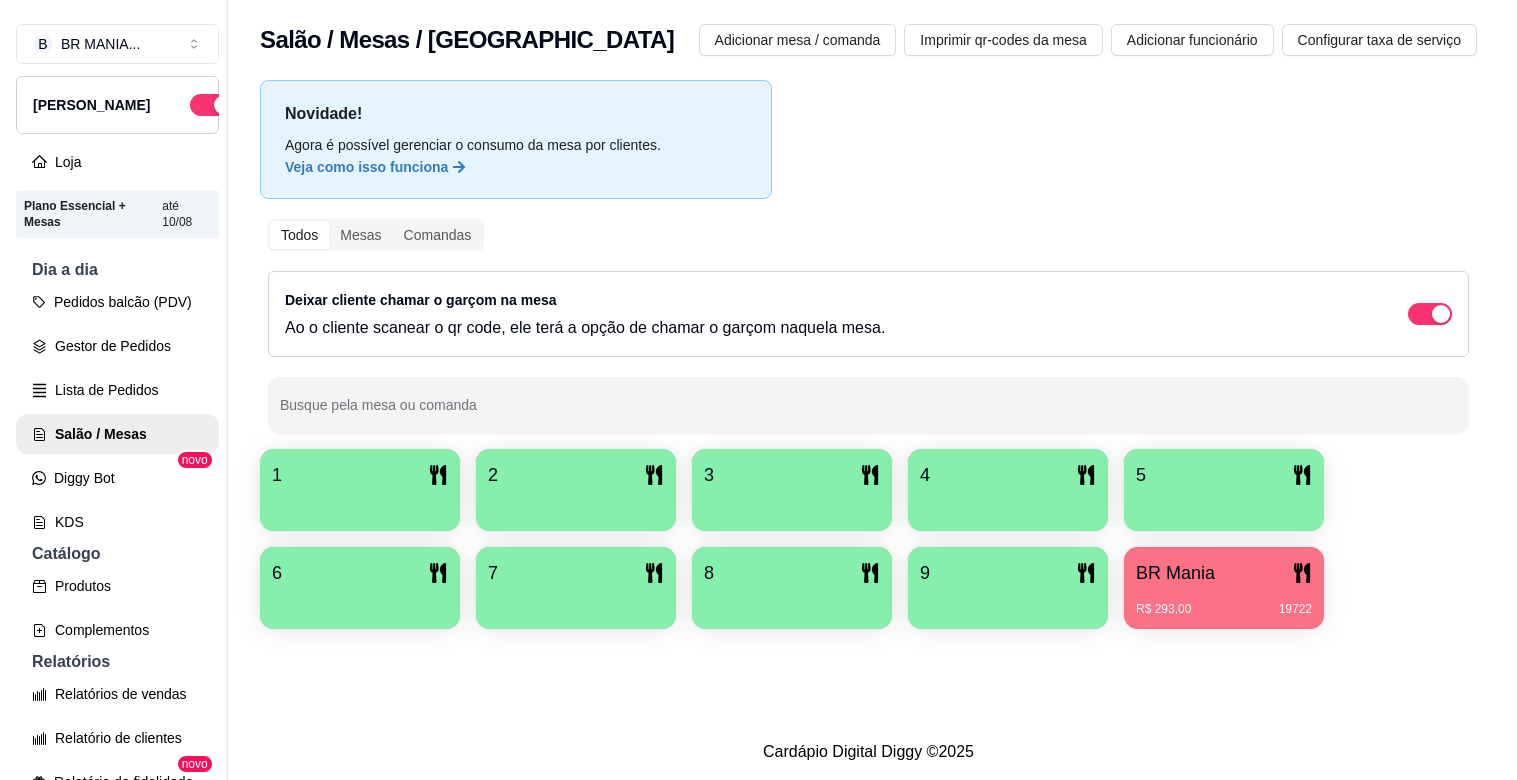 scroll, scrollTop: 0, scrollLeft: 0, axis: both 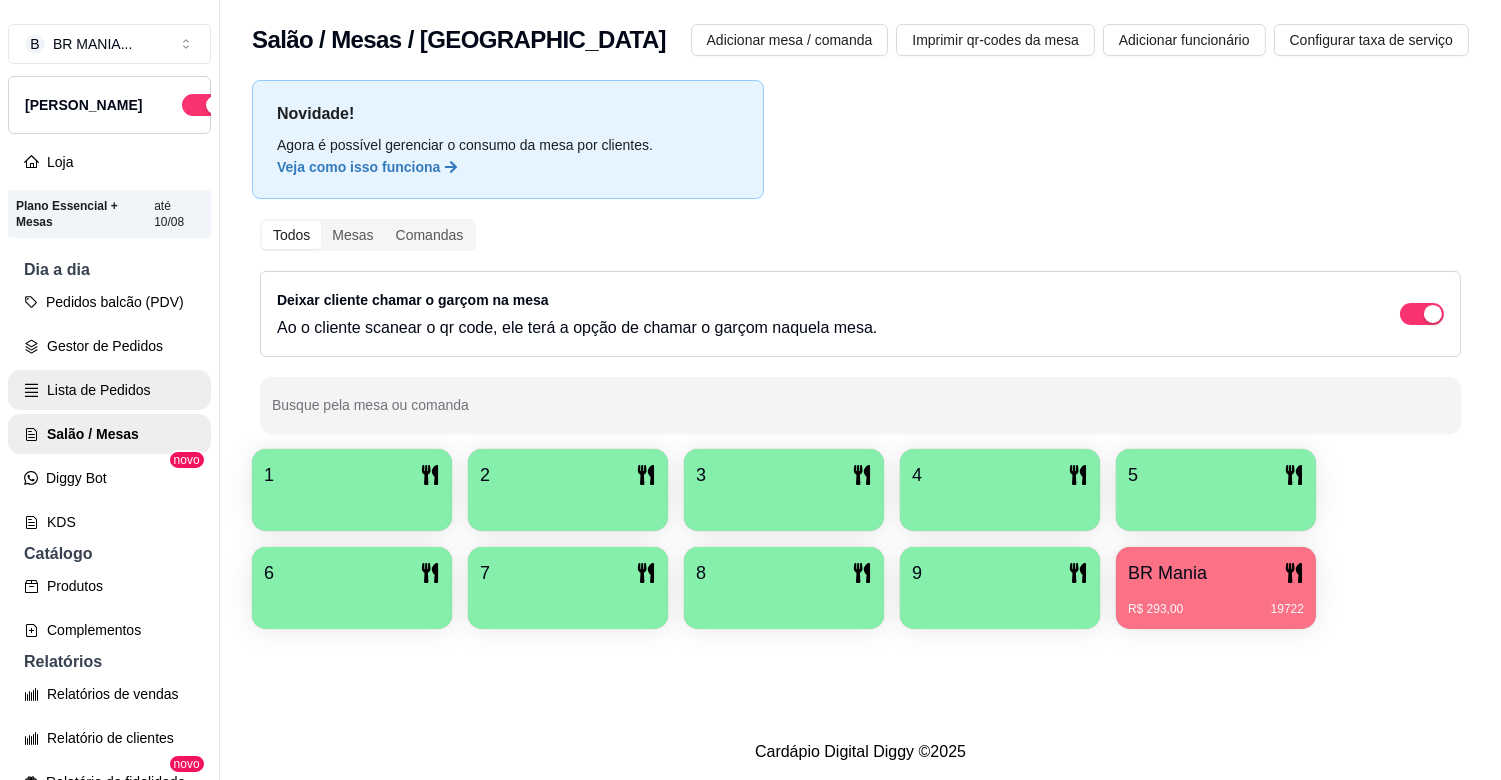 click on "Lista de Pedidos" at bounding box center [109, 390] 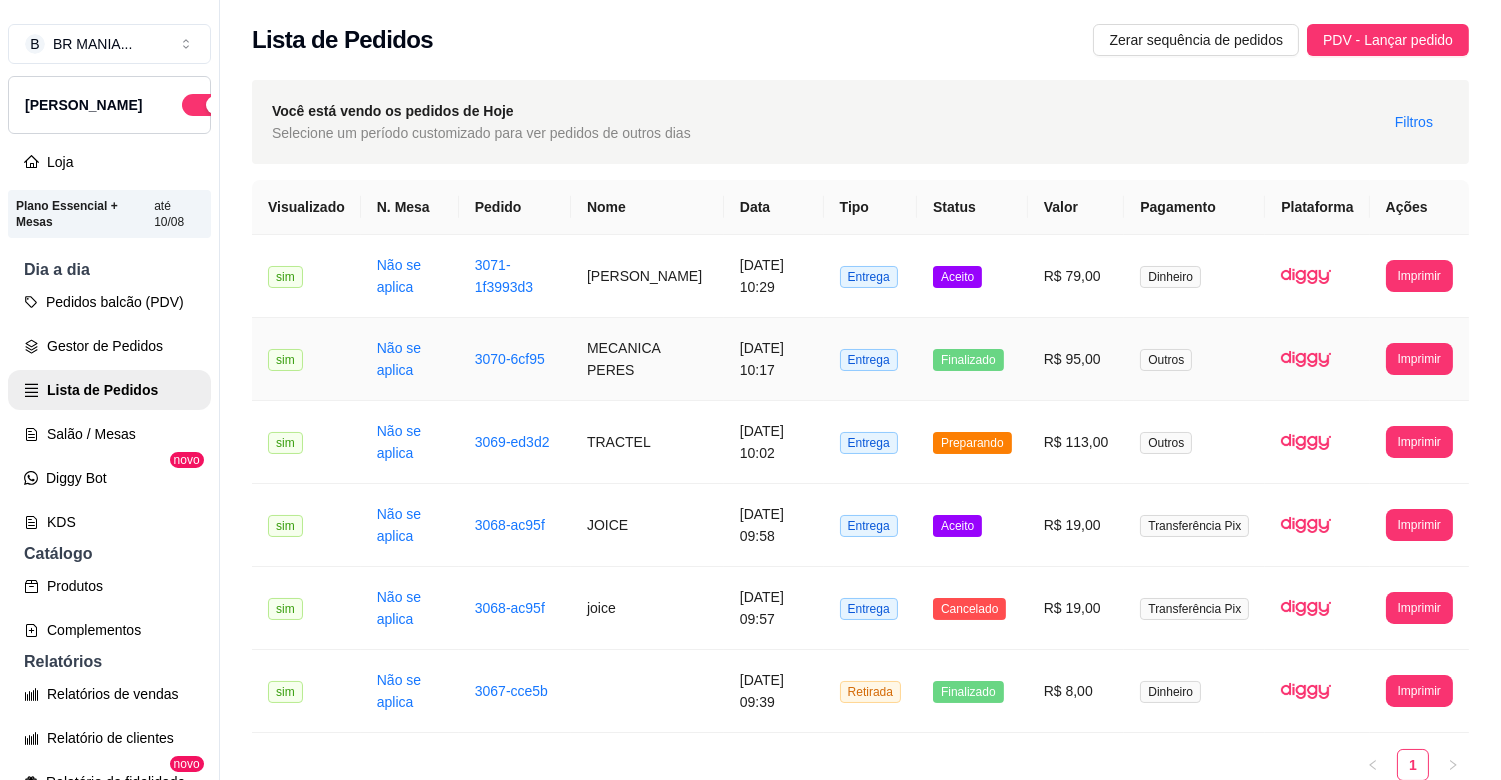 click on "MECANICA PERES" at bounding box center (647, 359) 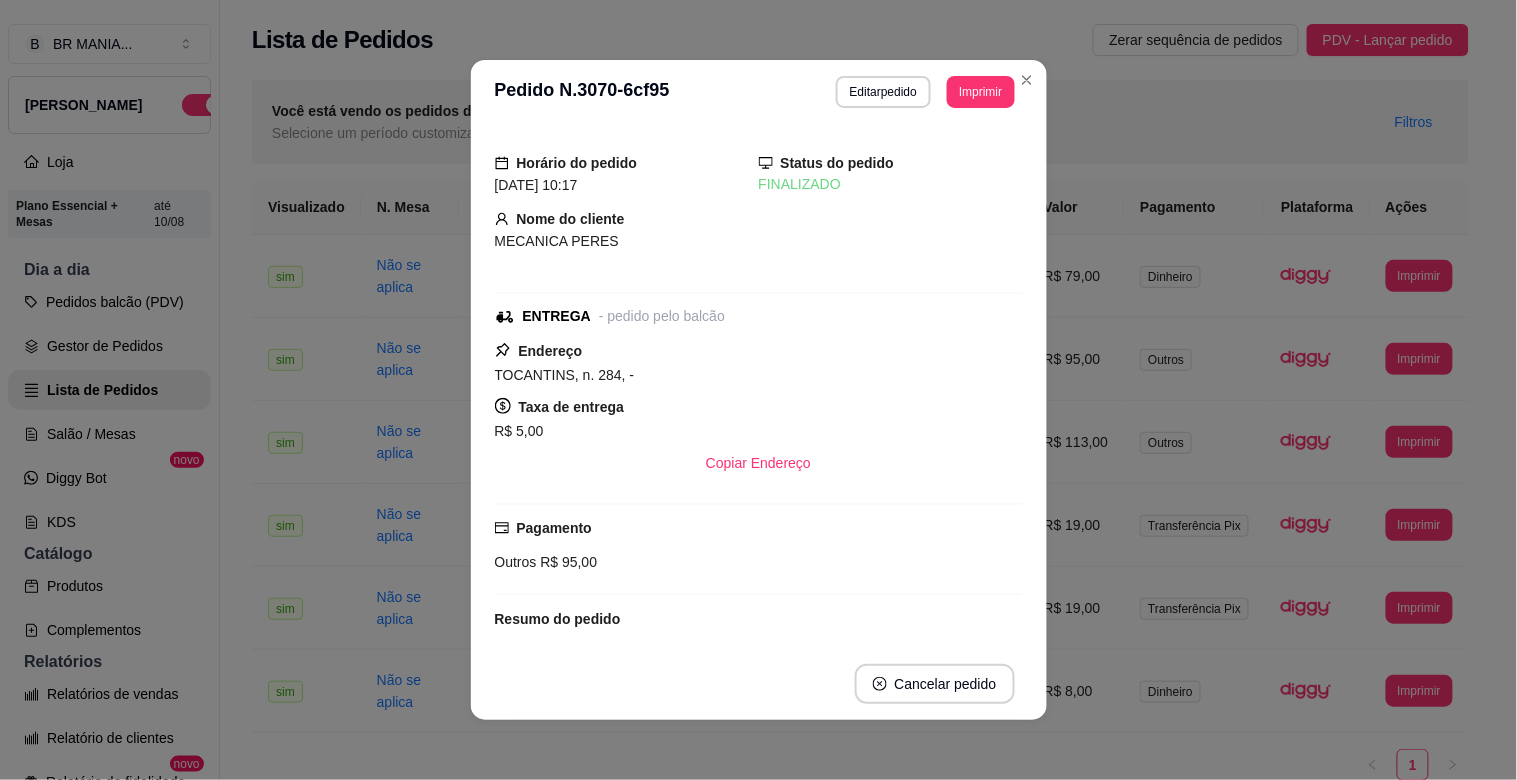 click on "Endereço  TOCANTINS, n. 284,  -   Taxa de entrega  R$ 5,00 Copiar Endereço" at bounding box center [759, 411] 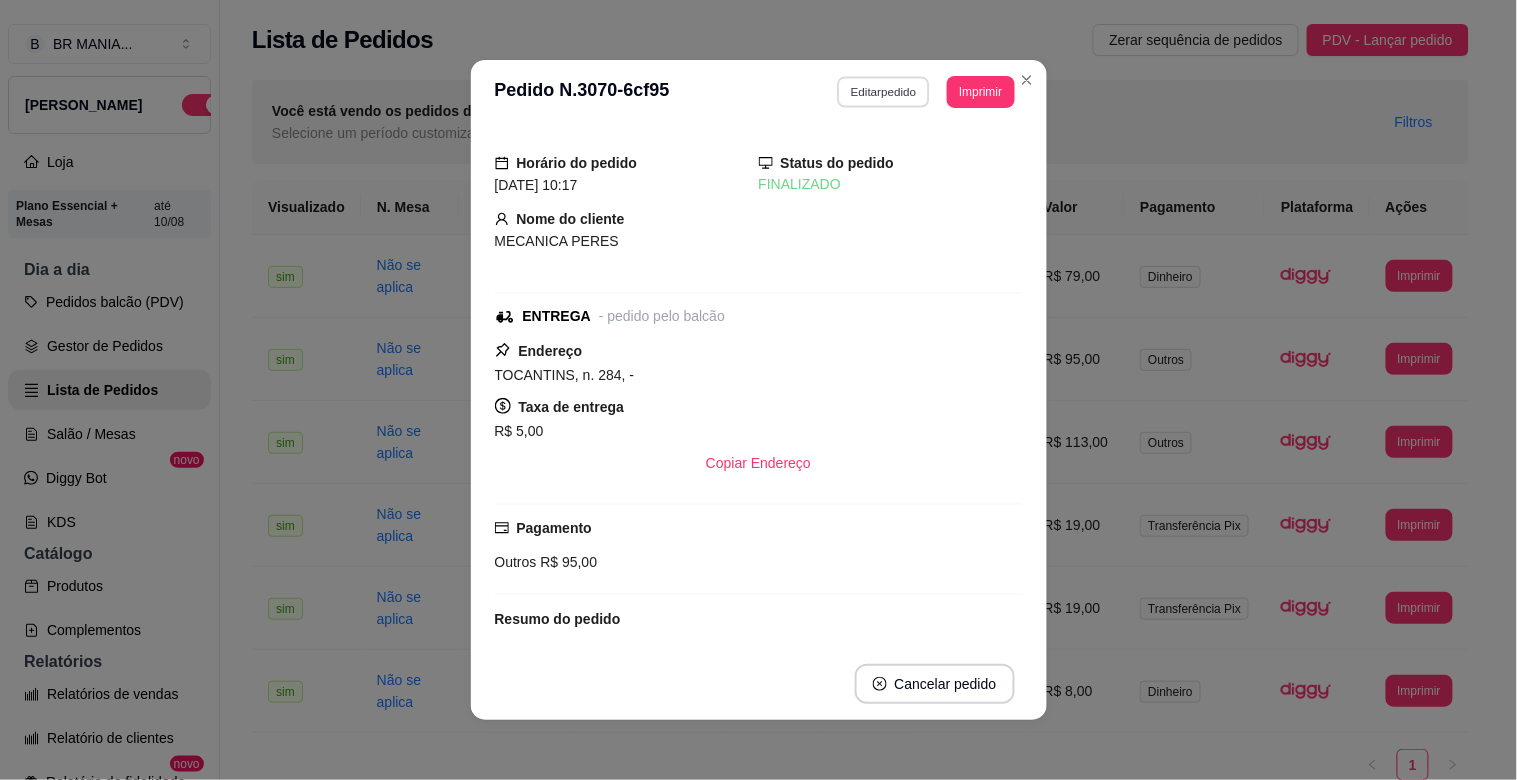 click on "Editar  pedido" at bounding box center [883, 91] 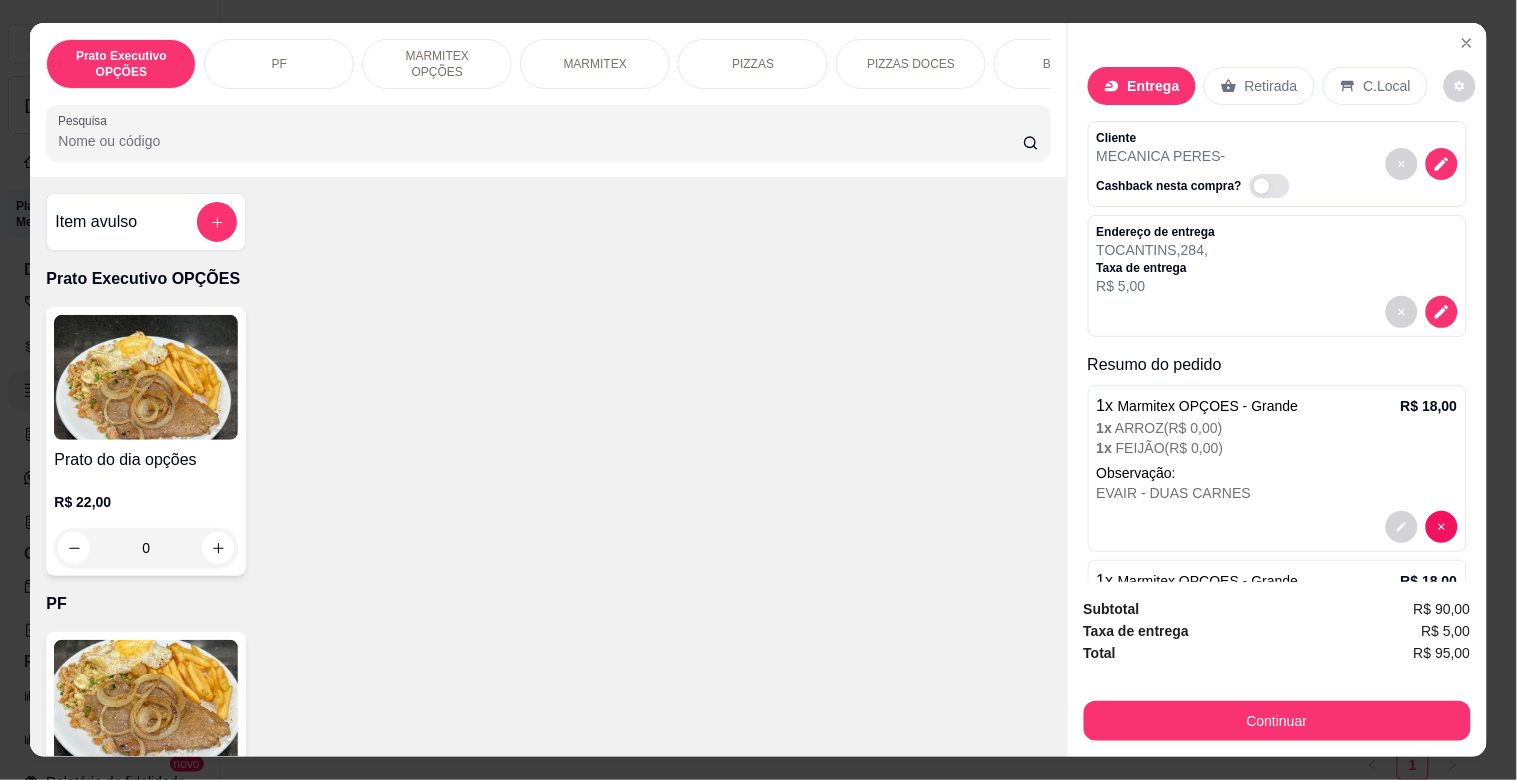 click on "MARMITEX" at bounding box center (595, 64) 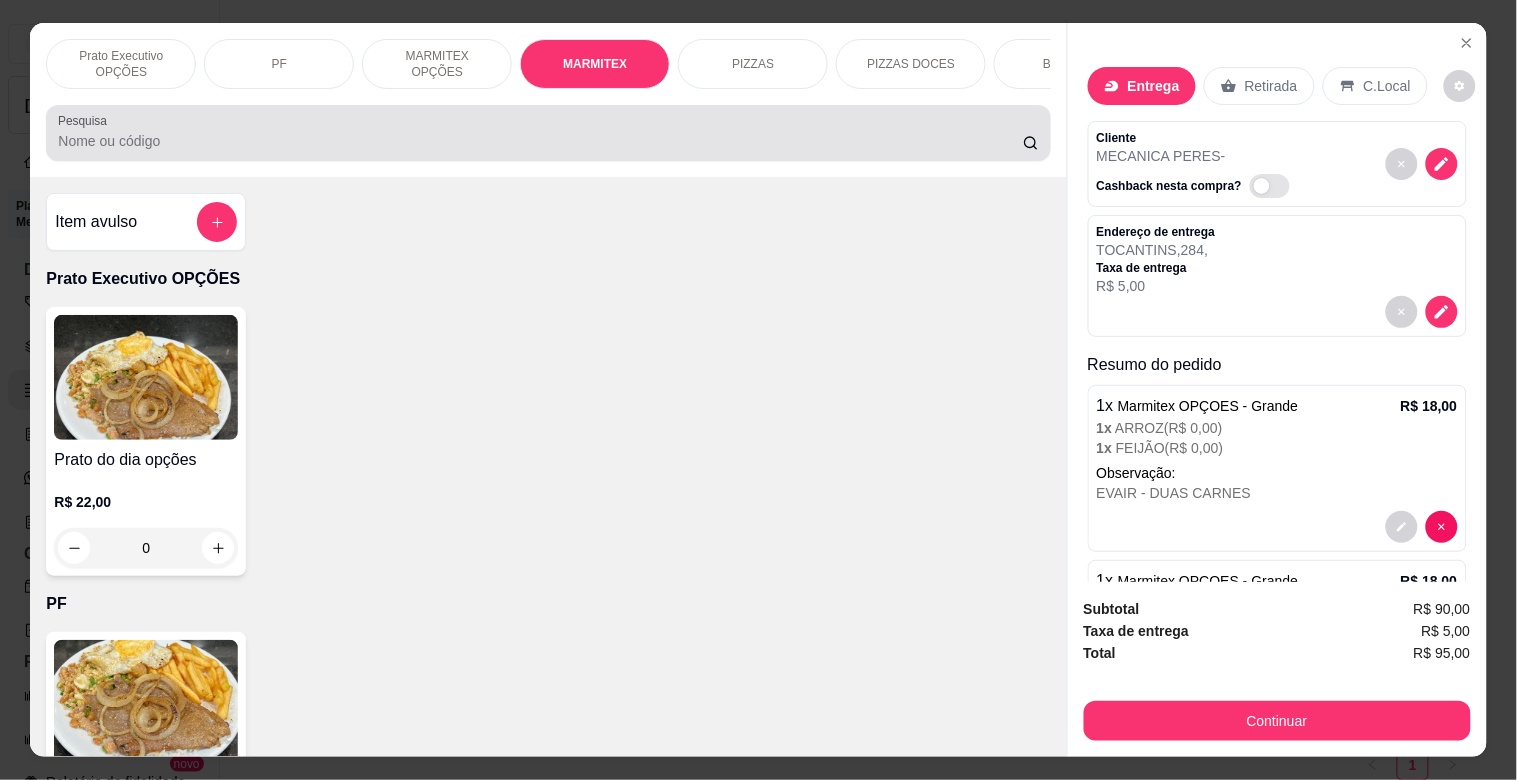 scroll, scrollTop: 1064, scrollLeft: 0, axis: vertical 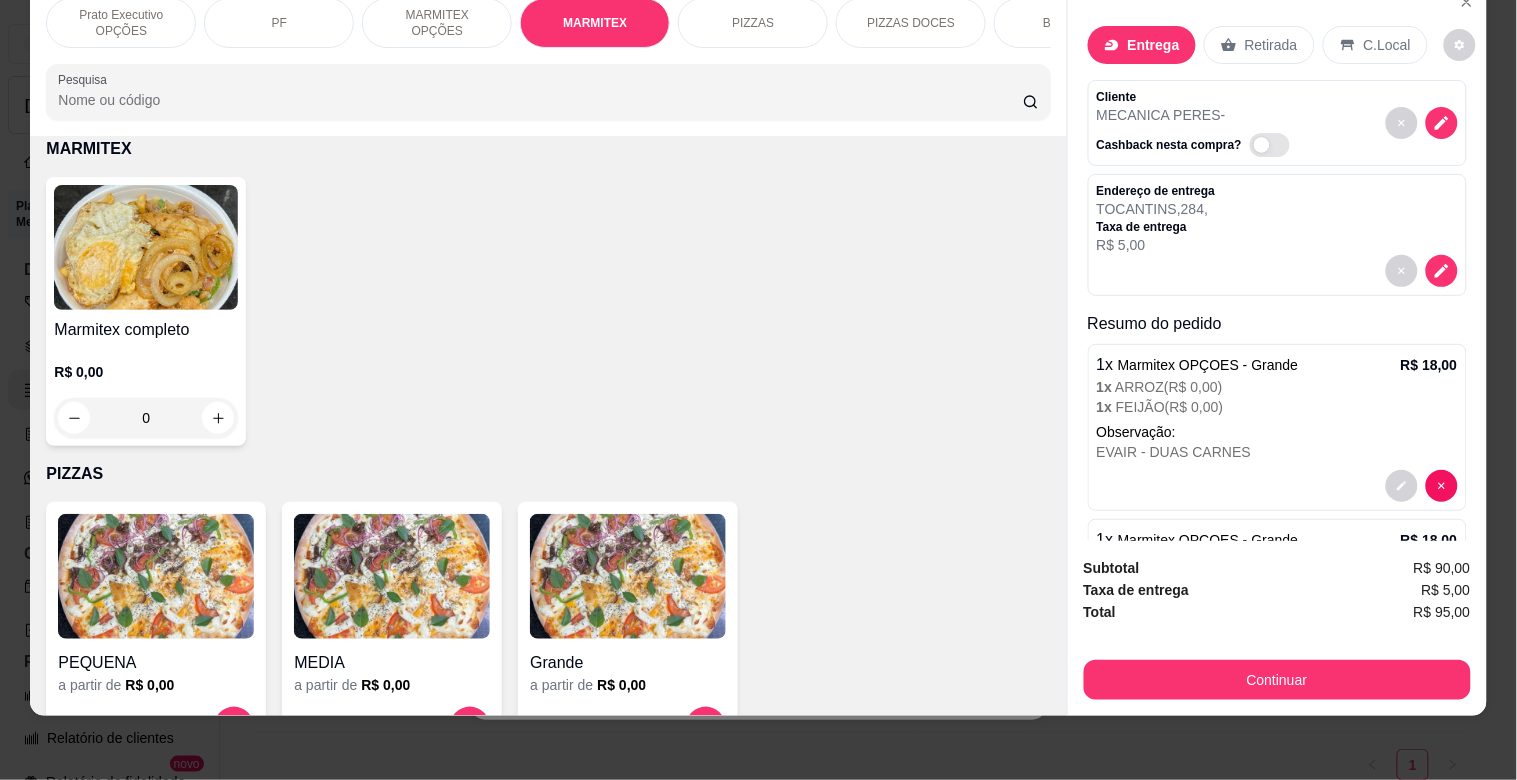 click at bounding box center (146, 247) 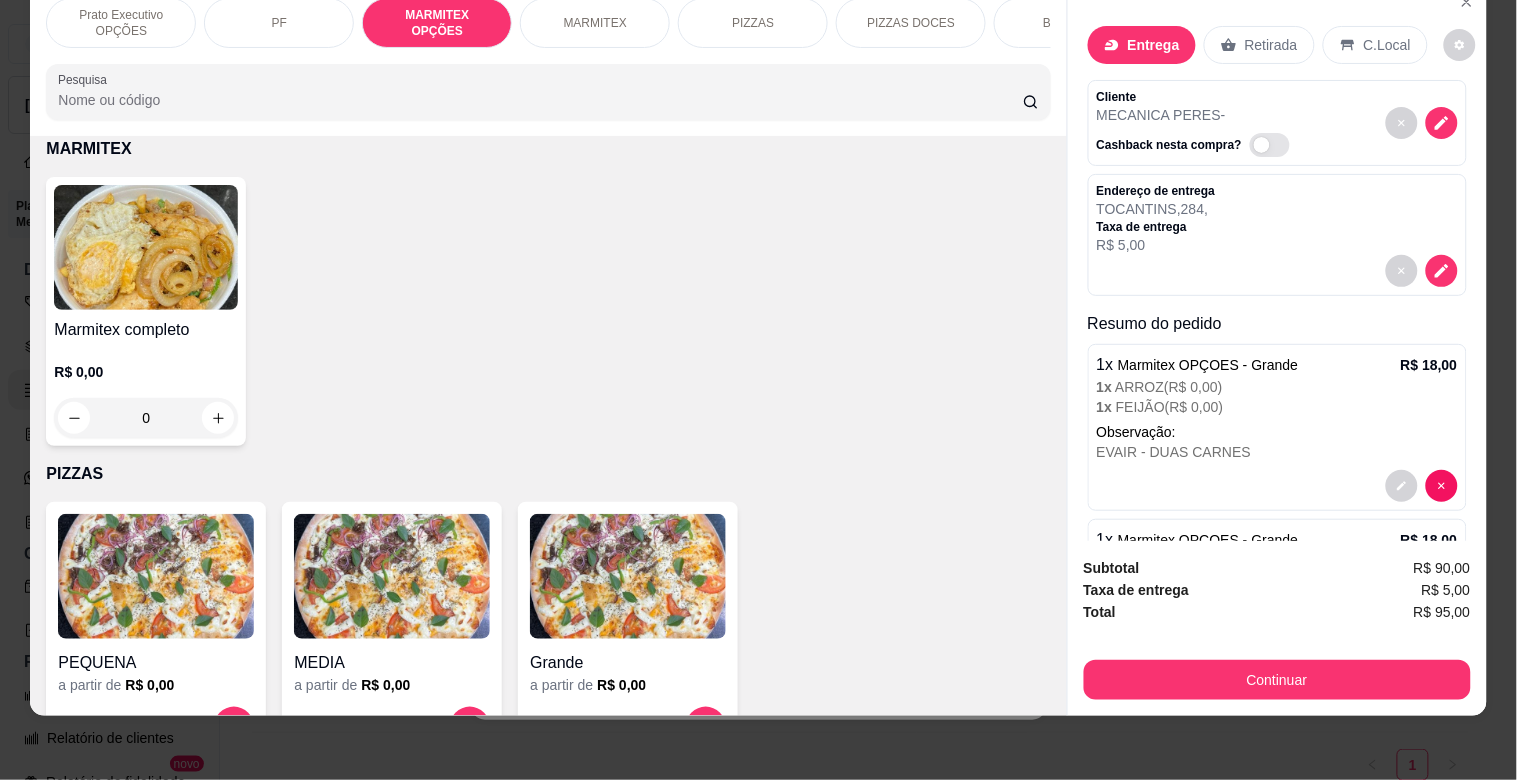 scroll, scrollTop: 740, scrollLeft: 0, axis: vertical 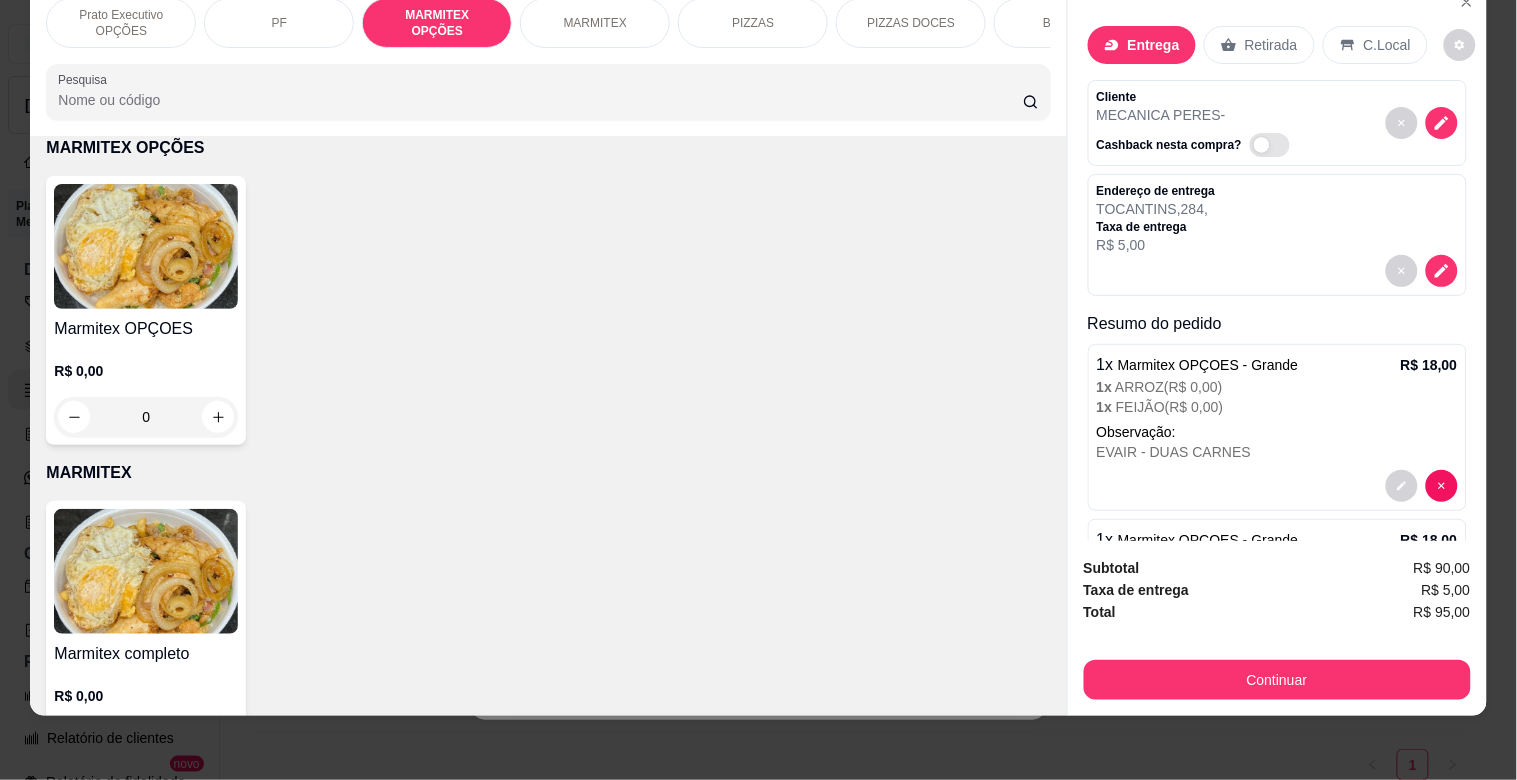 click at bounding box center (146, 246) 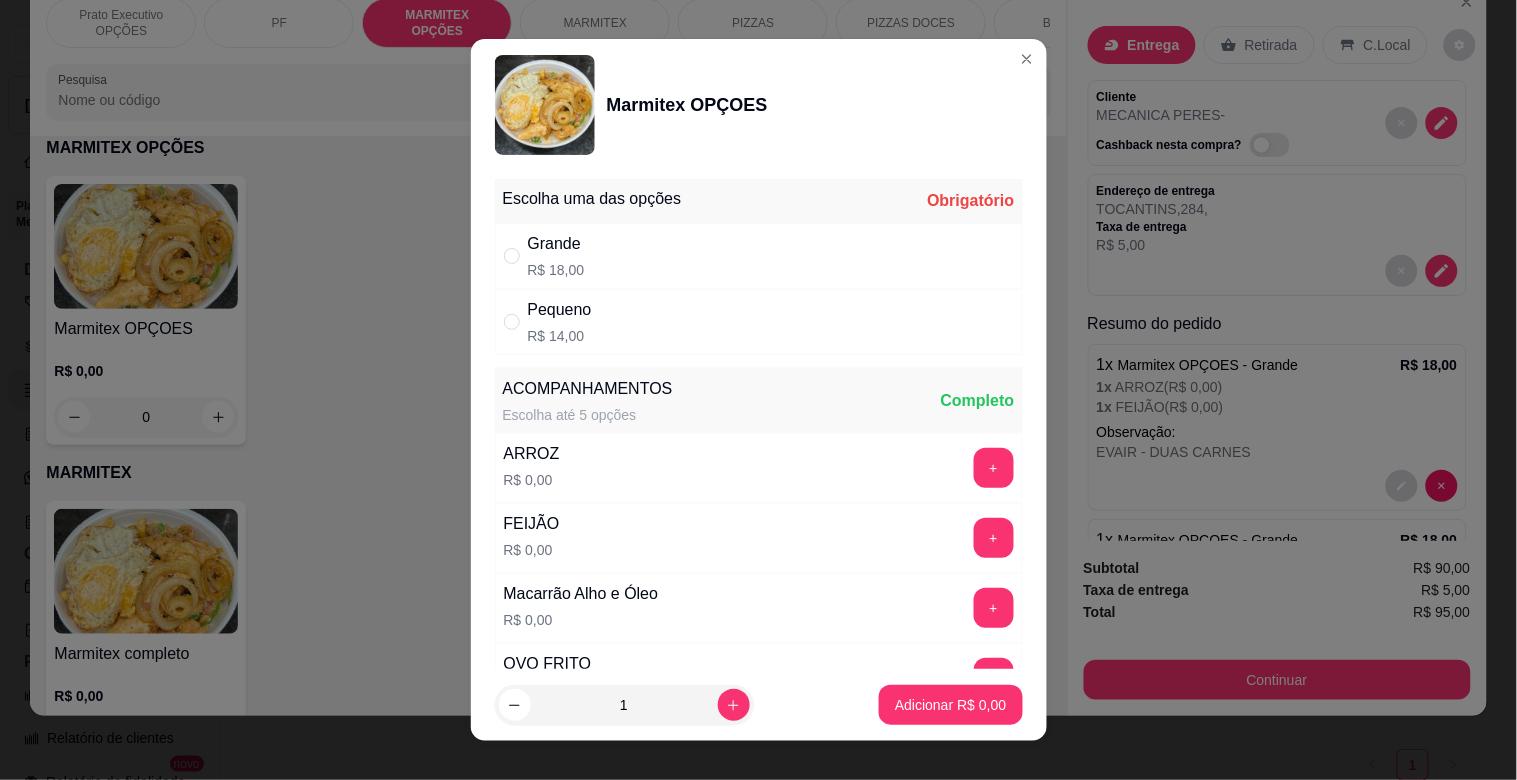click on "Grande  R$ 18,00" at bounding box center (759, 256) 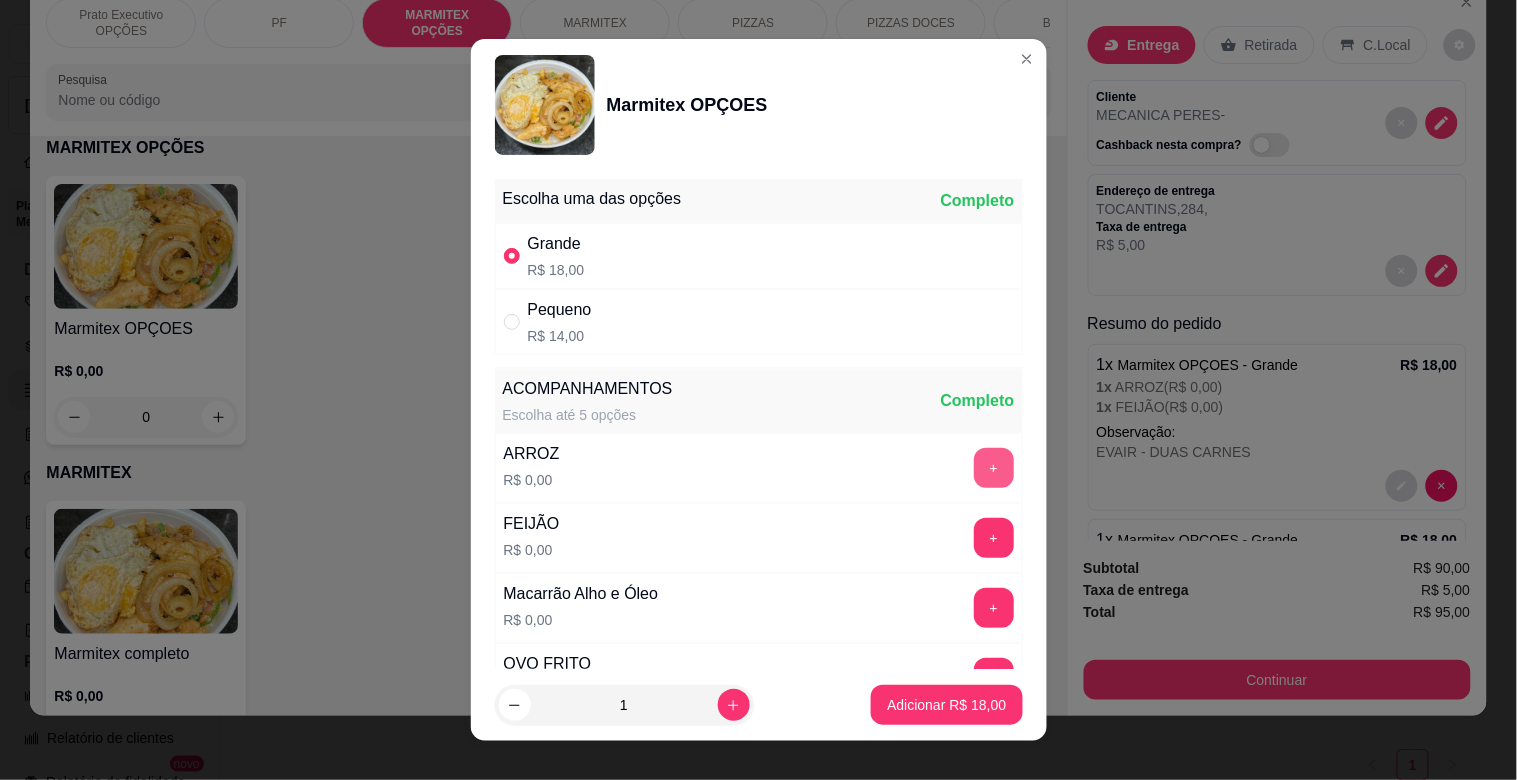 click on "+" at bounding box center [994, 468] 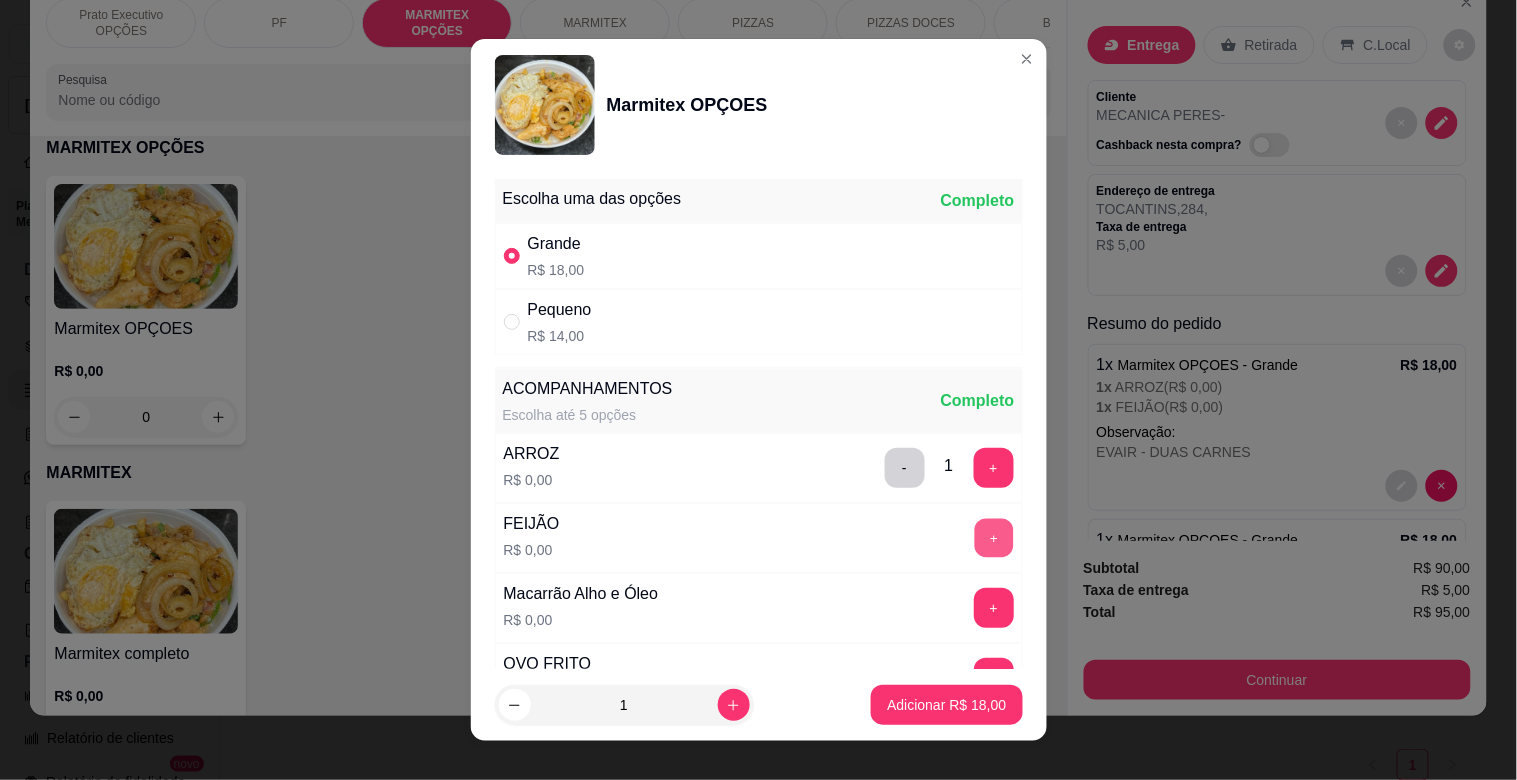 click on "+" at bounding box center (993, 538) 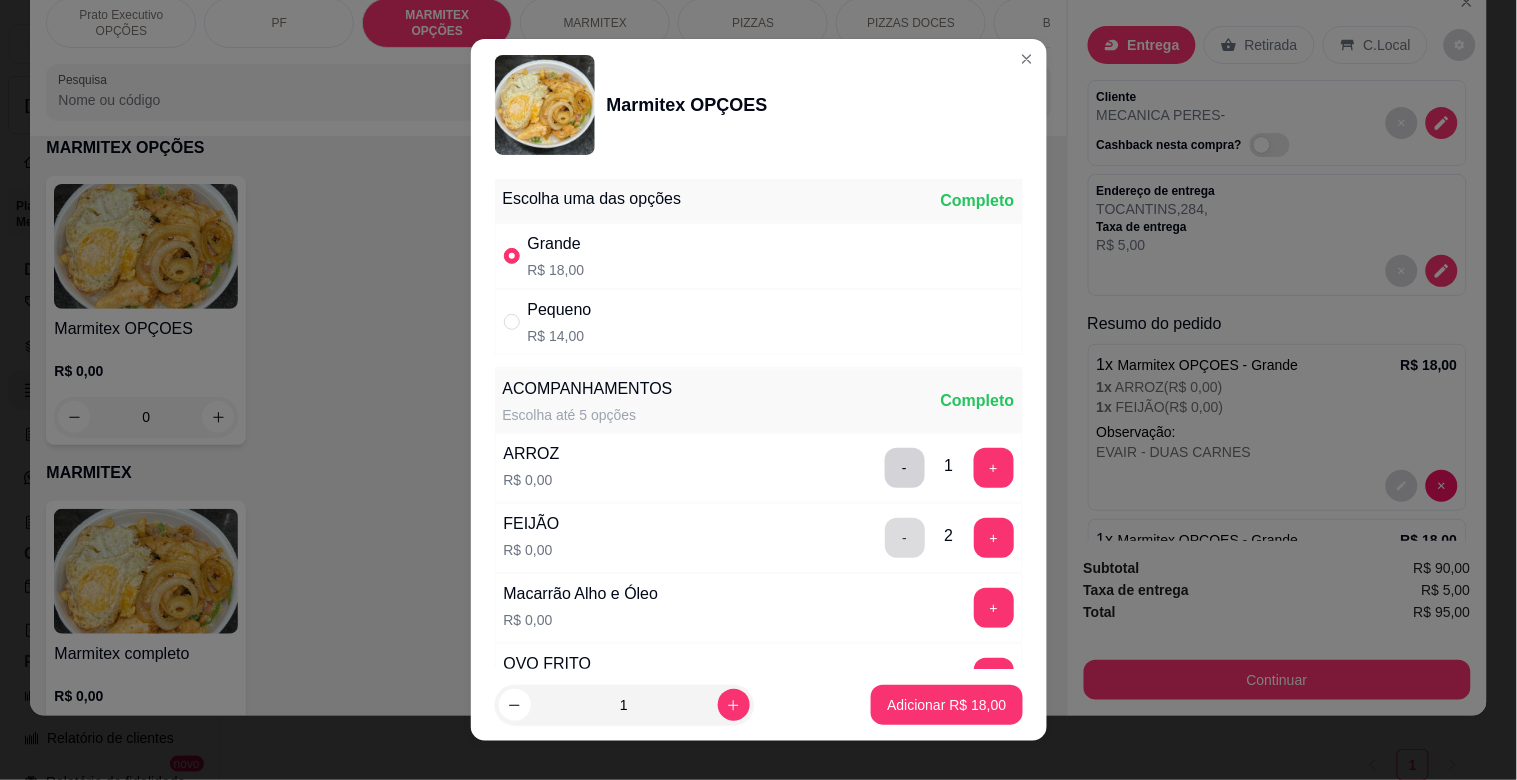 click on "-" at bounding box center (905, 538) 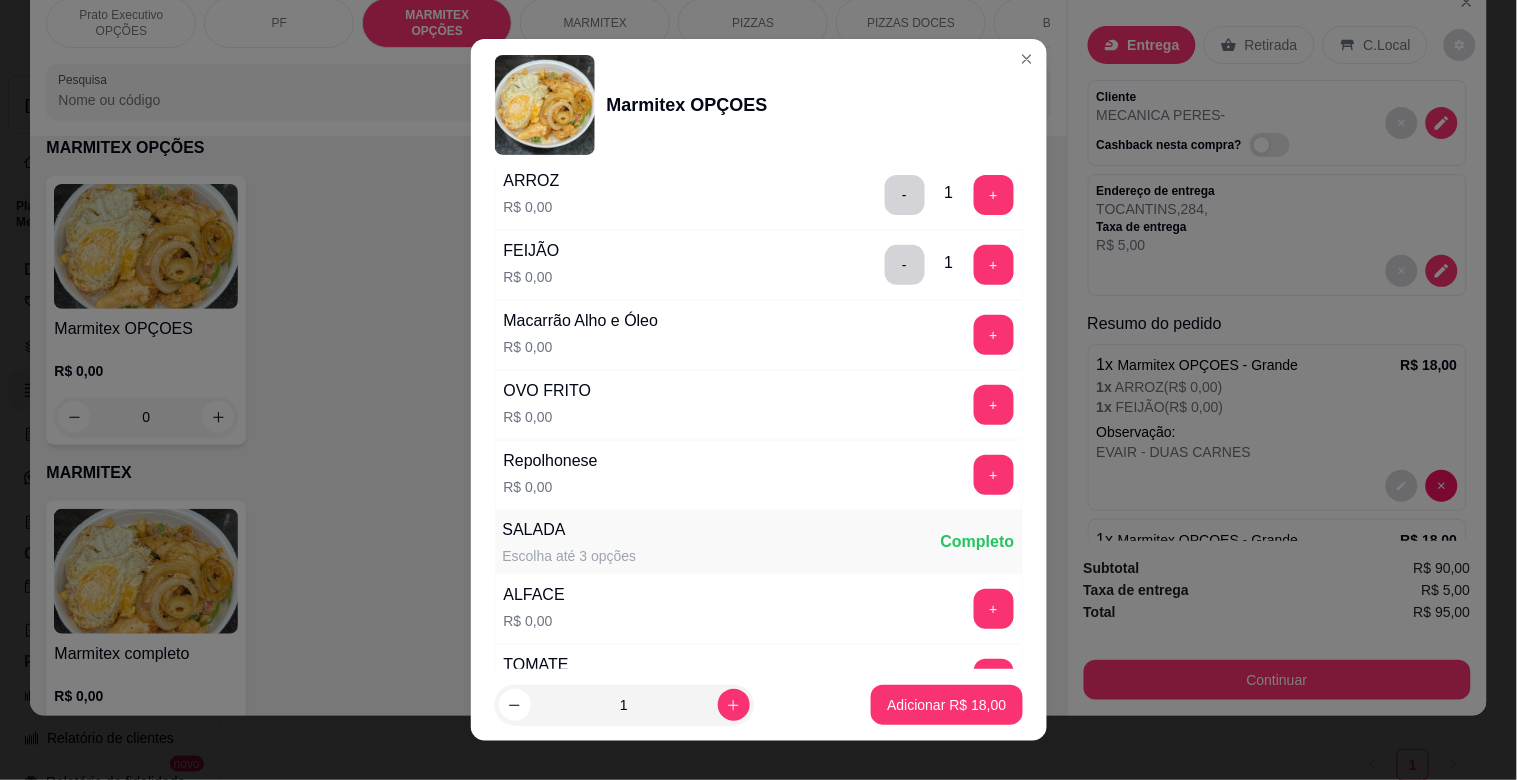 scroll, scrollTop: 285, scrollLeft: 0, axis: vertical 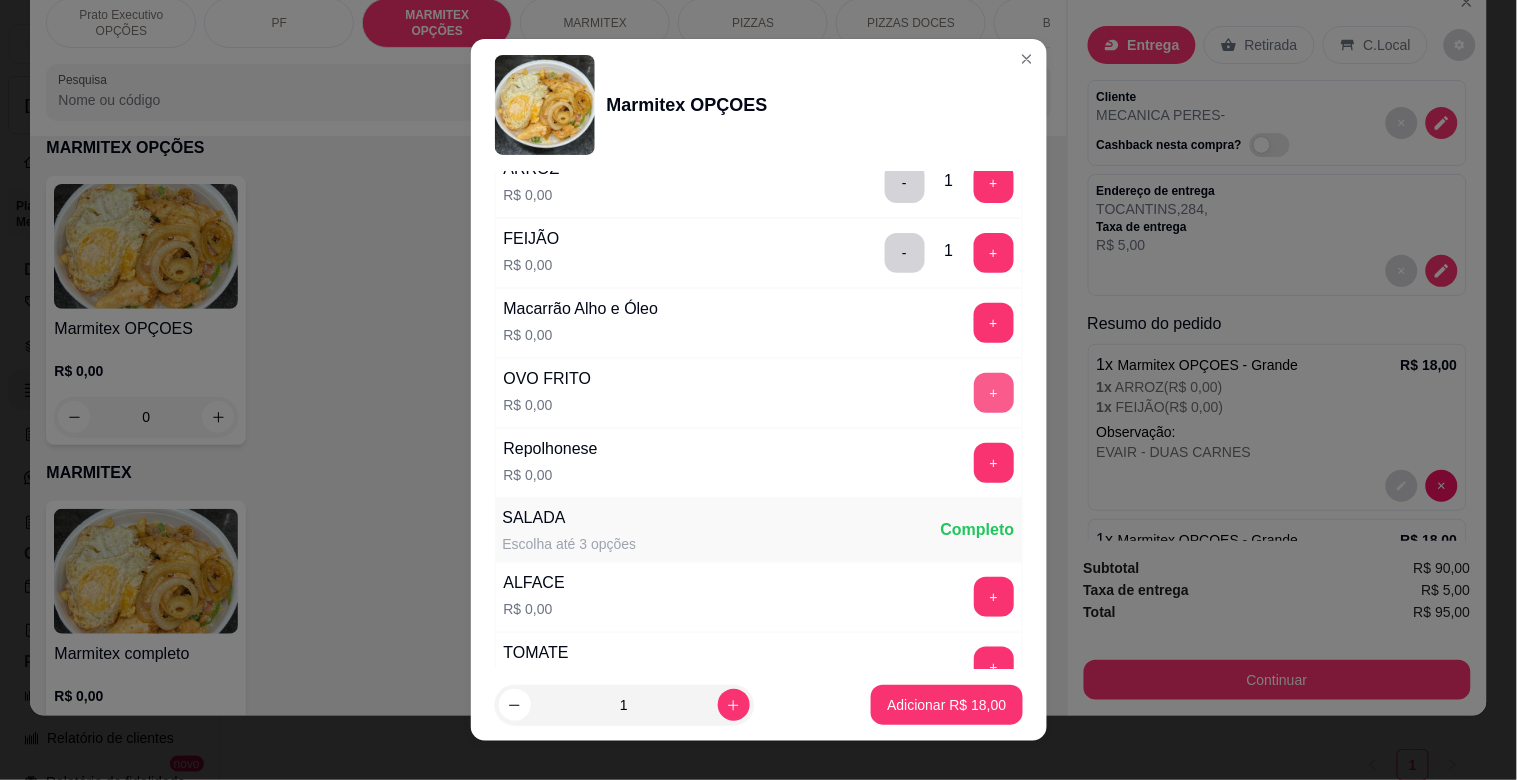 click on "+" at bounding box center [994, 393] 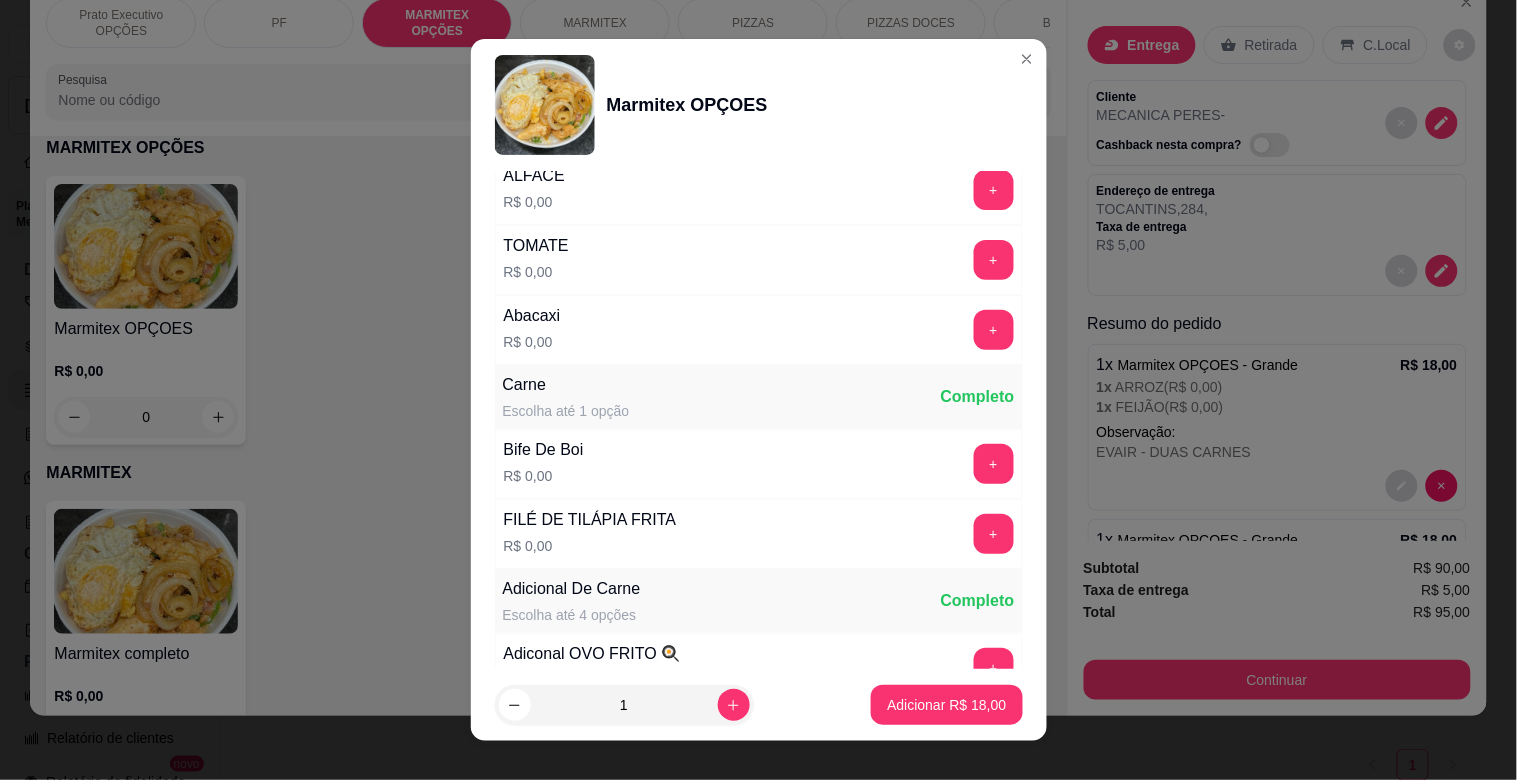 scroll, scrollTop: 693, scrollLeft: 0, axis: vertical 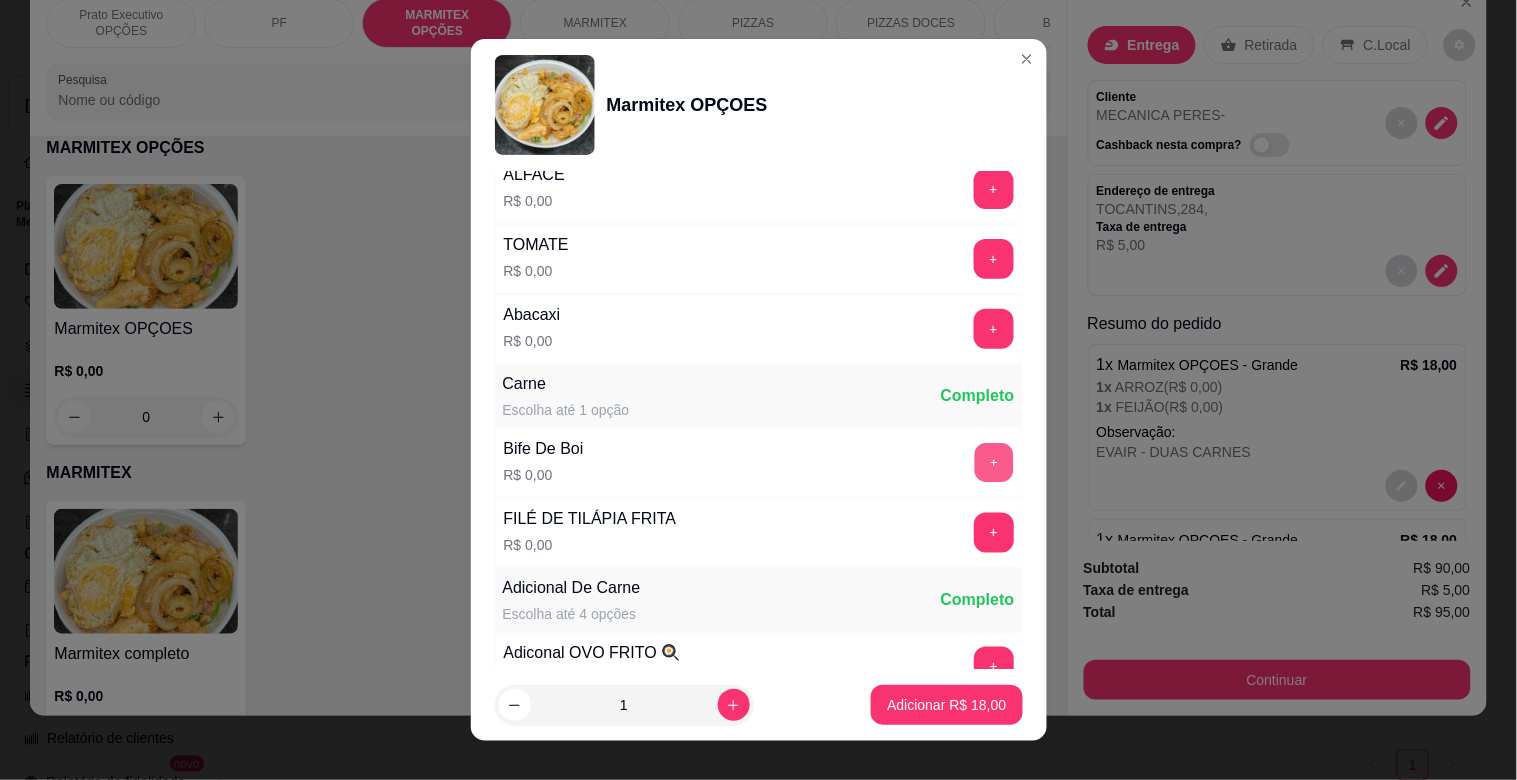 click on "+" at bounding box center (993, 463) 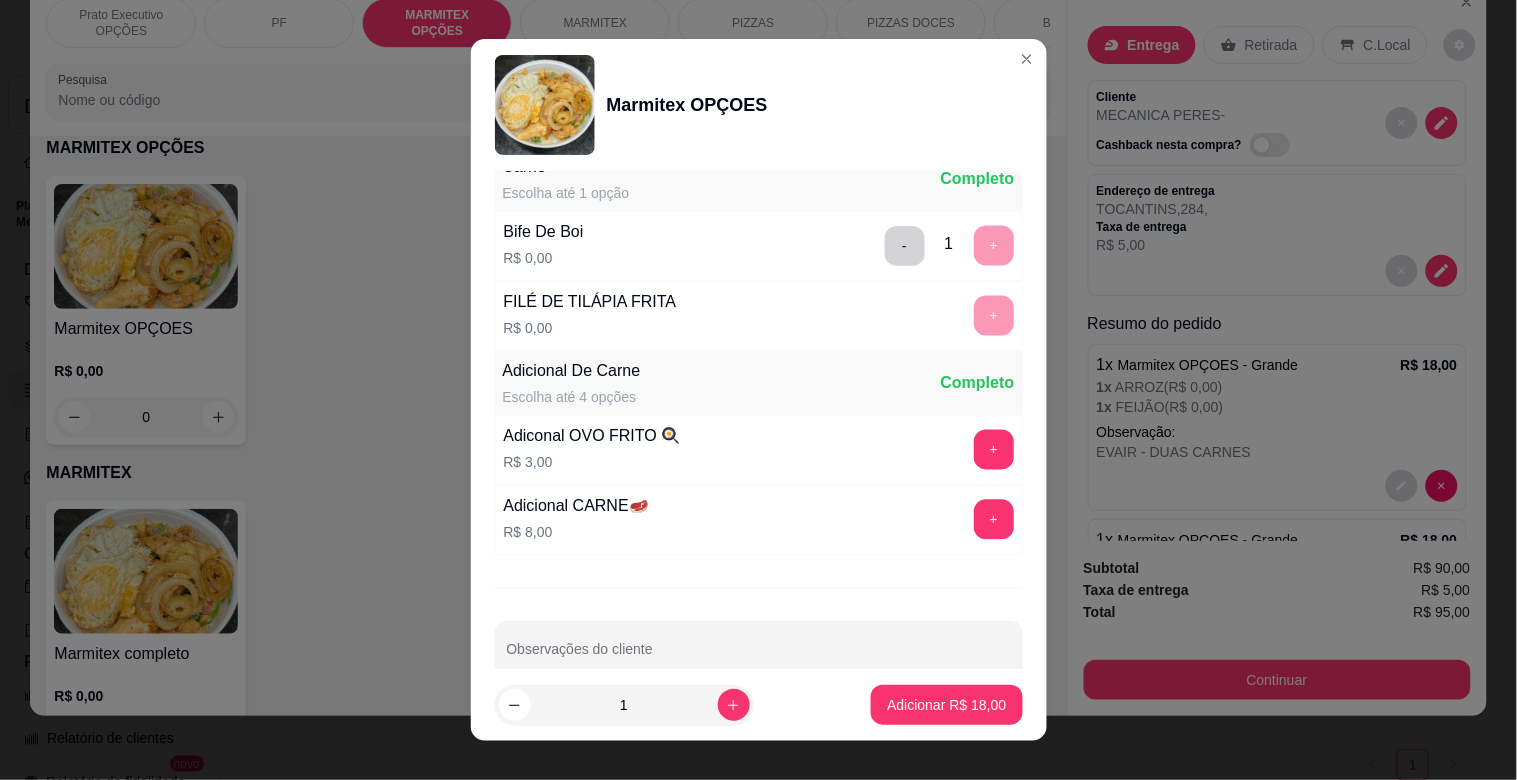 click on "Escolha uma das opções Completo Grande  R$ 18,00 Pequeno  R$ 14,00 ACOMPANHAMENTOS  Escolha até 5 opções Completo ARROZ R$ 0,00 - 1 + FEIJÃO  R$ 0,00 - 1 + Macarrão Alho e Óleo  R$ 0,00 + OVO FRITO  R$ 0,00 - 1 + Repolhonese R$ 0,00 + SALADA  Escolha até 3 opções Completo ALFACE  R$ 0,00 + TOMATE R$ 0,00 + Abacaxi  R$ 0,00 + Carne Escolha até 1 opção Completo Bife De Boi  R$ 0,00 - 1 + FILÉ DE TILÁPIA FRITA R$ 0,00 + Adicional De Carne  Escolha até 4 opções Completo Adiconal OVO FRITO 🍳 R$ 3,00 + Adicional CARNE🥩 R$ 8,00 + Observações do cliente" at bounding box center [759, 420] 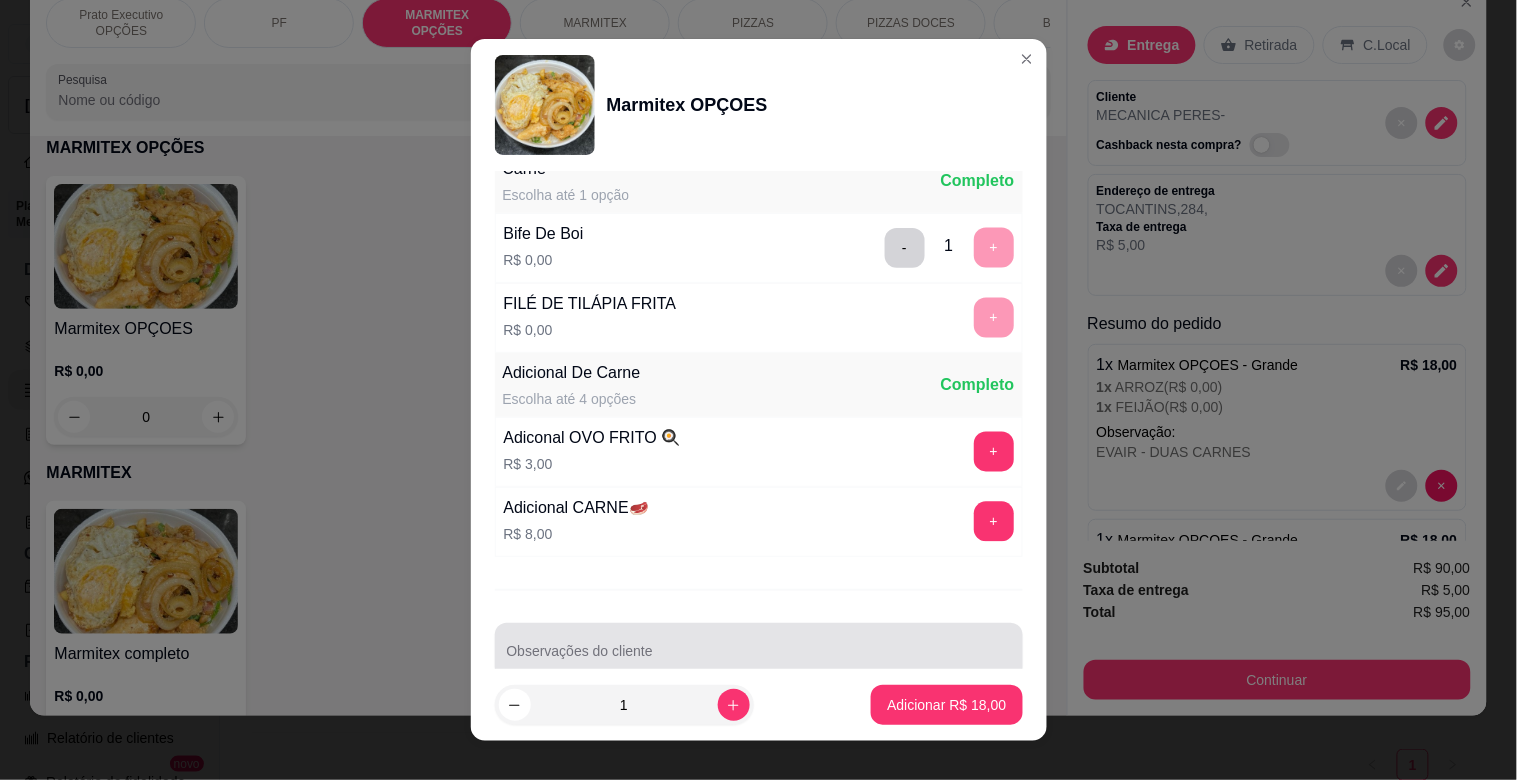click at bounding box center [759, 651] 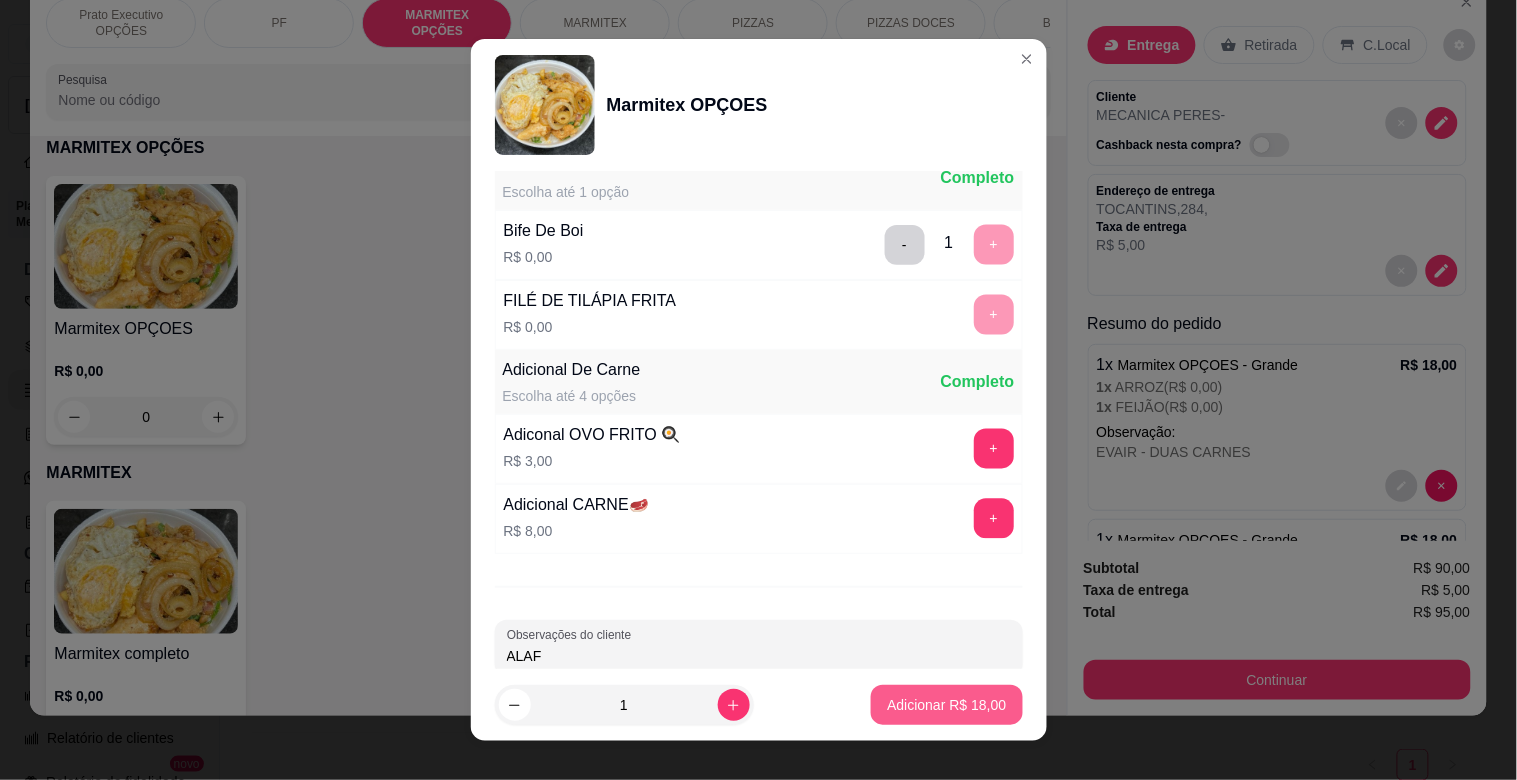 type on "ALAF" 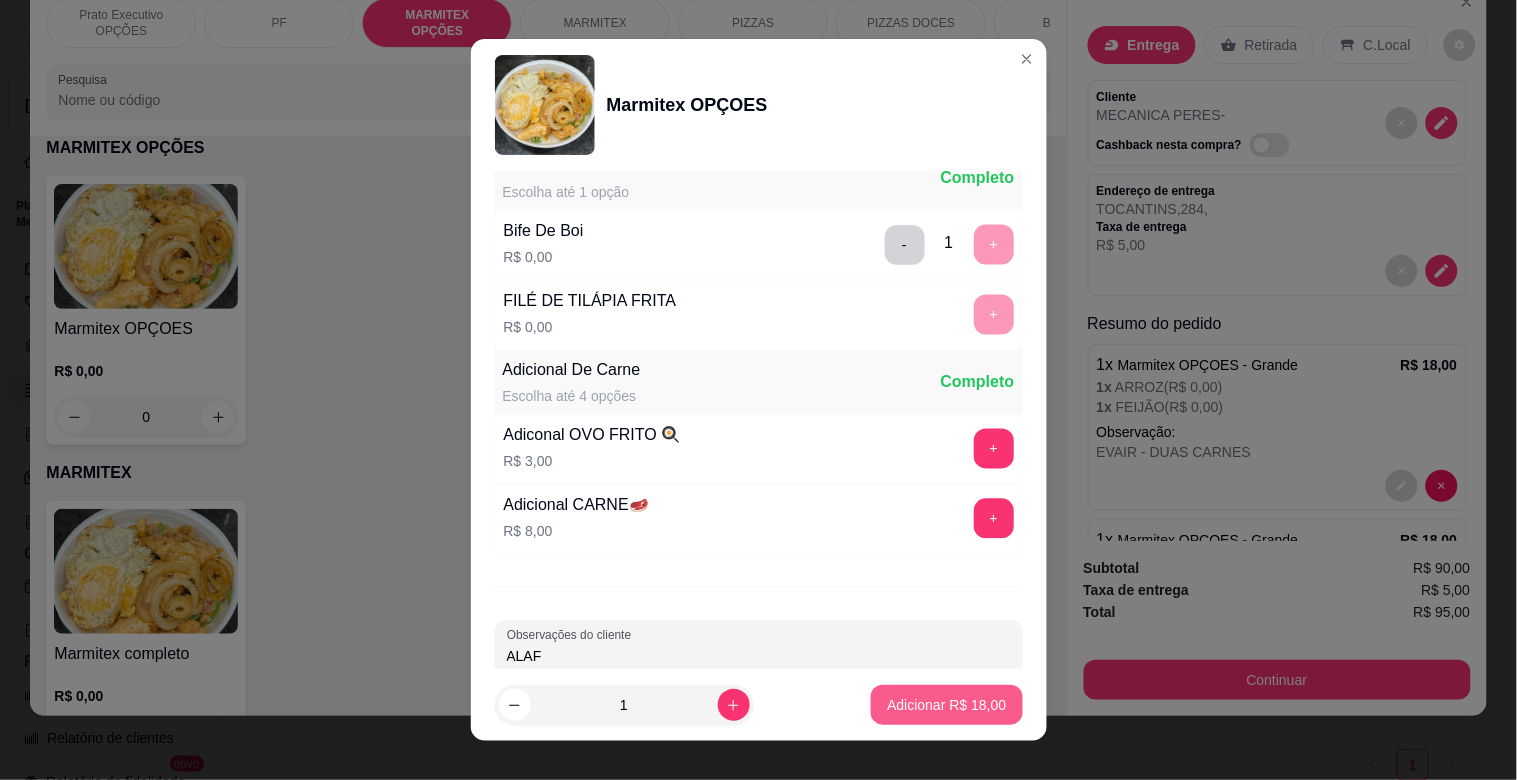 click on "Adicionar   R$ 18,00" at bounding box center [946, 705] 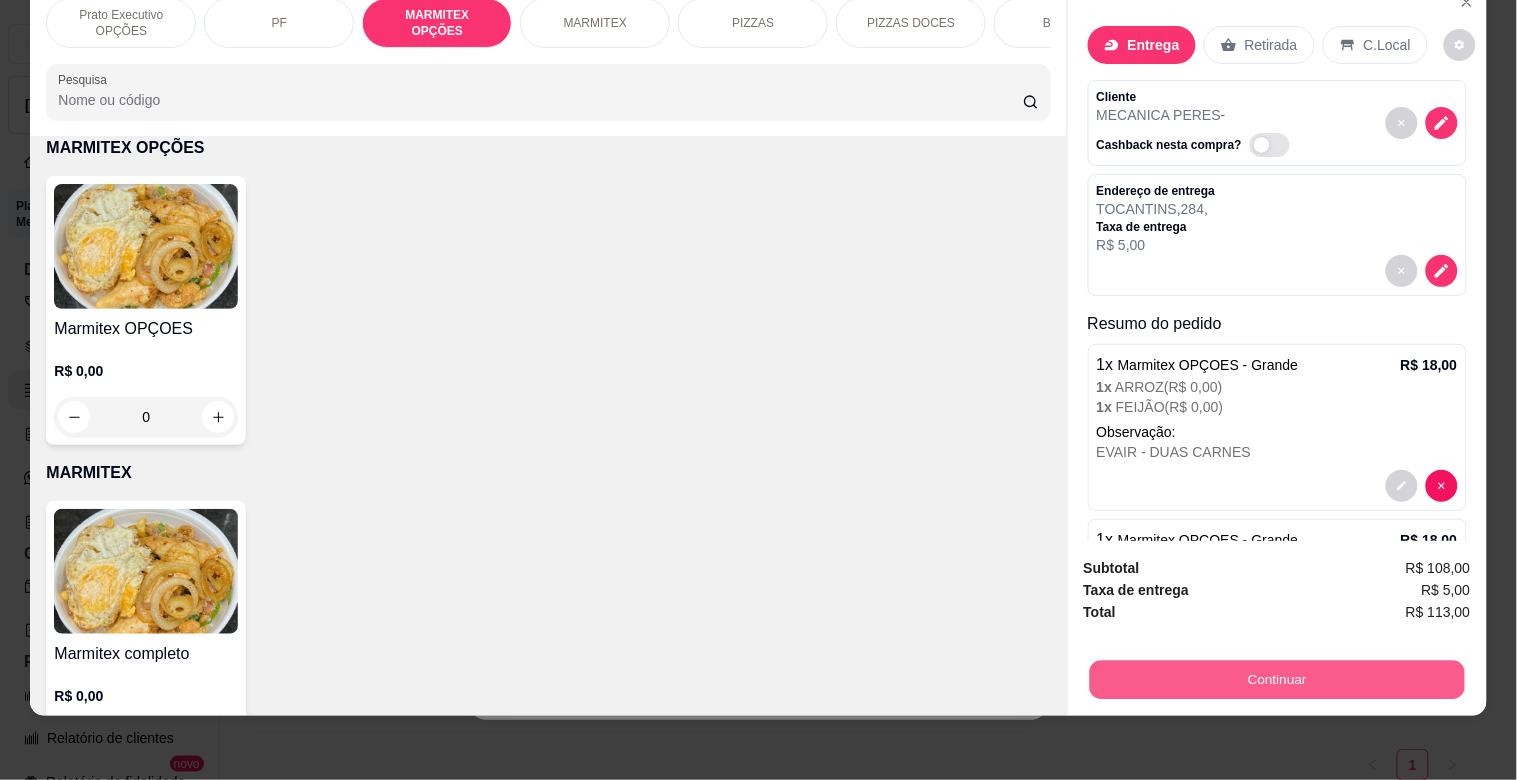 click on "Continuar" at bounding box center [1276, 679] 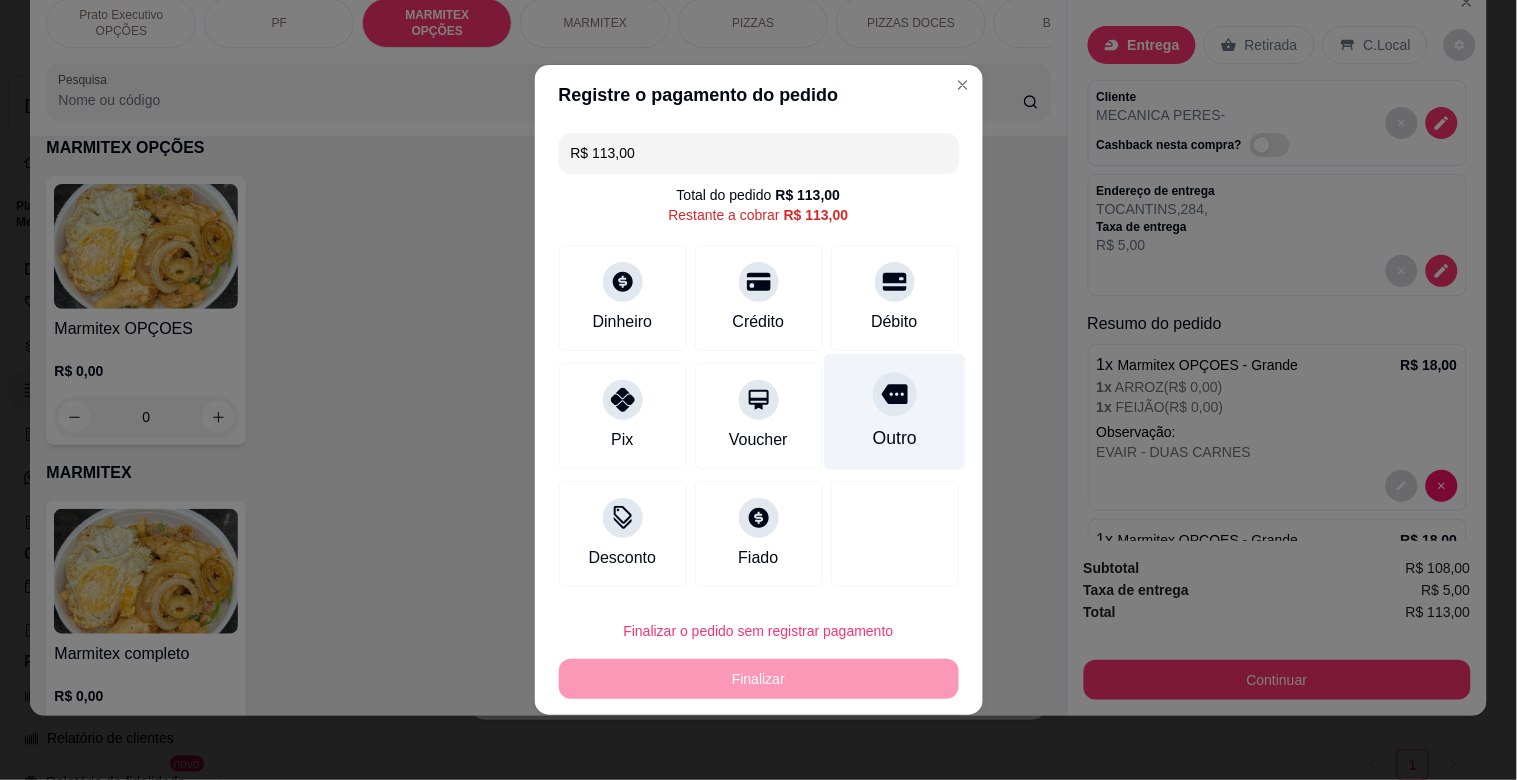 click on "Outro" at bounding box center (894, 412) 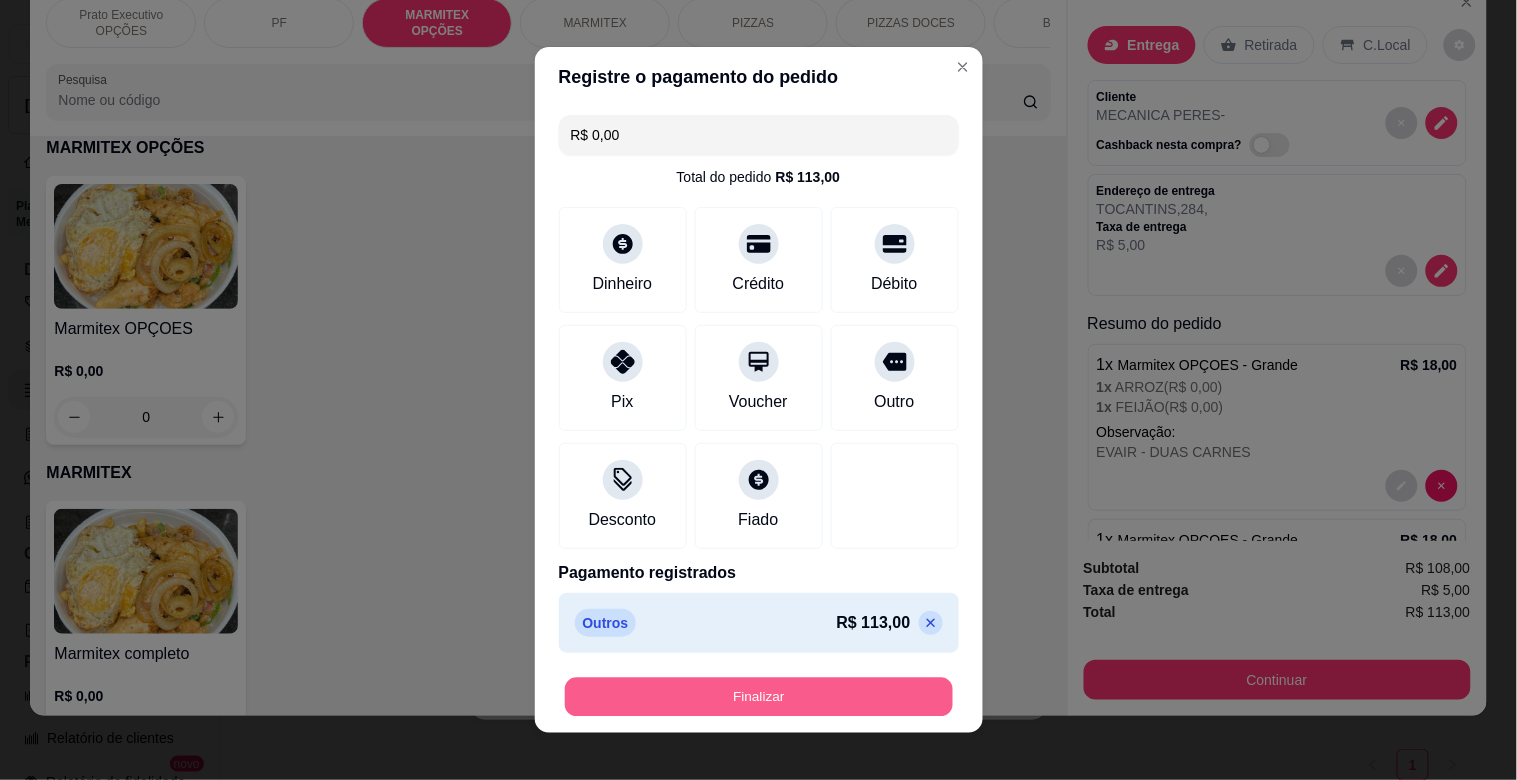 click on "Finalizar" at bounding box center [759, 697] 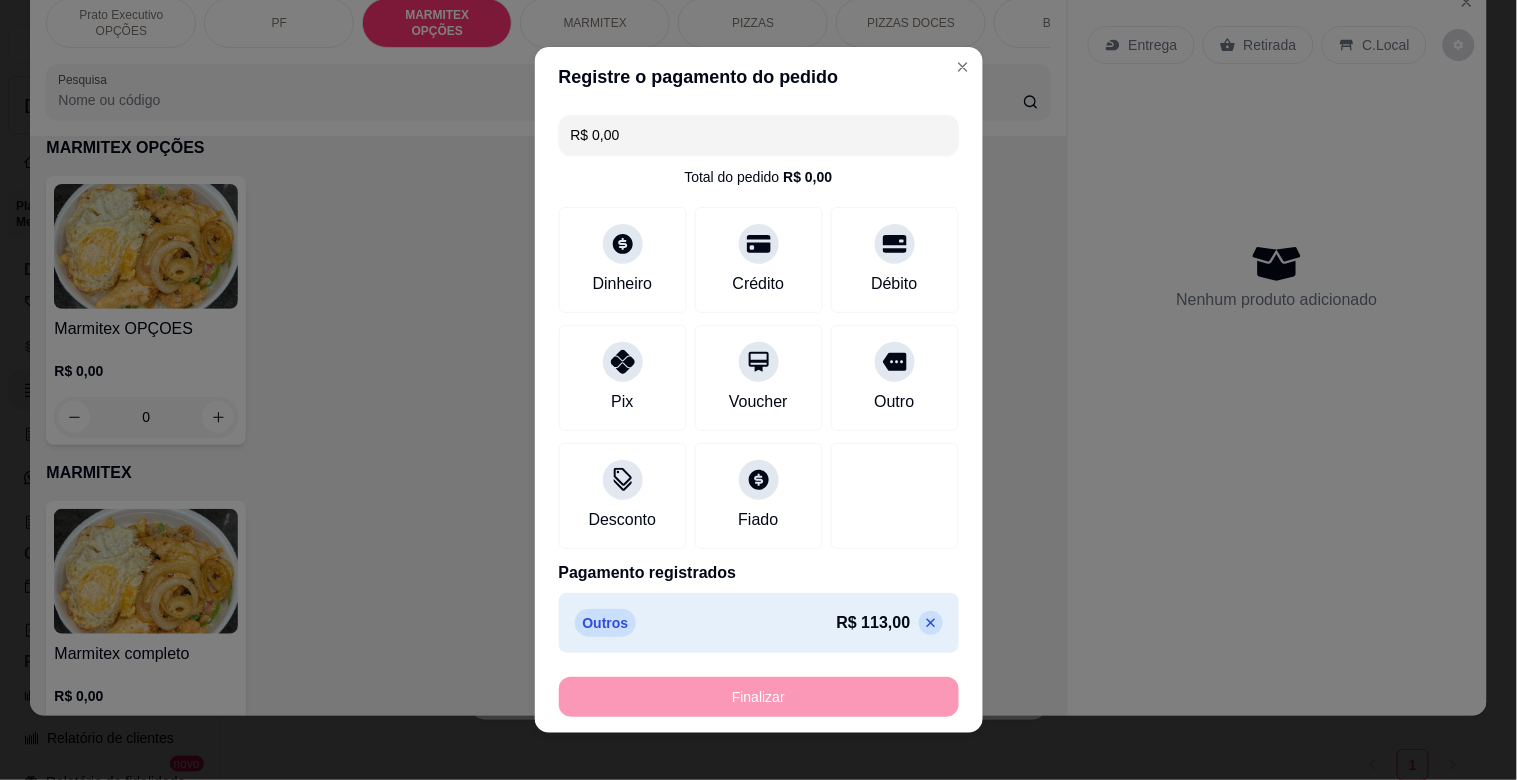 type on "-R$ 113,00" 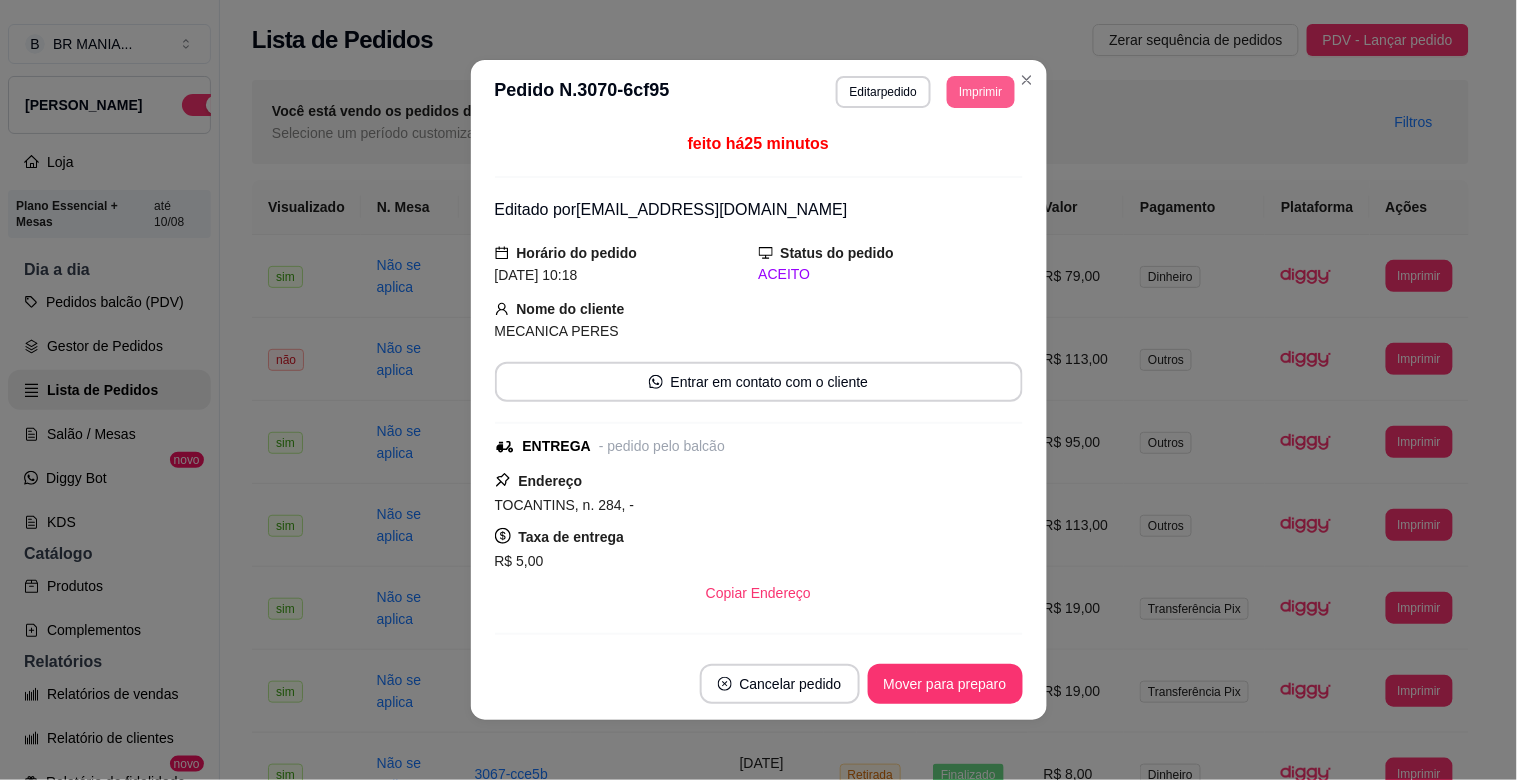 click on "Imprimir" at bounding box center (980, 92) 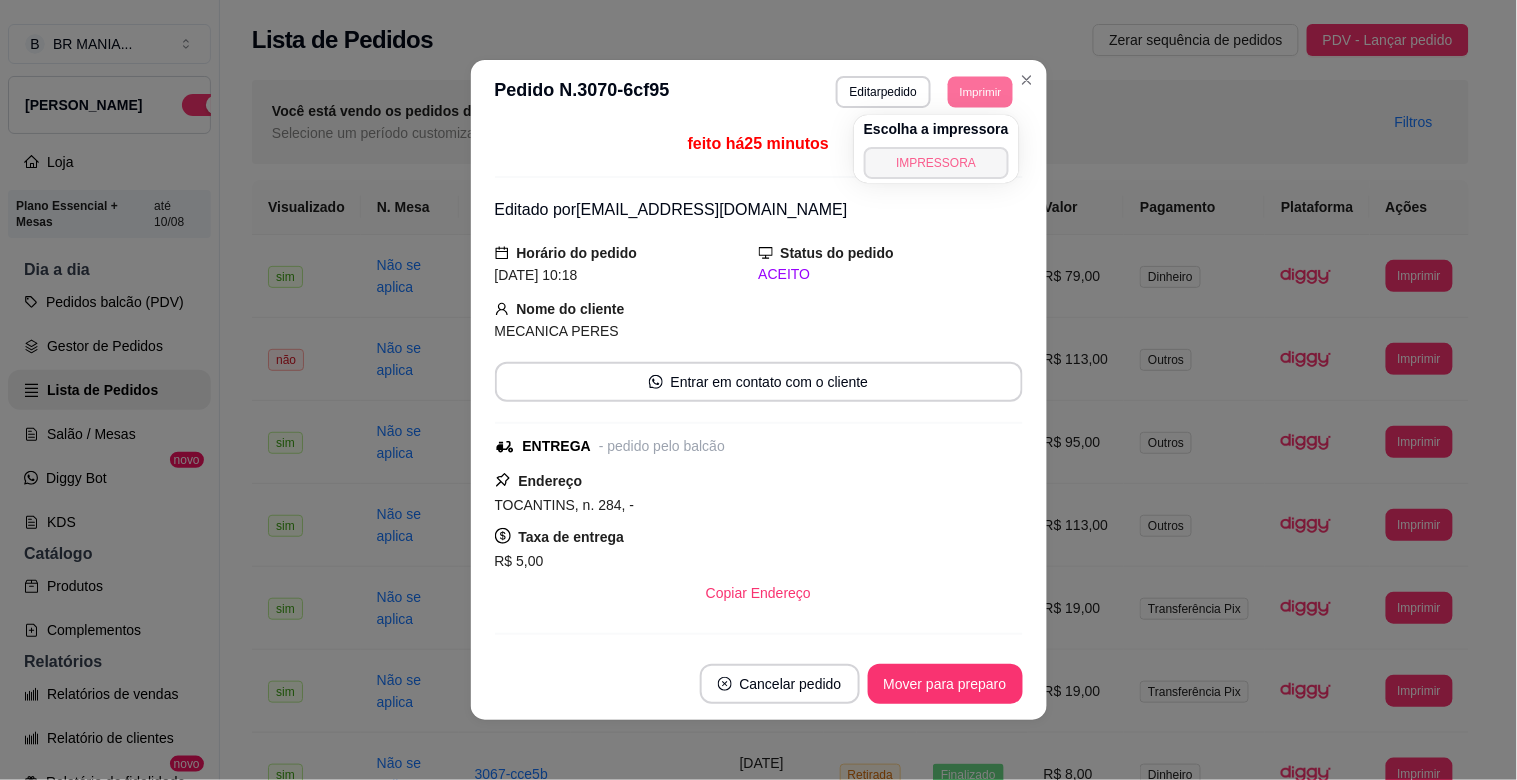 click on "IMPRESSORA" at bounding box center [936, 163] 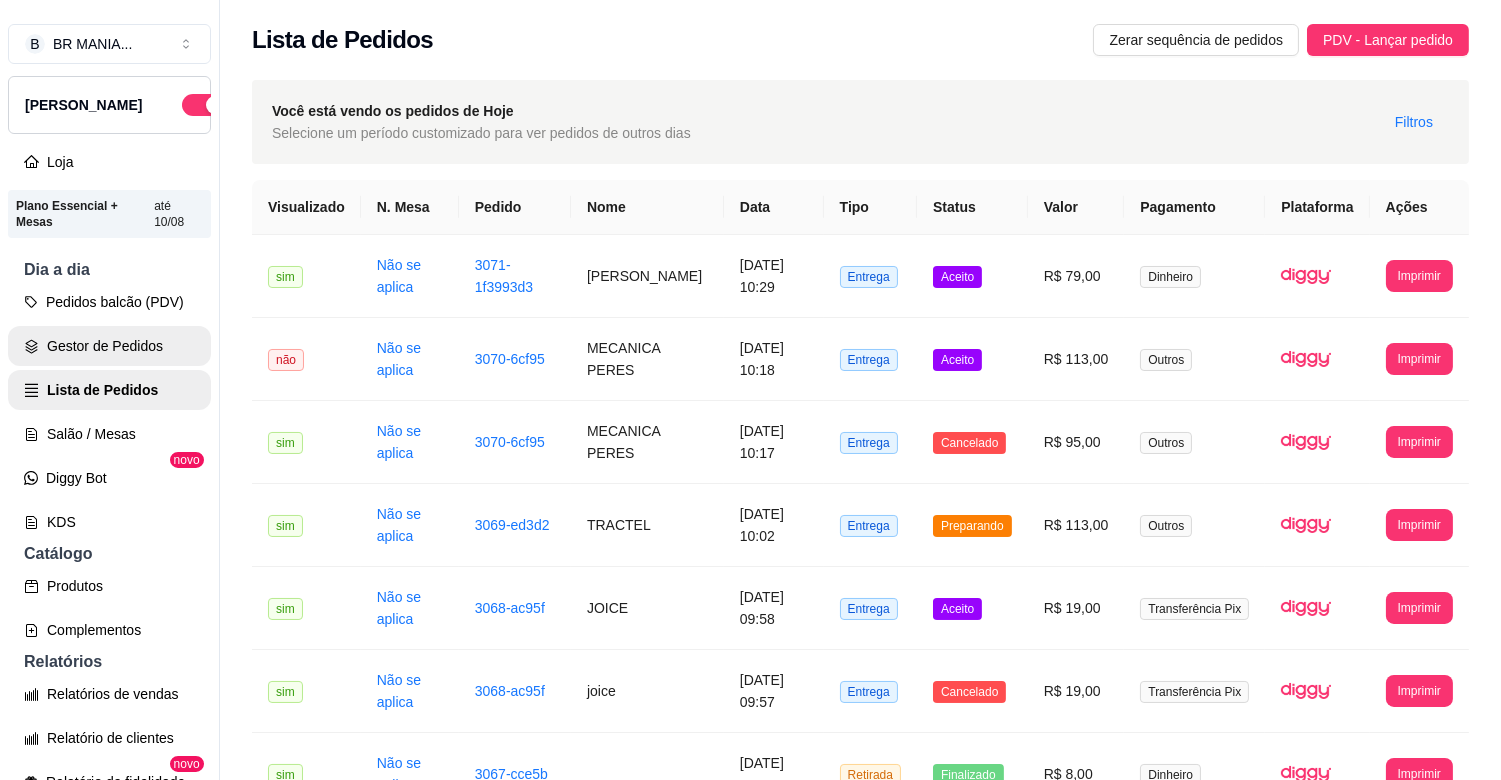 click on "Gestor de Pedidos" at bounding box center (109, 346) 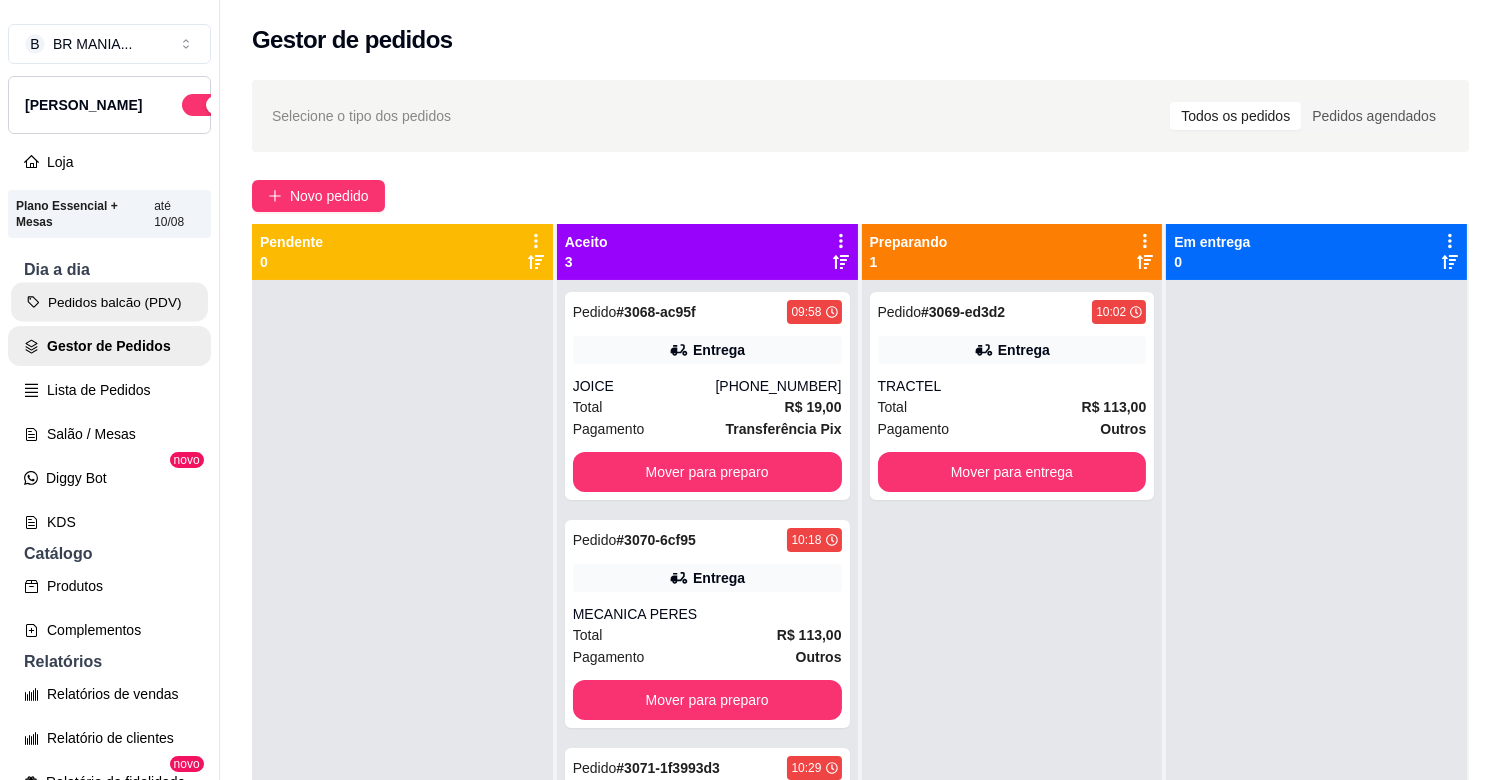 click on "Pedidos balcão (PDV)" at bounding box center (109, 302) 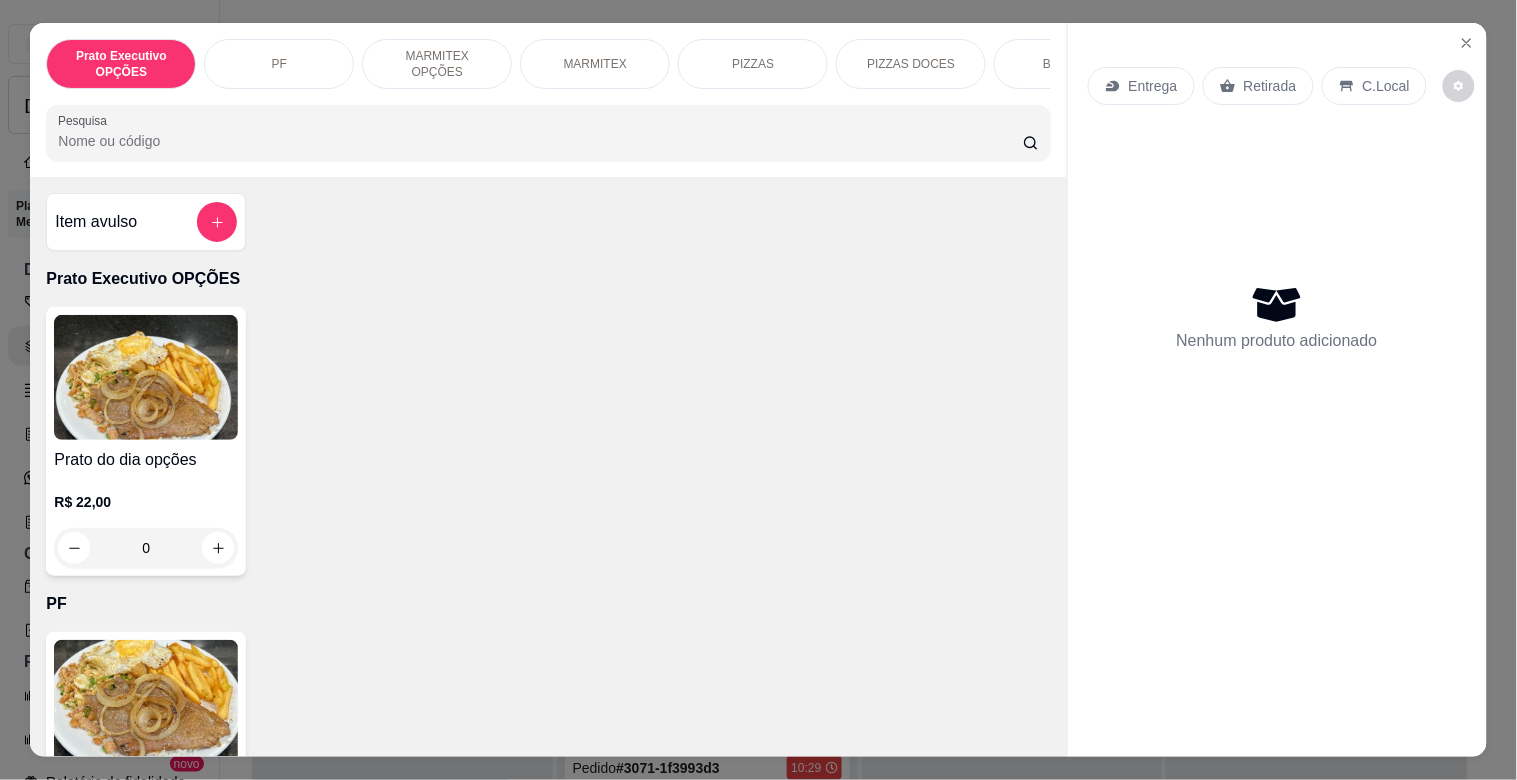 click on "BEBIDAS" at bounding box center [1069, 64] 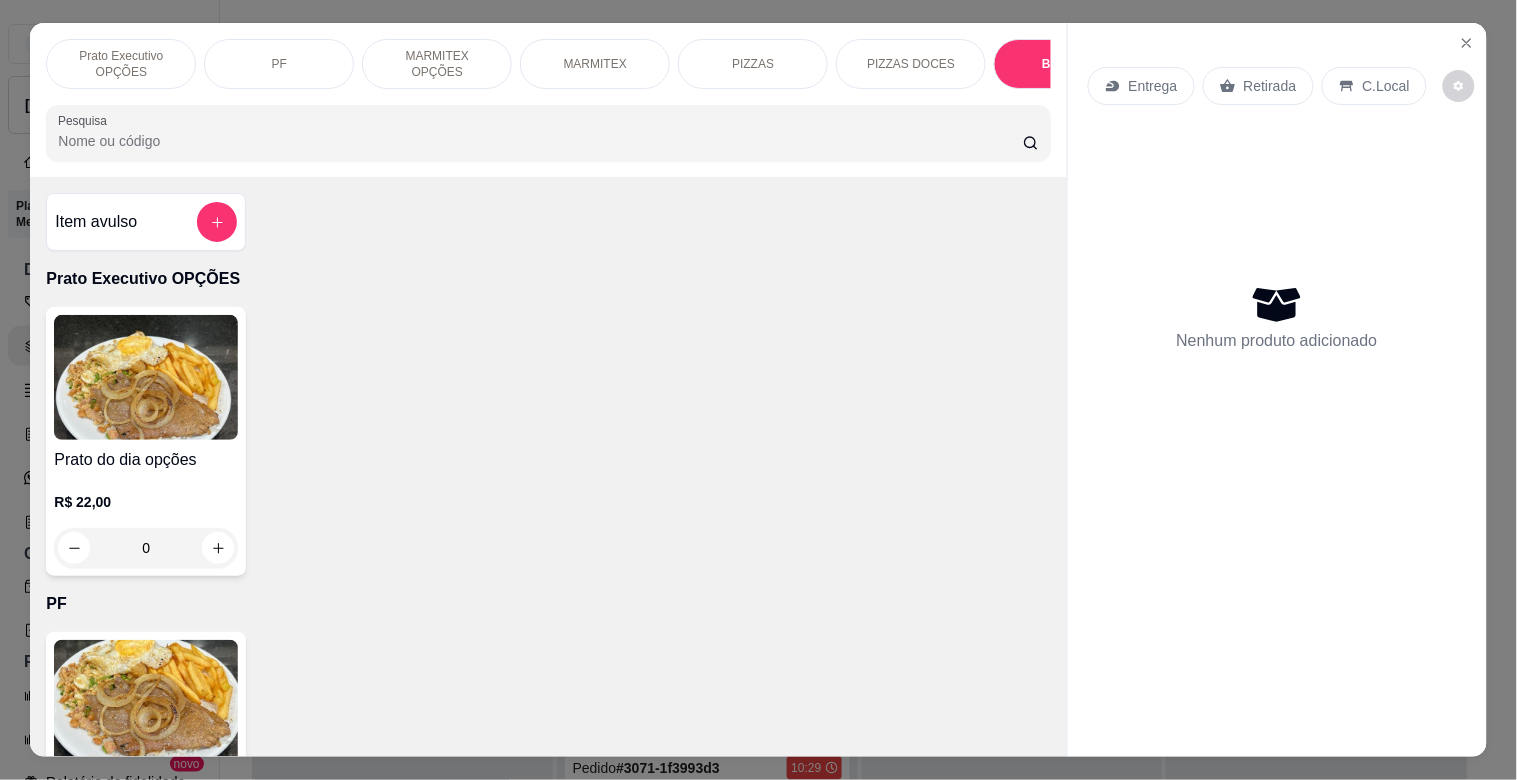 scroll, scrollTop: 2015, scrollLeft: 0, axis: vertical 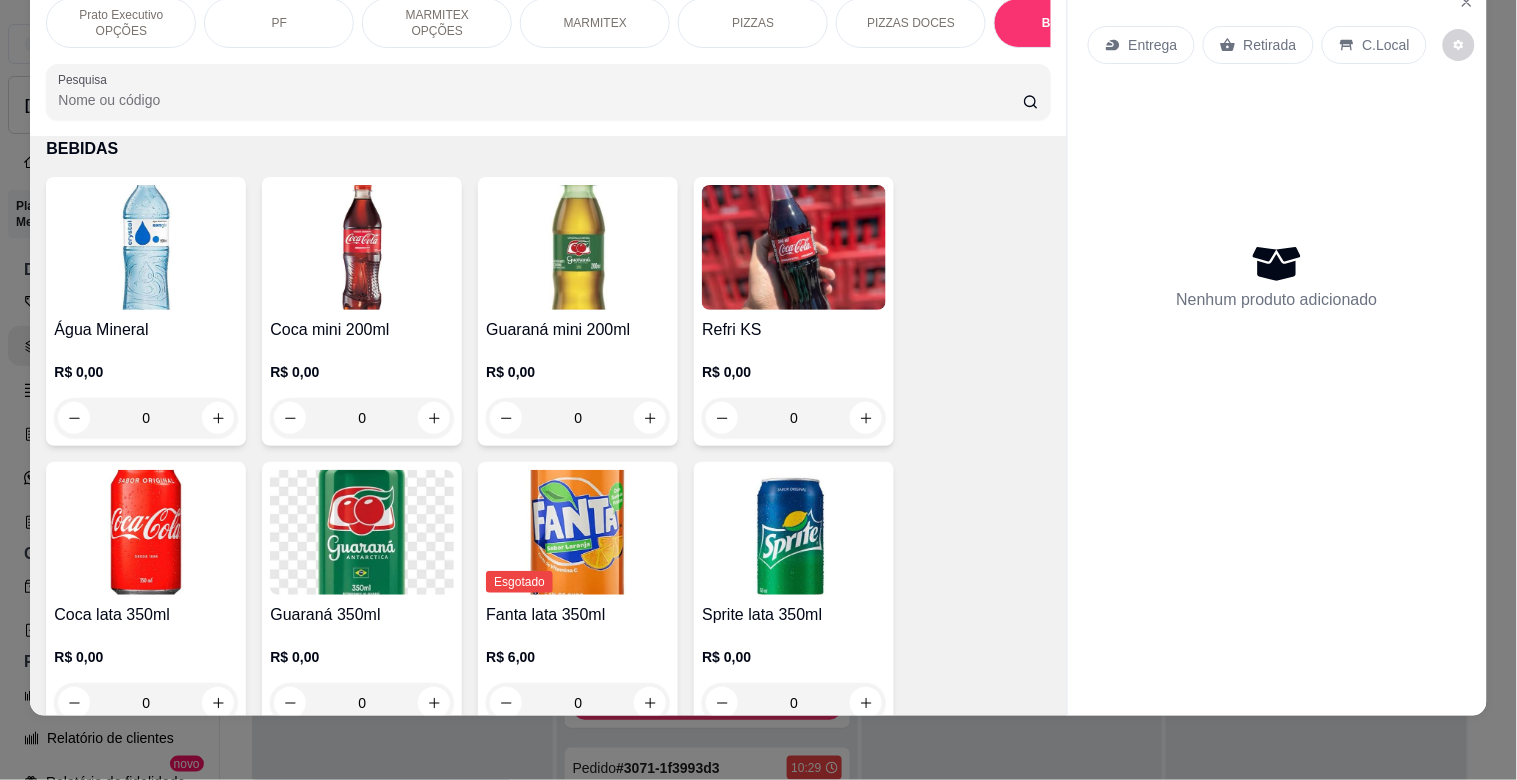 click at bounding box center [146, 532] 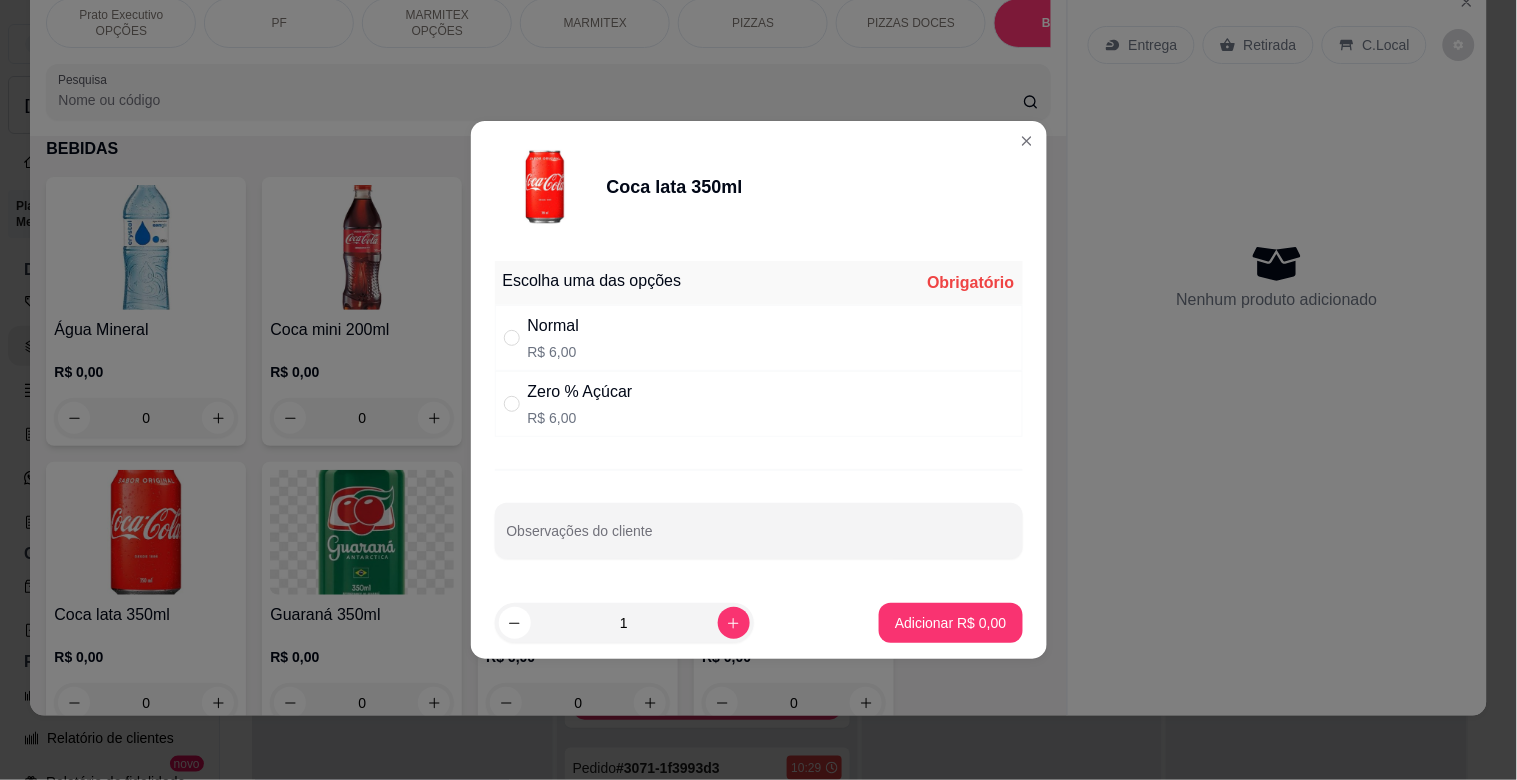 click on "Zero % Açúcar  R$ 6,00" at bounding box center (759, 404) 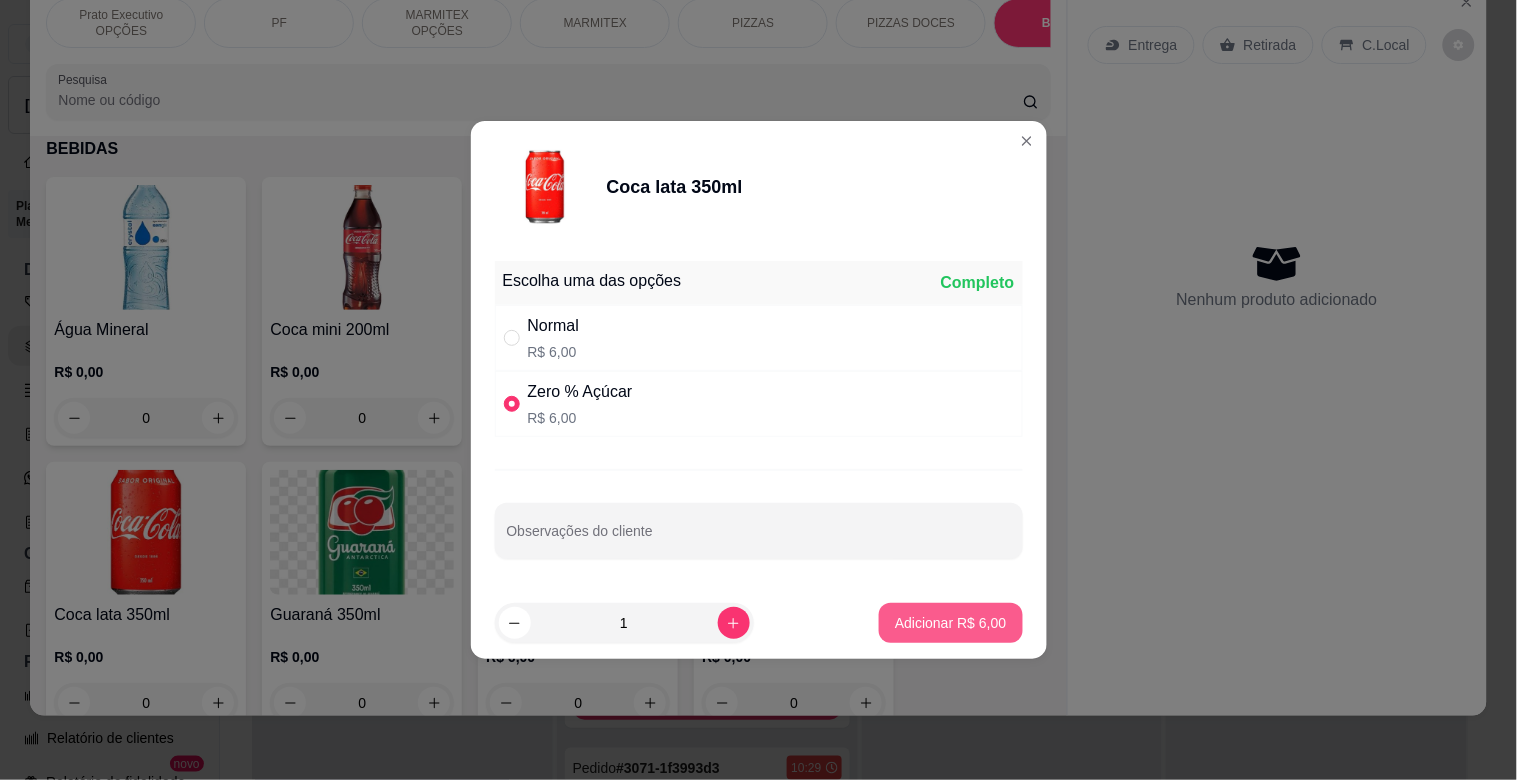 click on "Adicionar   R$ 6,00" at bounding box center (950, 623) 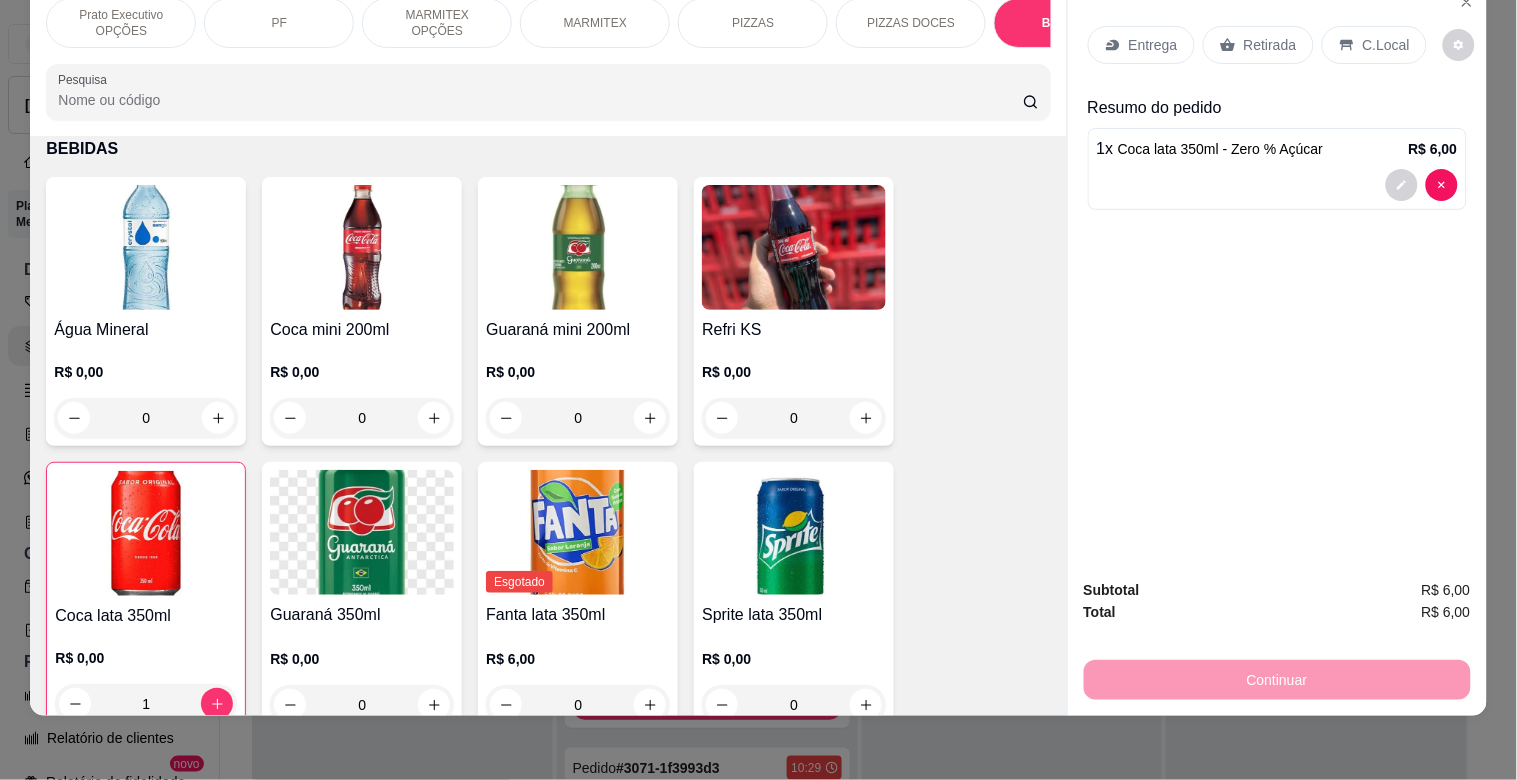 scroll, scrollTop: 0, scrollLeft: 880, axis: horizontal 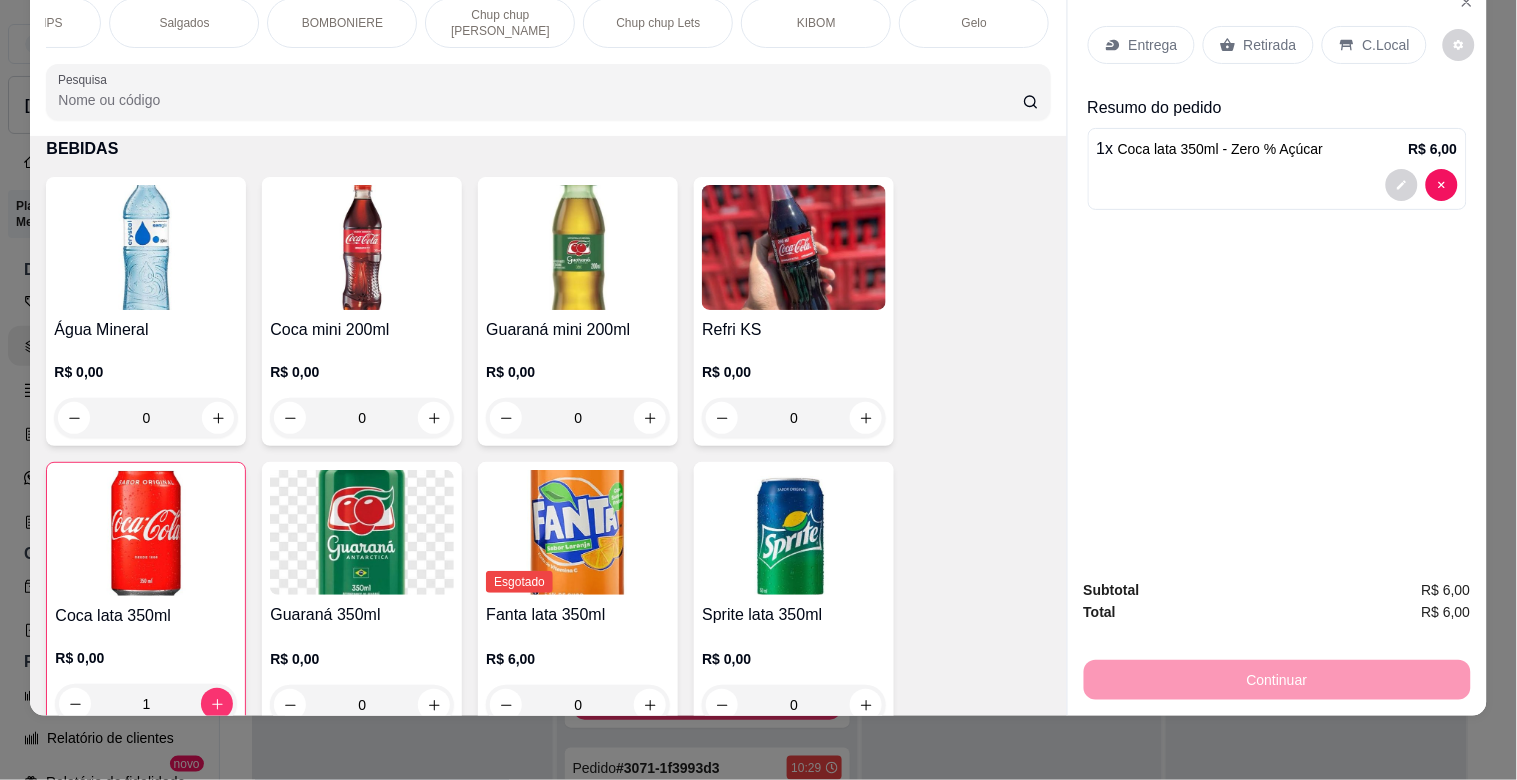 drag, startPoint x: 364, startPoint y: 11, endPoint x: 402, endPoint y: 42, distance: 49.0408 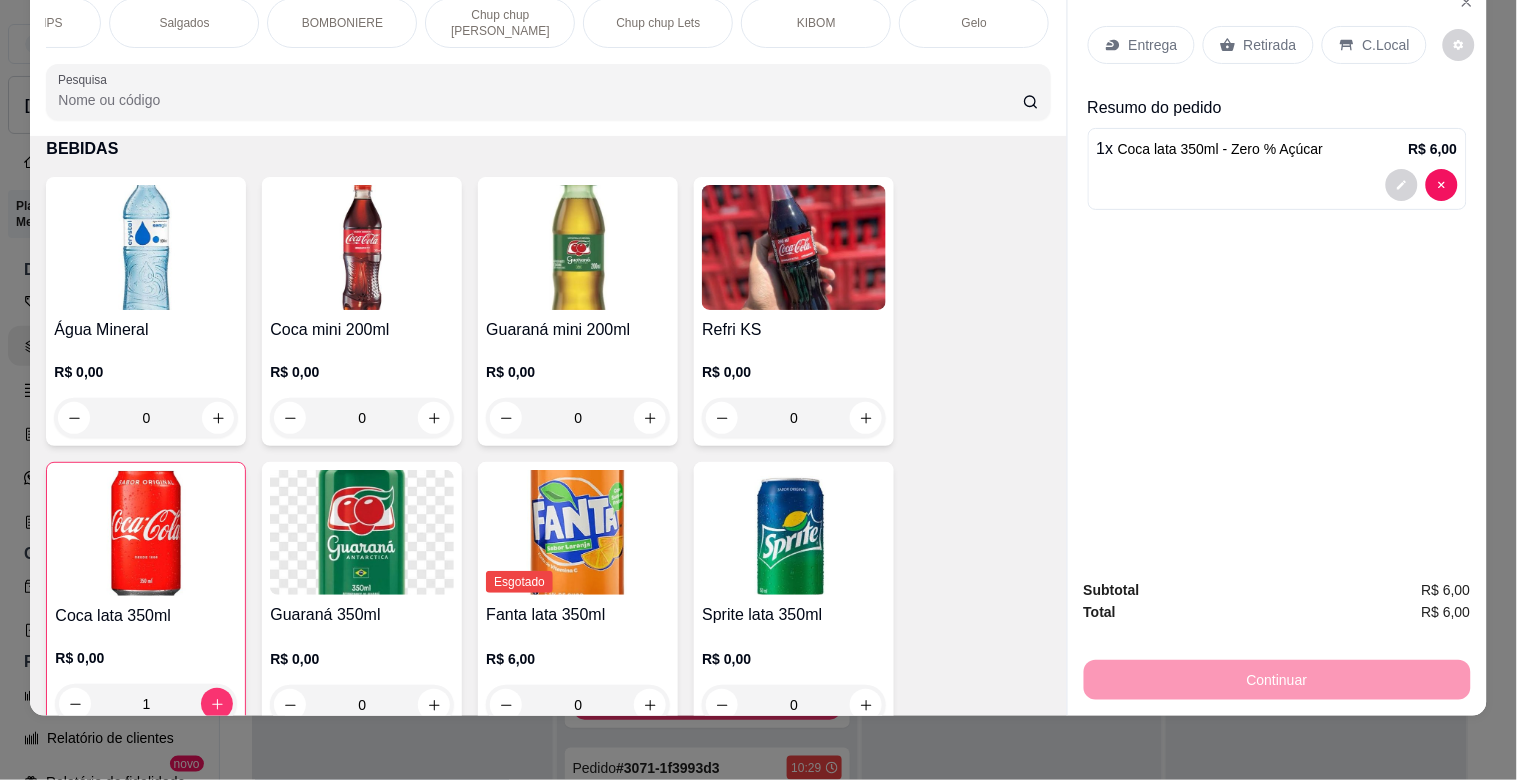 click on "BOMBONIERE" at bounding box center [342, 23] 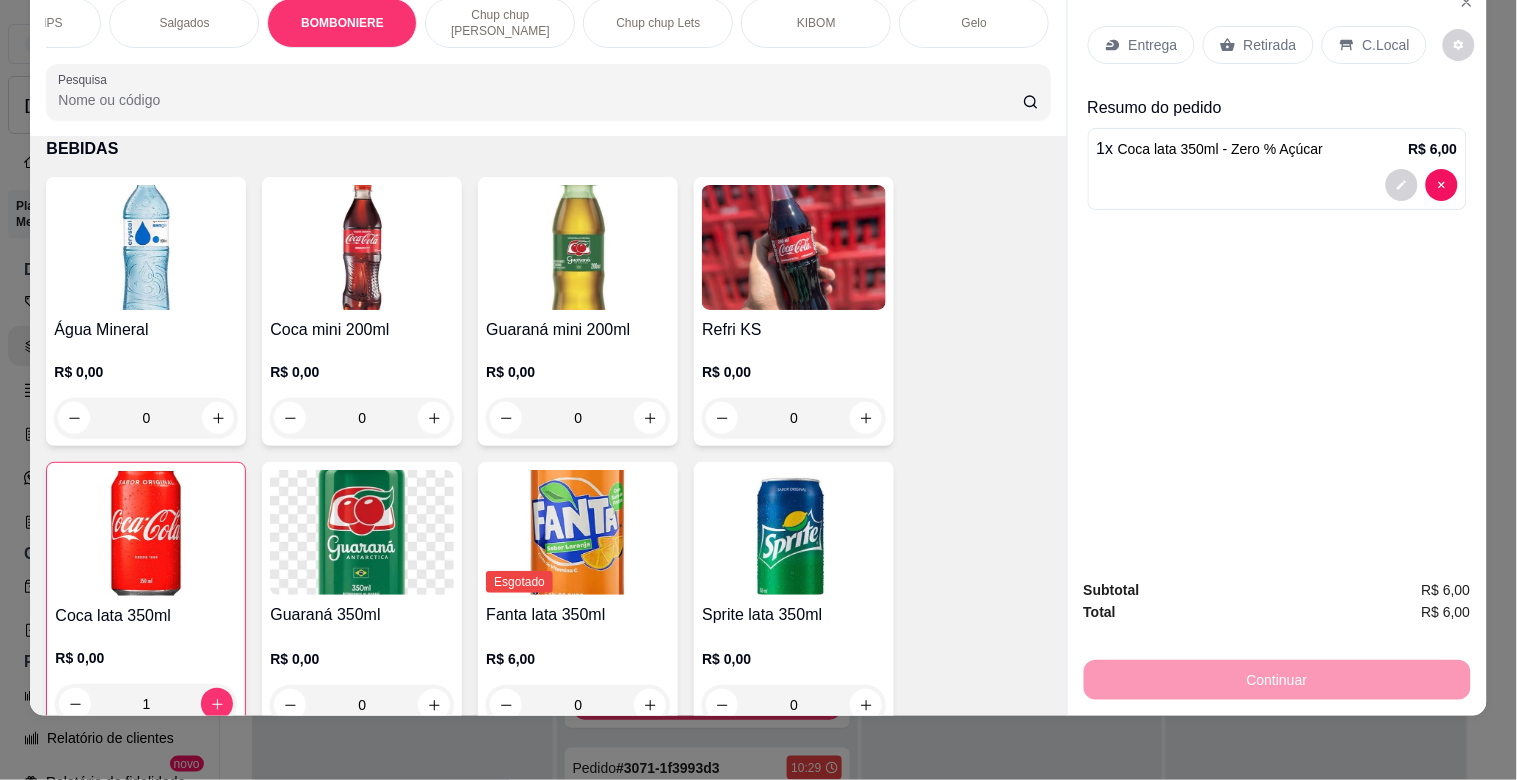 scroll, scrollTop: 6034, scrollLeft: 0, axis: vertical 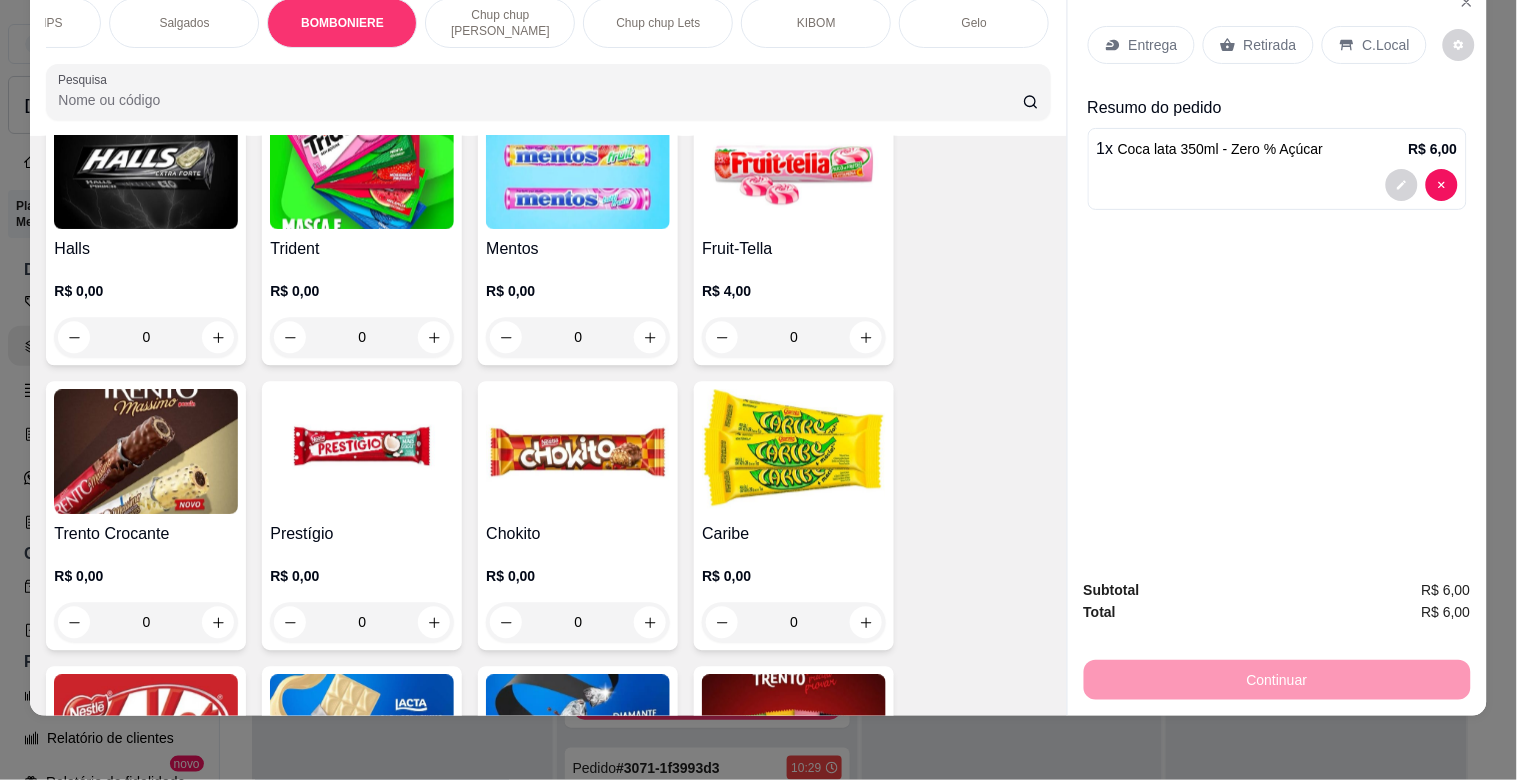 click at bounding box center [362, 736] 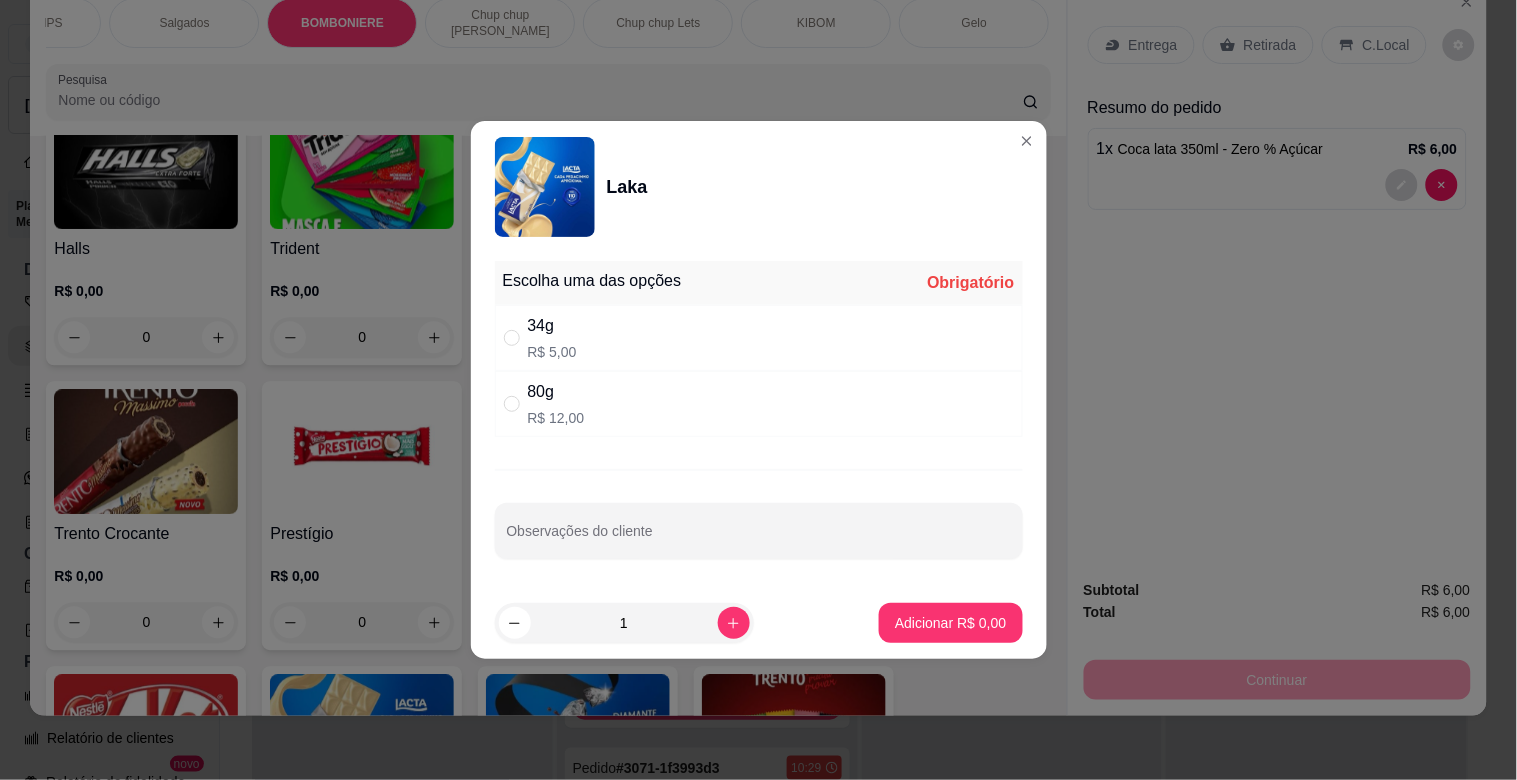 click on "34g  R$ 5,00" at bounding box center [759, 338] 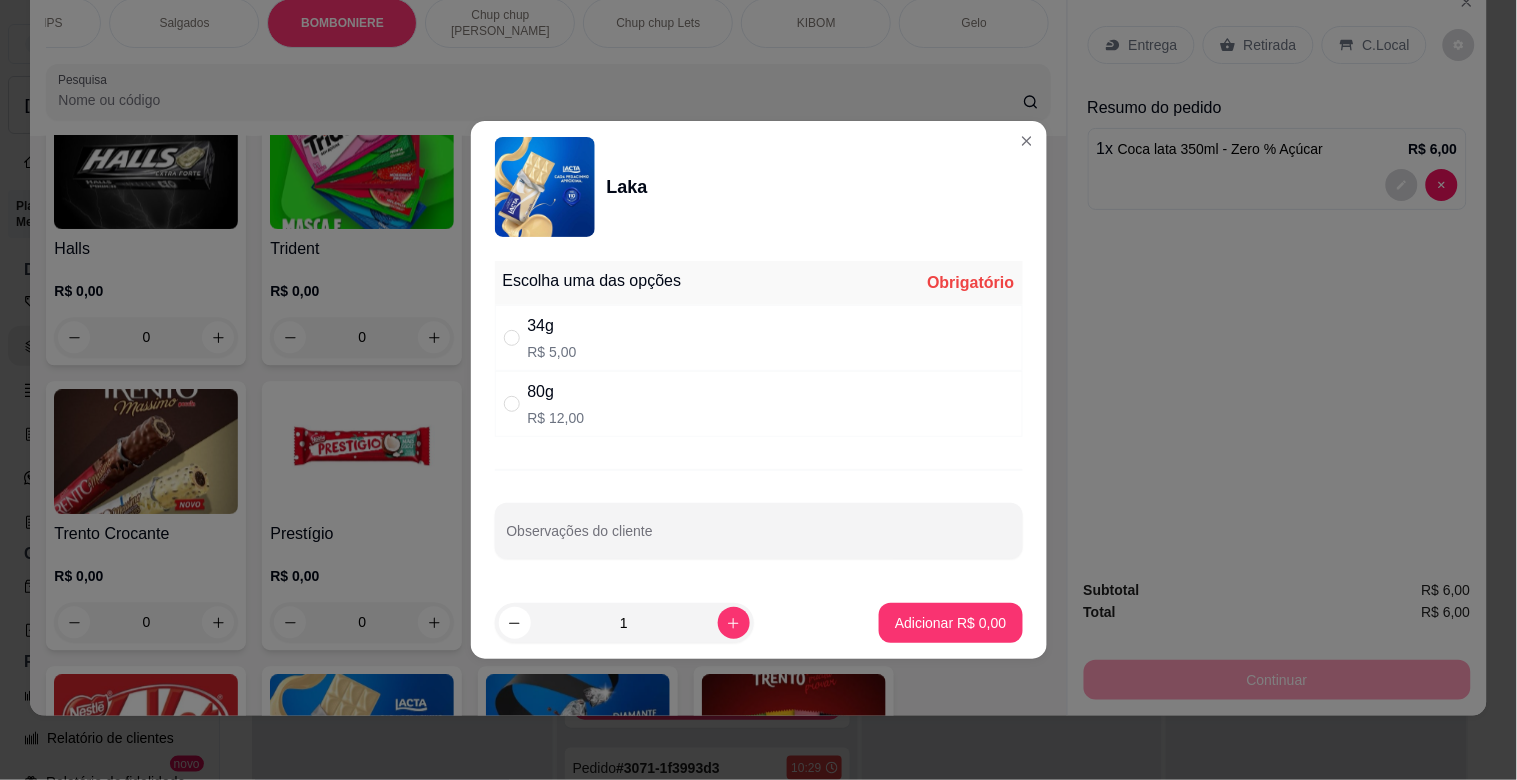 drag, startPoint x: 543, startPoint y: 340, endPoint x: 803, endPoint y: 511, distance: 311.19287 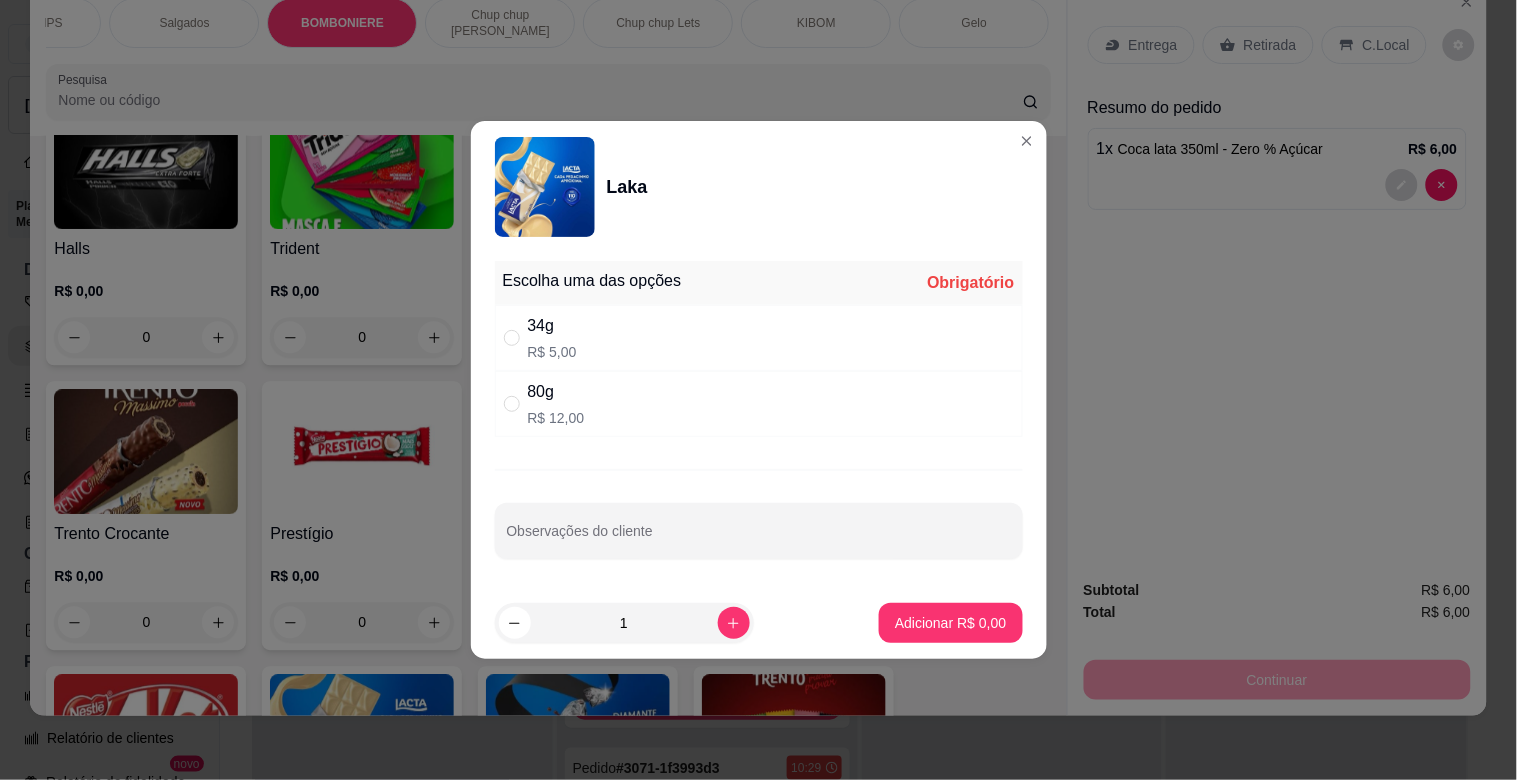 click on "34g  R$ 5,00" at bounding box center [552, 338] 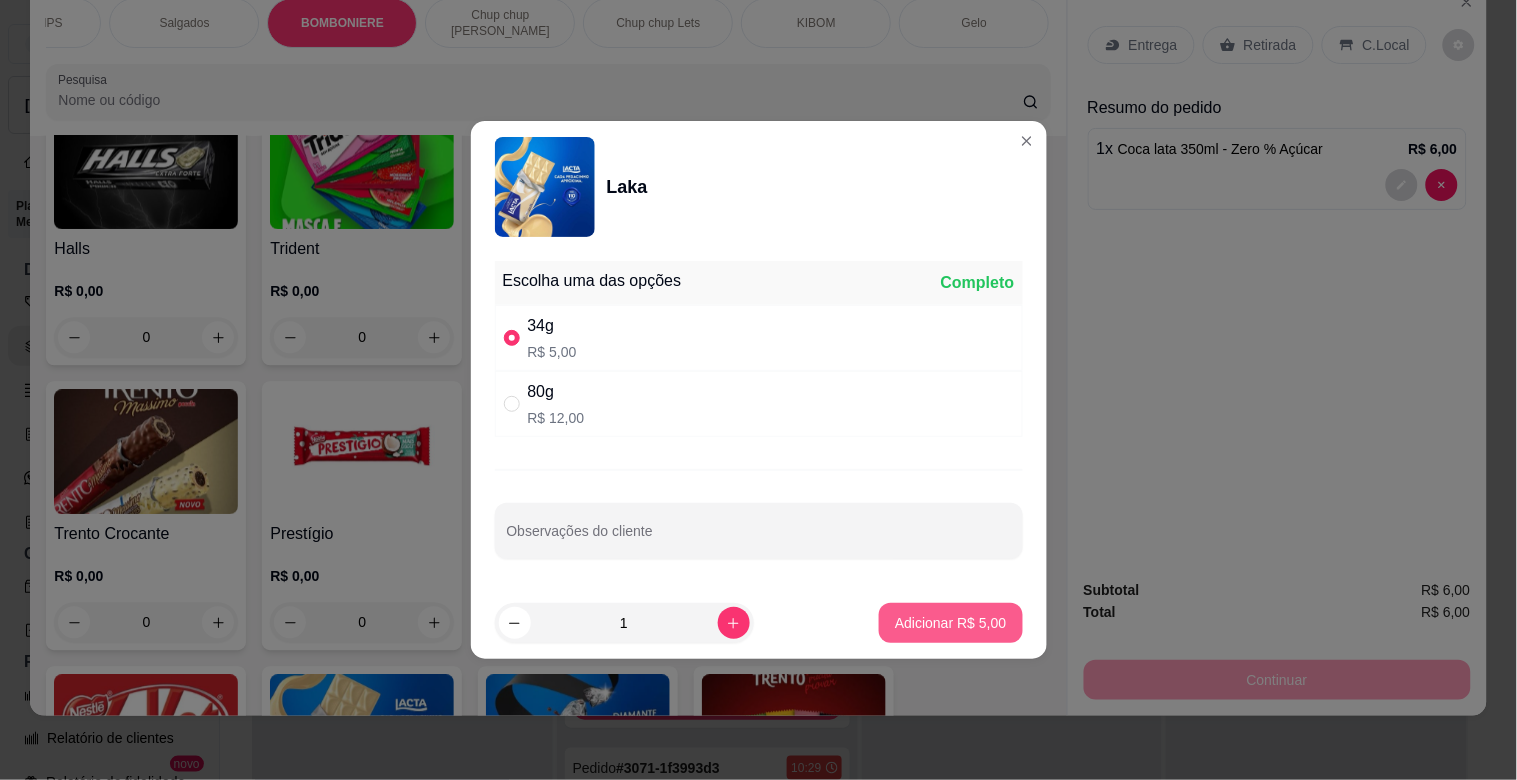click on "Adicionar   R$ 5,00" at bounding box center [950, 623] 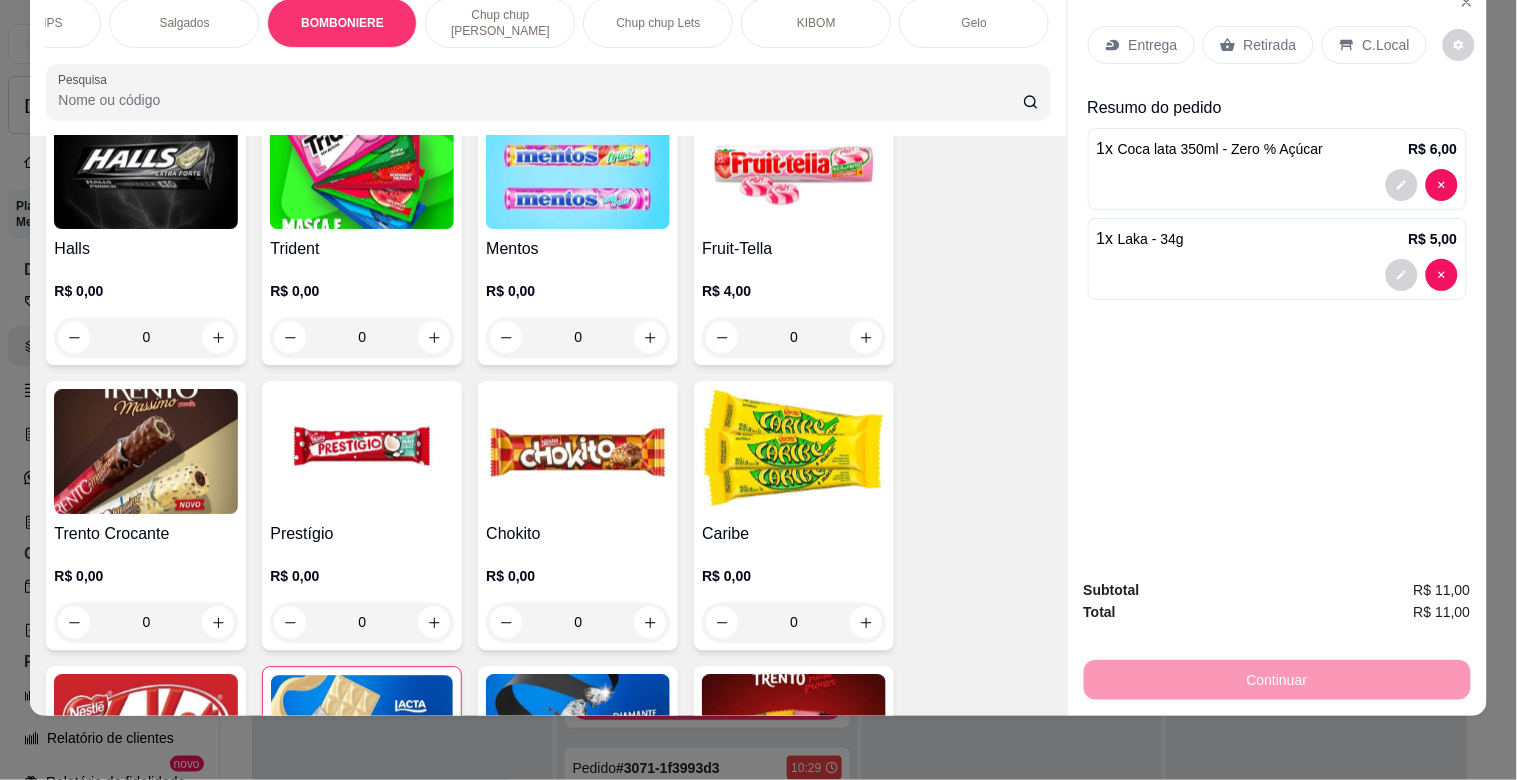 click on "C.Local" at bounding box center (1386, 45) 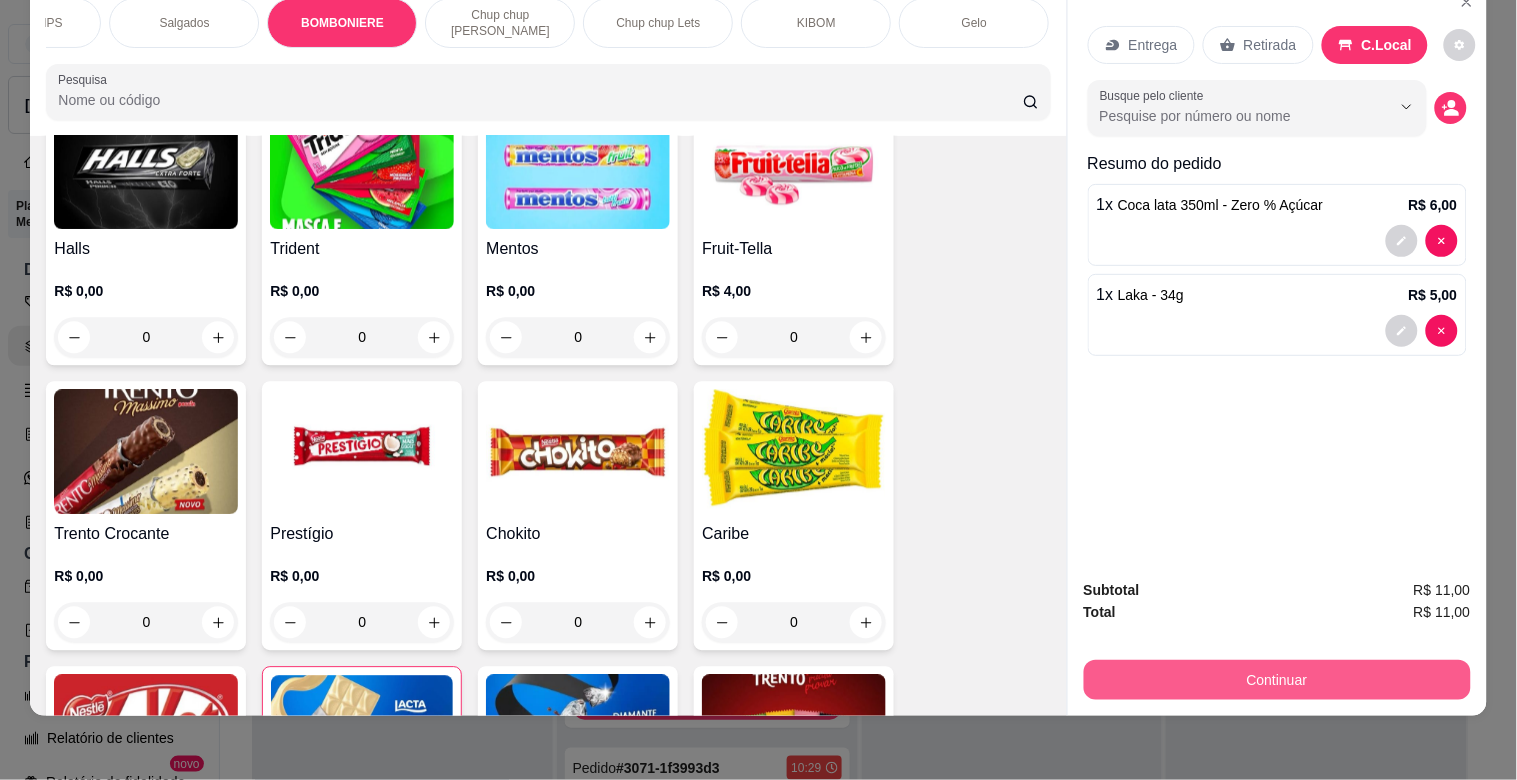 click on "Continuar" at bounding box center [1277, 680] 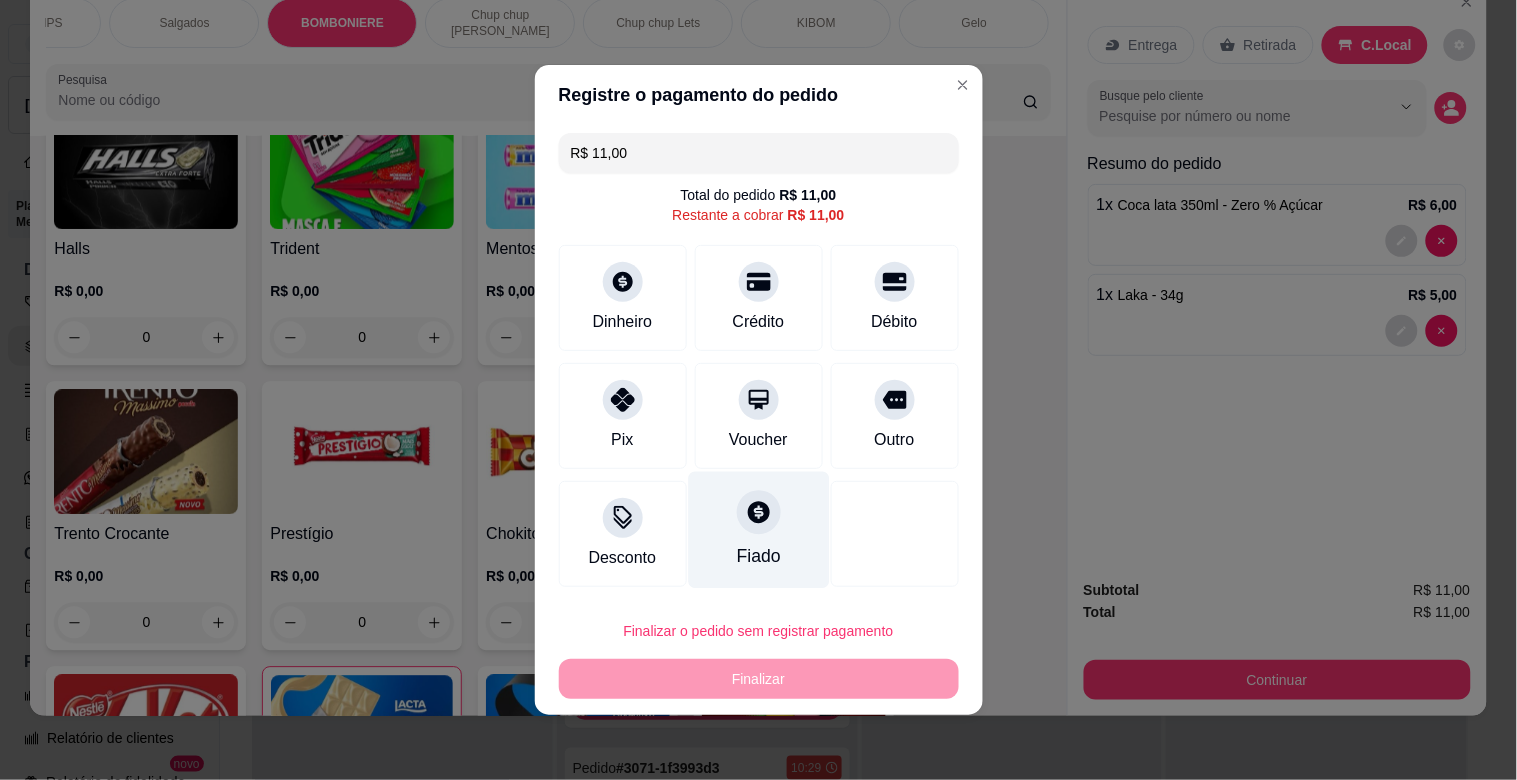 drag, startPoint x: 768, startPoint y: 311, endPoint x: 740, endPoint y: 512, distance: 202.94087 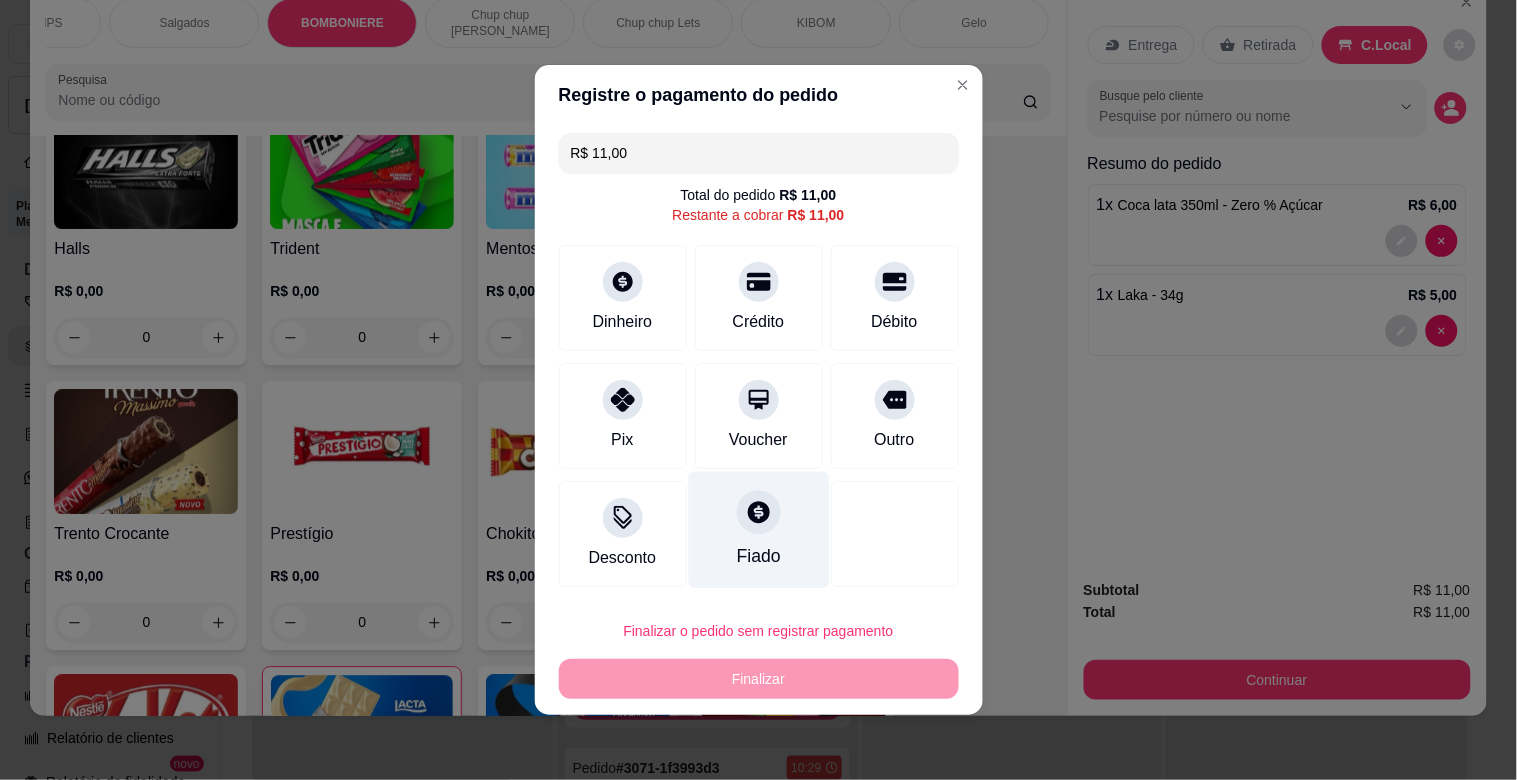 click on "Crédito" at bounding box center (759, 322) 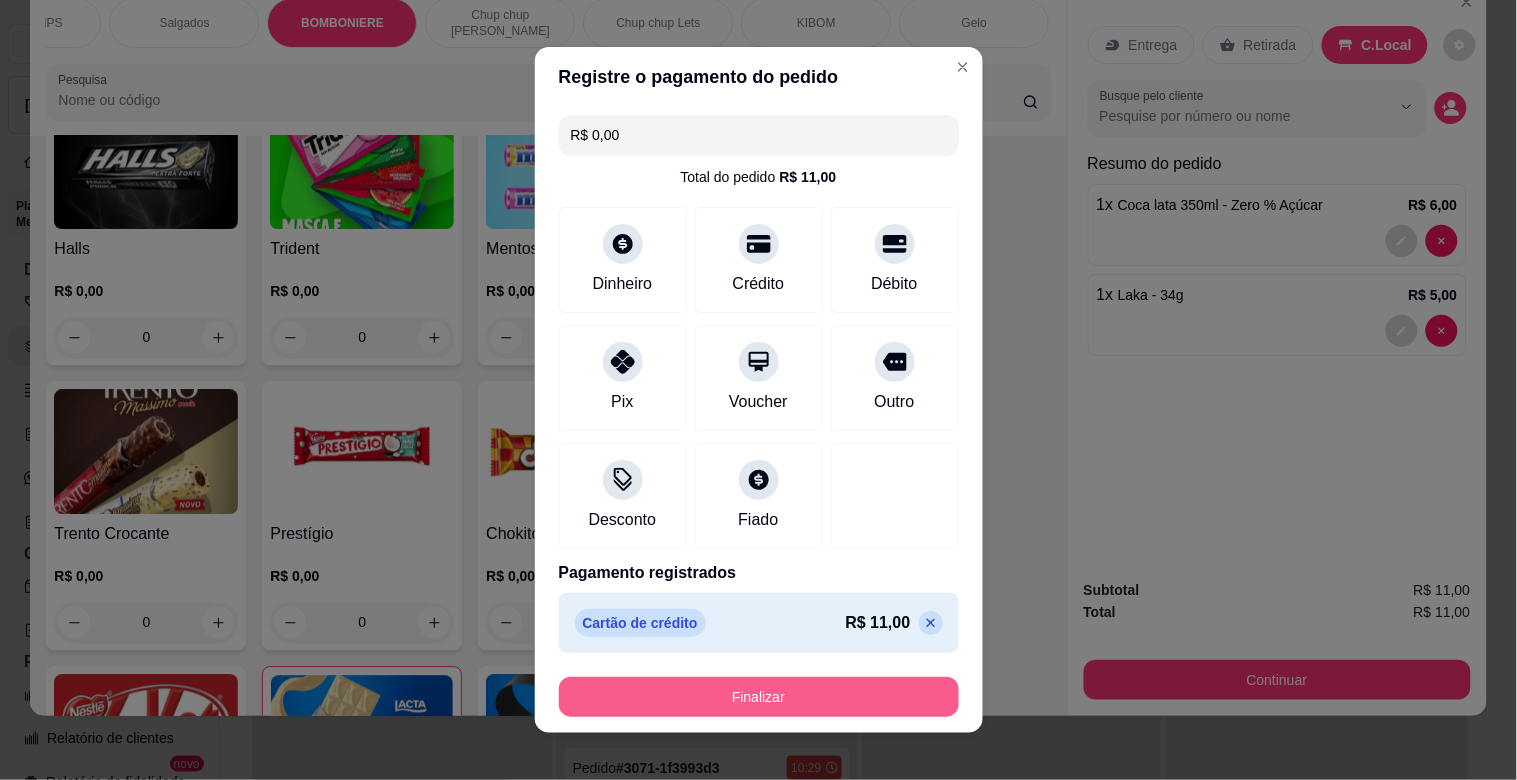 click on "Finalizar" at bounding box center [759, 697] 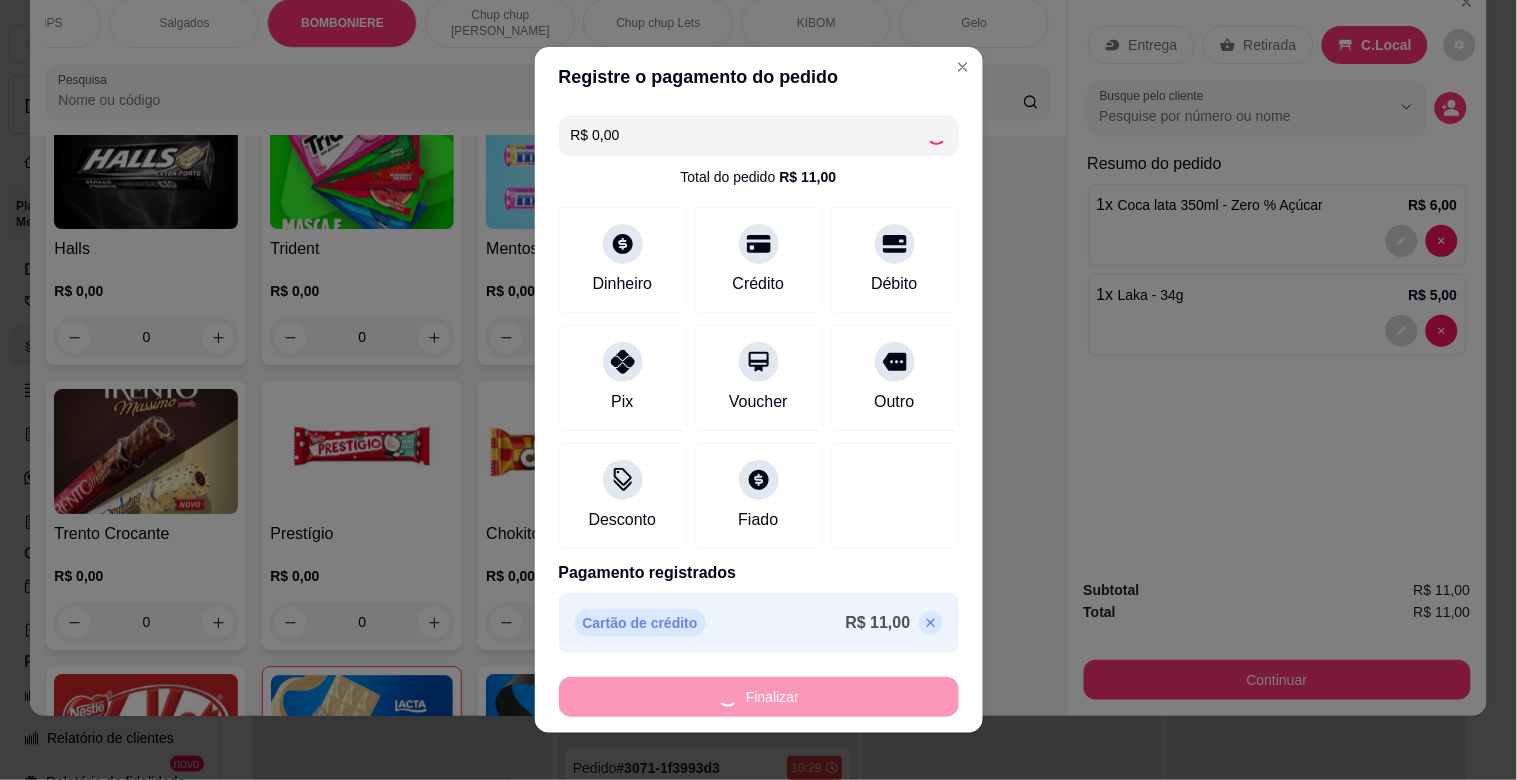 type on "0" 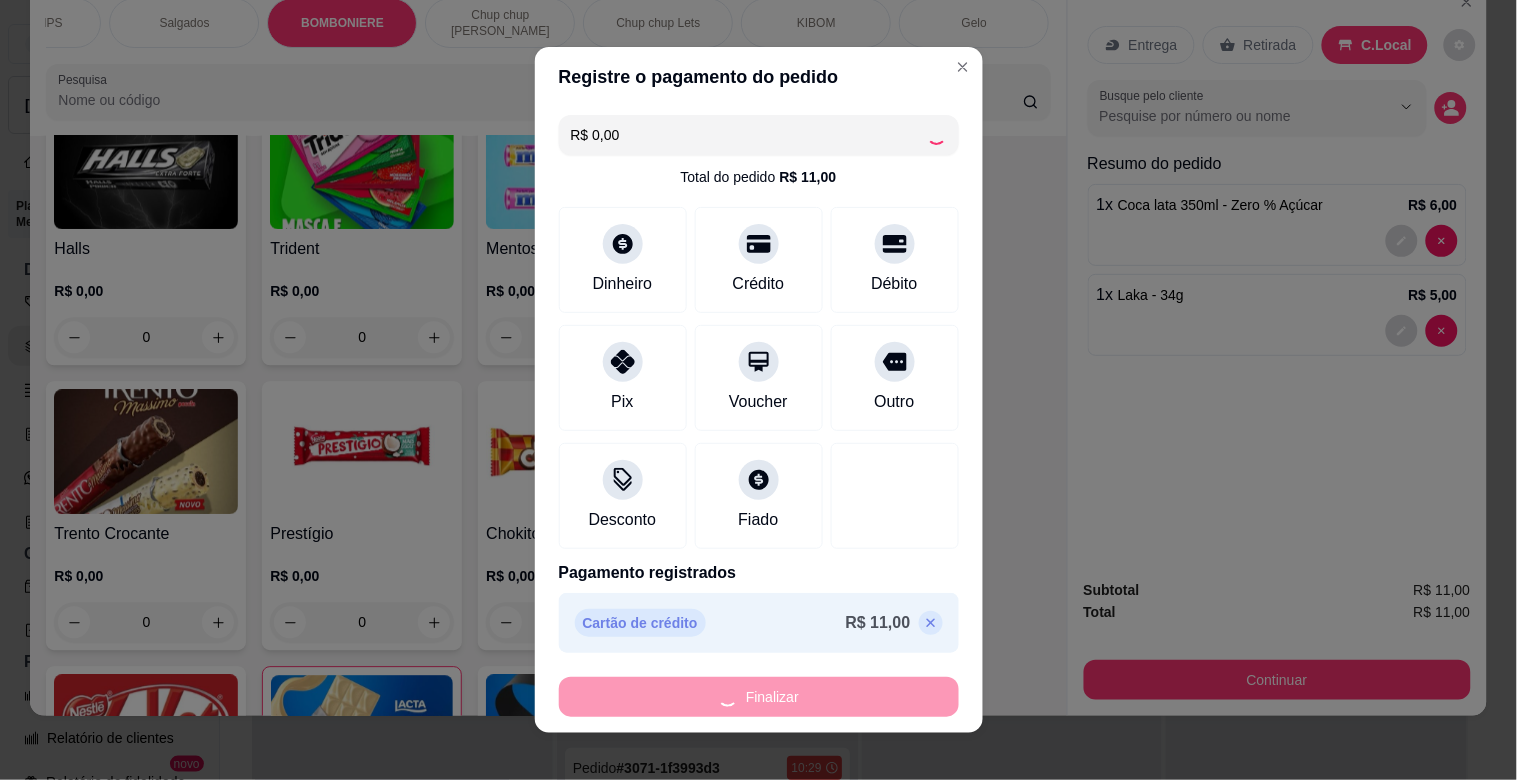 type on "0" 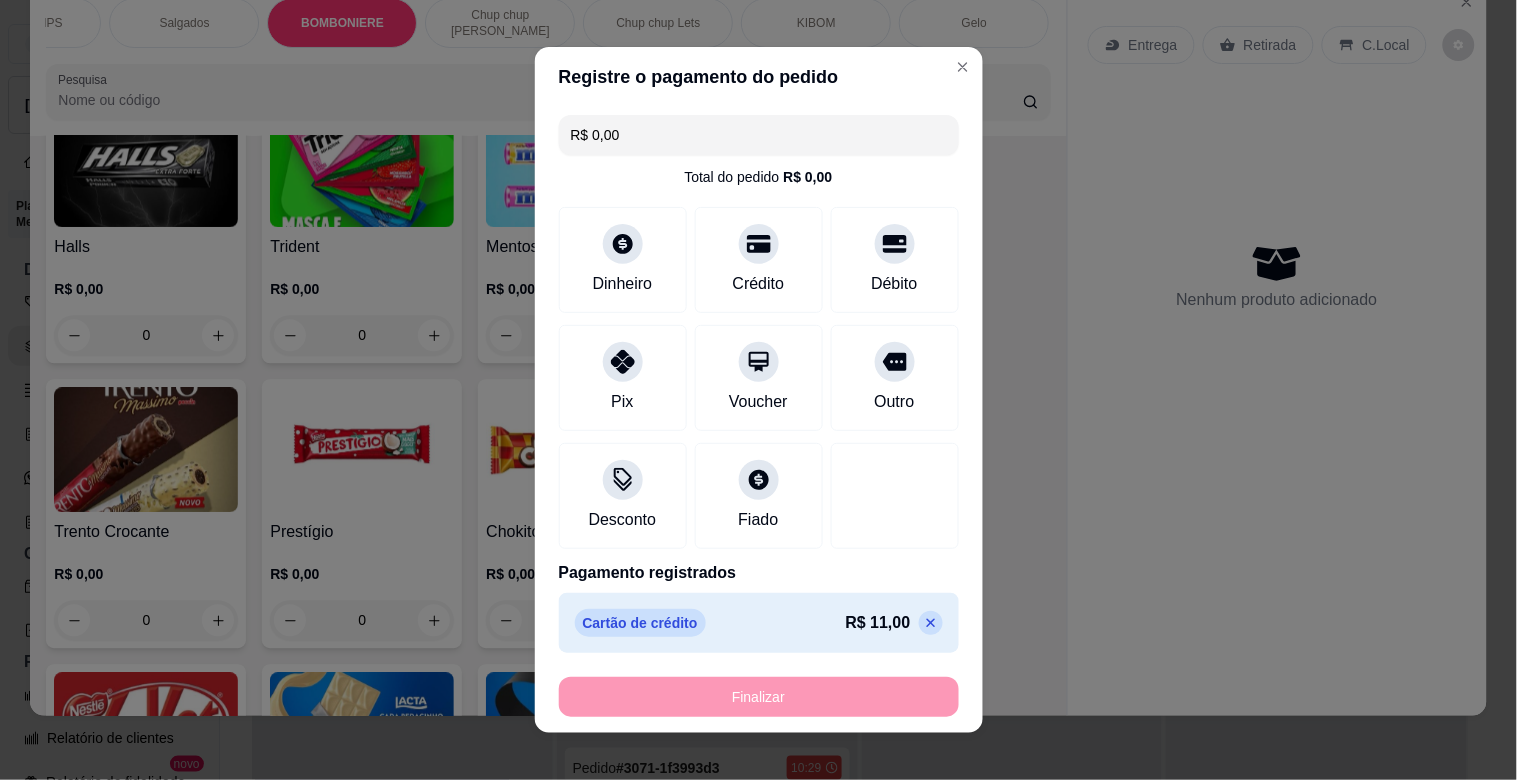 type on "-R$ 11,00" 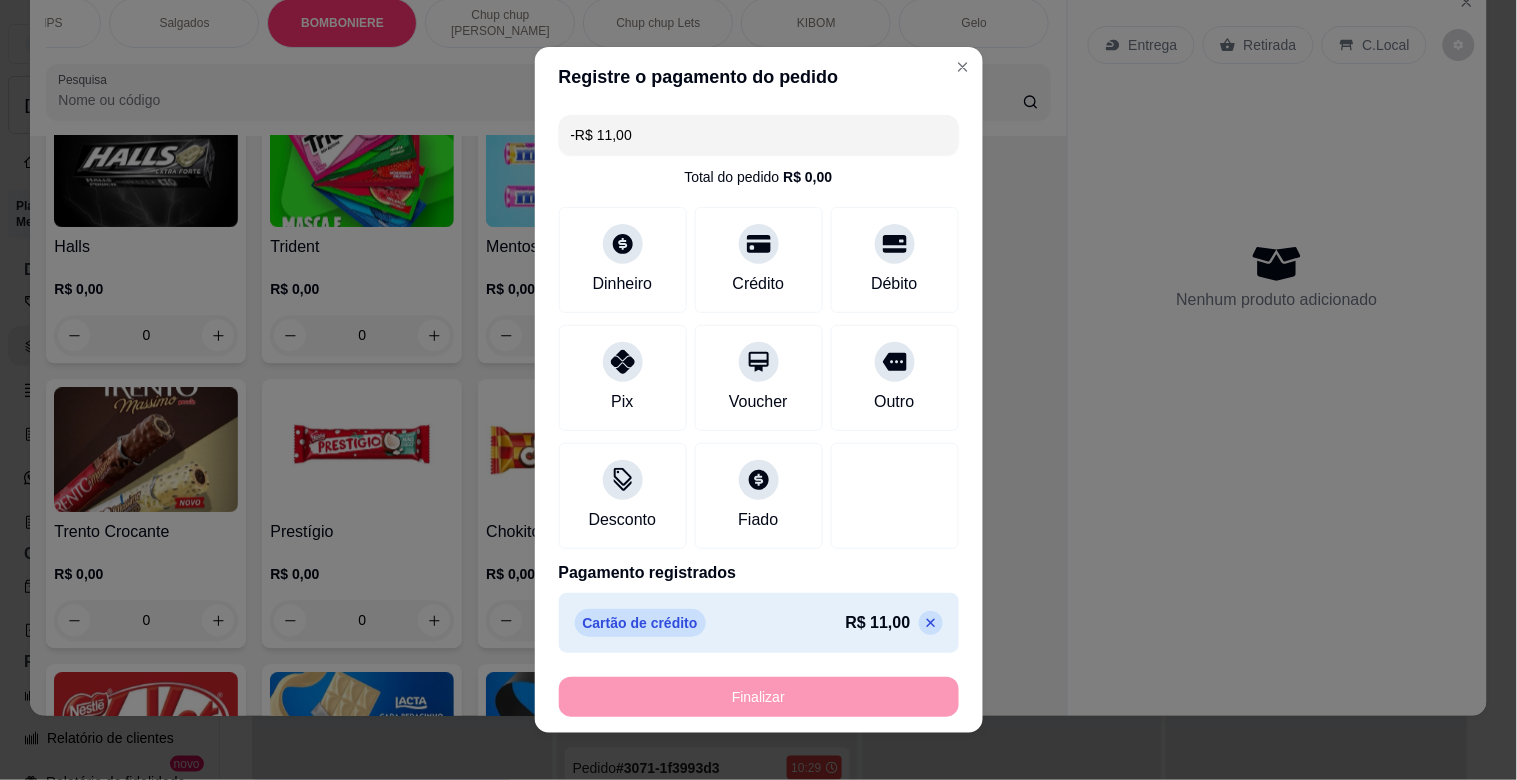 scroll, scrollTop: 7016, scrollLeft: 0, axis: vertical 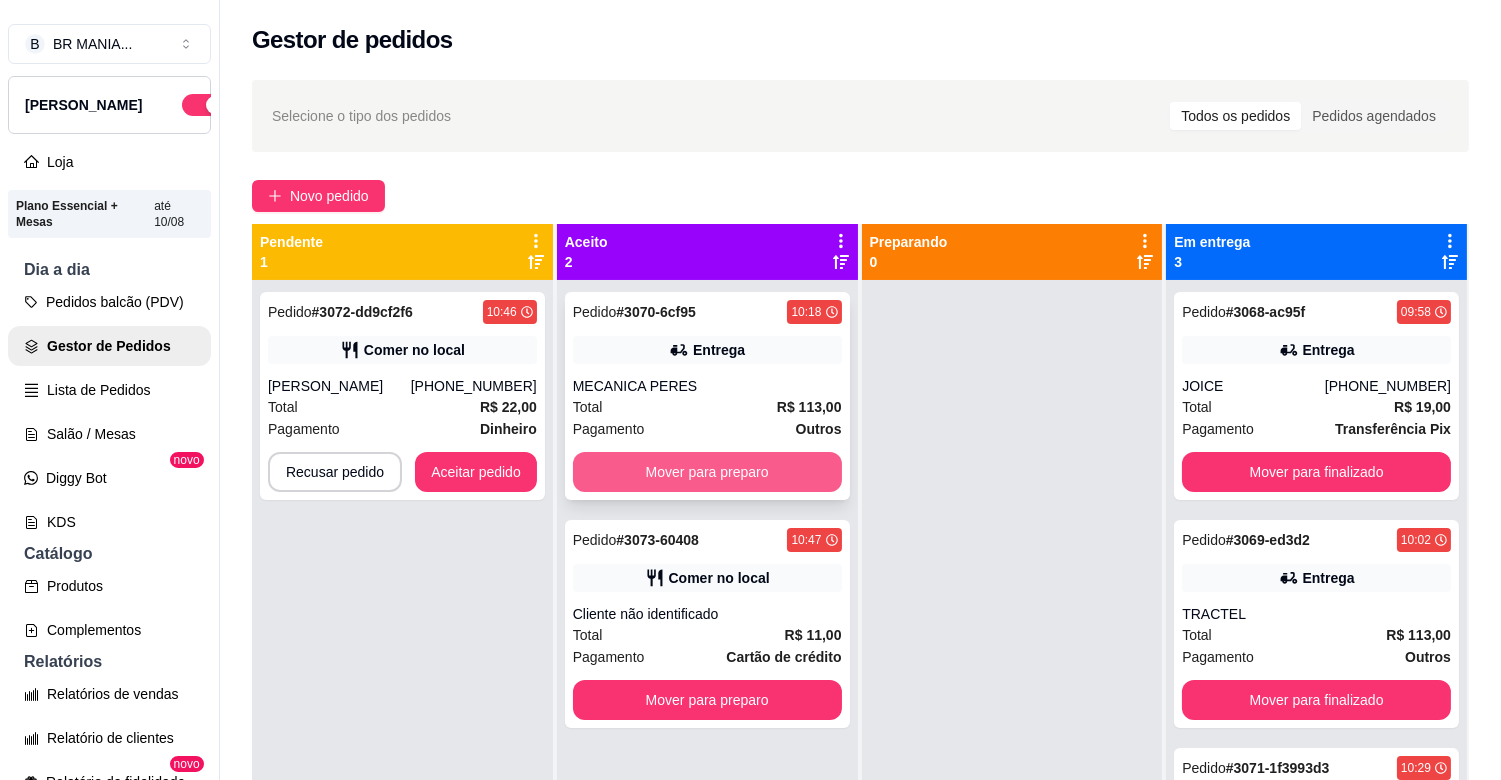 click on "Mover para preparo" at bounding box center (707, 472) 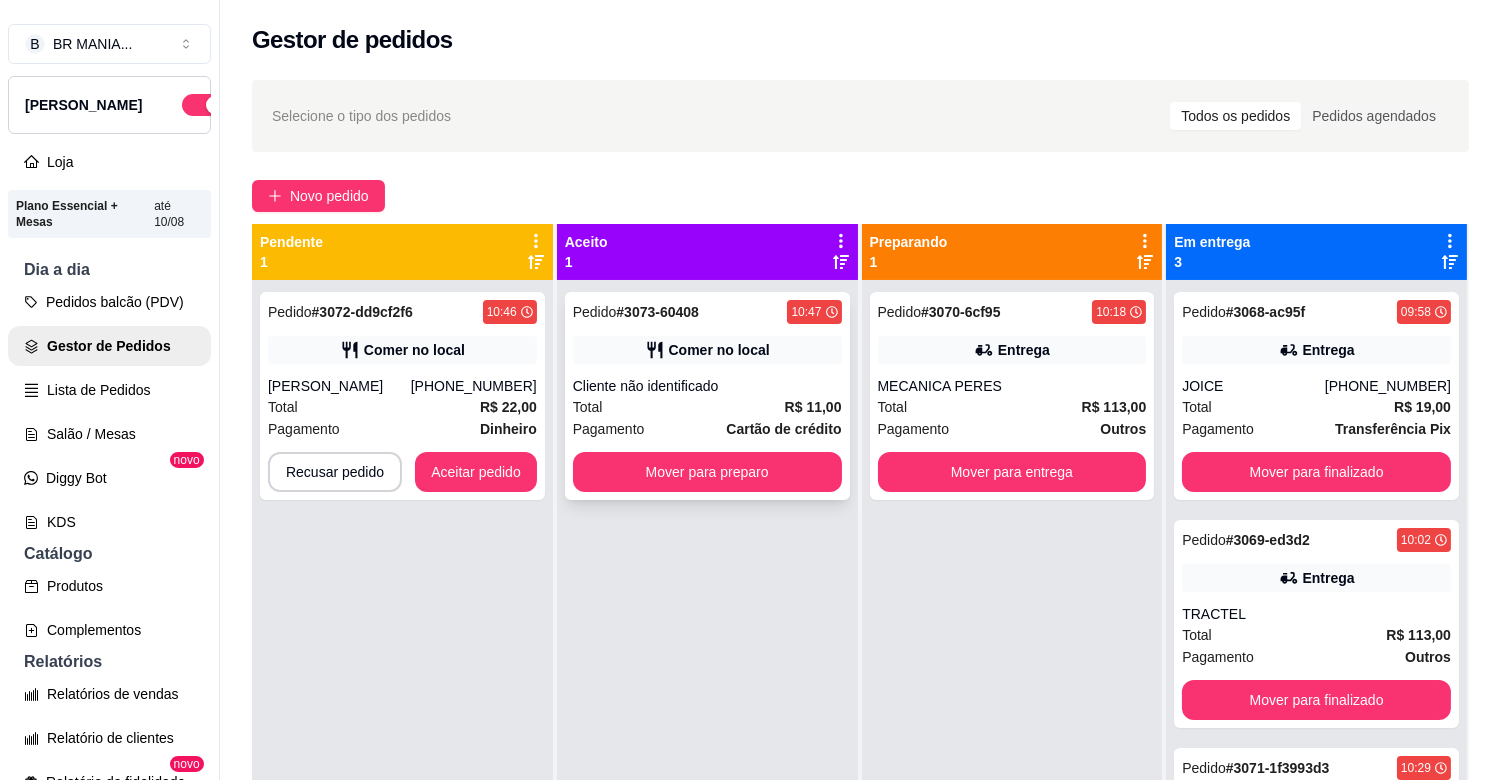click on "Comer no local" at bounding box center [719, 350] 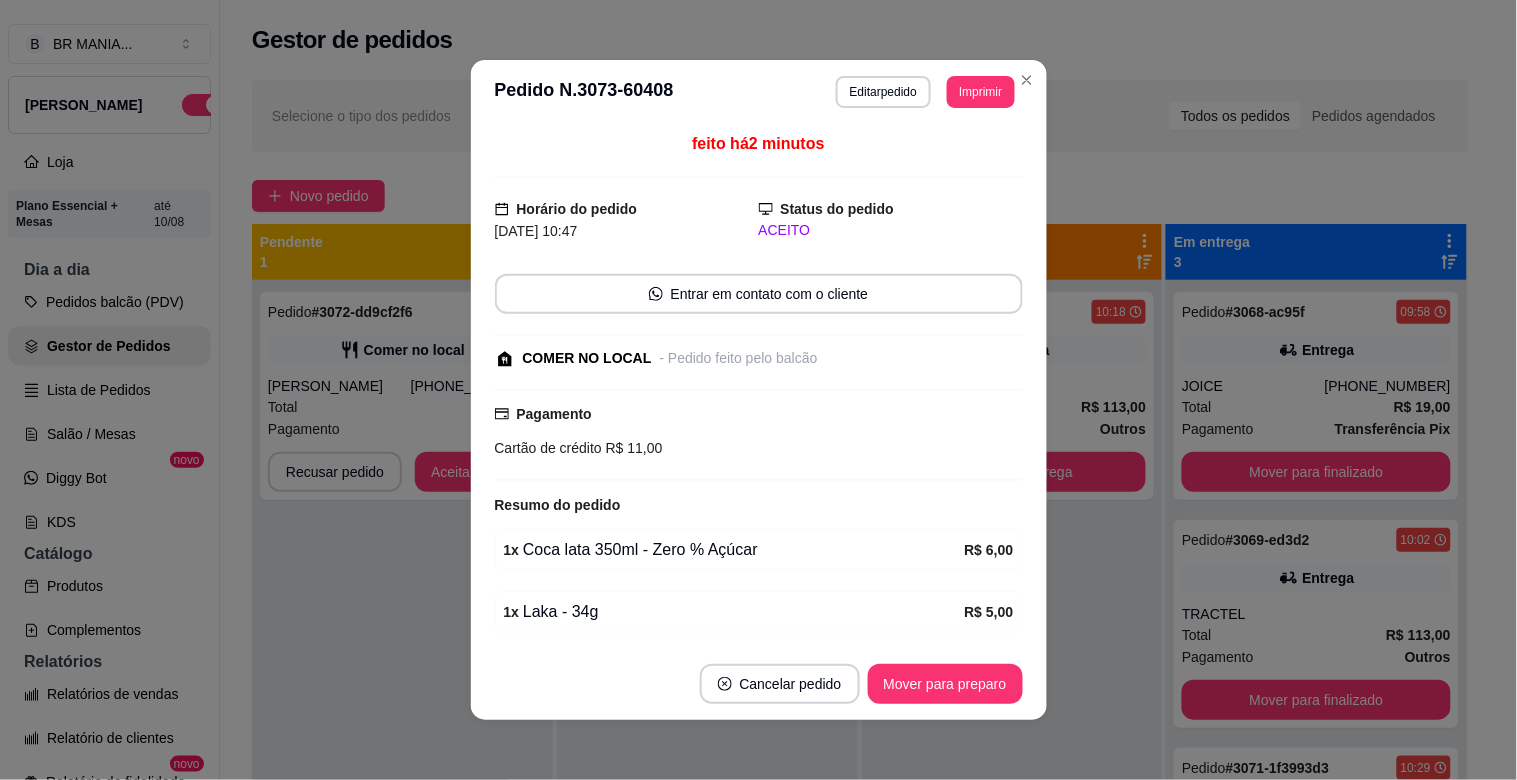 scroll, scrollTop: 73, scrollLeft: 0, axis: vertical 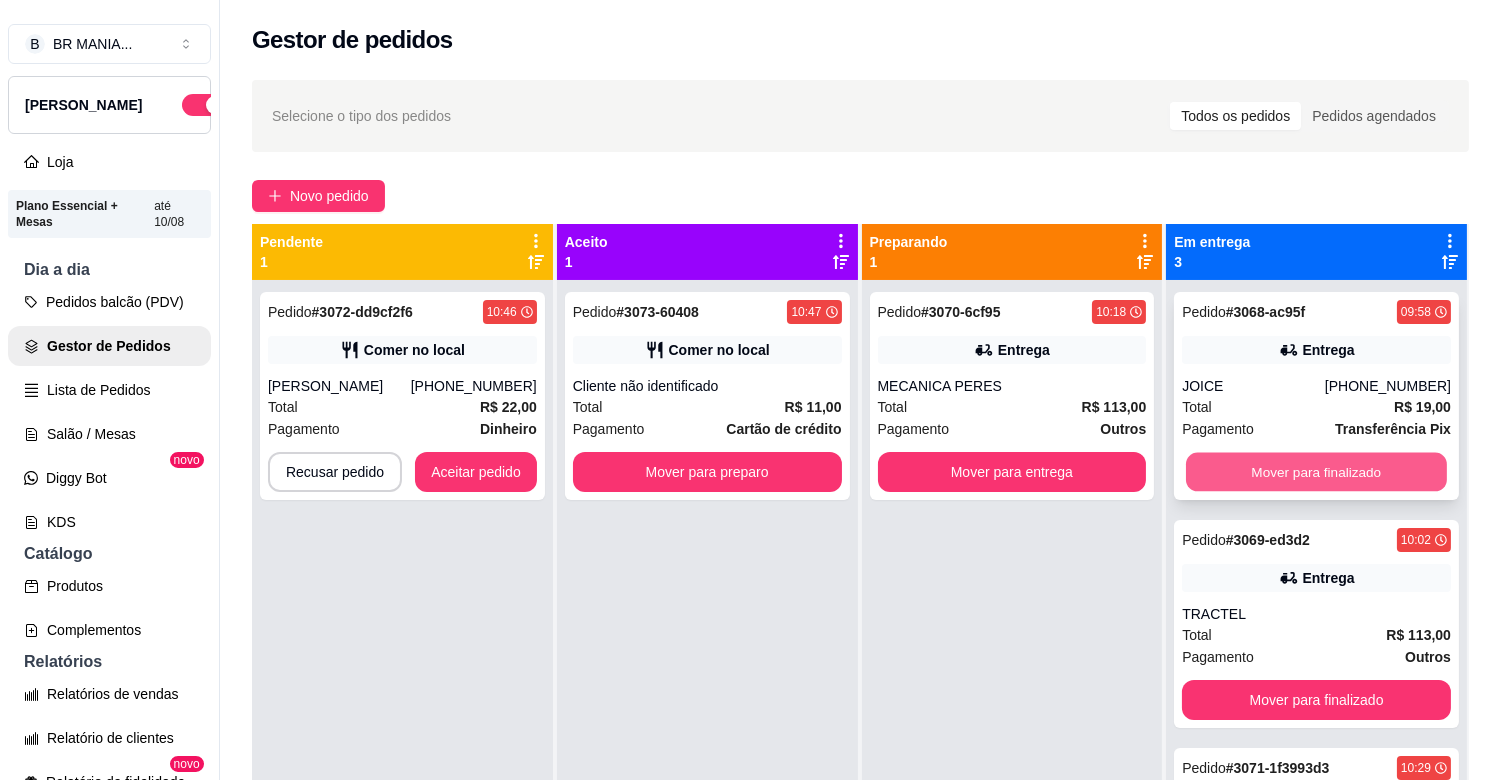 click on "Mover para finalizado" at bounding box center [1316, 472] 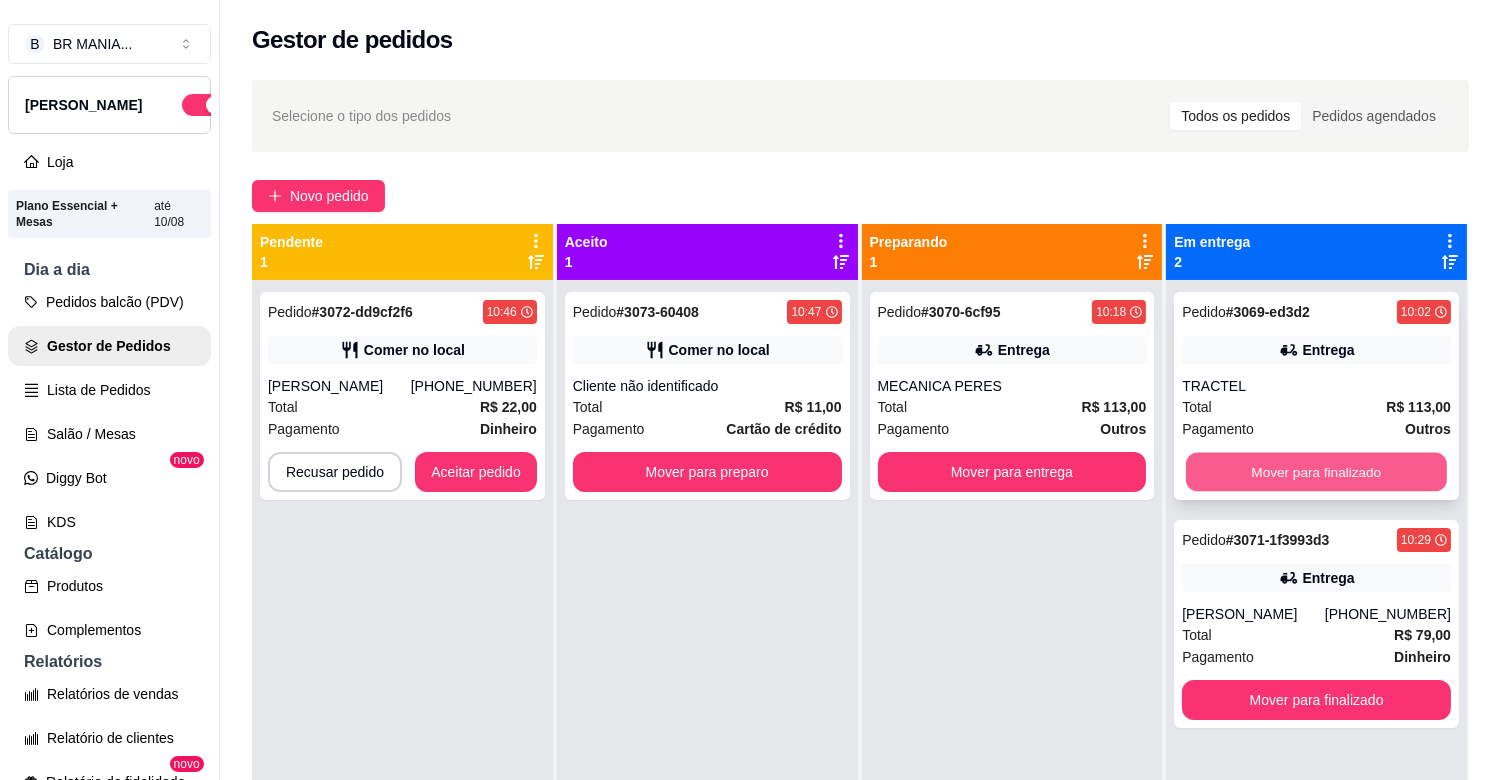 click on "Mover para finalizado" at bounding box center [1316, 472] 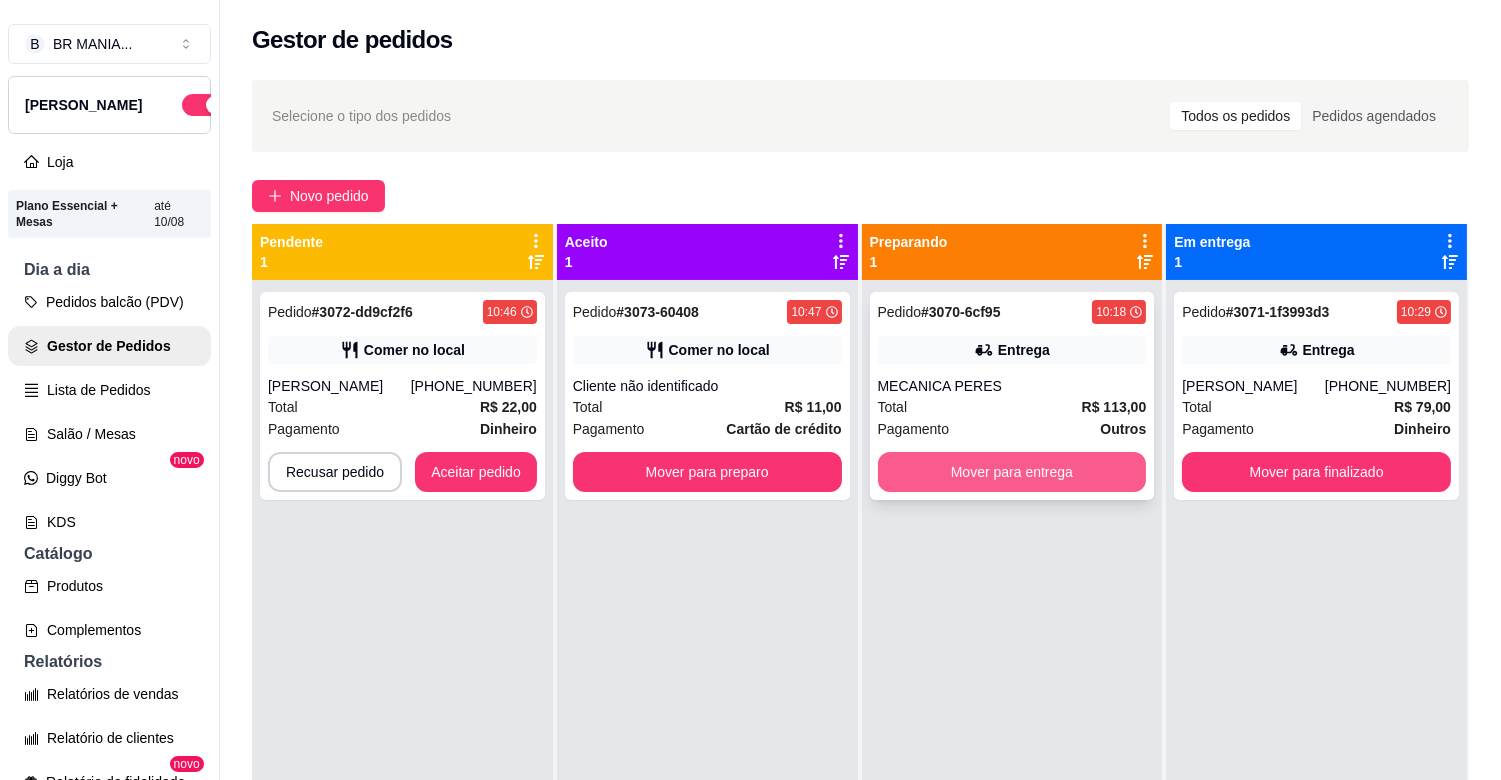 click on "Mover para entrega" at bounding box center [1012, 472] 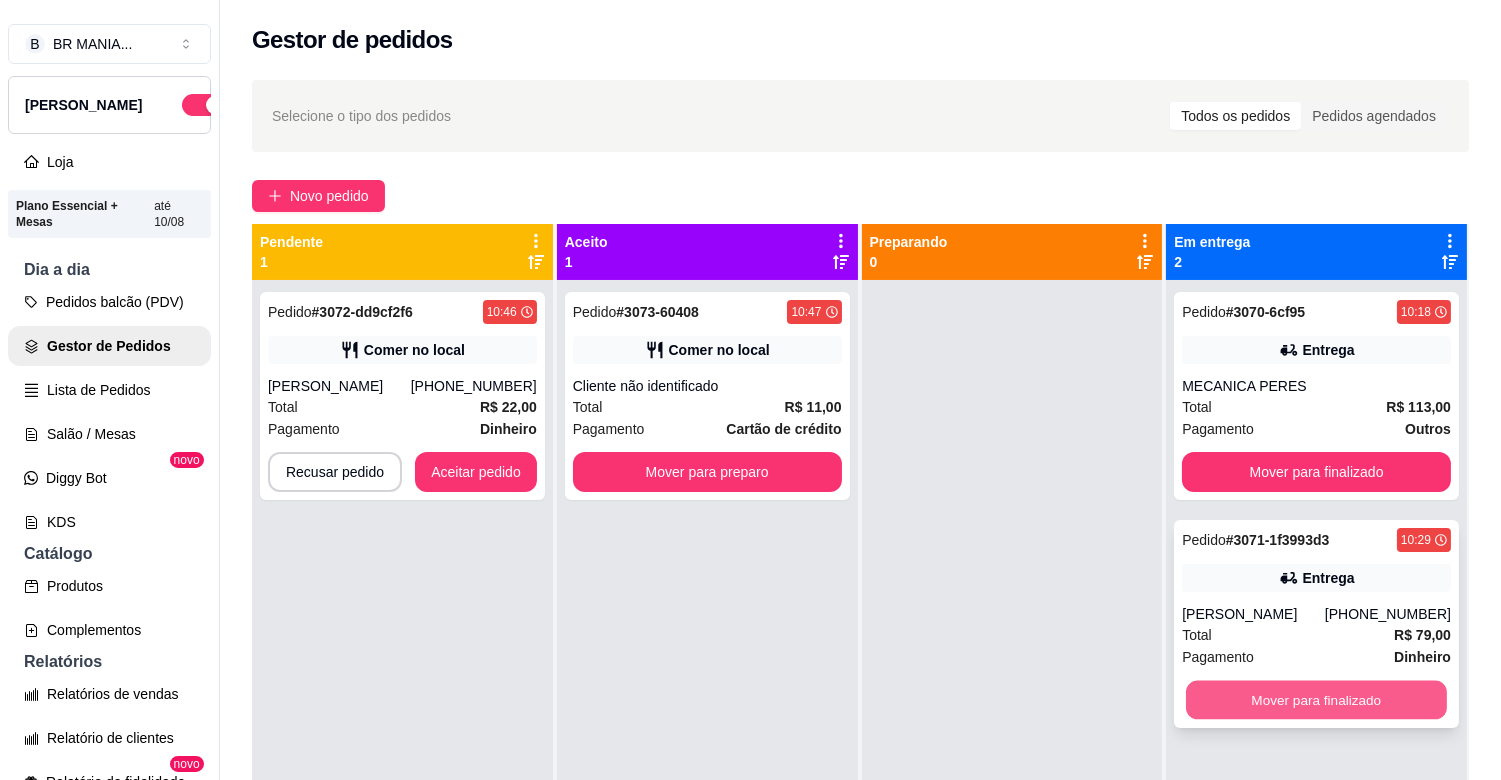 click on "Mover para finalizado" at bounding box center [1316, 700] 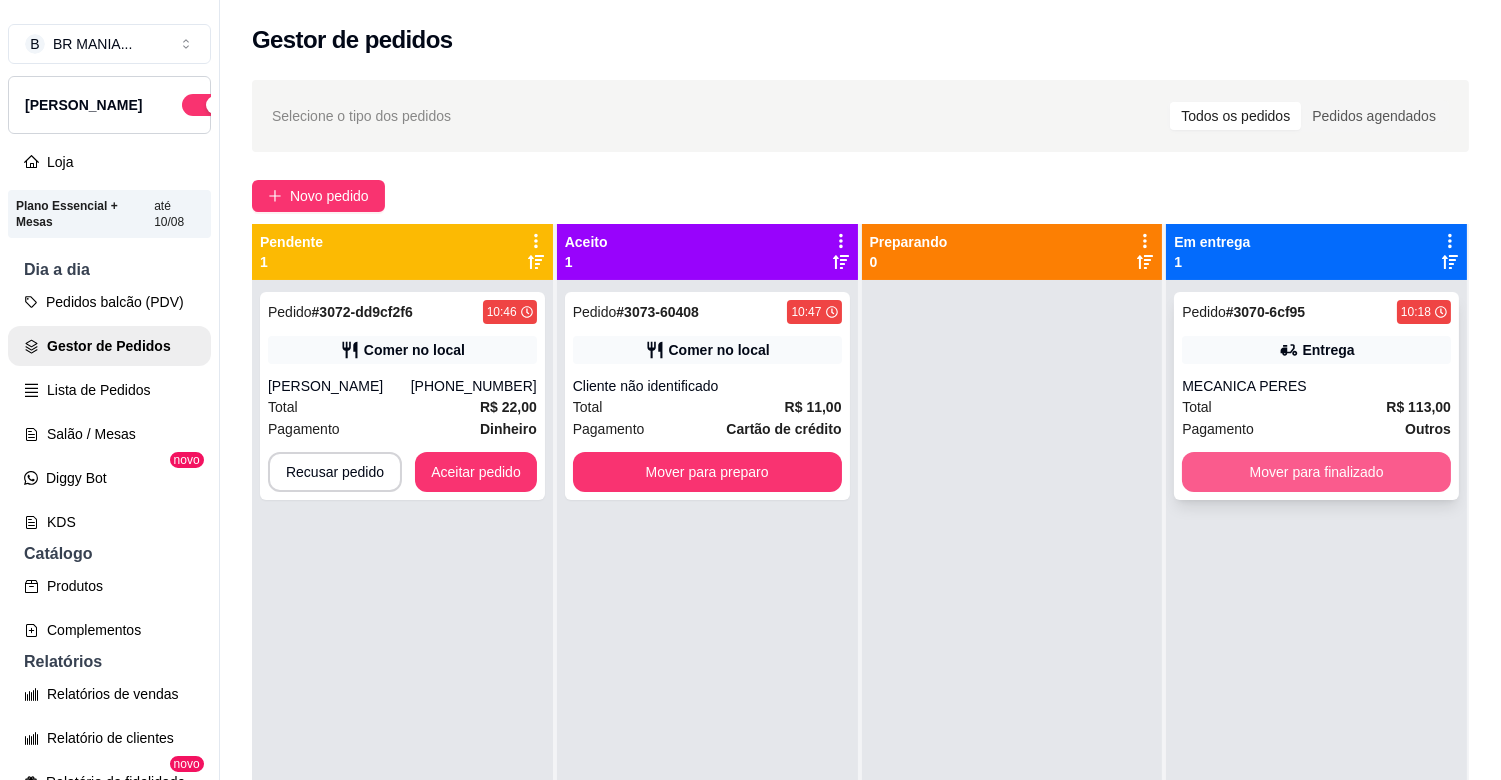 click on "Mover para finalizado" at bounding box center (1316, 472) 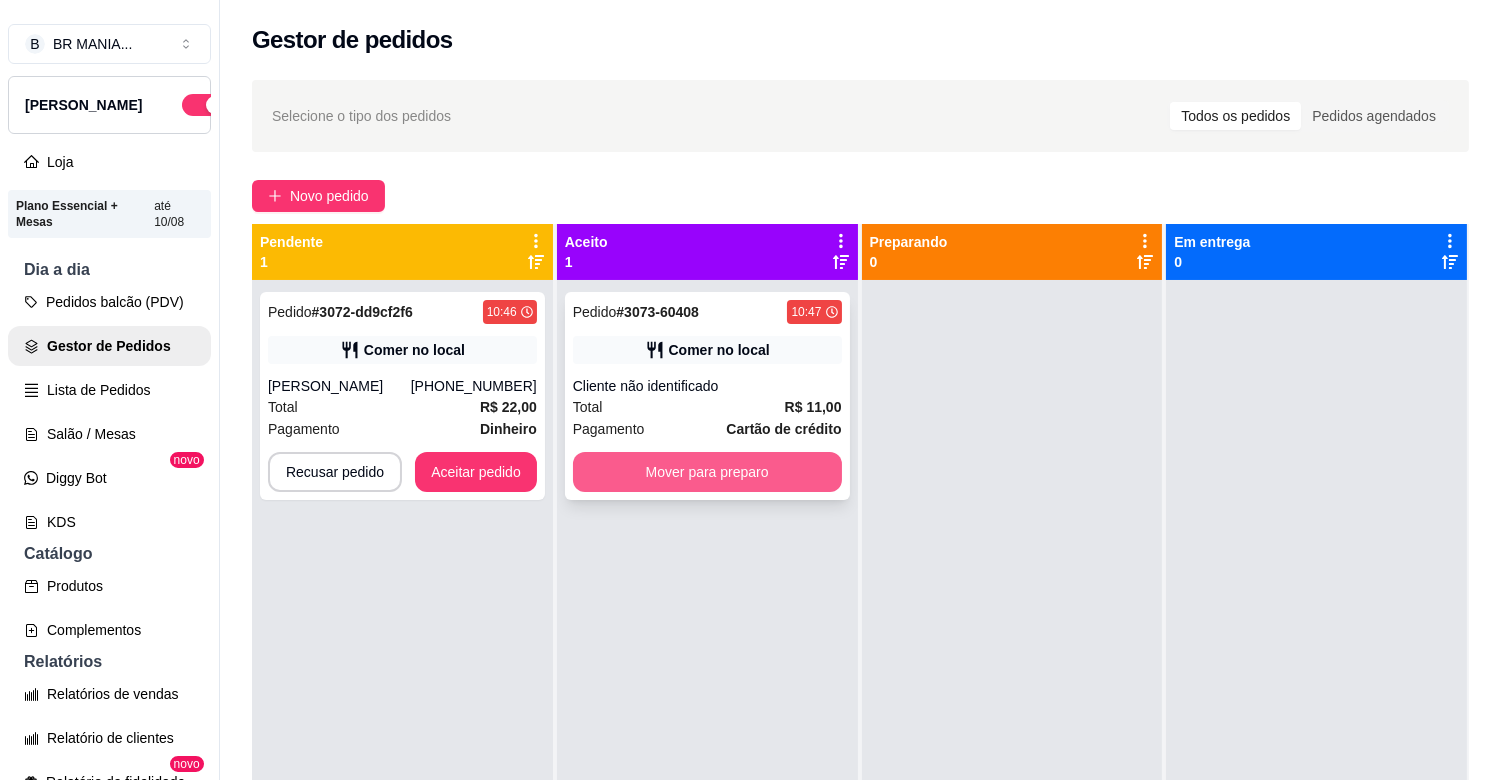 click on "Mover para preparo" at bounding box center (707, 472) 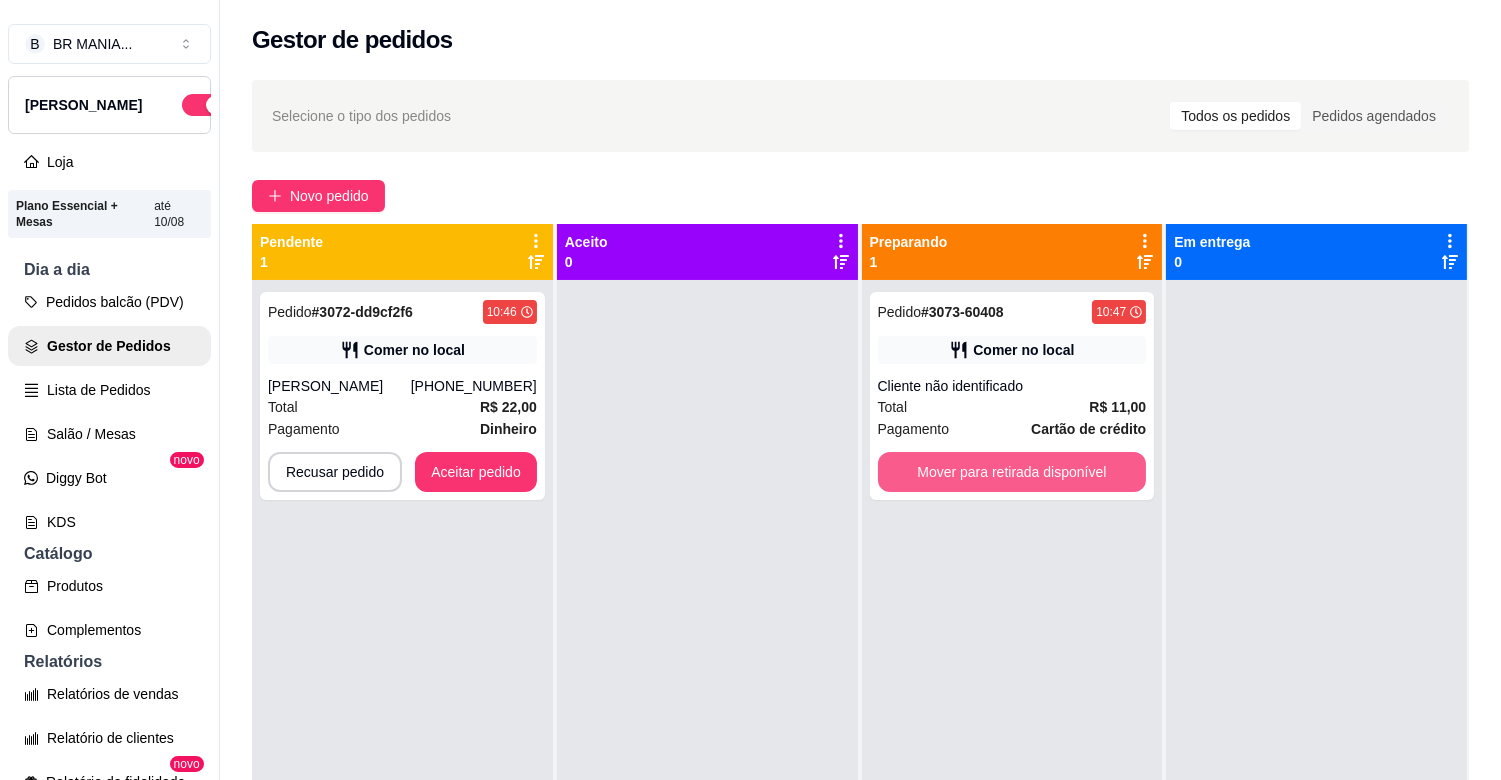 click on "Mover para retirada disponível" at bounding box center [1012, 472] 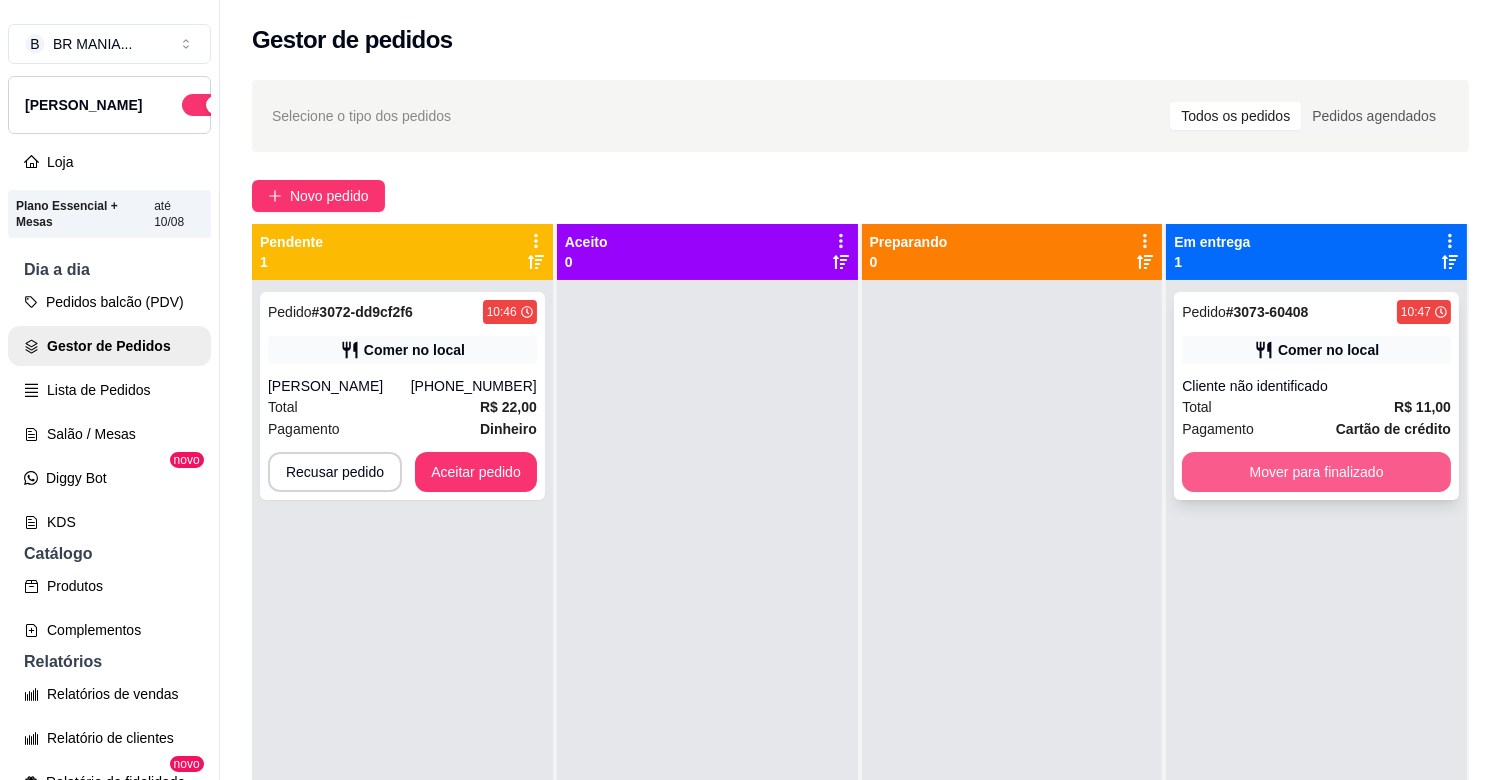 click on "Mover para finalizado" at bounding box center [1316, 472] 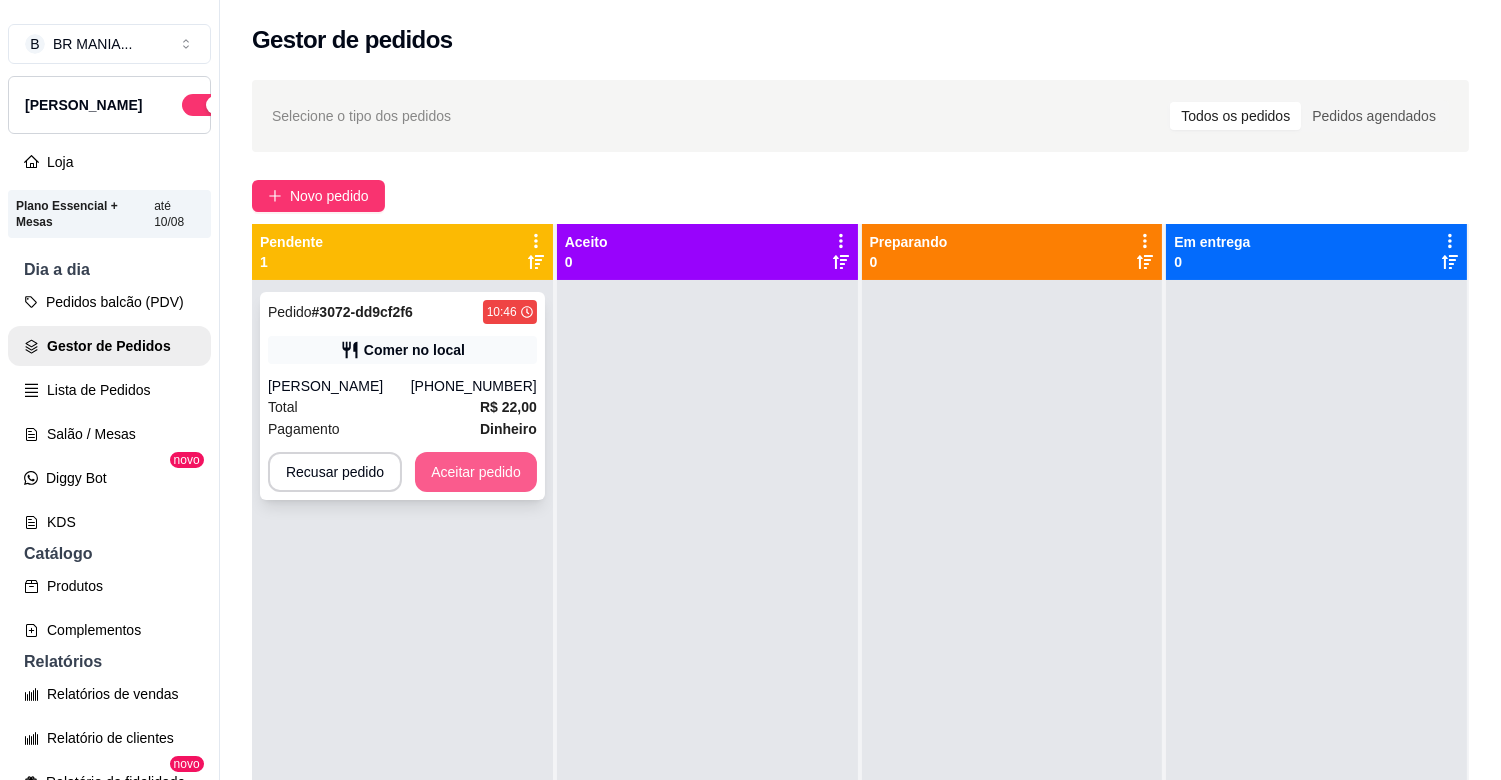 click on "Aceitar pedido" at bounding box center [476, 472] 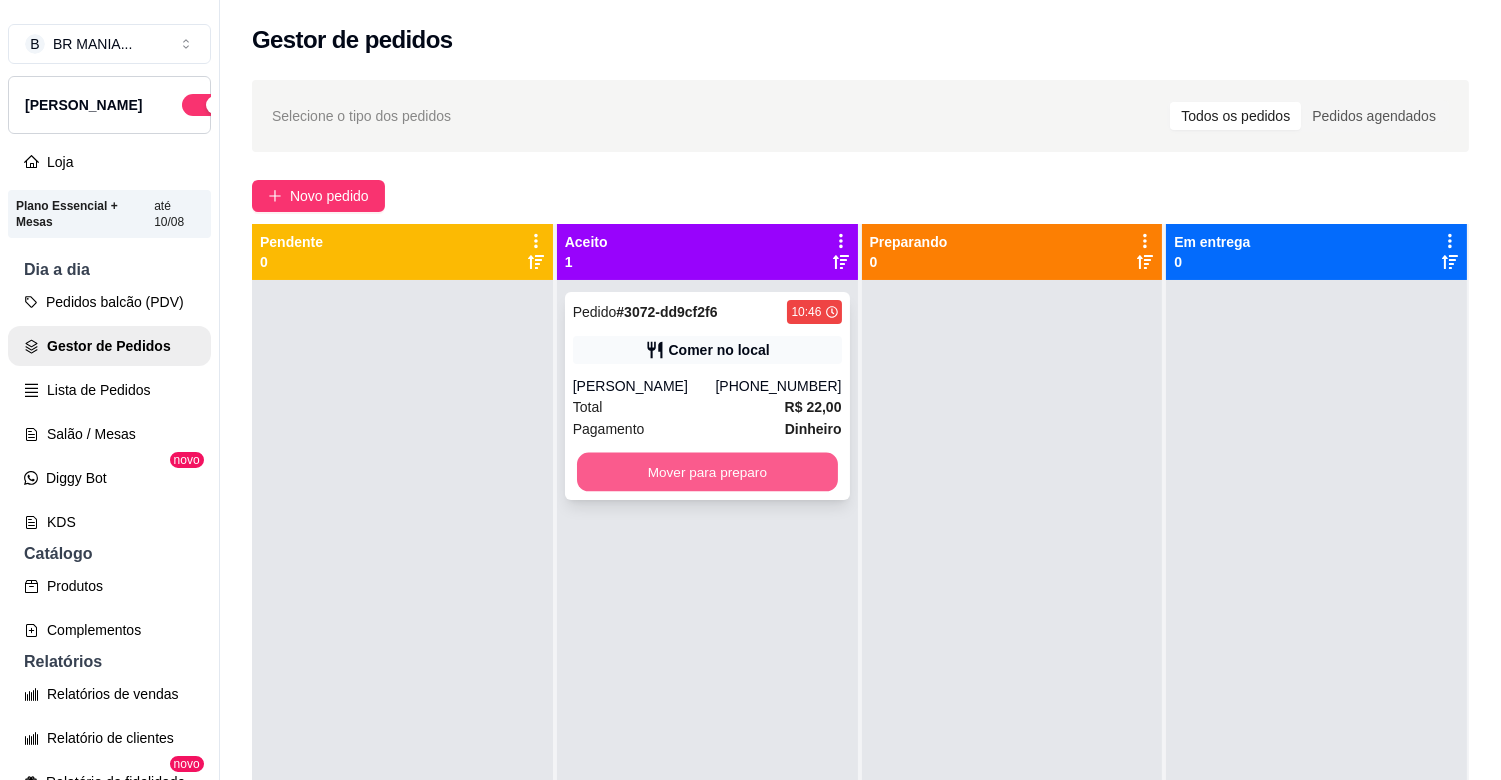 click on "Mover para preparo" at bounding box center [707, 472] 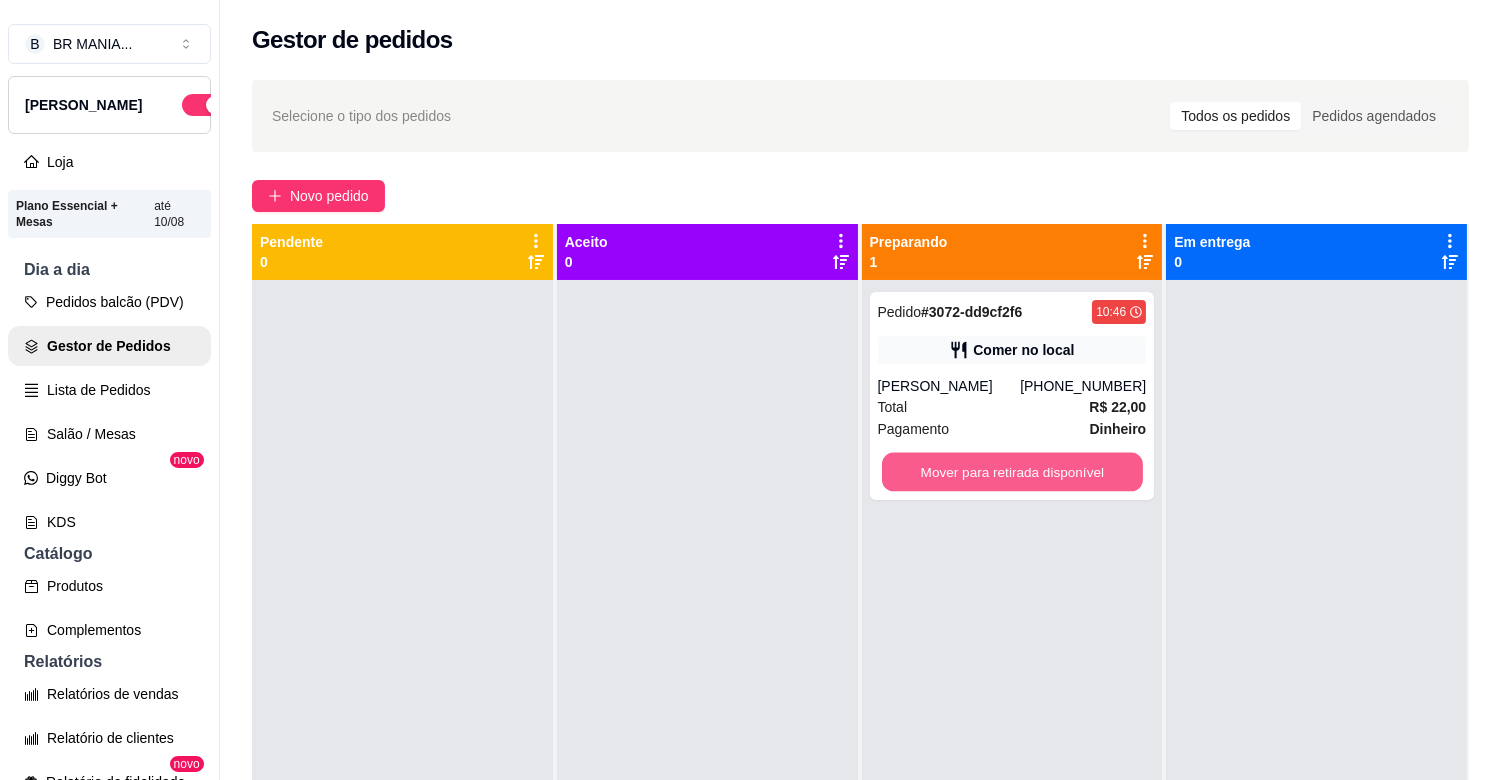 click on "Mover para retirada disponível" at bounding box center [1012, 472] 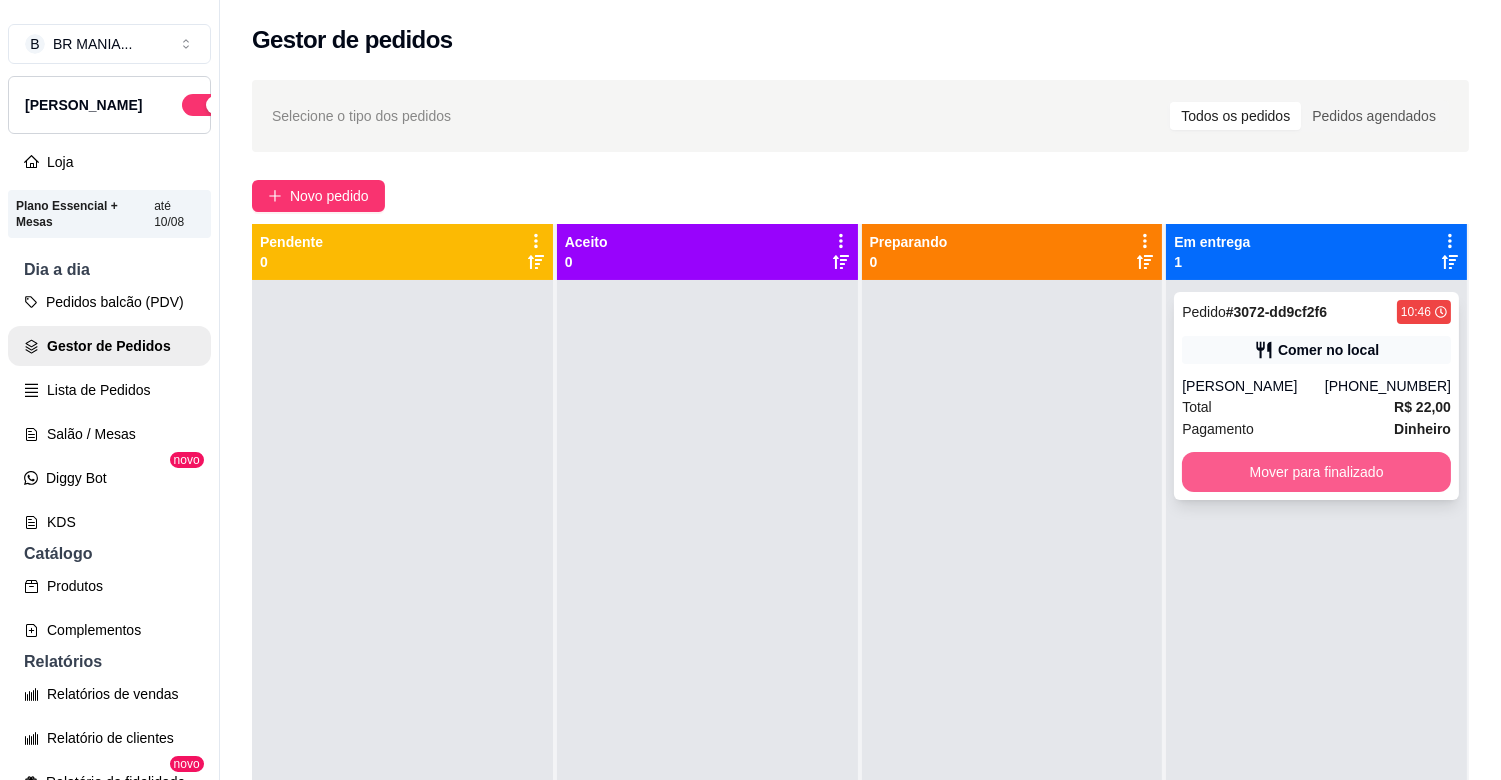 click on "[PERSON_NAME]" at bounding box center [1253, 386] 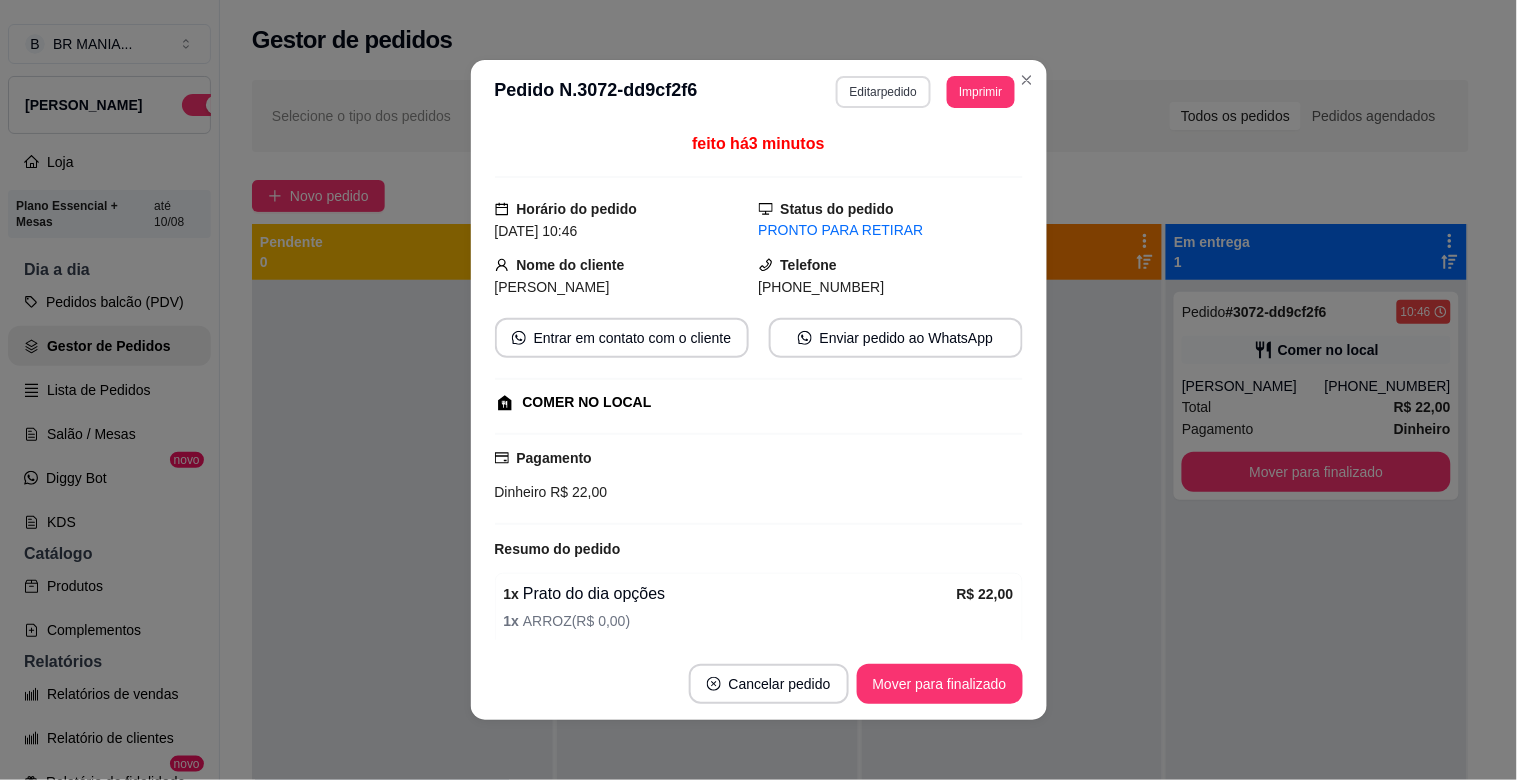click on "Editar  pedido" at bounding box center (883, 92) 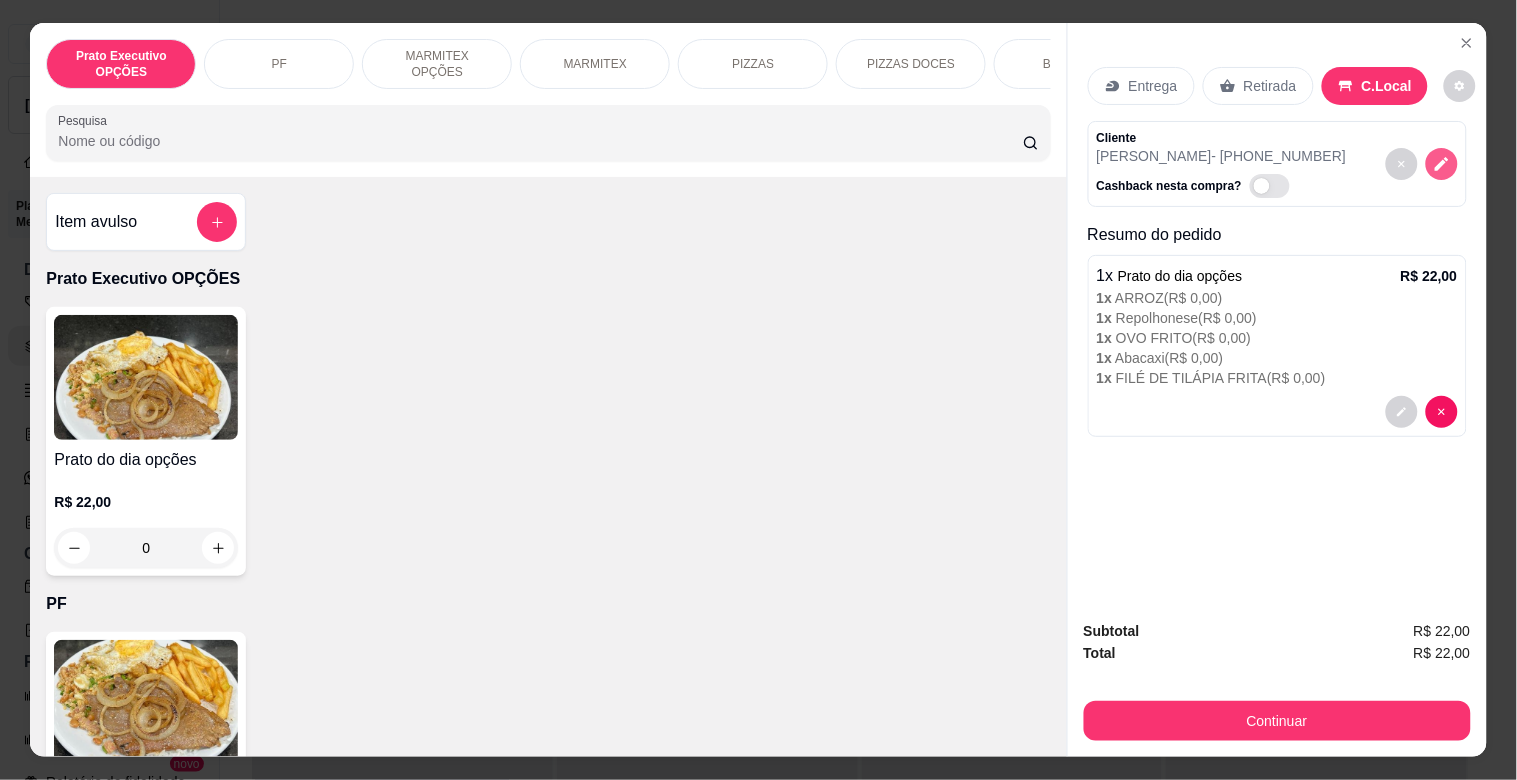 click 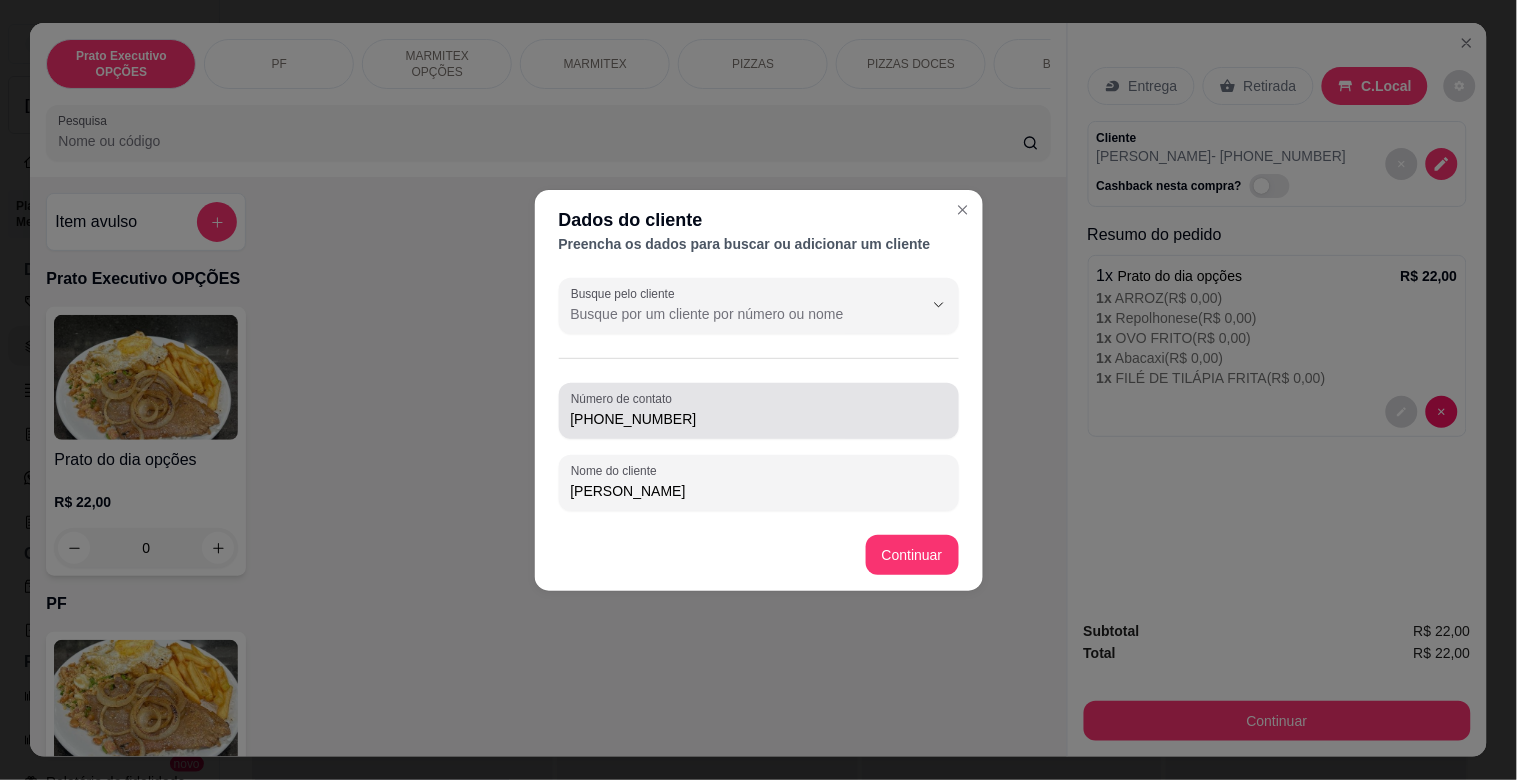 click on "[PHONE_NUMBER]" at bounding box center [759, 419] 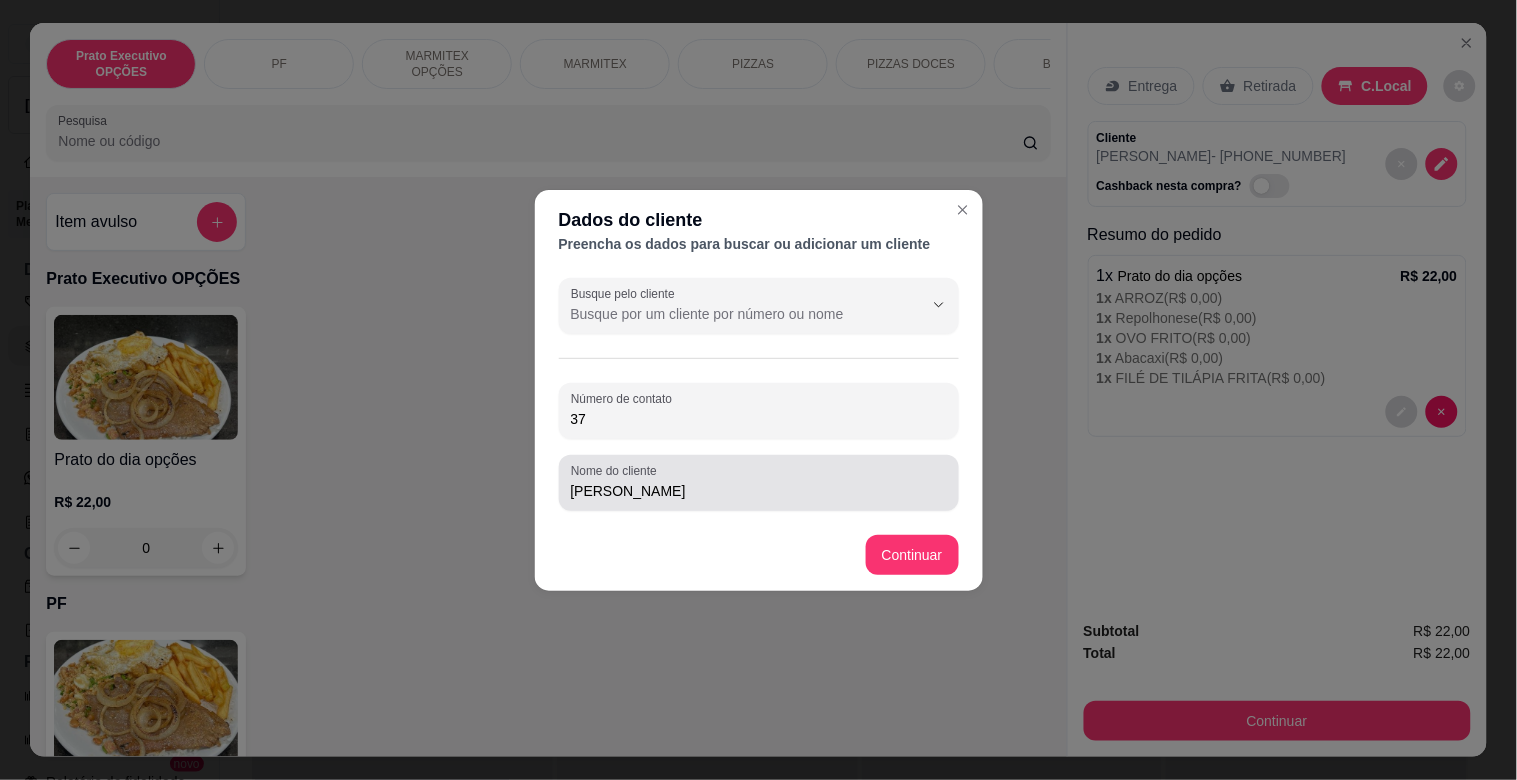 type on "3" 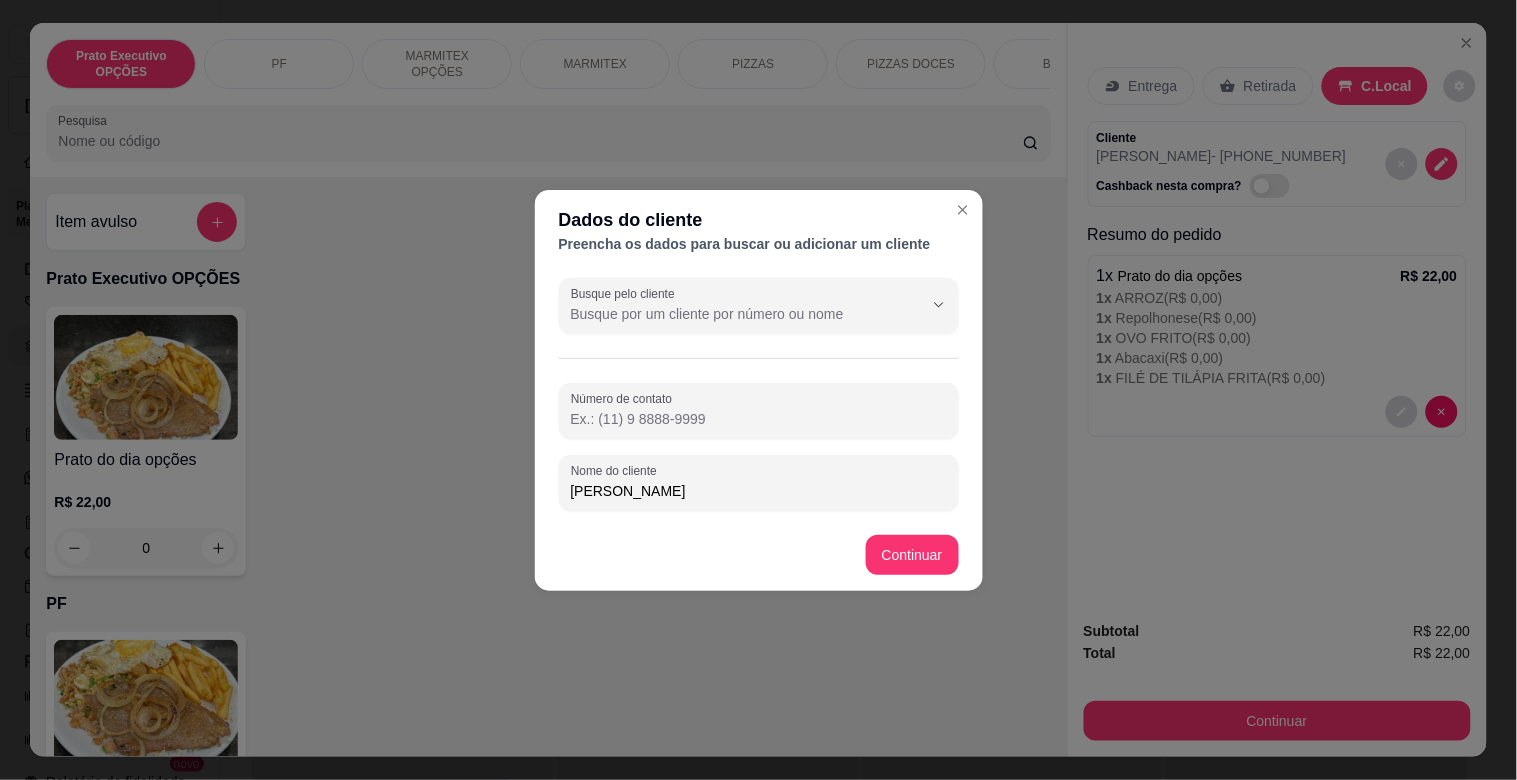 type 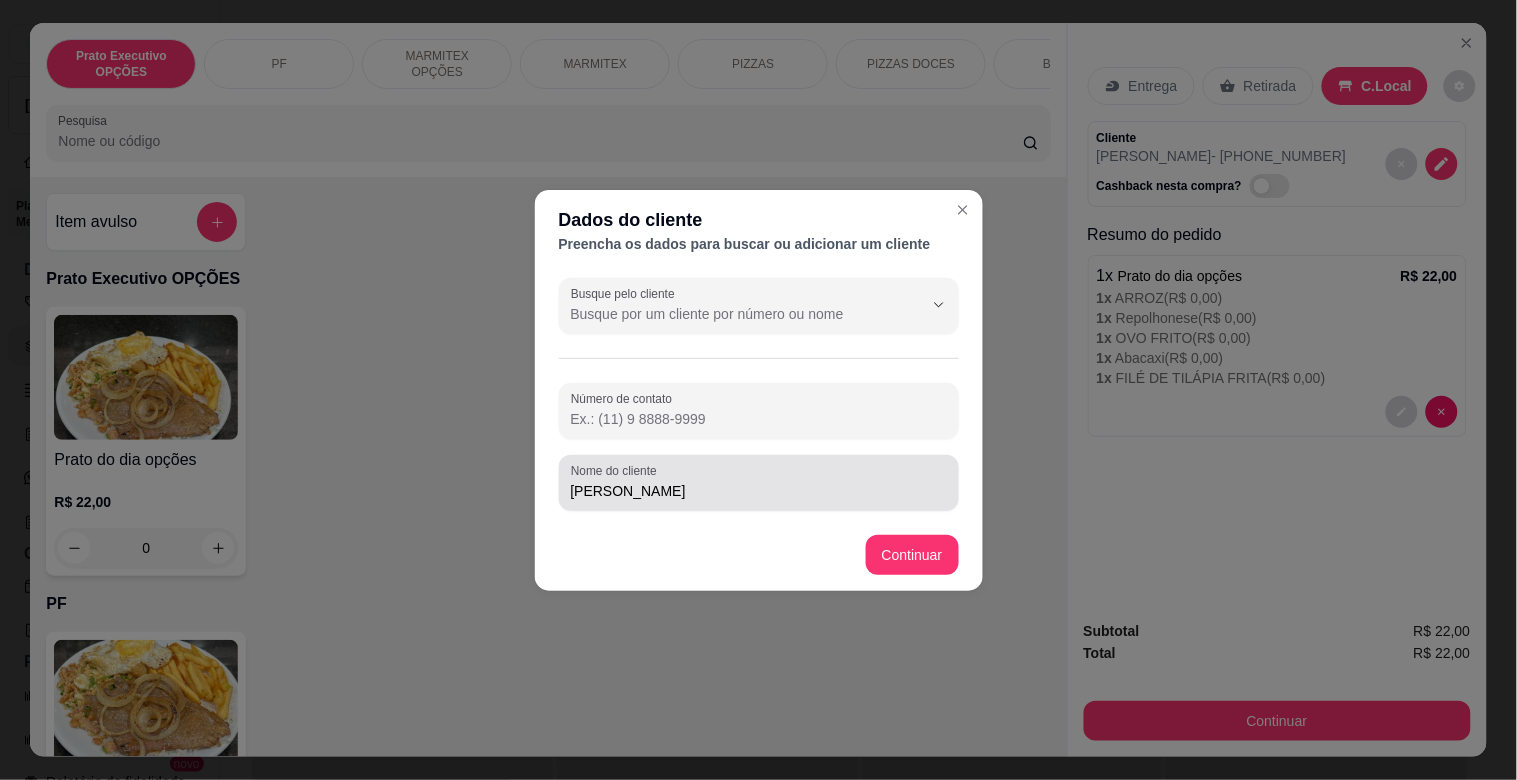 click on "[PERSON_NAME]" at bounding box center (759, 483) 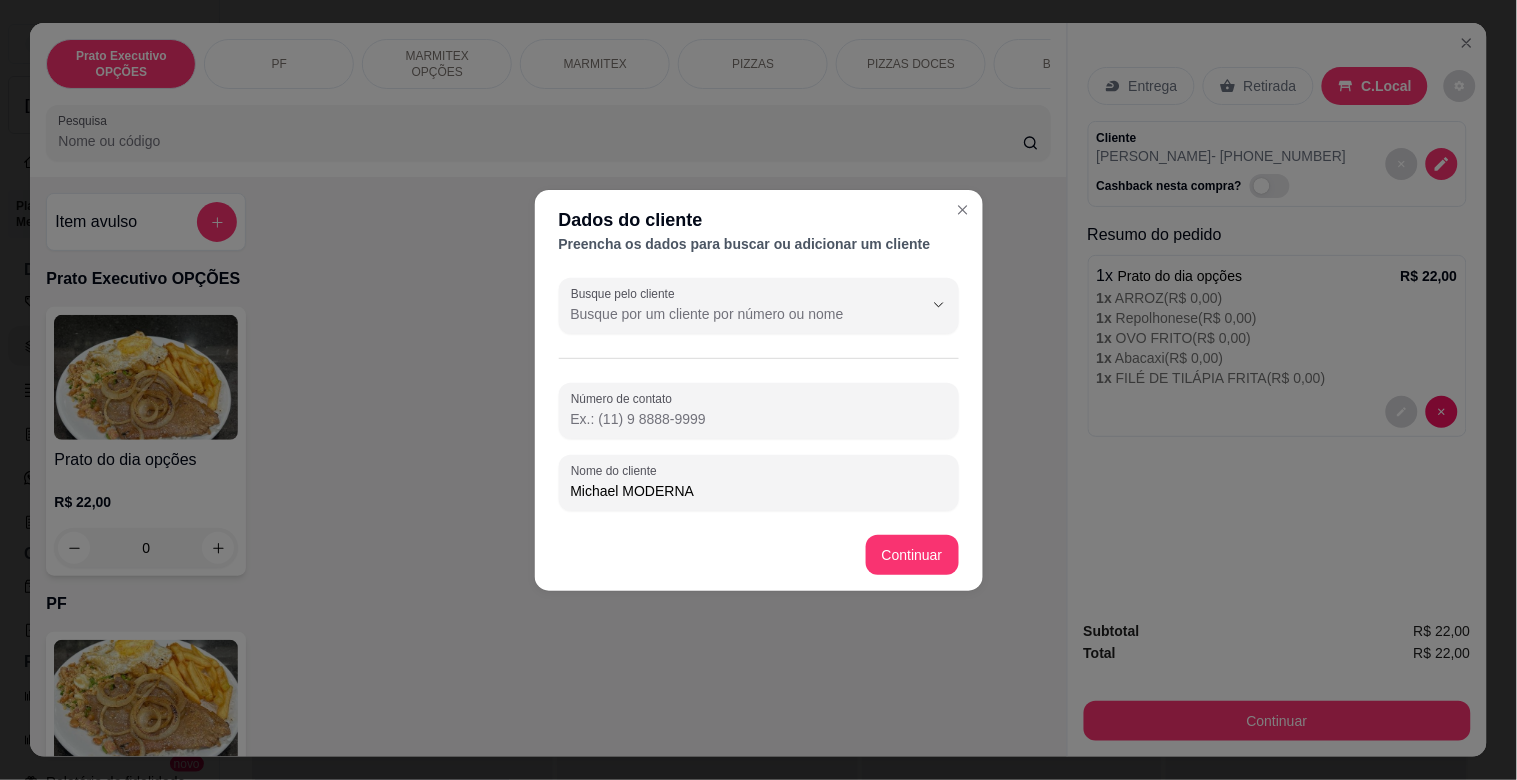 type on "Michael MODERNA" 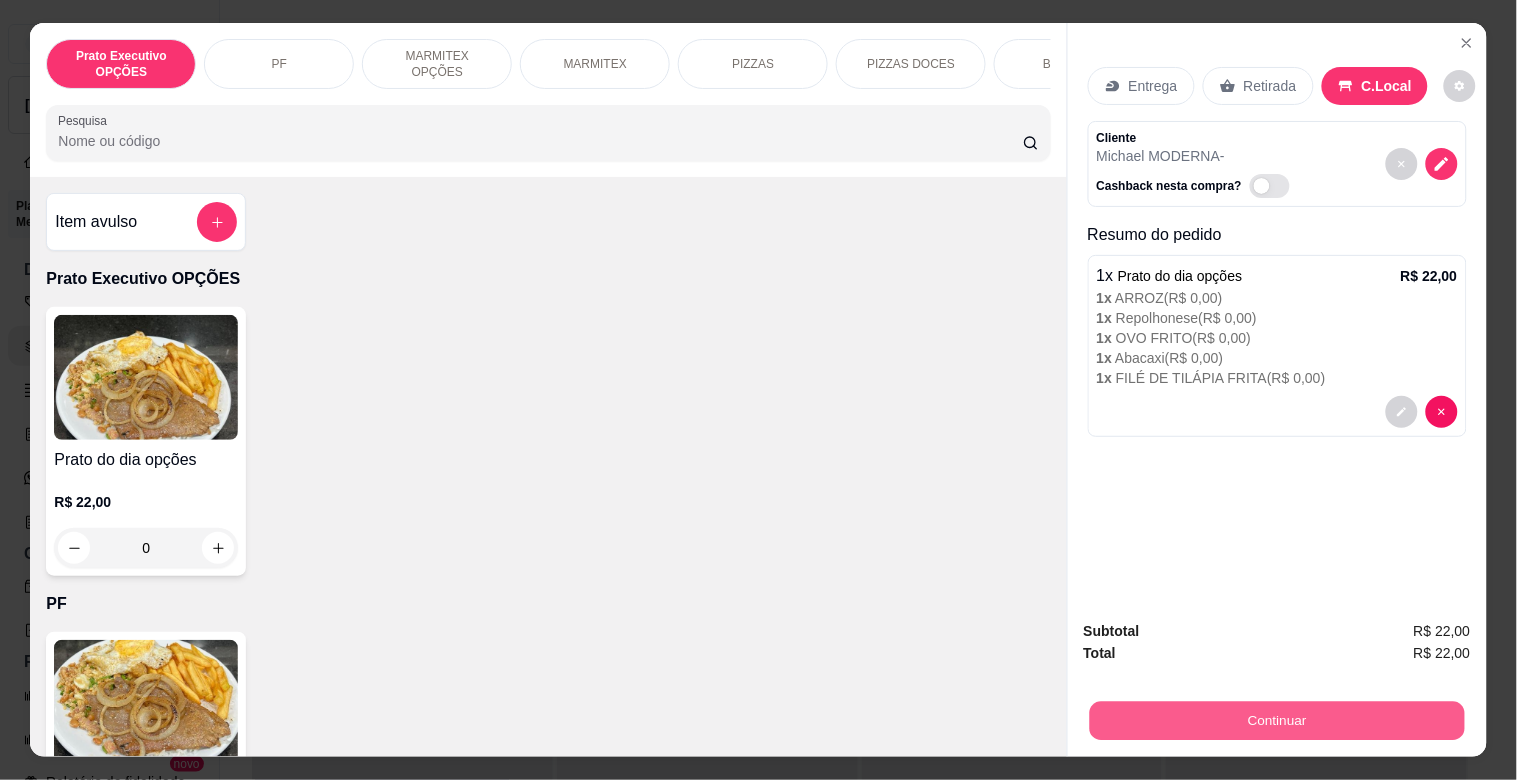 click on "Continuar" at bounding box center [1276, 720] 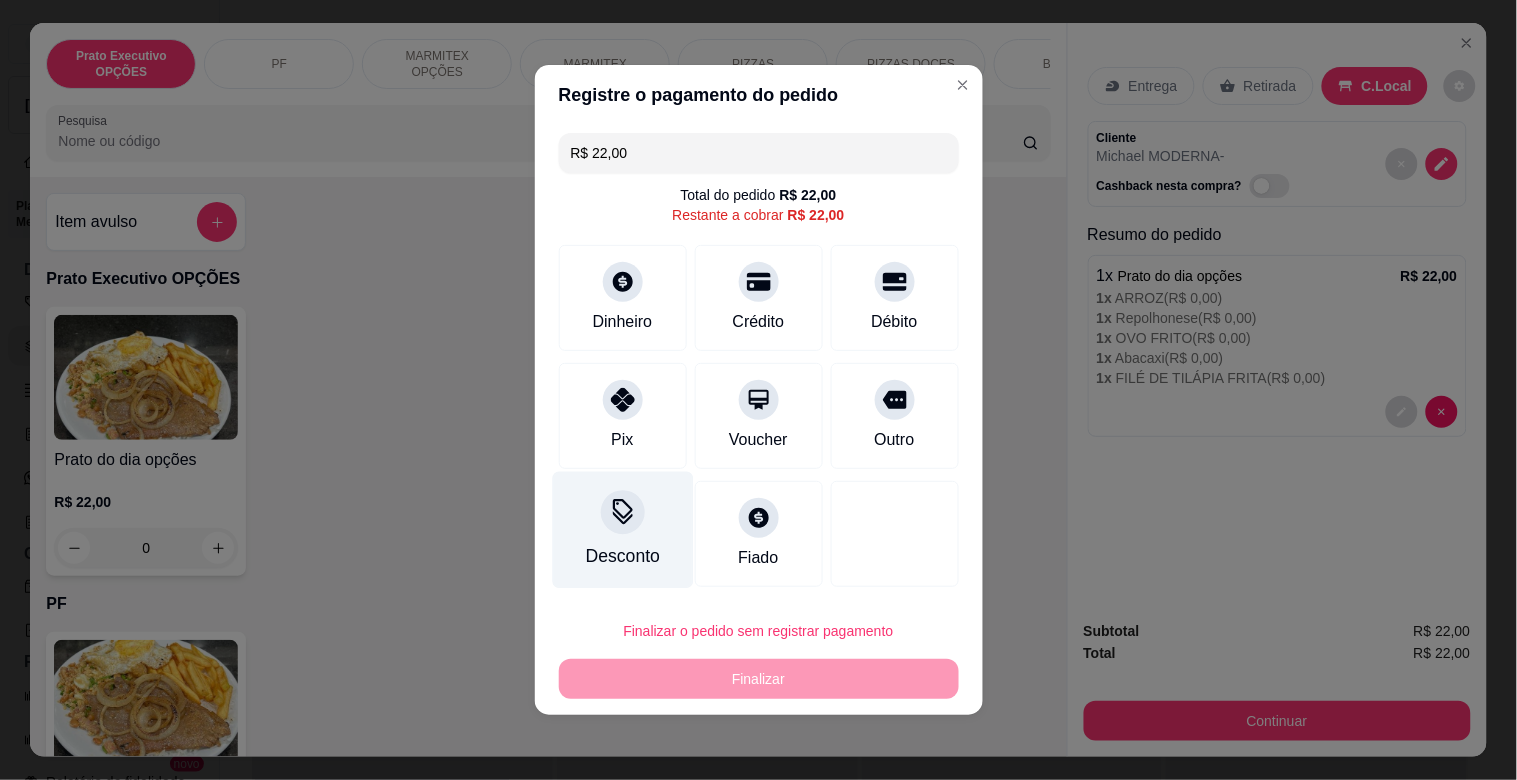 click on "Desconto" at bounding box center [622, 556] 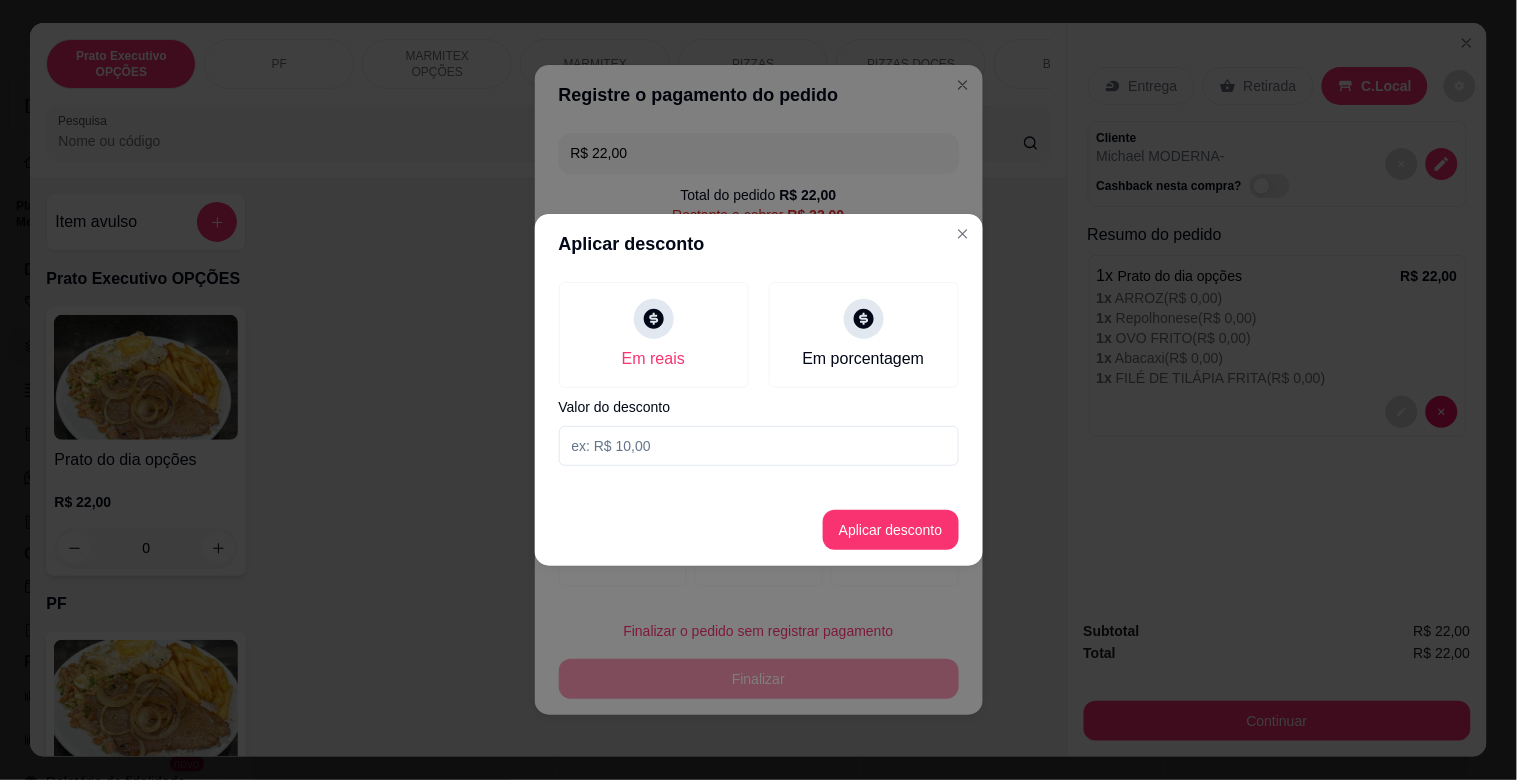click at bounding box center (759, 446) 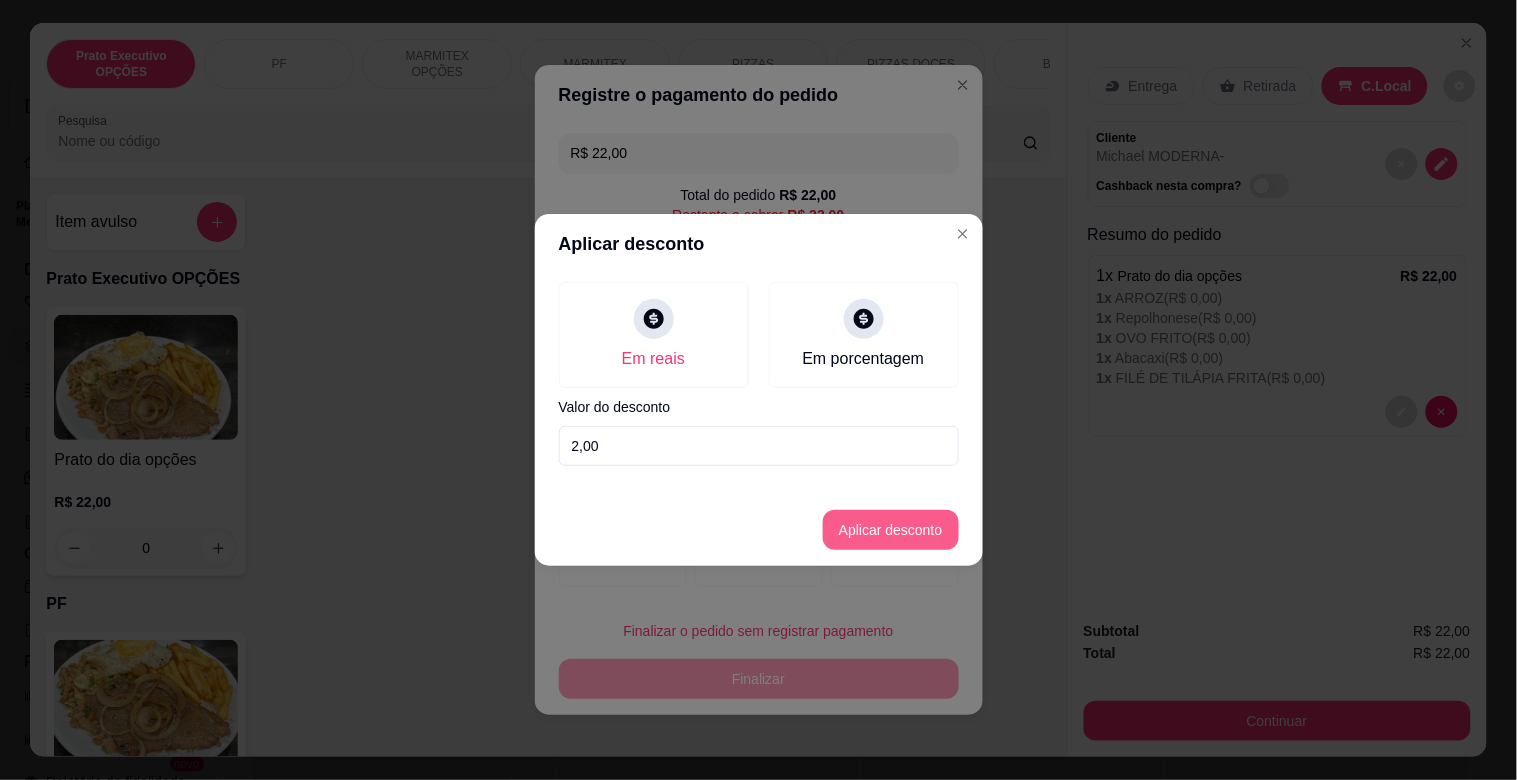 type on "2,00" 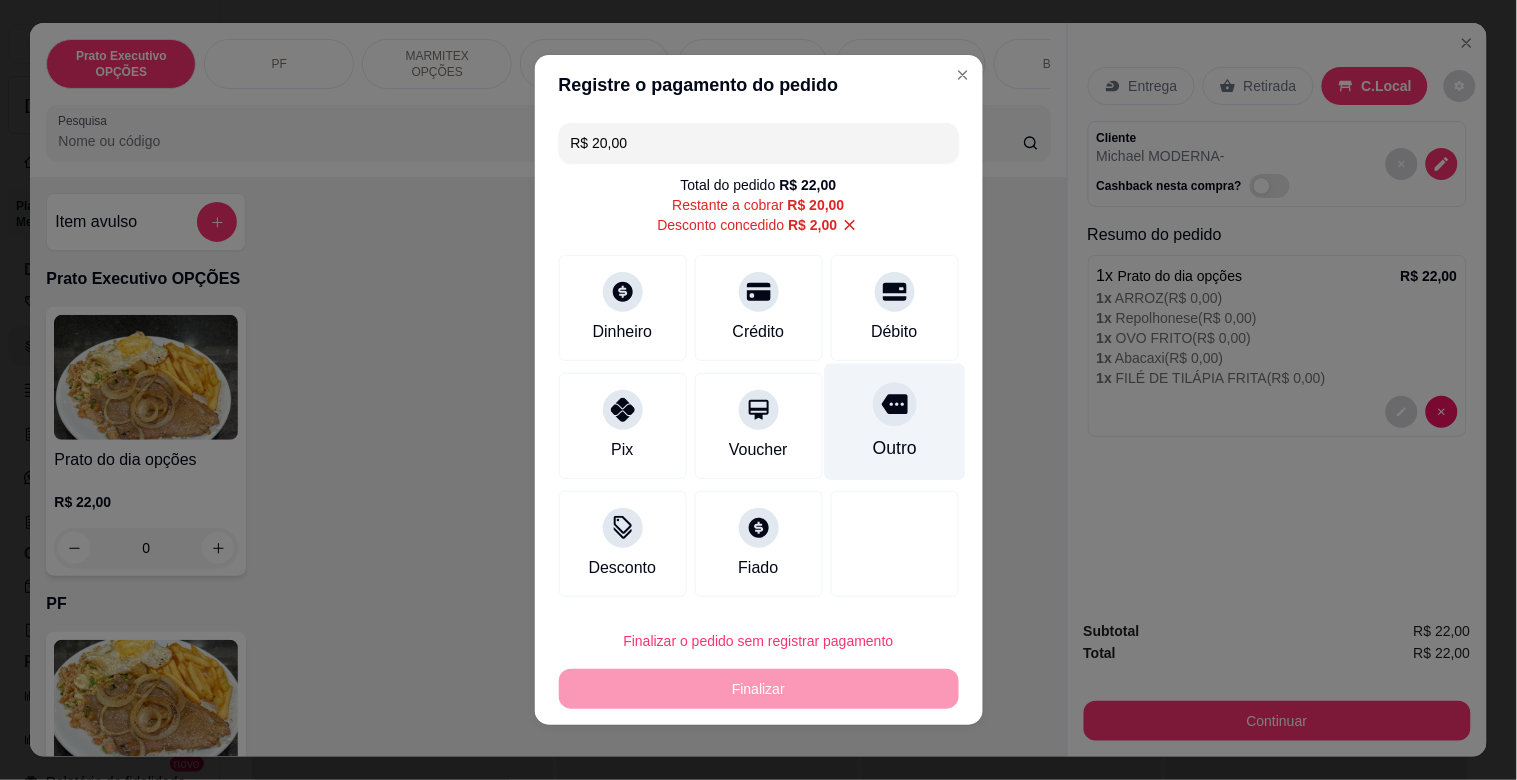 drag, startPoint x: 884, startPoint y: 412, endPoint x: 885, endPoint y: 423, distance: 11.045361 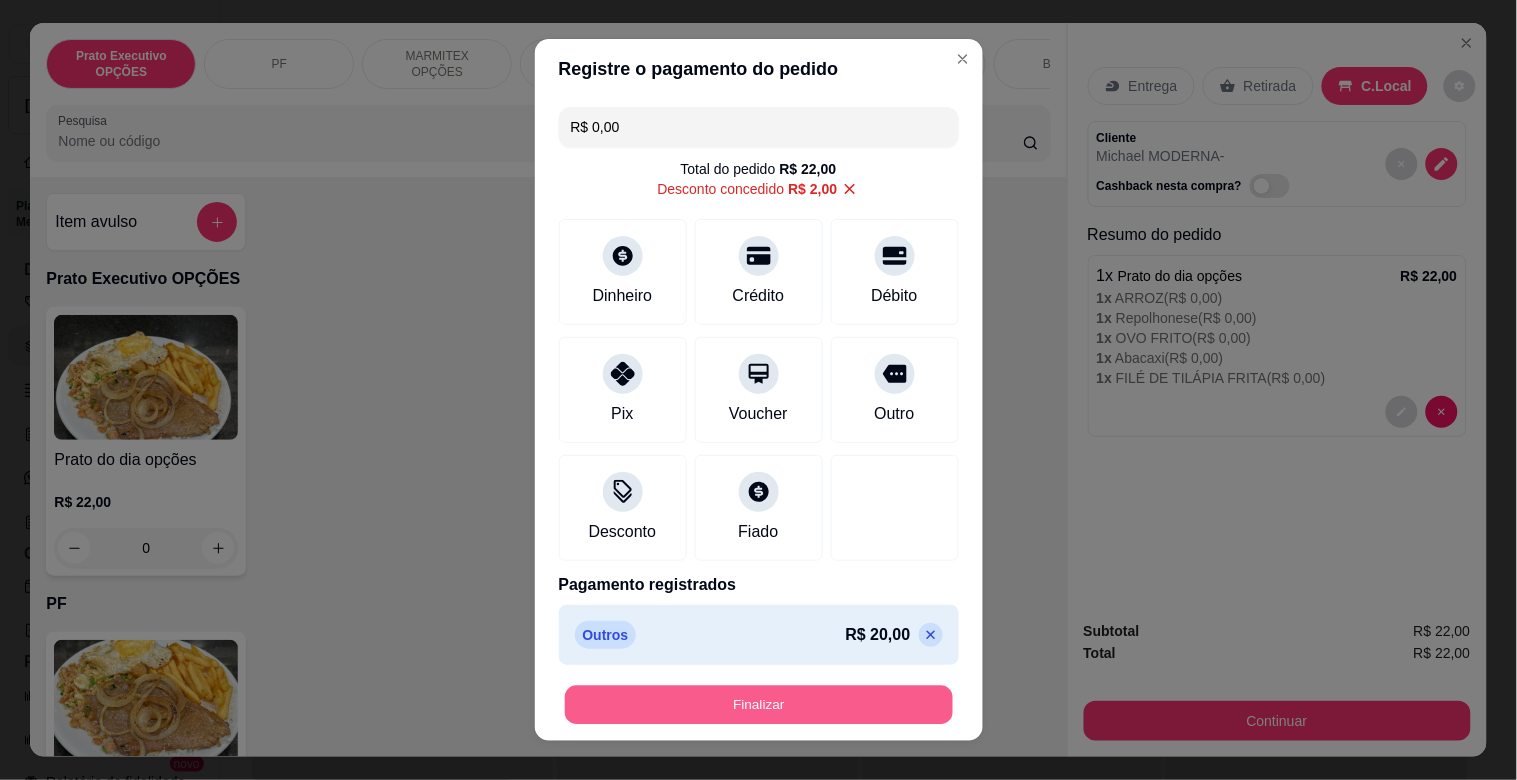 click on "Finalizar" at bounding box center [759, 705] 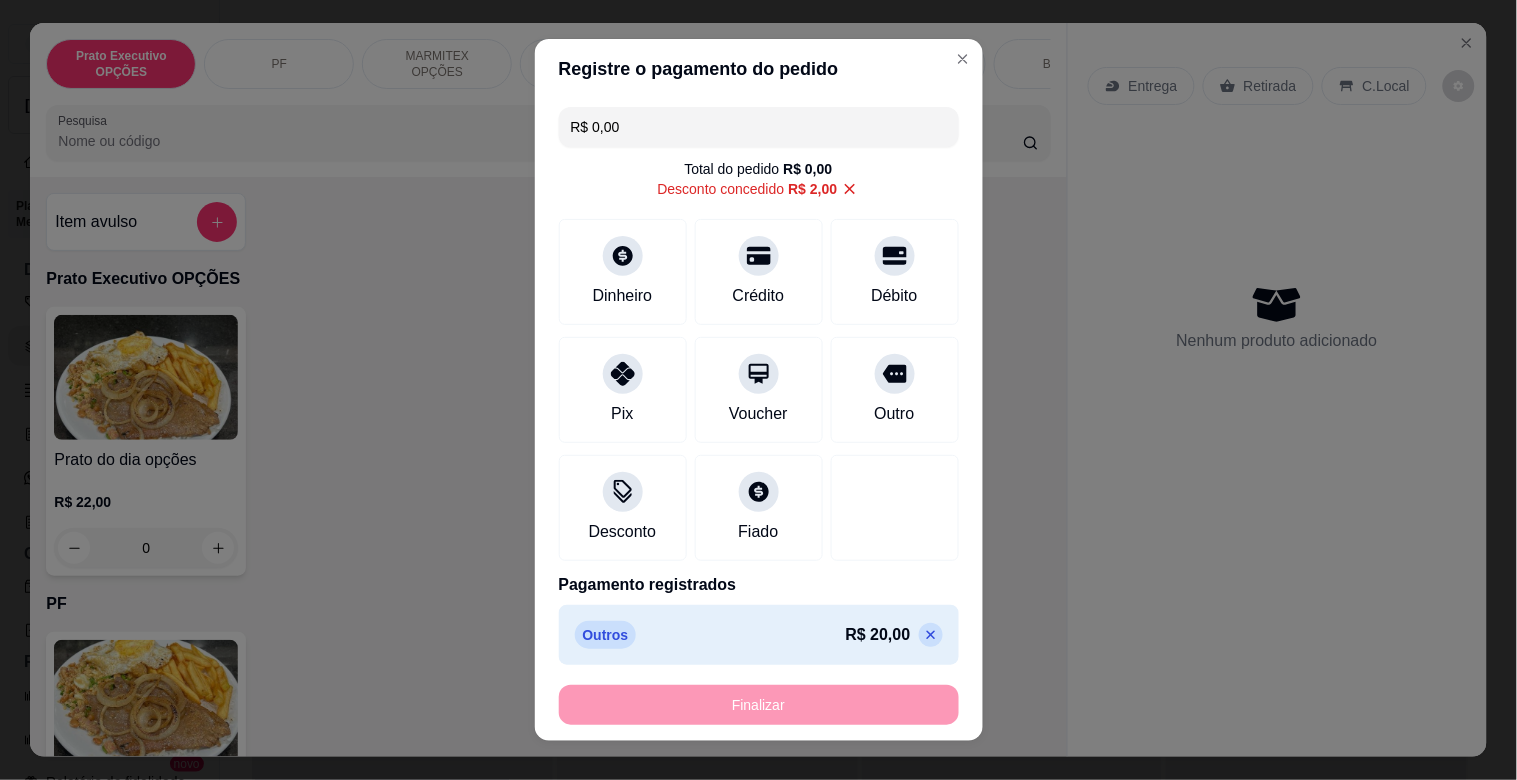 type on "-R$ 22,00" 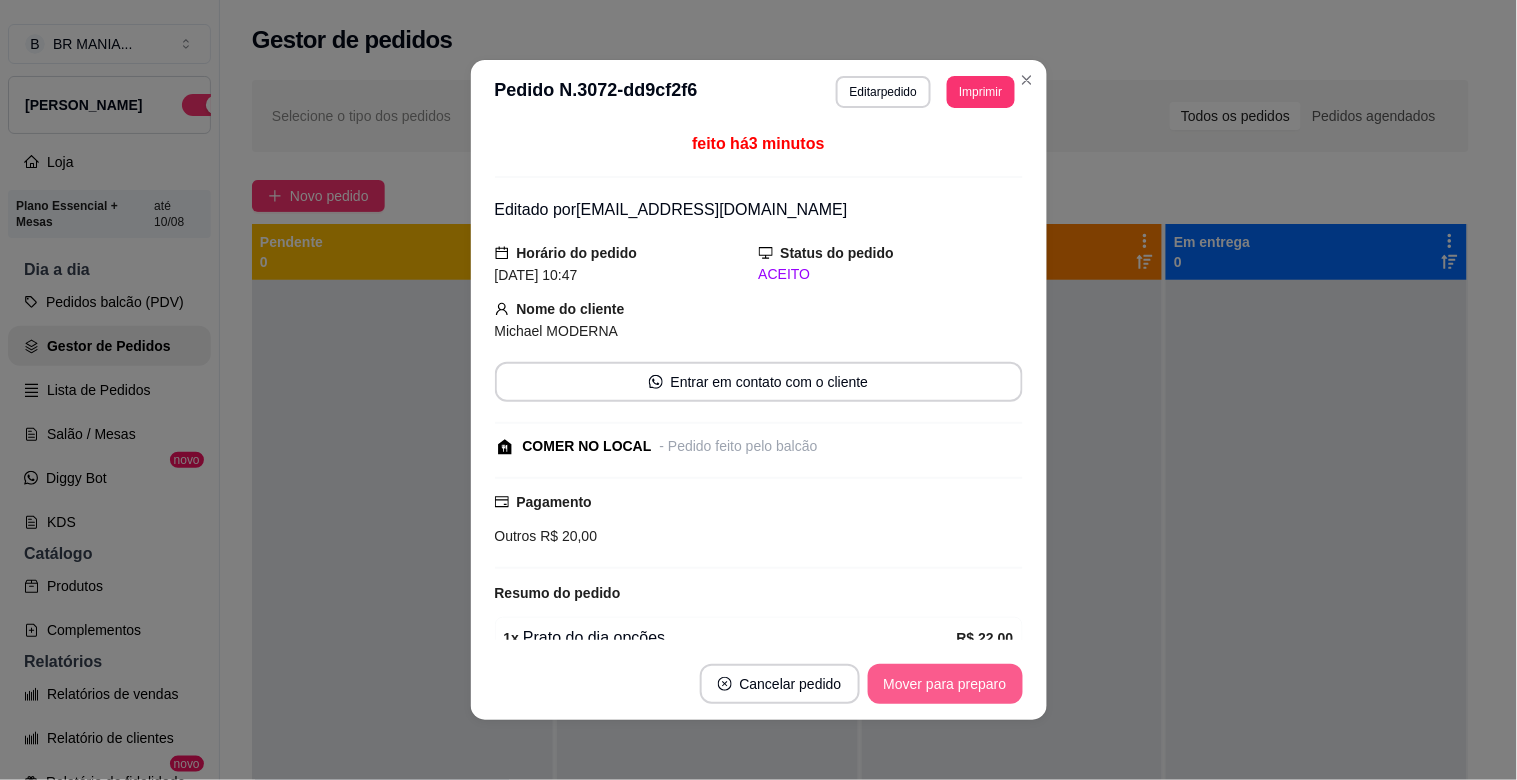 click on "Mover para preparo" at bounding box center (945, 684) 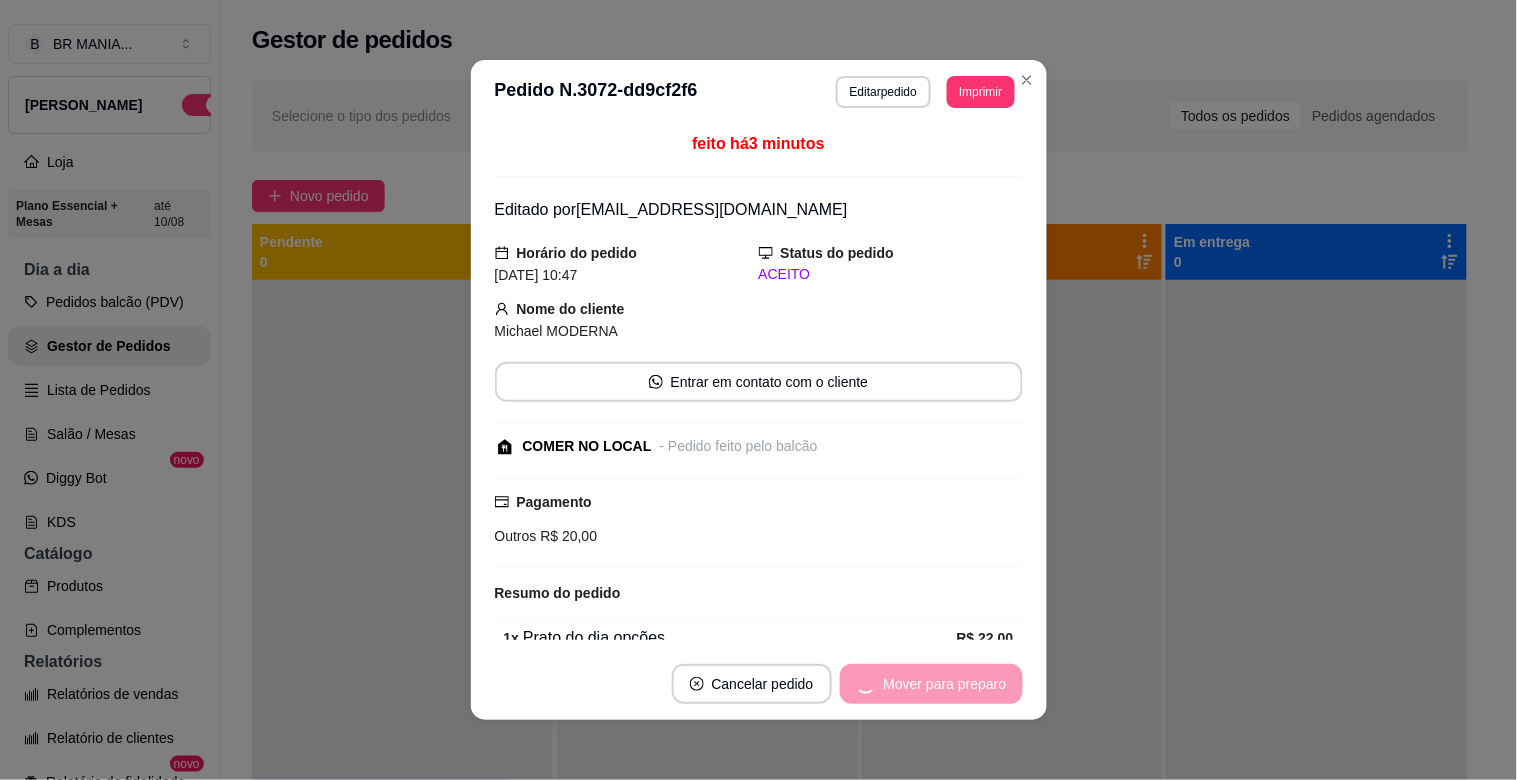 click on "Mover para preparo" at bounding box center [931, 684] 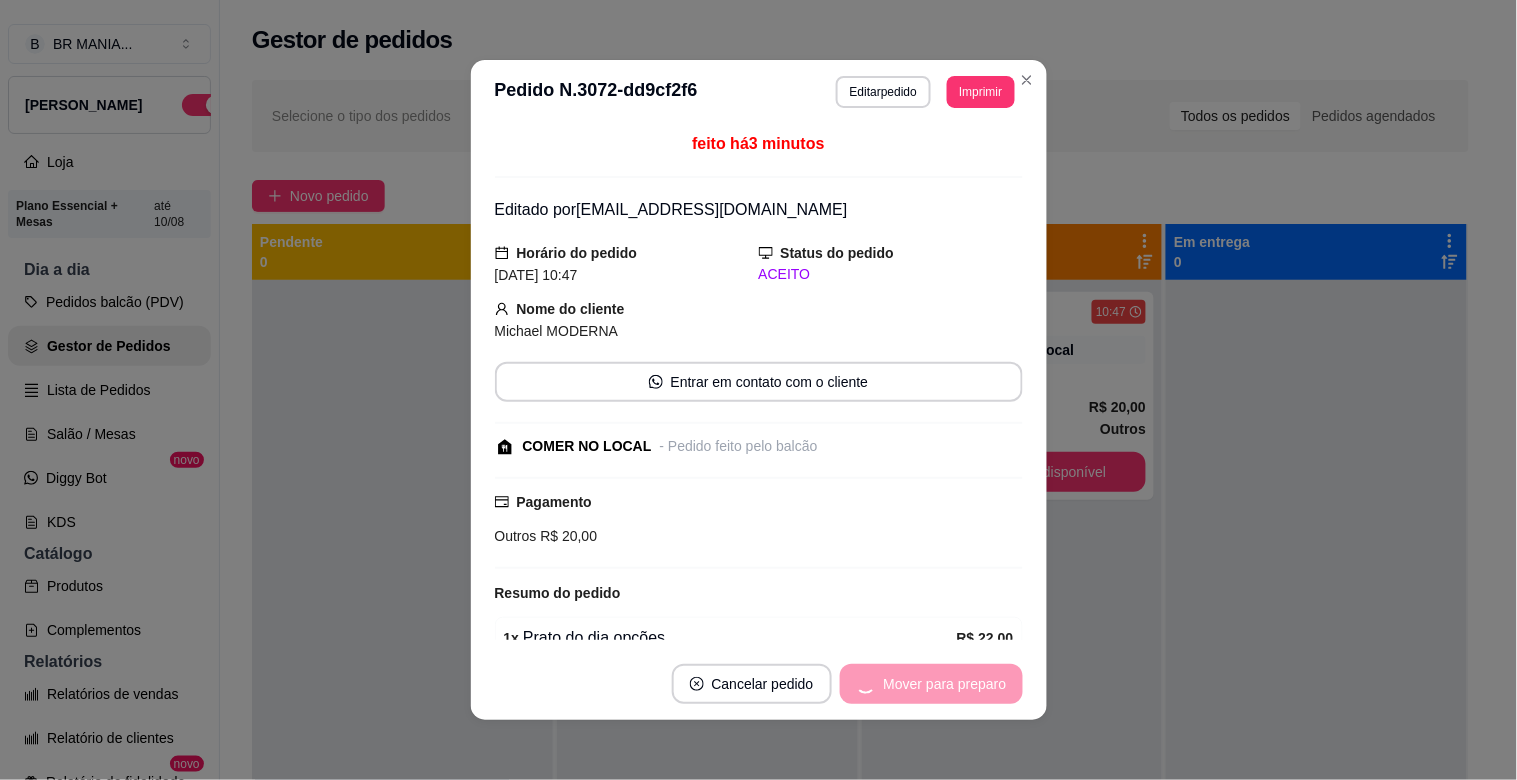 click on "Mover para preparo" at bounding box center (931, 684) 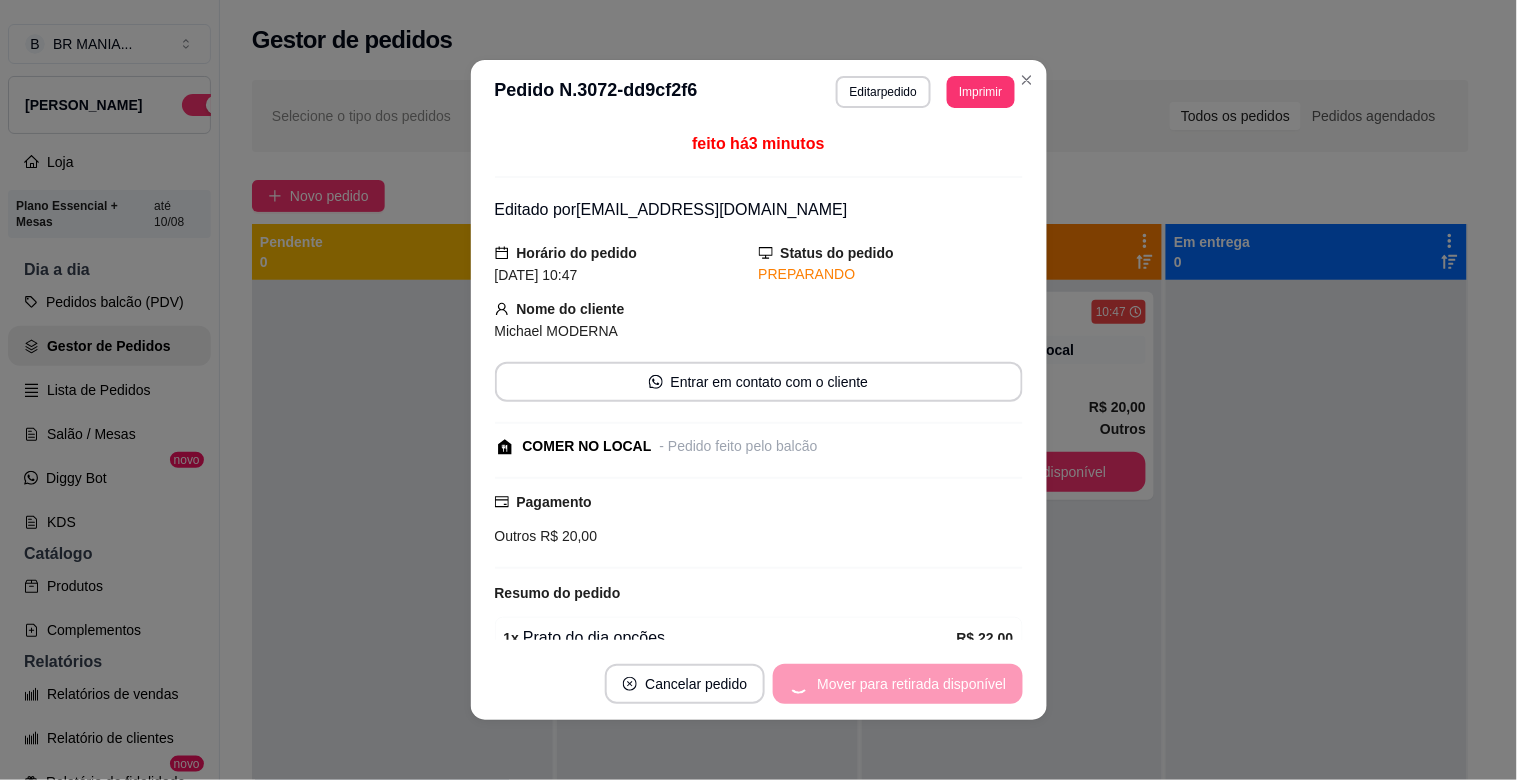 click on "Mover para retirada disponível" at bounding box center (897, 684) 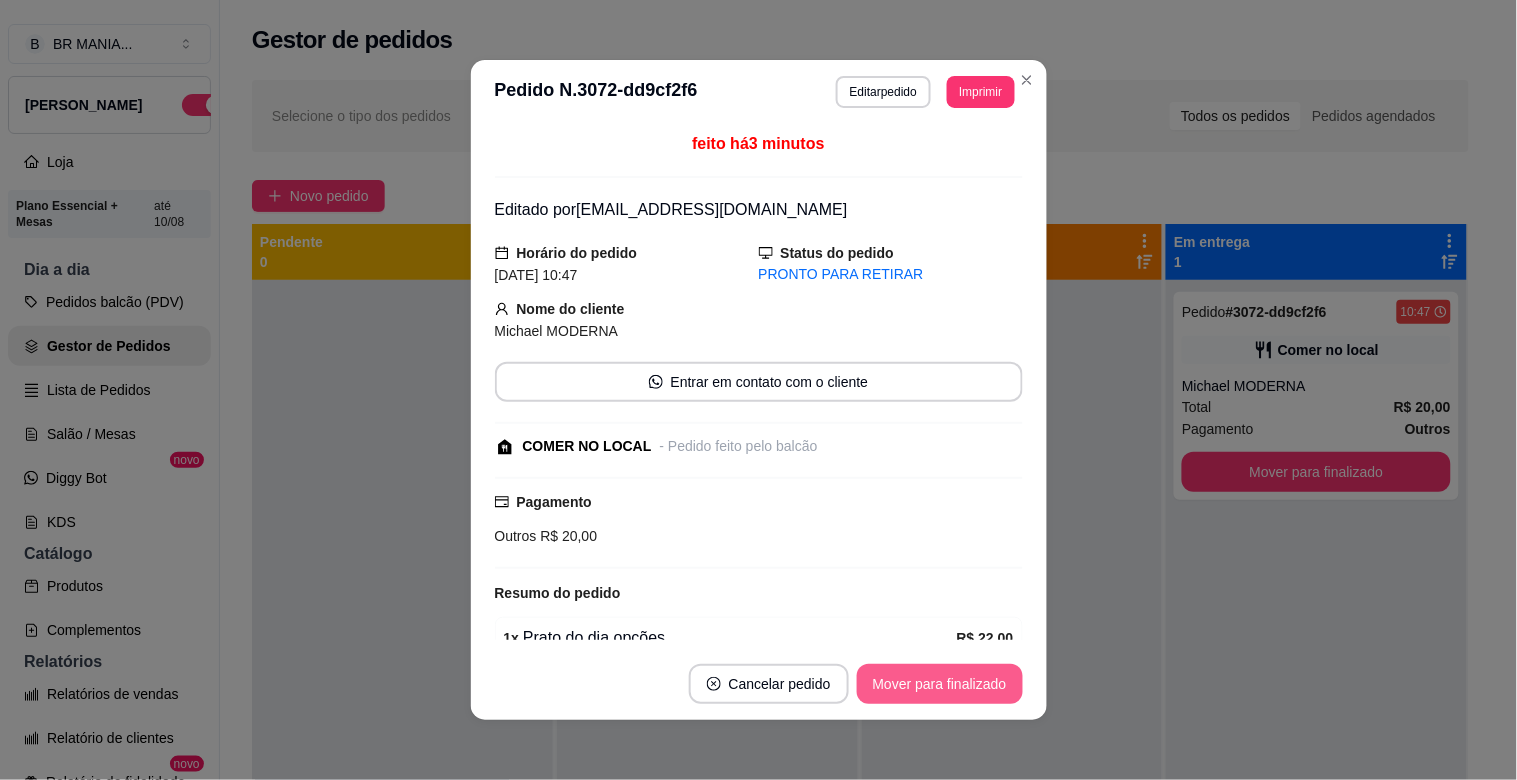 click on "Mover para finalizado" at bounding box center [940, 684] 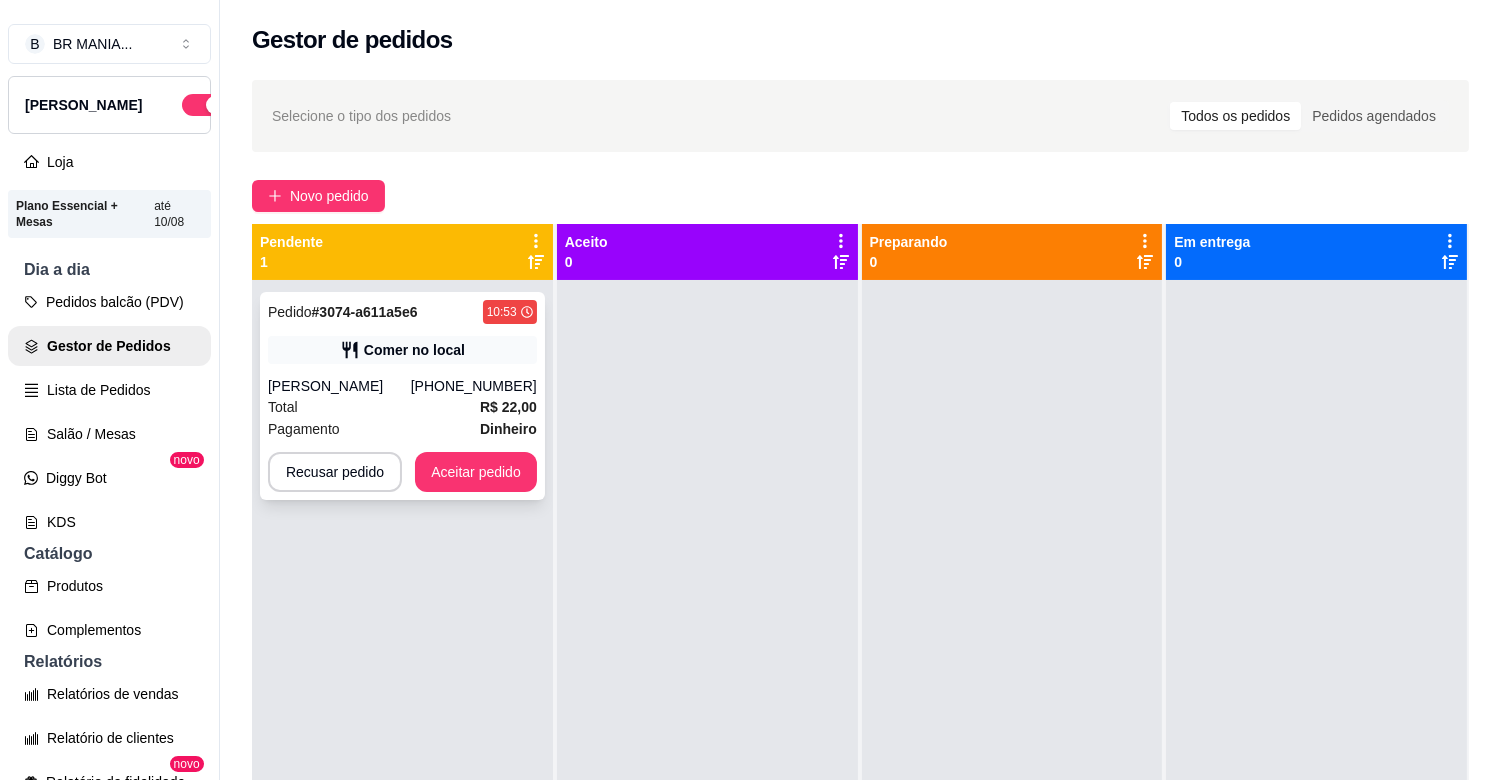click on "[PHONE_NUMBER]" at bounding box center (474, 386) 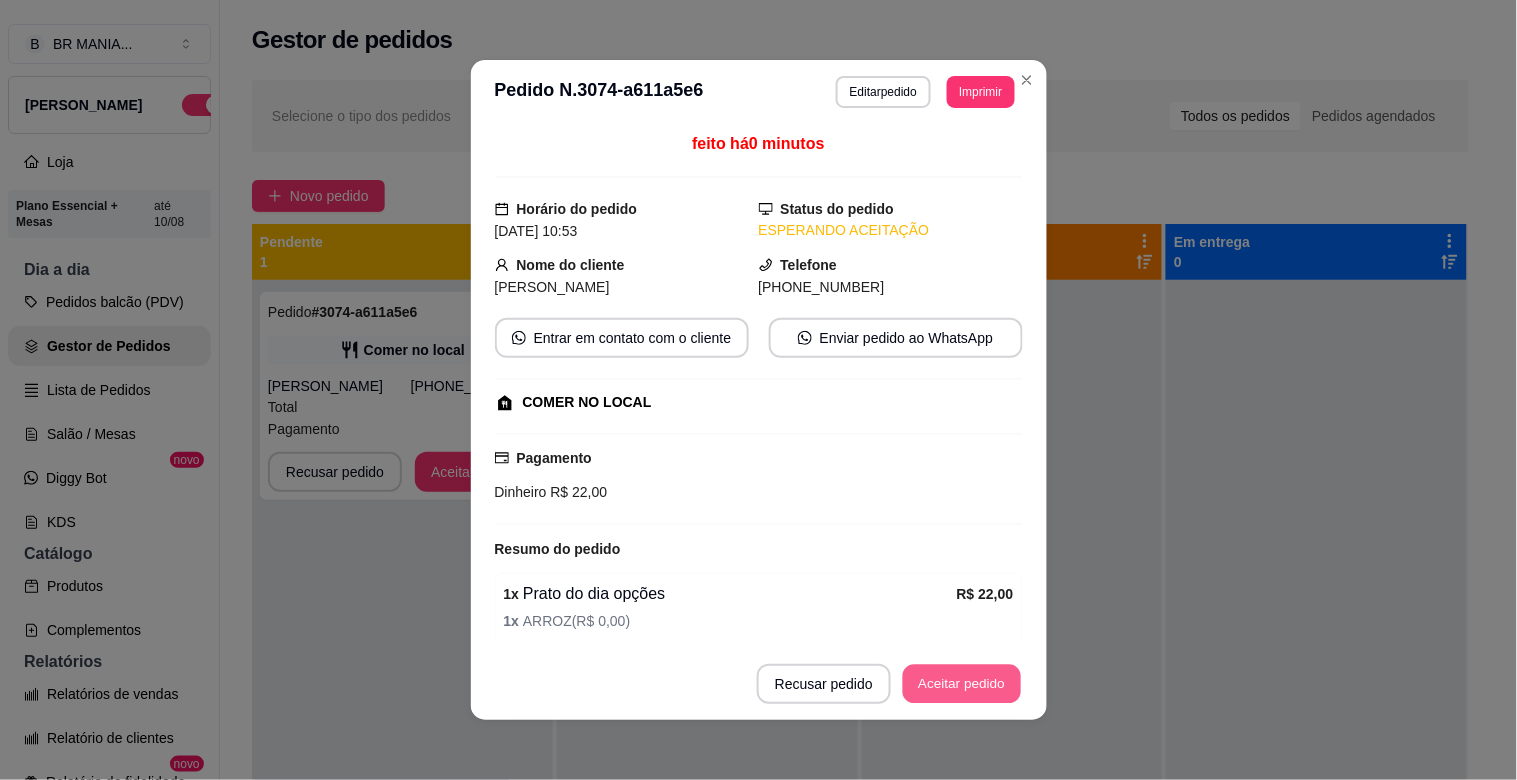 click on "Aceitar pedido" at bounding box center [962, 684] 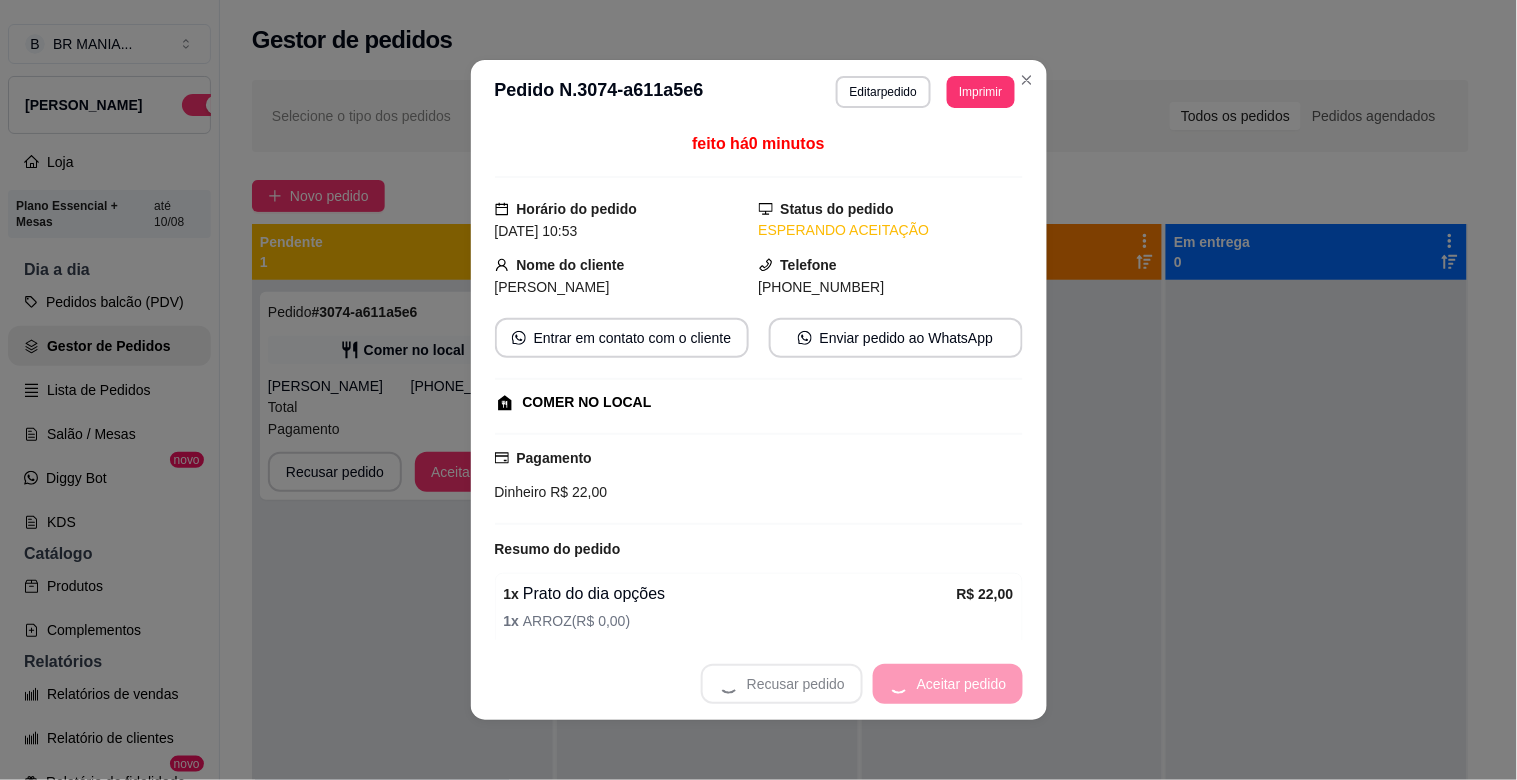 click on "Recusar pedido Aceitar pedido" at bounding box center (862, 684) 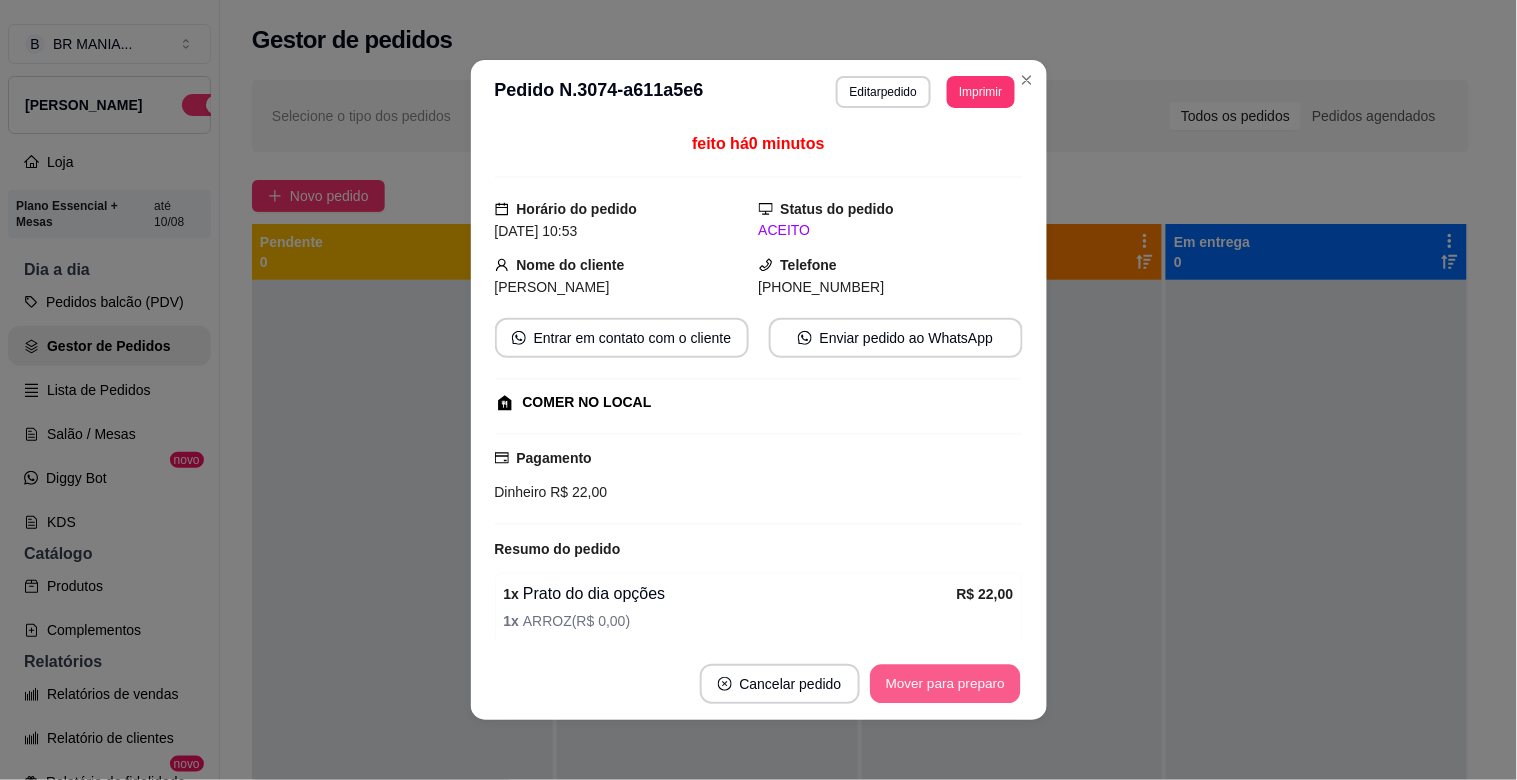 click on "Mover para preparo" at bounding box center [945, 684] 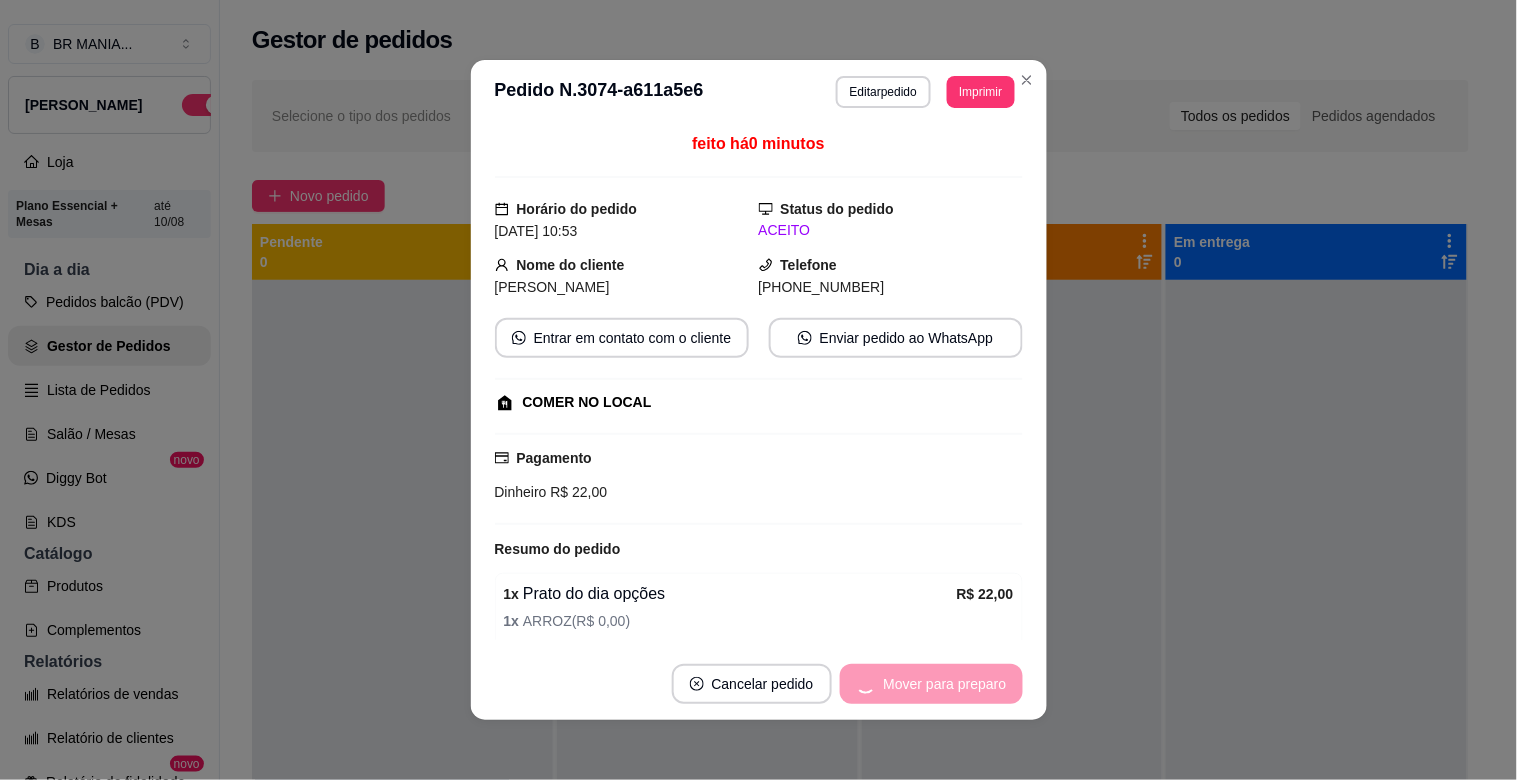 click on "Mover para preparo" at bounding box center [931, 684] 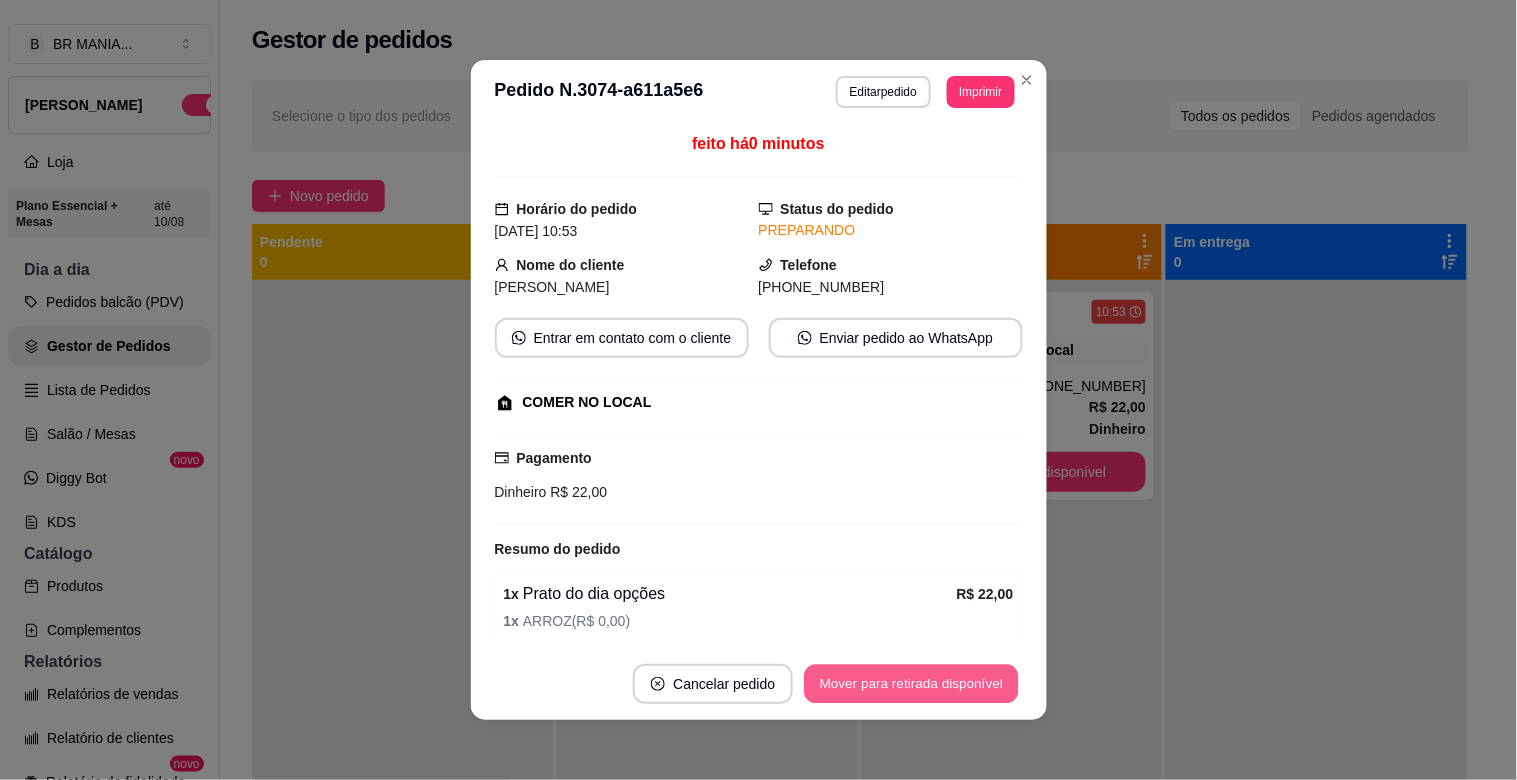 click on "Mover para retirada disponível" at bounding box center (912, 684) 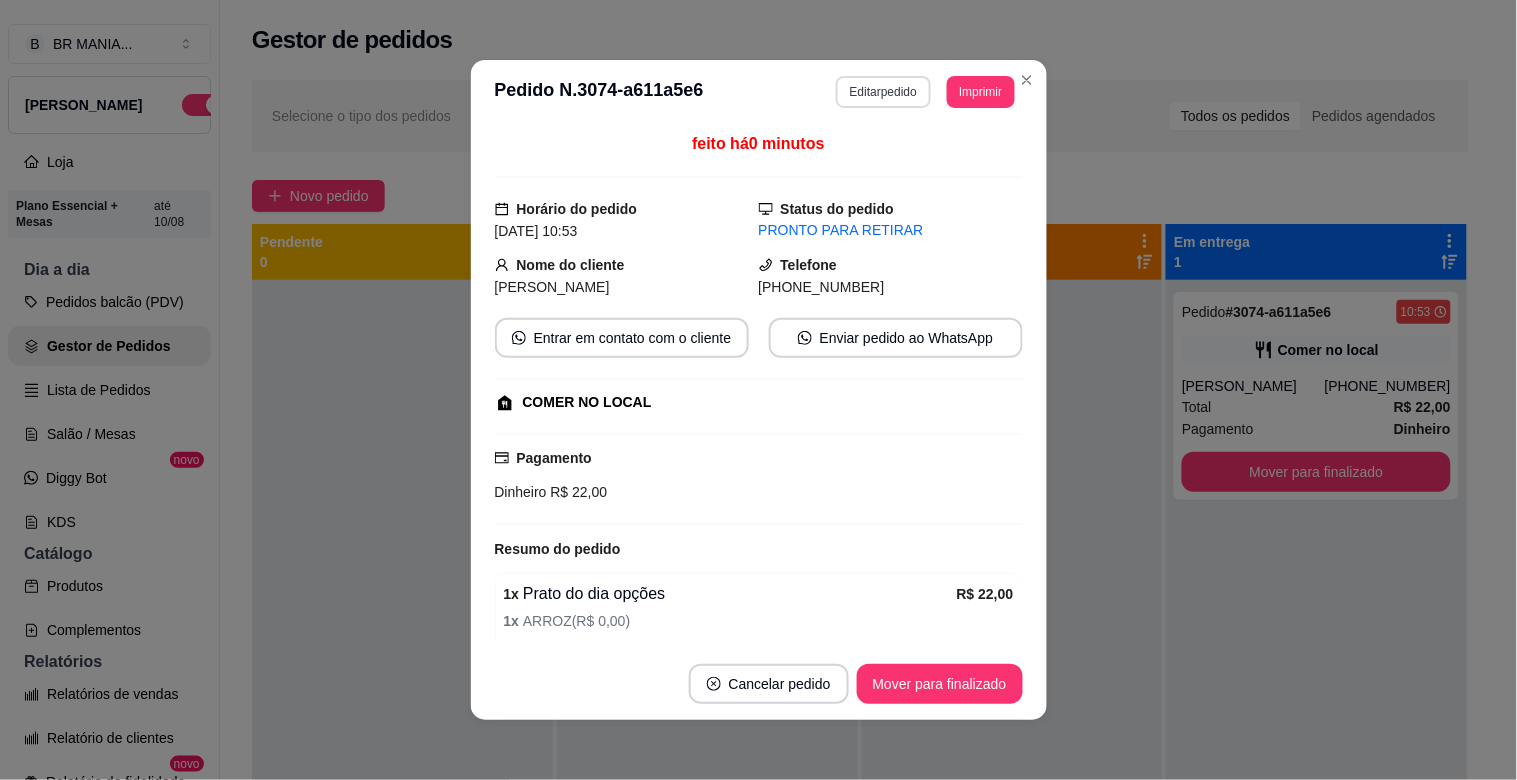 click on "Editar  pedido" at bounding box center [883, 92] 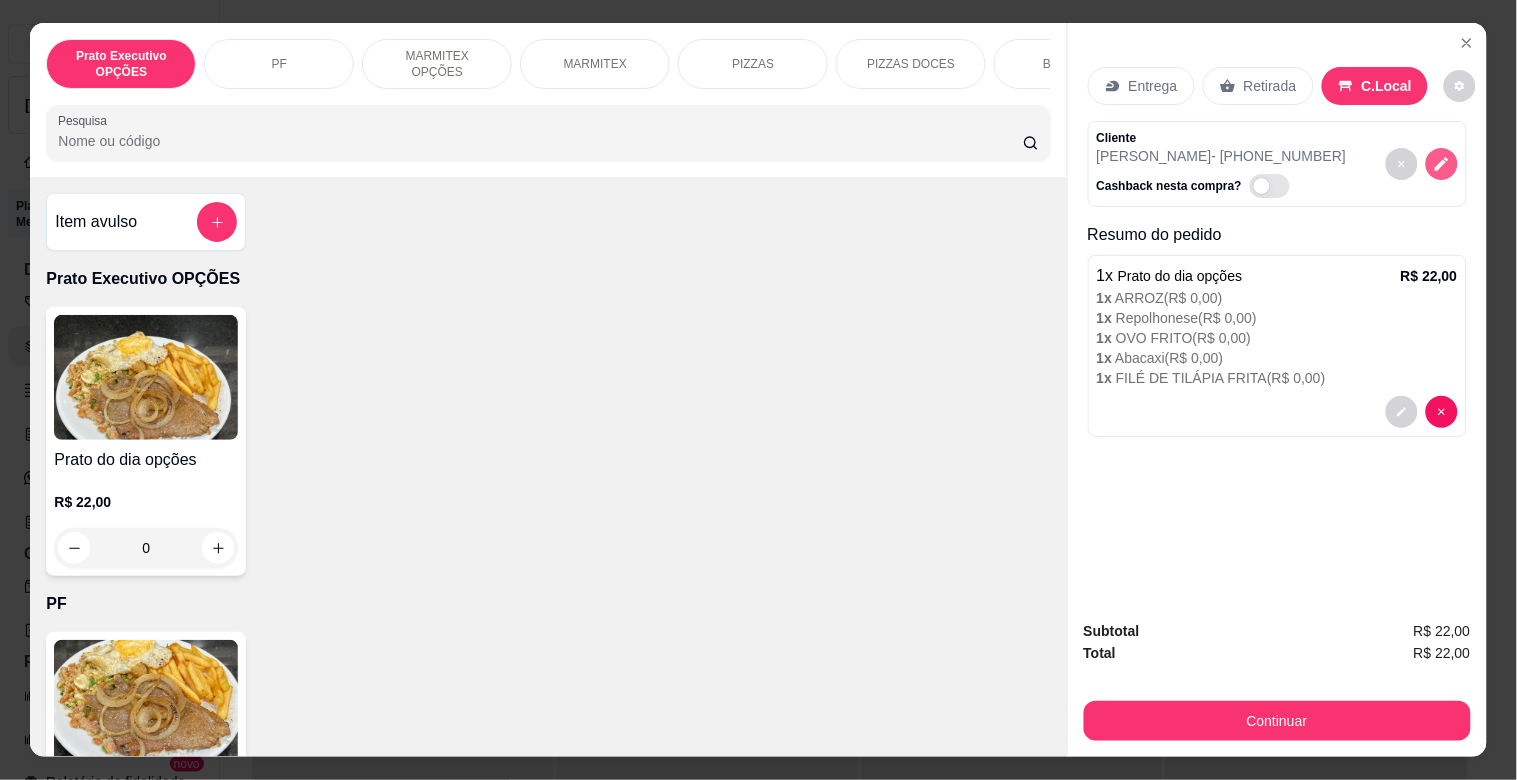 click at bounding box center [1442, 164] 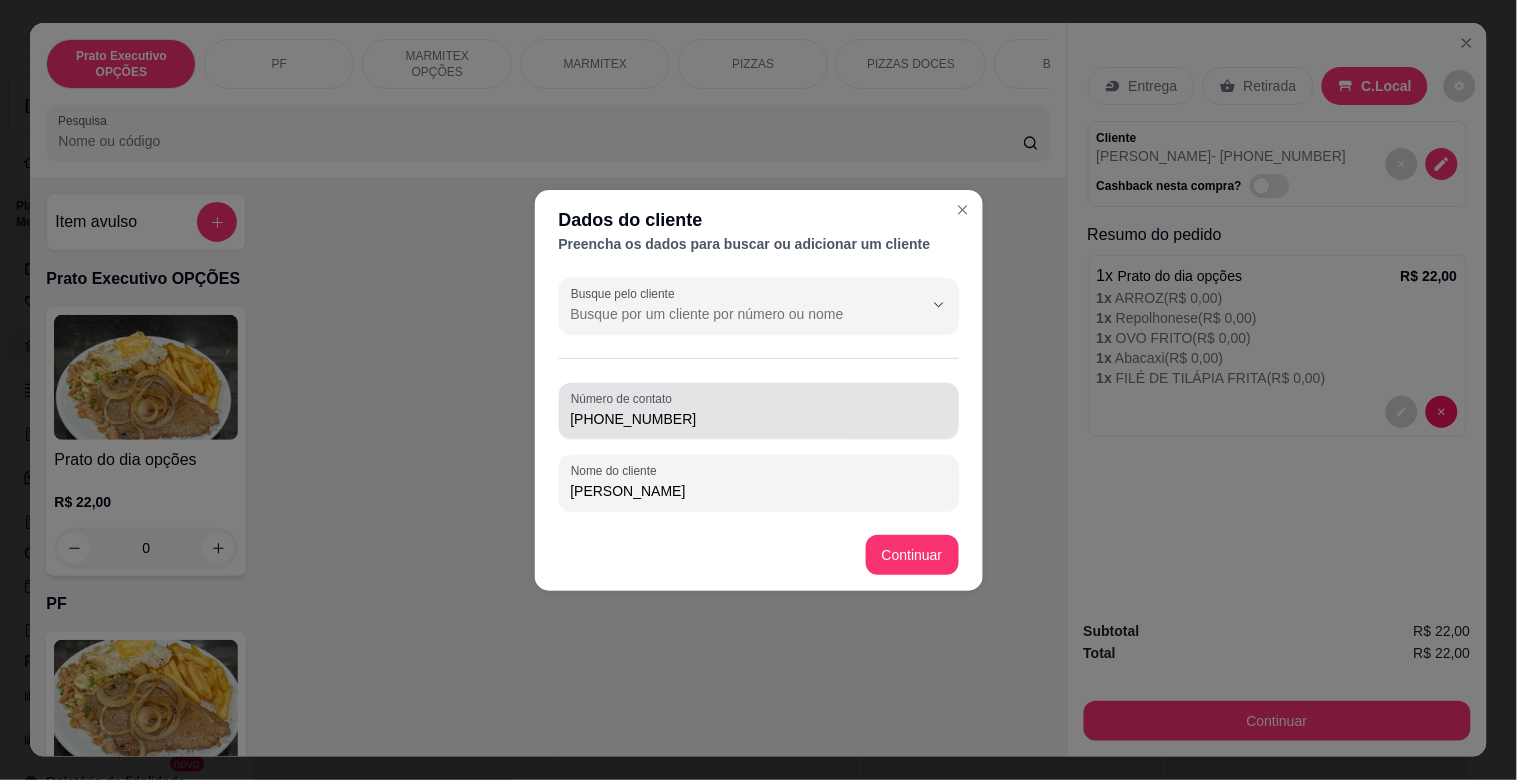 click on "[PHONE_NUMBER]" at bounding box center (759, 419) 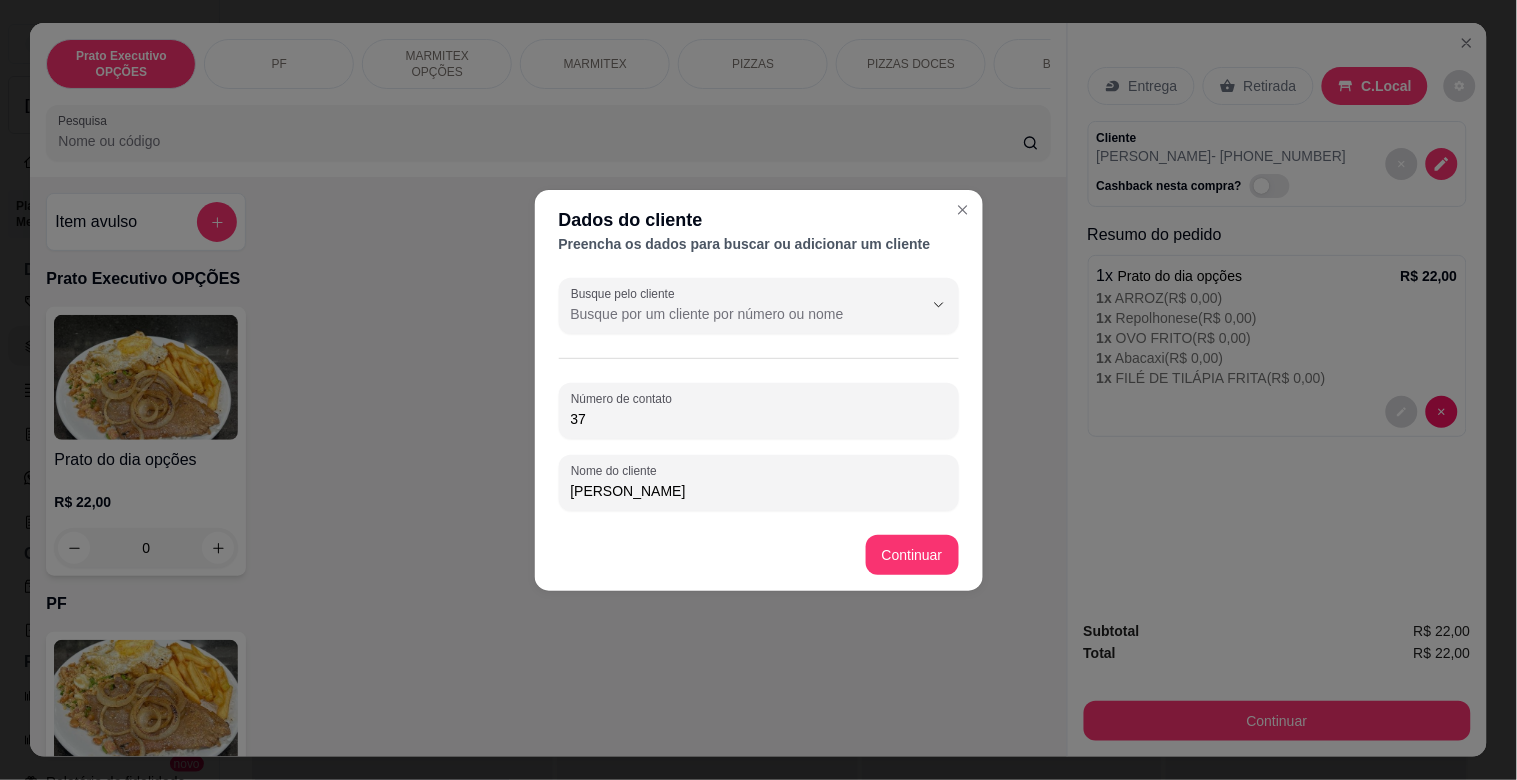 type on "3" 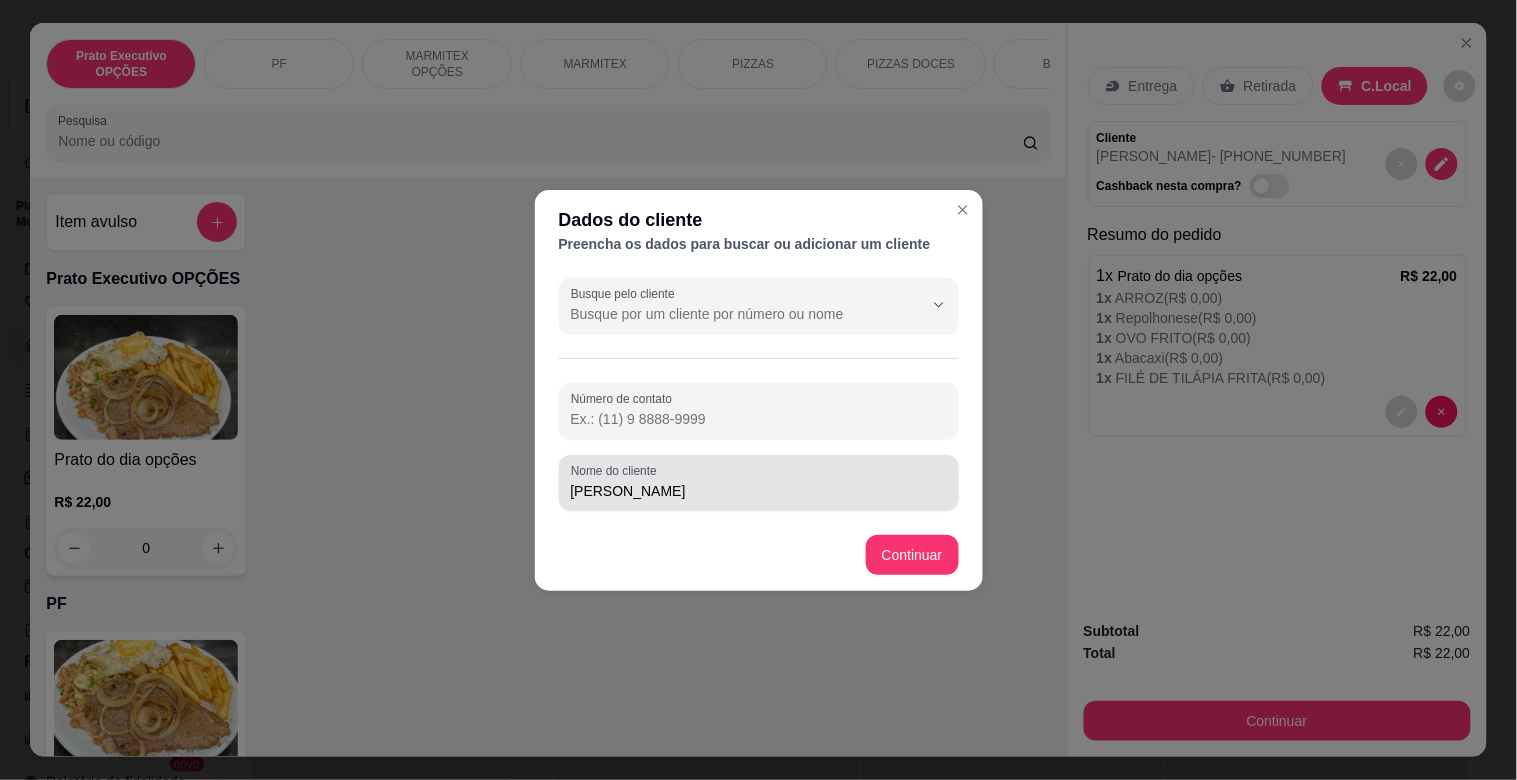 type 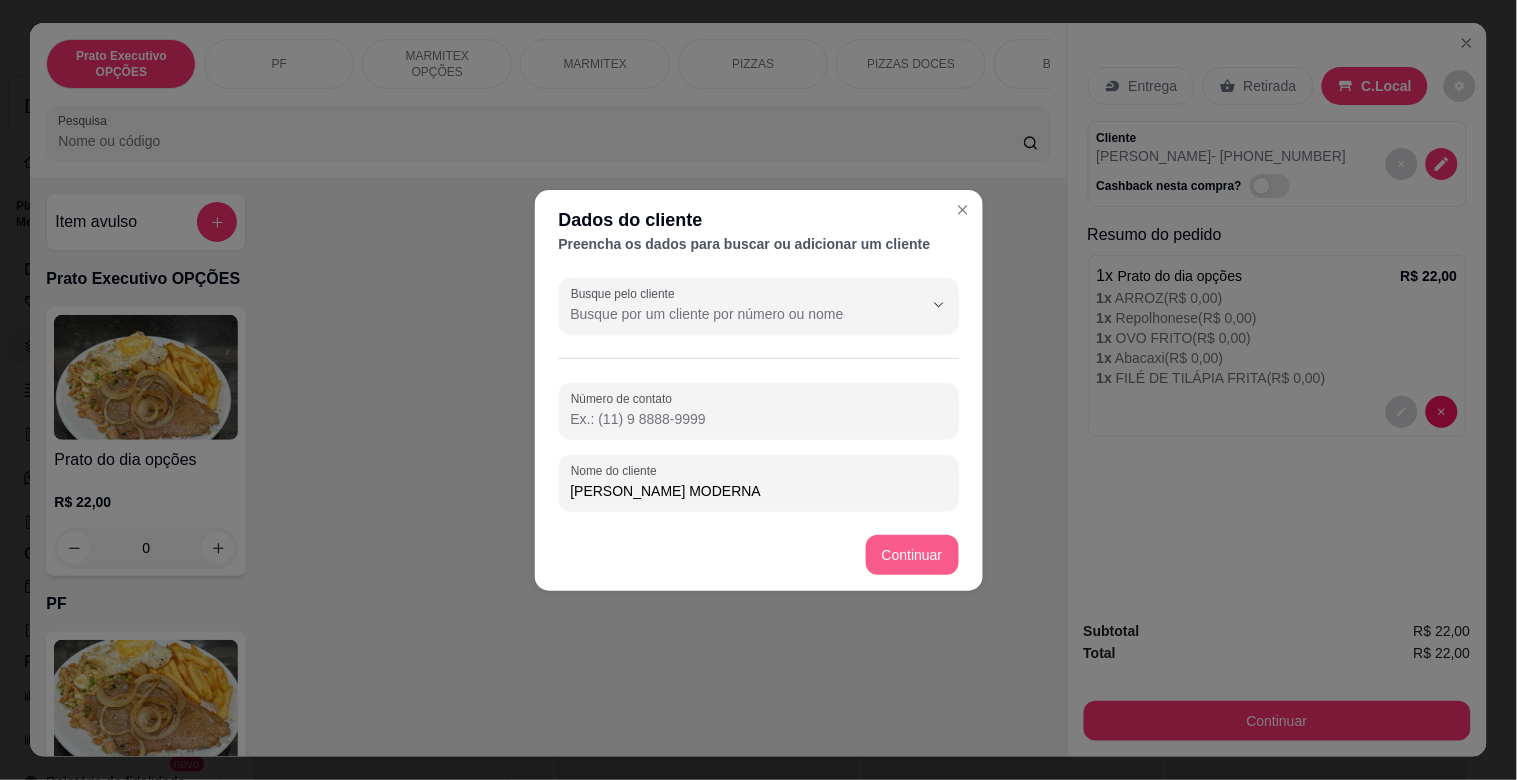 type on "[PERSON_NAME] MODERNA" 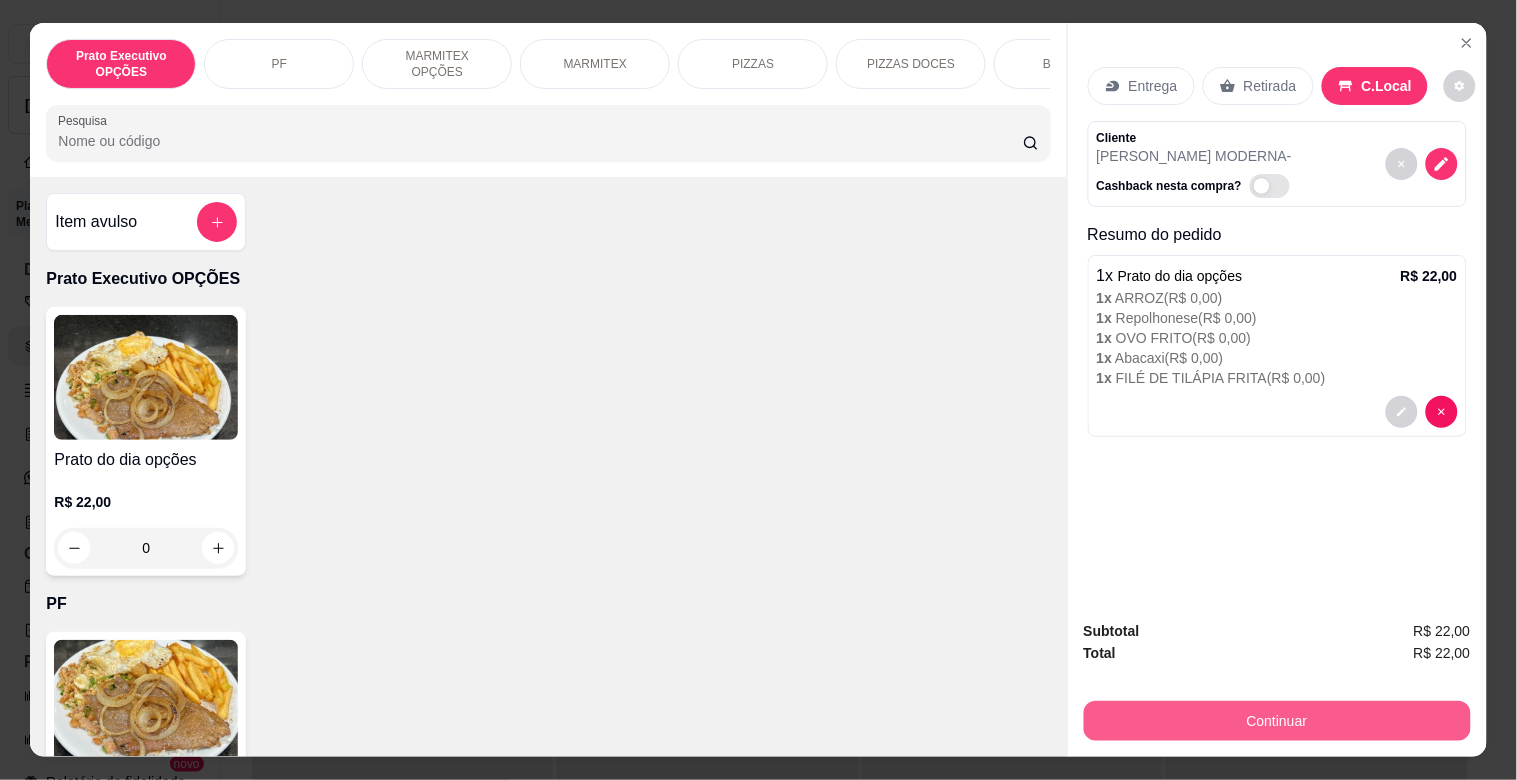 click on "Continuar" at bounding box center [1277, 721] 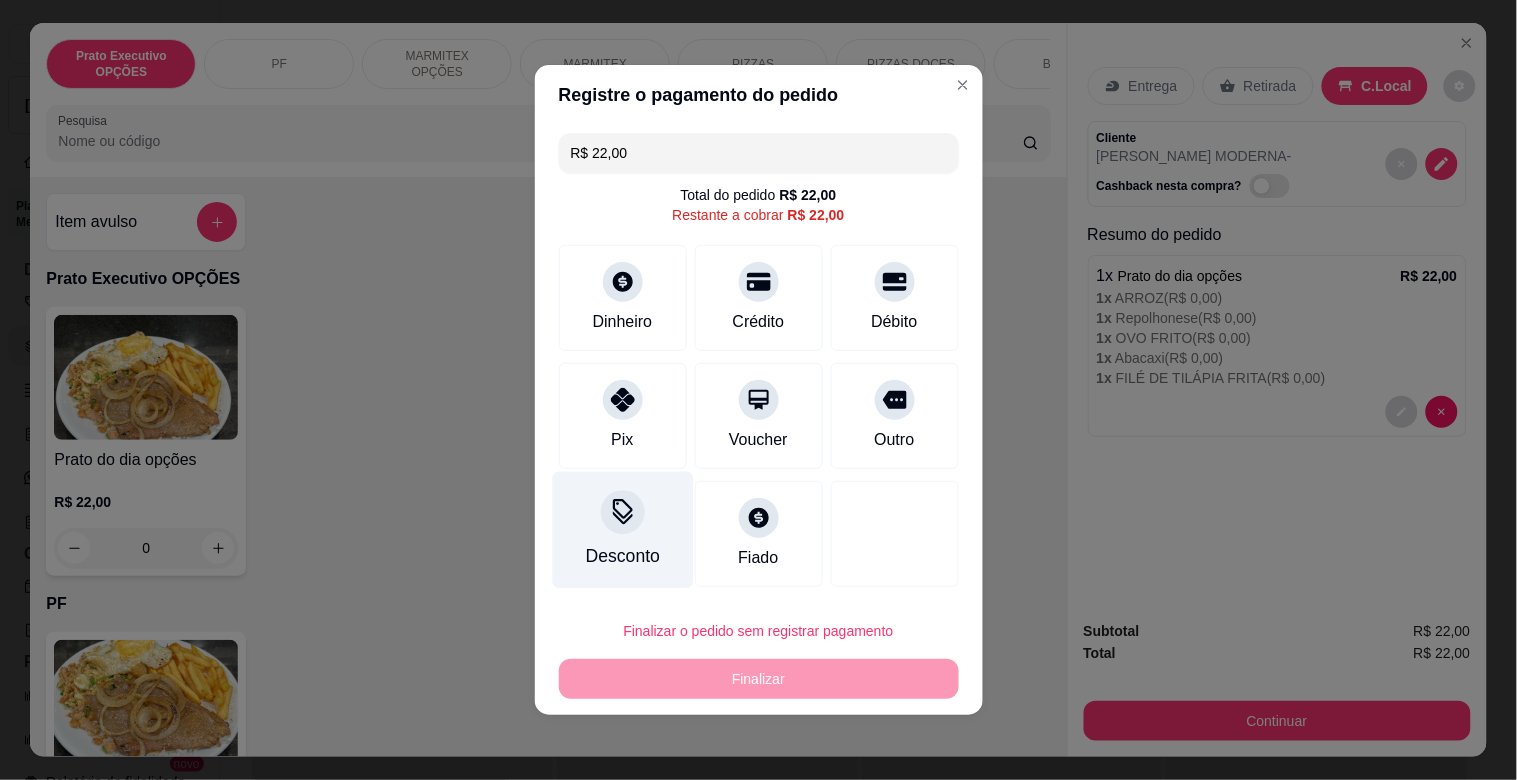 click on "Desconto" at bounding box center [622, 556] 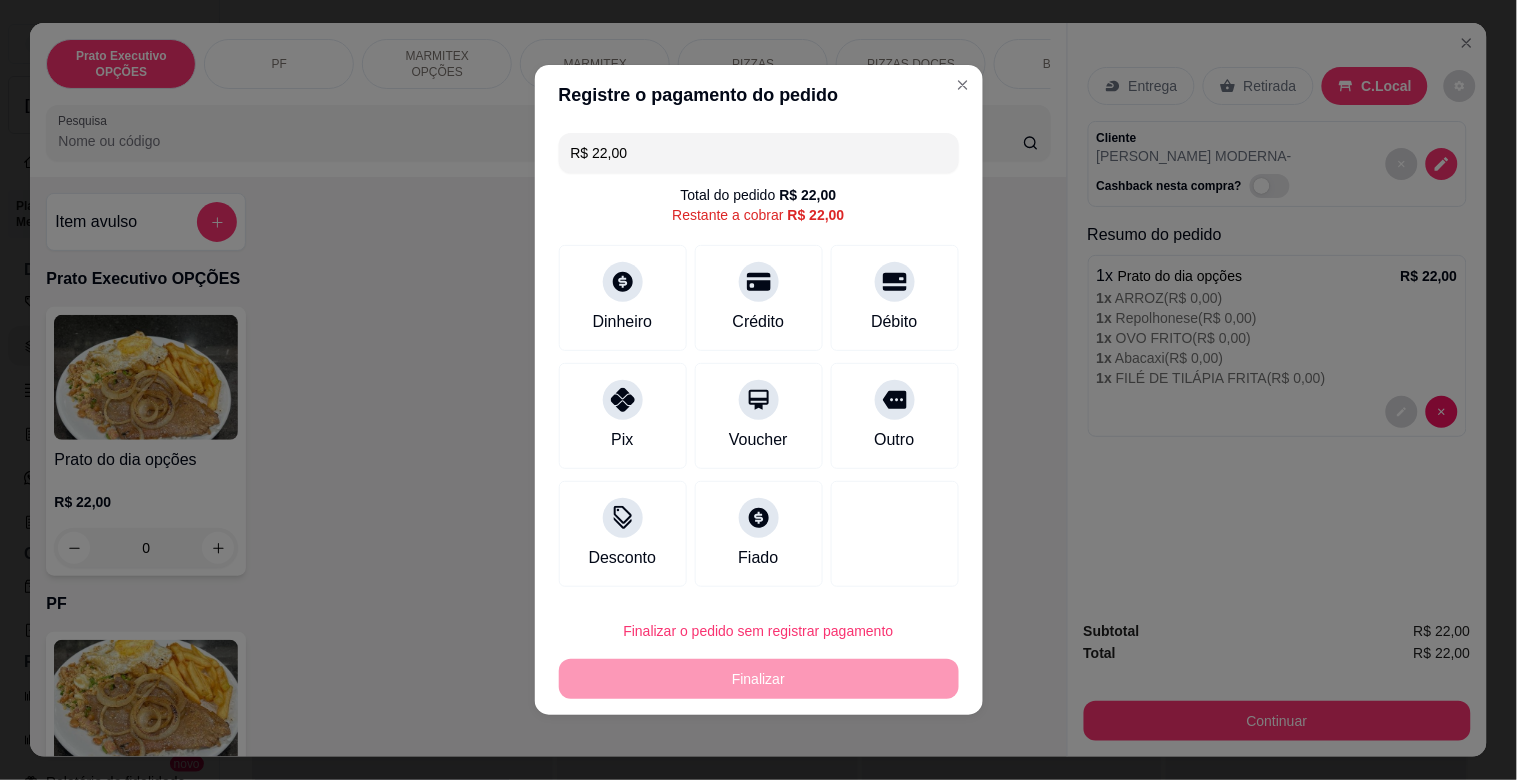 click at bounding box center [758, 446] 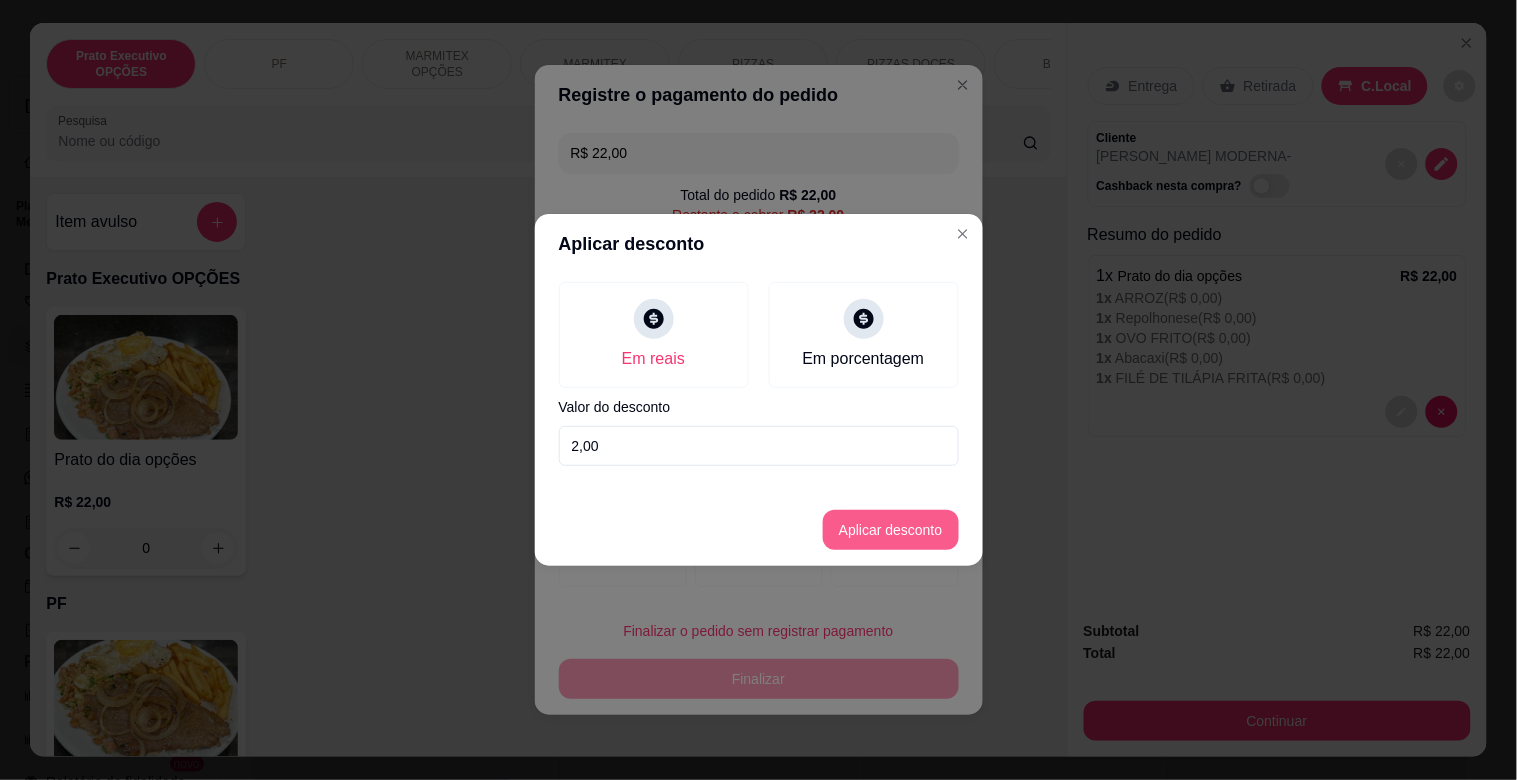 type on "2,00" 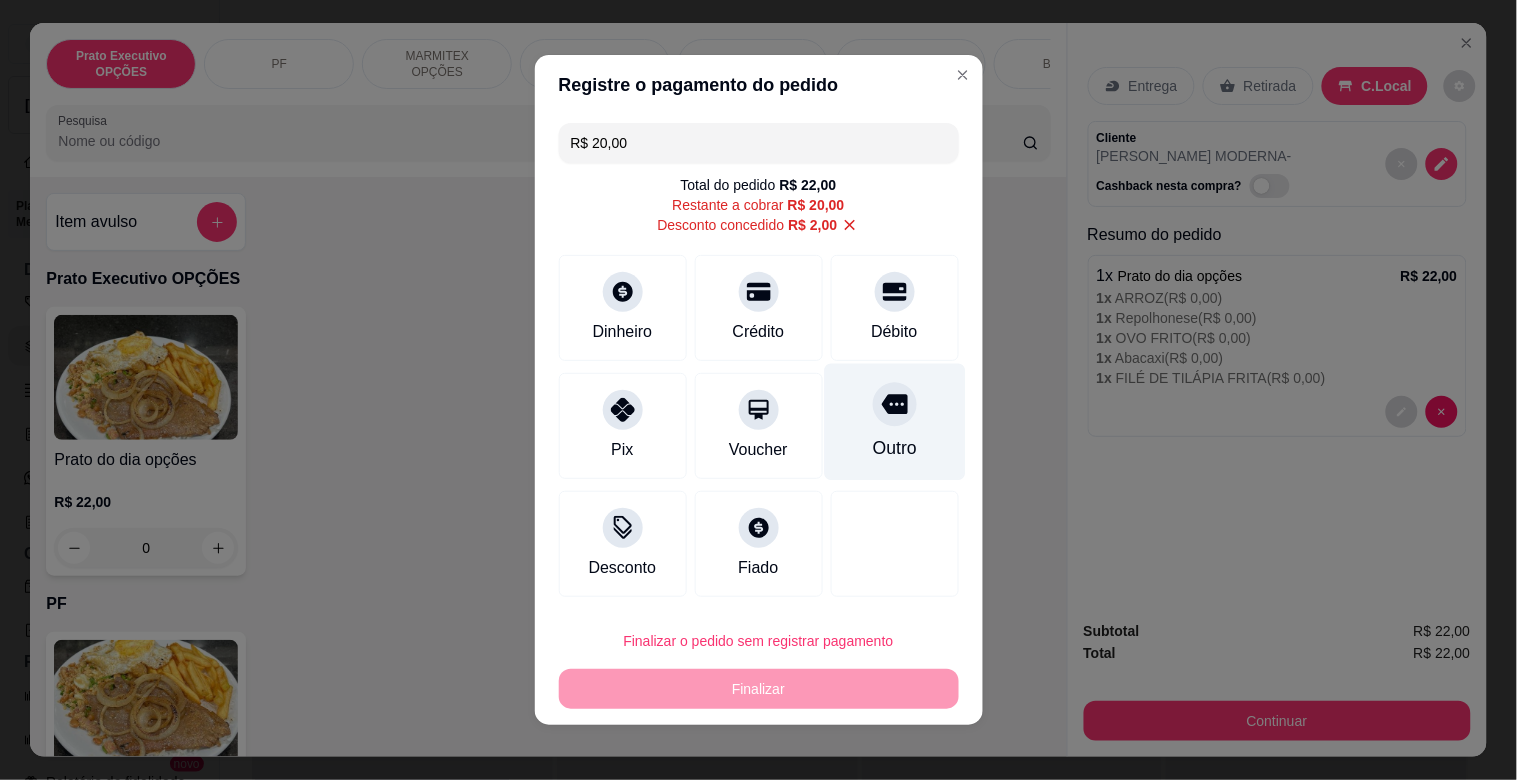 click on "Outro" at bounding box center [894, 448] 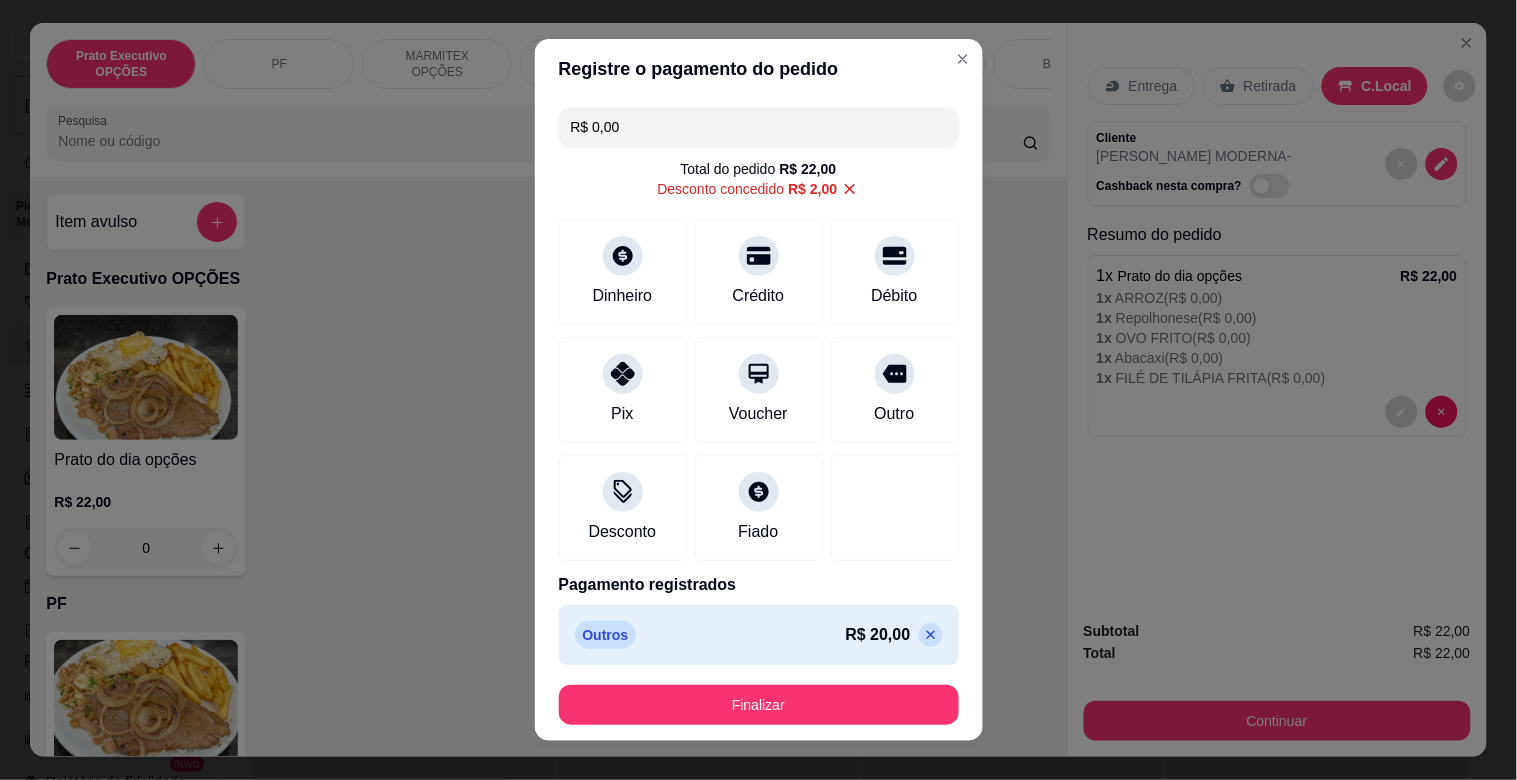 drag, startPoint x: 810, startPoint y: 682, endPoint x: 812, endPoint y: 704, distance: 22.090721 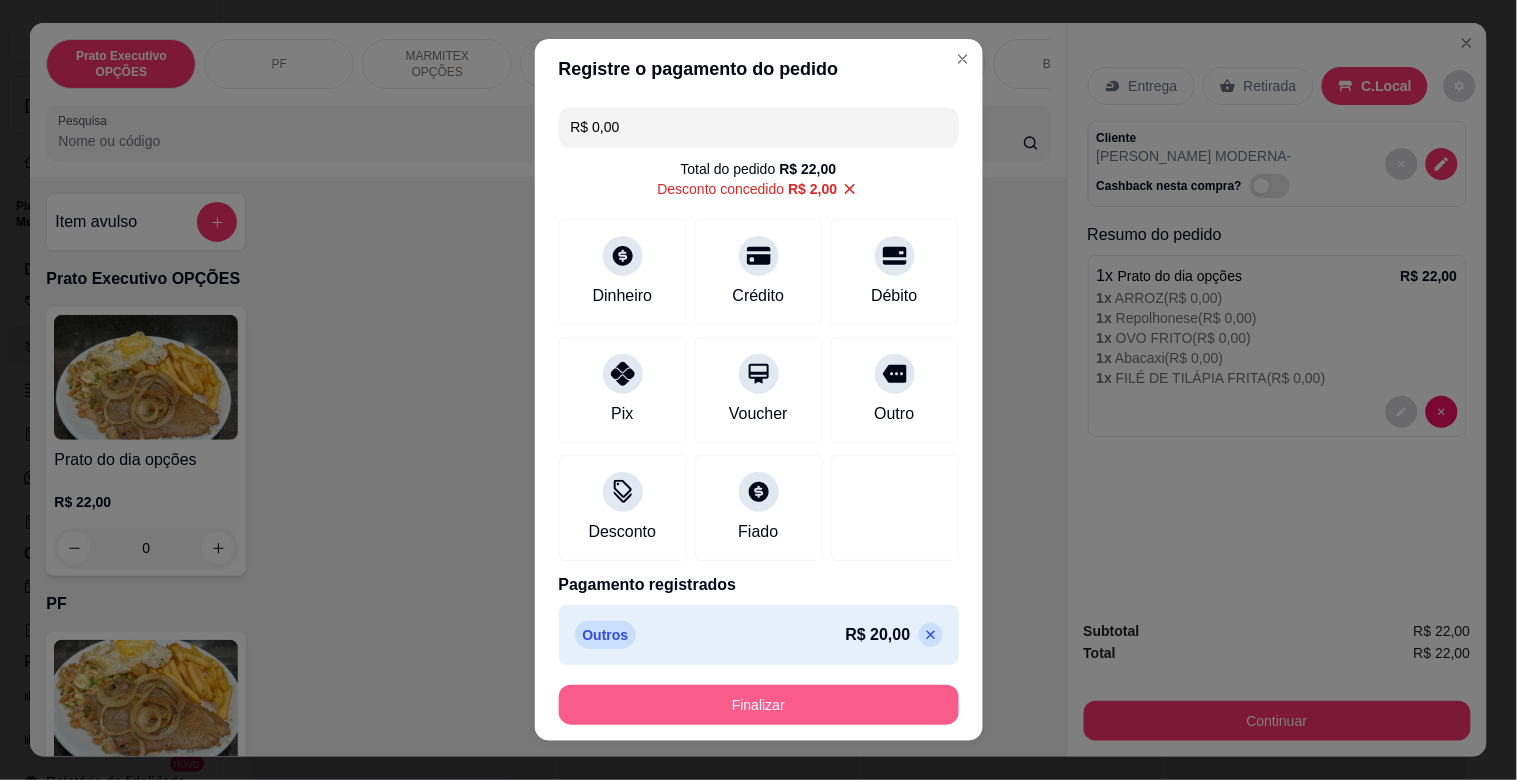 click on "Finalizar" at bounding box center (759, 705) 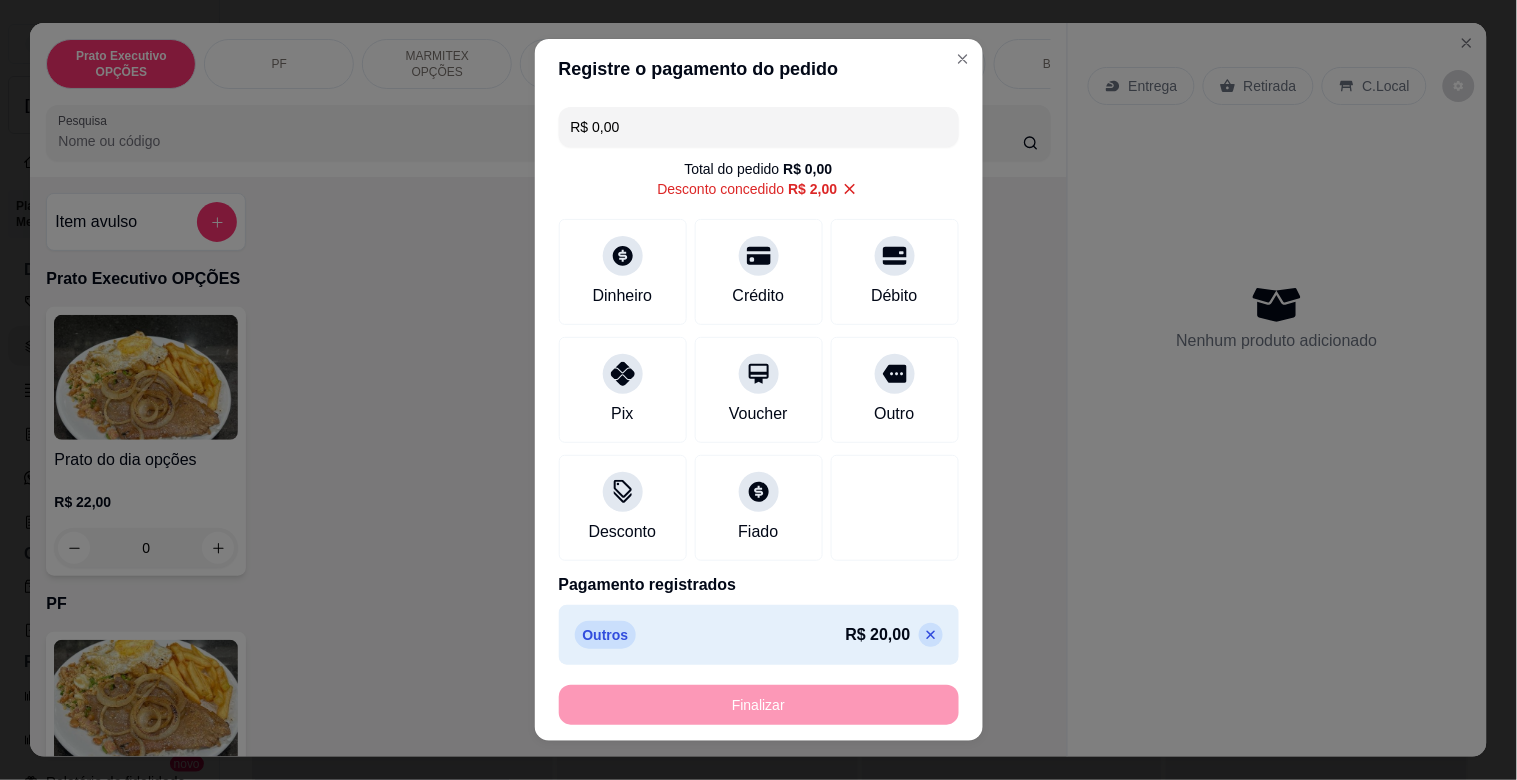 type on "-R$ 22,00" 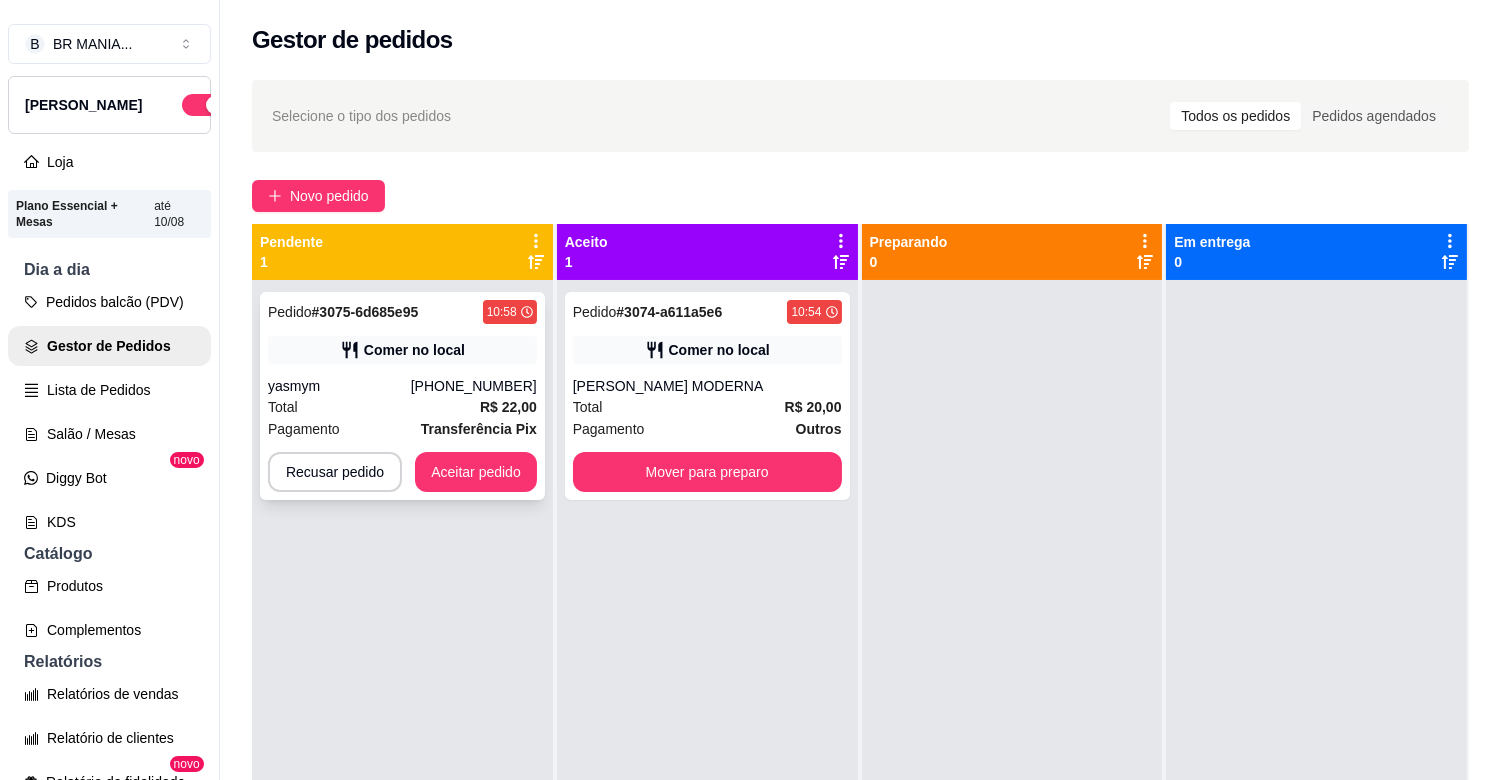 click on "yasmym" at bounding box center [339, 386] 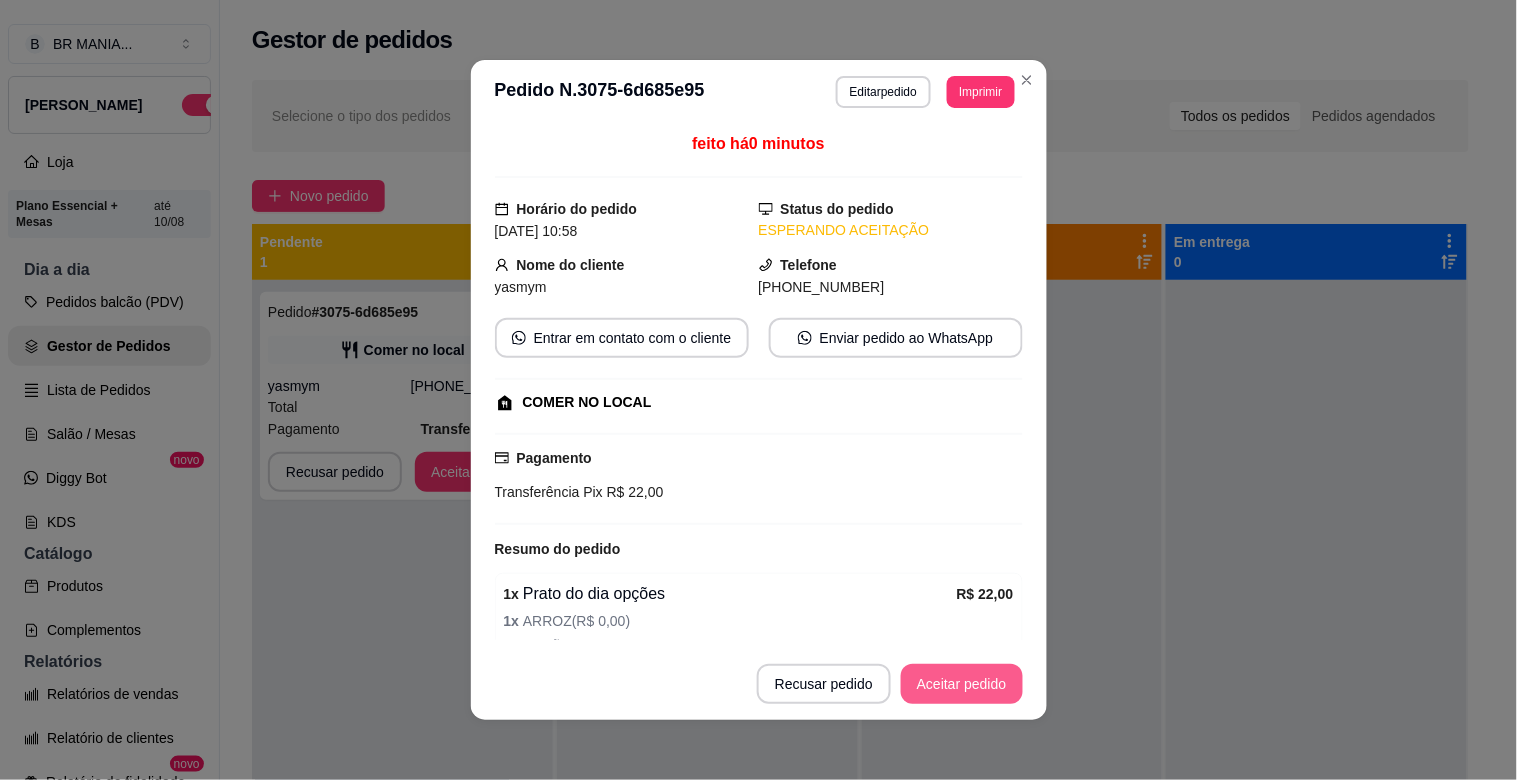 click on "Aceitar pedido" at bounding box center (962, 684) 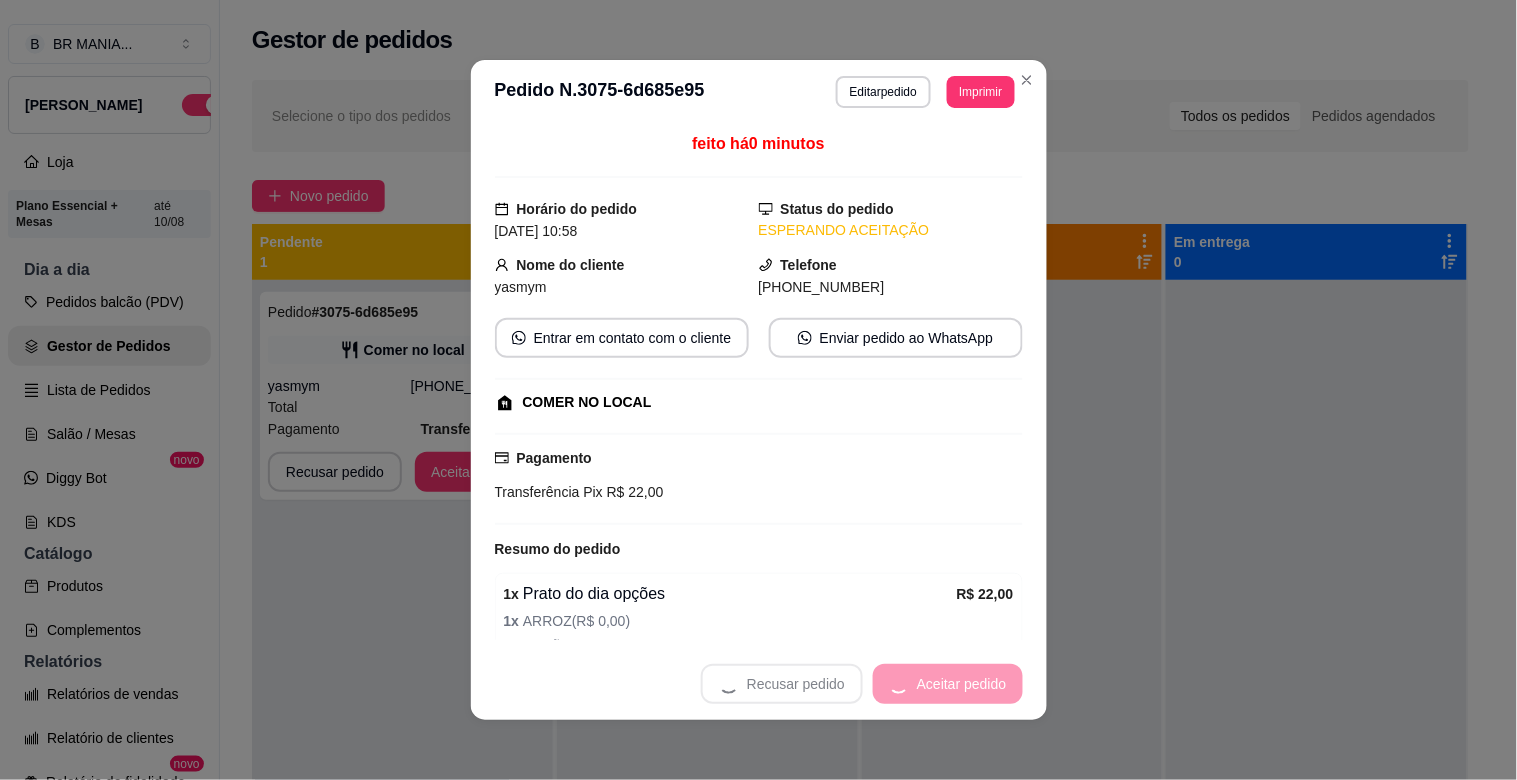 click on "Recusar pedido Aceitar pedido" at bounding box center (862, 684) 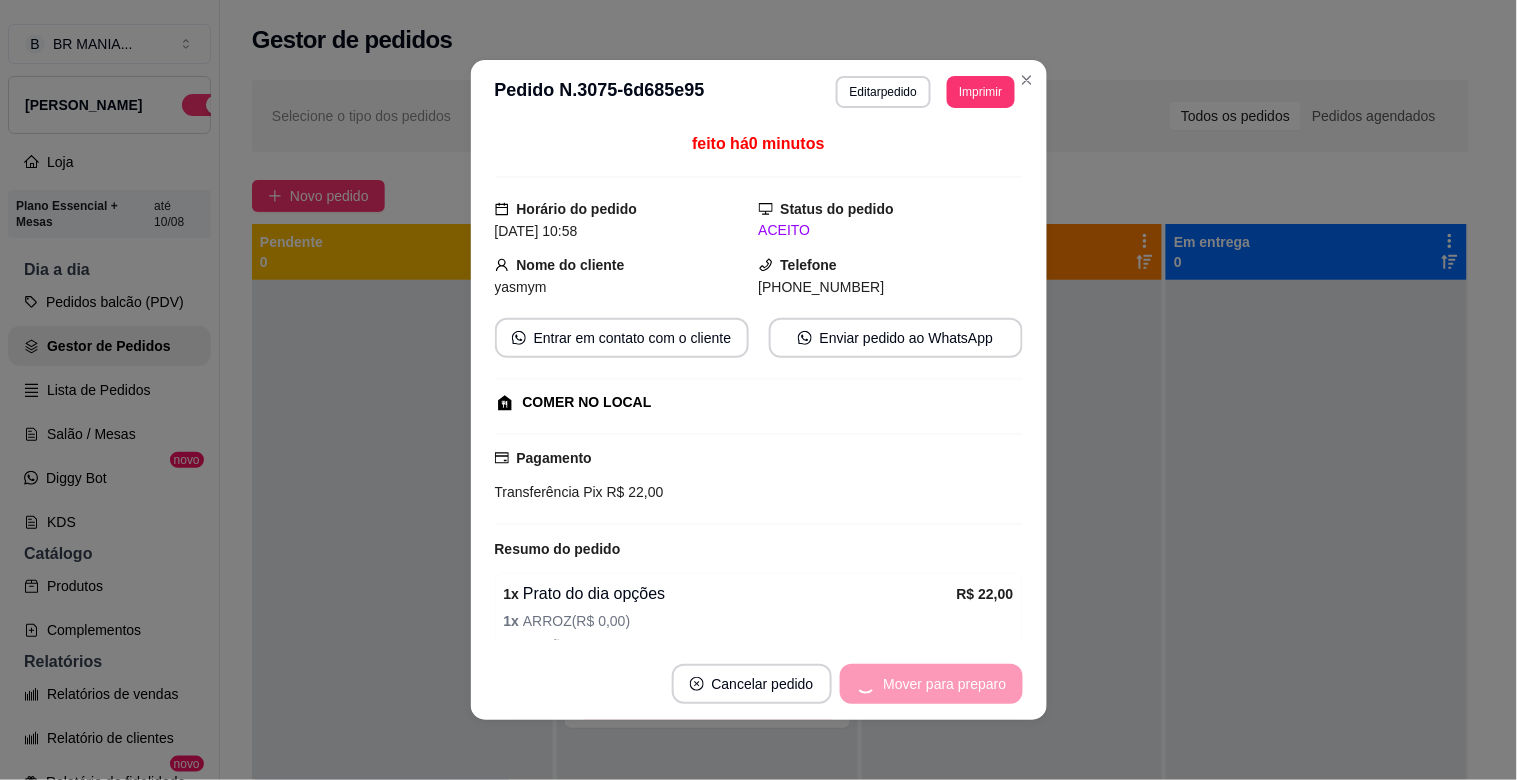click on "Mover para preparo" at bounding box center [931, 684] 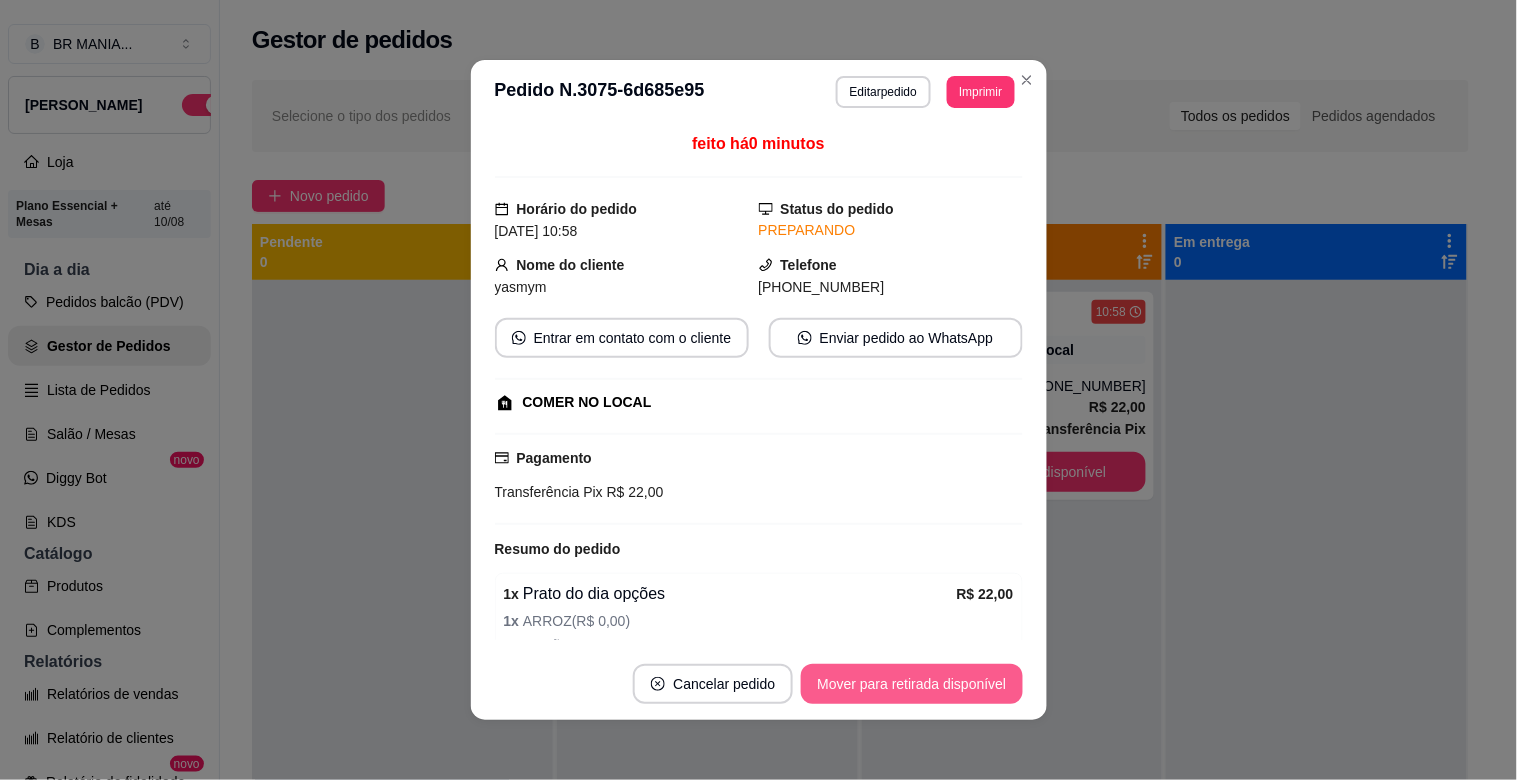 click on "Mover para retirada disponível" at bounding box center [911, 684] 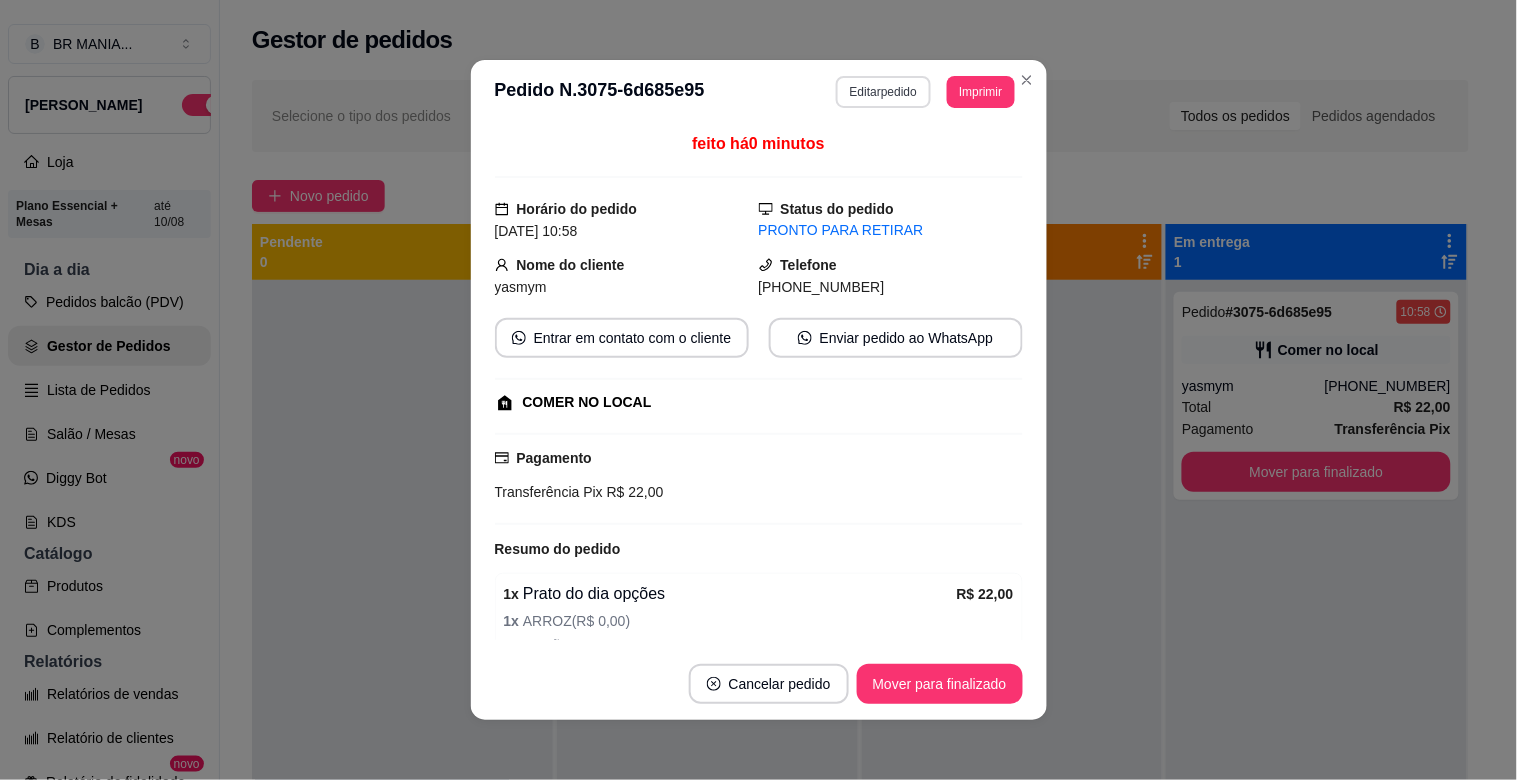 click on "Editar  pedido" at bounding box center (883, 92) 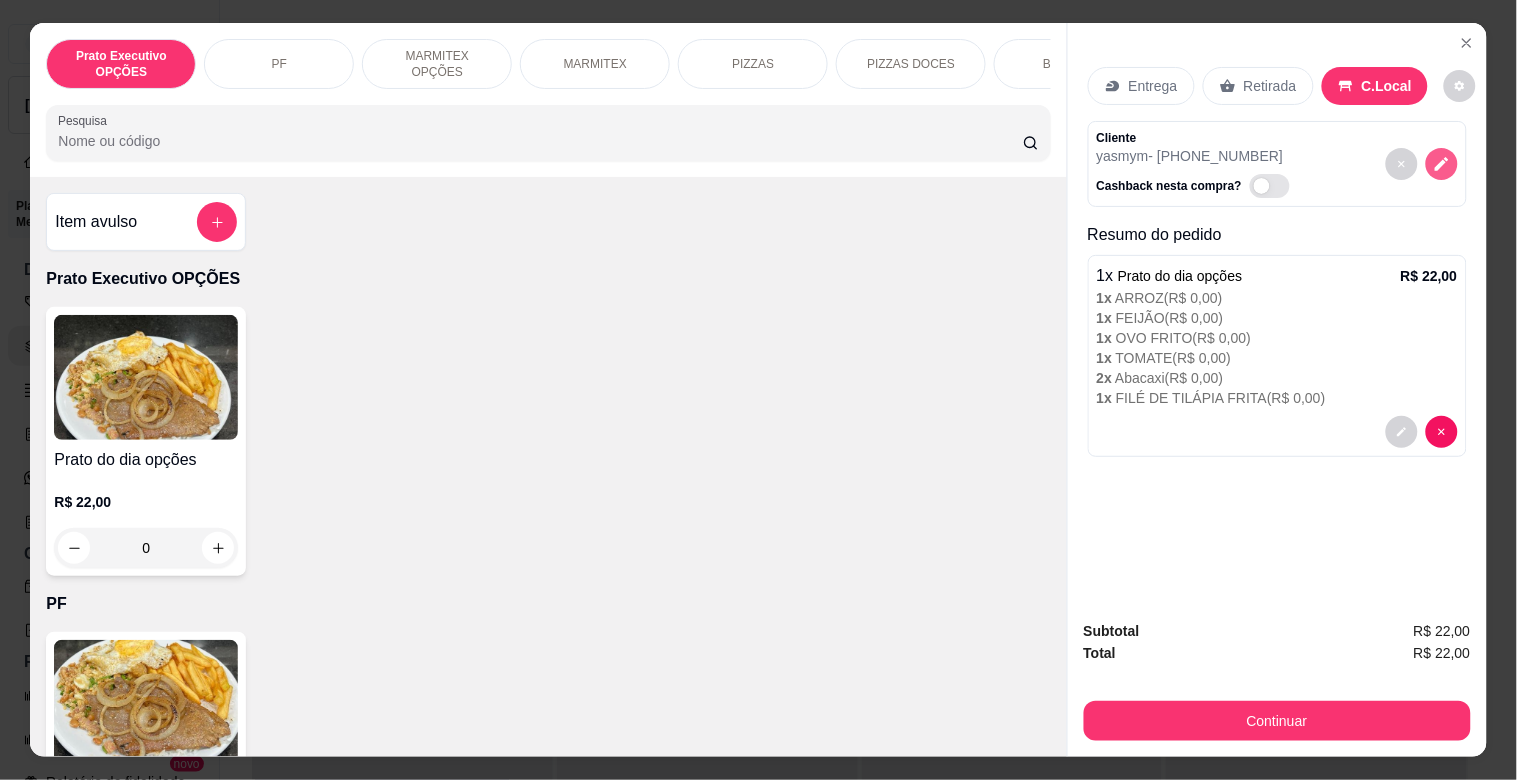 click 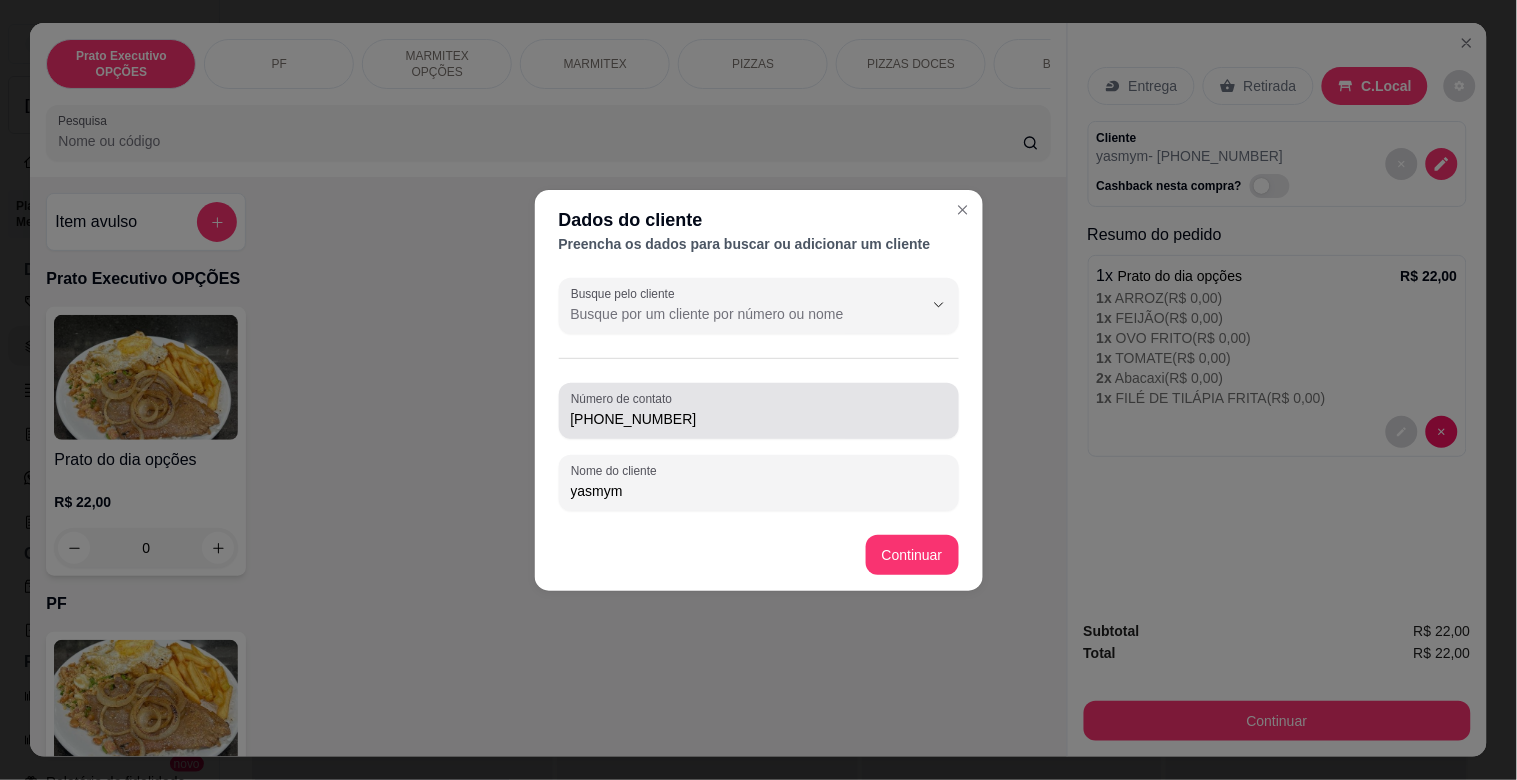 click on "[PHONE_NUMBER]" at bounding box center (759, 411) 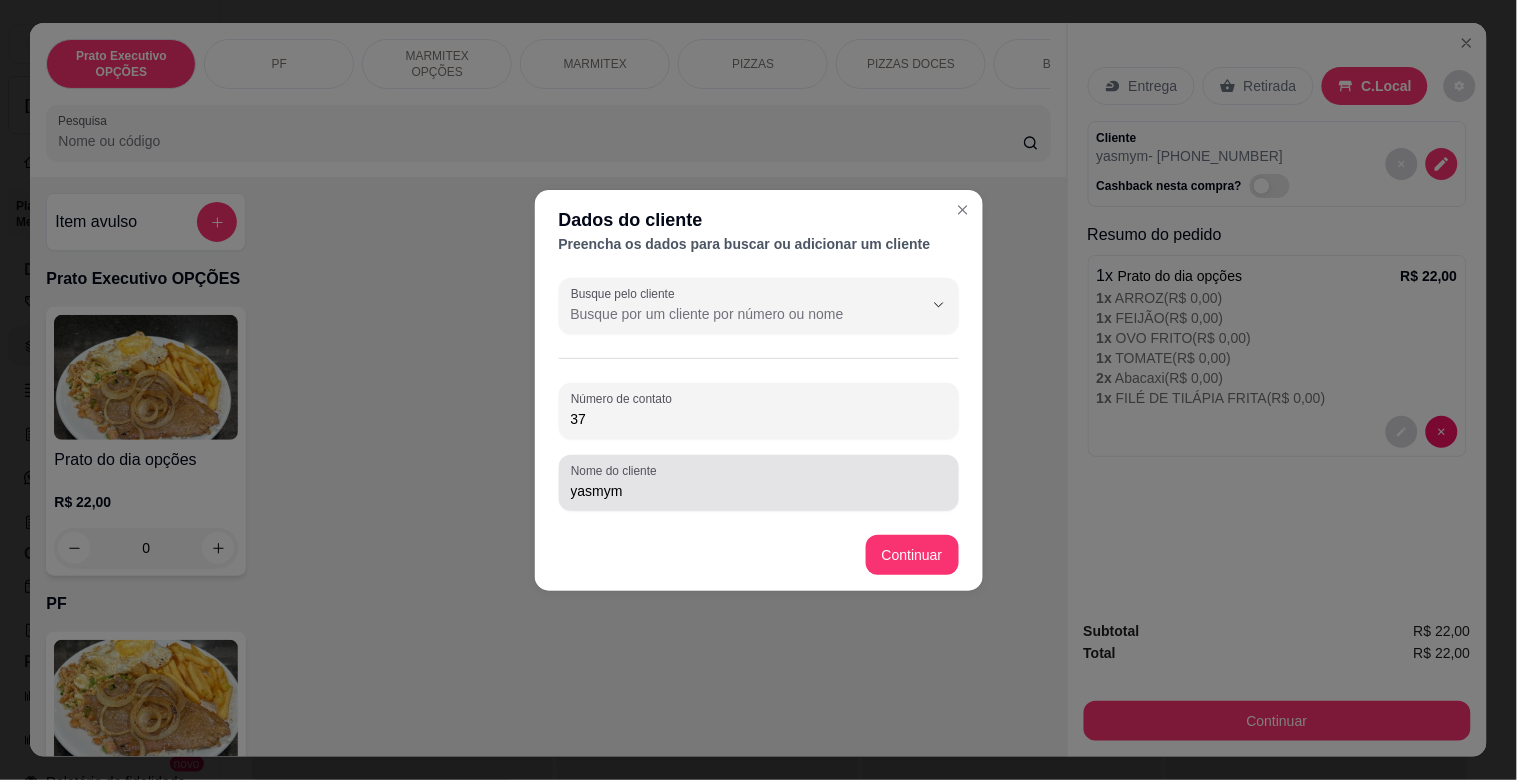 type on "3" 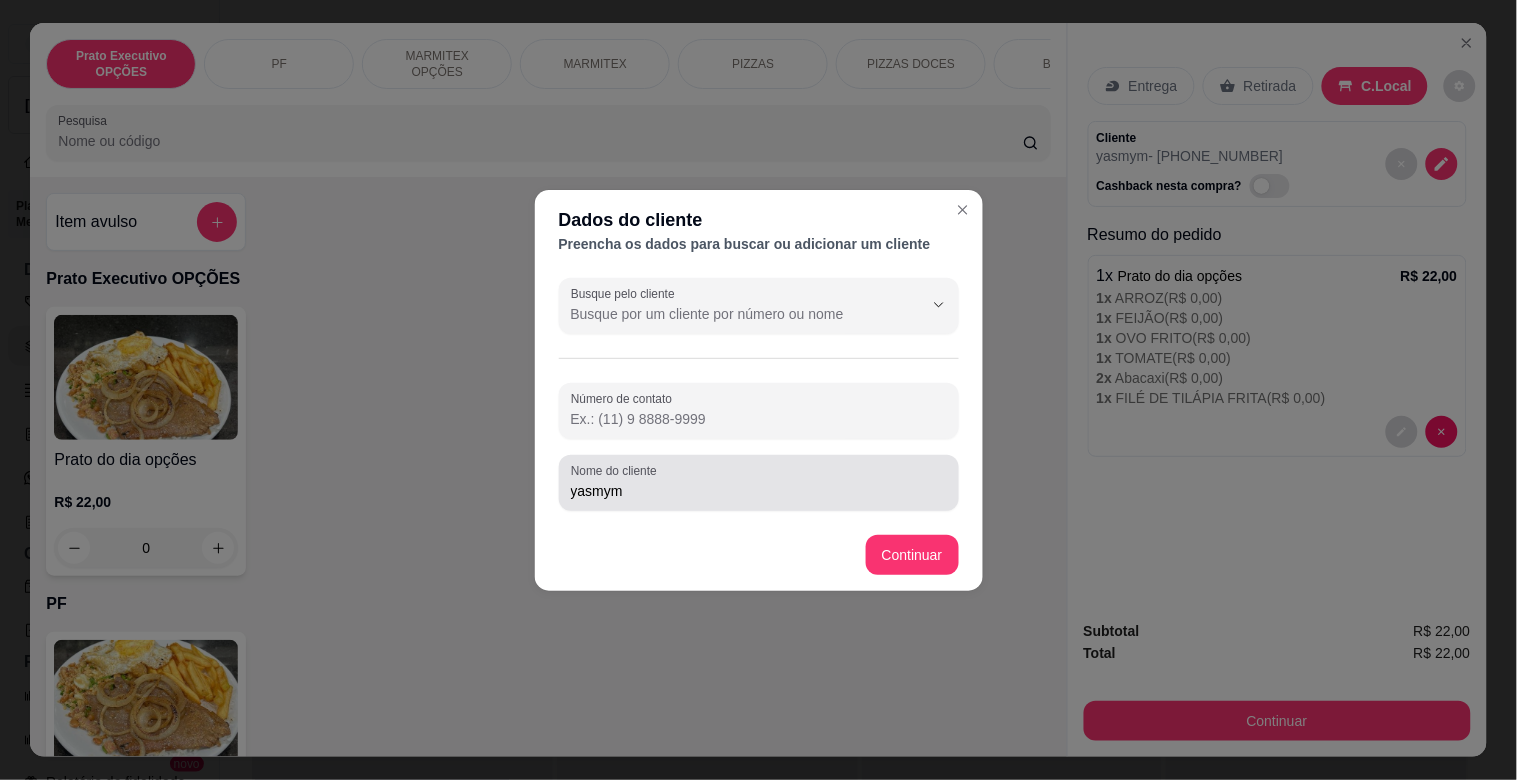 type 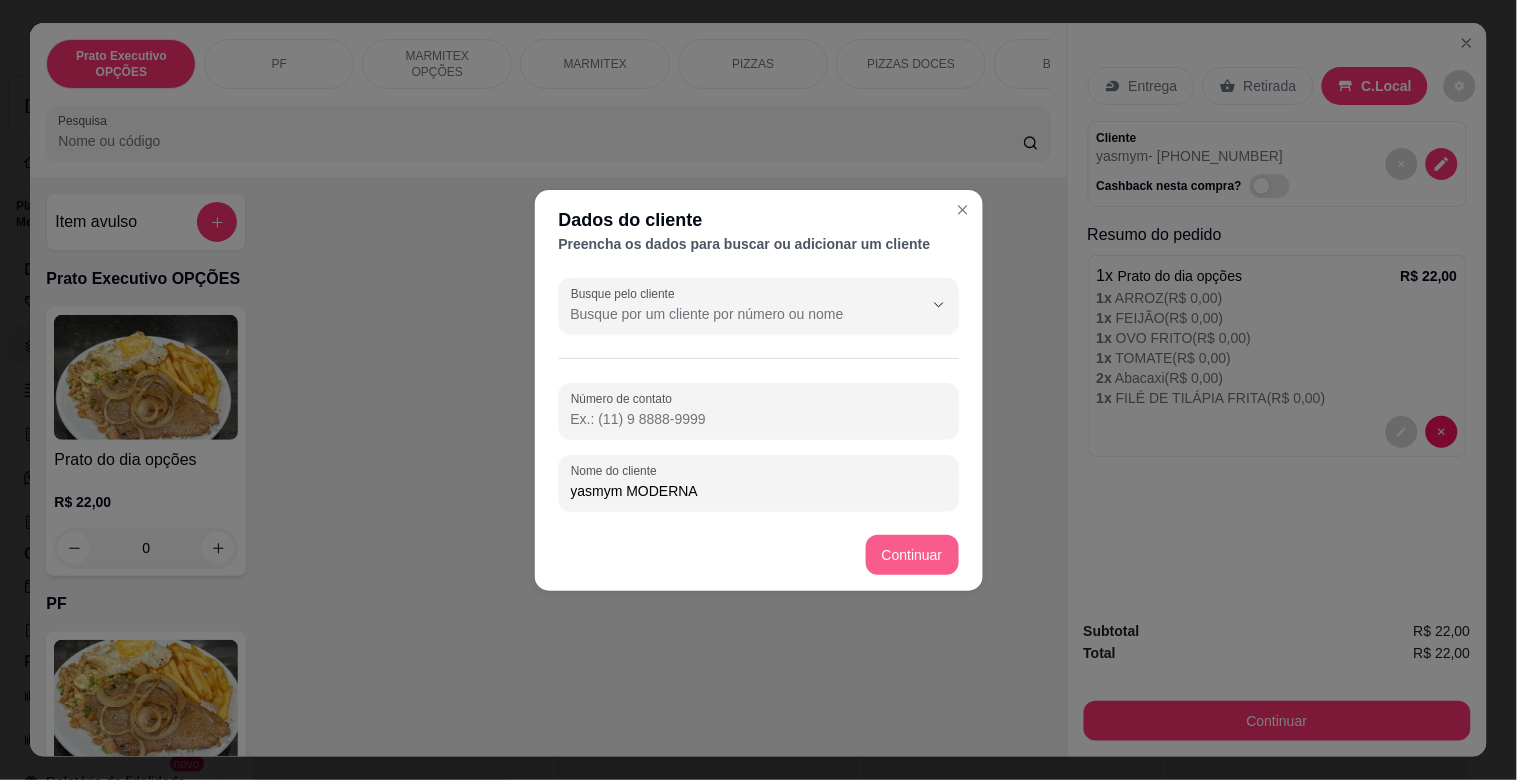 type on "yasmym MODERNA" 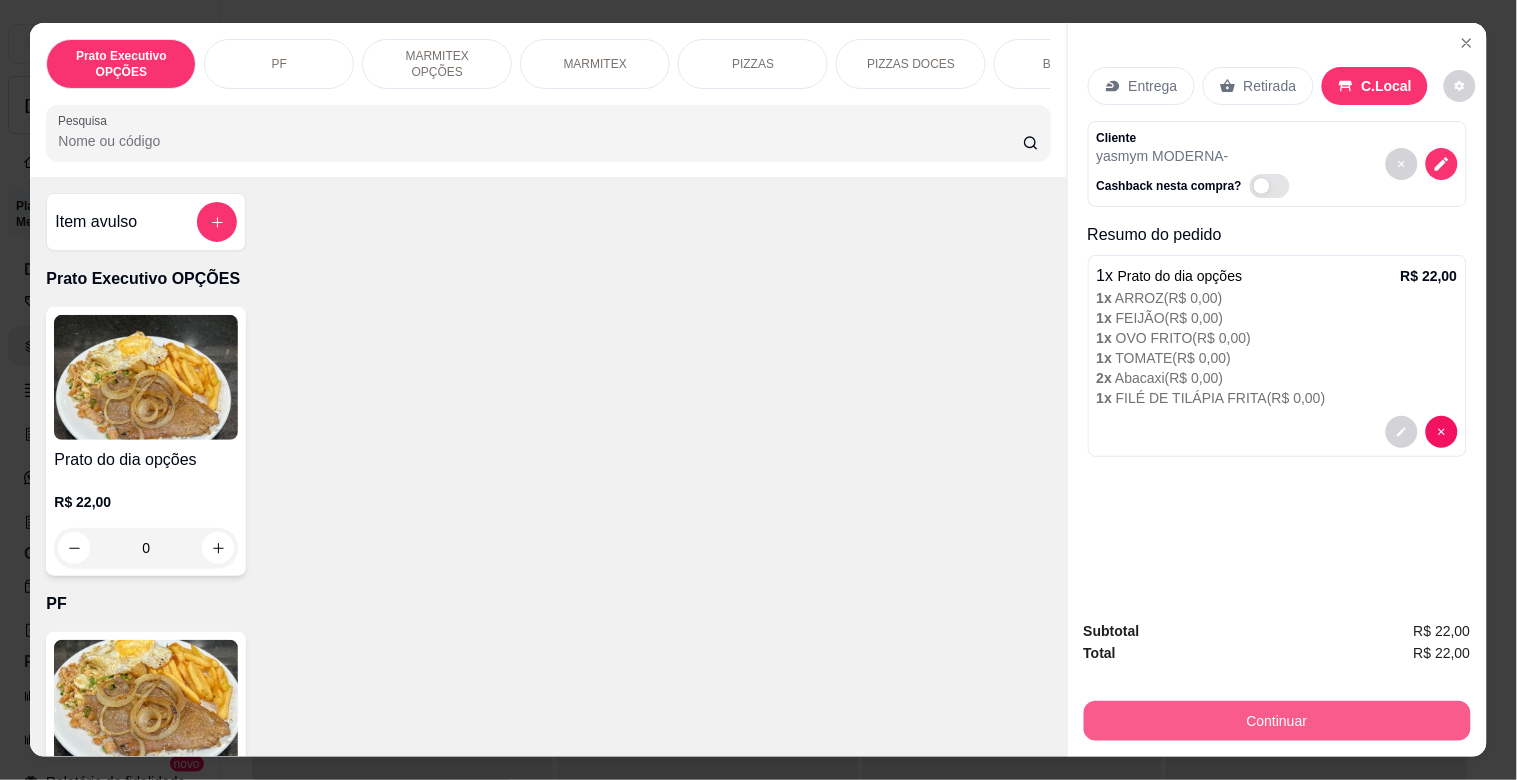 click on "Continuar" at bounding box center [1277, 721] 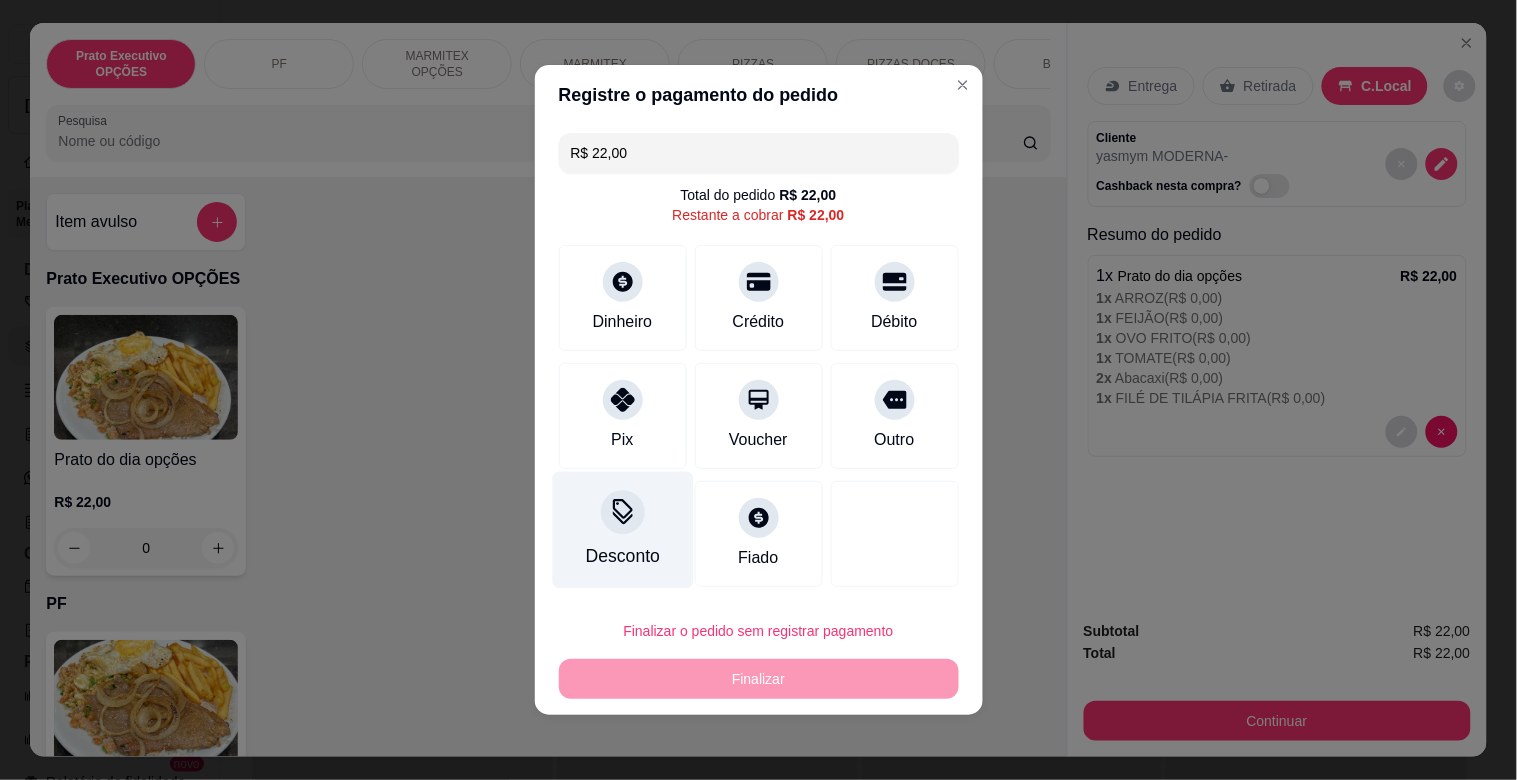 click 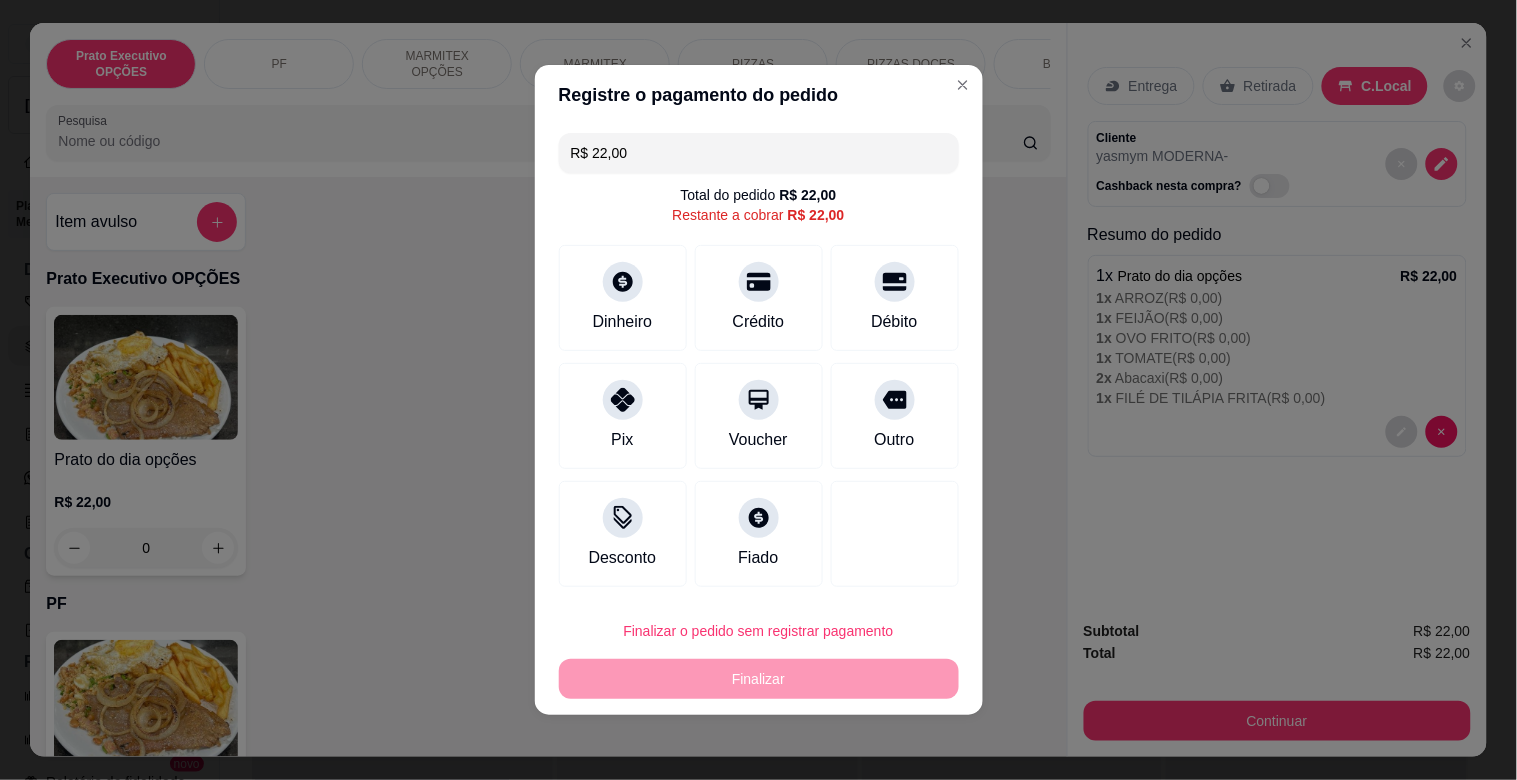 click at bounding box center (758, 446) 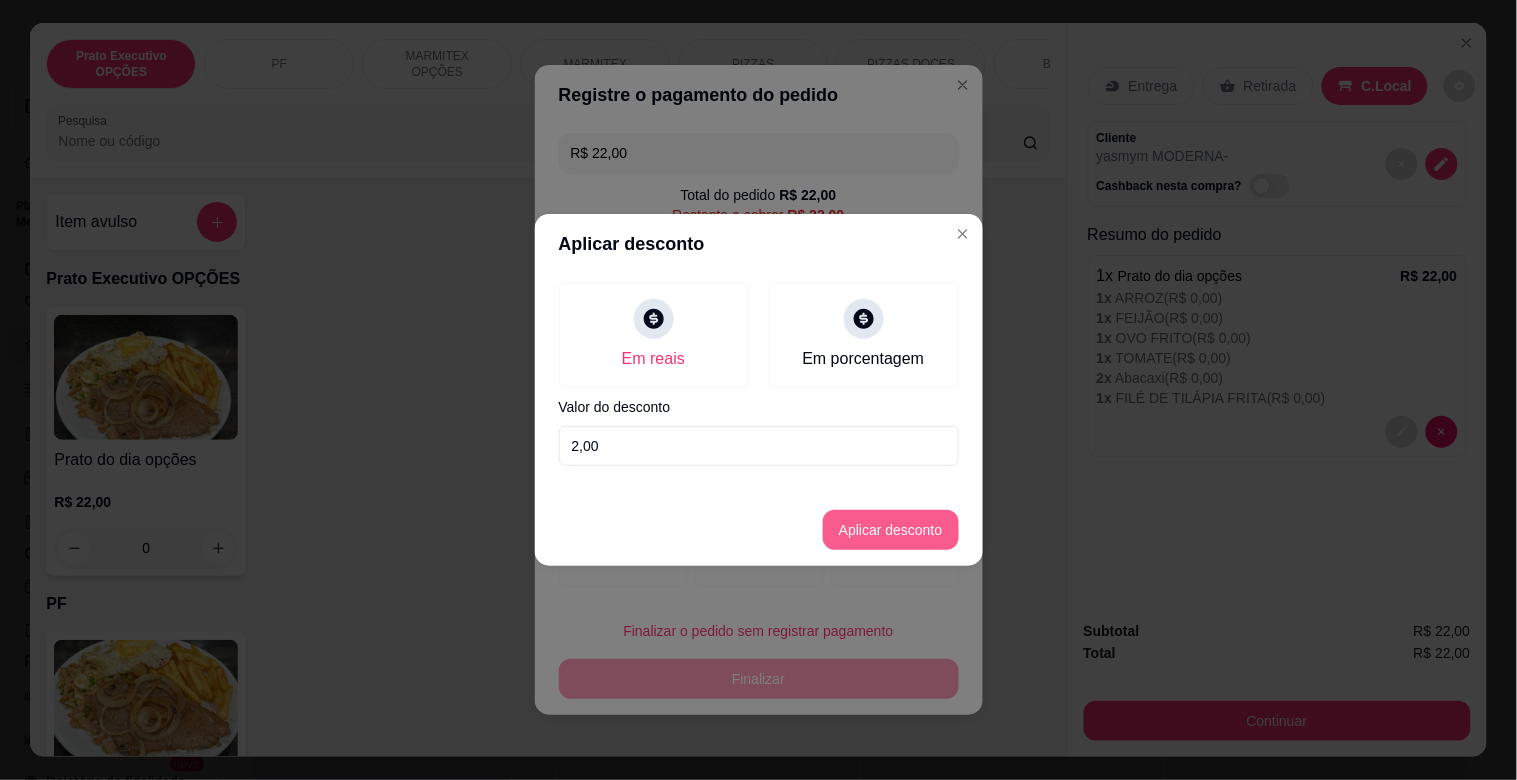type on "2,00" 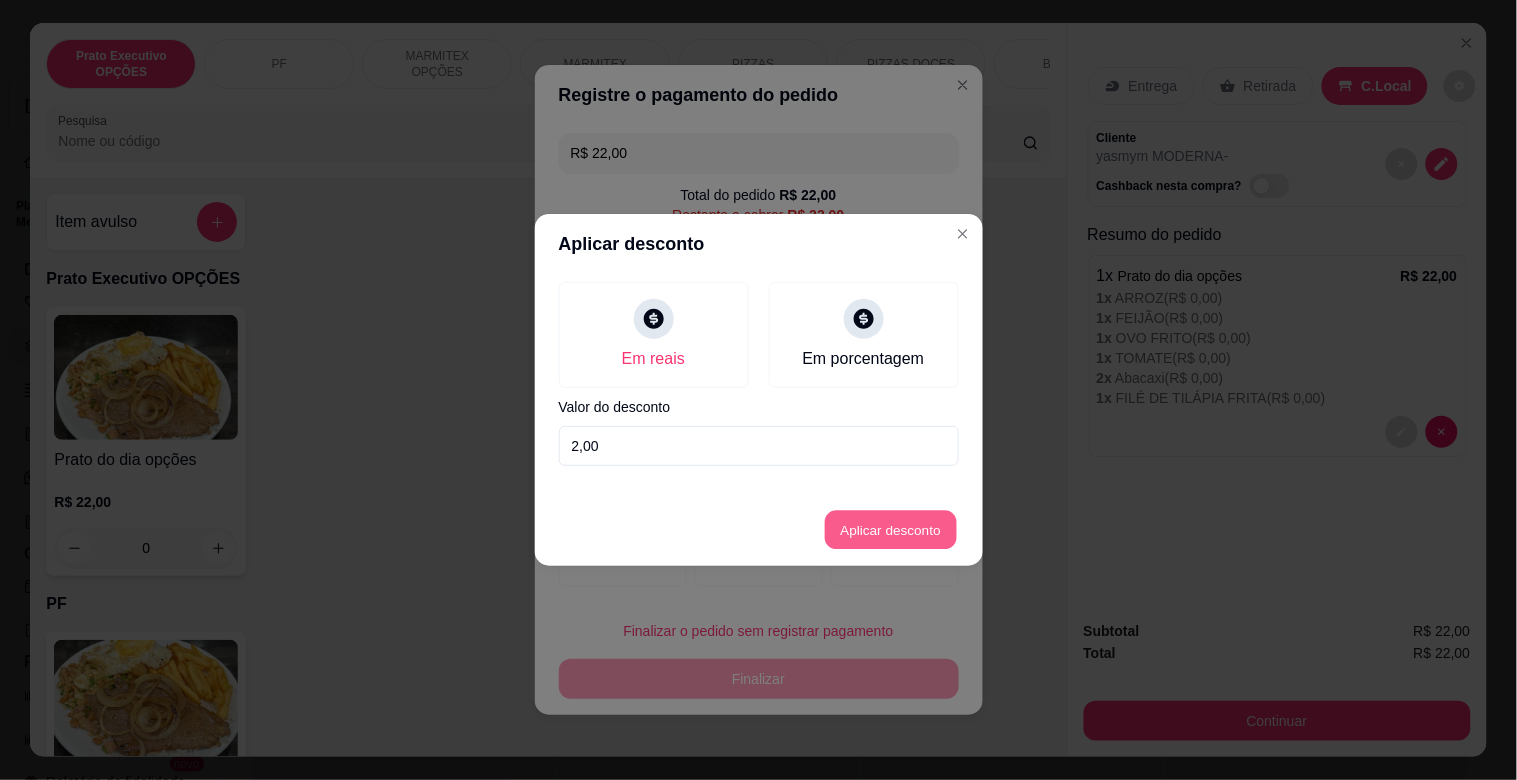 click on "Aplicar desconto" at bounding box center [890, 530] 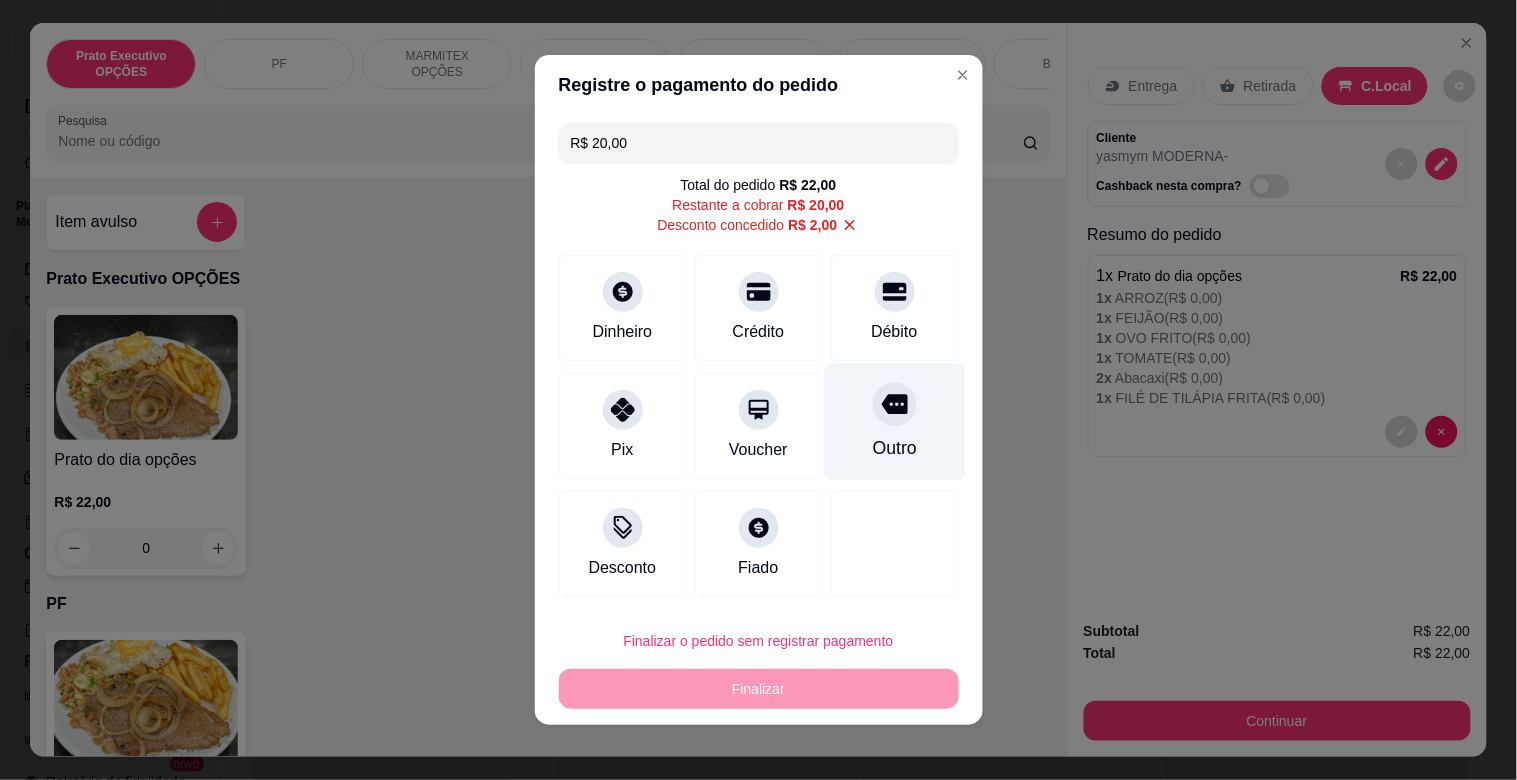 click 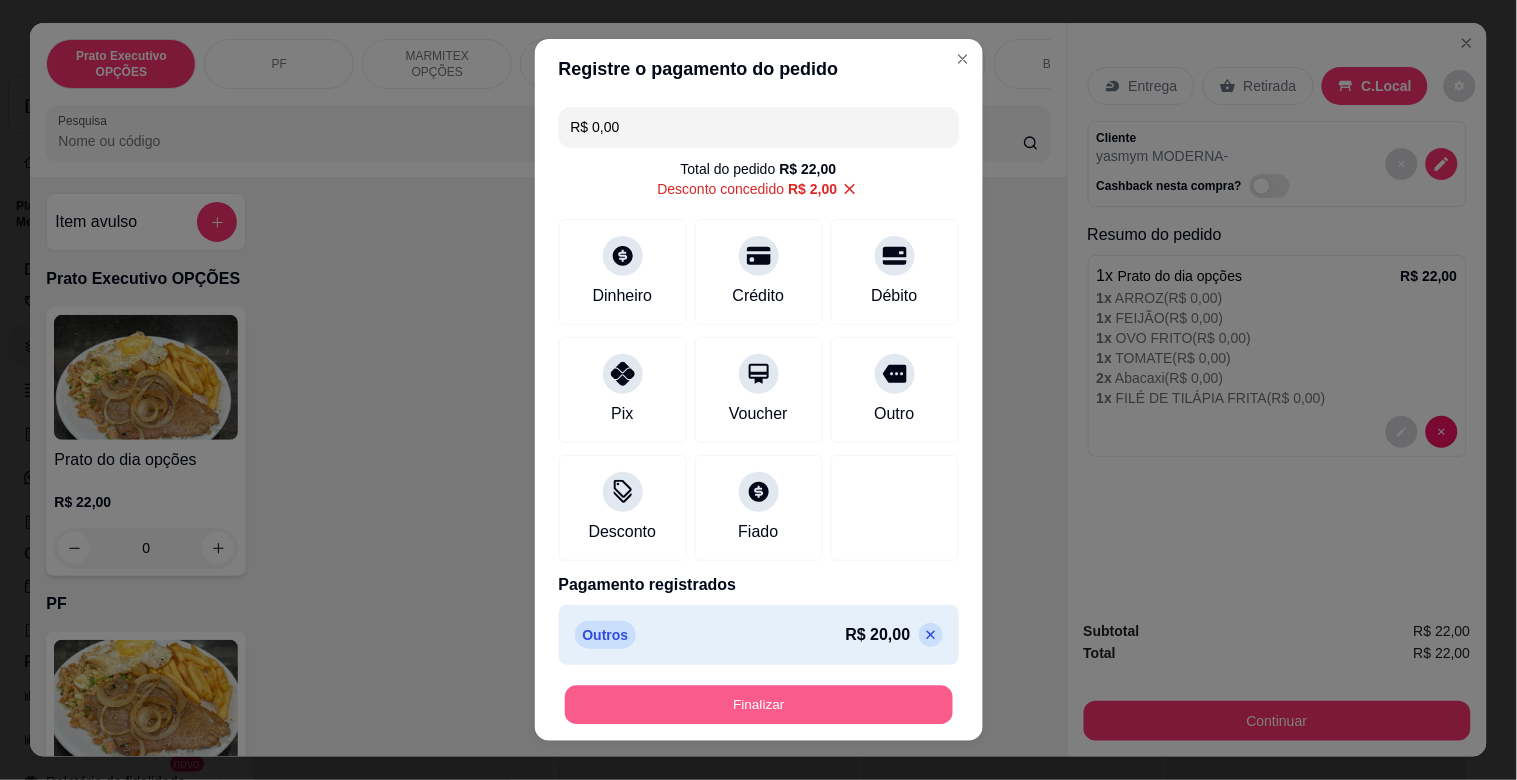 click on "Finalizar" at bounding box center [759, 705] 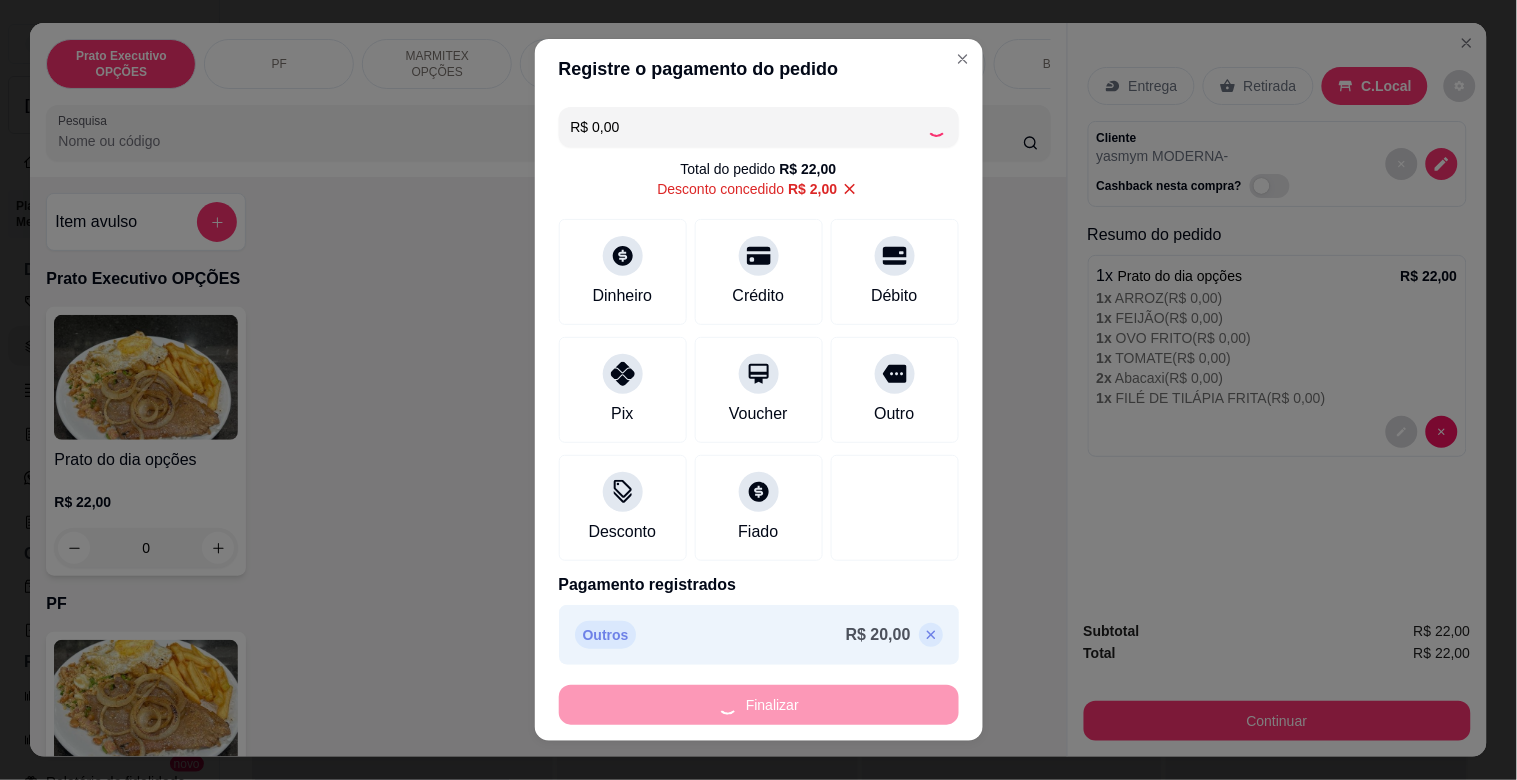 type on "-R$ 22,00" 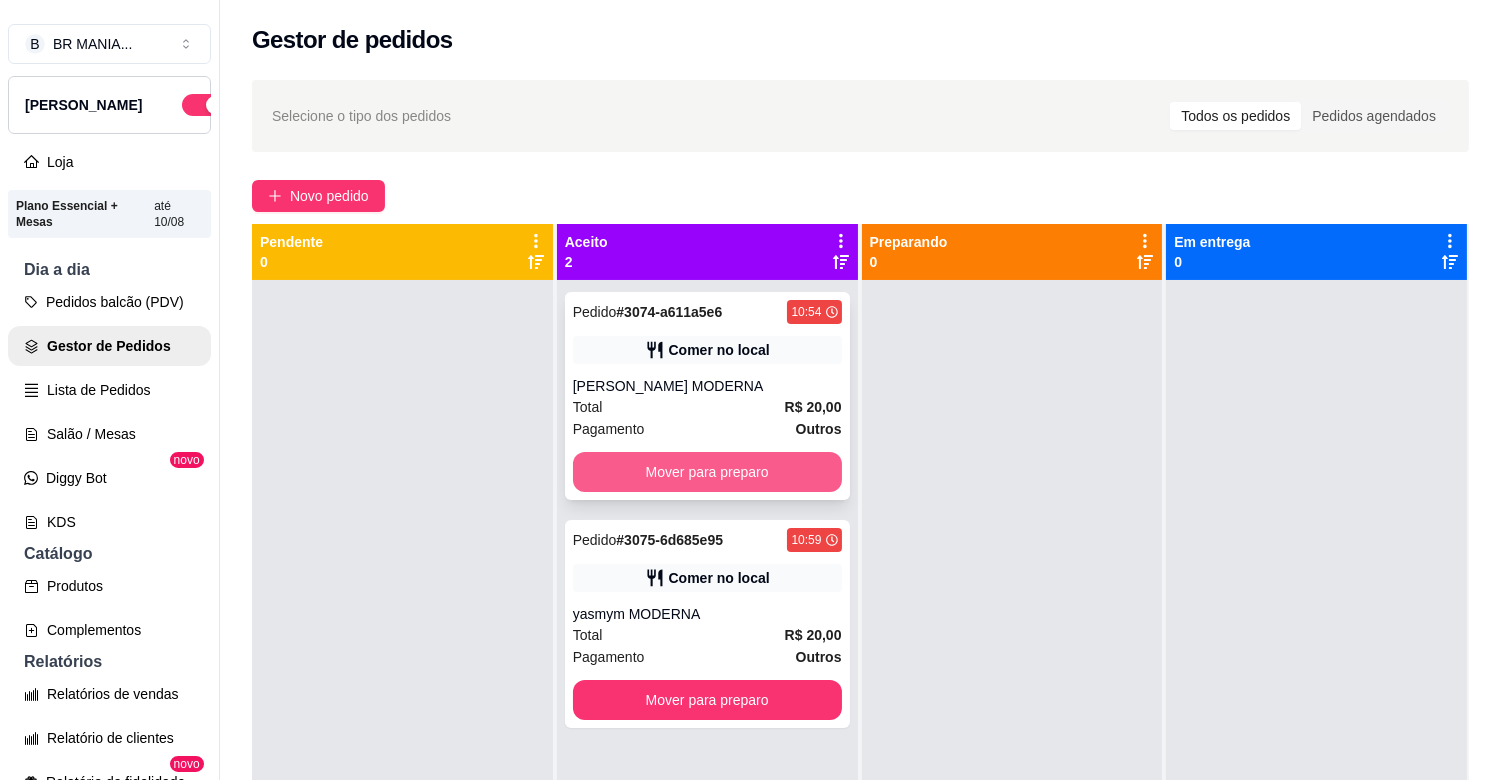 click on "Mover para preparo" at bounding box center [707, 472] 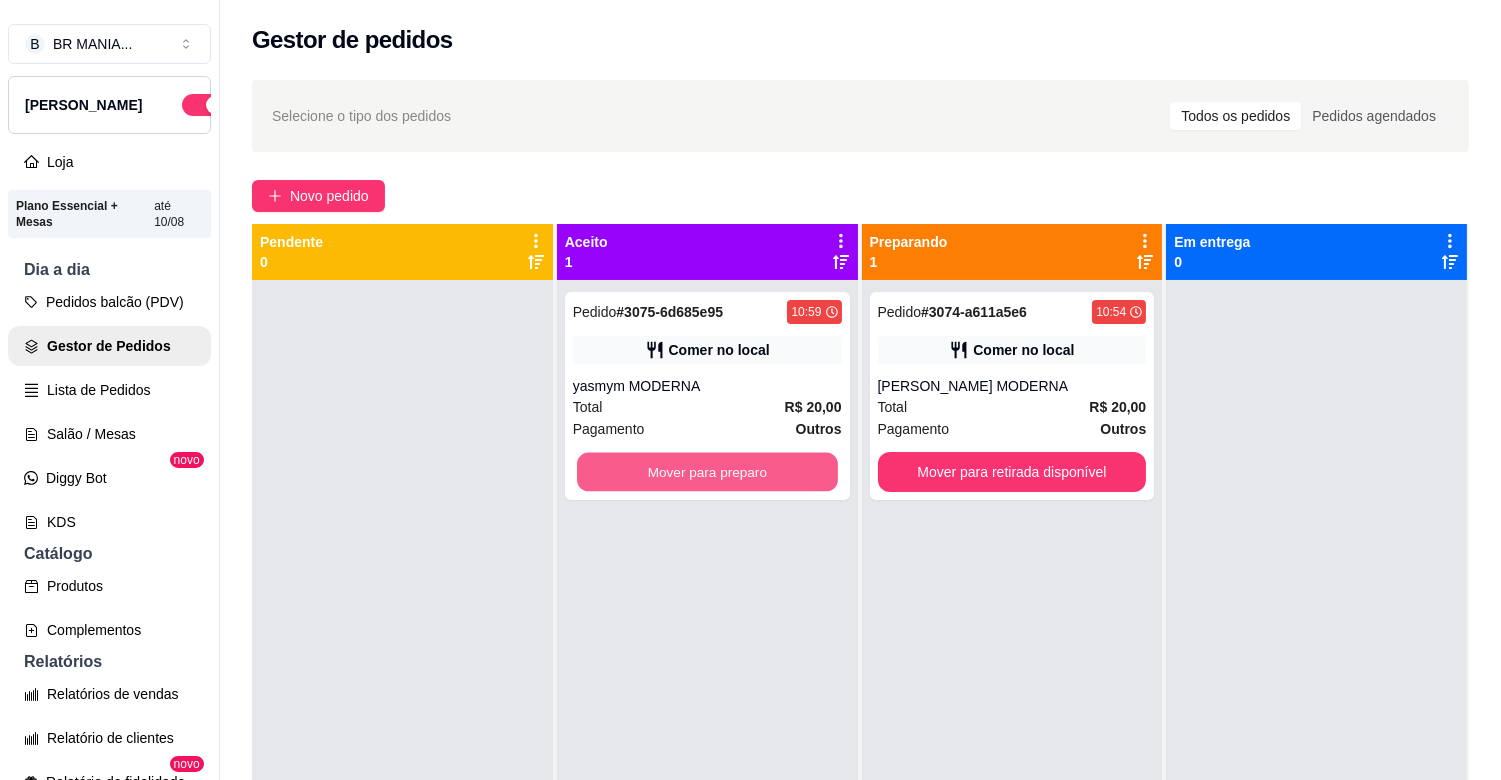 click on "Mover para preparo" at bounding box center (707, 472) 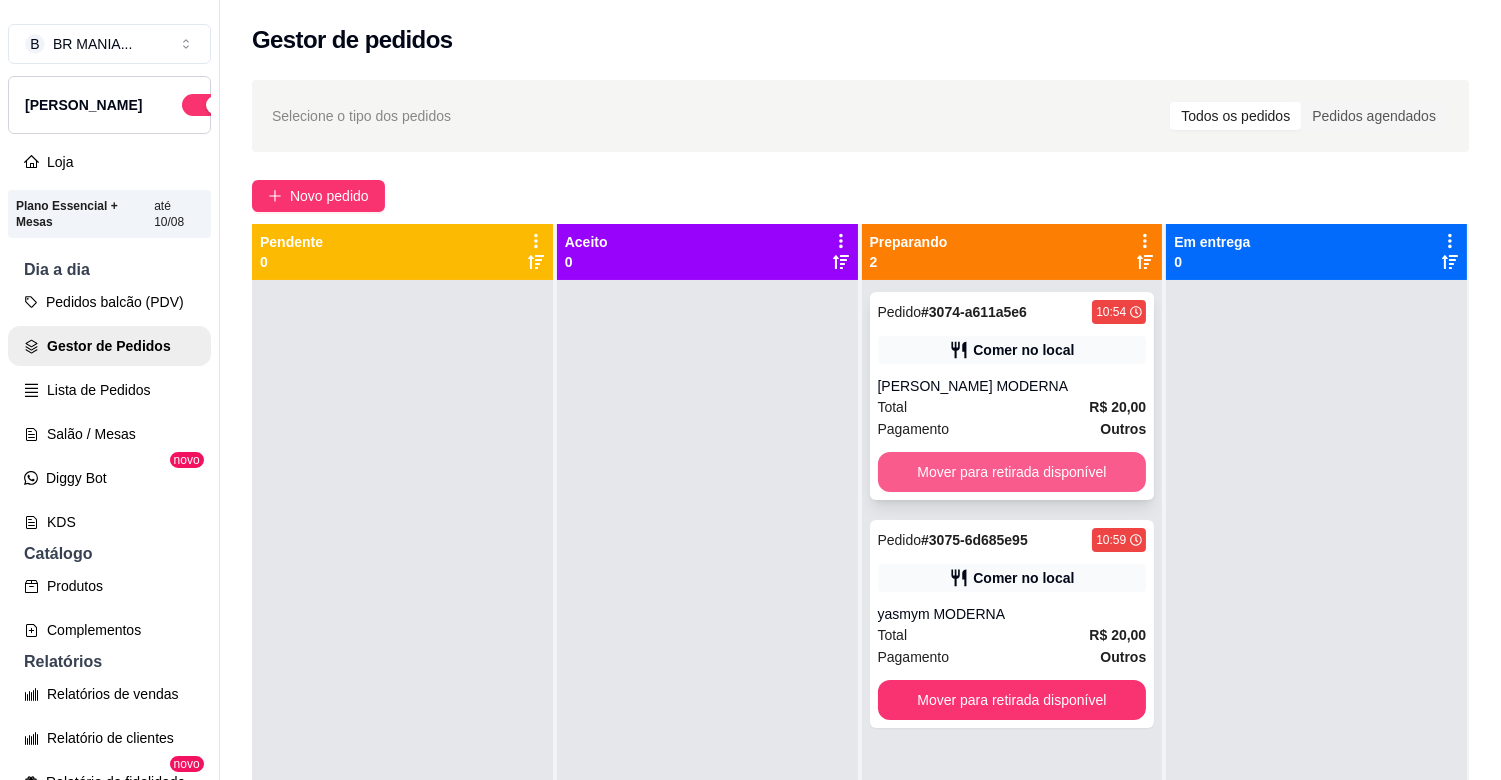 click on "Mover para retirada disponível" at bounding box center [1012, 472] 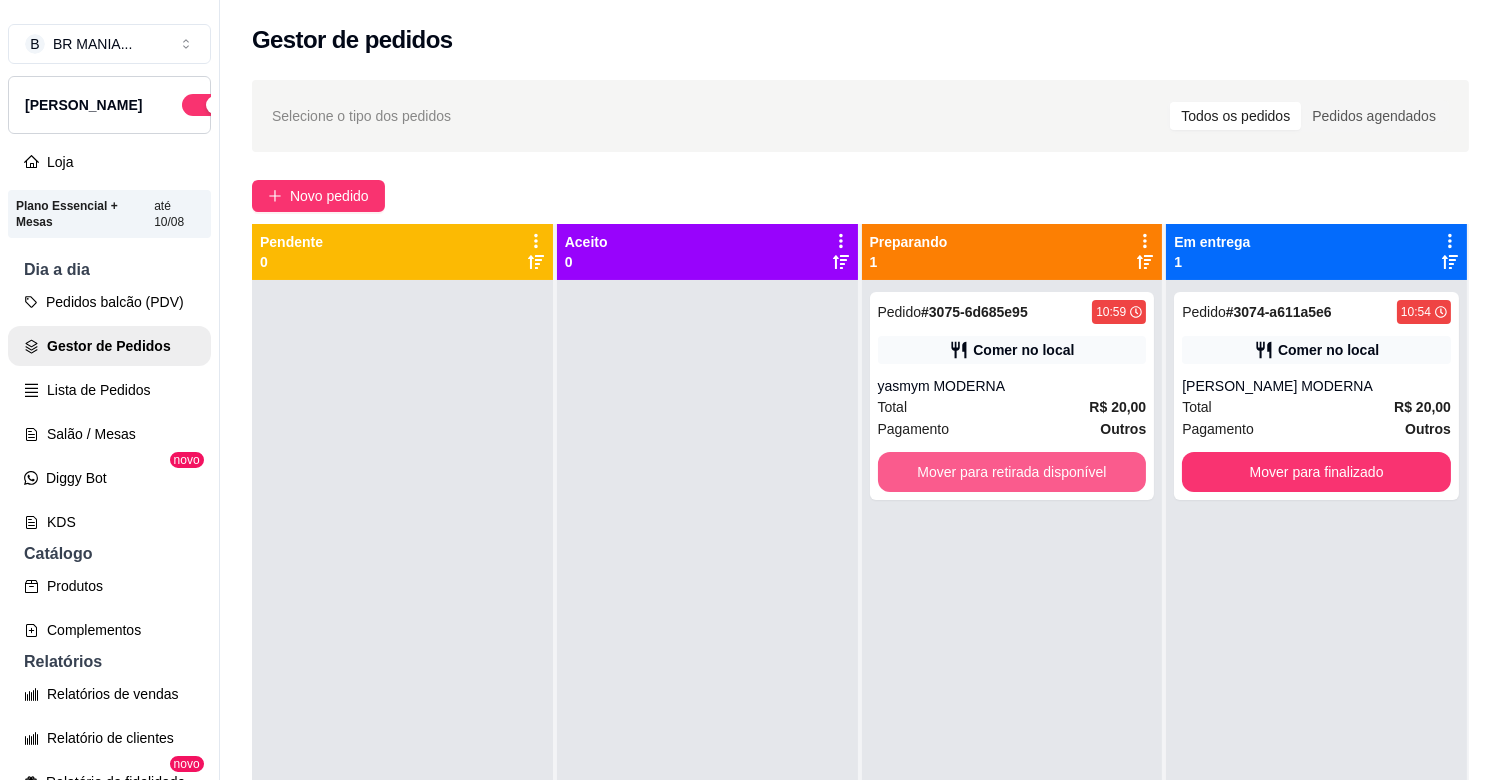 click on "Mover para retirada disponível" at bounding box center [1012, 472] 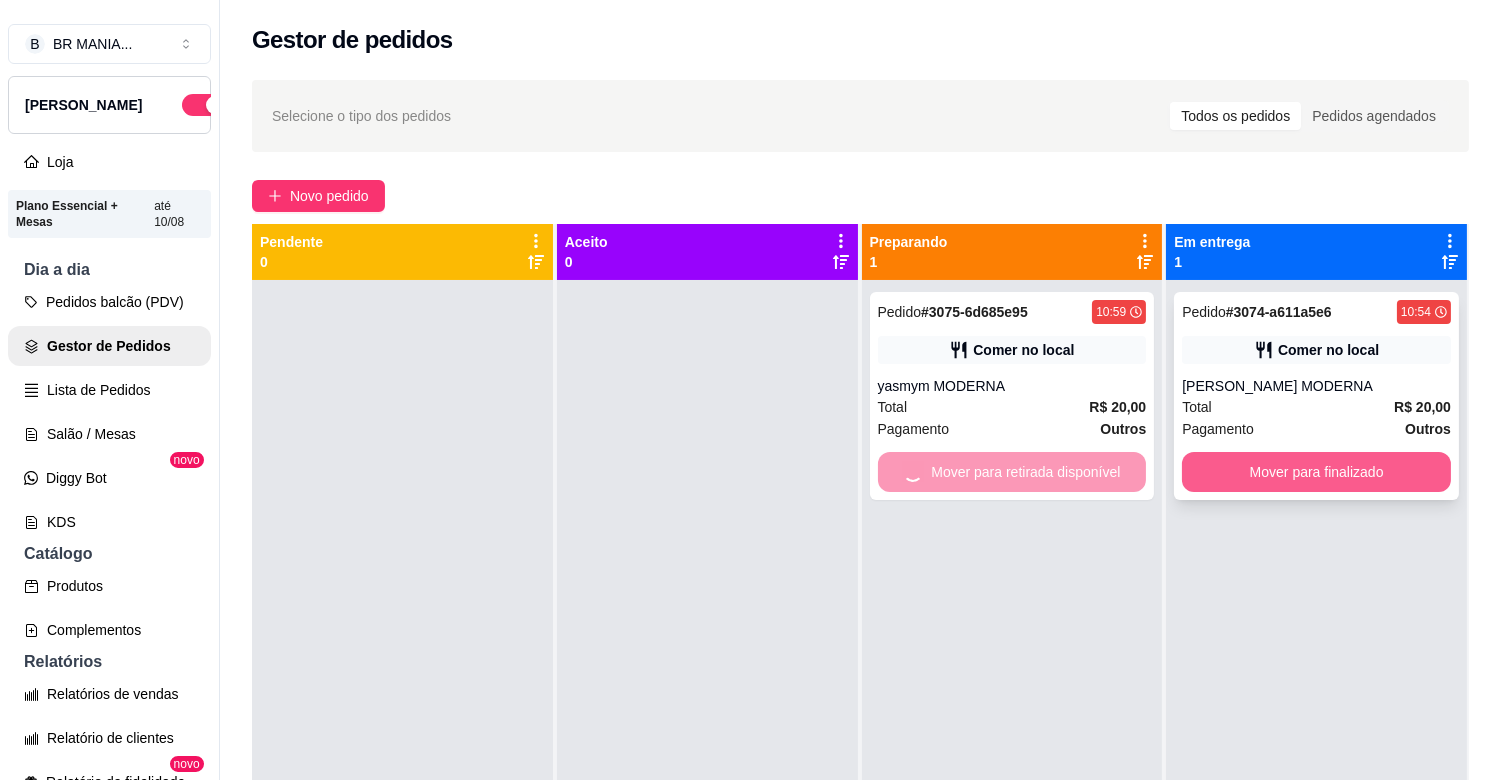 click on "Mover para finalizado" at bounding box center (1316, 472) 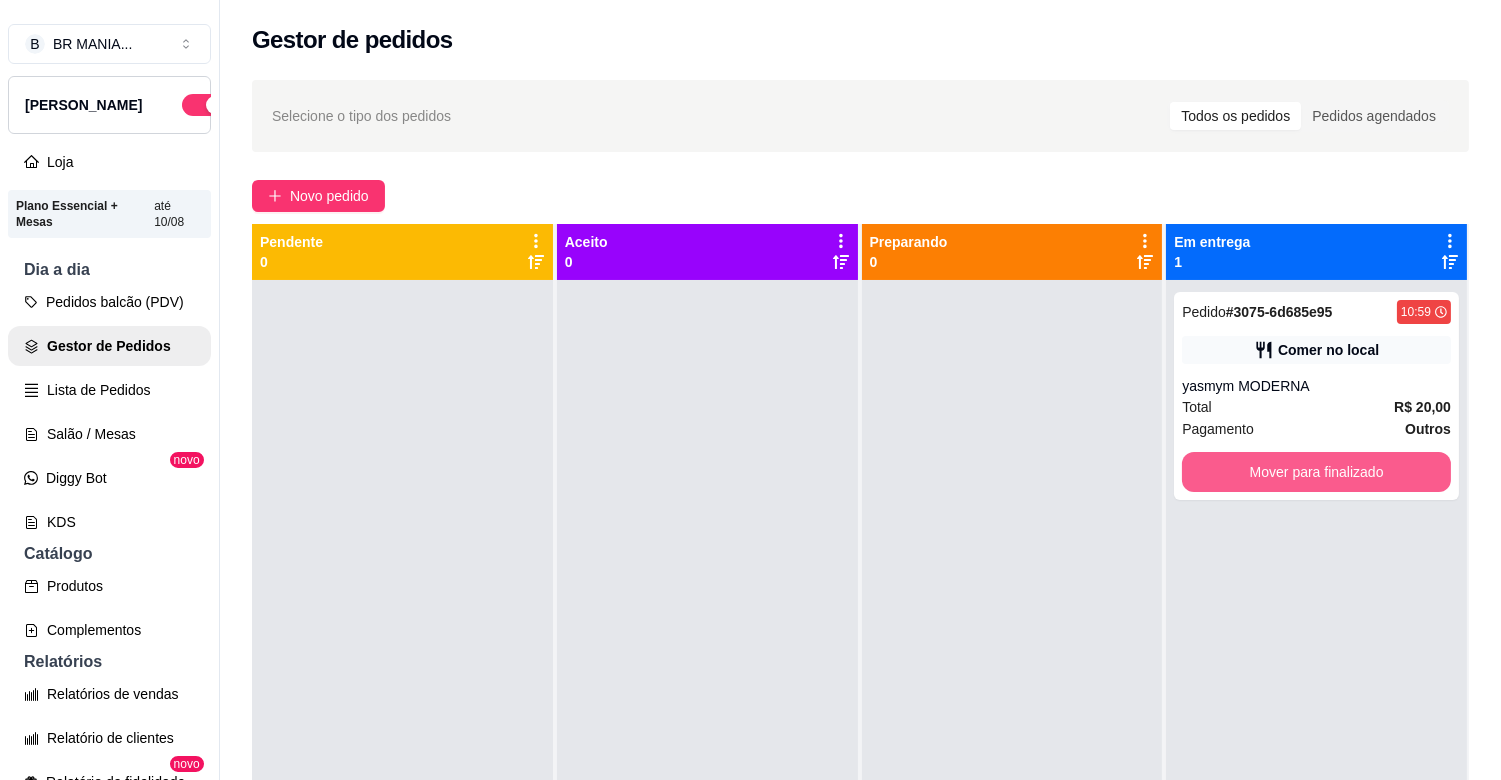 click on "Mover para finalizado" at bounding box center [1316, 472] 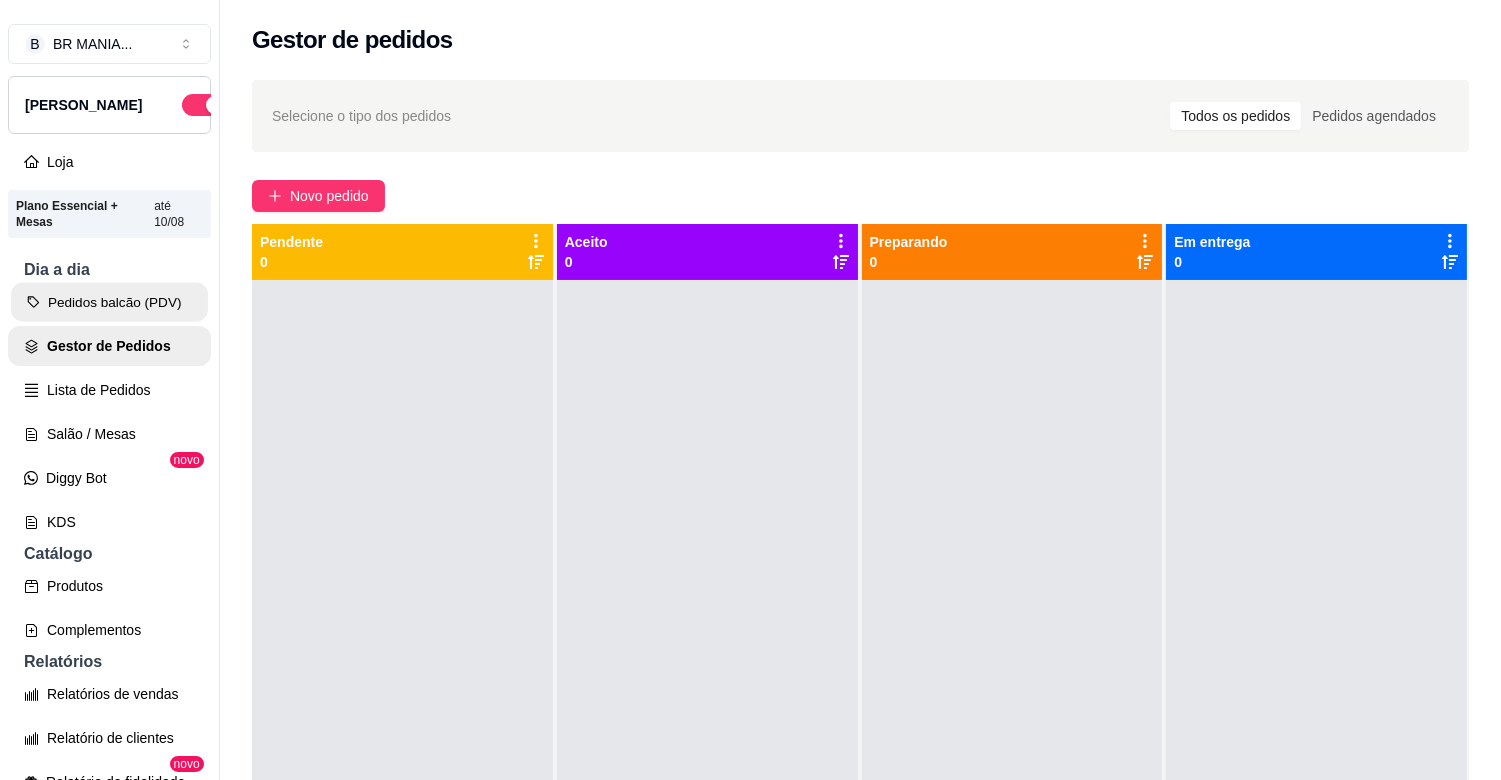 click on "Pedidos balcão (PDV)" at bounding box center (109, 302) 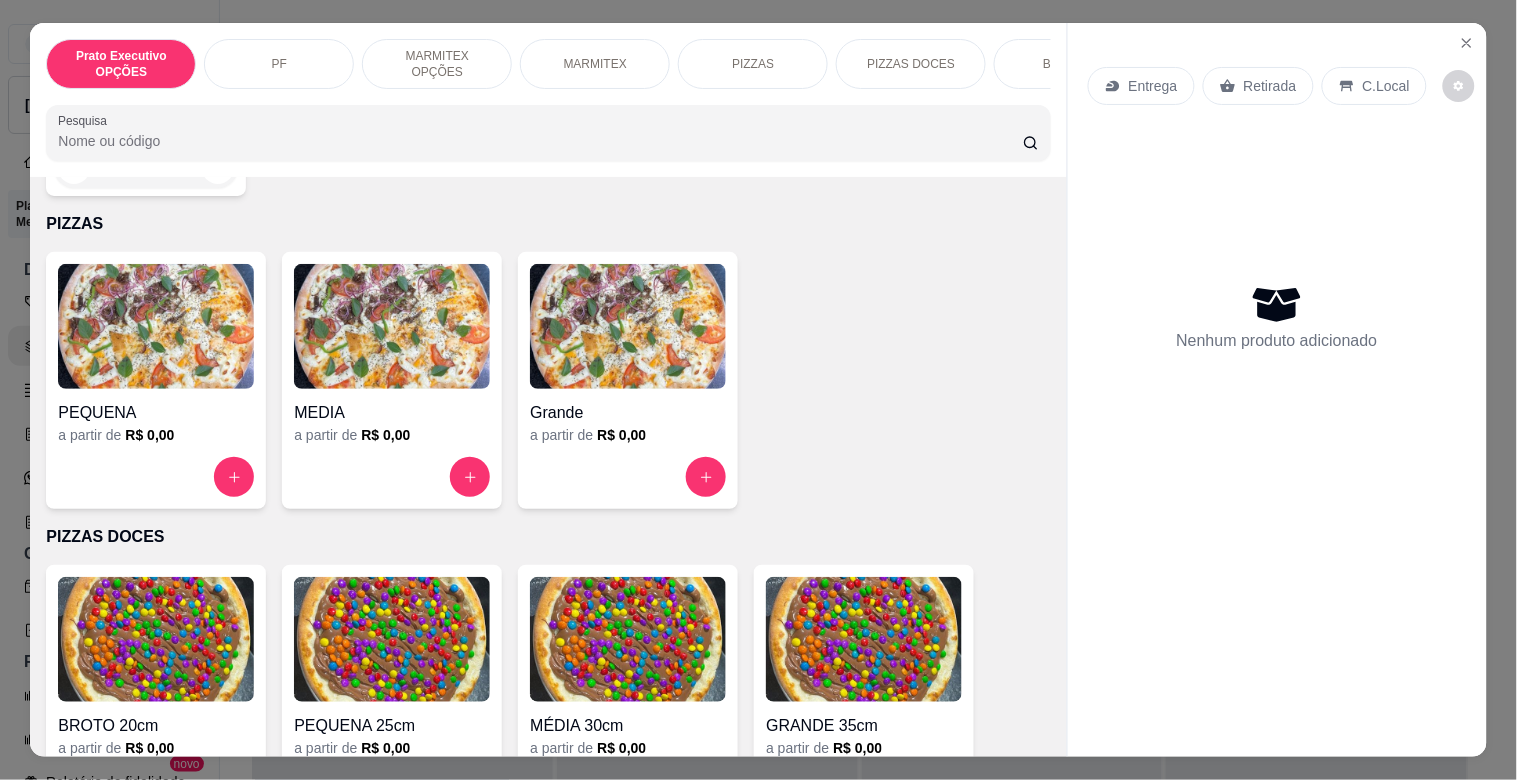 scroll, scrollTop: 1455, scrollLeft: 0, axis: vertical 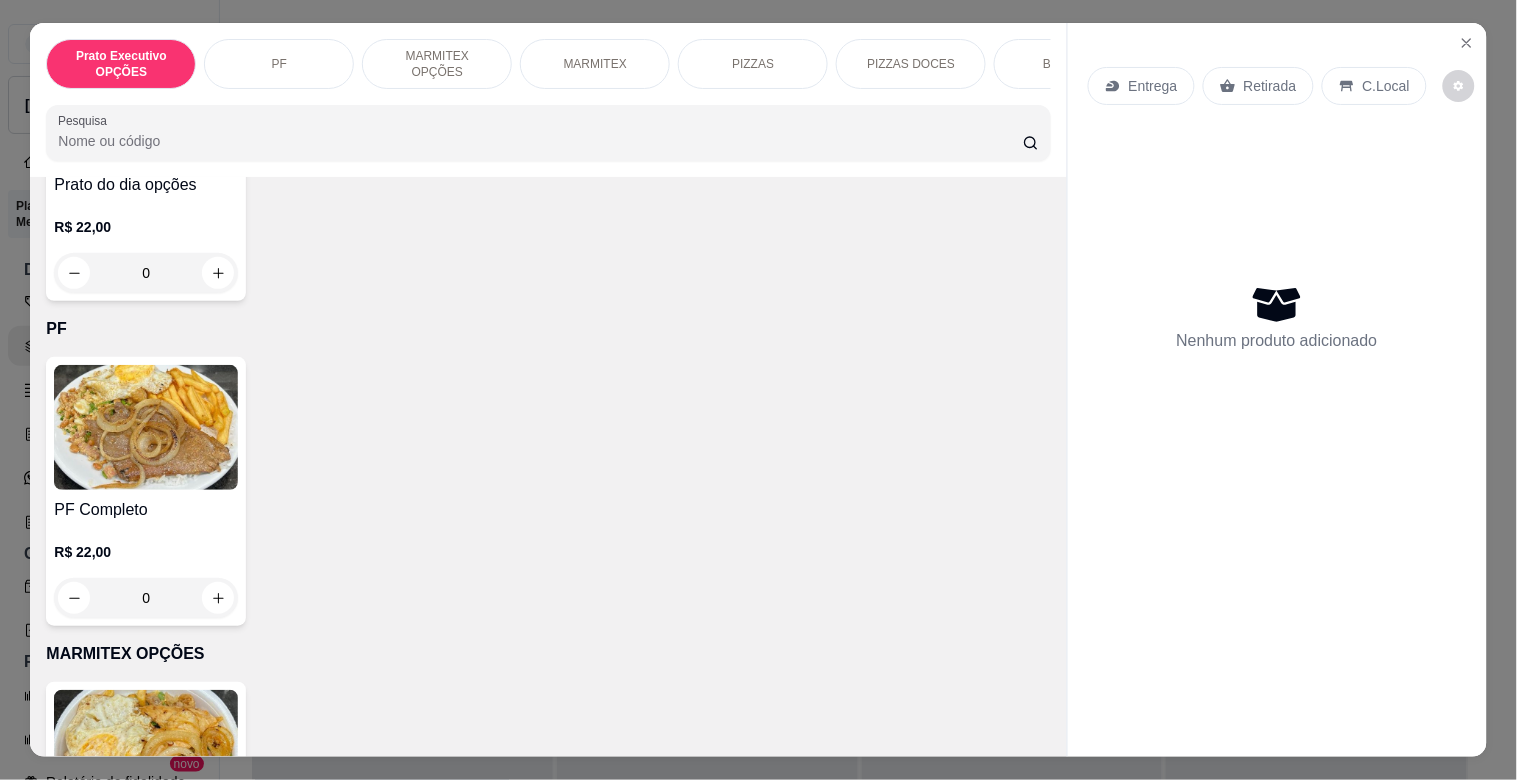 click at bounding box center [146, 427] 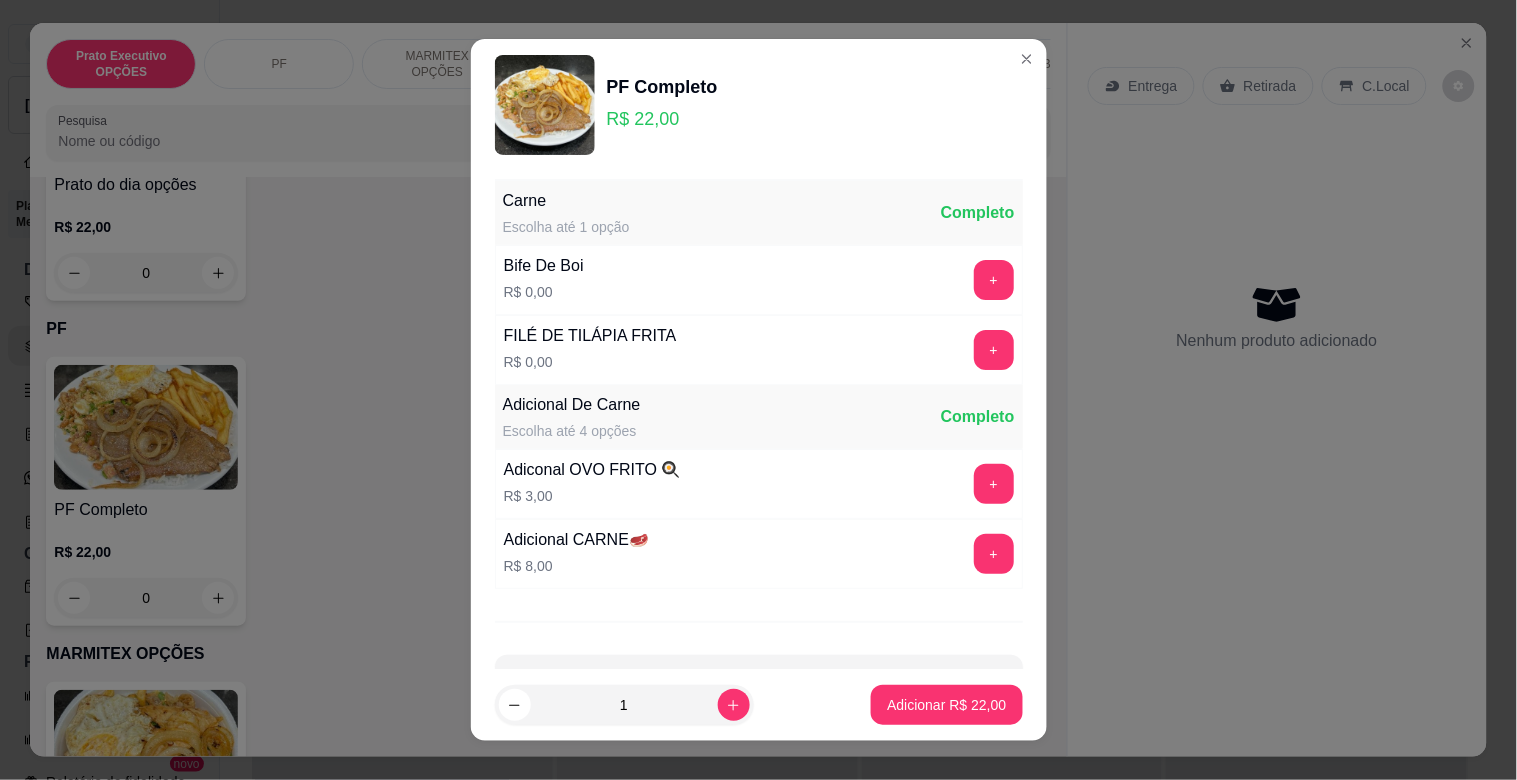click on "Bife De Boi  R$ 0,00 +" at bounding box center [759, 280] 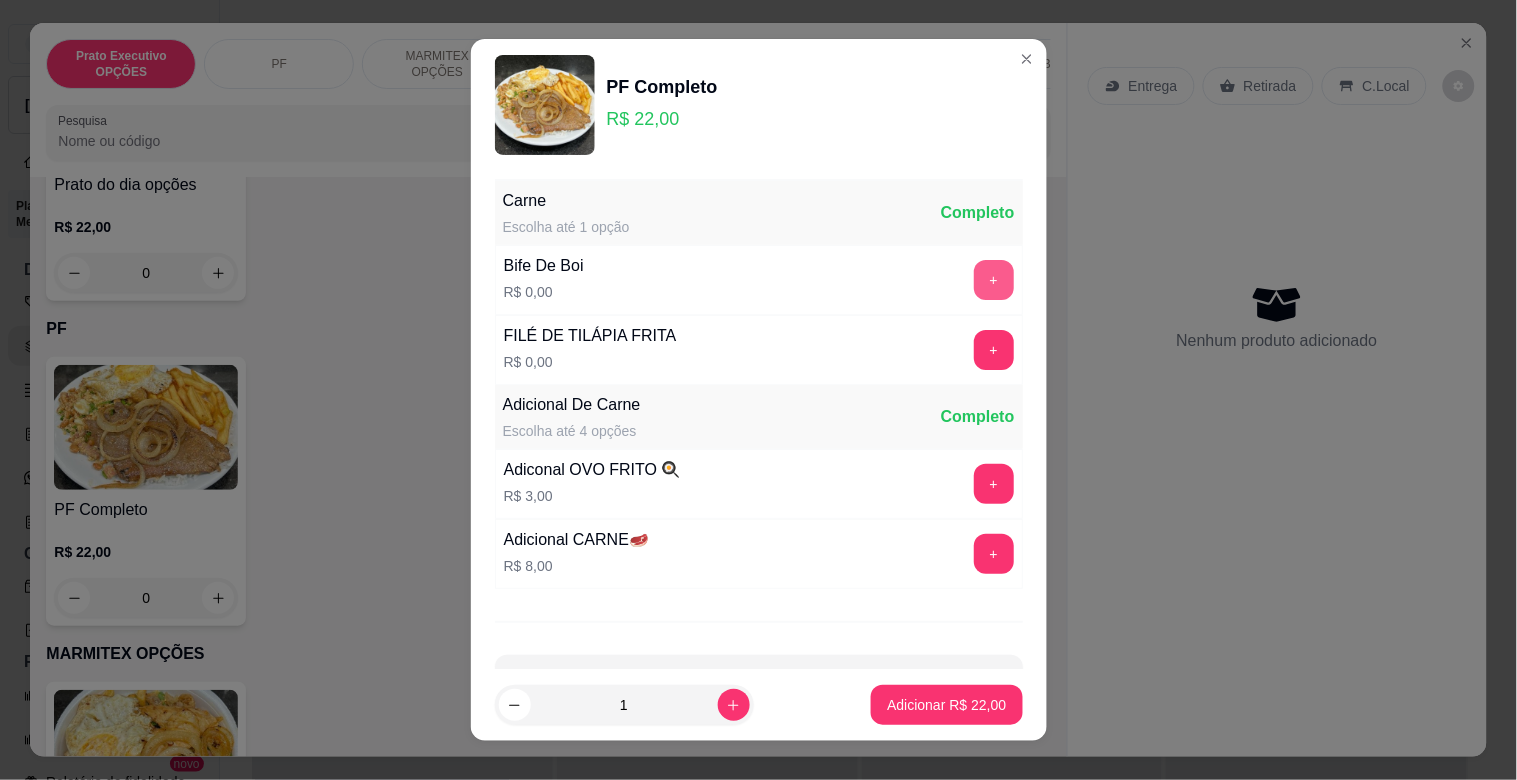 click on "+" at bounding box center [994, 280] 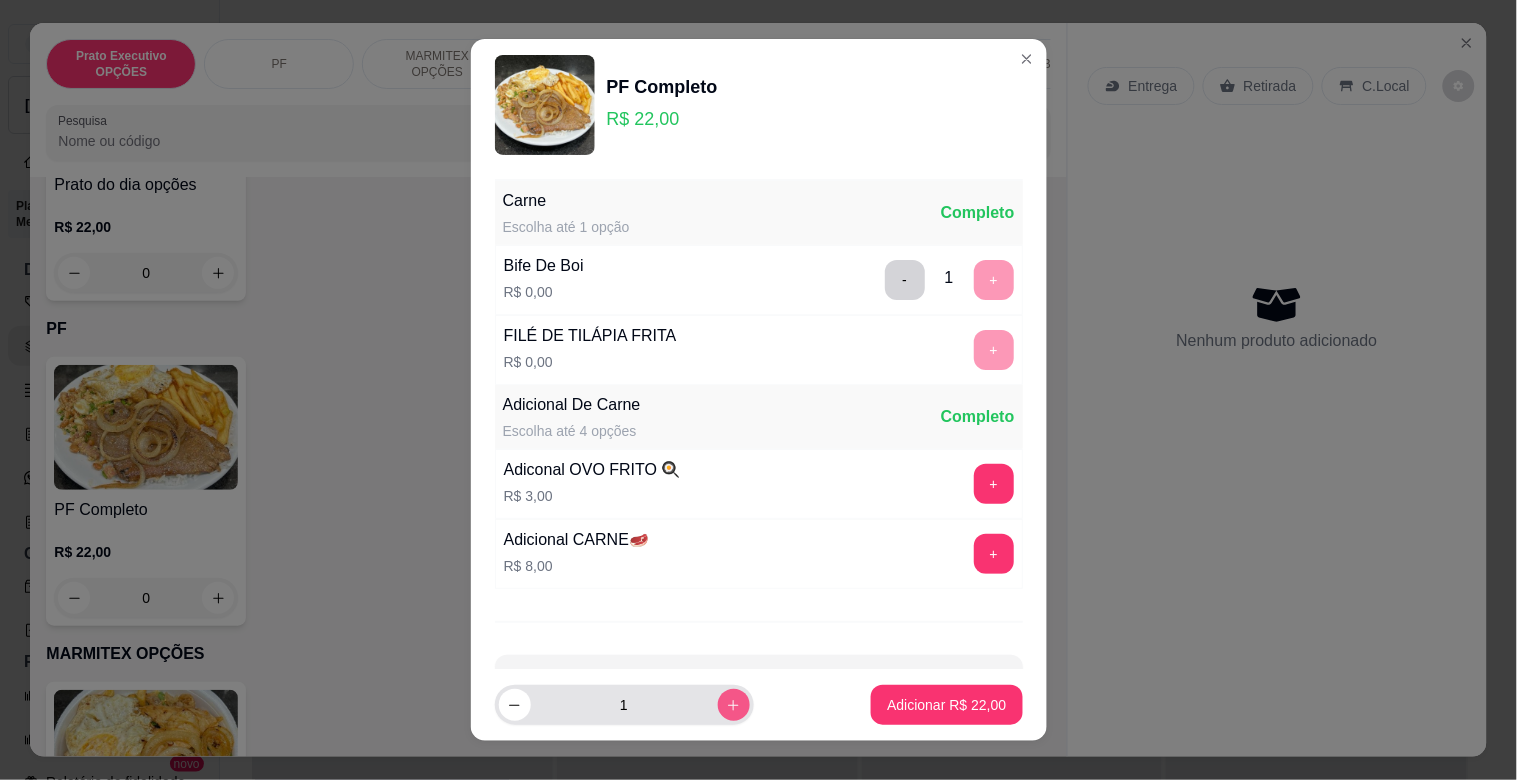 click 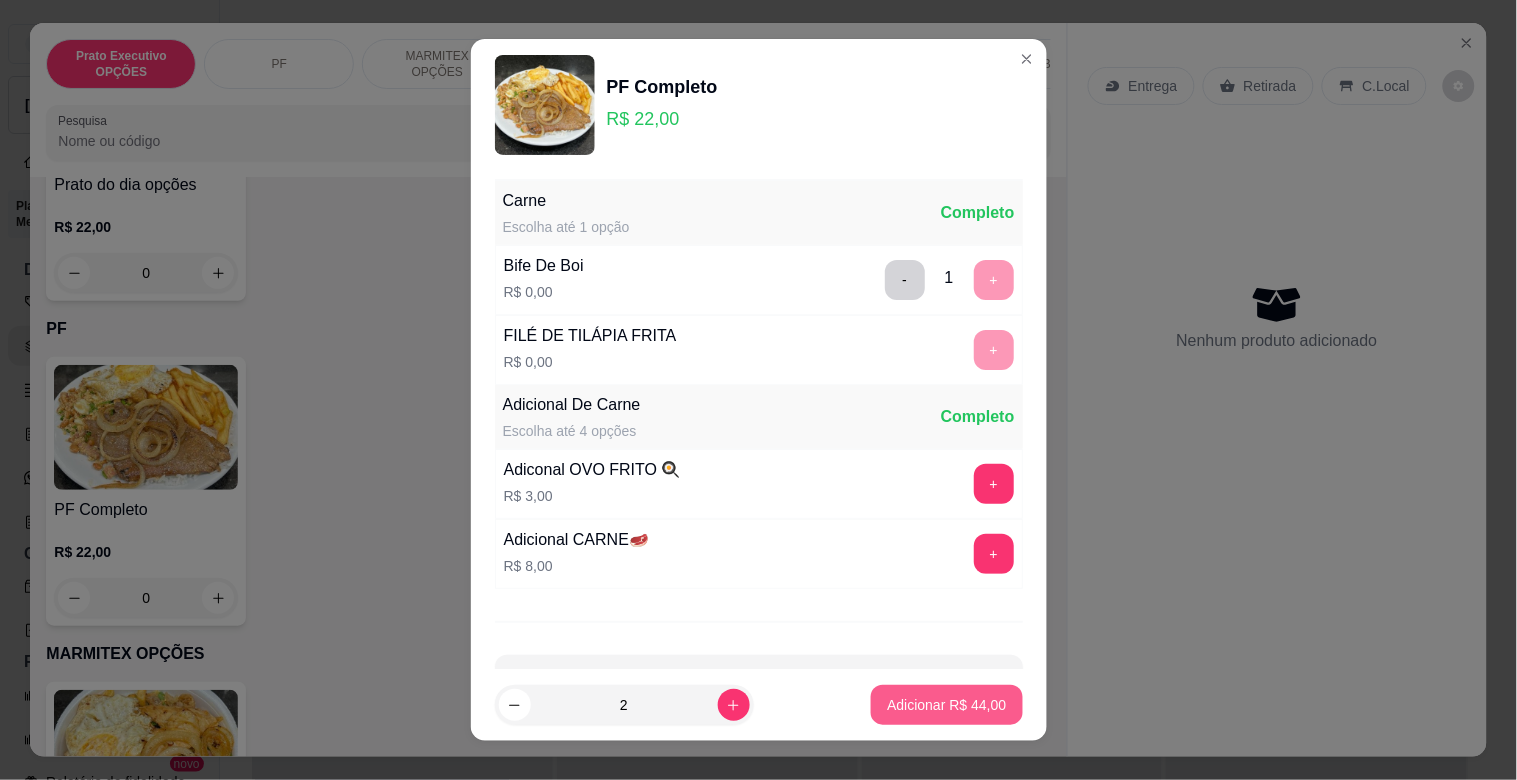 click on "Adicionar   R$ 44,00" at bounding box center (946, 705) 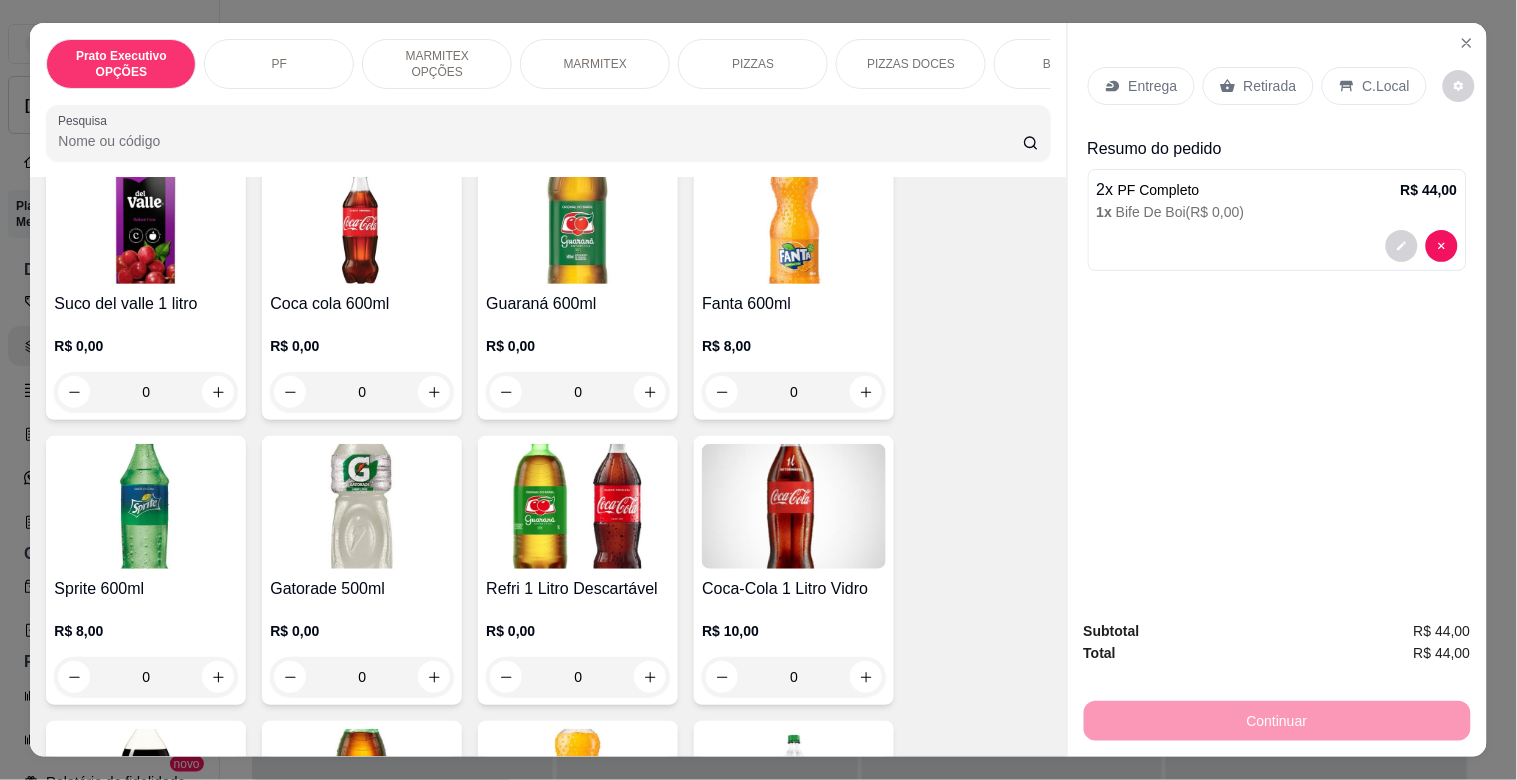 scroll, scrollTop: 3087, scrollLeft: 0, axis: vertical 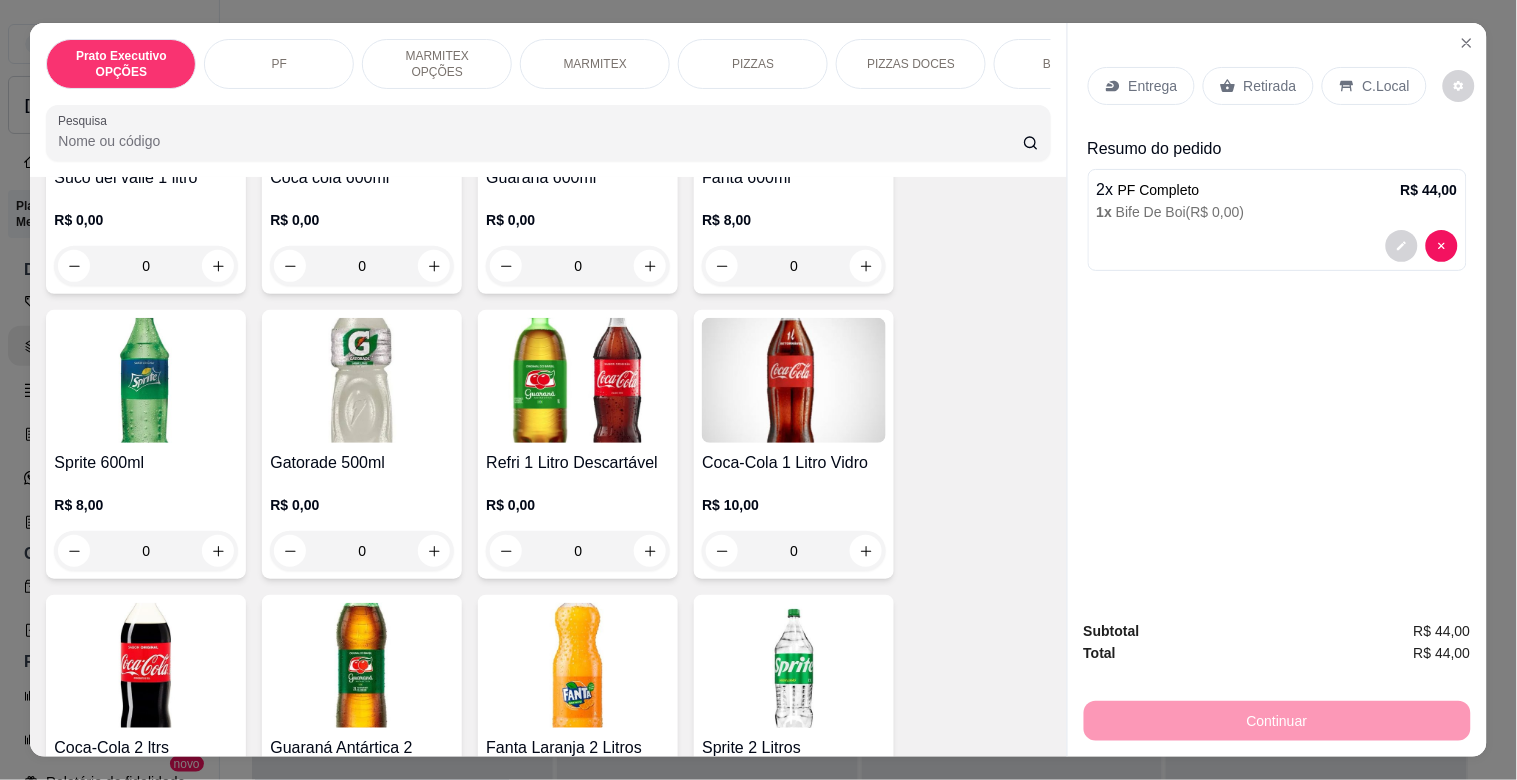 click at bounding box center [794, 380] 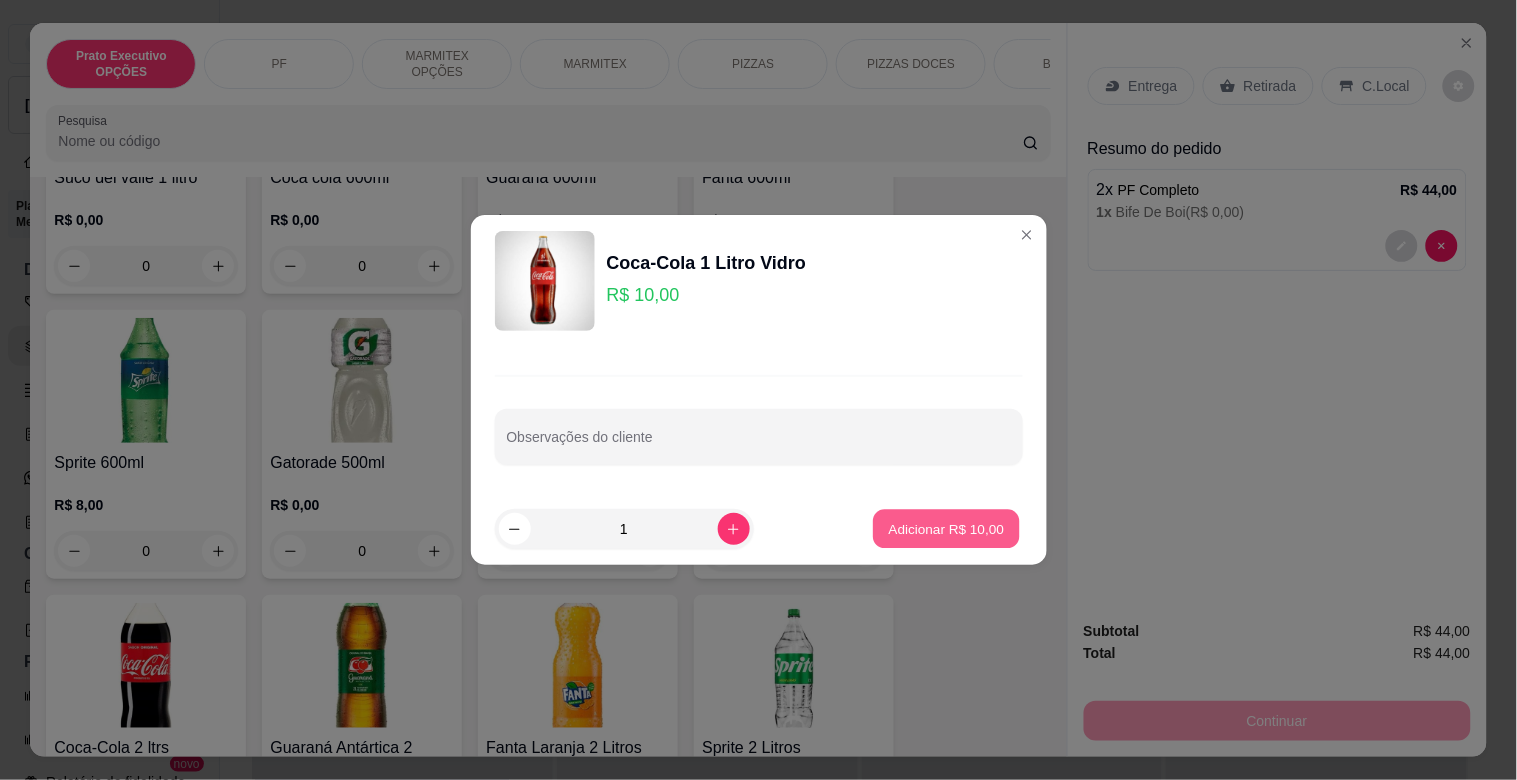 click on "Adicionar   R$ 10,00" at bounding box center [947, 528] 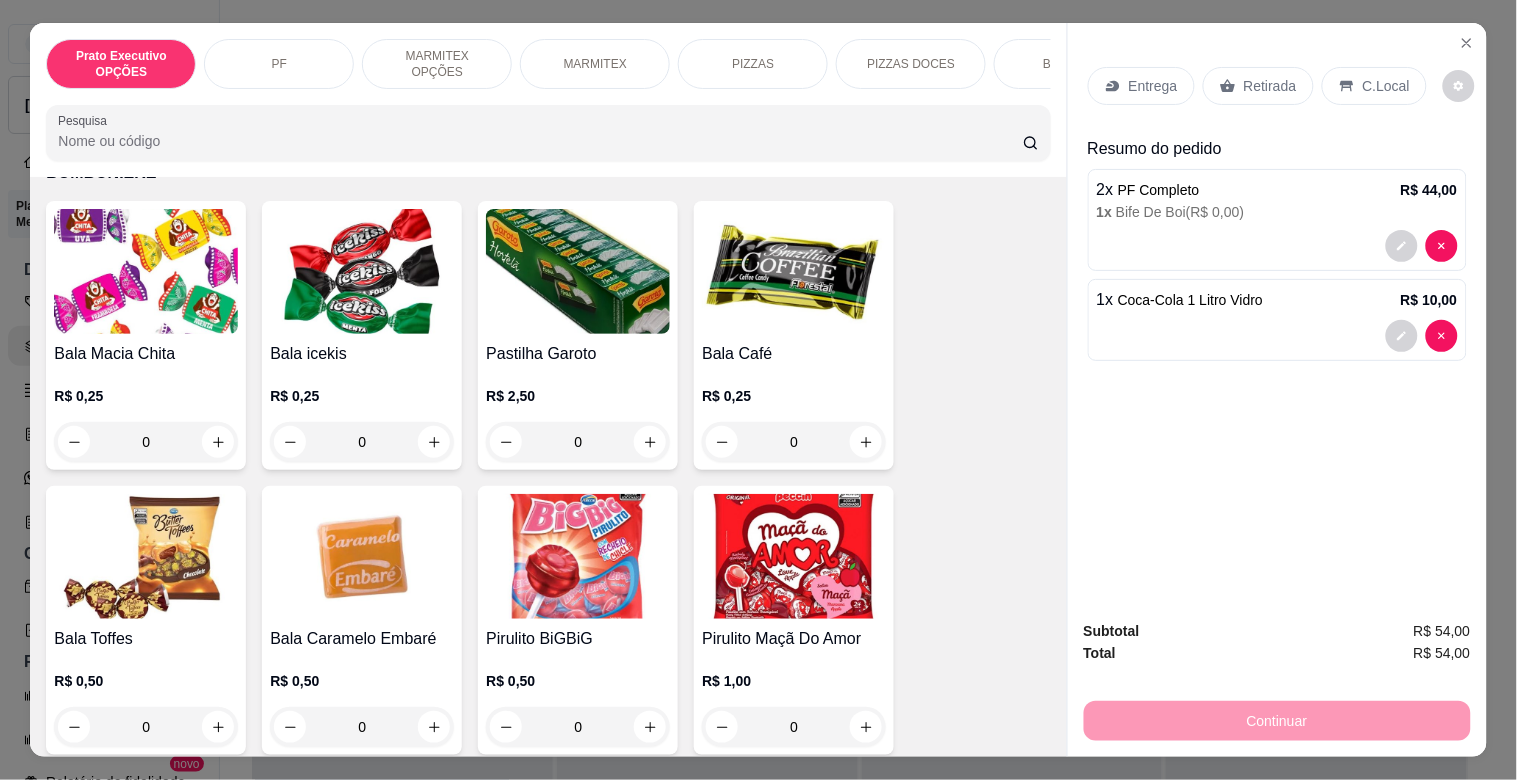 scroll, scrollTop: 6150, scrollLeft: 0, axis: vertical 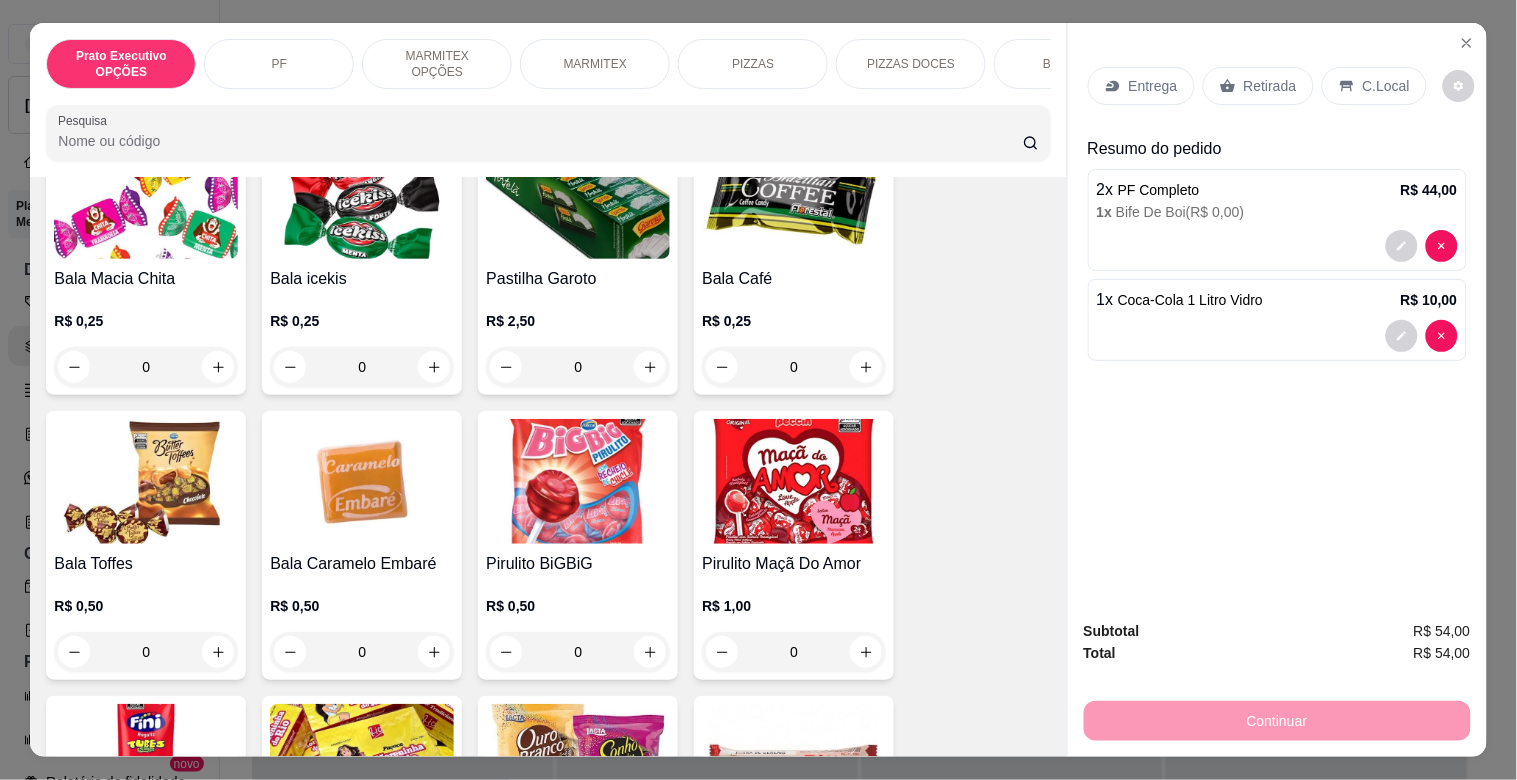 click at bounding box center (146, 481) 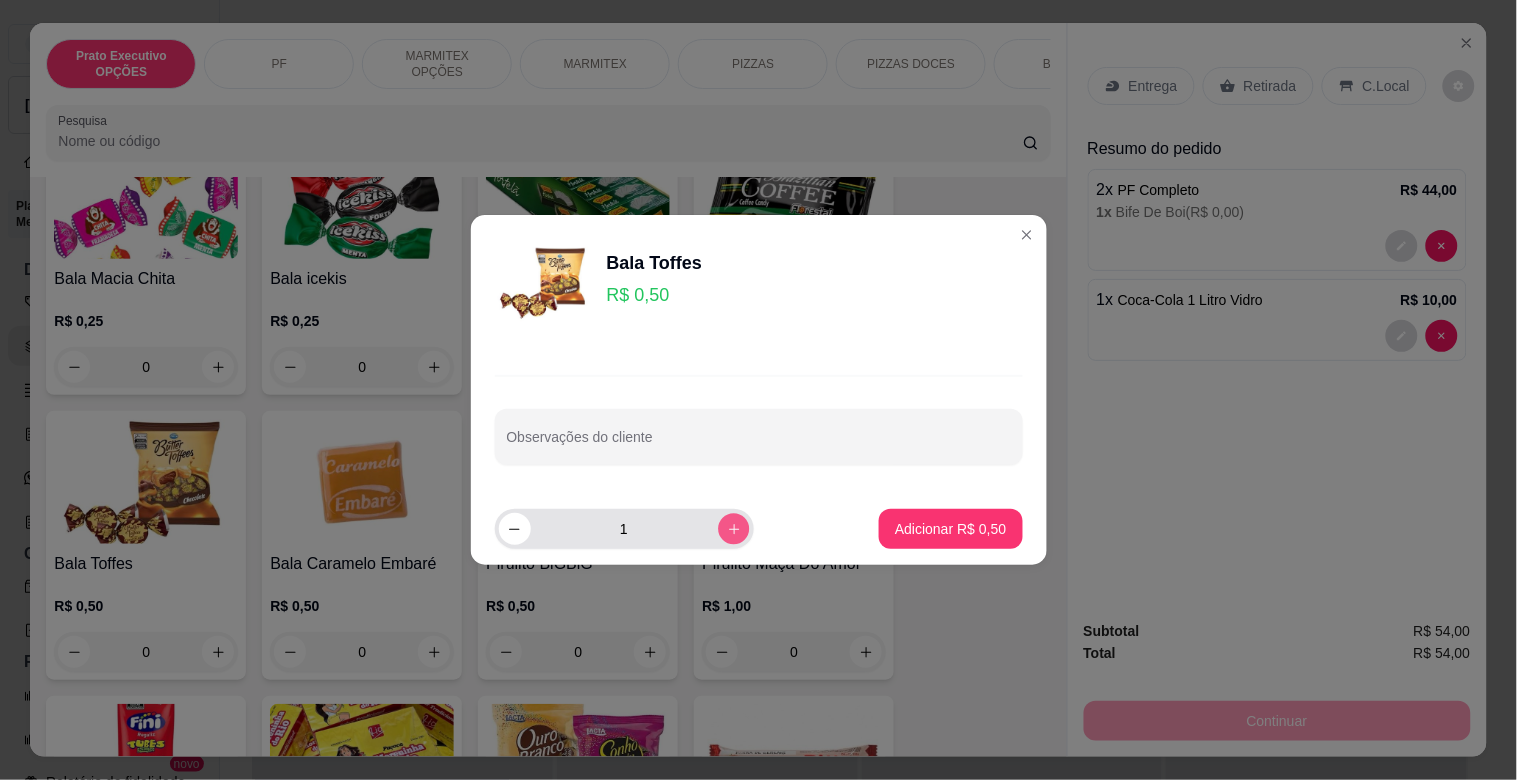 click 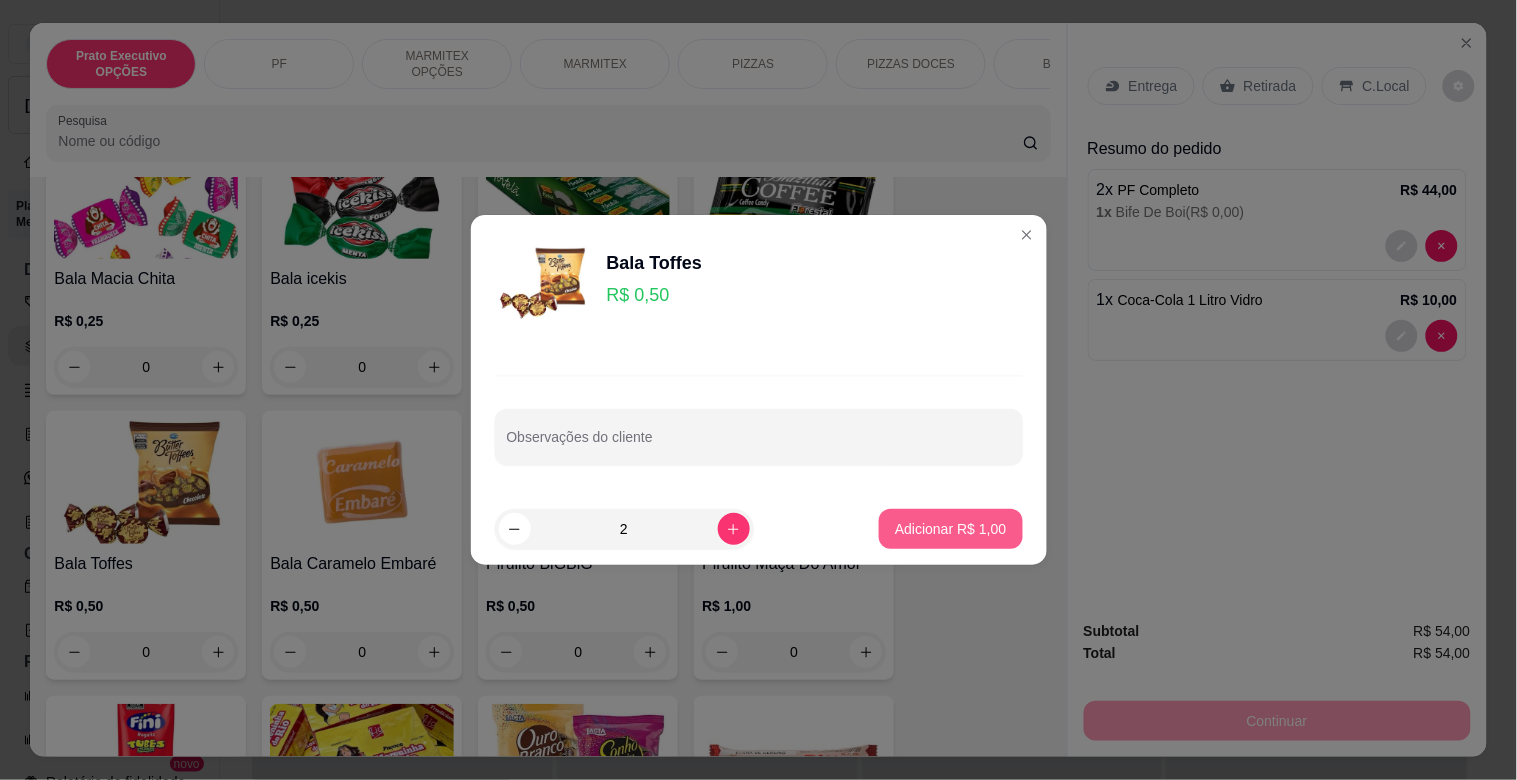 click on "Adicionar   R$ 1,00" at bounding box center (950, 529) 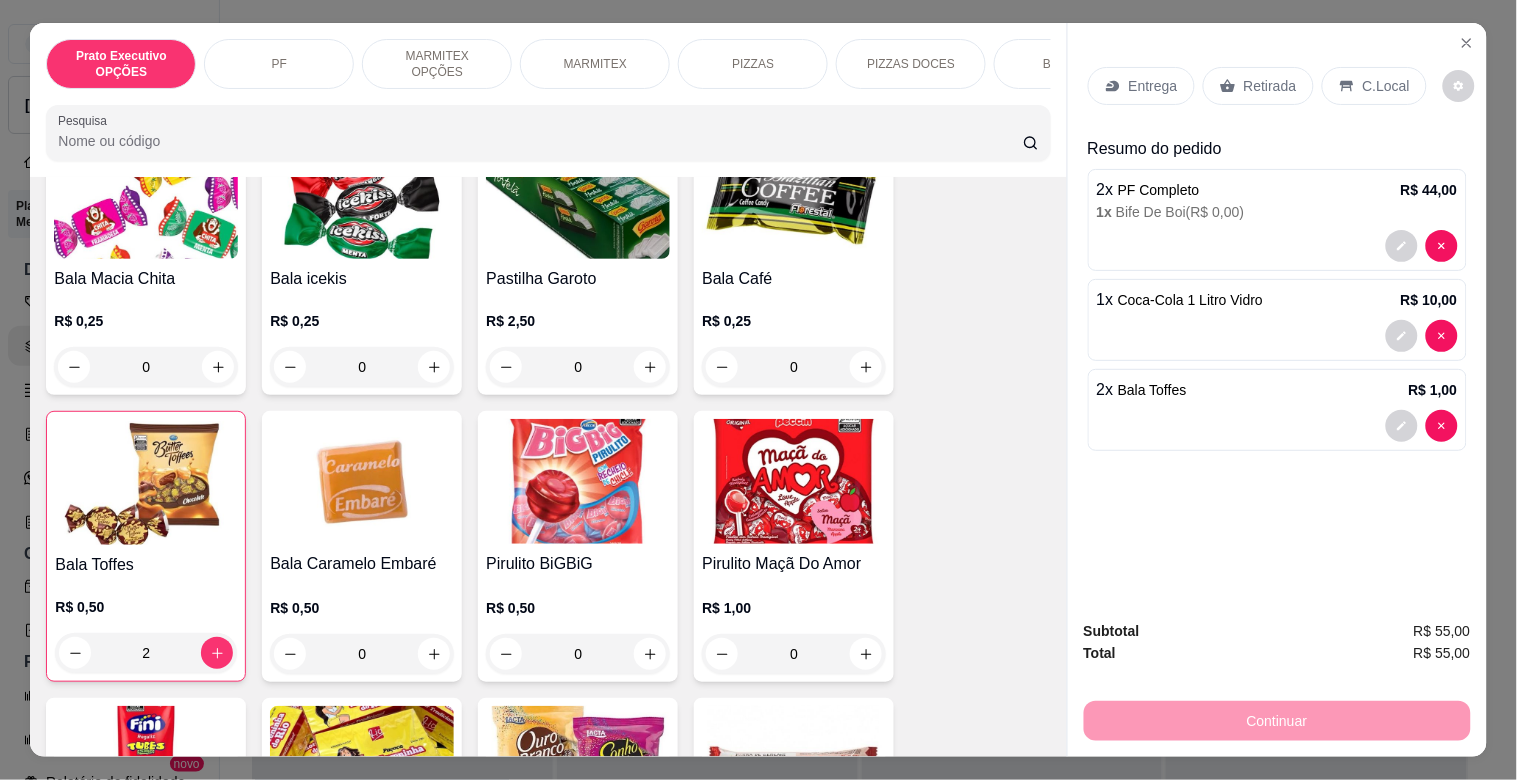 click on "Continuar" at bounding box center (1277, 718) 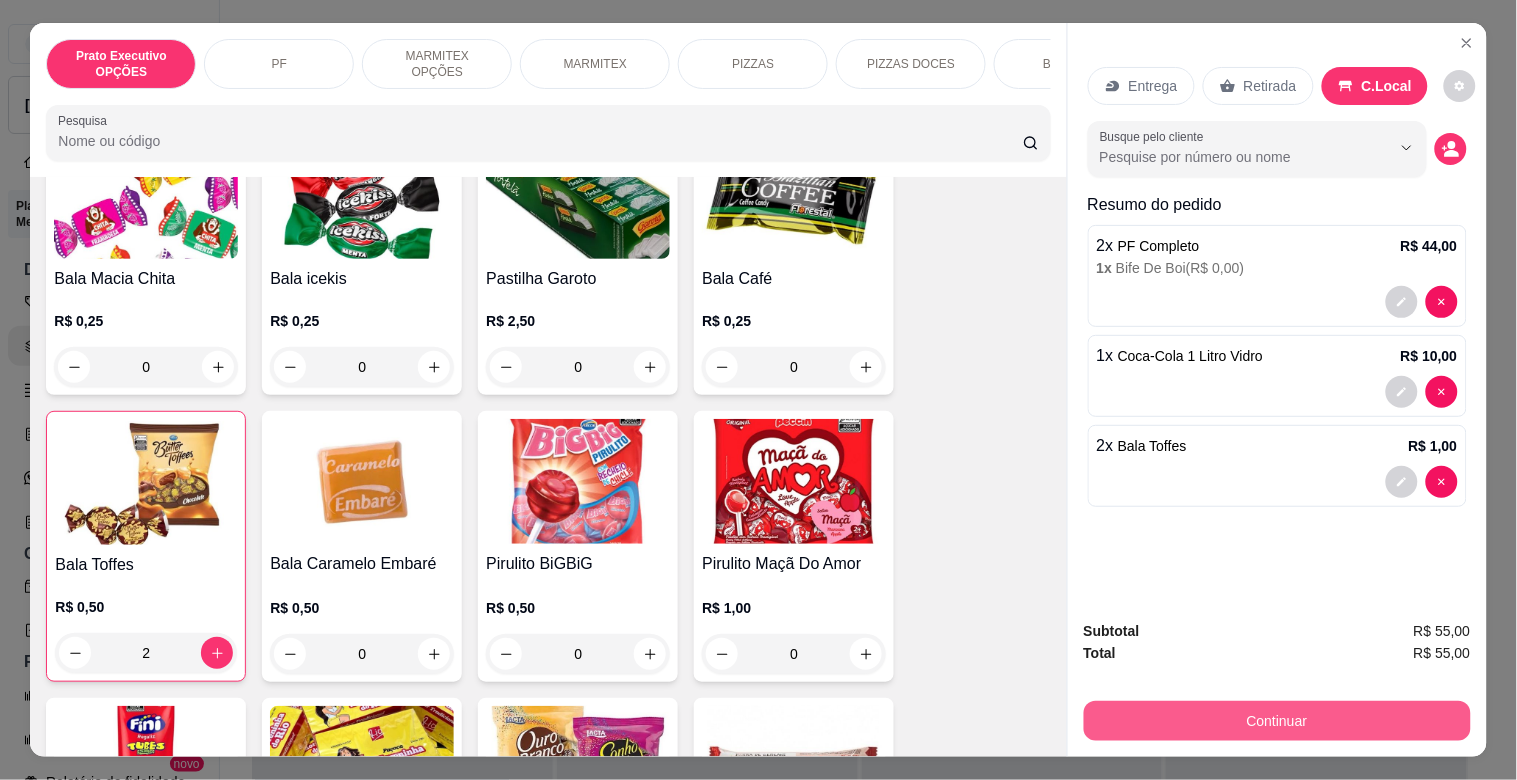 click on "Continuar" at bounding box center (1277, 721) 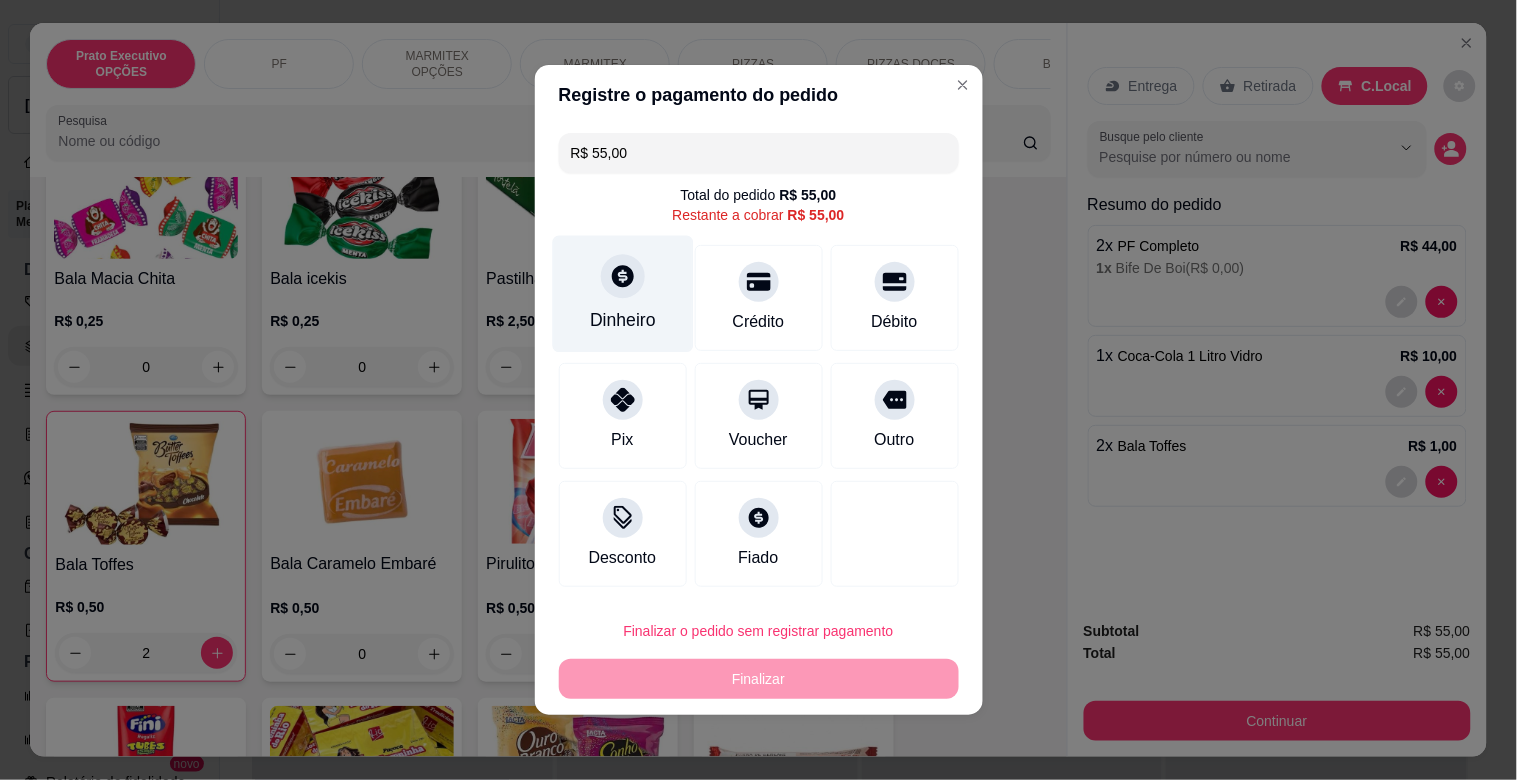 click on "Dinheiro" at bounding box center [623, 320] 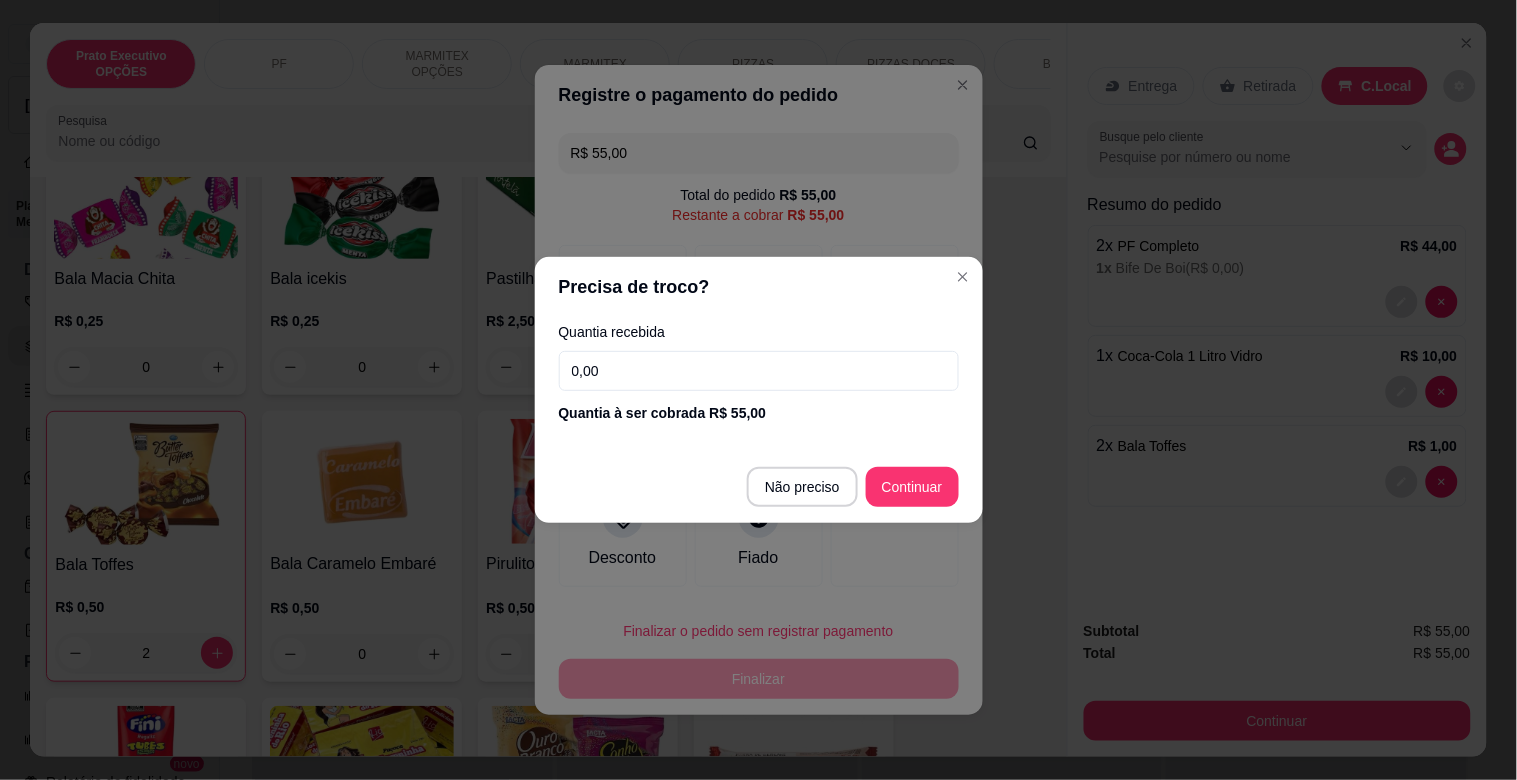 click on "0,00" at bounding box center (759, 371) 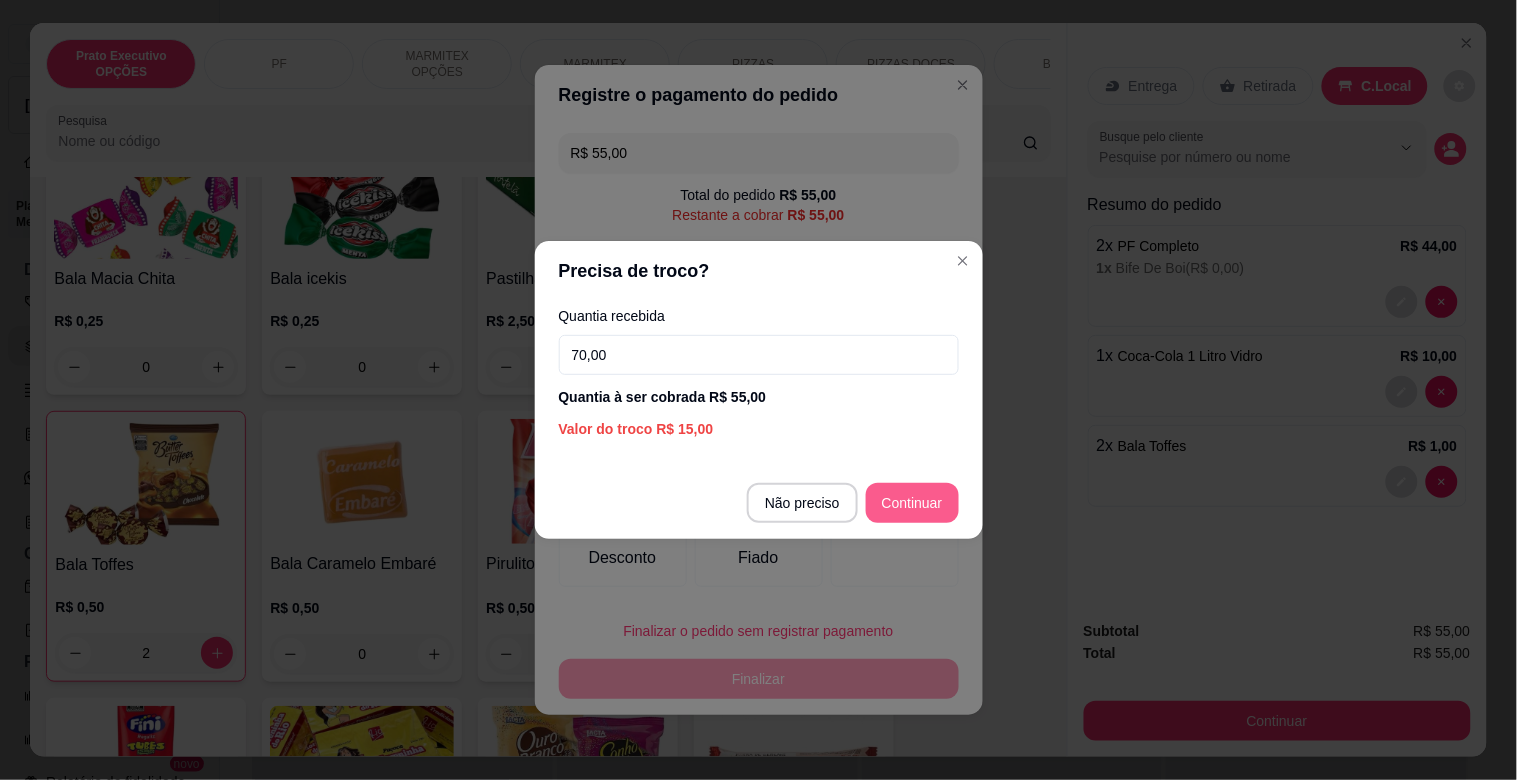 type on "70,00" 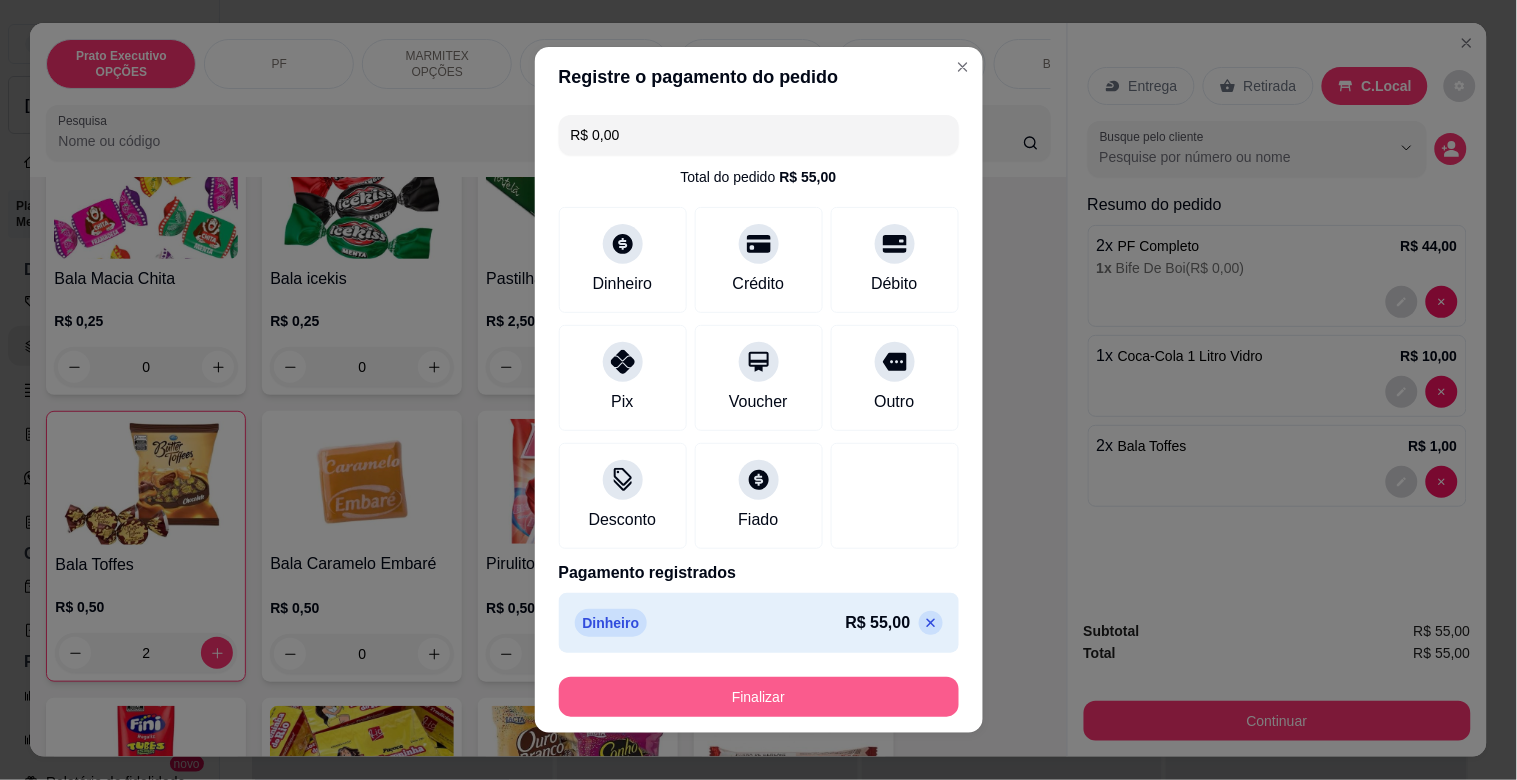 click on "Finalizar" at bounding box center [759, 697] 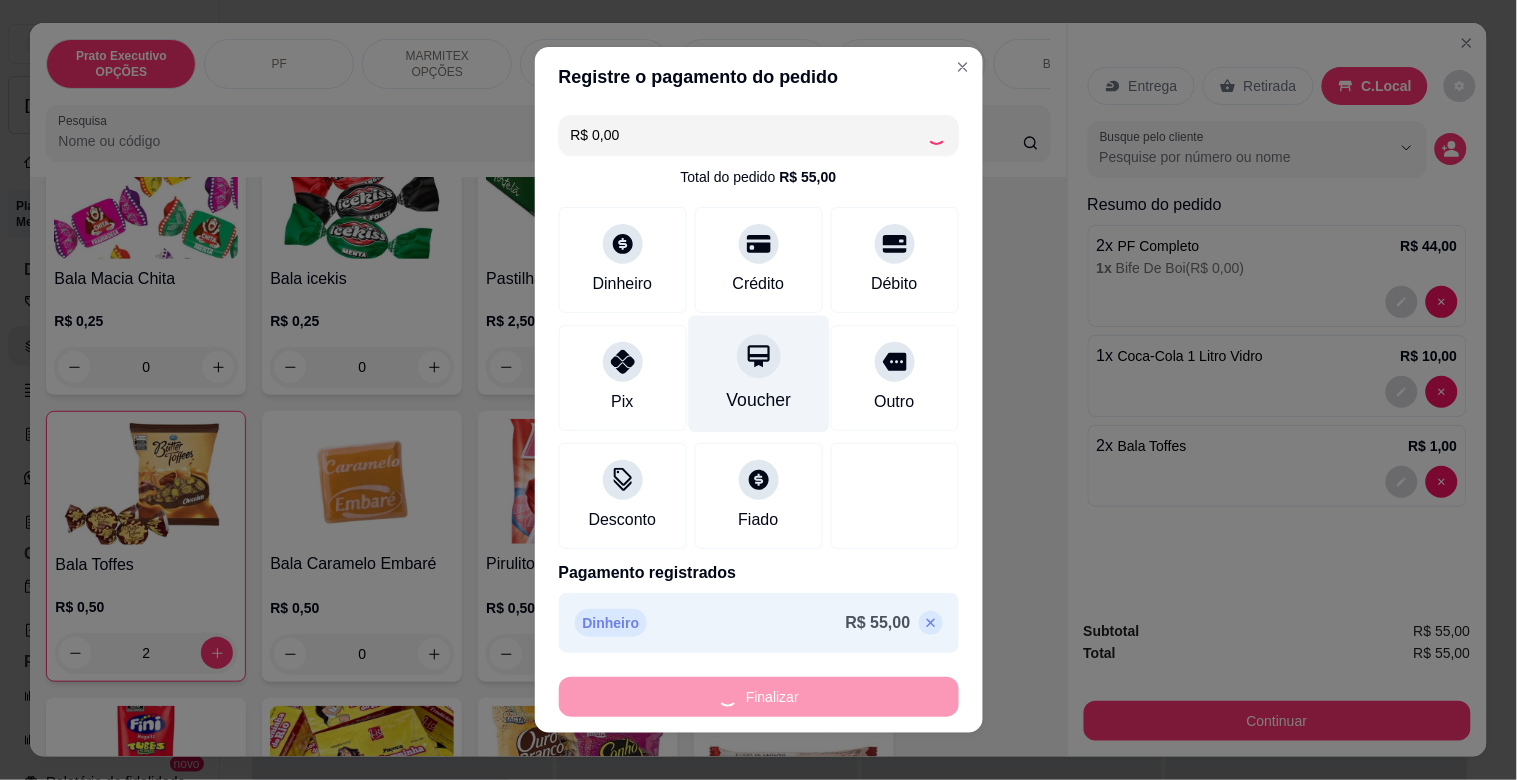 type on "0" 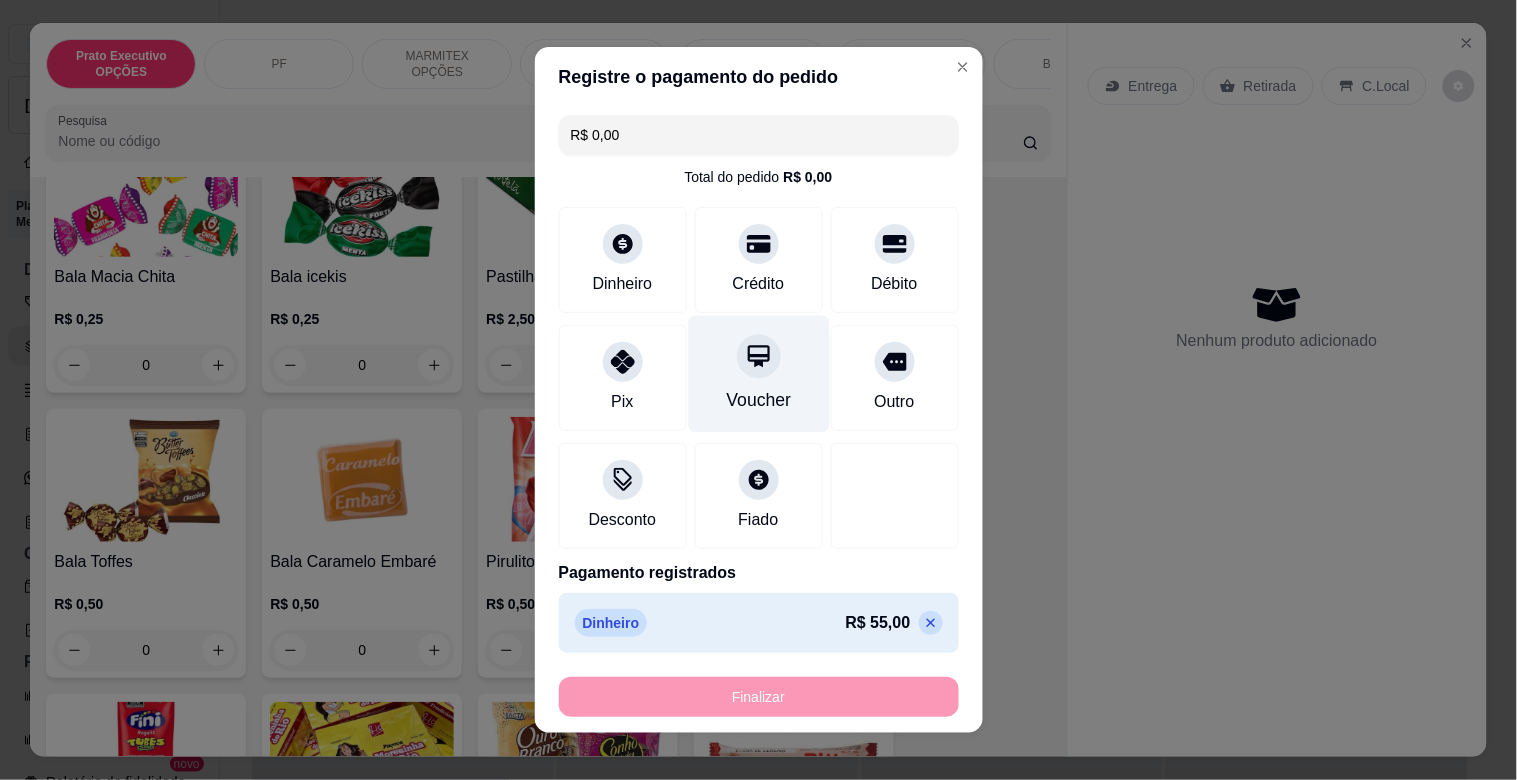 type on "-R$ 55,00" 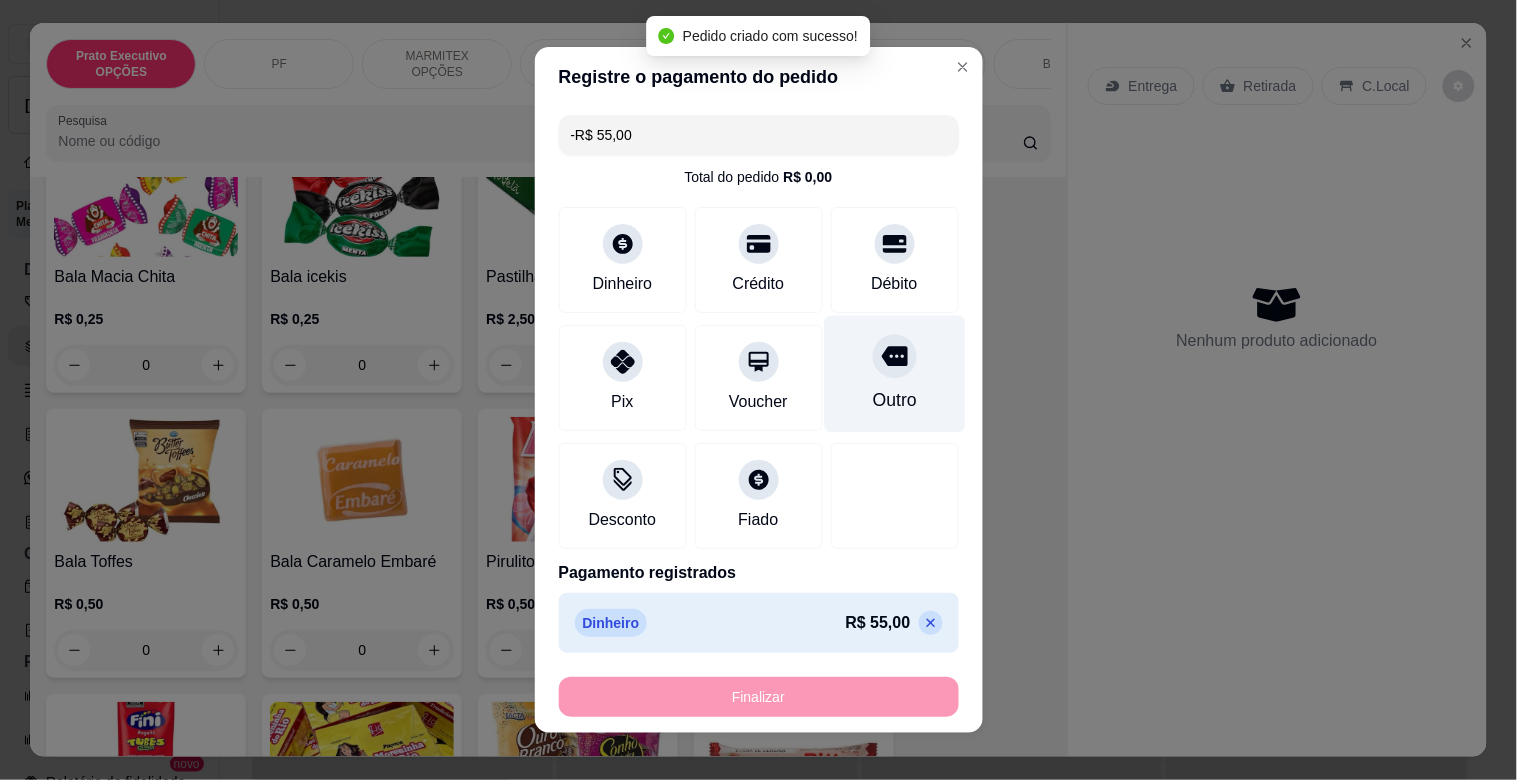 scroll, scrollTop: 6147, scrollLeft: 0, axis: vertical 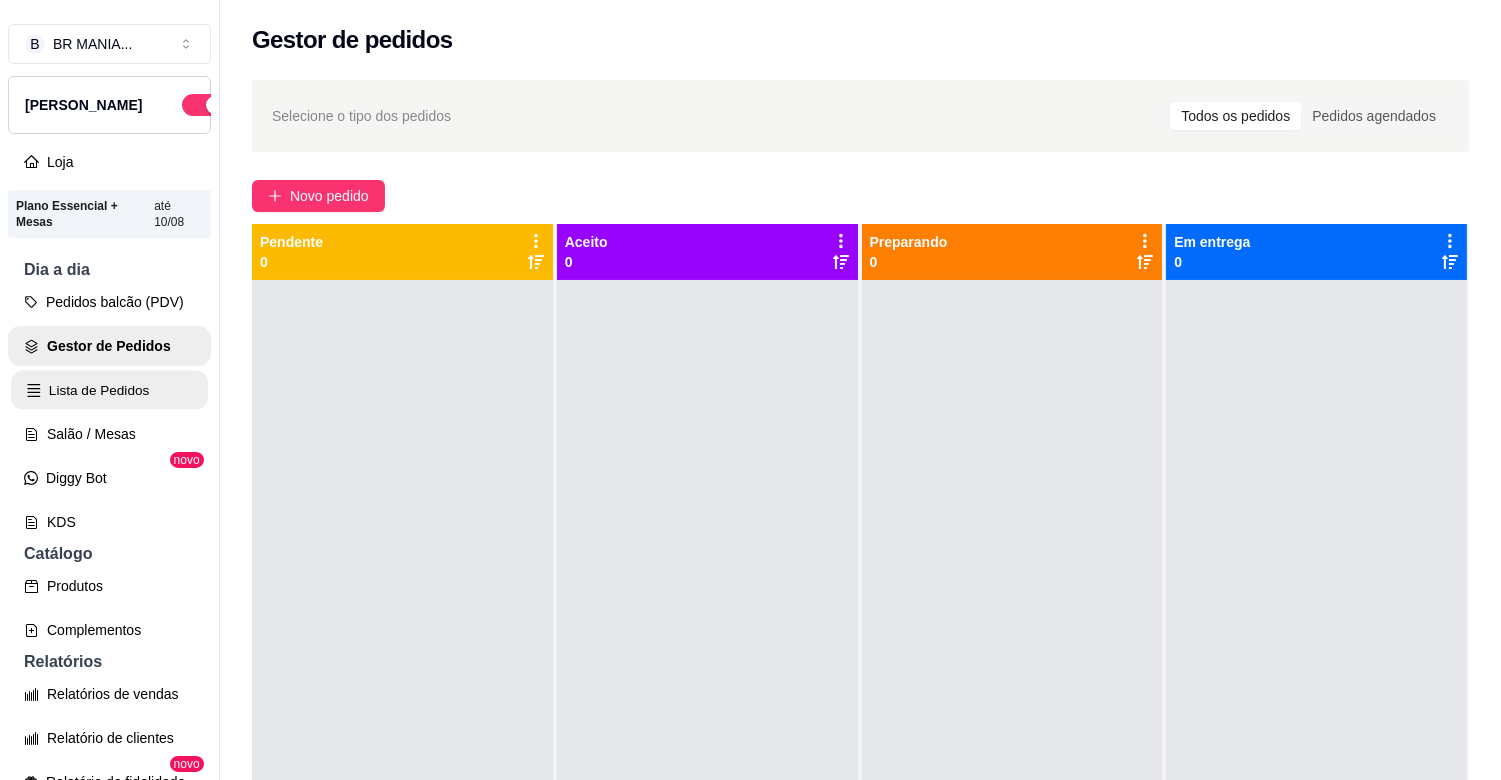 click on "Lista de Pedidos" at bounding box center (109, 390) 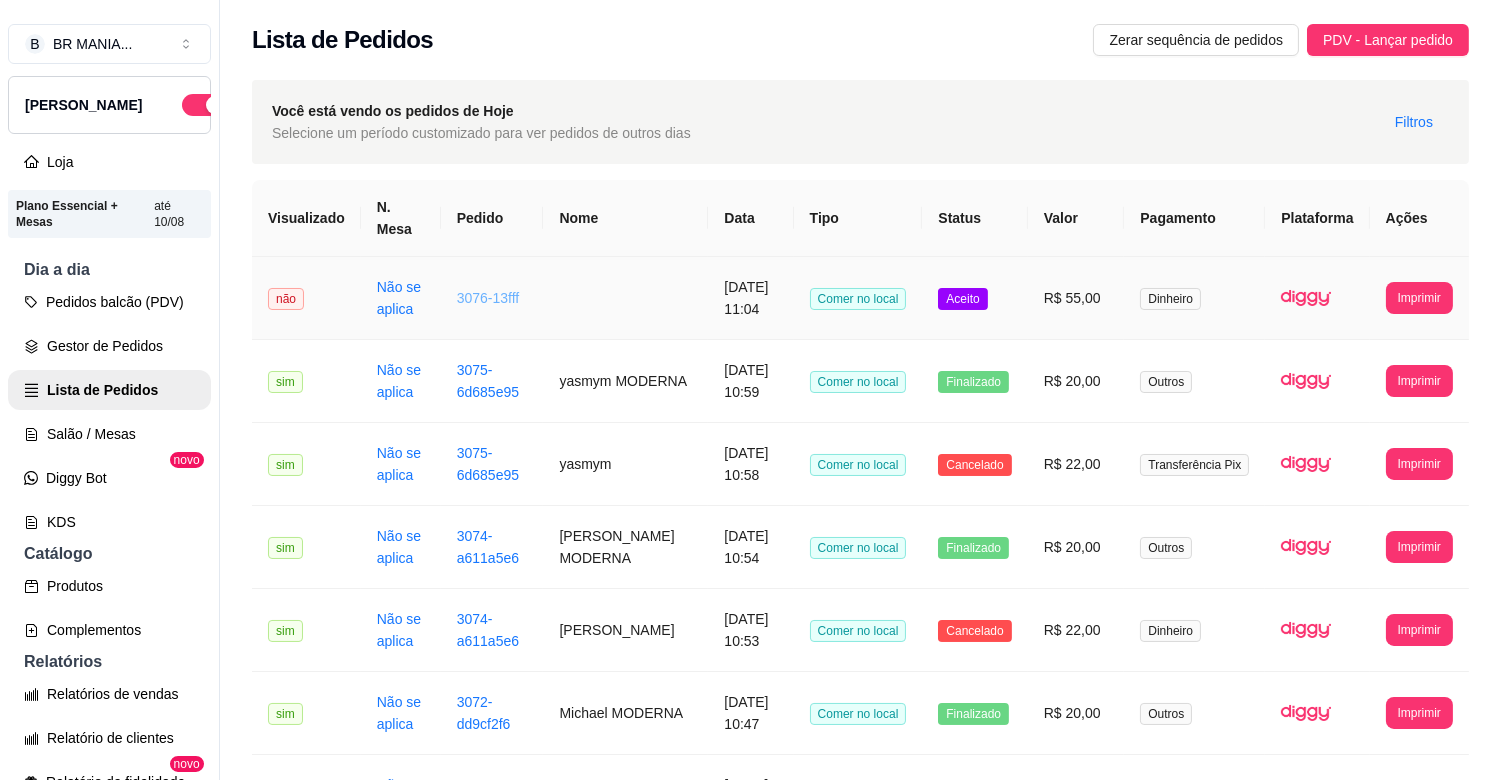 click on "3076-13fff" at bounding box center [488, 298] 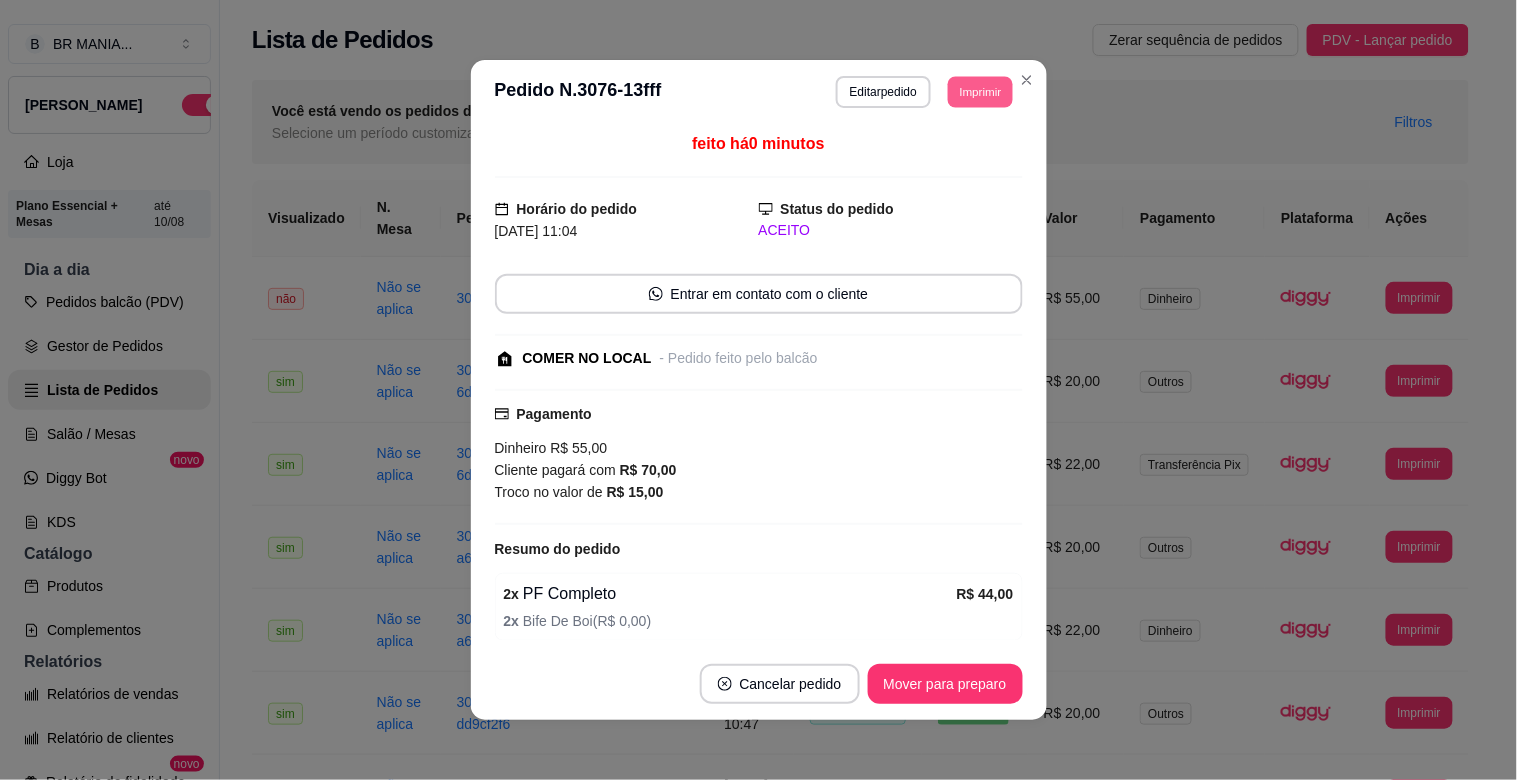 click on "Imprimir" at bounding box center [980, 91] 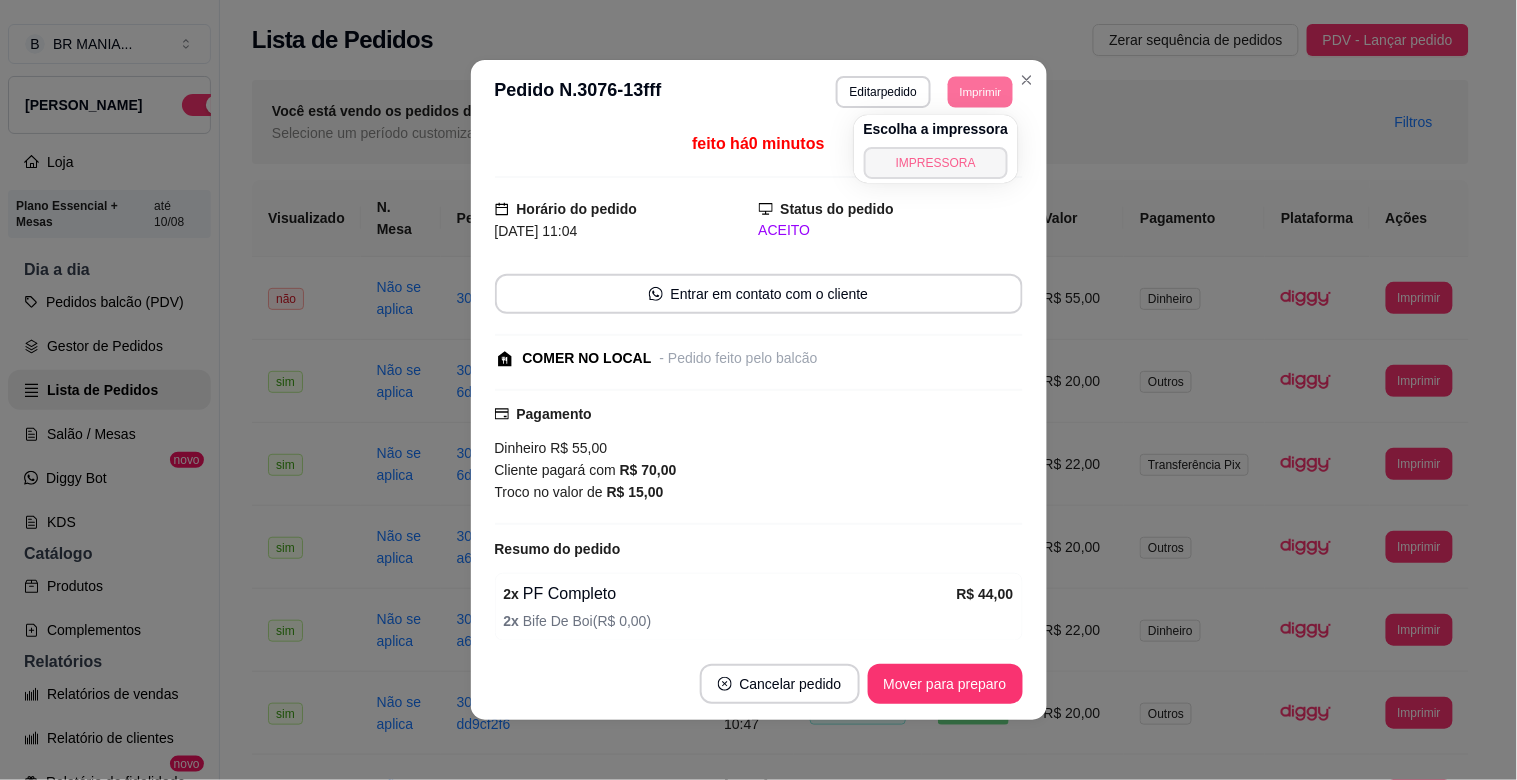 click on "IMPRESSORA" at bounding box center (936, 163) 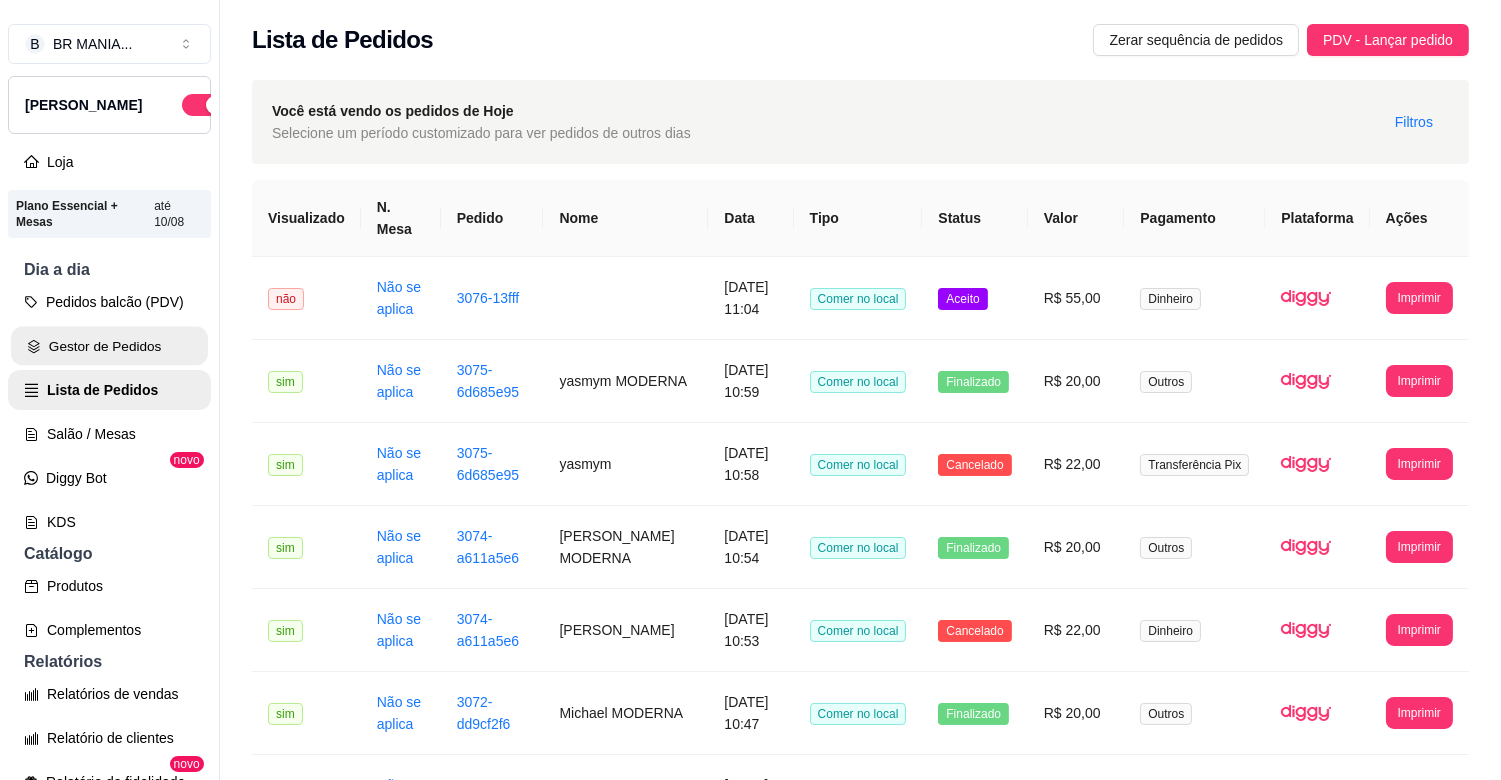 click on "Gestor de Pedidos" at bounding box center (109, 346) 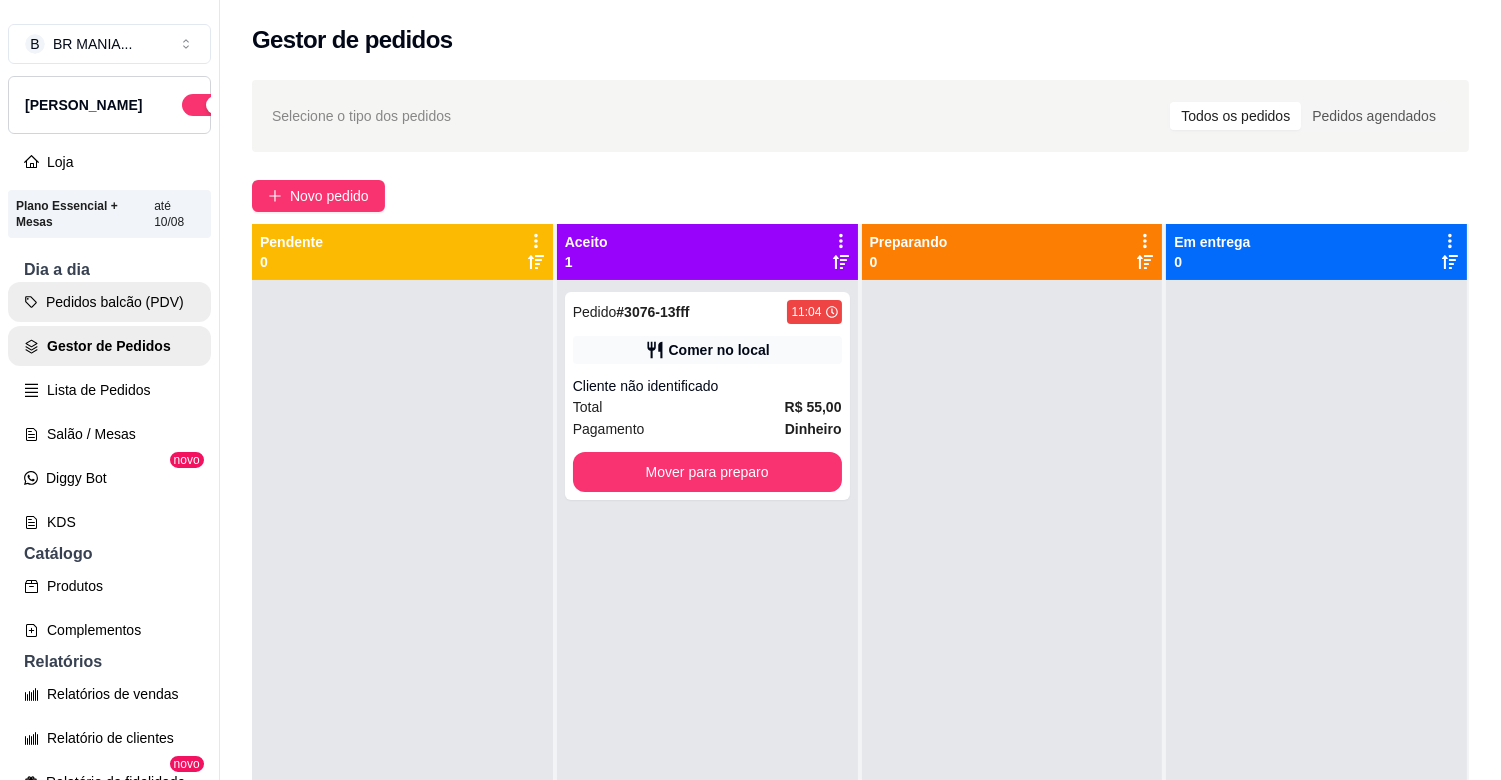 click on "Pedidos balcão (PDV)" at bounding box center (109, 302) 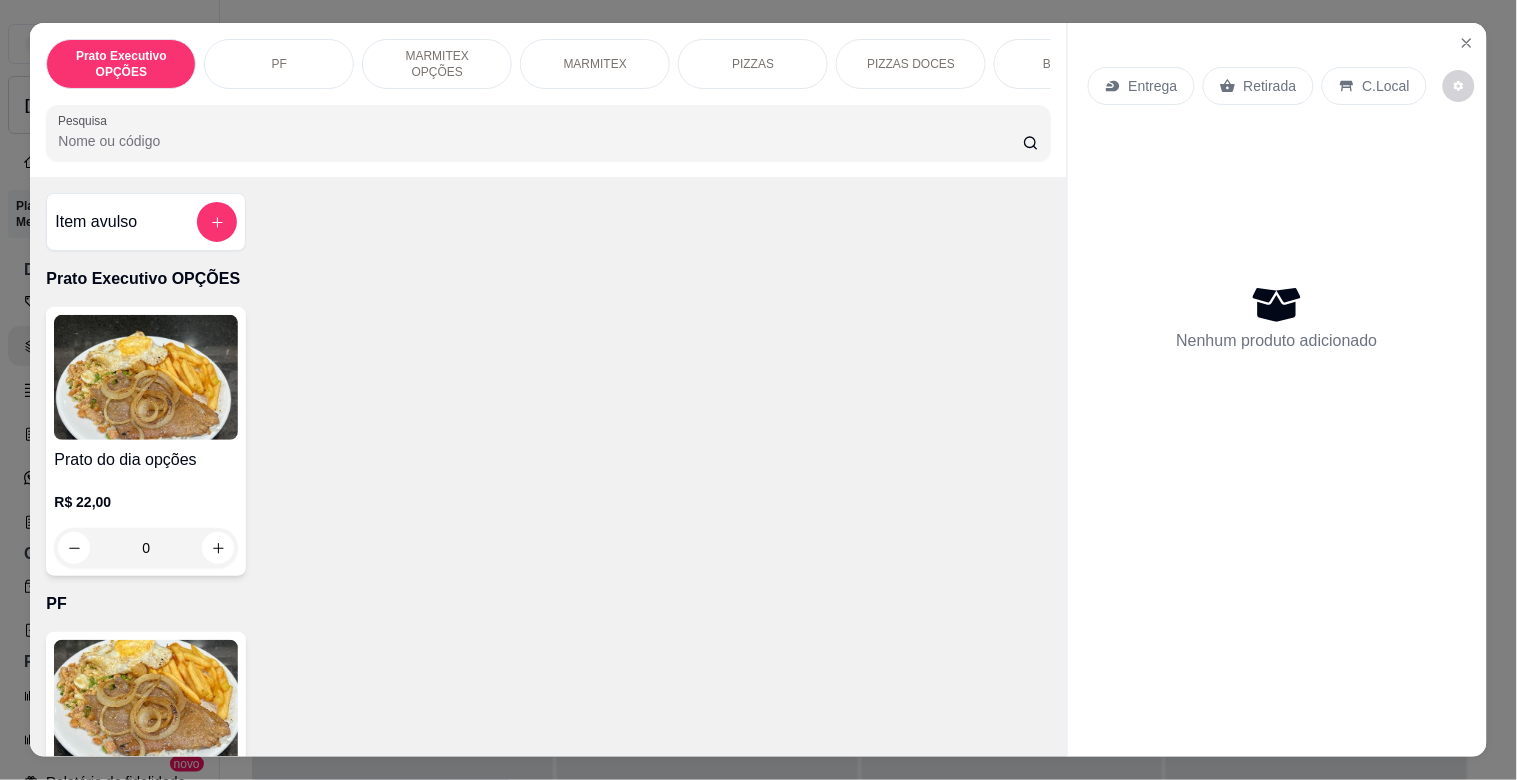 drag, startPoint x: 562, startPoint y: 60, endPoint x: 570, endPoint y: 83, distance: 24.351591 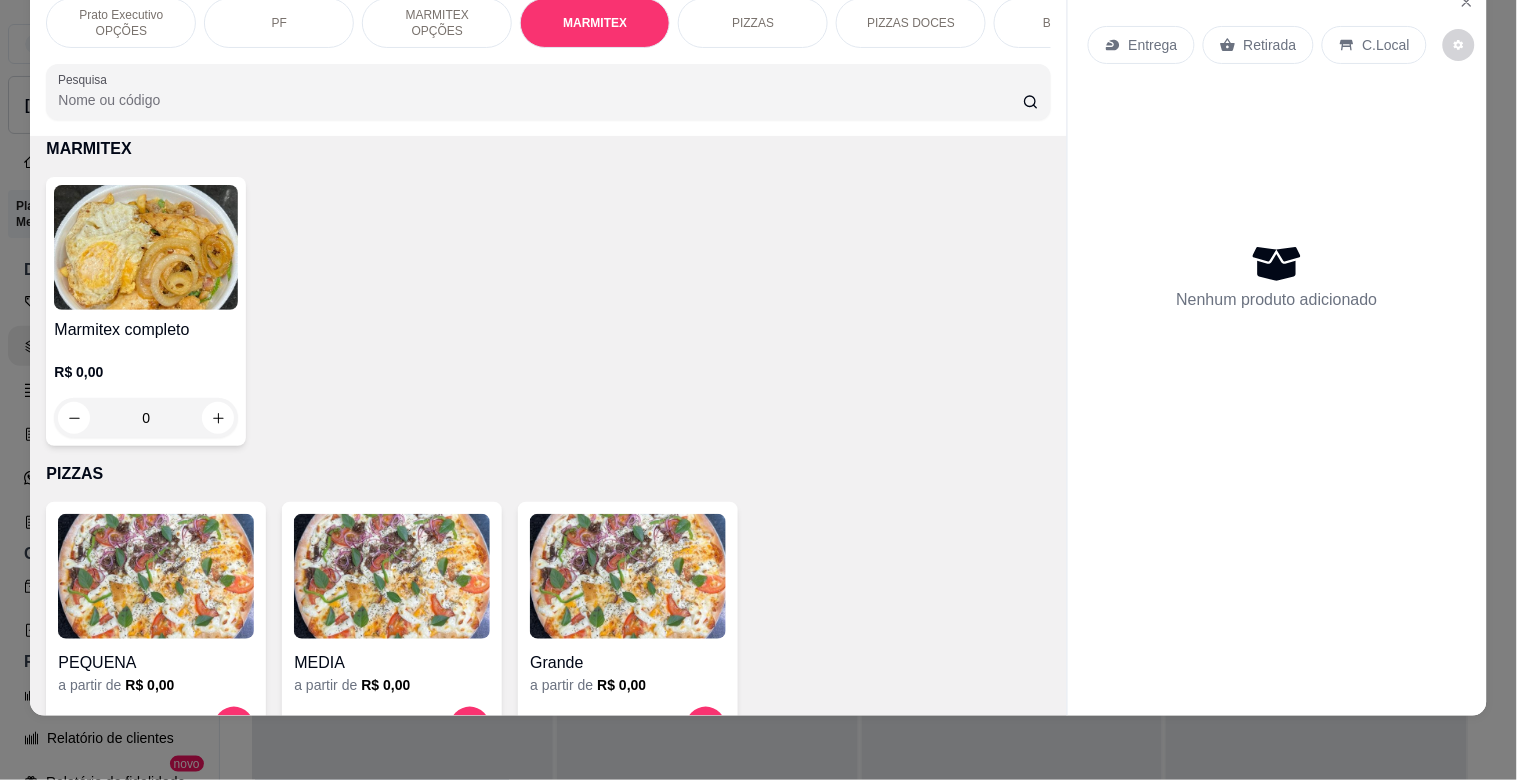click at bounding box center [146, 247] 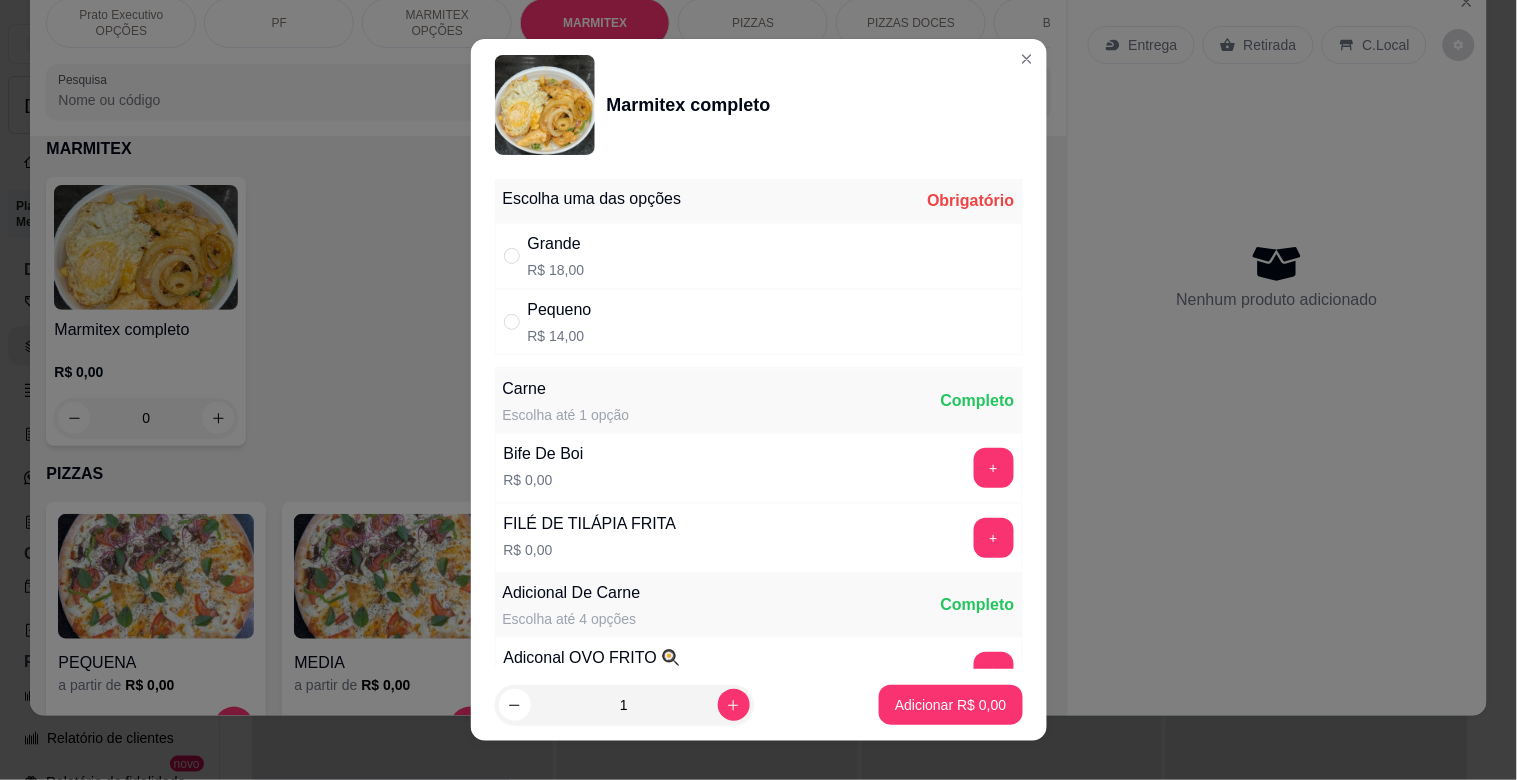 drag, startPoint x: 611, startPoint y: 334, endPoint x: 692, endPoint y: 347, distance: 82.036575 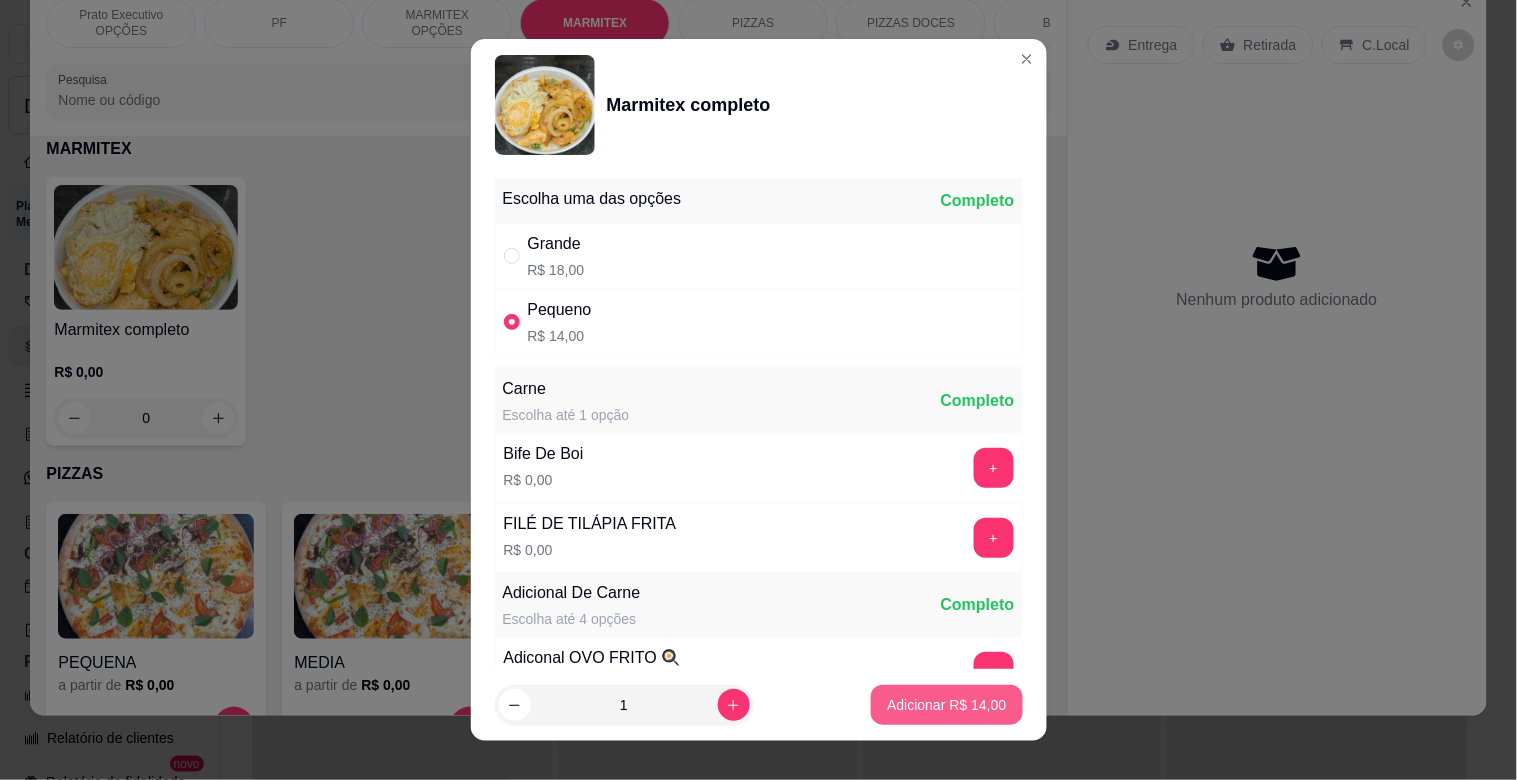 click on "Adicionar   R$ 14,00" at bounding box center (946, 705) 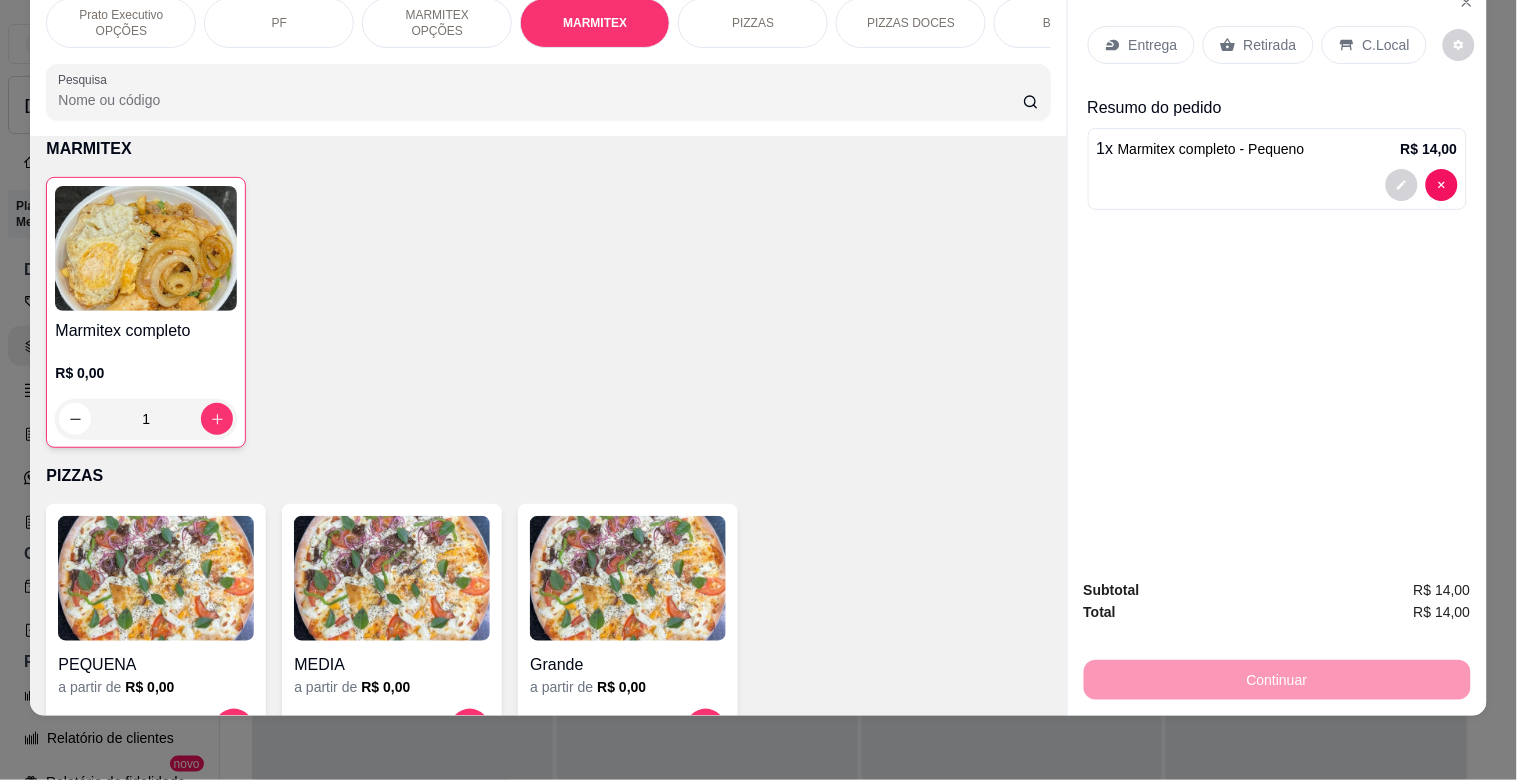 click on "Entrega" at bounding box center (1153, 45) 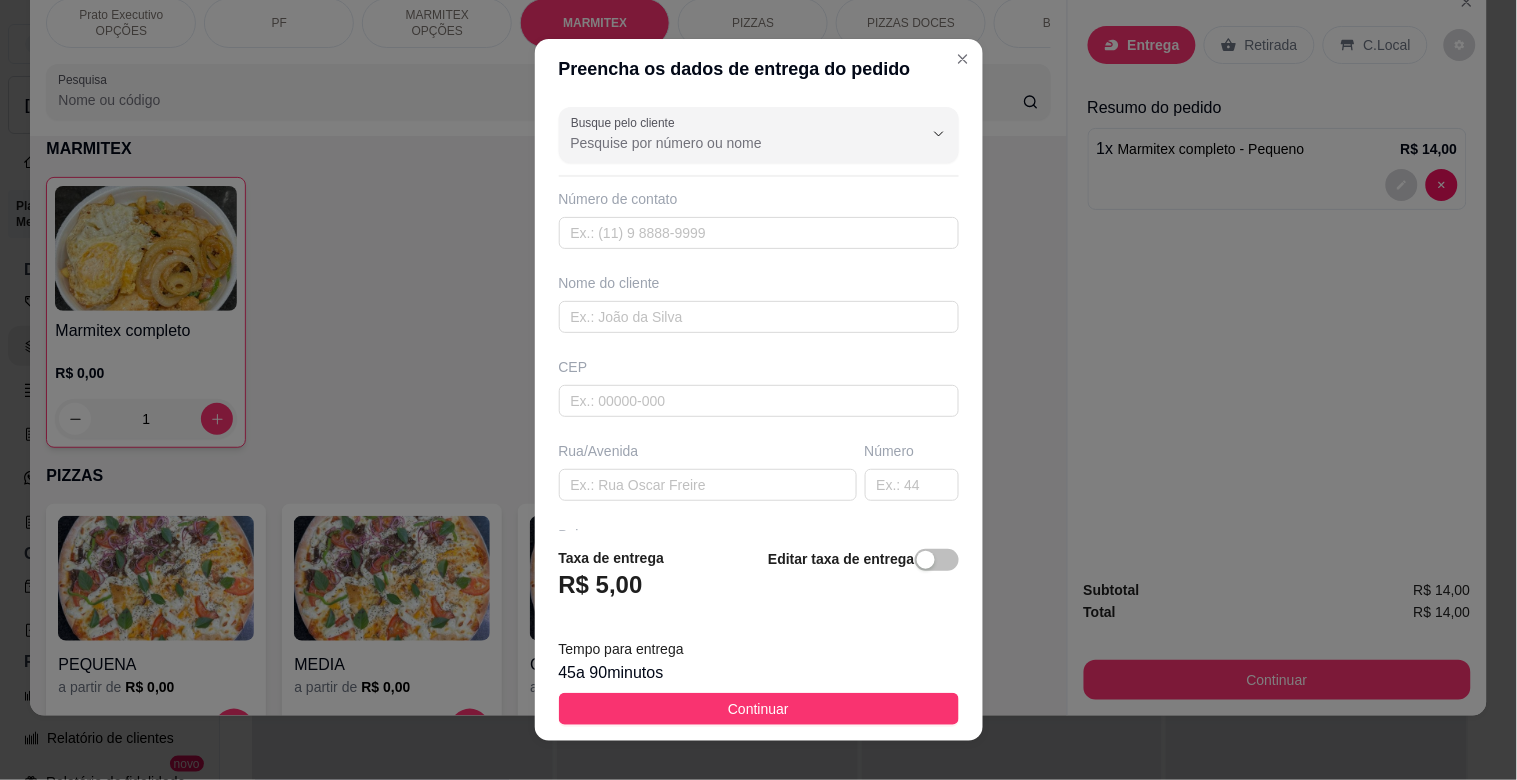 drag, startPoint x: 652, startPoint y: 354, endPoint x: 647, endPoint y: 330, distance: 24.5153 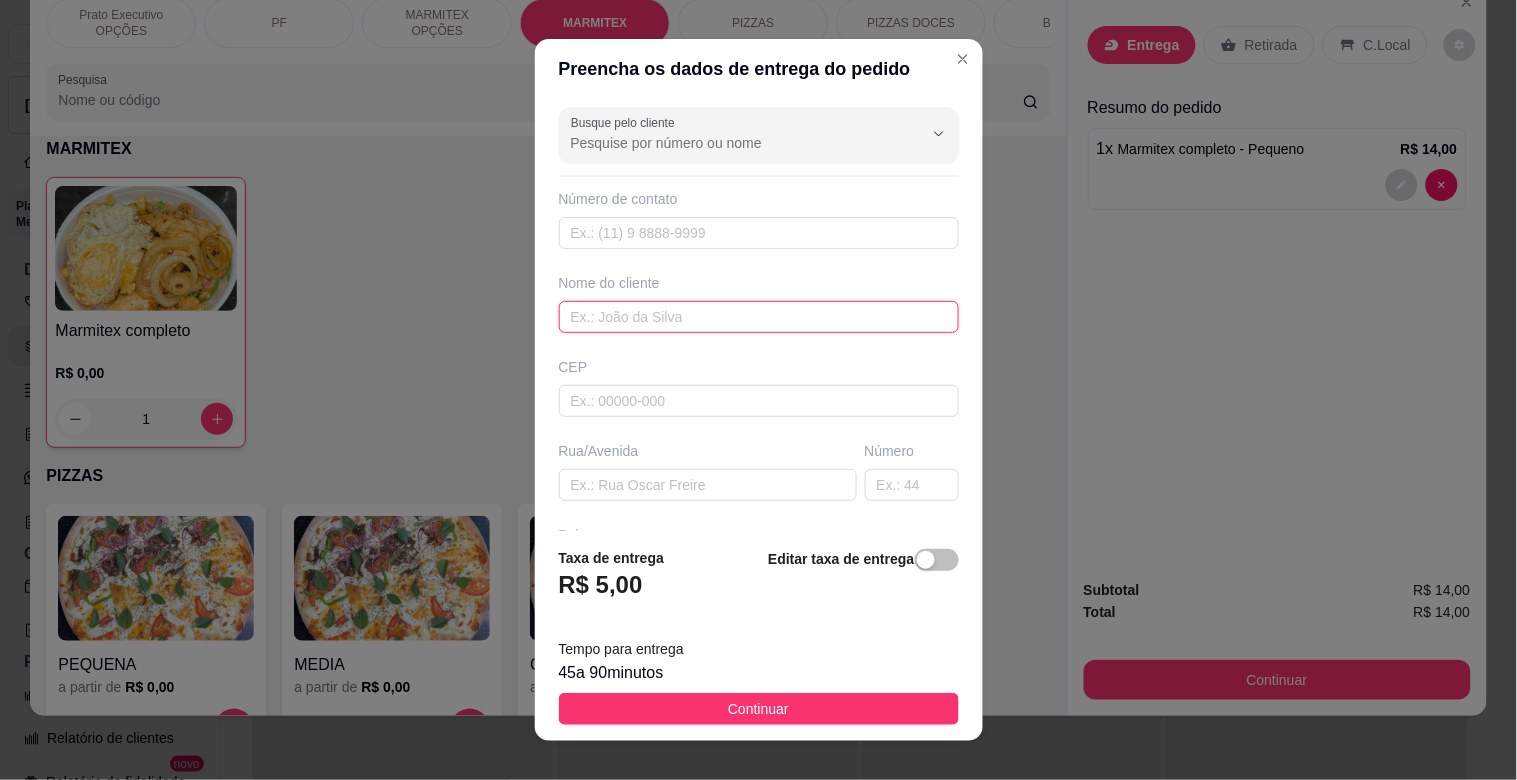 click at bounding box center (759, 317) 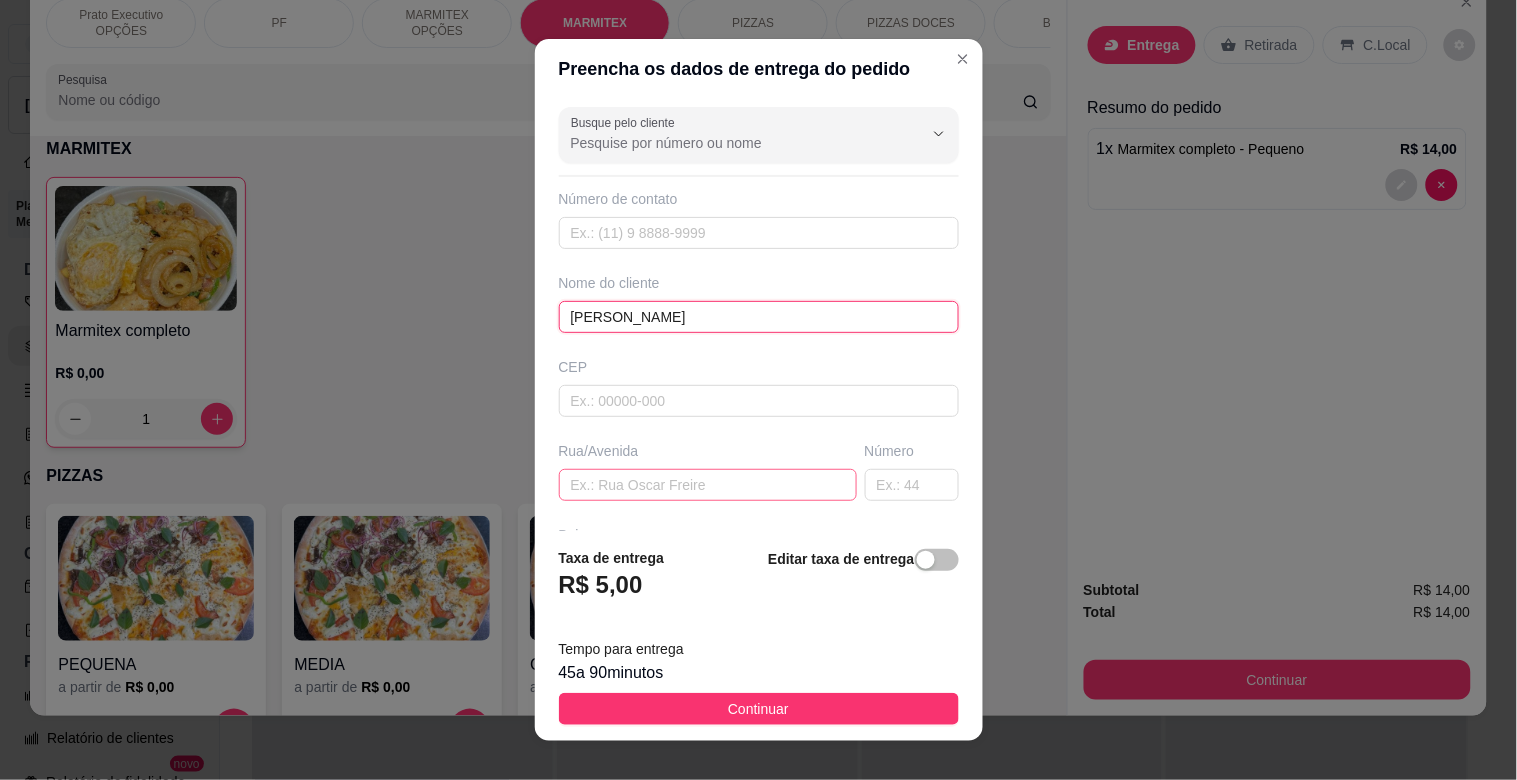 type on "[PERSON_NAME]" 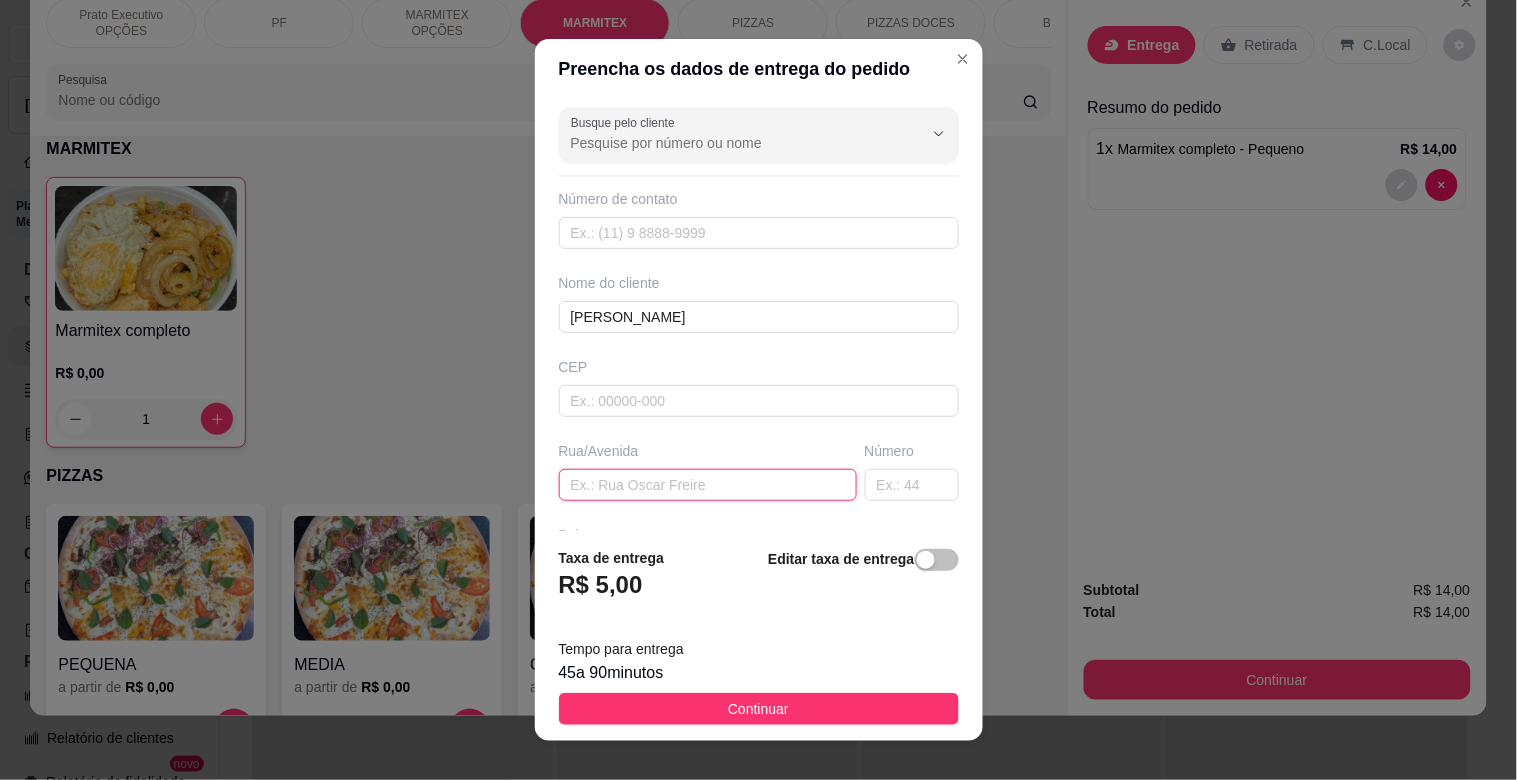 click at bounding box center [708, 485] 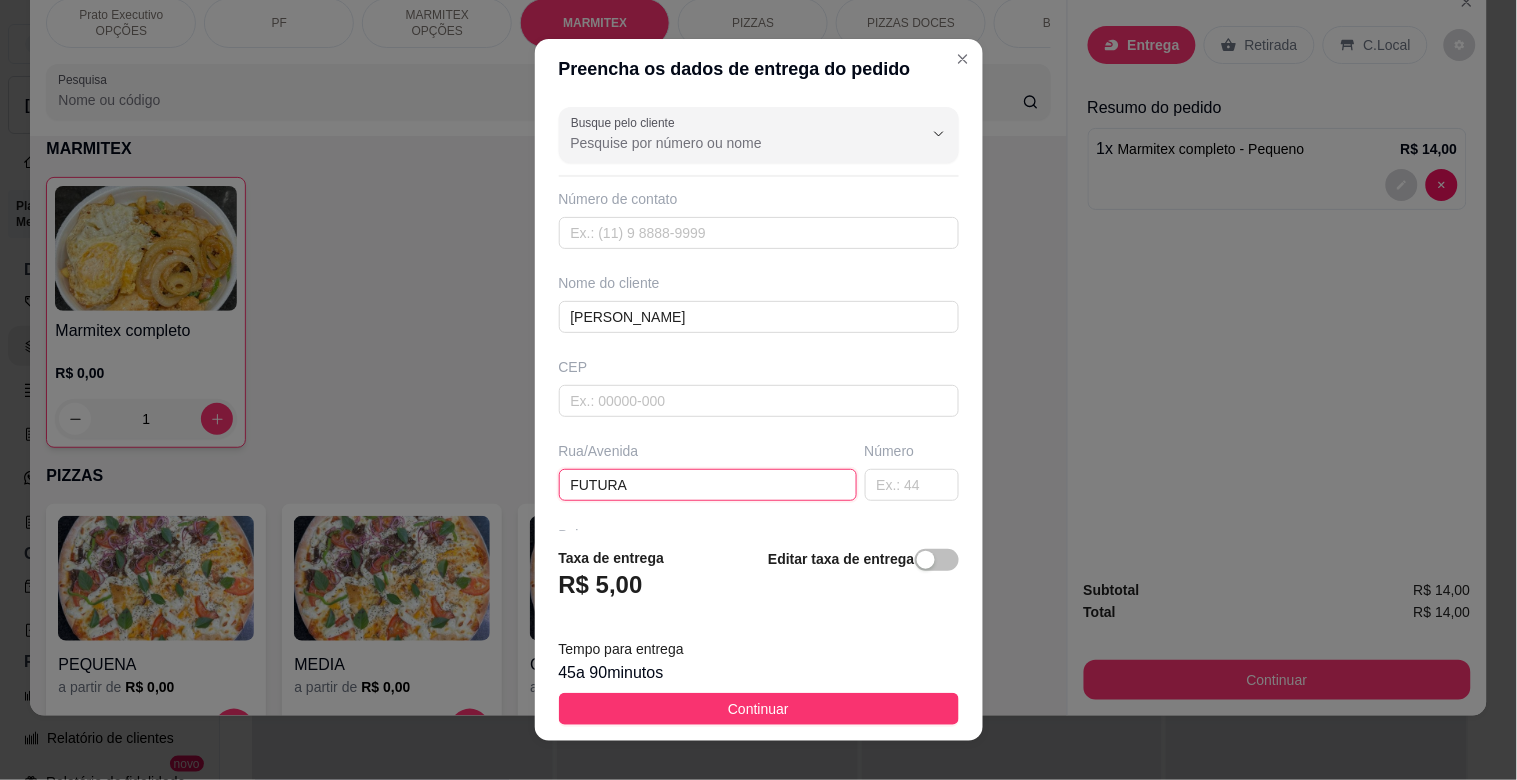 type on "FUTURA" 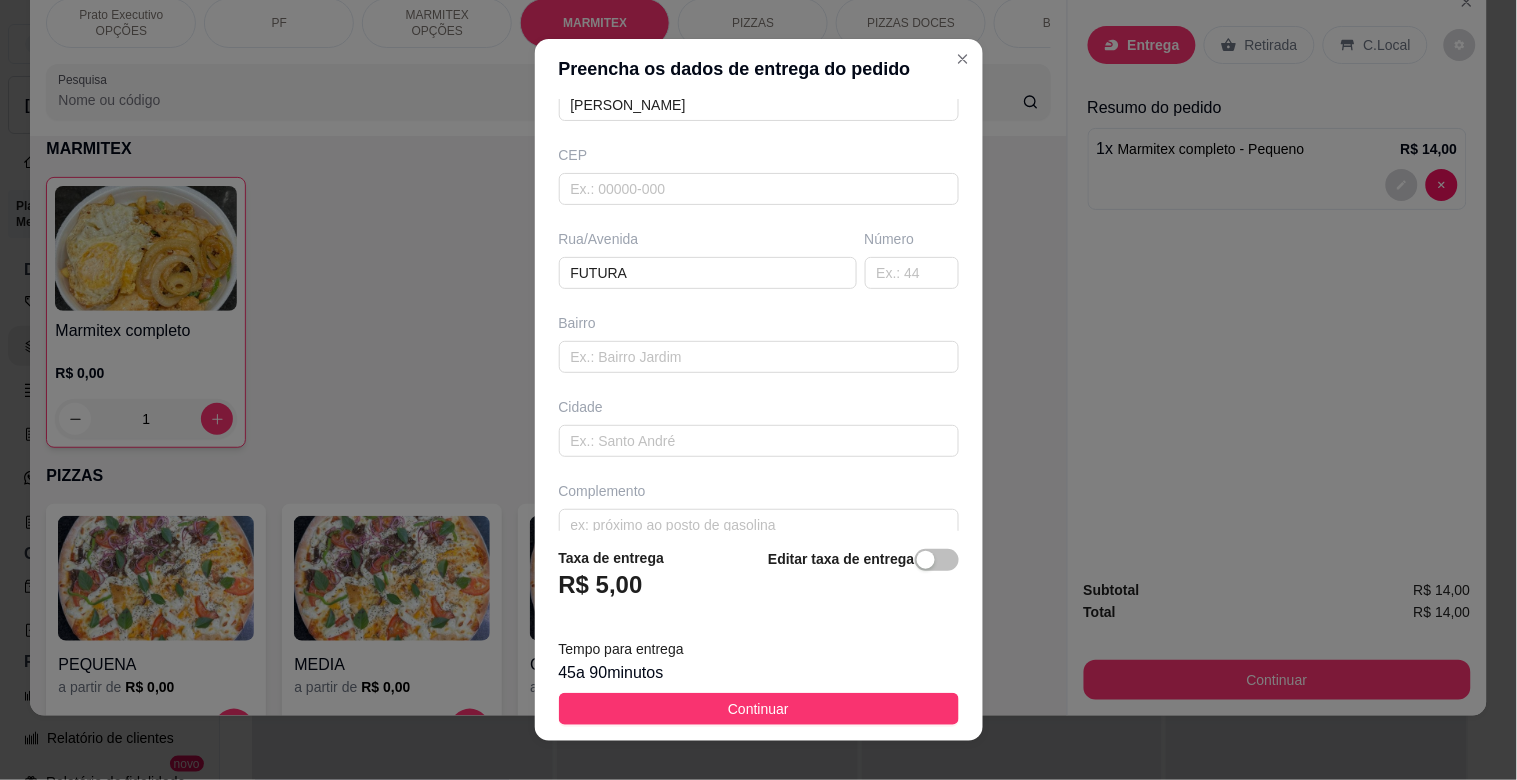 scroll, scrollTop: 243, scrollLeft: 0, axis: vertical 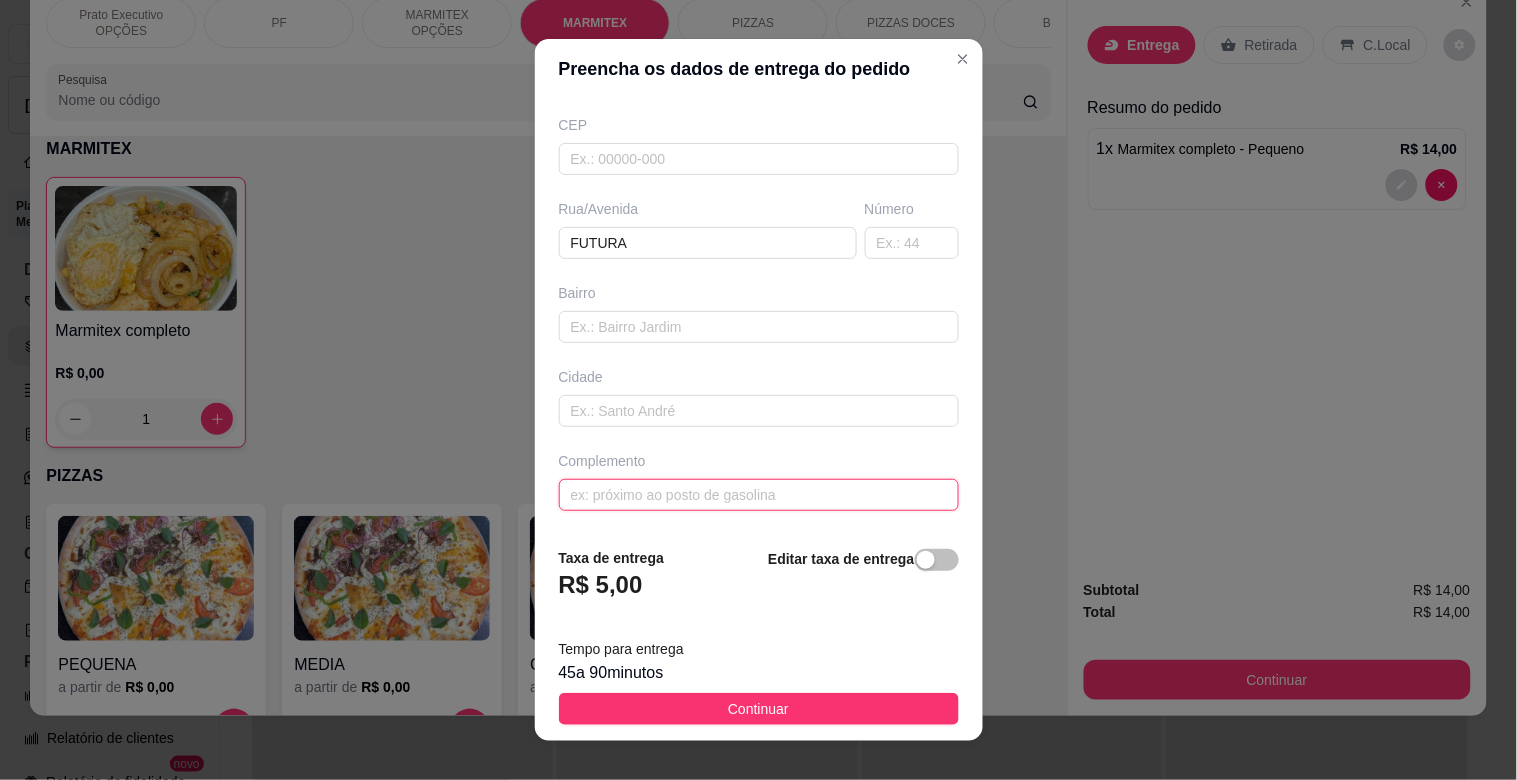 click at bounding box center (759, 495) 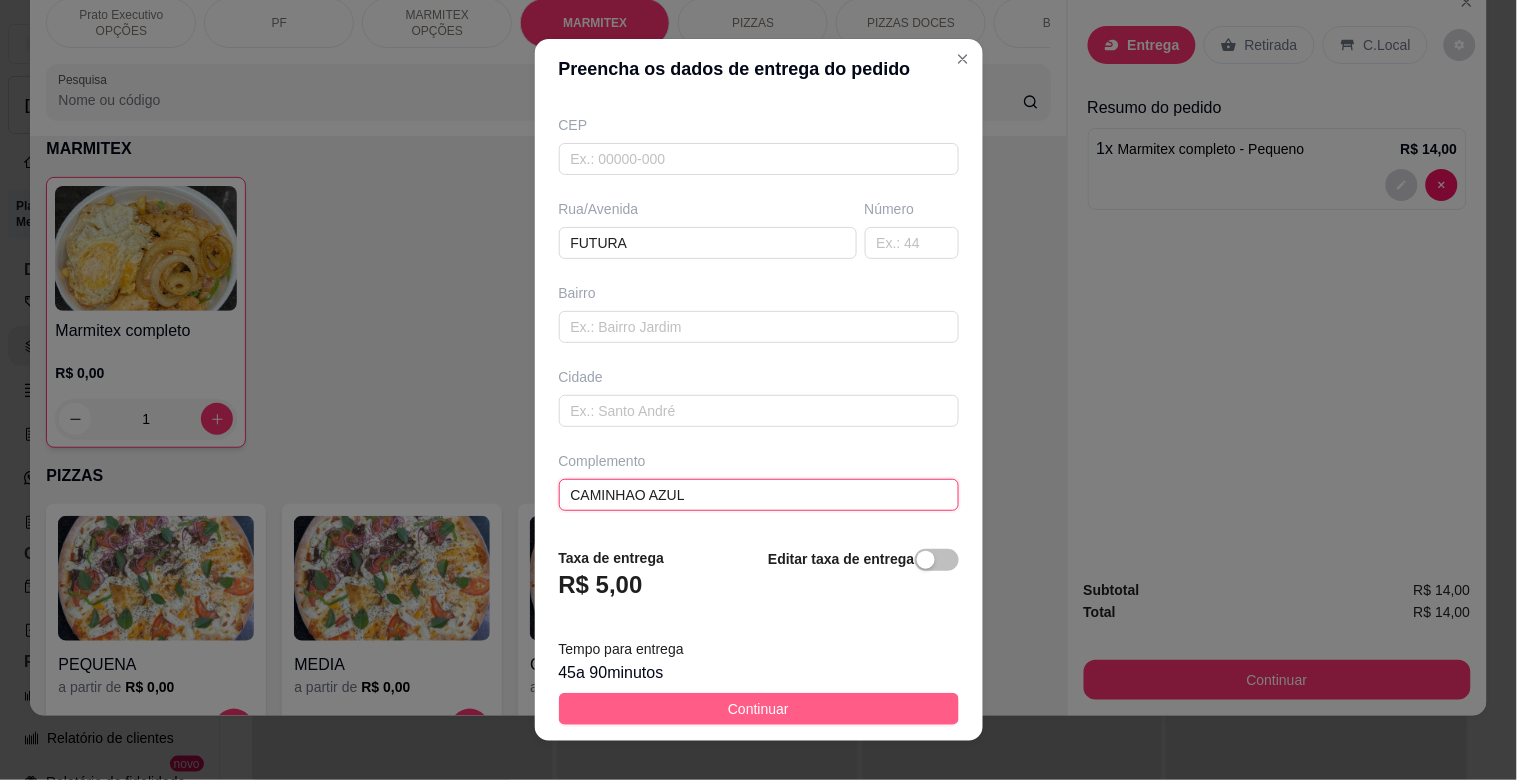 type on "CAMINHAO AZUL" 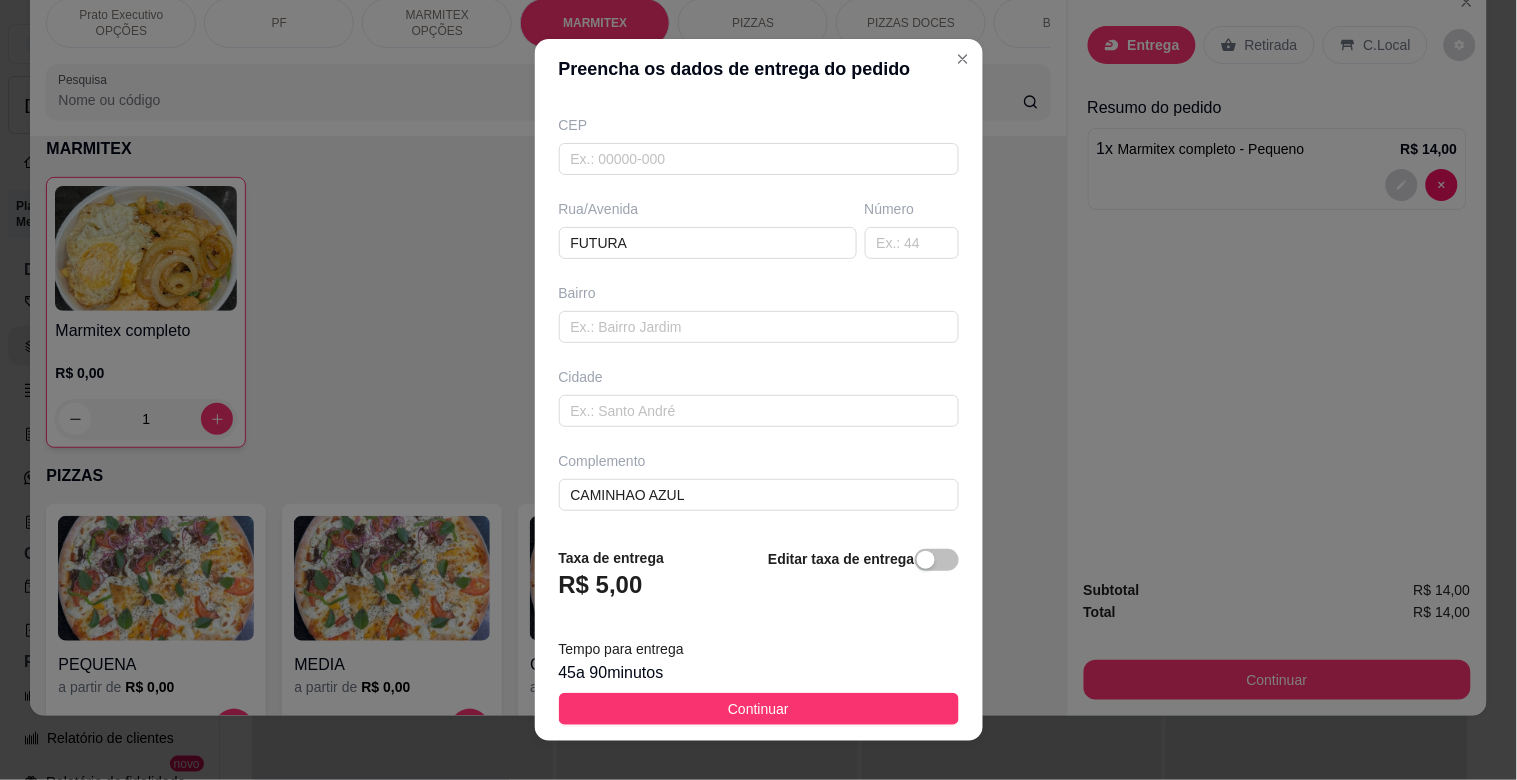 drag, startPoint x: 756, startPoint y: 706, endPoint x: 741, endPoint y: 715, distance: 17.492855 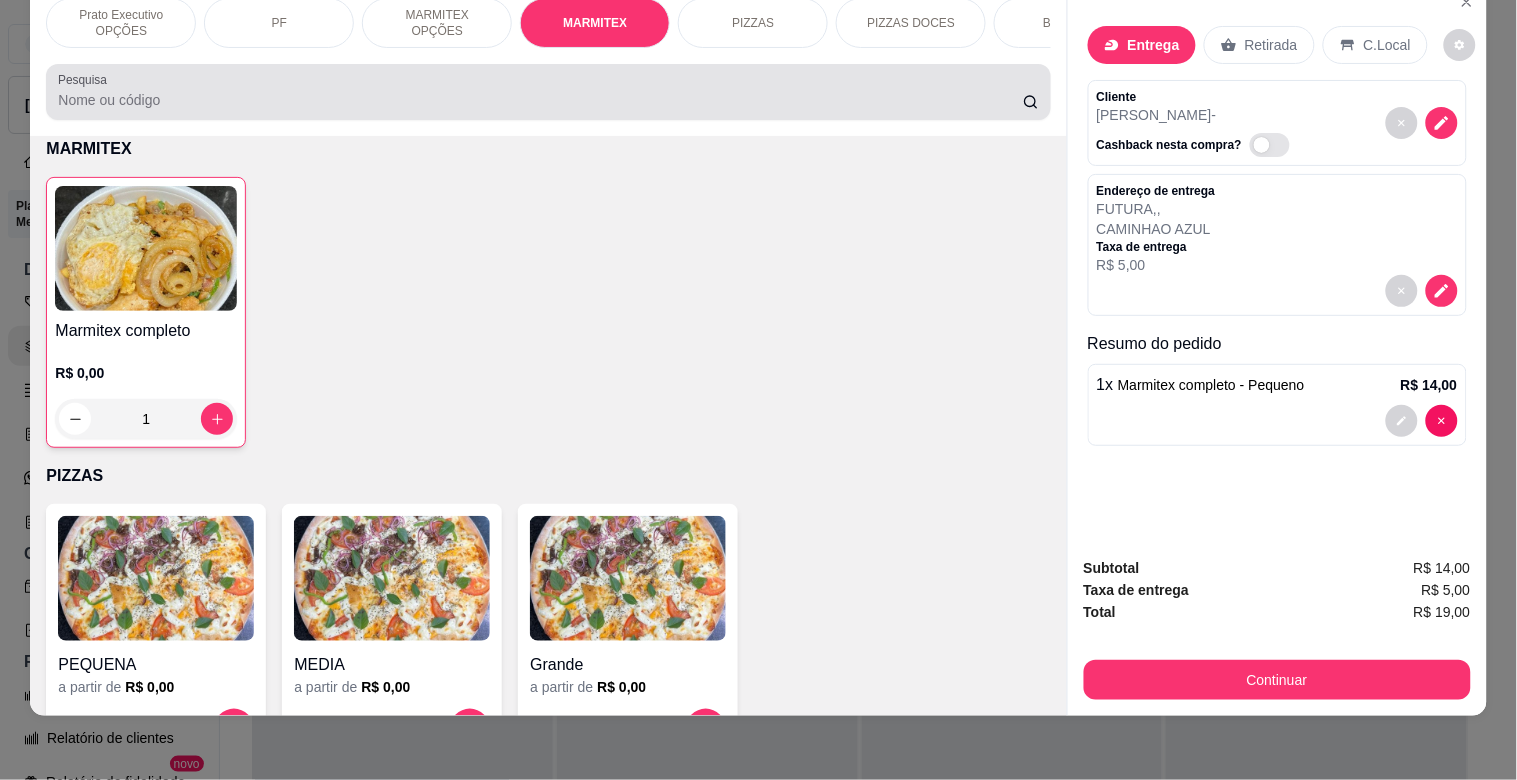 click on "Pesquisa" at bounding box center (540, 100) 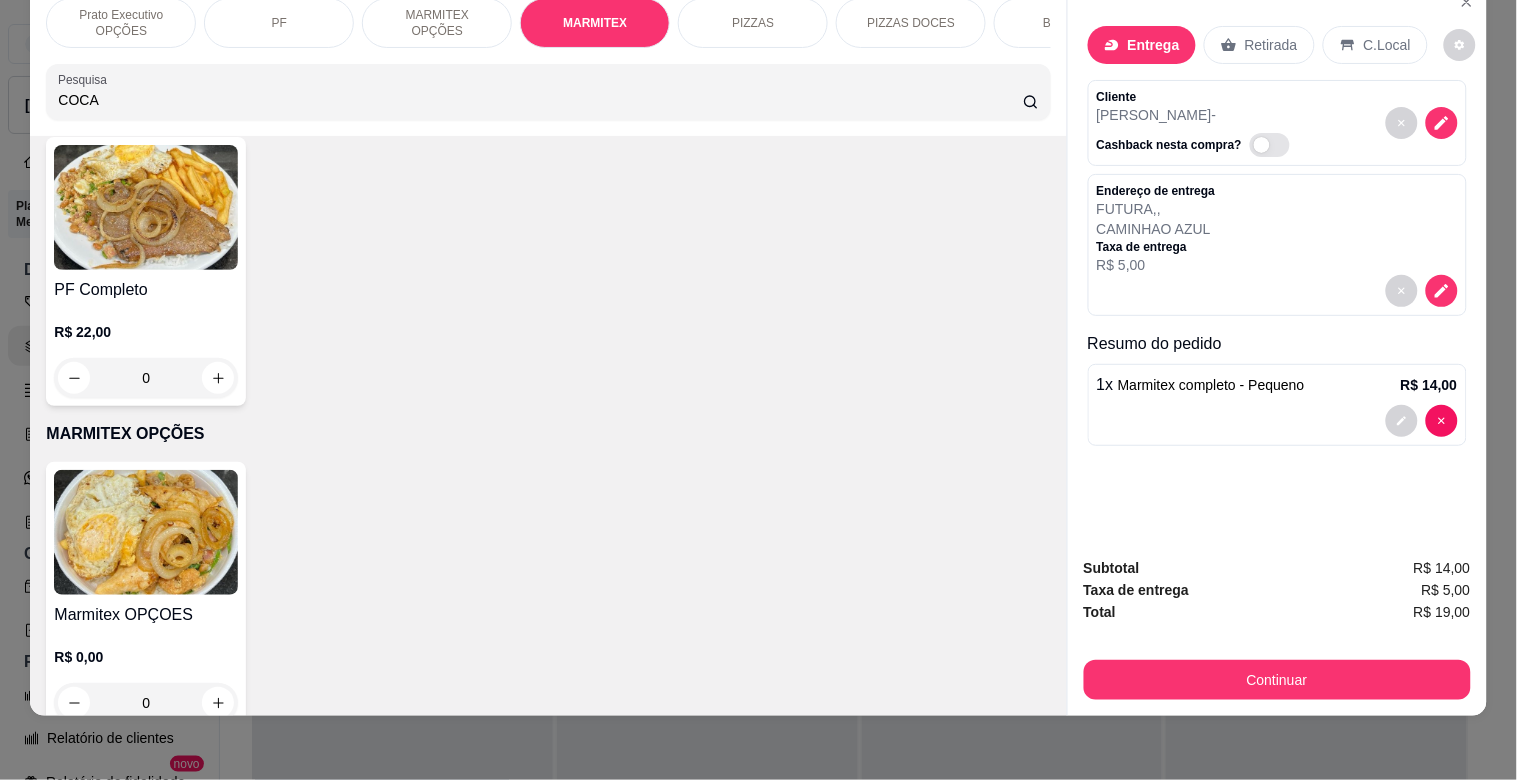 scroll, scrollTop: 1674, scrollLeft: 0, axis: vertical 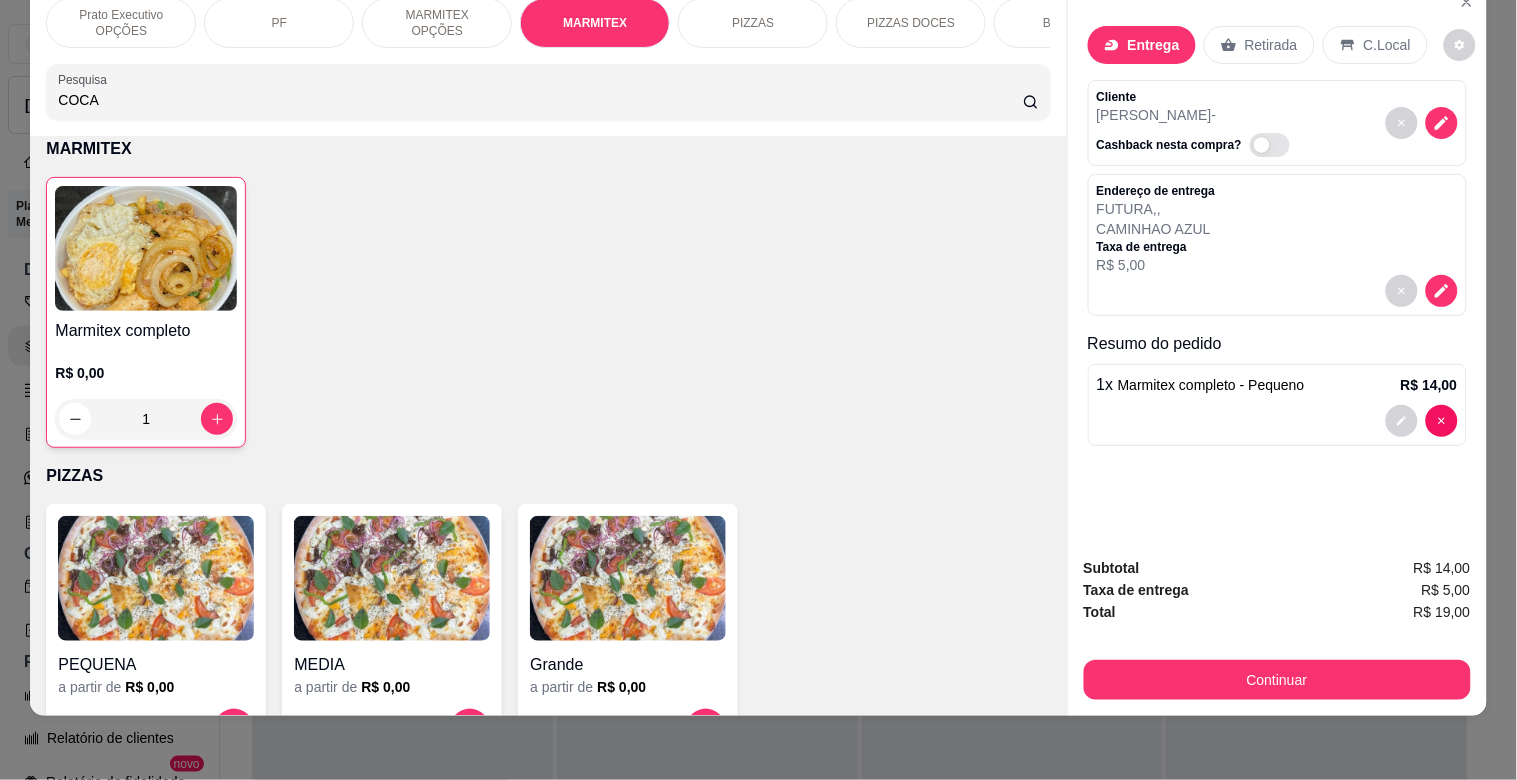 type on "COCA" 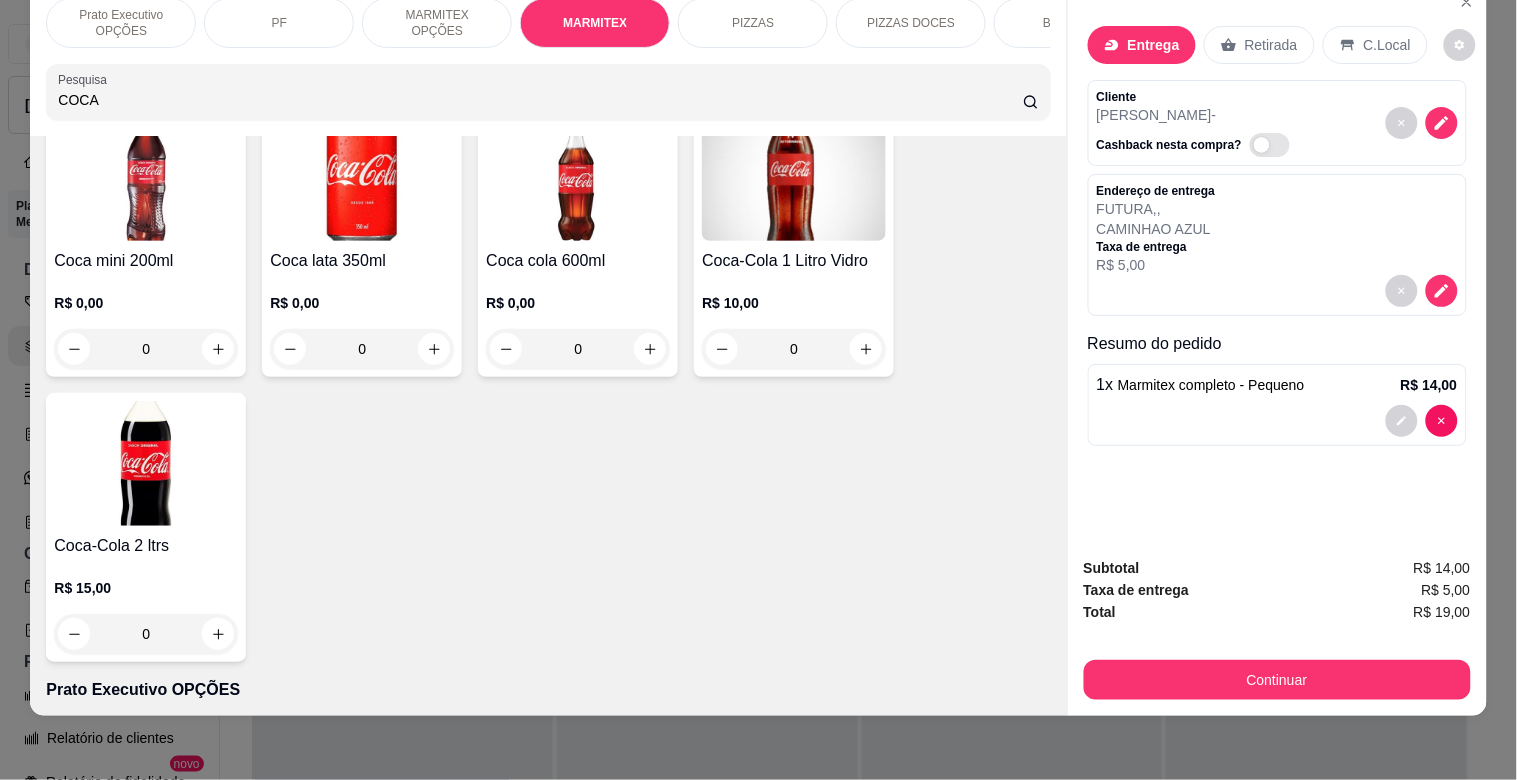 scroll, scrollTop: 0, scrollLeft: 0, axis: both 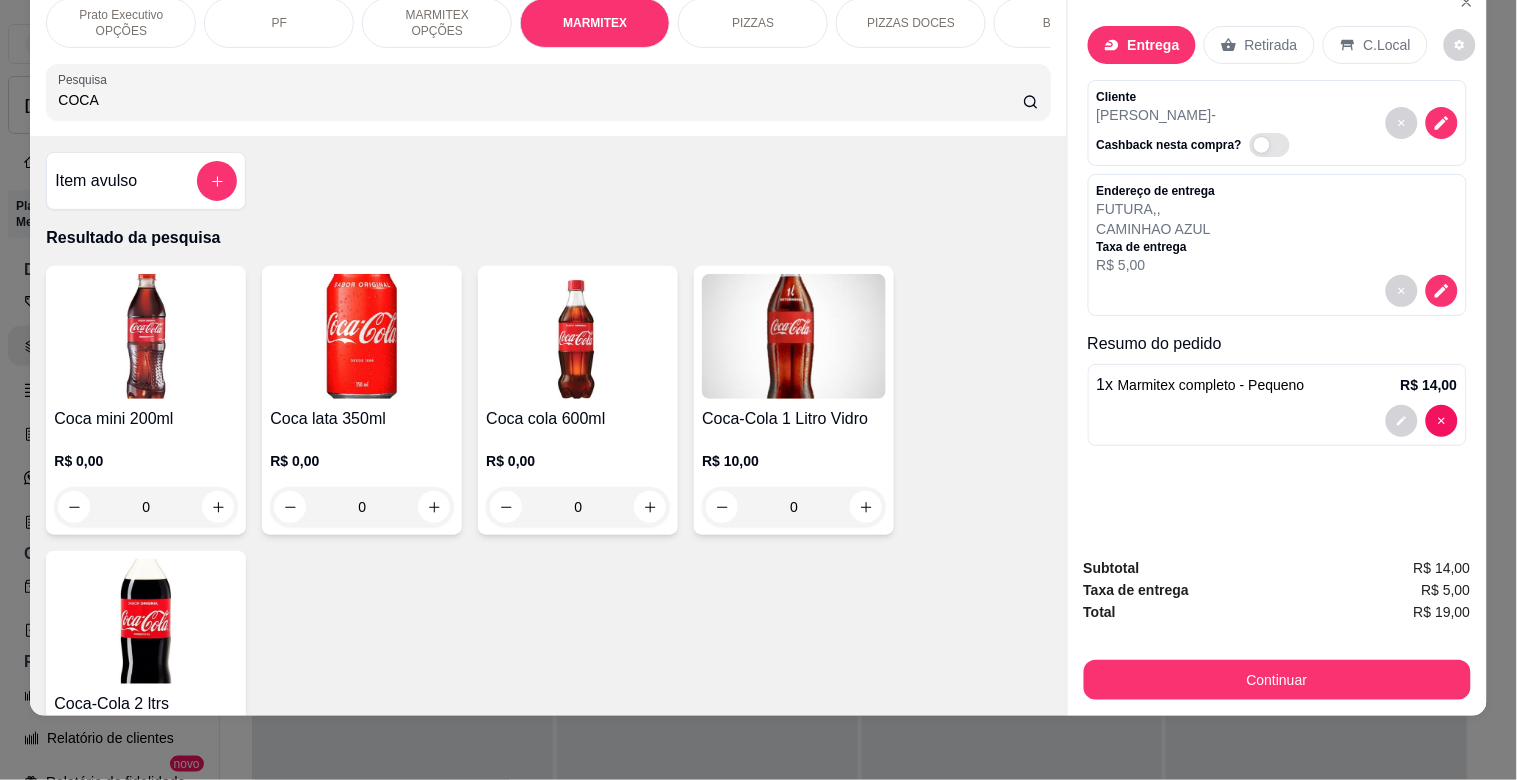 click at bounding box center [578, 336] 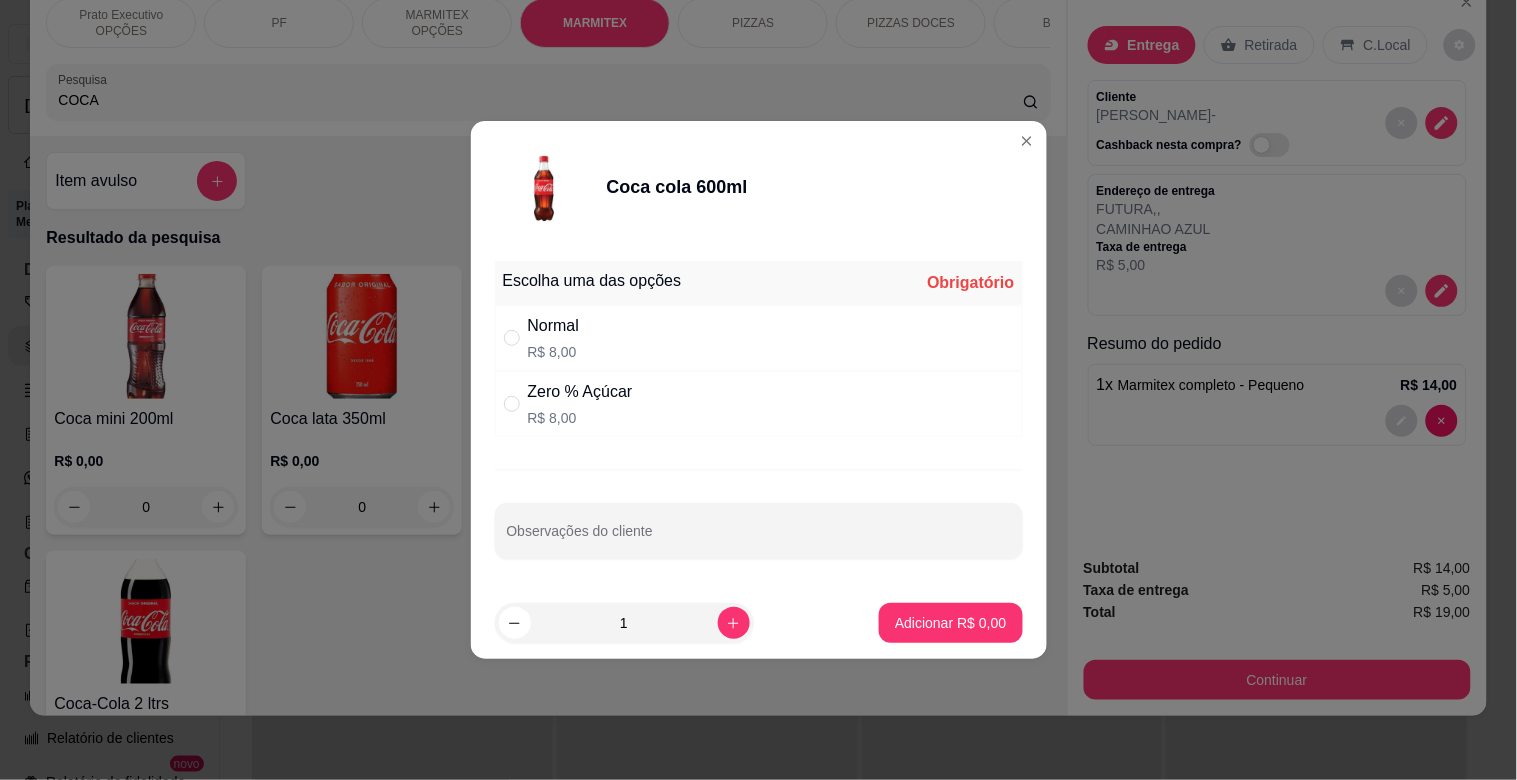 drag, startPoint x: 637, startPoint y: 354, endPoint x: 836, endPoint y: 396, distance: 203.38388 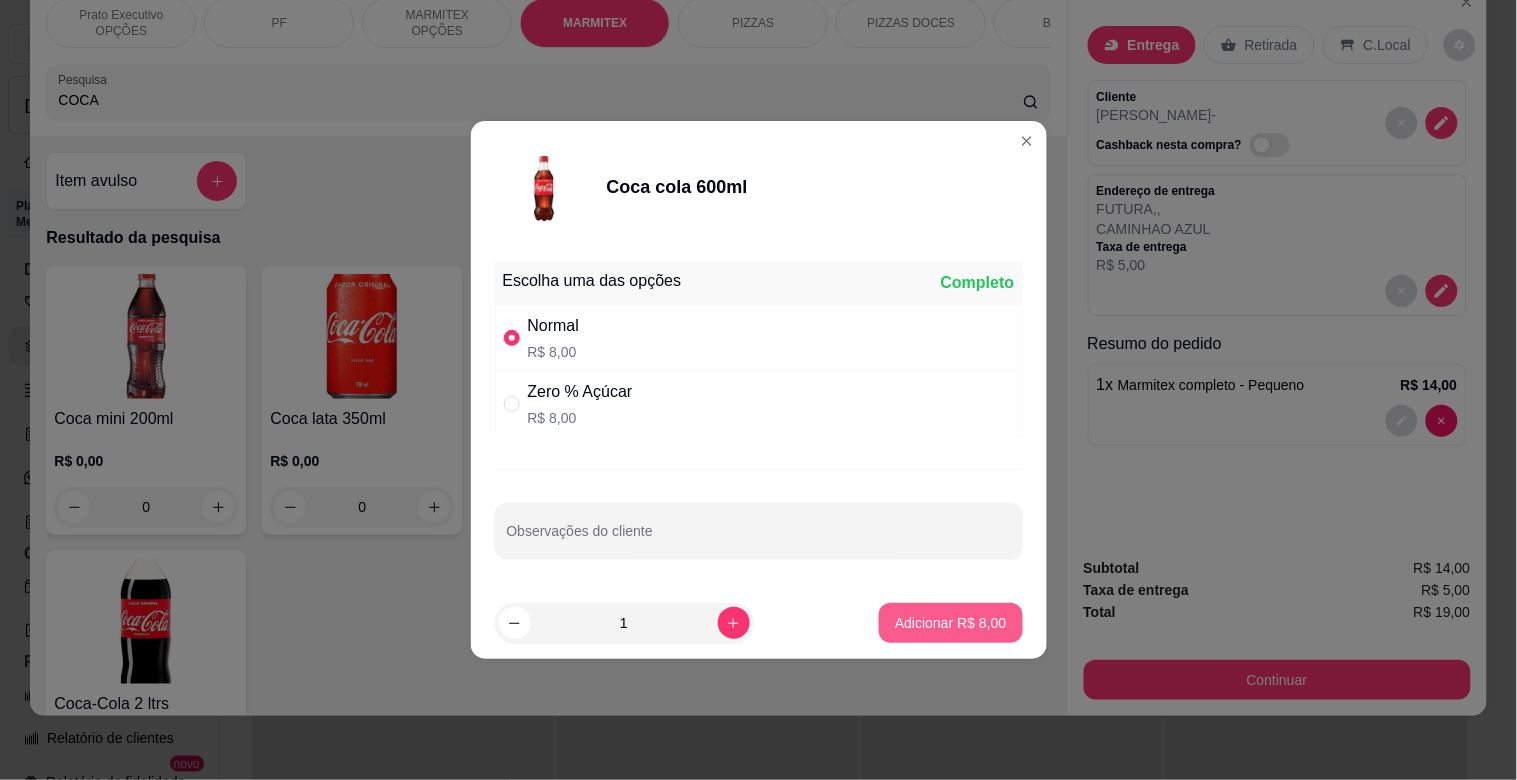 click on "Adicionar   R$ 8,00" at bounding box center [950, 623] 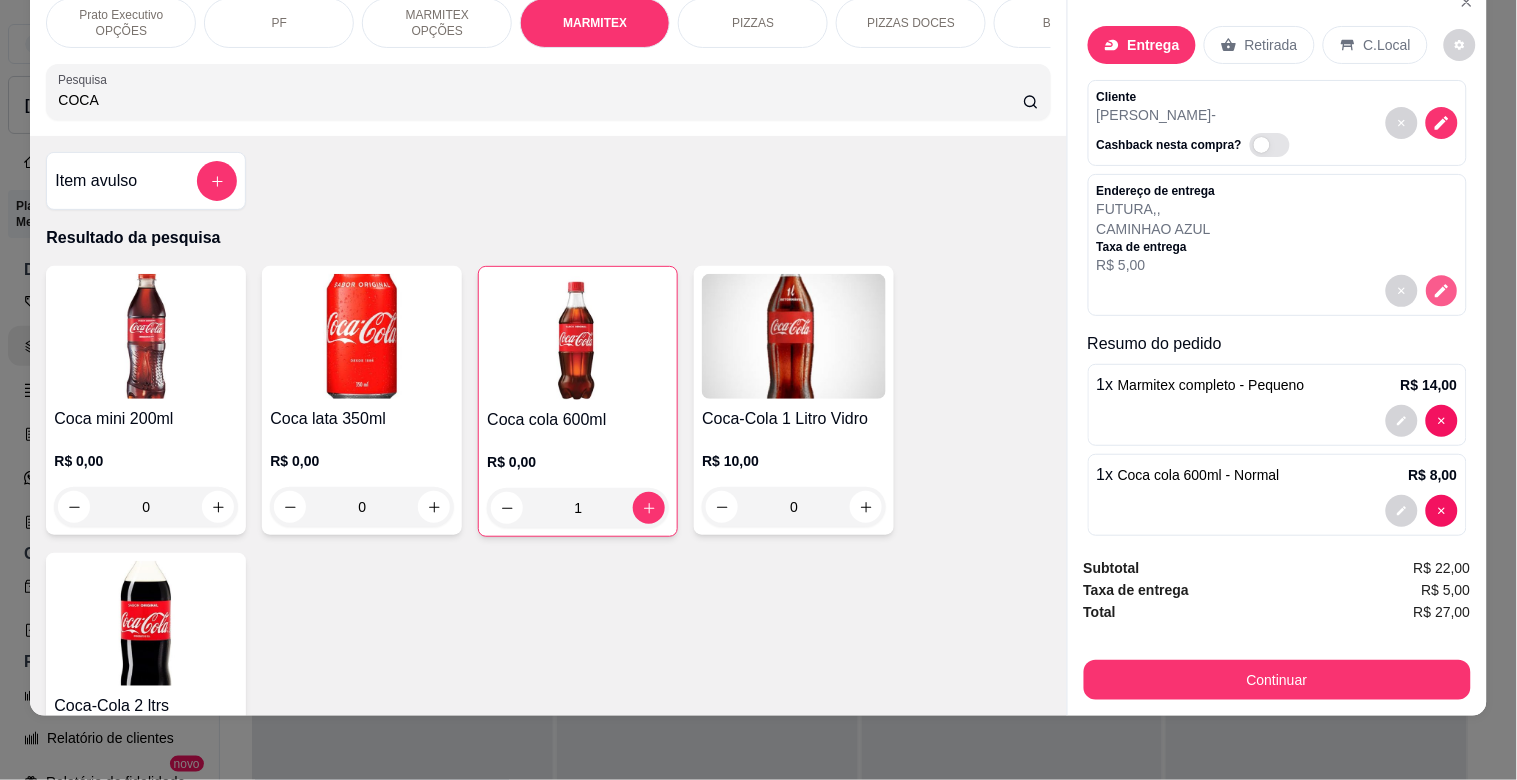 click 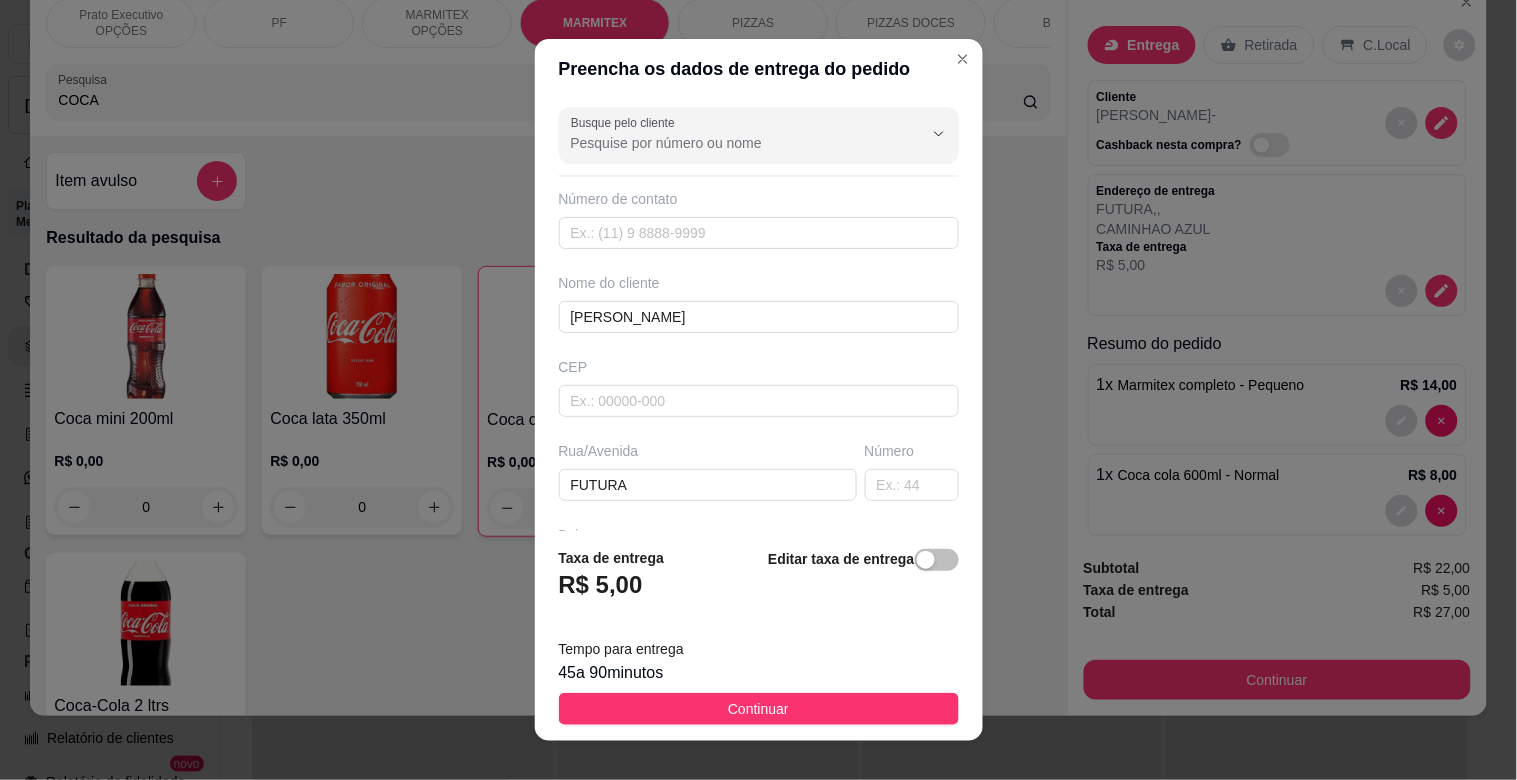 click on "Editar taxa de entrega" at bounding box center [863, 580] 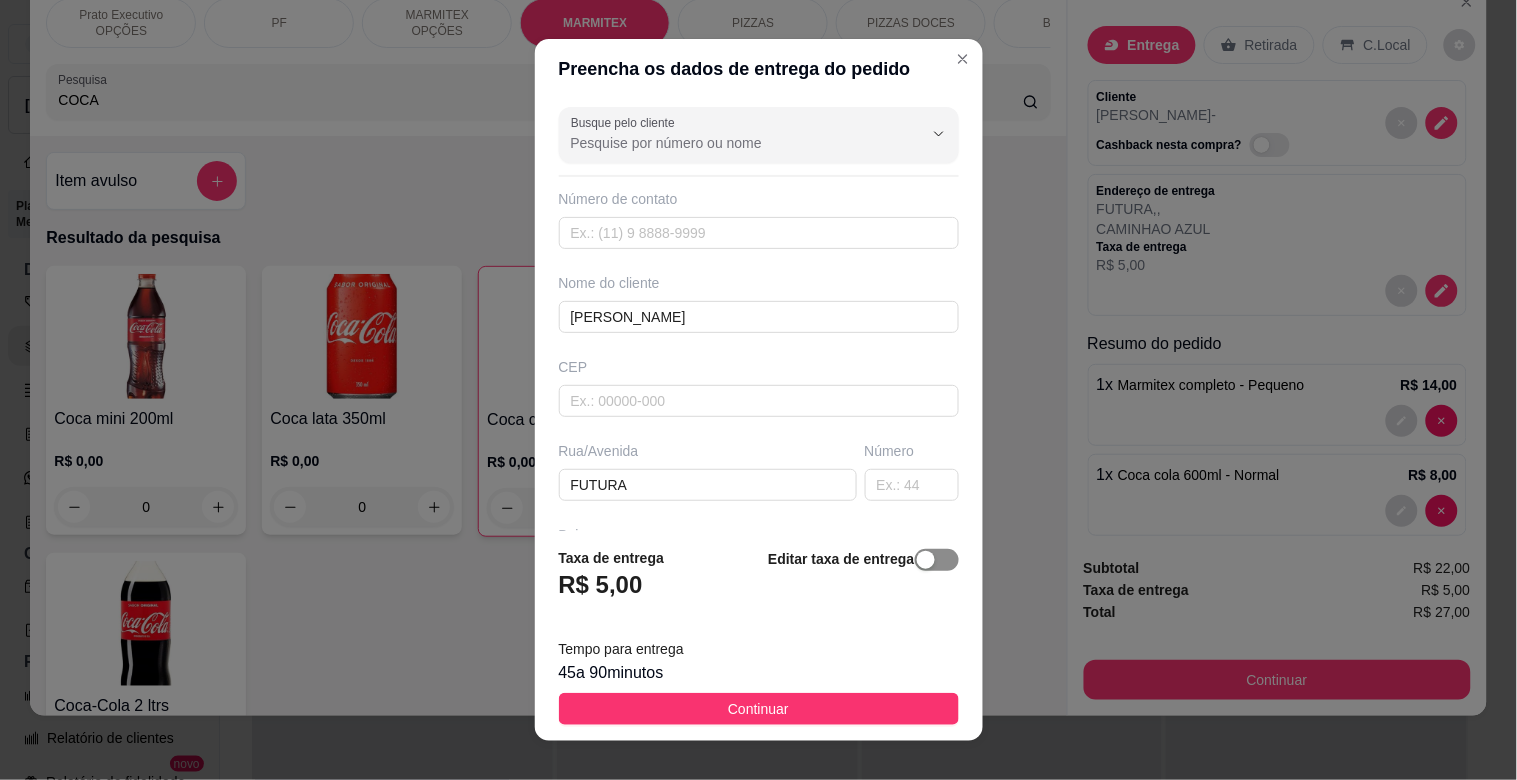 click at bounding box center [926, 560] 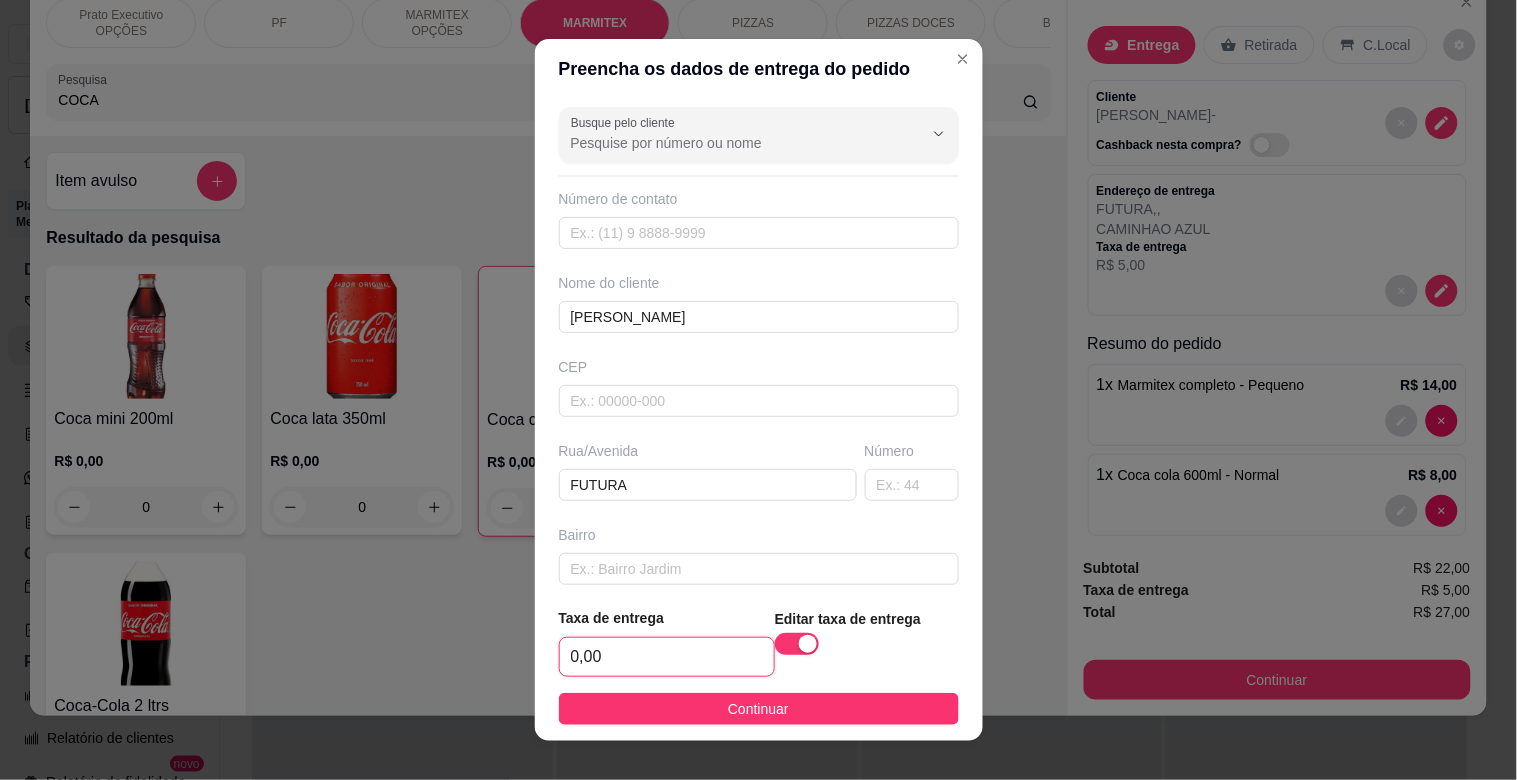 click on "0,00" at bounding box center [667, 657] 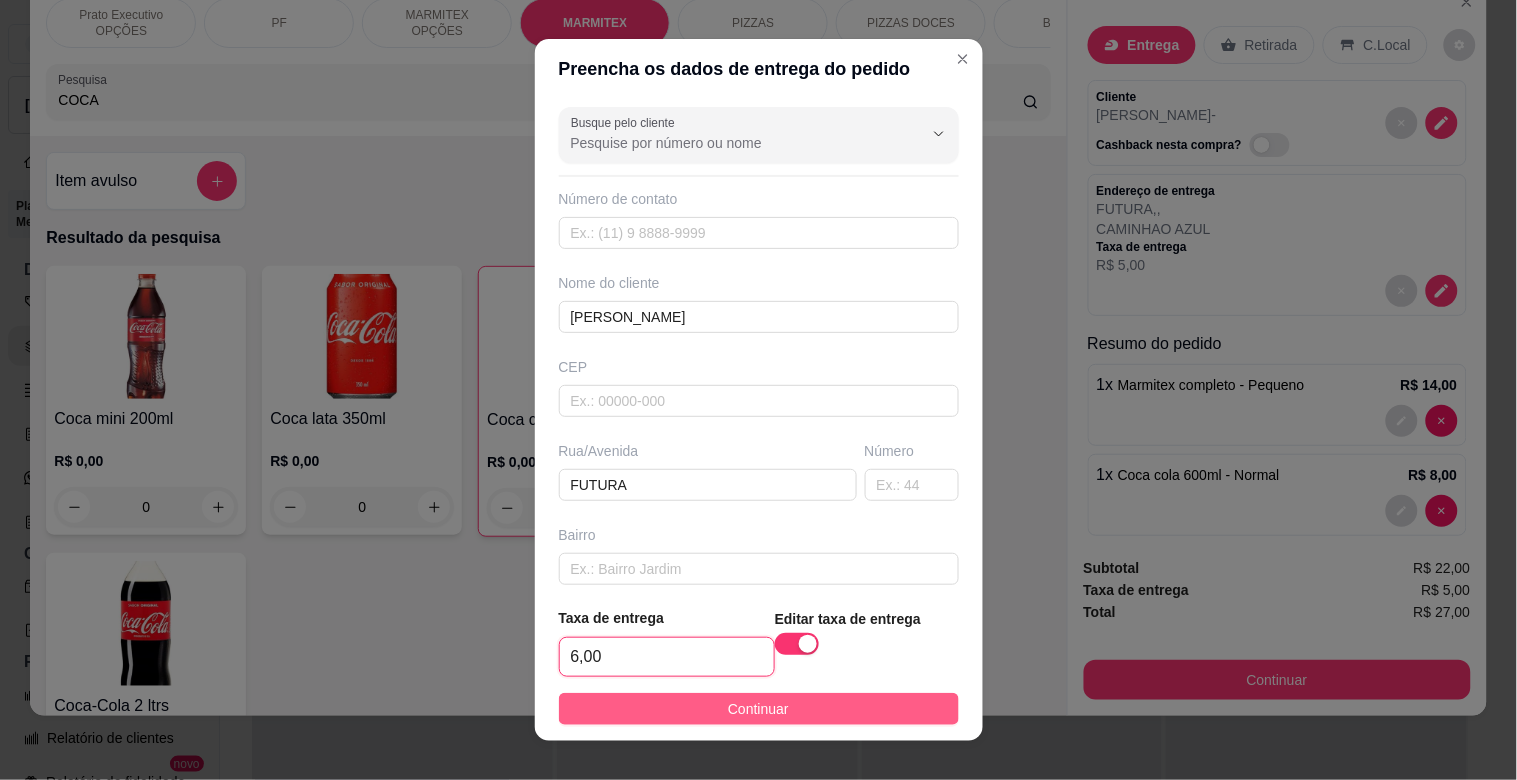 type on "6,00" 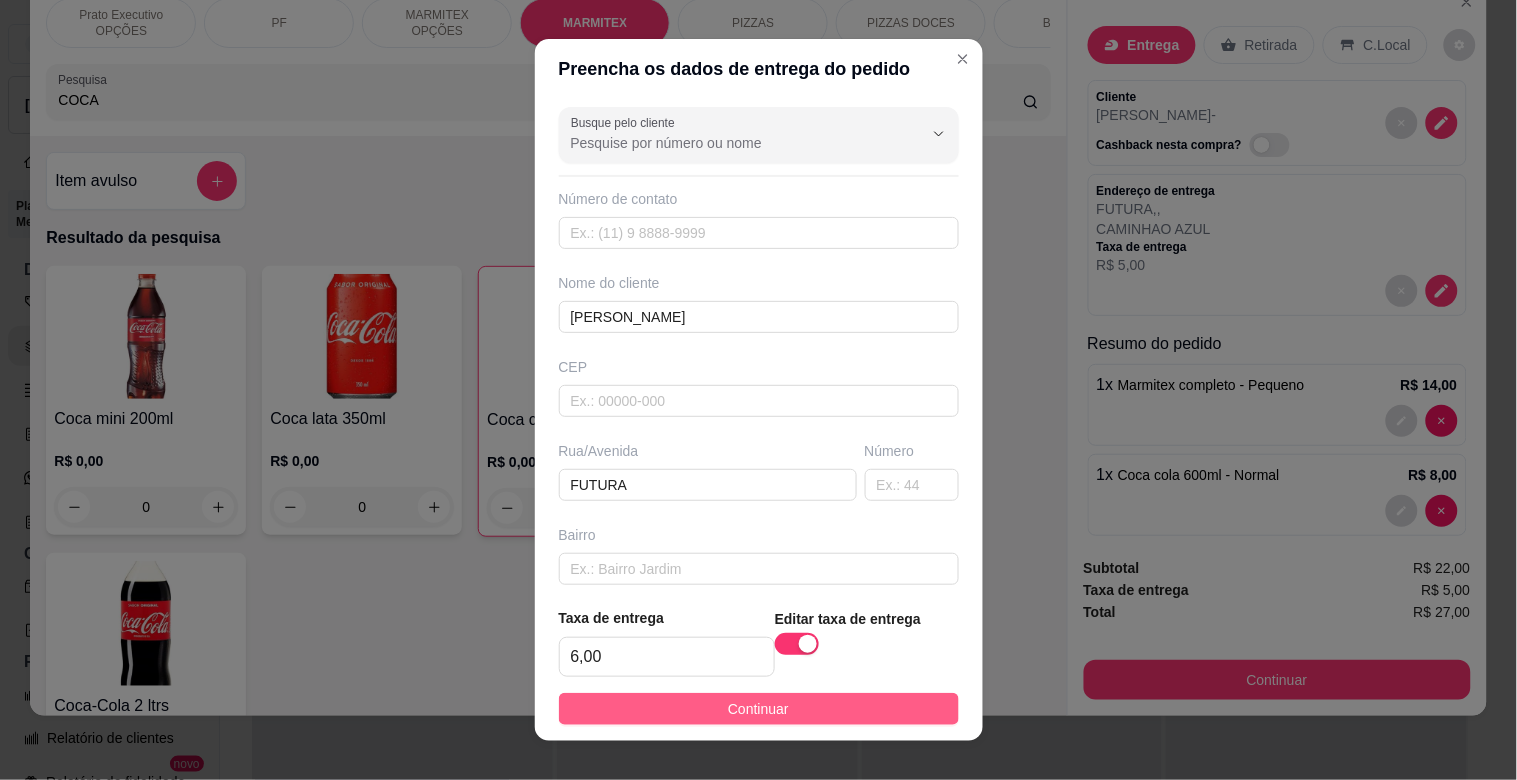 click on "Continuar" at bounding box center (758, 709) 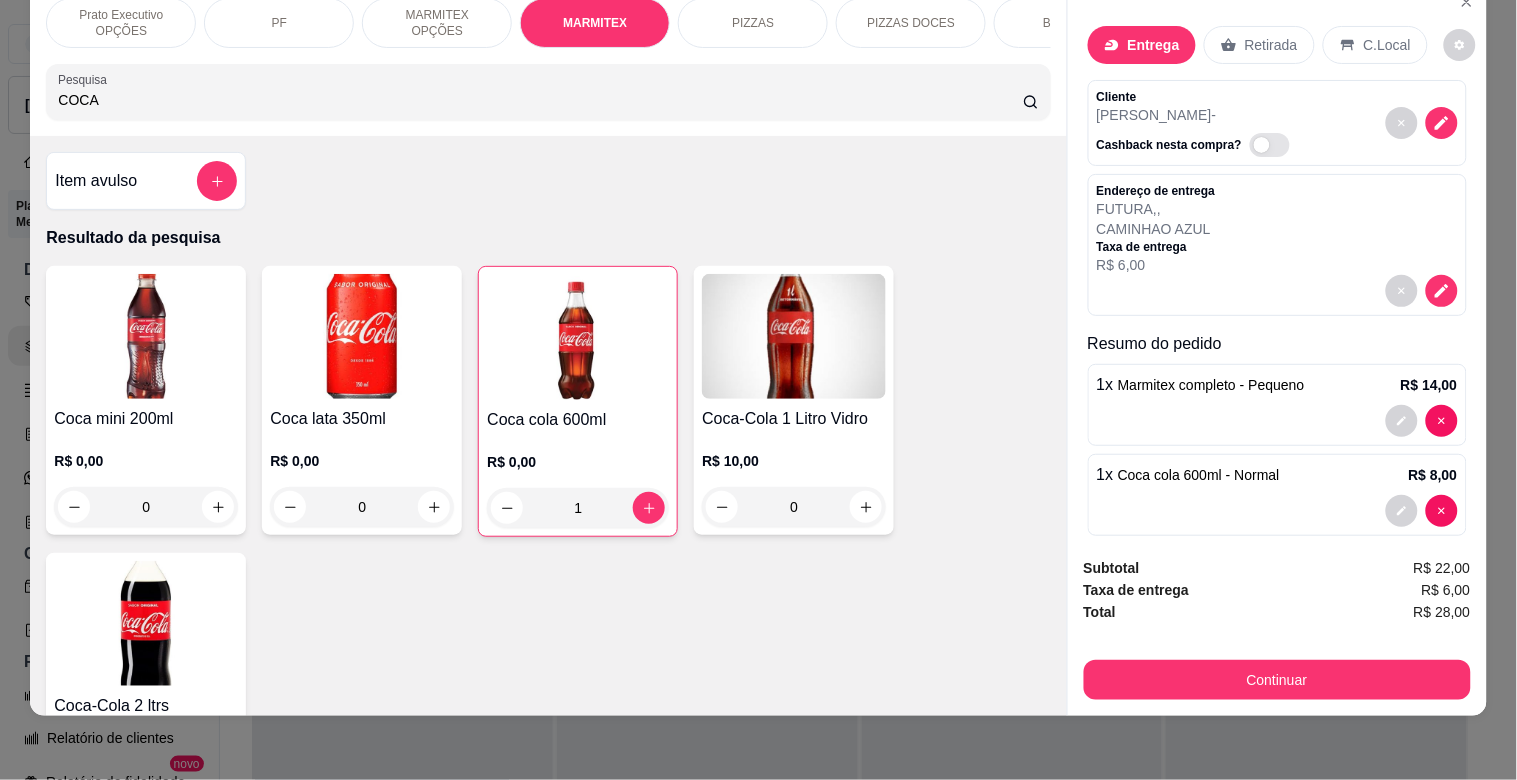 click on "Continuar" at bounding box center (1277, 680) 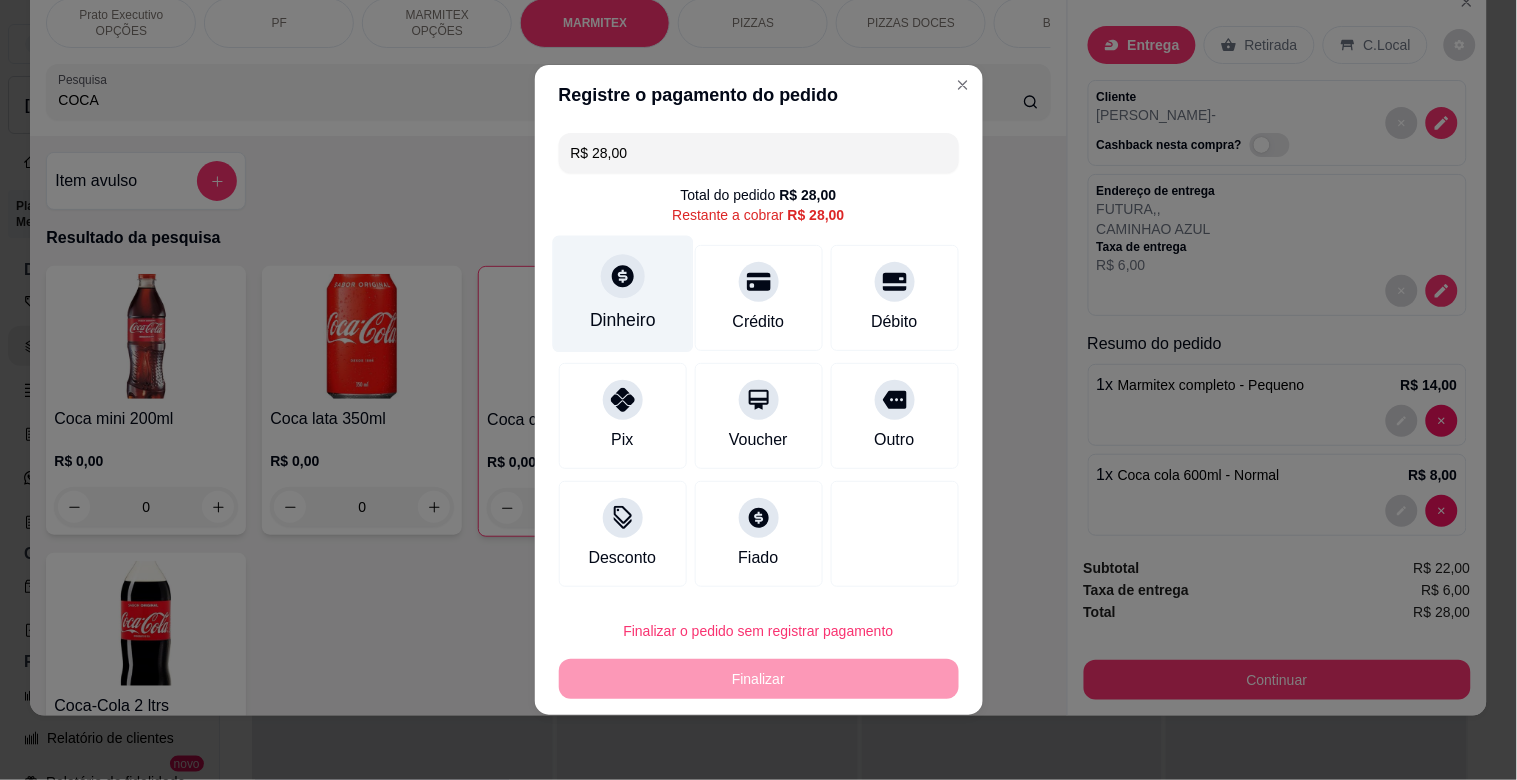 click on "Dinheiro" at bounding box center (622, 294) 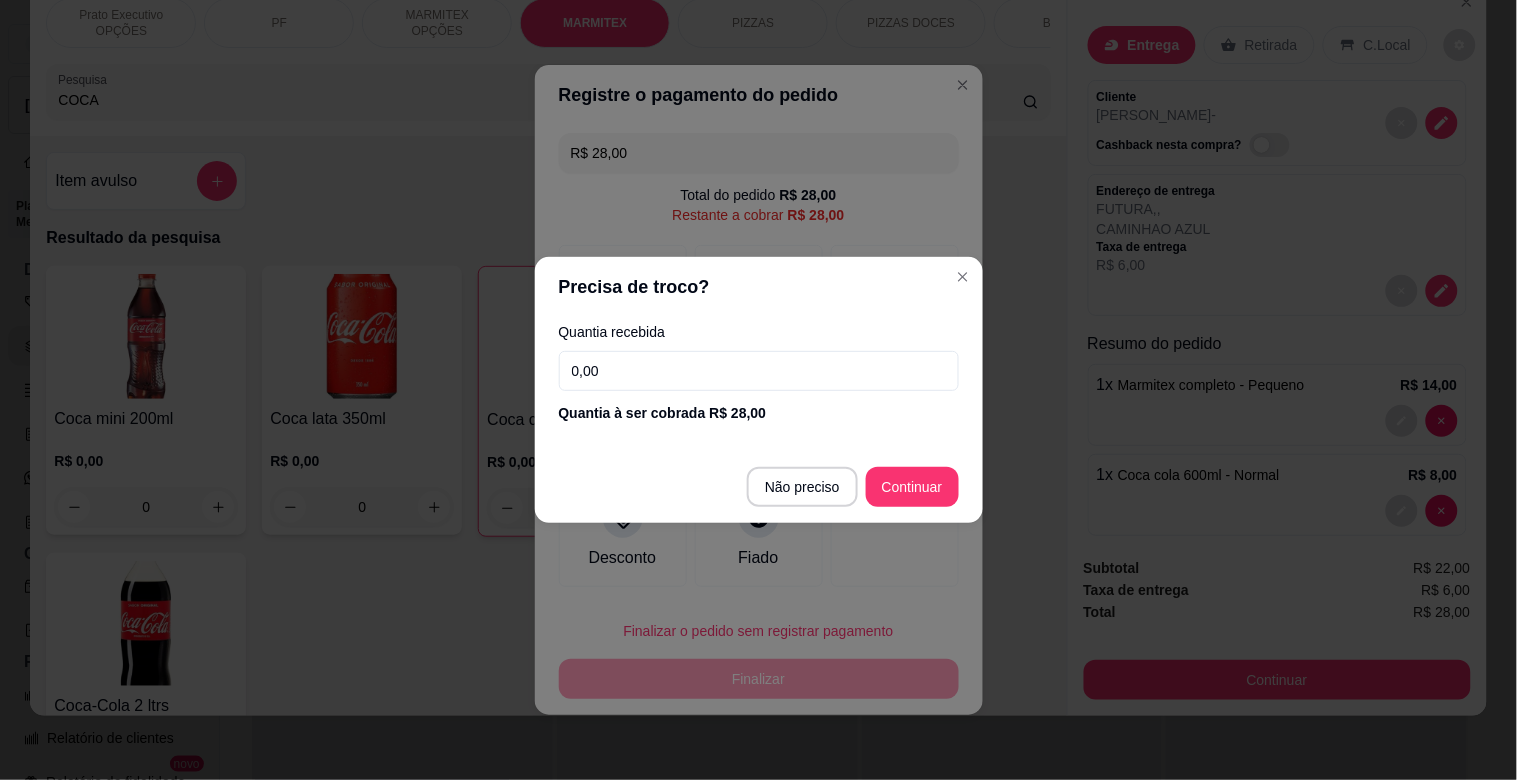 click on "0,00" at bounding box center [759, 371] 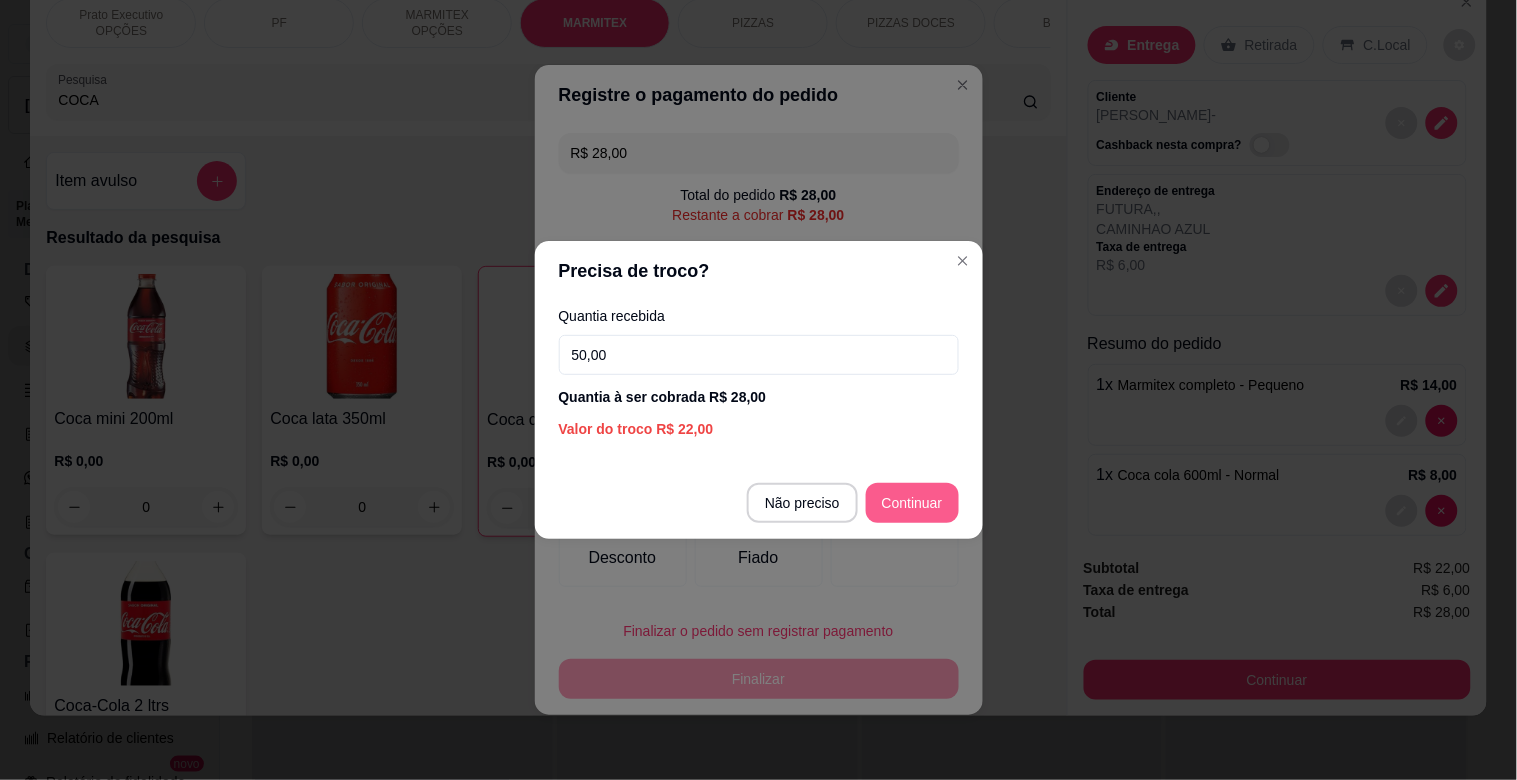 type on "50,00" 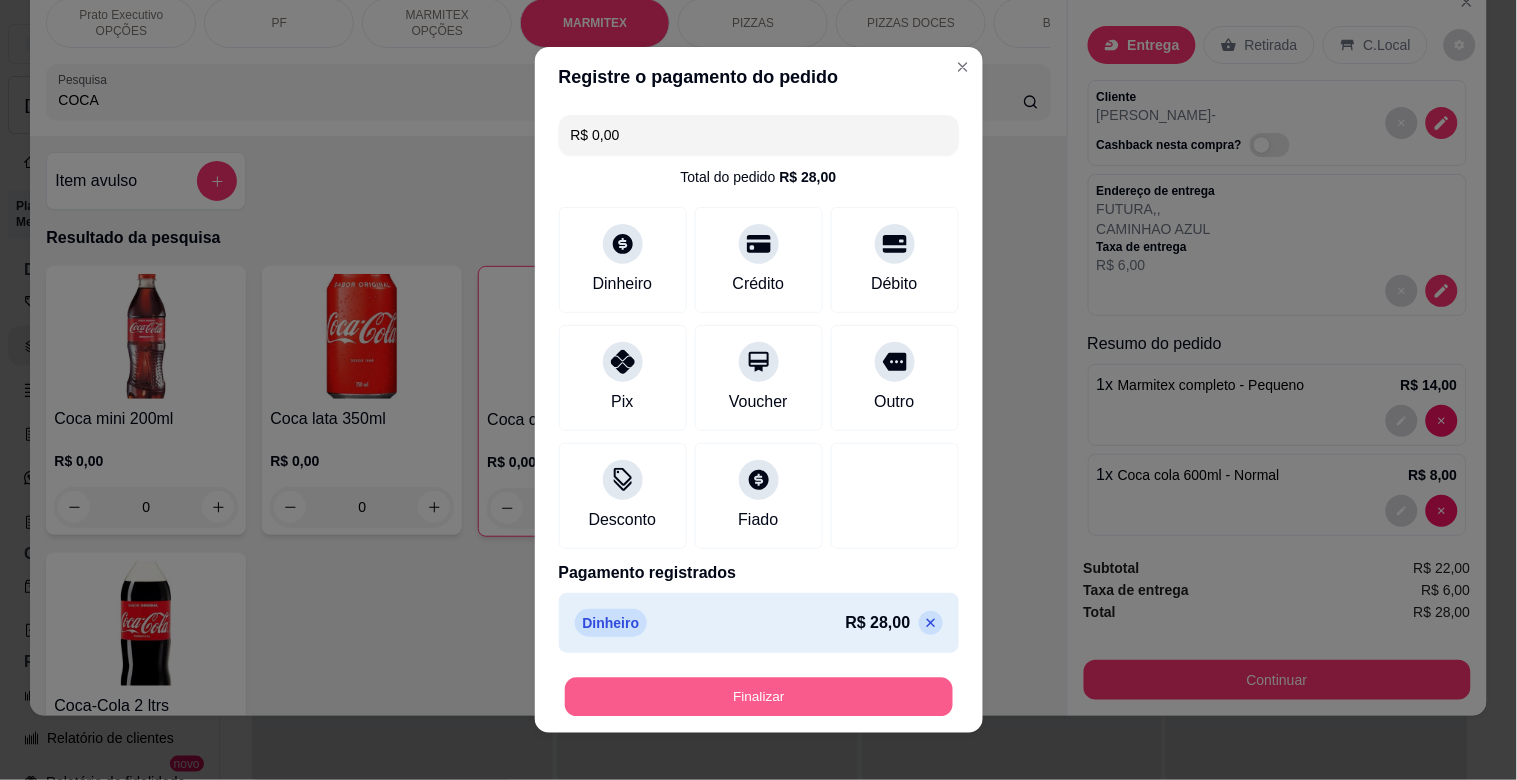 click on "Finalizar" at bounding box center (759, 697) 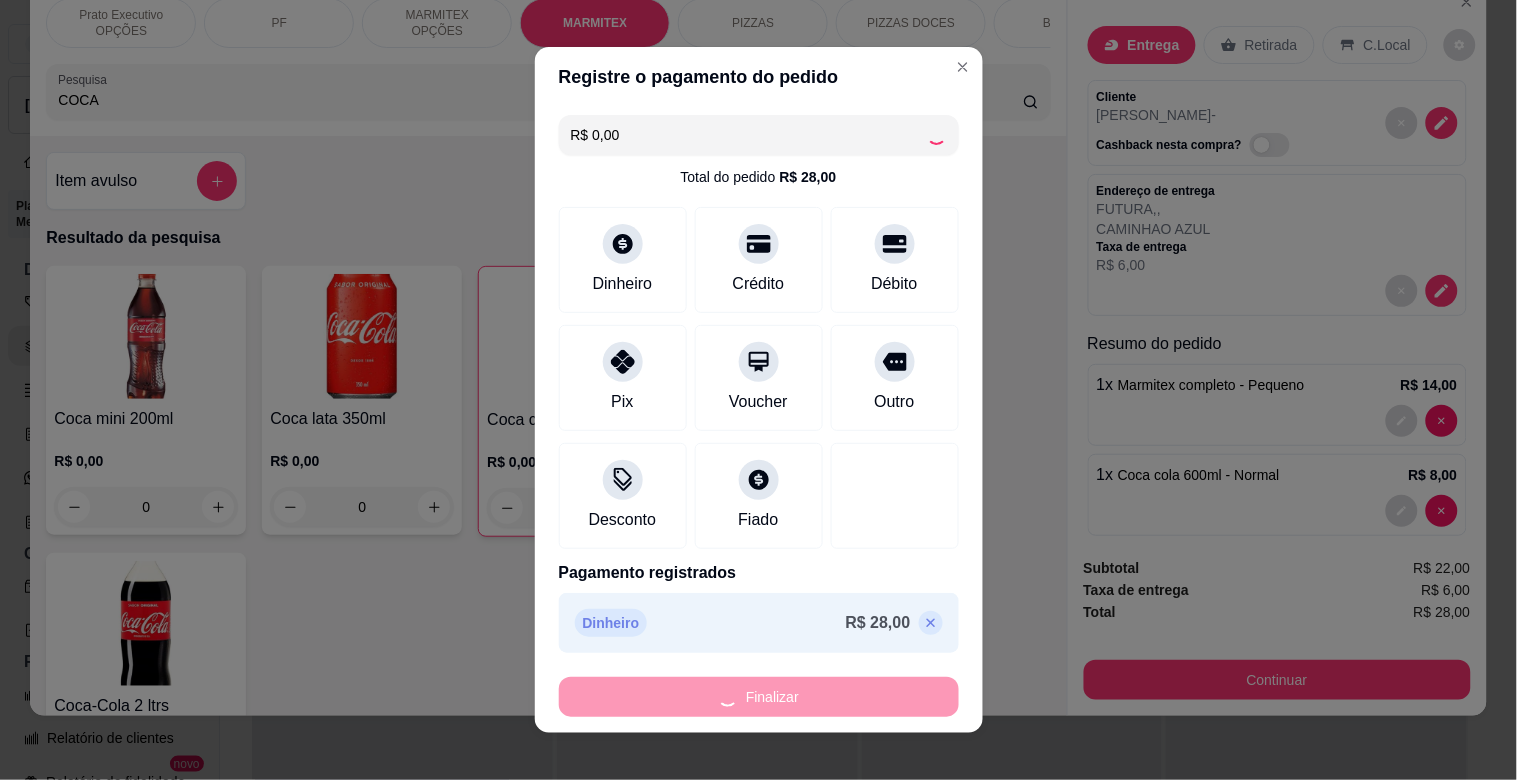 type on "0" 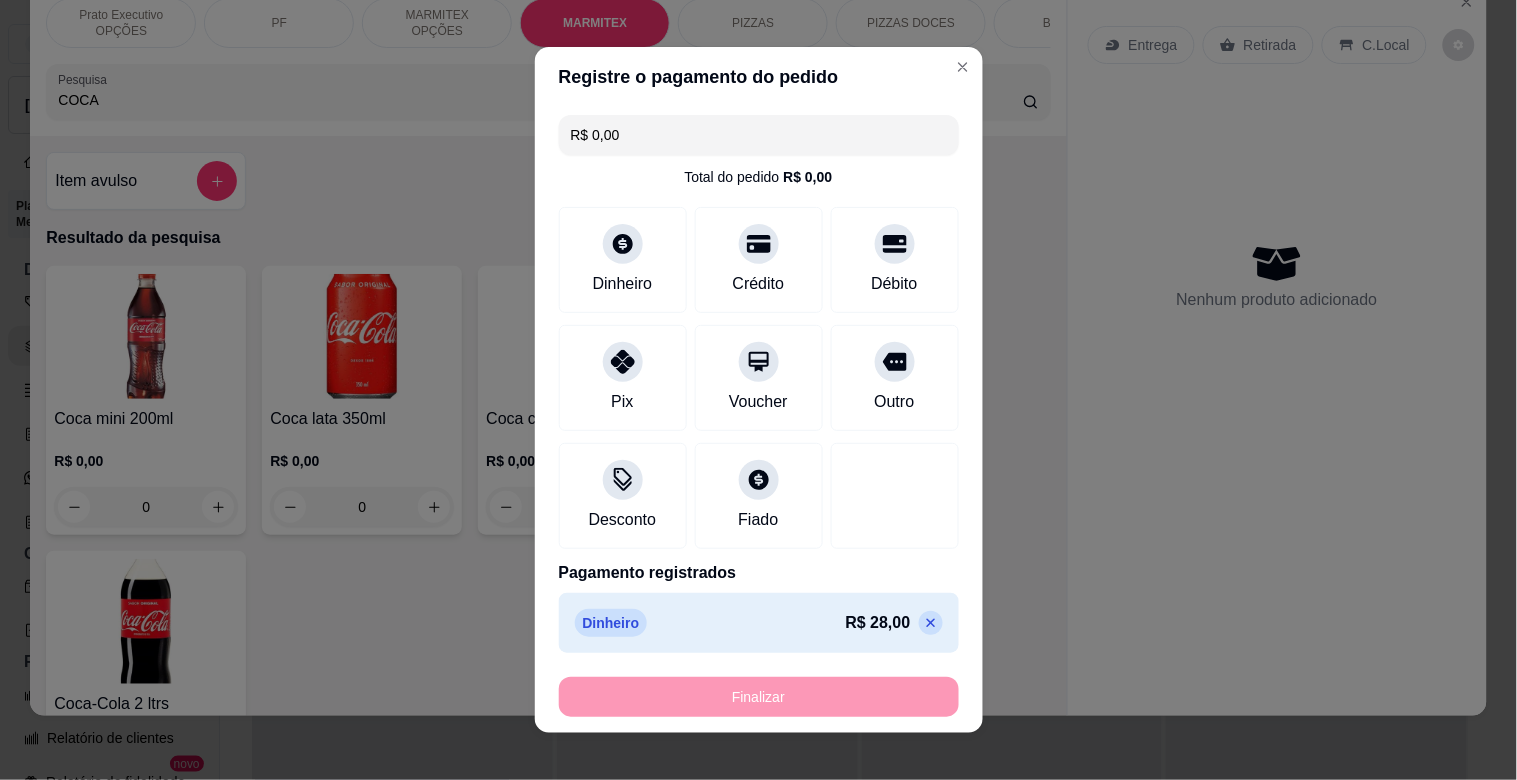 type on "-R$ 28,00" 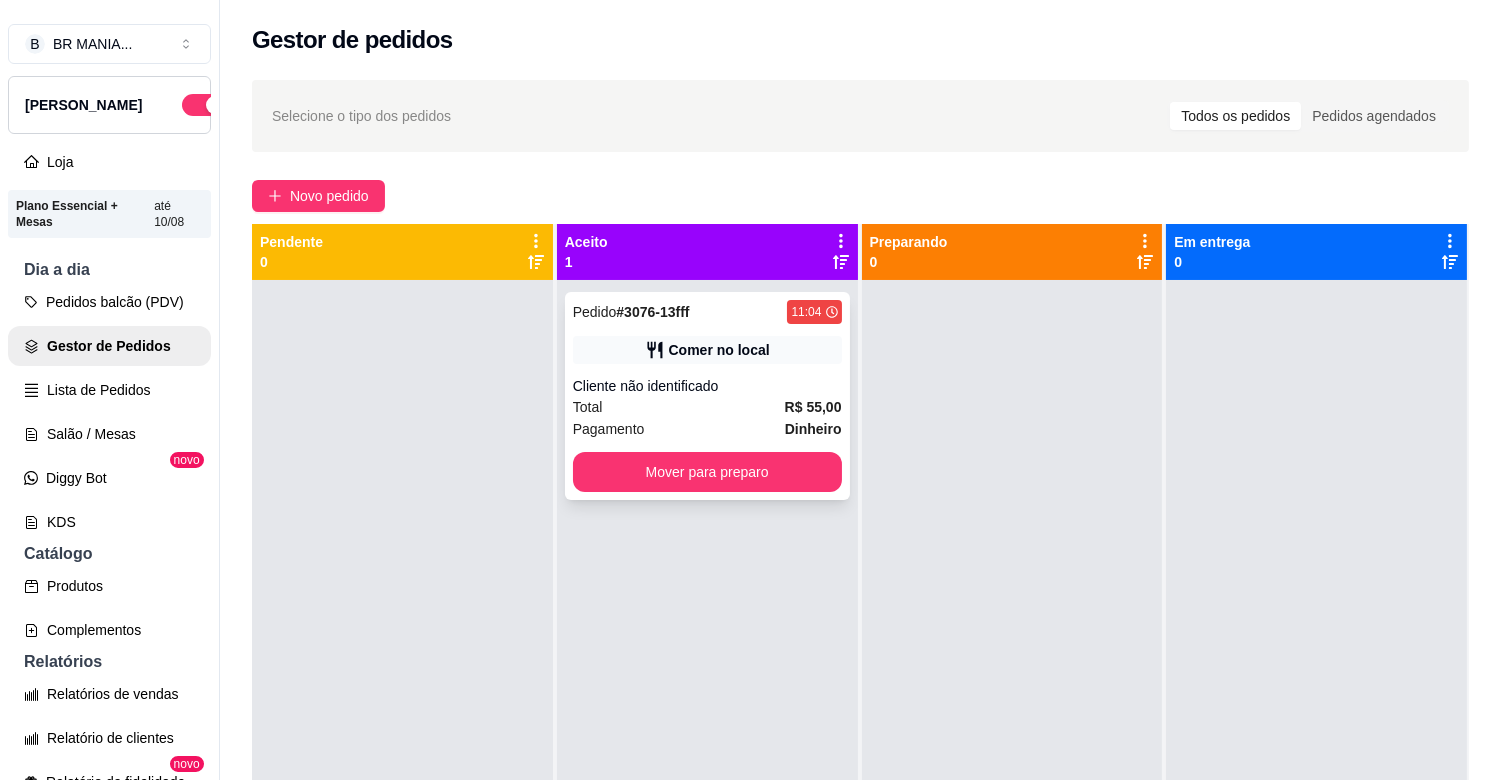 click on "Cliente não identificado" at bounding box center [707, 386] 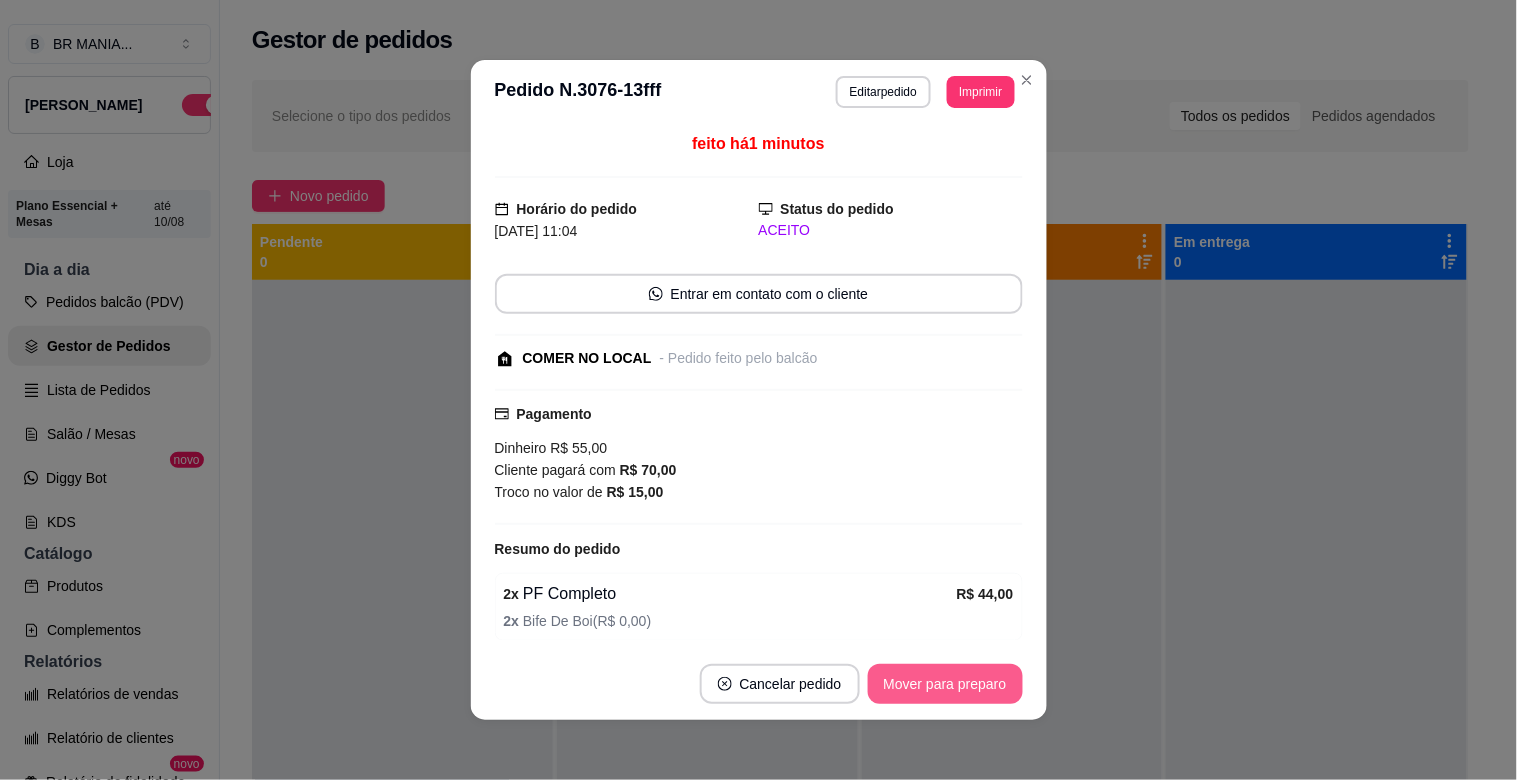 click on "Mover para preparo" at bounding box center (945, 684) 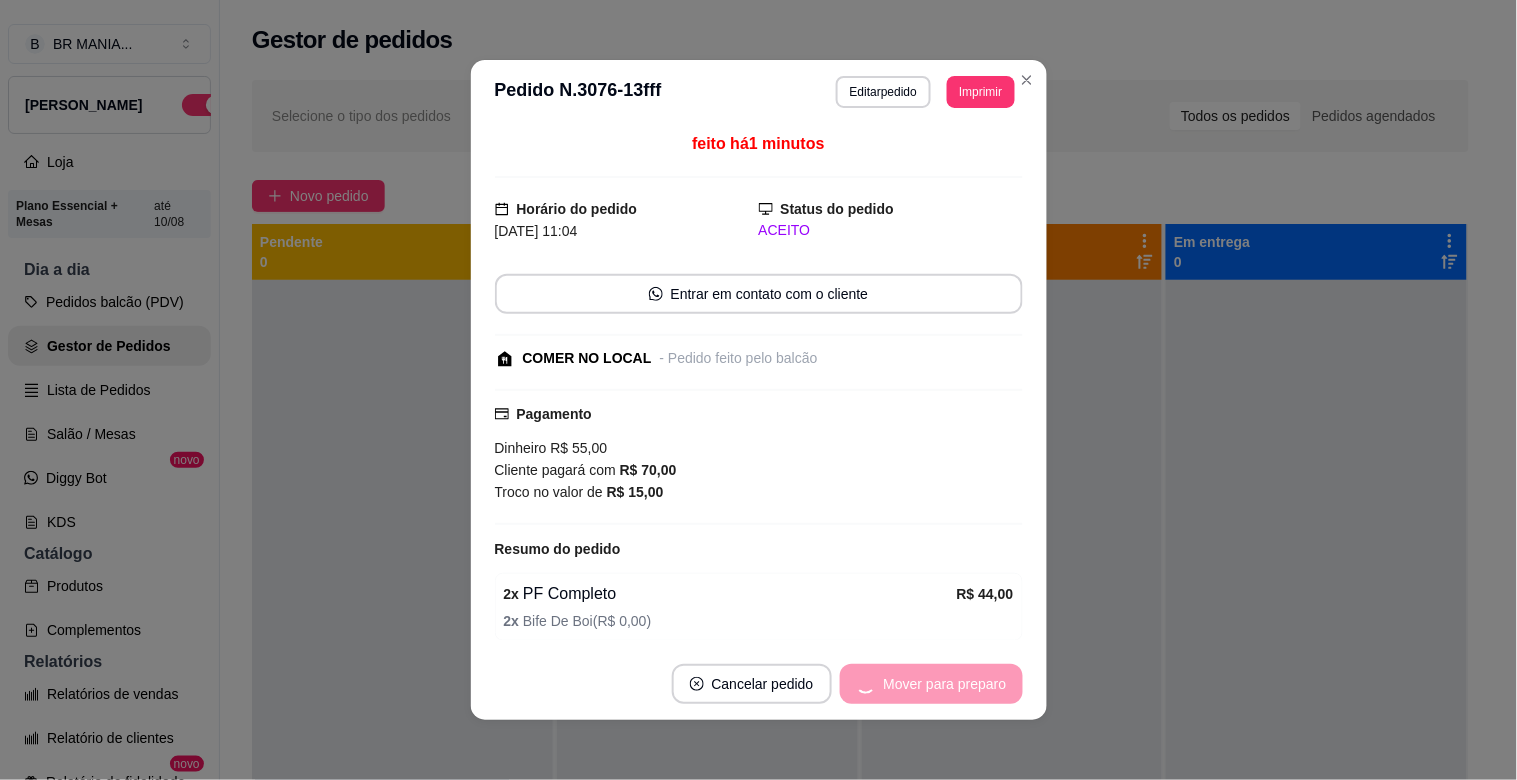 click on "Mover para preparo" at bounding box center (931, 684) 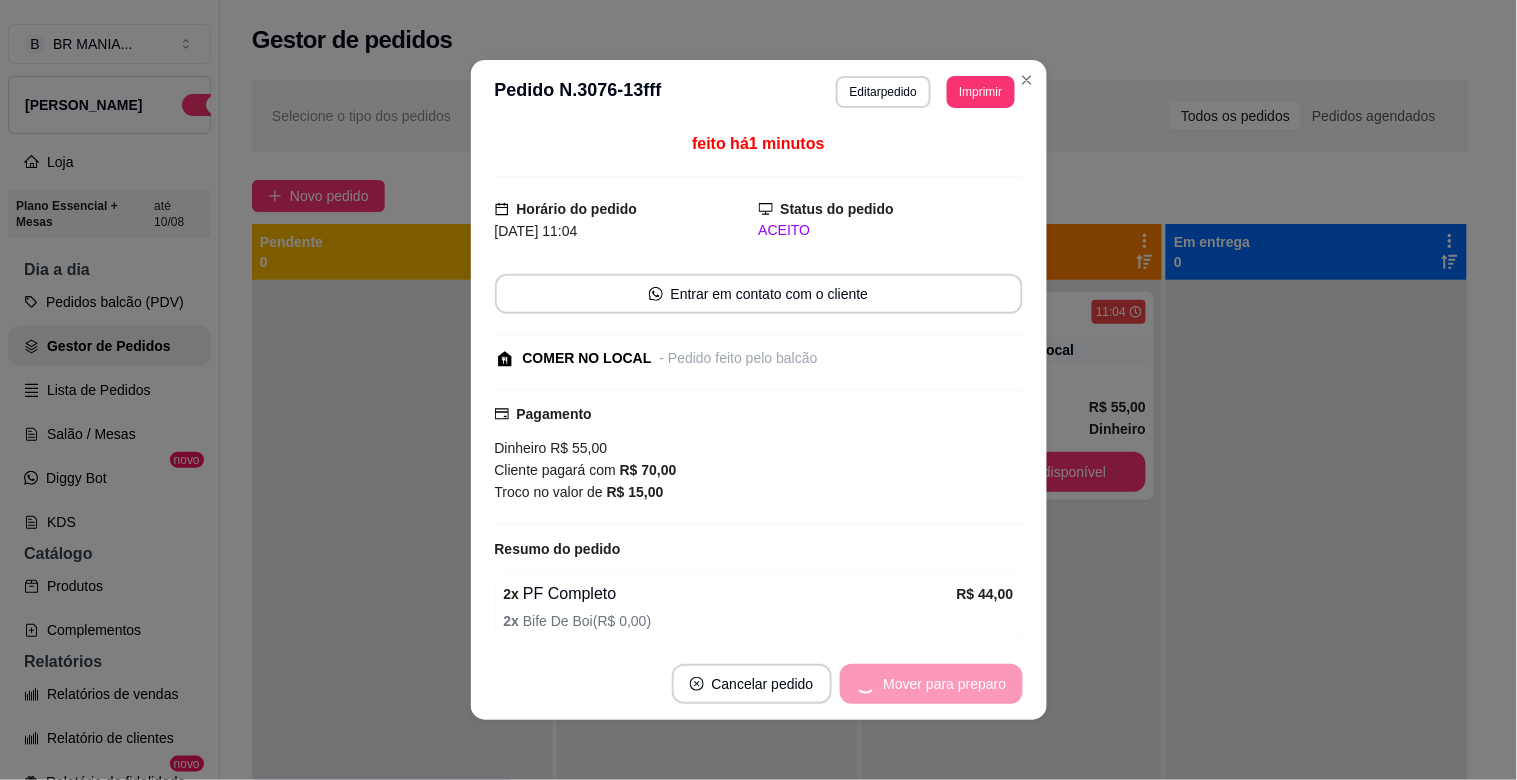 click on "Mover para preparo" at bounding box center (931, 684) 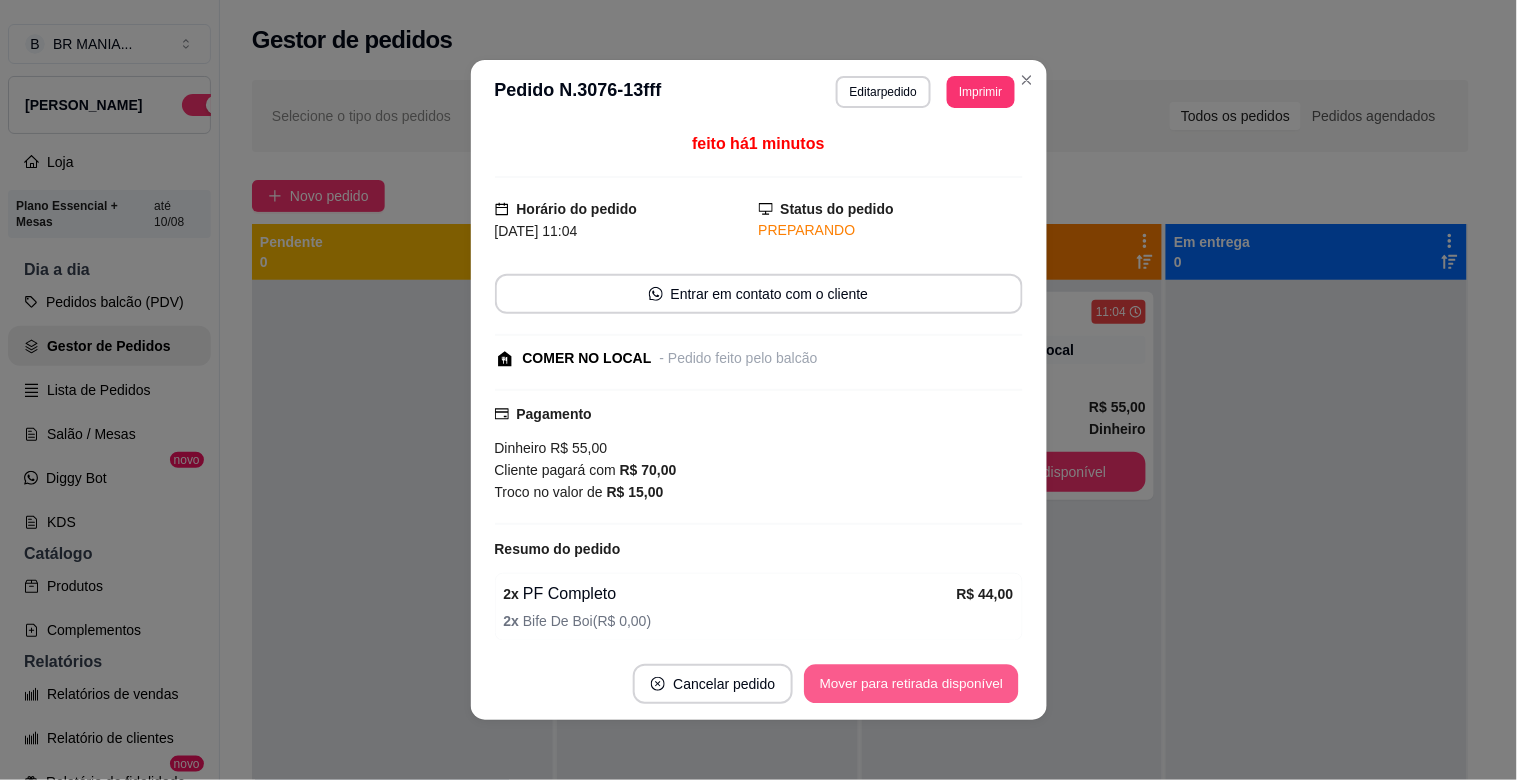 click on "Mover para retirada disponível" at bounding box center [912, 684] 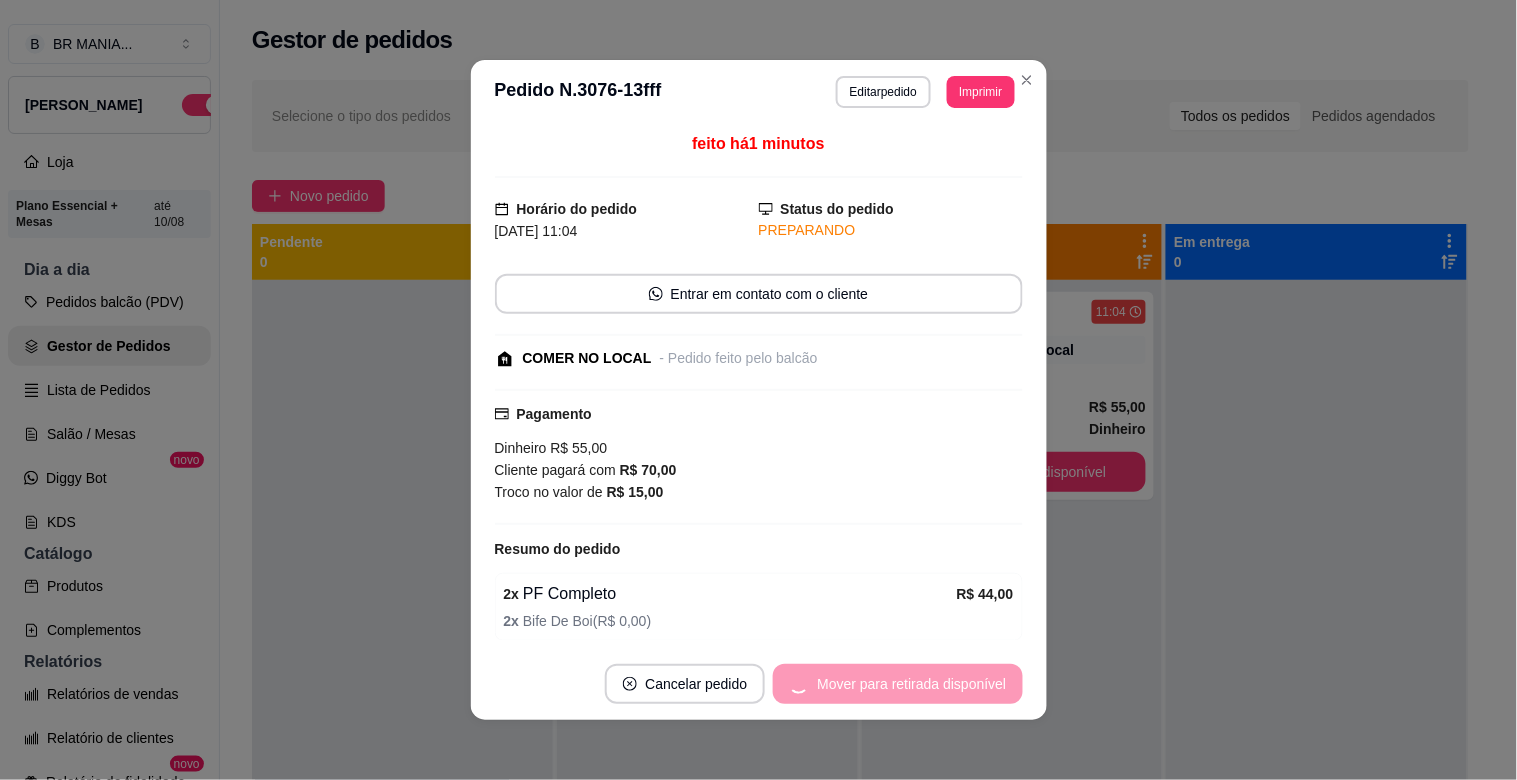 click on "Mover para retirada disponível" at bounding box center (897, 684) 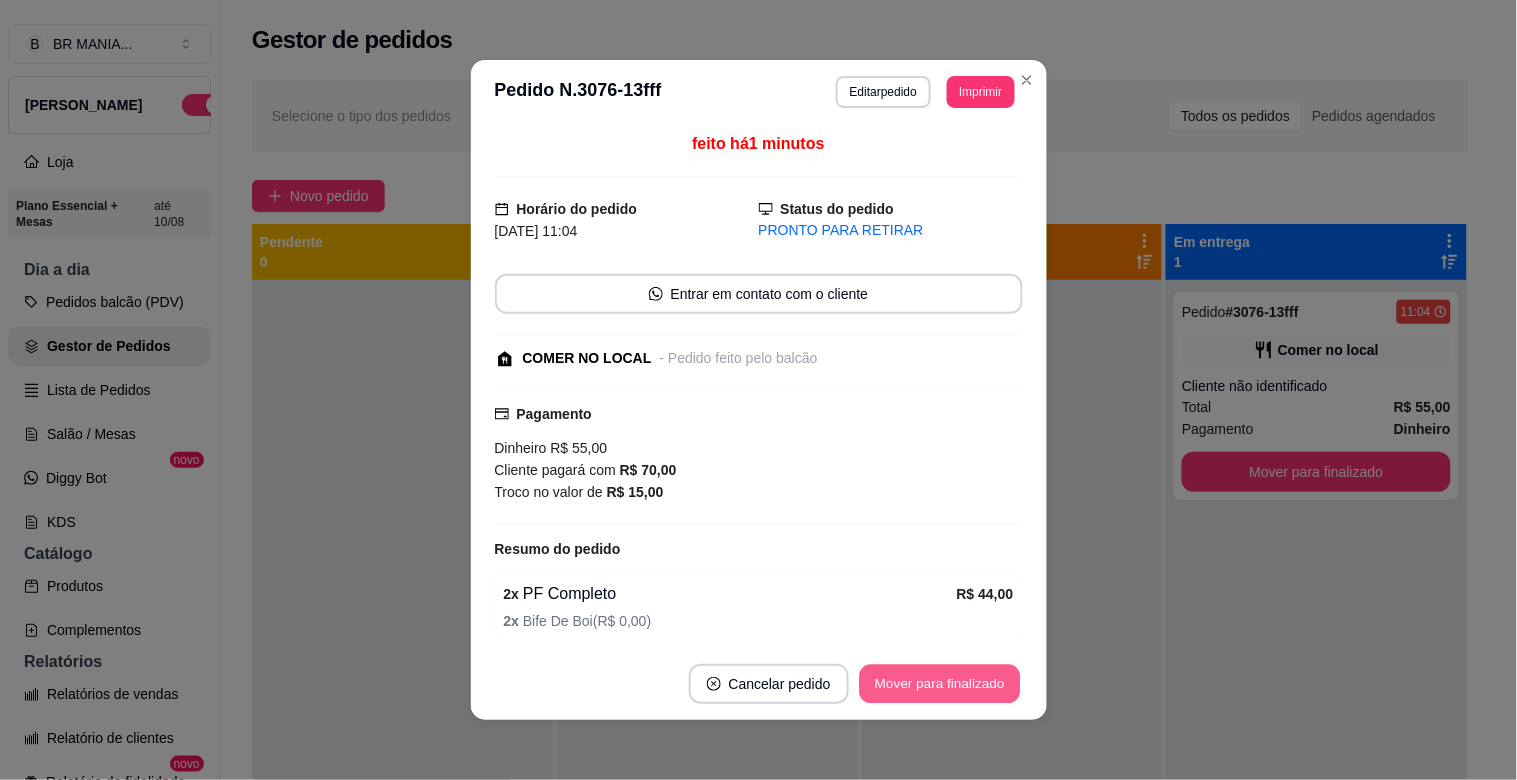 click on "Mover para finalizado" at bounding box center [939, 684] 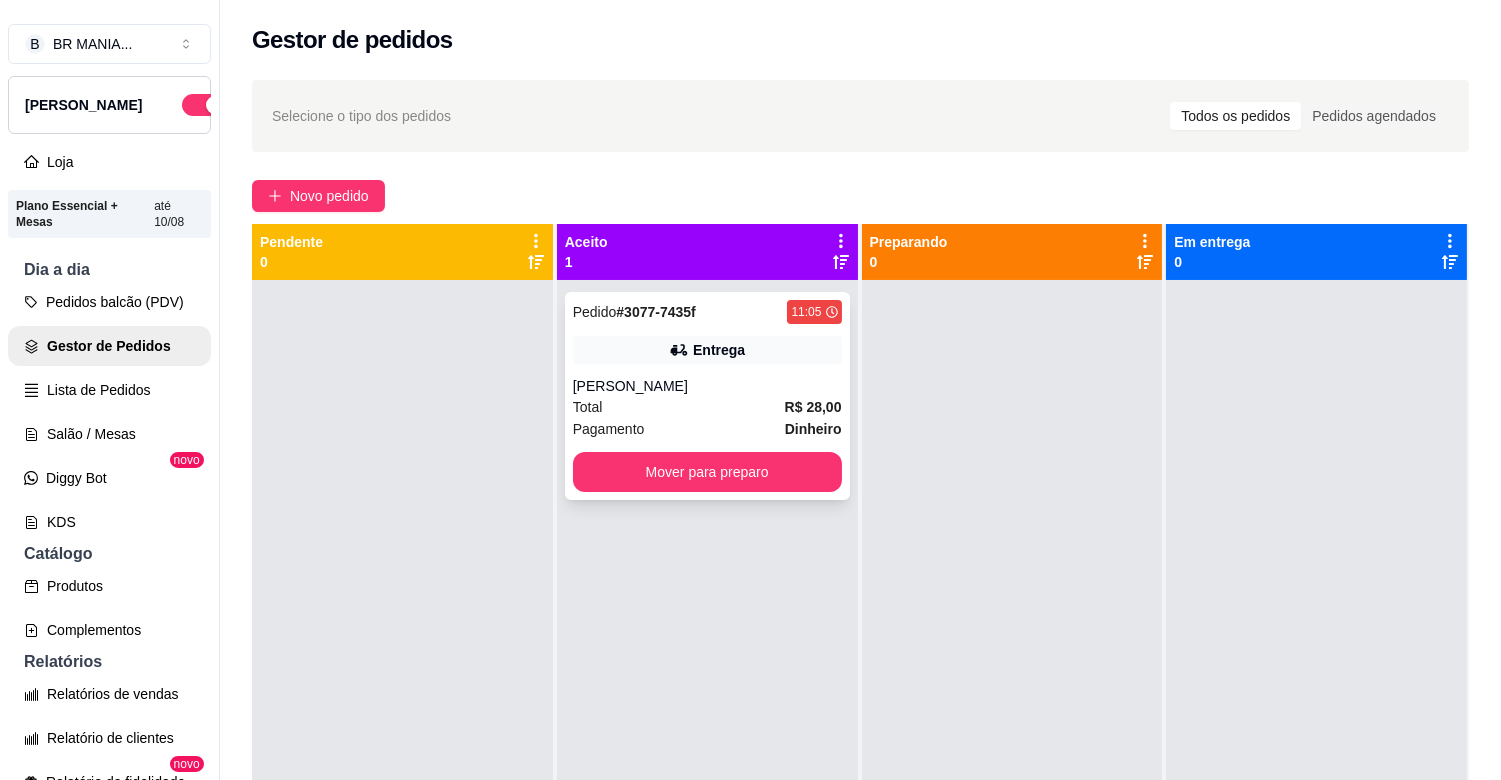 click on "Pagamento Dinheiro" at bounding box center (707, 429) 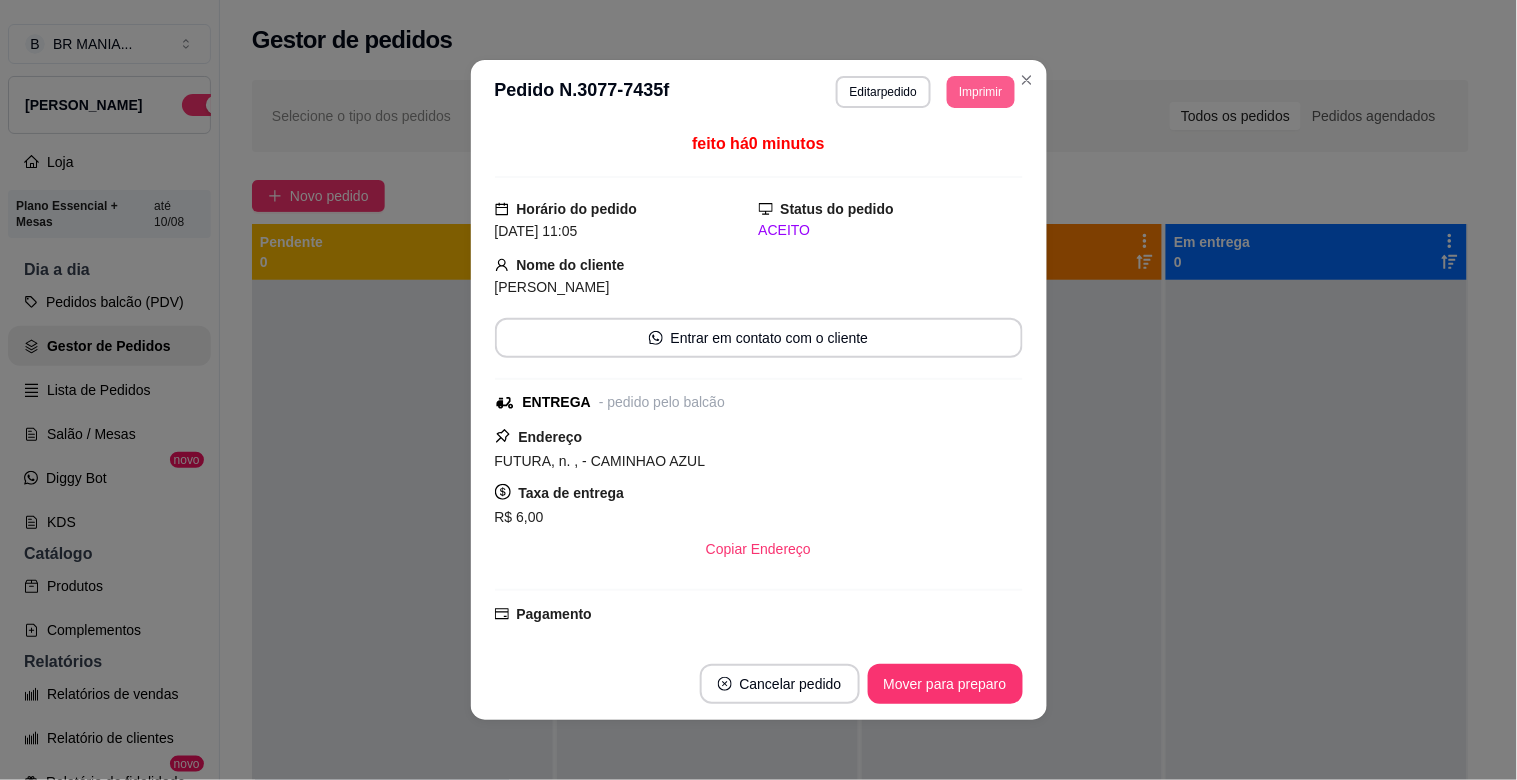 click on "Imprimir" at bounding box center (980, 92) 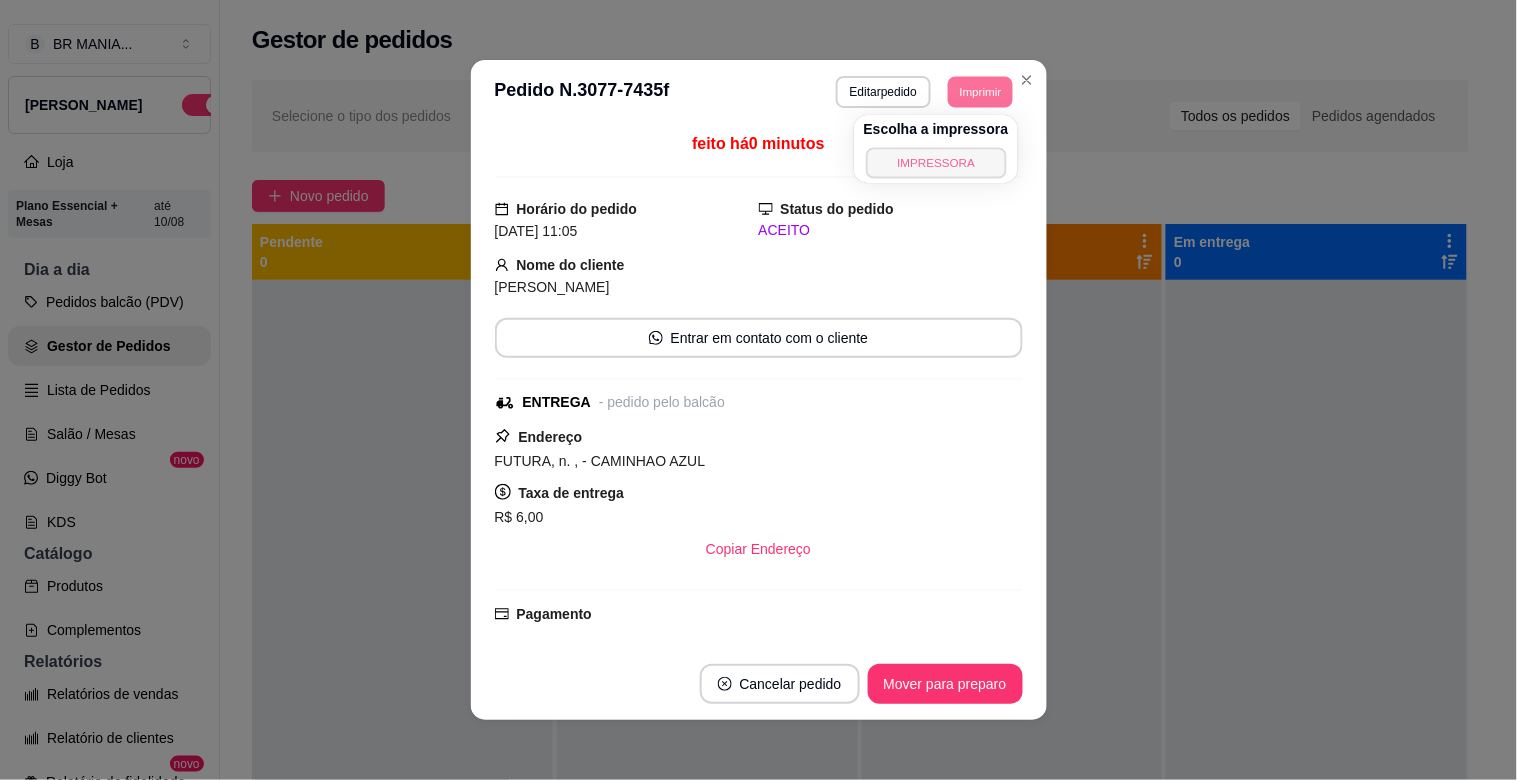 click on "IMPRESSORA" at bounding box center (936, 162) 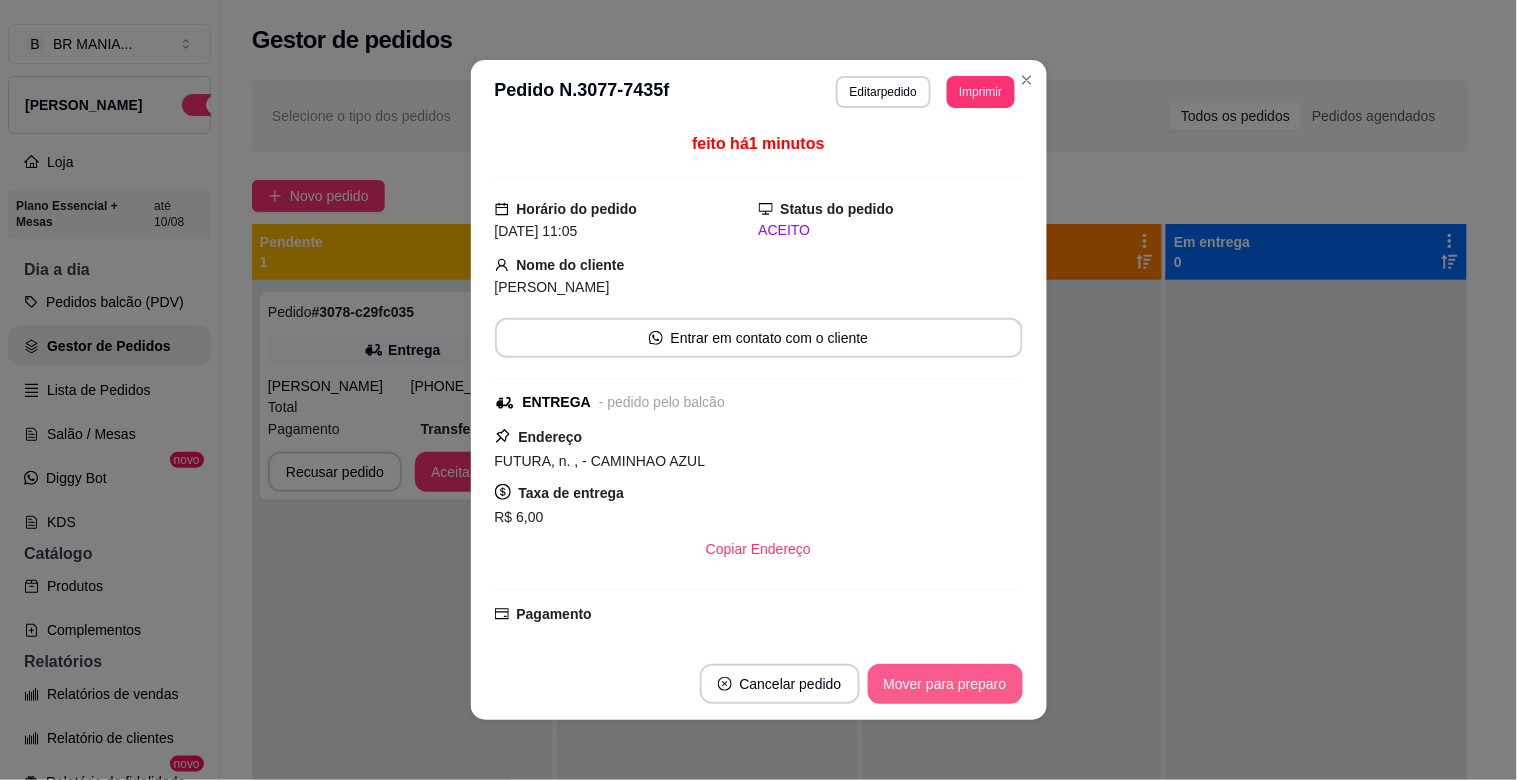 click on "Mover para preparo" at bounding box center [945, 684] 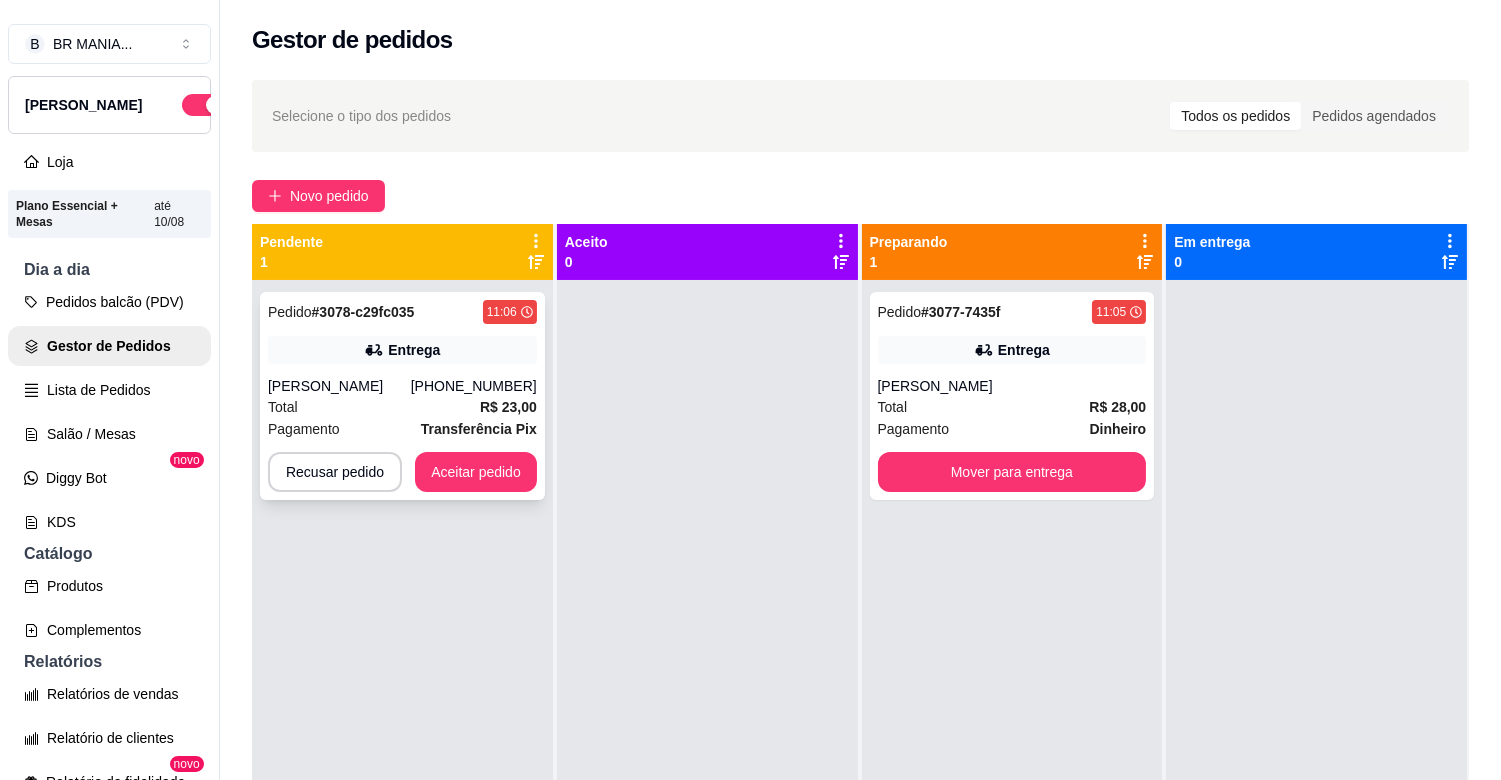 click on "Pedido  # 3078-c29fc035 11:06 Entrega [PERSON_NAME]  [PHONE_NUMBER] Total R$ 23,00 Pagamento Transferência Pix Recusar pedido Aceitar pedido" at bounding box center [402, 396] 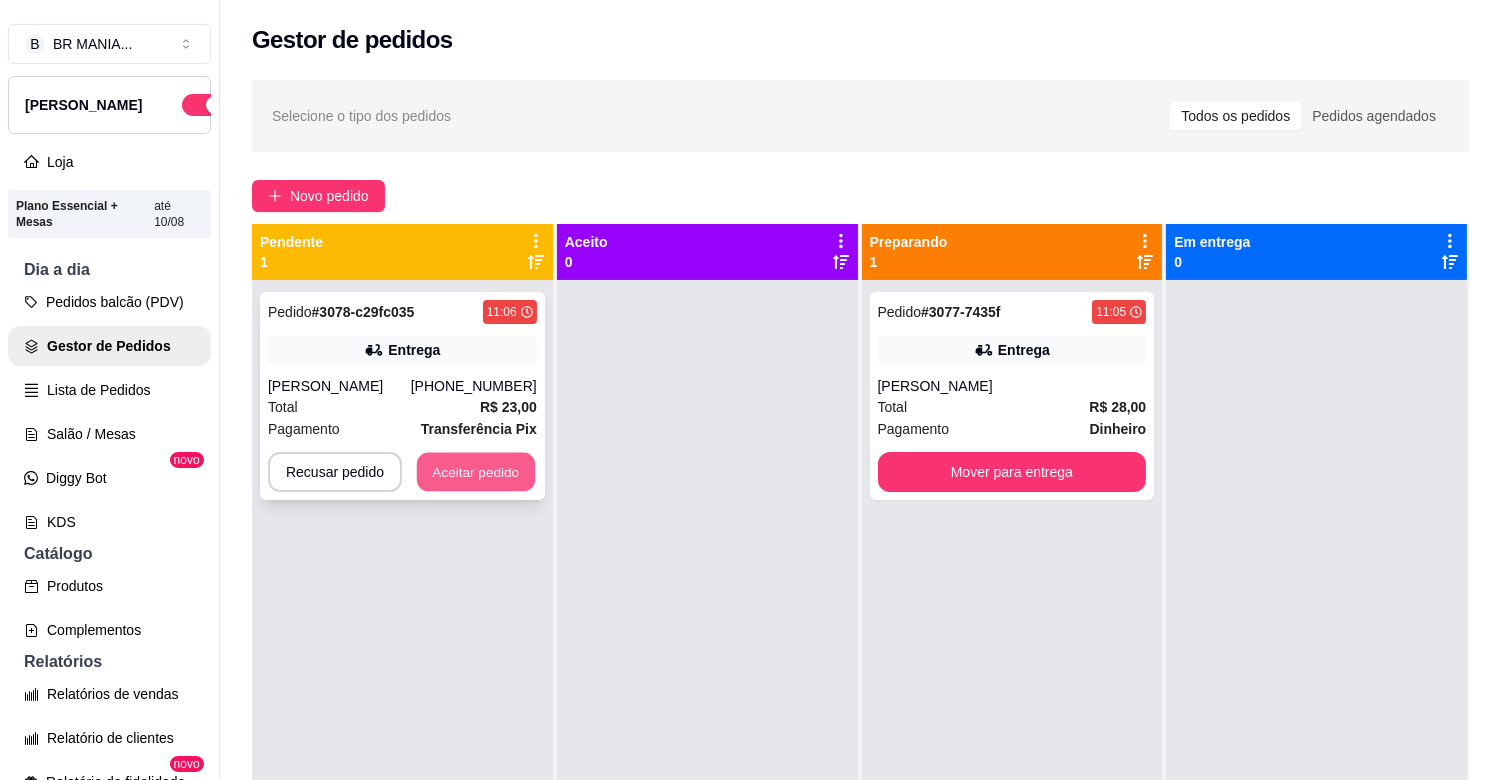 click on "Aceitar pedido" at bounding box center (476, 472) 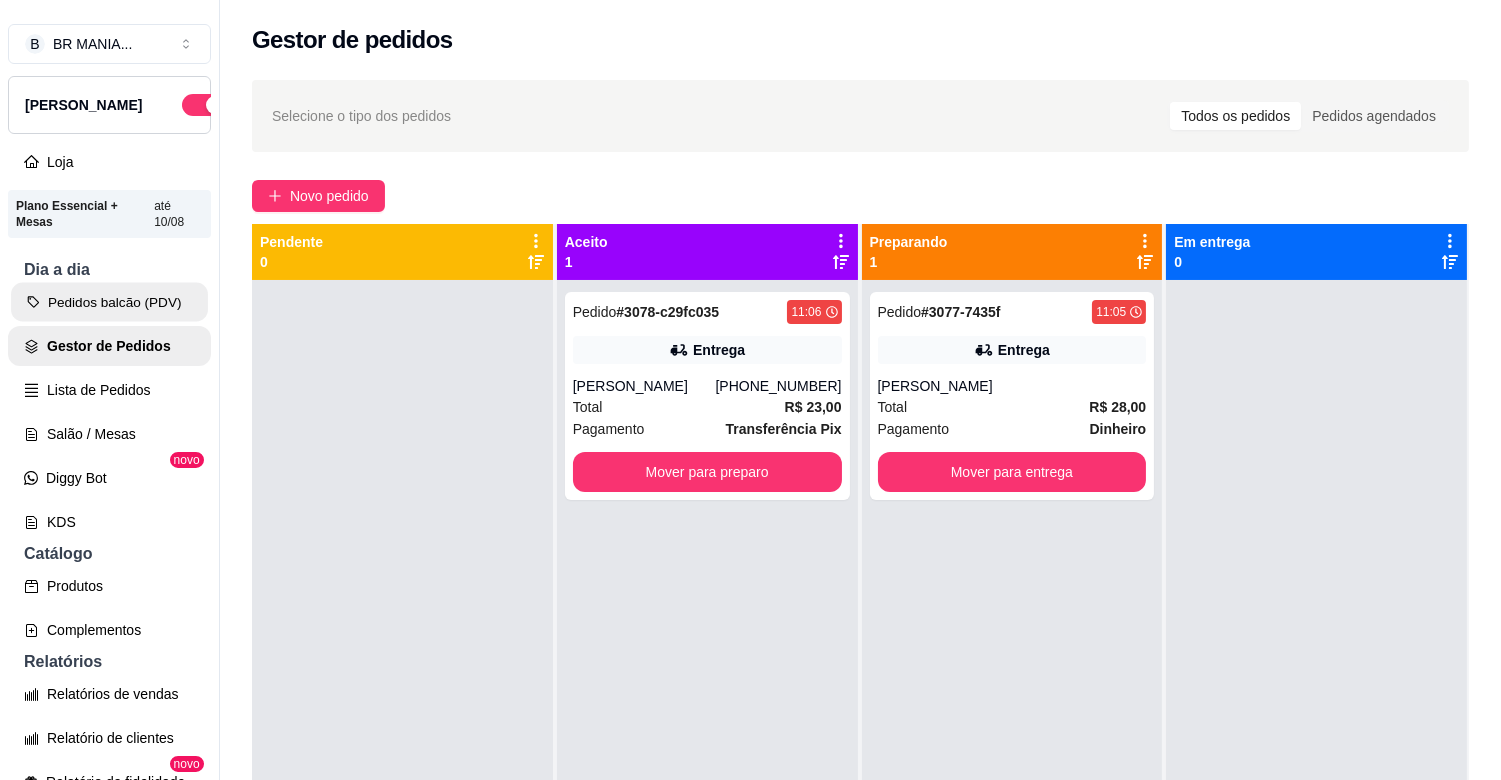 click on "Pedidos balcão (PDV)" at bounding box center (109, 302) 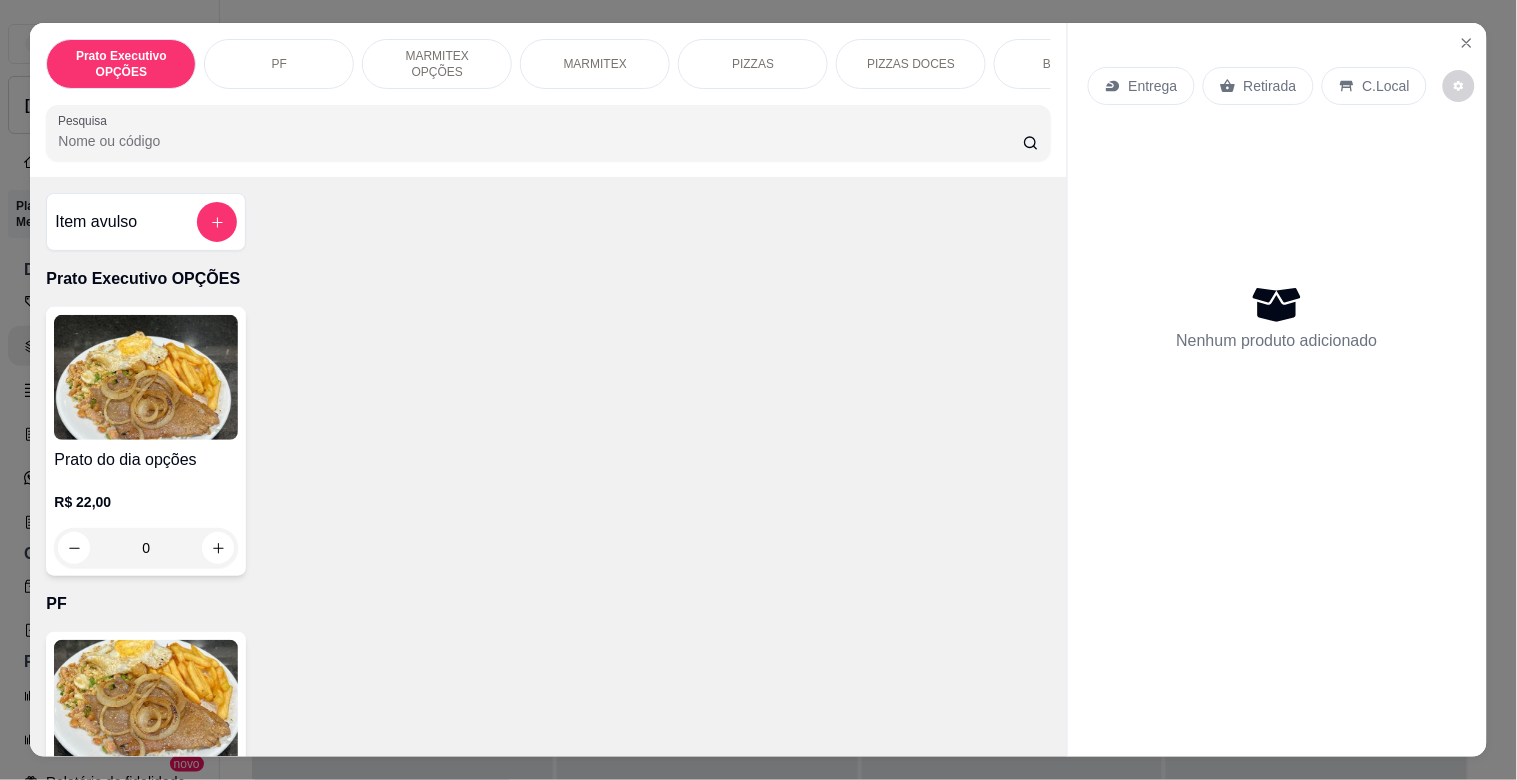 click on "MARMITEX" at bounding box center [595, 64] 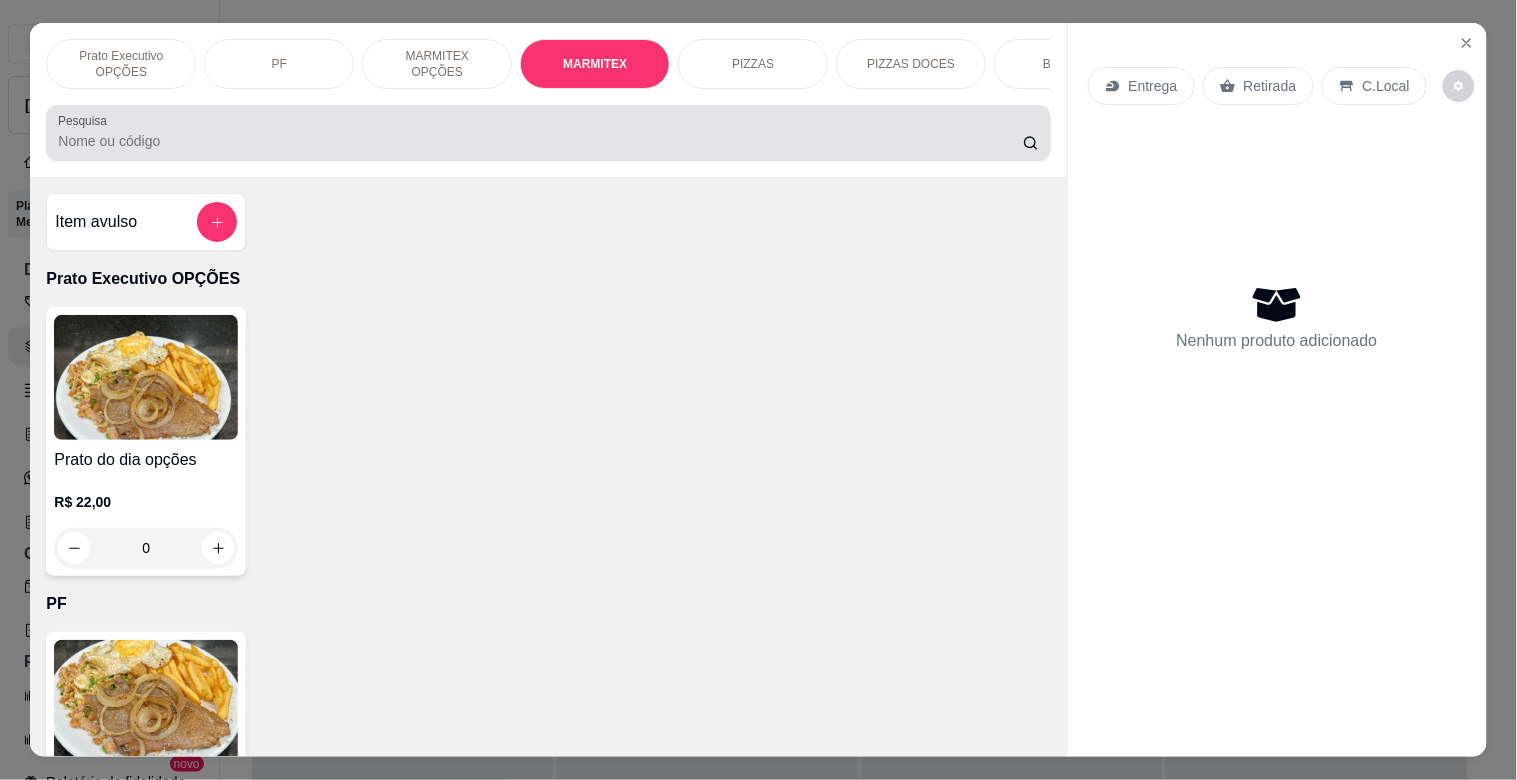 scroll, scrollTop: 1064, scrollLeft: 0, axis: vertical 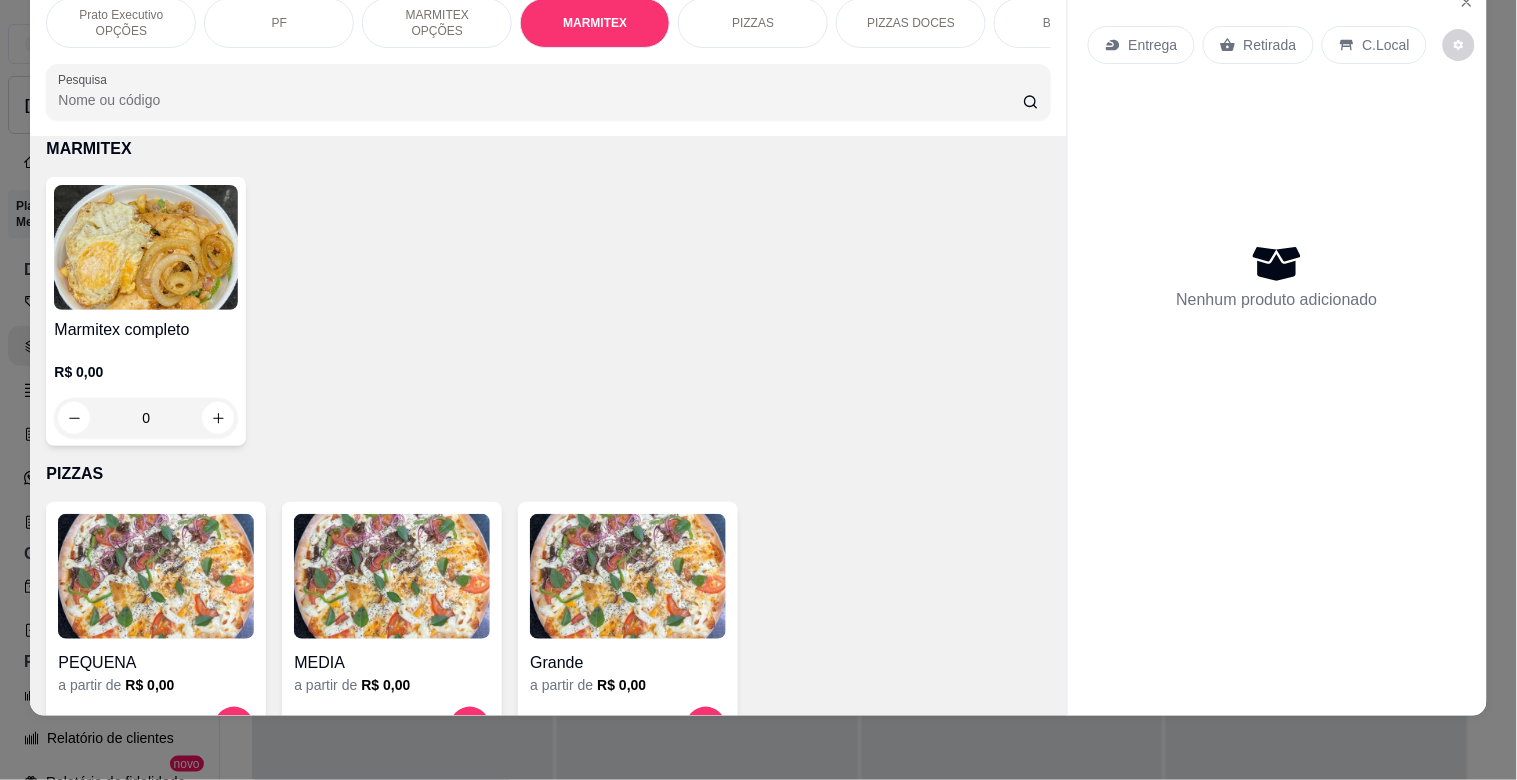 click at bounding box center (146, 247) 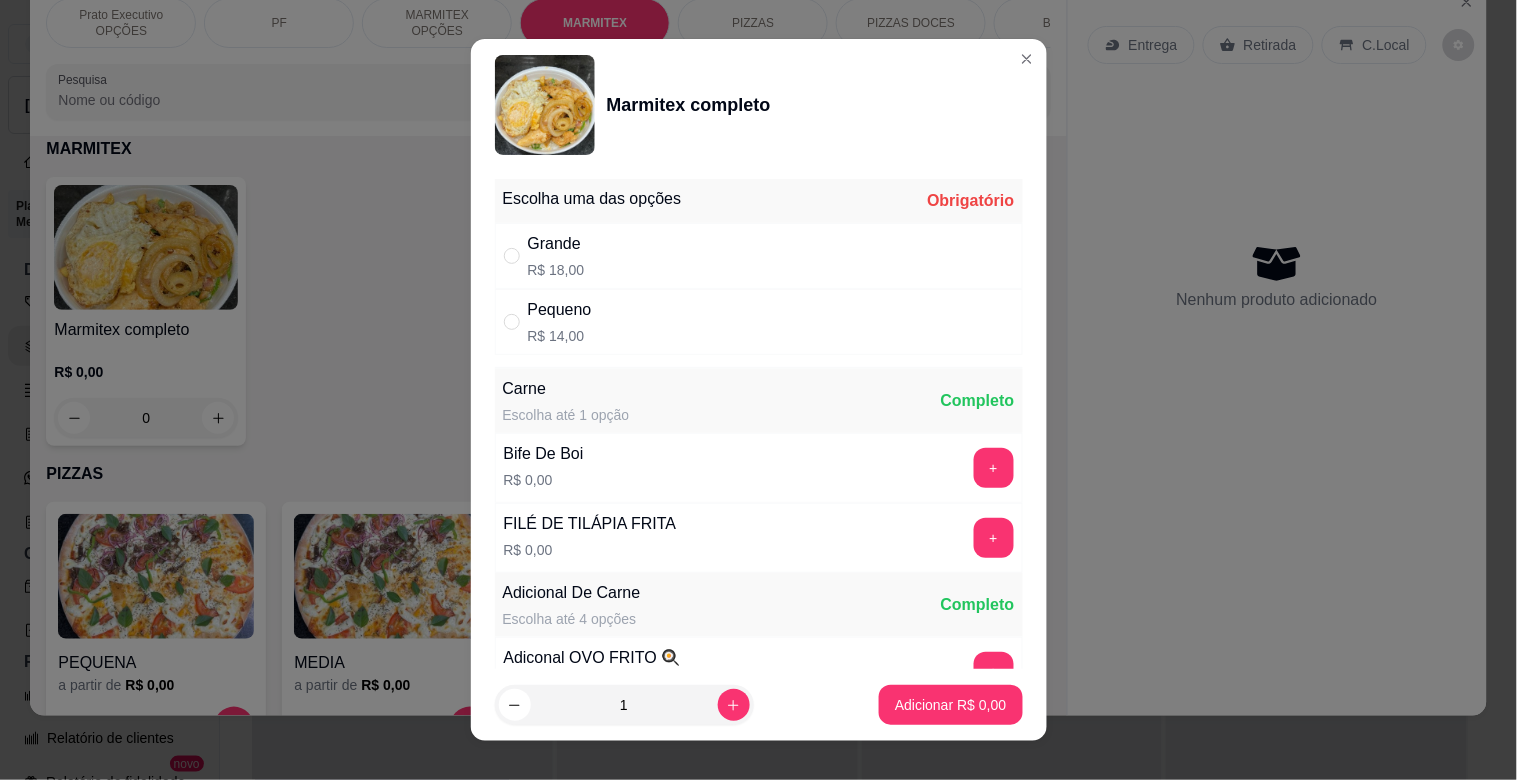 click on "Pequeno  R$ 14,00" at bounding box center [759, 322] 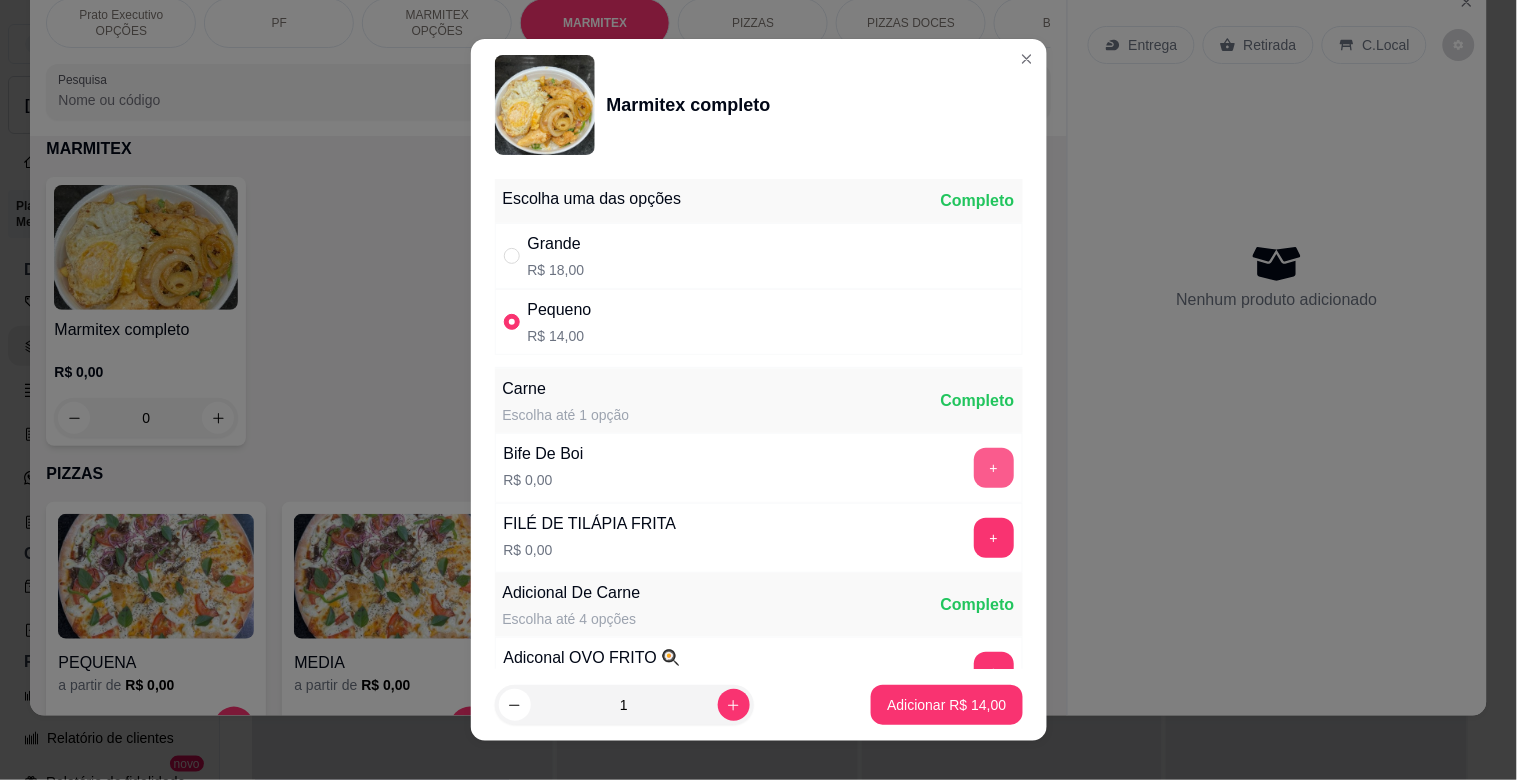 click on "+" at bounding box center (994, 468) 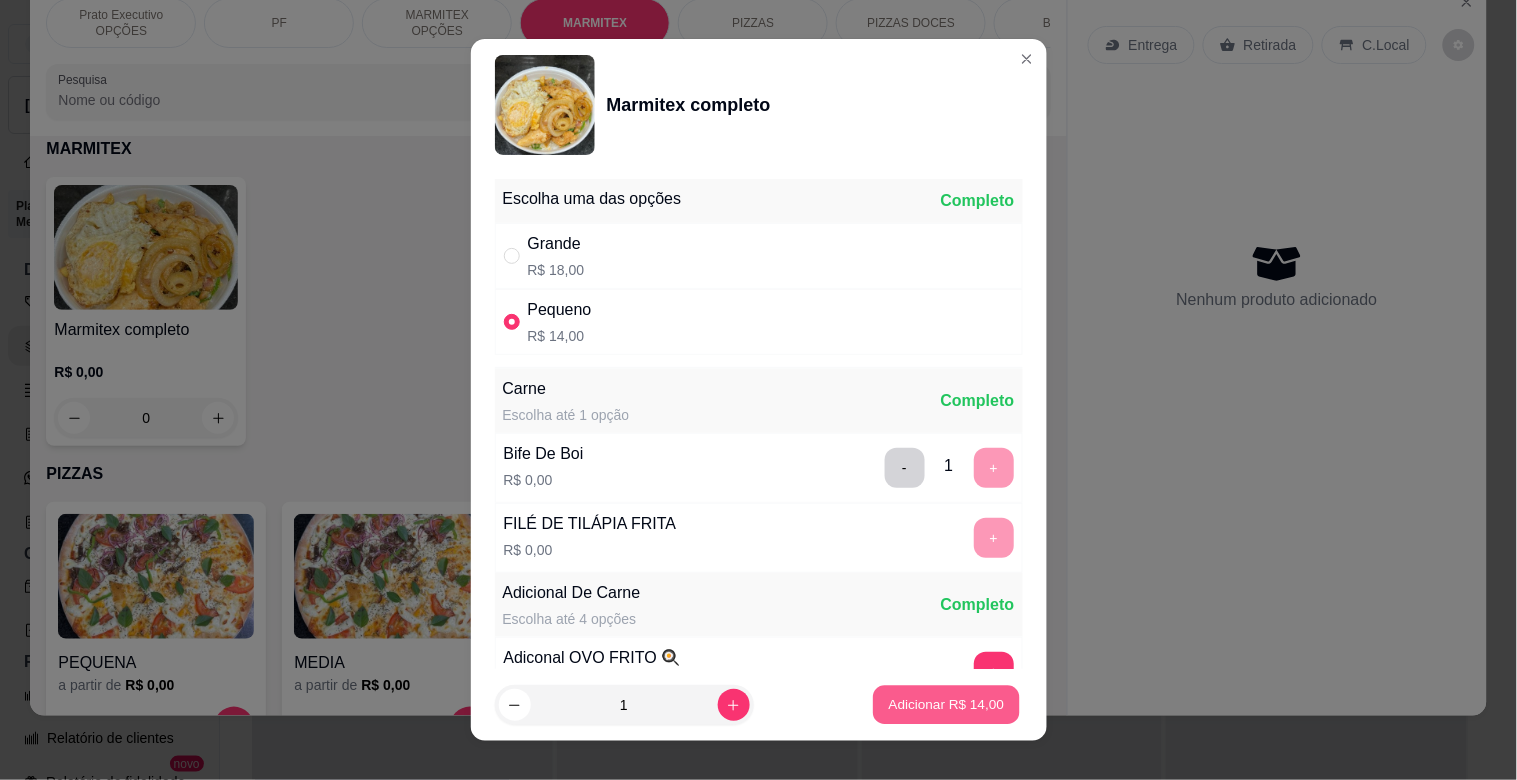 click on "Adicionar   R$ 14,00" at bounding box center (947, 705) 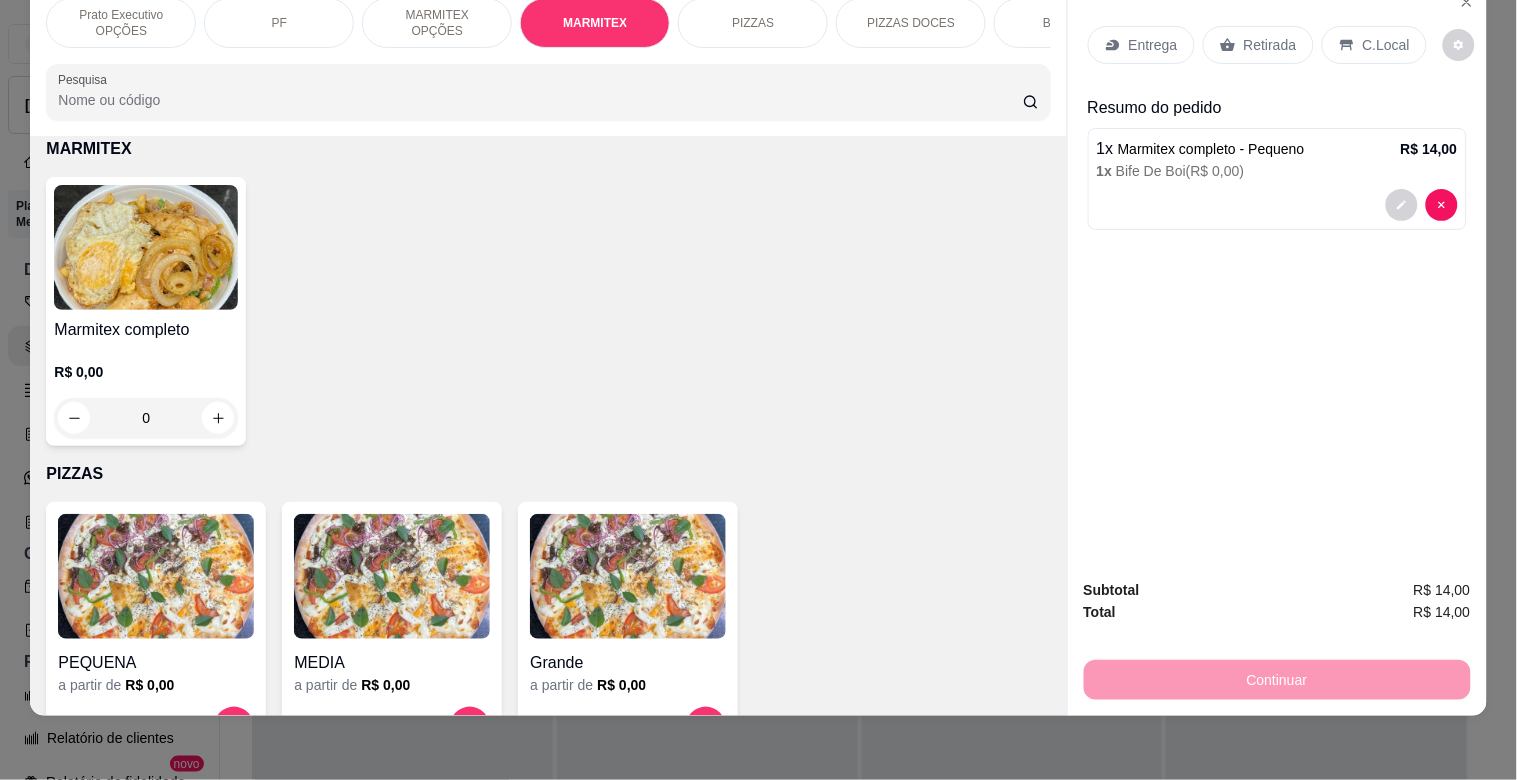 click on "Retirada" at bounding box center (1270, 45) 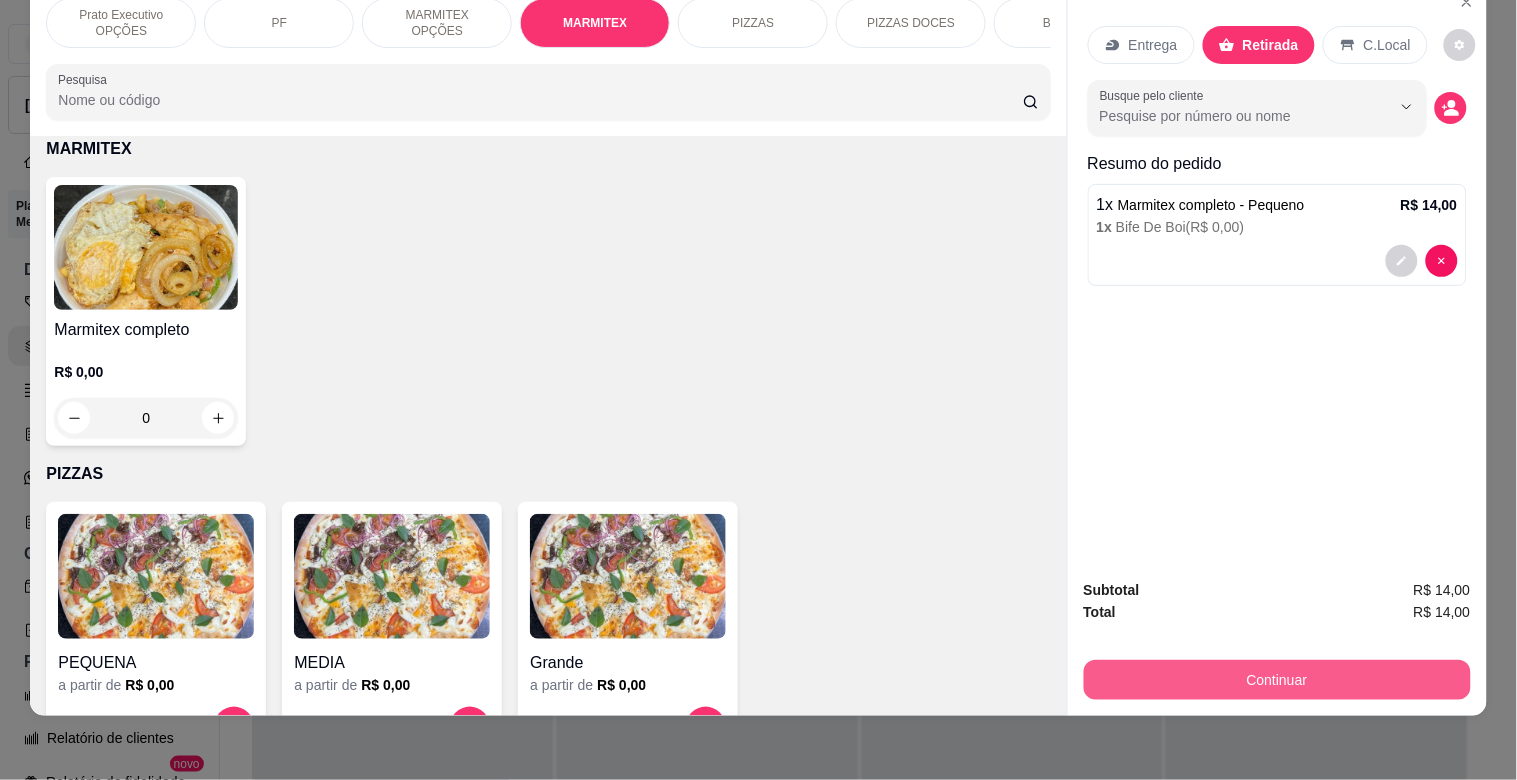 click on "Continuar" at bounding box center (1277, 680) 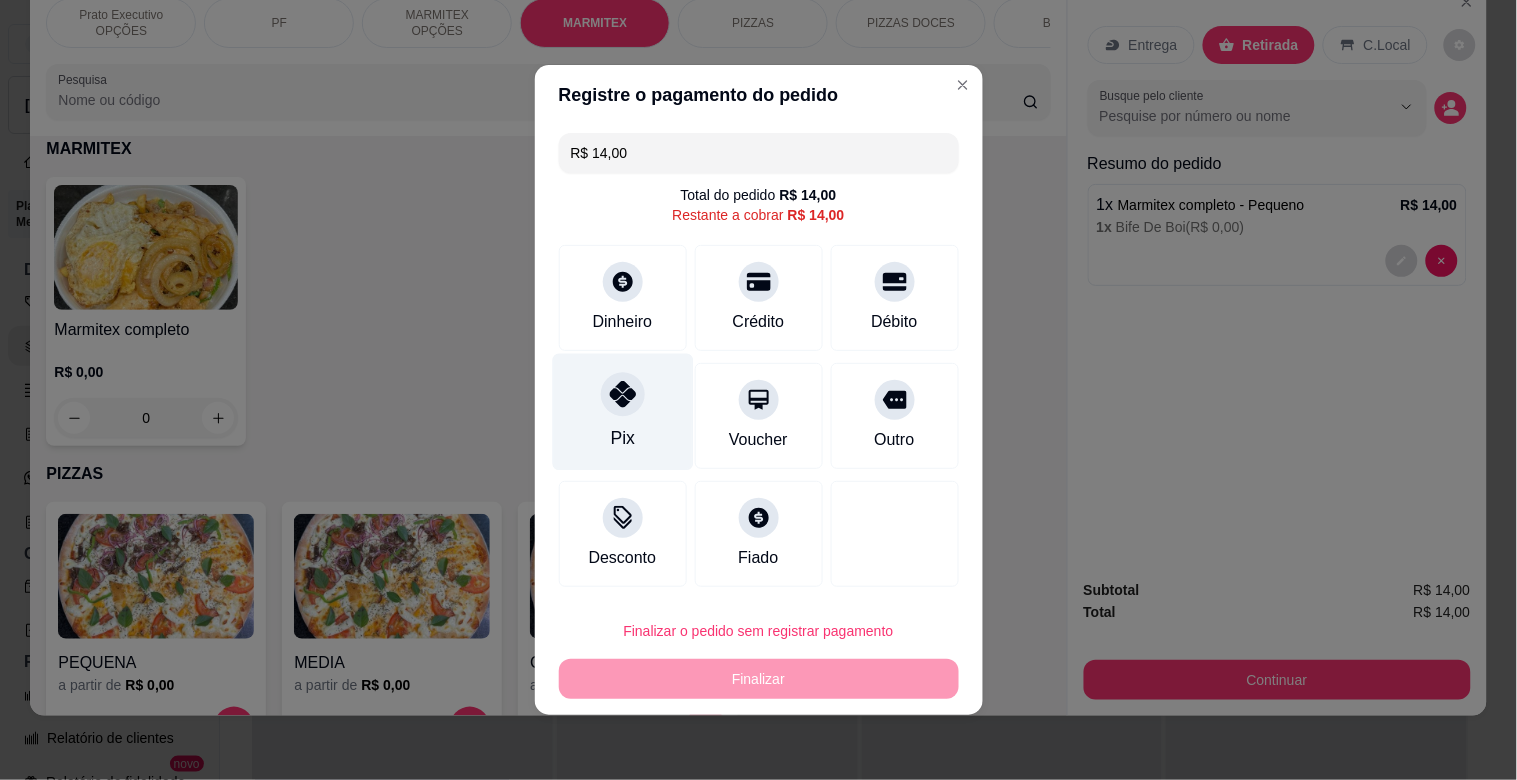 click on "Pix" at bounding box center (622, 412) 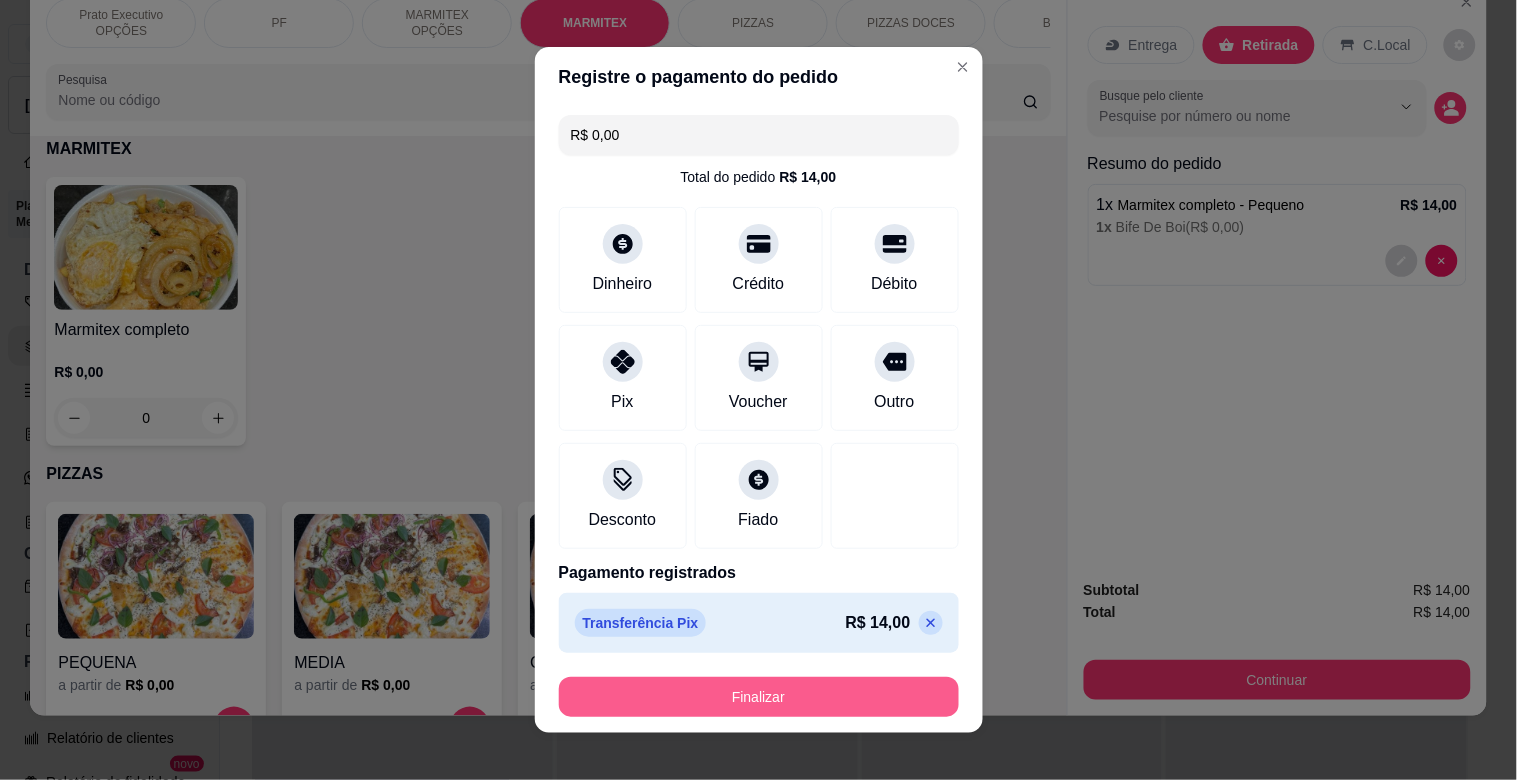 click on "Finalizar" at bounding box center (759, 697) 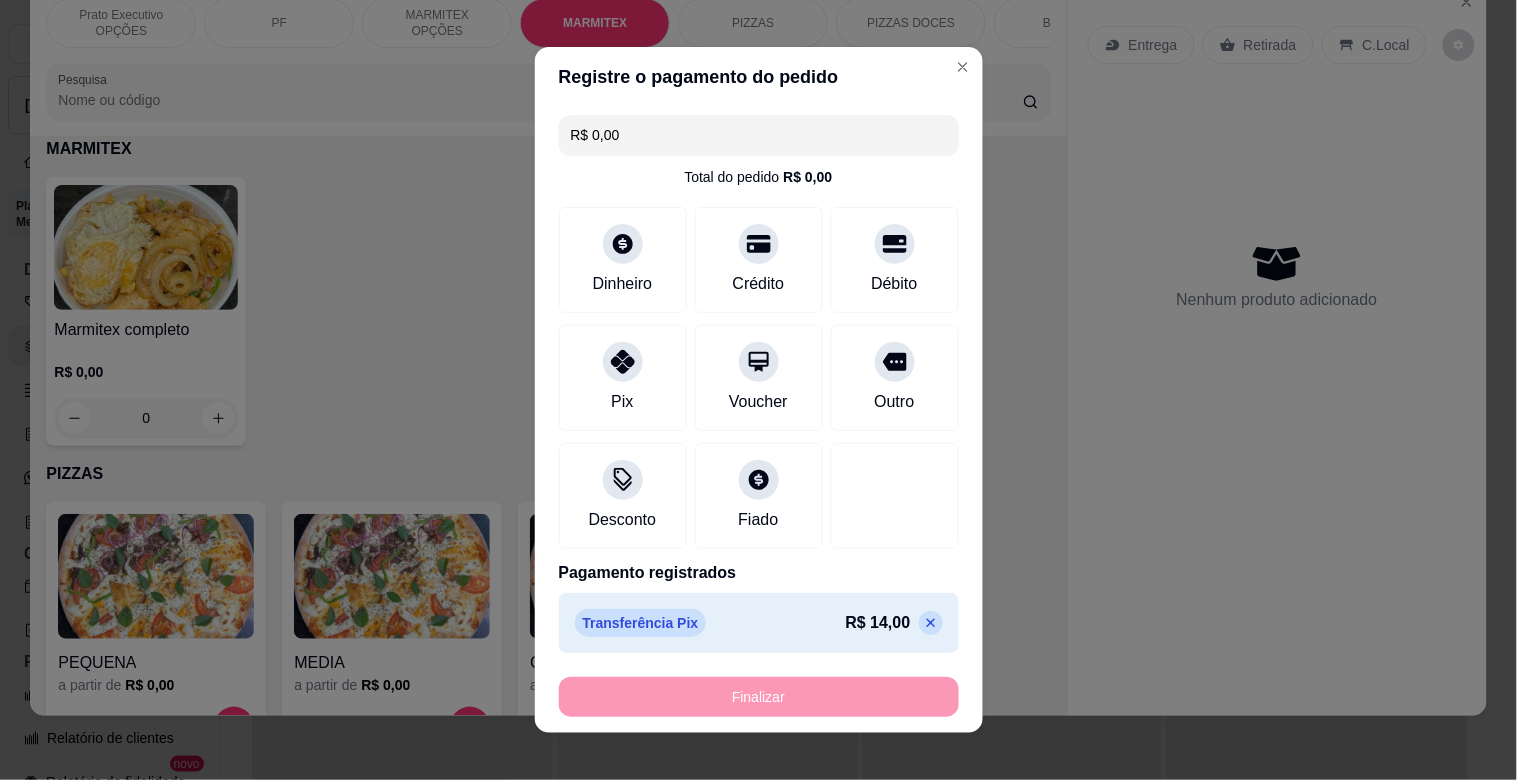 type on "-R$ 14,00" 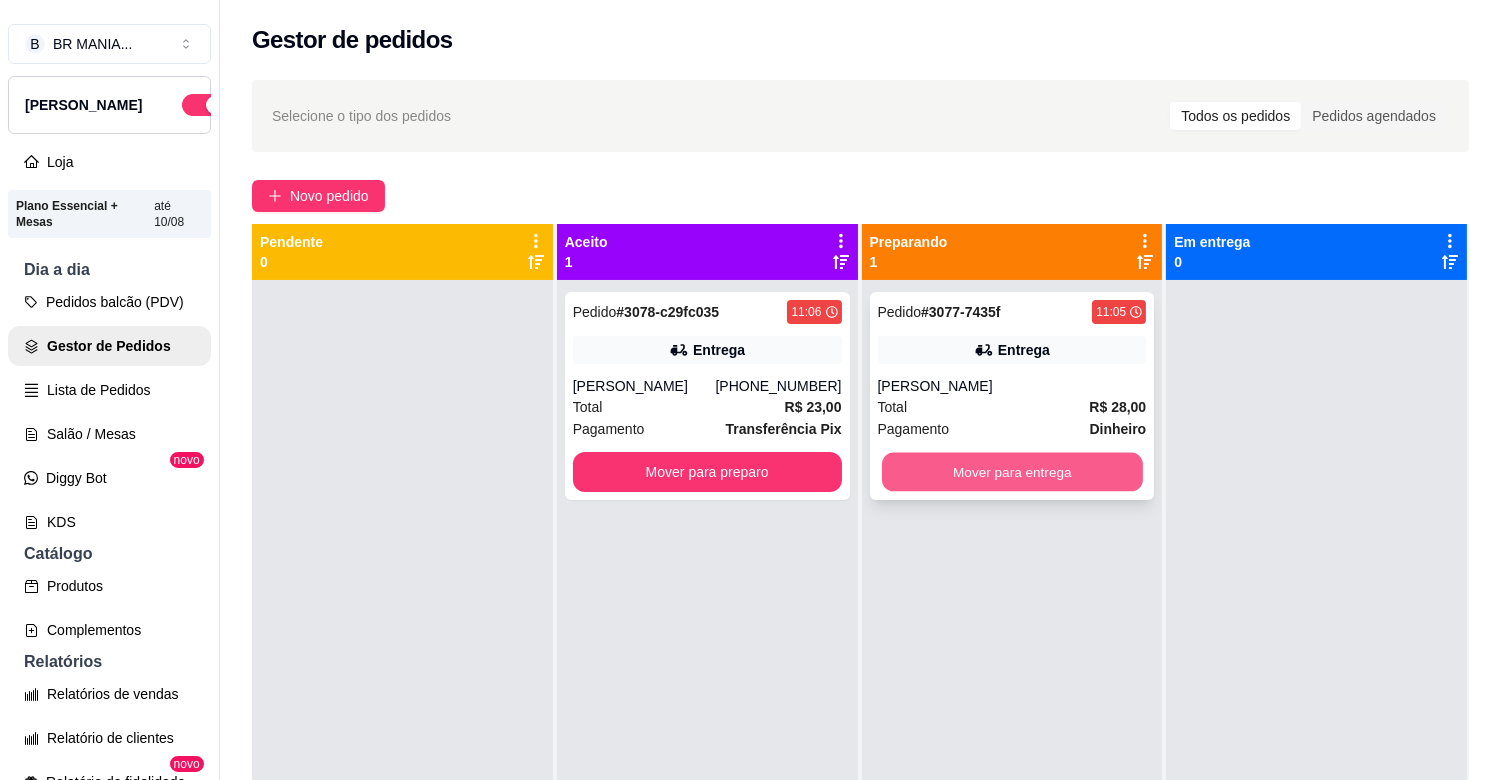 click on "Mover para entrega" at bounding box center (1012, 472) 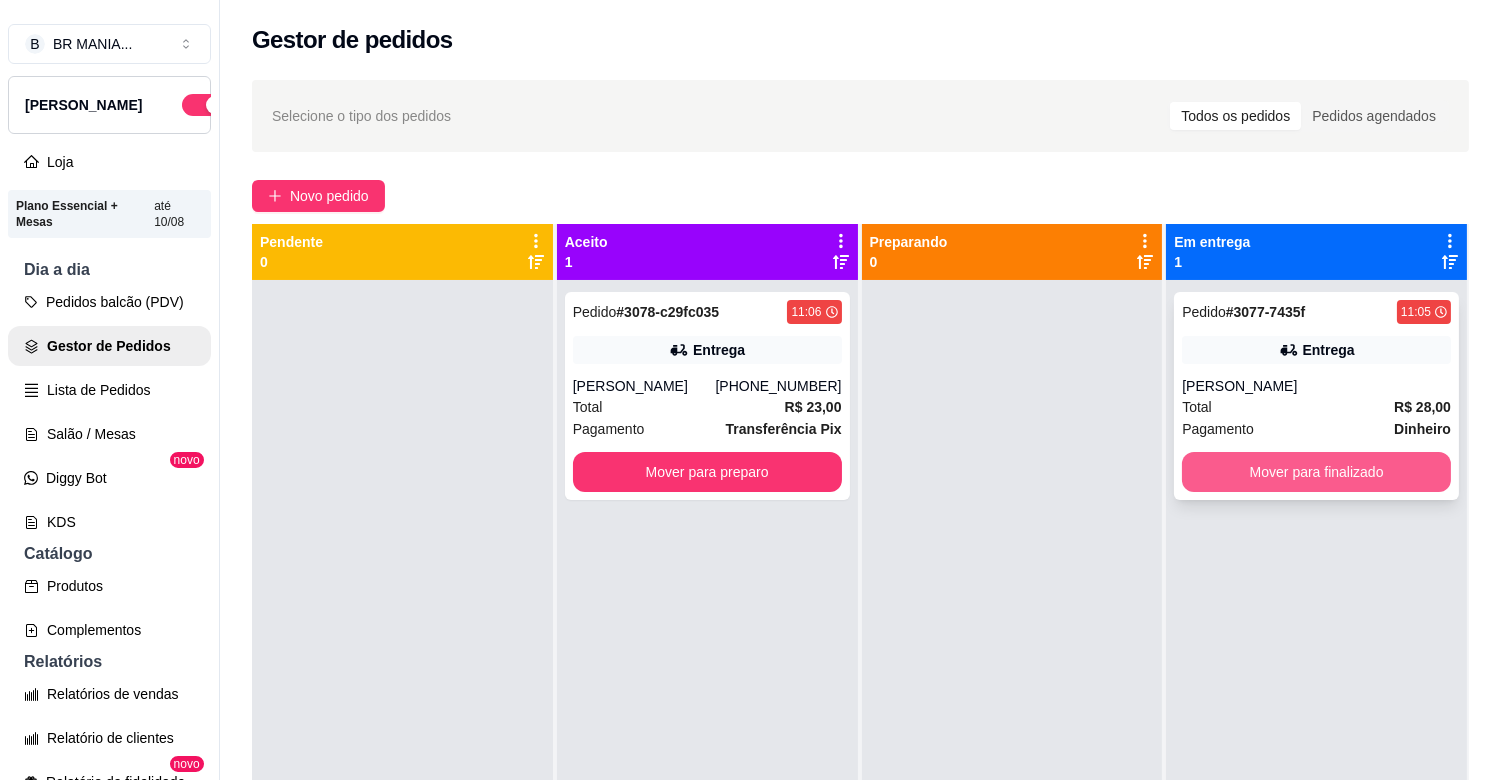 click on "Mover para finalizado" at bounding box center [1316, 472] 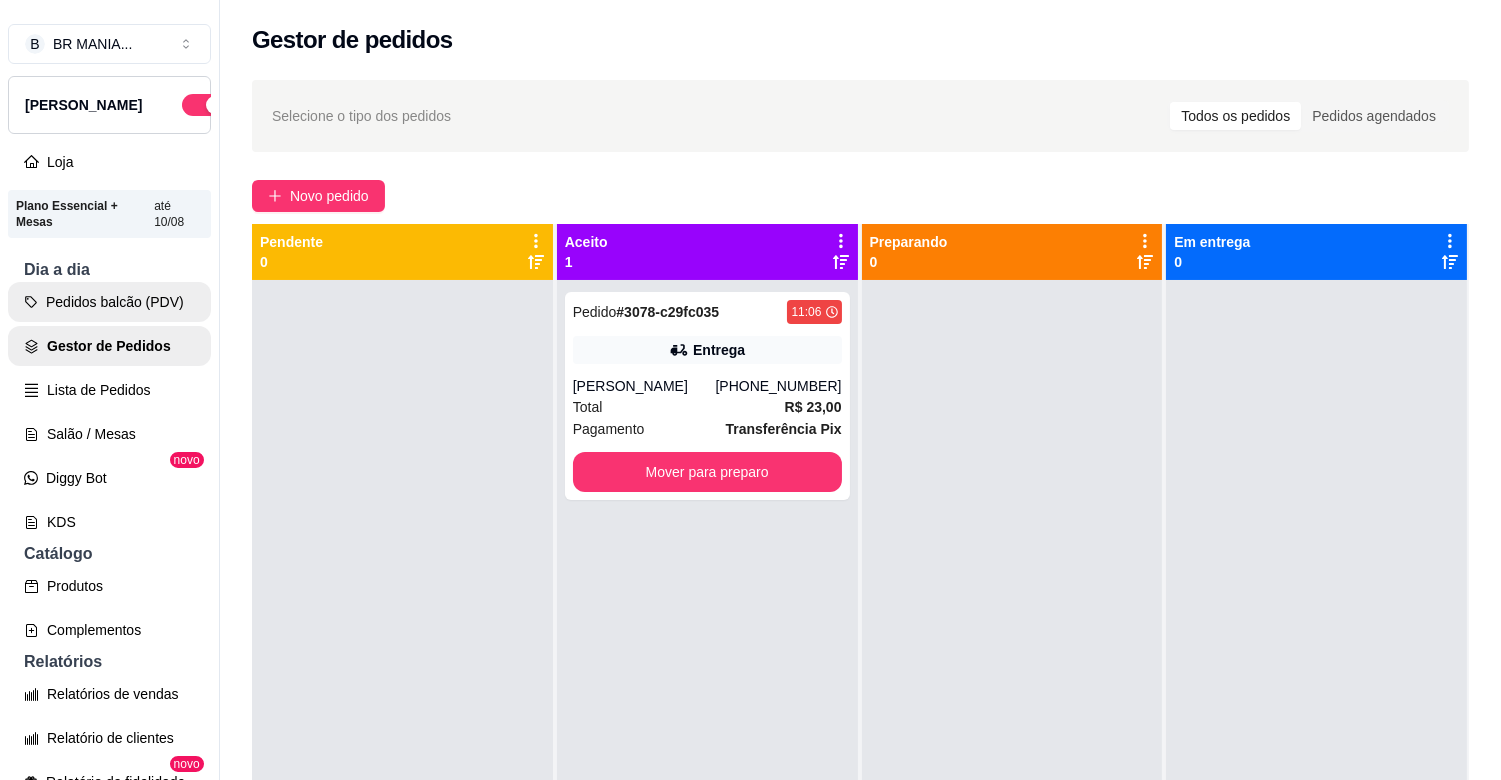 click on "Pedidos balcão (PDV)" at bounding box center (109, 302) 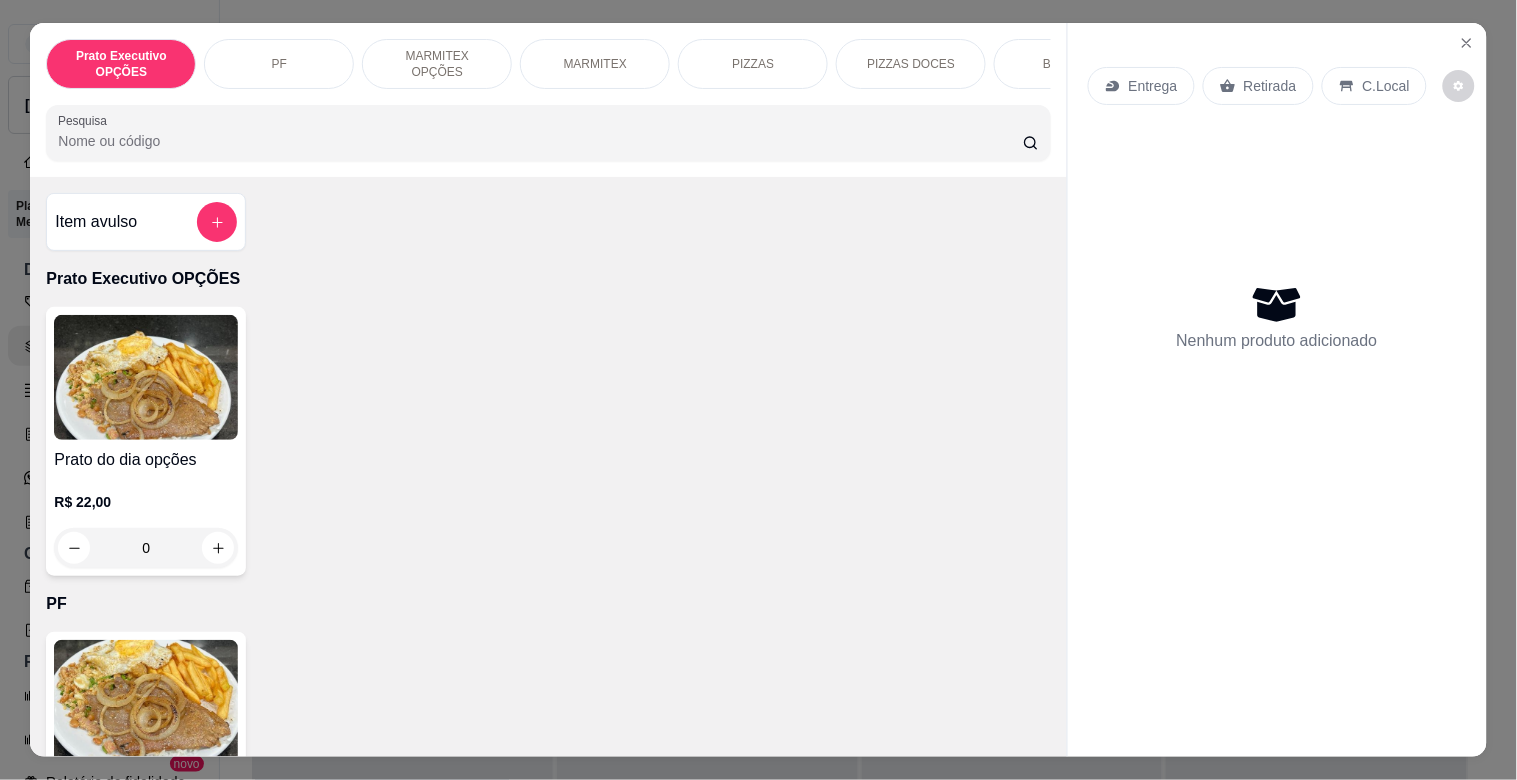 click on "MARMITEX" at bounding box center [595, 64] 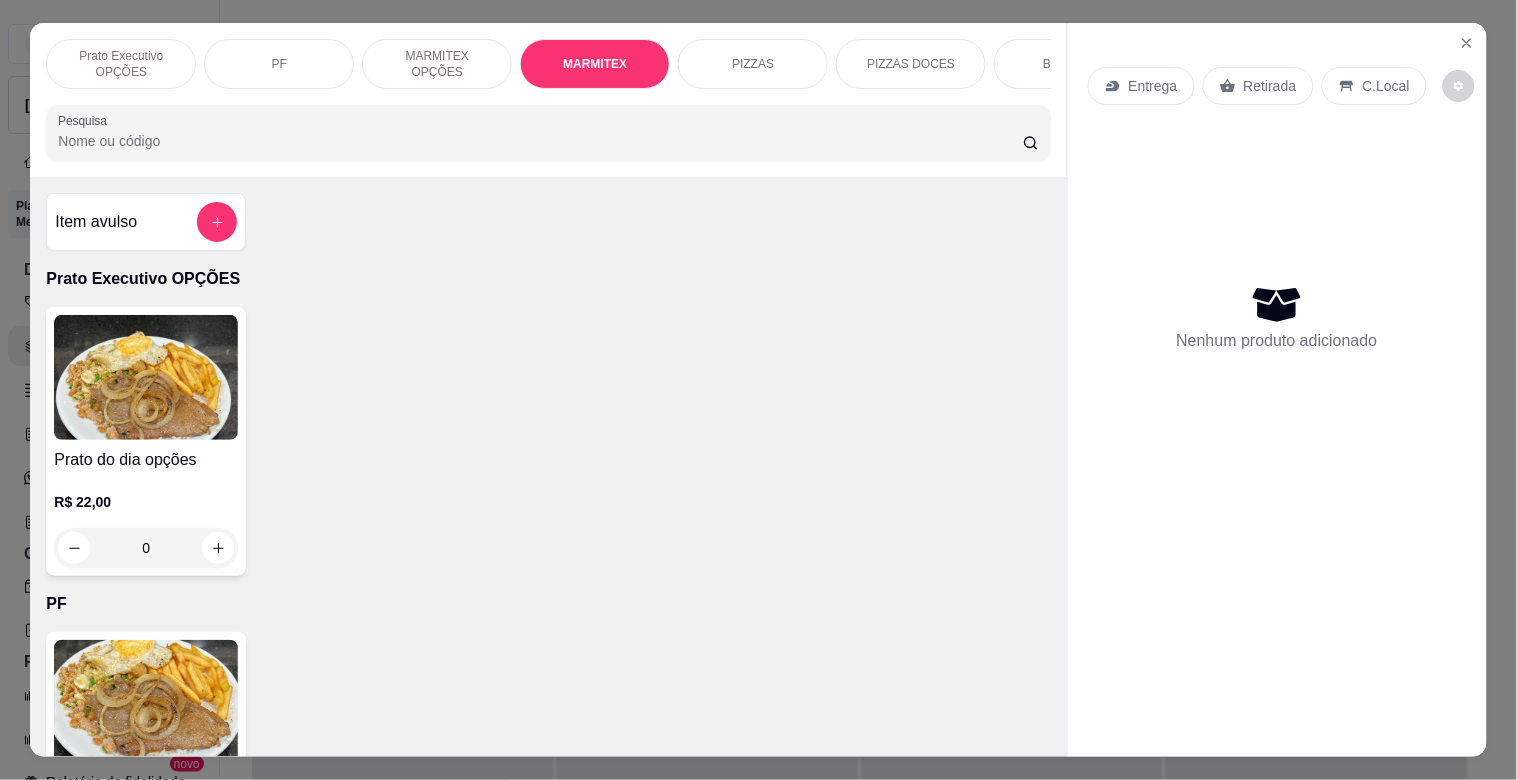 scroll, scrollTop: 1064, scrollLeft: 0, axis: vertical 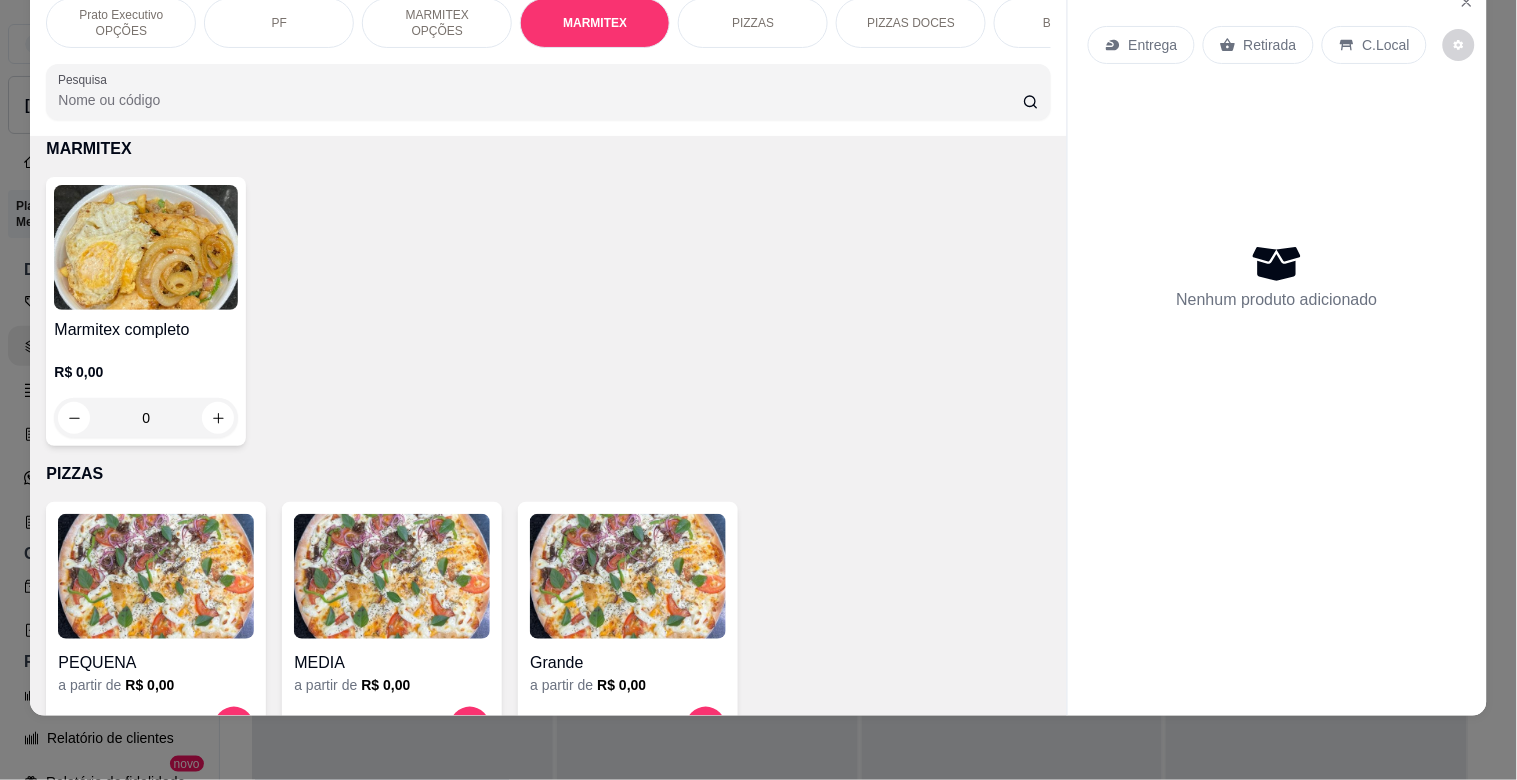 click on "Marmitex completo" at bounding box center [146, 330] 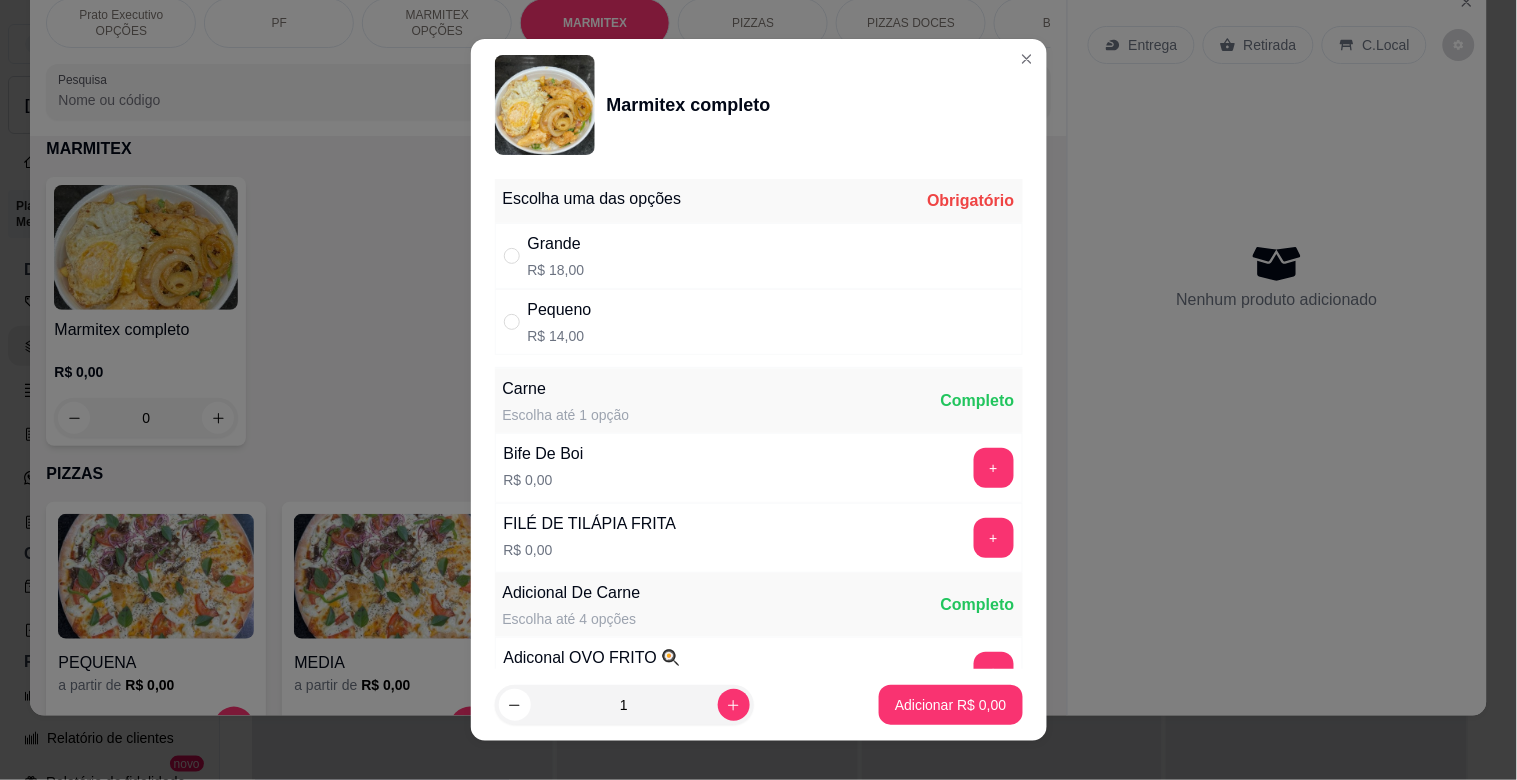 drag, startPoint x: 612, startPoint y: 344, endPoint x: 670, endPoint y: 342, distance: 58.034473 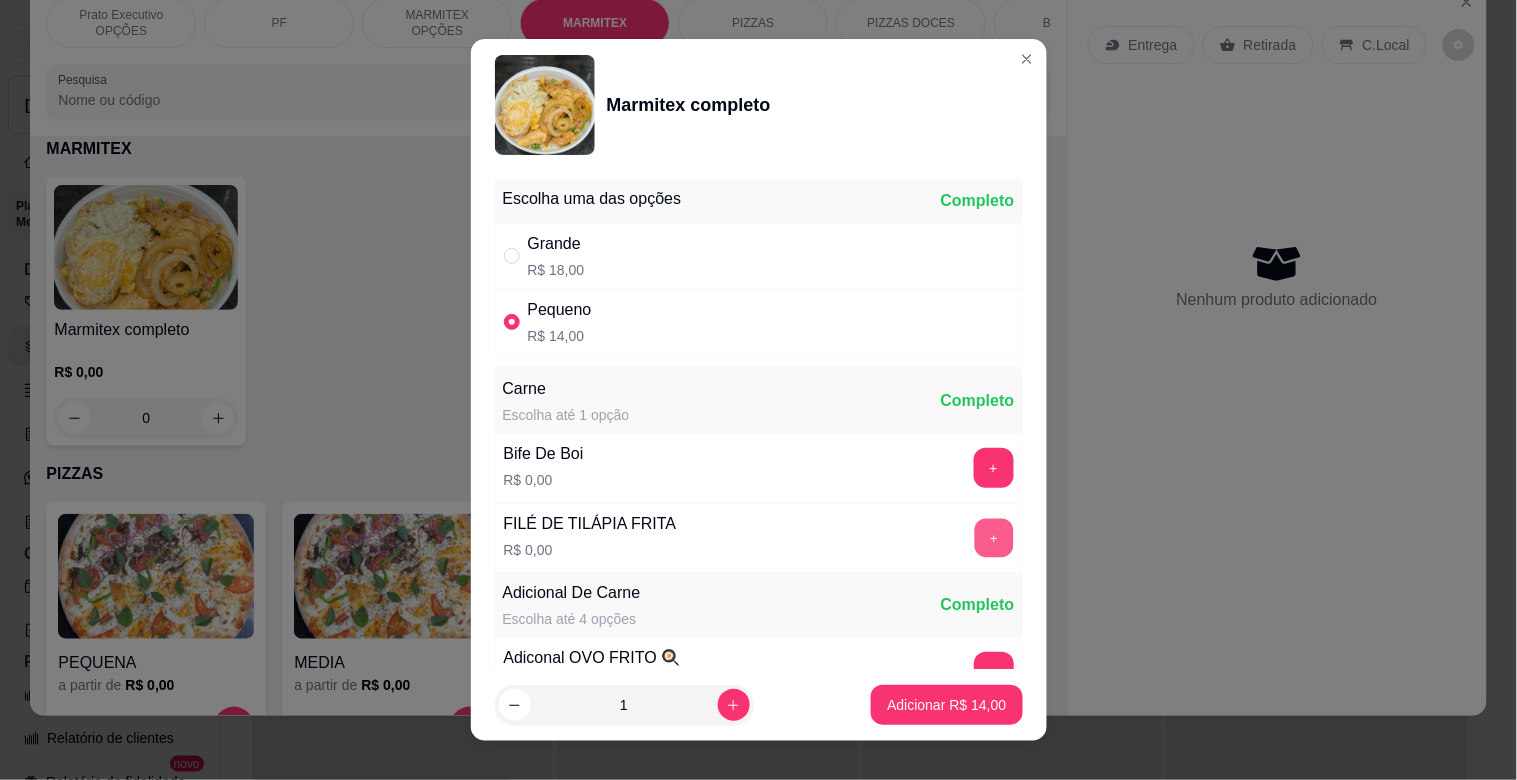 click on "+" at bounding box center (993, 538) 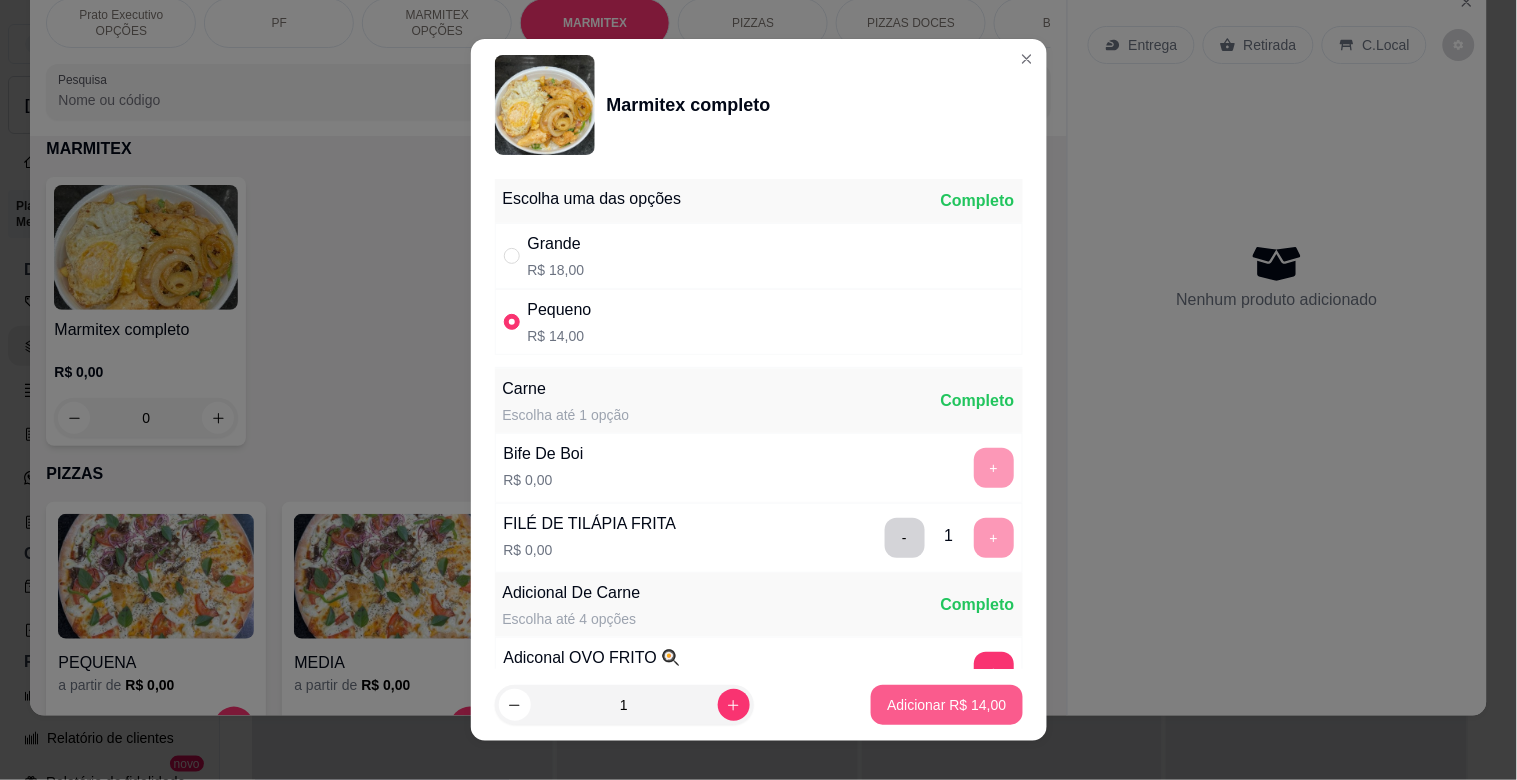click on "Adicionar   R$ 14,00" at bounding box center [946, 705] 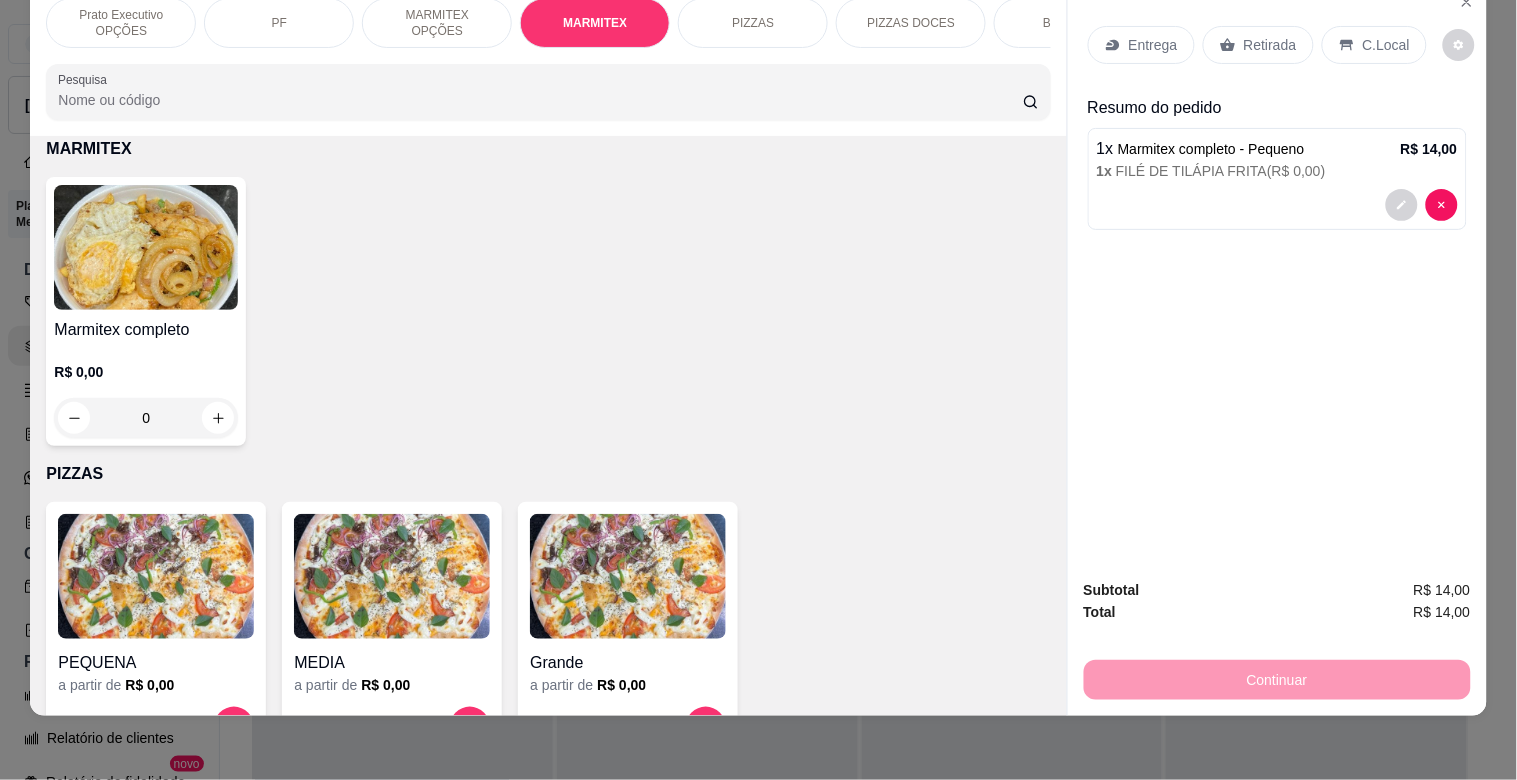 click on "Retirada" at bounding box center (1270, 45) 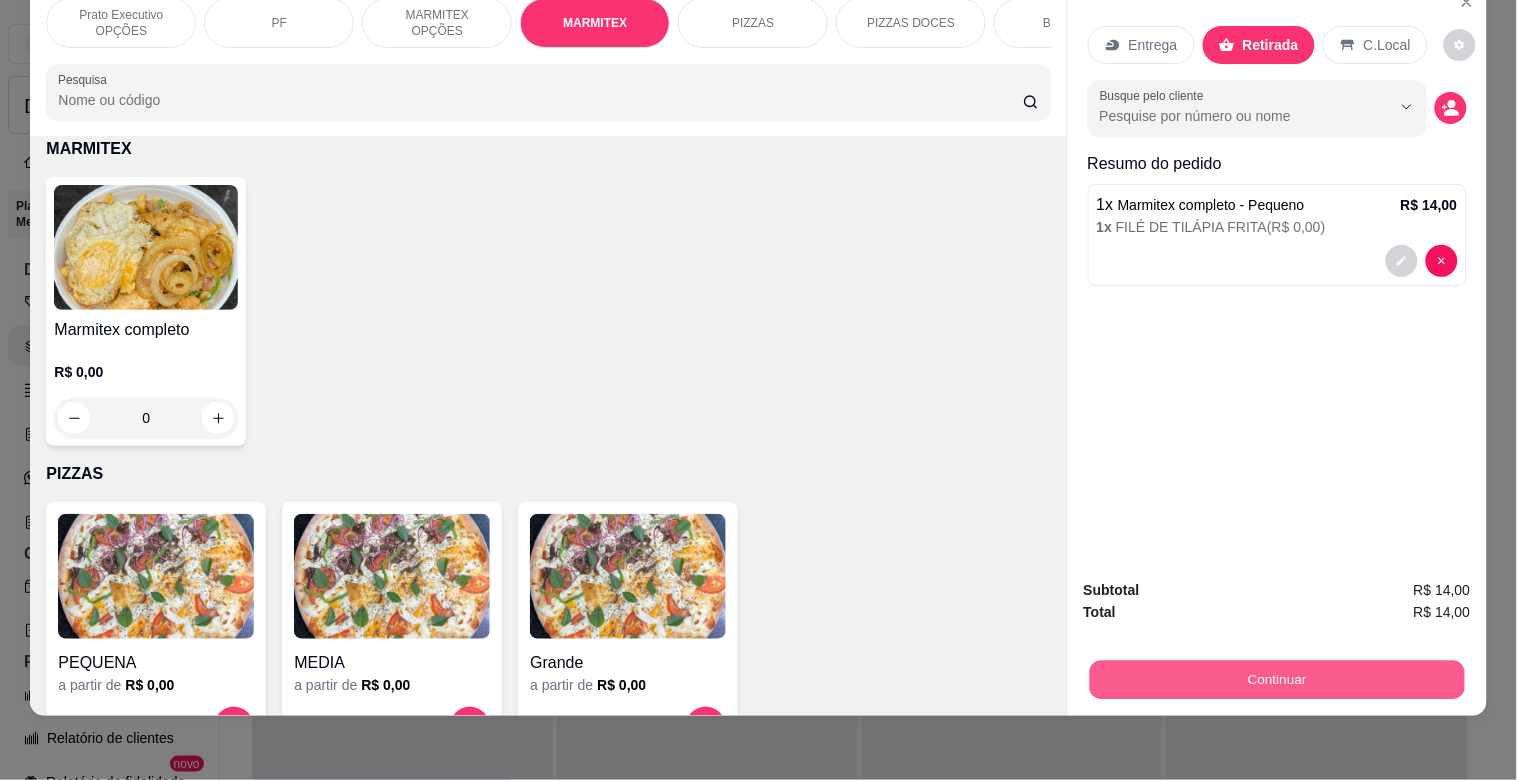 click on "Continuar" at bounding box center [1276, 679] 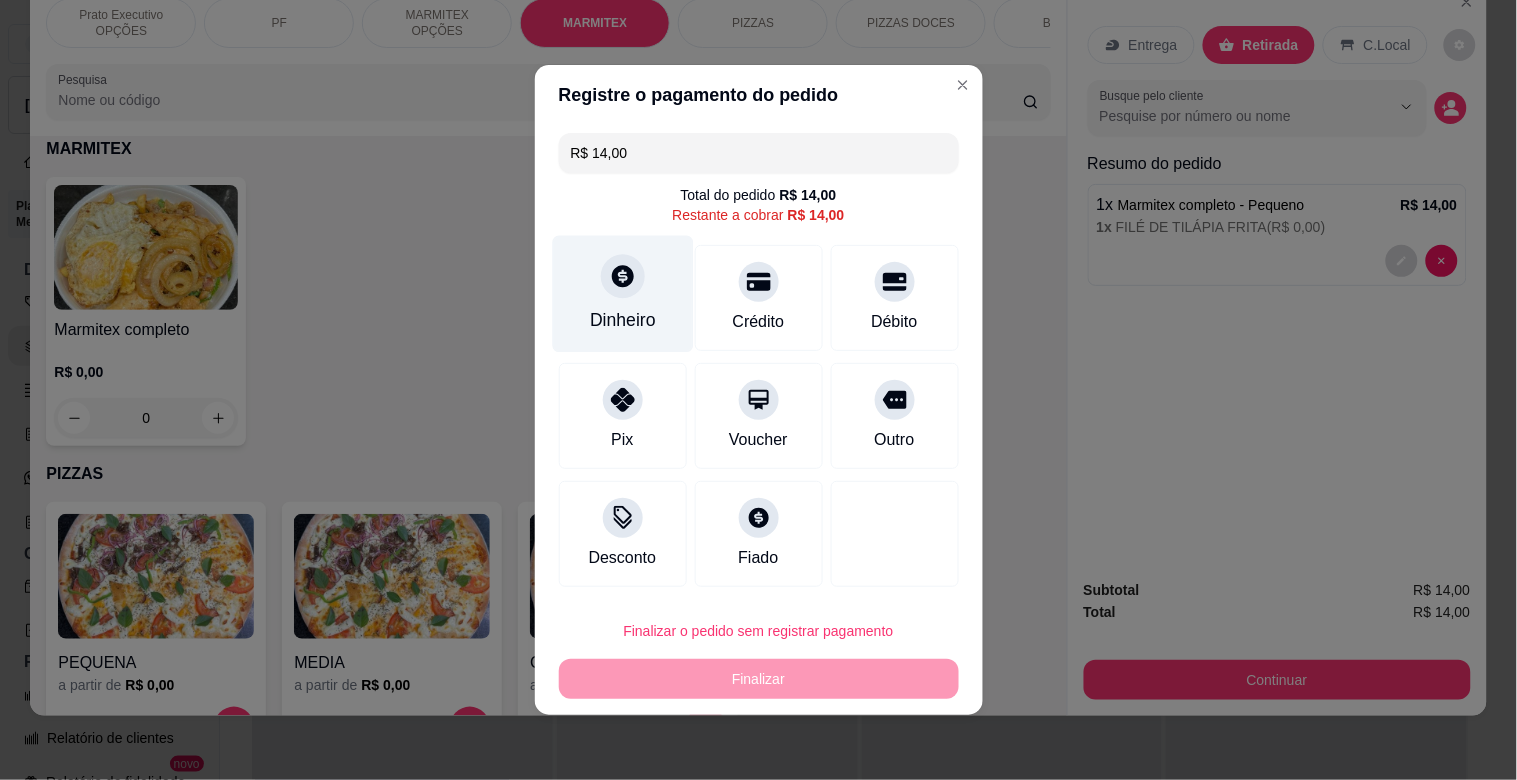 click on "Dinheiro" at bounding box center [622, 294] 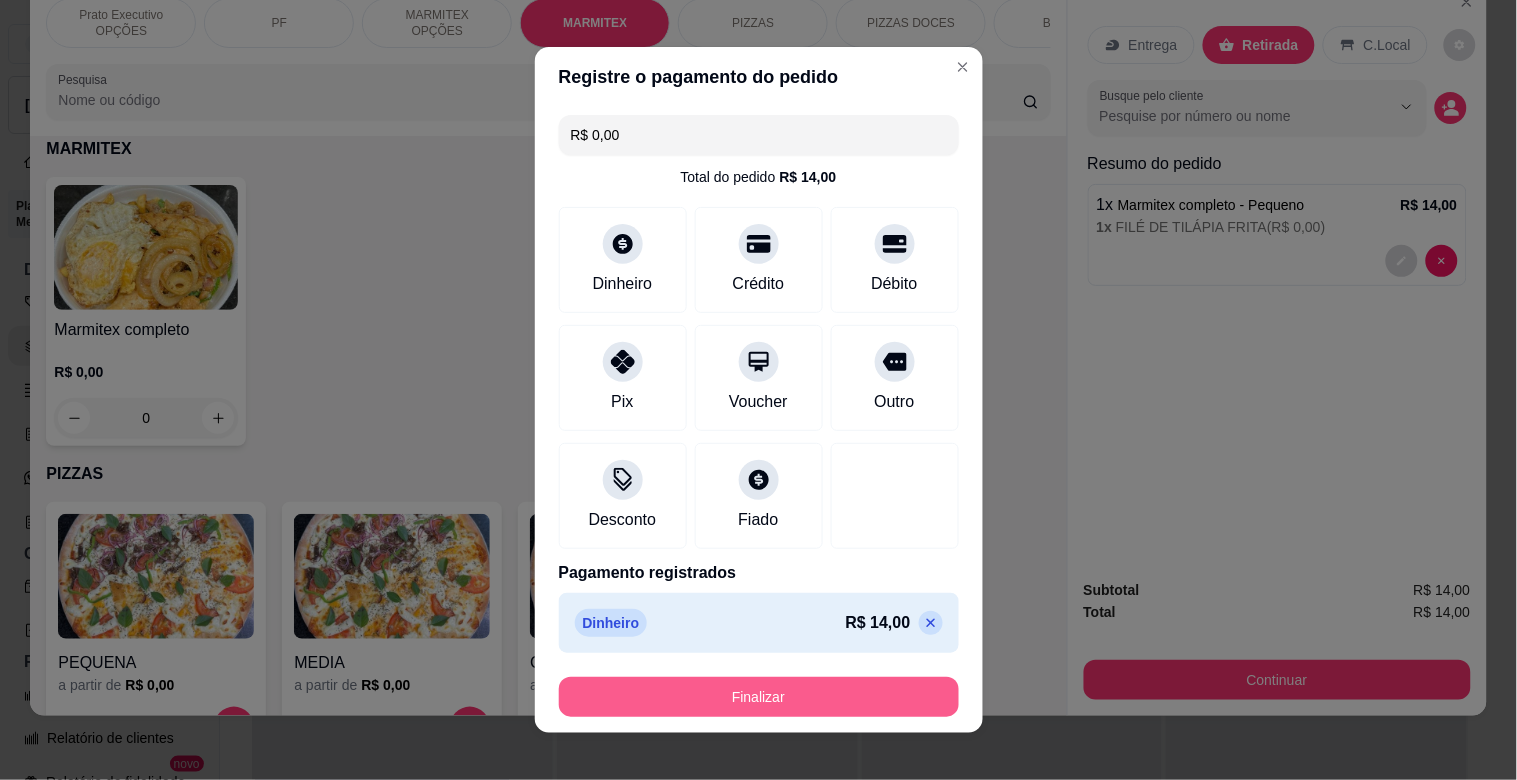 click on "Finalizar" at bounding box center (759, 697) 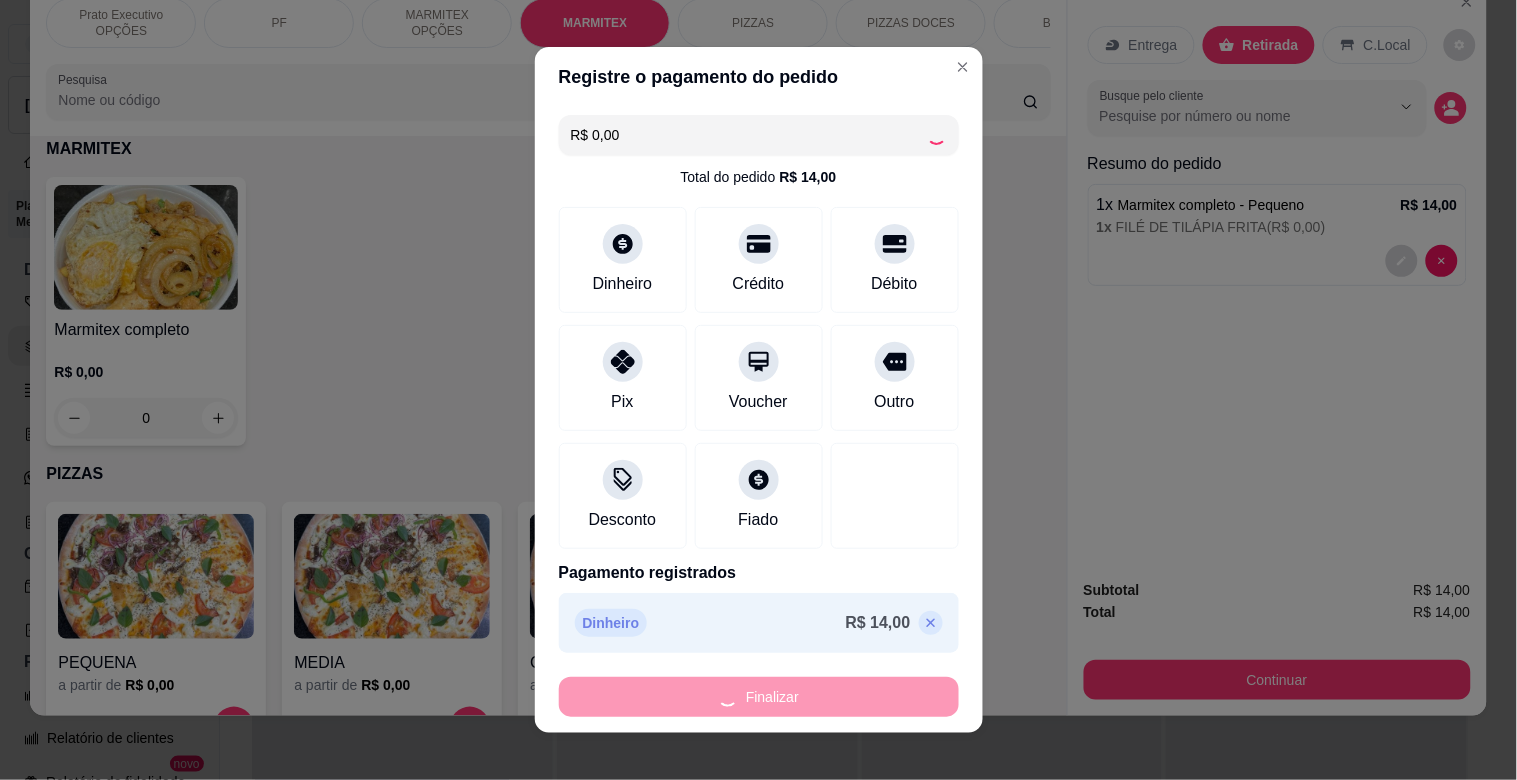 type on "-R$ 14,00" 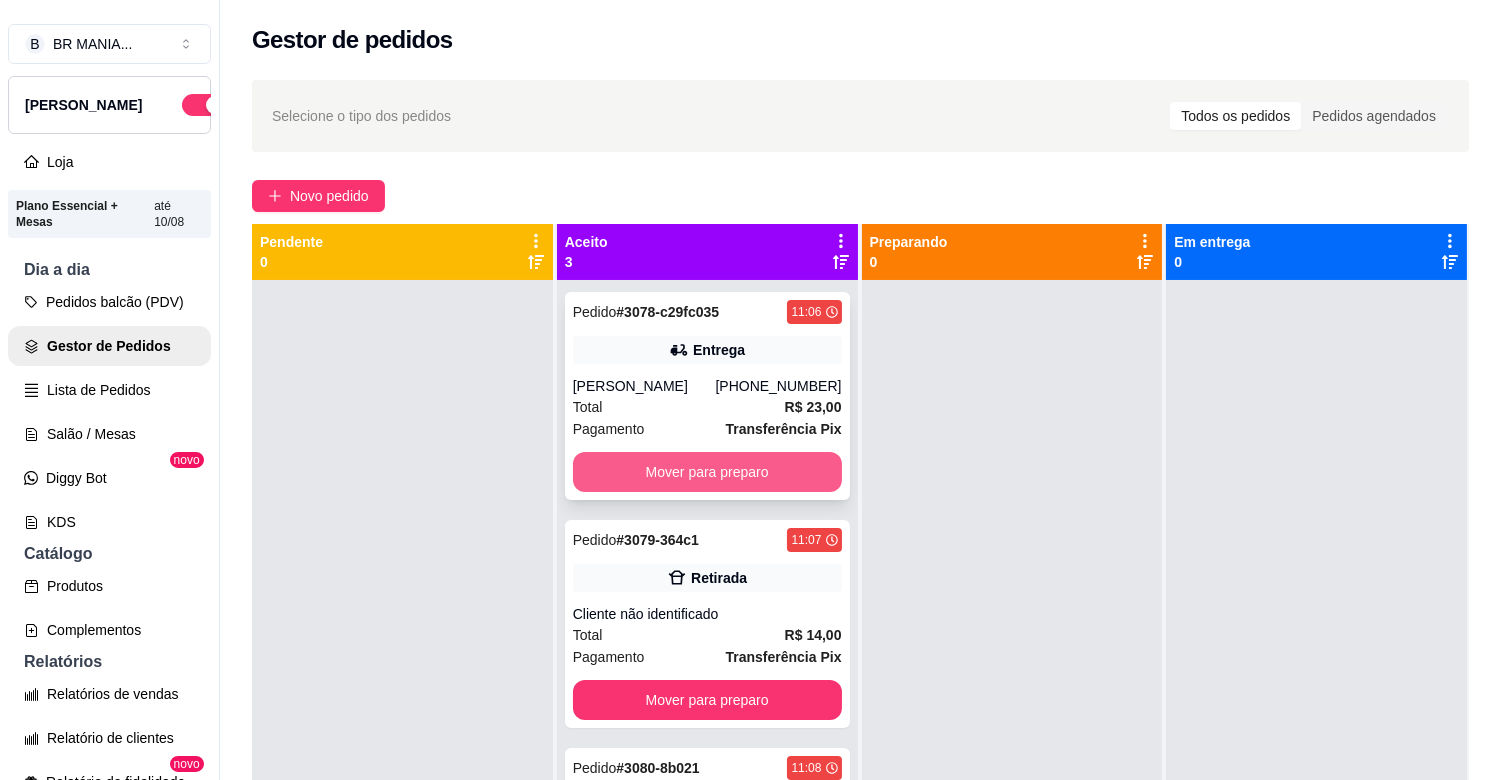 click on "Mover para preparo" at bounding box center (707, 472) 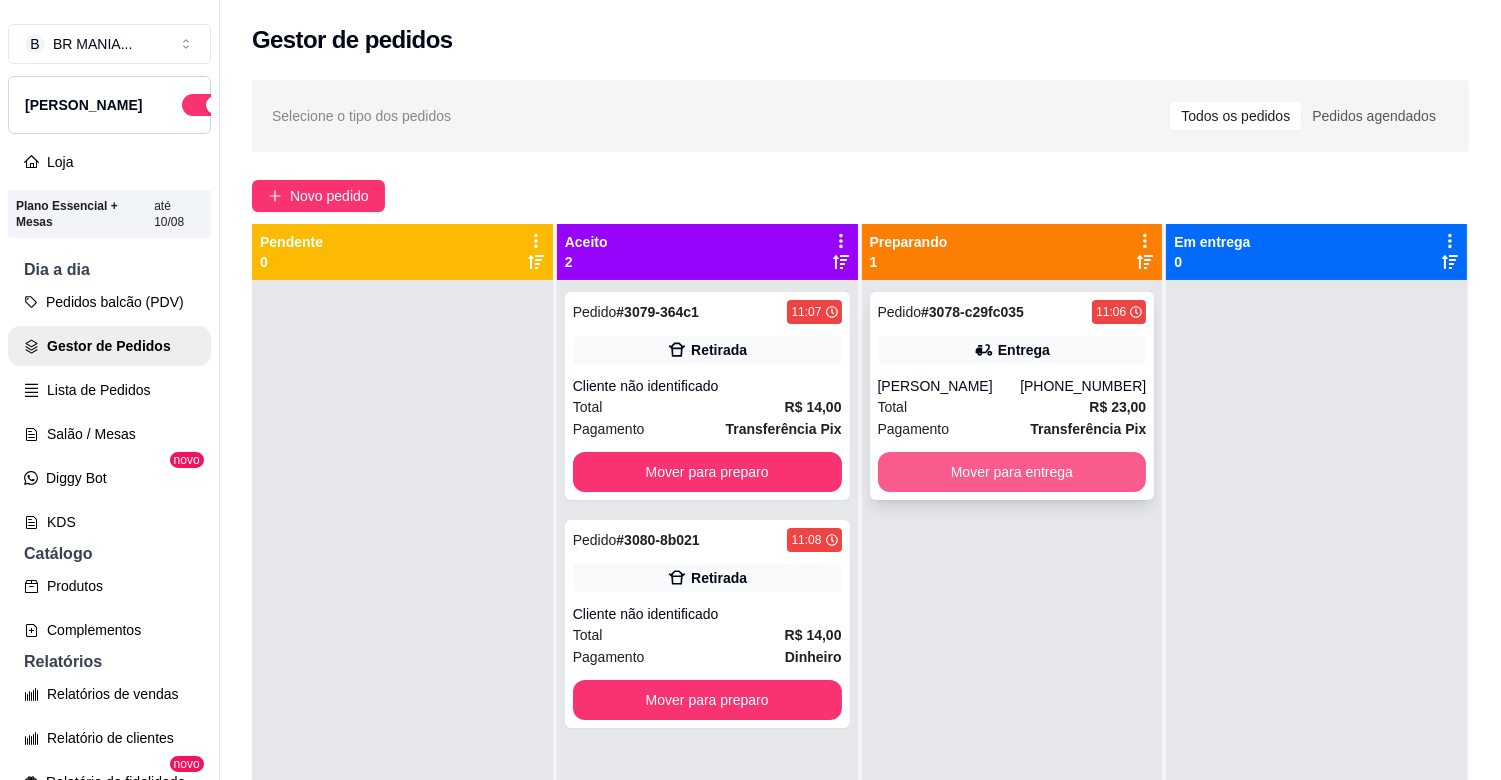 click on "Mover para entrega" at bounding box center (1012, 472) 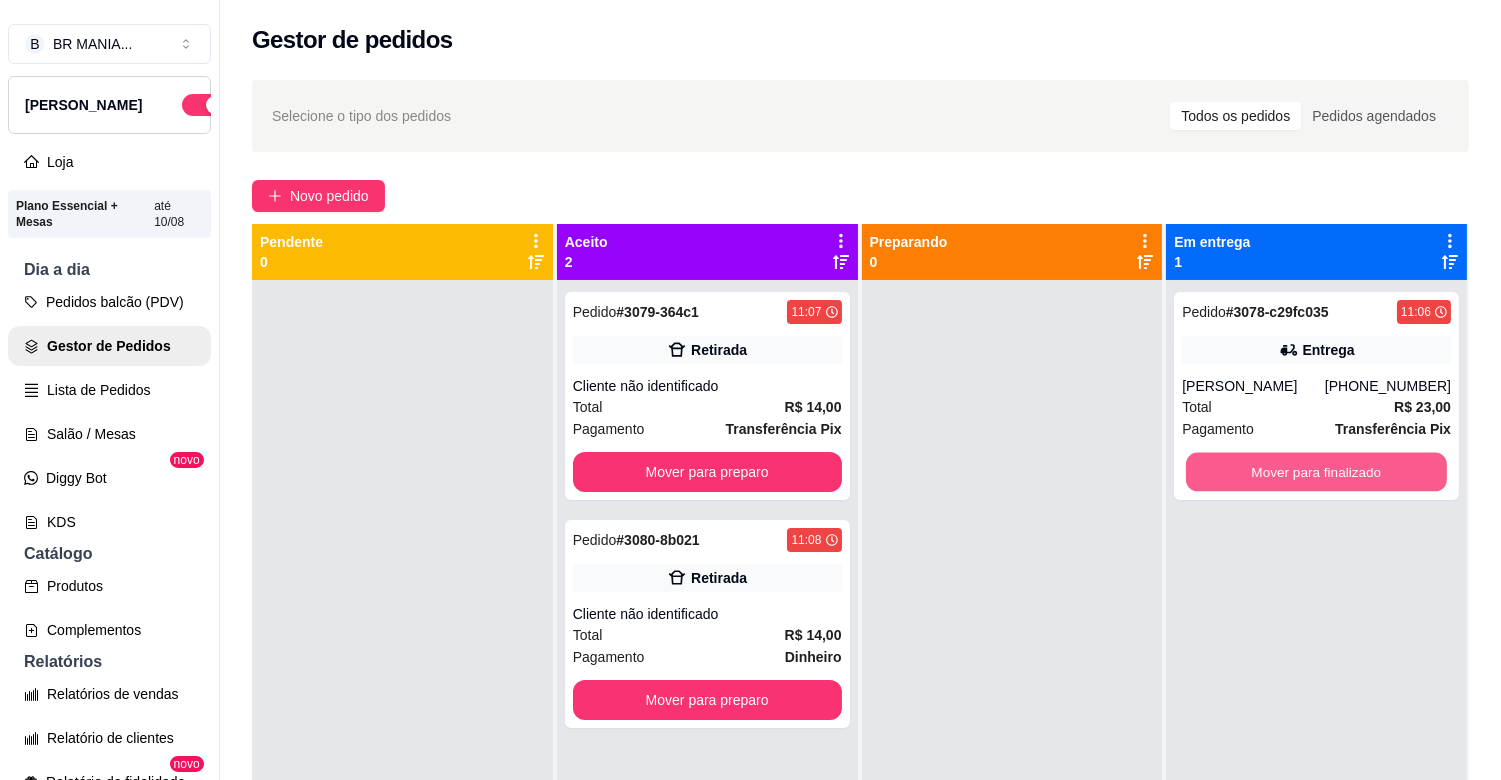 click on "Mover para finalizado" at bounding box center (1316, 472) 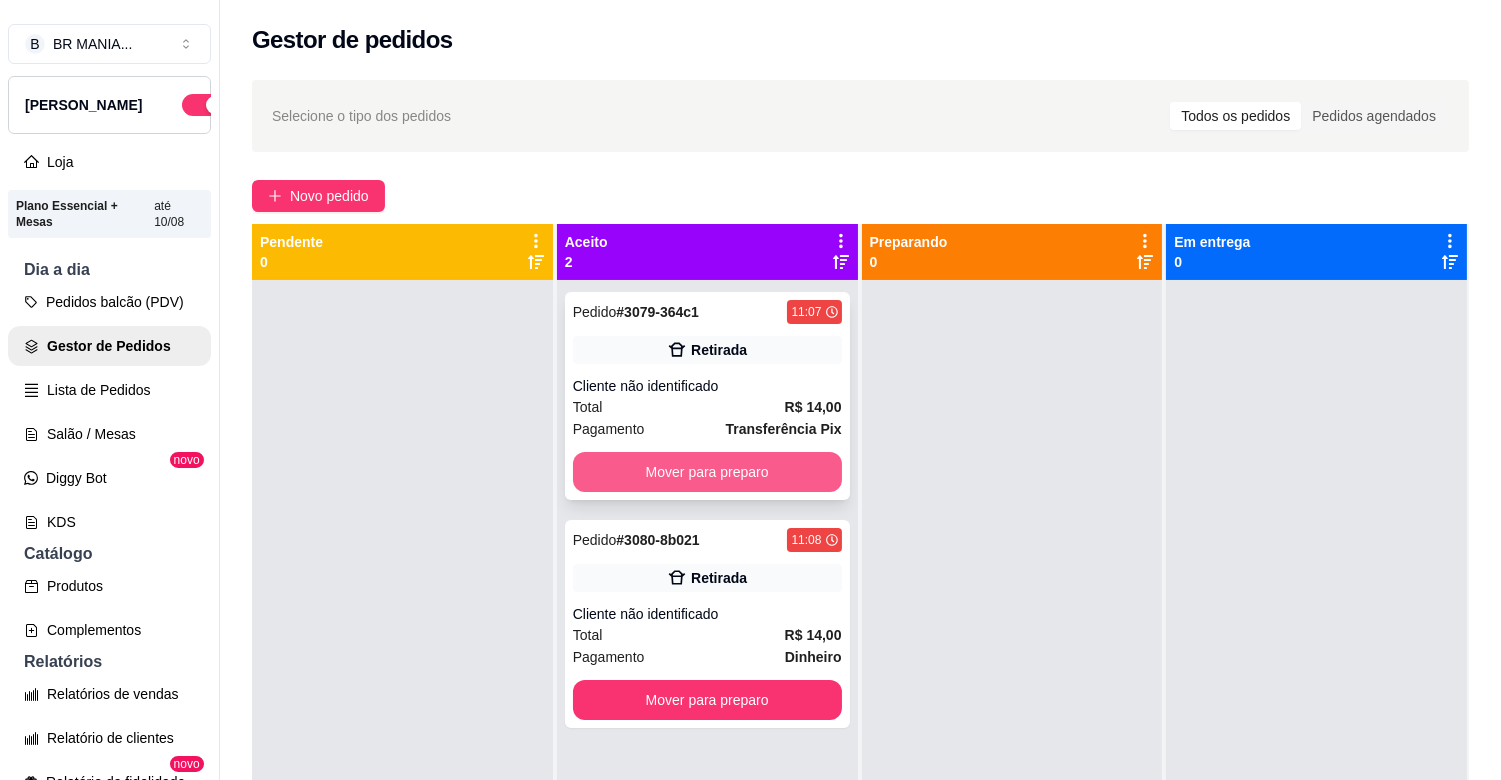 click on "Mover para preparo" at bounding box center [707, 472] 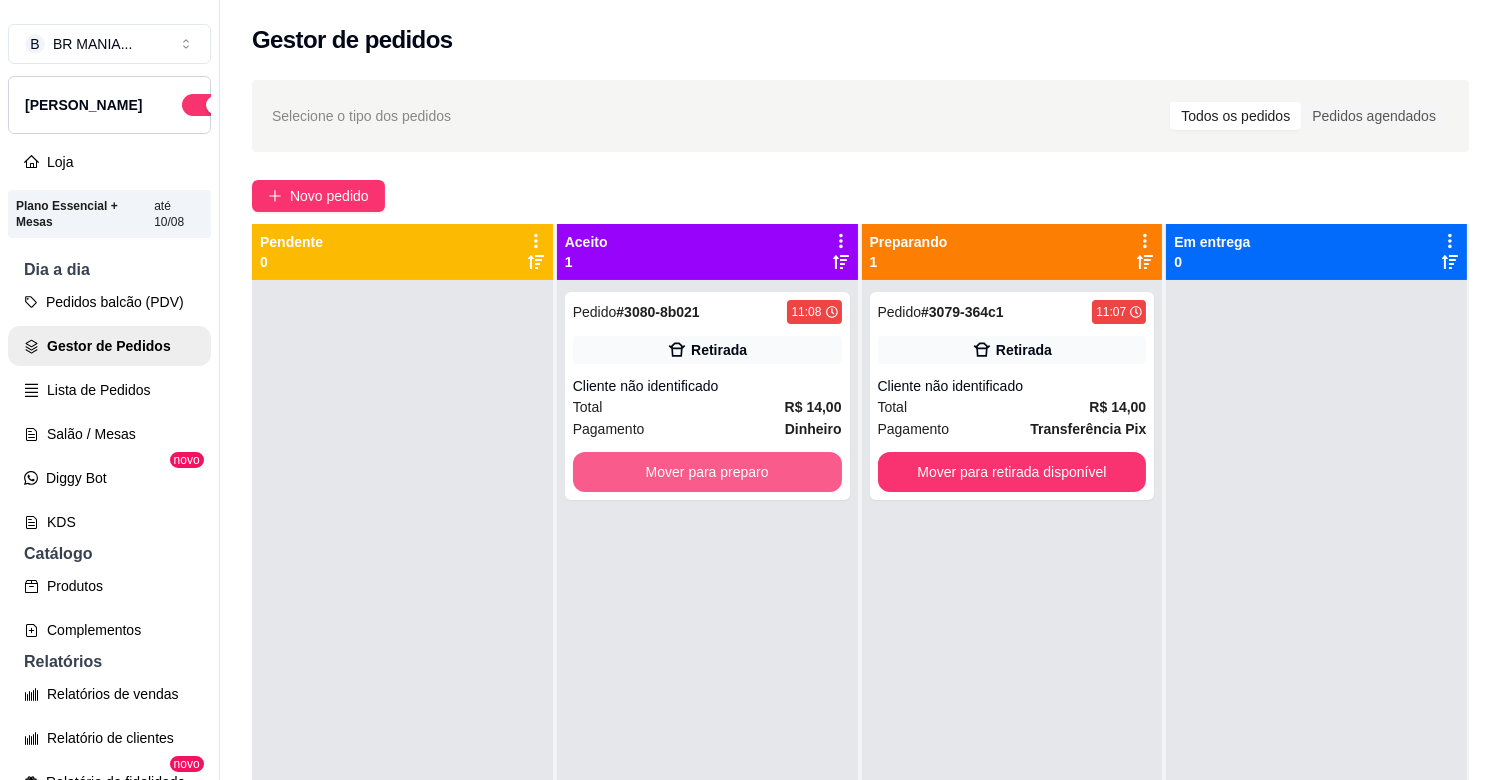 click on "Mover para preparo" at bounding box center [707, 472] 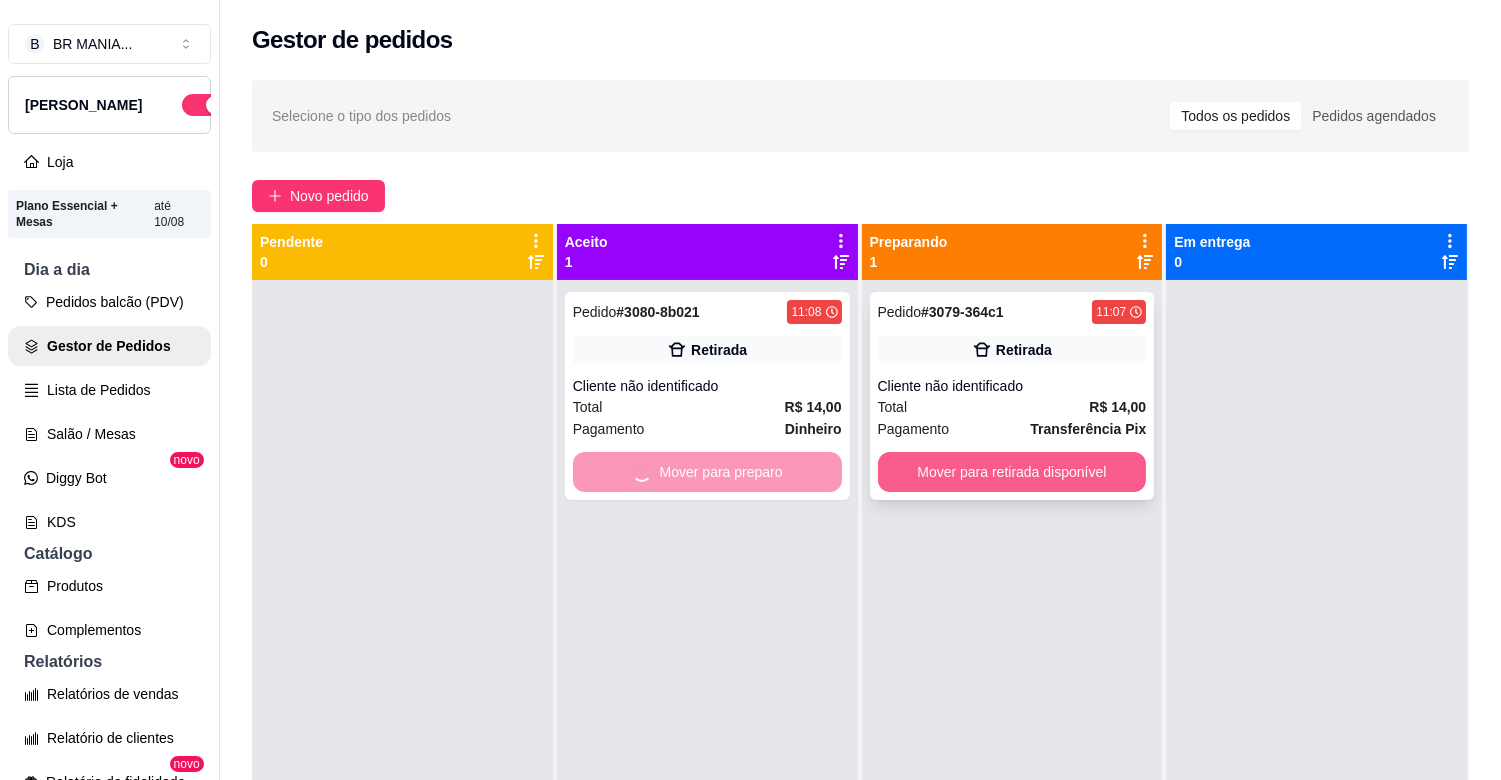 click on "Mover para retirada disponível" at bounding box center [1012, 472] 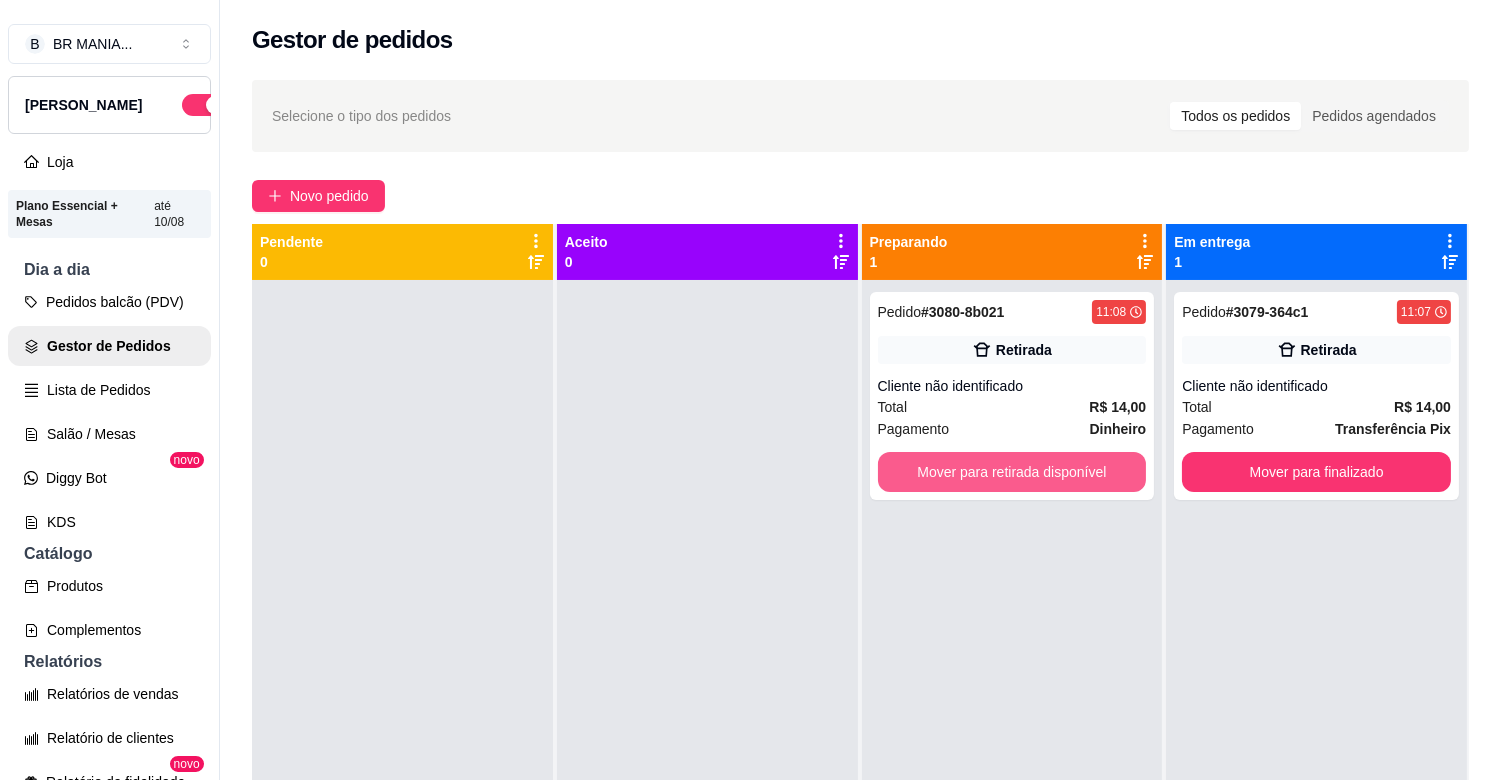 click on "Mover para retirada disponível" at bounding box center [1012, 472] 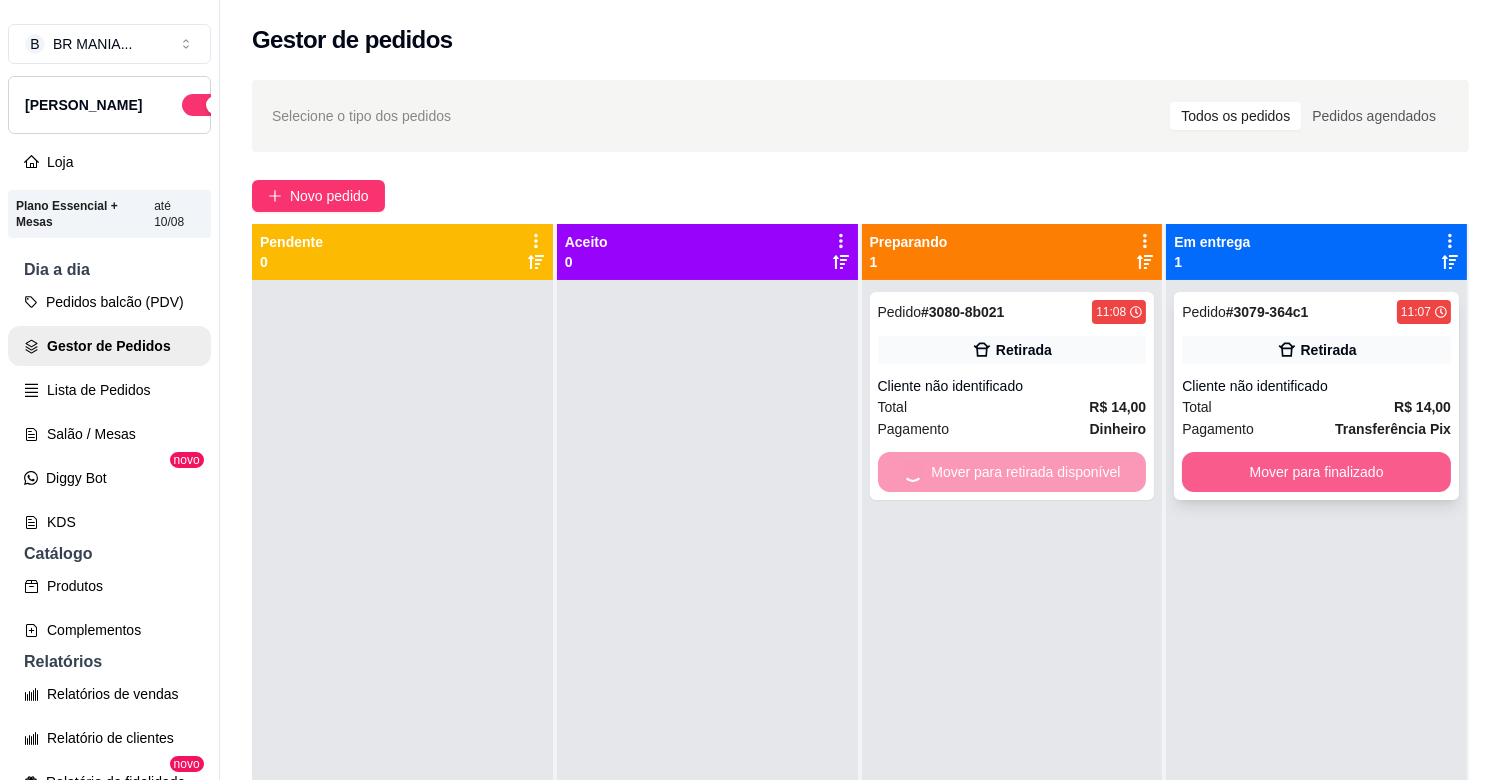 click on "Mover para finalizado" at bounding box center [1316, 472] 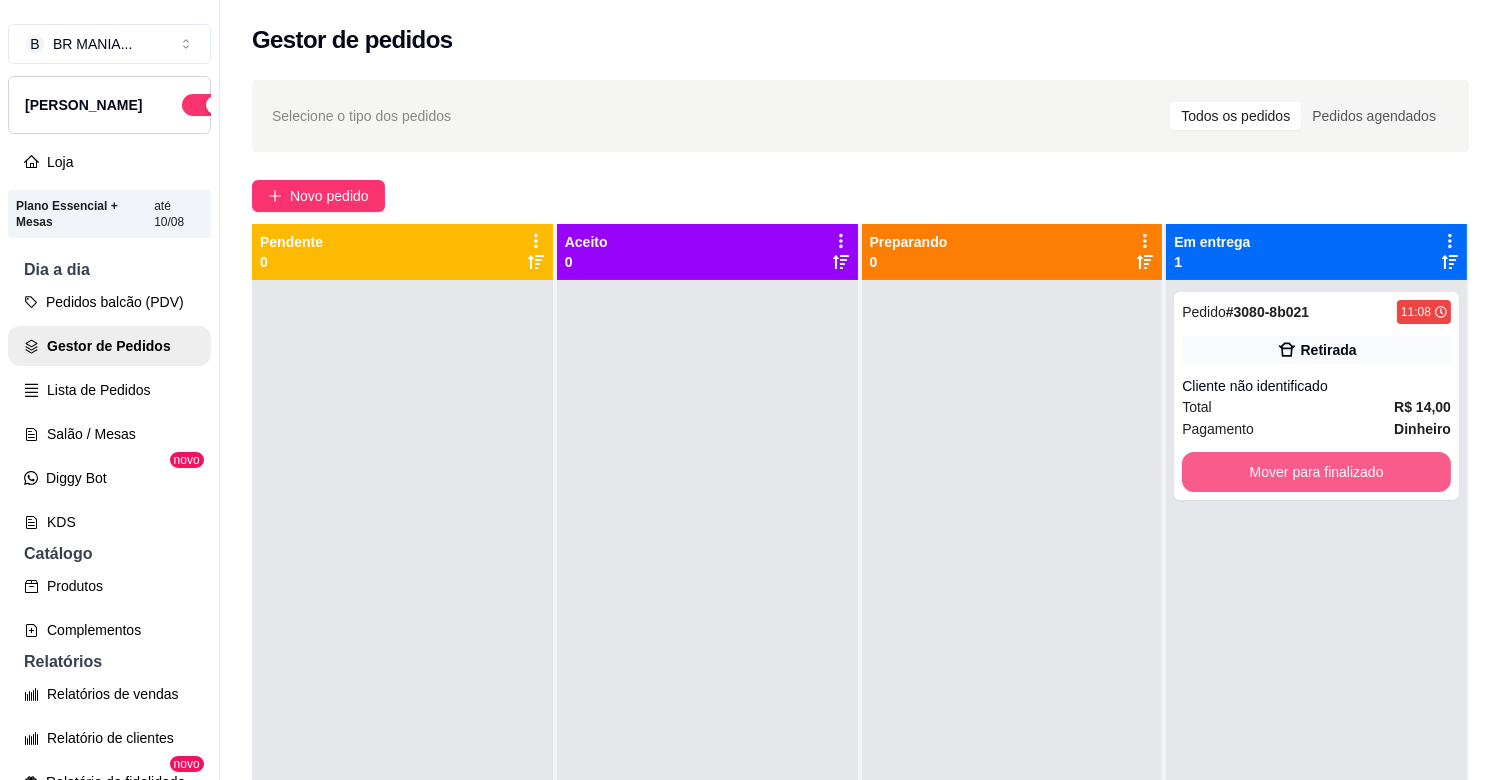 click on "Mover para finalizado" at bounding box center (1316, 472) 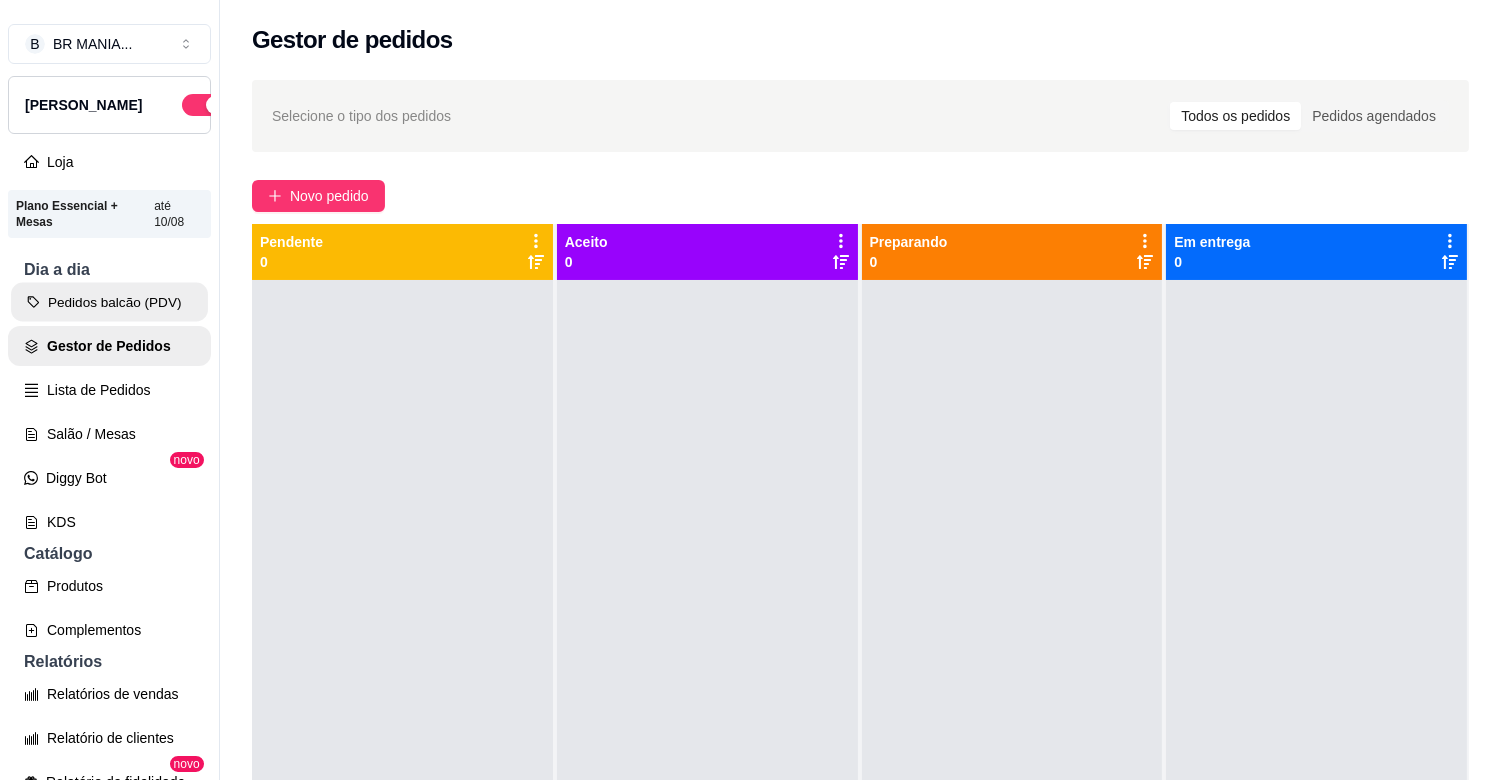 click on "Pedidos balcão (PDV)" at bounding box center (109, 302) 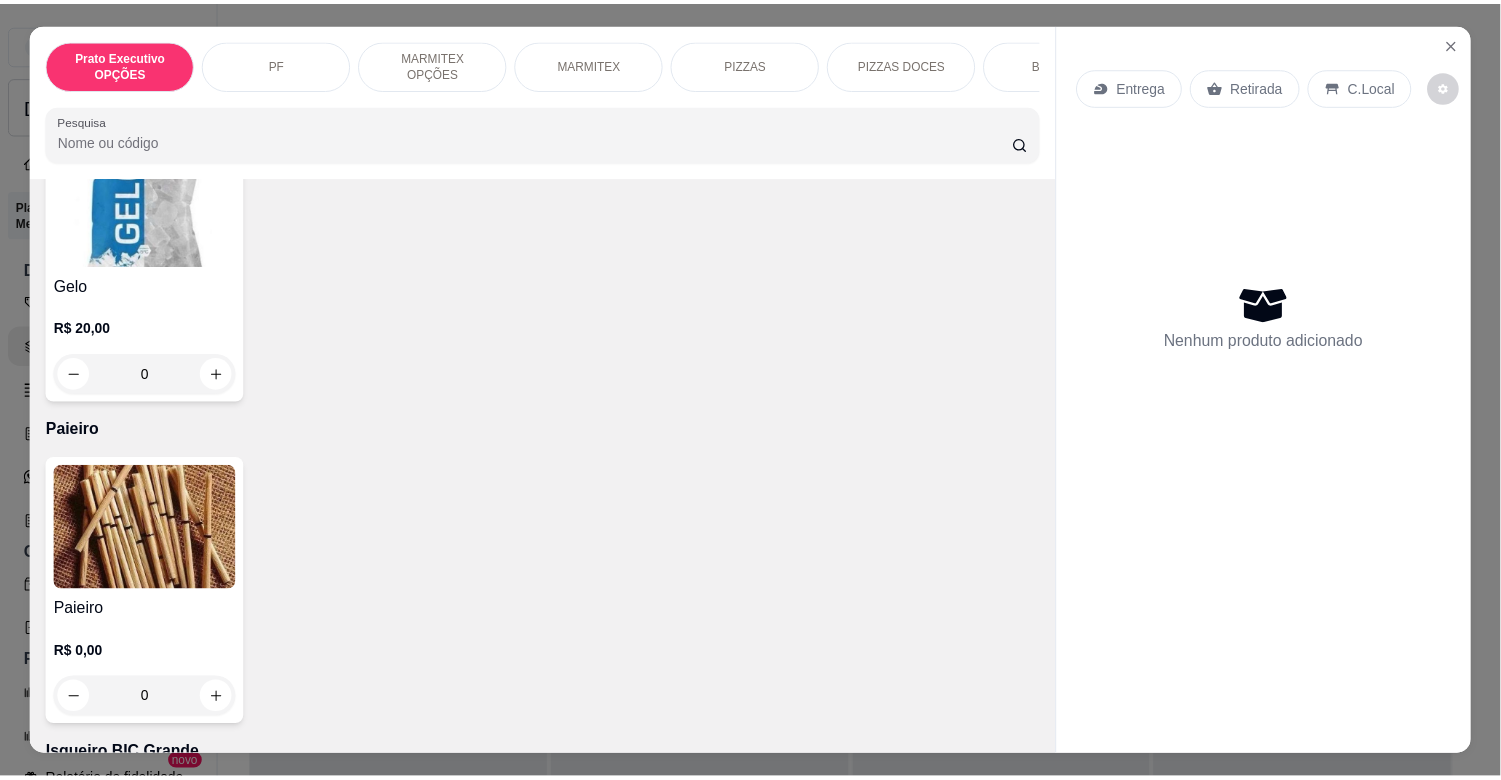 scroll, scrollTop: 10515, scrollLeft: 0, axis: vertical 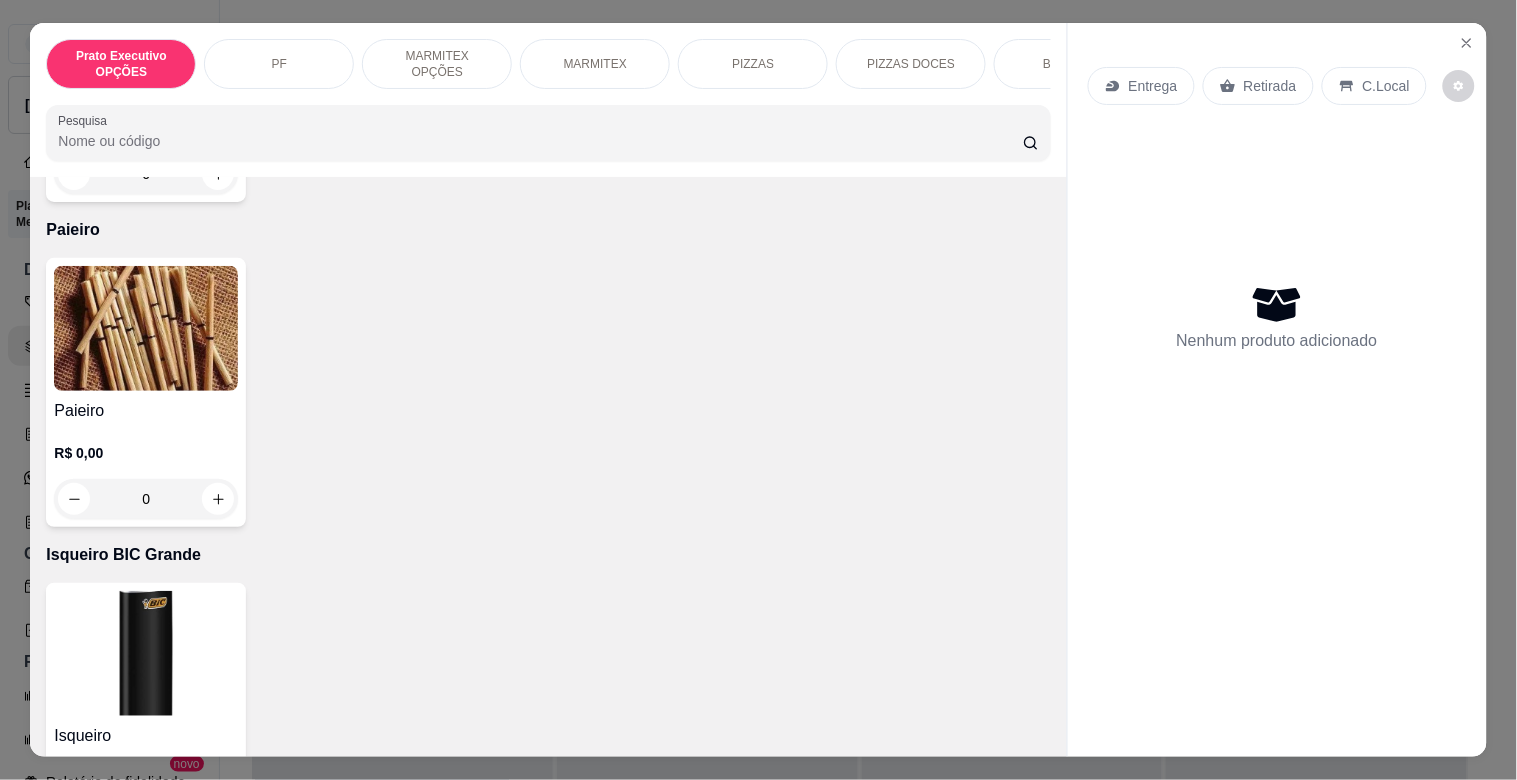 click at bounding box center [146, 328] 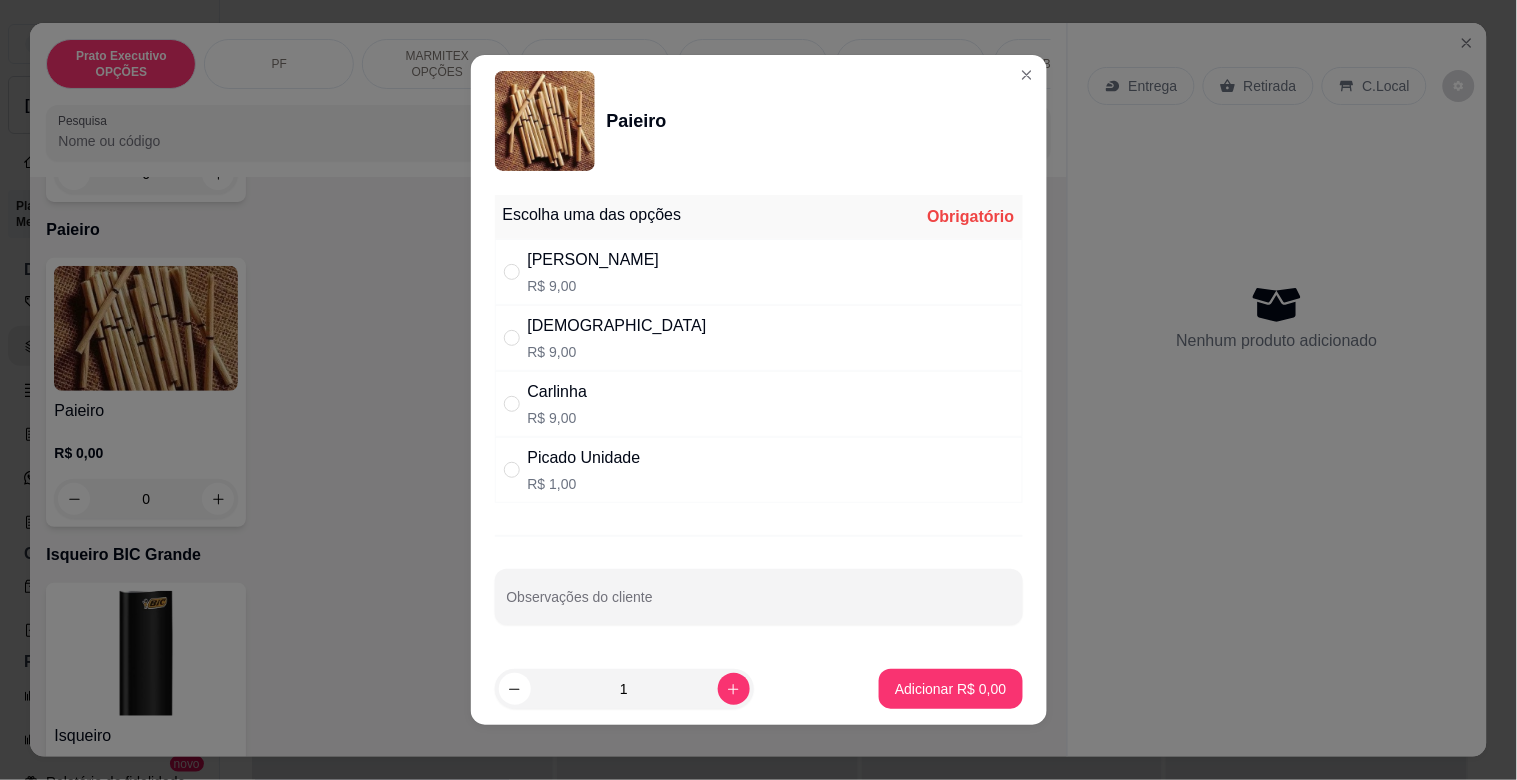 drag, startPoint x: 605, startPoint y: 318, endPoint x: 615, endPoint y: 387, distance: 69.72087 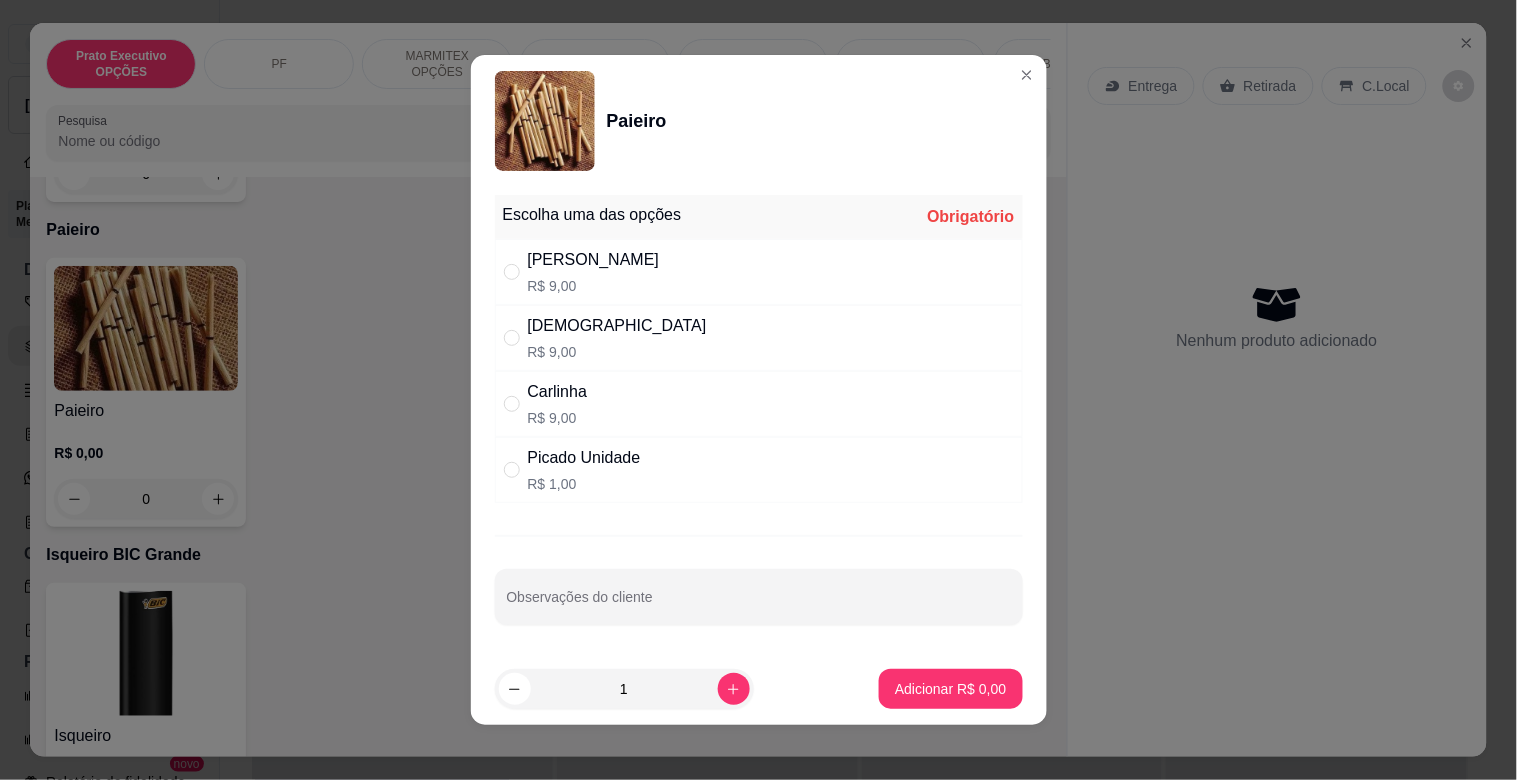 radio on "true" 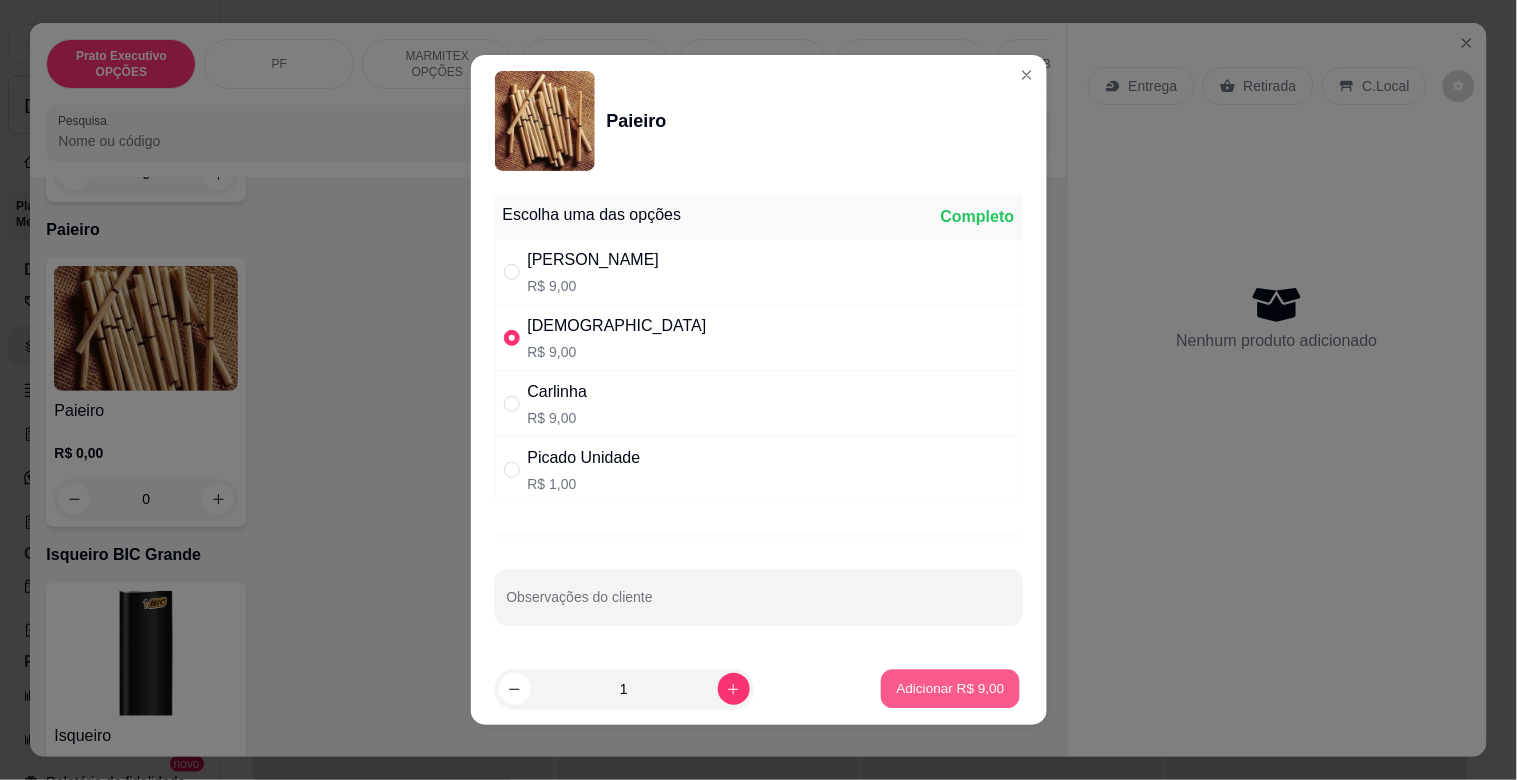 click on "Adicionar   R$ 9,00" at bounding box center (950, 689) 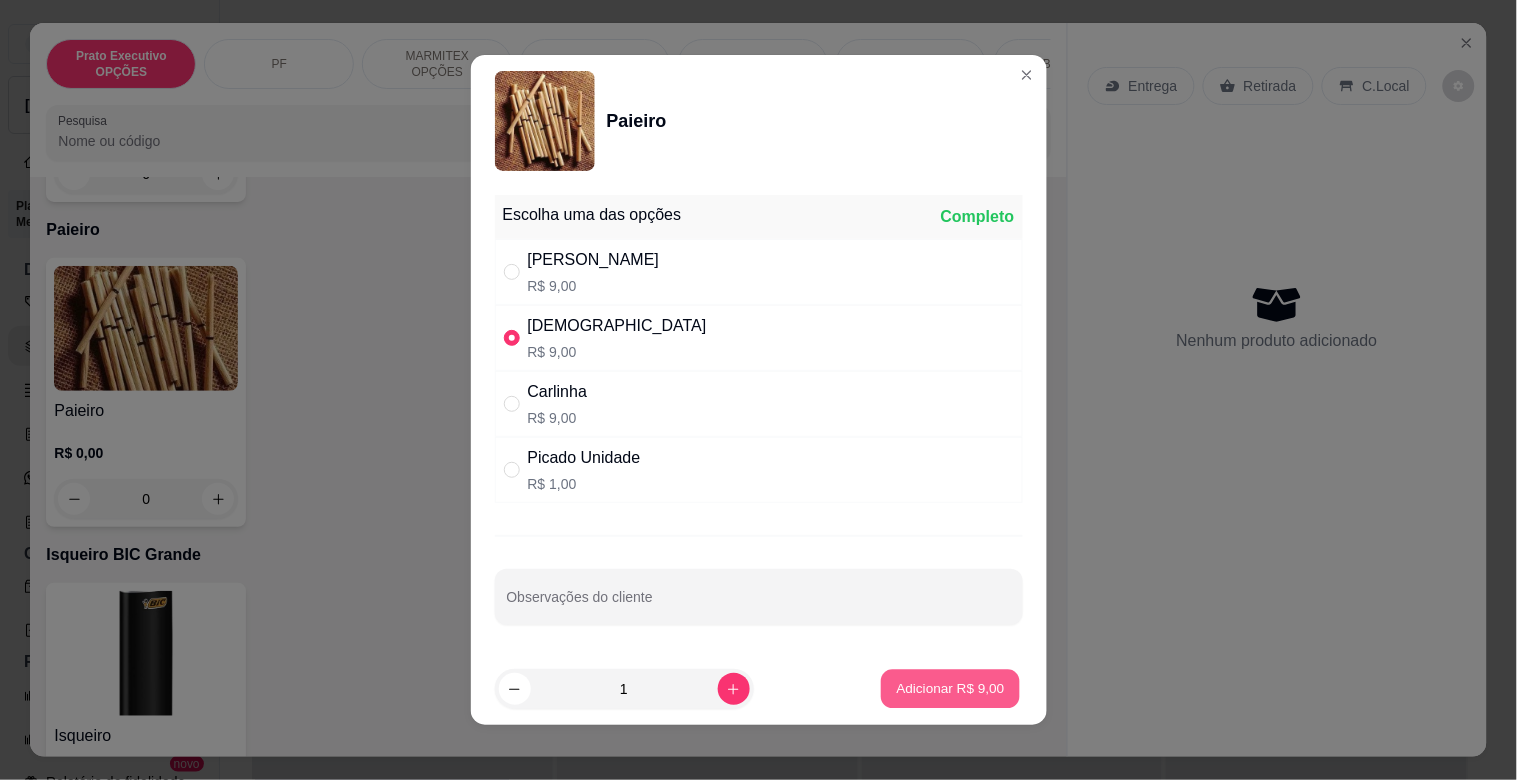type on "1" 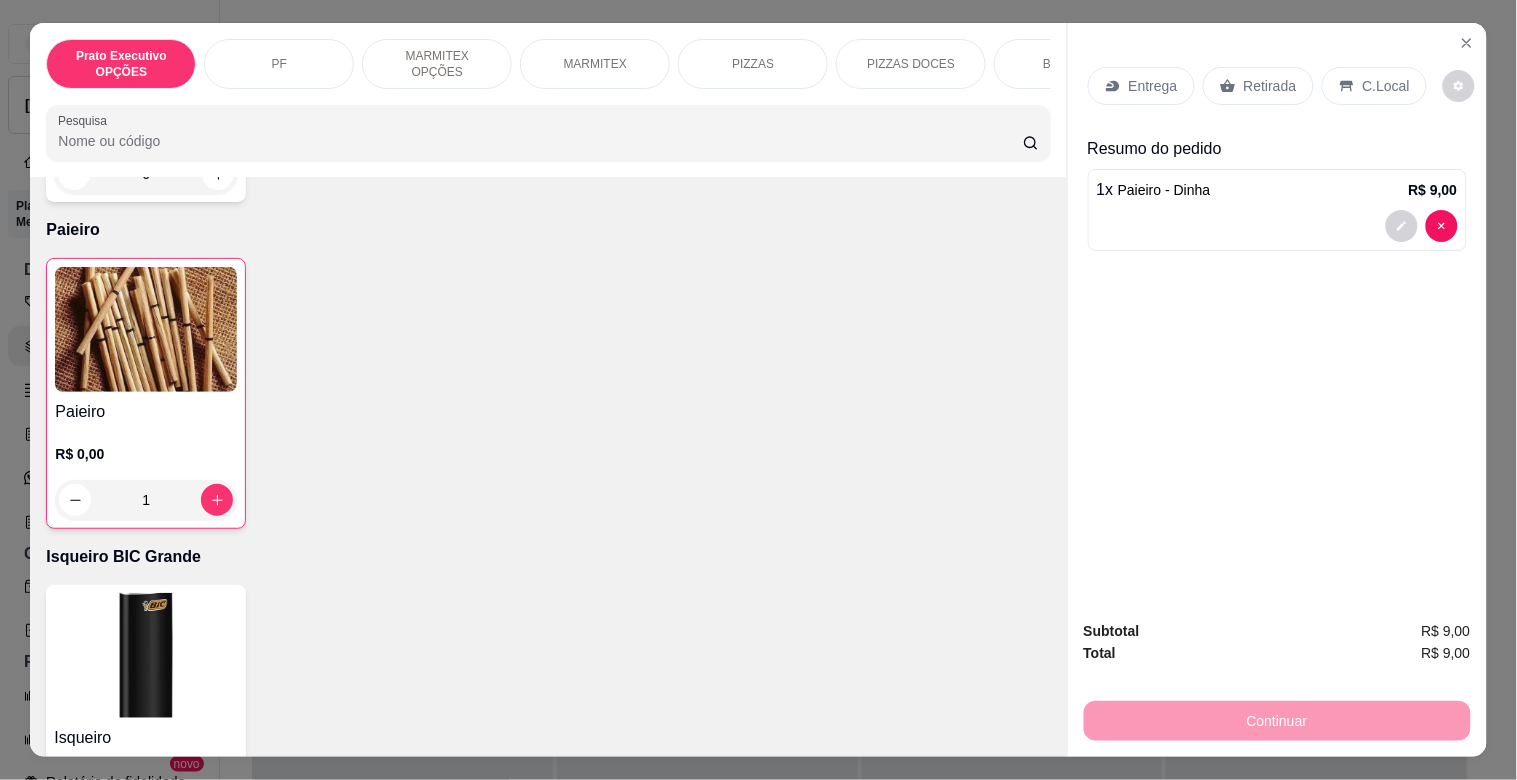 click on "Retirada" at bounding box center [1258, 86] 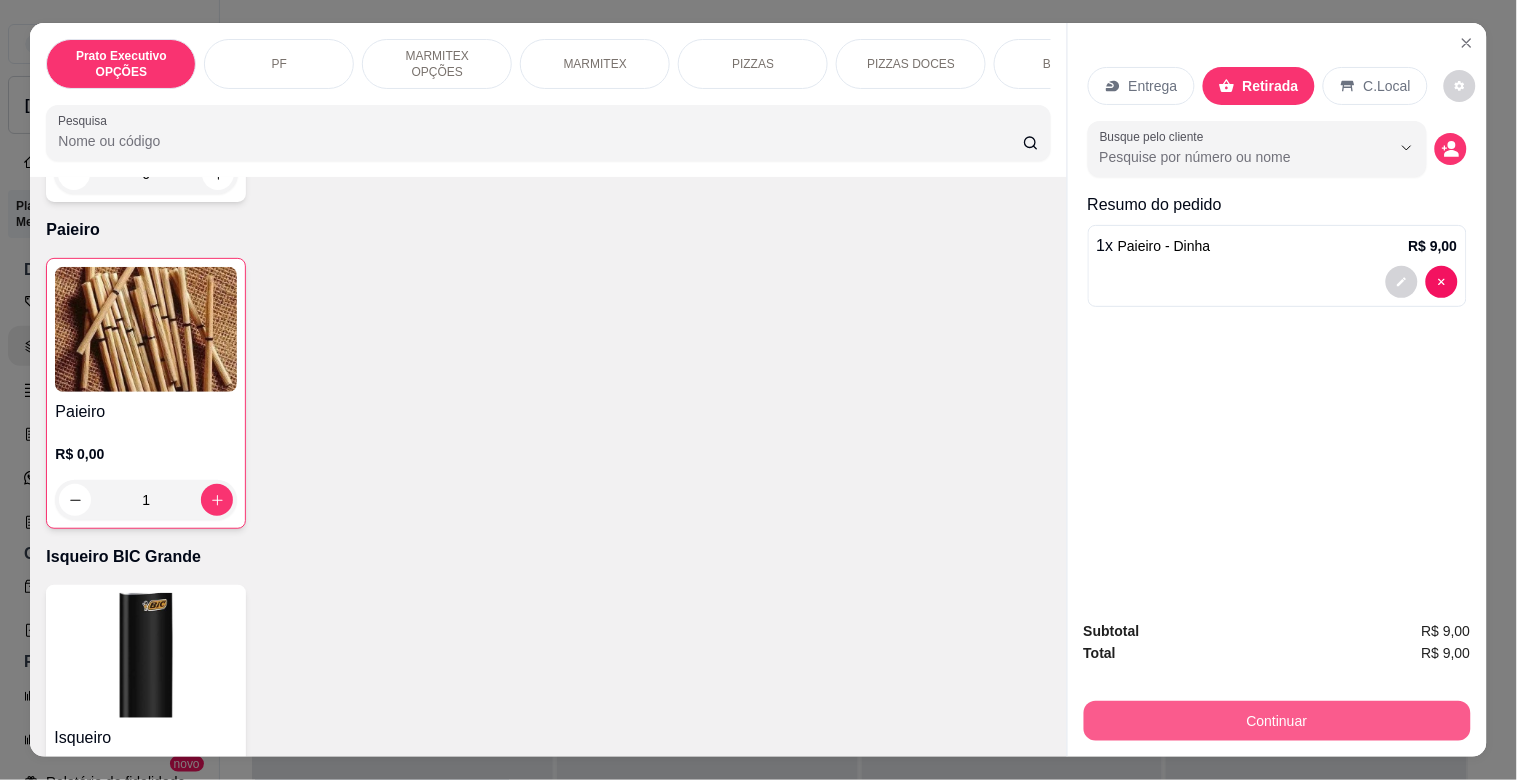 click on "Continuar" at bounding box center [1277, 721] 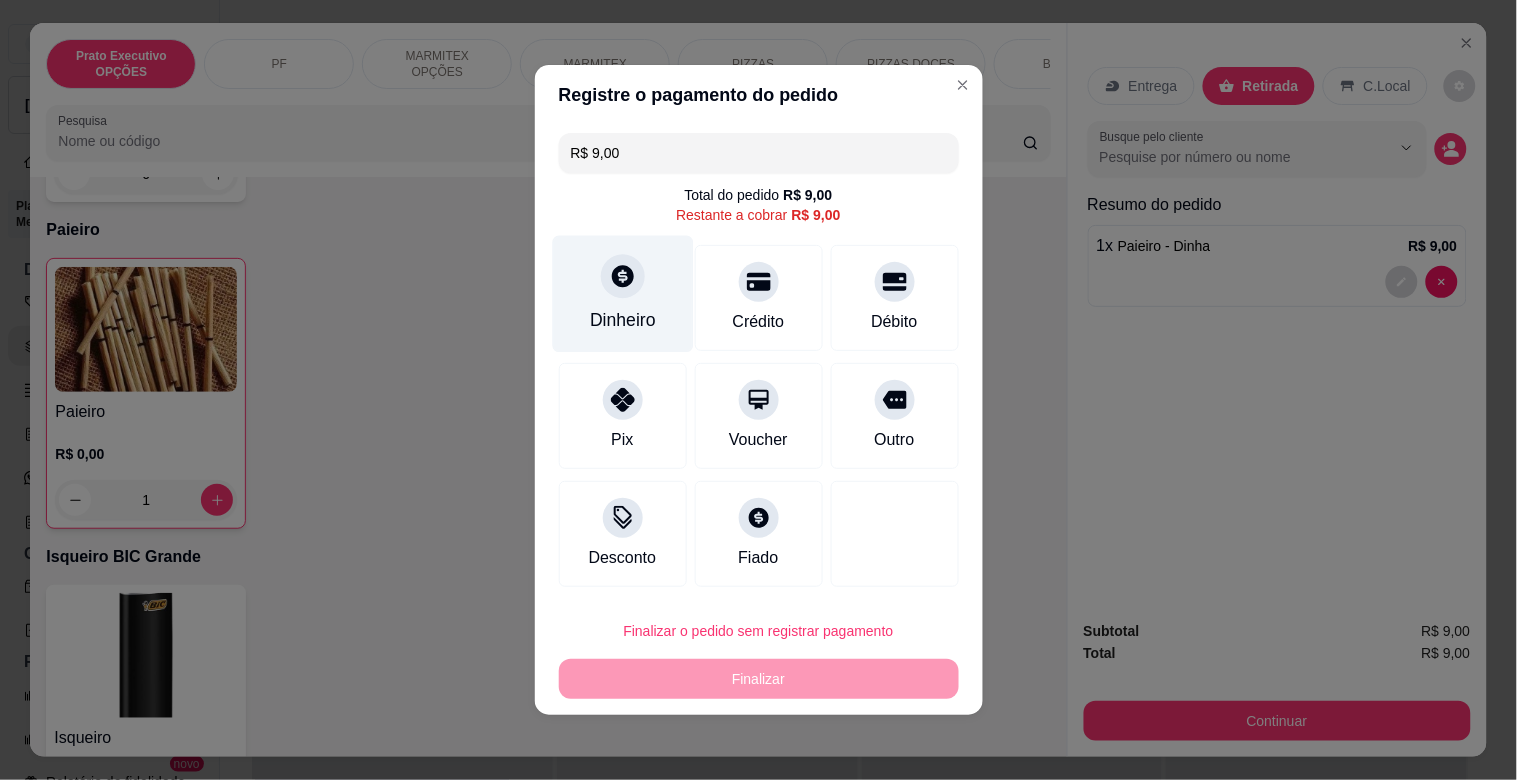 click on "Dinheiro" at bounding box center (622, 294) 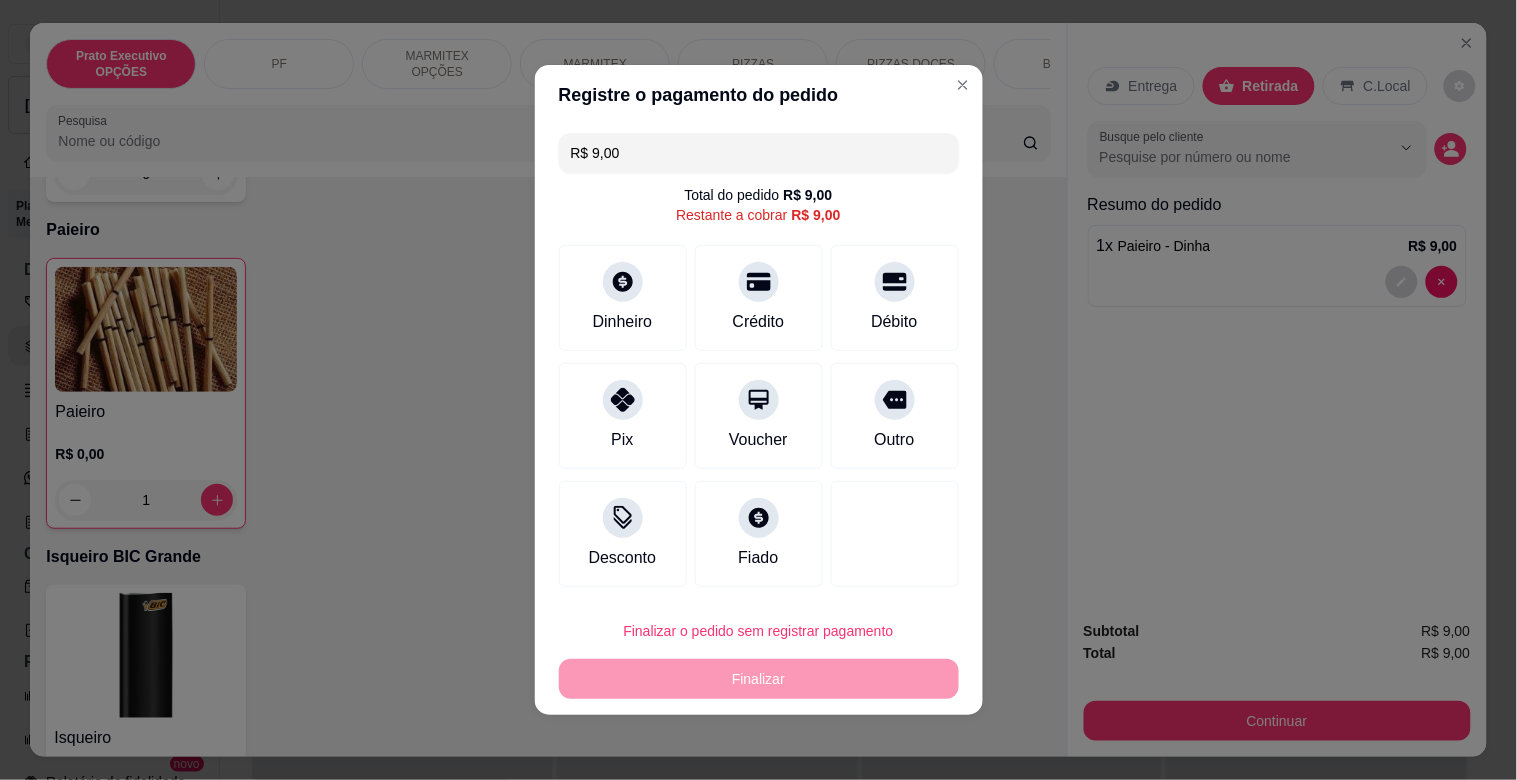 click on "0,00" at bounding box center [758, 371] 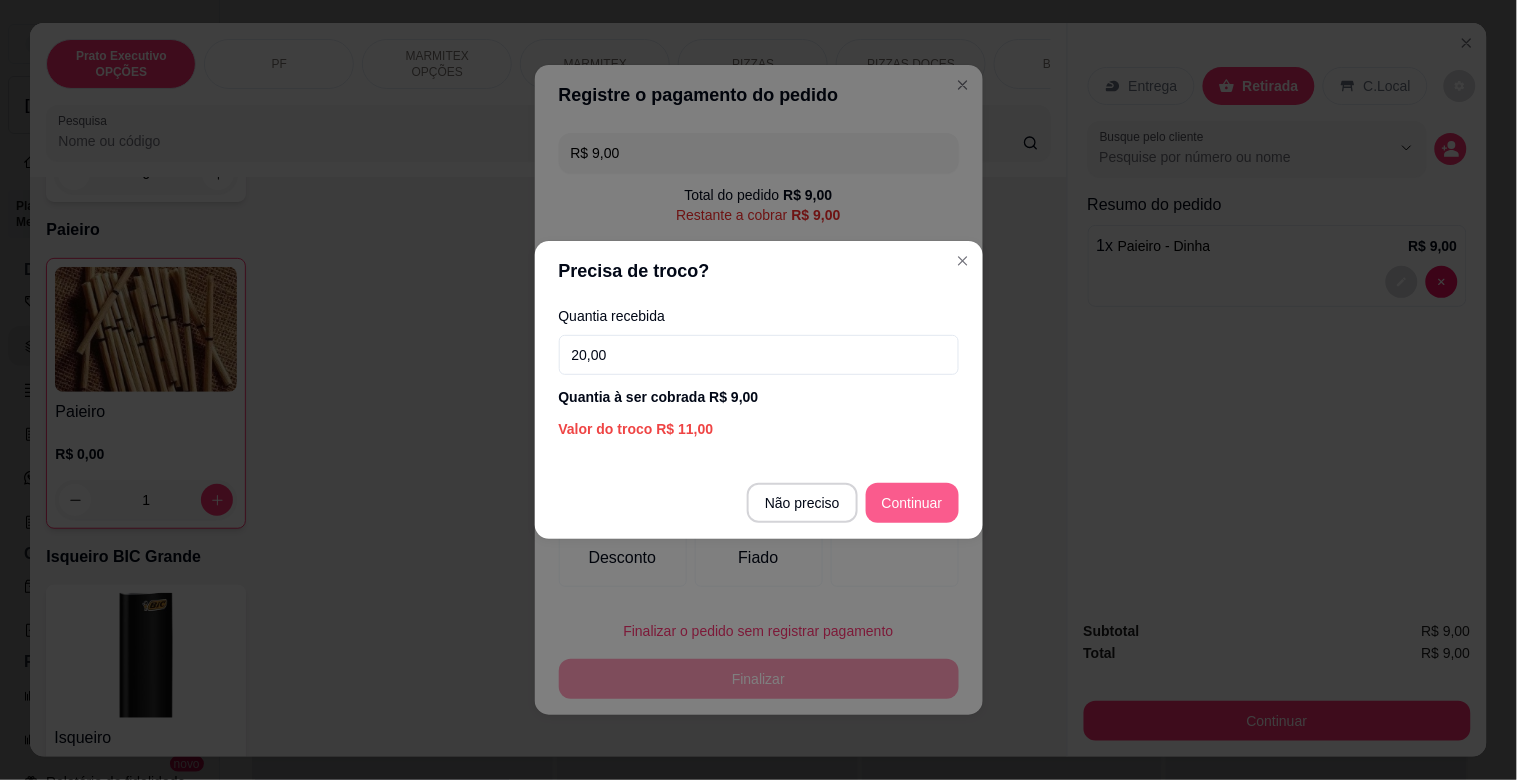 type on "20,00" 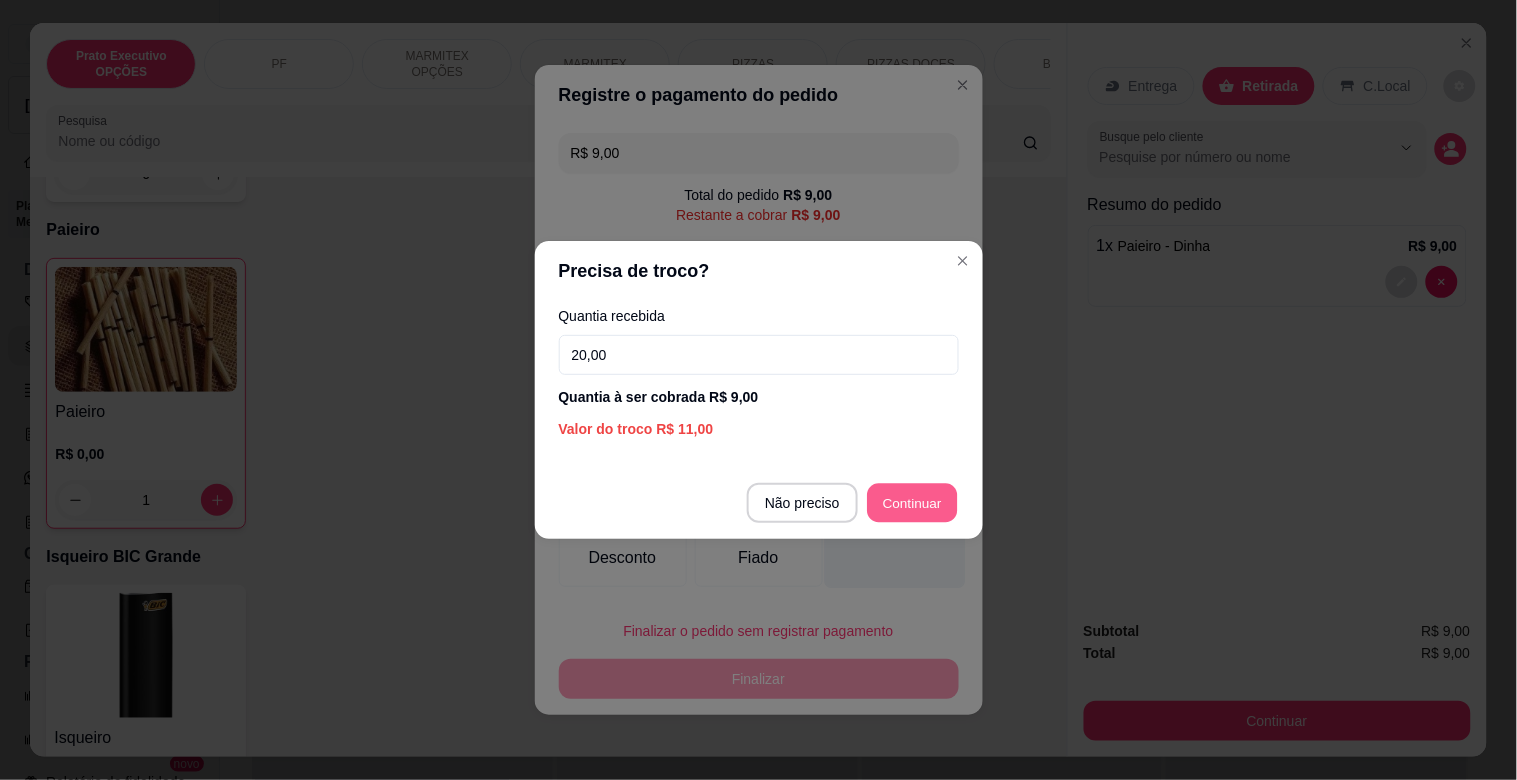 type on "R$ 0,00" 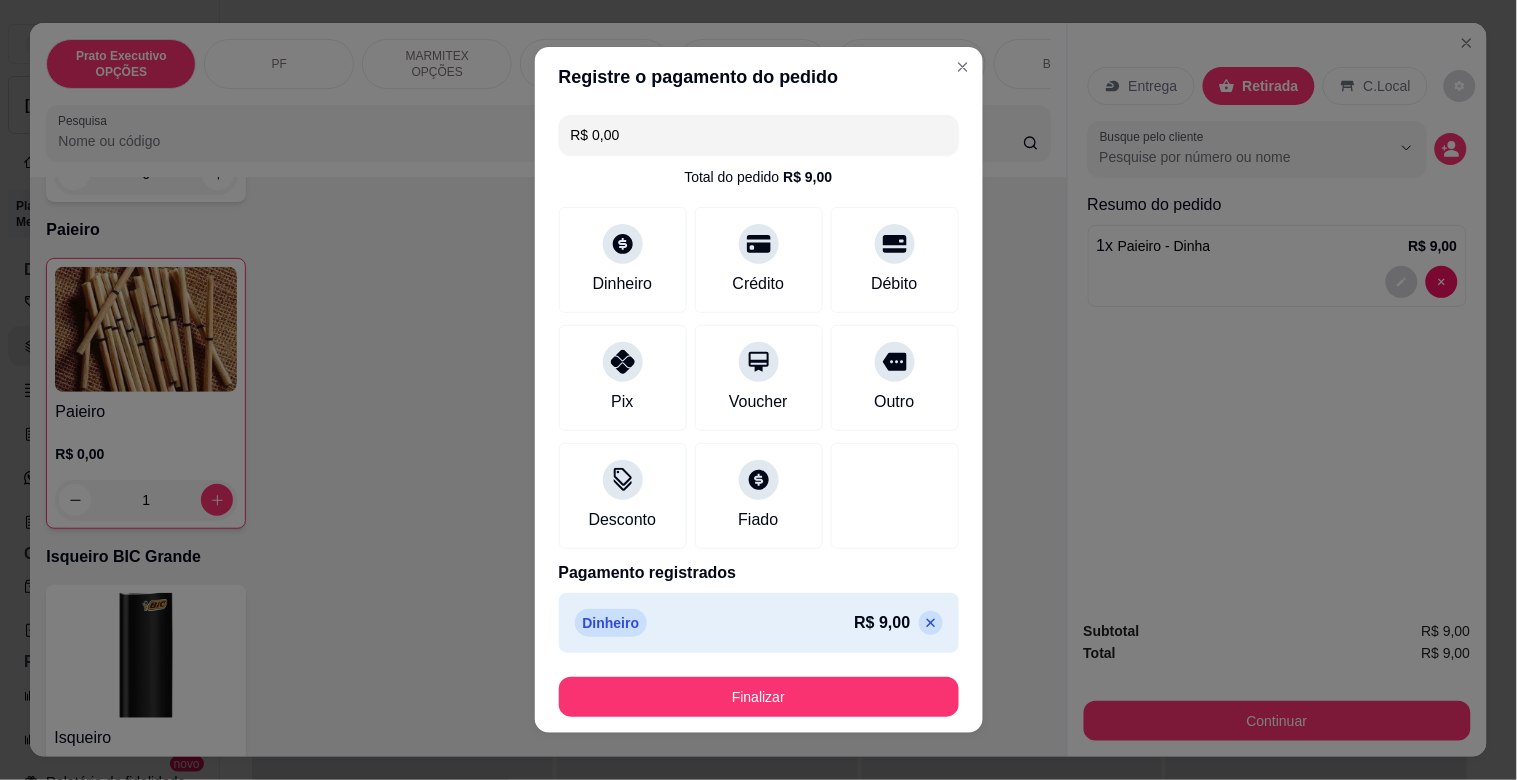 click on "Finalizar" at bounding box center [759, 697] 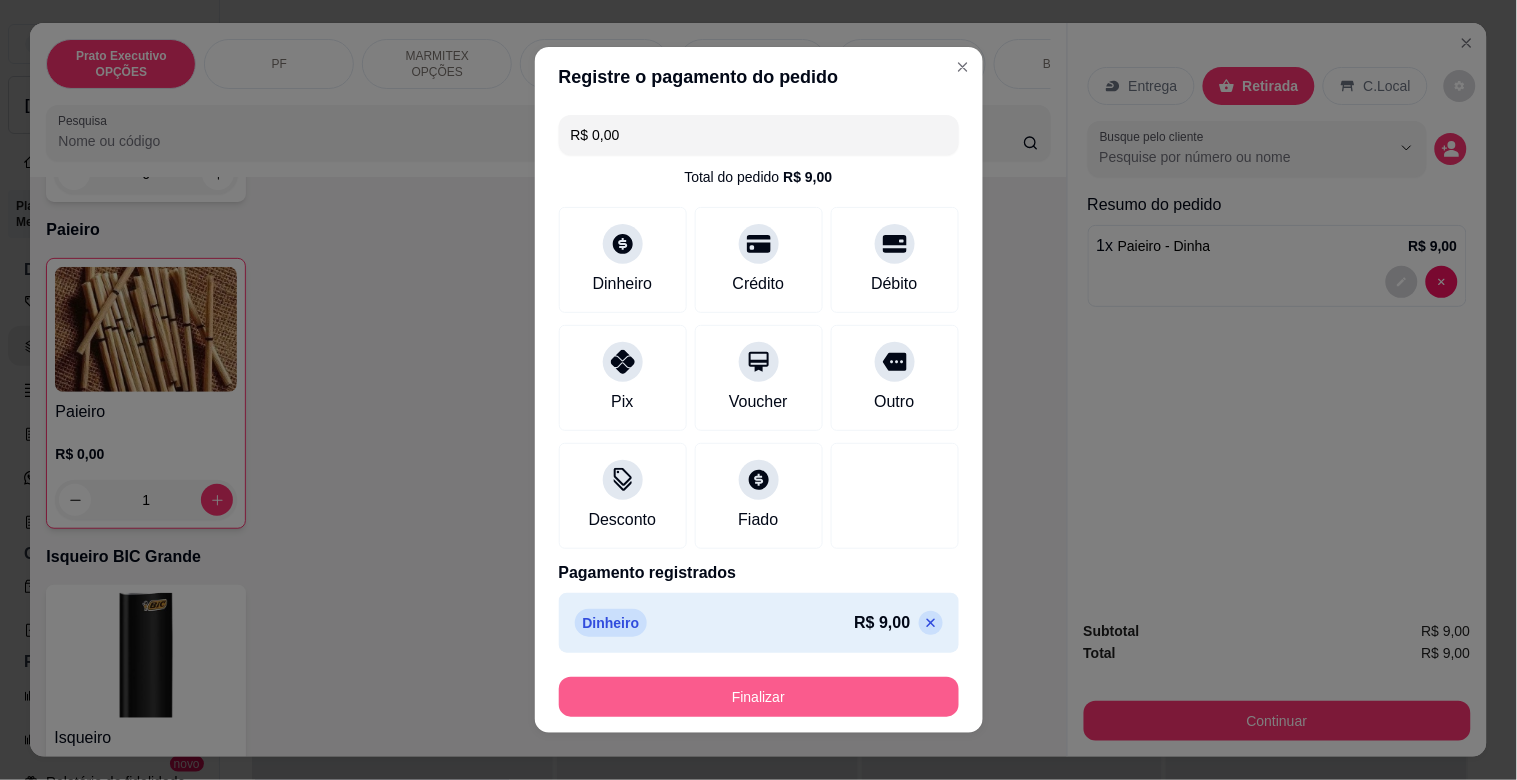 click on "Finalizar" at bounding box center [759, 697] 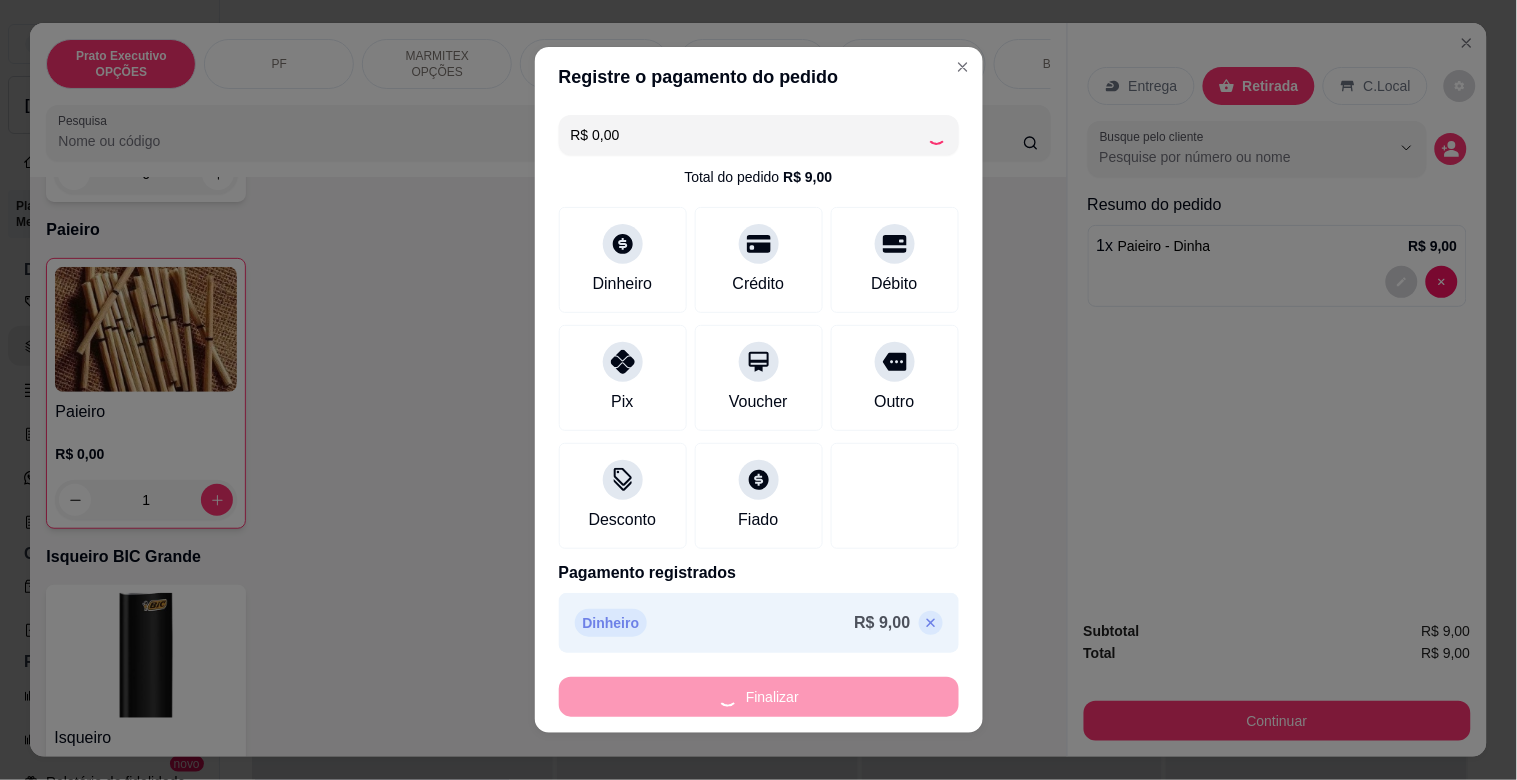 type on "0" 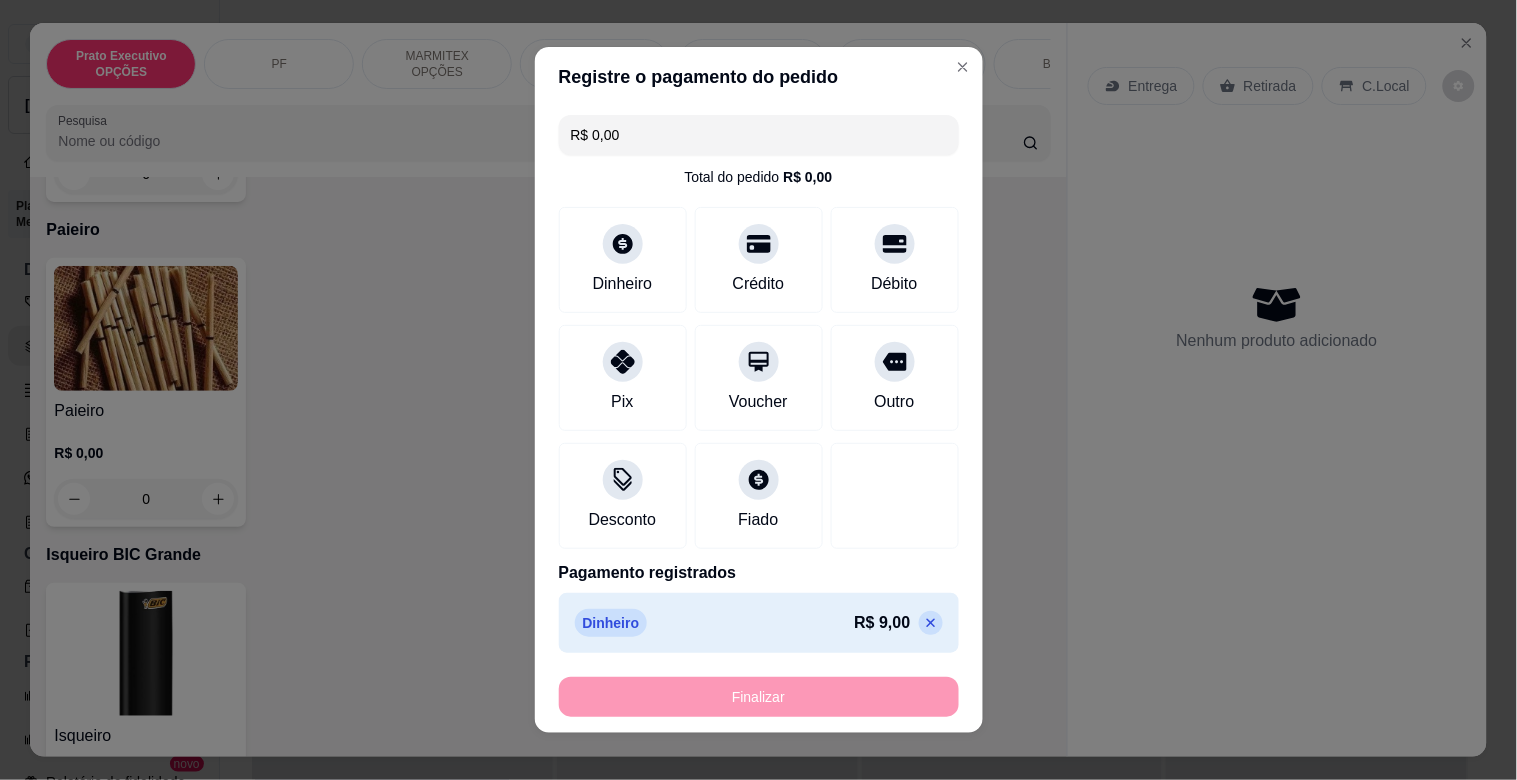 type on "-R$ 9,00" 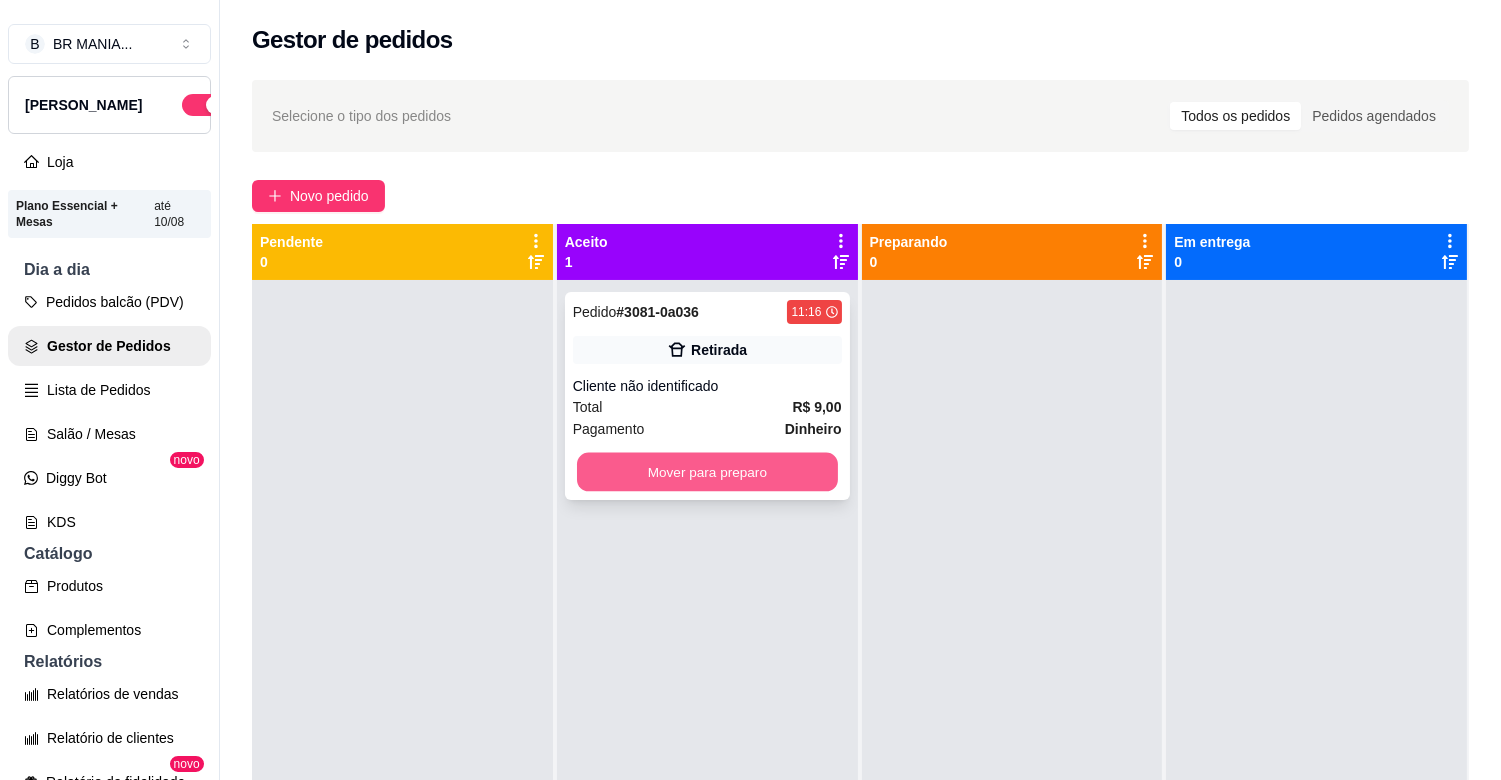click on "Mover para preparo" at bounding box center (707, 472) 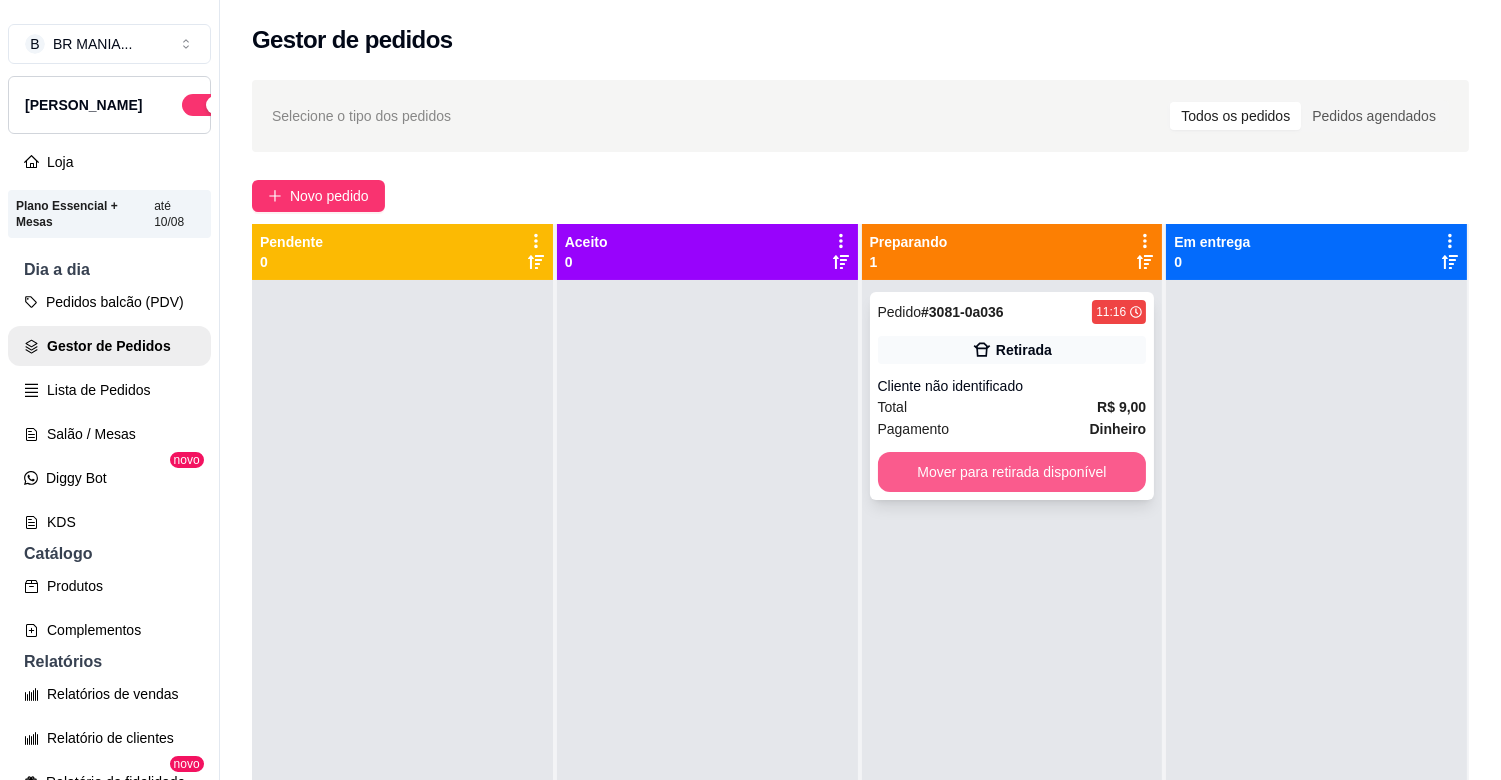 click on "Mover para retirada disponível" at bounding box center (1012, 472) 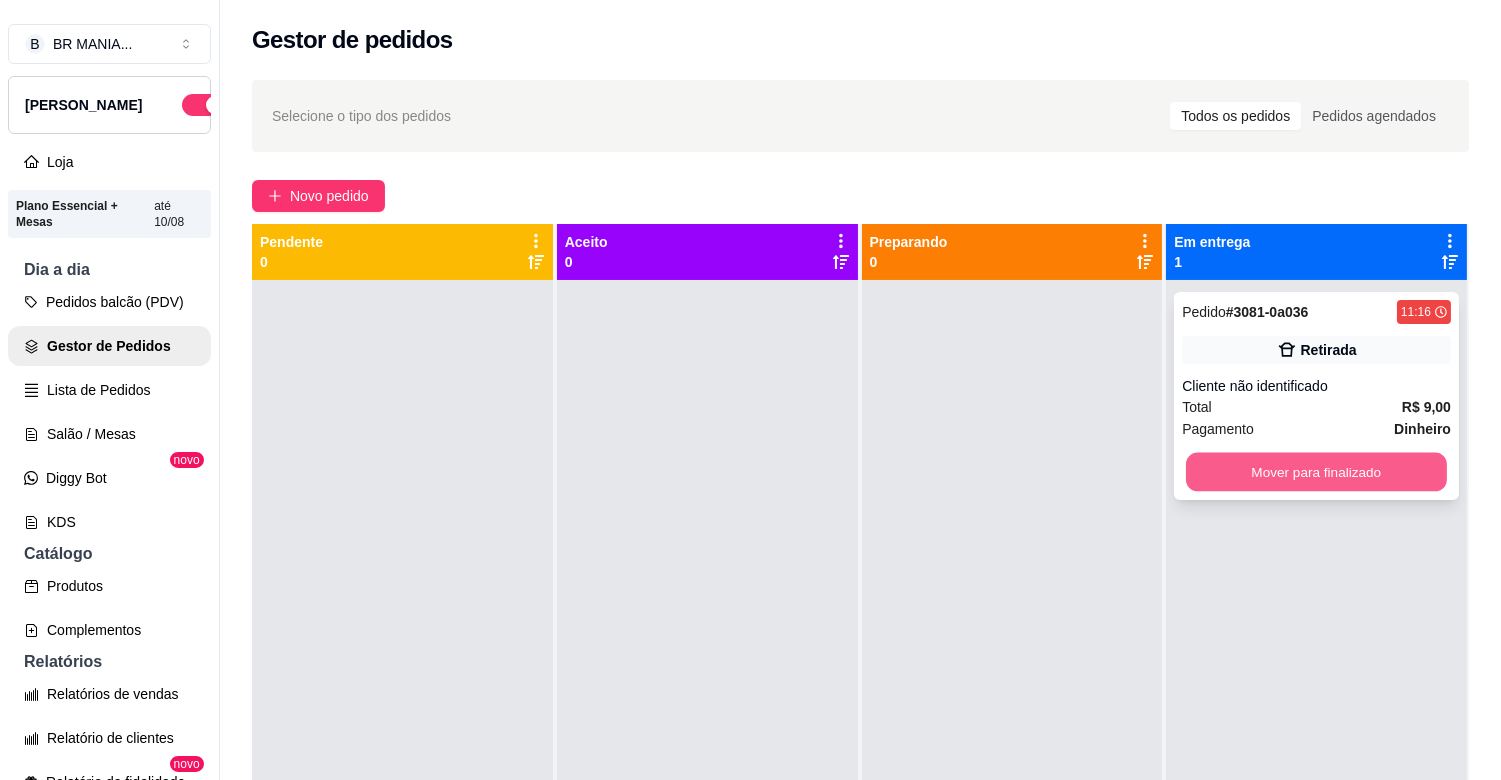 click on "Mover para finalizado" at bounding box center (1316, 472) 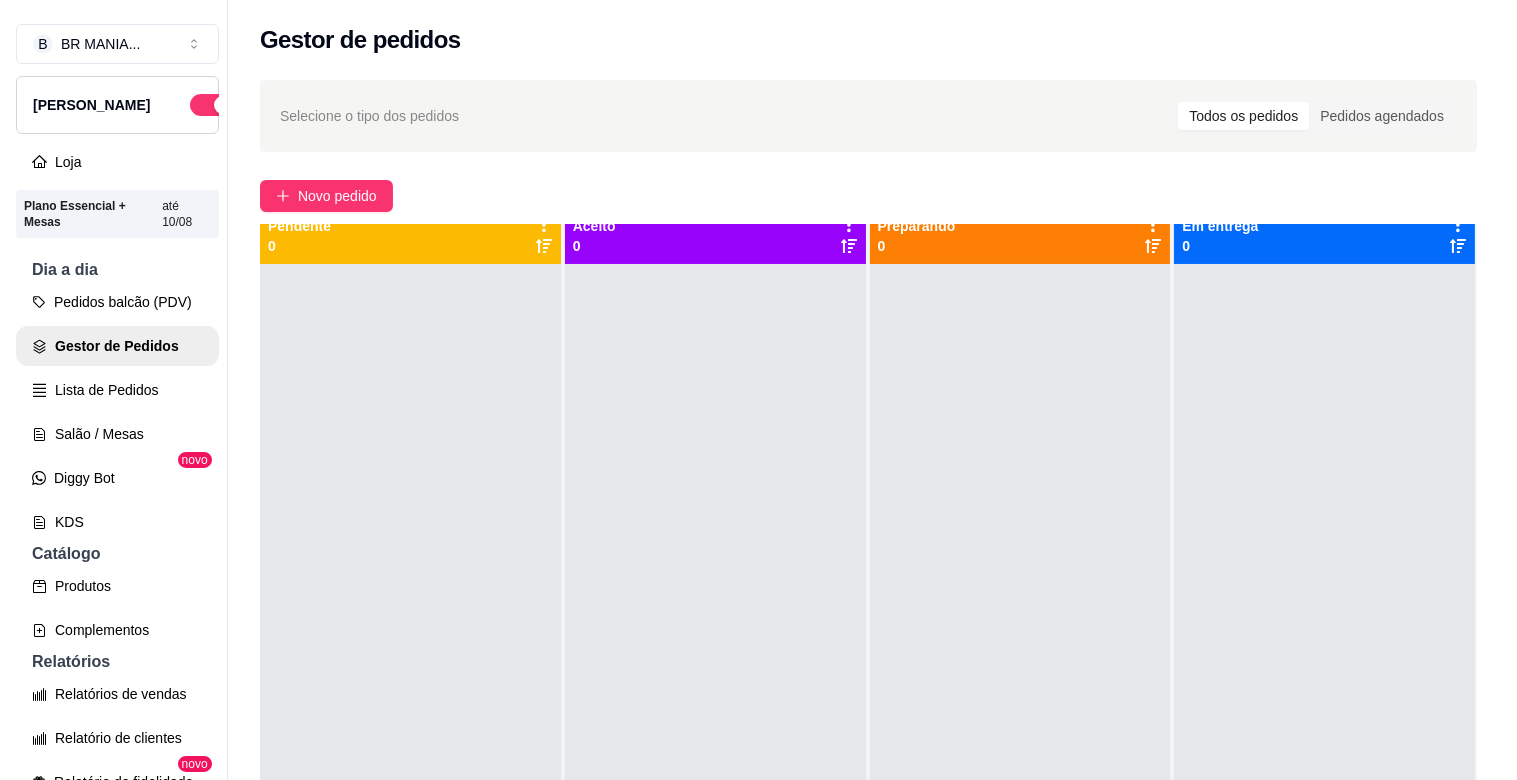 scroll, scrollTop: 0, scrollLeft: 0, axis: both 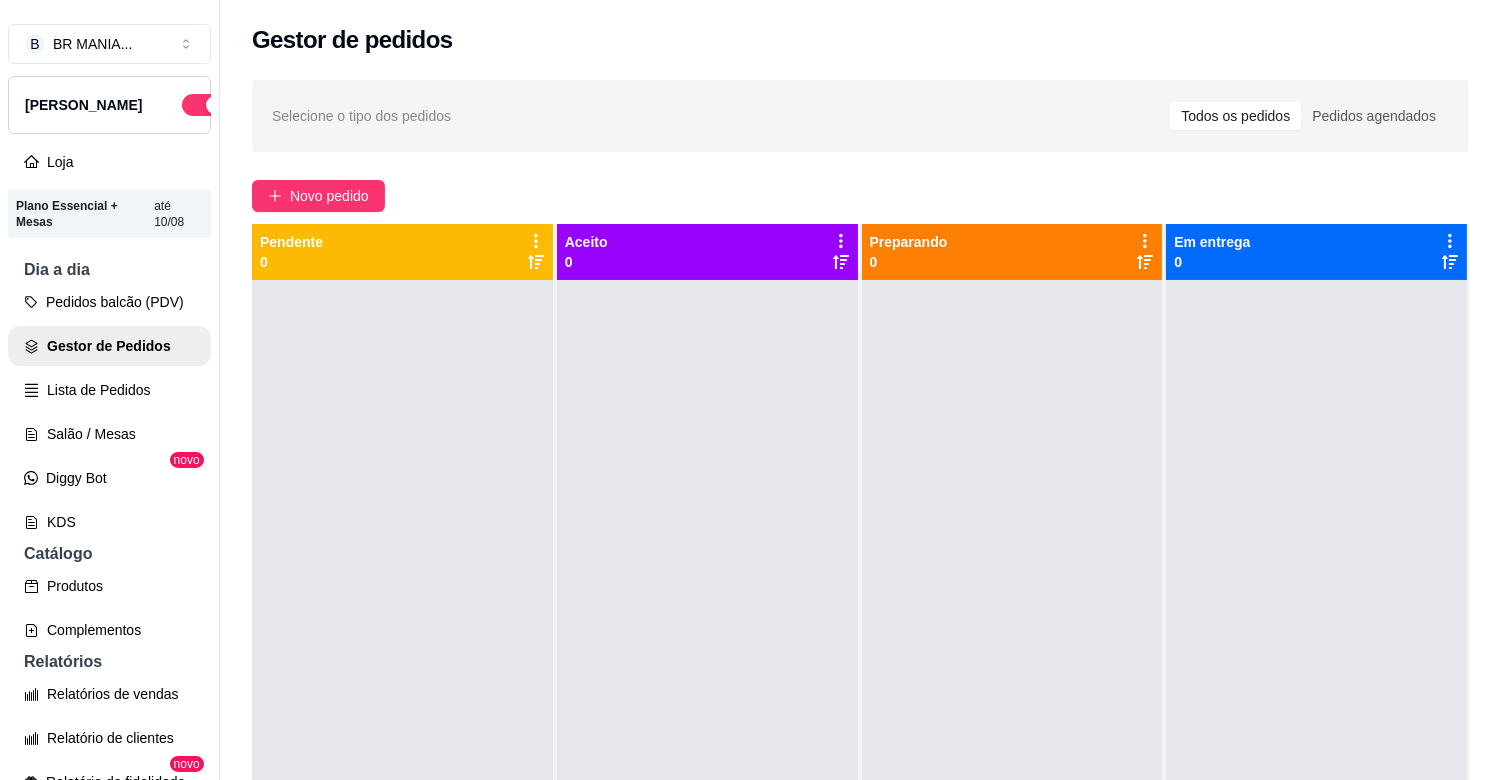 click on "Dia a dia" at bounding box center [109, 270] 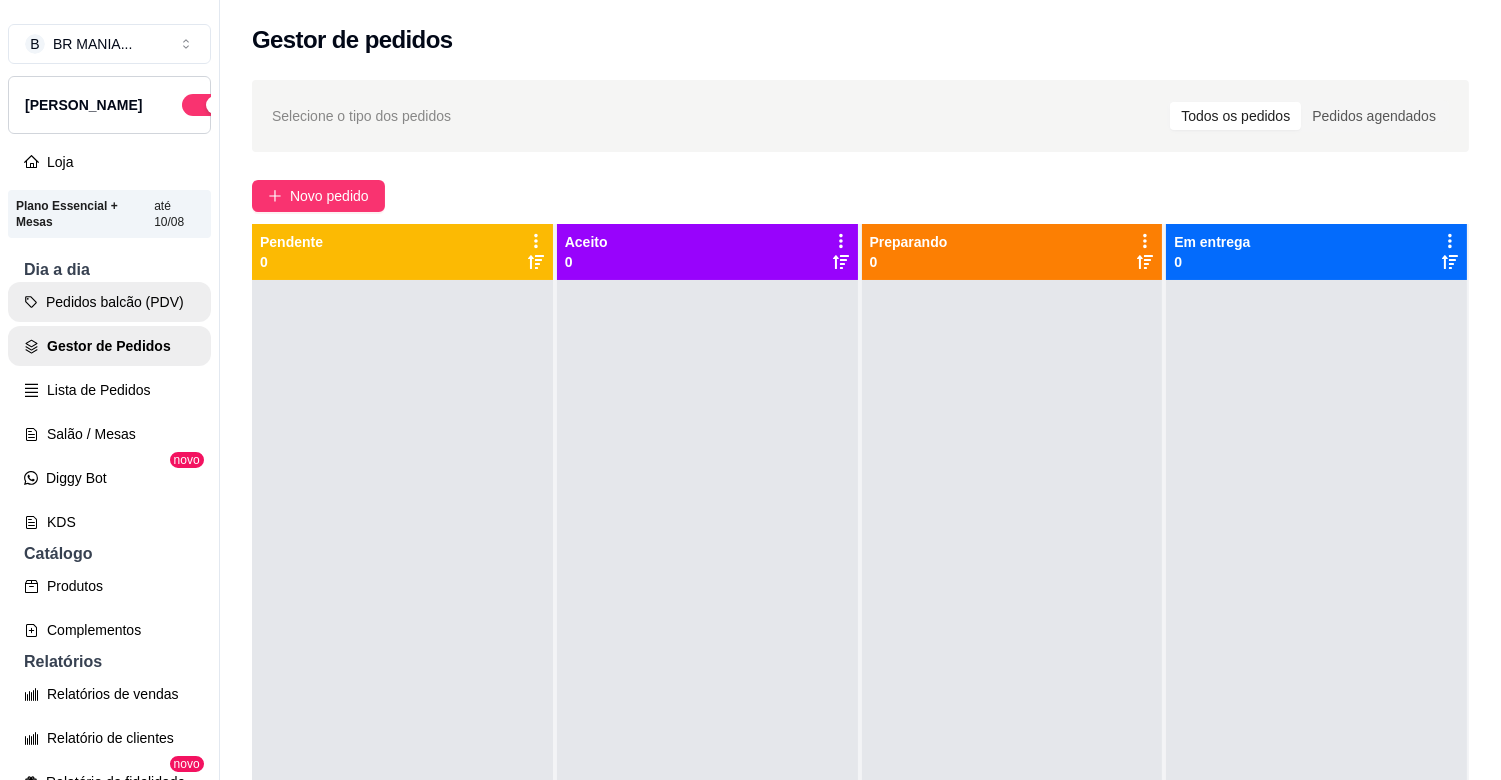 click on "Gestor de Pedidos" at bounding box center [109, 346] 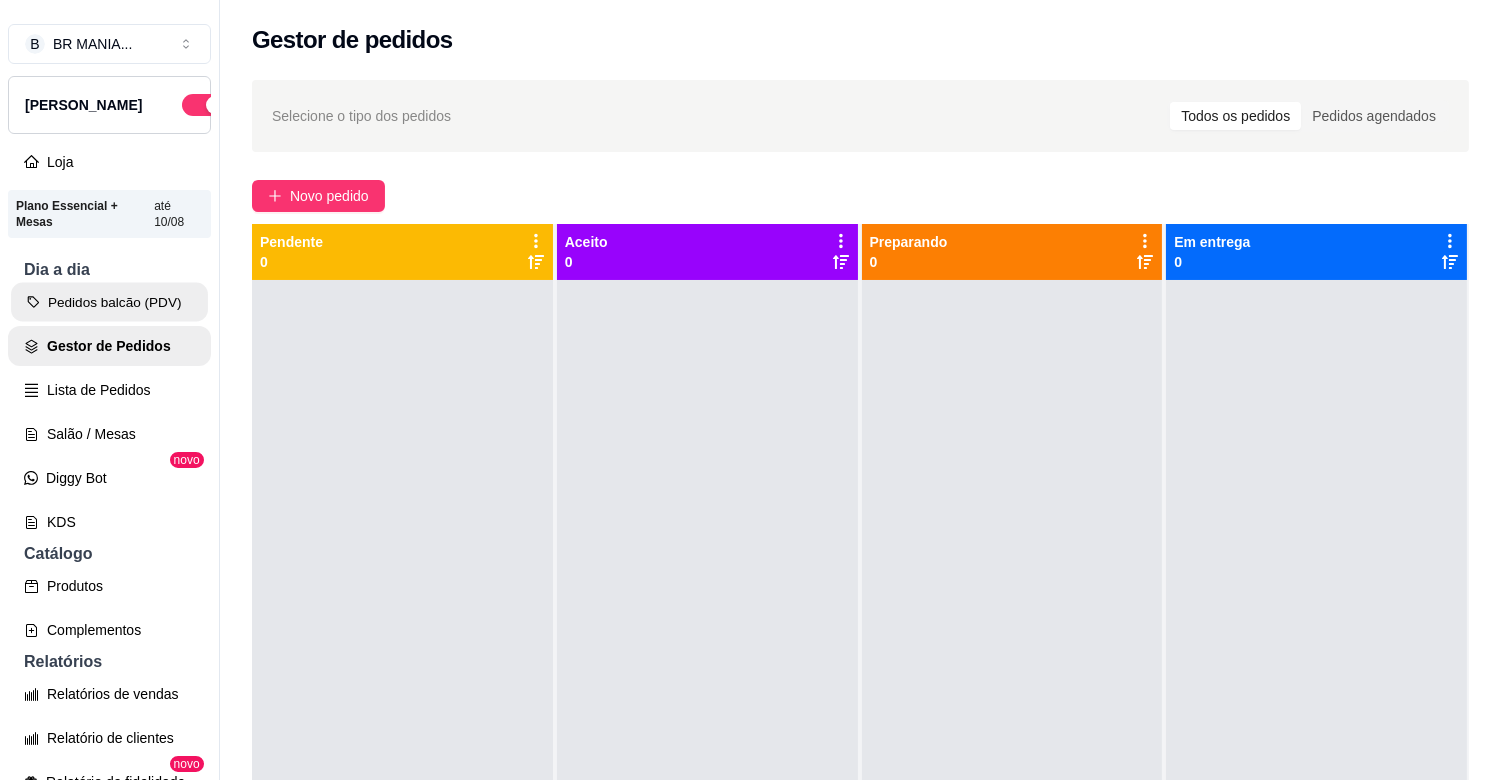 click on "Pedidos balcão (PDV)" at bounding box center (109, 302) 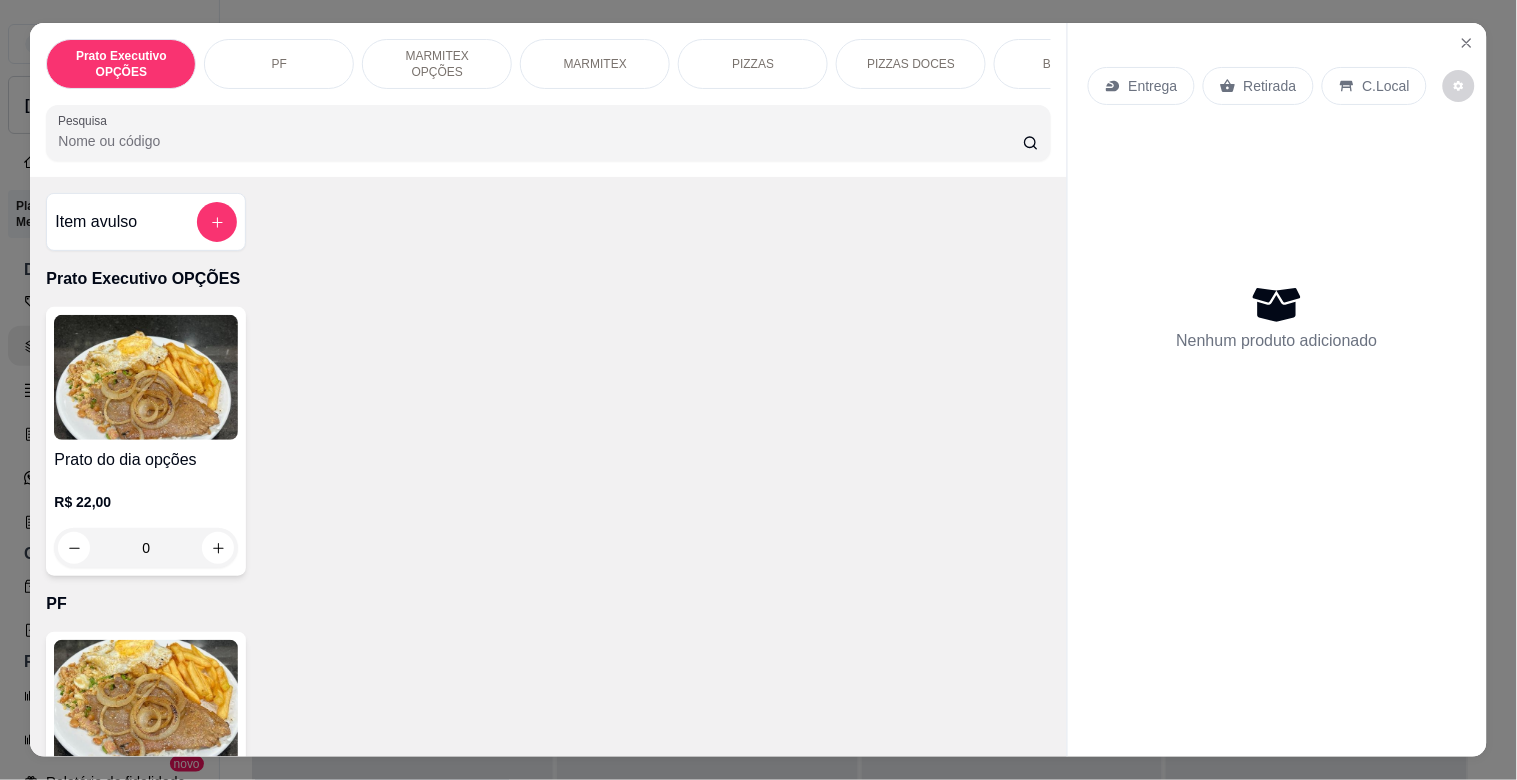 click at bounding box center [146, 702] 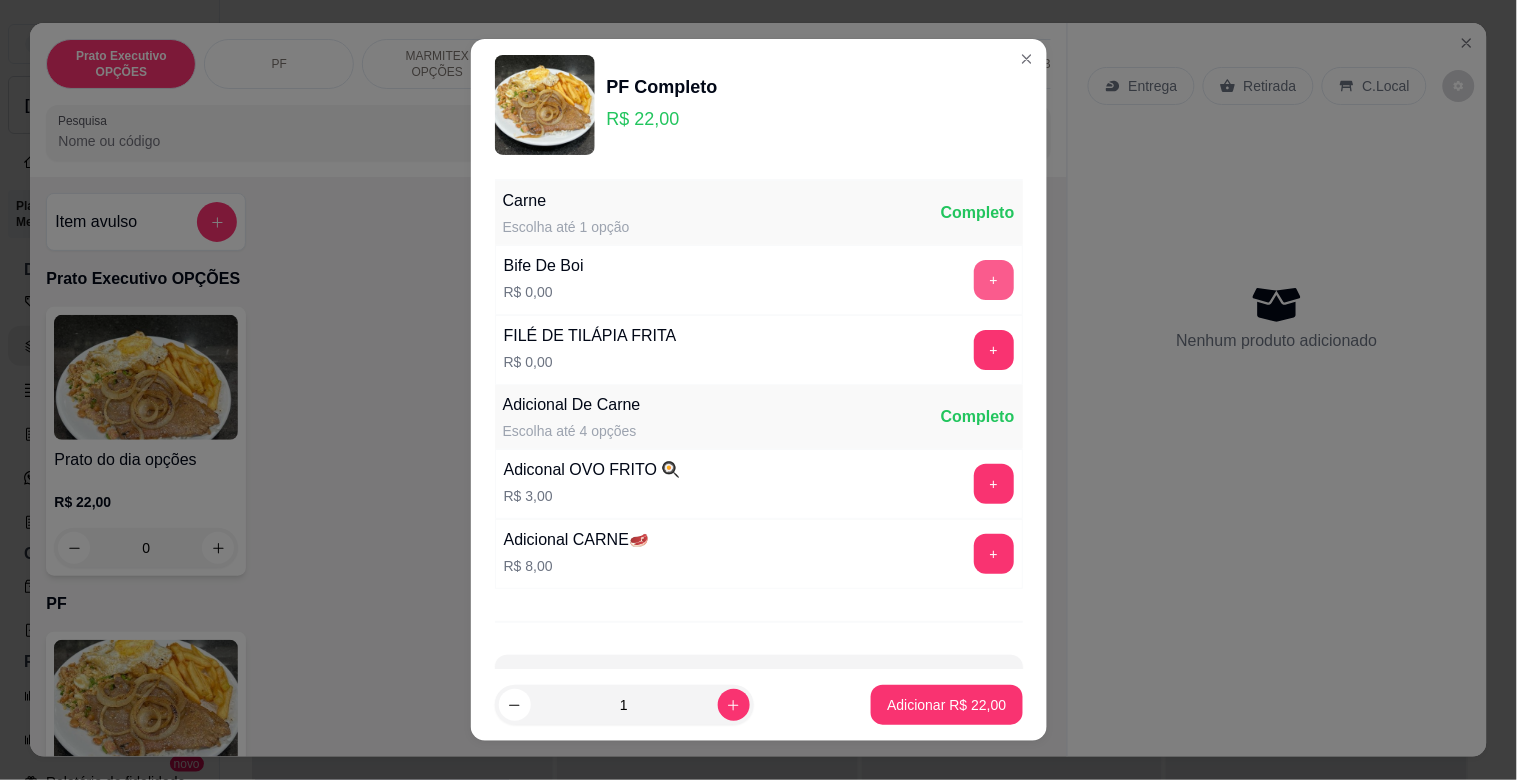click on "+" at bounding box center (994, 280) 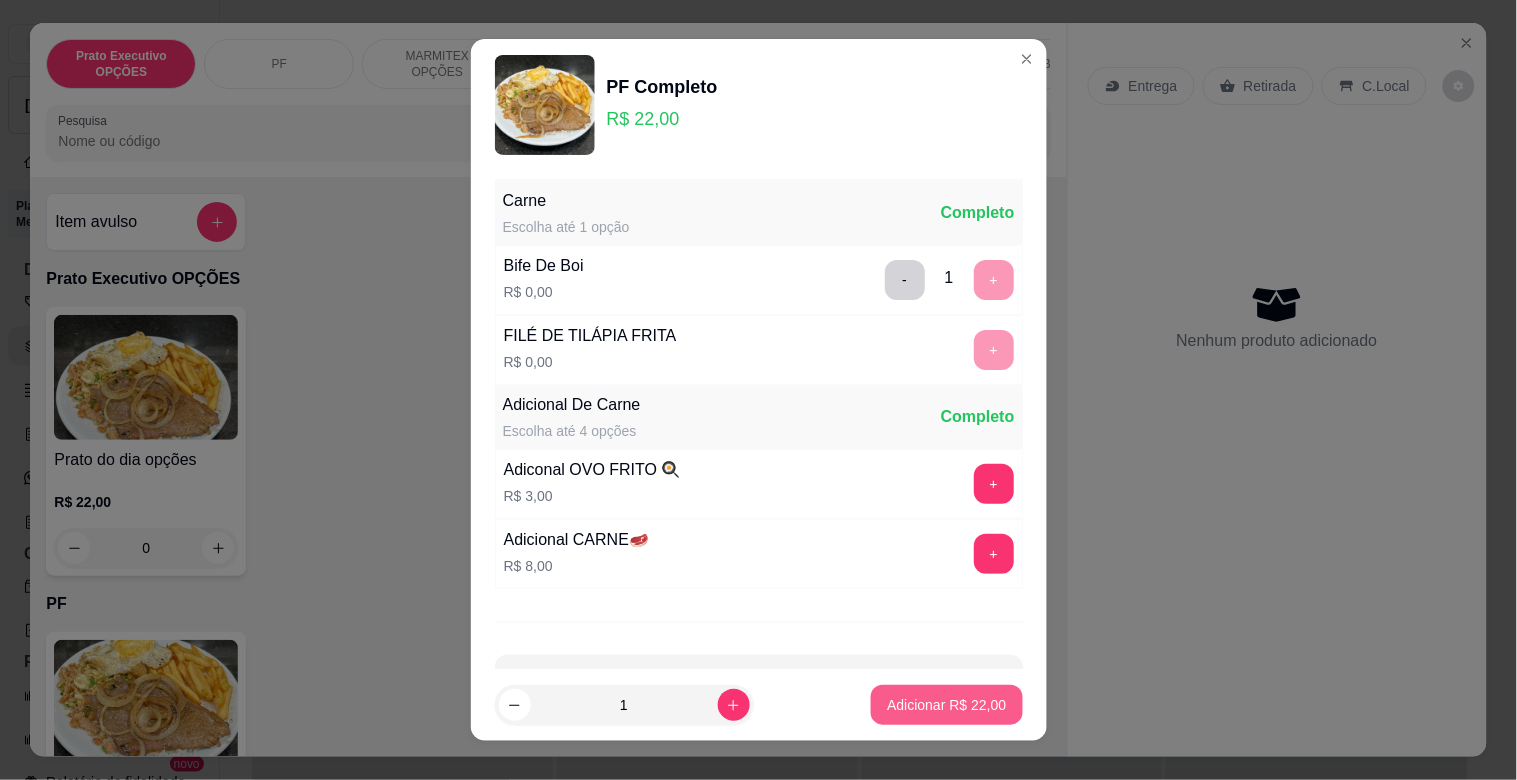 click on "Adicionar   R$ 22,00" at bounding box center (946, 705) 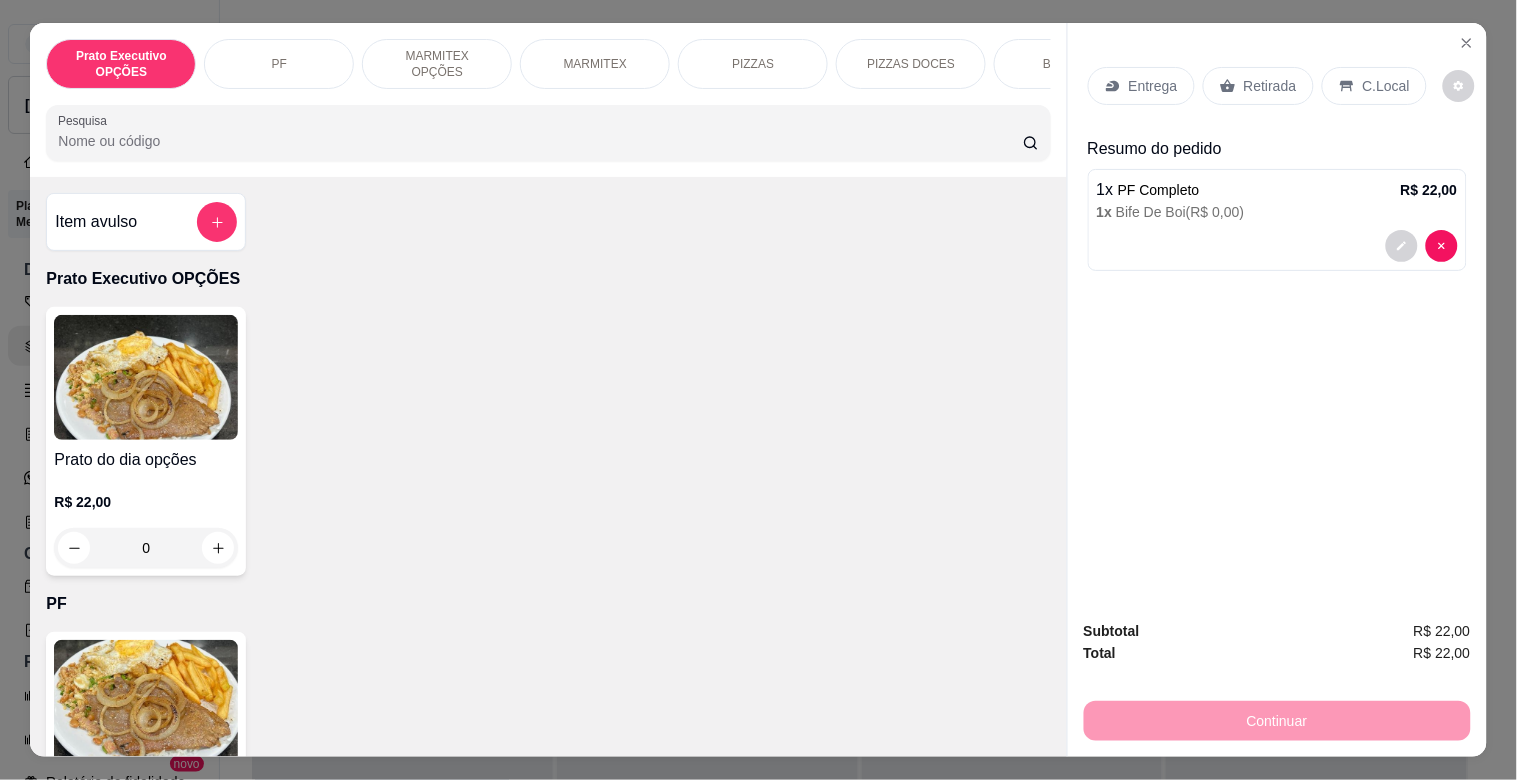 click on "C.Local" at bounding box center (1386, 86) 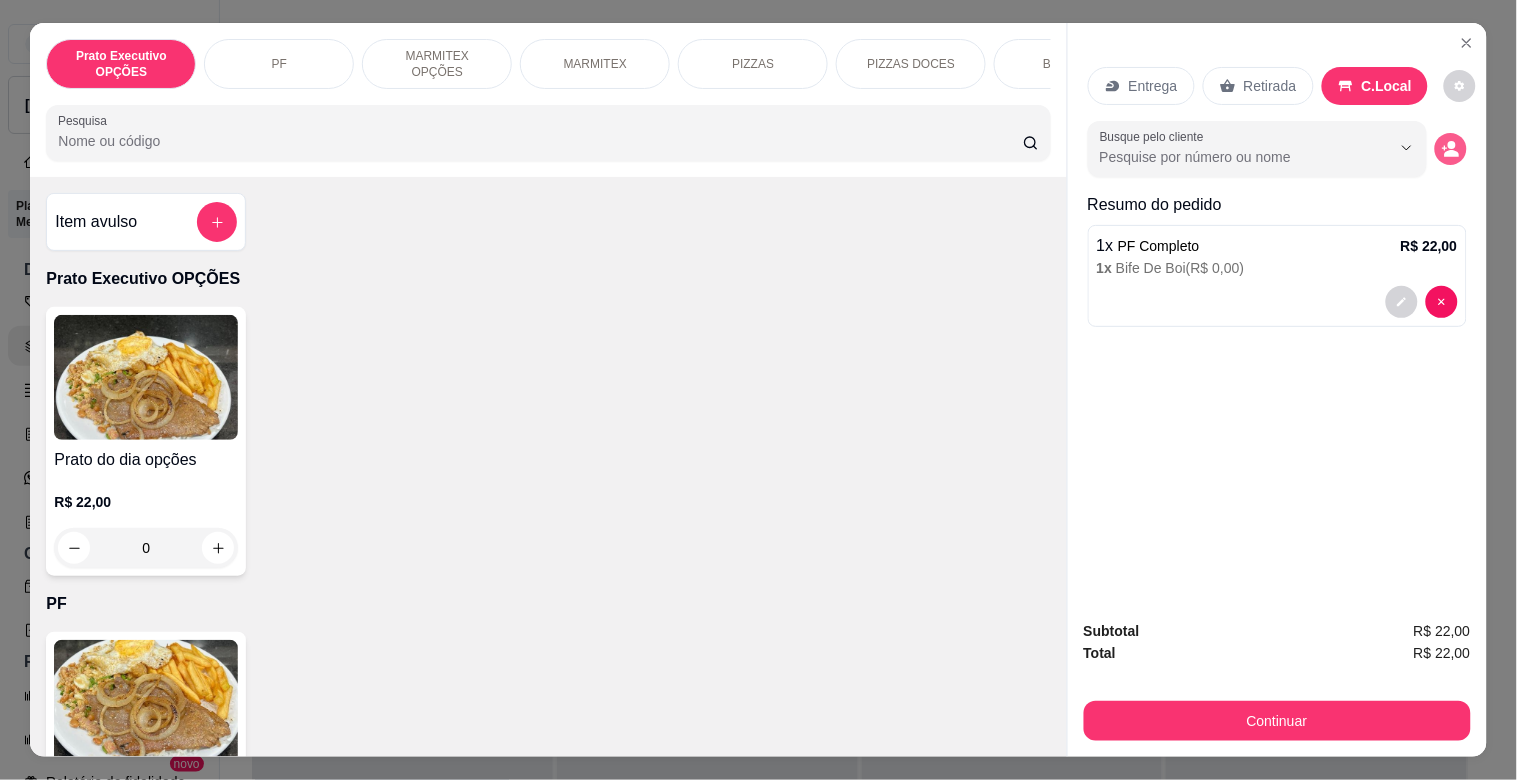 click at bounding box center [1451, 149] 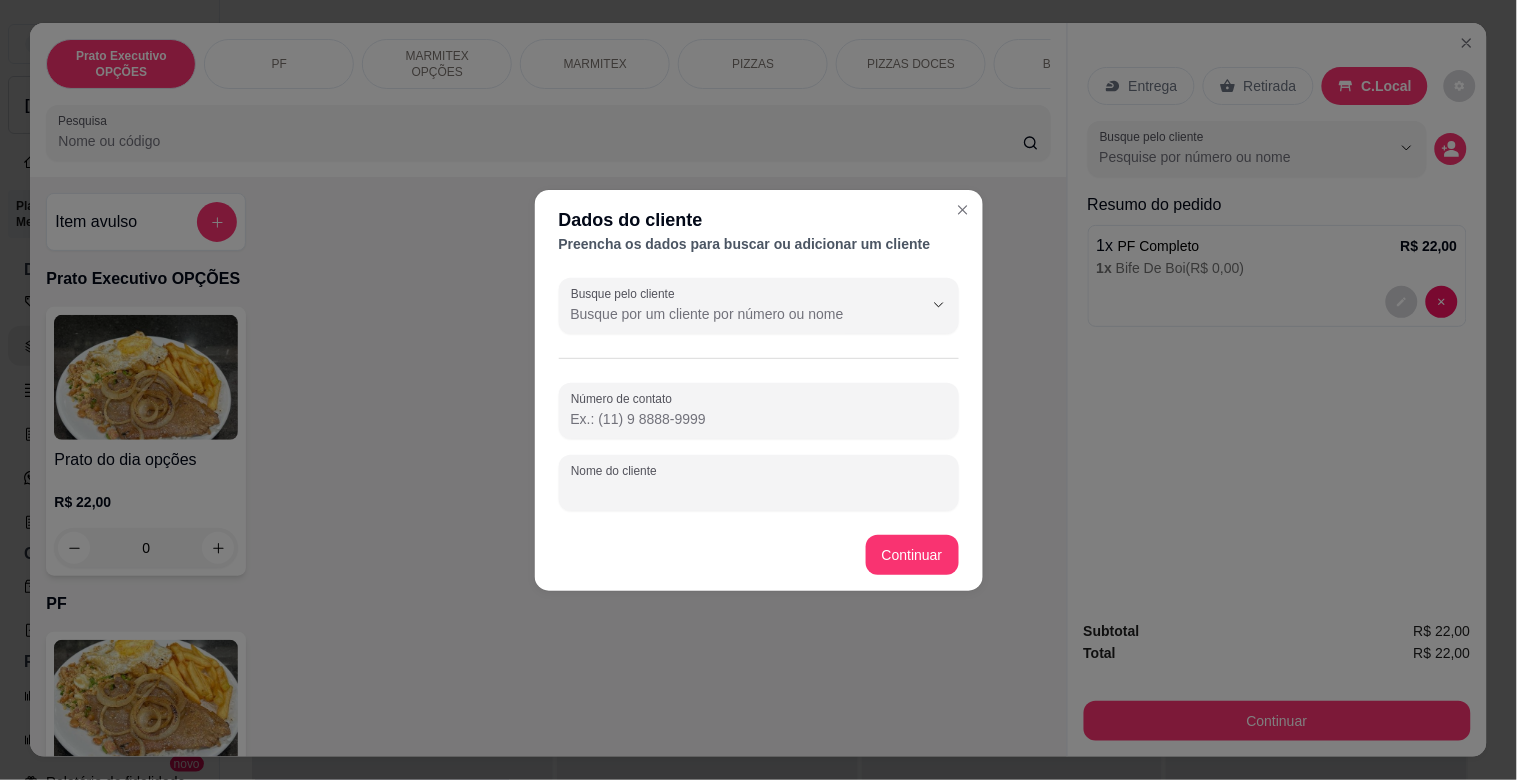 click on "Nome do cliente" at bounding box center (759, 491) 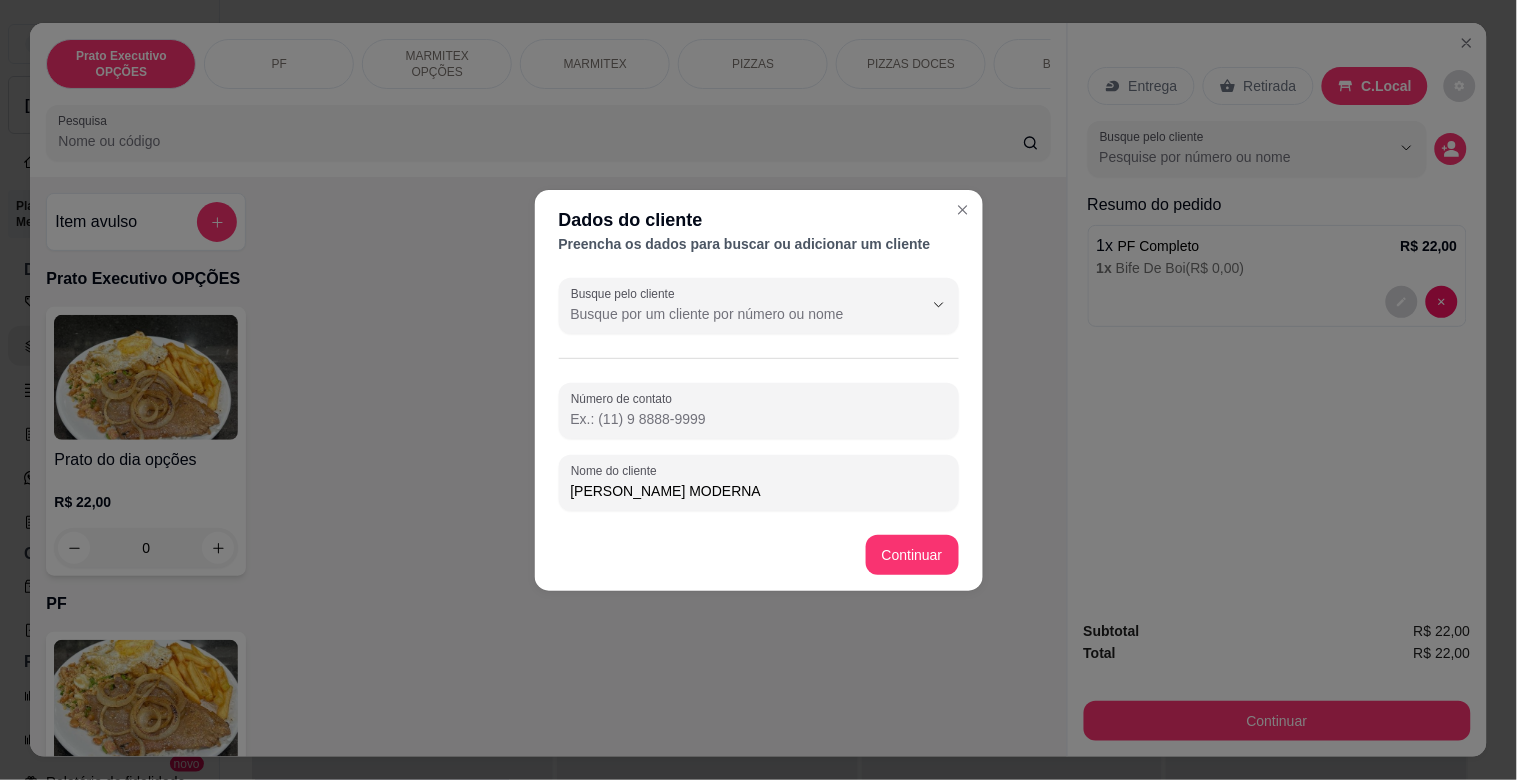 type on "[PERSON_NAME] MODERNA" 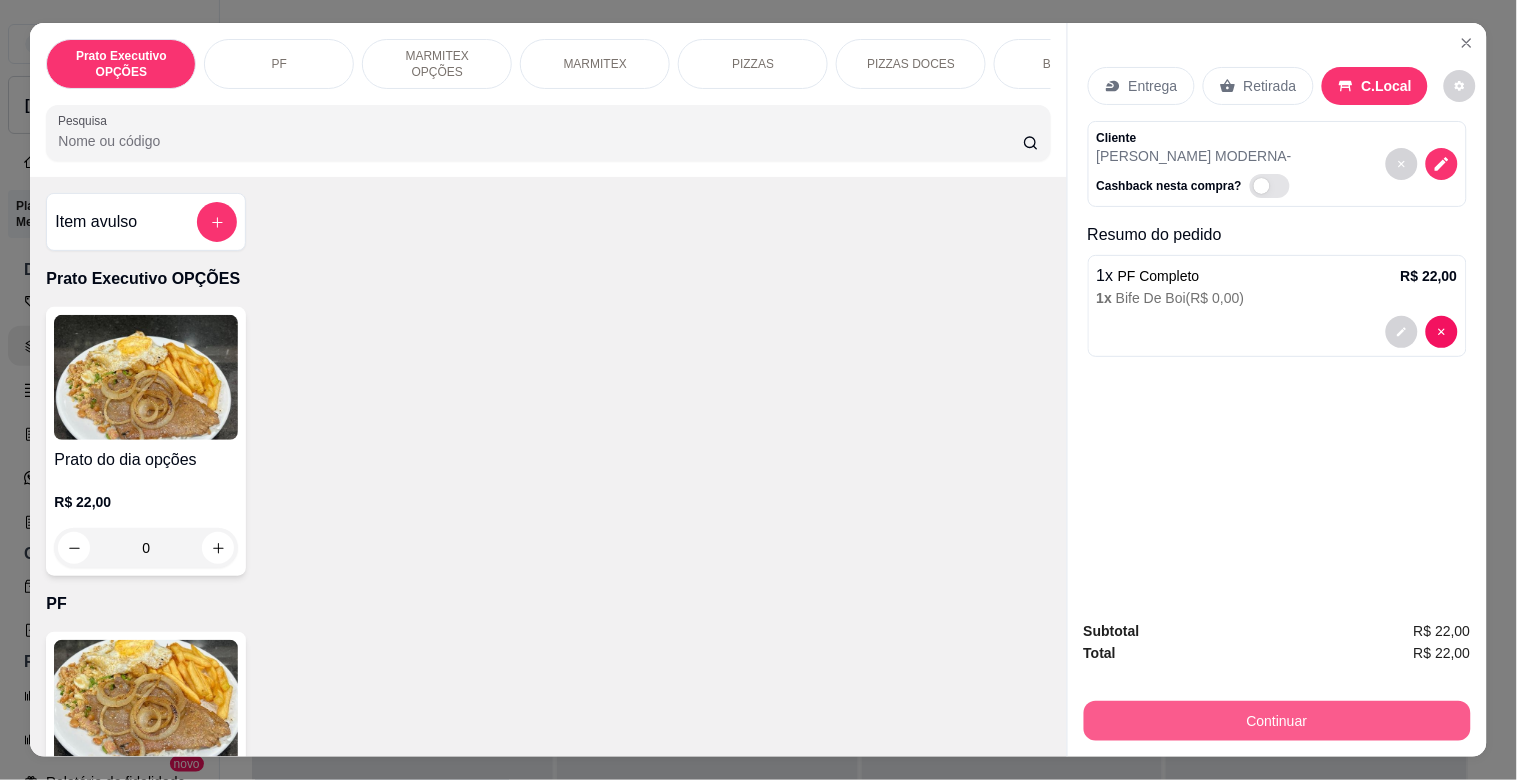 click on "Continuar" at bounding box center [1277, 721] 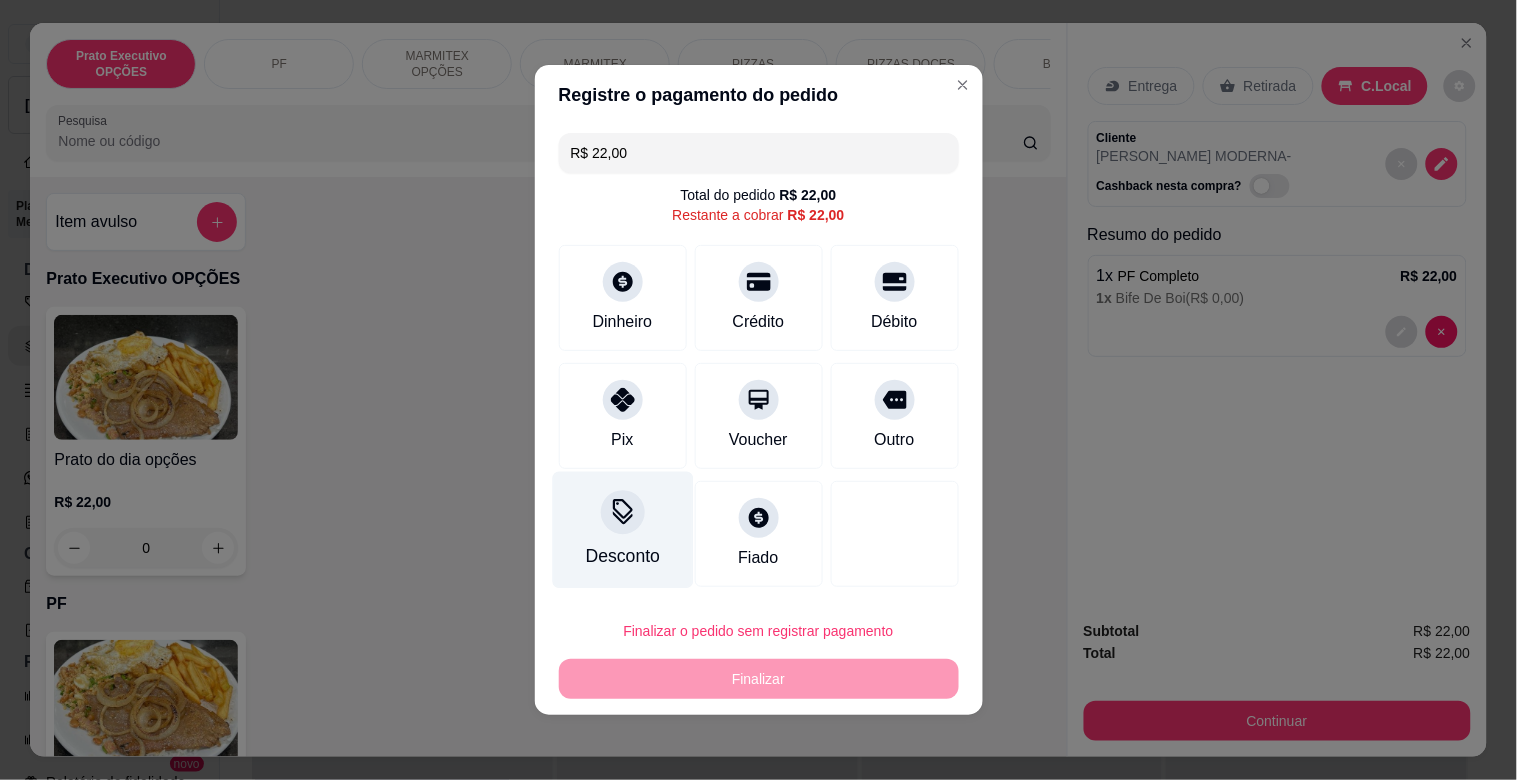 click on "Desconto" at bounding box center [622, 530] 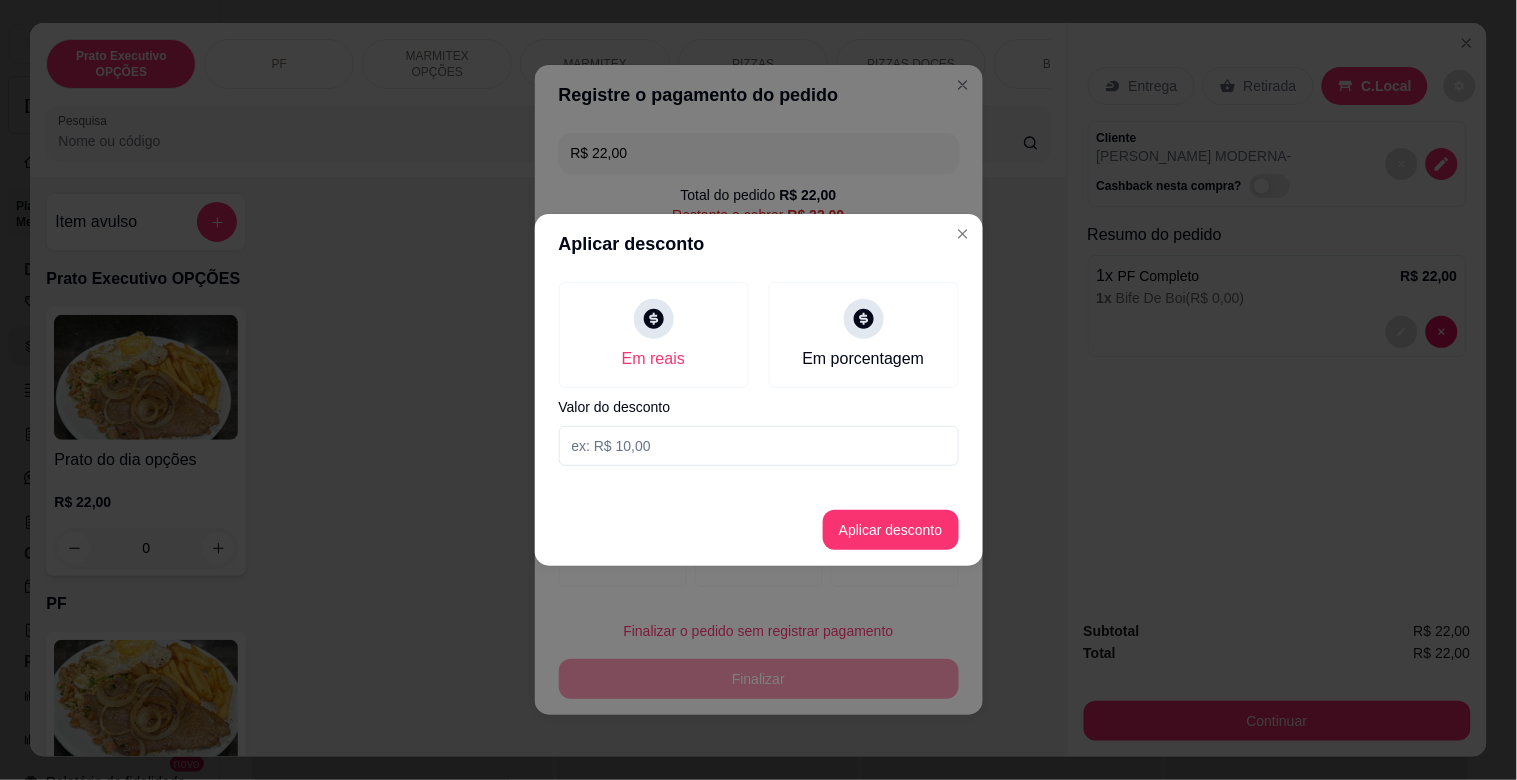 click at bounding box center (759, 446) 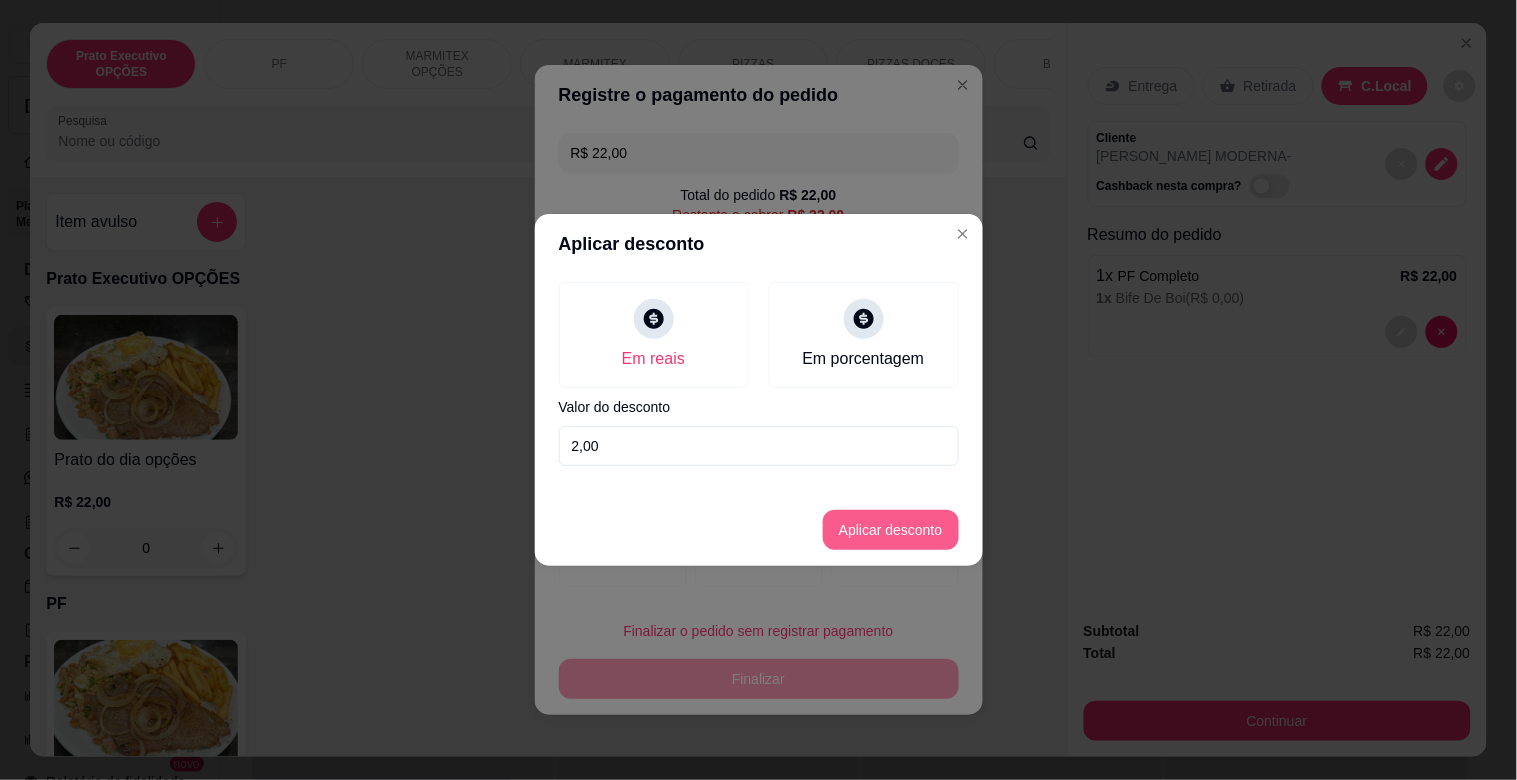 type on "2,00" 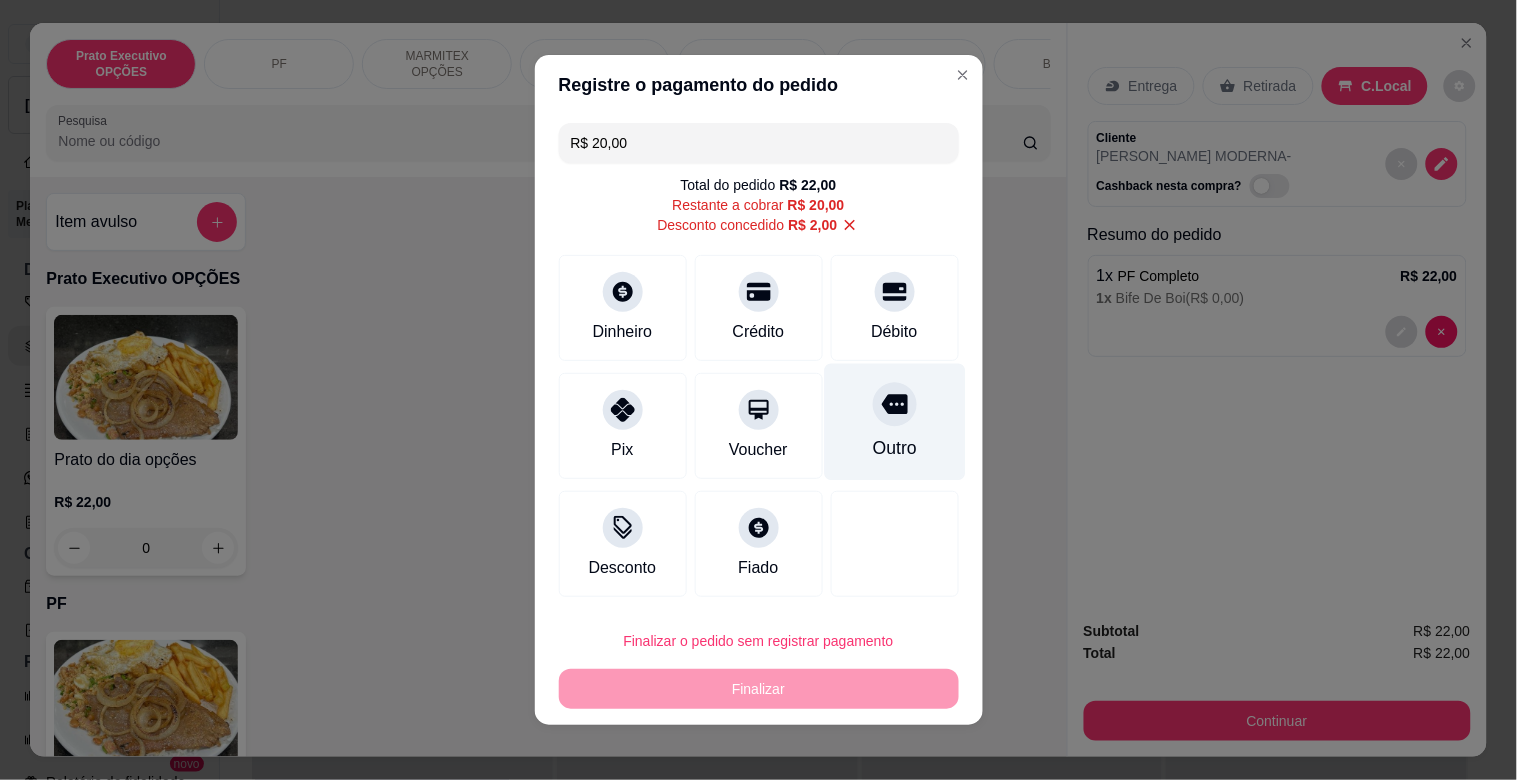 click on "Outro" at bounding box center [894, 422] 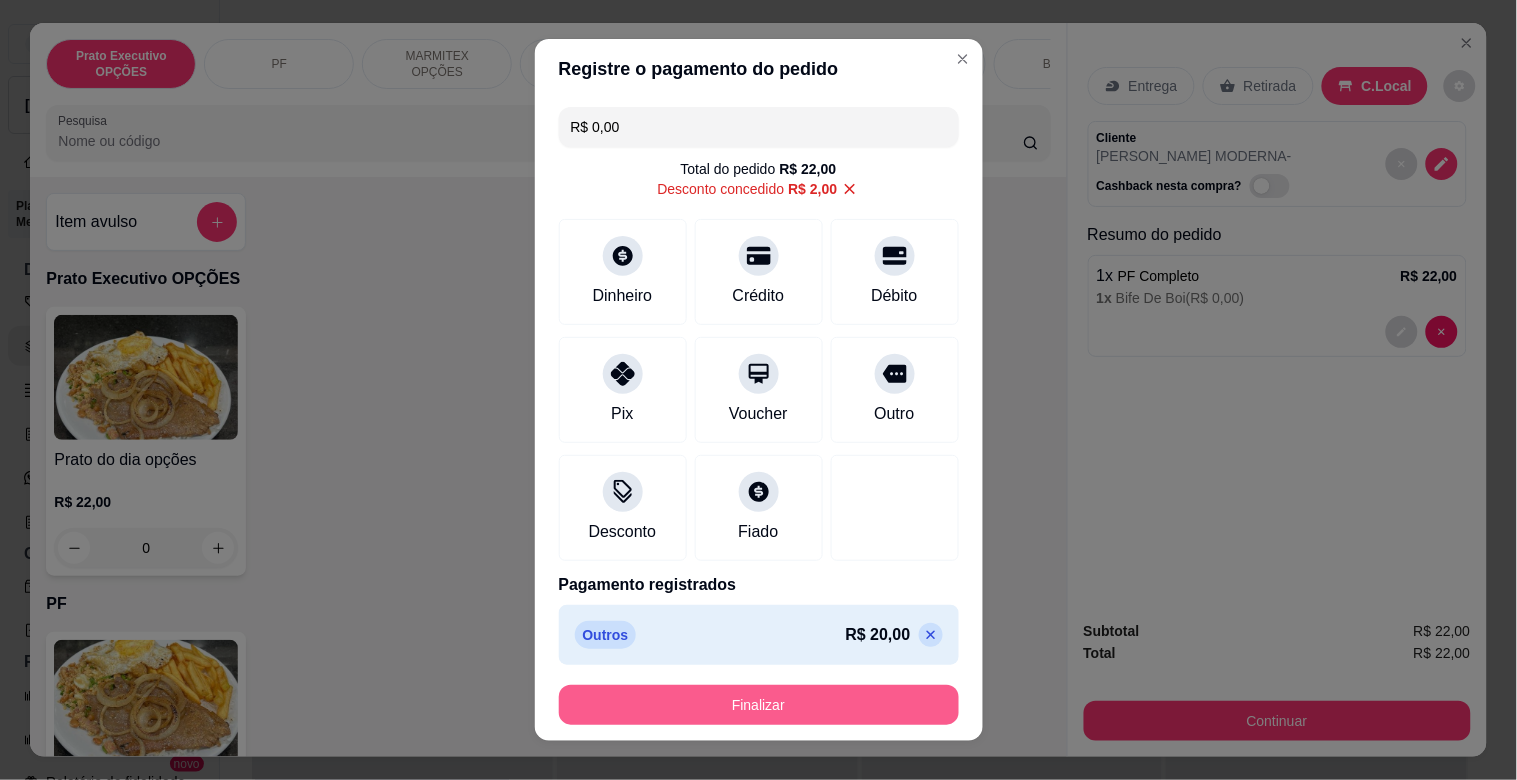 click on "Finalizar" at bounding box center [759, 705] 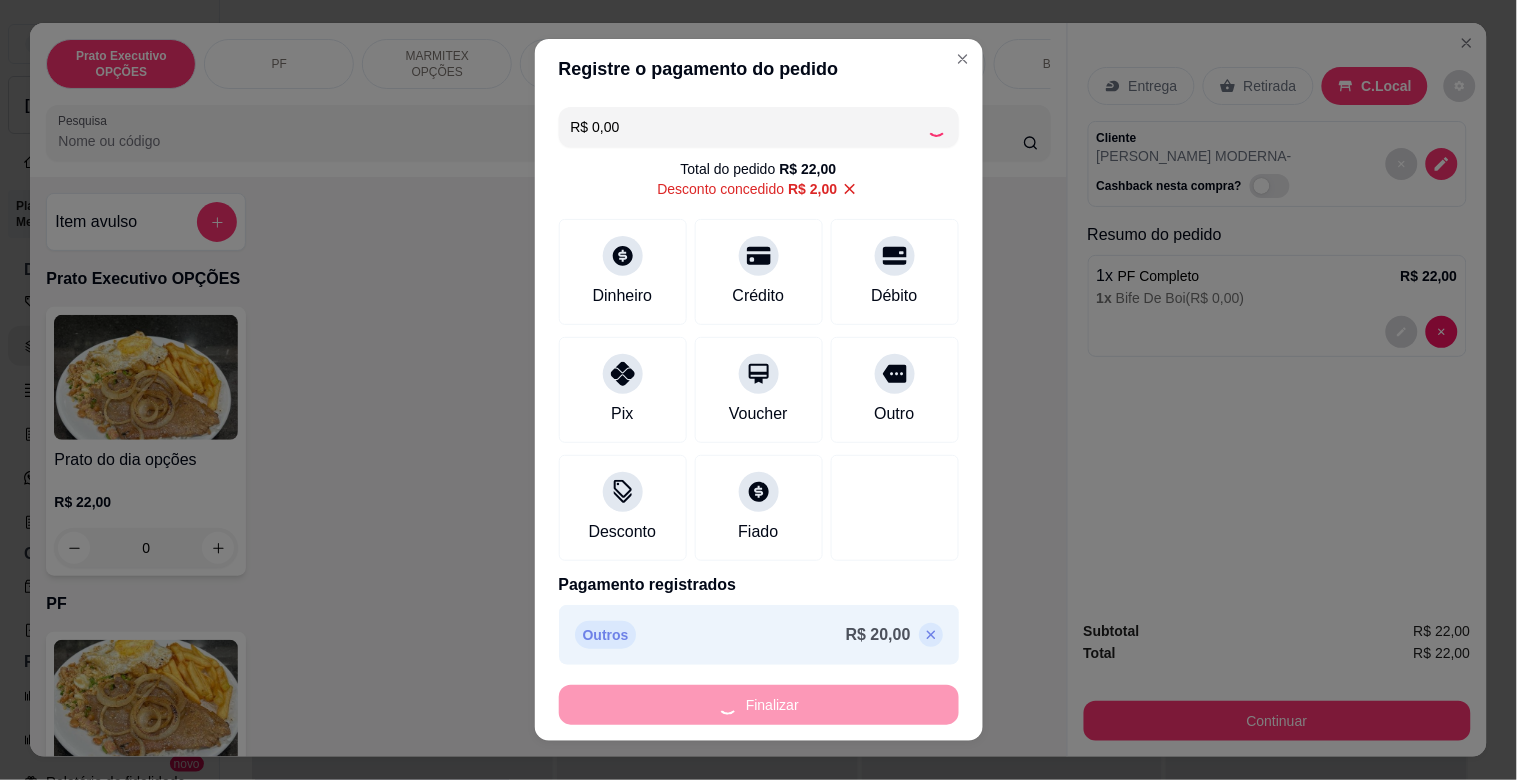 type on "-R$ 22,00" 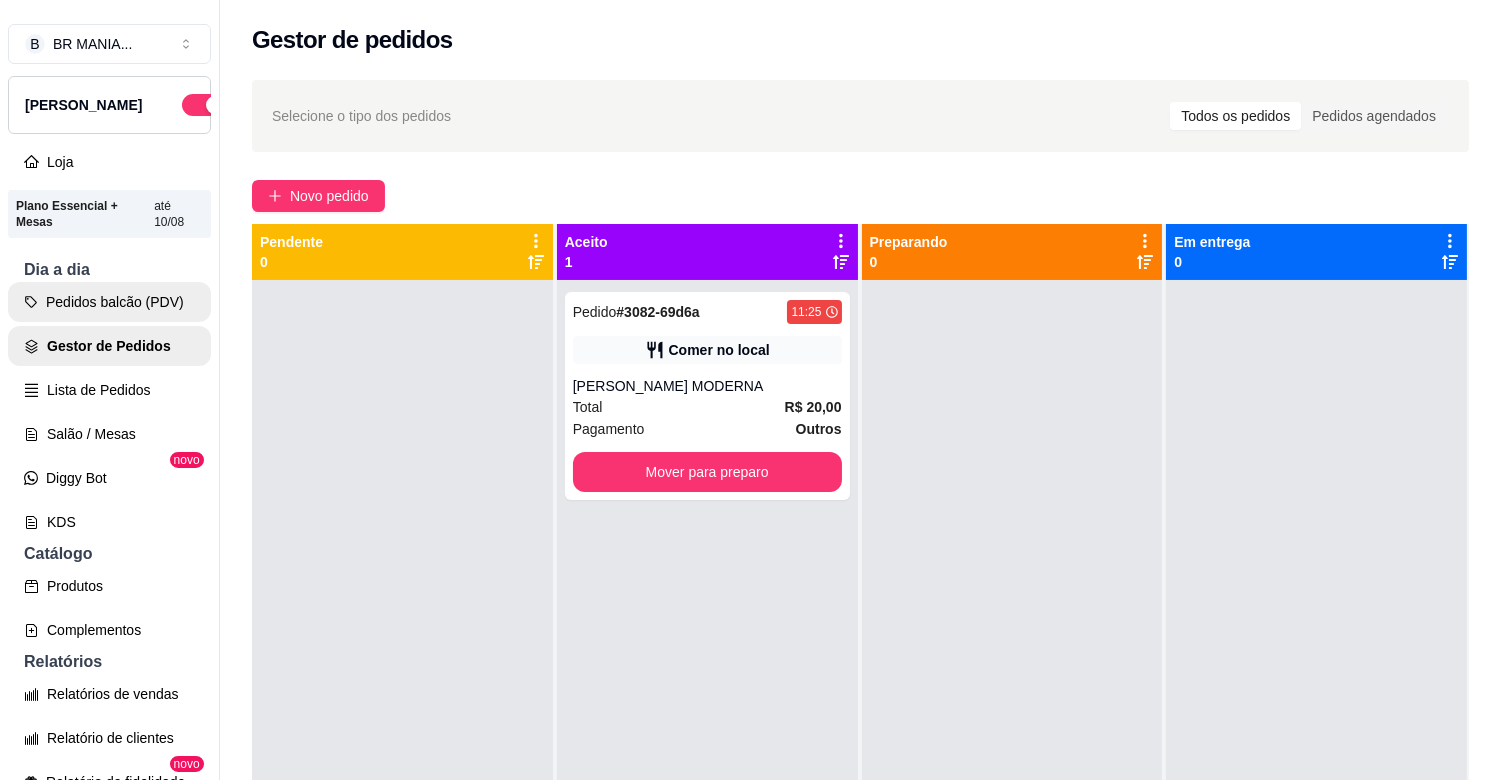 click on "Pedidos balcão (PDV)" at bounding box center [109, 302] 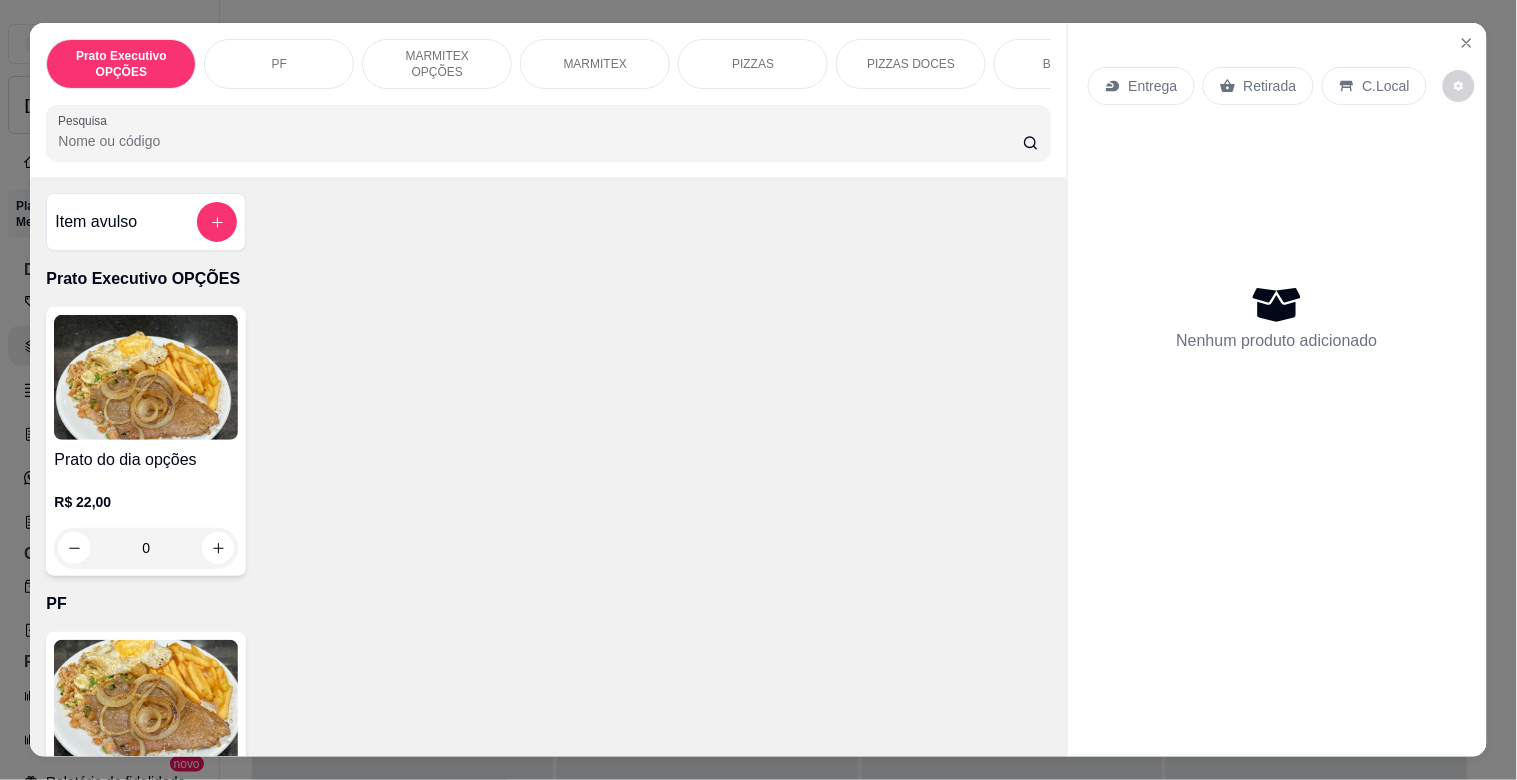 click at bounding box center (146, 702) 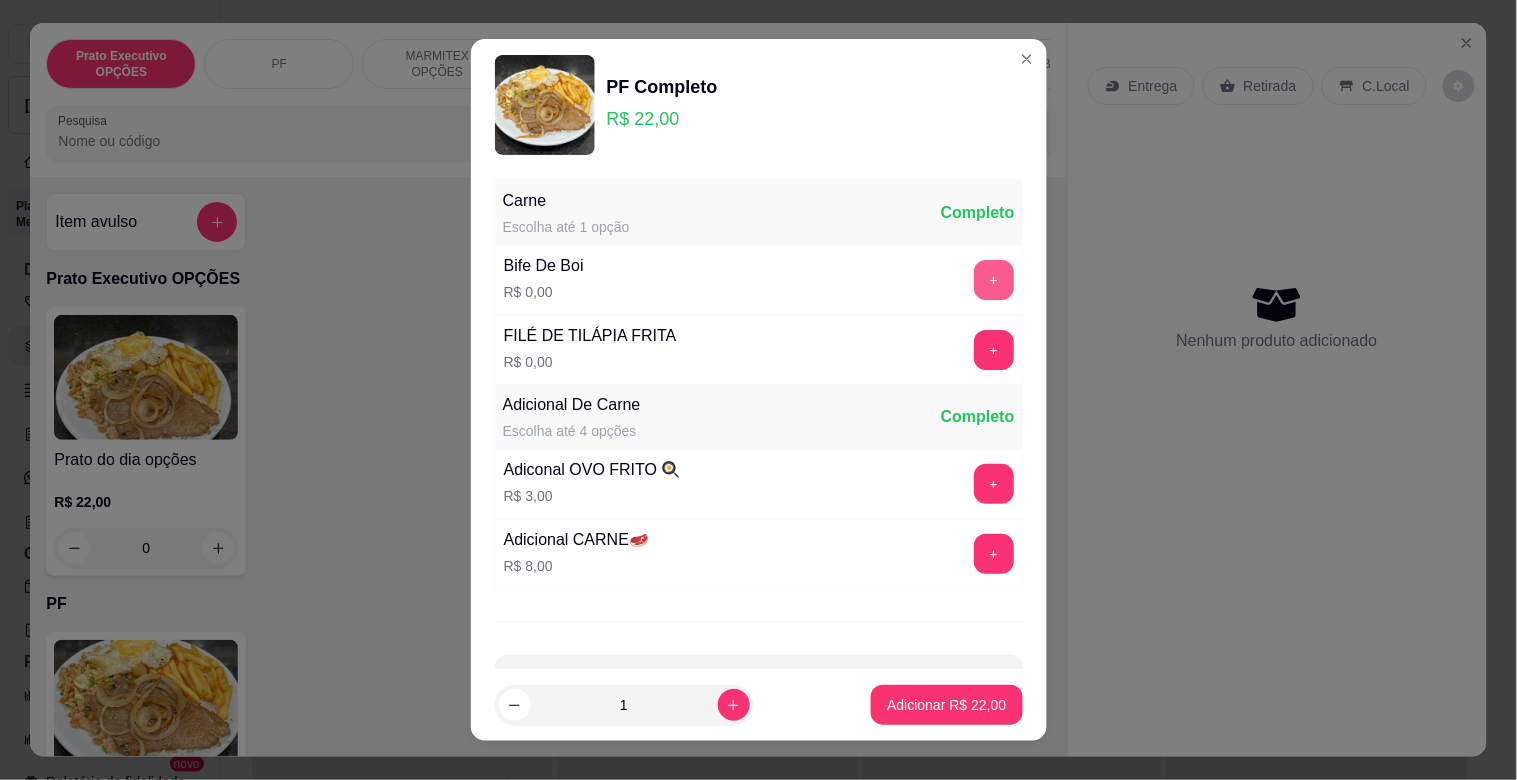 click on "+" at bounding box center (994, 280) 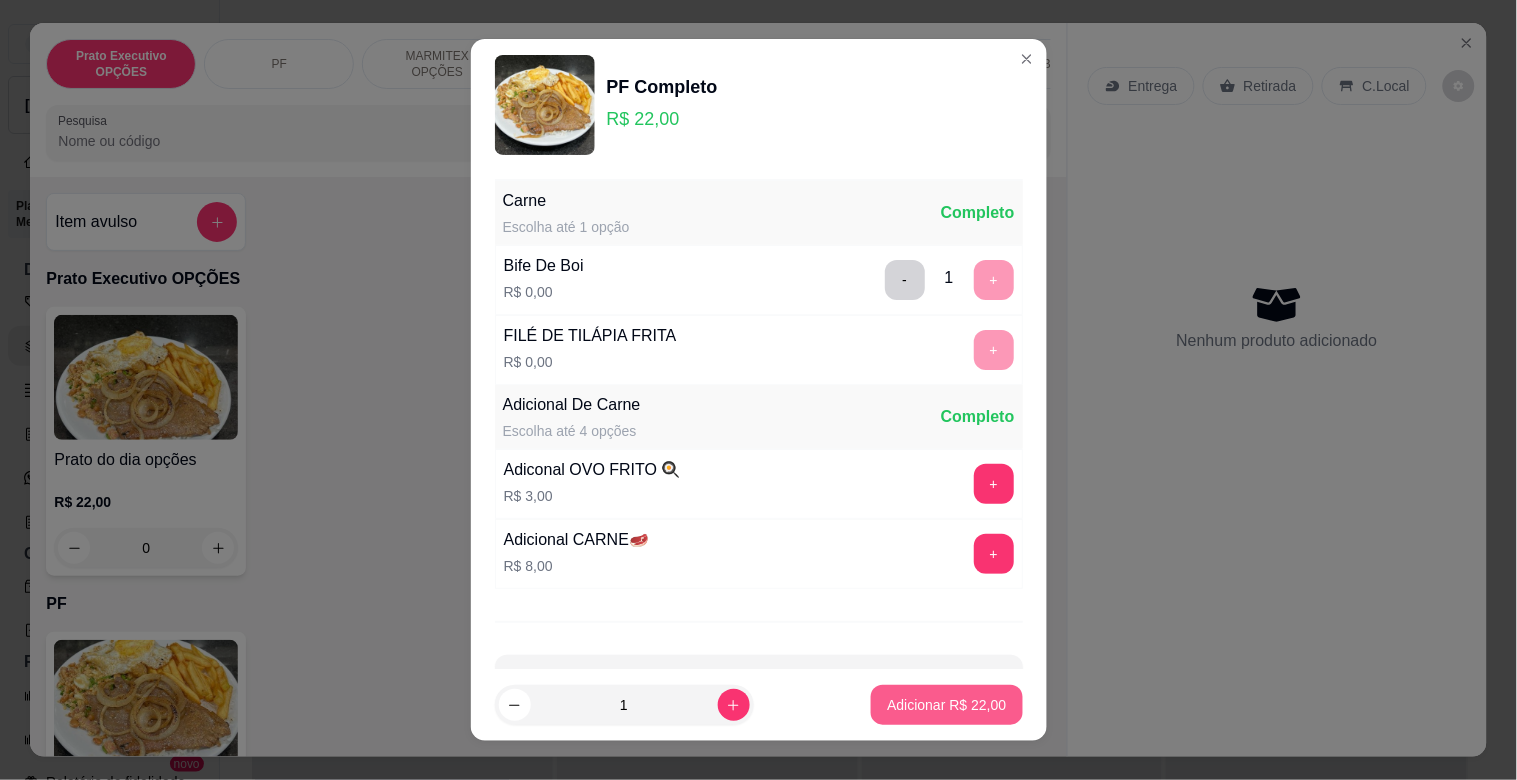 click on "Adicionar   R$ 22,00" at bounding box center [946, 705] 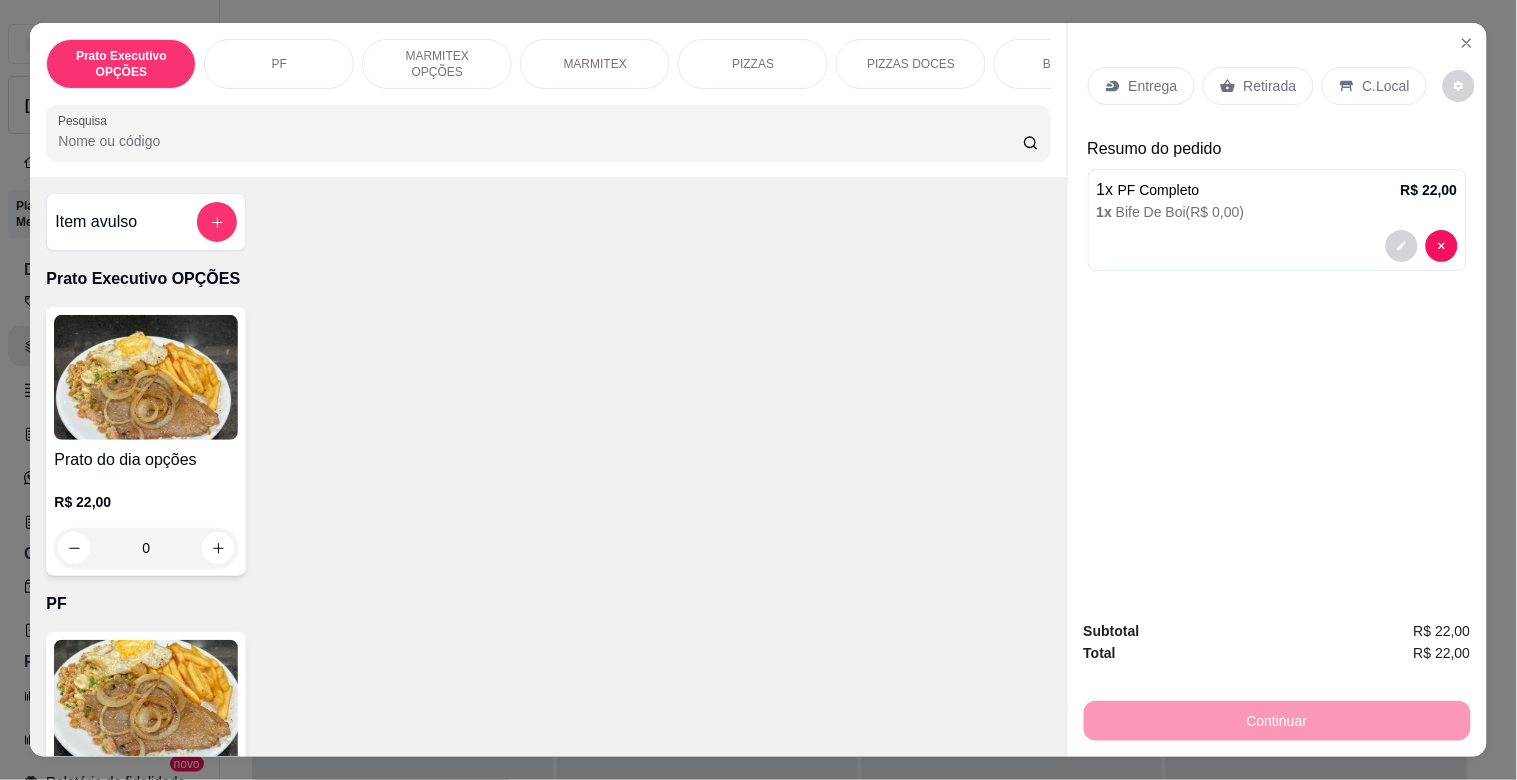 click on "C.Local" at bounding box center (1386, 86) 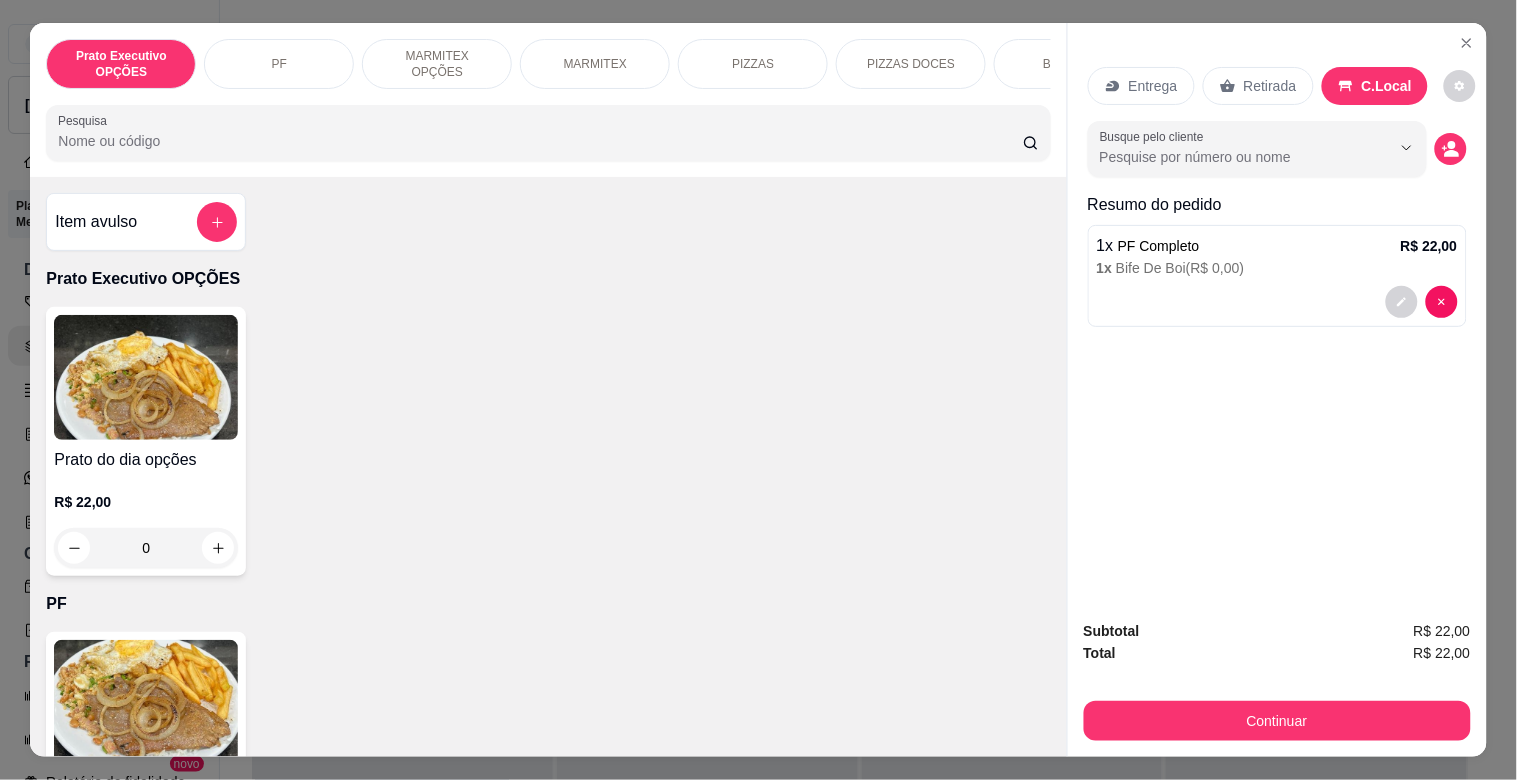 click on "Retirada" at bounding box center [1270, 86] 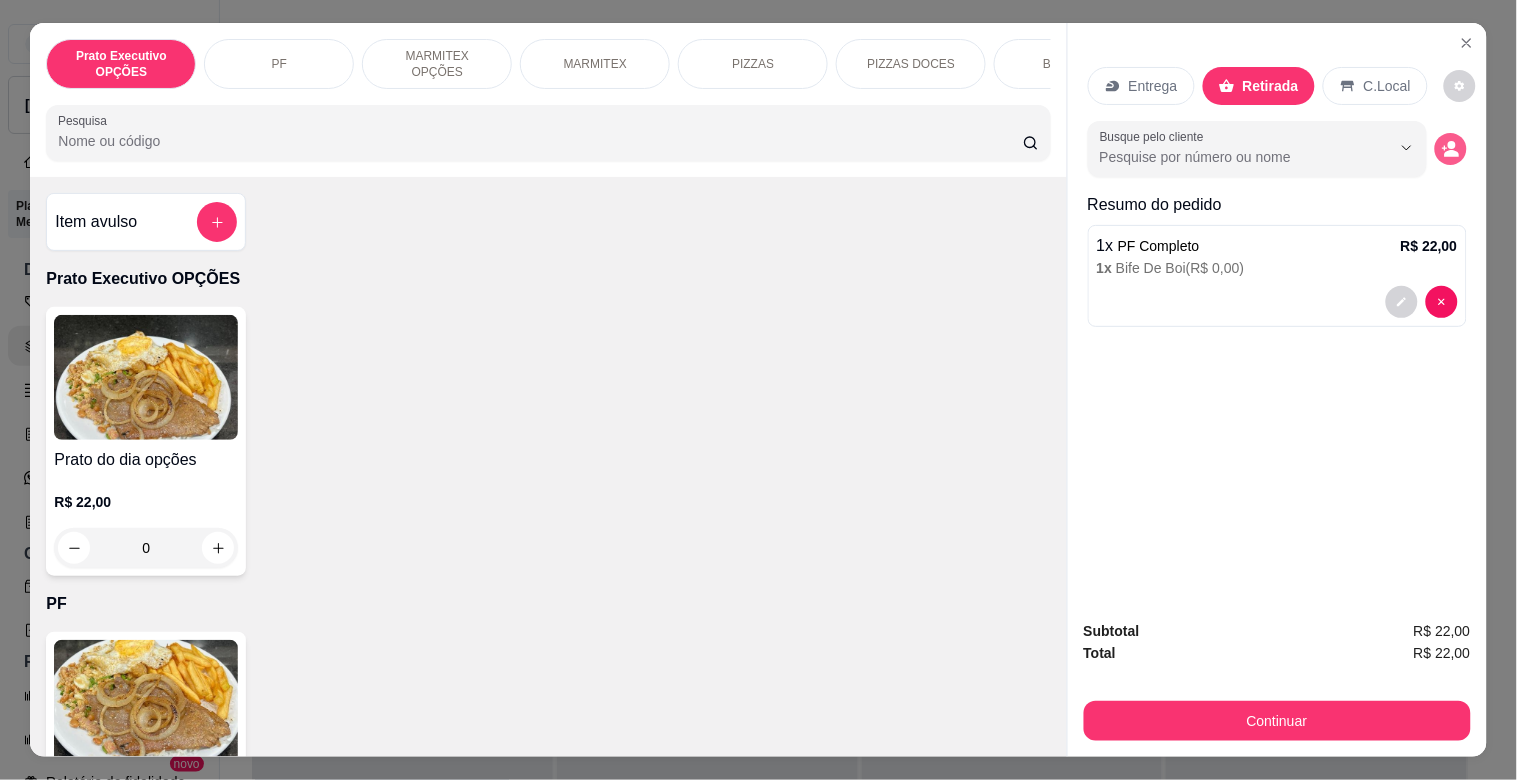 click 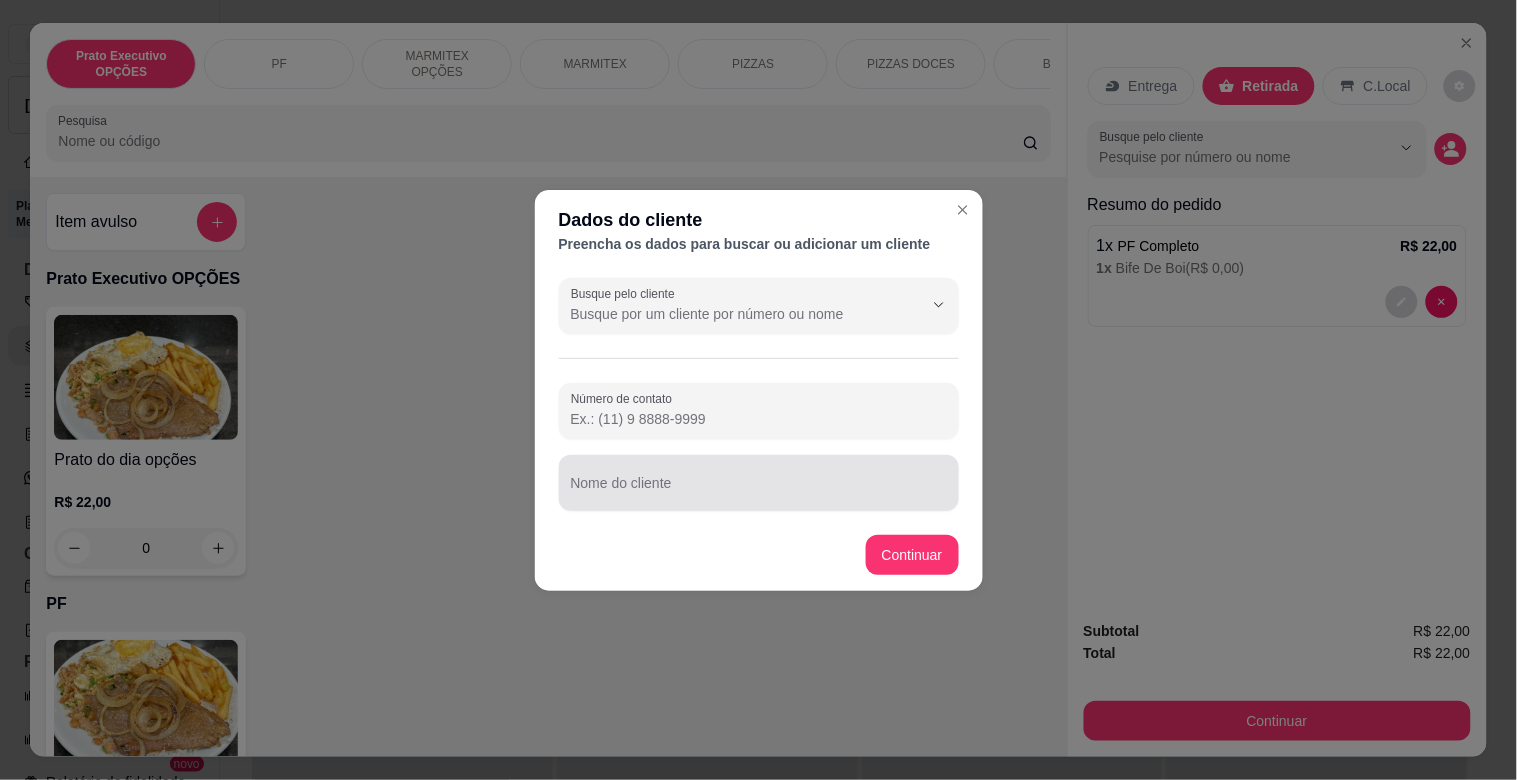 click at bounding box center [759, 483] 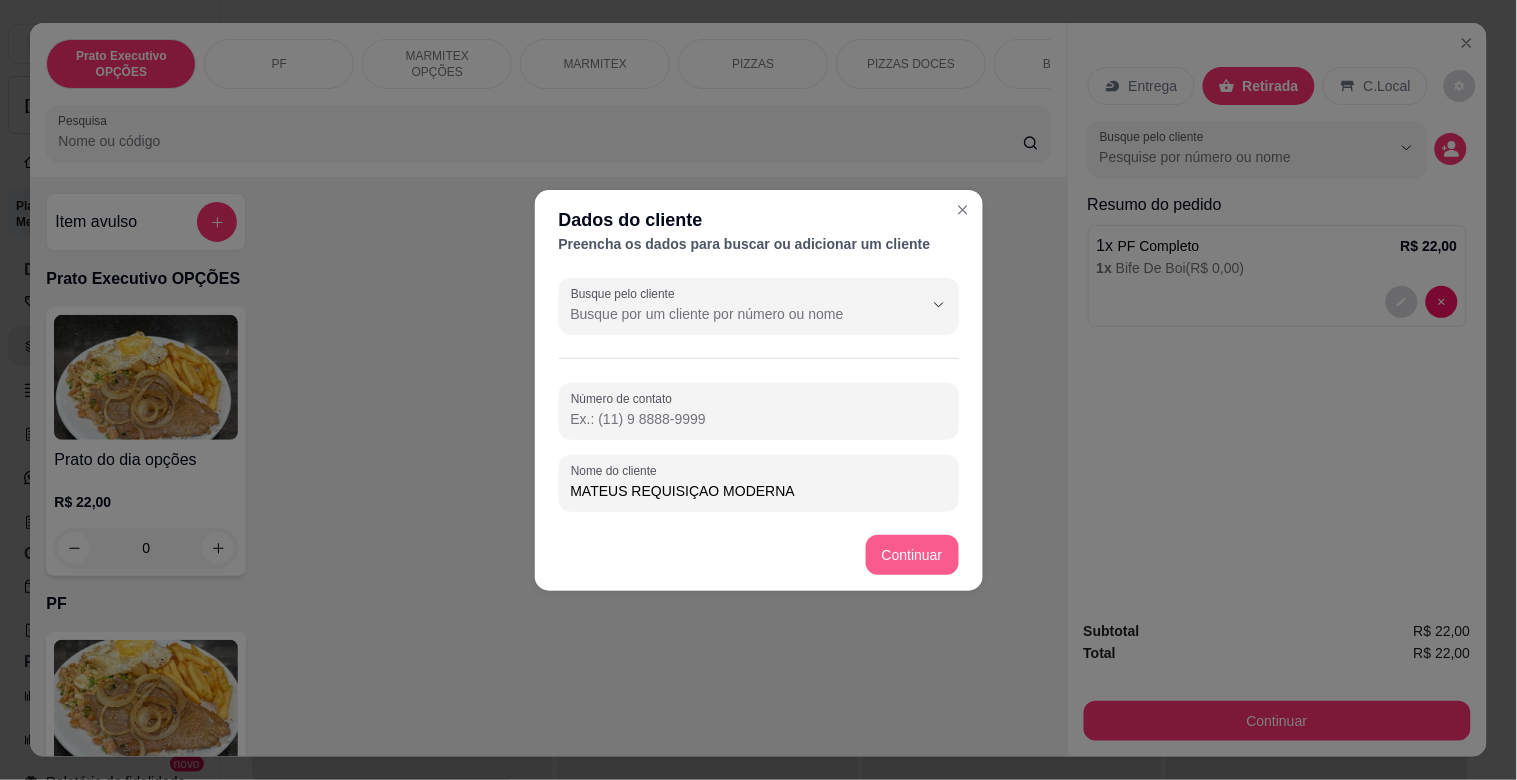 type on "MATEUS REQUISIÇAO MODERNA" 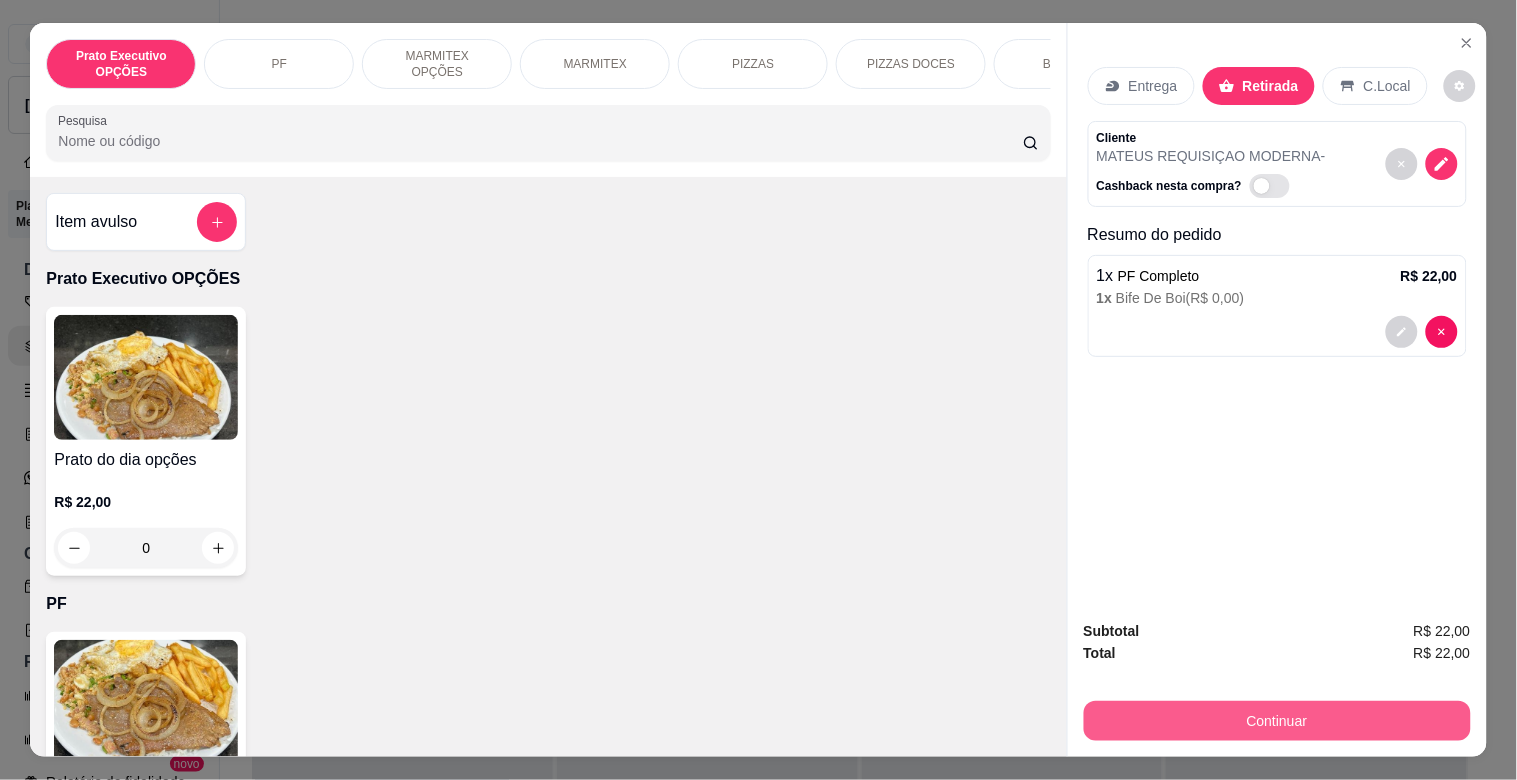 click on "Continuar" at bounding box center [1277, 721] 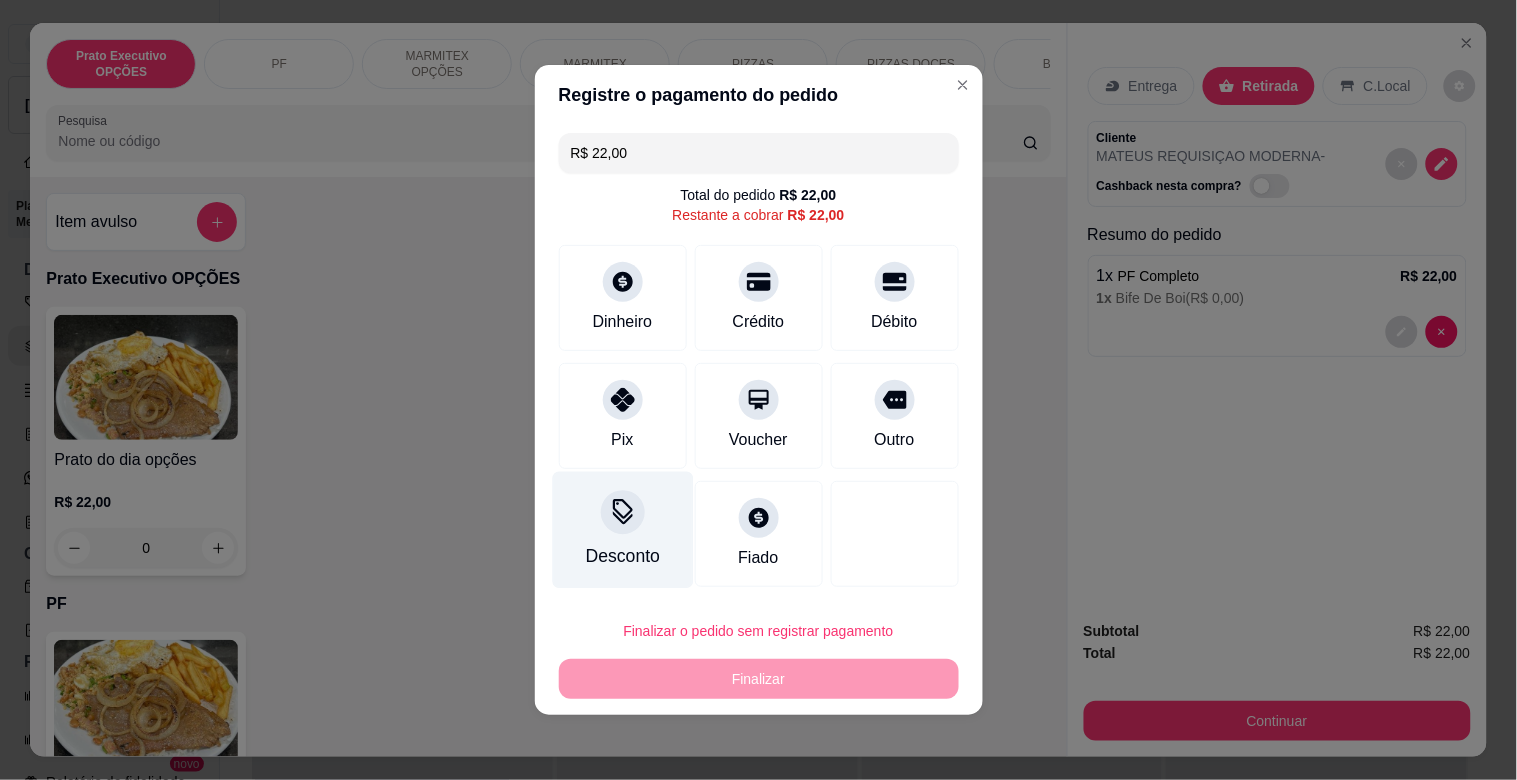 click at bounding box center [623, 512] 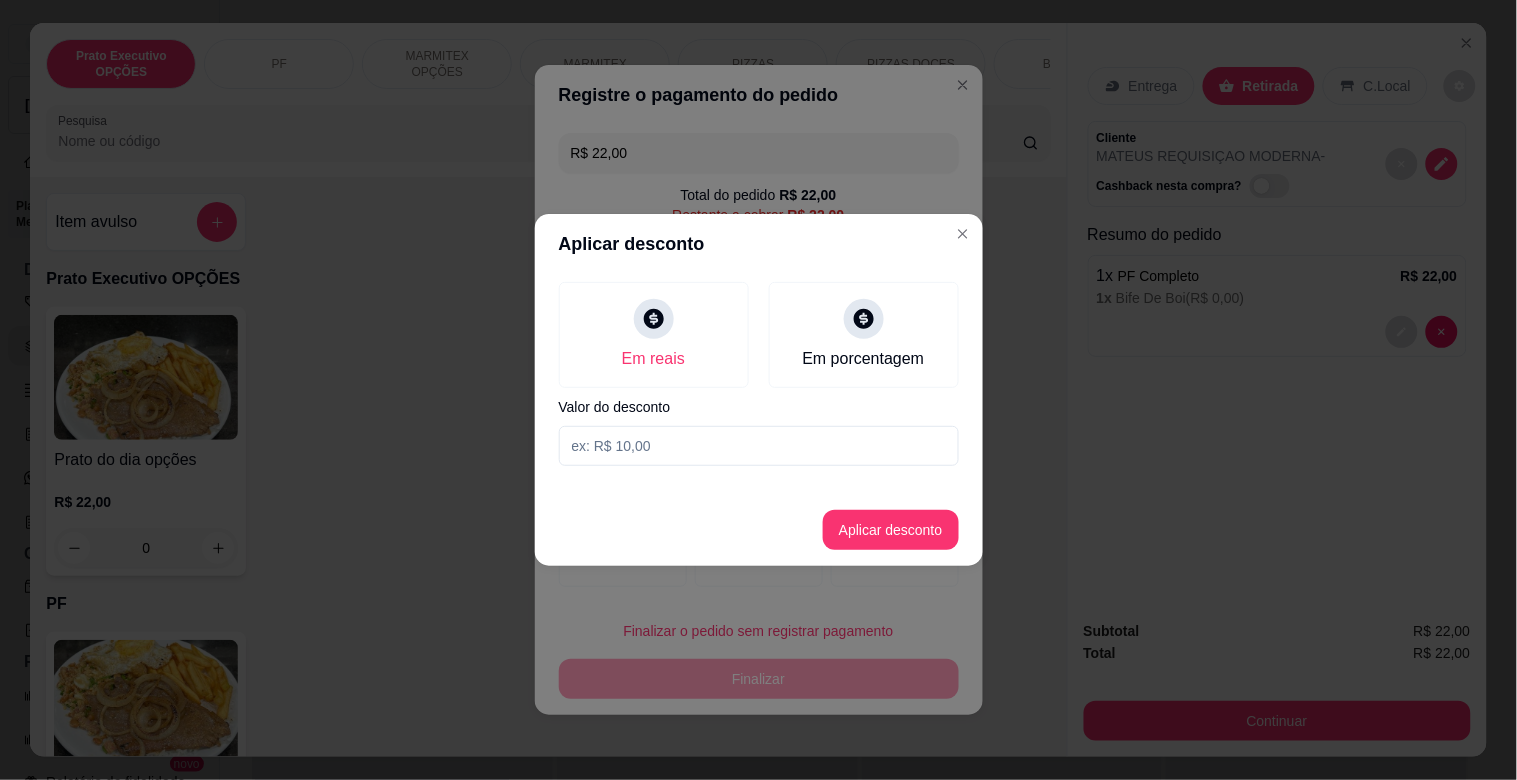 click at bounding box center (759, 446) 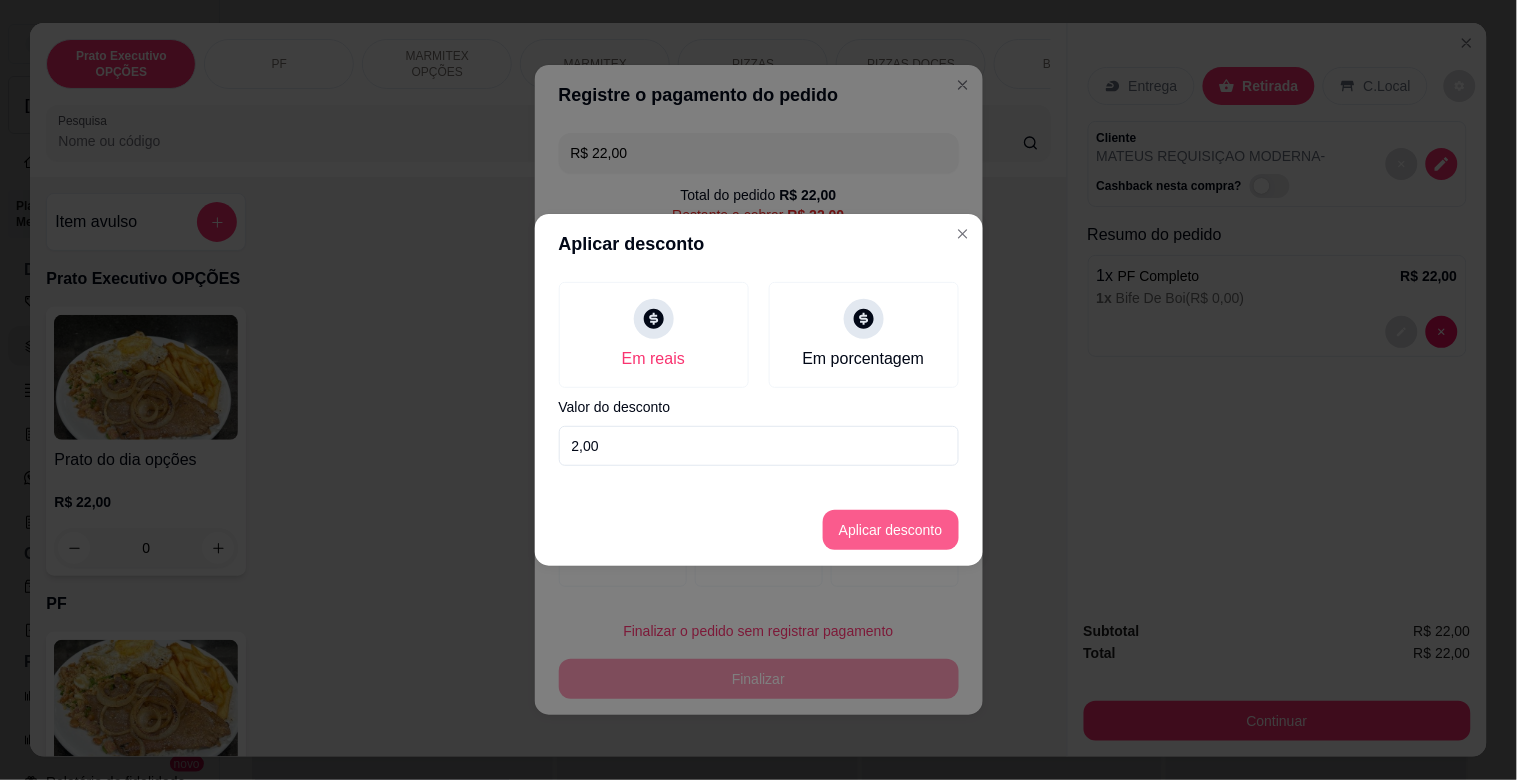 type on "2,00" 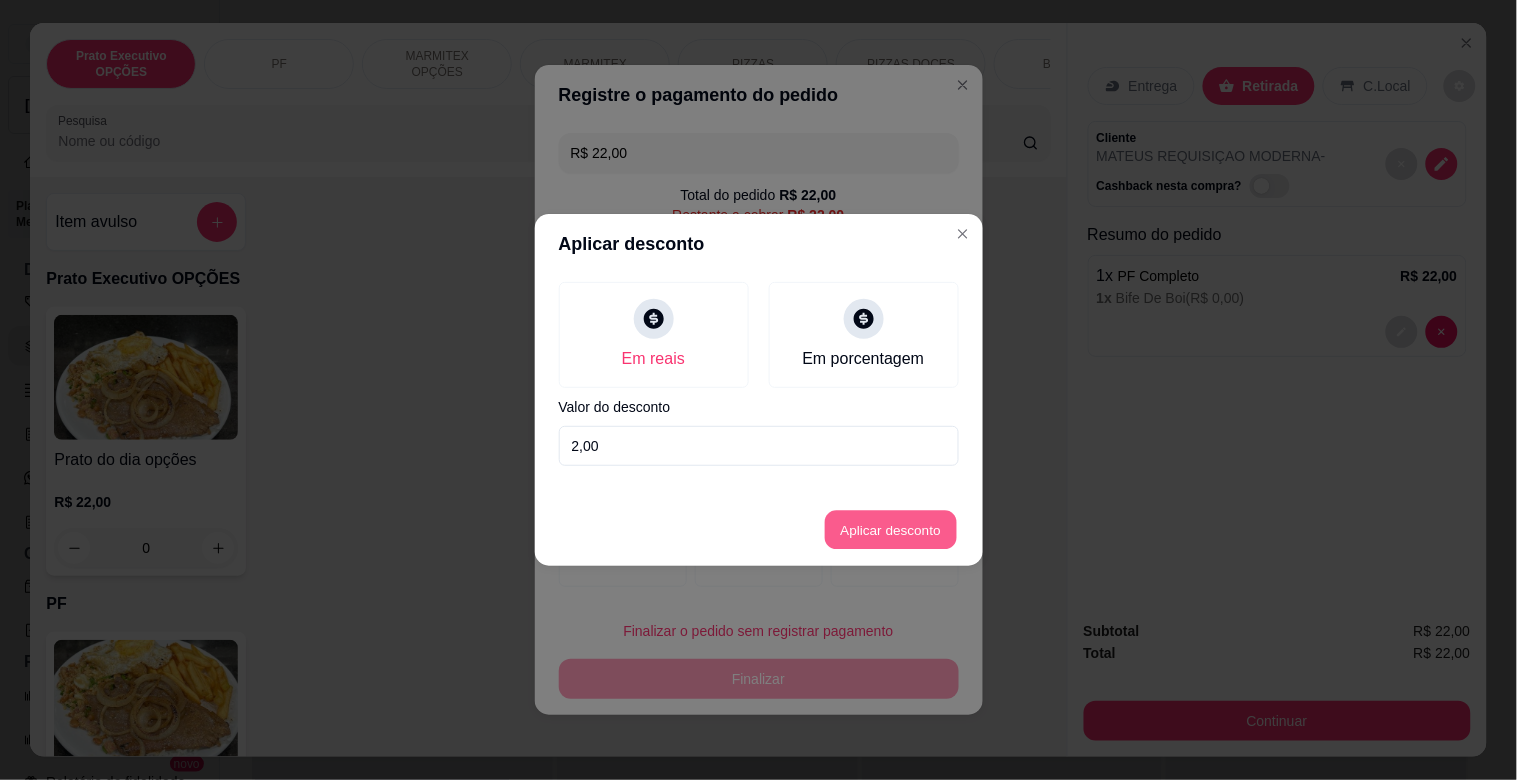 click on "Aplicar desconto" at bounding box center (890, 530) 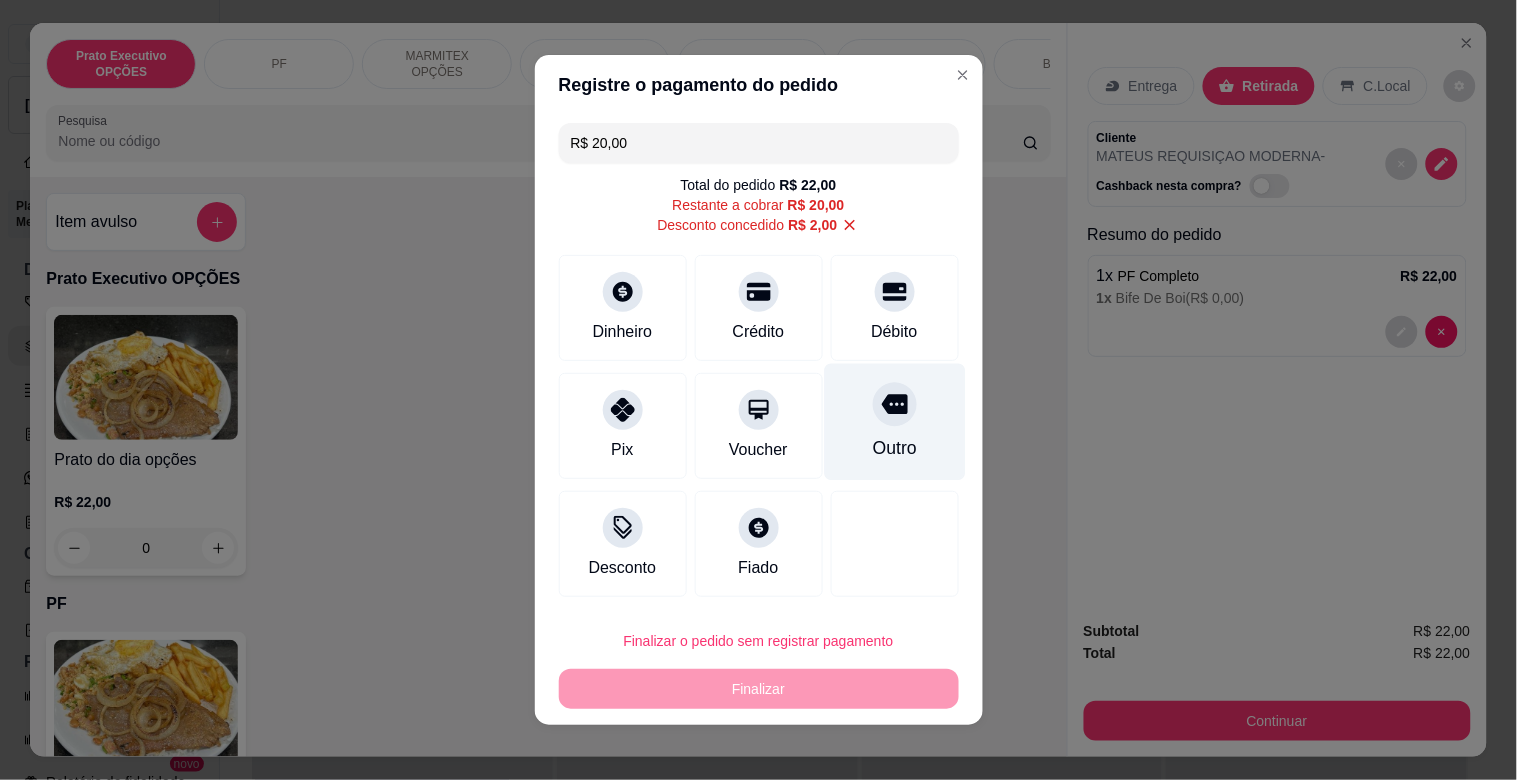 click on "Outro" at bounding box center [894, 422] 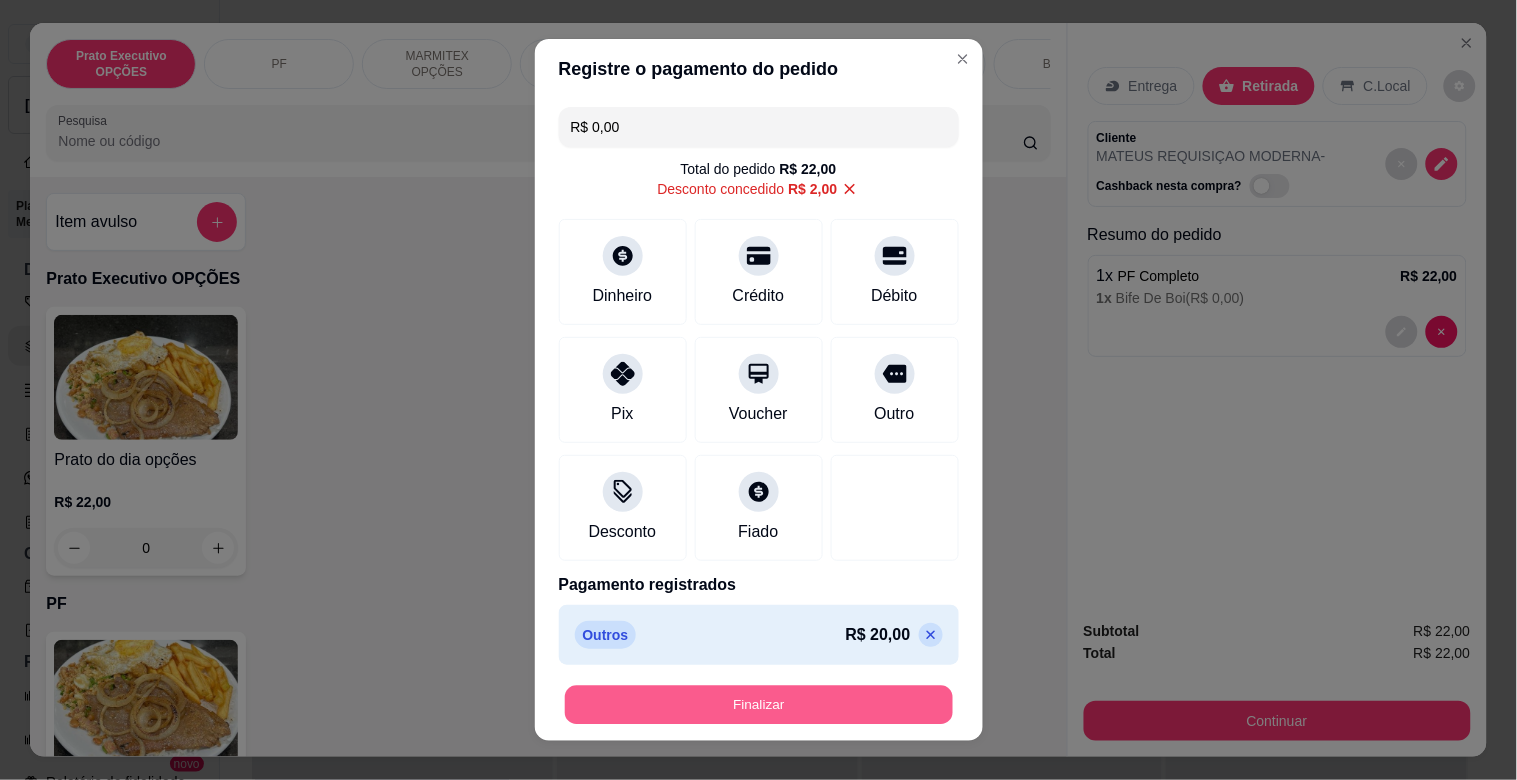 click on "Finalizar" at bounding box center [759, 705] 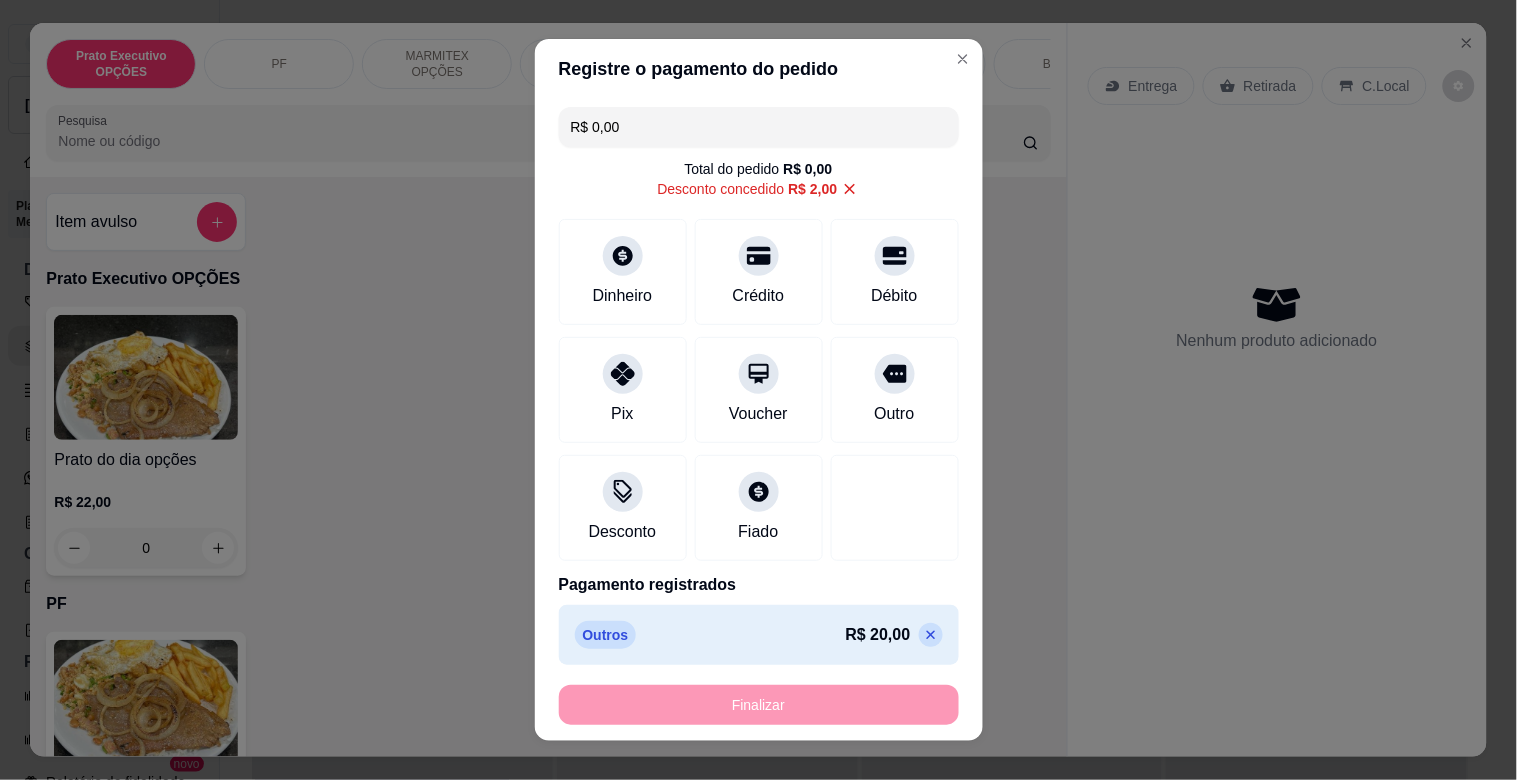 type on "-R$ 22,00" 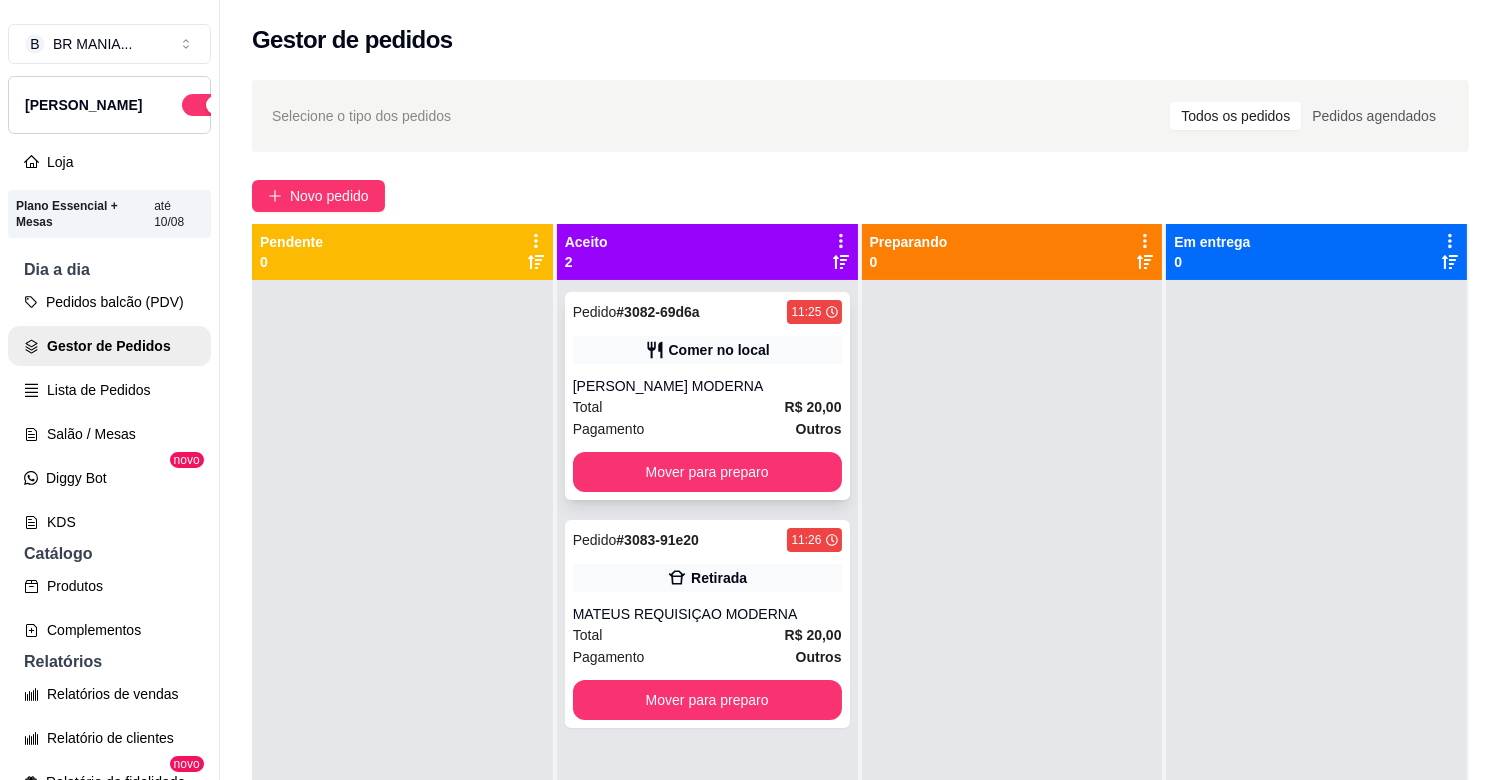 click on "[PERSON_NAME] MODERNA" at bounding box center [707, 386] 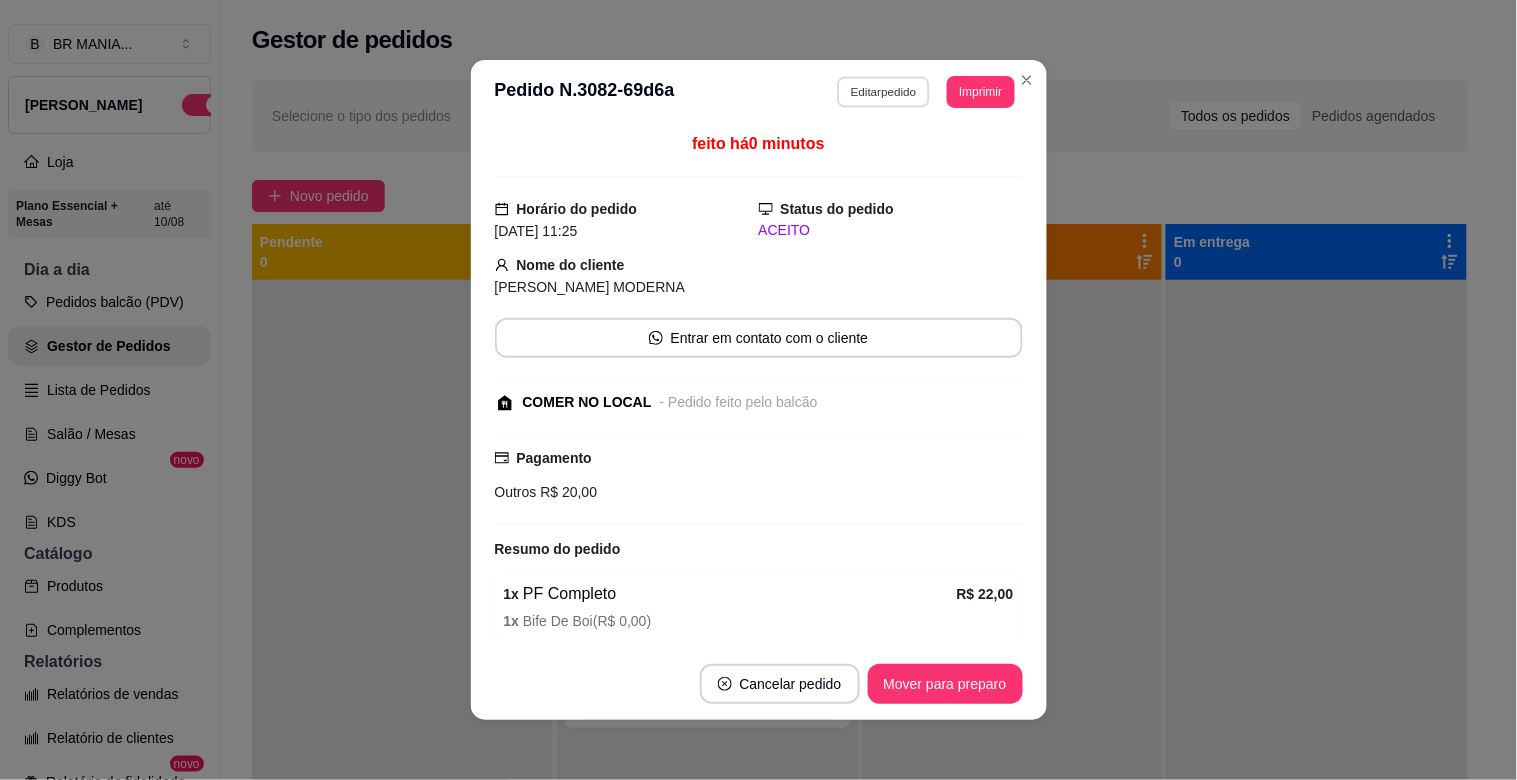click on "Editar  pedido" at bounding box center (883, 91) 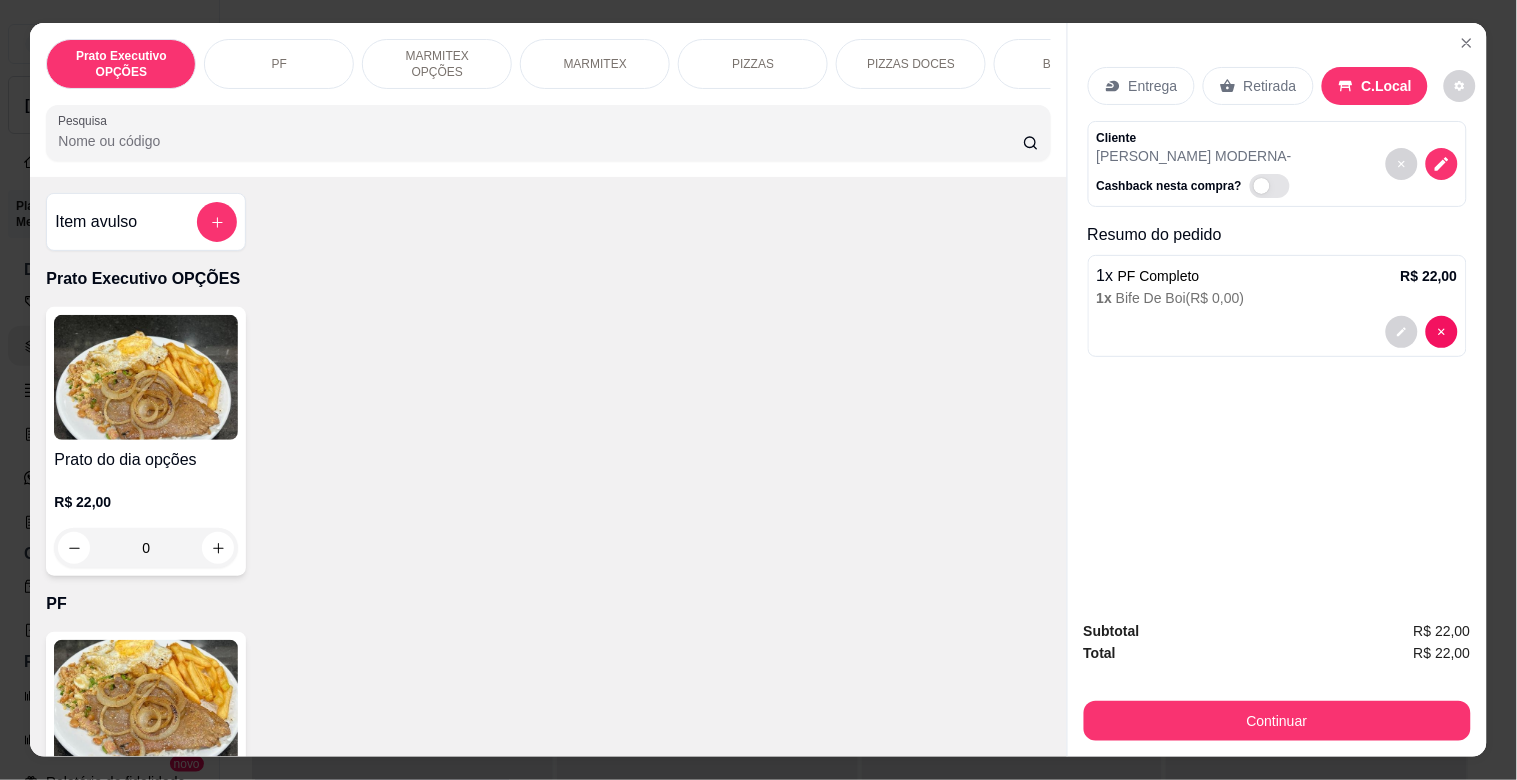 click on "Retirada" at bounding box center (1270, 86) 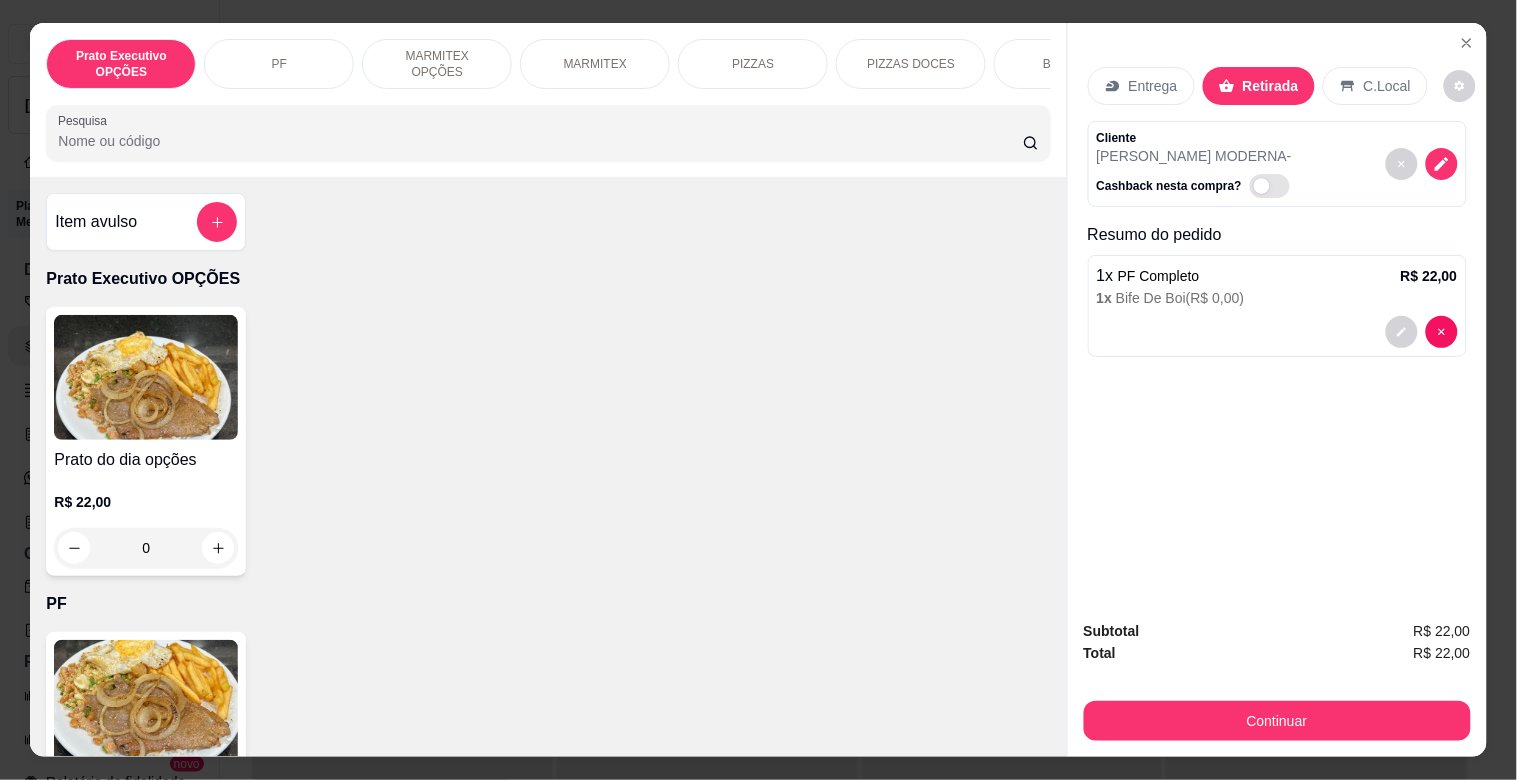 click on "Continuar" at bounding box center [1277, 721] 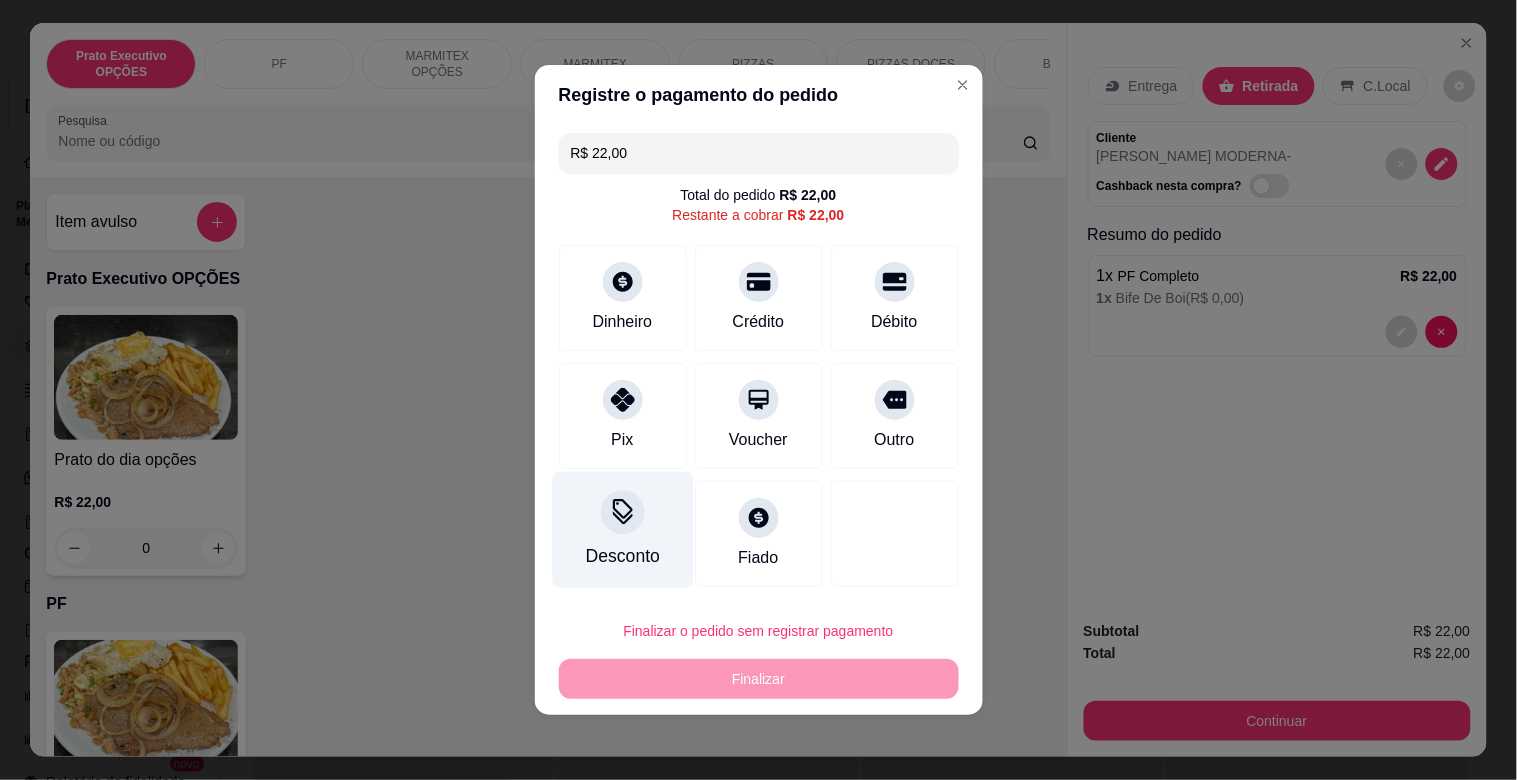 click at bounding box center [623, 512] 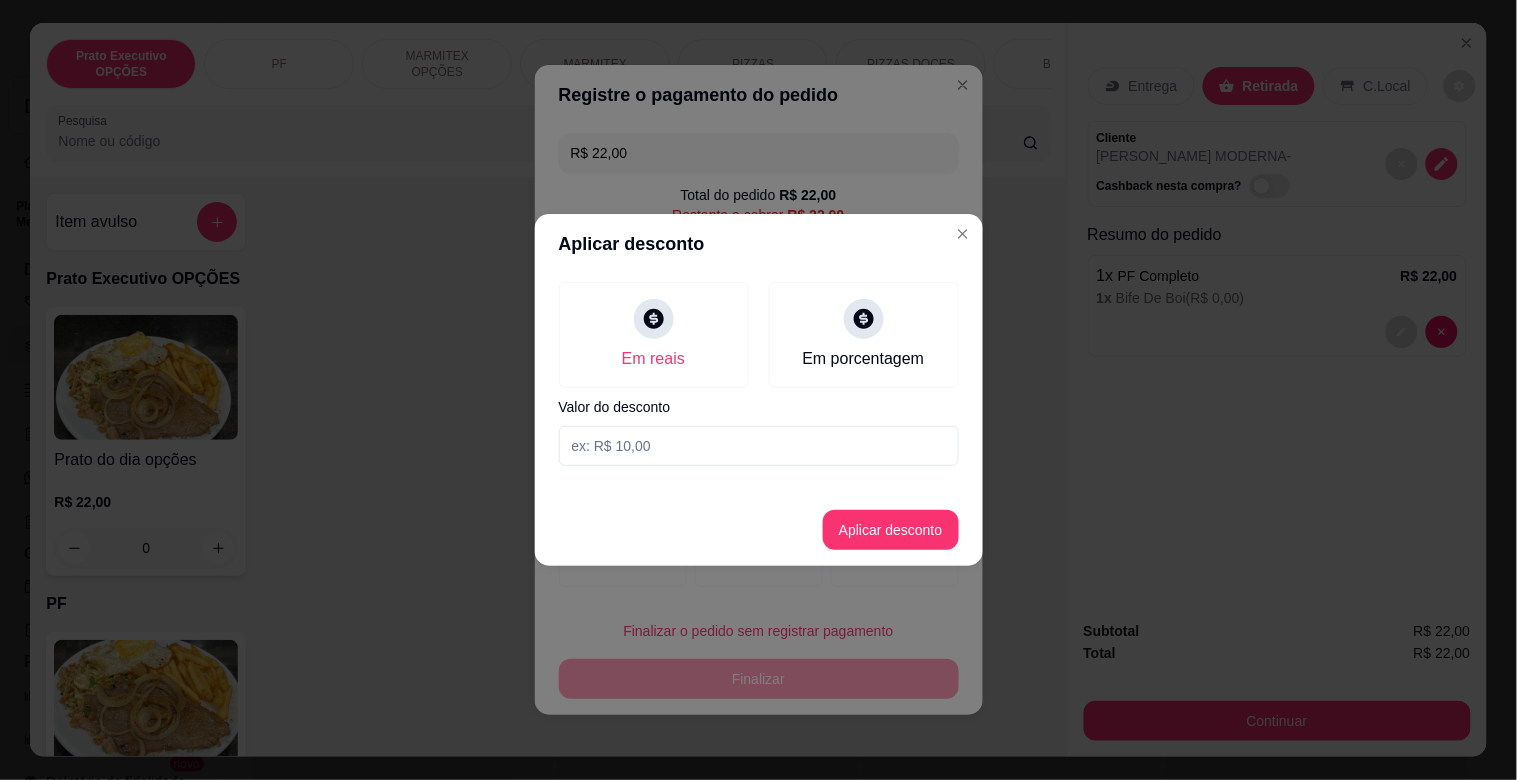 click at bounding box center [759, 446] 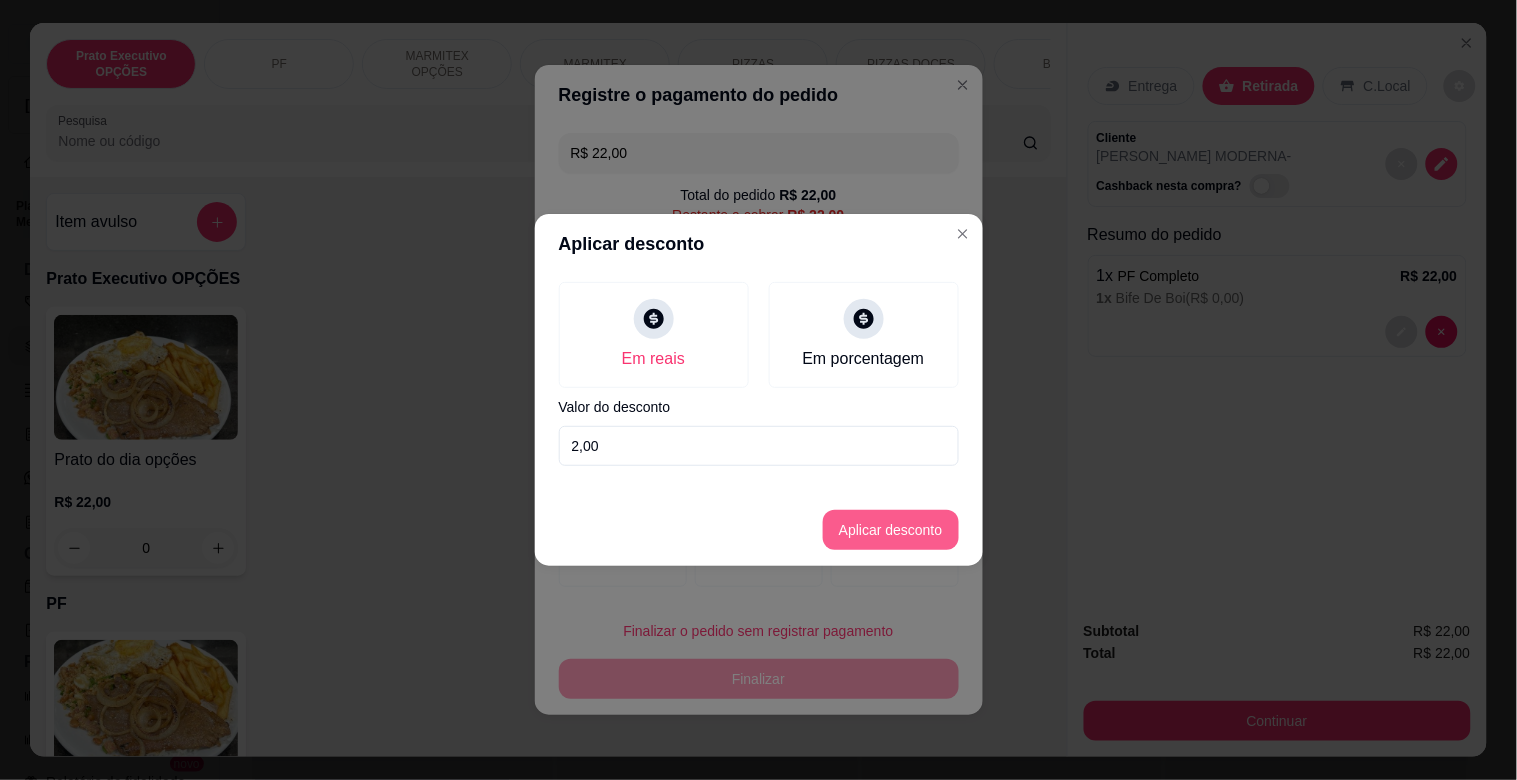 type on "2,00" 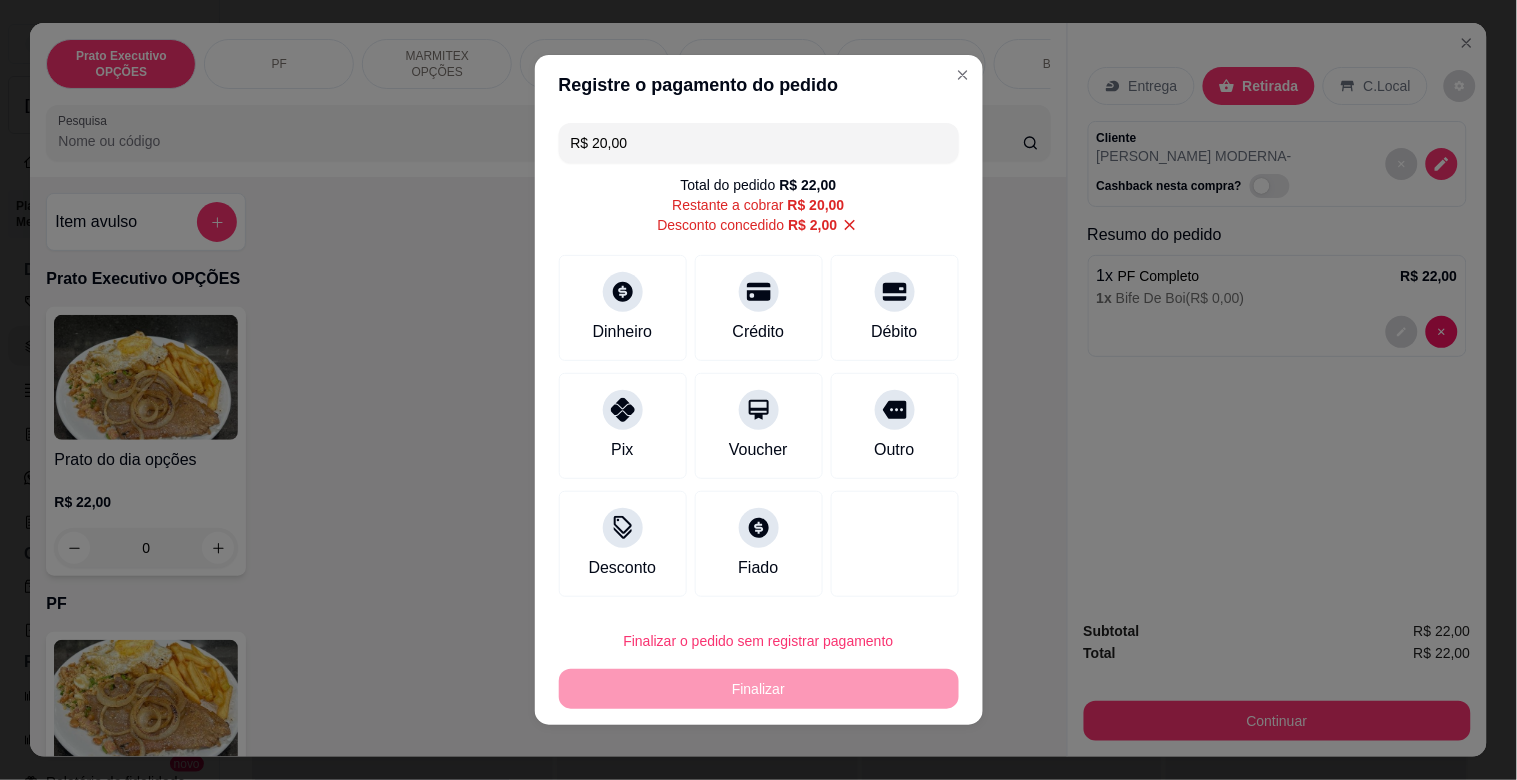 drag, startPoint x: 891, startPoint y: 435, endPoint x: 904, endPoint y: 450, distance: 19.849434 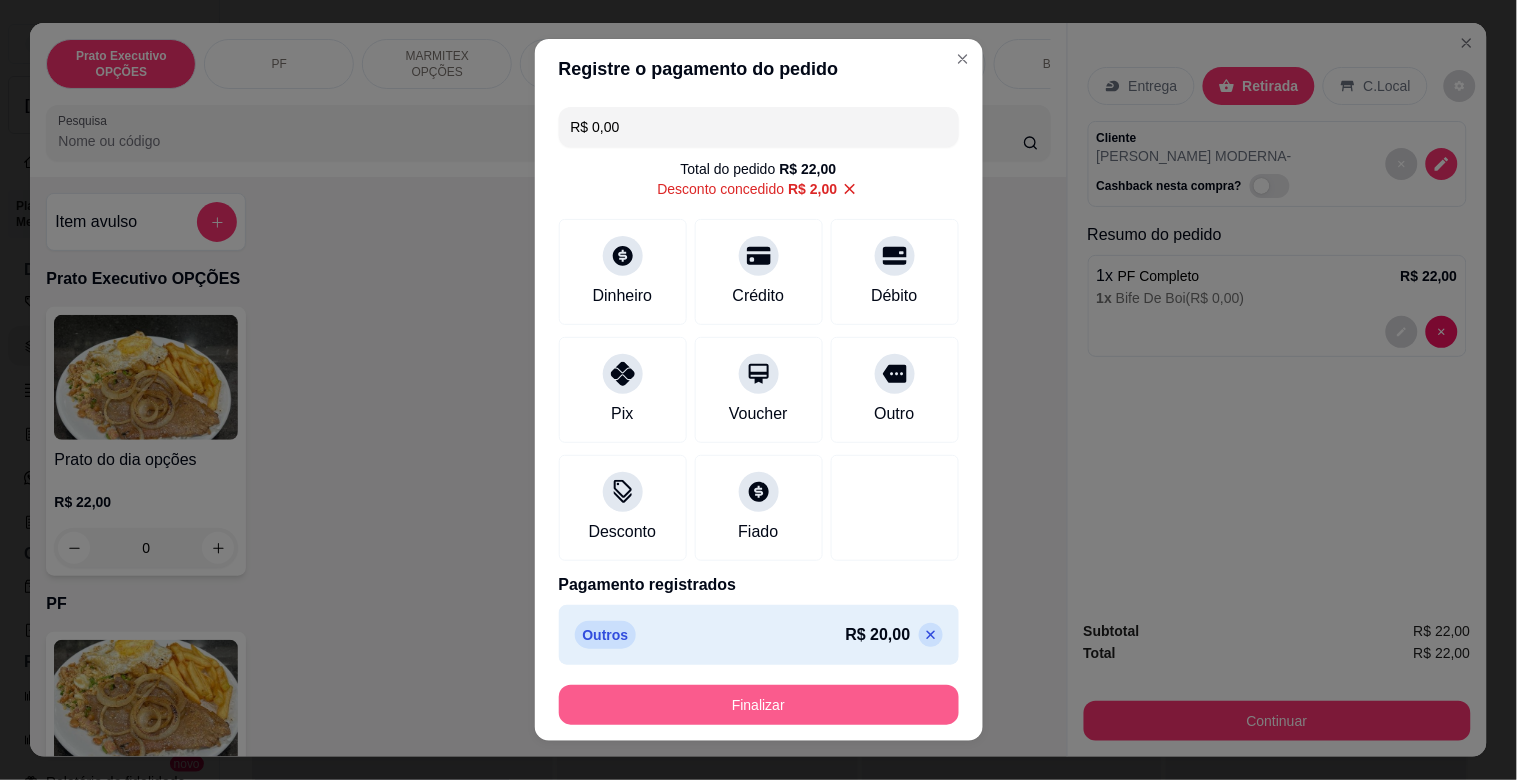click on "Finalizar" at bounding box center [759, 705] 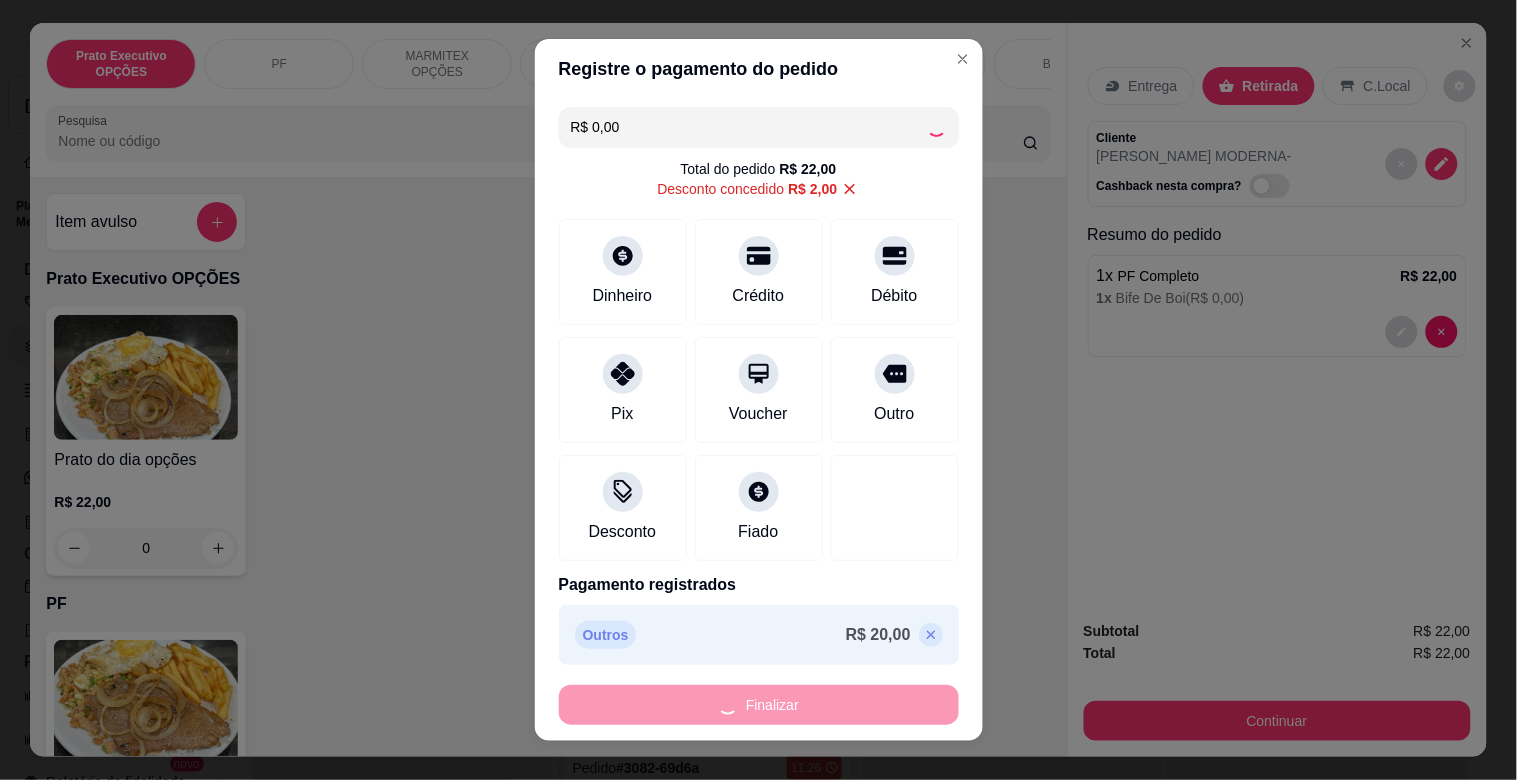 type on "-R$ 22,00" 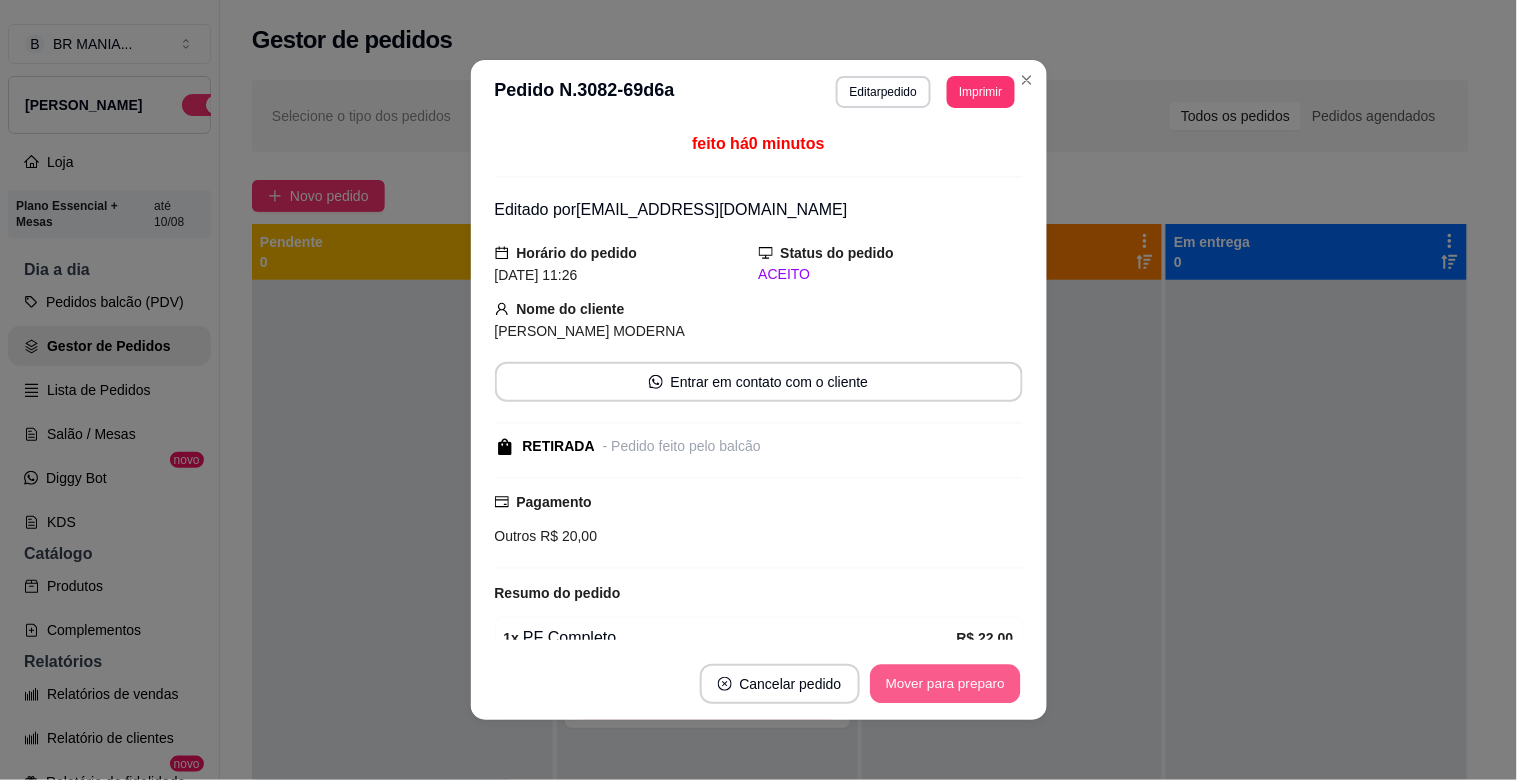 click on "Mover para preparo" at bounding box center (945, 684) 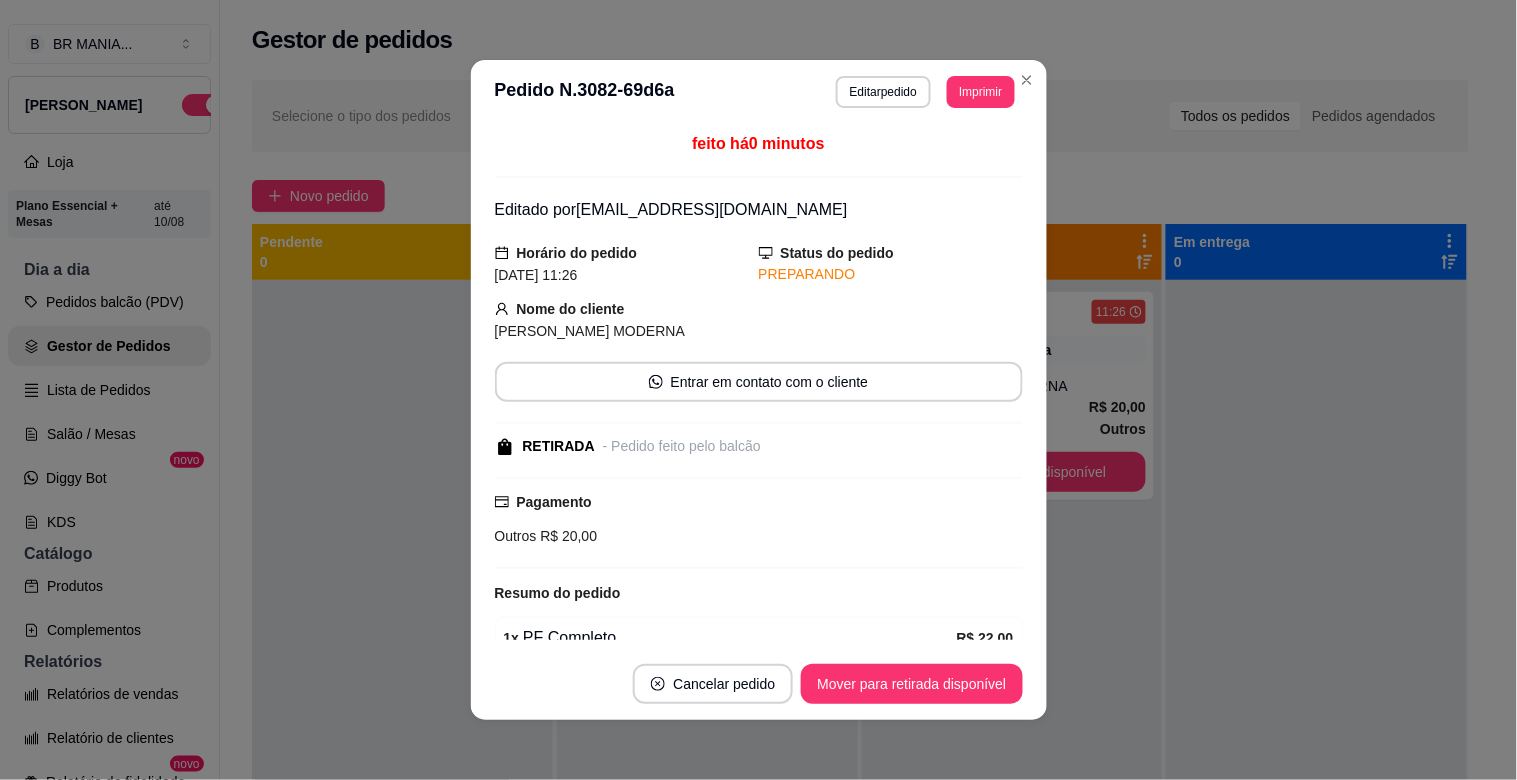 click on "Mover para retirada disponível" at bounding box center (911, 684) 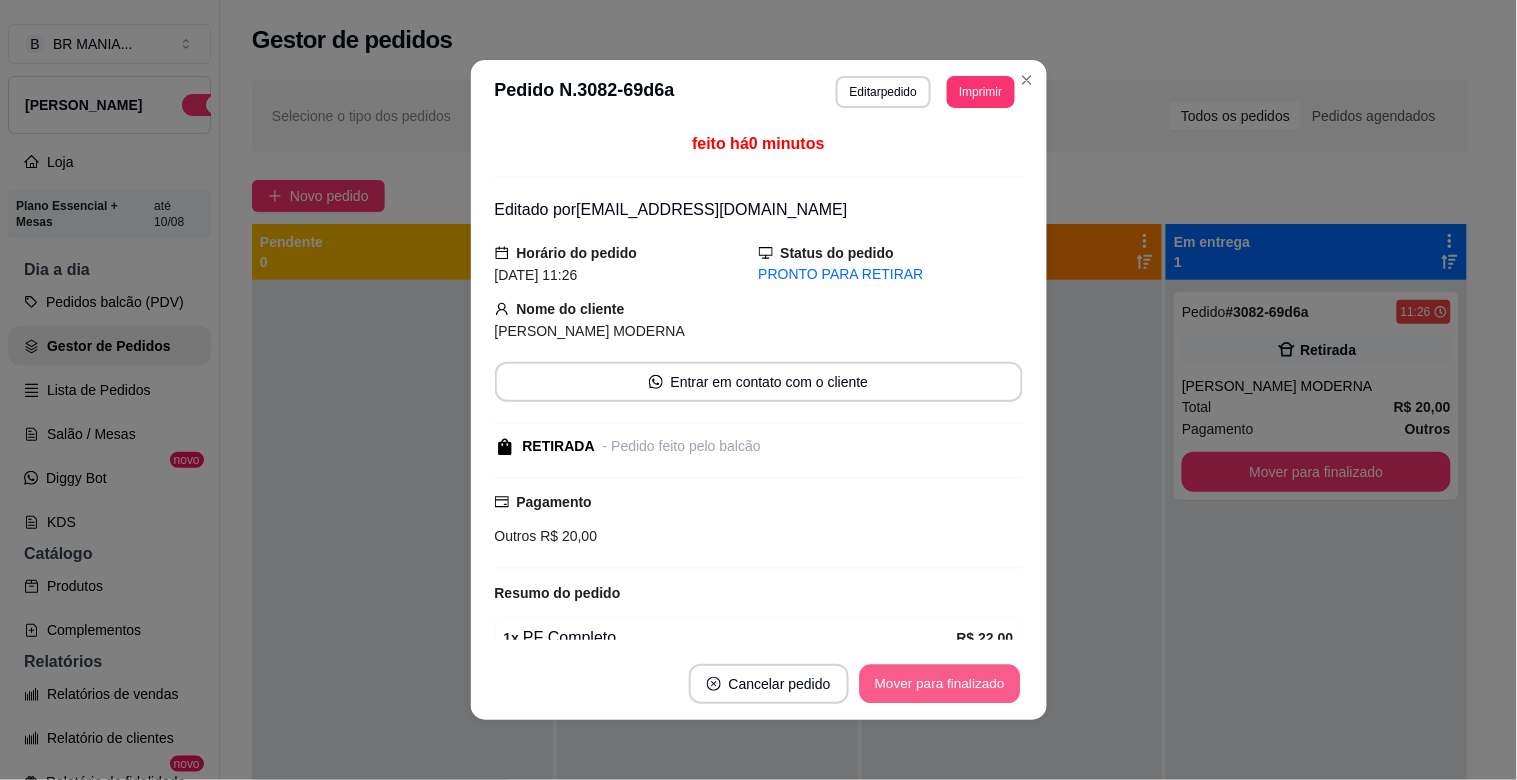 click on "Mover para finalizado" at bounding box center (939, 684) 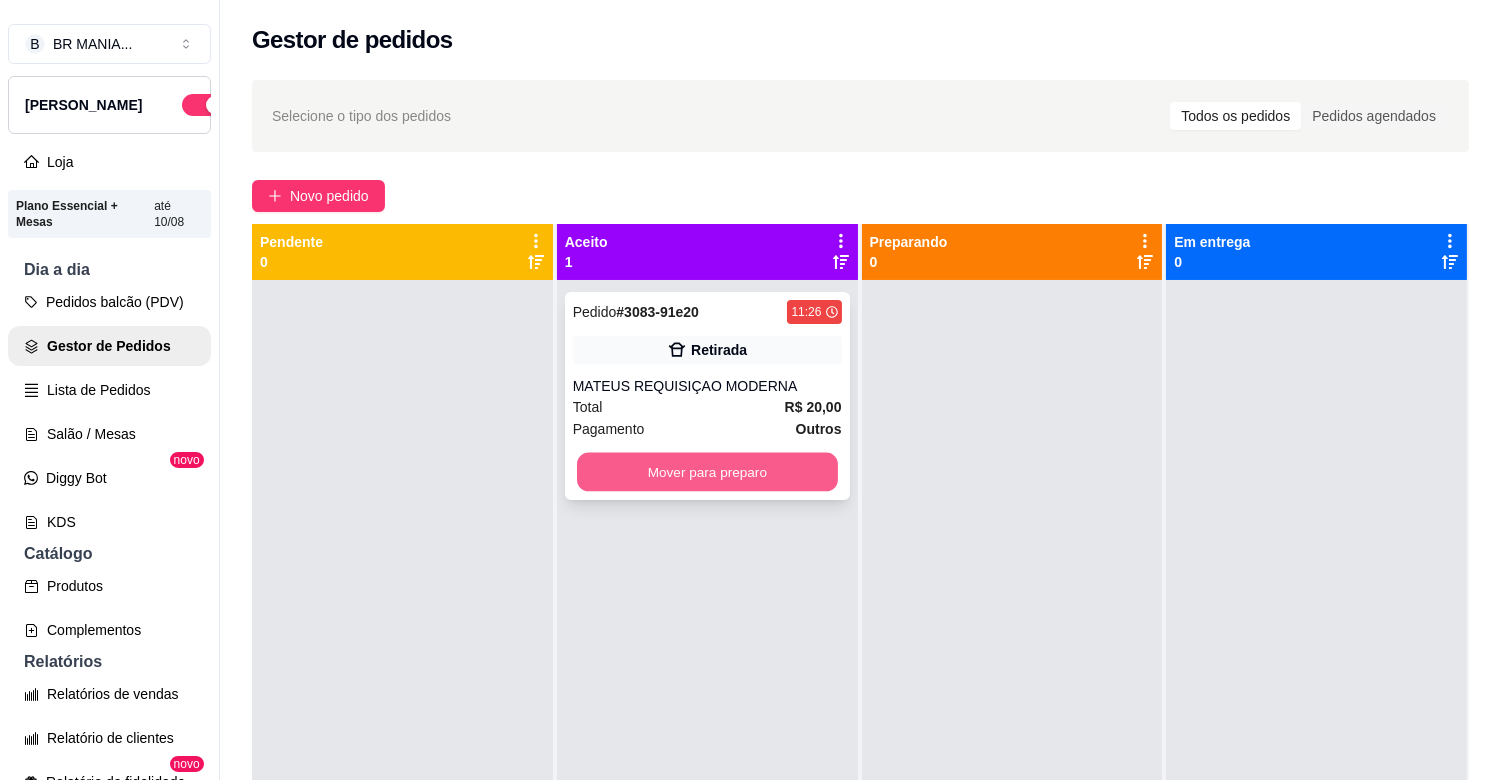 click on "Mover para preparo" at bounding box center [707, 472] 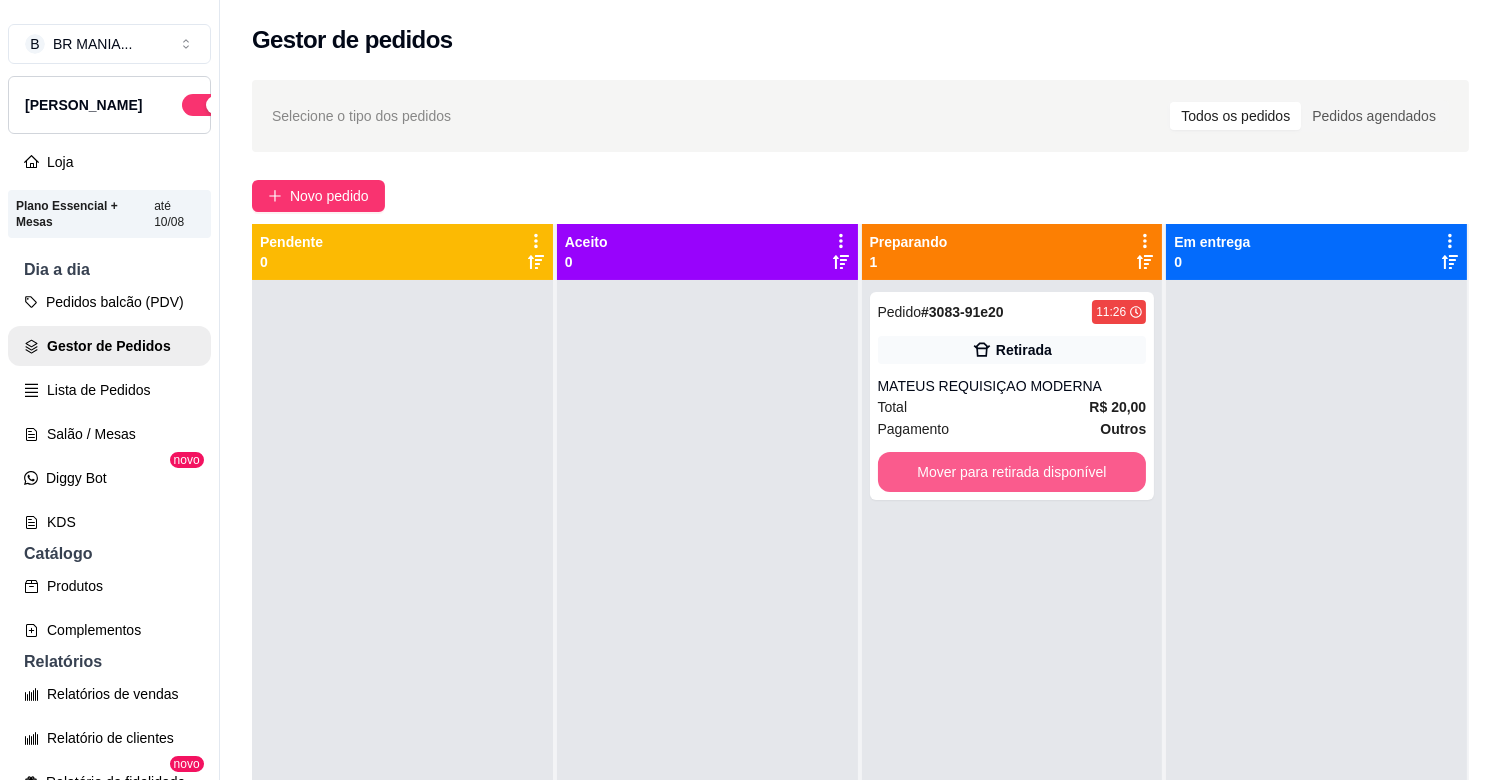 click on "Mover para retirada disponível" at bounding box center (1012, 472) 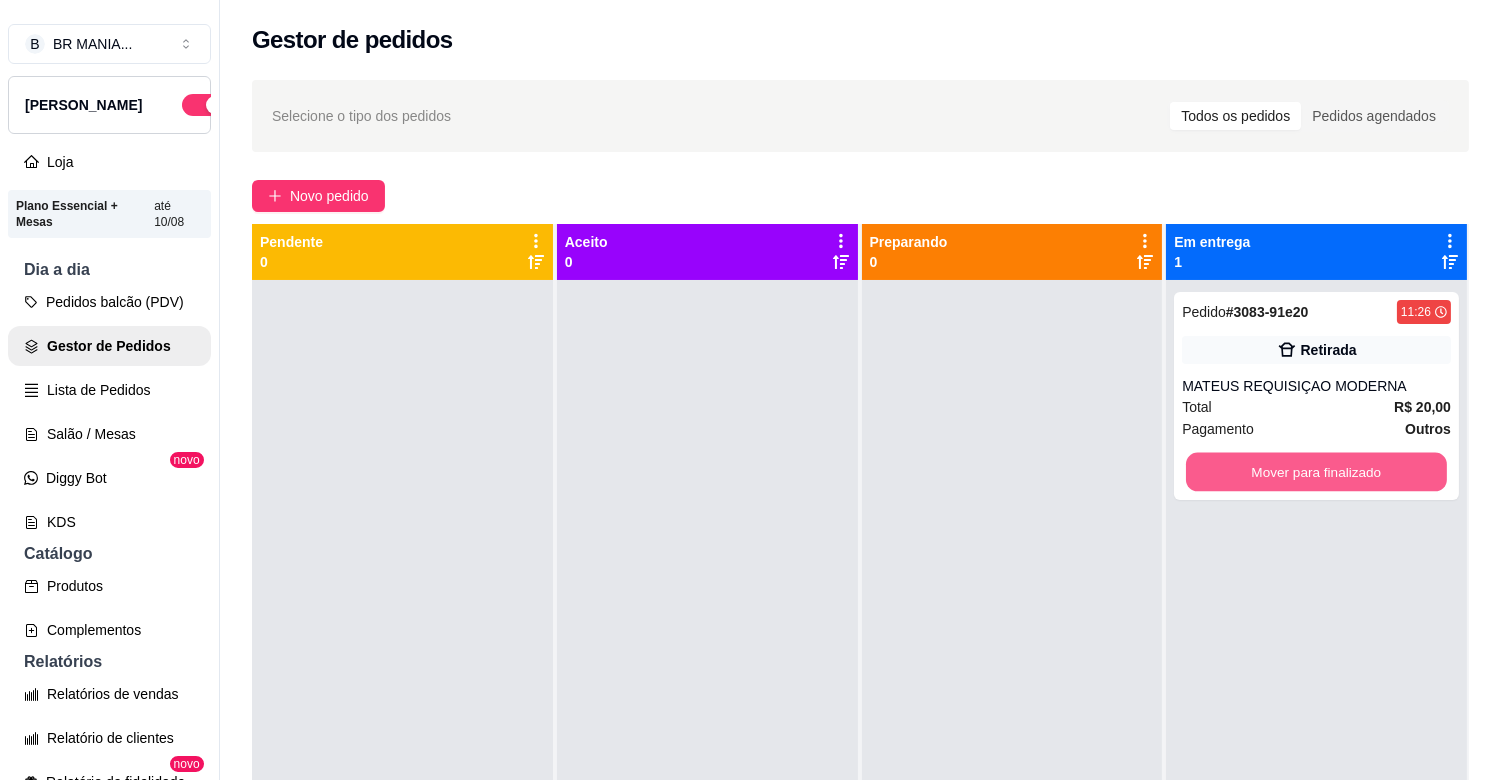 click on "Mover para finalizado" at bounding box center (1316, 472) 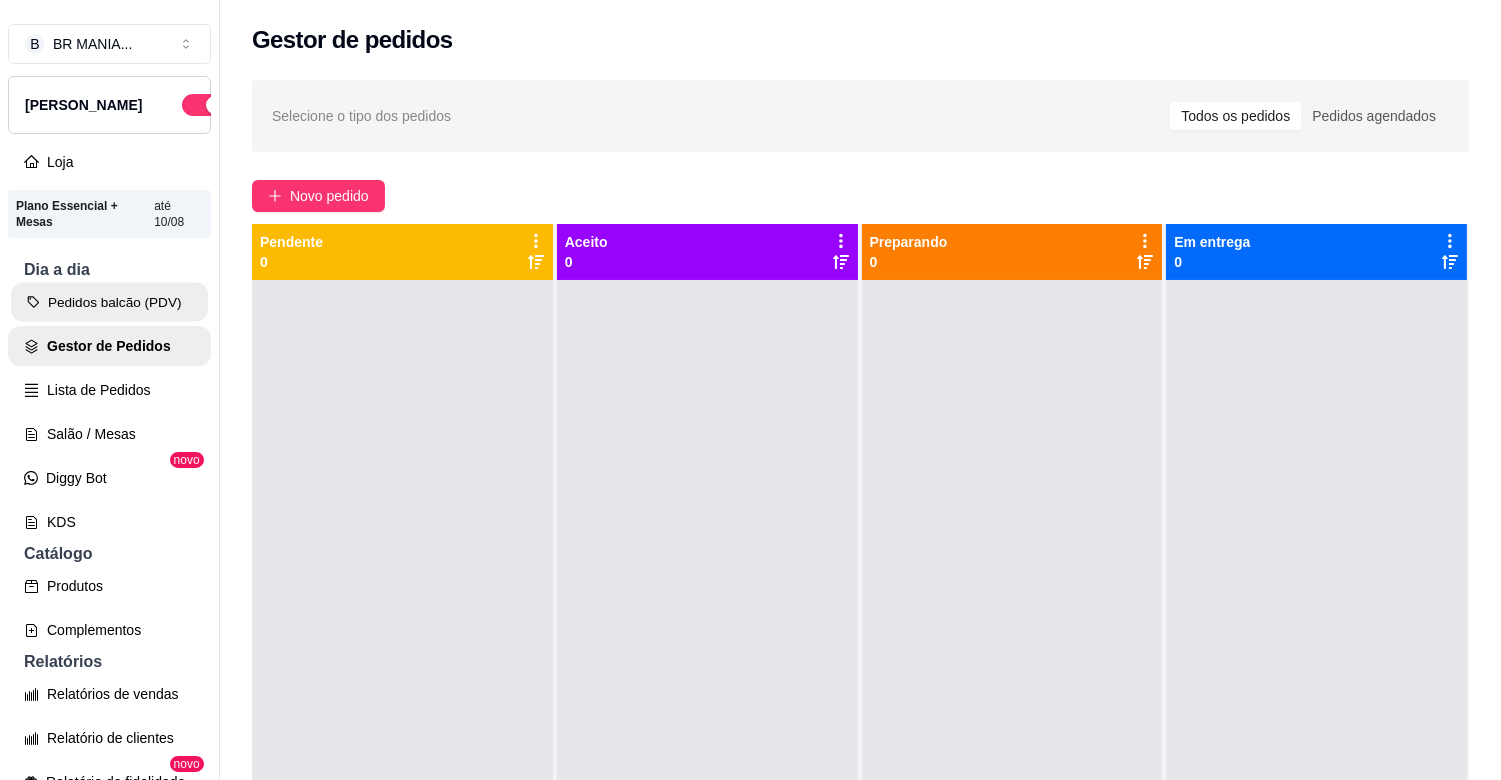 click on "Pedidos balcão (PDV)" at bounding box center [109, 302] 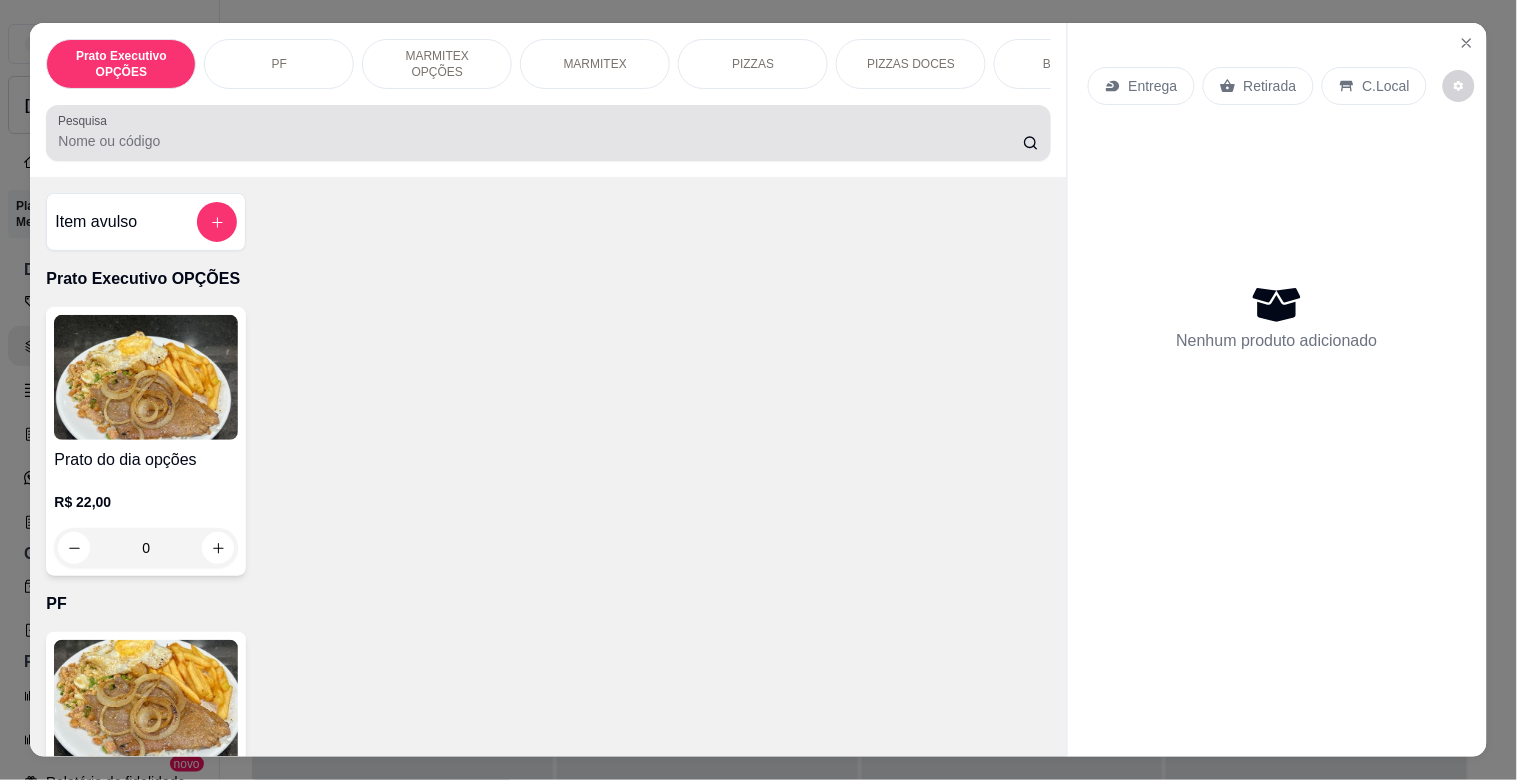 click on "Pesquisa" at bounding box center [548, 133] 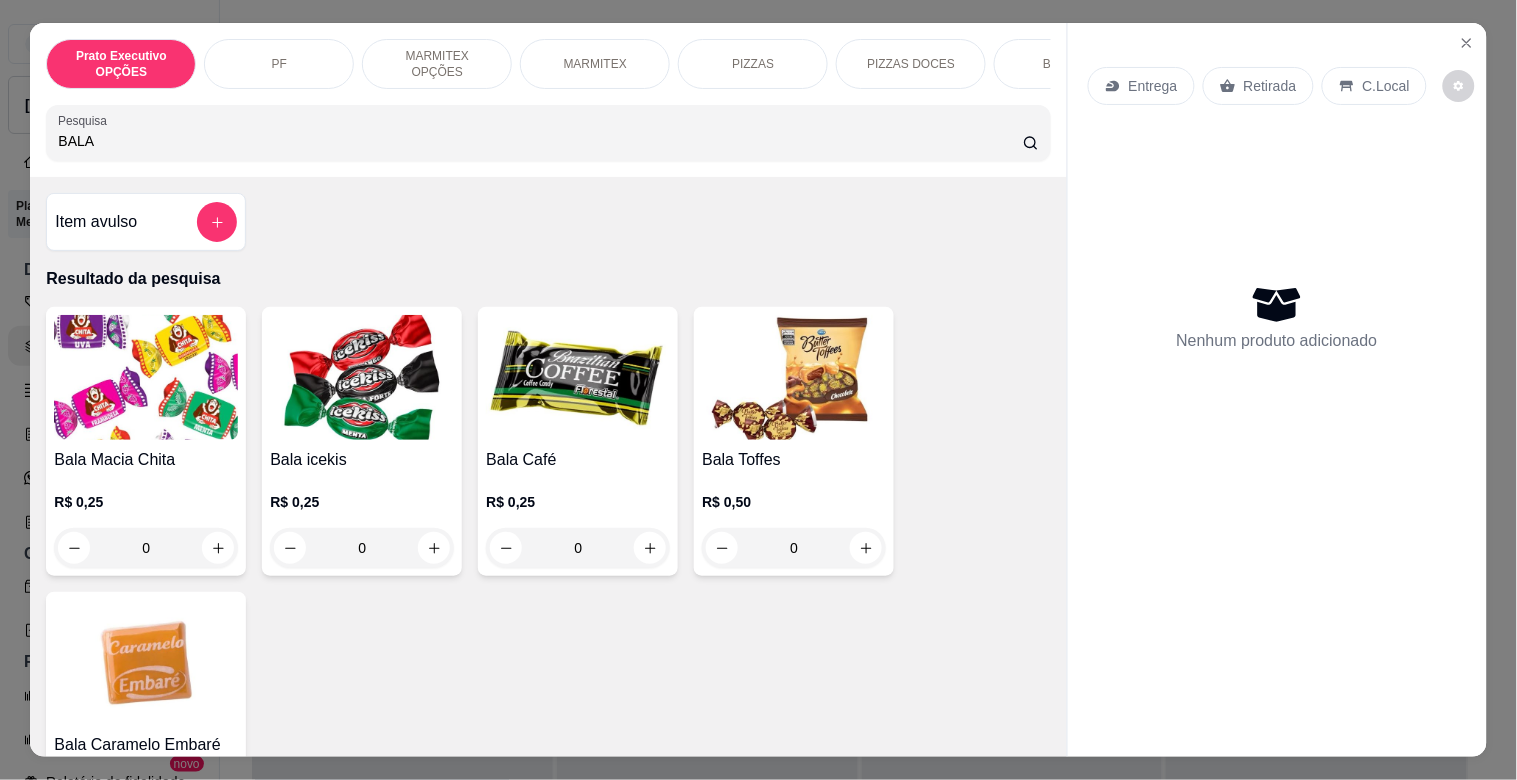 type on "BALA" 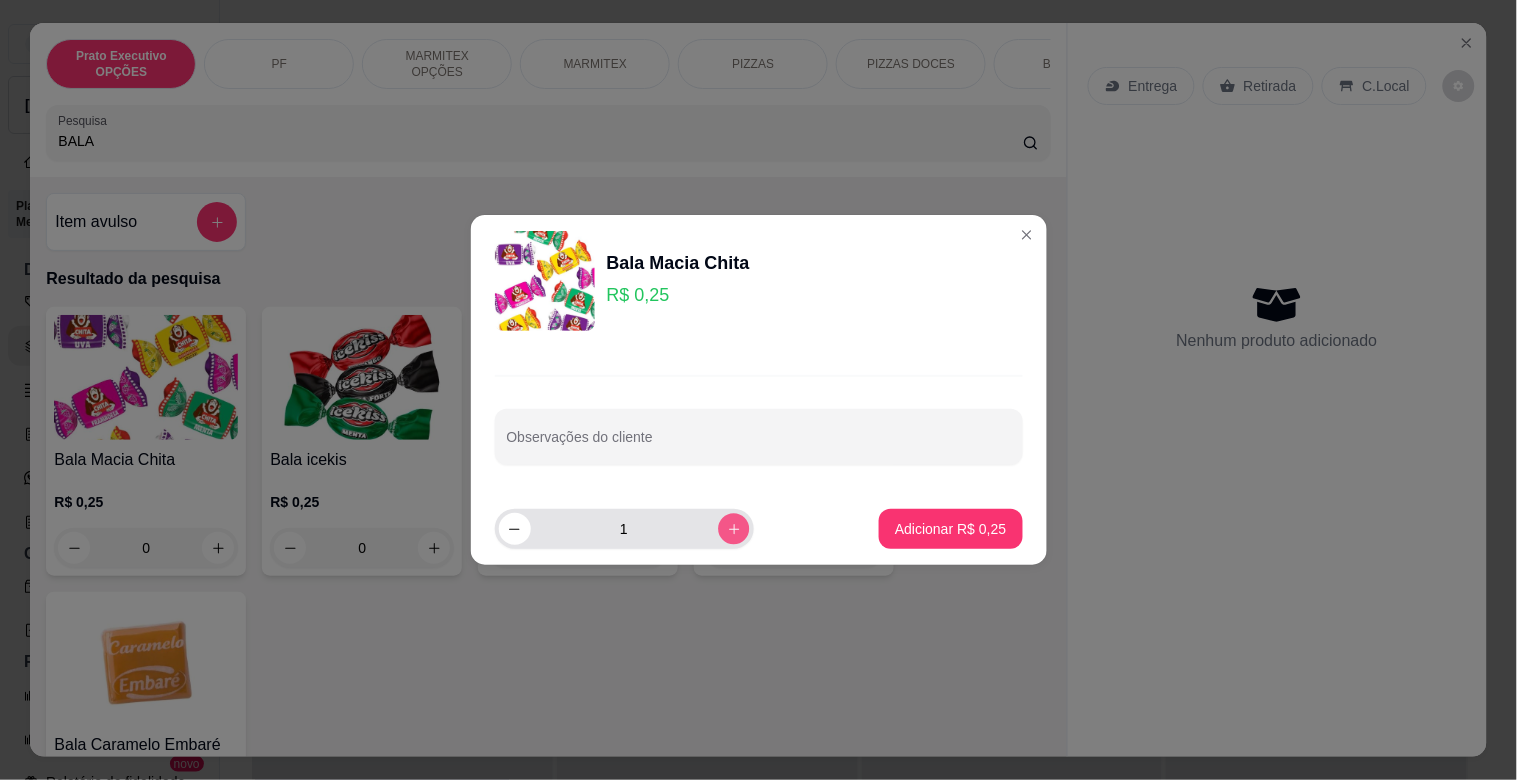 click 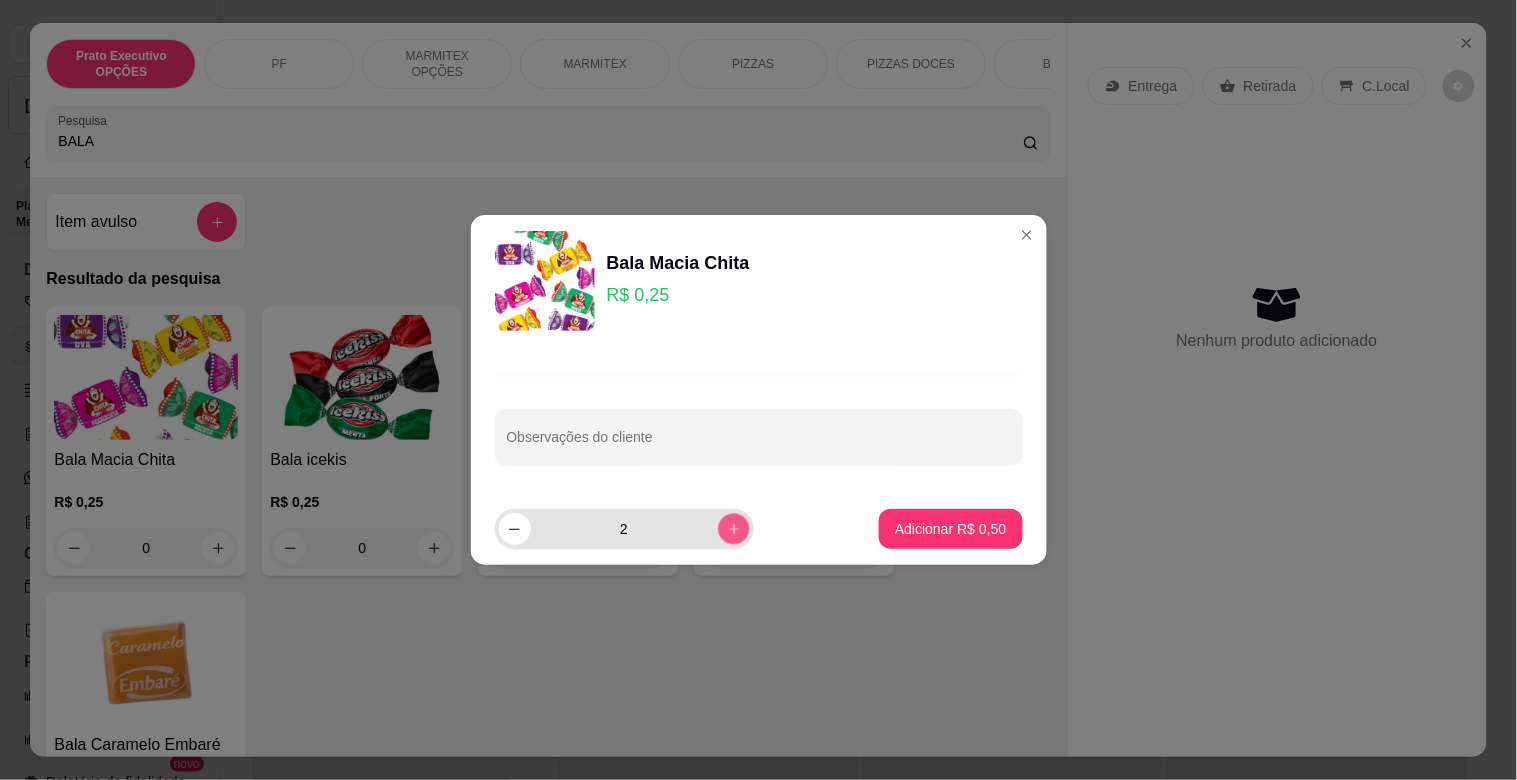 click 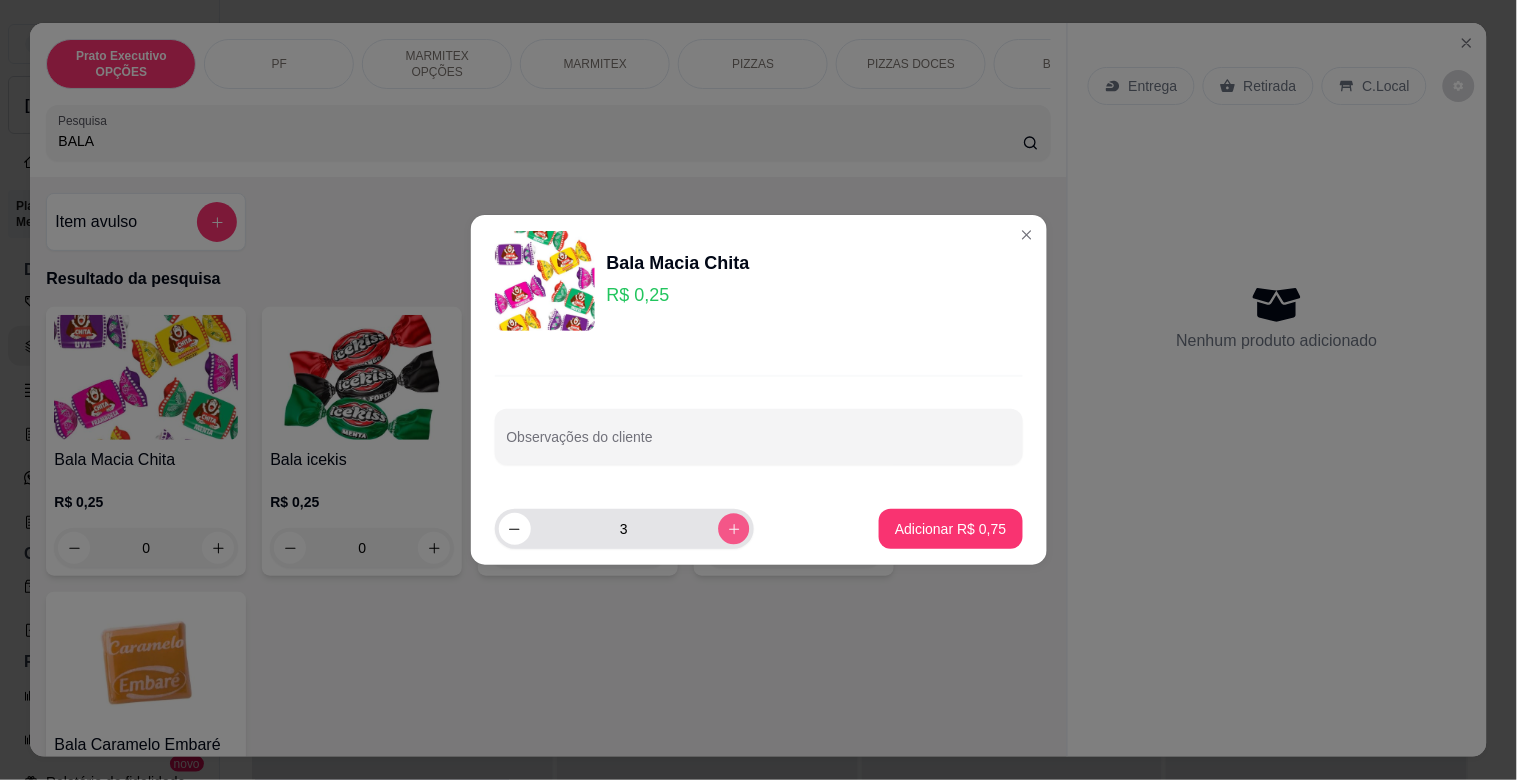 click 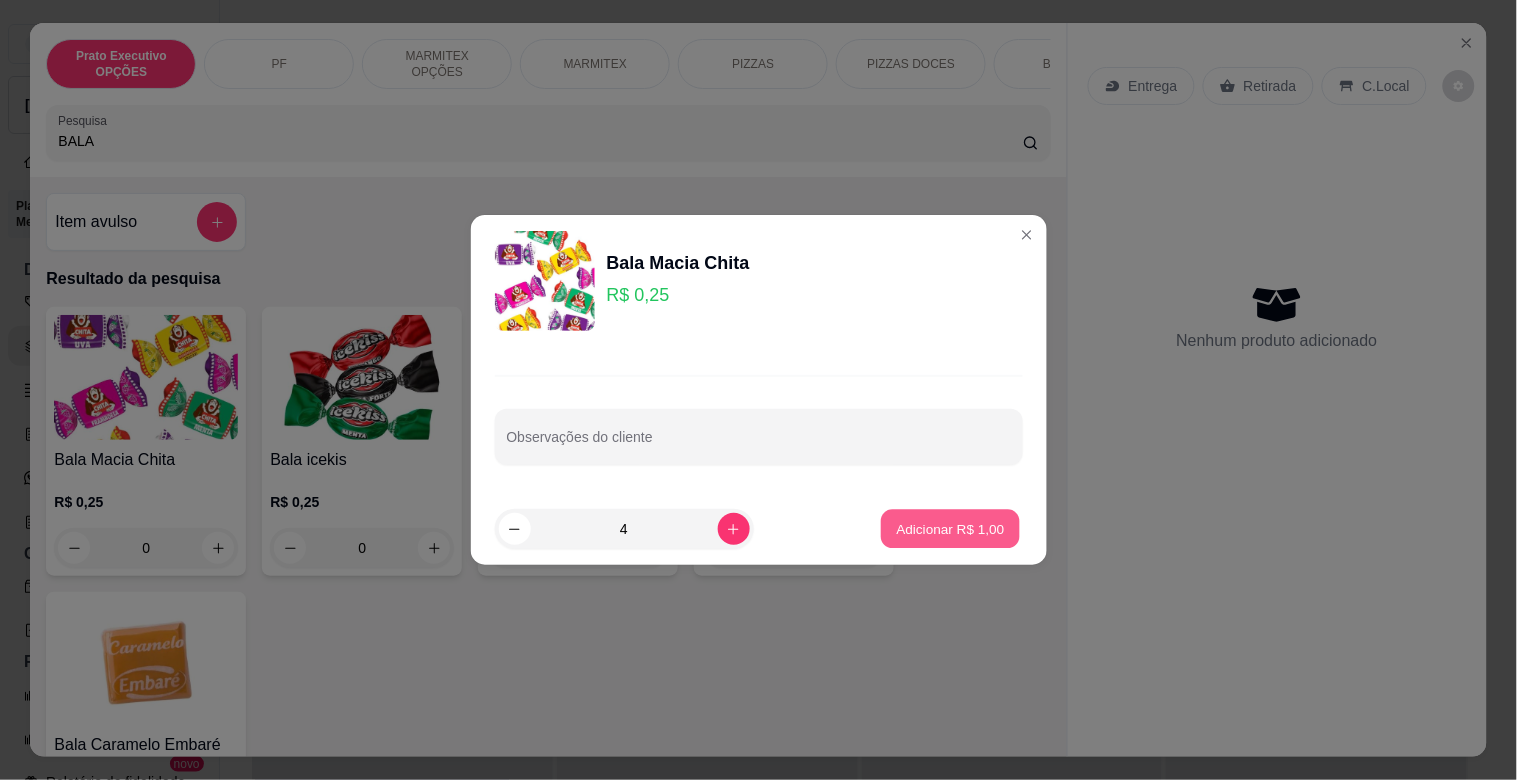 click on "Adicionar   R$ 1,00" at bounding box center [951, 528] 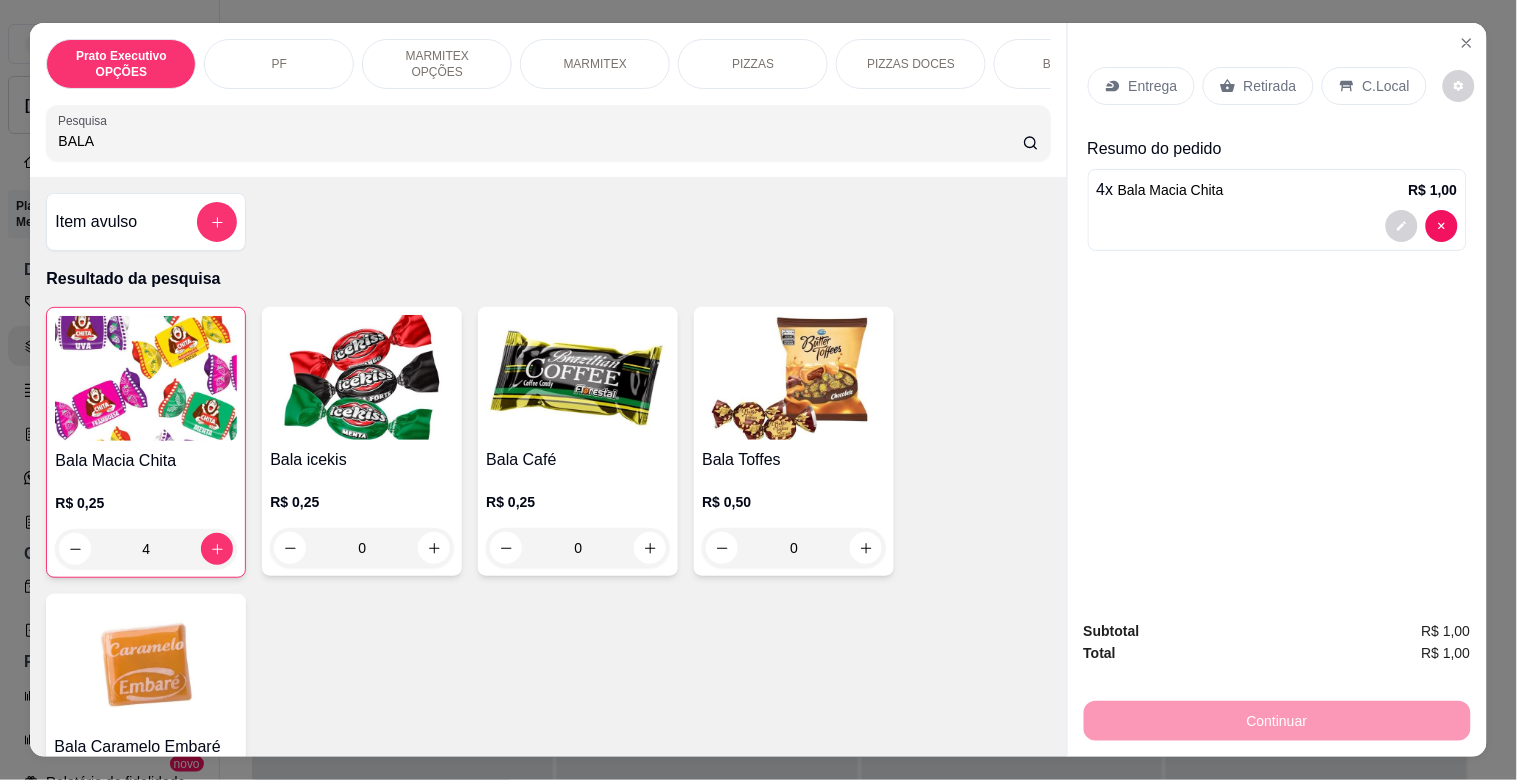 click on "Retirada" at bounding box center (1270, 86) 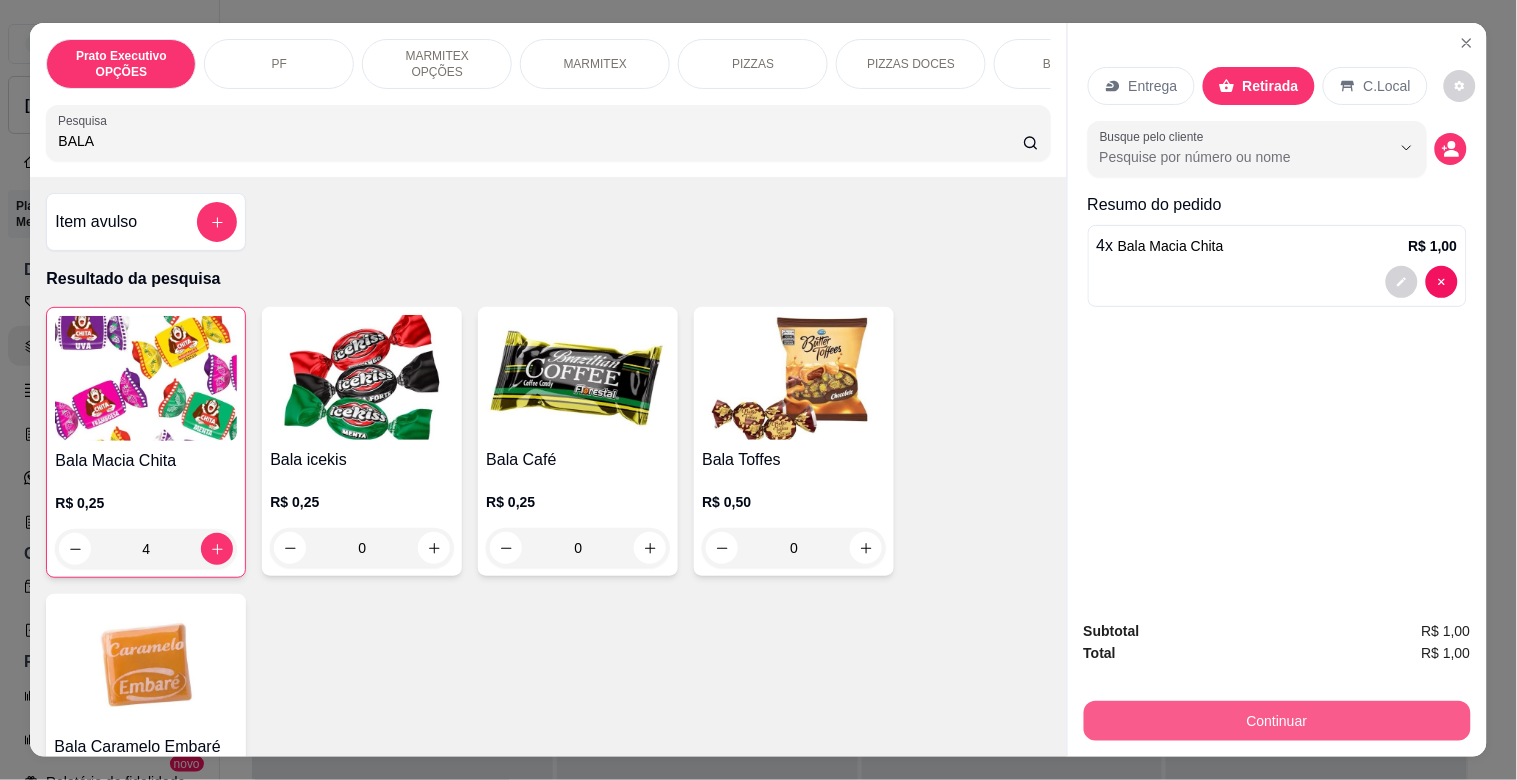 click on "Continuar" at bounding box center [1277, 721] 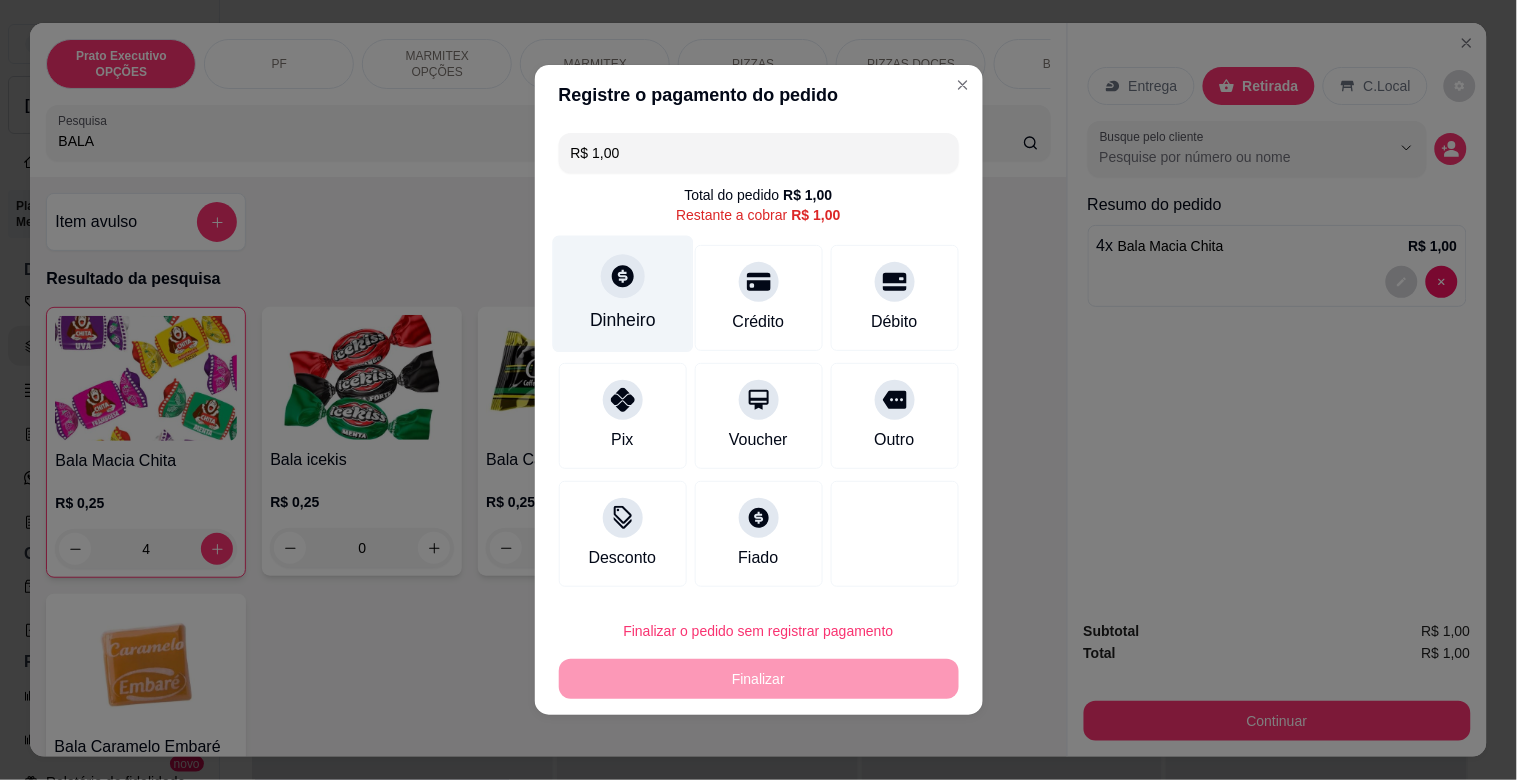 click at bounding box center [623, 276] 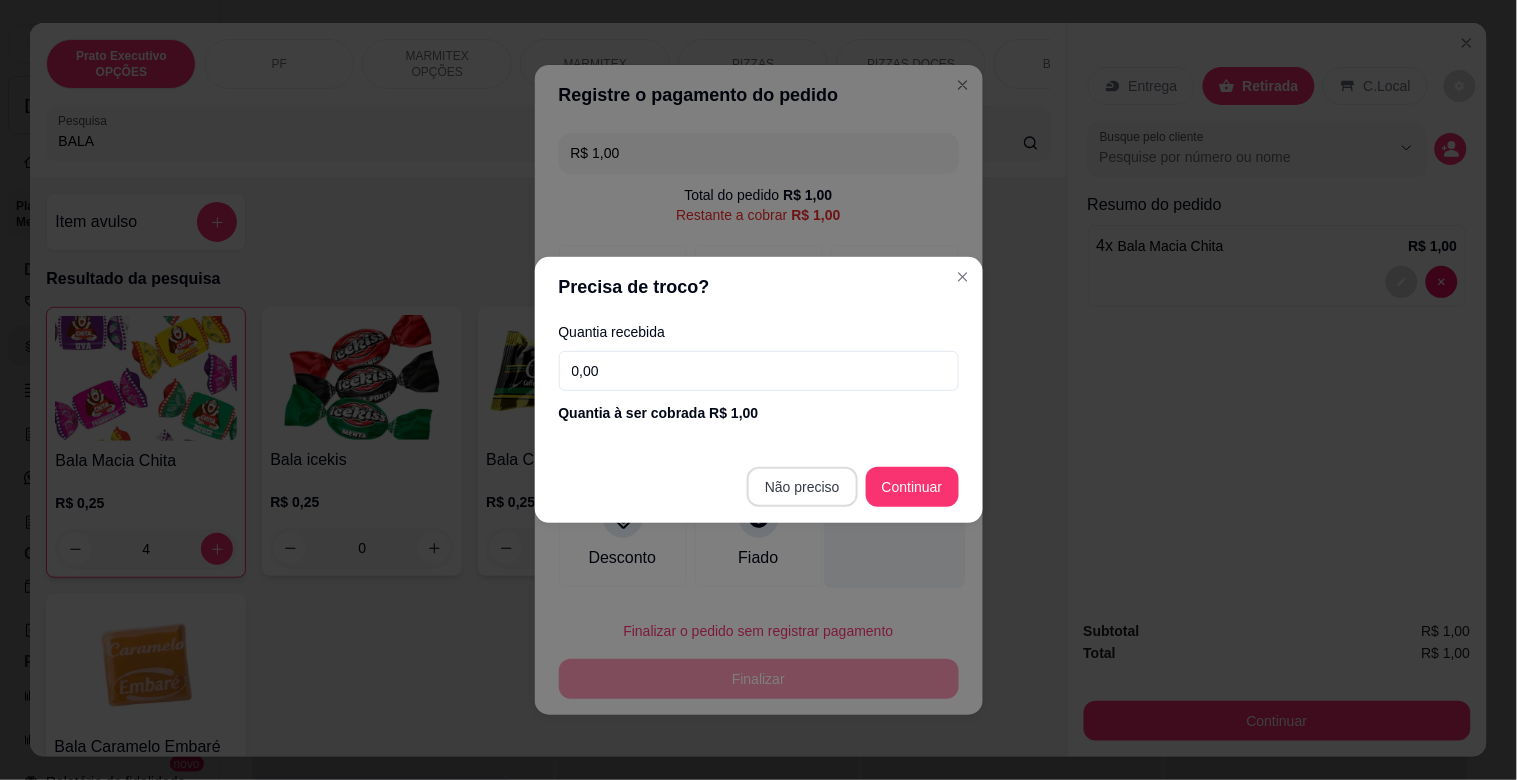 type on "R$ 0,00" 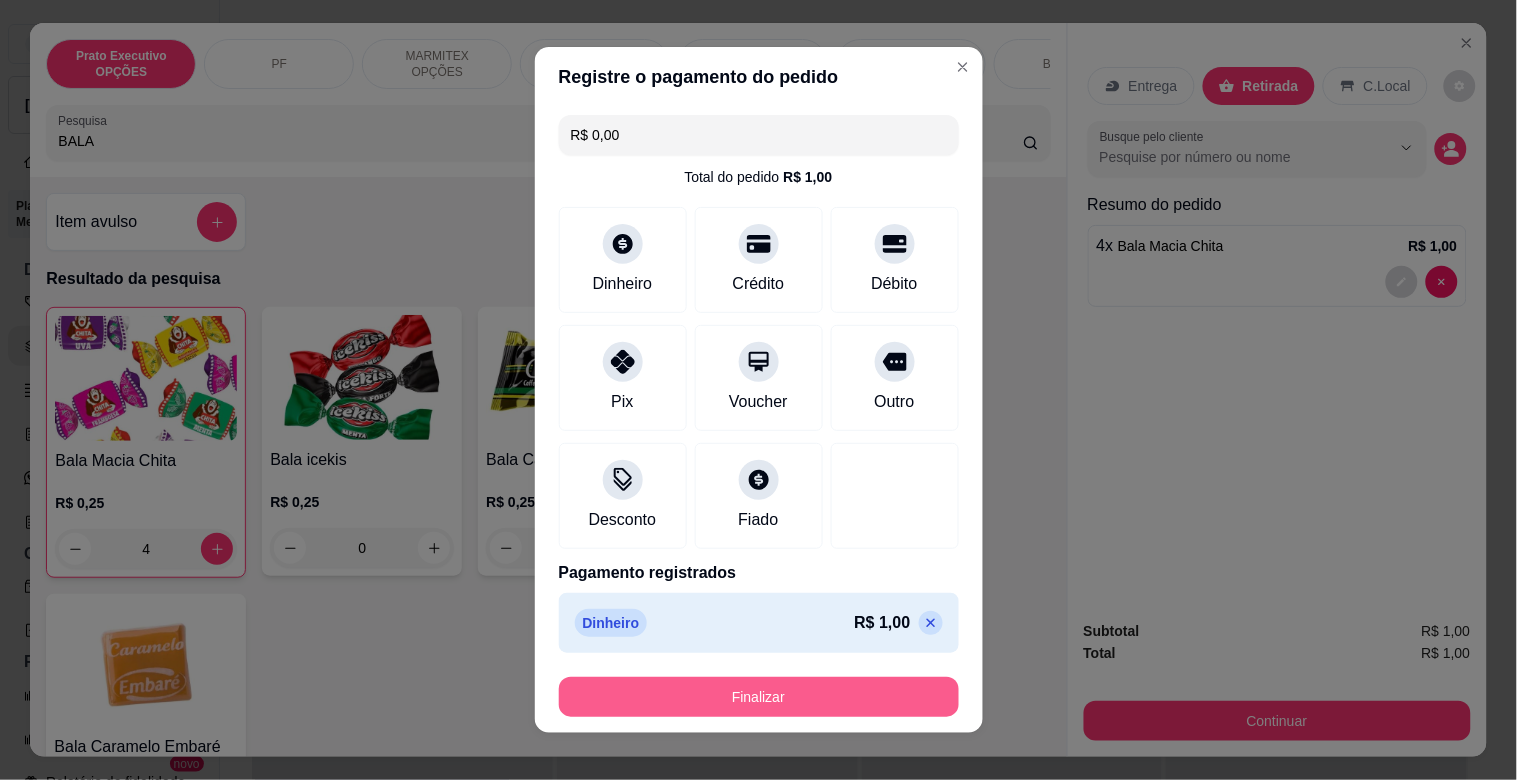 click on "Finalizar" at bounding box center (759, 697) 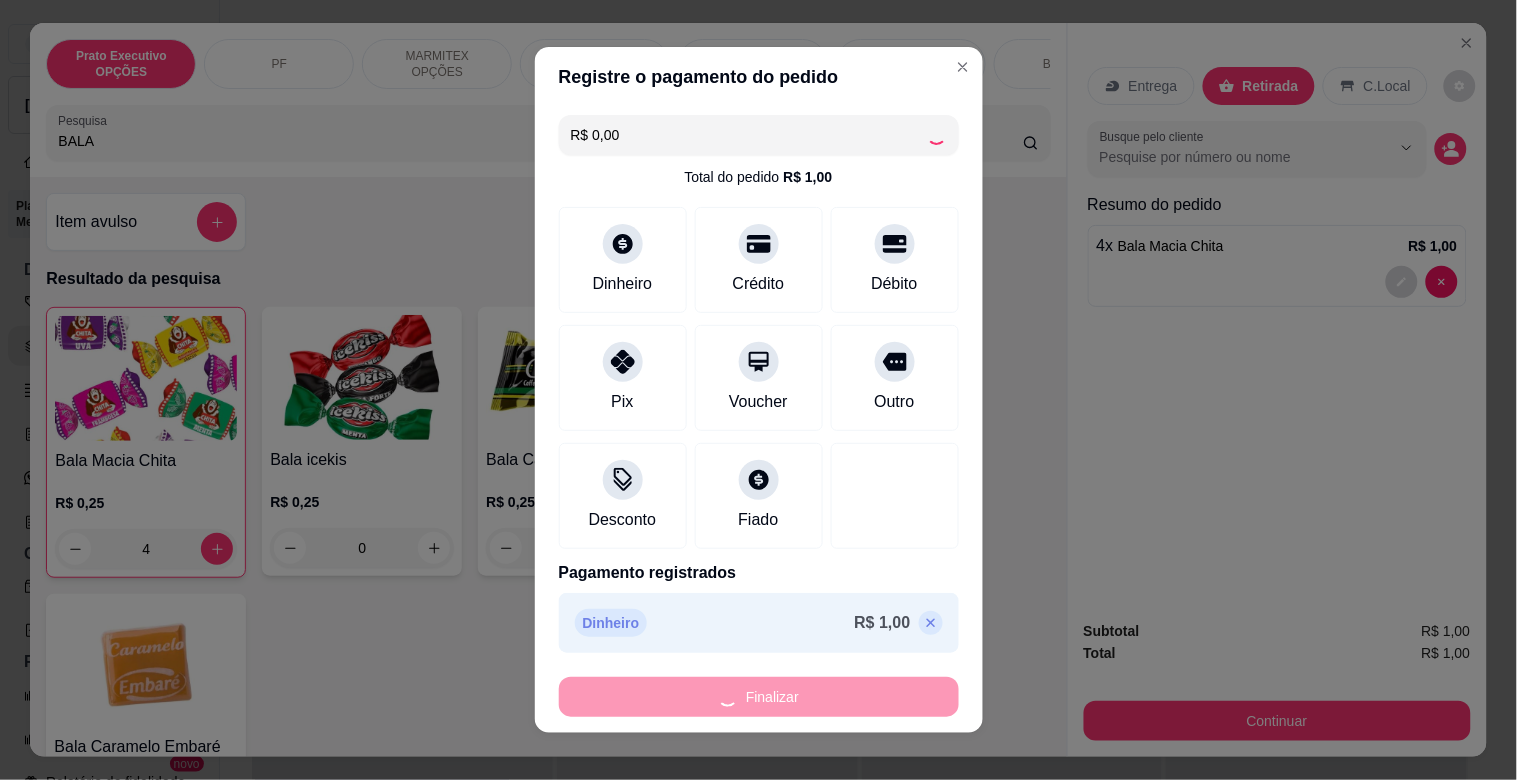 type on "0" 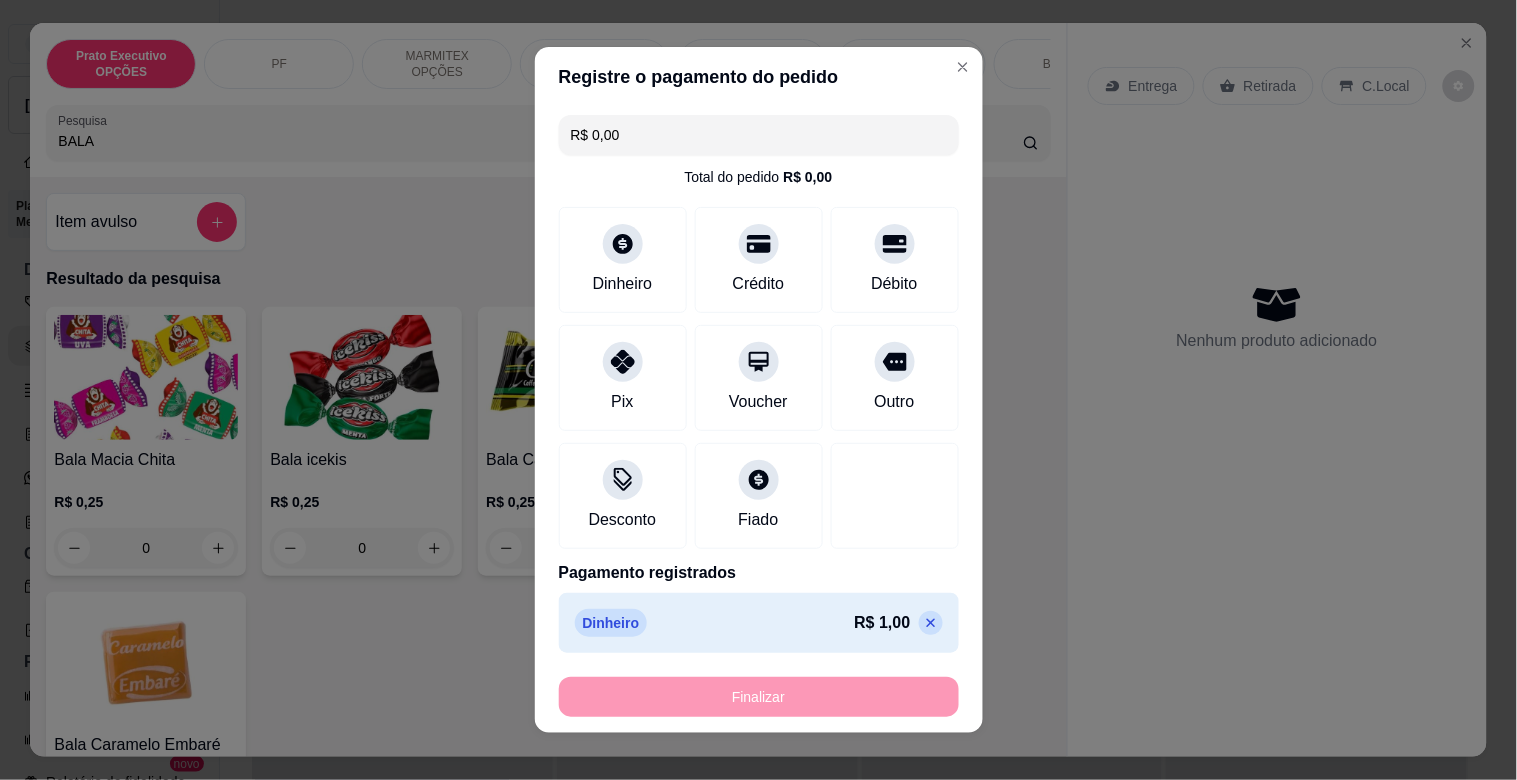 type on "-R$ 1,00" 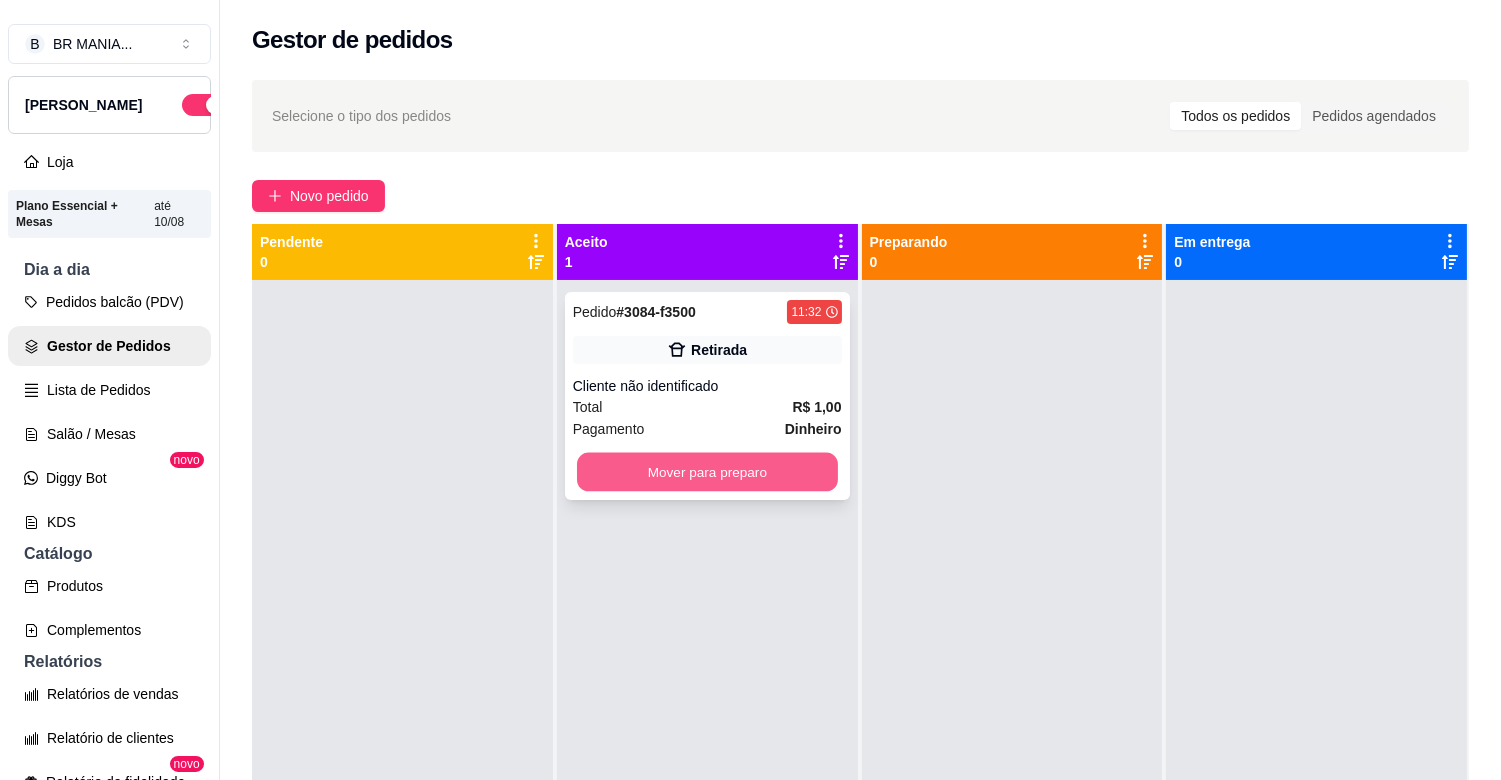 click on "Mover para preparo" at bounding box center [707, 472] 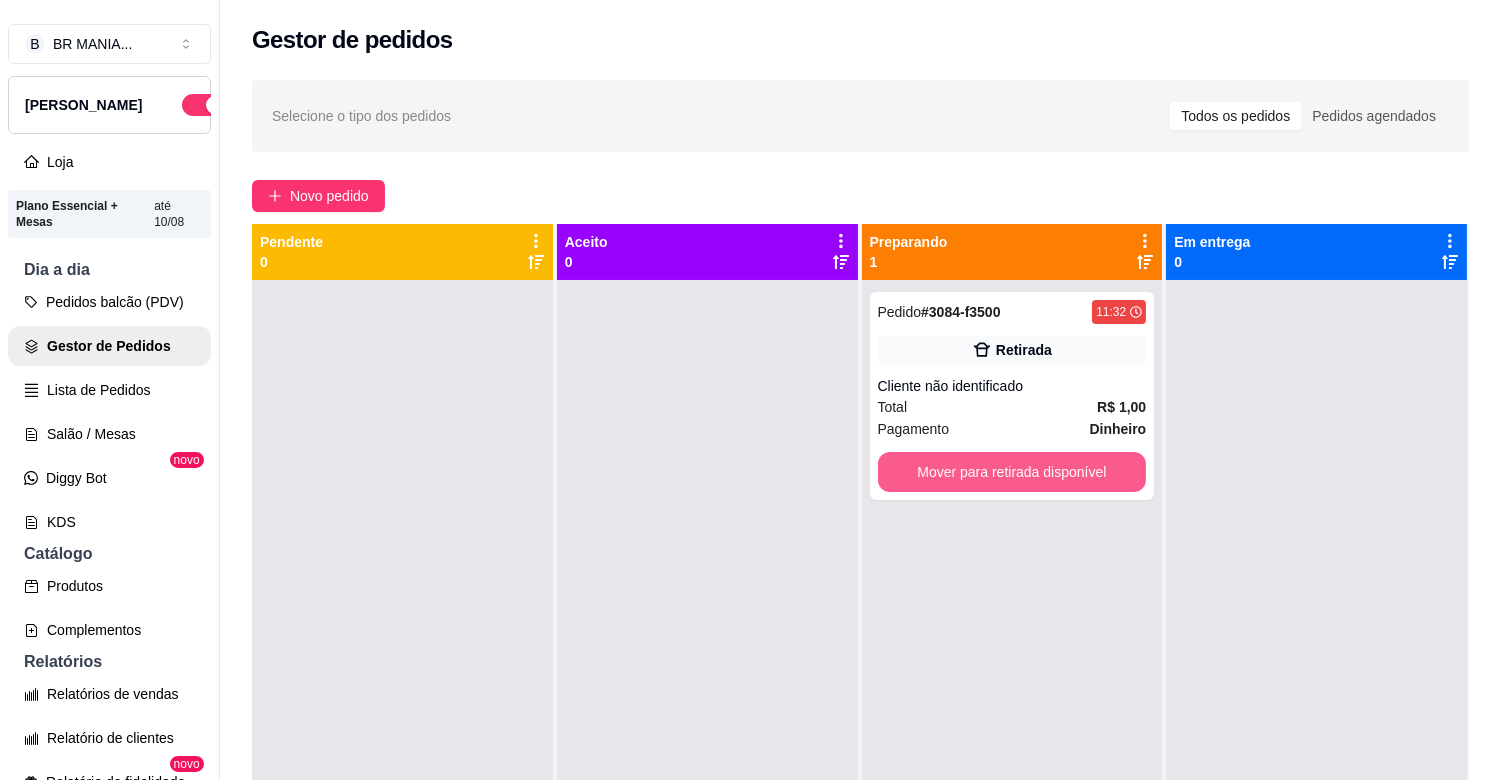 click on "Mover para retirada disponível" at bounding box center (1012, 472) 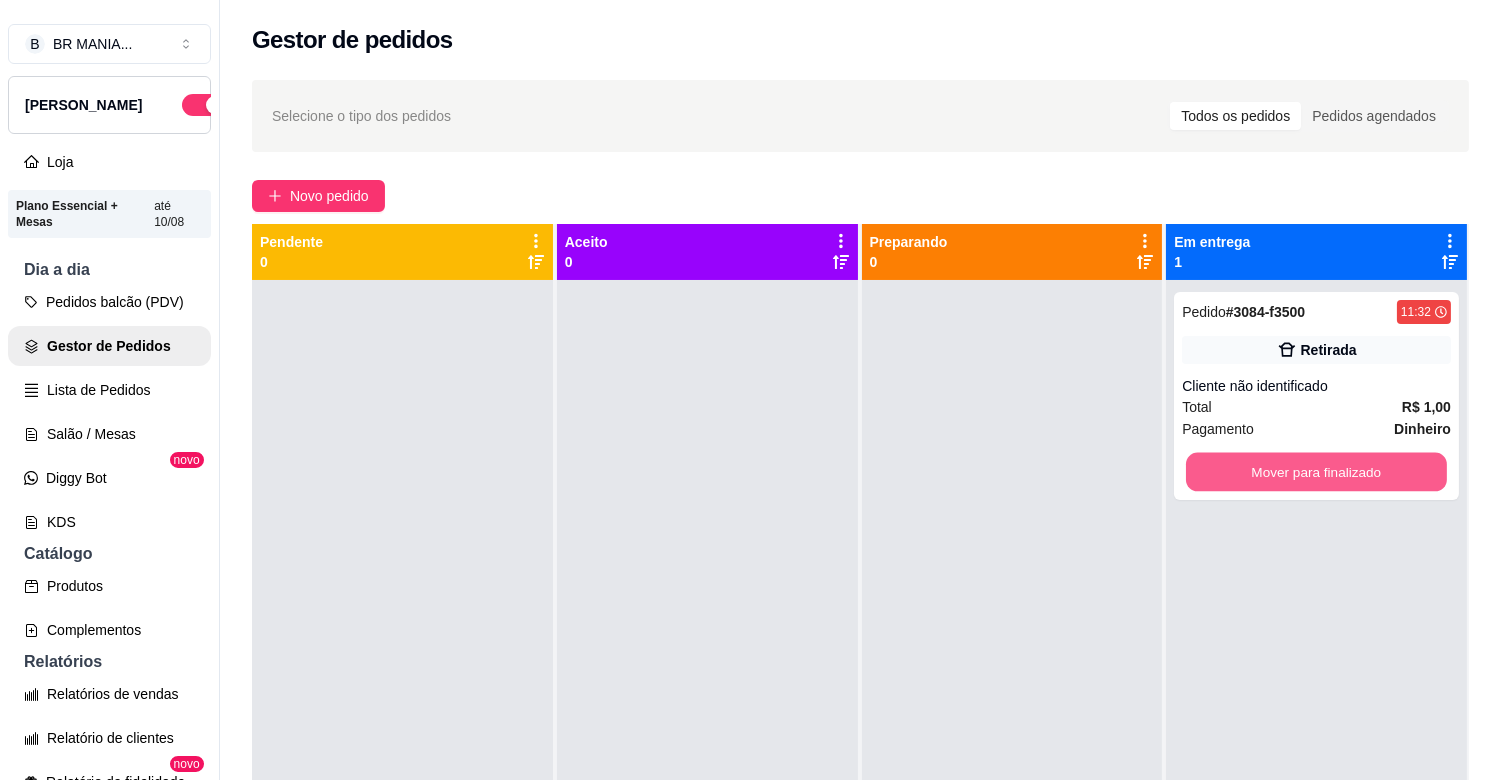 click on "Mover para finalizado" at bounding box center [1316, 472] 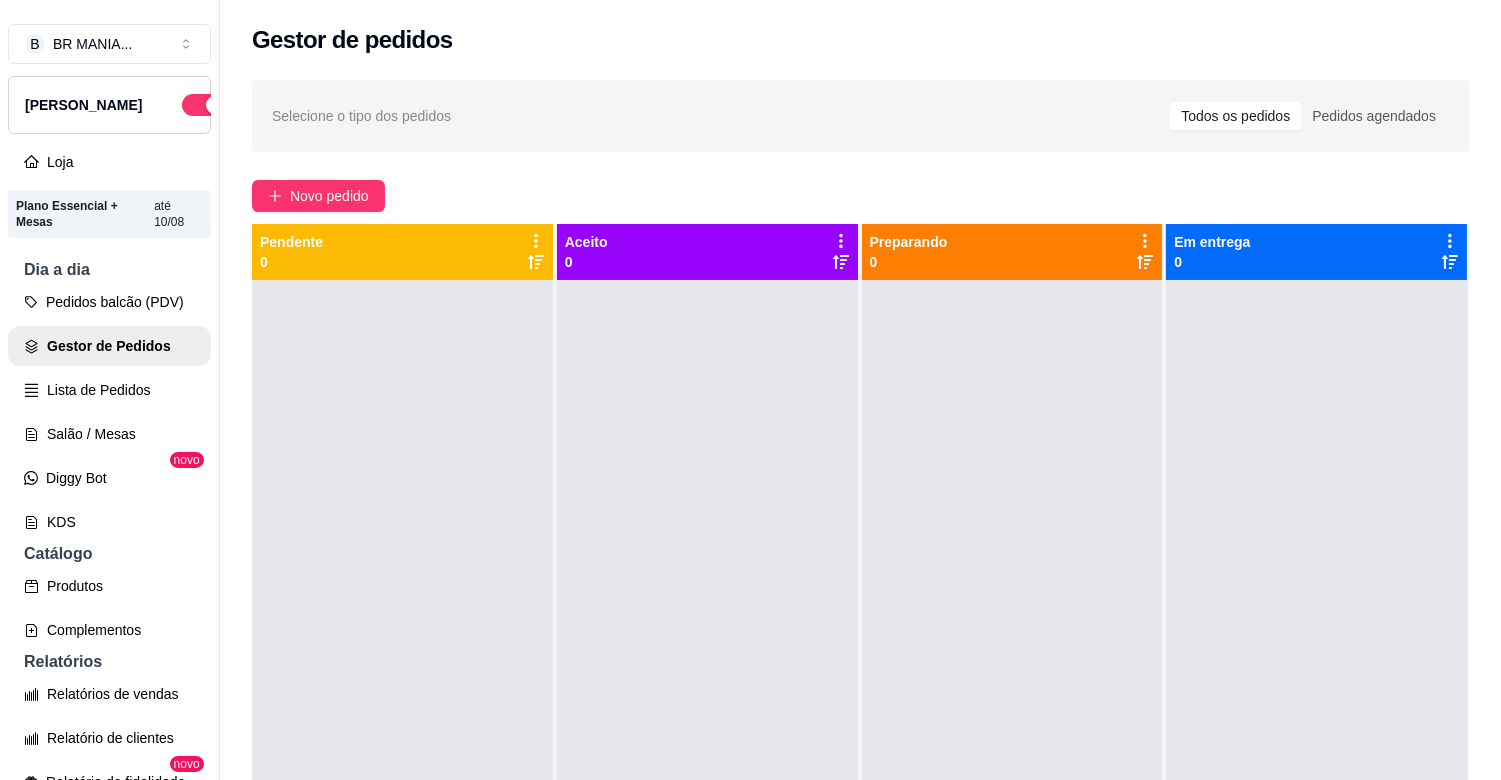 drag, startPoint x: 124, startPoint y: 296, endPoint x: 130, endPoint y: 316, distance: 20.880613 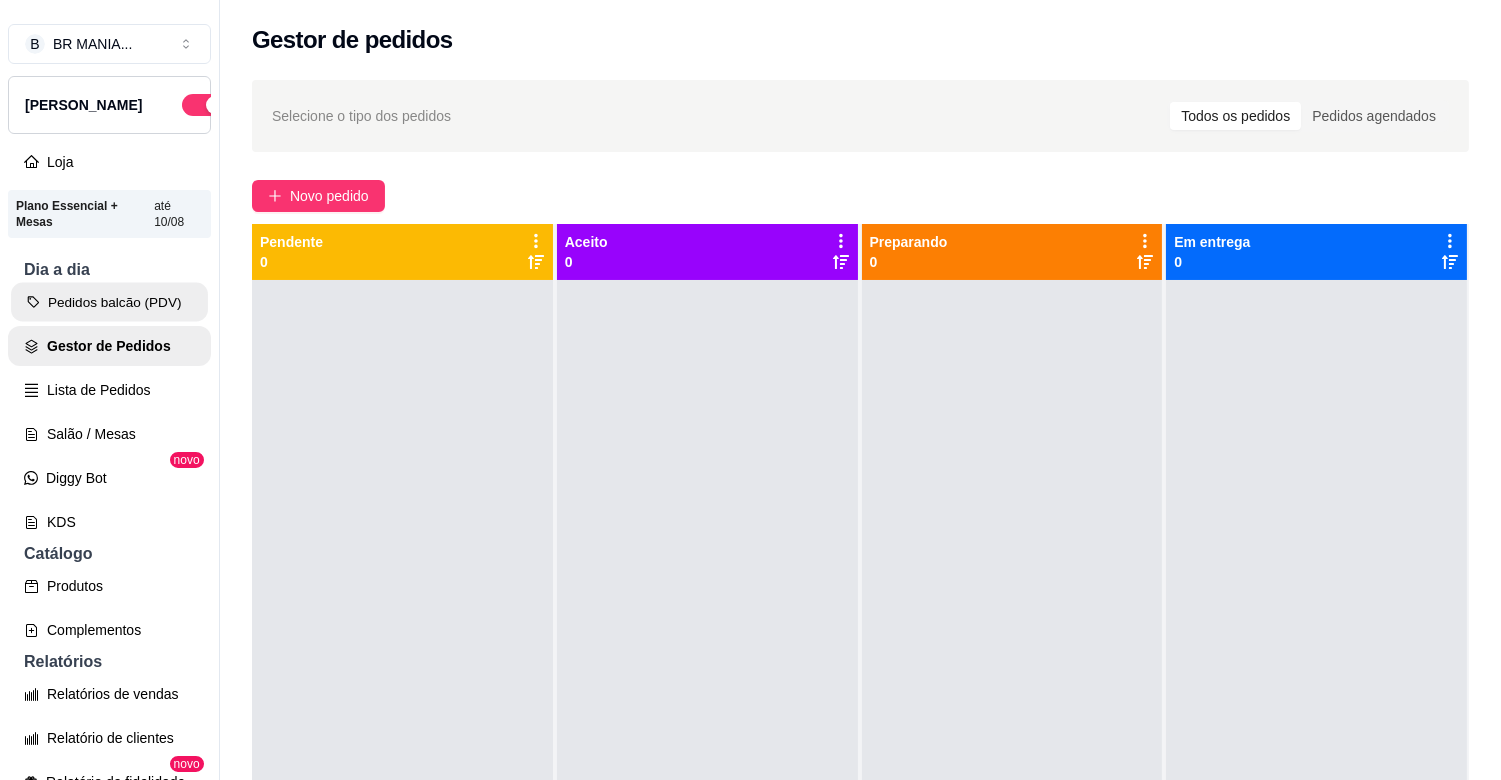 click on "Pedidos balcão (PDV)" at bounding box center (109, 302) 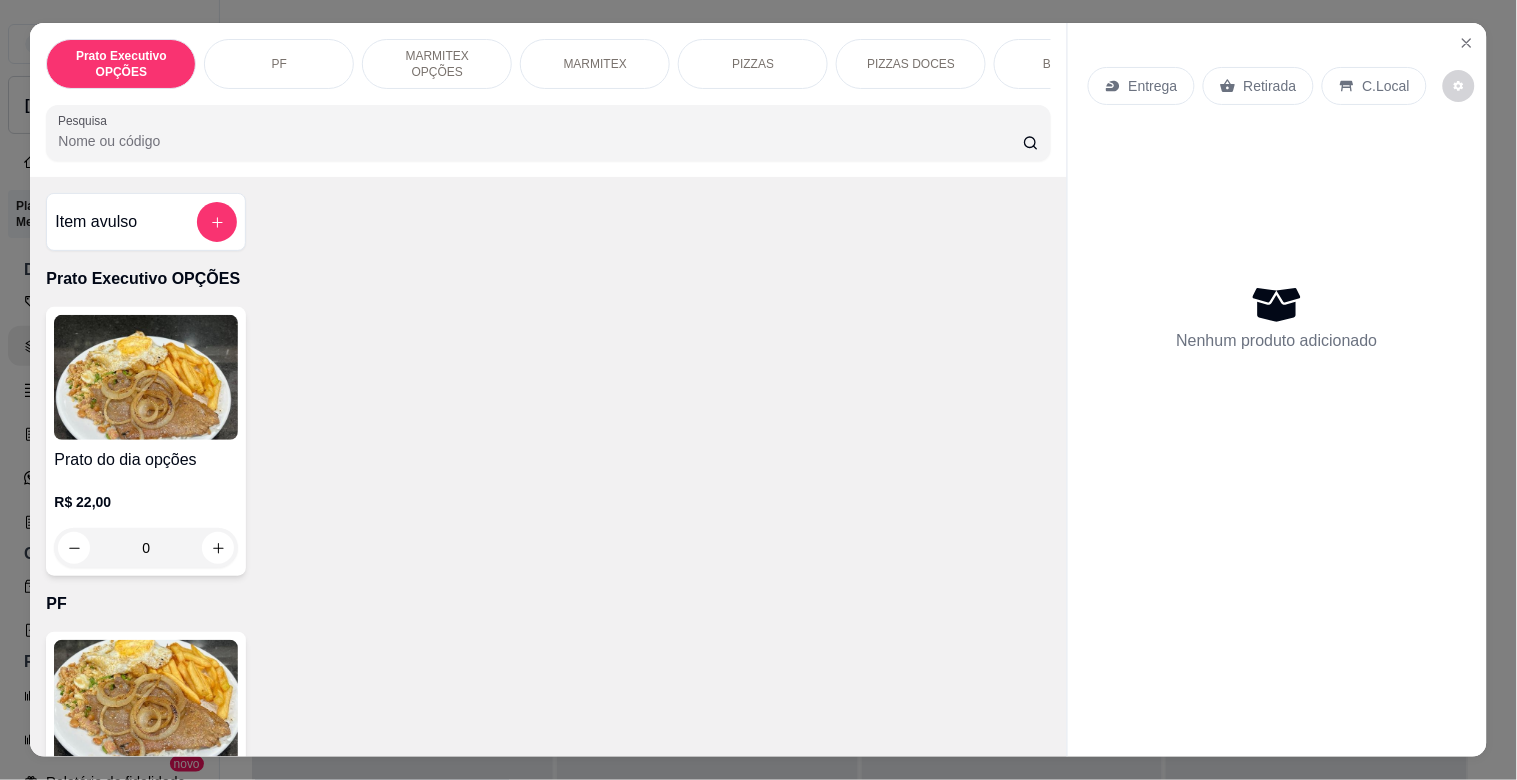 click on "MARMITEX" at bounding box center (595, 64) 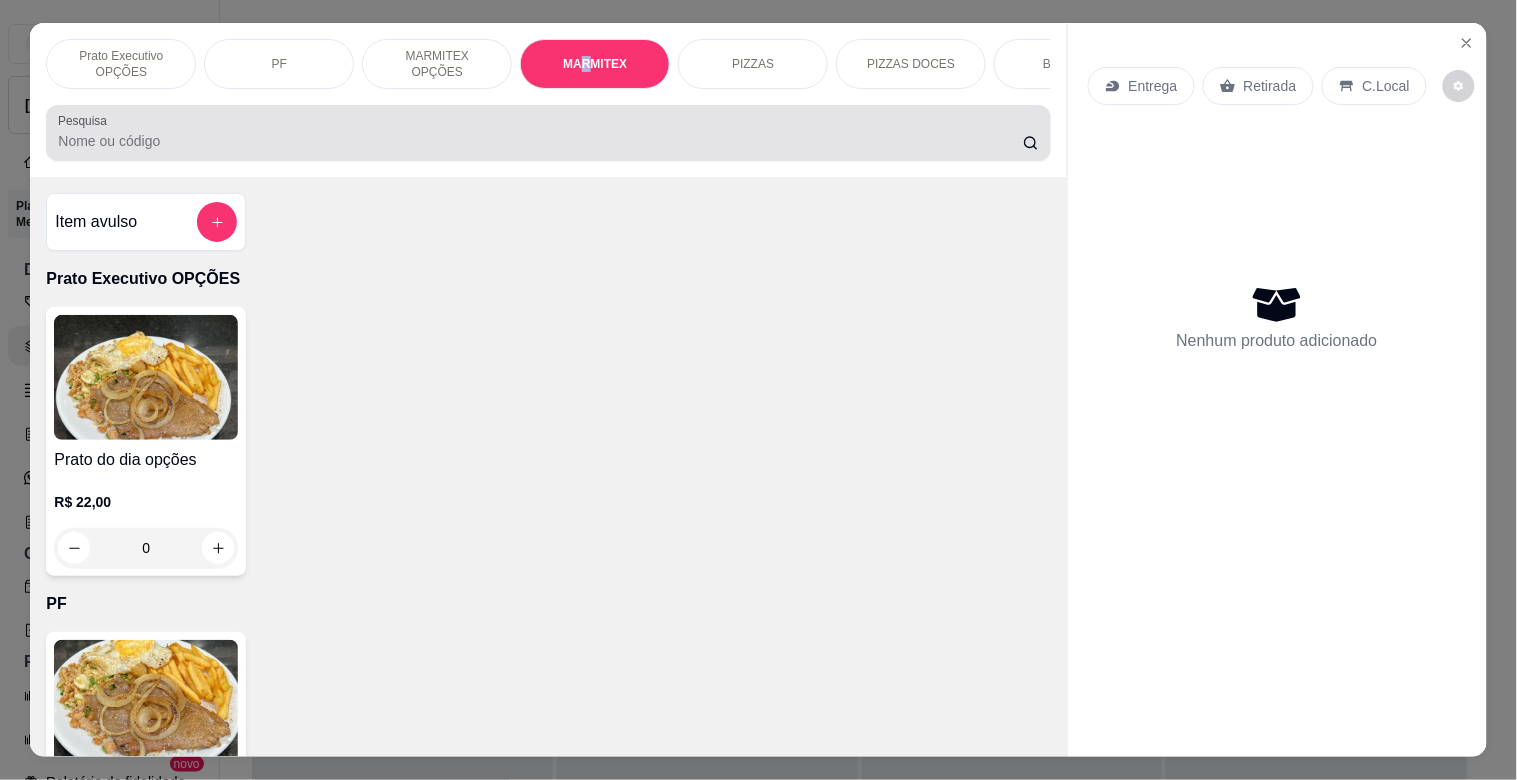 scroll, scrollTop: 1064, scrollLeft: 0, axis: vertical 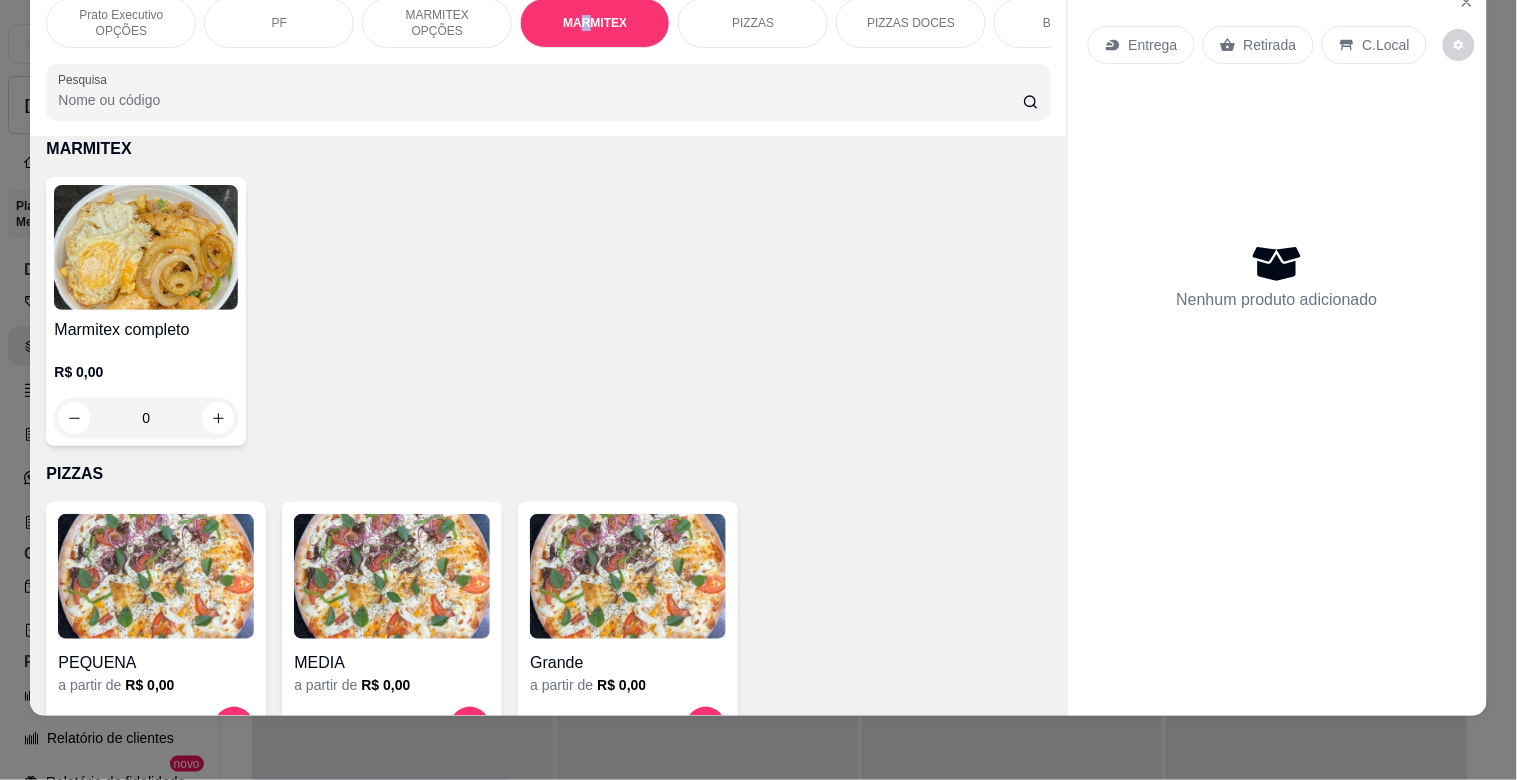 click at bounding box center (146, 247) 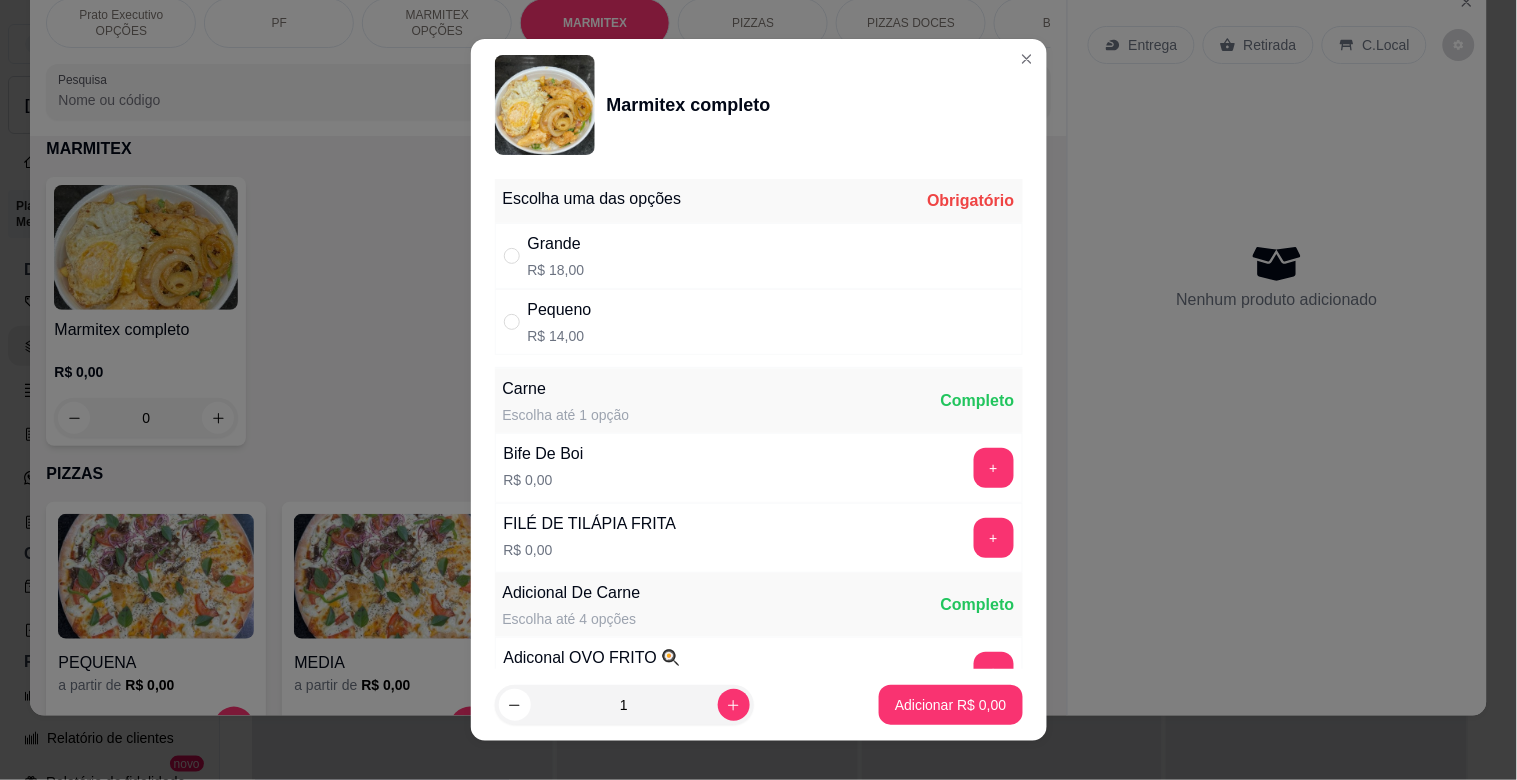 click on "Pequeno  R$ 14,00" at bounding box center [759, 322] 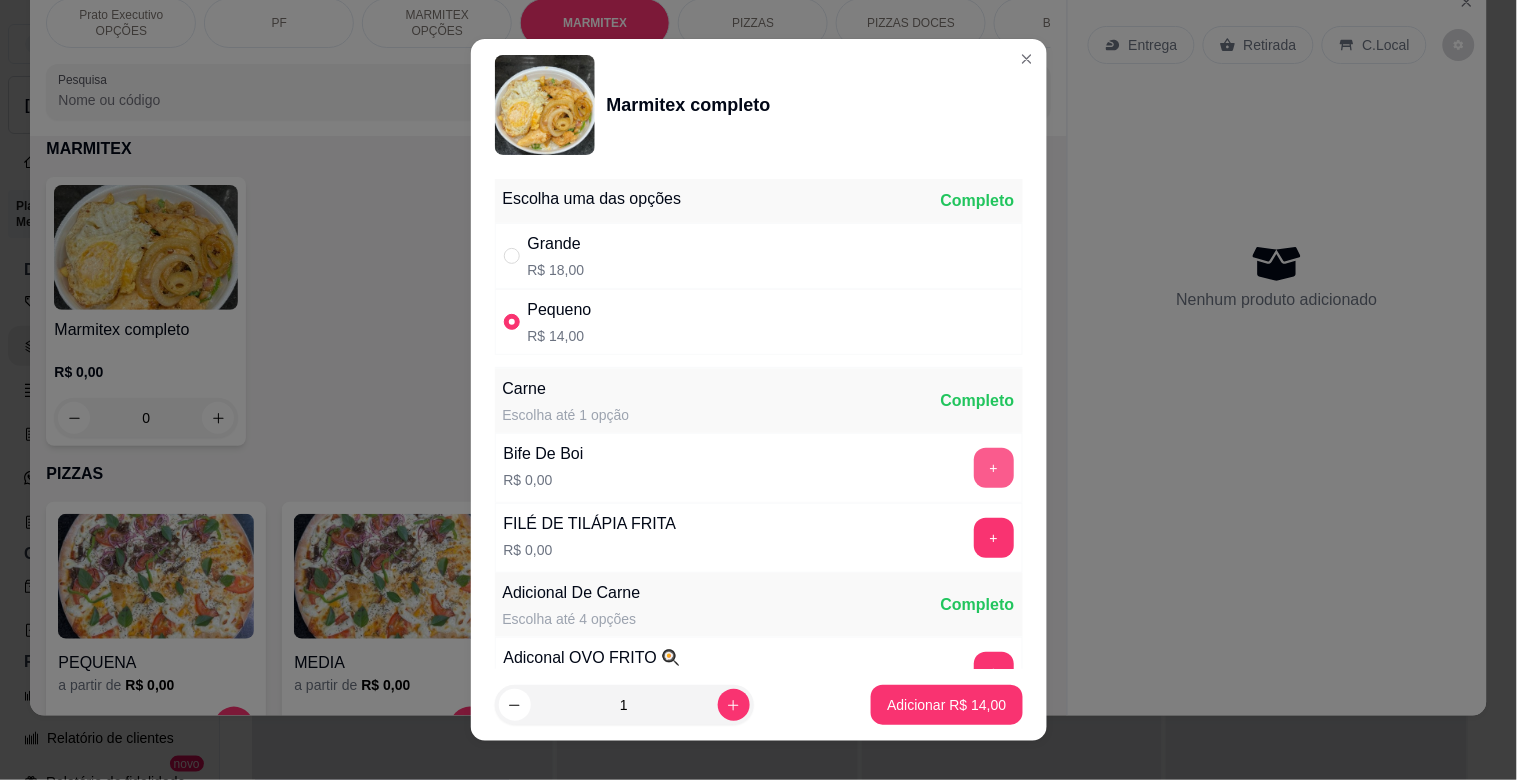click on "+" at bounding box center [994, 468] 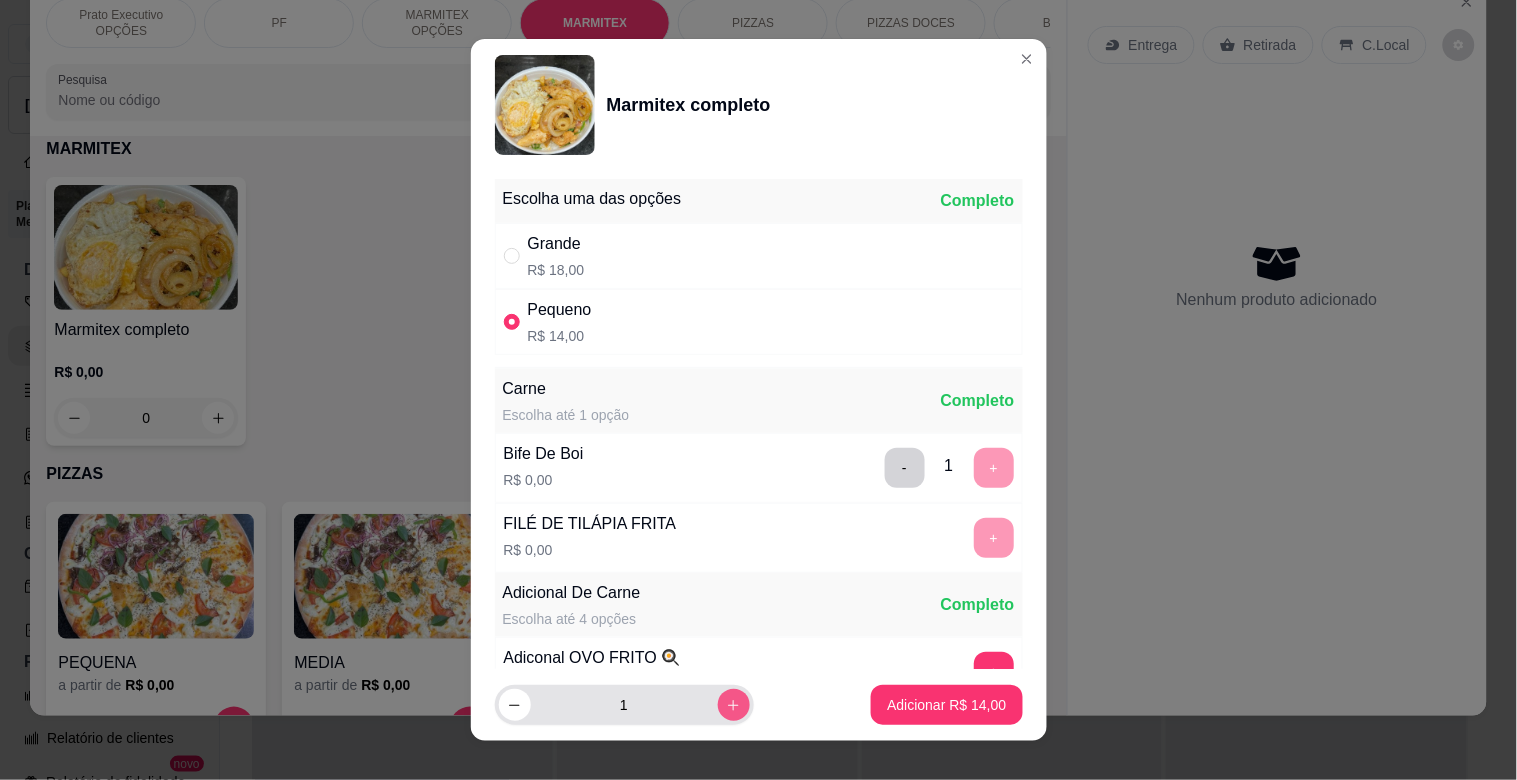 click 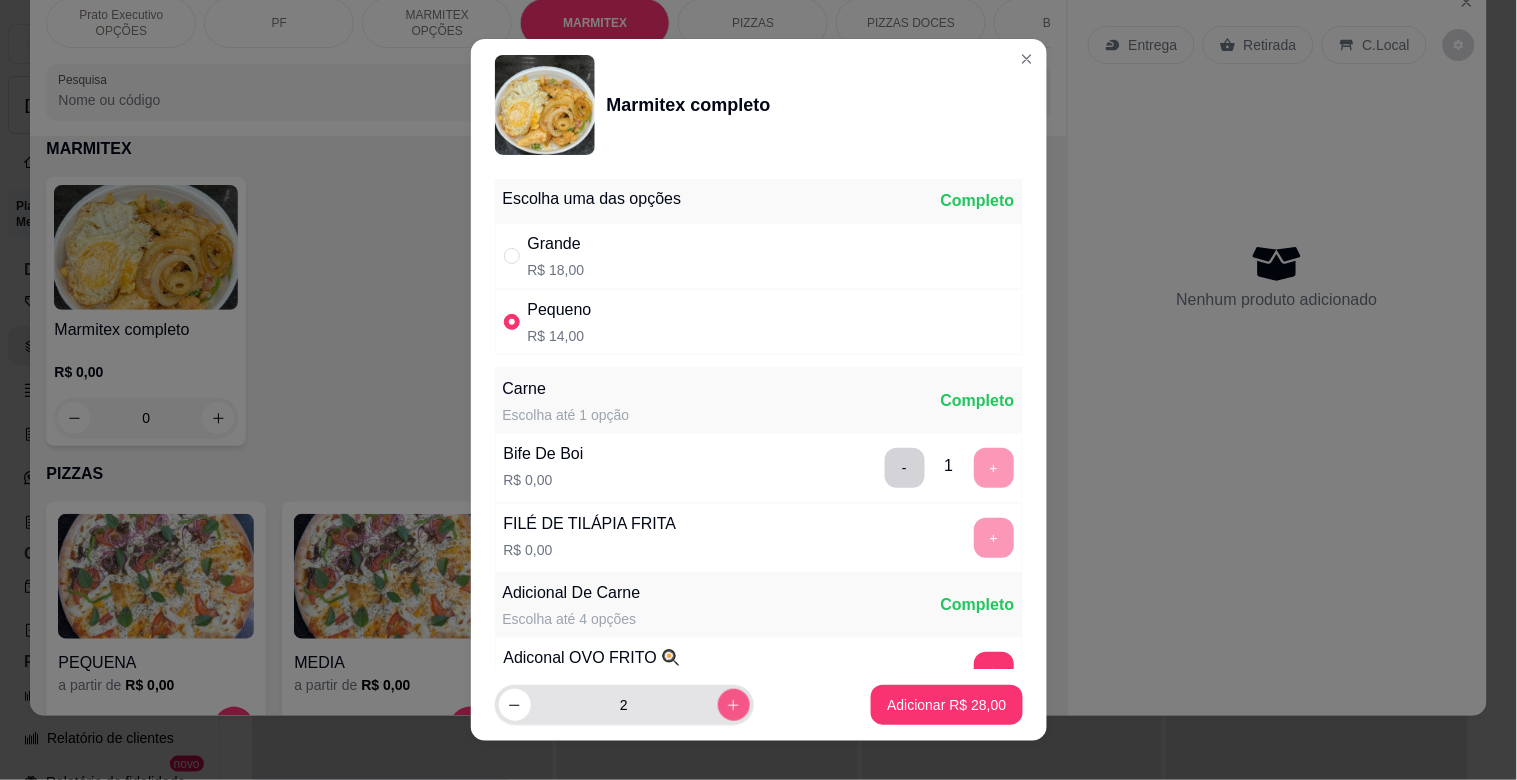 click 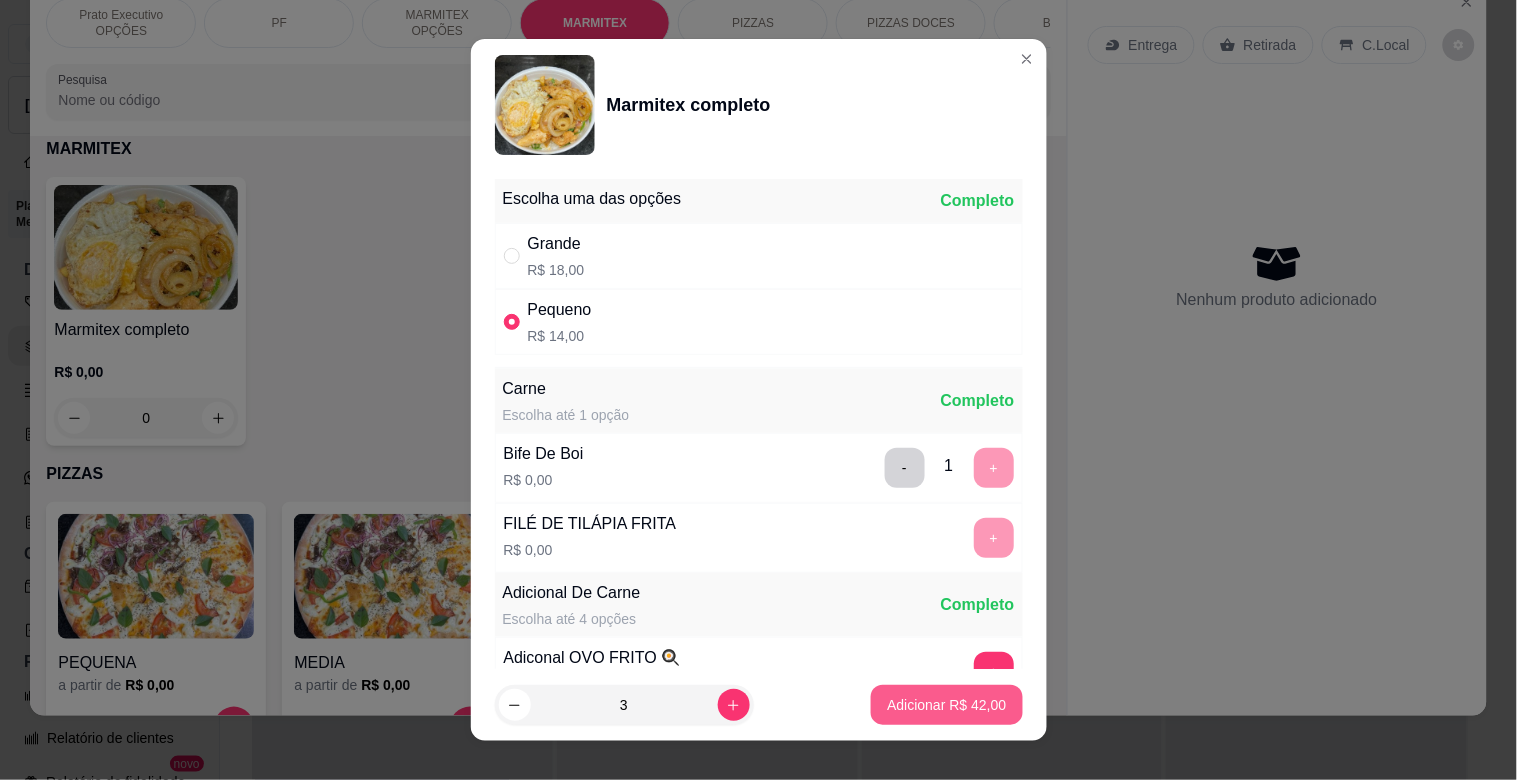 click on "Adicionar   R$ 42,00" at bounding box center [946, 705] 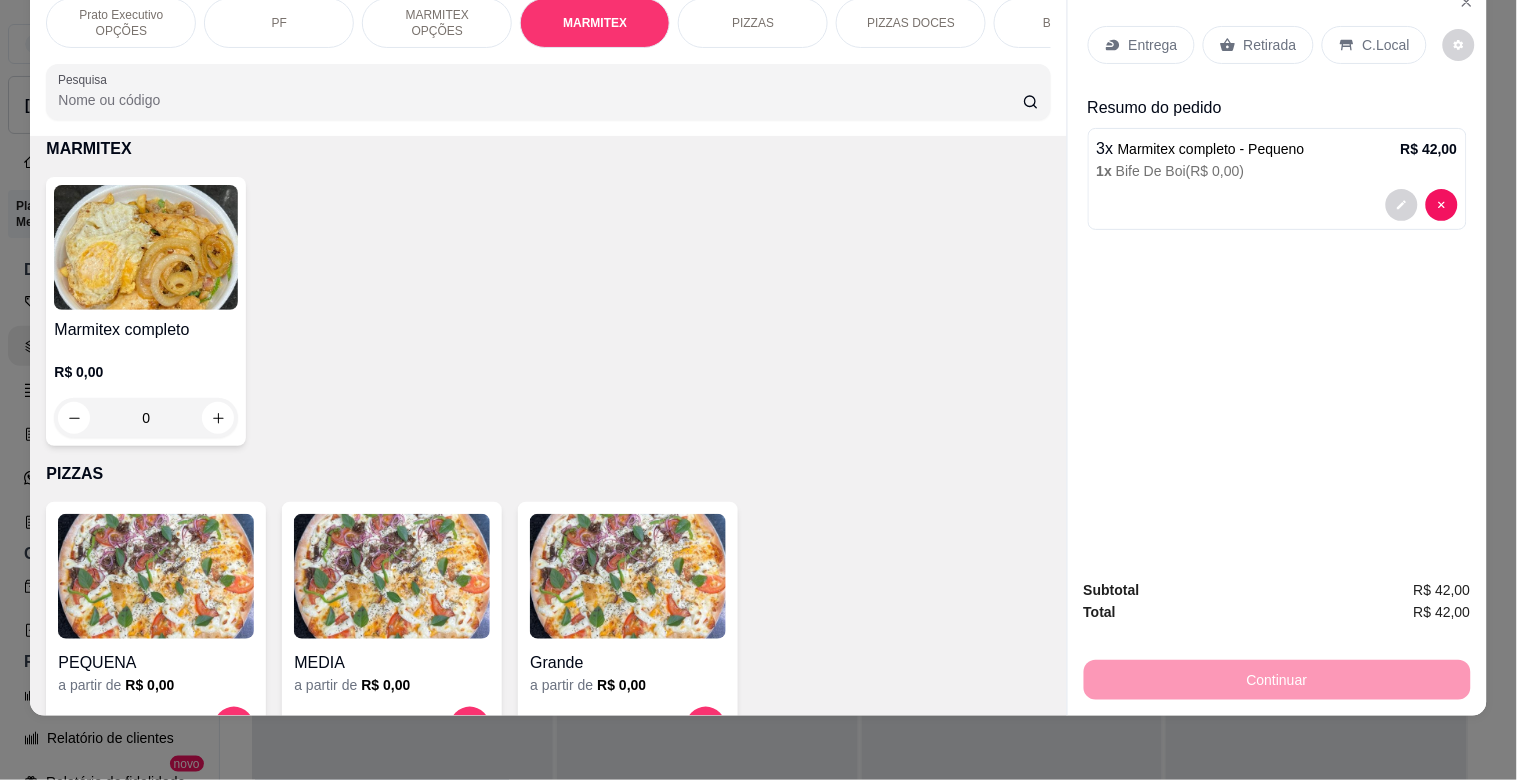 click on "Retirada" at bounding box center (1270, 45) 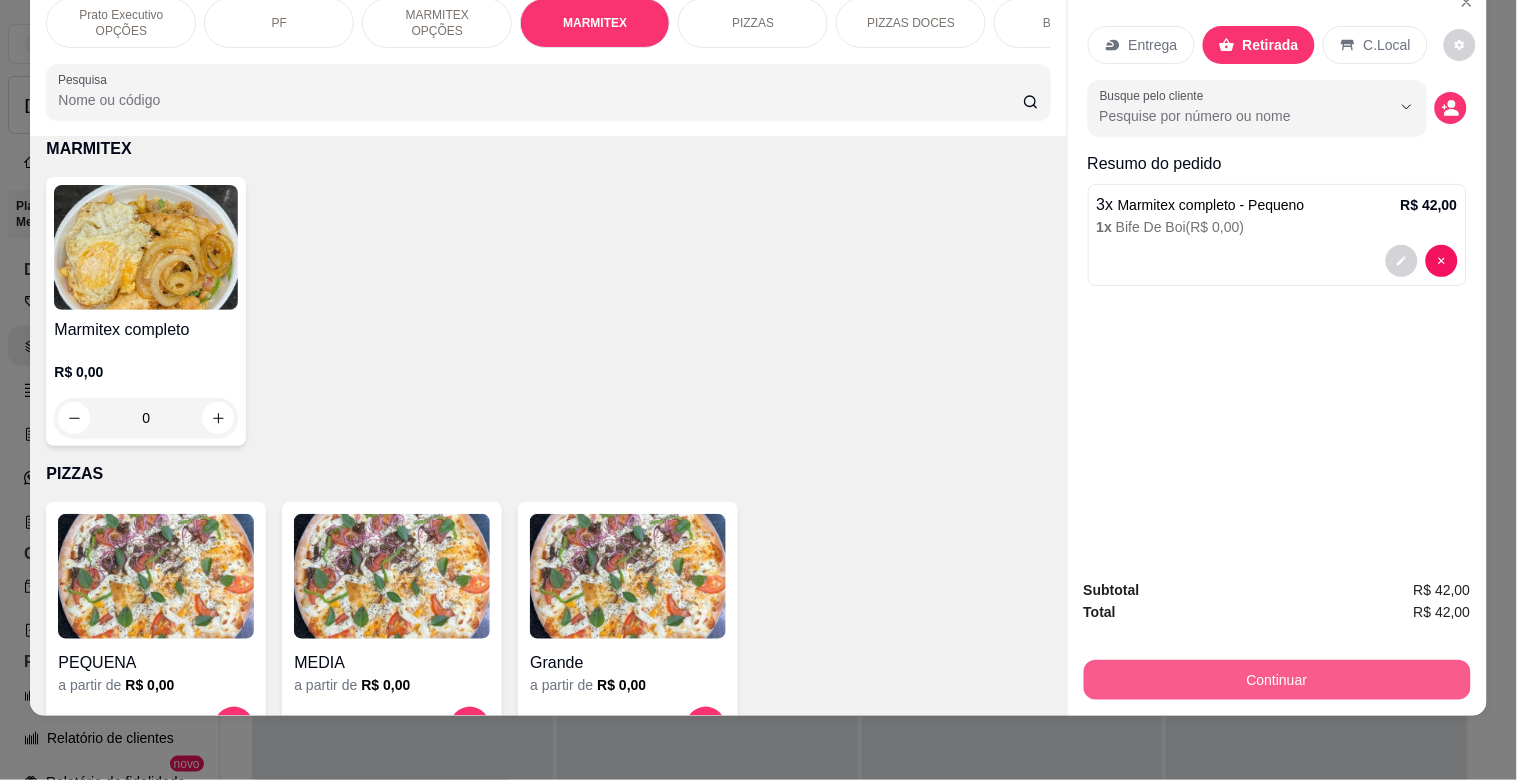 click on "Continuar" at bounding box center [1277, 680] 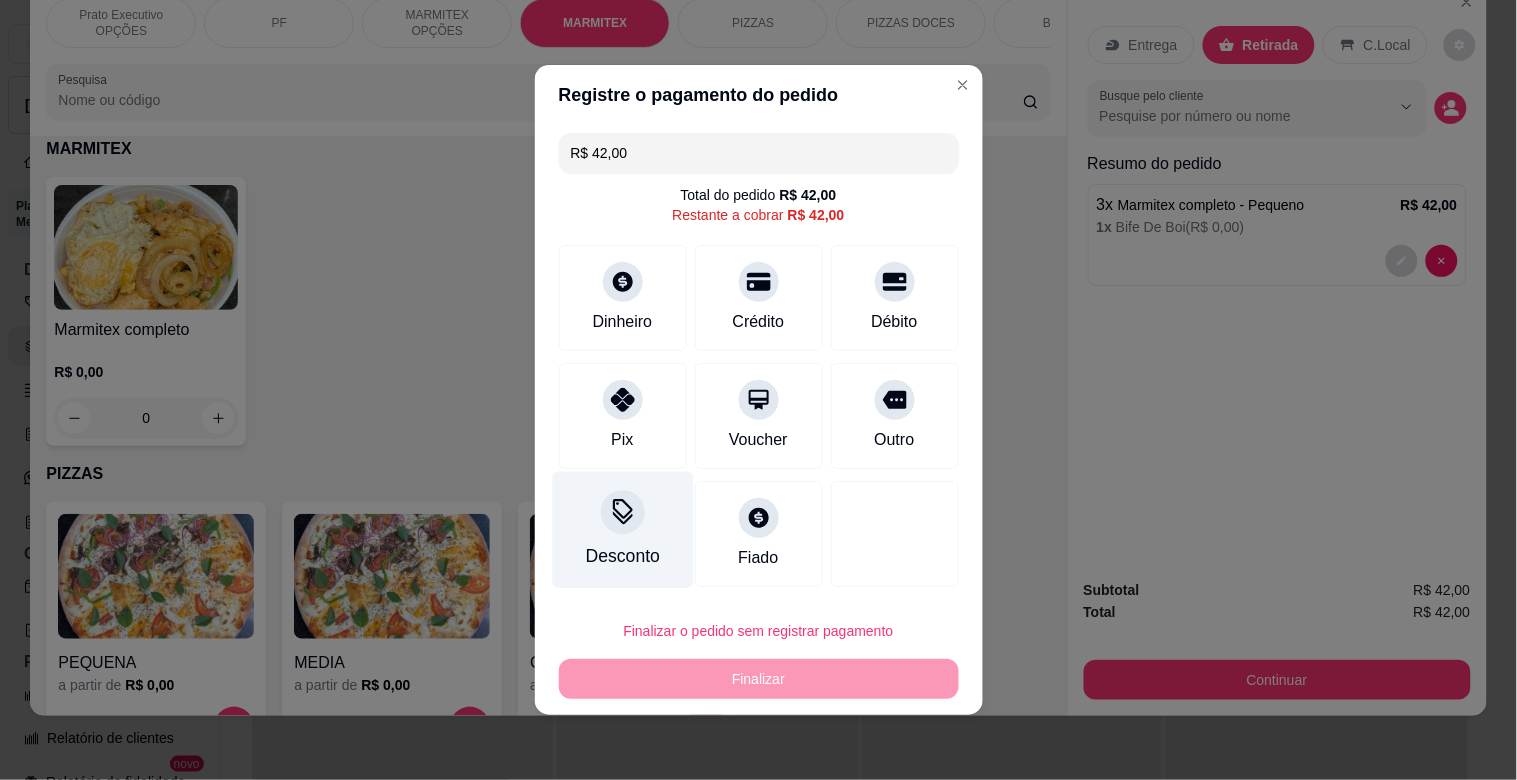 click on "Desconto" at bounding box center [622, 530] 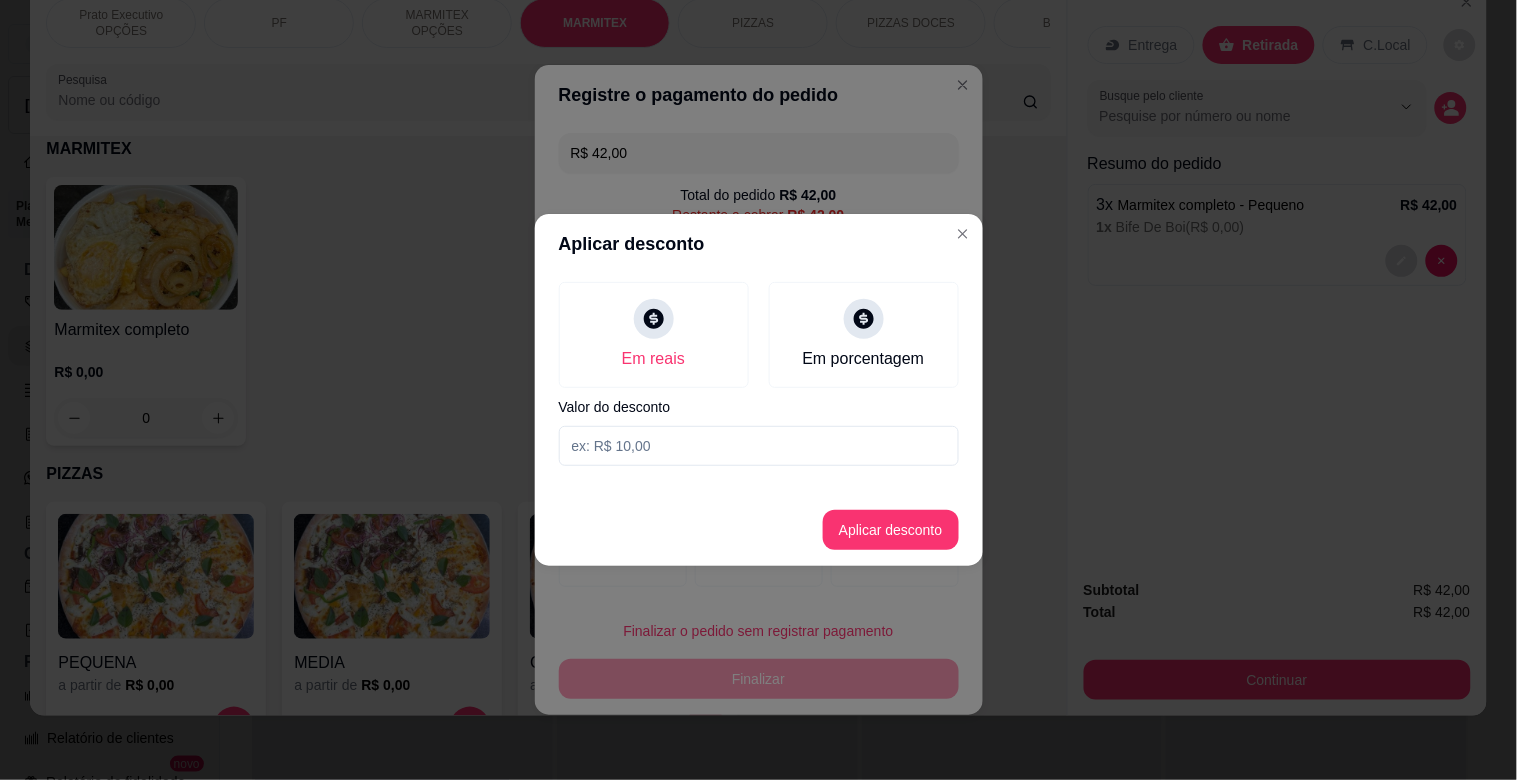 click at bounding box center (759, 446) 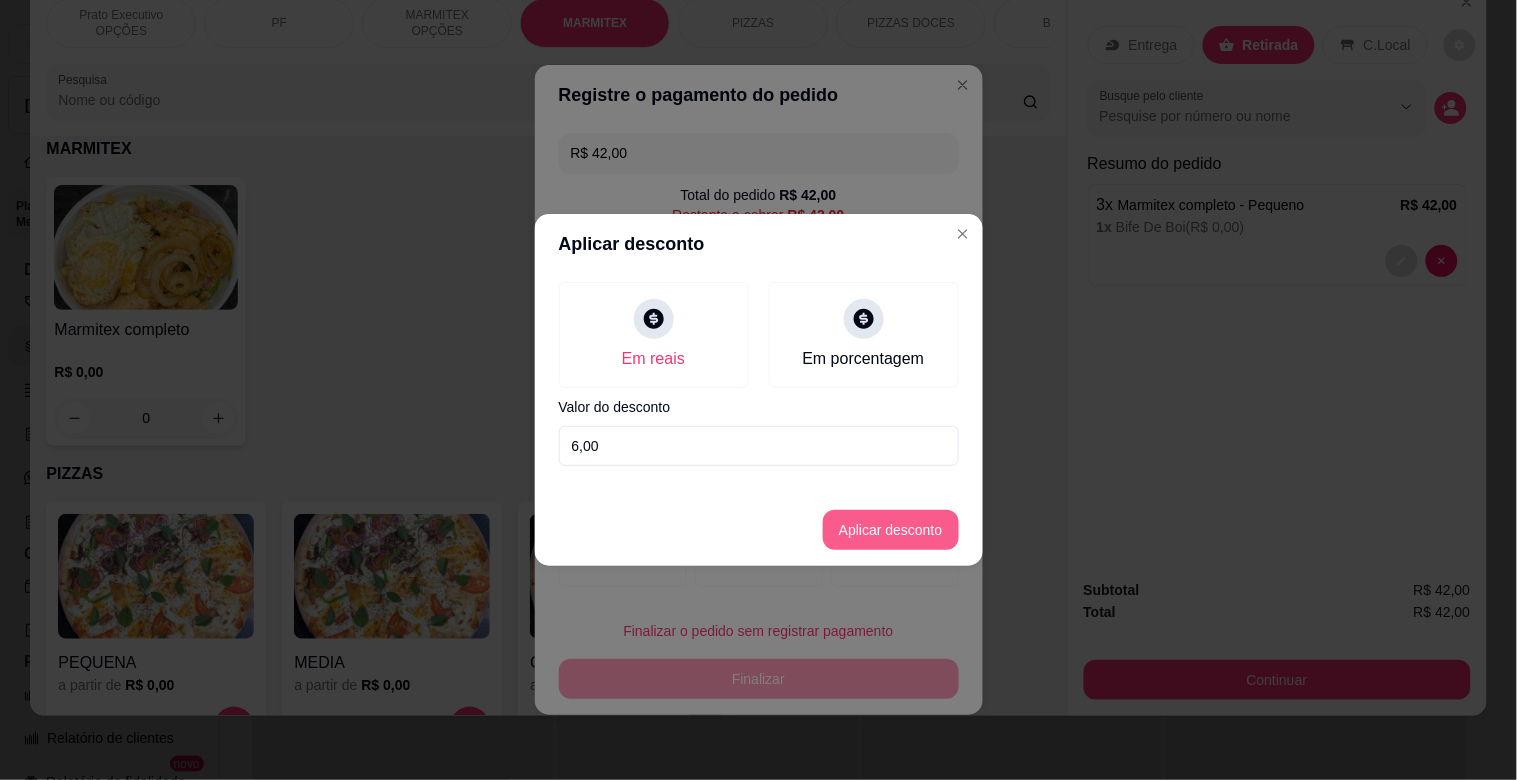 type on "6,00" 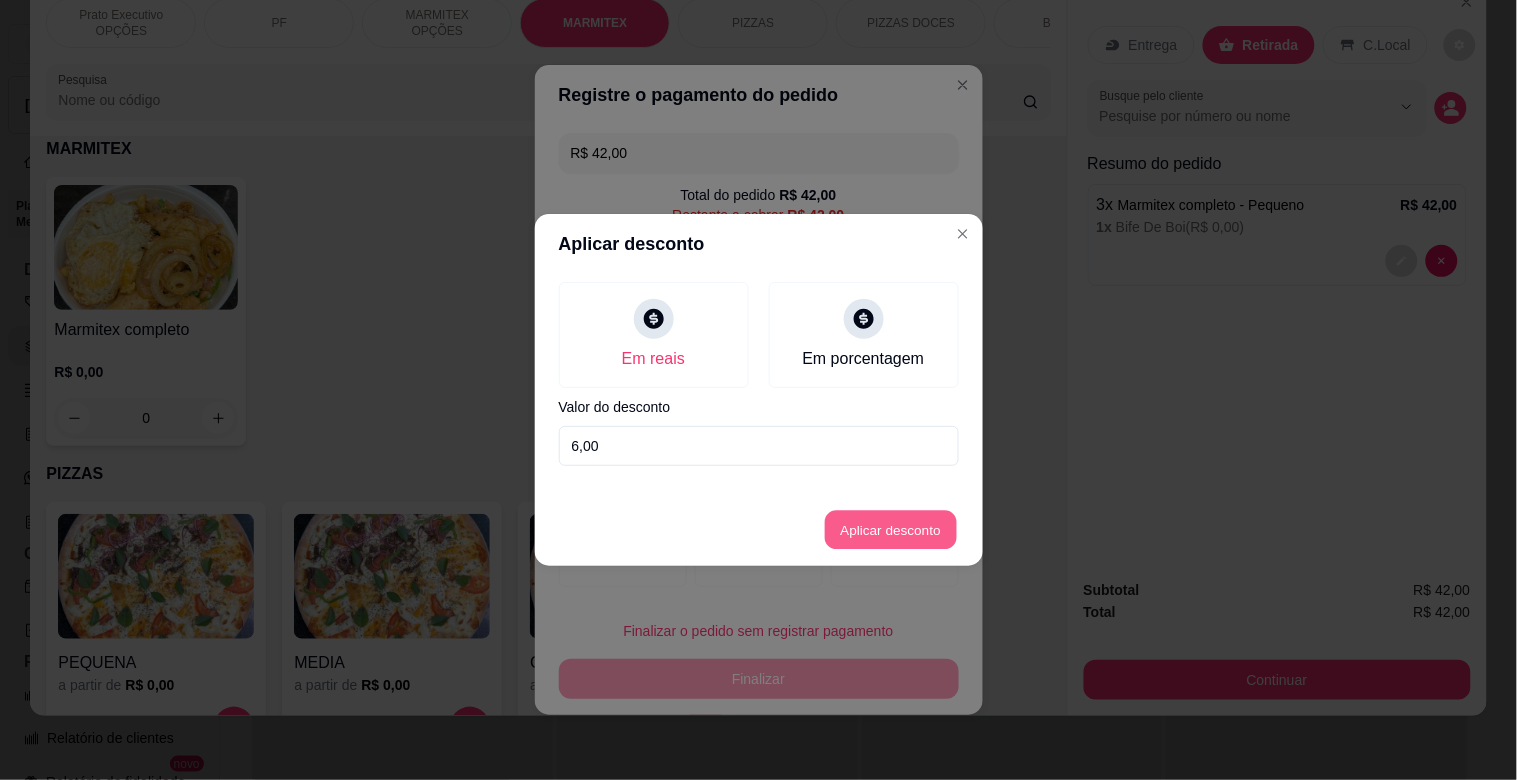 click on "Aplicar desconto" at bounding box center (890, 530) 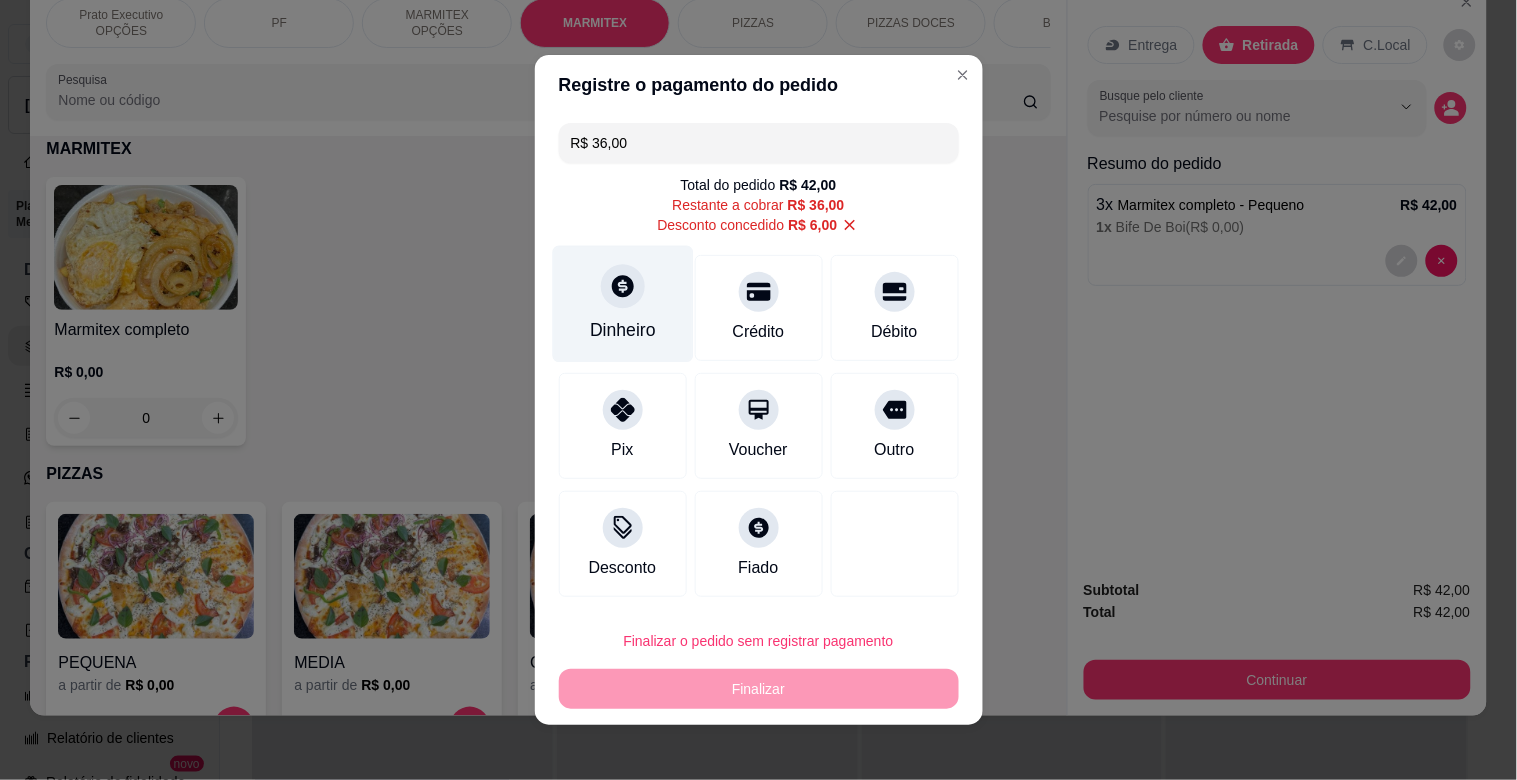 click on "Dinheiro" at bounding box center (623, 330) 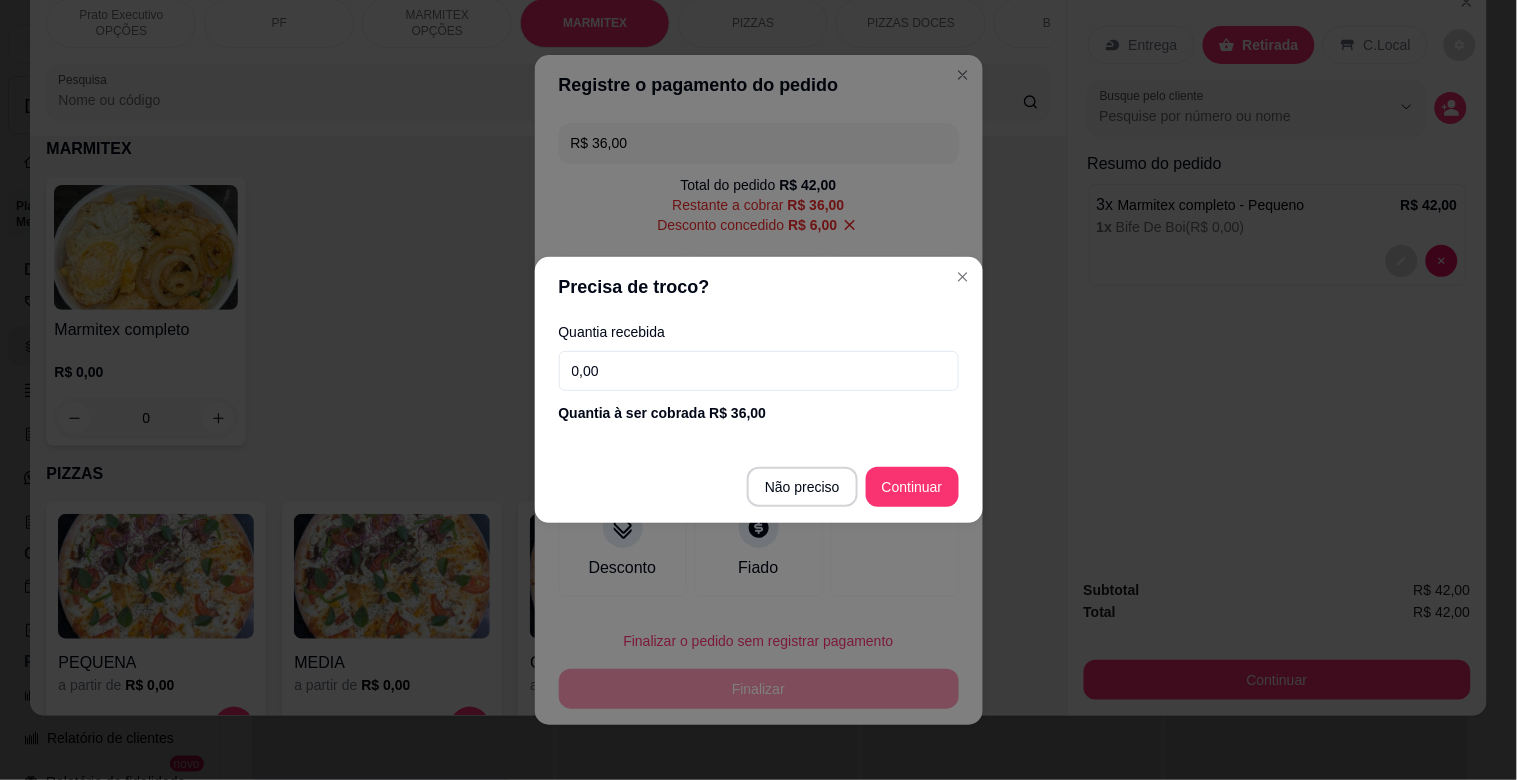 click on "0,00" at bounding box center [759, 371] 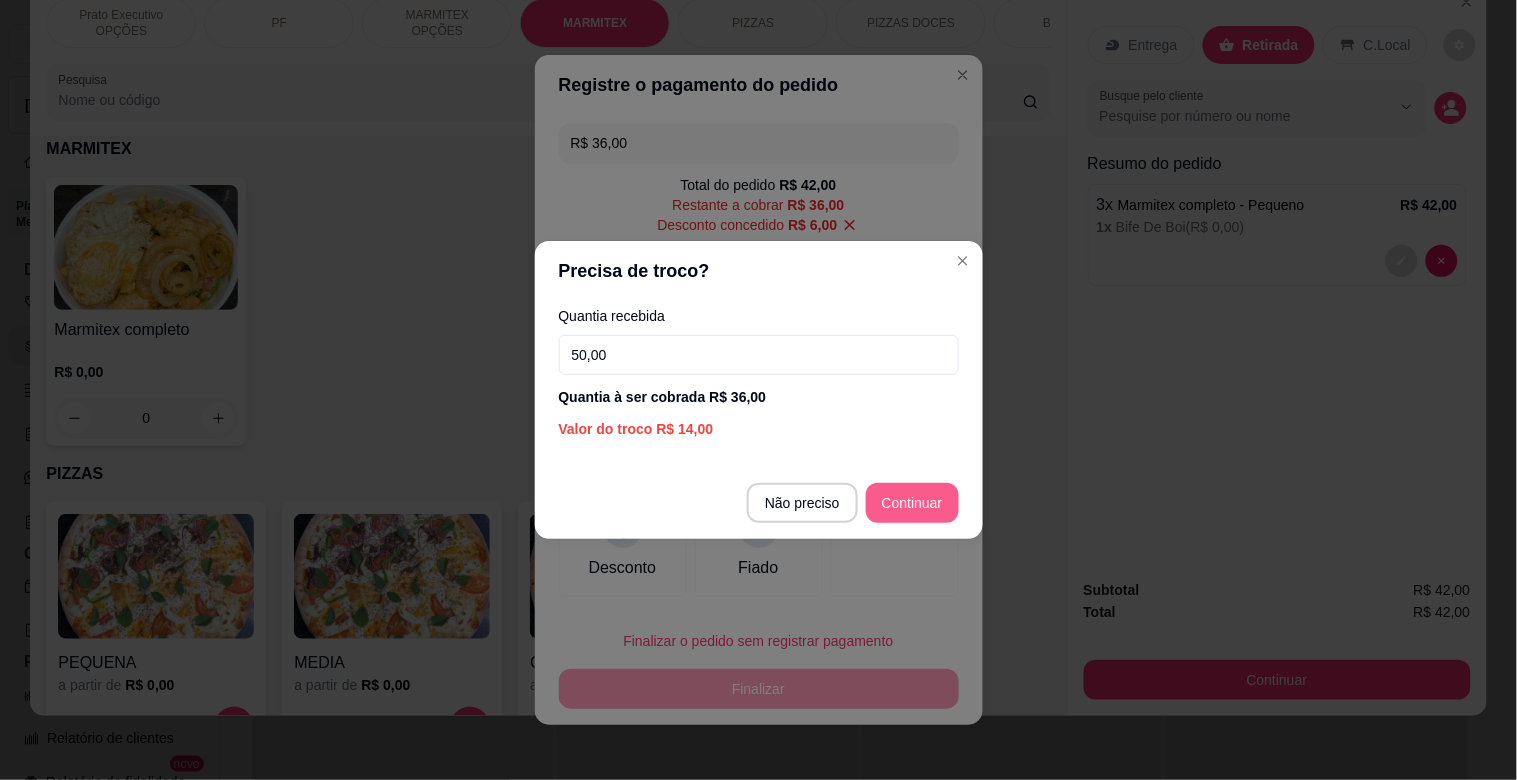 type on "50,00" 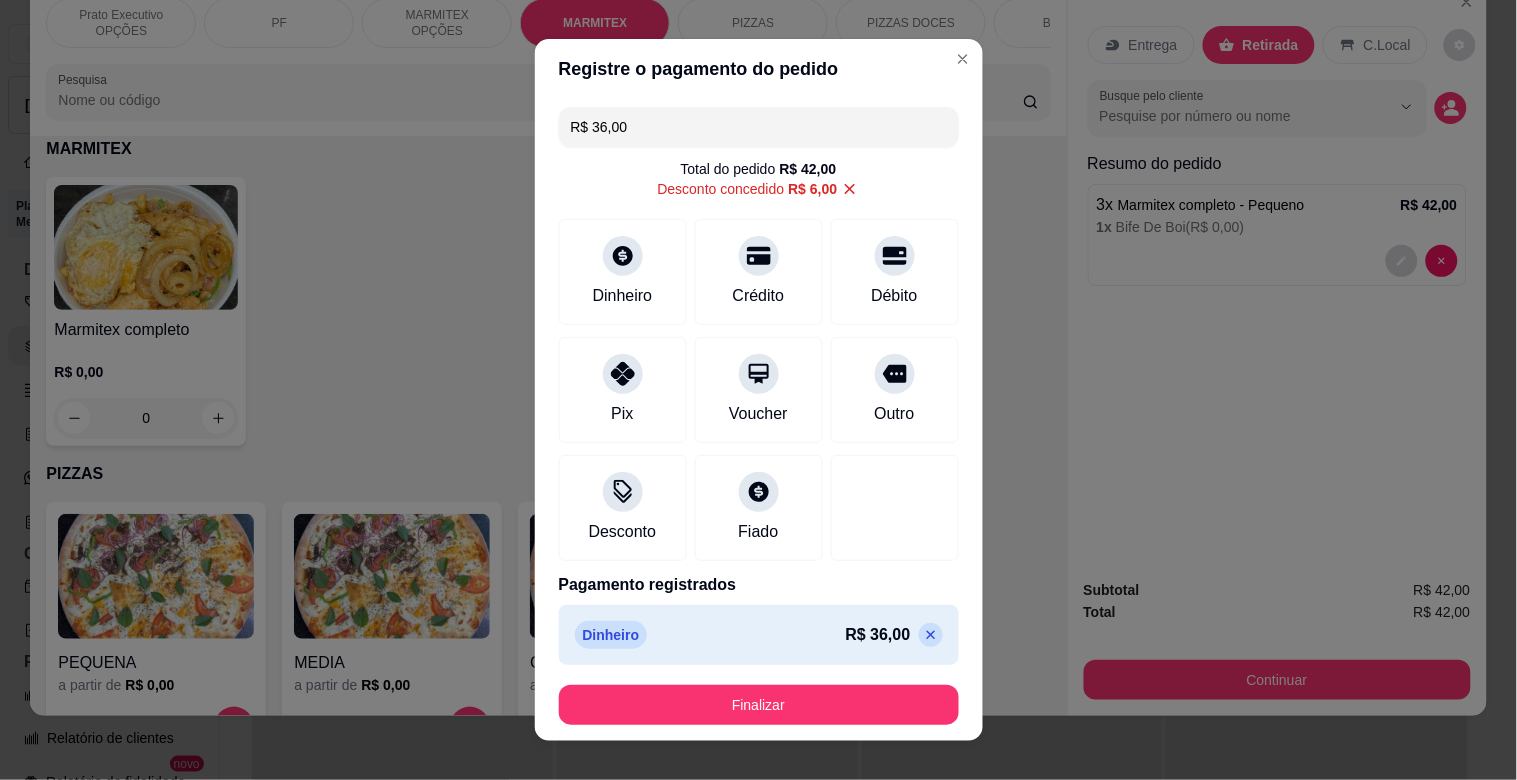 type on "R$ 0,00" 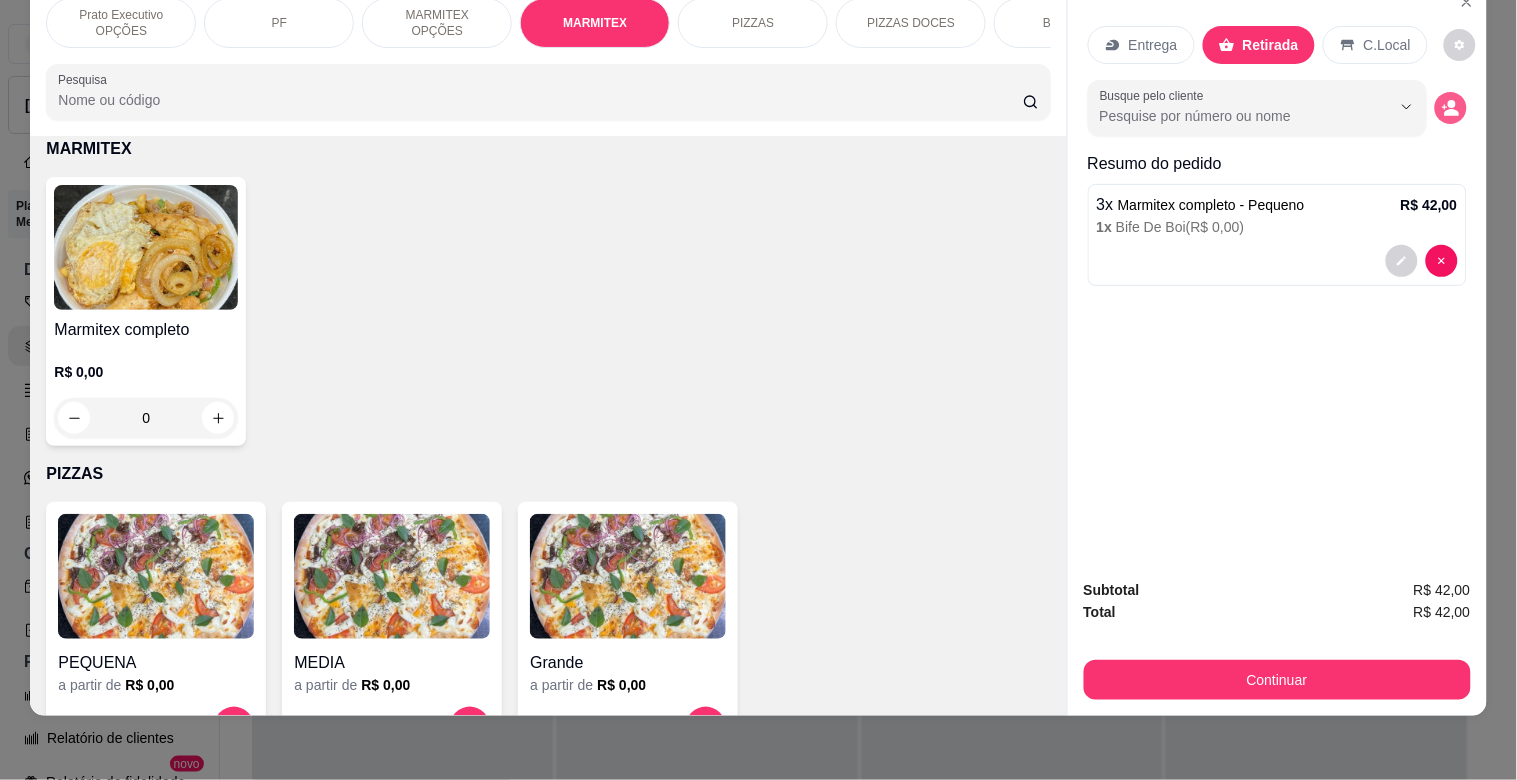 click 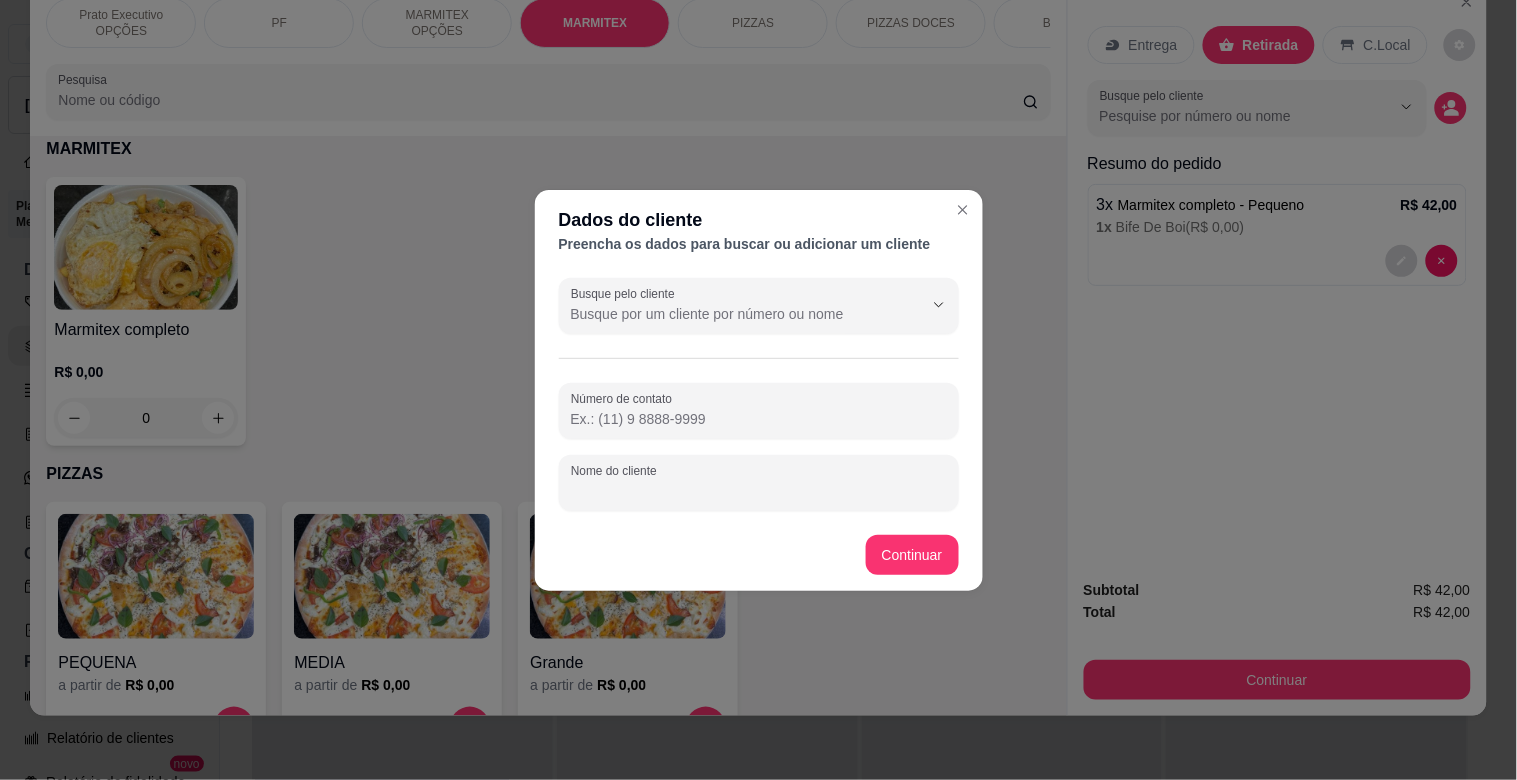 click on "Nome do cliente" at bounding box center (759, 491) 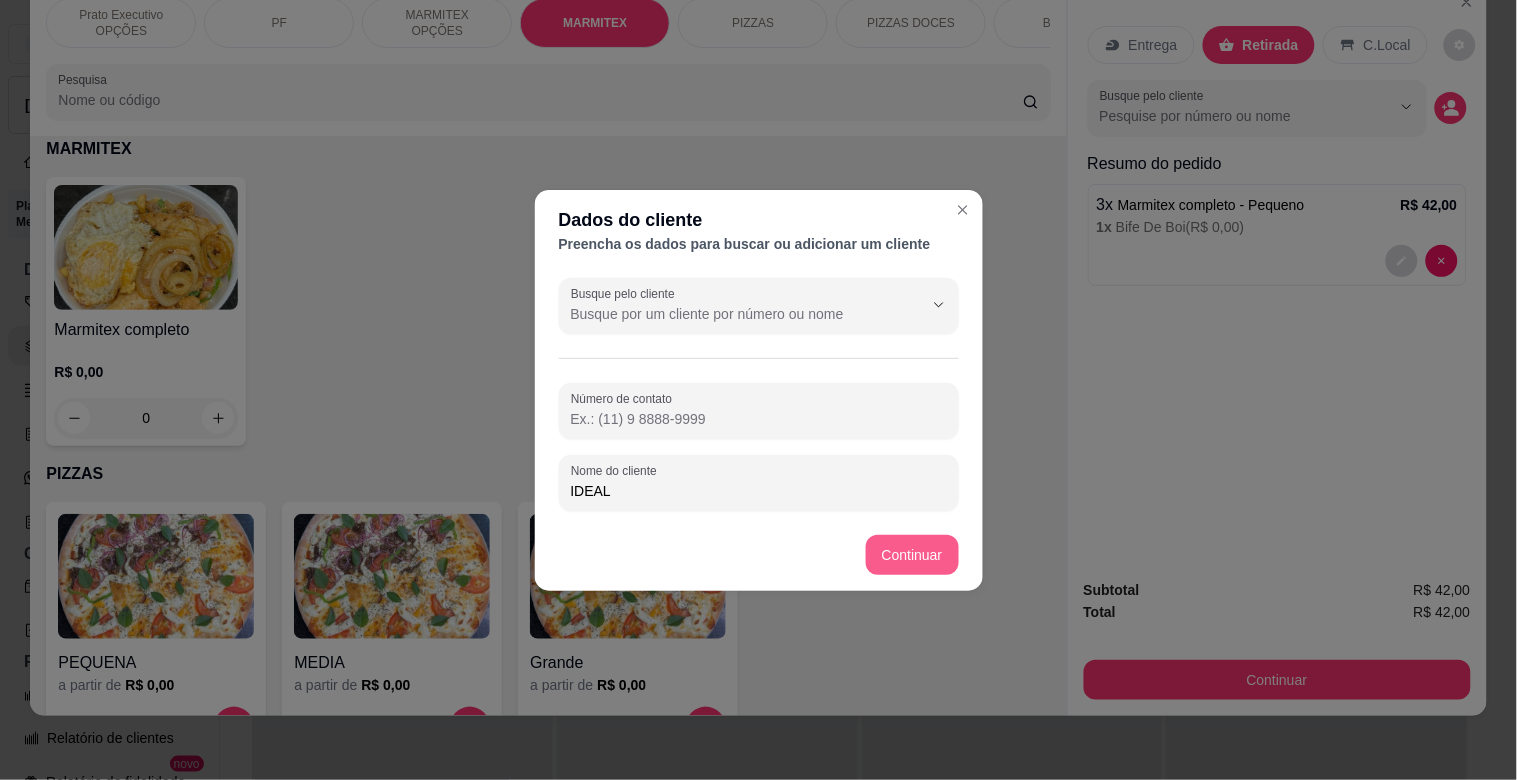type on "IDEAL" 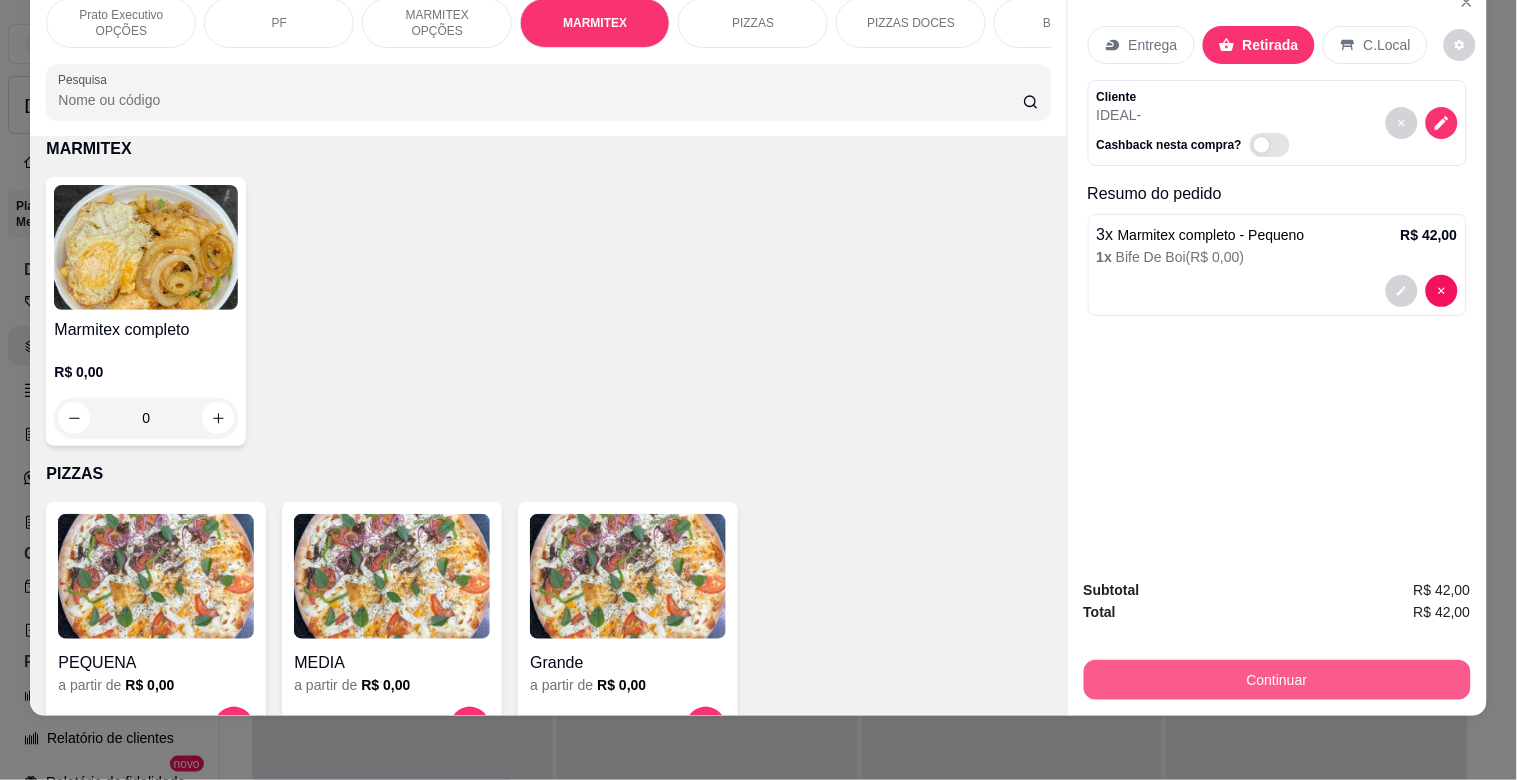 click on "Continuar" at bounding box center (1277, 680) 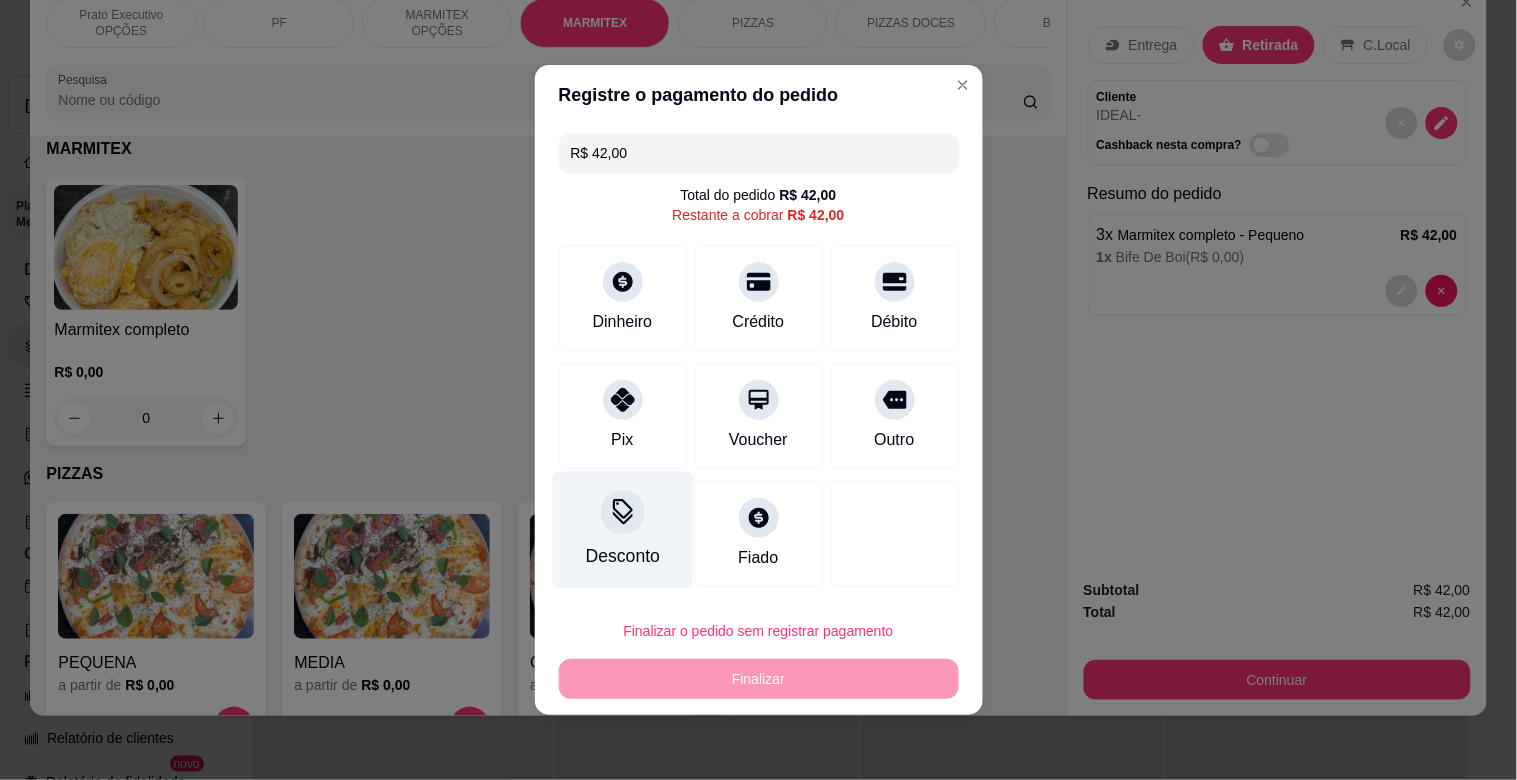 click on "Desconto" at bounding box center [622, 530] 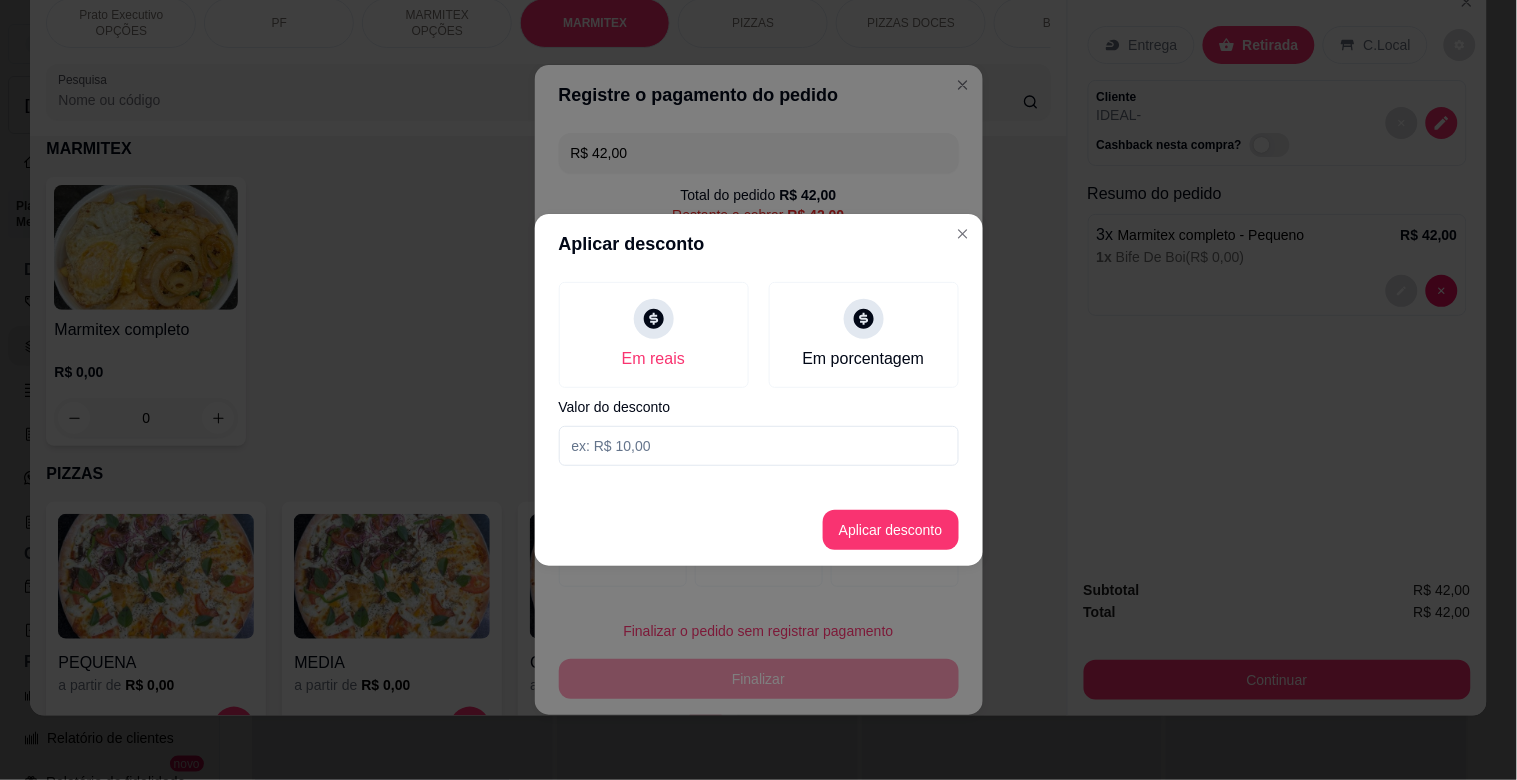 click at bounding box center (759, 446) 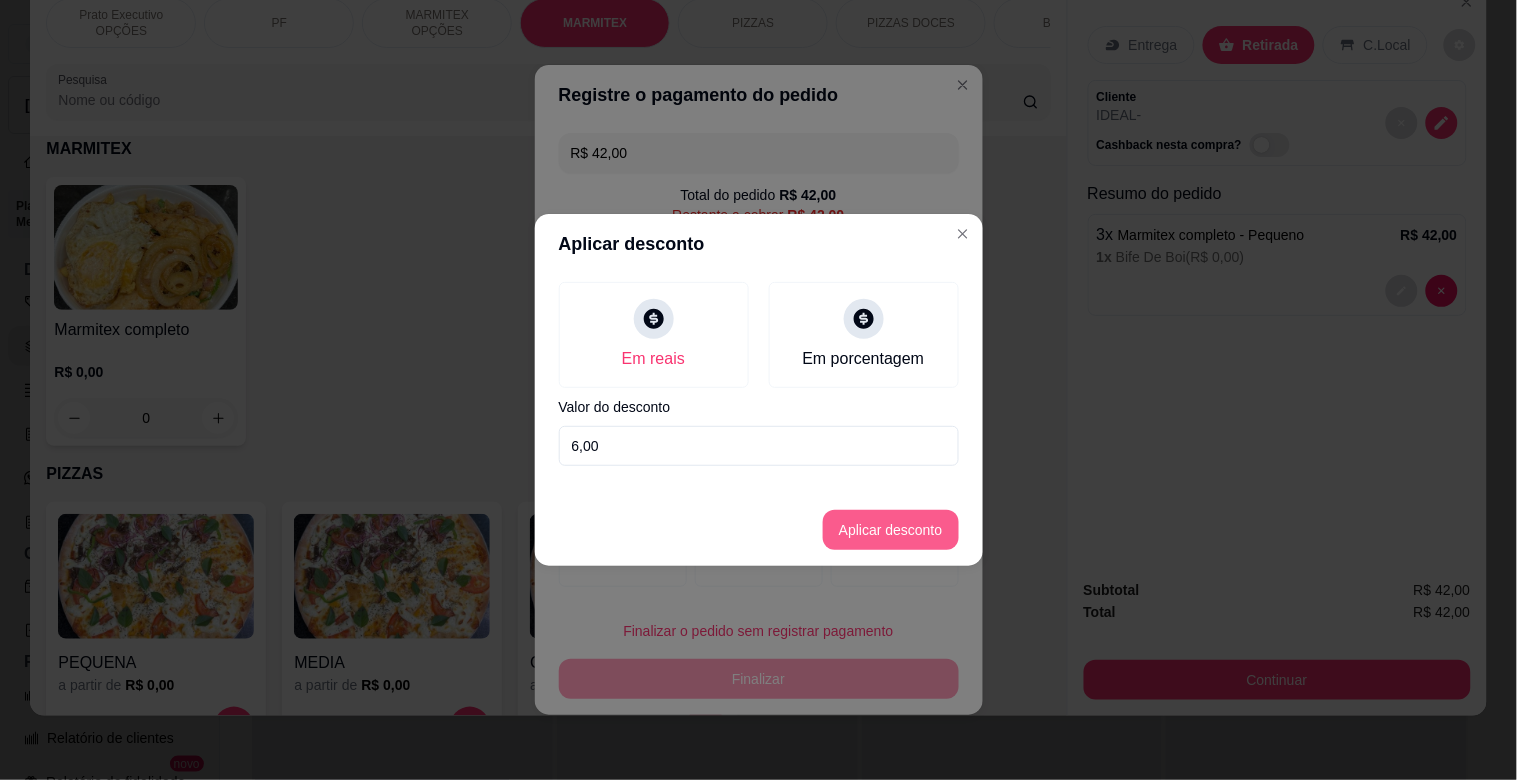 type on "6,00" 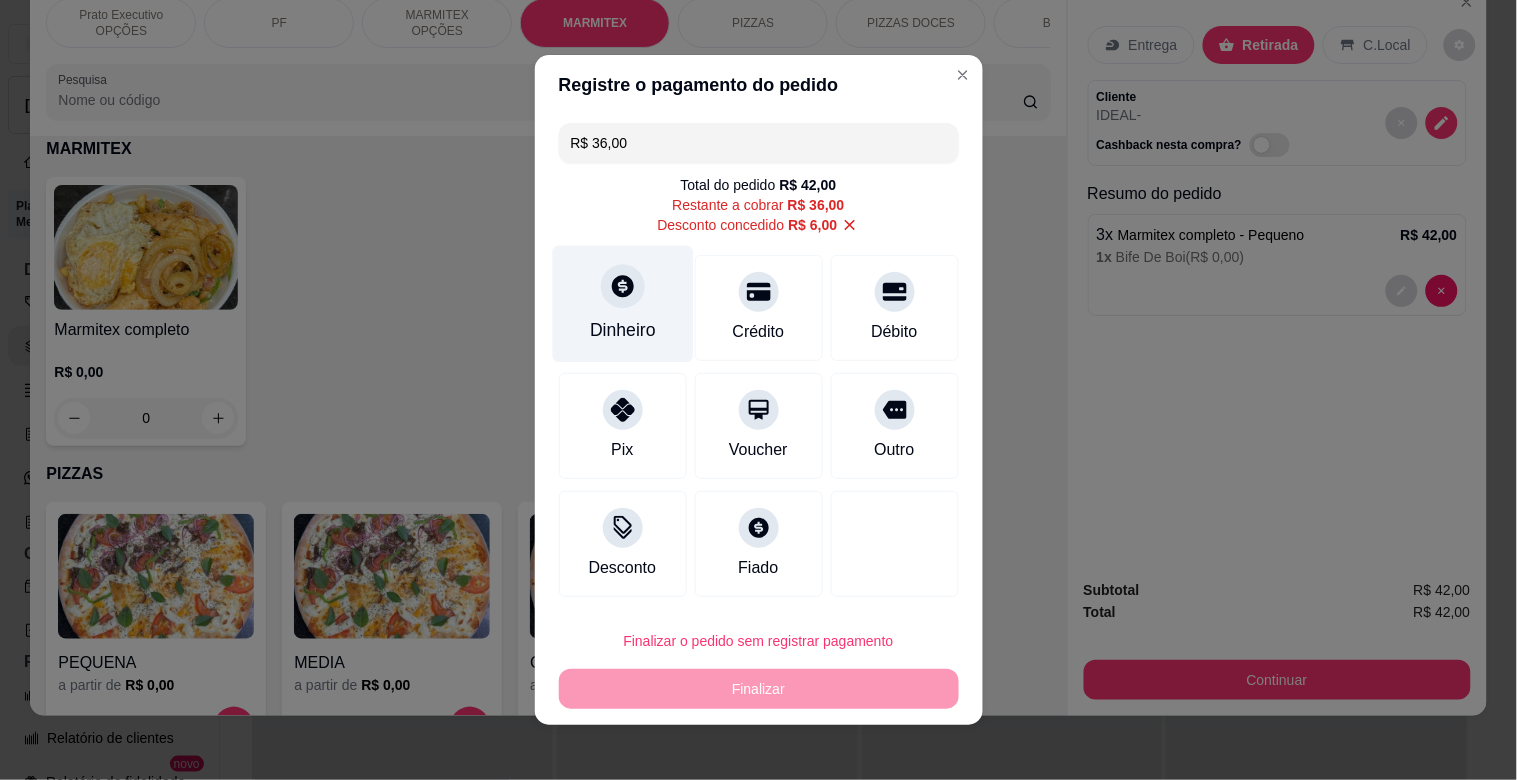 click on "Dinheiro" at bounding box center [623, 330] 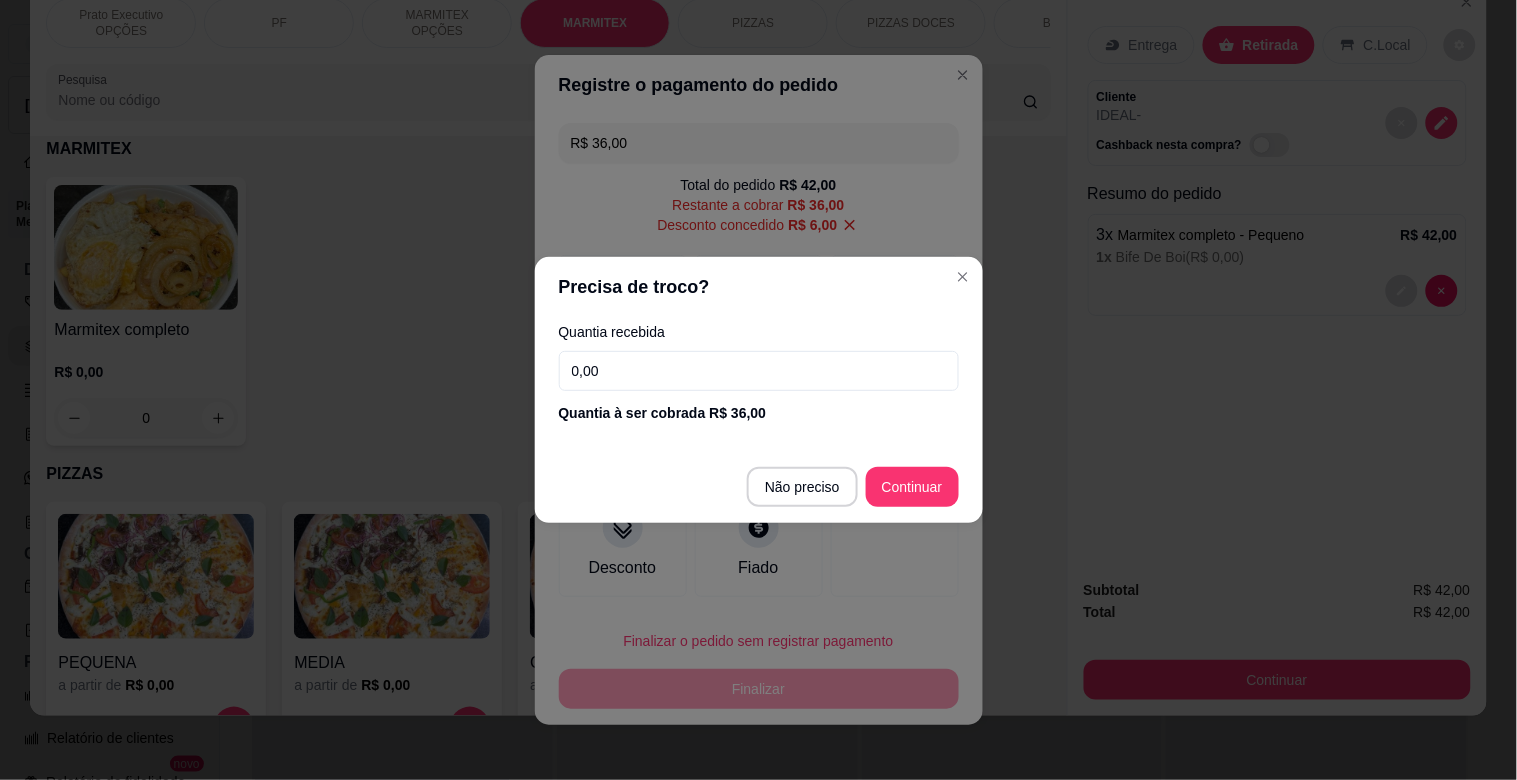 click on "0,00" at bounding box center (759, 371) 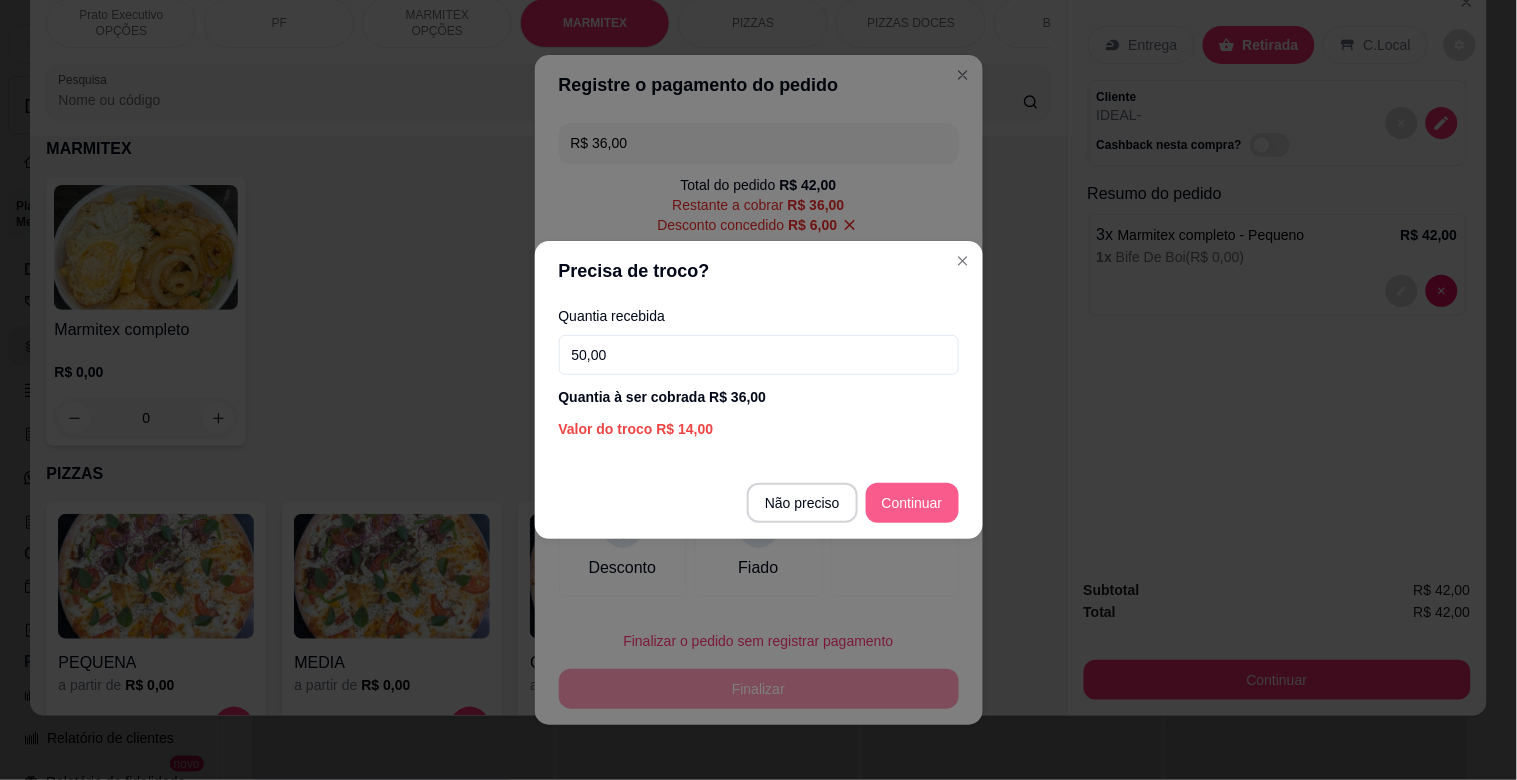 type on "50,00" 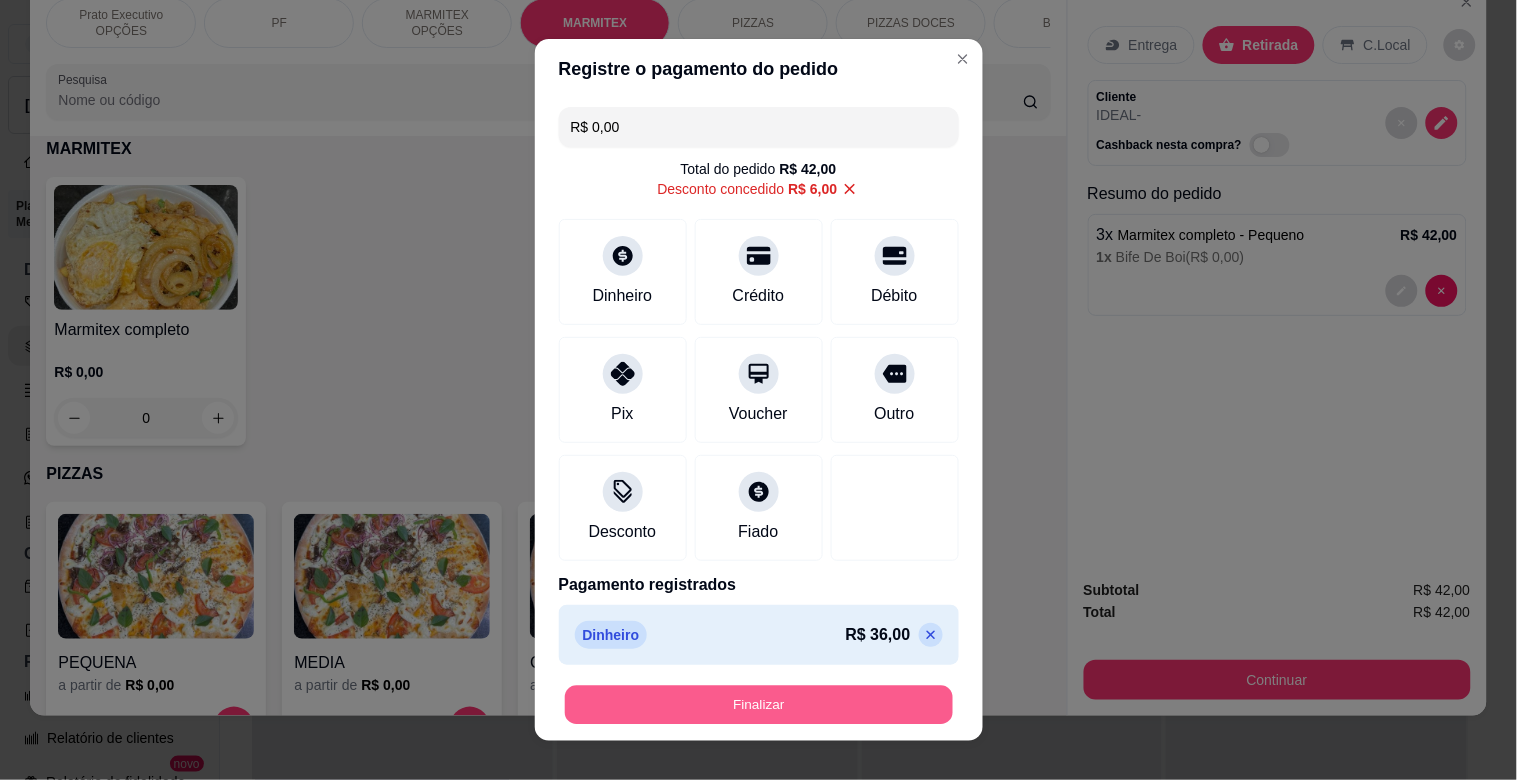 click on "Finalizar" at bounding box center (759, 705) 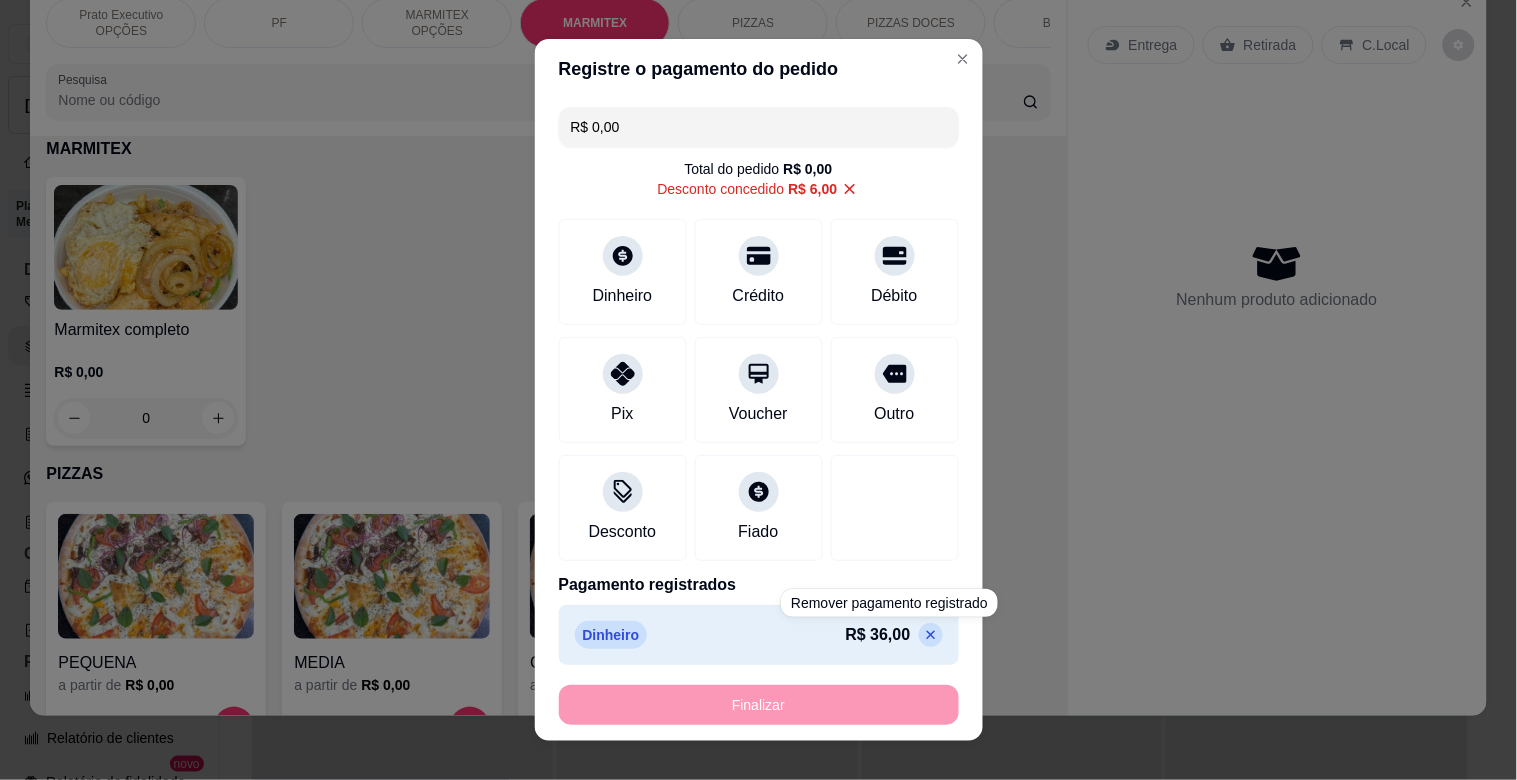 type on "-R$ 42,00" 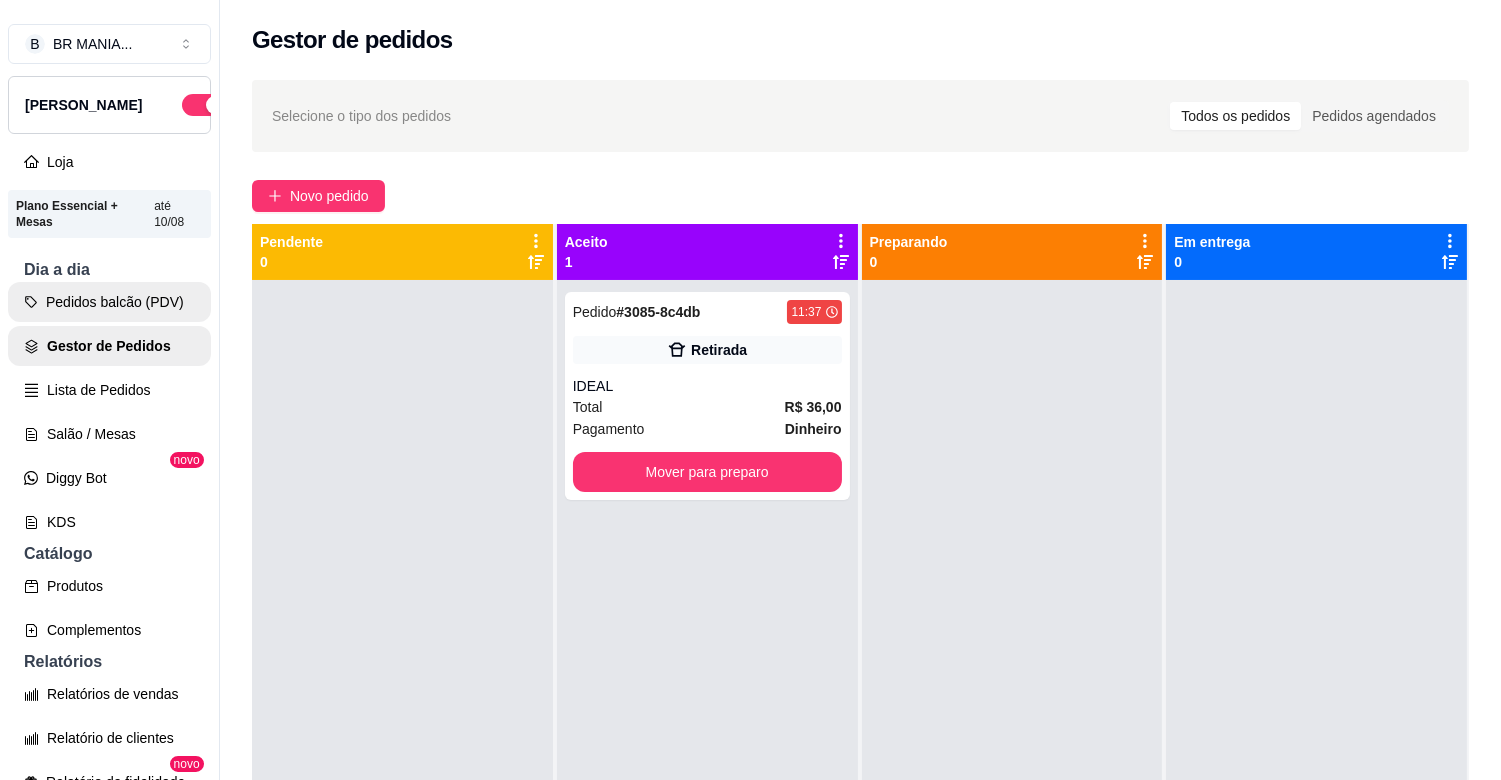 click on "Pedidos balcão (PDV)" at bounding box center [109, 302] 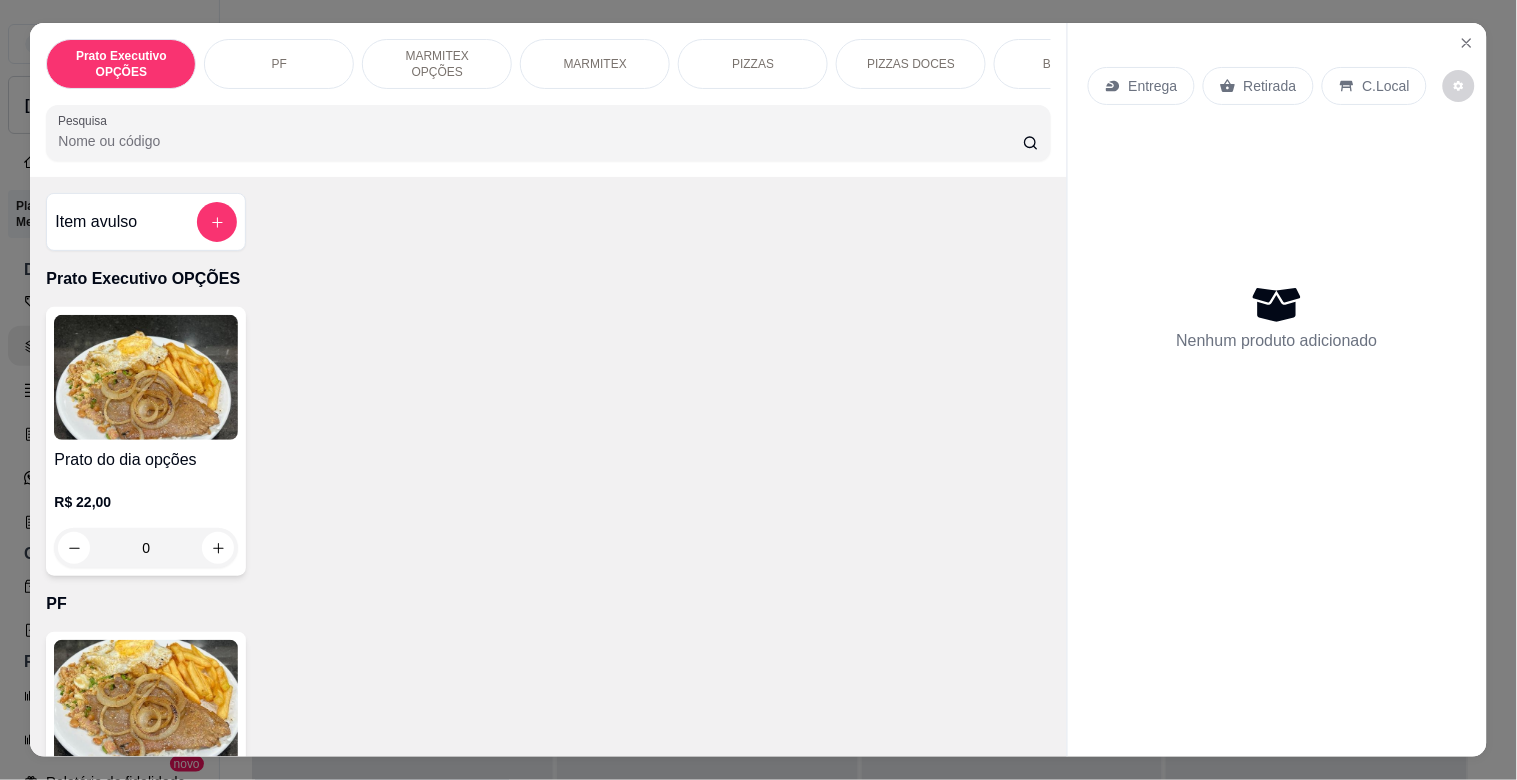 drag, startPoint x: 618, startPoint y: 47, endPoint x: 485, endPoint y: 95, distance: 141.3966 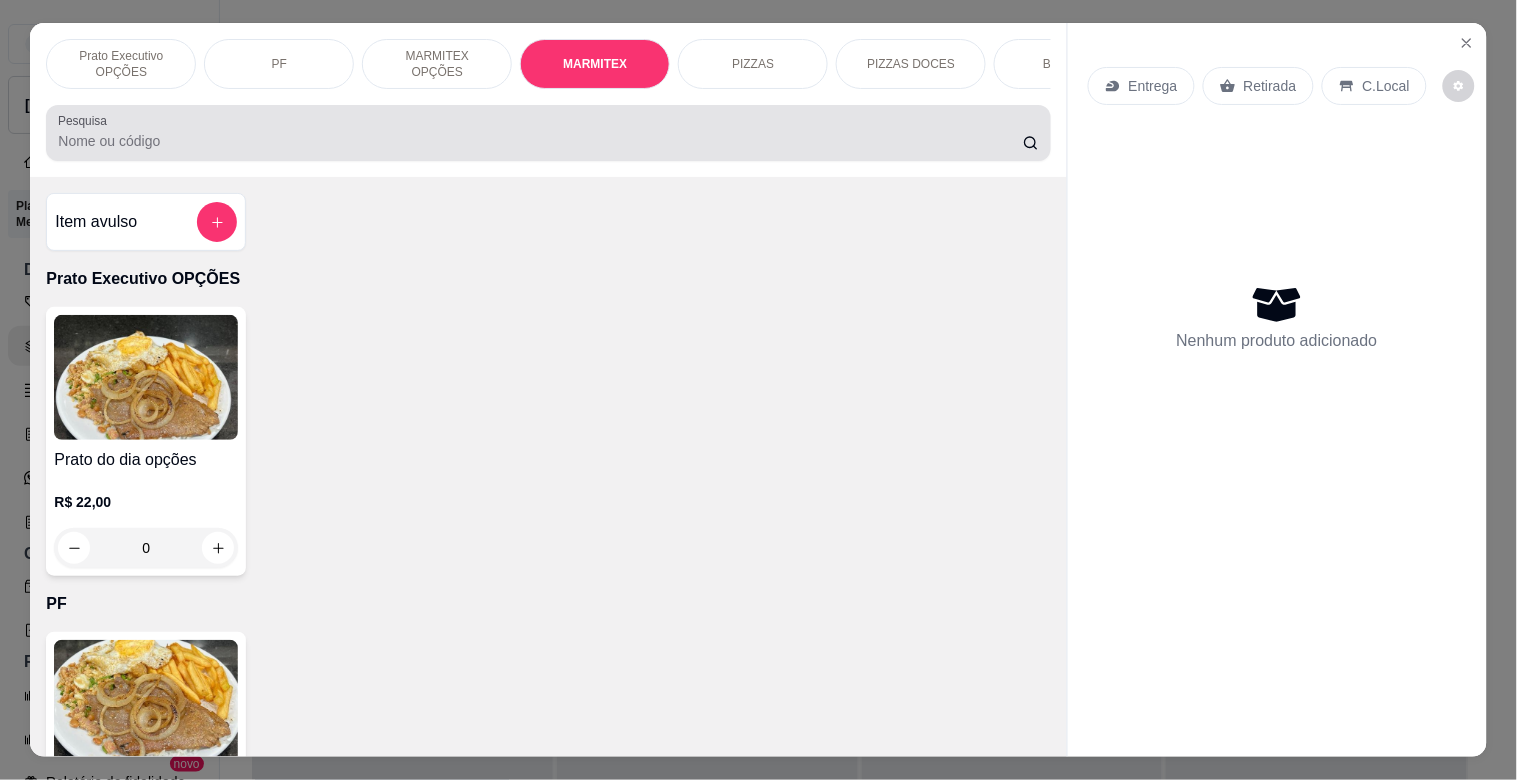 scroll, scrollTop: 1064, scrollLeft: 0, axis: vertical 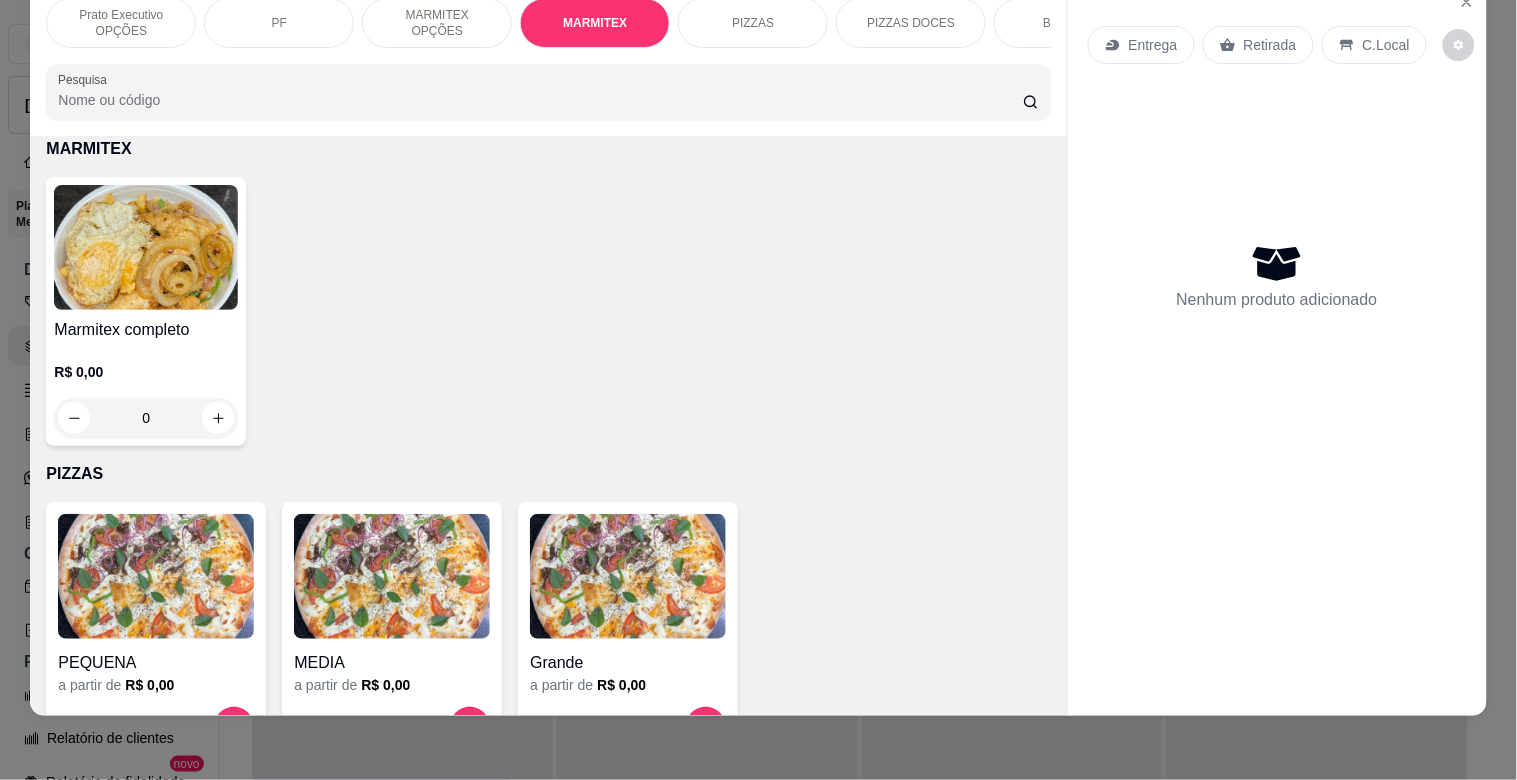 click at bounding box center [146, 247] 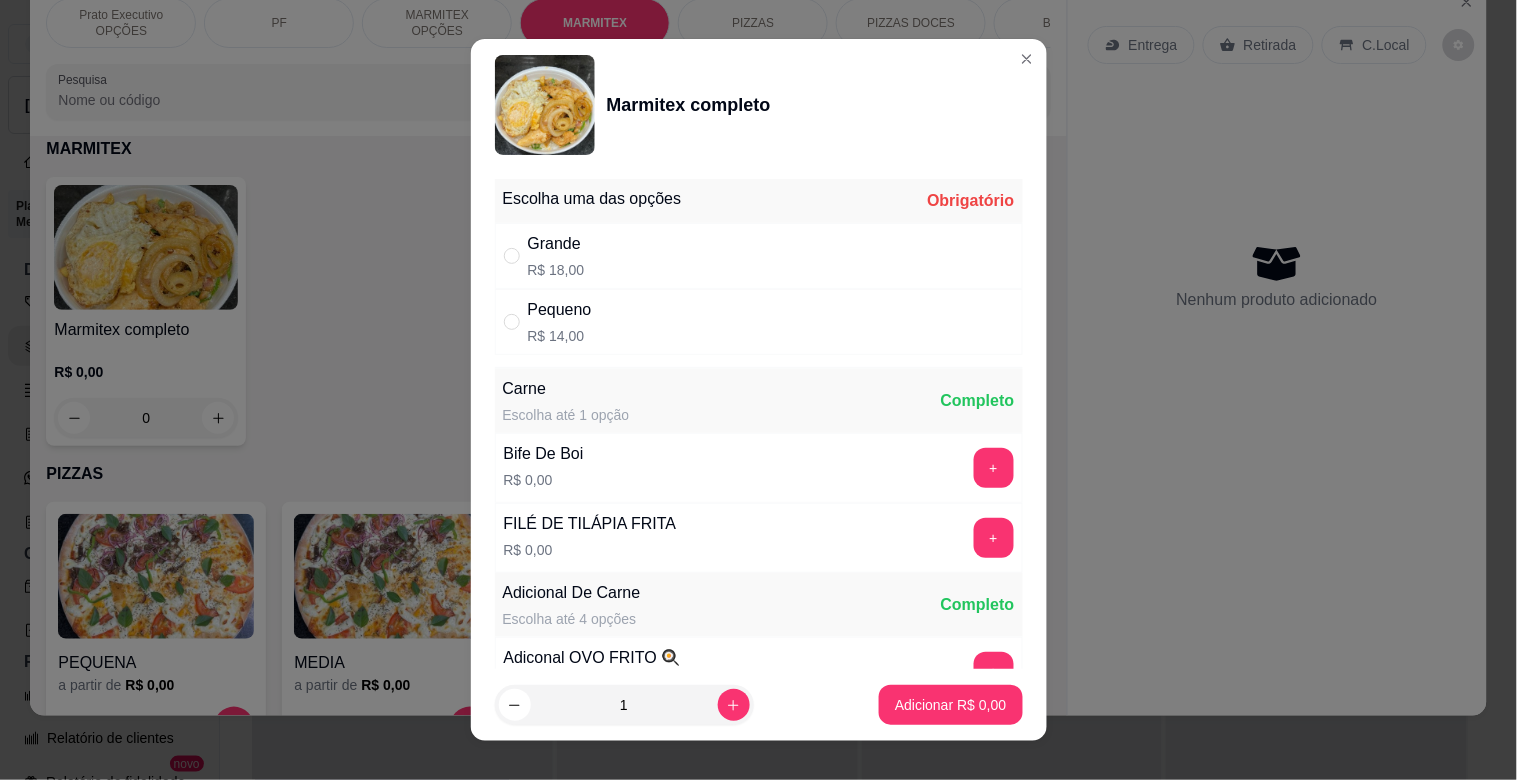 click on "Grande  R$ 18,00" at bounding box center (759, 256) 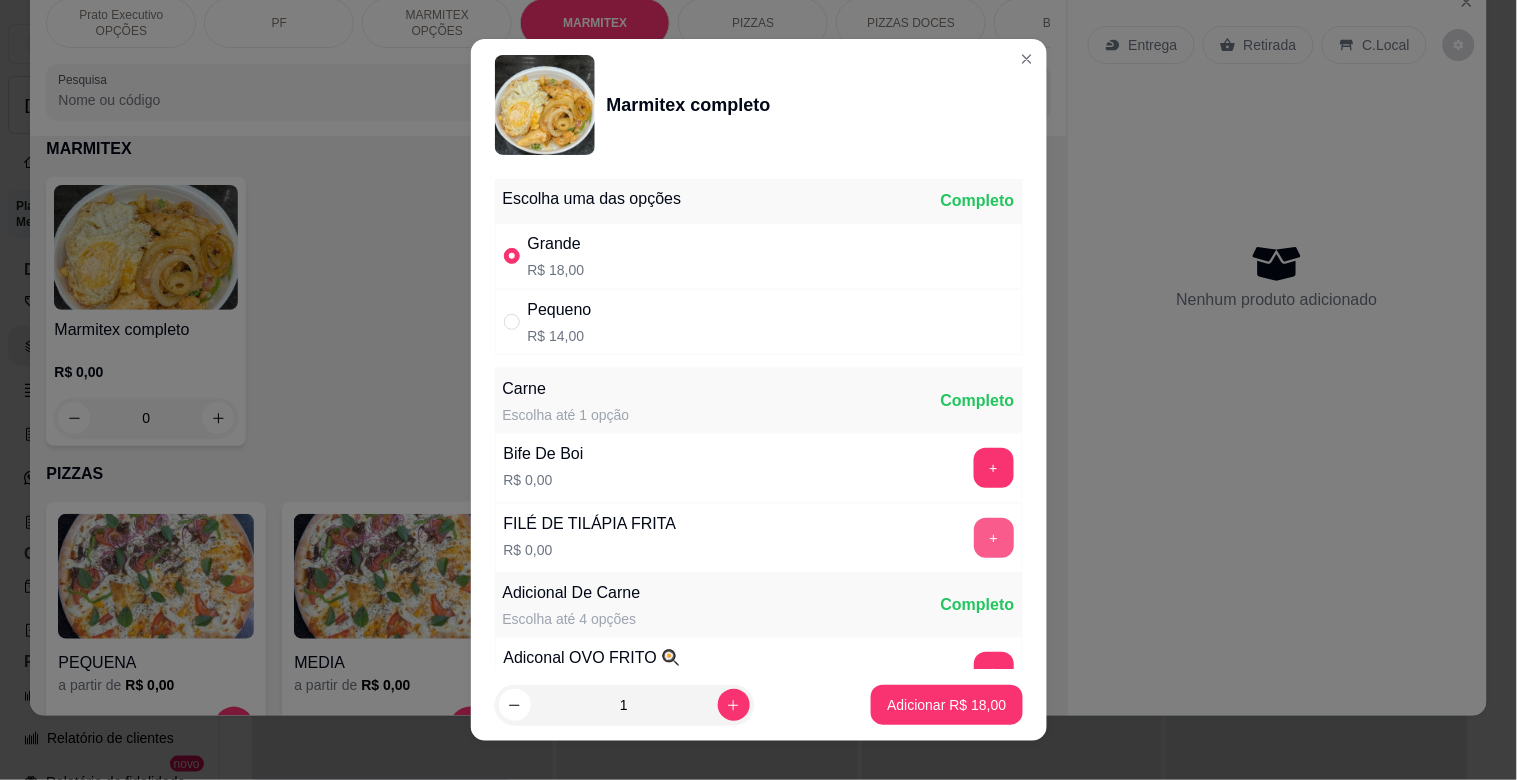 click on "+" at bounding box center (994, 538) 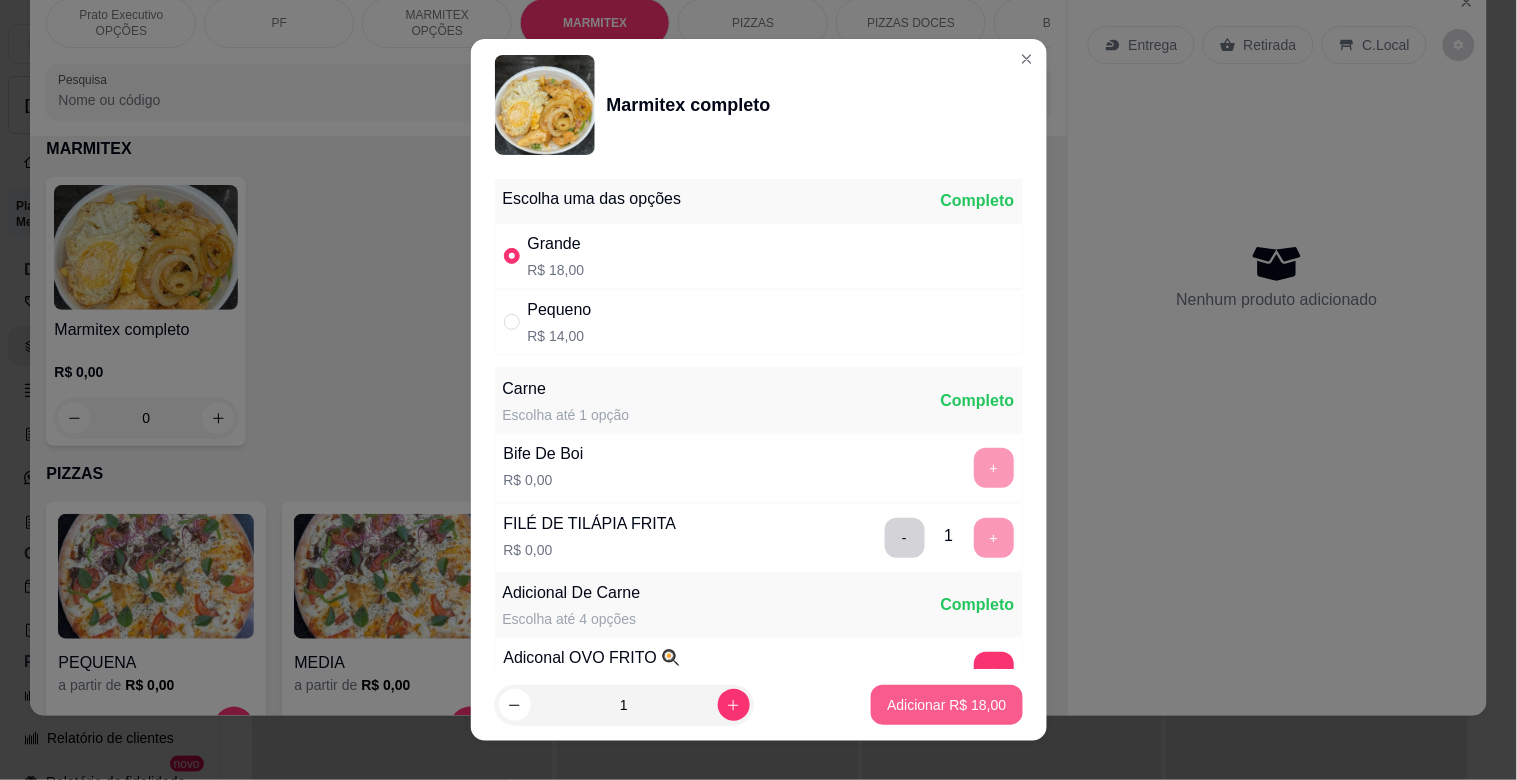 click on "Adicionar   R$ 18,00" at bounding box center (946, 705) 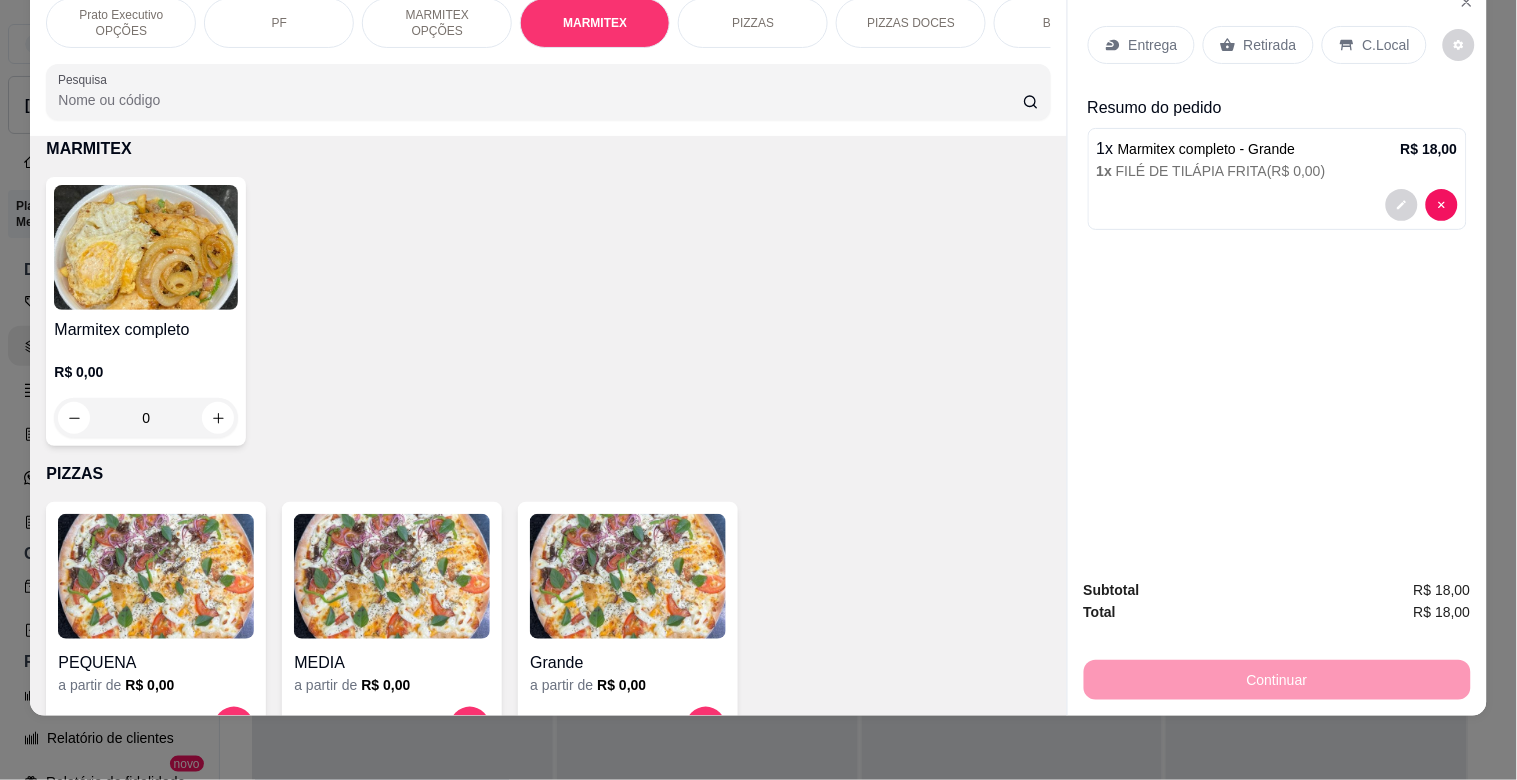 click on "Retirada" at bounding box center (1270, 45) 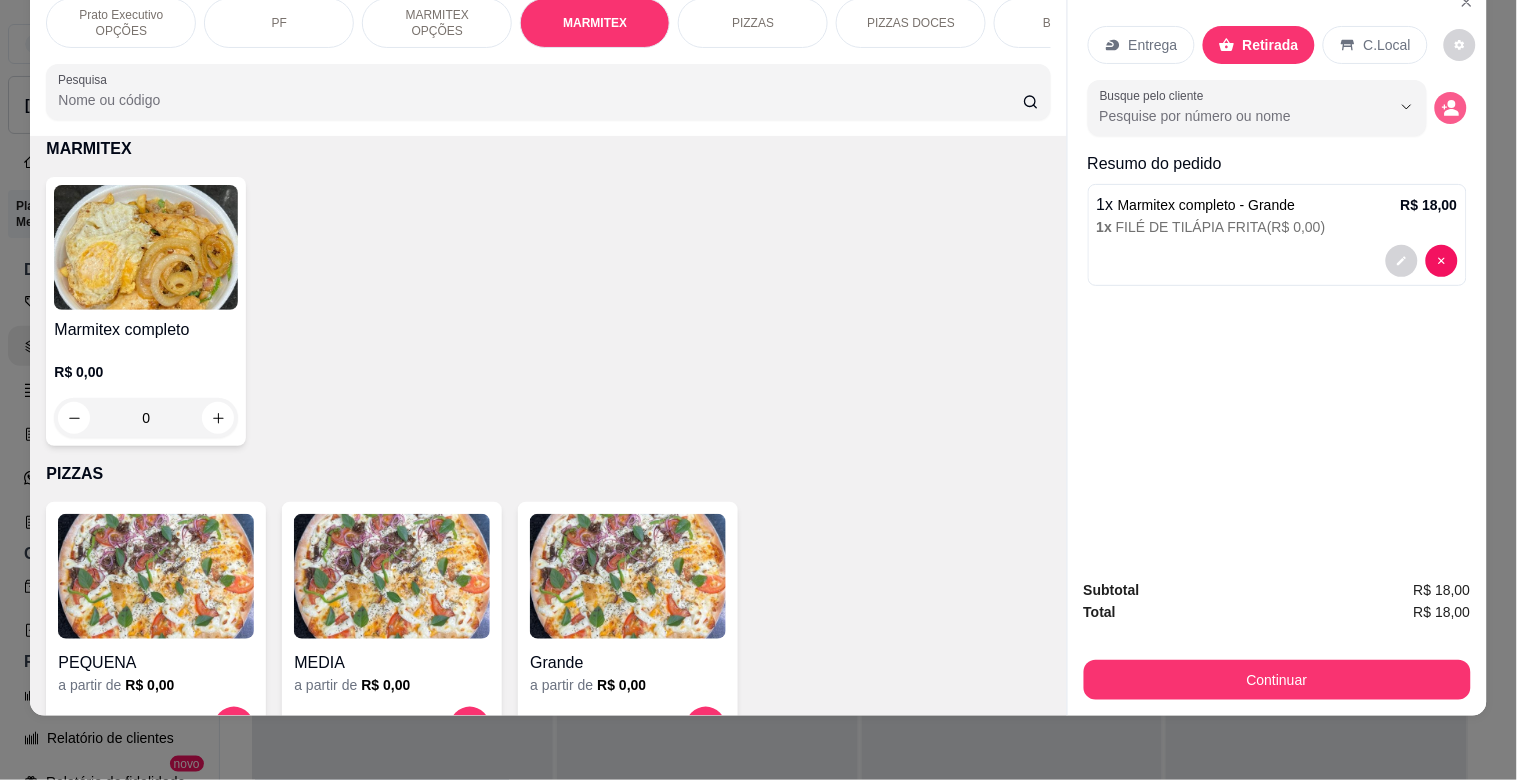 click 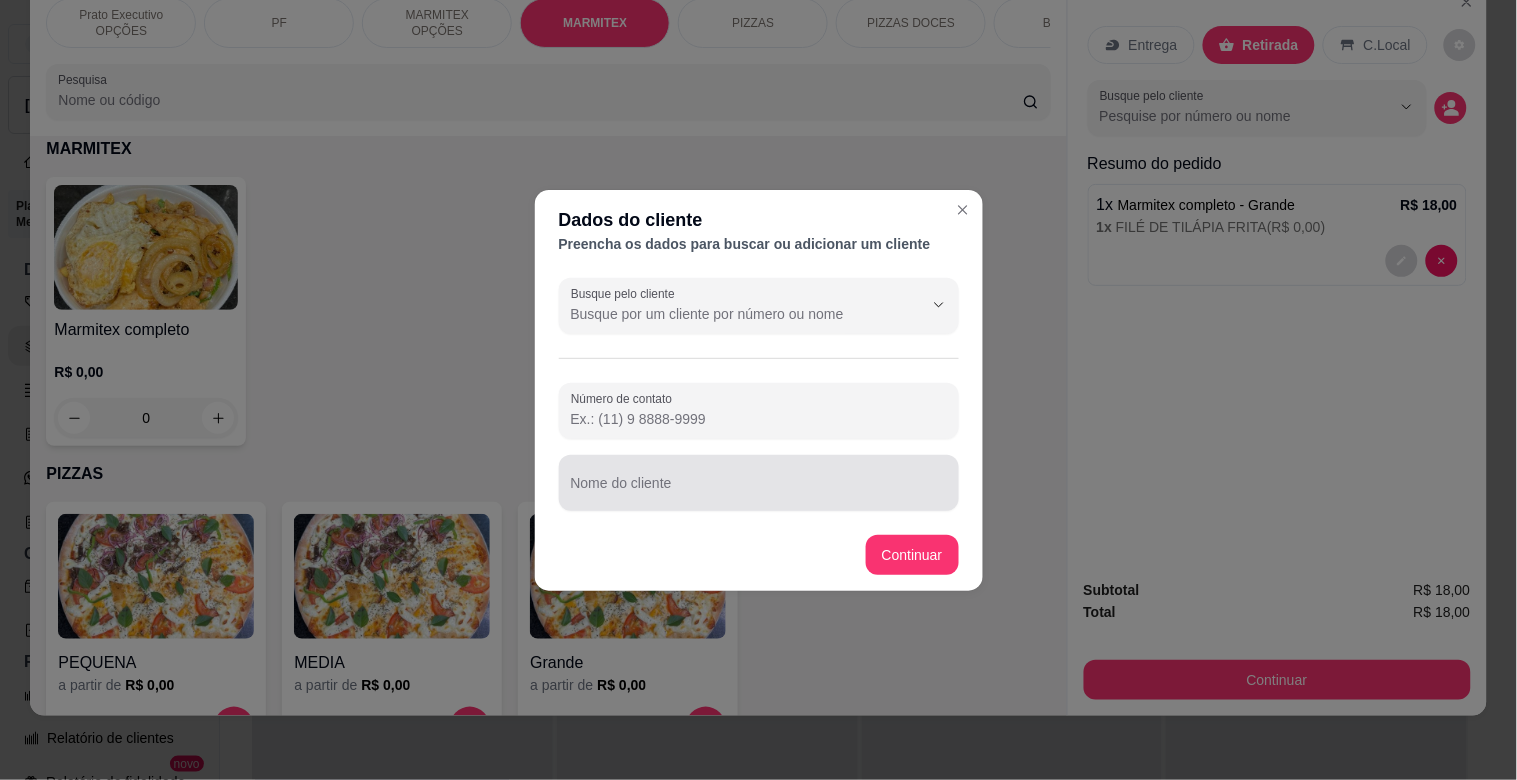 click on "Nome do cliente" at bounding box center [759, 483] 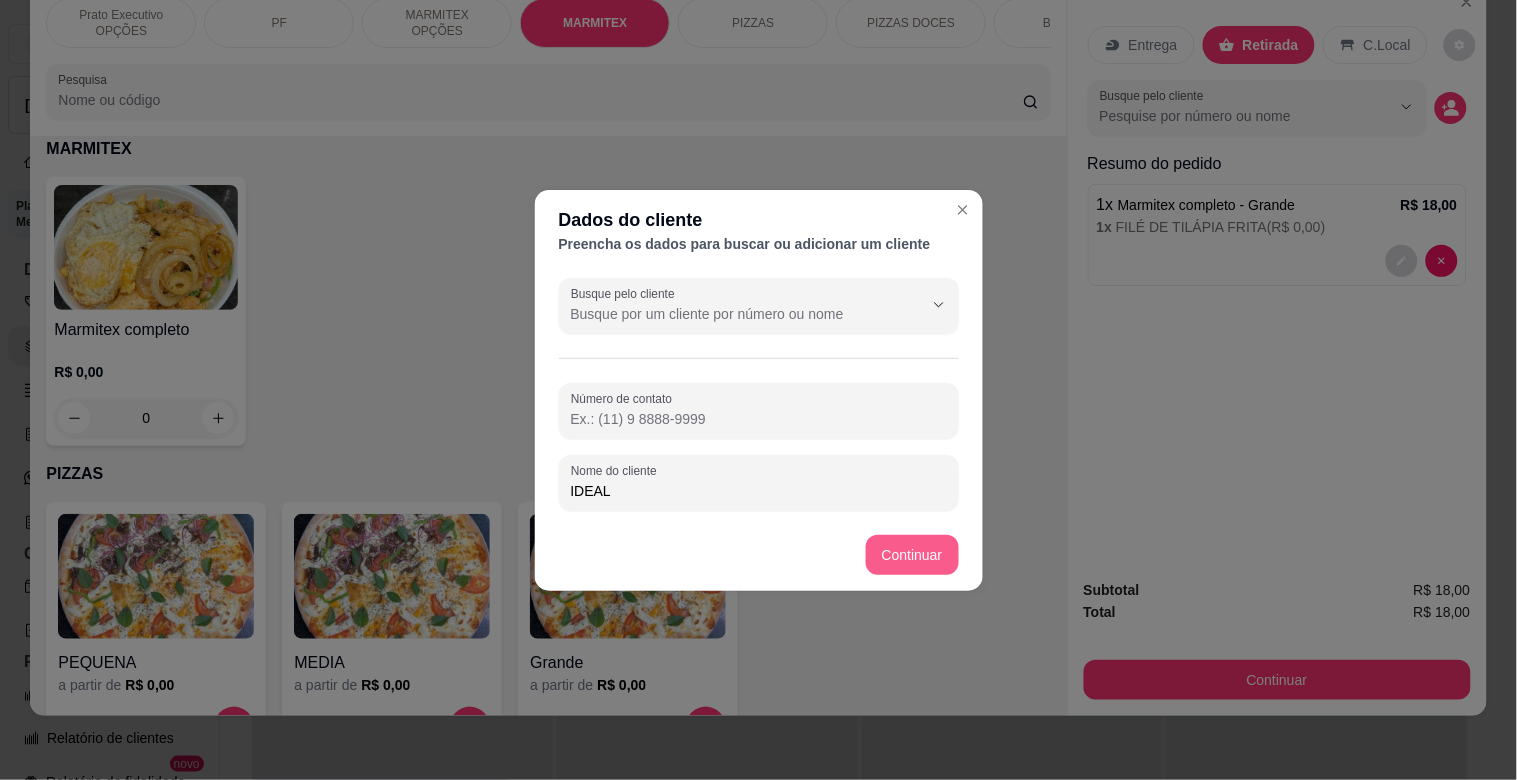 type on "IDEAL" 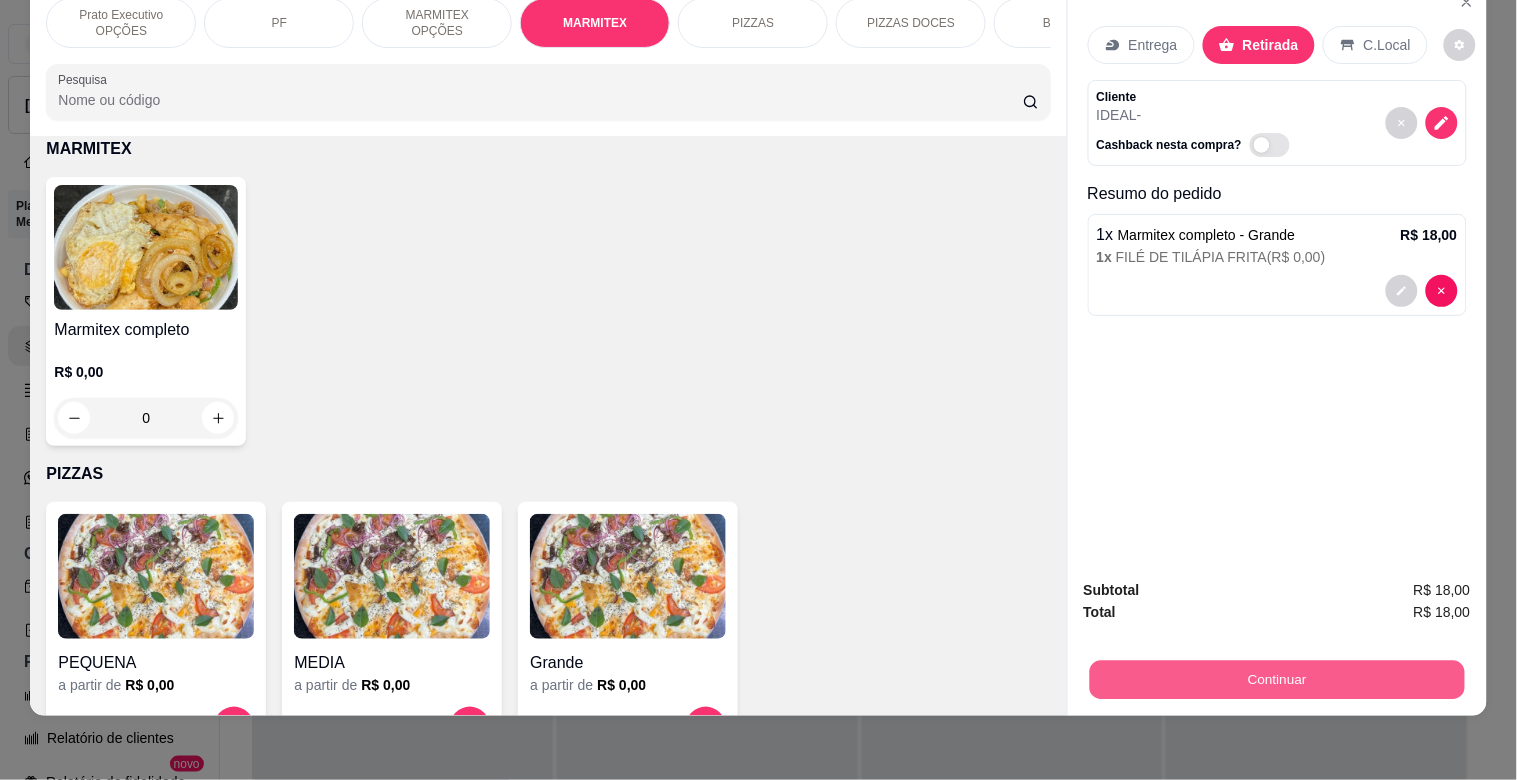 click on "Continuar" at bounding box center [1276, 679] 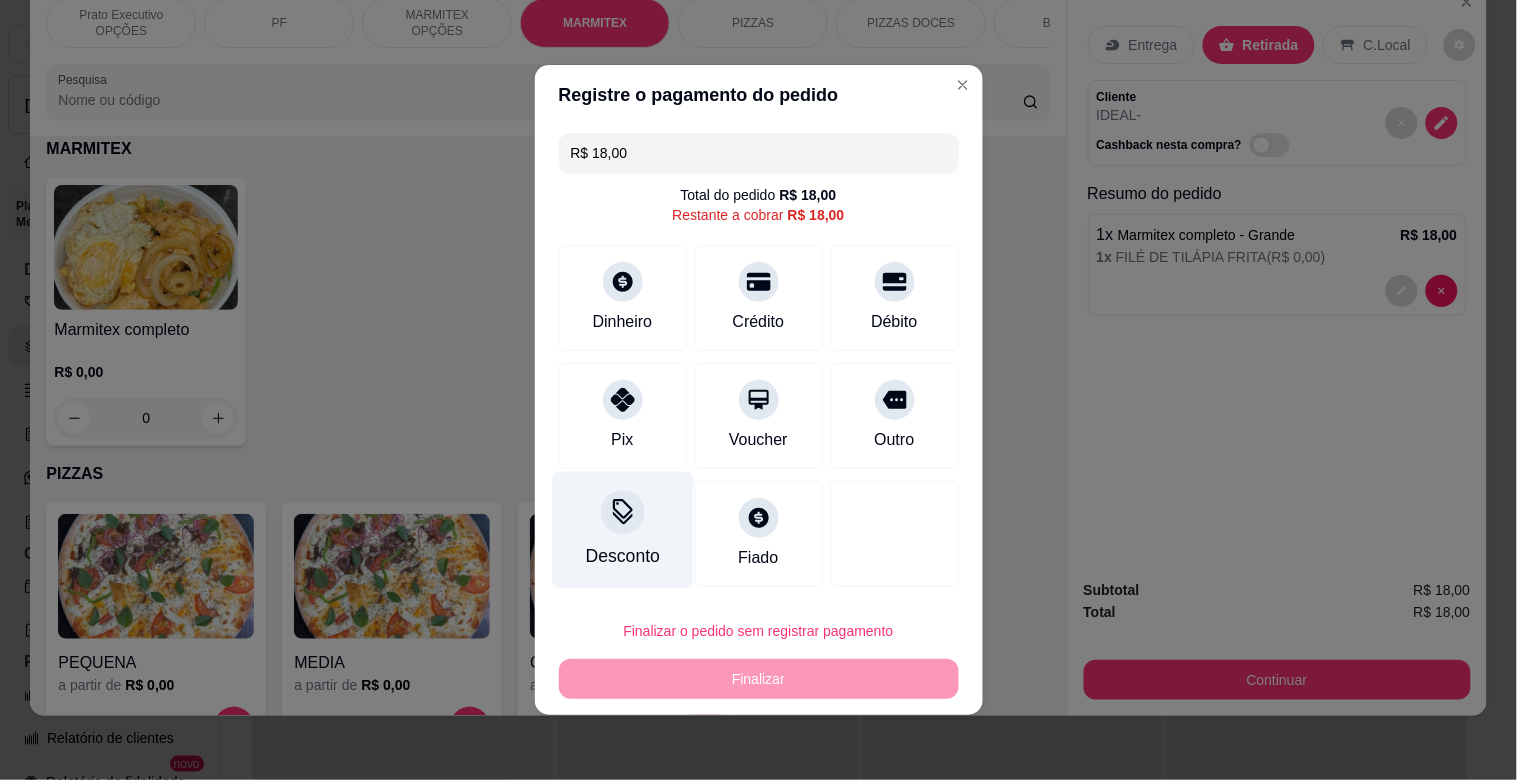 click on "Desconto" at bounding box center (622, 530) 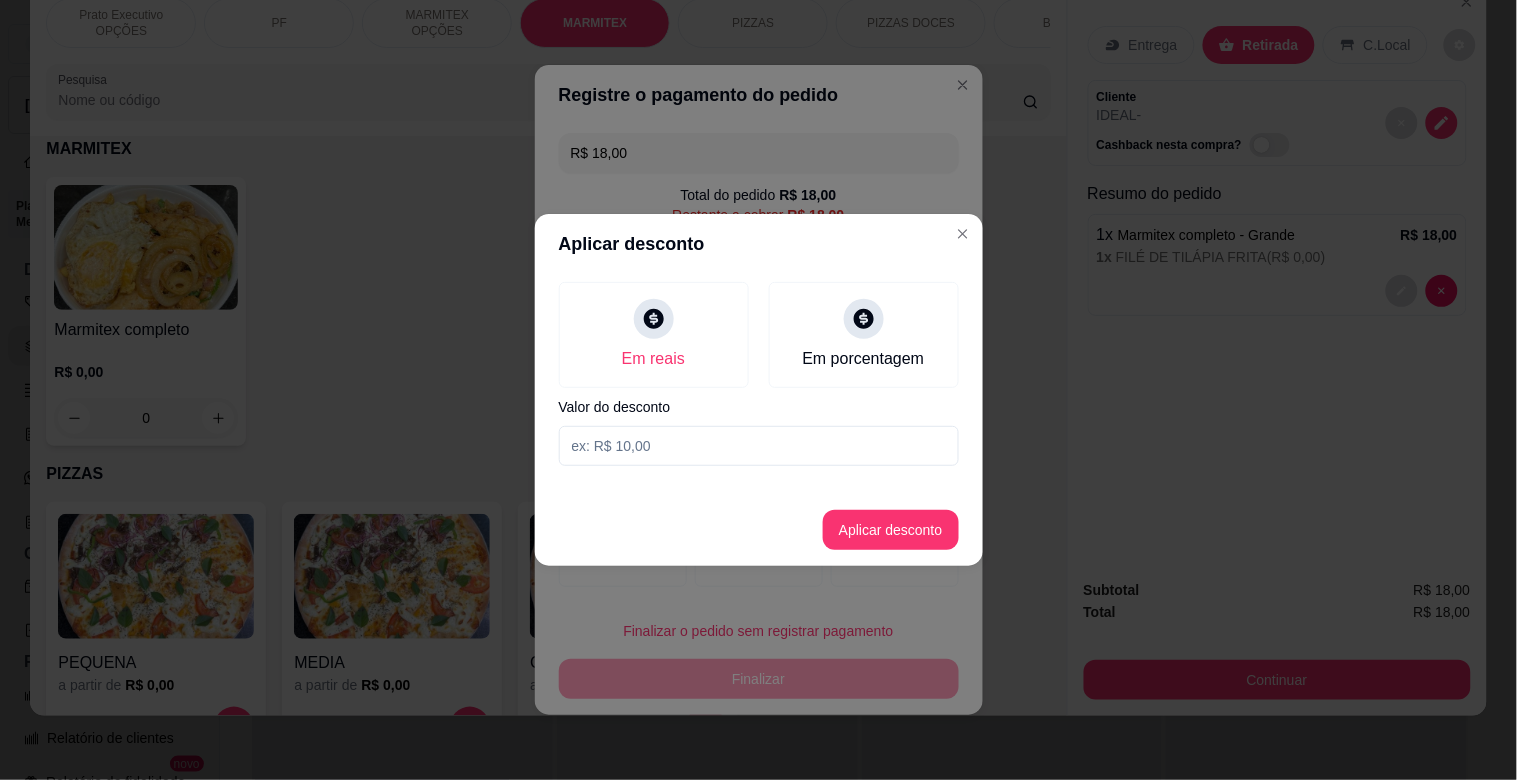 click at bounding box center (759, 446) 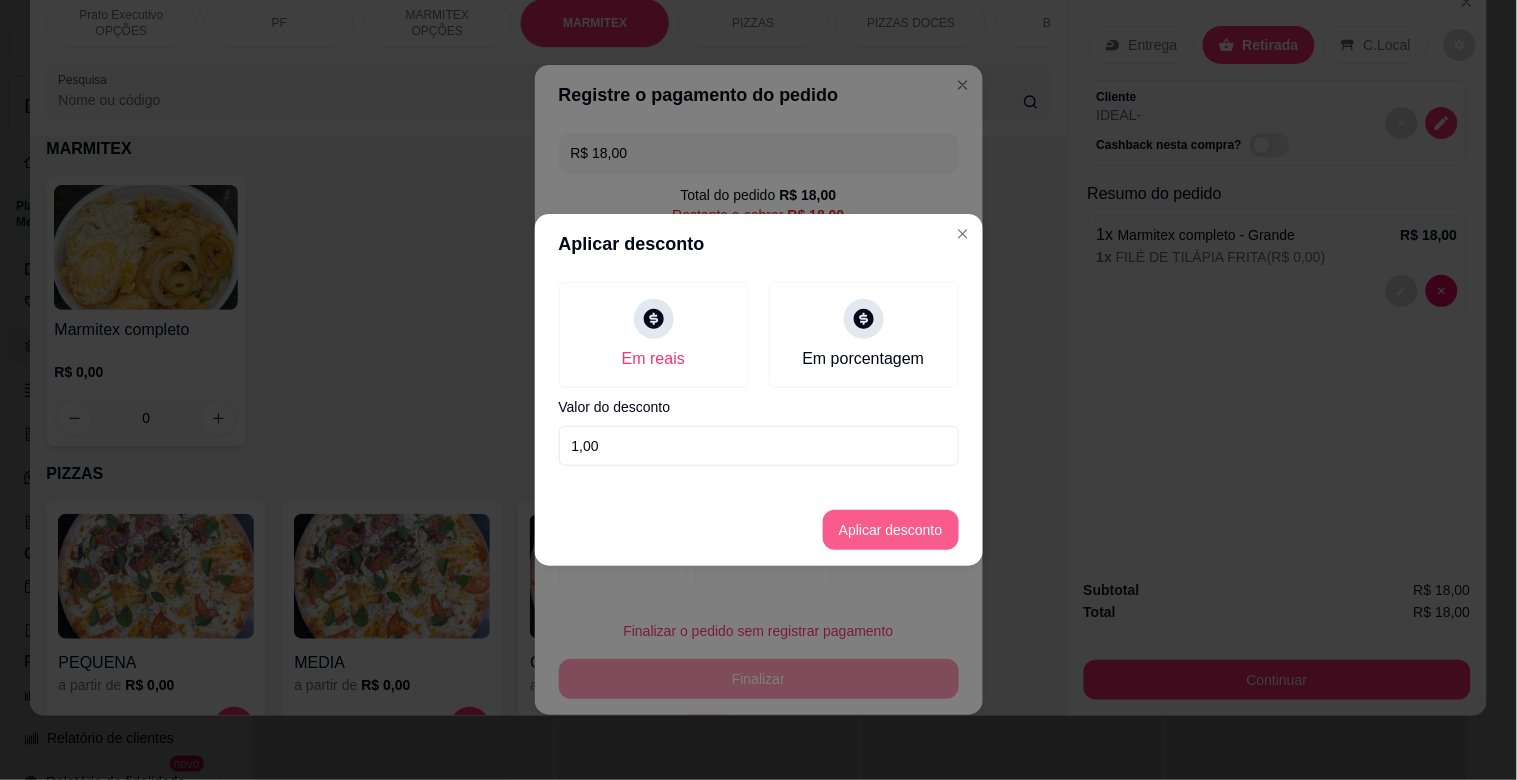 type on "1,00" 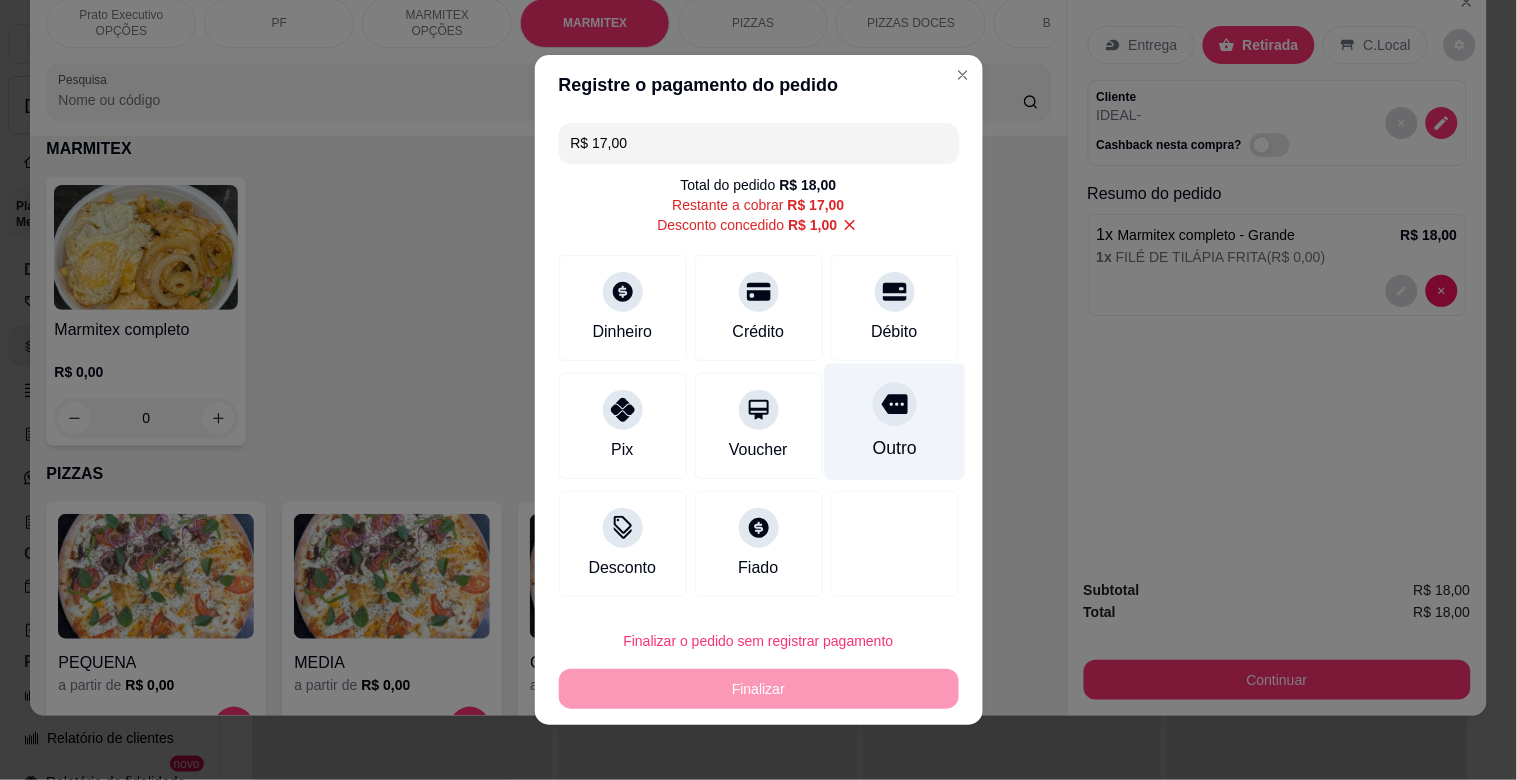 click on "Outro" at bounding box center (894, 448) 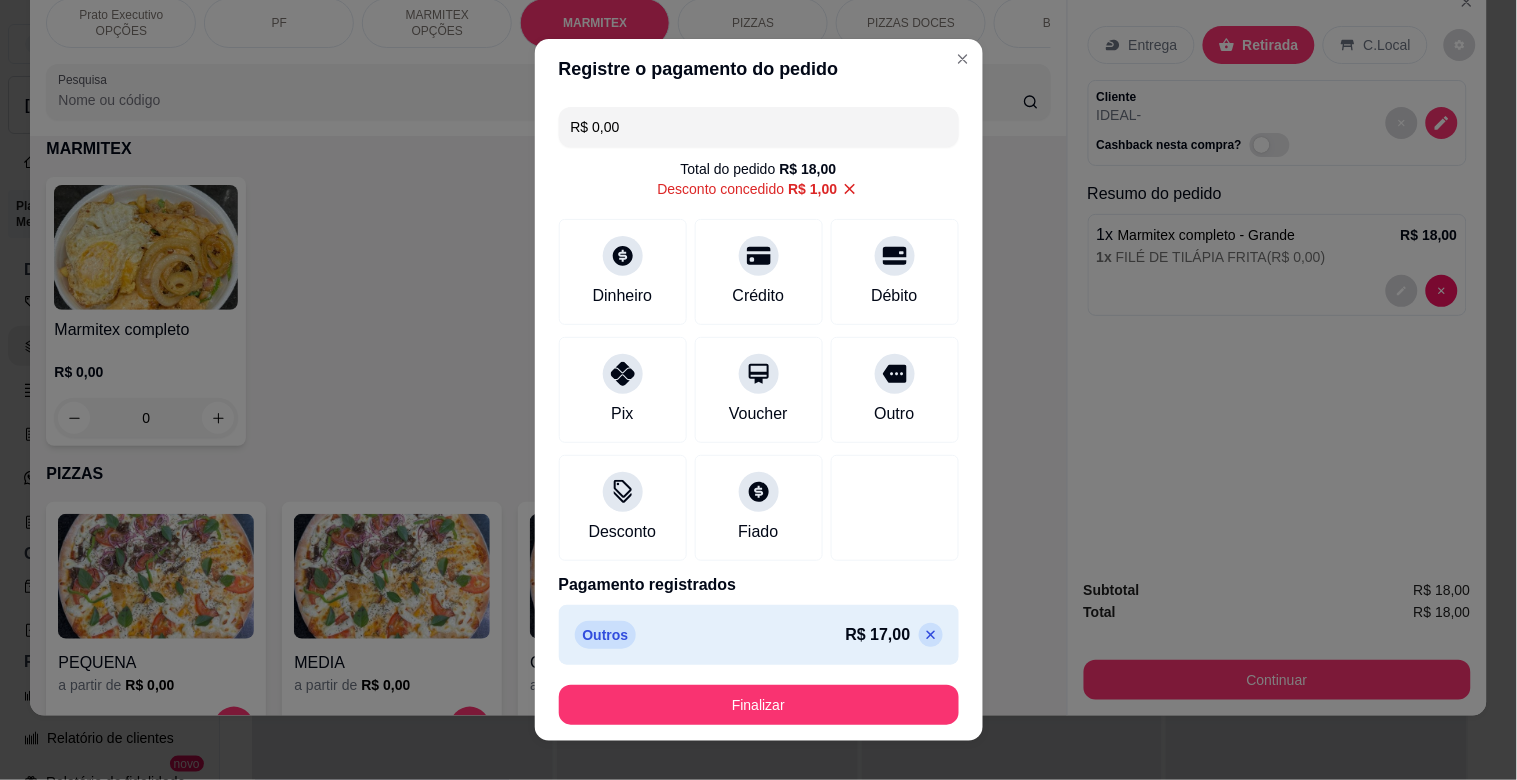 click 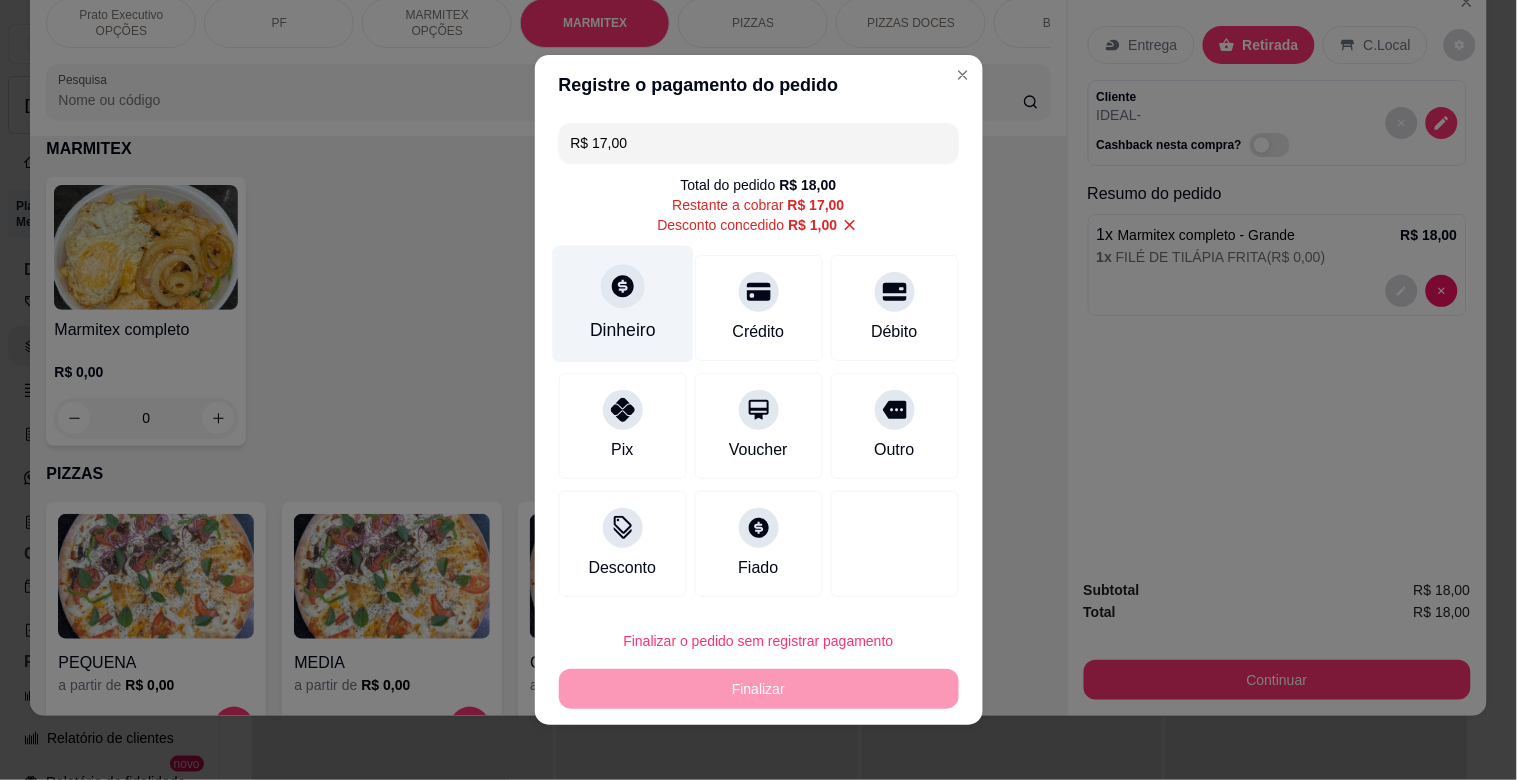 click on "Dinheiro" at bounding box center (623, 330) 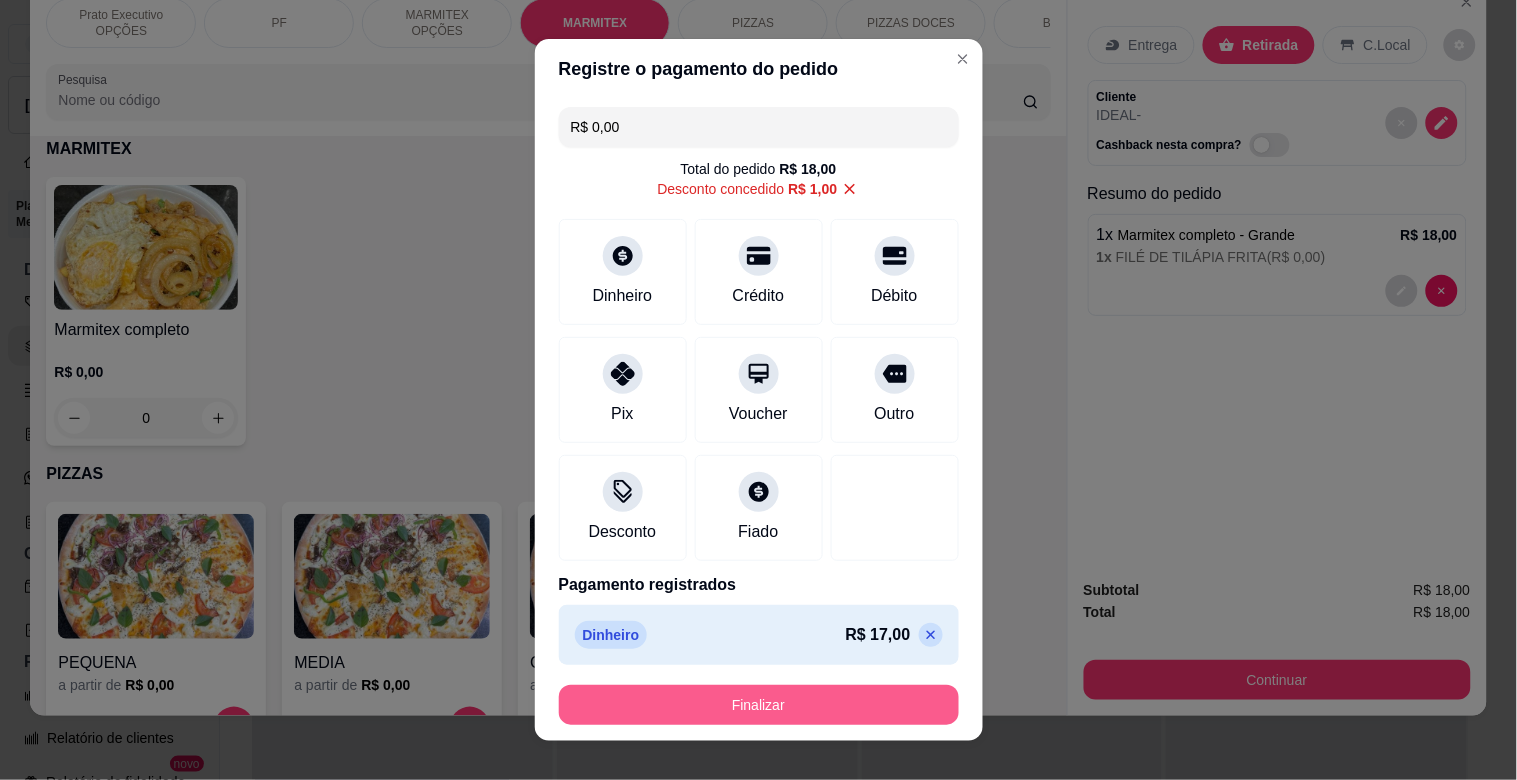 click on "Finalizar" at bounding box center (759, 705) 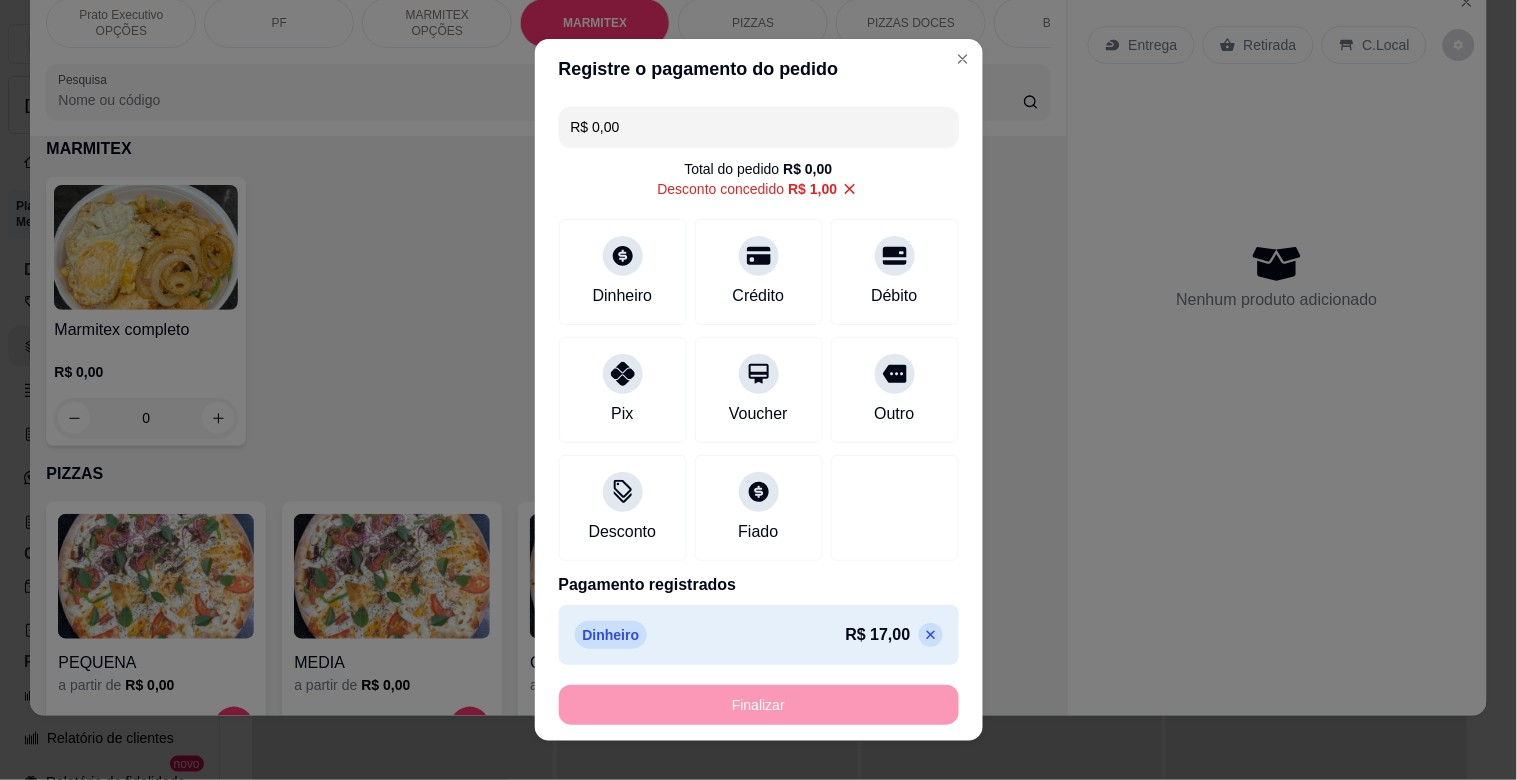 type on "-R$ 18,00" 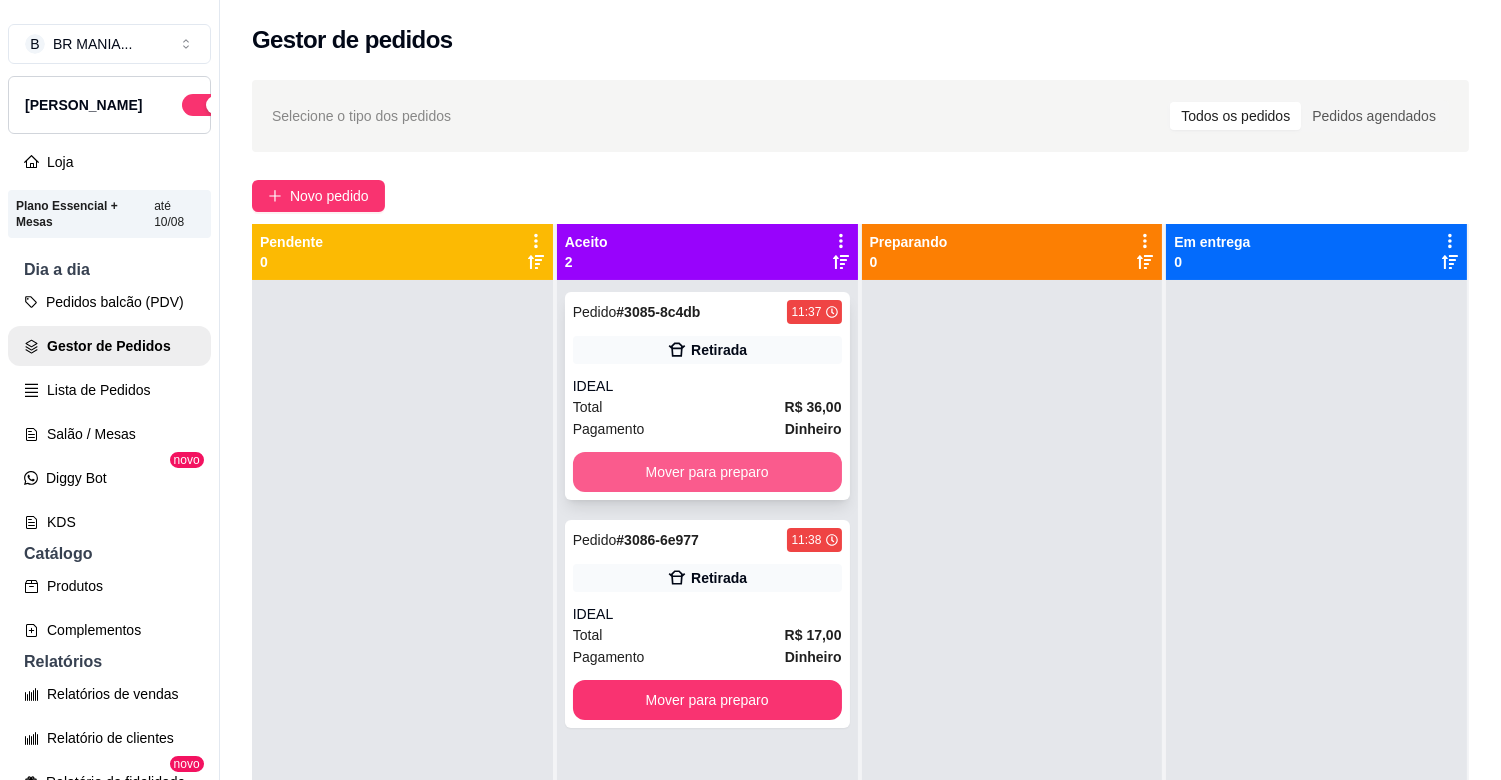 click on "Mover para preparo" at bounding box center [707, 472] 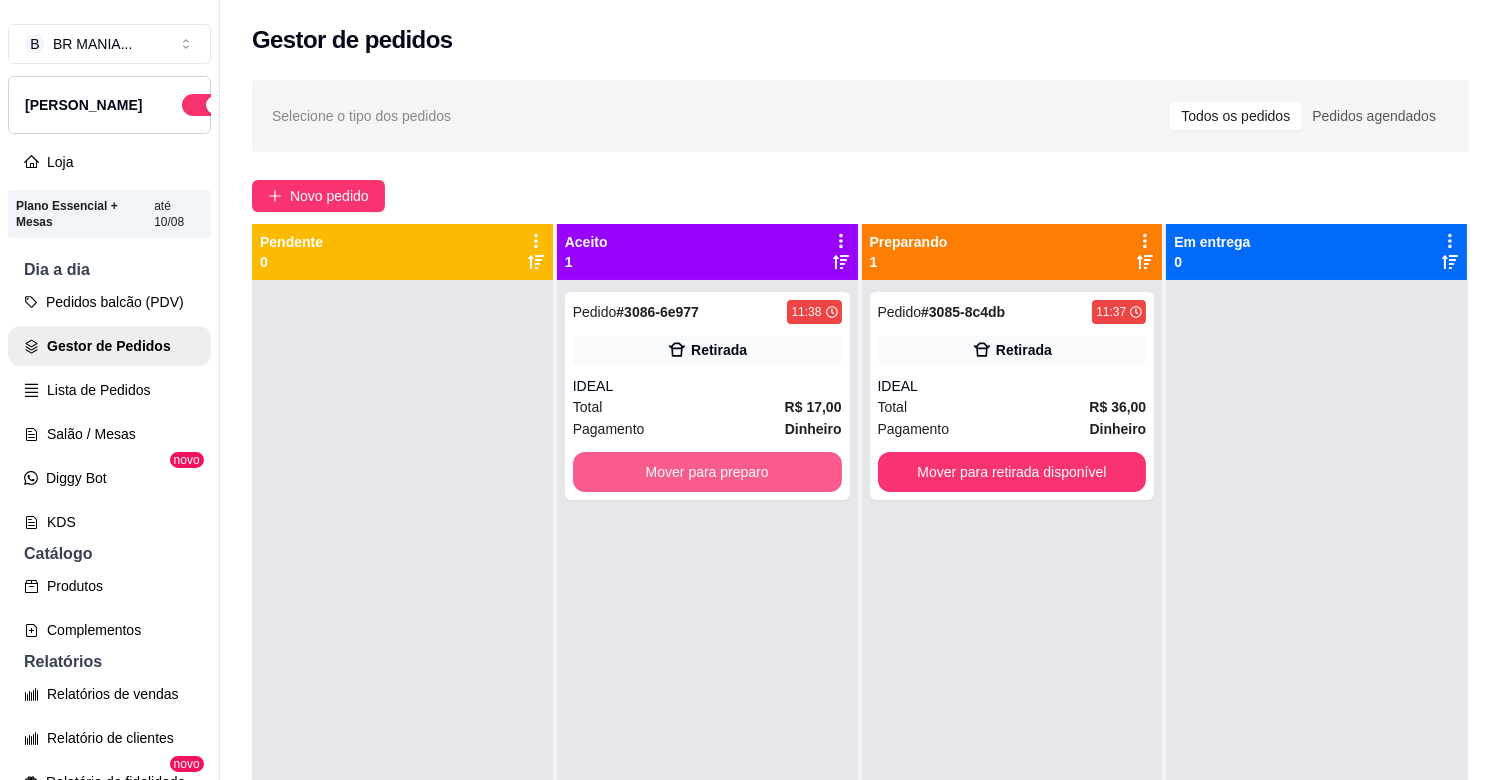 click on "Mover para preparo" at bounding box center (707, 472) 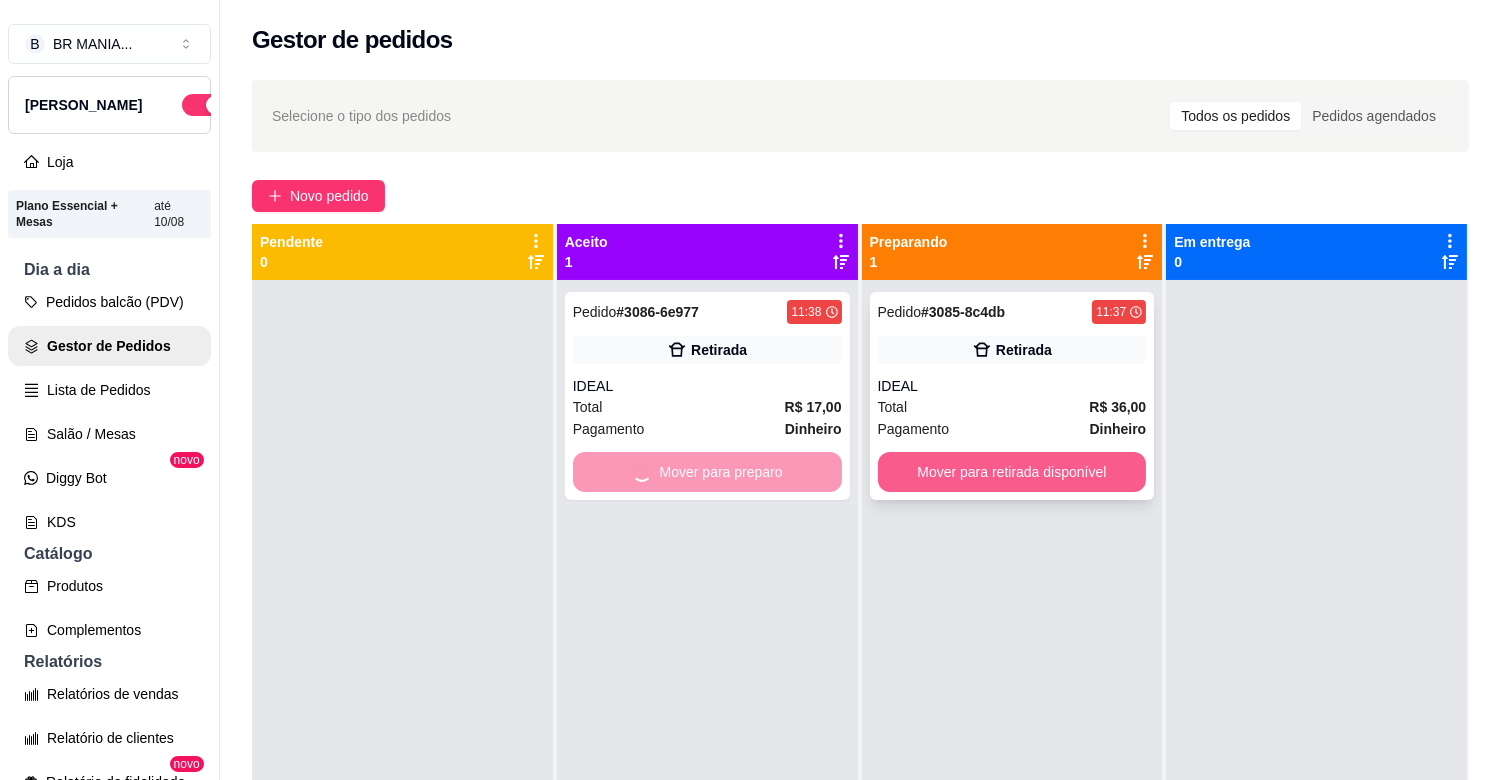 click on "Mover para retirada disponível" at bounding box center [1012, 472] 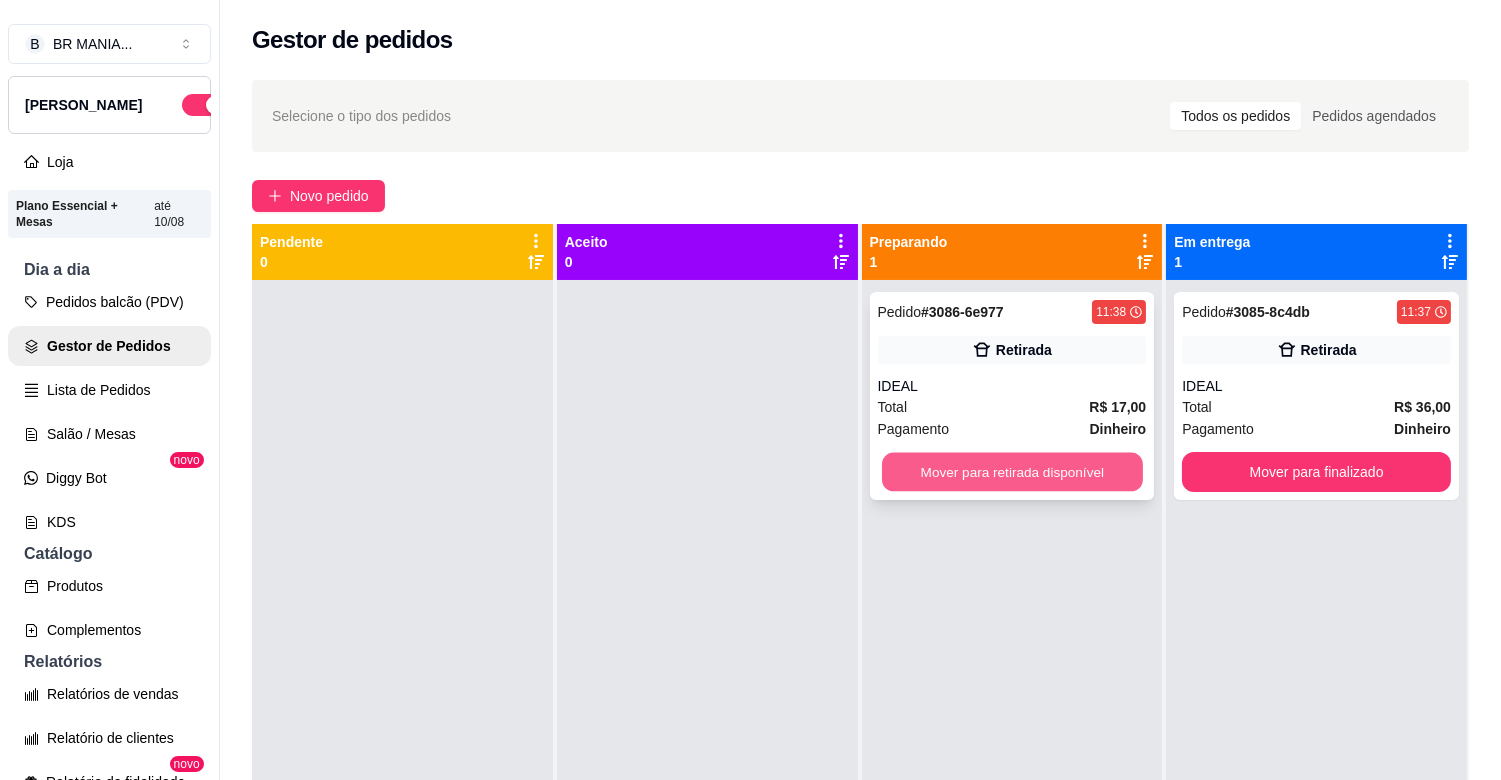click on "Mover para retirada disponível" at bounding box center [1012, 472] 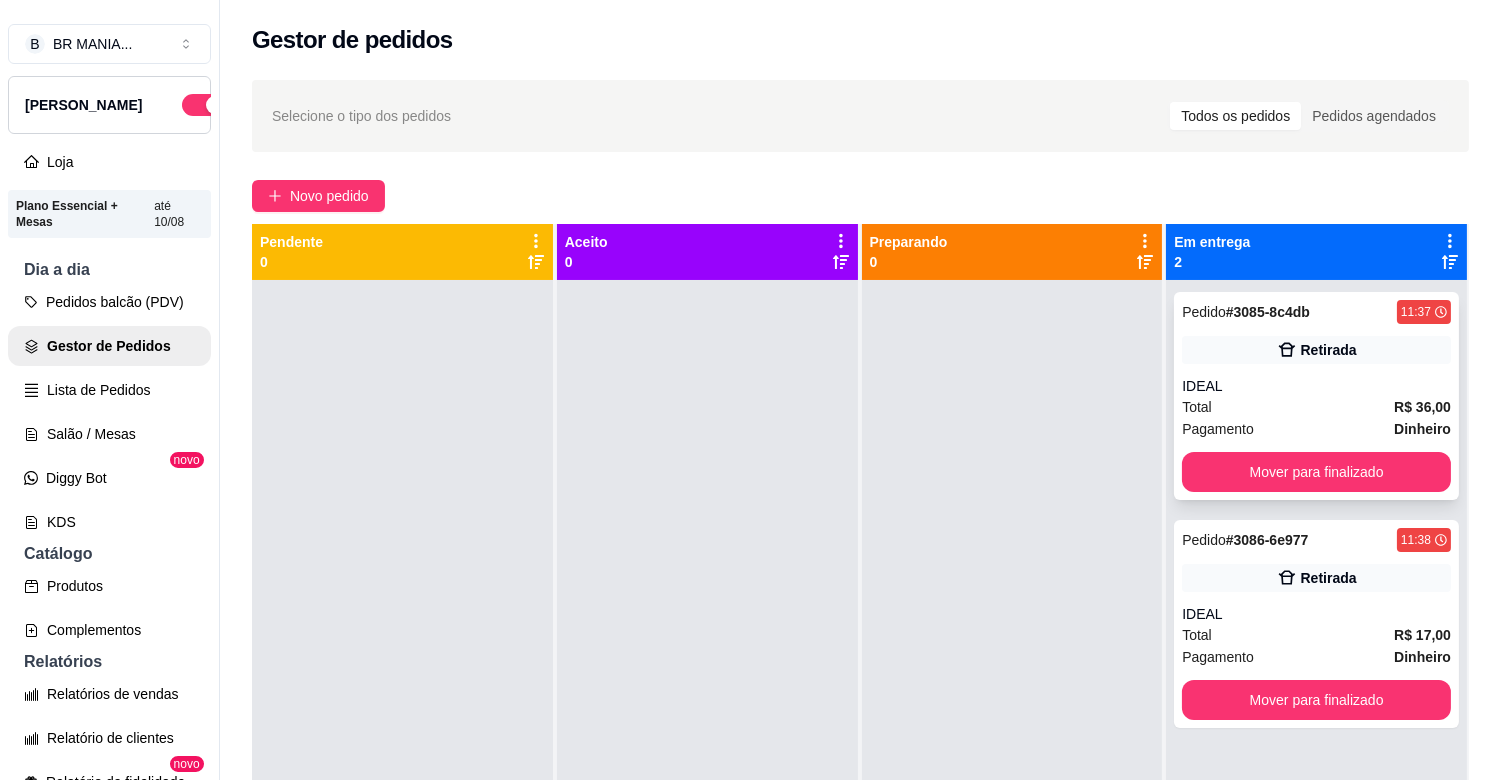 click on "Pedido  # 3085-8c4db 11:37 Retirada IDEAL Total R$ 36,00 Pagamento Dinheiro Mover para finalizado" at bounding box center [1316, 396] 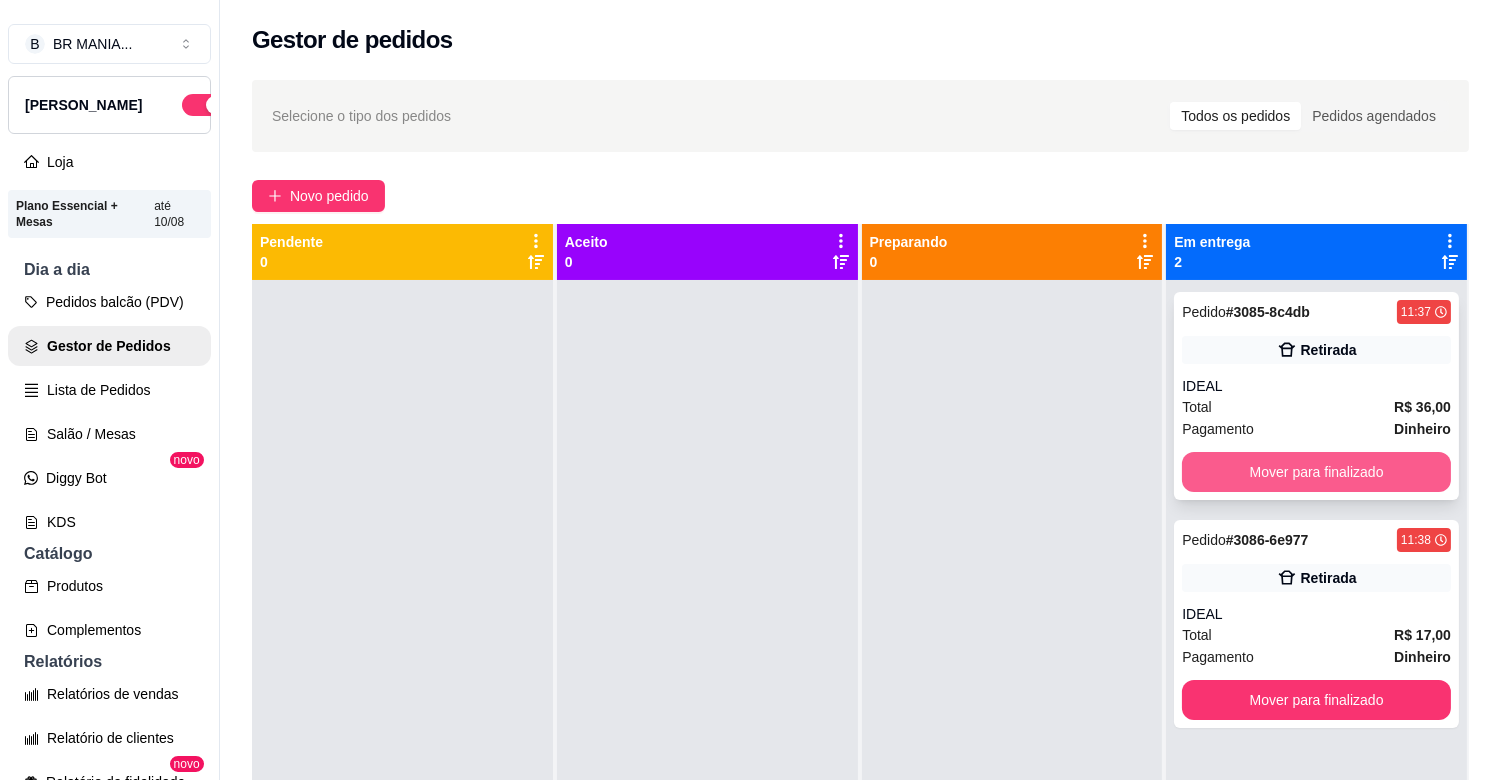 click on "Mover para finalizado" at bounding box center [1316, 472] 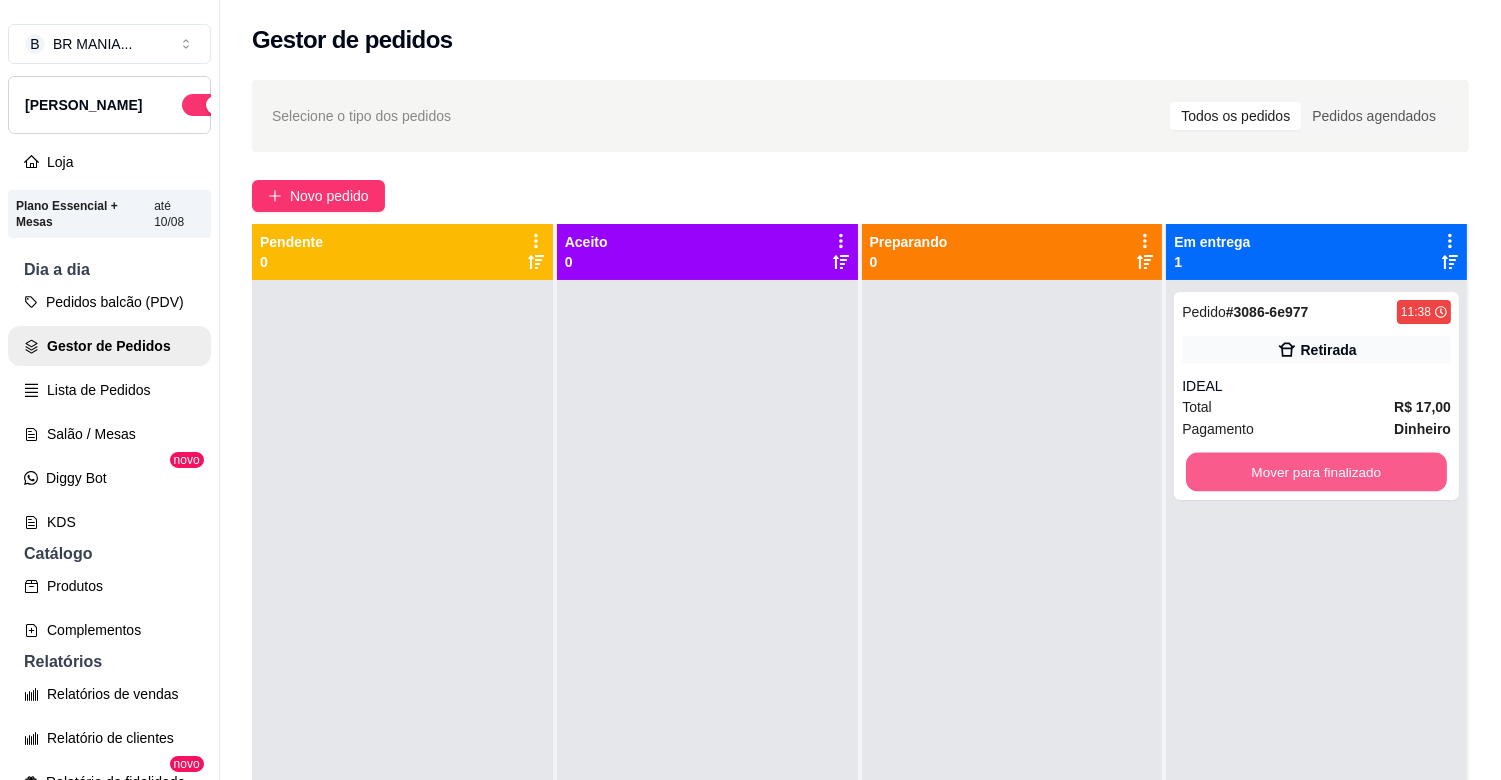 click on "Mover para finalizado" at bounding box center (1316, 472) 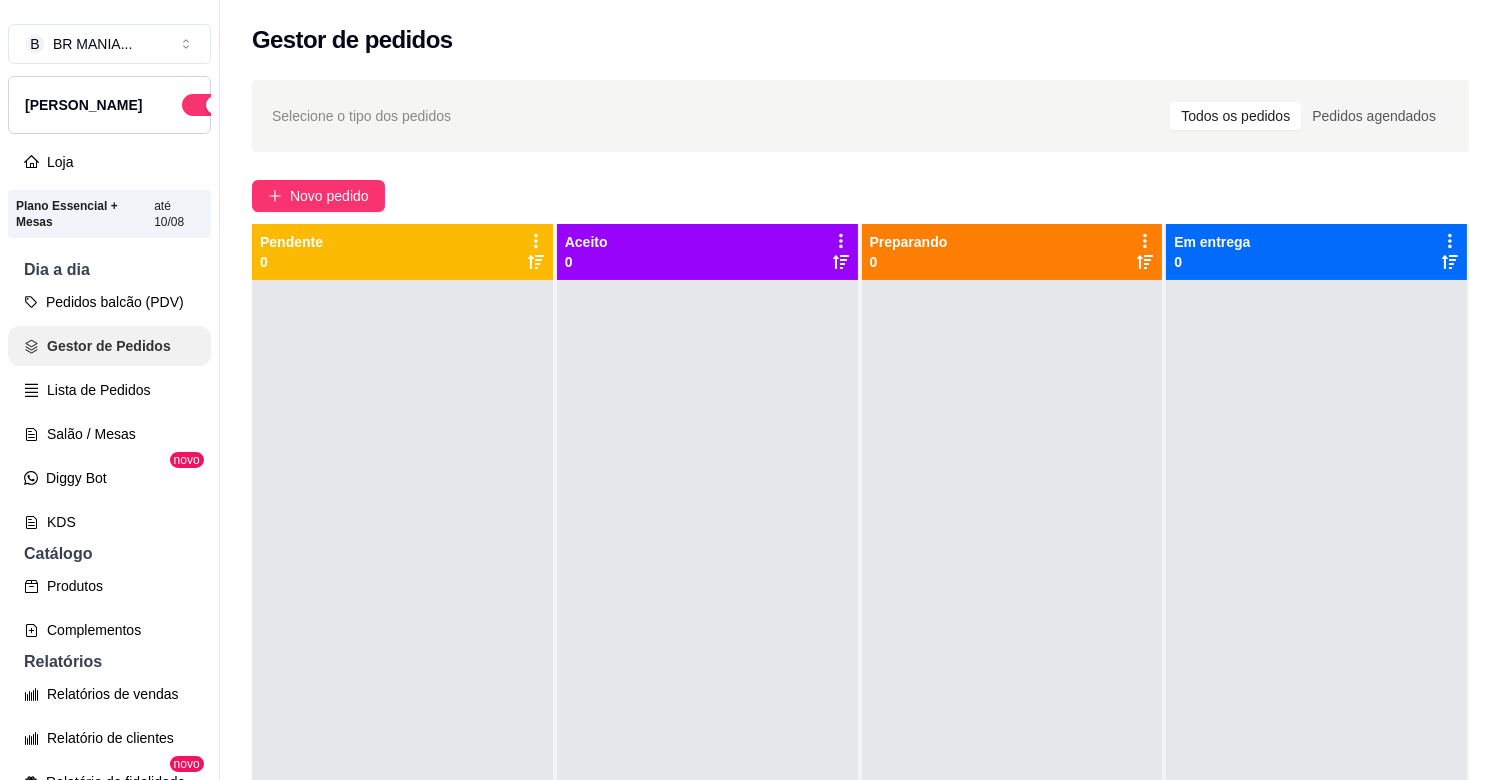 click on "Pedidos balcão (PDV)" at bounding box center [109, 302] 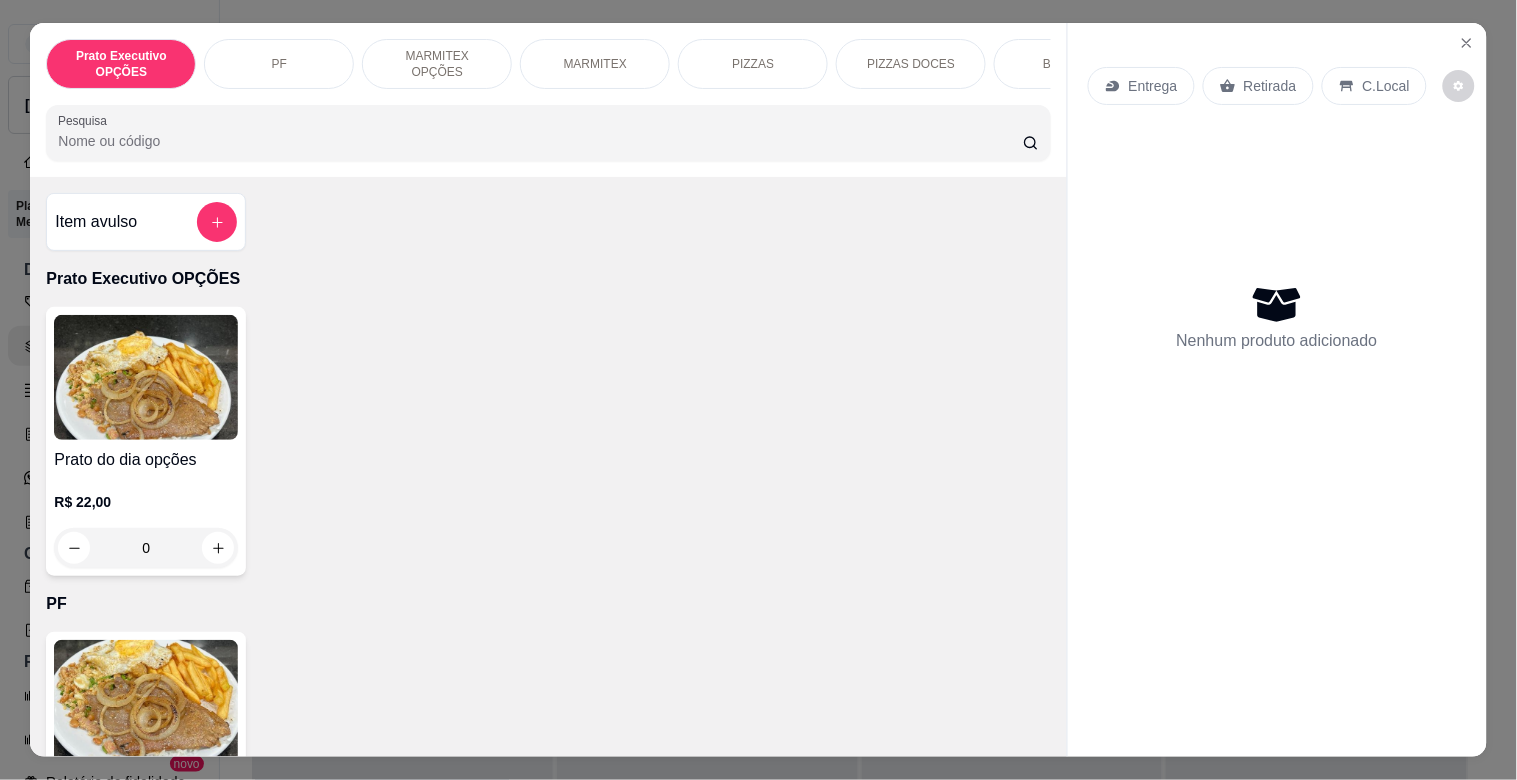 click at bounding box center (146, 702) 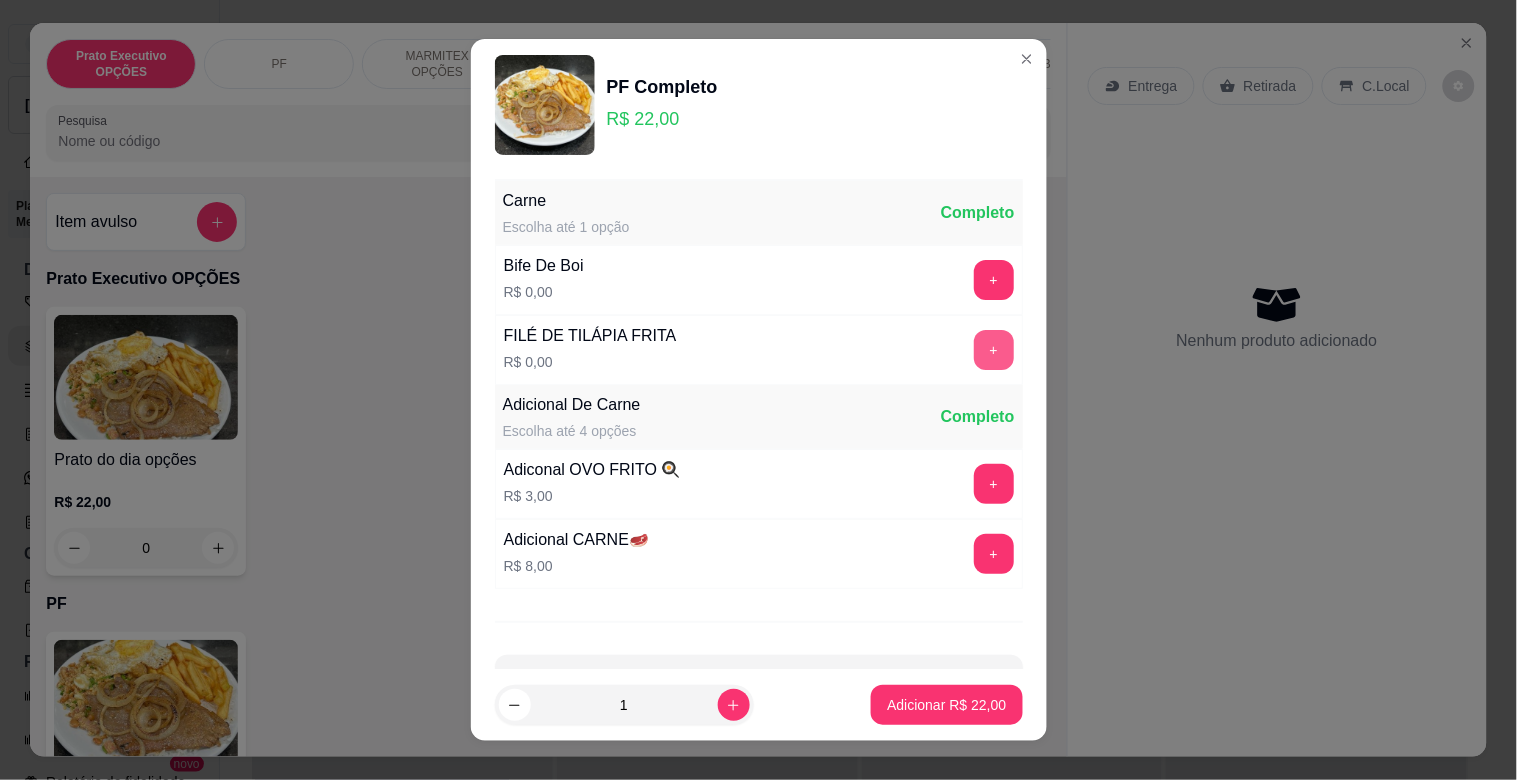 click on "+" at bounding box center (994, 350) 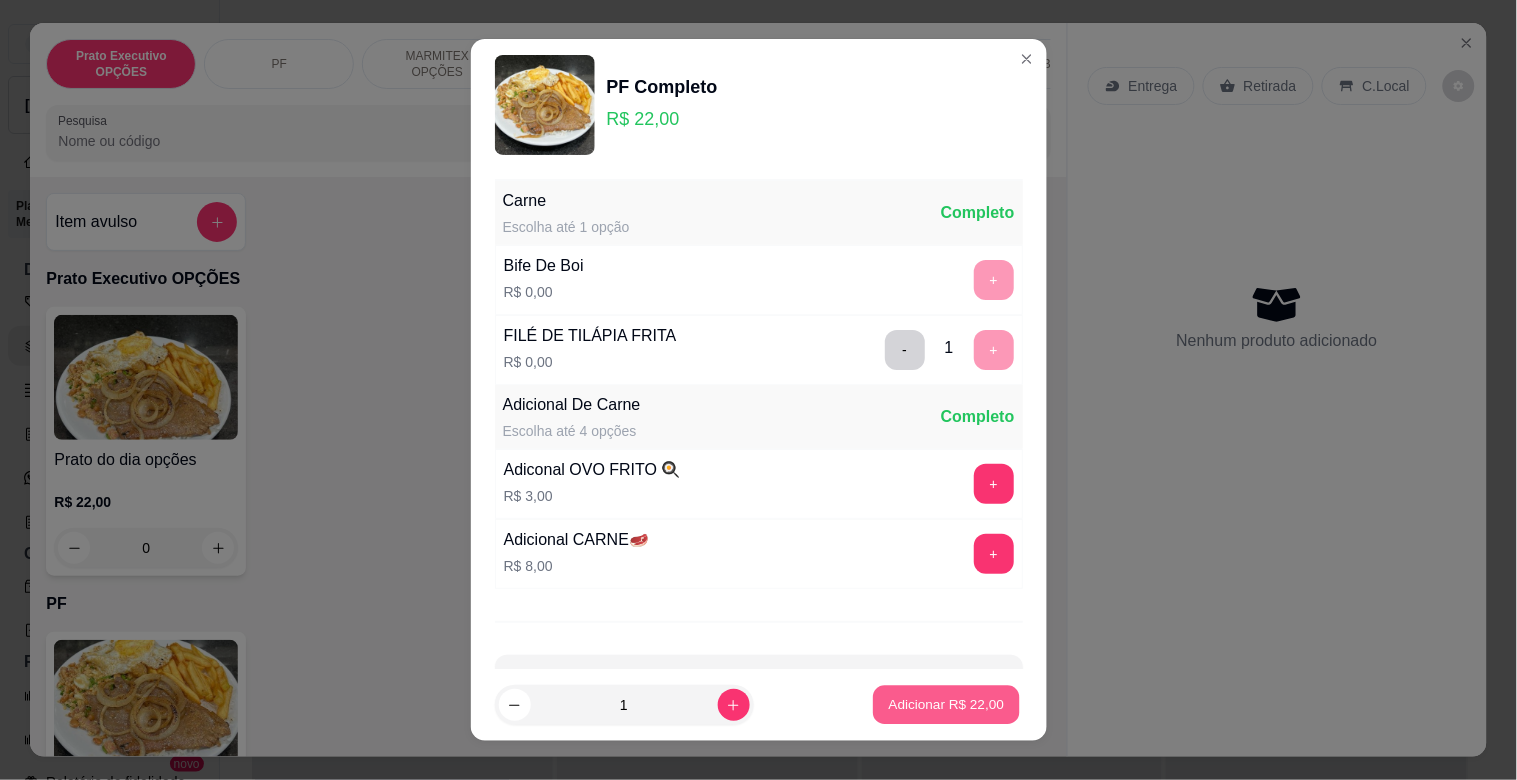 click on "Adicionar   R$ 22,00" at bounding box center (947, 704) 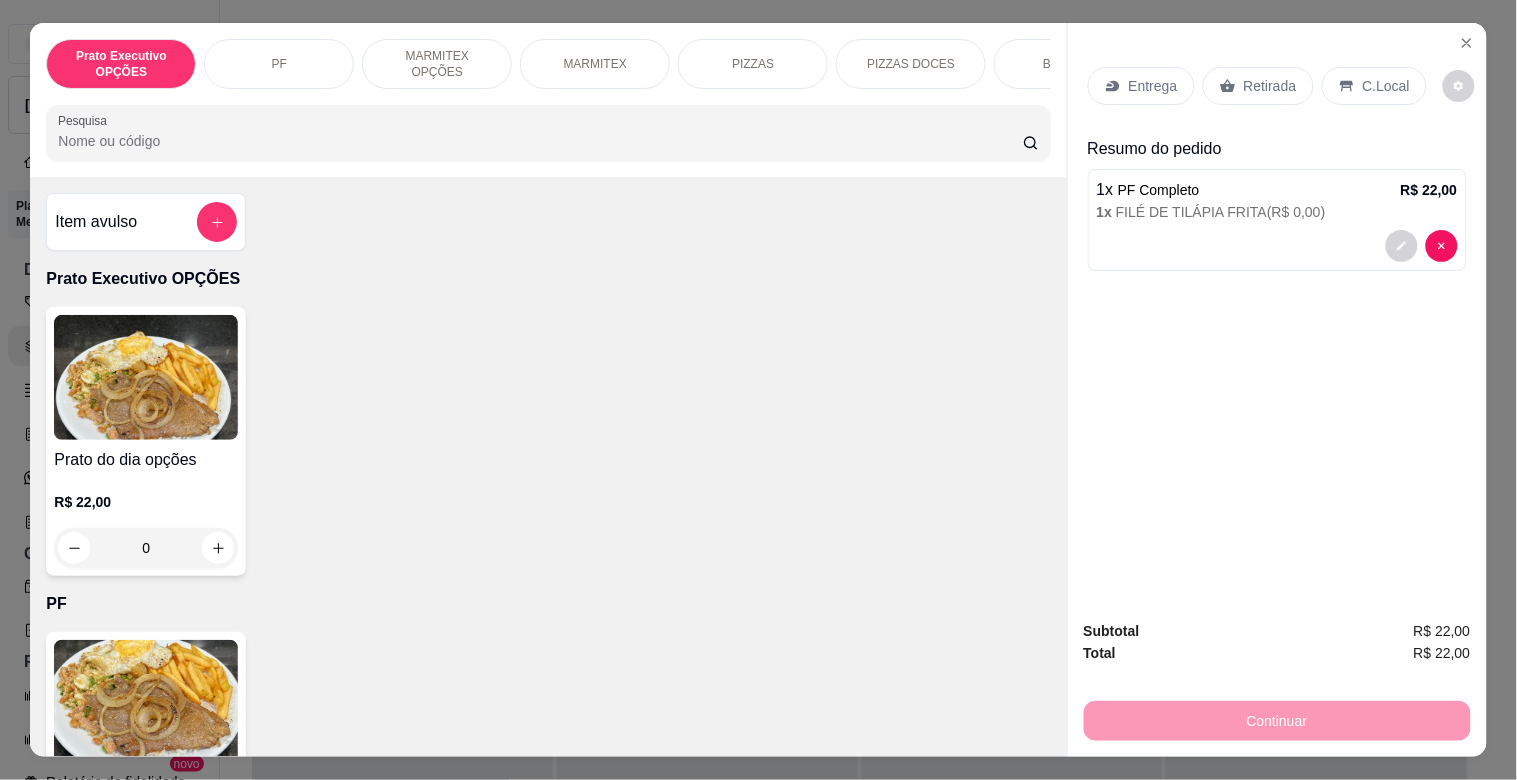 click on "C.Local" at bounding box center [1386, 86] 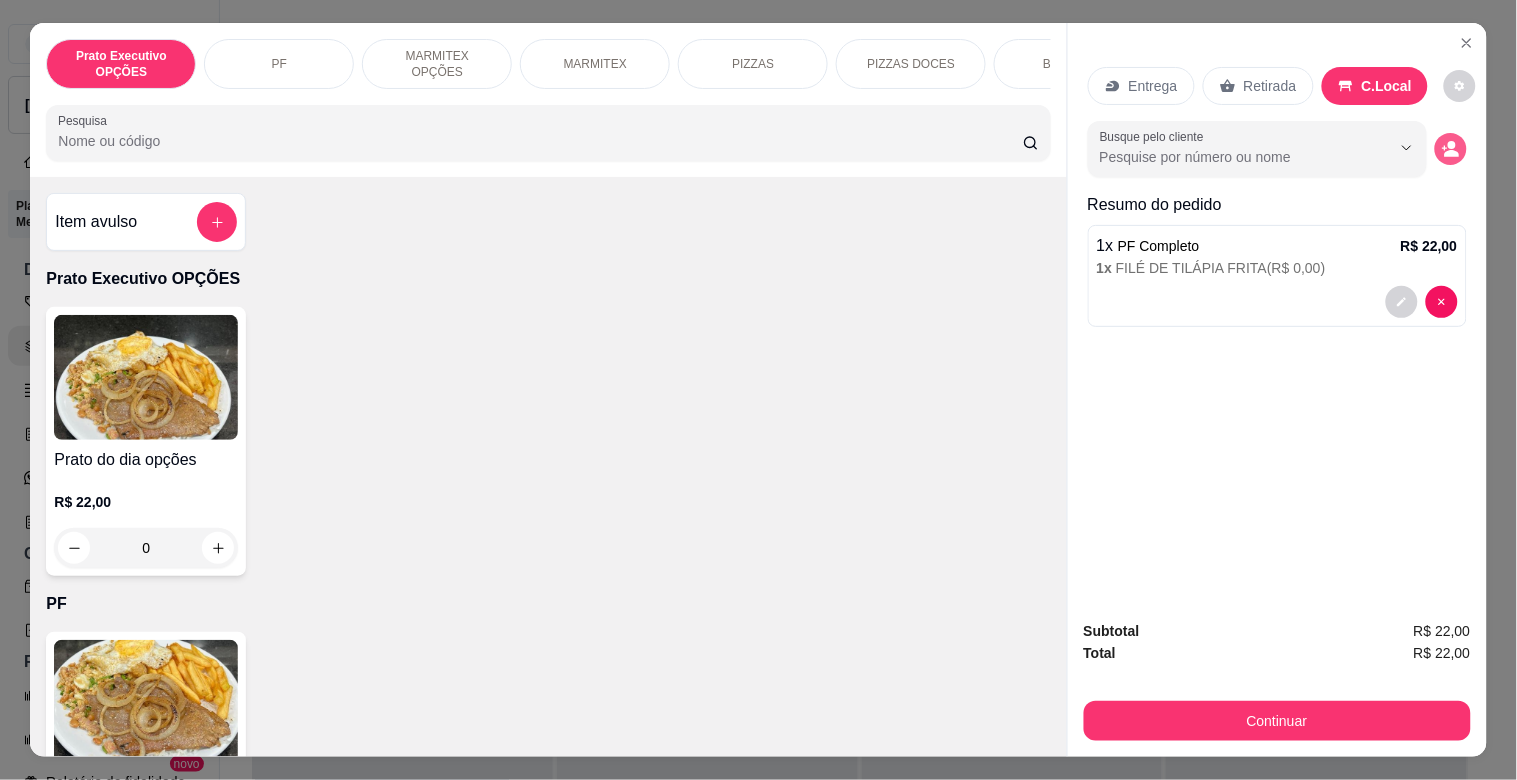 click 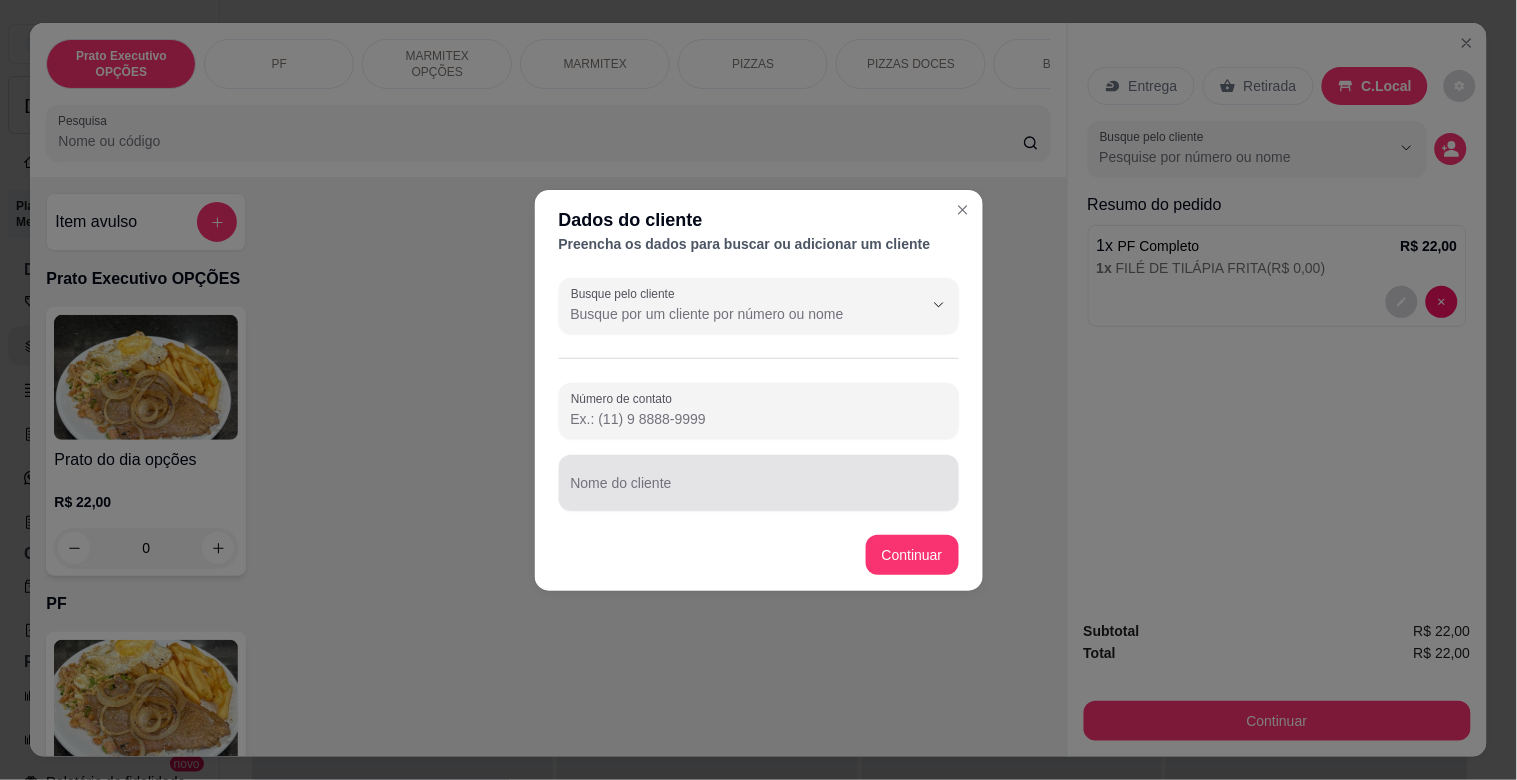 click on "Nome do cliente" at bounding box center [759, 491] 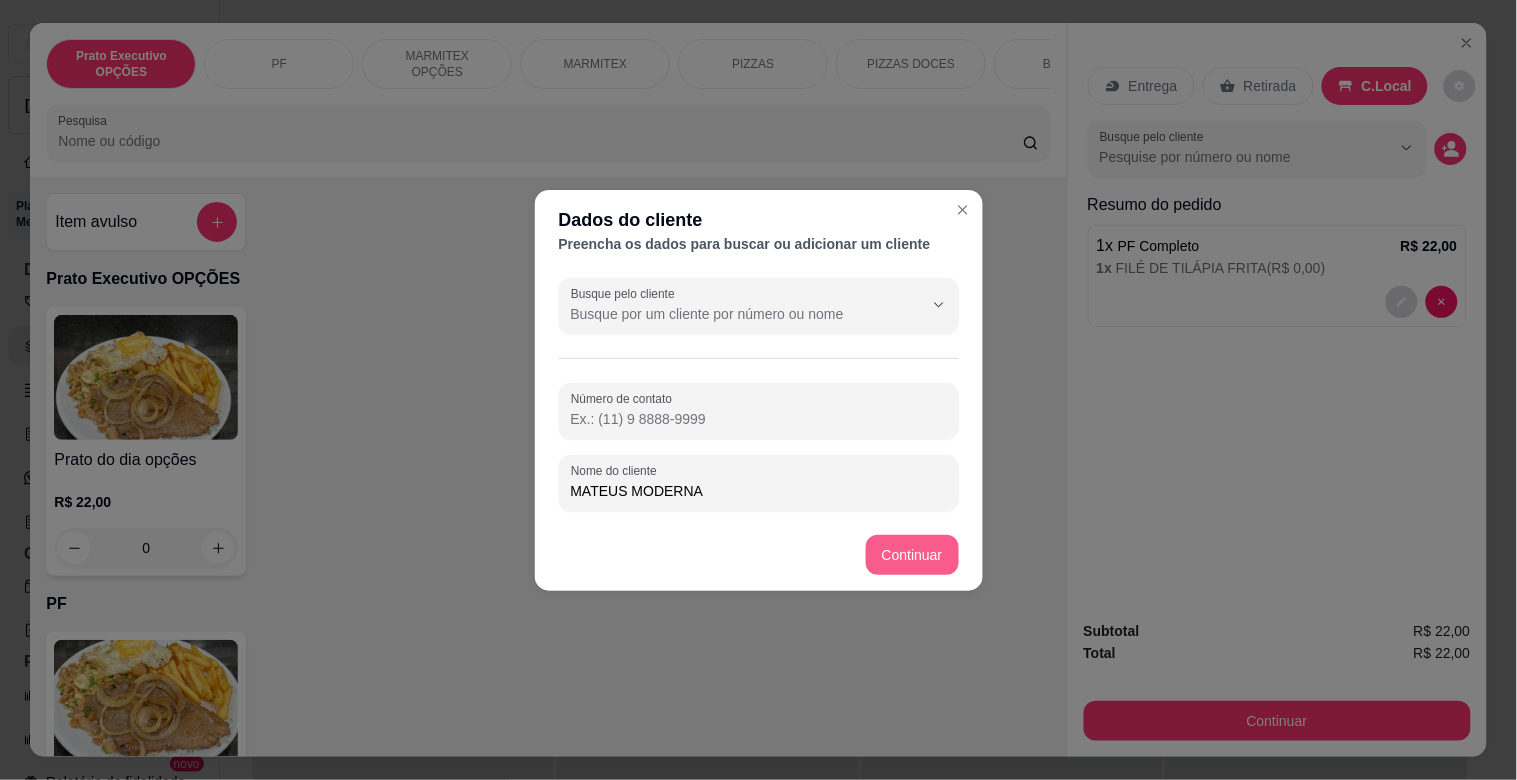 type on "MATEUS MODERNA" 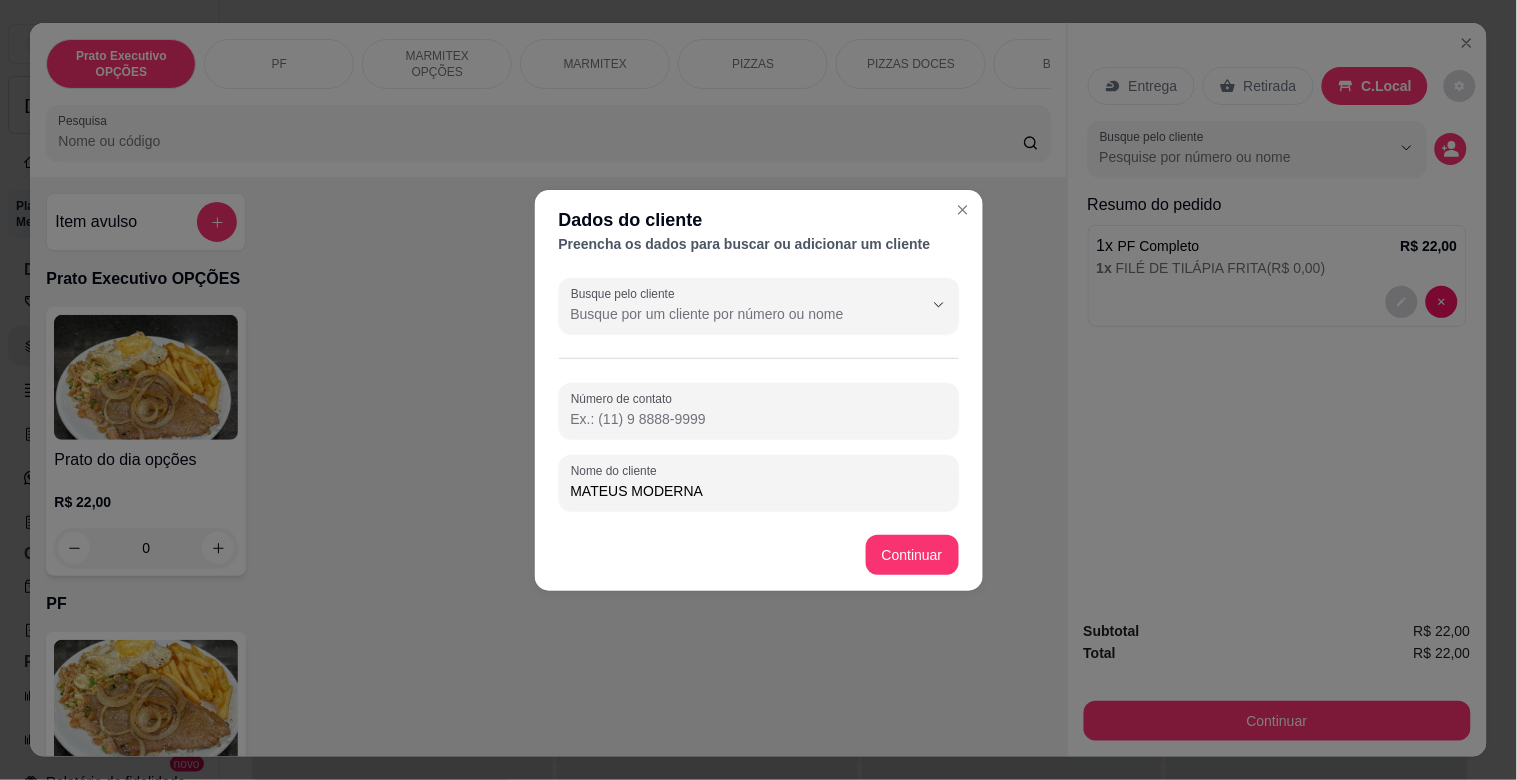drag, startPoint x: 907, startPoint y: 528, endPoint x: 916, endPoint y: 544, distance: 18.35756 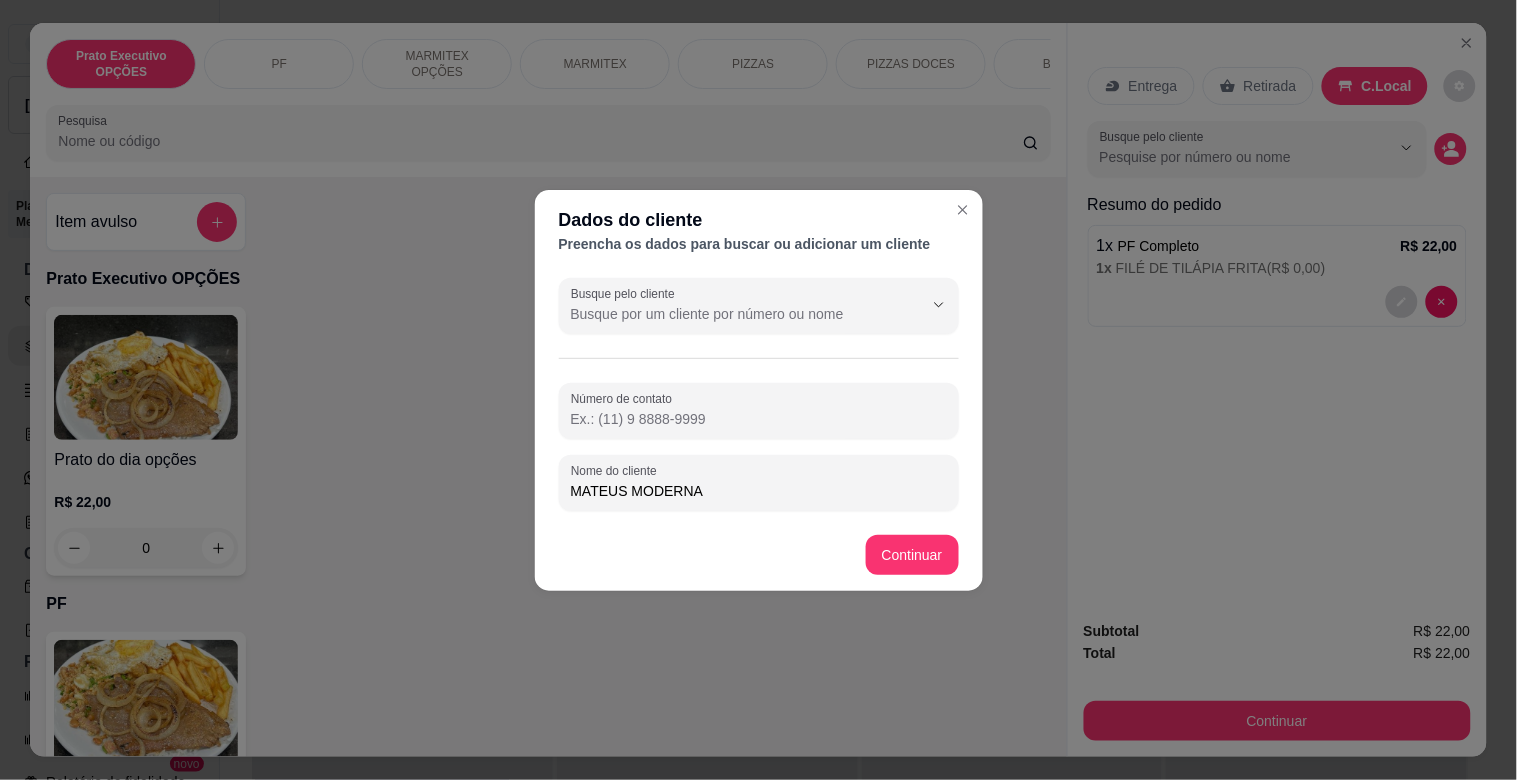 click on "Continuar" at bounding box center [759, 555] 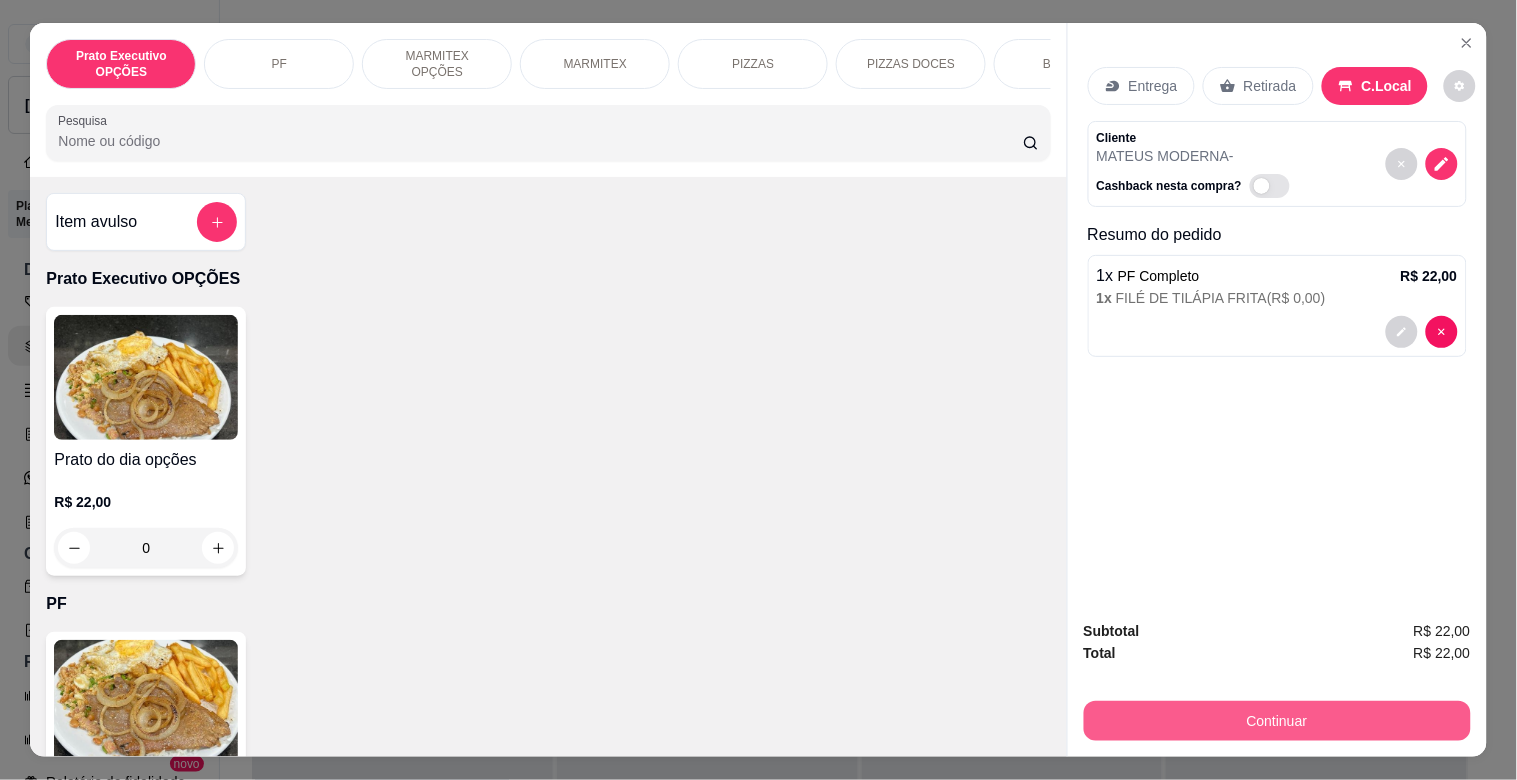 click on "Continuar" at bounding box center [1277, 721] 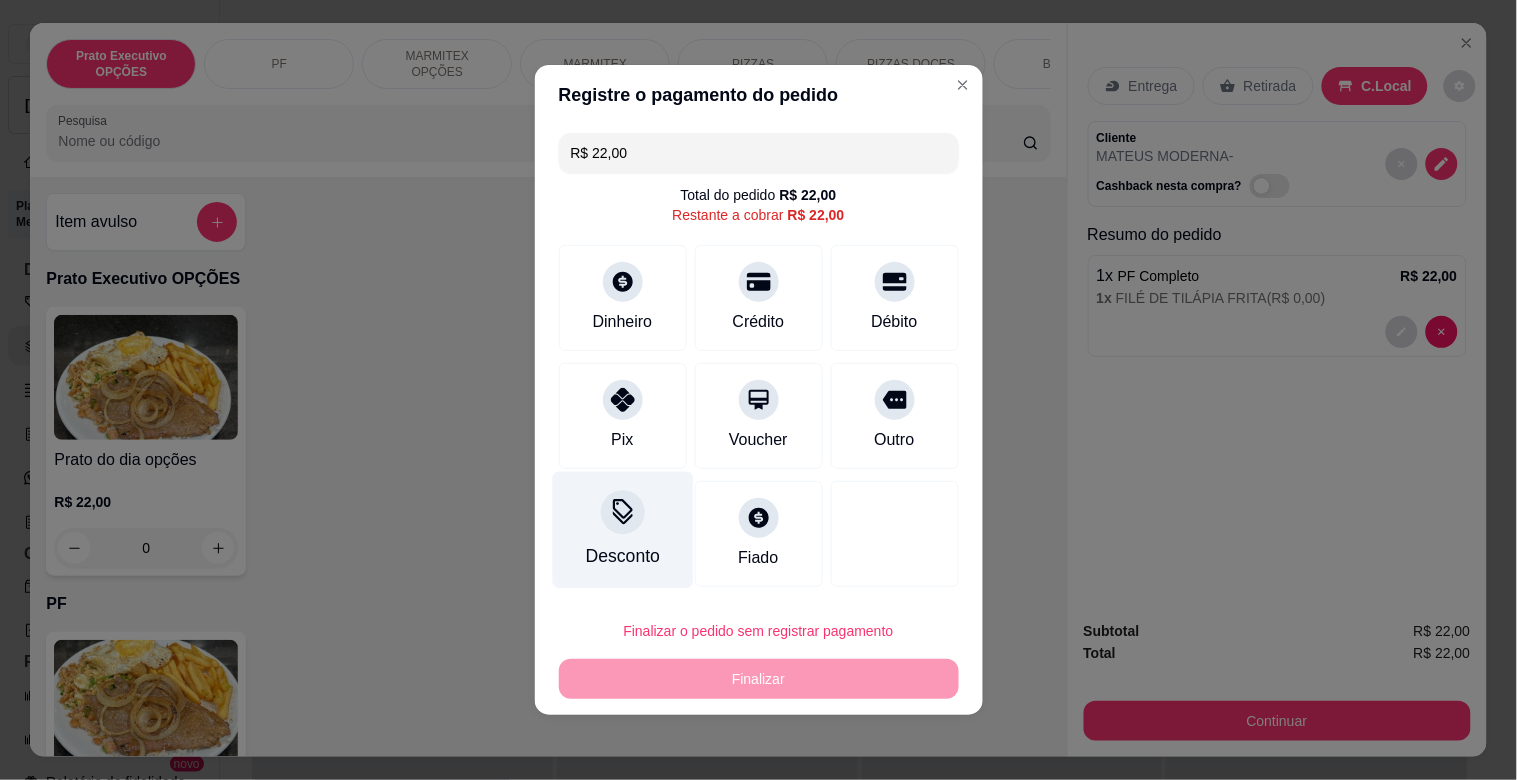 click on "Desconto" at bounding box center [622, 556] 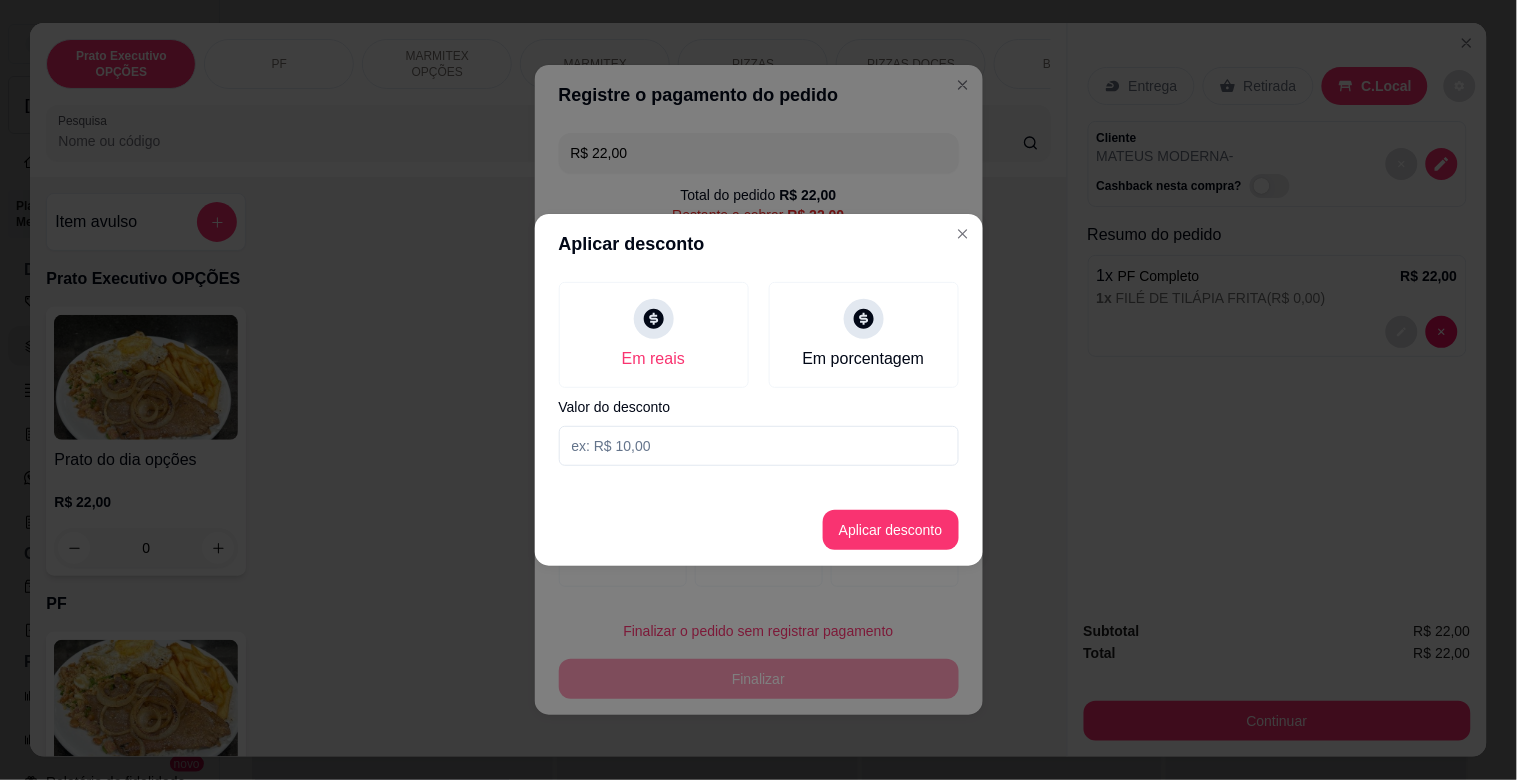 click at bounding box center [759, 446] 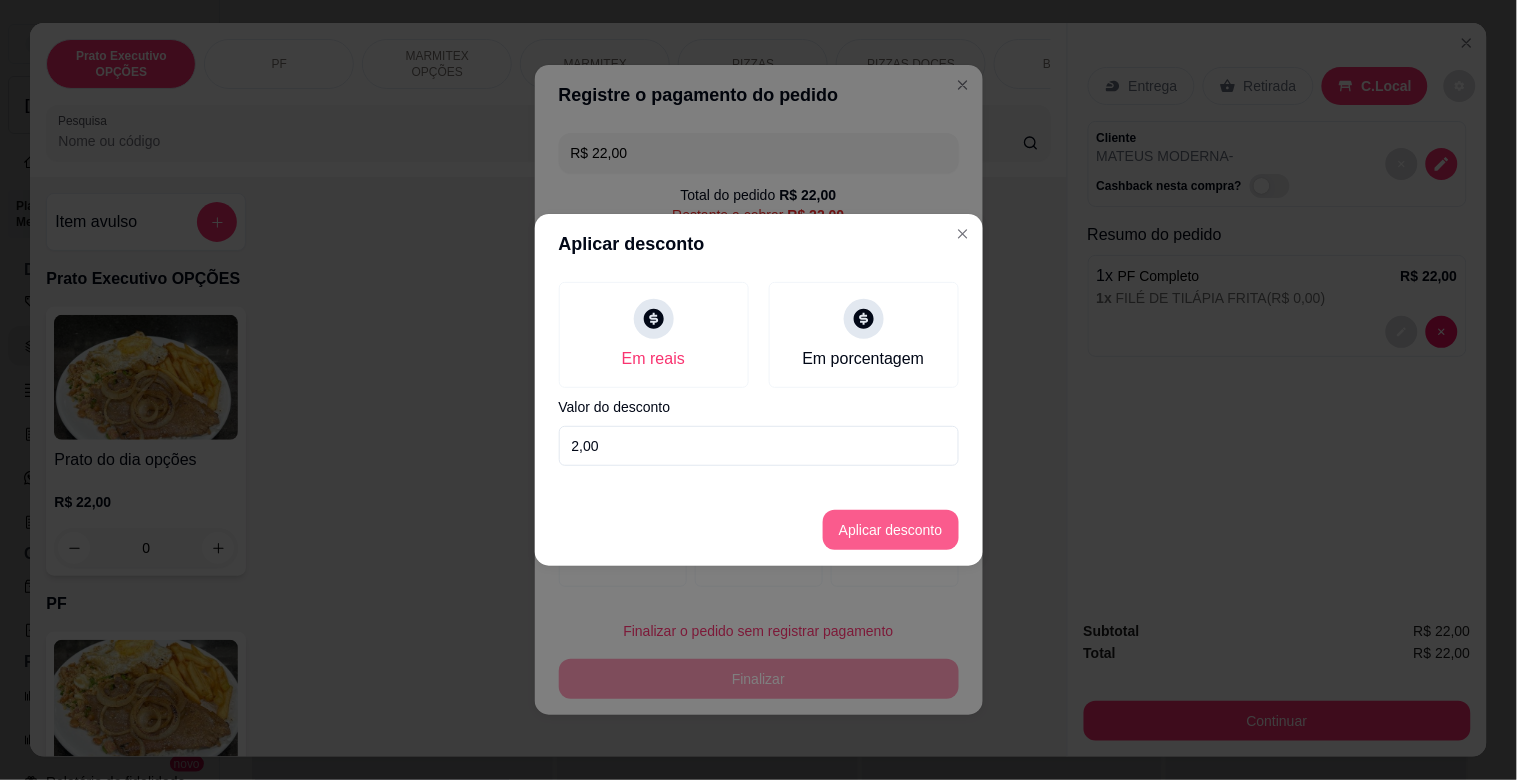 type on "2,00" 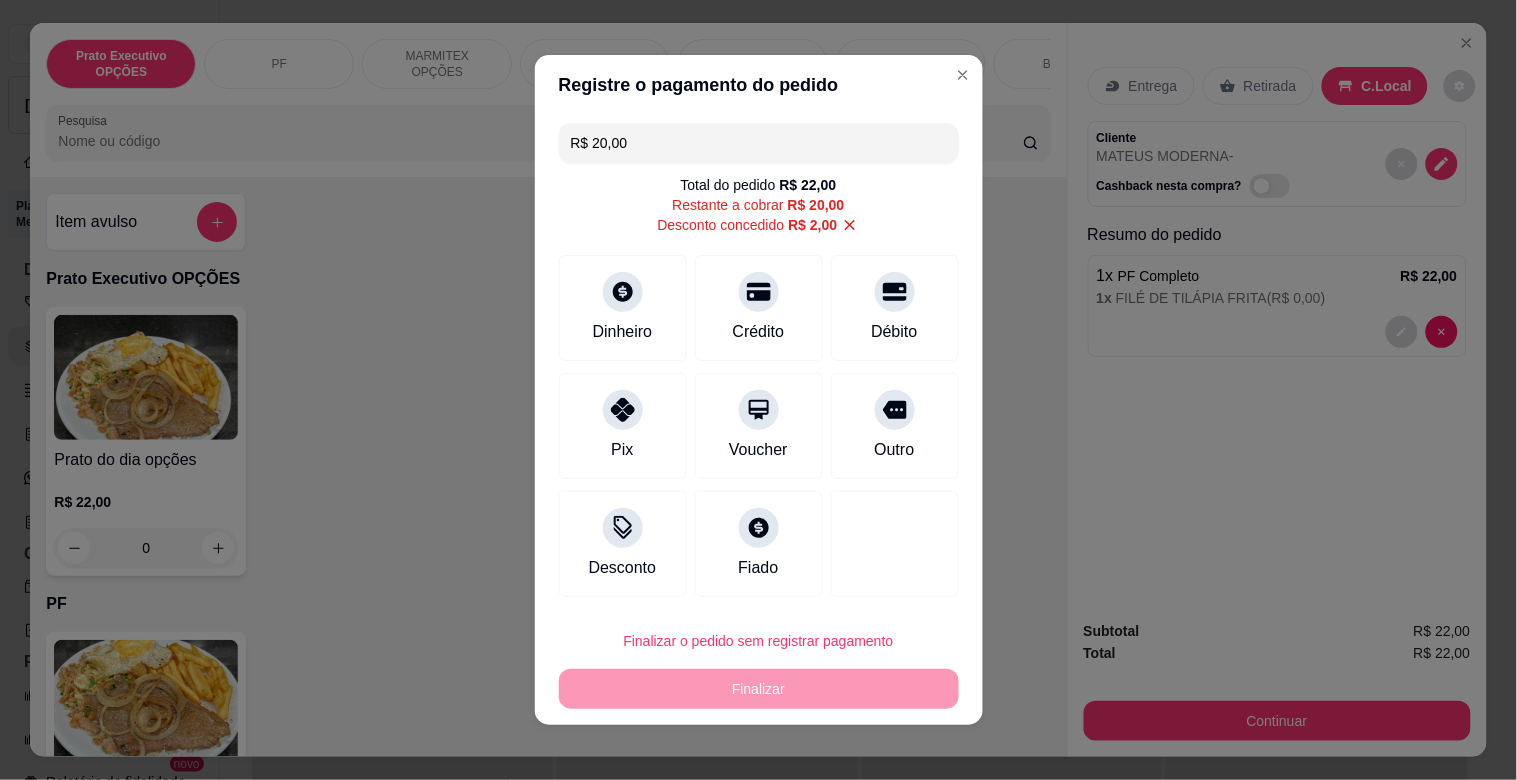 drag, startPoint x: 878, startPoint y: 436, endPoint x: 945, endPoint y: 522, distance: 109.01835 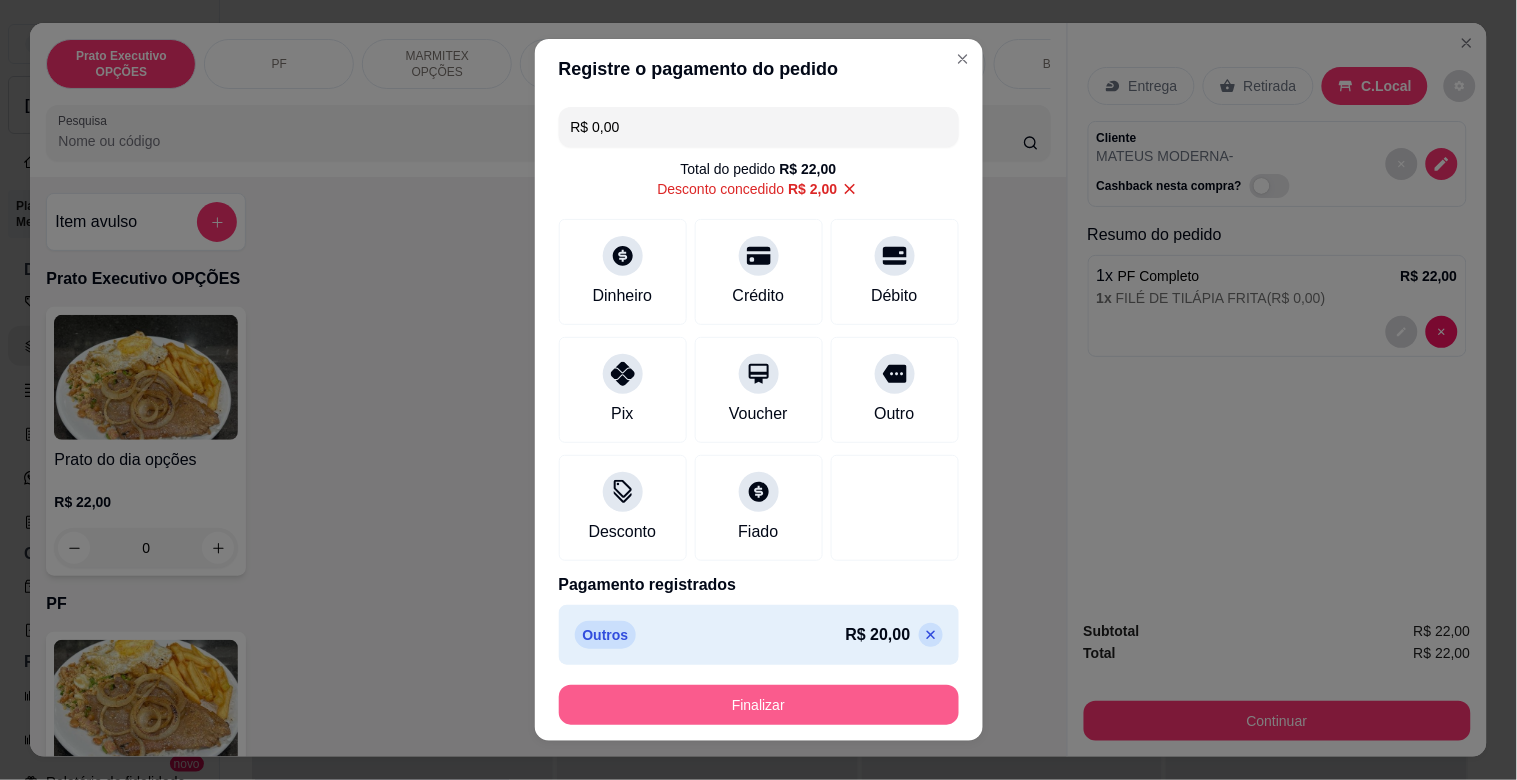 click on "Finalizar" at bounding box center [759, 705] 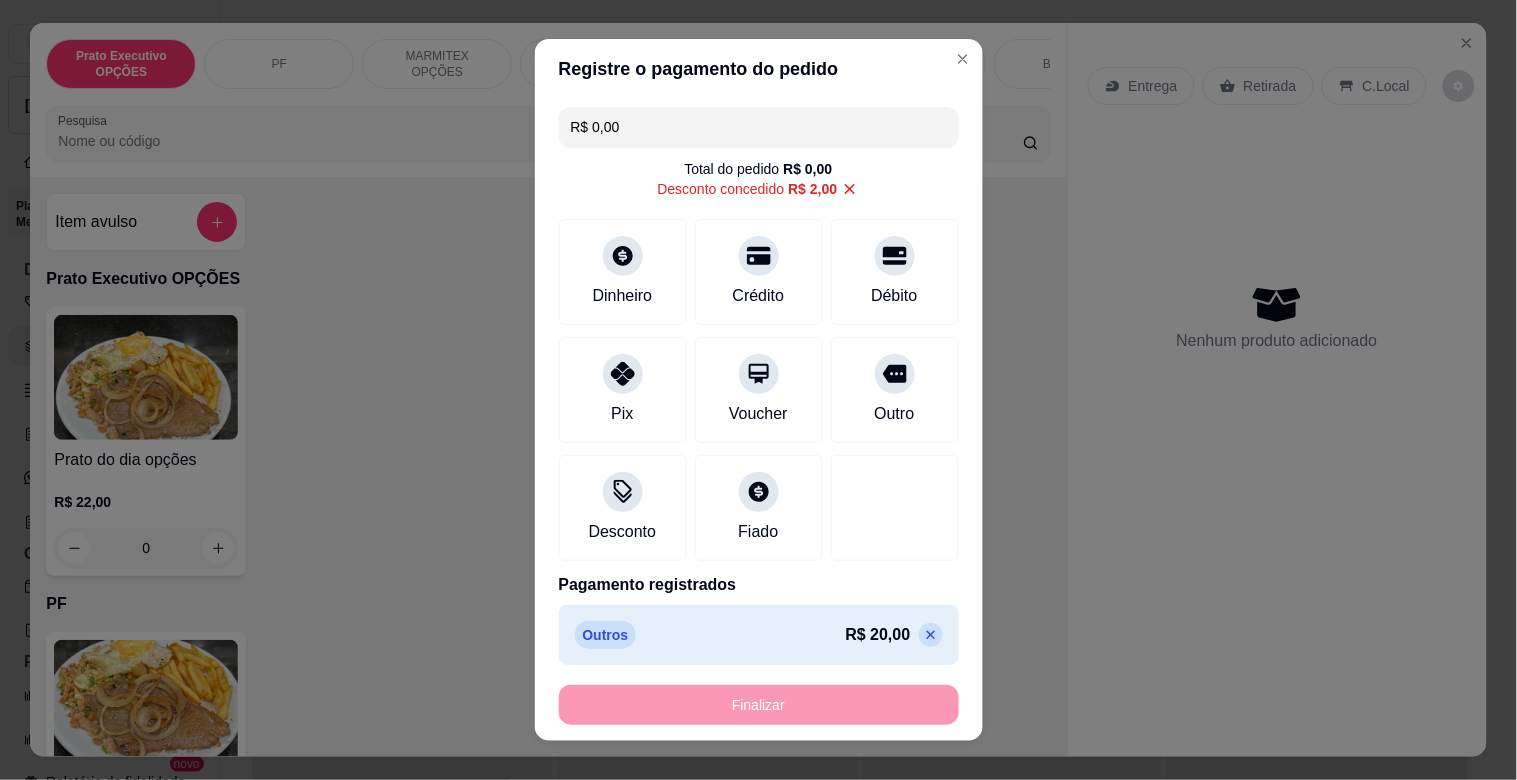 type on "-R$ 22,00" 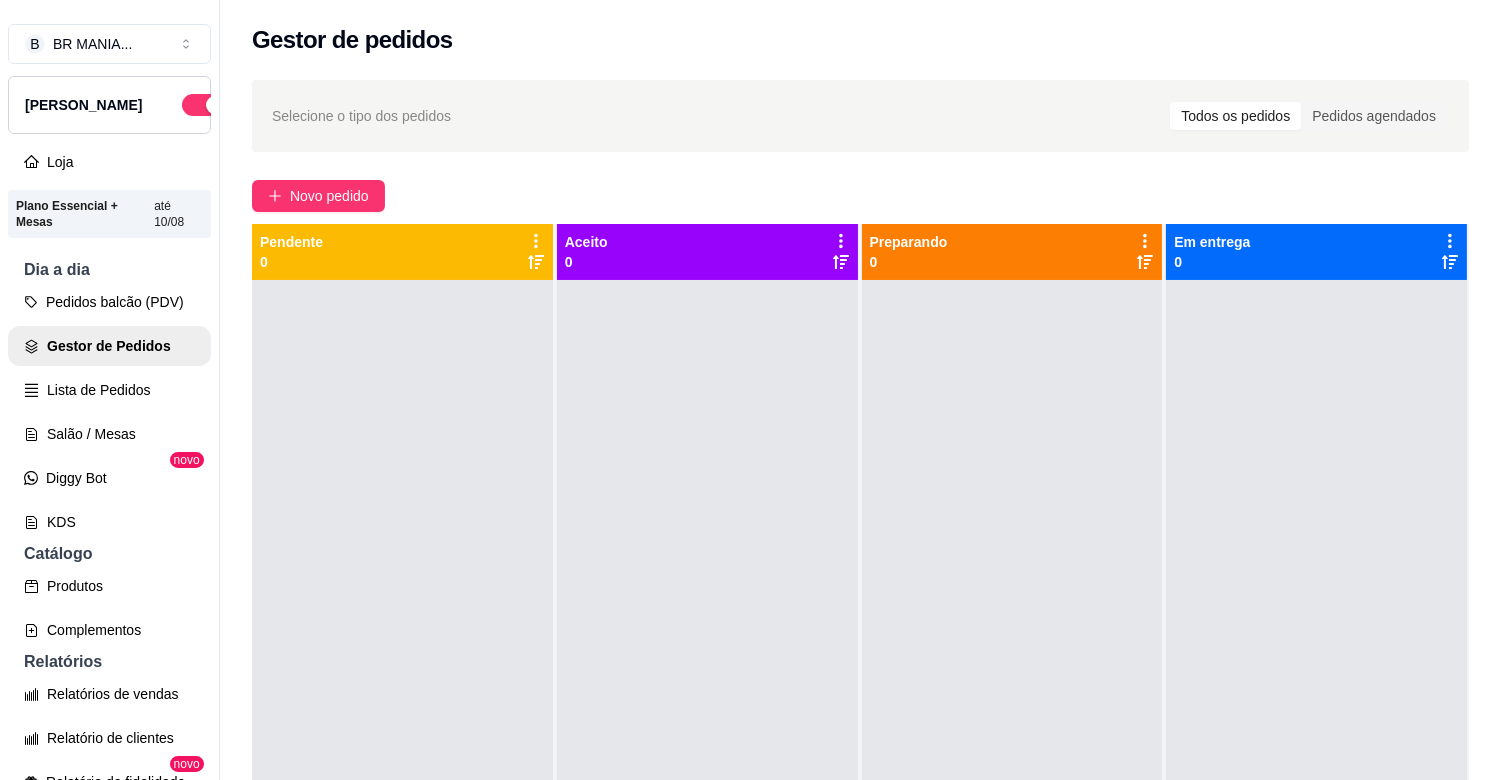 click at bounding box center (707, 670) 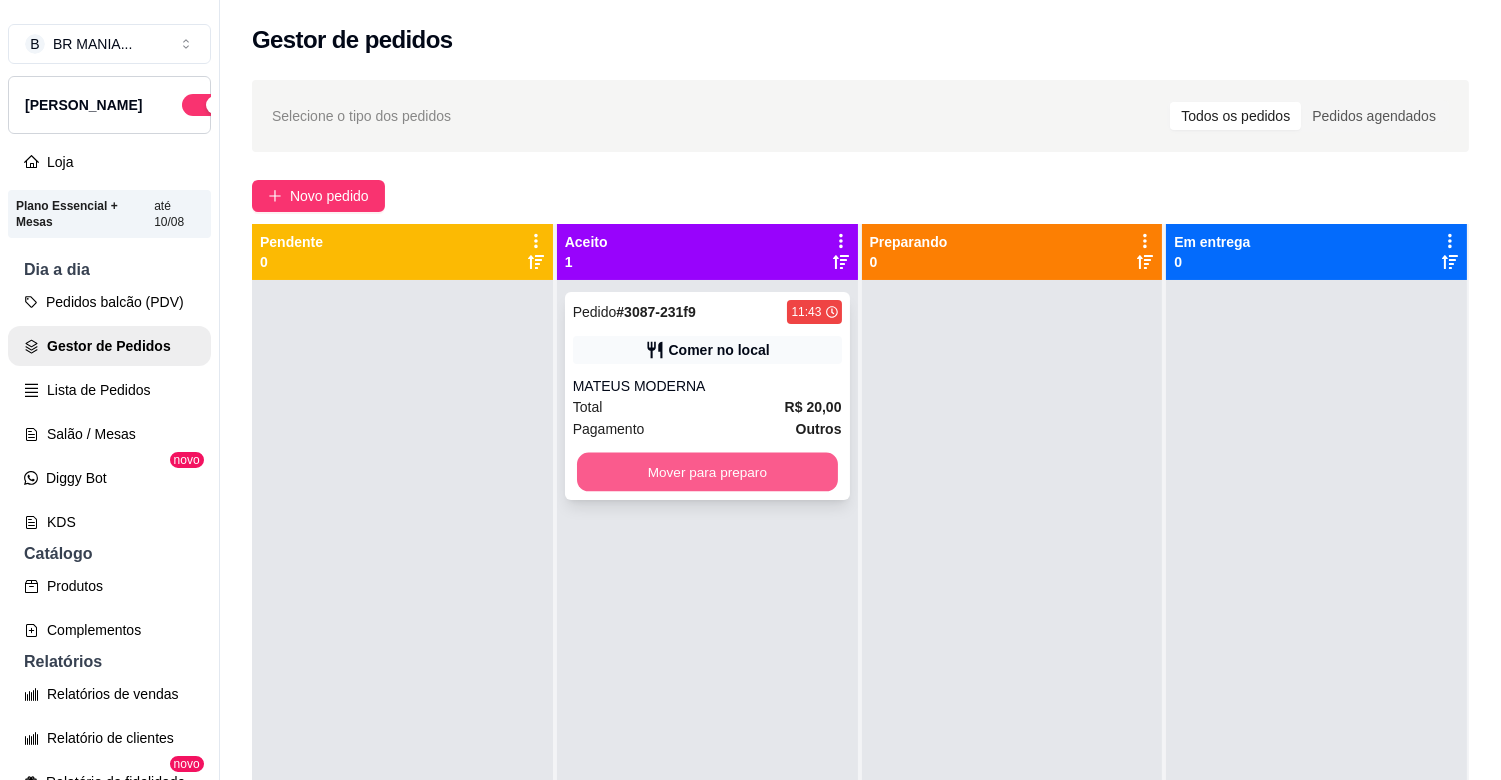 click on "Mover para preparo" at bounding box center (707, 472) 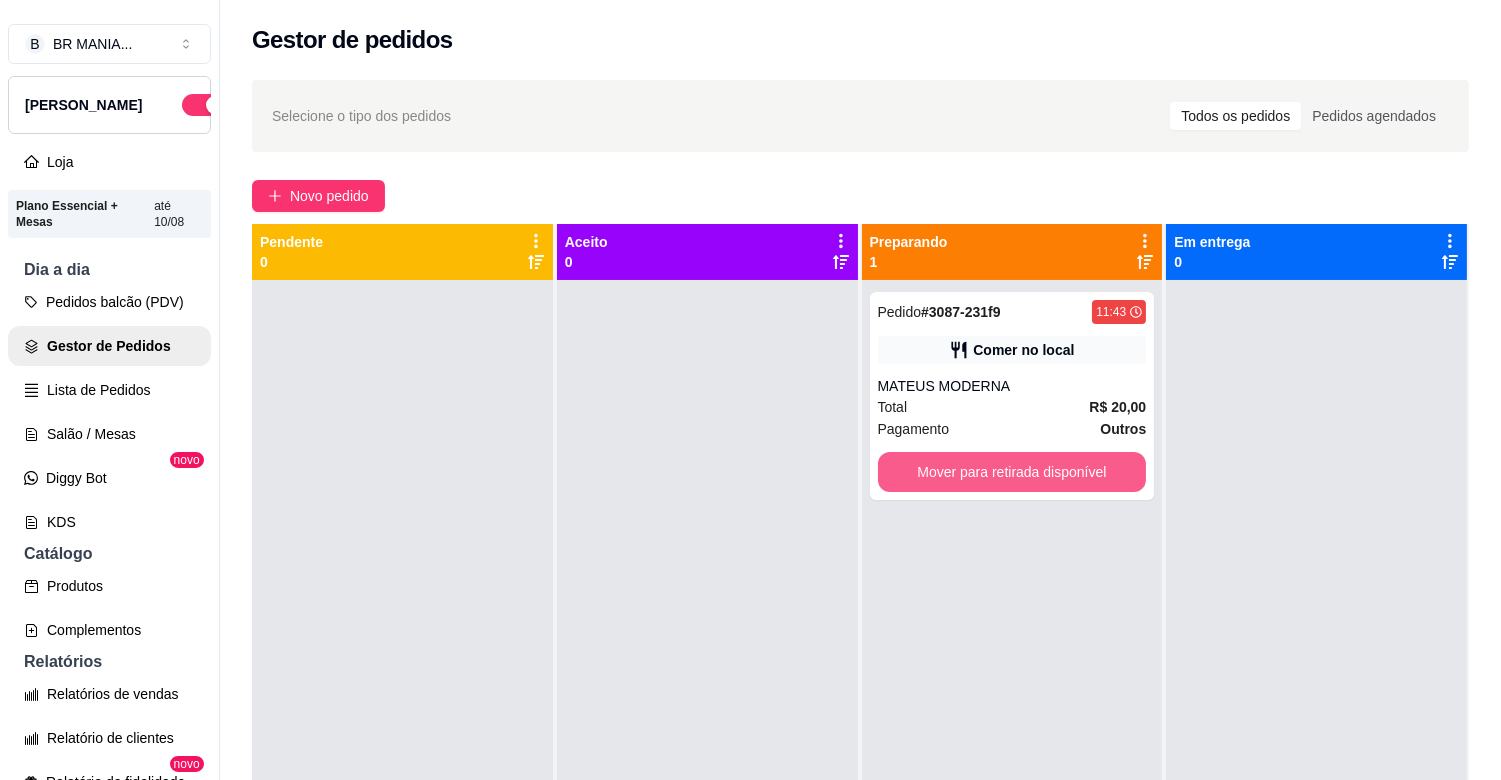 click on "Mover para retirada disponível" at bounding box center (1012, 472) 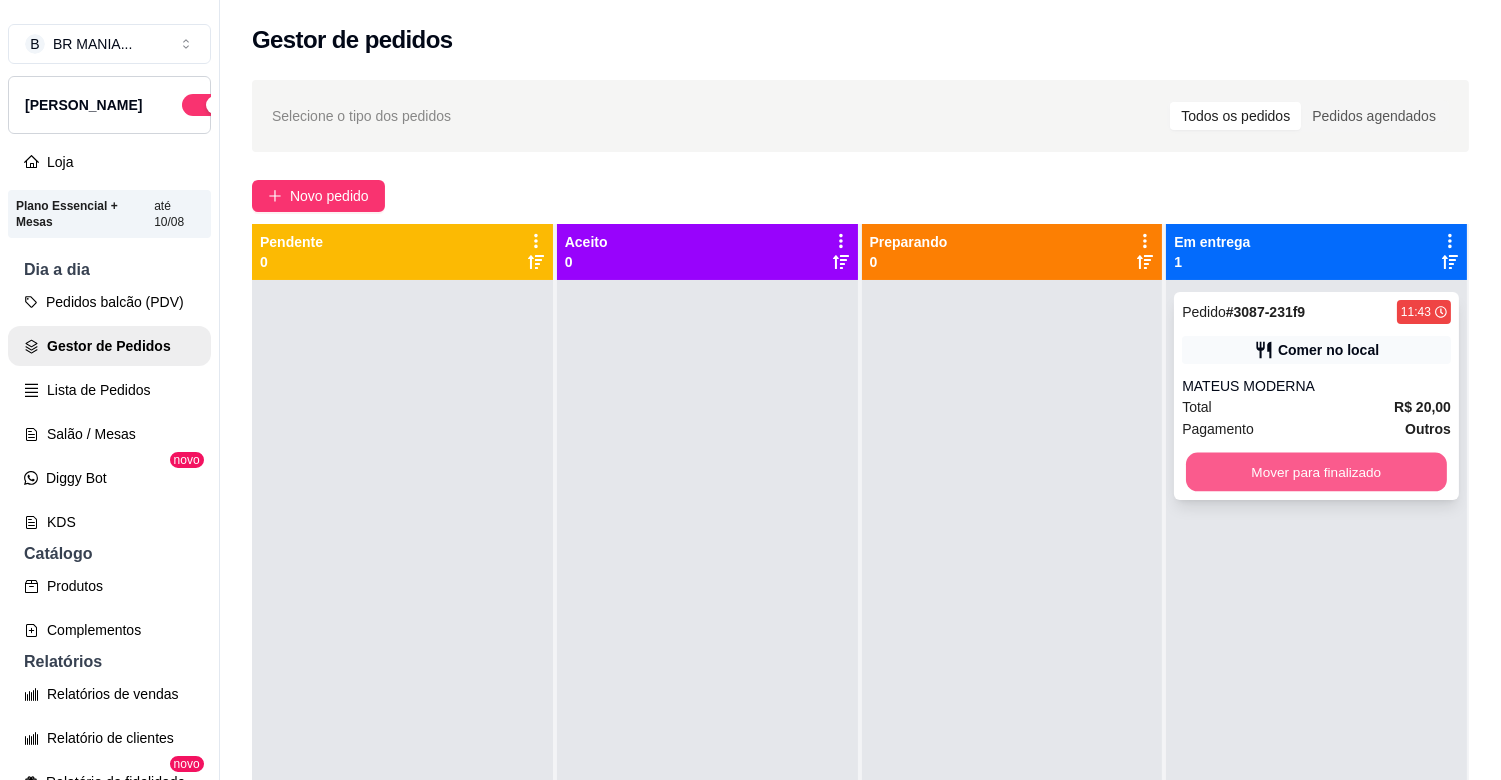 click on "Mover para finalizado" at bounding box center [1316, 472] 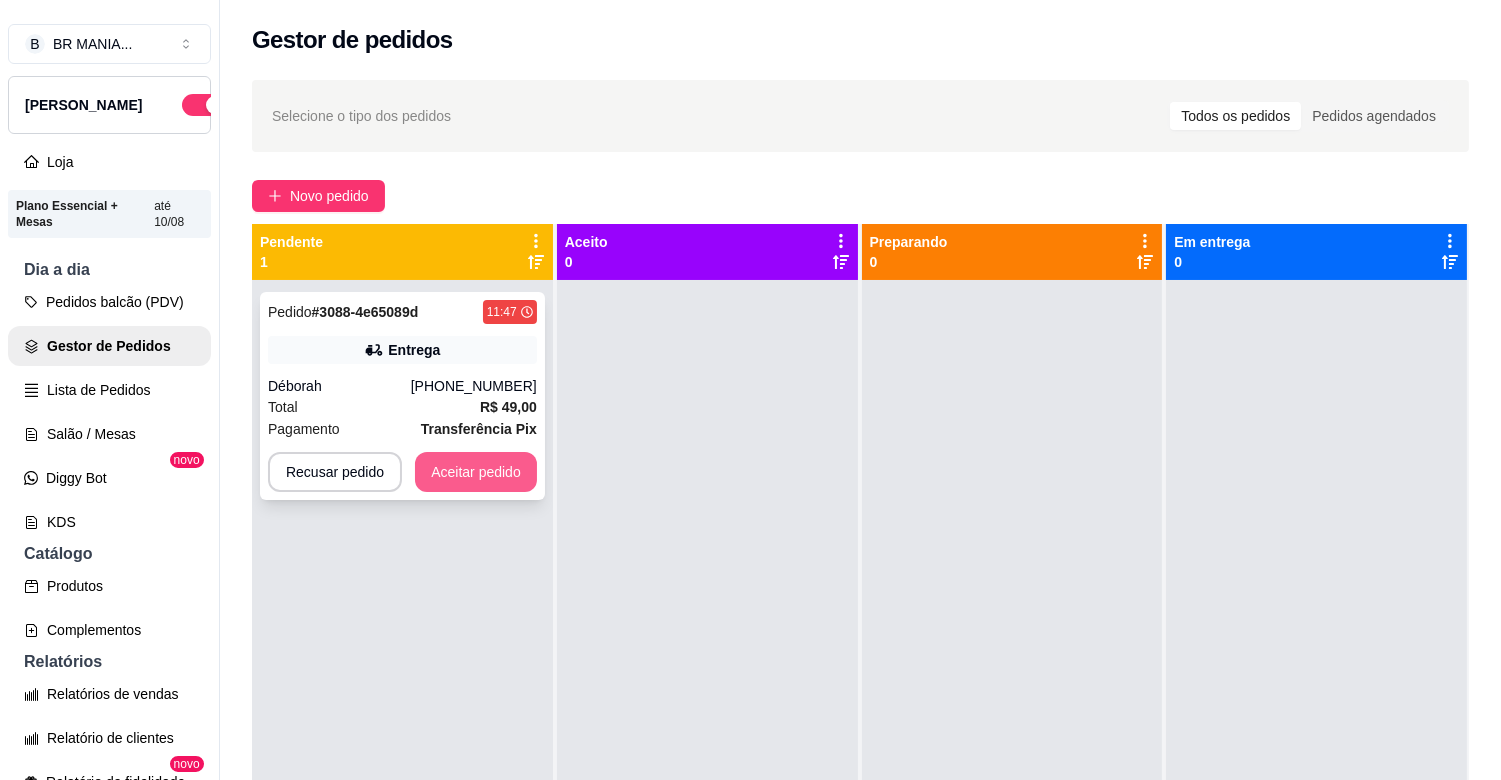 click on "Aceitar pedido" at bounding box center [476, 472] 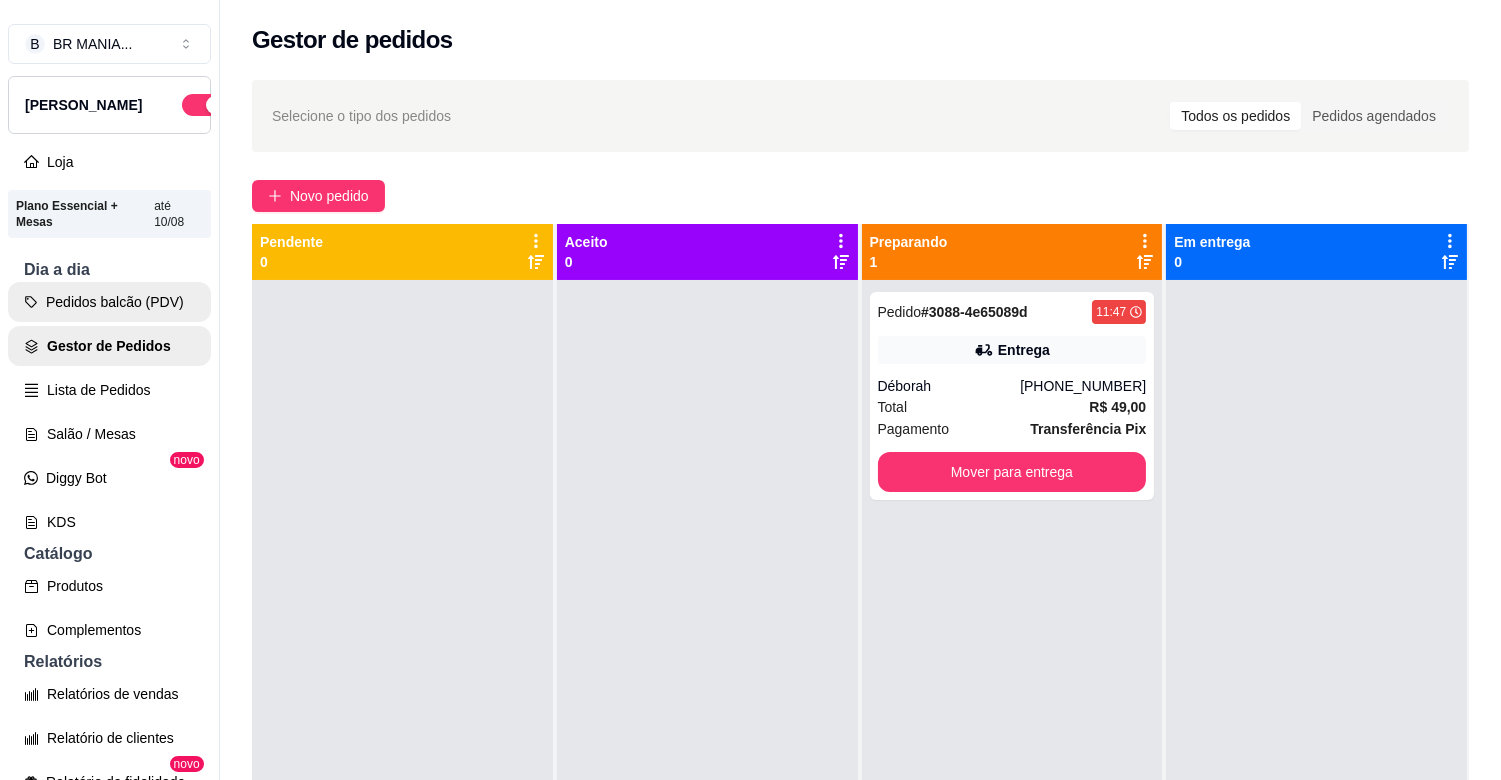 click on "Pedidos balcão (PDV)" at bounding box center (109, 302) 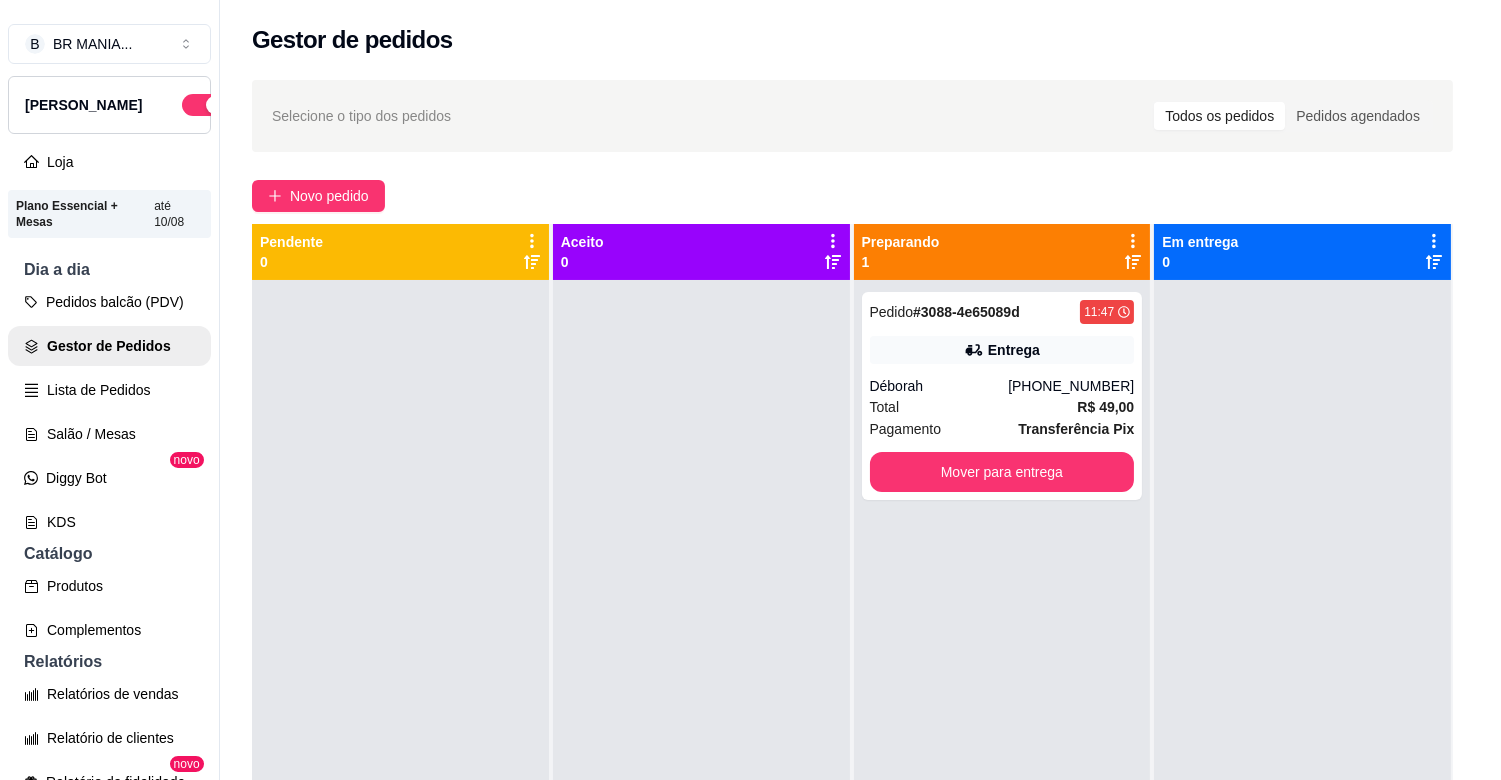 click on "Prato do dia opções  R$ 22,00" at bounding box center [750, 100] 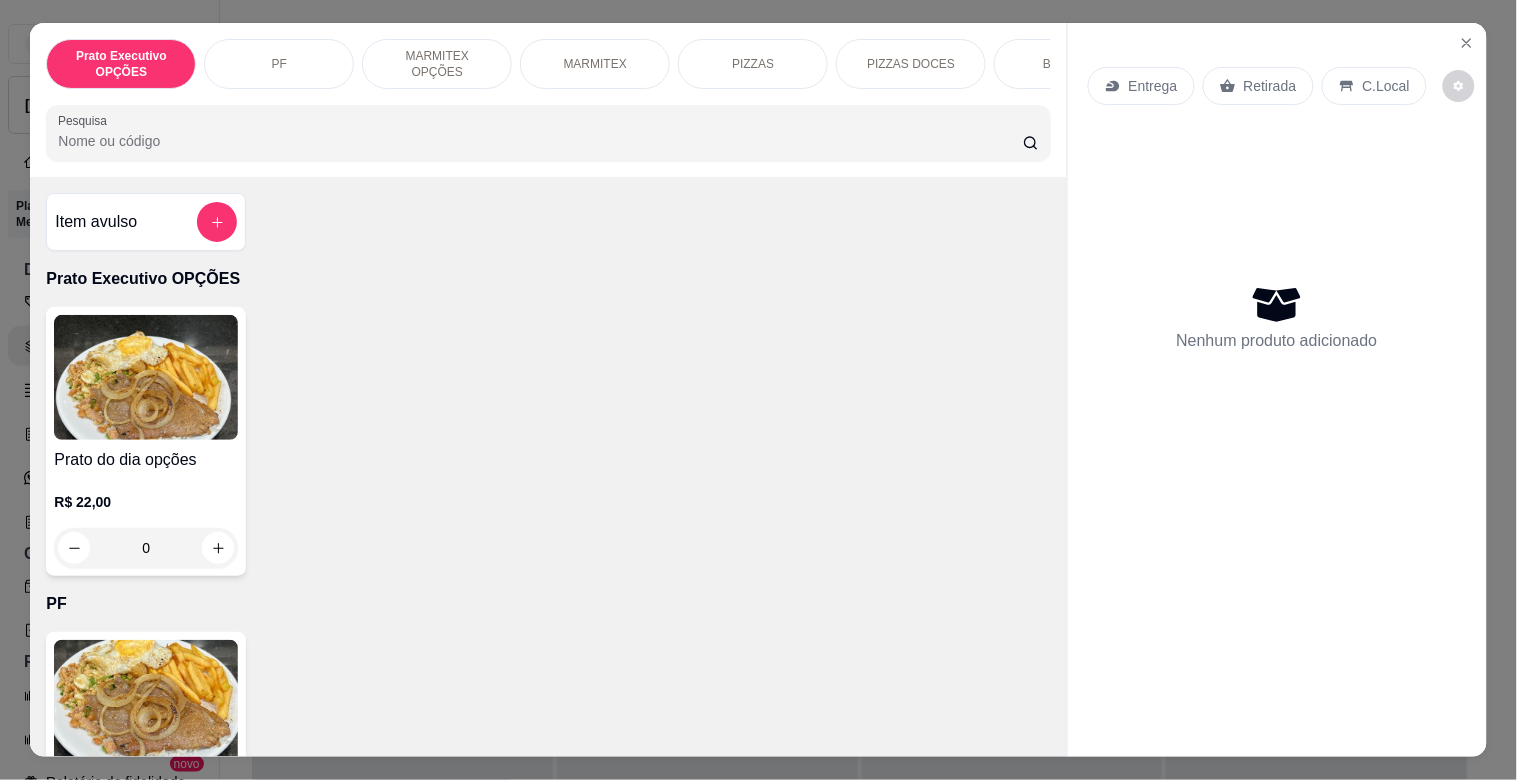 click on "MARMITEX" at bounding box center [595, 64] 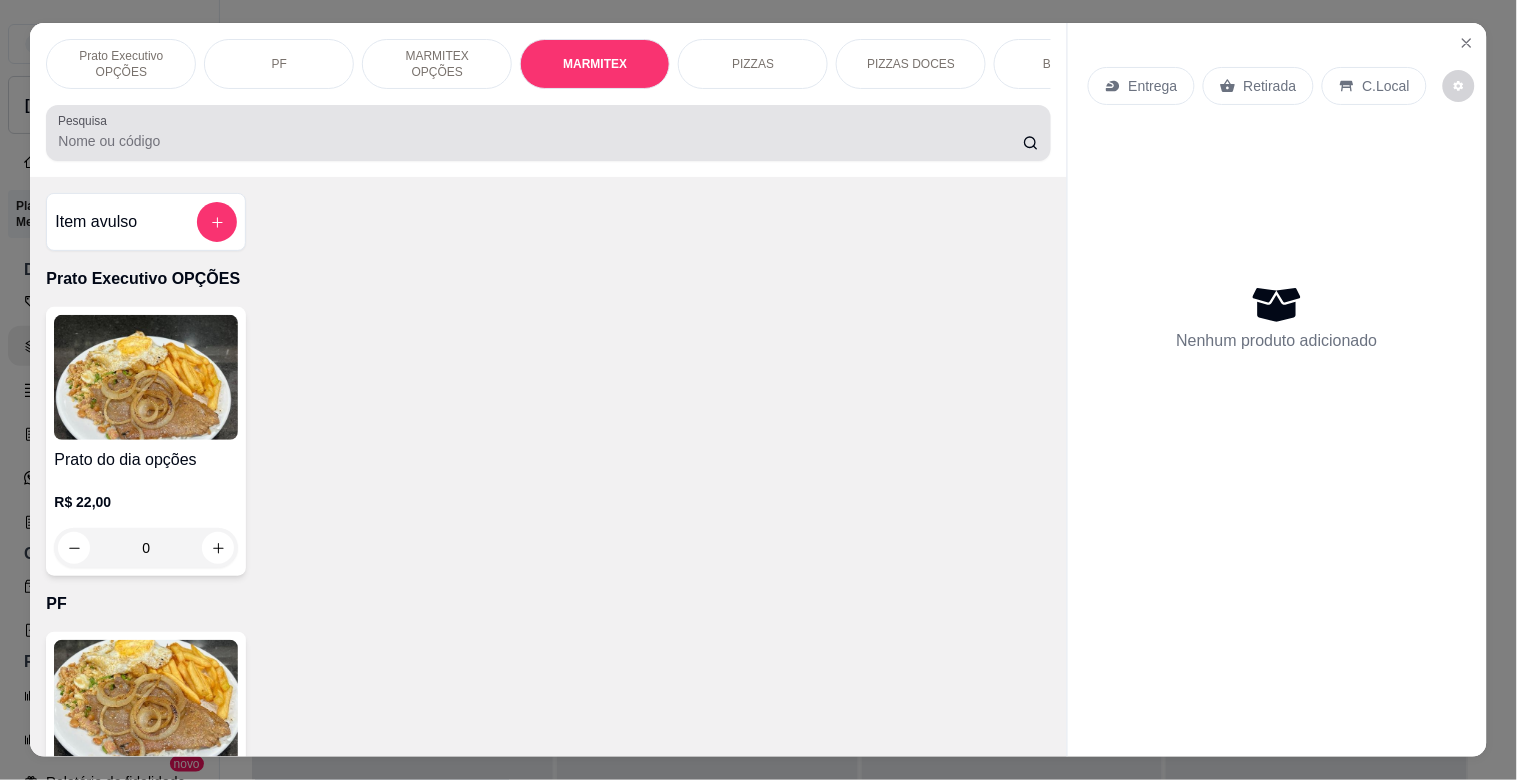 scroll, scrollTop: 1064, scrollLeft: 0, axis: vertical 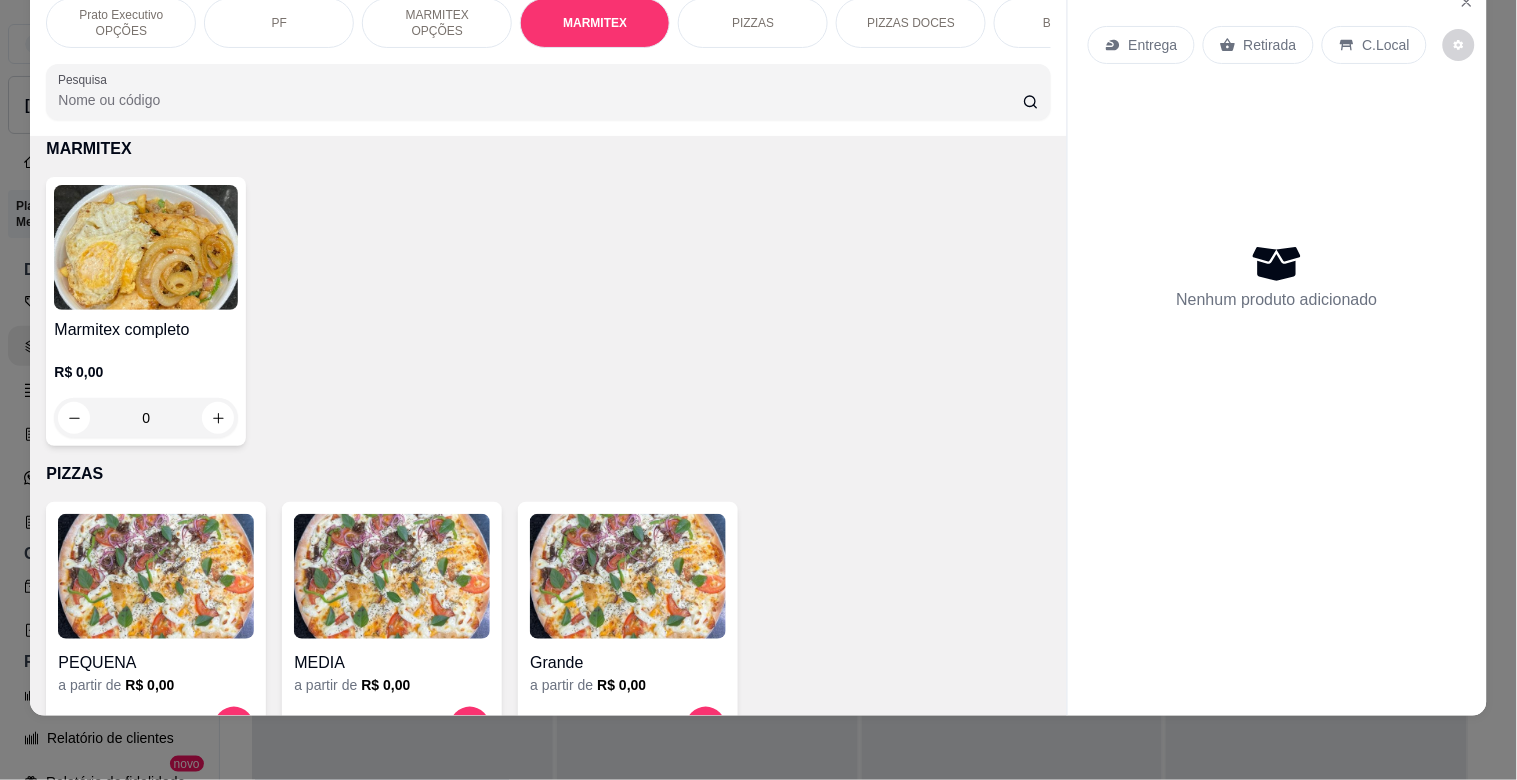 click at bounding box center [146, 247] 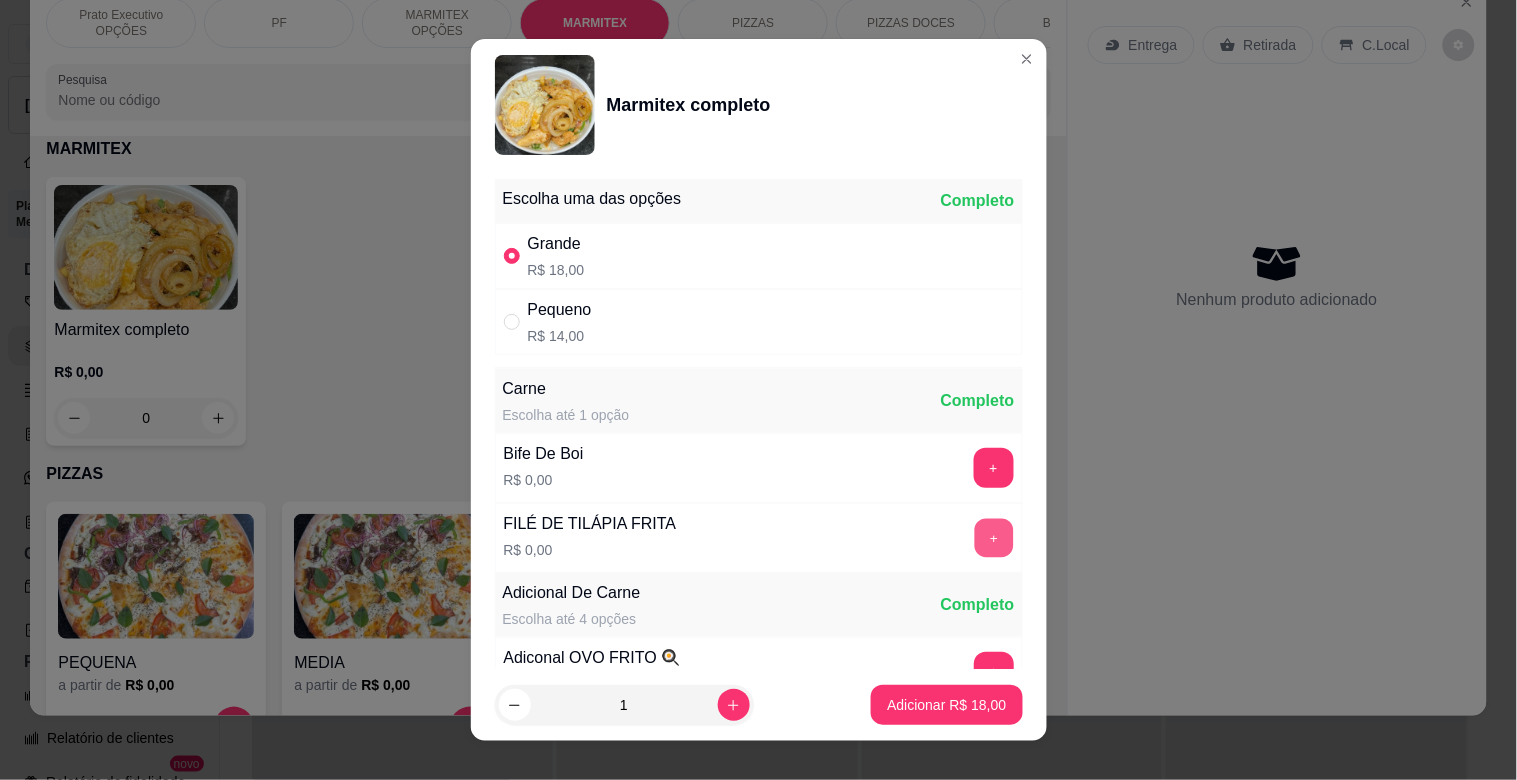 click on "+" at bounding box center [993, 538] 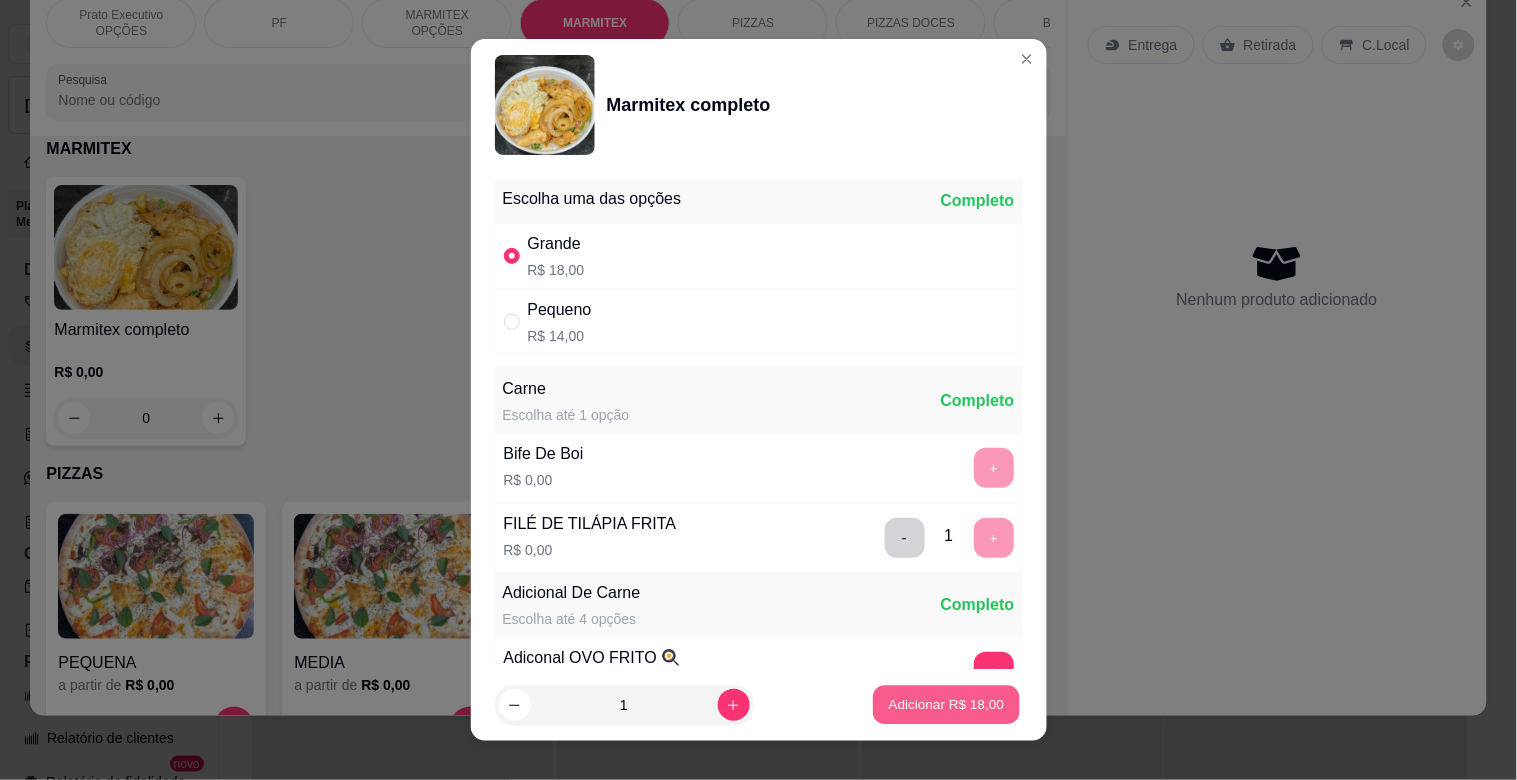 click on "Adicionar   R$ 18,00" at bounding box center (947, 704) 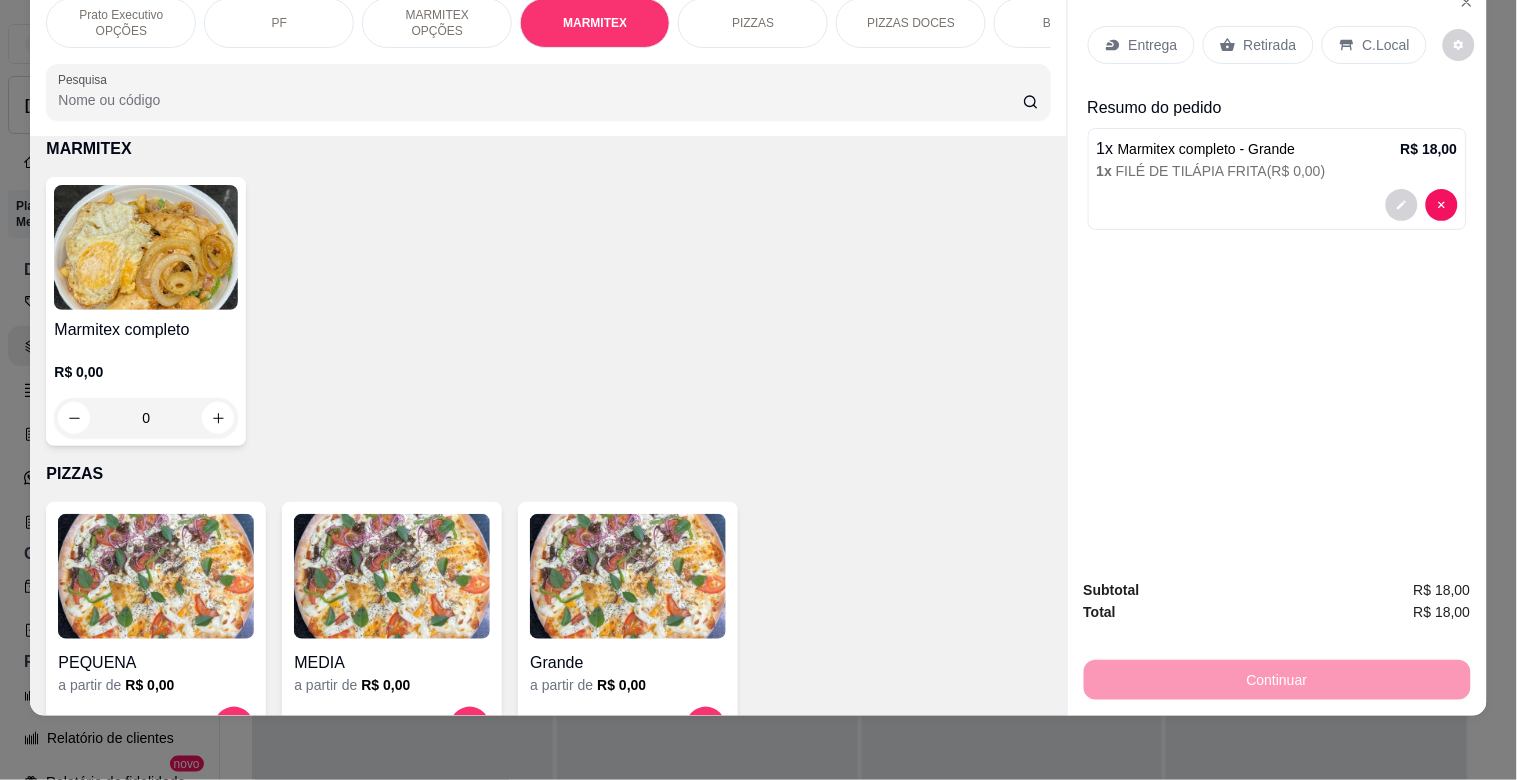 click on "Entrega" at bounding box center [1153, 45] 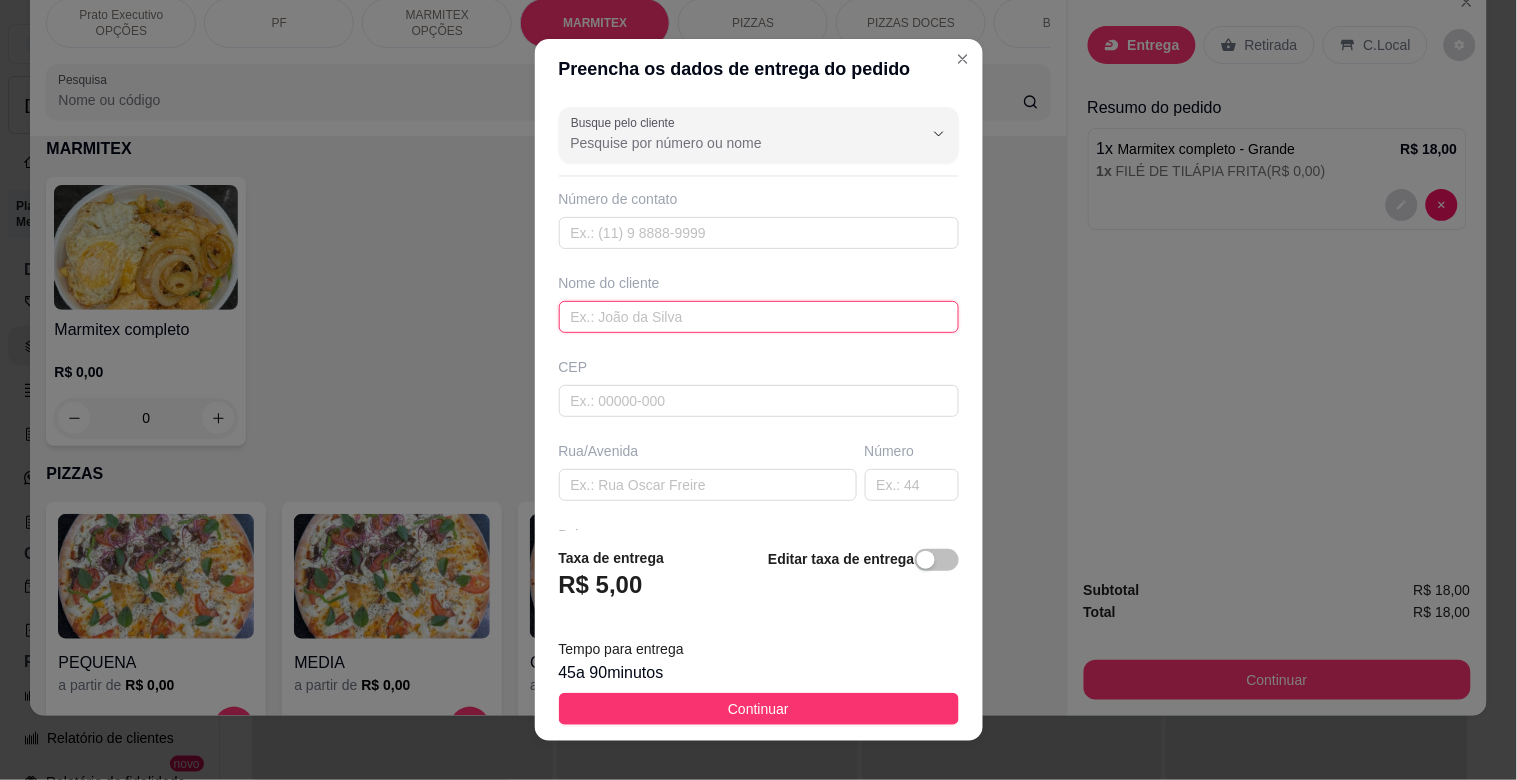 click at bounding box center (759, 317) 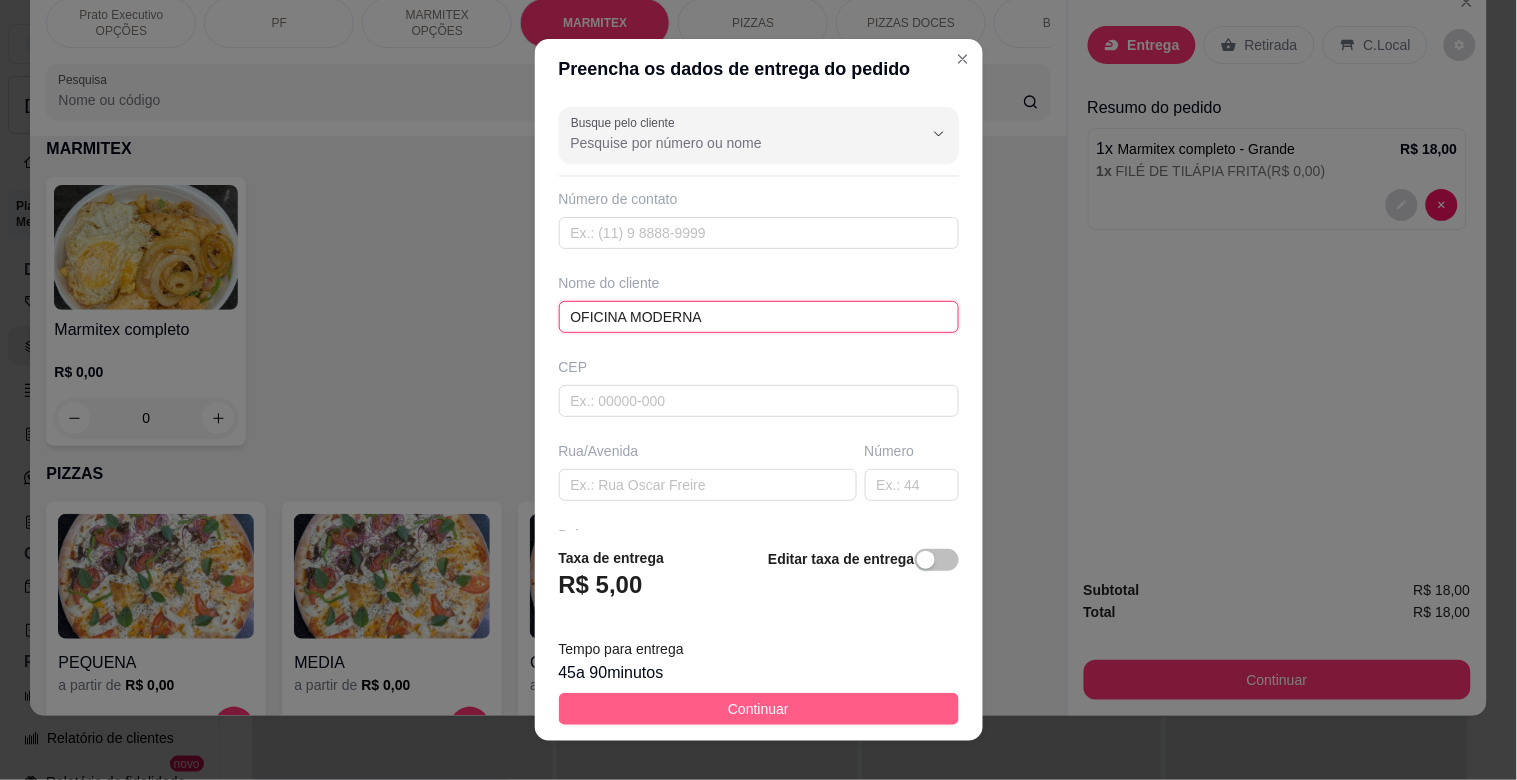 type on "OFICINA MODERNA" 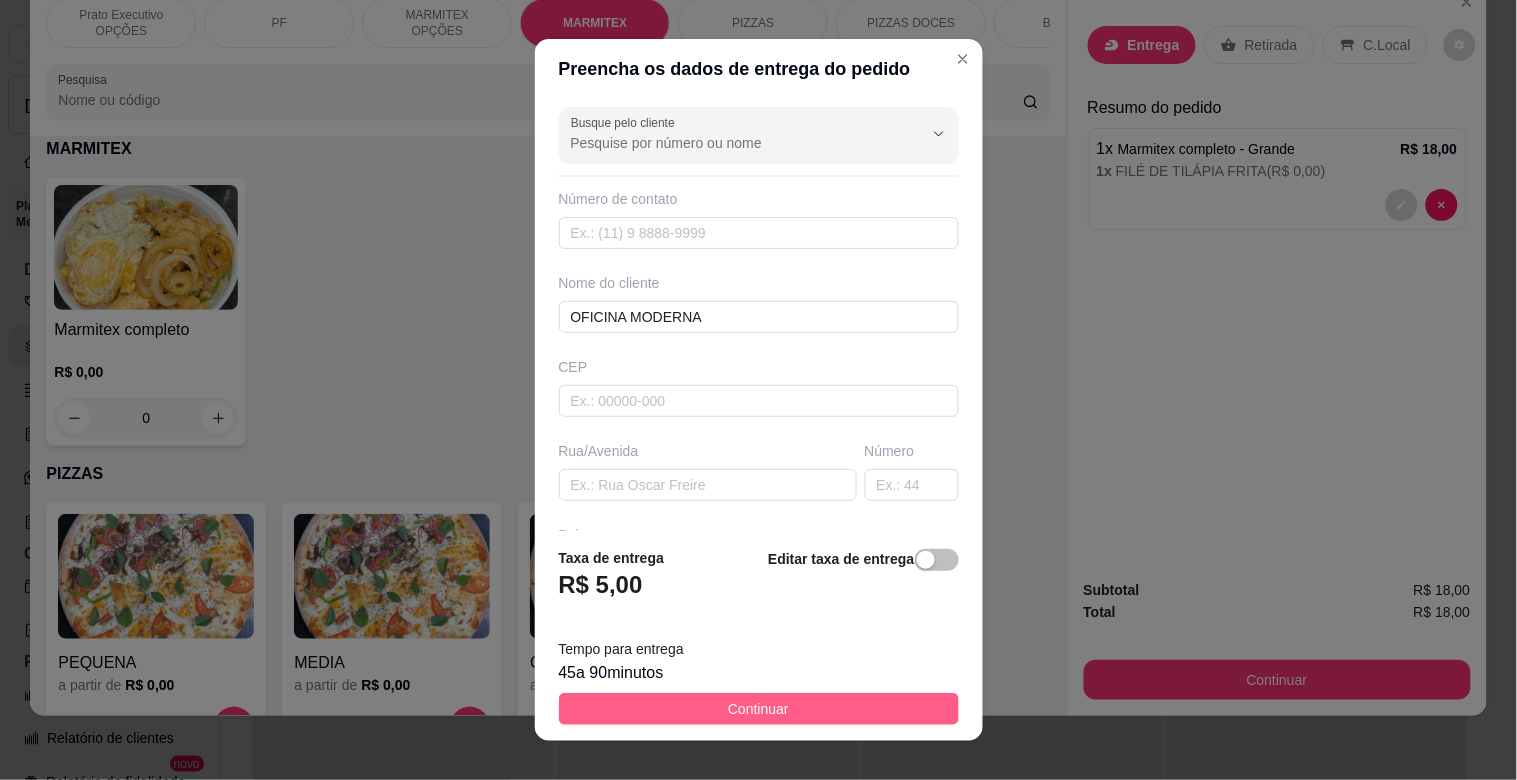 click on "Continuar" at bounding box center (759, 709) 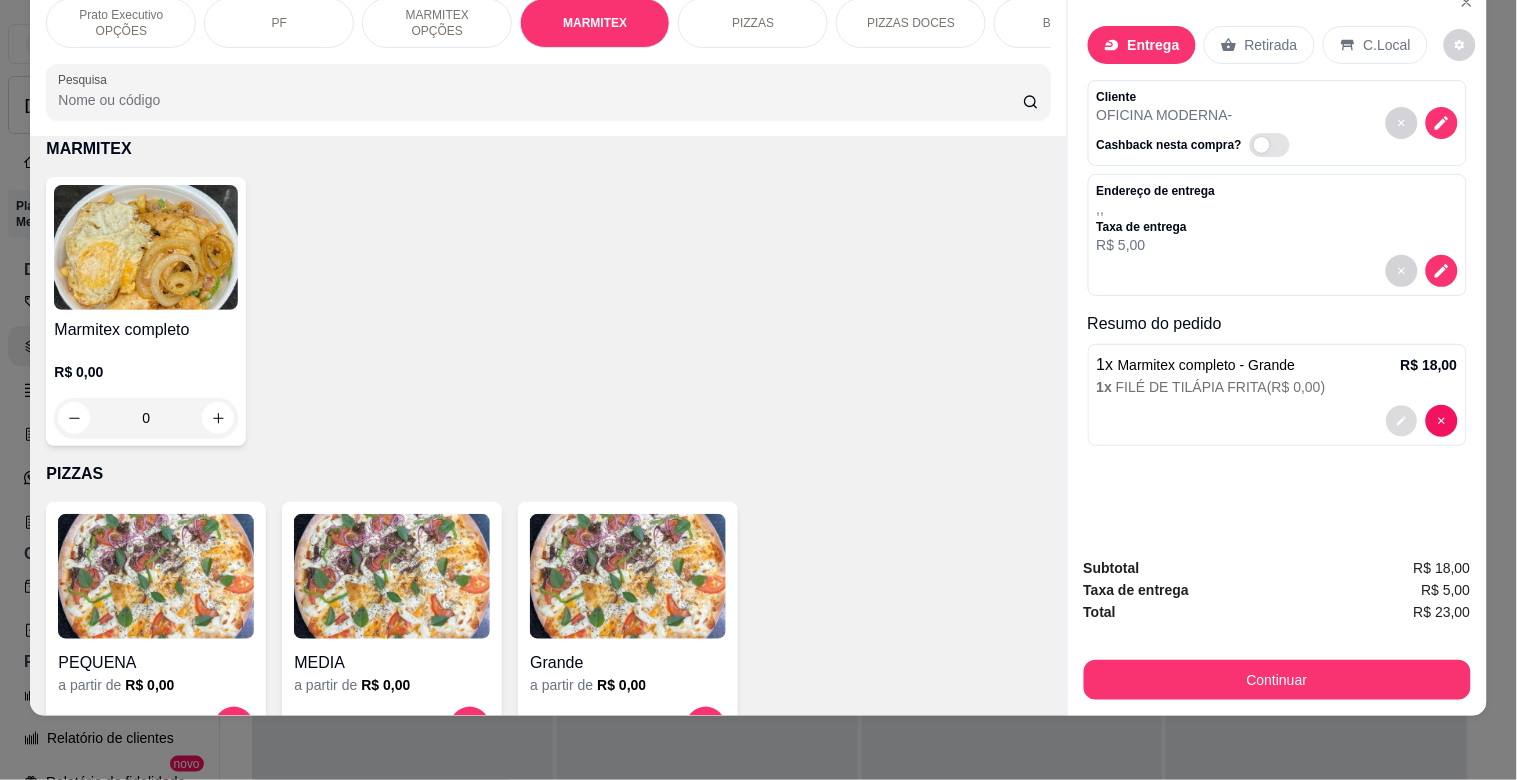click at bounding box center [1401, 421] 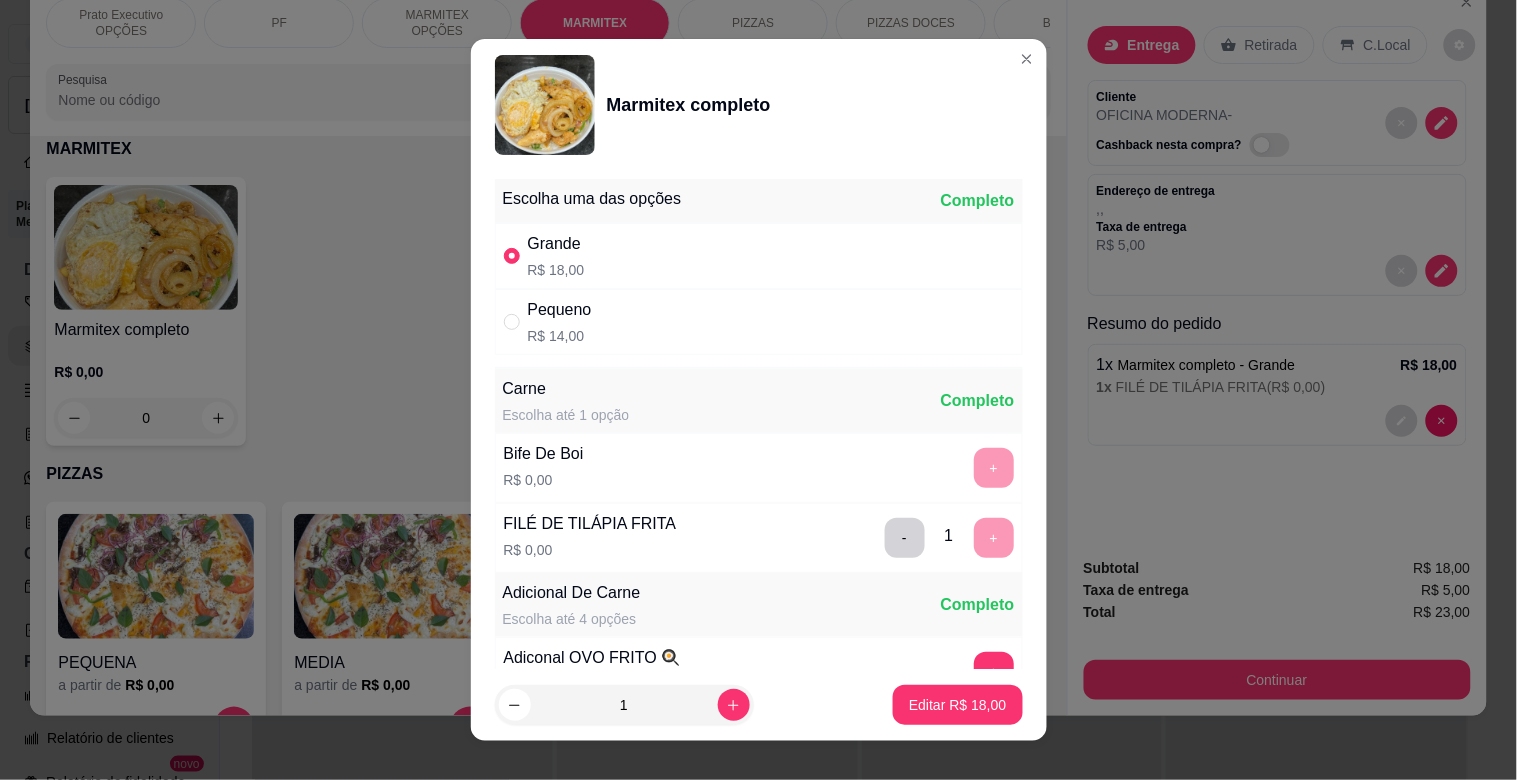 scroll, scrollTop: 280, scrollLeft: 0, axis: vertical 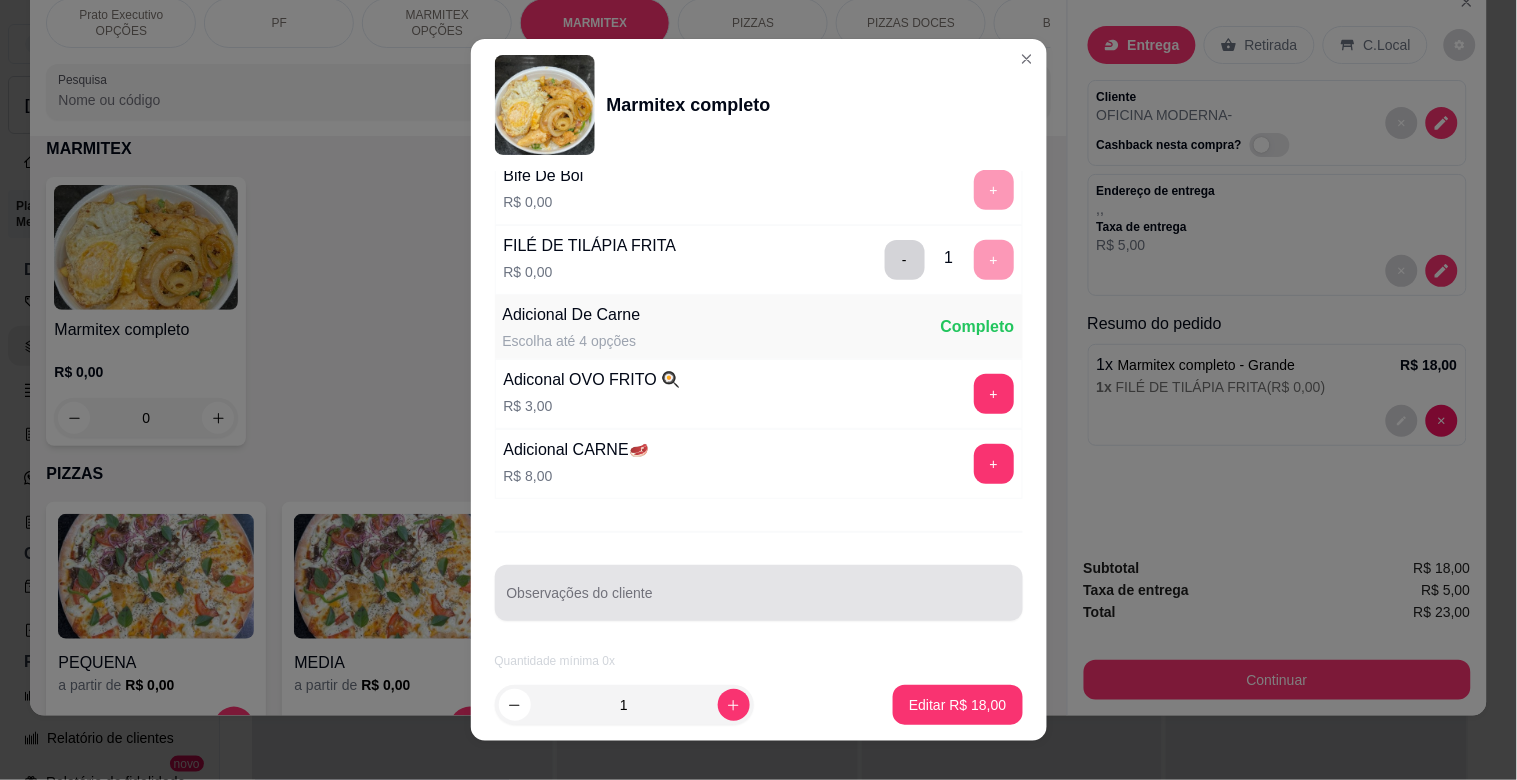 click on "Observações do cliente" at bounding box center [759, 601] 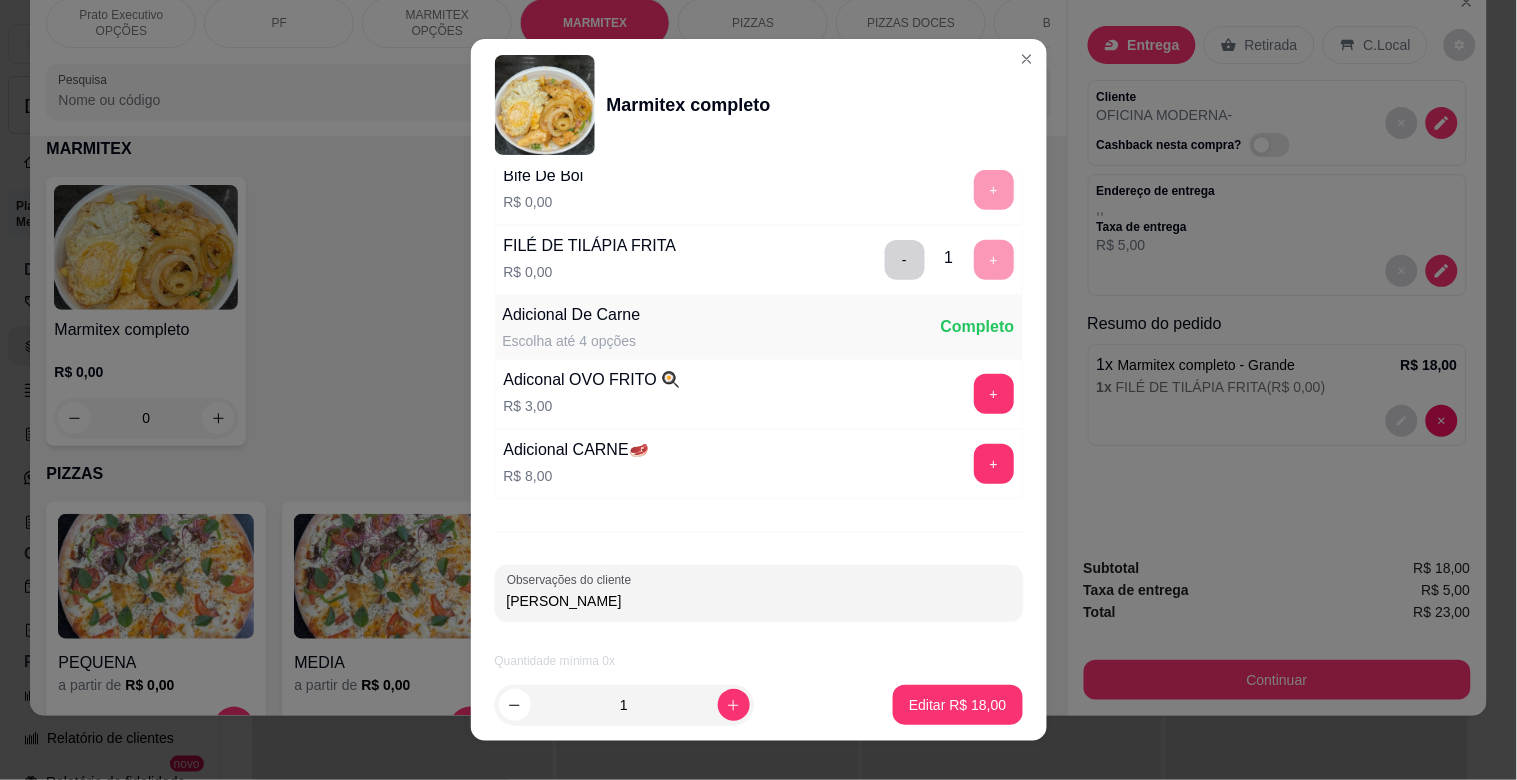 type on "[PERSON_NAME]" 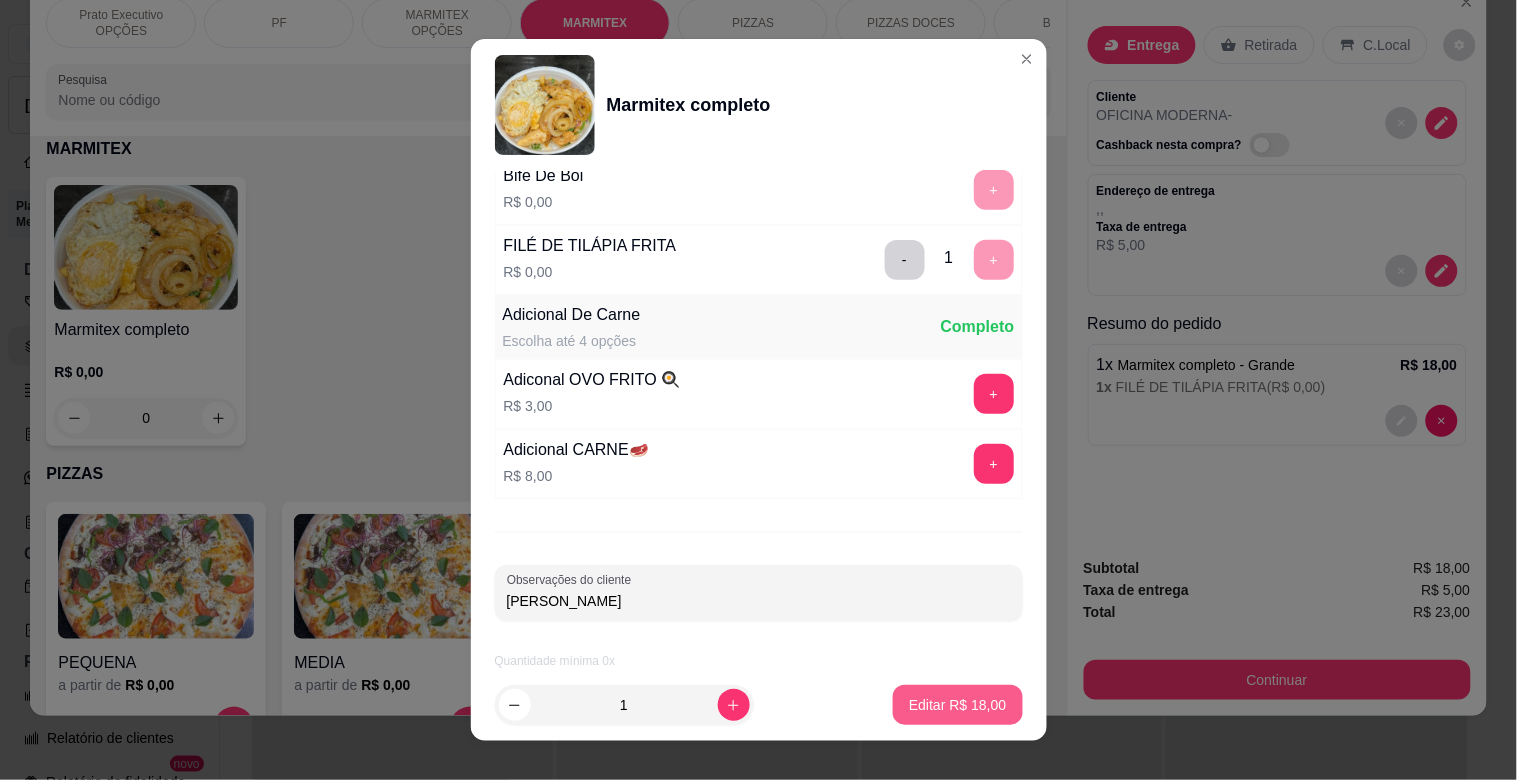 click on "Editar   R$ 18,00" at bounding box center (957, 705) 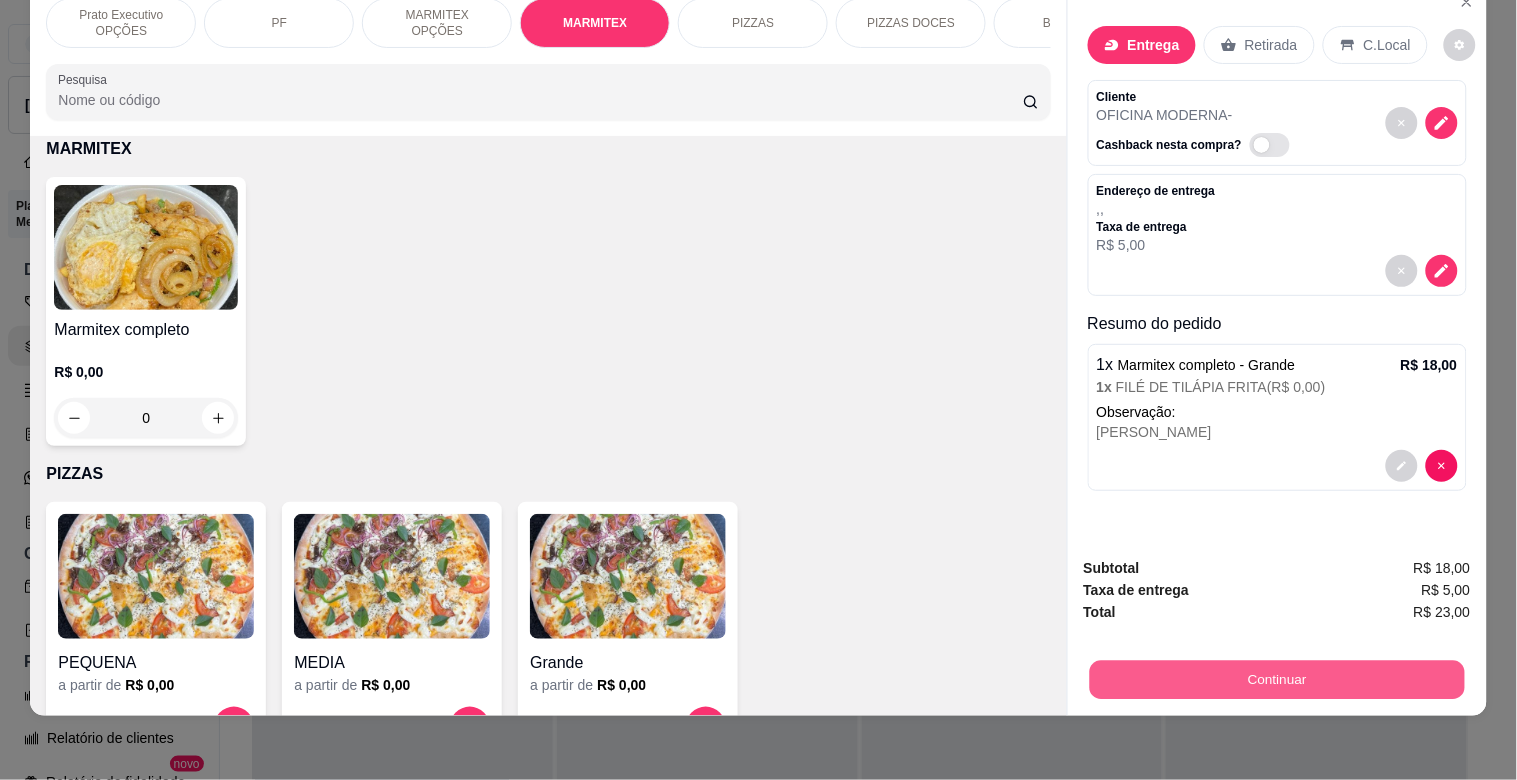 click on "Continuar" at bounding box center [1276, 679] 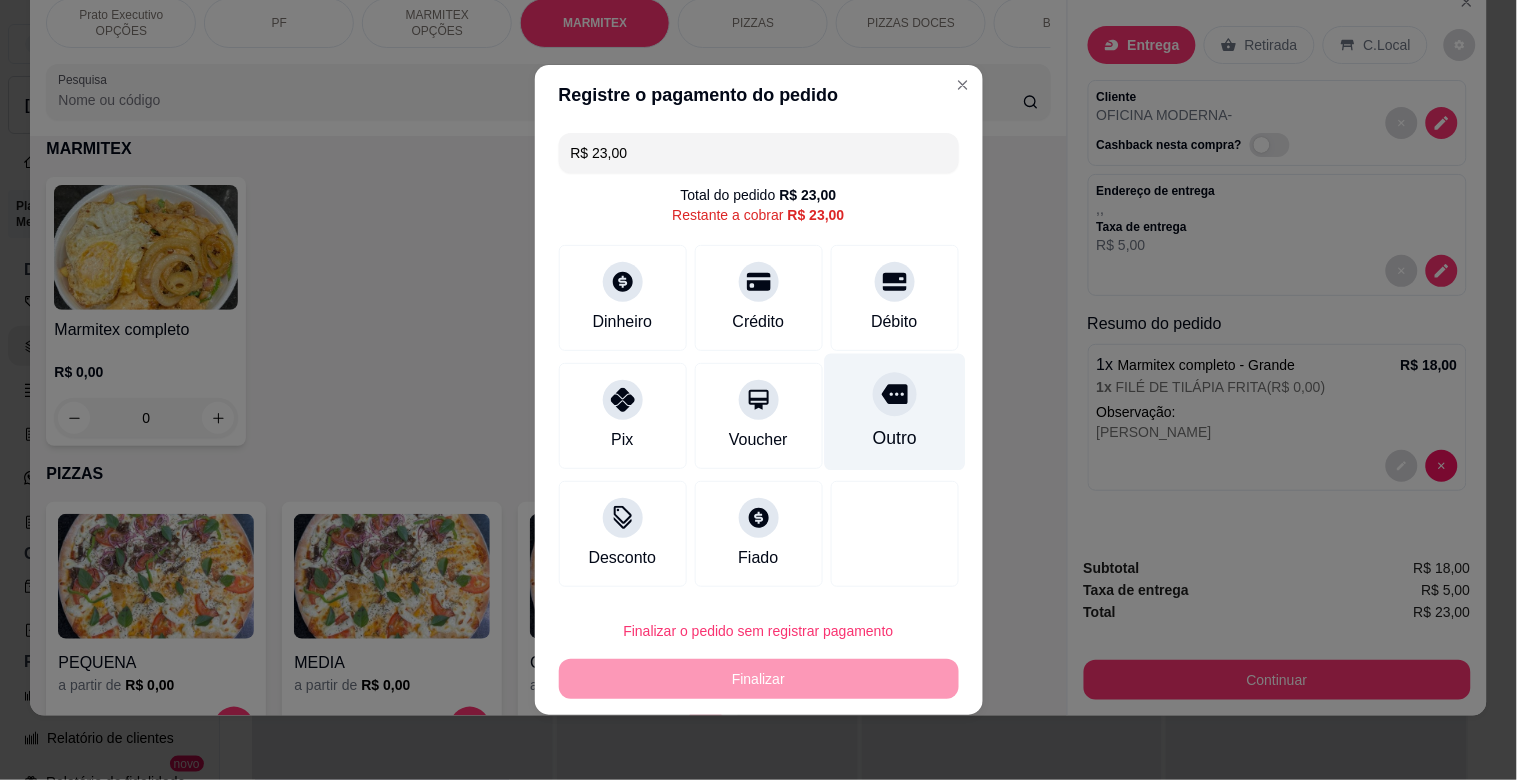 drag, startPoint x: 877, startPoint y: 403, endPoint x: 868, endPoint y: 426, distance: 24.698177 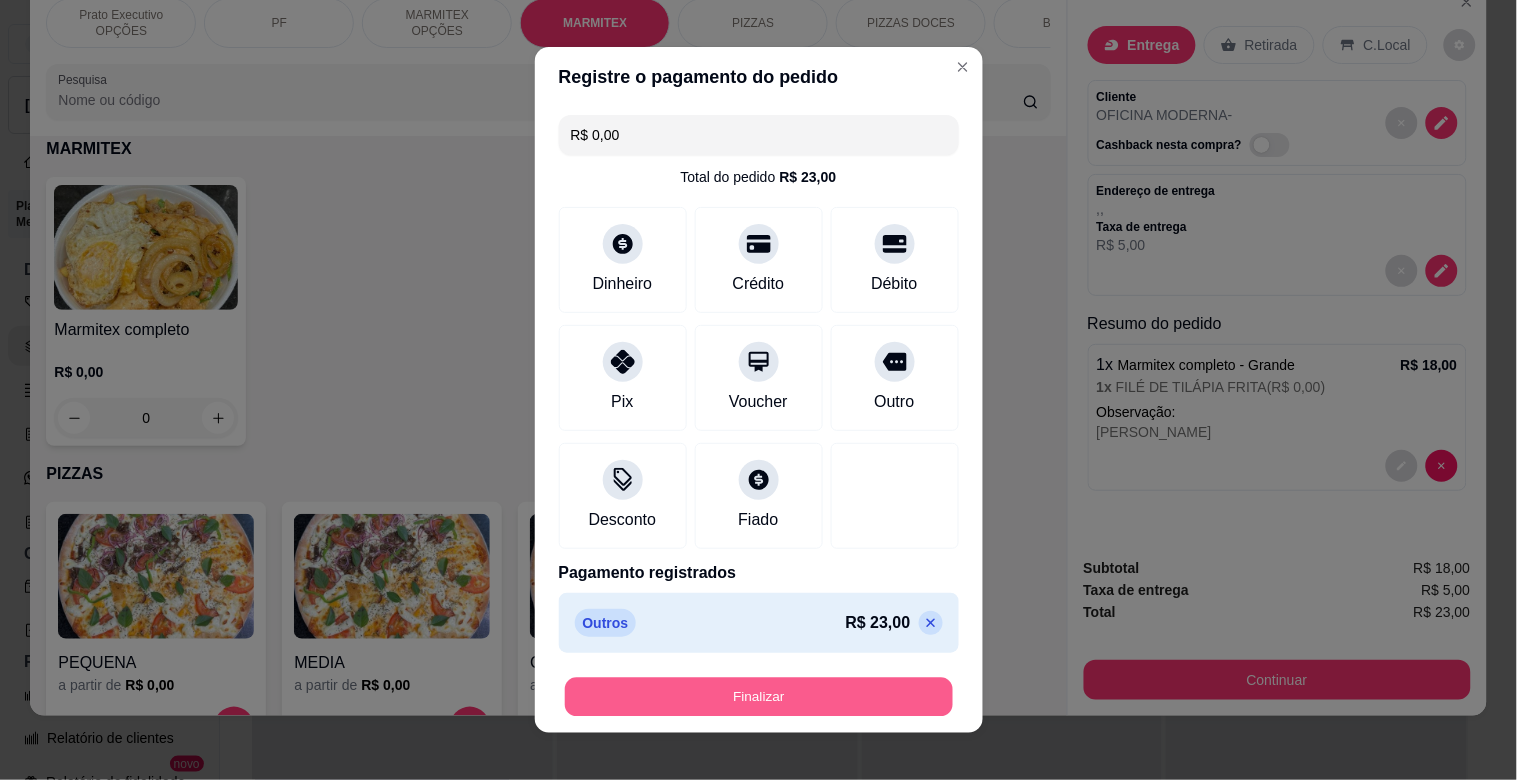 click on "Finalizar" at bounding box center [759, 697] 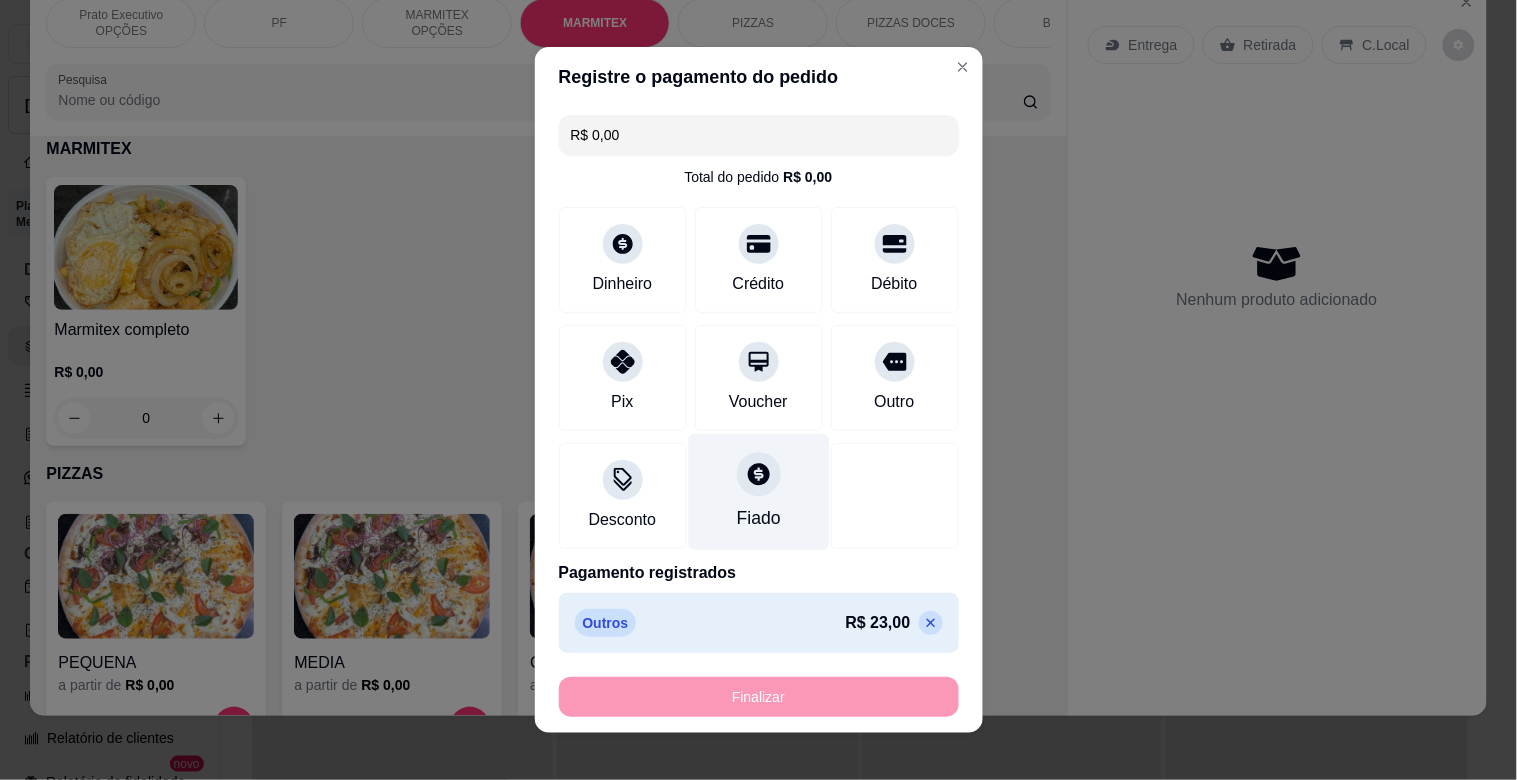 type on "-R$ 23,00" 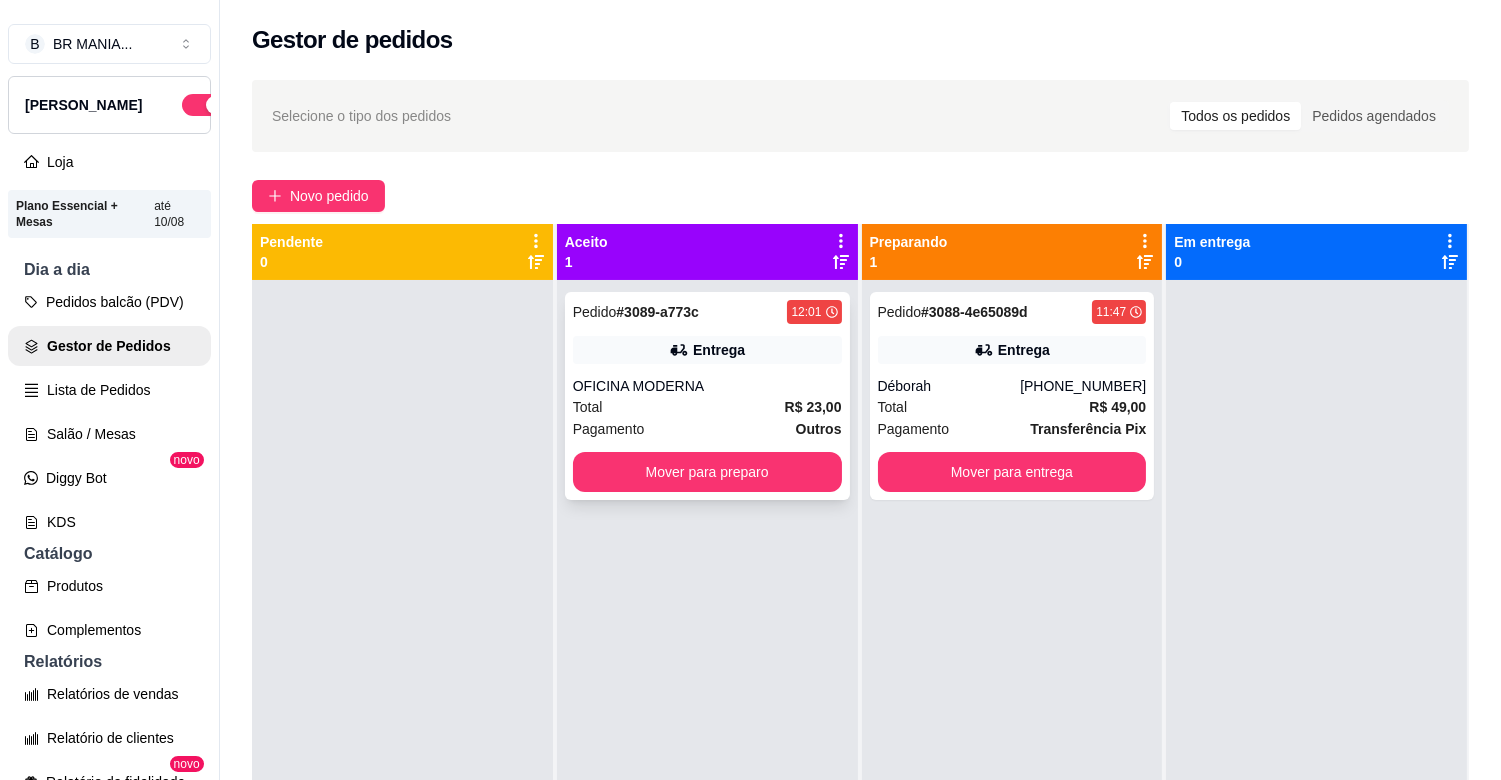 click on "OFICINA MODERNA" at bounding box center [707, 386] 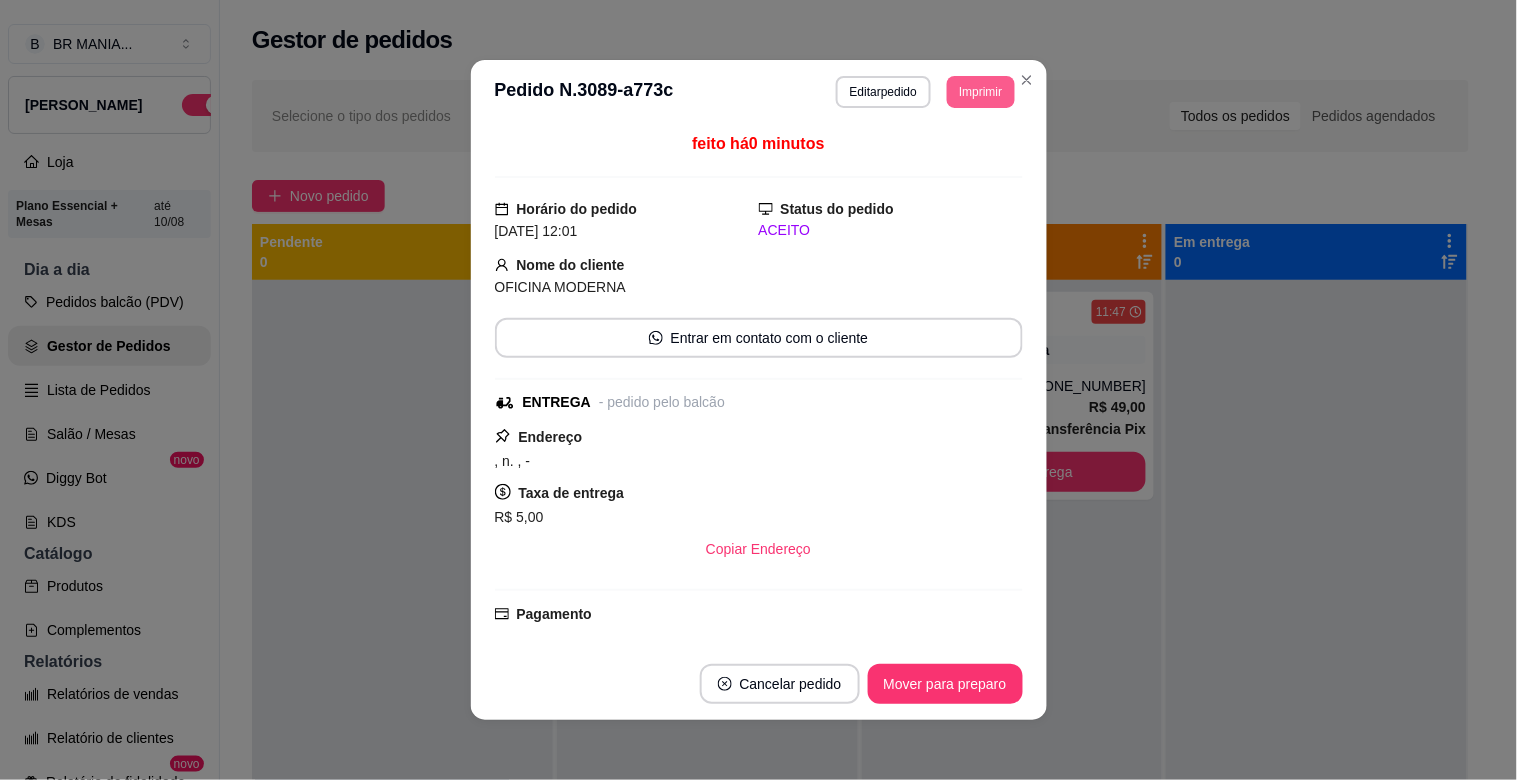 click on "Imprimir" at bounding box center (980, 92) 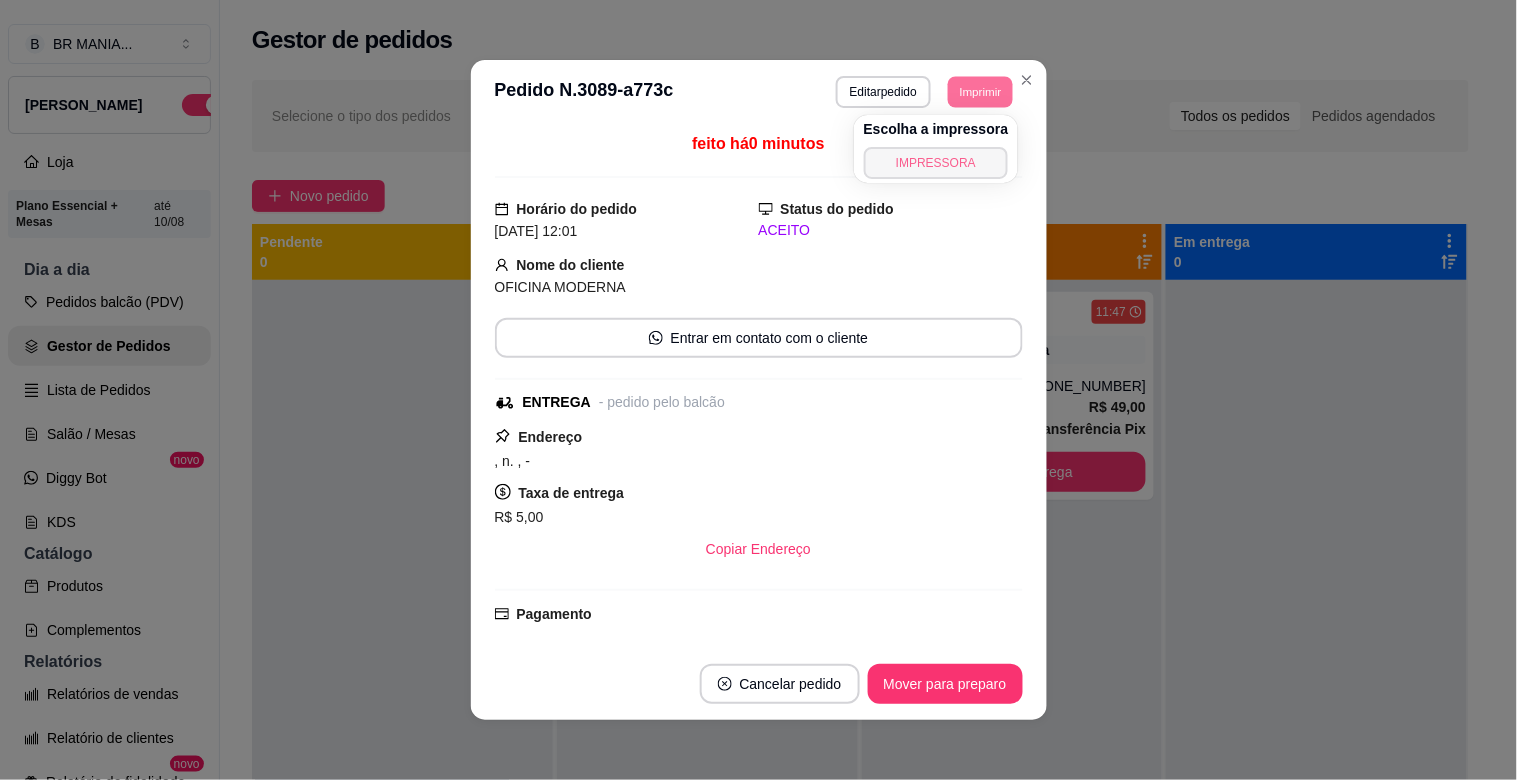 click on "IMPRESSORA" at bounding box center (936, 163) 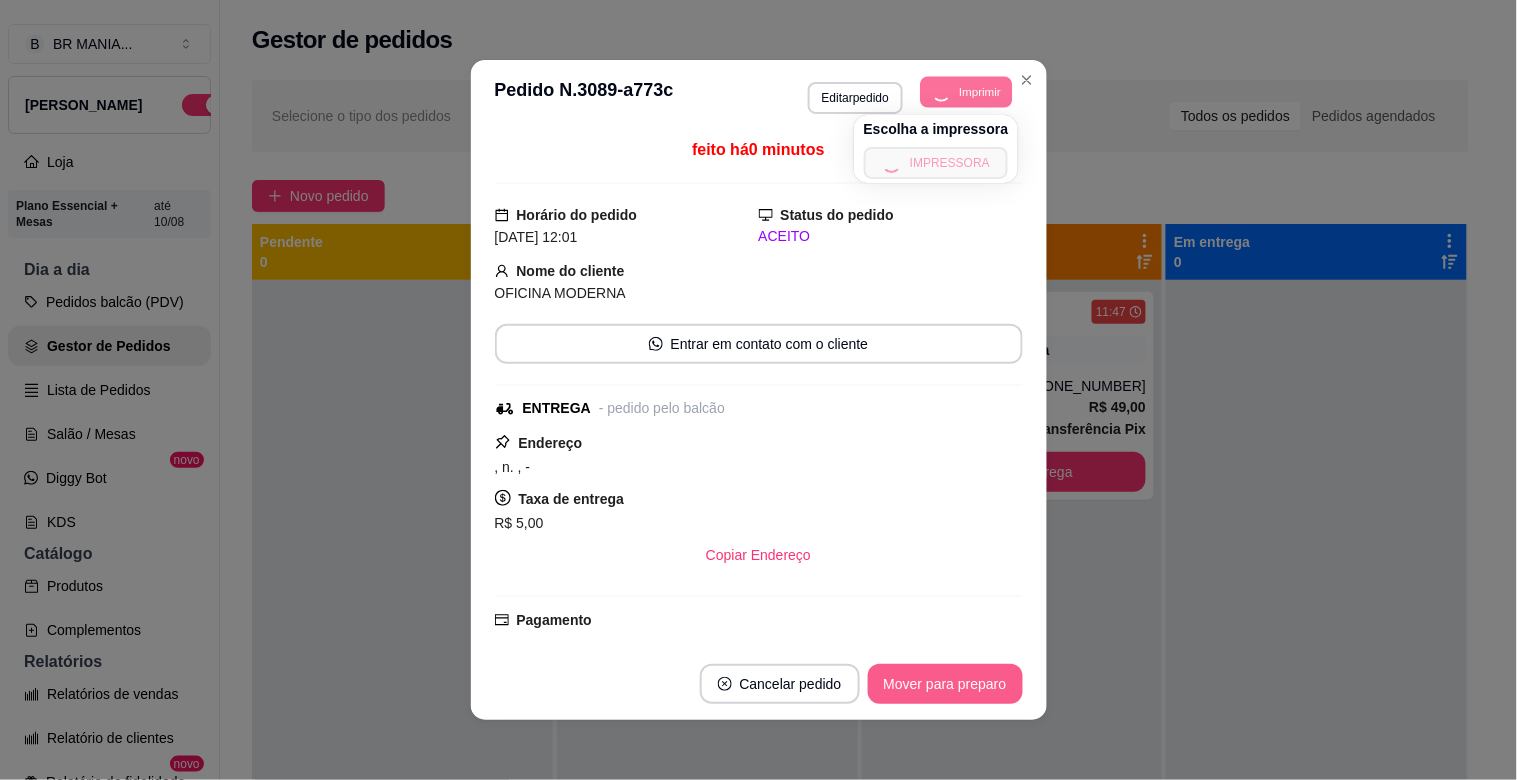 click on "Mover para preparo" at bounding box center (945, 684) 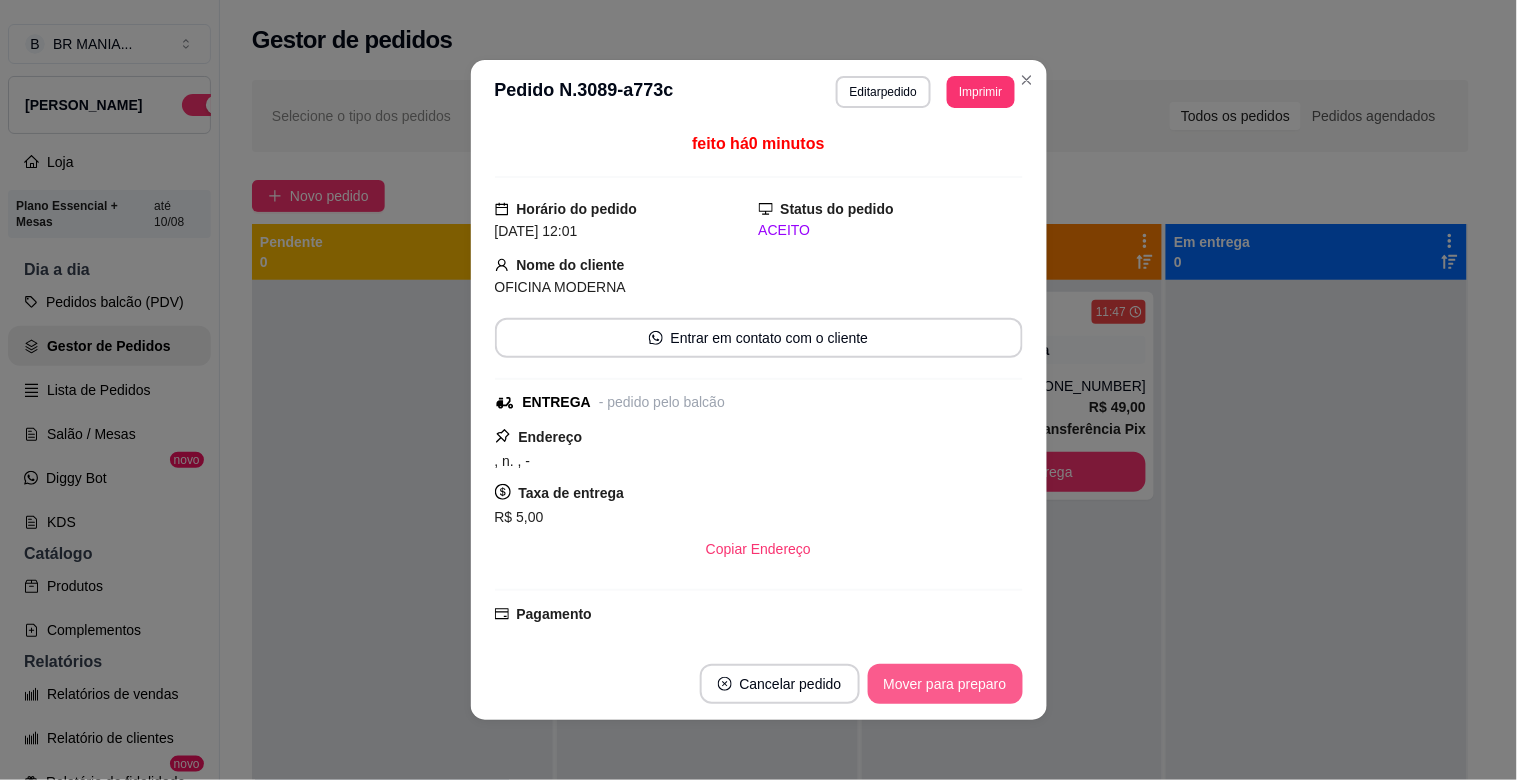 click on "Mover para preparo" at bounding box center [945, 684] 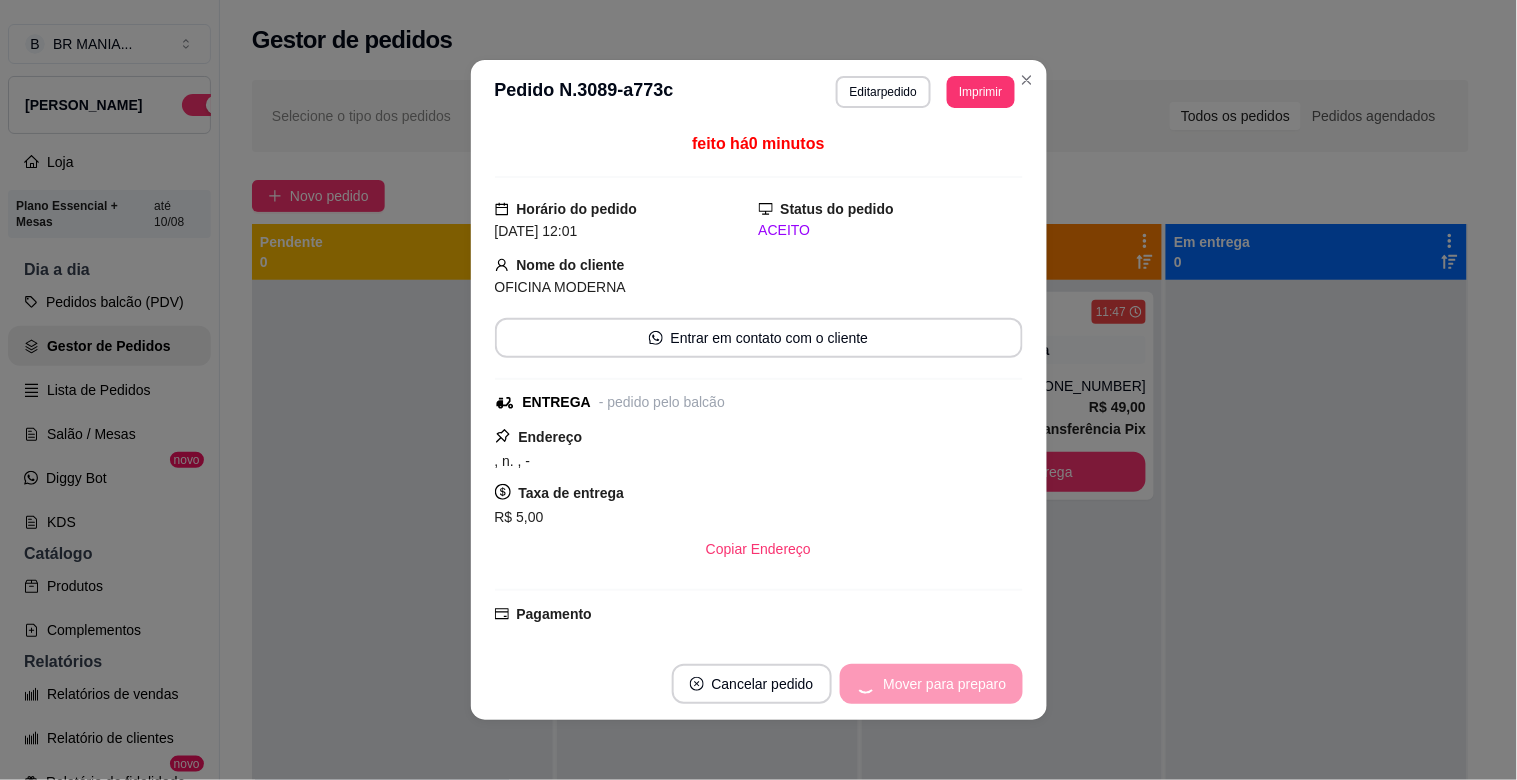 click on "Mover para preparo" at bounding box center [931, 684] 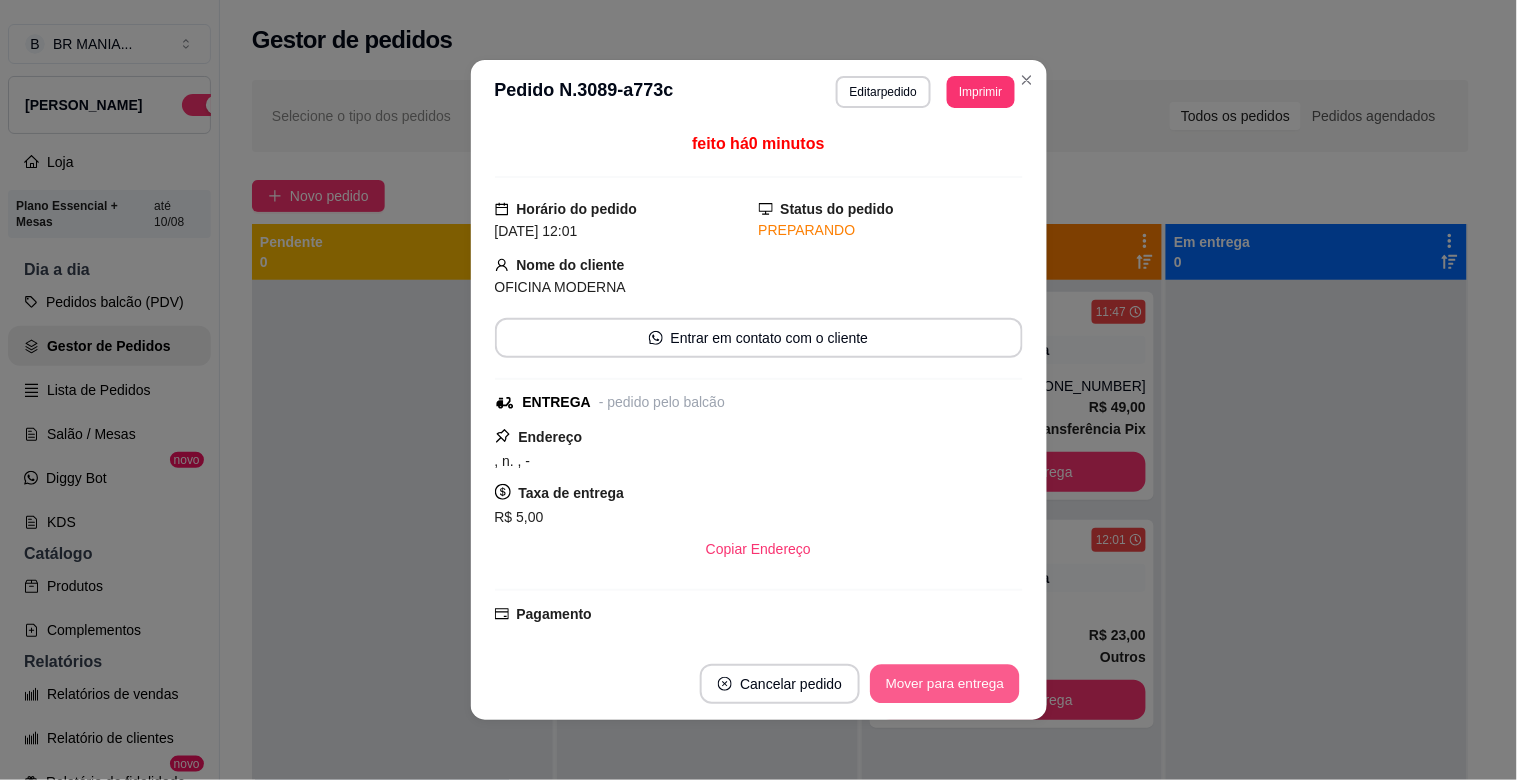 click on "Mover para entrega" at bounding box center (946, 684) 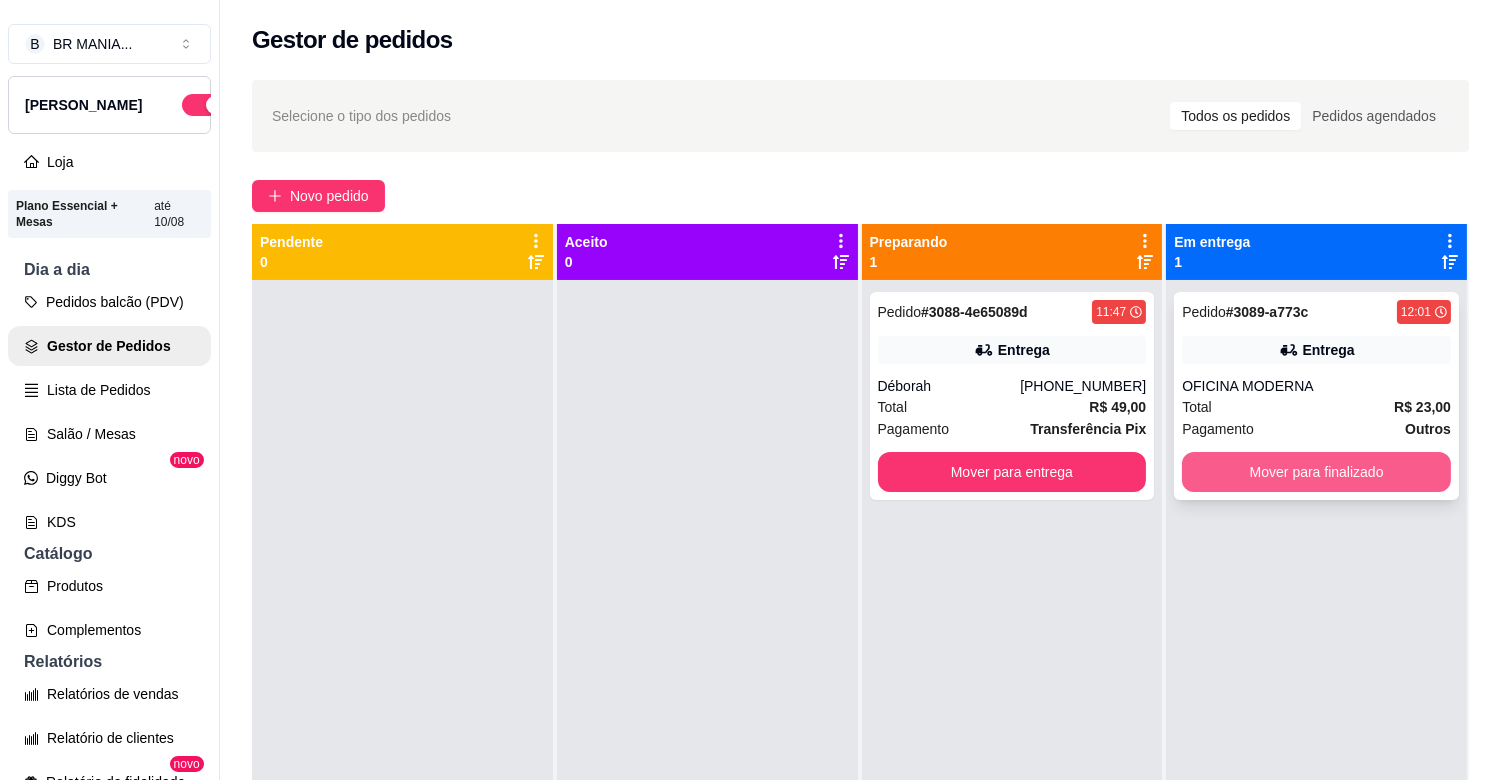 click on "Mover para finalizado" at bounding box center [1316, 472] 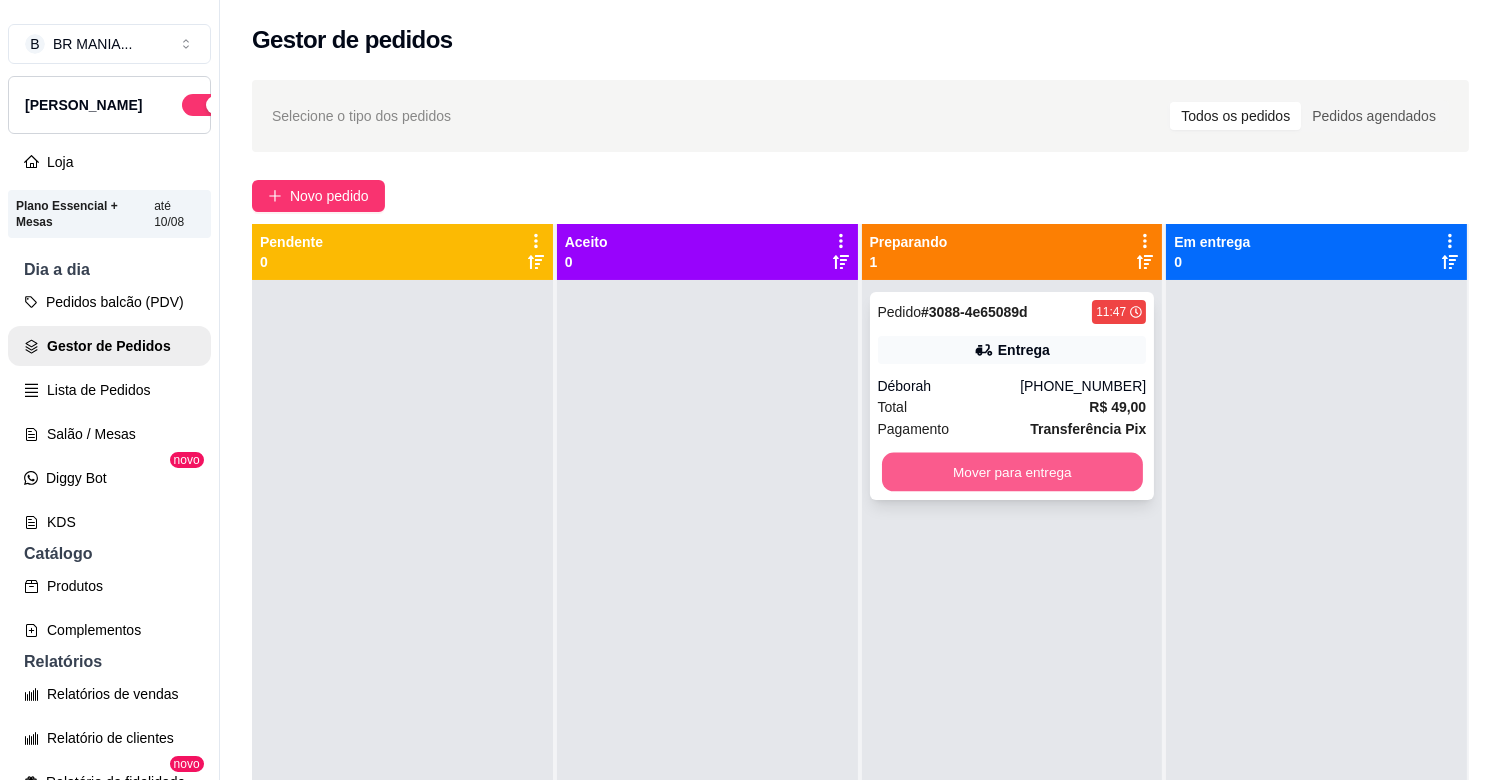 click on "Mover para entrega" at bounding box center (1012, 472) 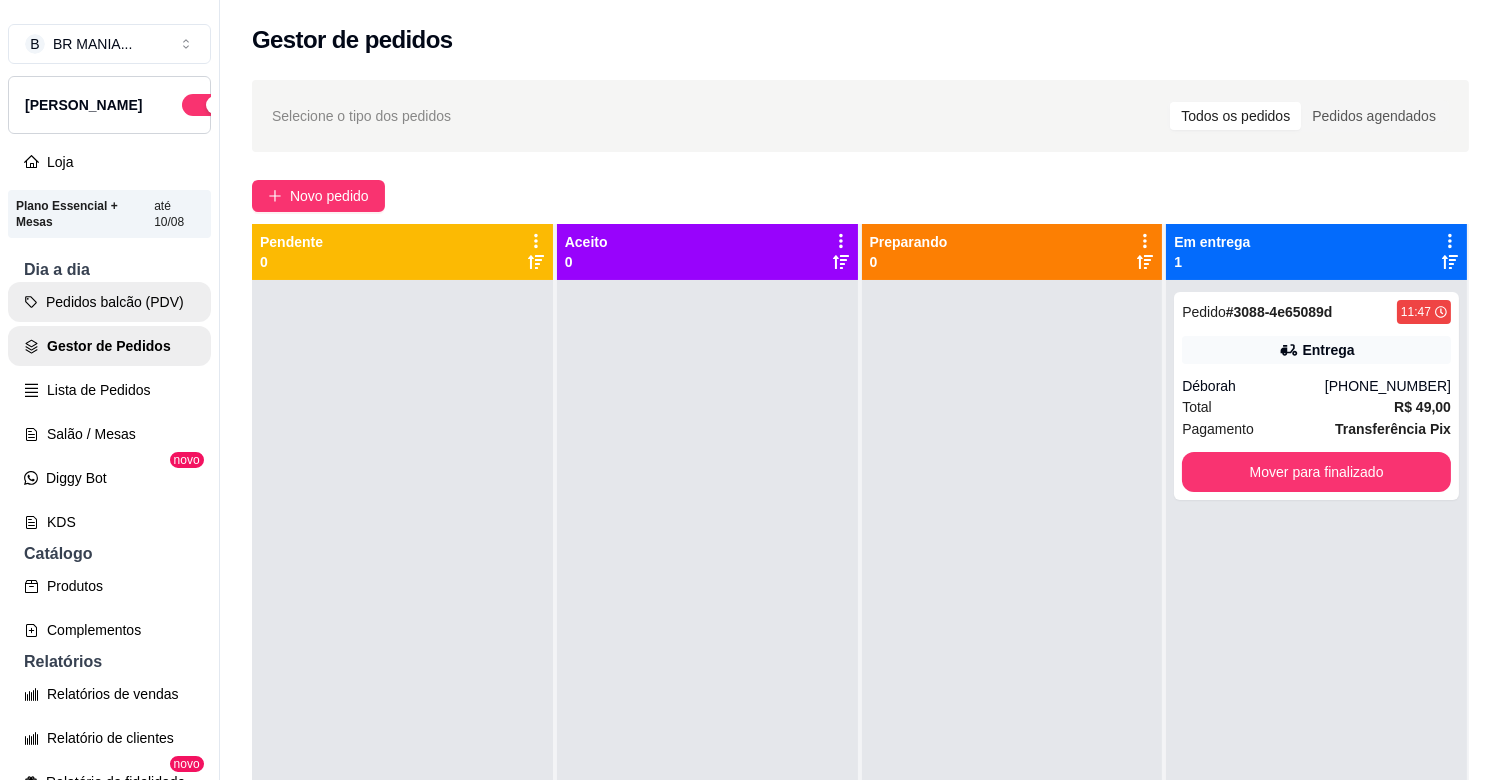 click on "Pedidos balcão (PDV)" at bounding box center (109, 302) 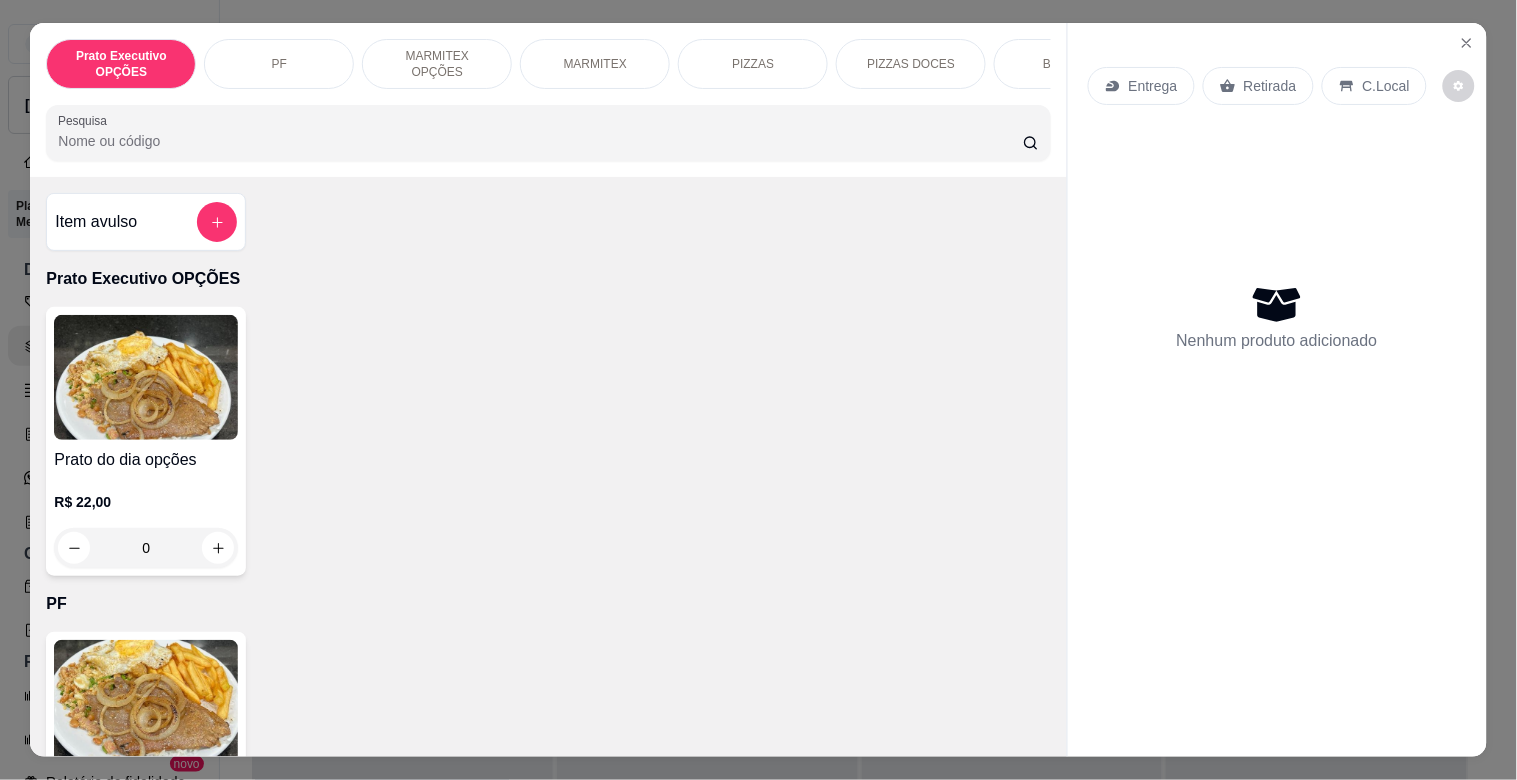 drag, startPoint x: 556, startPoint y: 68, endPoint x: 501, endPoint y: 87, distance: 58.189346 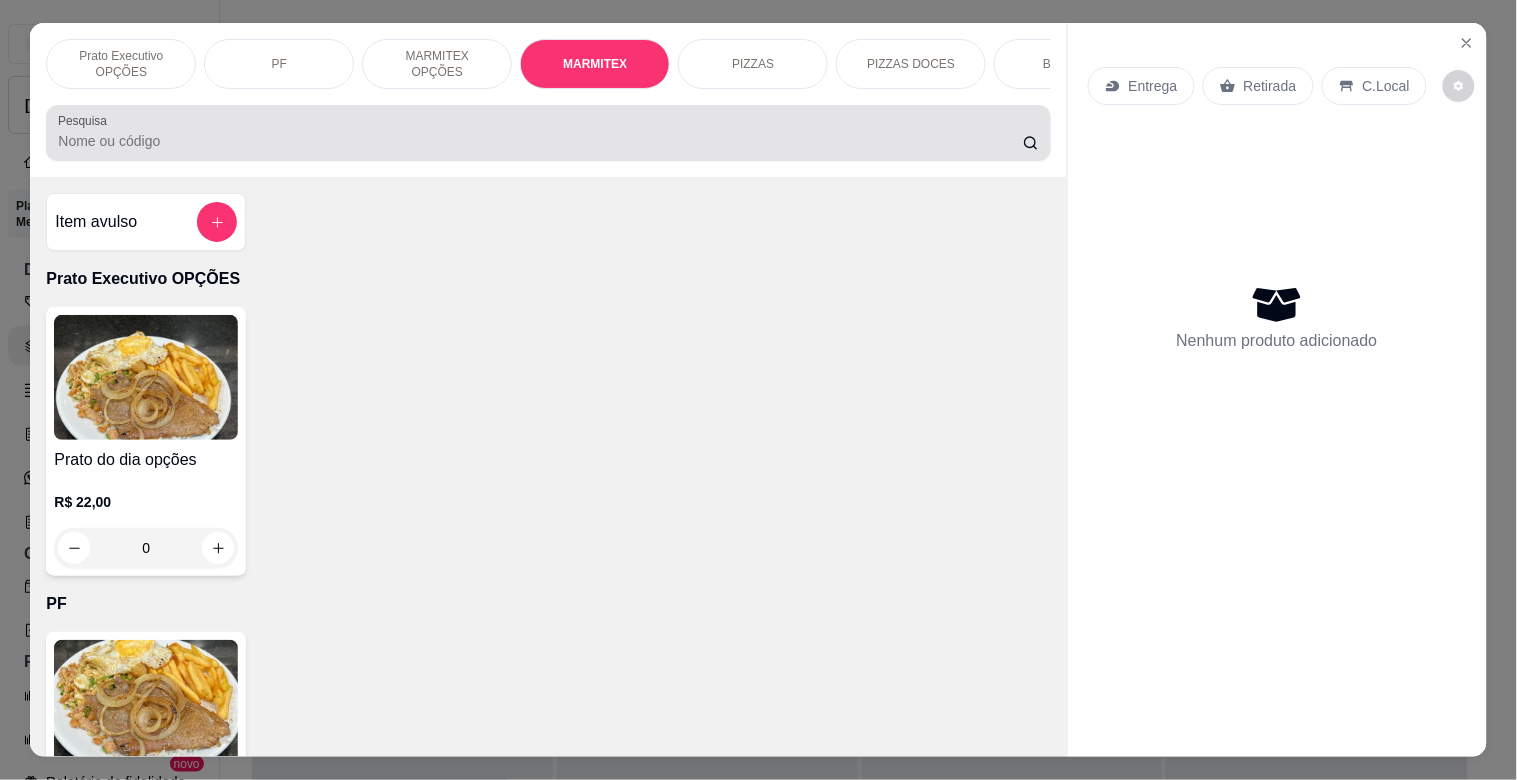 scroll, scrollTop: 1064, scrollLeft: 0, axis: vertical 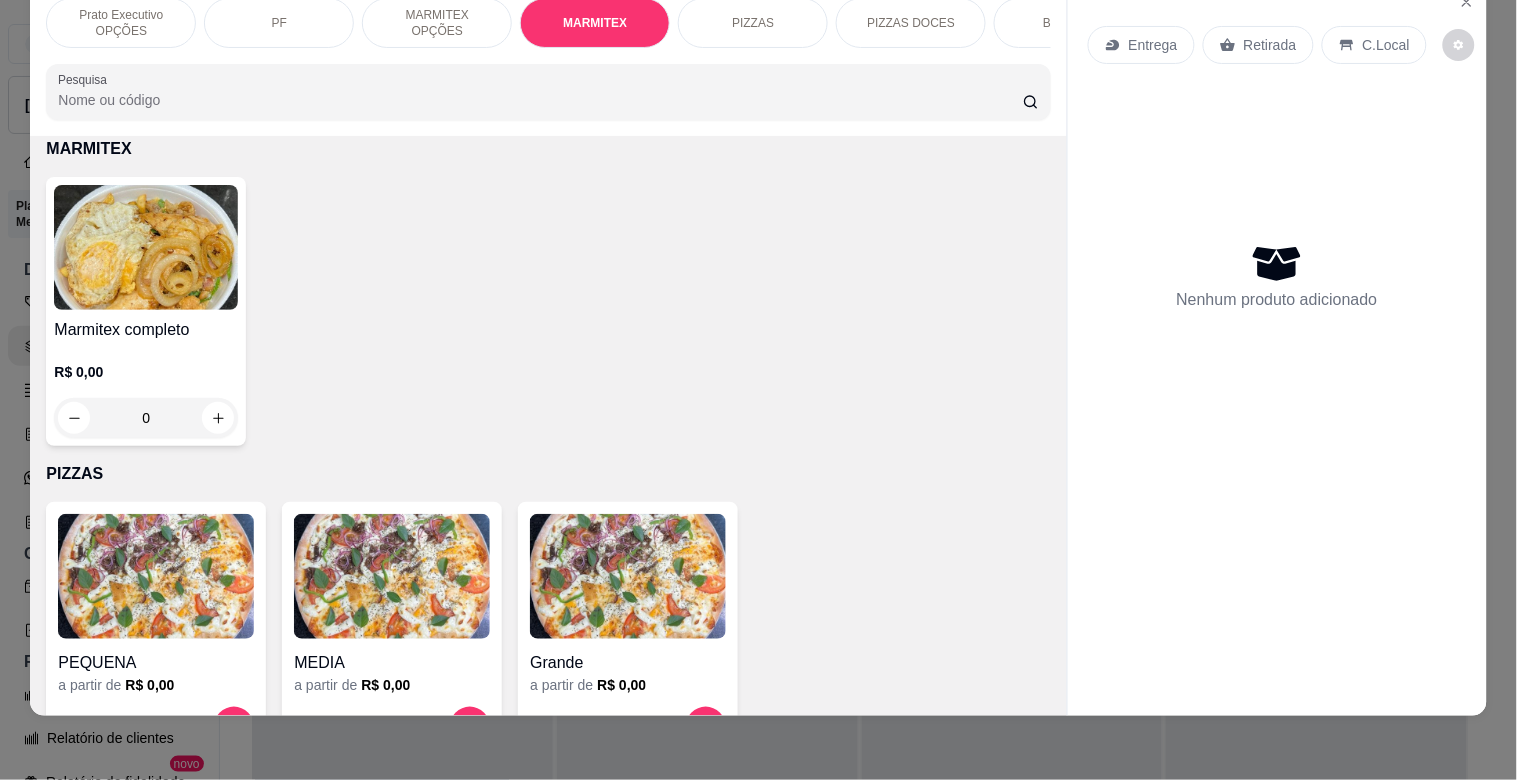 click at bounding box center (146, 247) 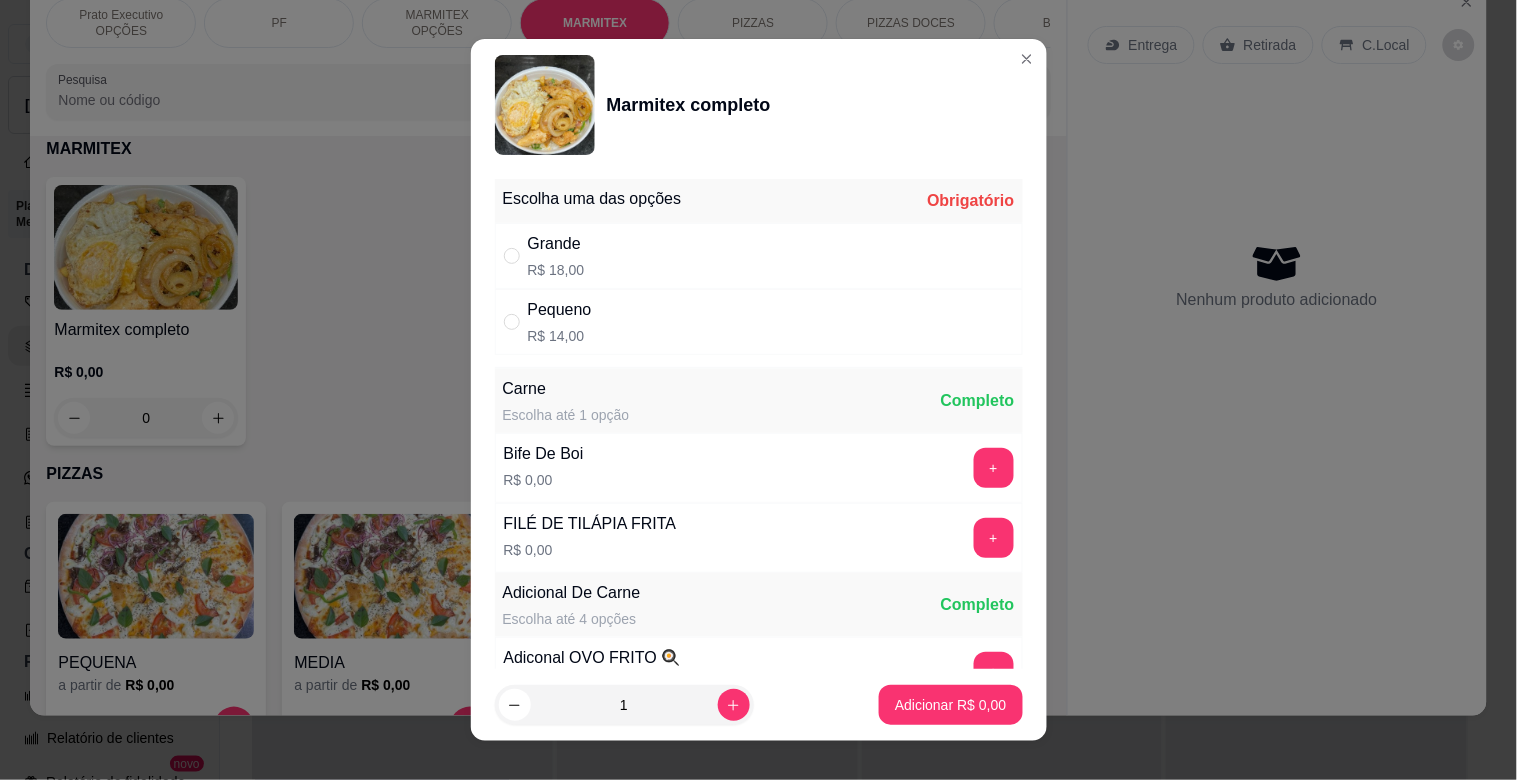 click on "Grande  R$ 18,00" at bounding box center [759, 256] 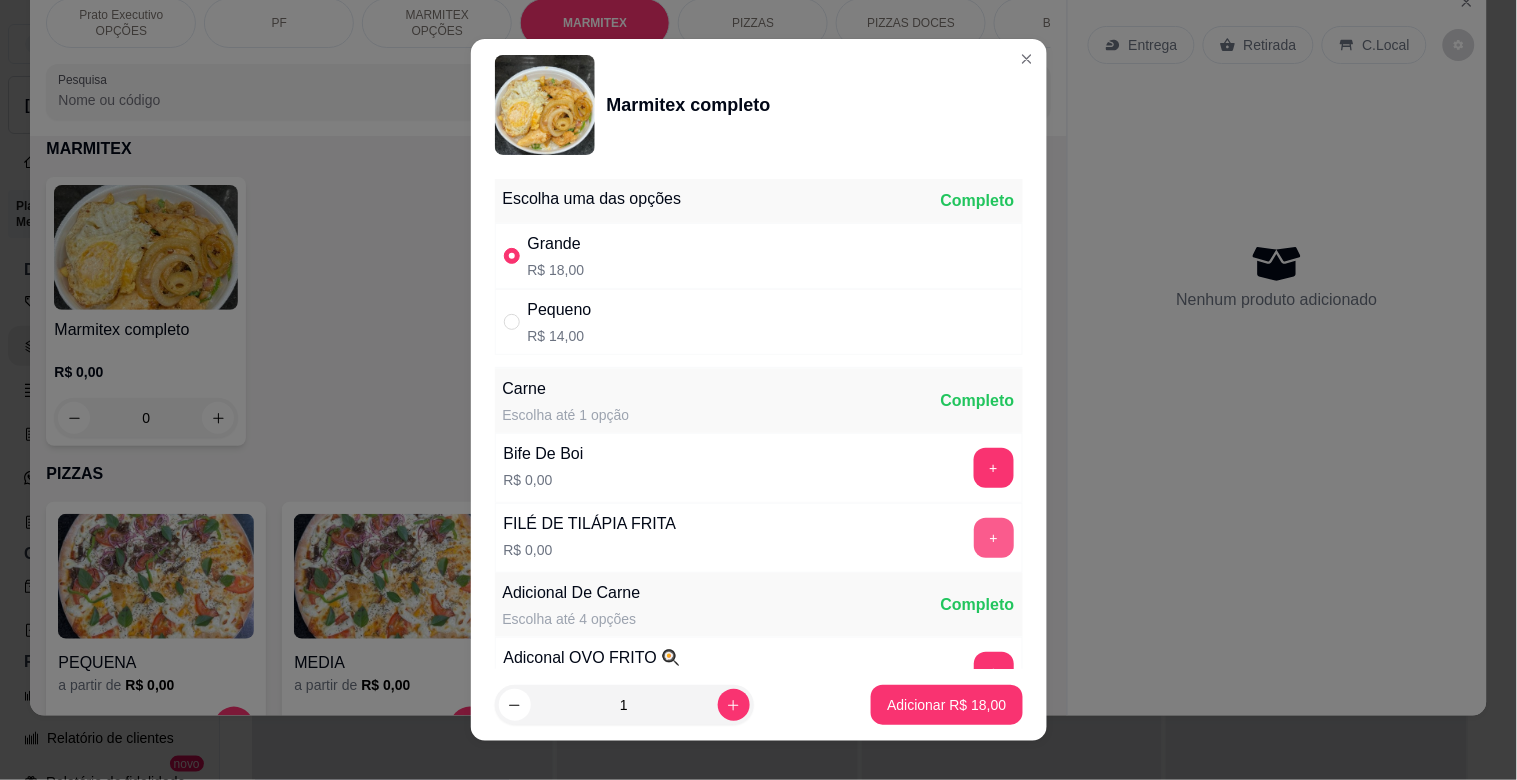click on "+" at bounding box center (994, 538) 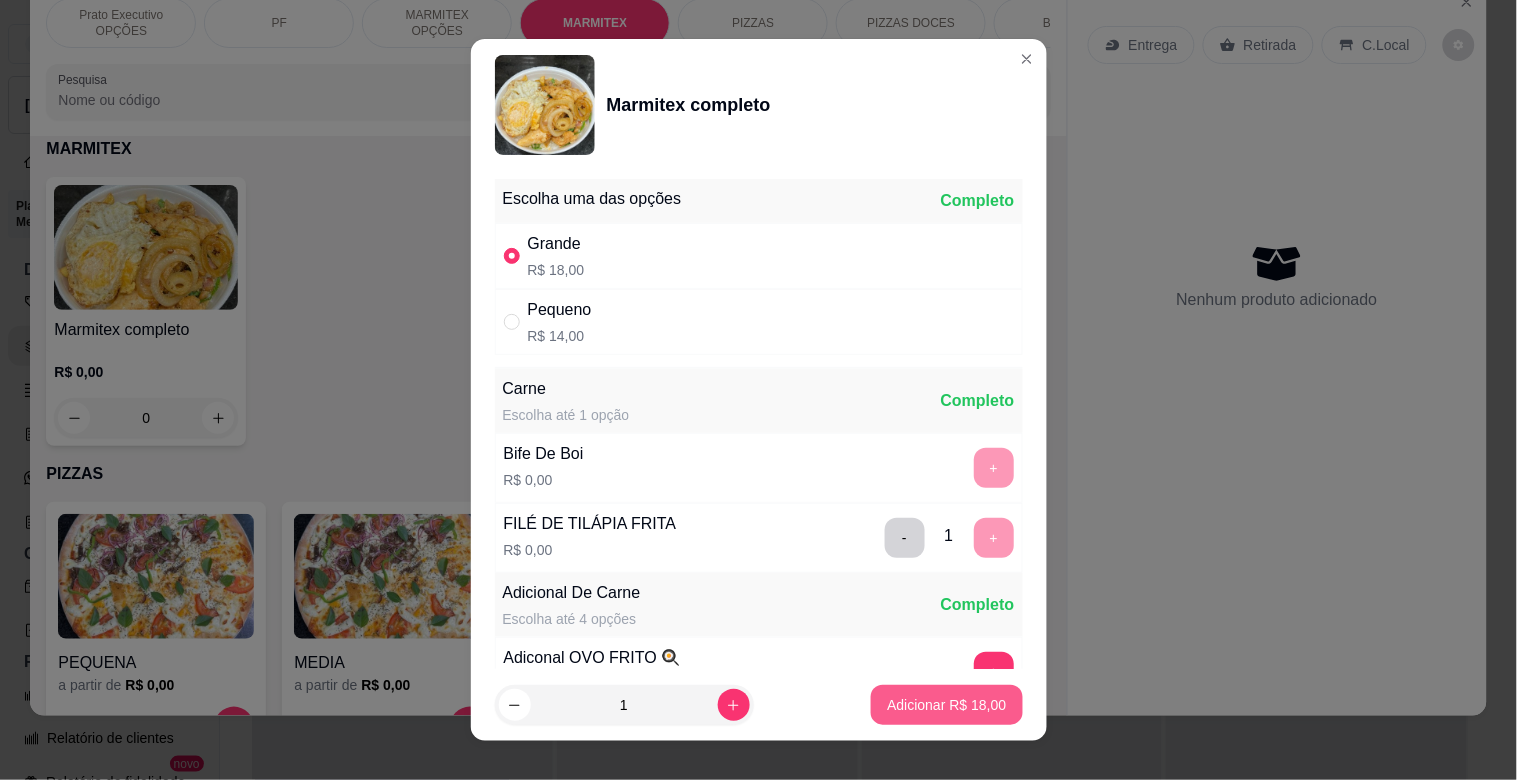 click on "Adicionar   R$ 18,00" at bounding box center (946, 705) 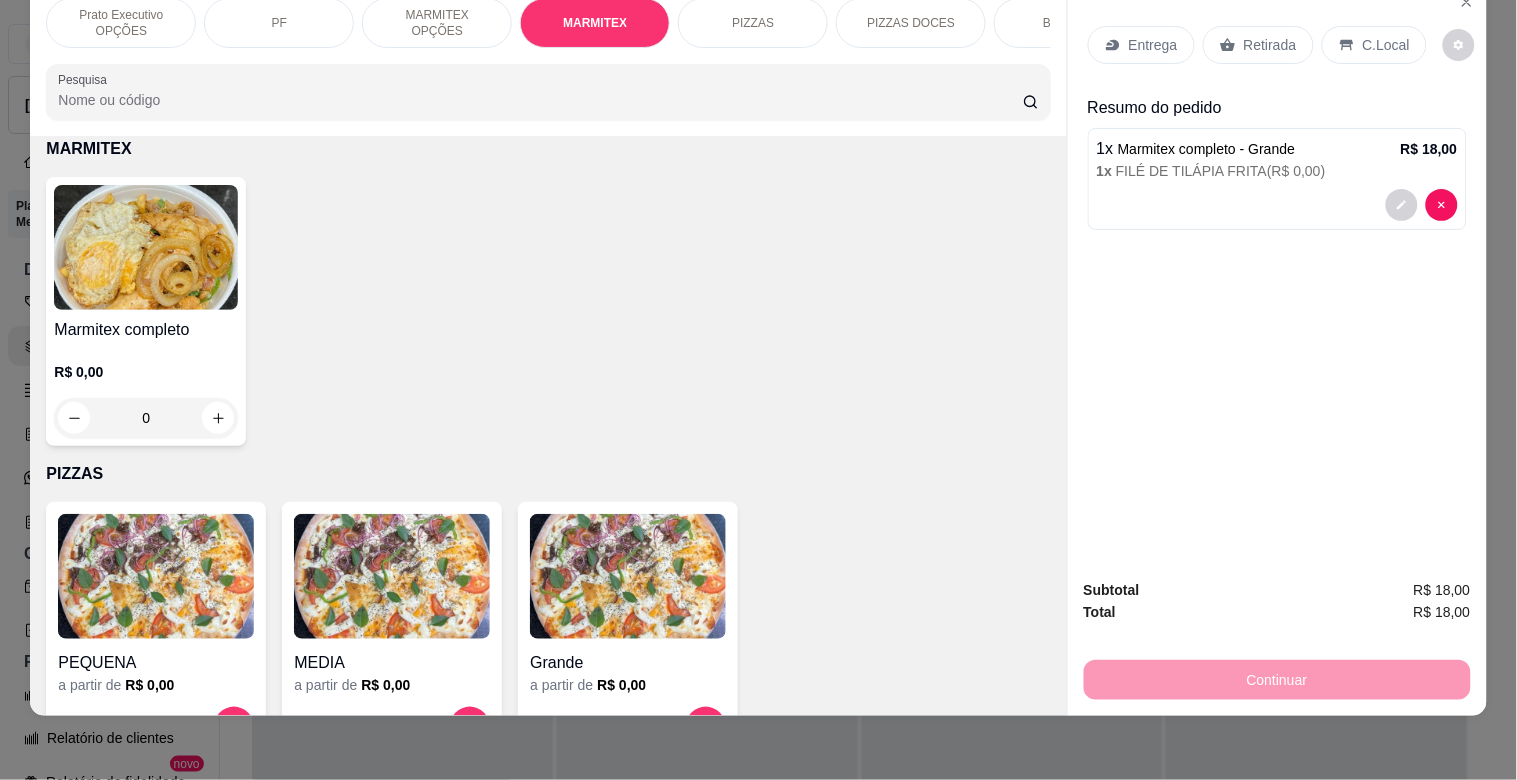 click on "Retirada" at bounding box center (1270, 45) 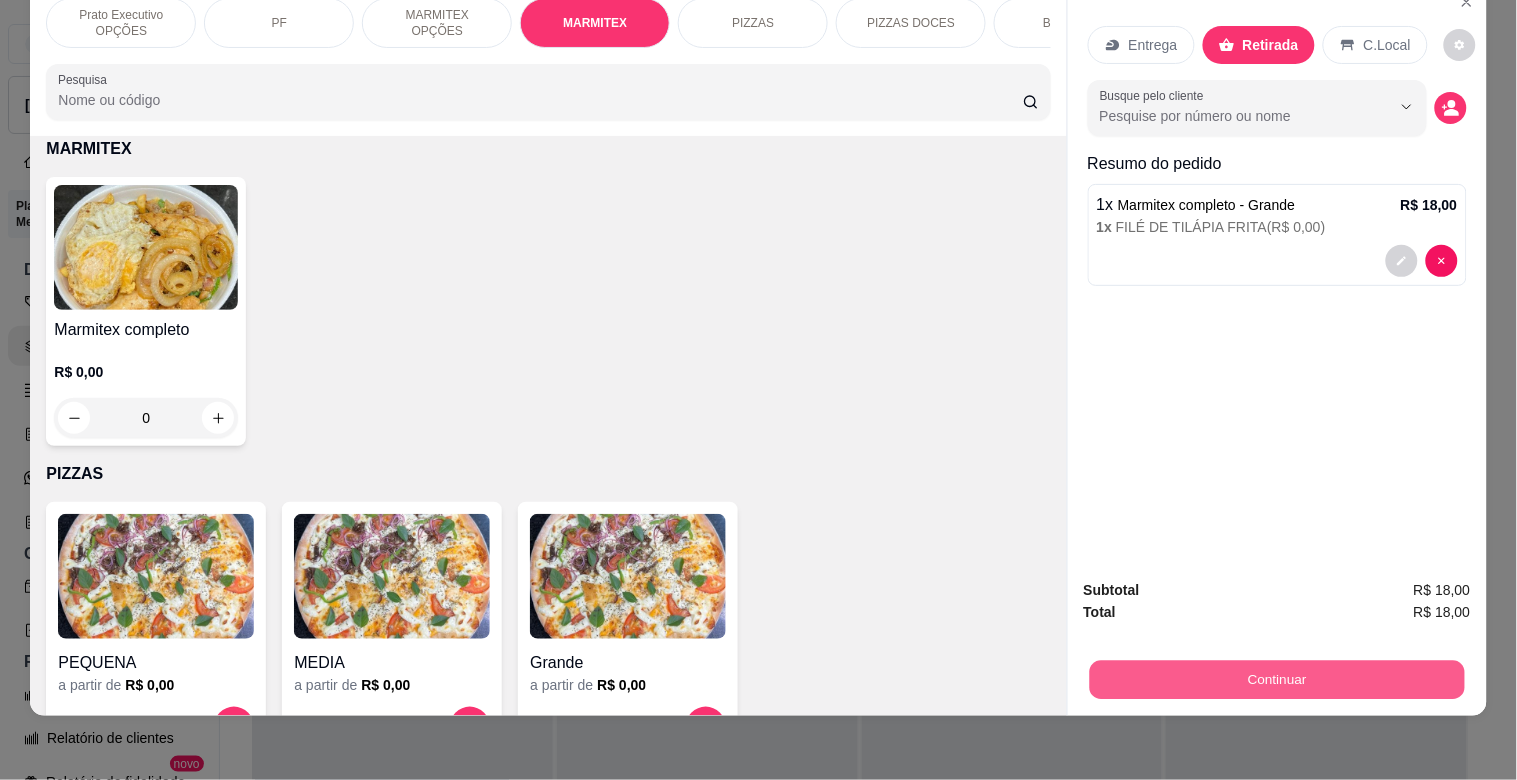 click on "Continuar" at bounding box center [1276, 679] 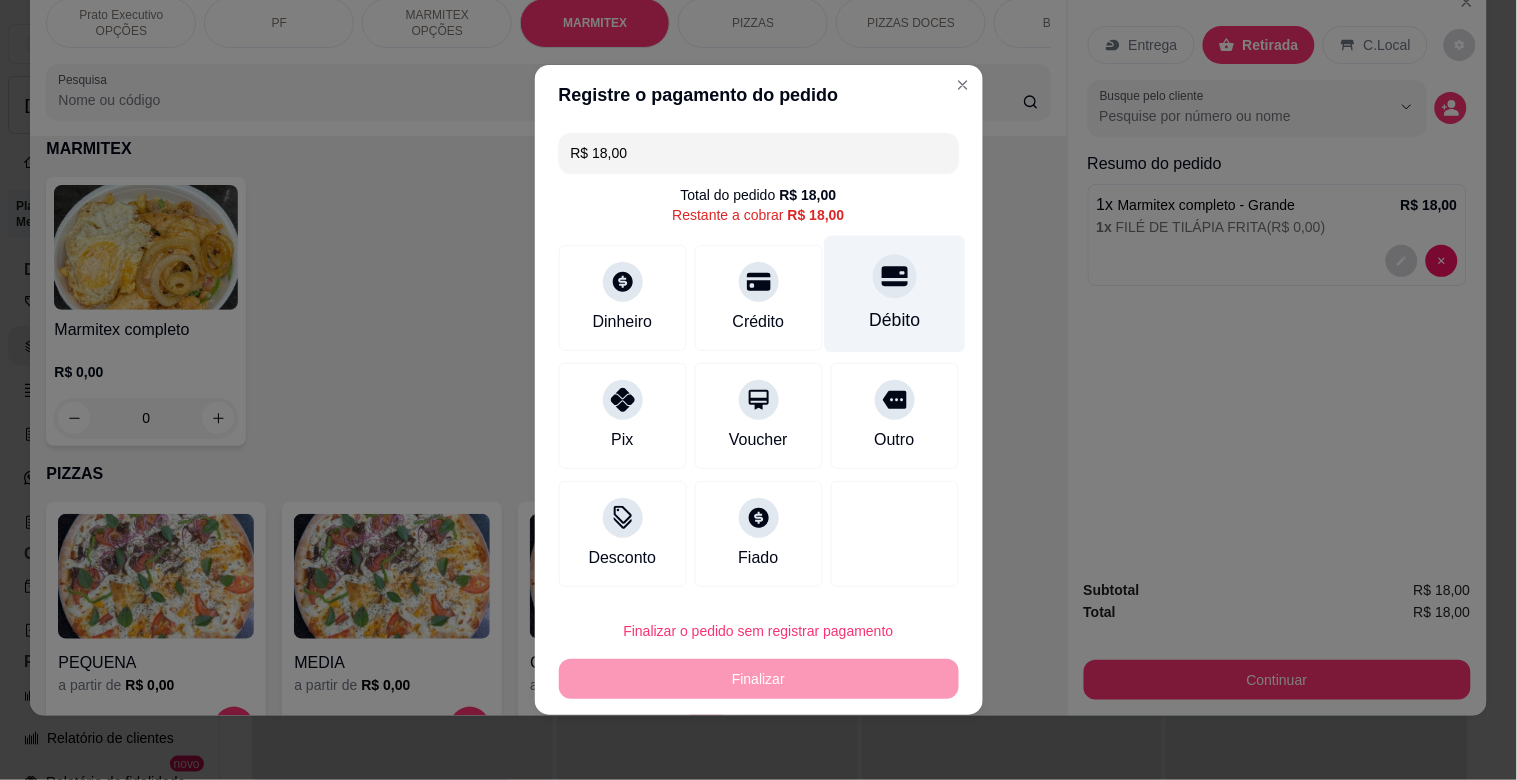 click on "Débito" at bounding box center (894, 294) 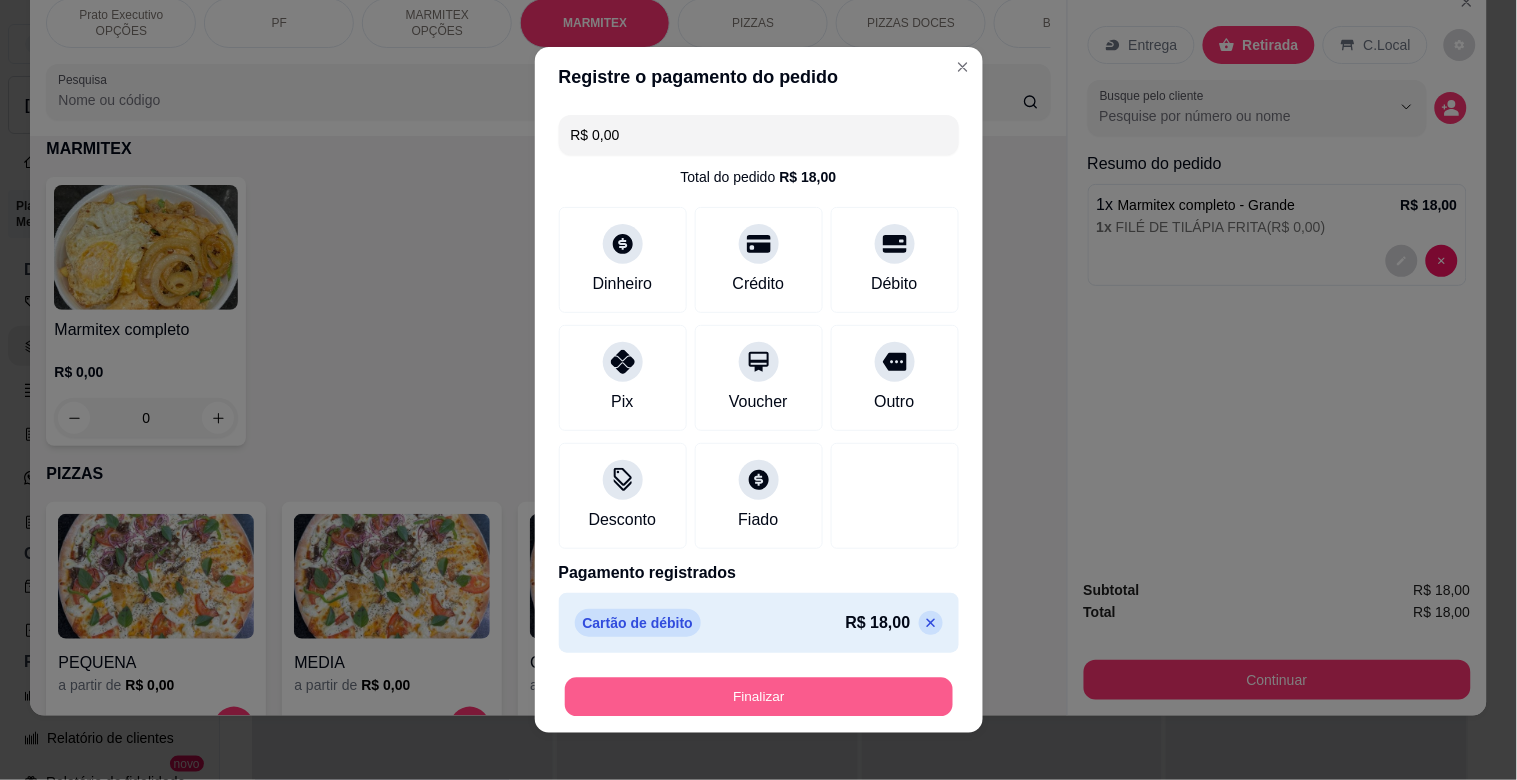 click on "Finalizar" at bounding box center (759, 697) 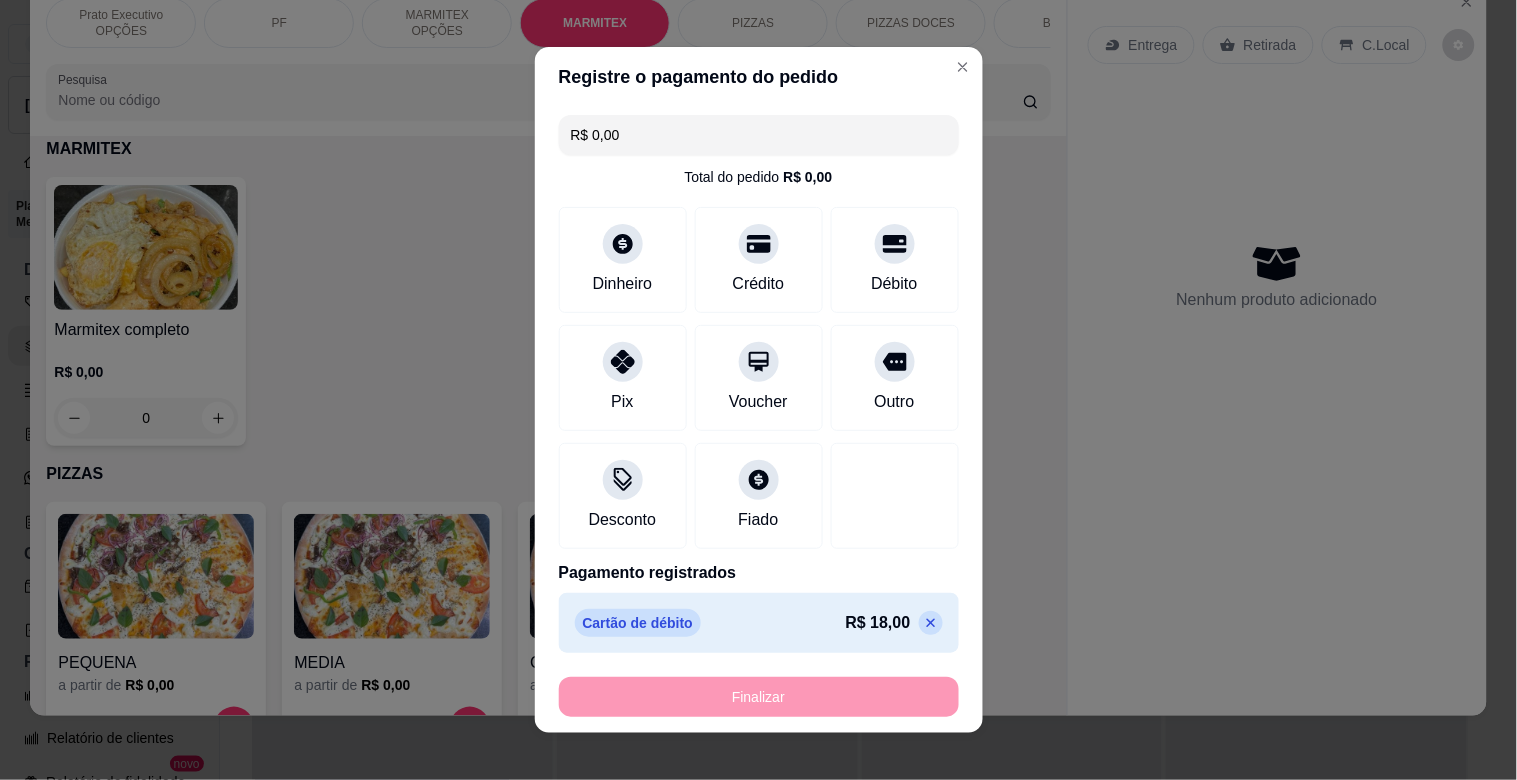type on "-R$ 18,00" 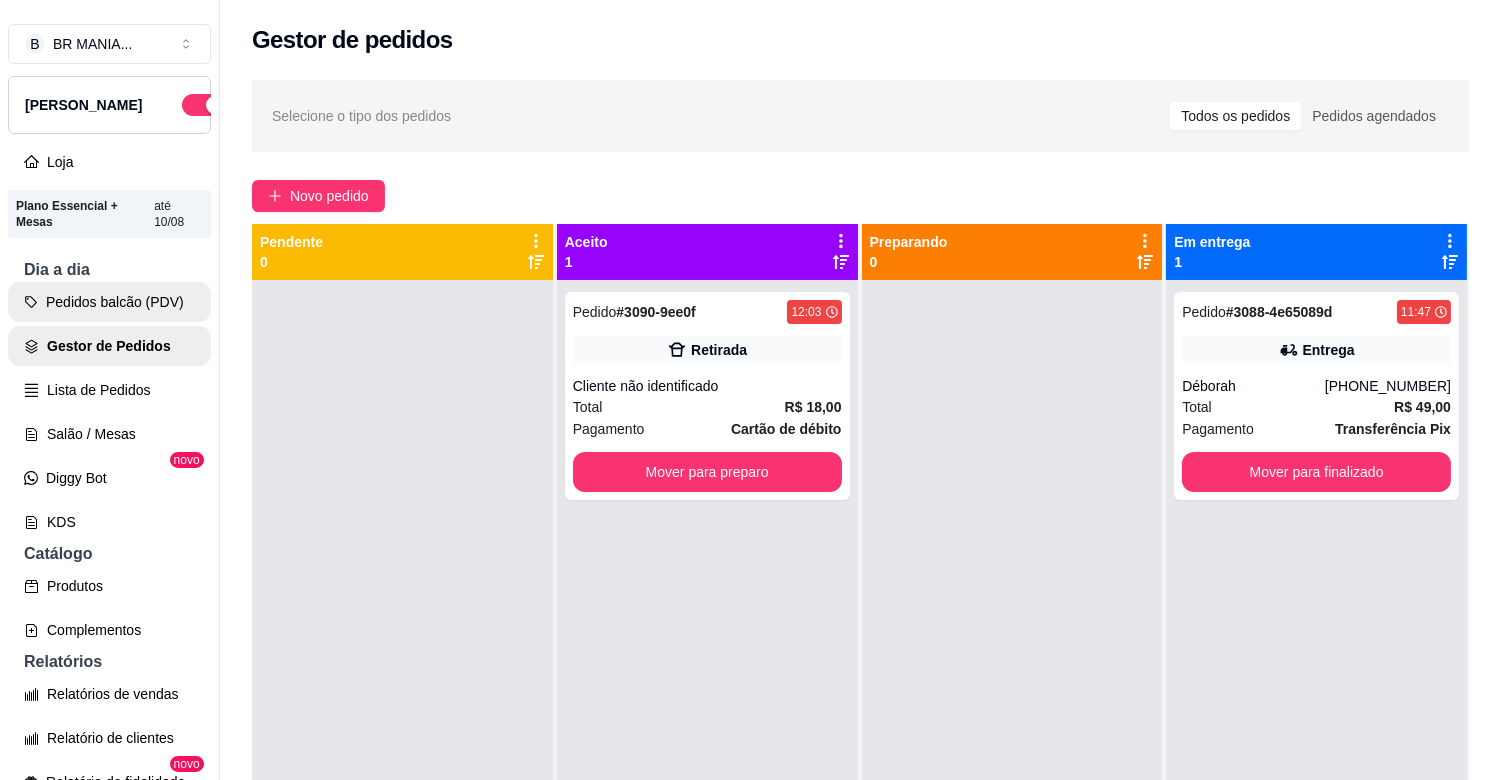 click on "Pedidos balcão (PDV)" at bounding box center [109, 302] 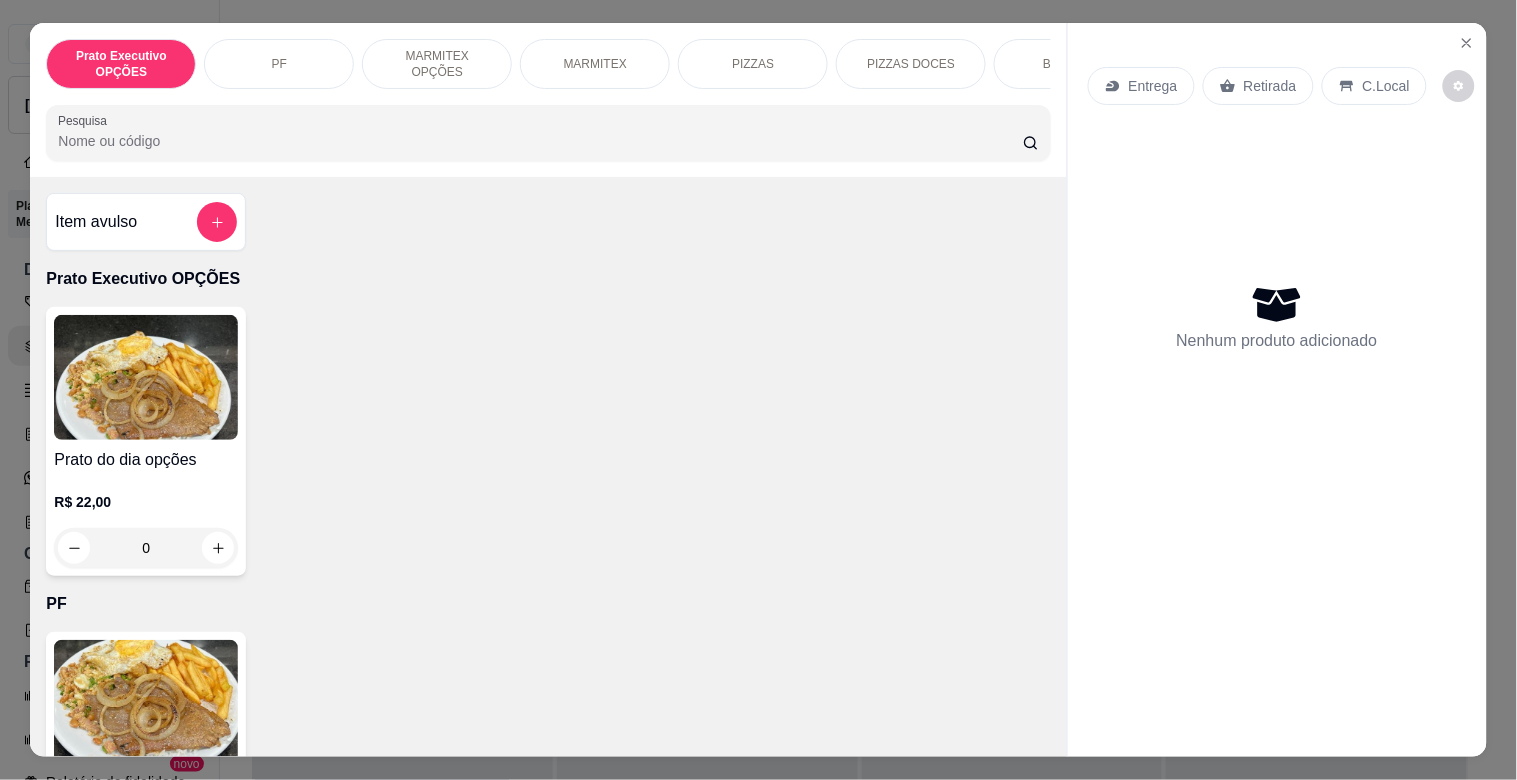 click at bounding box center (146, 702) 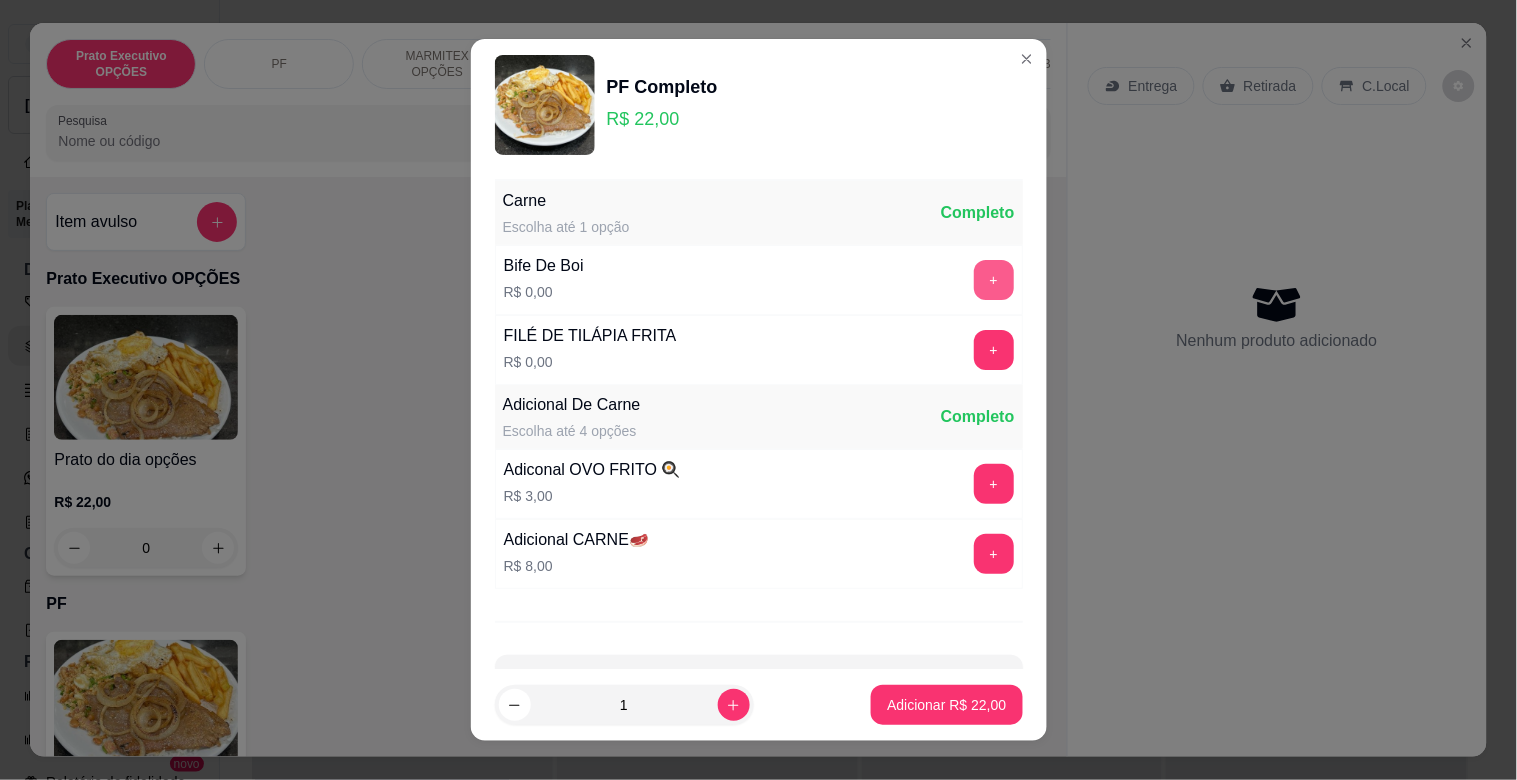 click on "+" at bounding box center (994, 280) 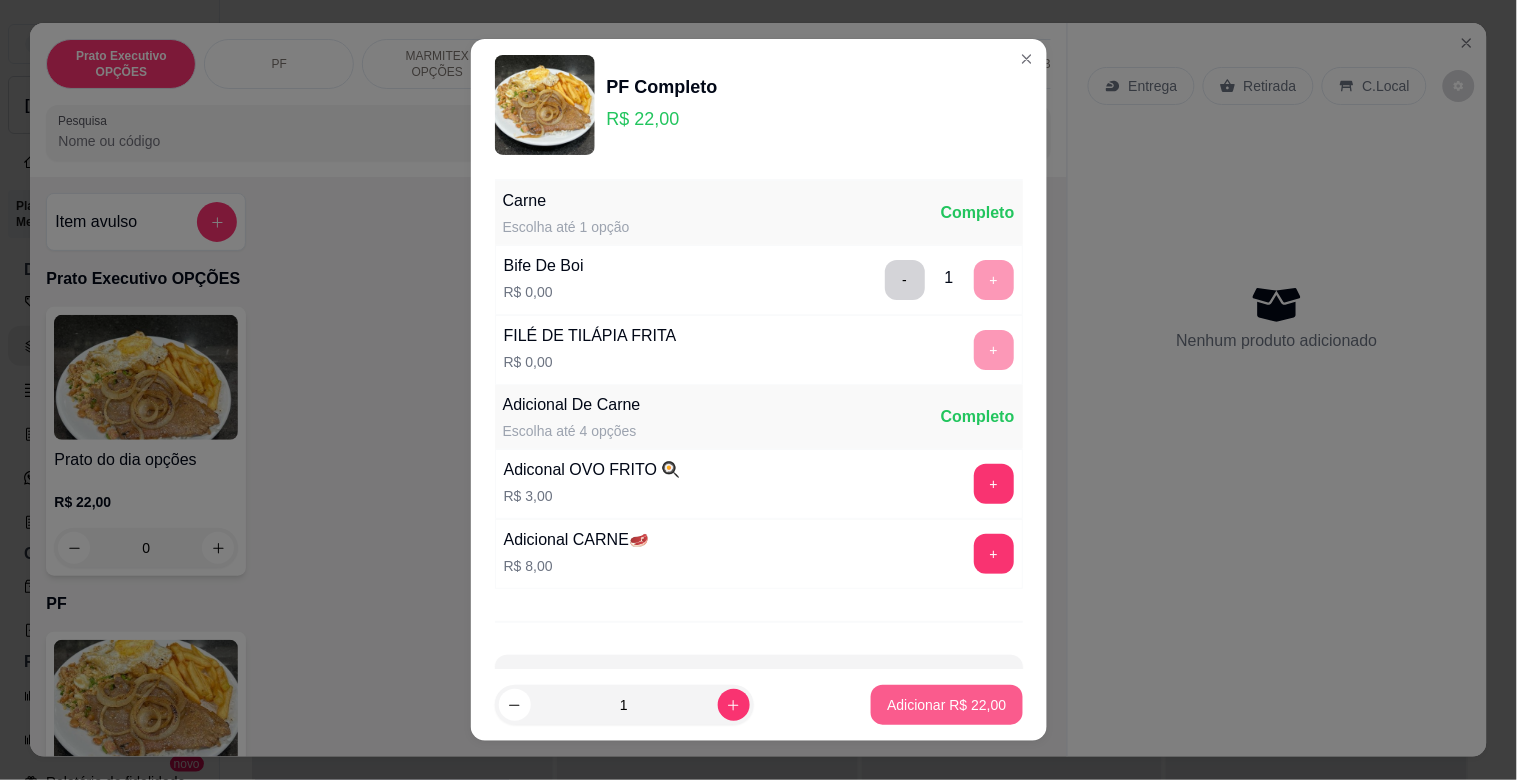 click on "Adicionar   R$ 22,00" at bounding box center (946, 705) 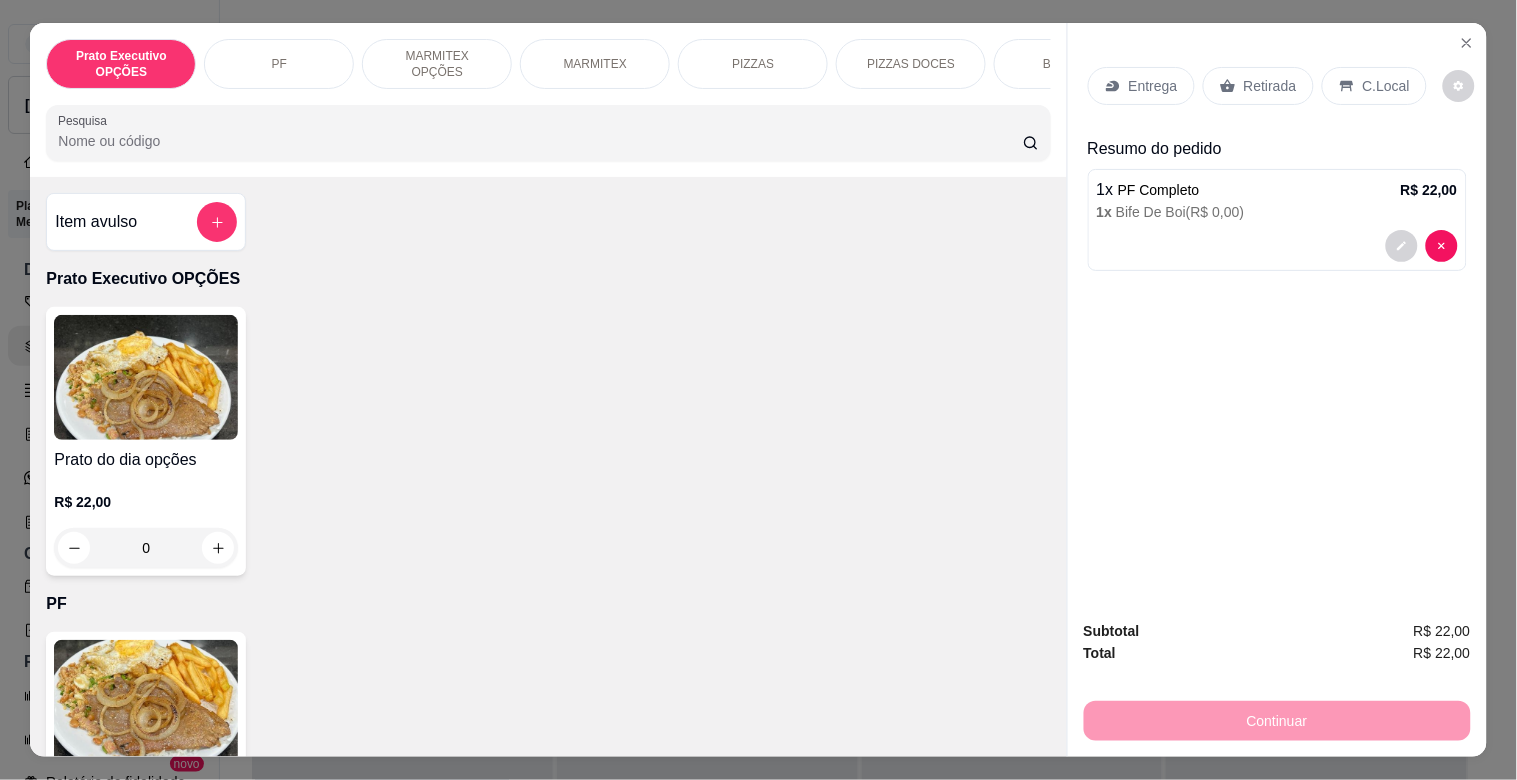 click on "C.Local" at bounding box center (1386, 86) 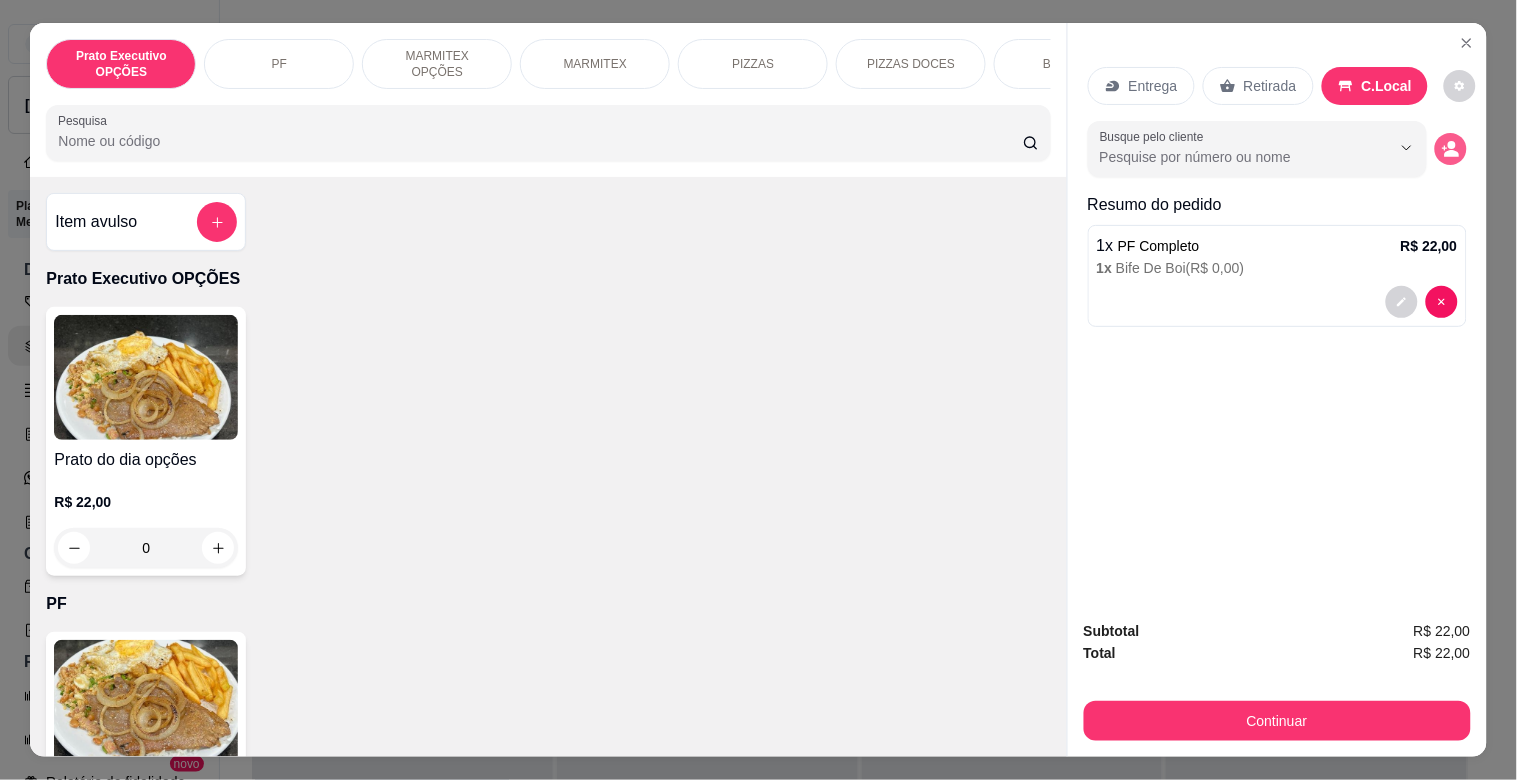 click 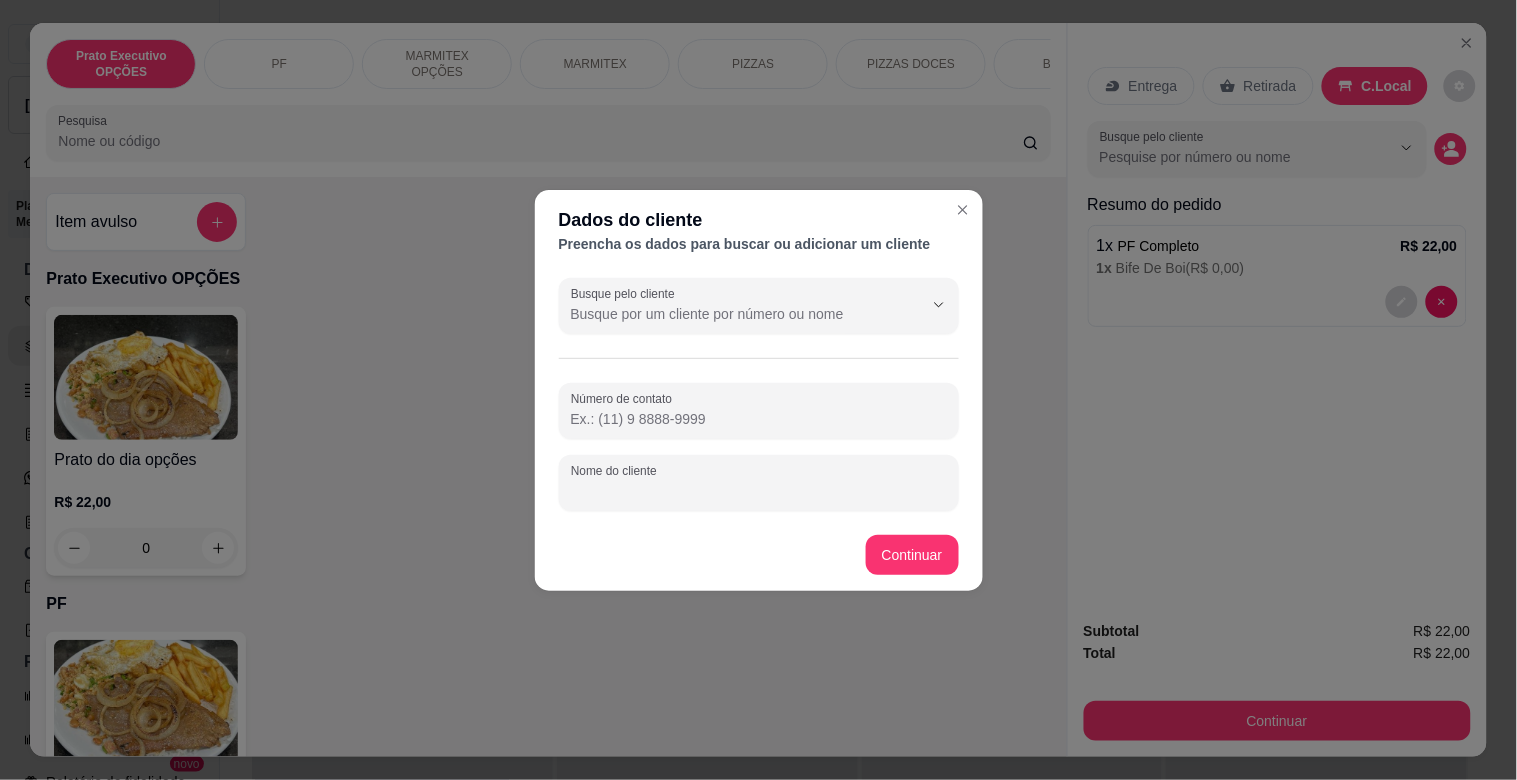 click on "Nome do cliente" at bounding box center [759, 491] 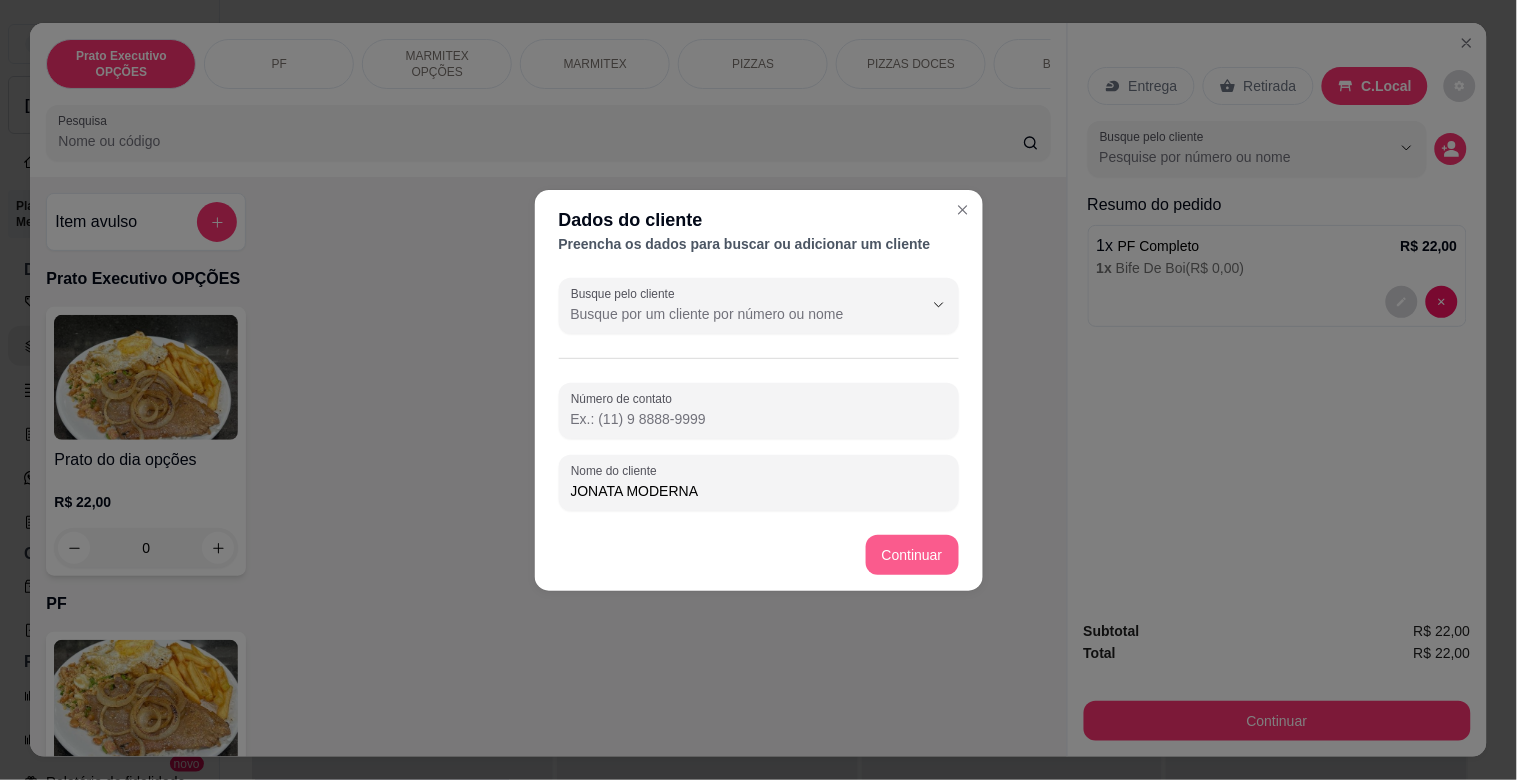 type on "JONATA MODERNA" 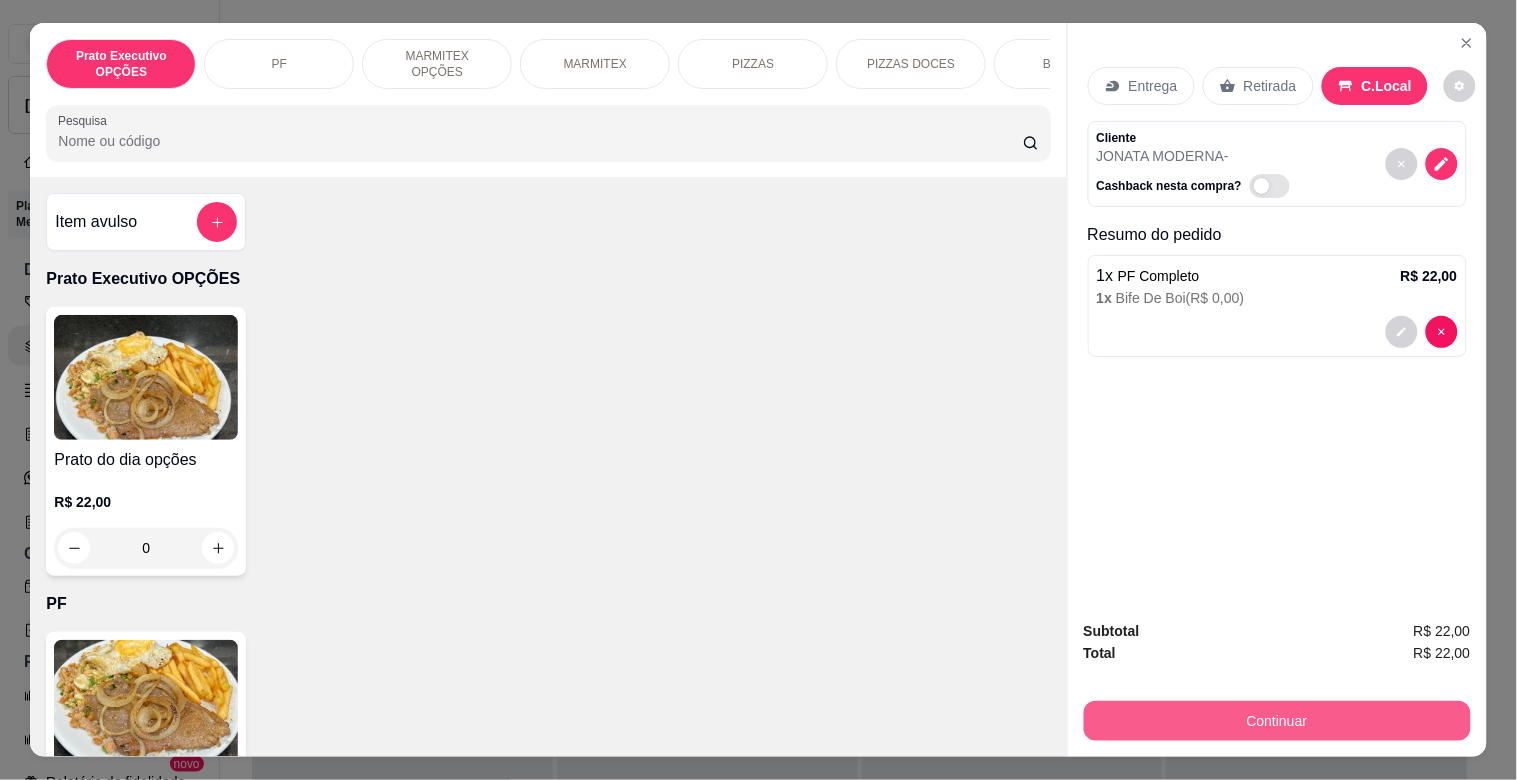 click on "Continuar" at bounding box center [1277, 721] 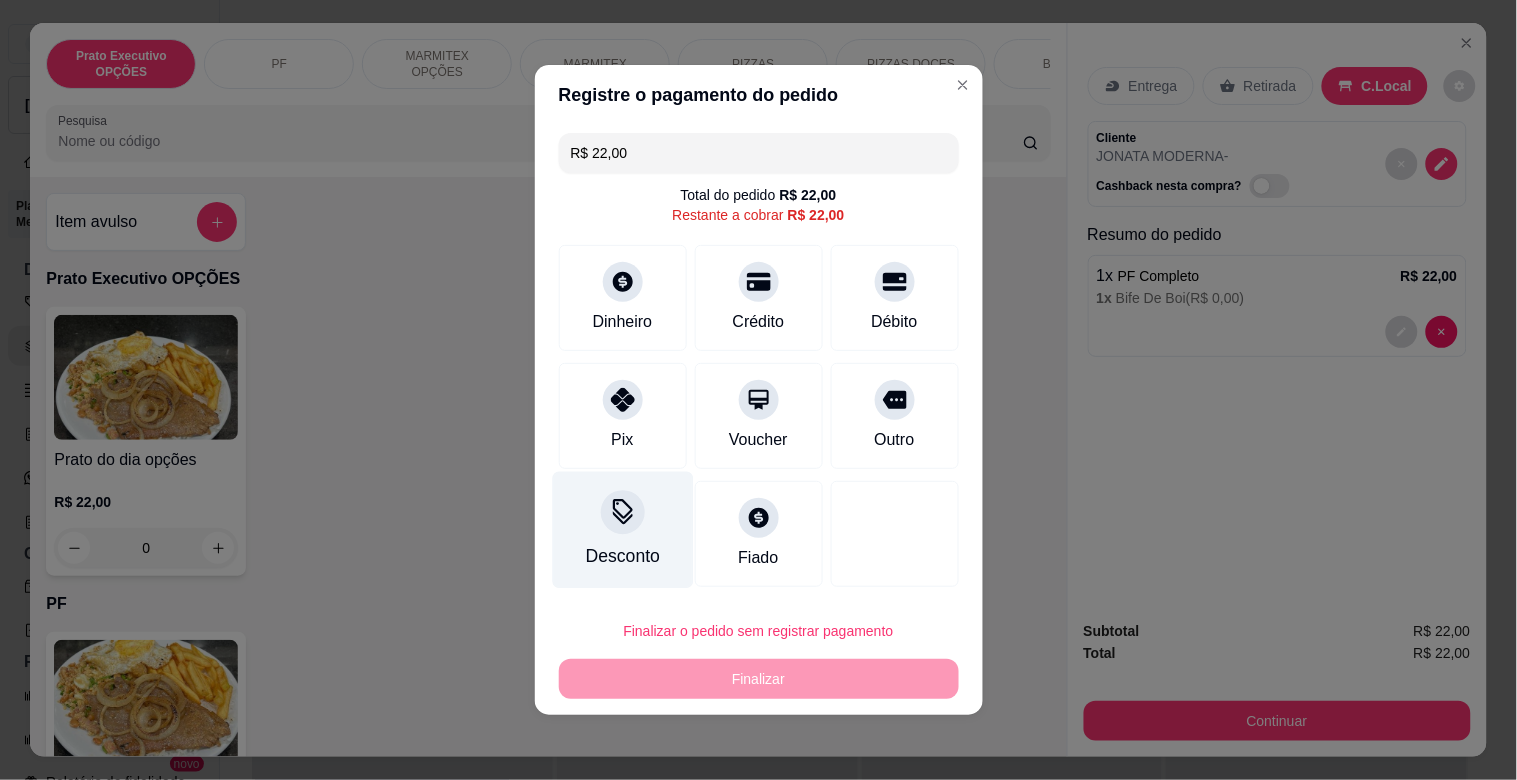 click at bounding box center [623, 512] 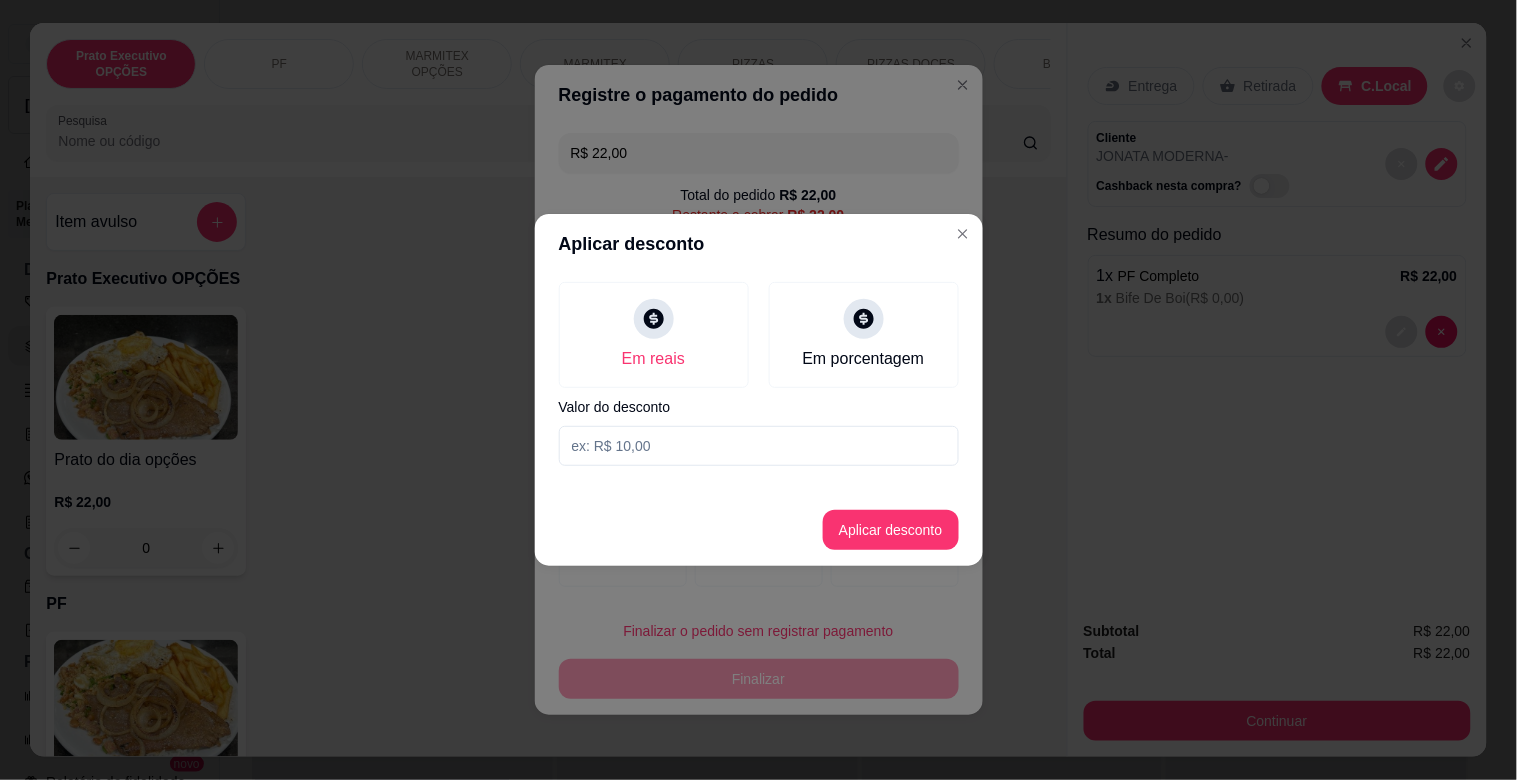click at bounding box center (759, 446) 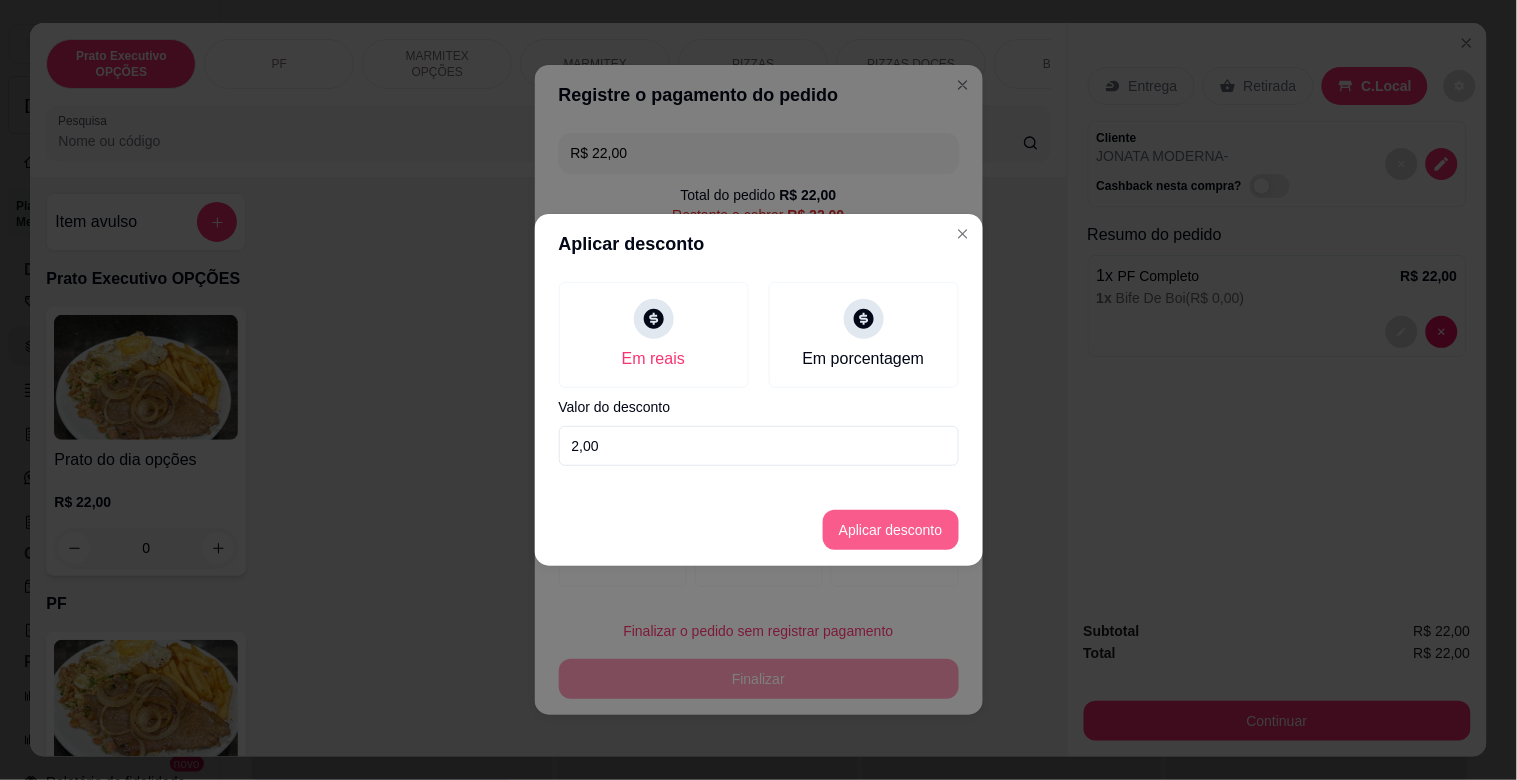 type on "2,00" 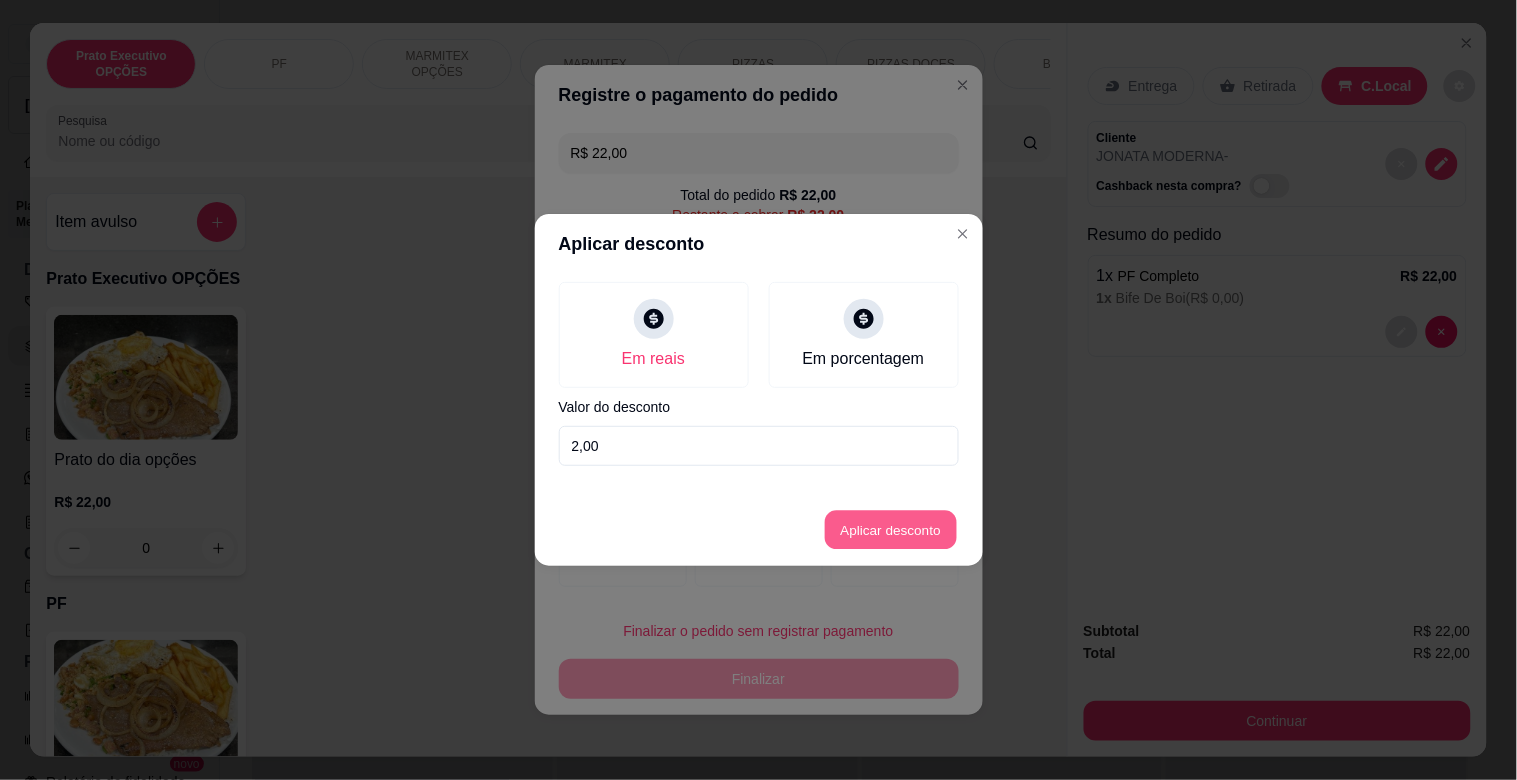 click on "Aplicar desconto" at bounding box center [890, 530] 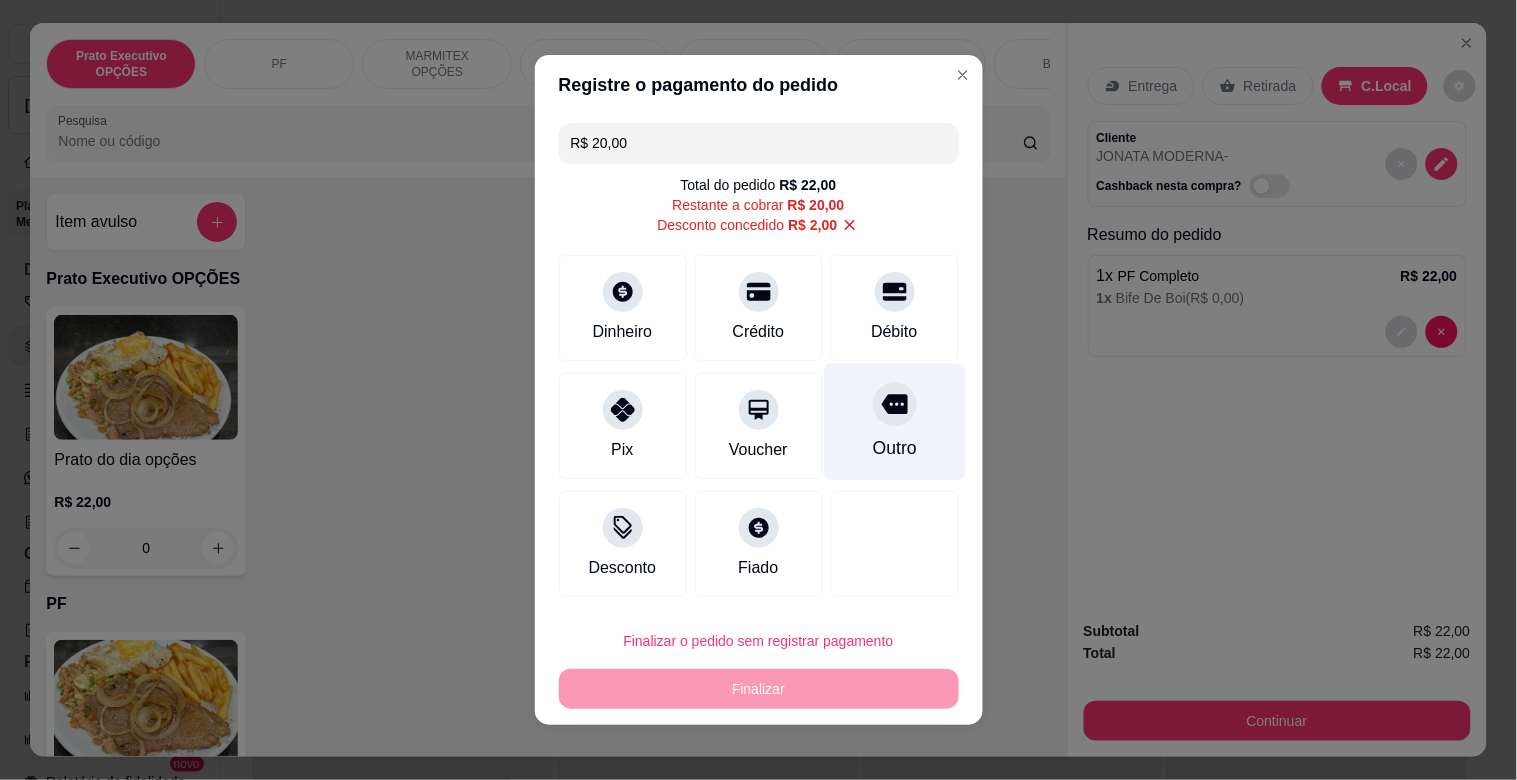 click at bounding box center (895, 404) 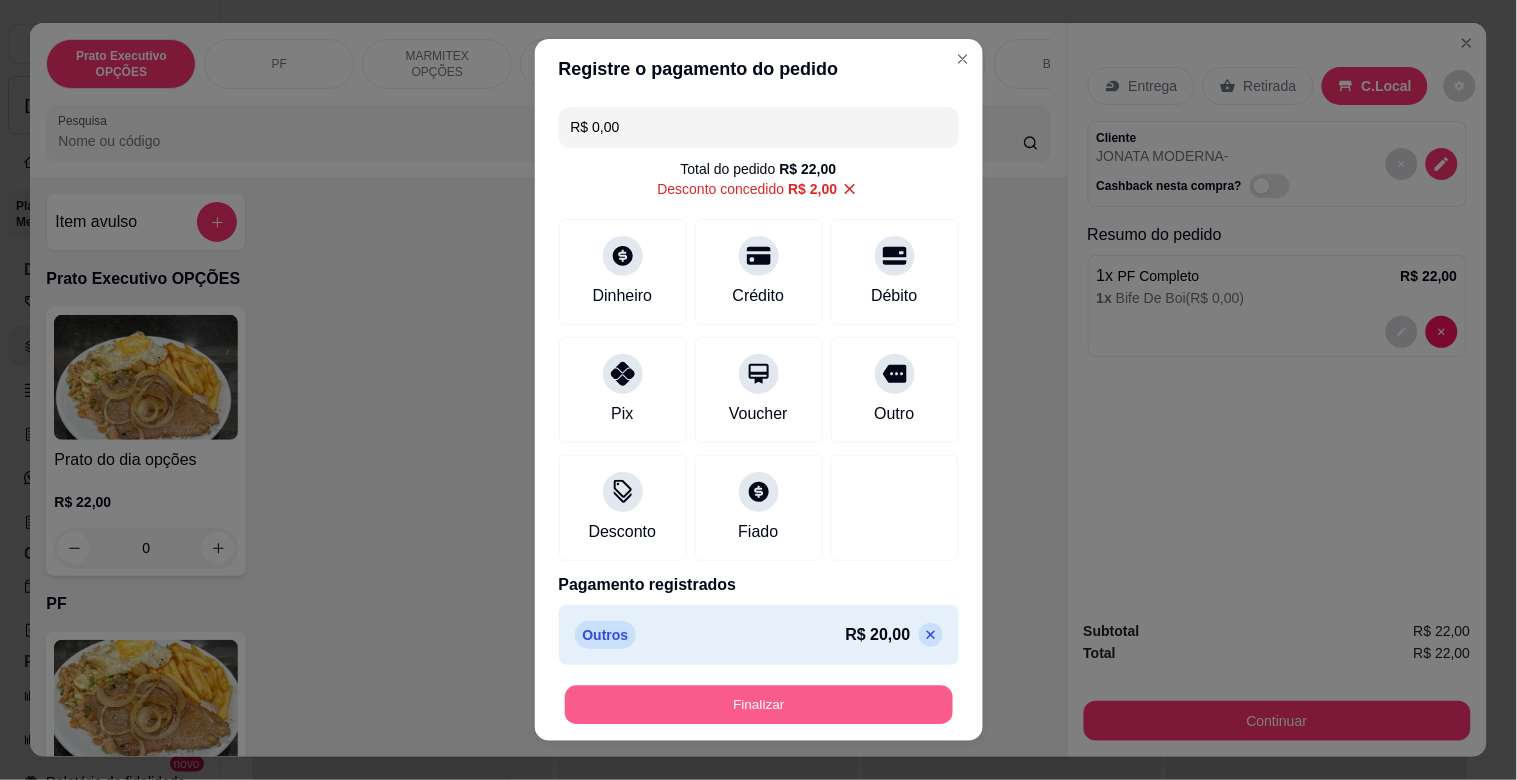 click on "Finalizar" at bounding box center (759, 705) 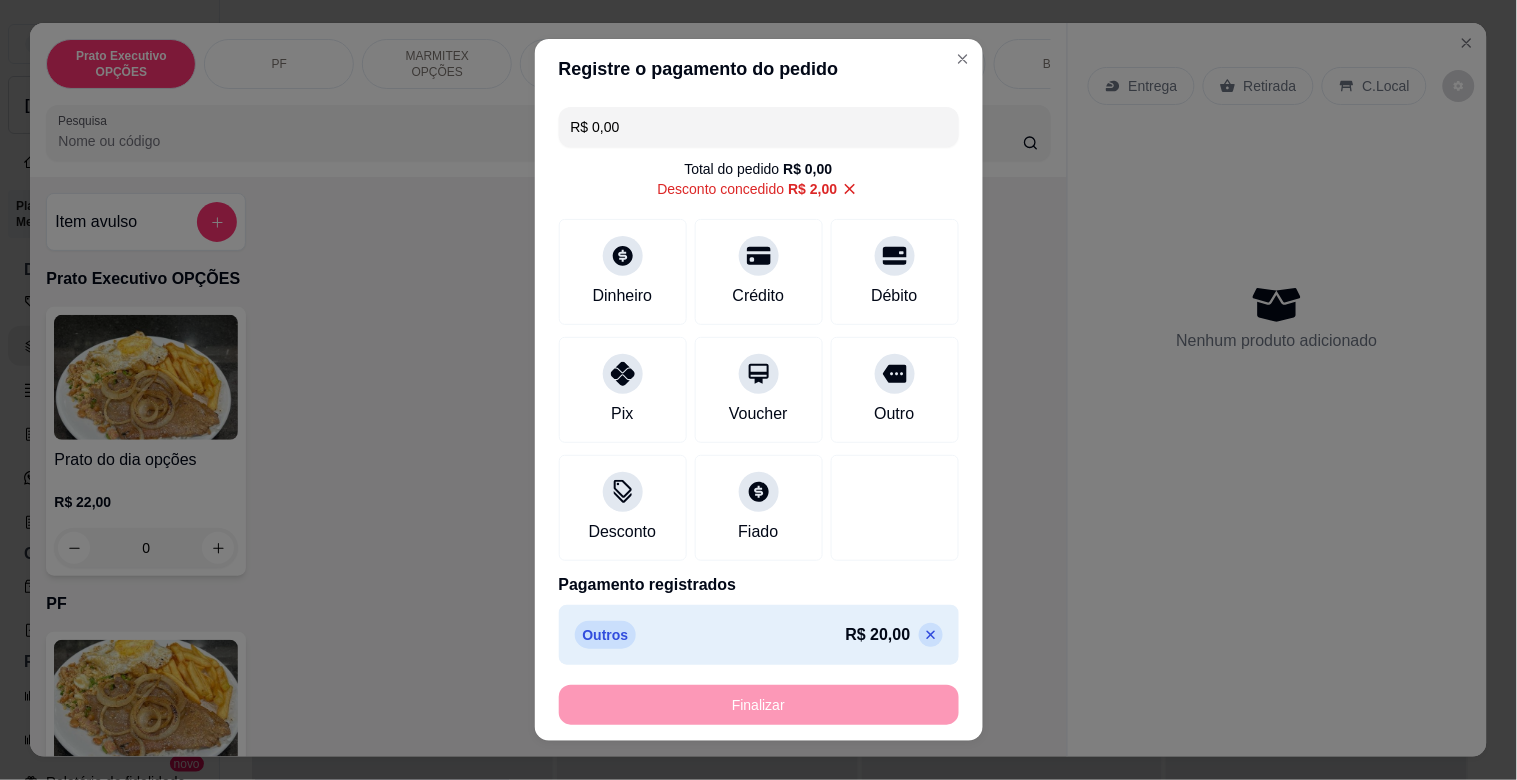 type on "-R$ 22,00" 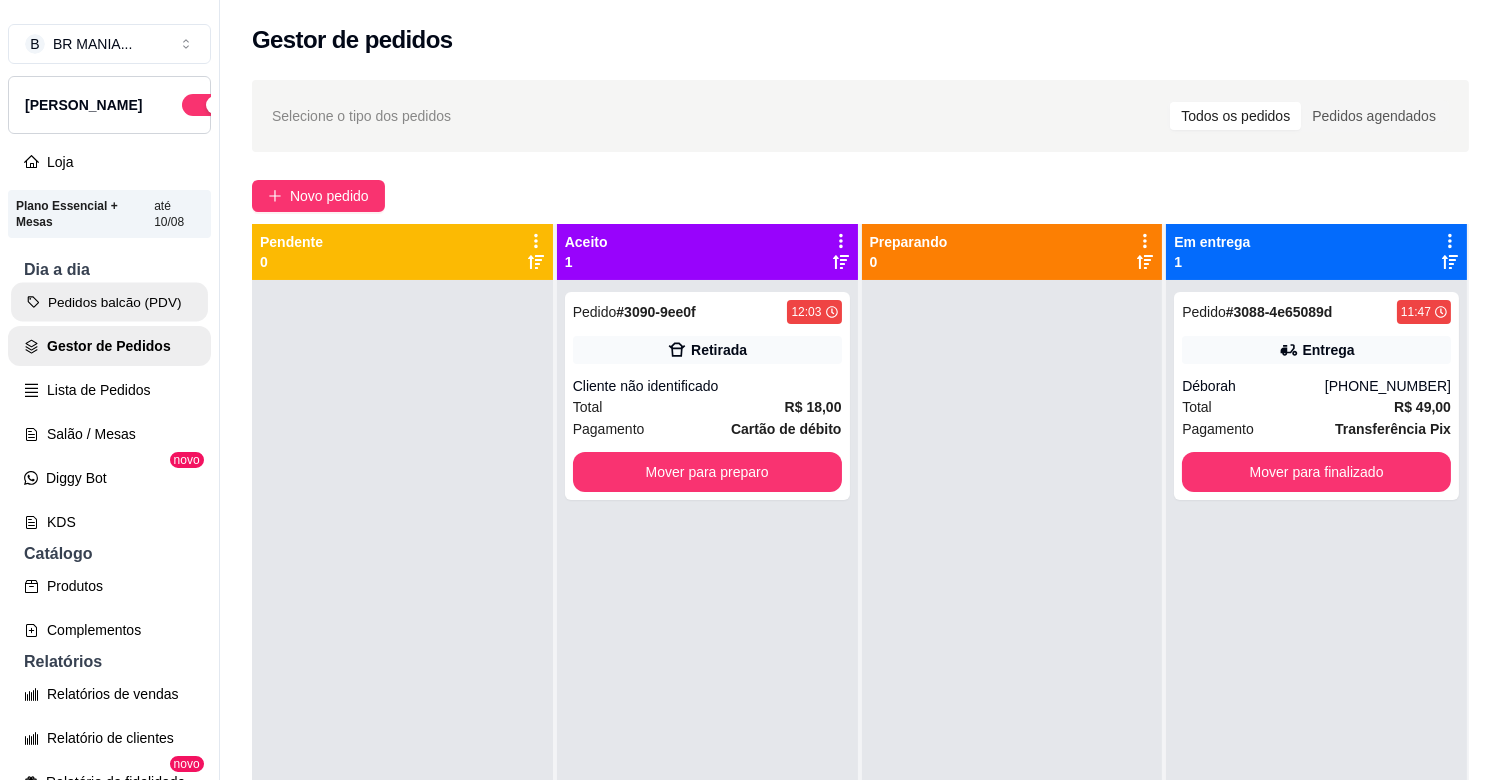 click on "Pedidos balcão (PDV)" at bounding box center [109, 302] 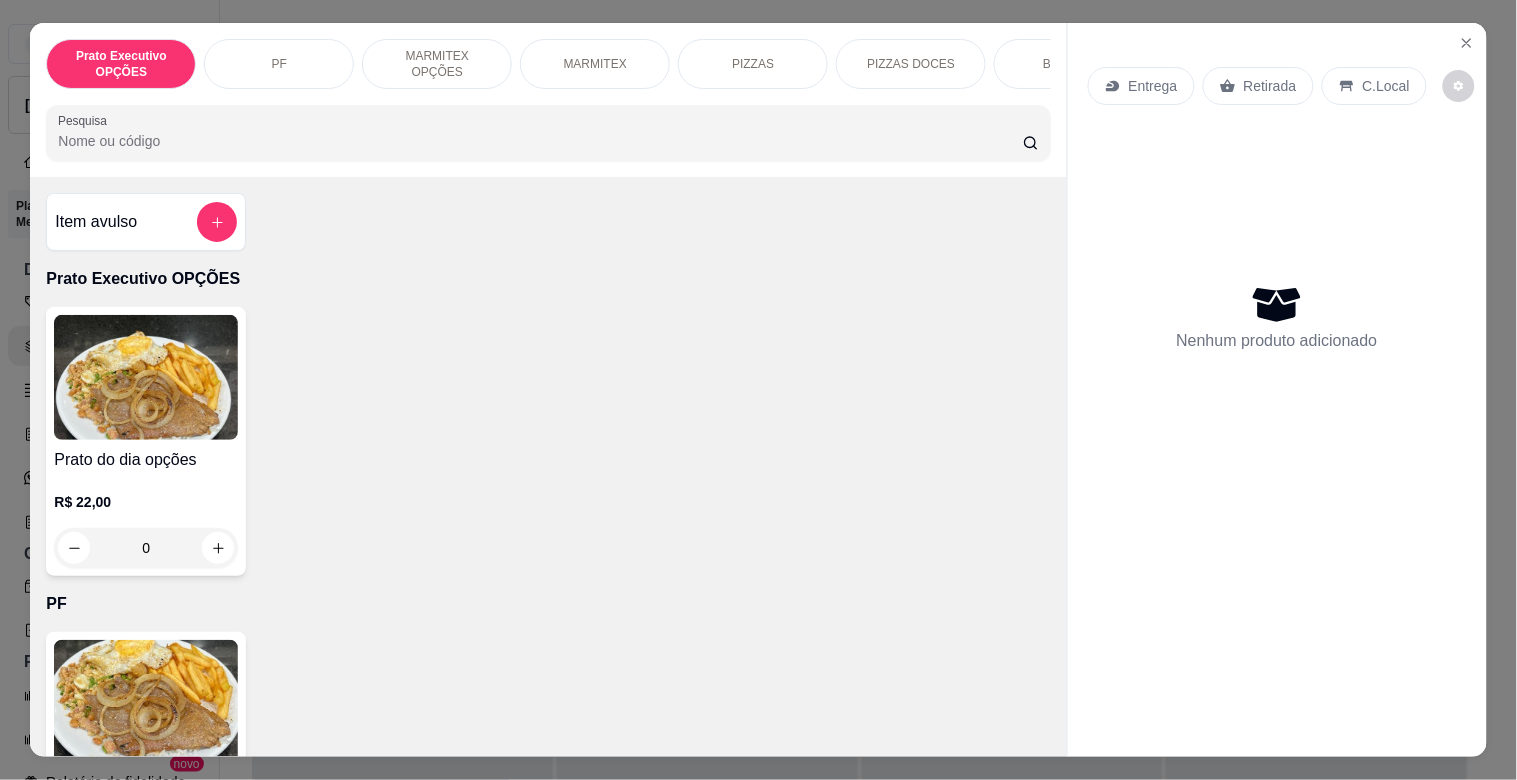 click at bounding box center [146, 702] 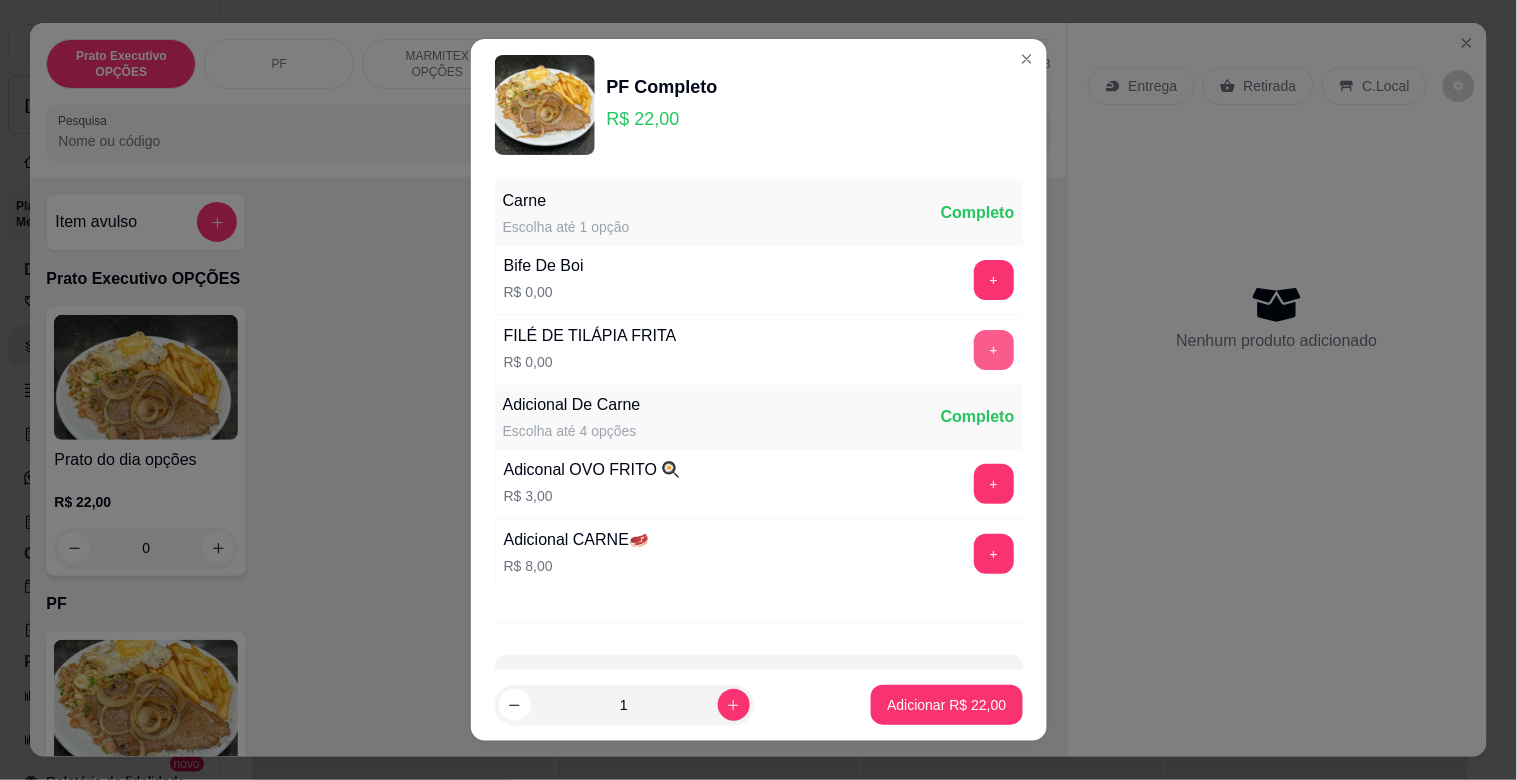 click on "+" at bounding box center [994, 350] 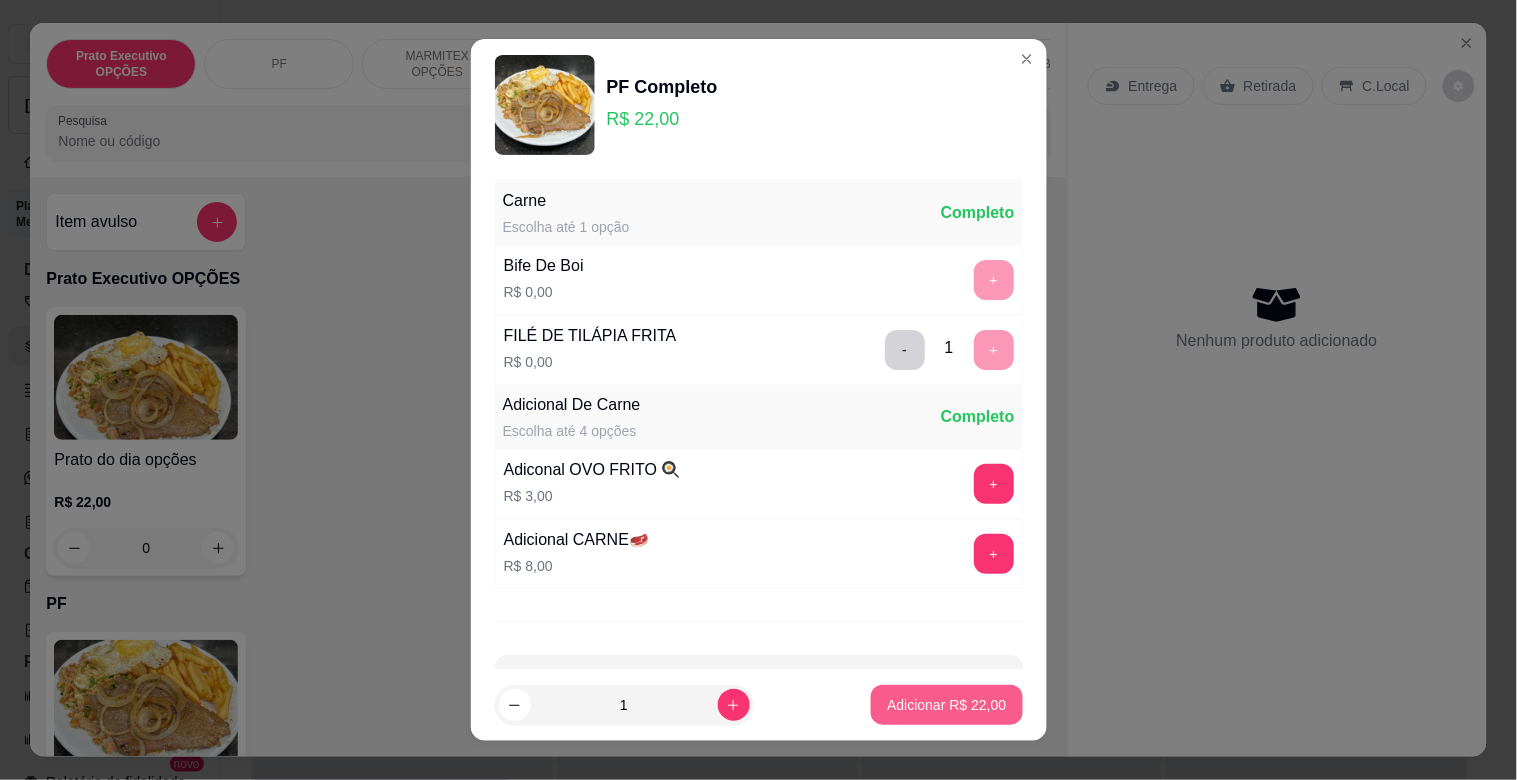 click on "Adicionar   R$ 22,00" at bounding box center (946, 705) 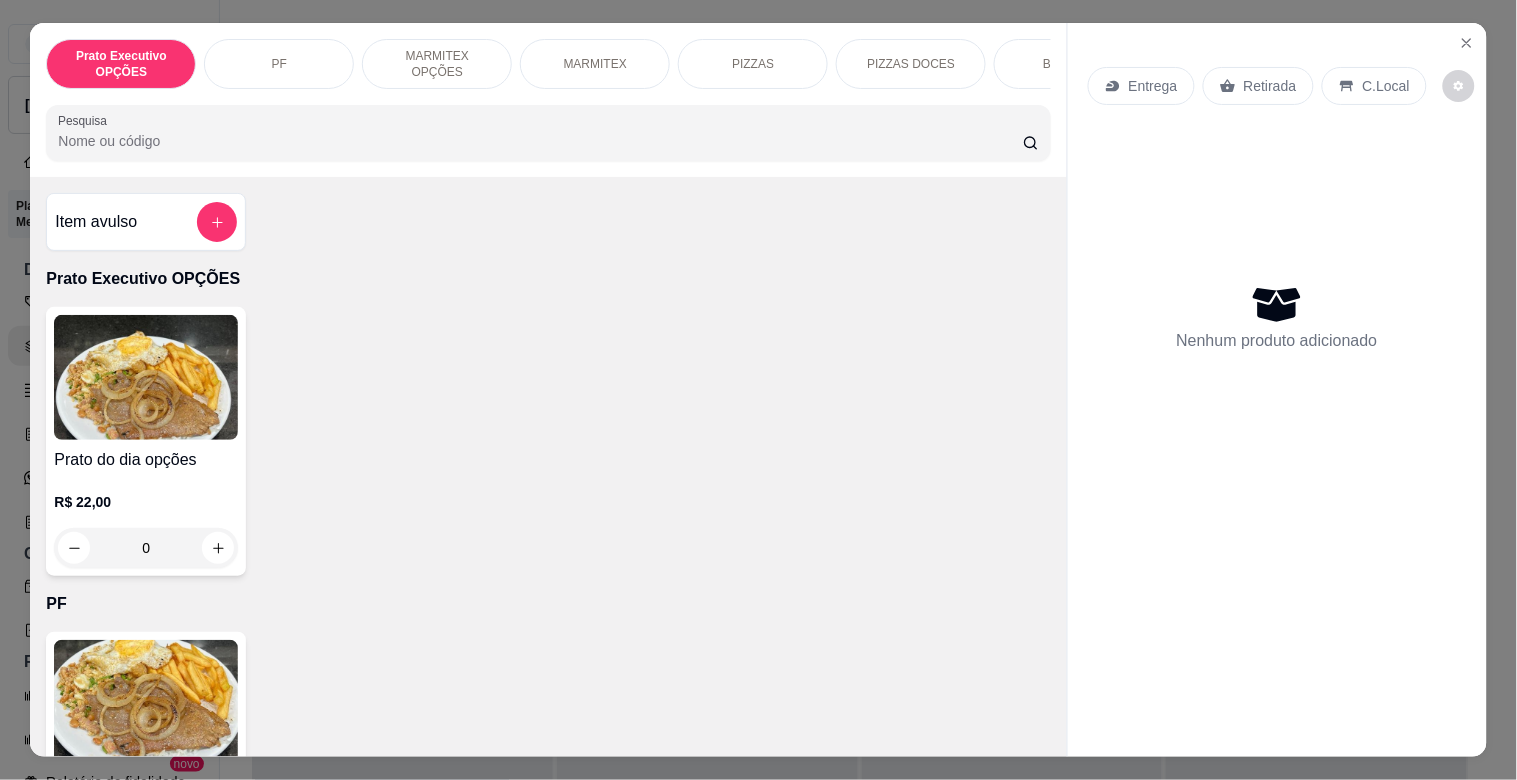 click on "MARMITEX" at bounding box center [595, 64] 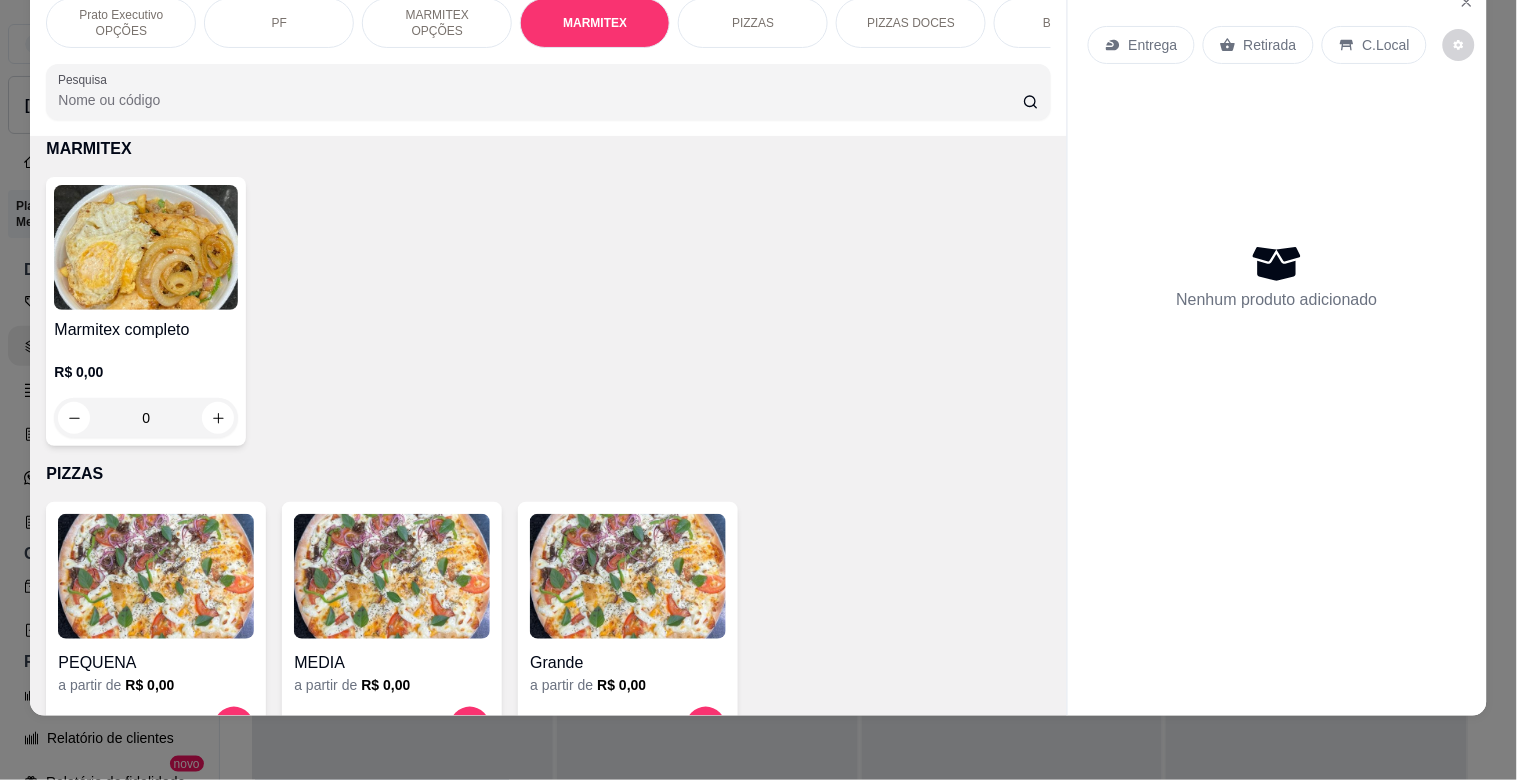 click at bounding box center (146, 247) 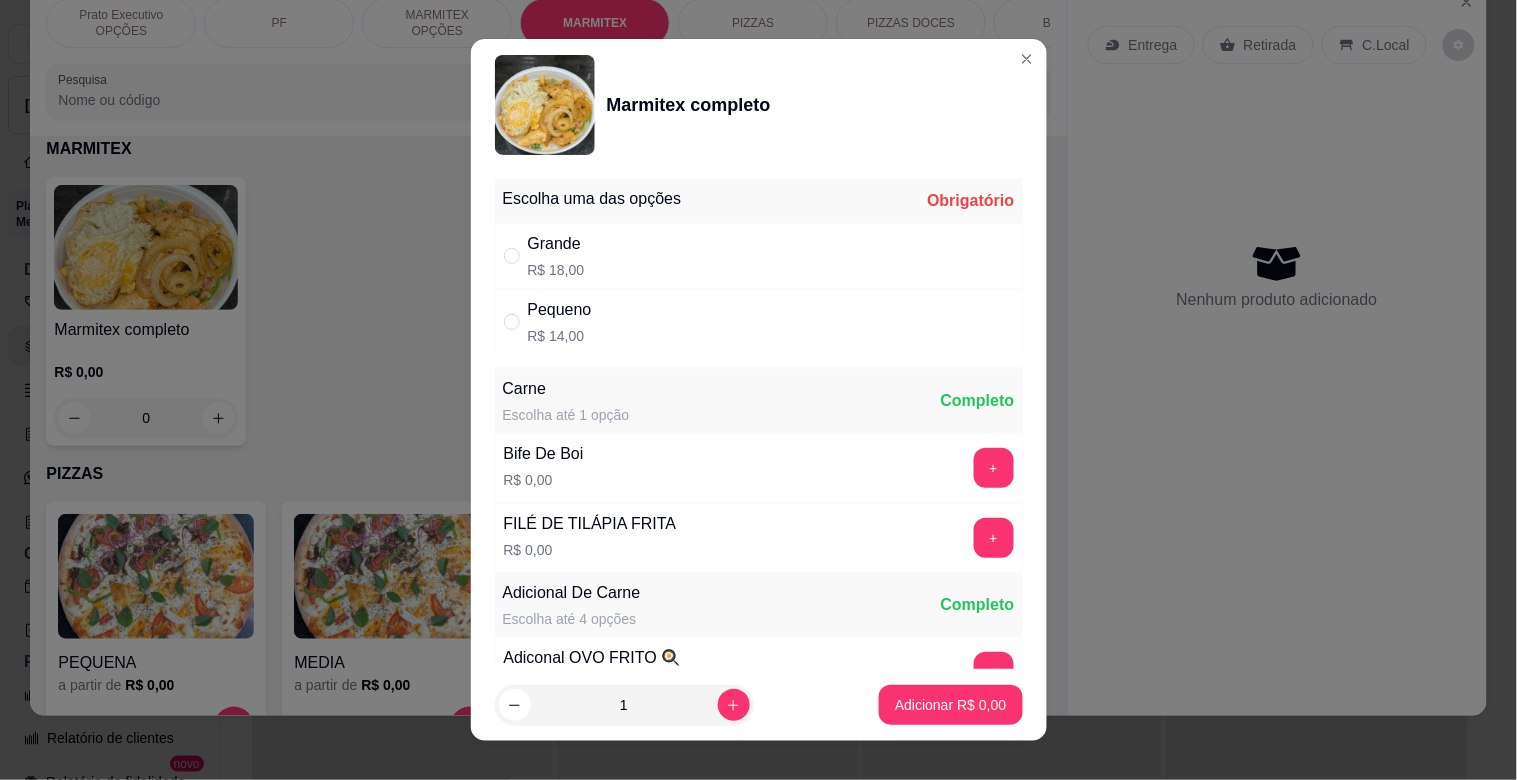 click on "Grande  R$ 18,00" at bounding box center (759, 256) 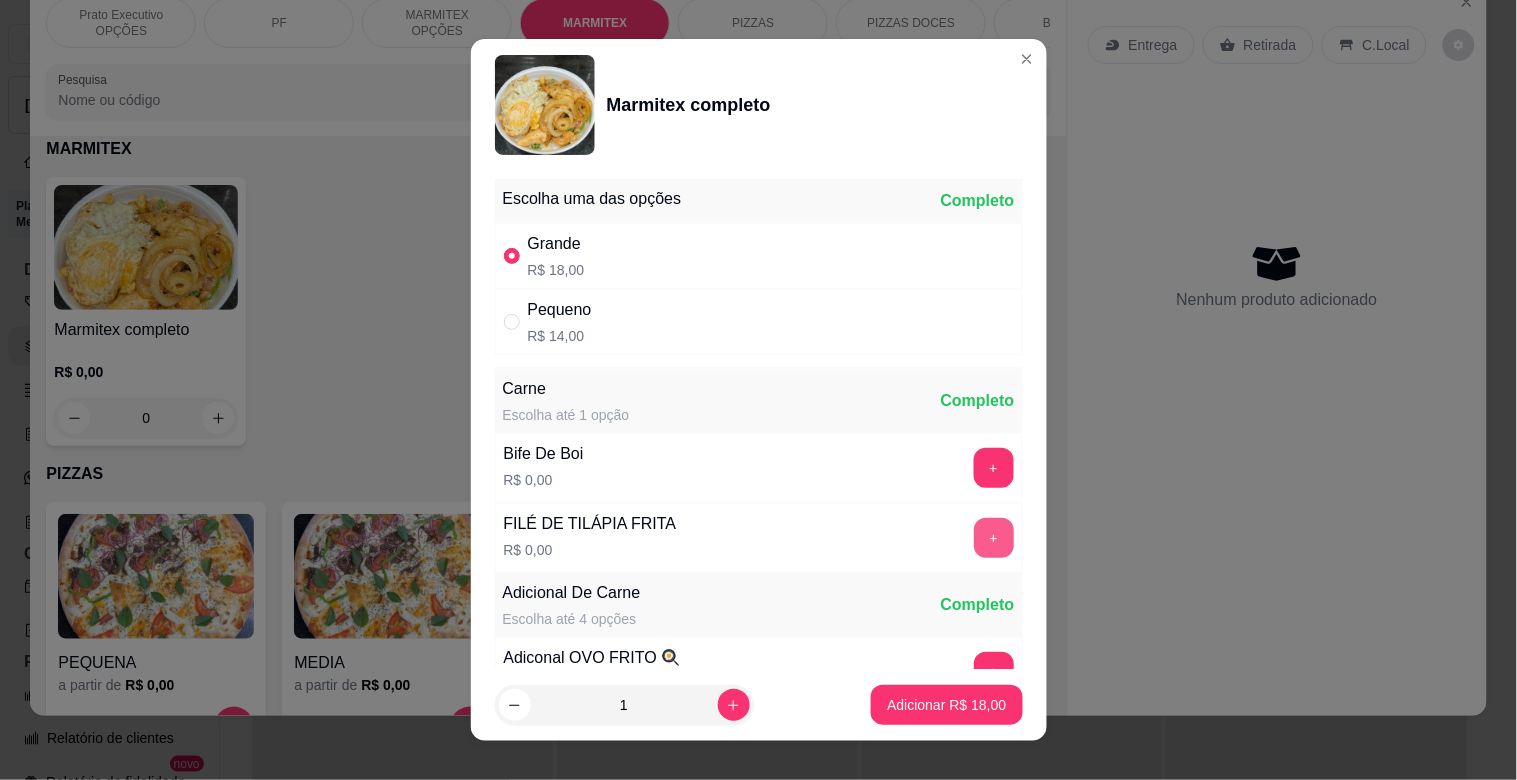 click on "+" at bounding box center [994, 538] 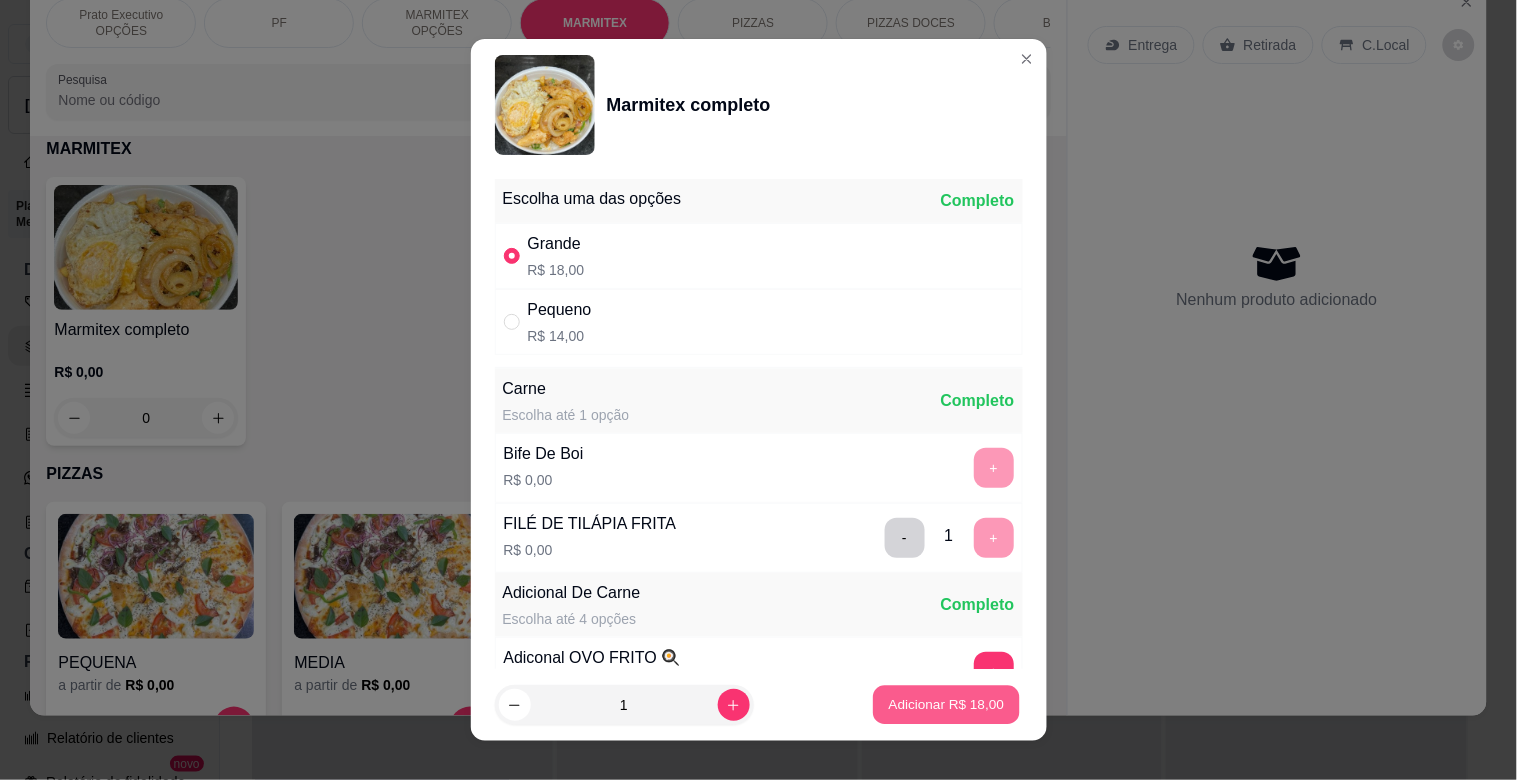 click on "Adicionar   R$ 18,00" at bounding box center (947, 704) 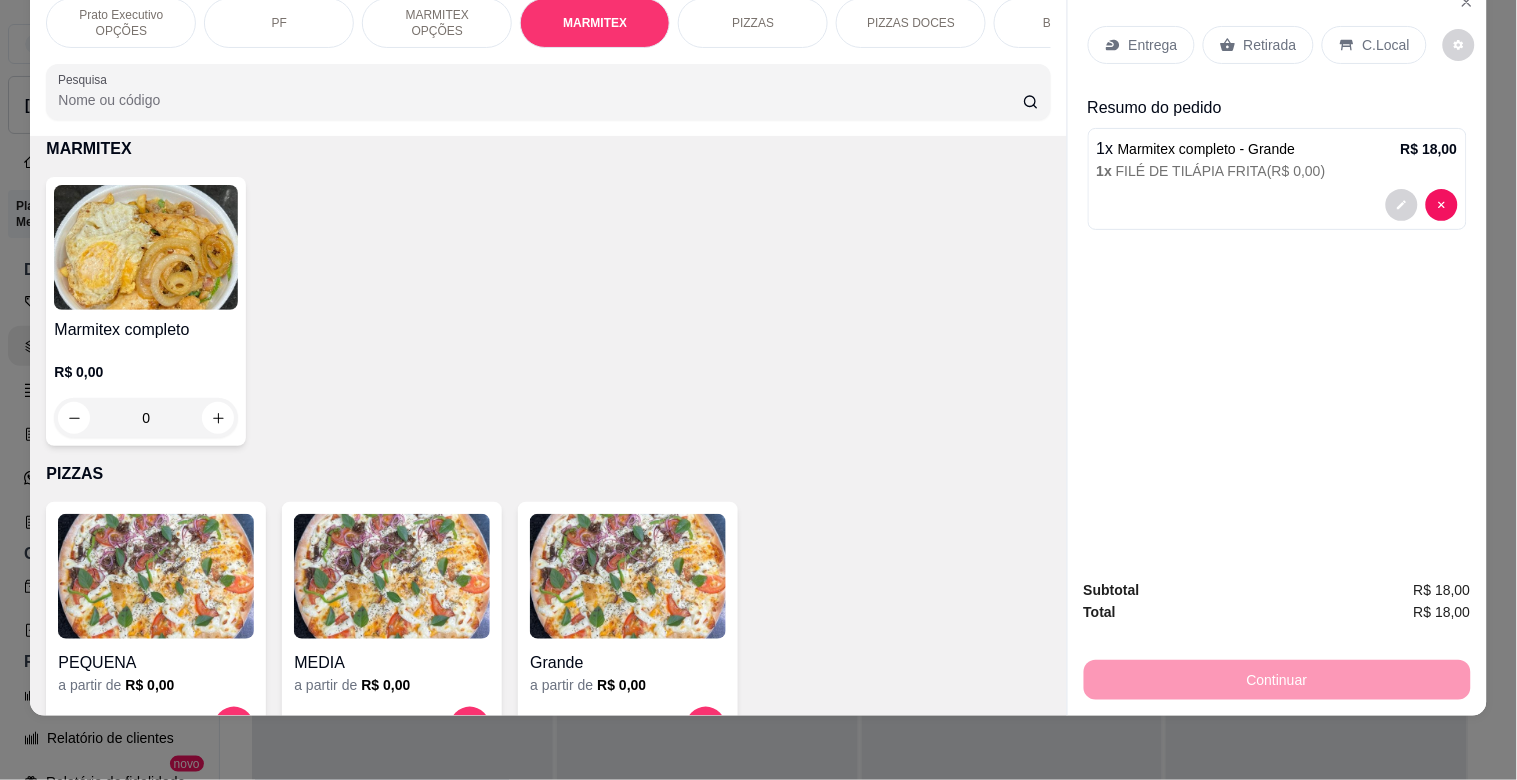 click on "Retirada" at bounding box center (1270, 45) 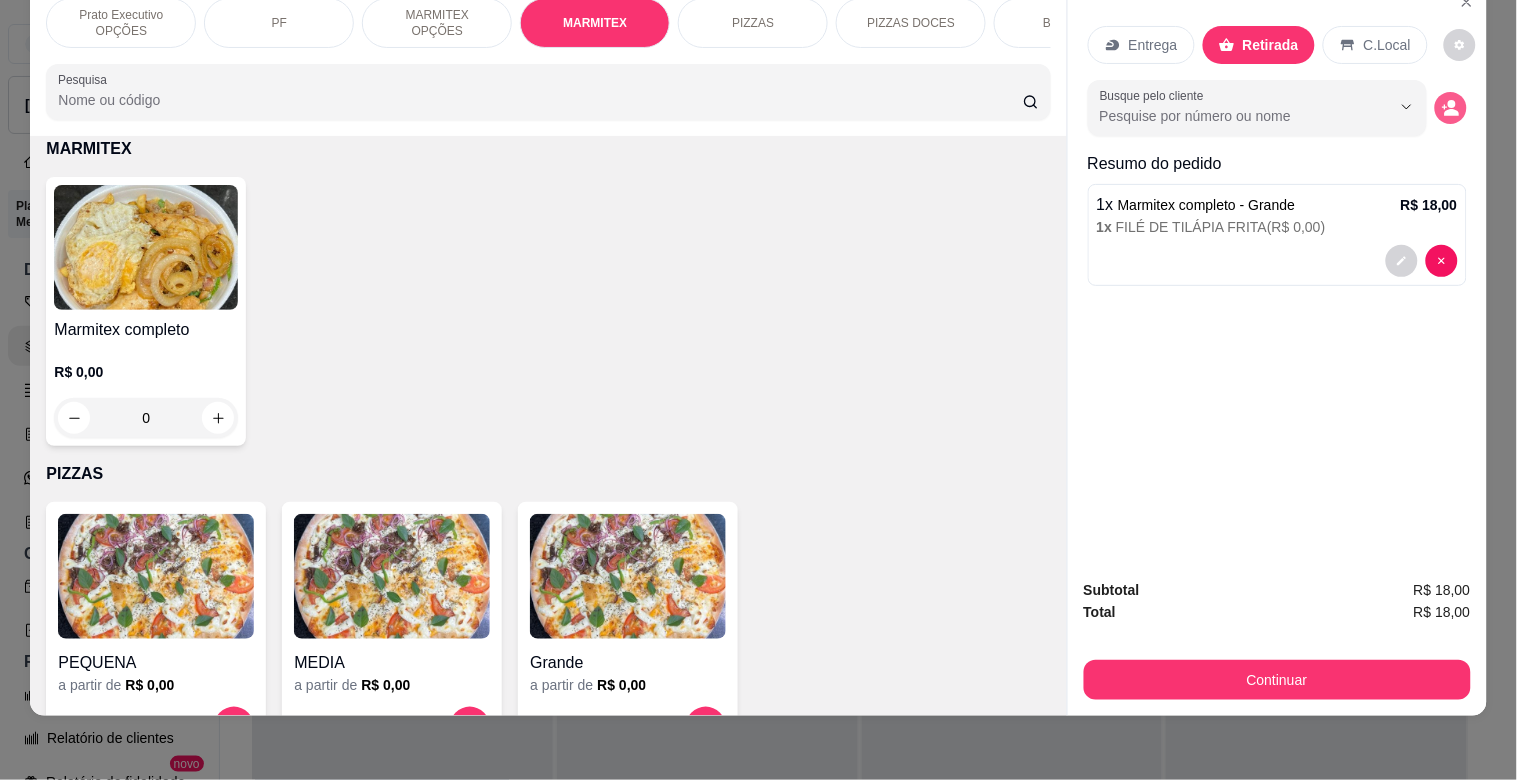 click at bounding box center (1451, 108) 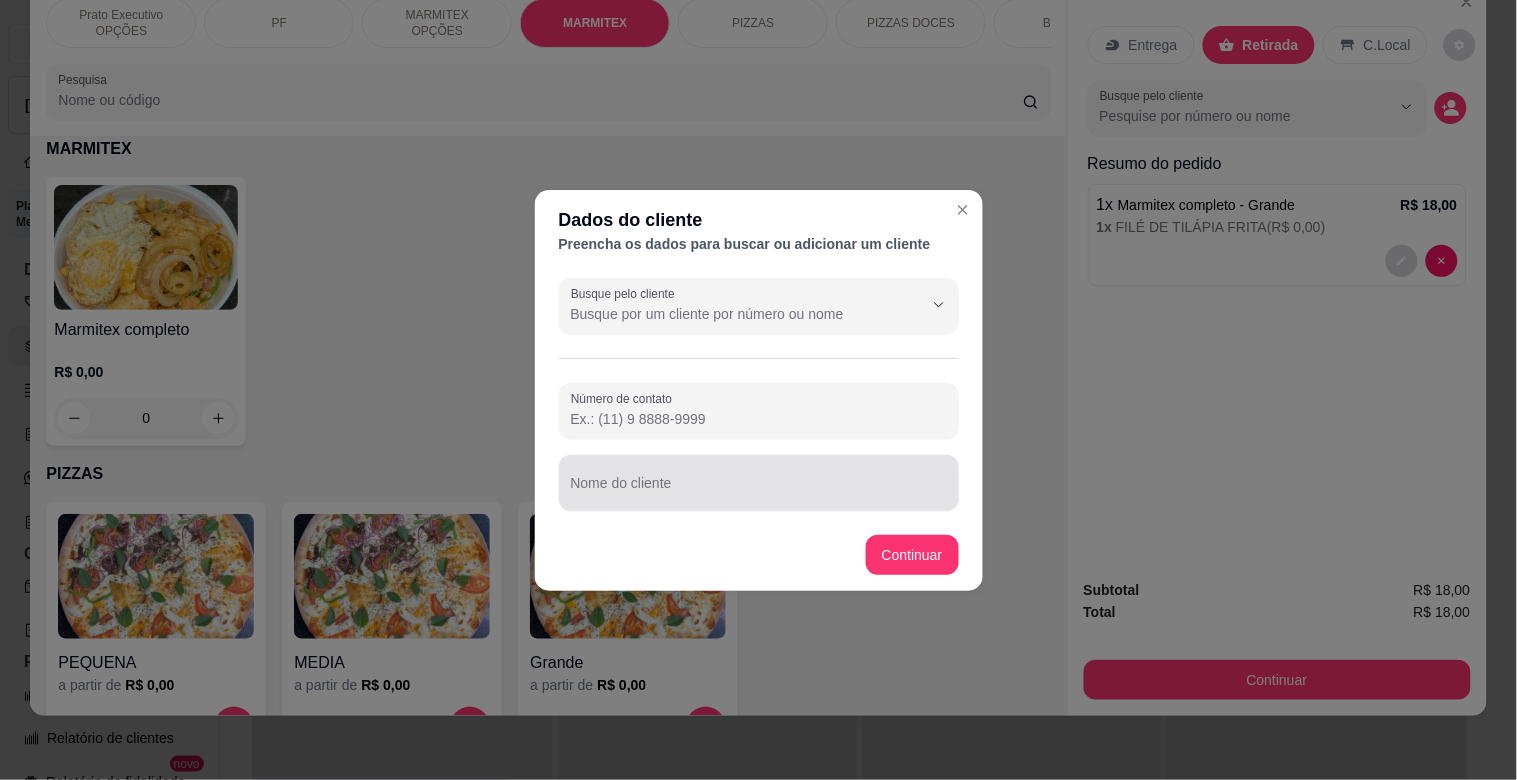 click on "Nome do cliente" at bounding box center (759, 491) 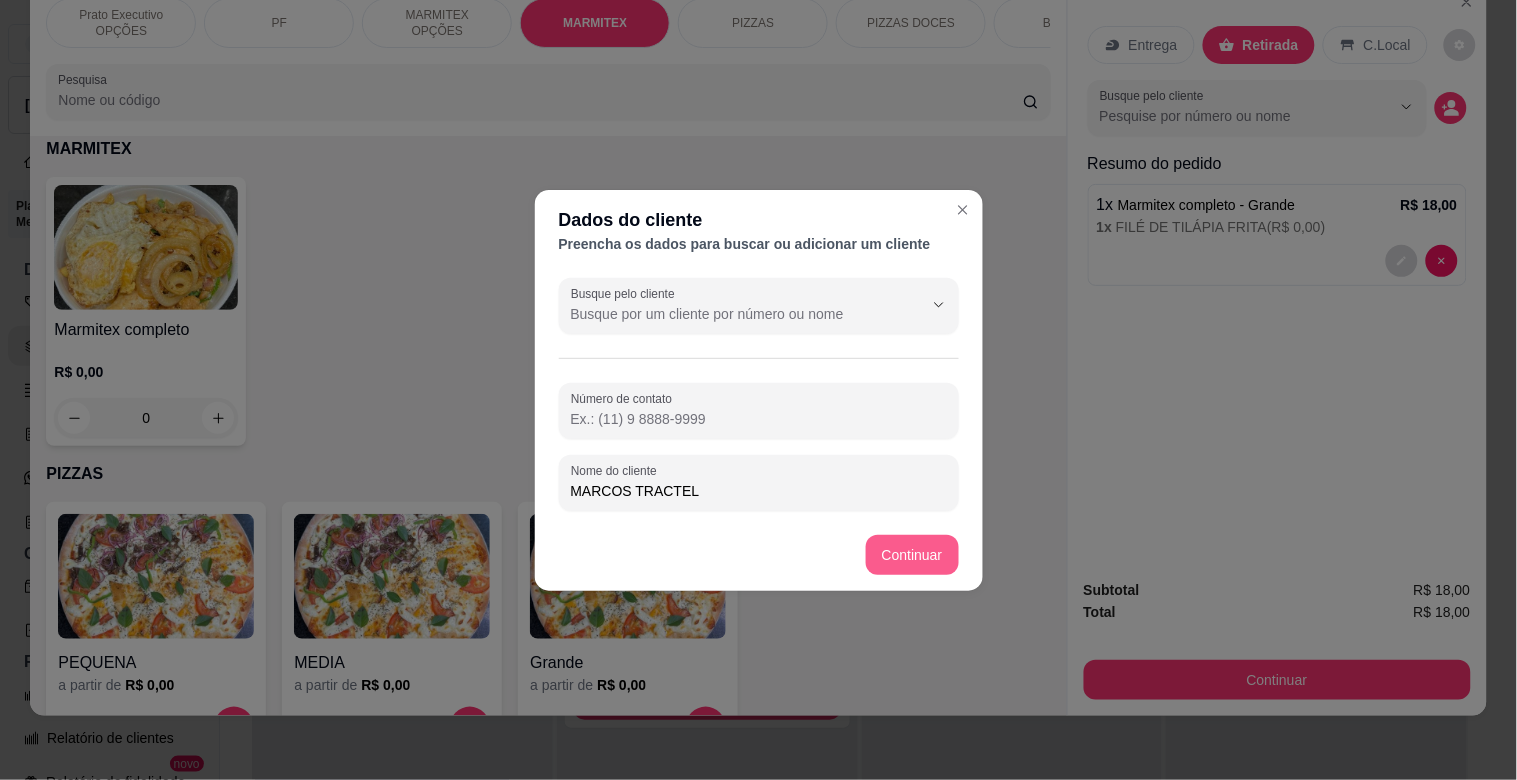 type on "MARCOS TRACTEL" 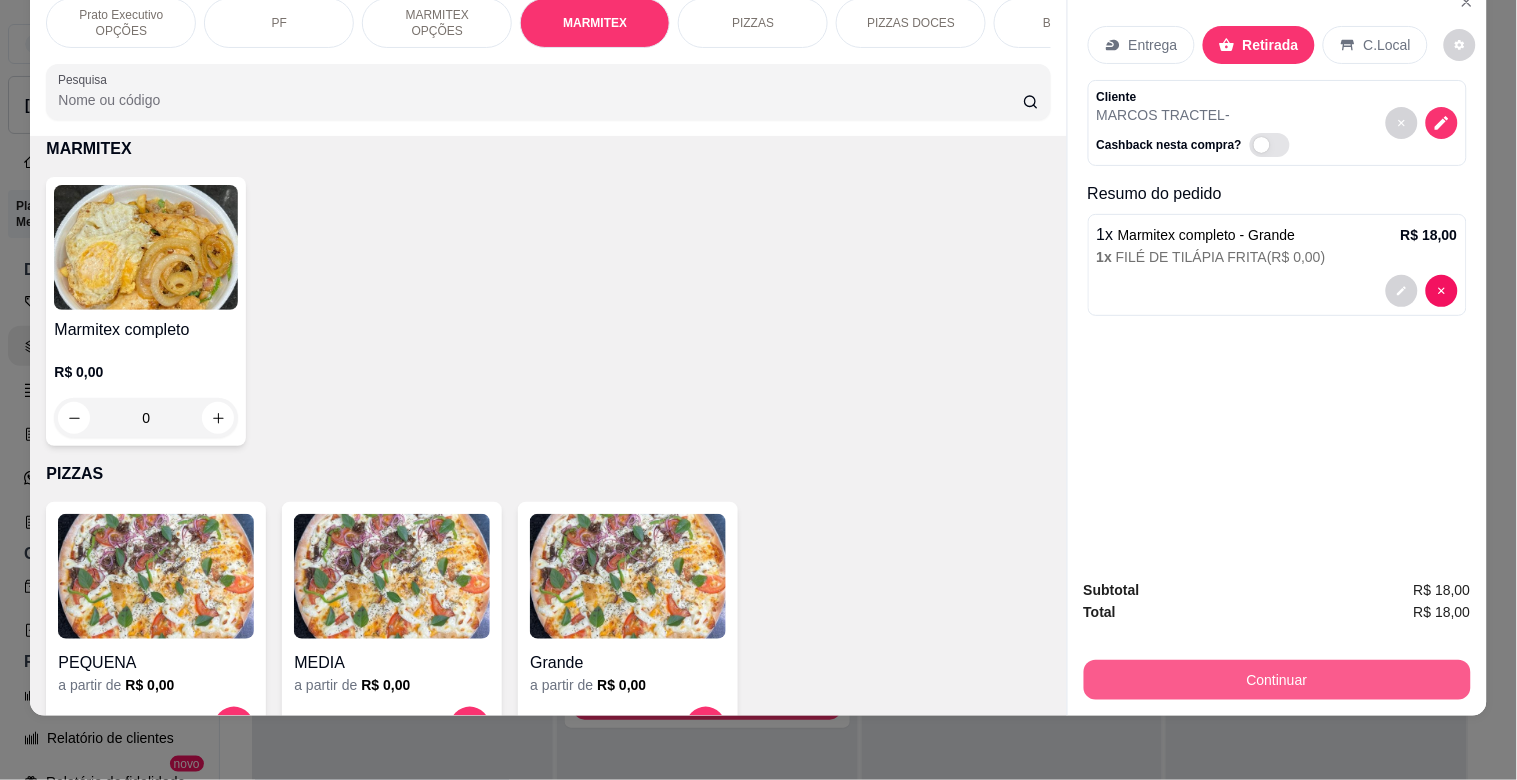 click on "Continuar" at bounding box center [1277, 680] 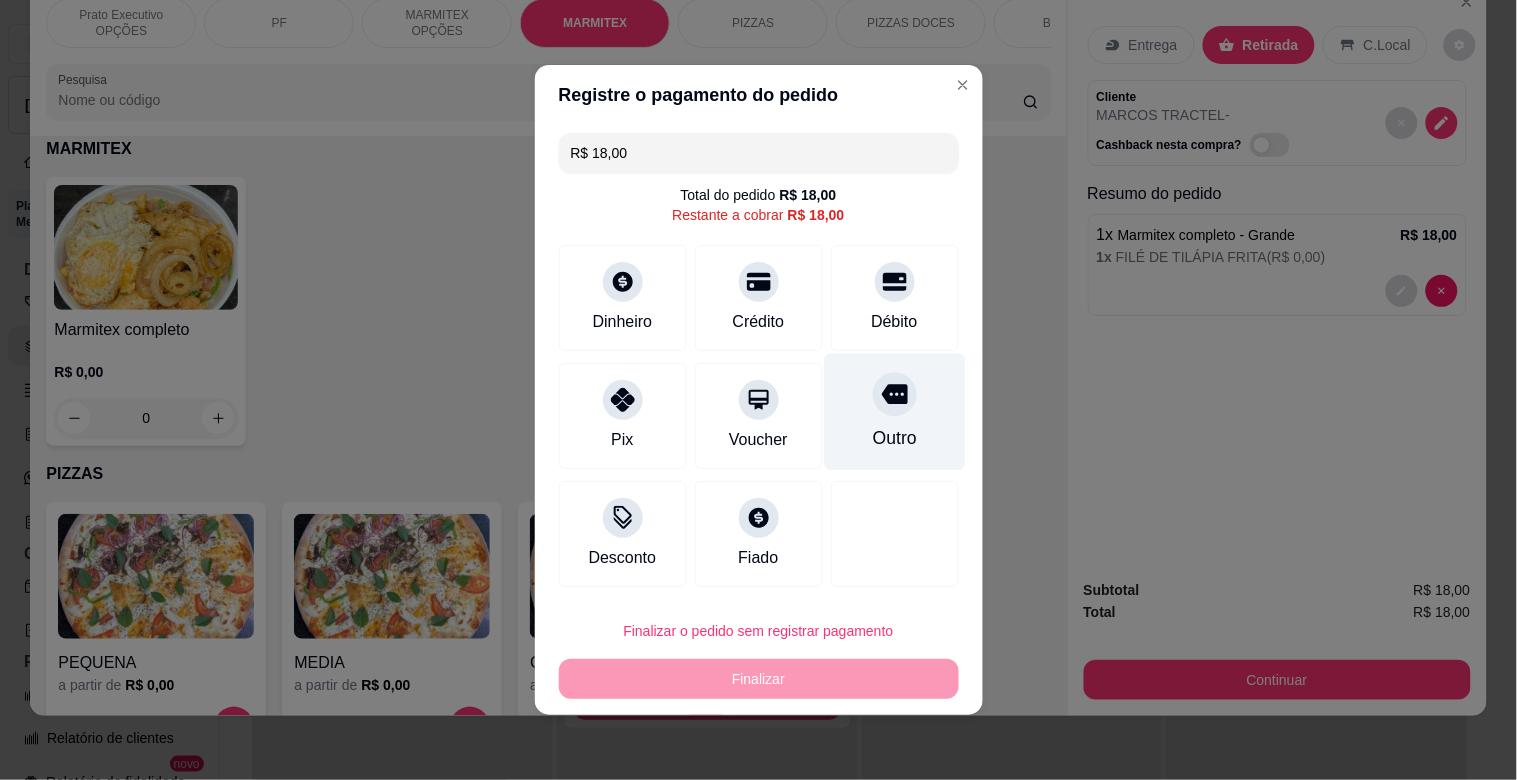 click 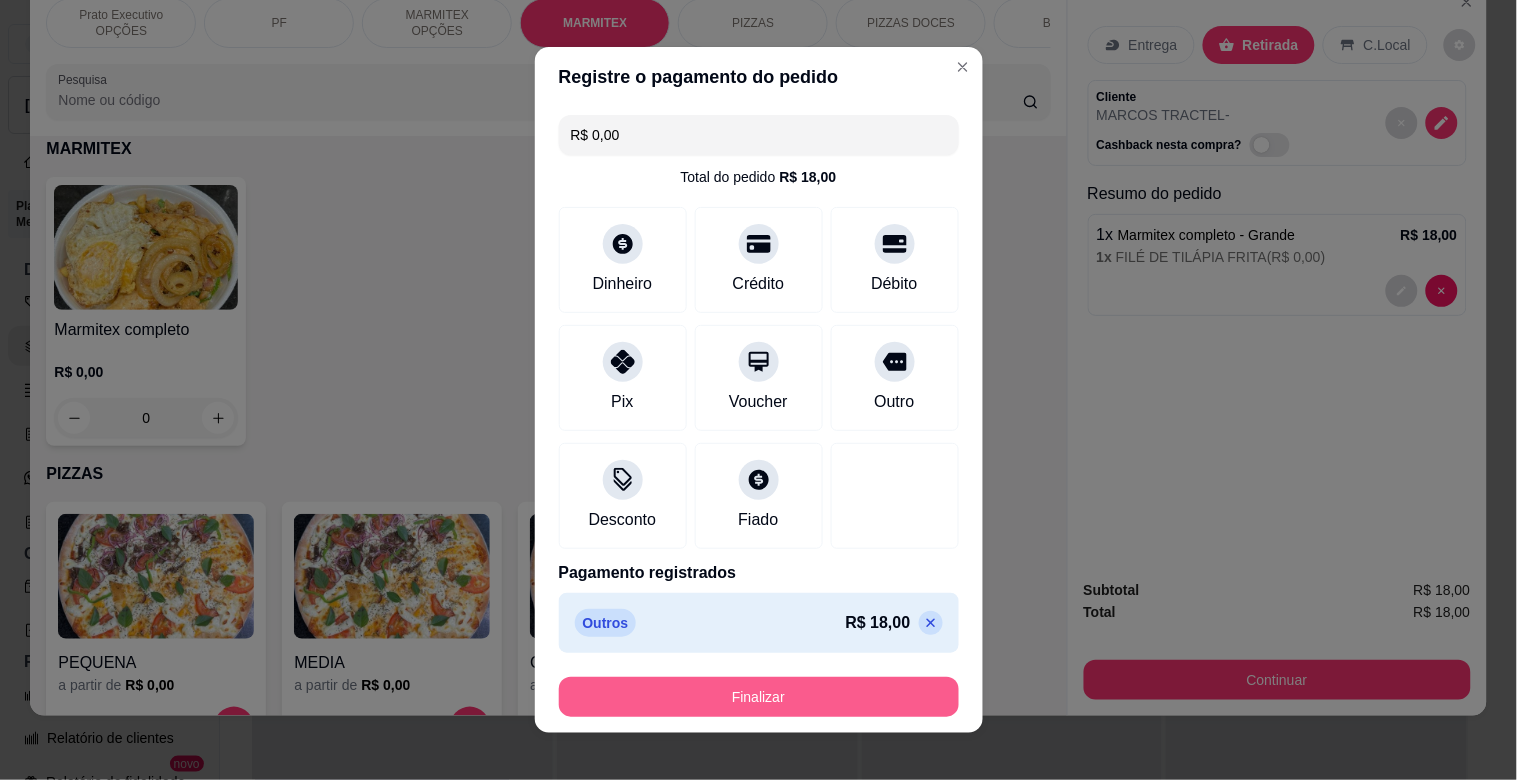 click on "Finalizar" at bounding box center [759, 697] 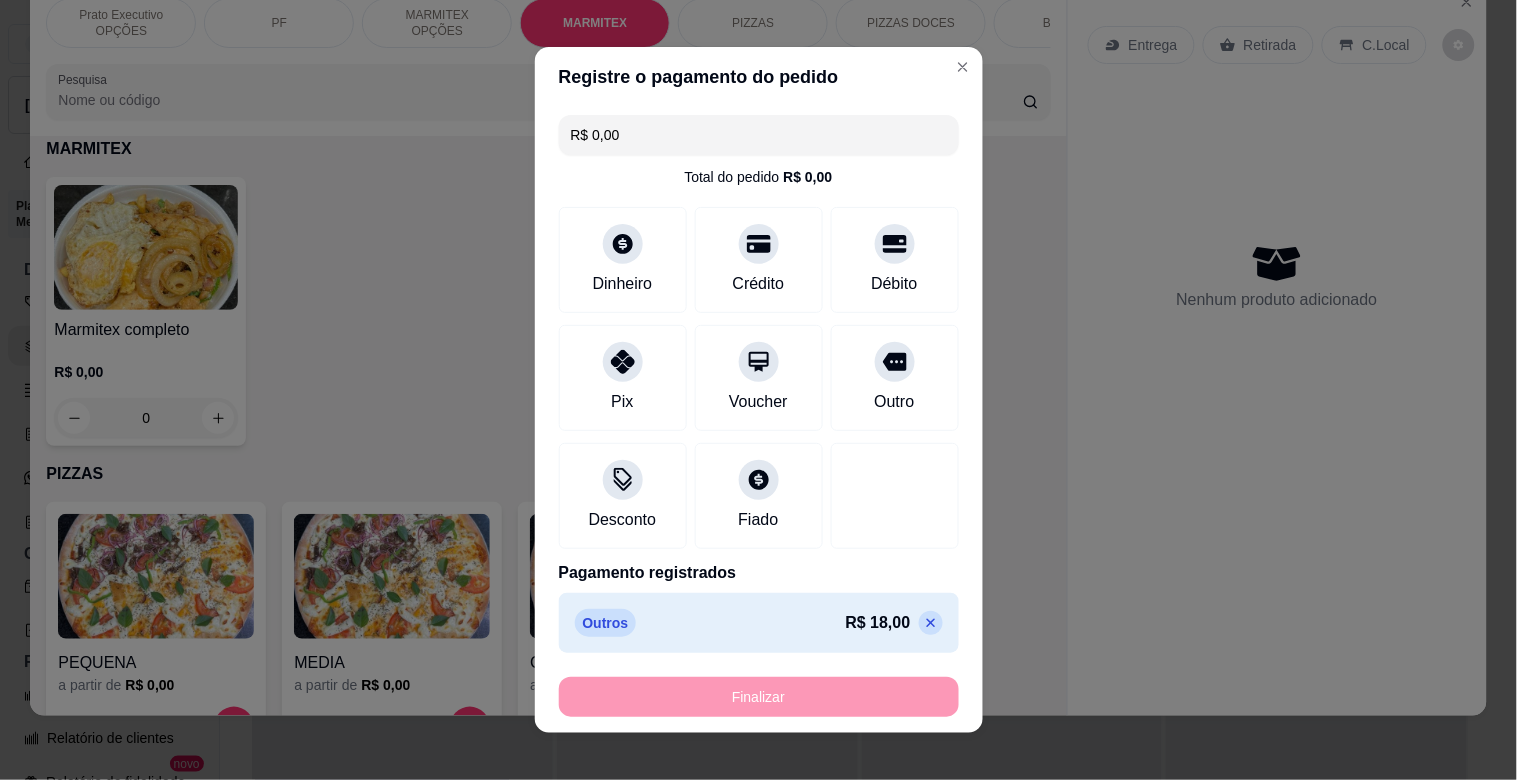 type on "-R$ 18,00" 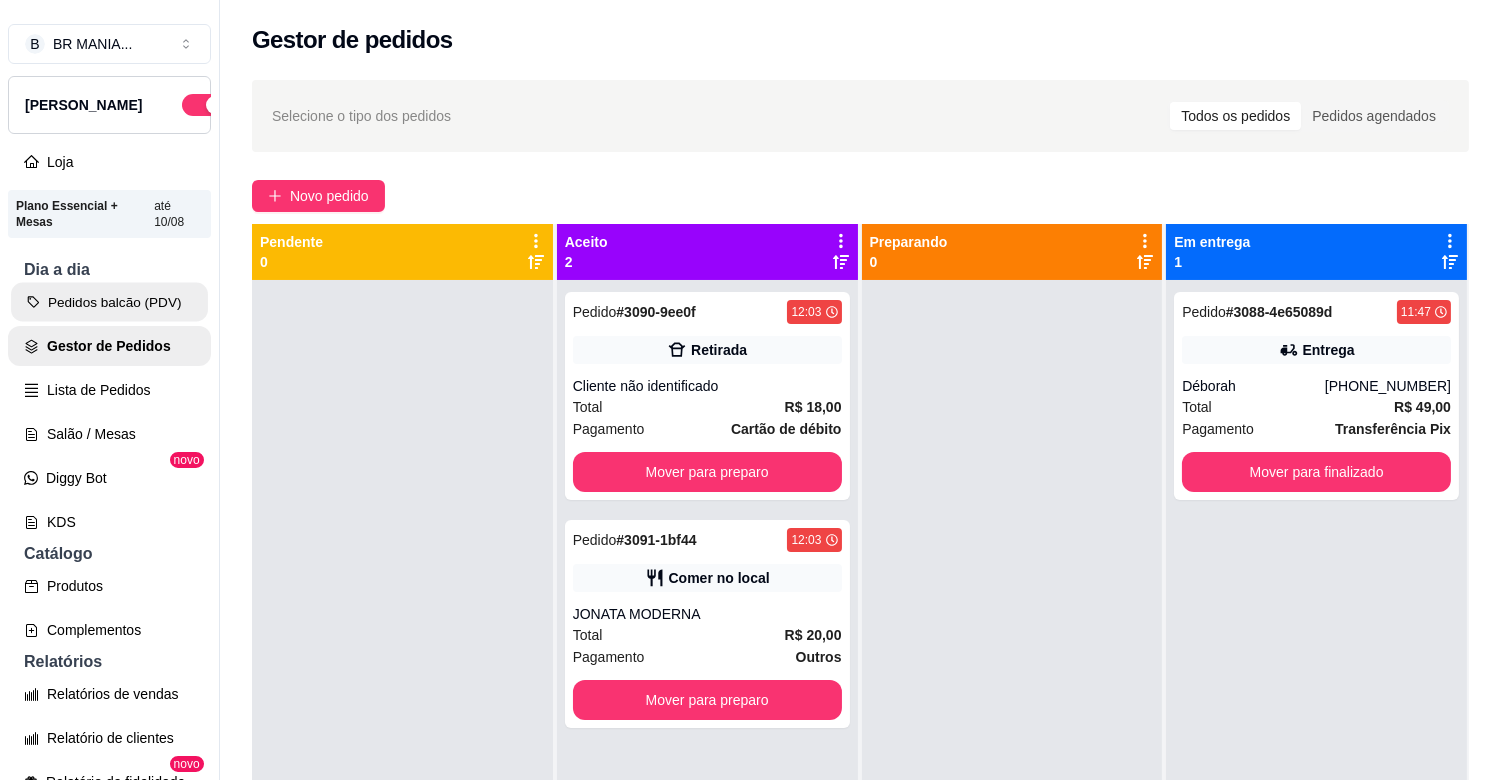 click on "Pedidos balcão (PDV)" at bounding box center [109, 302] 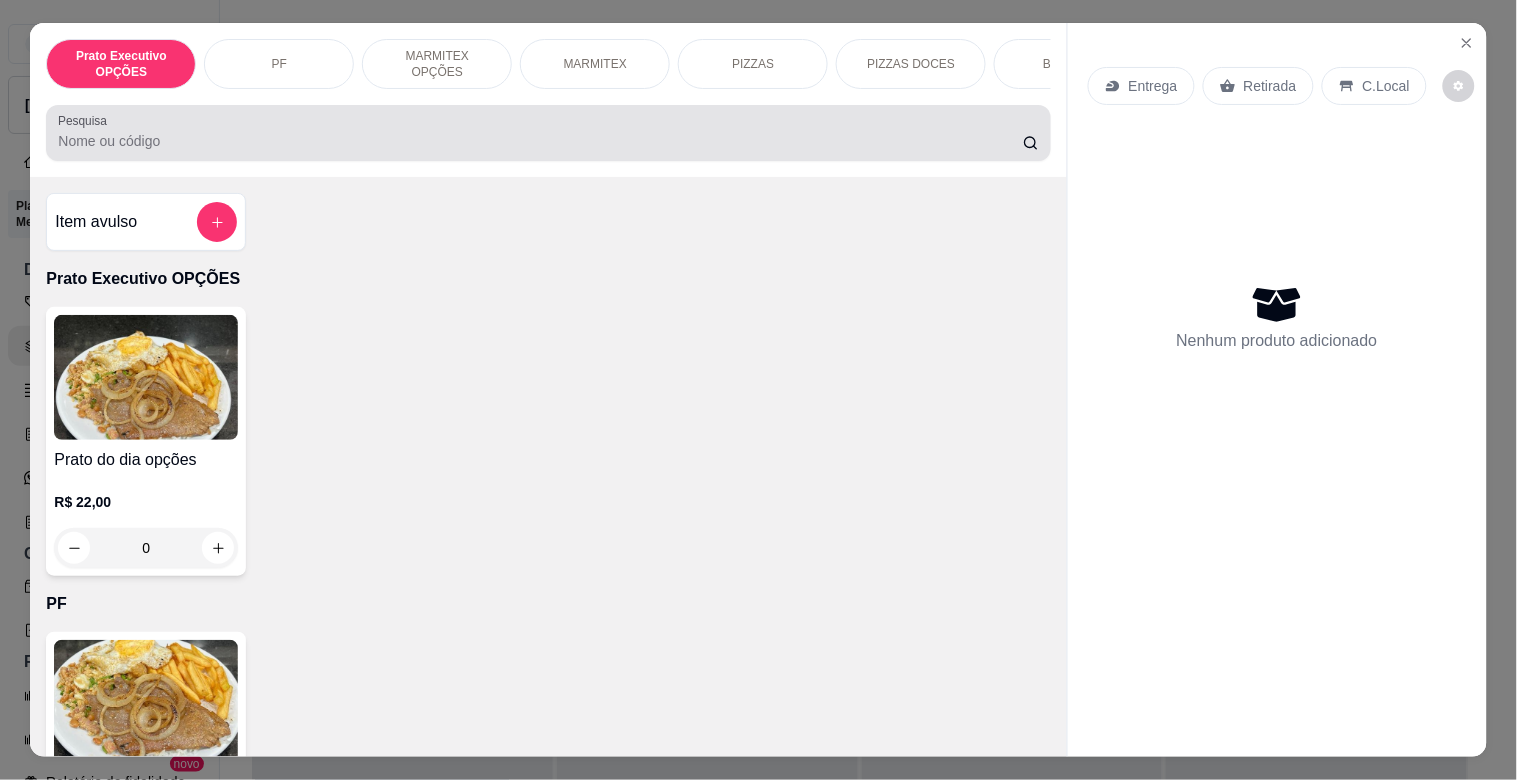 click at bounding box center (548, 133) 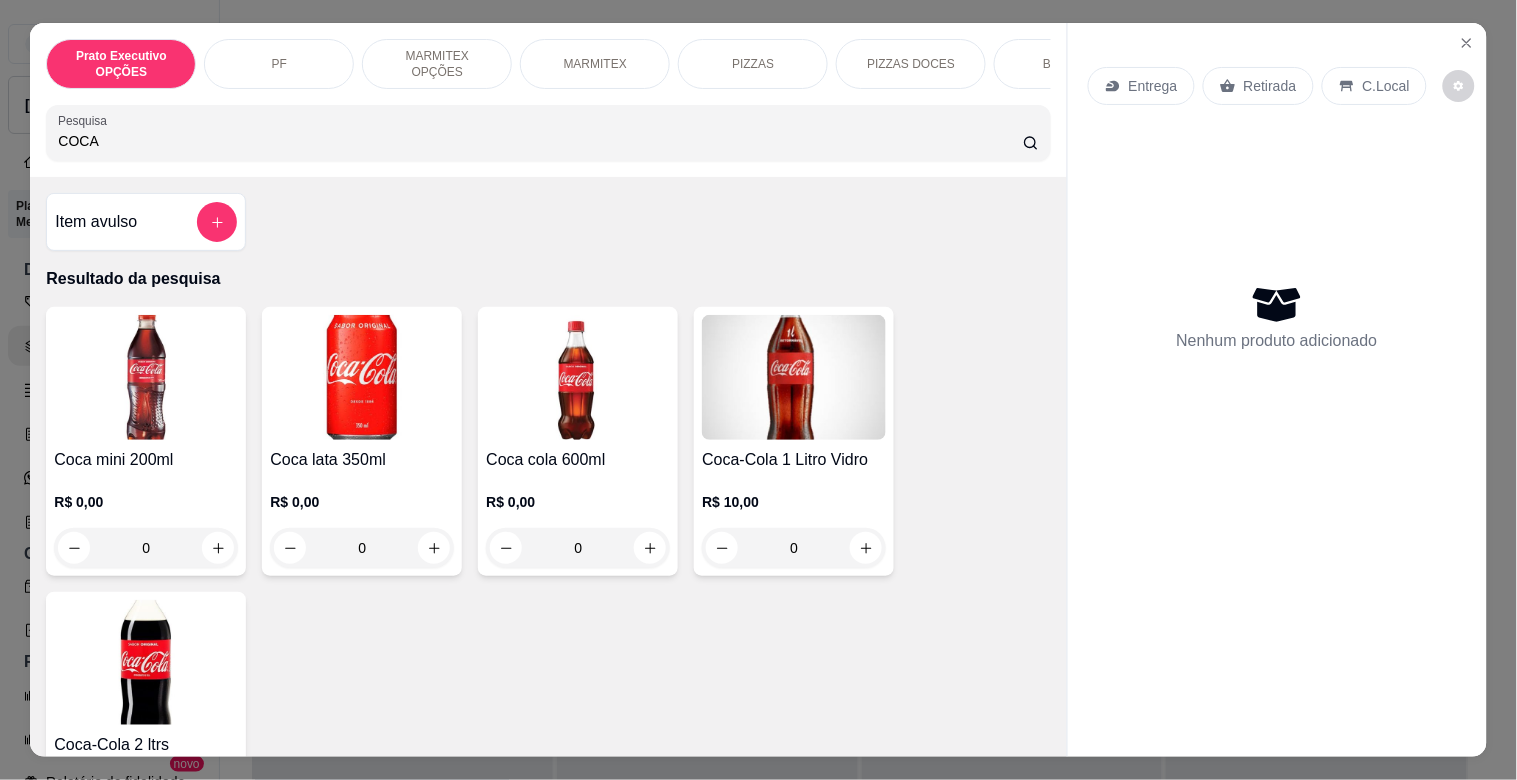 type on "COCA" 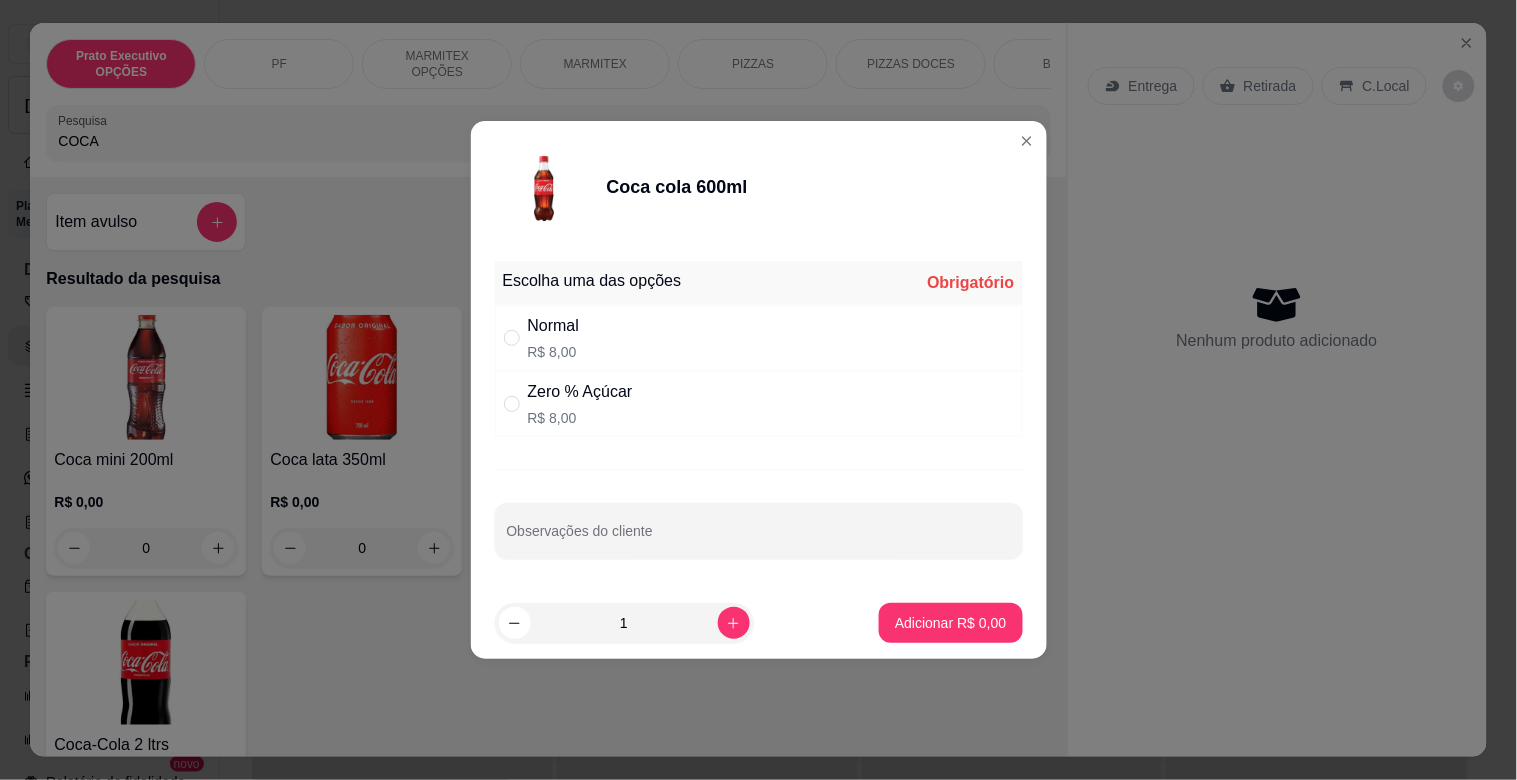 click on "Zero % Açúcar  R$ 8,00" at bounding box center (759, 404) 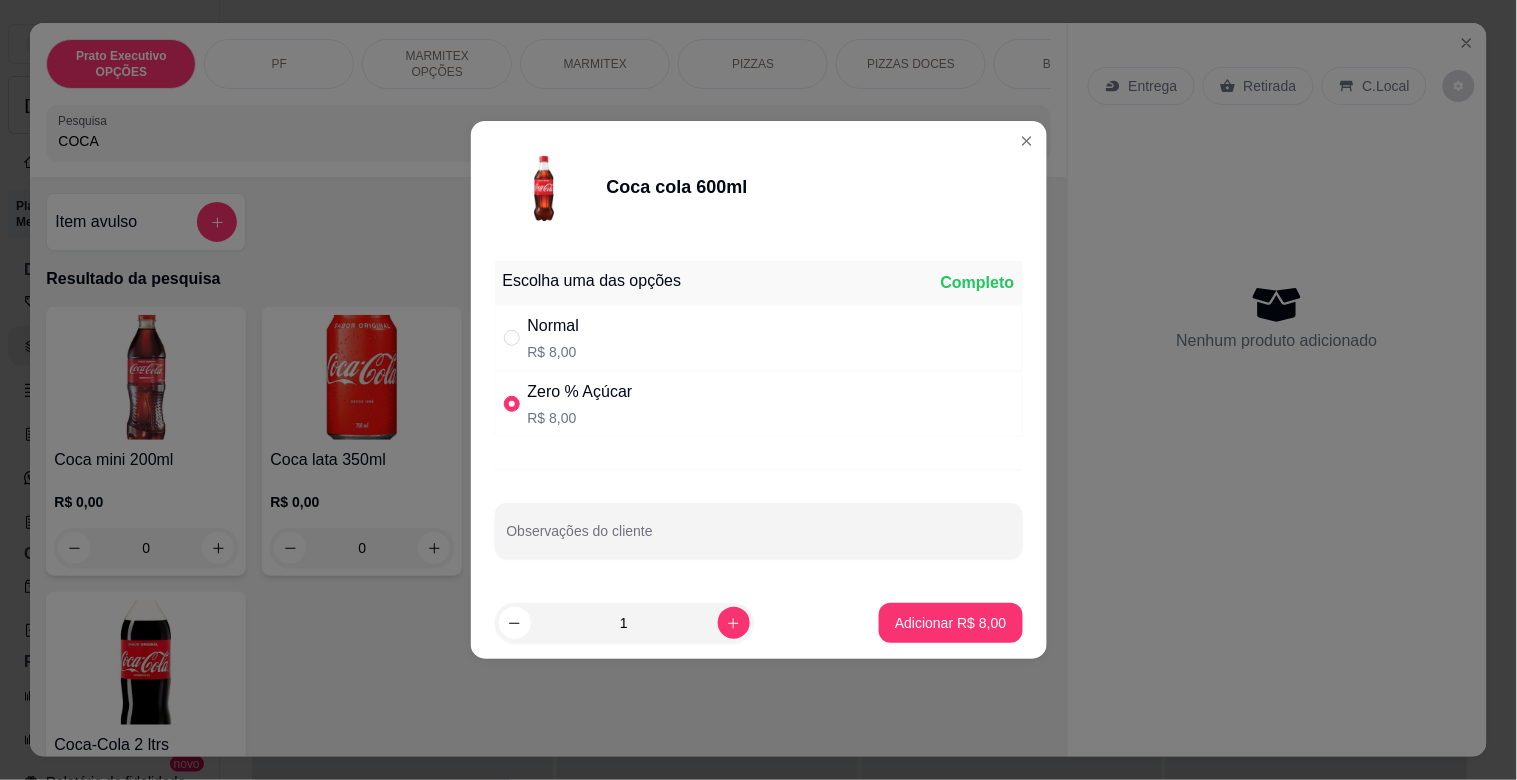 click on "Normal  R$ 8,00" at bounding box center [759, 338] 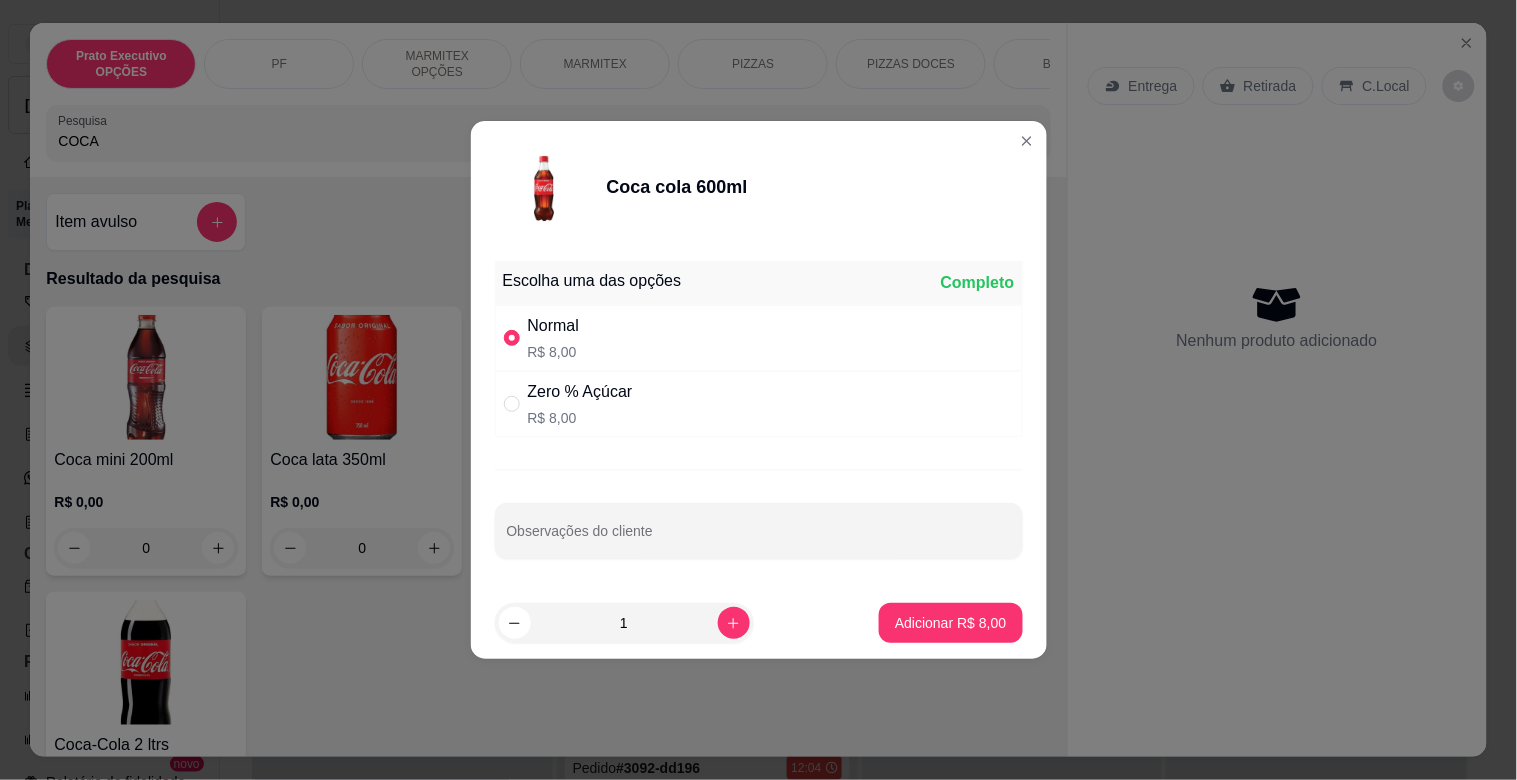 click on "Adicionar   R$ 8,00" at bounding box center [950, 623] 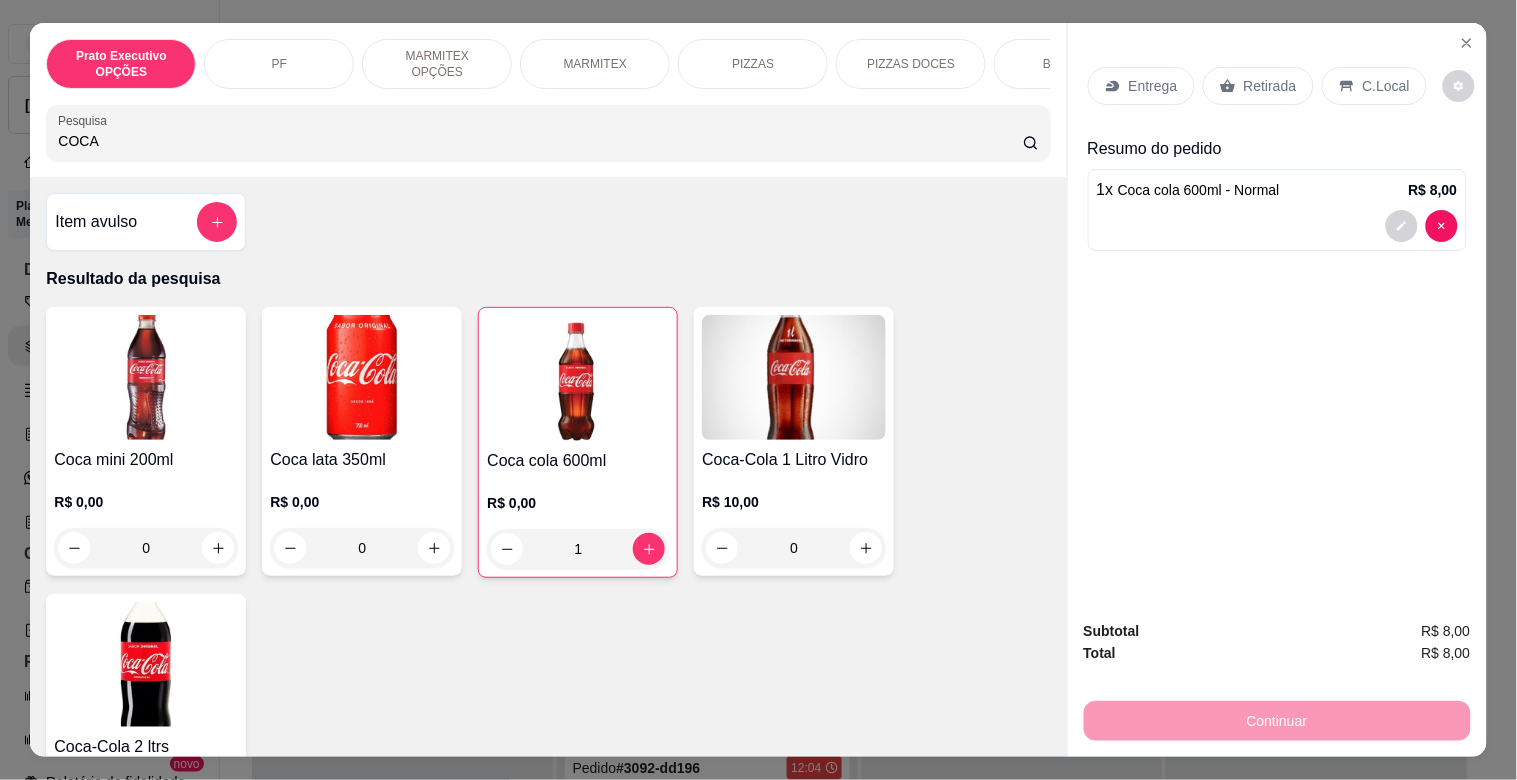 click on "Retirada" at bounding box center (1258, 86) 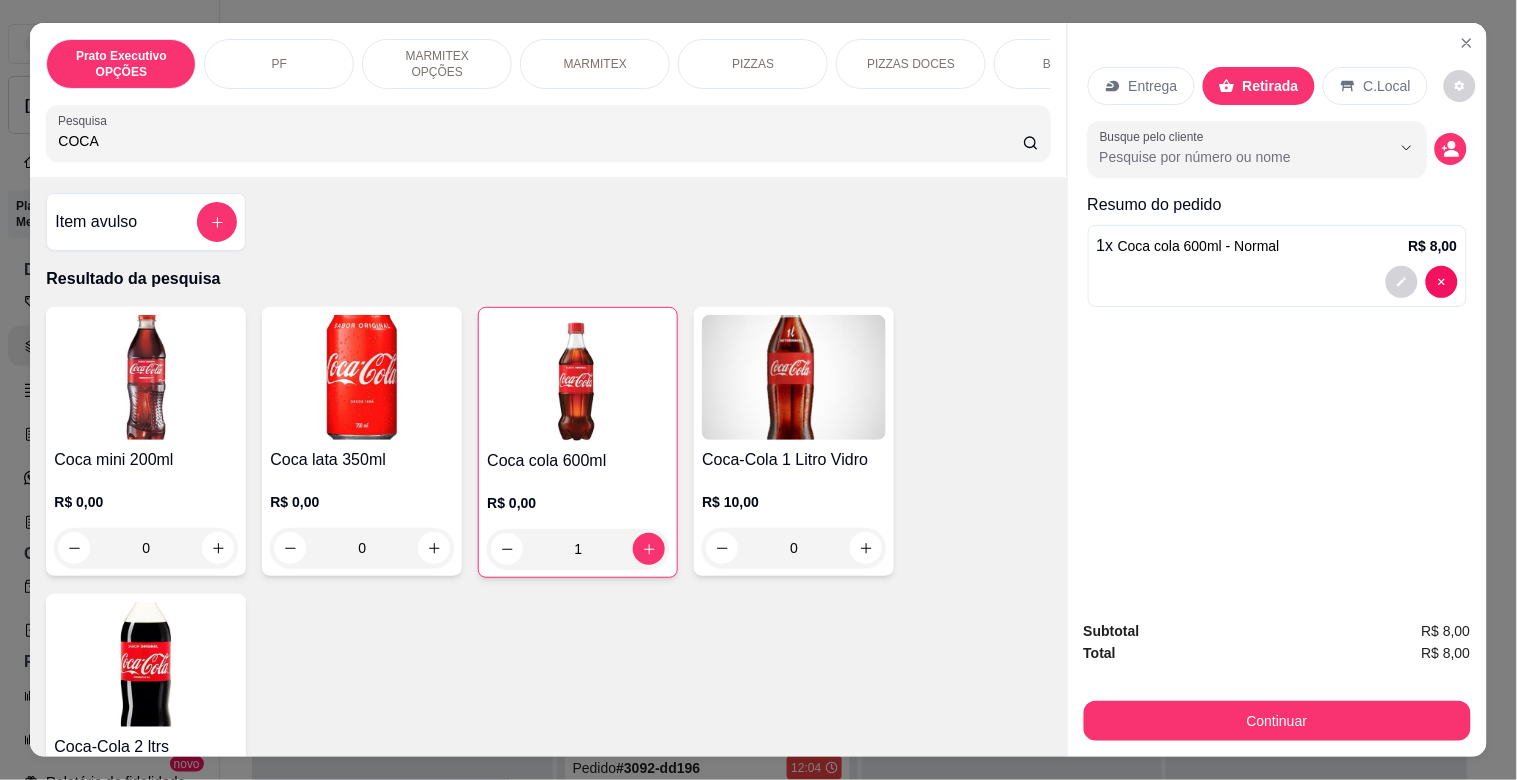 click on "Retirada" at bounding box center [1259, 86] 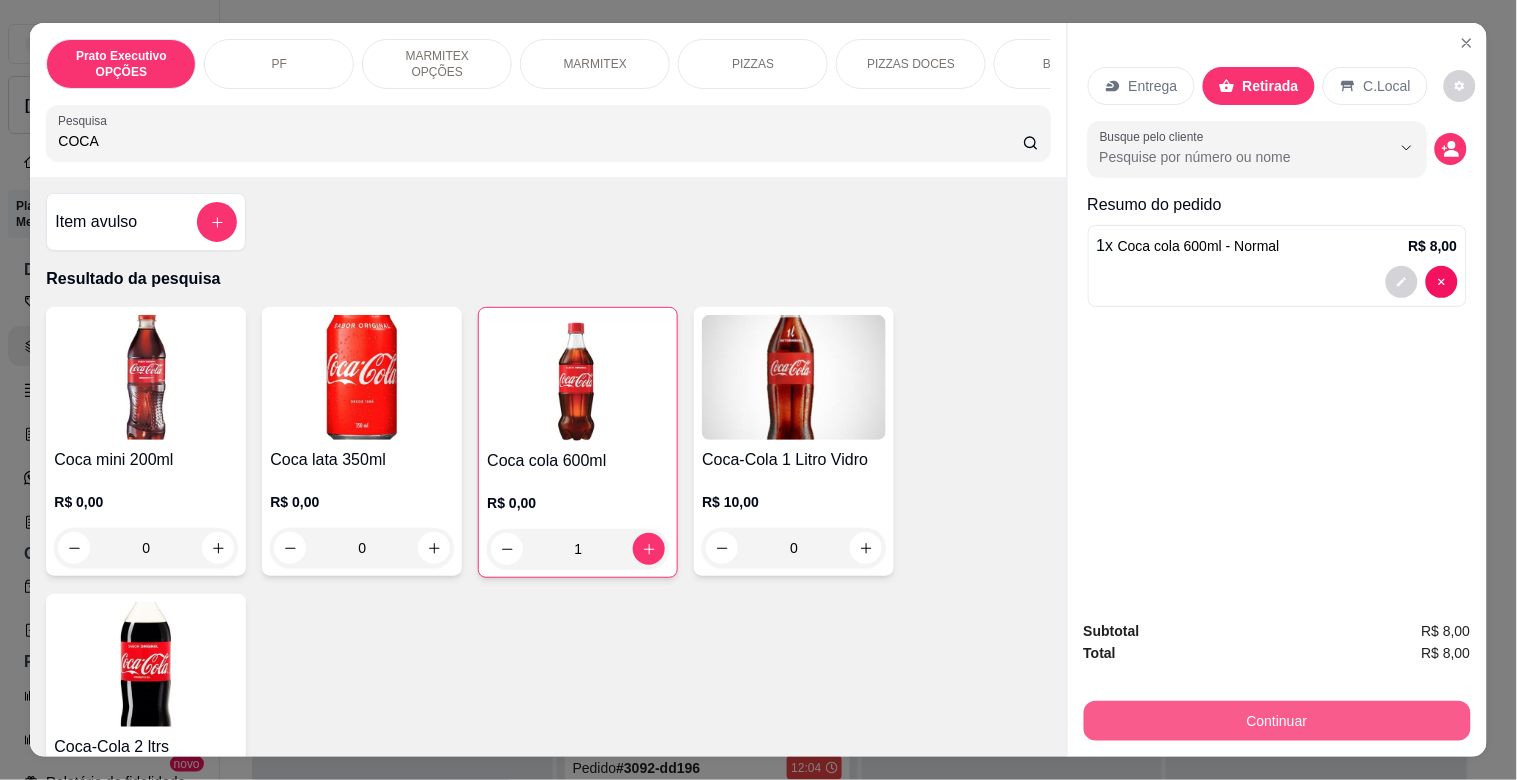 click on "Continuar" at bounding box center (1277, 721) 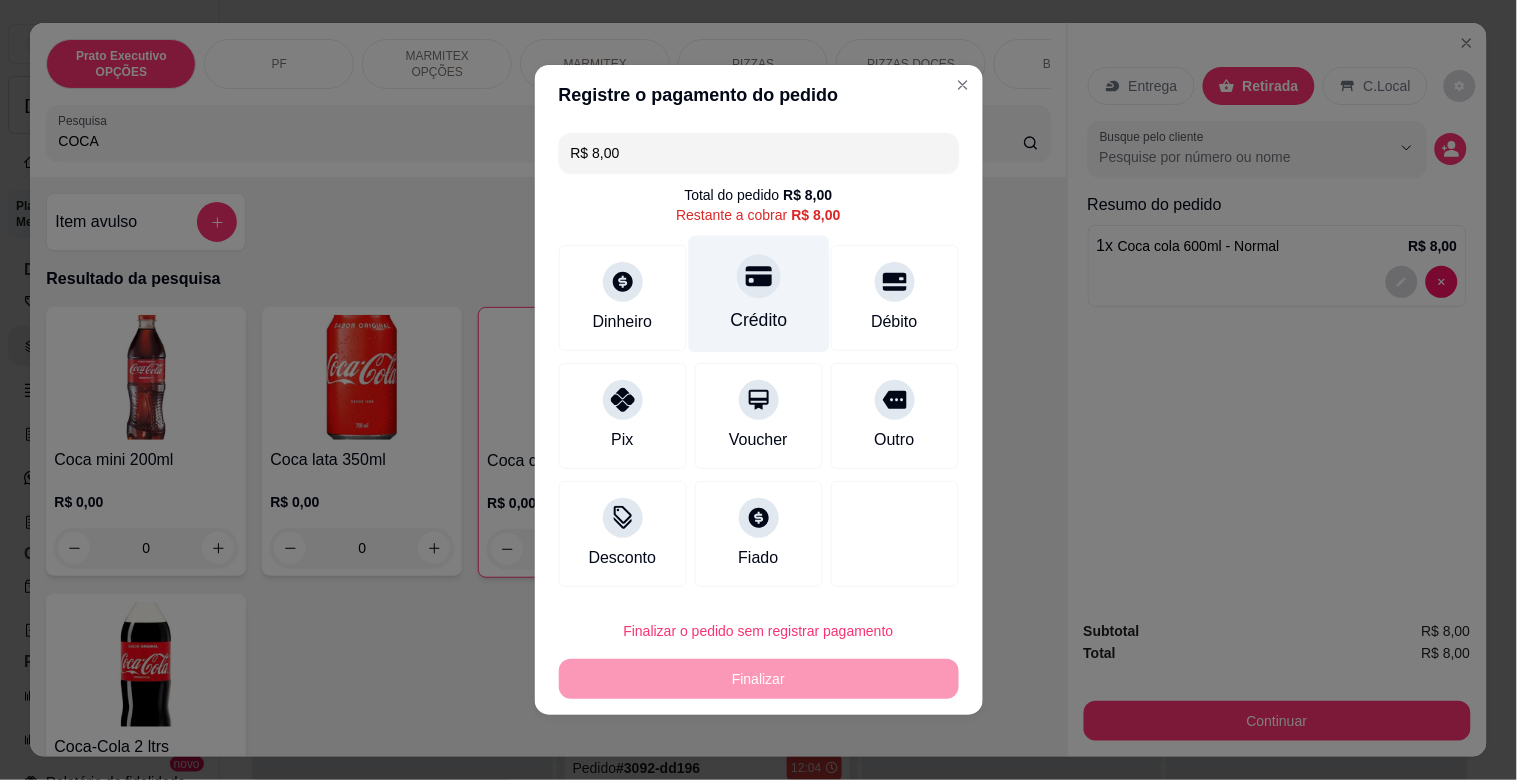 click on "Crédito" at bounding box center [758, 294] 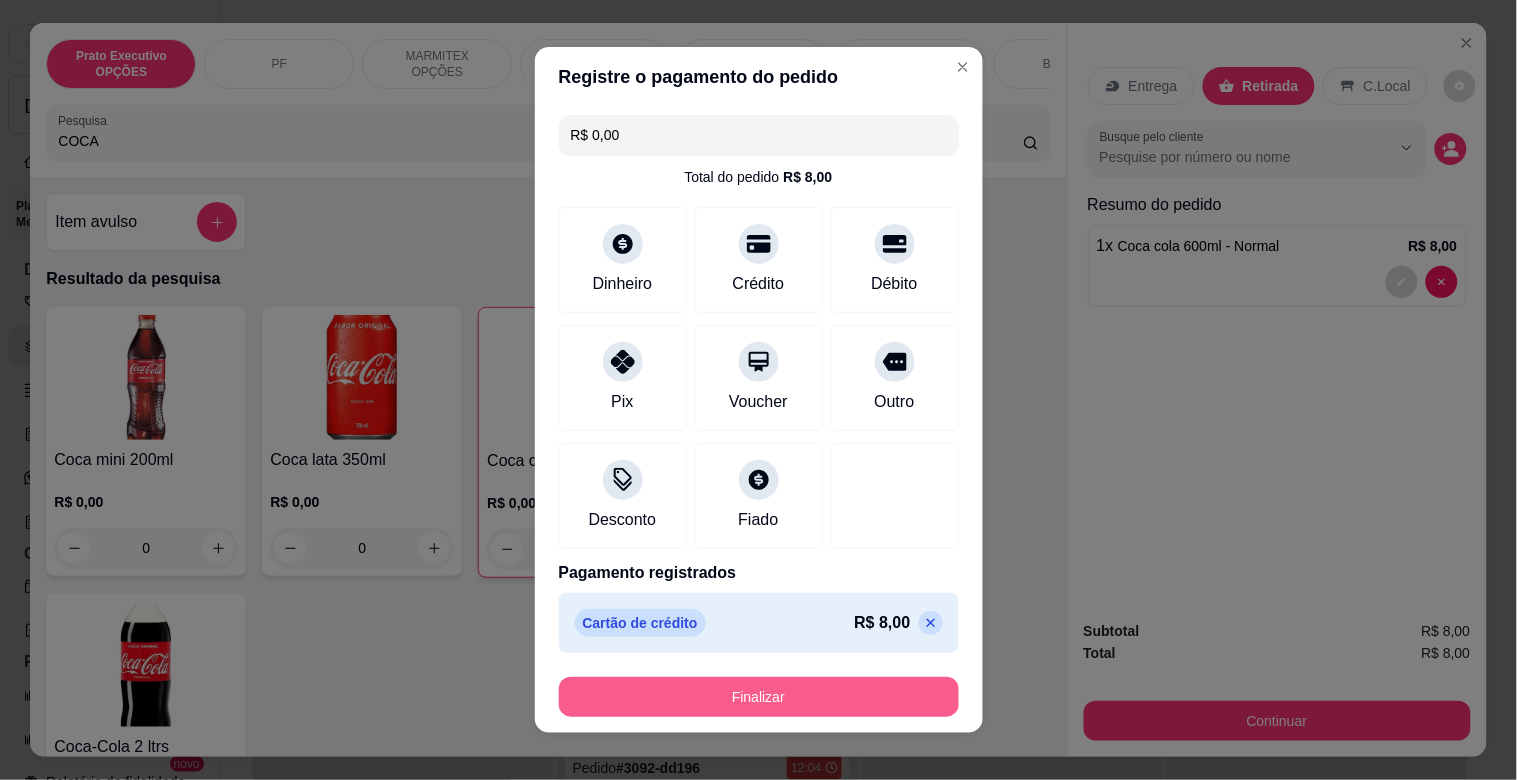 click on "Finalizar" at bounding box center [759, 697] 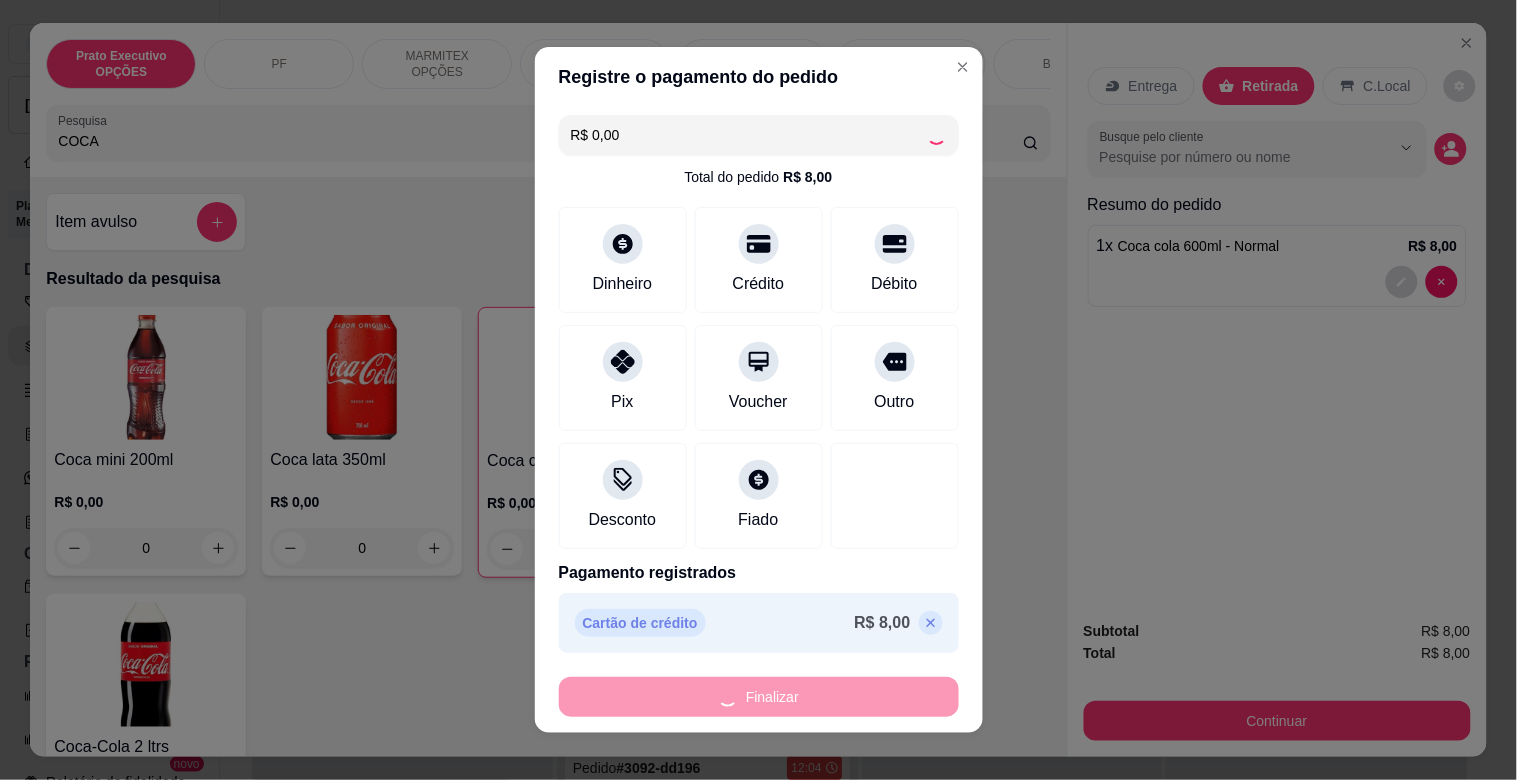 type on "0" 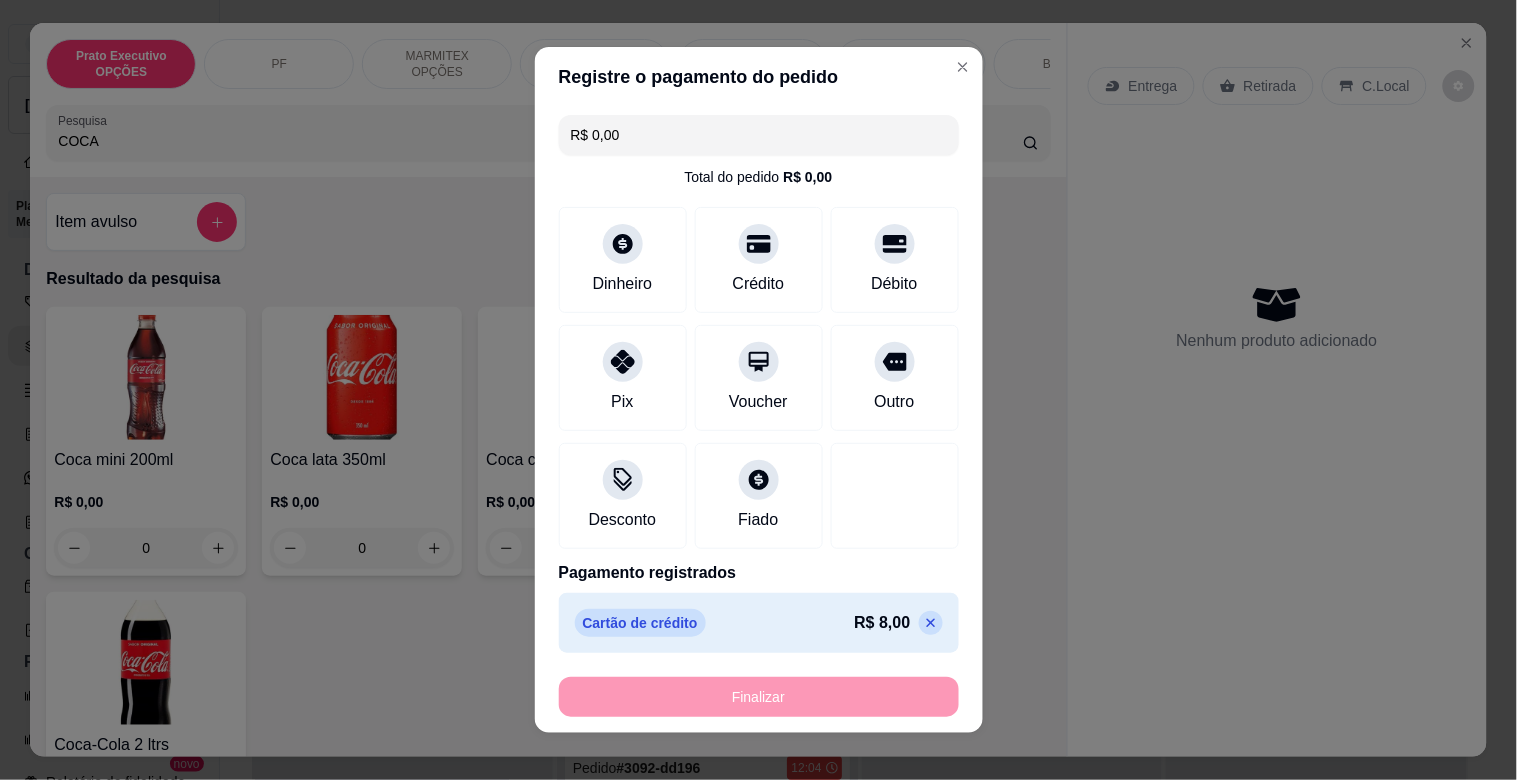 type on "-R$ 8,00" 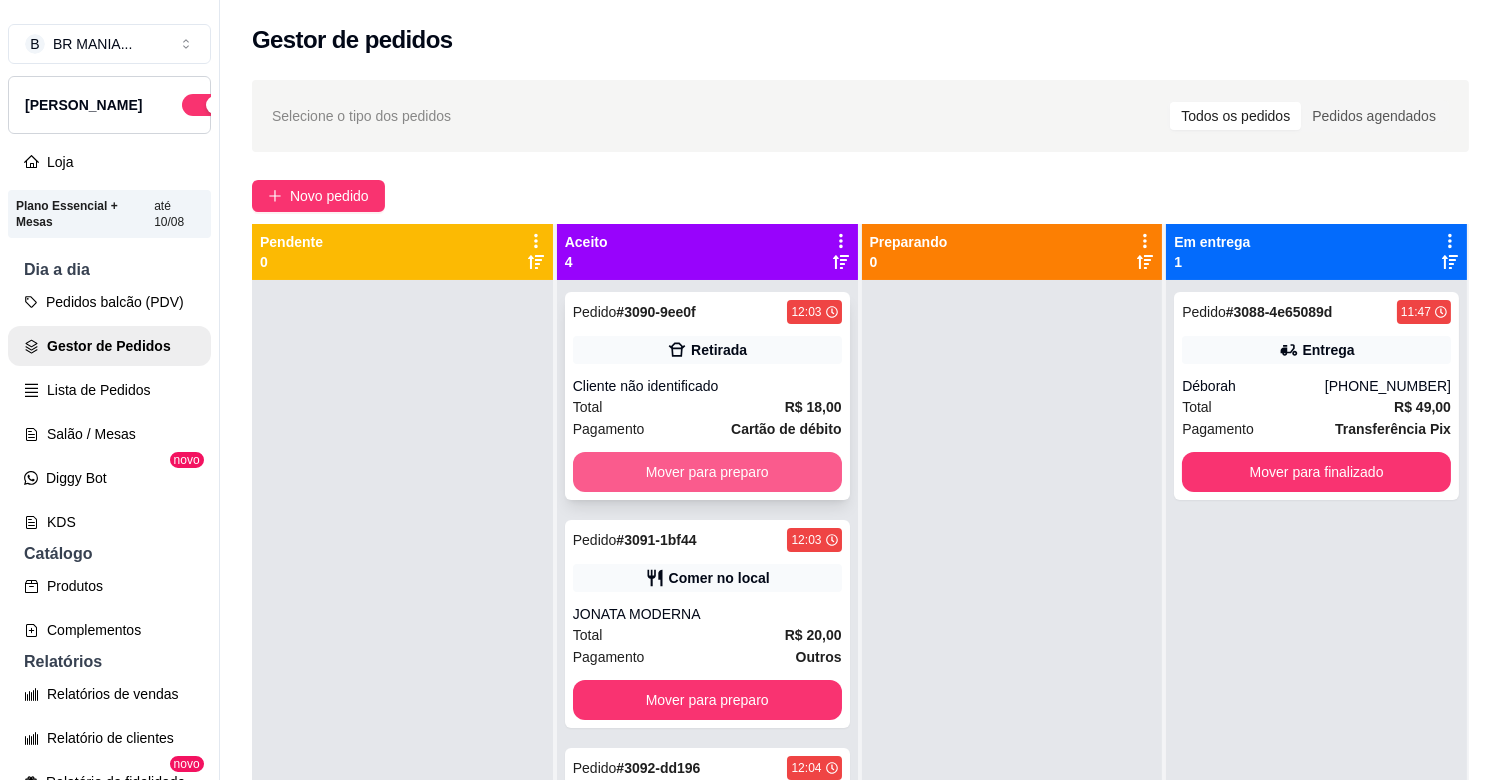 click on "Mover para preparo" at bounding box center (707, 472) 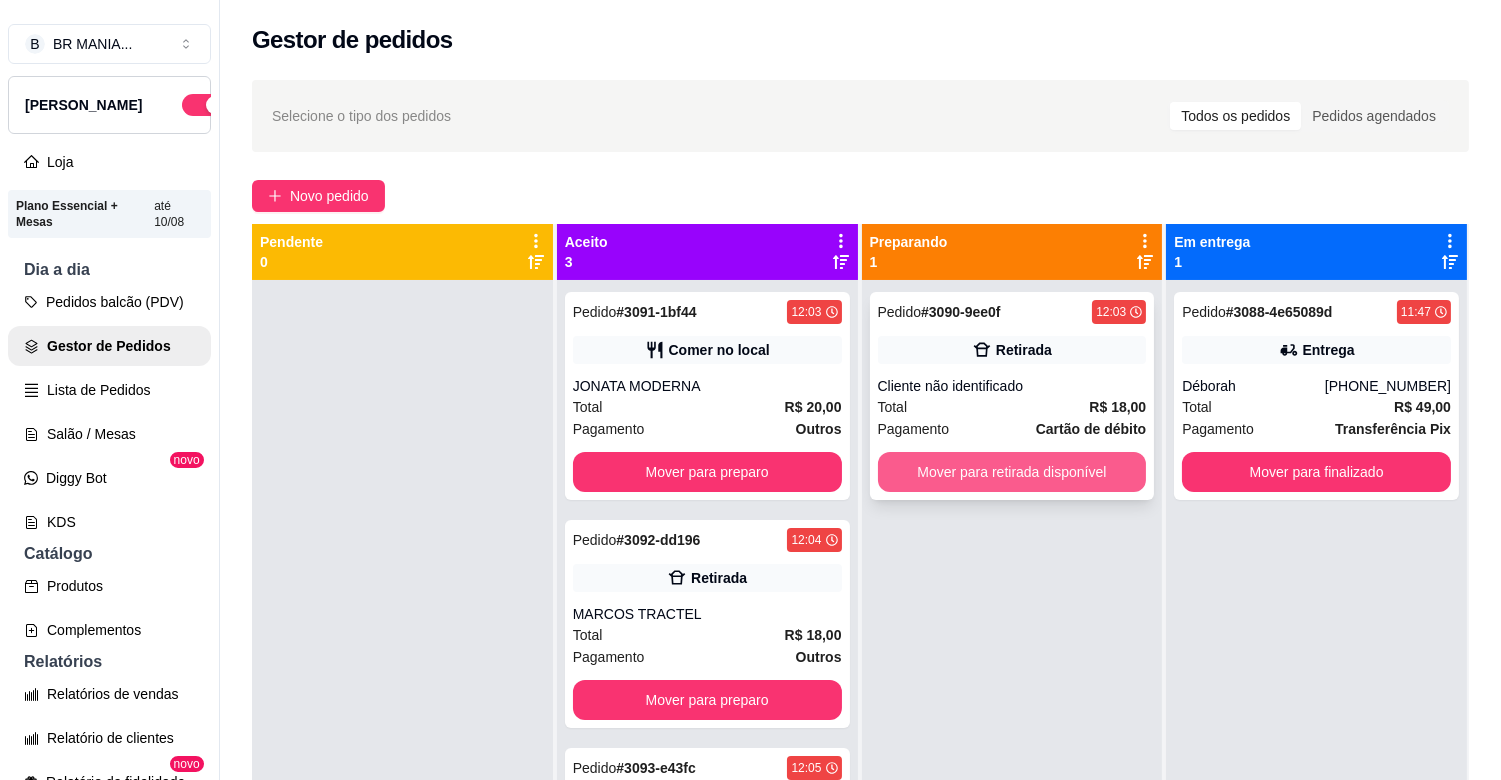 click on "Mover para retirada disponível" at bounding box center (1012, 472) 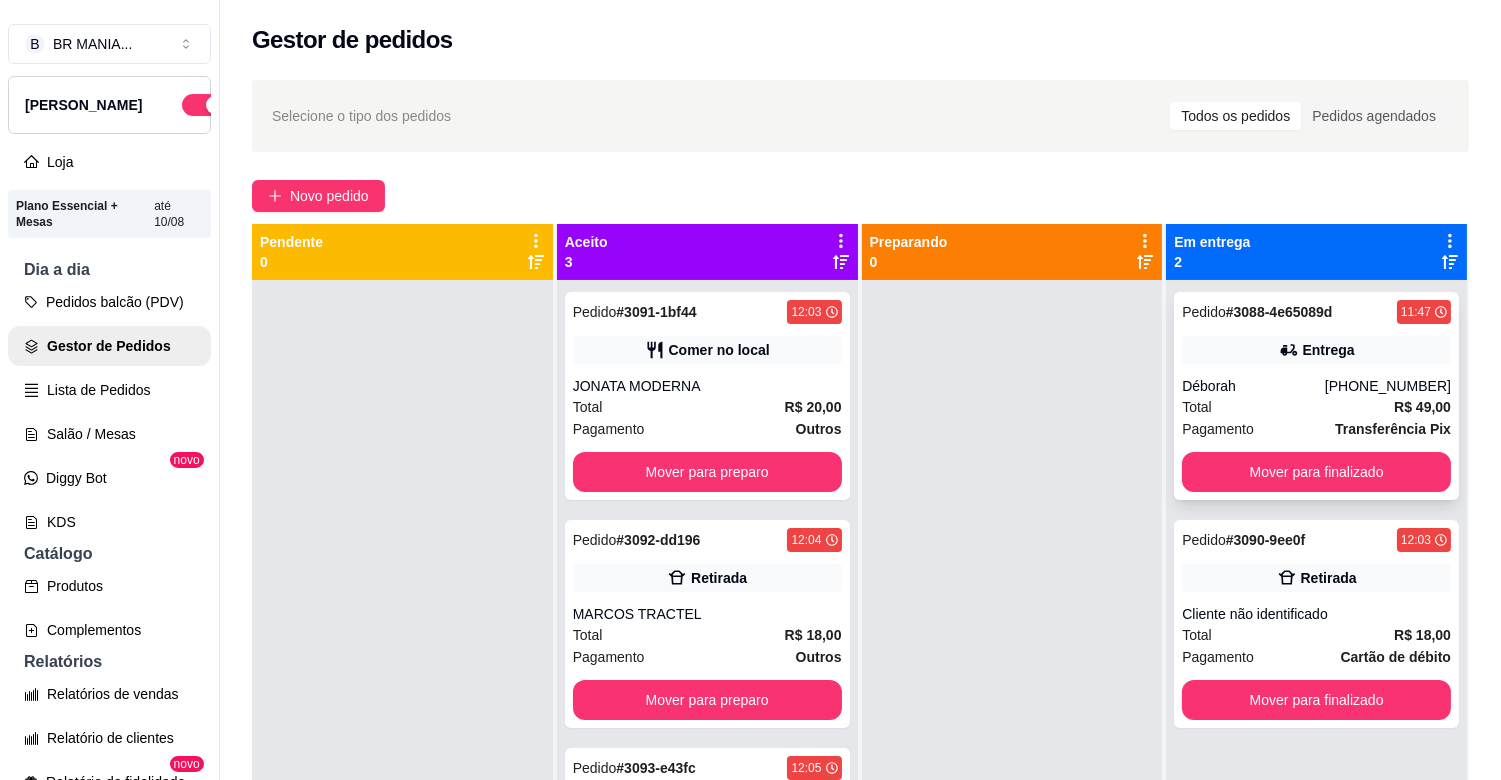 click on "Pedido  # 3088-4e65089d 11:47 Entrega Déborah  [PHONE_NUMBER] Total R$ 49,00 Pagamento Transferência Pix Mover para finalizado" at bounding box center (1316, 396) 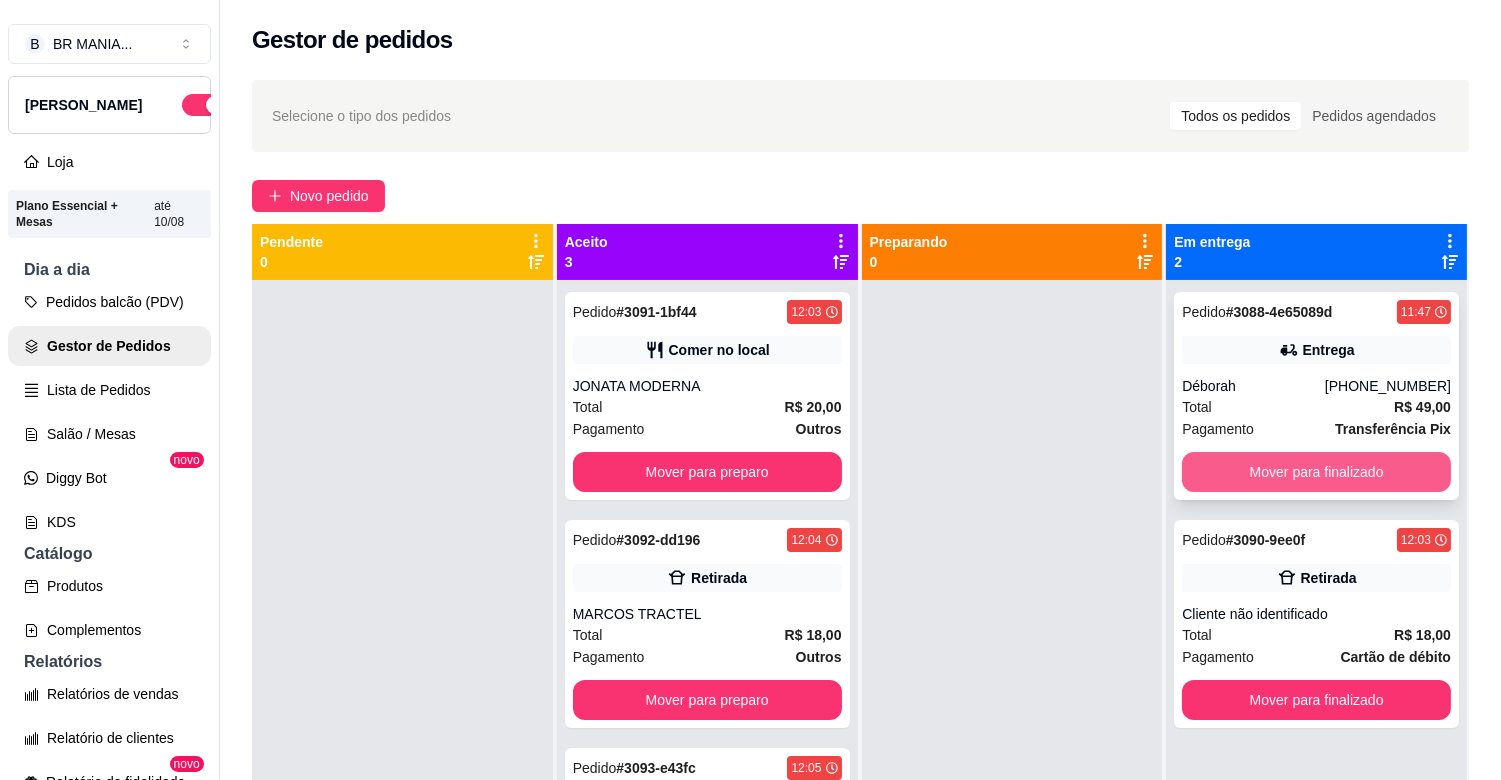 click on "Mover para finalizado" at bounding box center [1316, 472] 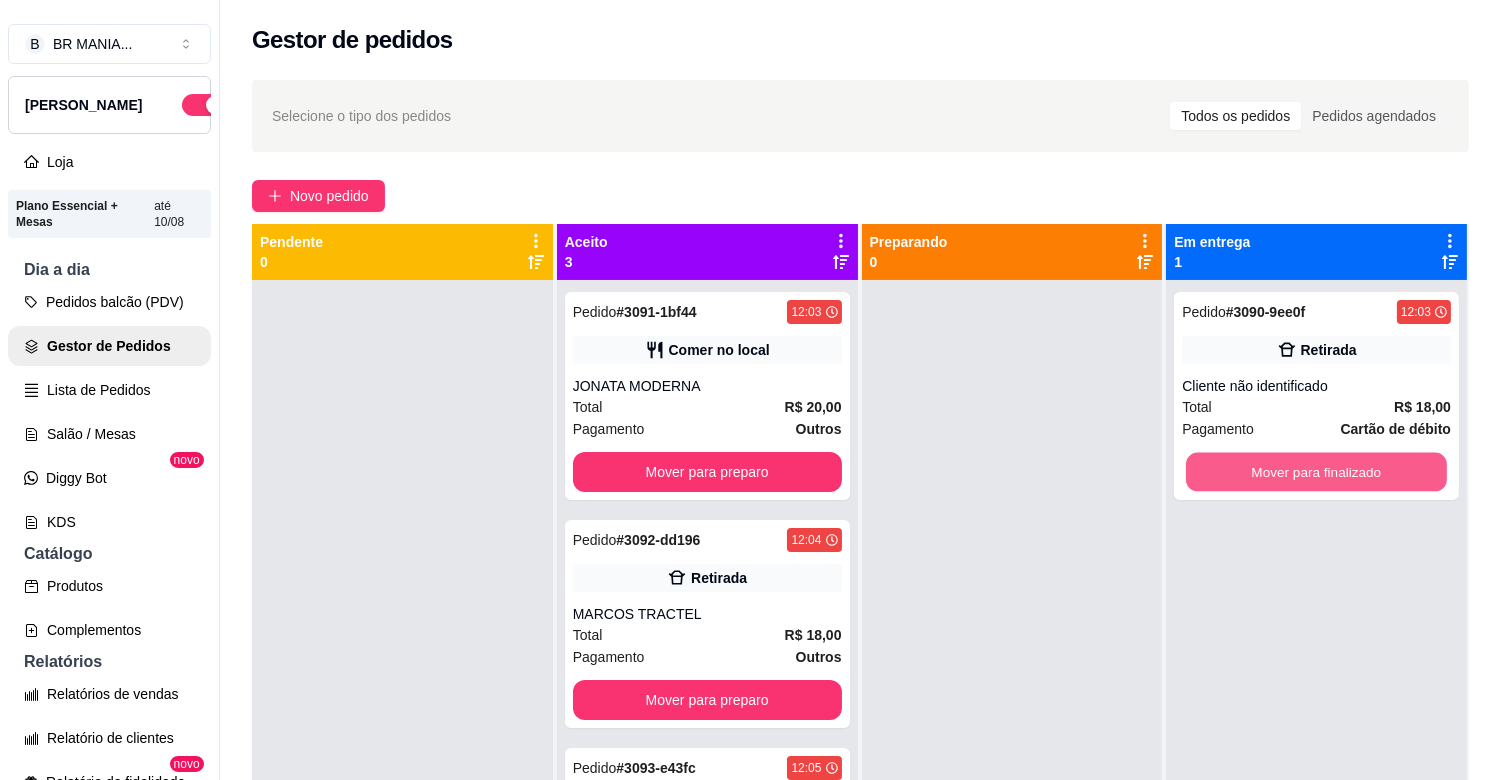 click on "Mover para finalizado" at bounding box center (1316, 472) 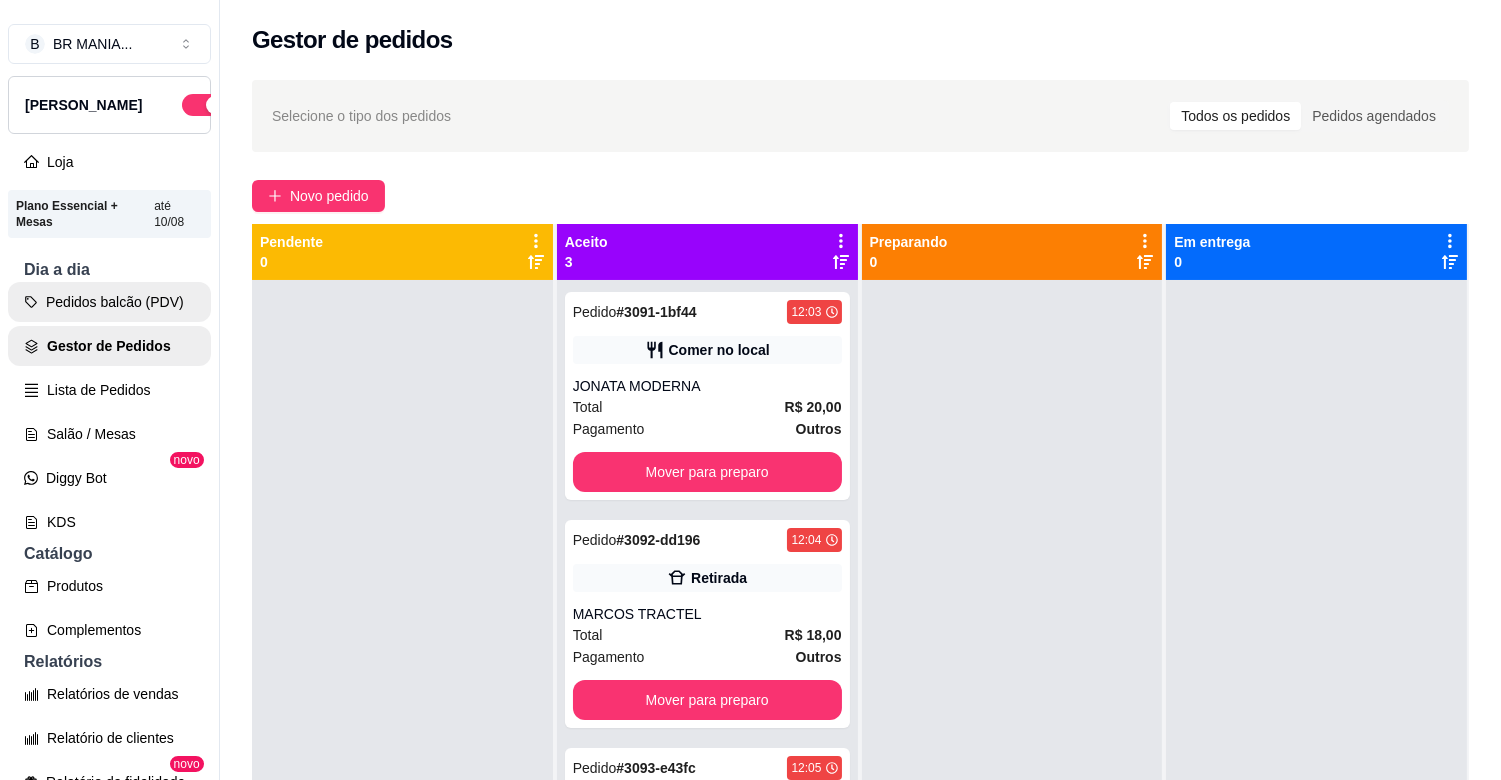 click on "Pedidos balcão (PDV)" at bounding box center (109, 302) 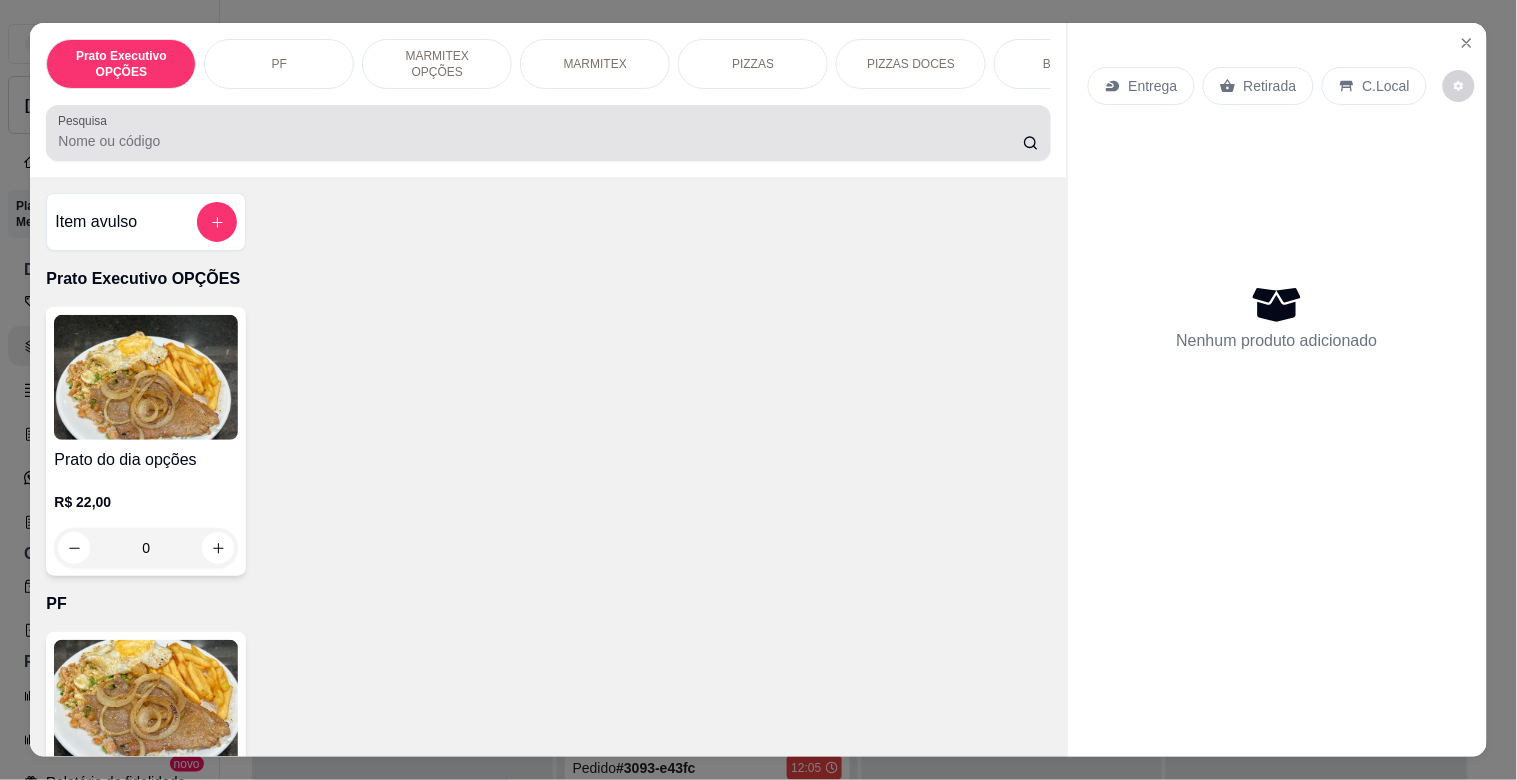 click at bounding box center [548, 133] 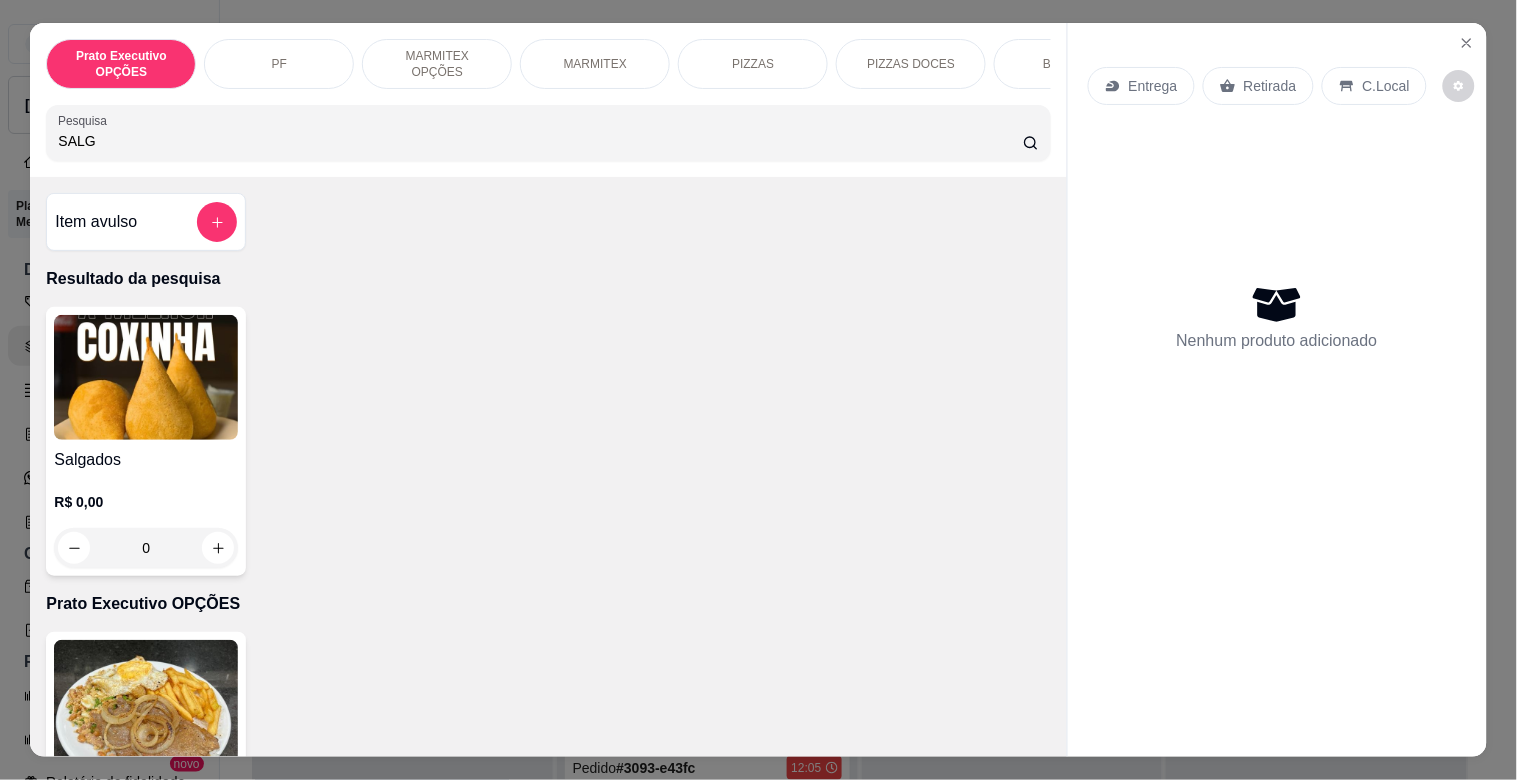 type on "SALG" 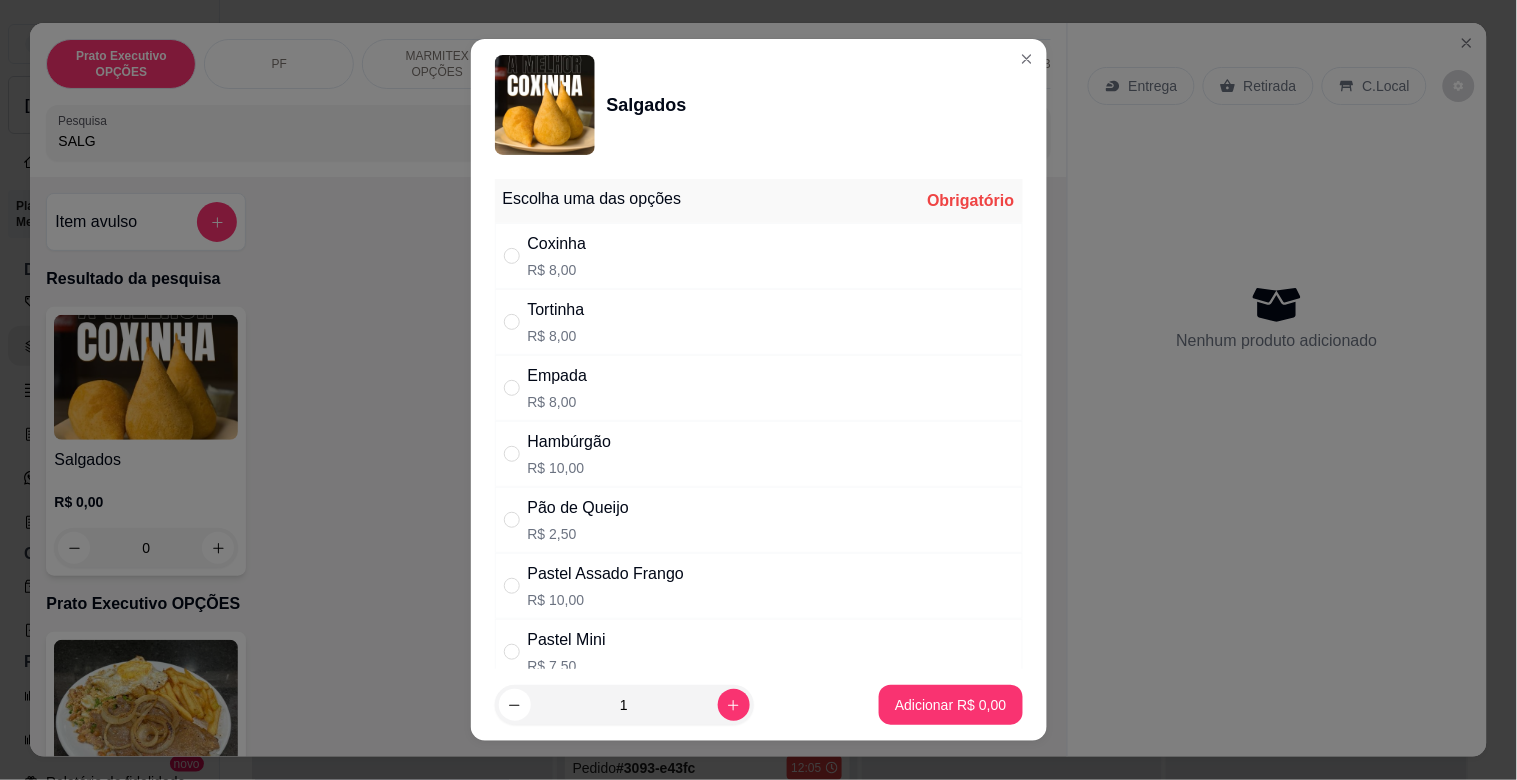 click on "Tortinha  R$ 8,00" at bounding box center [759, 322] 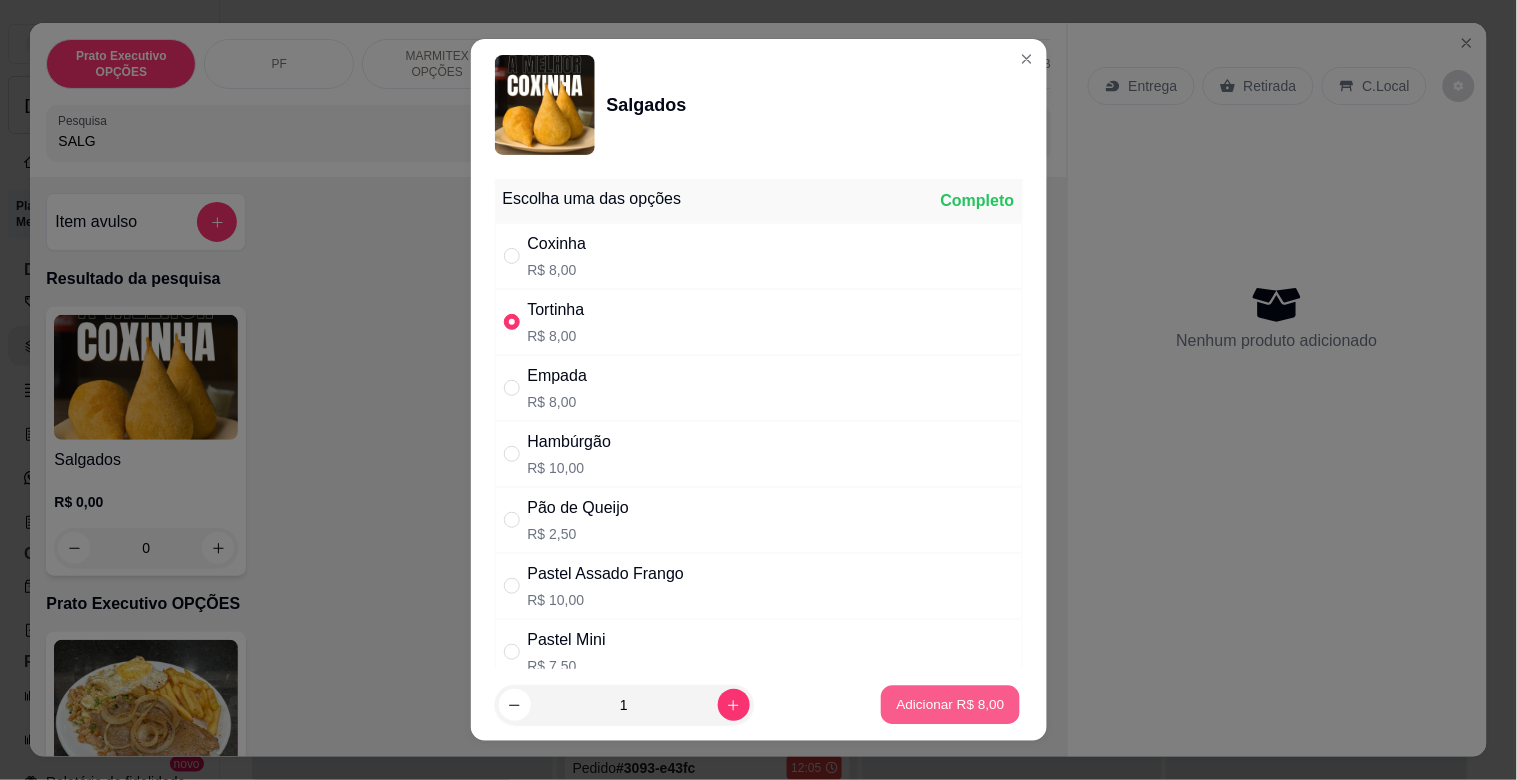click on "Adicionar   R$ 8,00" at bounding box center (951, 704) 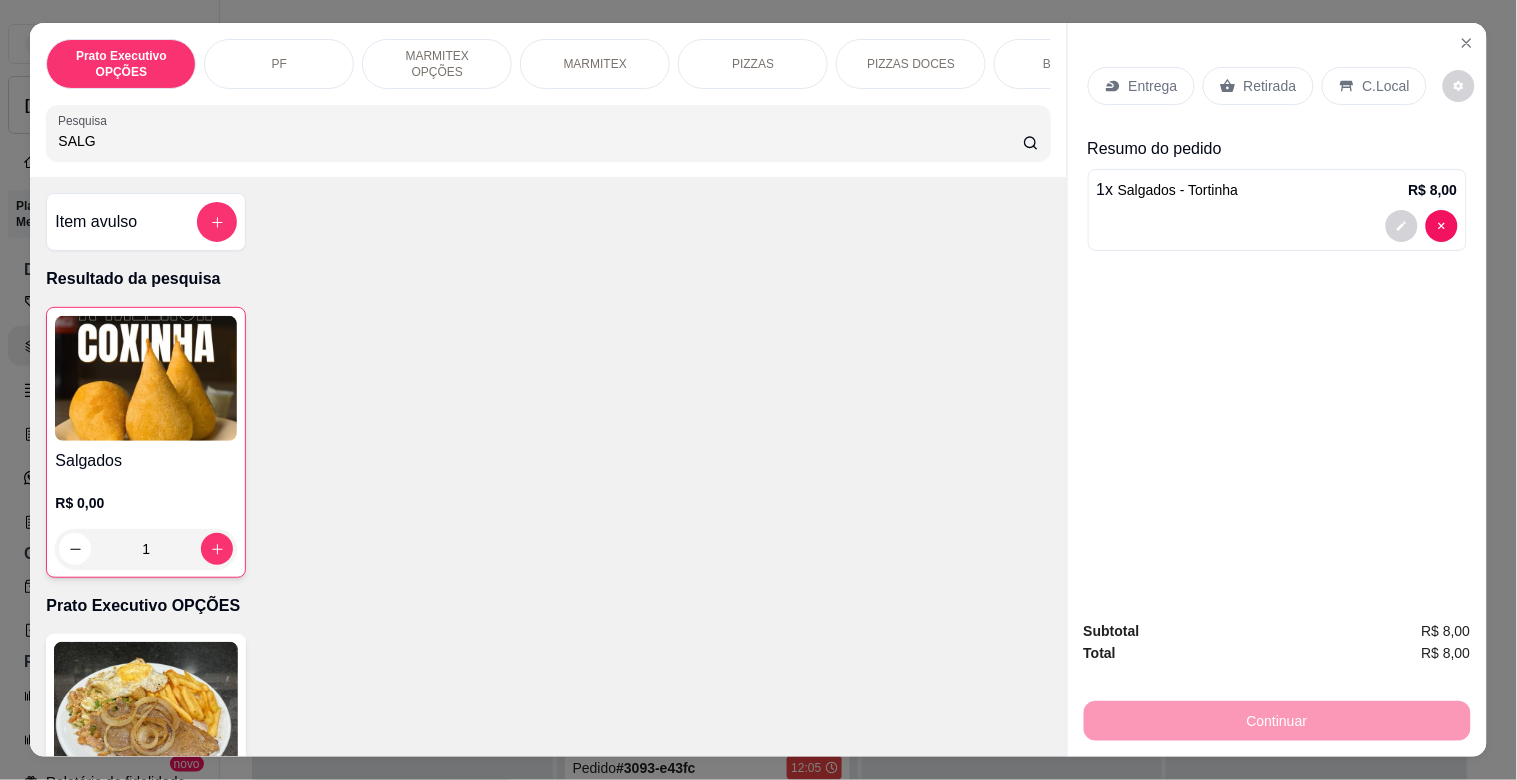click at bounding box center (146, 378) 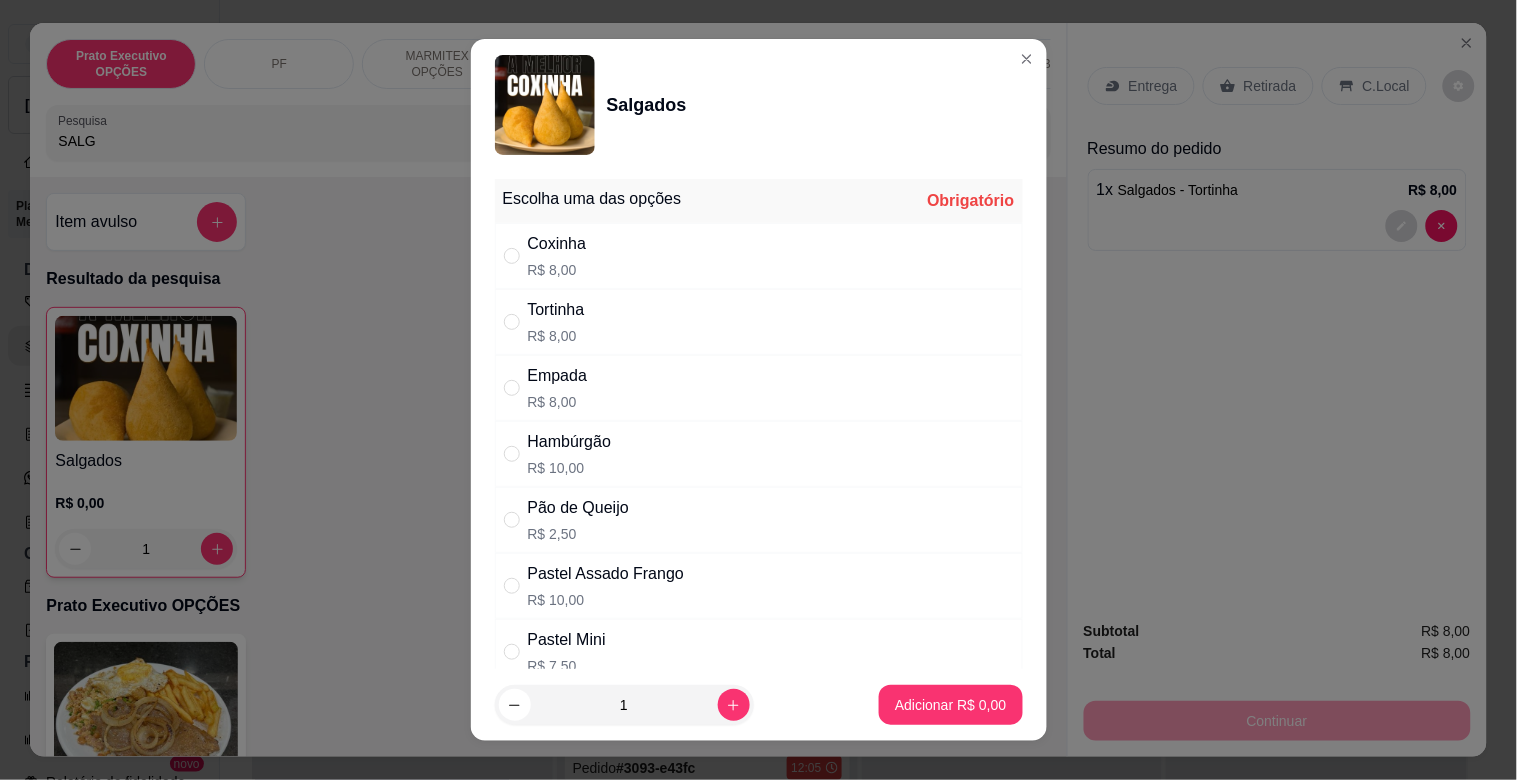 drag, startPoint x: 621, startPoint y: 452, endPoint x: 717, endPoint y: 494, distance: 104.78549 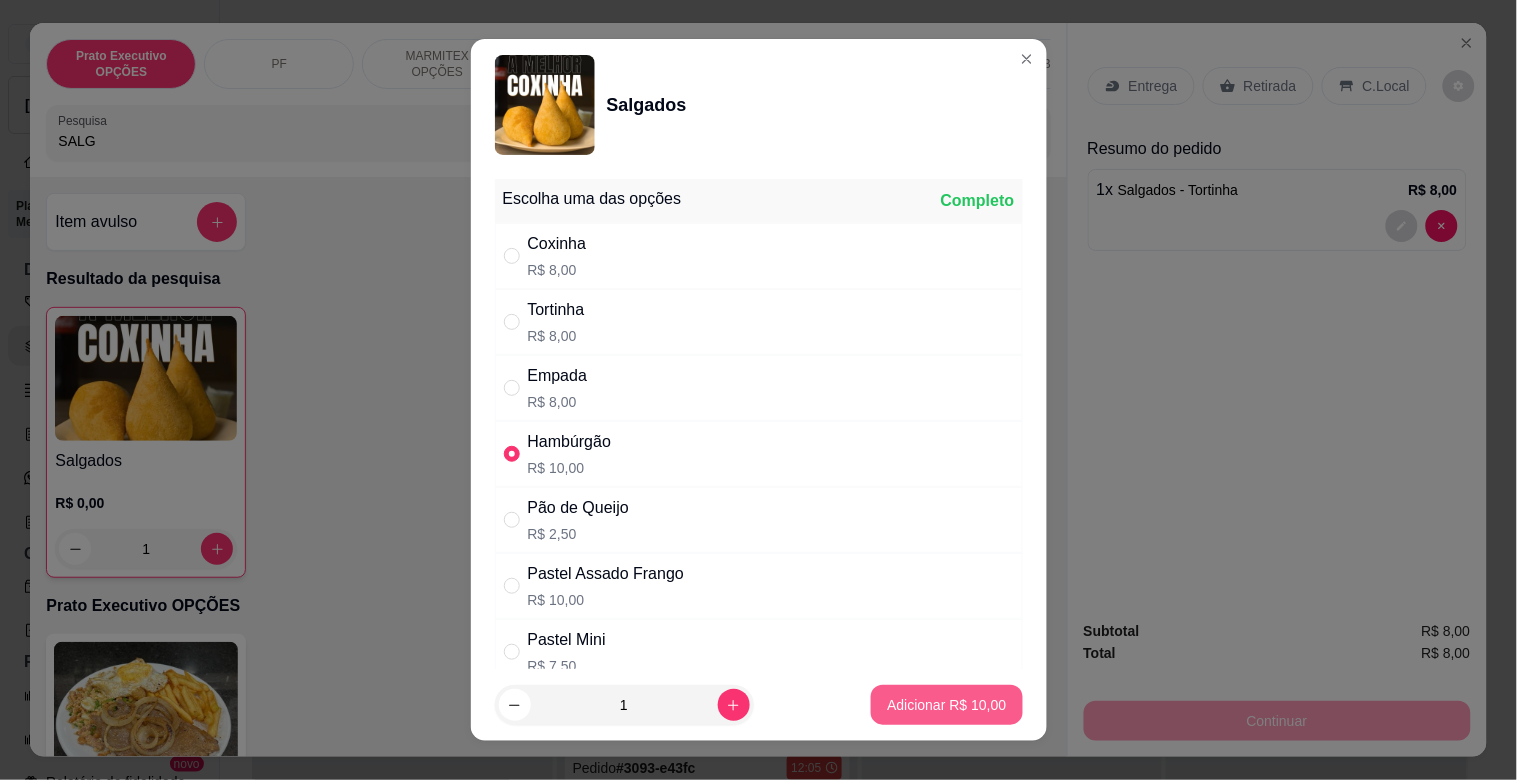 click on "Adicionar   R$ 10,00" at bounding box center (946, 705) 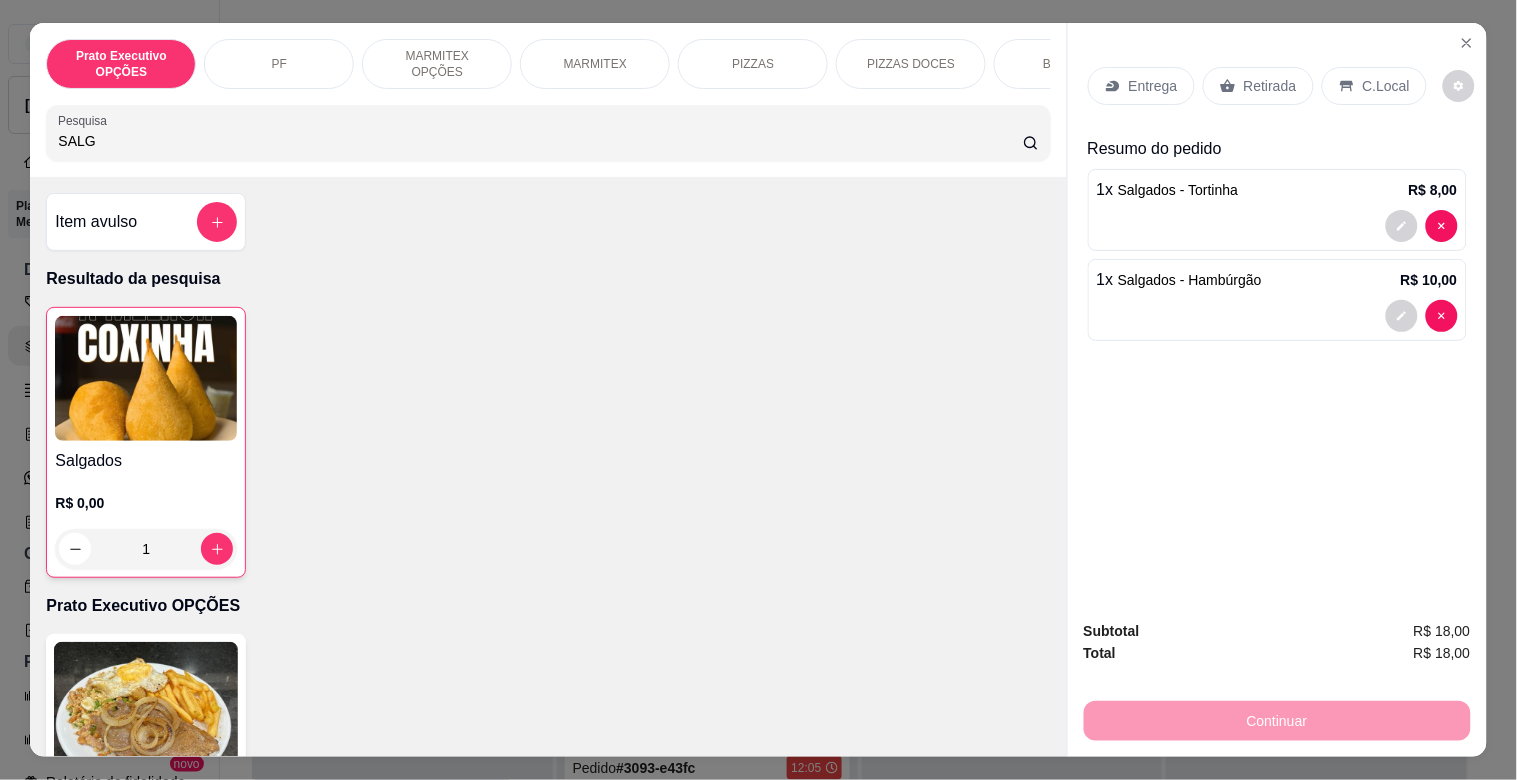 click on "SALG" at bounding box center (540, 141) 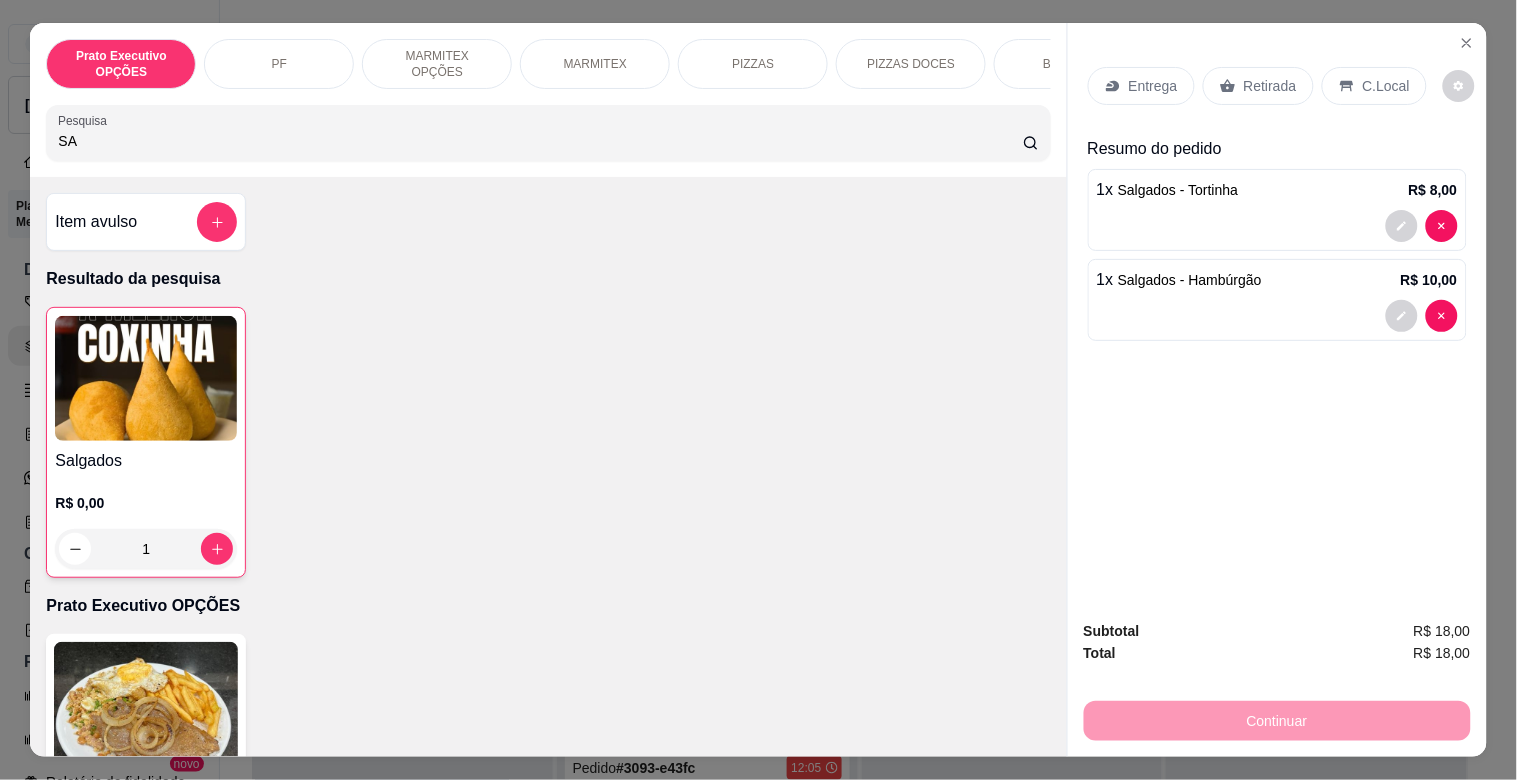 type on "S" 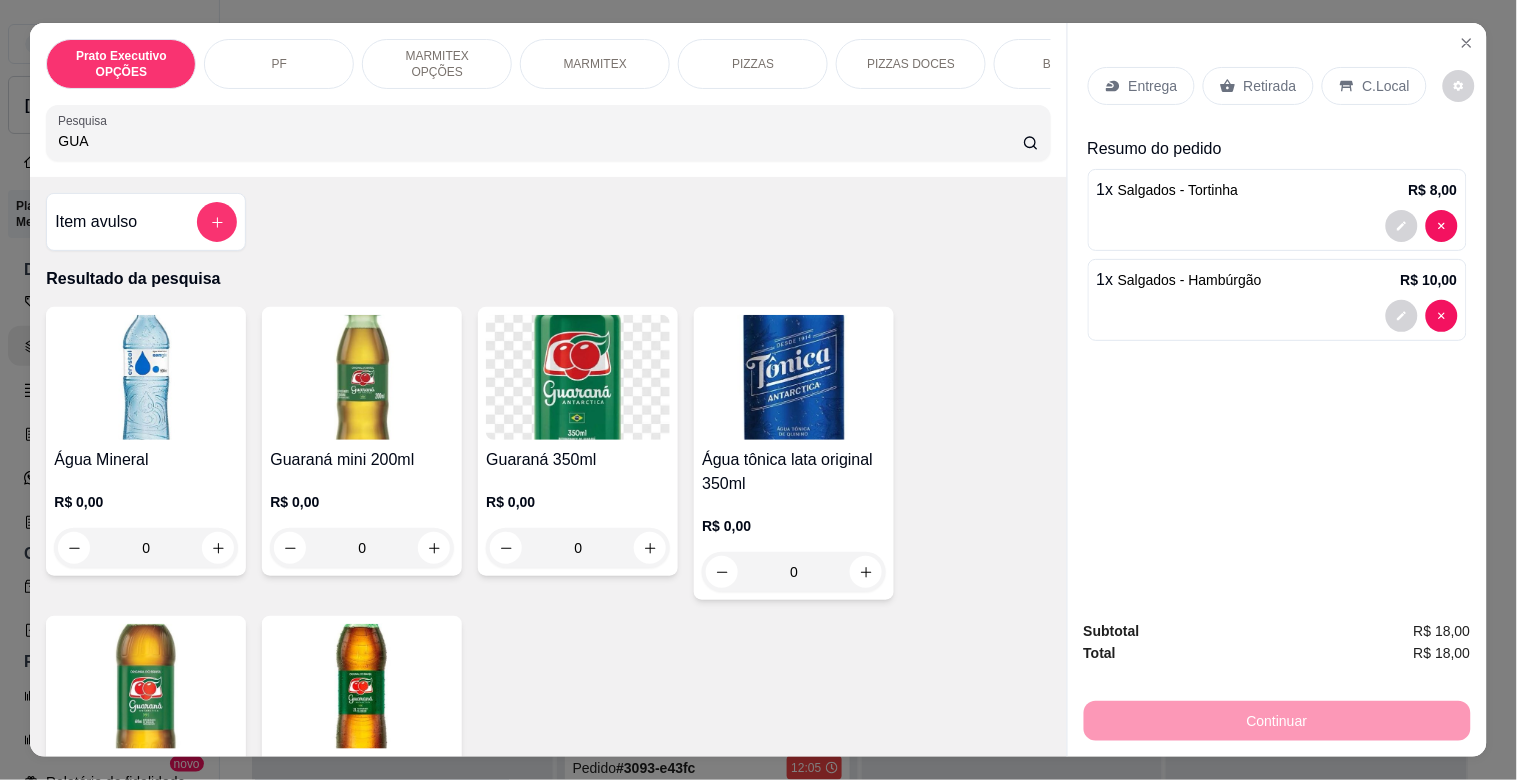 type on "GUA" 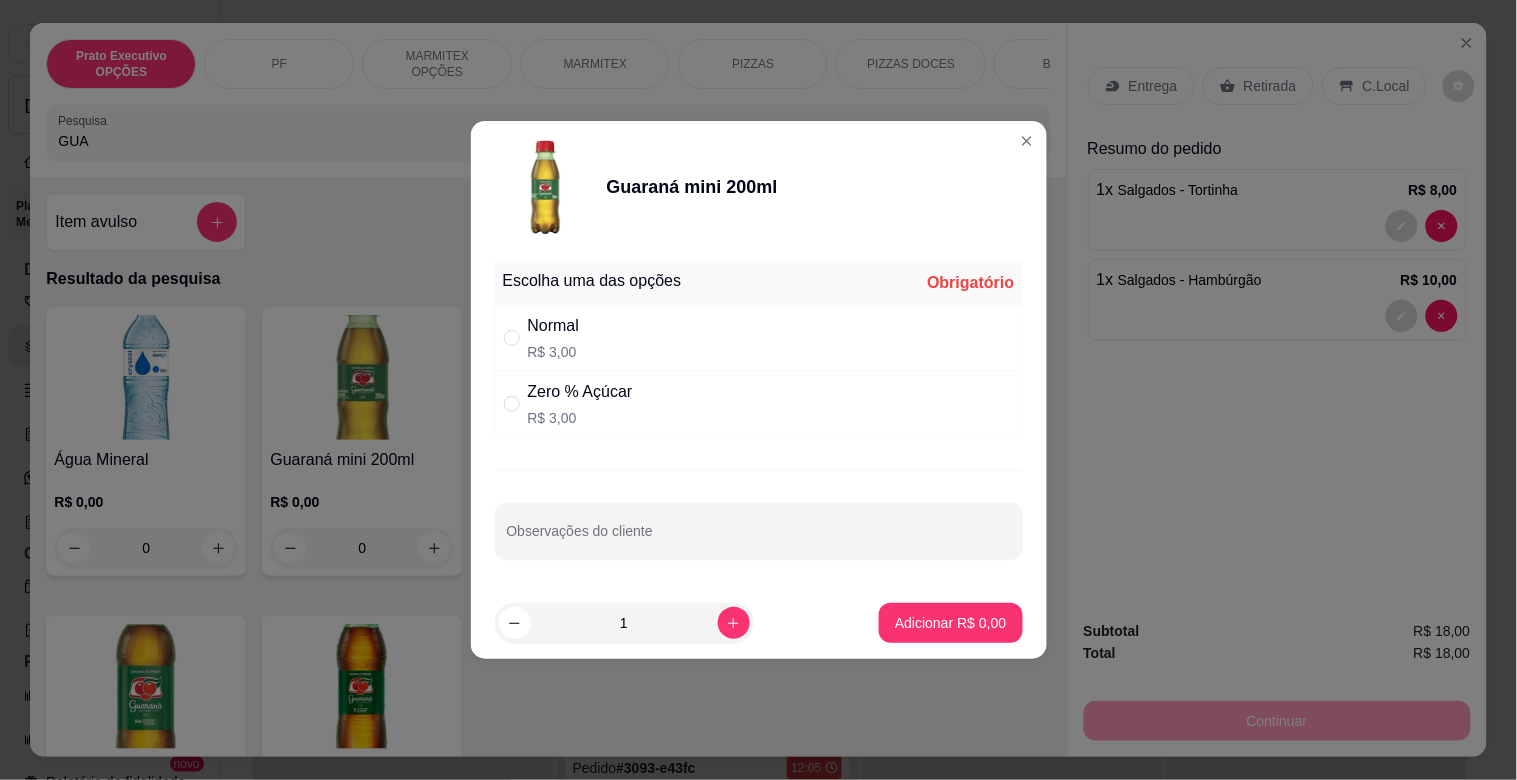 drag, startPoint x: 628, startPoint y: 326, endPoint x: 712, endPoint y: 360, distance: 90.62009 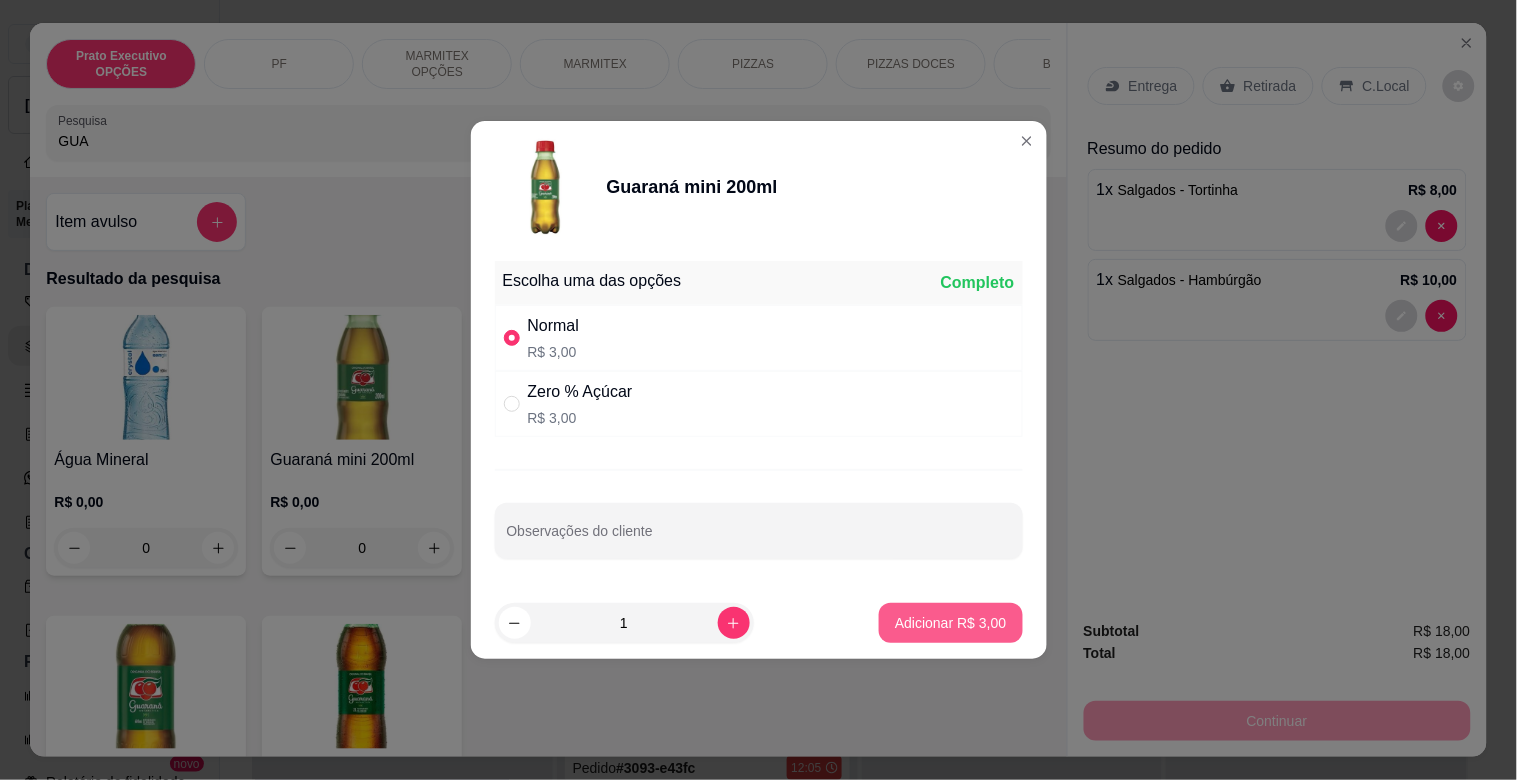 click on "Adicionar   R$ 3,00" at bounding box center [950, 623] 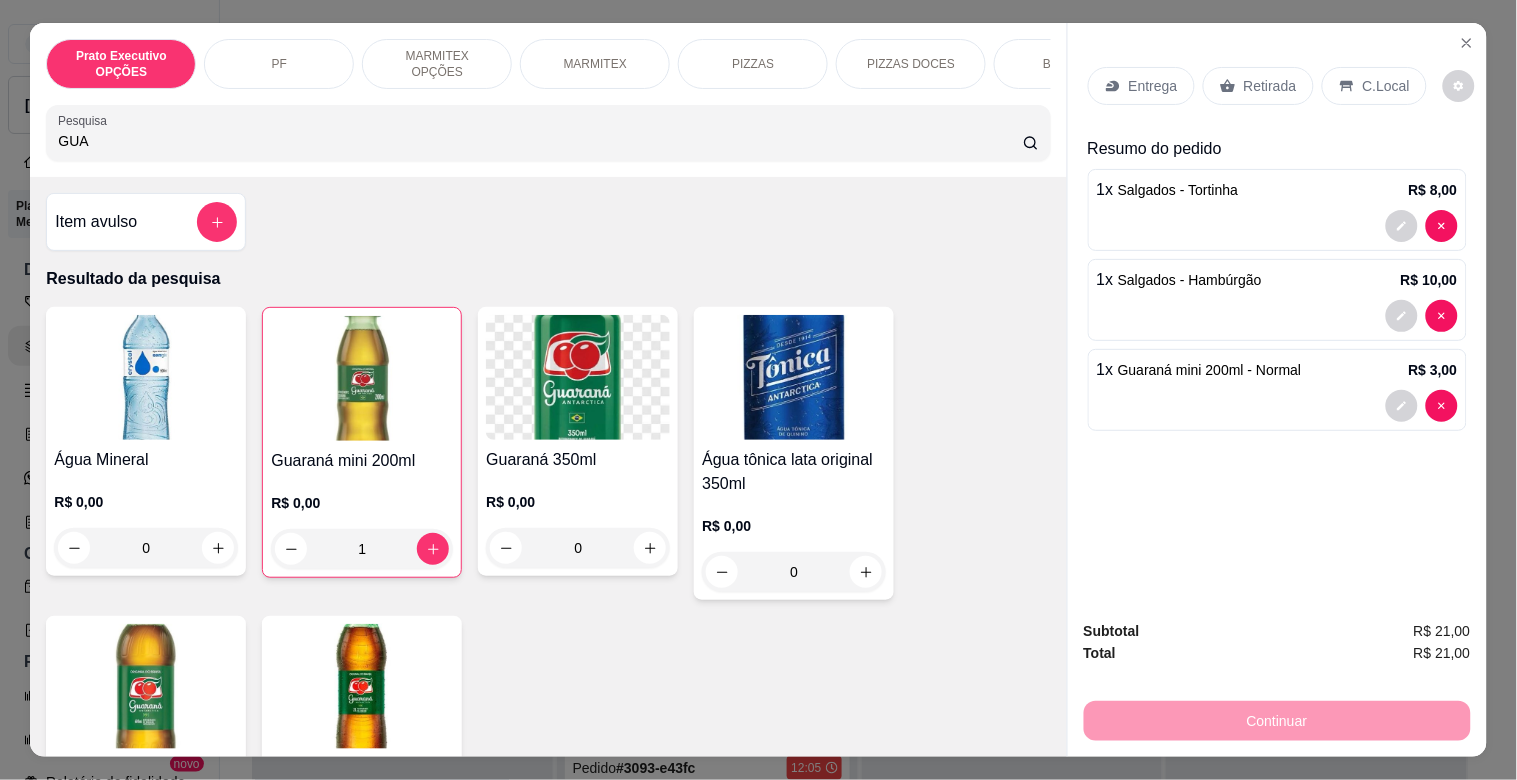click on "C.Local" at bounding box center (1386, 86) 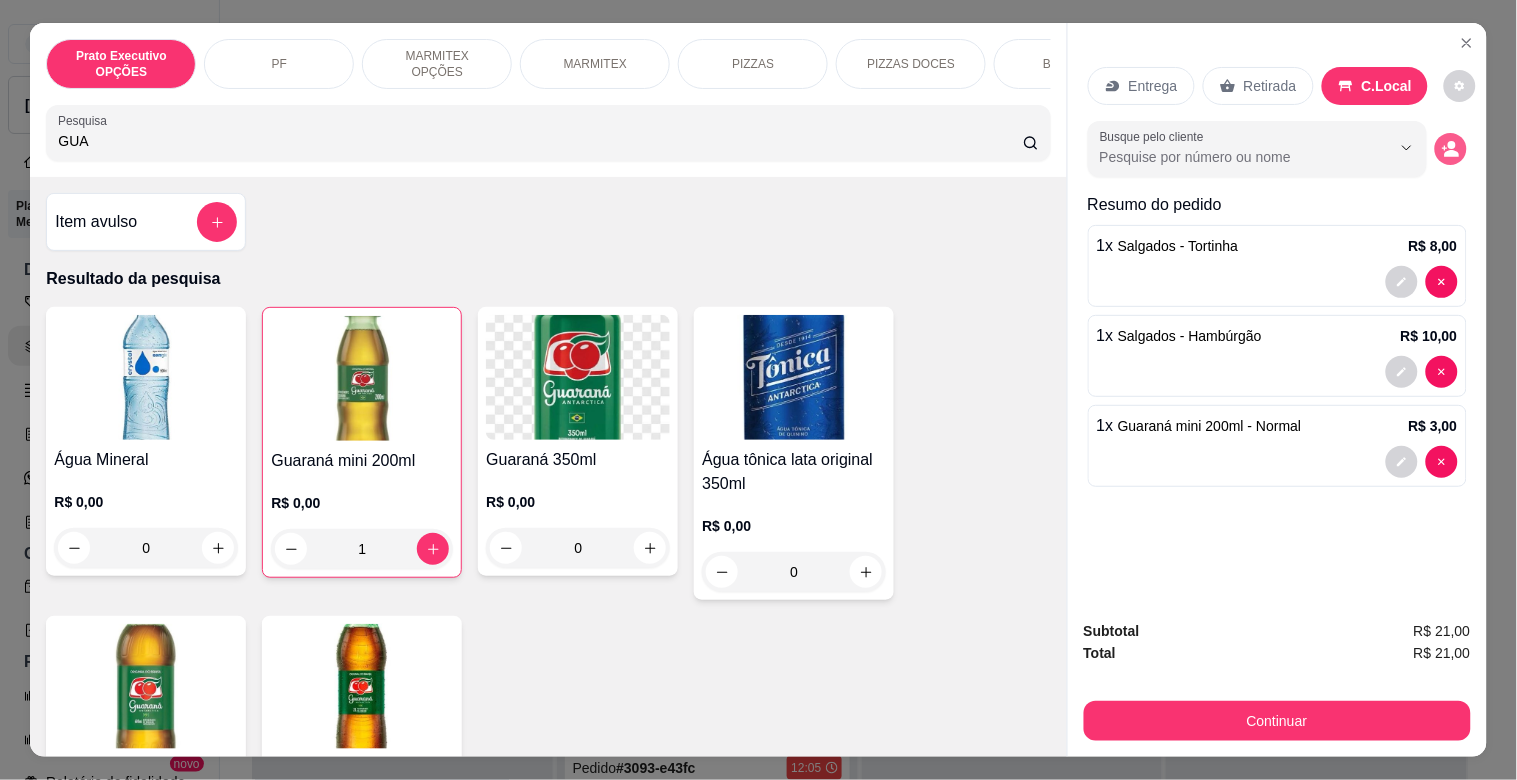 click 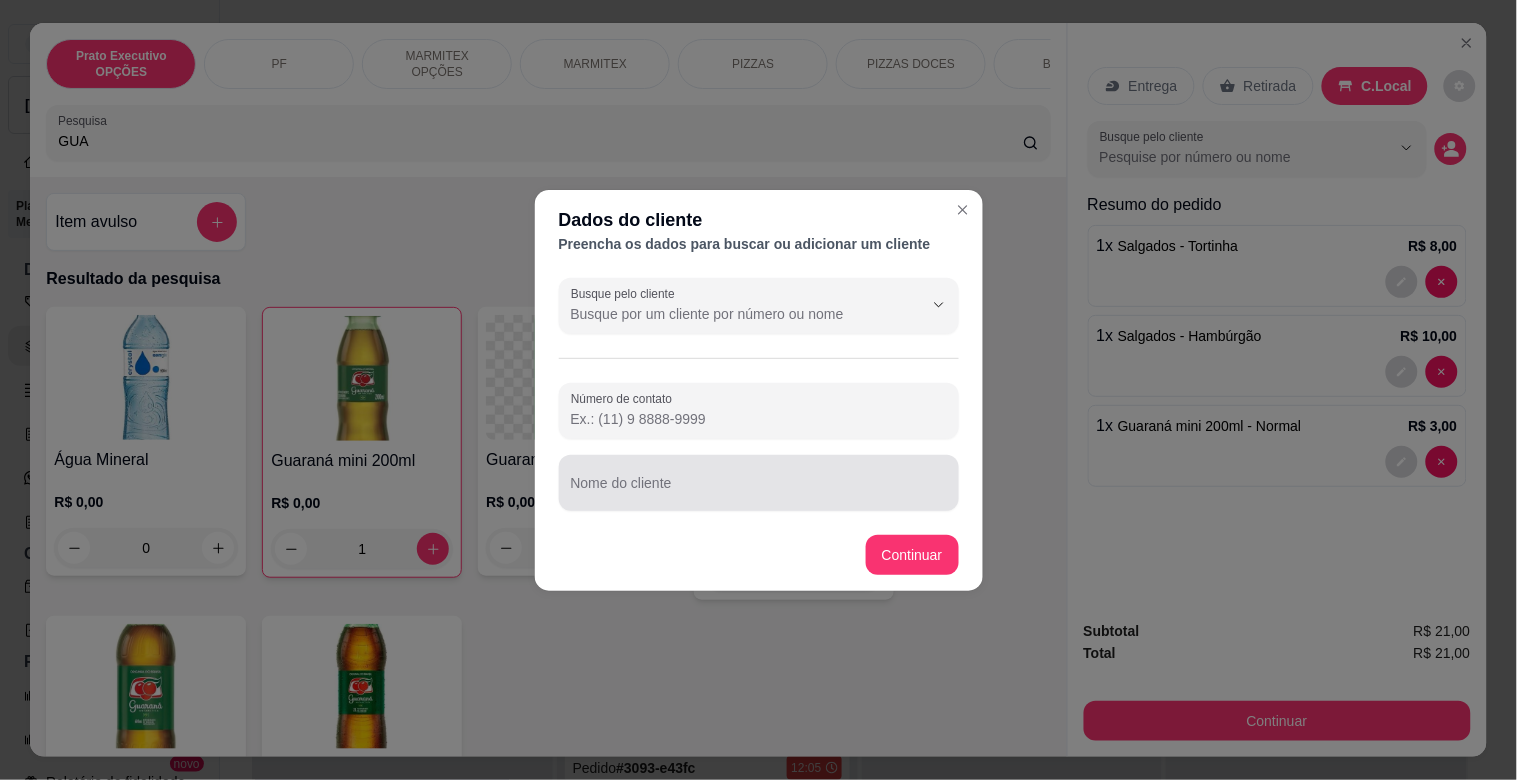 click at bounding box center (759, 483) 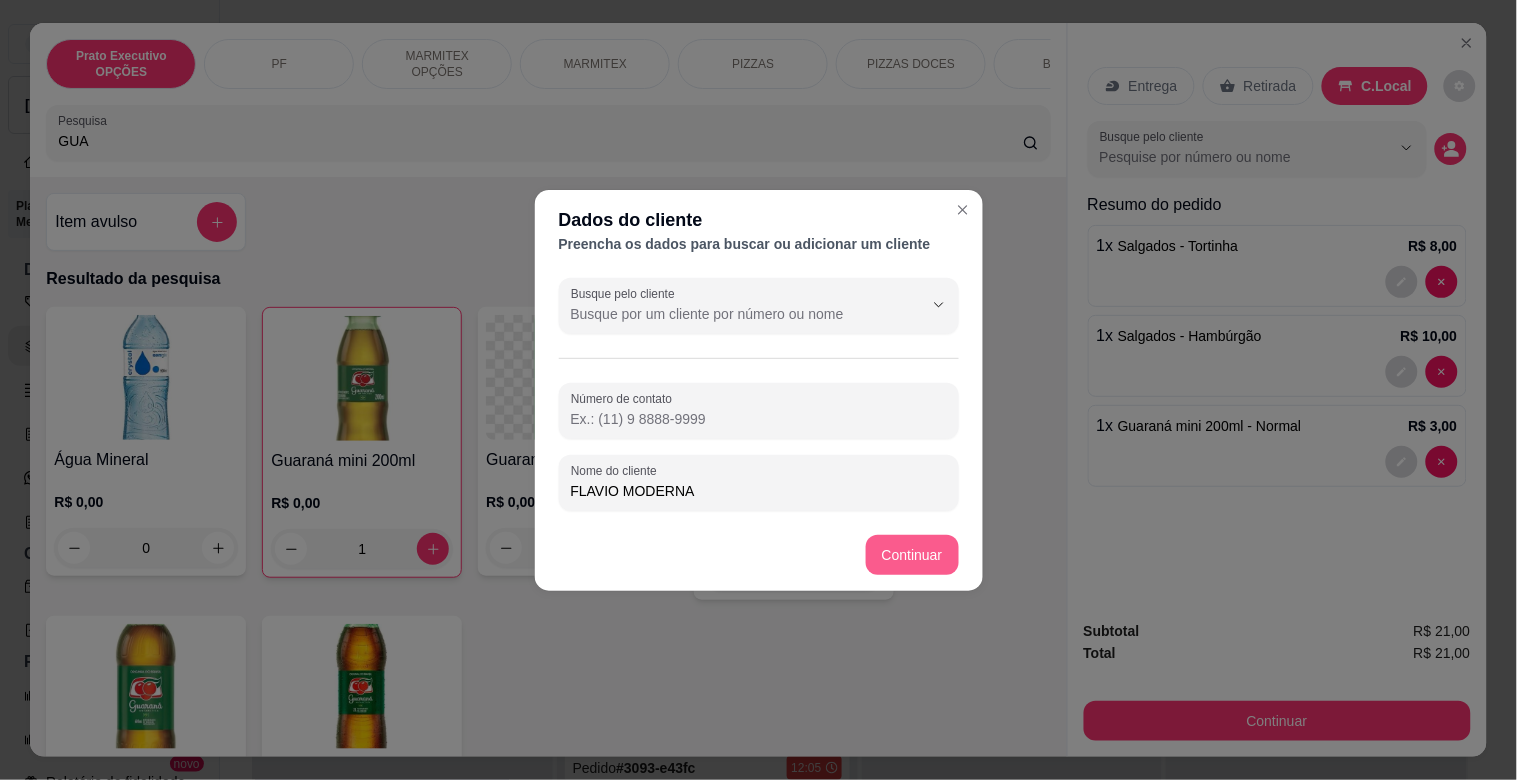 type on "FLAVIO MODERNA" 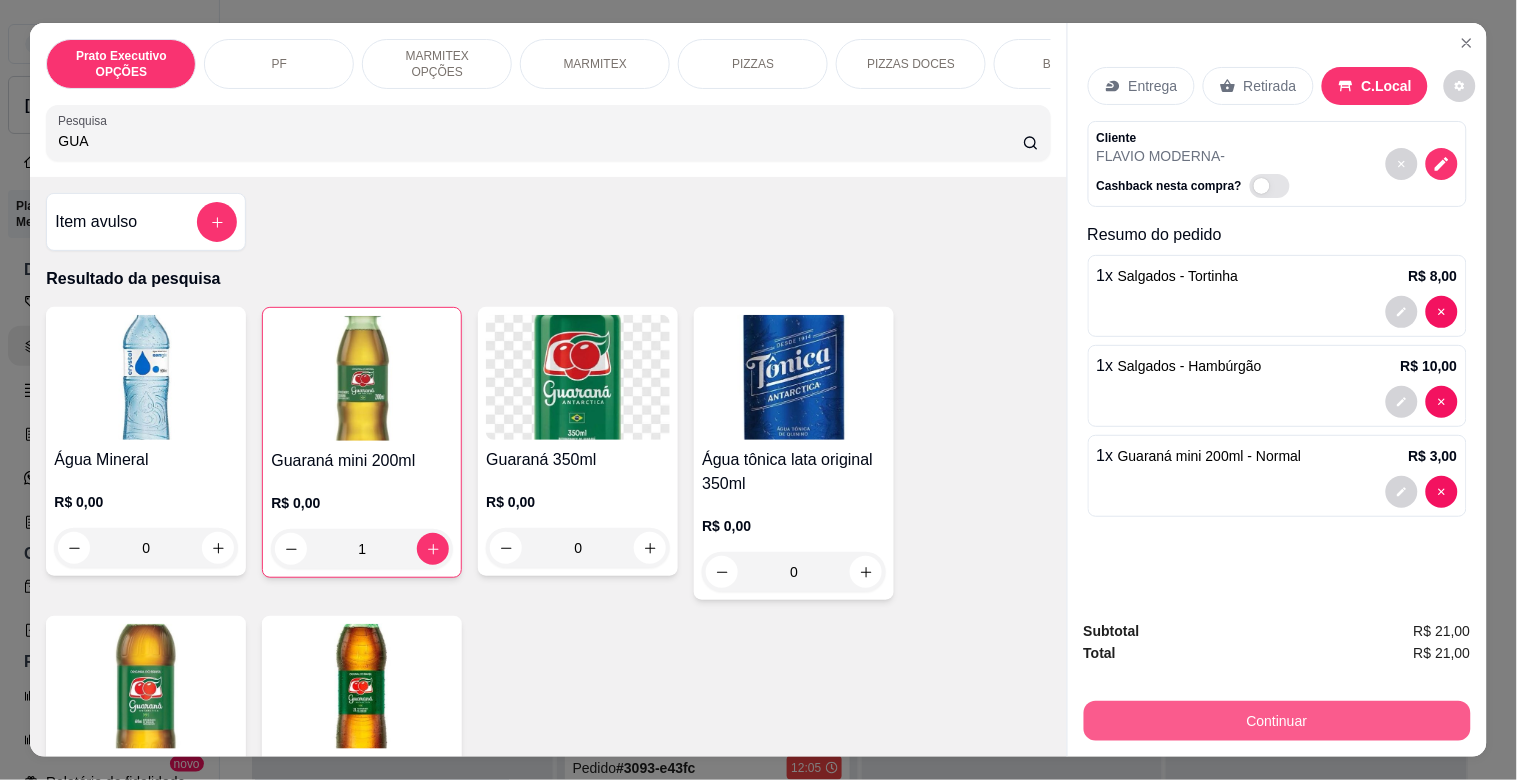 click on "Continuar" at bounding box center (1277, 721) 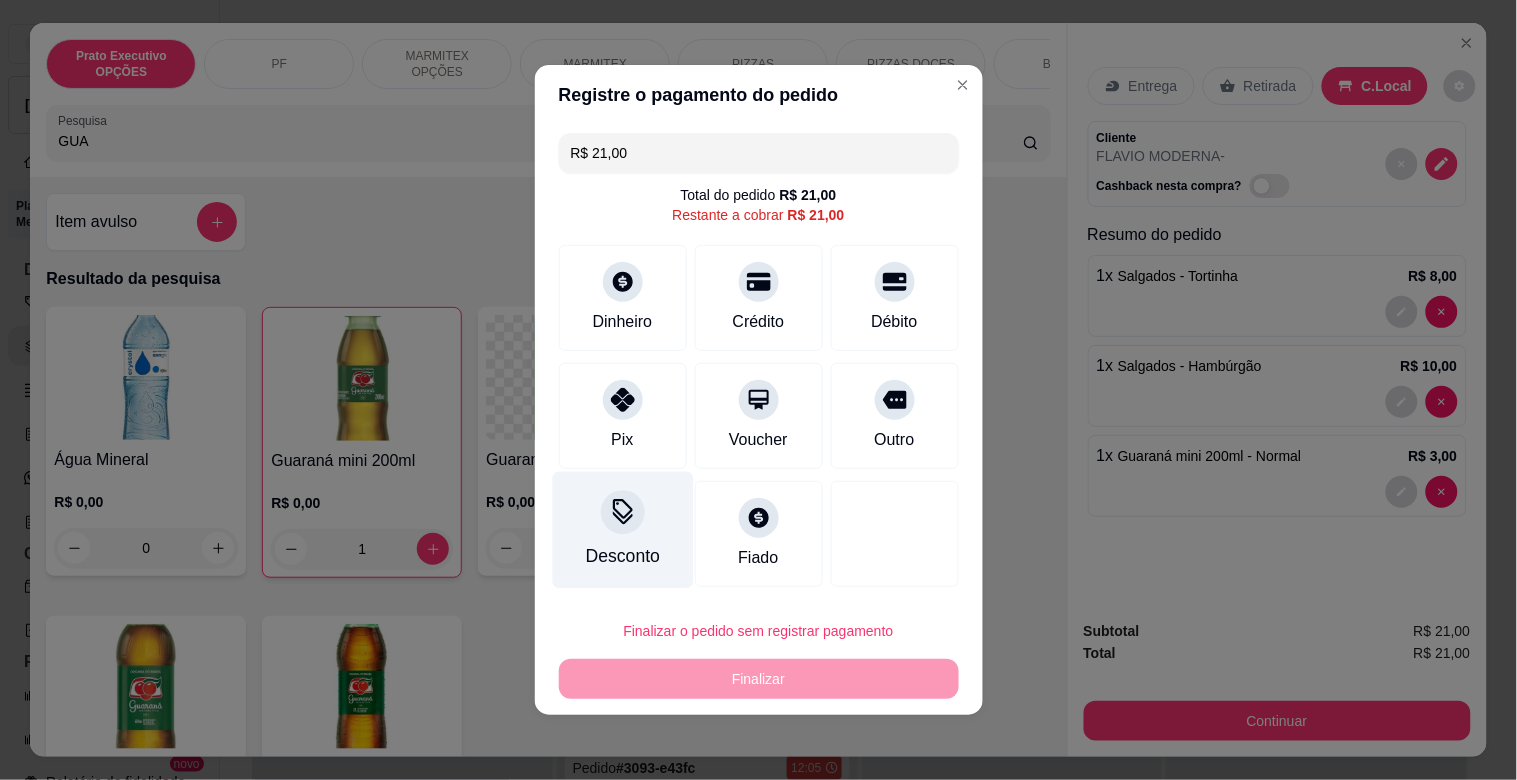 click on "Desconto" at bounding box center (622, 530) 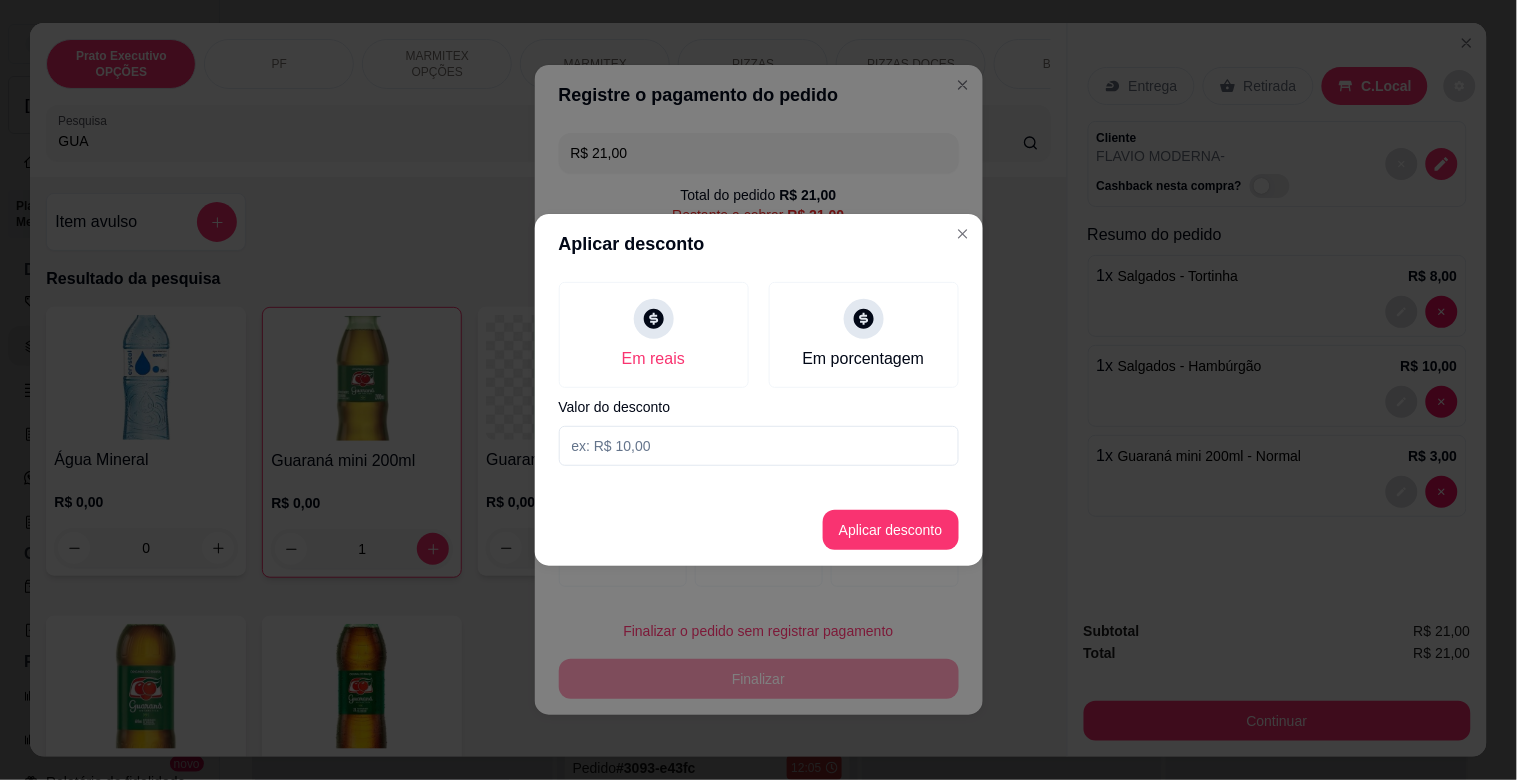 click at bounding box center (759, 446) 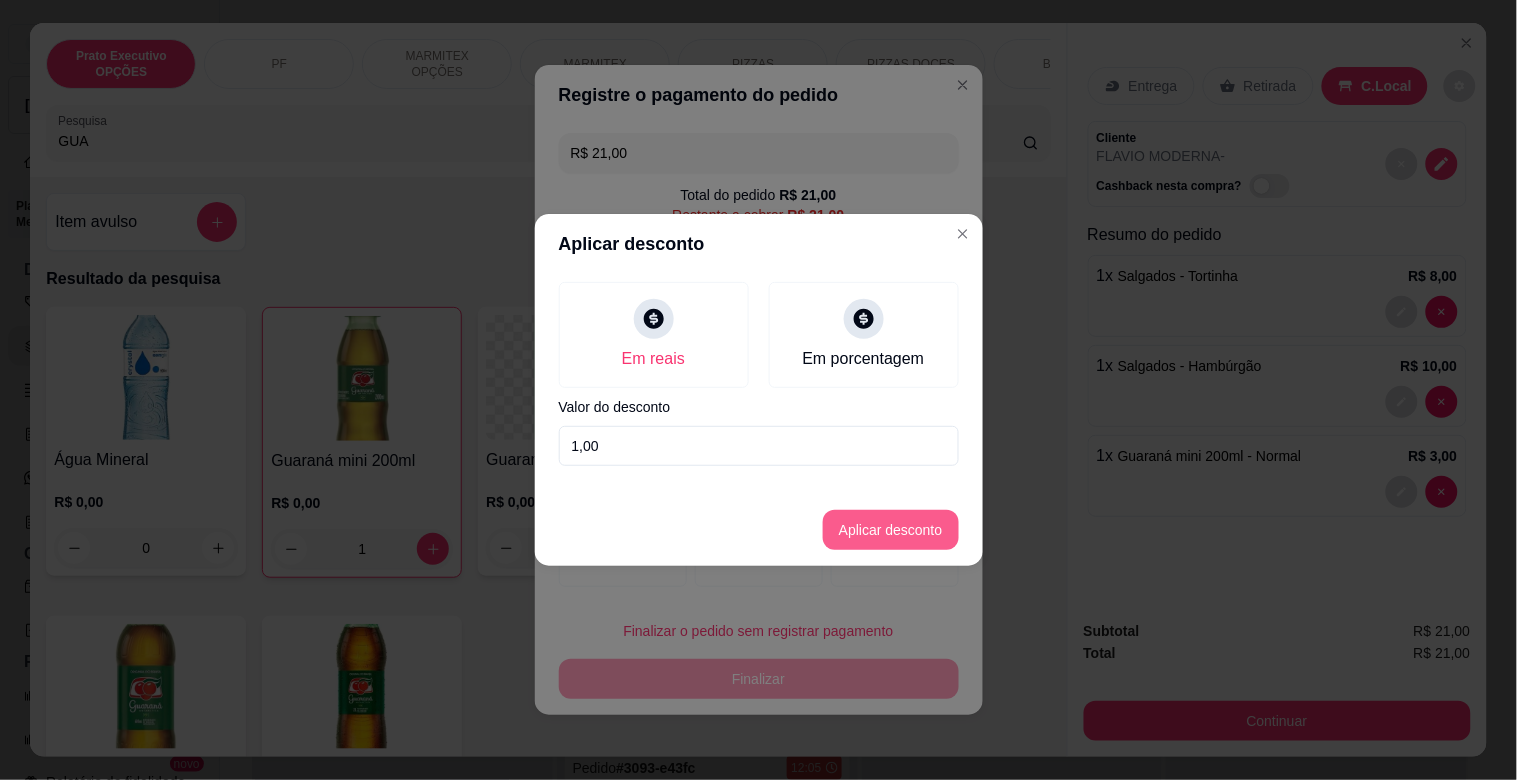type on "1,00" 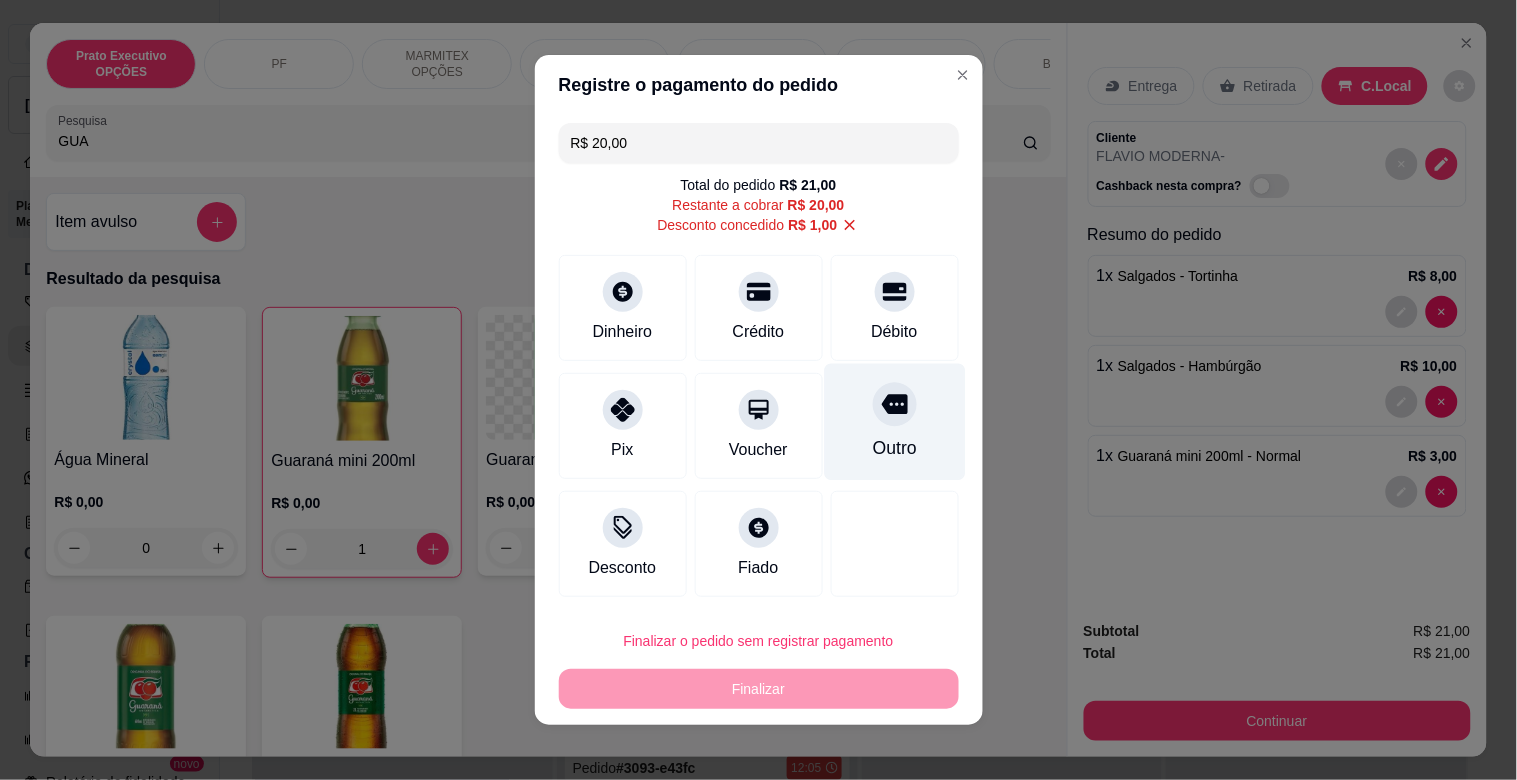 click 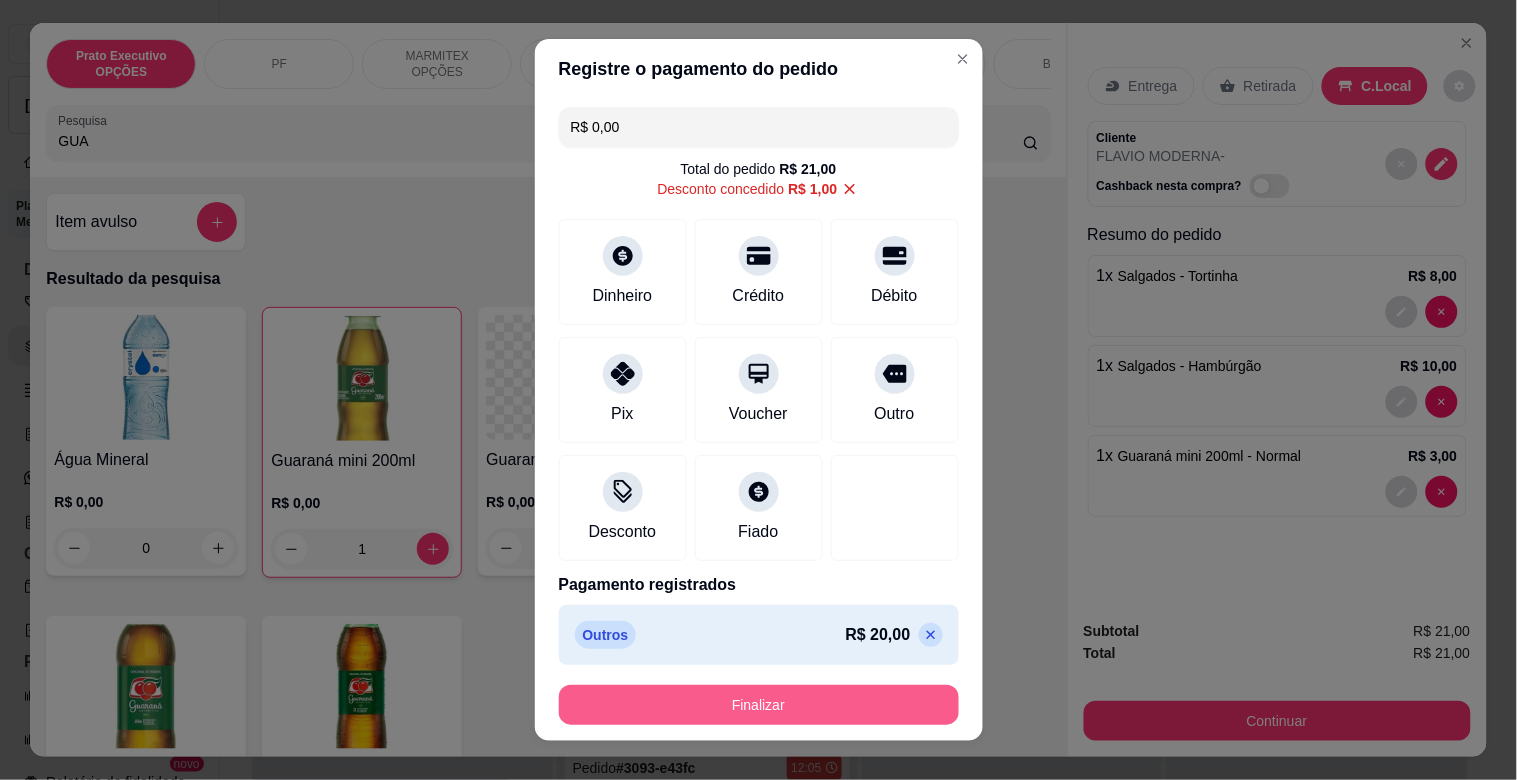 click on "Finalizar" at bounding box center [759, 705] 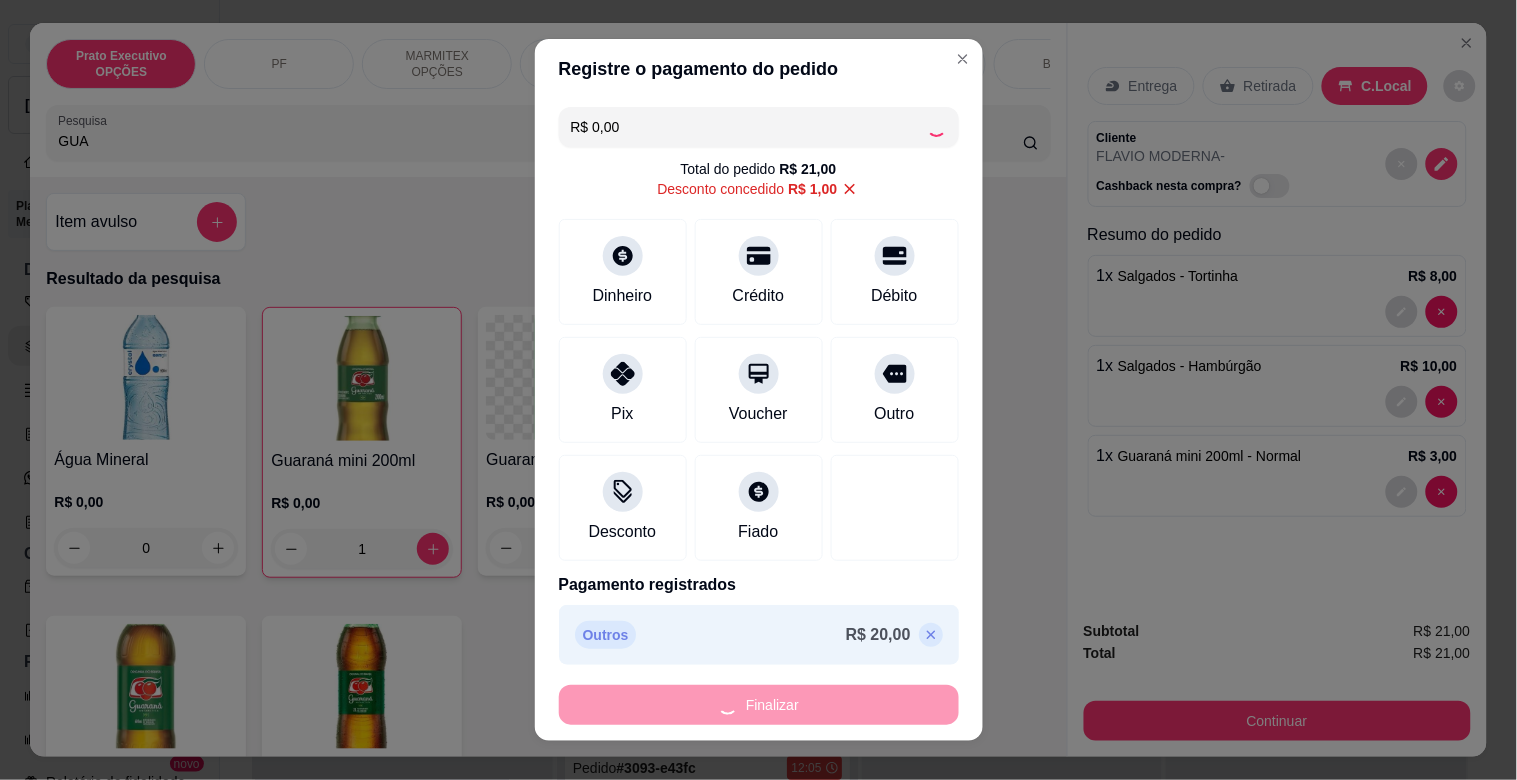 type on "0" 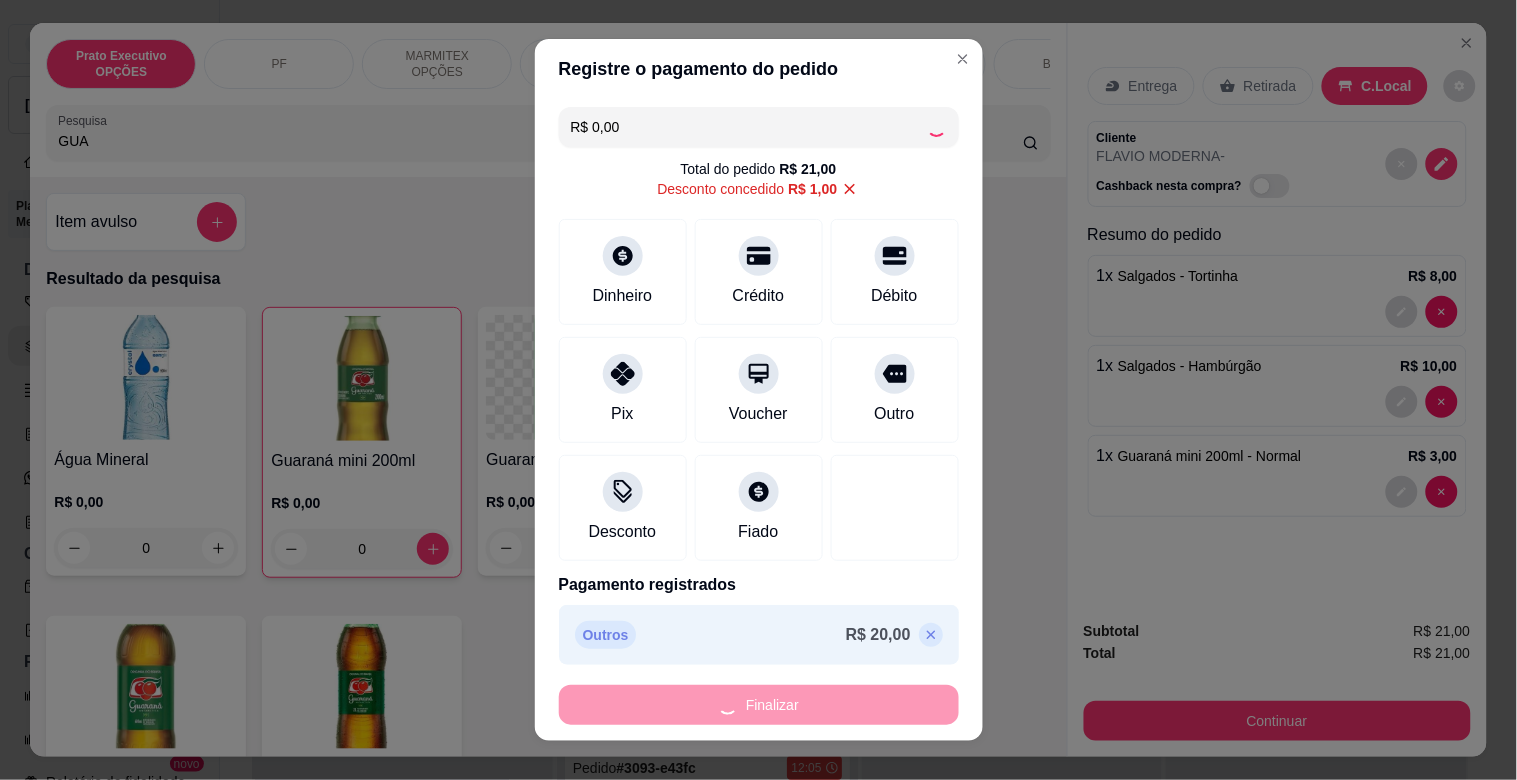 type on "-R$ 21,00" 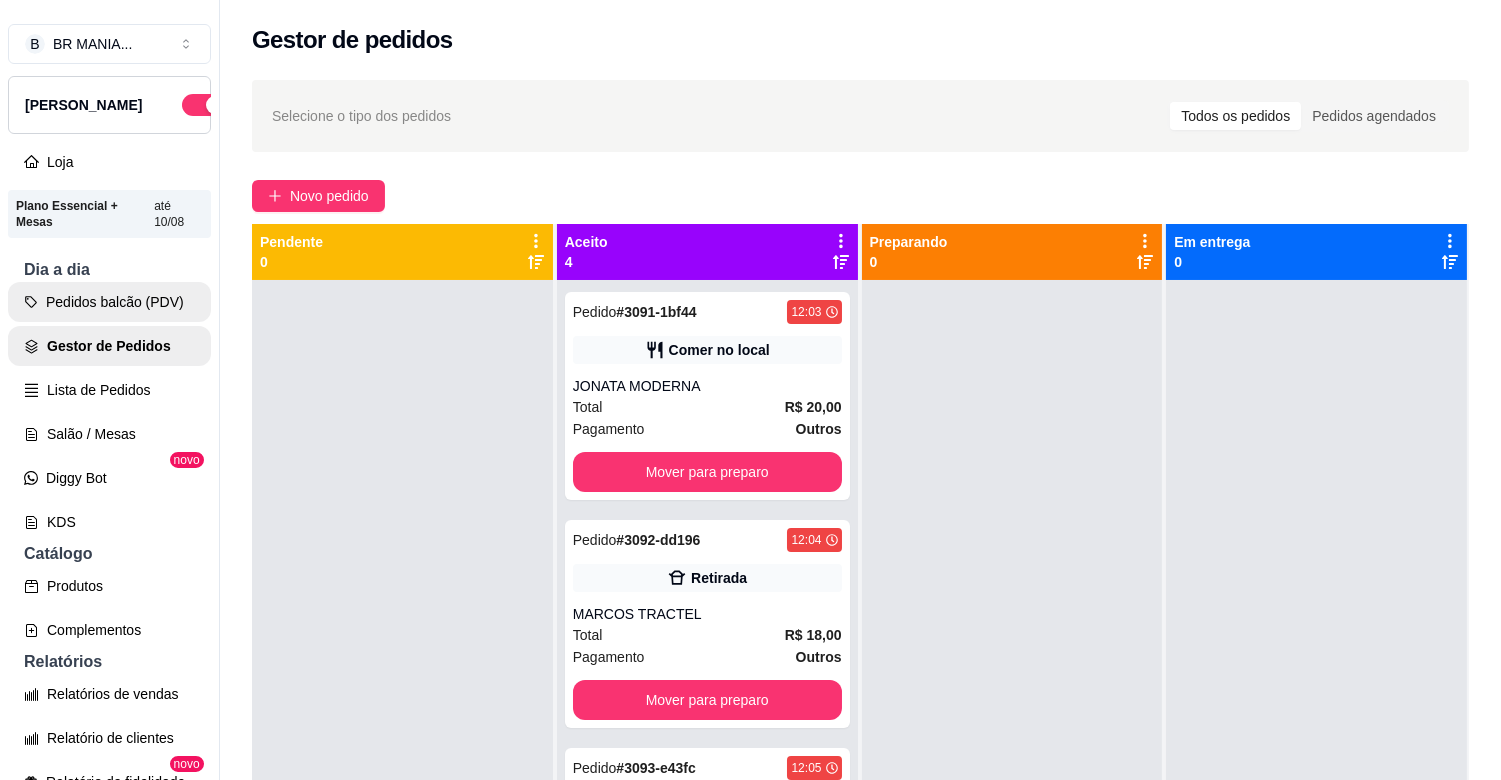click on "Pedidos balcão (PDV)" at bounding box center [109, 302] 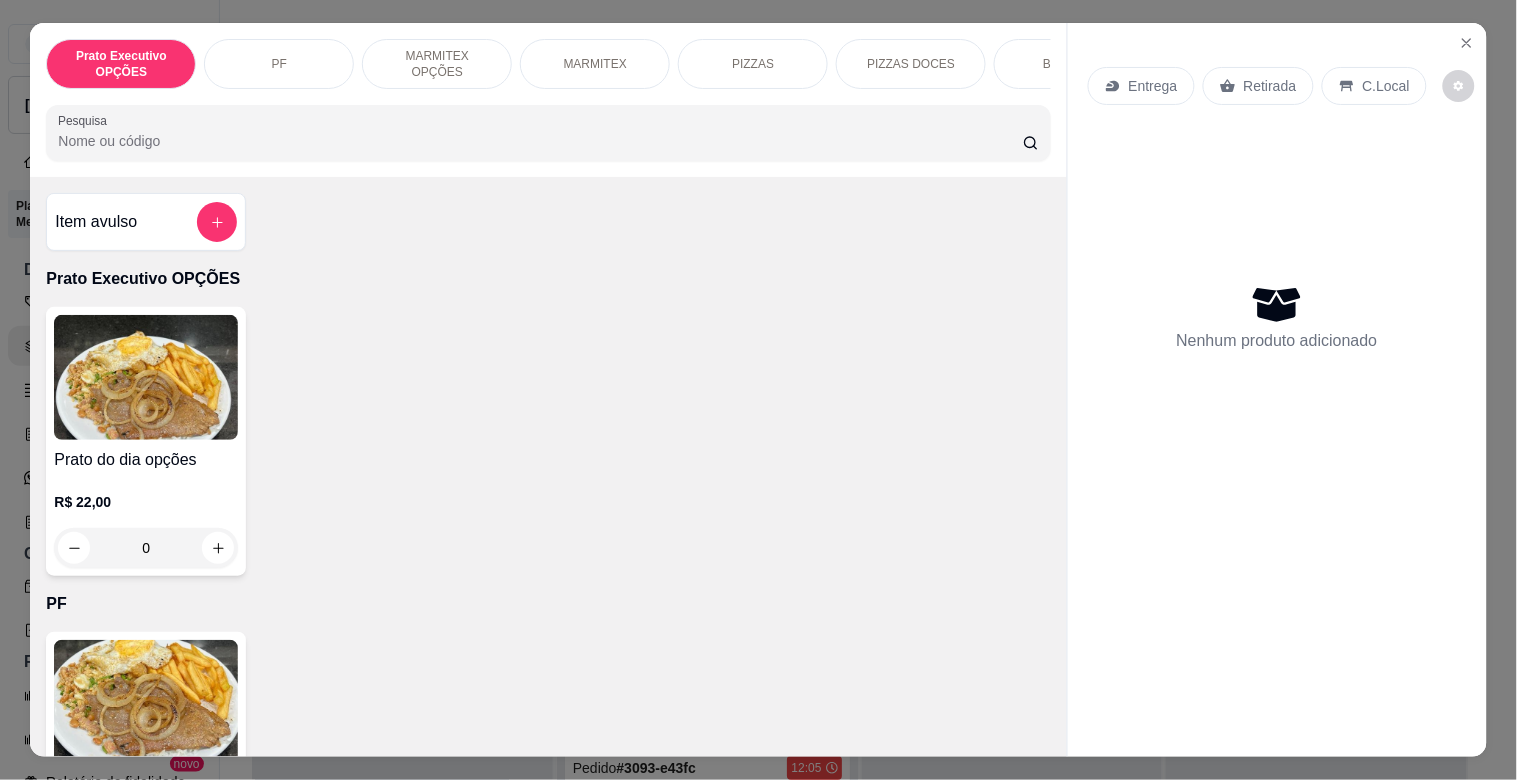 click at bounding box center (146, 702) 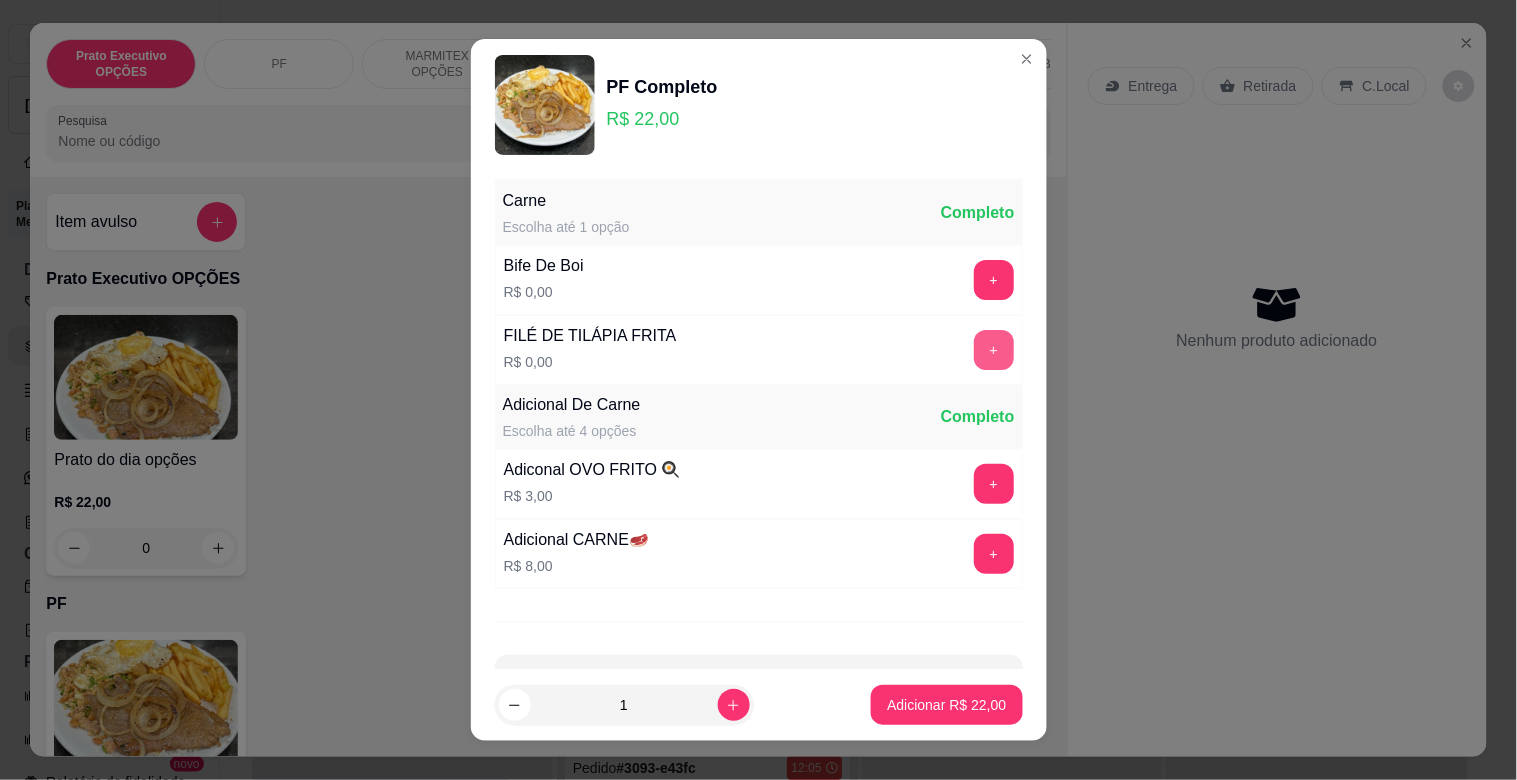 click on "+" at bounding box center (994, 350) 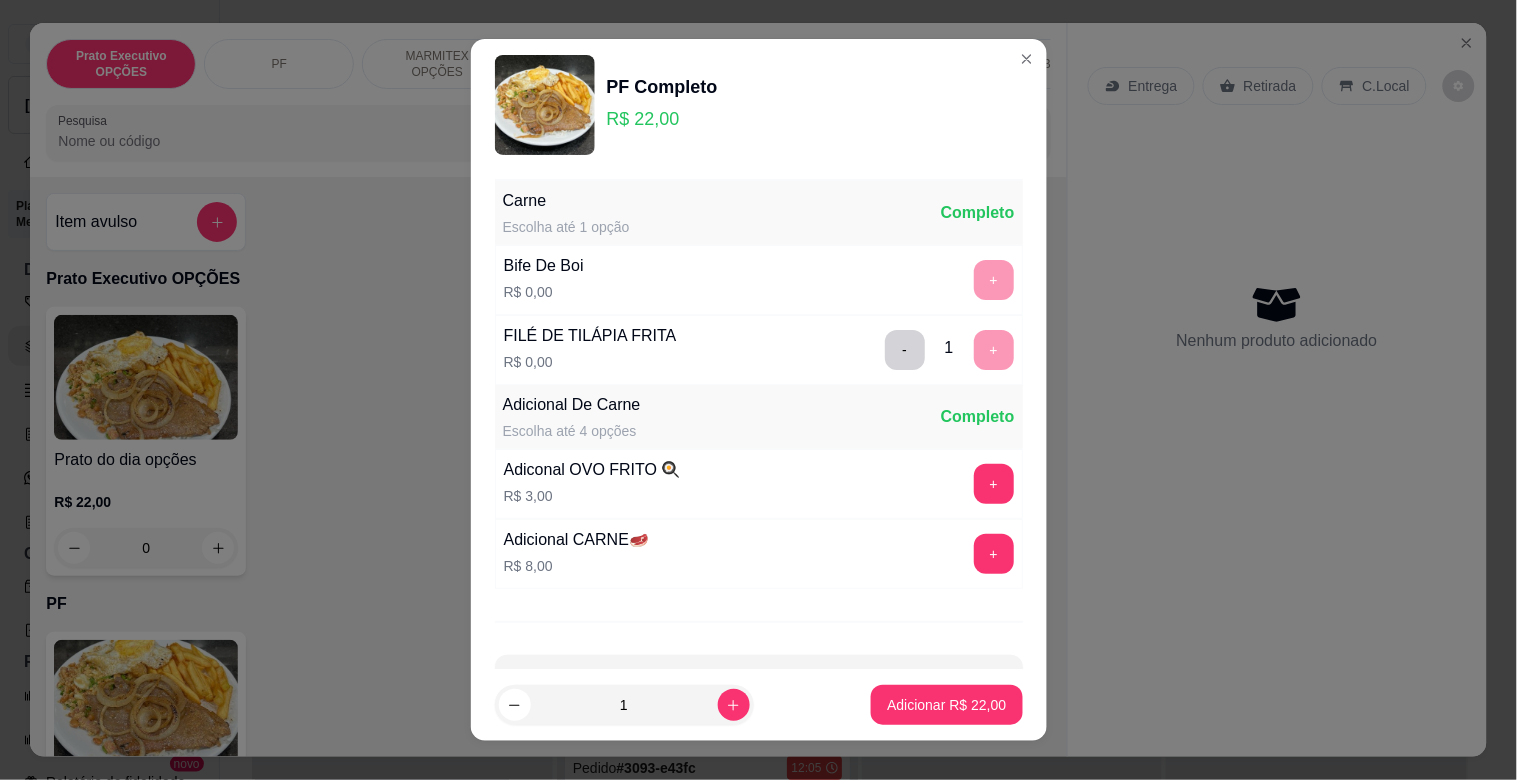 drag, startPoint x: 945, startPoint y: 672, endPoint x: 947, endPoint y: 695, distance: 23.086792 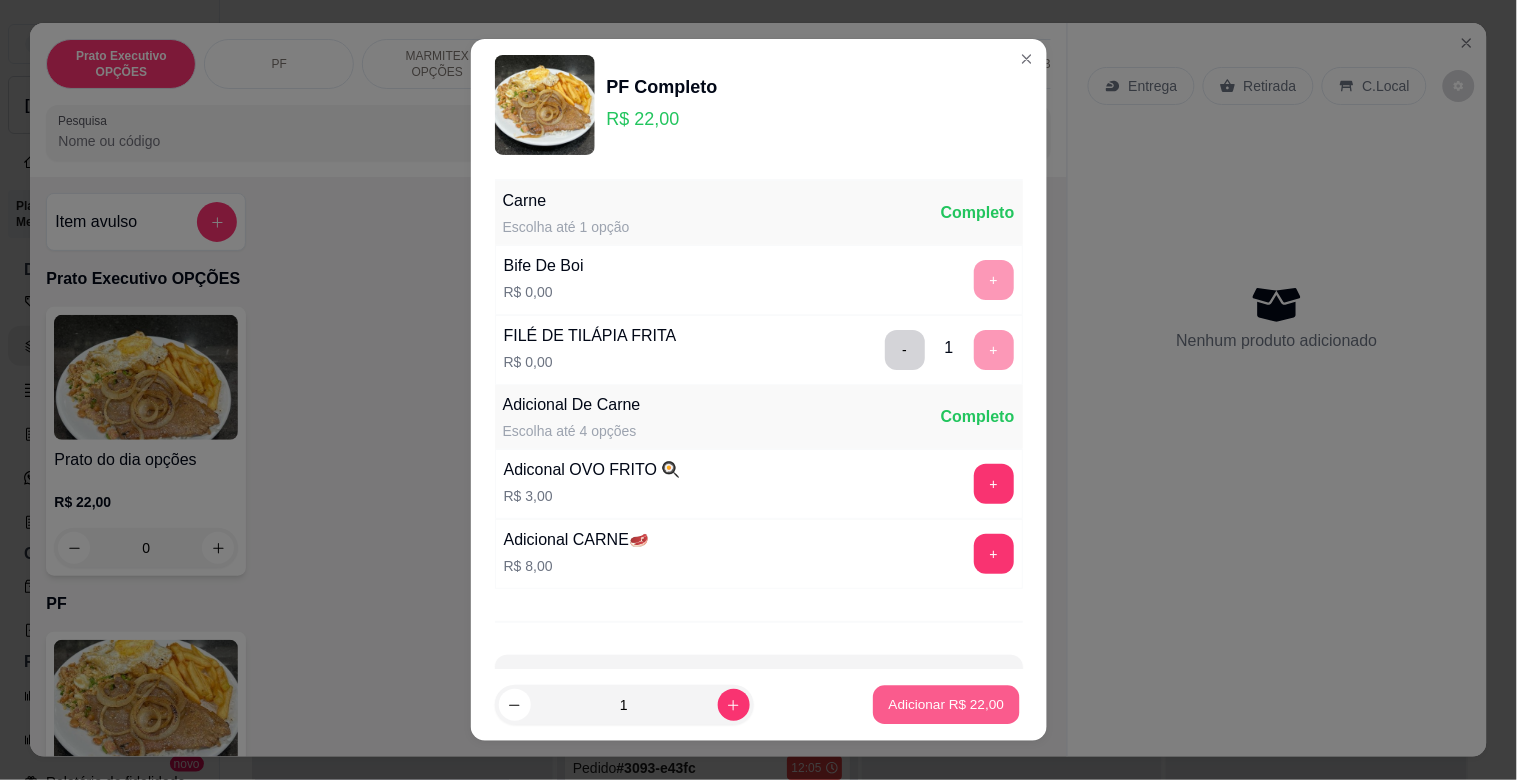 click on "Adicionar   R$ 22,00" at bounding box center [947, 704] 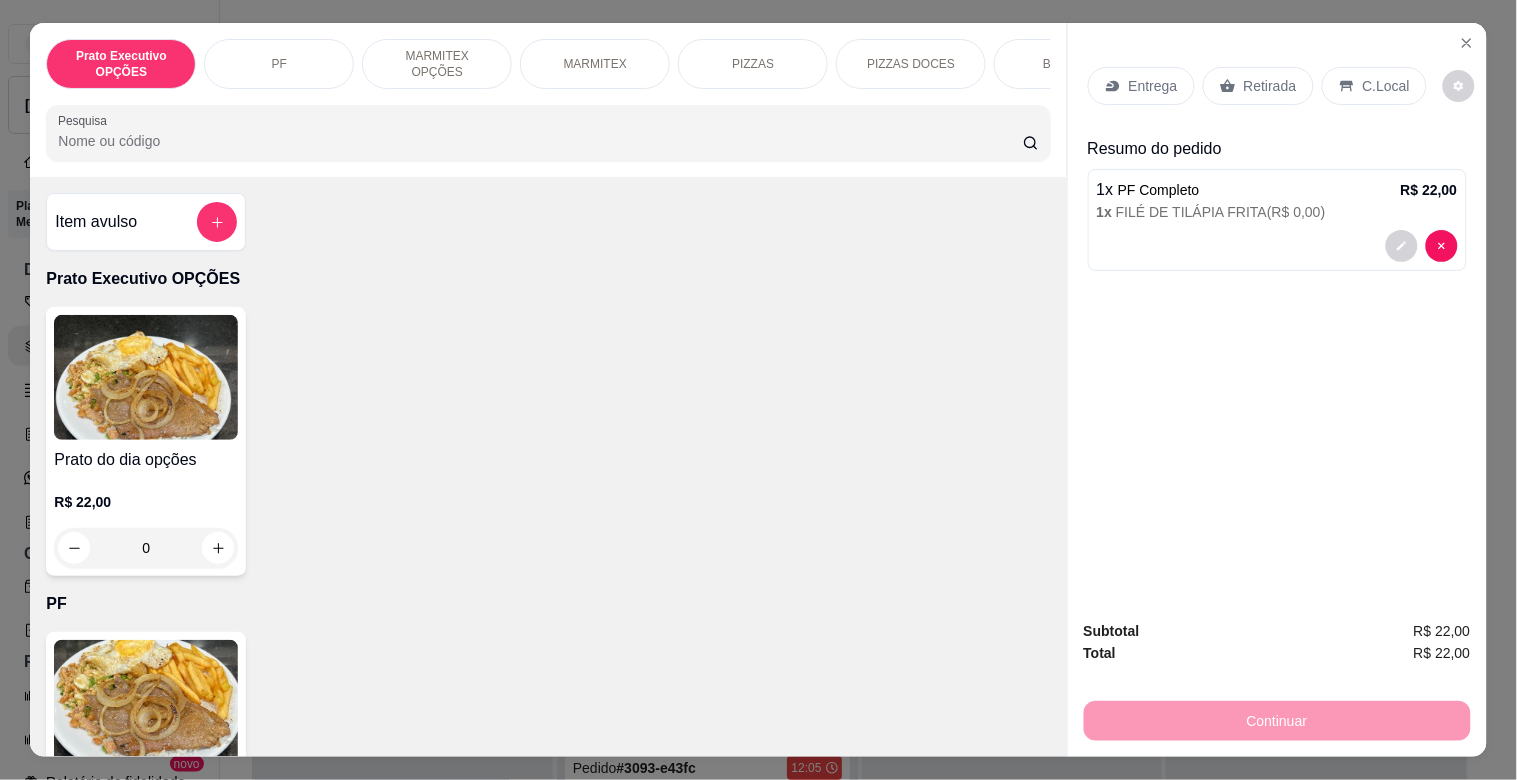 click on "Retirada" at bounding box center [1270, 86] 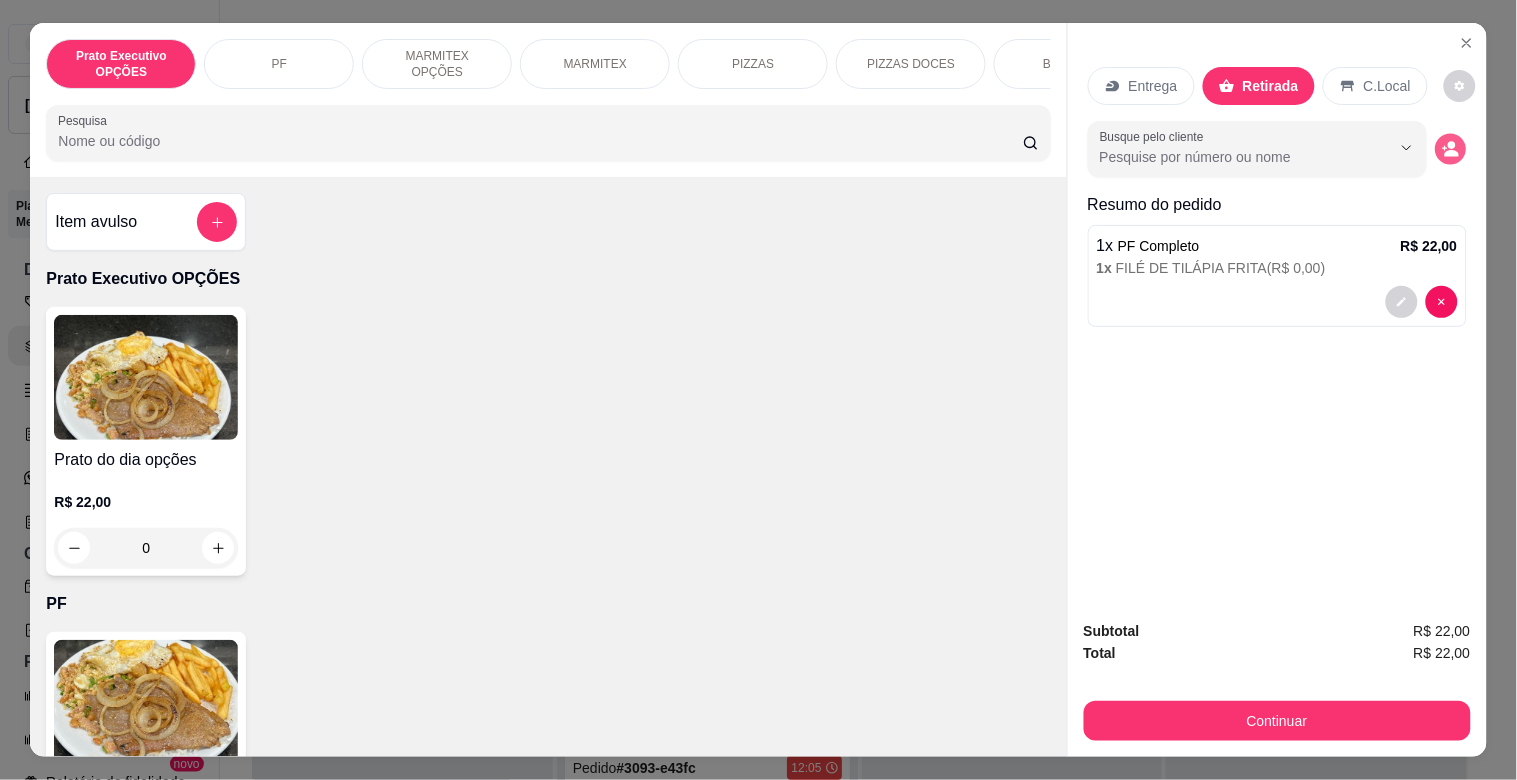 click 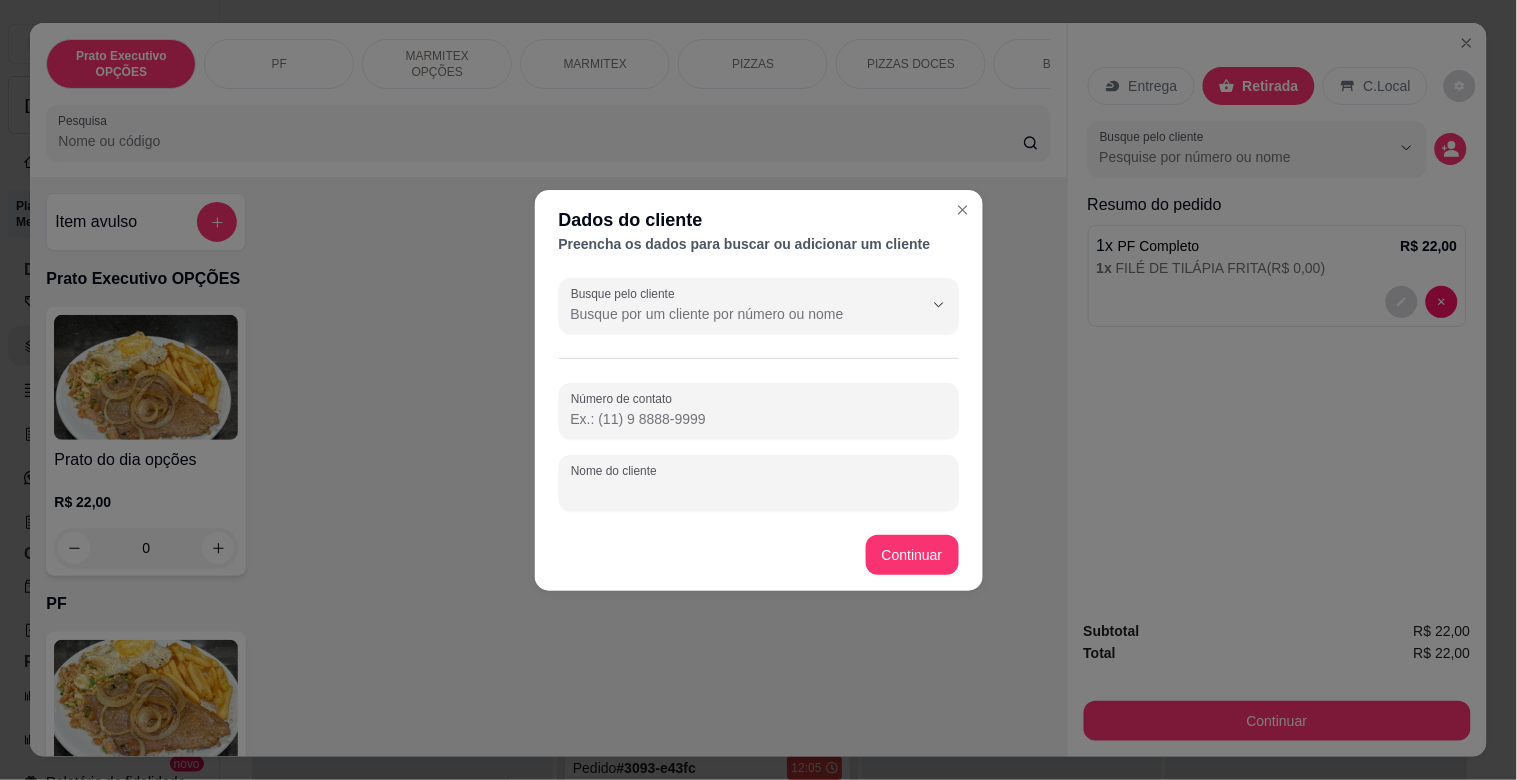 drag, startPoint x: 778, startPoint y: 497, endPoint x: 783, endPoint y: 482, distance: 15.811388 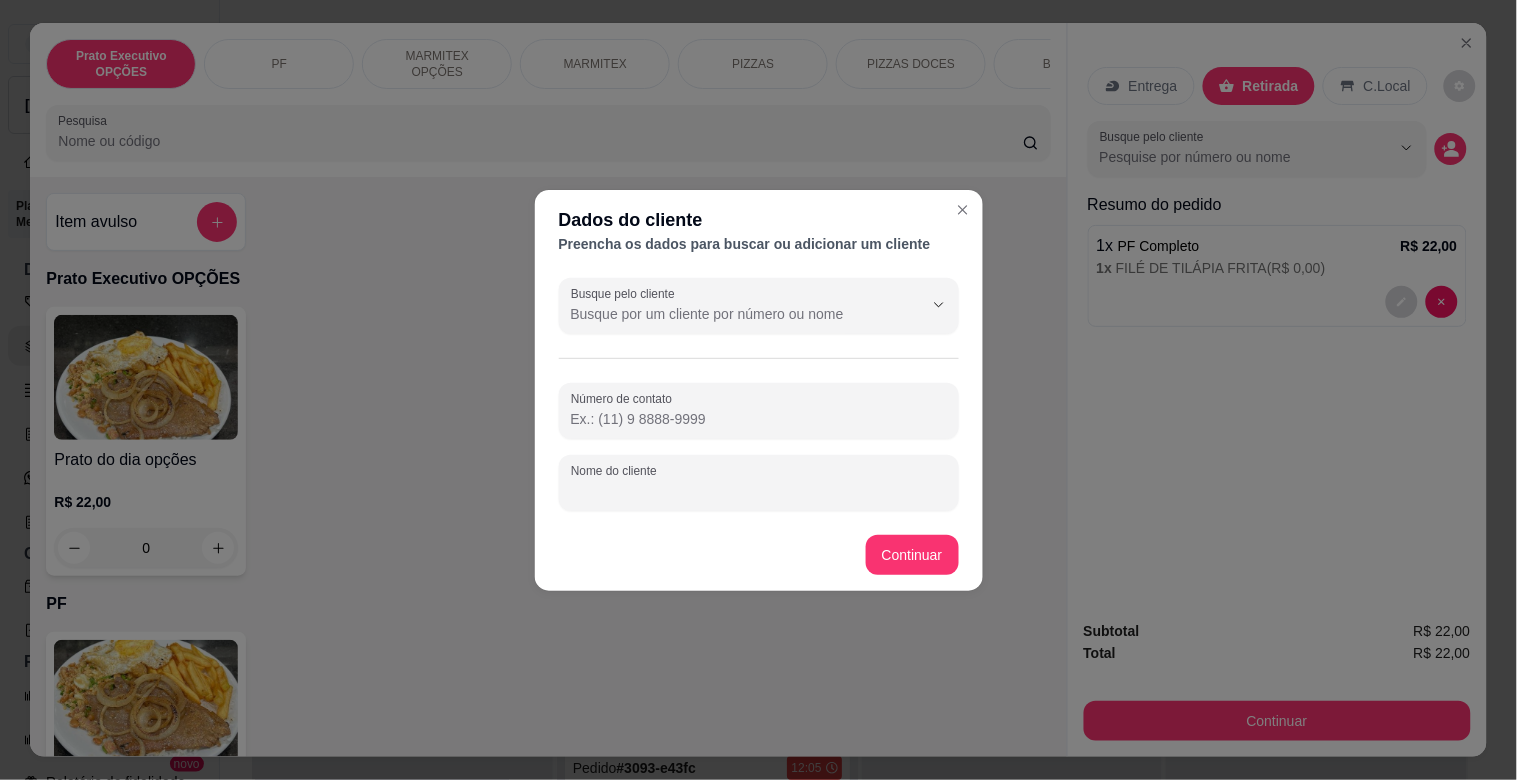 click on "Nome do cliente" at bounding box center (759, 491) 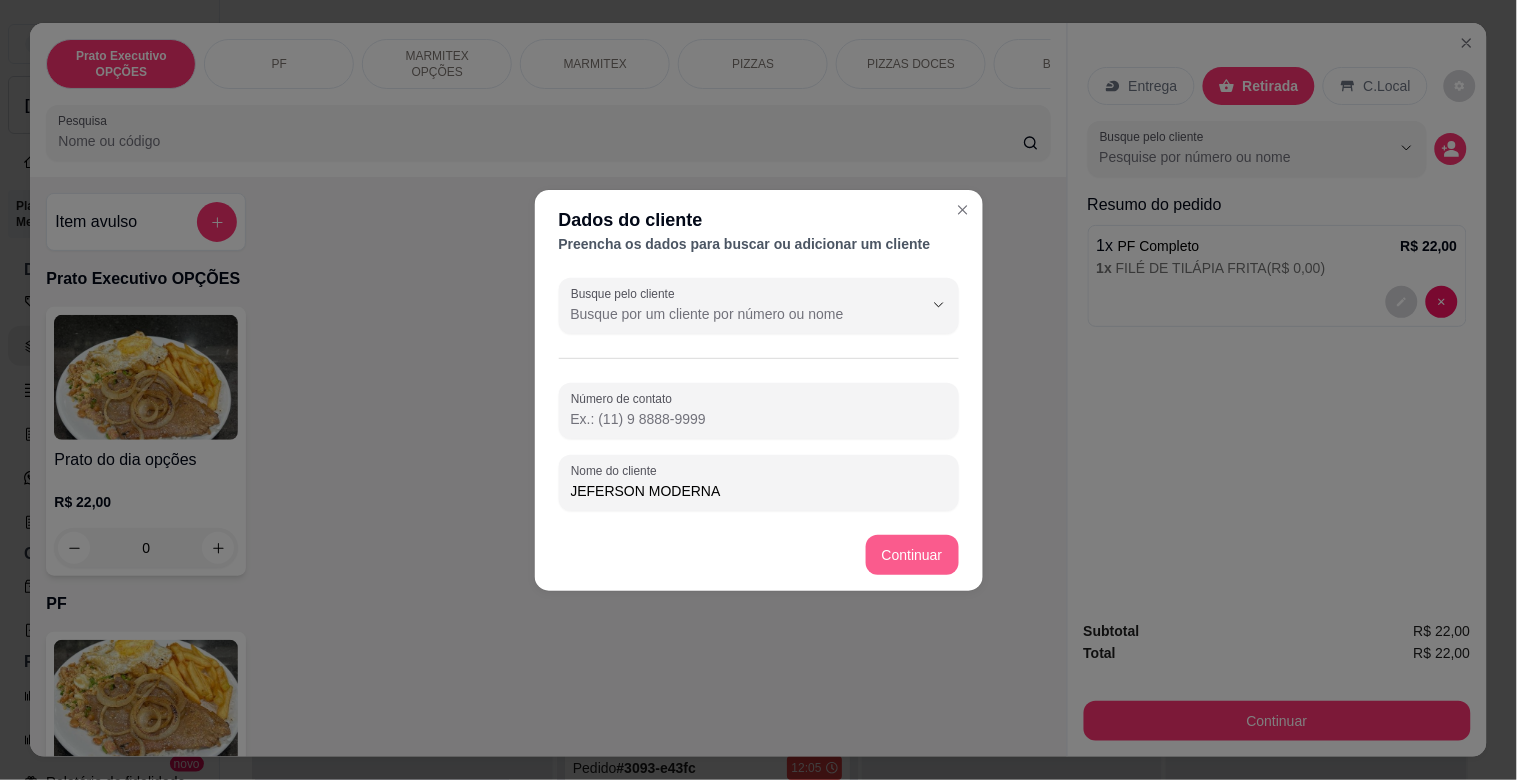 type on "JEFERSON MODERNA" 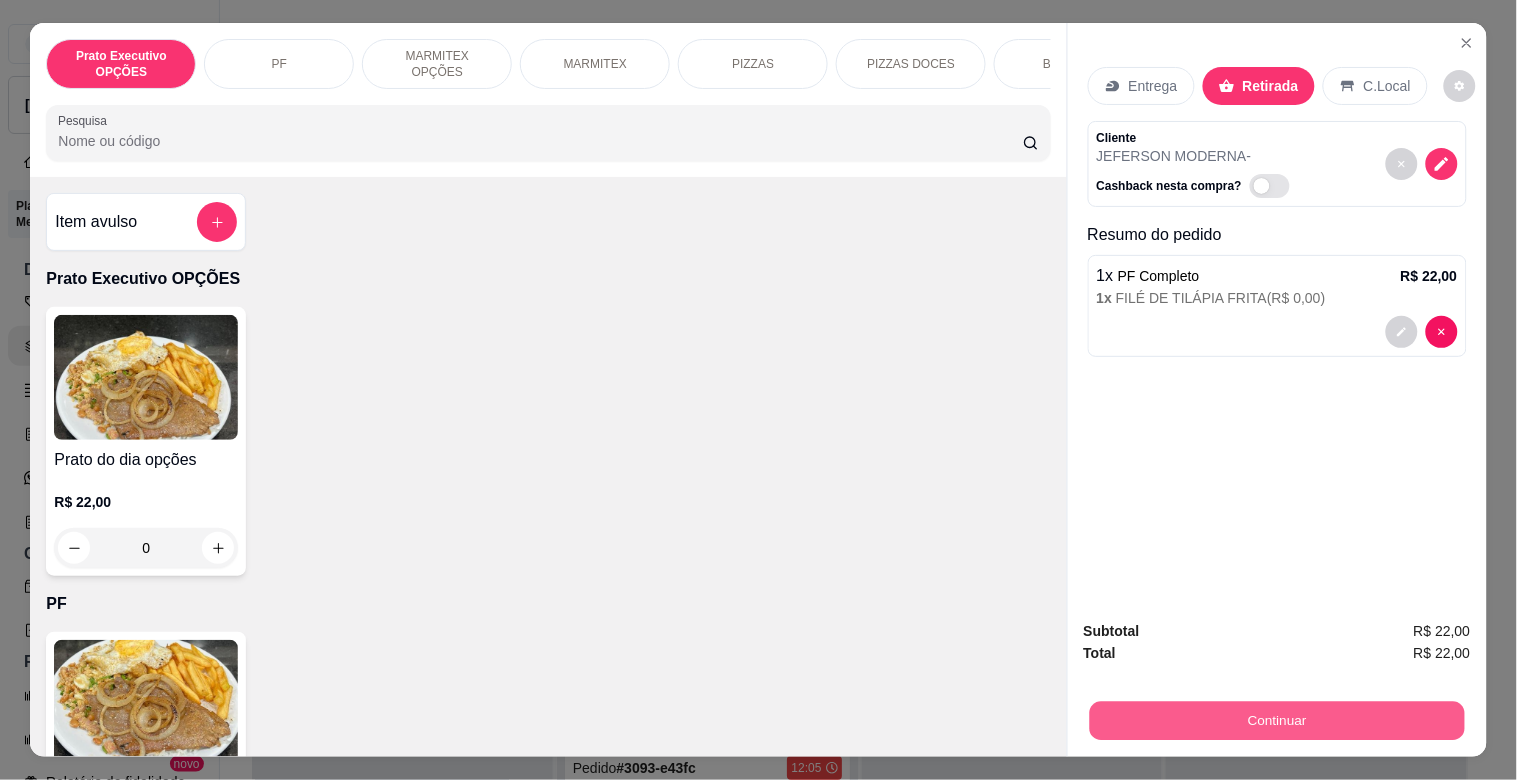 click on "Continuar" at bounding box center [1276, 720] 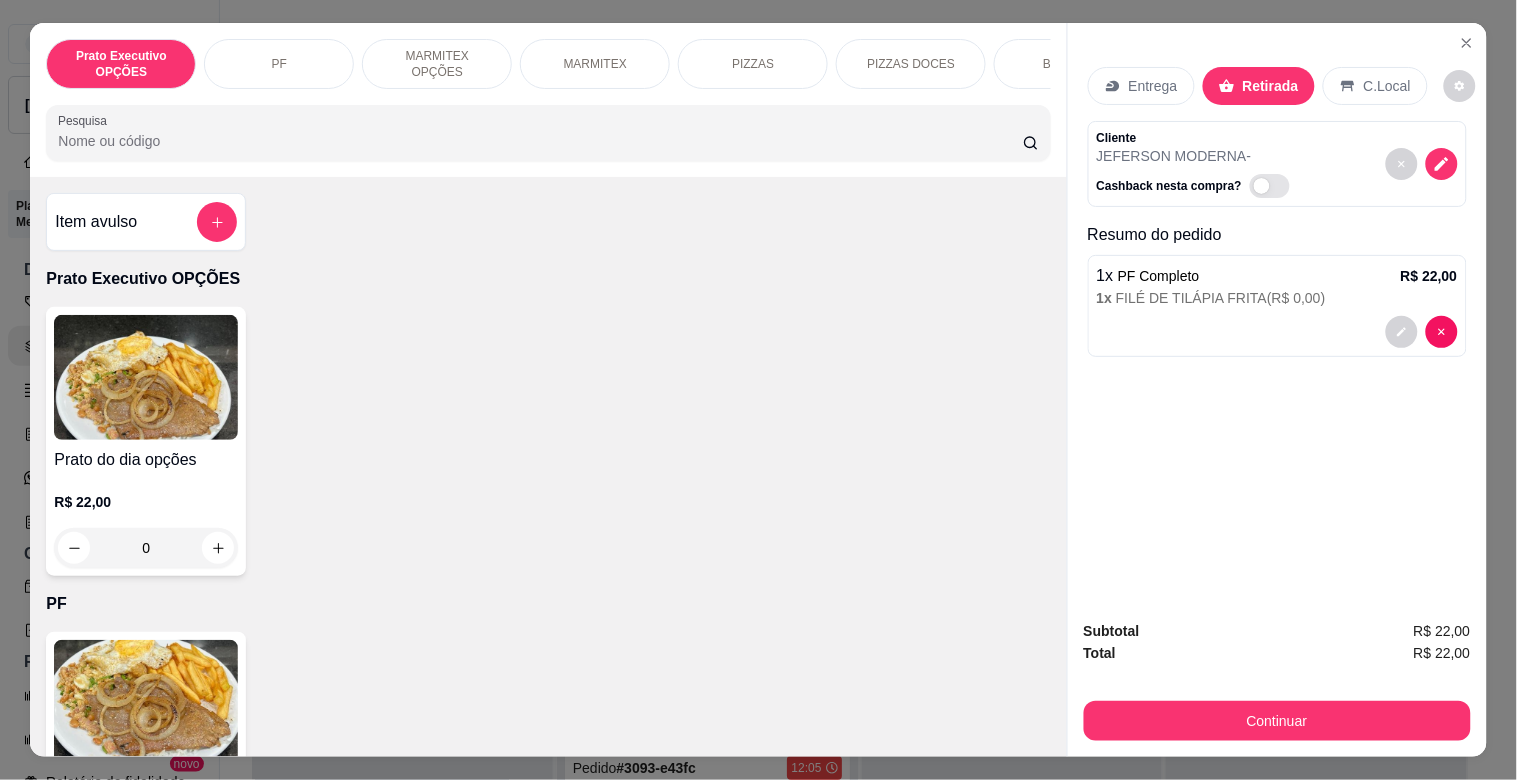 click on "Desconto" at bounding box center (622, 556) 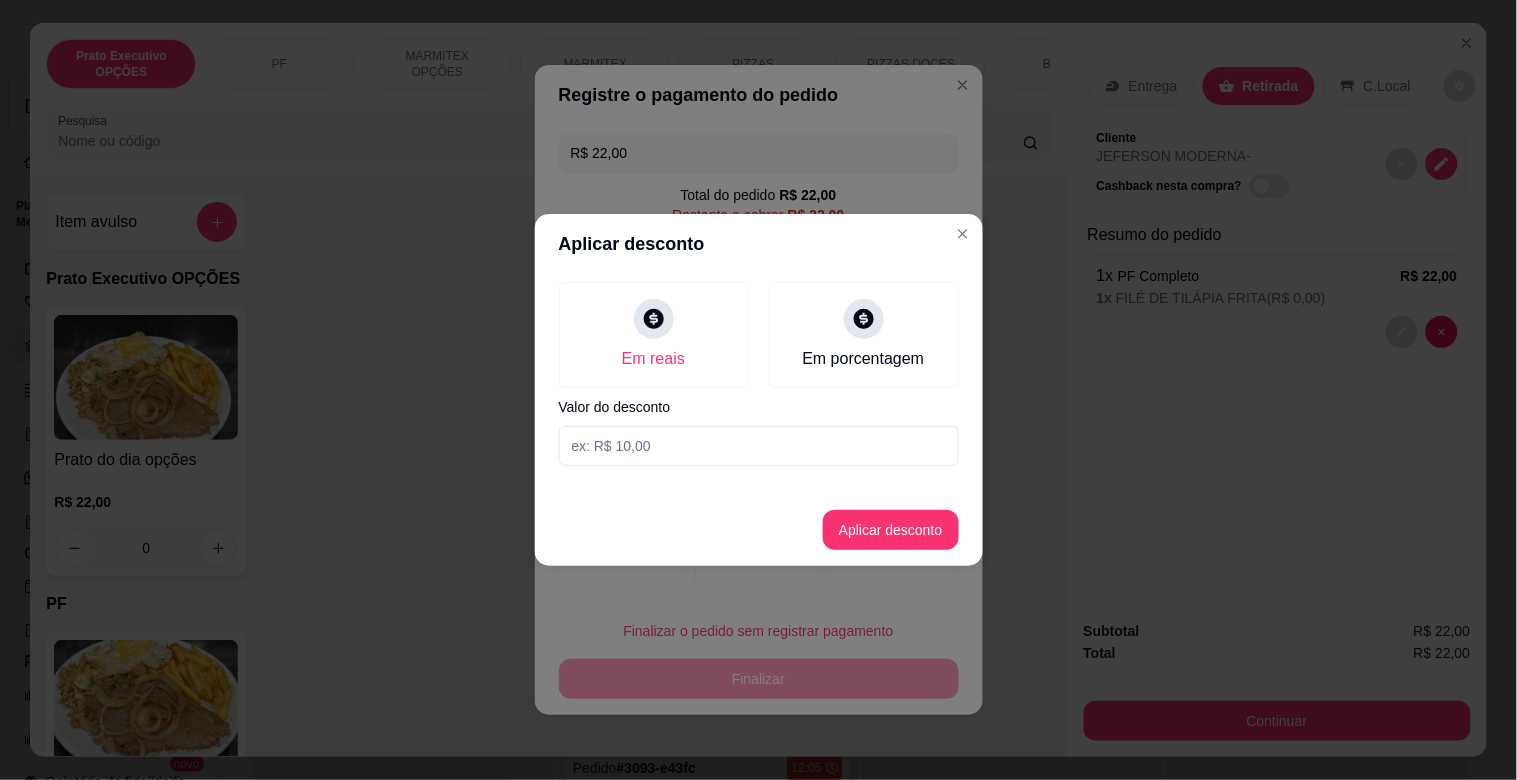 click at bounding box center [759, 446] 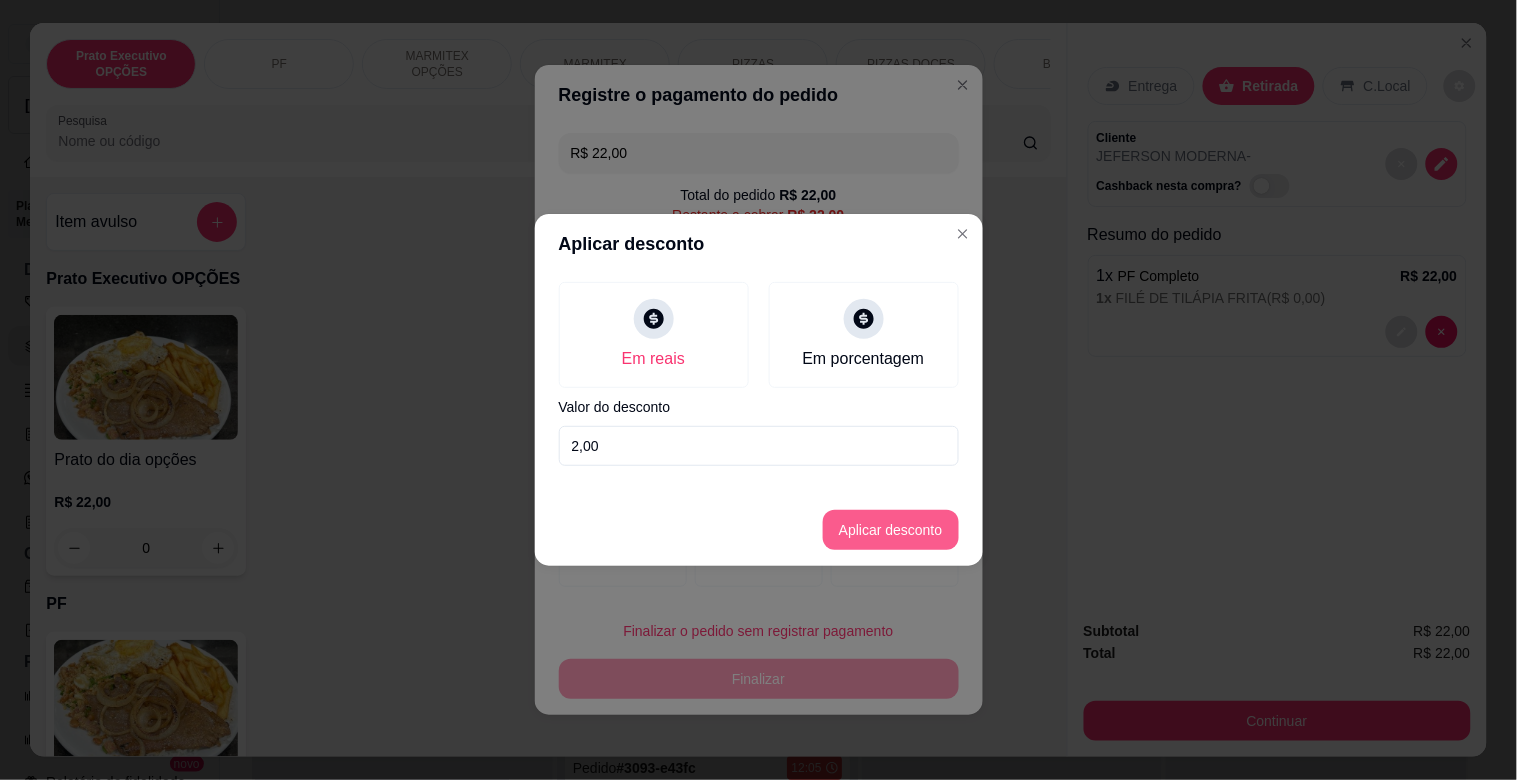 type on "2,00" 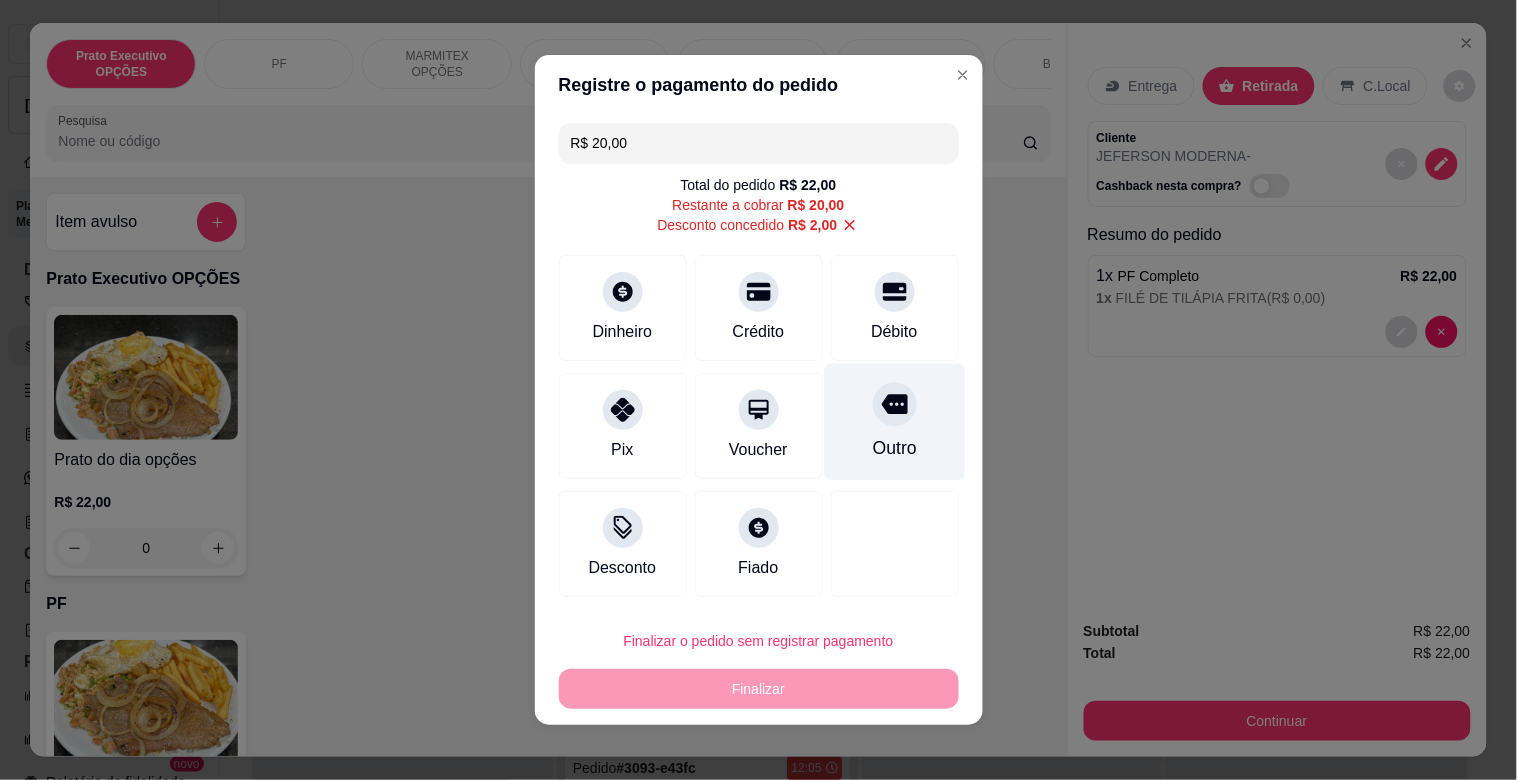 click 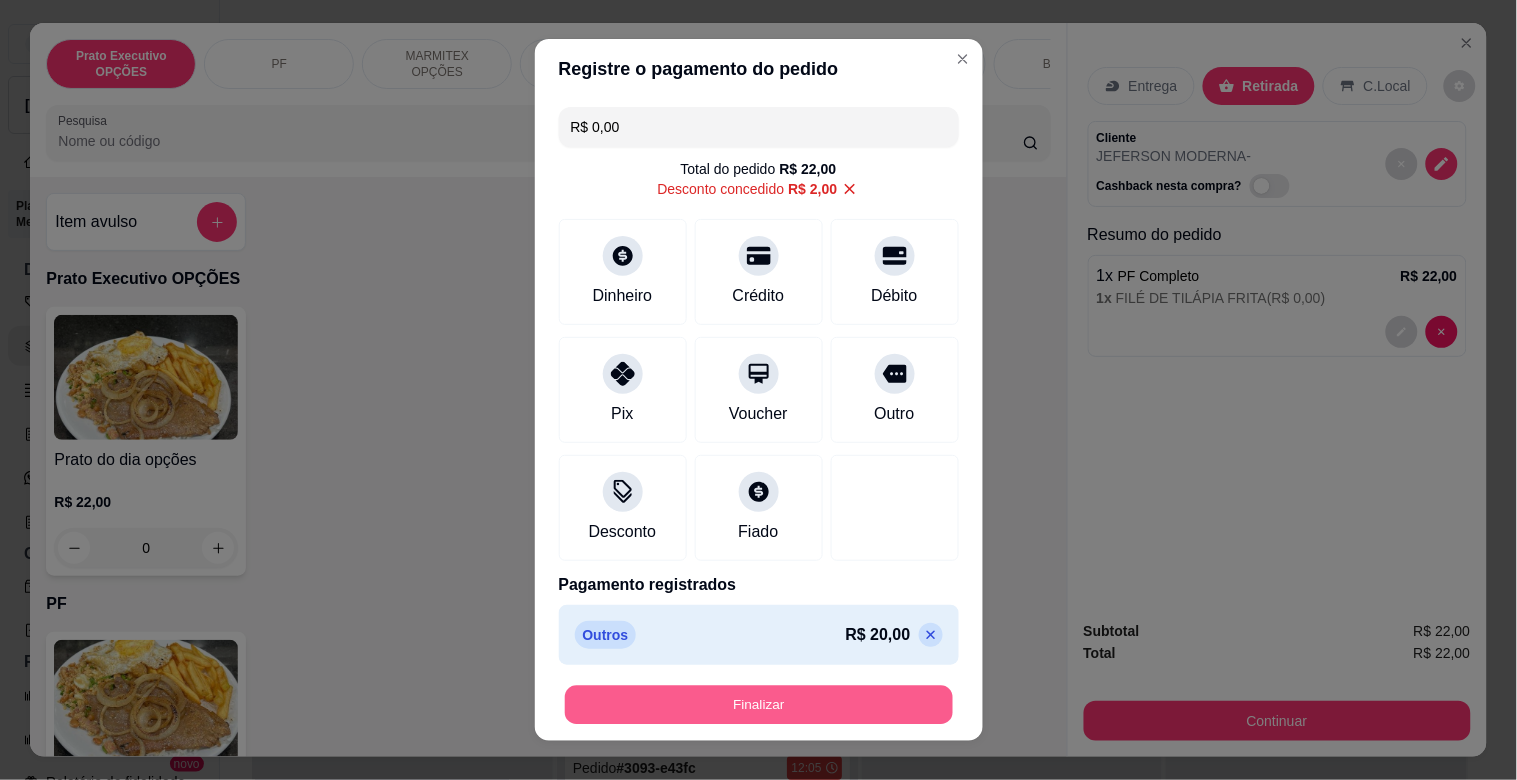 click on "Finalizar" at bounding box center (759, 705) 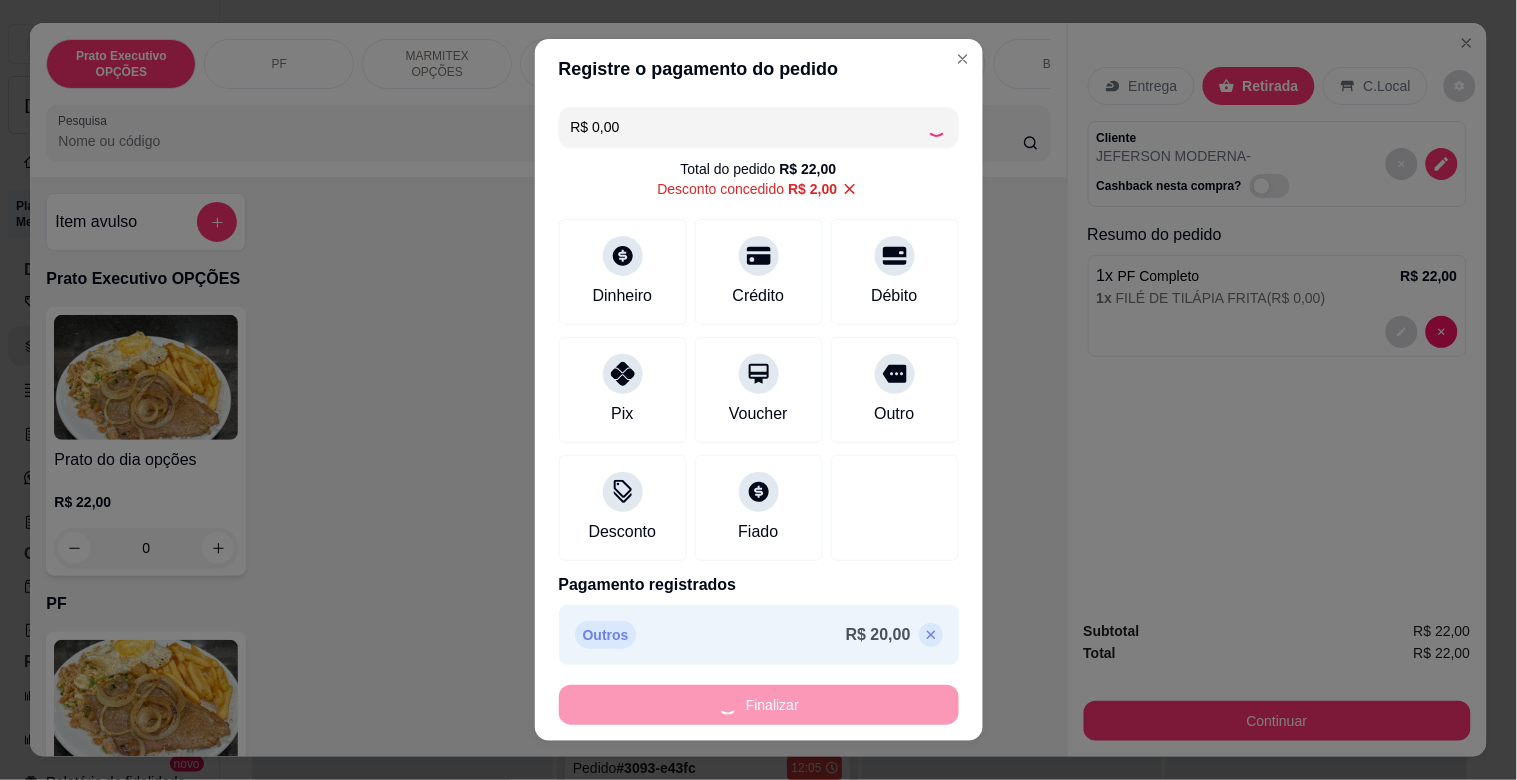 type on "-R$ 22,00" 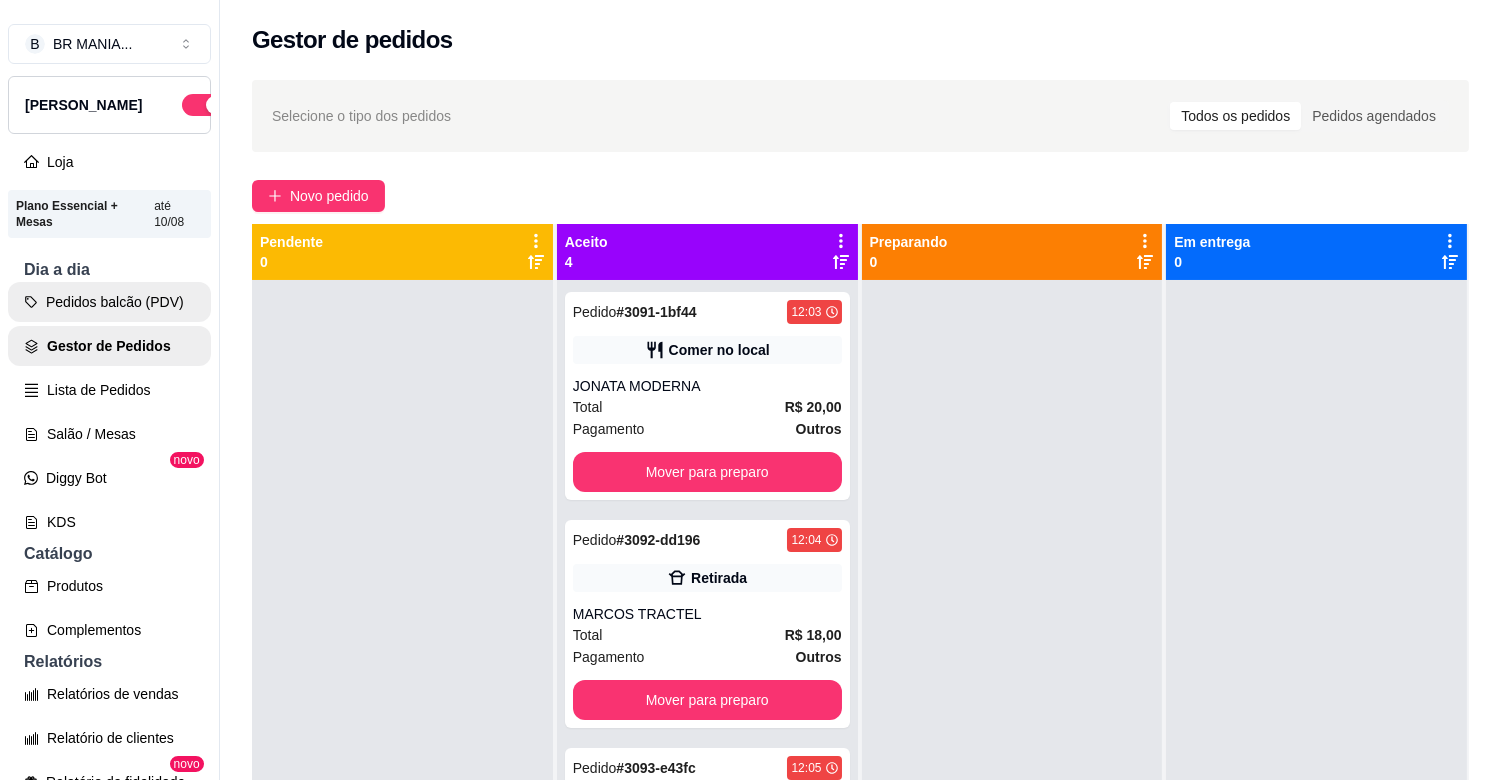click on "Pedidos balcão (PDV)" at bounding box center (109, 302) 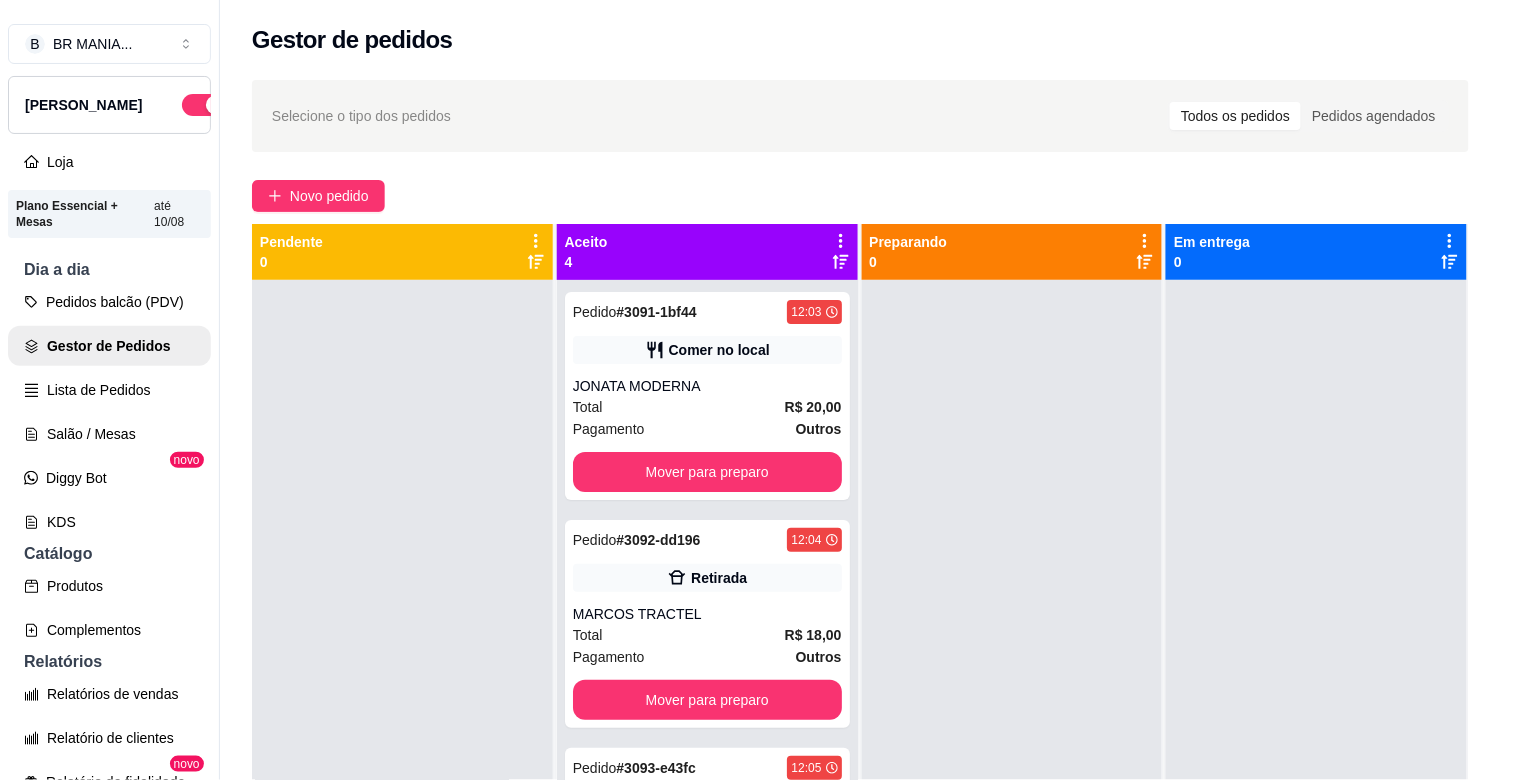 click at bounding box center (146, 702) 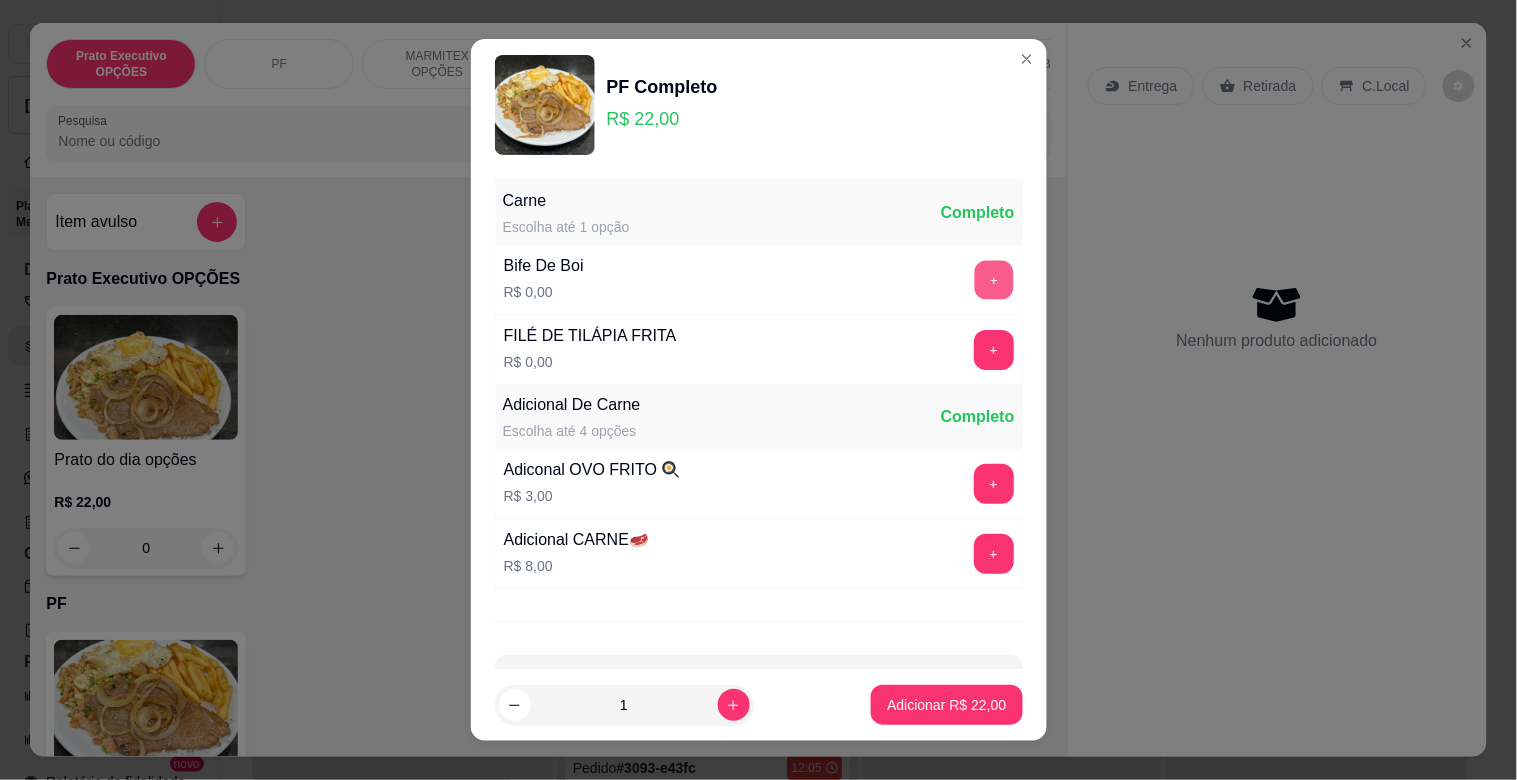 click on "+" at bounding box center [993, 280] 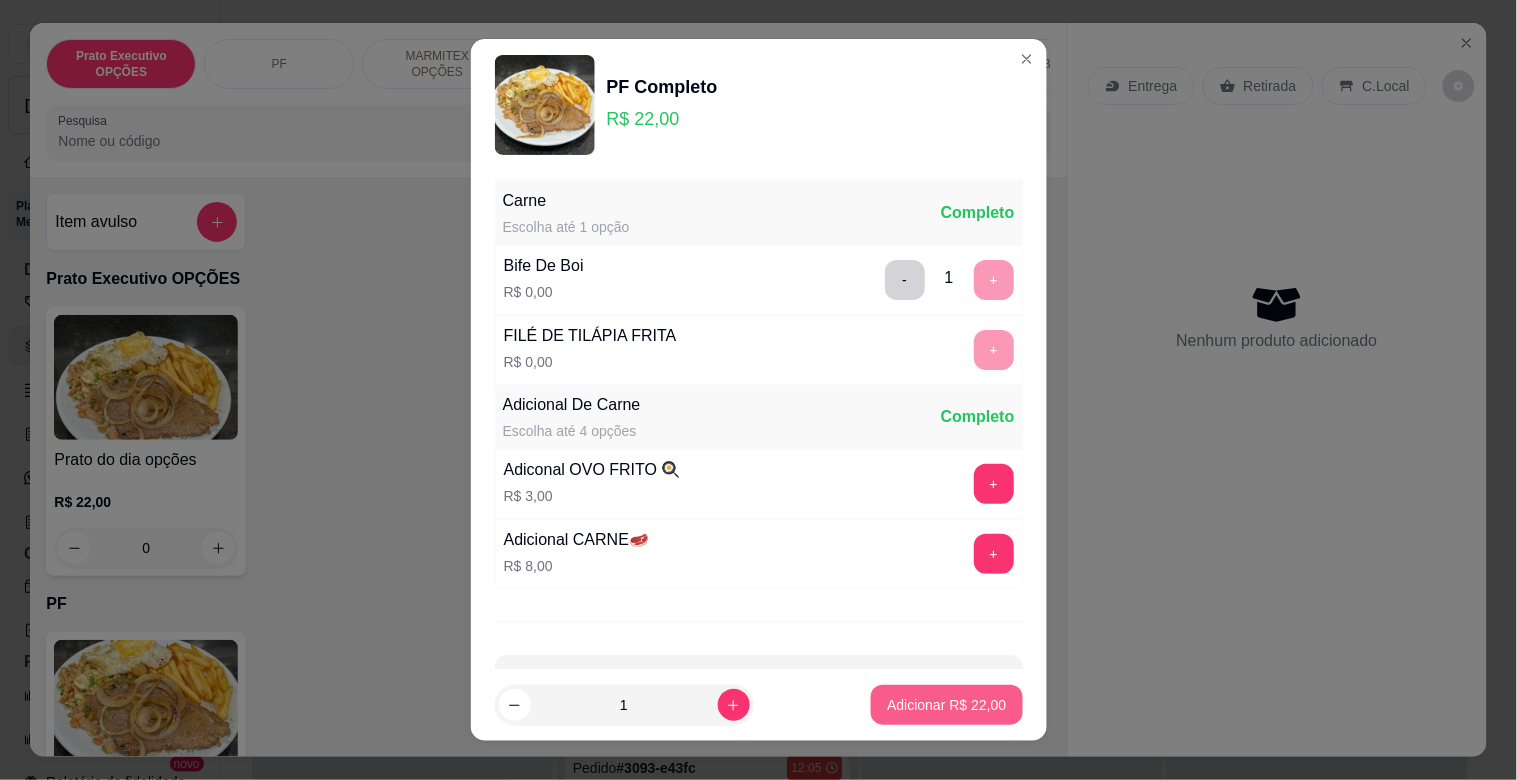 click on "Adicionar   R$ 22,00" at bounding box center (946, 705) 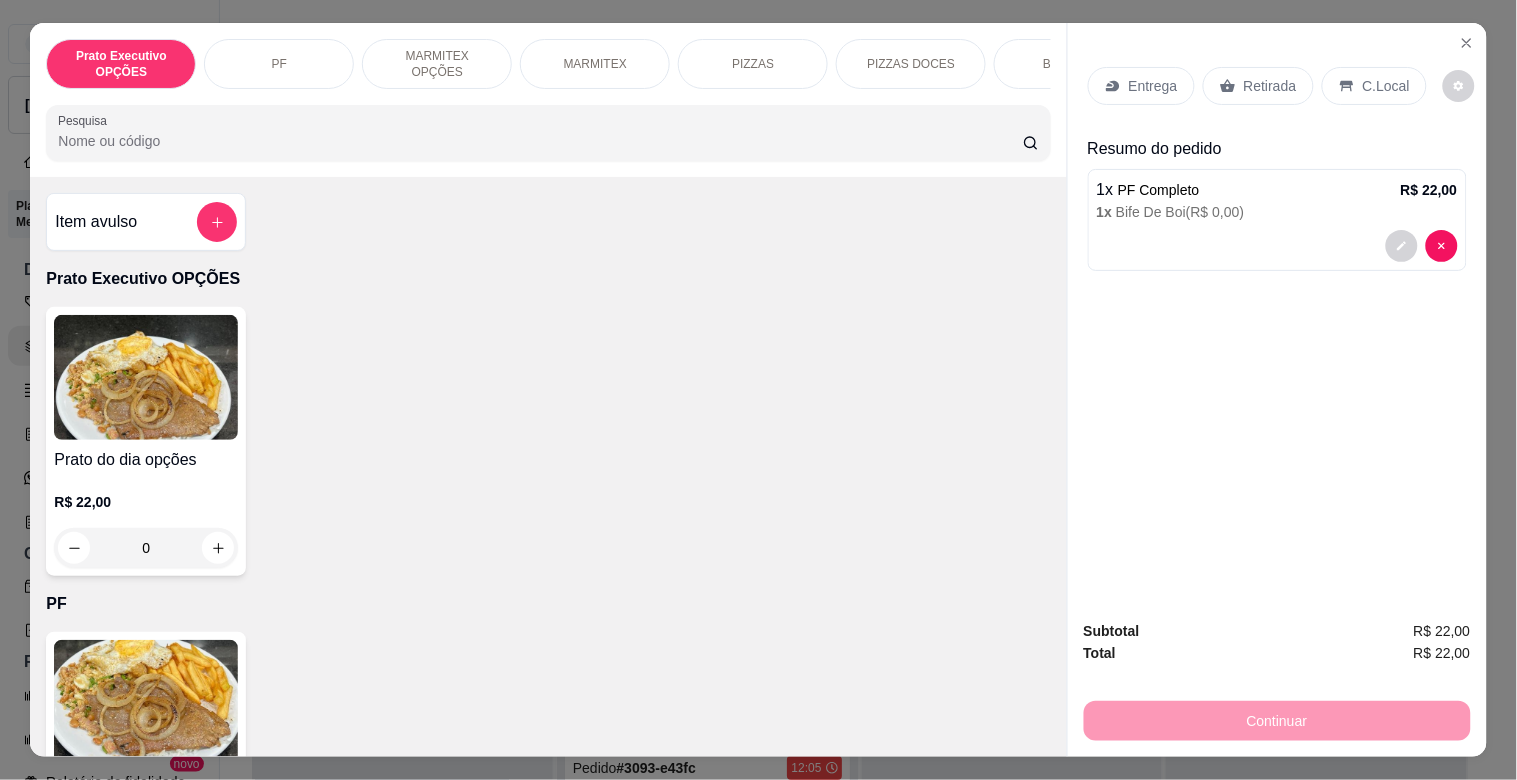 click on "C.Local" at bounding box center (1386, 86) 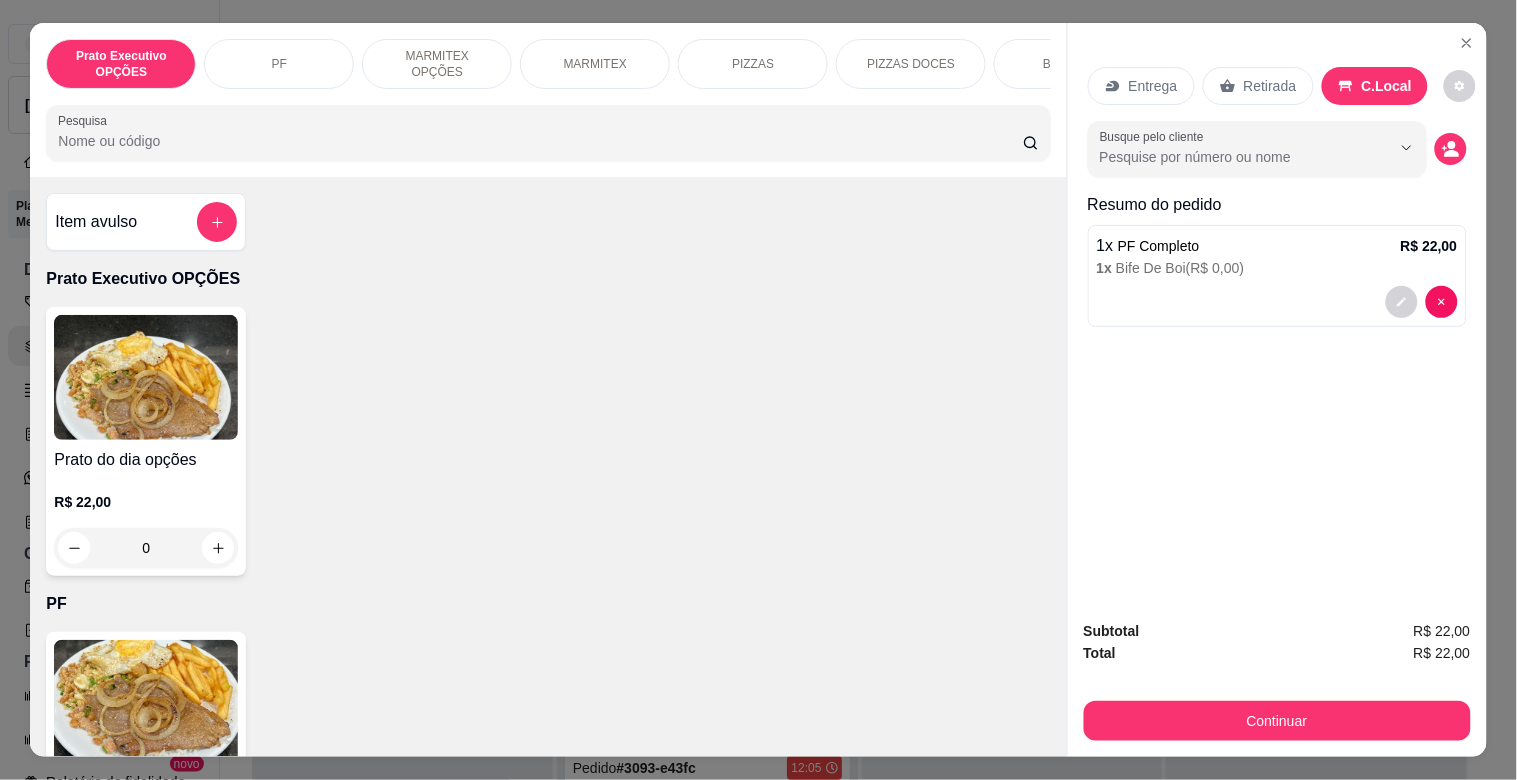 click 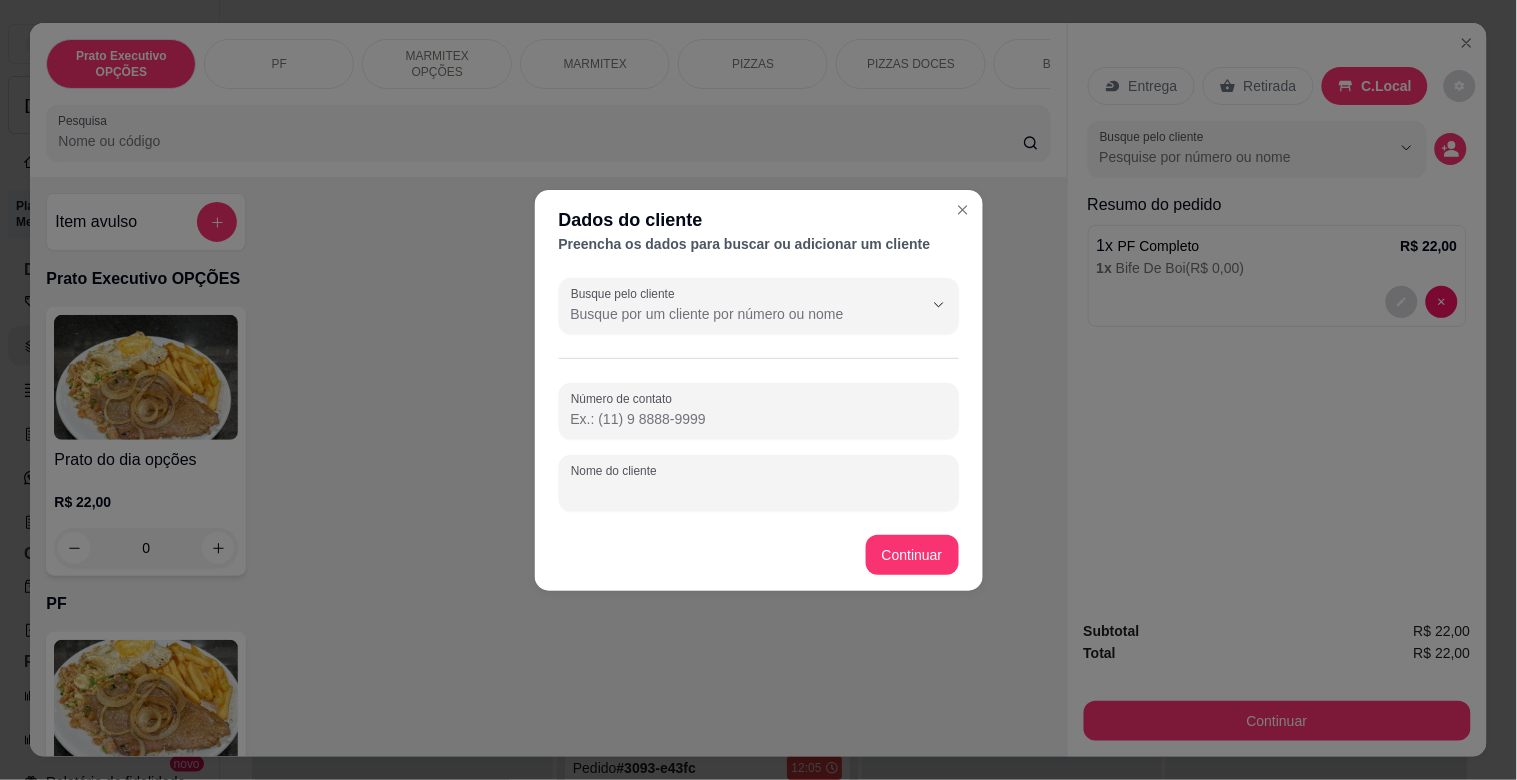 click on "Nome do cliente" at bounding box center (759, 491) 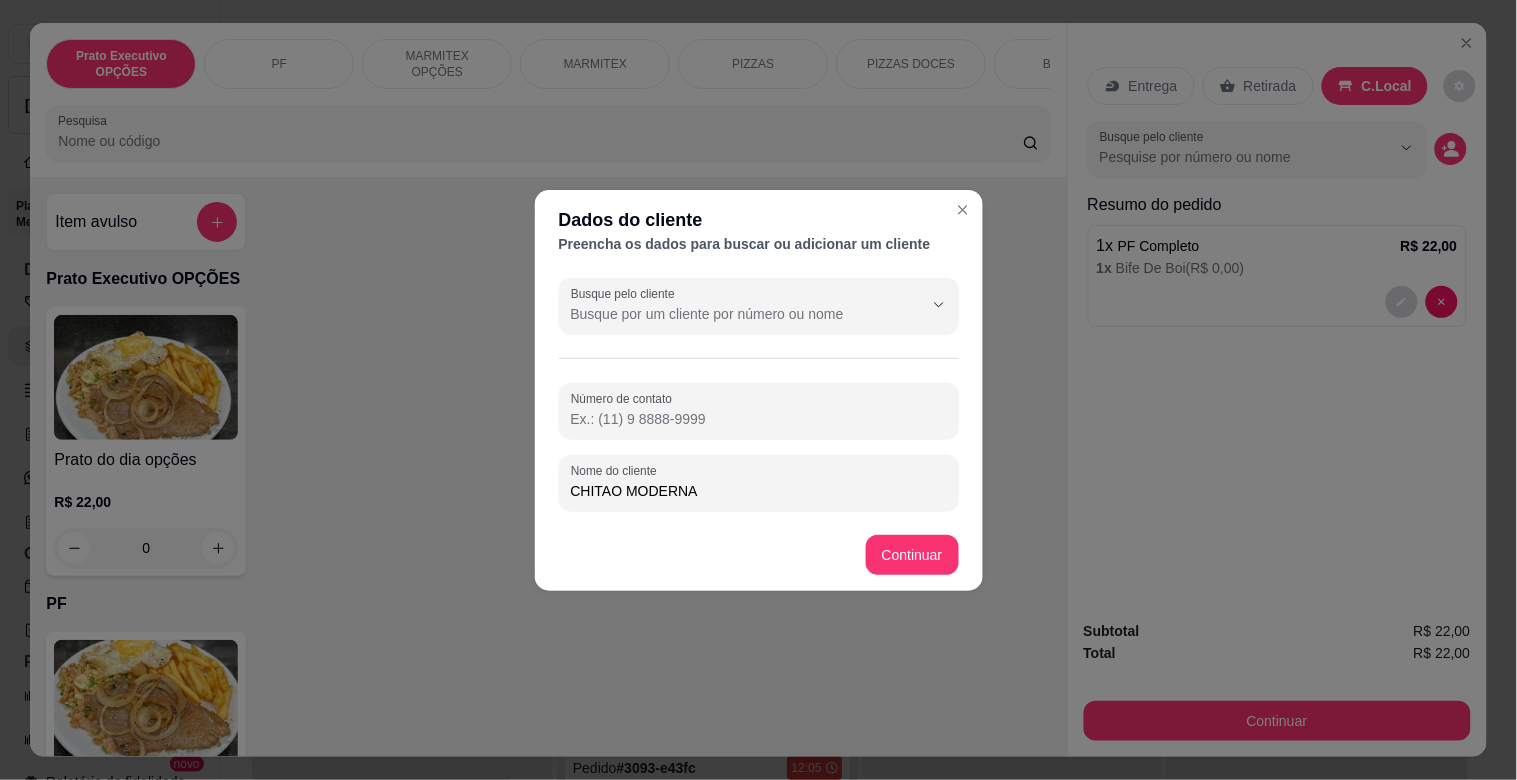 type on "CHITAO MODERNA" 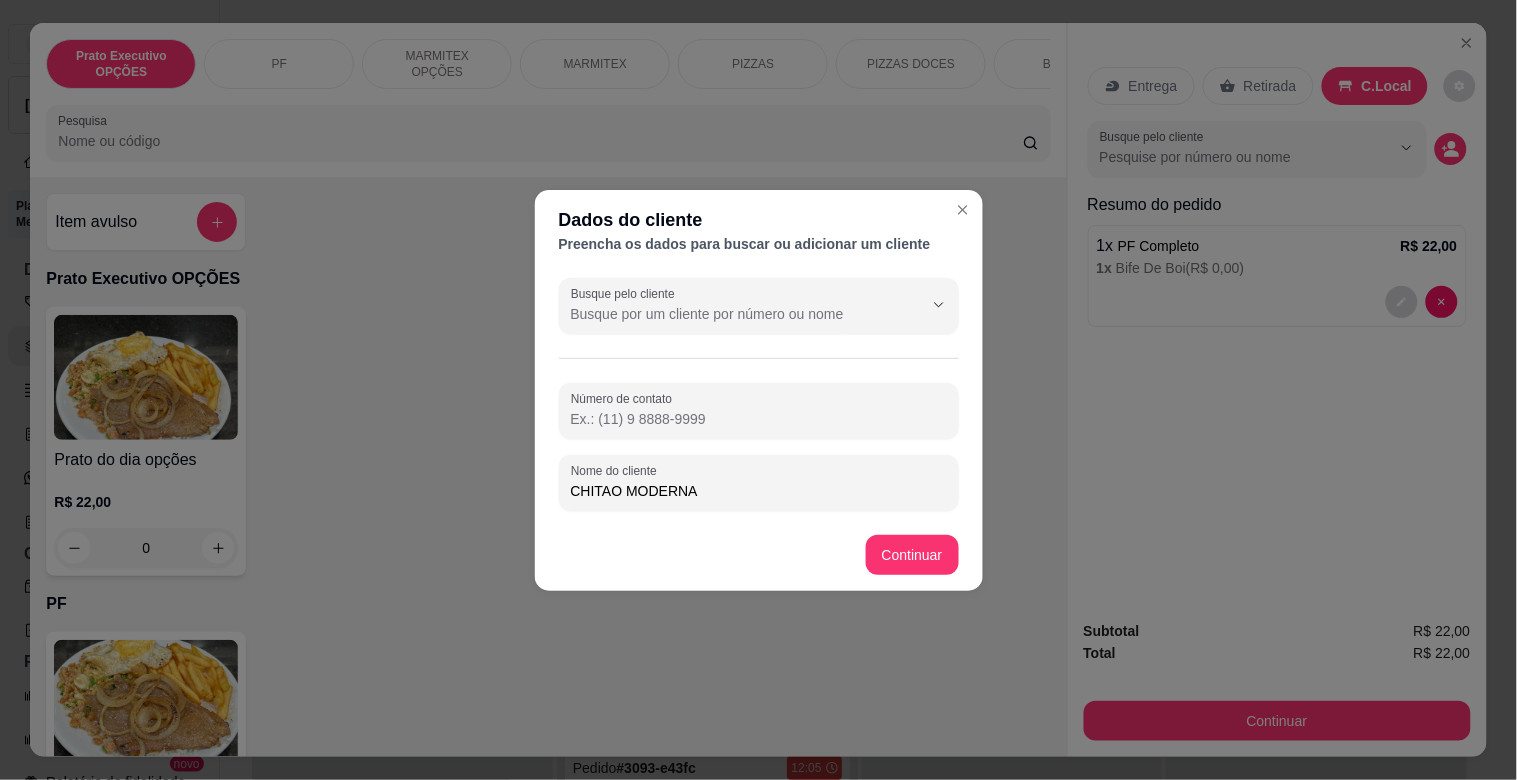 click on "Continuar" at bounding box center (759, 555) 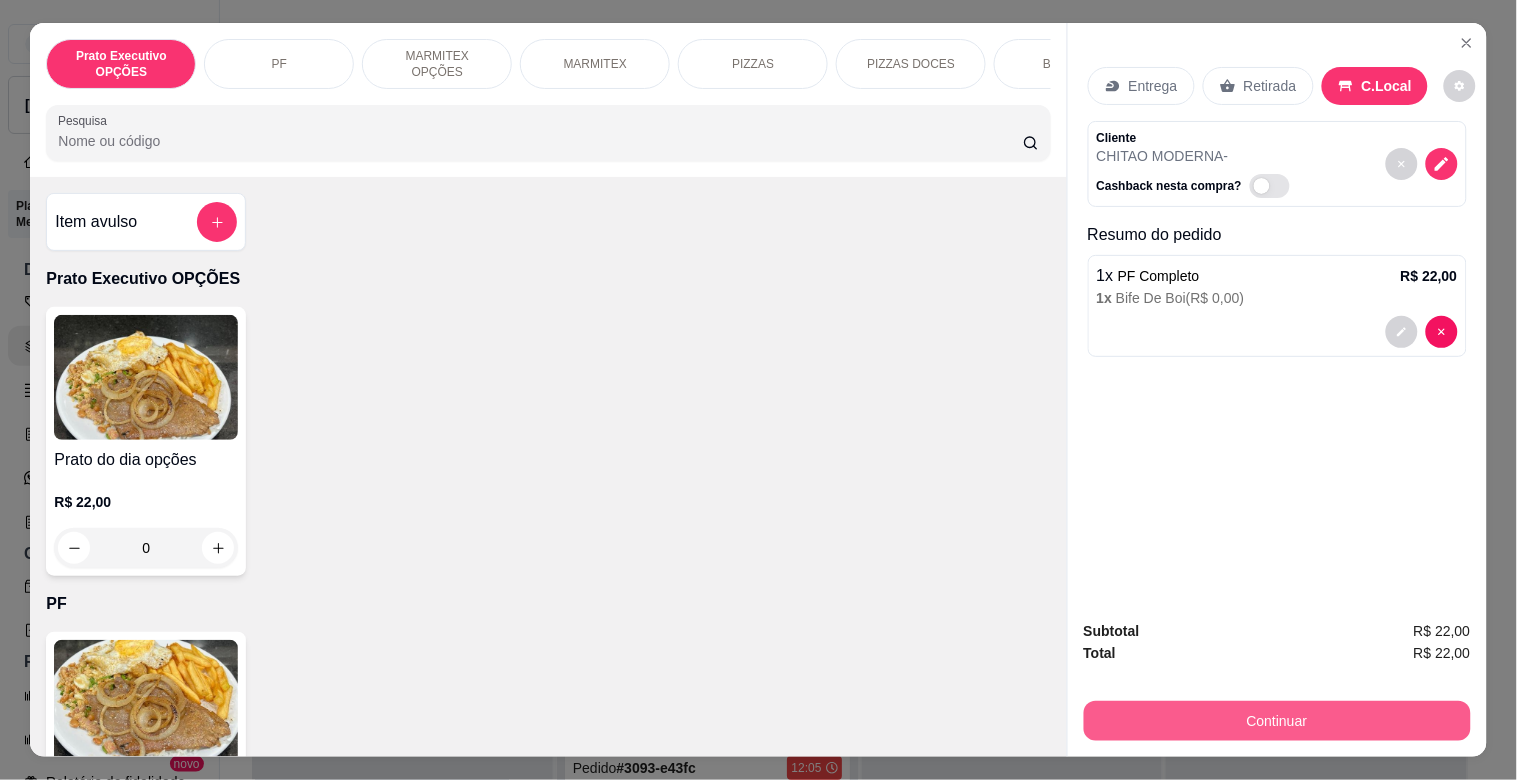 click on "Continuar" at bounding box center (1277, 721) 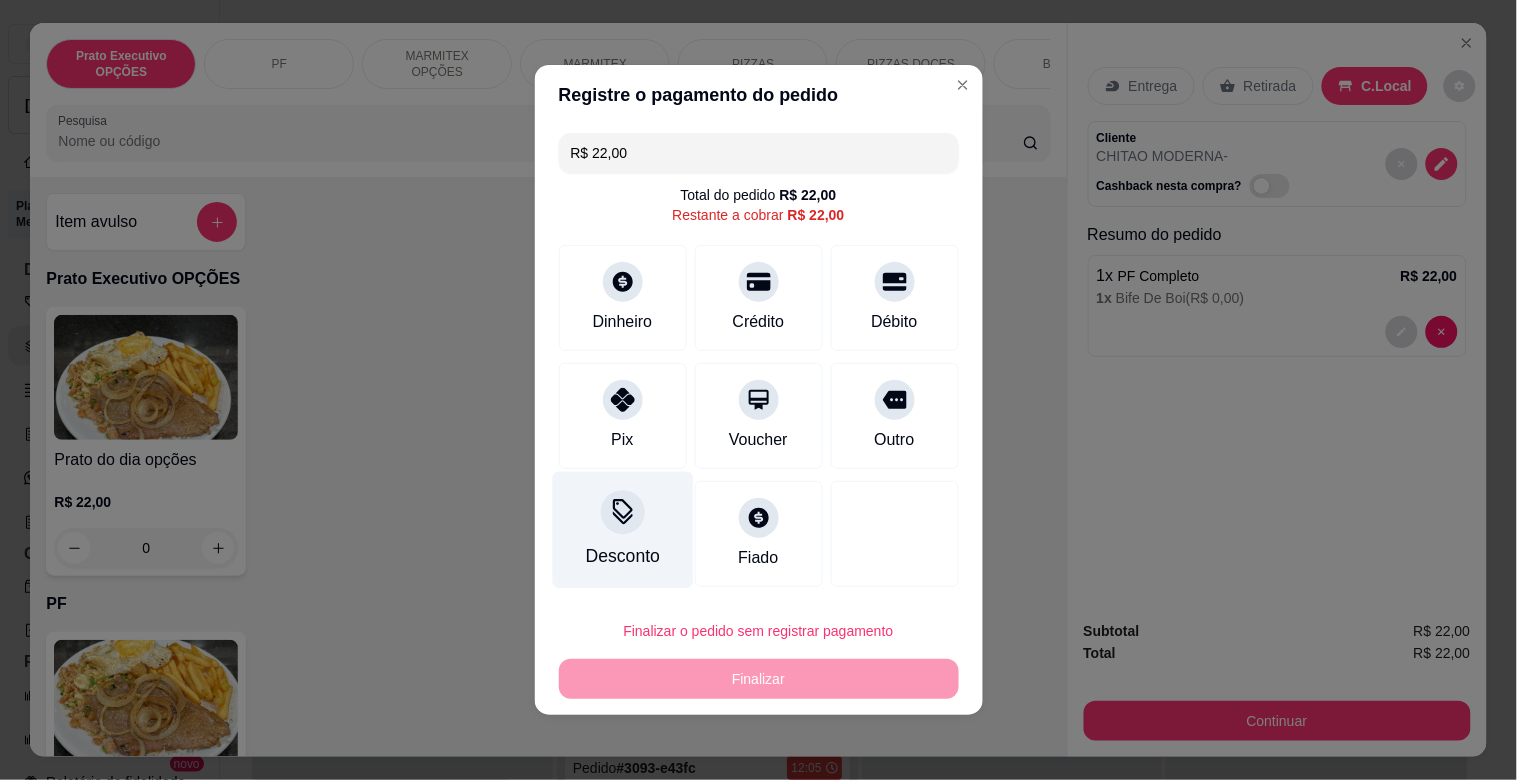 click on "Desconto" at bounding box center (622, 530) 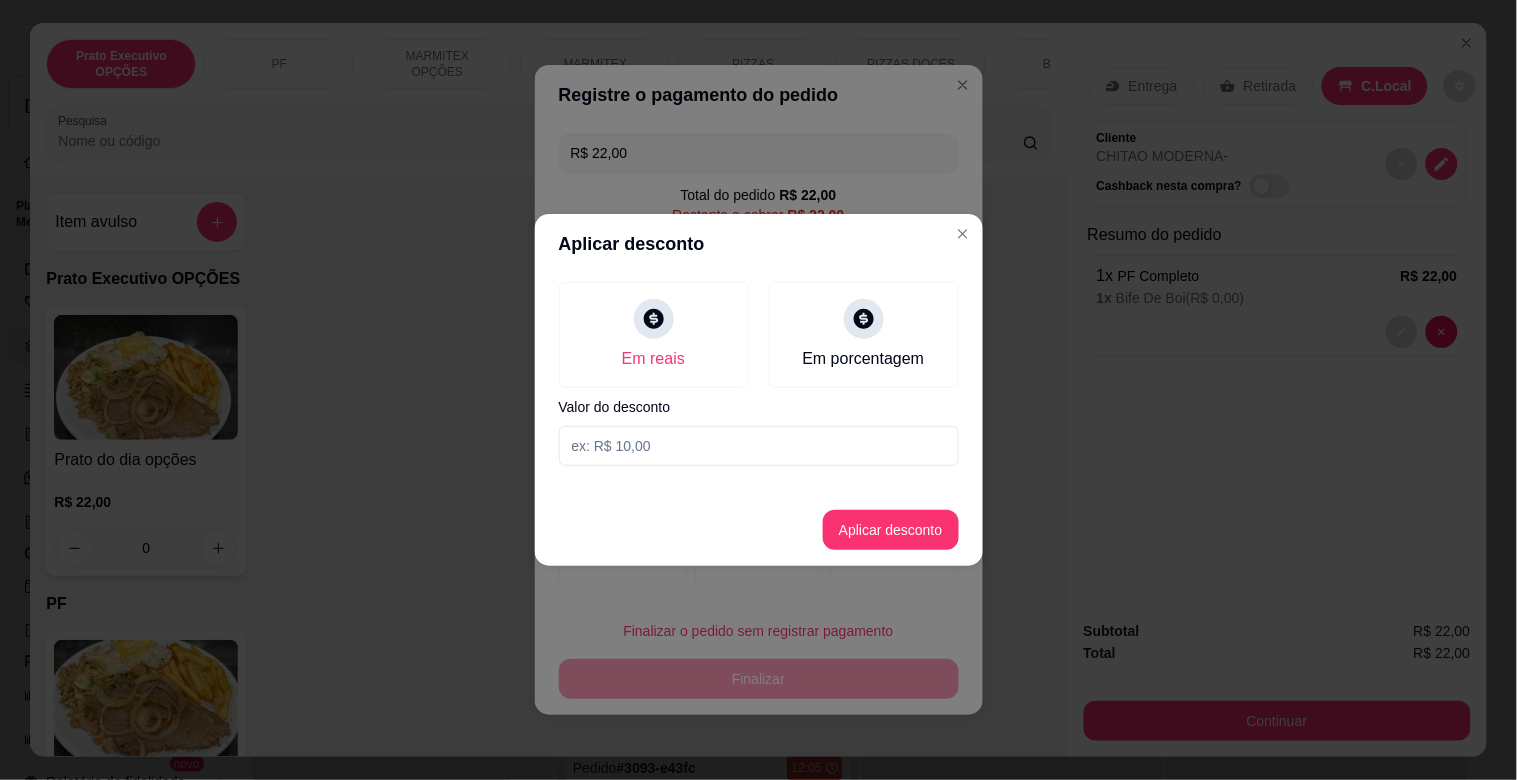 click at bounding box center [759, 446] 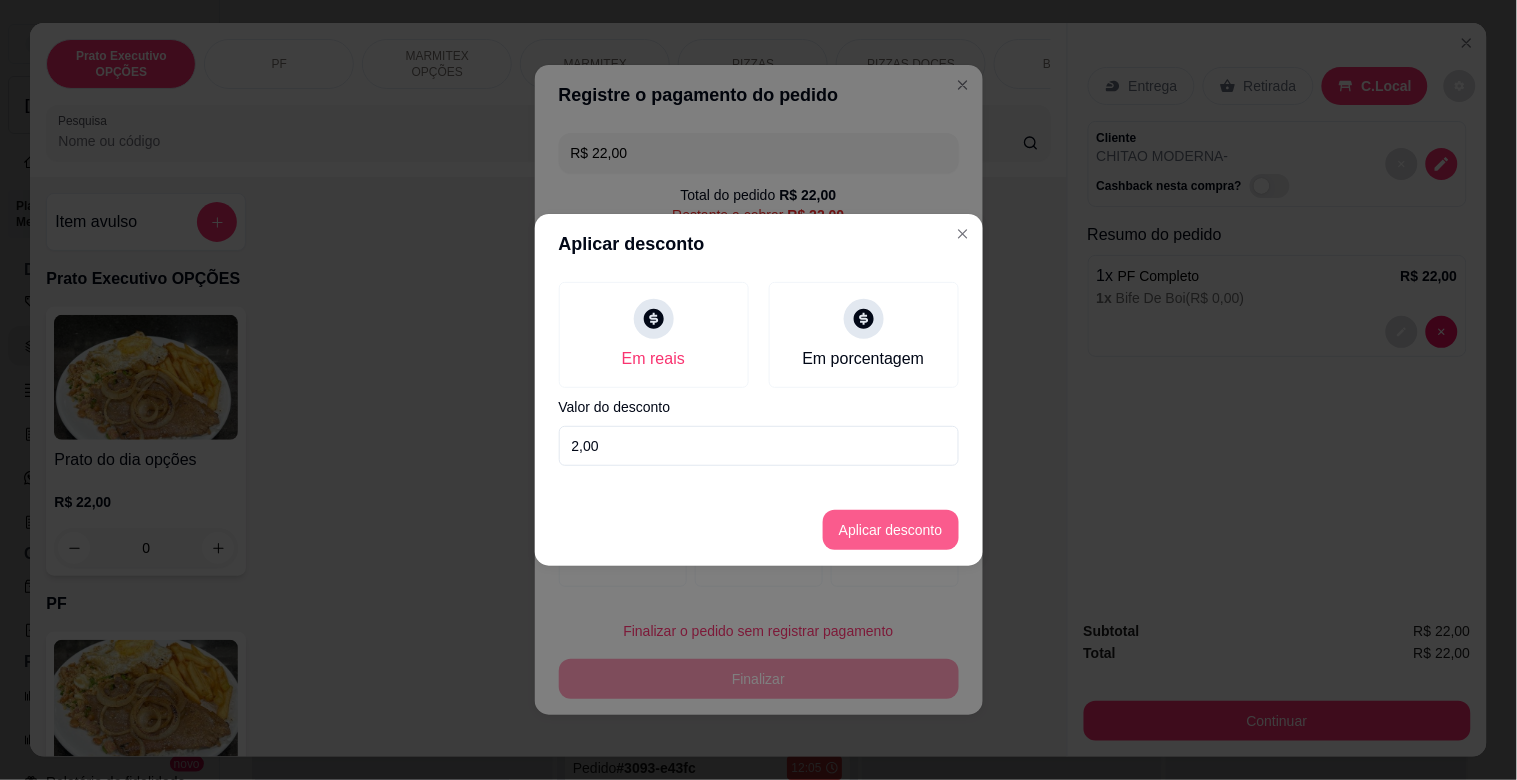 type on "2,00" 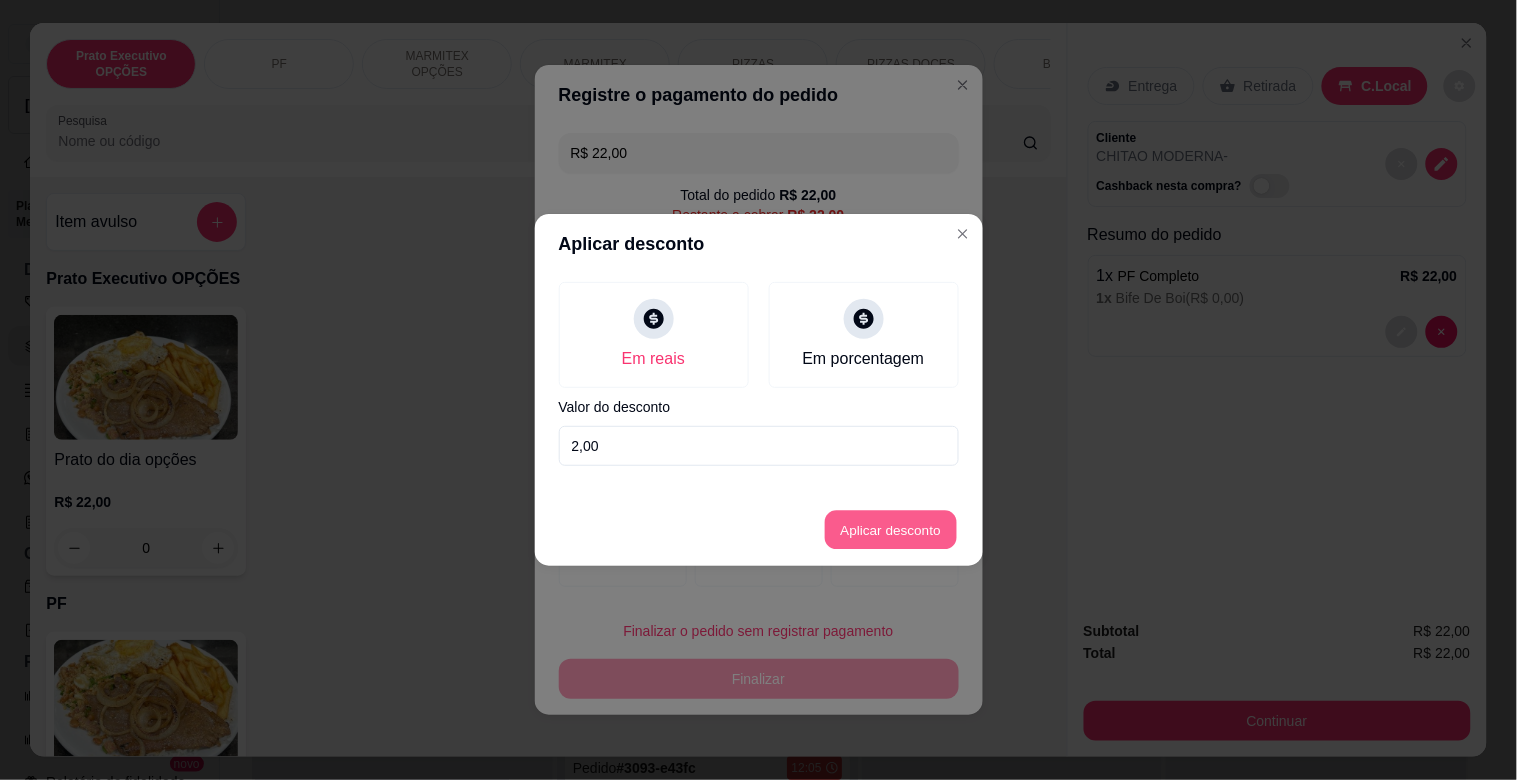 click on "Aplicar desconto" at bounding box center [890, 530] 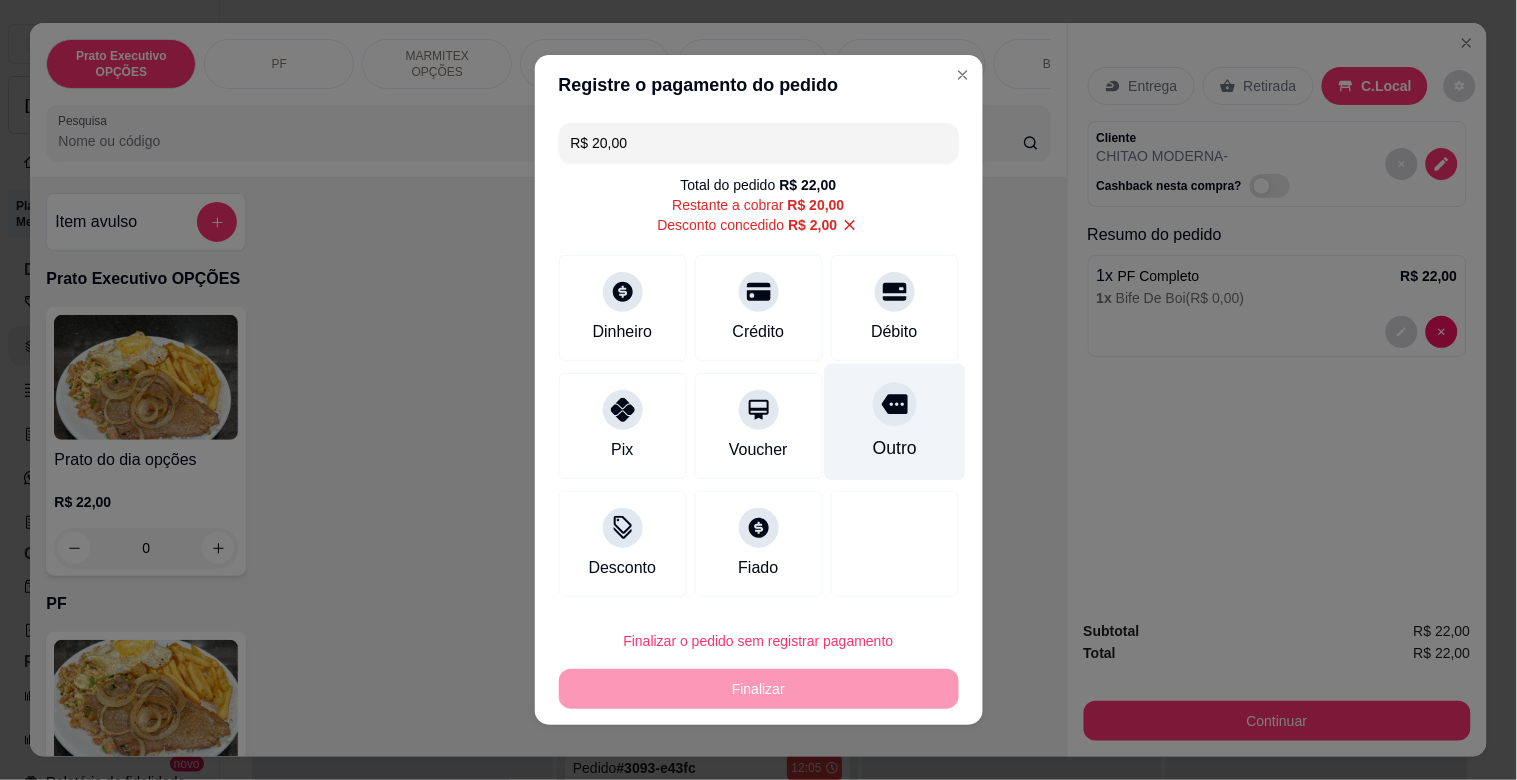 click on "Outro" at bounding box center [894, 422] 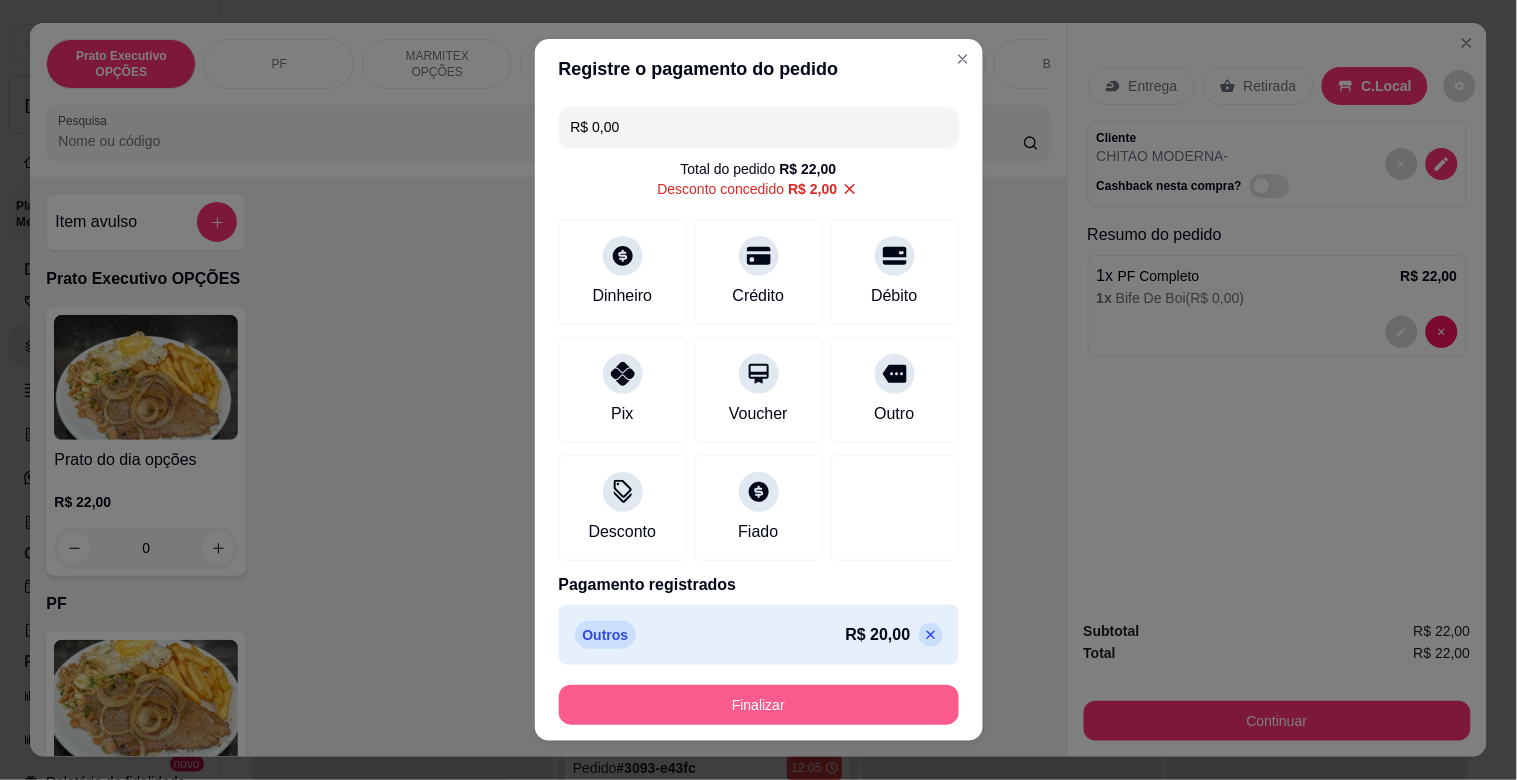 click on "Finalizar" at bounding box center [759, 705] 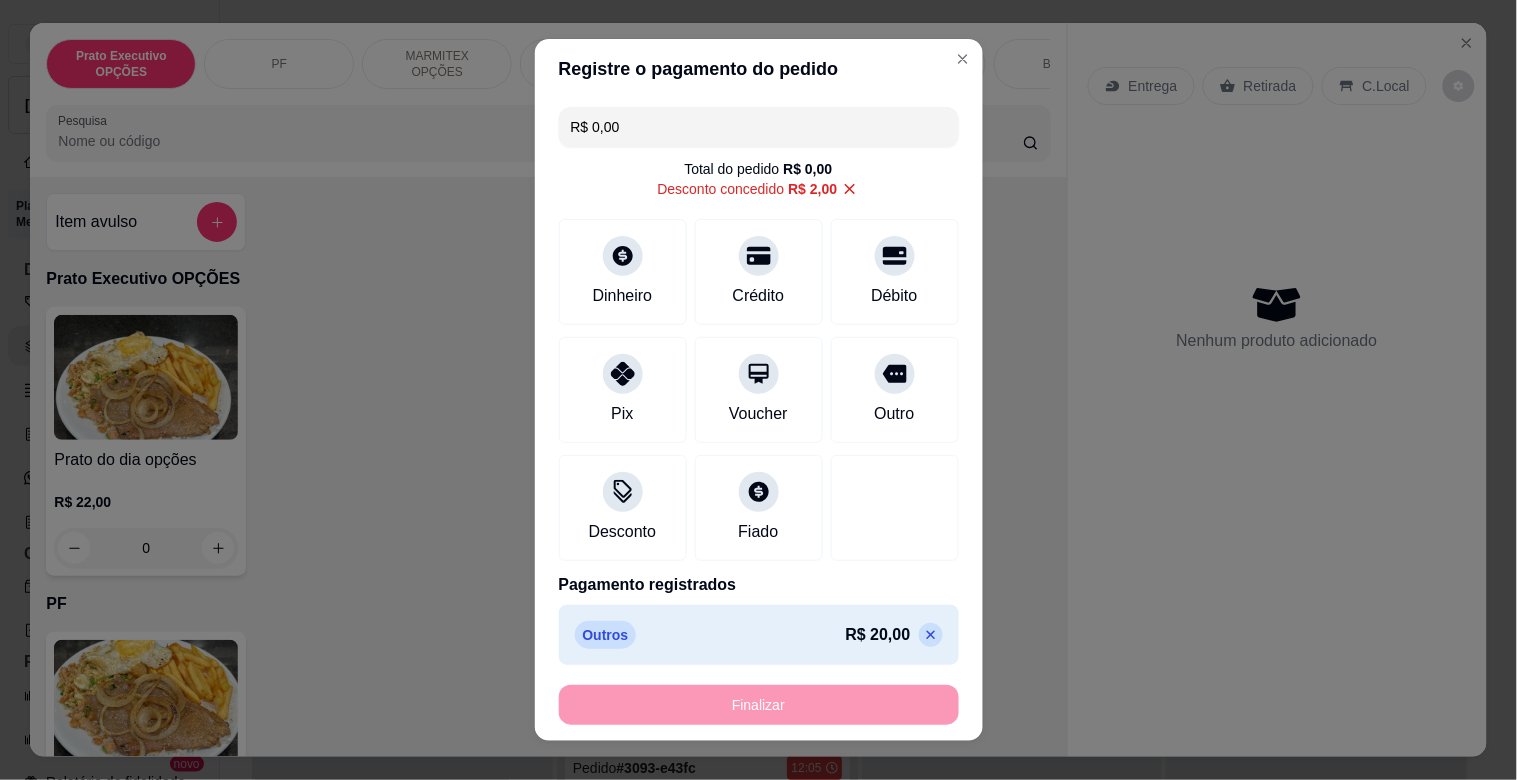 type on "-R$ 22,00" 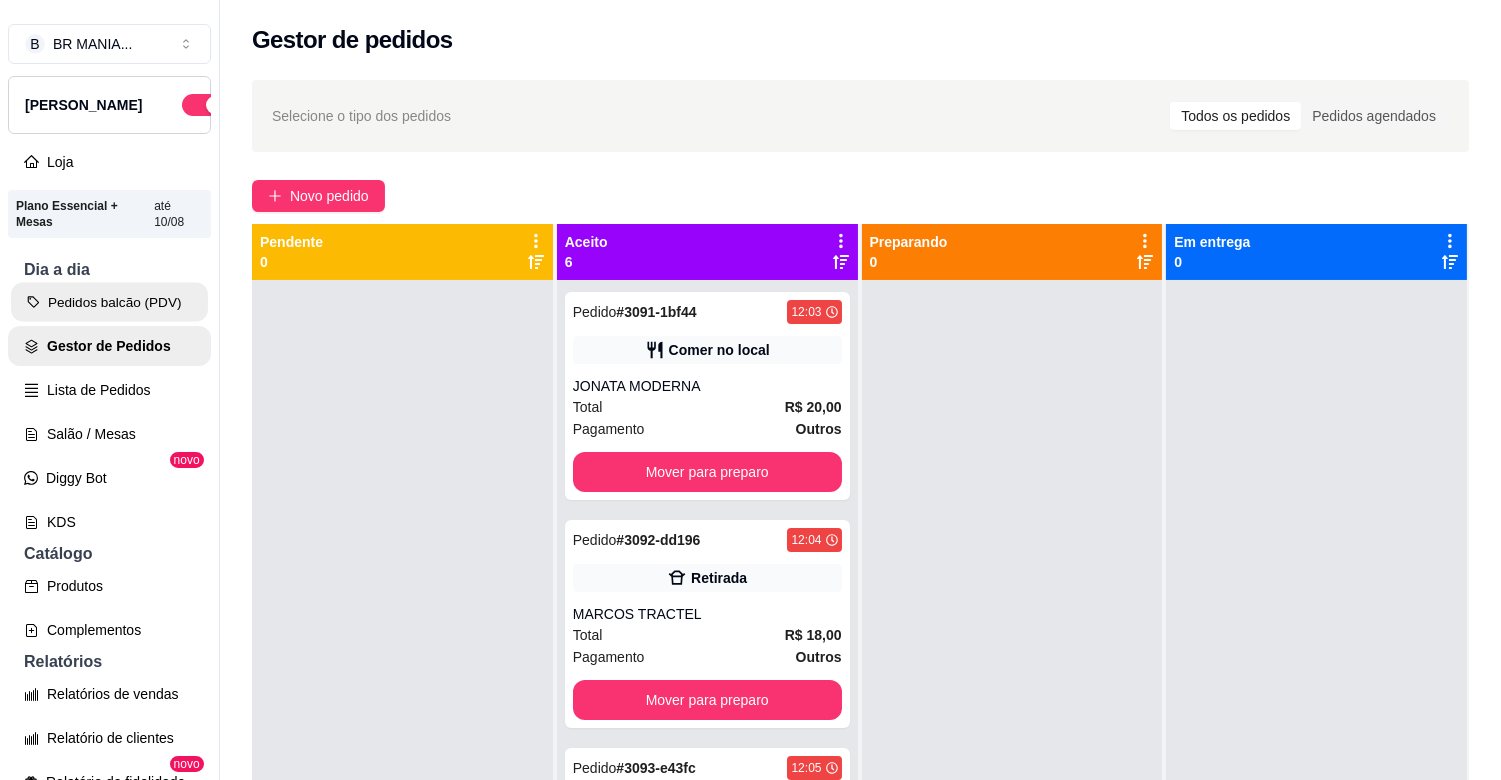 click on "Pedidos balcão (PDV)" at bounding box center (109, 302) 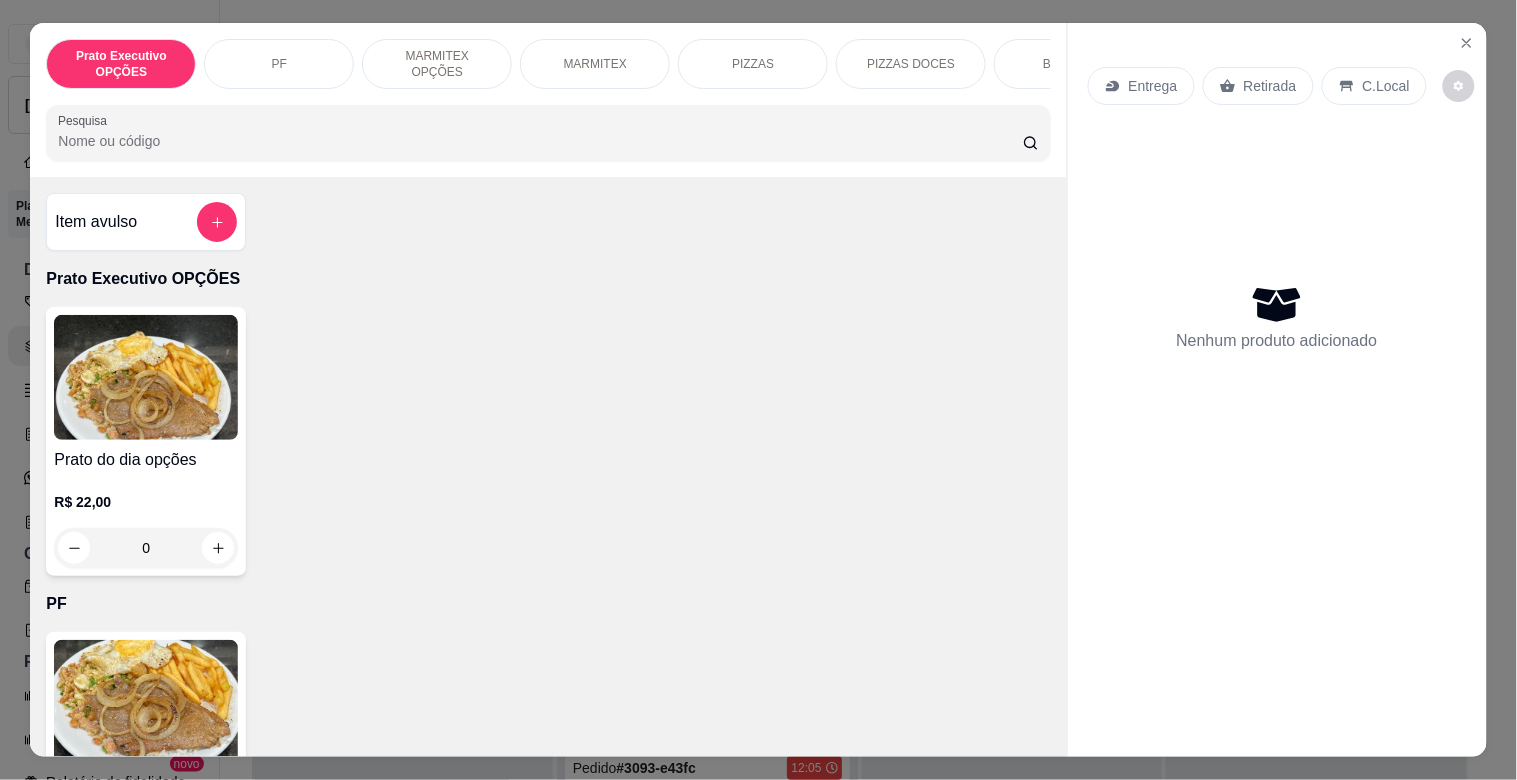 click at bounding box center [146, 702] 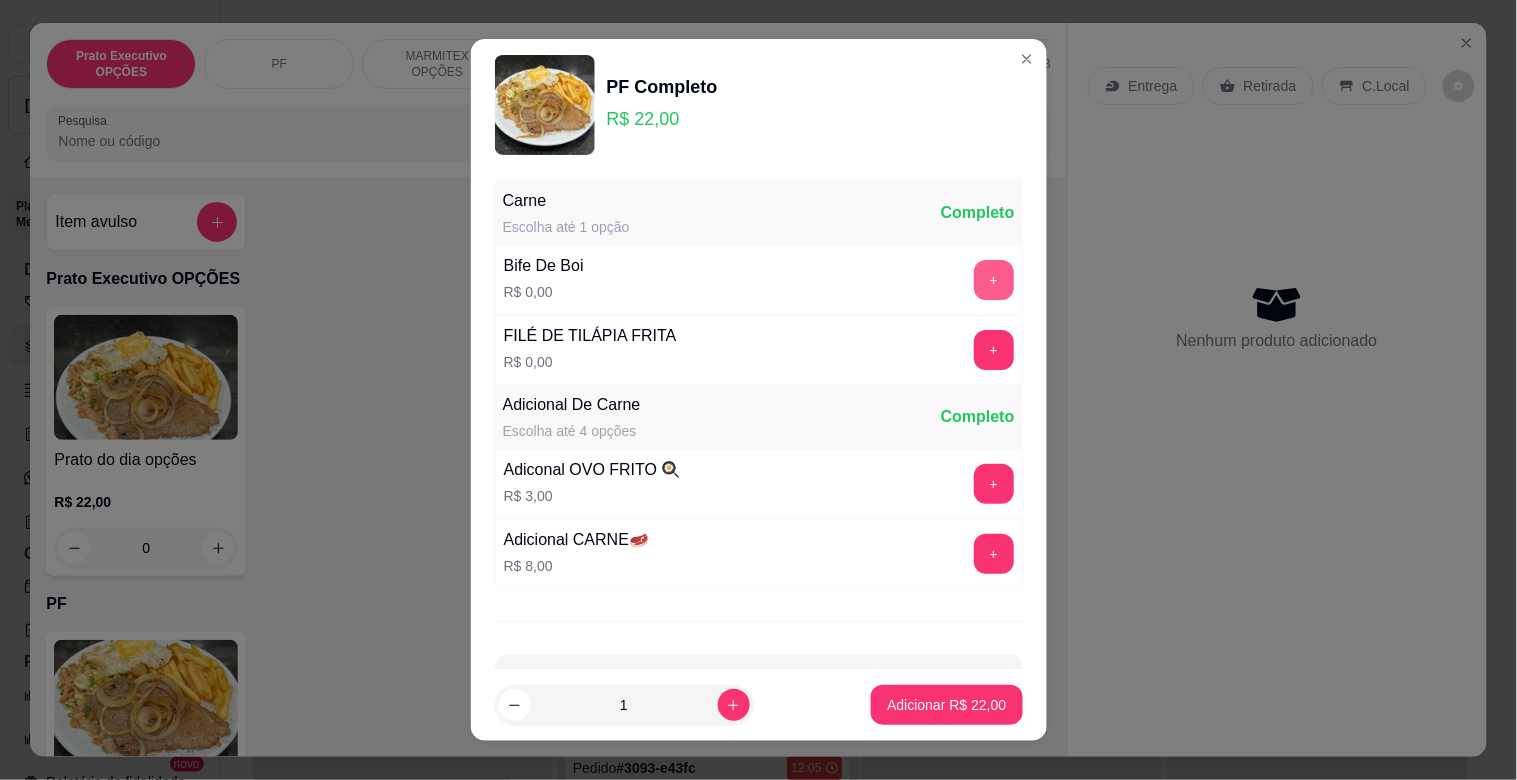 click on "+" at bounding box center [994, 280] 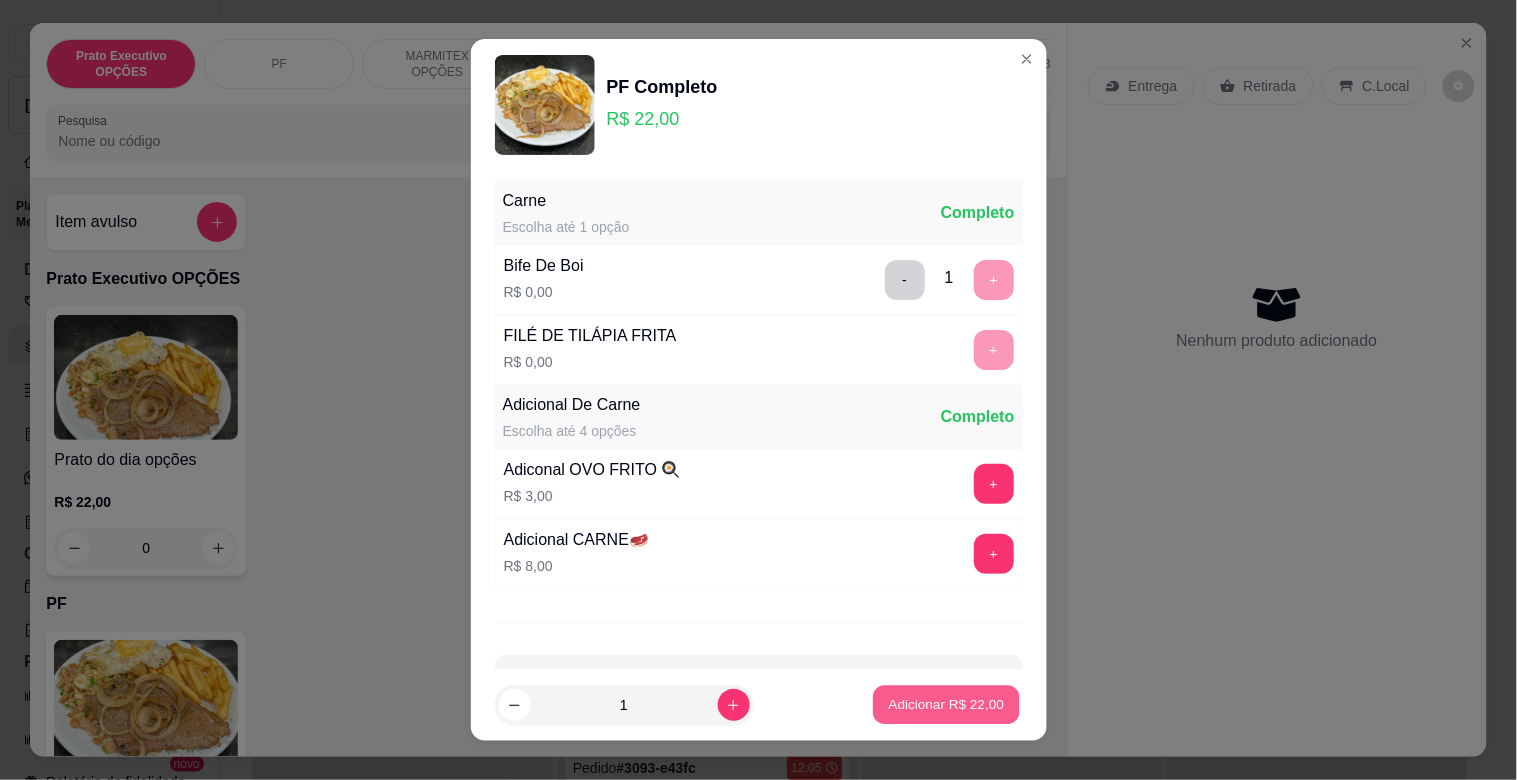 click on "Adicionar   R$ 22,00" at bounding box center (947, 704) 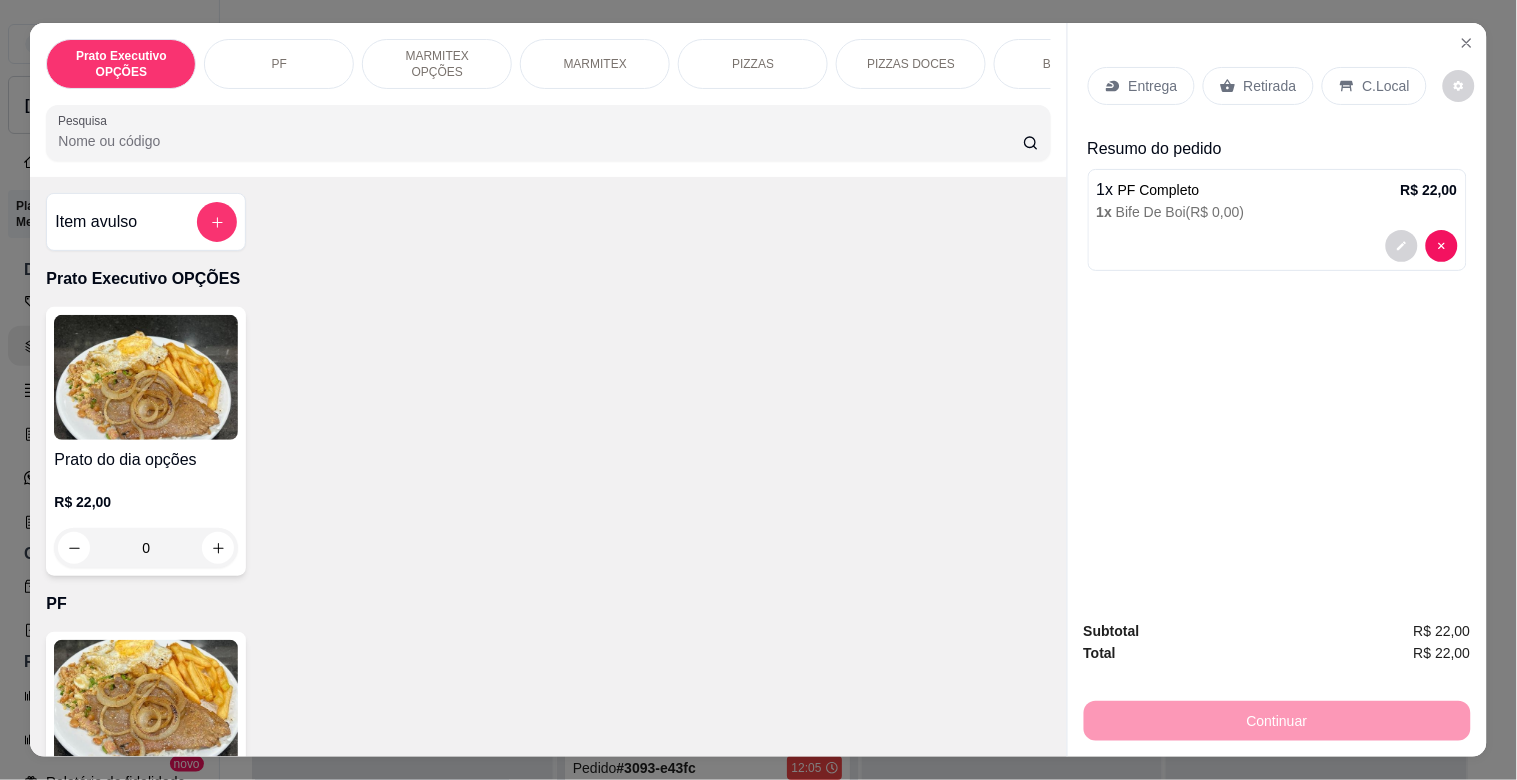 click on "Retirada" at bounding box center [1270, 86] 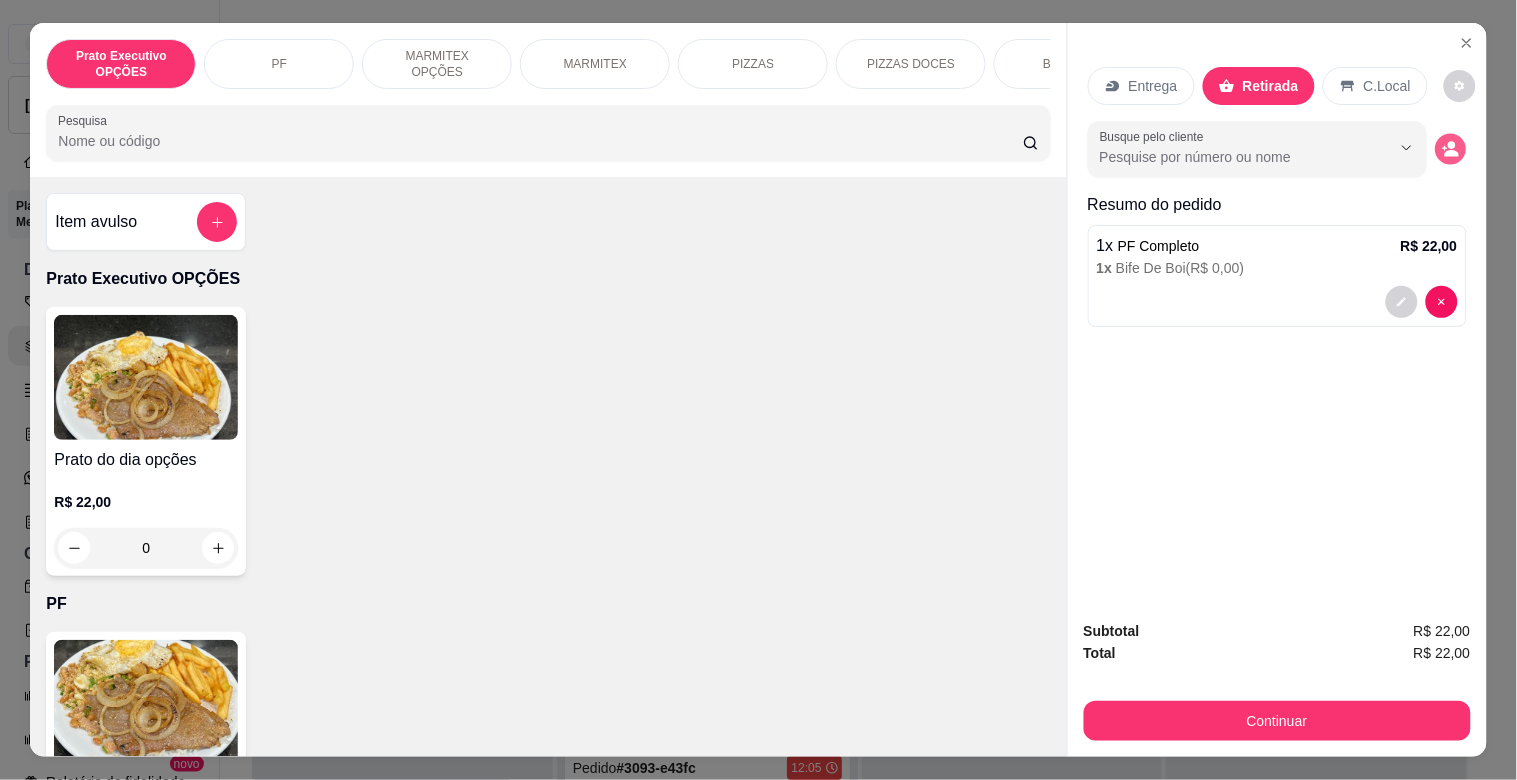 click 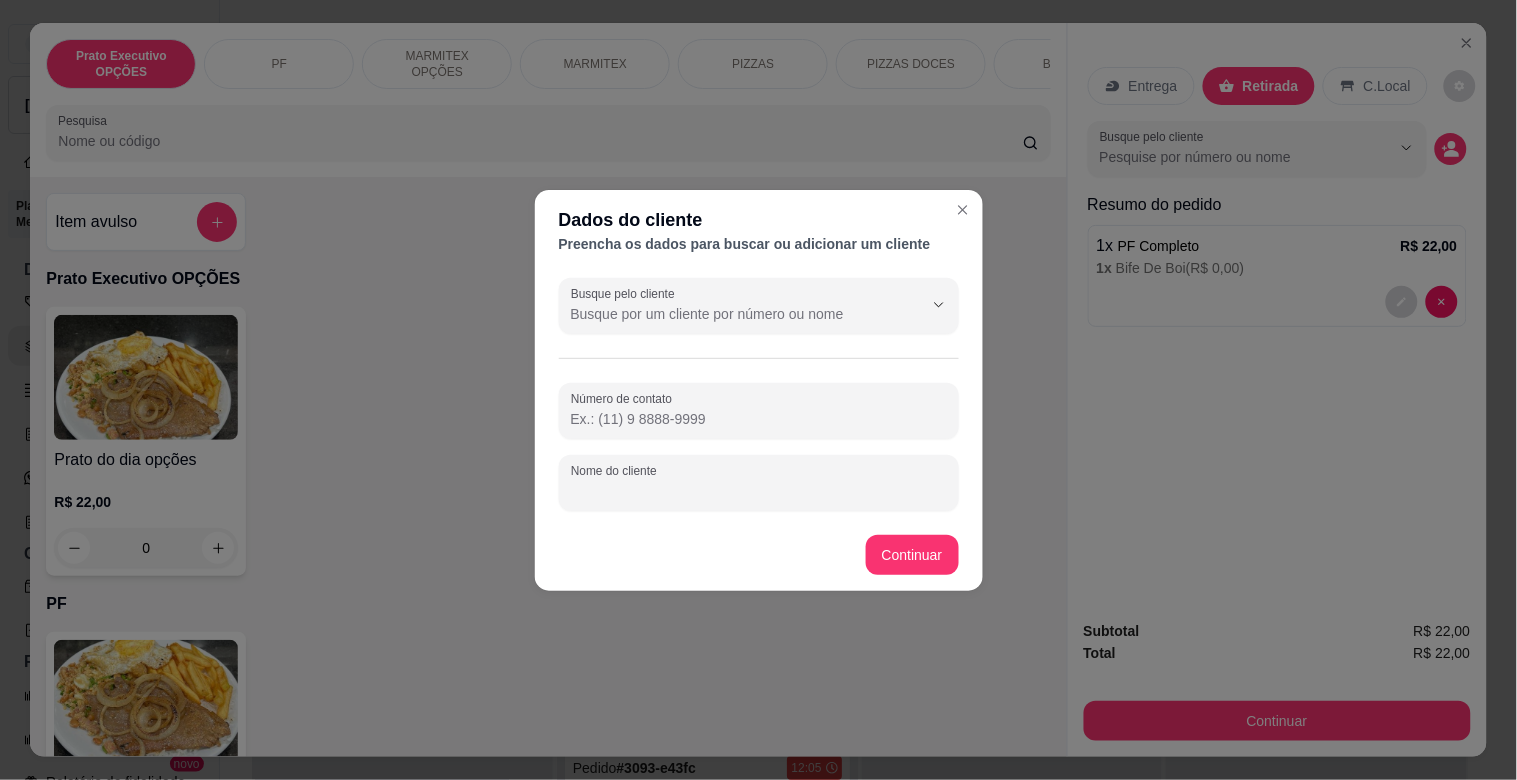 click on "Nome do cliente" at bounding box center [759, 491] 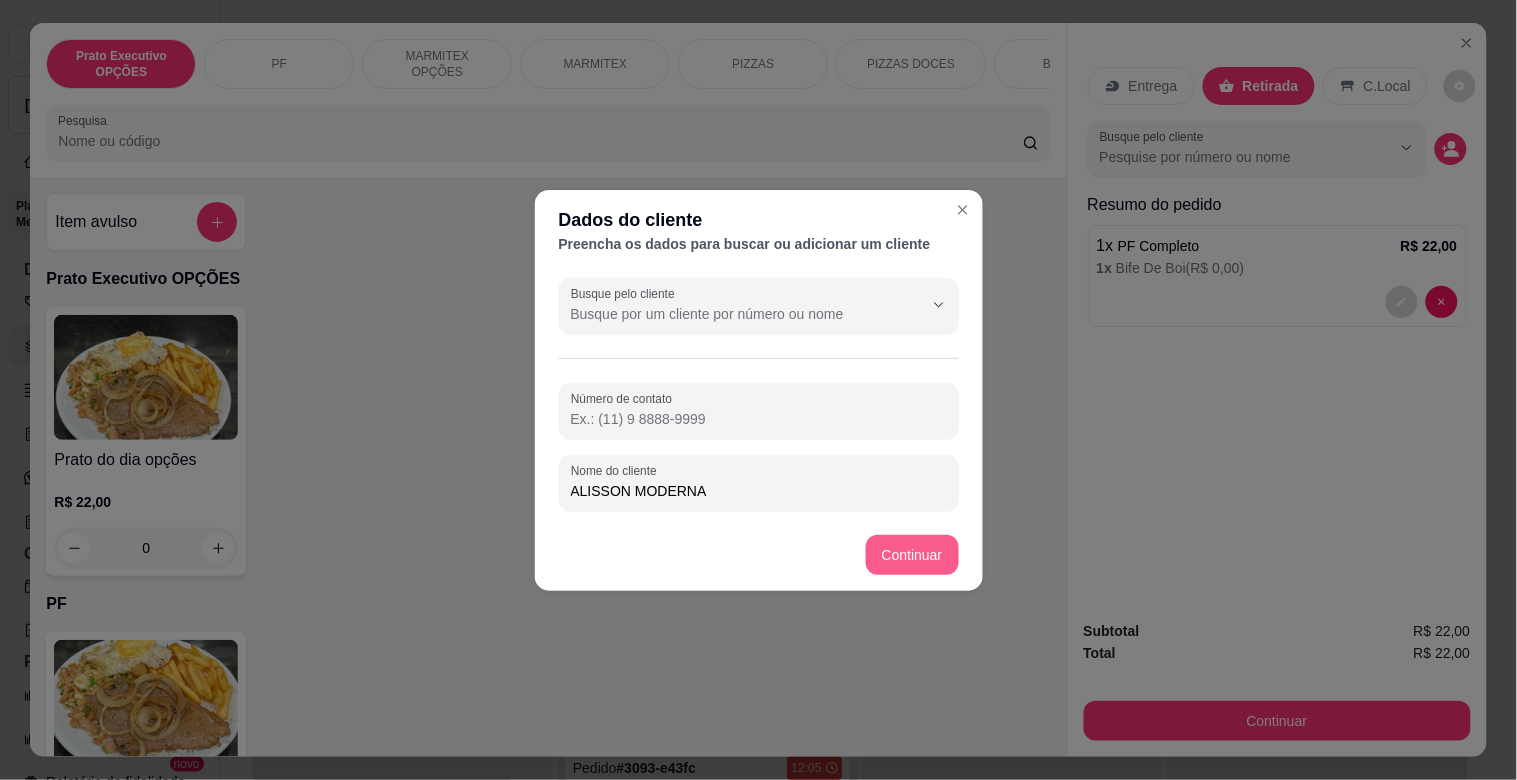 type on "ALISSON MODERNA" 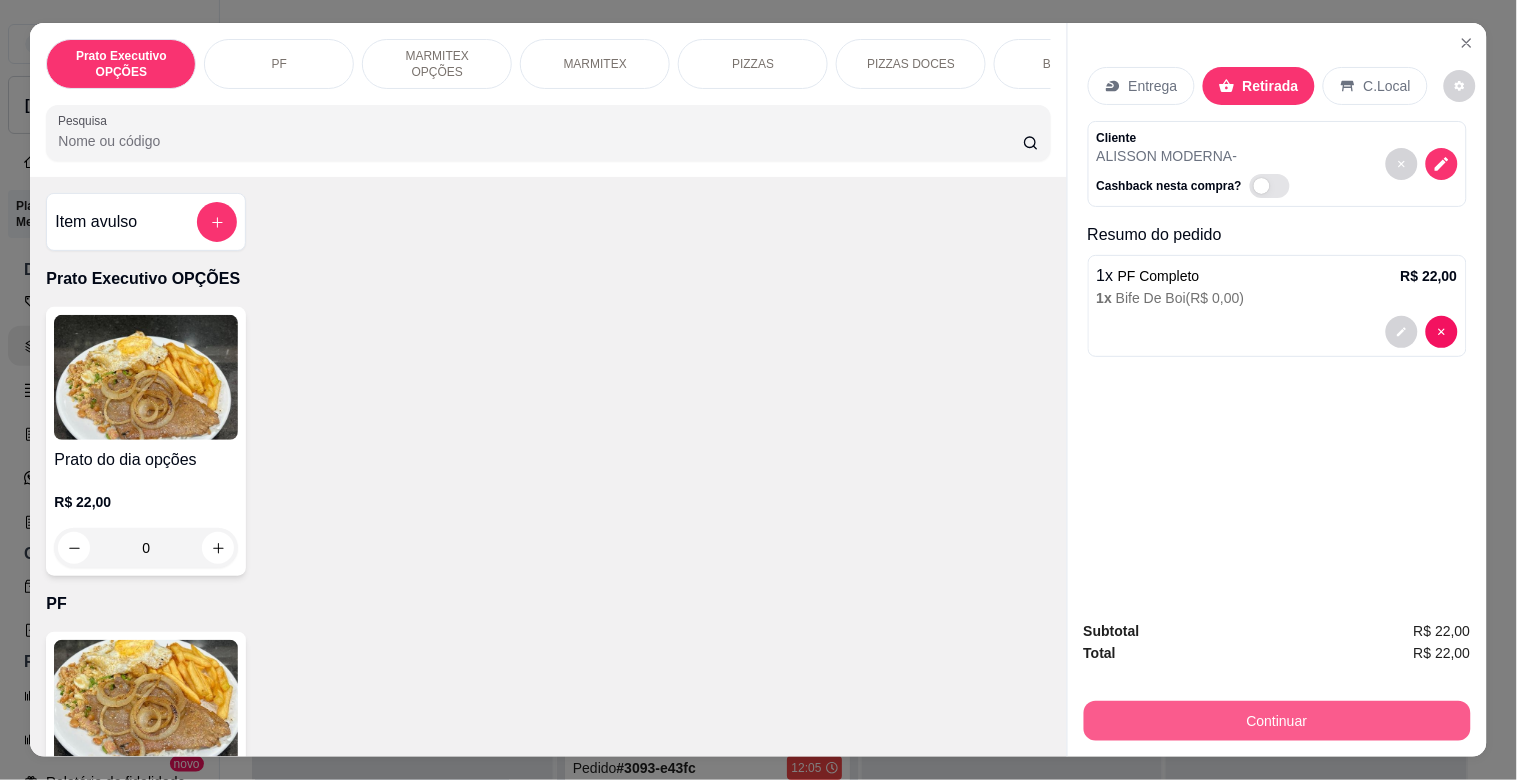 click on "Continuar" at bounding box center [1277, 721] 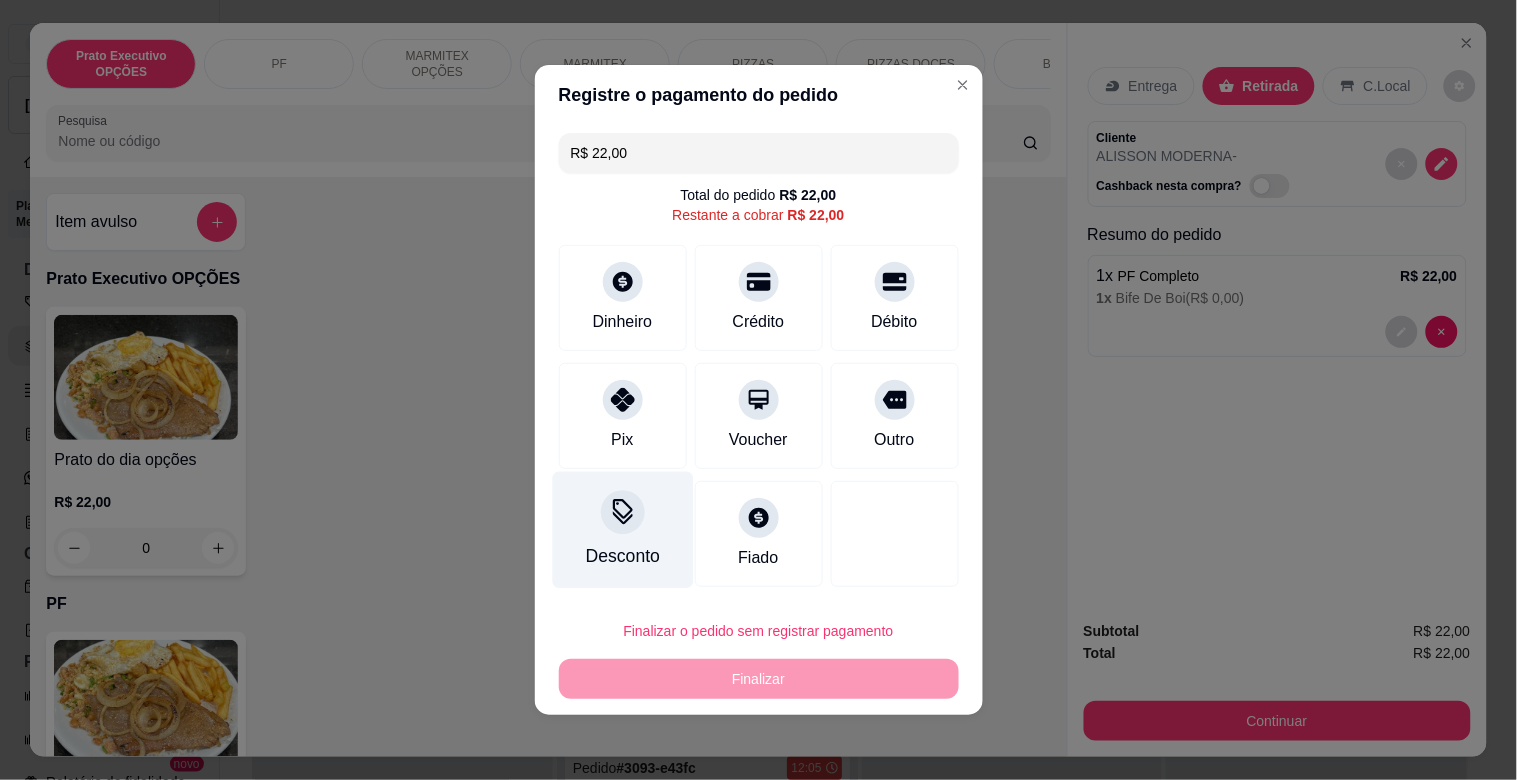 click on "Desconto" at bounding box center (622, 530) 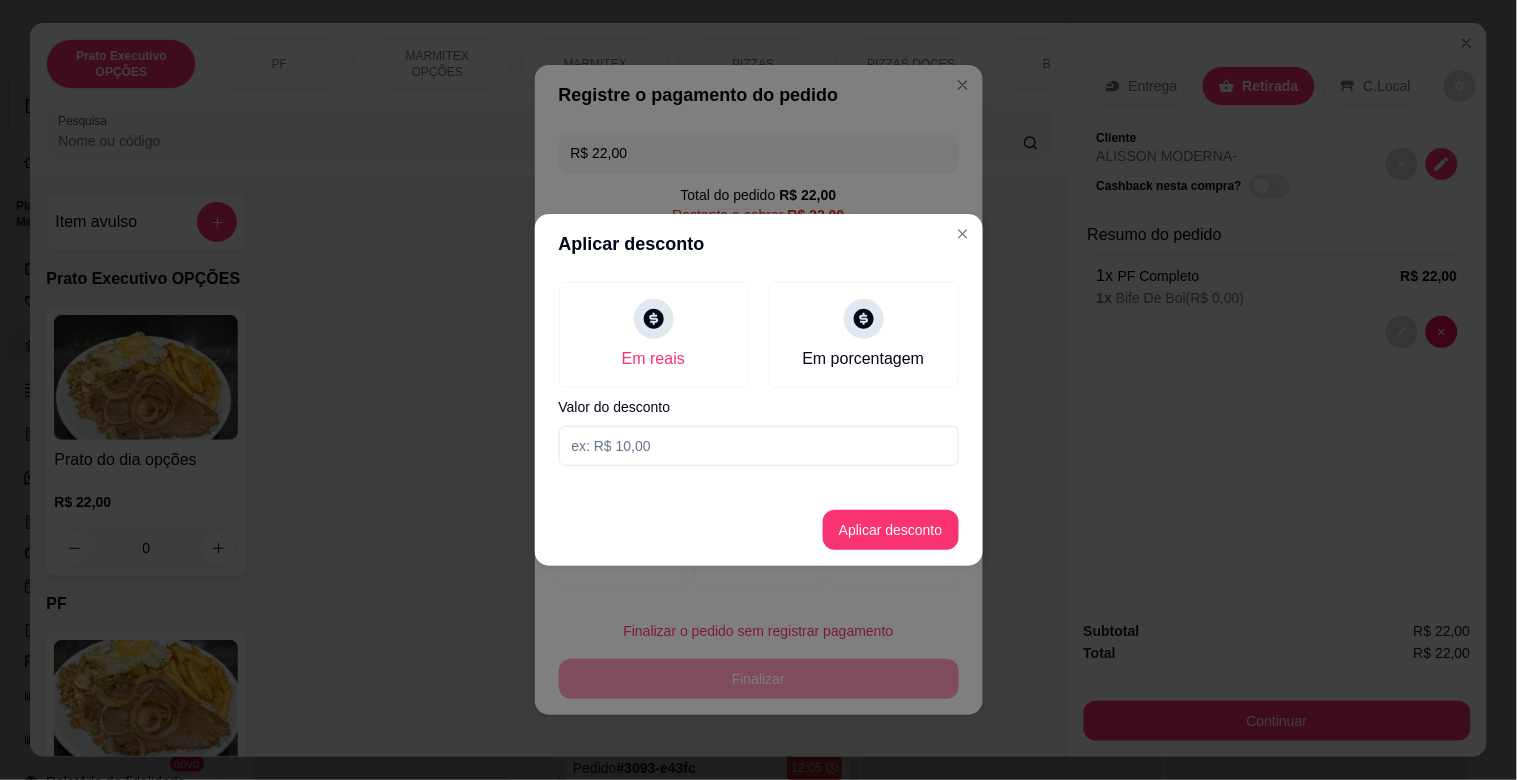 click at bounding box center (759, 446) 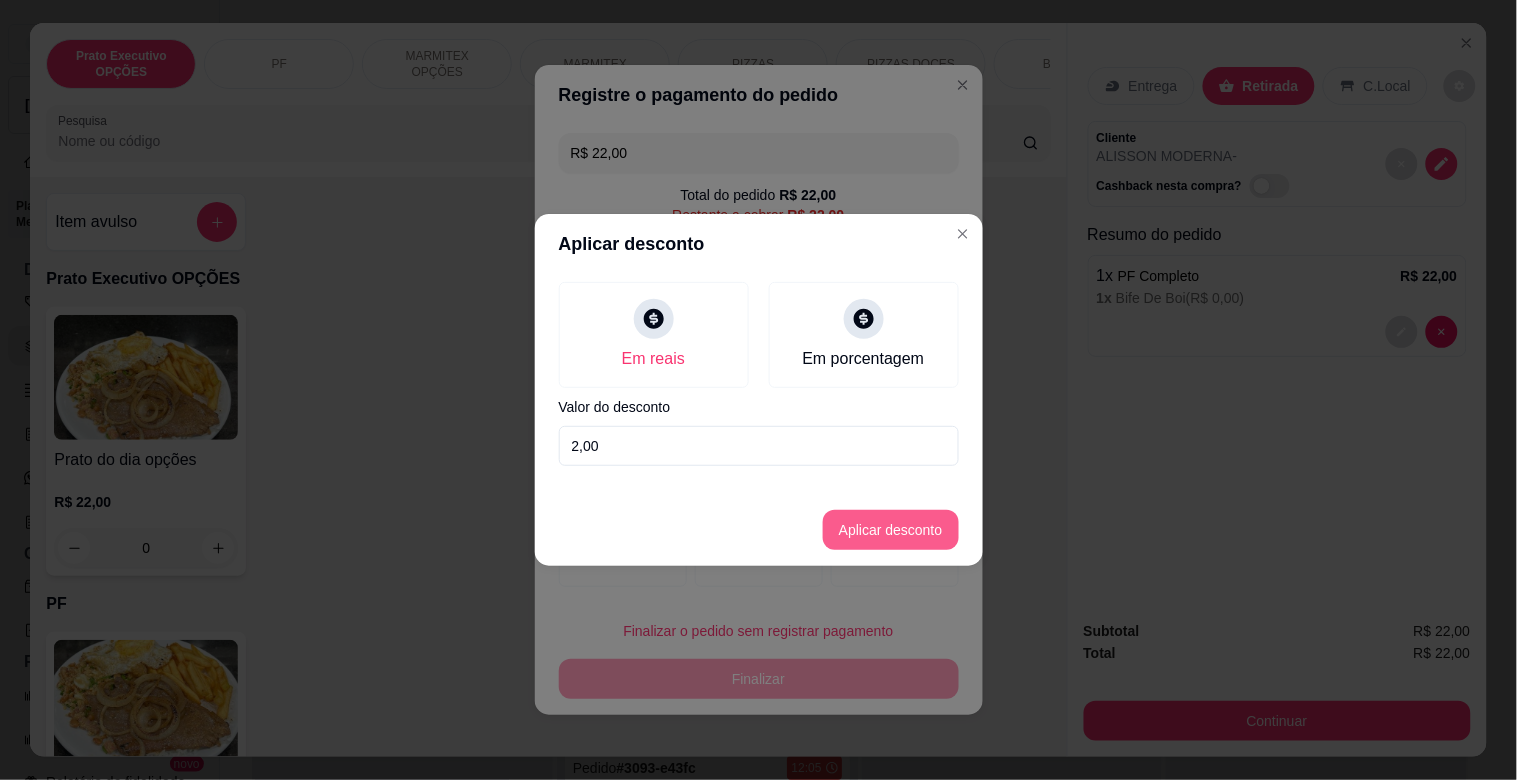 type on "2,00" 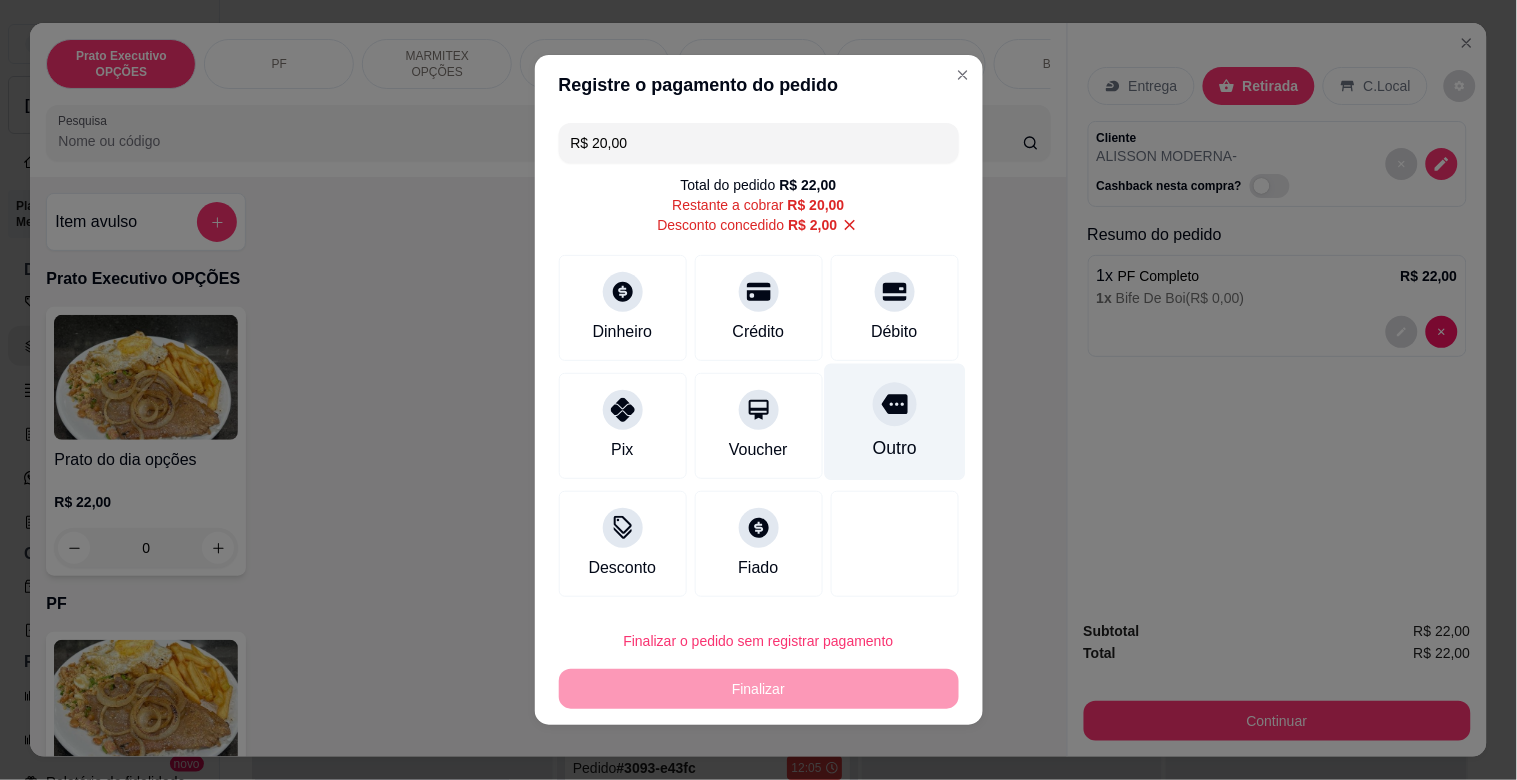 click on "Outro" at bounding box center (894, 448) 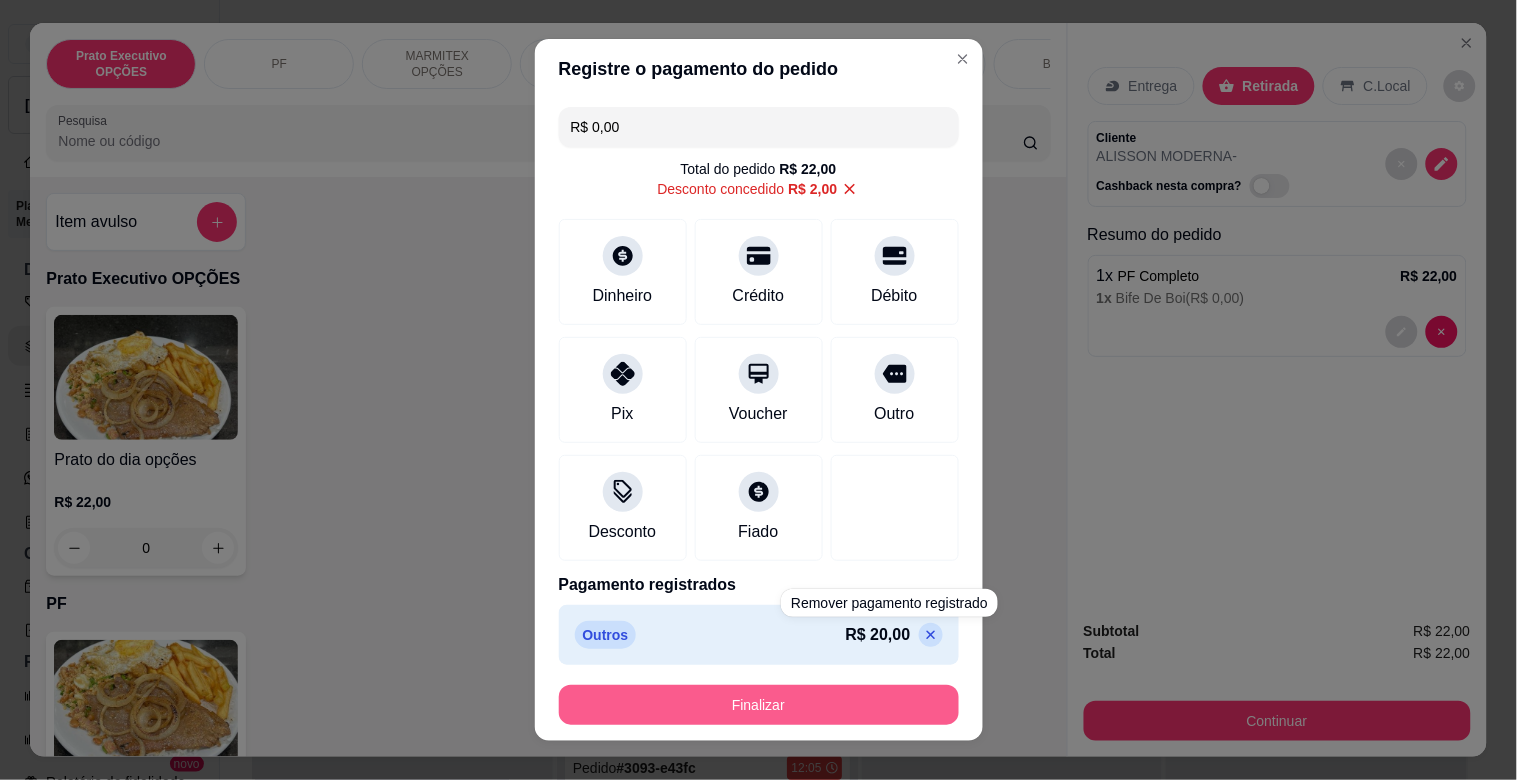 click on "Finalizar" at bounding box center (759, 705) 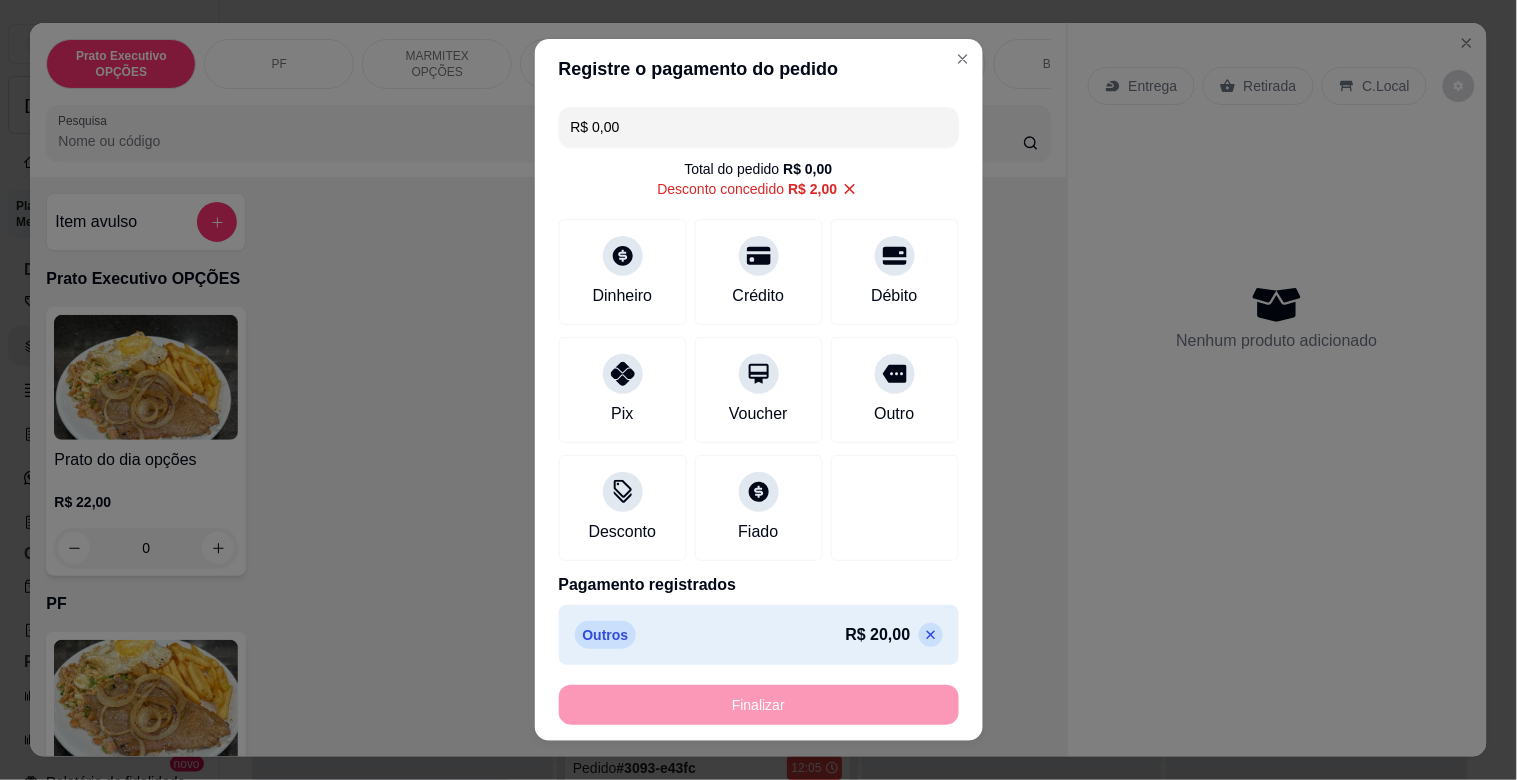 type on "-R$ 22,00" 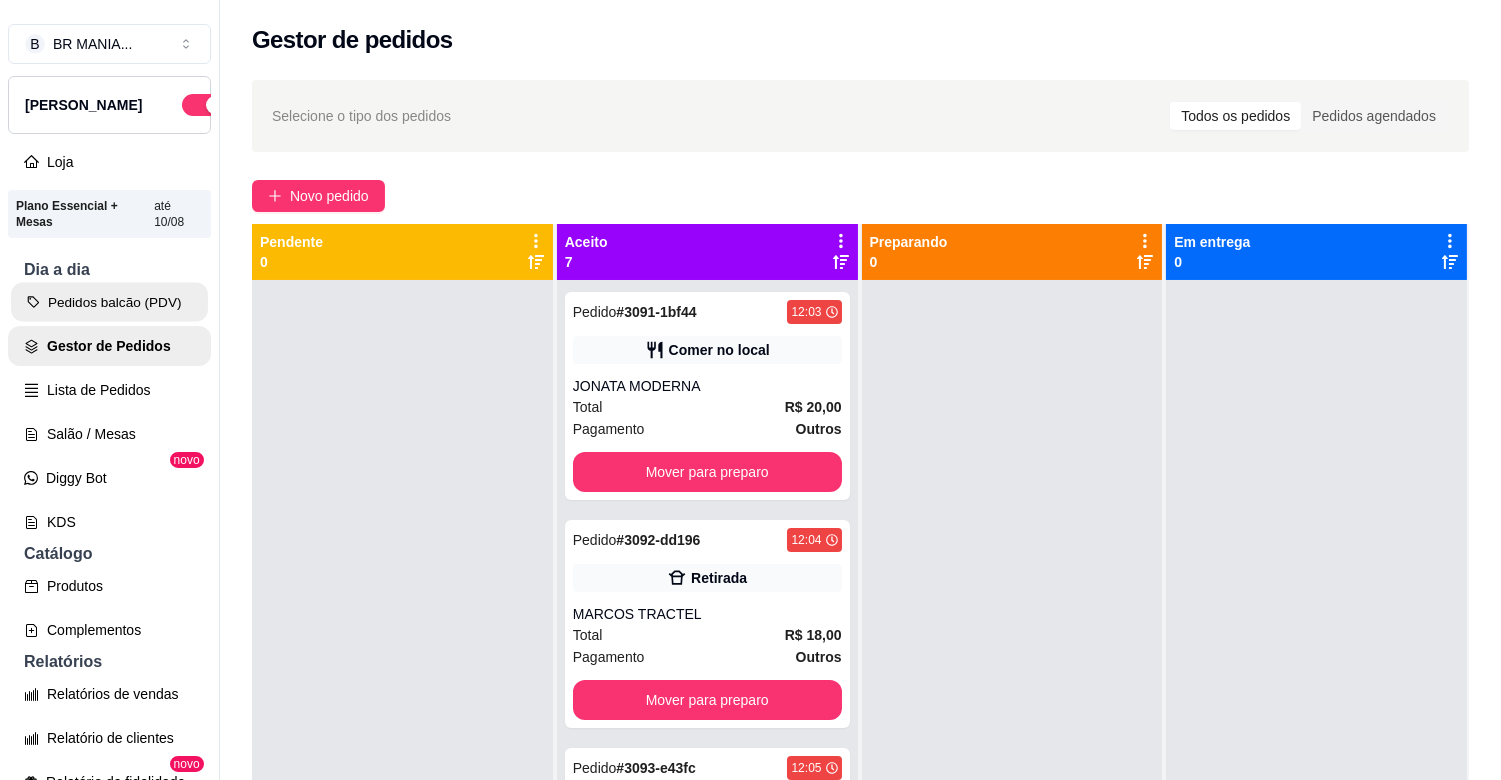 click on "Pedidos balcão (PDV)" at bounding box center (109, 302) 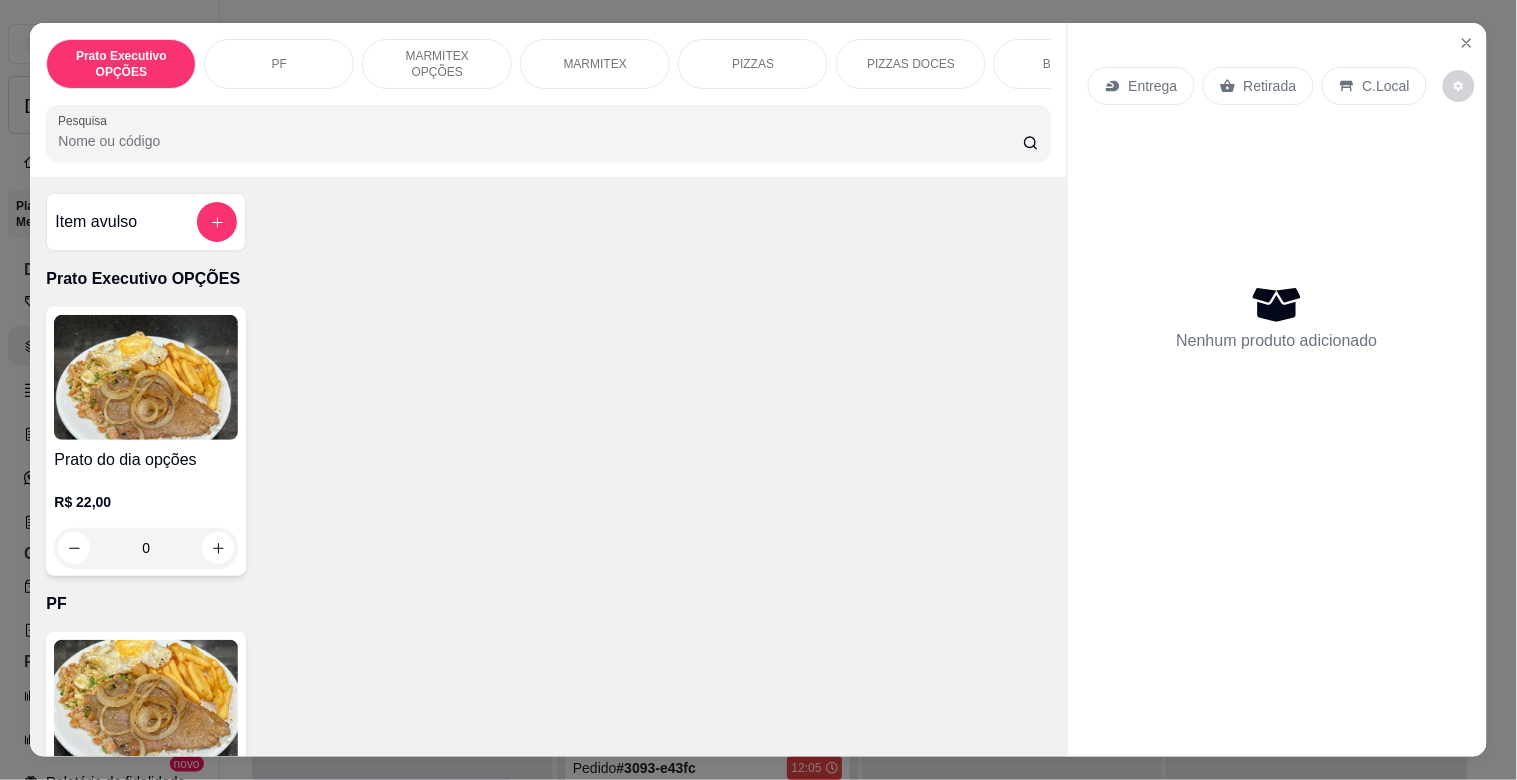 click at bounding box center (146, 702) 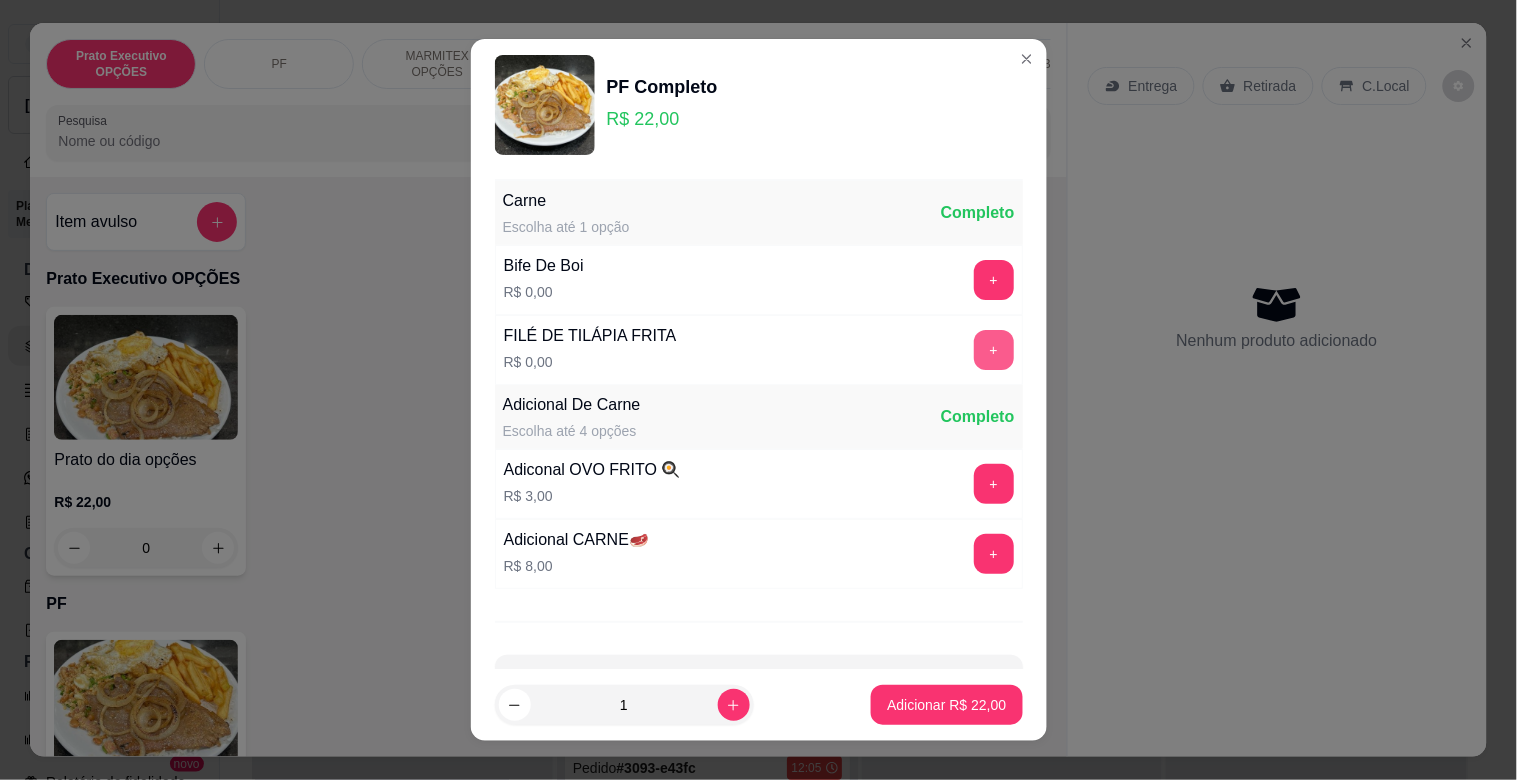 click on "+" at bounding box center [994, 350] 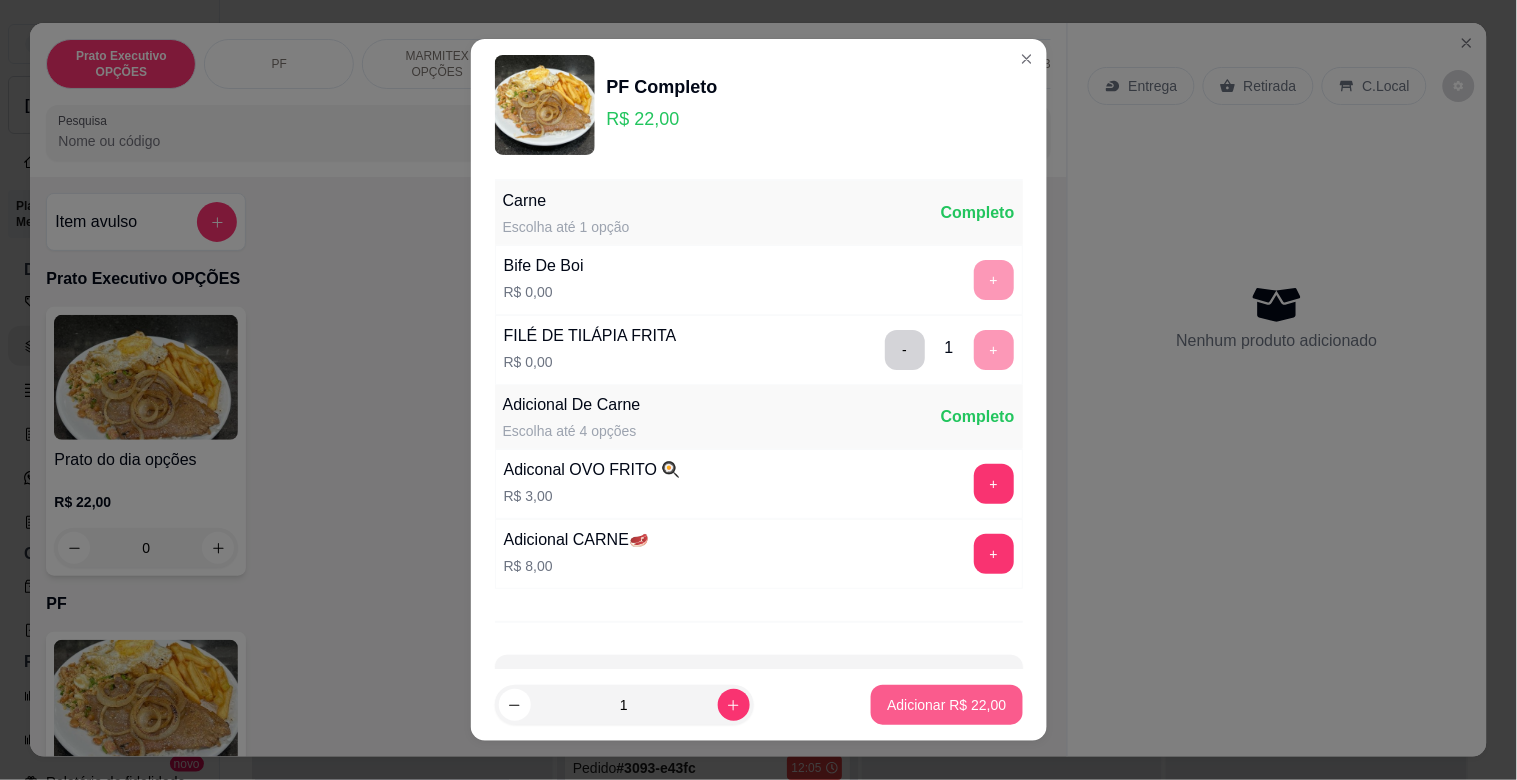 click on "Adicionar   R$ 22,00" at bounding box center (946, 705) 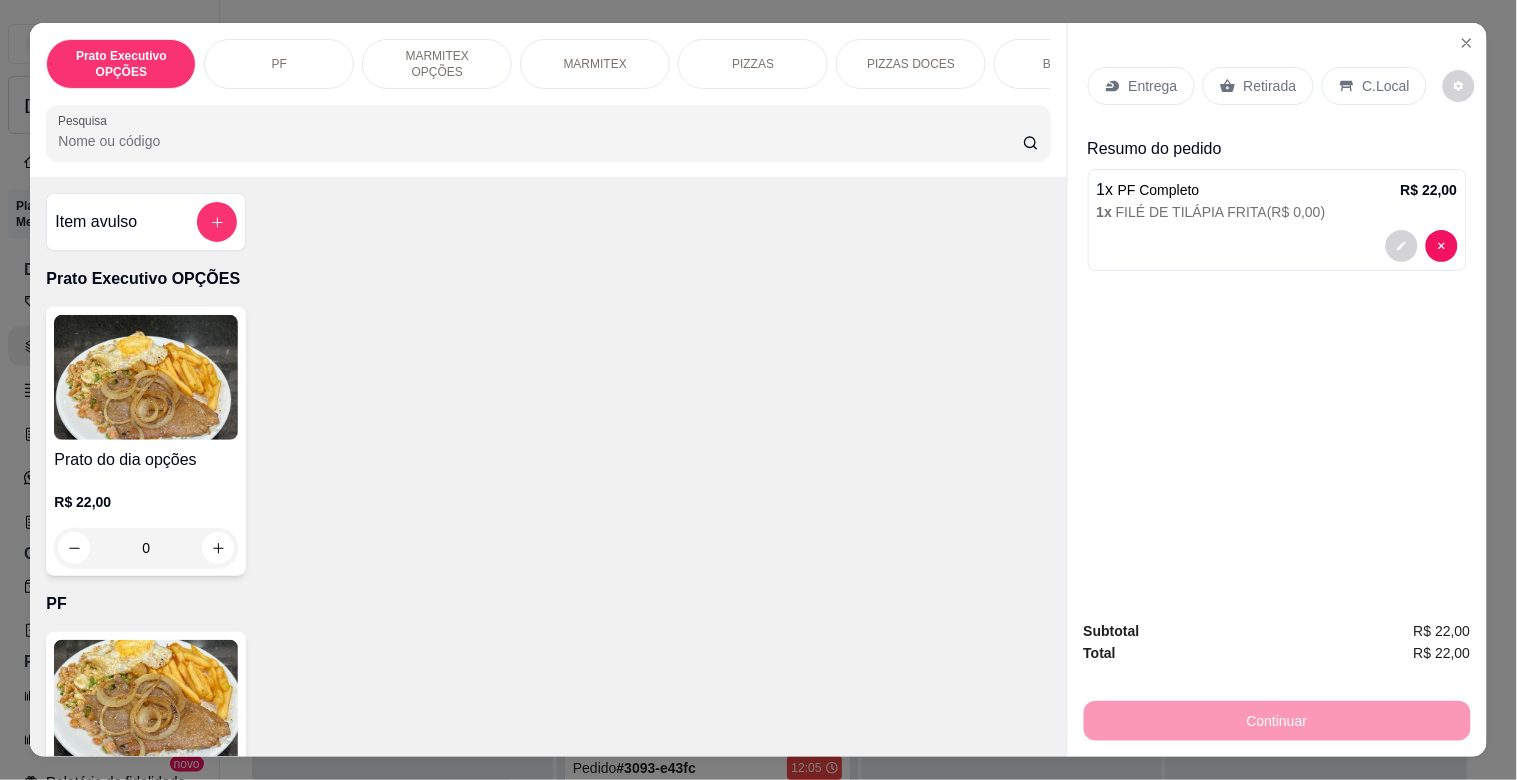 click on "C.Local" at bounding box center [1386, 86] 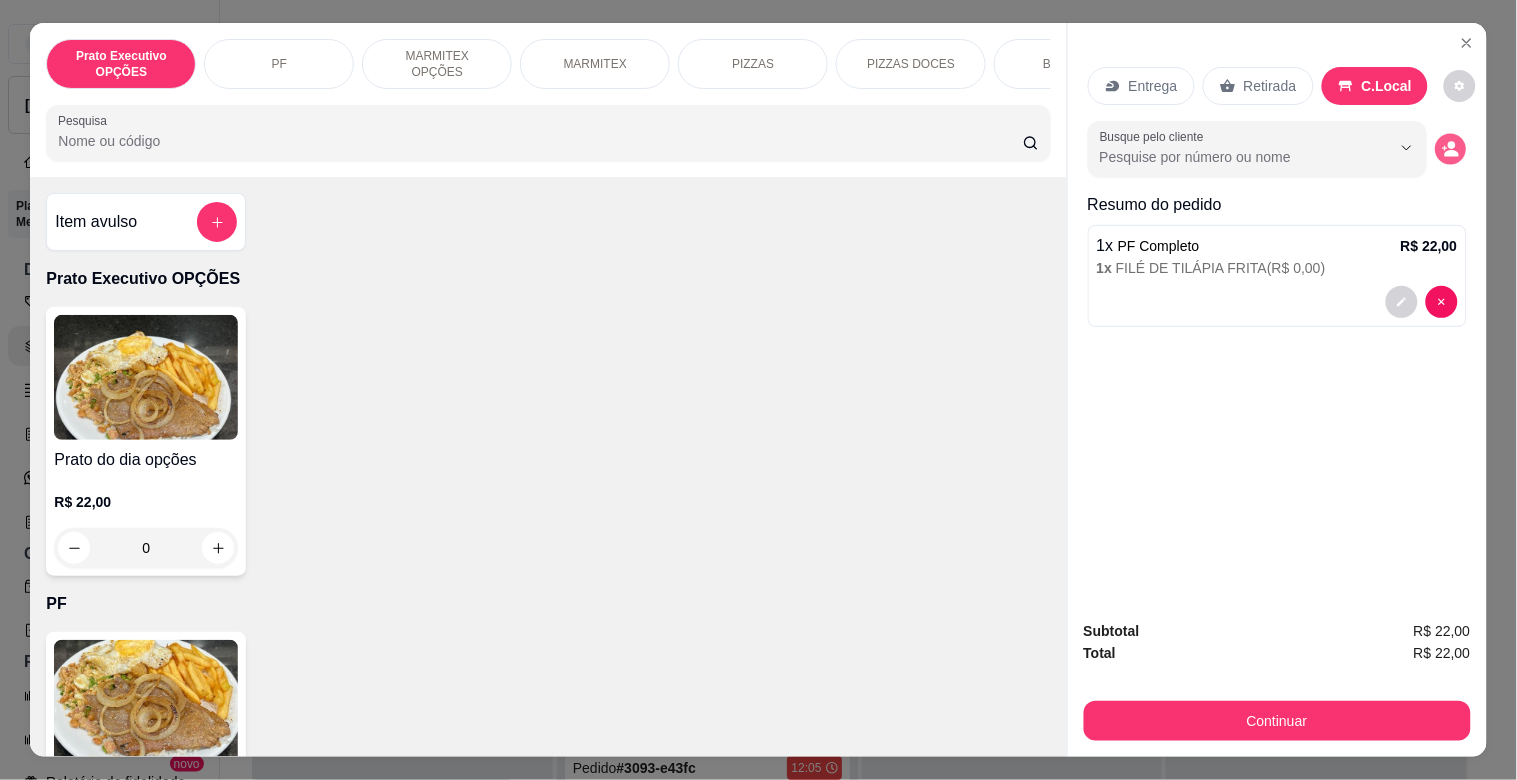 click 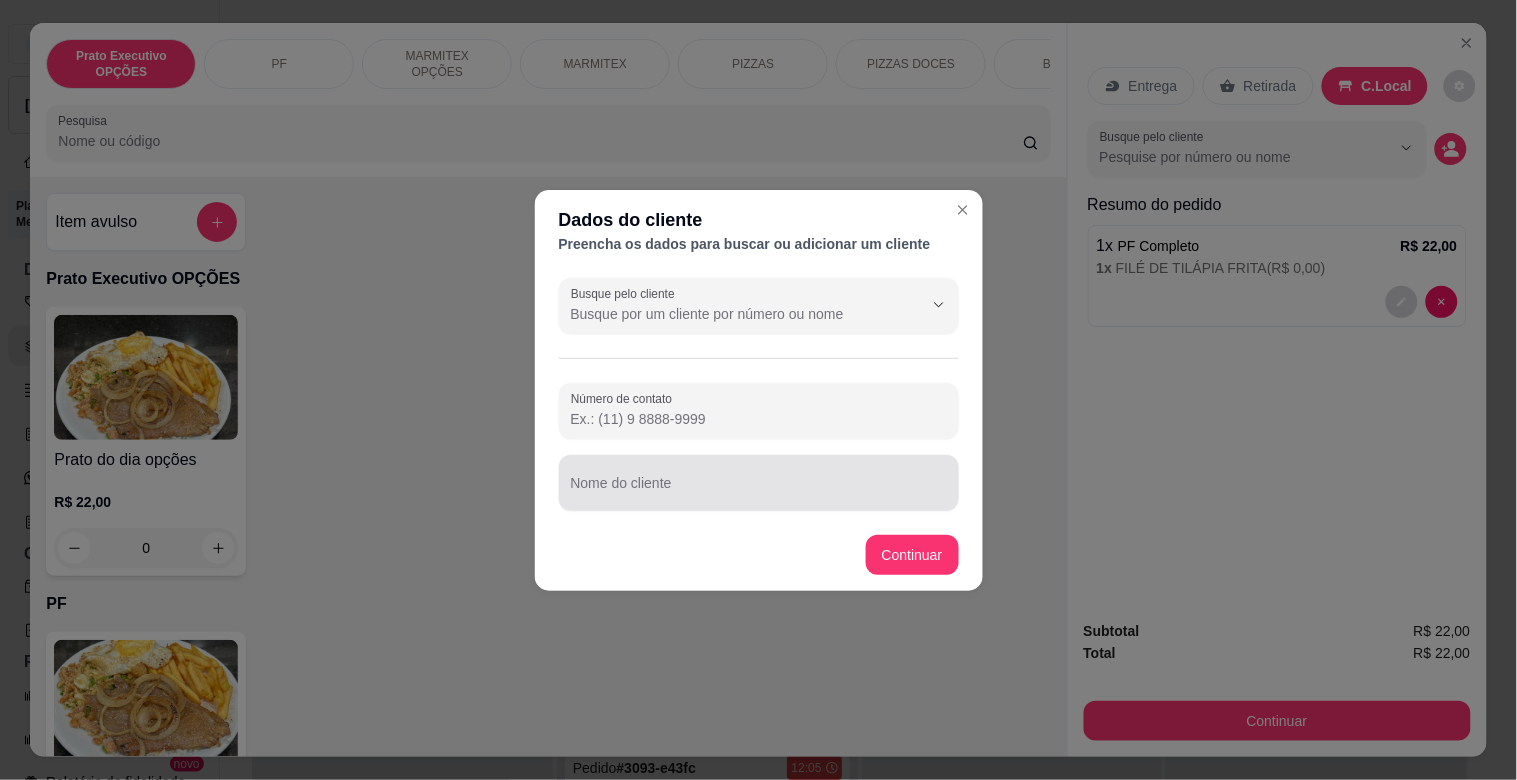 click on "Nome do cliente" at bounding box center [759, 491] 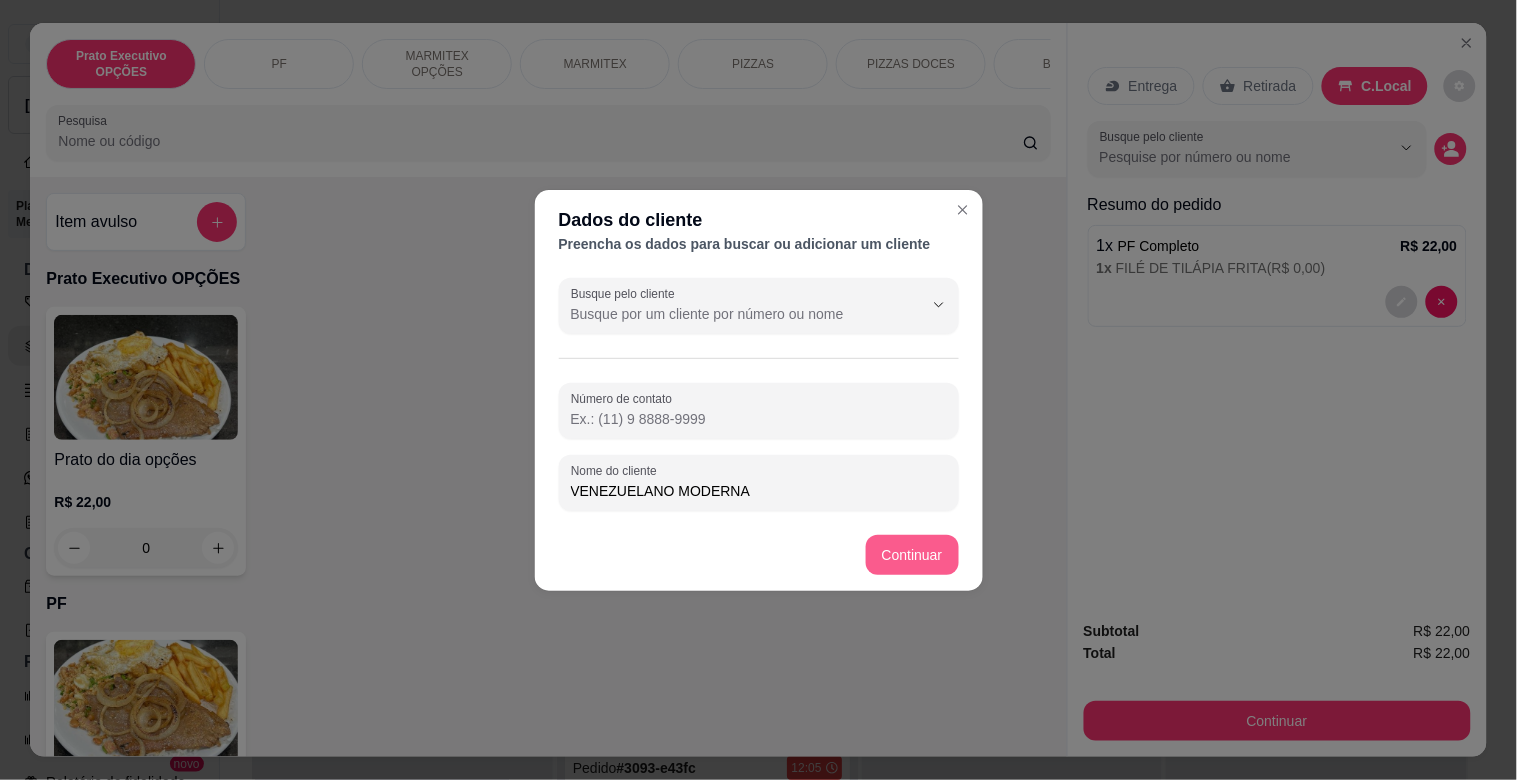 type on "VENEZUELANO MODERNA" 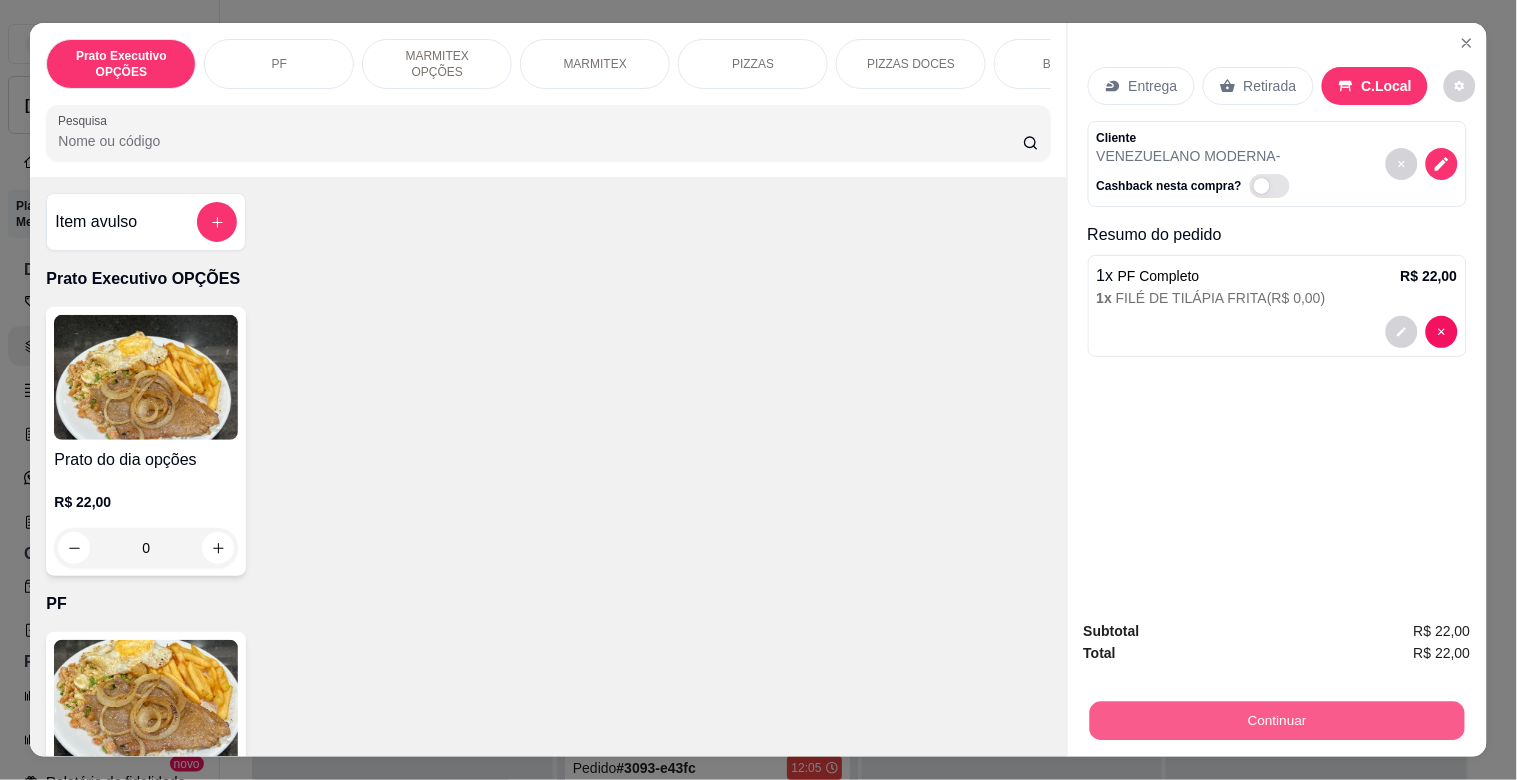 click on "Continuar" at bounding box center (1276, 720) 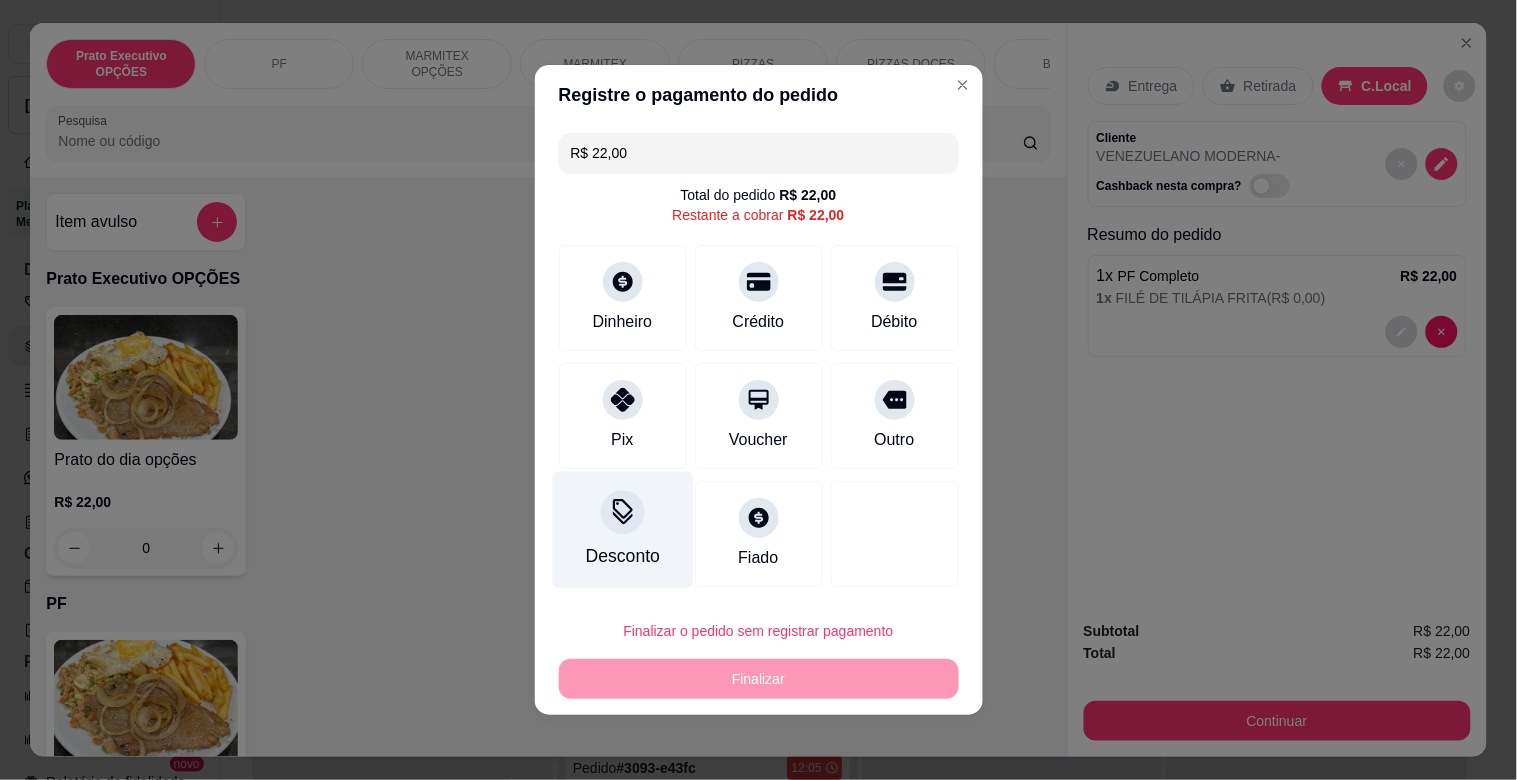 click on "Desconto" at bounding box center (622, 556) 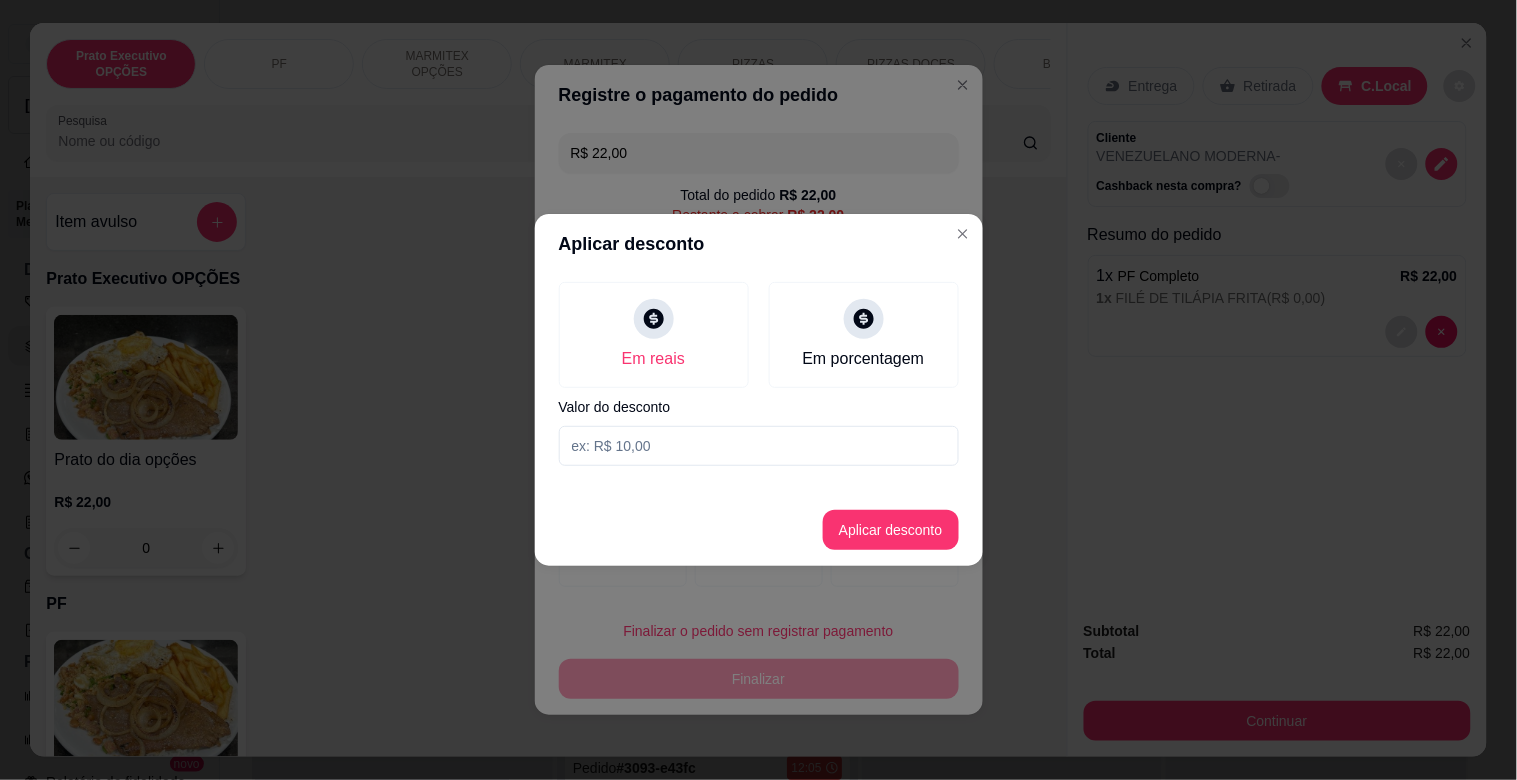click on "Em reais Em porcentagem Valor do desconto" at bounding box center (759, 374) 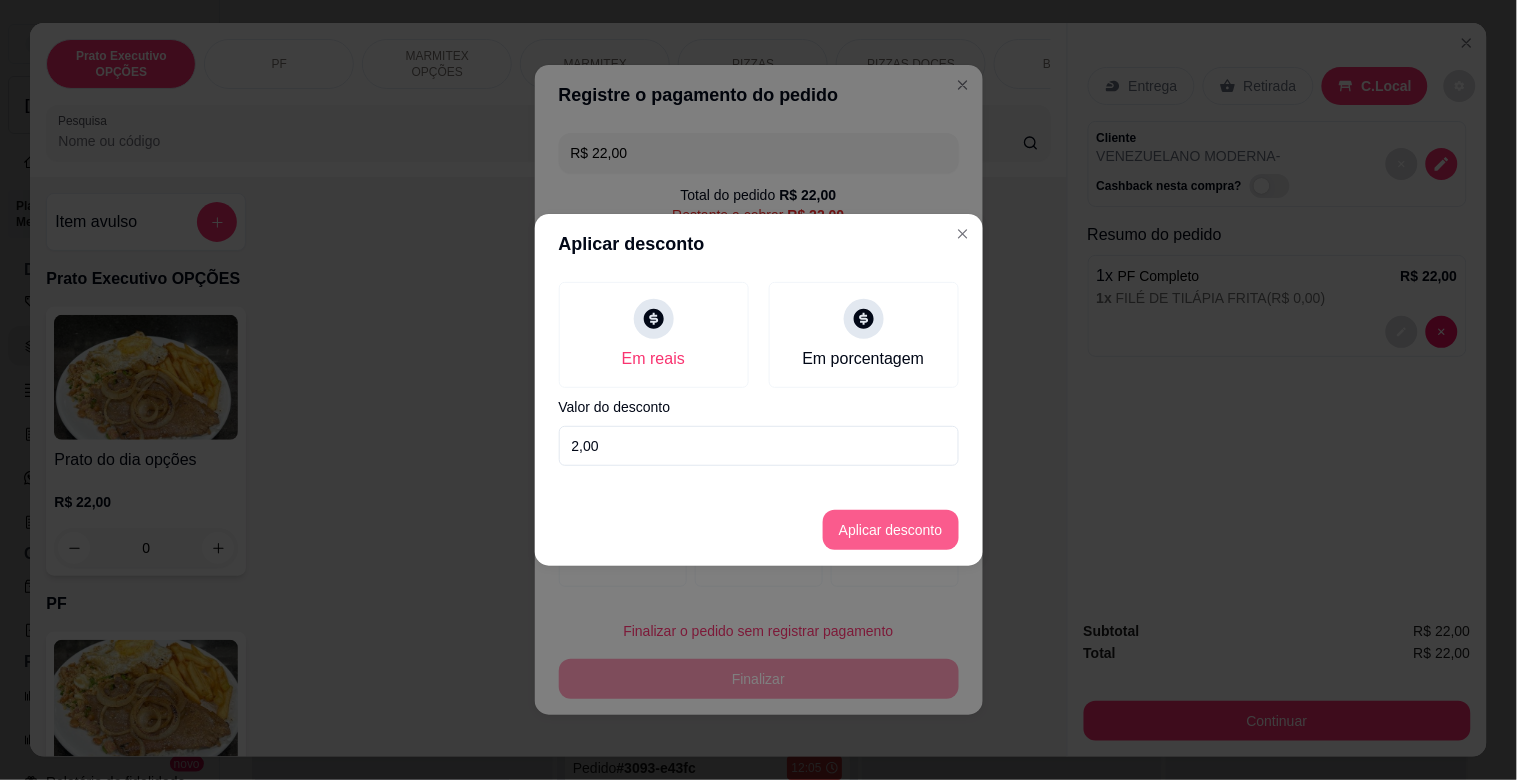type on "2,00" 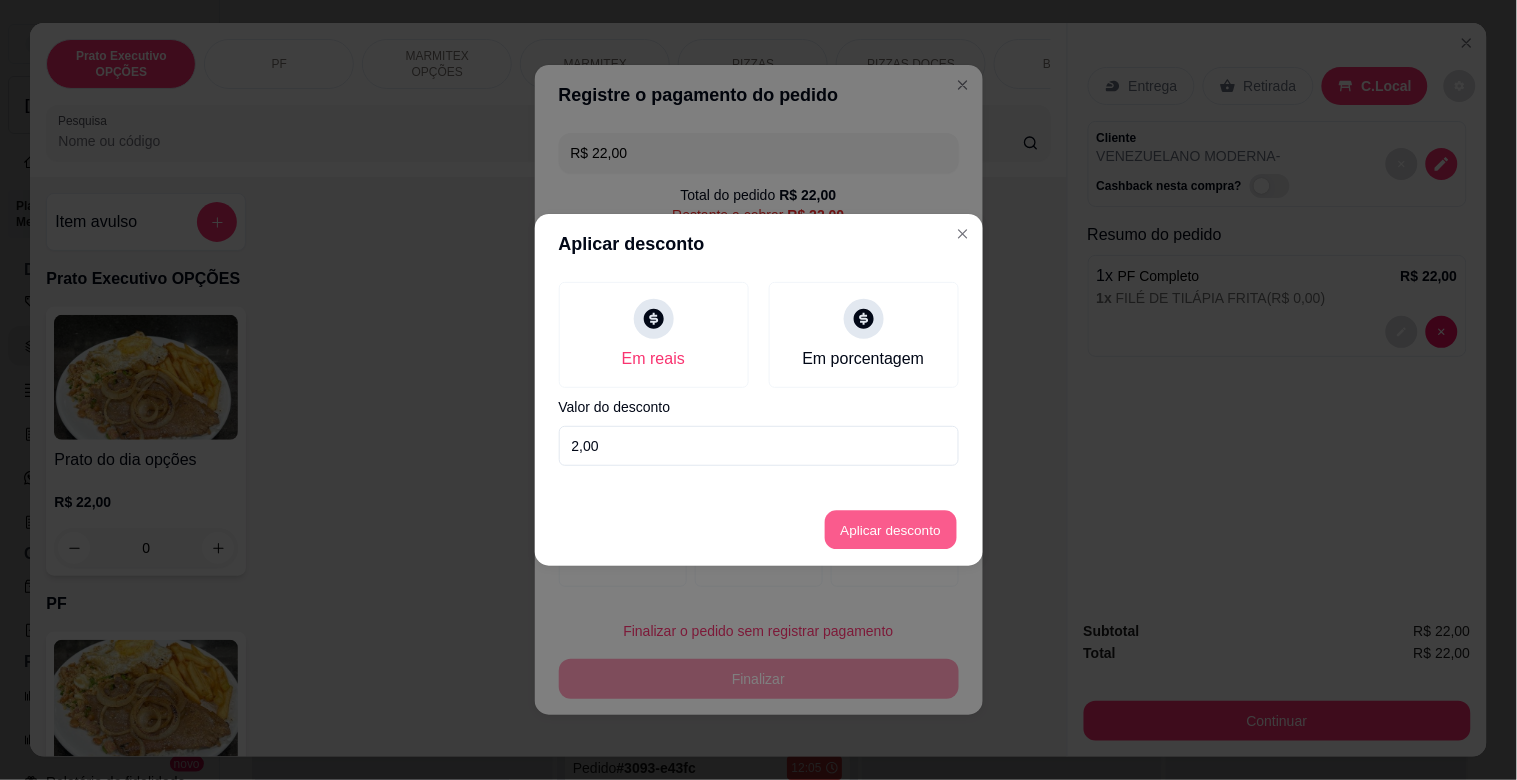 click on "Aplicar desconto" at bounding box center [890, 530] 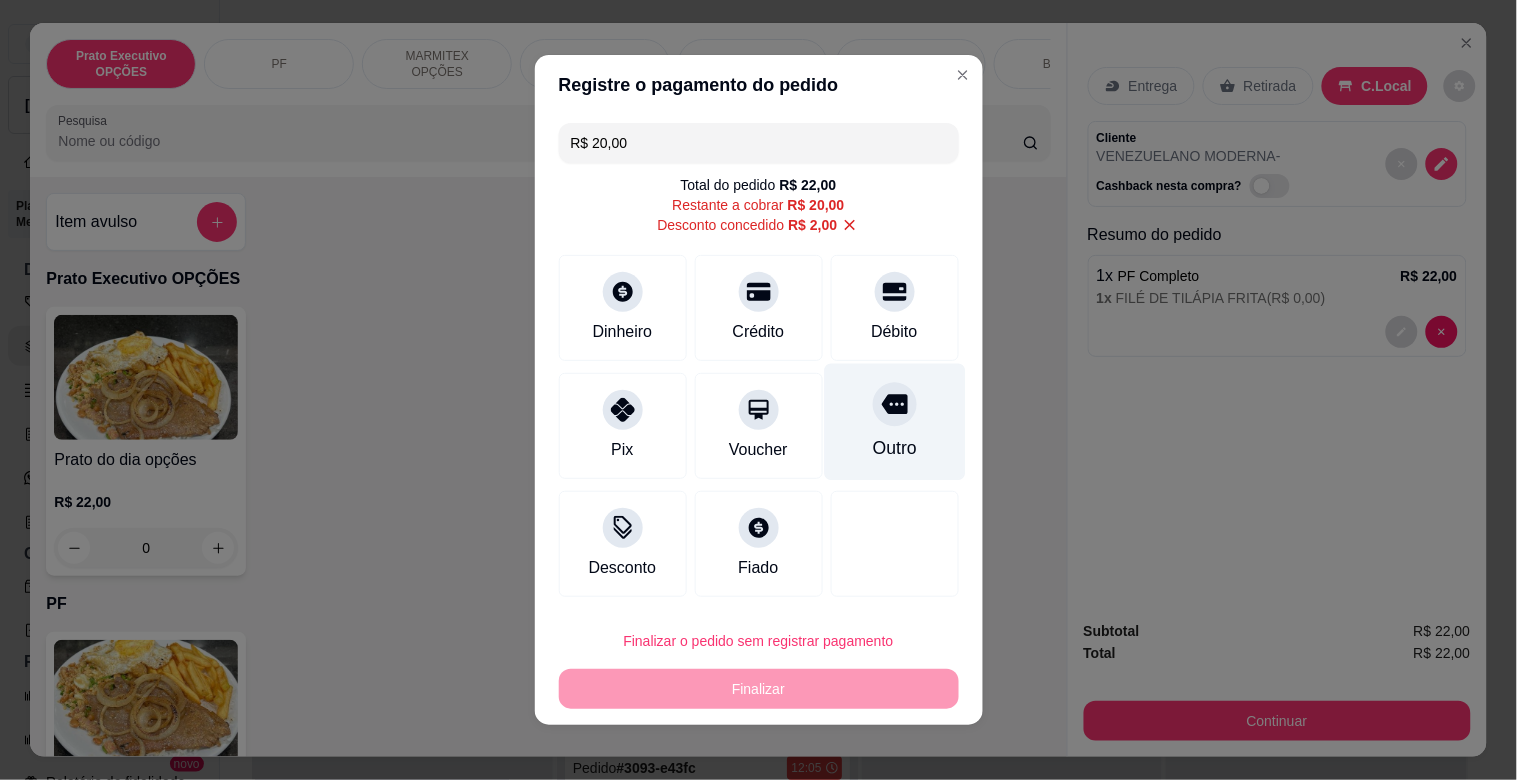 click on "Outro" at bounding box center [894, 422] 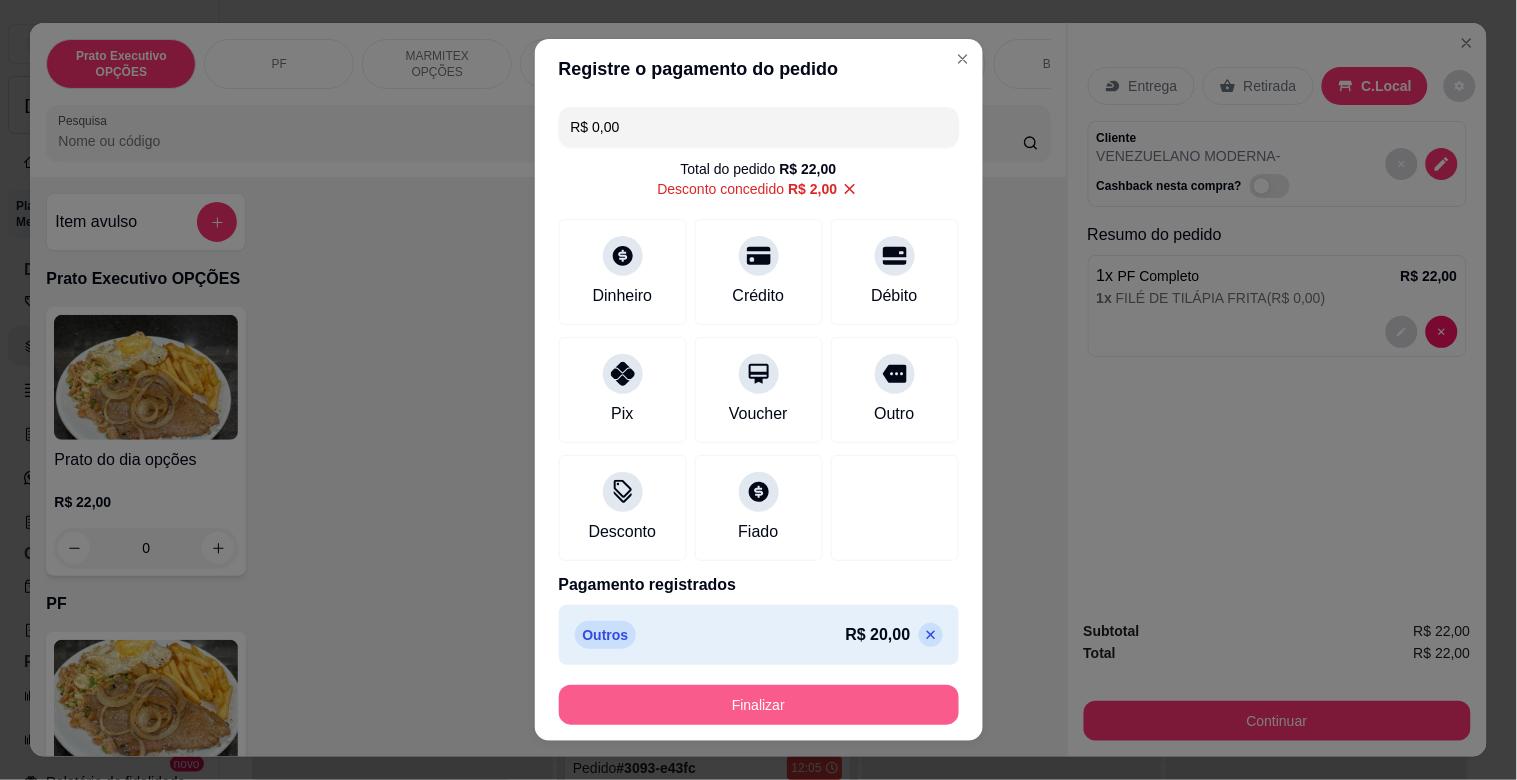 click on "Finalizar" at bounding box center [759, 705] 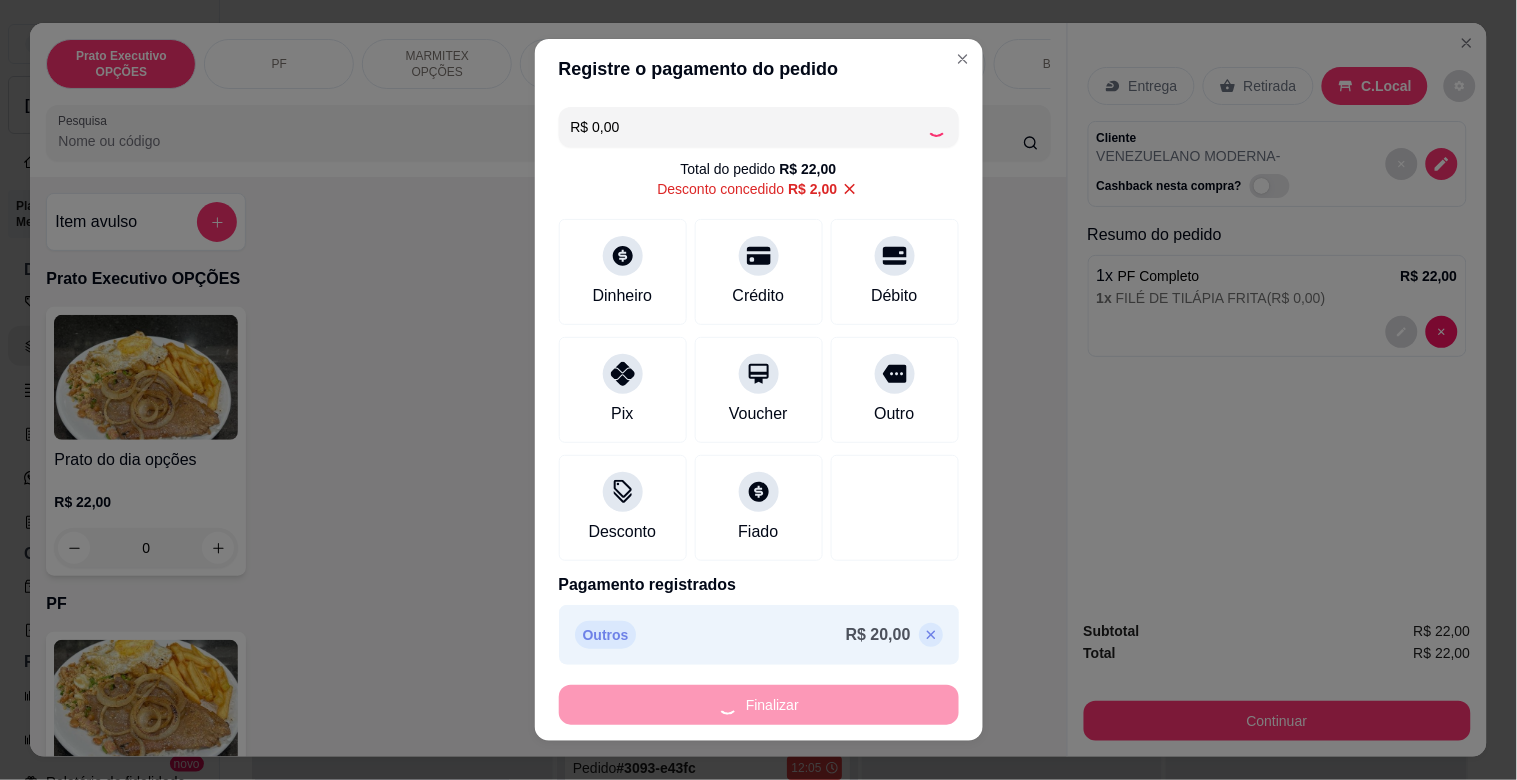type on "-R$ 22,00" 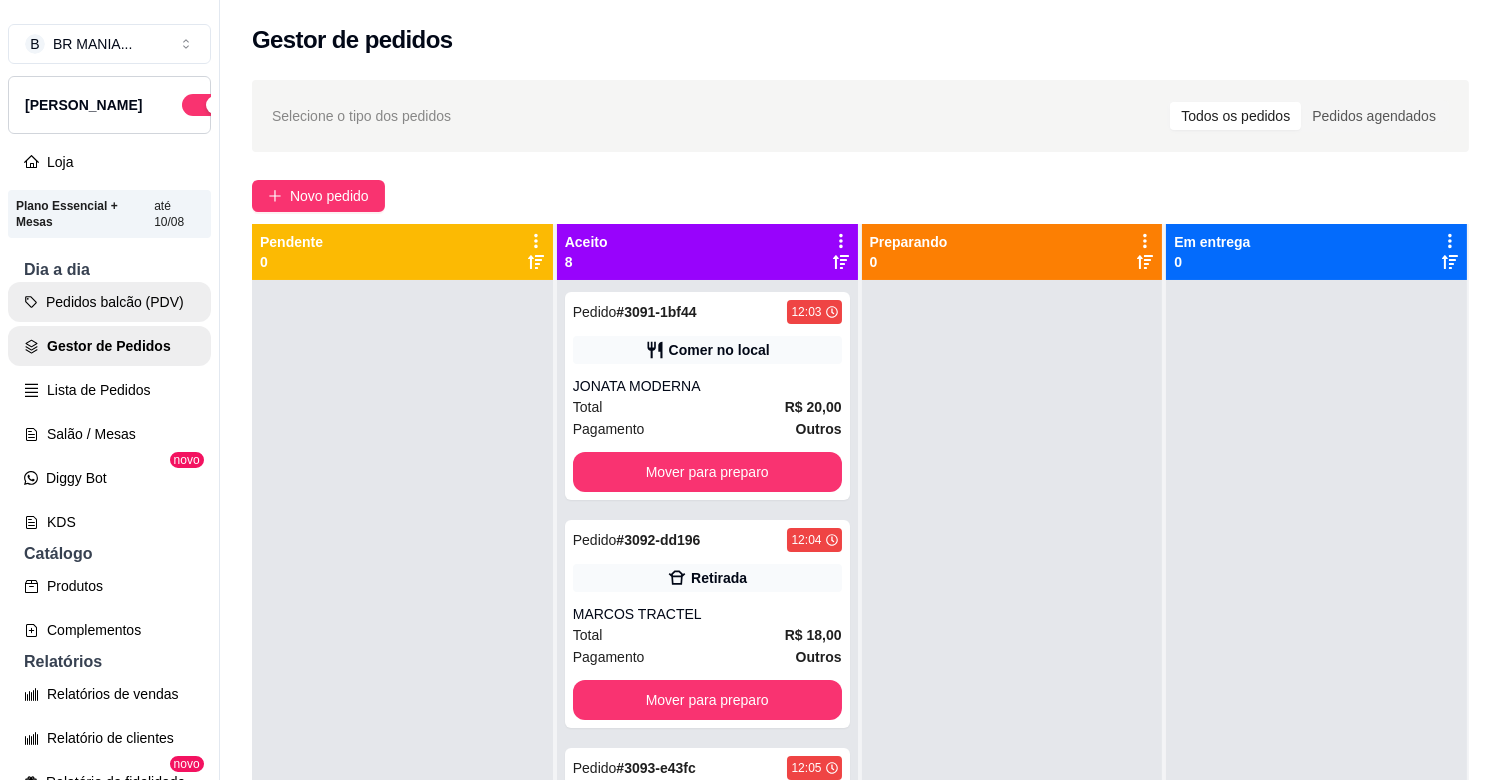 click on "Pedidos balcão (PDV)" at bounding box center [109, 302] 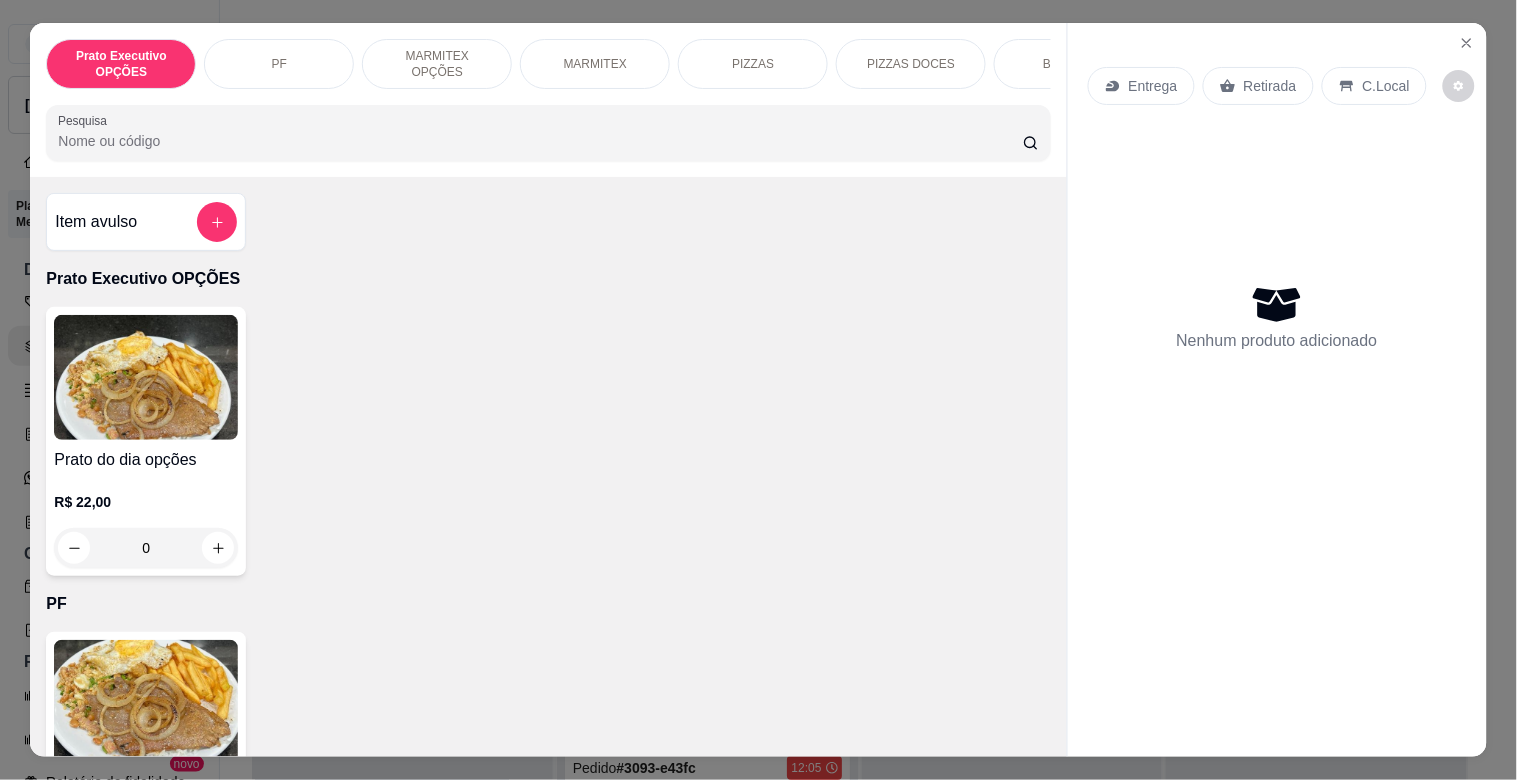 click at bounding box center [146, 702] 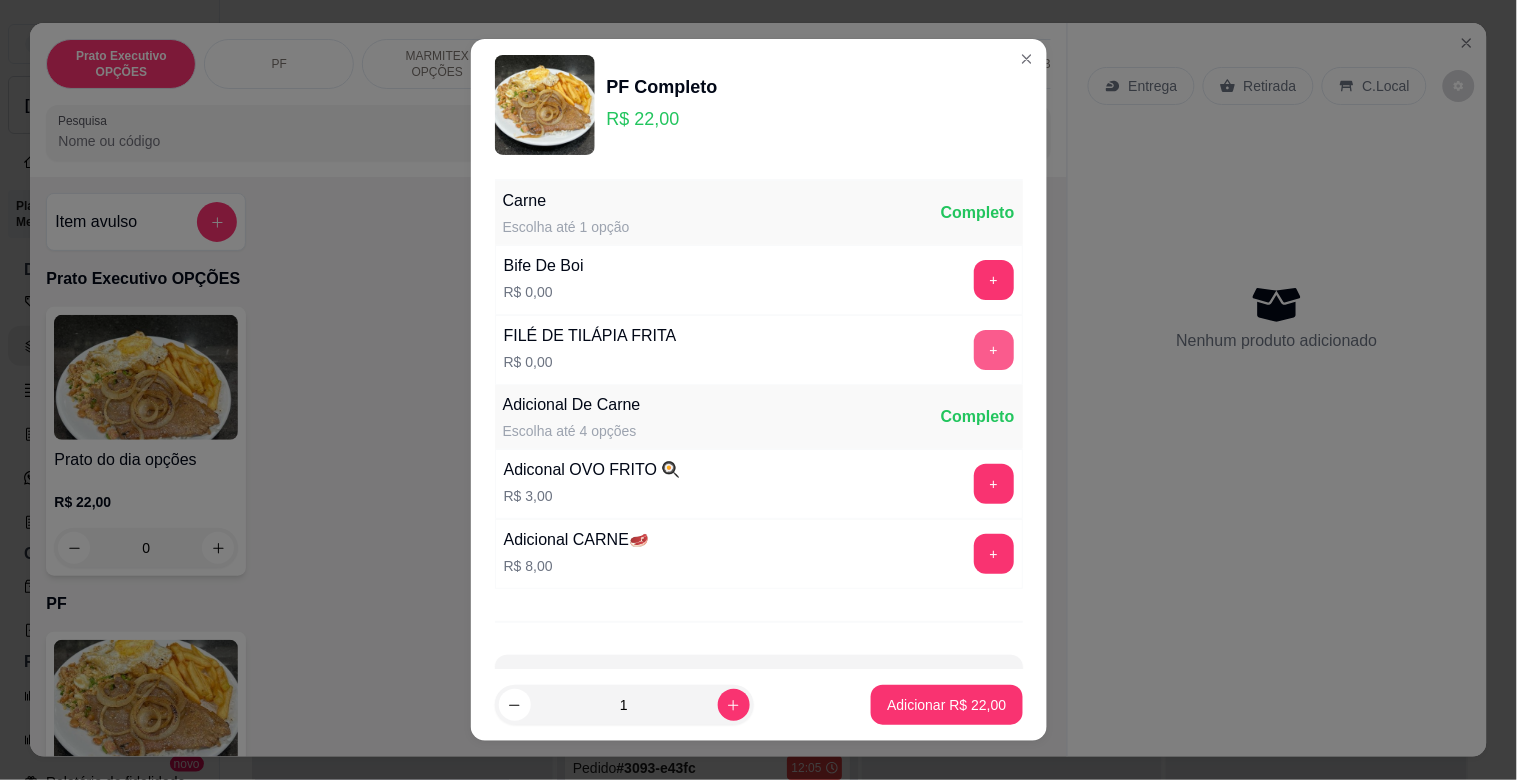 click on "+" at bounding box center (994, 350) 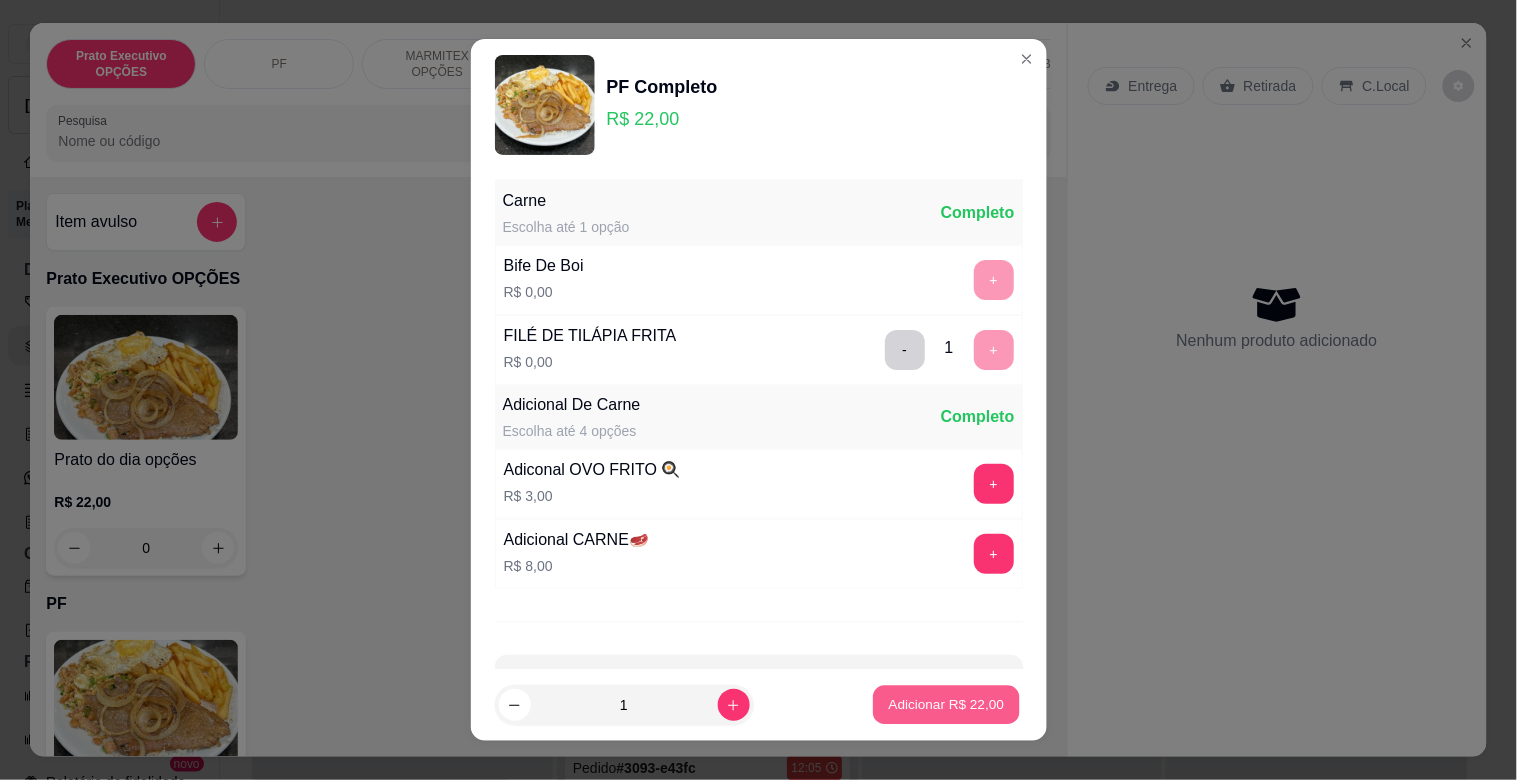 click on "Adicionar   R$ 22,00" at bounding box center [947, 704] 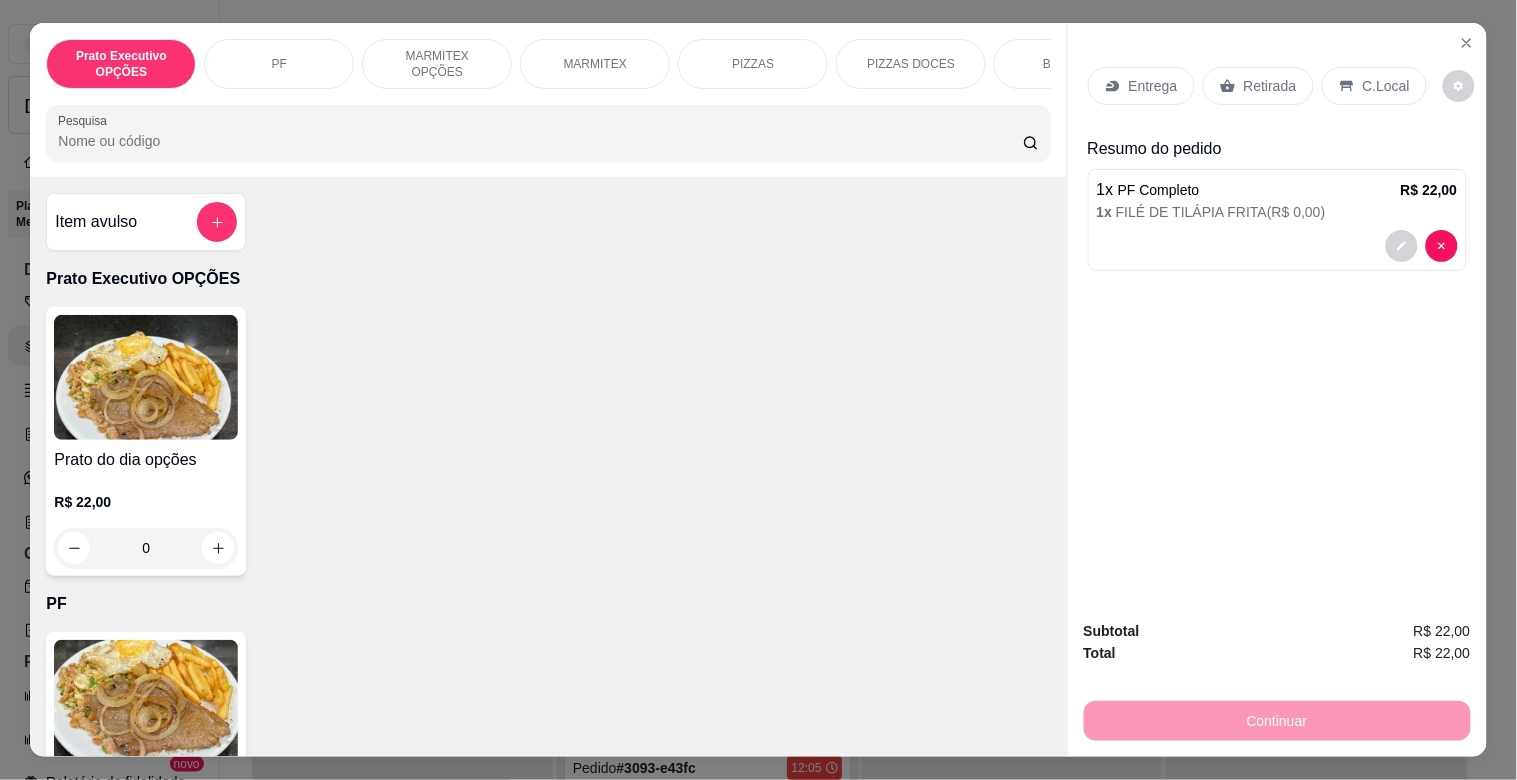 click on "Pesquisa" at bounding box center (540, 141) 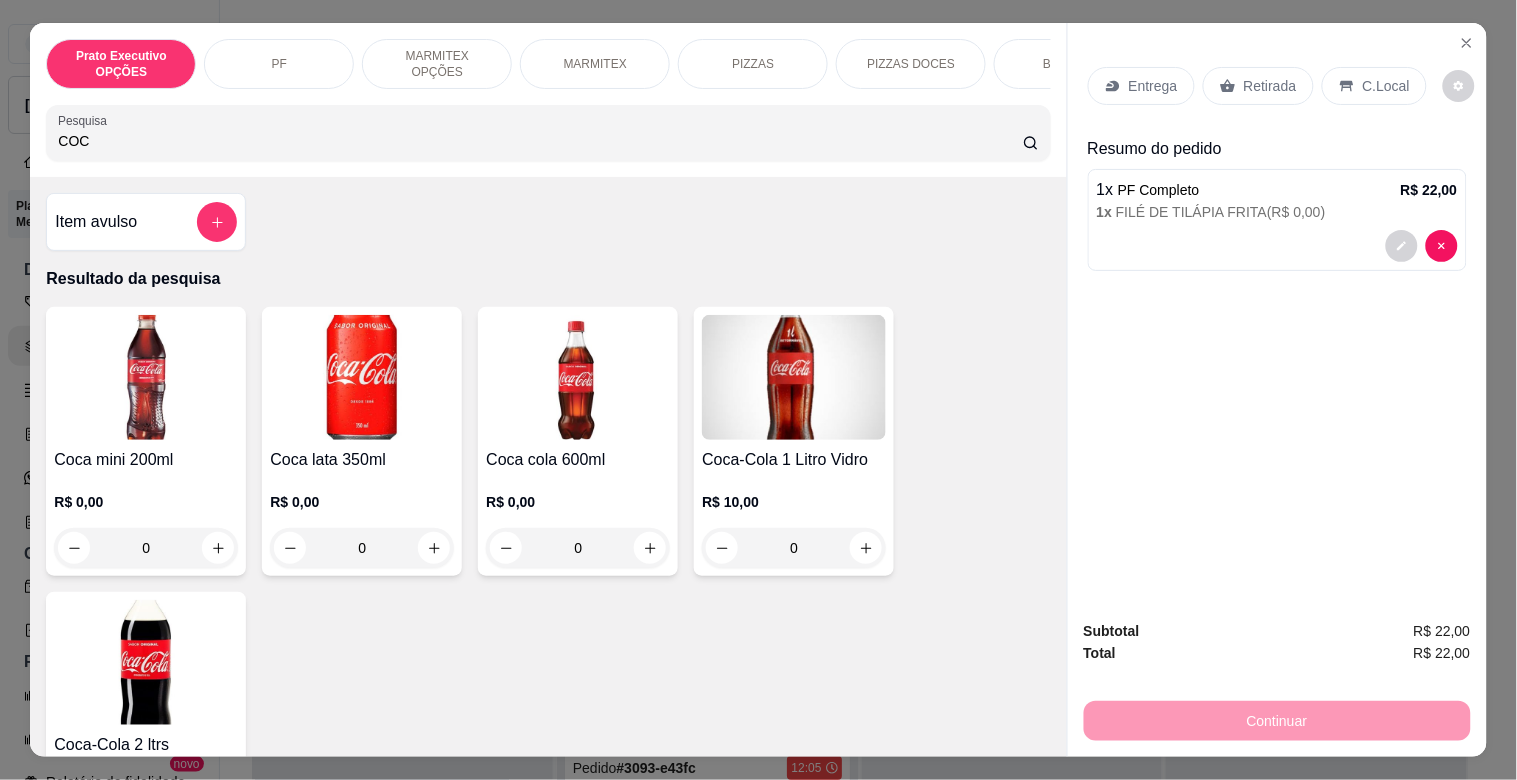 type on "COC" 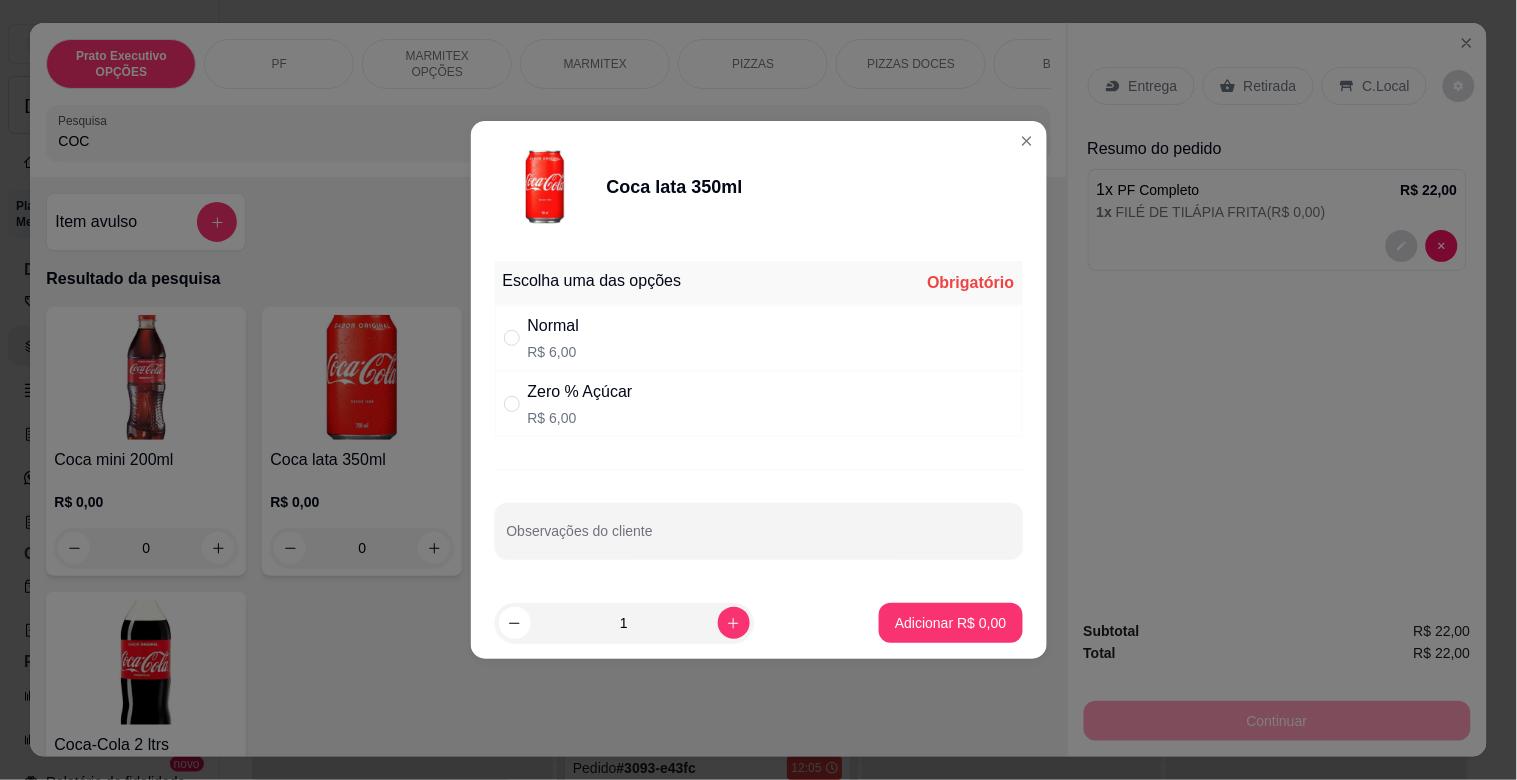 click on "Zero % Açúcar  R$ 6,00" at bounding box center (759, 404) 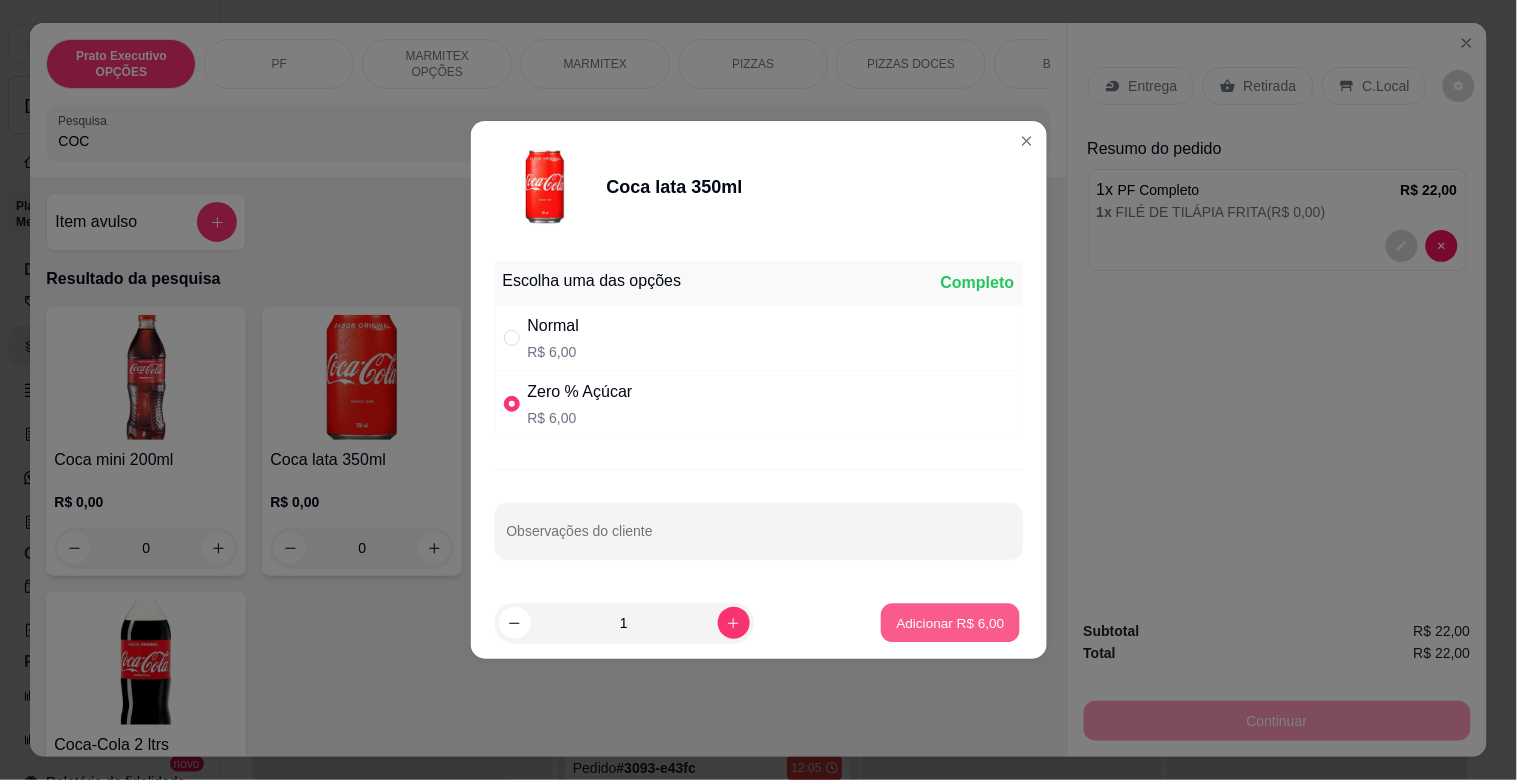 click on "Adicionar   R$ 6,00" at bounding box center [951, 622] 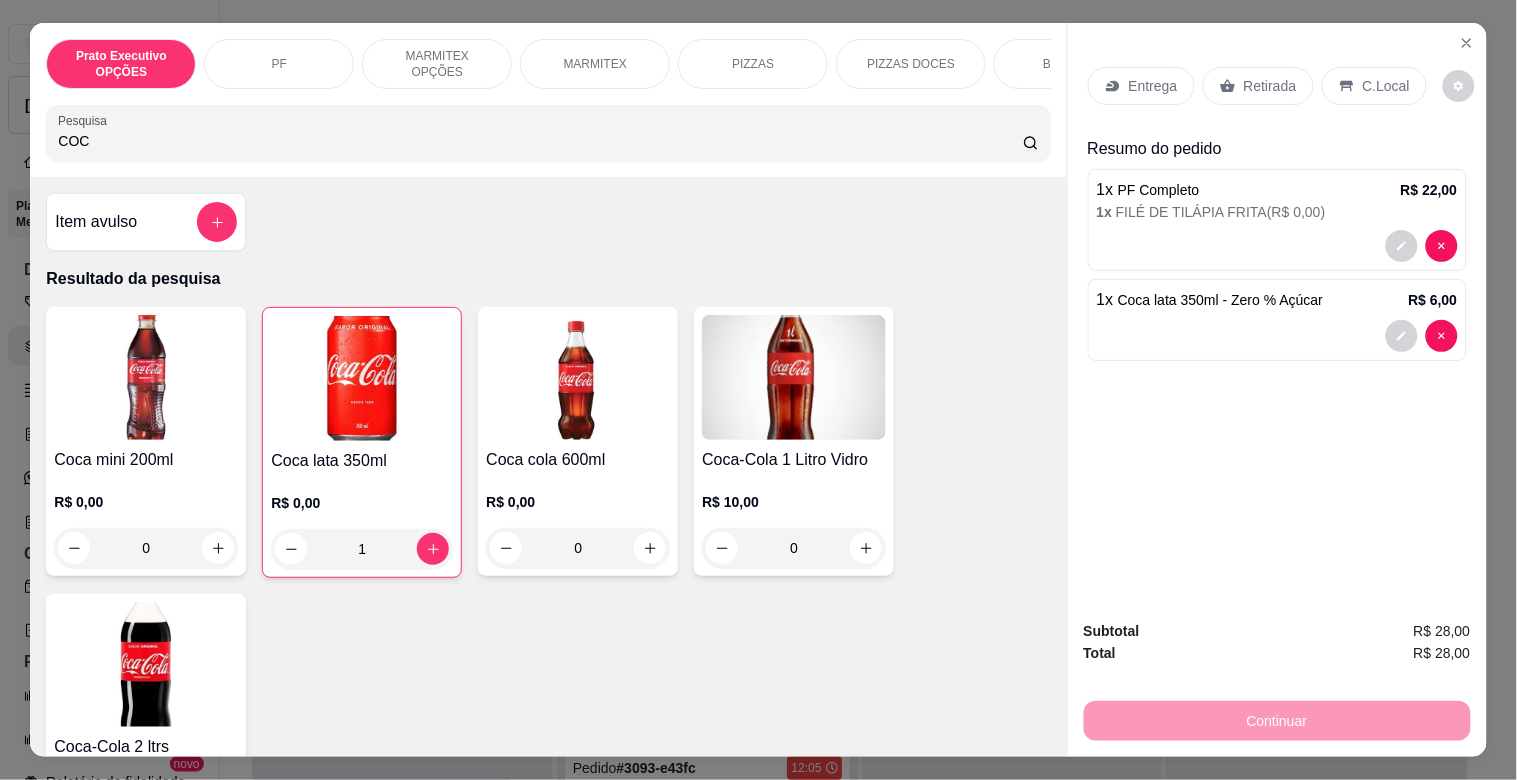 click on "C.Local" at bounding box center [1386, 86] 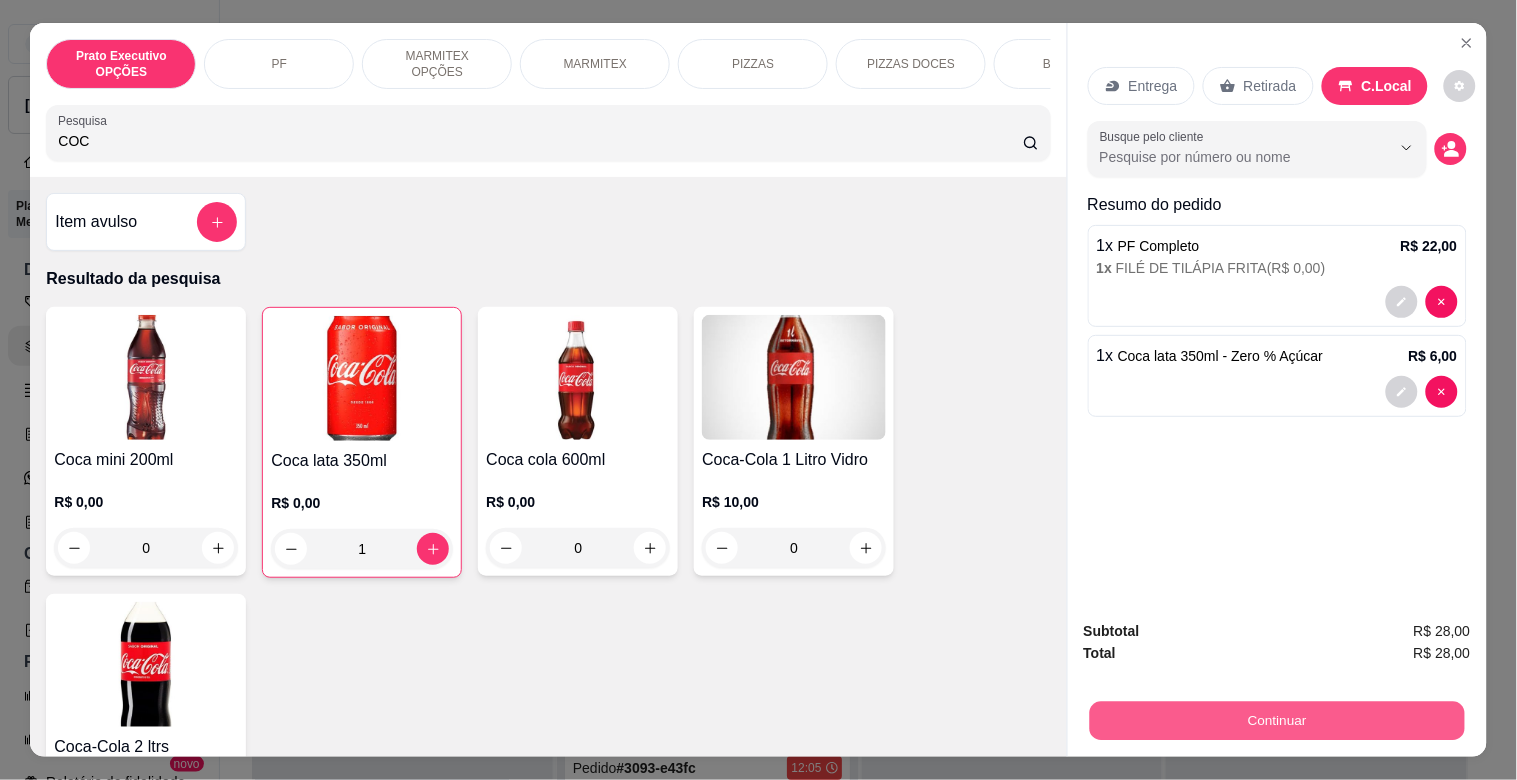 click on "Continuar" at bounding box center (1276, 720) 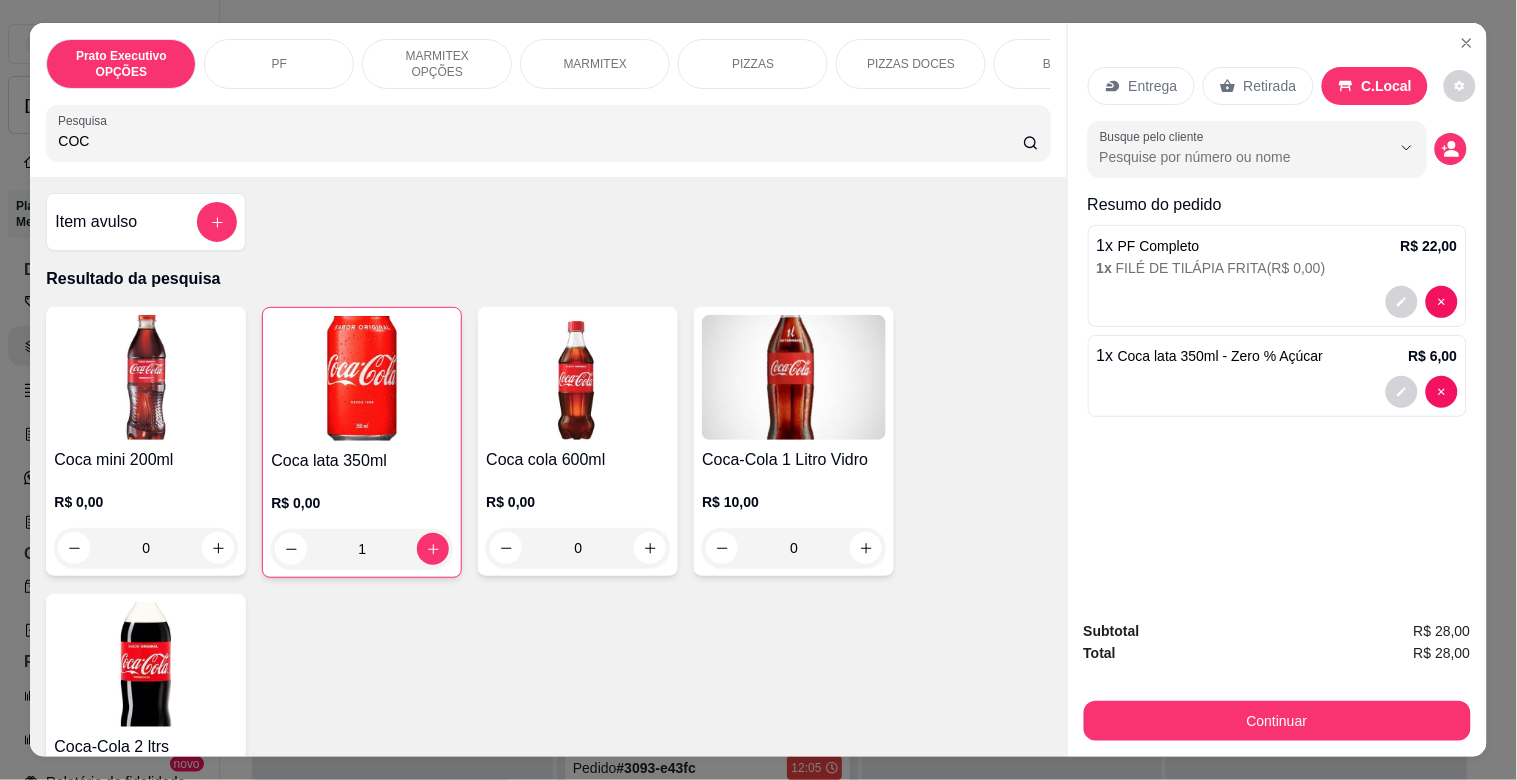 click on "Dinheiro" at bounding box center (622, 294) 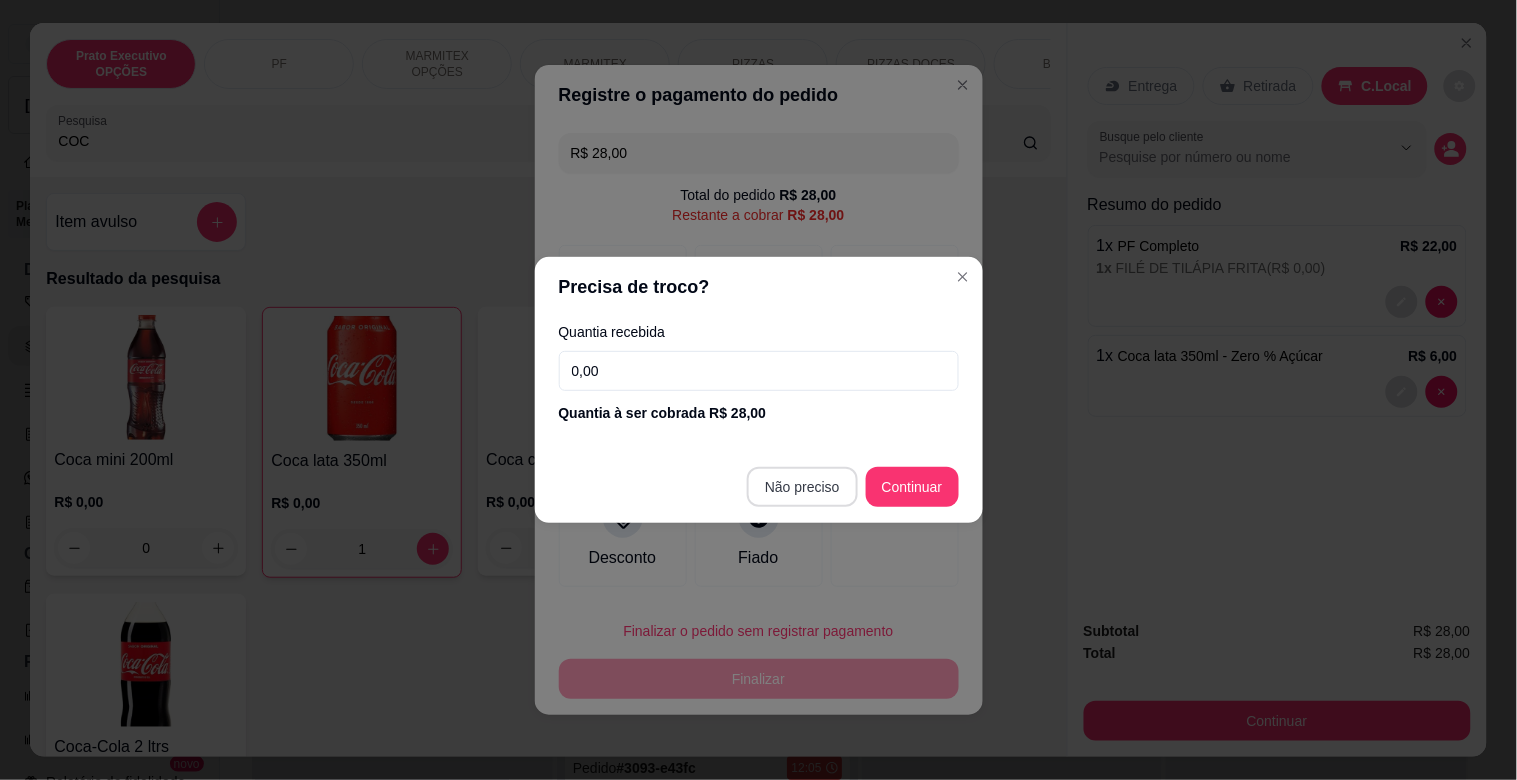 type on "R$ 0,00" 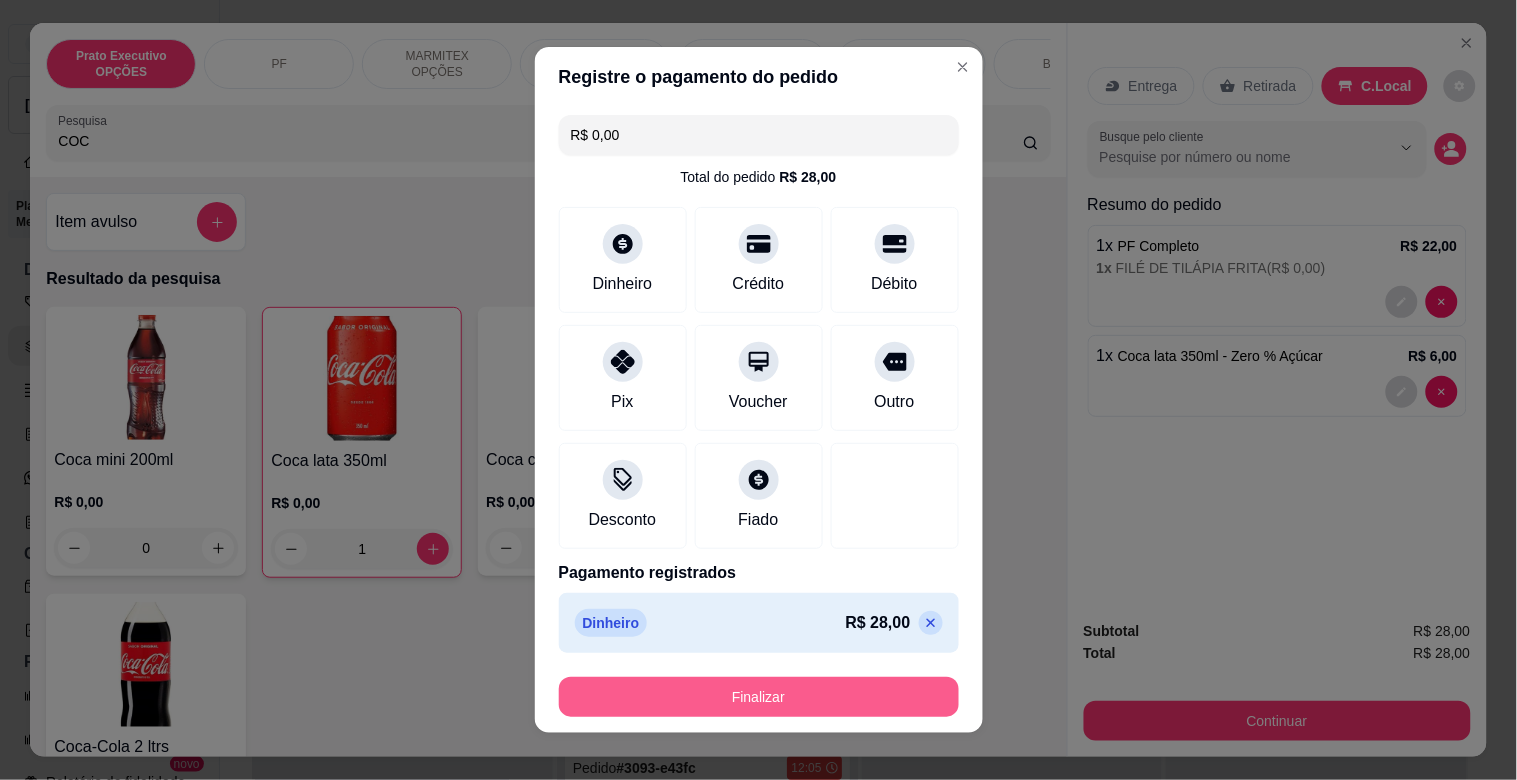 click on "Finalizar" at bounding box center [759, 697] 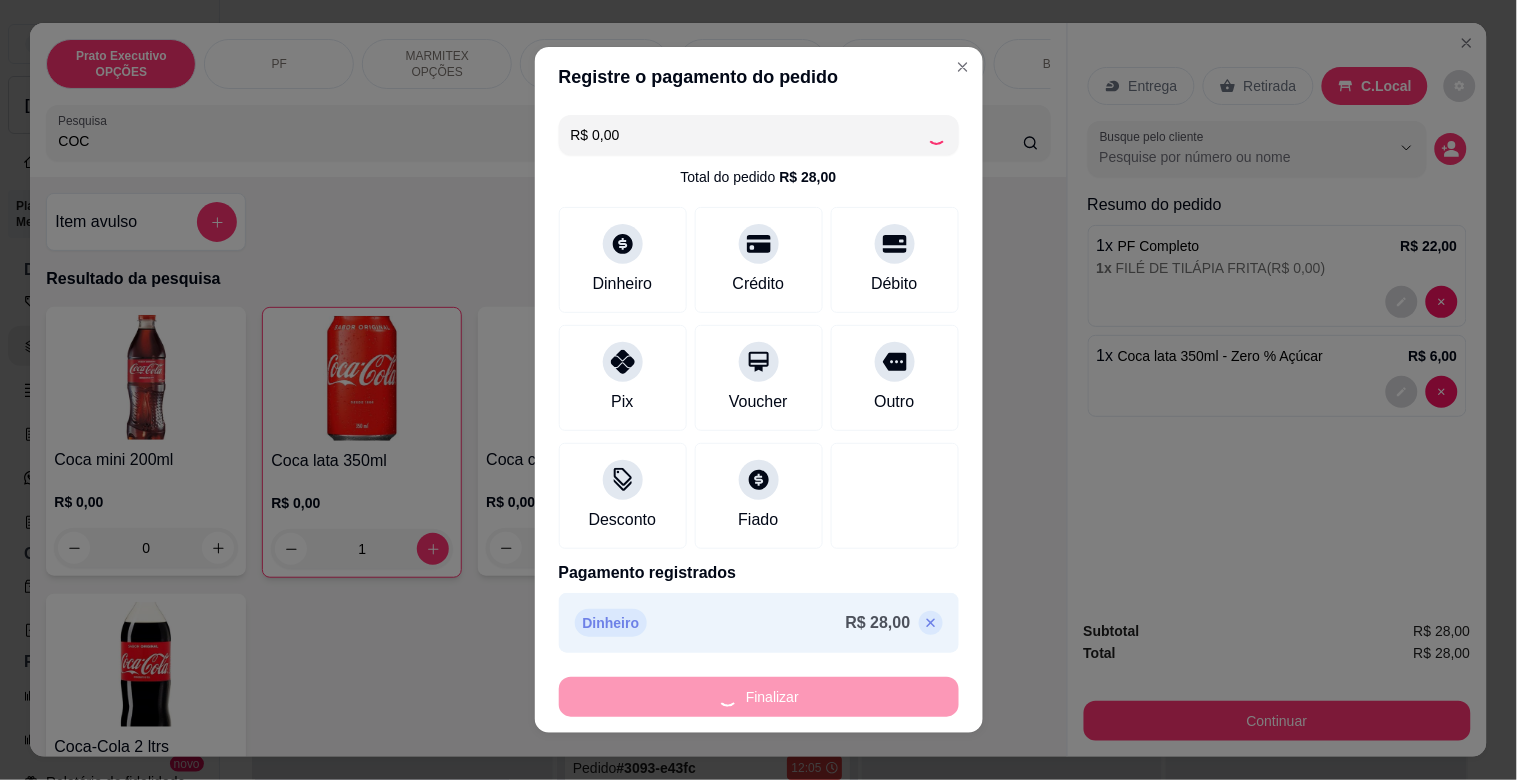 type on "0" 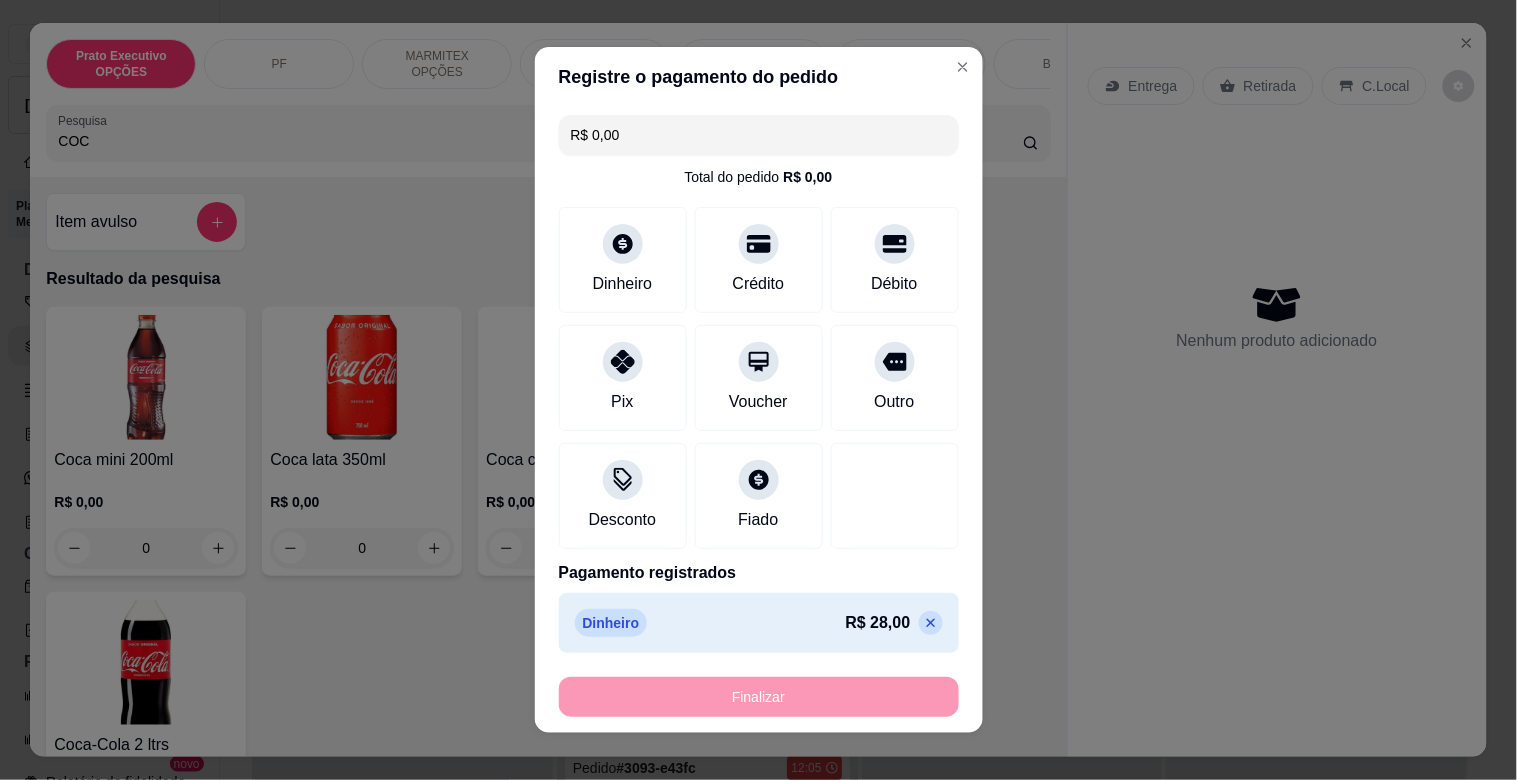 type on "-R$ 28,00" 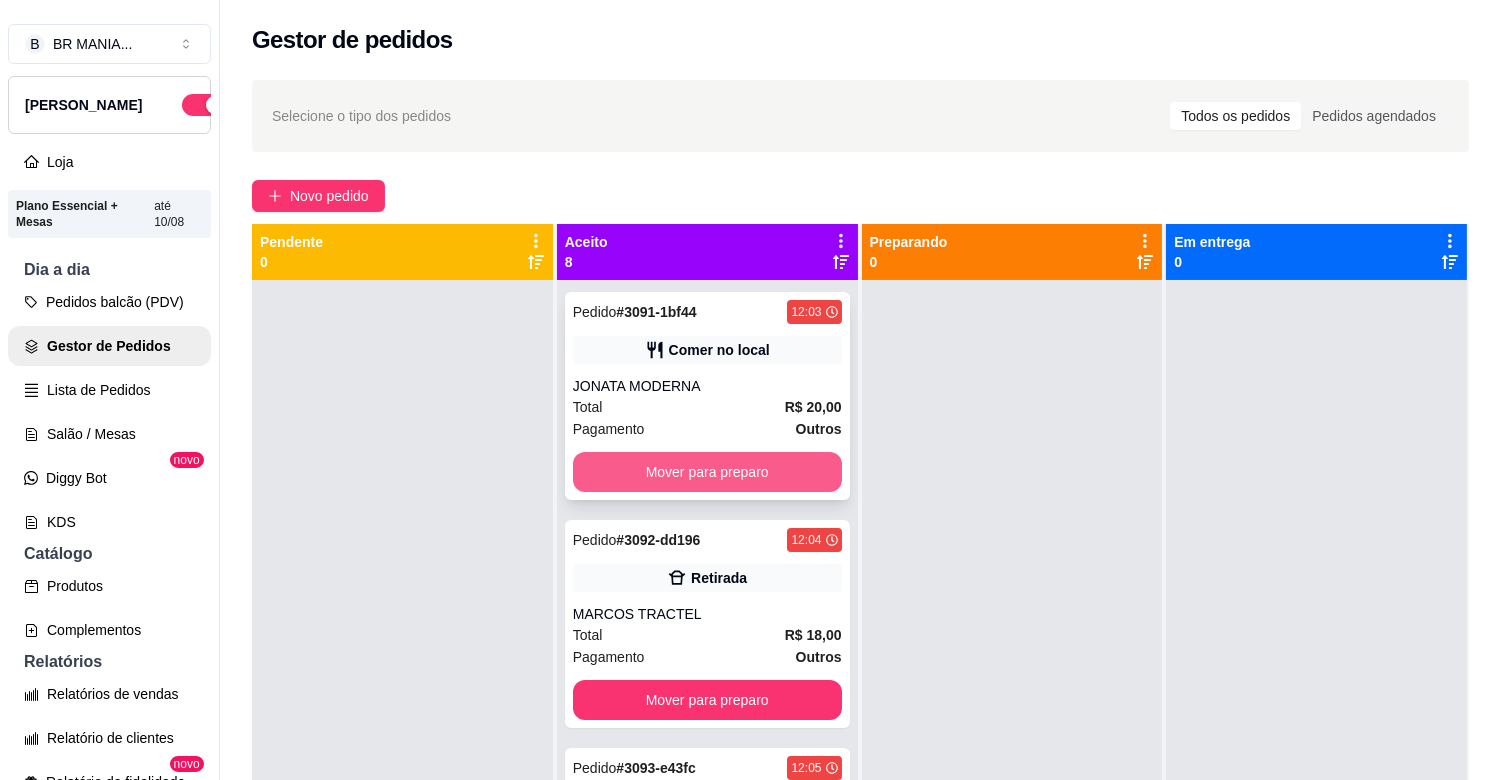 click on "Mover para preparo" at bounding box center (707, 472) 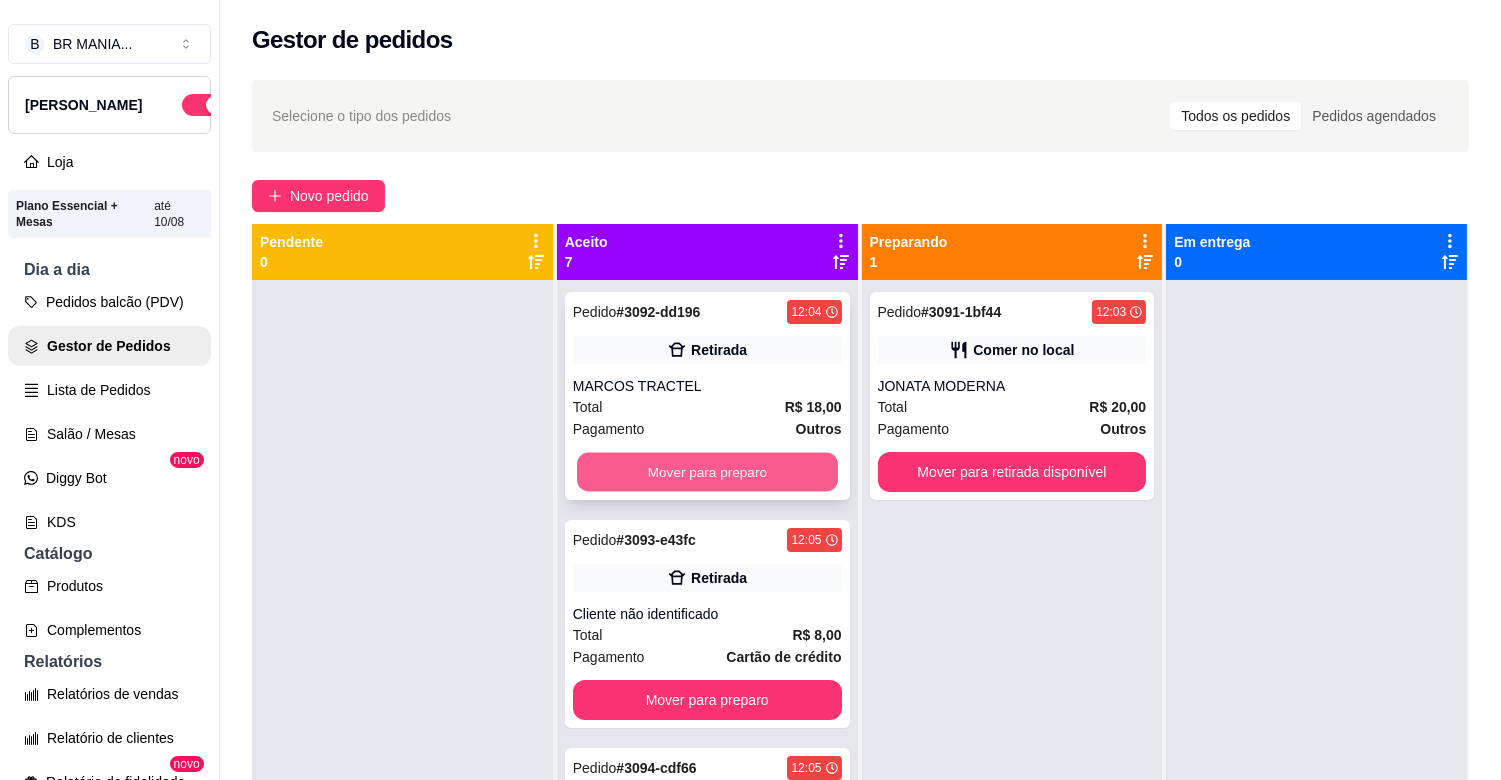 click on "Mover para preparo" at bounding box center (707, 472) 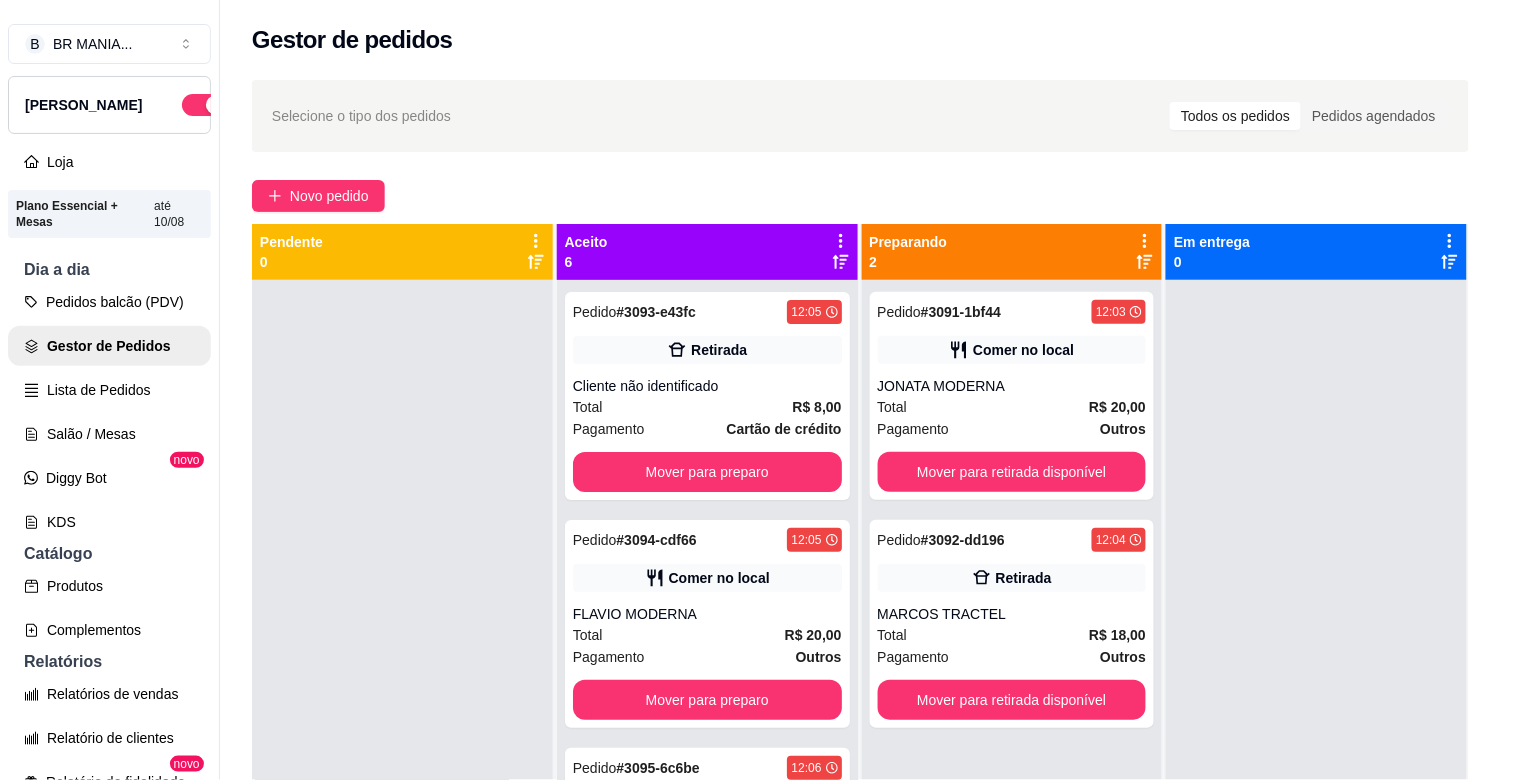 click on "Pagamento Outros   R$ 18,00" at bounding box center [758, 475] 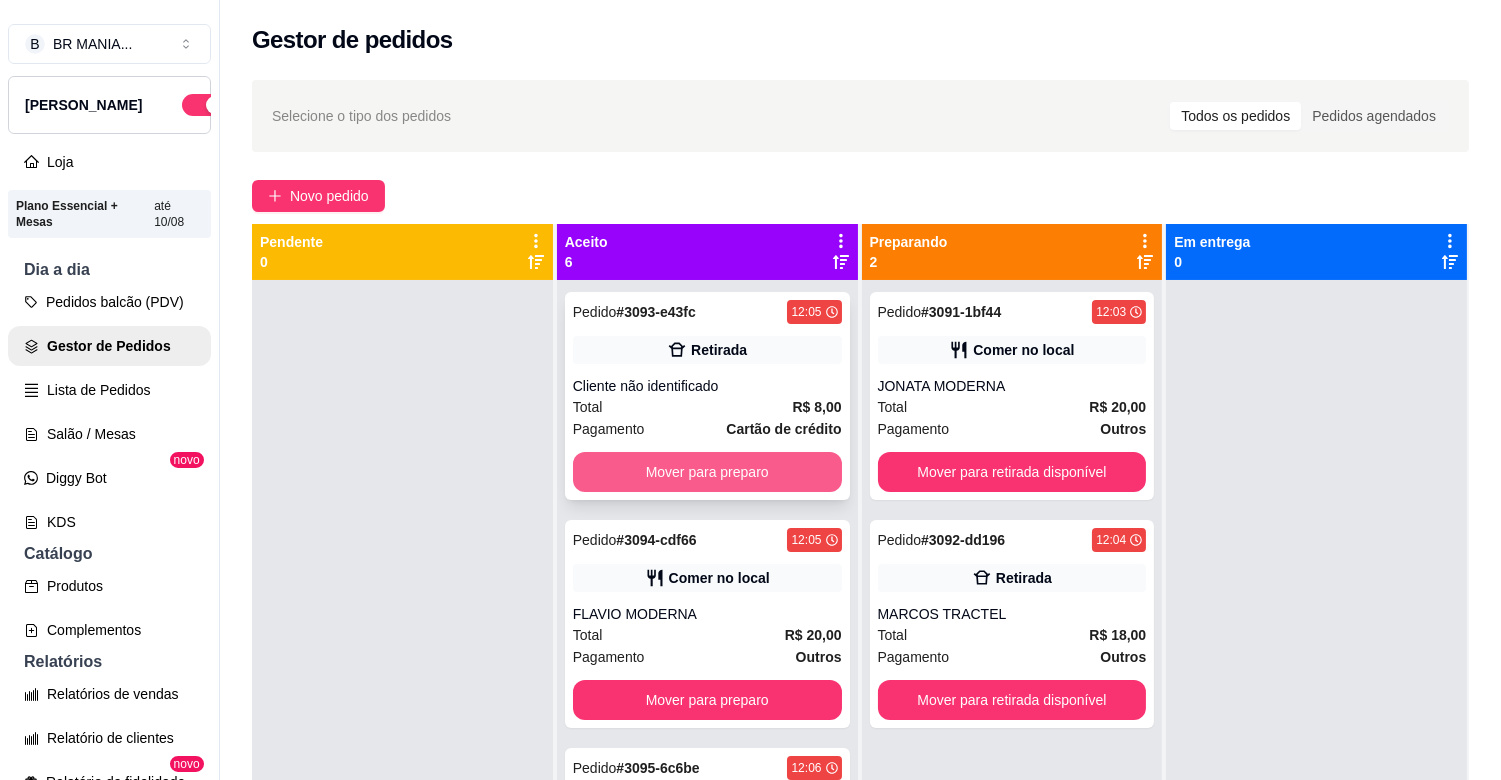click on "Mover para preparo" at bounding box center (707, 472) 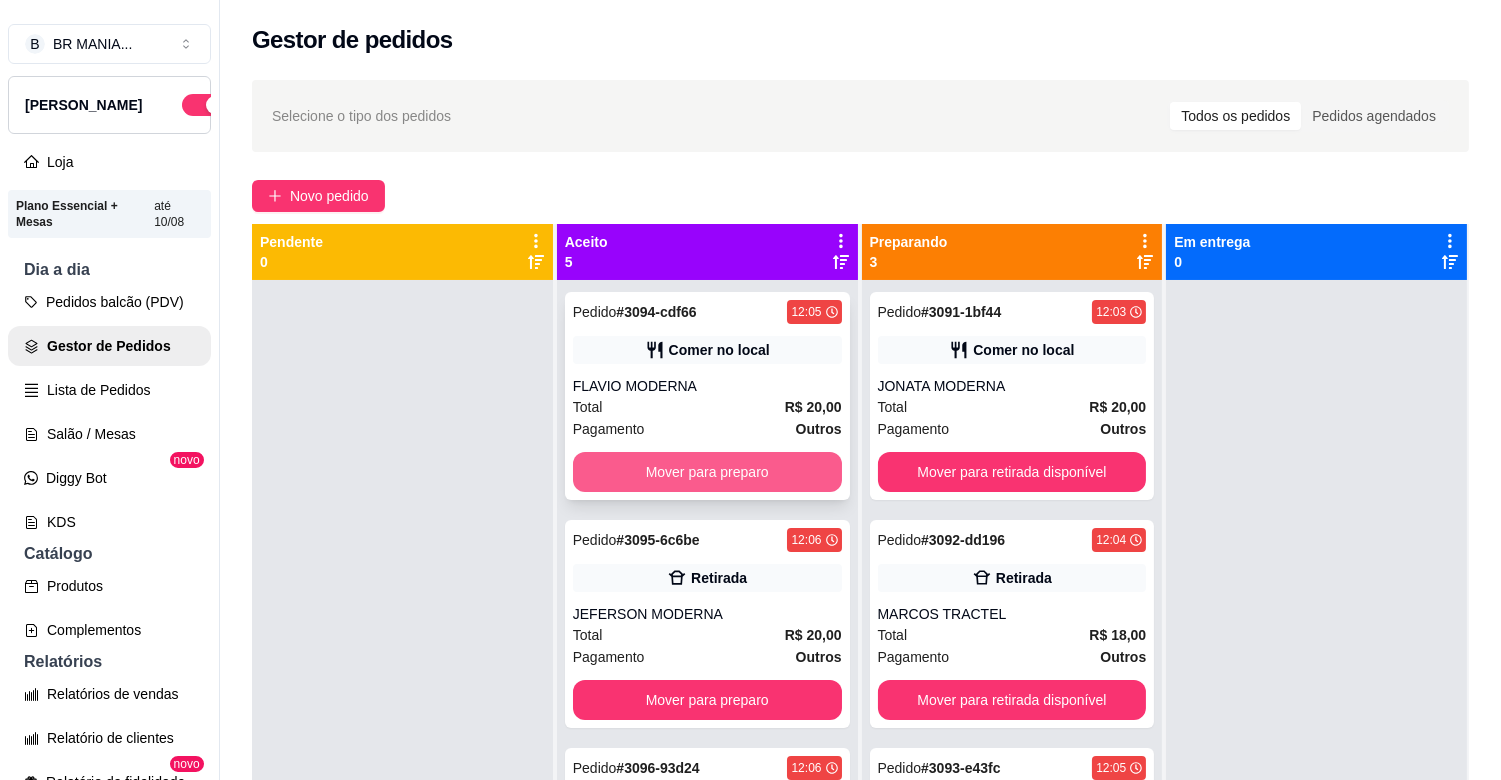 click on "Mover para preparo" at bounding box center (707, 472) 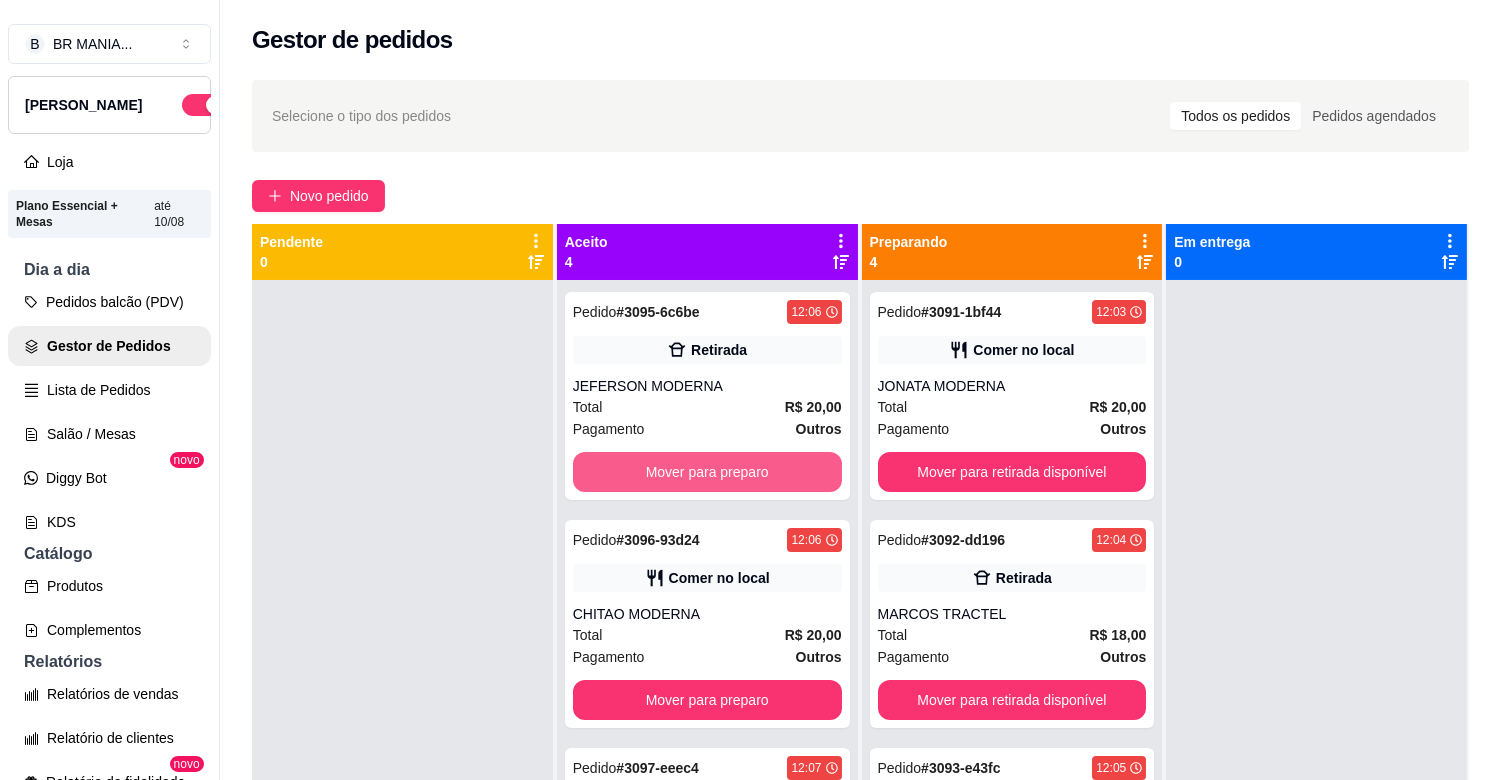 click on "Mover para preparo" at bounding box center (707, 472) 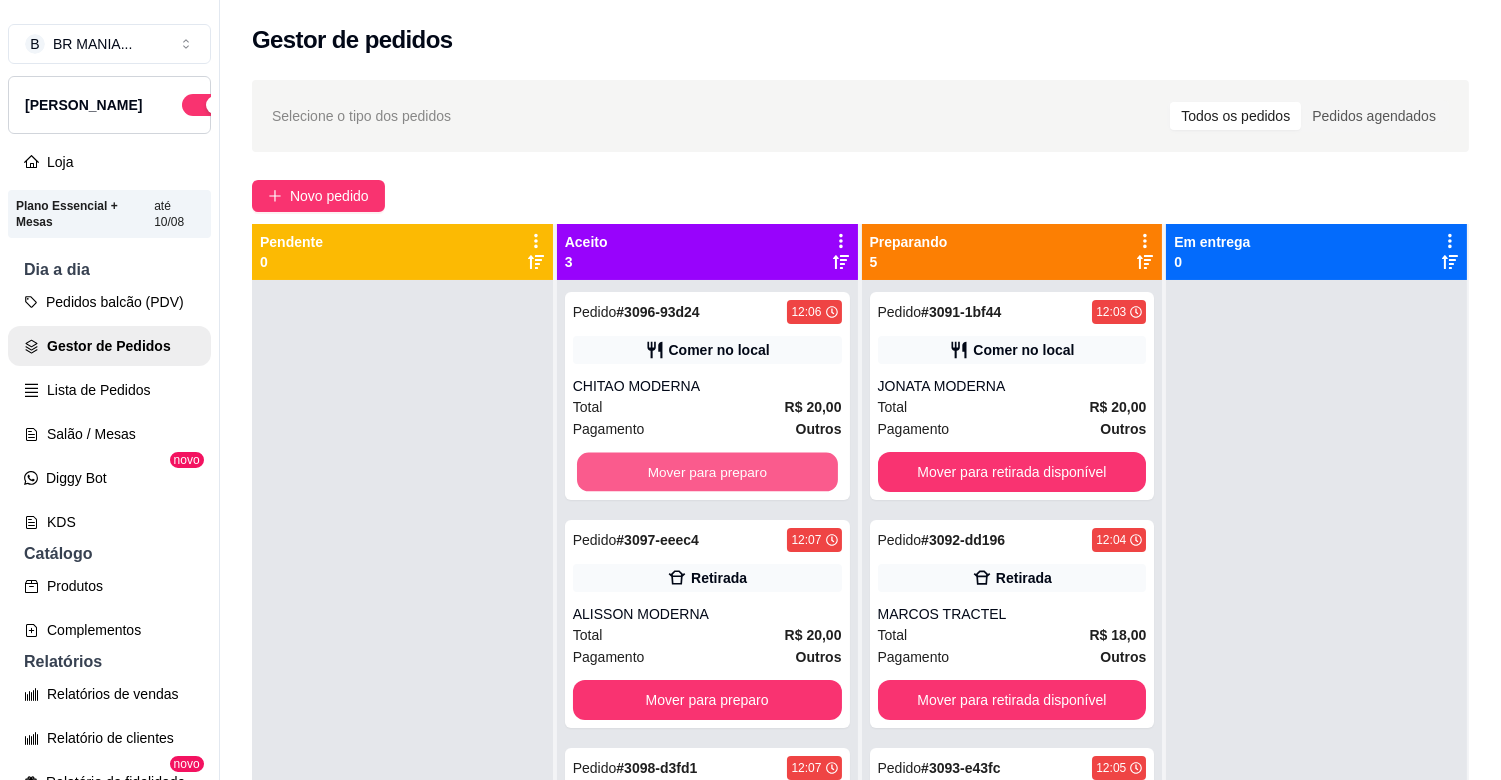 click on "Mover para preparo" at bounding box center (707, 472) 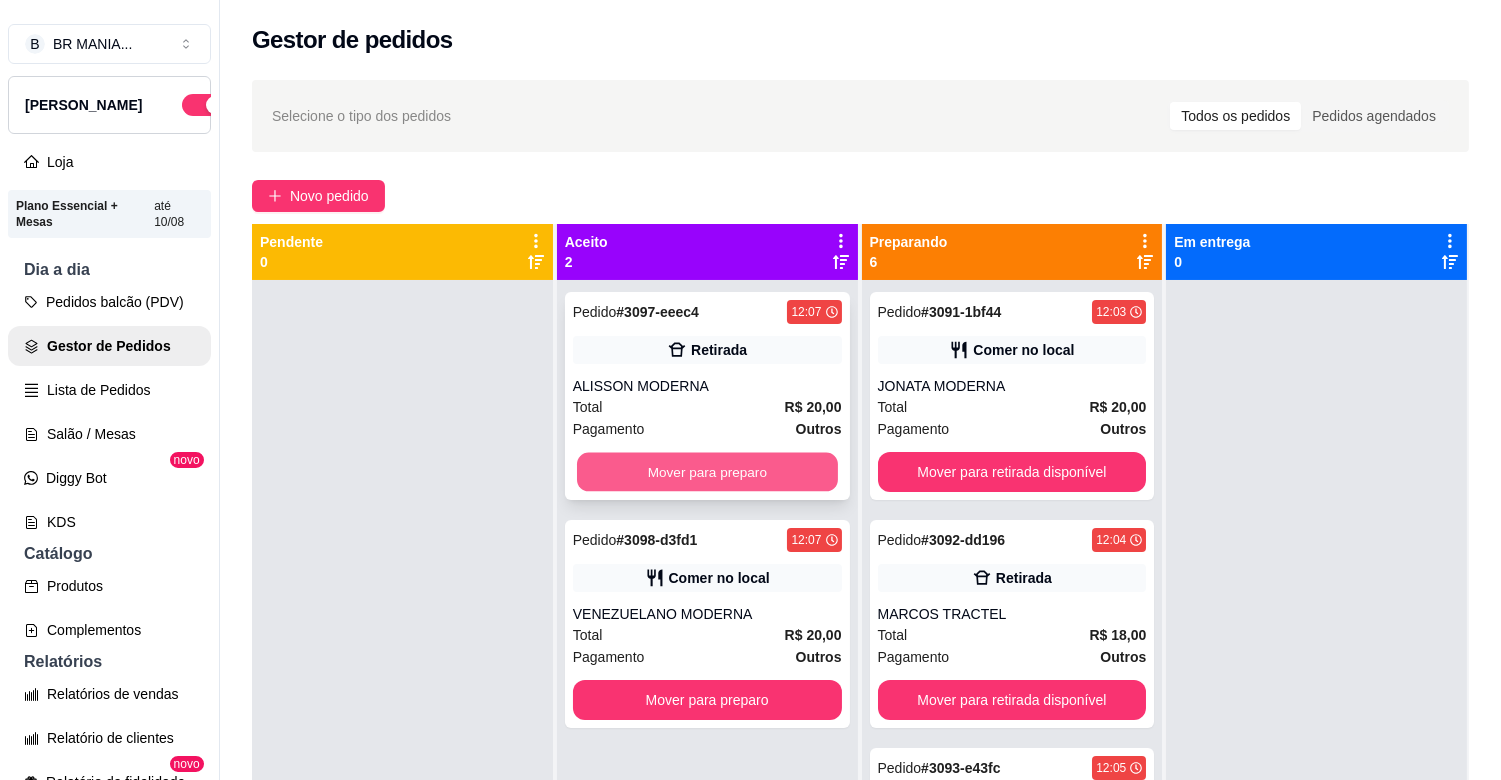 click on "Mover para preparo" at bounding box center (707, 472) 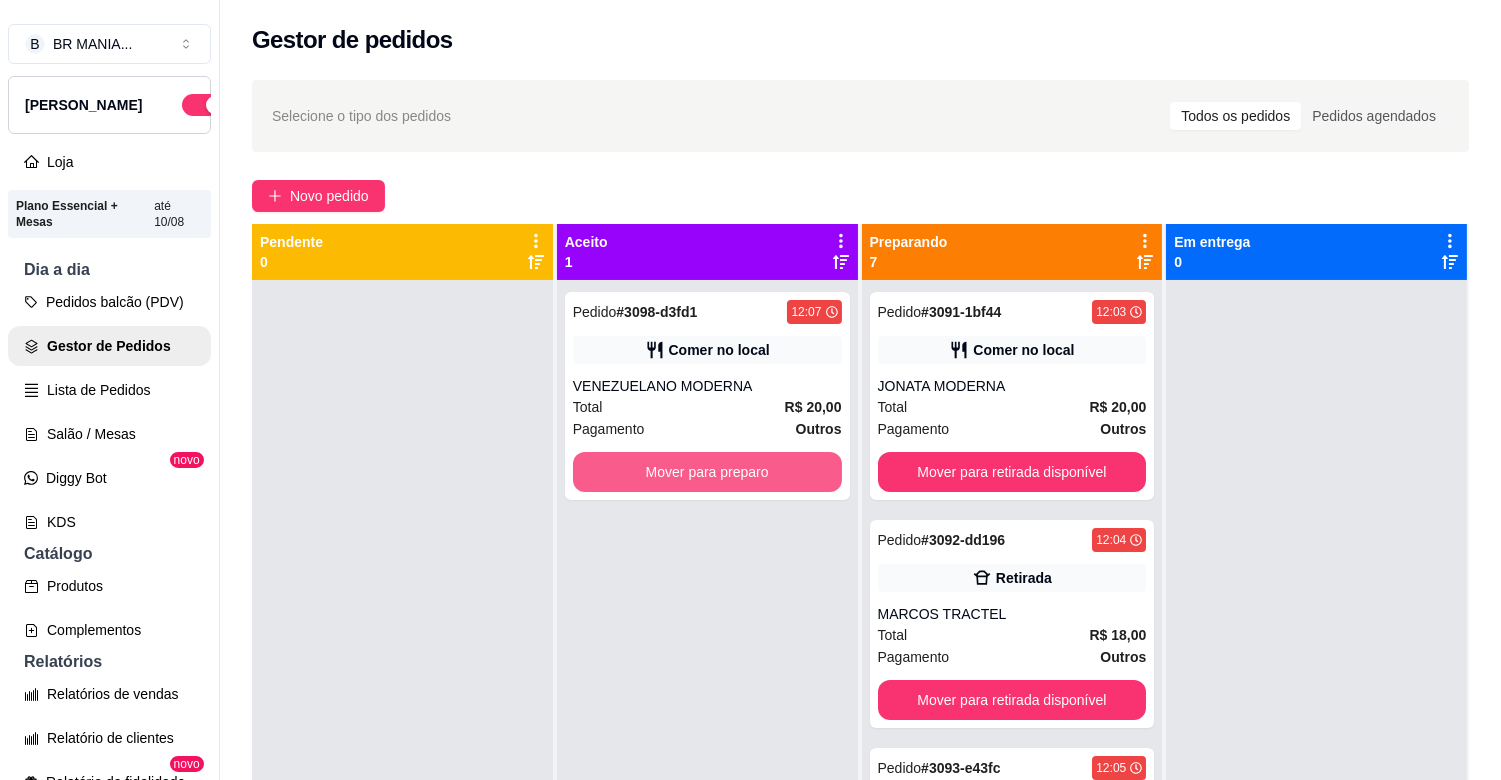 click on "Mover para preparo" at bounding box center (707, 472) 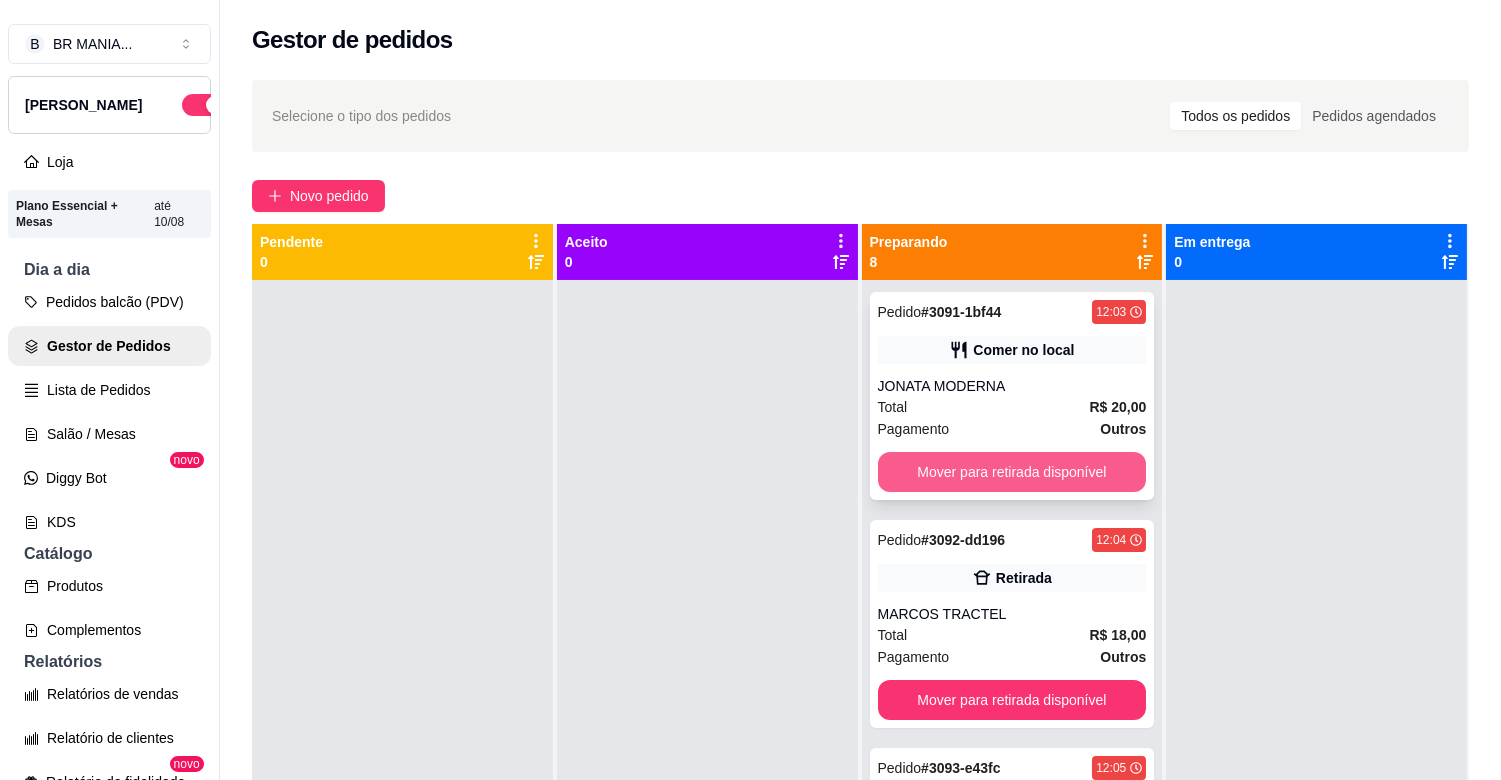 click on "Mover para retirada disponível" at bounding box center (1012, 472) 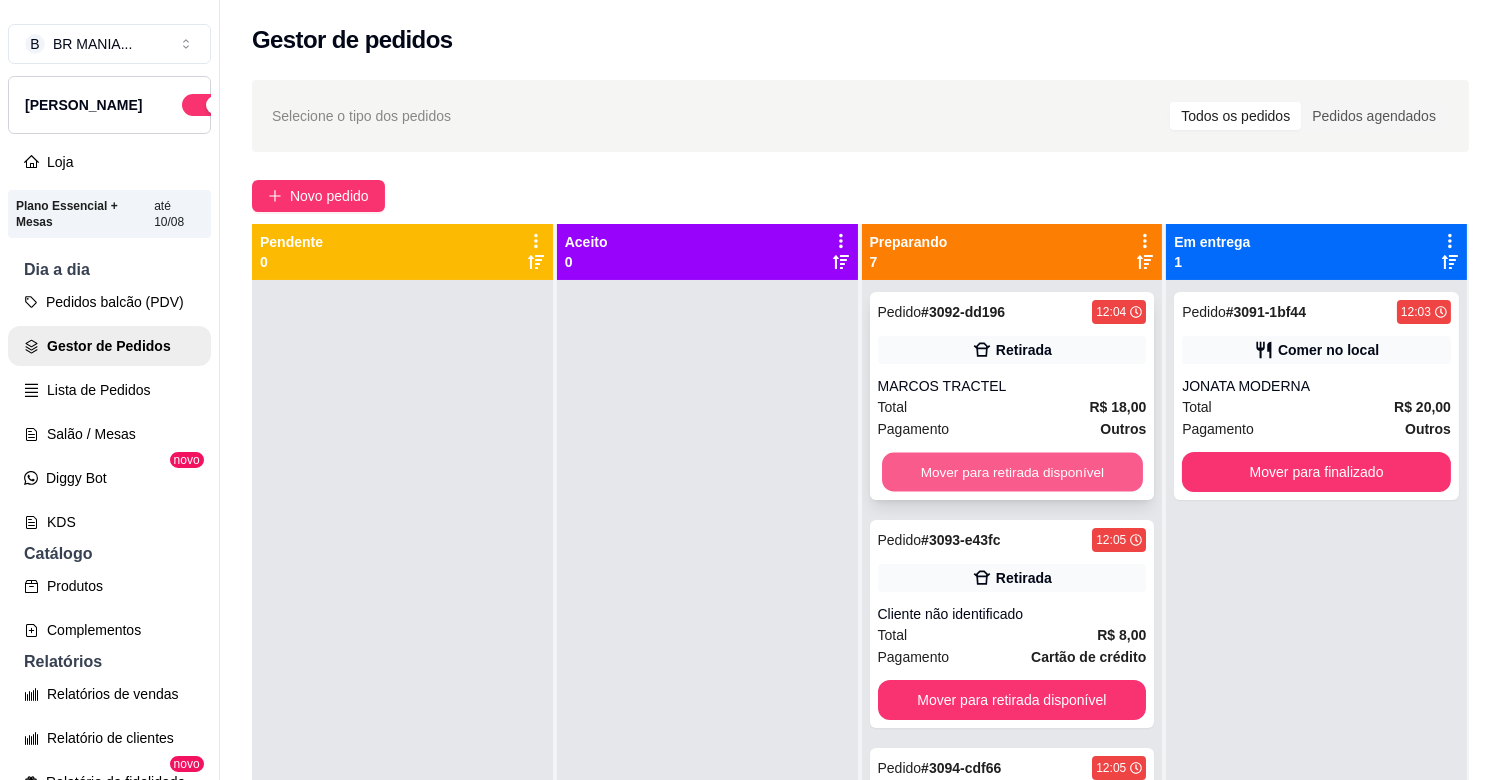 click on "Mover para retirada disponível" at bounding box center [1012, 472] 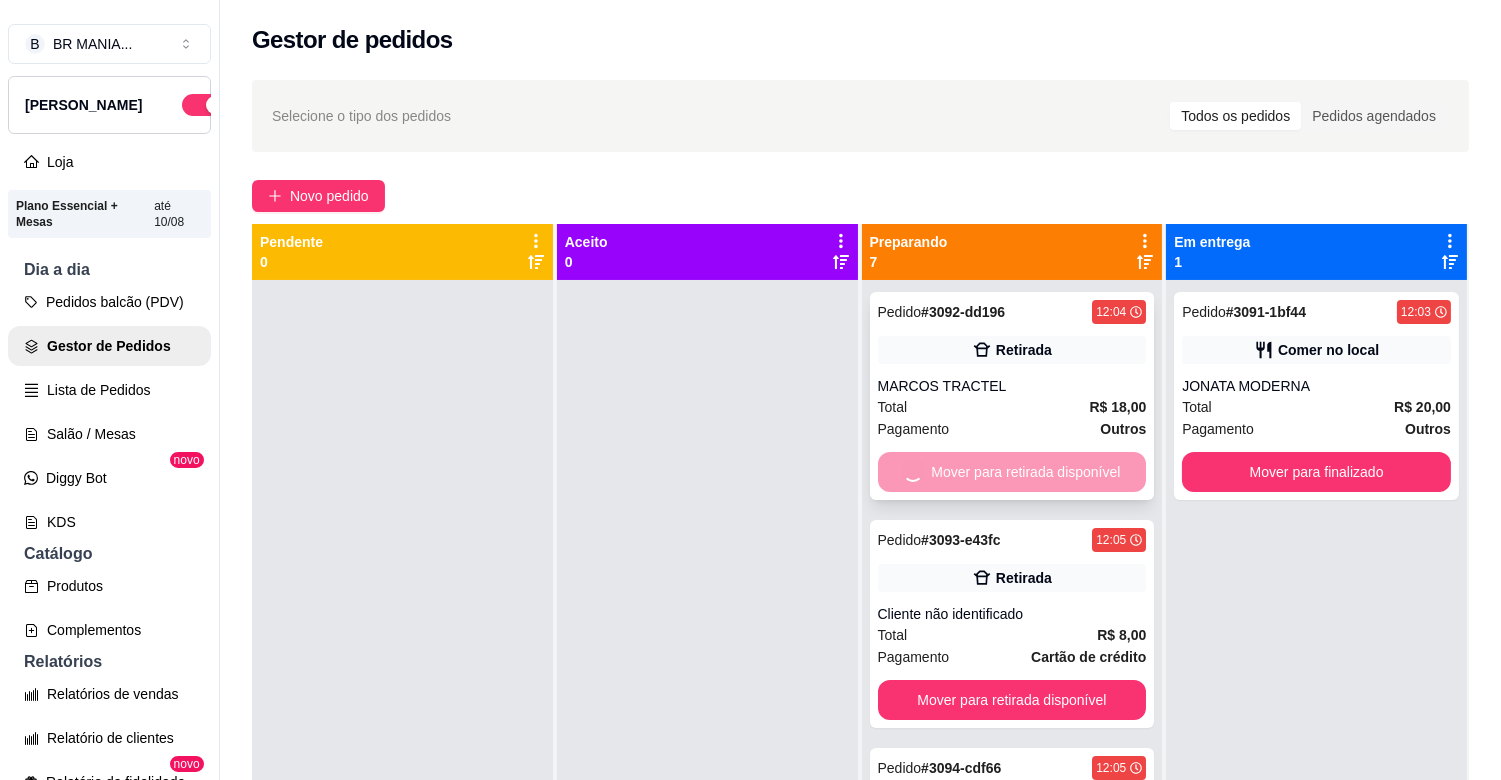 click on "Mover para retirada disponível" at bounding box center (1012, 700) 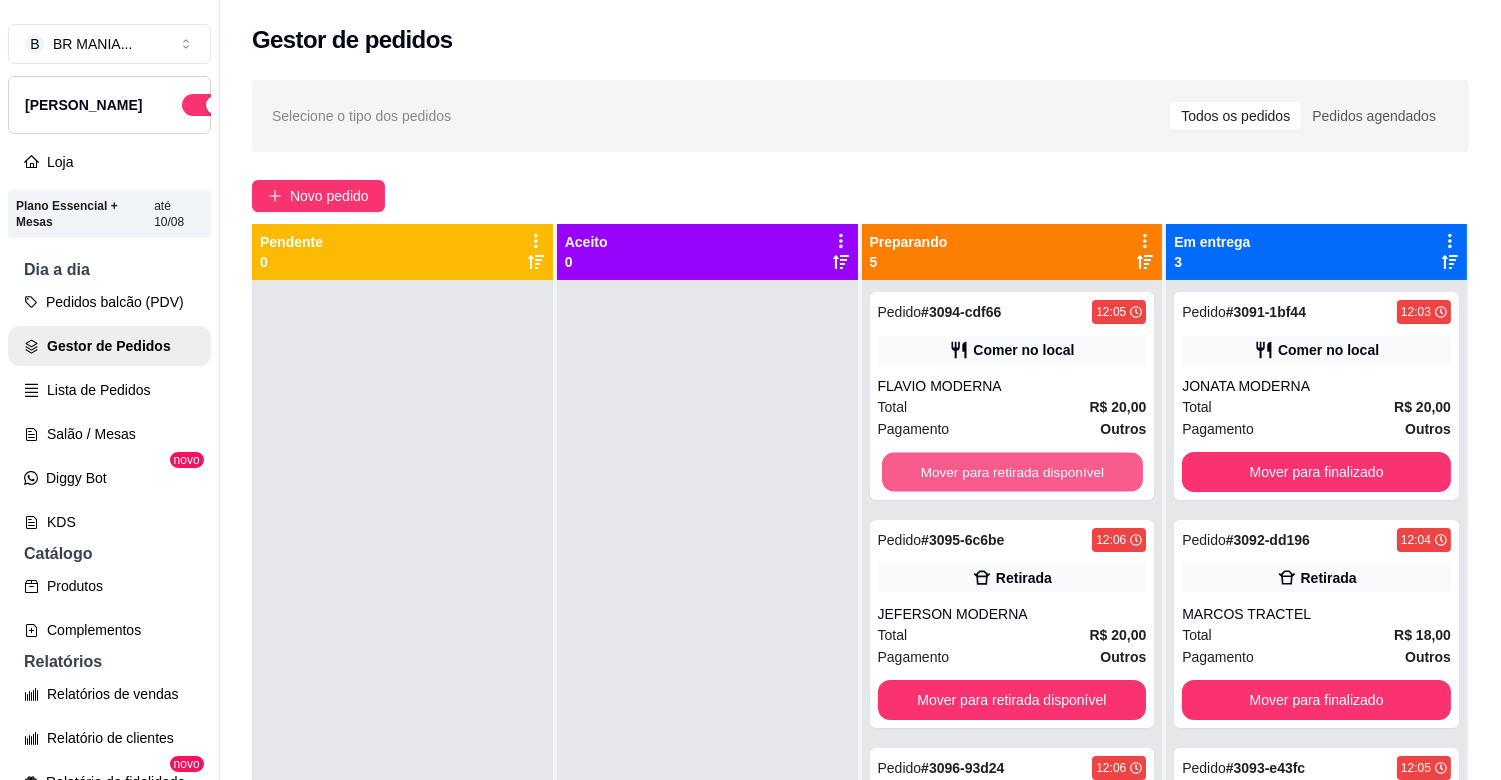 click on "Mover para retirada disponível" at bounding box center (1012, 472) 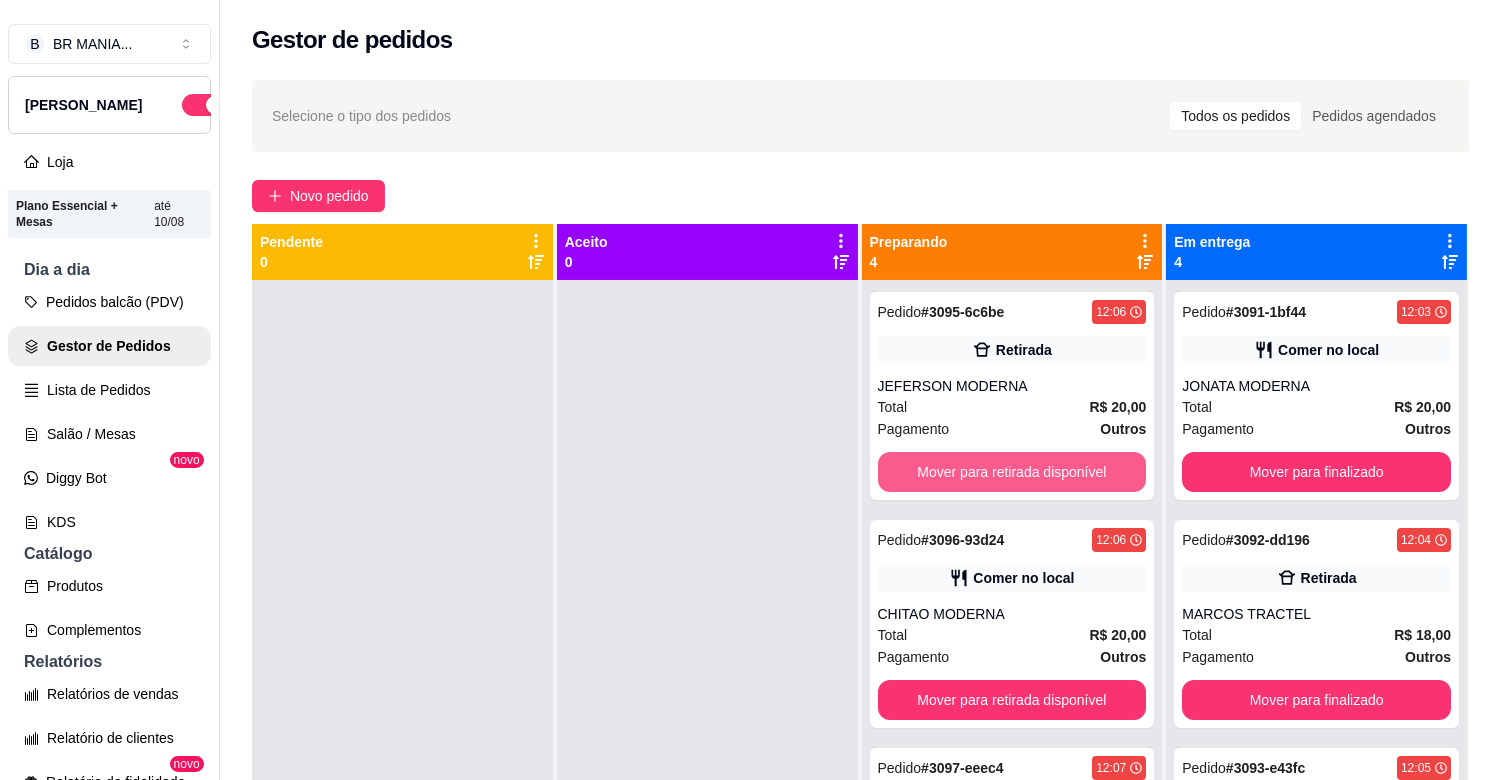 click on "Mover para retirada disponível" at bounding box center [1012, 472] 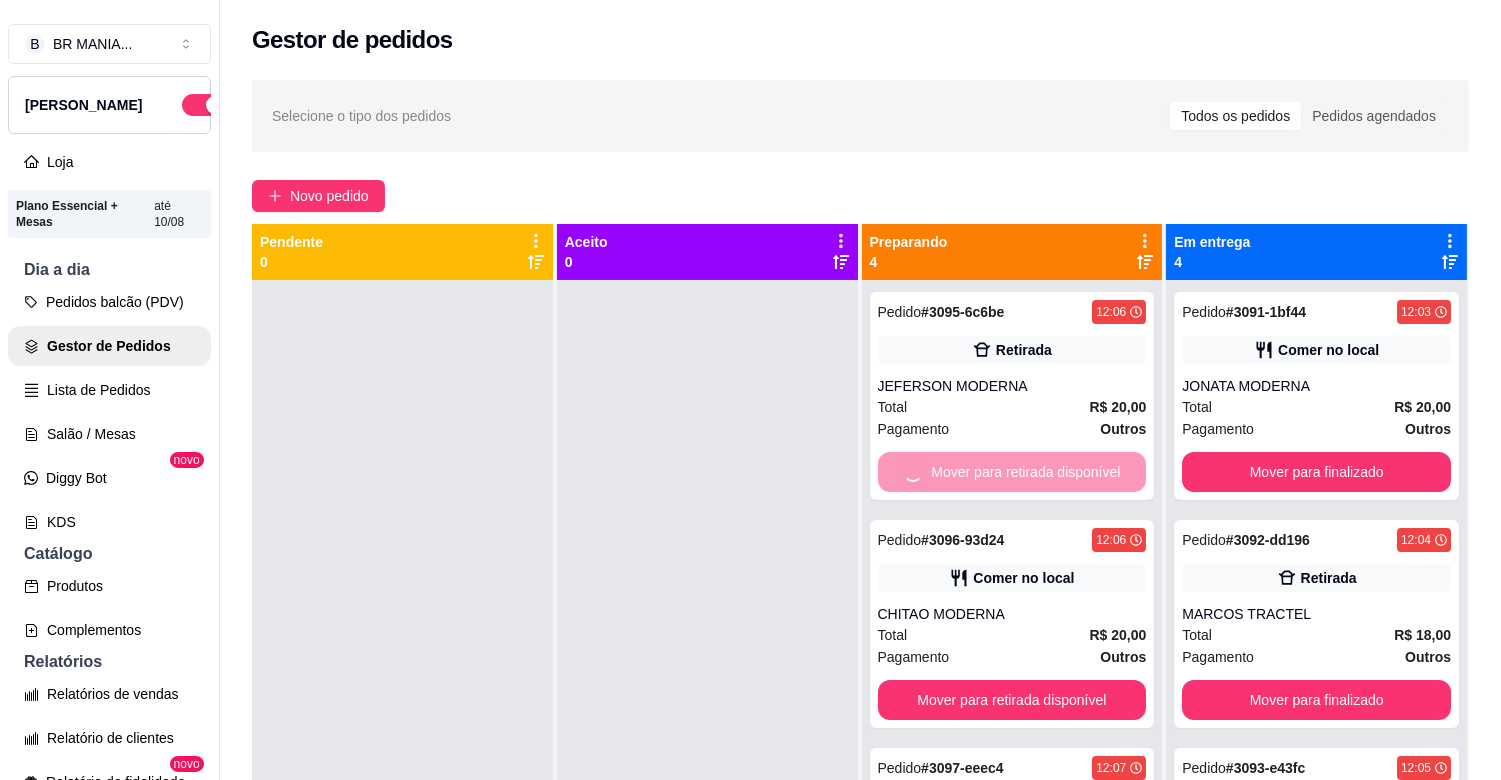click on "Mover para retirada disponível" at bounding box center (1012, 700) 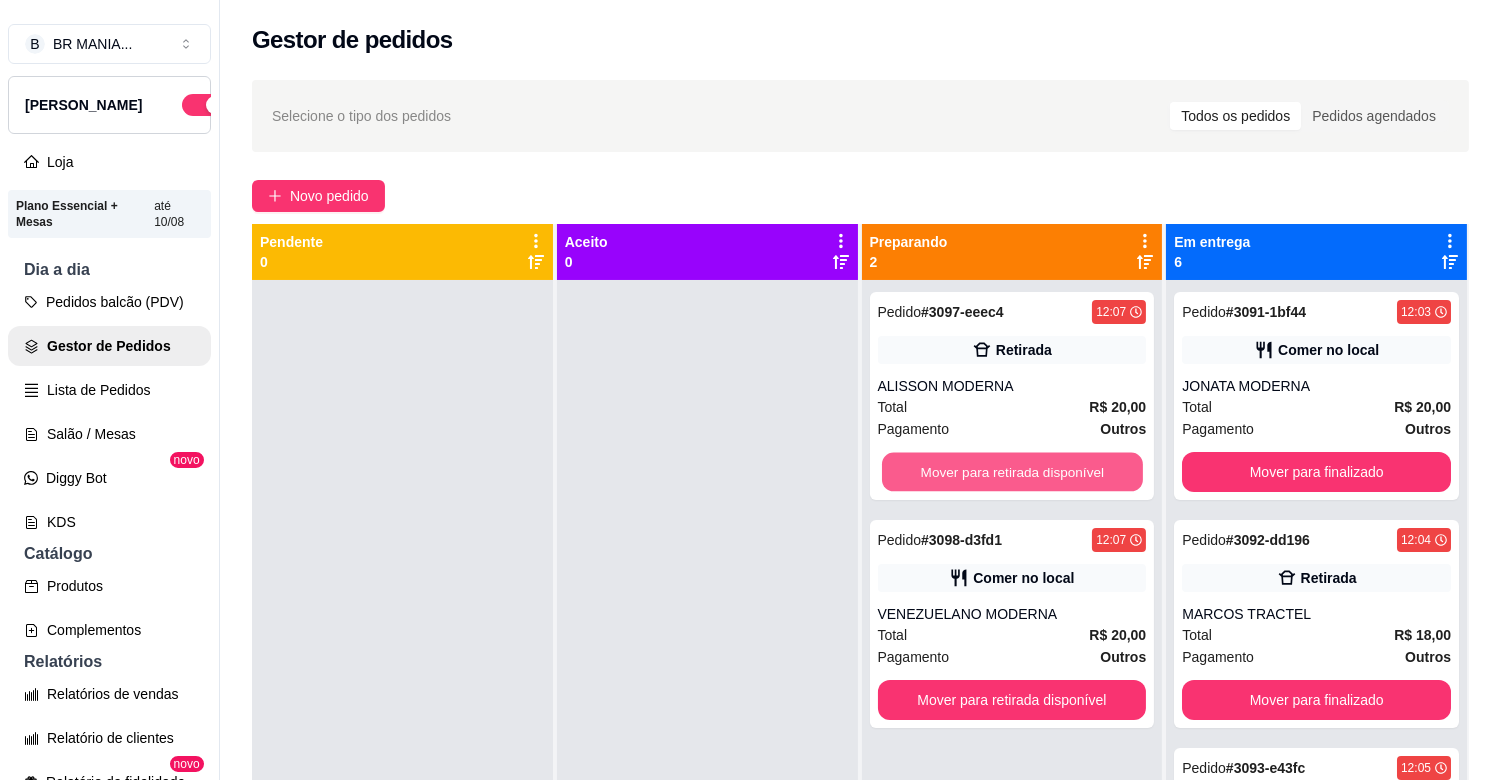 click on "Mover para retirada disponível" at bounding box center (1012, 472) 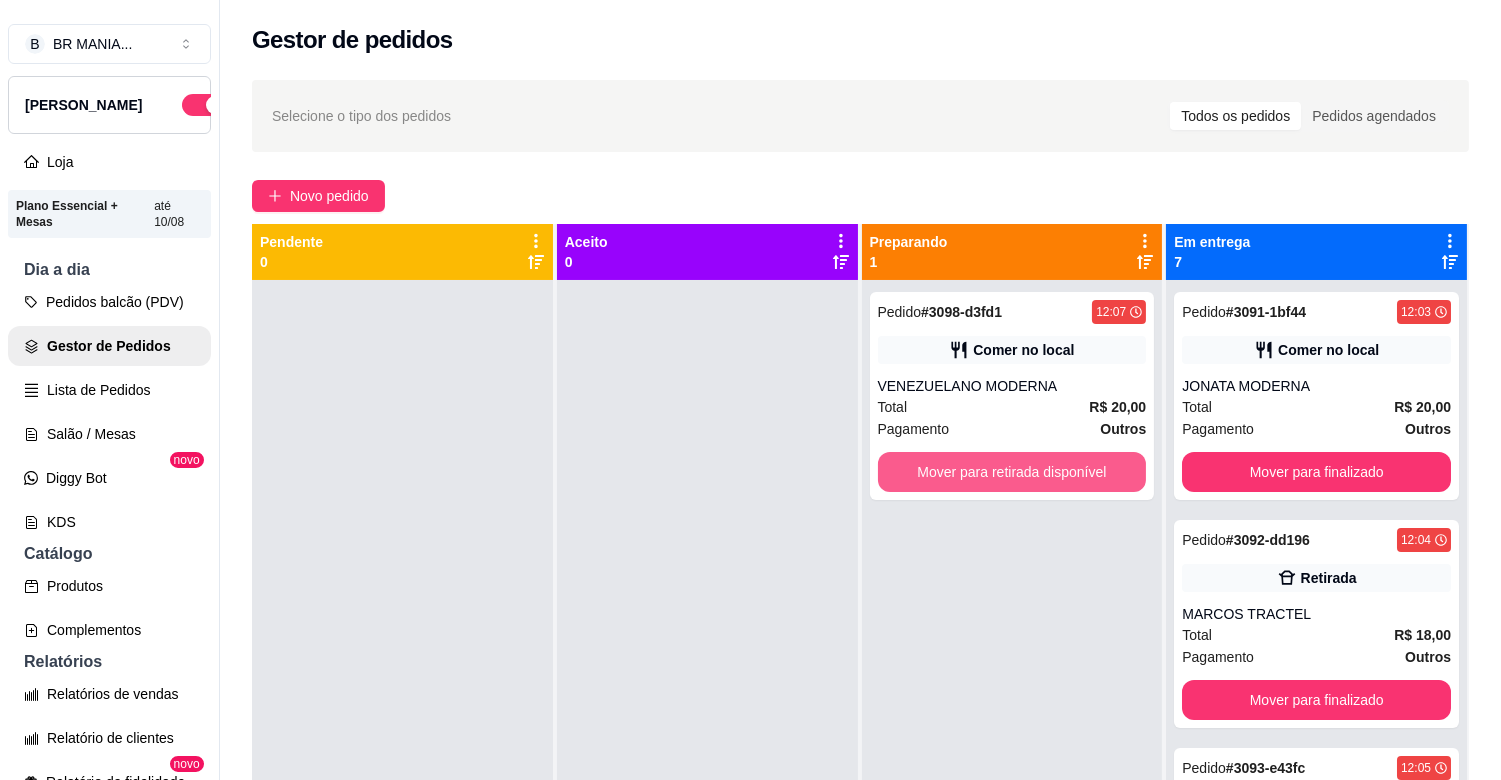 click on "Mover para retirada disponível" at bounding box center [1012, 472] 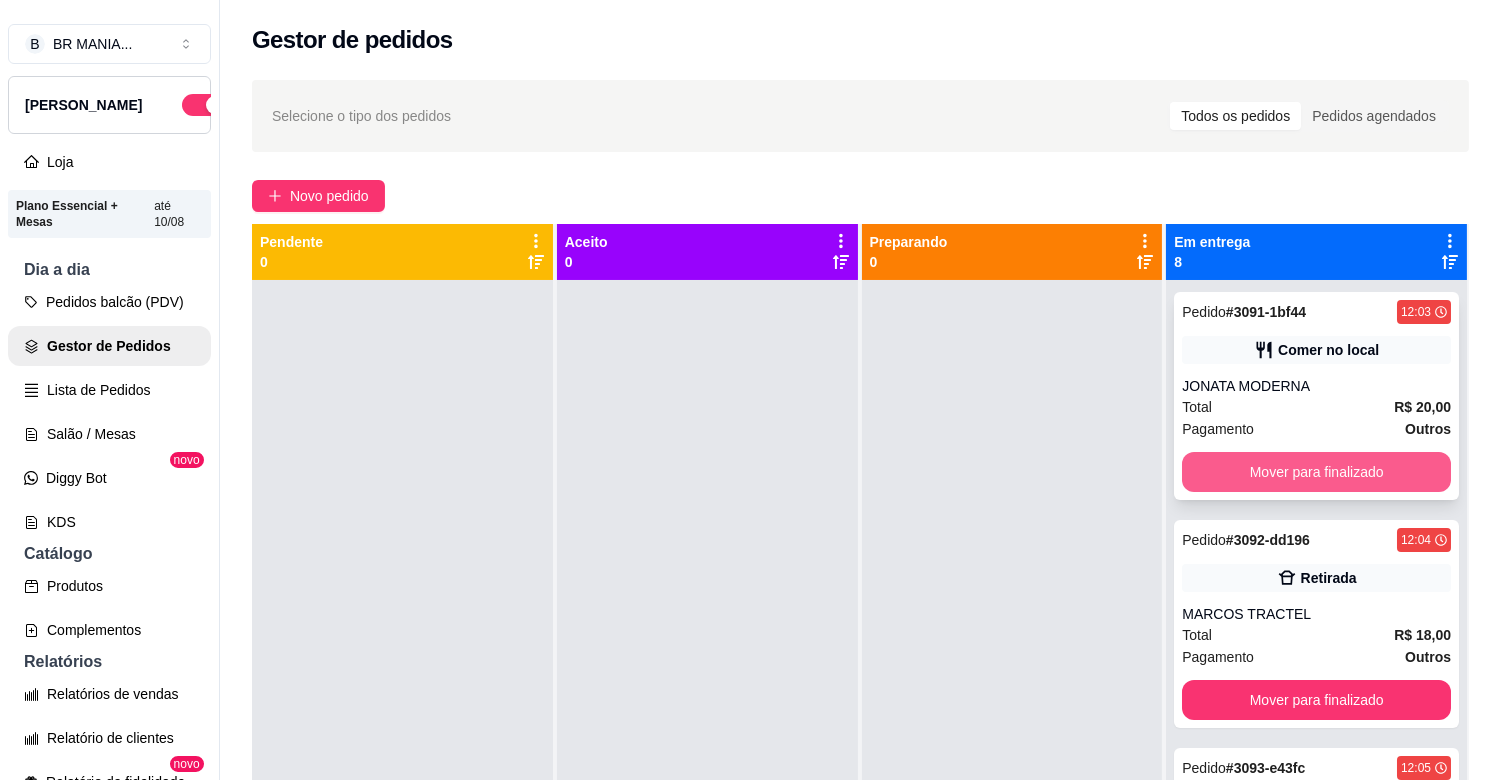 click on "Mover para finalizado" at bounding box center (1316, 472) 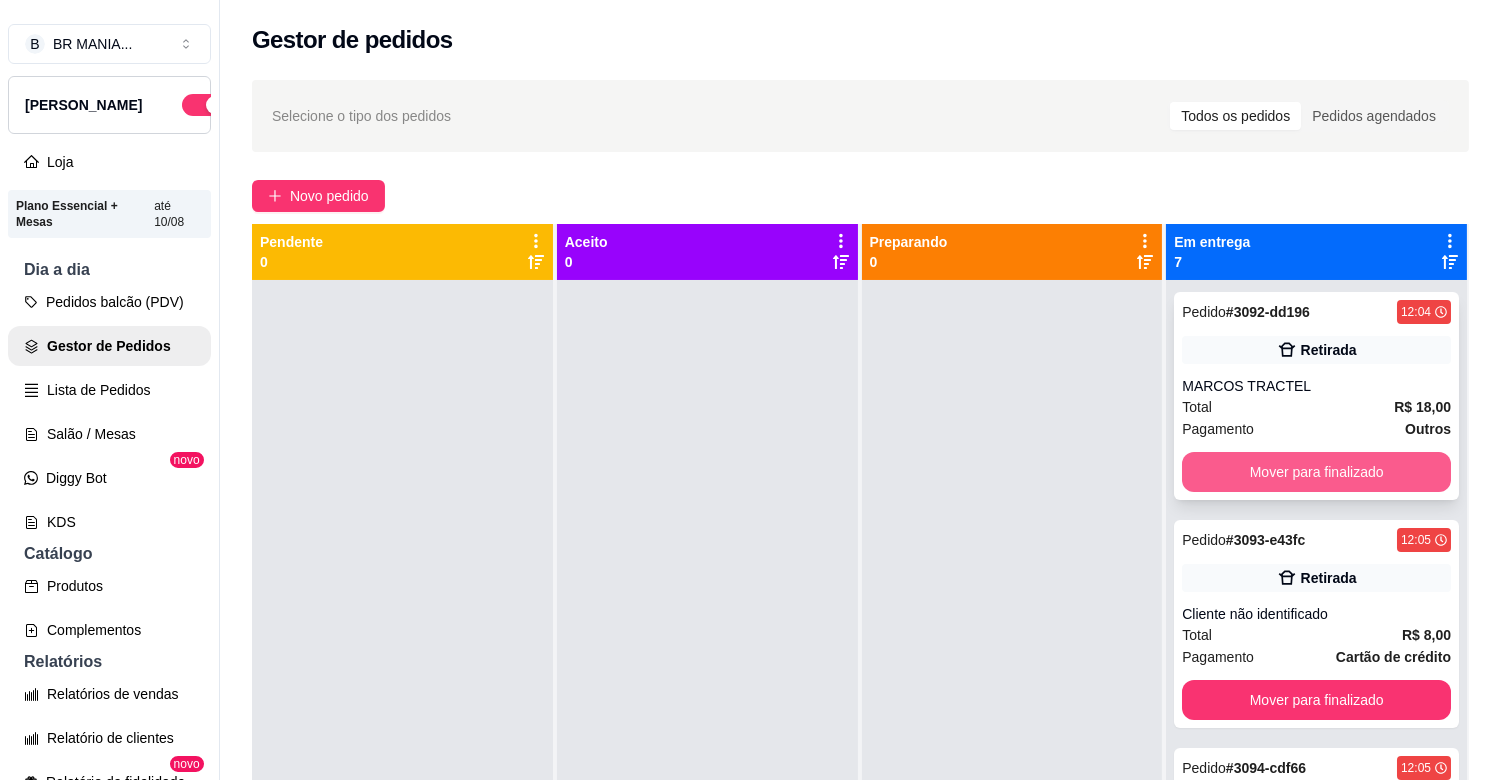 click on "Mover para finalizado" at bounding box center (1316, 472) 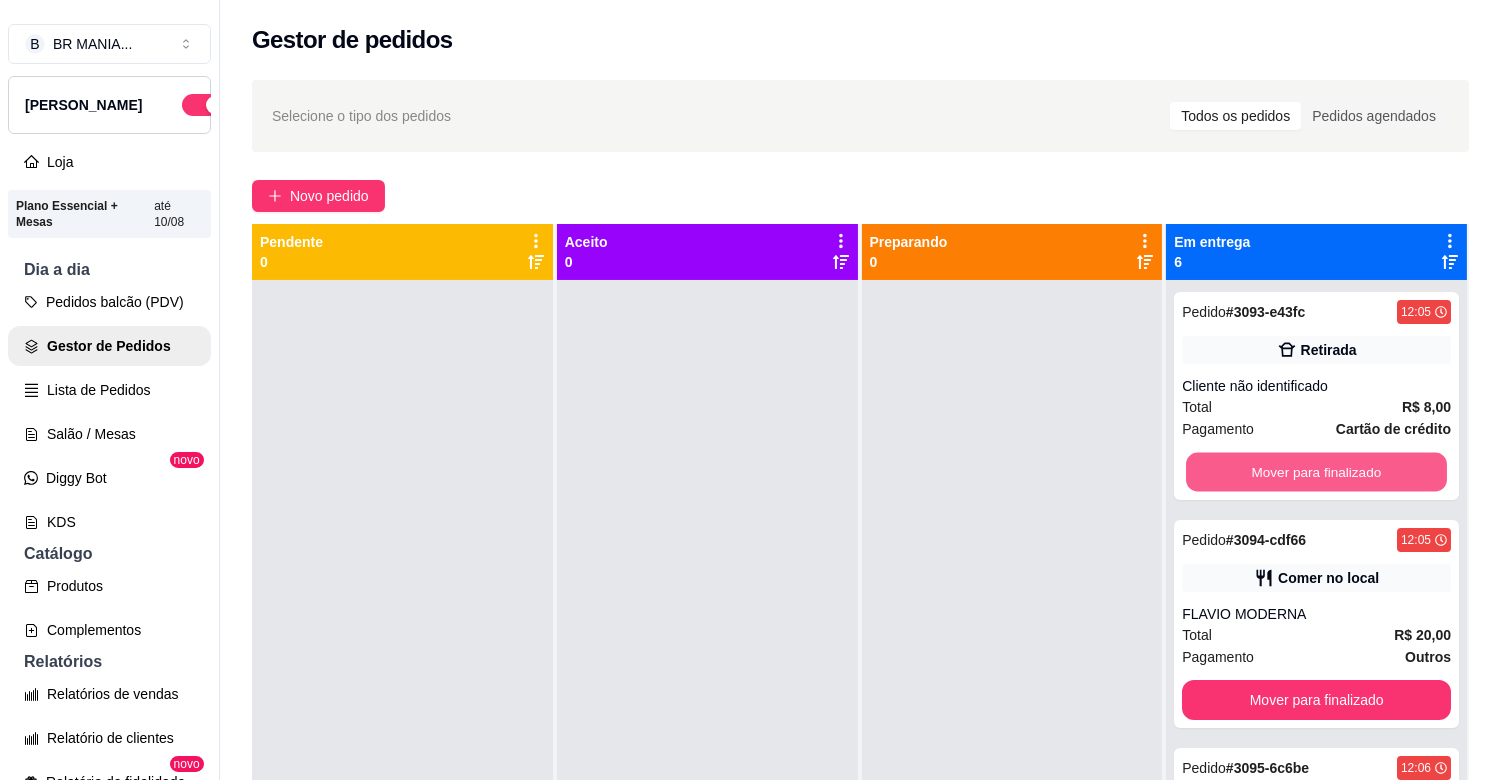 click on "Mover para finalizado" at bounding box center [1316, 472] 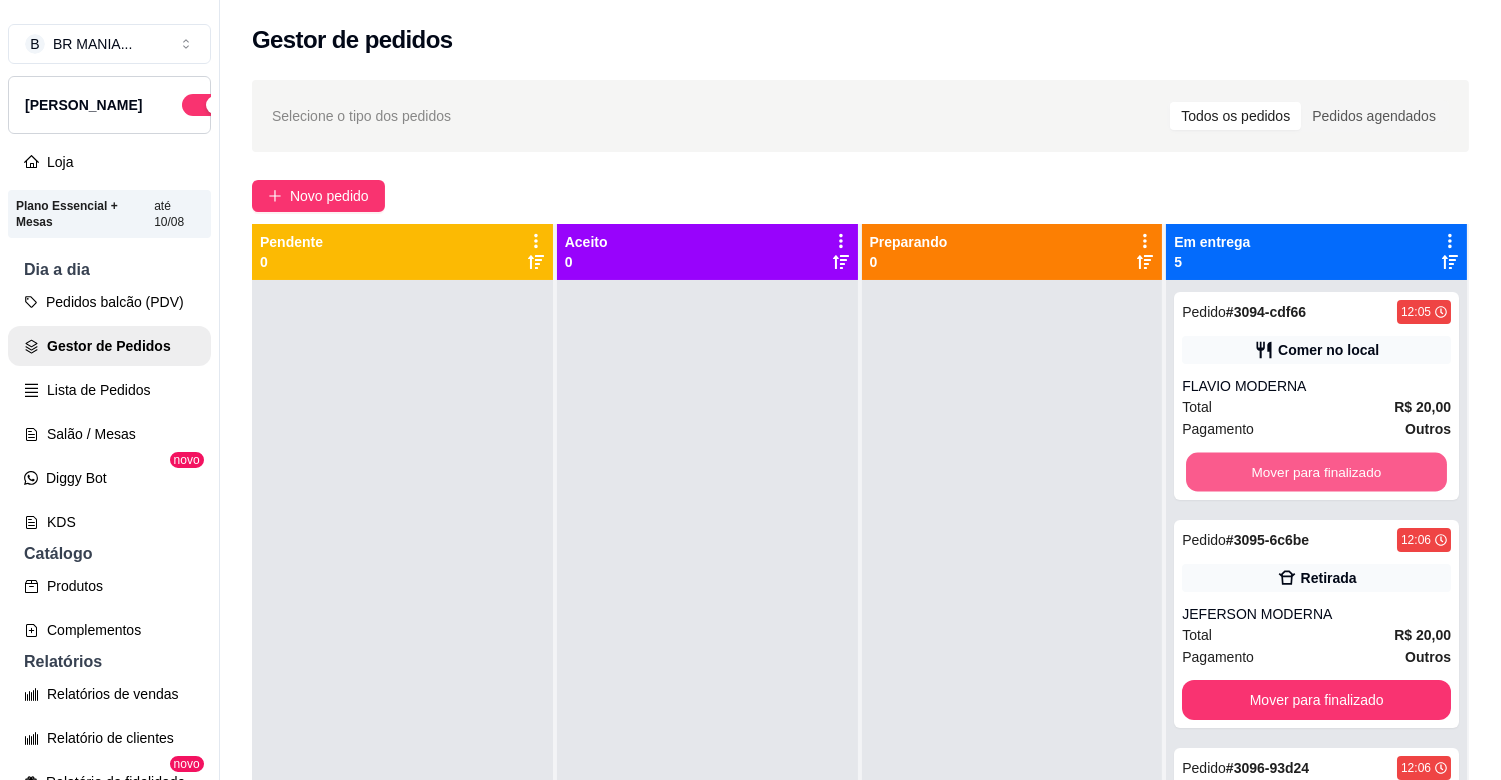 click on "Mover para finalizado" at bounding box center (1316, 472) 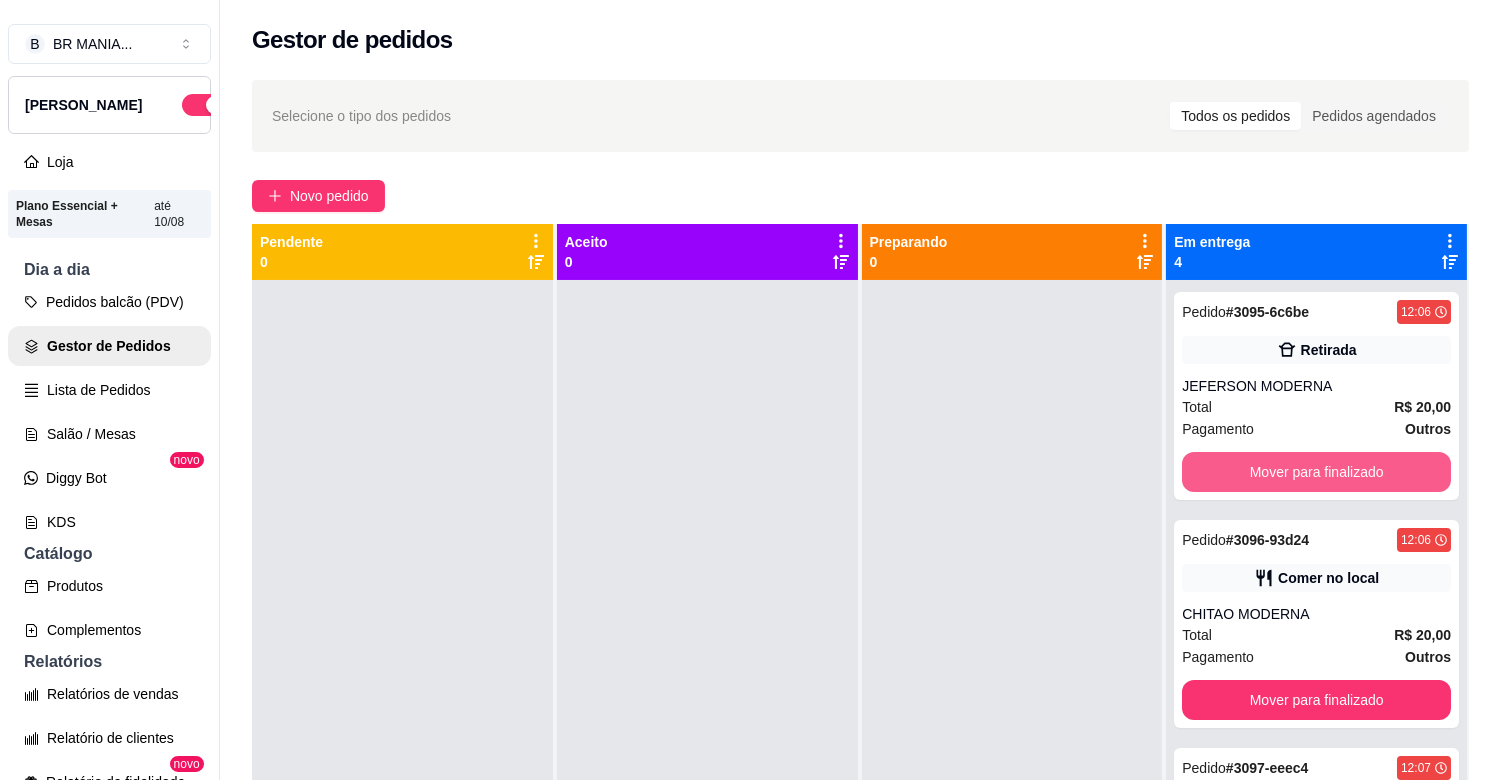 click on "Mover para finalizado" at bounding box center [1316, 472] 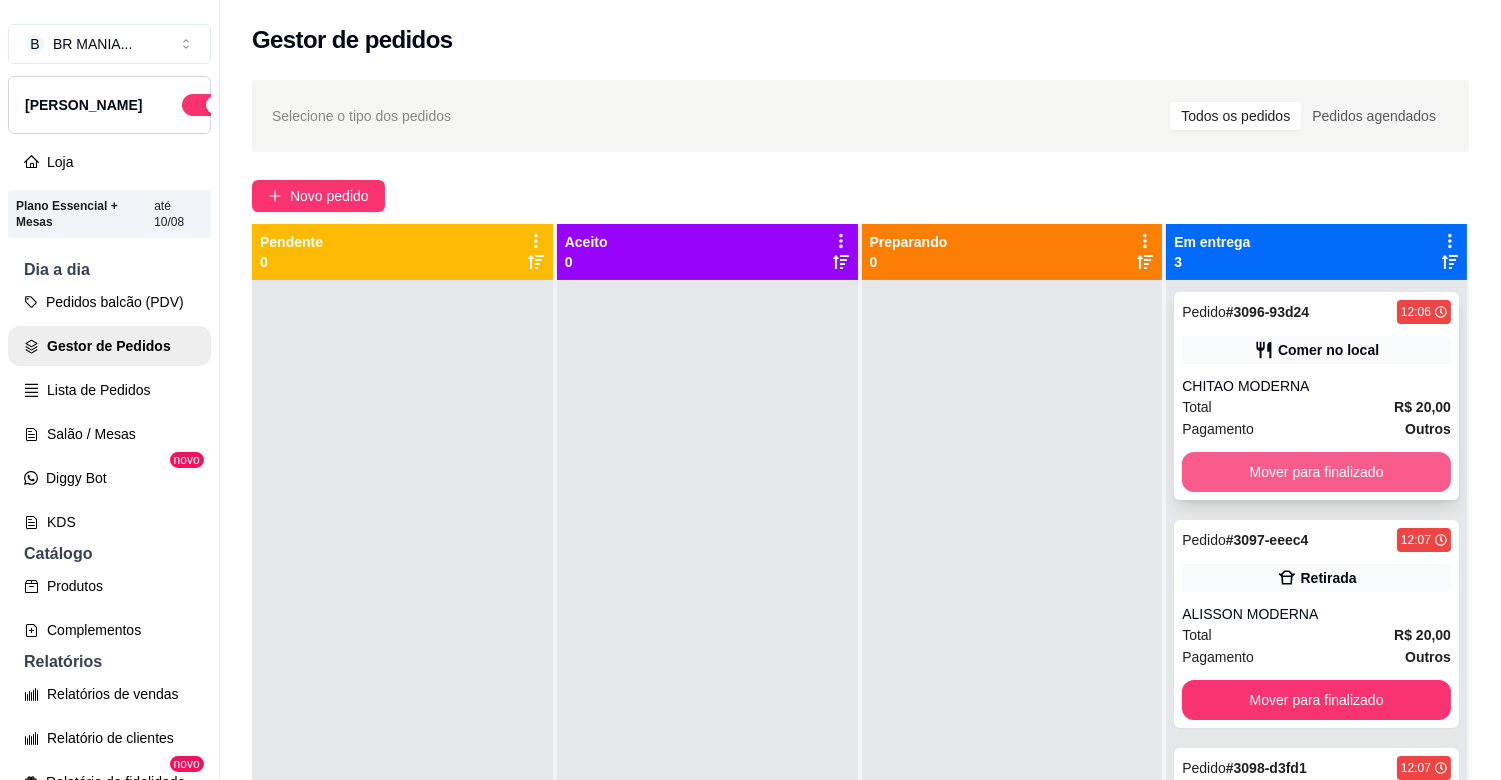 click on "Mover para finalizado" at bounding box center [1316, 472] 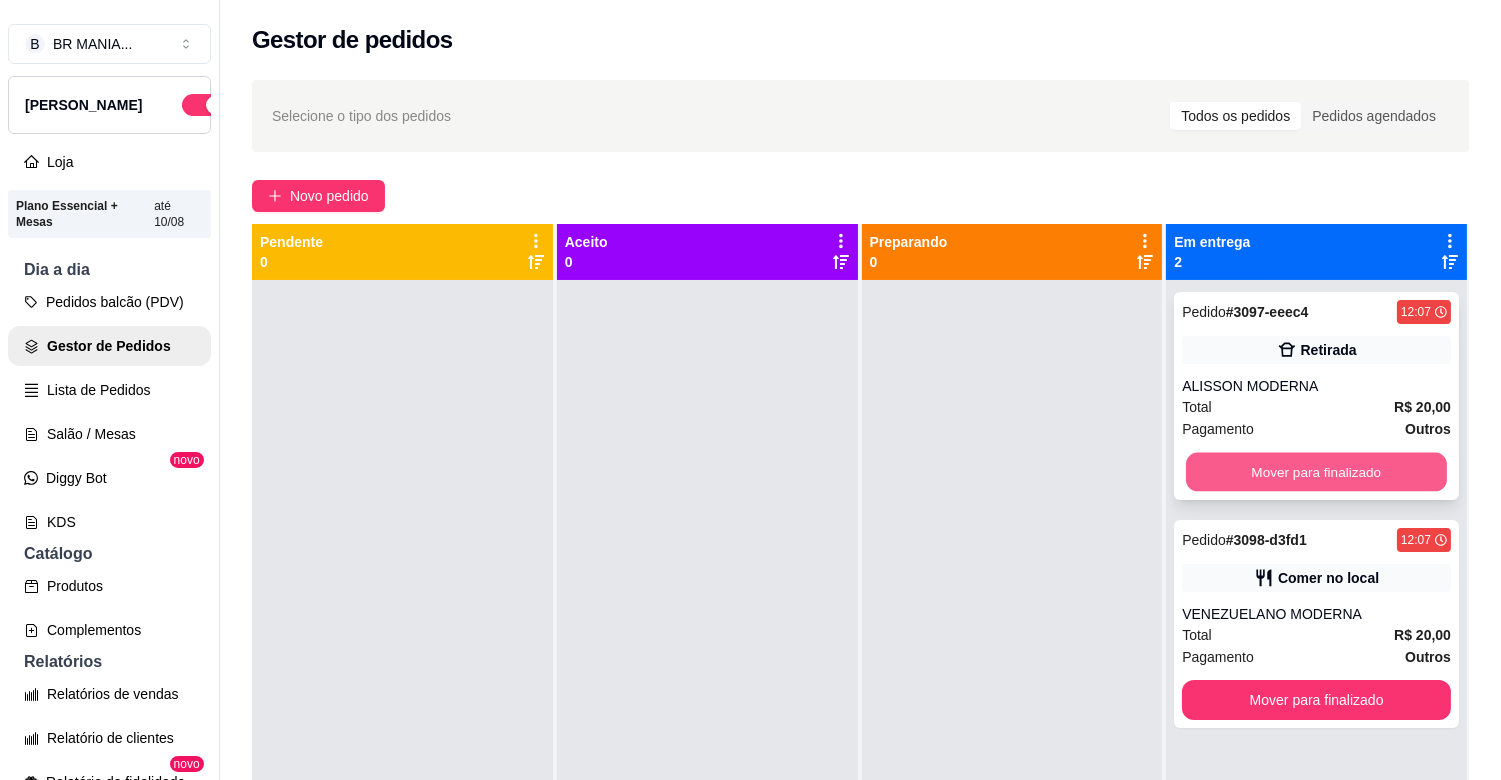 click on "Mover para finalizado" at bounding box center [1316, 472] 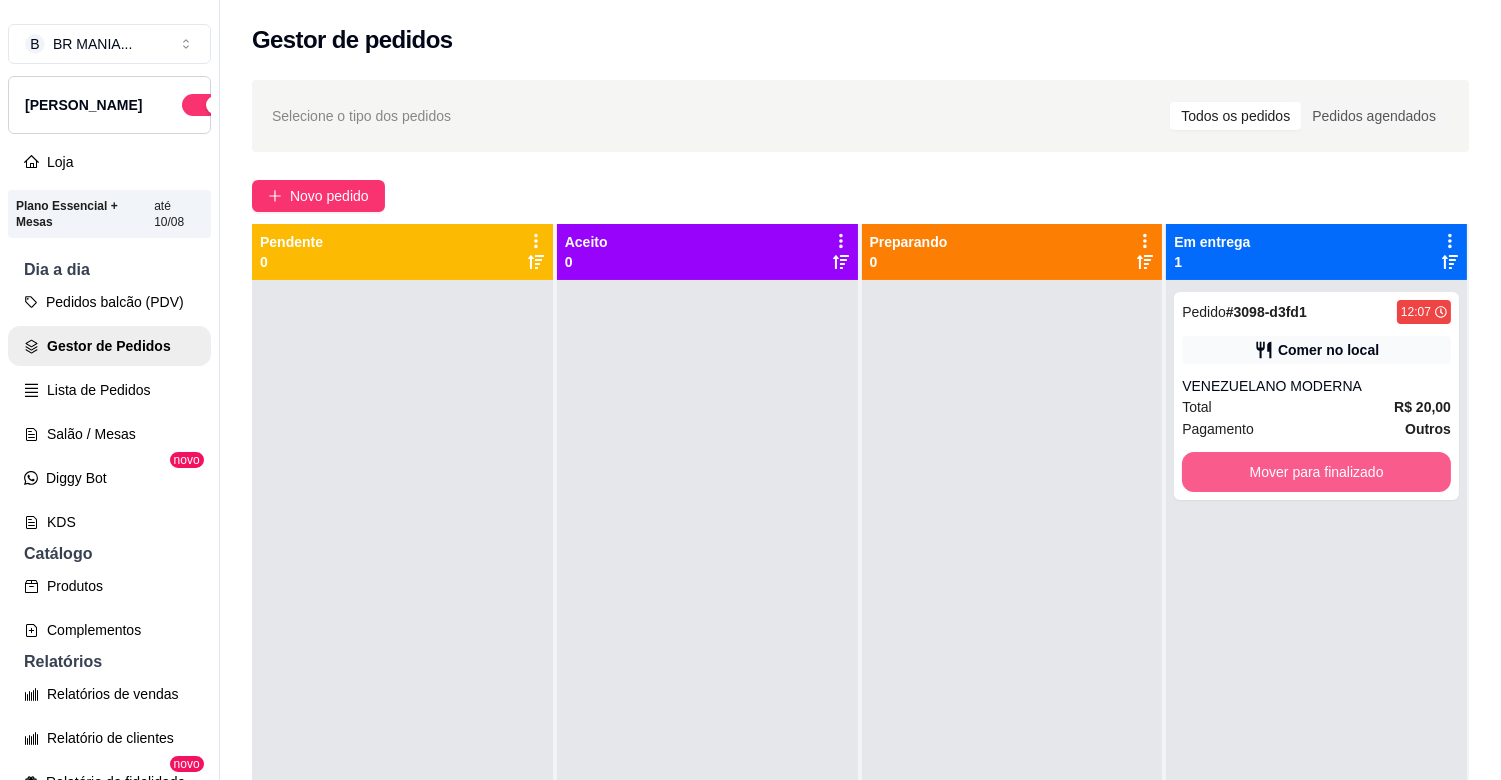 click on "Mover para finalizado" at bounding box center [1316, 472] 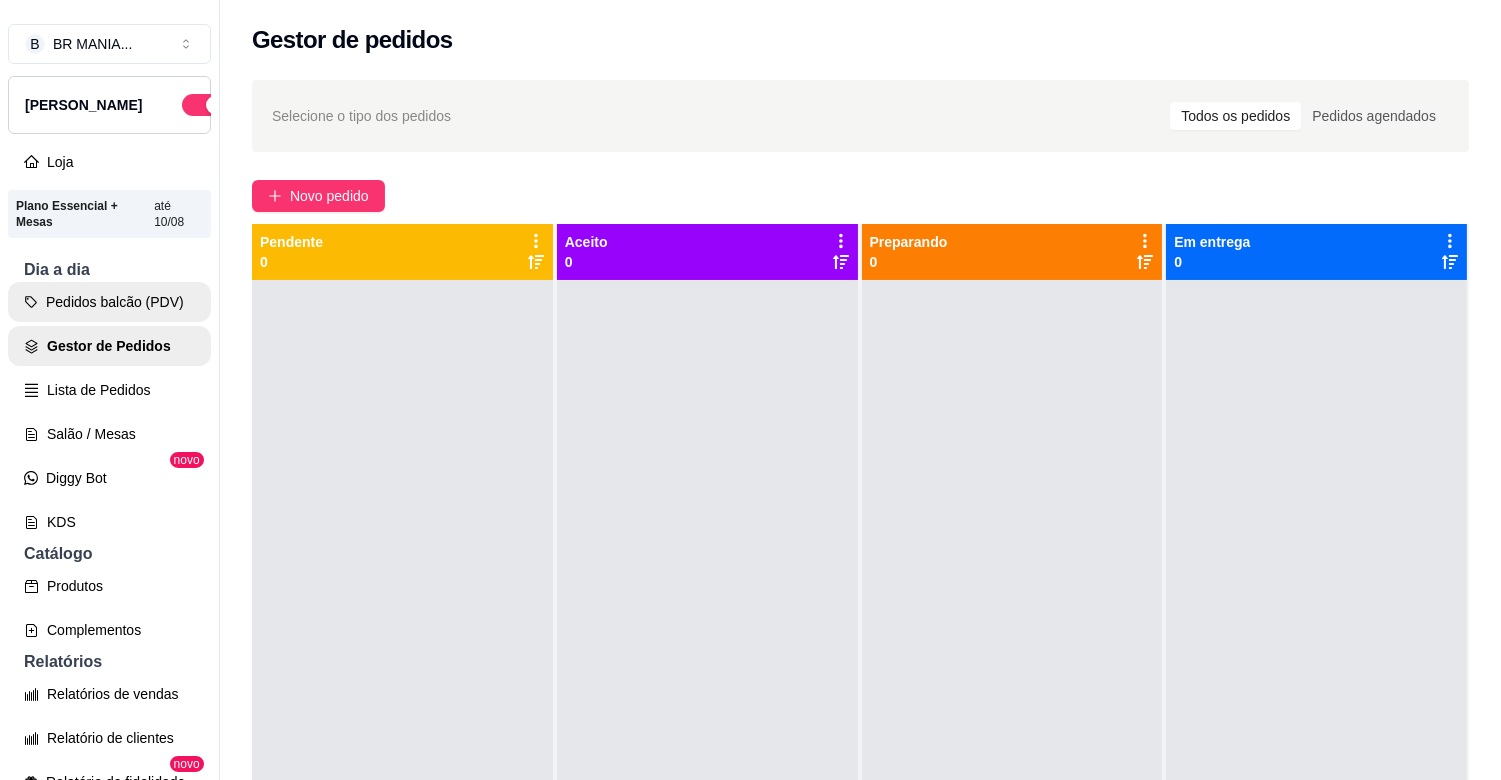 click on "Pedidos balcão (PDV)" at bounding box center (109, 302) 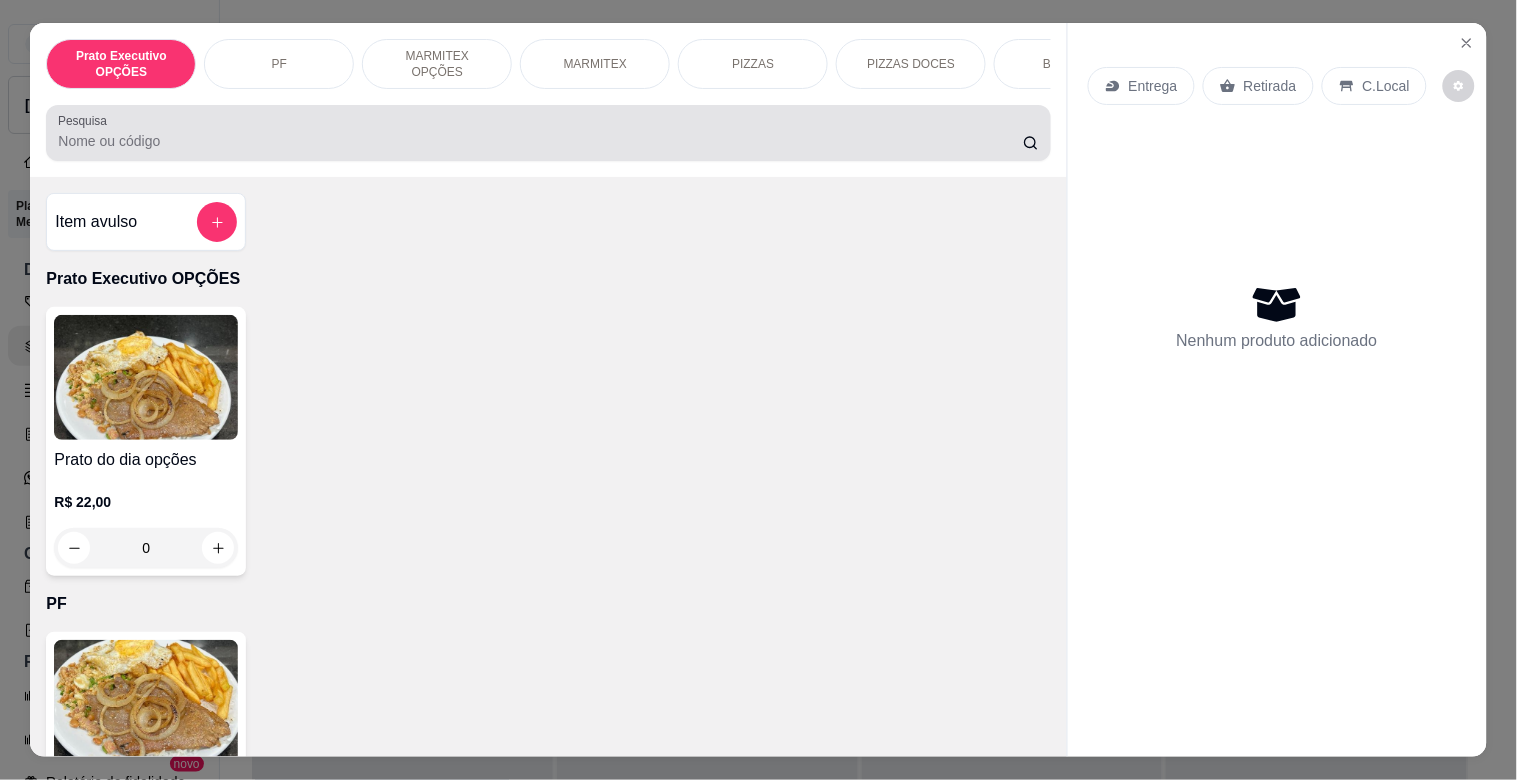 click on "Pesquisa" at bounding box center [540, 141] 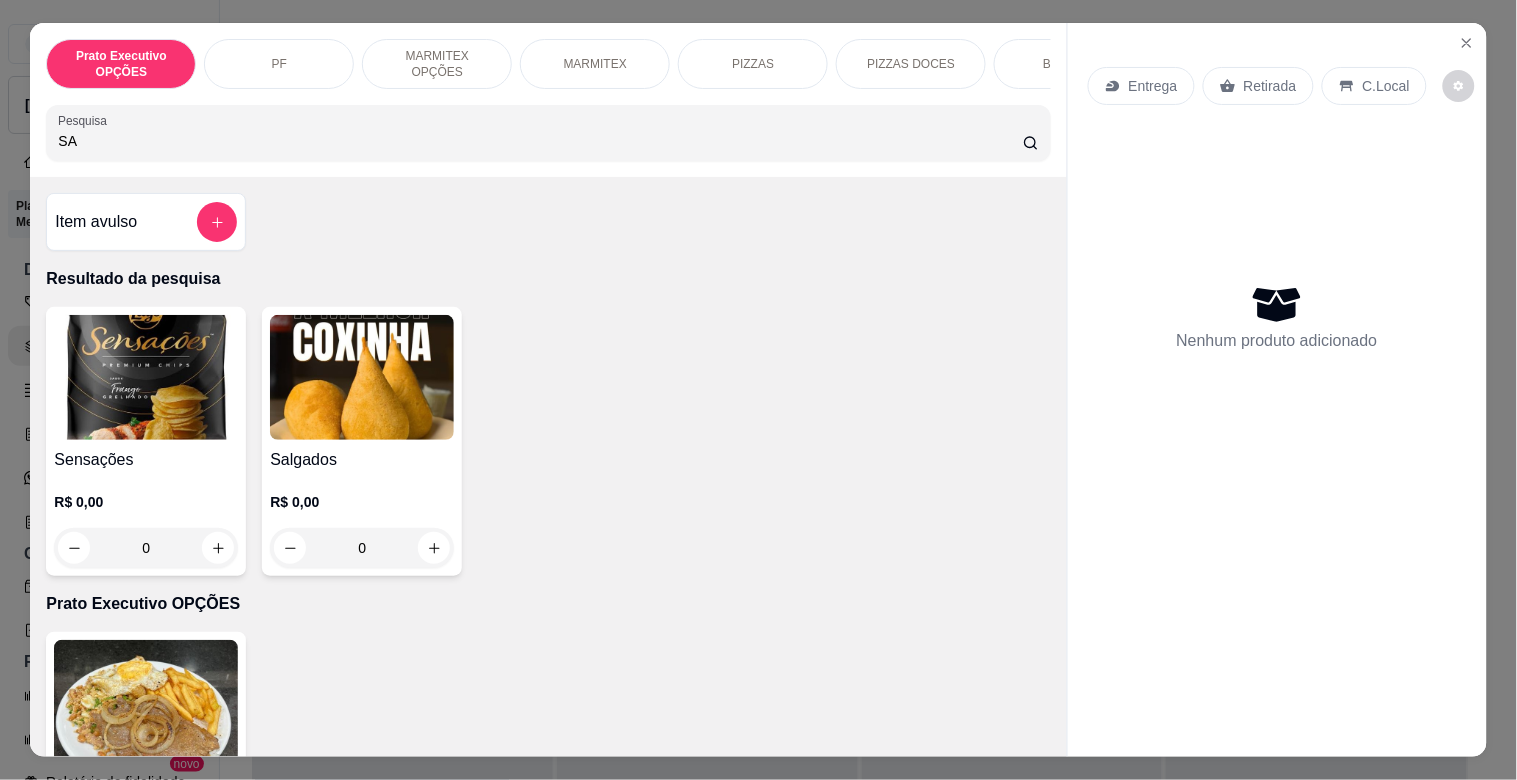 type on "S" 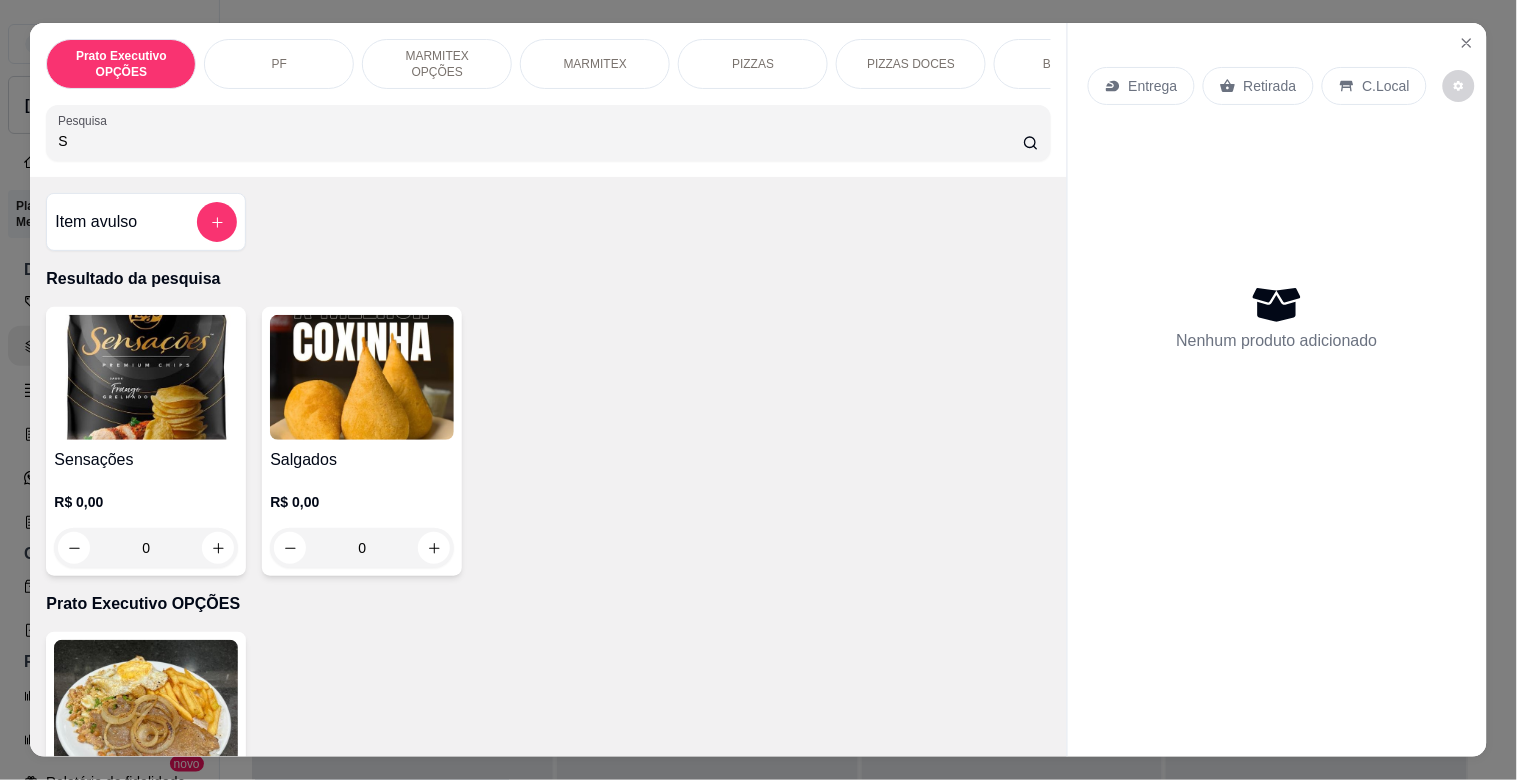 type 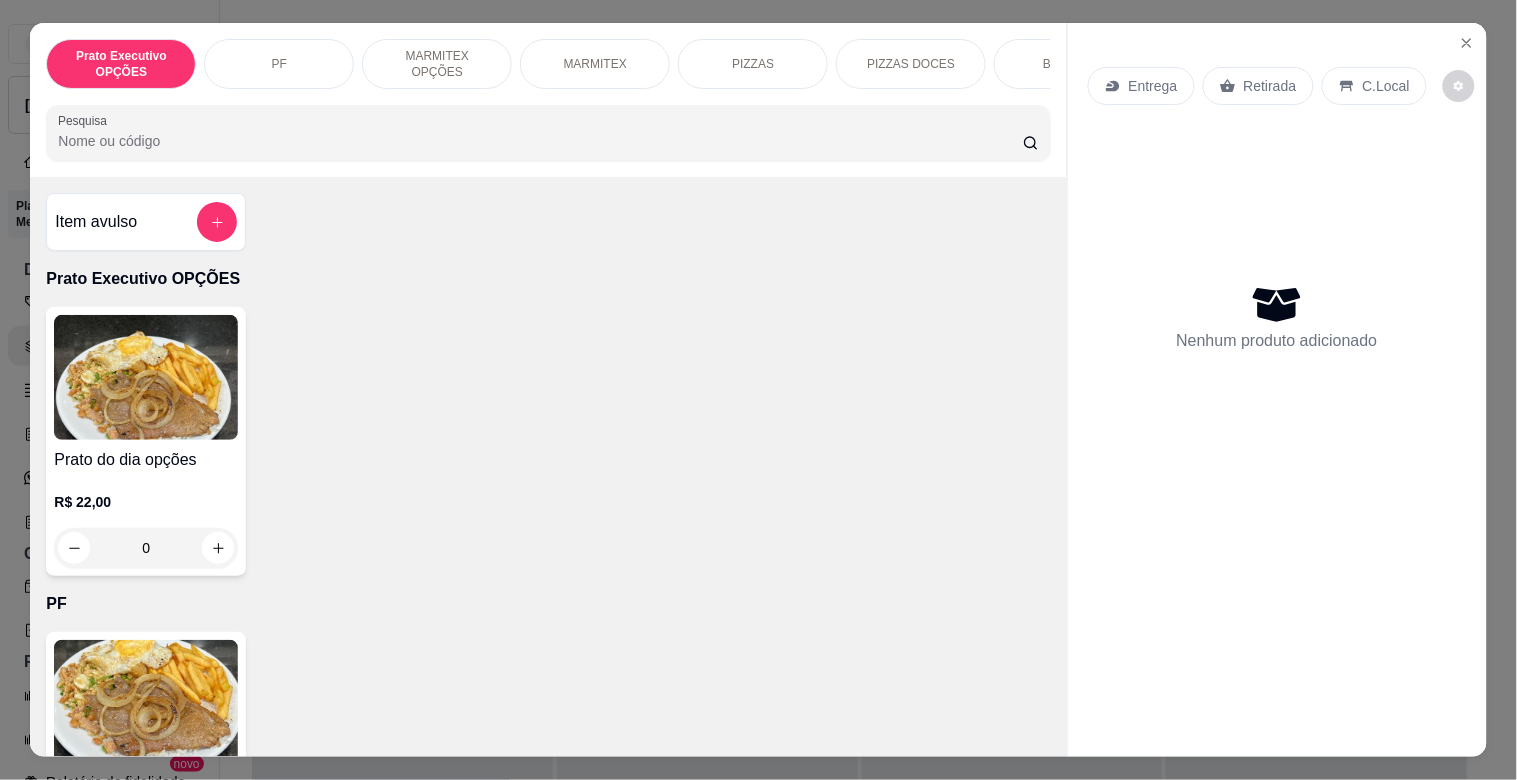 click at bounding box center [146, 702] 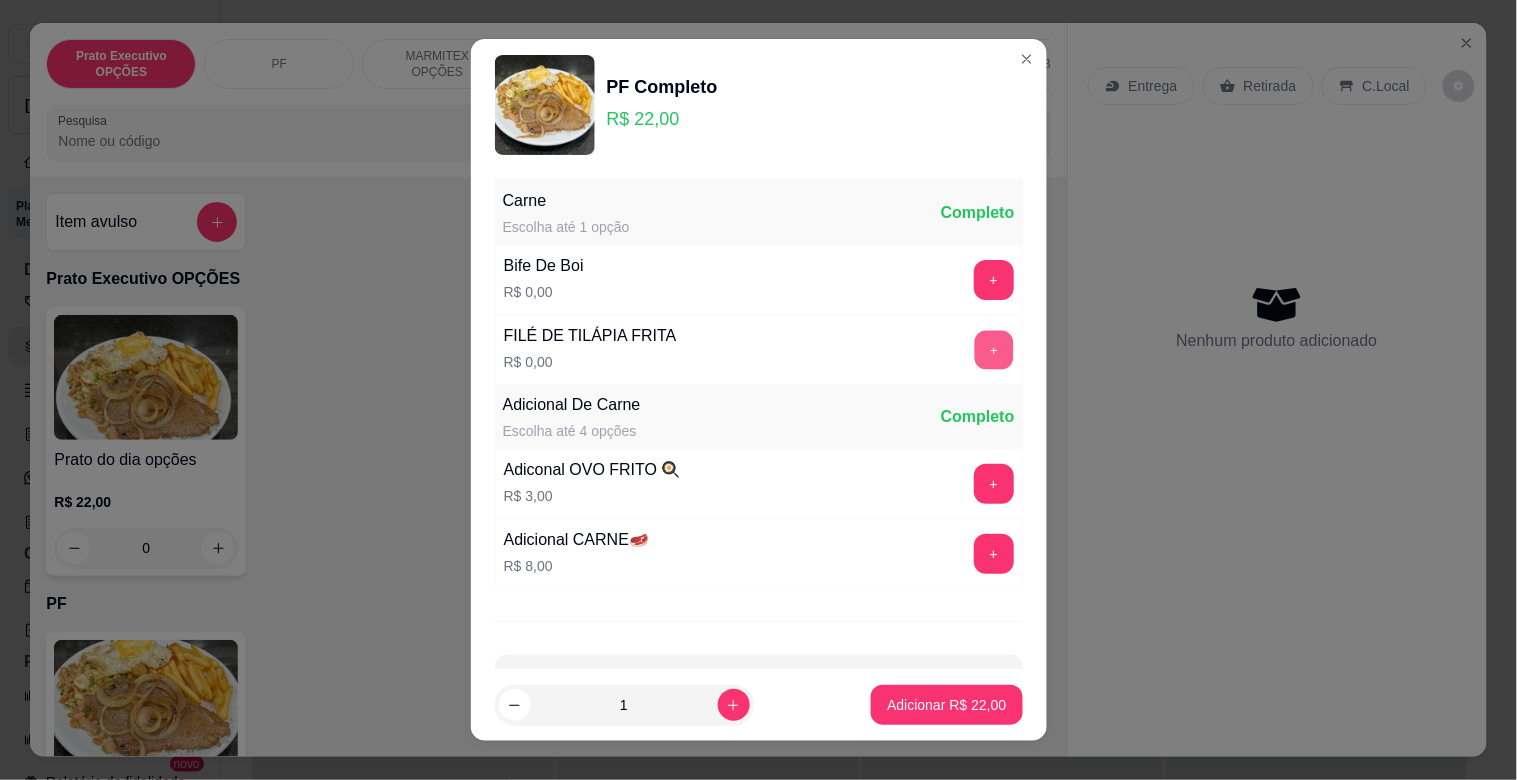 click on "+" at bounding box center [993, 350] 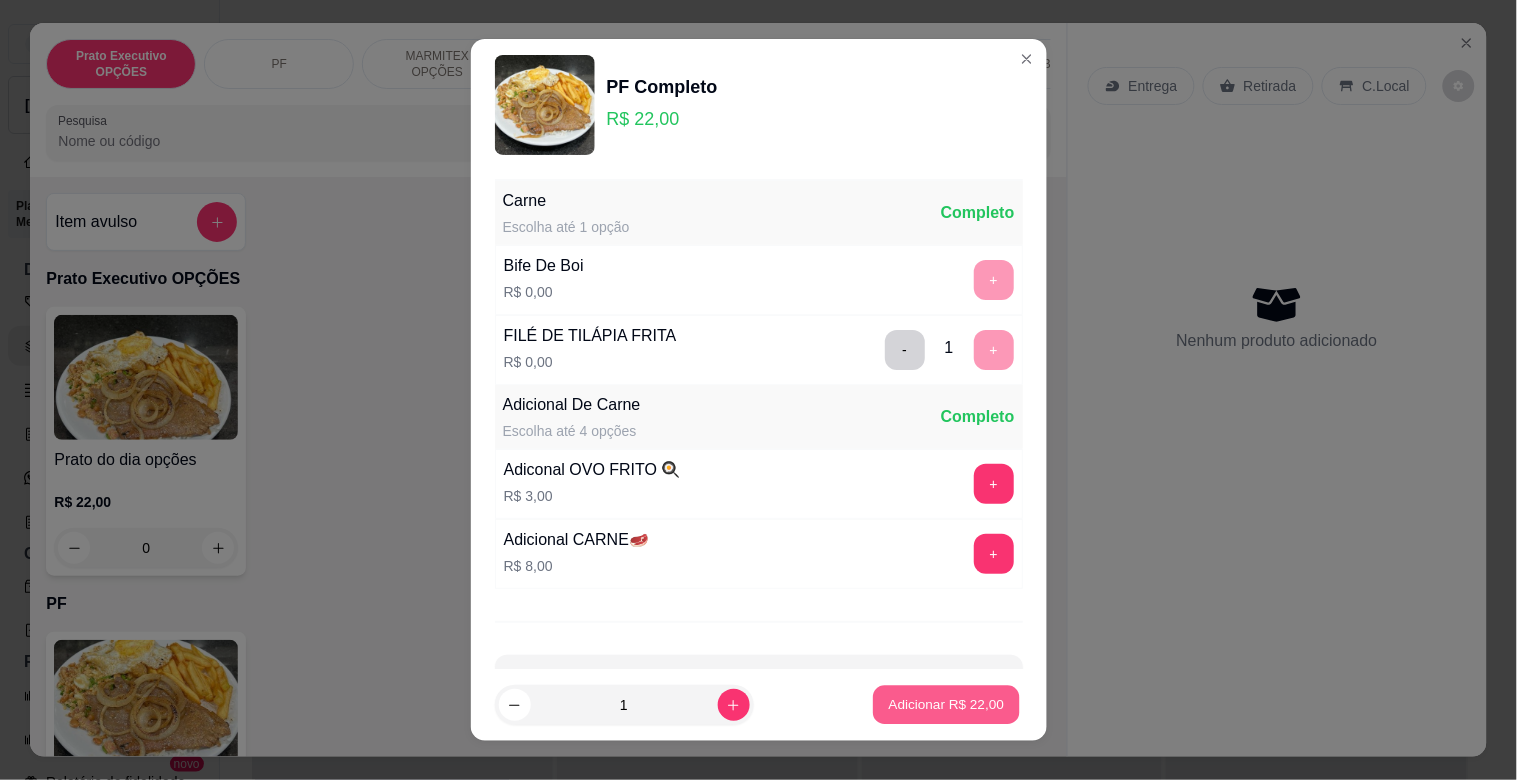 click on "Adicionar   R$ 22,00" at bounding box center (947, 704) 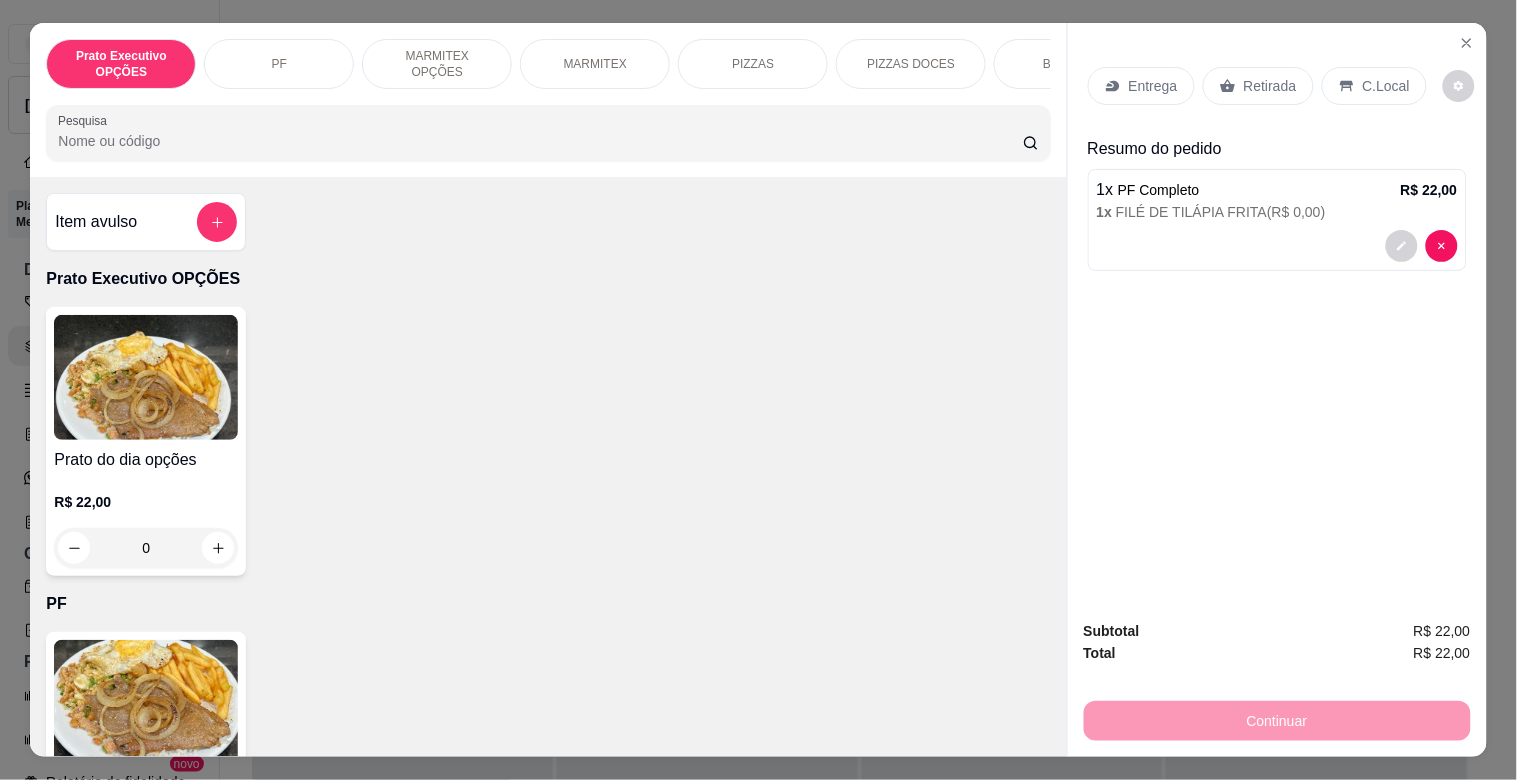click on "C.Local" at bounding box center [1386, 86] 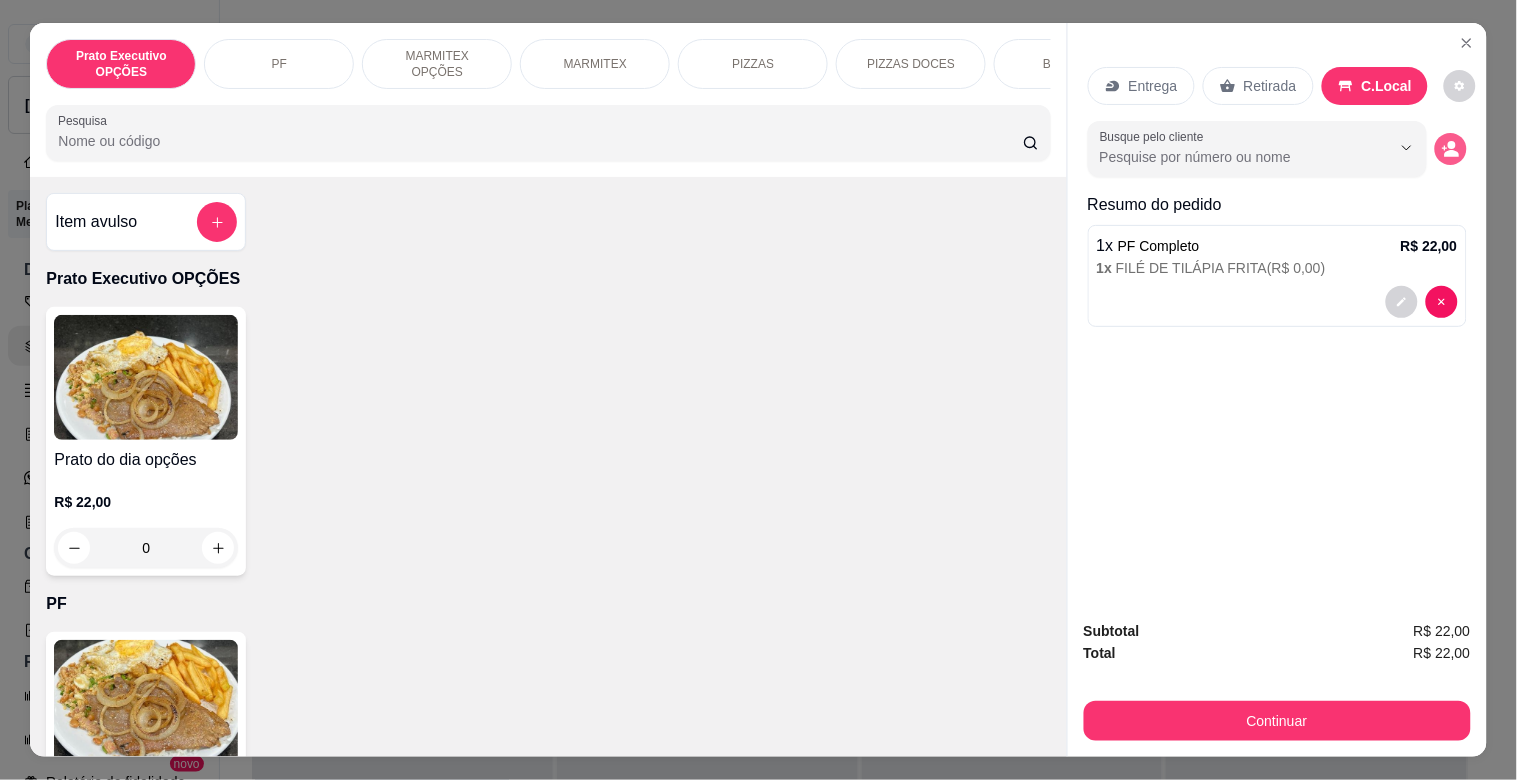 click 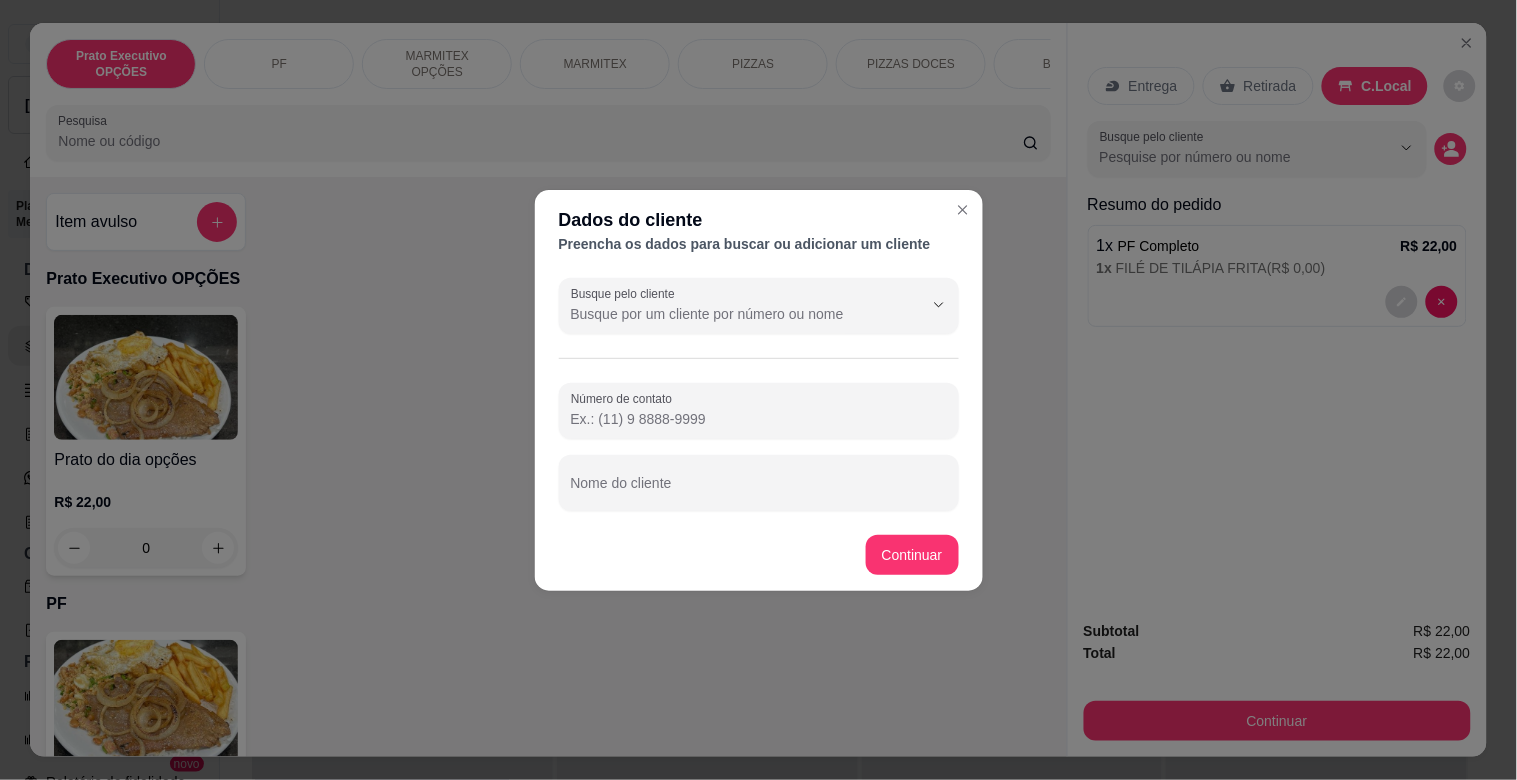 click on "Nome do cliente" at bounding box center [759, 491] 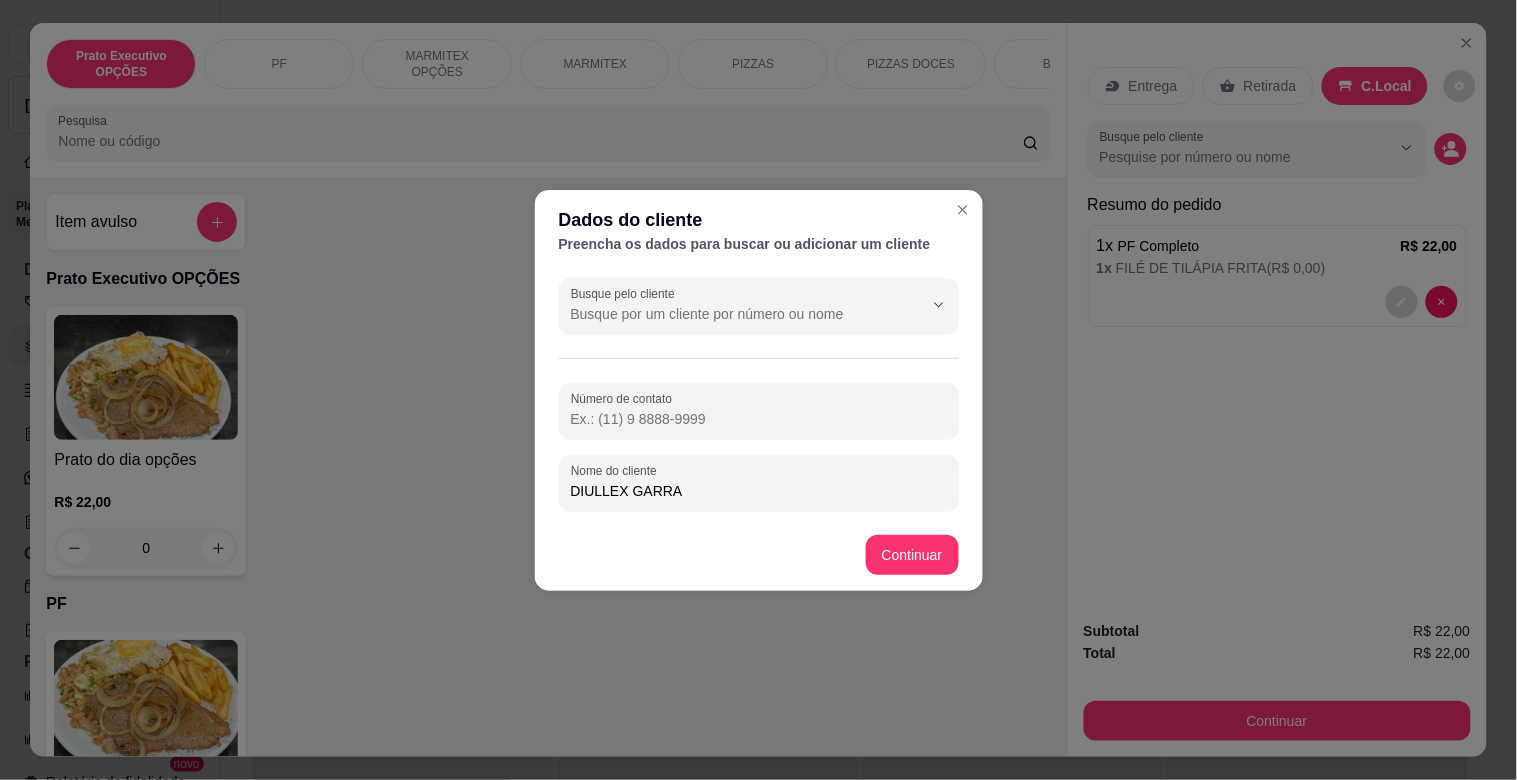 type on "DIULLEX GARRA" 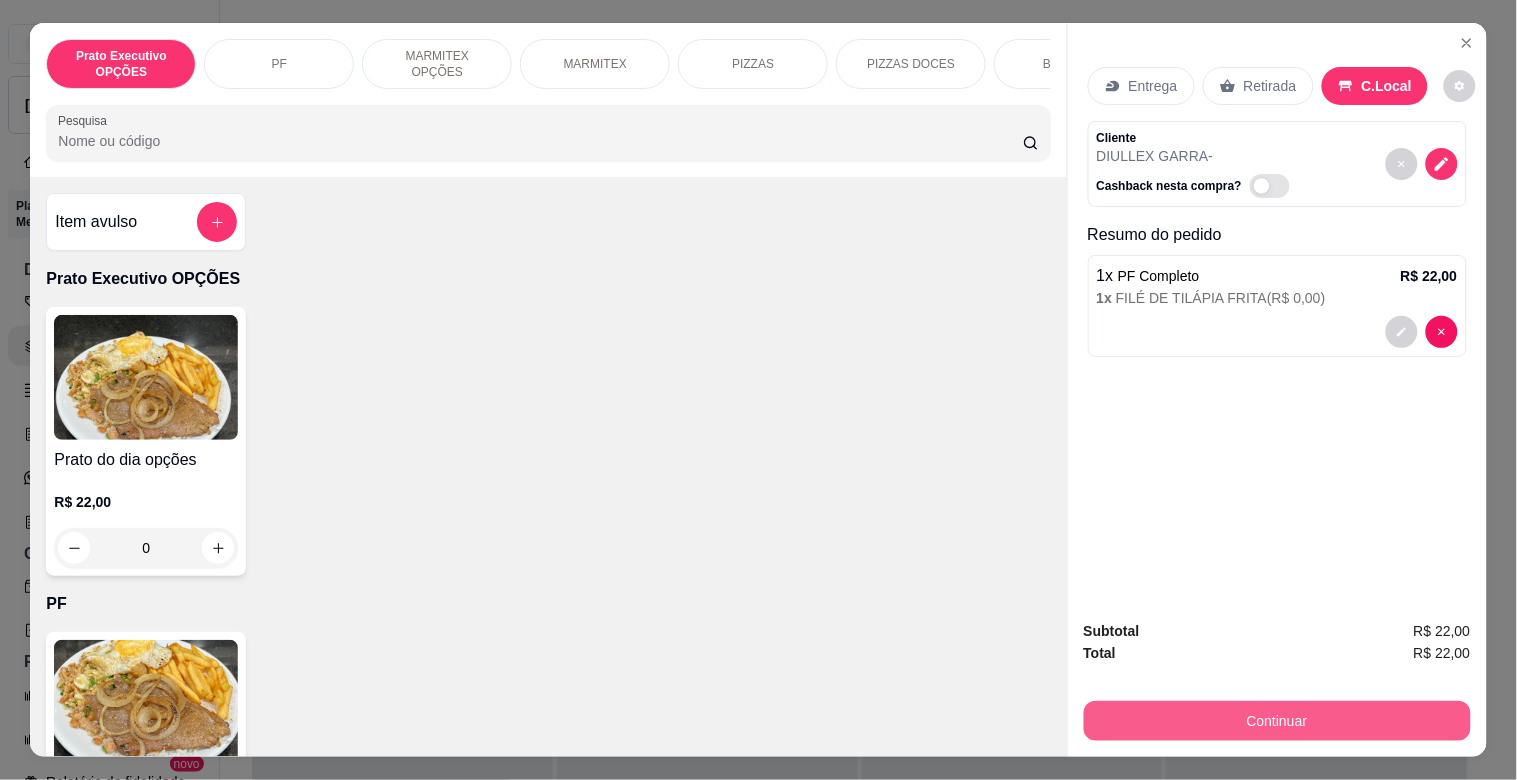click on "Continuar" at bounding box center (1277, 721) 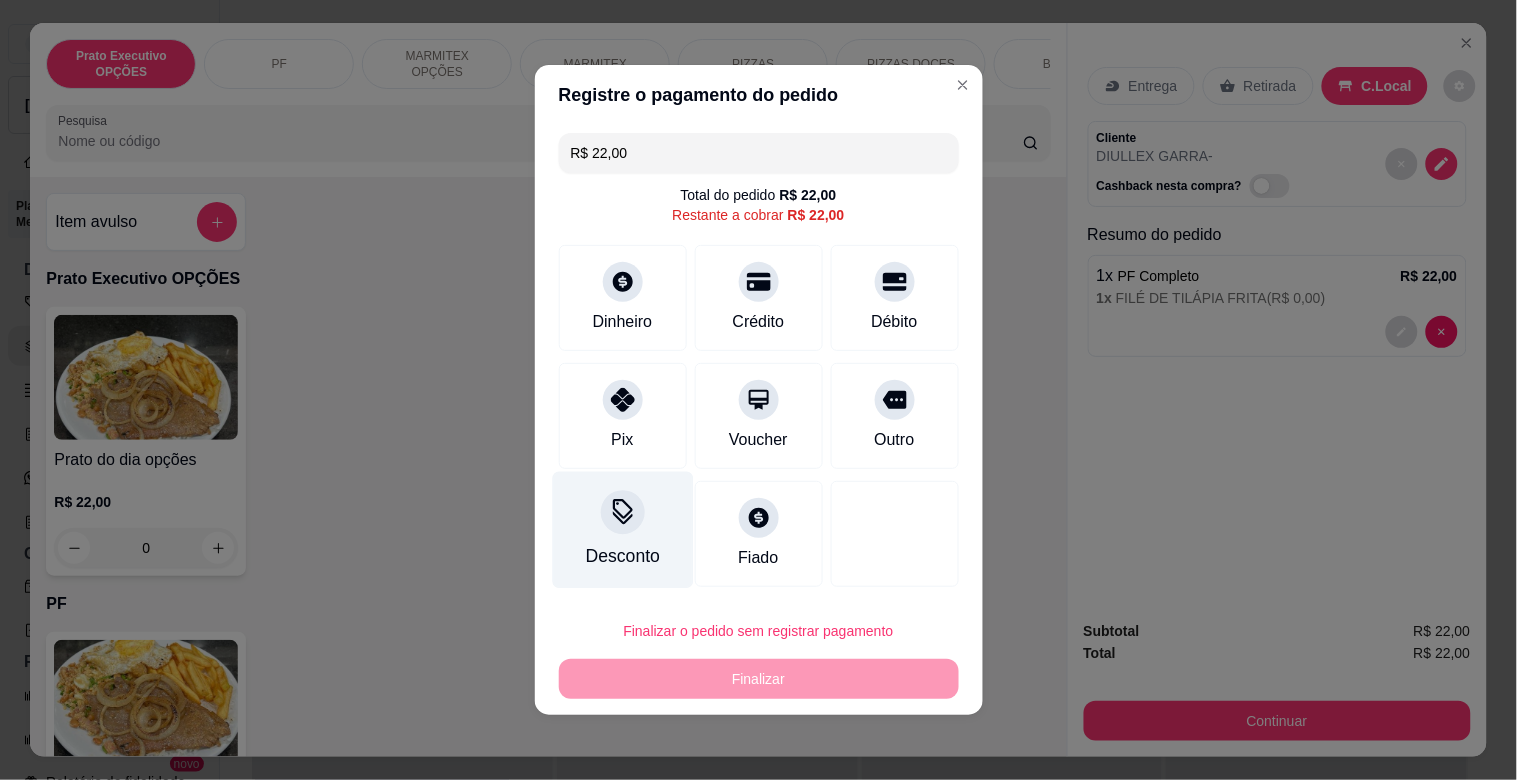drag, startPoint x: 608, startPoint y: 520, endPoint x: 620, endPoint y: 521, distance: 12.0415945 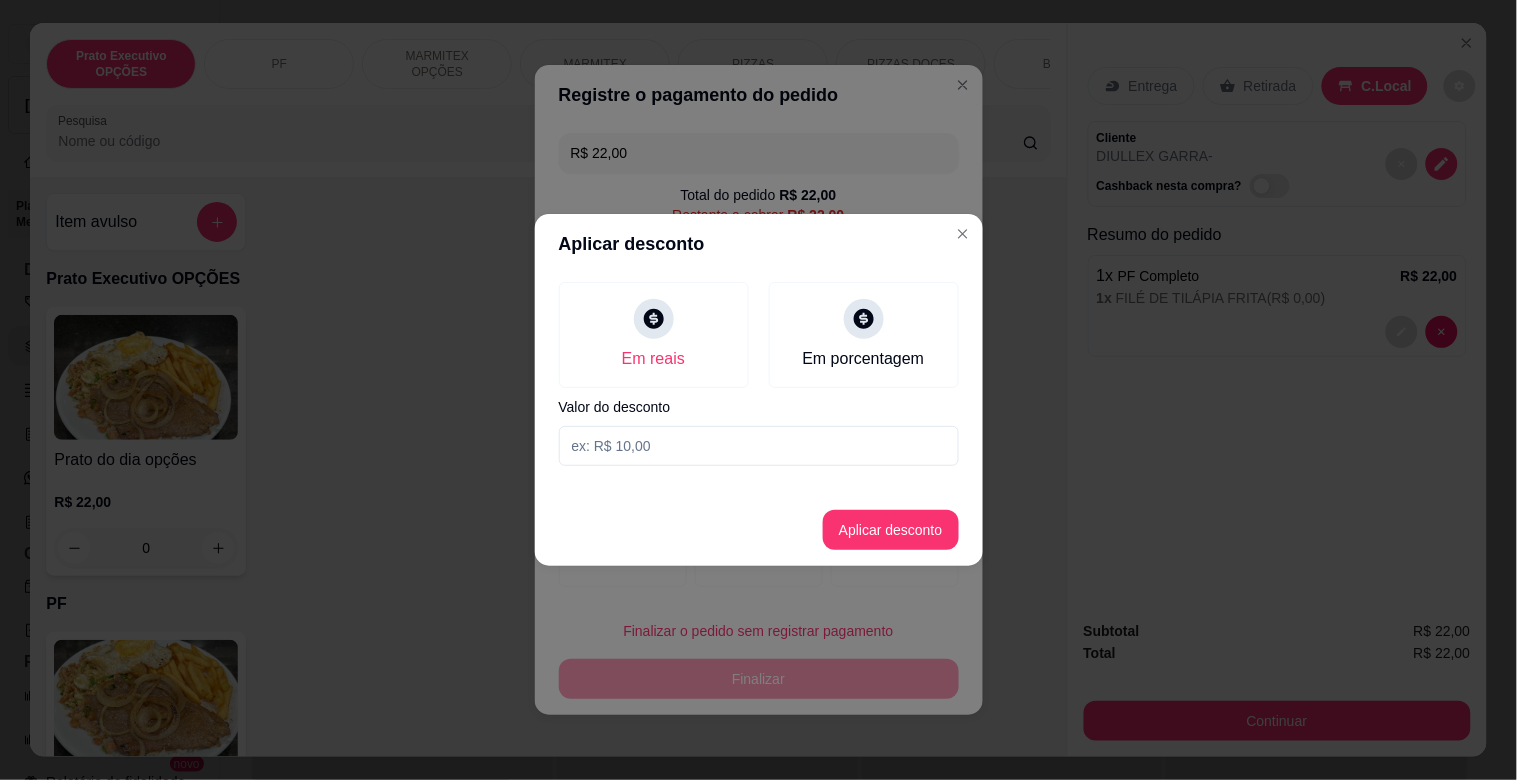 click at bounding box center [759, 446] 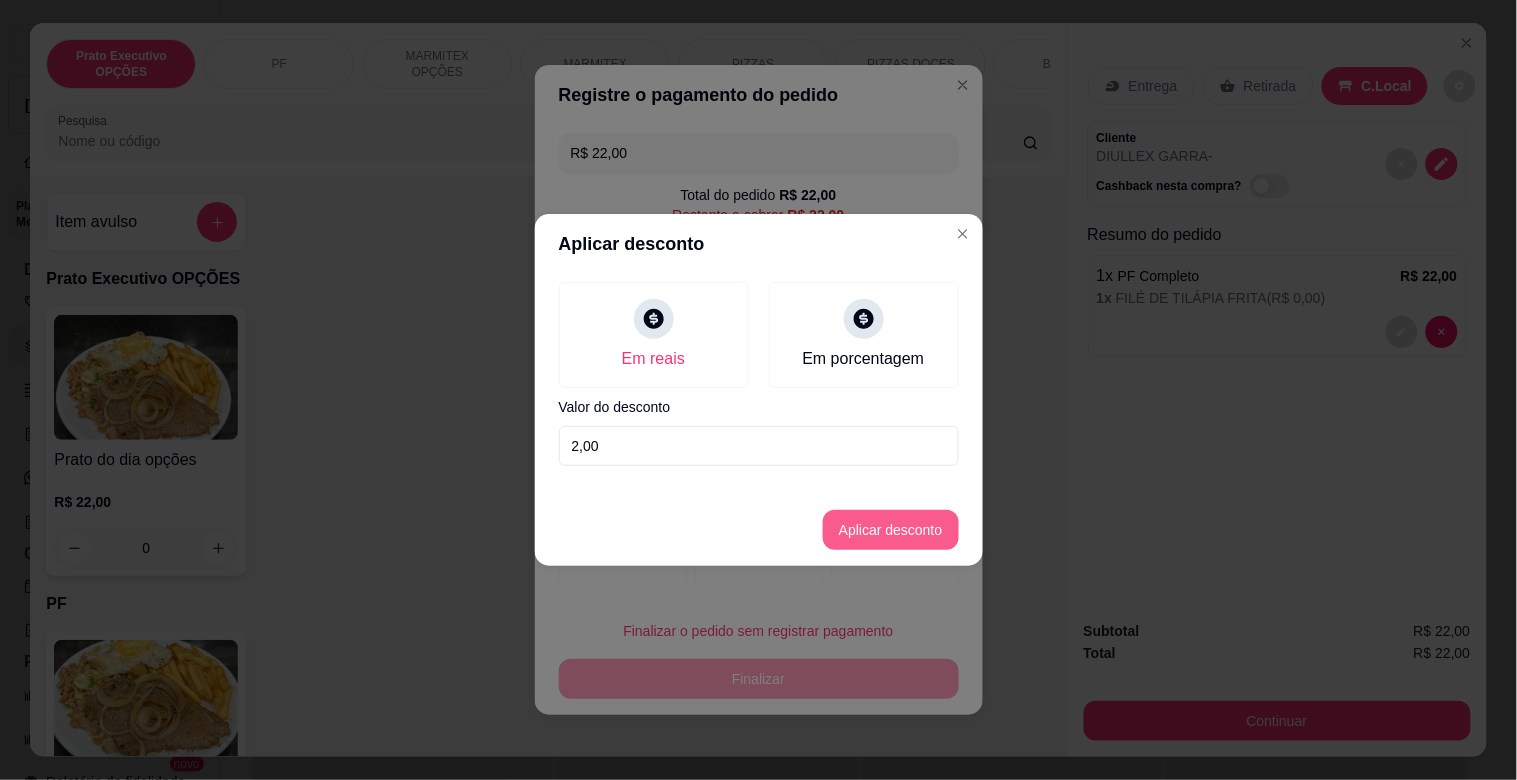 type on "2,00" 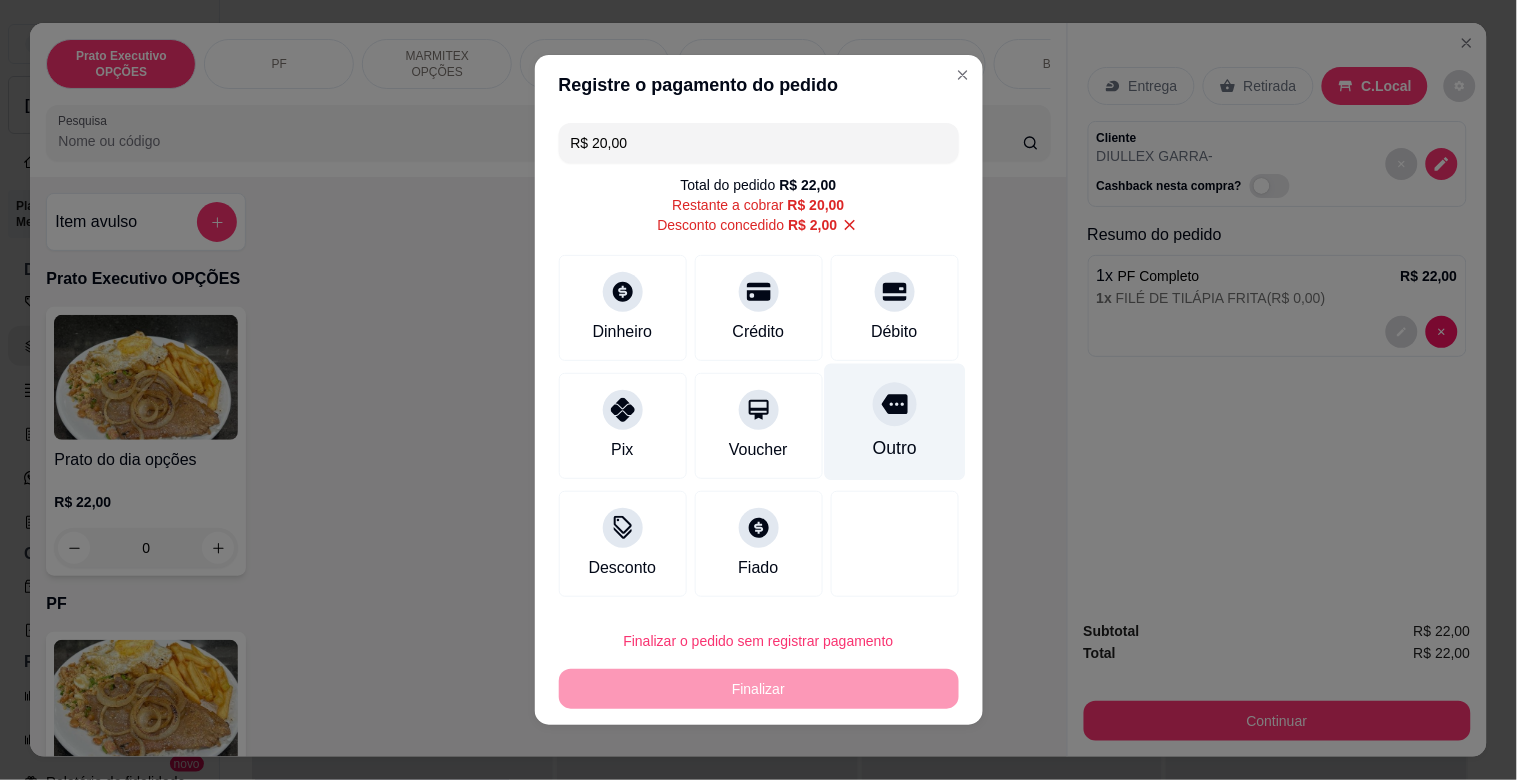 click at bounding box center [895, 404] 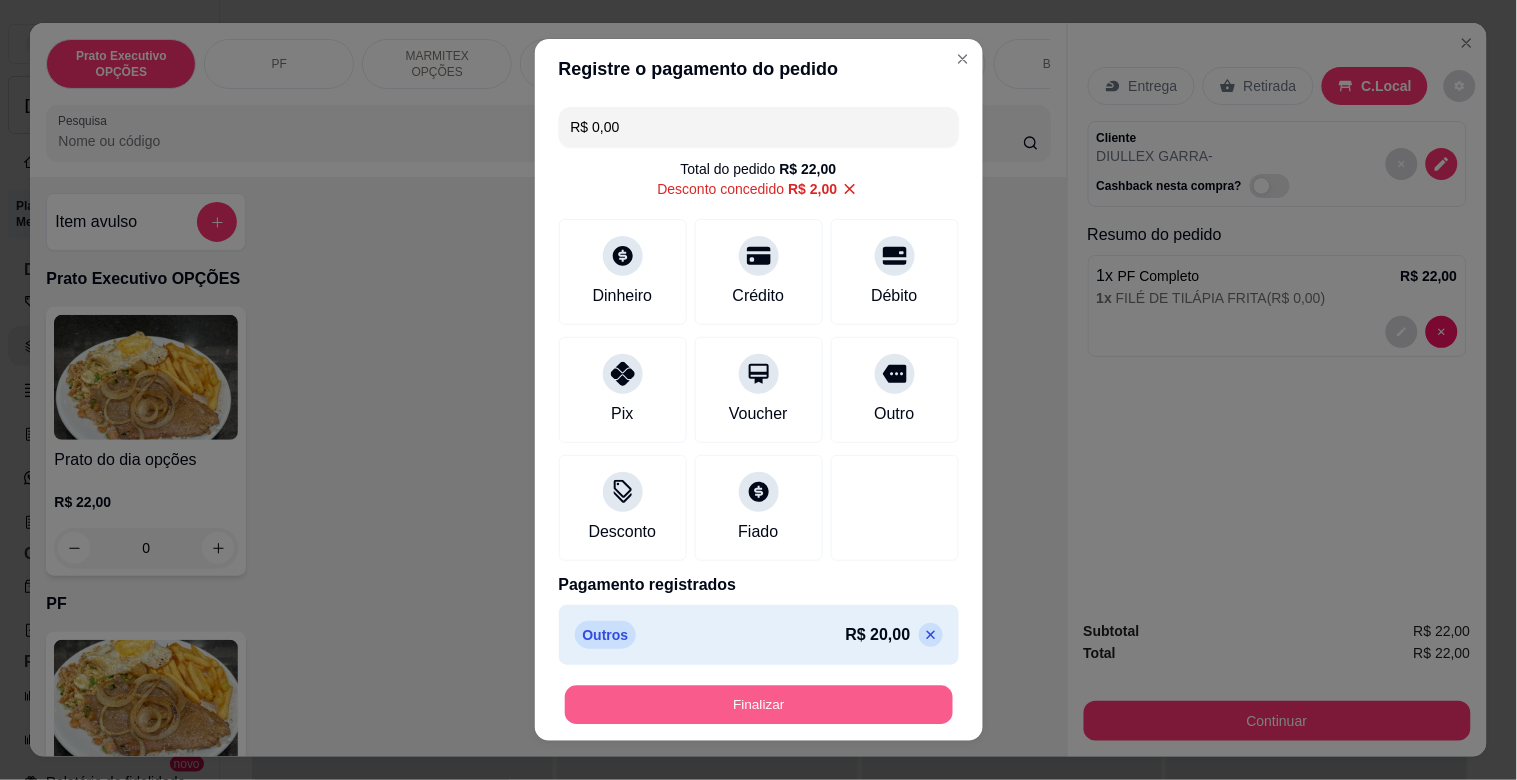 click on "Finalizar" at bounding box center [759, 705] 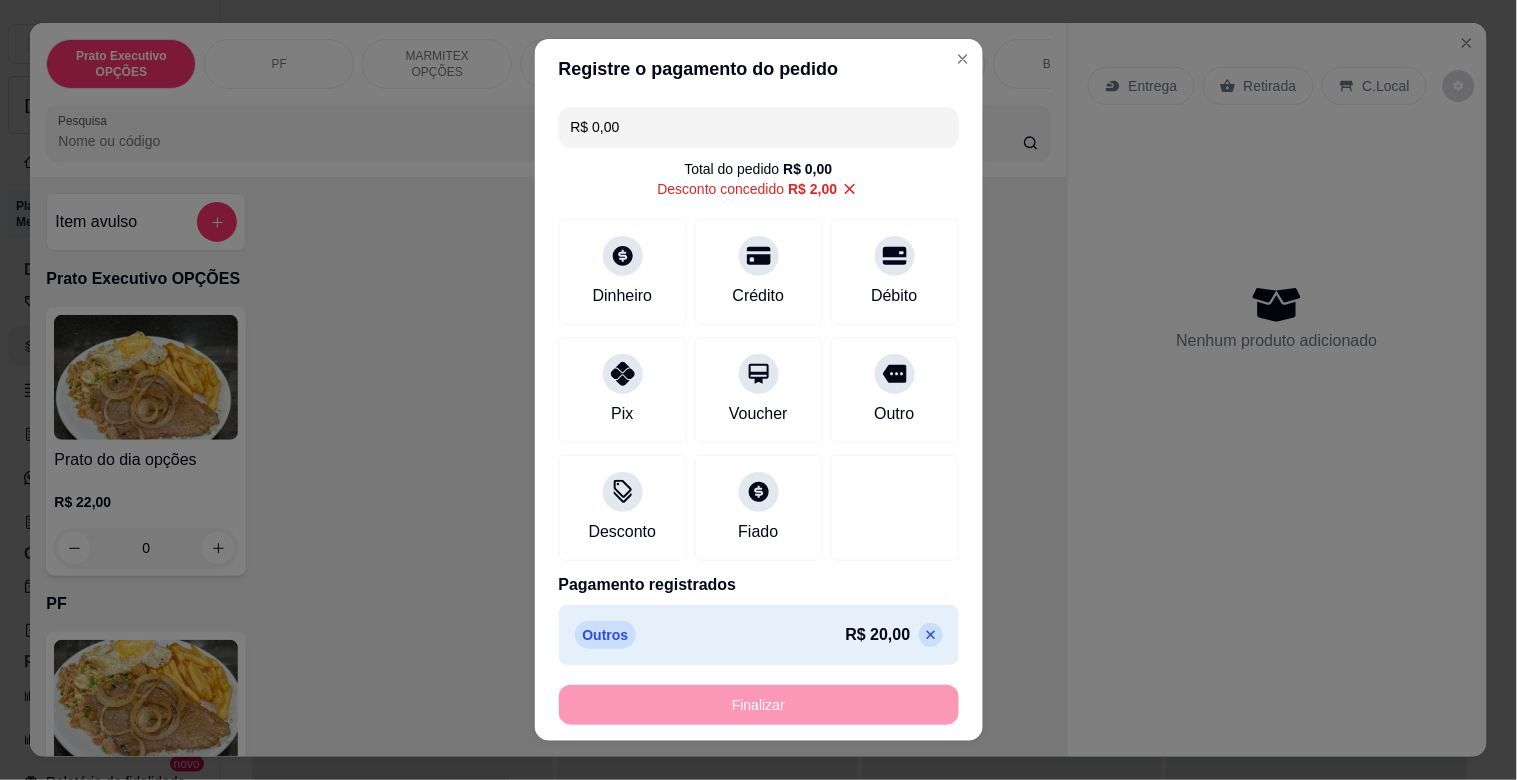 type on "-R$ 22,00" 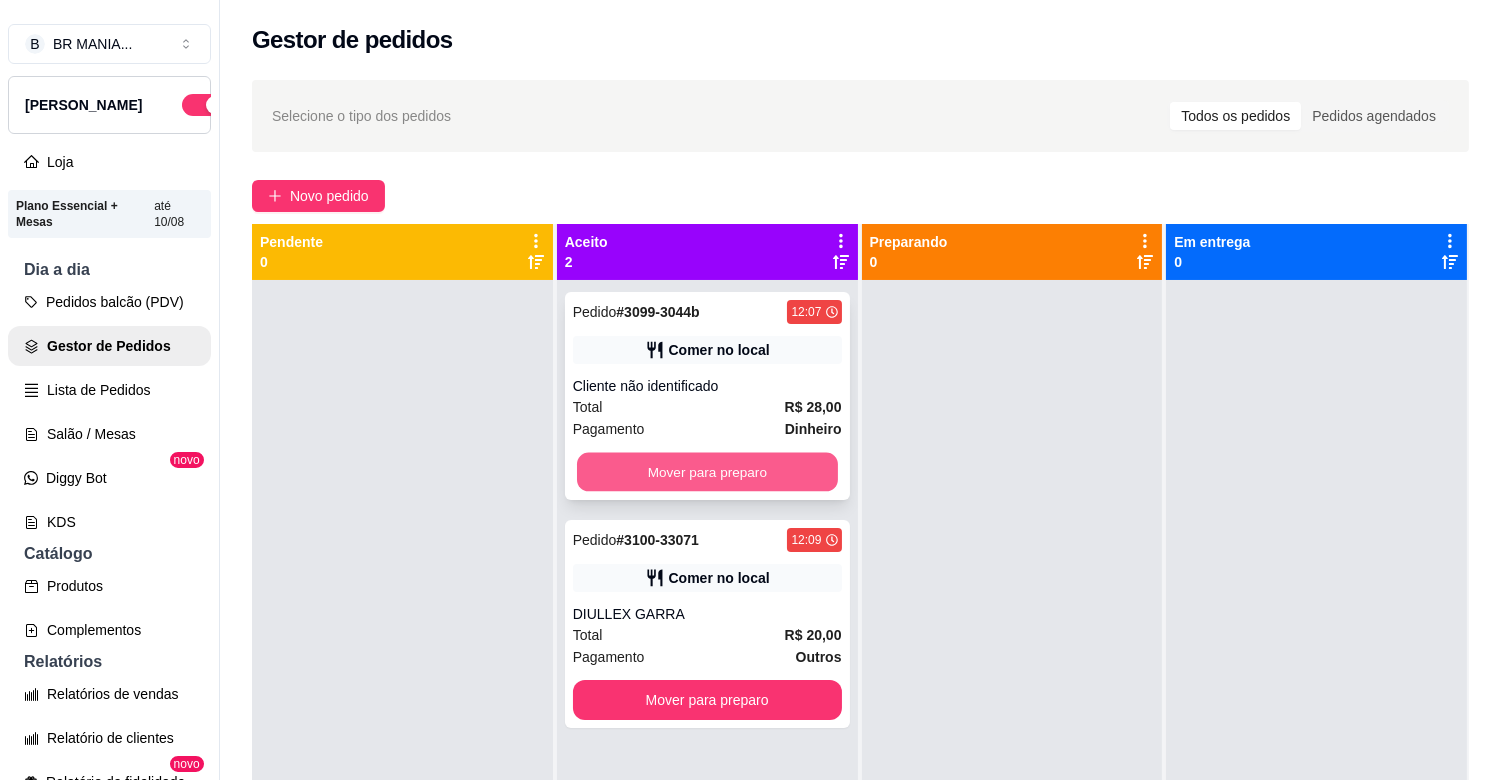 click on "Mover para preparo" at bounding box center [707, 472] 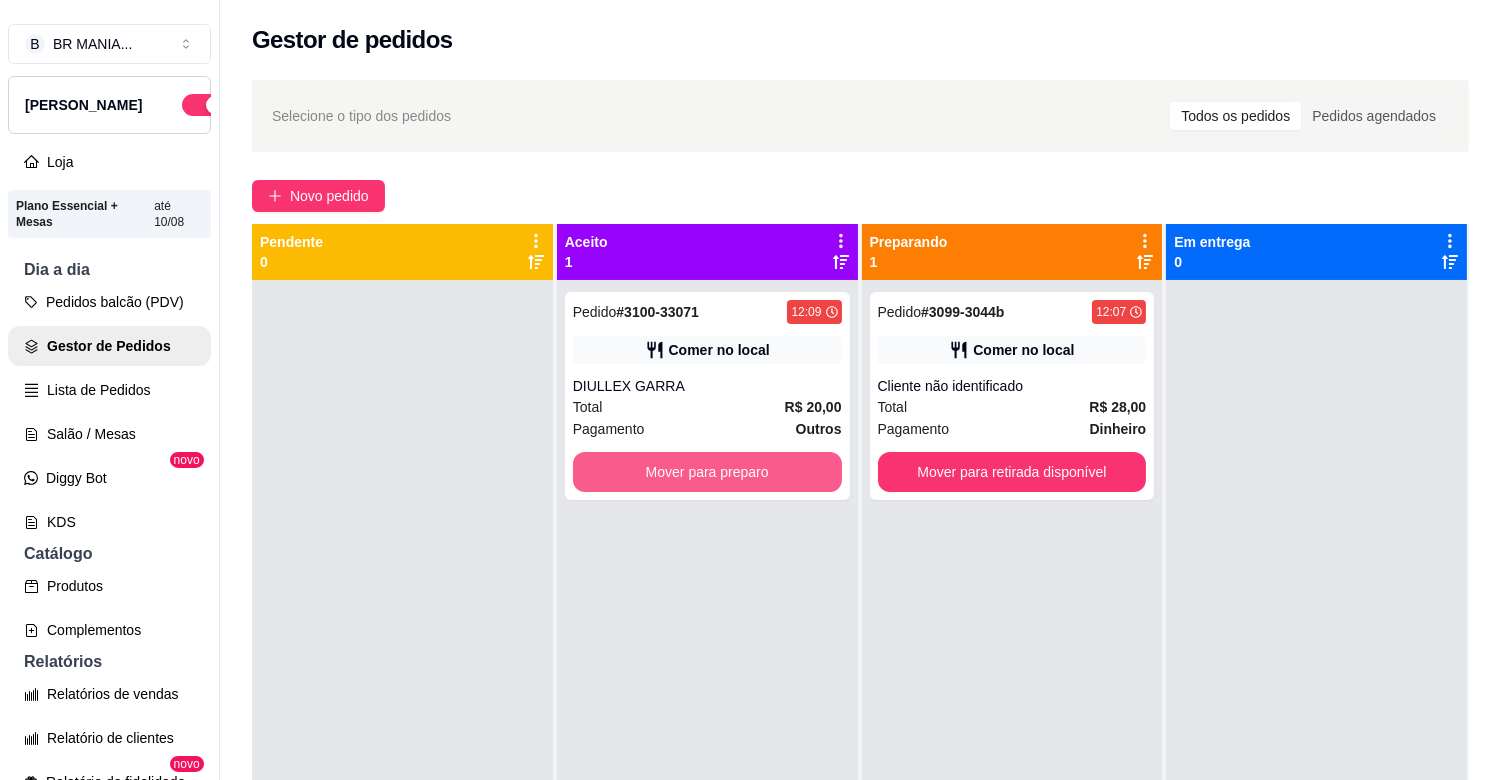 click on "Mover para preparo" at bounding box center [707, 472] 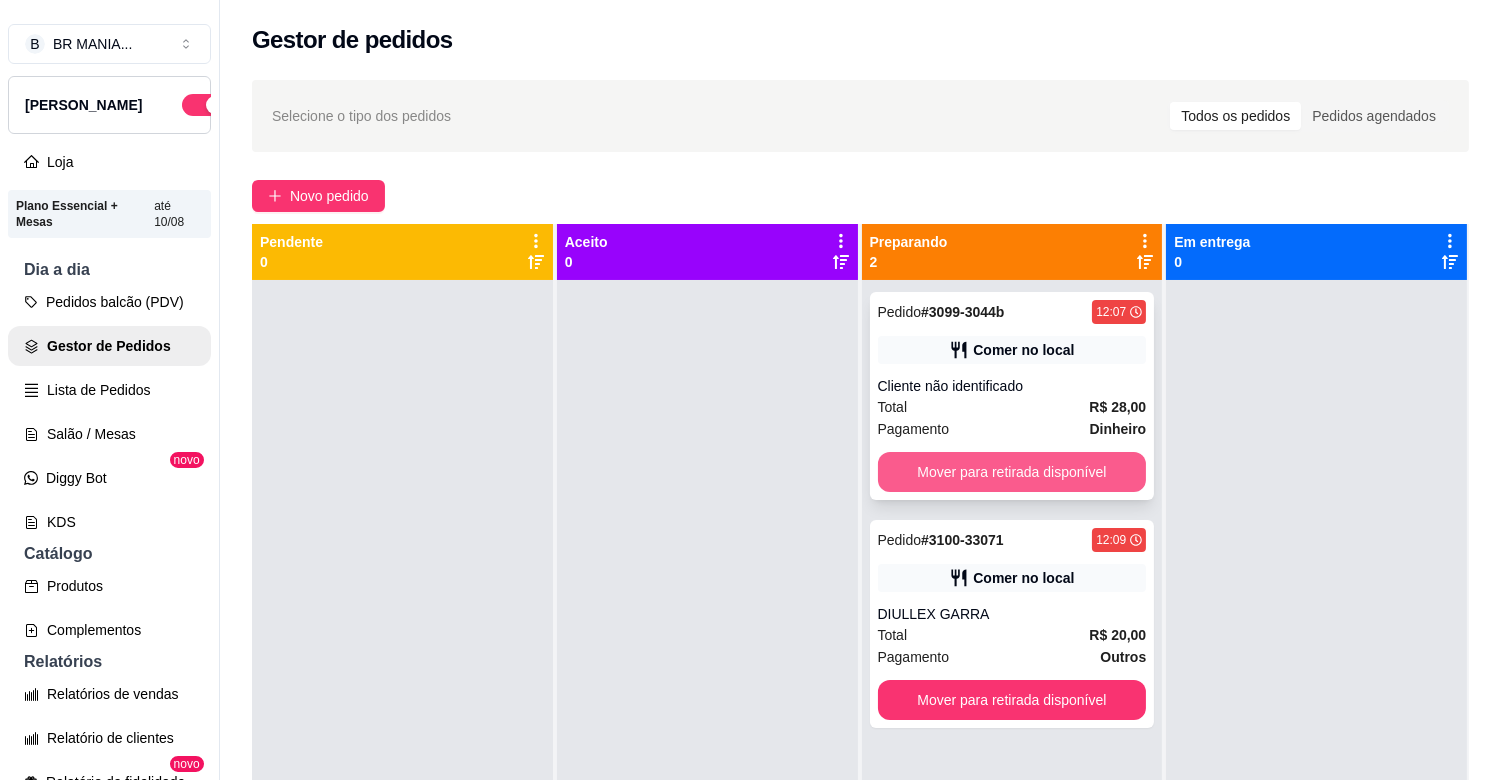 click on "Mover para retirada disponível" at bounding box center (1012, 472) 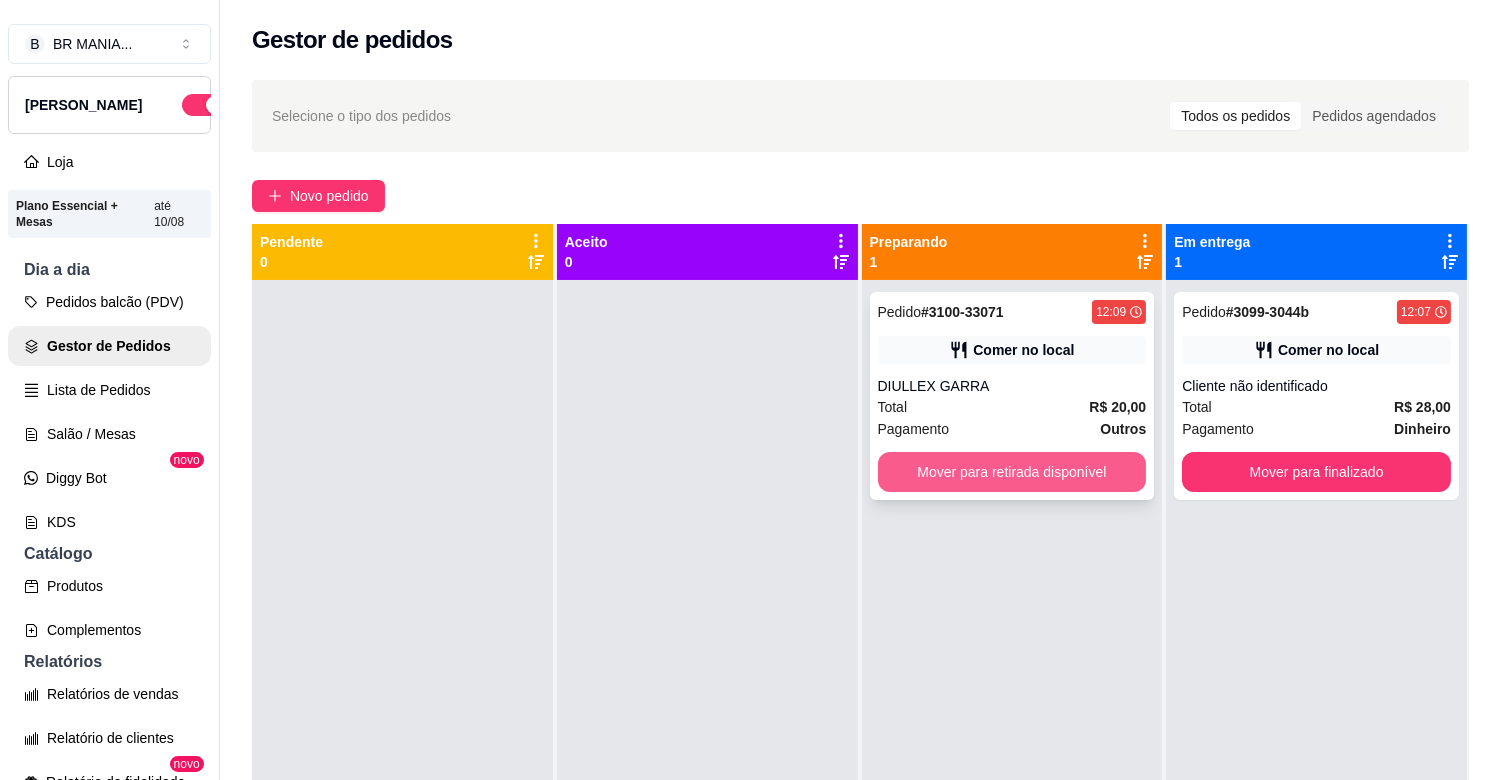 click on "Mover para retirada disponível" at bounding box center (1012, 472) 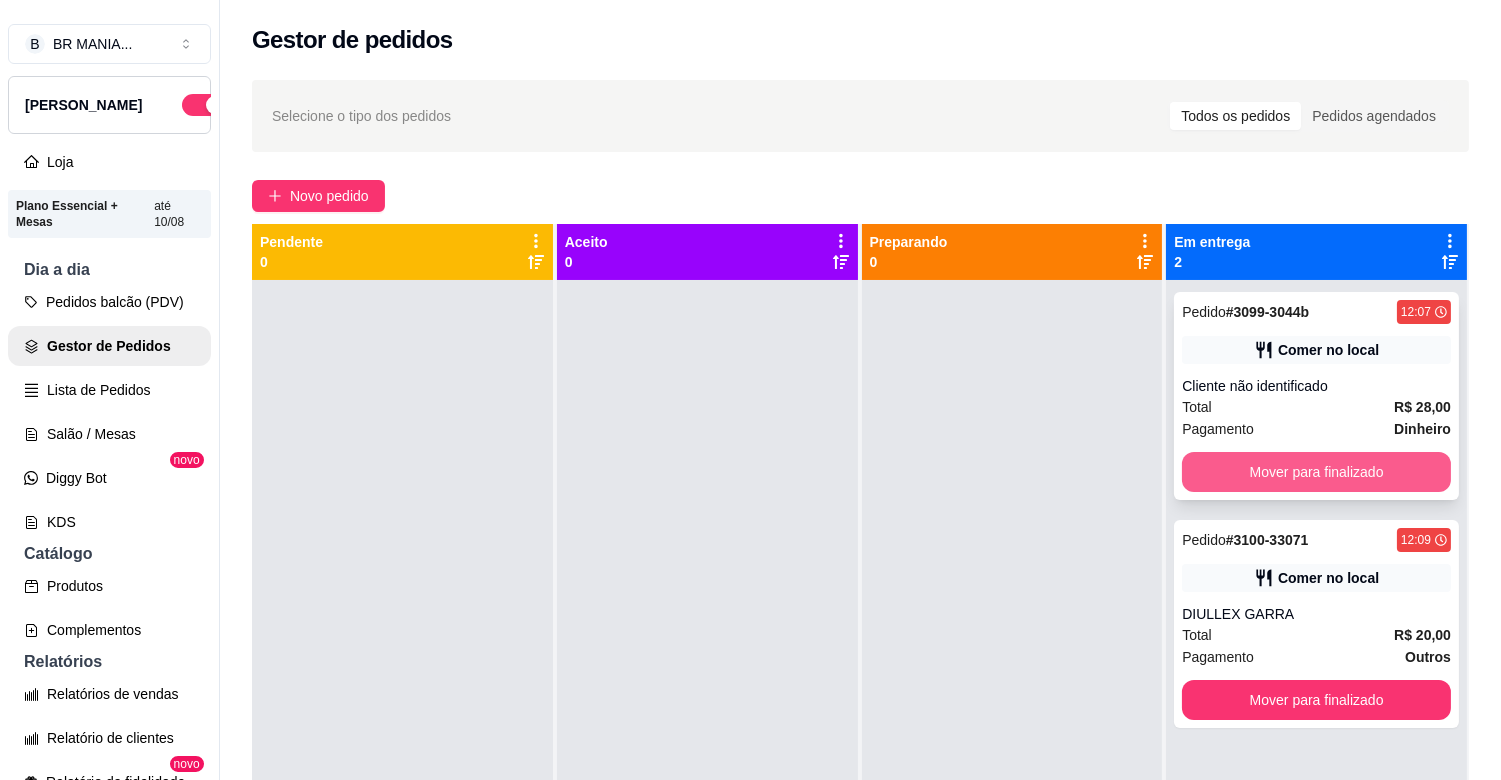 click on "Mover para finalizado" at bounding box center [1316, 472] 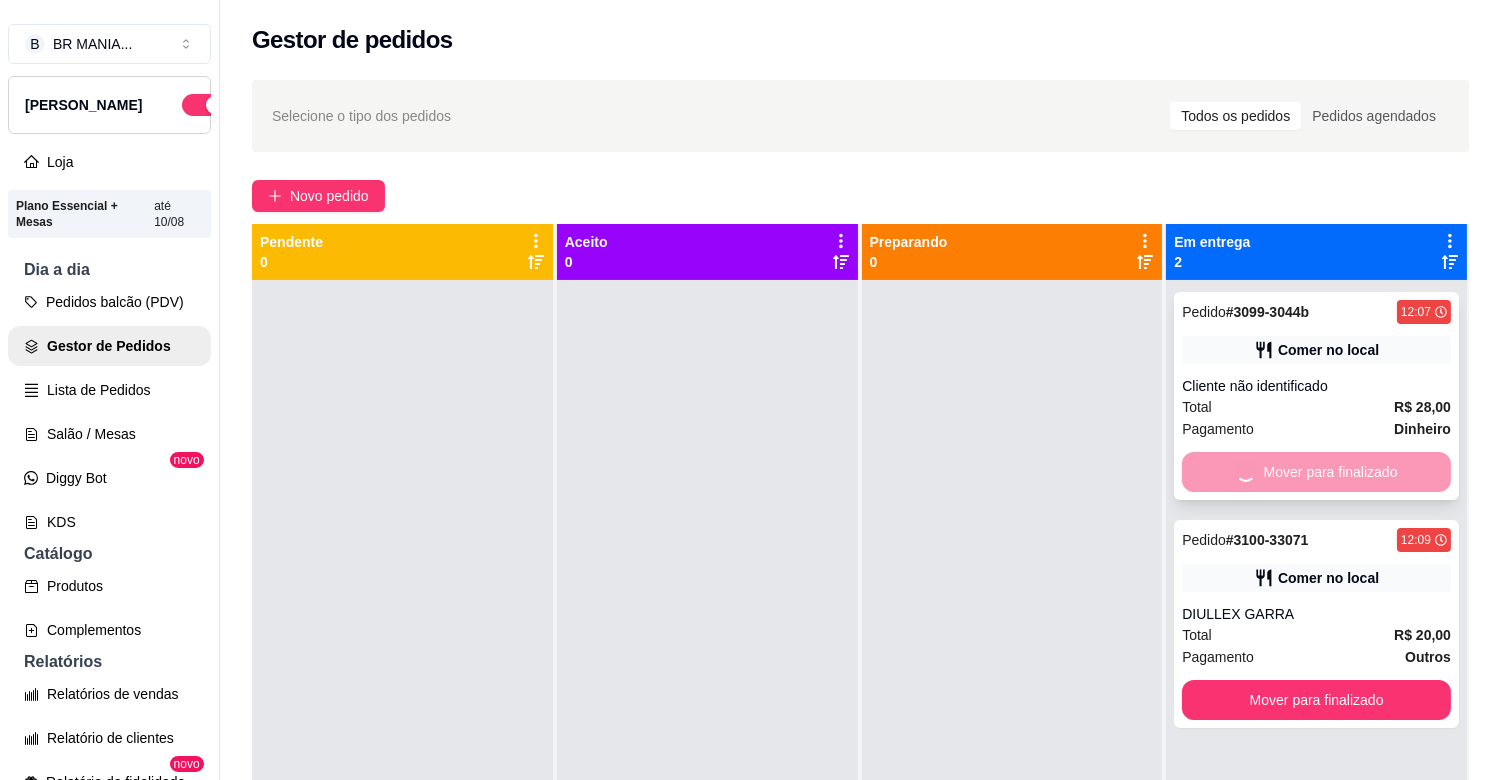 click on "Mover para finalizado" at bounding box center (1316, 700) 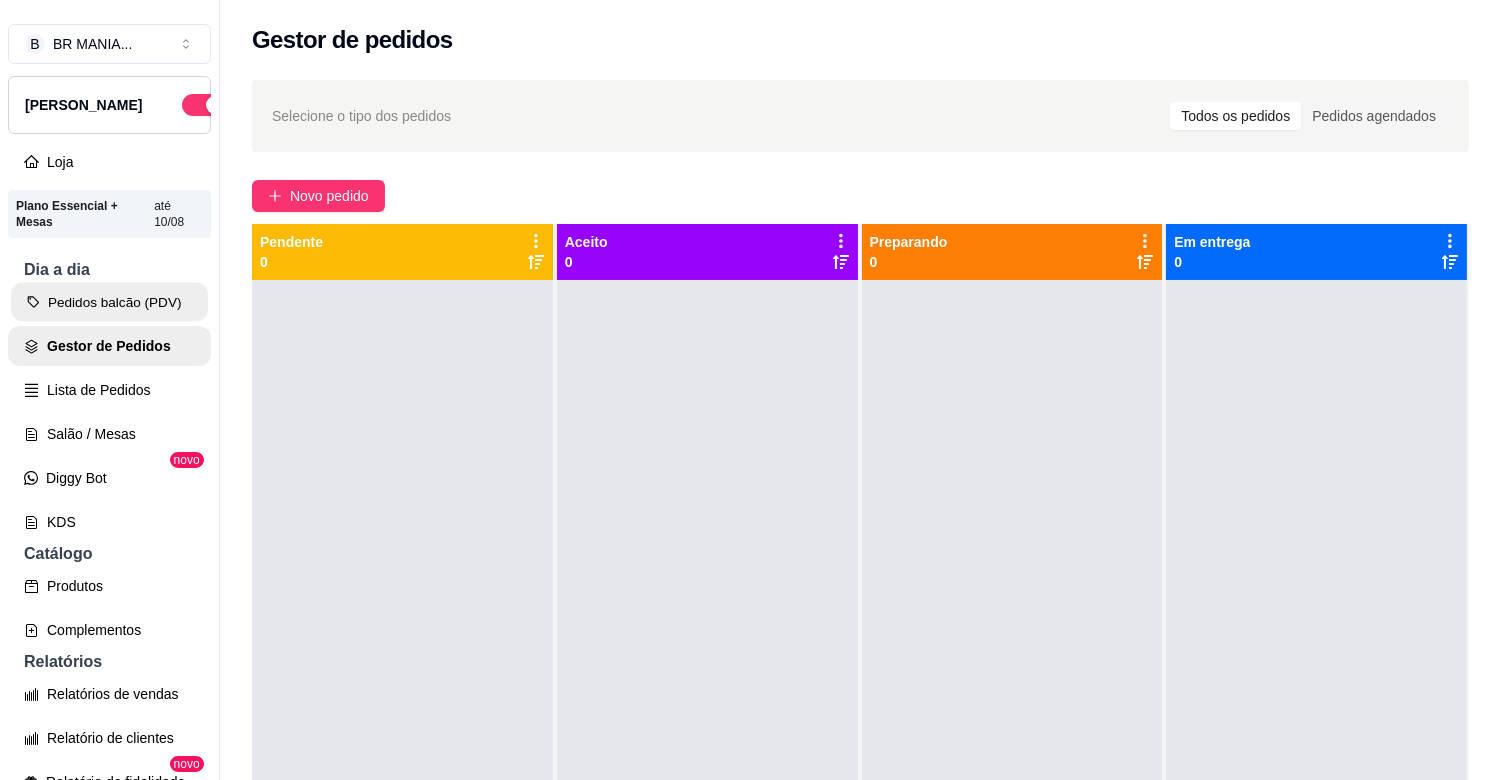 click on "Pedidos balcão (PDV)" at bounding box center [109, 302] 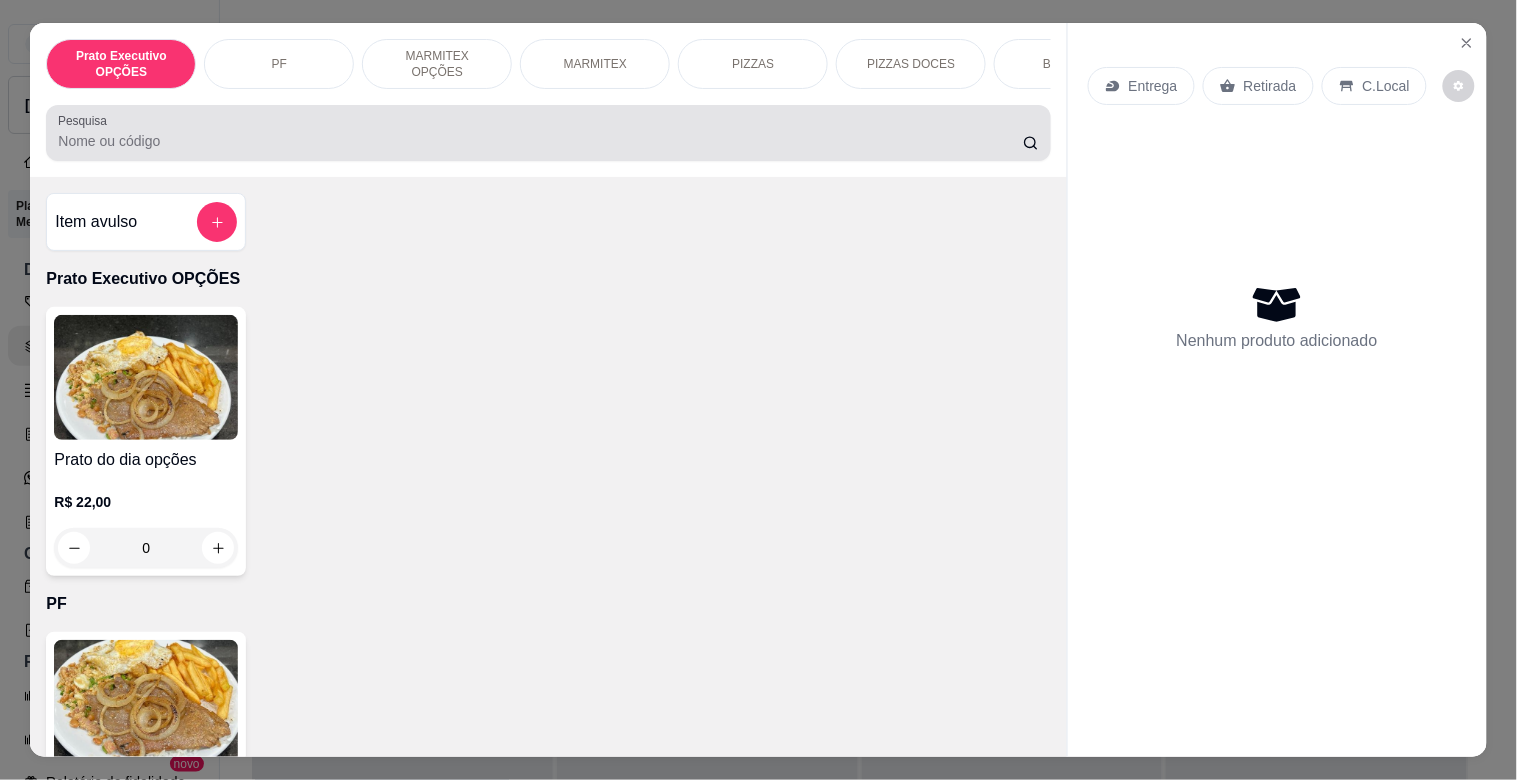 click on "Pesquisa" at bounding box center [540, 141] 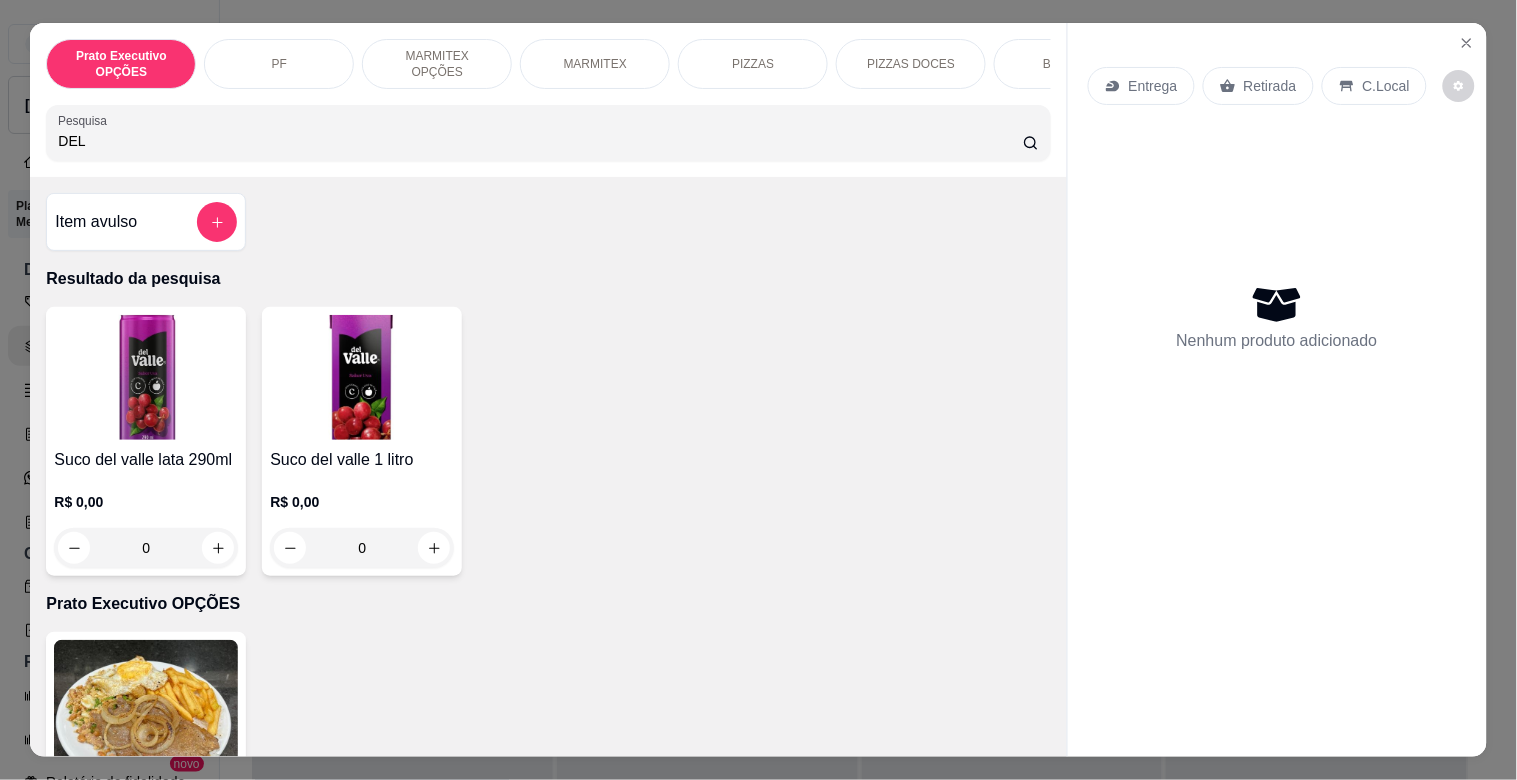 type on "DEL" 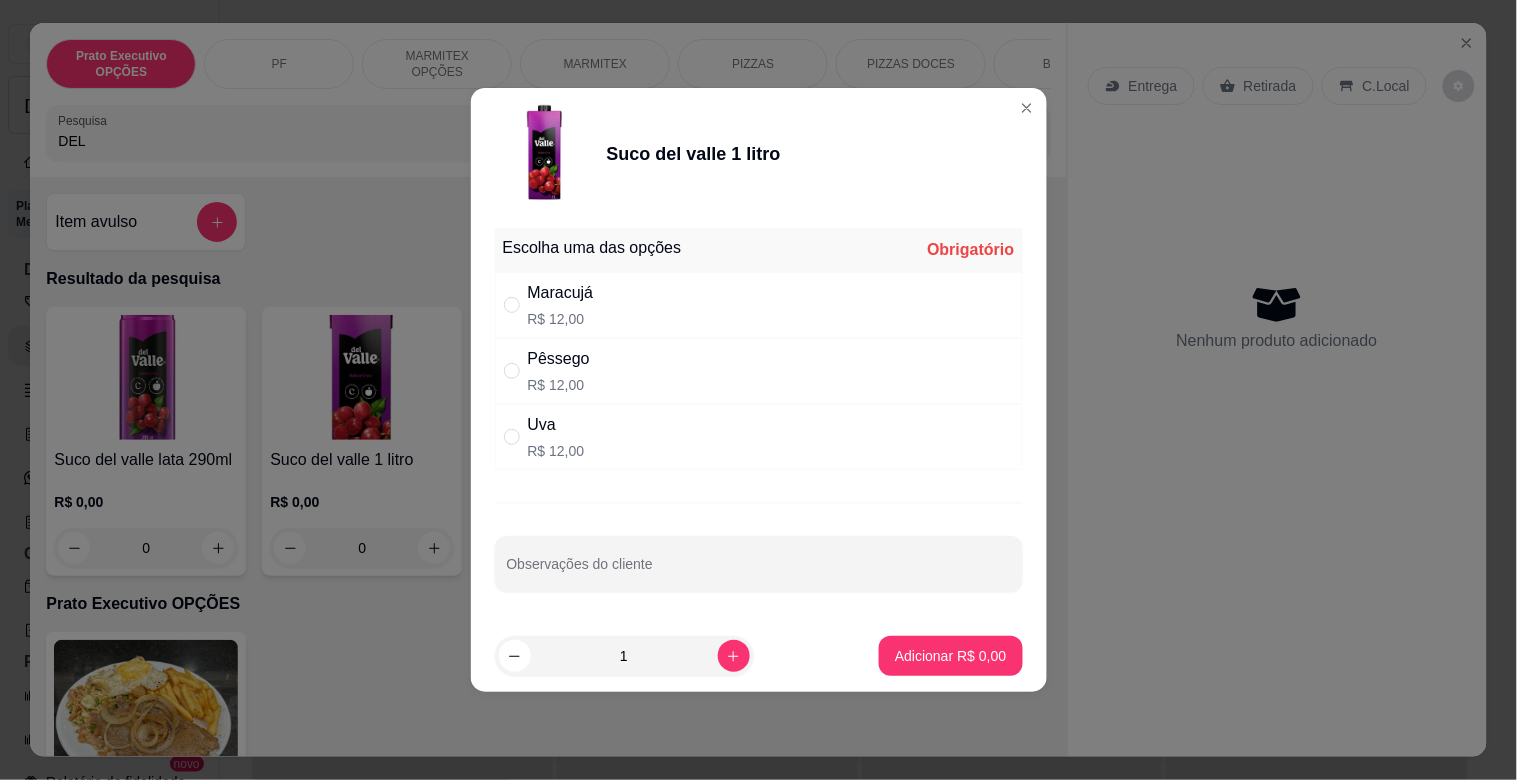 click on "Uva  R$ 12,00" at bounding box center (759, 437) 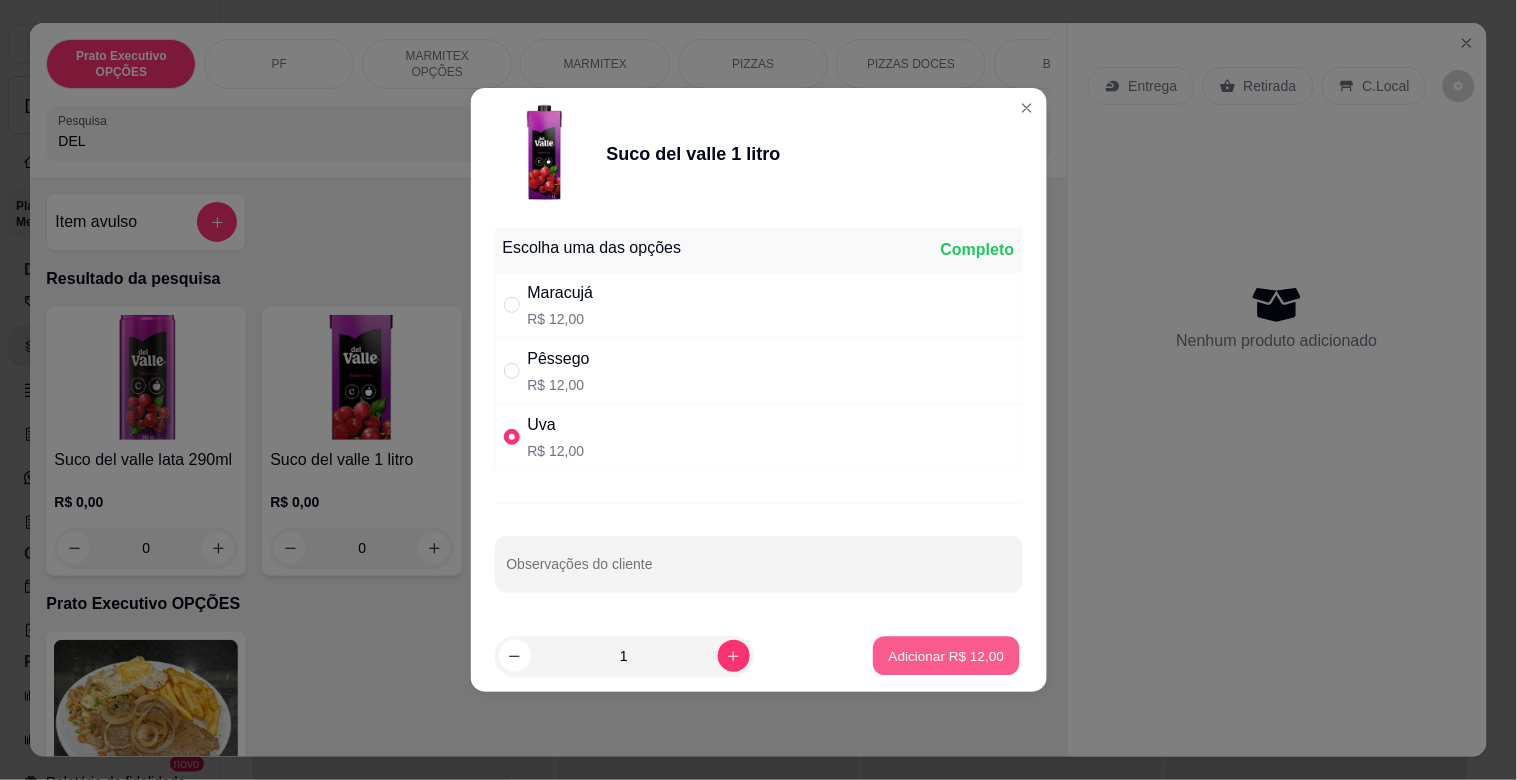 click on "Adicionar   R$ 12,00" at bounding box center (947, 656) 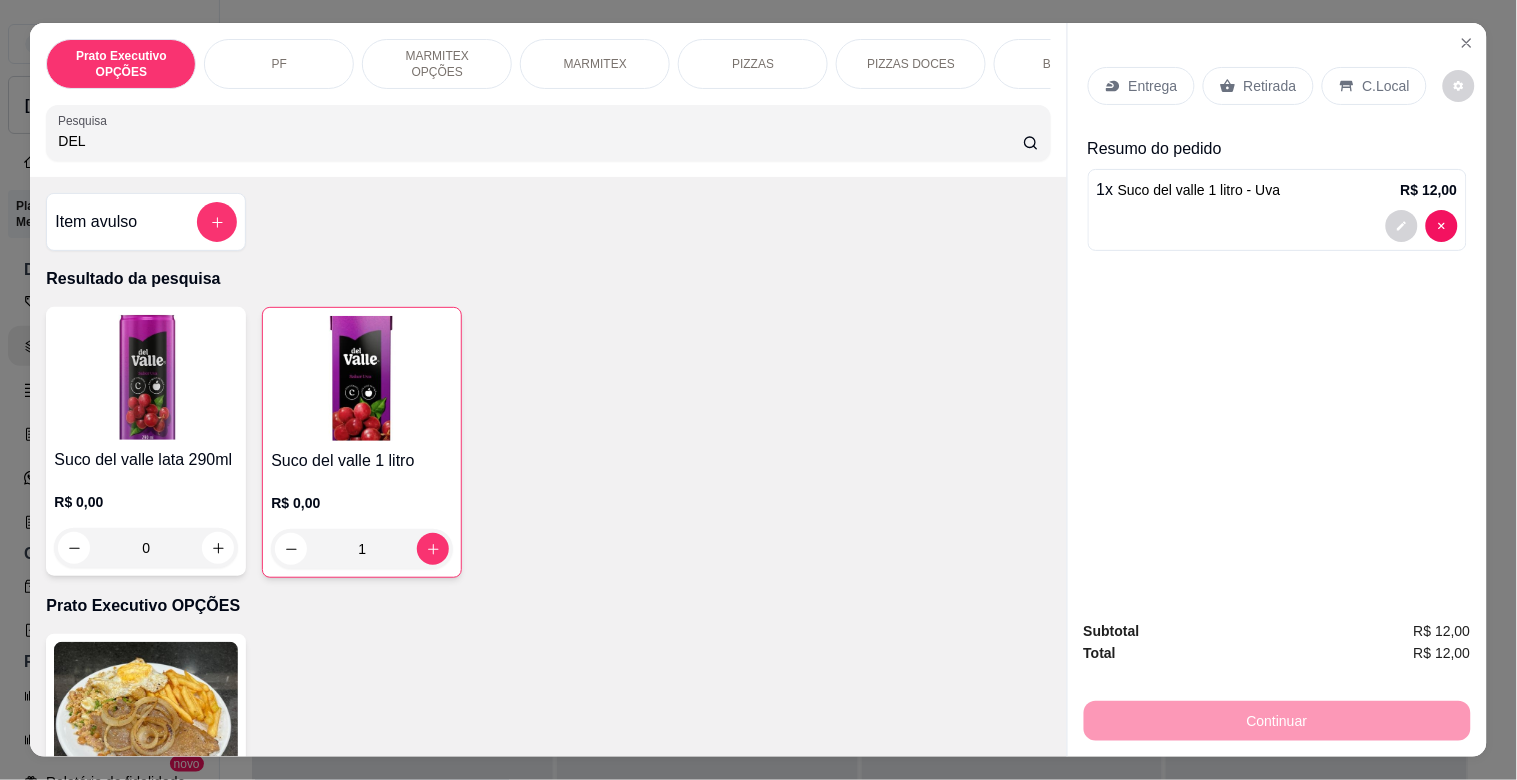click on "DEL" at bounding box center (540, 141) 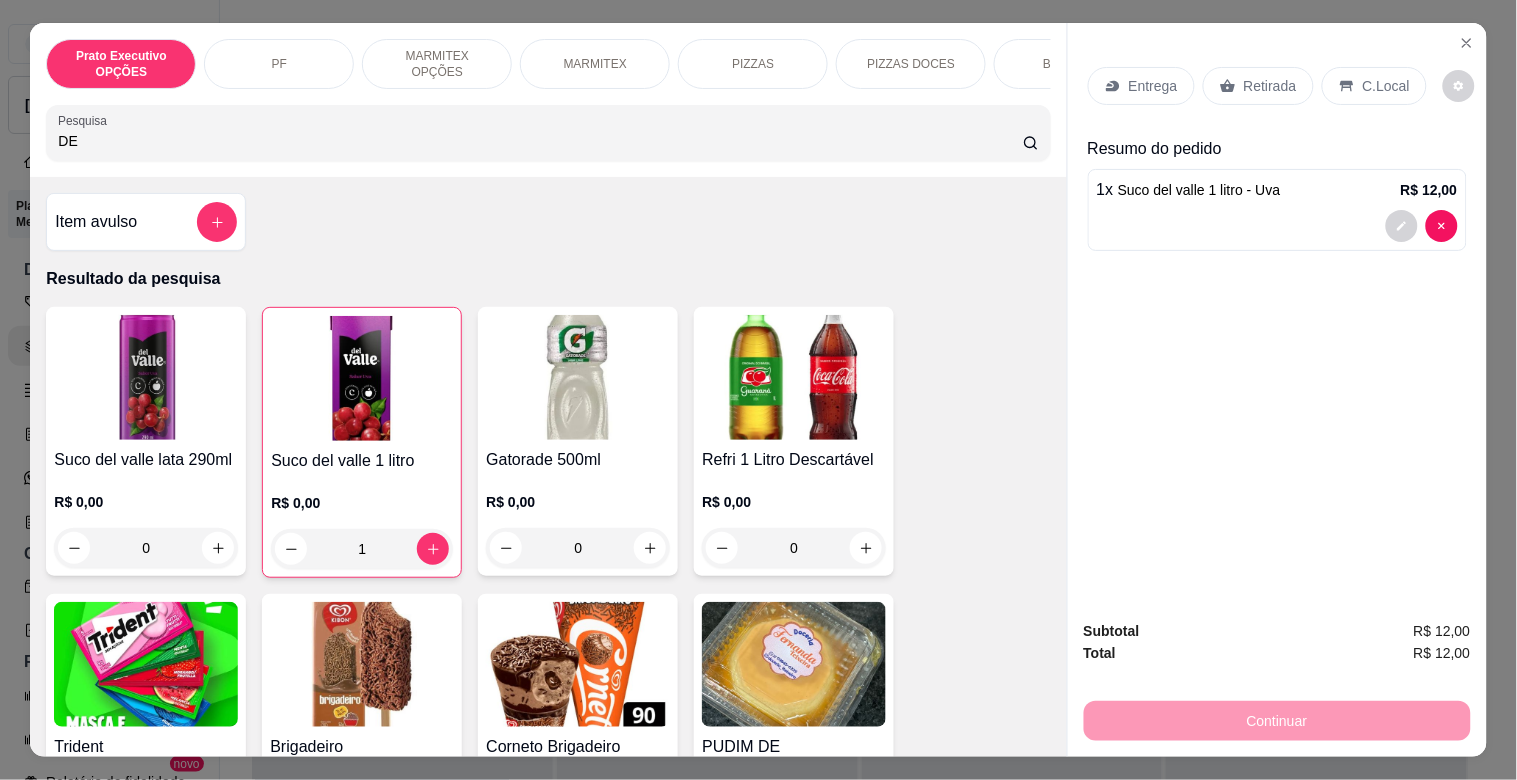 type on "D" 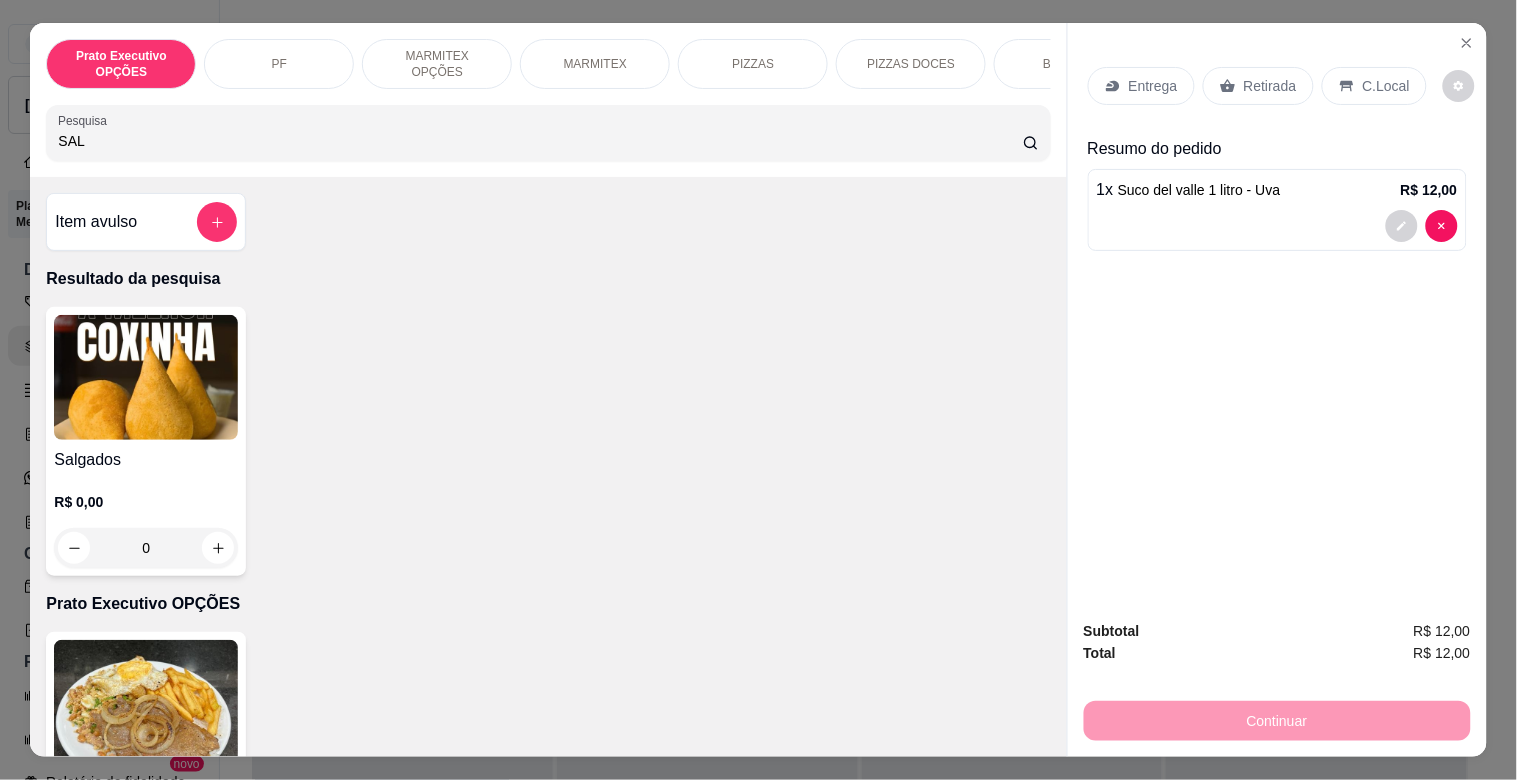 type on "SAL" 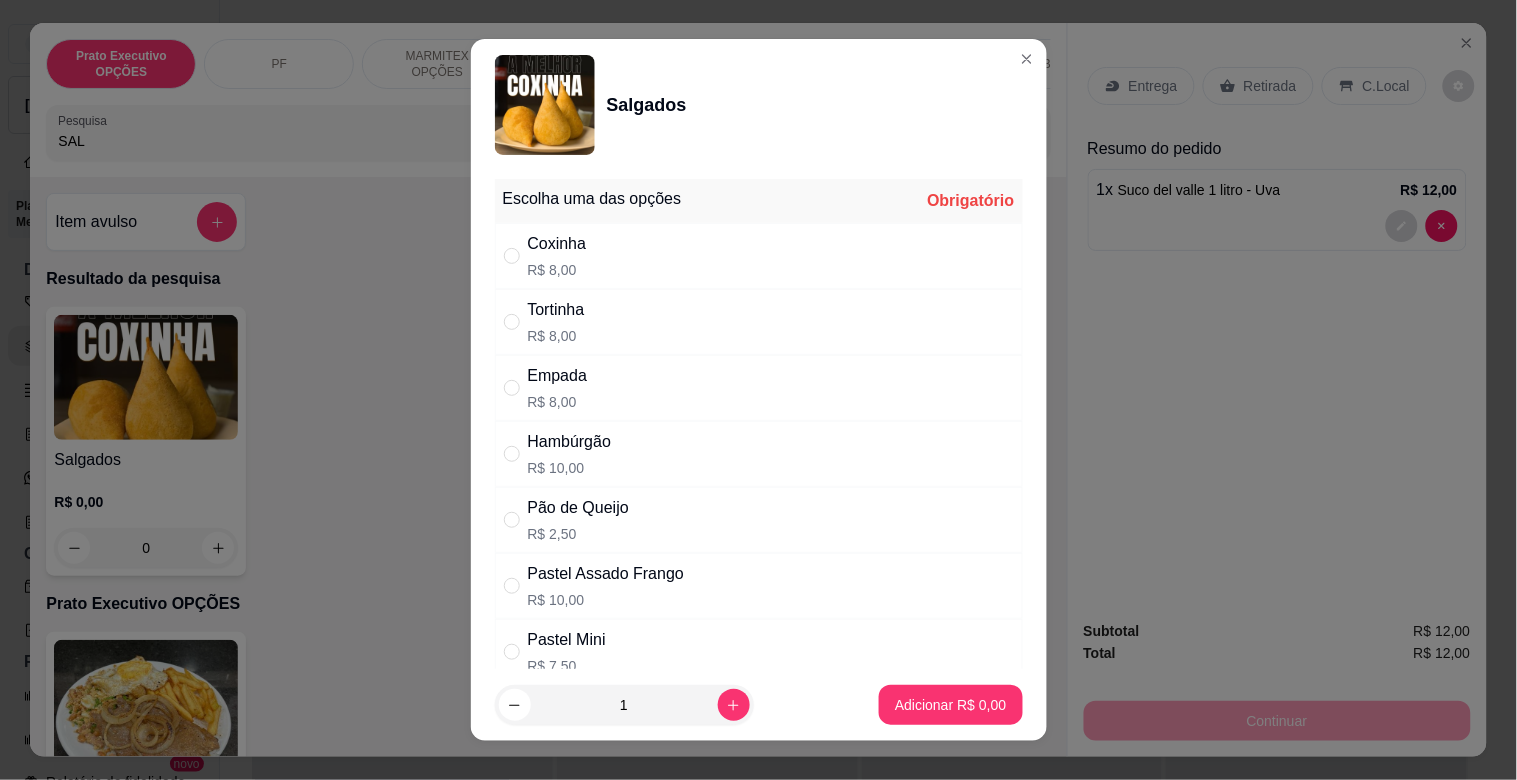 drag, startPoint x: 638, startPoint y: 448, endPoint x: 678, endPoint y: 487, distance: 55.86591 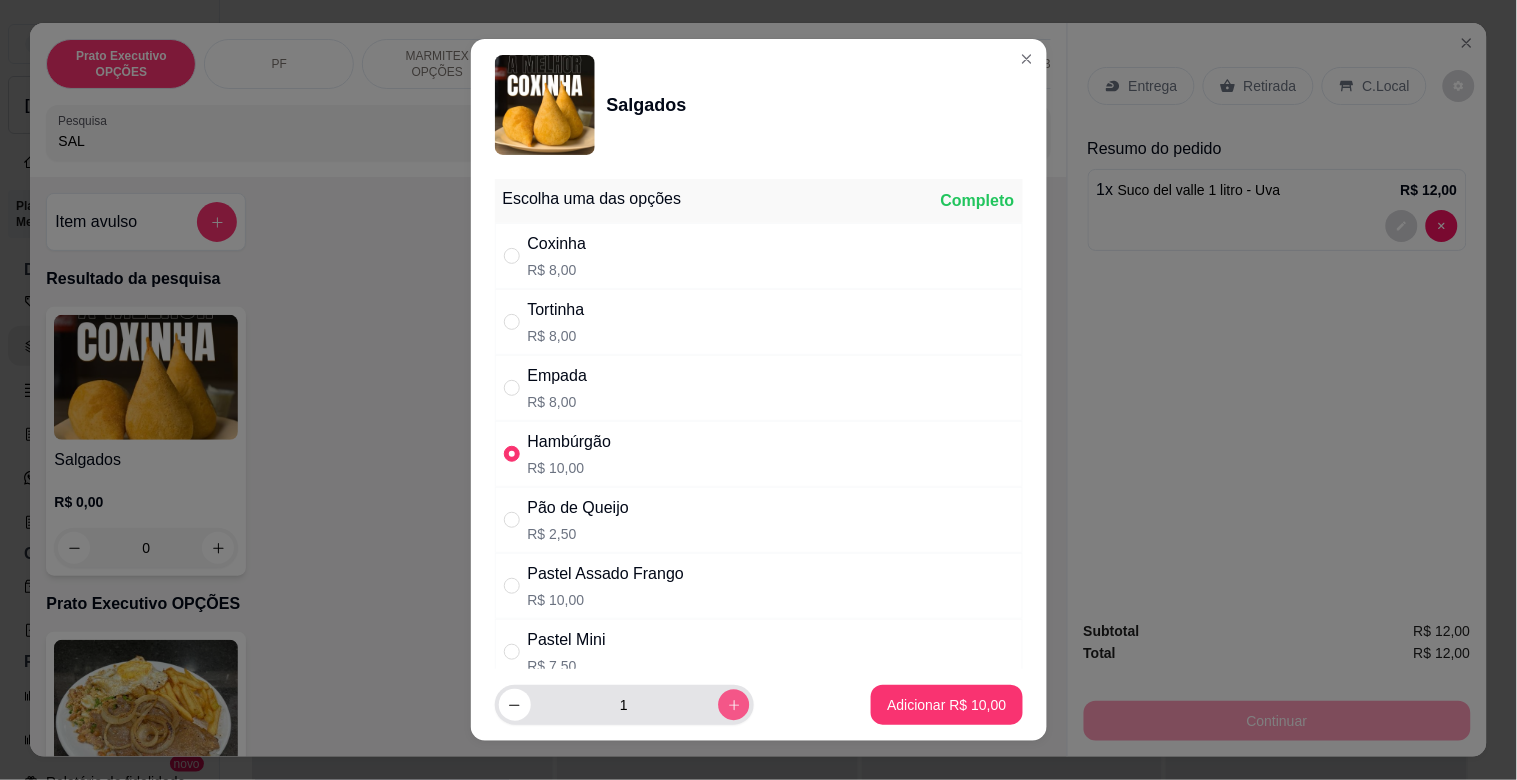 click 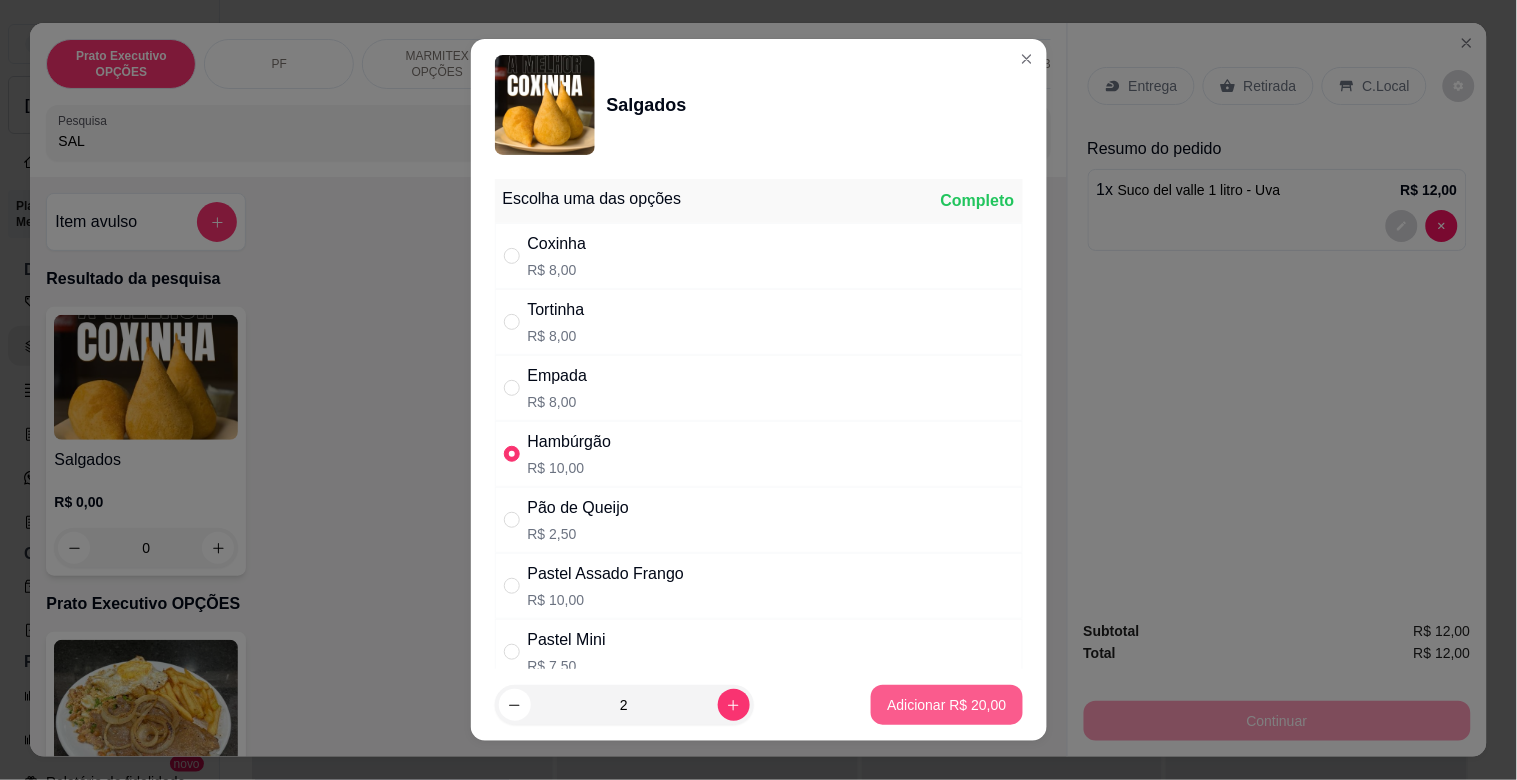 click on "Adicionar   R$ 20,00" at bounding box center [946, 705] 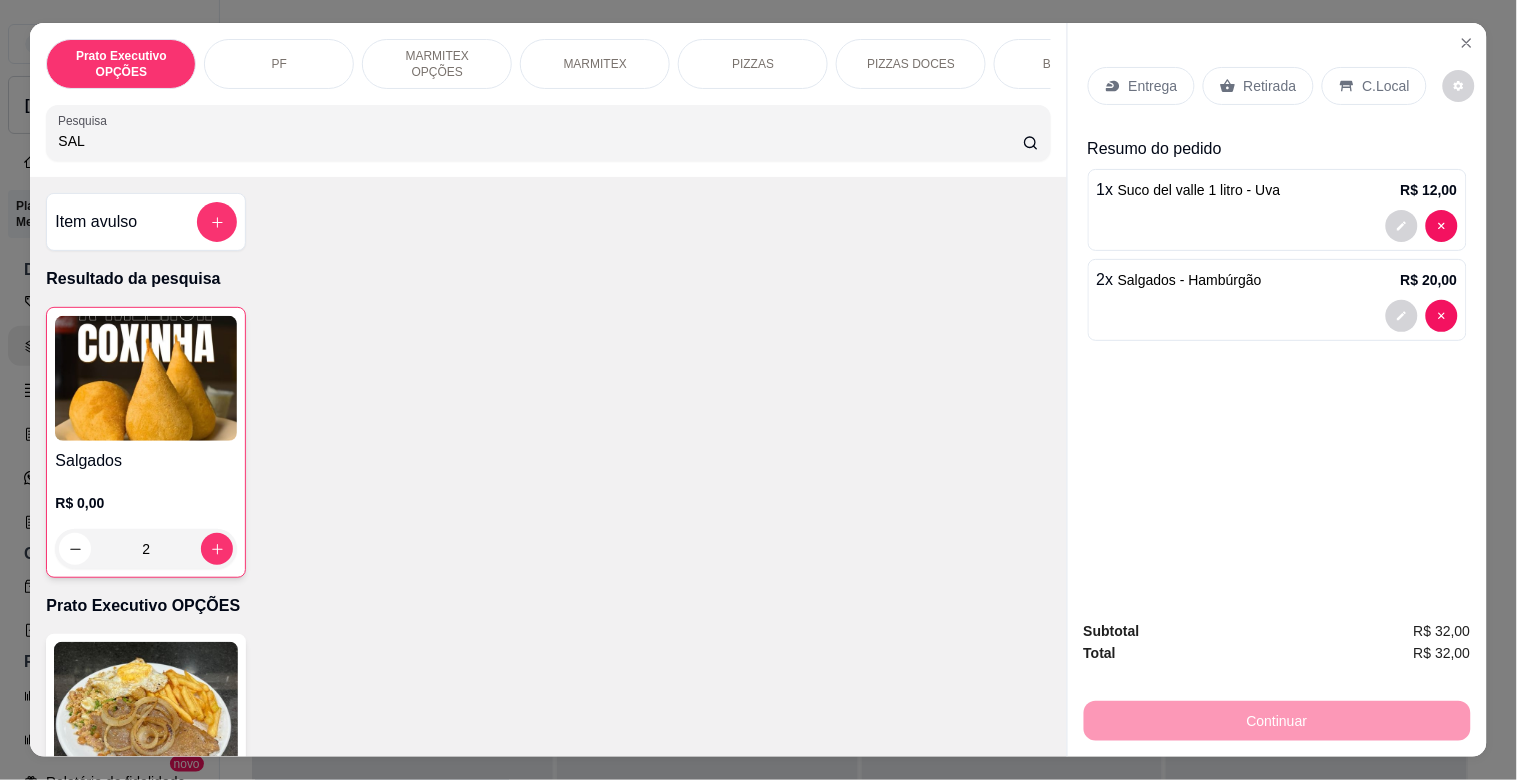 click on "C.Local" at bounding box center (1386, 86) 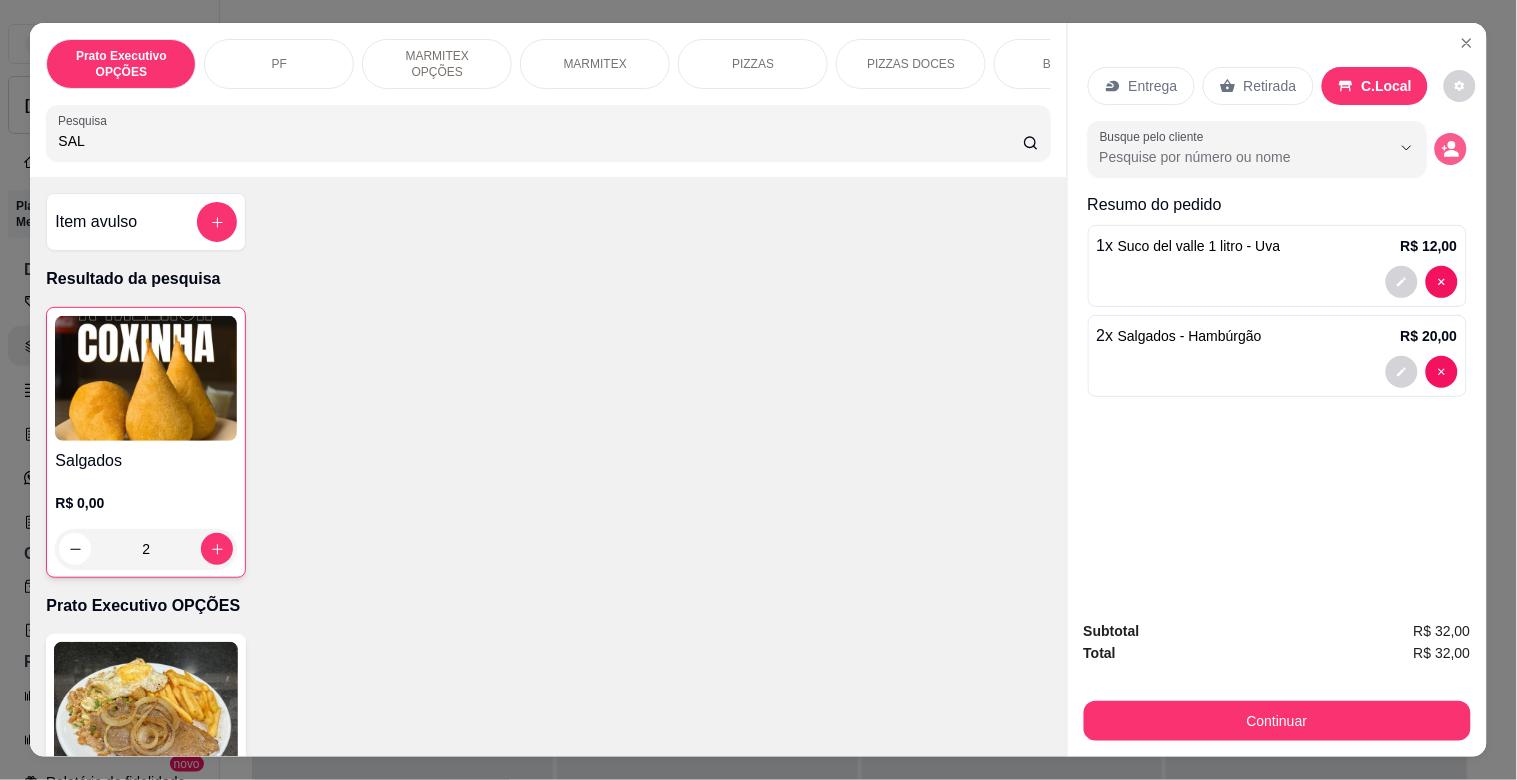 click 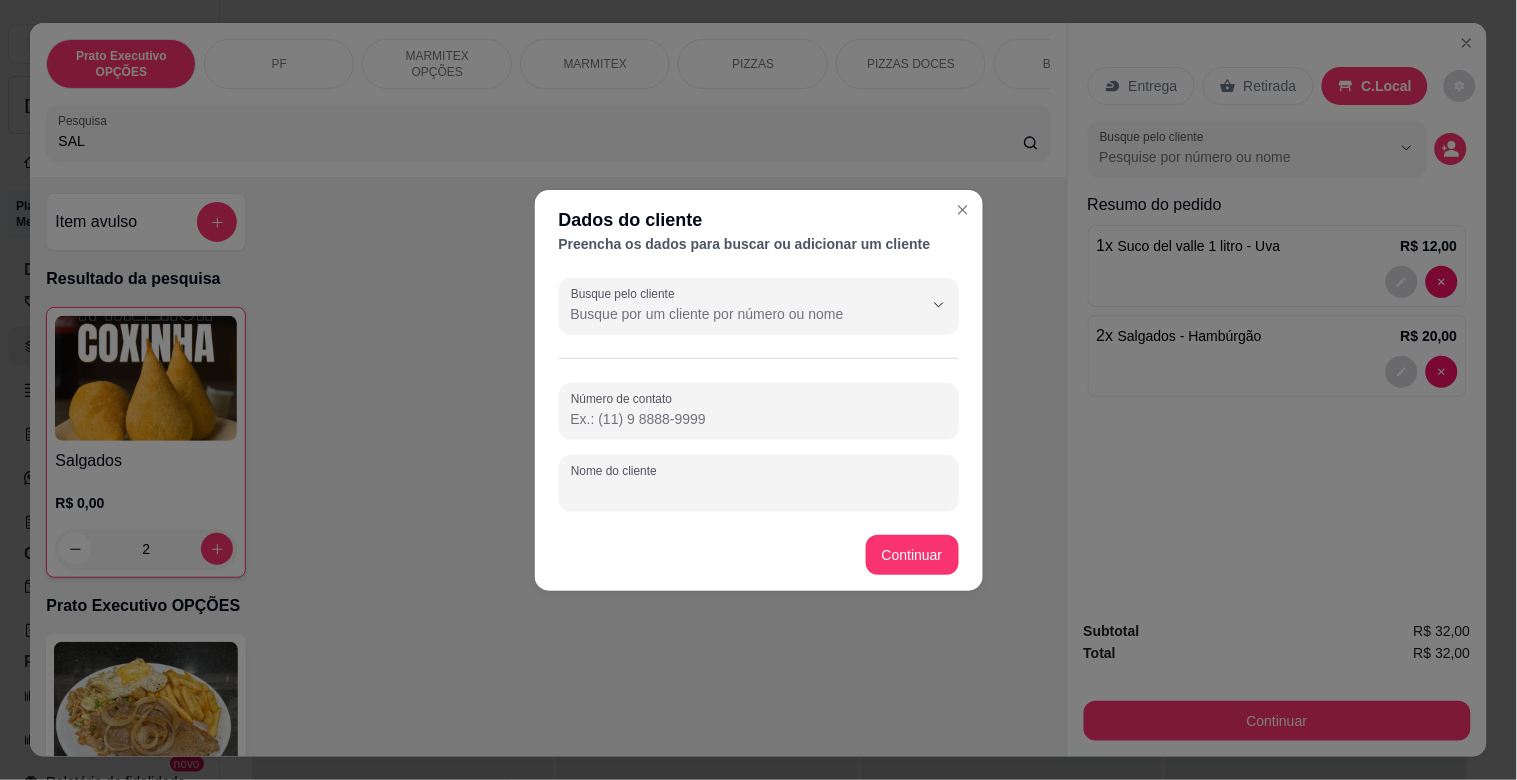 click on "Nome do cliente" at bounding box center [759, 491] 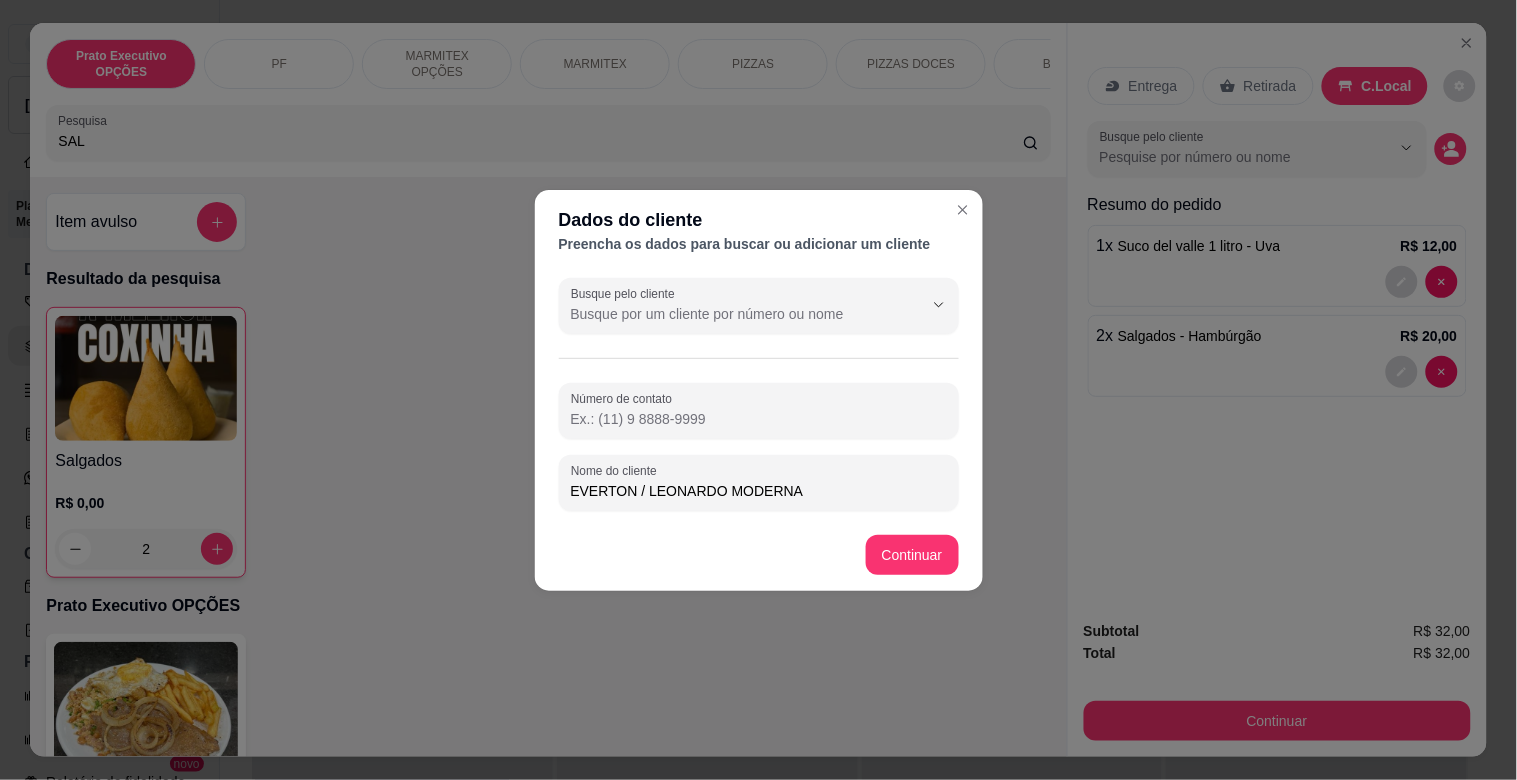 click on "EVERTON / LEONARDO MODERNA" at bounding box center [759, 491] 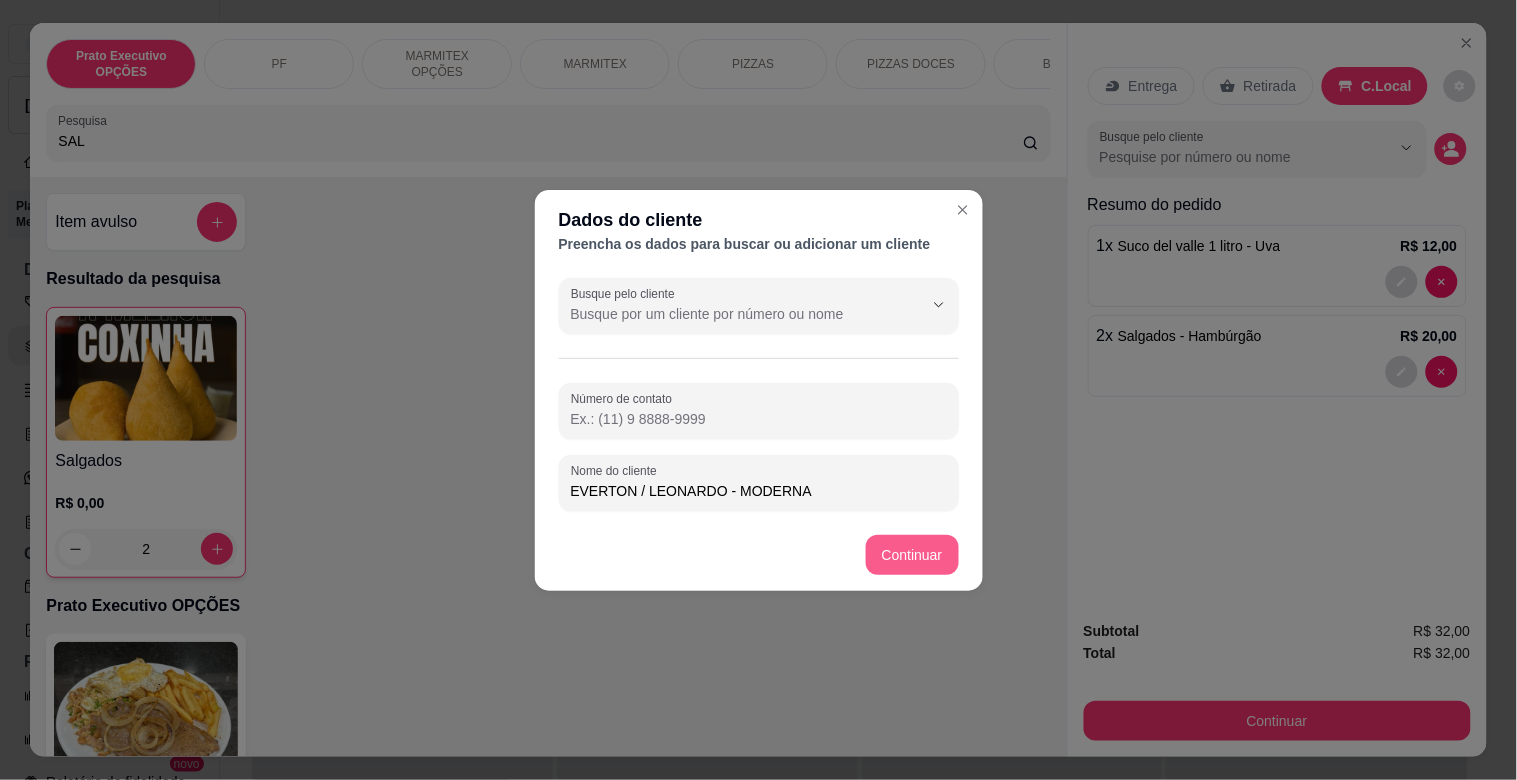 type on "EVERTON / LEONARDO - MODERNA" 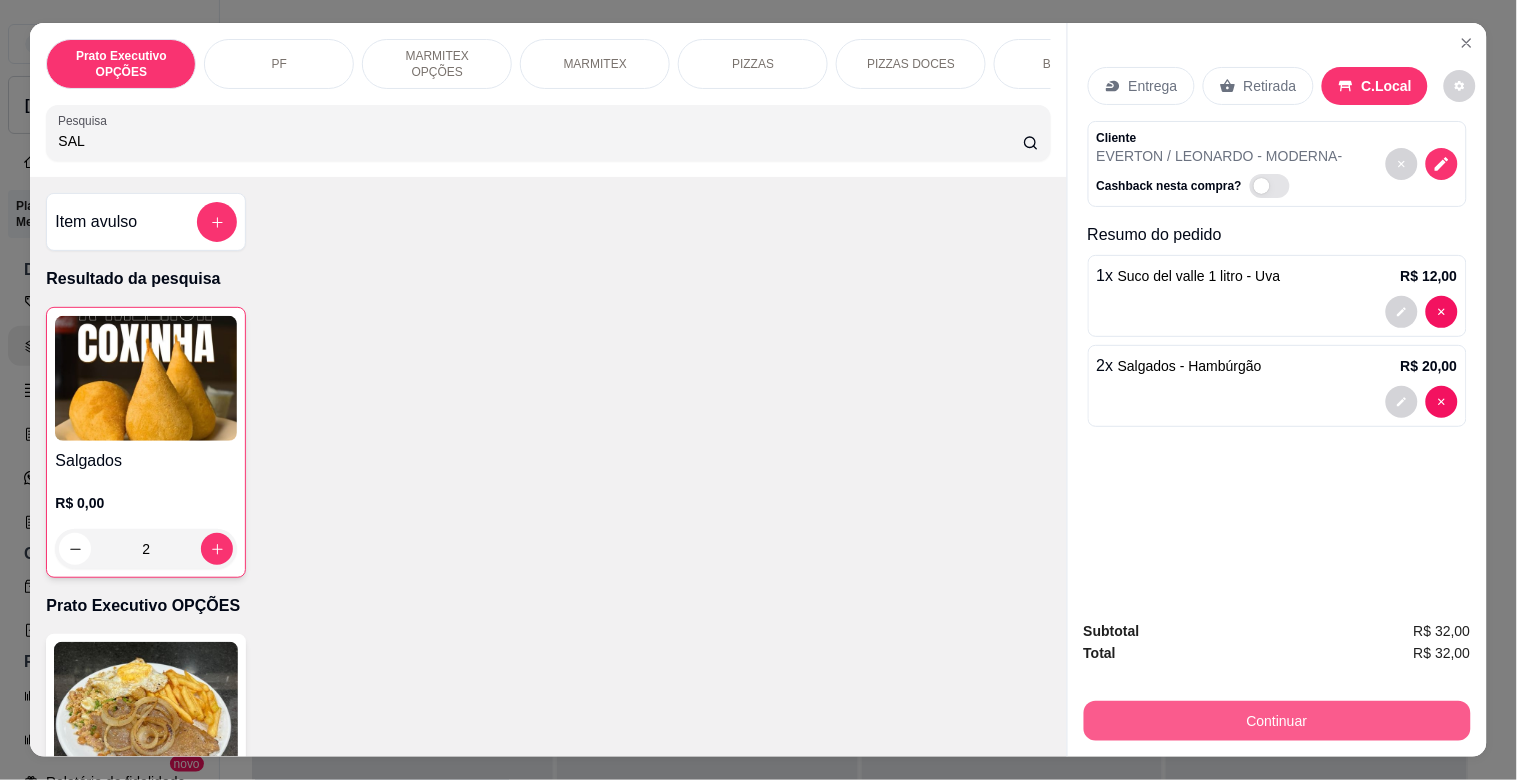 click on "Continuar" at bounding box center (1277, 721) 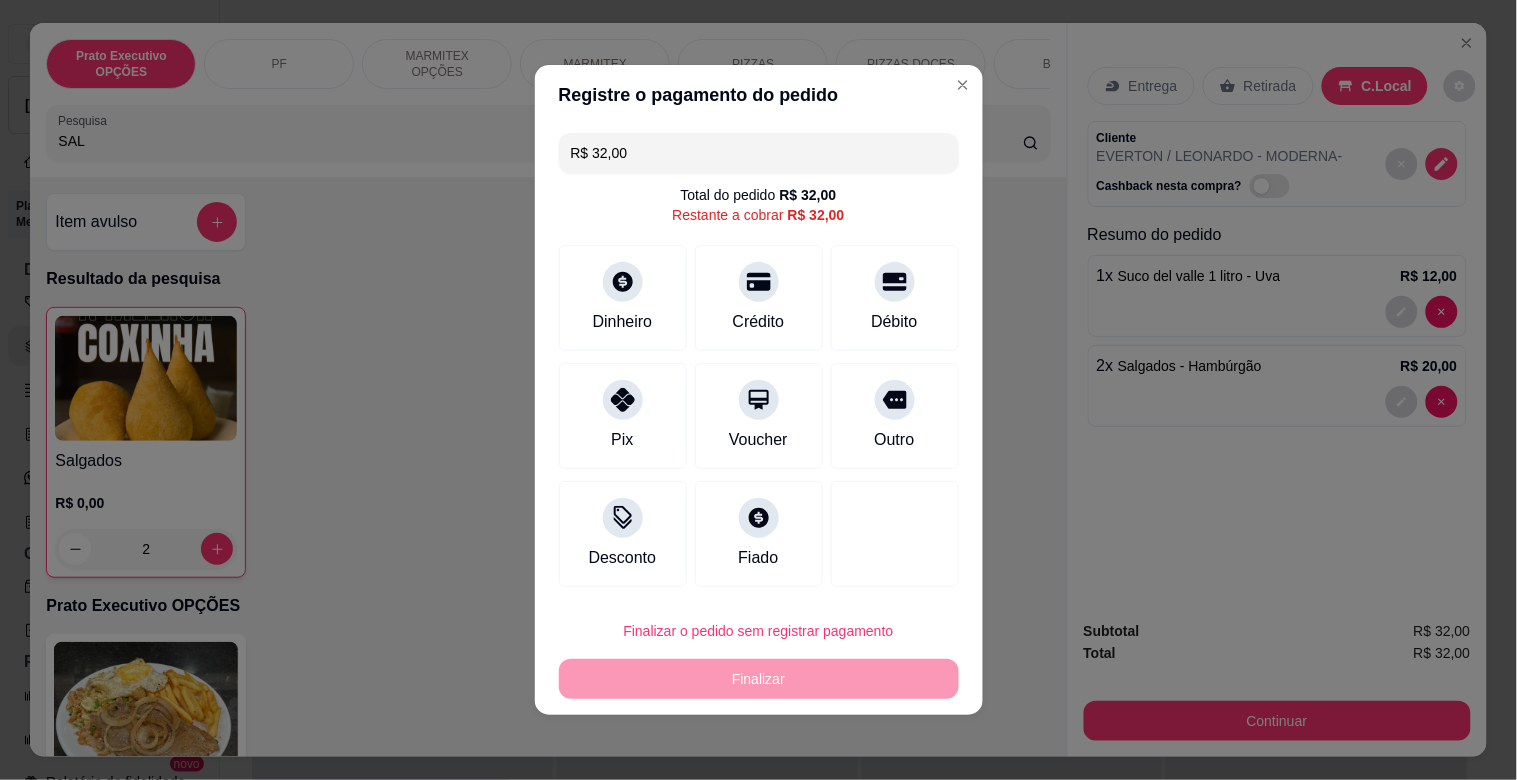 click on "R$ 32,00" at bounding box center (759, 153) 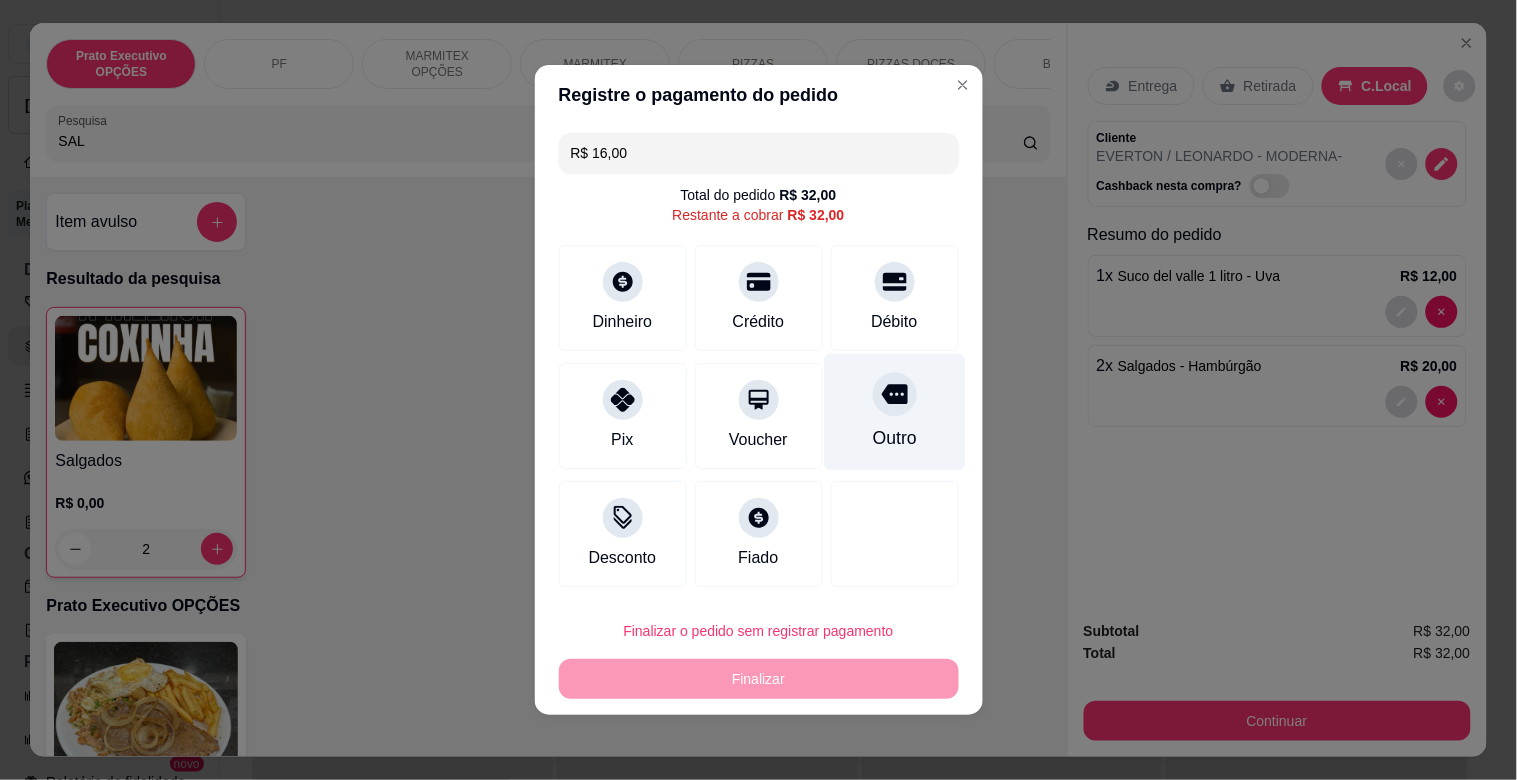 click on "Outro" at bounding box center [894, 412] 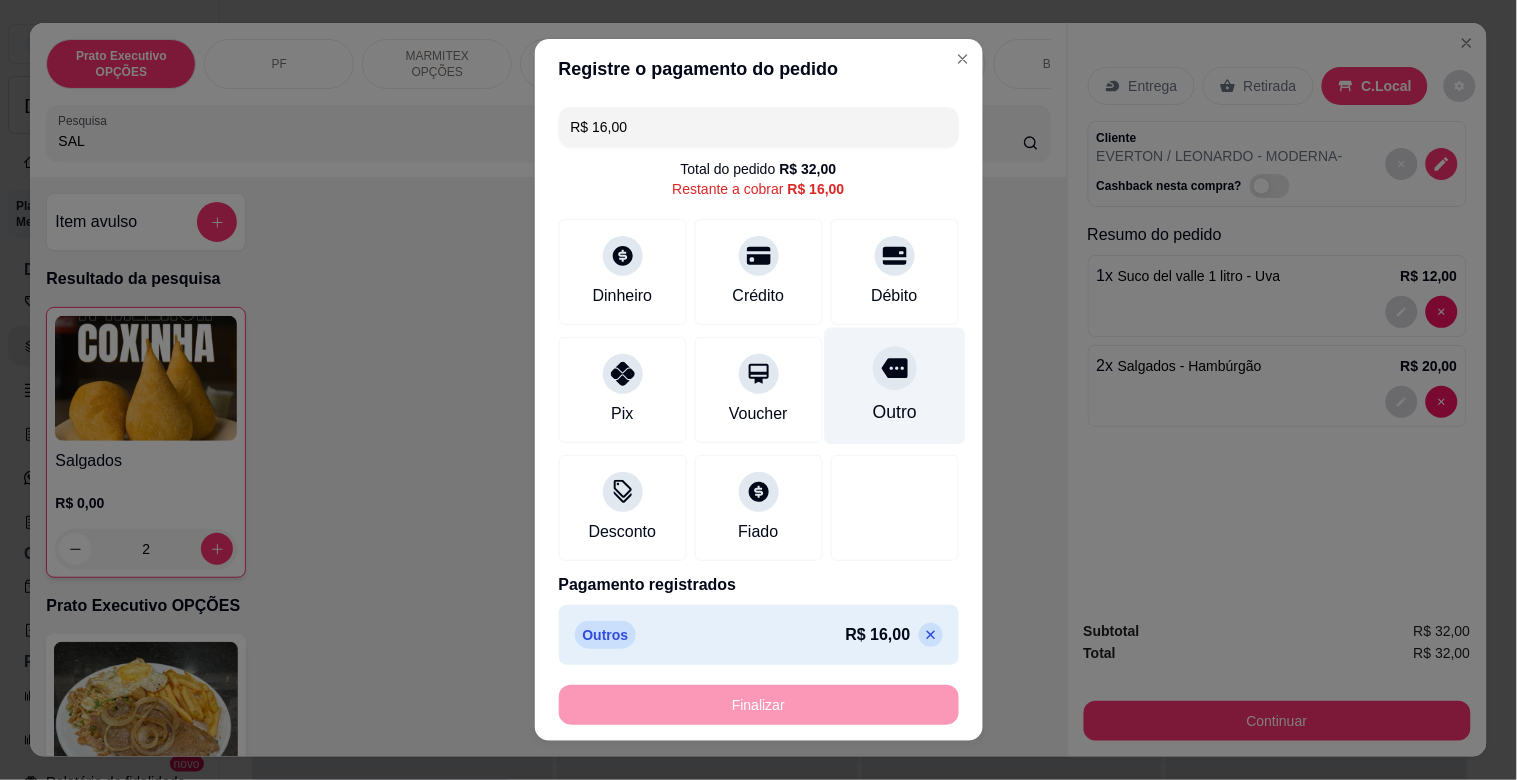click on "Outro" at bounding box center (894, 386) 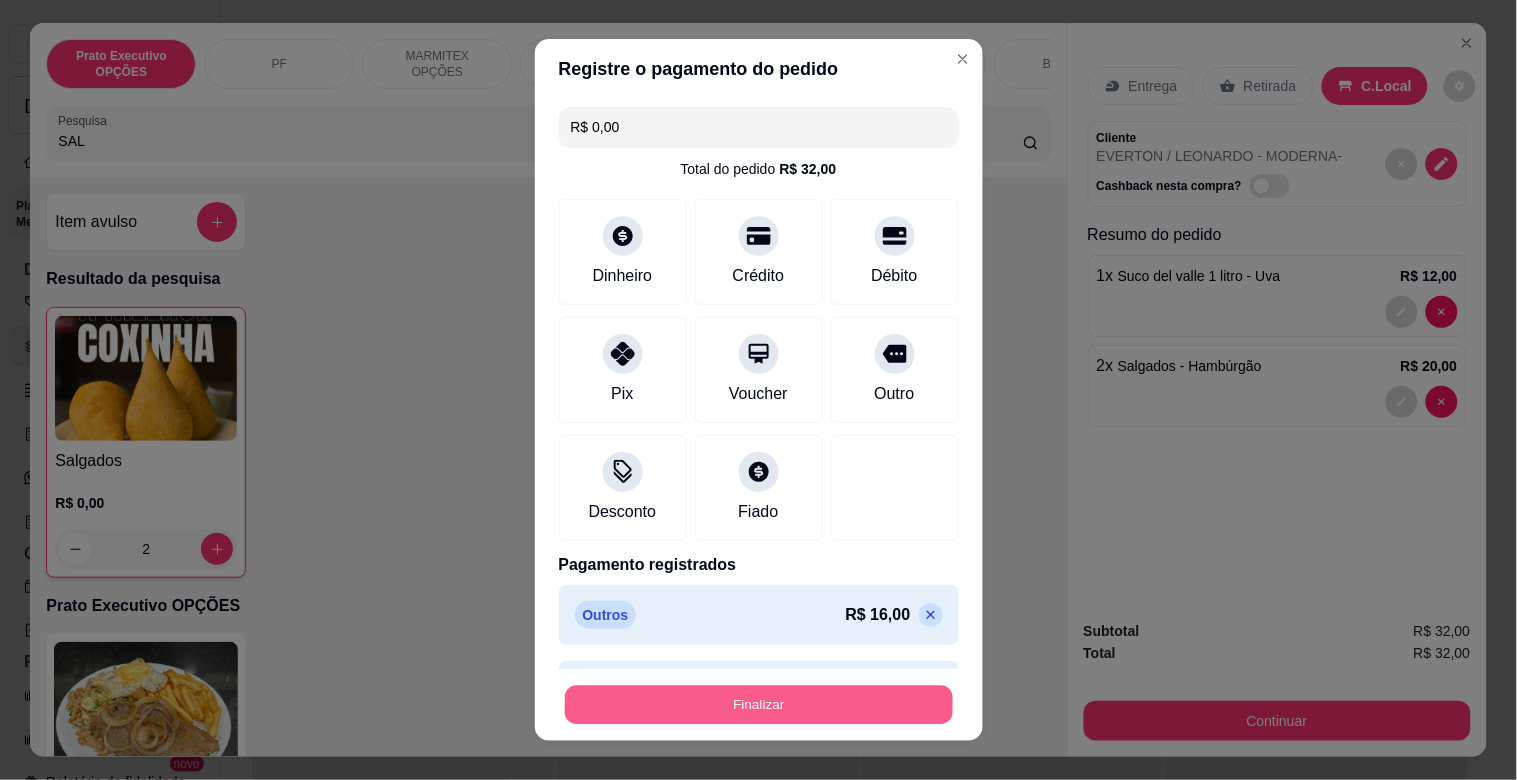 click on "Finalizar" at bounding box center (759, 705) 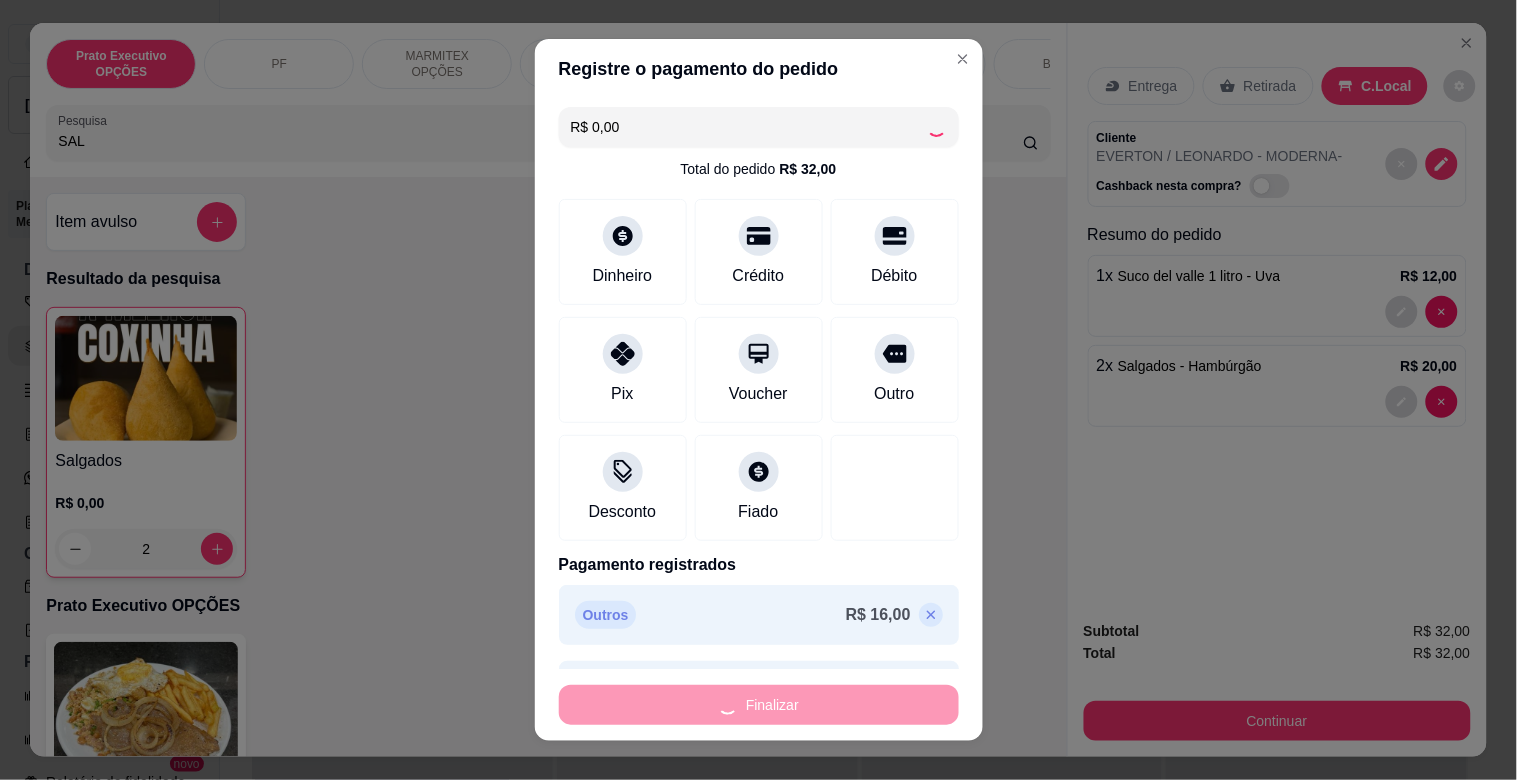 type on "0" 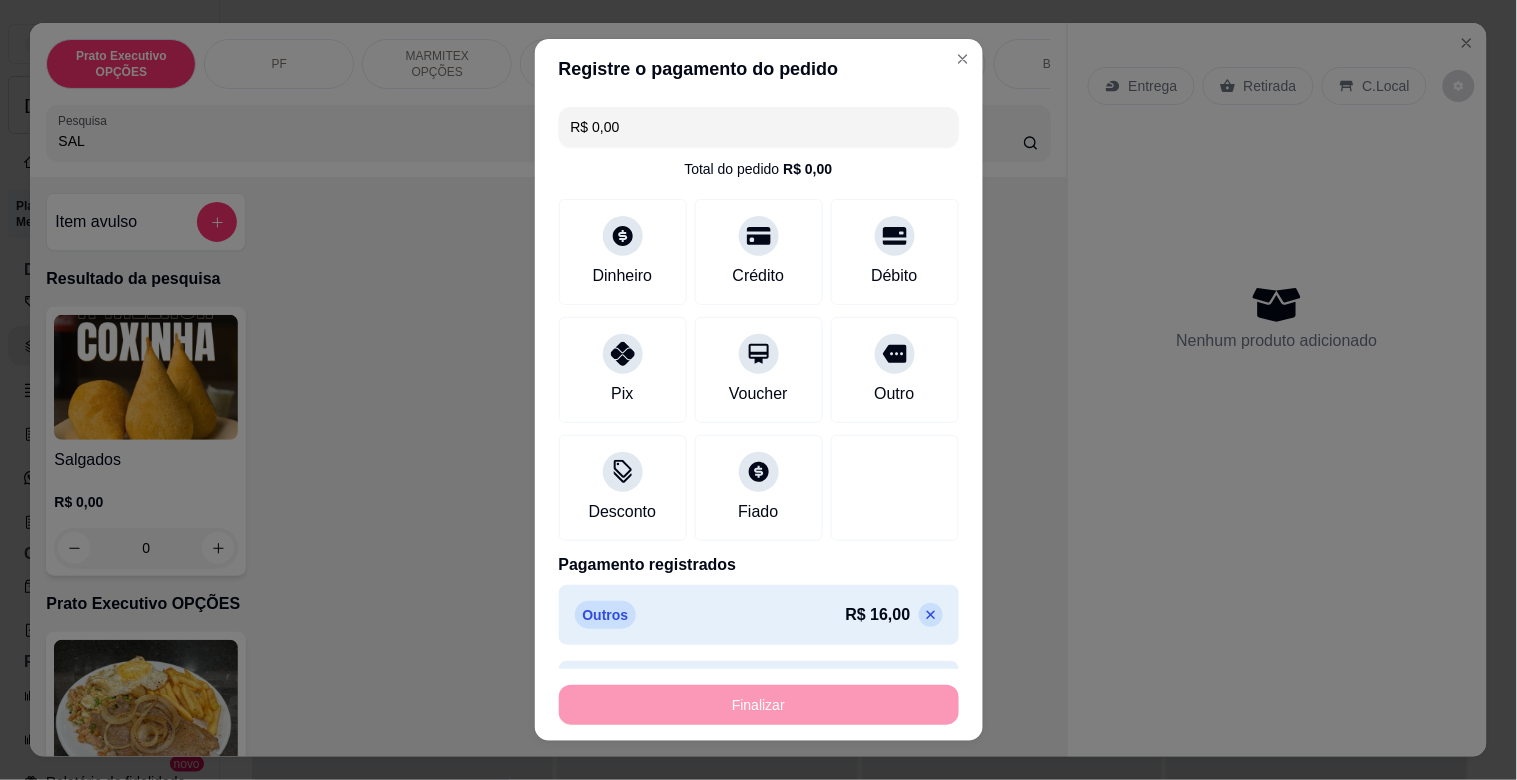 type on "-R$ 32,00" 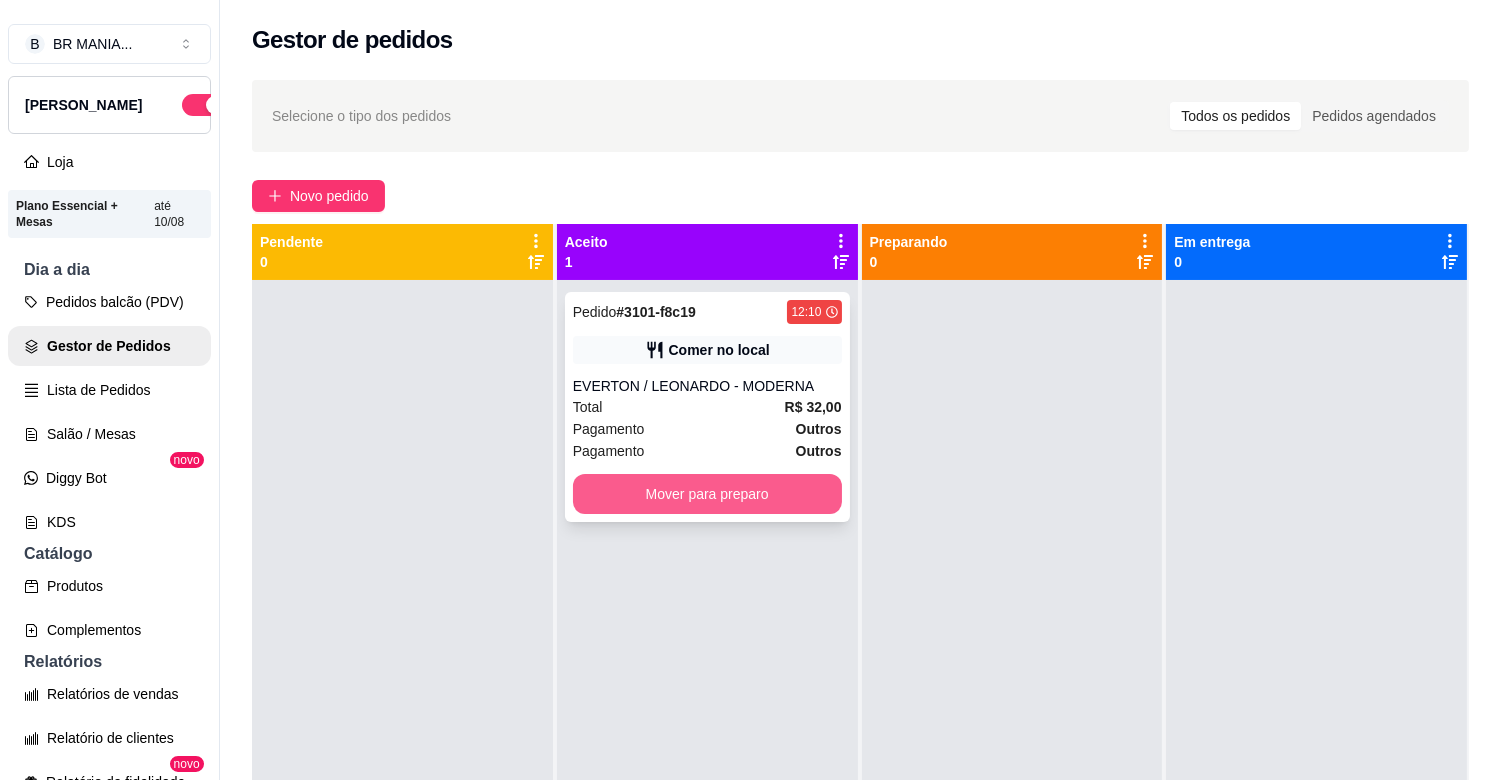 click on "Mover para preparo" at bounding box center (707, 494) 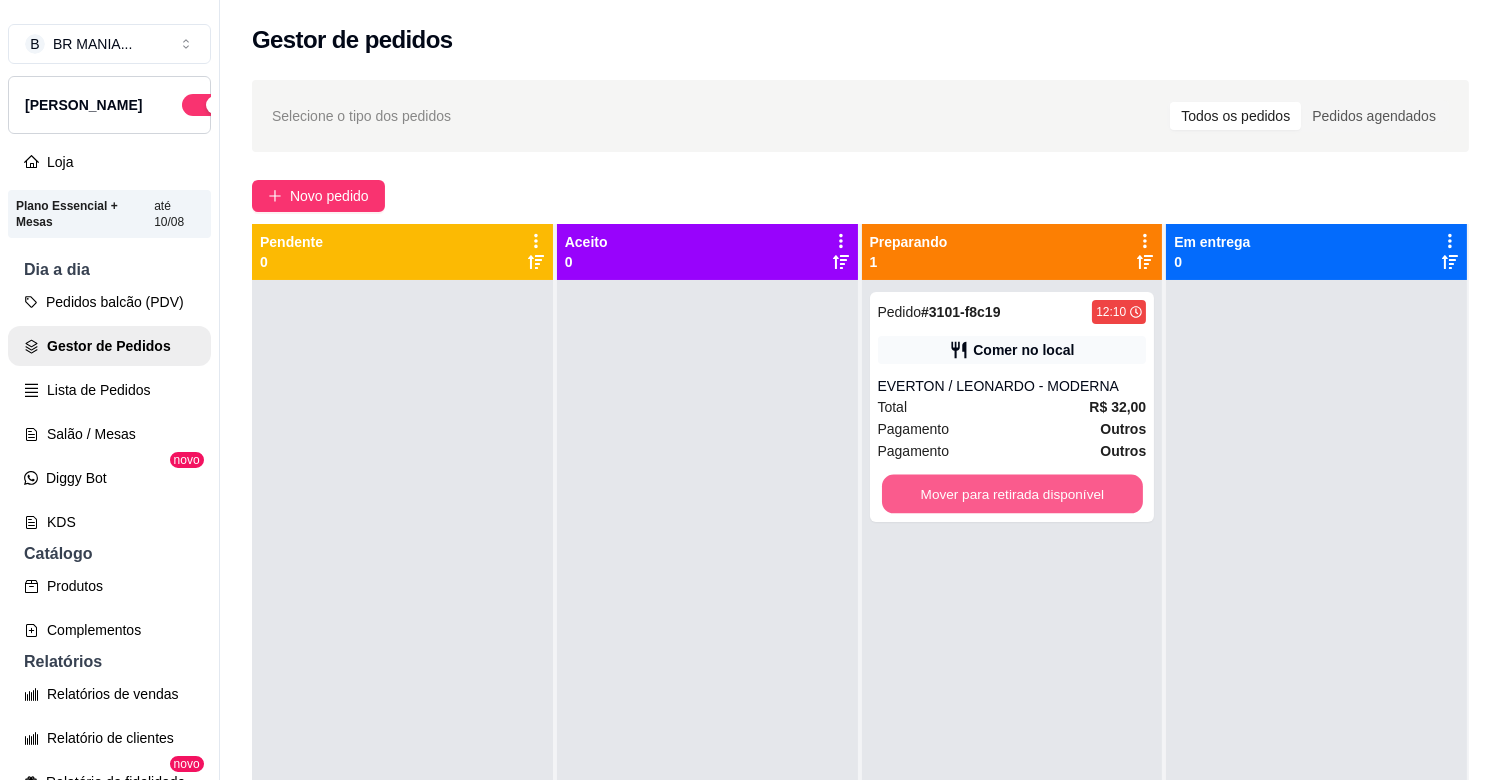 click on "Mover para retirada disponível" at bounding box center (1012, 494) 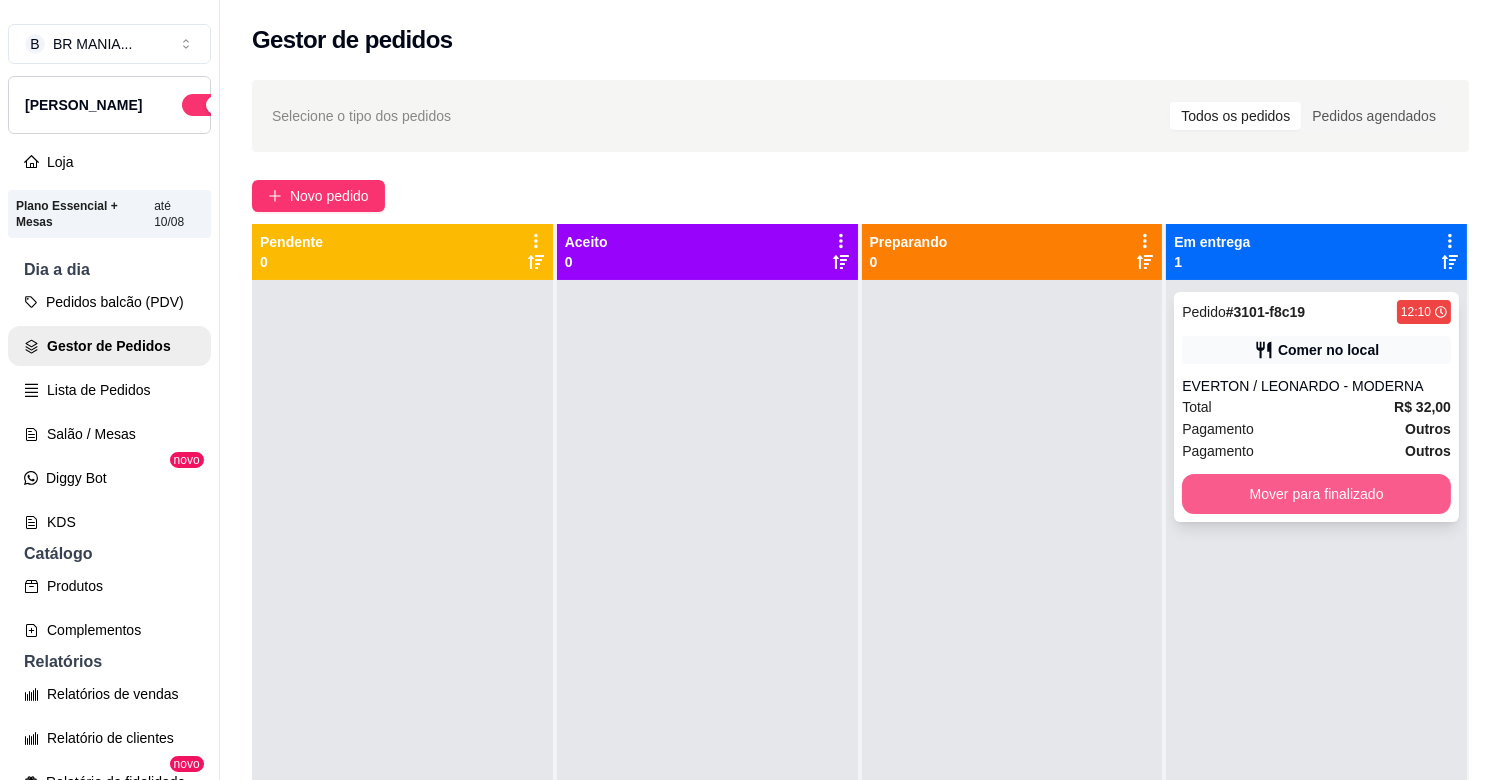 click on "Mover para finalizado" at bounding box center [1316, 494] 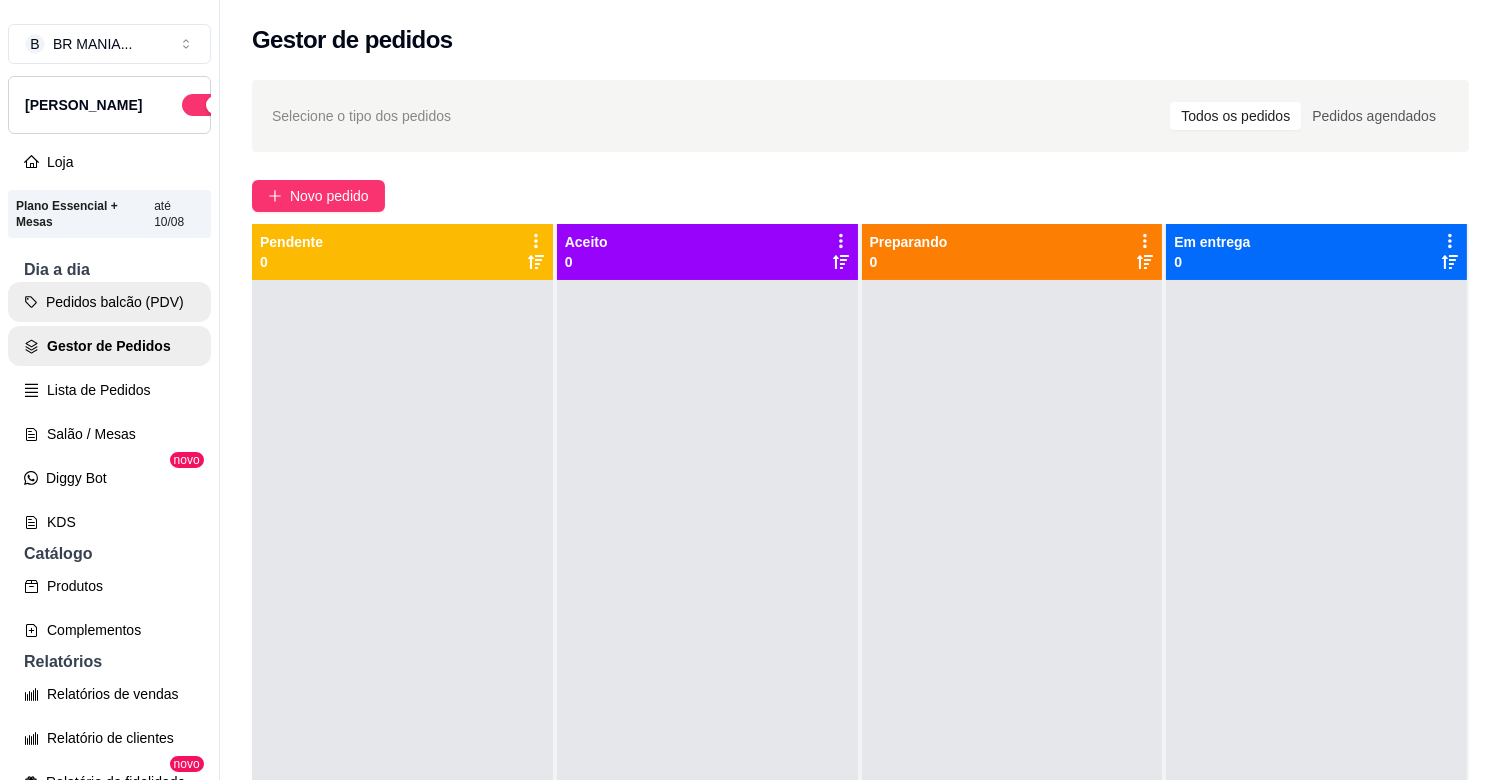 click on "Pedidos balcão (PDV)" at bounding box center [109, 302] 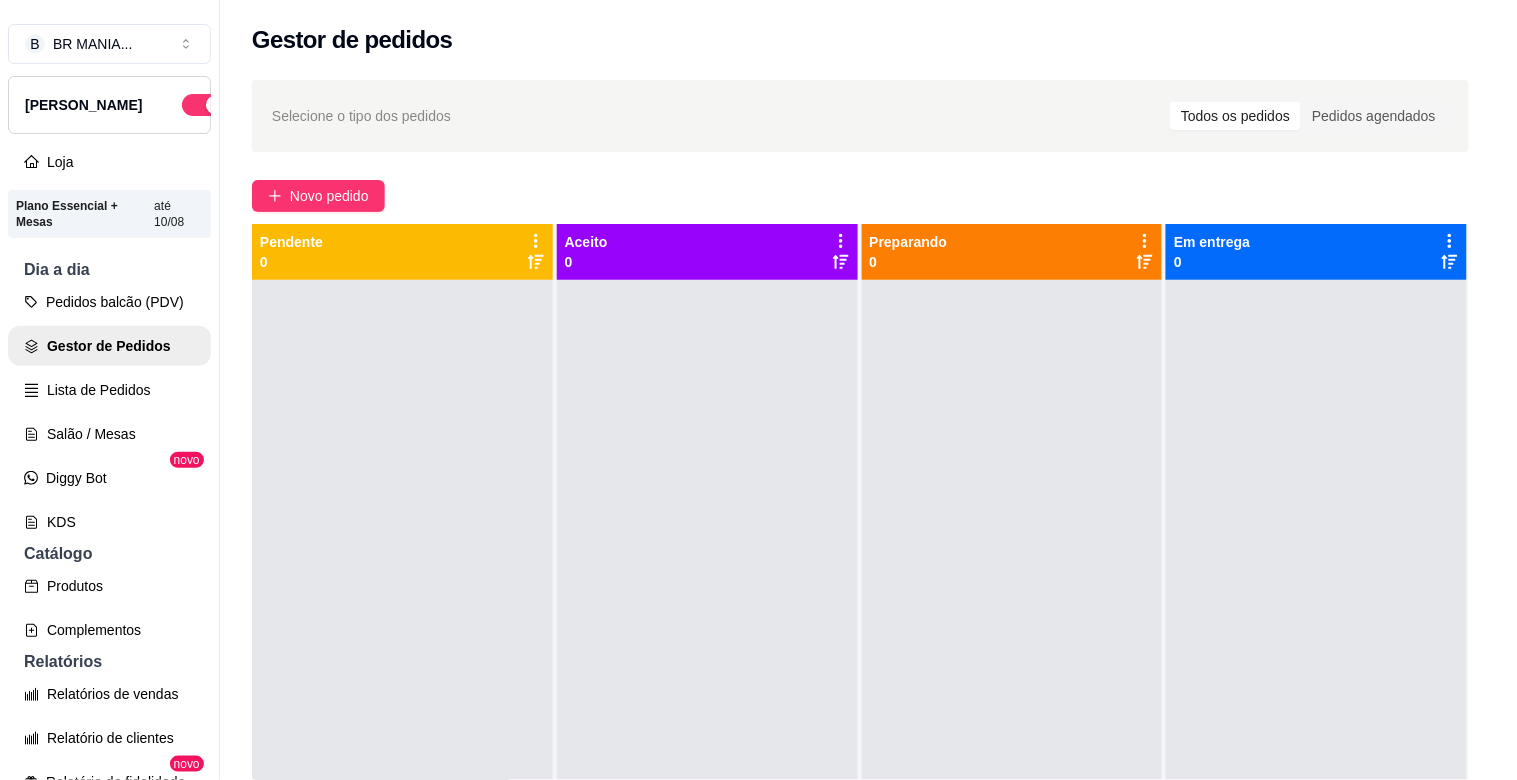 click on "Pesquisa" at bounding box center [540, 141] 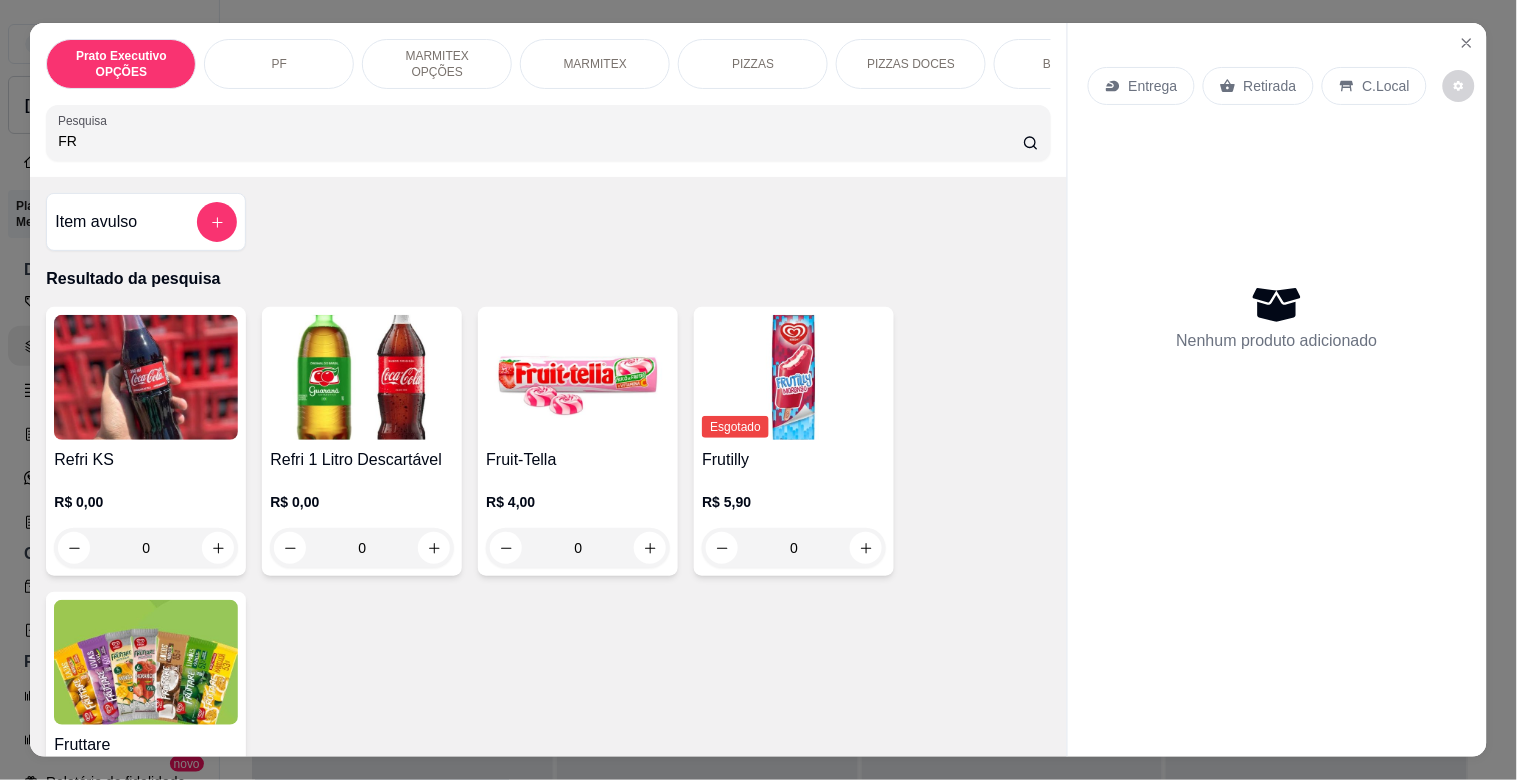 type on "FR" 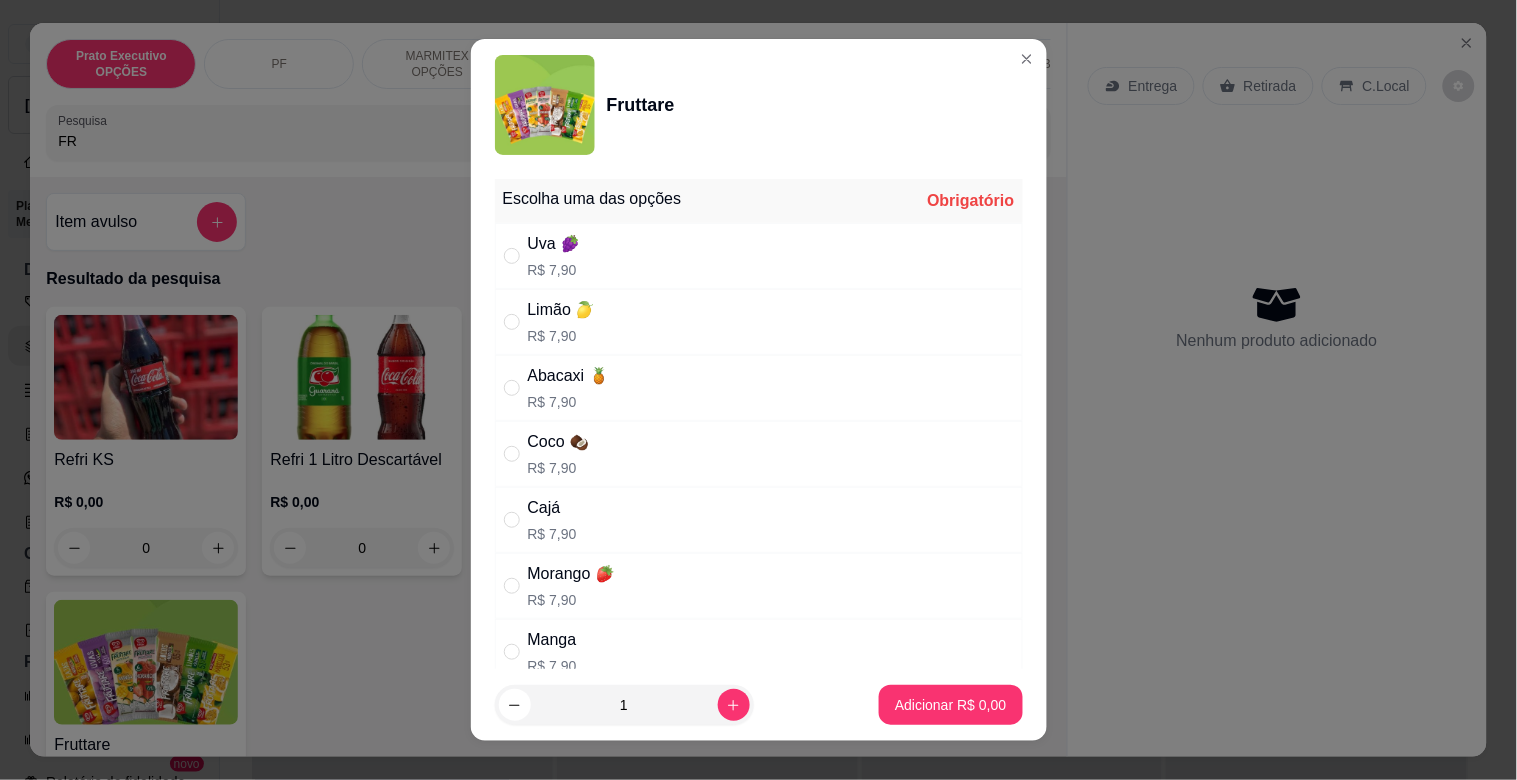 click on "Uva 🍇  R$ 7,90" at bounding box center (759, 256) 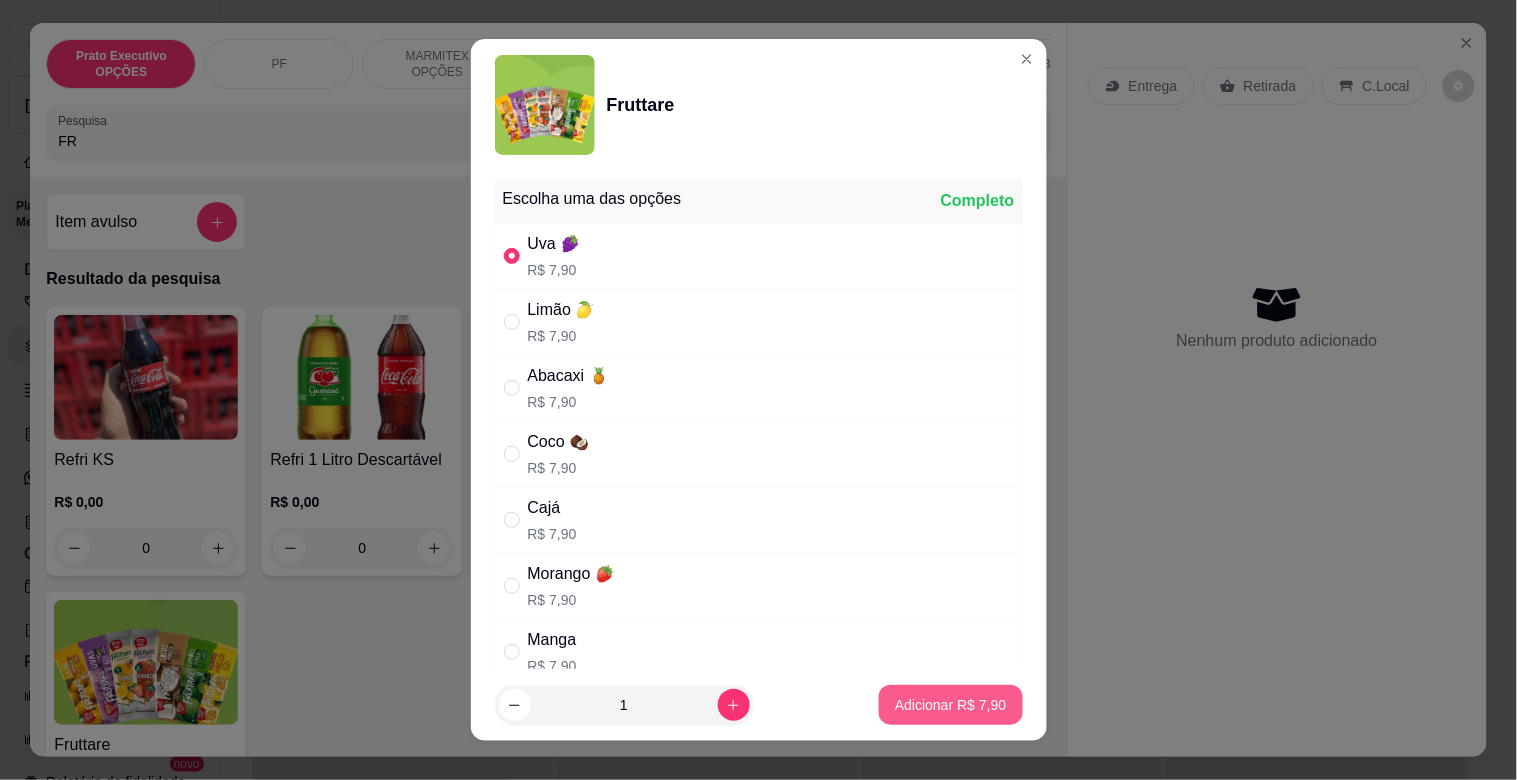 click on "Adicionar   R$ 7,90" at bounding box center (950, 705) 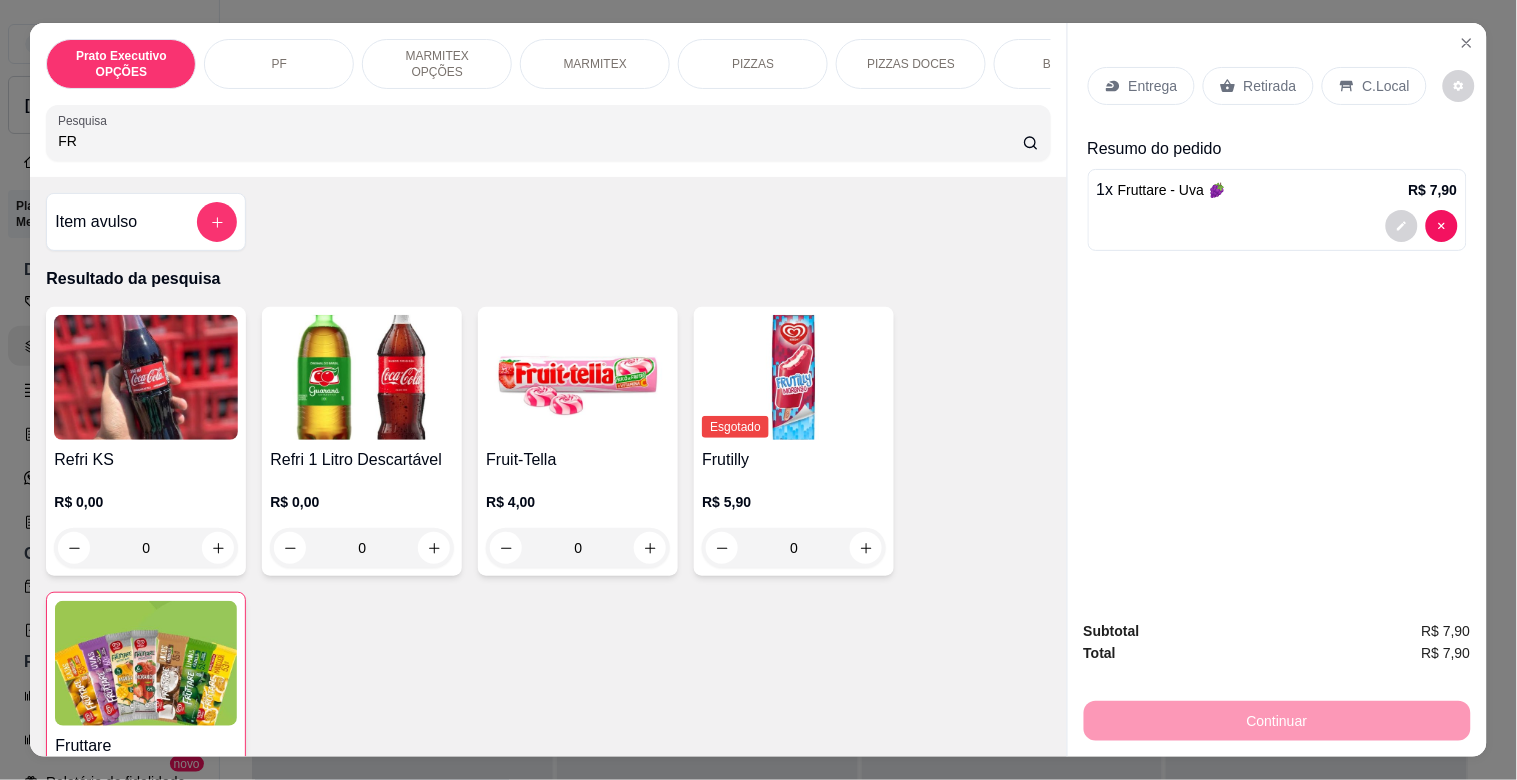 click on "FR" at bounding box center [540, 141] 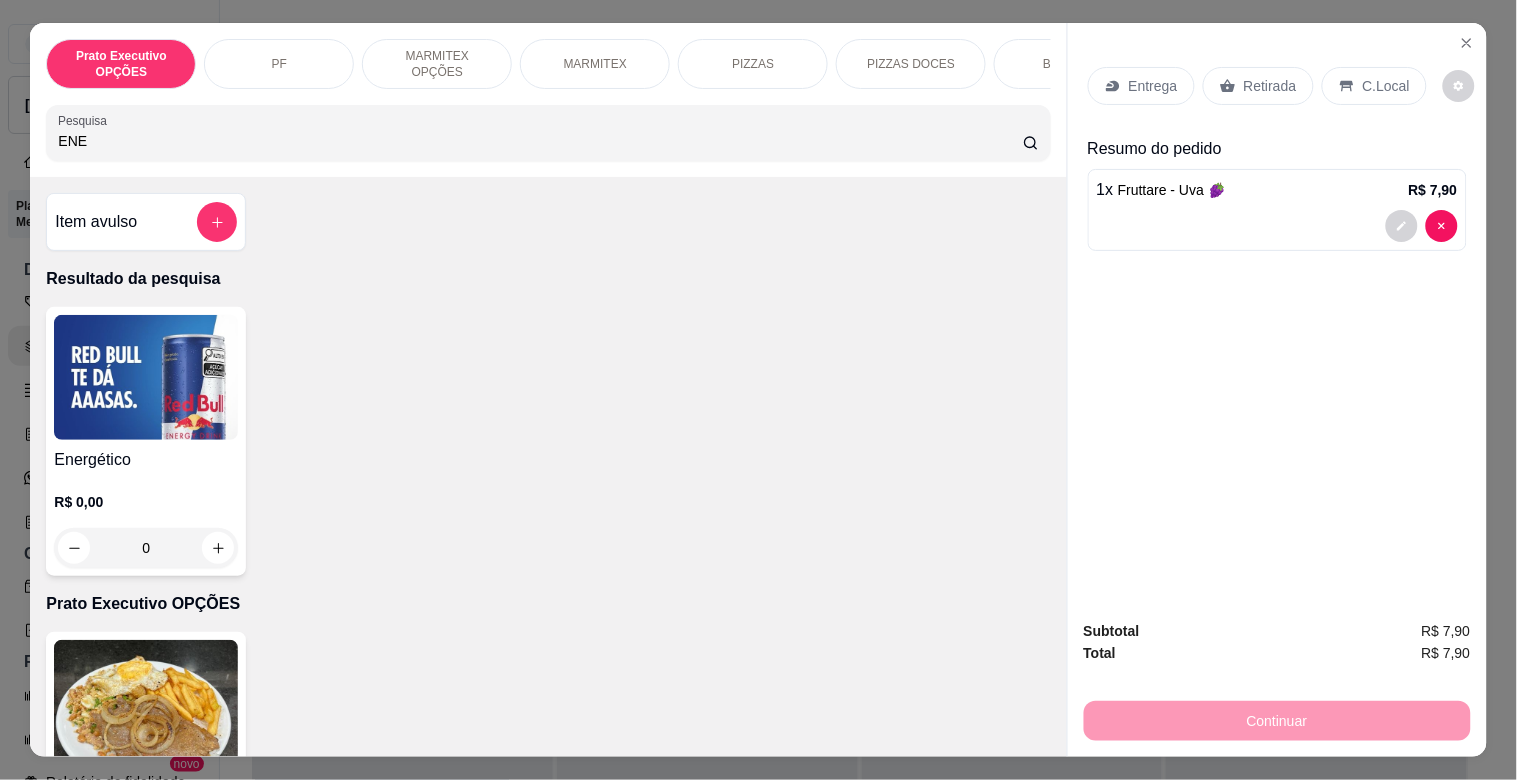 type on "ENE" 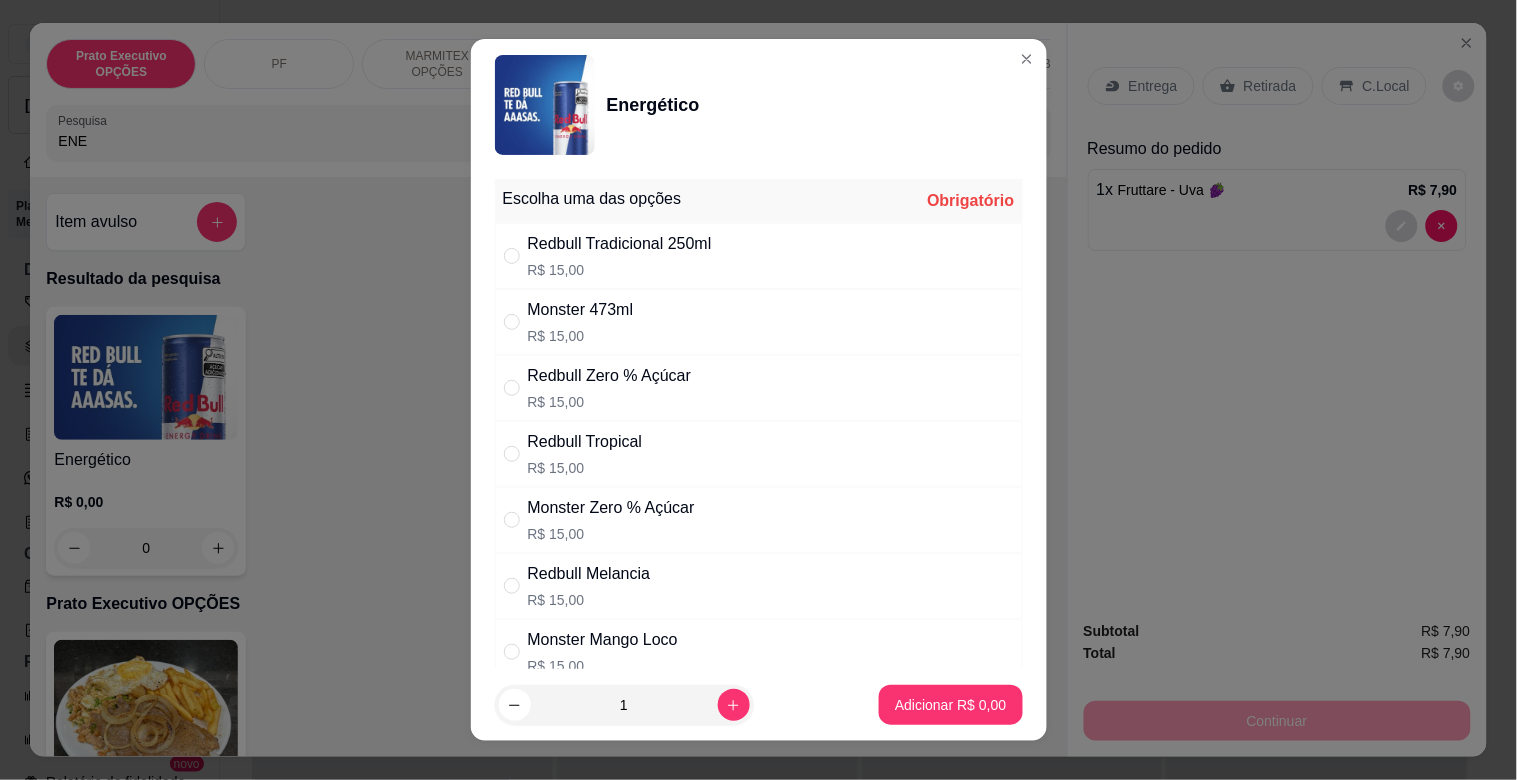 click on "Redbull Tradicional 250ml R$ 15,00" at bounding box center [759, 256] 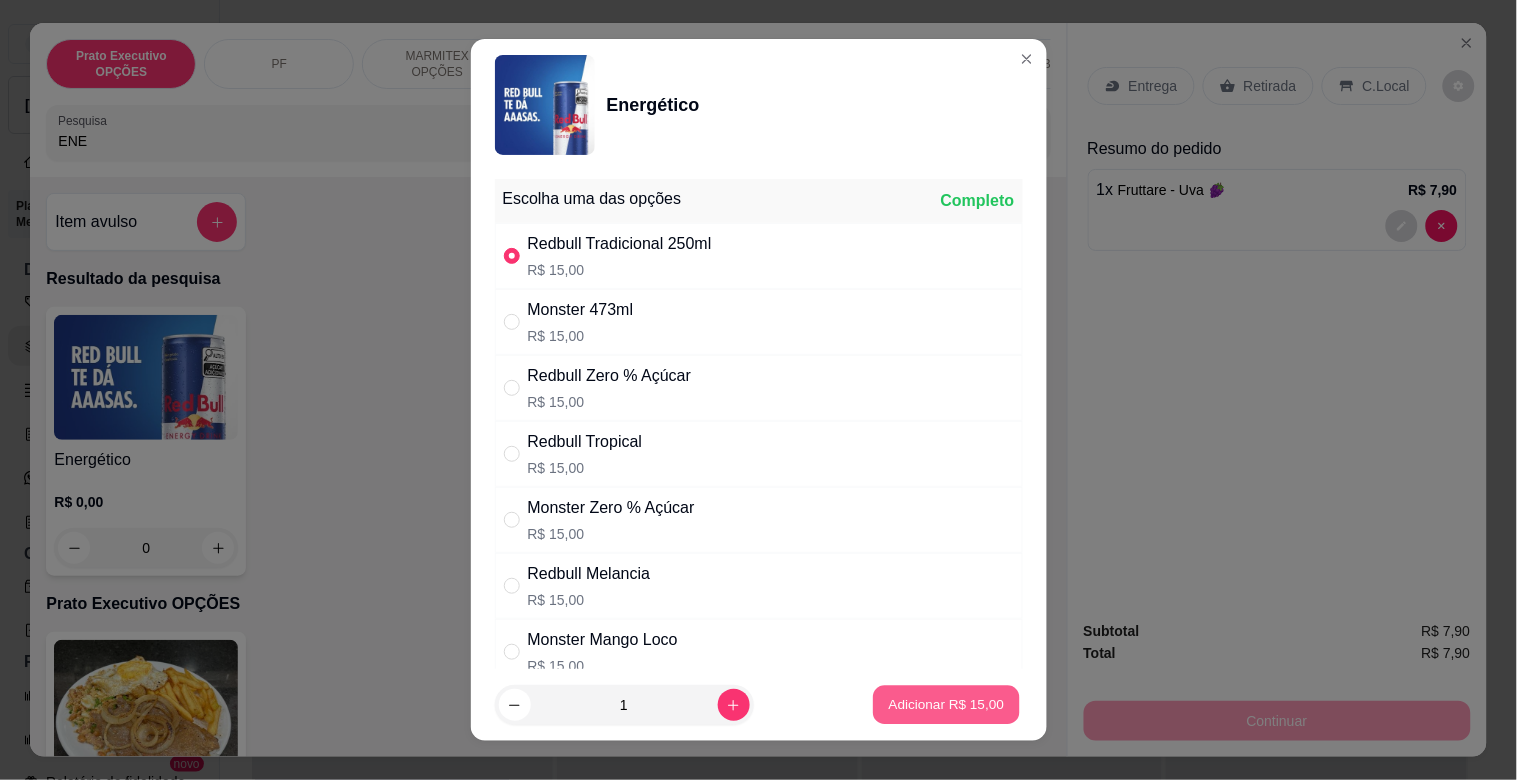 click on "Adicionar   R$ 15,00" at bounding box center [947, 704] 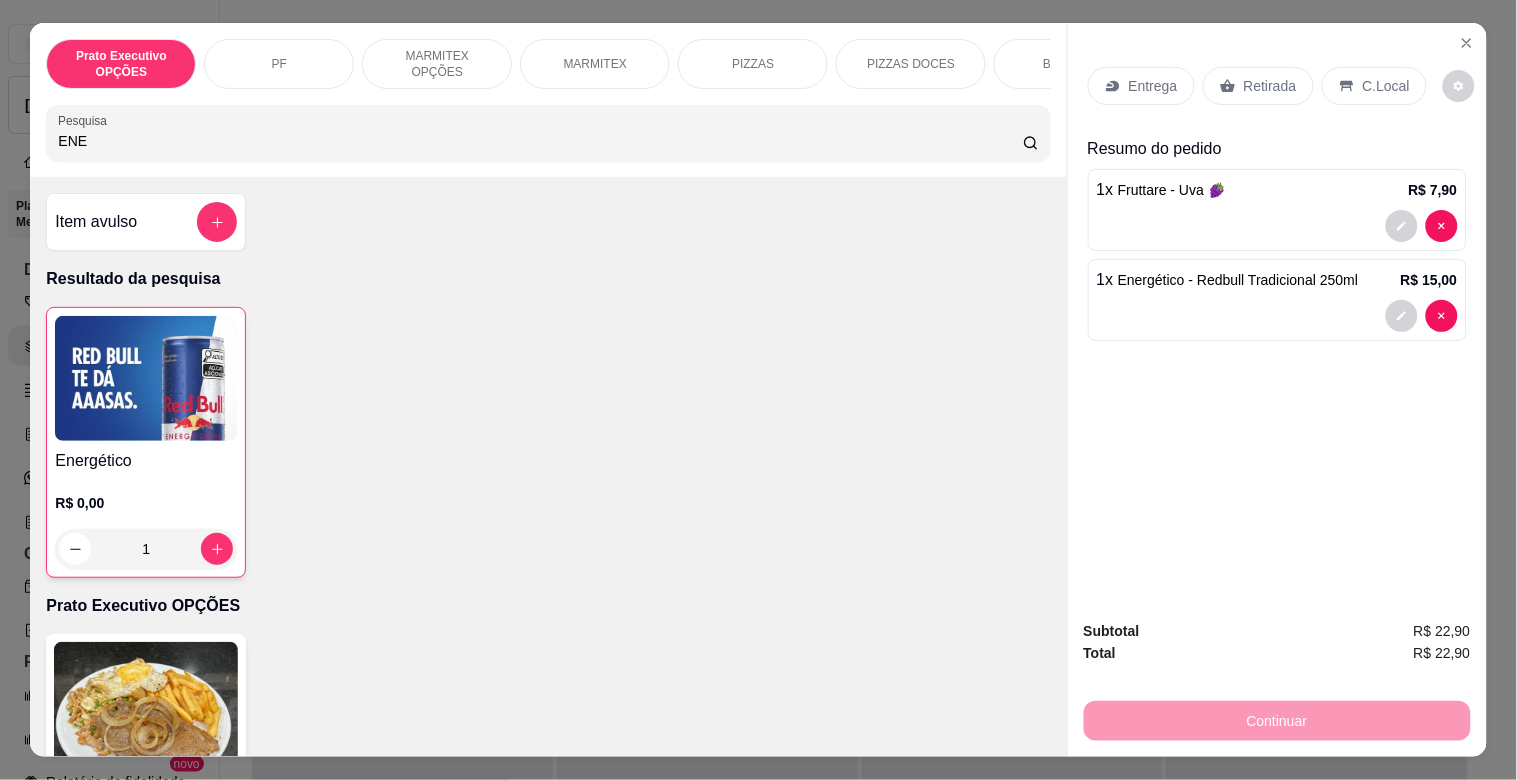 click on "Retirada" at bounding box center (1270, 86) 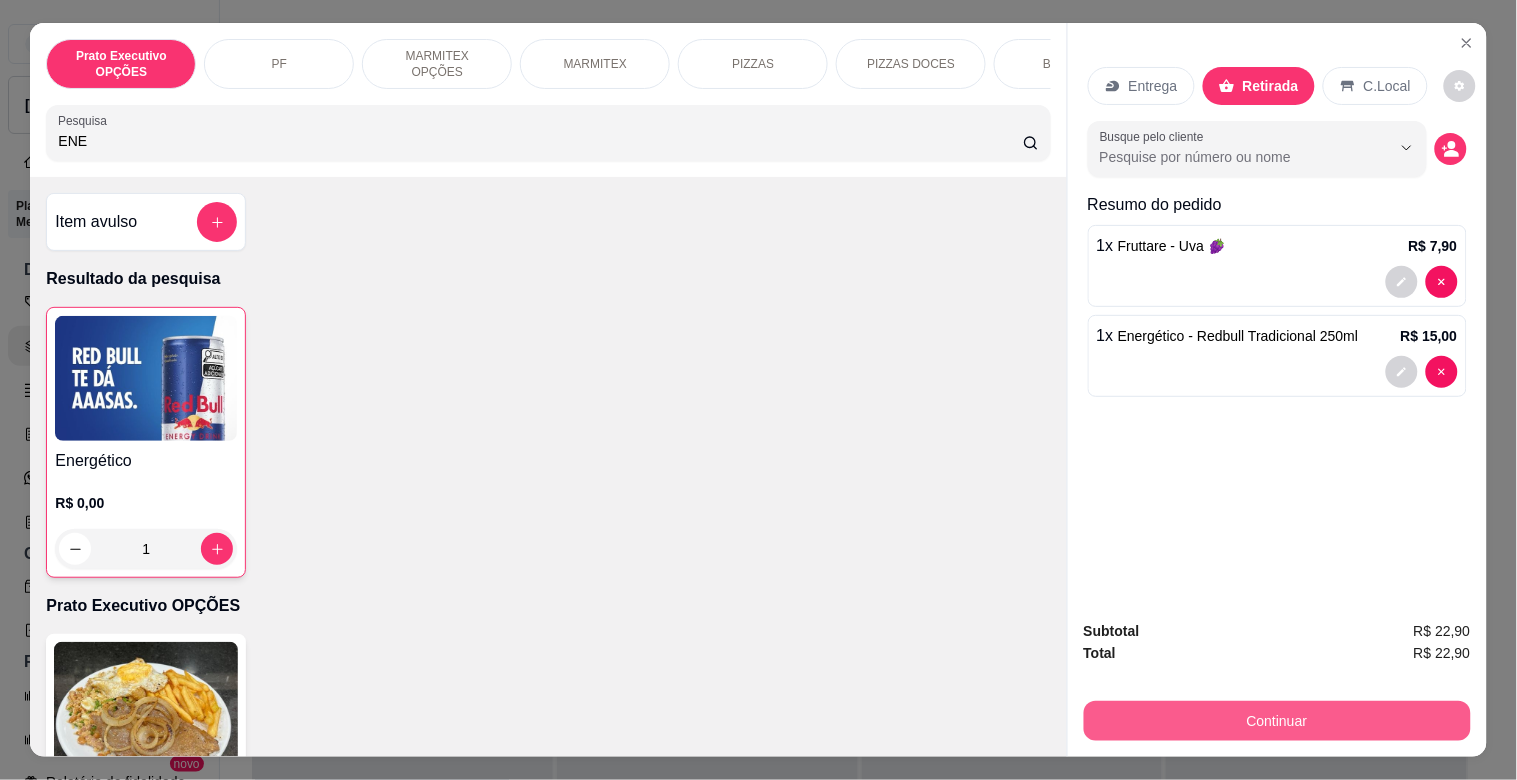 click on "Continuar" at bounding box center (1277, 721) 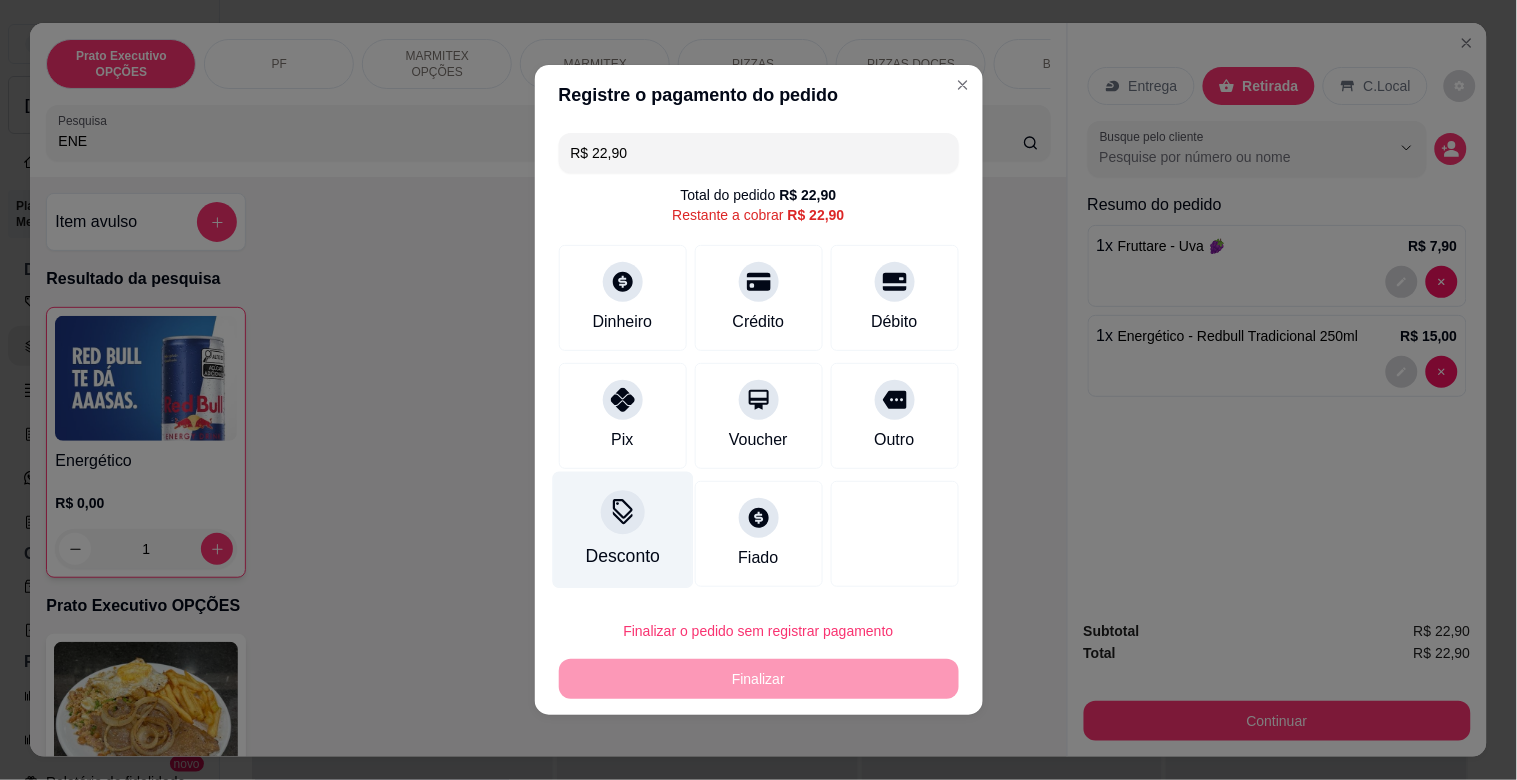 click 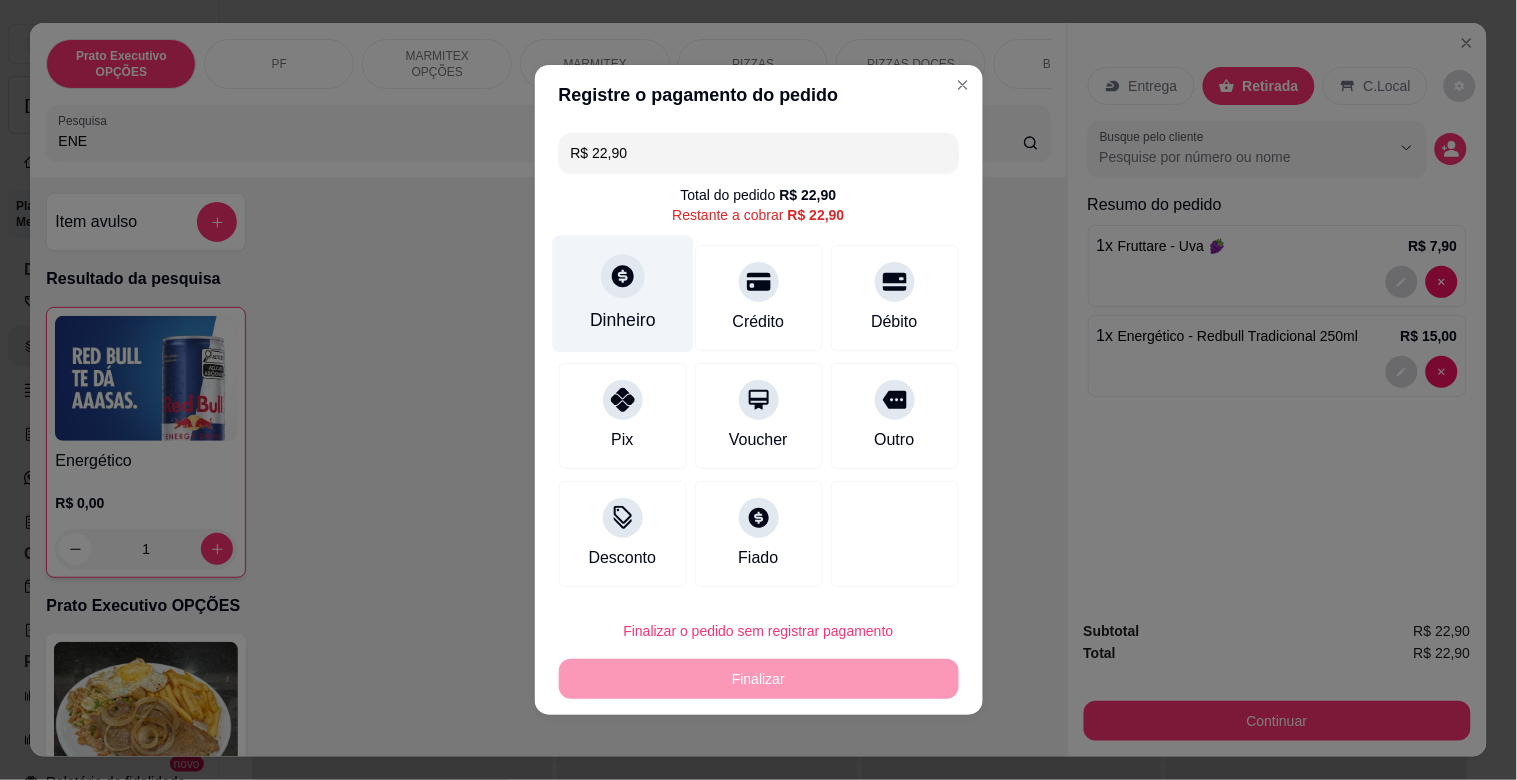 click 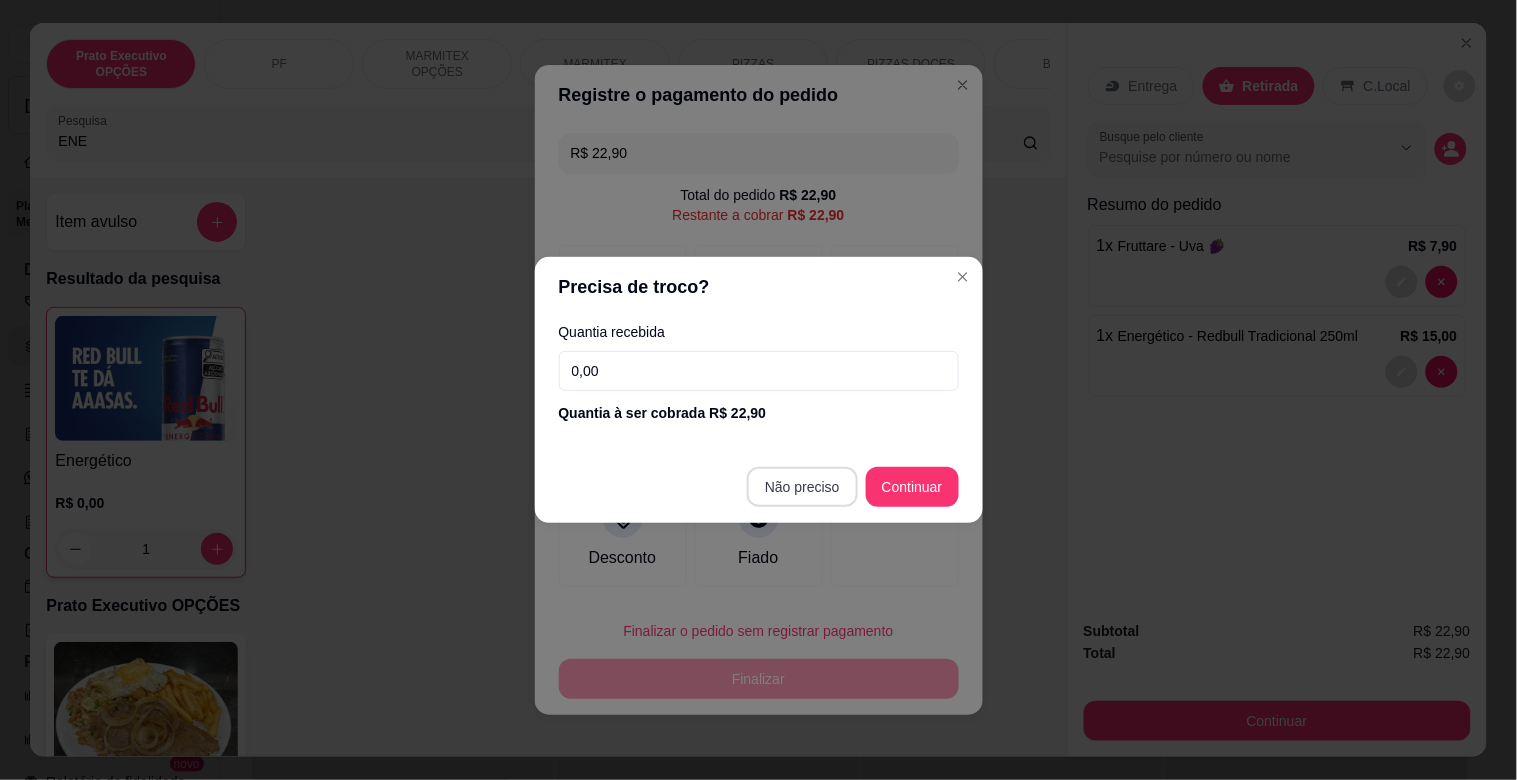 type on "R$ 0,00" 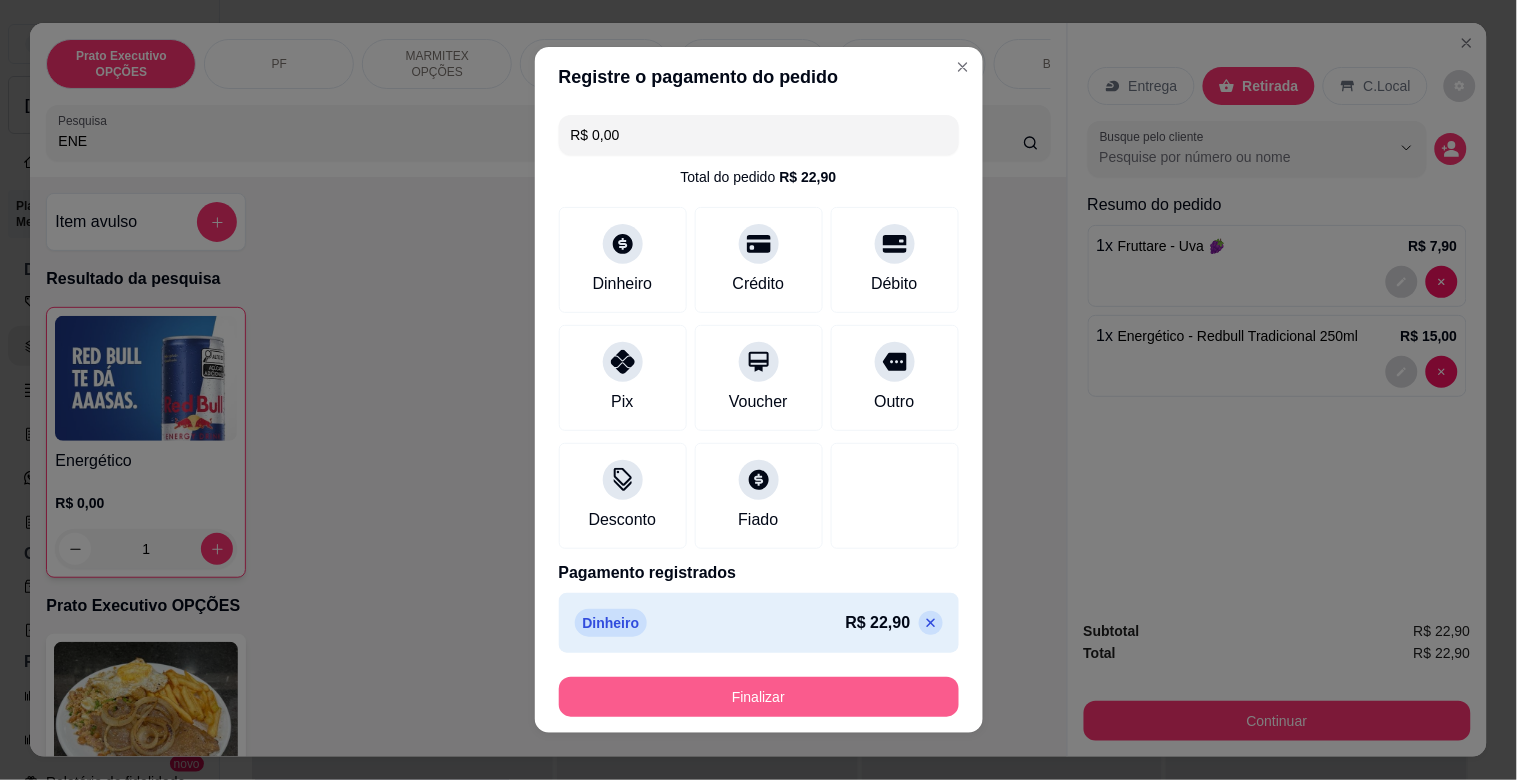 click on "Finalizar" at bounding box center [759, 697] 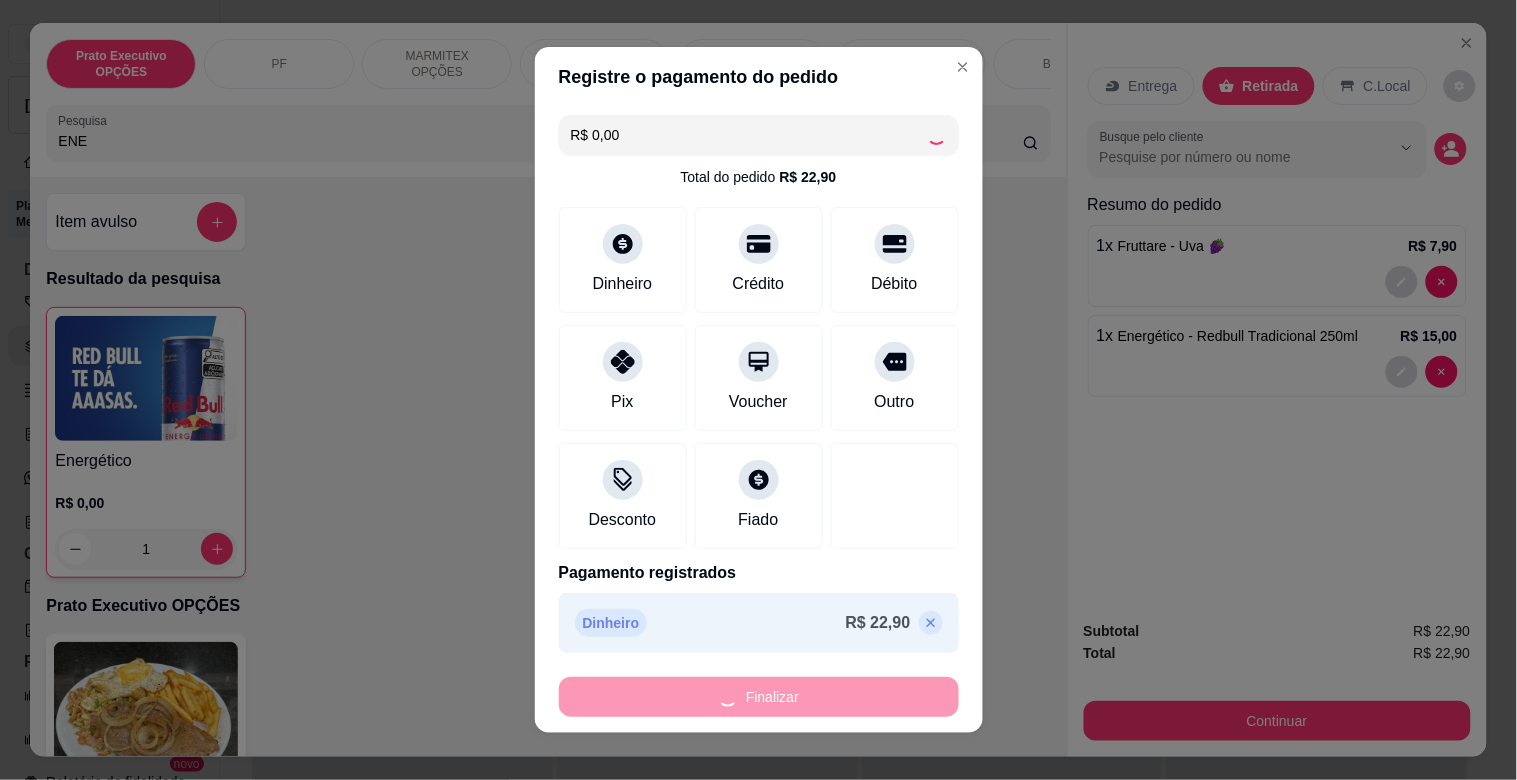 type on "0" 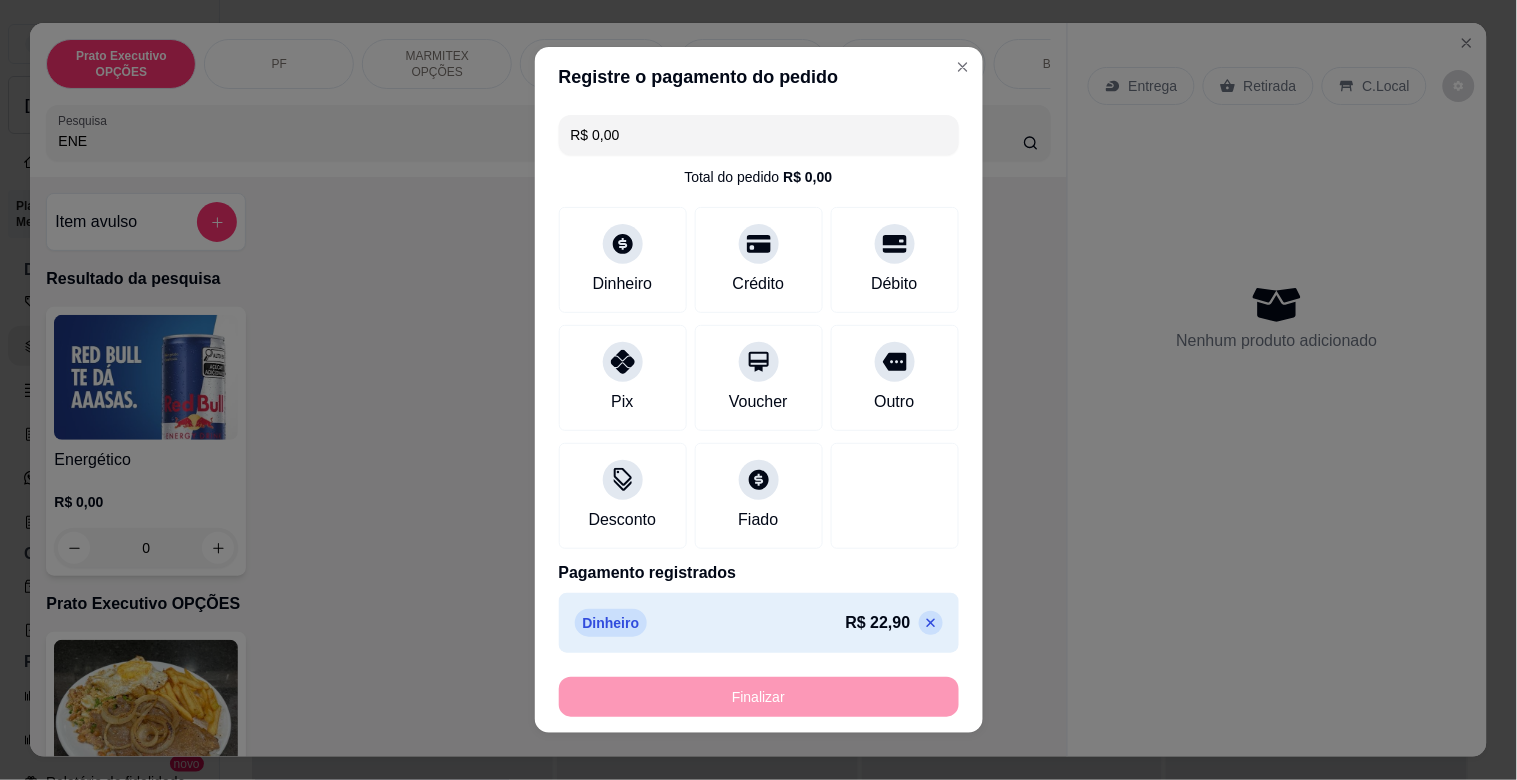 type on "-R$ 22,90" 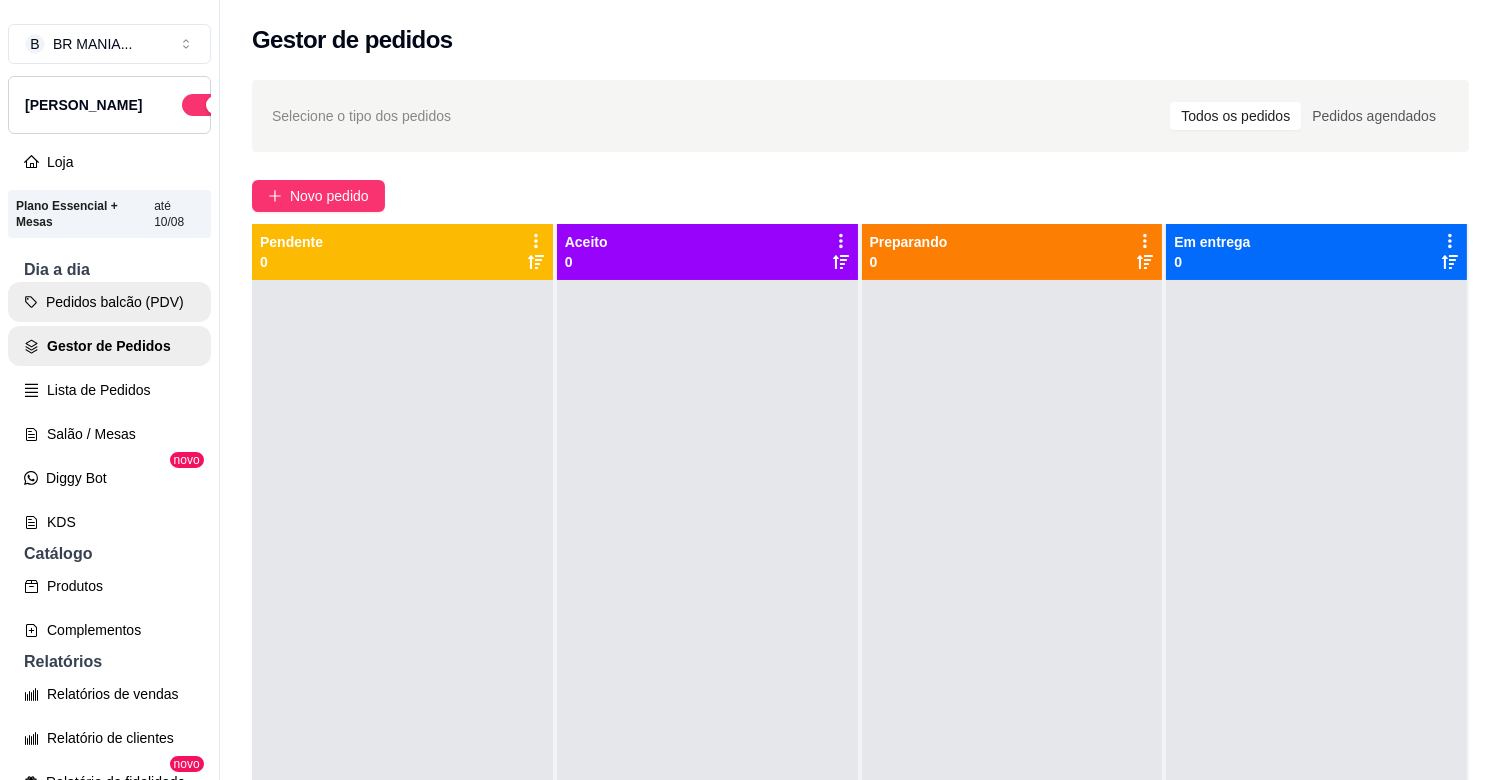 click on "Pedidos balcão (PDV)" at bounding box center (109, 302) 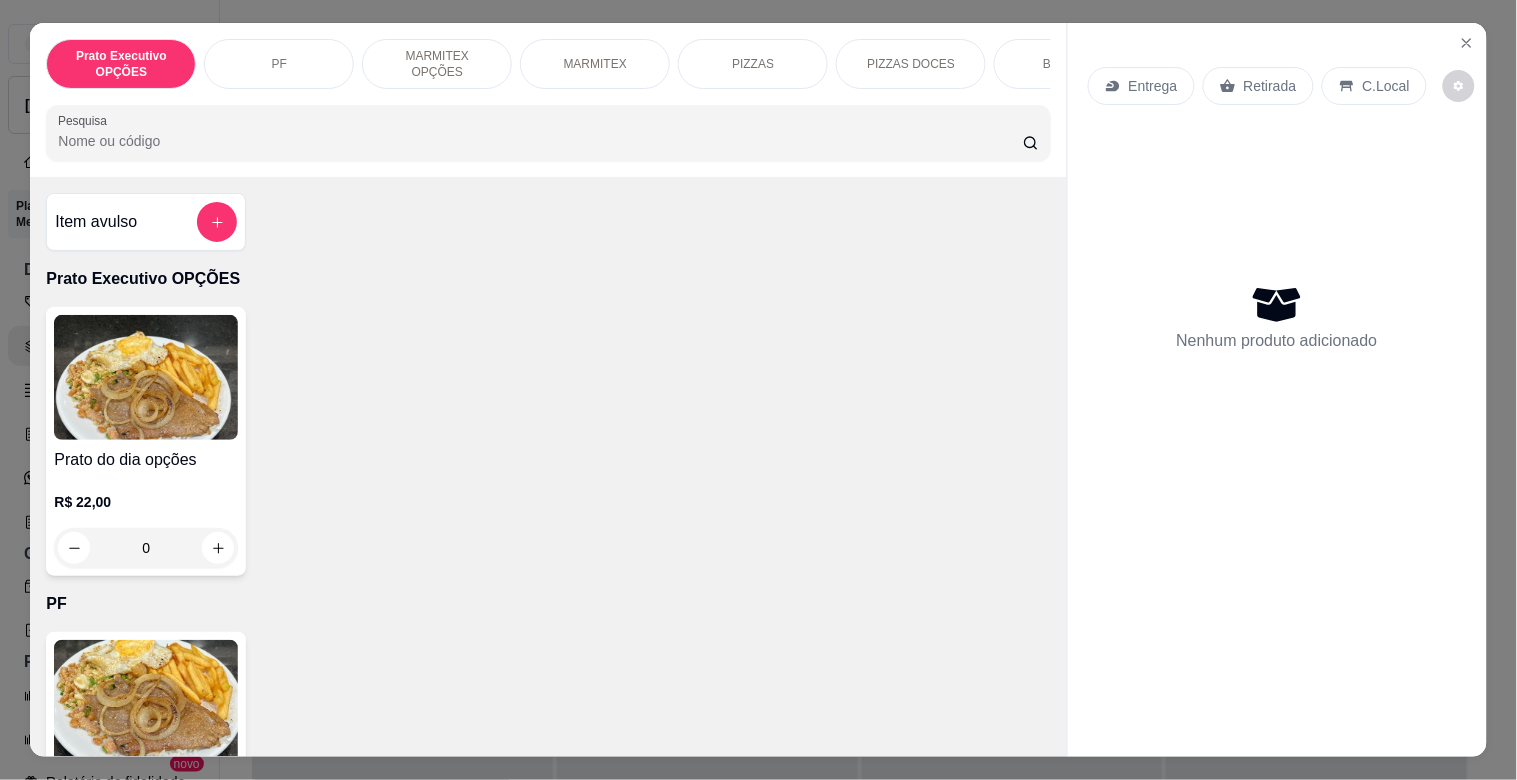 click on "Pesquisa" at bounding box center [540, 141] 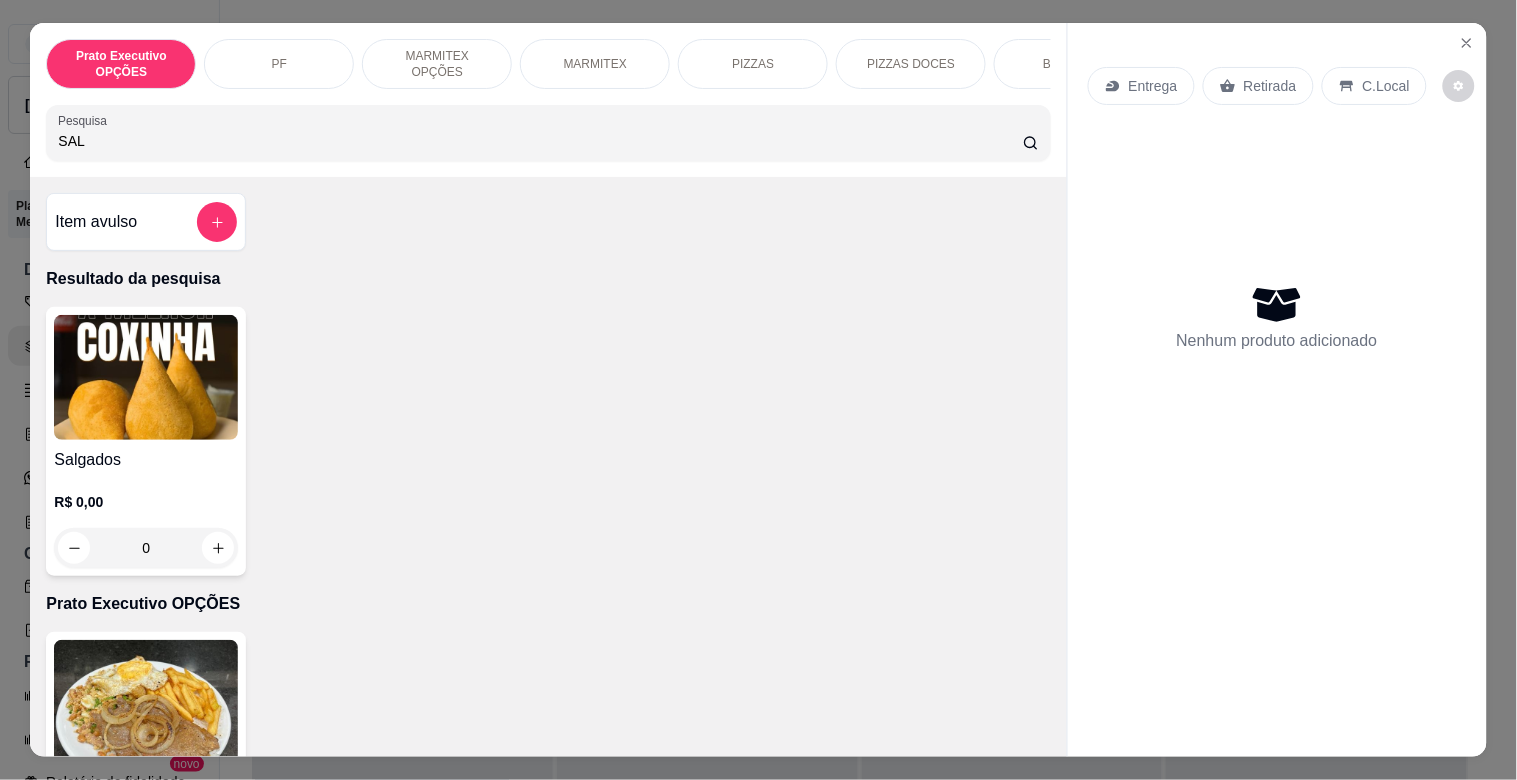 type on "SAL" 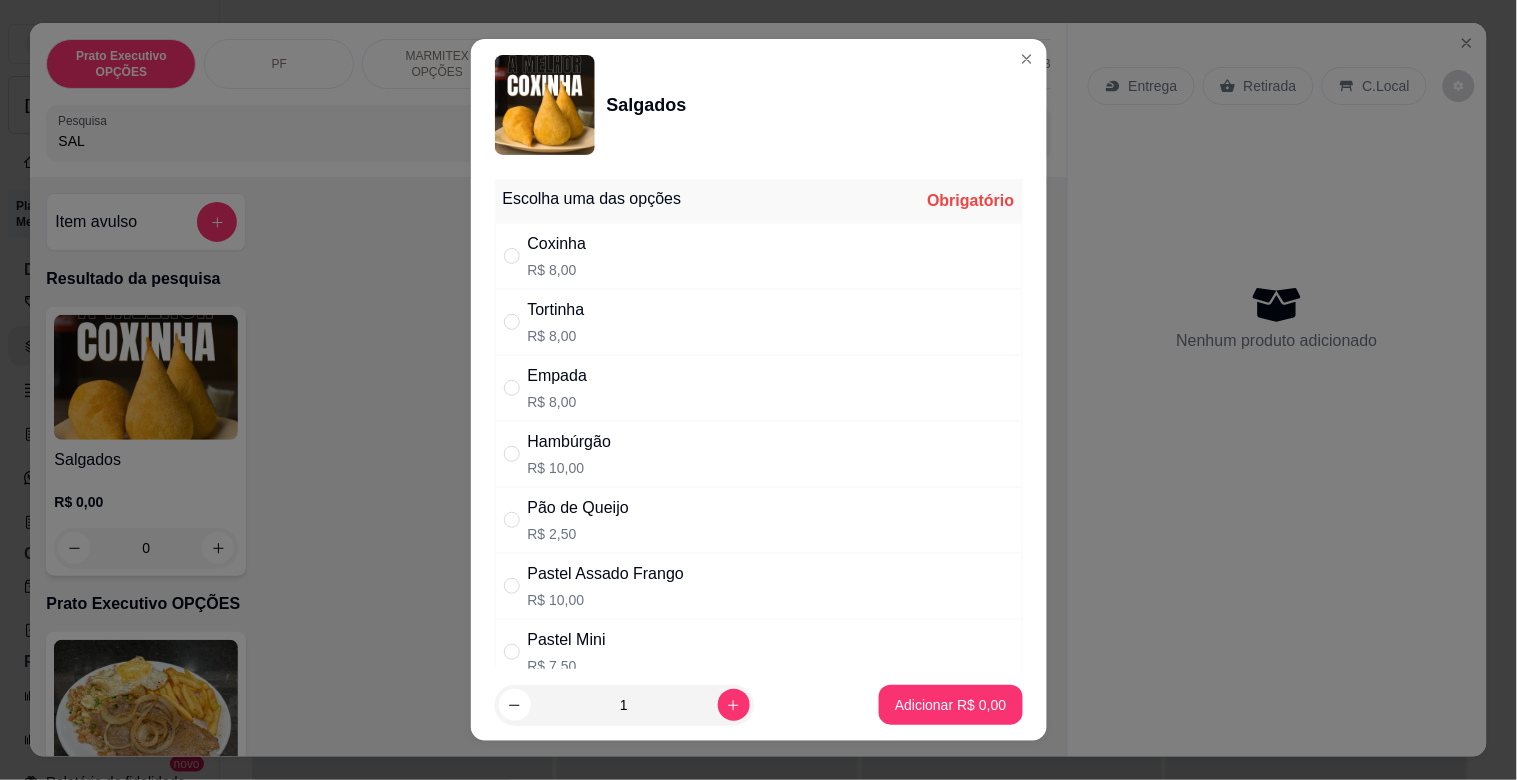 click on "Hambúrgão R$ 10,00" at bounding box center [759, 454] 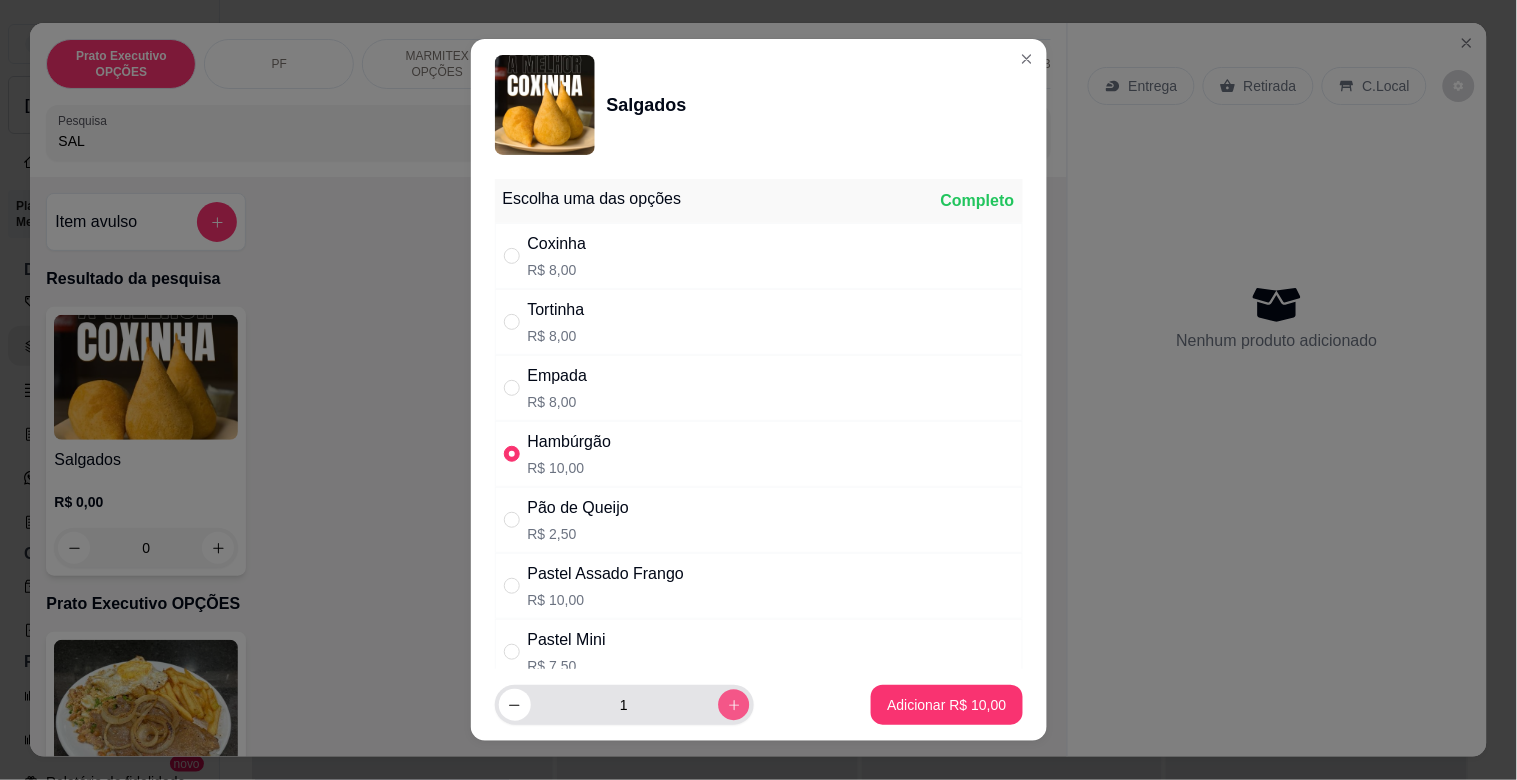 click at bounding box center [733, 704] 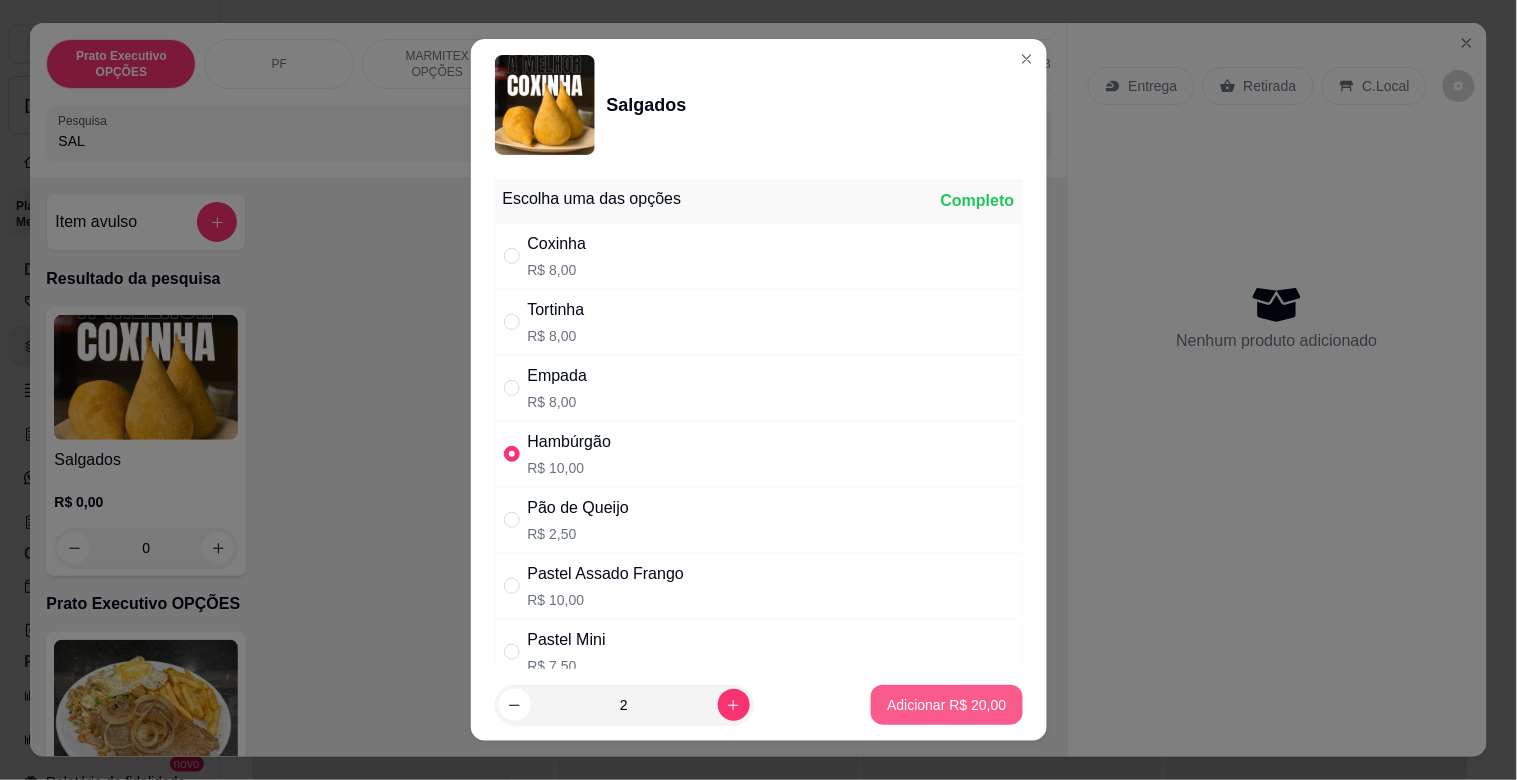 click on "Adicionar   R$ 20,00" at bounding box center (946, 705) 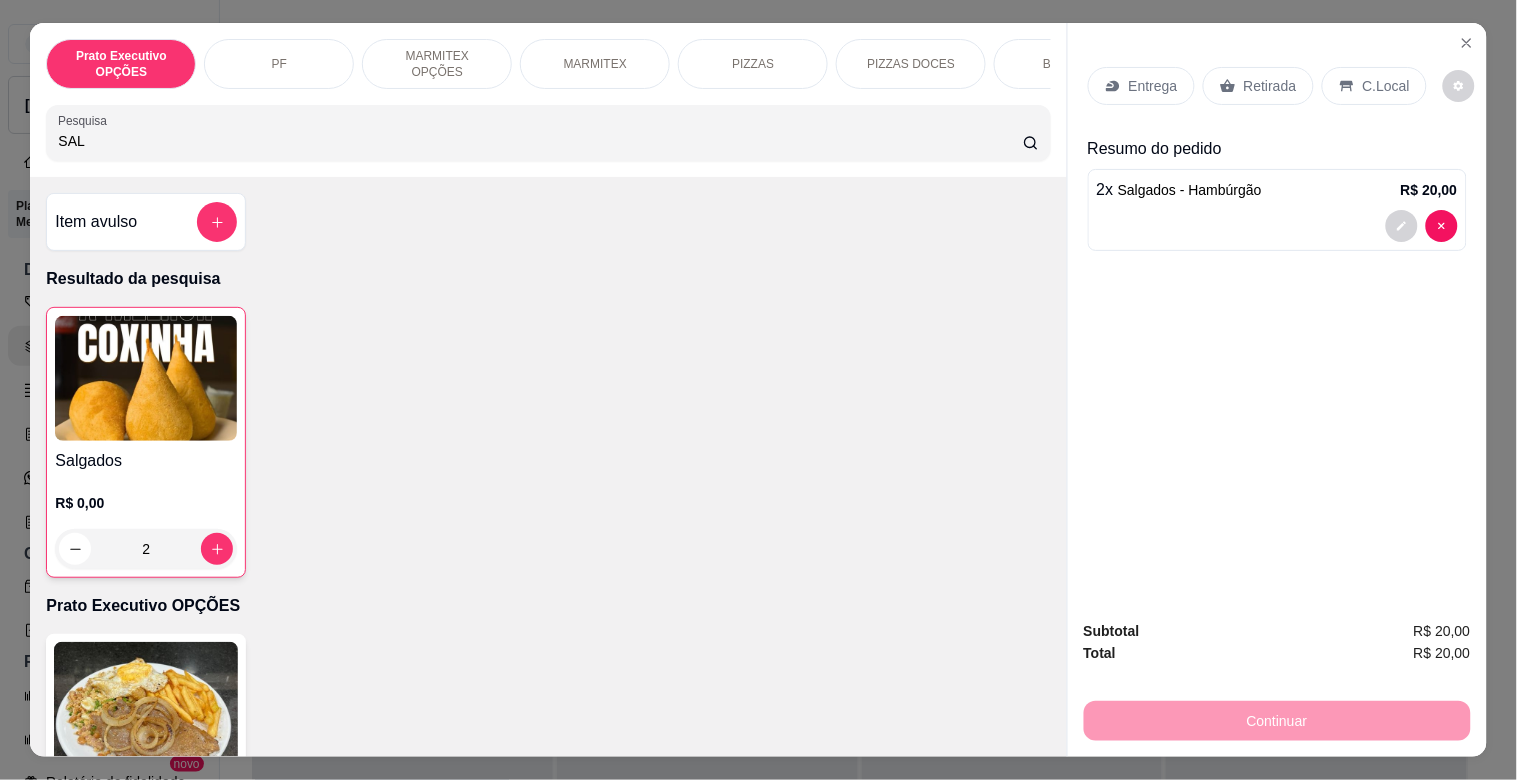 click on "C.Local" at bounding box center (1374, 86) 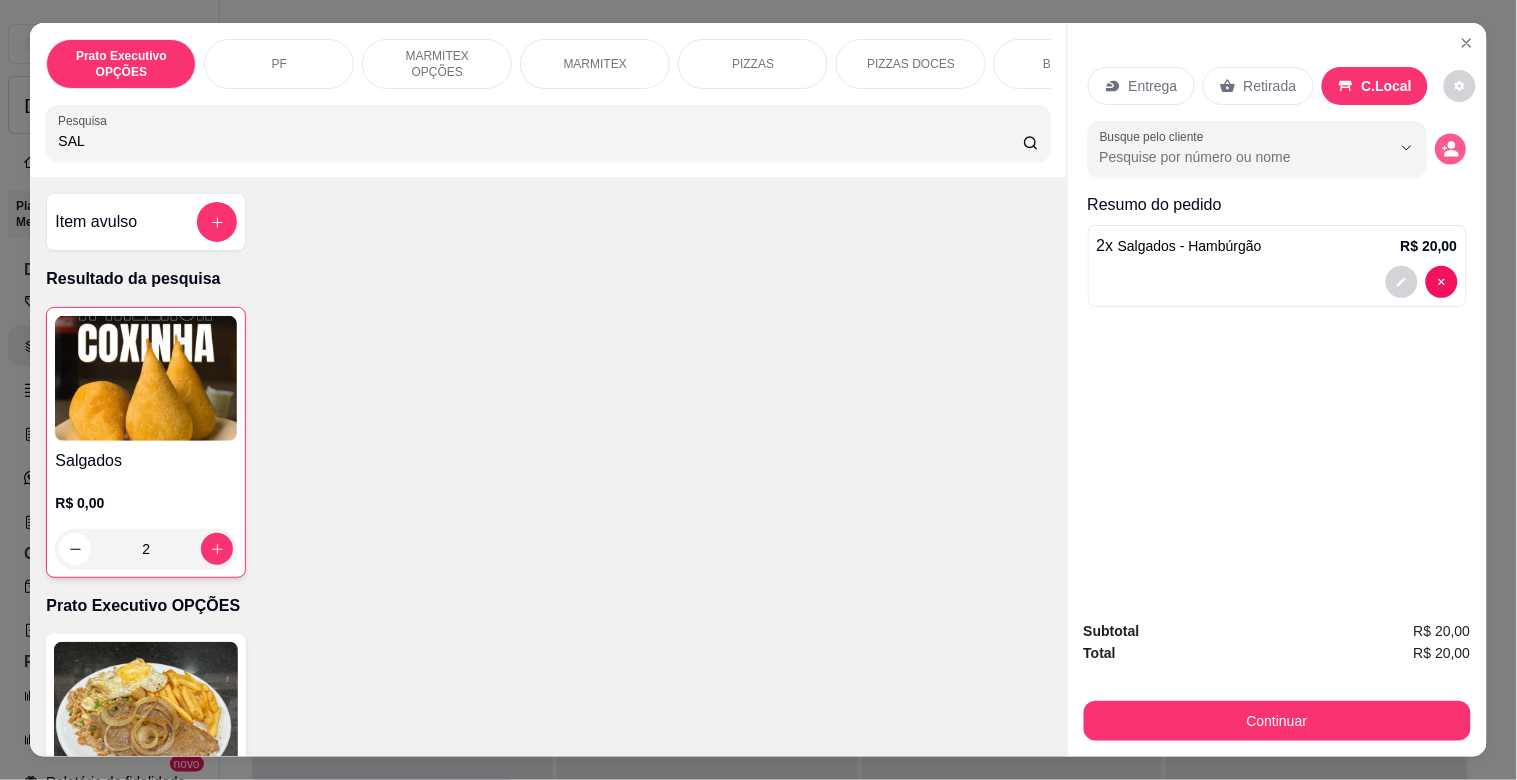 click 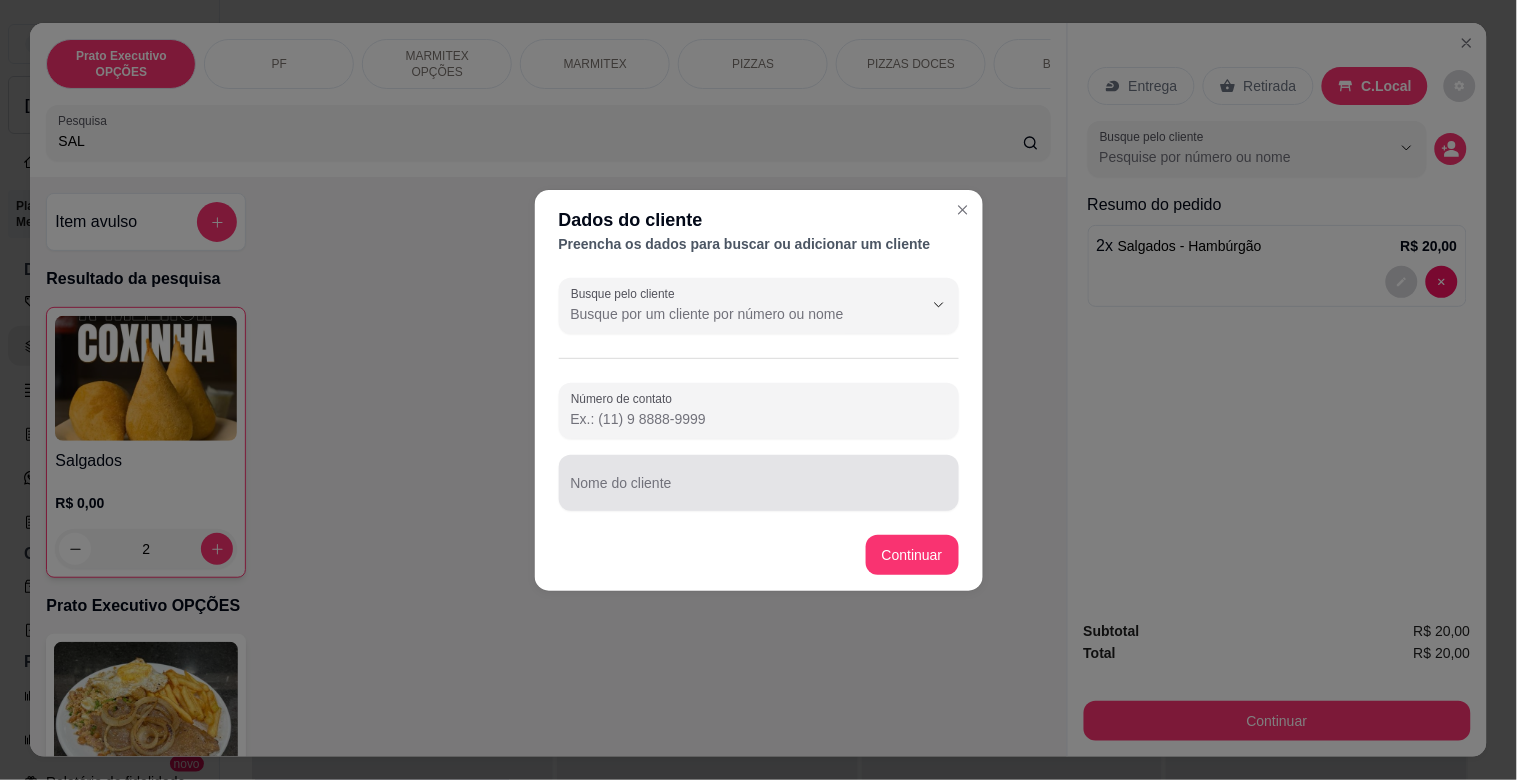 click on "Nome do cliente" at bounding box center (759, 491) 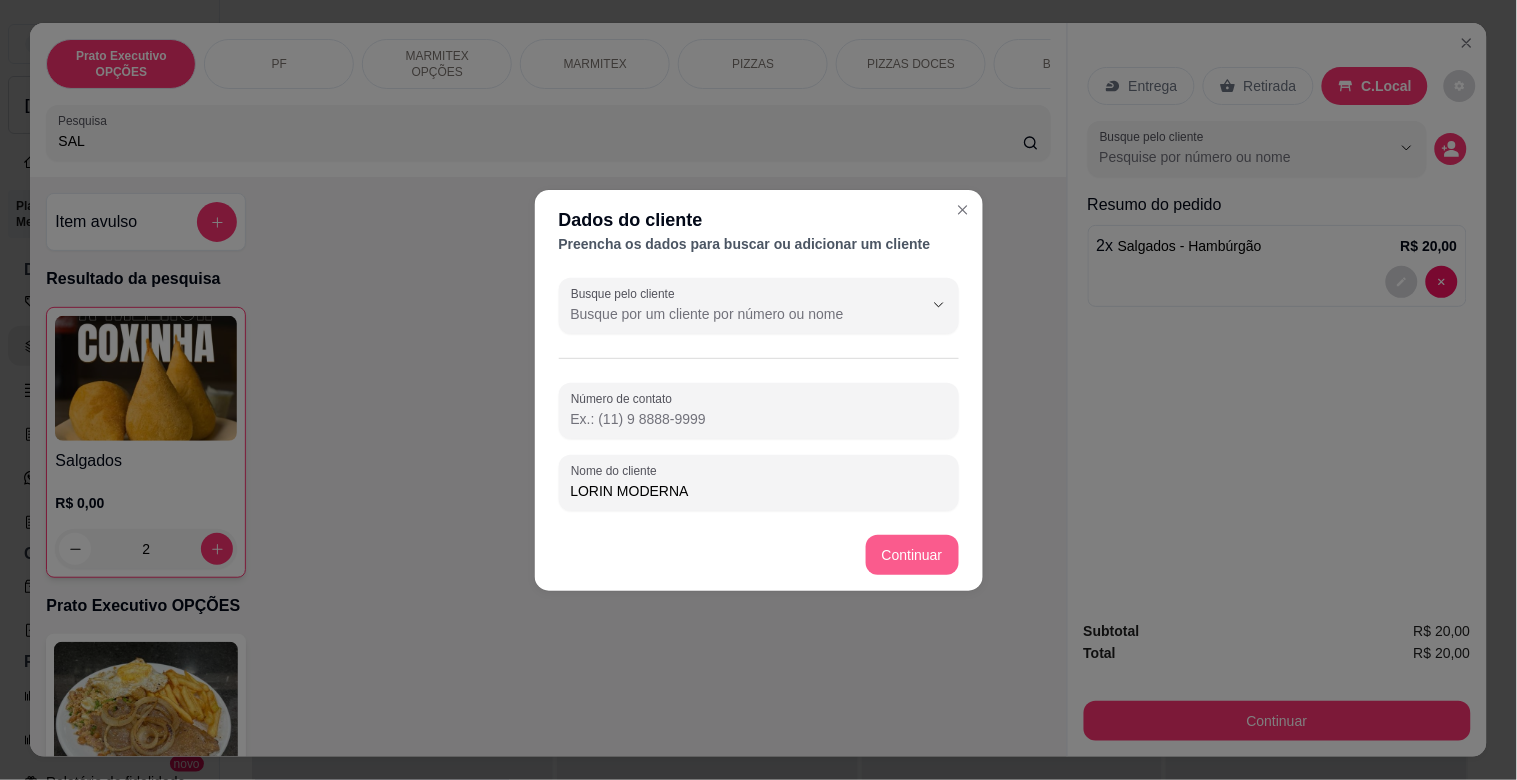 type on "LORIN MODERNA" 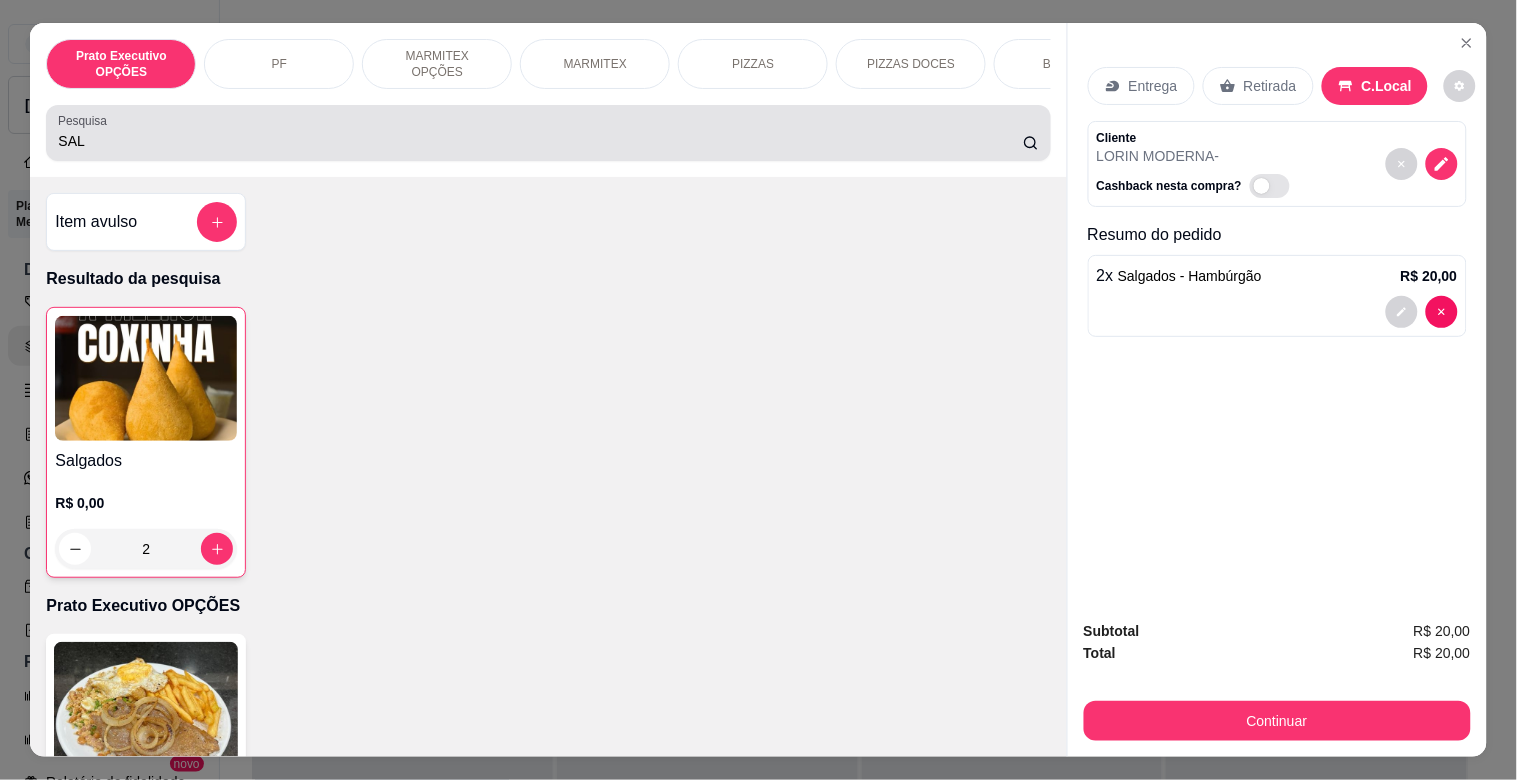 click on "Pesquisa SAL" at bounding box center [548, 133] 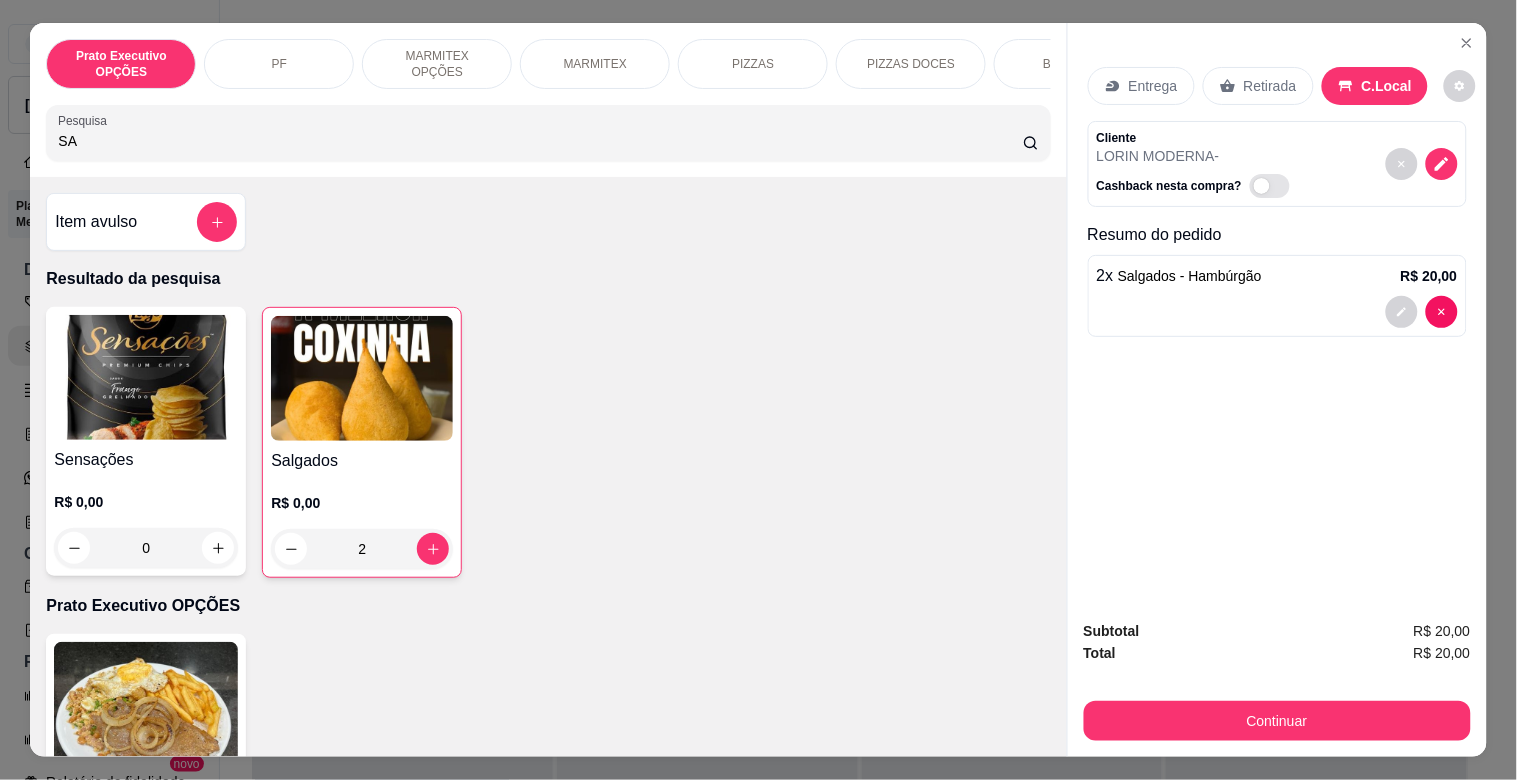 type on "S" 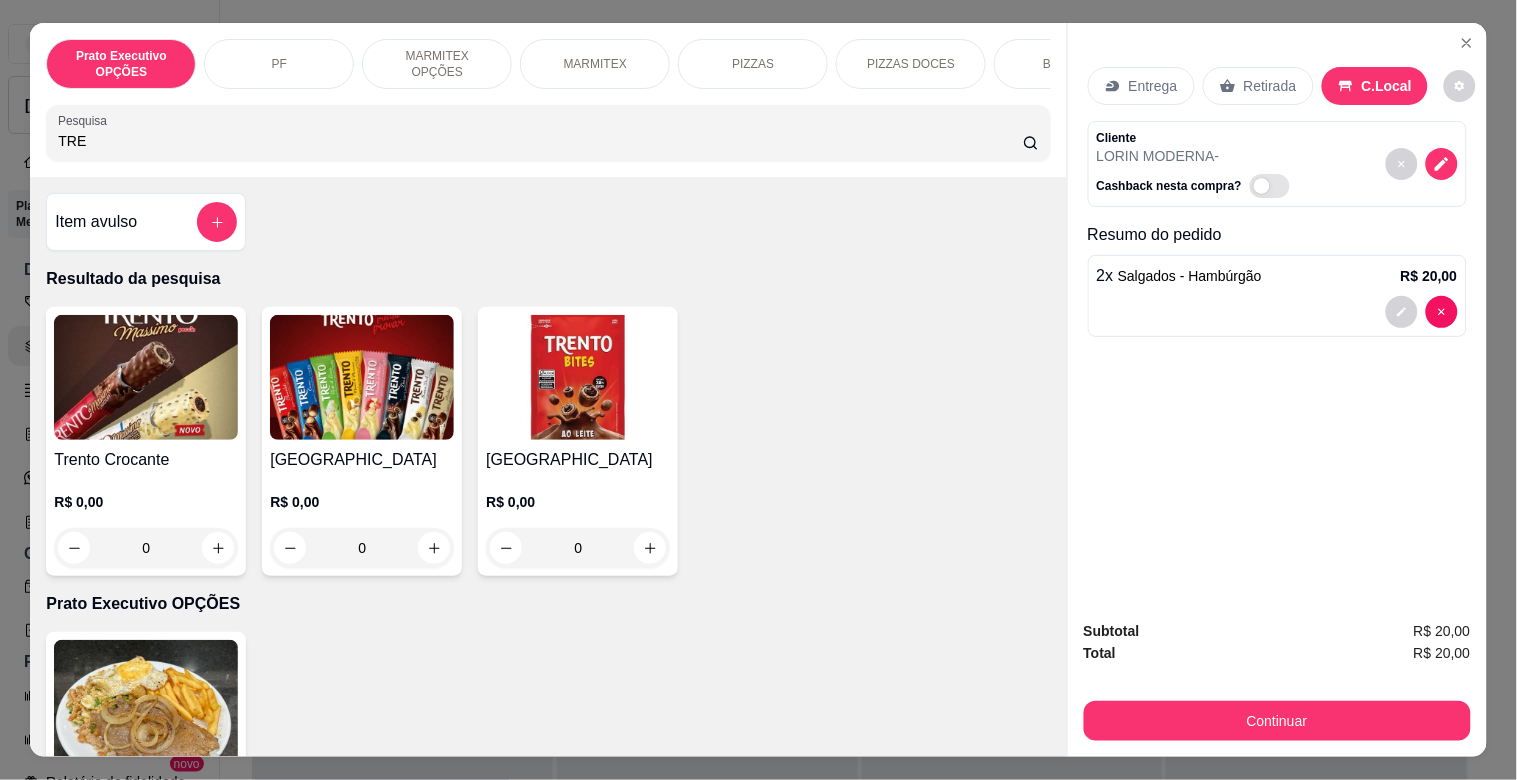 type on "TRE" 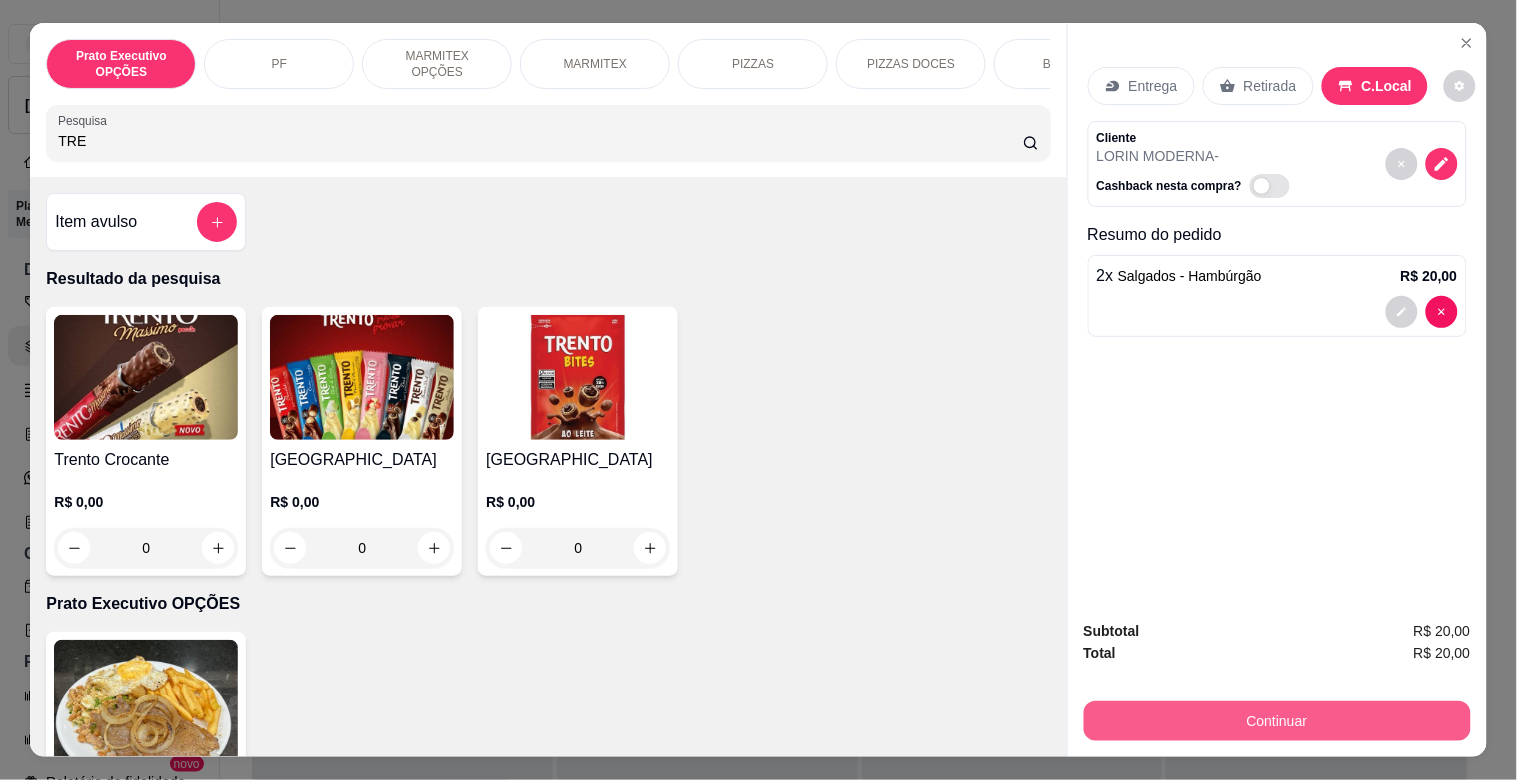 click on "Continuar" at bounding box center [1277, 721] 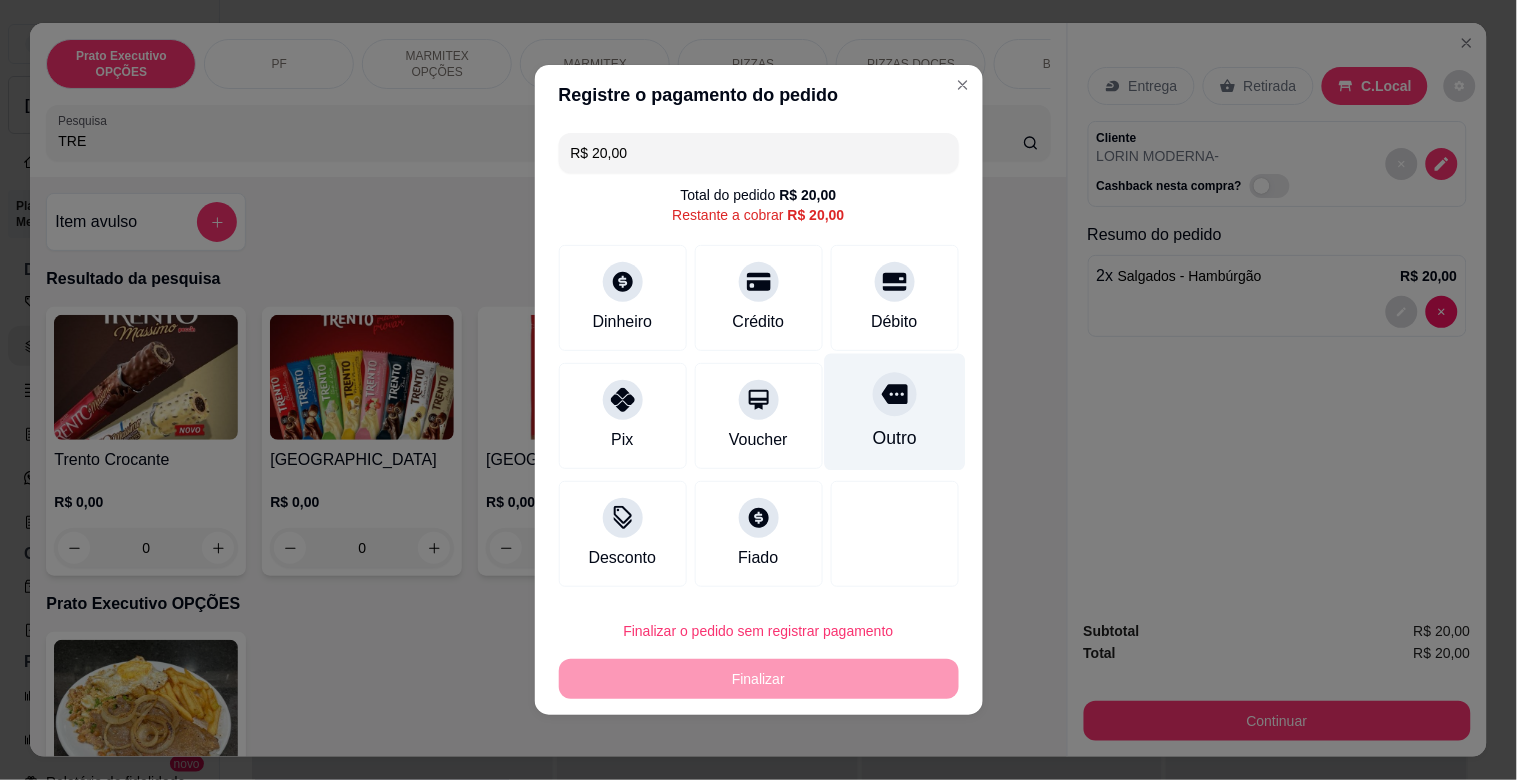drag, startPoint x: 852, startPoint y: 412, endPoint x: 853, endPoint y: 445, distance: 33.01515 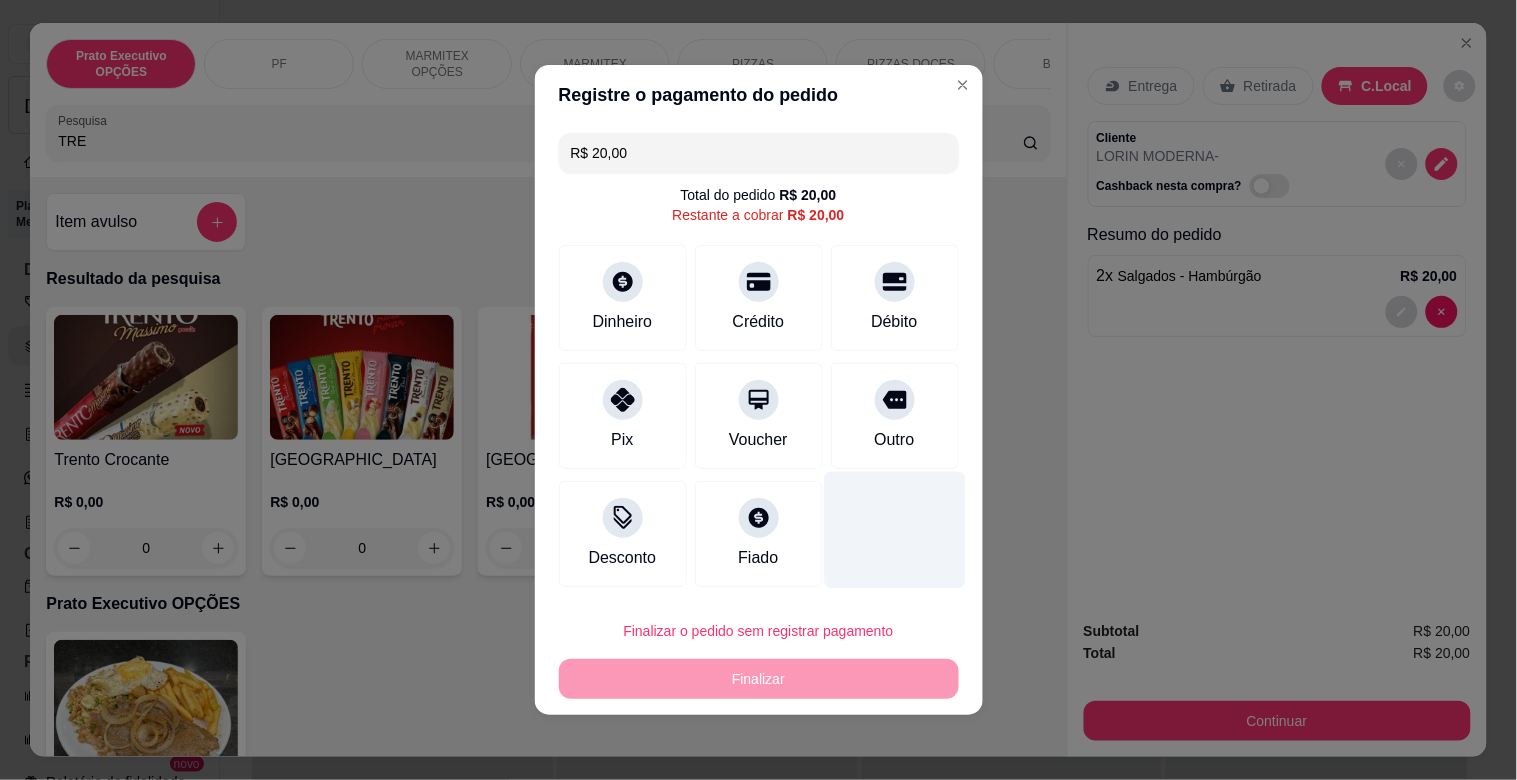 type on "R$ 0,00" 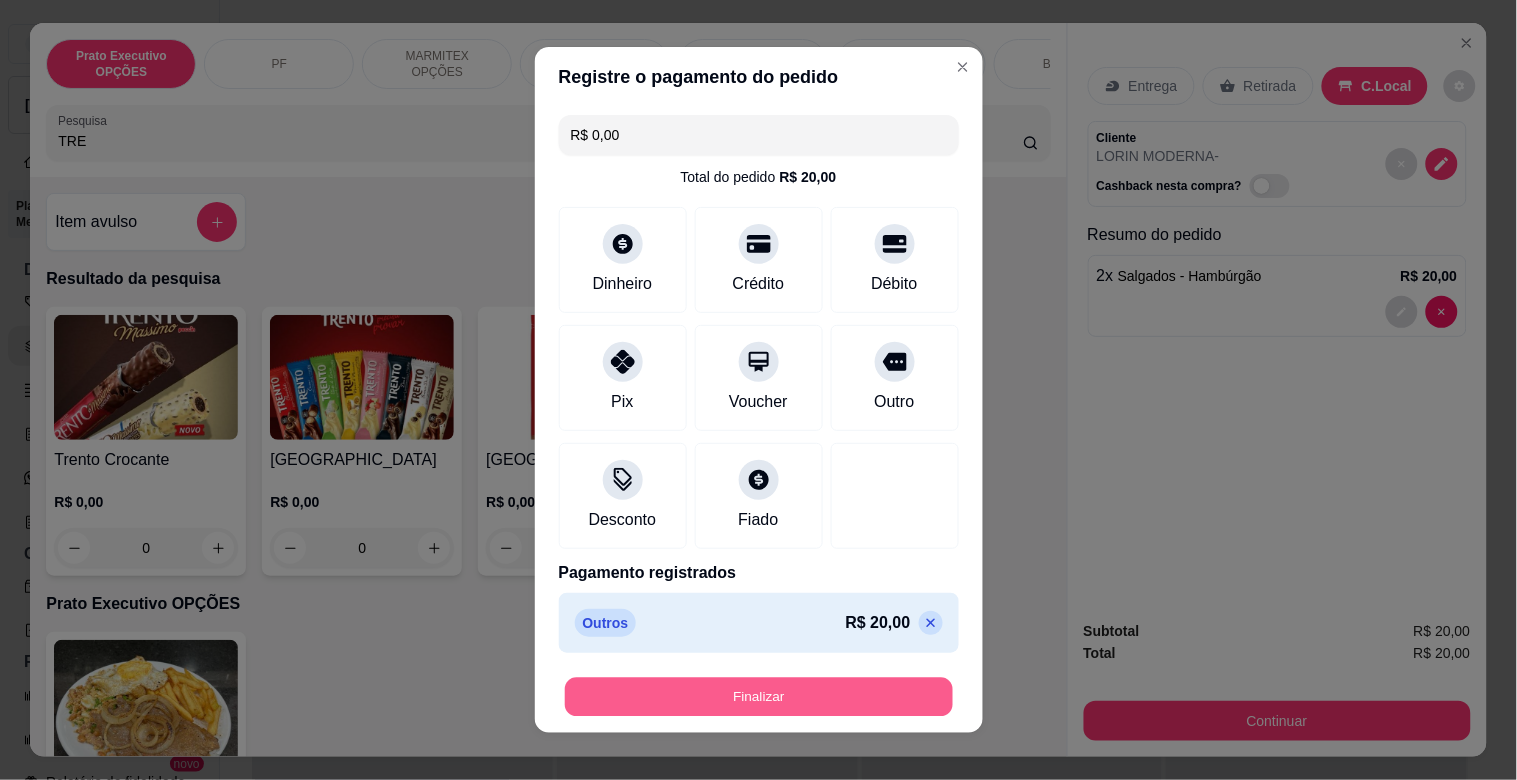 click on "Finalizar" at bounding box center (759, 697) 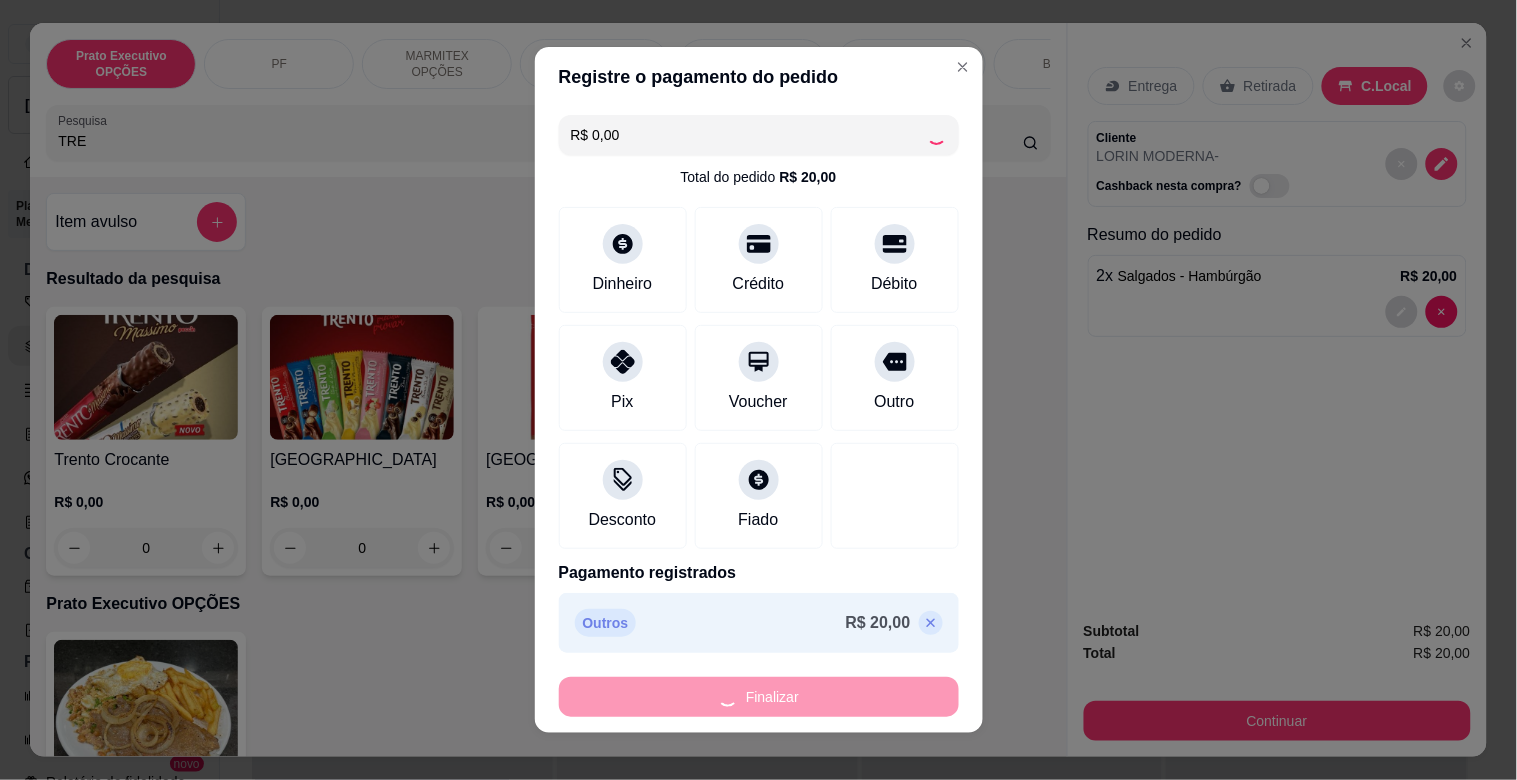 type on "0" 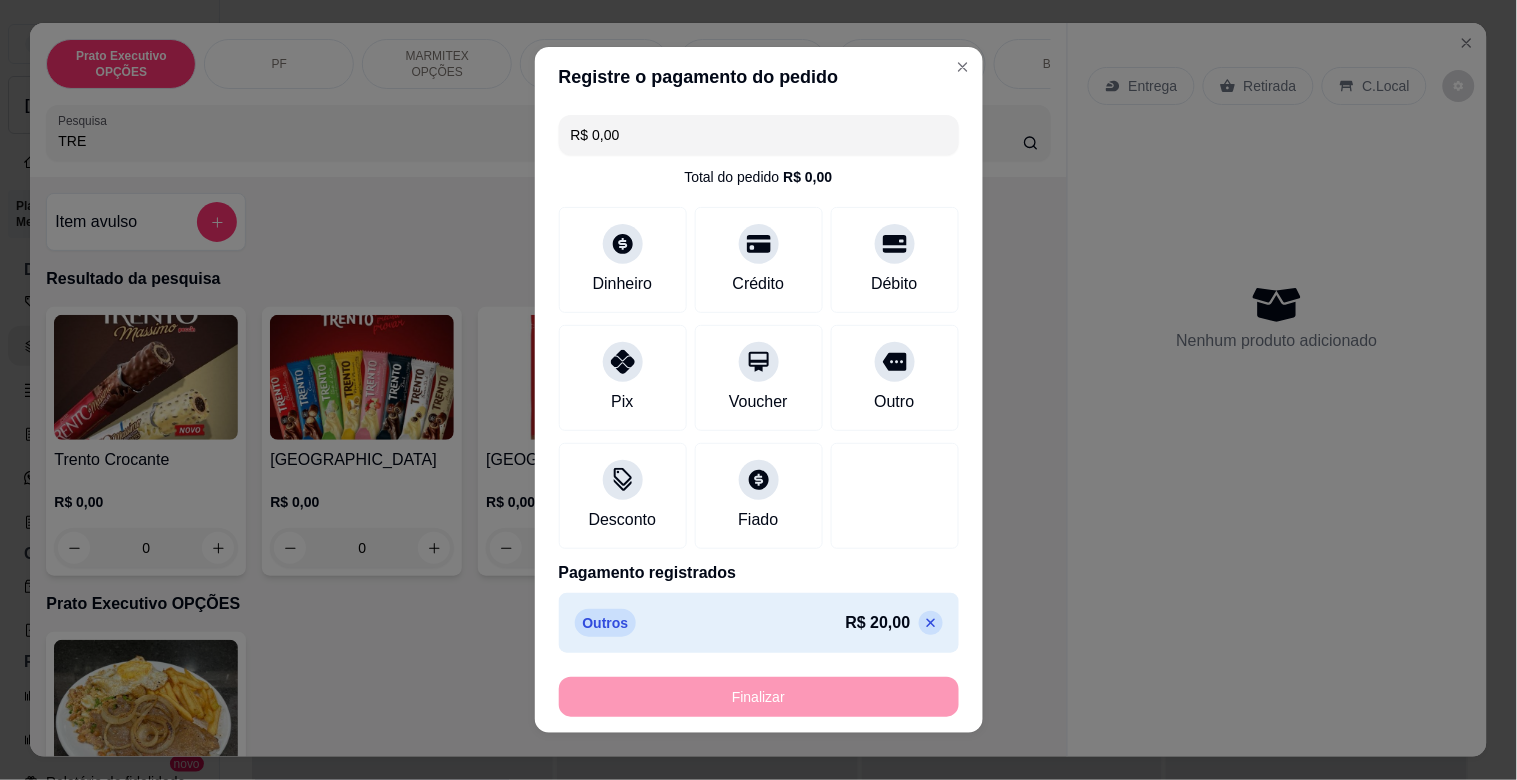 type on "-R$ 20,00" 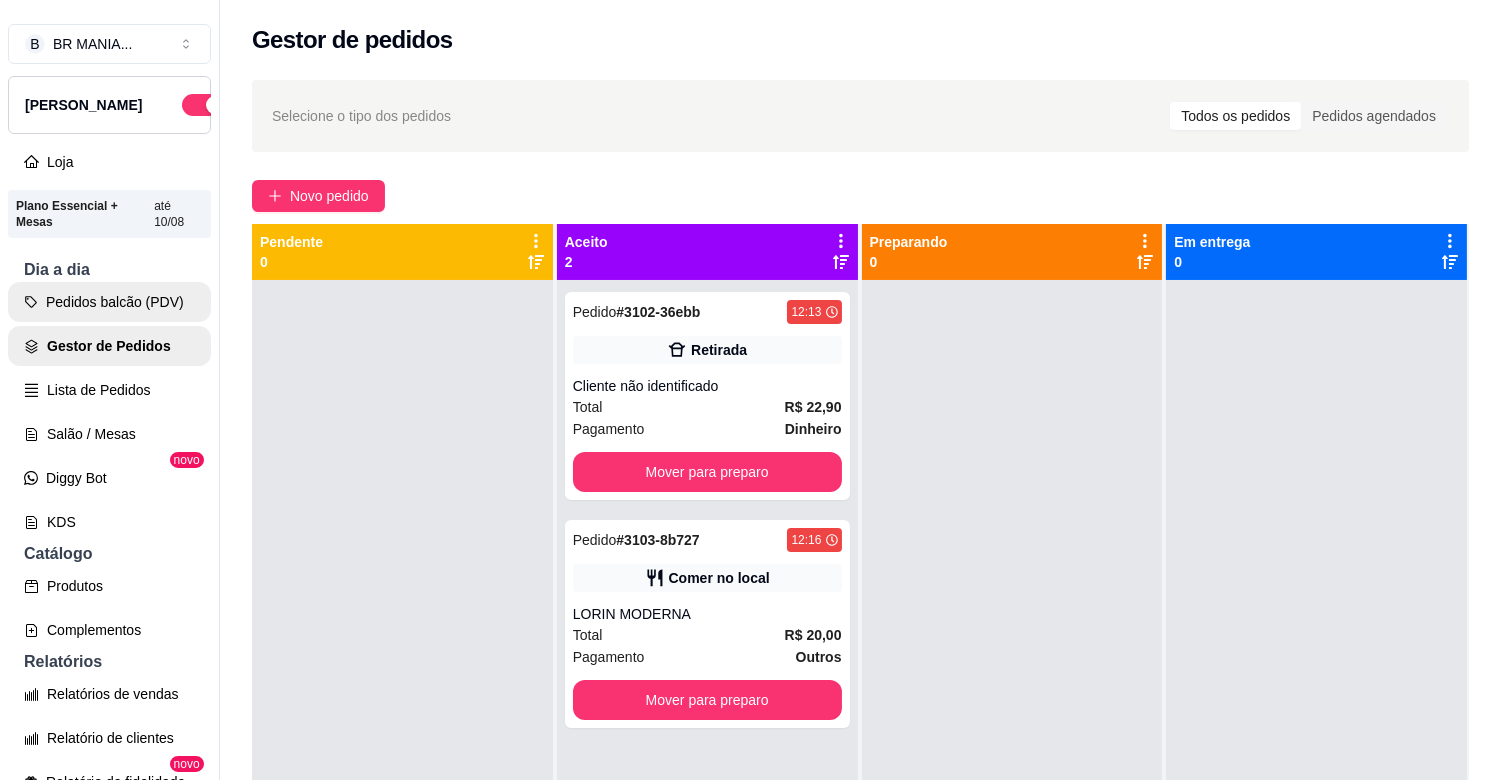 click on "Pedidos balcão (PDV)" at bounding box center (109, 302) 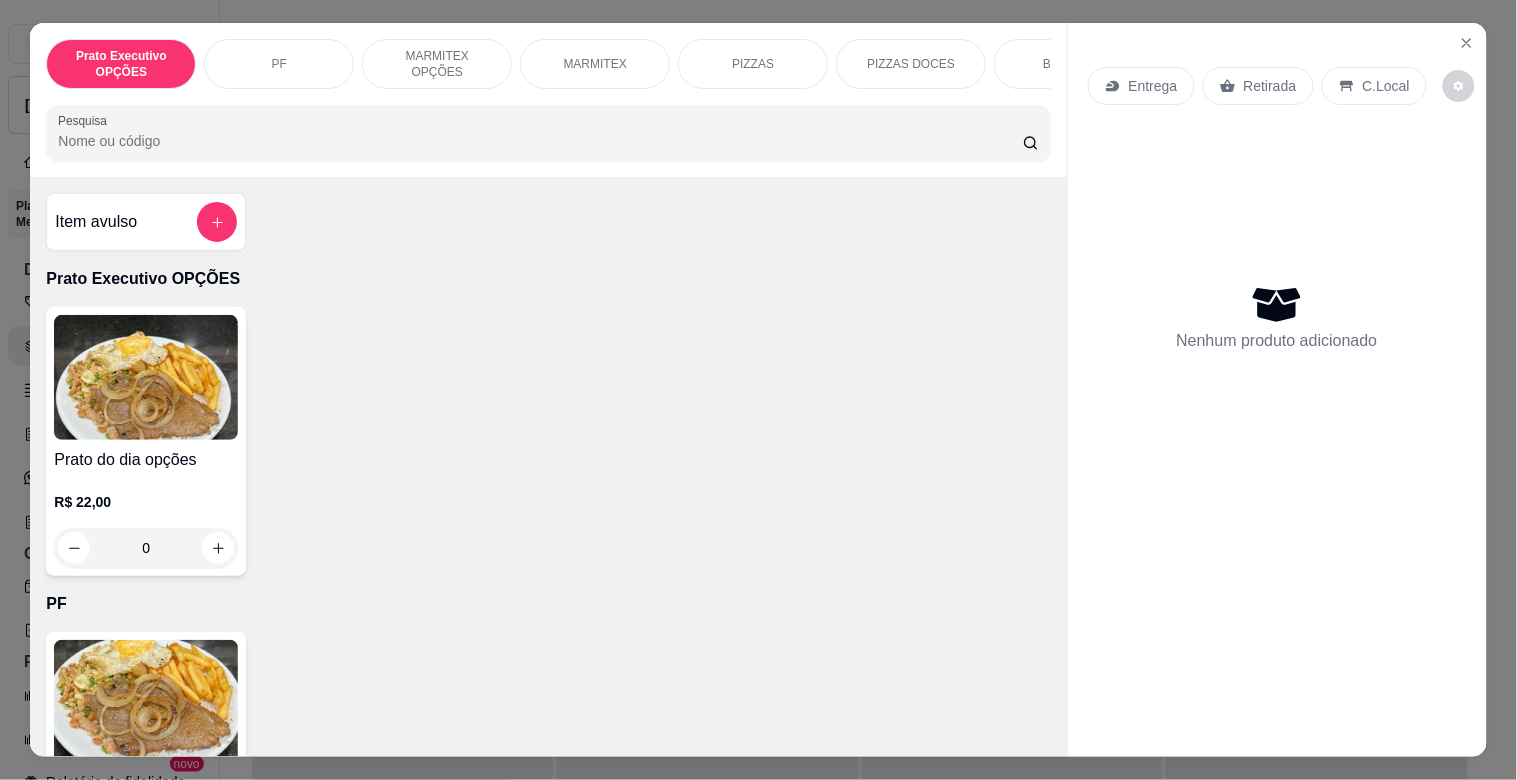 click at bounding box center (146, 702) 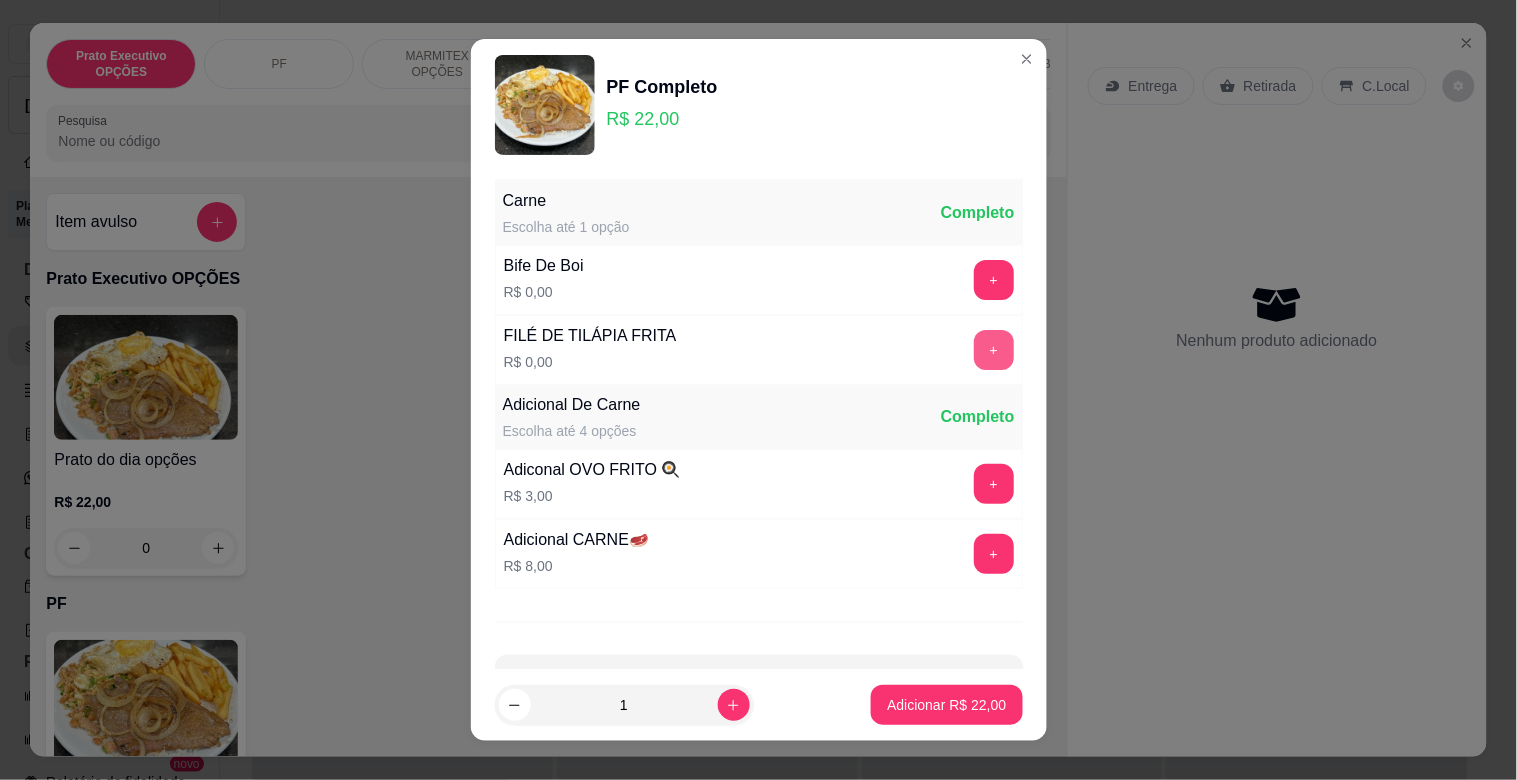 click on "+" at bounding box center (994, 350) 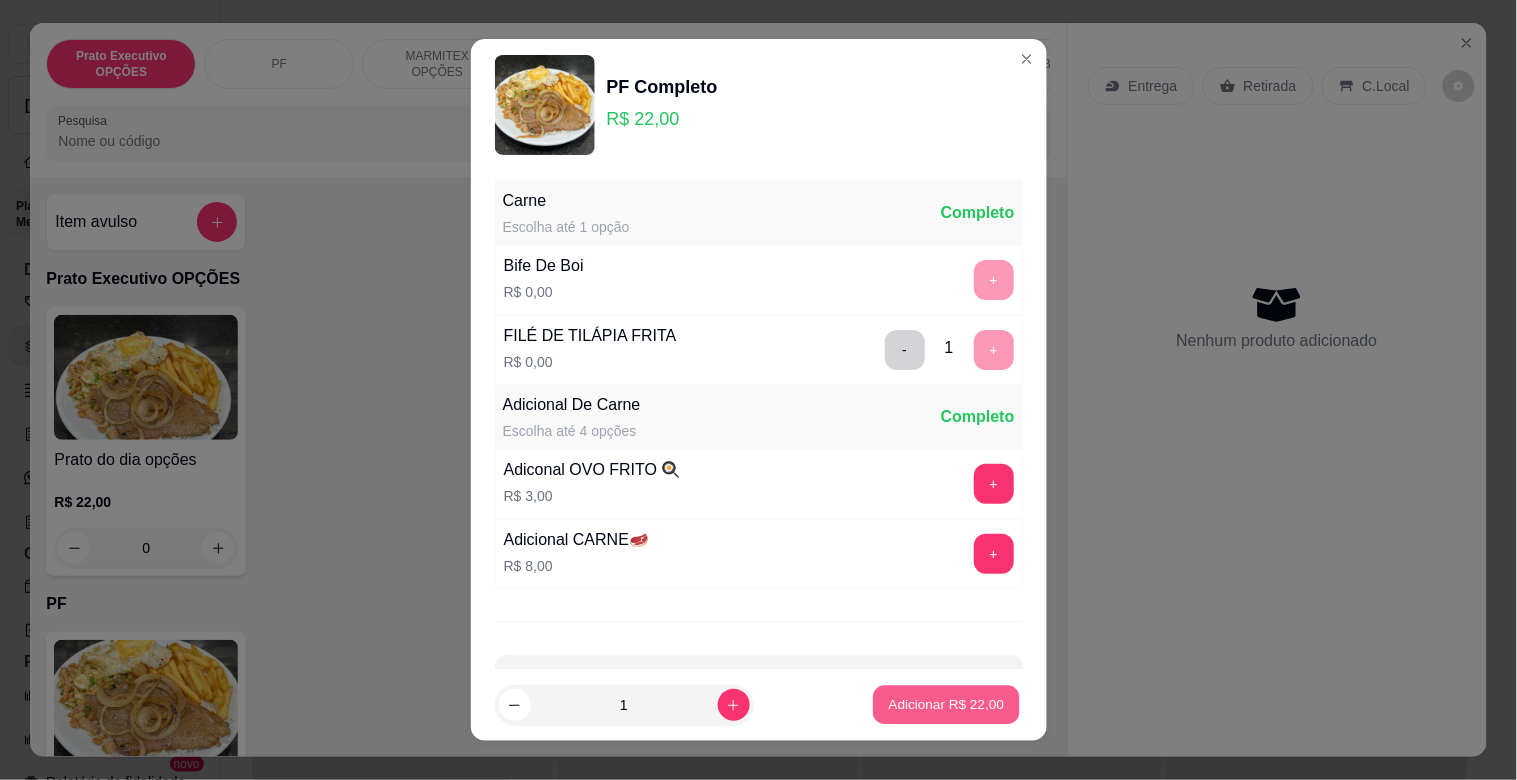 click on "Adicionar   R$ 22,00" at bounding box center (947, 704) 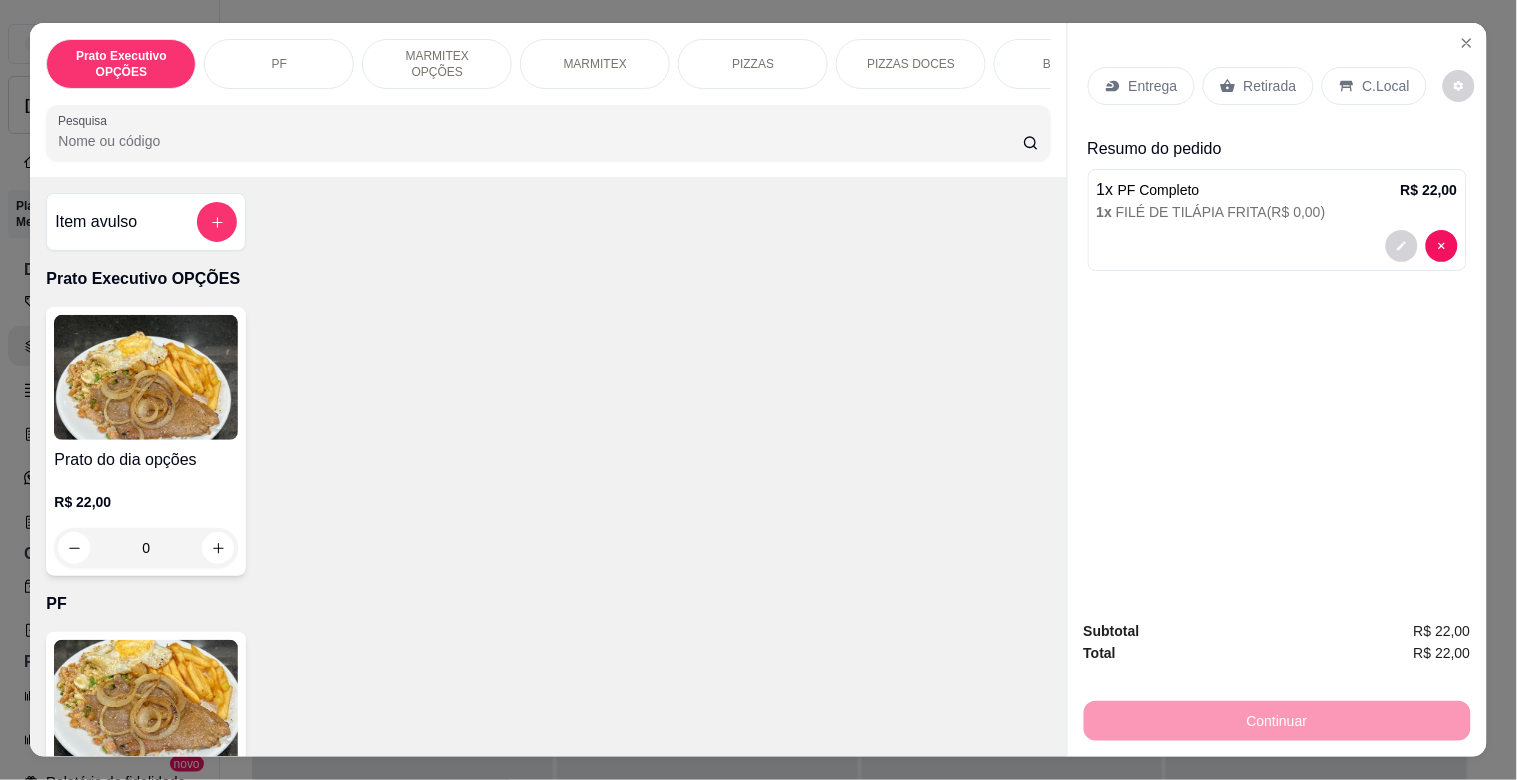 drag, startPoint x: 1362, startPoint y: 77, endPoint x: 1422, endPoint y: 105, distance: 66.211784 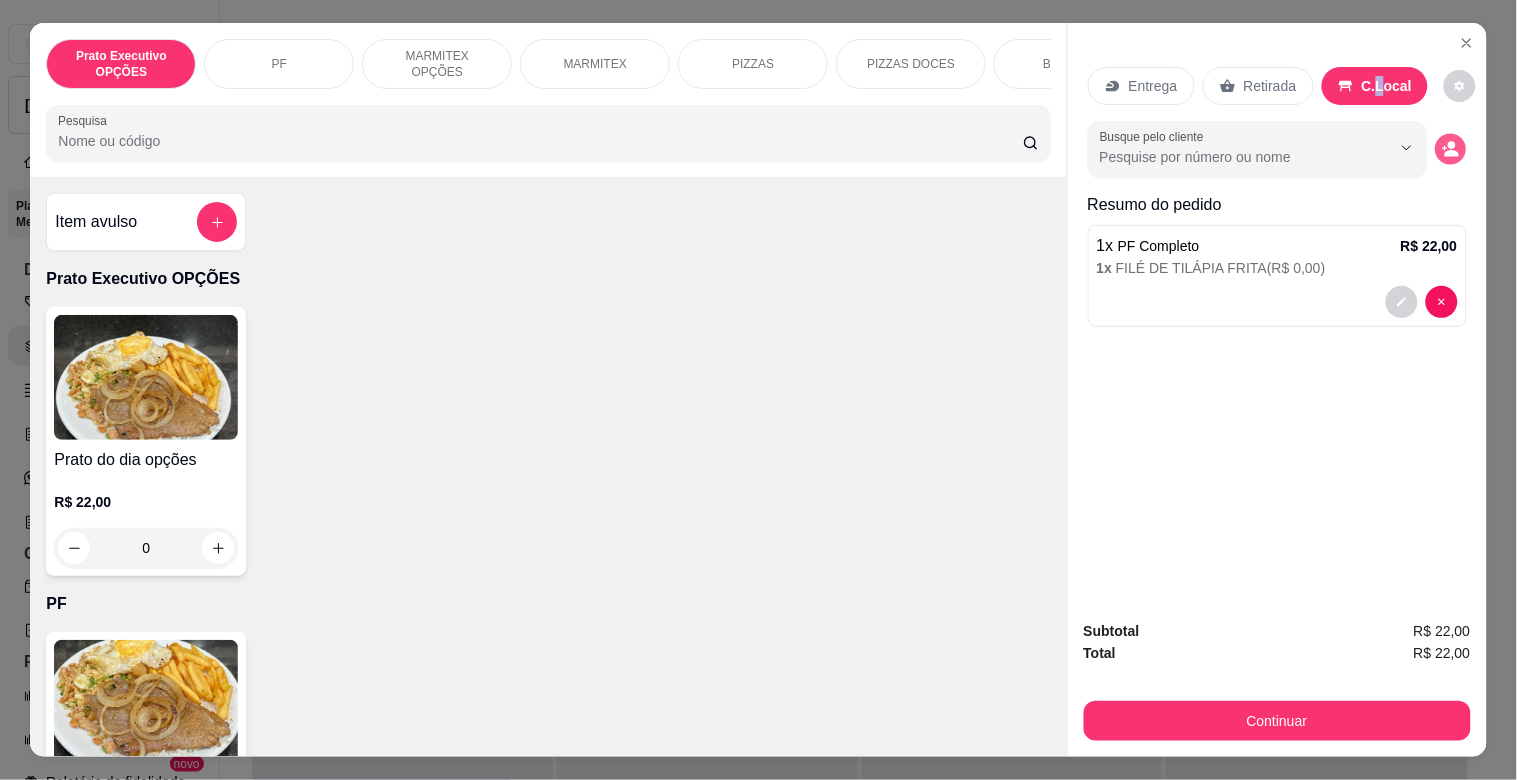 click at bounding box center (1450, 149) 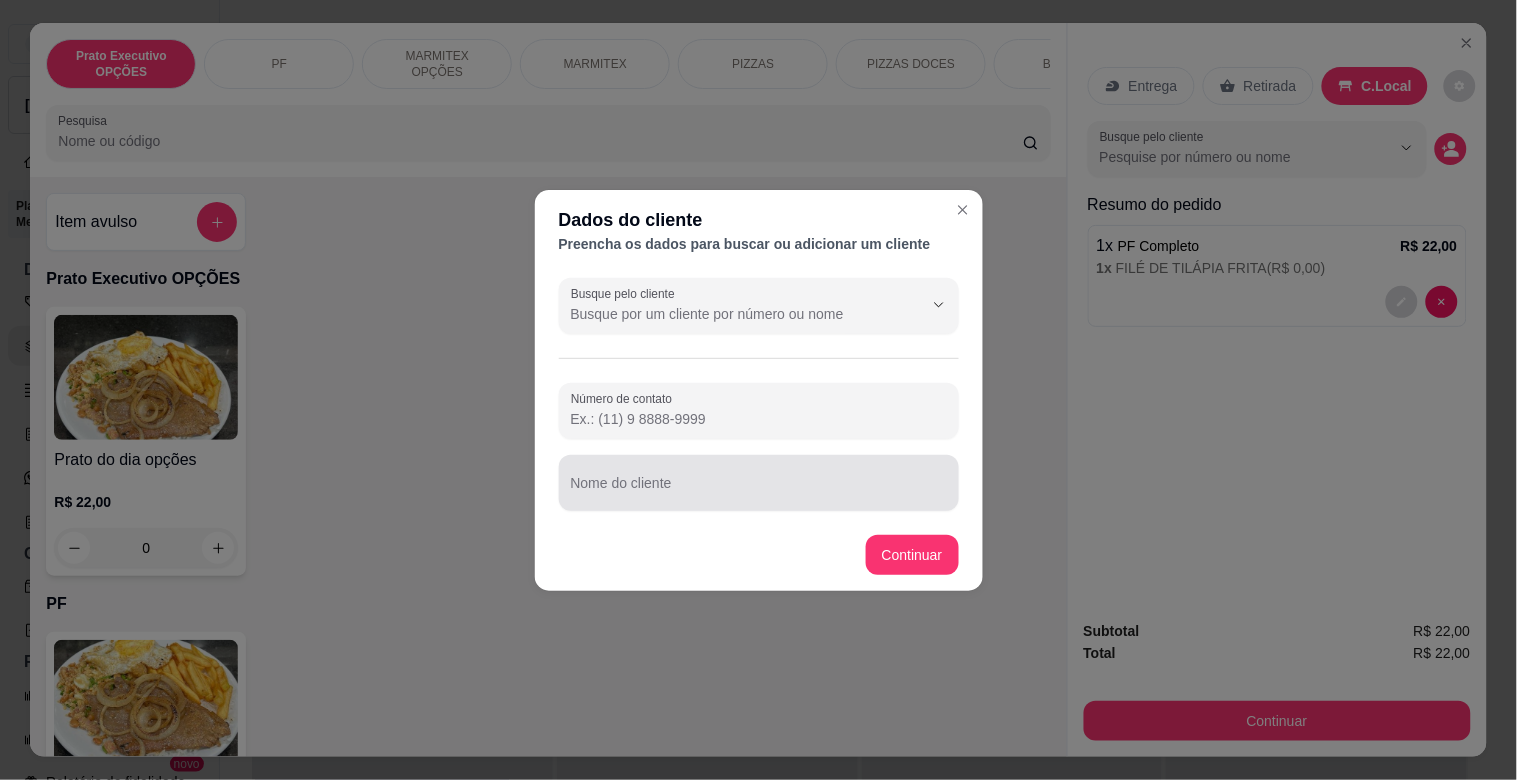 click at bounding box center [759, 483] 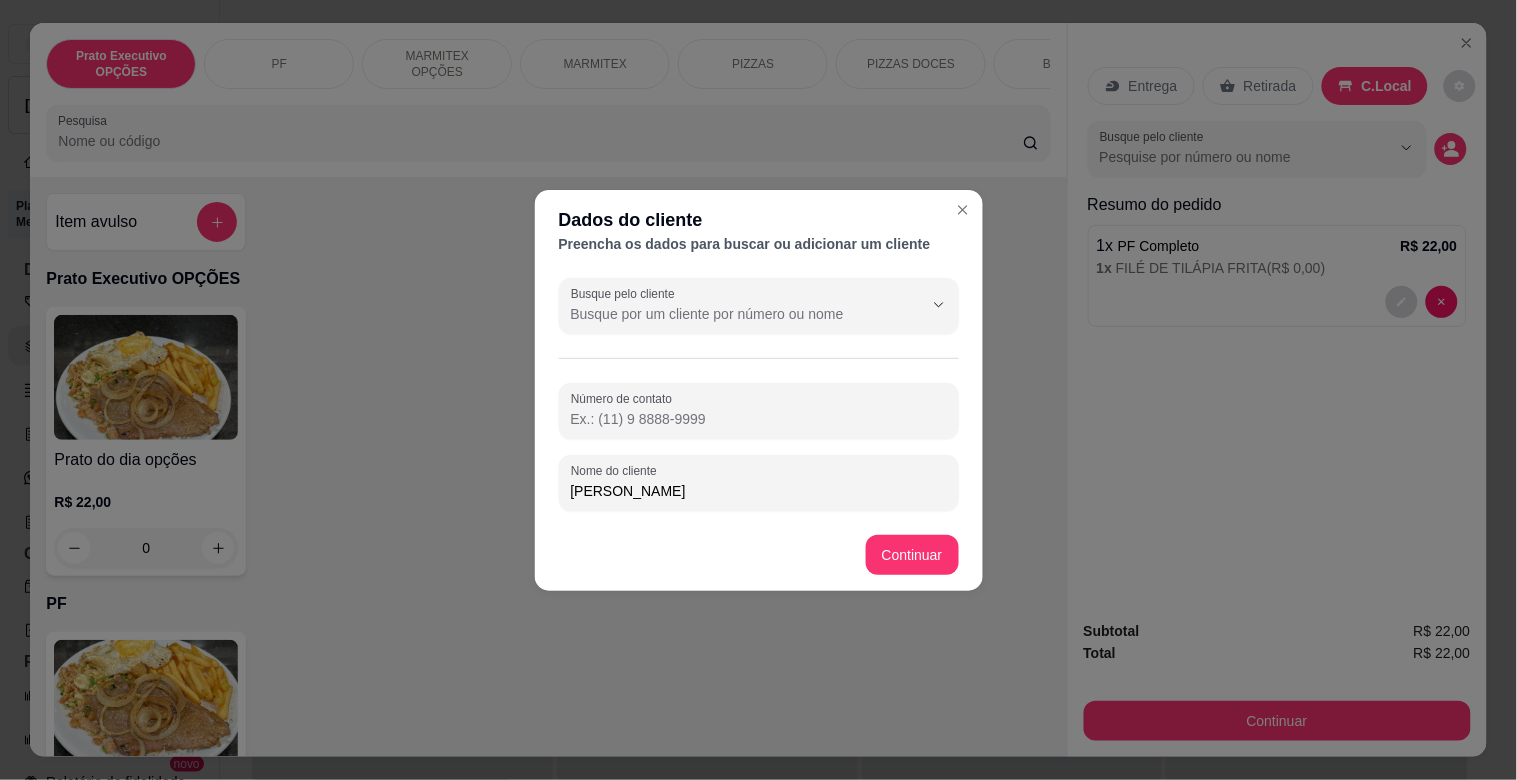 type 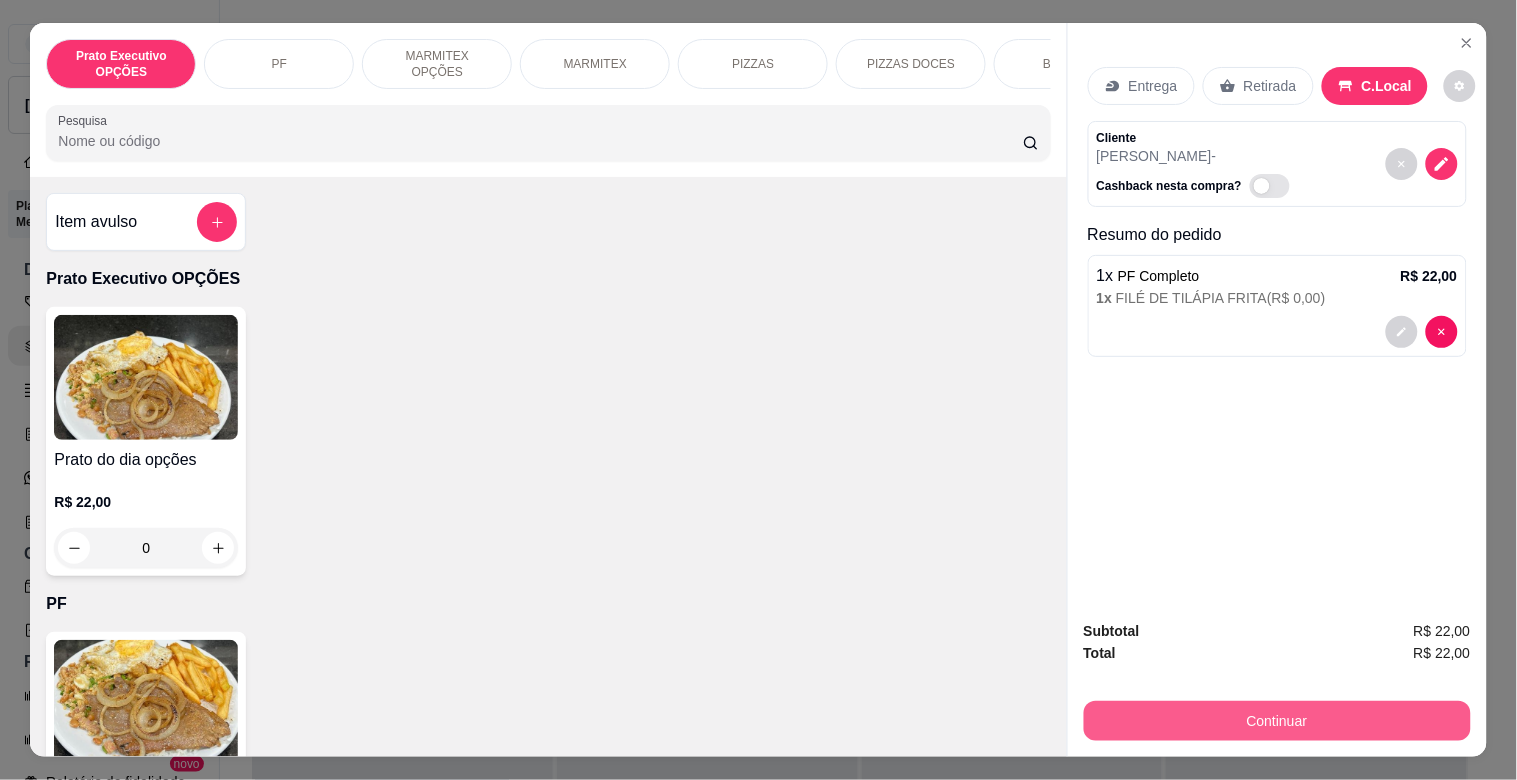 click on "Continuar" at bounding box center (1277, 721) 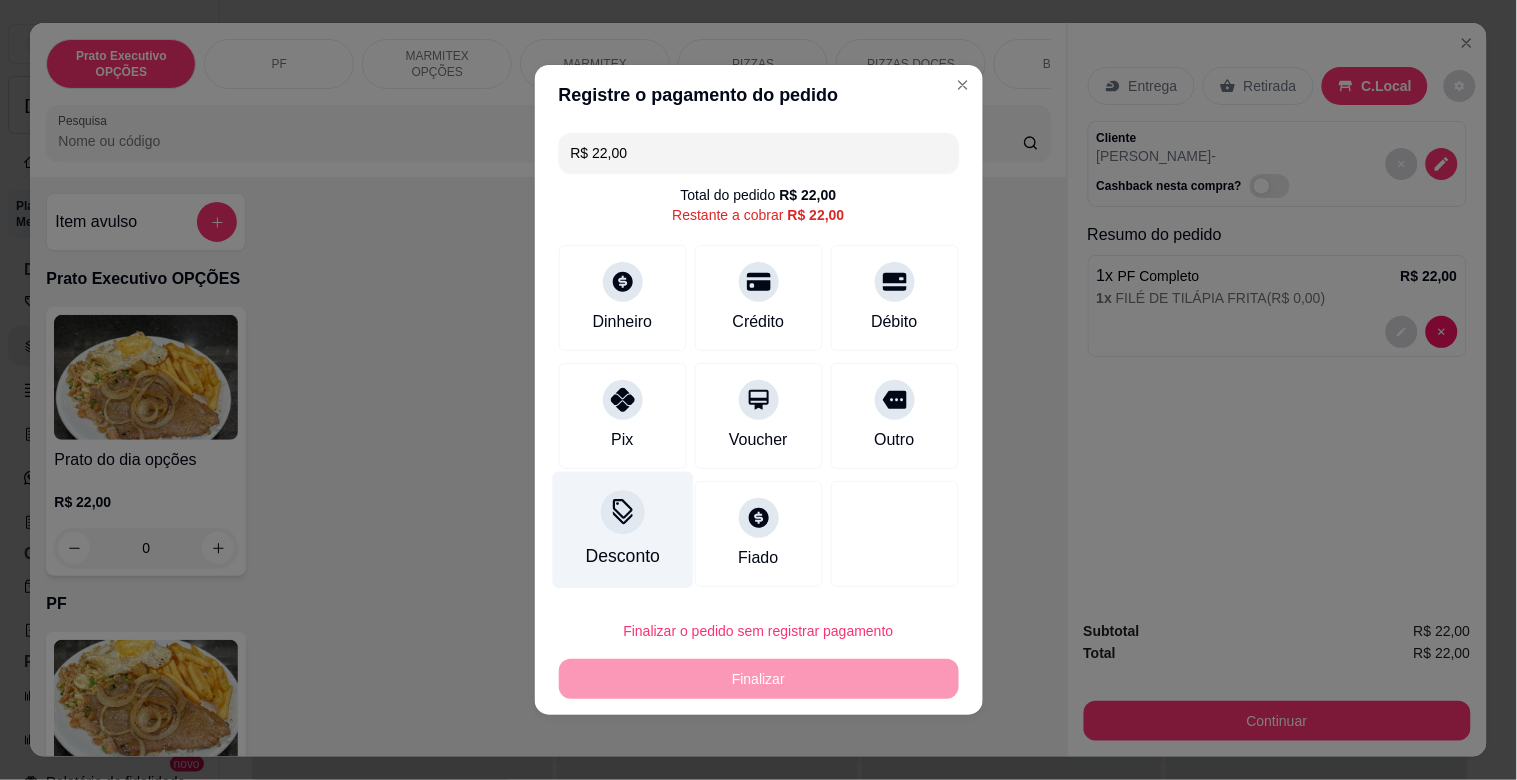 click 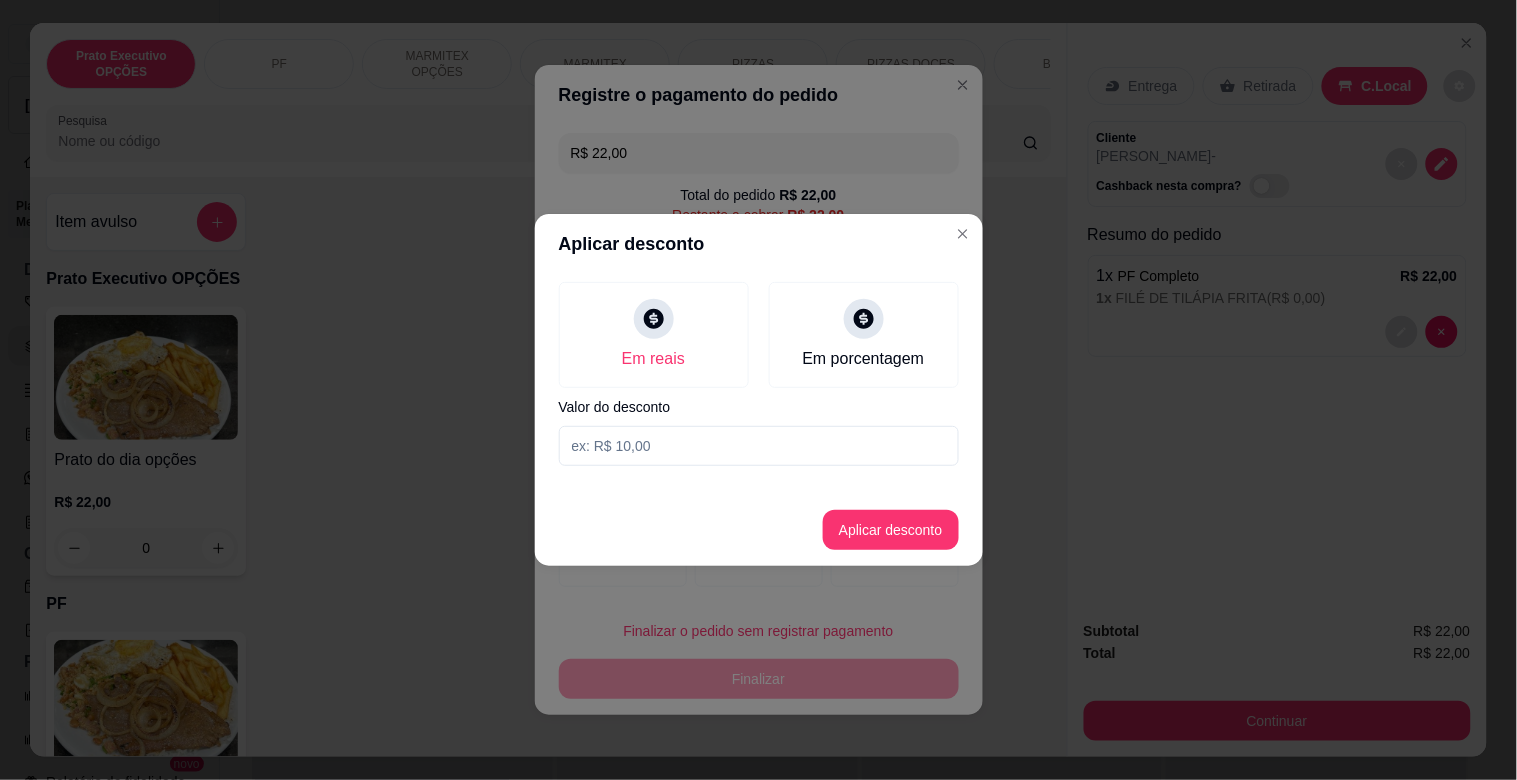 click at bounding box center [759, 446] 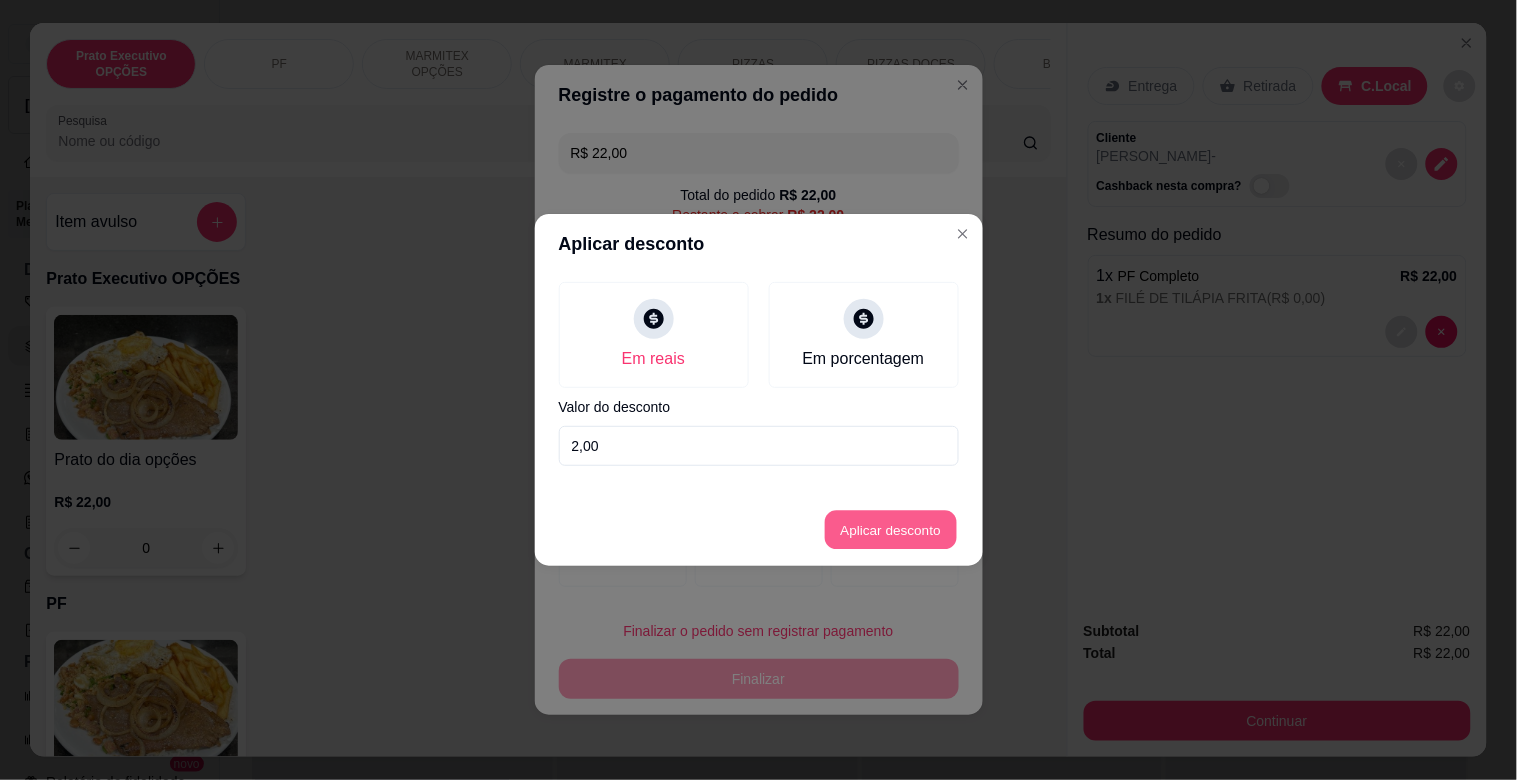click on "Aplicar desconto" at bounding box center [890, 530] 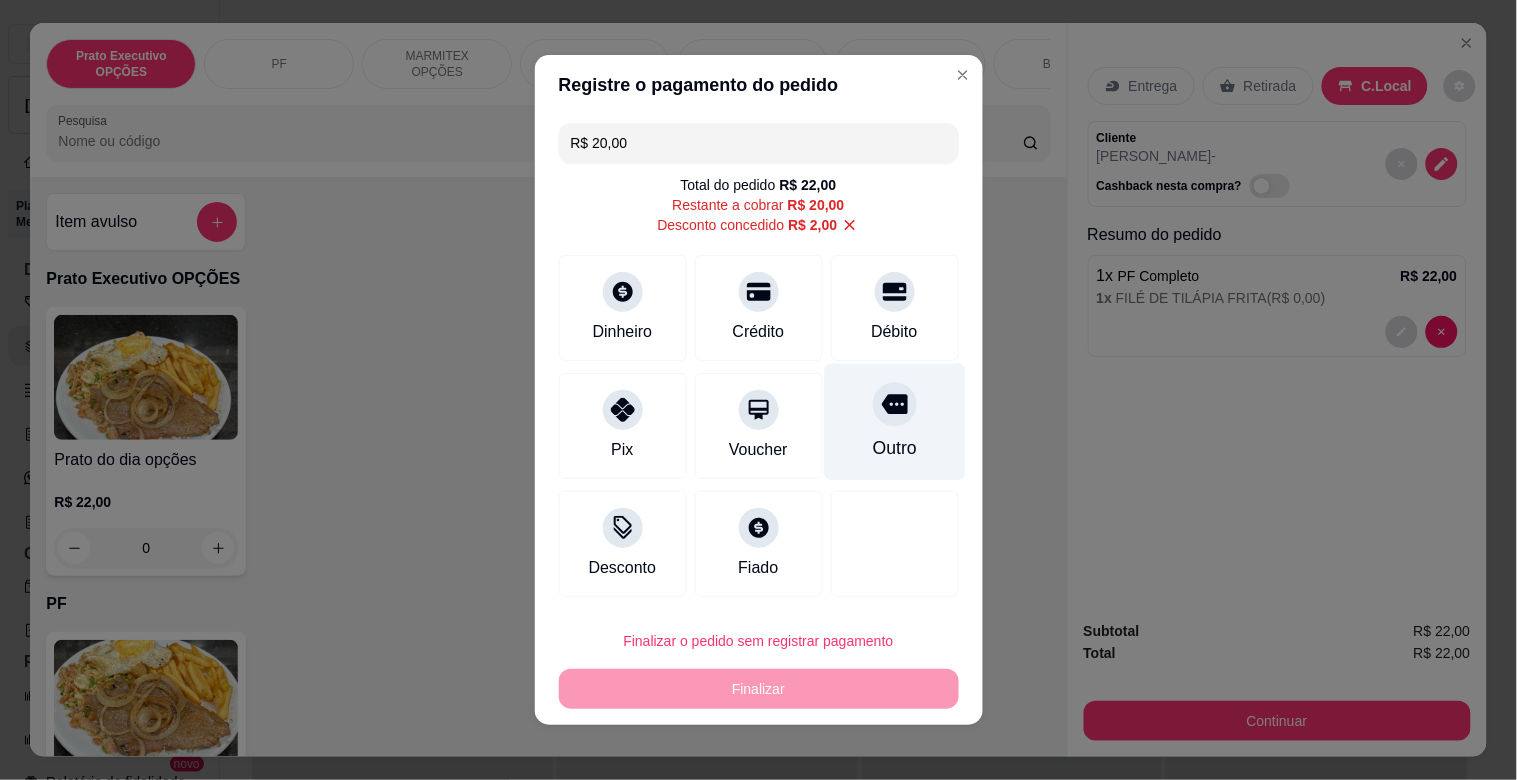 click on "Outro" at bounding box center (894, 422) 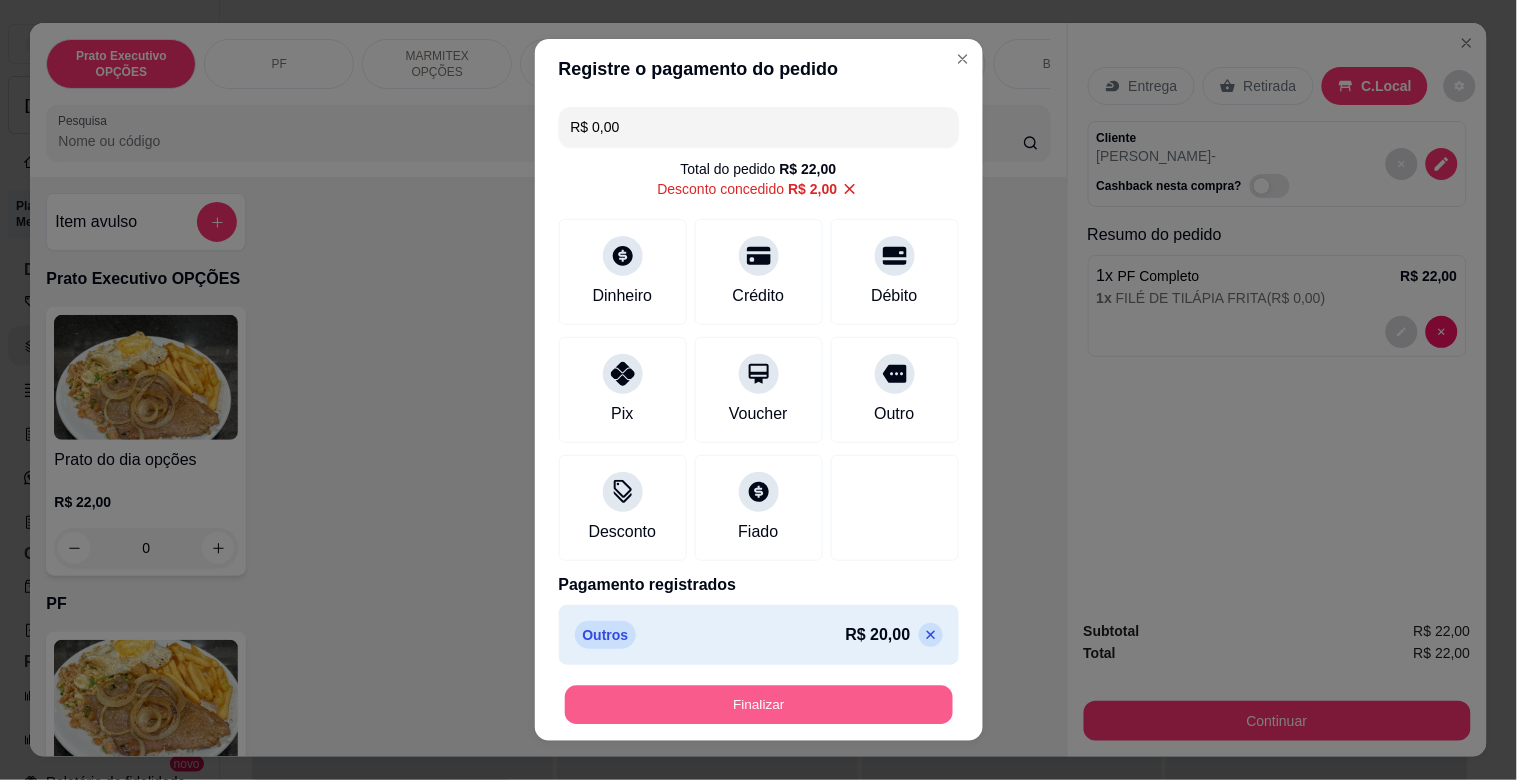 click on "Finalizar" at bounding box center (759, 705) 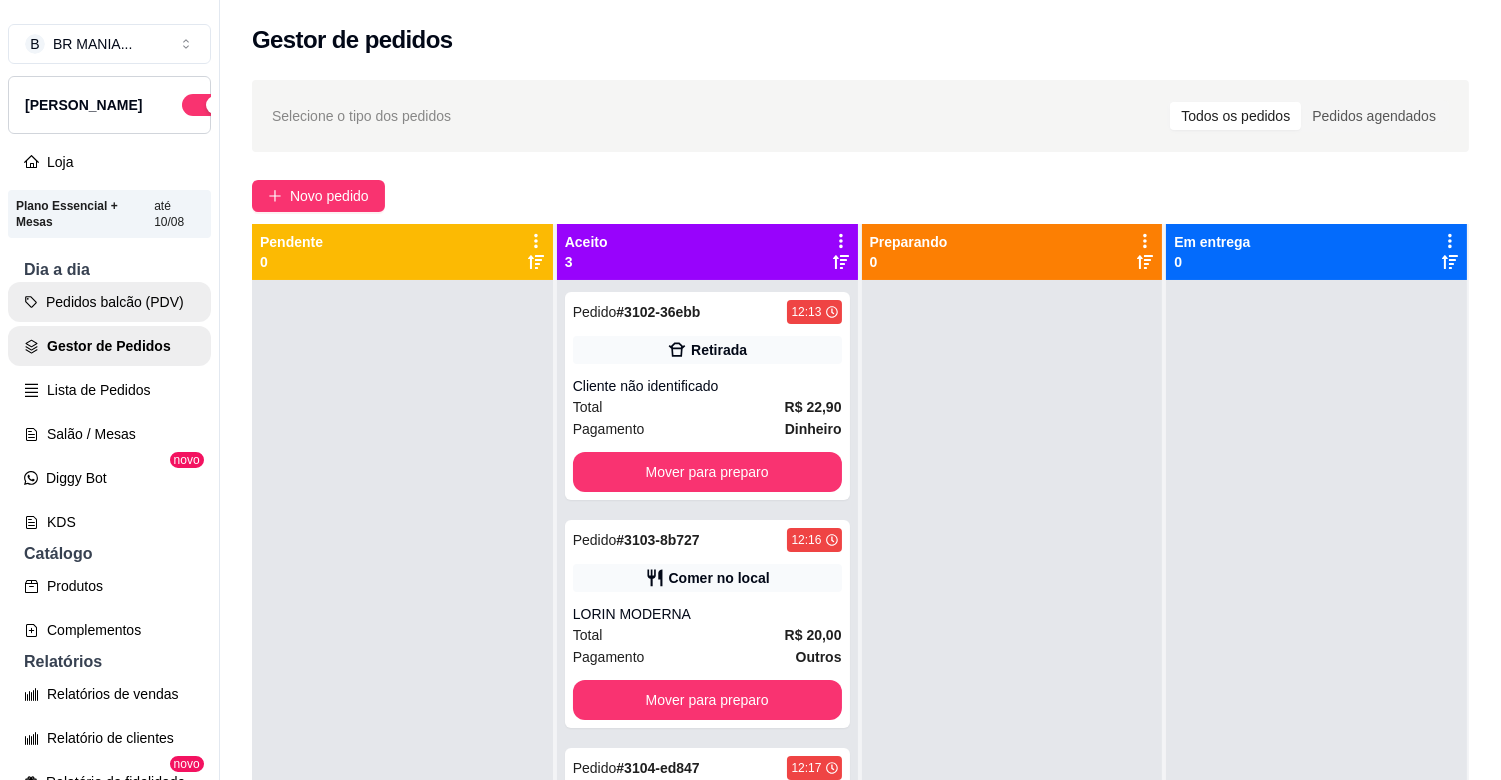 click on "Pedidos balcão (PDV)" at bounding box center (109, 302) 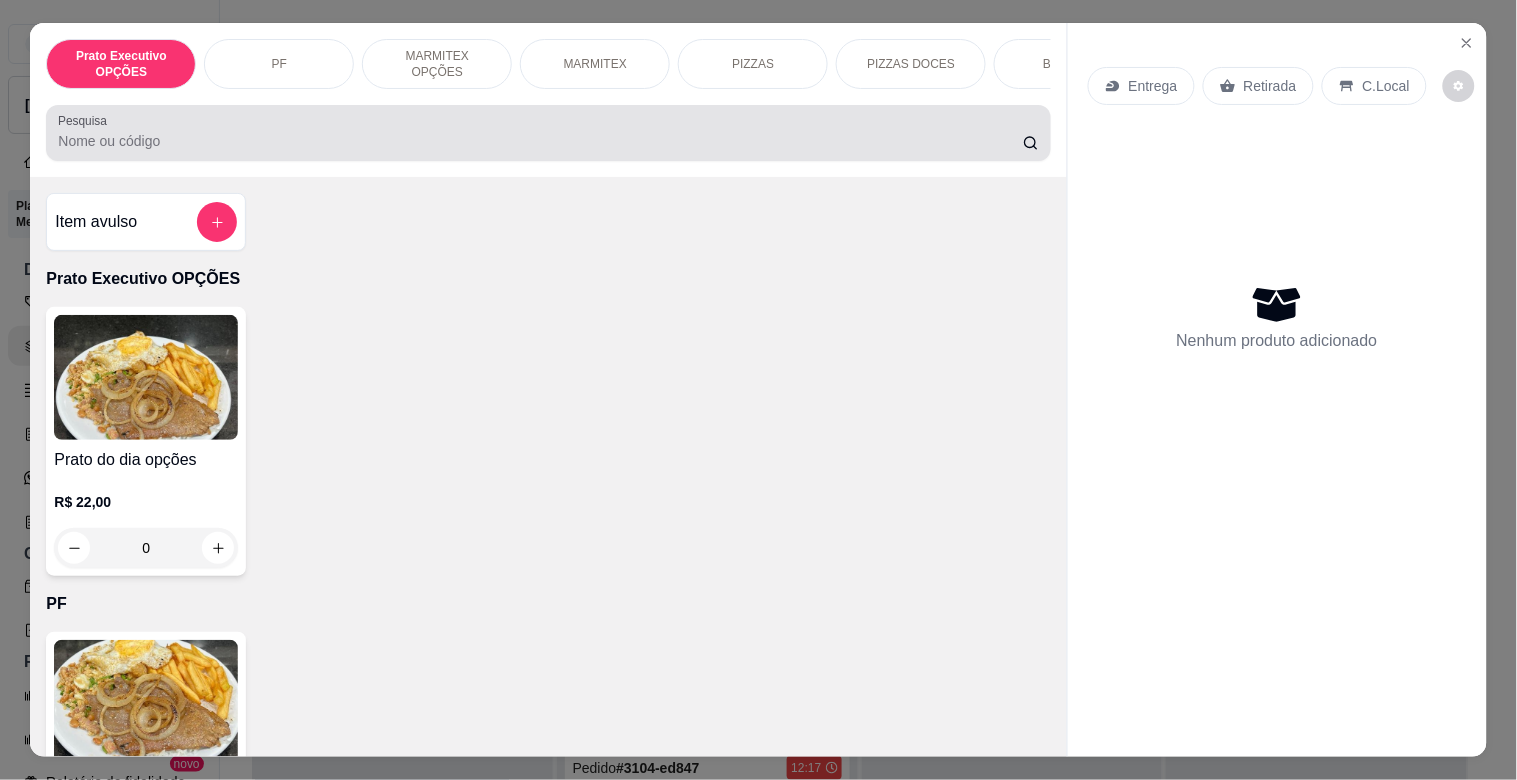 click on "Pesquisa" at bounding box center [540, 141] 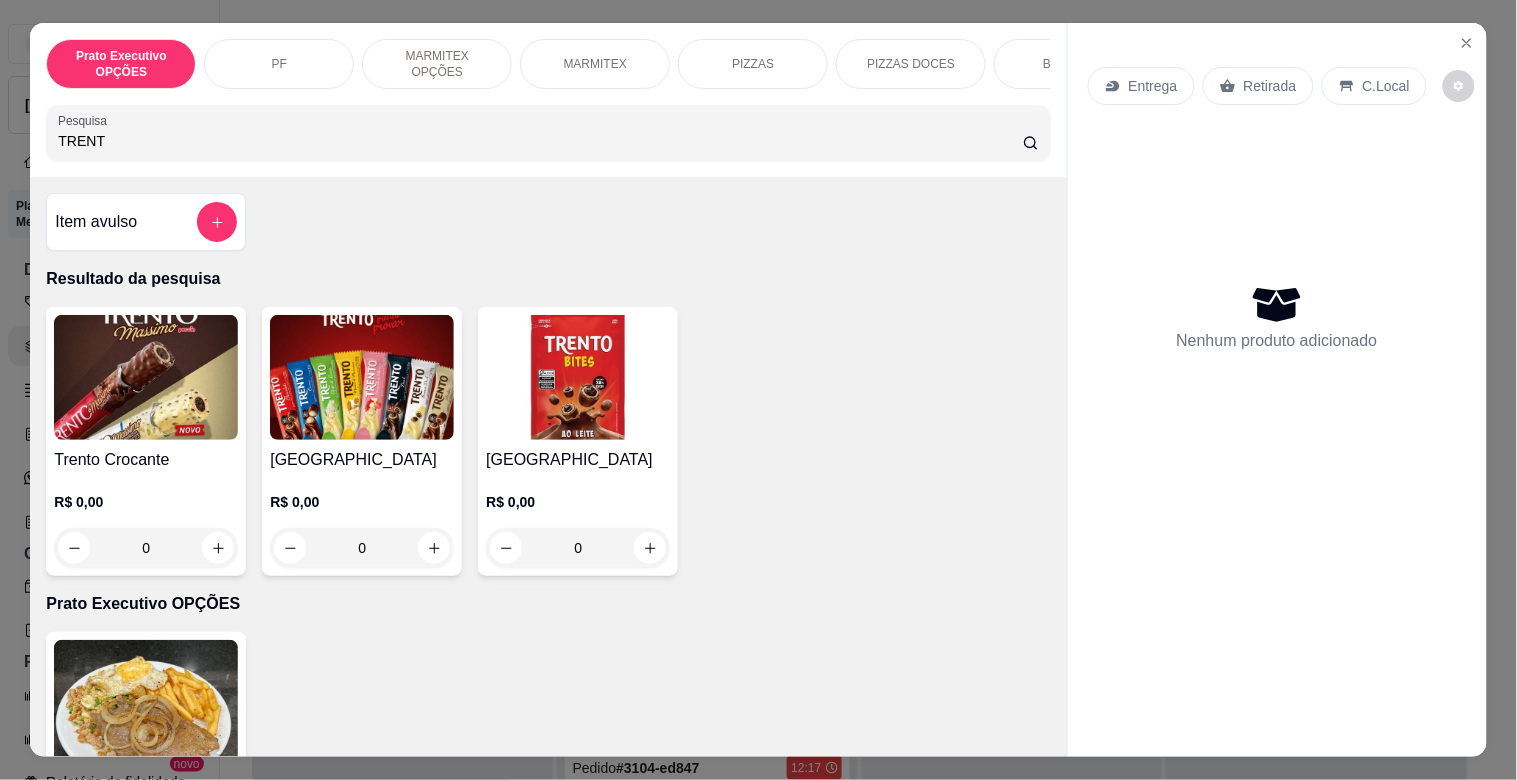 click at bounding box center (362, 377) 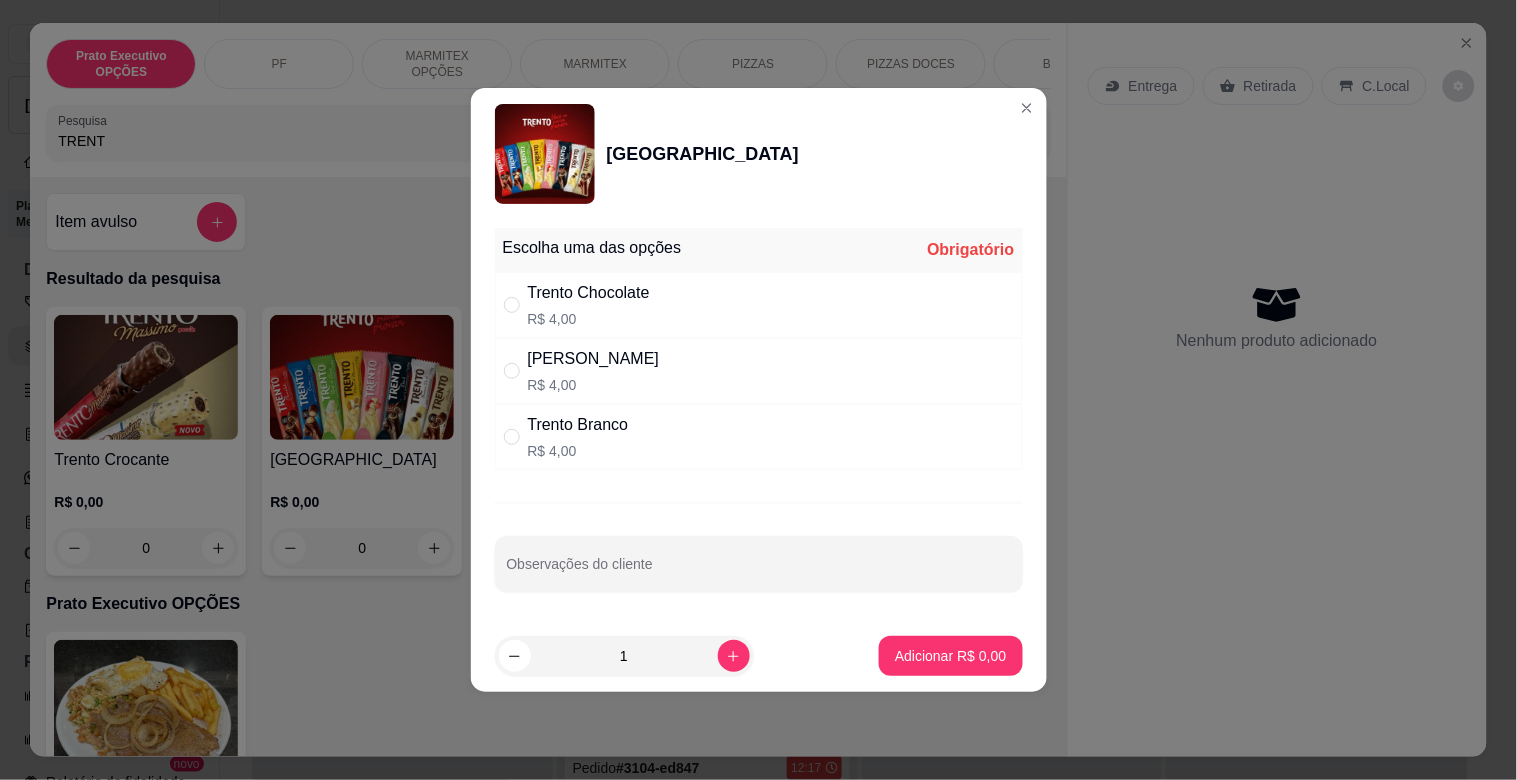 drag, startPoint x: 700, startPoint y: 284, endPoint x: 835, endPoint y: 404, distance: 180.62392 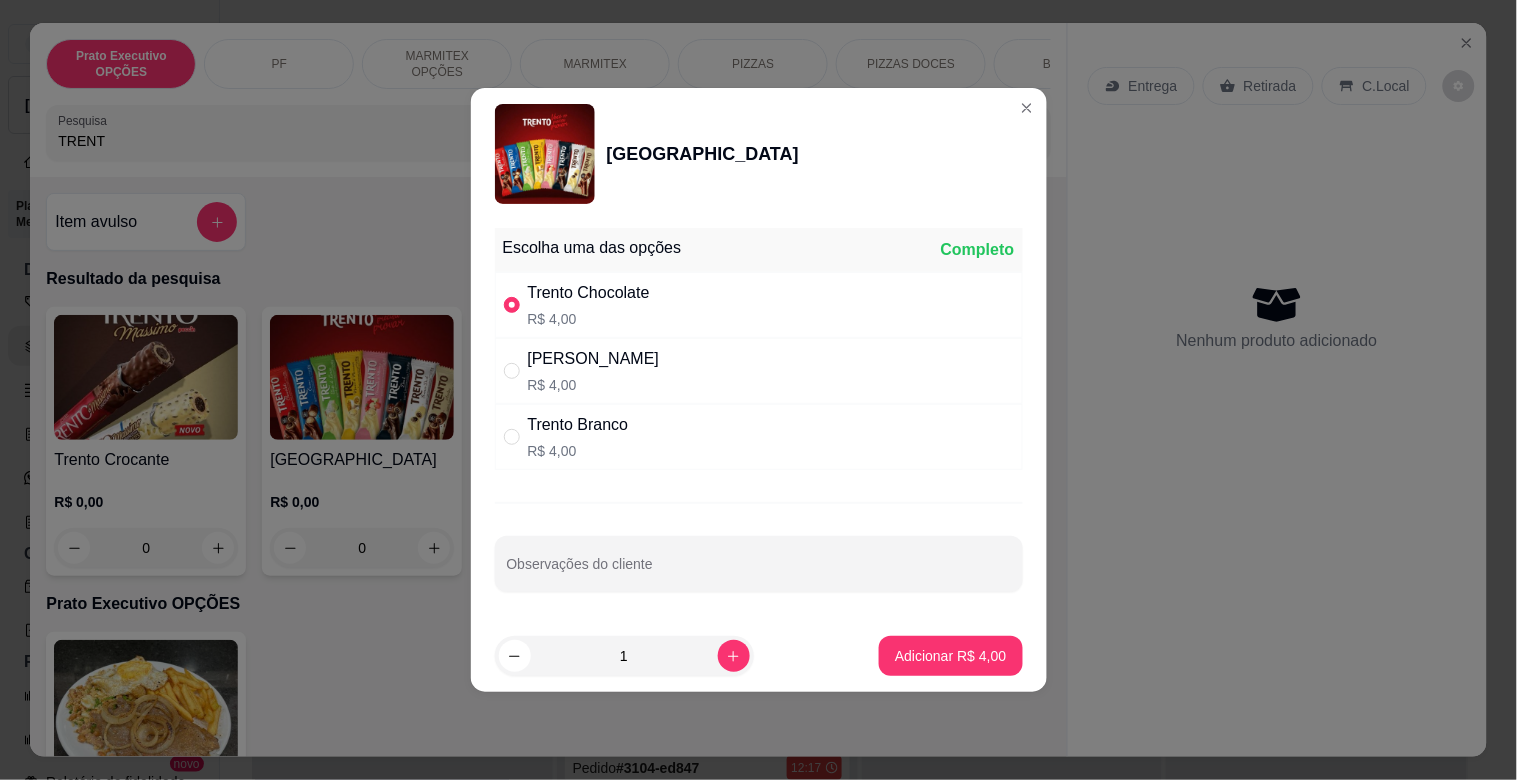 click on "1 Adicionar   R$ 4,00" at bounding box center [759, 656] 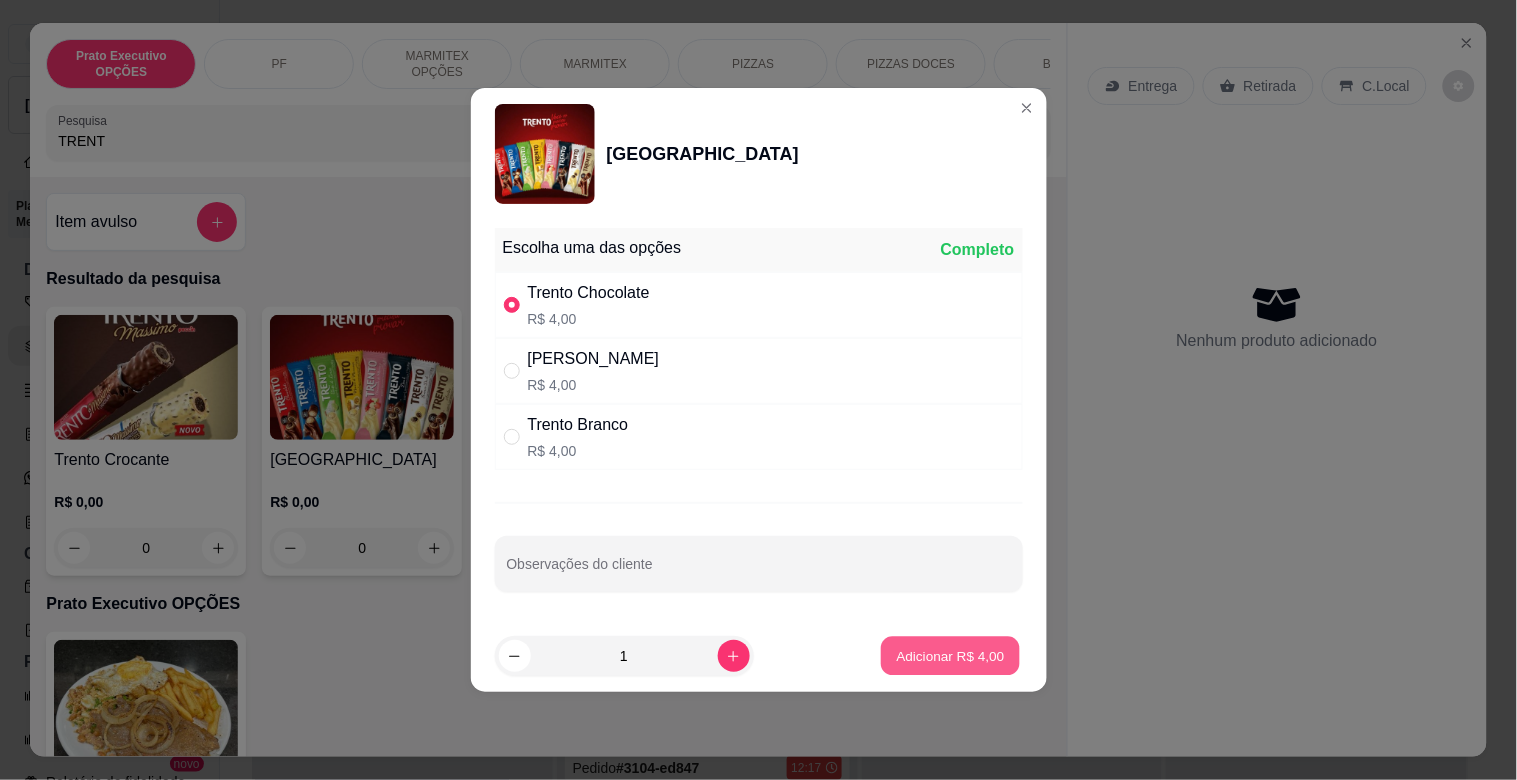 click on "Adicionar   R$ 4,00" at bounding box center [951, 655] 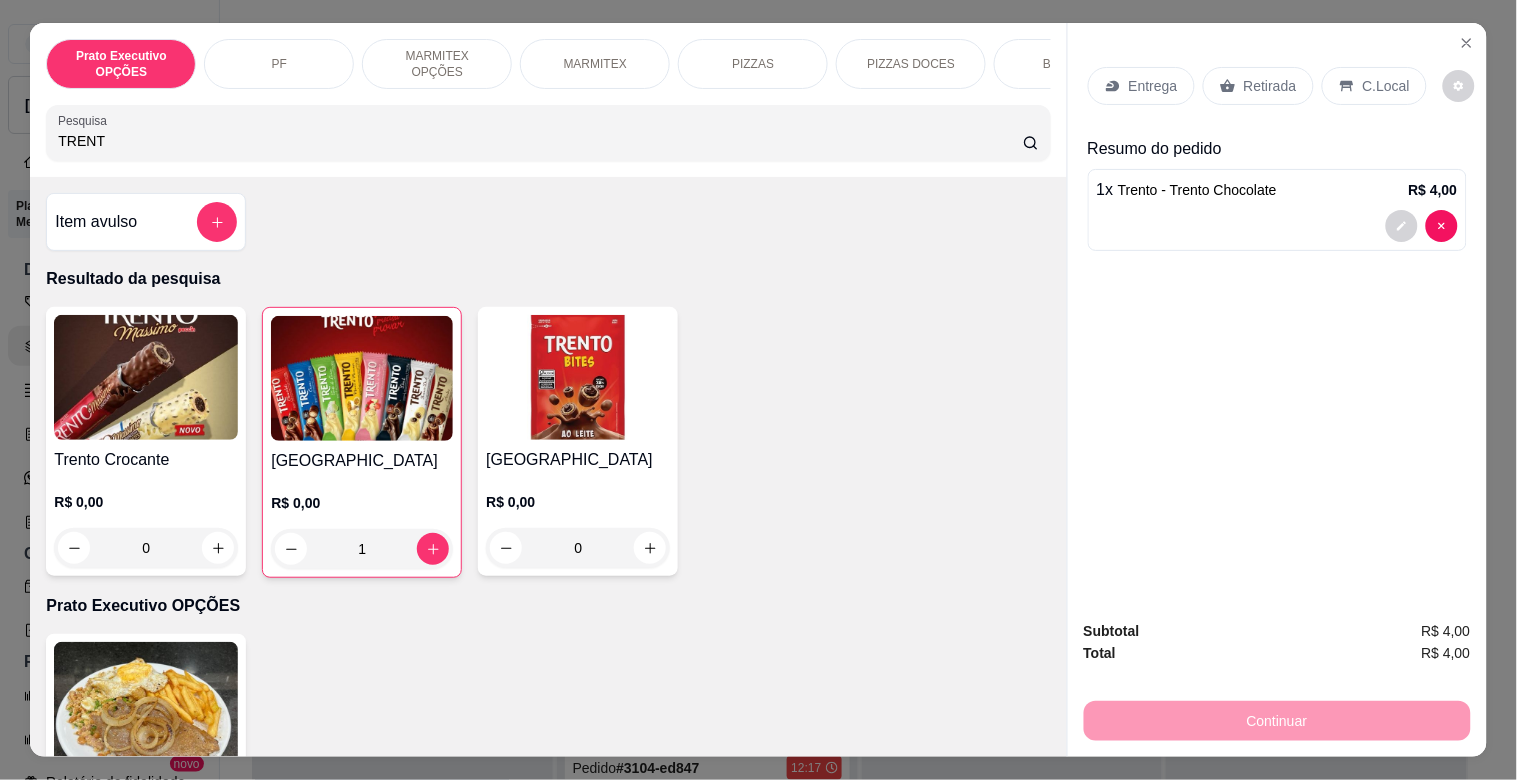 click on "TRENT" at bounding box center (540, 141) 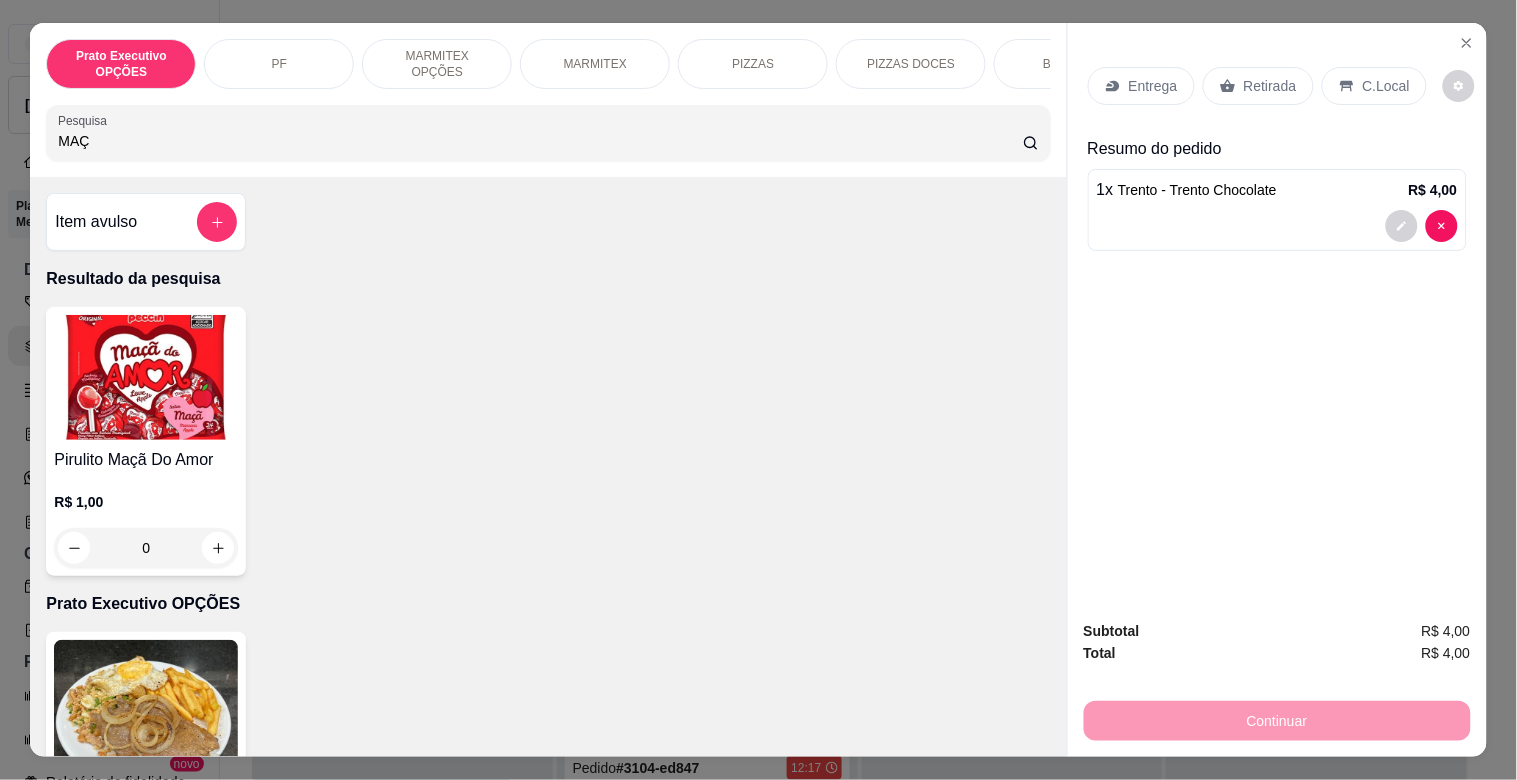 click on "Pirulito Maçã Do Amor" at bounding box center (146, 460) 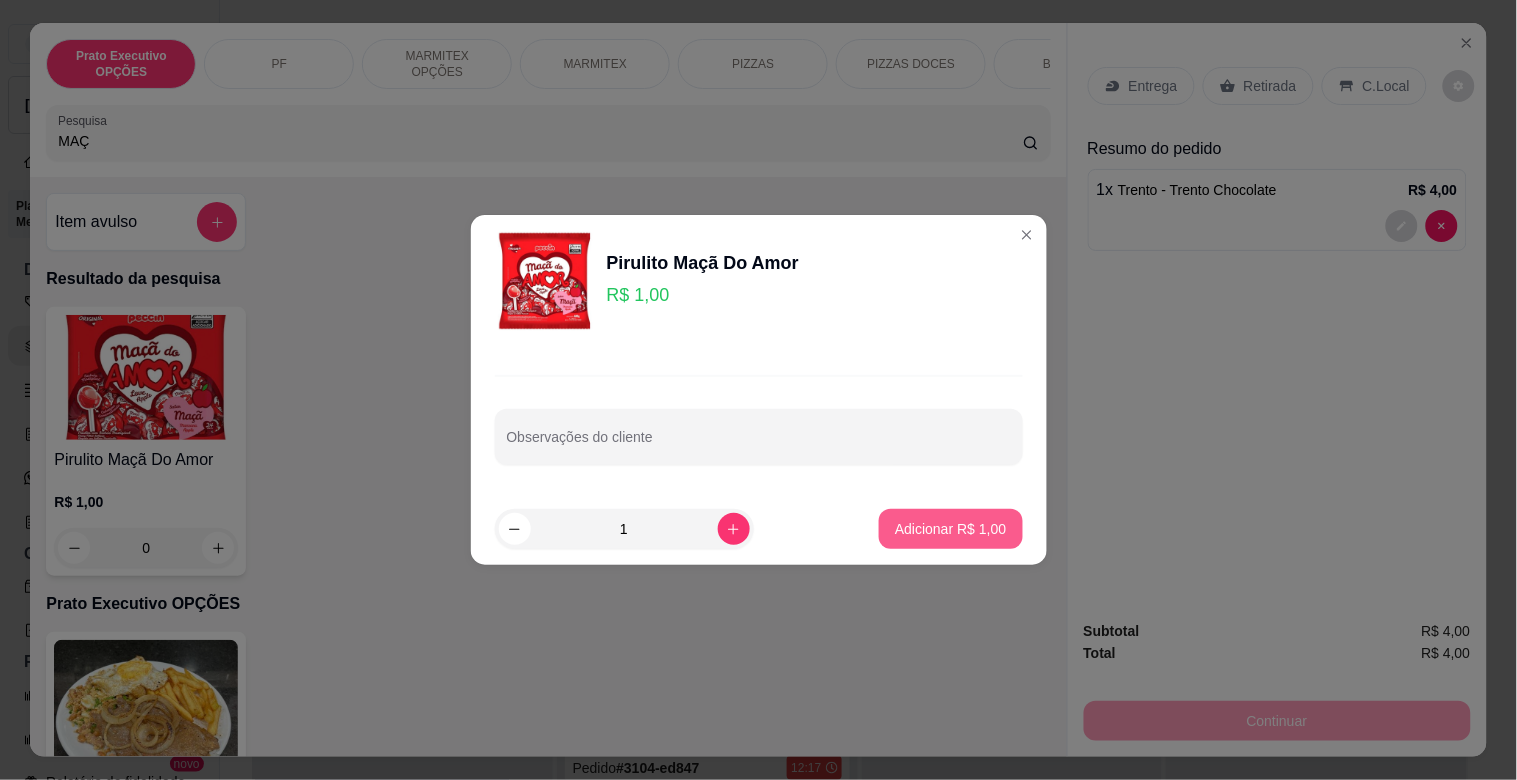 click on "Adicionar   R$ 1,00" at bounding box center (950, 529) 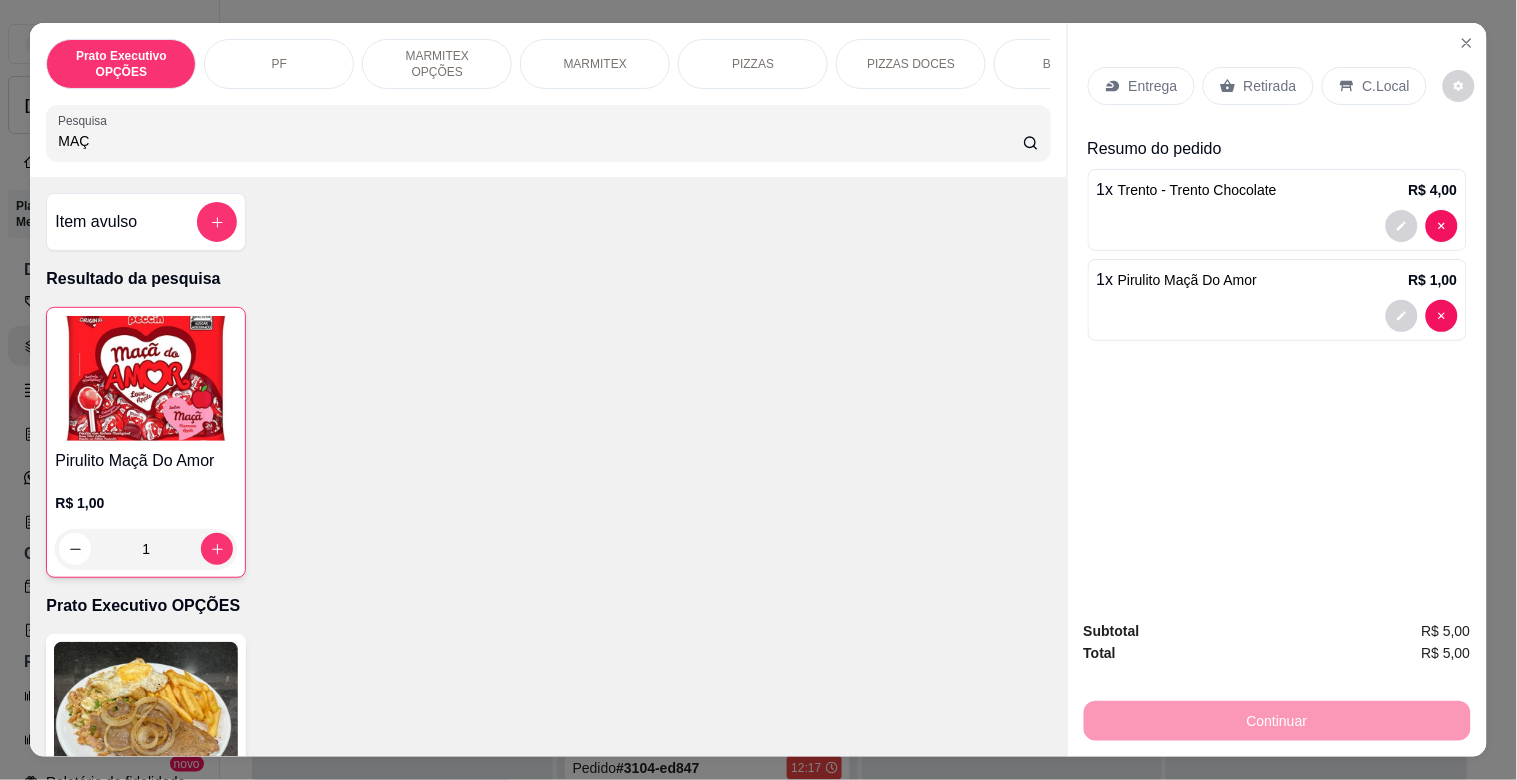 click on "Retirada" at bounding box center (1270, 86) 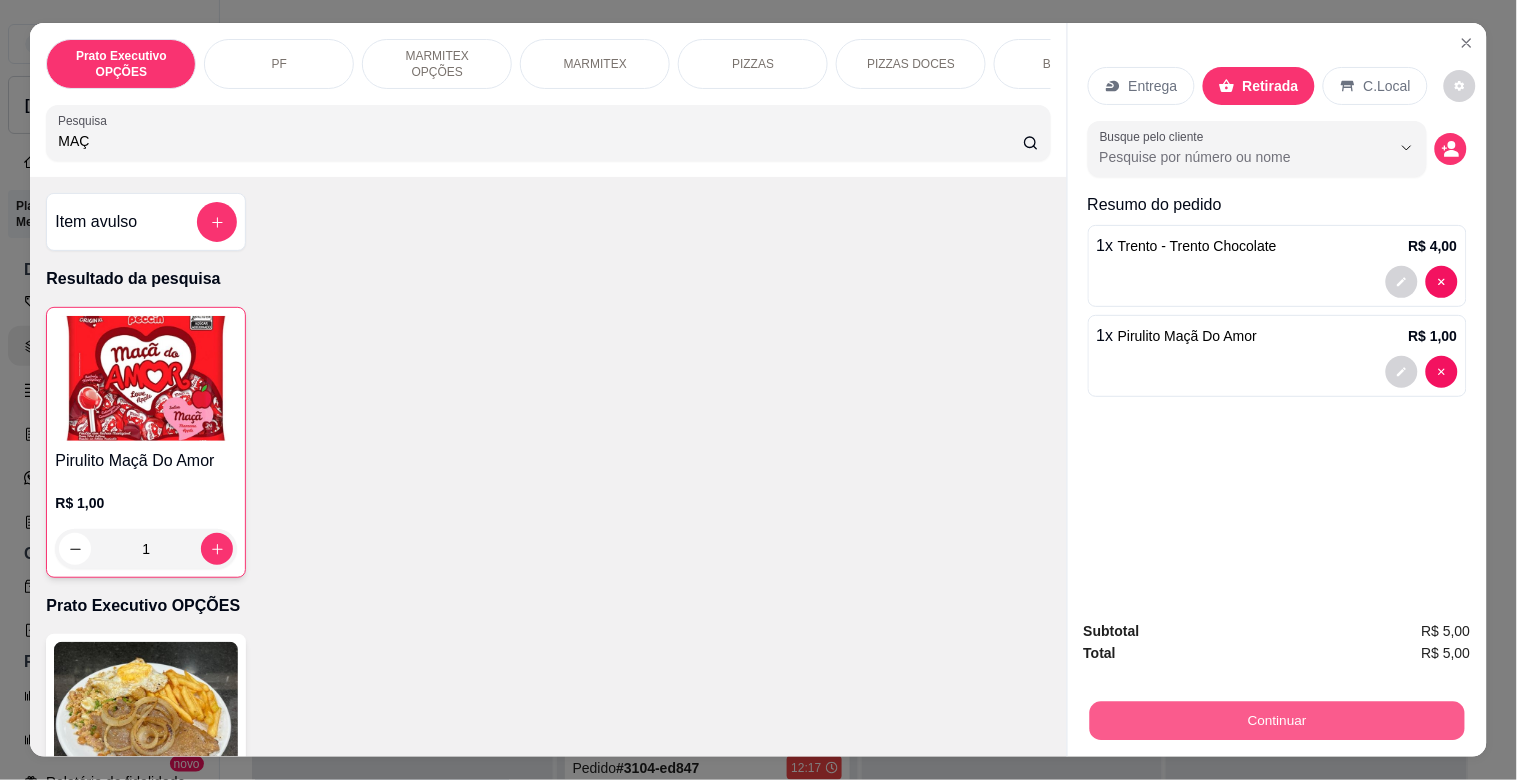 click on "Continuar" at bounding box center [1276, 720] 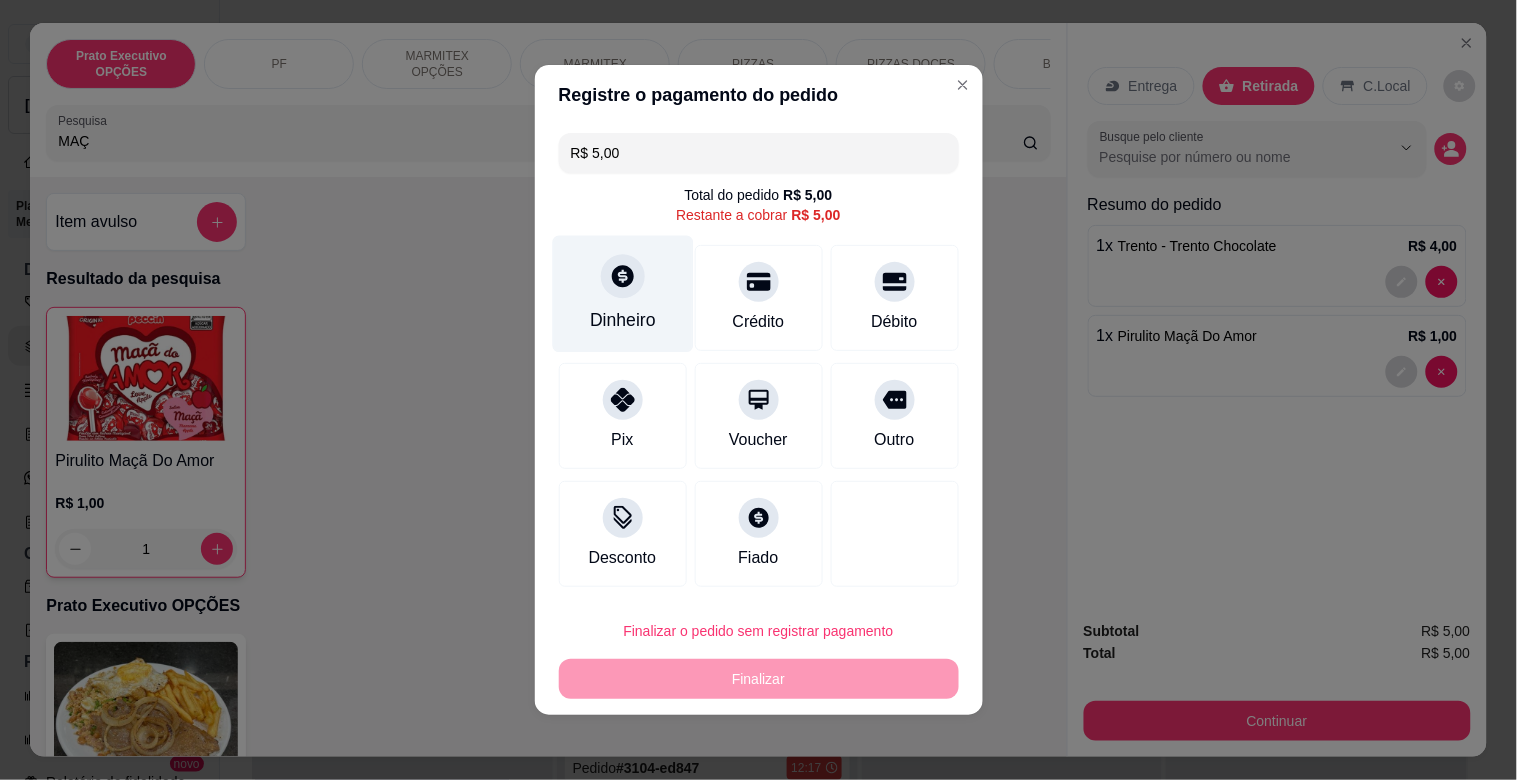 click on "Dinheiro" at bounding box center [622, 294] 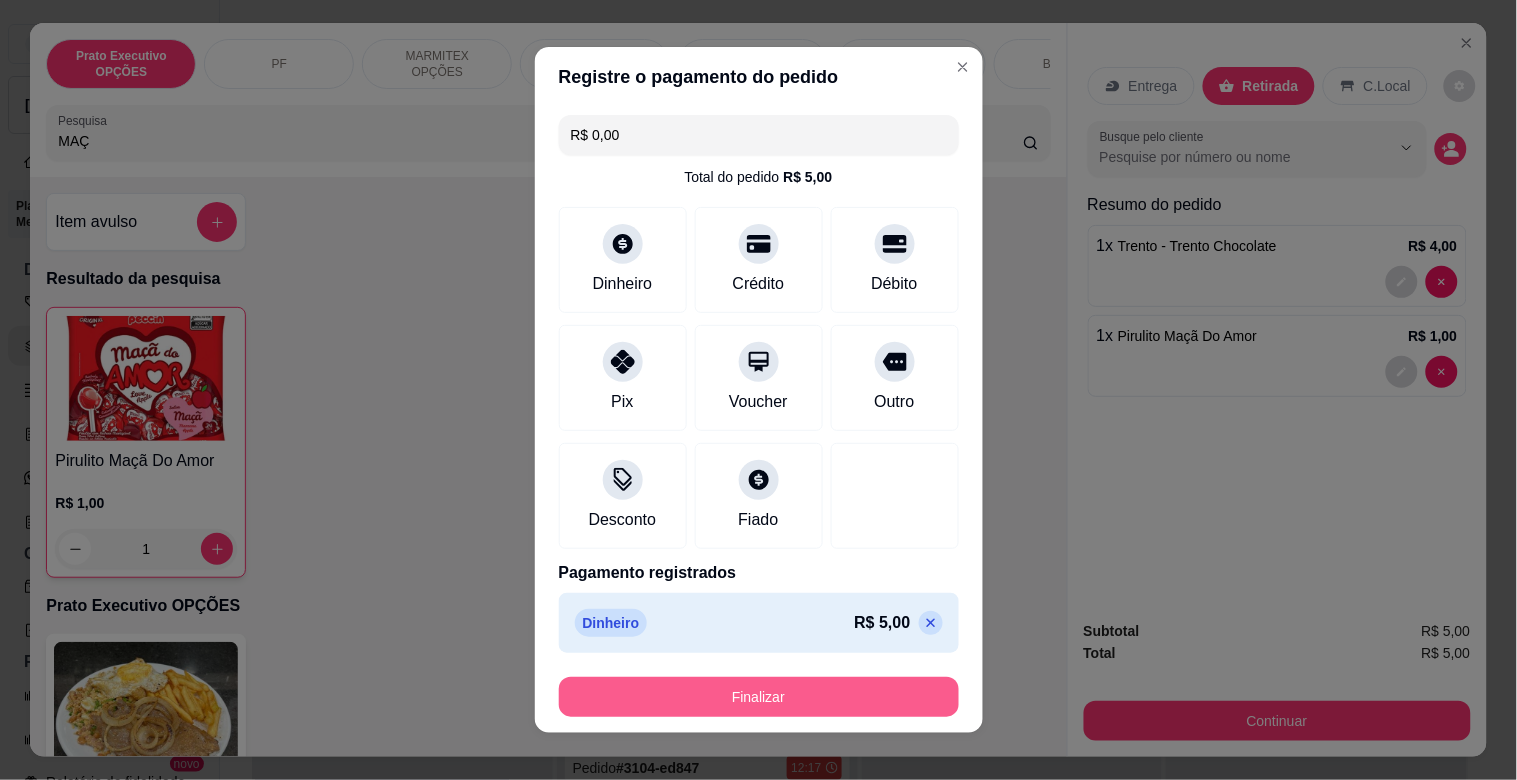 click on "Finalizar" at bounding box center (759, 697) 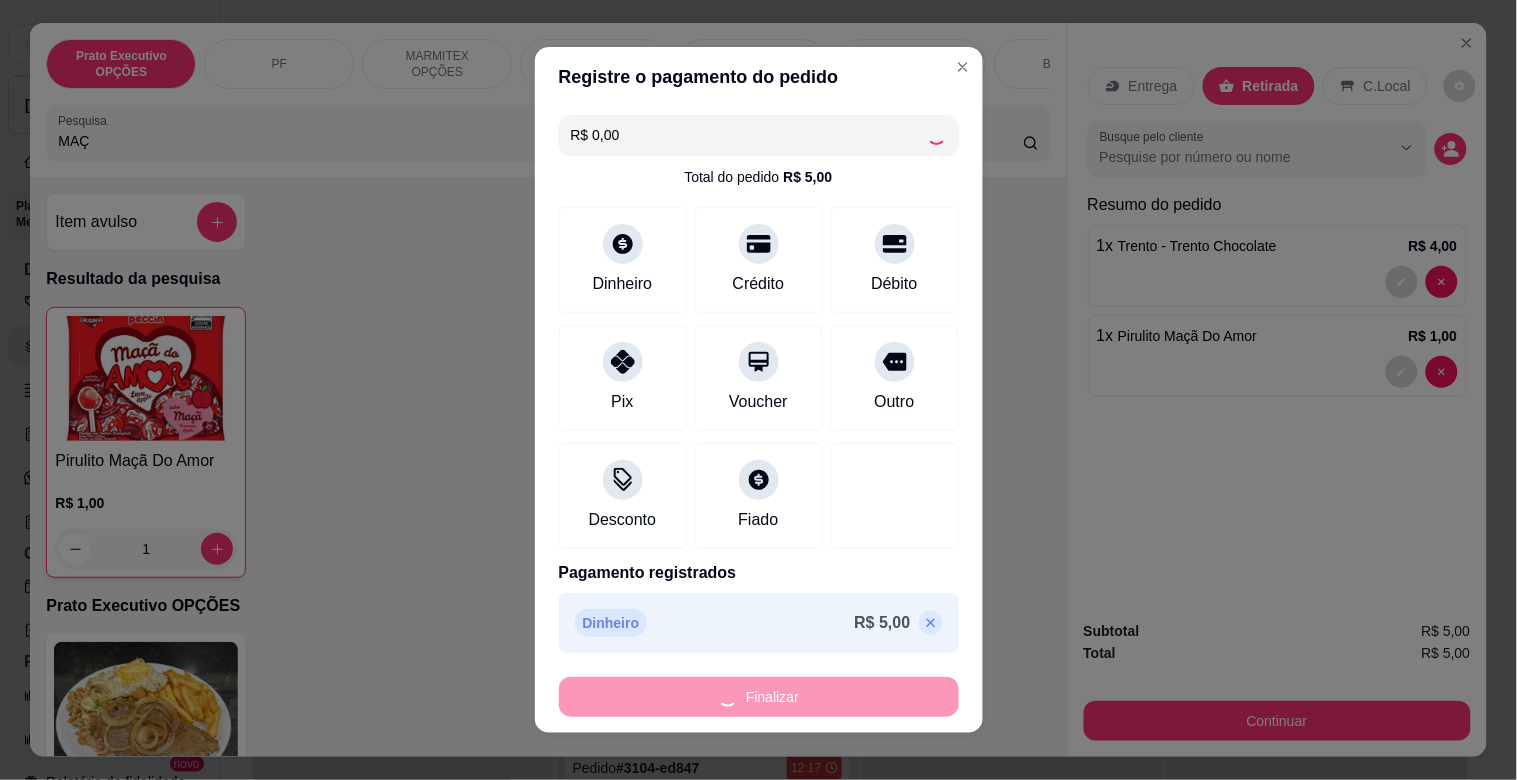 click on "Finalizar" at bounding box center (759, 697) 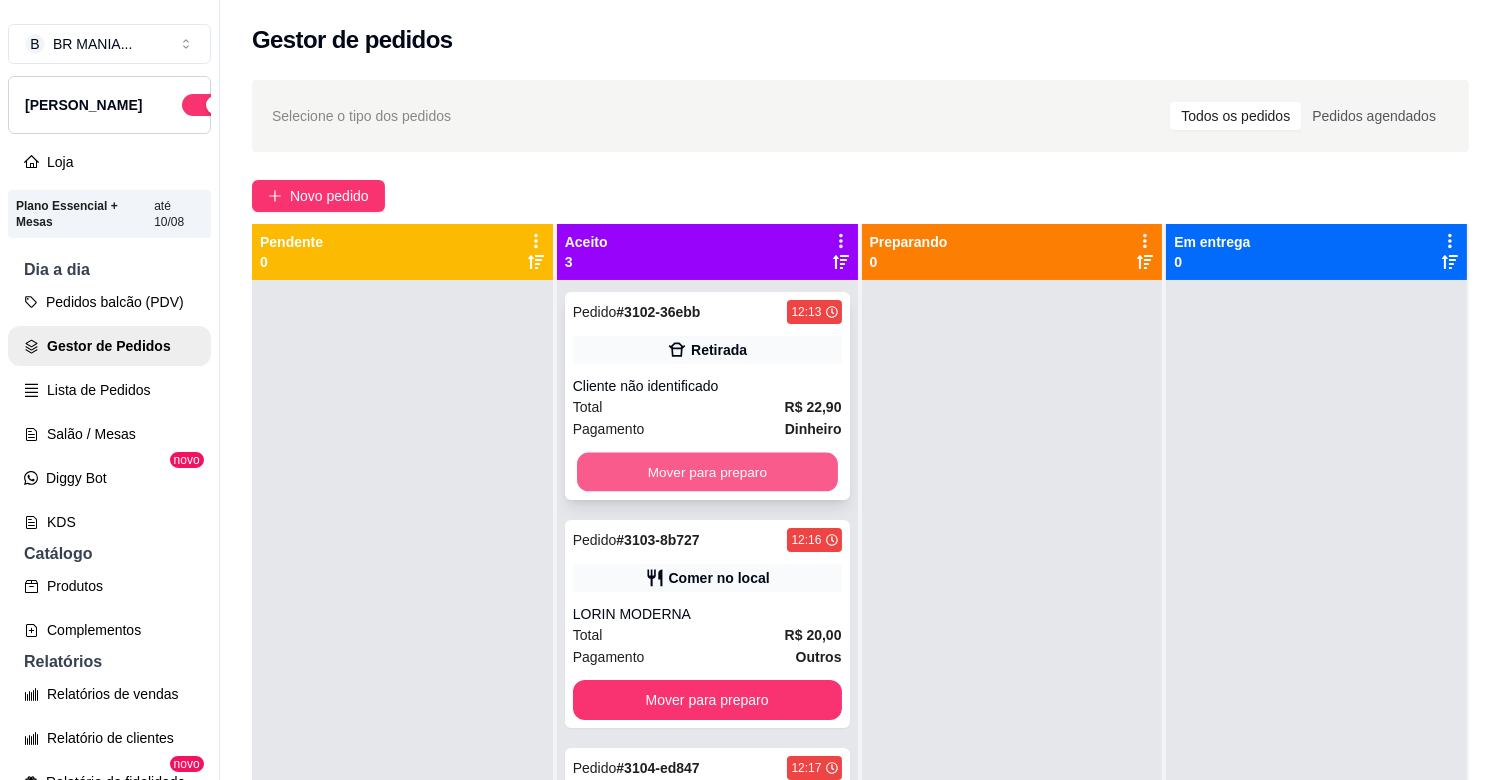 click on "Mover para preparo" at bounding box center (707, 472) 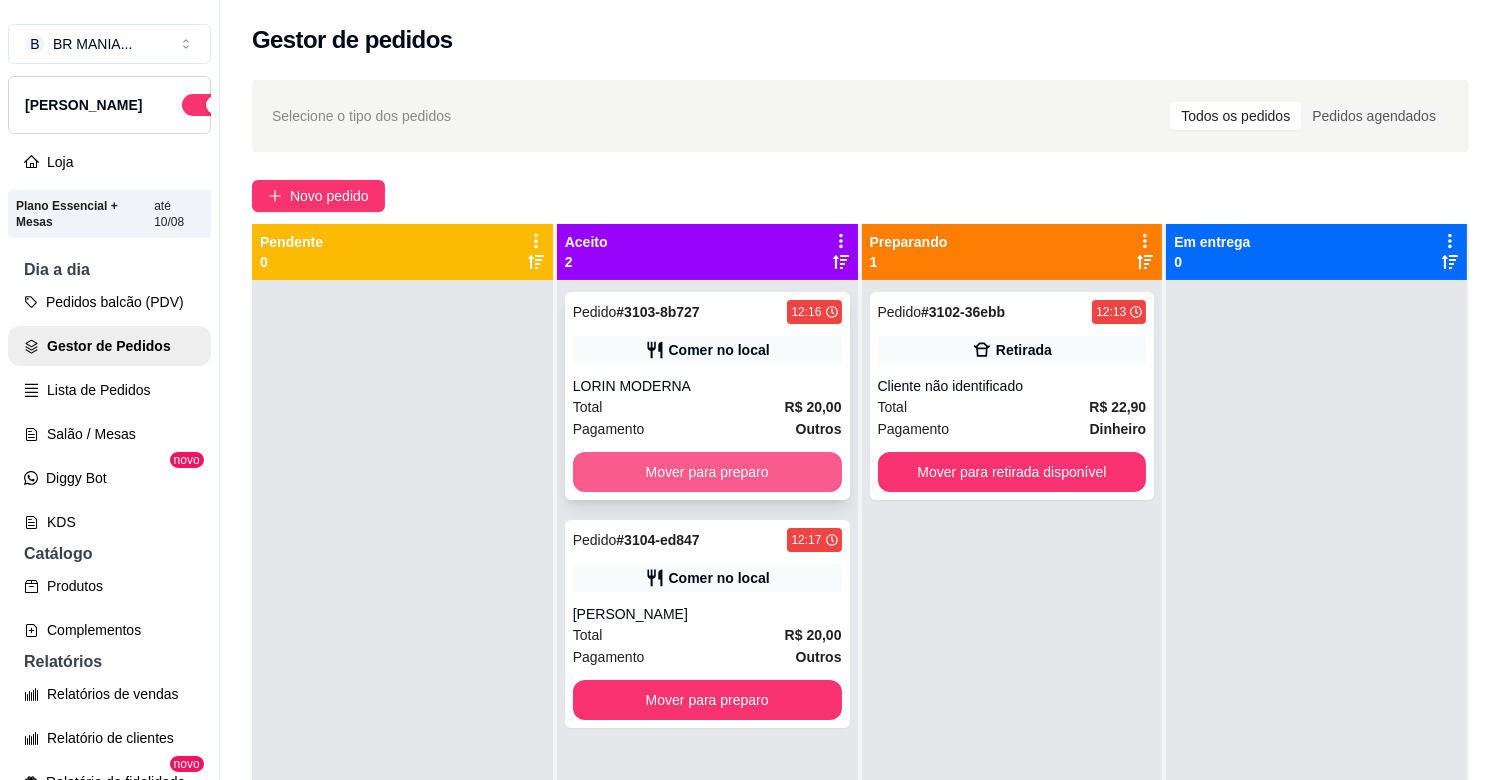 click on "Mover para preparo" at bounding box center (707, 472) 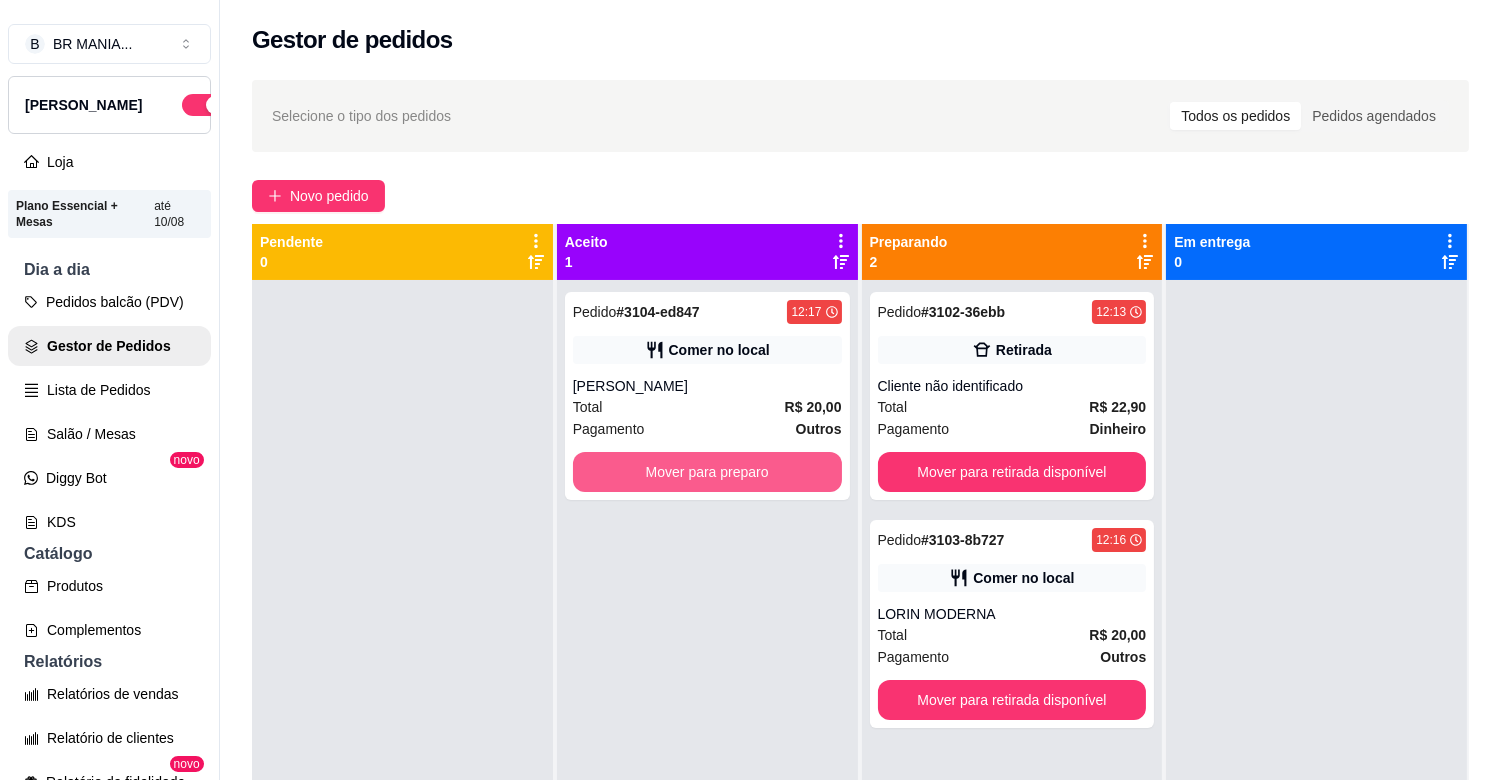 click on "Mover para preparo" at bounding box center [707, 472] 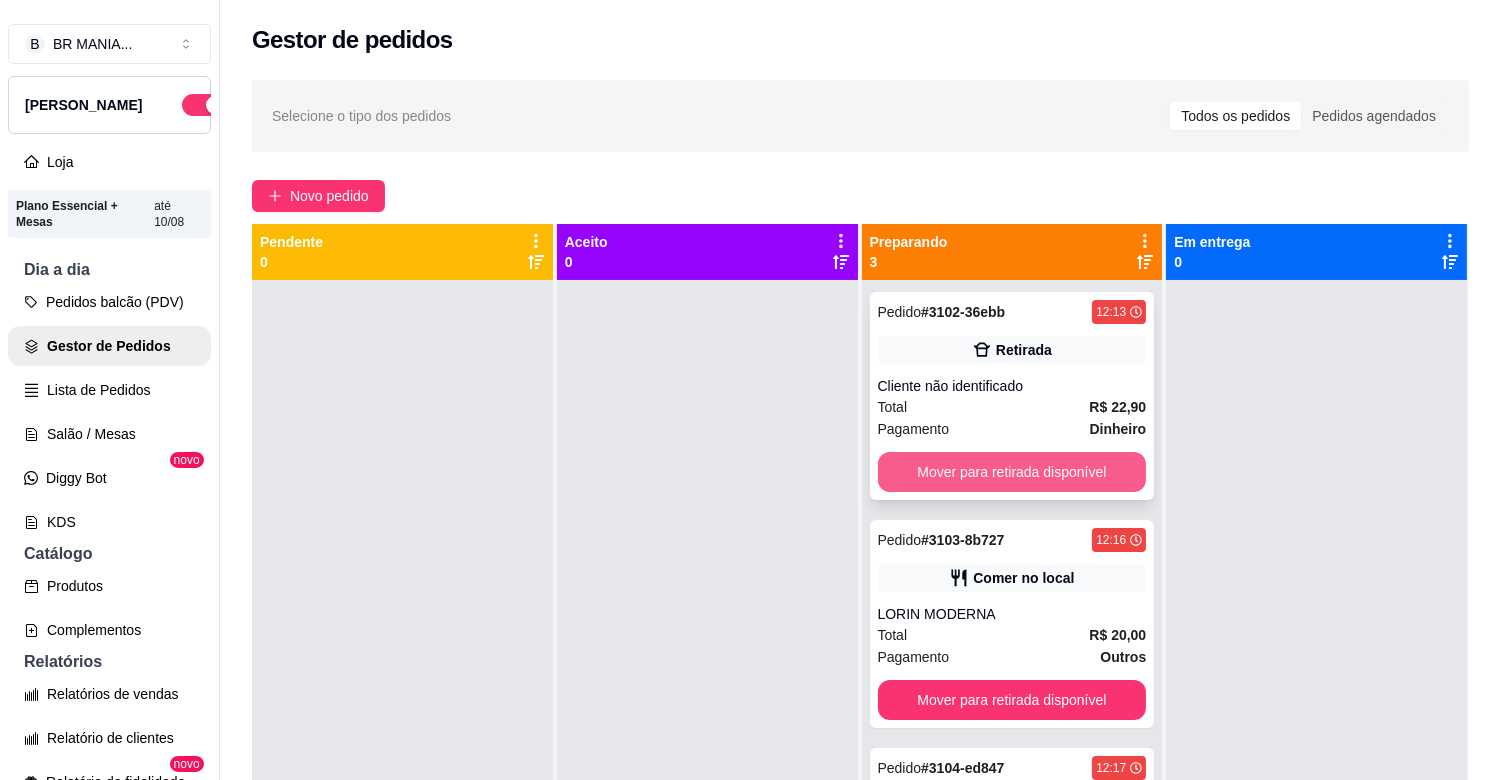 click on "Mover para retirada disponível" at bounding box center [1012, 472] 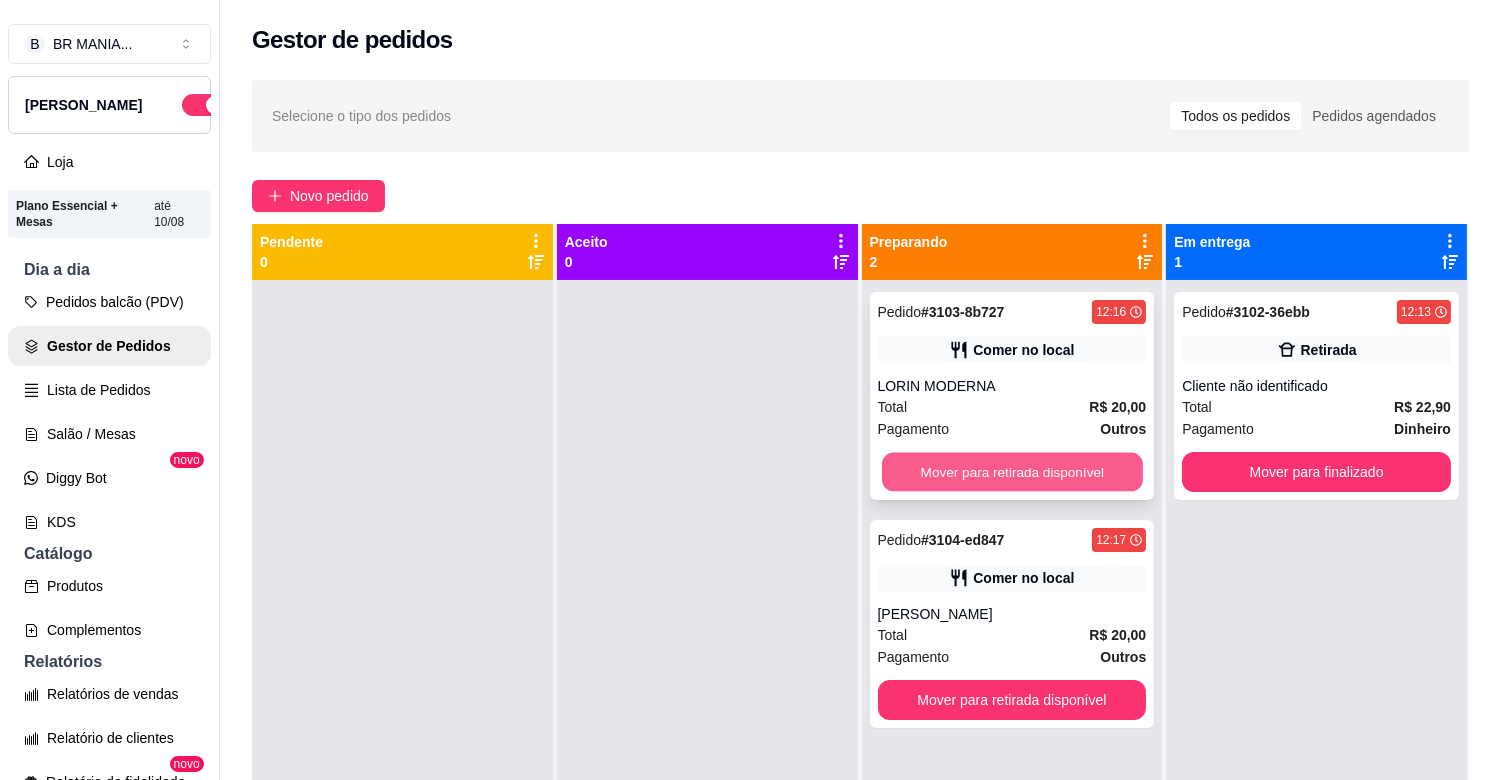 click on "Mover para retirada disponível" at bounding box center (1012, 472) 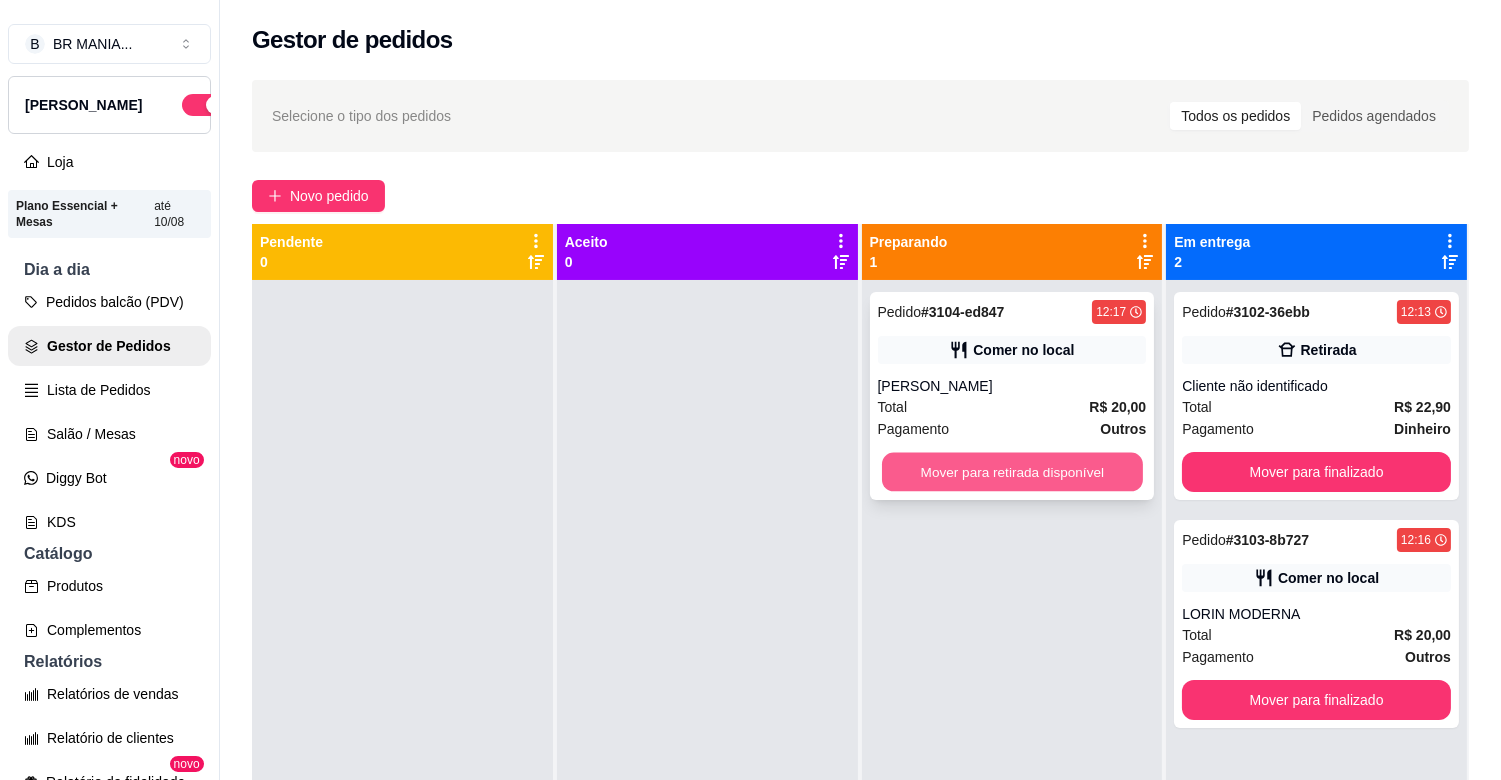 click on "Mover para retirada disponível" at bounding box center (1012, 472) 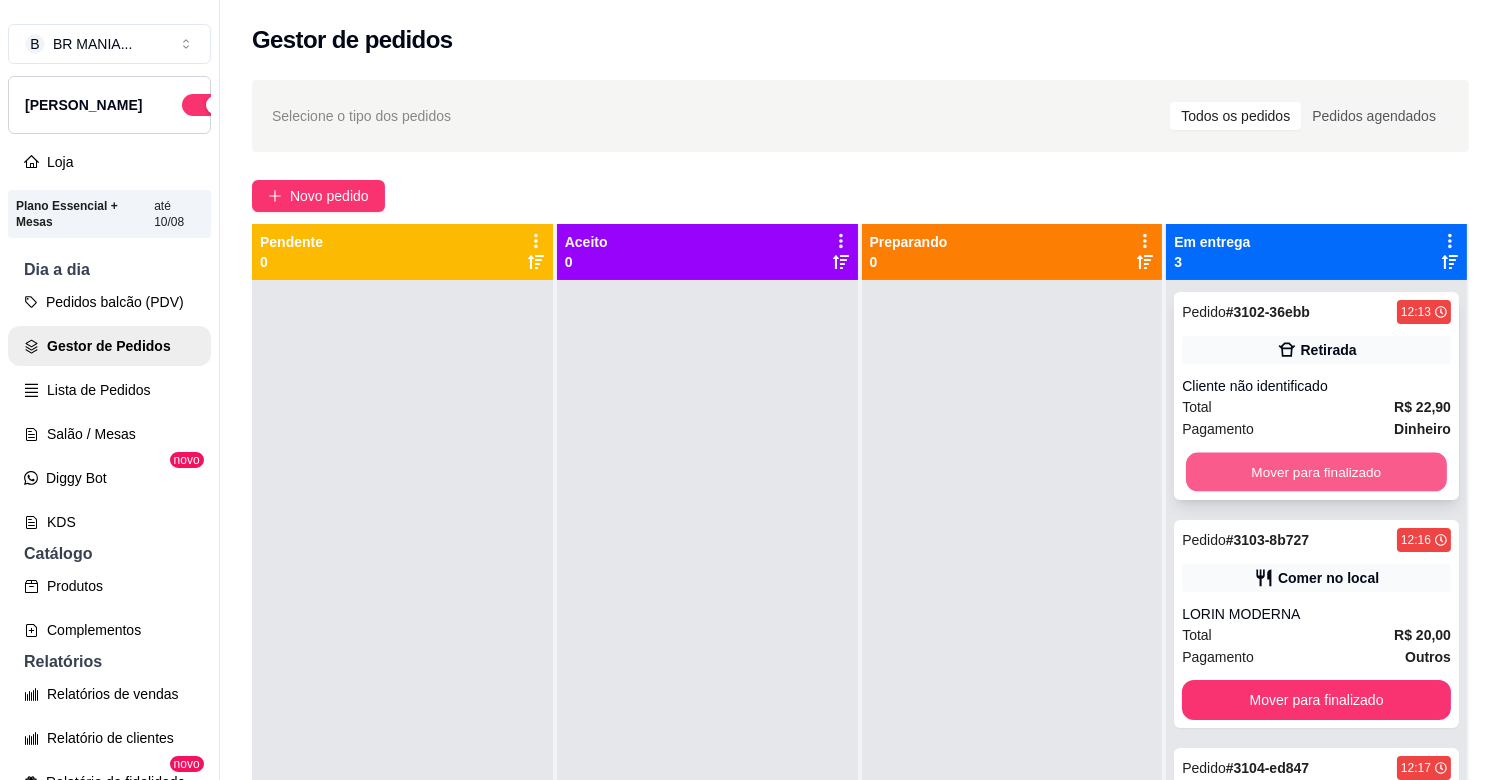 click on "Mover para finalizado" at bounding box center (1316, 472) 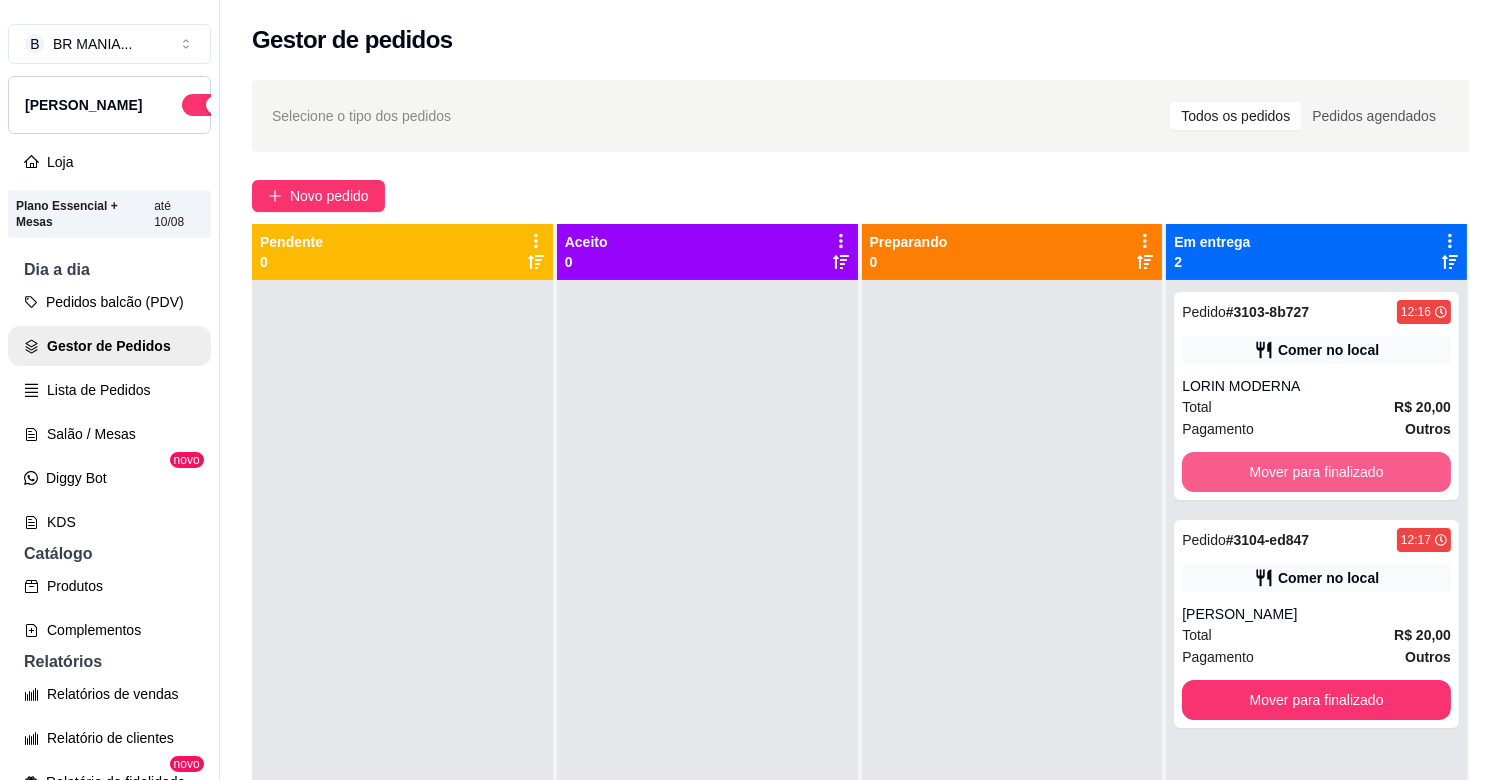 click on "Mover para finalizado" at bounding box center [1316, 472] 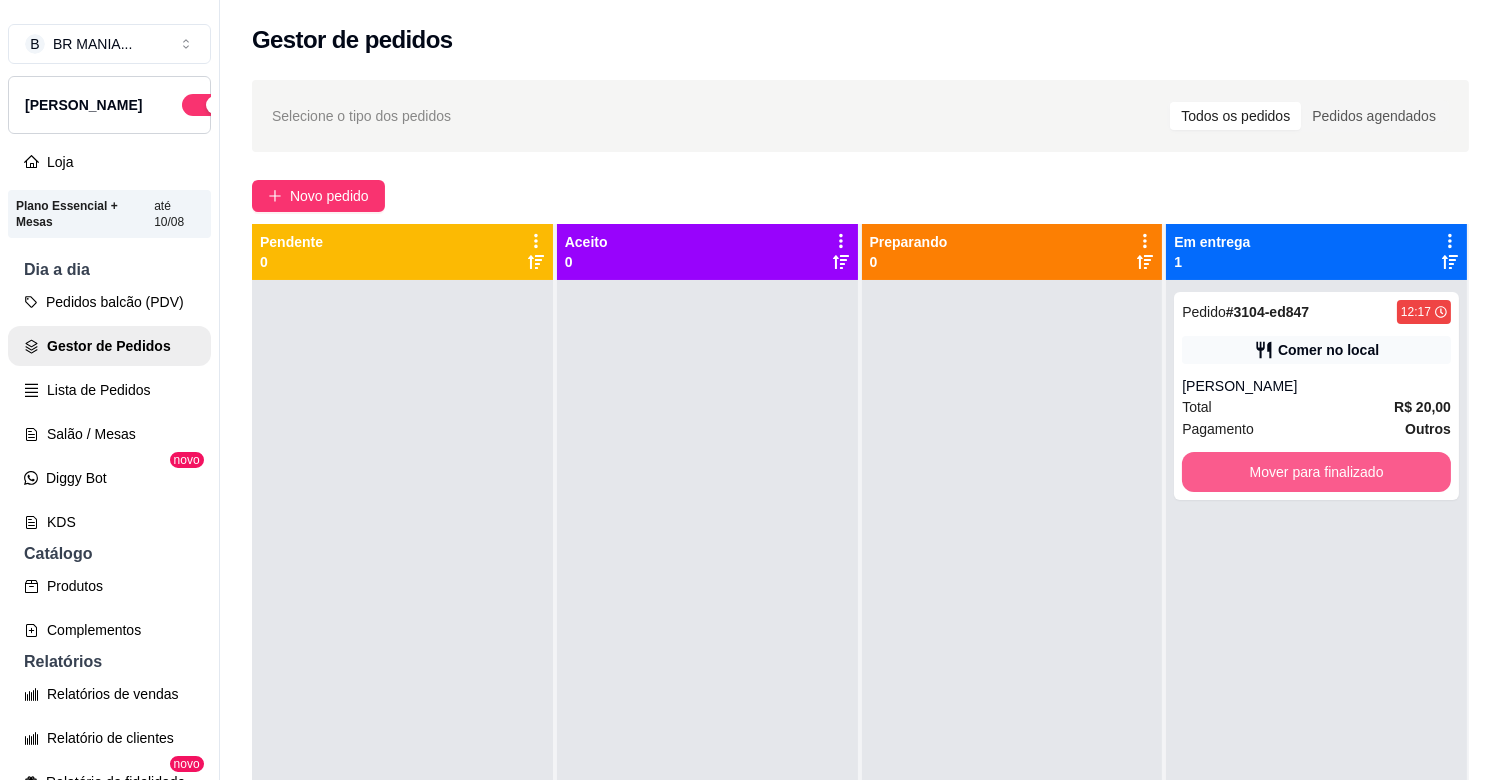 click on "Mover para finalizado" at bounding box center (1316, 472) 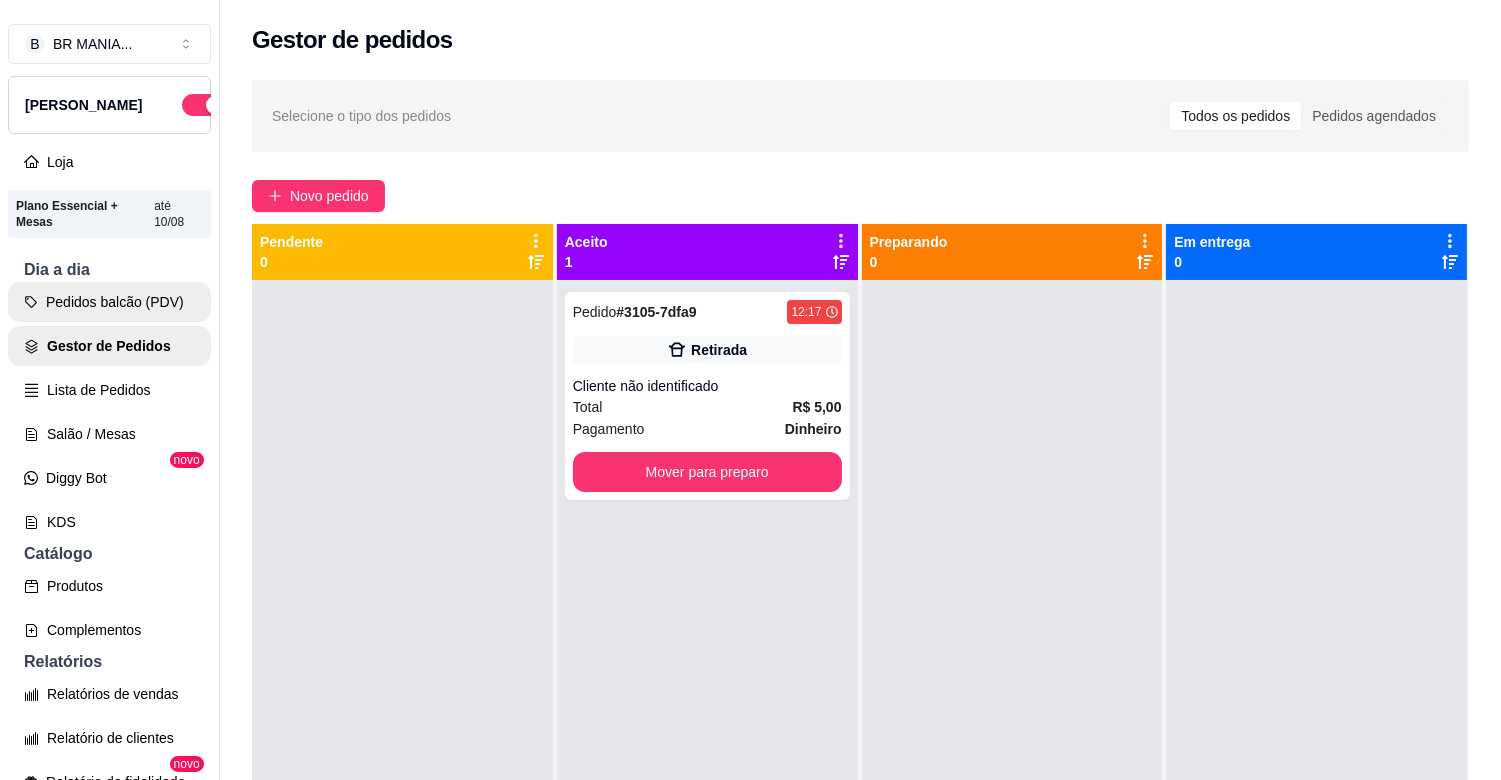 click on "Pedidos balcão (PDV)" at bounding box center (109, 302) 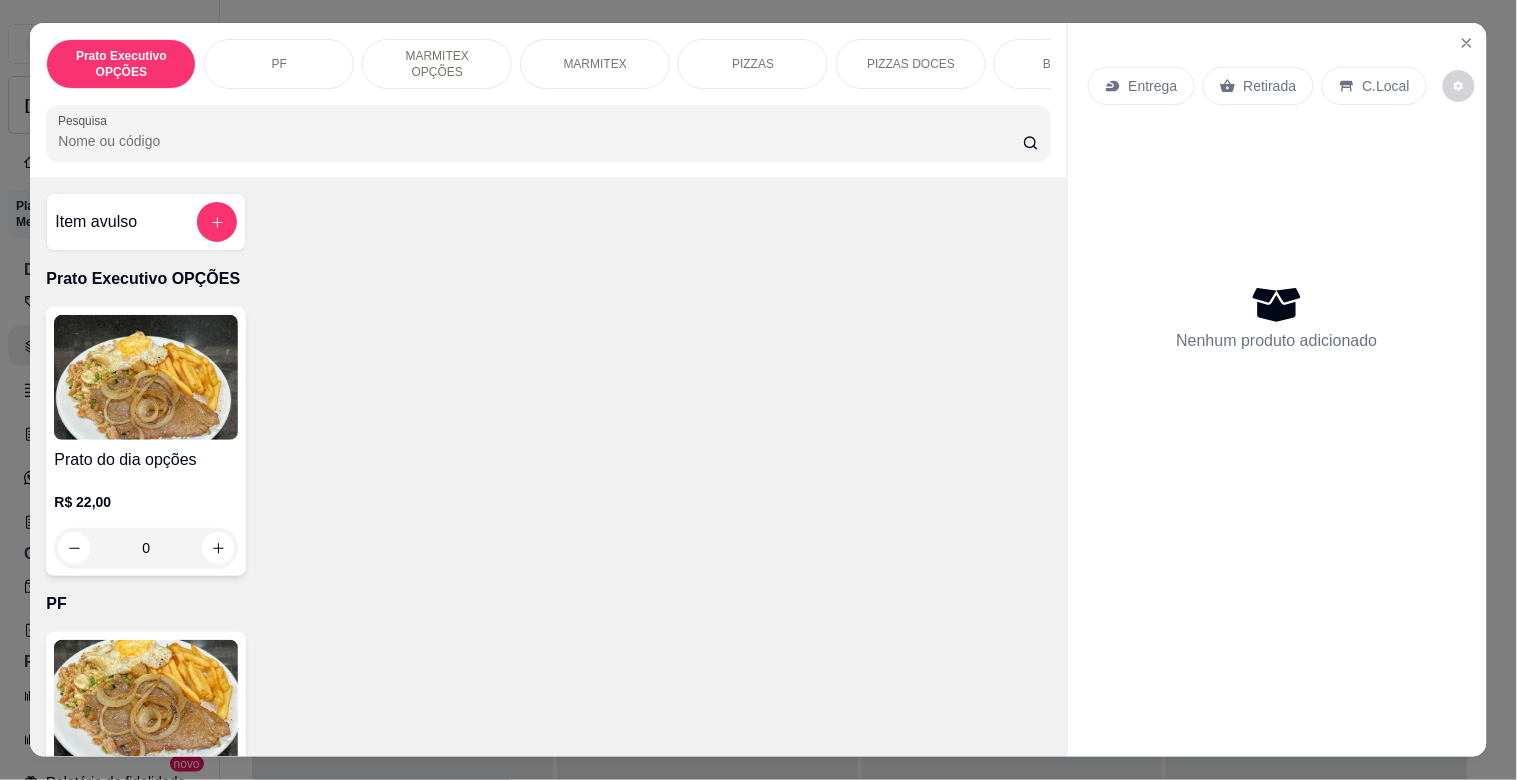 click on "MARMITEX" at bounding box center [595, 64] 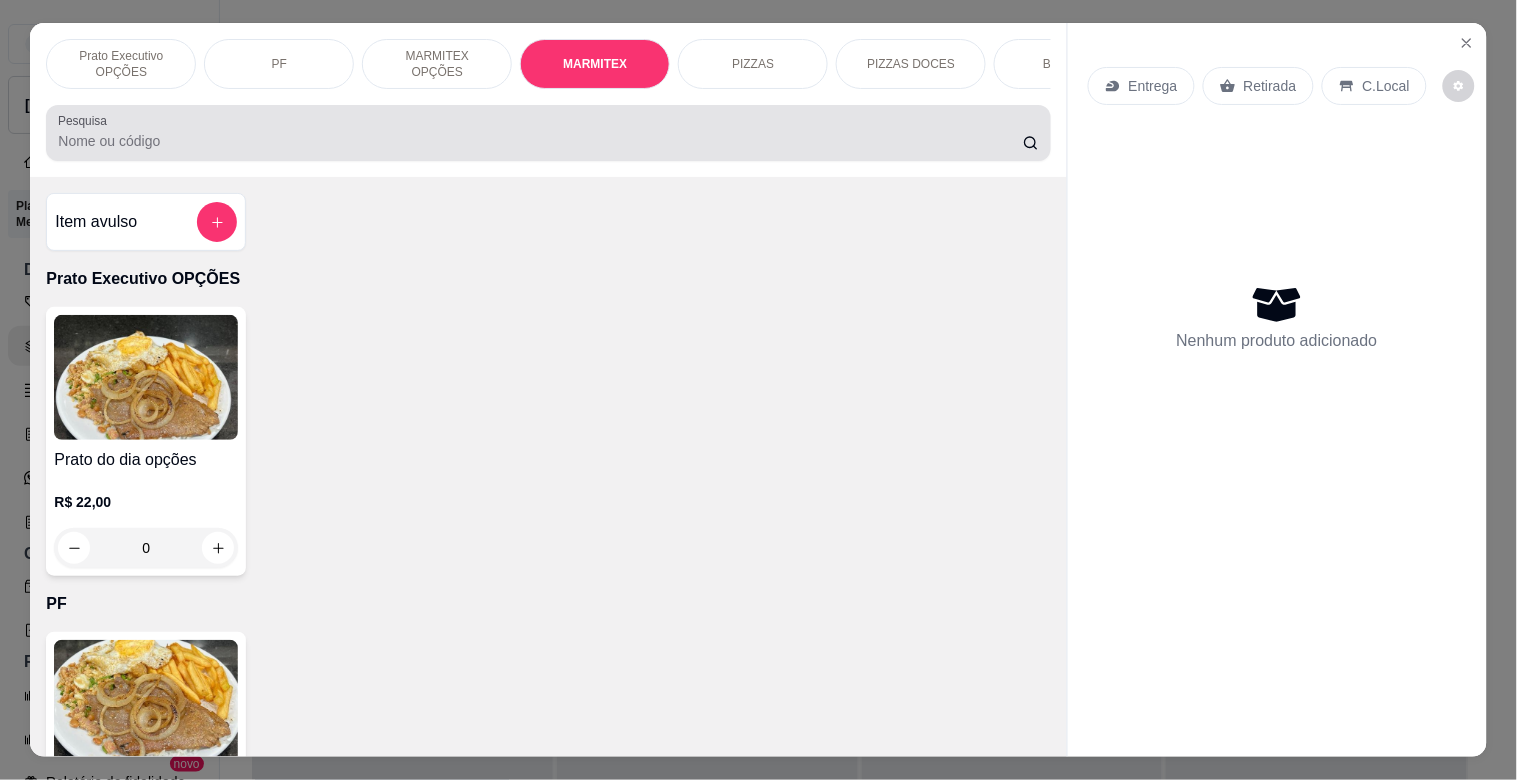 scroll, scrollTop: 1064, scrollLeft: 0, axis: vertical 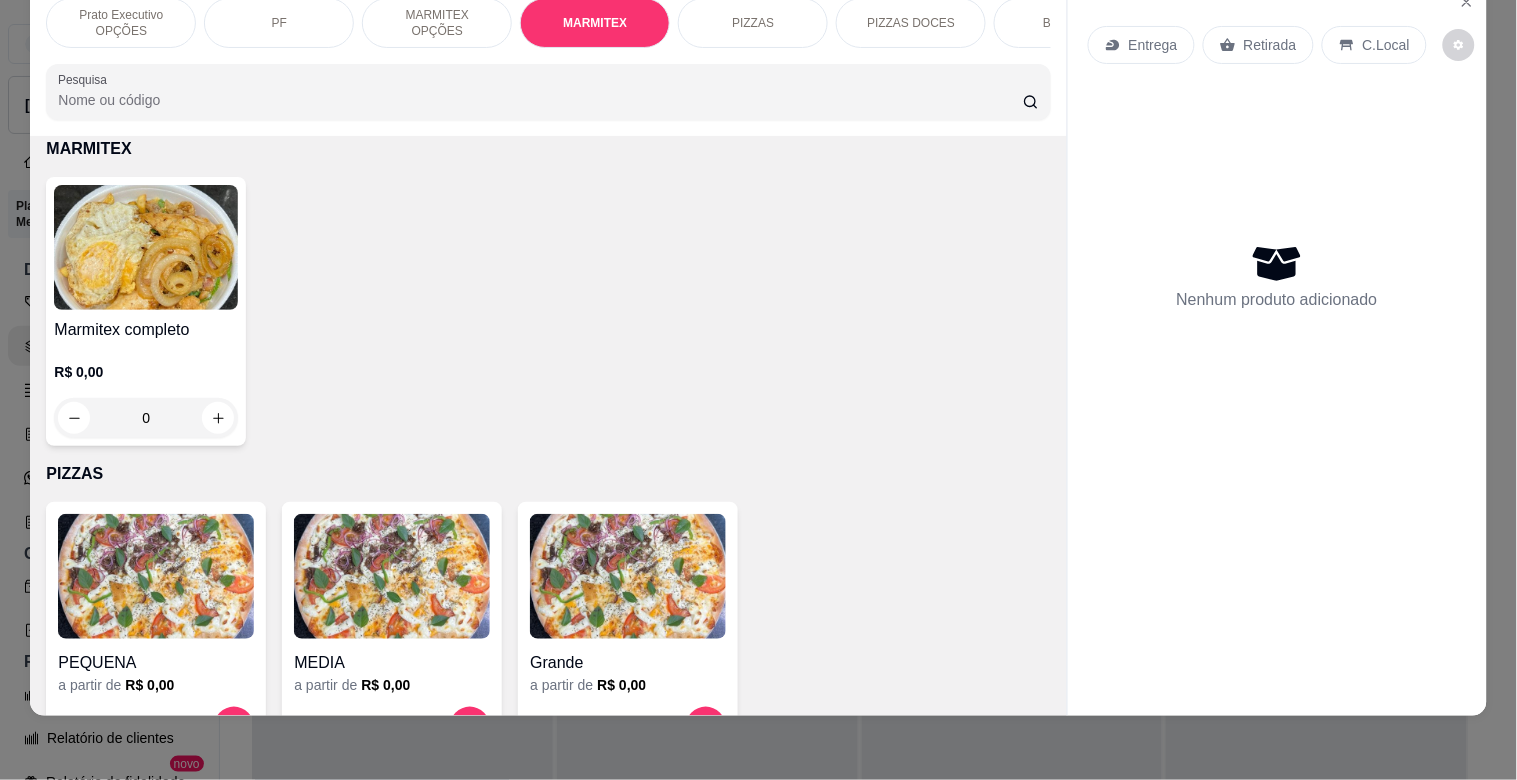 click at bounding box center [146, 247] 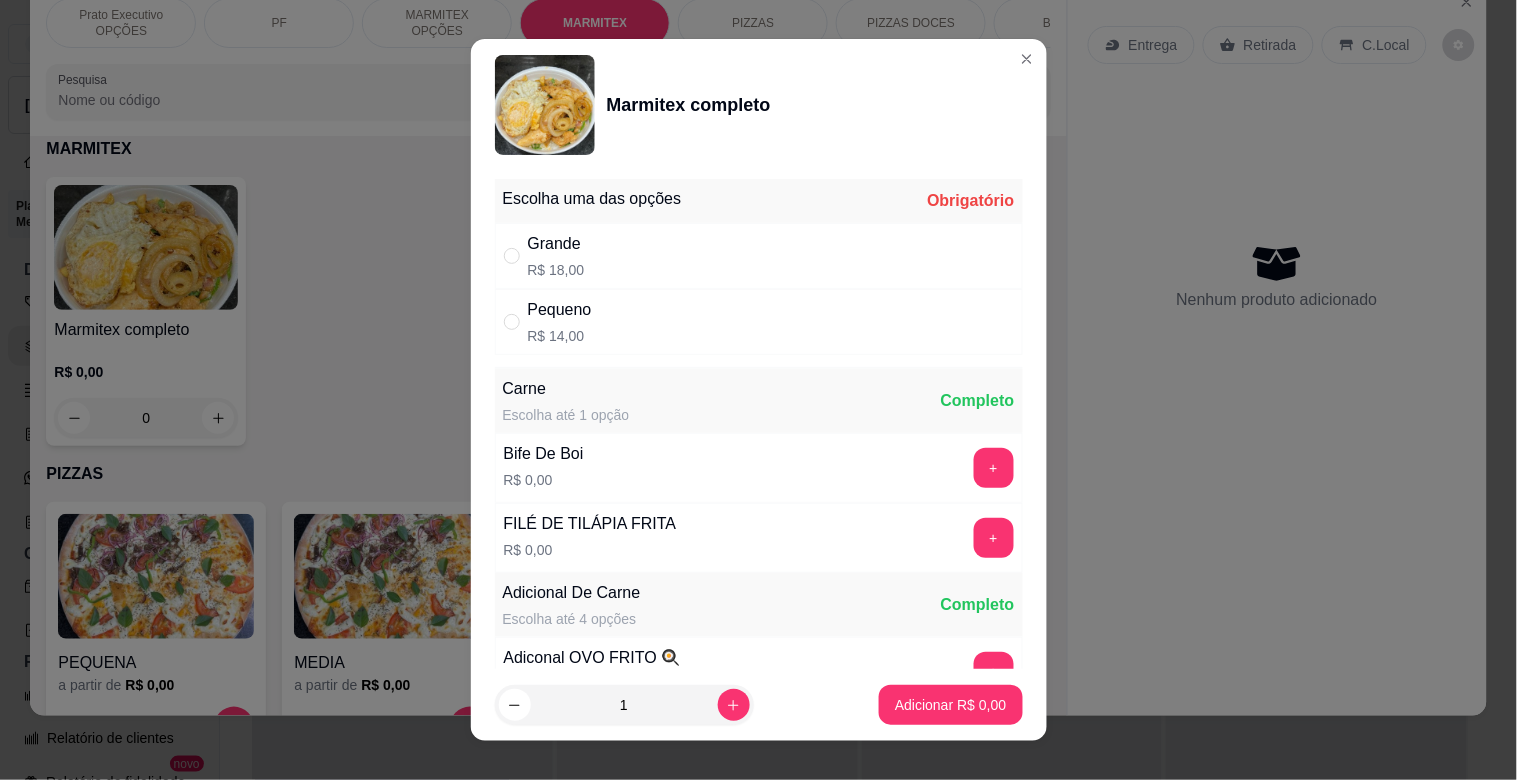 click on "Grande  R$ 18,00" at bounding box center [759, 256] 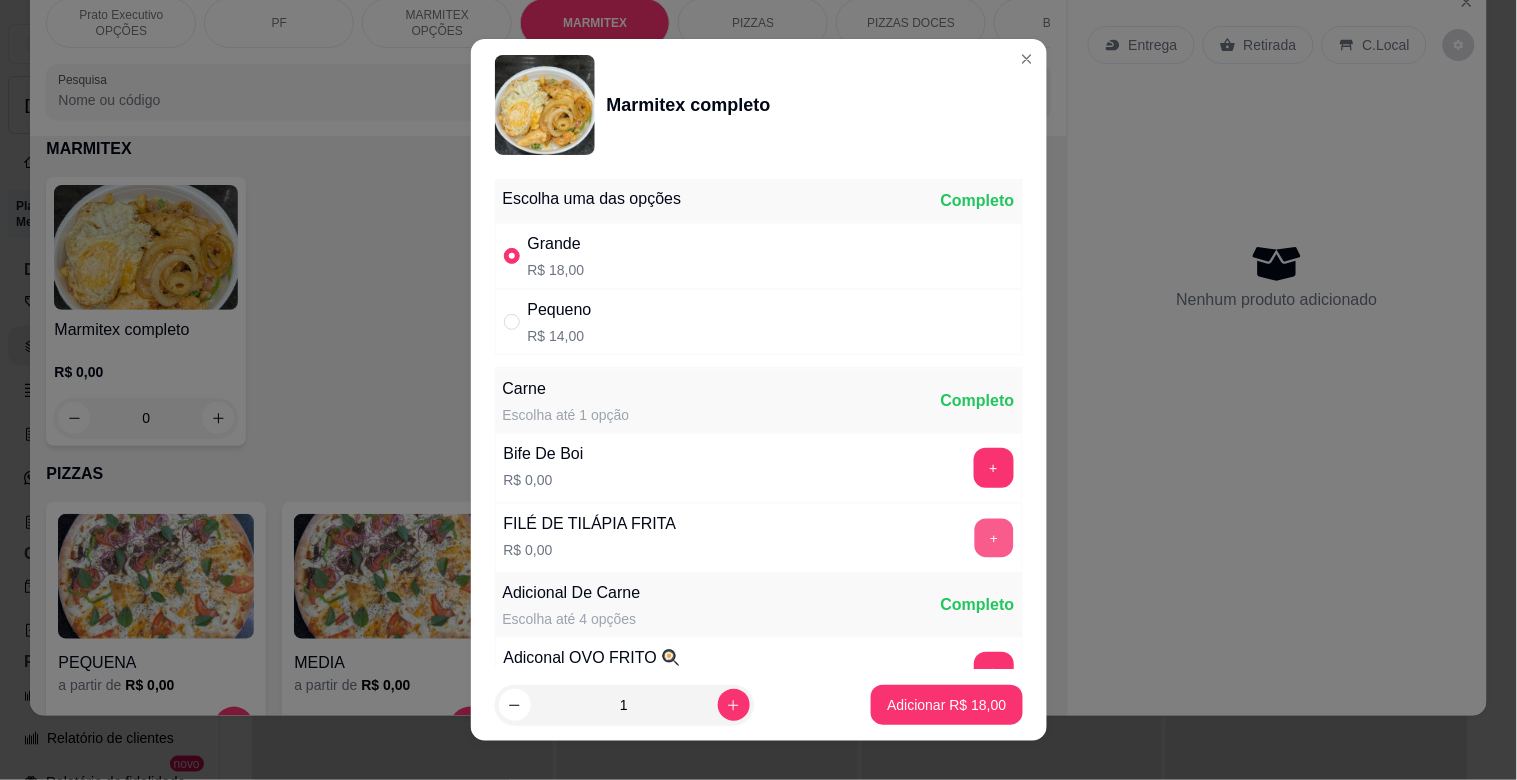 click on "+" at bounding box center (993, 538) 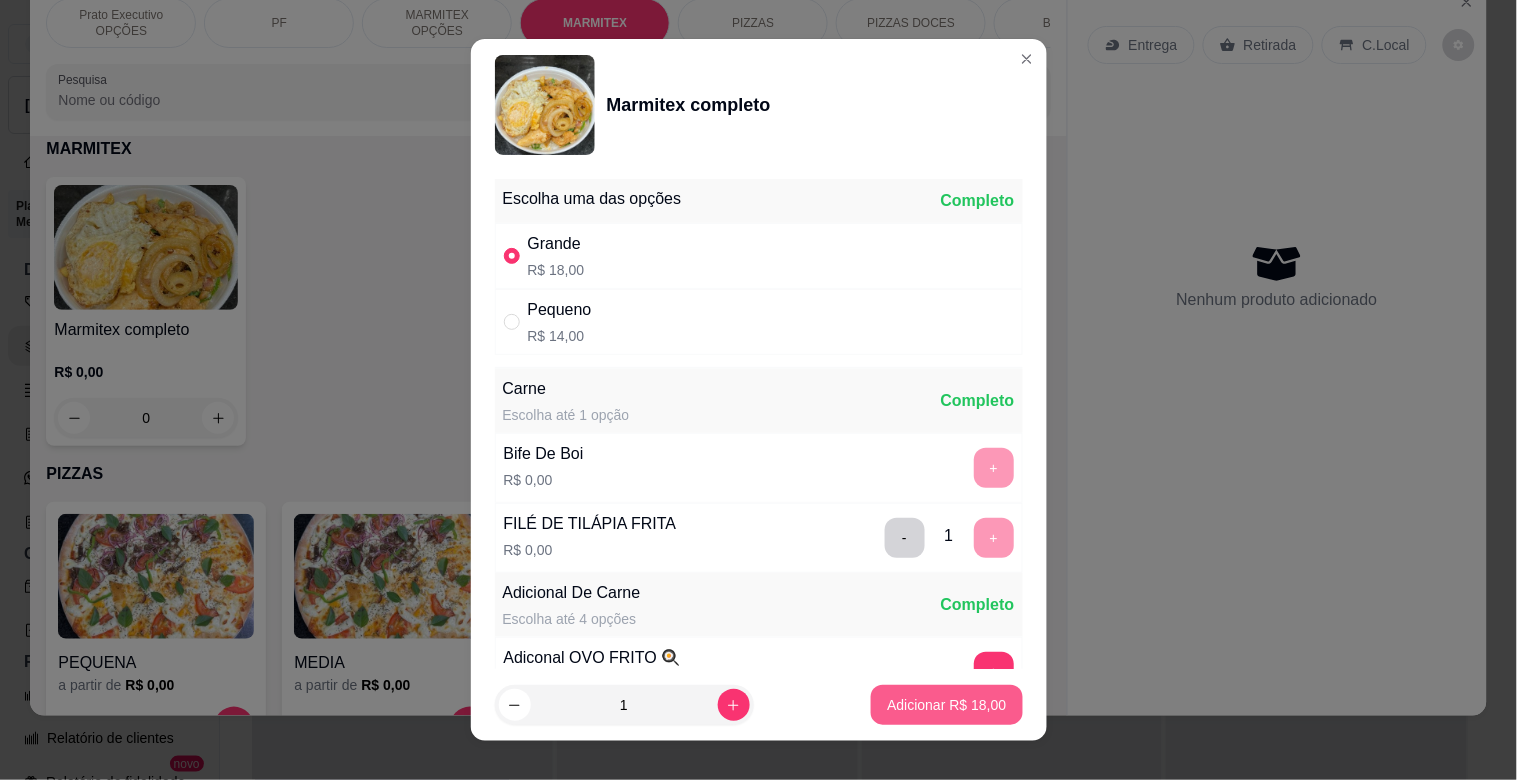 click on "Adicionar   R$ 18,00" at bounding box center [946, 705] 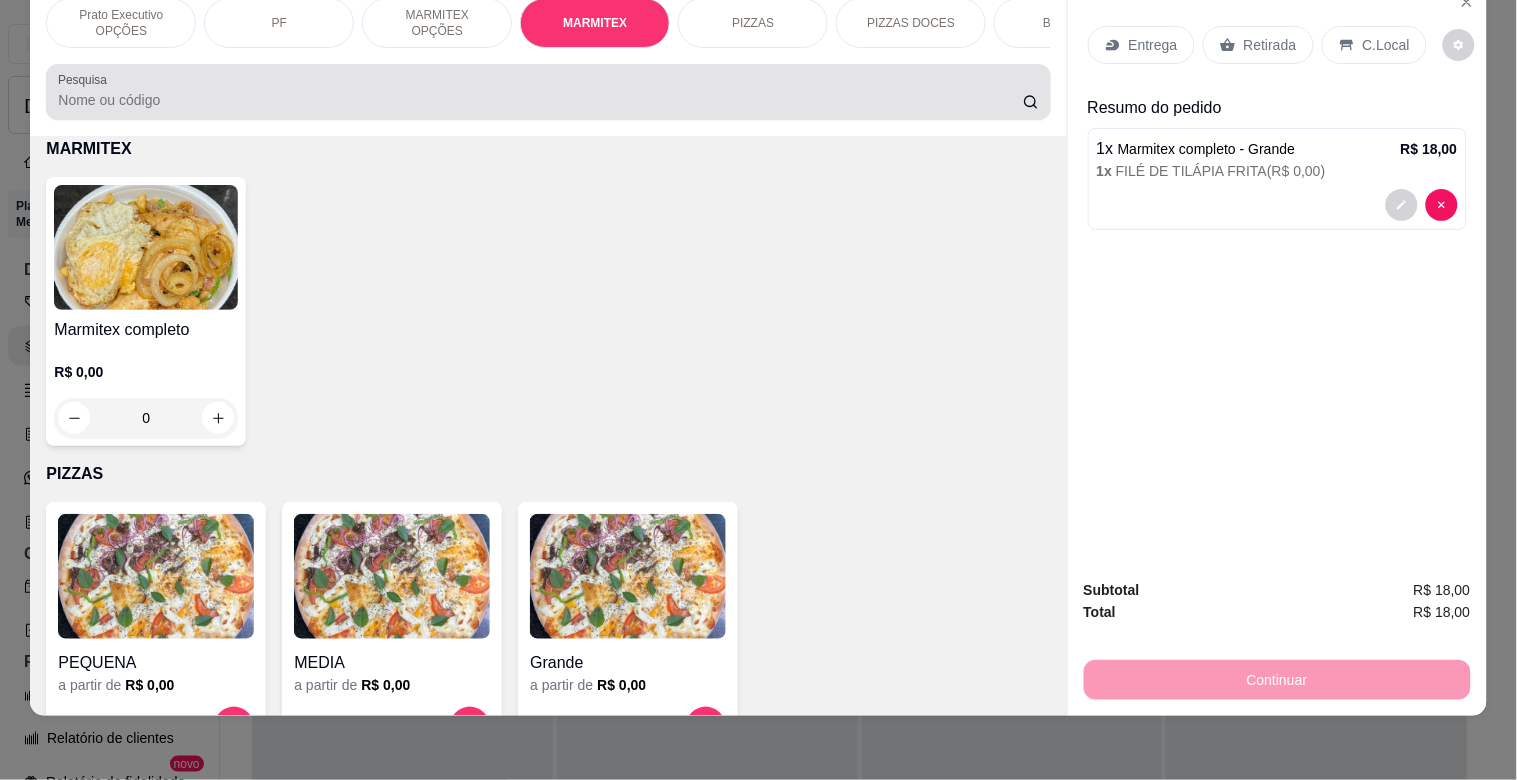 click on "Pesquisa" at bounding box center [540, 100] 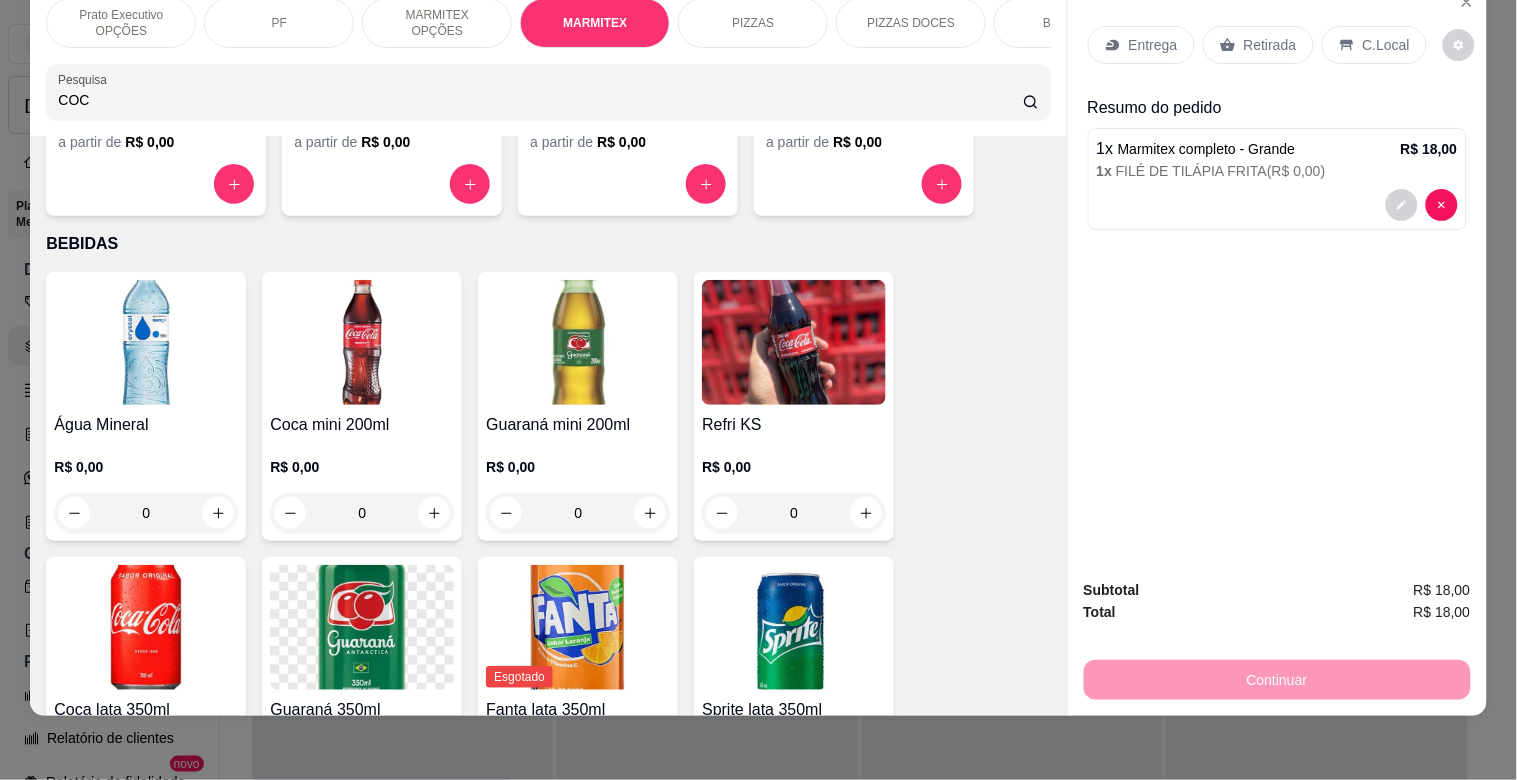 scroll, scrollTop: 1674, scrollLeft: 0, axis: vertical 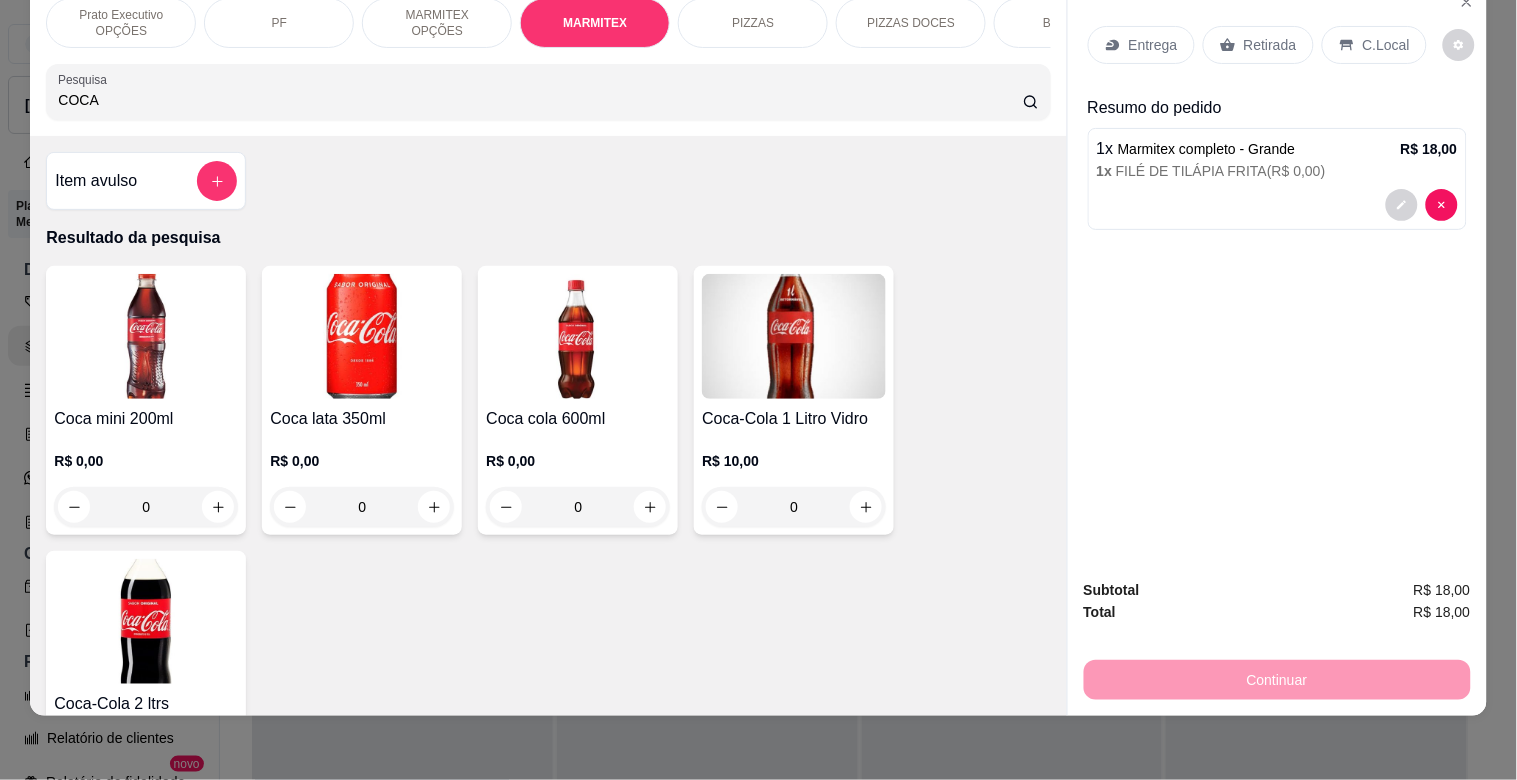 click at bounding box center [362, 336] 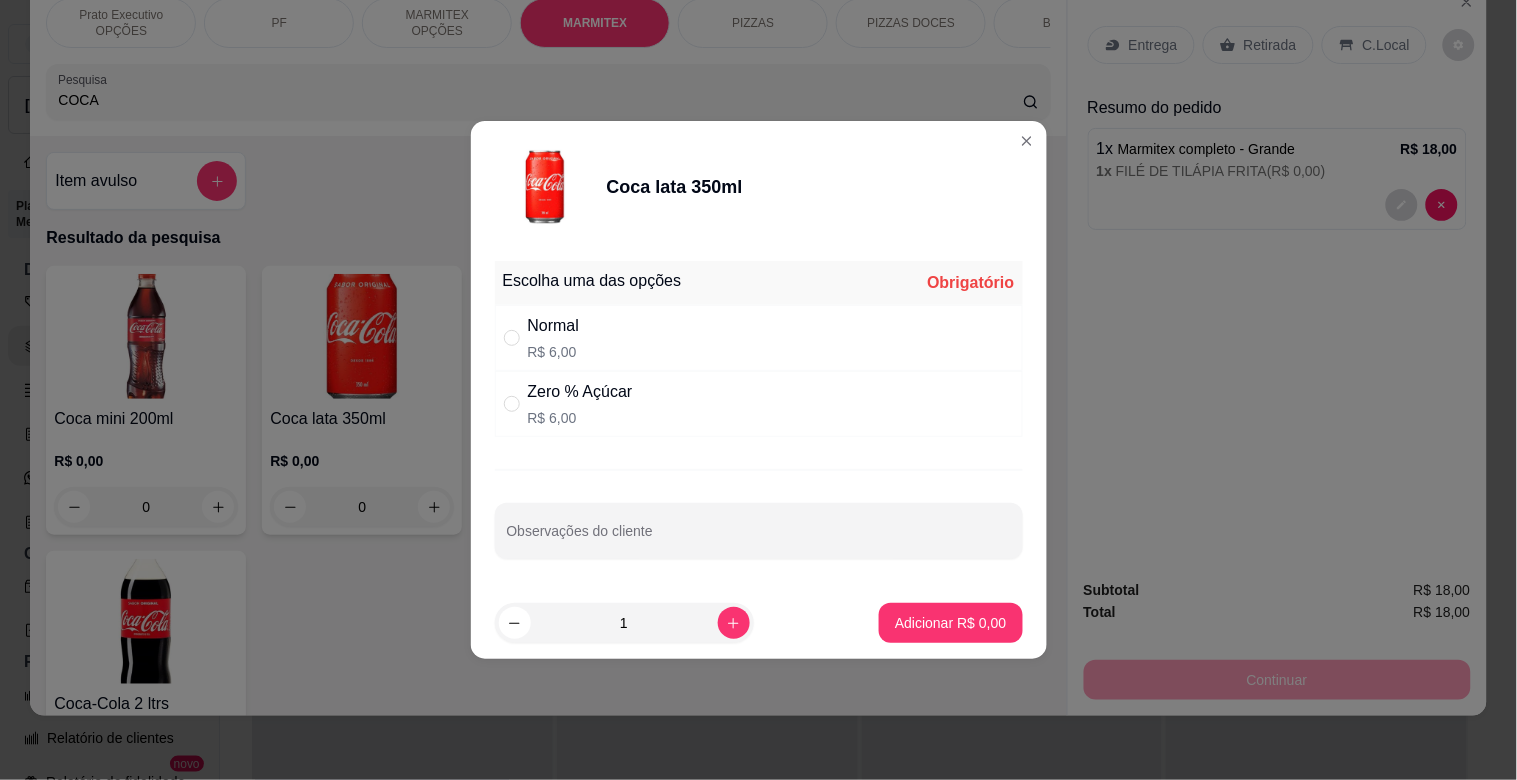 click on "Zero % Açúcar  R$ 6,00" at bounding box center (759, 404) 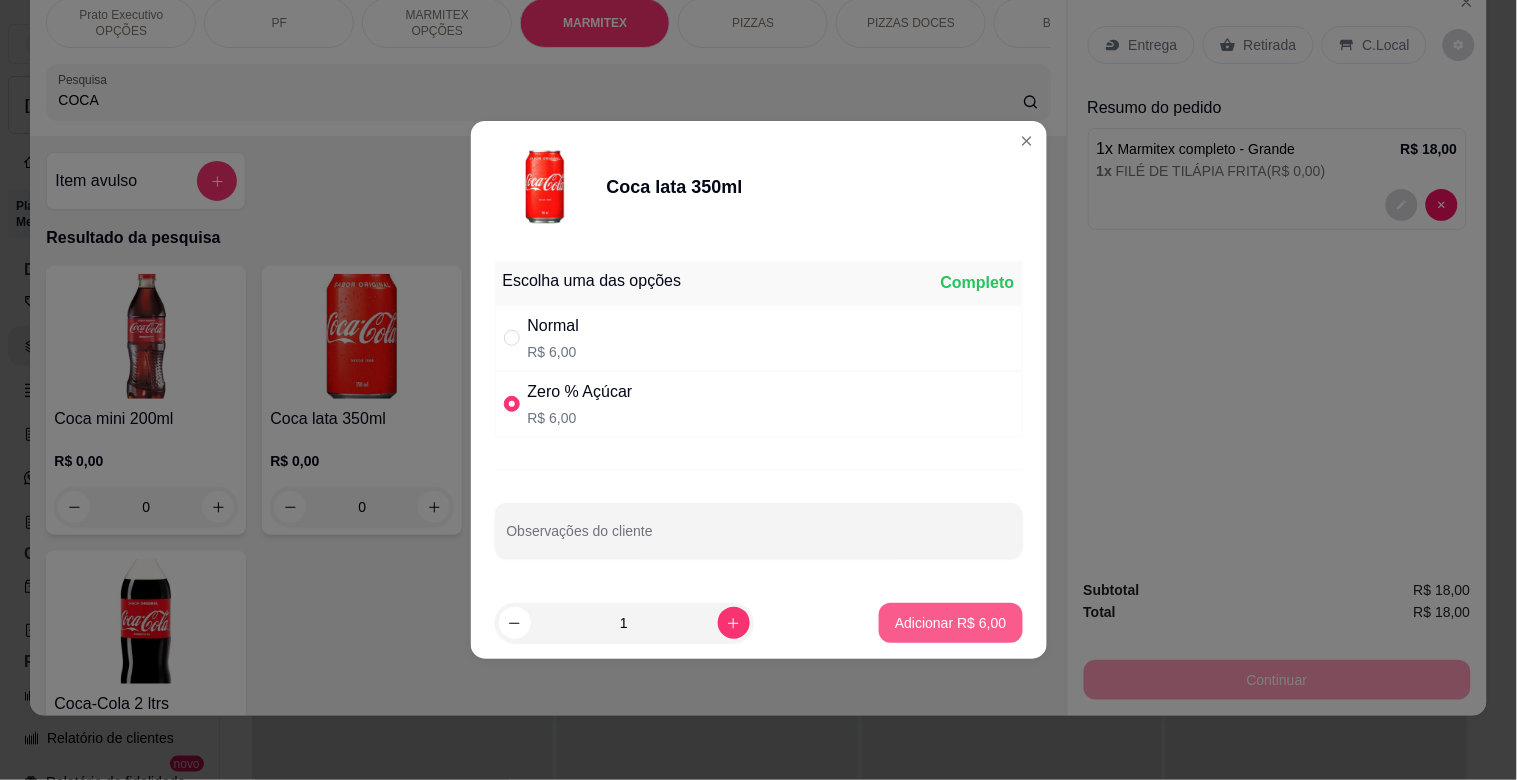 click on "Adicionar   R$ 6,00" at bounding box center [950, 623] 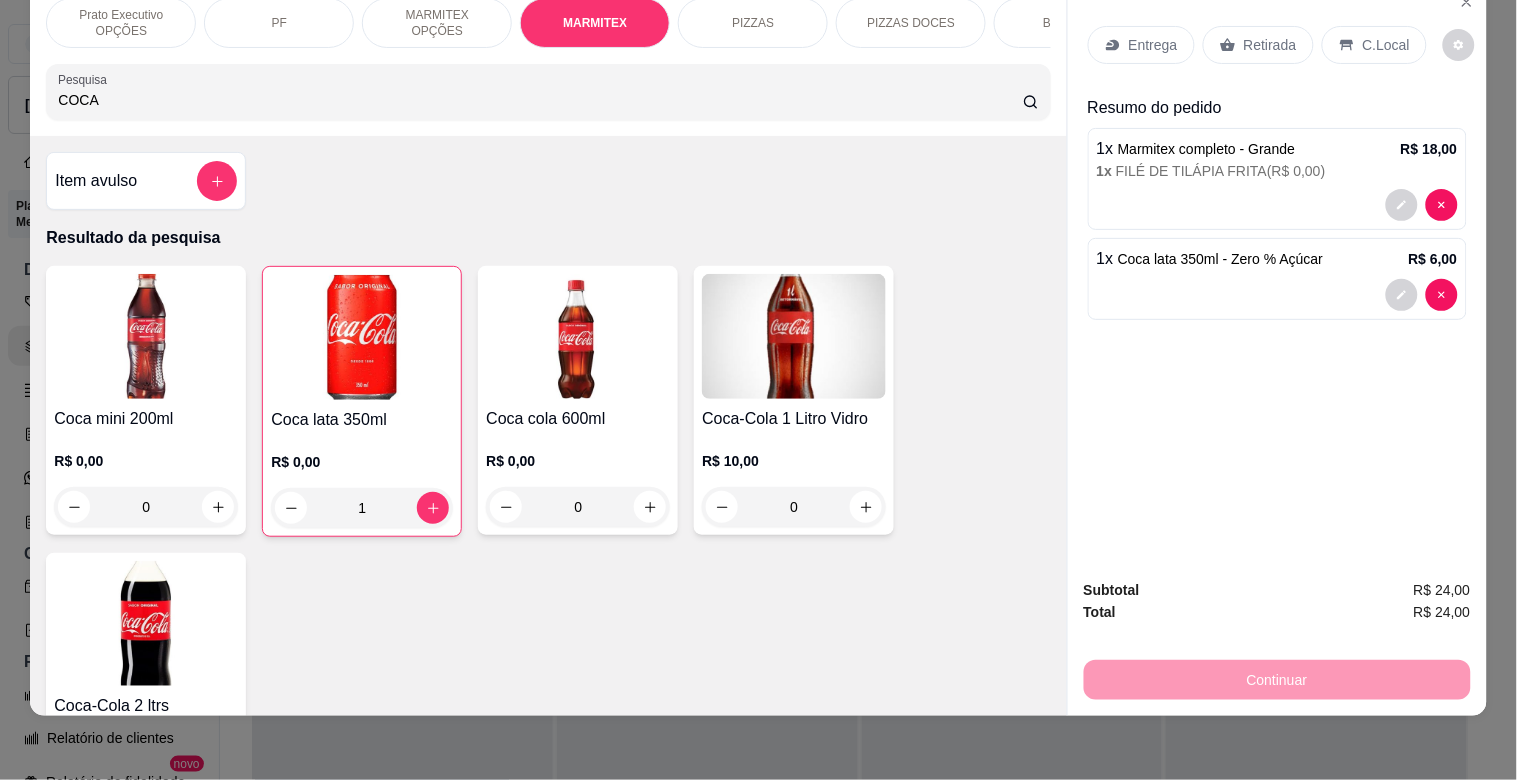 click on "Entrega" at bounding box center (1153, 45) 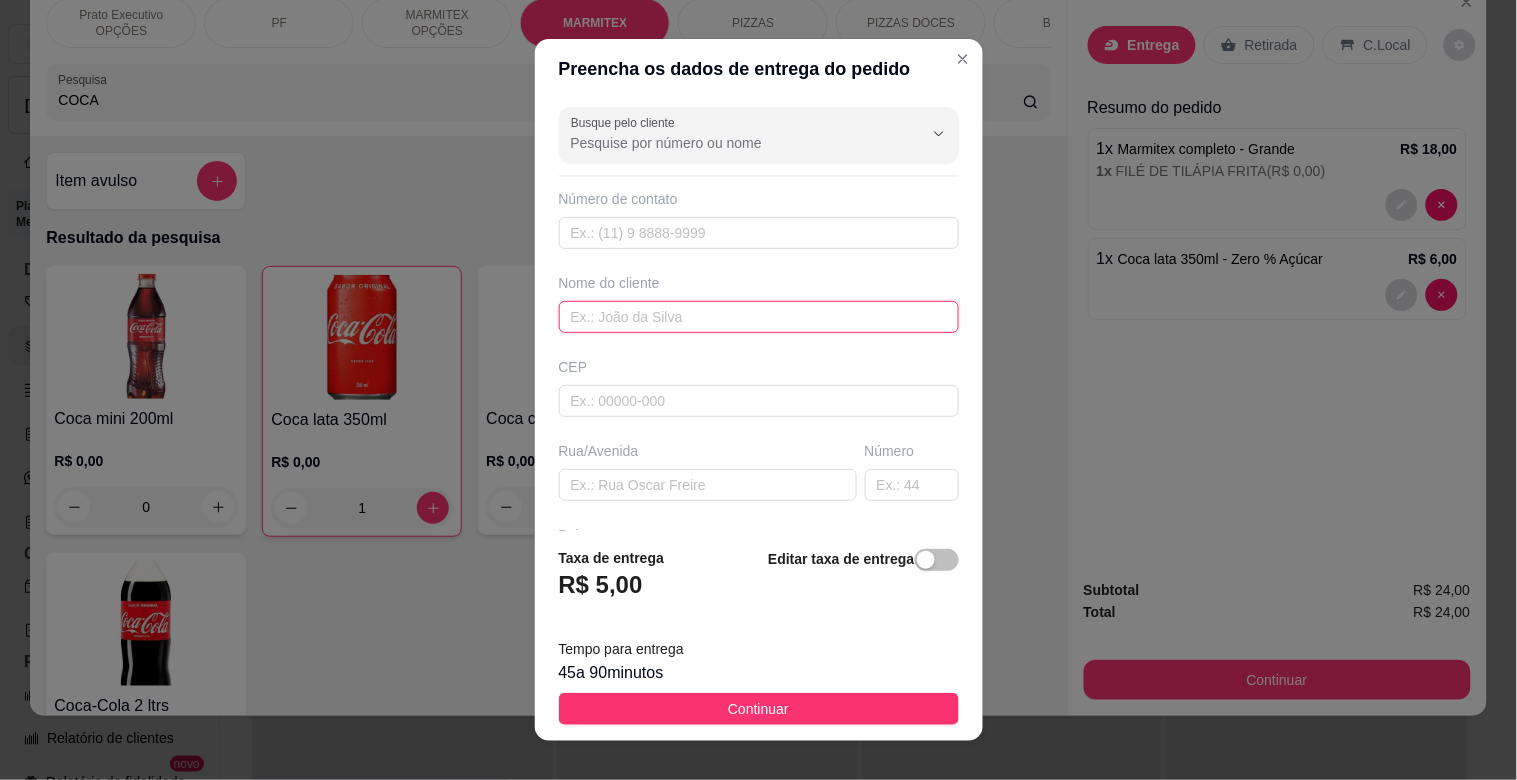click at bounding box center (759, 317) 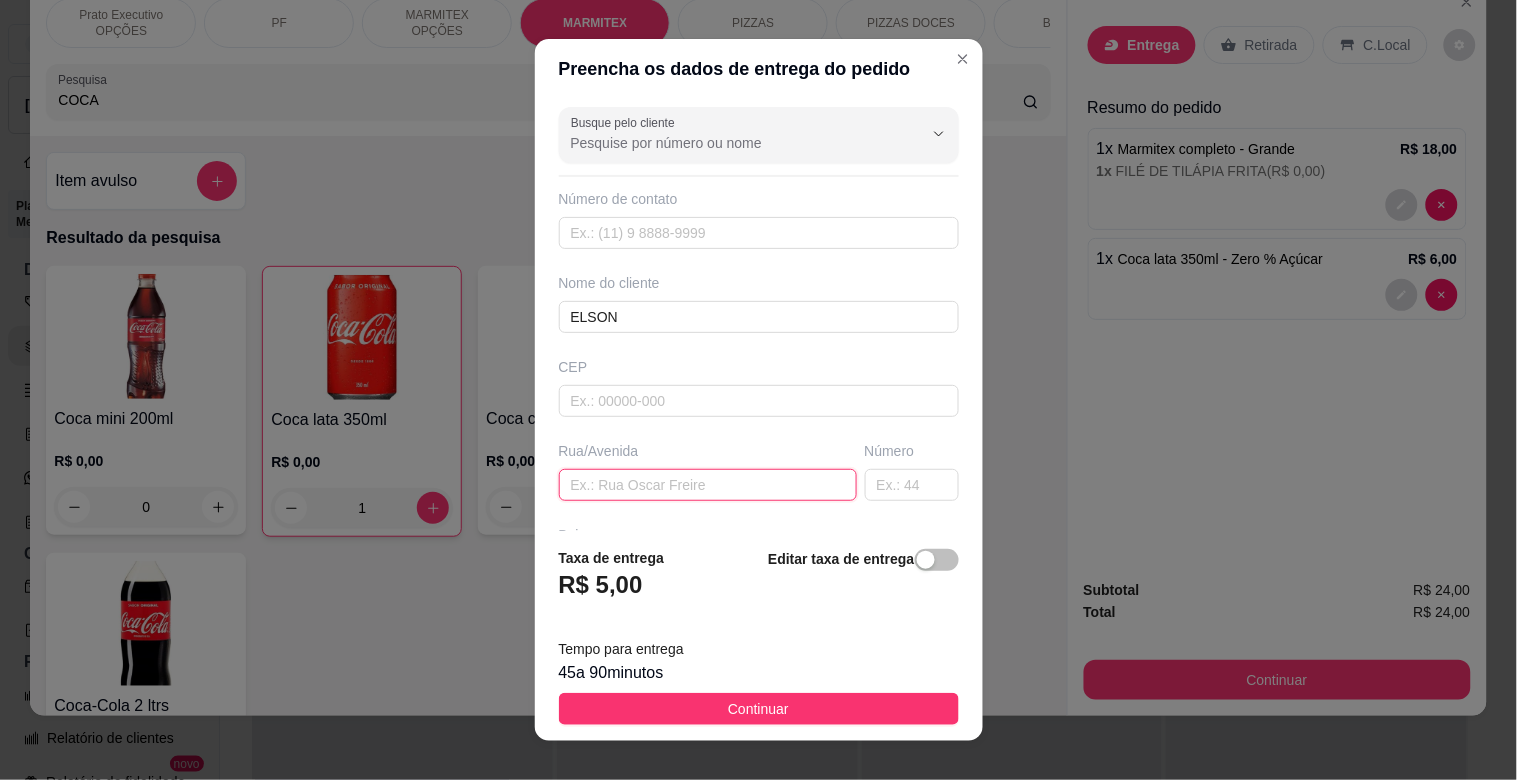 click at bounding box center [708, 485] 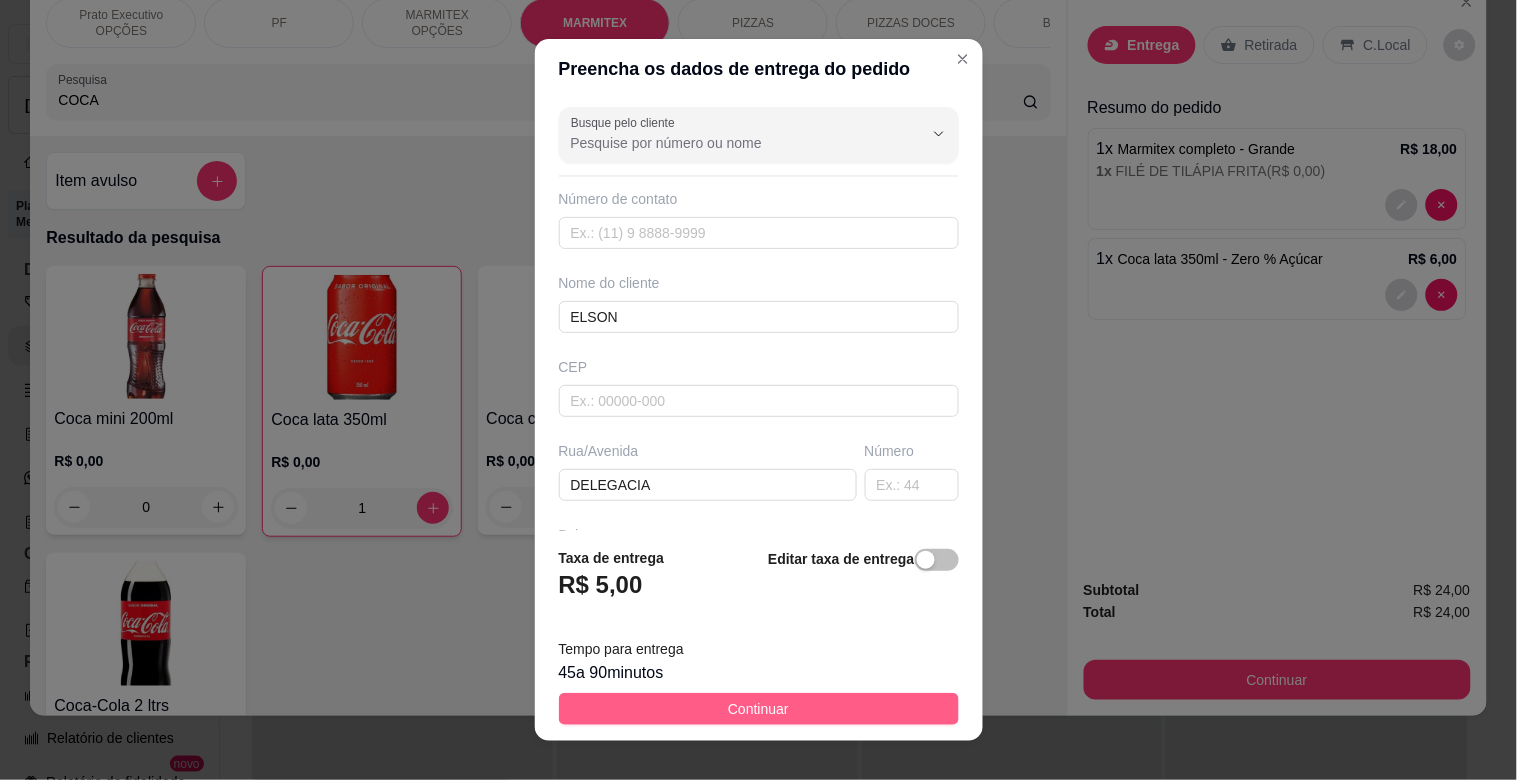 click on "Continuar" at bounding box center (759, 709) 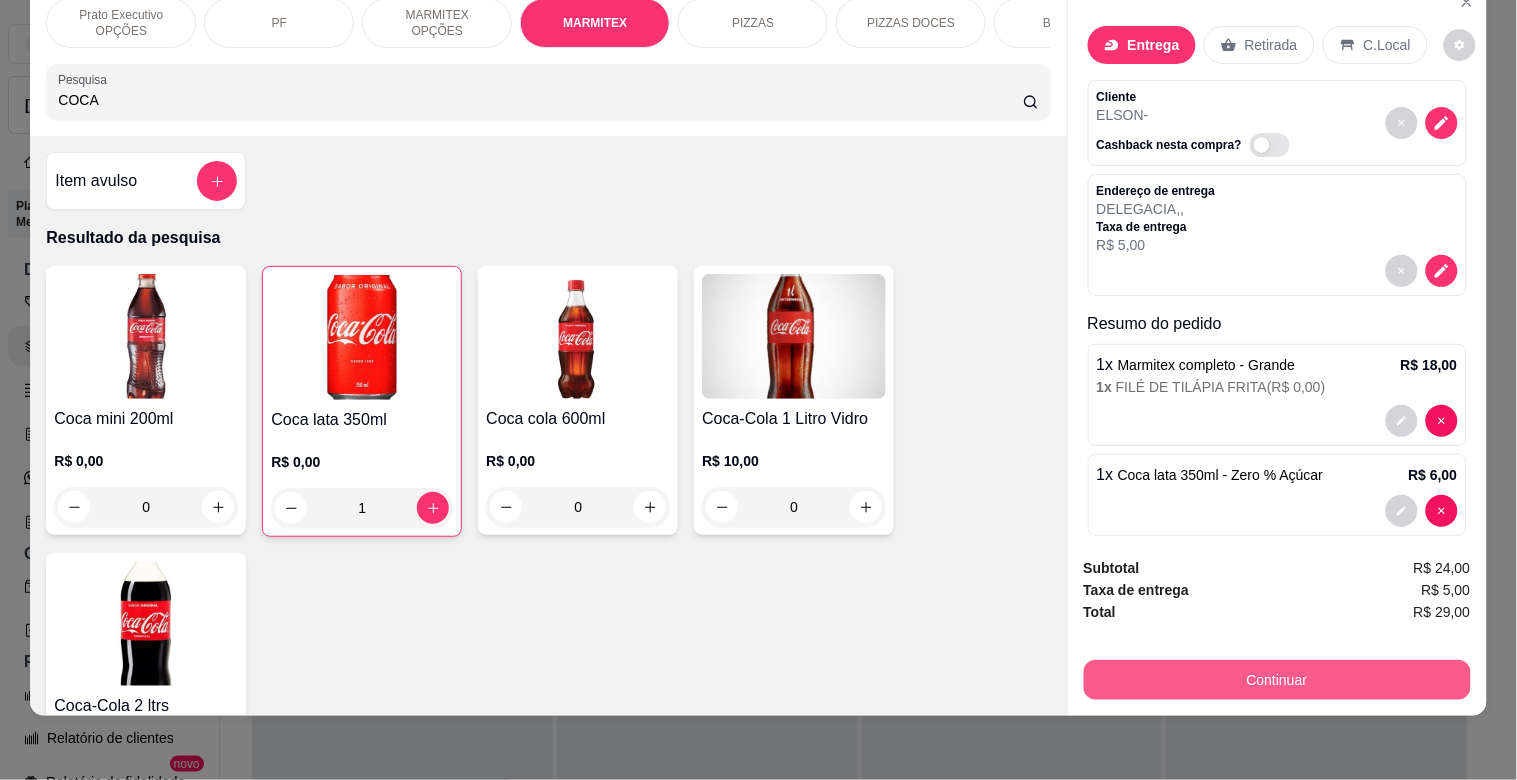 click on "Continuar" at bounding box center [1277, 680] 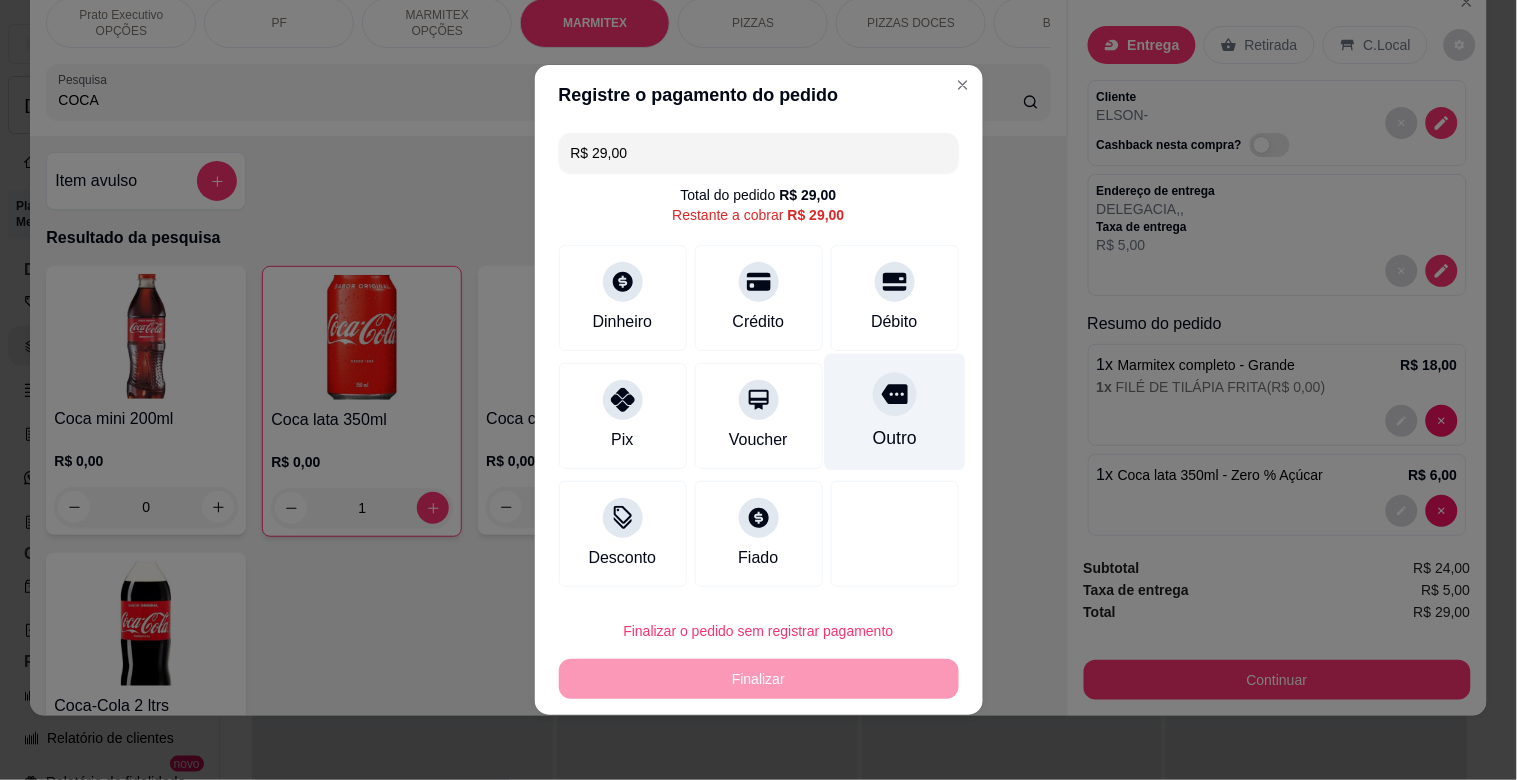 drag, startPoint x: 885, startPoint y: 410, endPoint x: 921, endPoint y: 540, distance: 134.89255 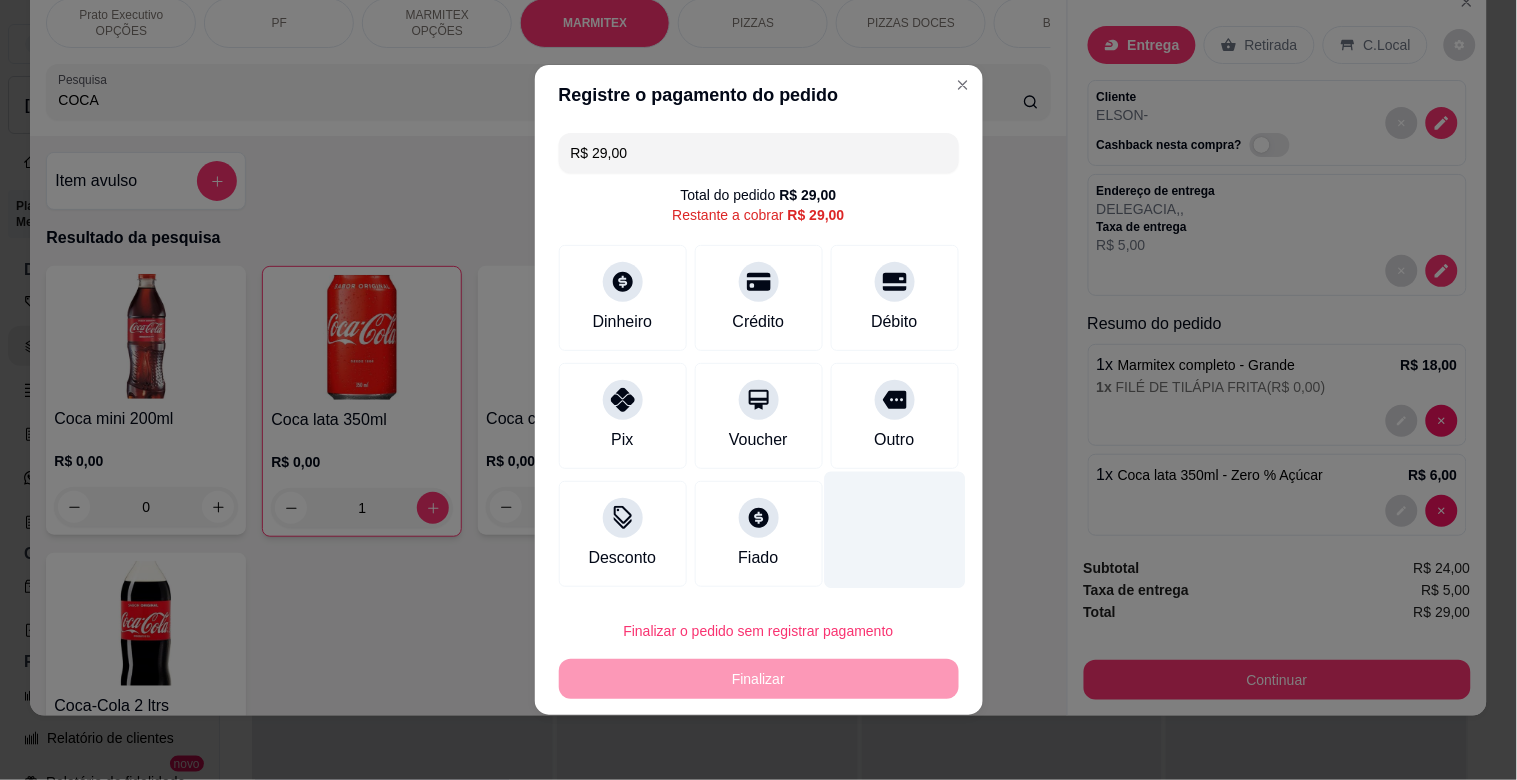 click at bounding box center [895, 400] 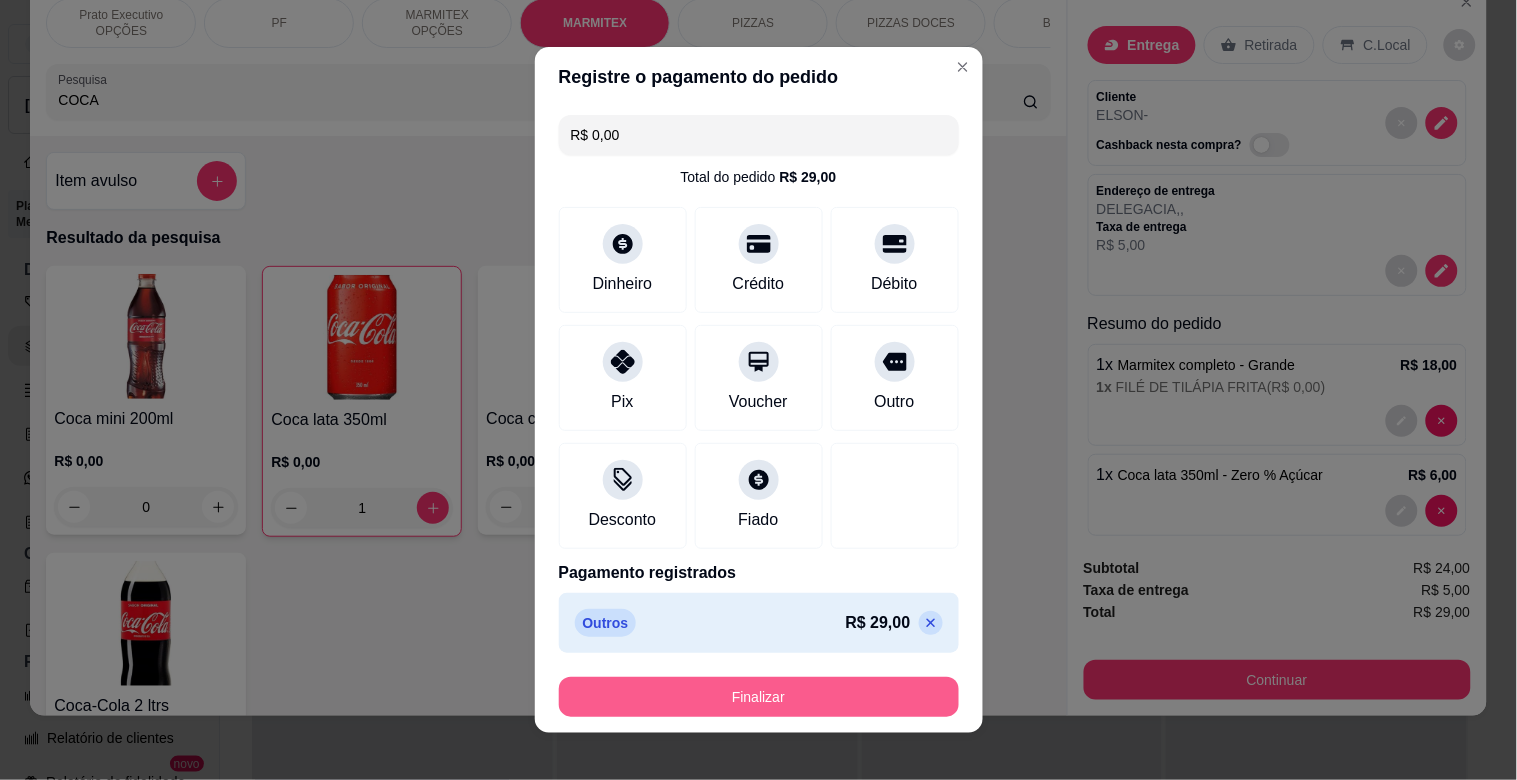 click on "Finalizar" at bounding box center [759, 697] 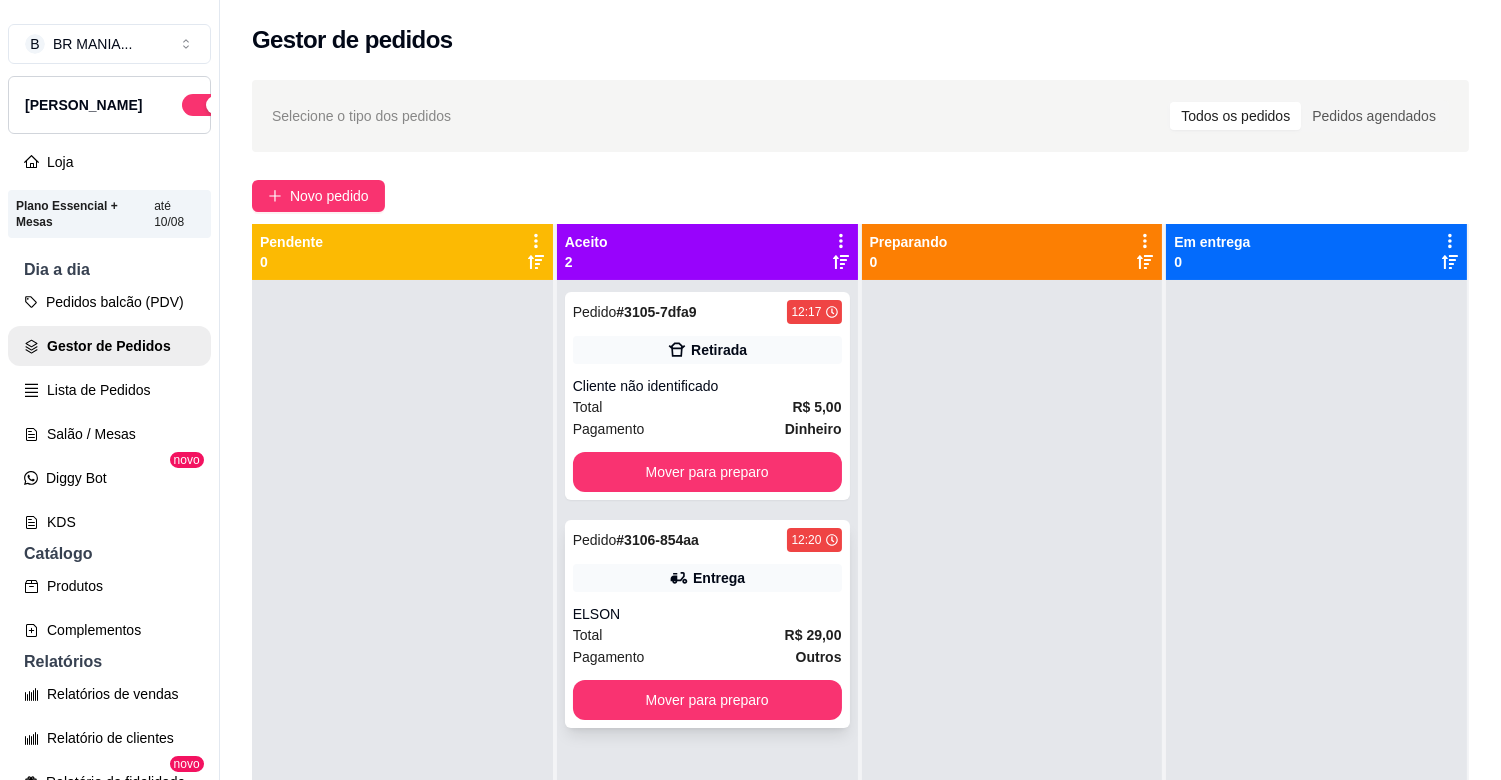 click on "Total R$ 29,00" at bounding box center (707, 635) 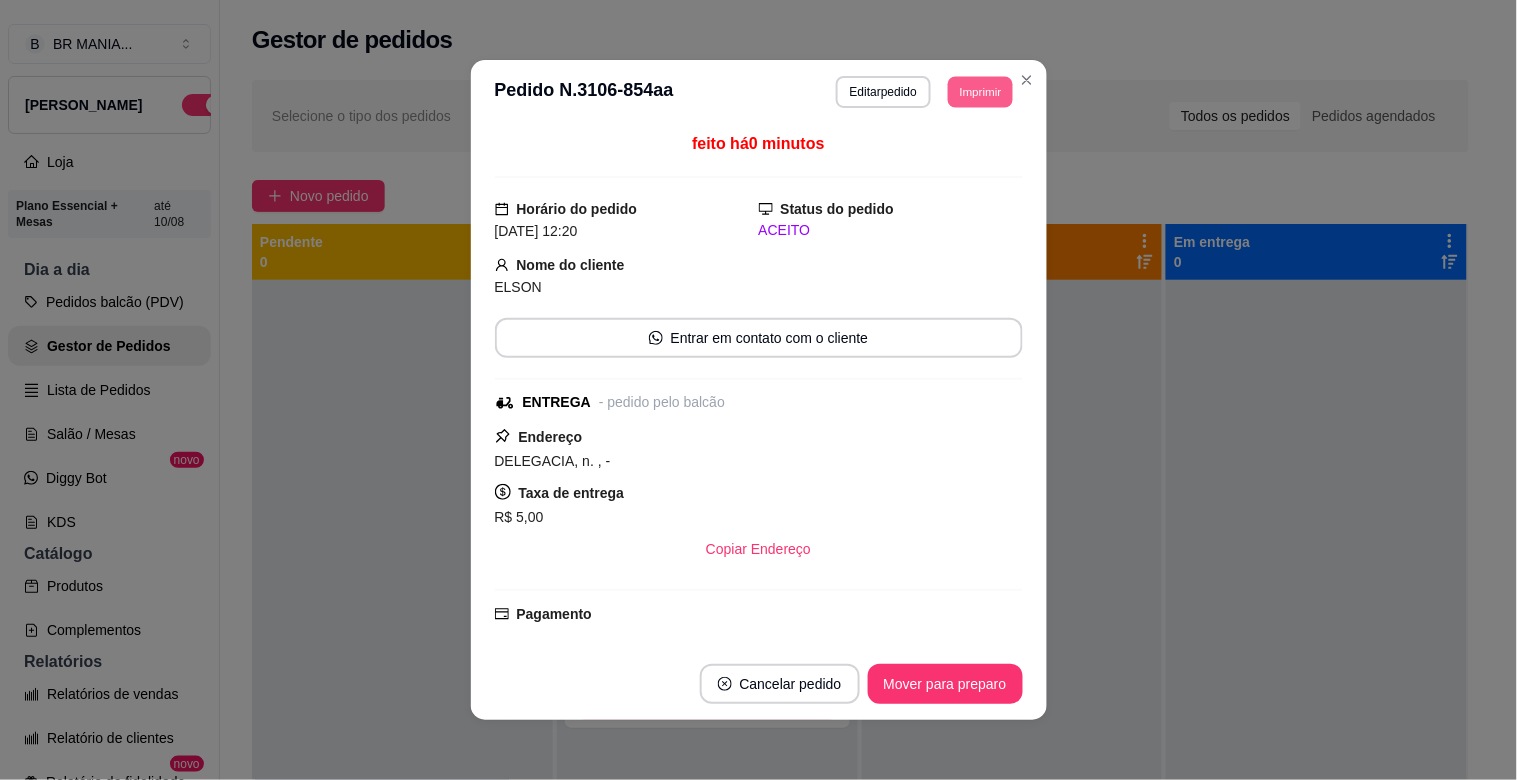 click on "Imprimir" at bounding box center (980, 91) 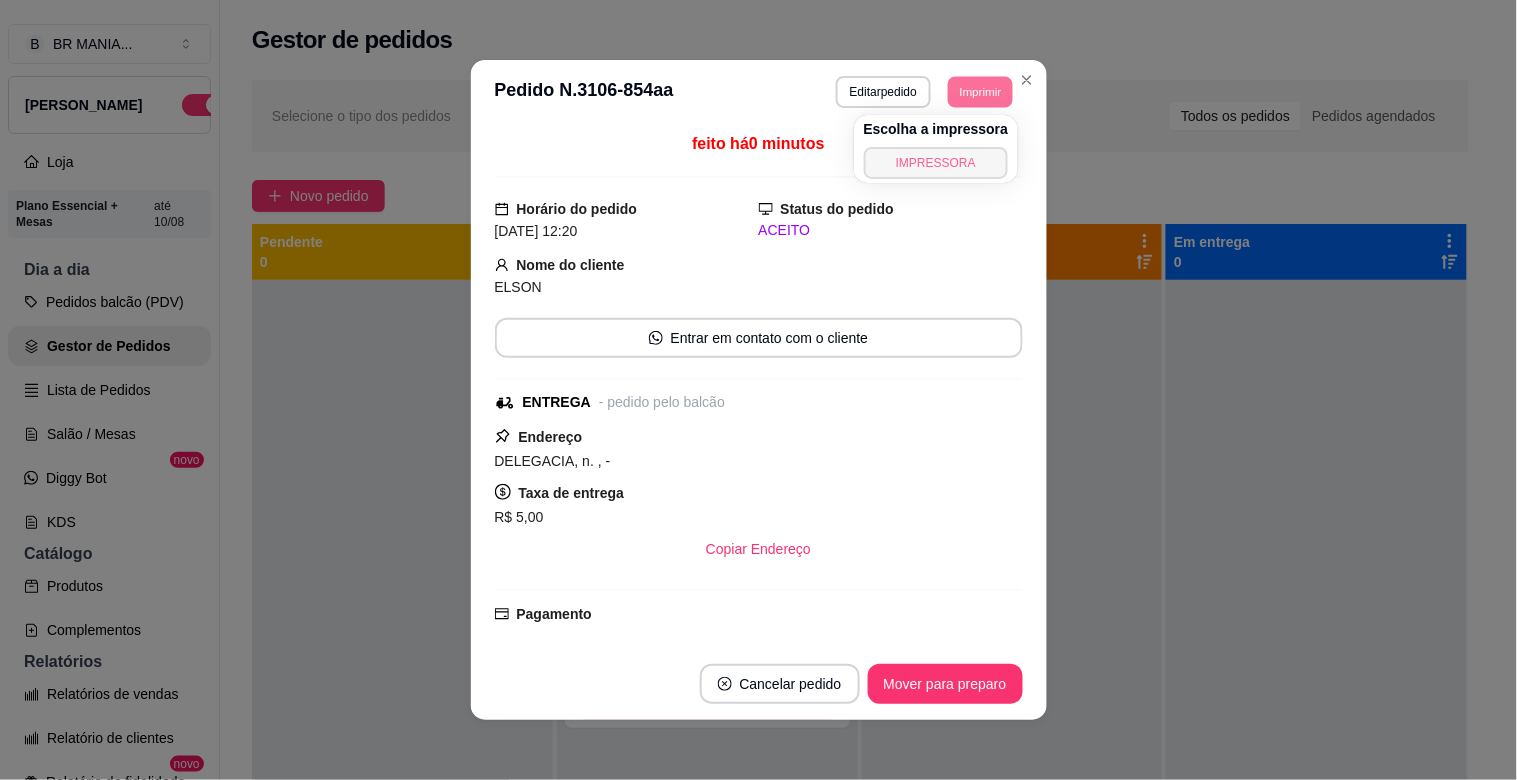click on "IMPRESSORA" at bounding box center [936, 163] 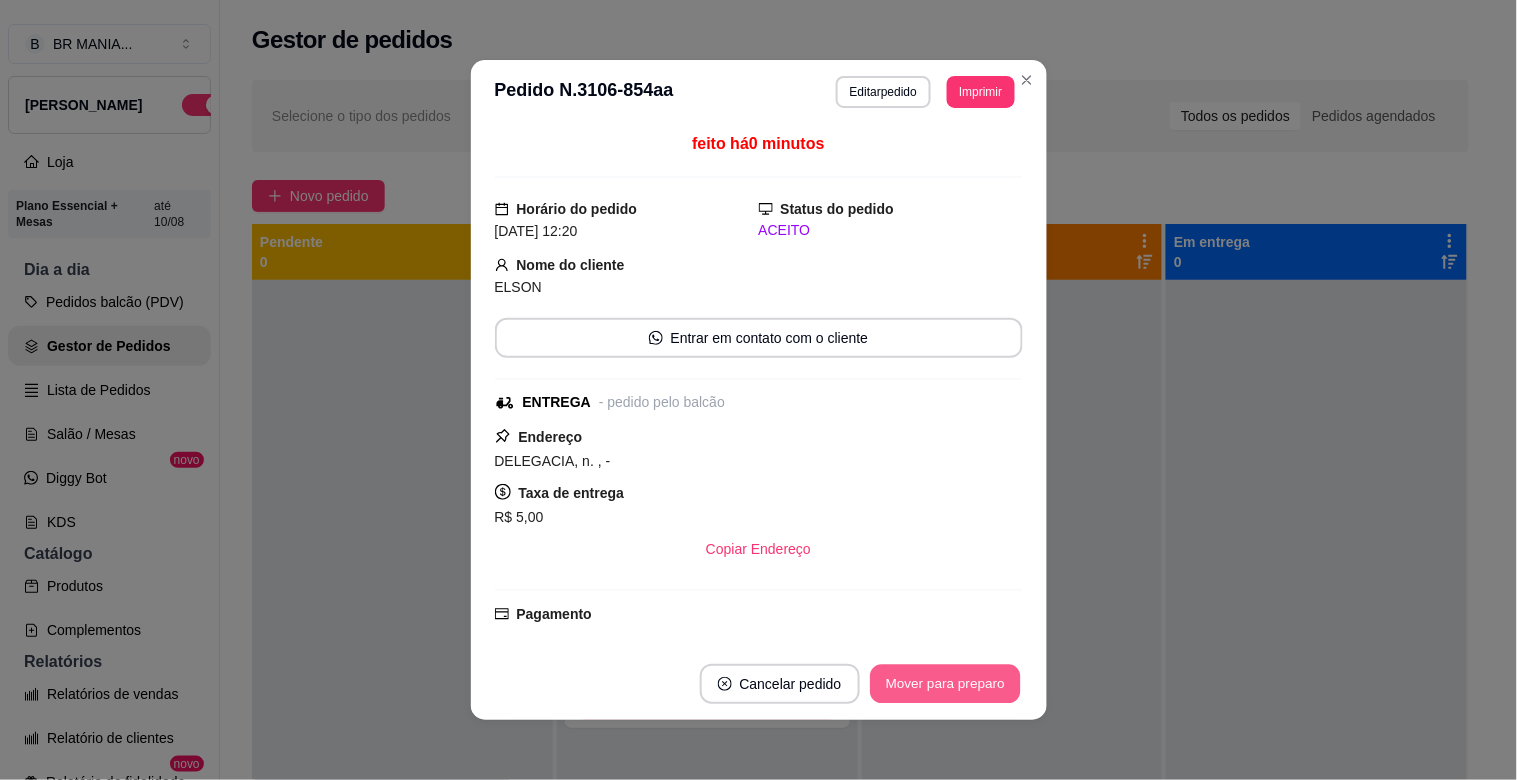 click on "Mover para preparo" at bounding box center [945, 684] 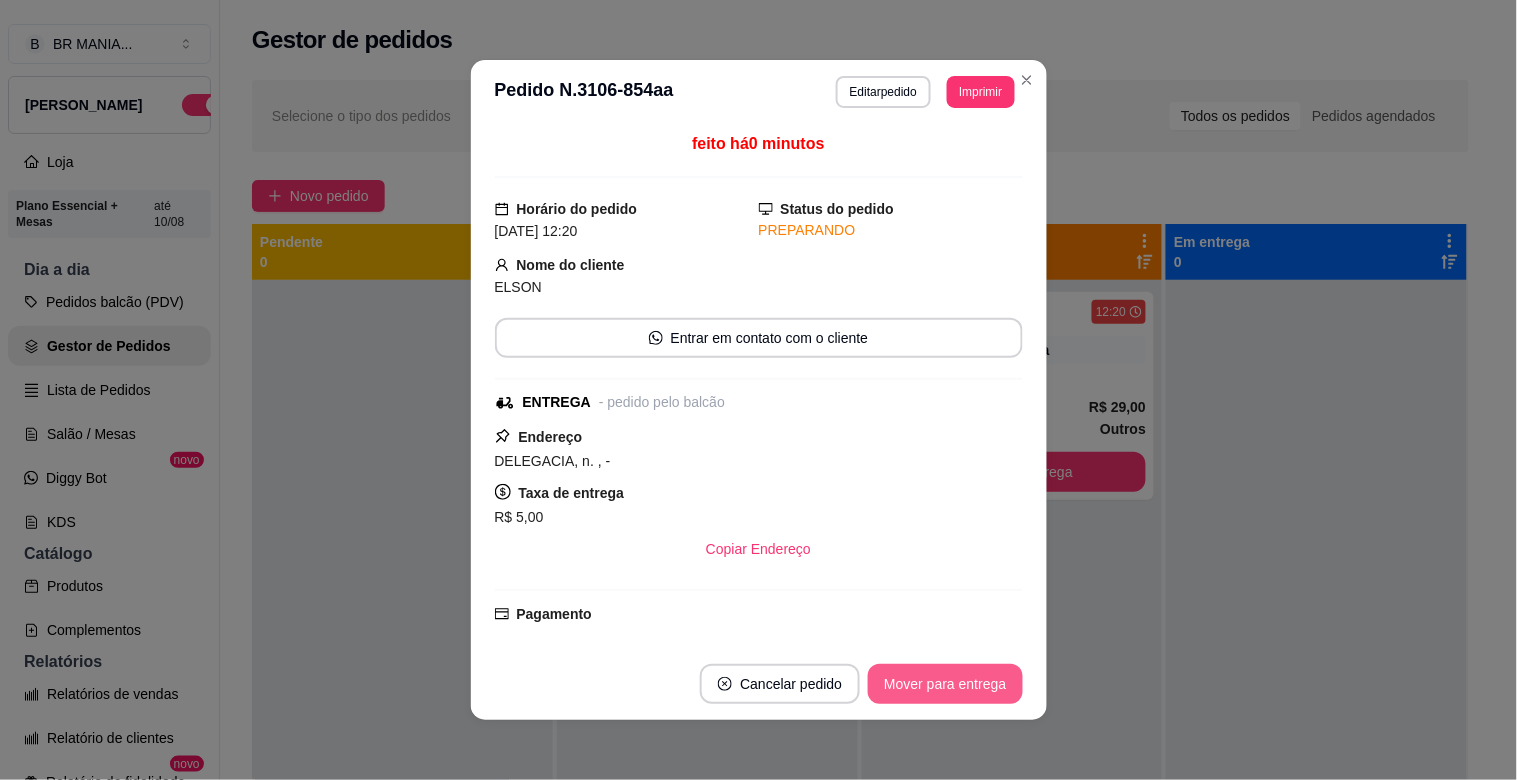 click on "Mover para entrega" at bounding box center (945, 684) 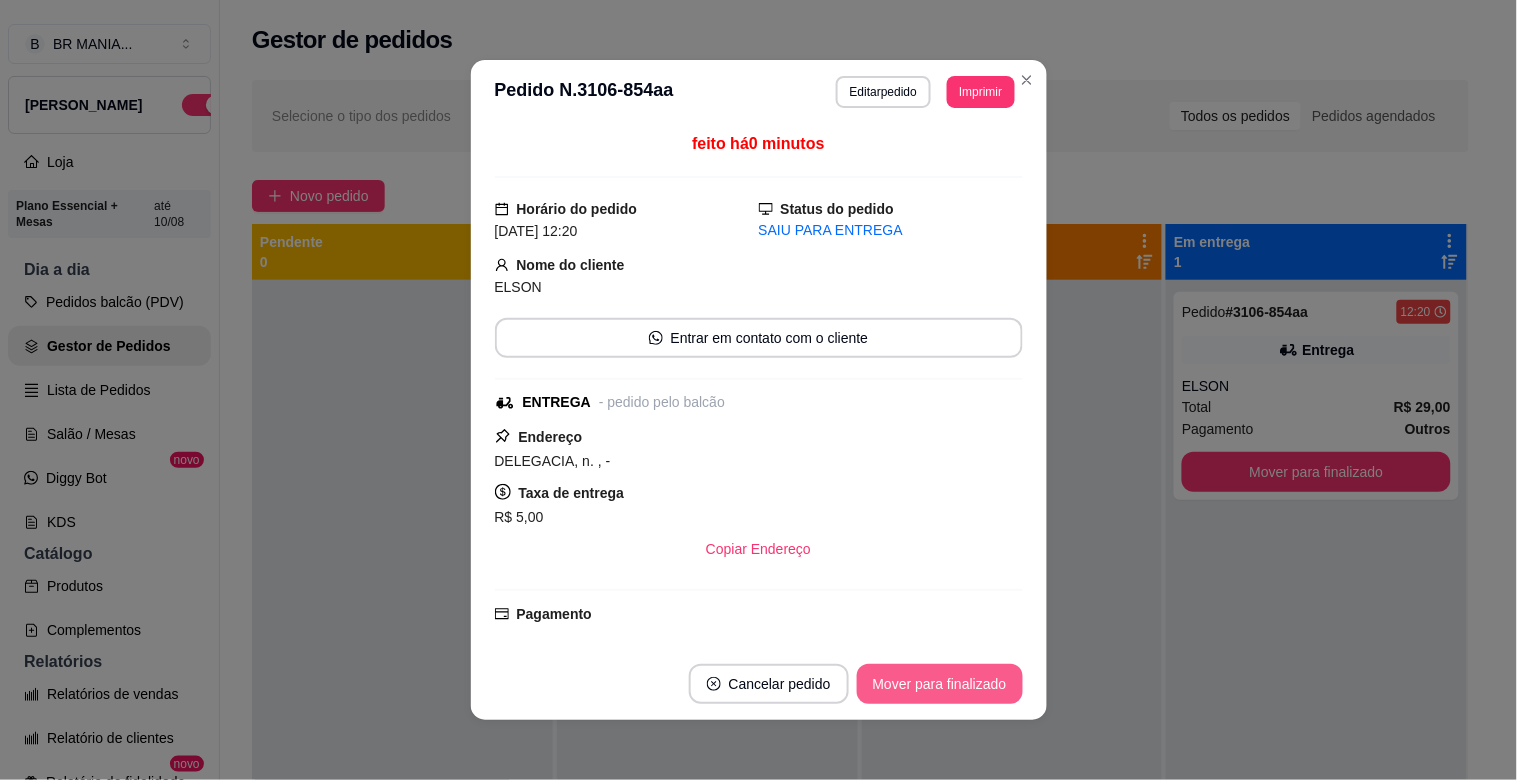 click on "Mover para finalizado" at bounding box center (940, 684) 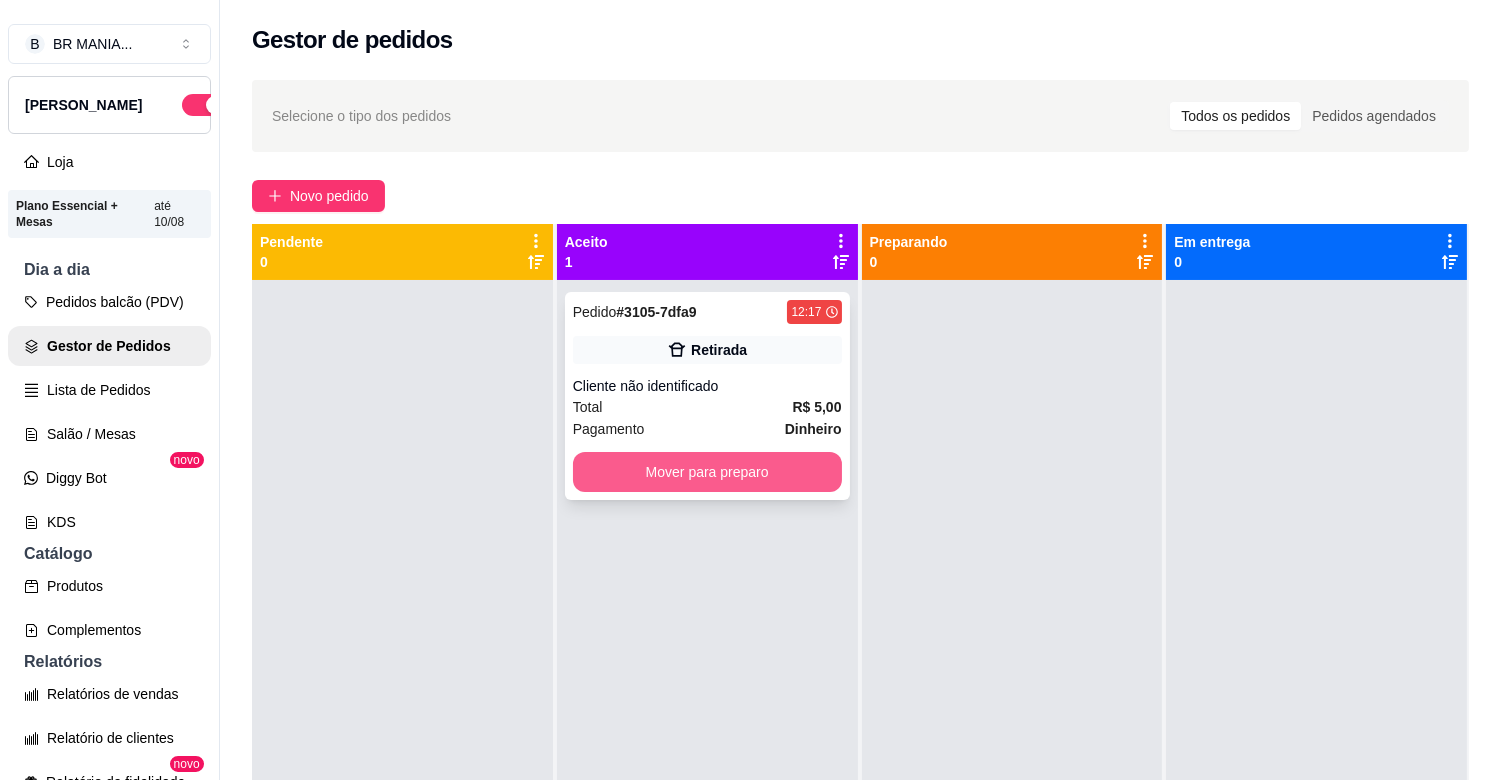 click on "Mover para preparo" at bounding box center (707, 472) 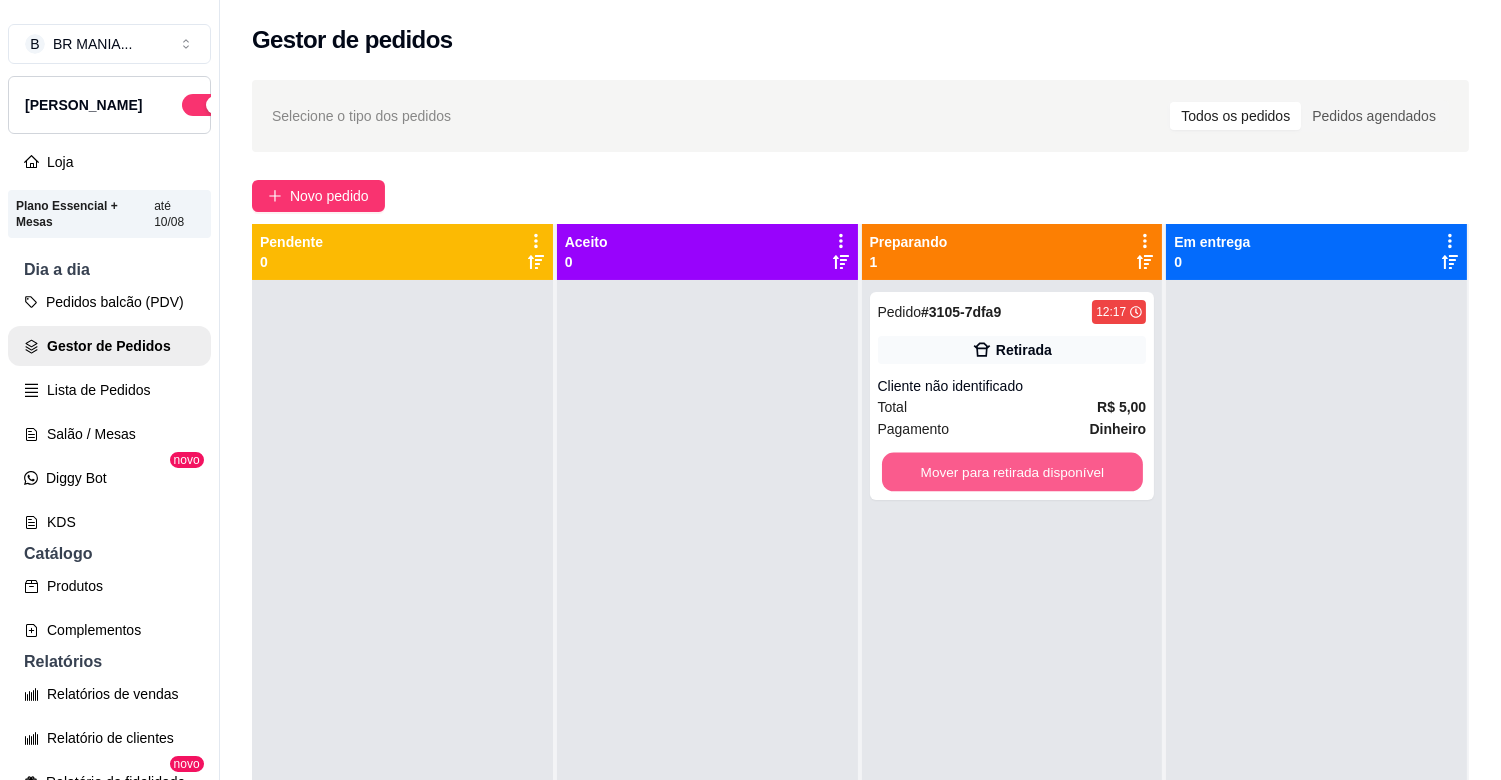 click on "Mover para retirada disponível" at bounding box center [1012, 472] 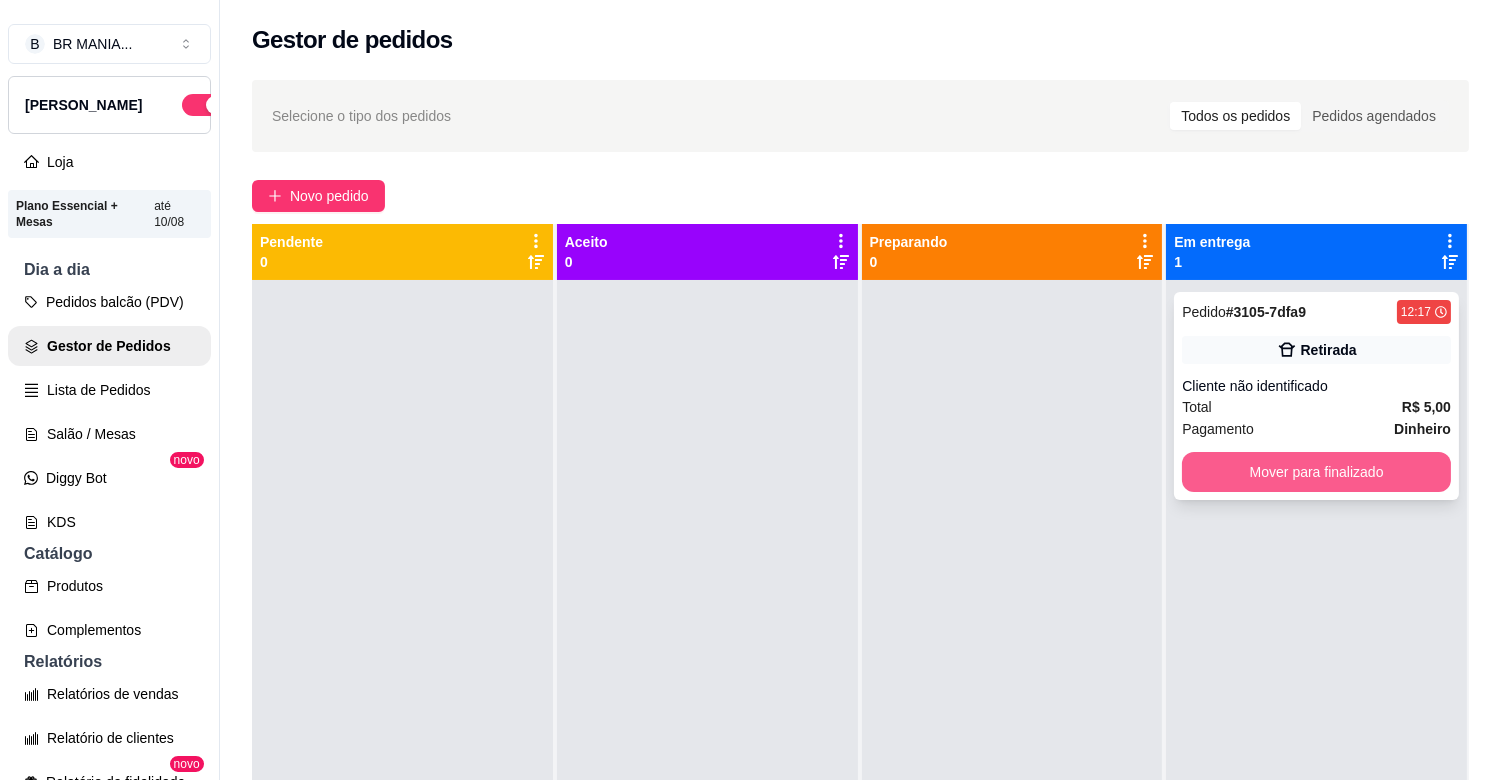 click on "Mover para finalizado" at bounding box center [1316, 472] 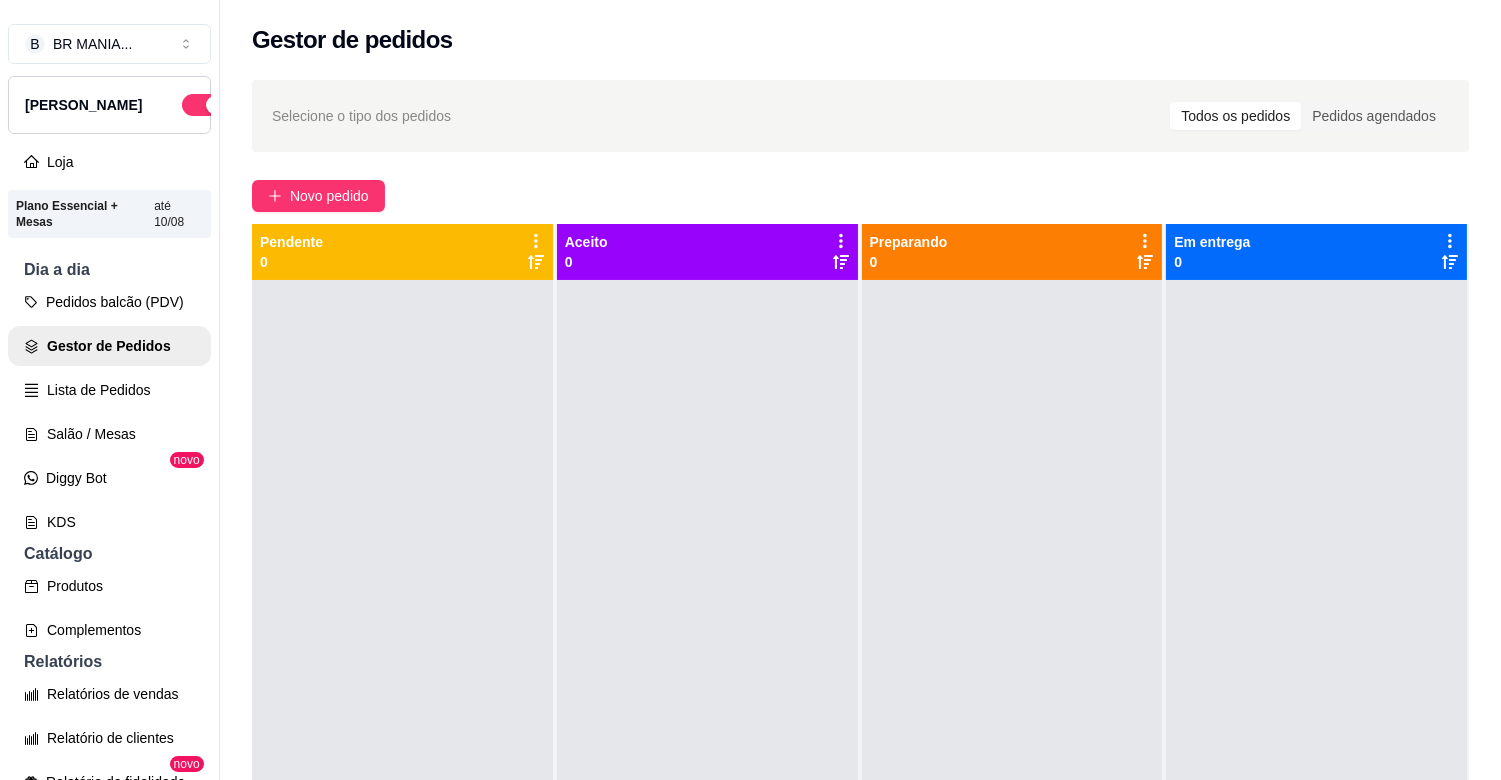 click on "Pedidos balcão (PDV) Gestor de Pedidos Lista de Pedidos Salão / Mesas Diggy Bot novo KDS" at bounding box center (109, 412) 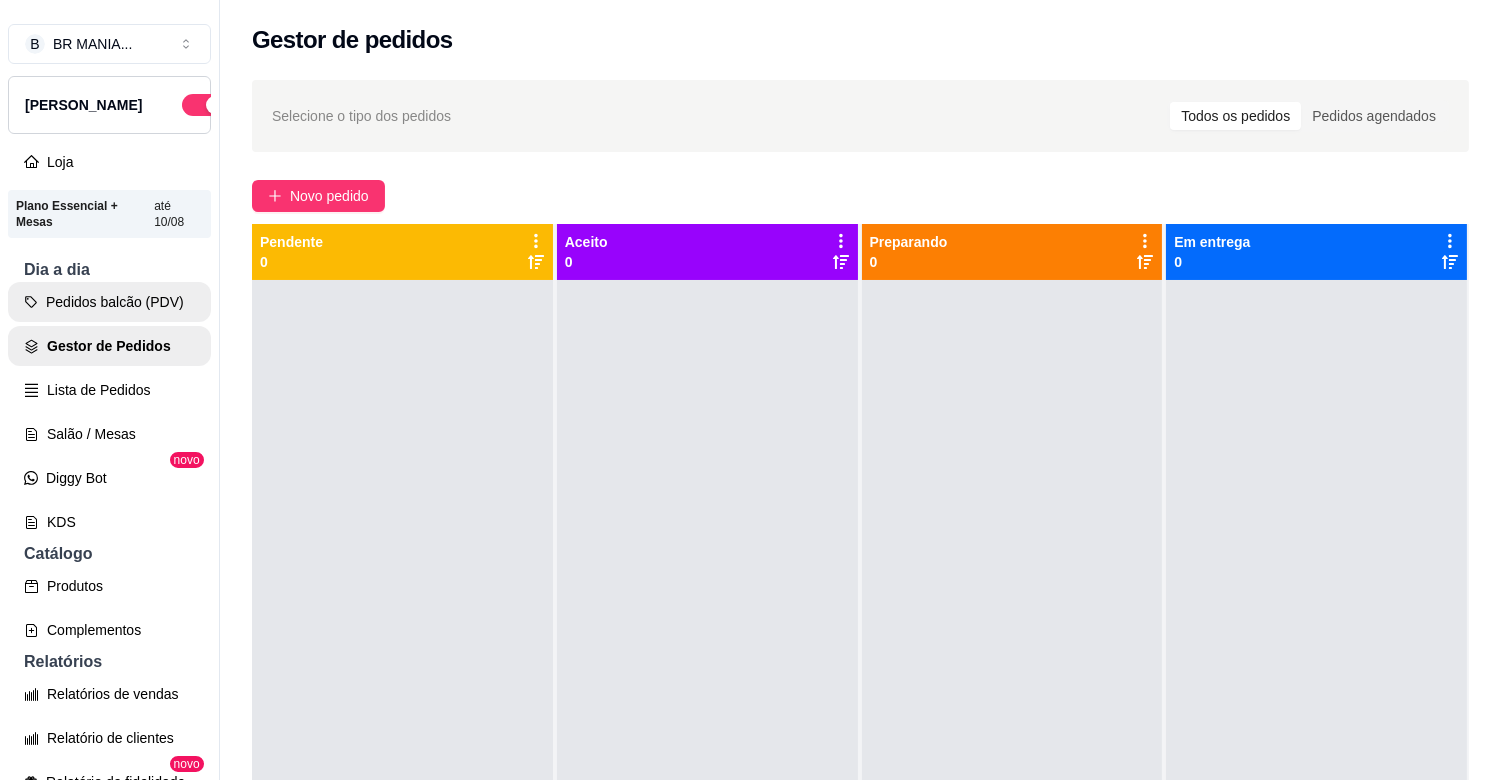 click on "Pedidos balcão (PDV)" at bounding box center (109, 302) 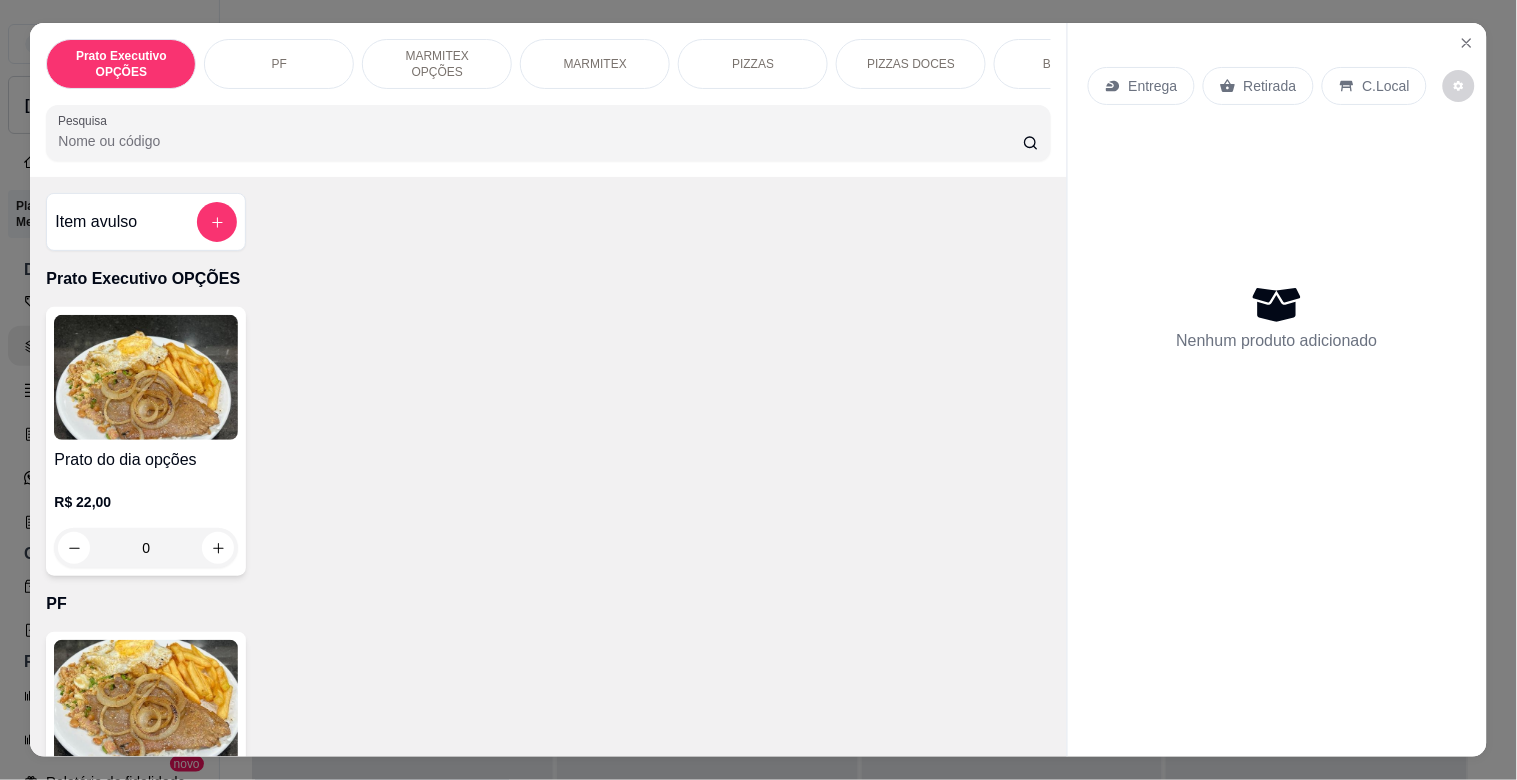 click on "Pesquisa" at bounding box center [540, 141] 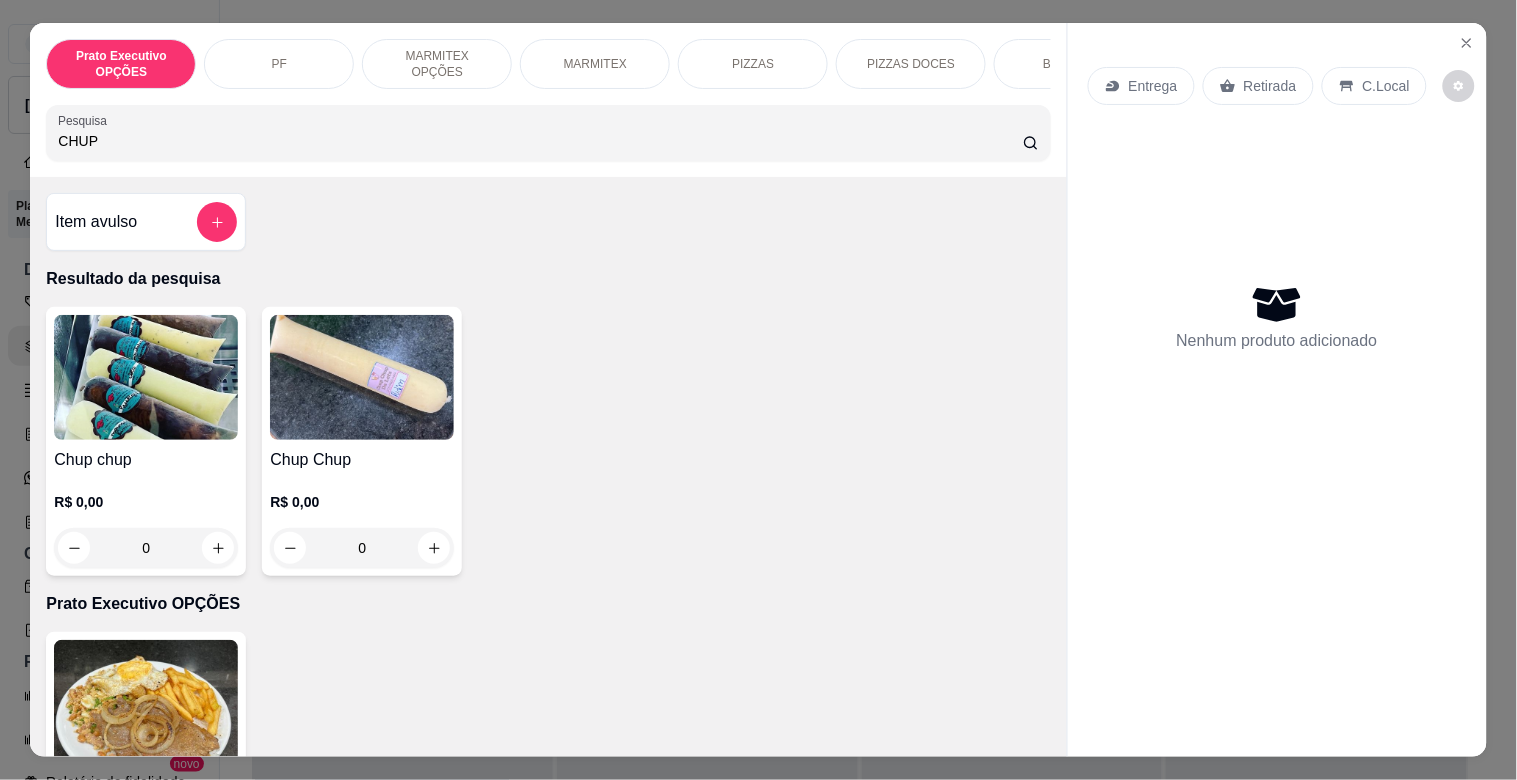 click at bounding box center (146, 377) 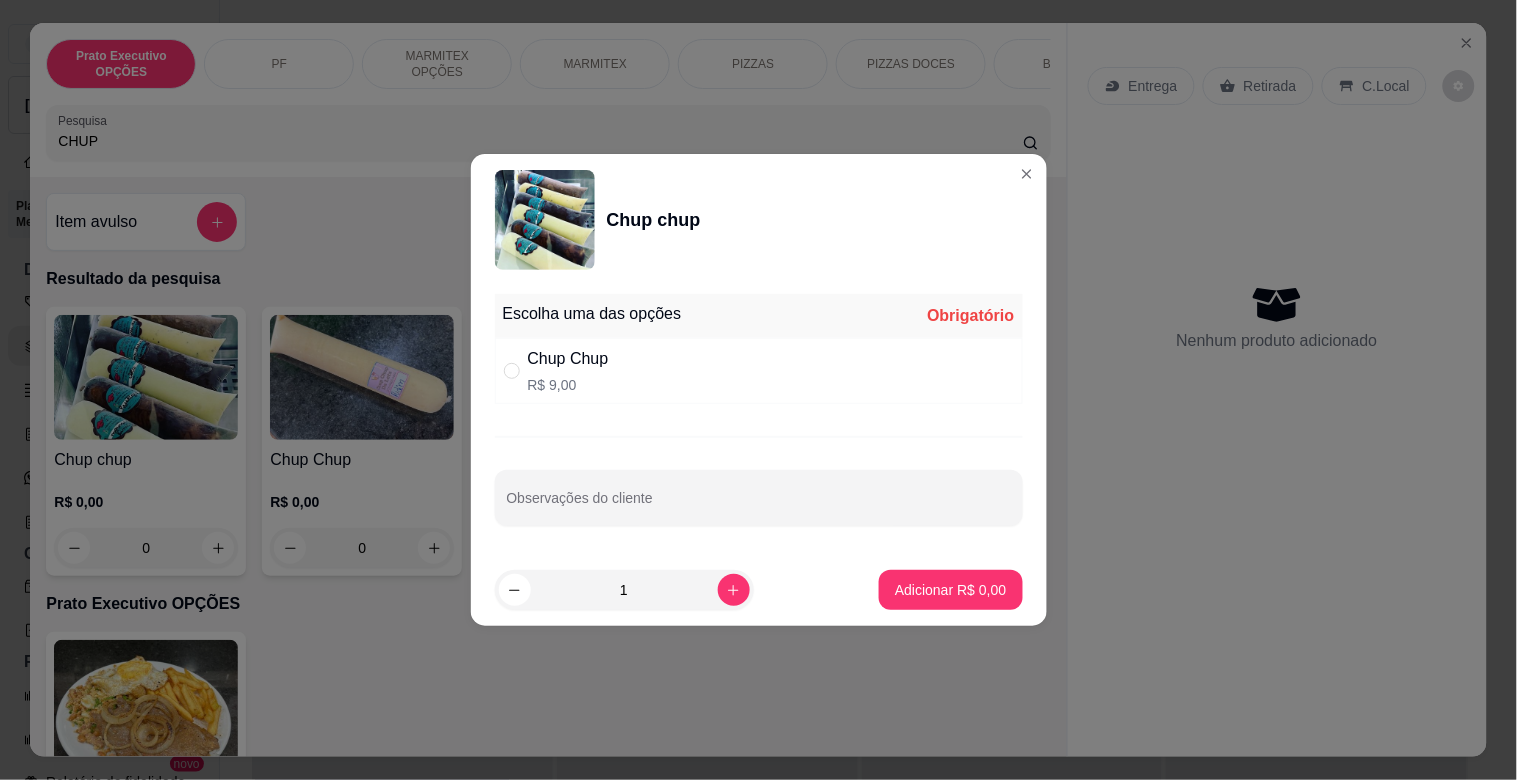 click on "Chup Chup  R$ 9,00" at bounding box center [759, 371] 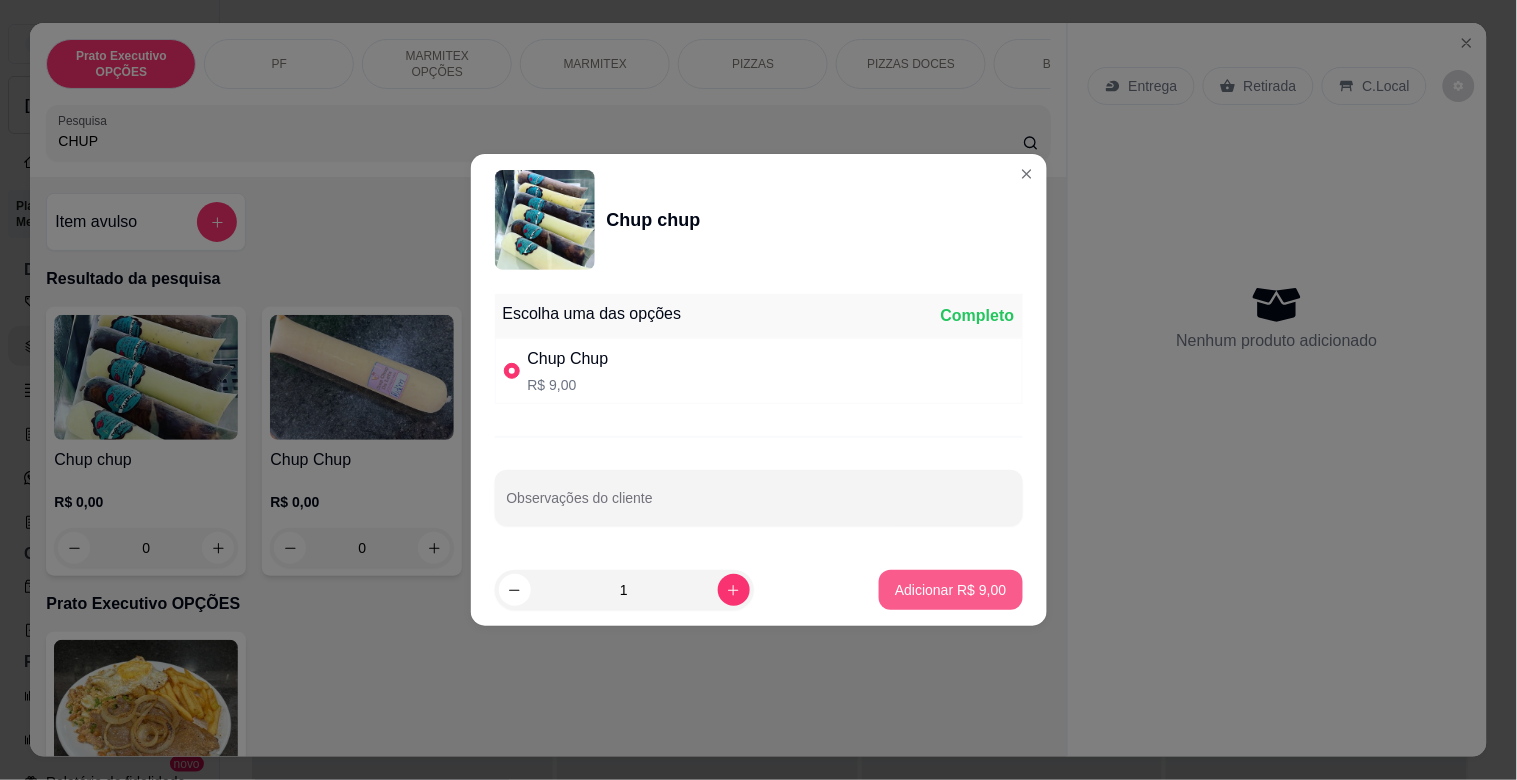 click on "Adicionar   R$ 9,00" at bounding box center [950, 590] 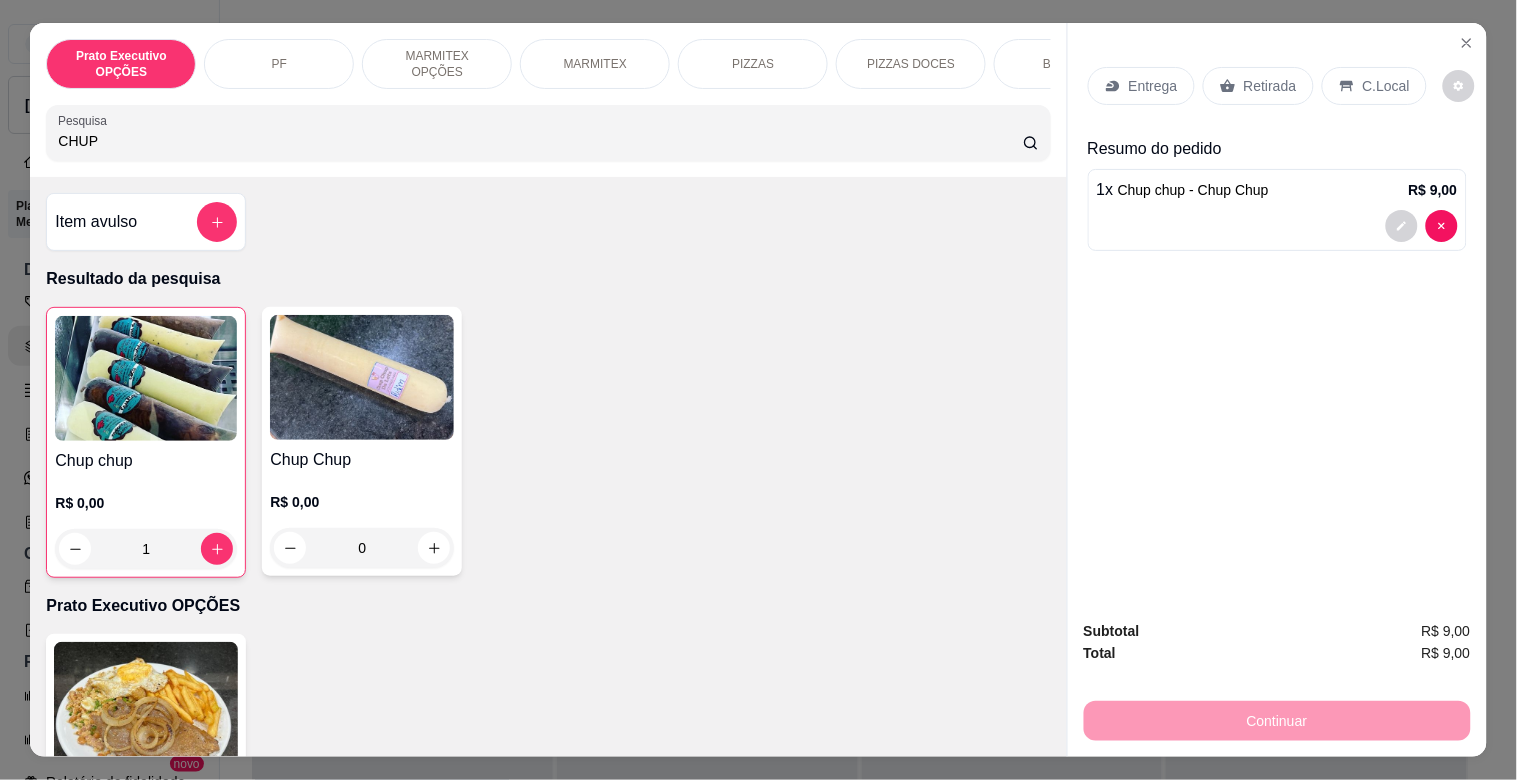 drag, startPoint x: 1242, startPoint y: 75, endPoint x: 1386, endPoint y: 90, distance: 144.77914 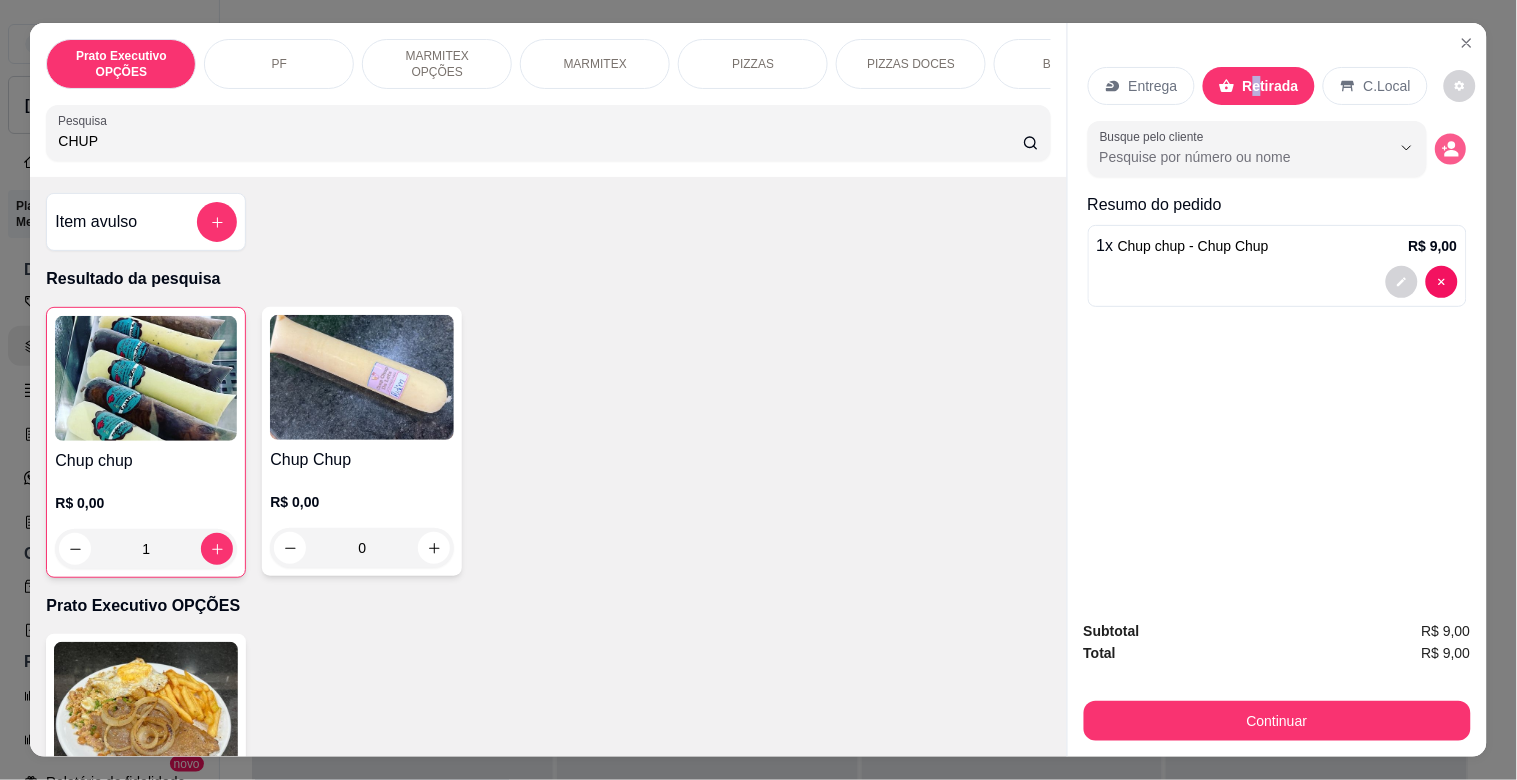 click 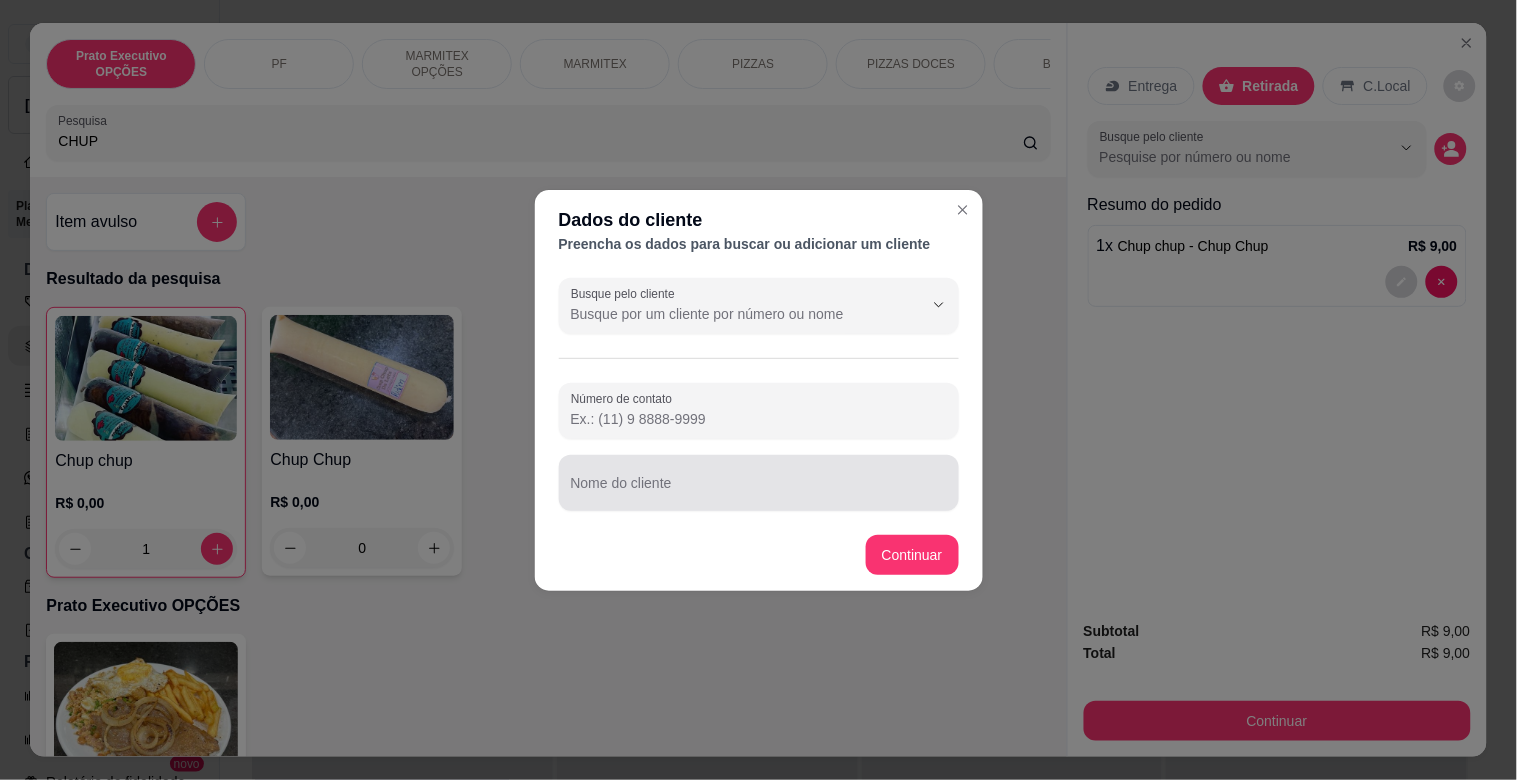click on "Nome do cliente" at bounding box center (759, 491) 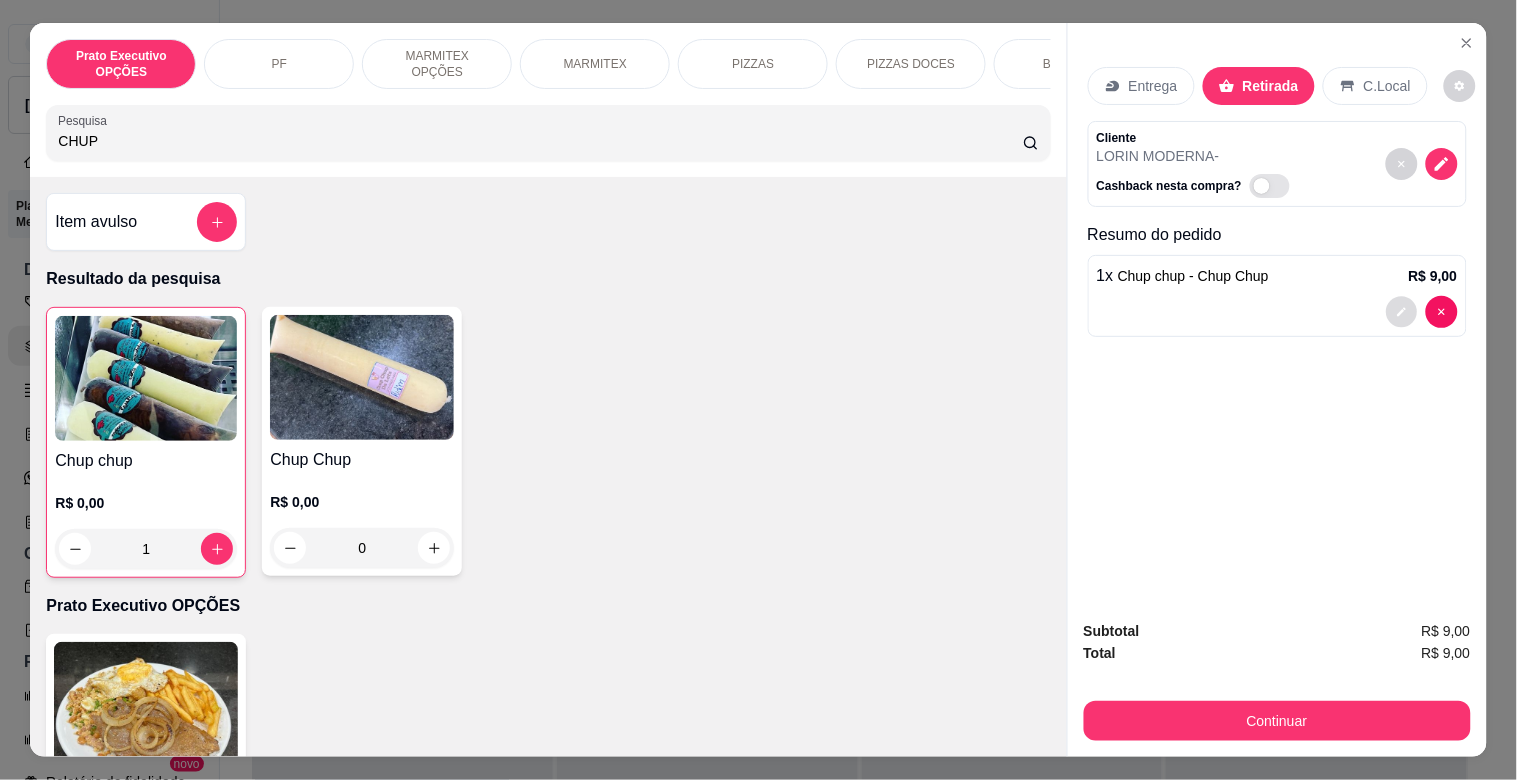 click 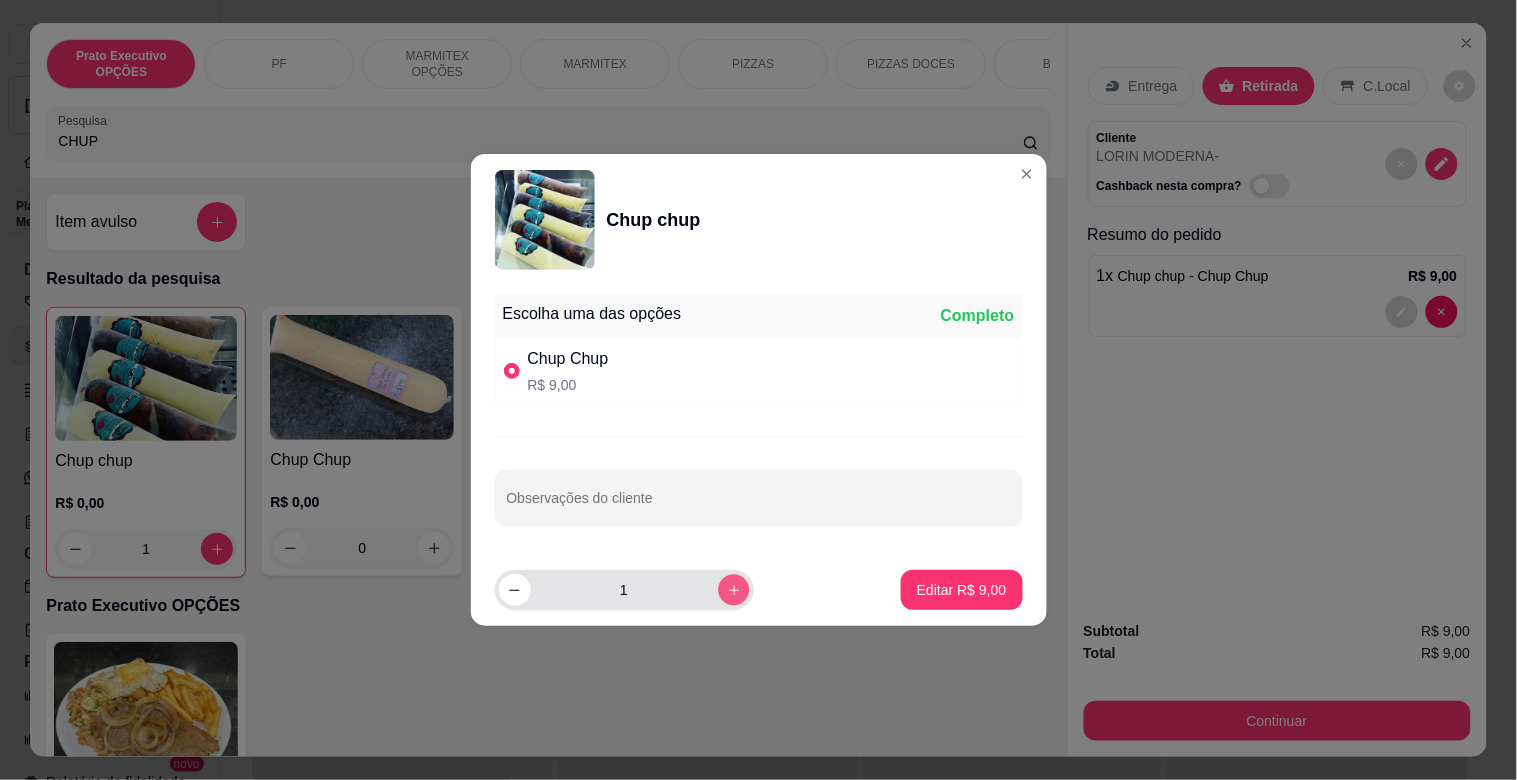 click at bounding box center [733, 589] 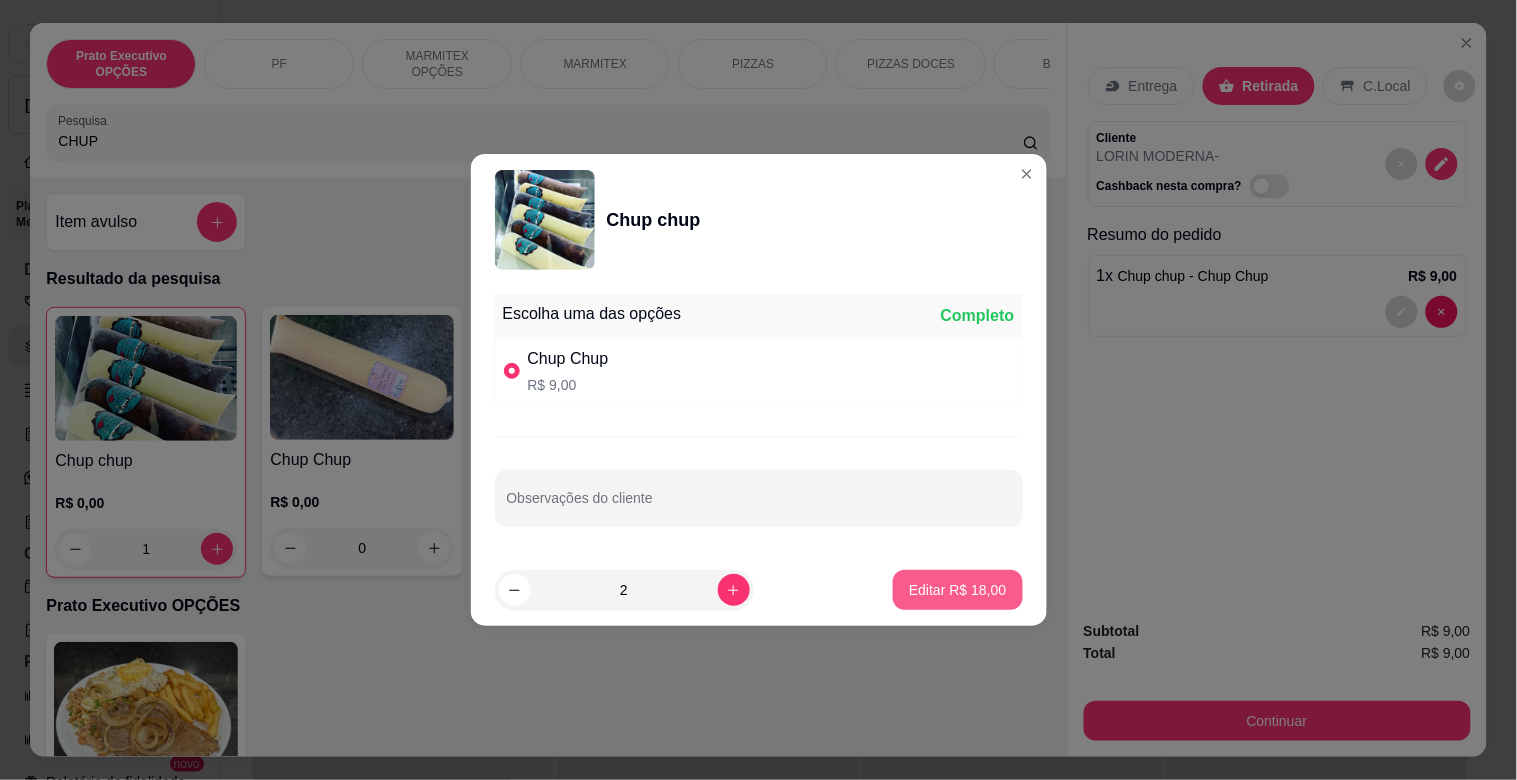 click on "Editar   R$ 18,00" at bounding box center [957, 590] 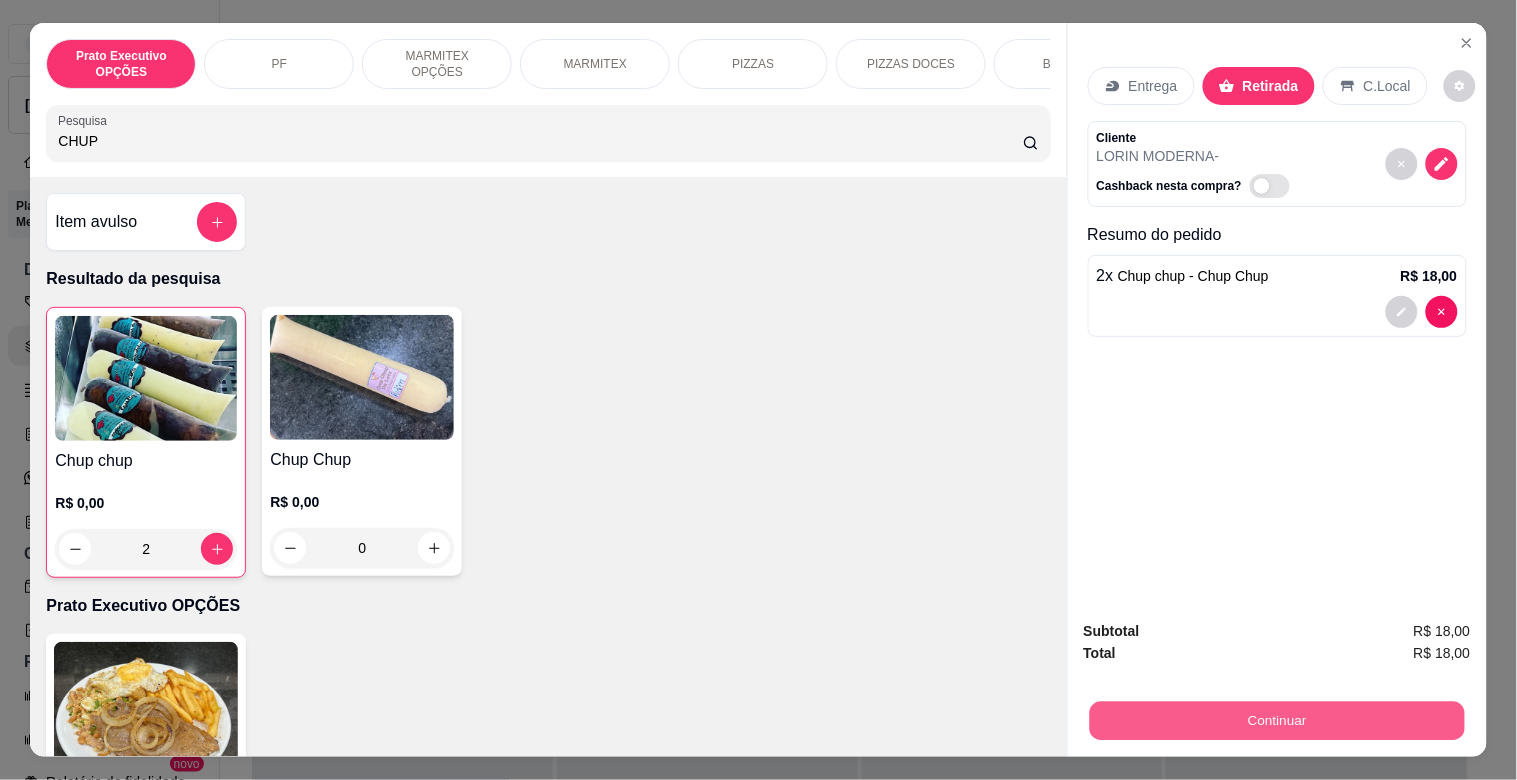 click on "Continuar" at bounding box center [1276, 720] 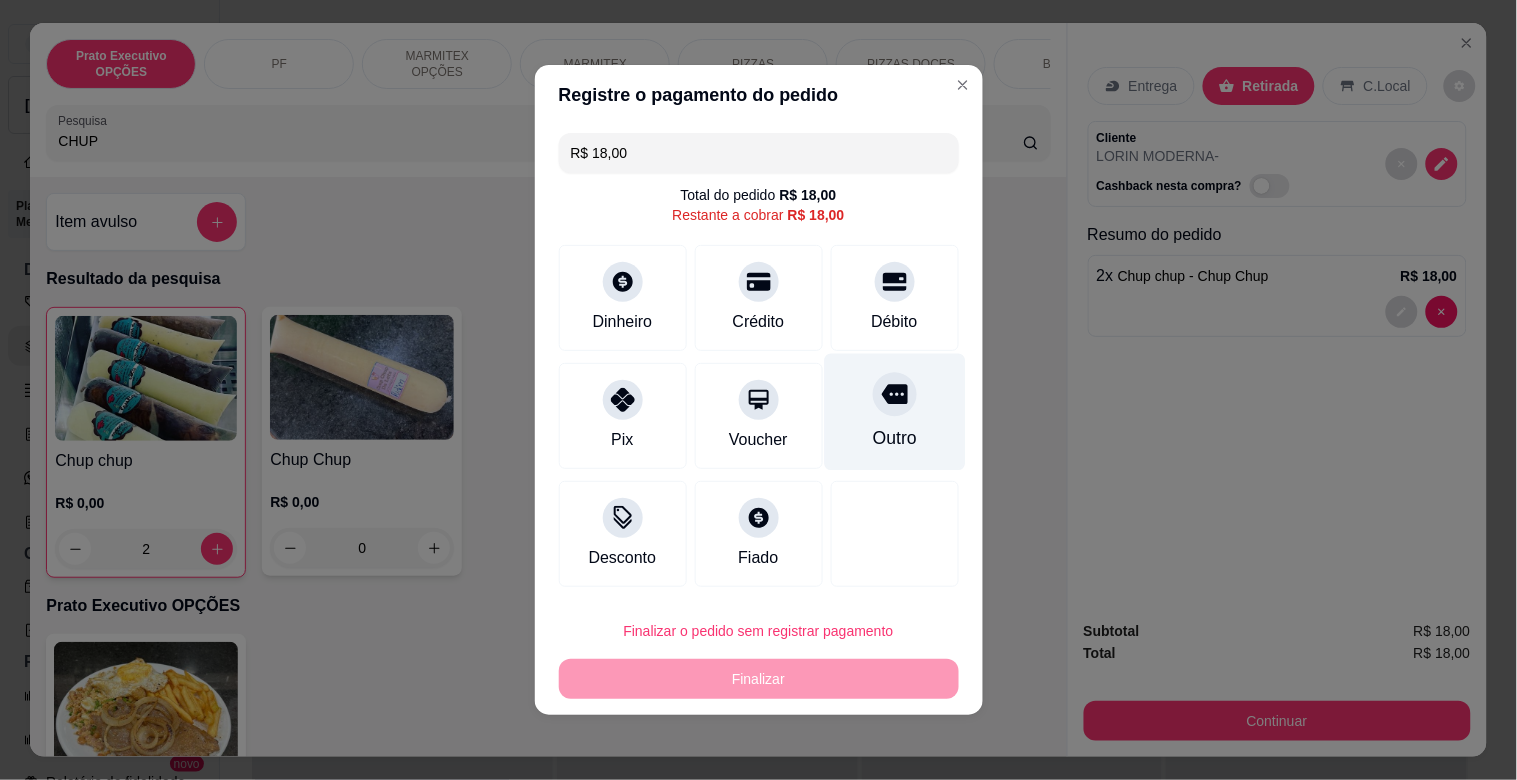 click 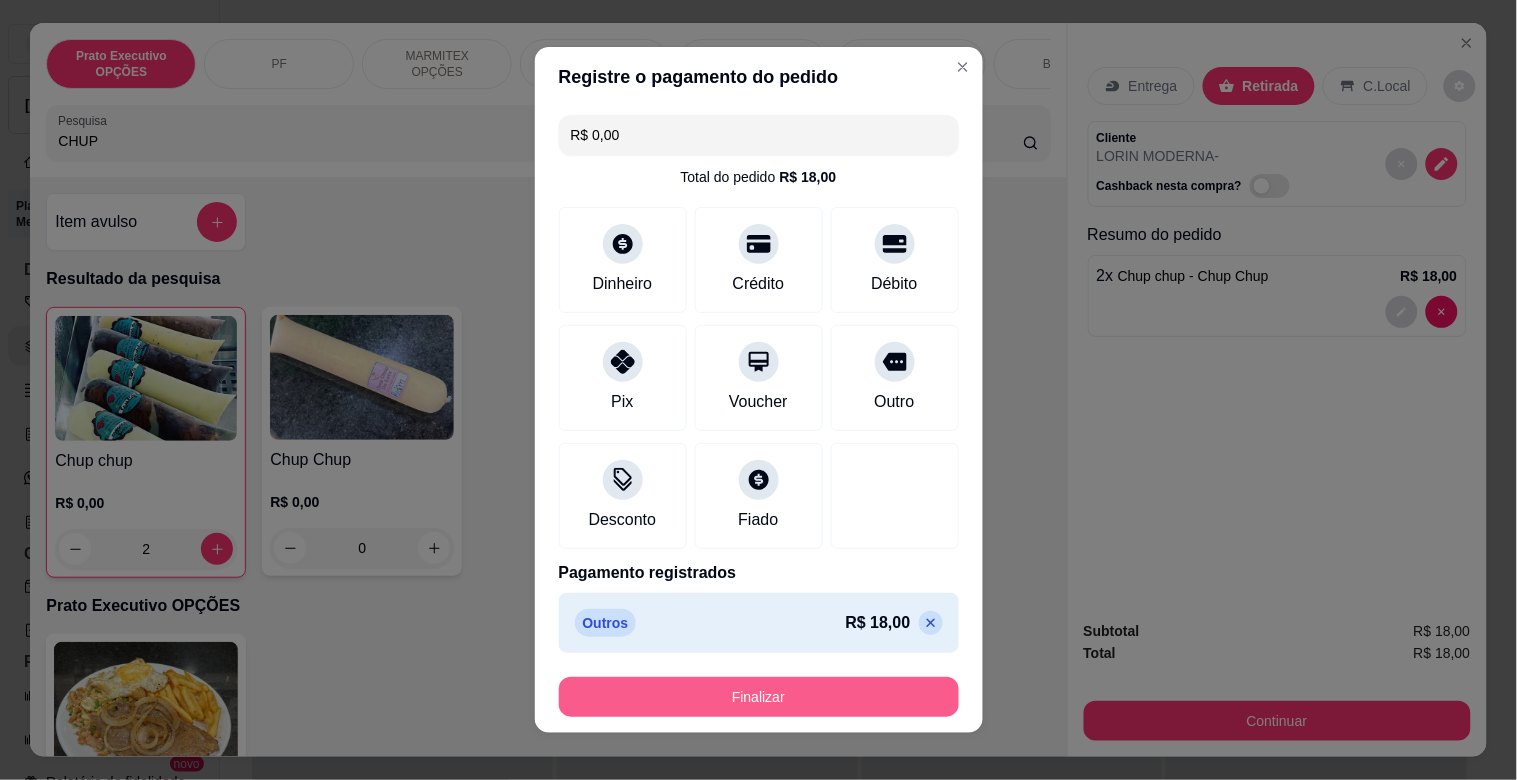 click on "Finalizar" at bounding box center [759, 697] 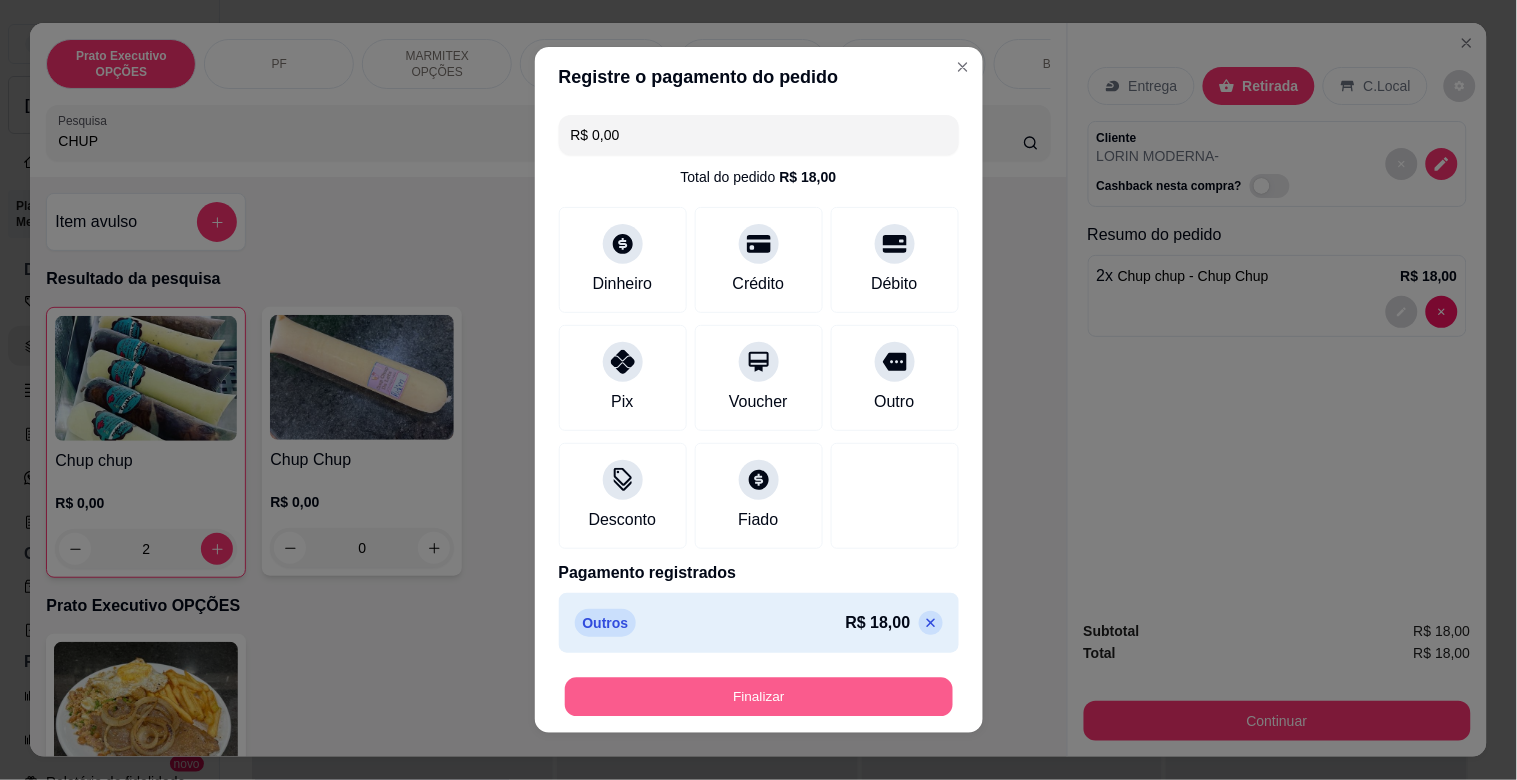 click on "Finalizar" at bounding box center [759, 697] 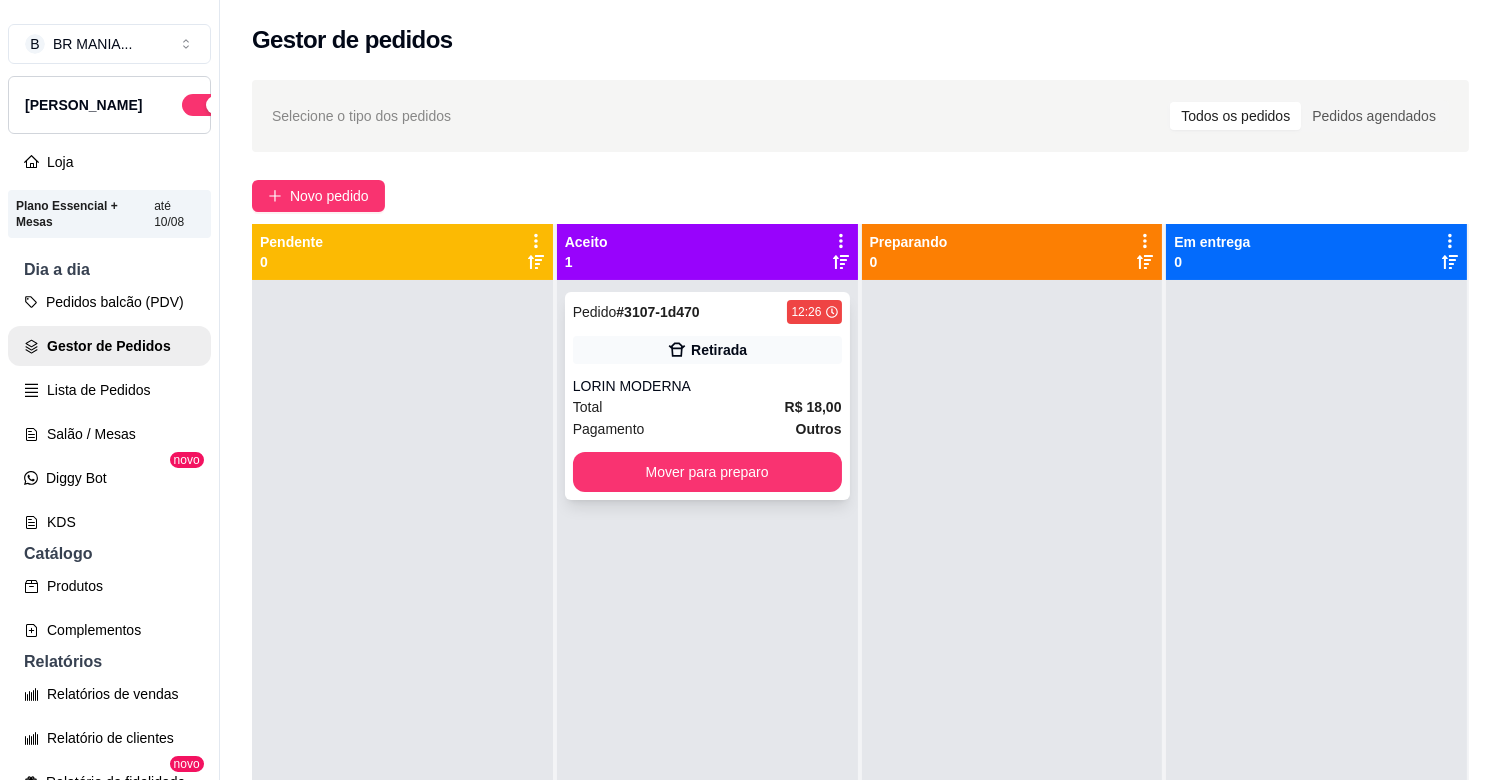 click on "Total R$ 18,00" at bounding box center (707, 407) 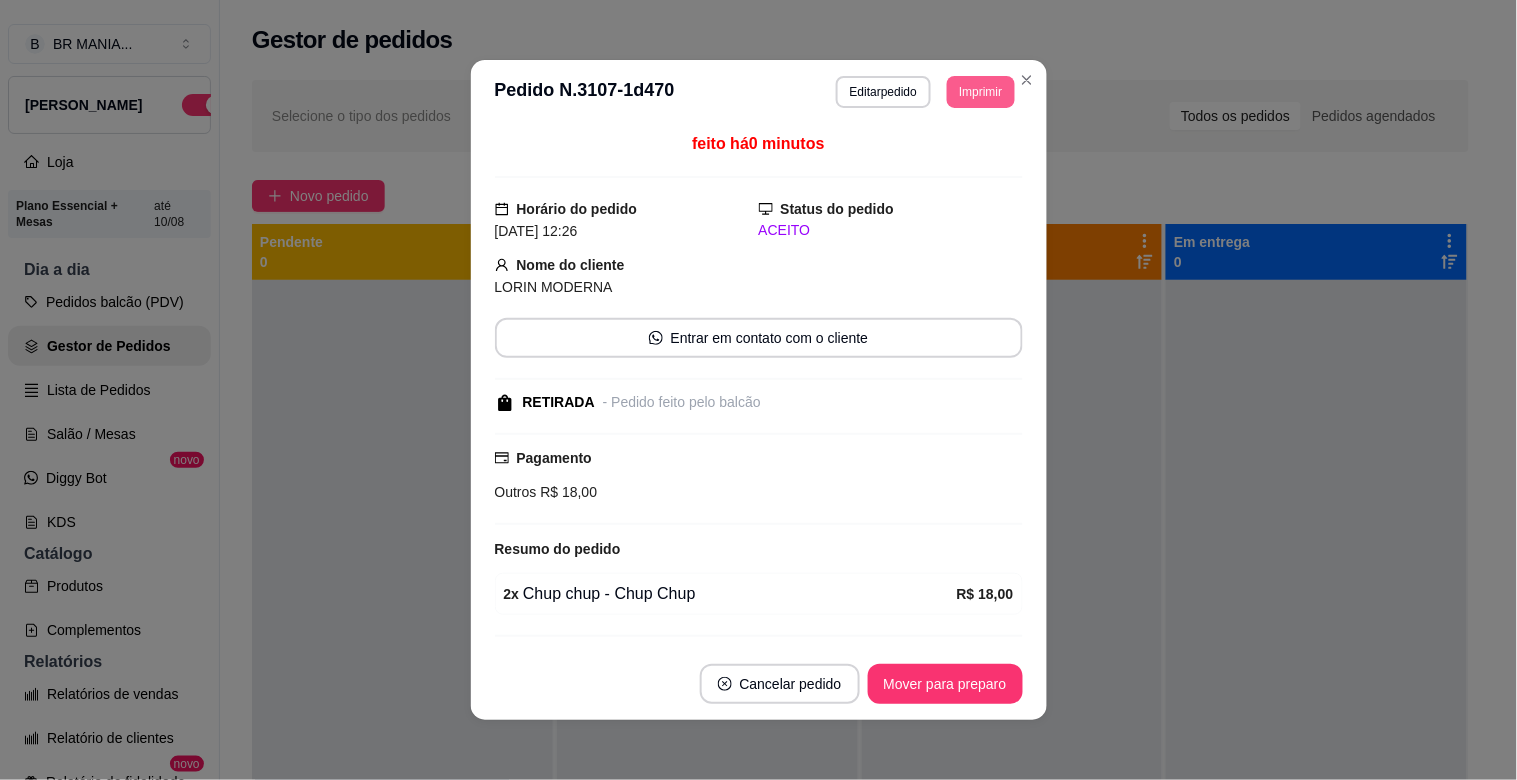 click on "Imprimir" at bounding box center (980, 92) 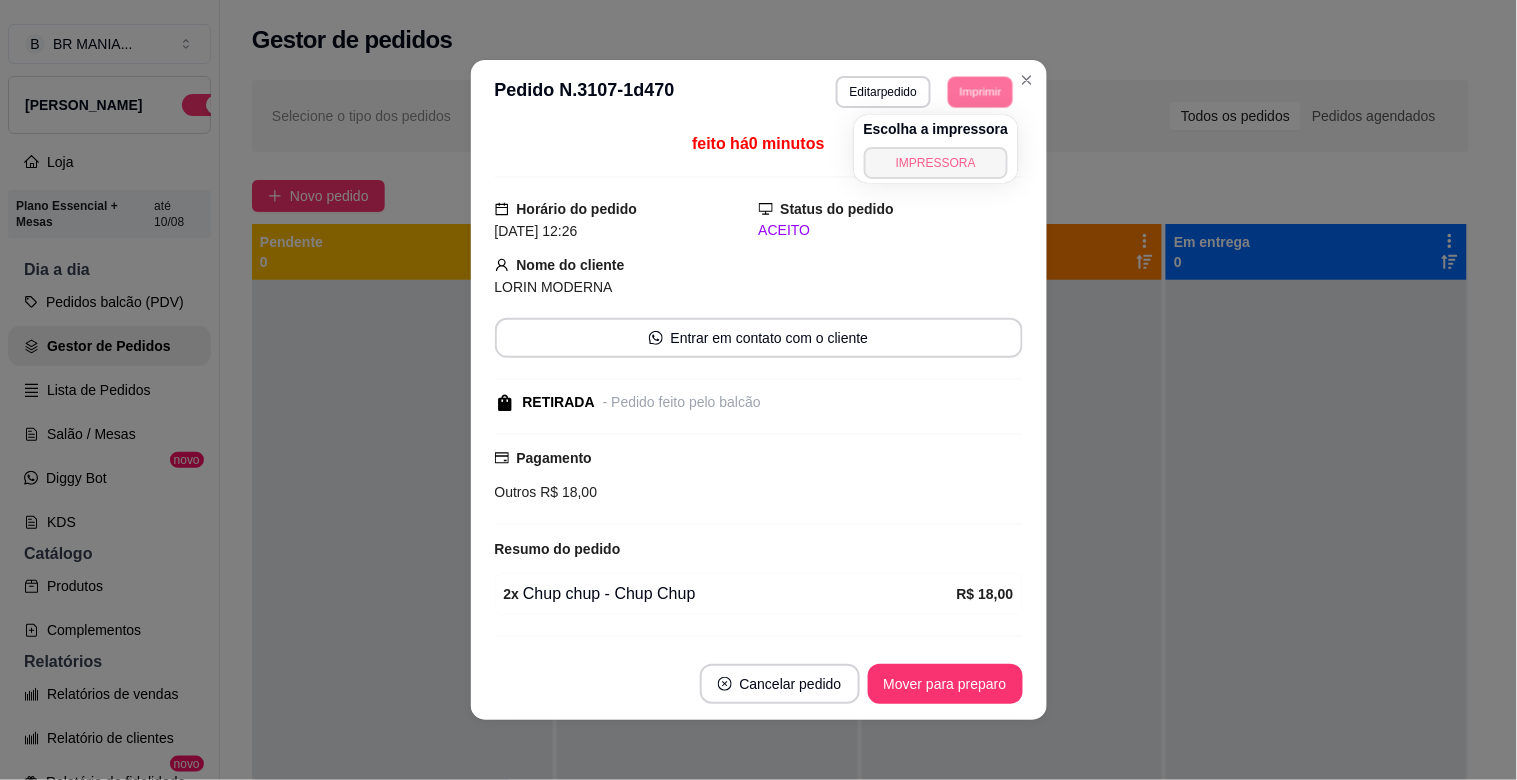 click on "IMPRESSORA" at bounding box center (936, 163) 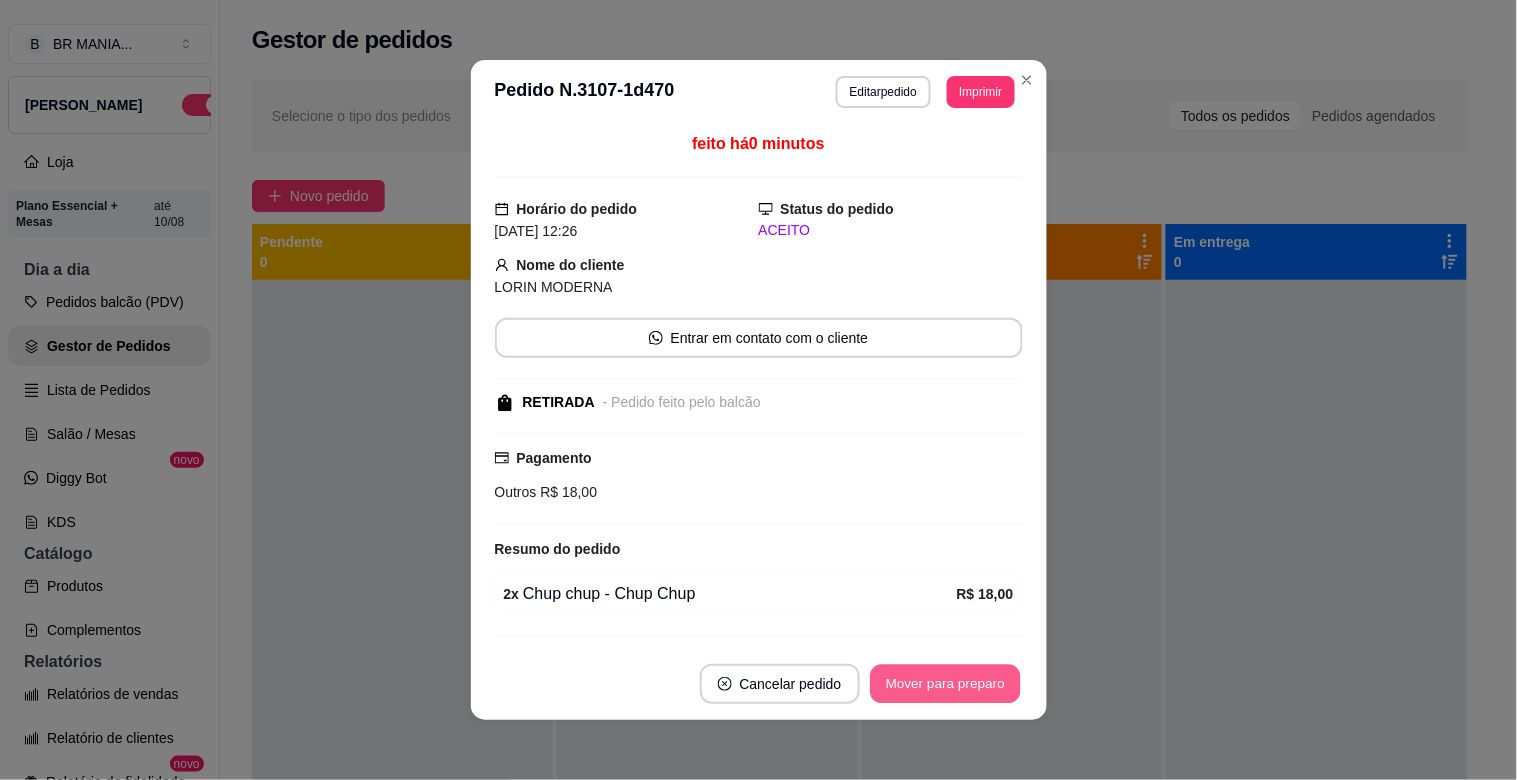 click on "Mover para preparo" at bounding box center (945, 684) 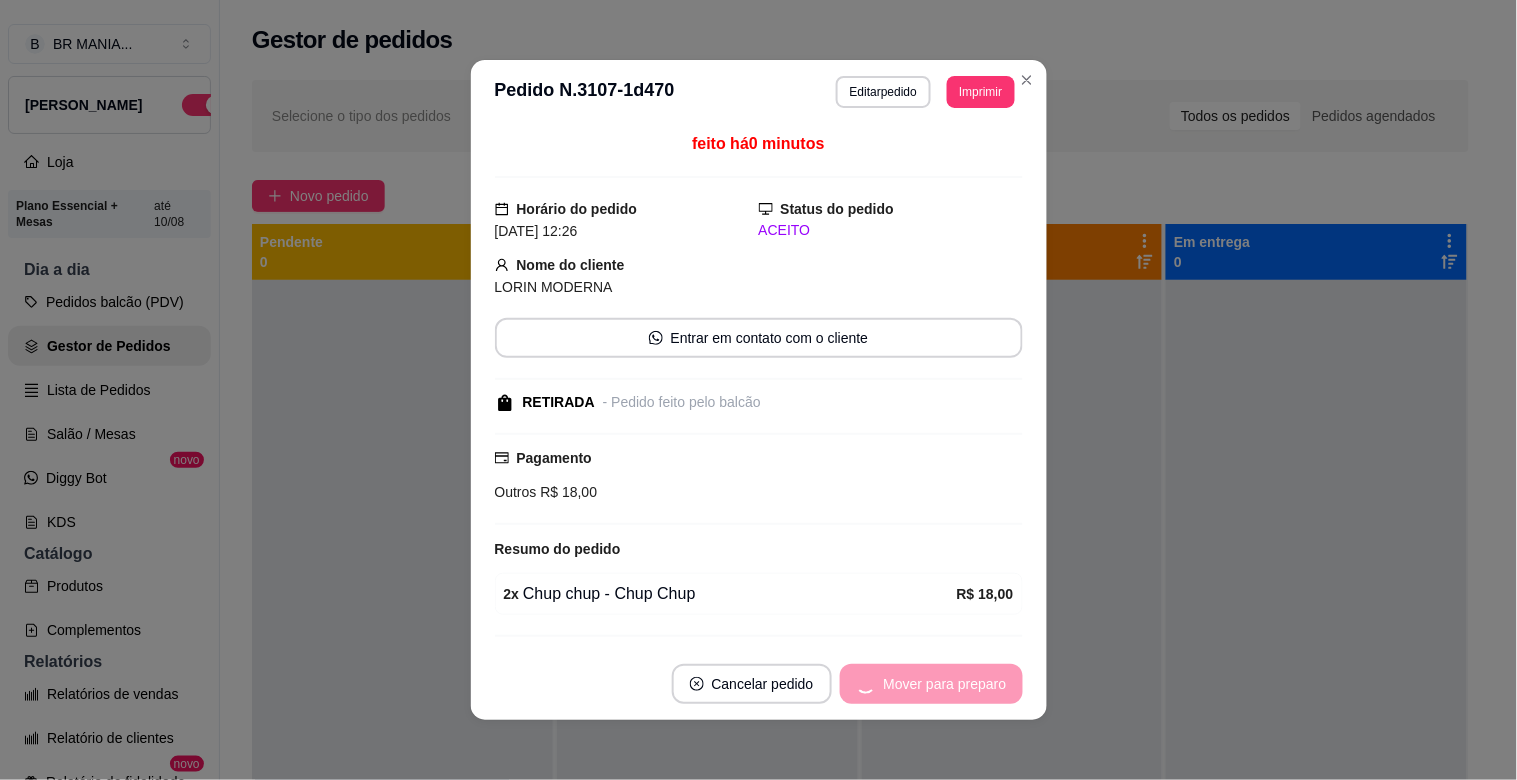 click on "Mover para preparo" at bounding box center (931, 684) 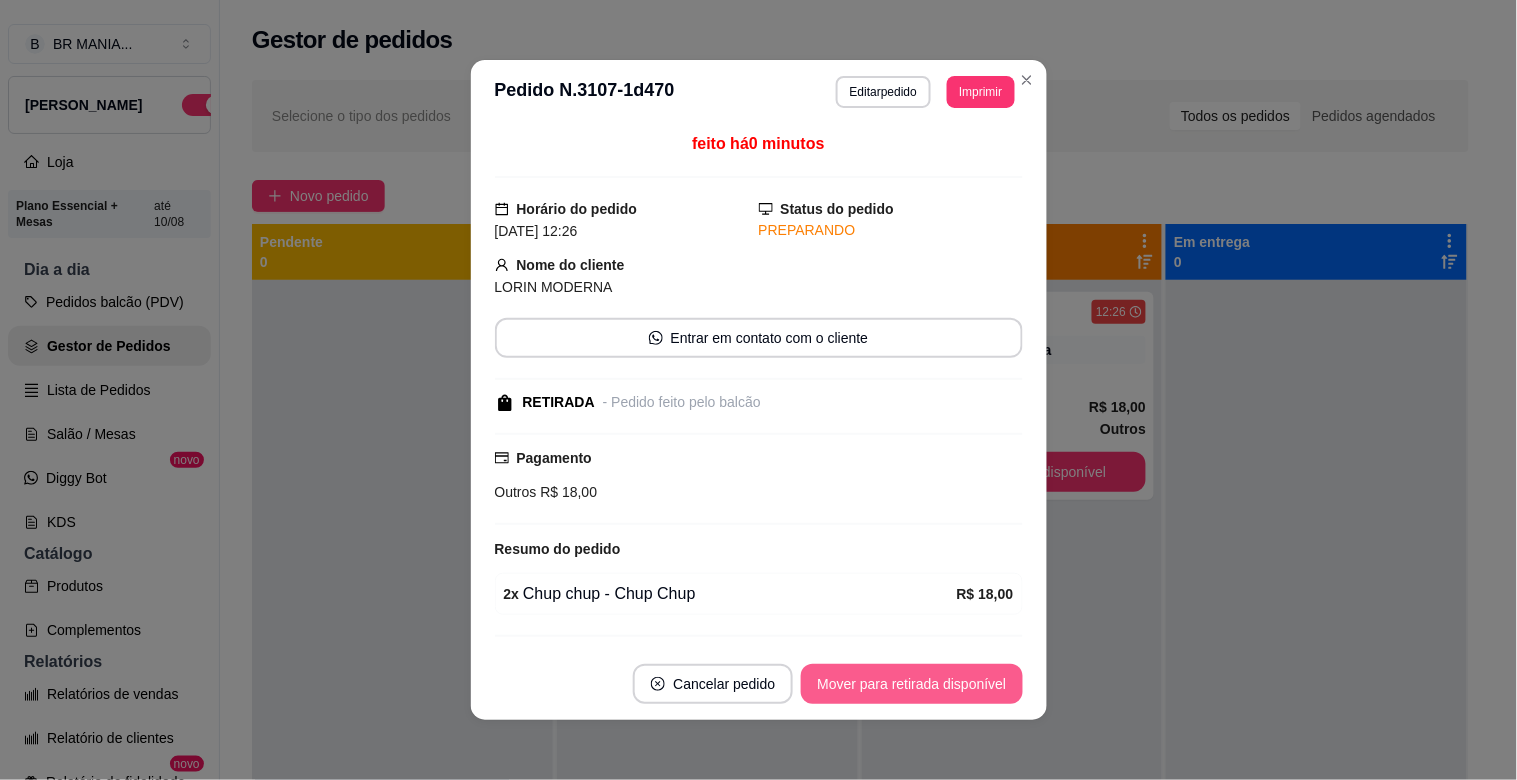 click on "Mover para retirada disponível" at bounding box center (911, 684) 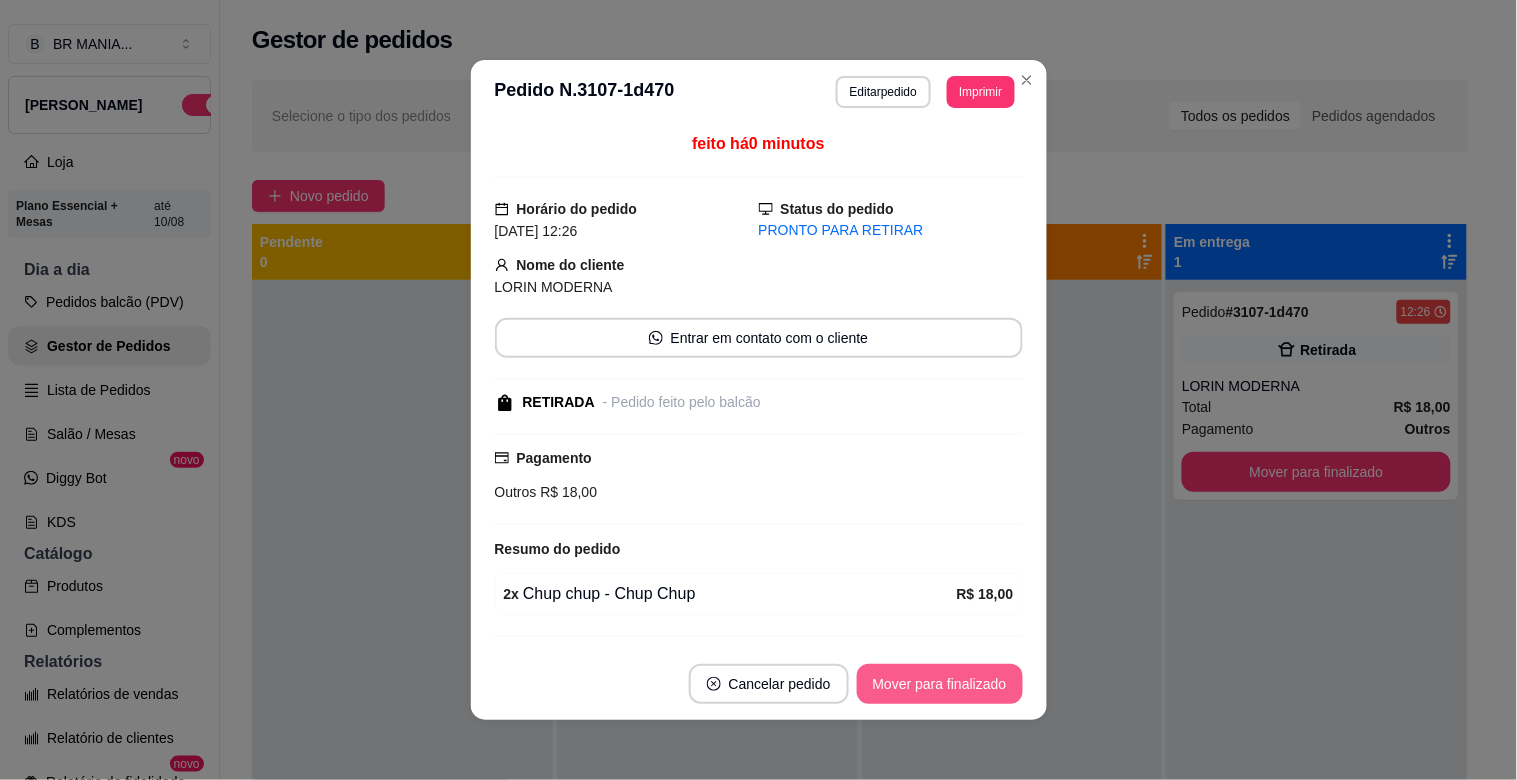 click on "Mover para finalizado" at bounding box center [940, 684] 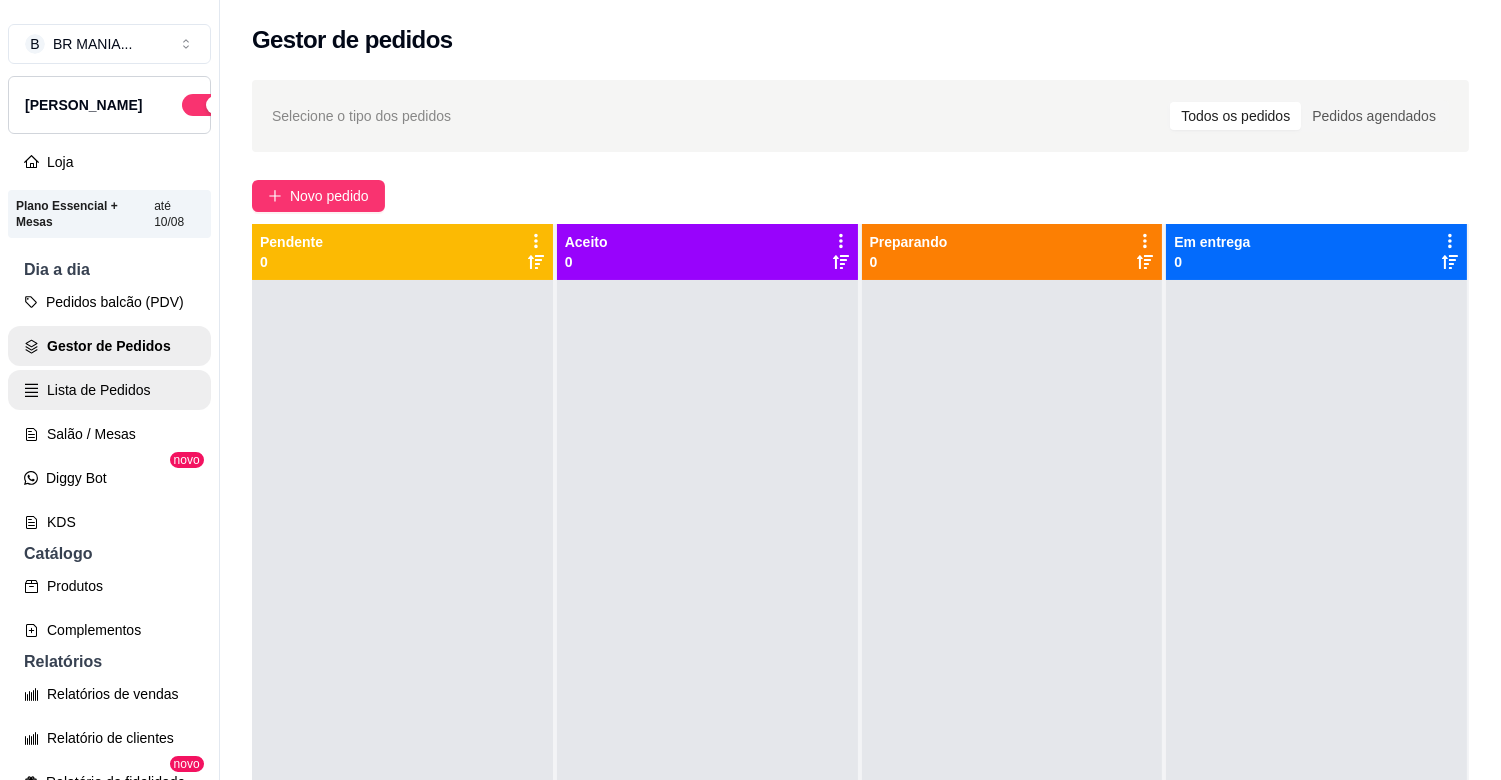 click on "Lista de Pedidos" at bounding box center (109, 390) 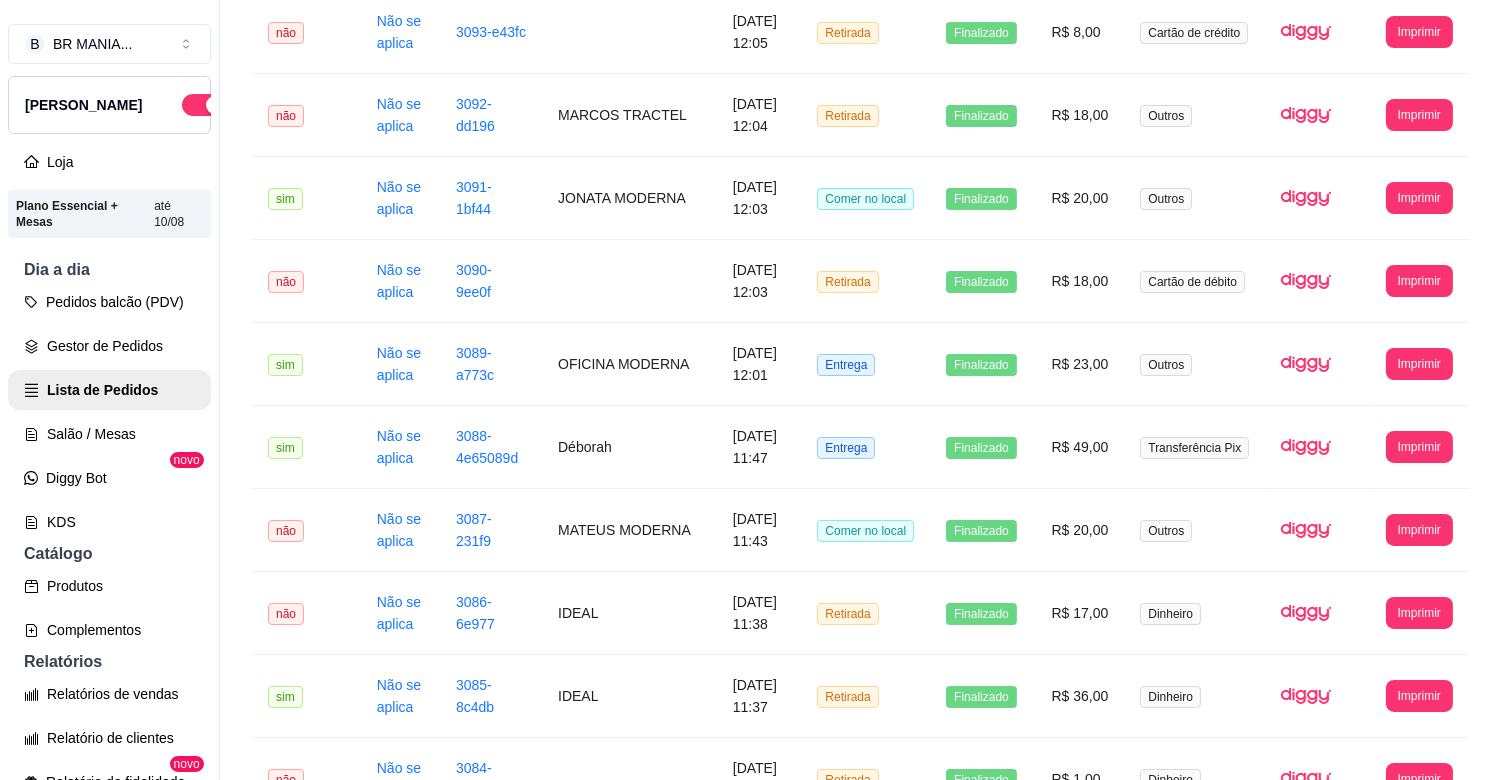 scroll, scrollTop: 1448, scrollLeft: 0, axis: vertical 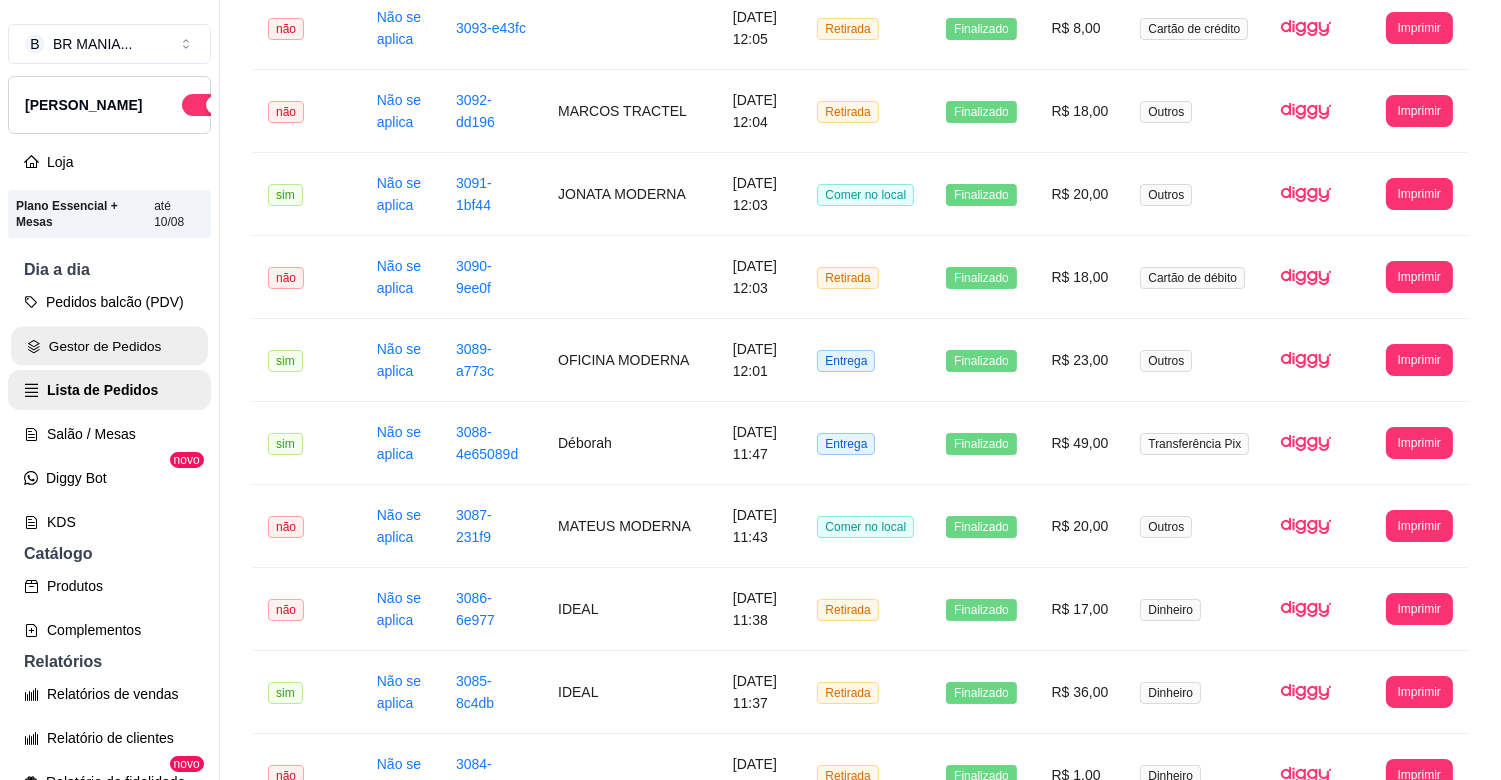 click on "Gestor de Pedidos" at bounding box center (109, 346) 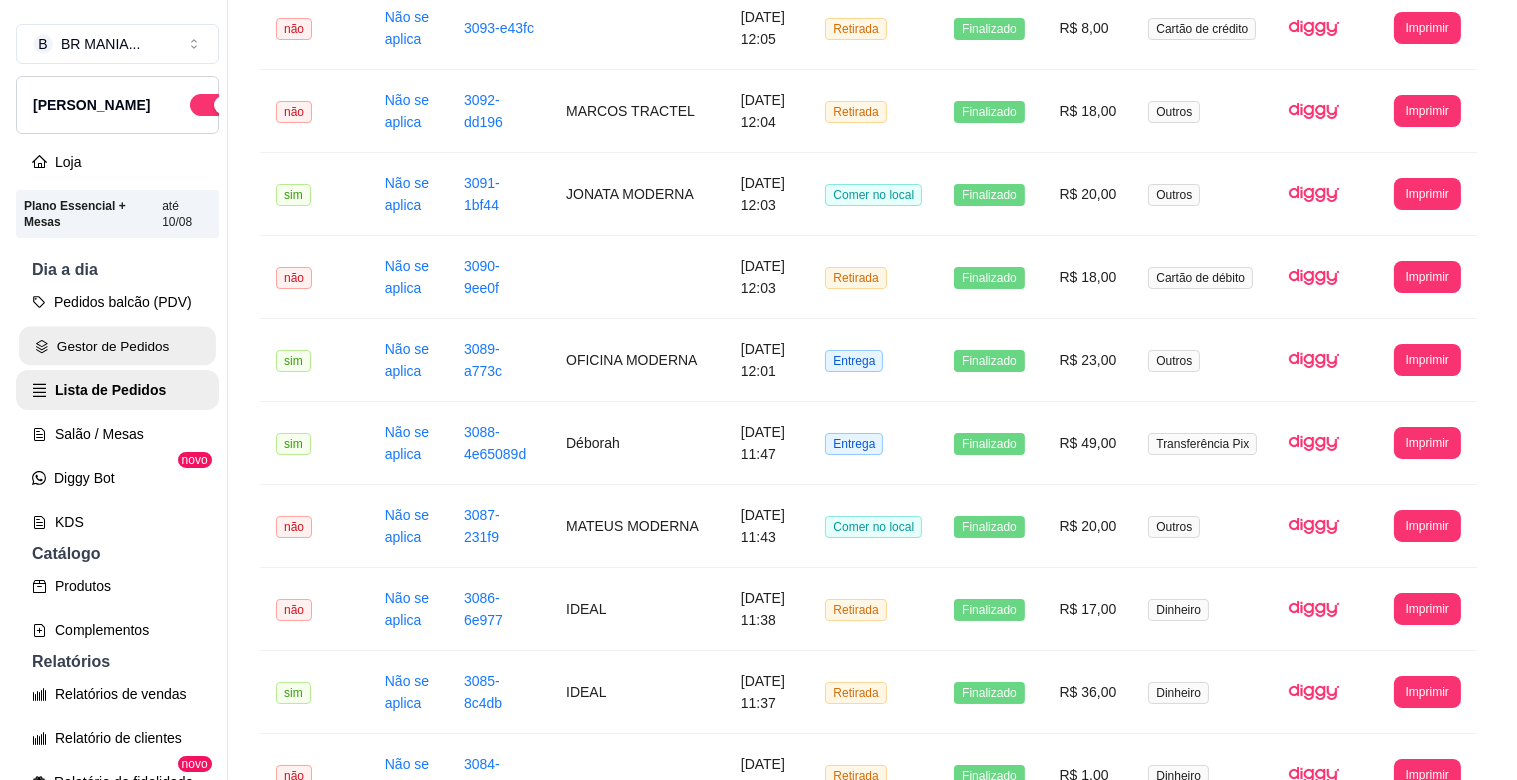 scroll, scrollTop: 0, scrollLeft: 0, axis: both 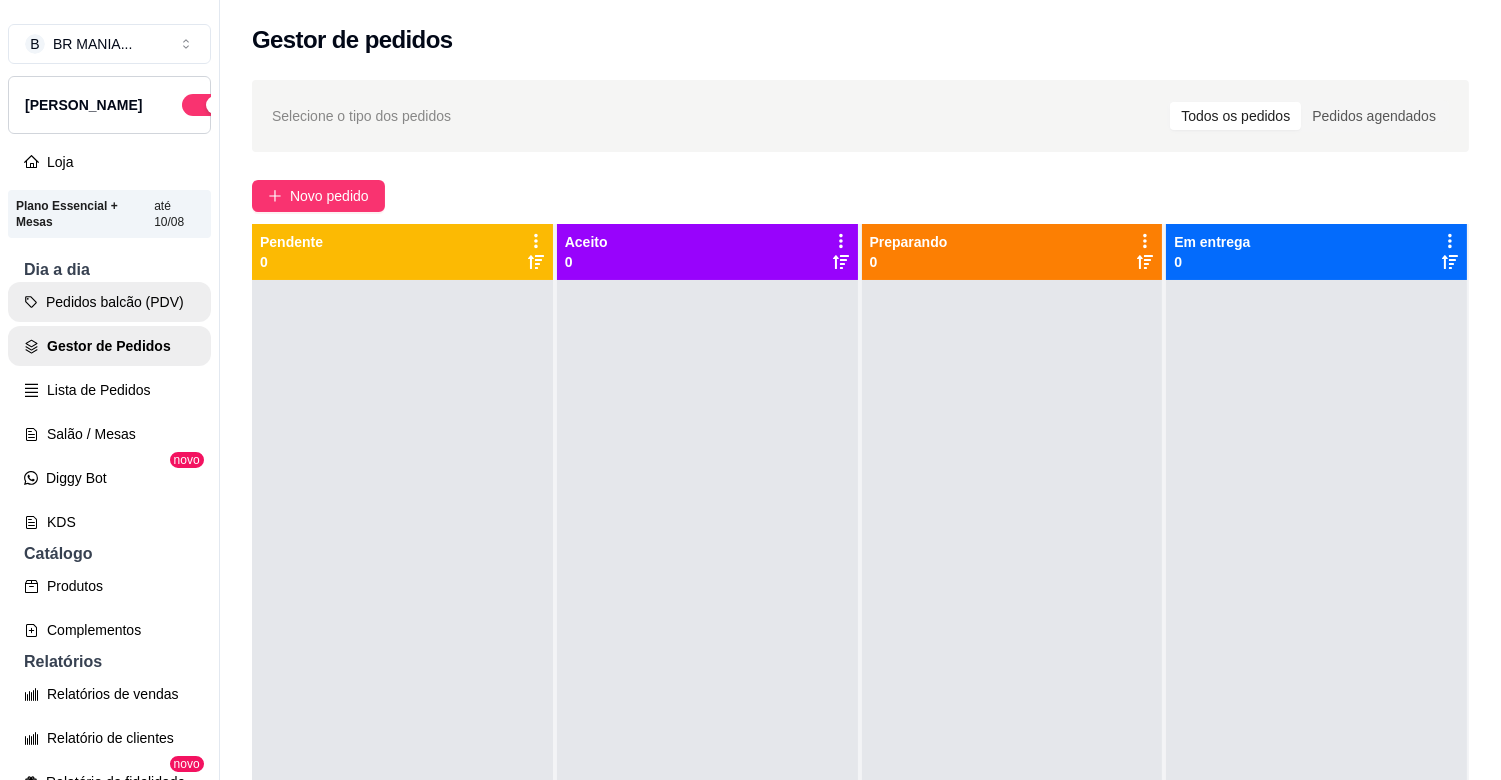 click on "Pedidos balcão (PDV)" at bounding box center [109, 302] 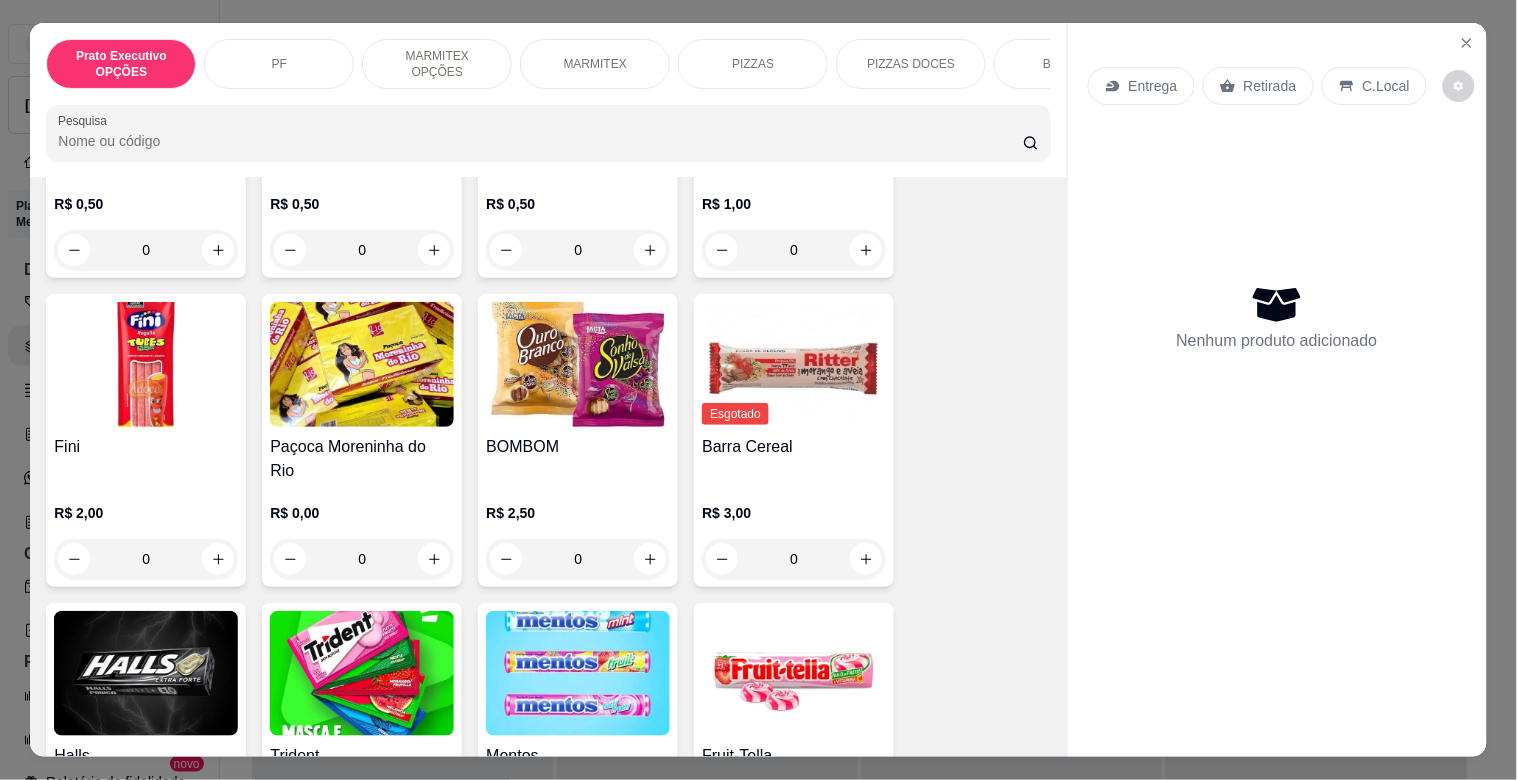 scroll, scrollTop: 6575, scrollLeft: 0, axis: vertical 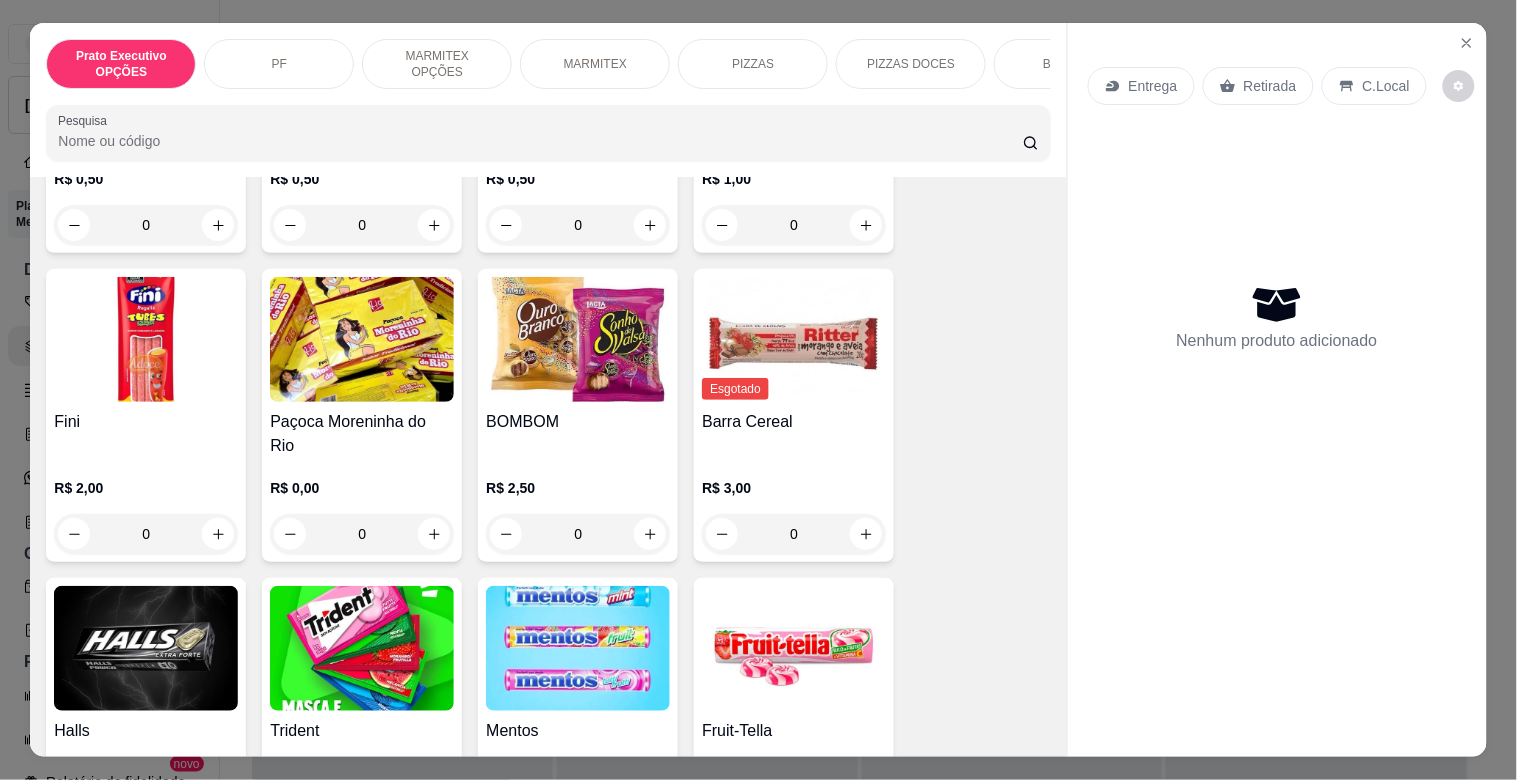 click at bounding box center (362, 648) 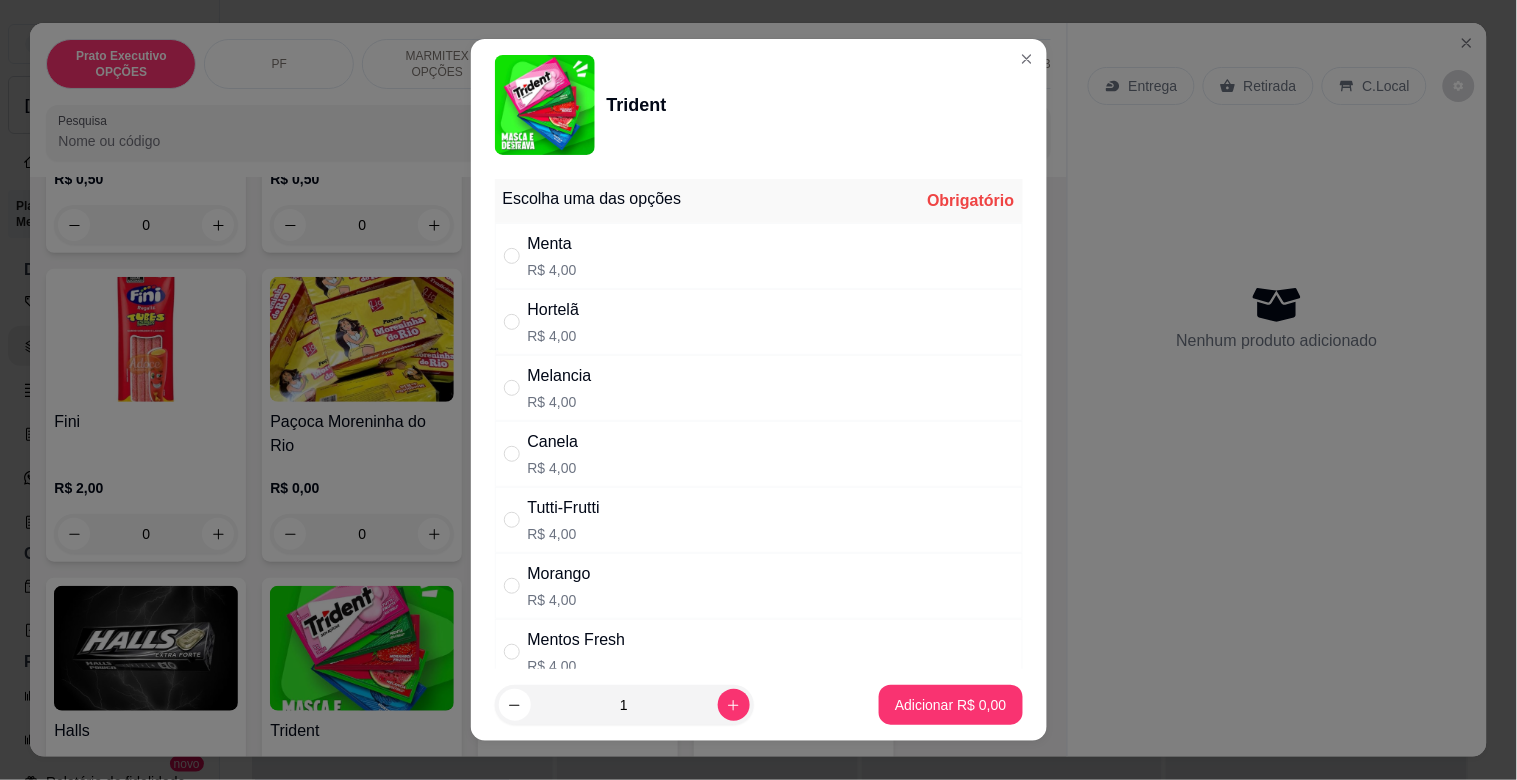 click on "Melancia" at bounding box center [560, 376] 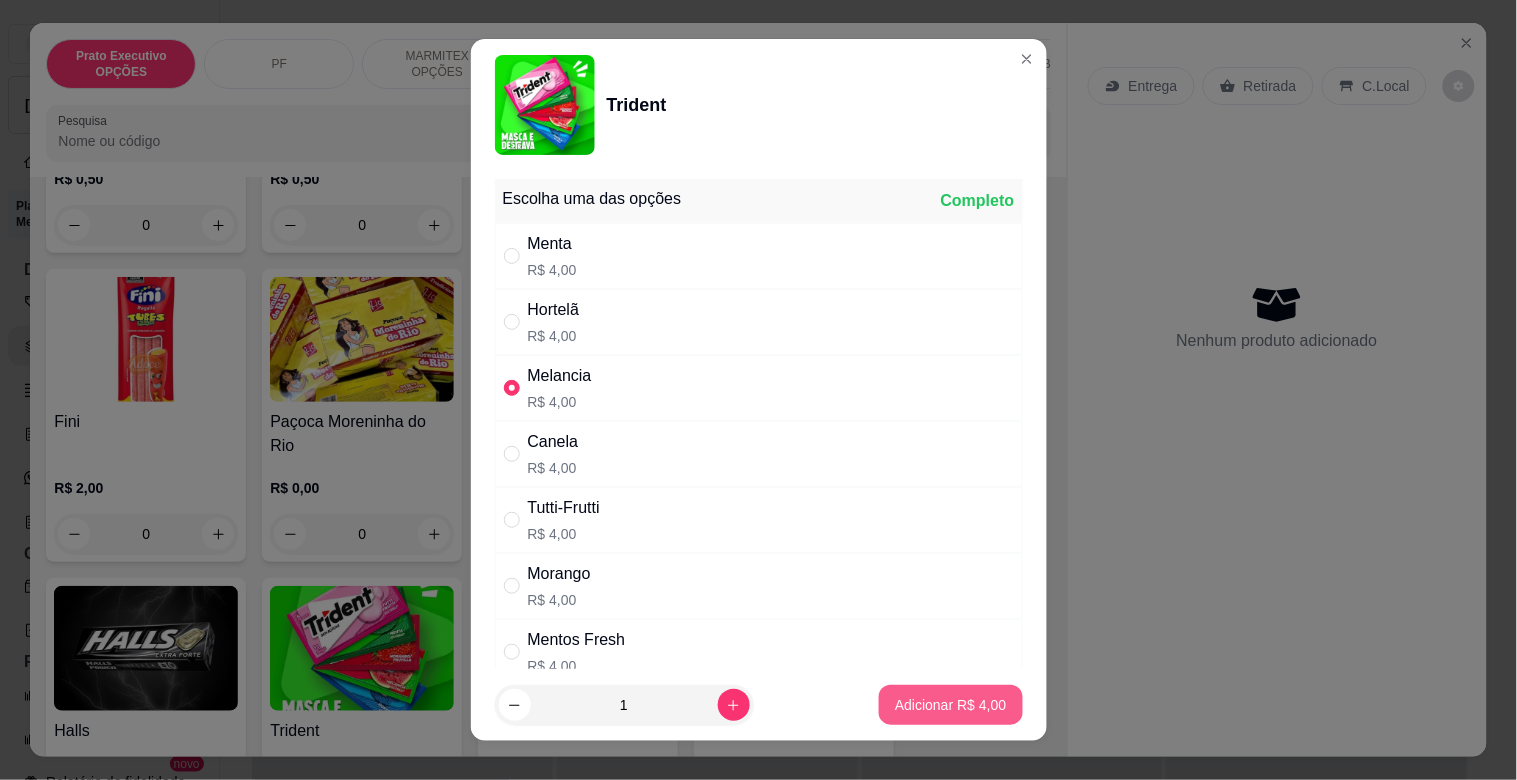 click on "Adicionar   R$ 4,00" at bounding box center [950, 705] 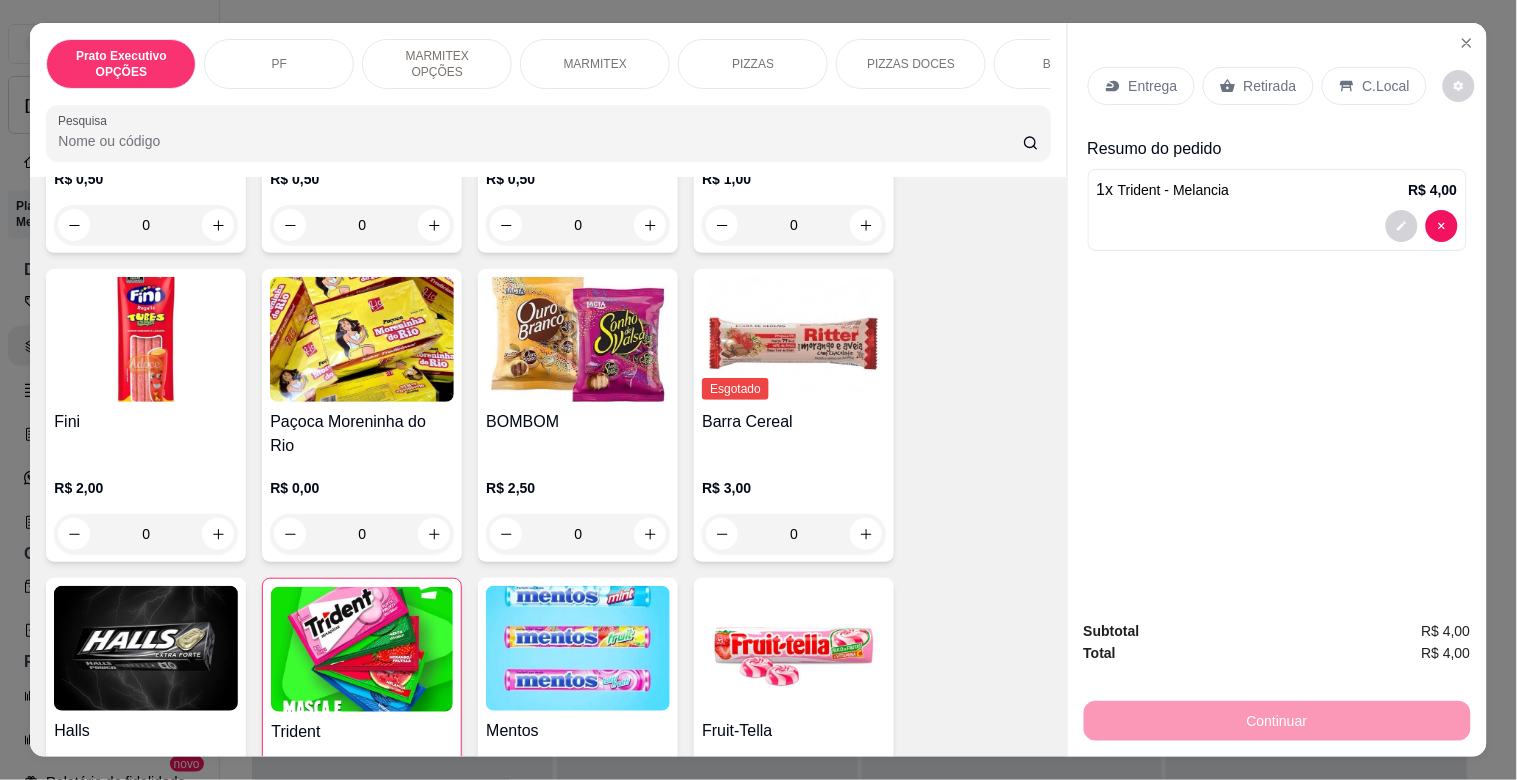 click on "C.Local" at bounding box center (1386, 86) 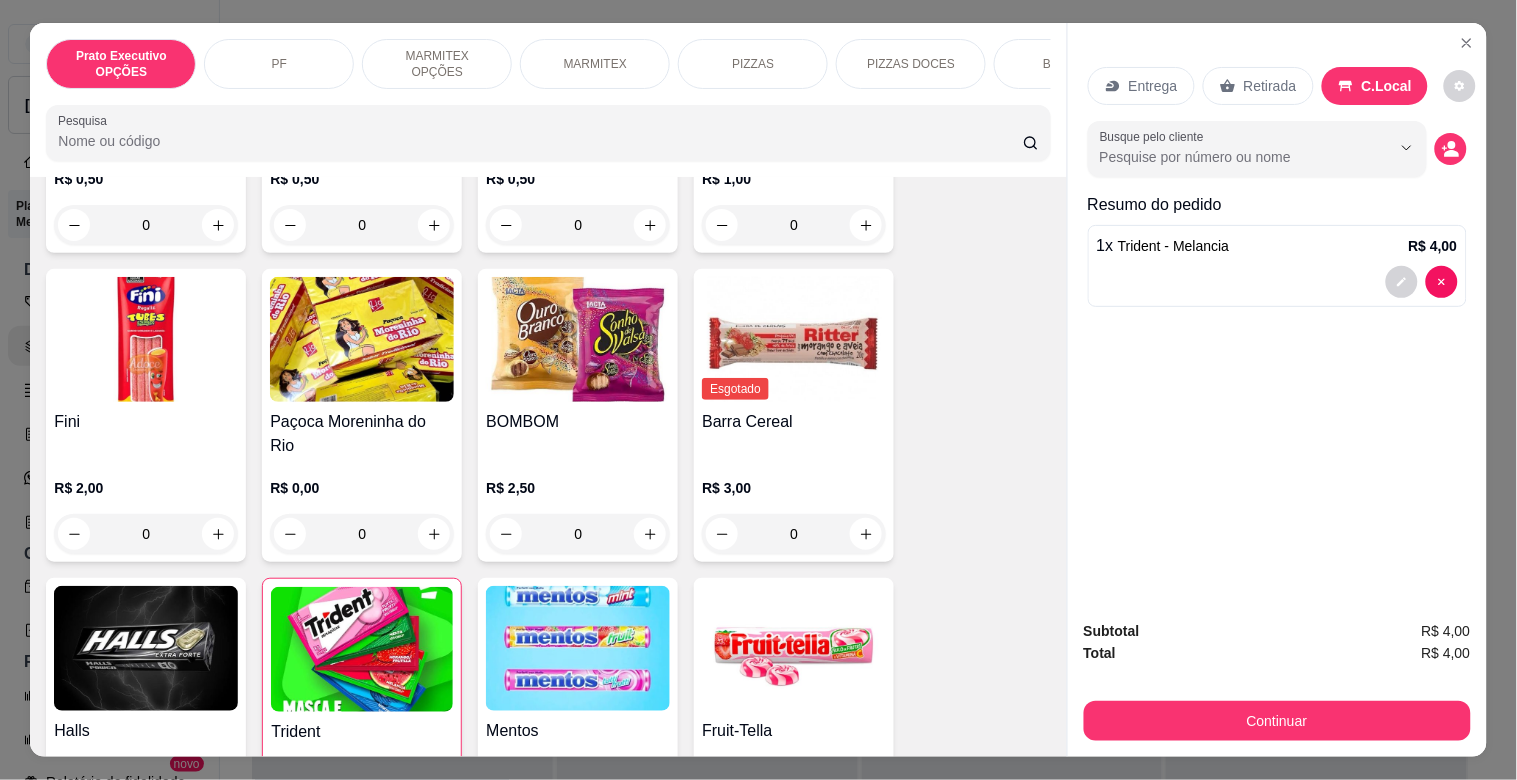 click 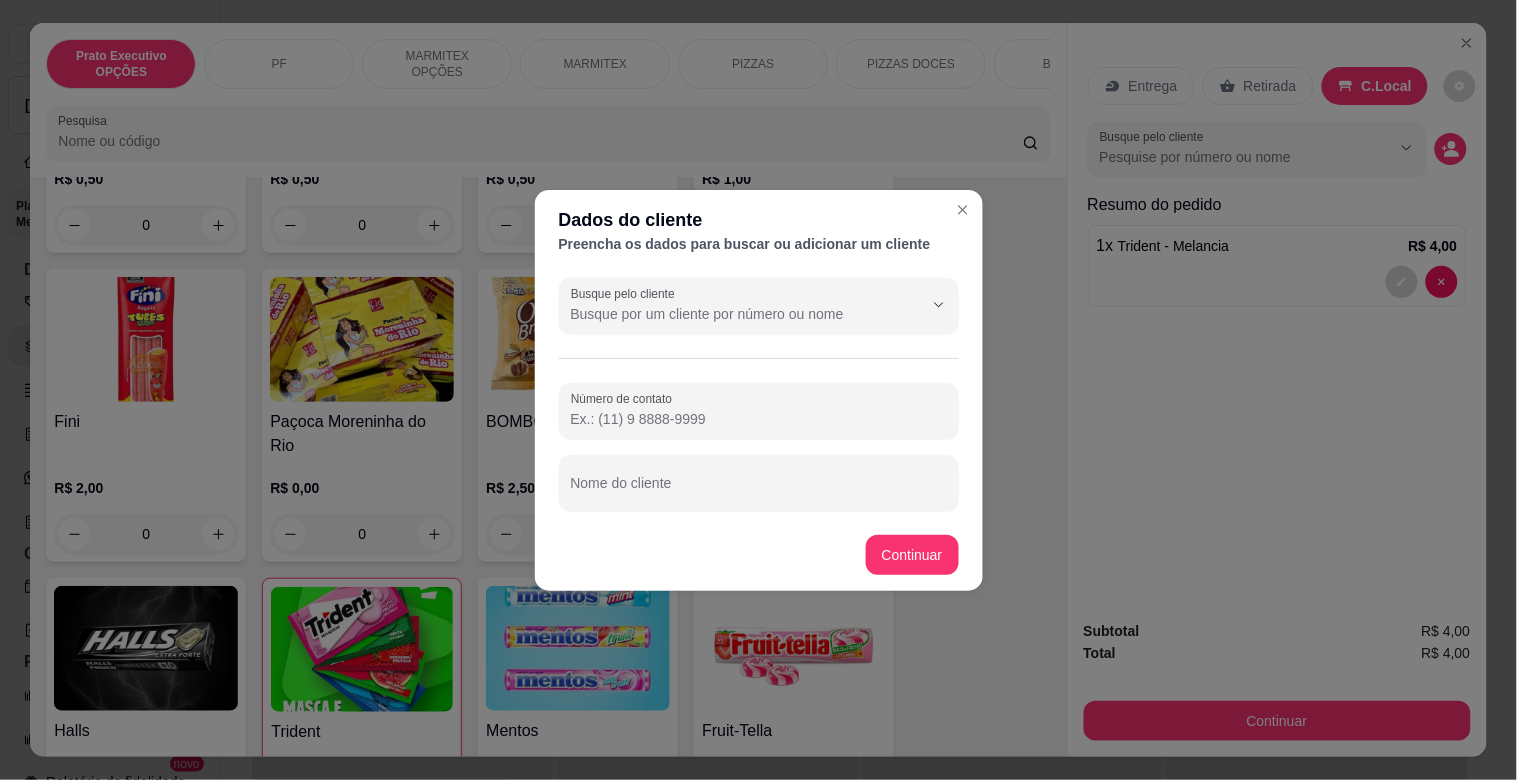 click on "Número de contato Nome do cliente" at bounding box center [759, 447] 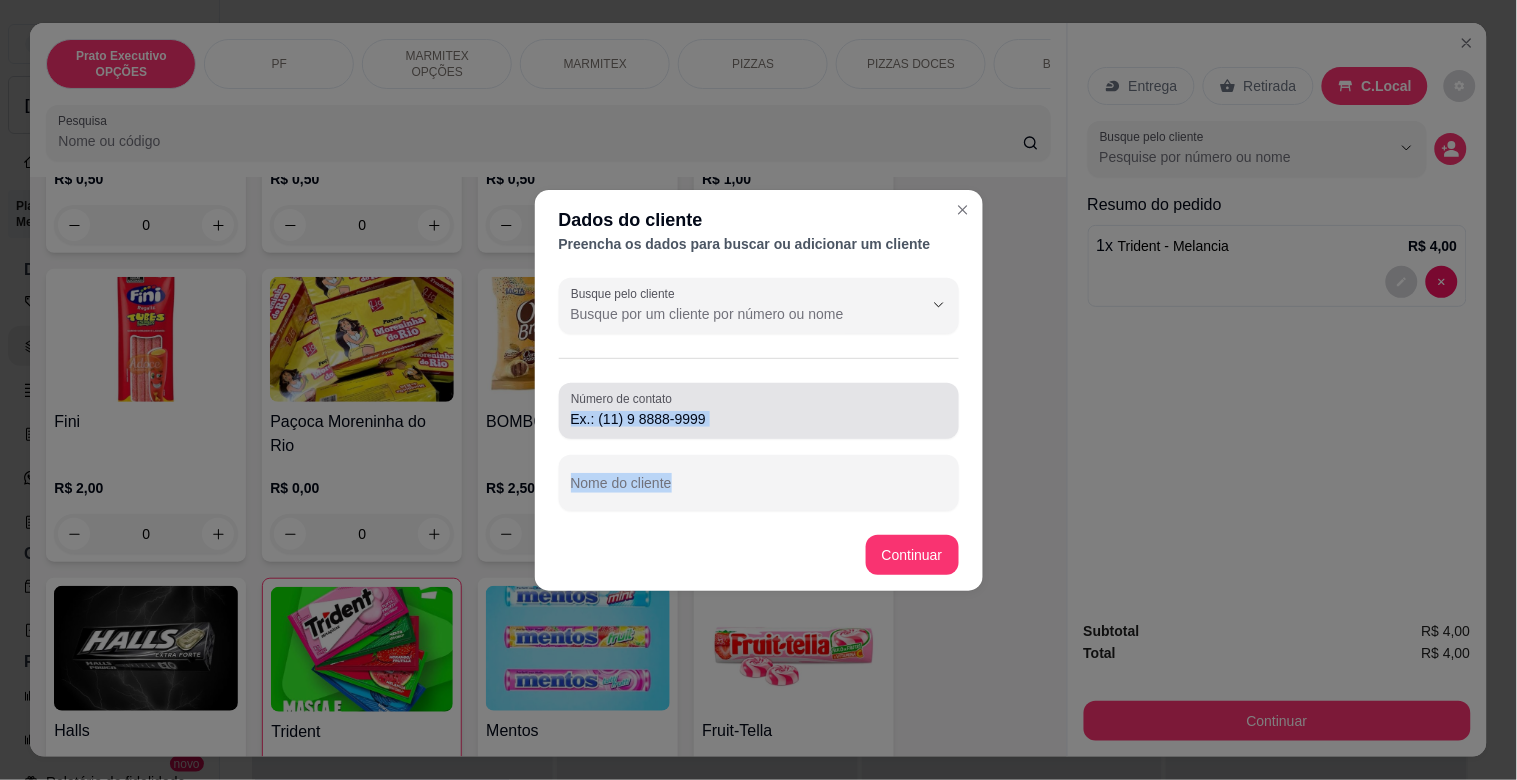 click on "Número de contato" at bounding box center (759, 419) 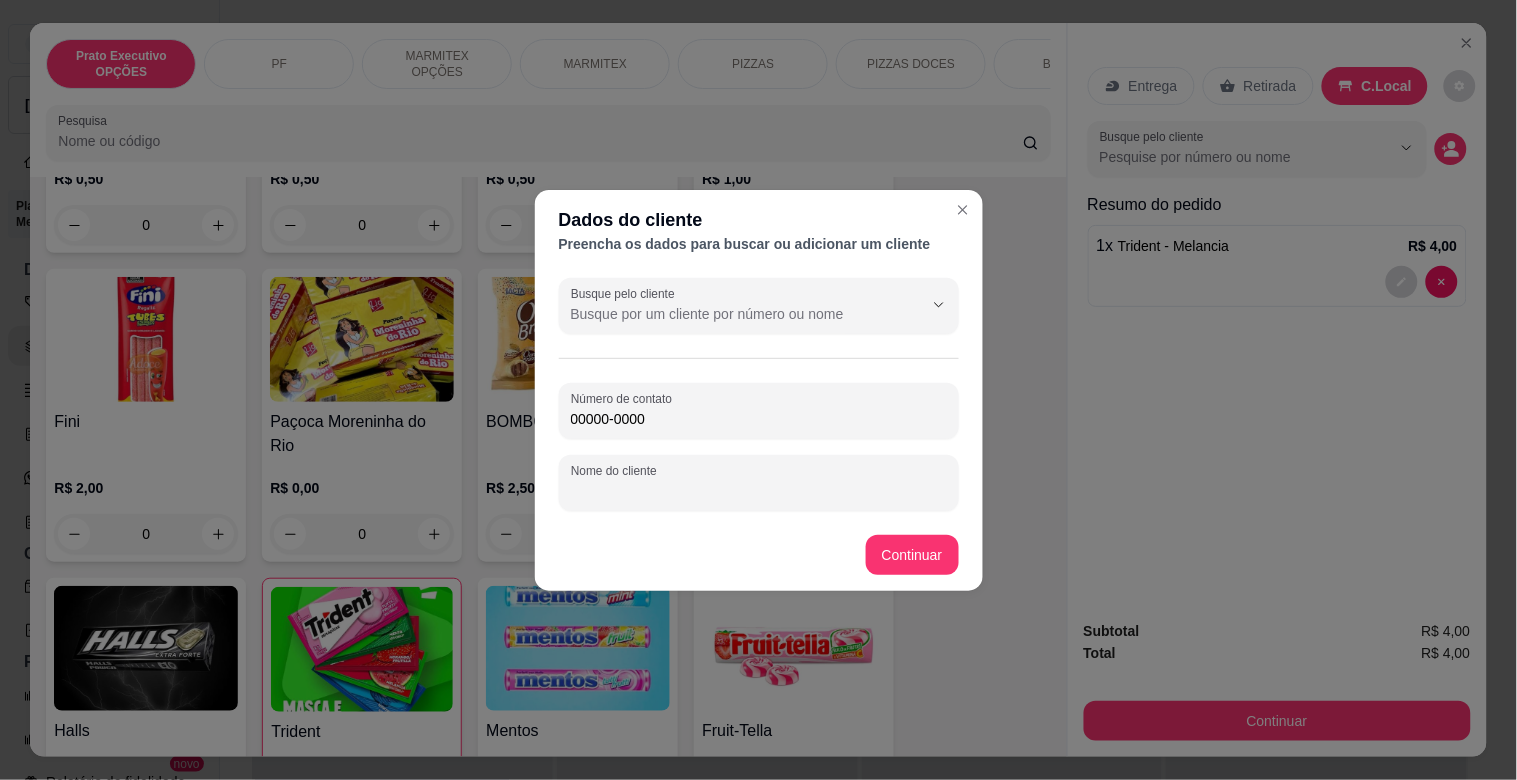click on "Nome do cliente" at bounding box center [759, 491] 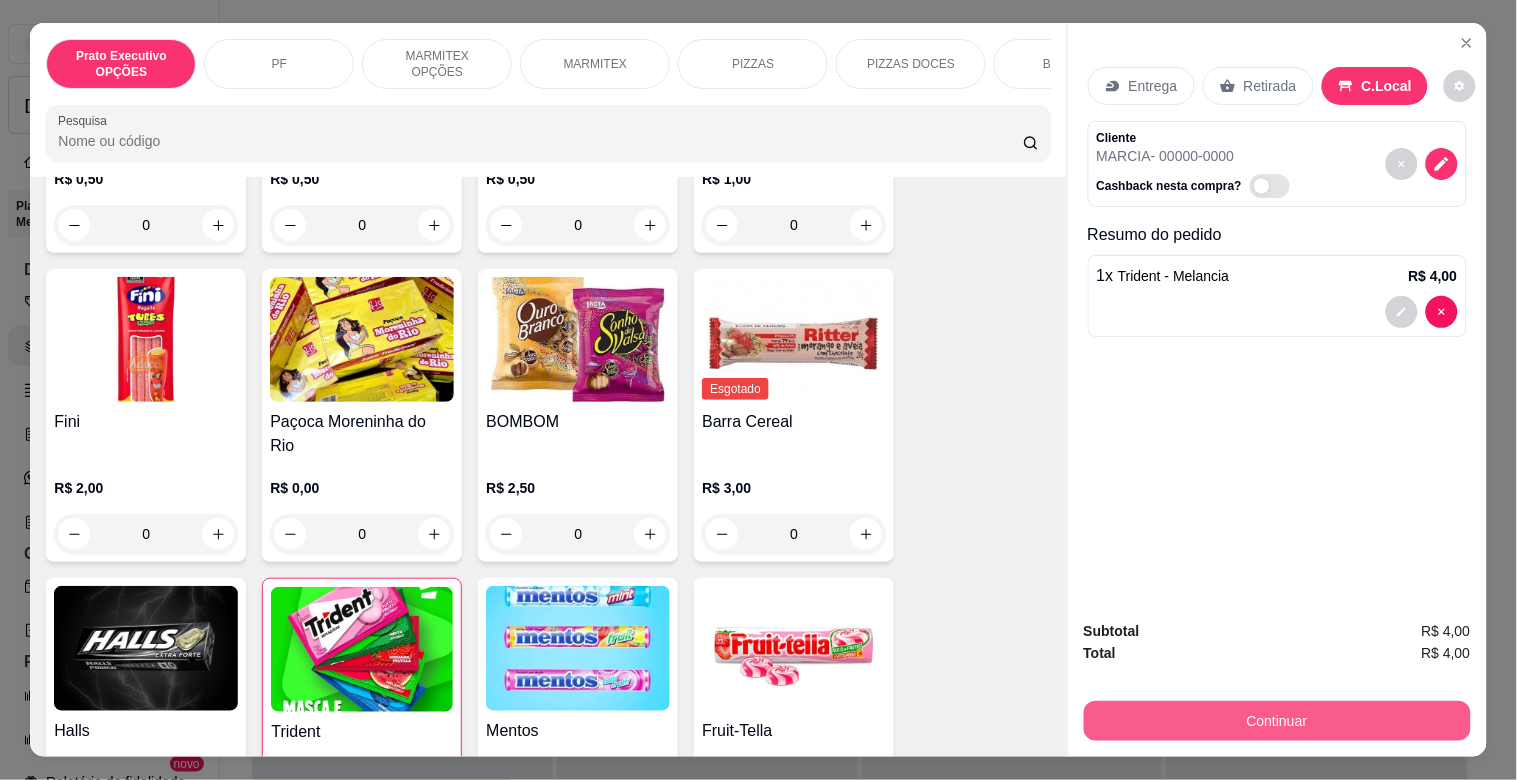 click on "Continuar" at bounding box center [1277, 721] 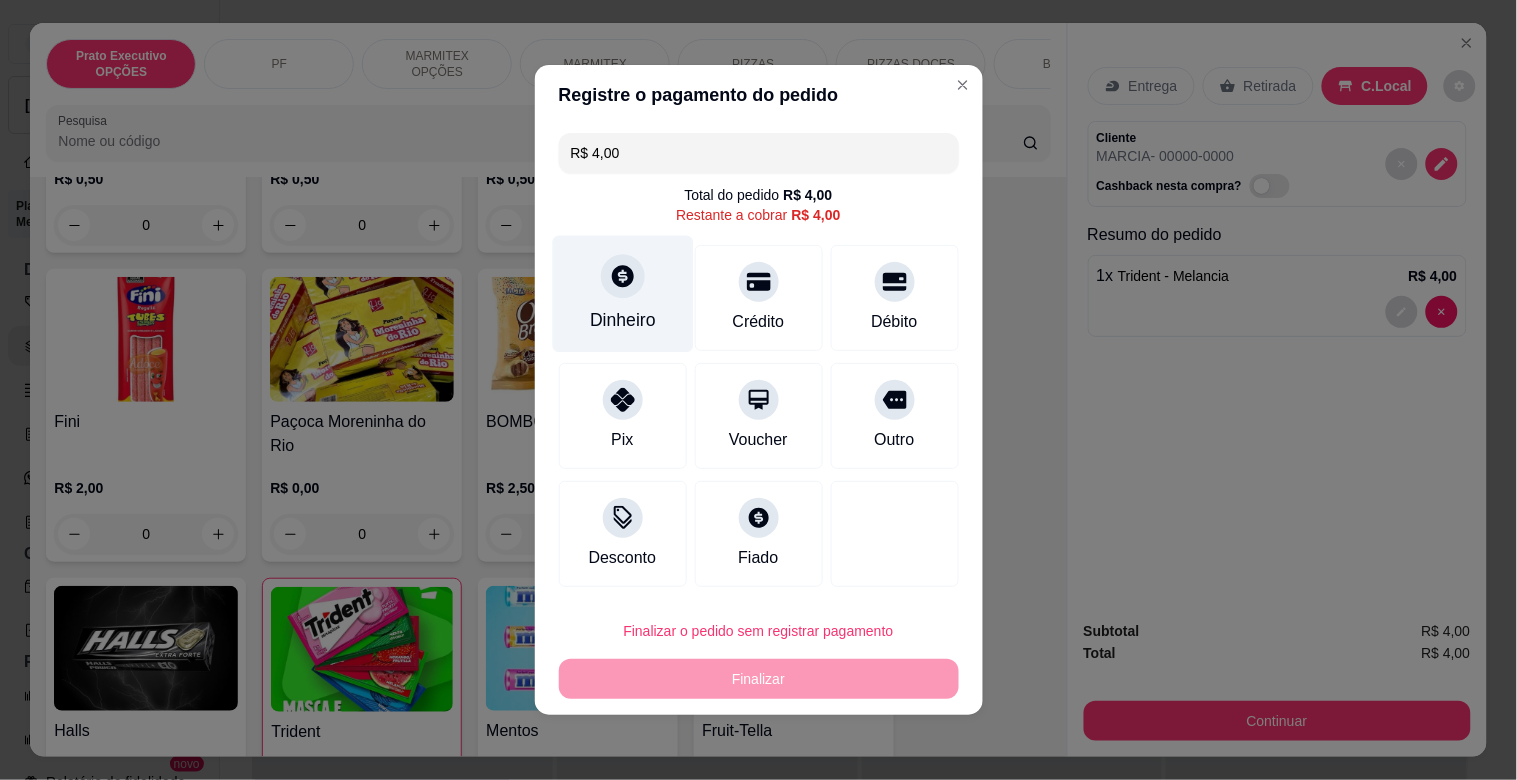 click 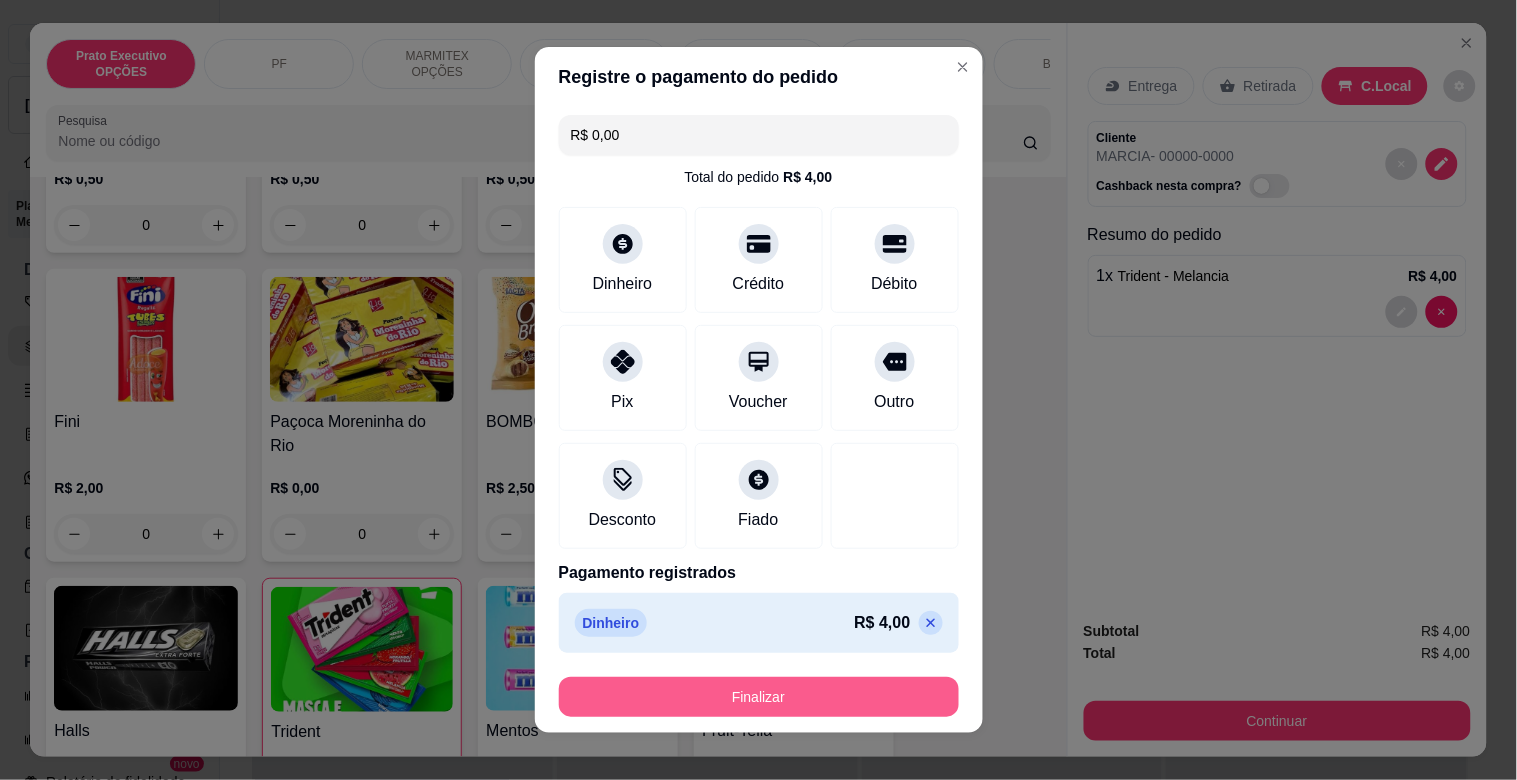 click on "Finalizar" at bounding box center (759, 697) 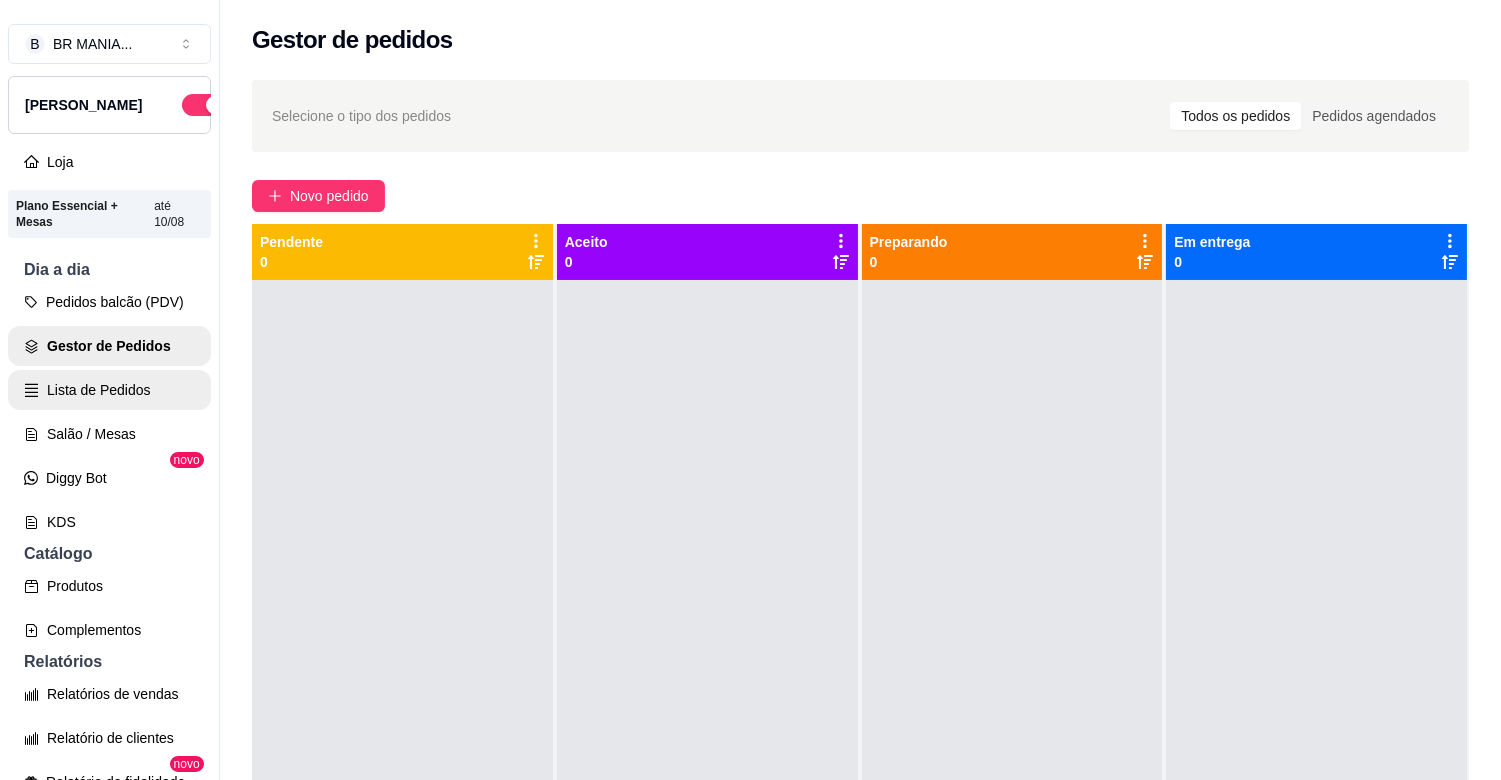 click on "Lista de Pedidos" at bounding box center (109, 390) 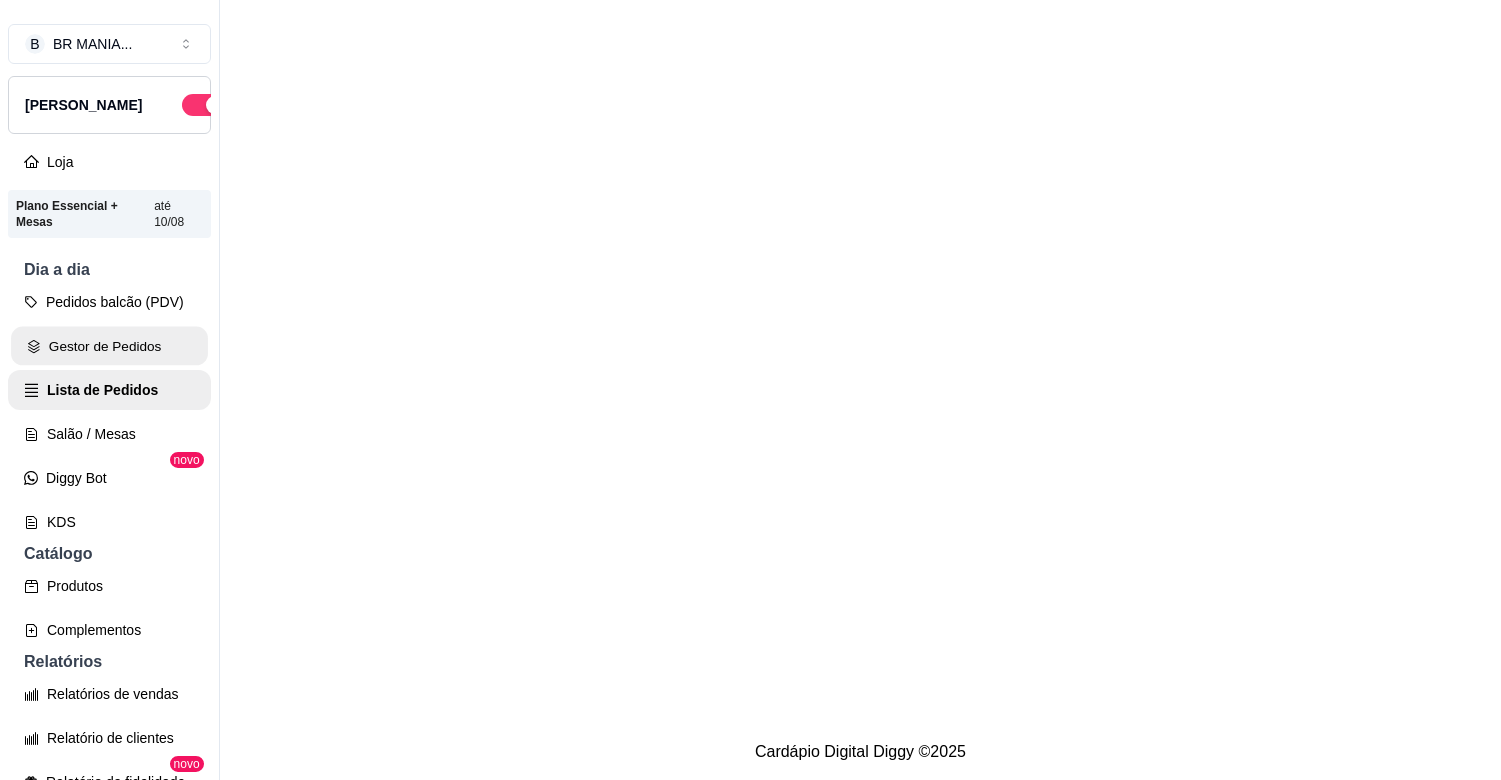 click on "Gestor de Pedidos" at bounding box center [109, 346] 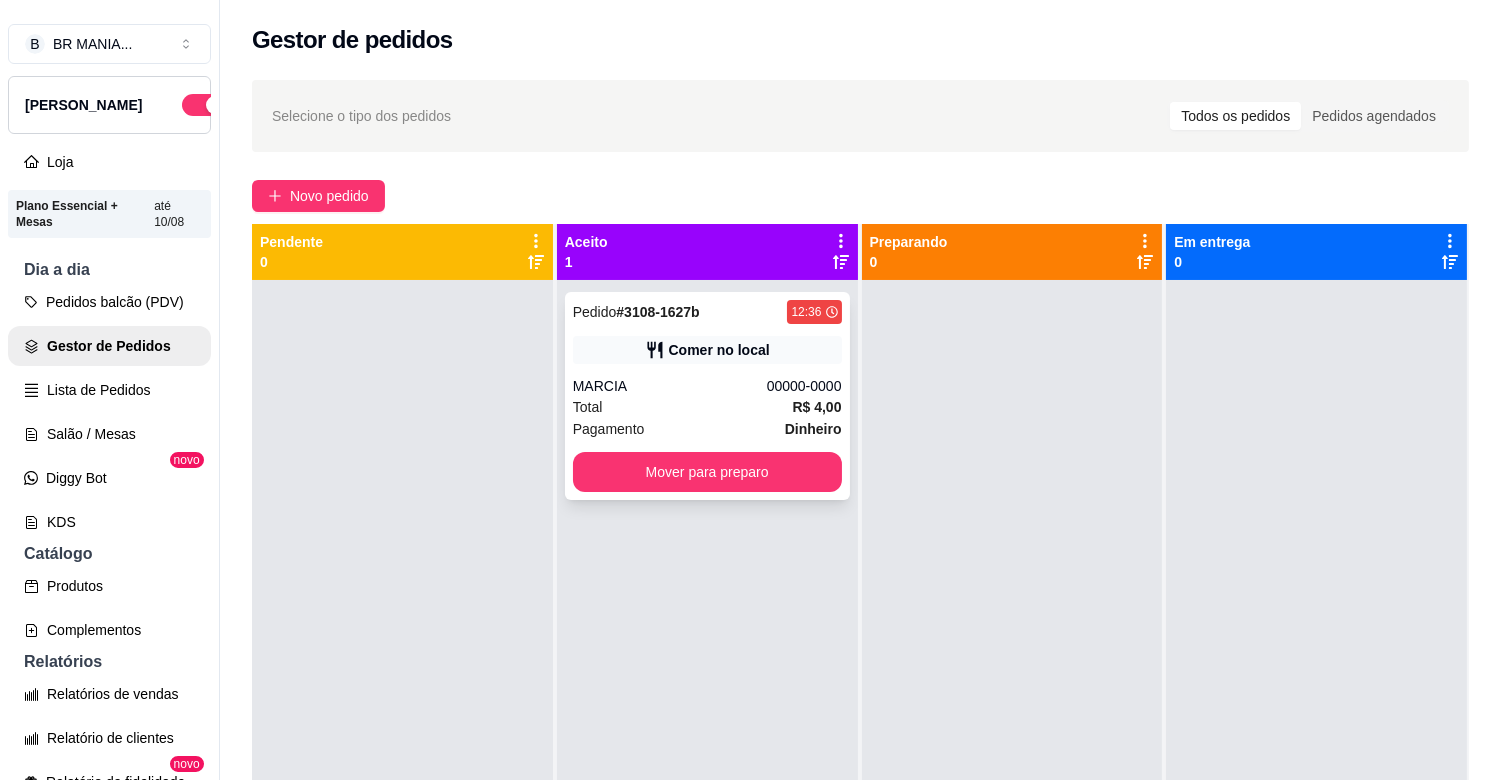 click on "MARCIA" at bounding box center (670, 386) 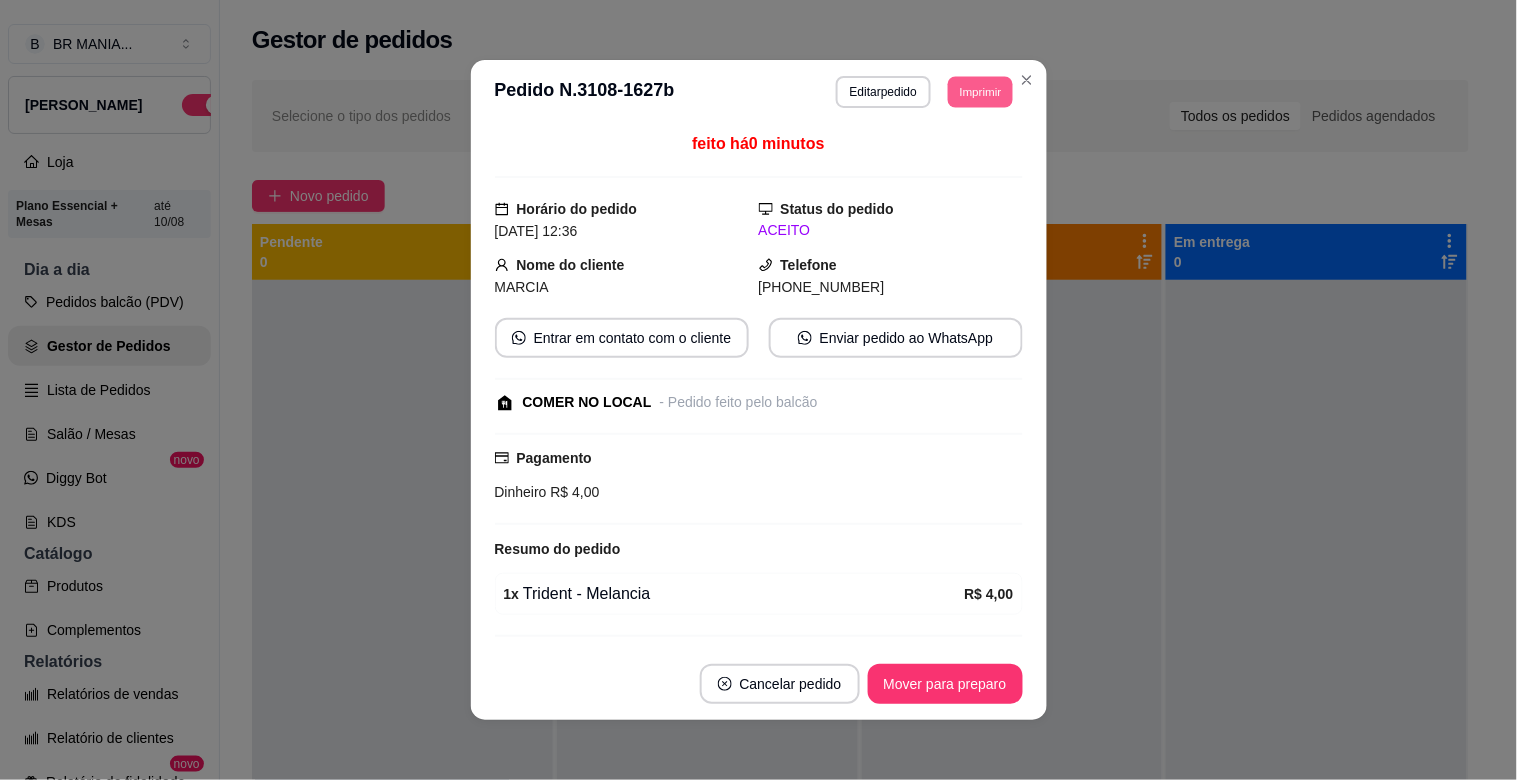 click on "Imprimir" at bounding box center (980, 91) 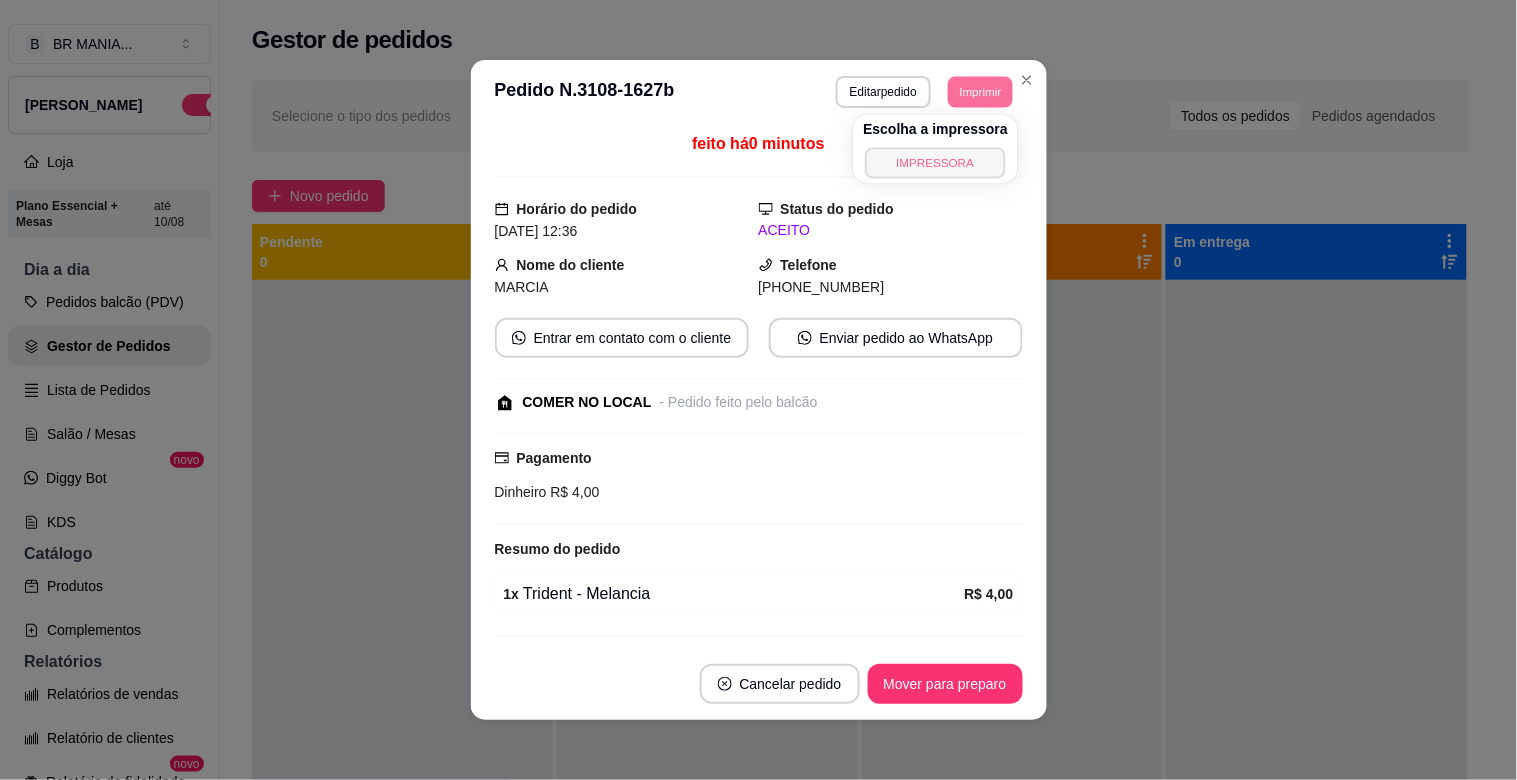 click on "IMPRESSORA" at bounding box center [936, 162] 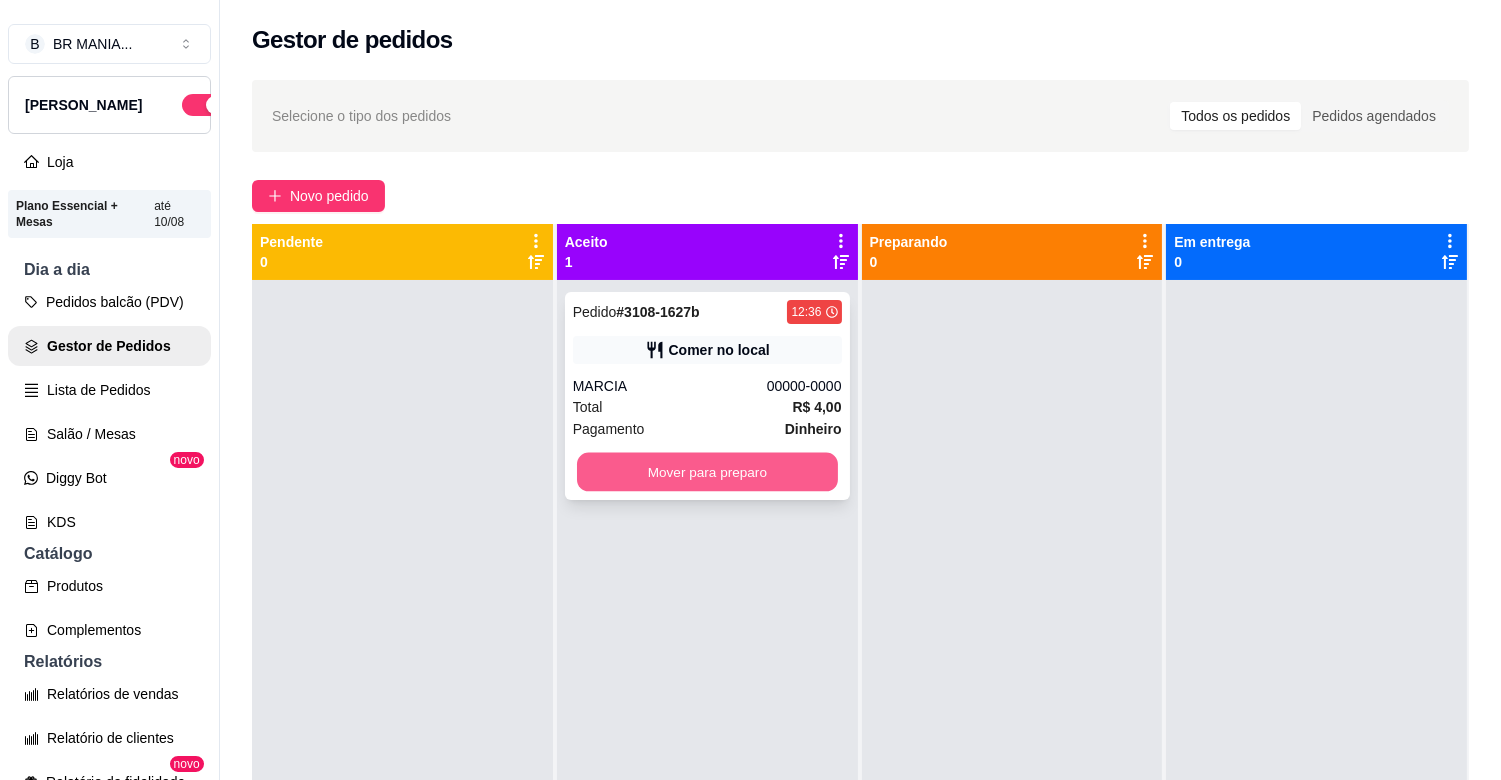 click on "Mover para preparo" at bounding box center [707, 472] 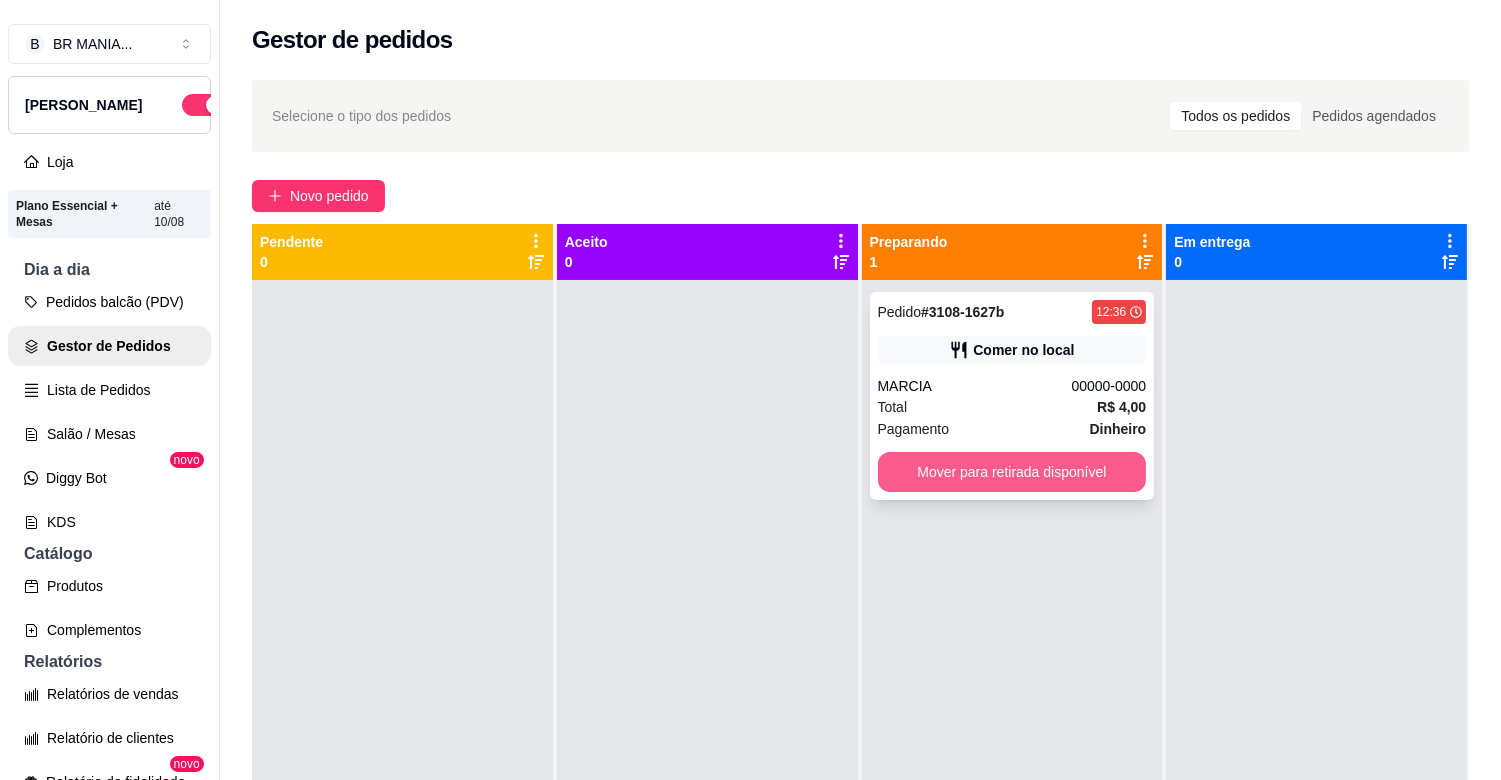 click on "Mover para retirada disponível" at bounding box center (1012, 472) 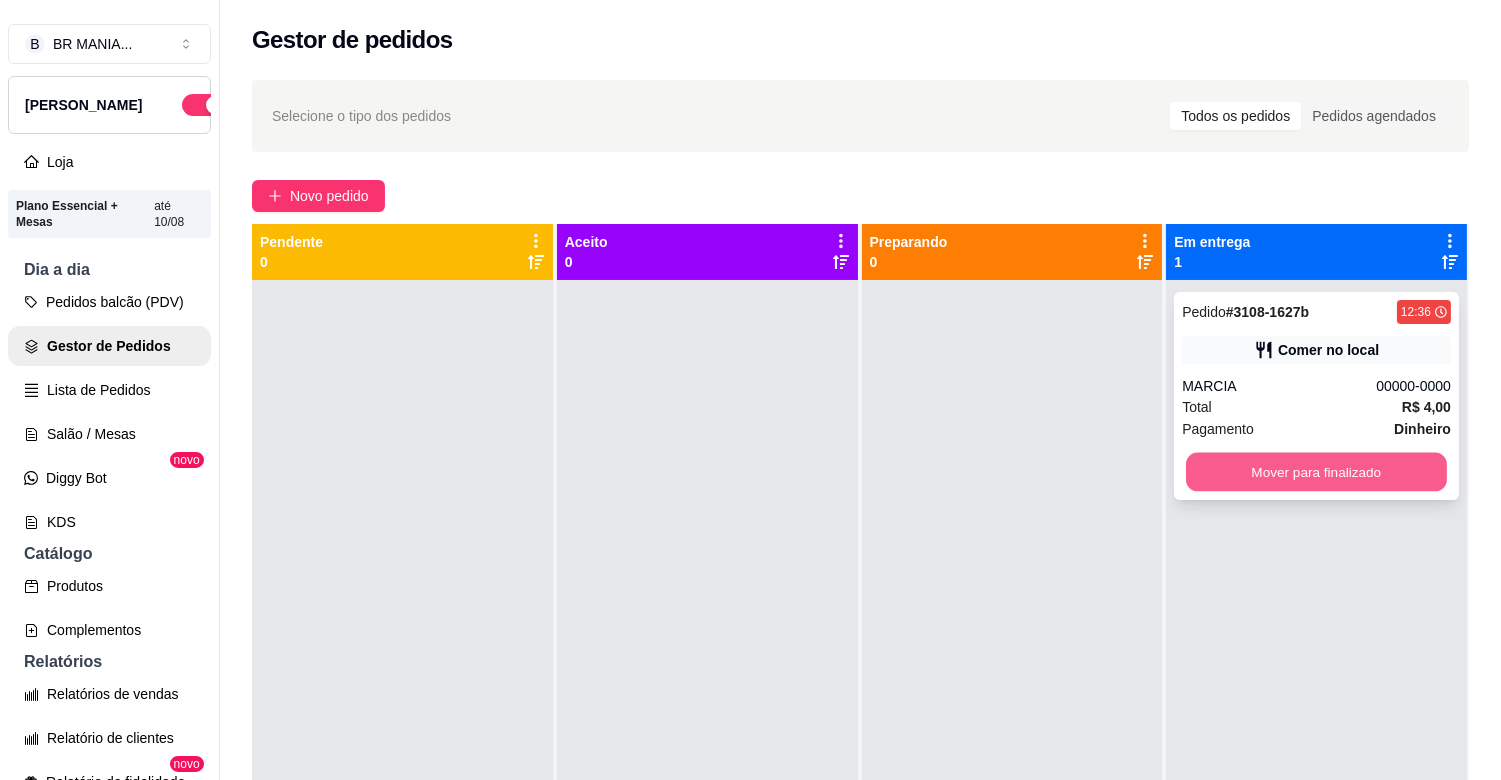 click on "Mover para finalizado" at bounding box center [1316, 472] 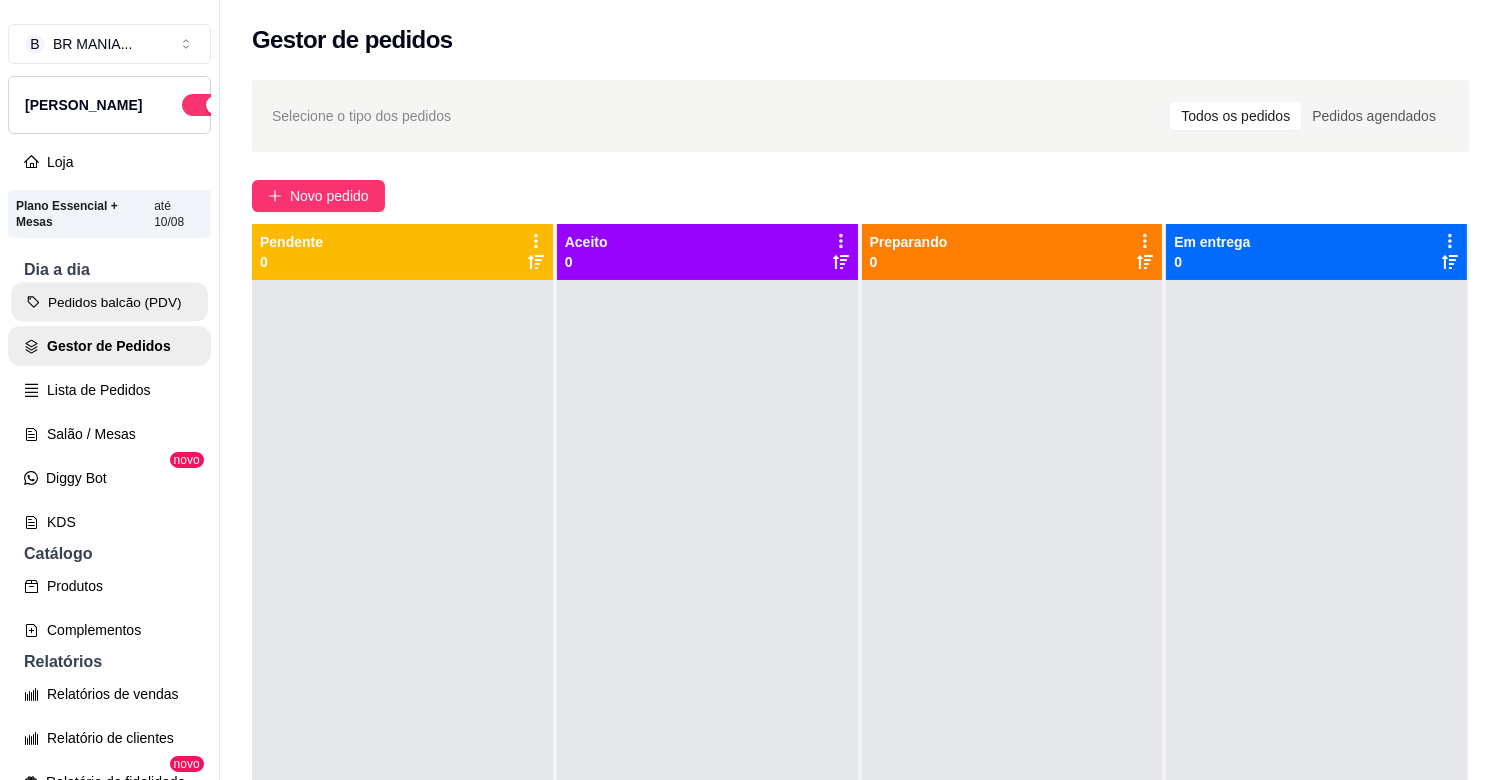 click on "Pedidos balcão (PDV)" at bounding box center [109, 302] 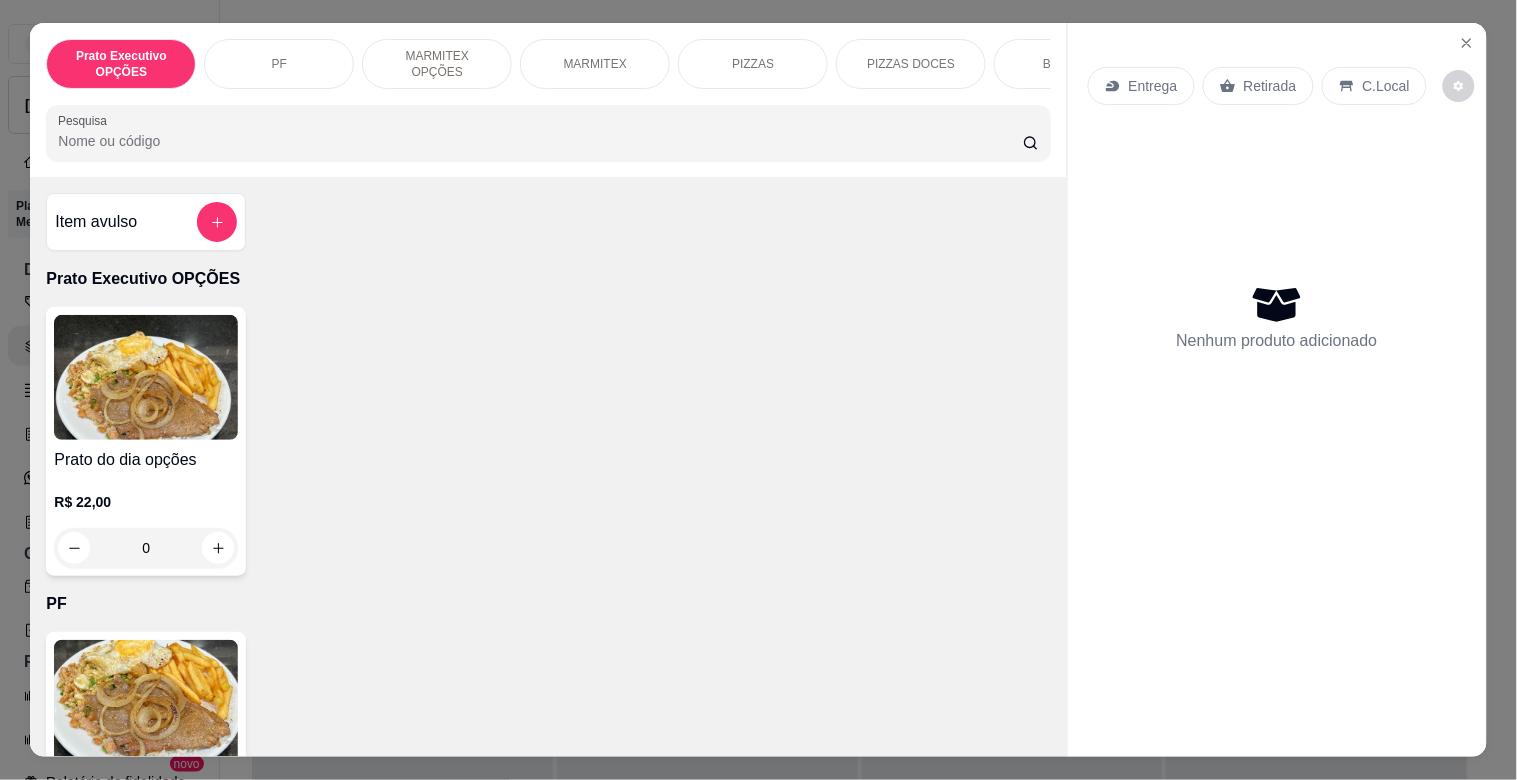 drag, startPoint x: 358, startPoint y: 110, endPoint x: 352, endPoint y: 137, distance: 27.658634 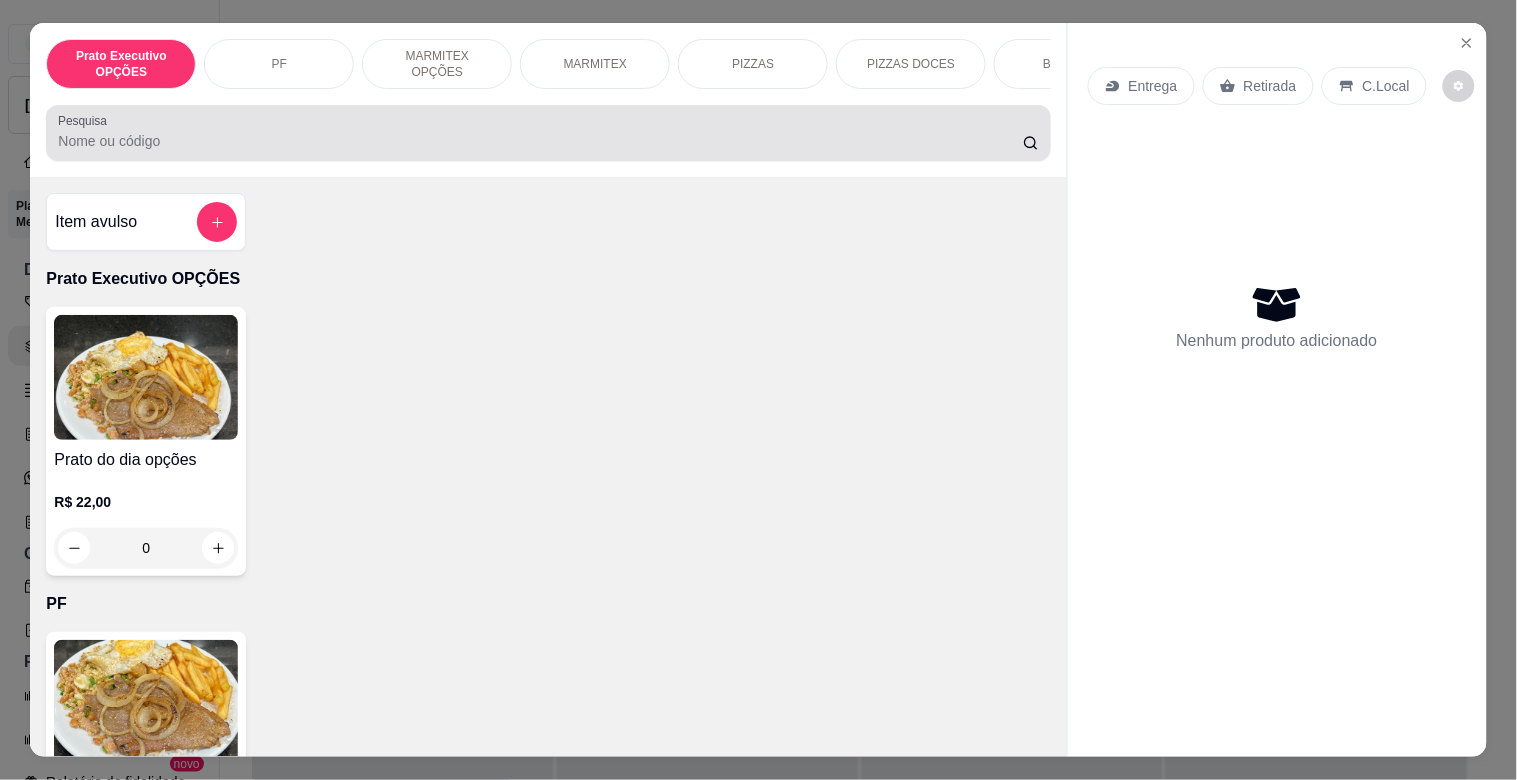 click at bounding box center [548, 133] 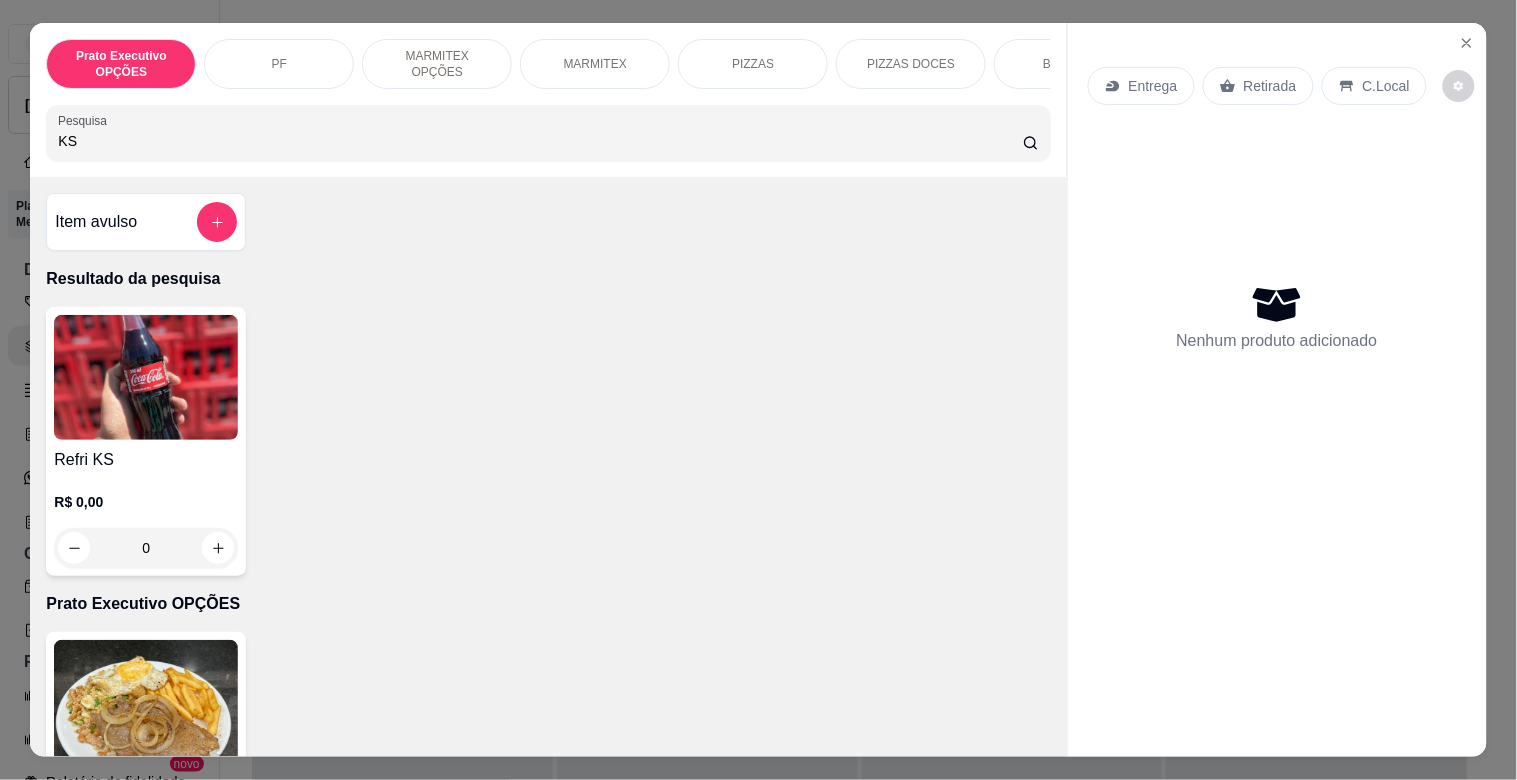 click at bounding box center (146, 377) 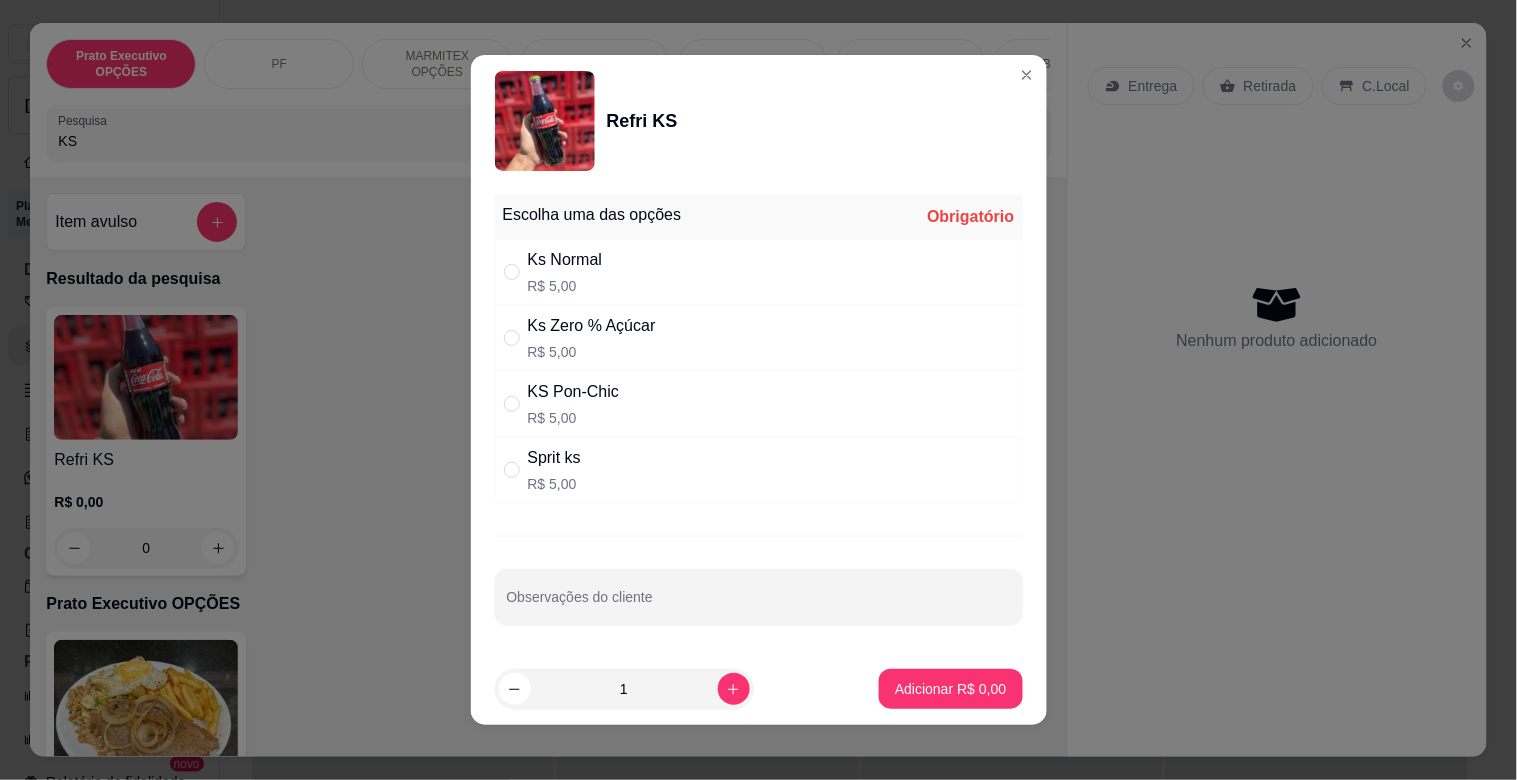 click on "Ks Zero % Açúcar  R$ 5,00" at bounding box center [759, 338] 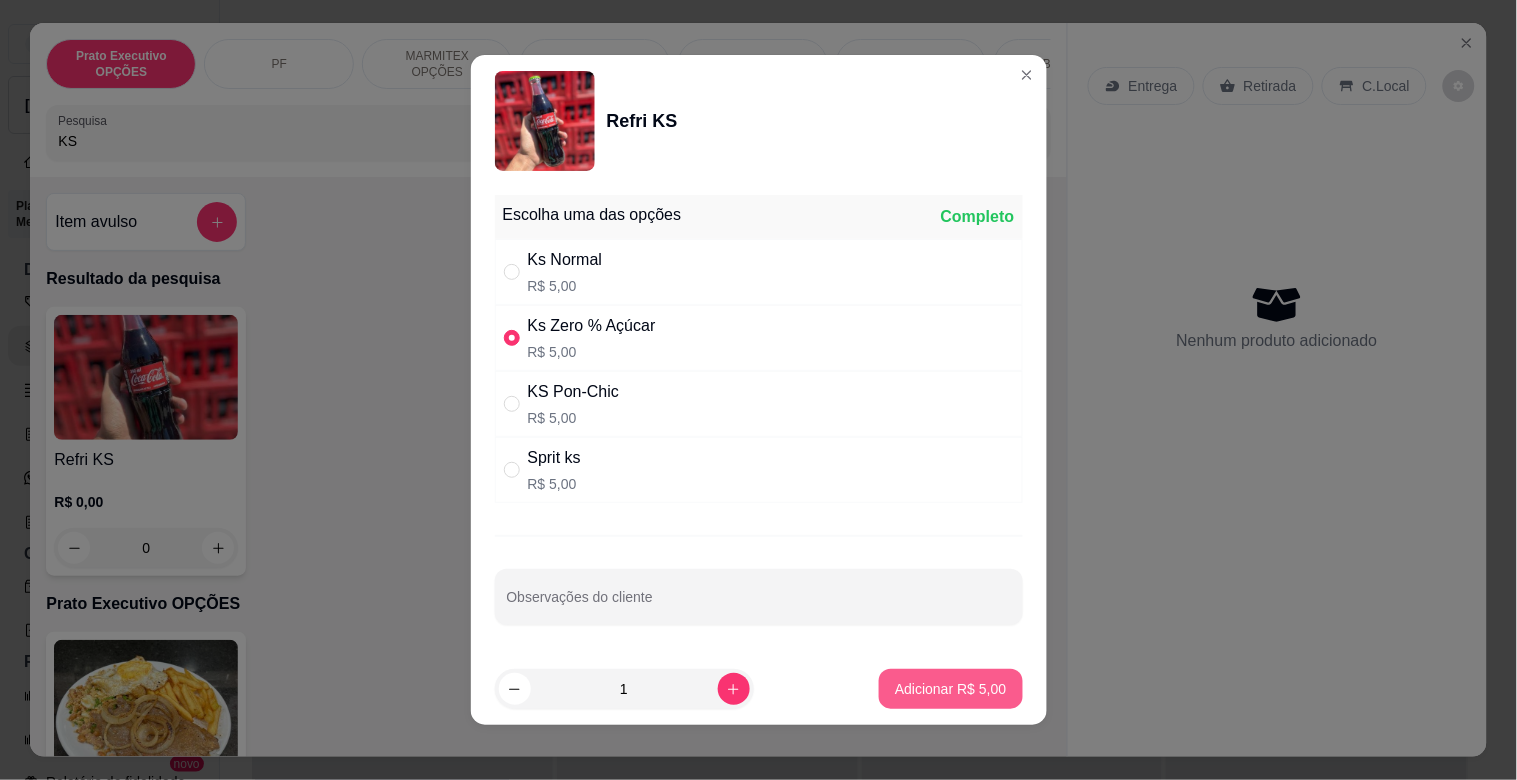 click on "Adicionar   R$ 5,00" at bounding box center (950, 689) 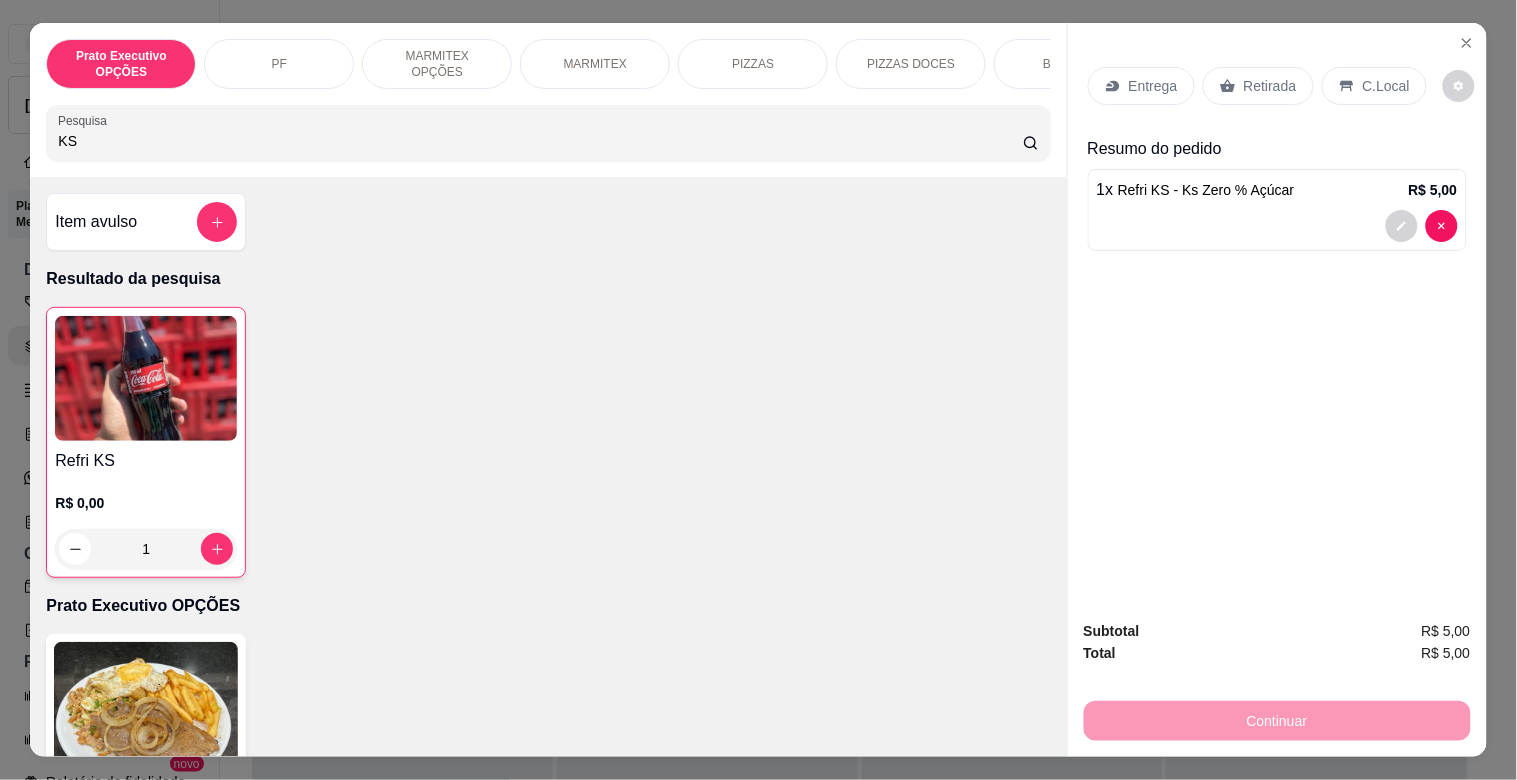 click on "Retirada" at bounding box center (1270, 86) 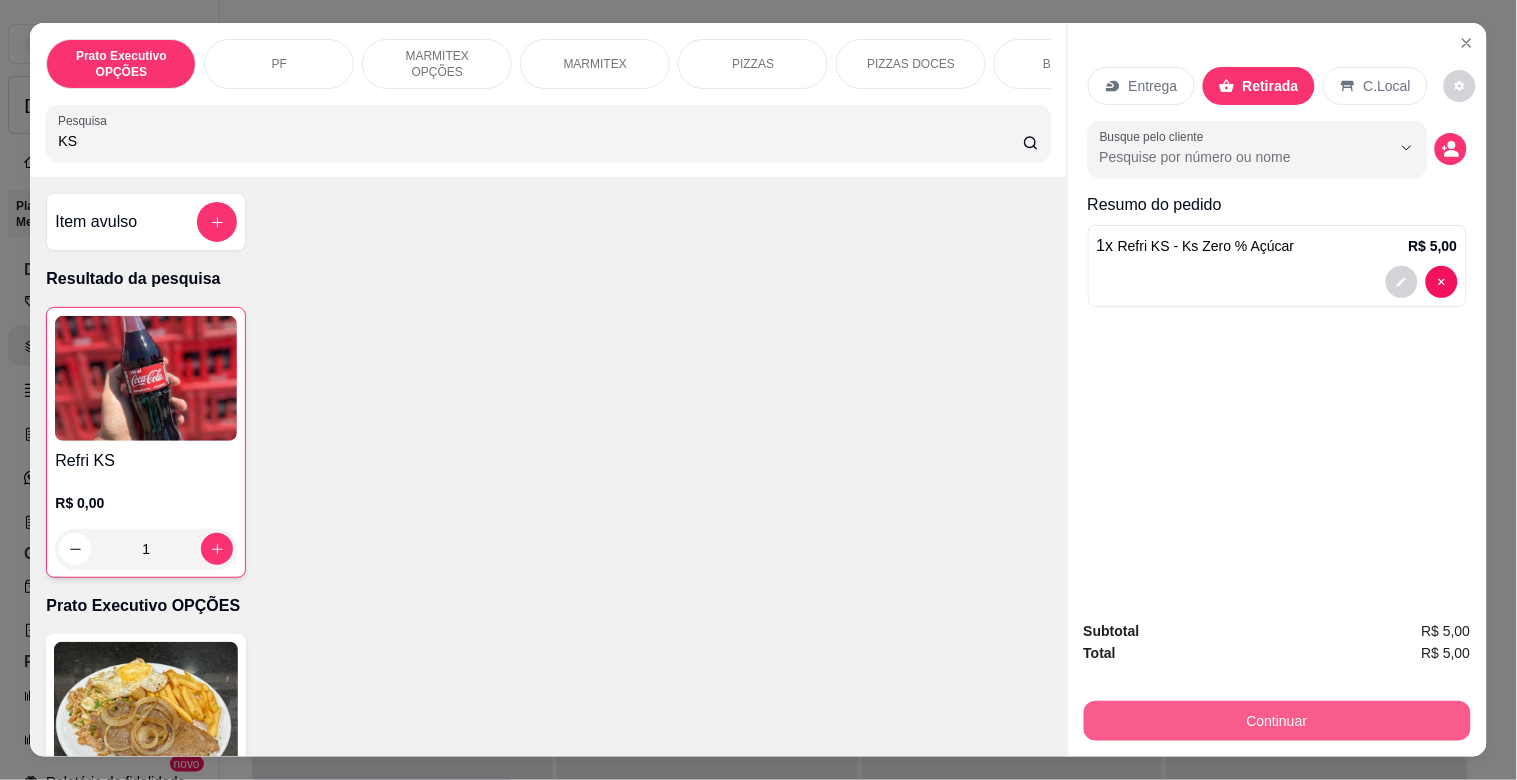 click on "Continuar" at bounding box center (1277, 721) 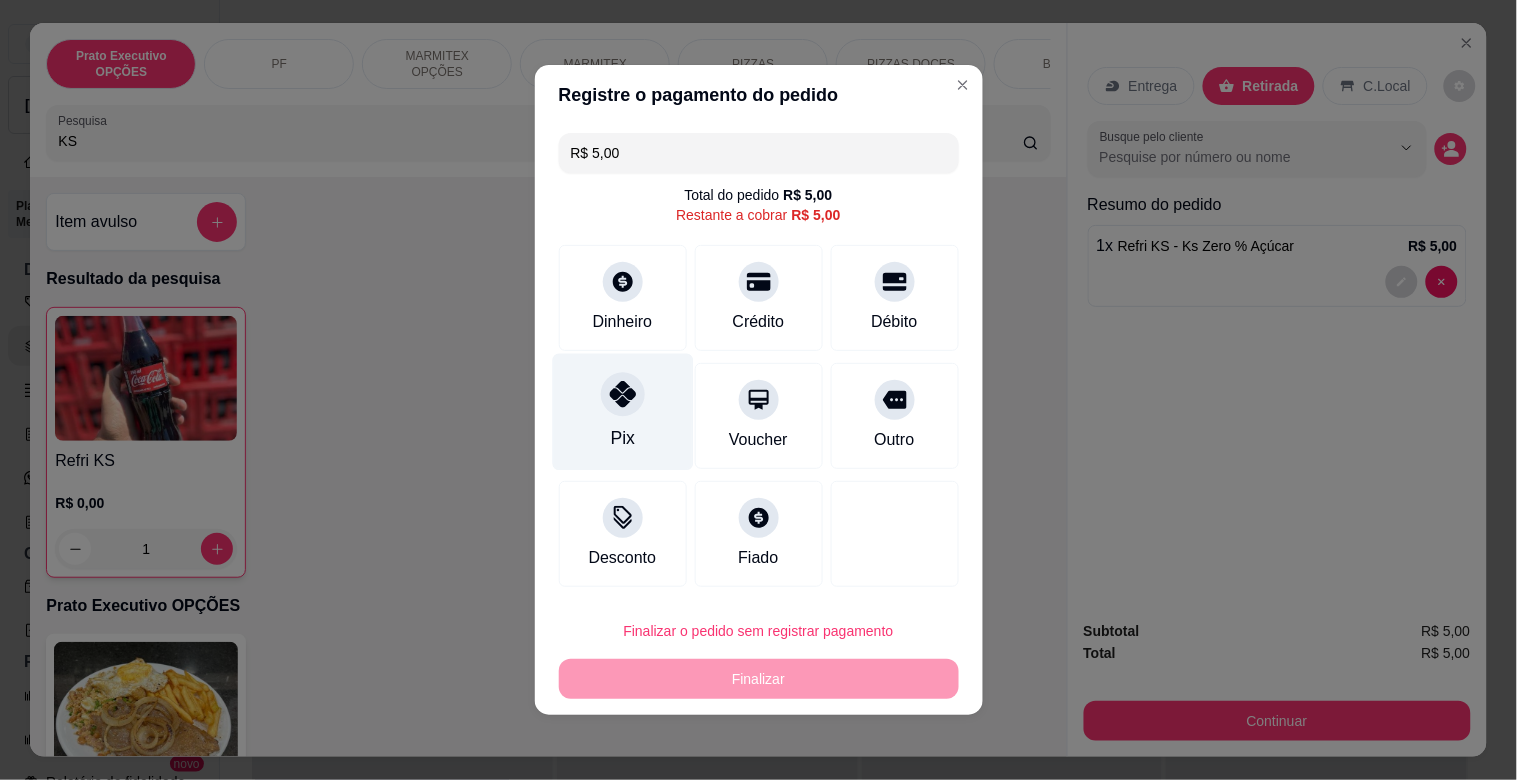 click on "Pix" at bounding box center [622, 412] 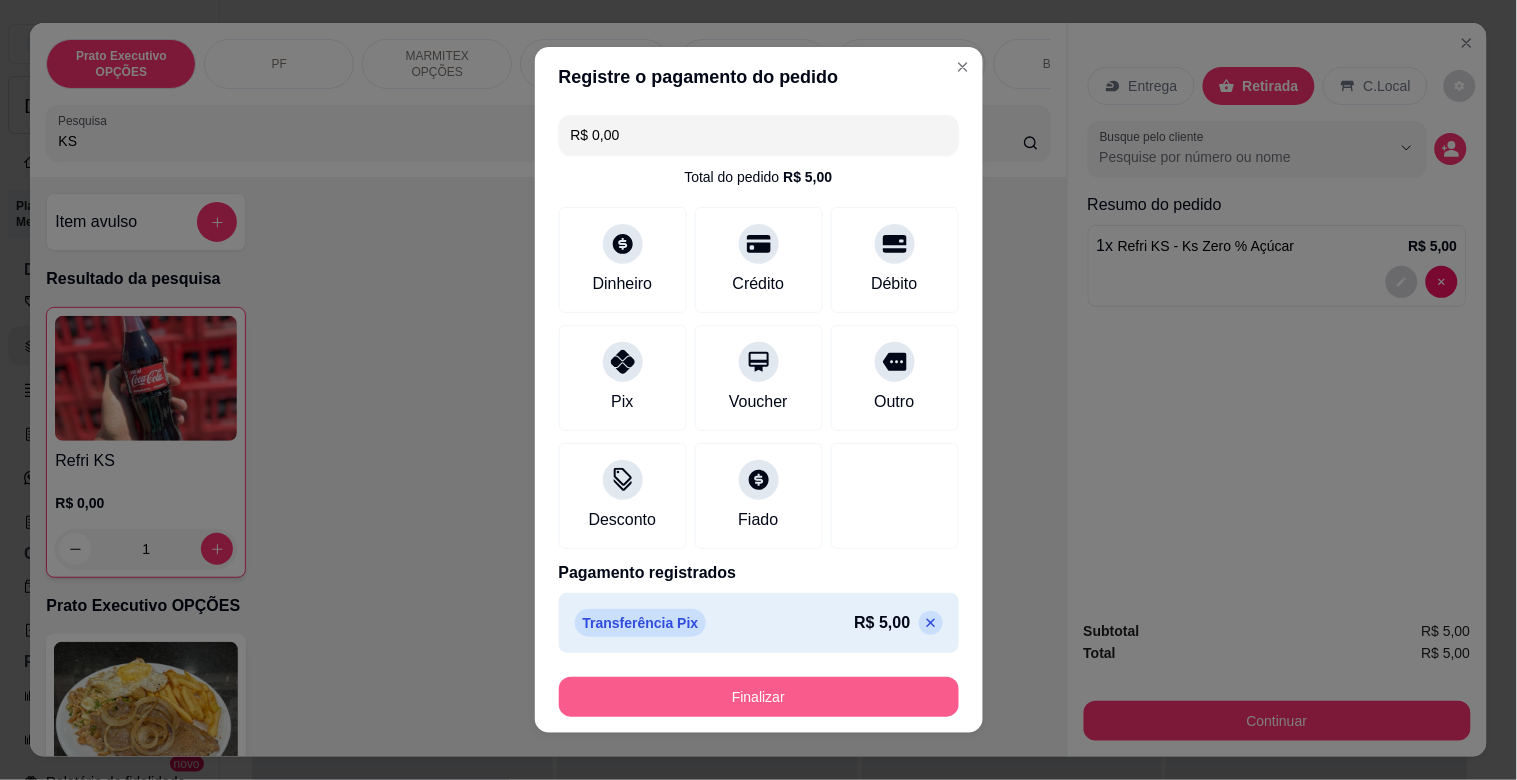 click on "Finalizar" at bounding box center [759, 697] 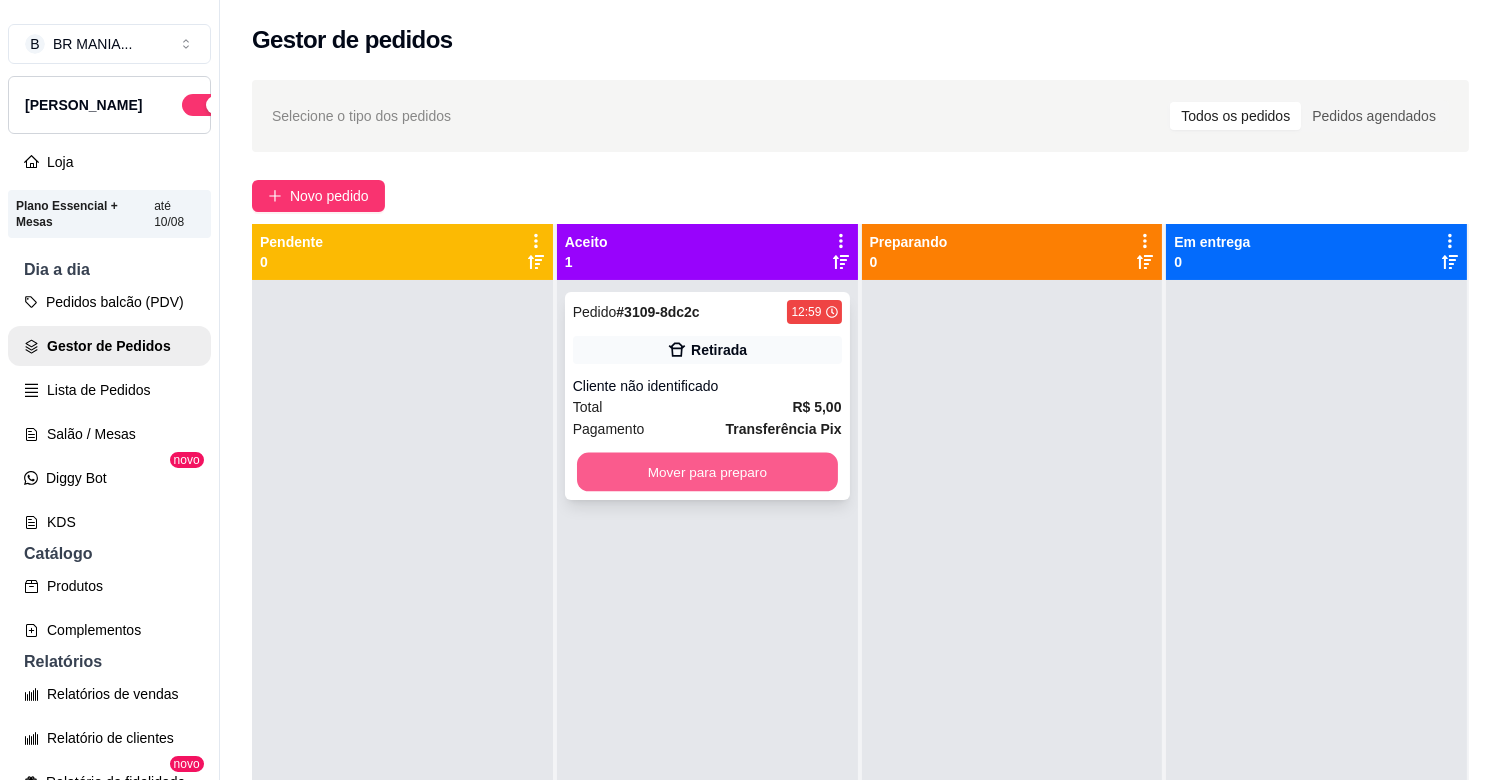 click on "Mover para preparo" at bounding box center (707, 472) 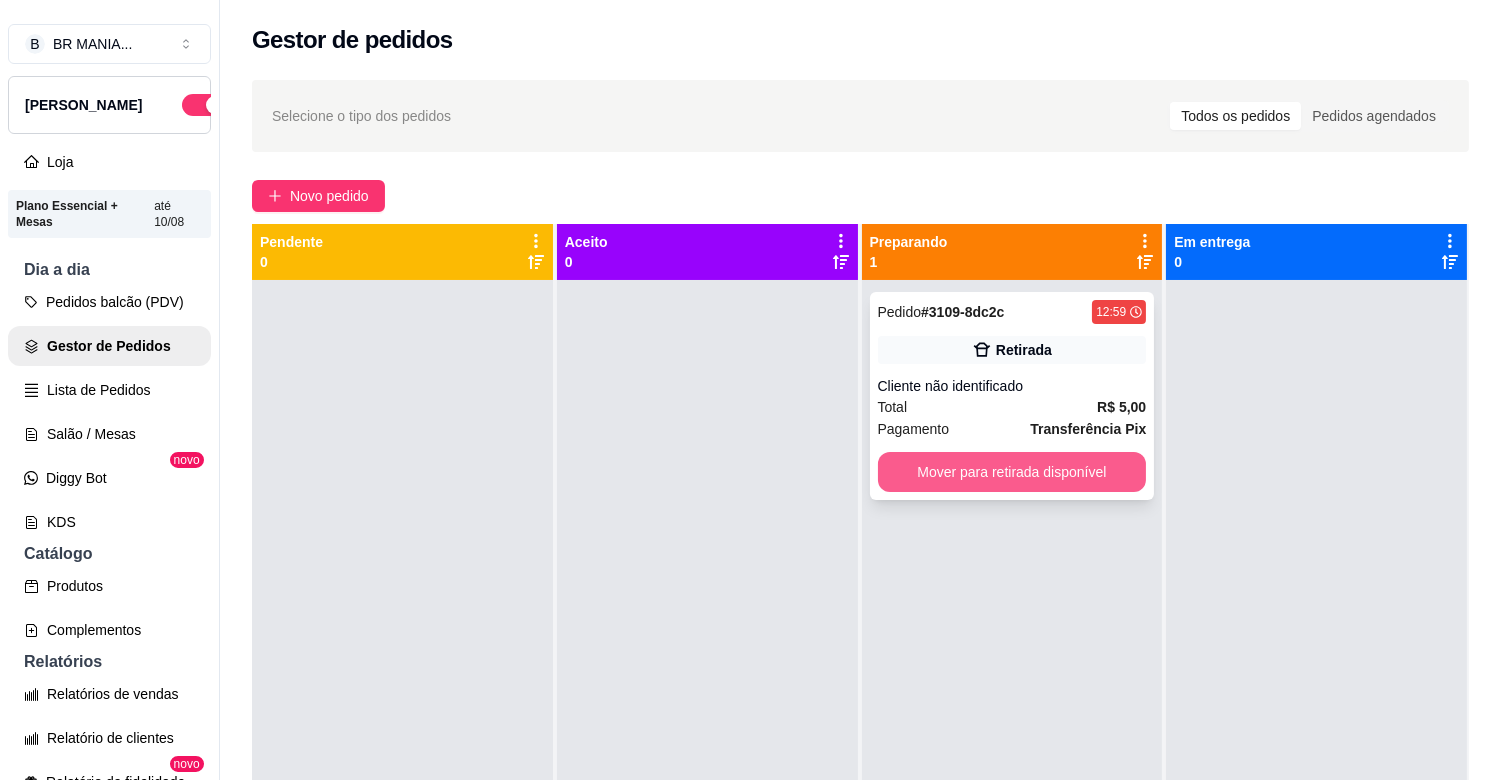 click on "Mover para retirada disponível" at bounding box center (1012, 472) 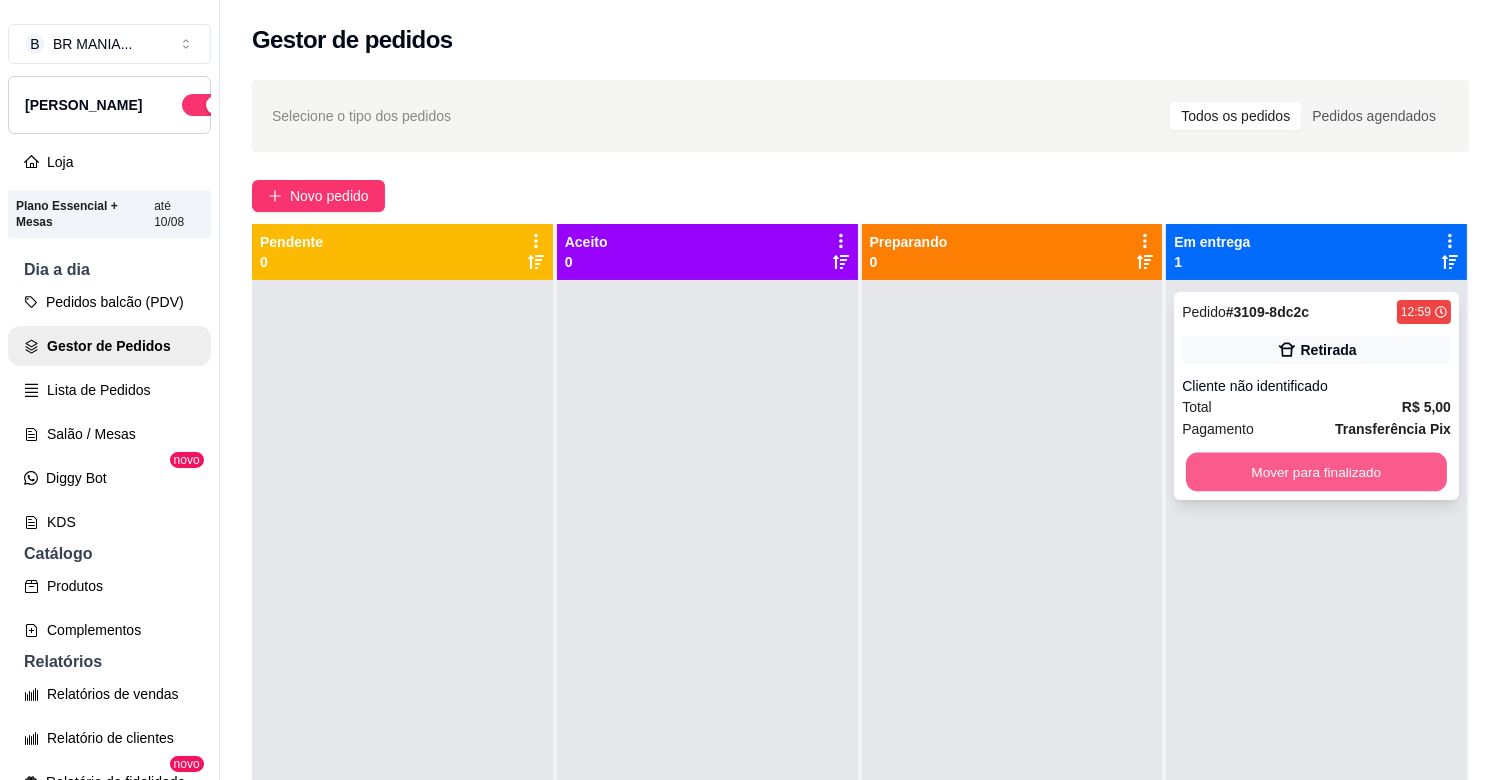 click on "Mover para finalizado" at bounding box center [1316, 472] 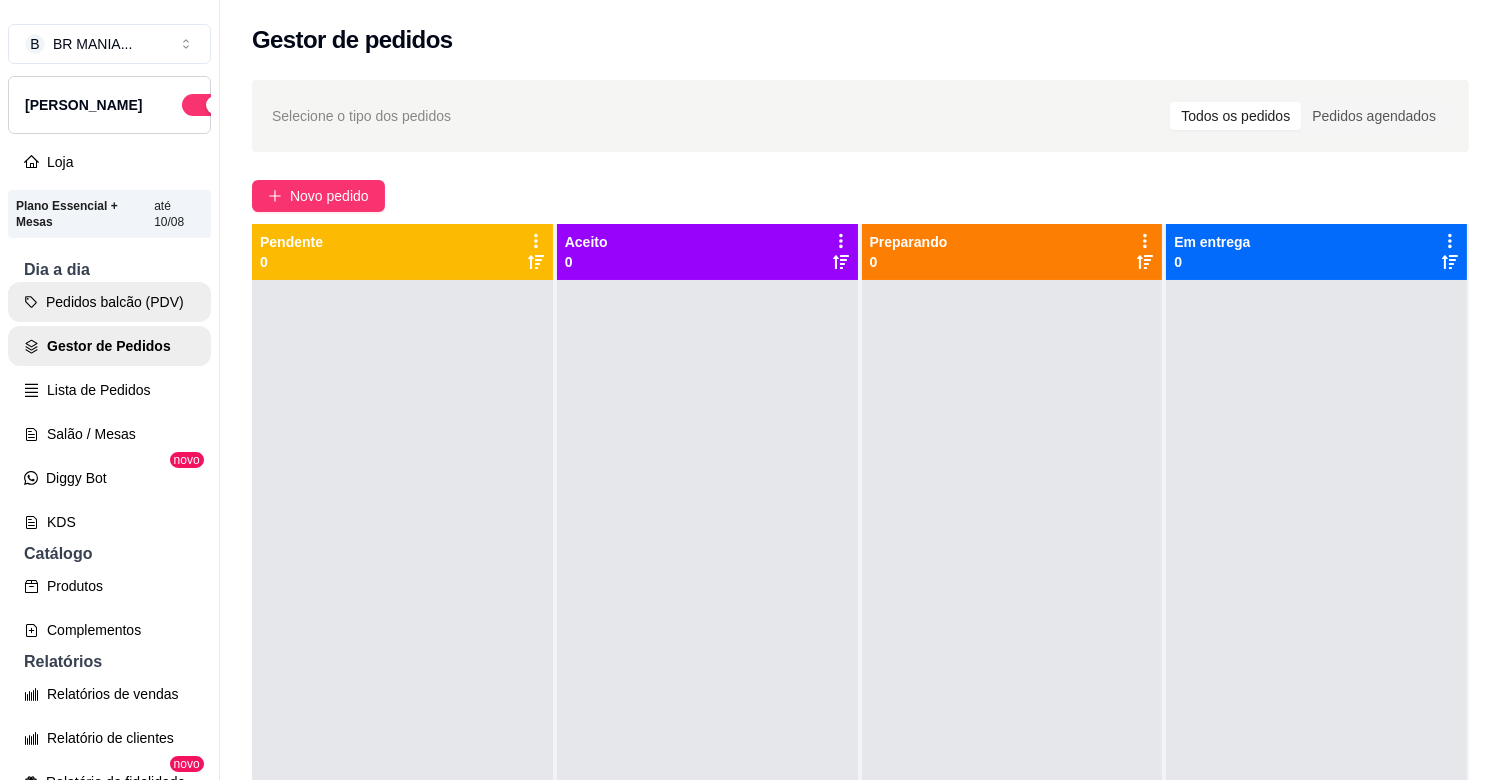 click on "Pedidos balcão (PDV)" at bounding box center [109, 302] 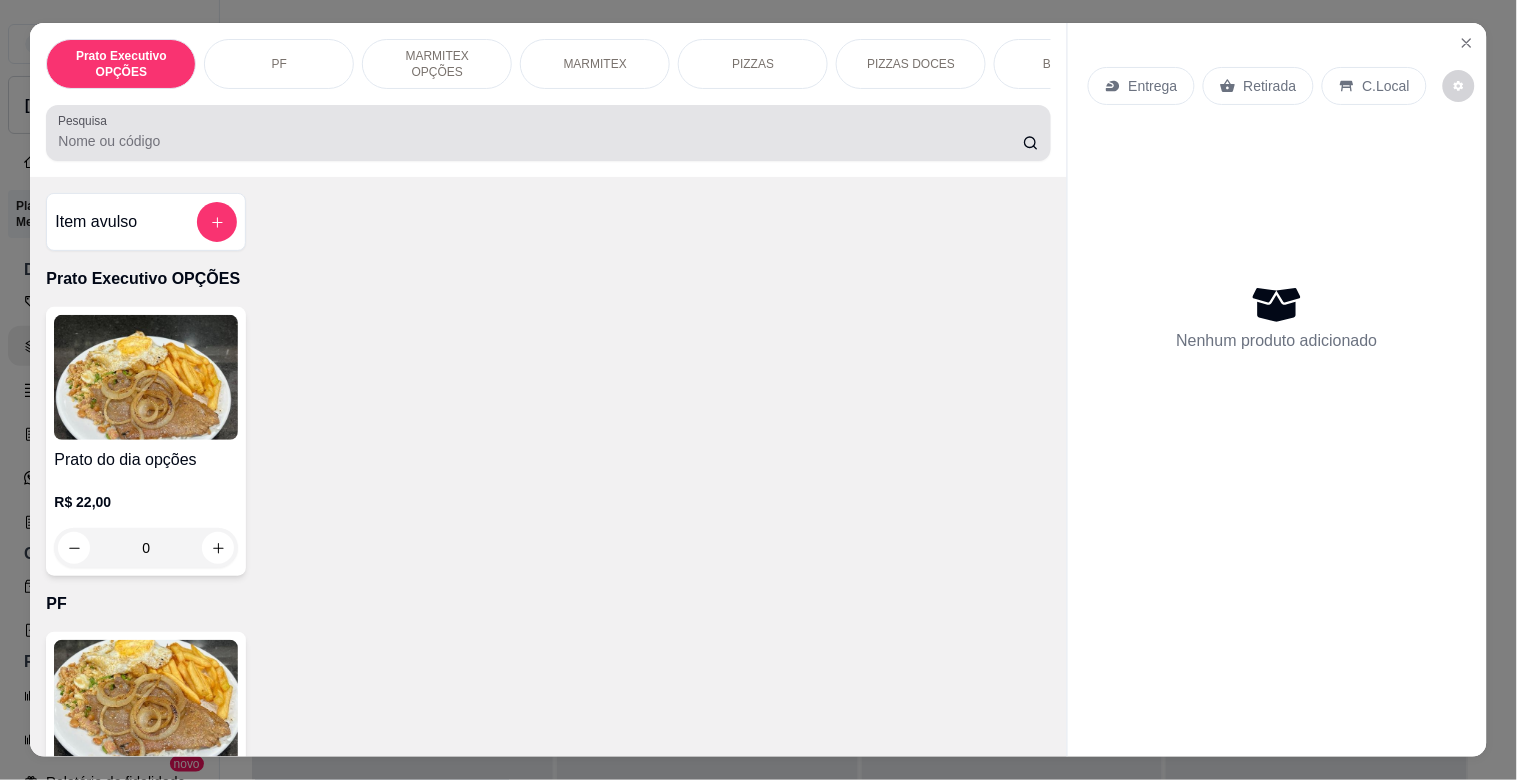 click on "Pesquisa" at bounding box center [540, 141] 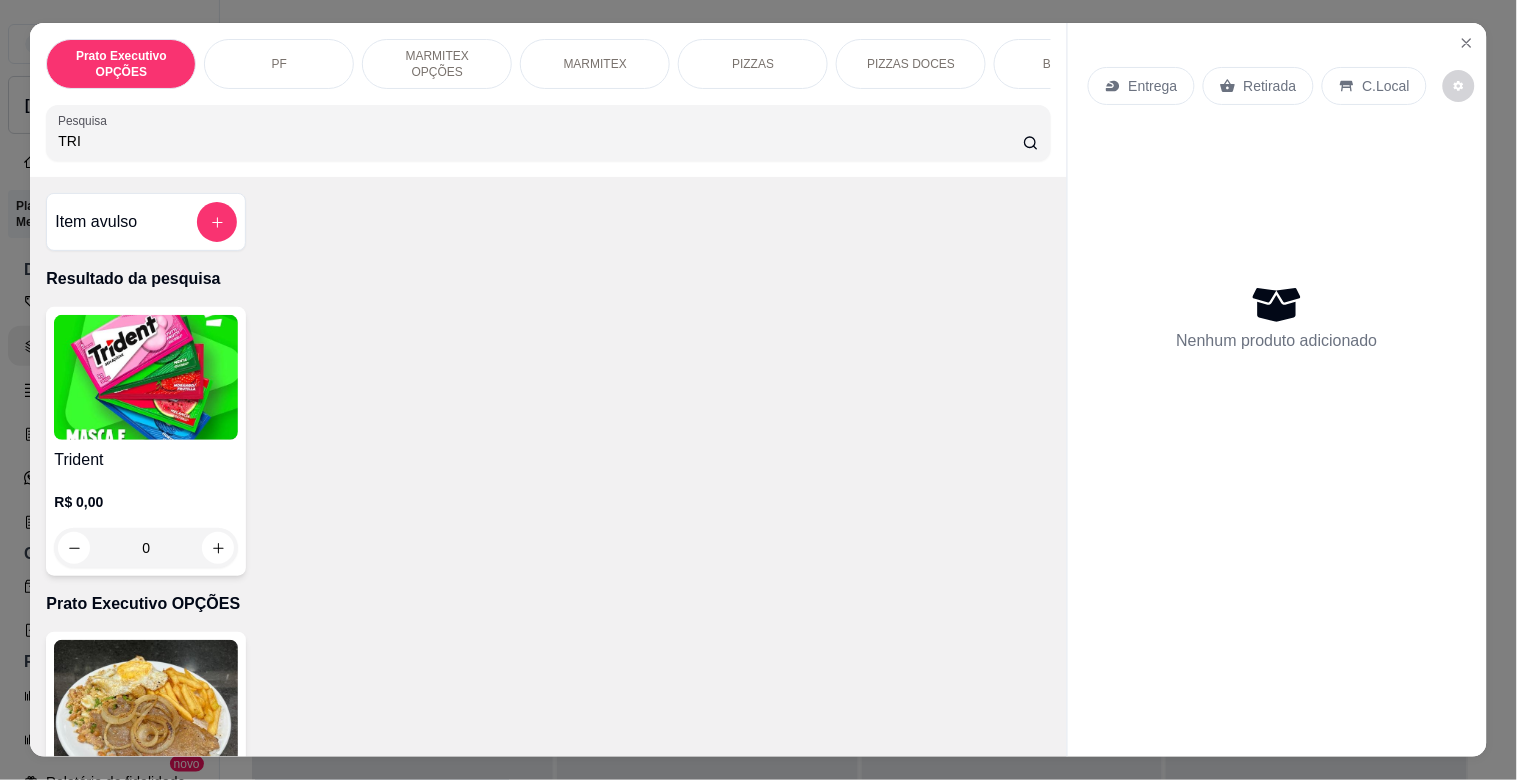 click at bounding box center (146, 377) 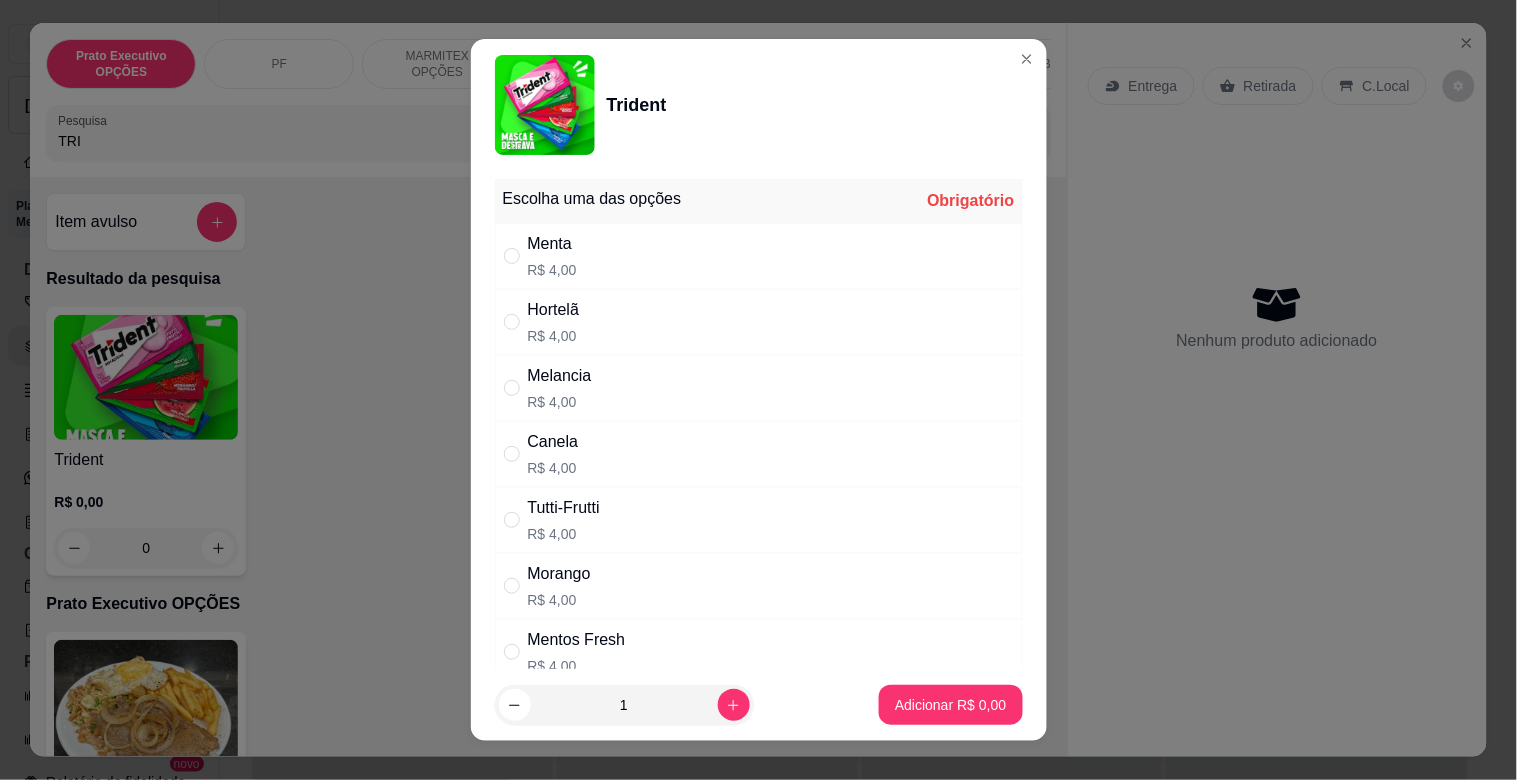 click on "R$ 4,00" at bounding box center [552, 270] 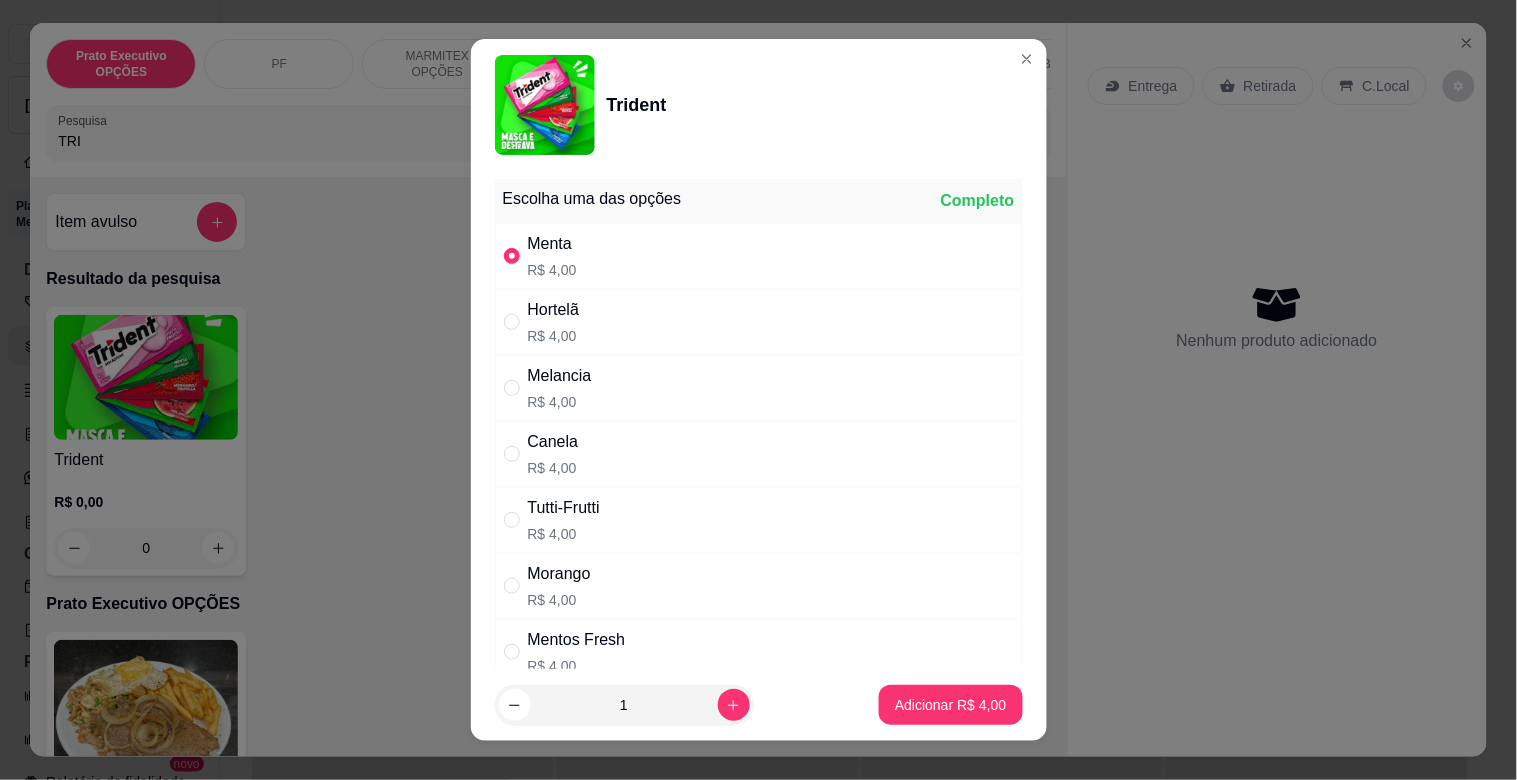 drag, startPoint x: 567, startPoint y: 373, endPoint x: 578, endPoint y: 382, distance: 14.21267 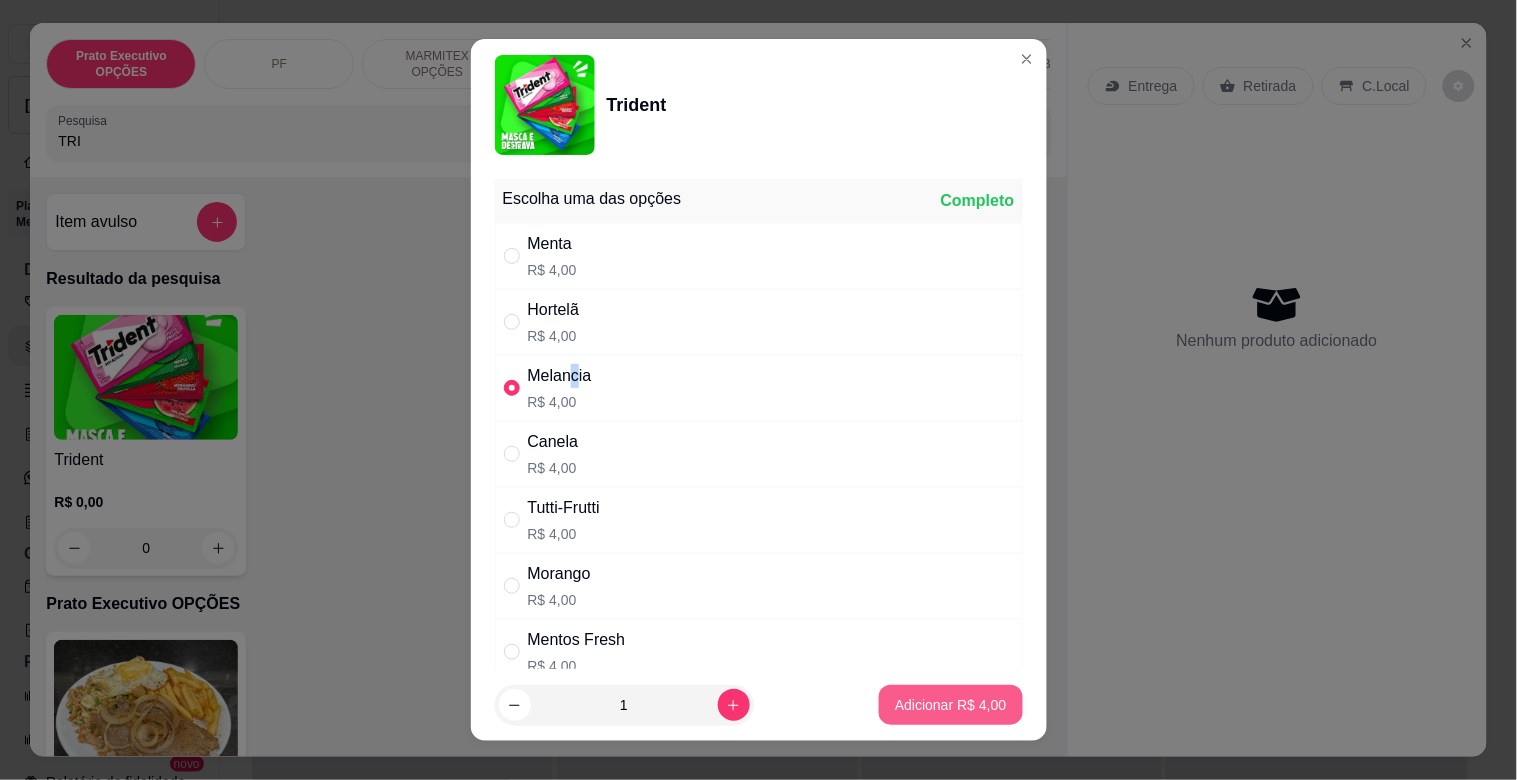 click on "Adicionar   R$ 4,00" at bounding box center (950, 705) 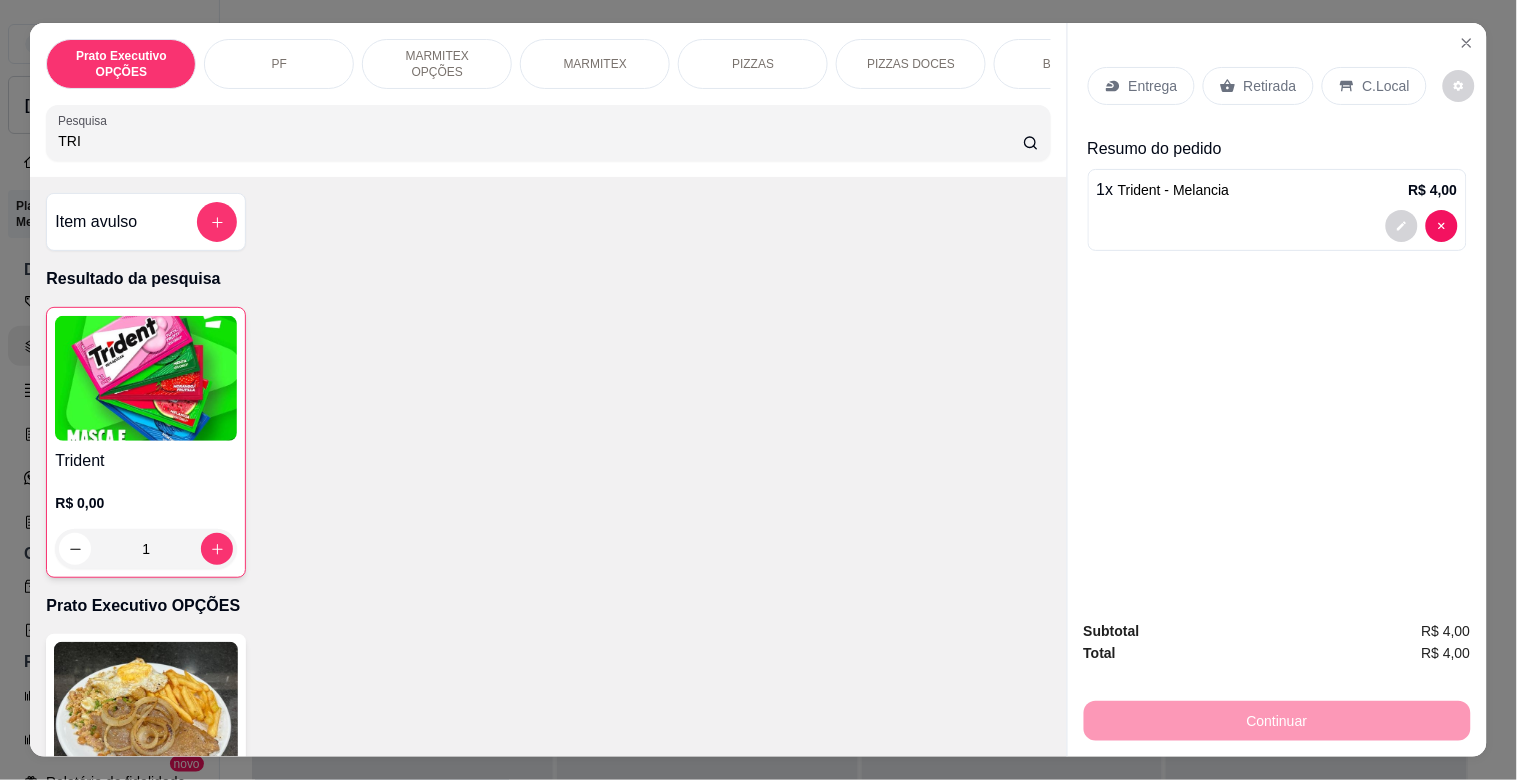 click on "TRI" at bounding box center [540, 141] 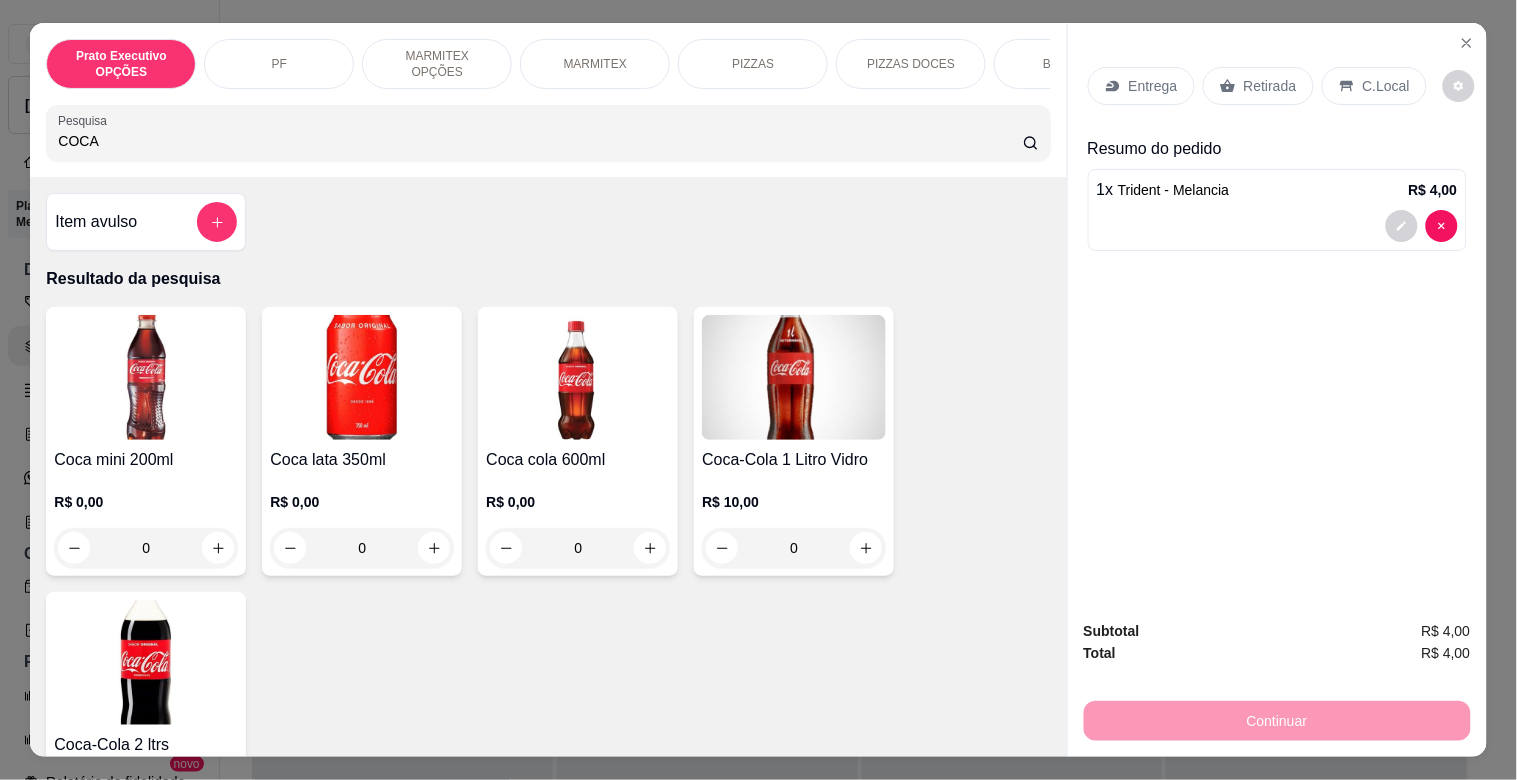 click on "Coca mini 200ml    R$ 0,00 0" at bounding box center (146, 441) 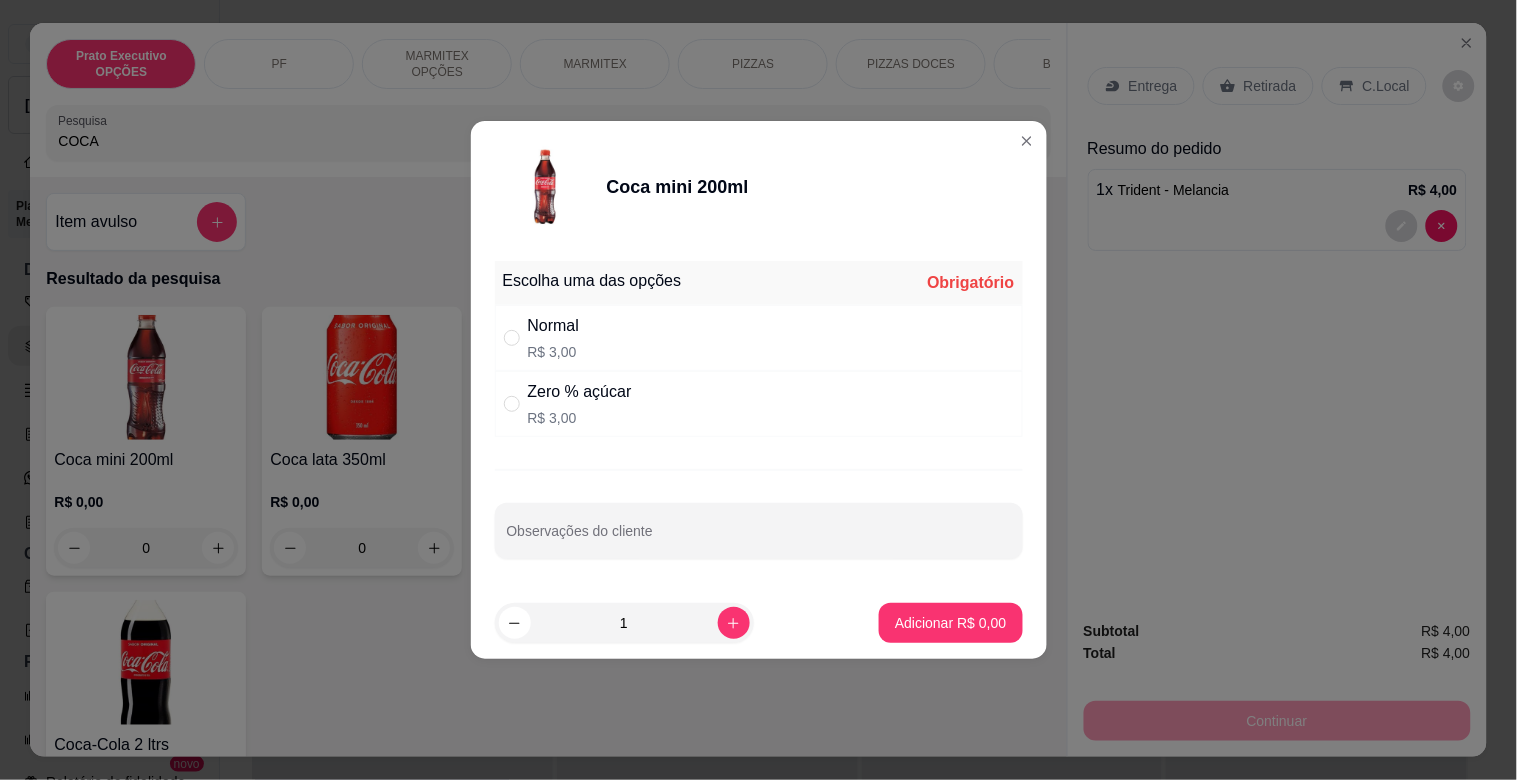 drag, startPoint x: 645, startPoint y: 384, endPoint x: 817, endPoint y: 471, distance: 192.75113 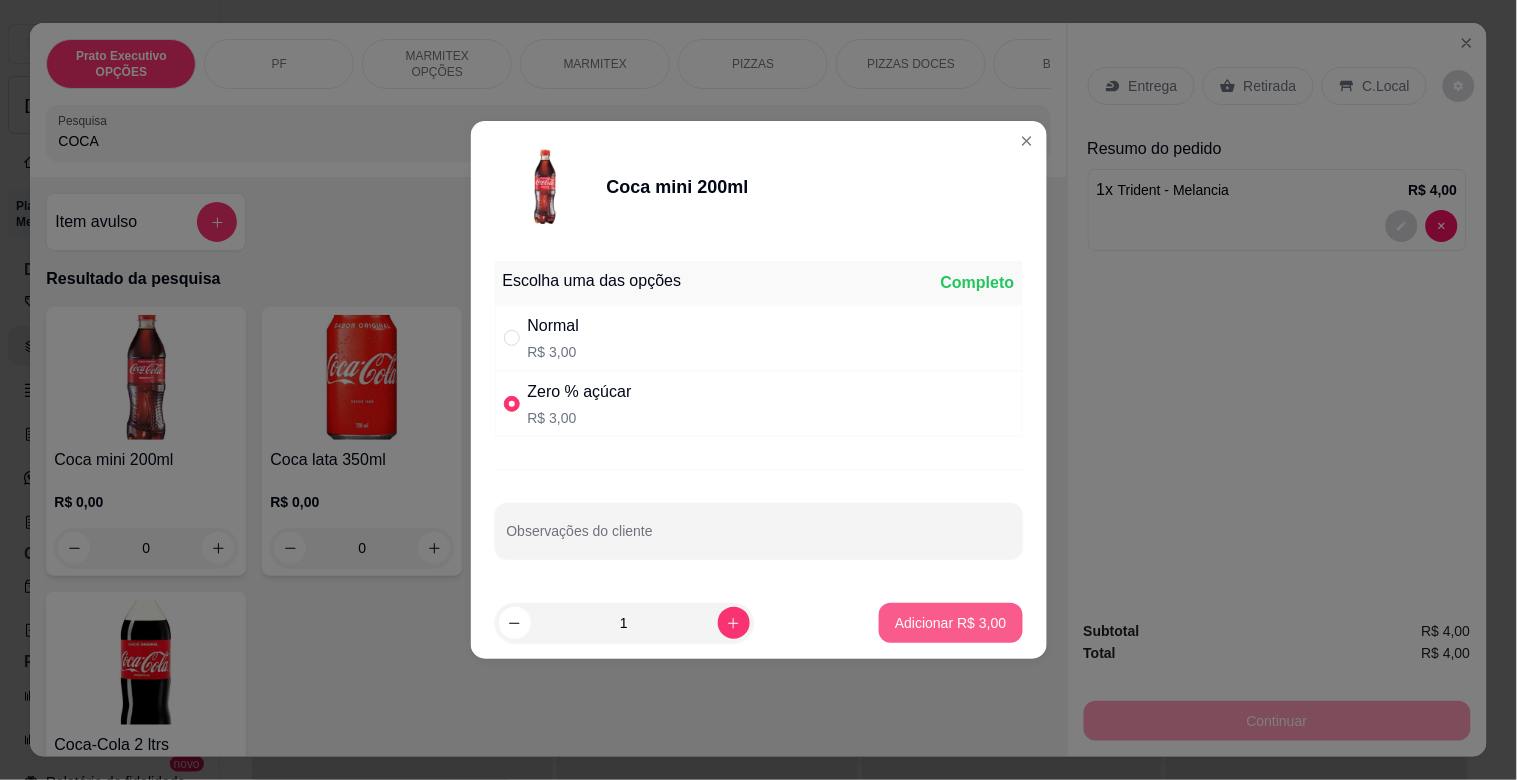 click on "Adicionar   R$ 3,00" at bounding box center [950, 623] 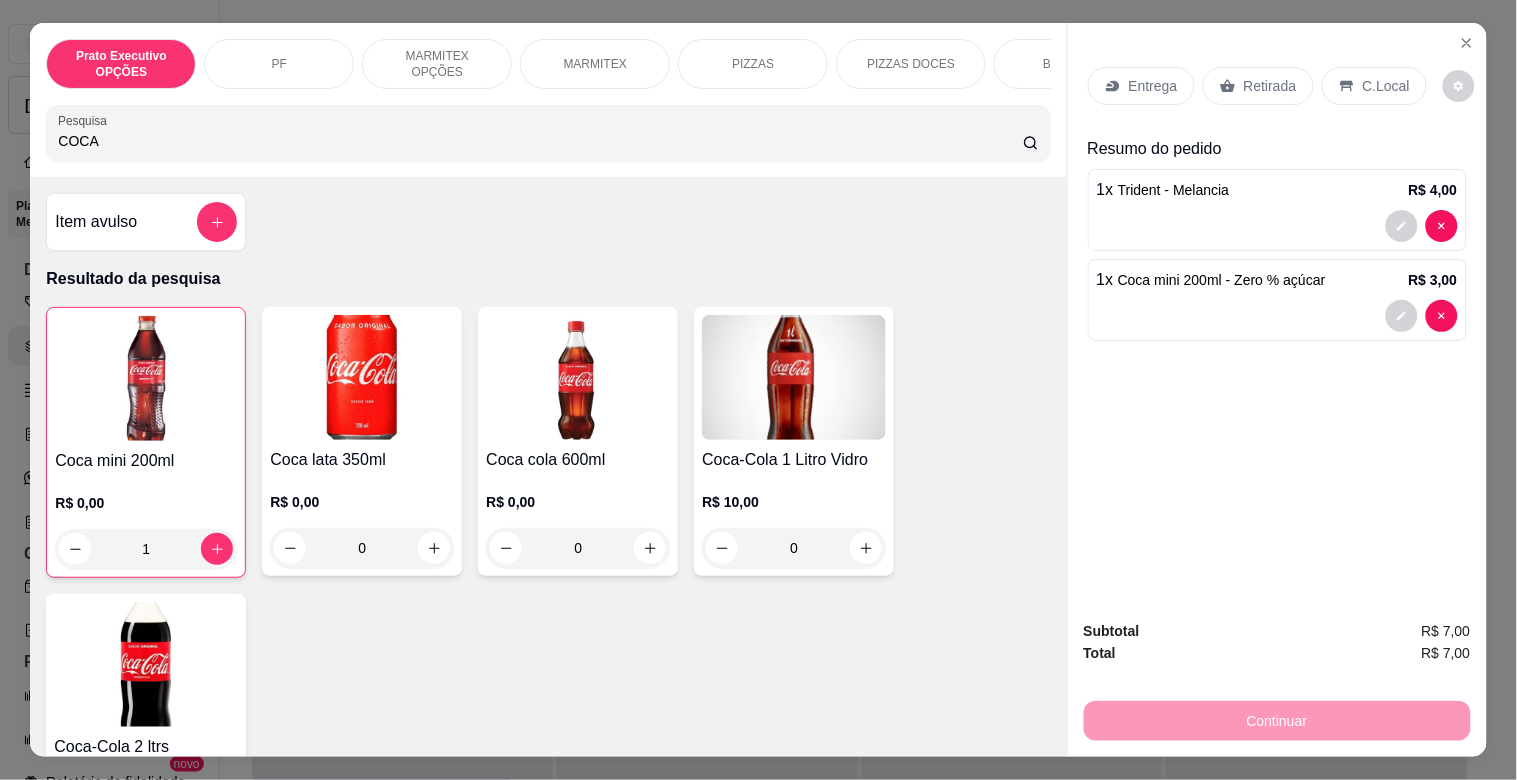 click on "Retirada" at bounding box center (1258, 86) 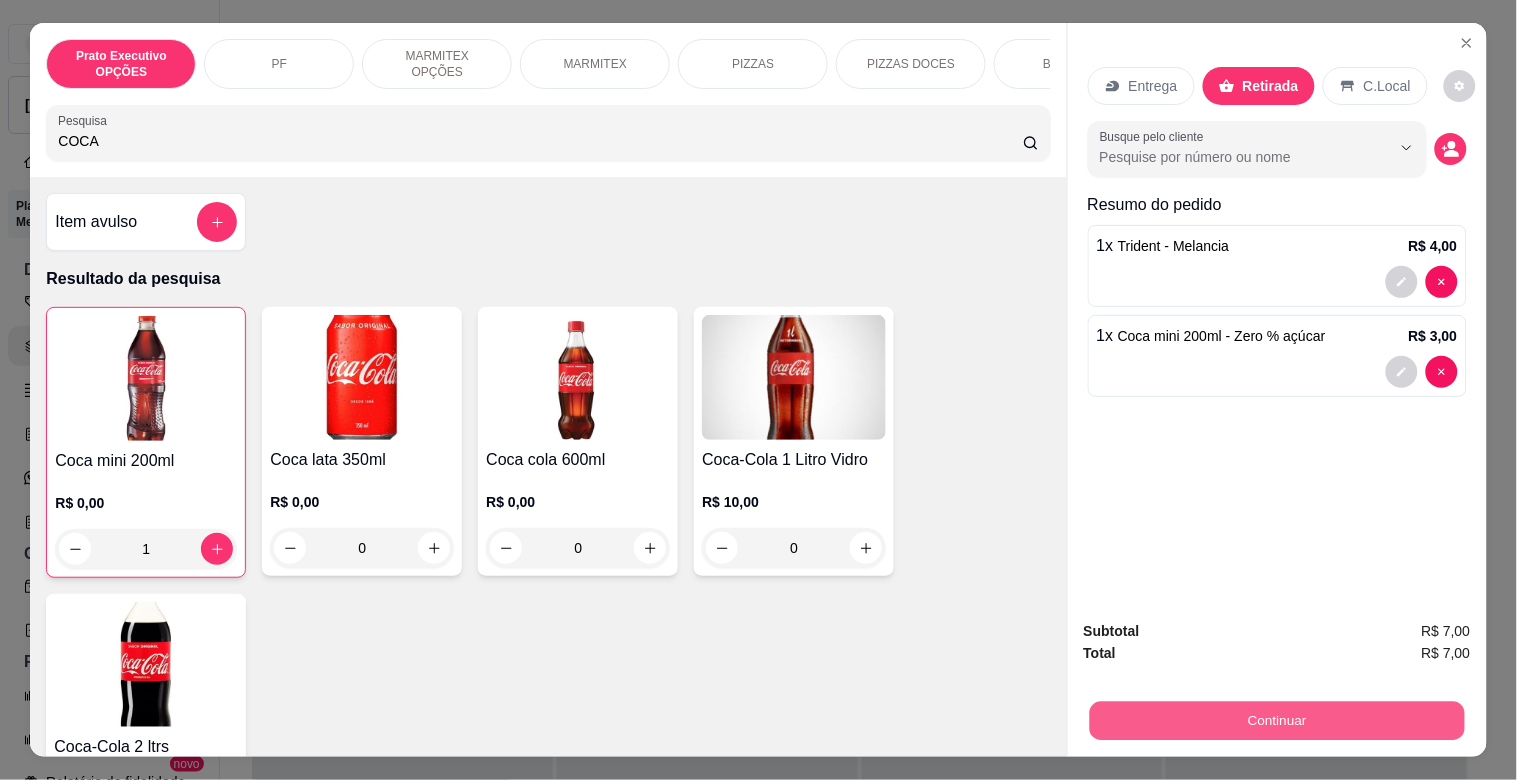 click on "Continuar" at bounding box center (1276, 720) 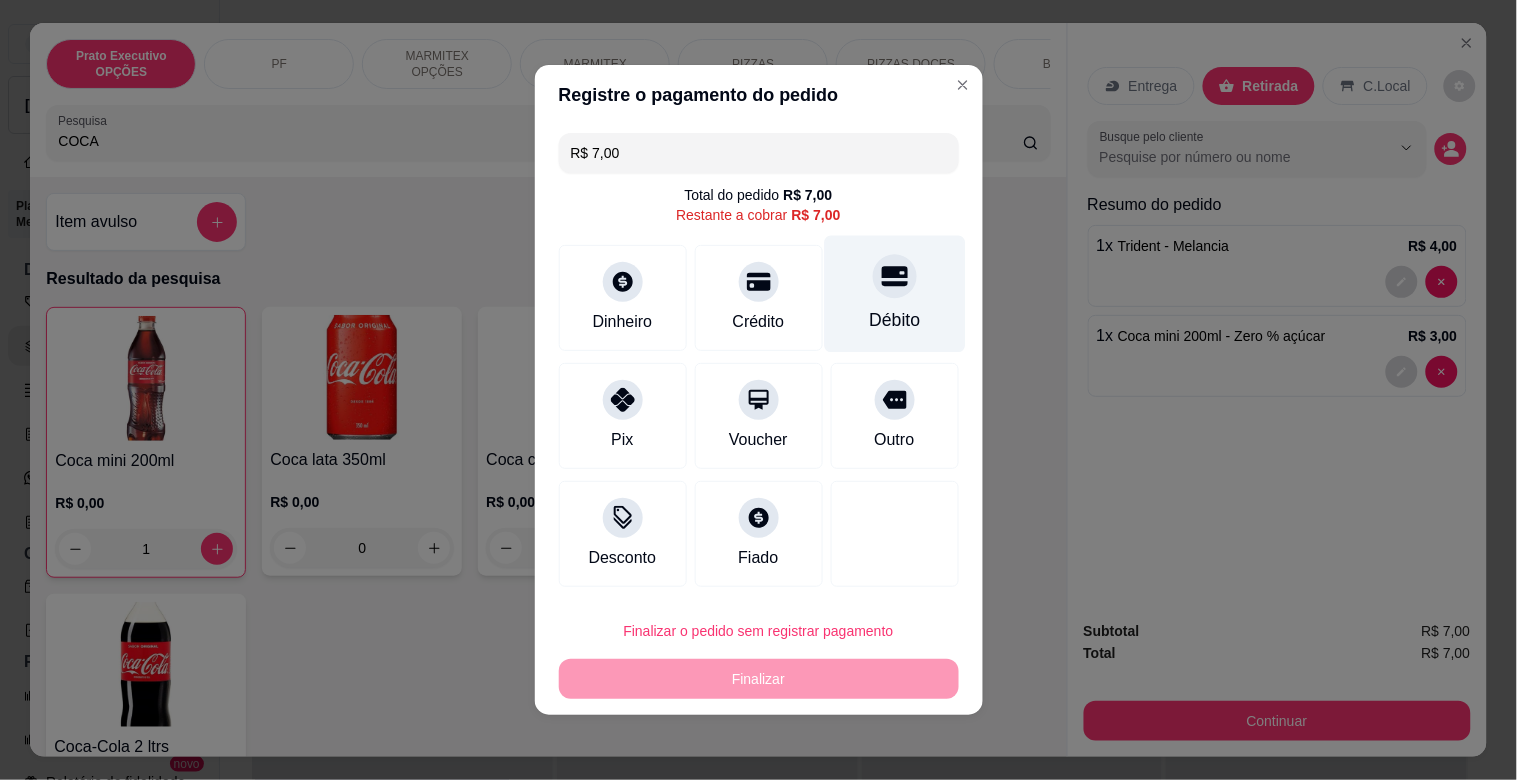 drag, startPoint x: 767, startPoint y: 293, endPoint x: 821, endPoint y: 298, distance: 54.230988 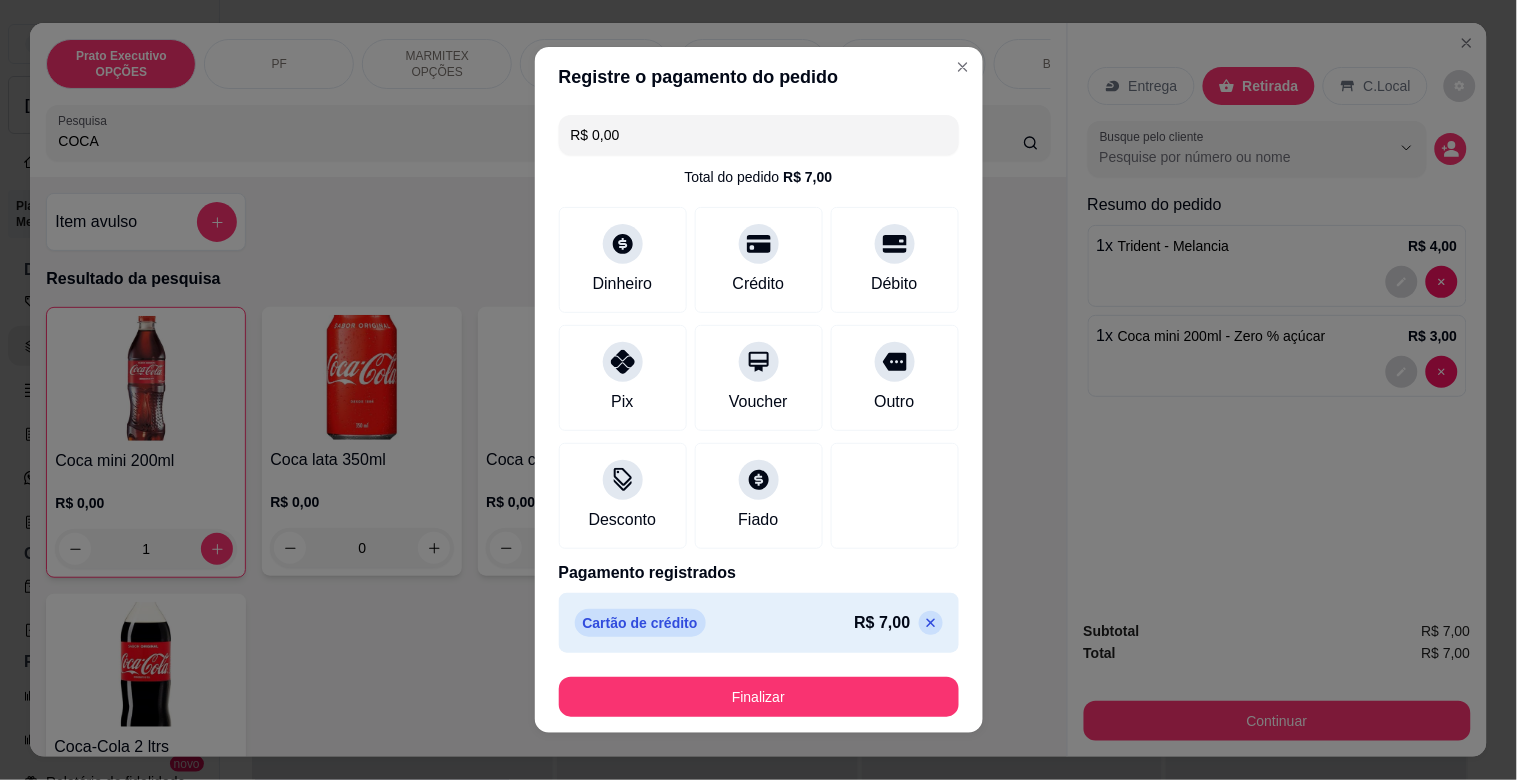 click 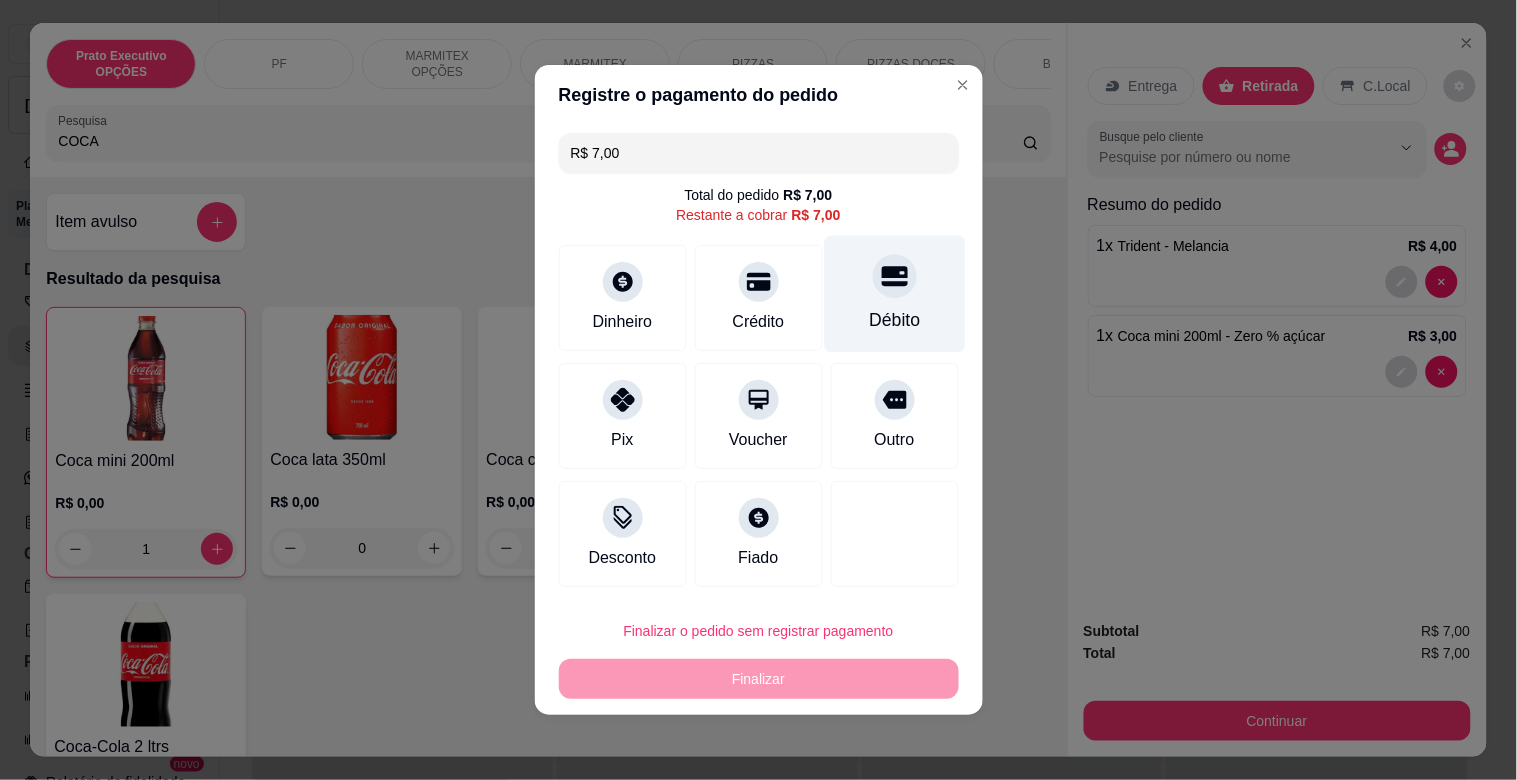 click on "Débito" at bounding box center (894, 294) 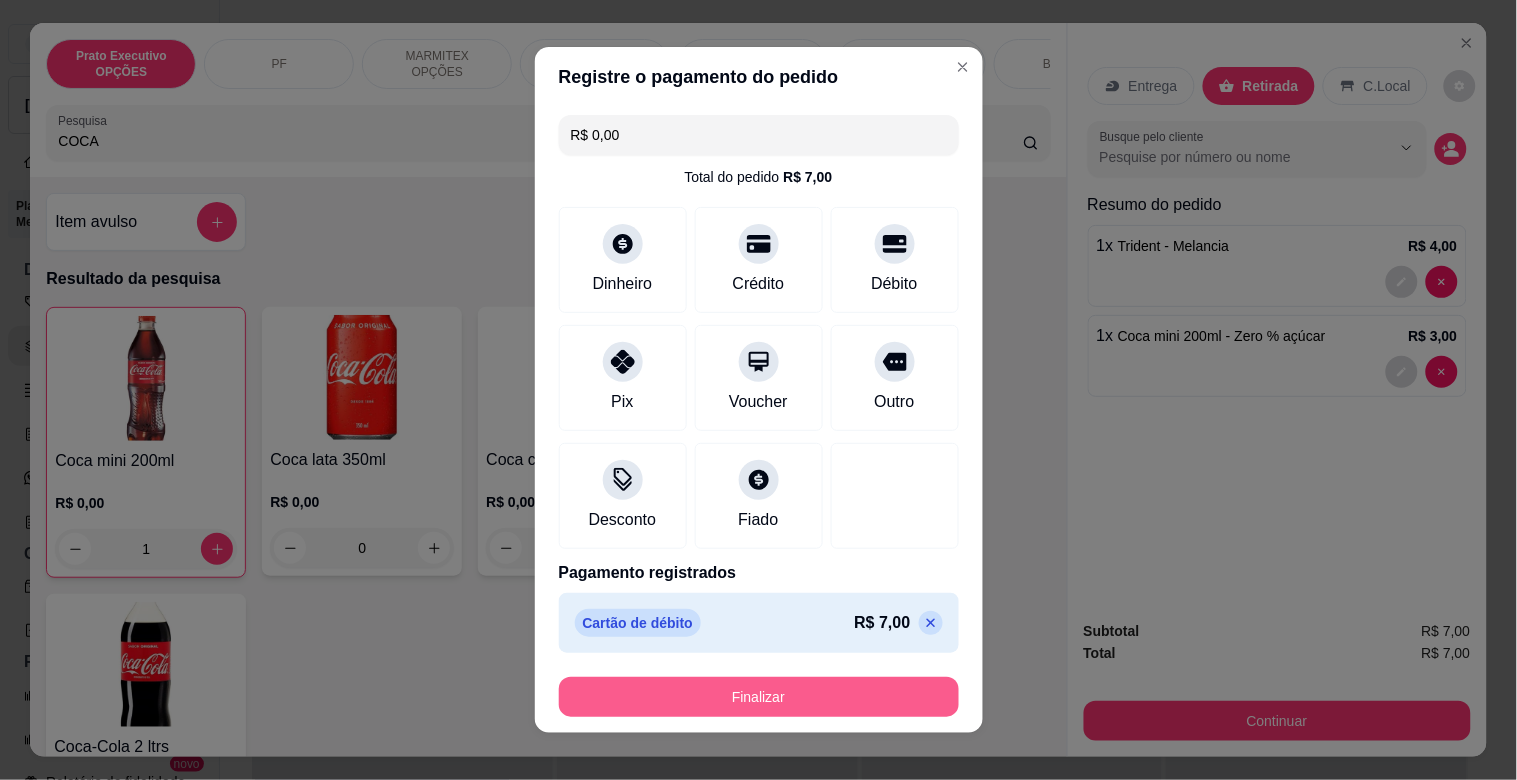 click on "Finalizar" at bounding box center [759, 697] 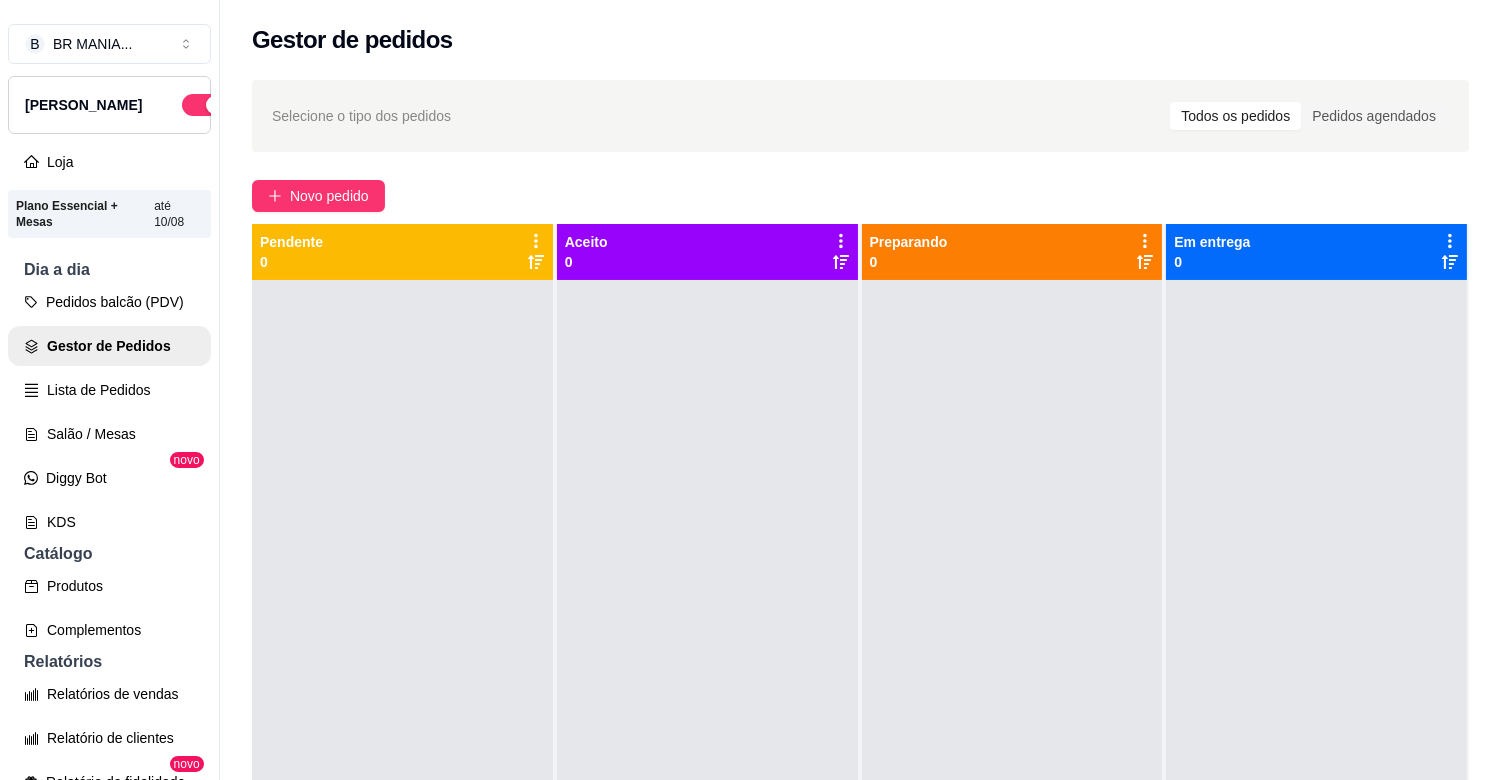 click on "Selecione o tipo dos pedidos Todos os pedidos Pedidos agendados Novo pedido Pendente 0 Aceito 0 Preparando 0 Em entrega 0" at bounding box center (860, 548) 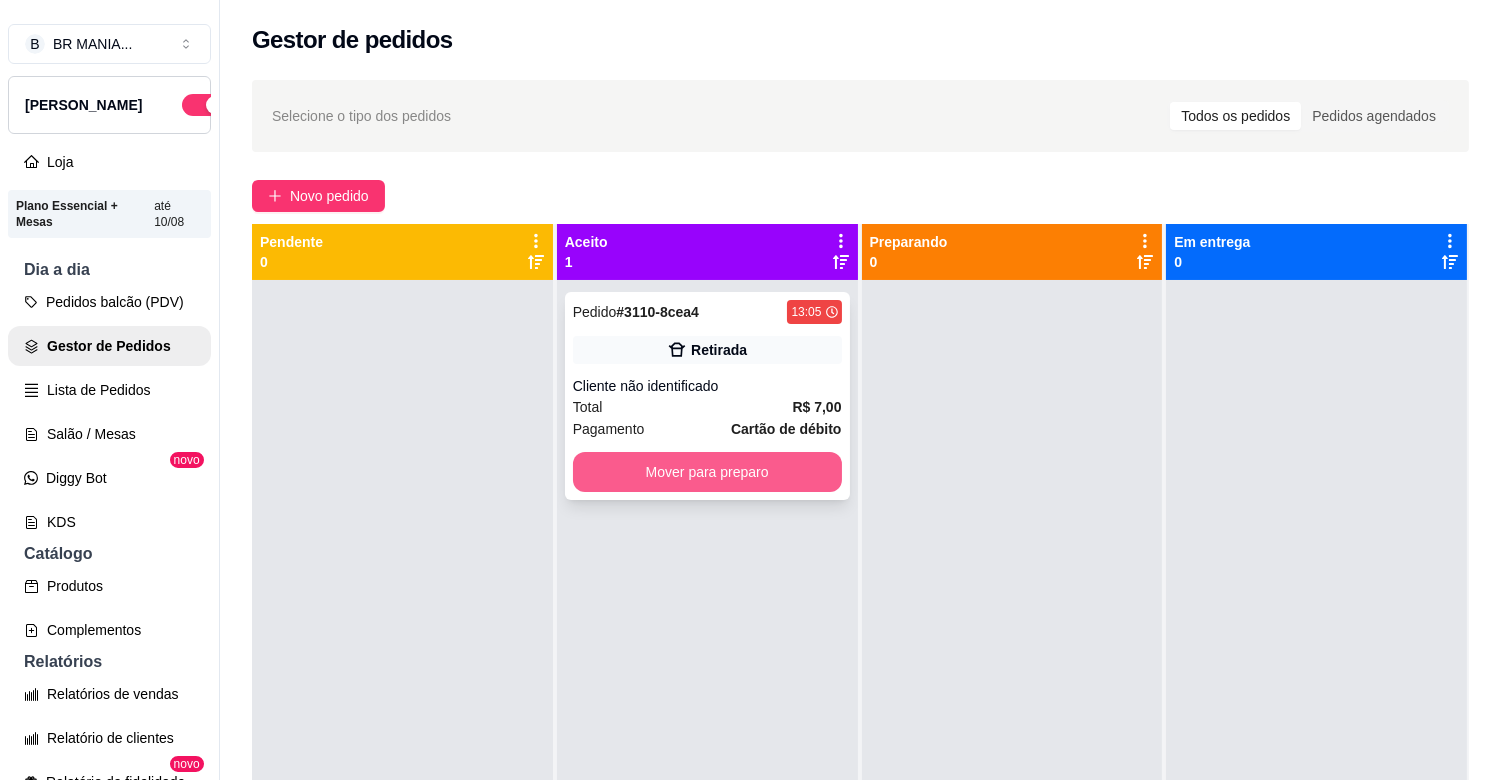 click on "Mover para preparo" at bounding box center [707, 472] 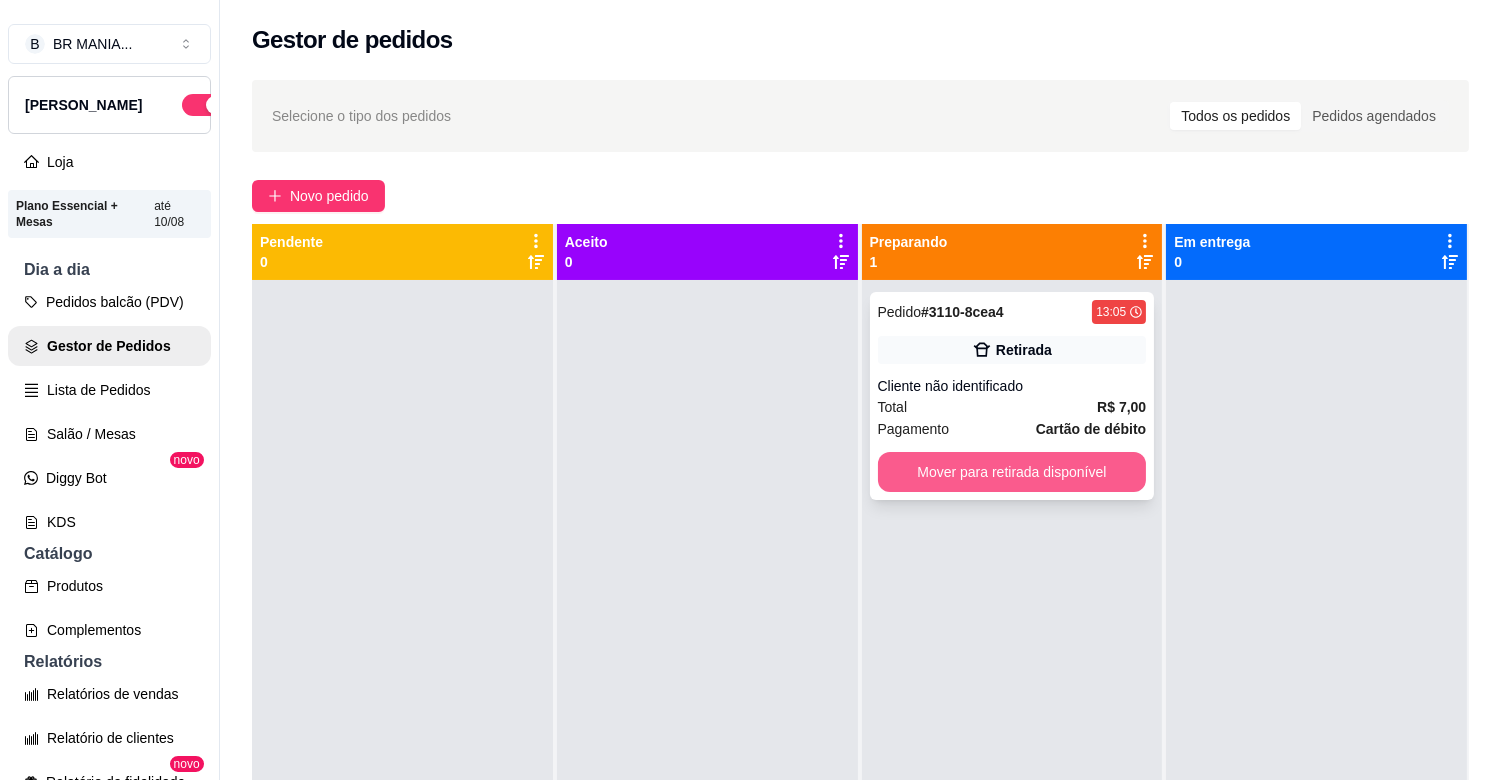 click on "Mover para retirada disponível" at bounding box center [1012, 472] 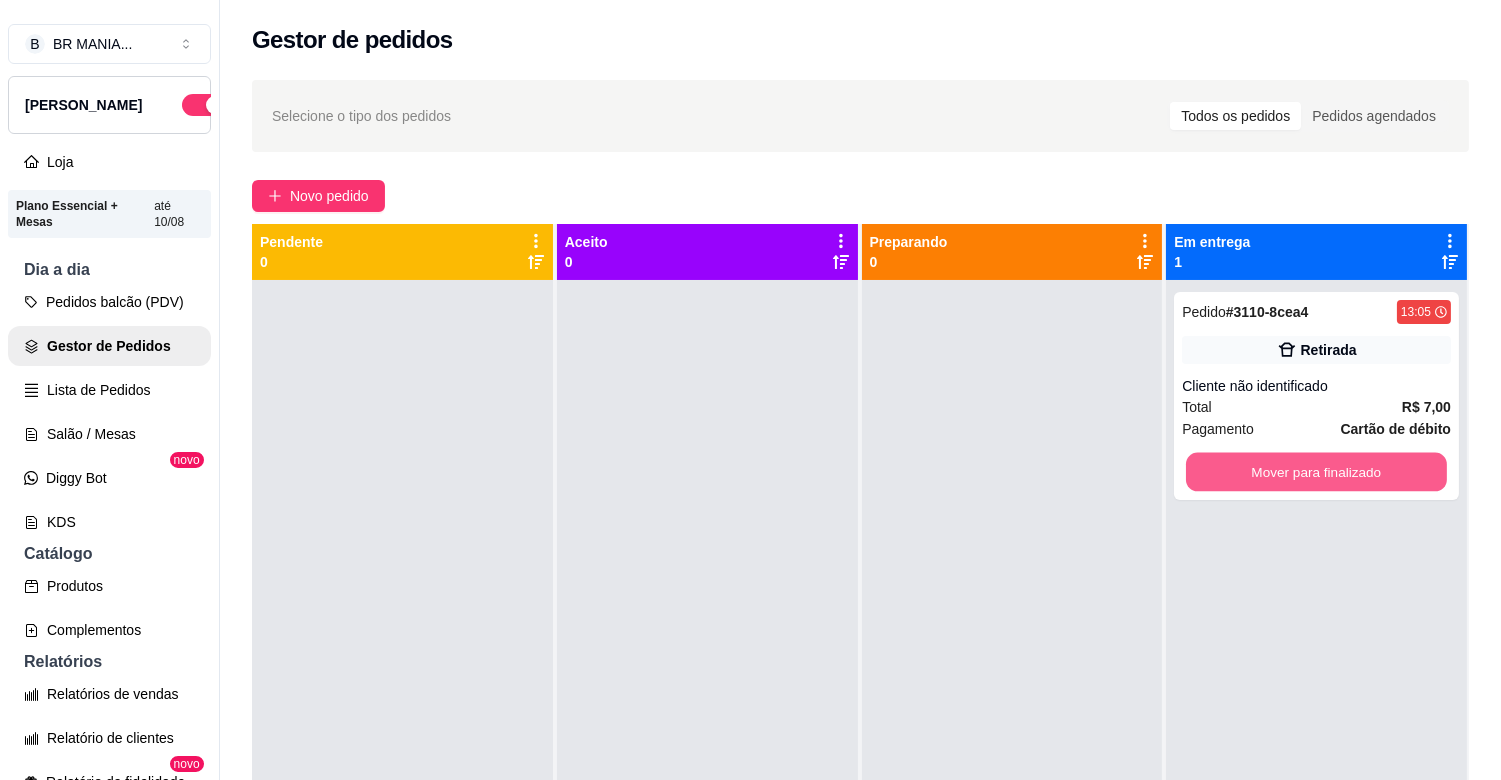 click on "Mover para finalizado" at bounding box center (1316, 472) 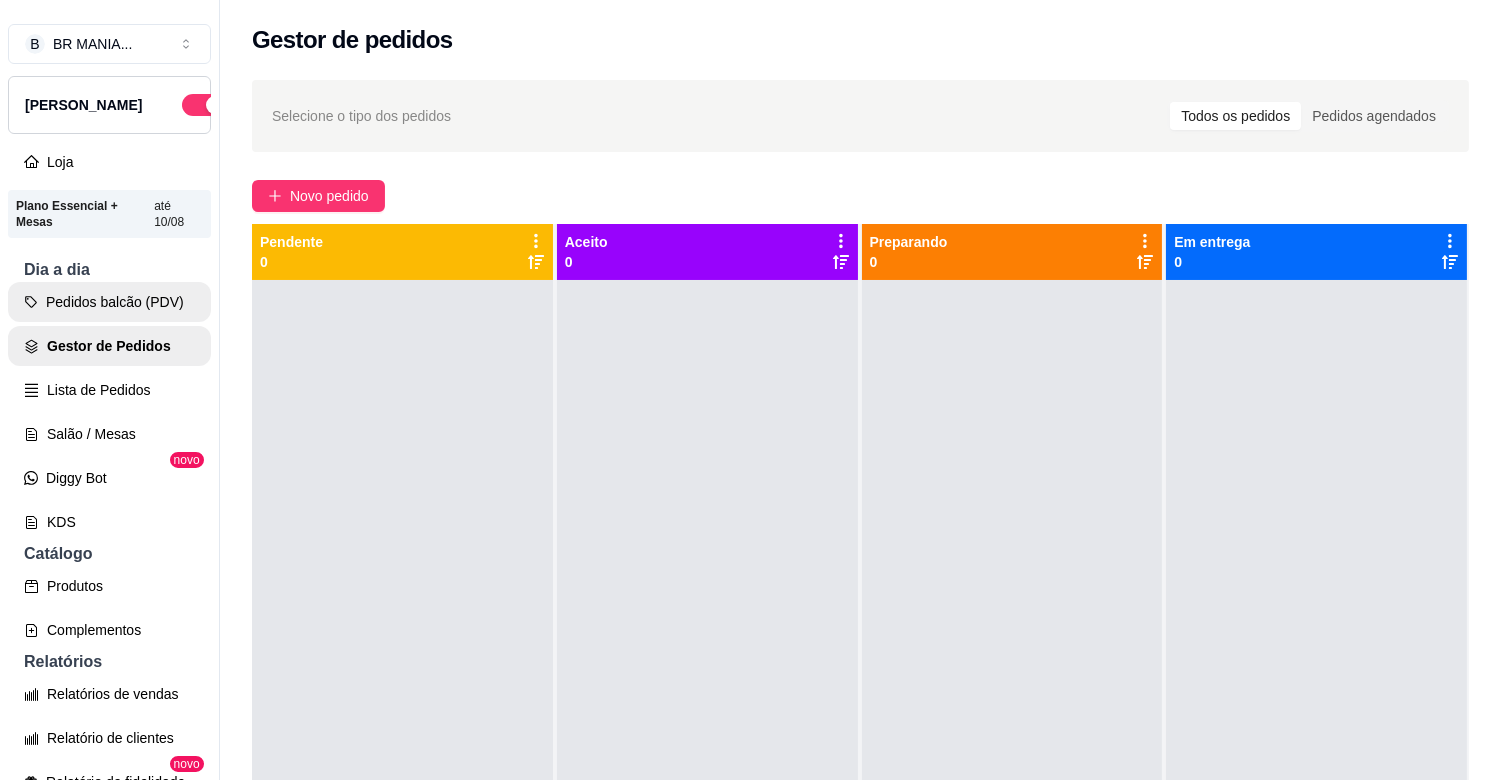 click on "Pedidos balcão (PDV)" at bounding box center (109, 302) 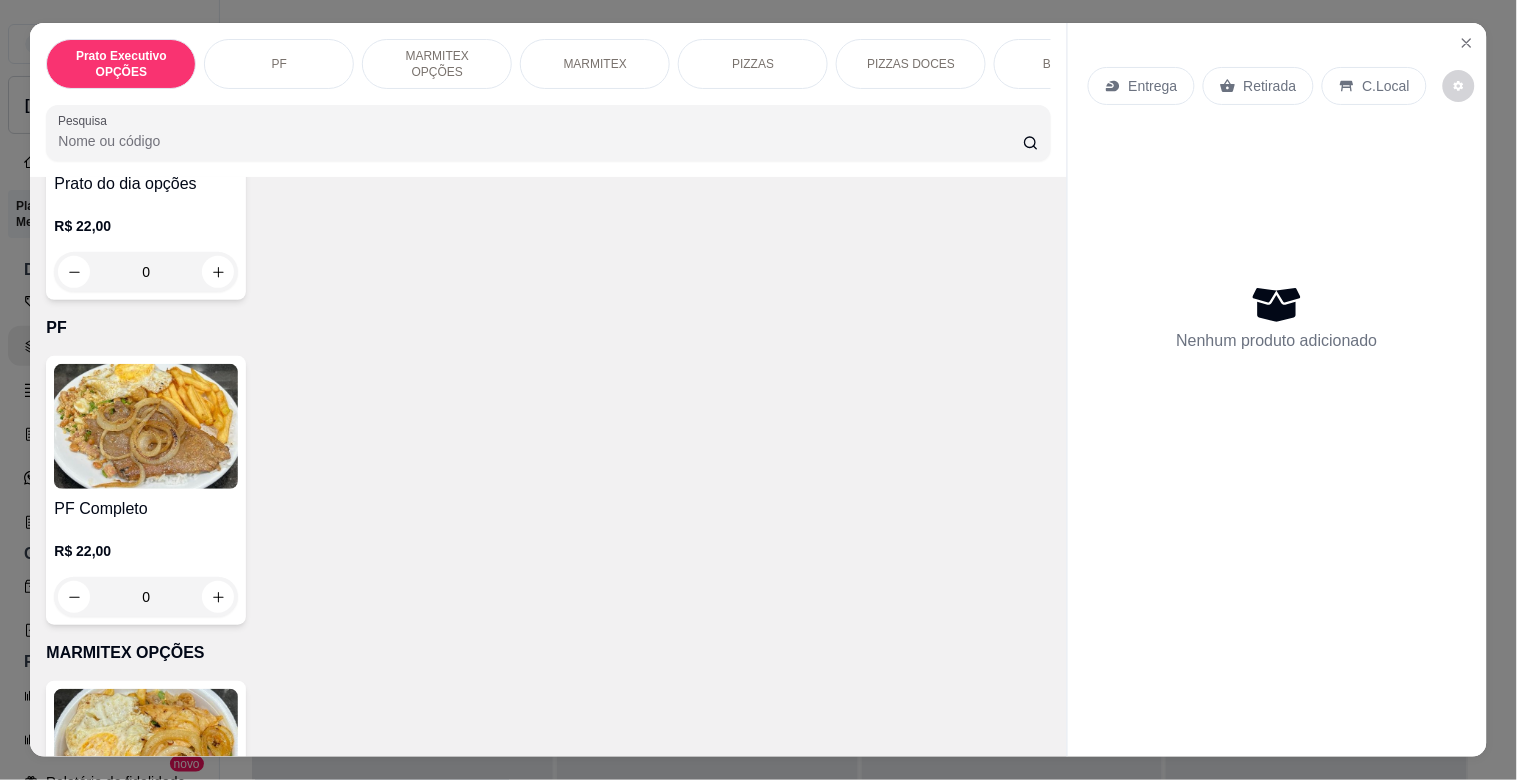 scroll, scrollTop: 501, scrollLeft: 0, axis: vertical 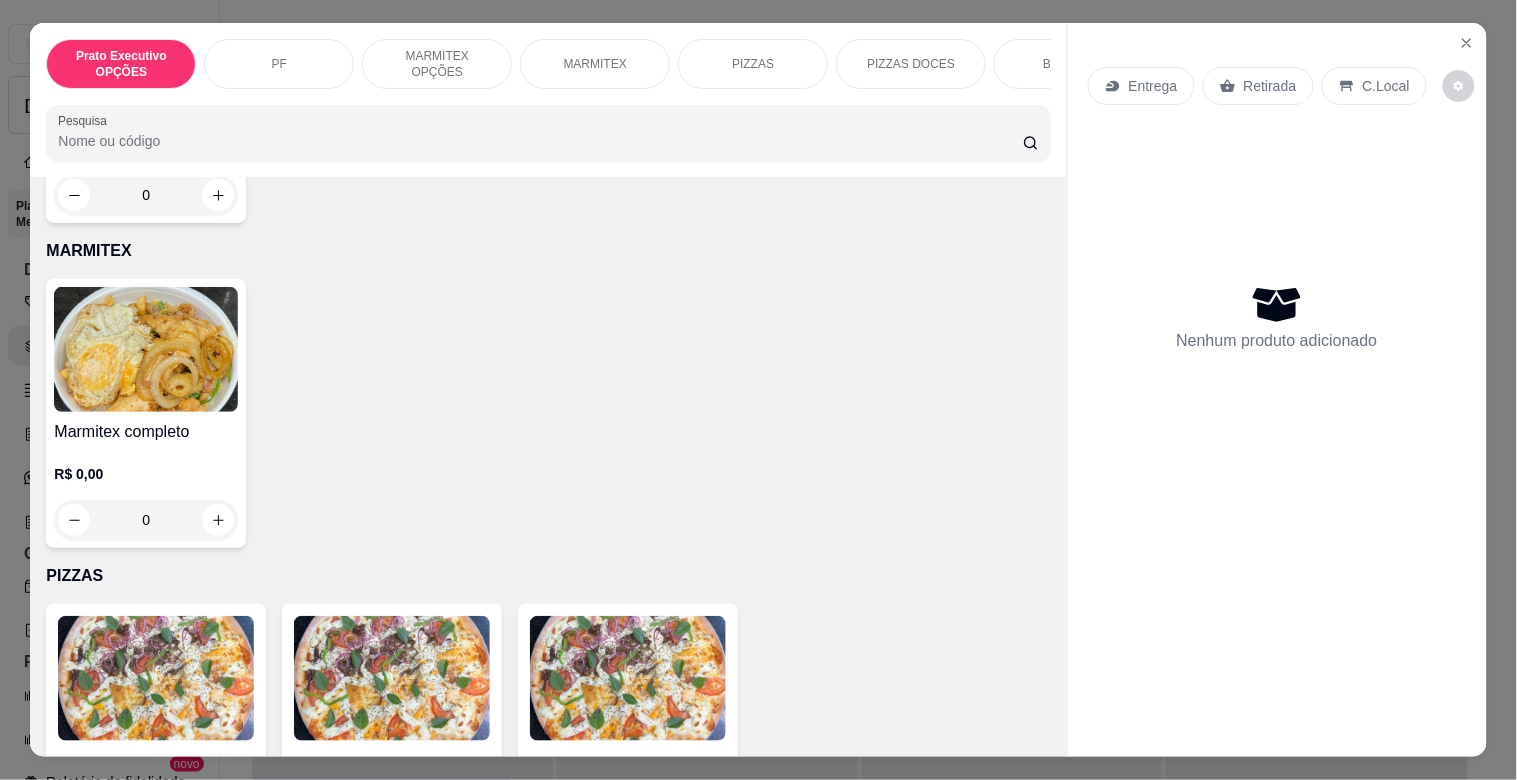 click at bounding box center (146, 349) 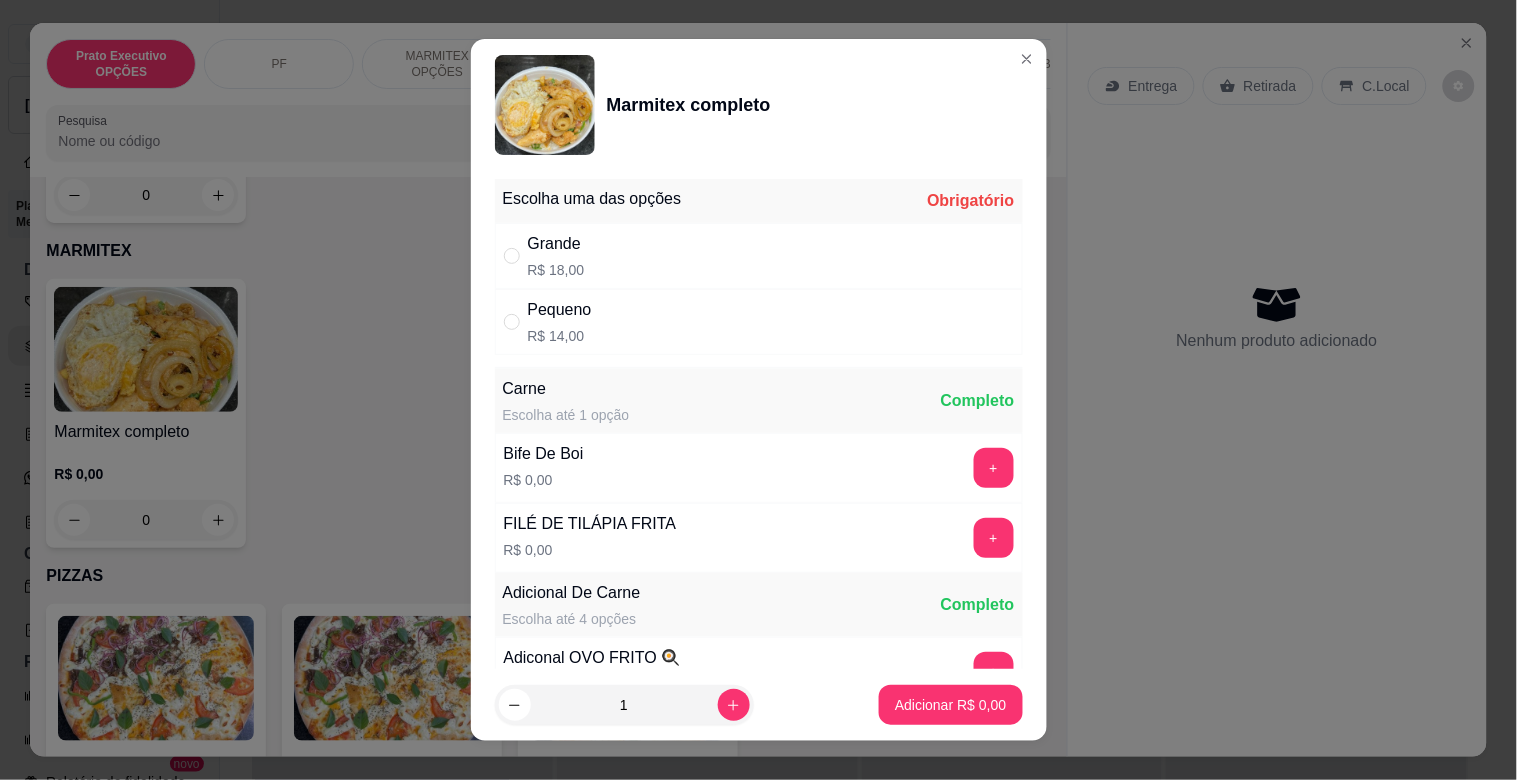 click on "Grande  R$ 18,00" at bounding box center [759, 256] 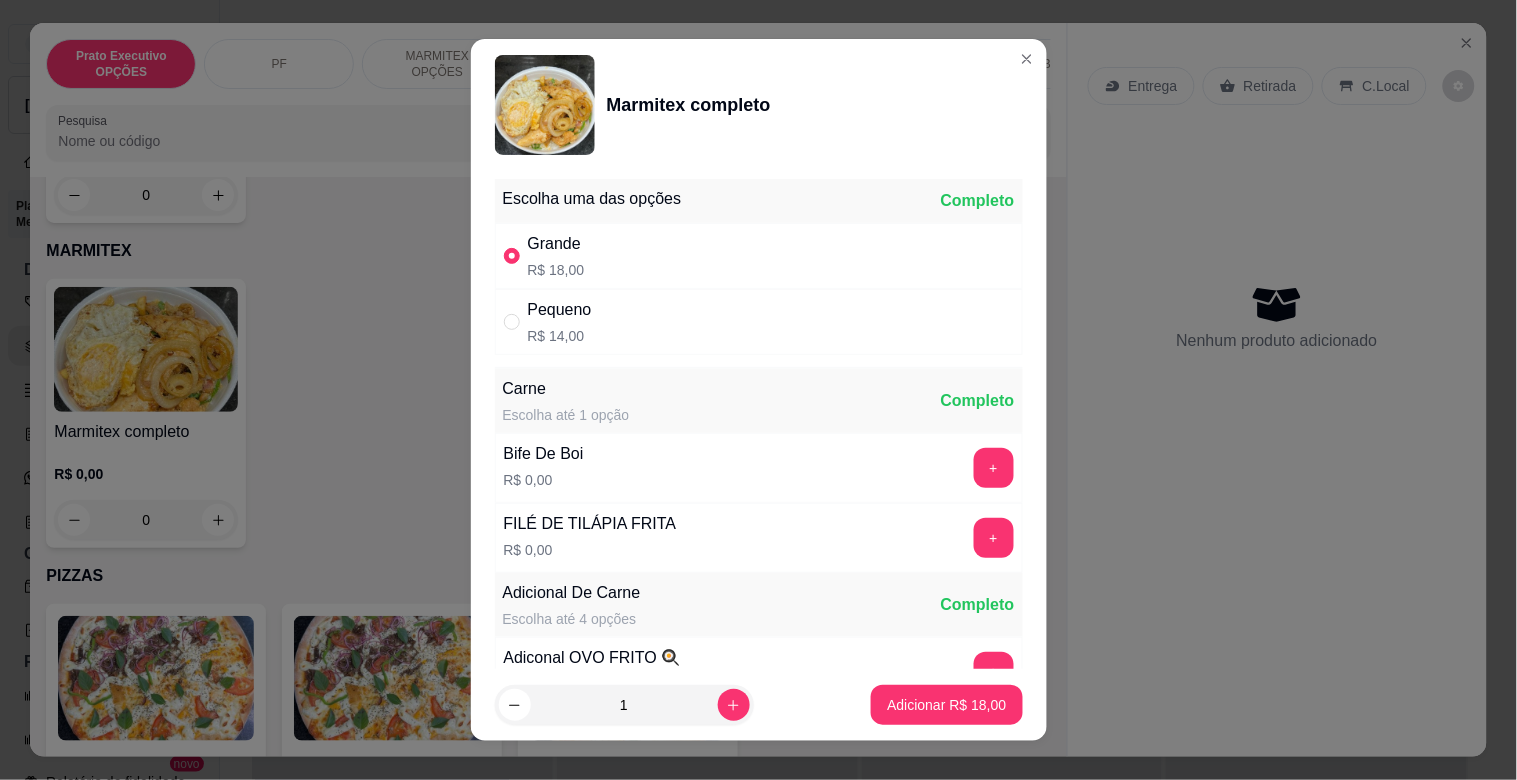 click on "Pequeno  R$ 14,00" at bounding box center (759, 322) 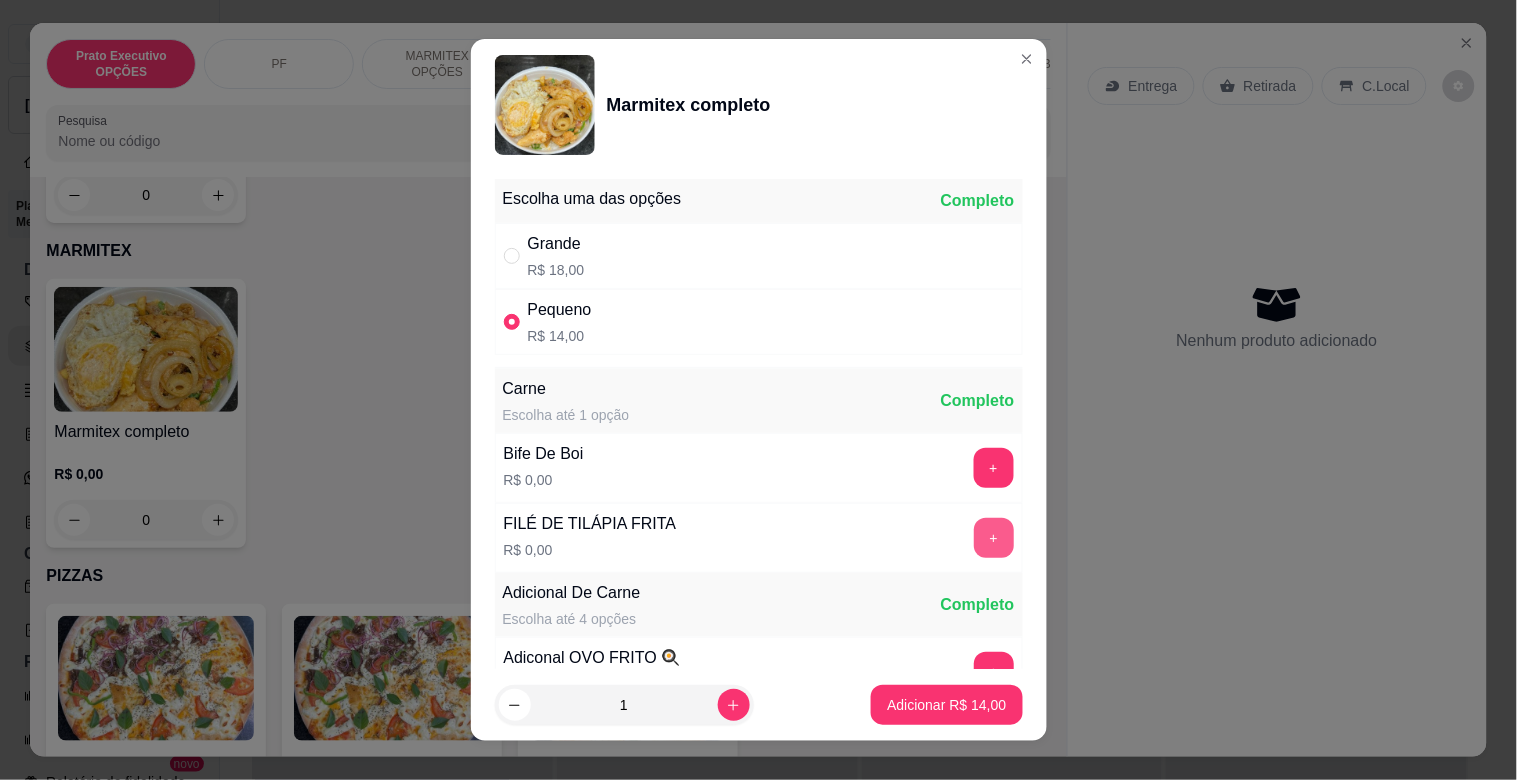 click on "+" at bounding box center [994, 538] 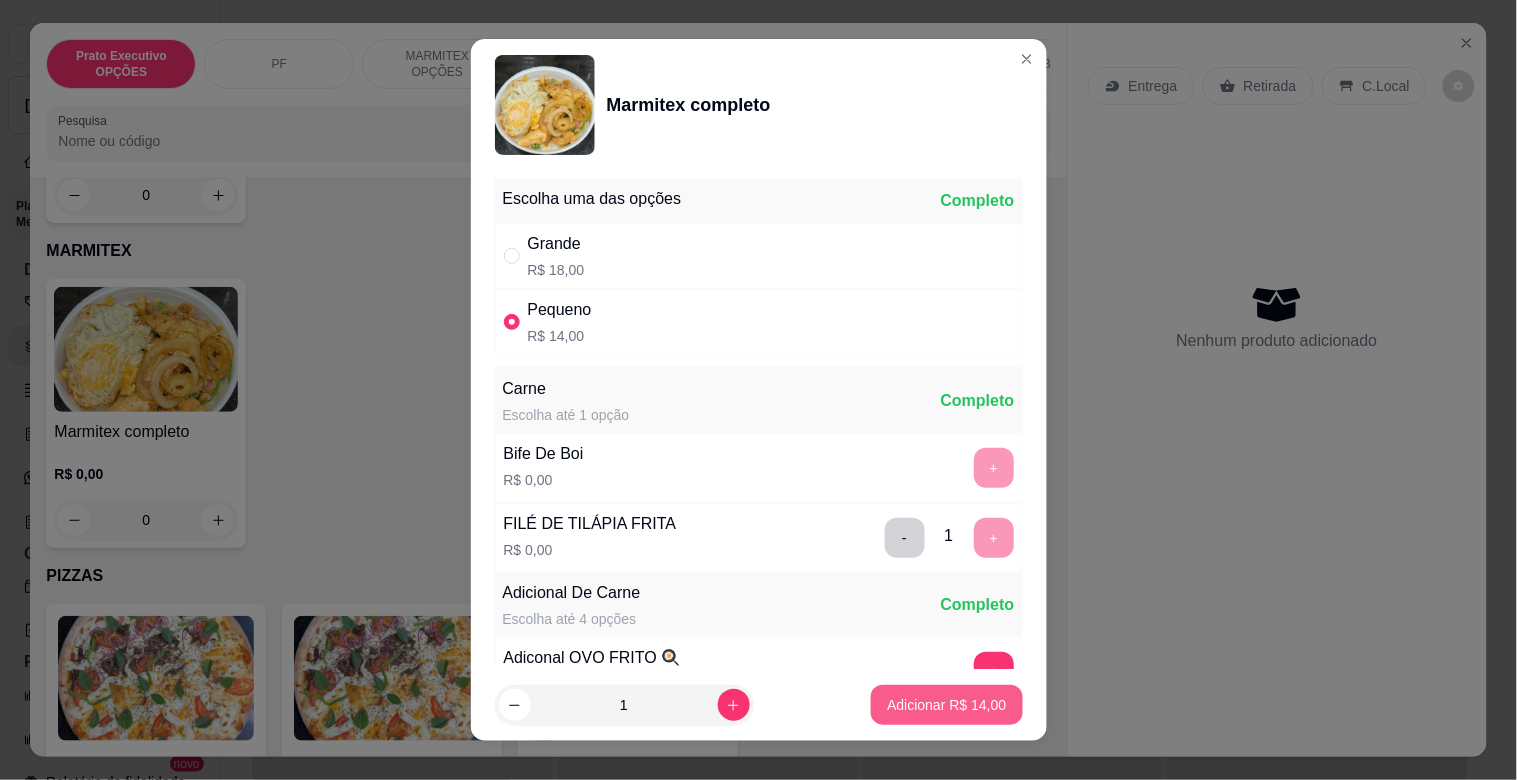 click on "Adicionar   R$ 14,00" at bounding box center (946, 705) 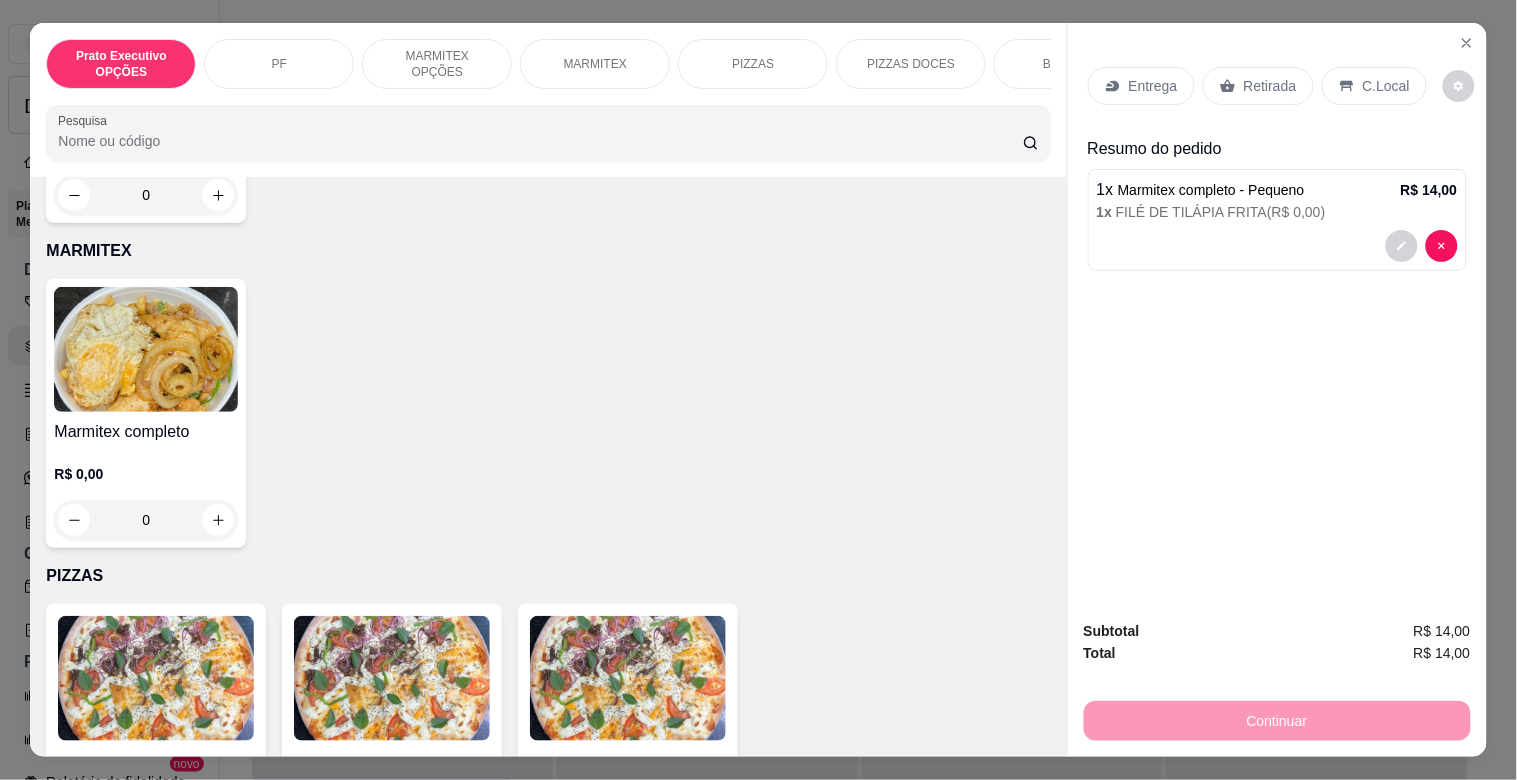 click on "Retirada" at bounding box center (1270, 86) 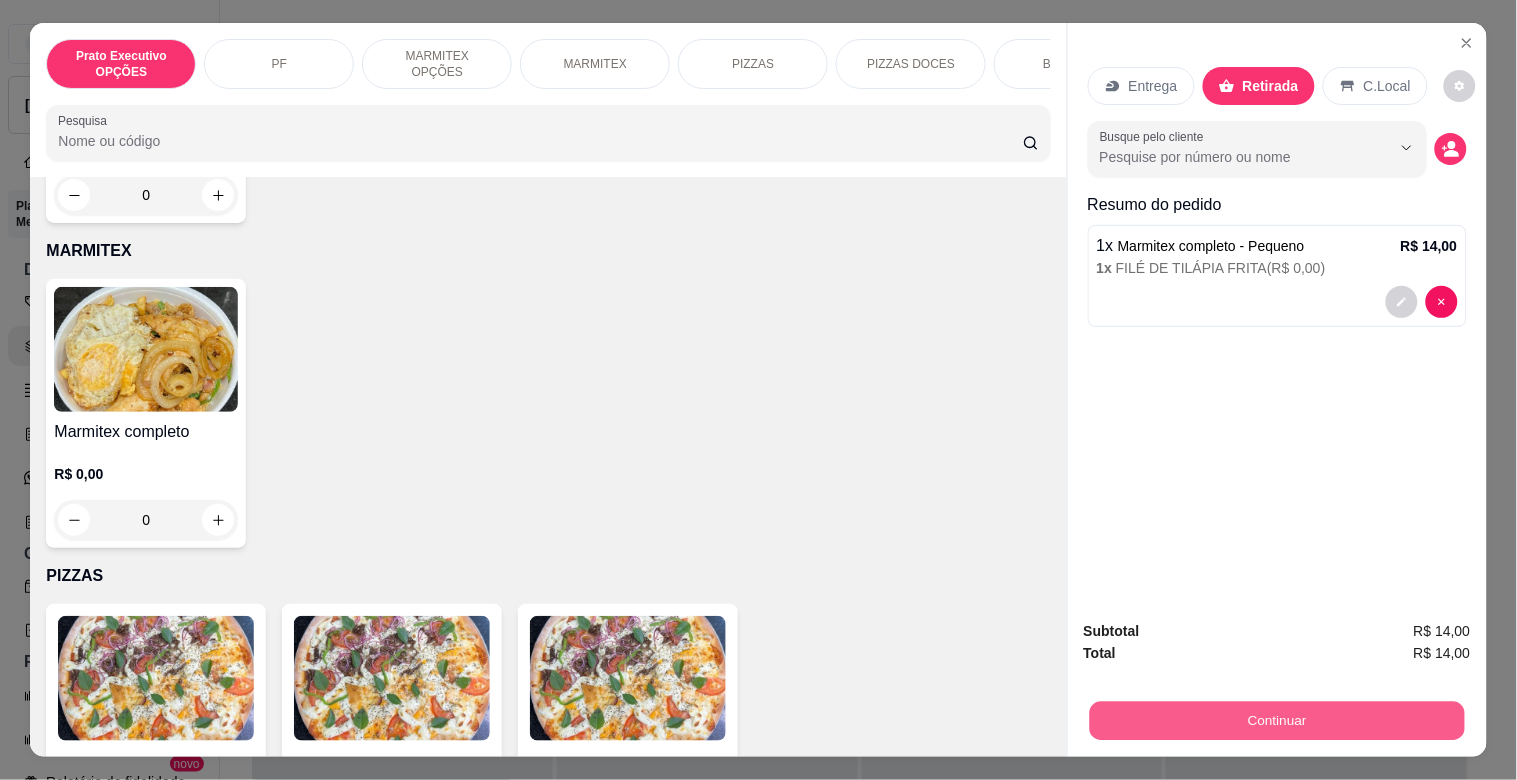click on "Continuar" at bounding box center [1276, 720] 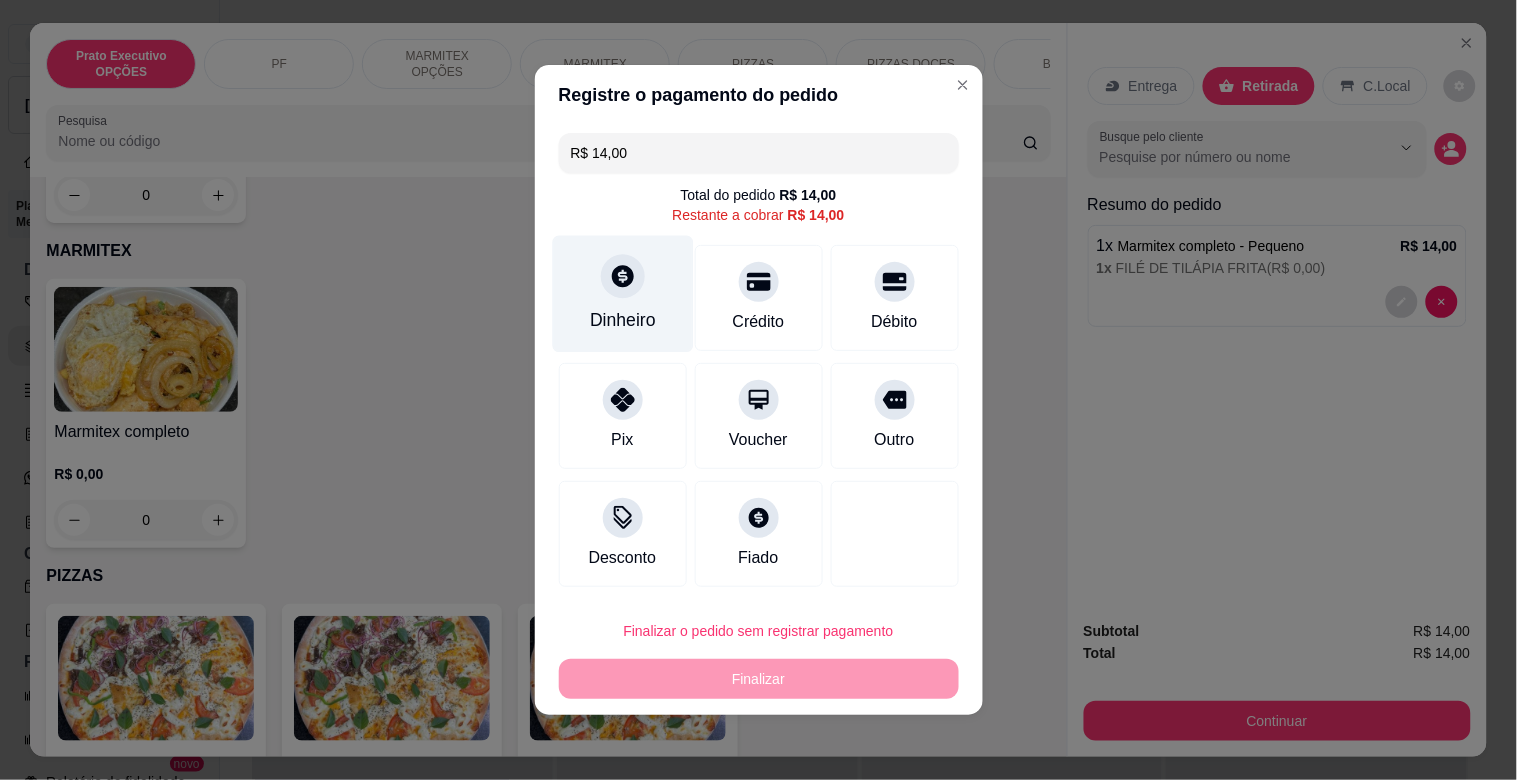 click on "Dinheiro" at bounding box center (622, 294) 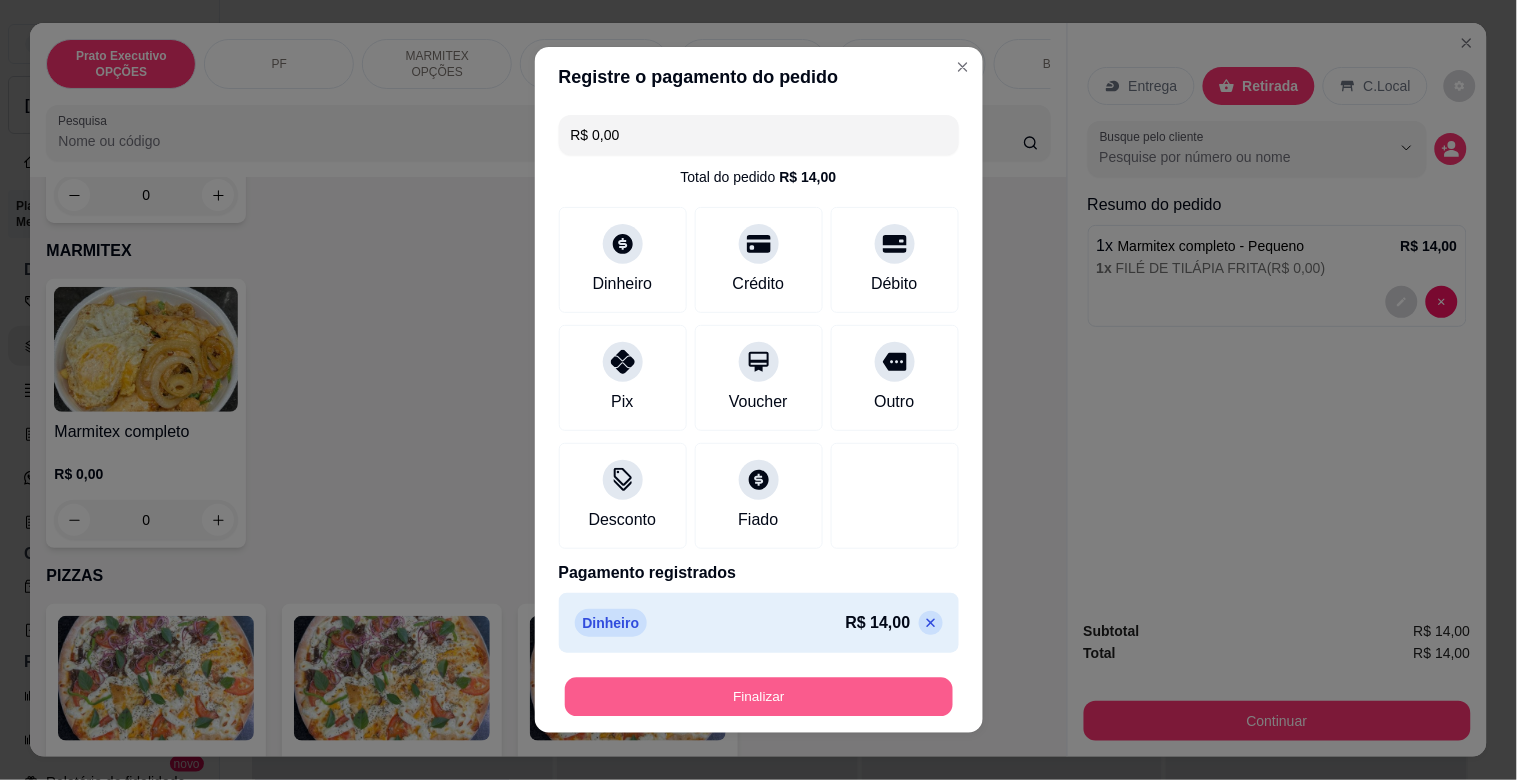 click on "Finalizar" at bounding box center [759, 697] 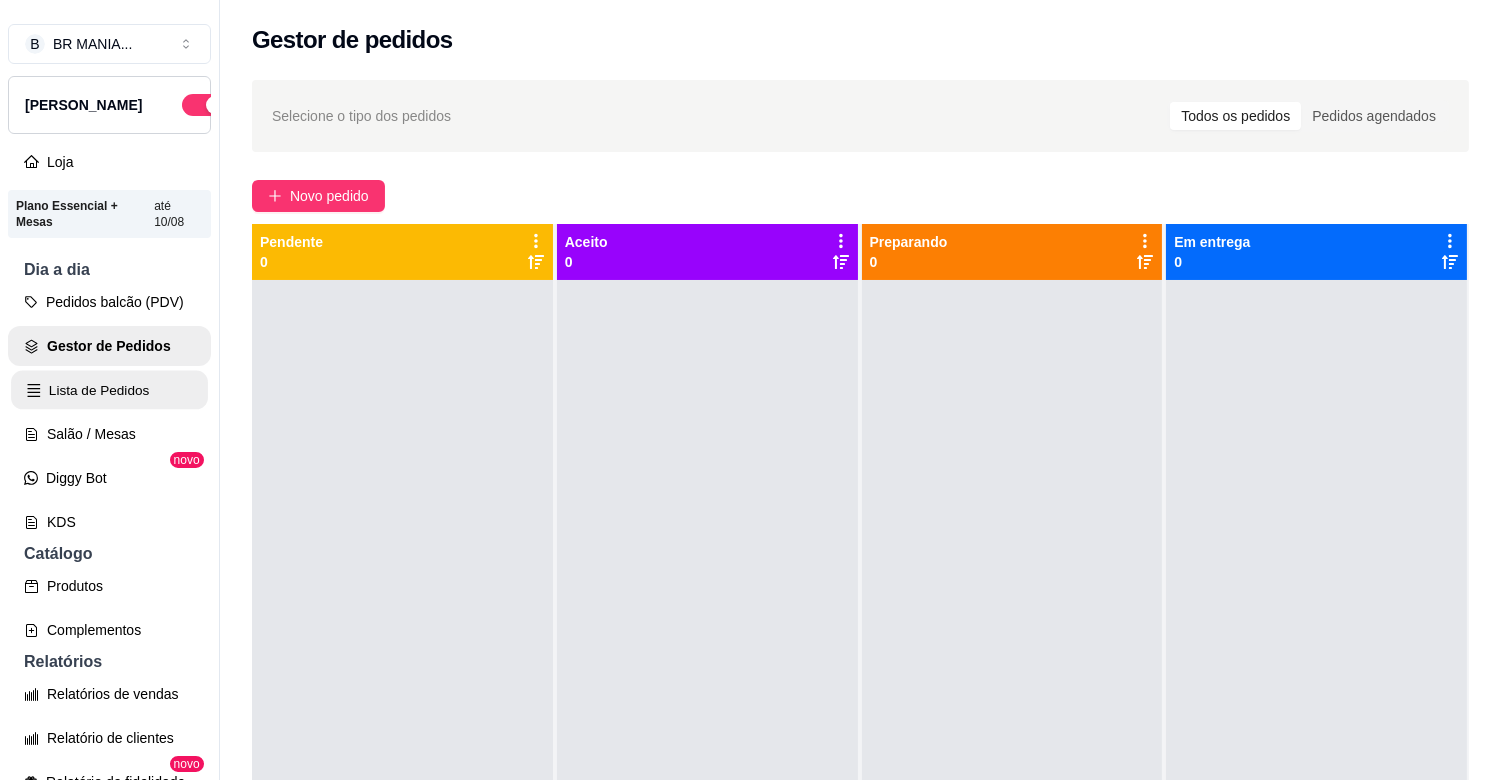 click on "Lista de Pedidos" at bounding box center [109, 390] 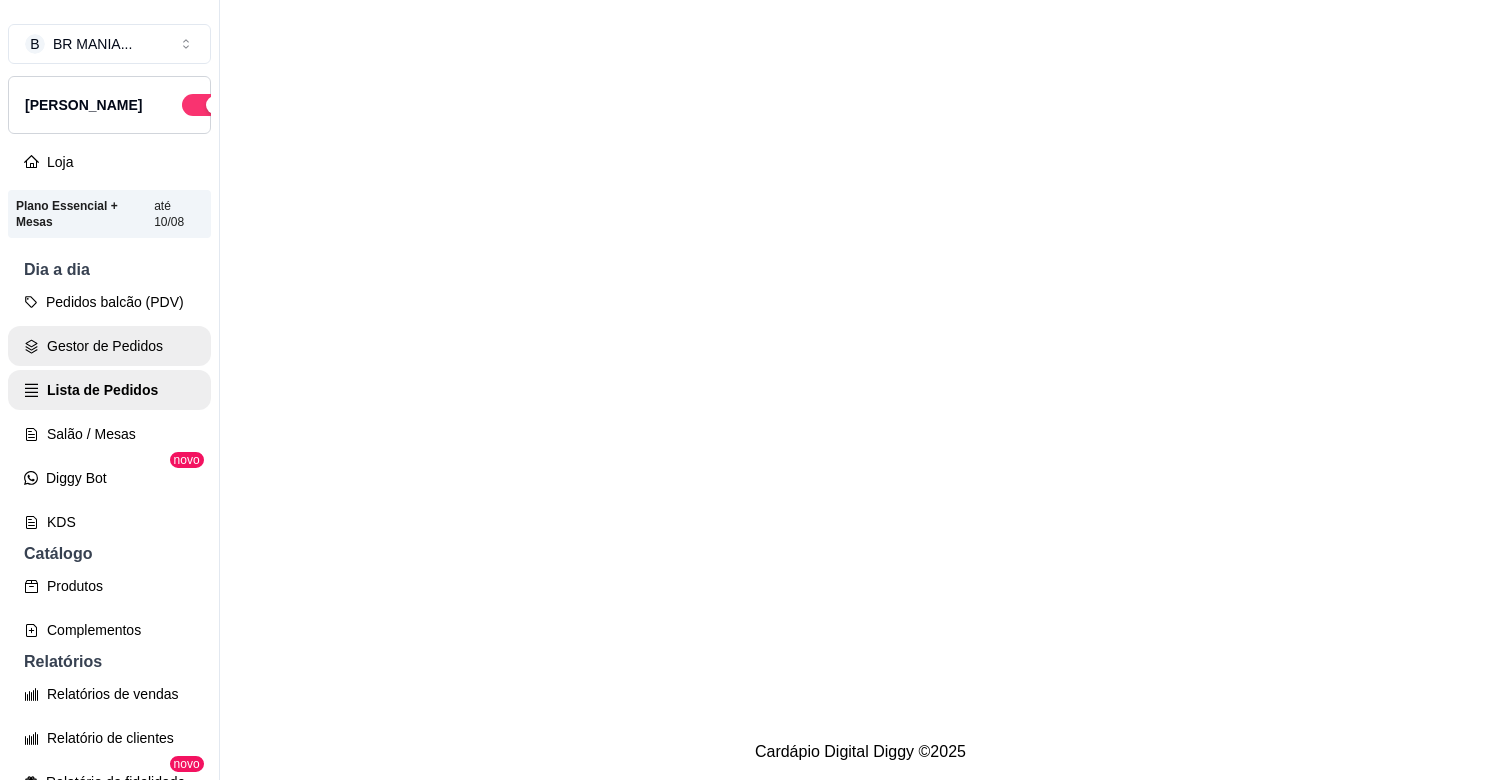 click on "Gestor de Pedidos" at bounding box center (109, 346) 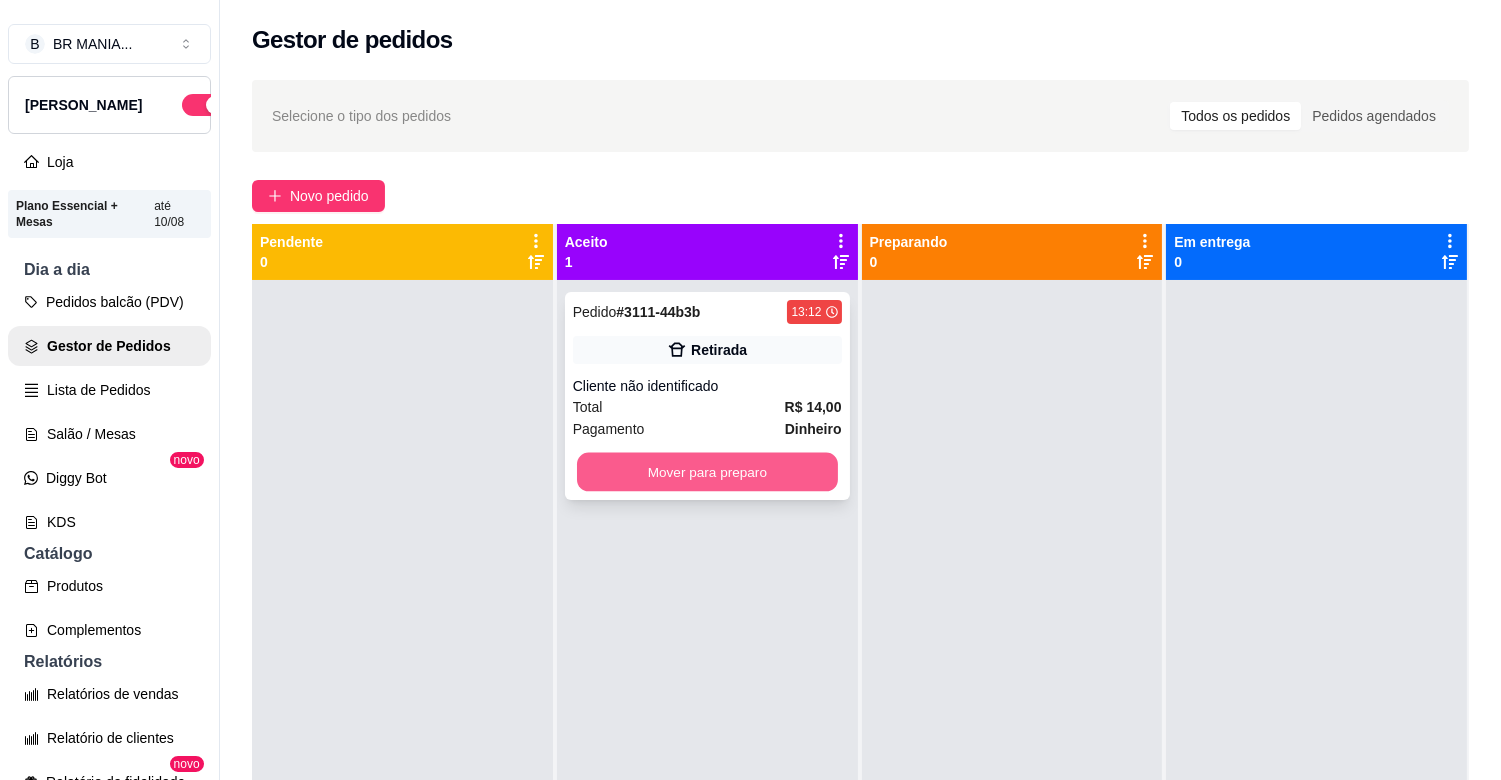 click on "Mover para preparo" at bounding box center [707, 472] 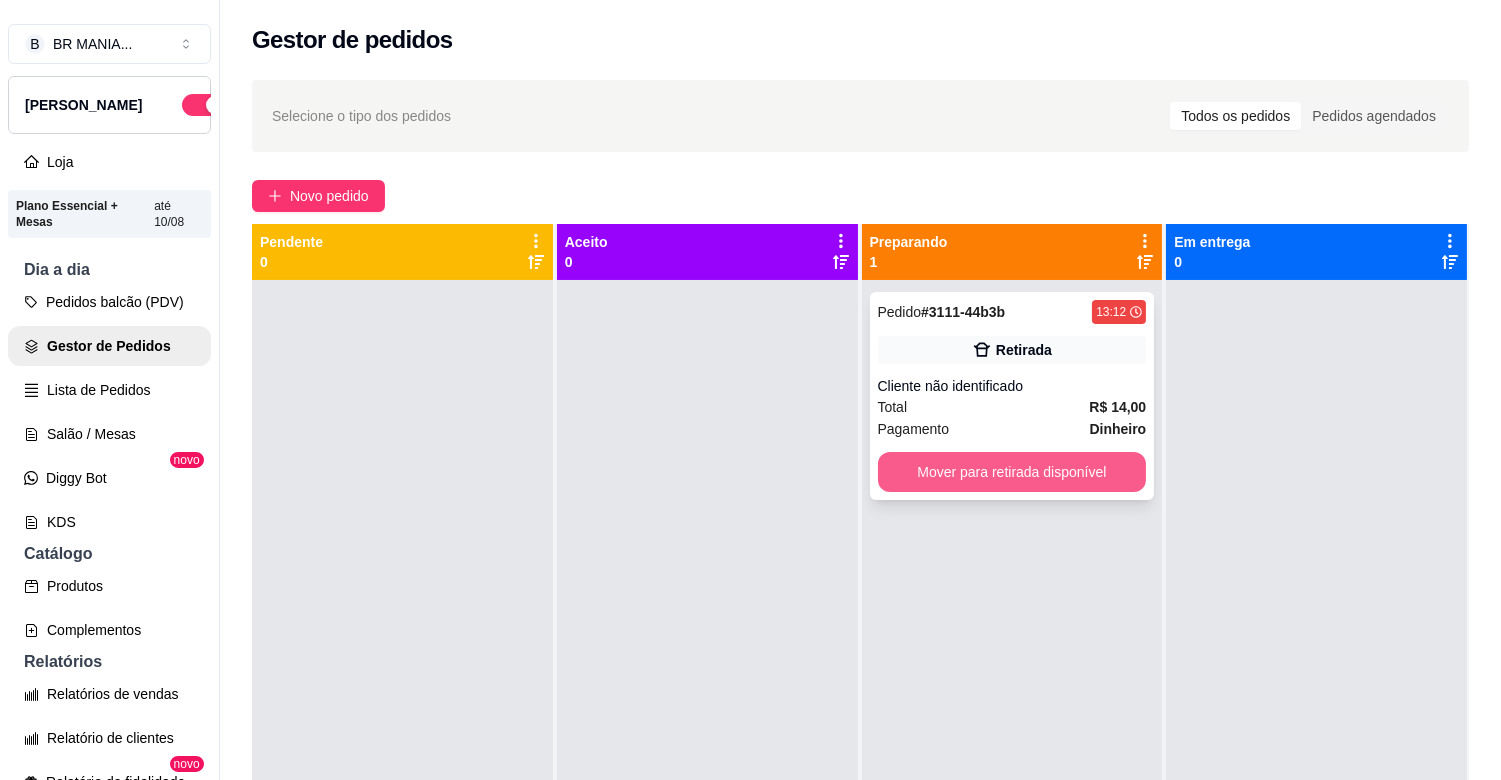 click on "Mover para retirada disponível" at bounding box center (1012, 472) 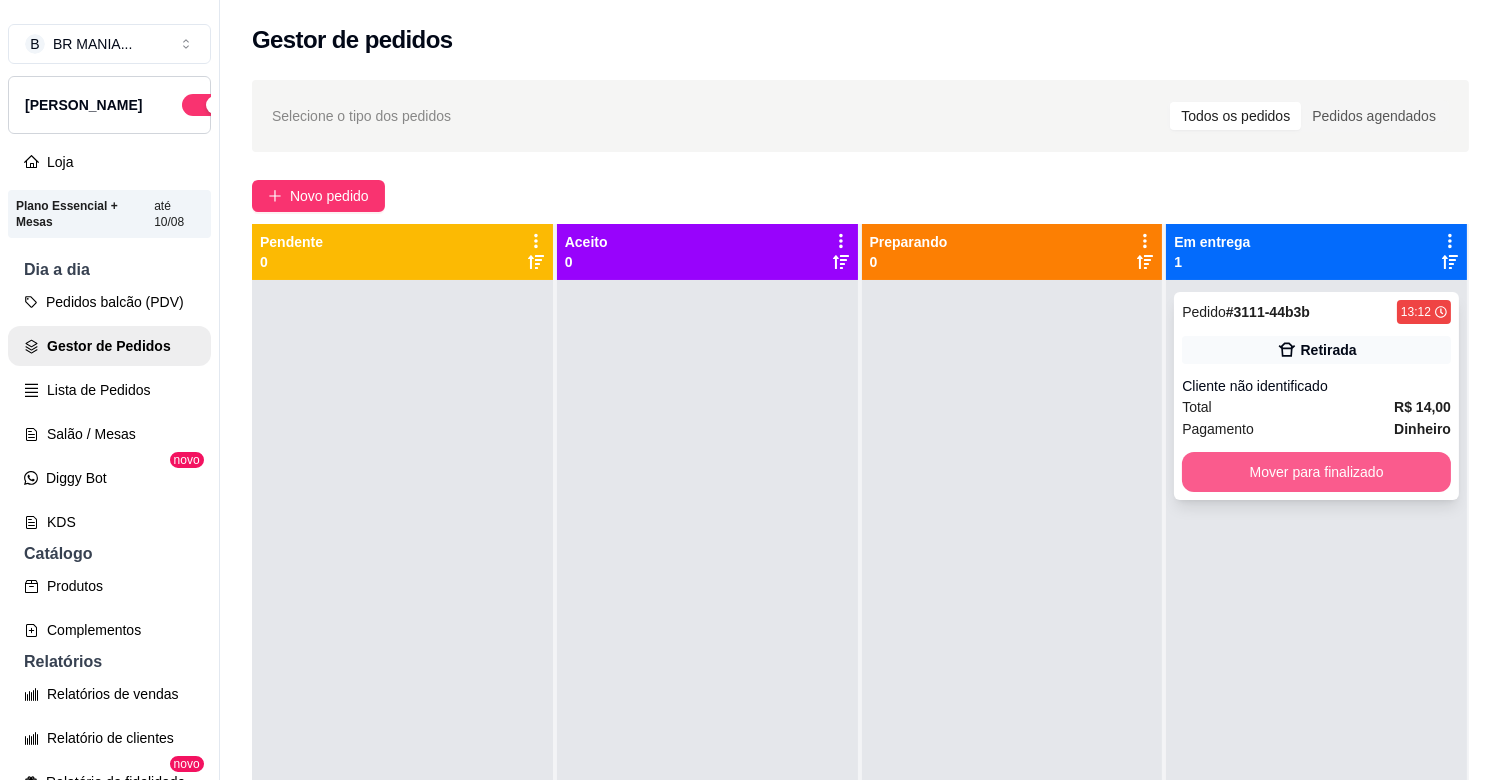 click on "Mover para finalizado" at bounding box center (1316, 472) 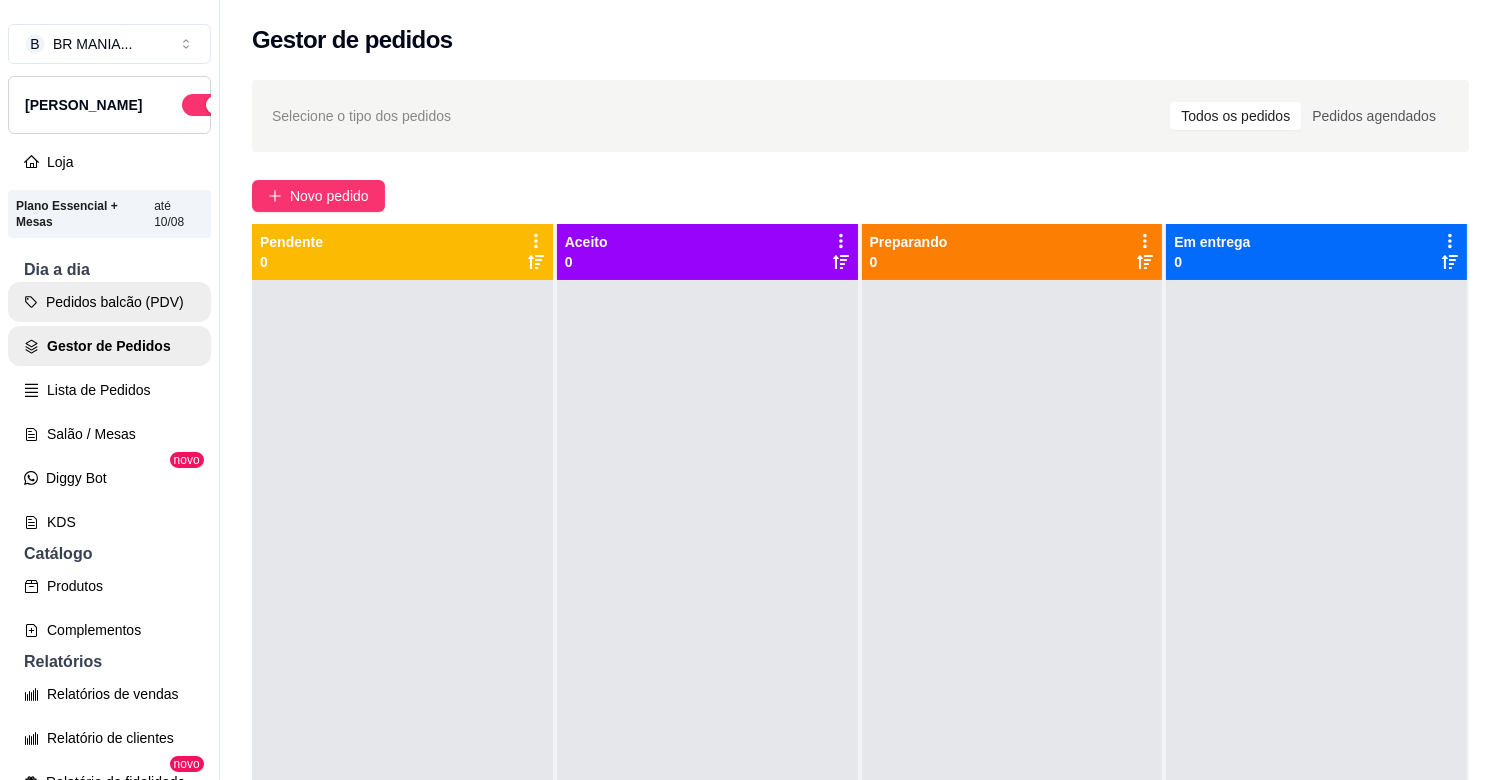 click on "Pedidos balcão (PDV)" at bounding box center [109, 302] 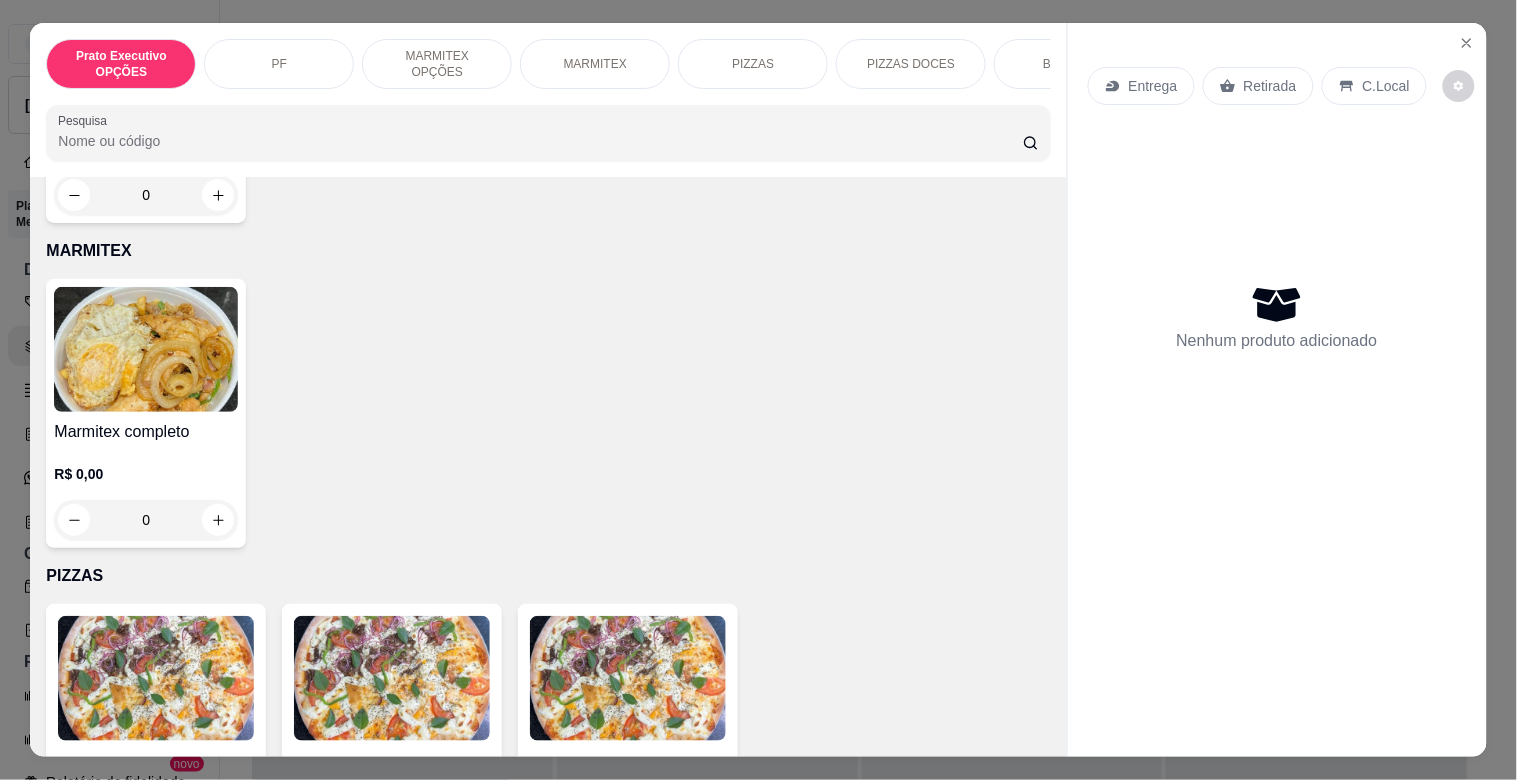 scroll, scrollTop: 1054, scrollLeft: 0, axis: vertical 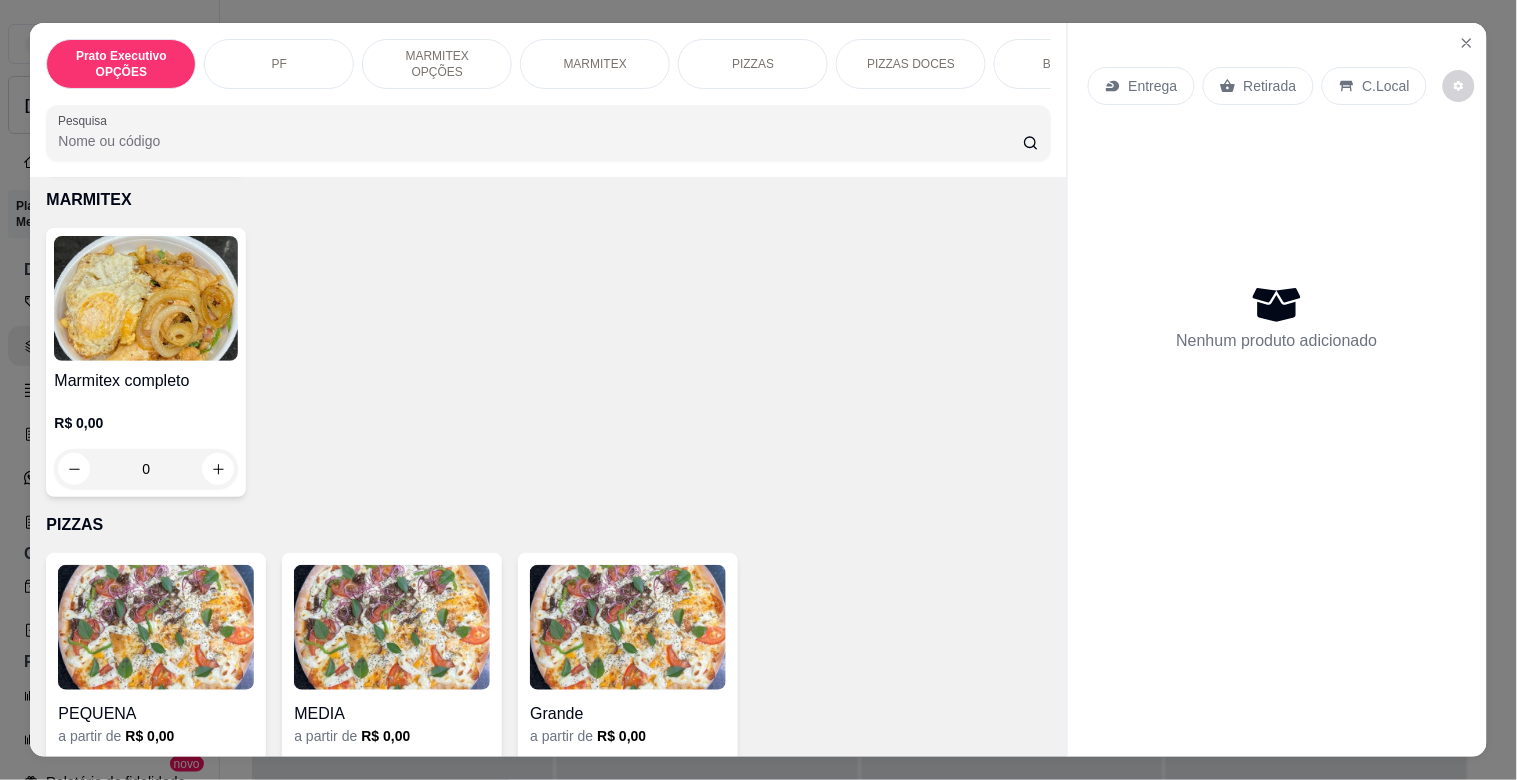 click at bounding box center (146, 298) 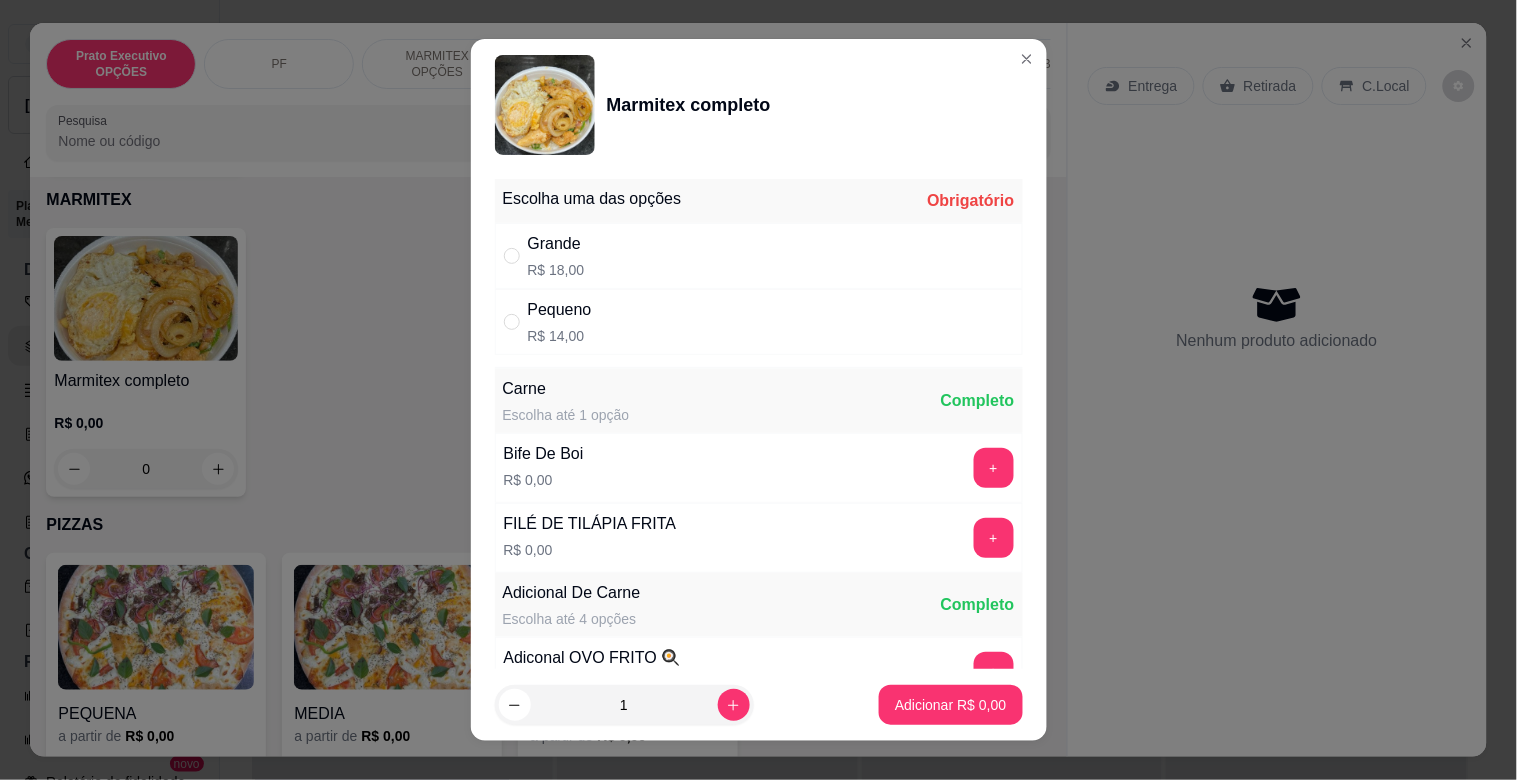 click on "Pequeno  R$ 14,00" at bounding box center [759, 322] 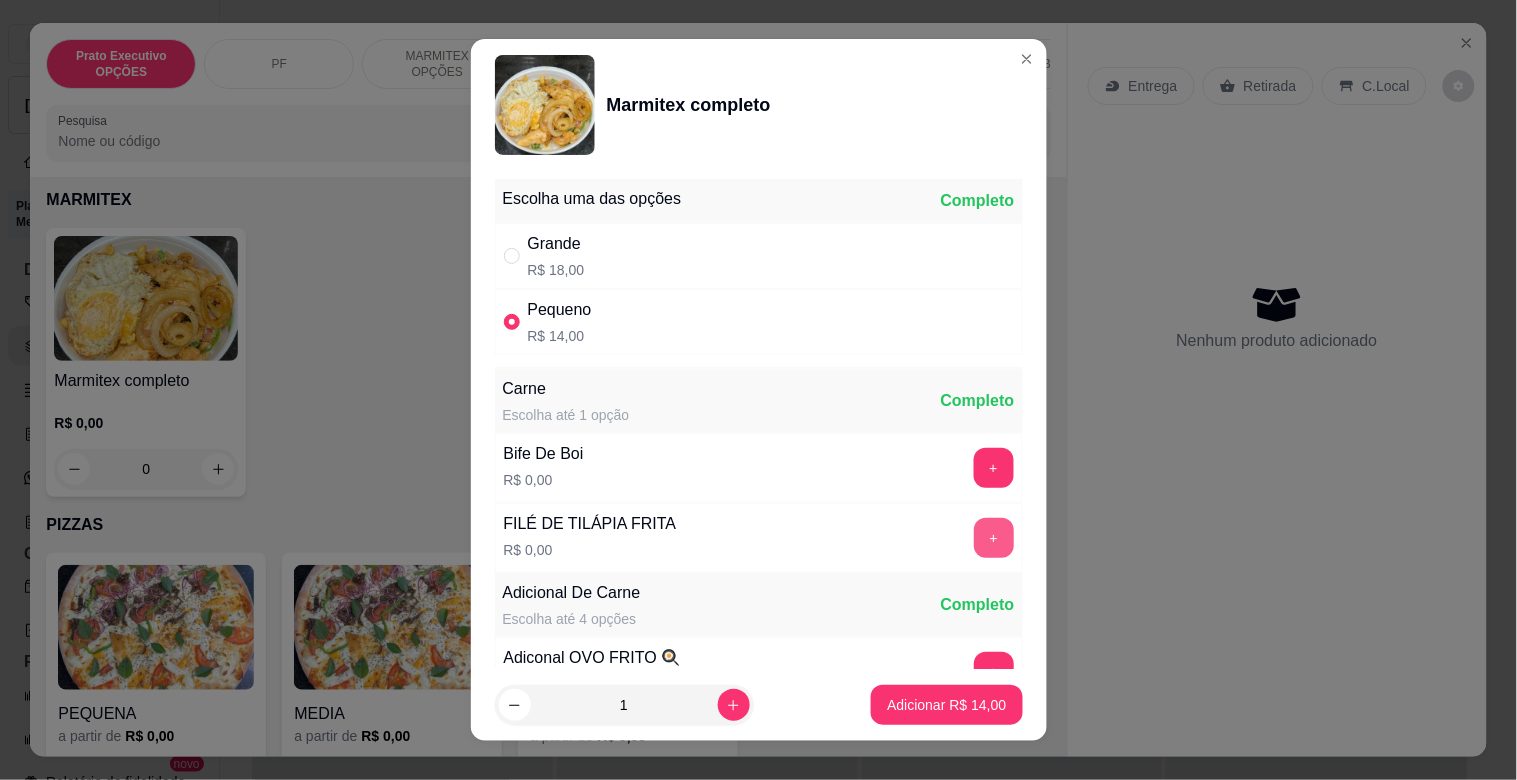 click on "+" at bounding box center (994, 538) 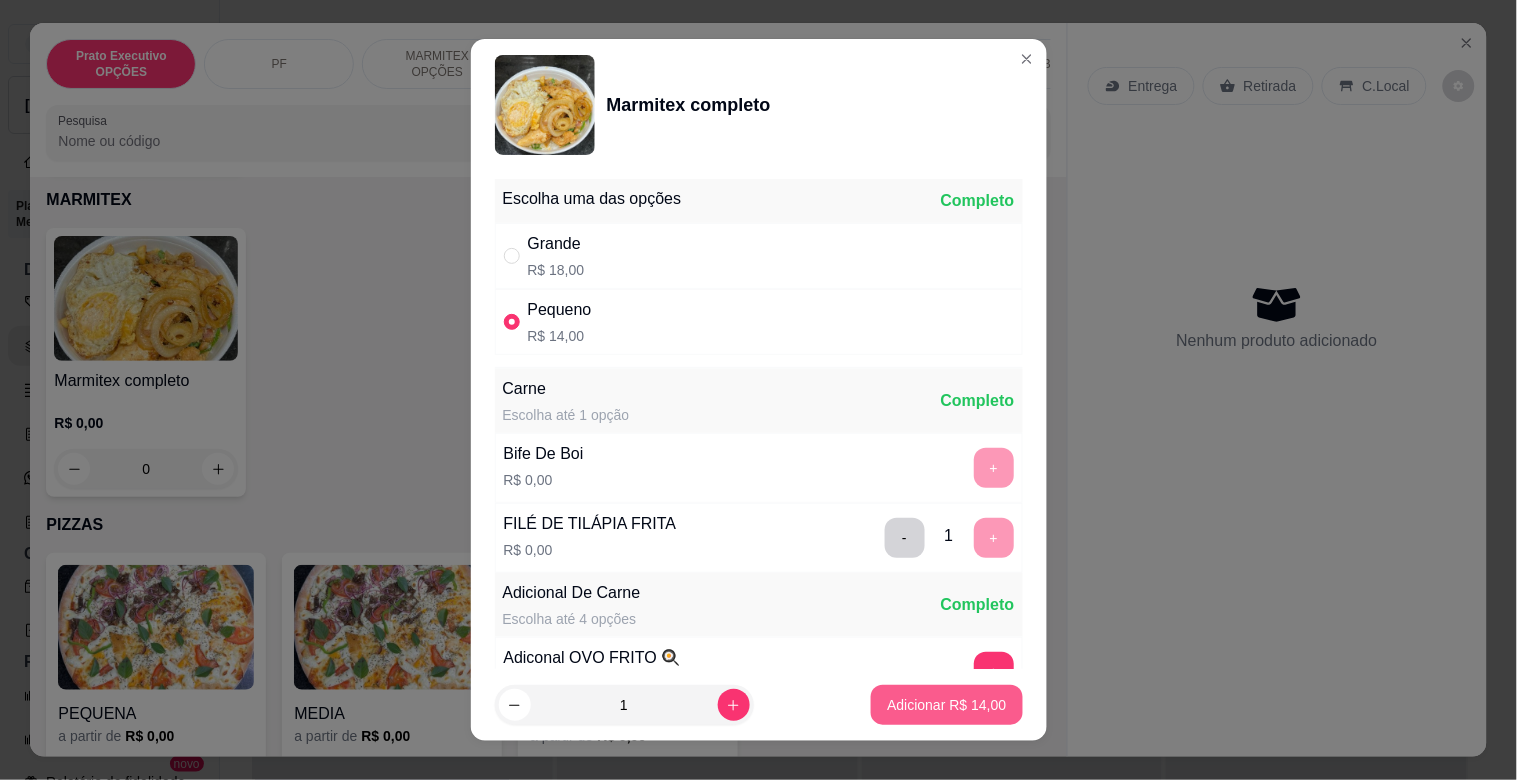 click on "Adicionar   R$ 14,00" at bounding box center (946, 705) 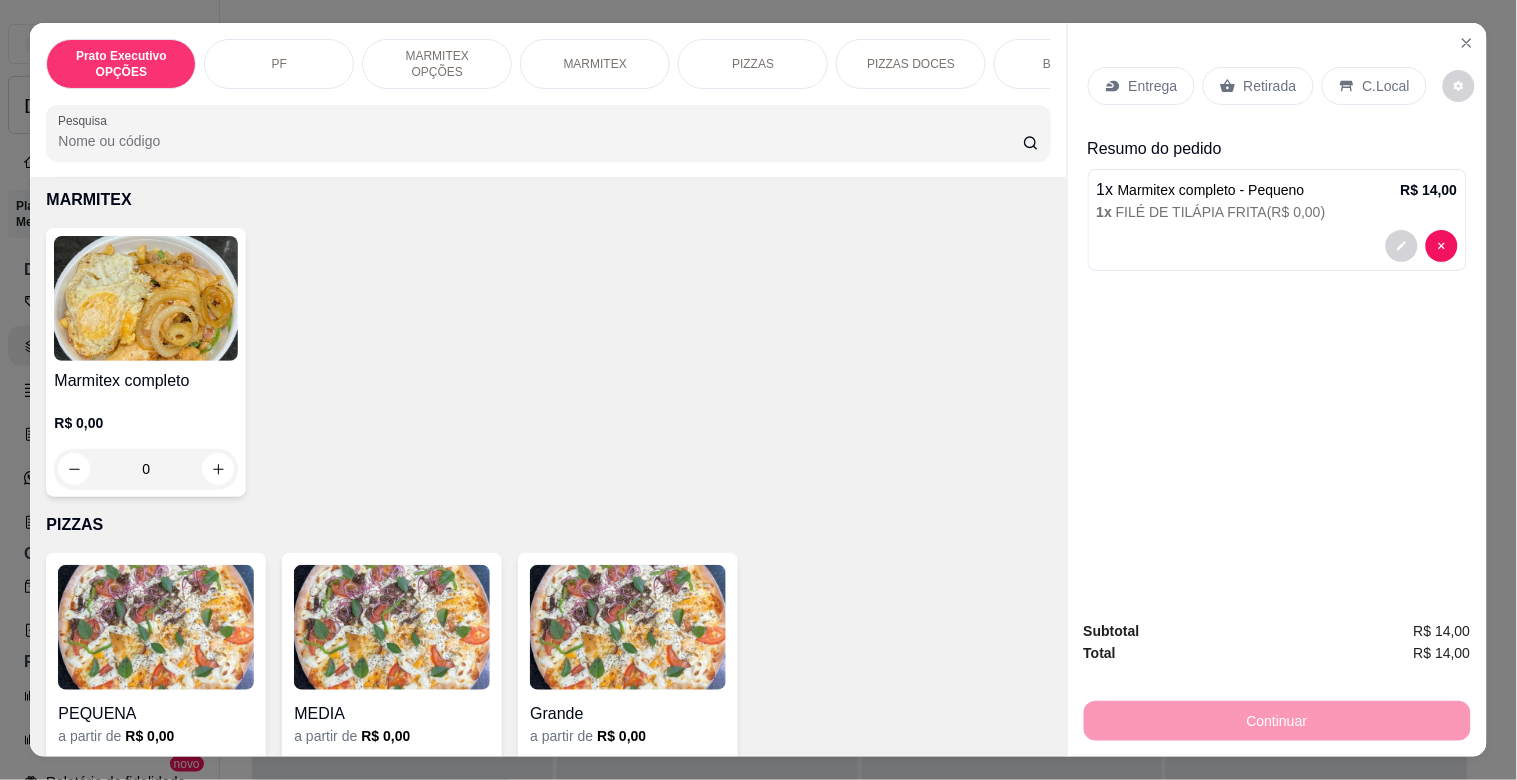 click on "Retirada" at bounding box center (1270, 86) 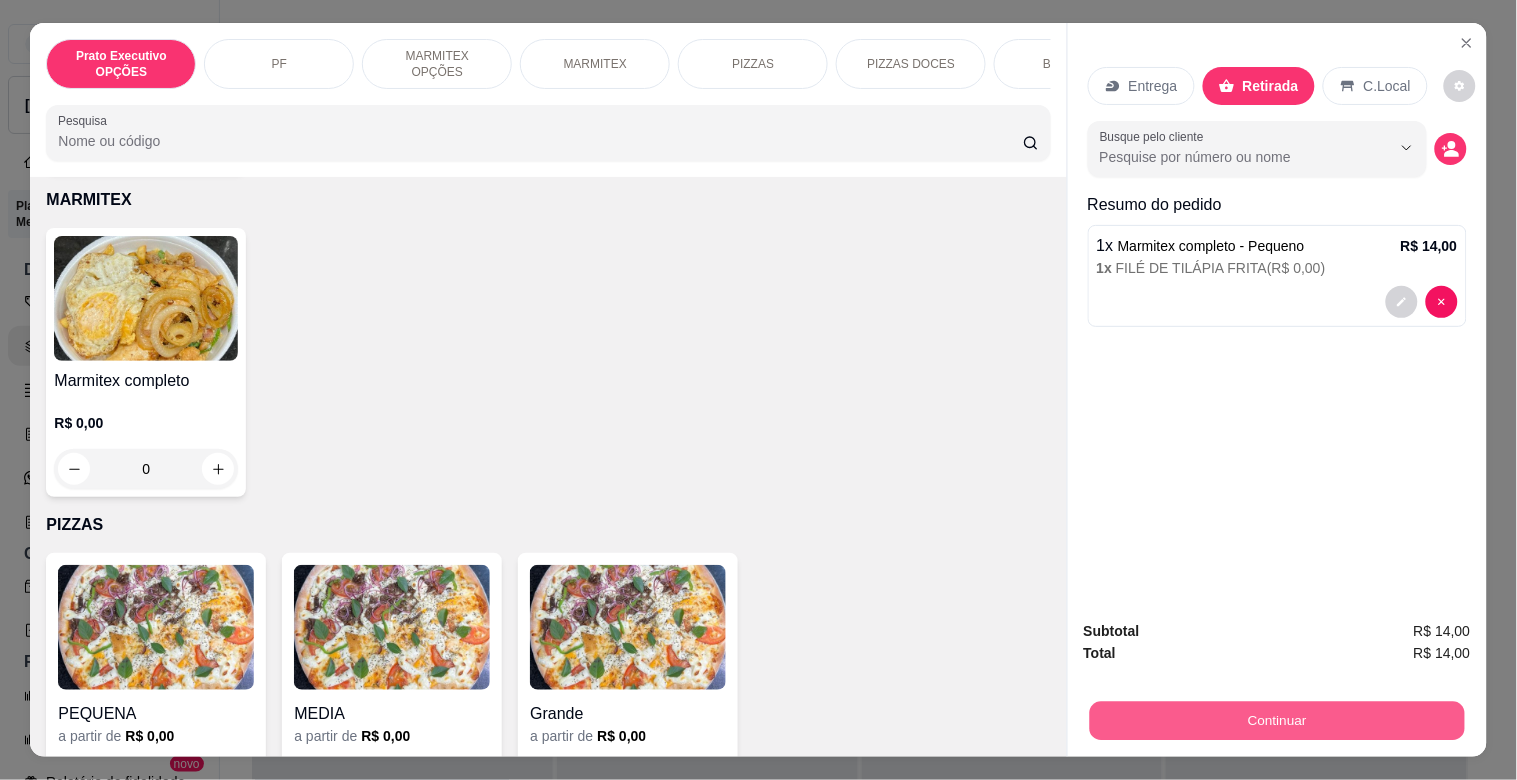 click on "Continuar" at bounding box center (1276, 720) 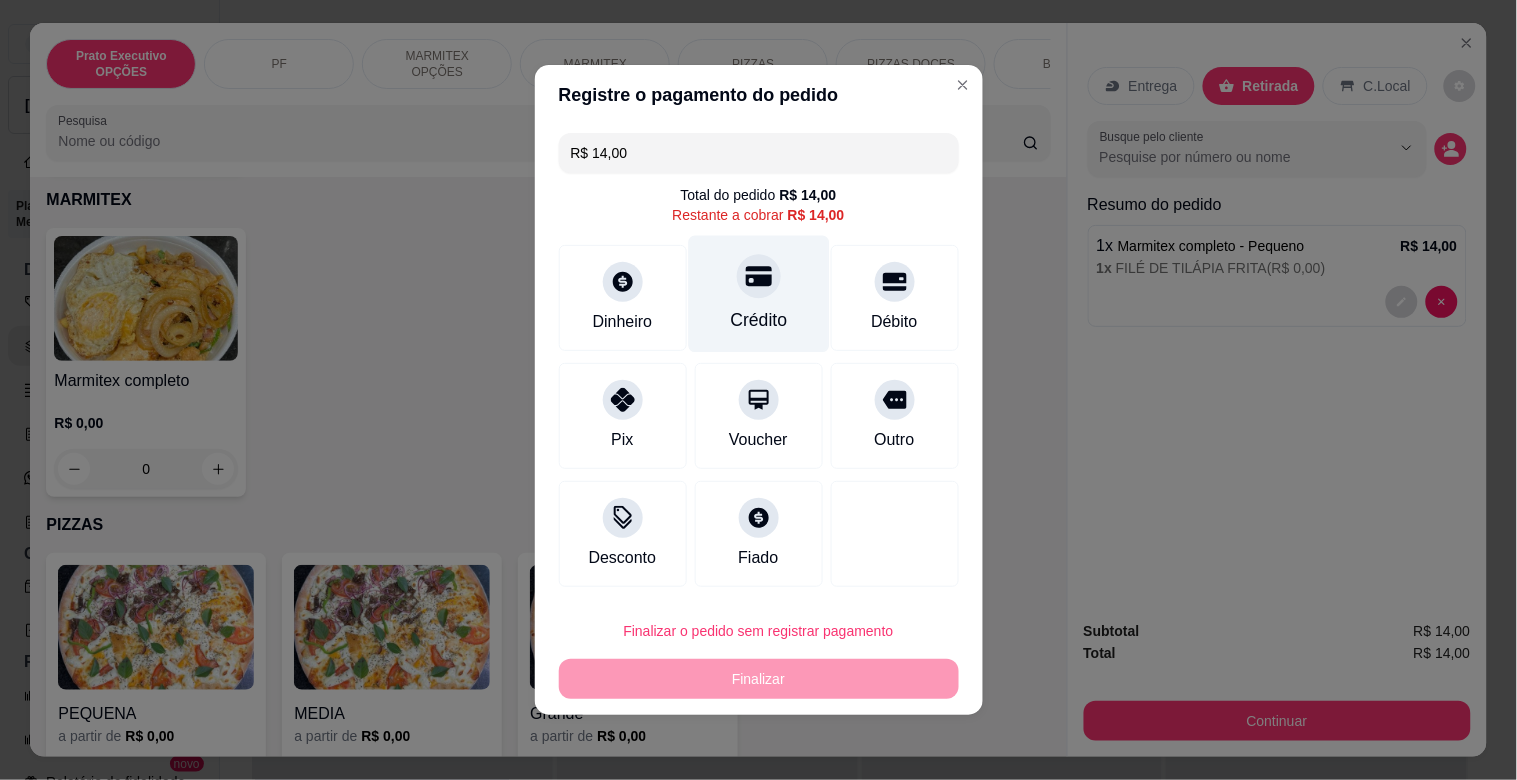 click on "Crédito" at bounding box center [758, 320] 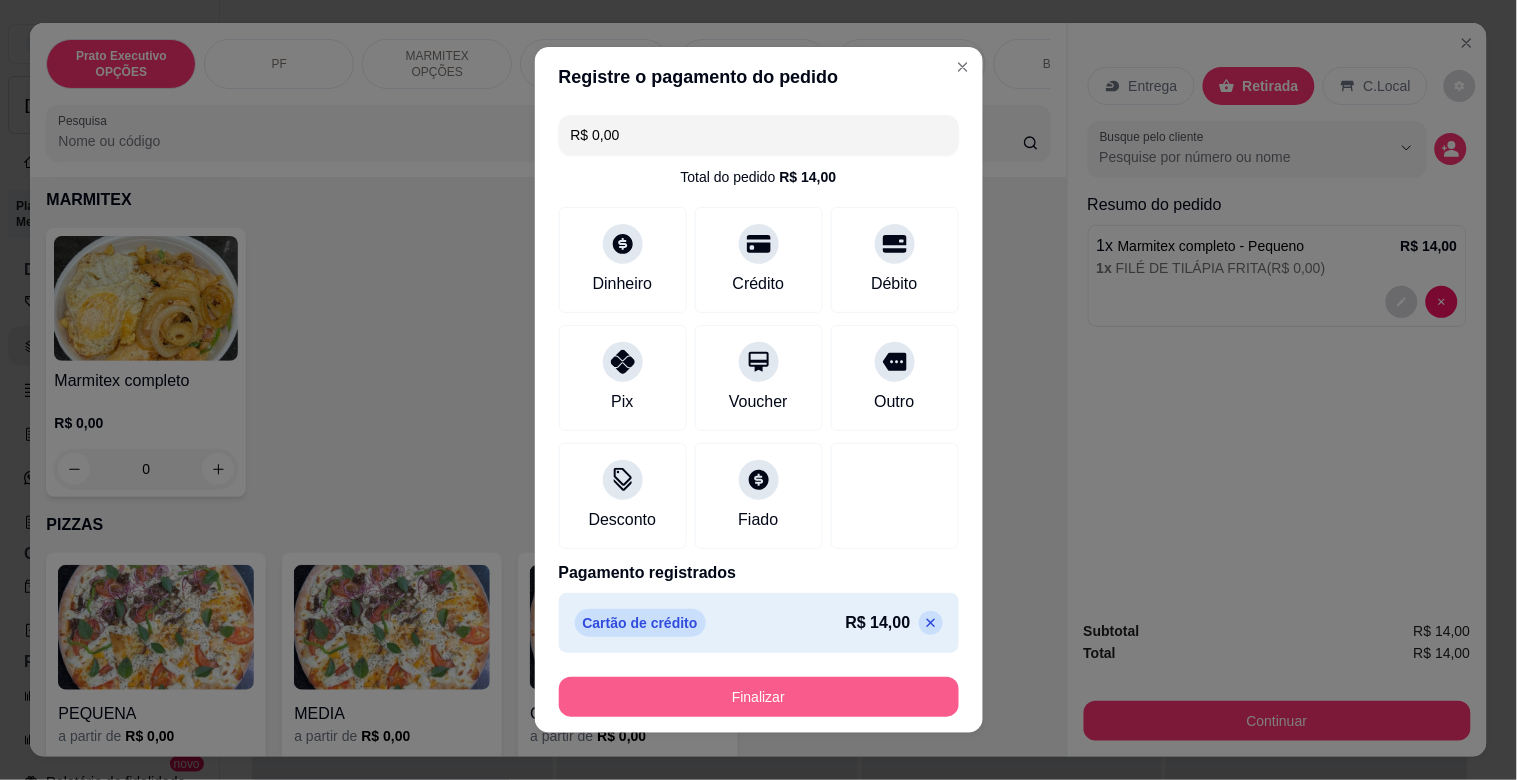 click on "Finalizar" at bounding box center (759, 697) 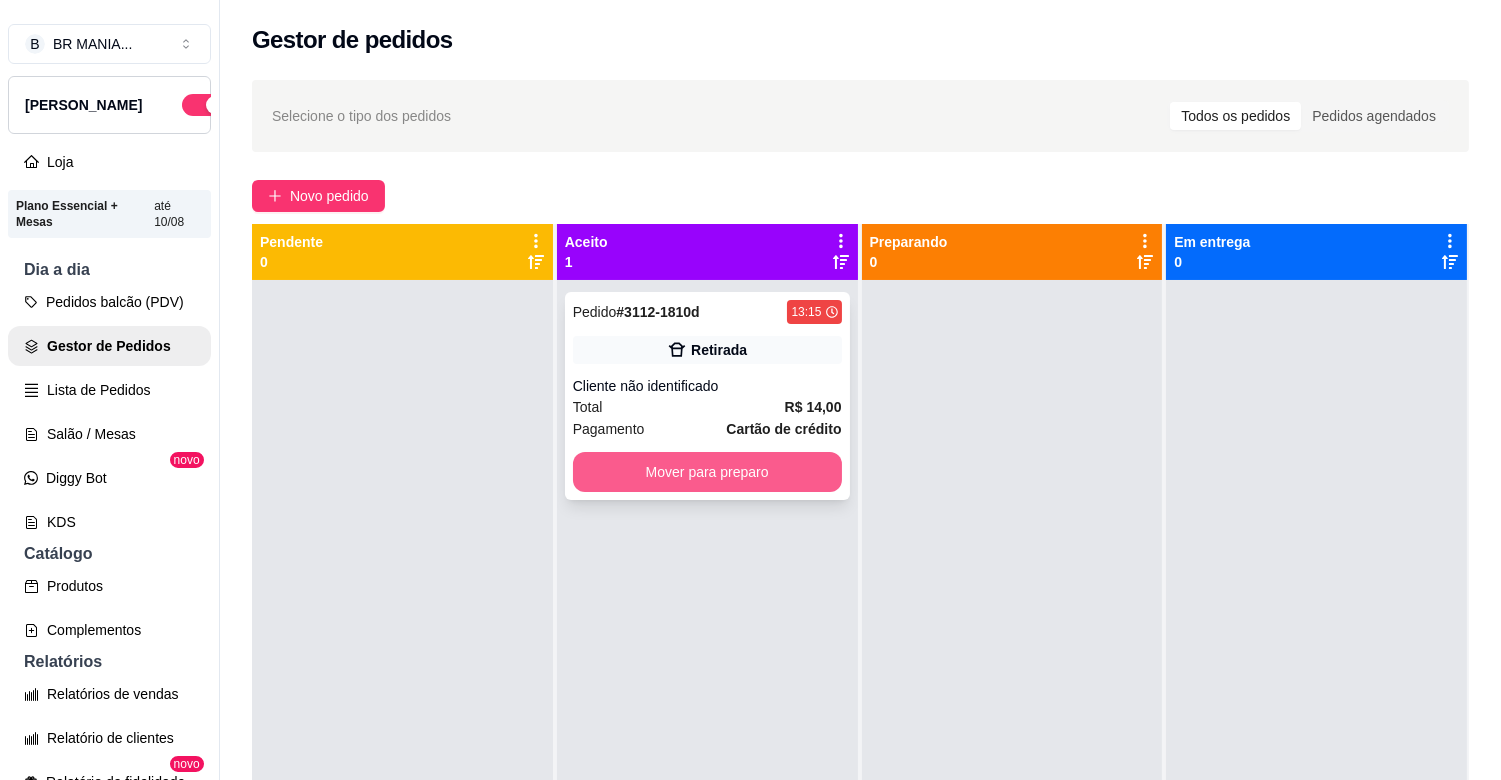 click on "Mover para preparo" at bounding box center (707, 472) 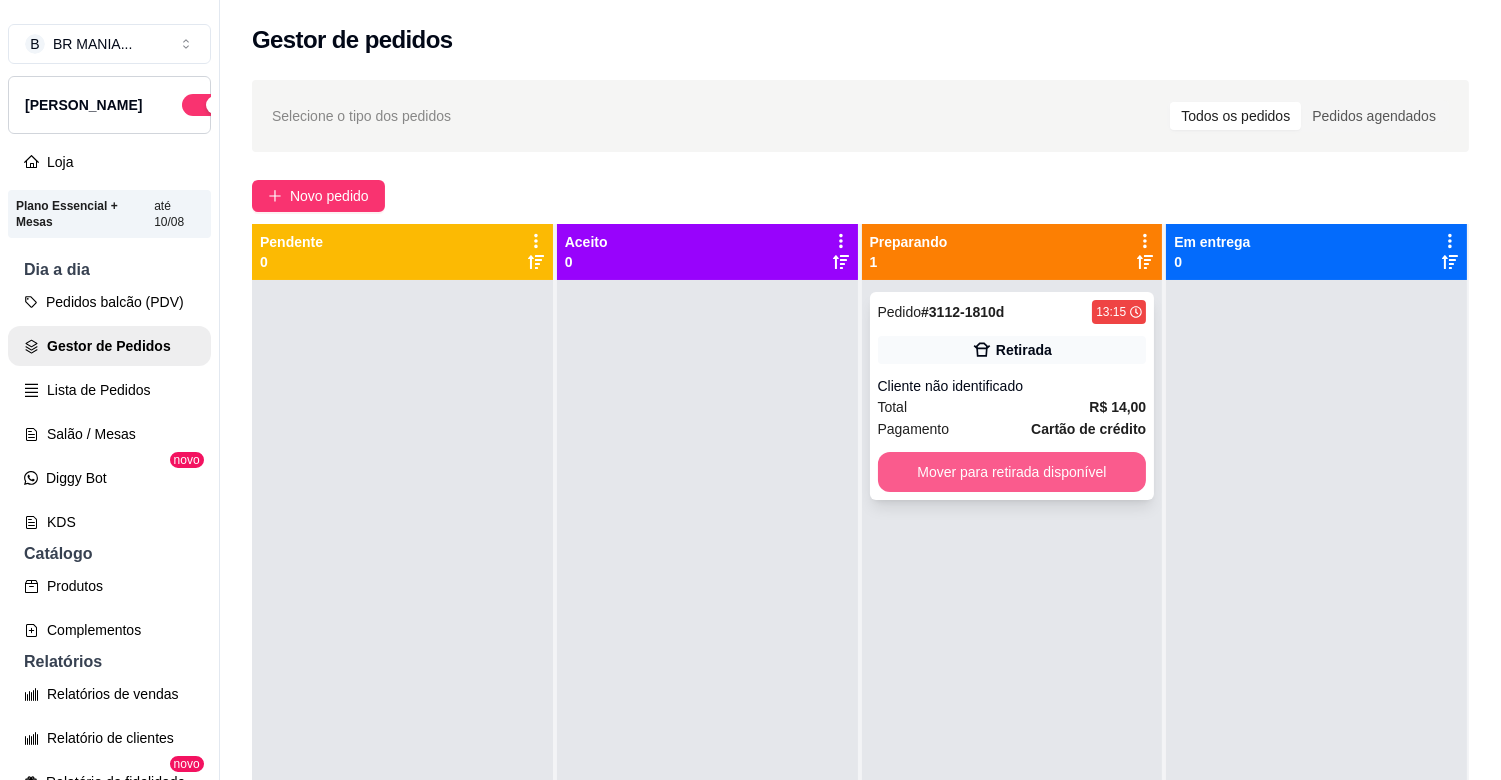 click on "Mover para retirada disponível" at bounding box center [1012, 472] 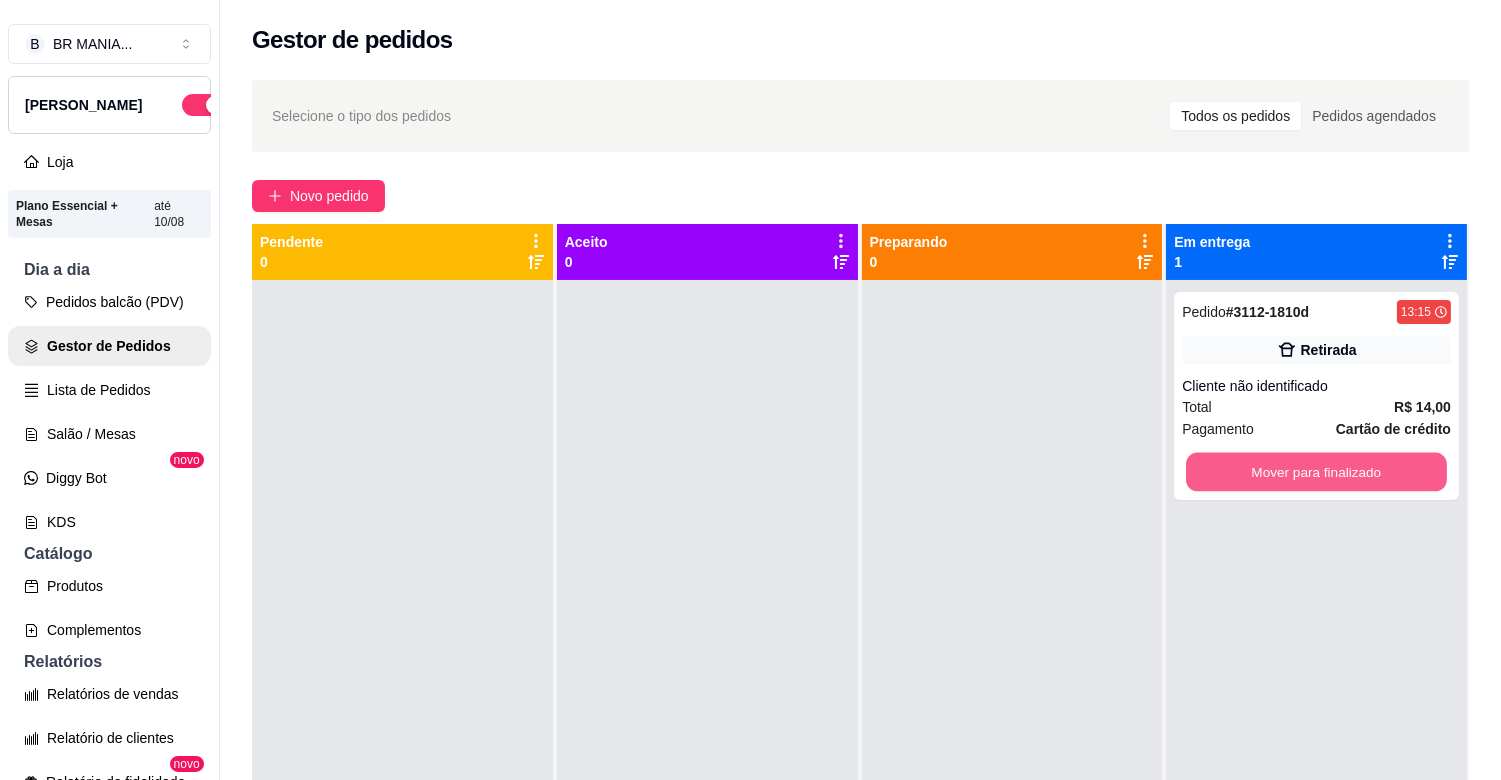 click on "Mover para finalizado" at bounding box center [1316, 472] 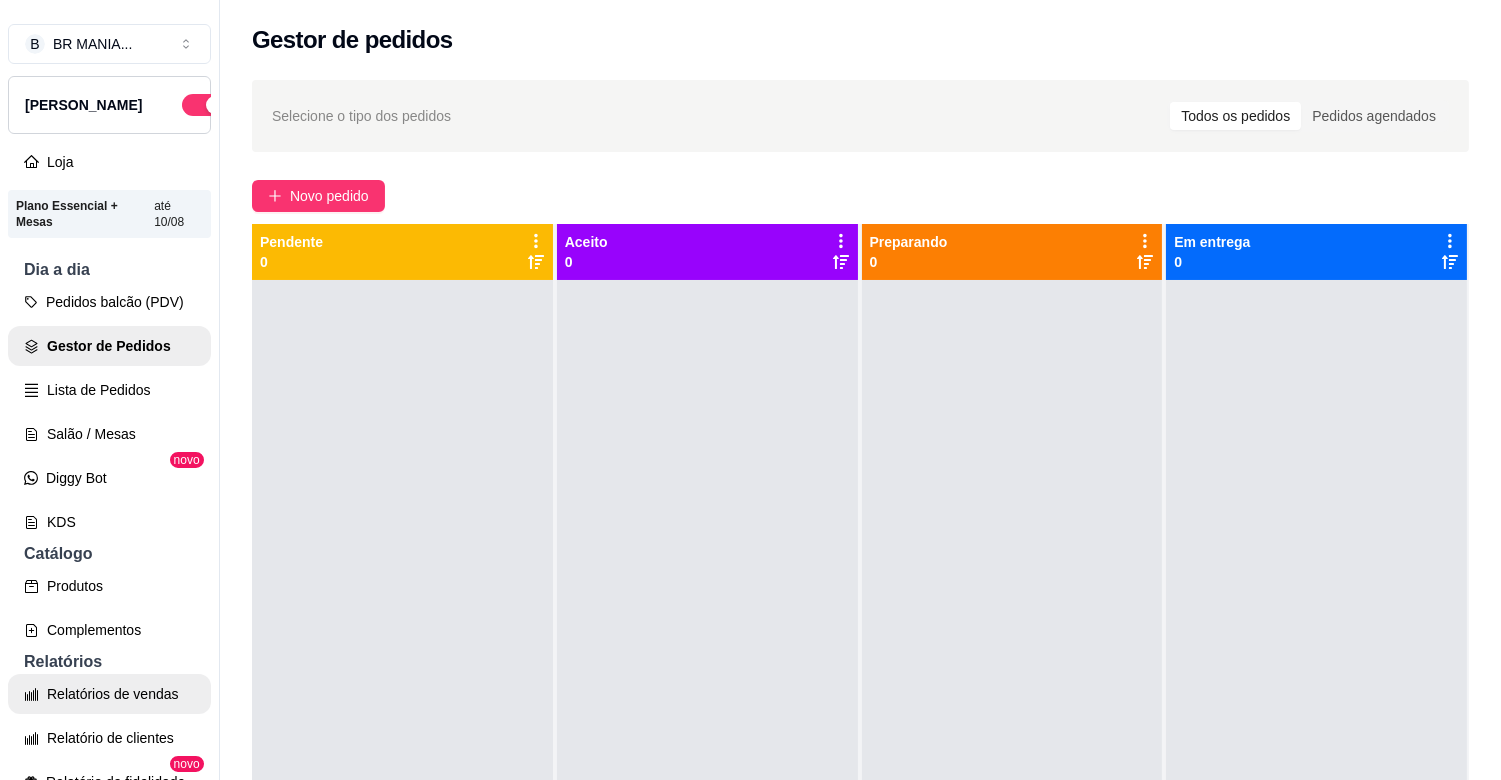 click on "Relatórios de vendas" at bounding box center (109, 694) 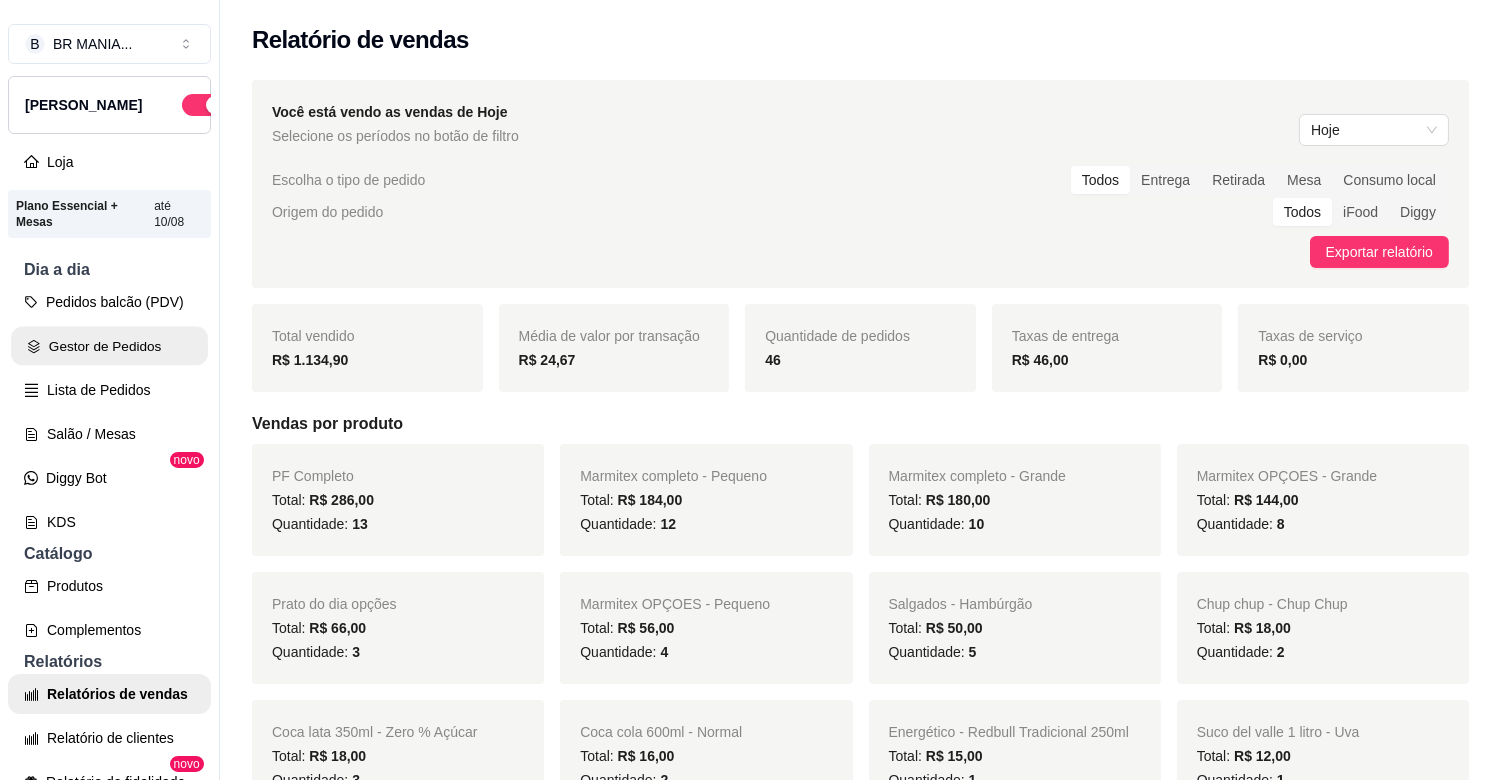 click on "Gestor de Pedidos" at bounding box center [109, 346] 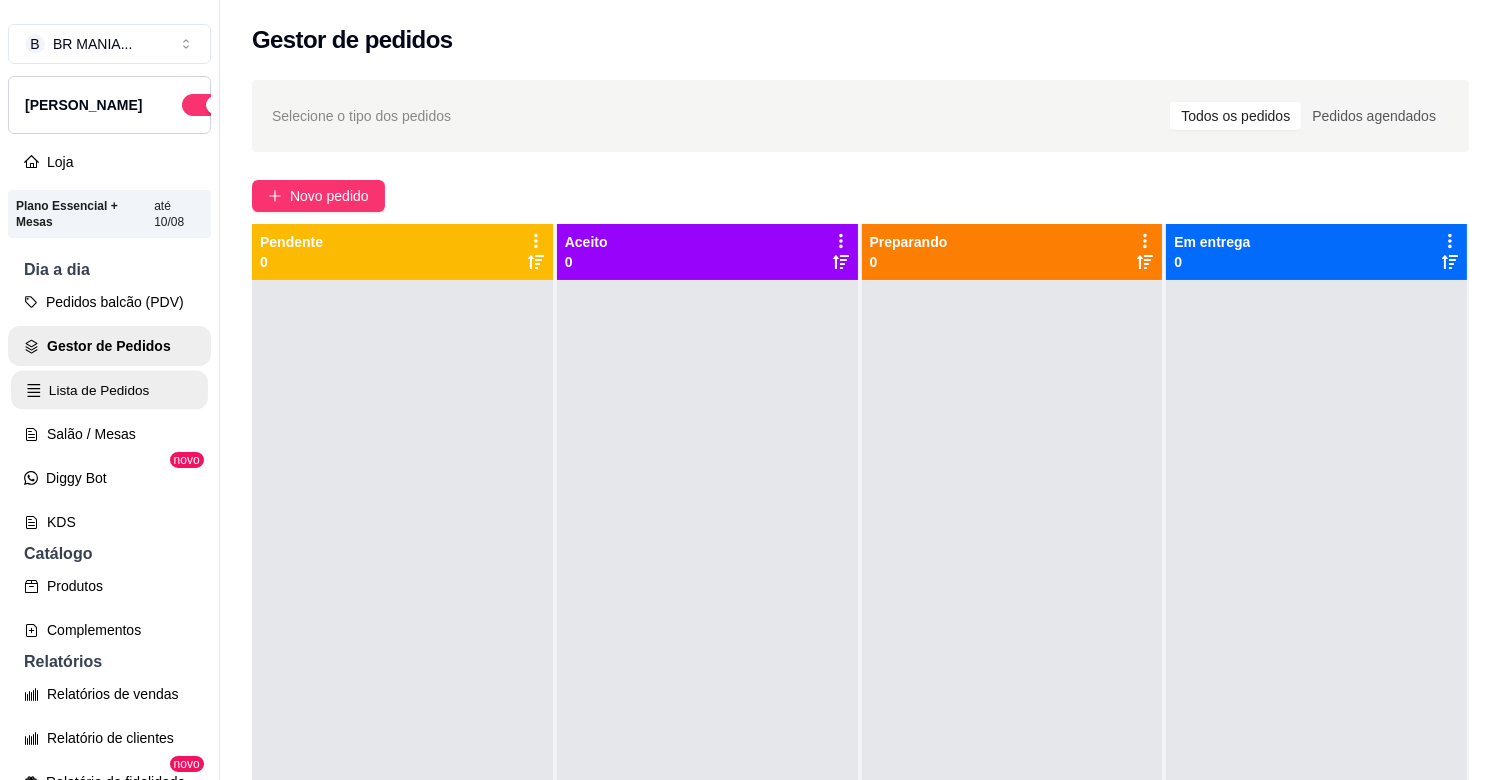 click on "Lista de Pedidos" at bounding box center [109, 390] 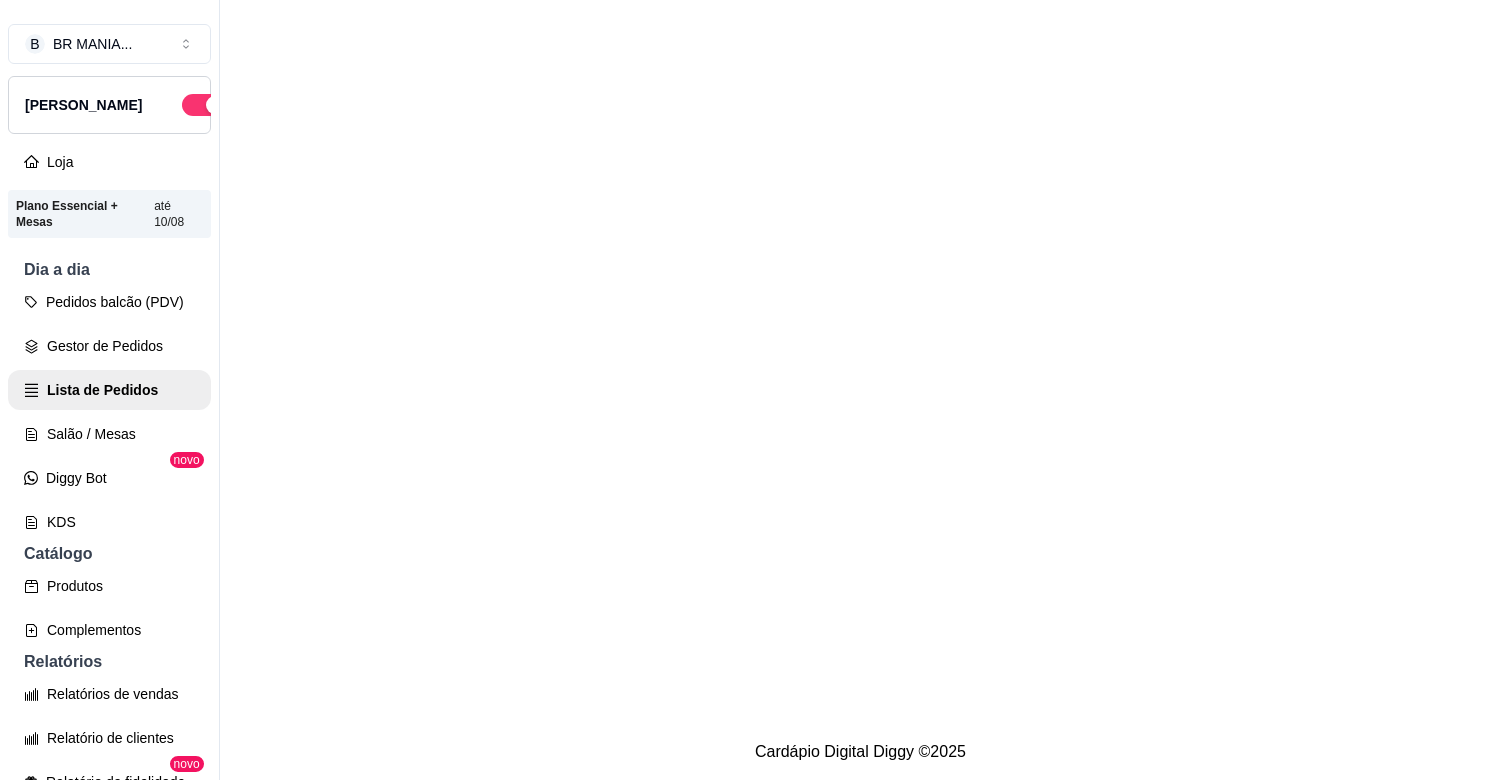 click on "Pedidos balcão (PDV)" at bounding box center [109, 302] 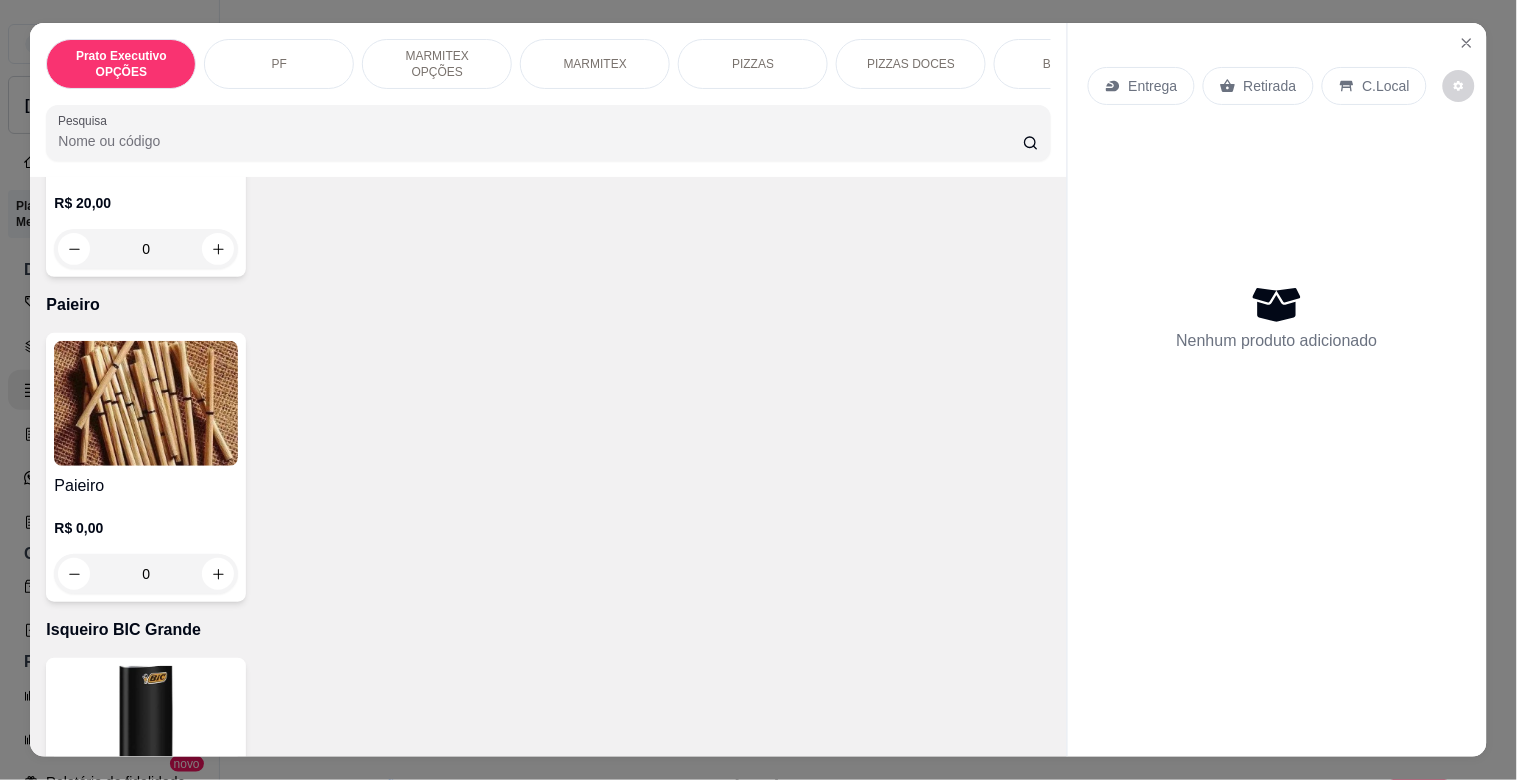 scroll, scrollTop: 10364, scrollLeft: 0, axis: vertical 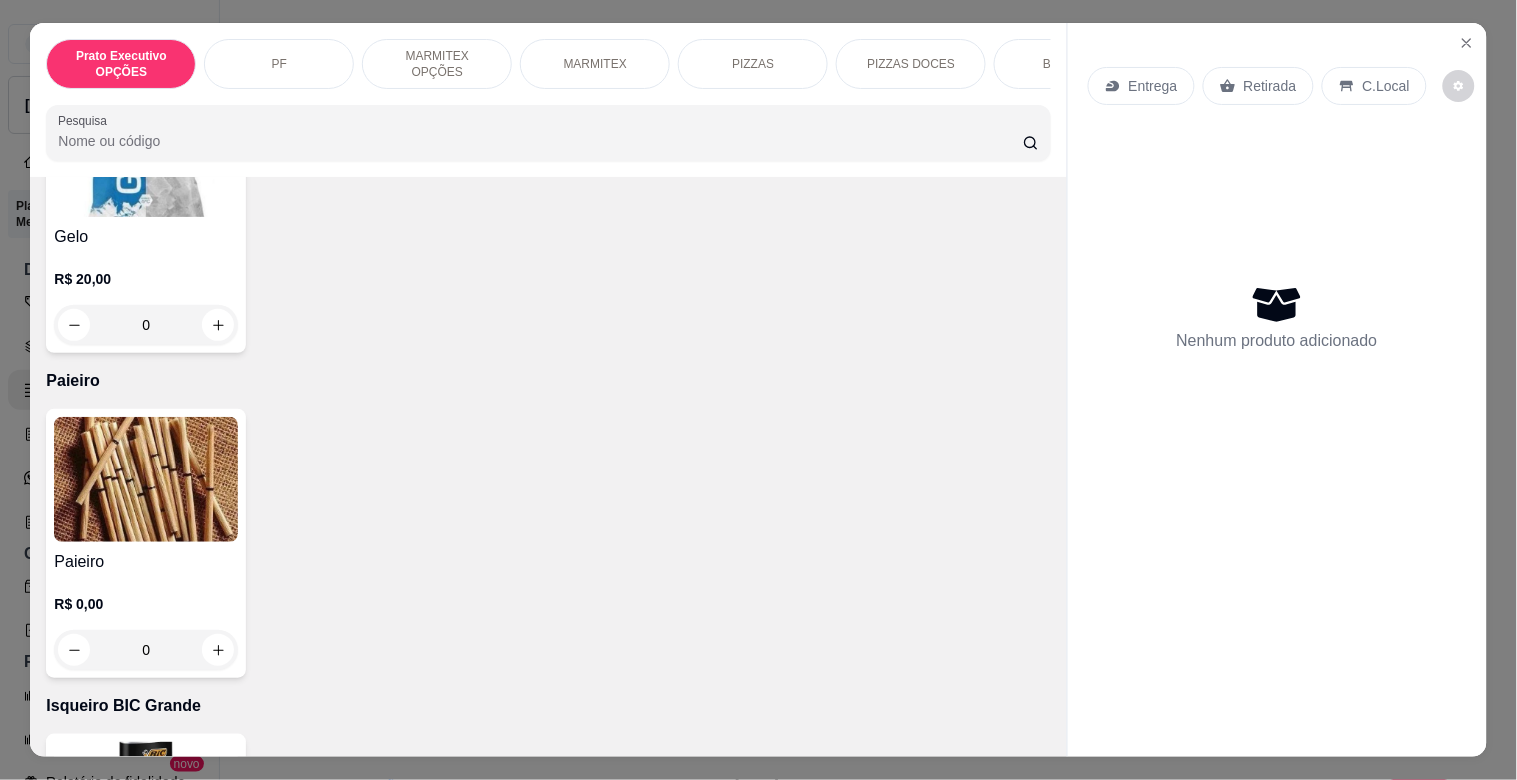 click at bounding box center [146, 479] 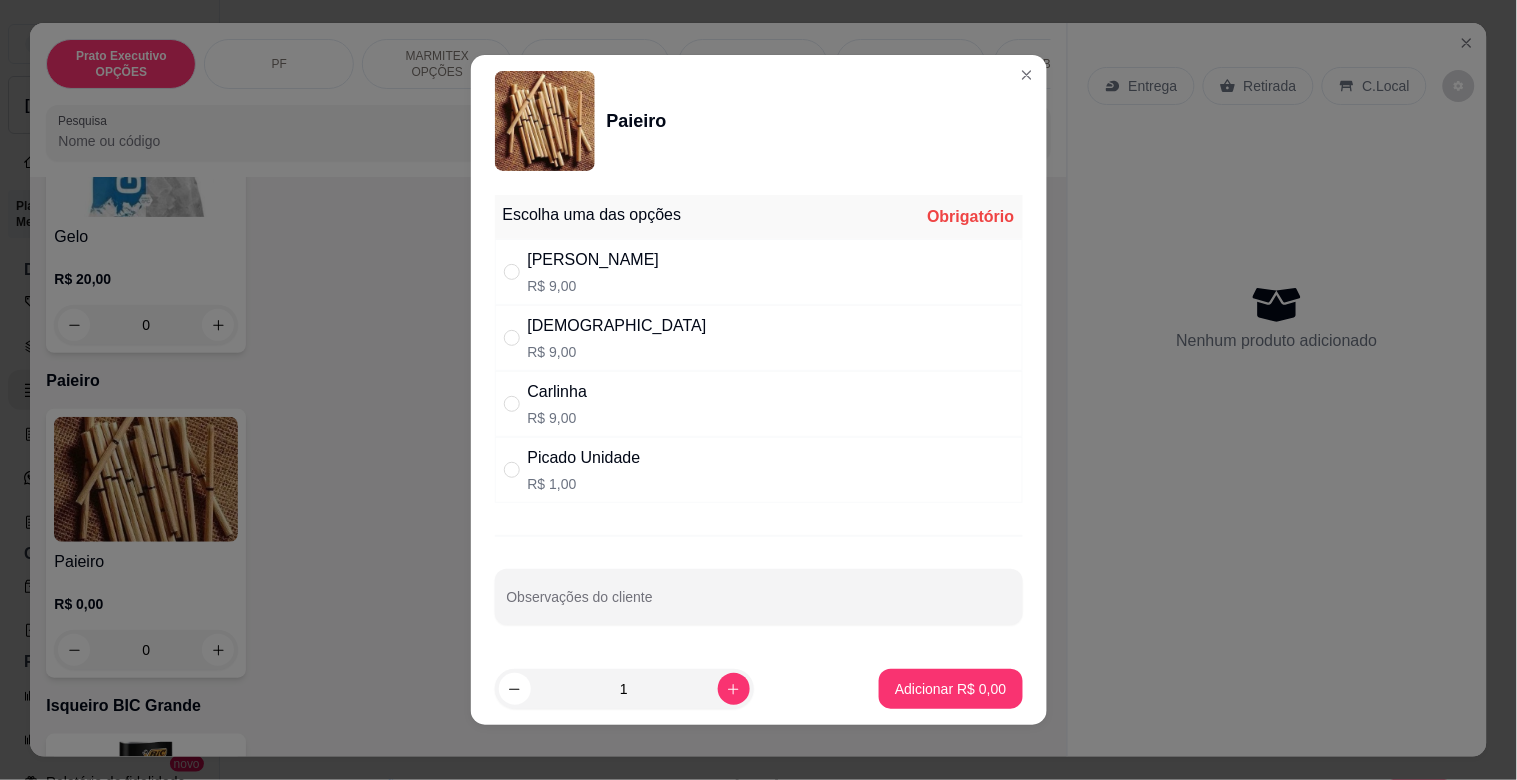 click on "[PERSON_NAME]$ 9,00" at bounding box center [759, 272] 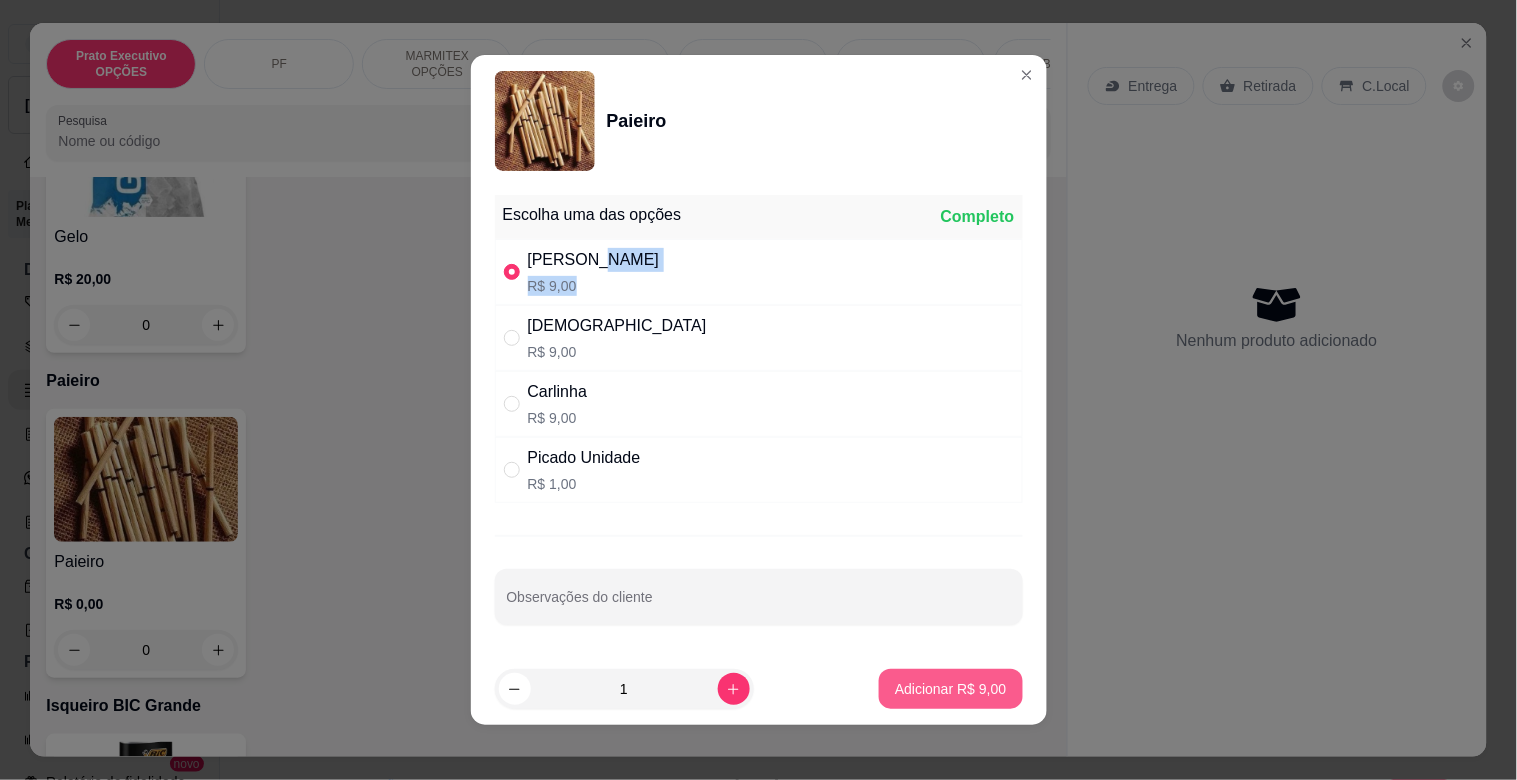 click on "Adicionar   R$ 9,00" at bounding box center [950, 689] 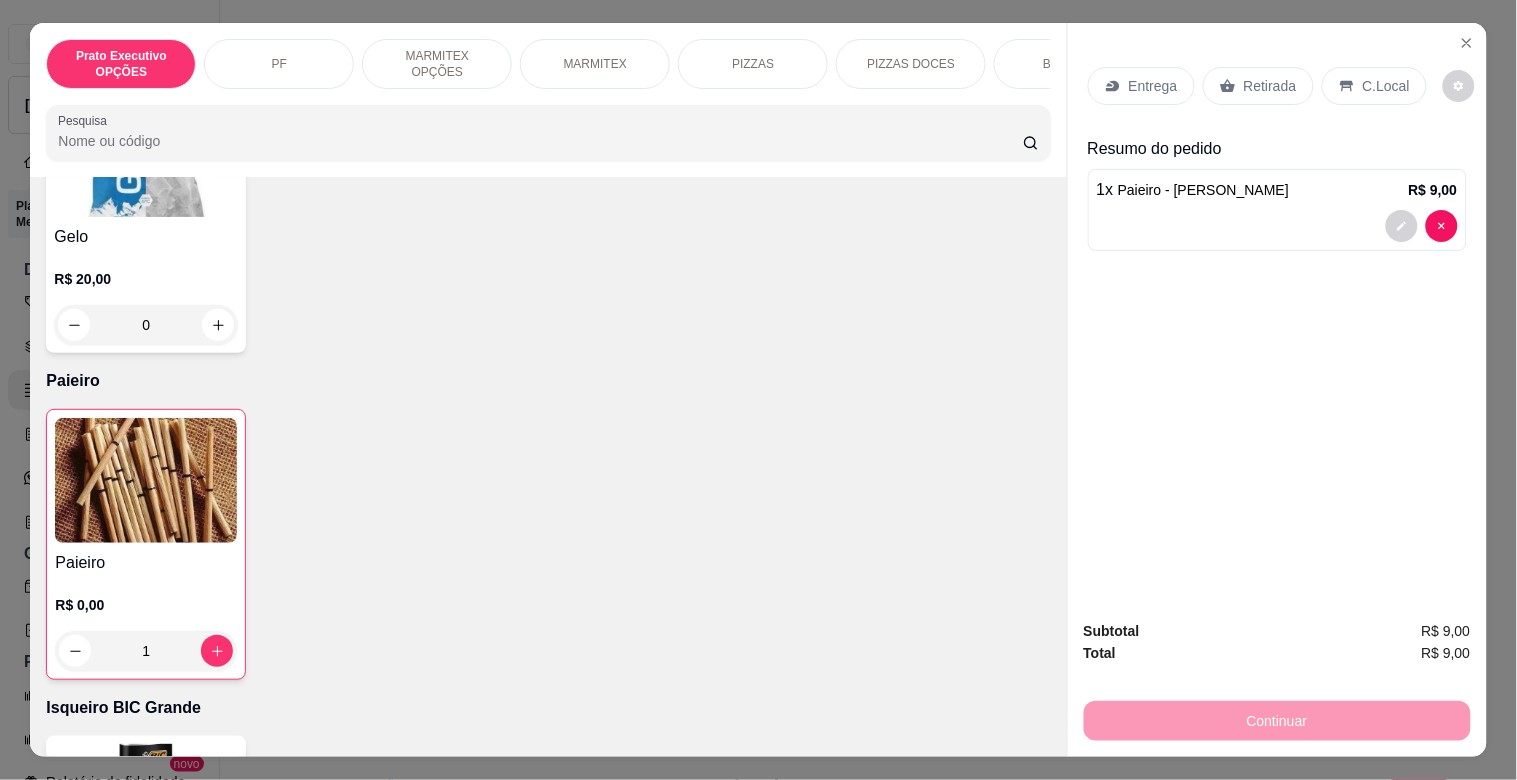 click on "Retirada" at bounding box center (1270, 86) 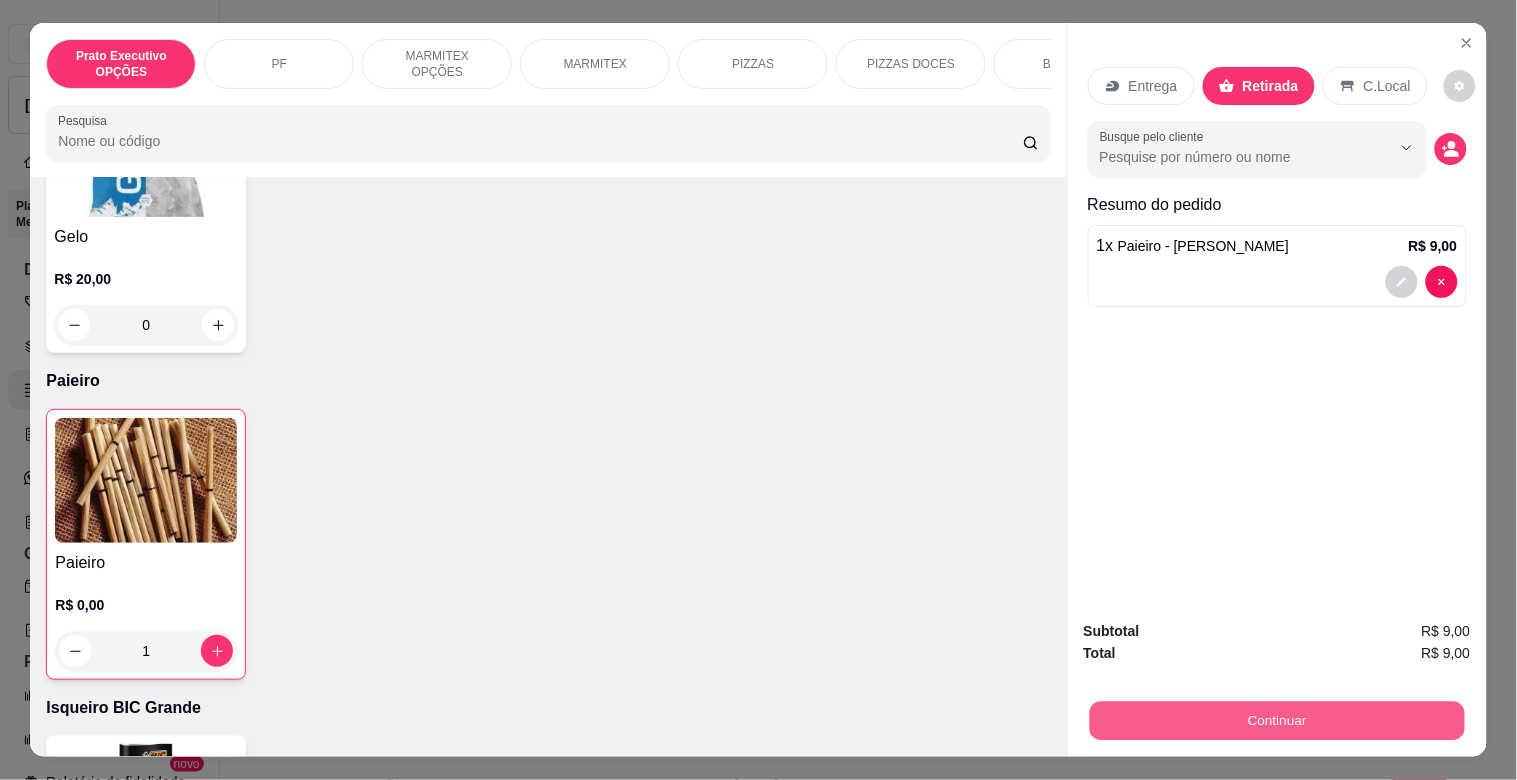 click on "Continuar" at bounding box center [1276, 720] 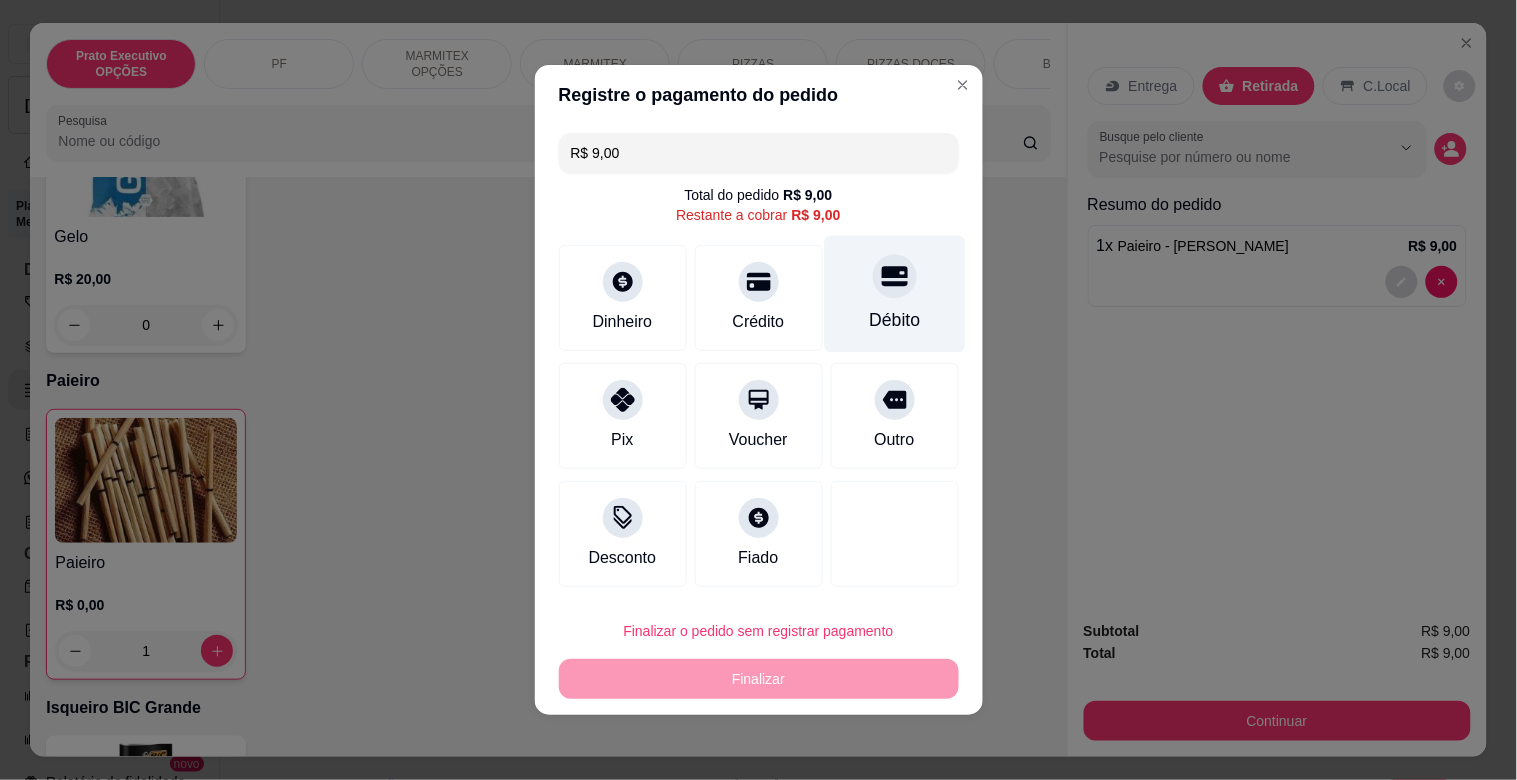click on "Débito" at bounding box center (894, 320) 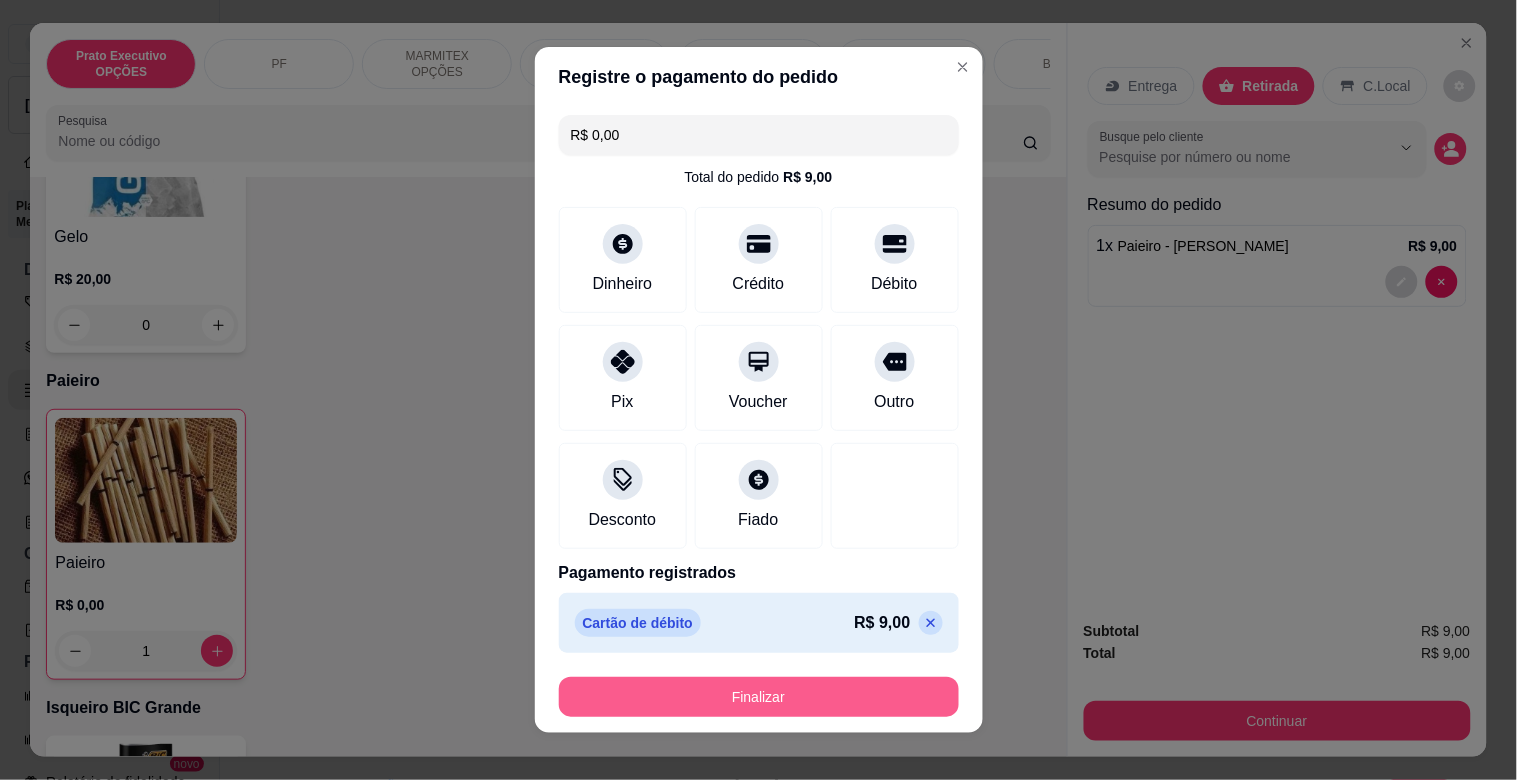 click on "Finalizar" at bounding box center (759, 697) 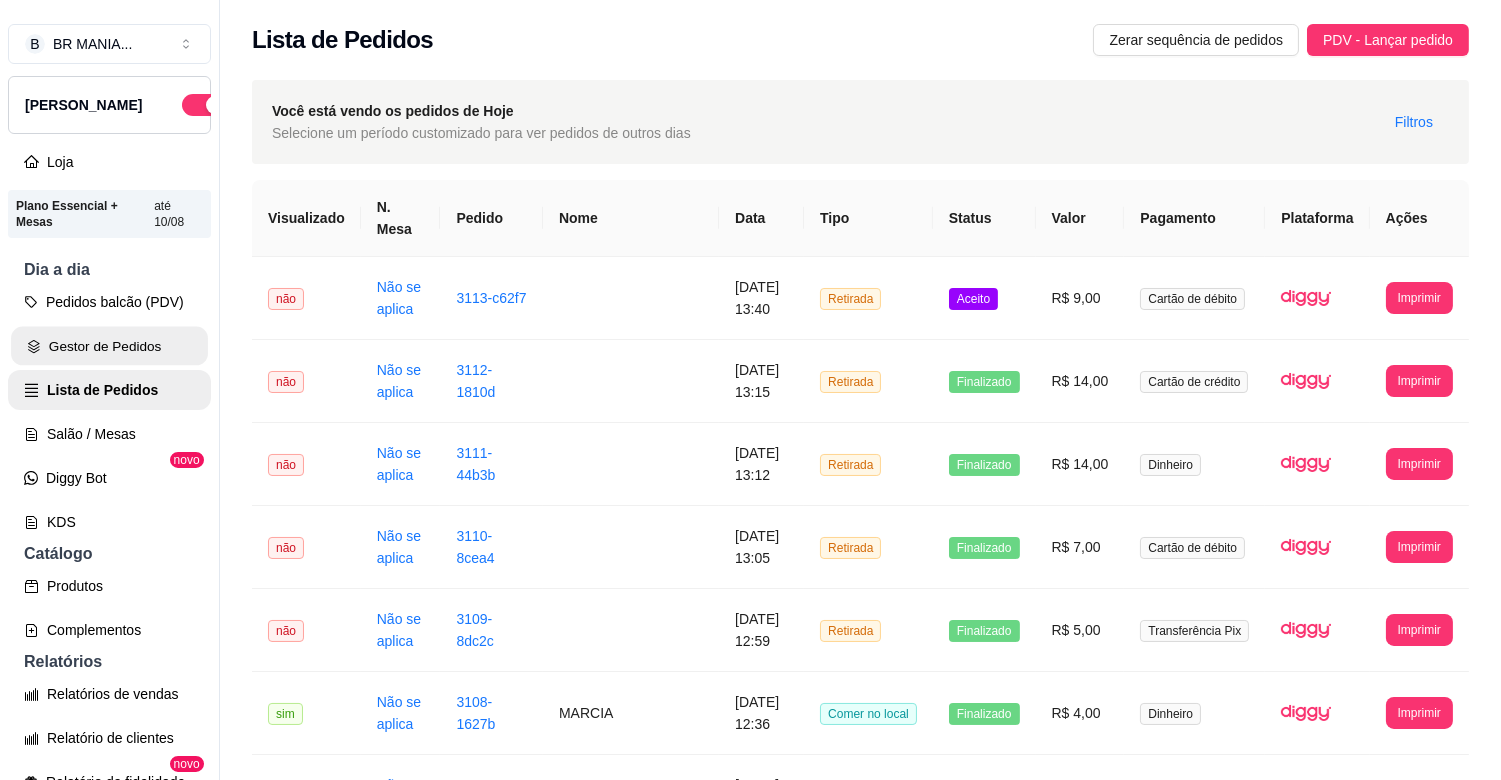click on "Gestor de Pedidos" at bounding box center [109, 346] 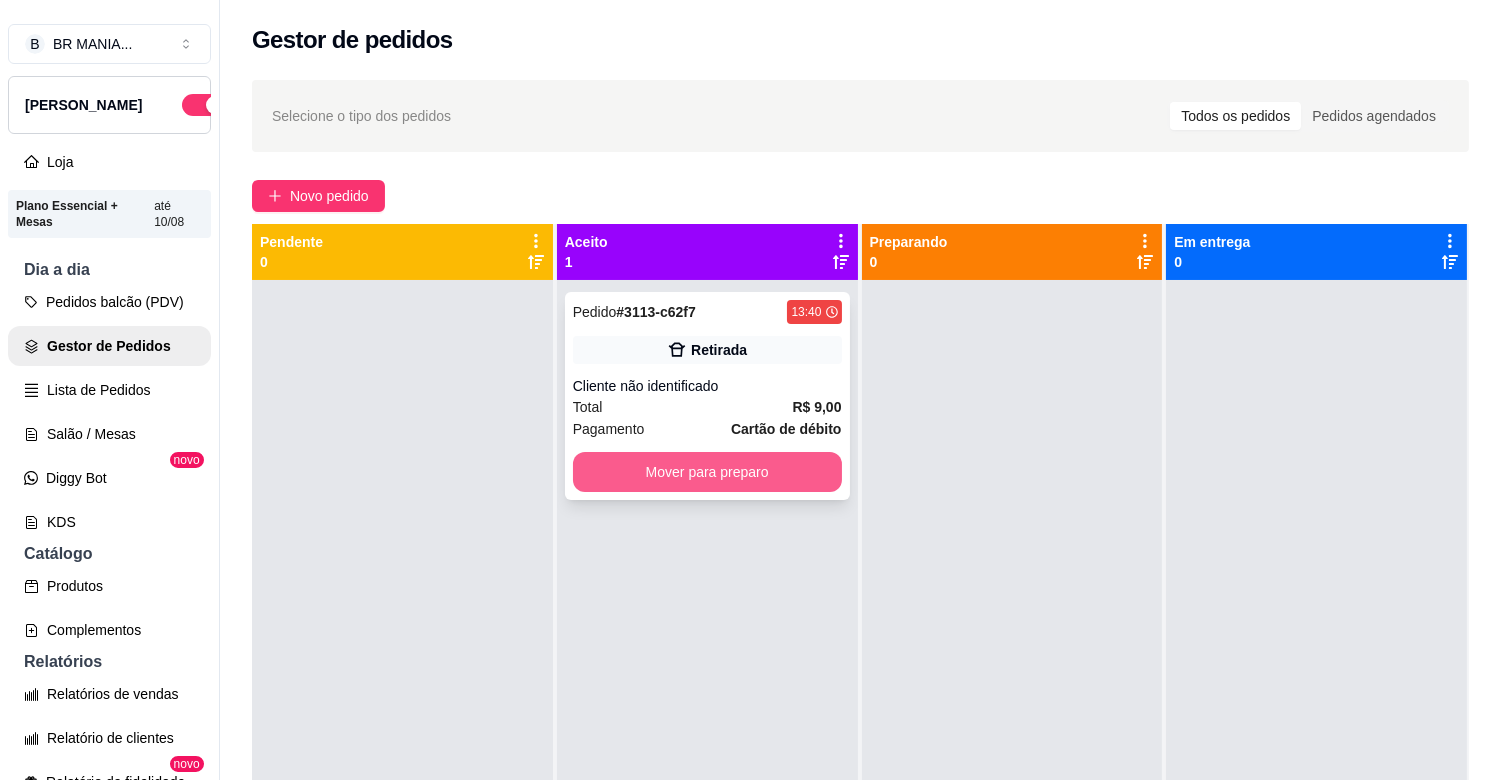click on "Mover para preparo" at bounding box center (707, 472) 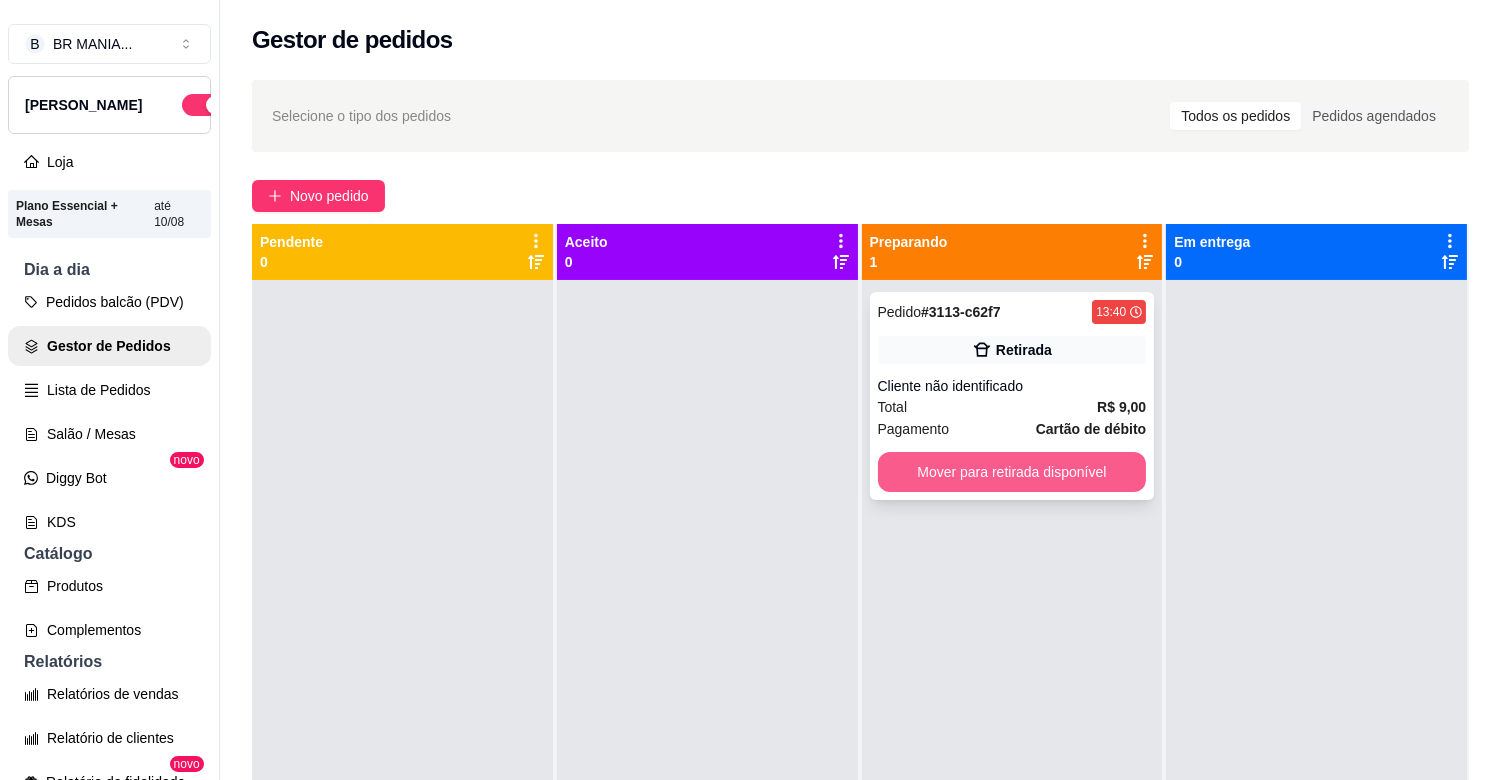 click on "Mover para retirada disponível" at bounding box center (1012, 472) 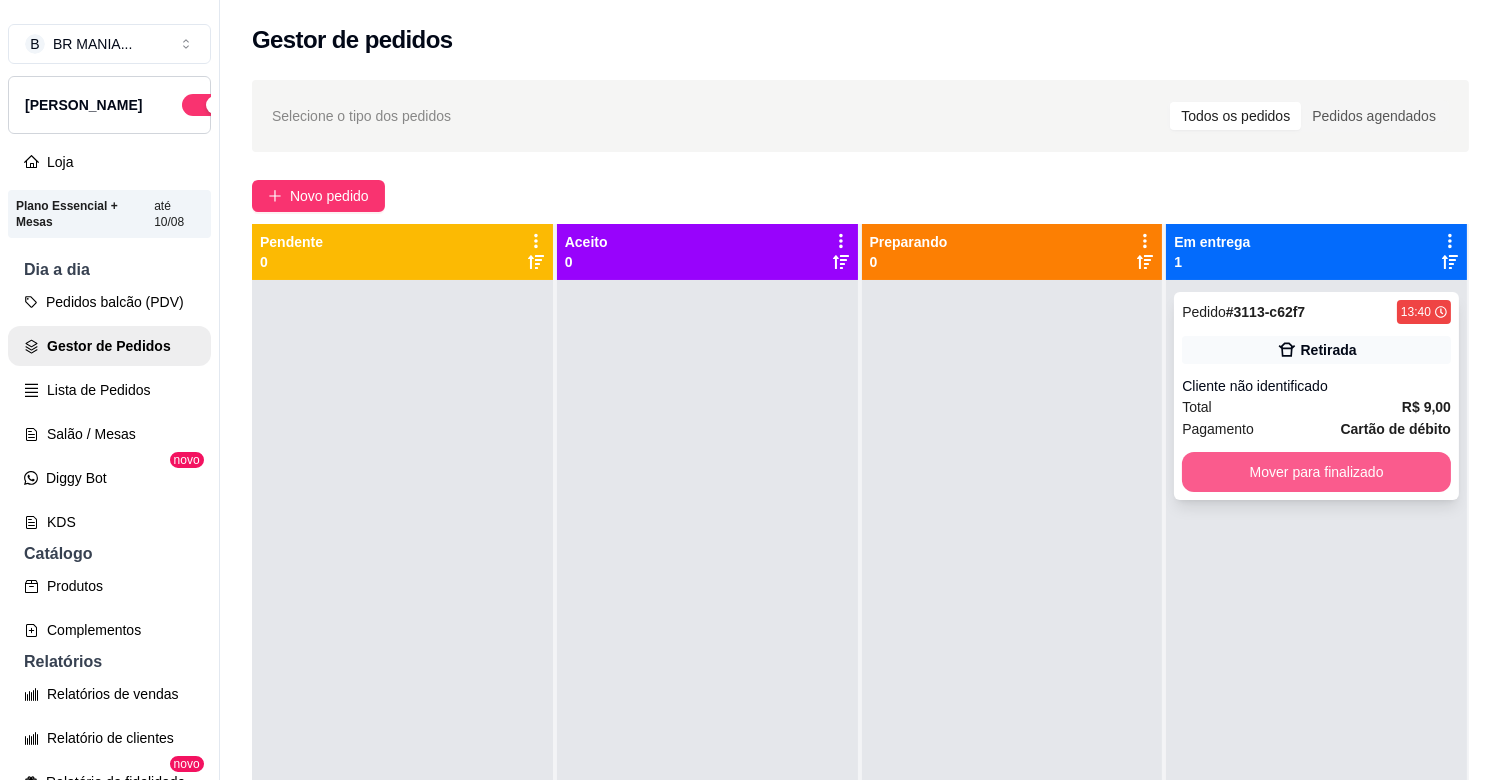 click on "Mover para finalizado" at bounding box center (1316, 472) 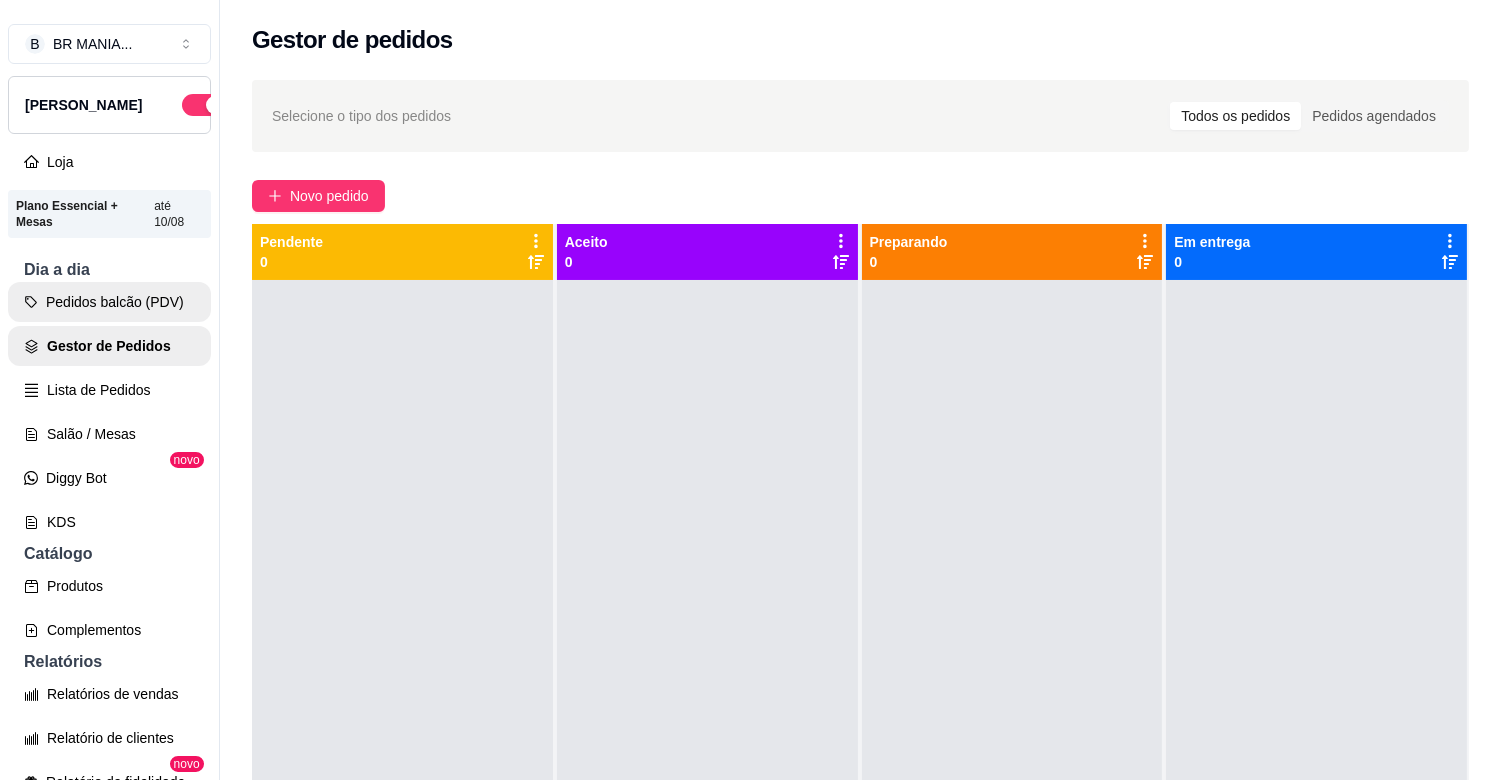 click on "Pedidos balcão (PDV)" at bounding box center (109, 302) 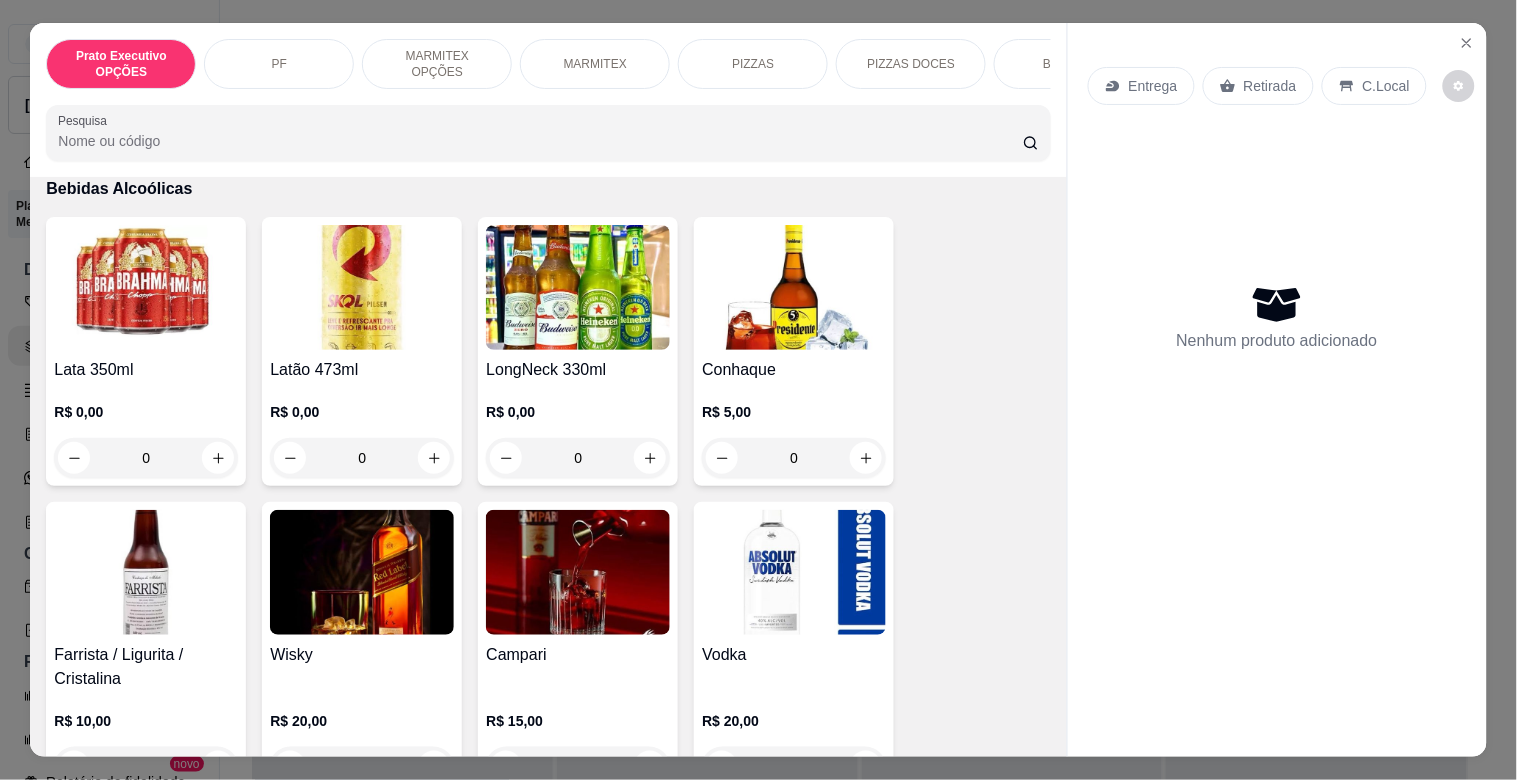 scroll, scrollTop: 3463, scrollLeft: 0, axis: vertical 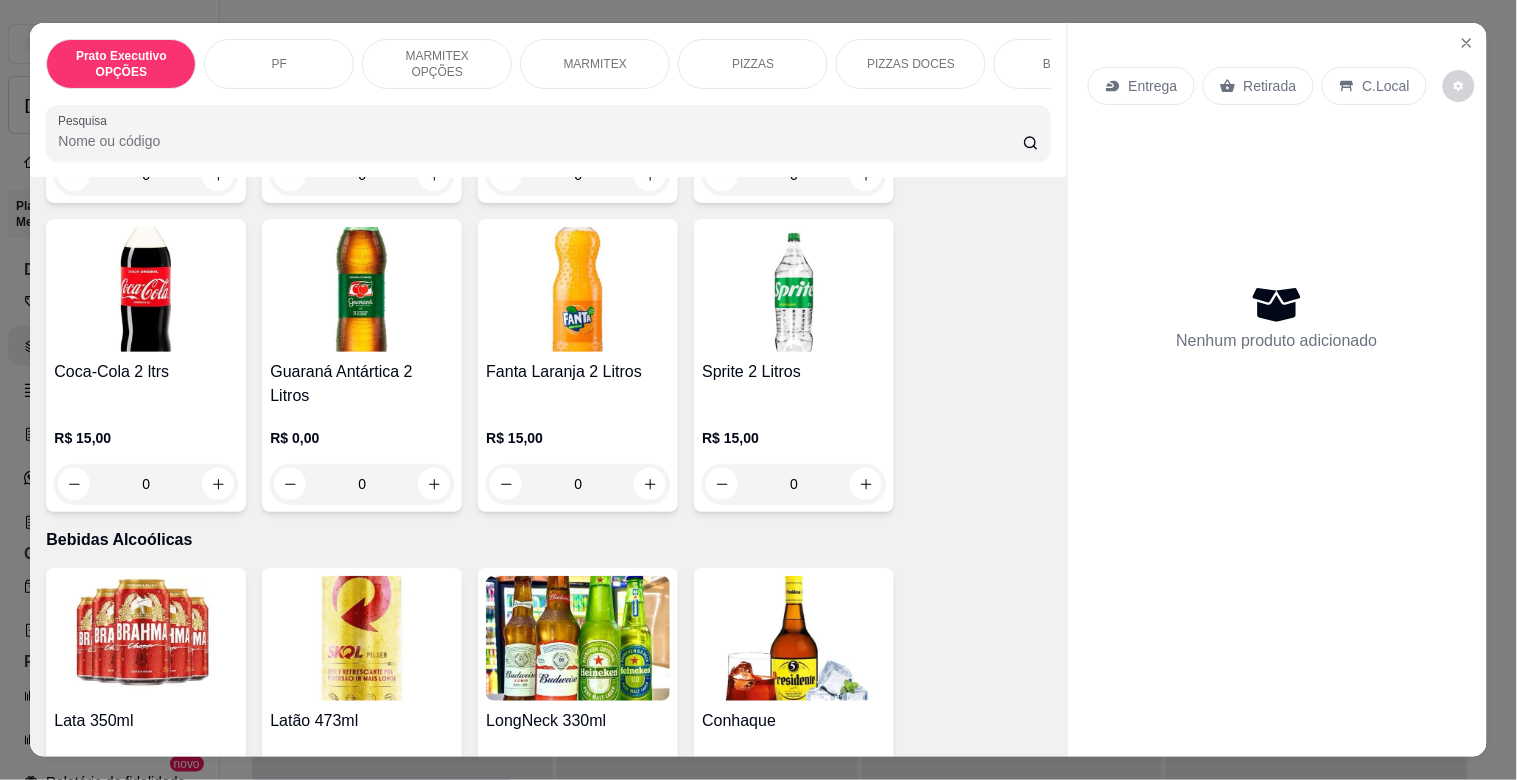 click at bounding box center [362, 638] 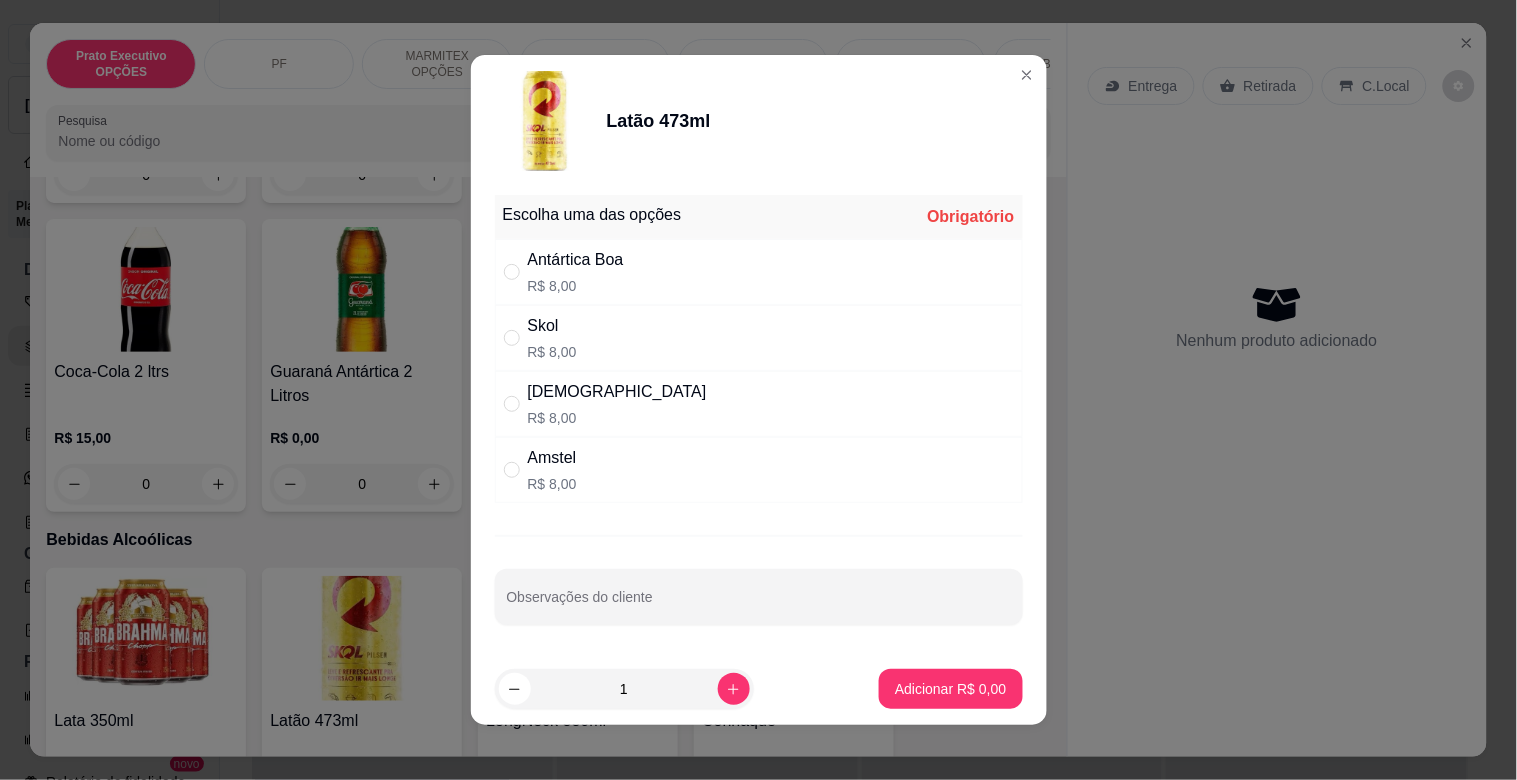 click on "Skol" at bounding box center (552, 326) 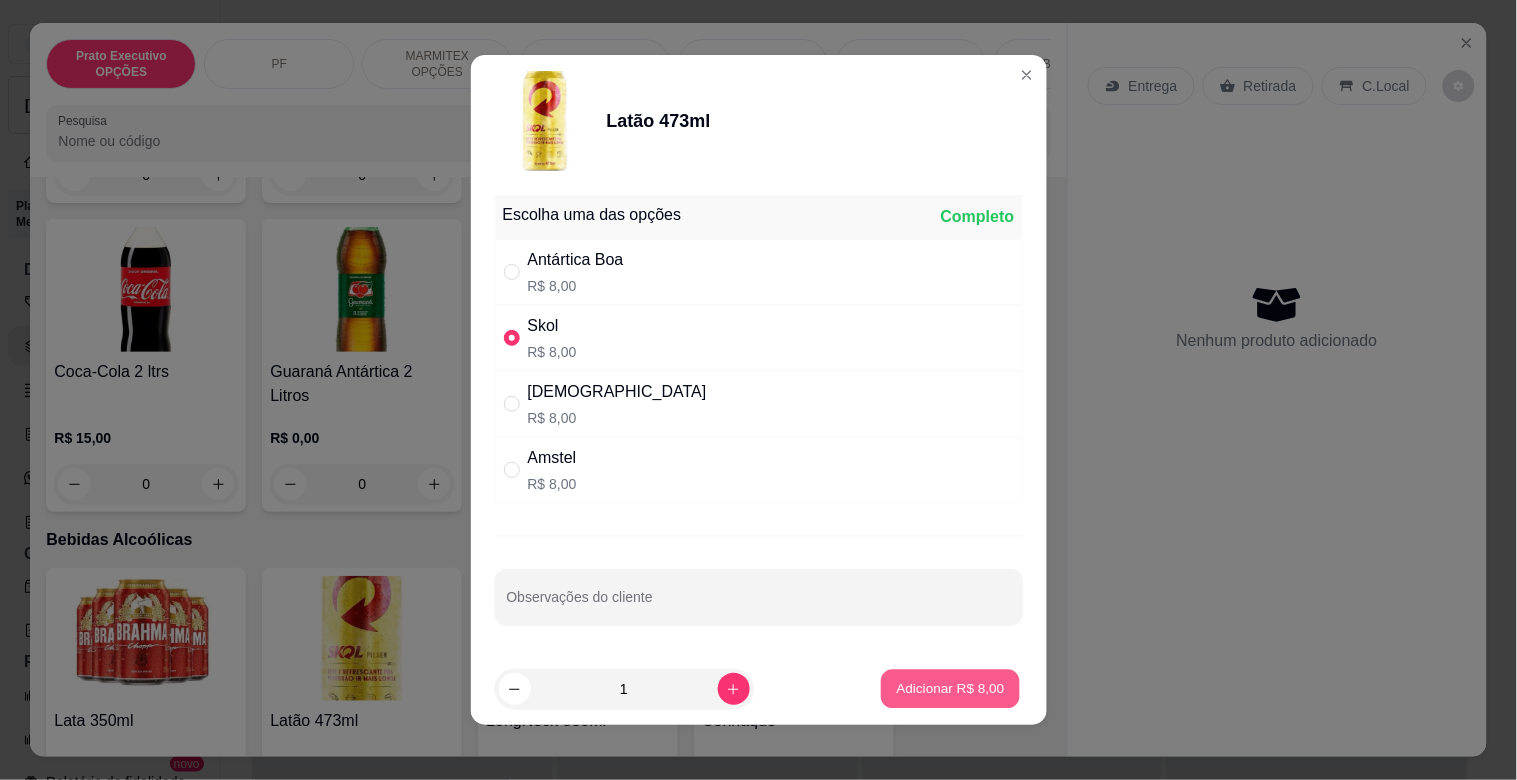 click on "Adicionar   R$ 8,00" at bounding box center (951, 688) 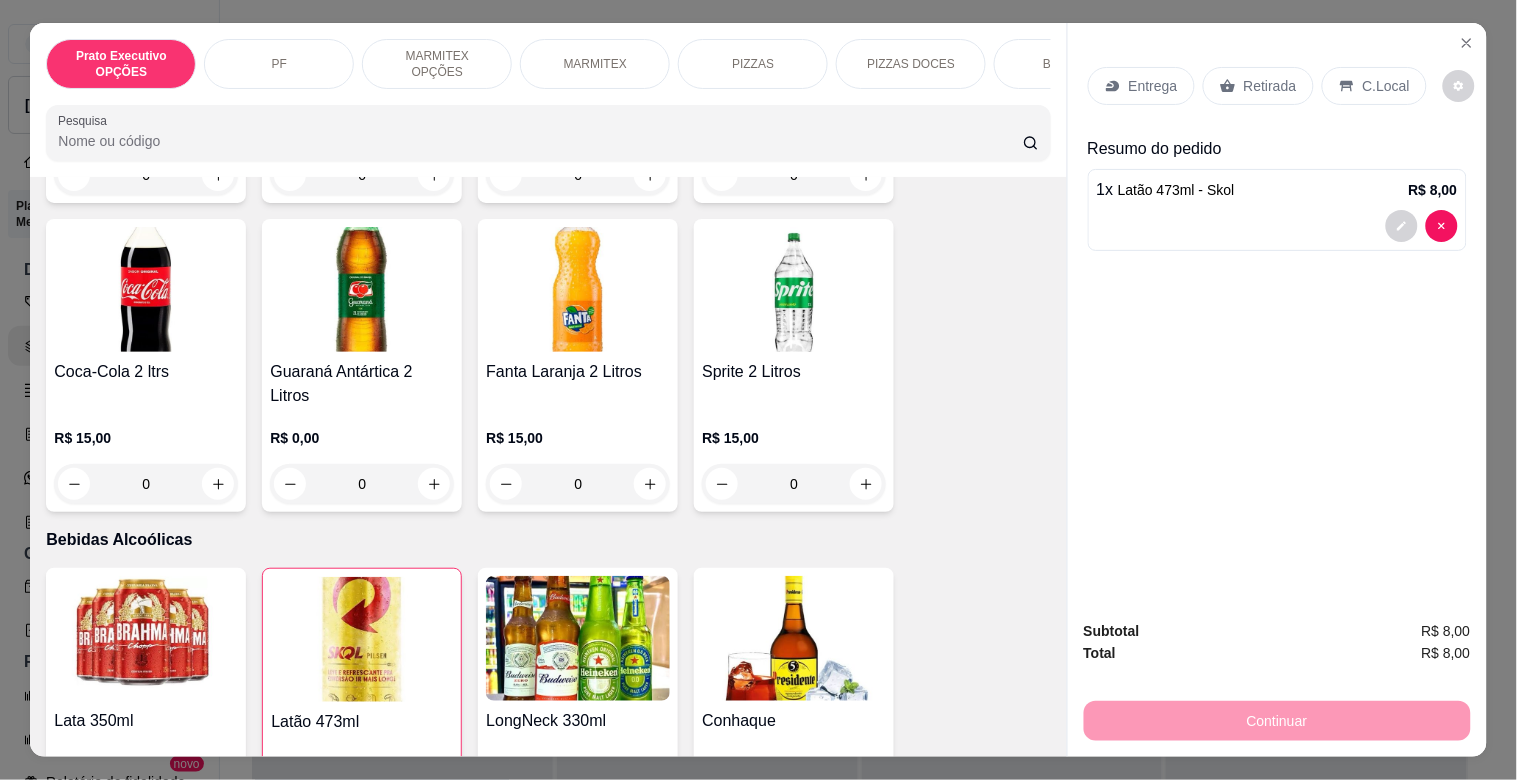 drag, startPoint x: 1255, startPoint y: 77, endPoint x: 1301, endPoint y: 262, distance: 190.63315 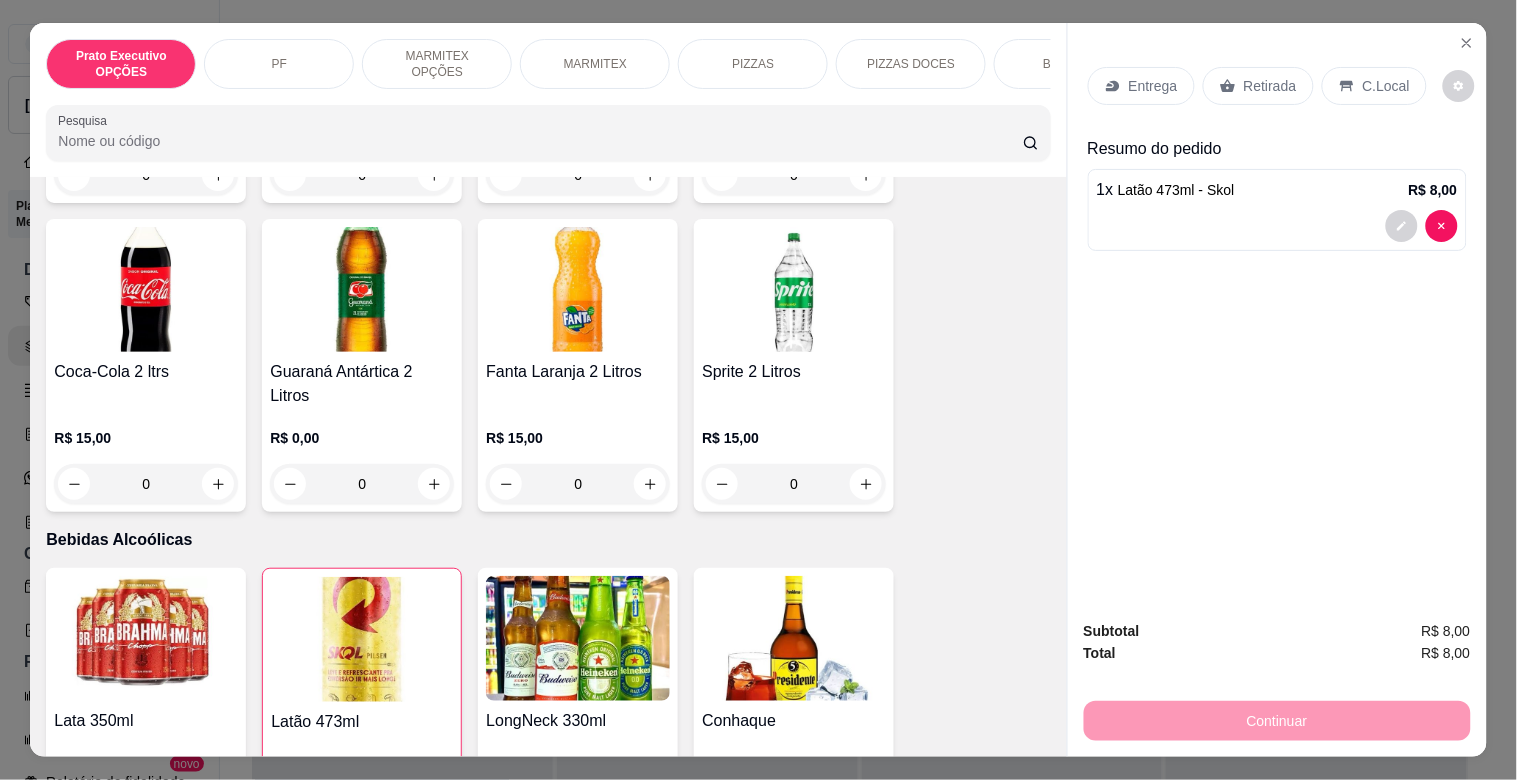 click on "Retirada" at bounding box center [1270, 86] 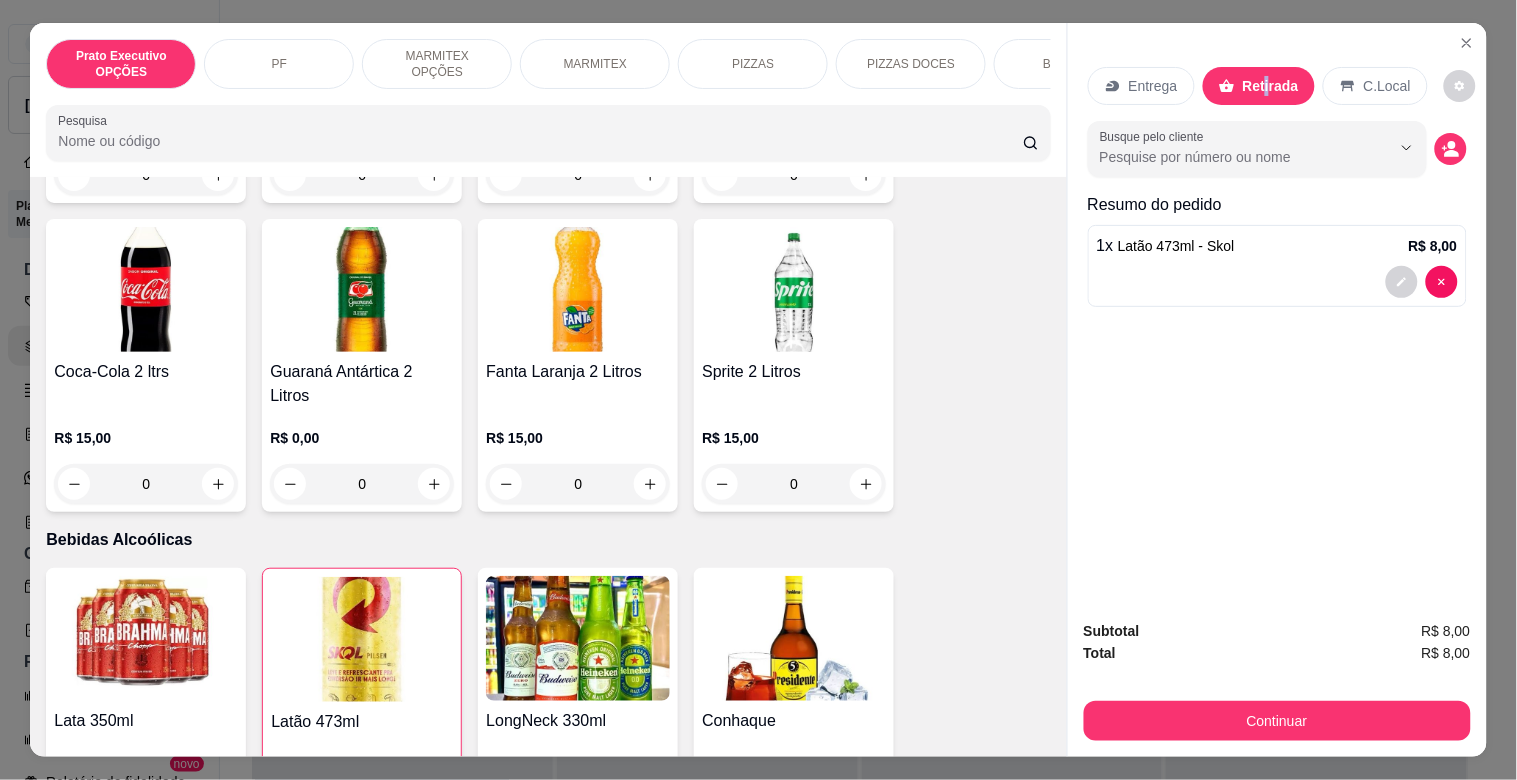 click 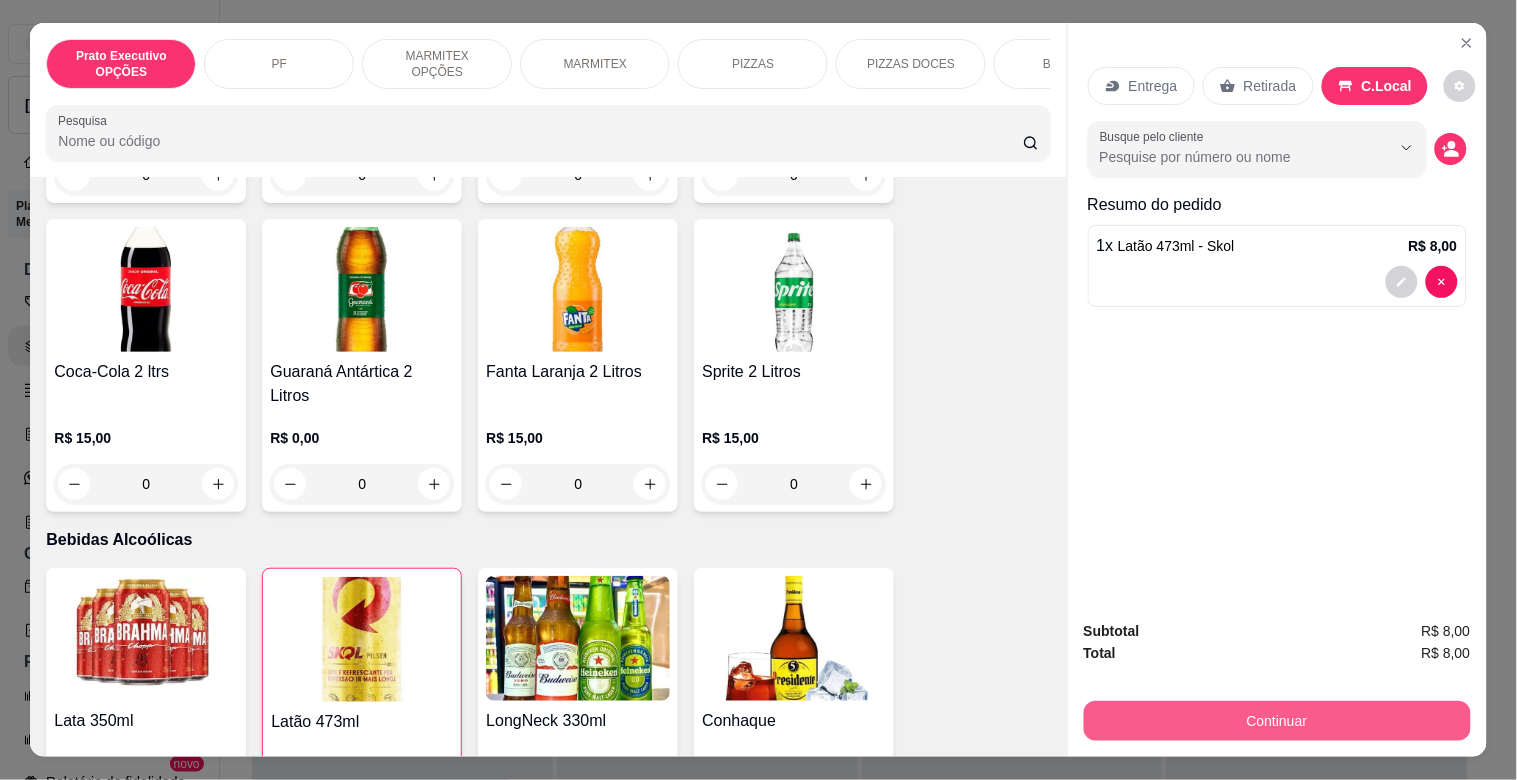click on "Continuar" at bounding box center [1277, 721] 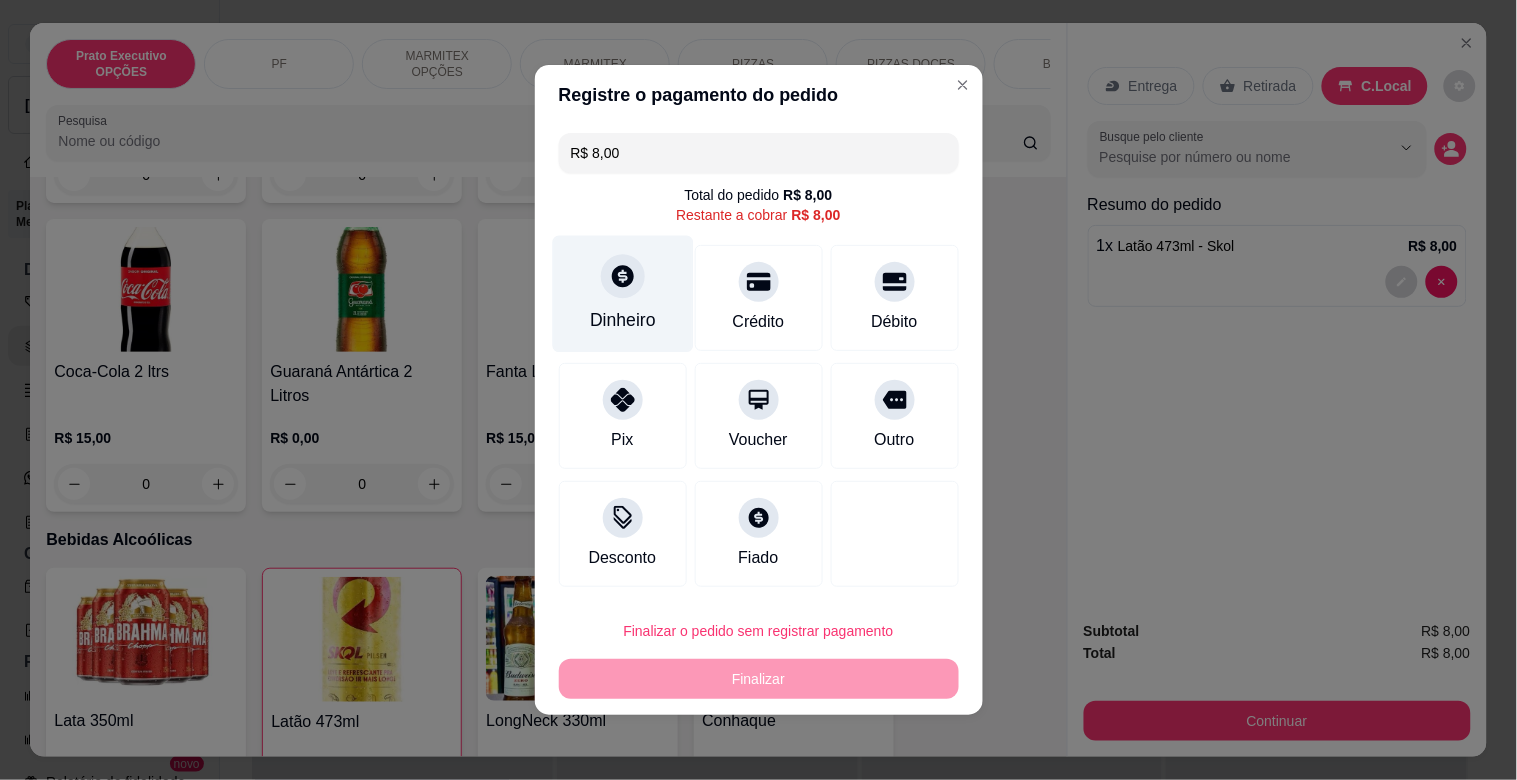 click on "Dinheiro" at bounding box center (623, 320) 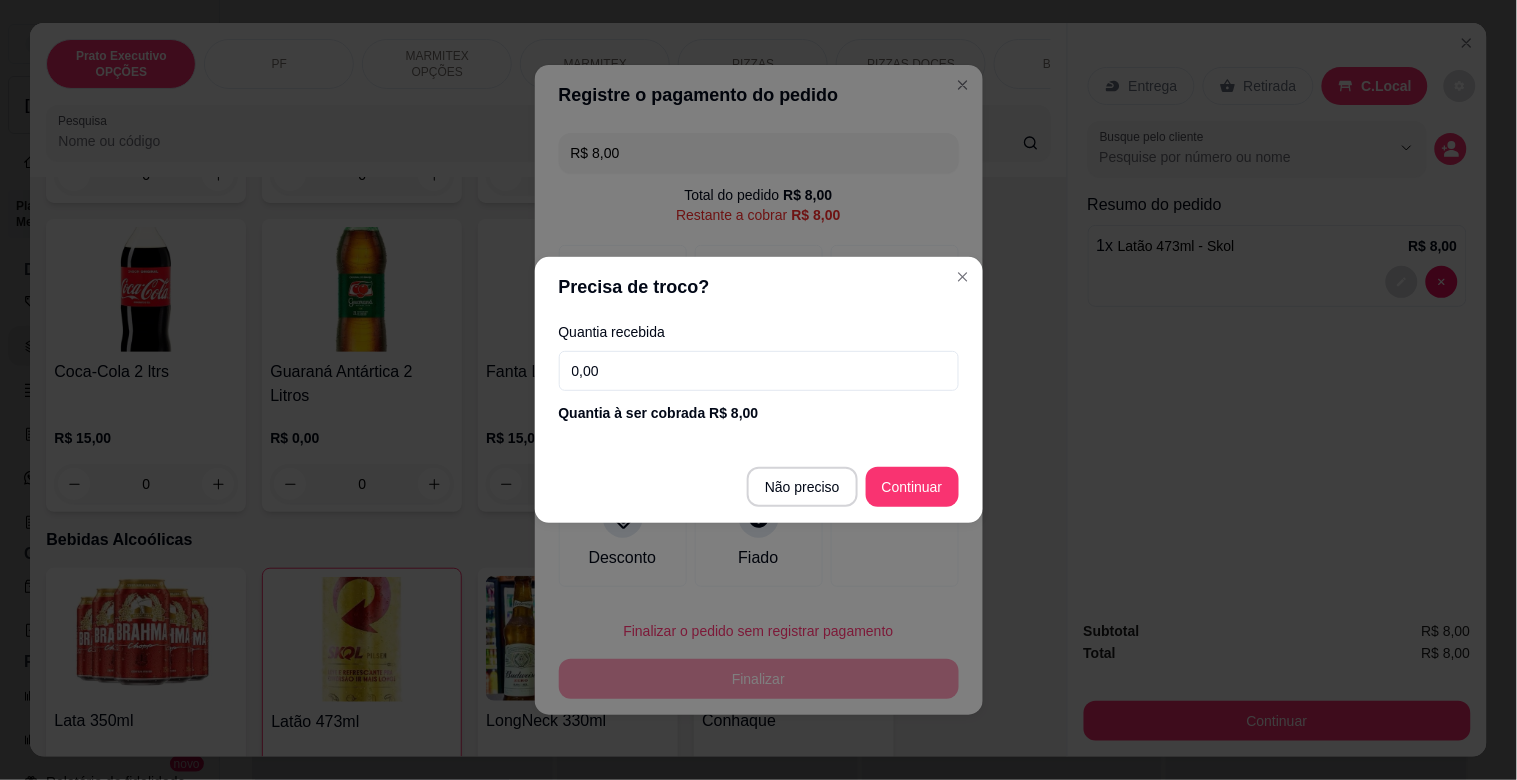 click on "0,00" at bounding box center (759, 371) 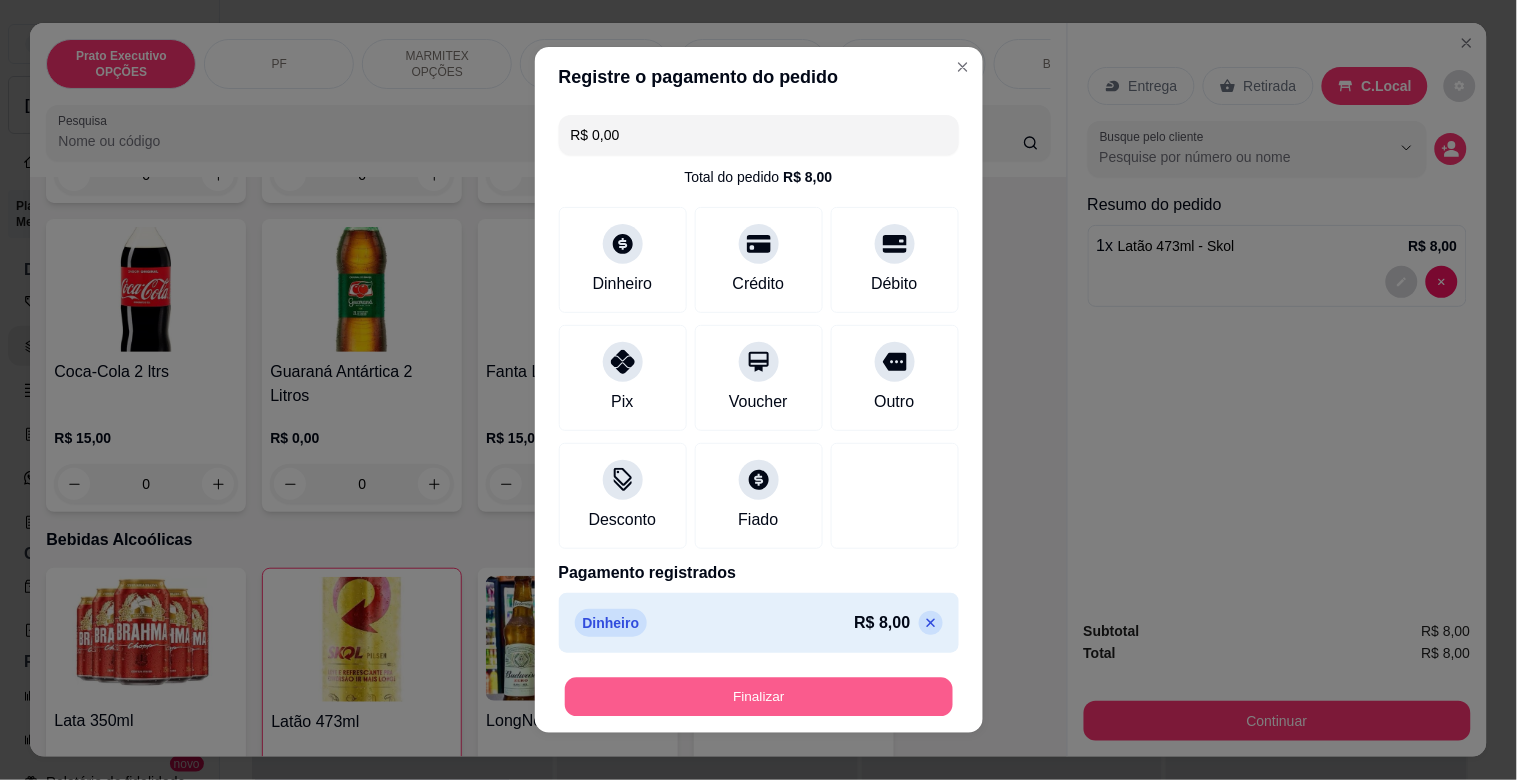 click on "Finalizar" at bounding box center [759, 697] 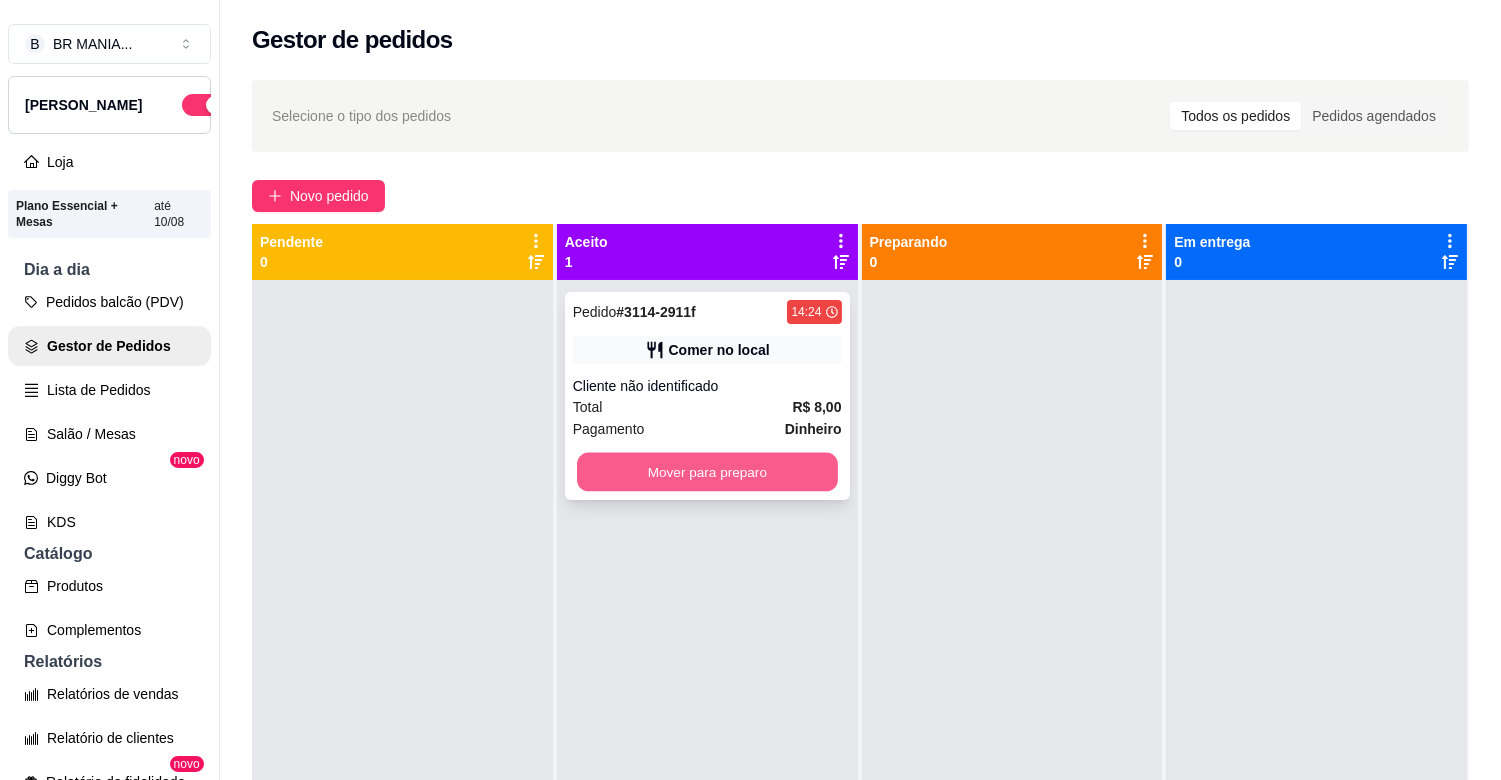 click on "Mover para preparo" at bounding box center [707, 472] 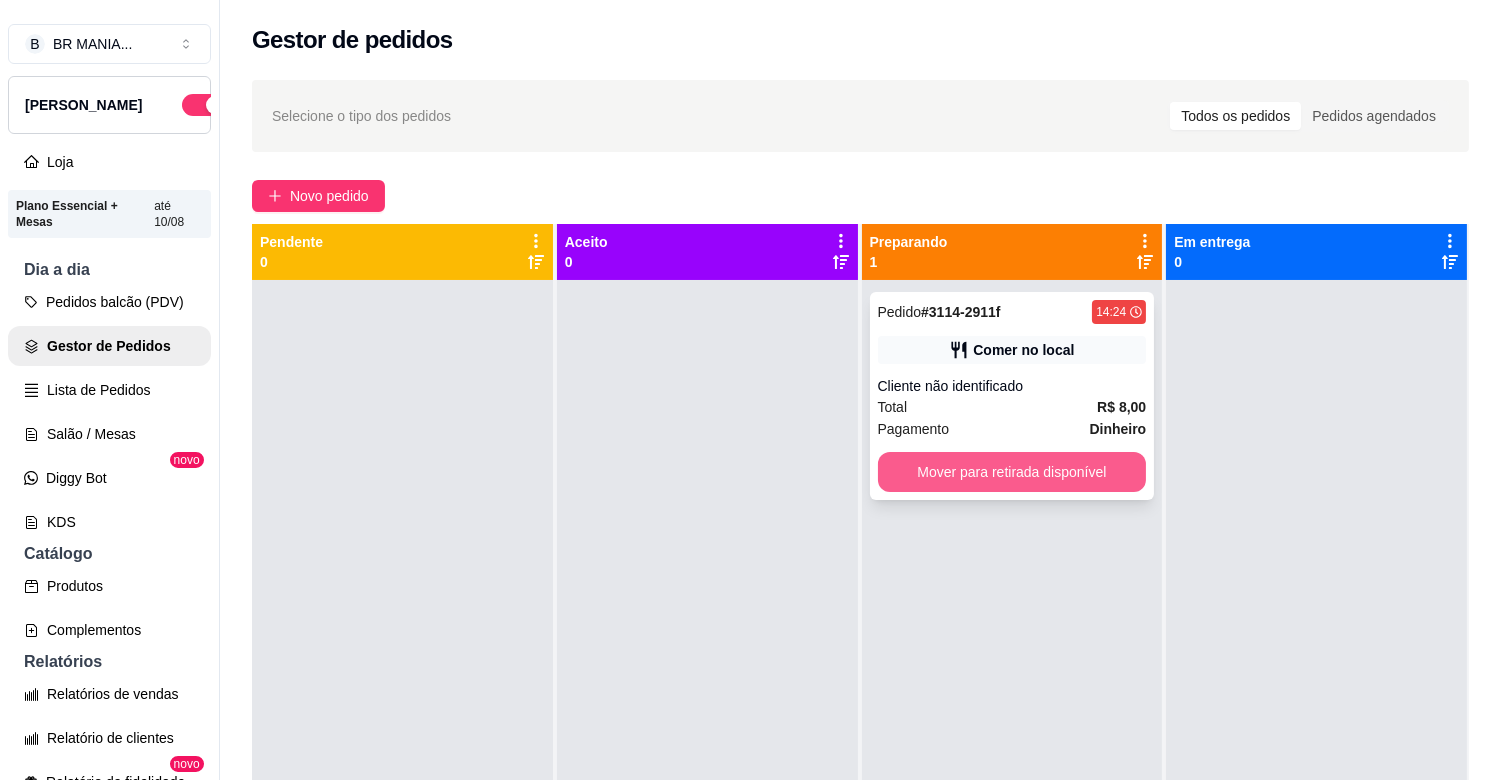 click on "Mover para retirada disponível" at bounding box center [1012, 472] 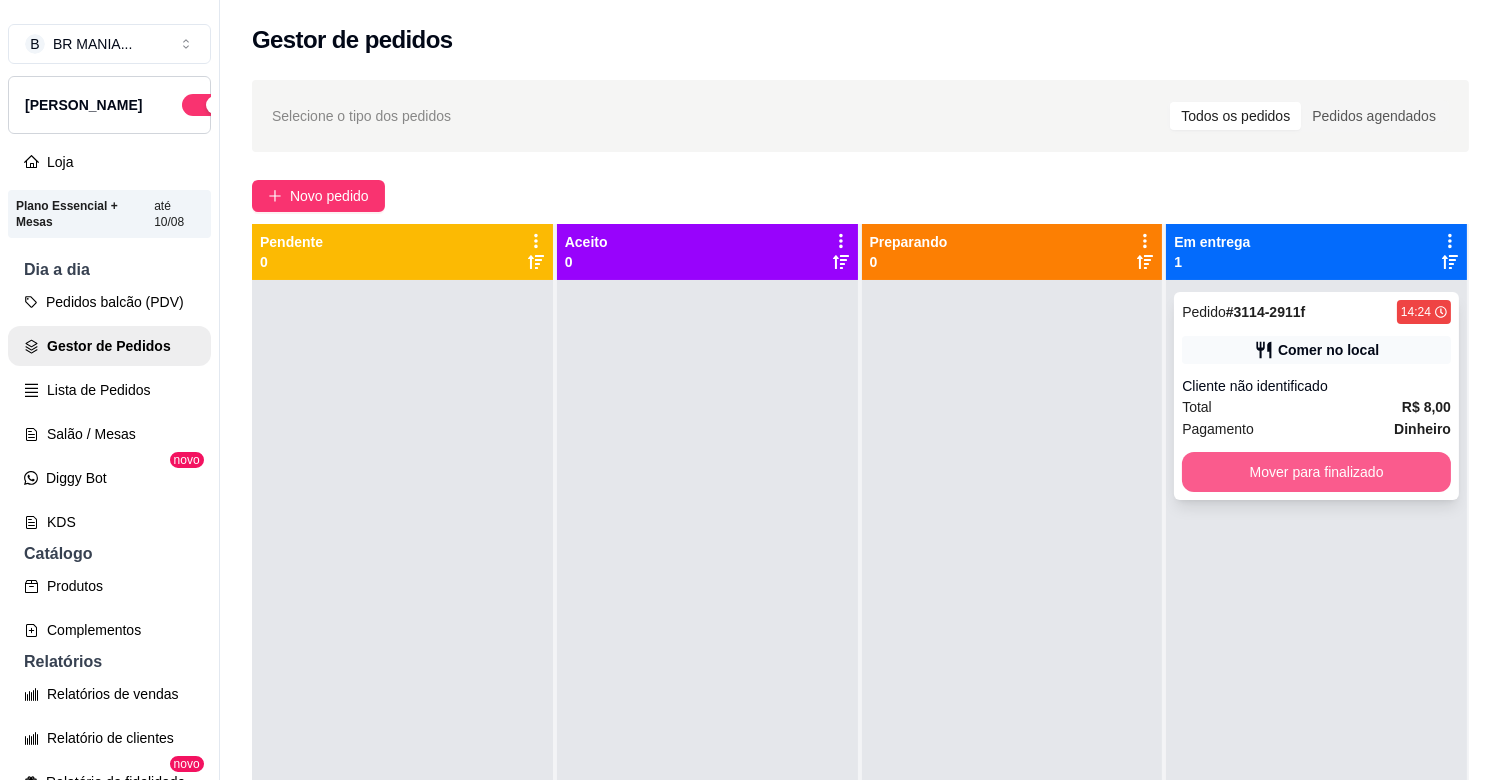click on "Mover para finalizado" at bounding box center (1316, 472) 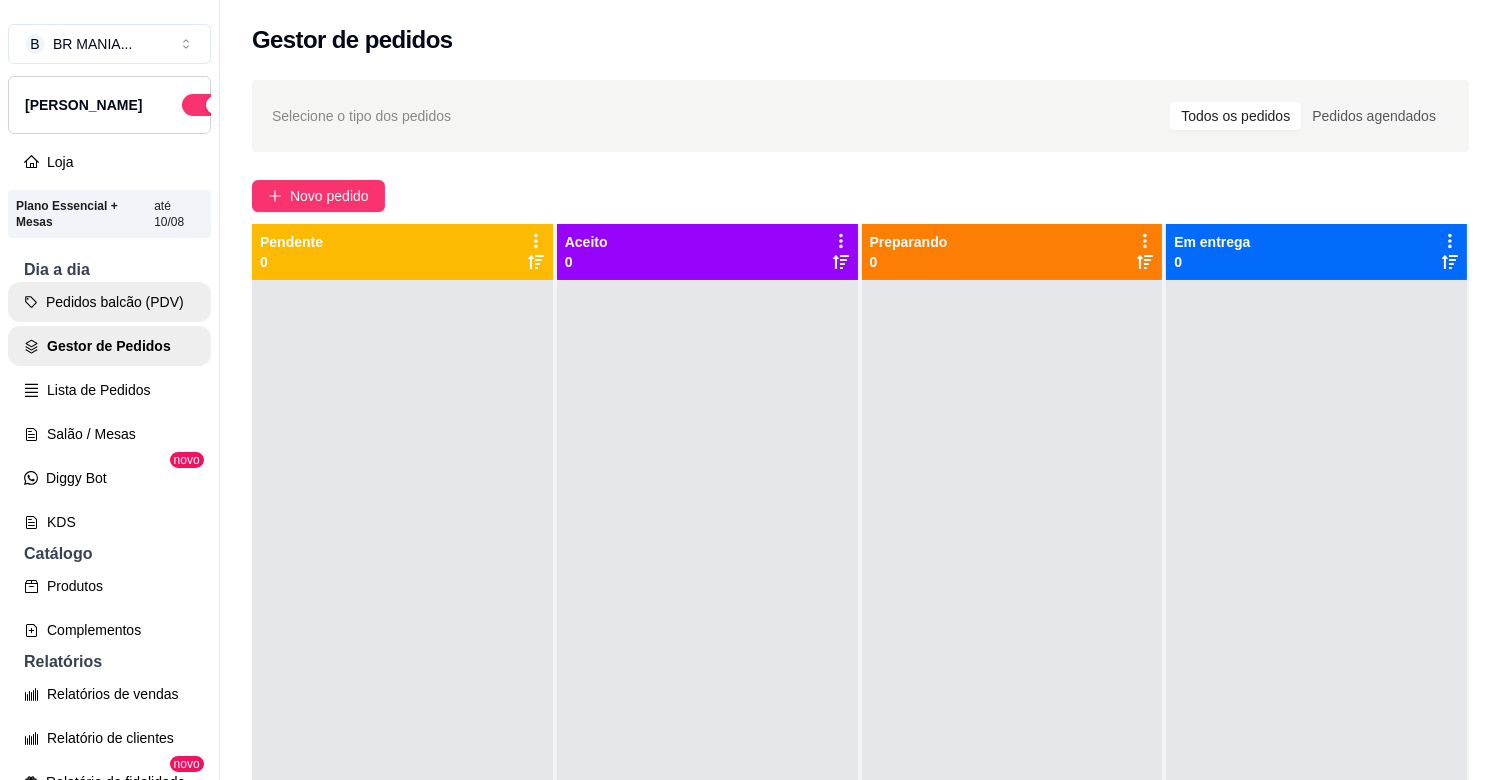 click on "Pedidos balcão (PDV)" at bounding box center [109, 302] 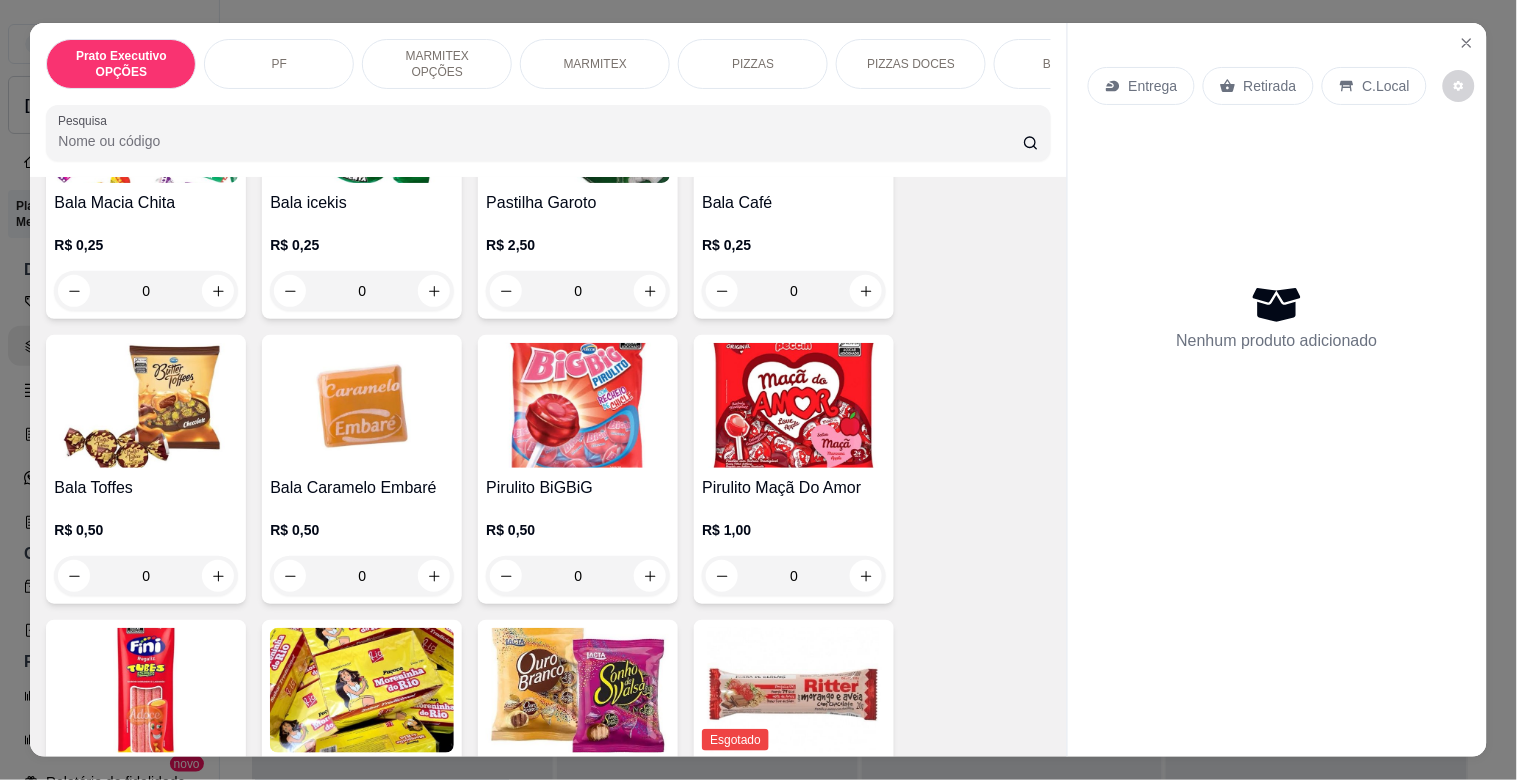 scroll, scrollTop: 6500, scrollLeft: 0, axis: vertical 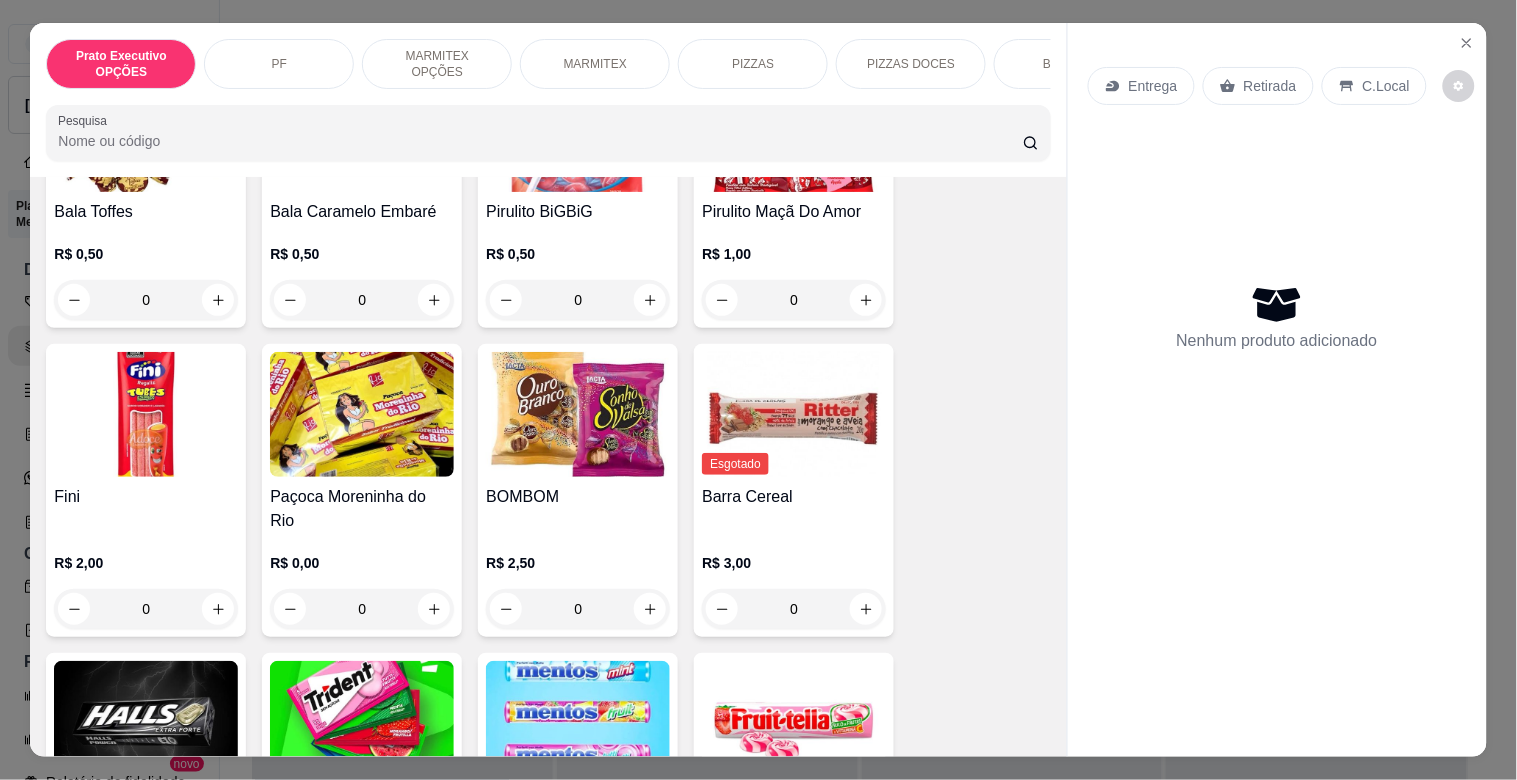click at bounding box center [362, 414] 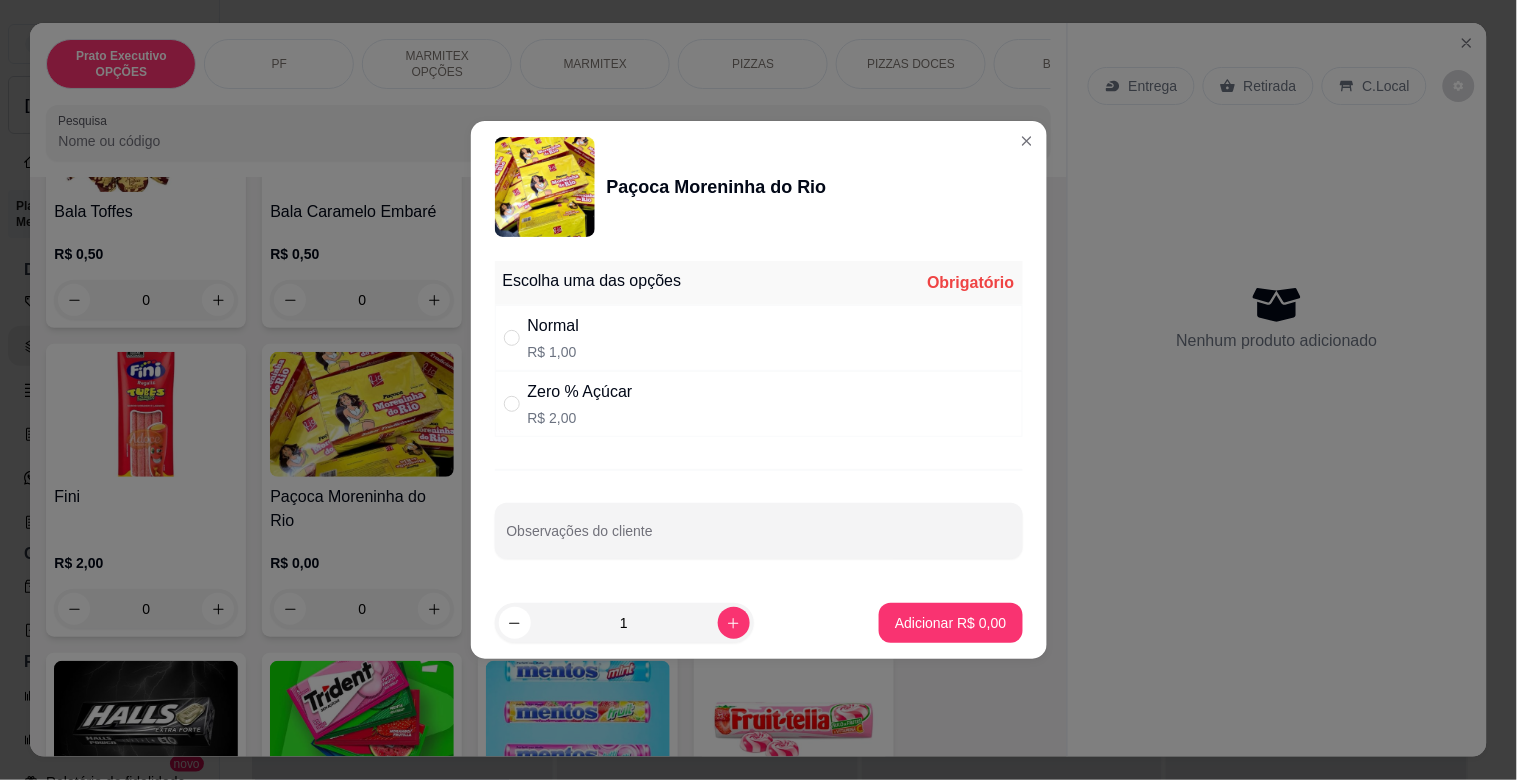 click on "Zero % Açúcar" at bounding box center (580, 392) 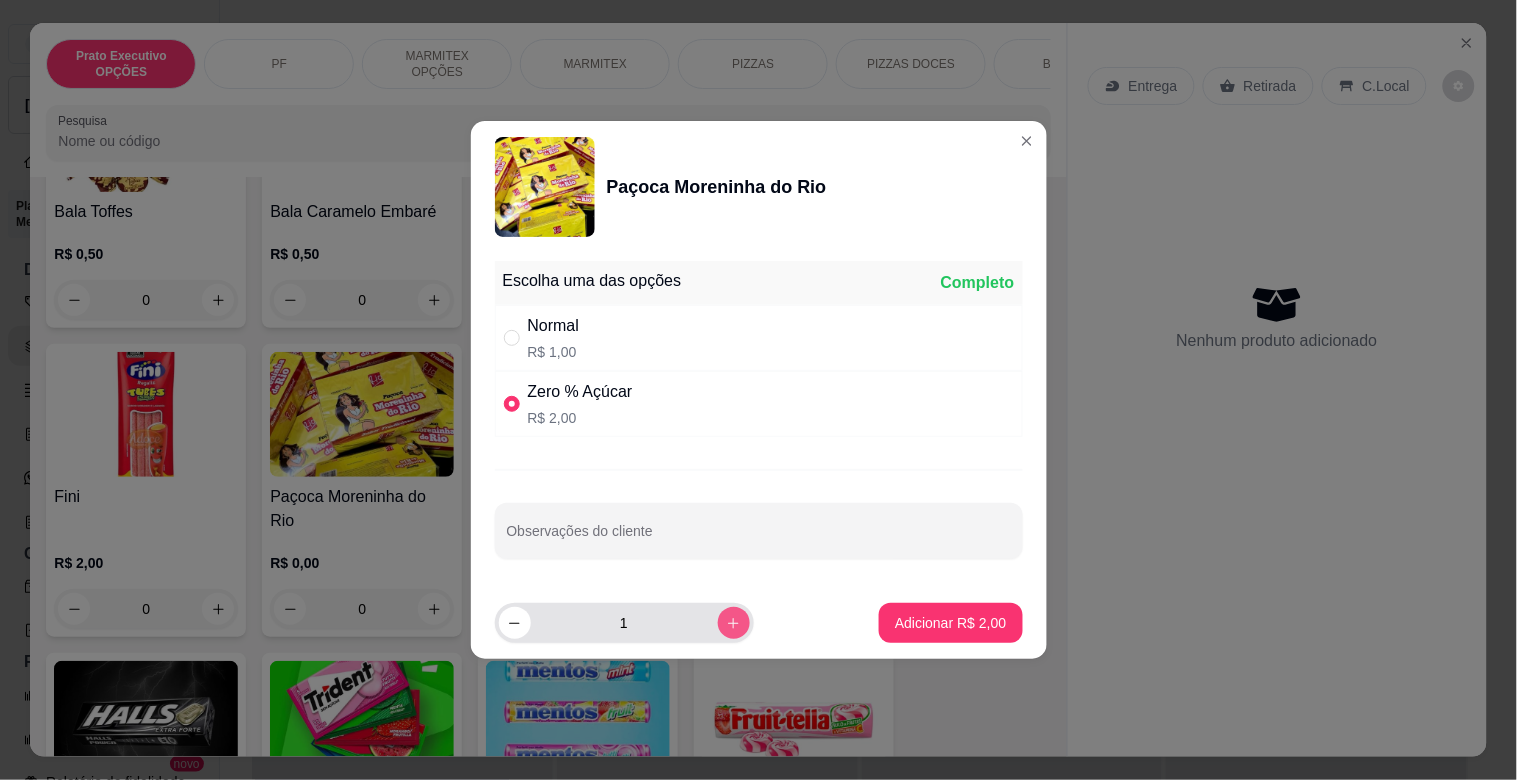 click 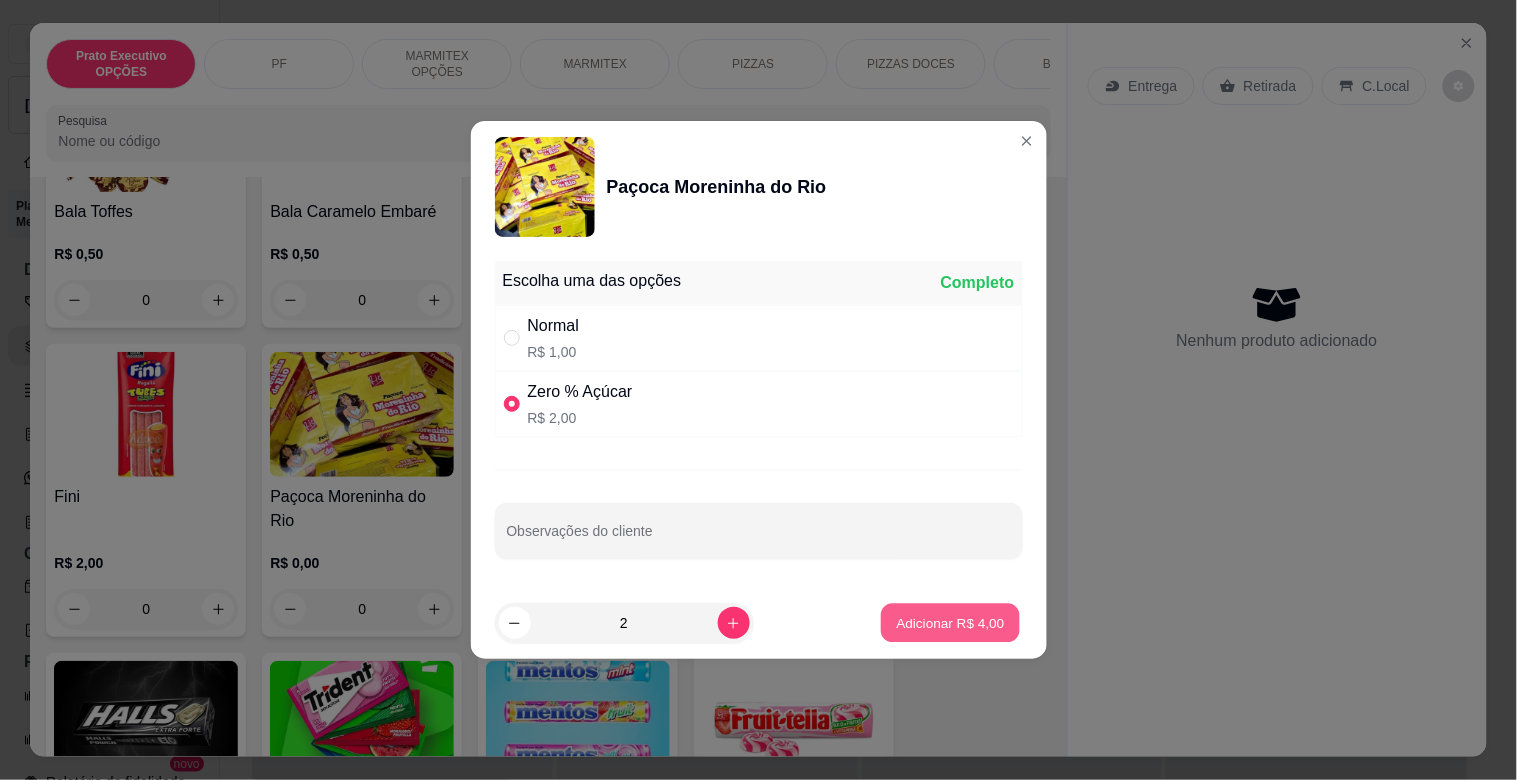 click on "Adicionar   R$ 4,00" at bounding box center [950, 623] 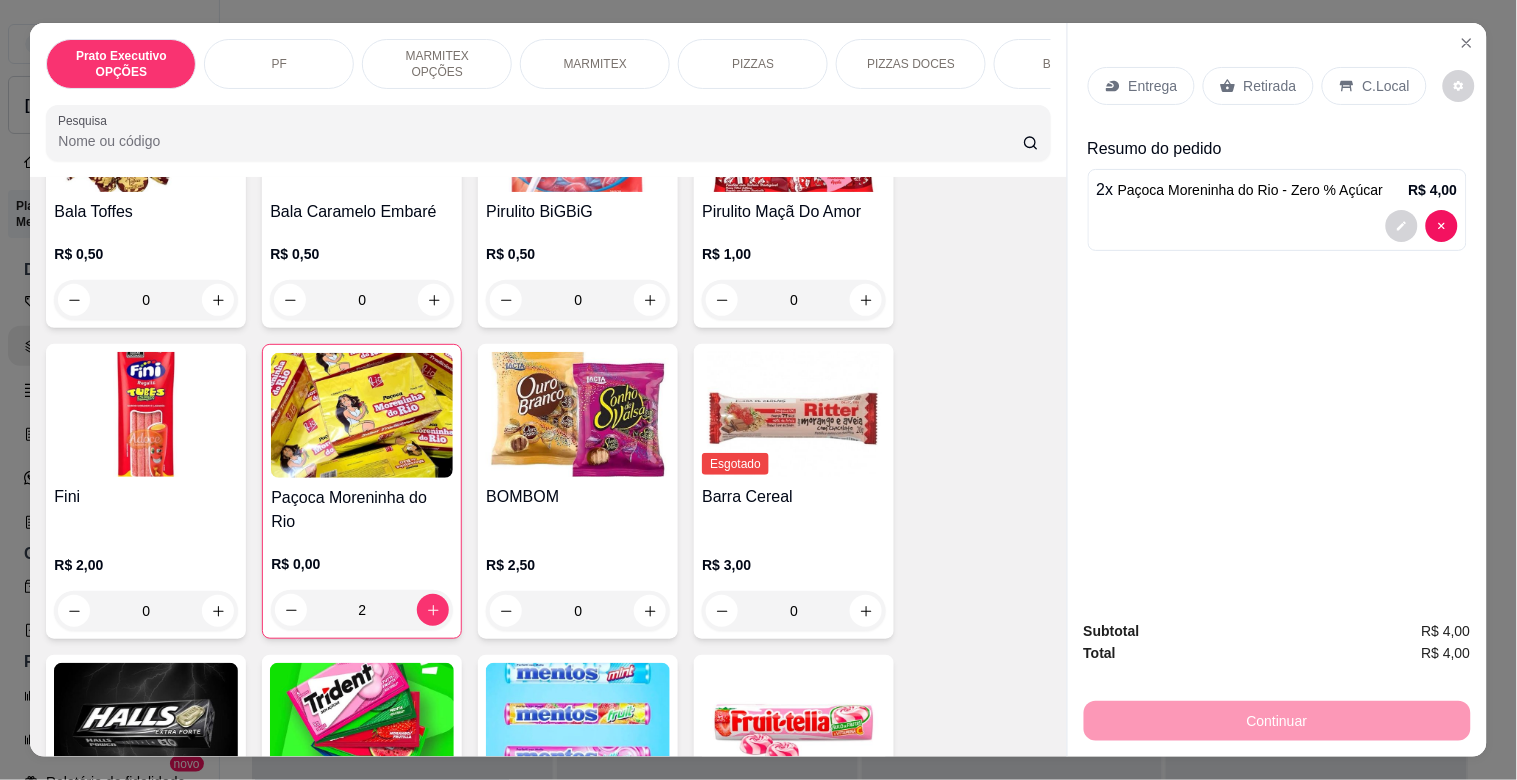click at bounding box center [146, 725] 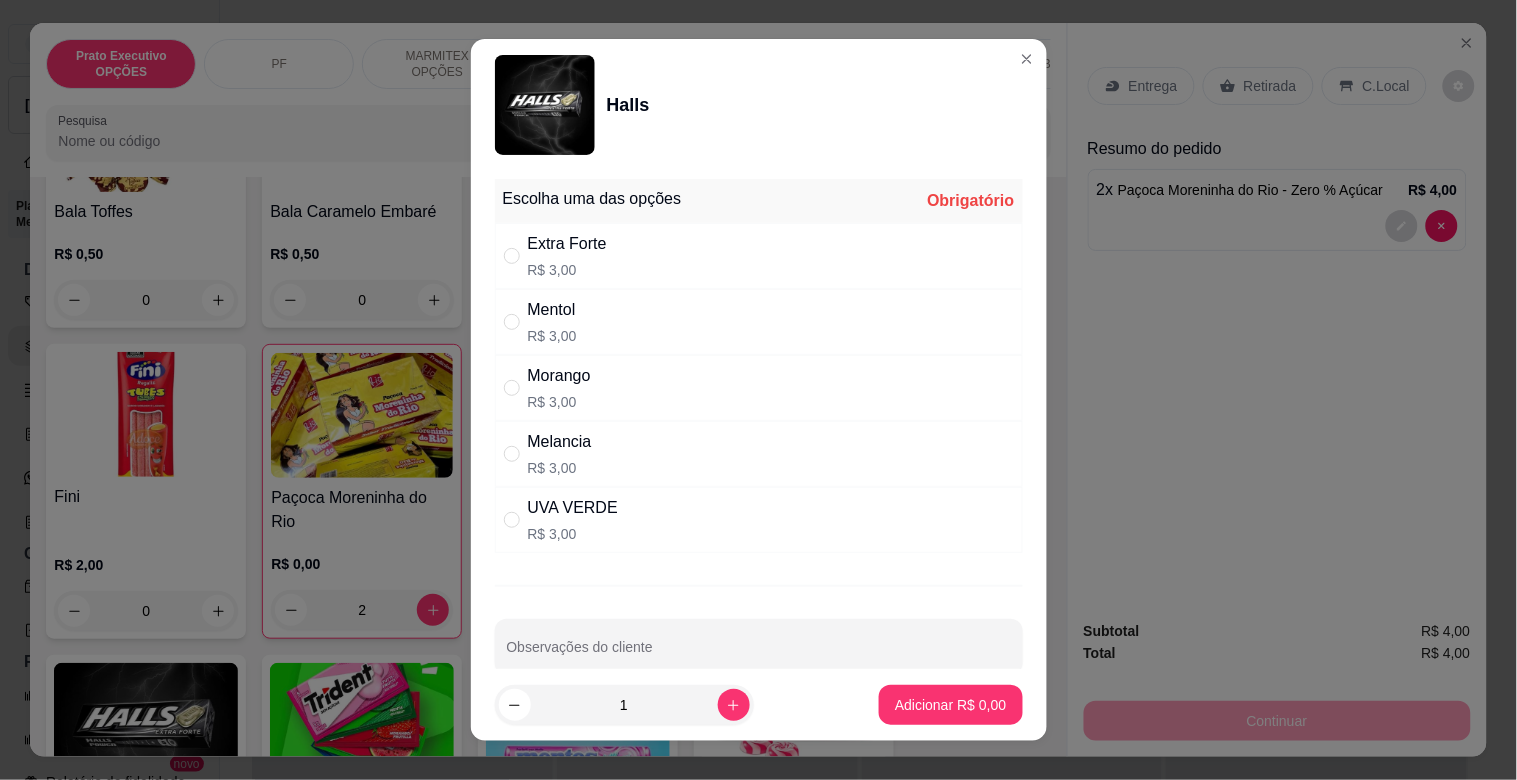 click on "Extra Forte" at bounding box center (567, 244) 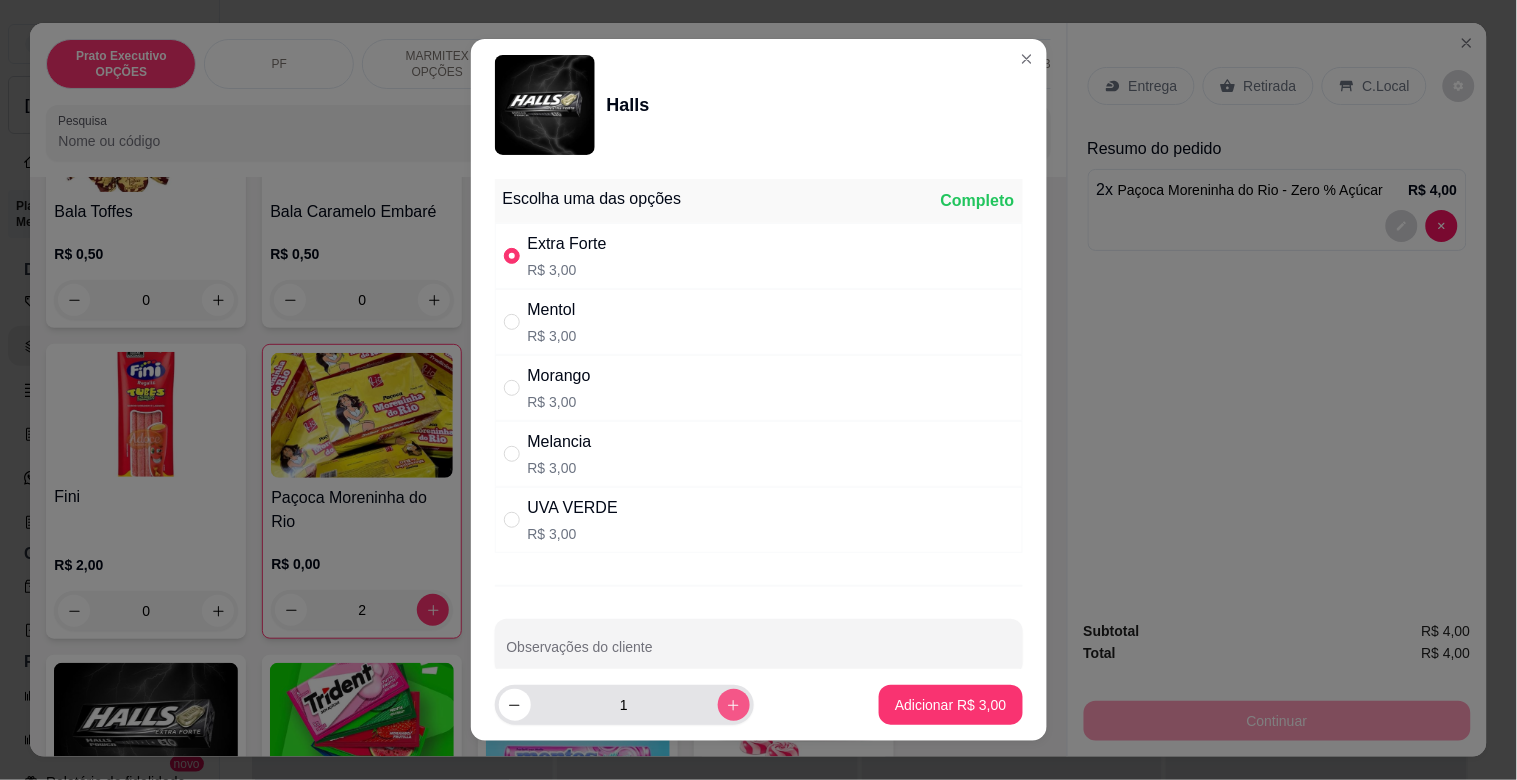 click 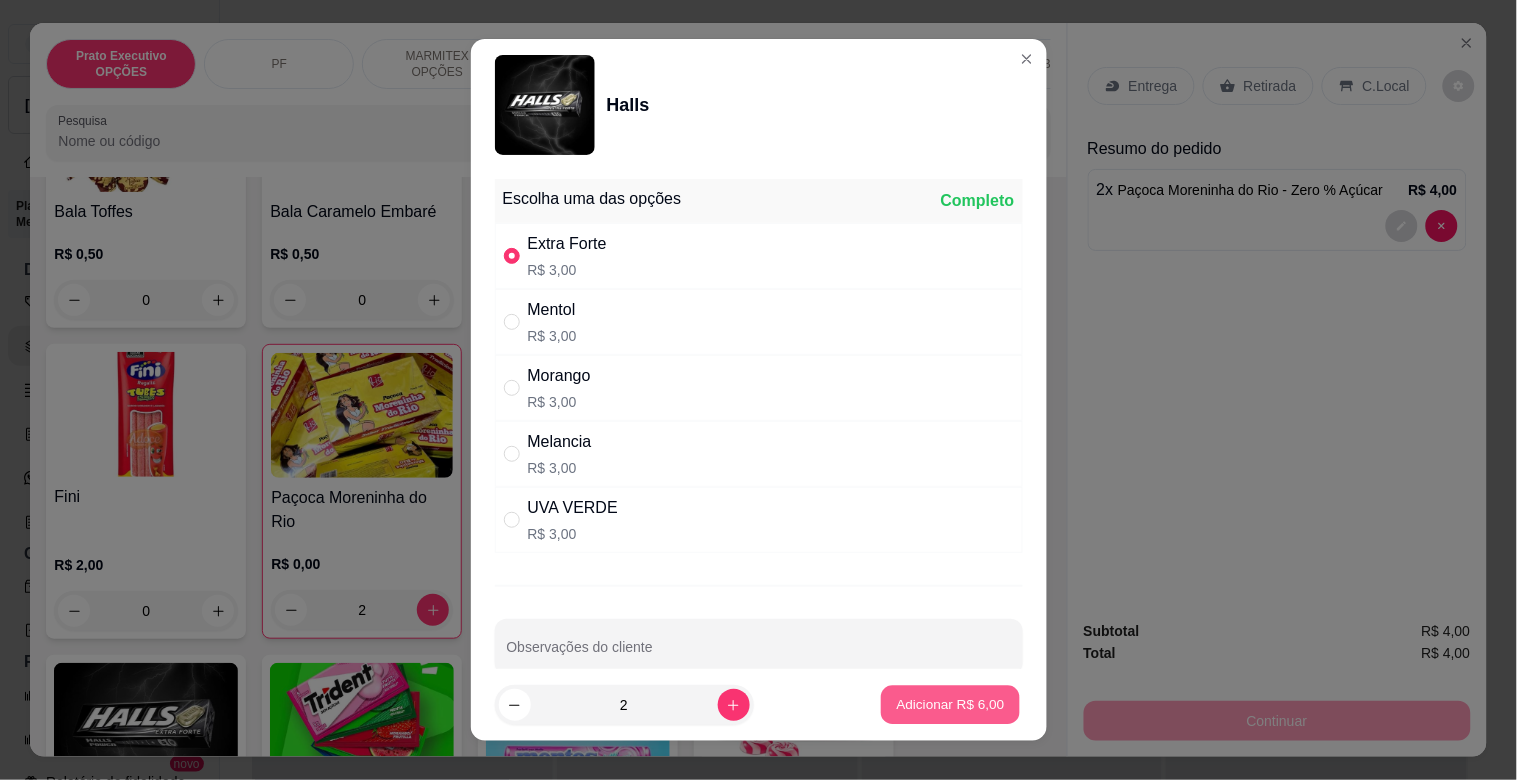 click on "Adicionar   R$ 6,00" at bounding box center [951, 704] 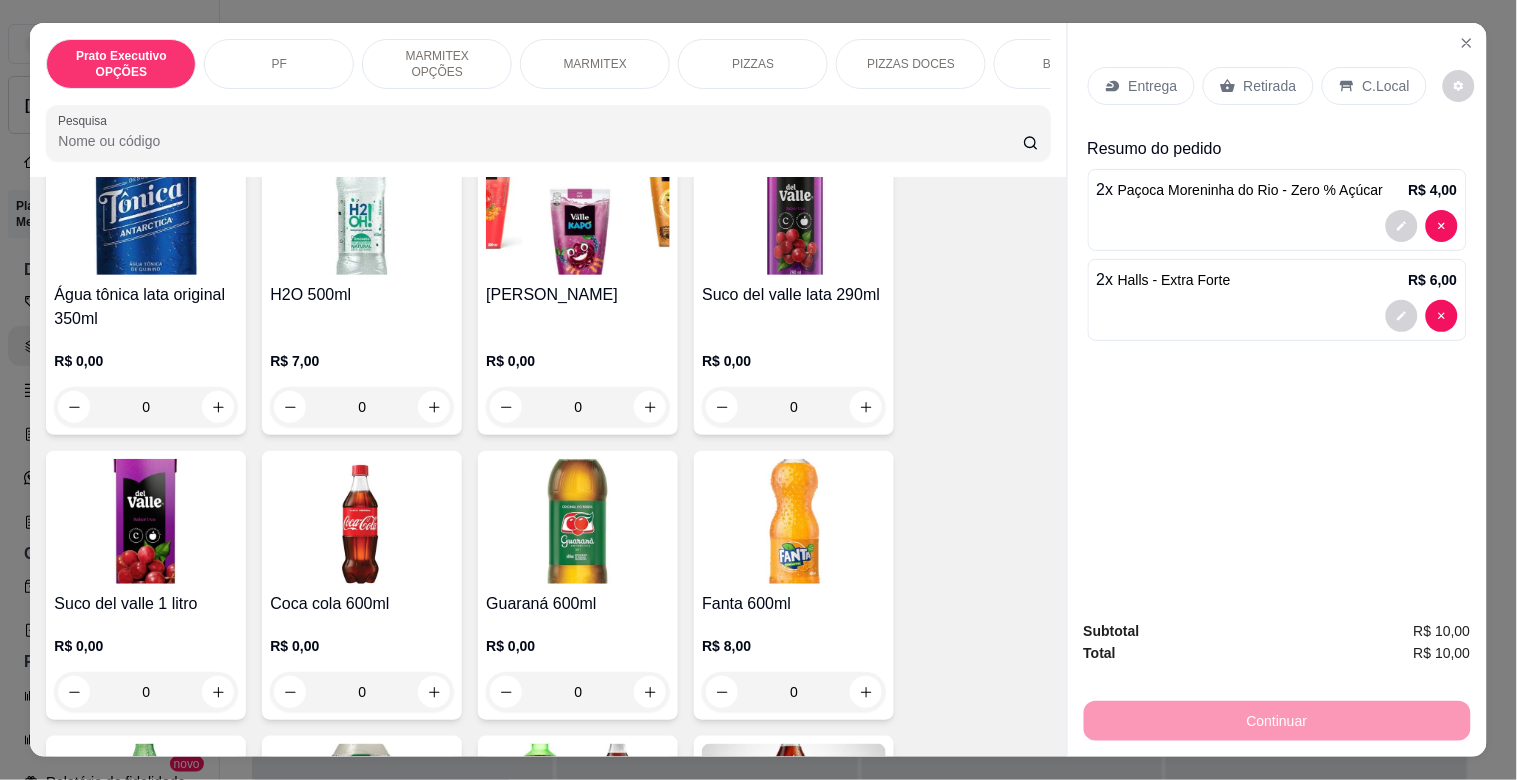 scroll, scrollTop: 2560, scrollLeft: 0, axis: vertical 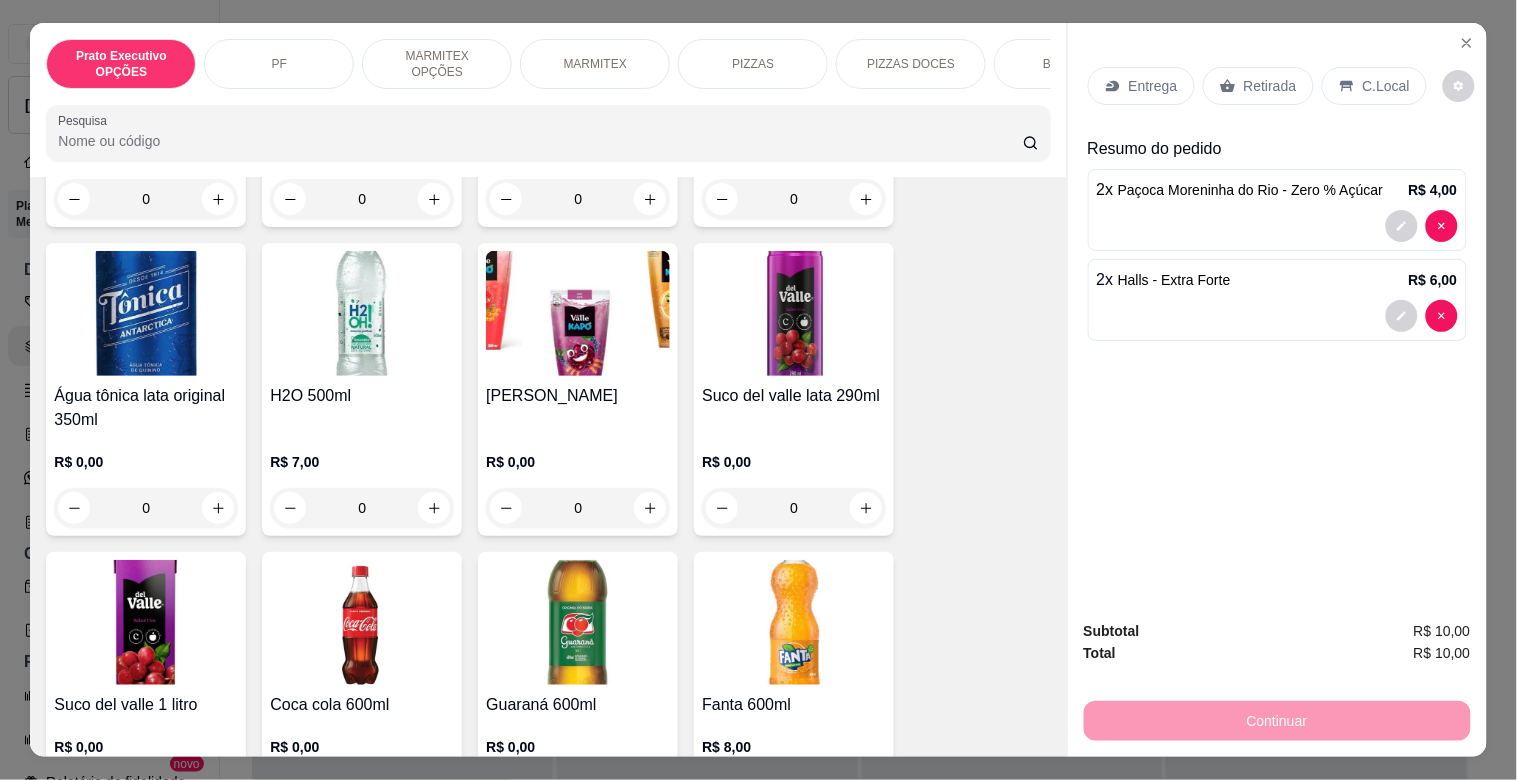click on "H2O 500ml   R$ 7,00 0" at bounding box center (362, 389) 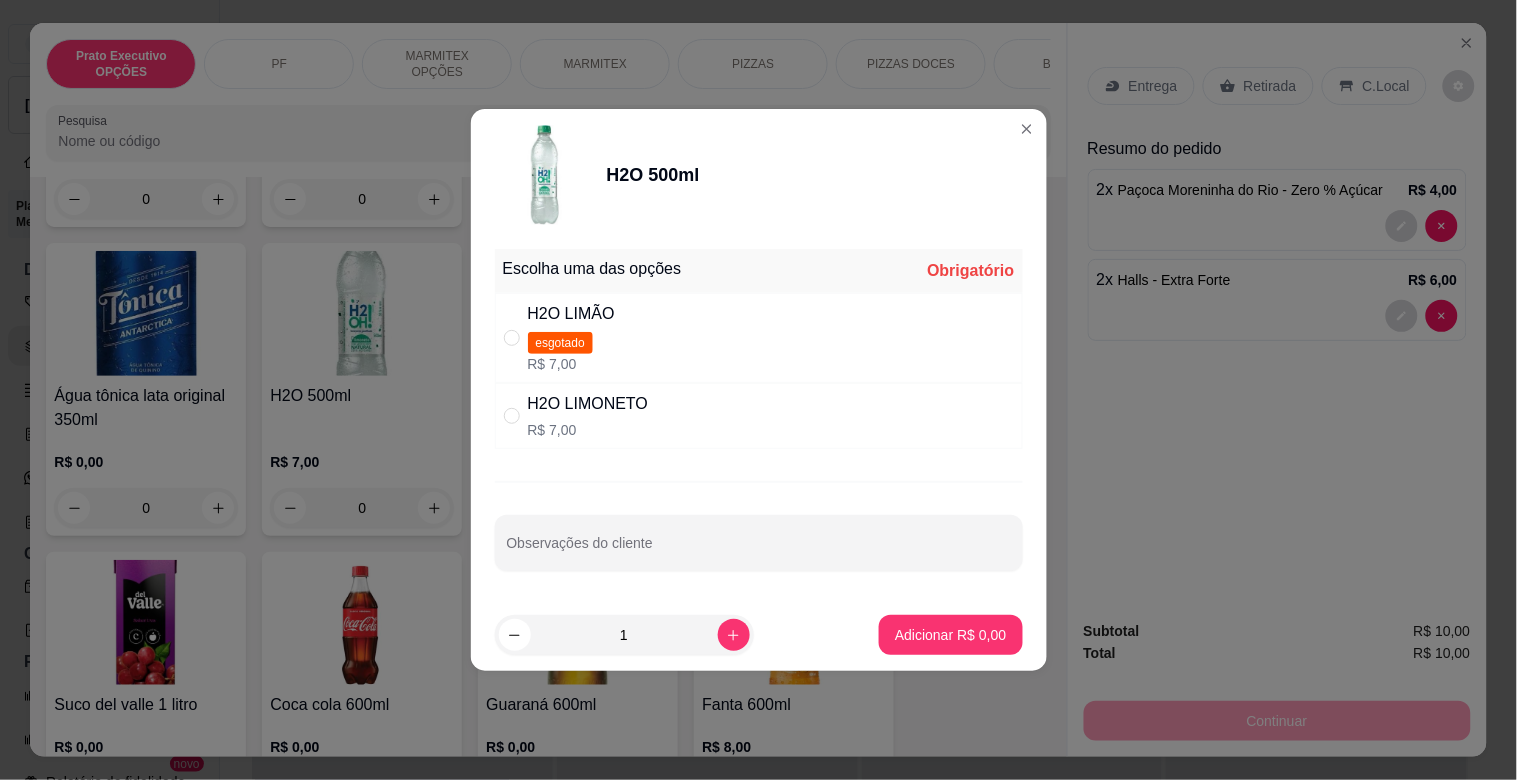 click on "H2O LIMONETO" at bounding box center [588, 404] 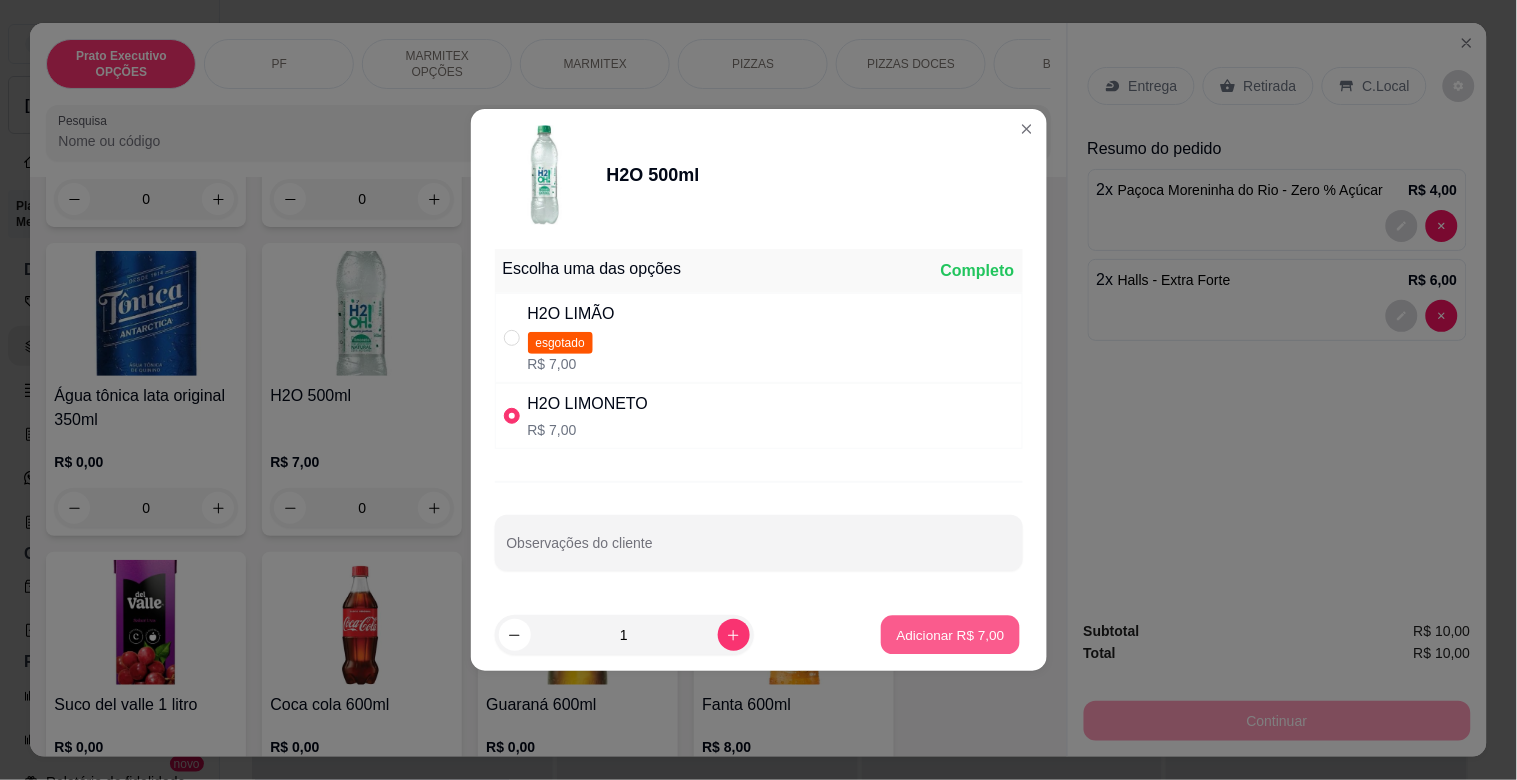 click on "Adicionar   R$ 7,00" at bounding box center (951, 634) 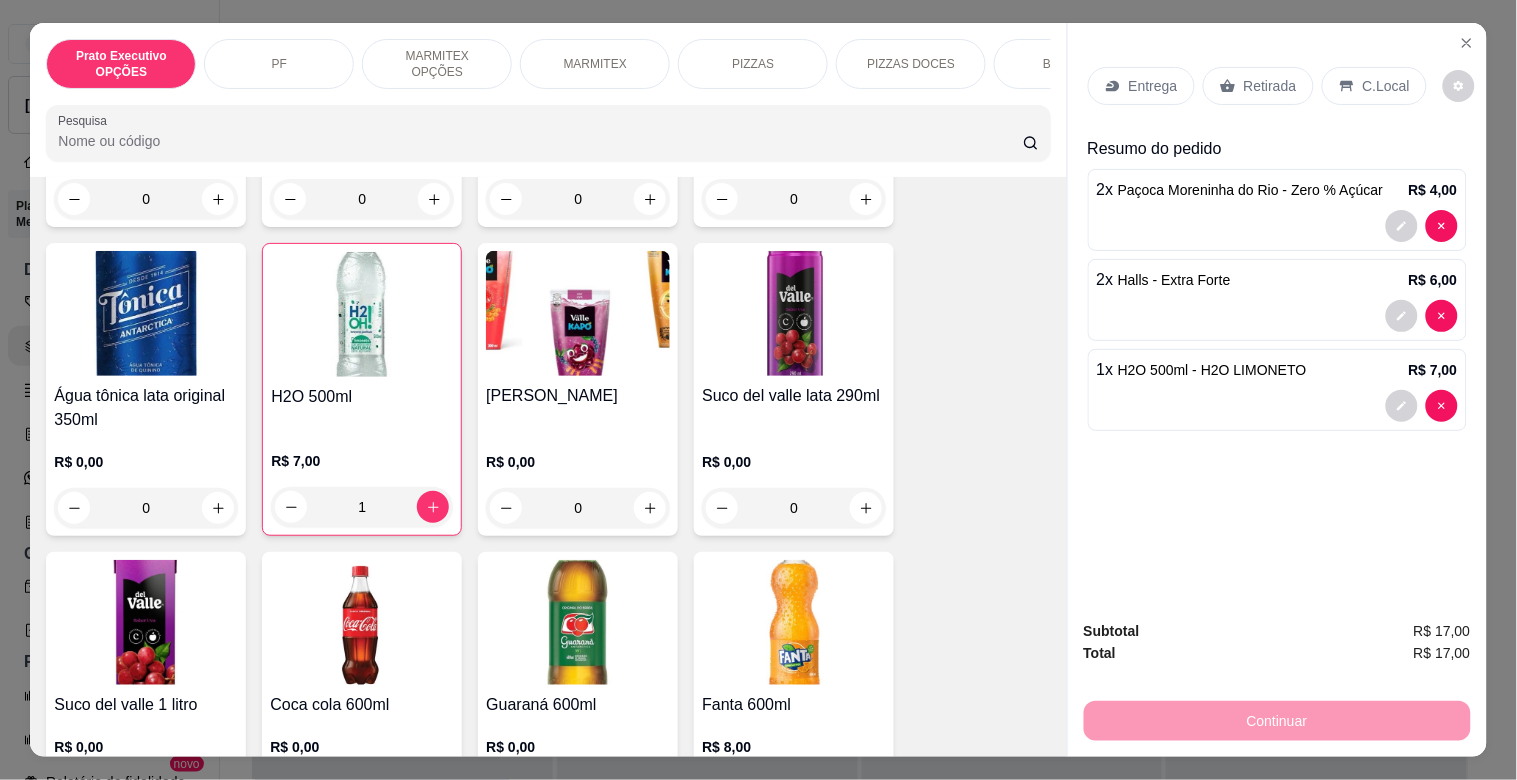 click on "2 x   Halls - Extra Forte R$ 6,00" at bounding box center [1277, 300] 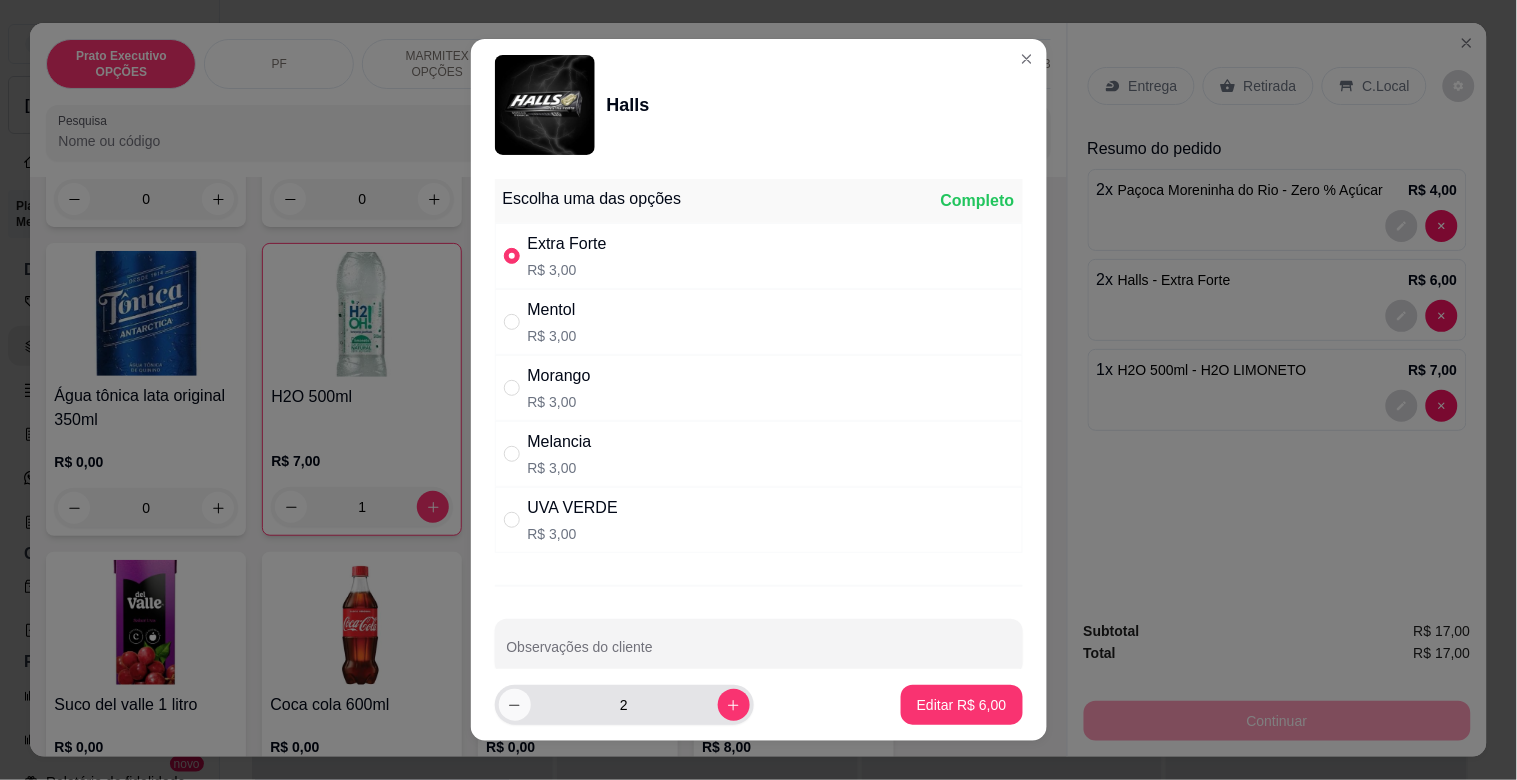 click 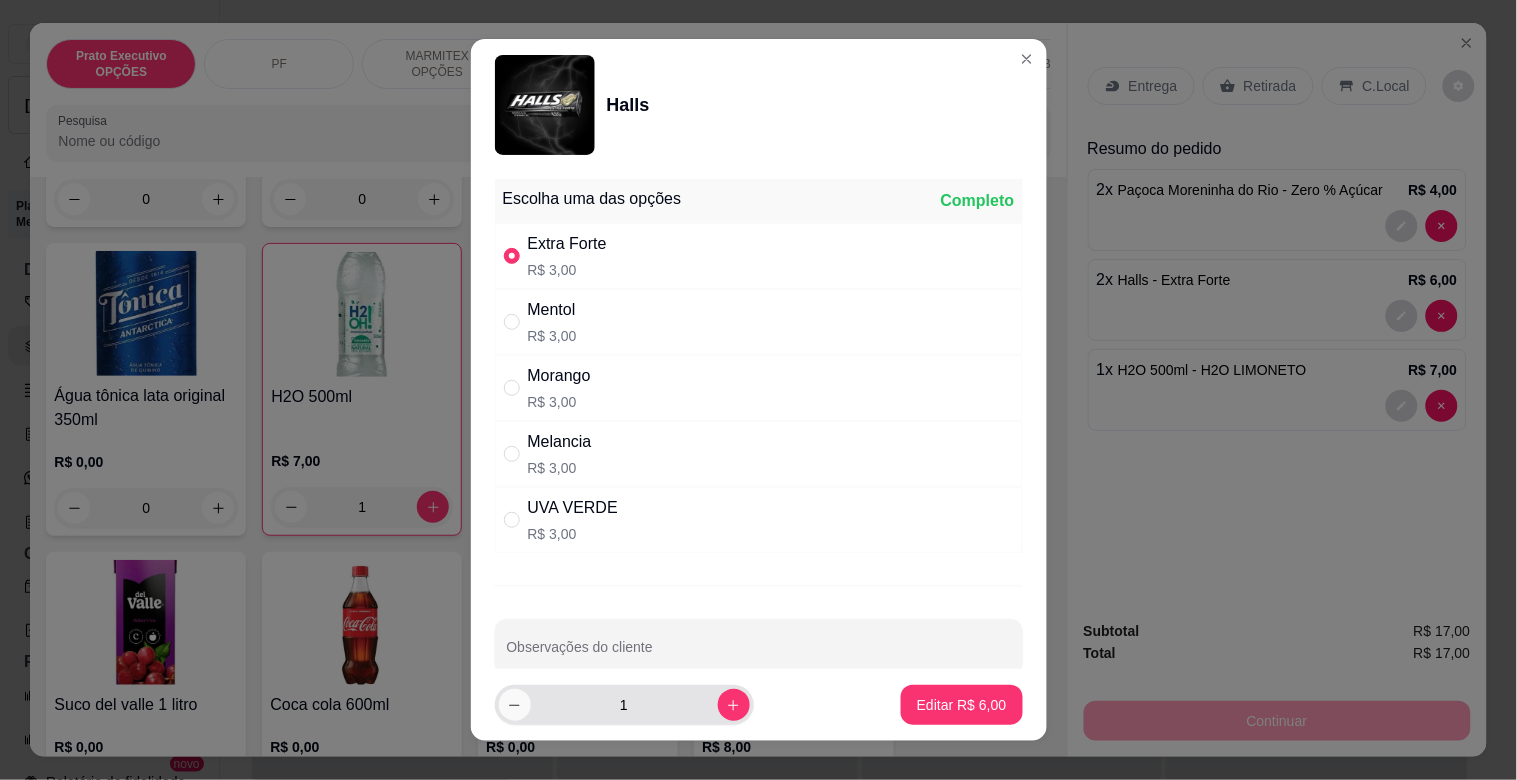 click 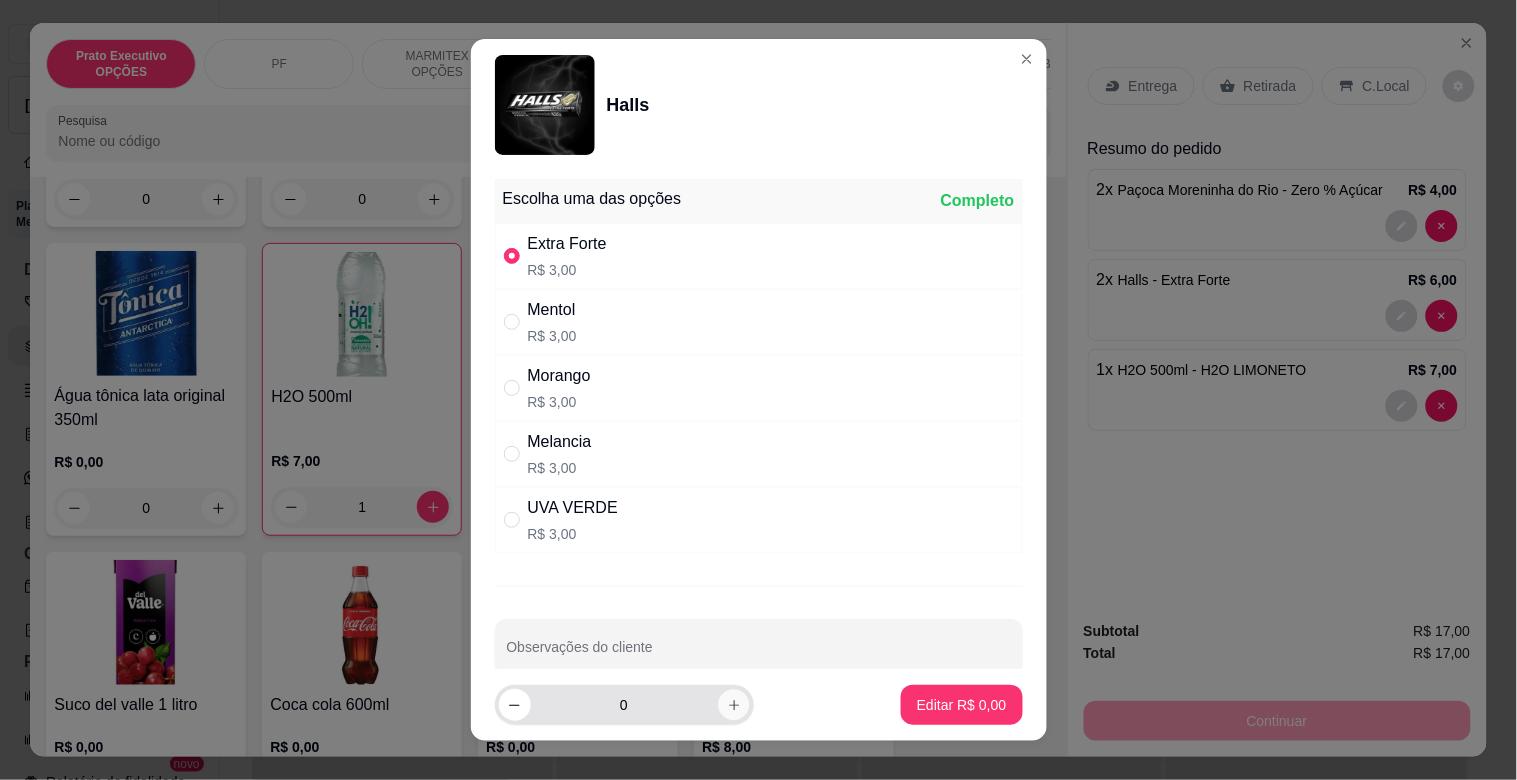 click 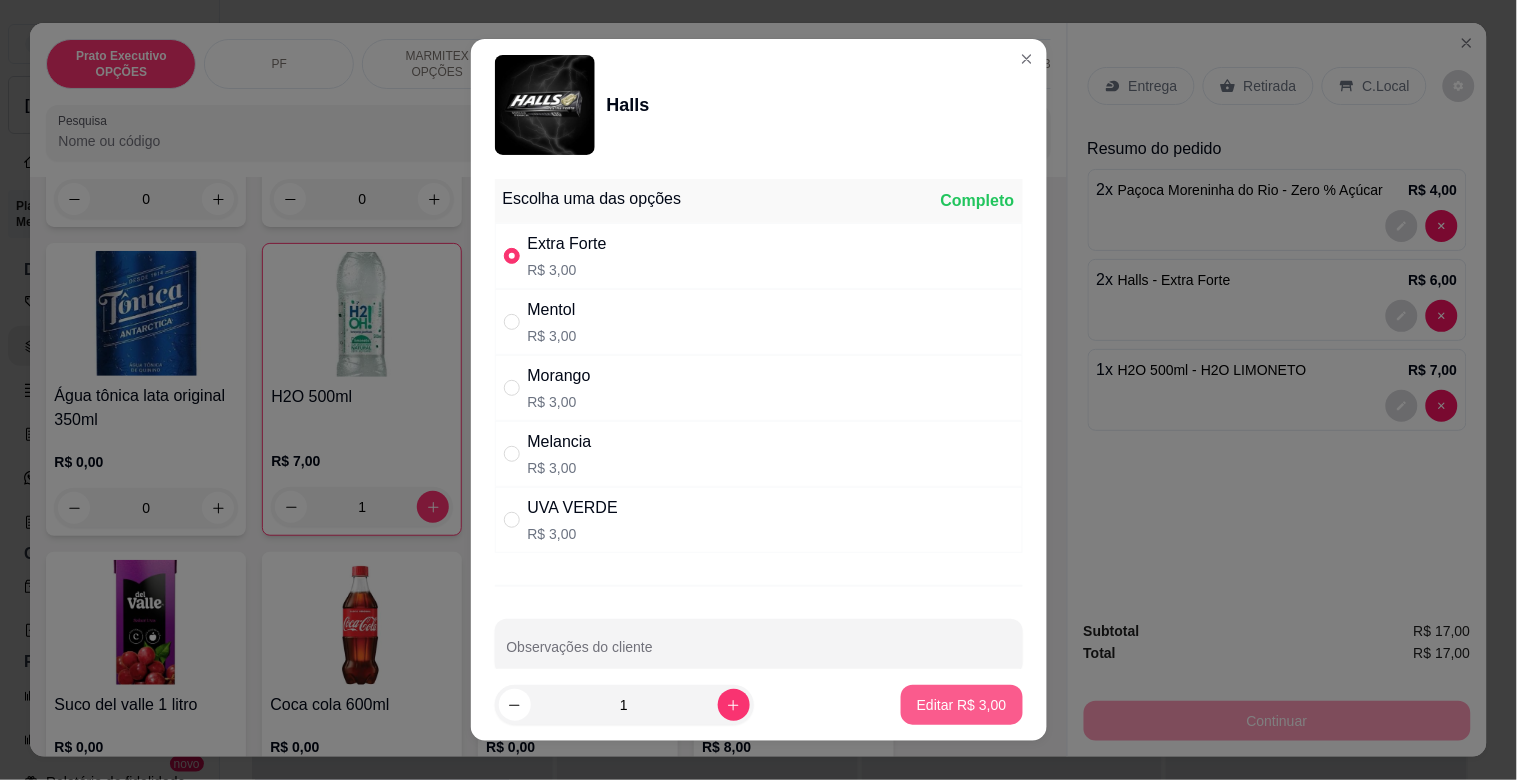 click on "Editar   R$ 3,00" at bounding box center [962, 705] 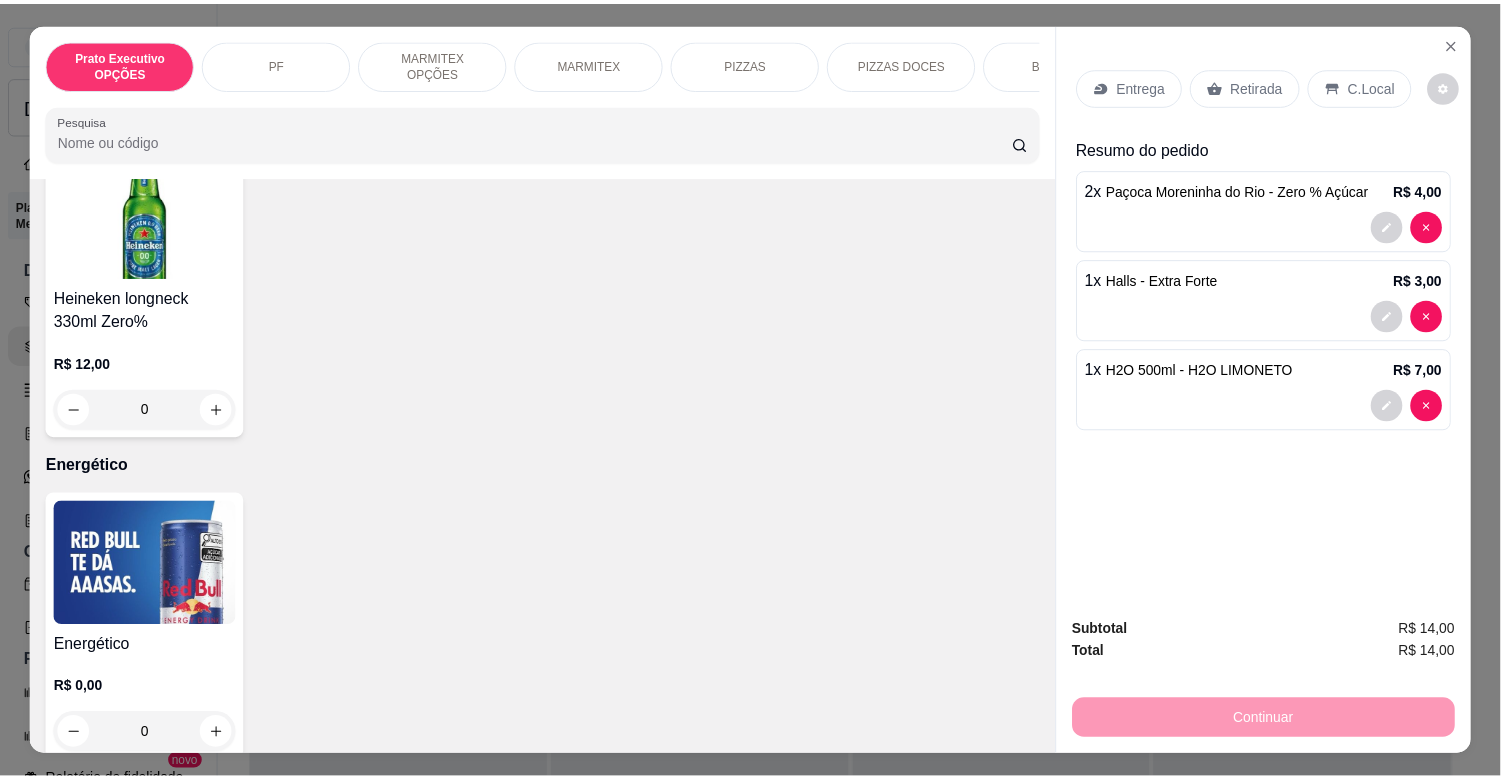 scroll, scrollTop: 4468, scrollLeft: 0, axis: vertical 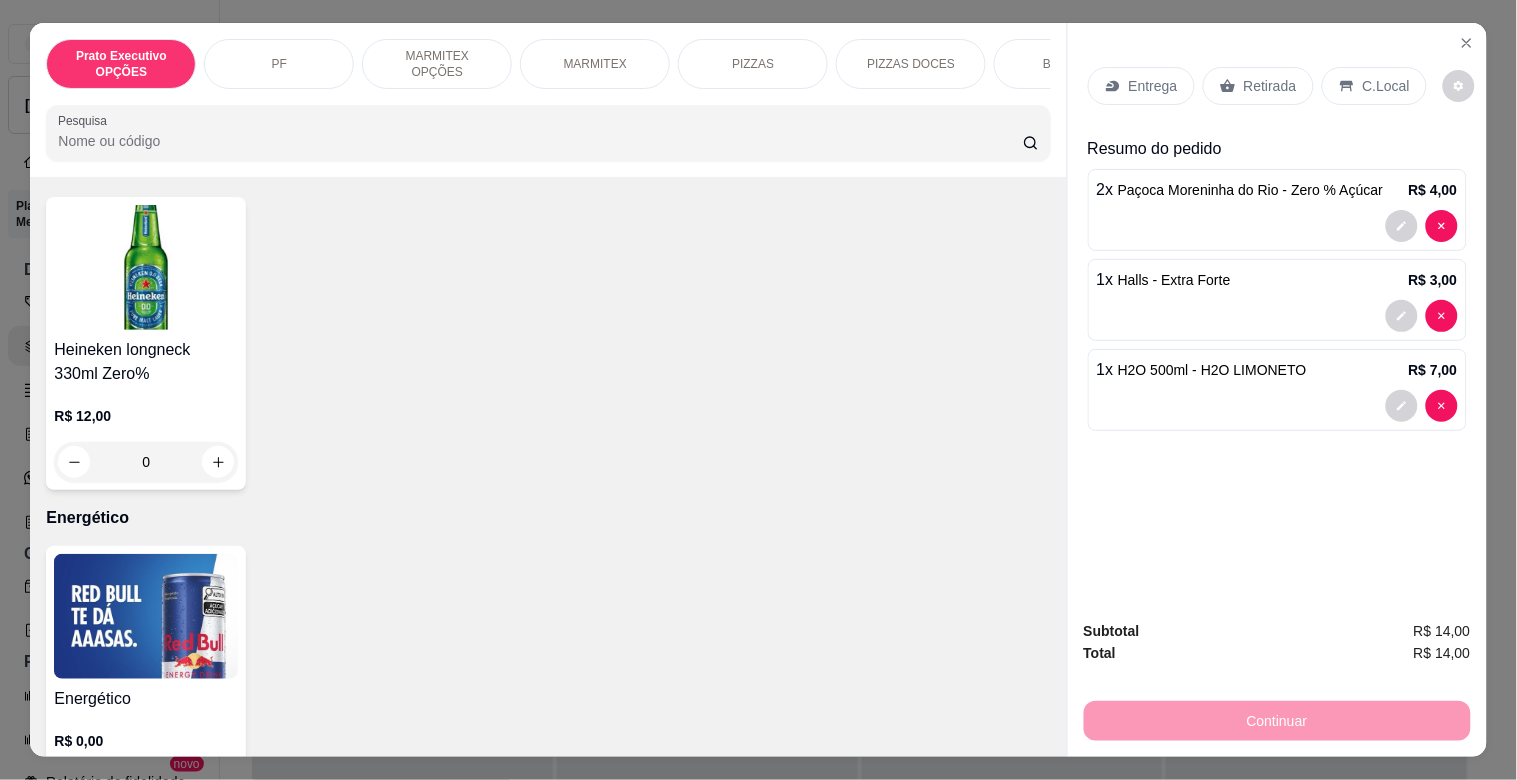 click at bounding box center (1277, 226) 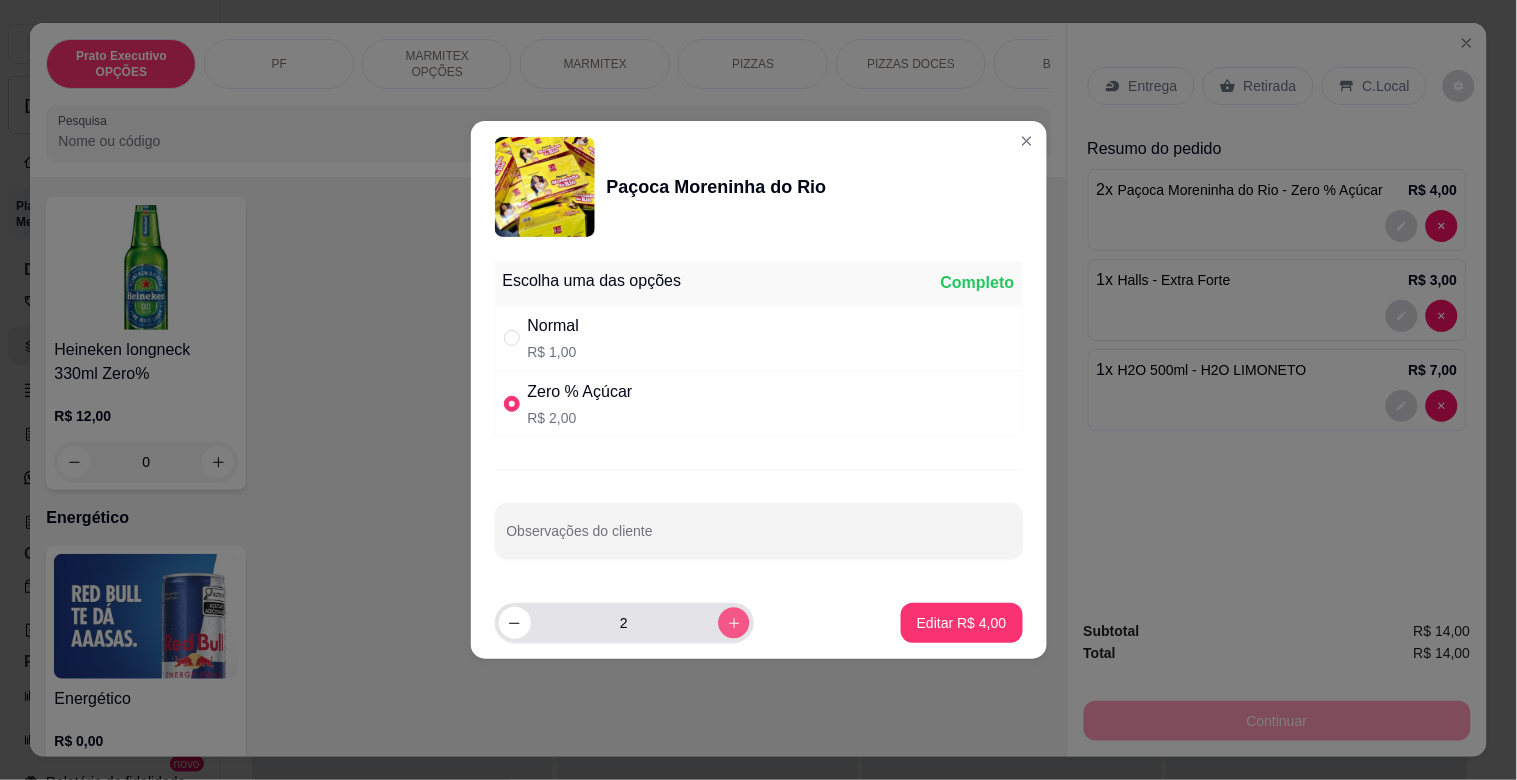 click 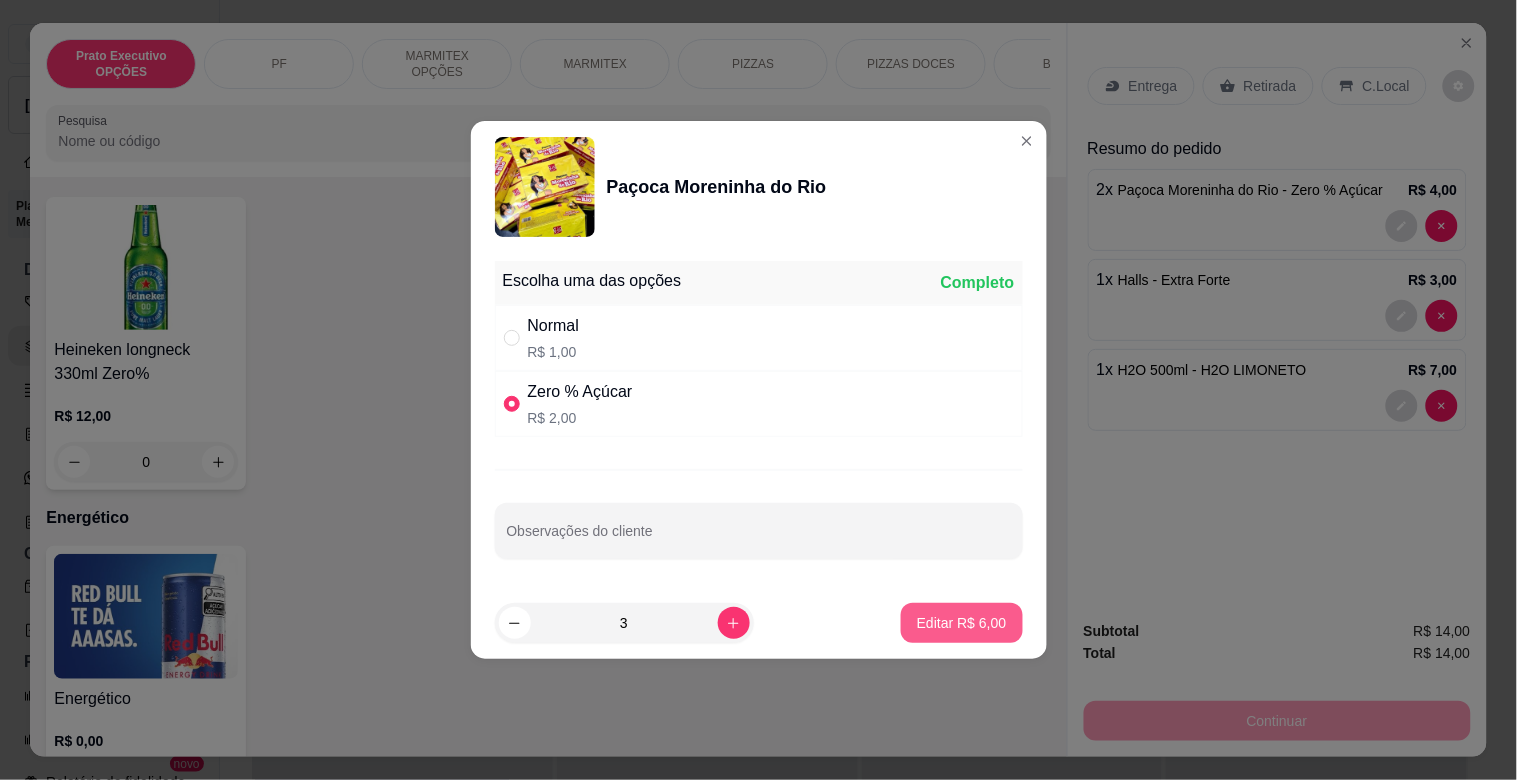 click on "Editar   R$ 6,00" at bounding box center [962, 623] 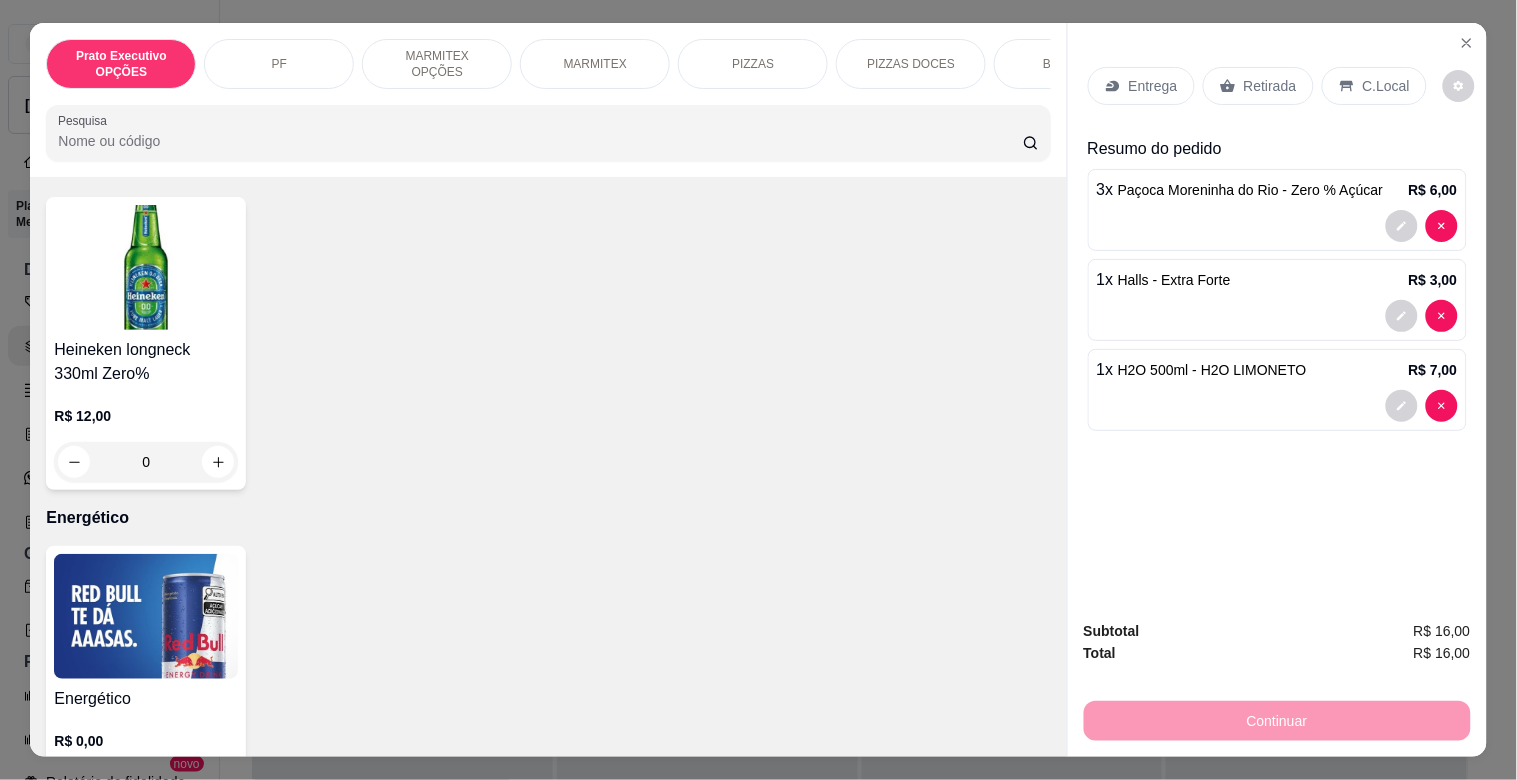 click on "Retirada" at bounding box center [1270, 86] 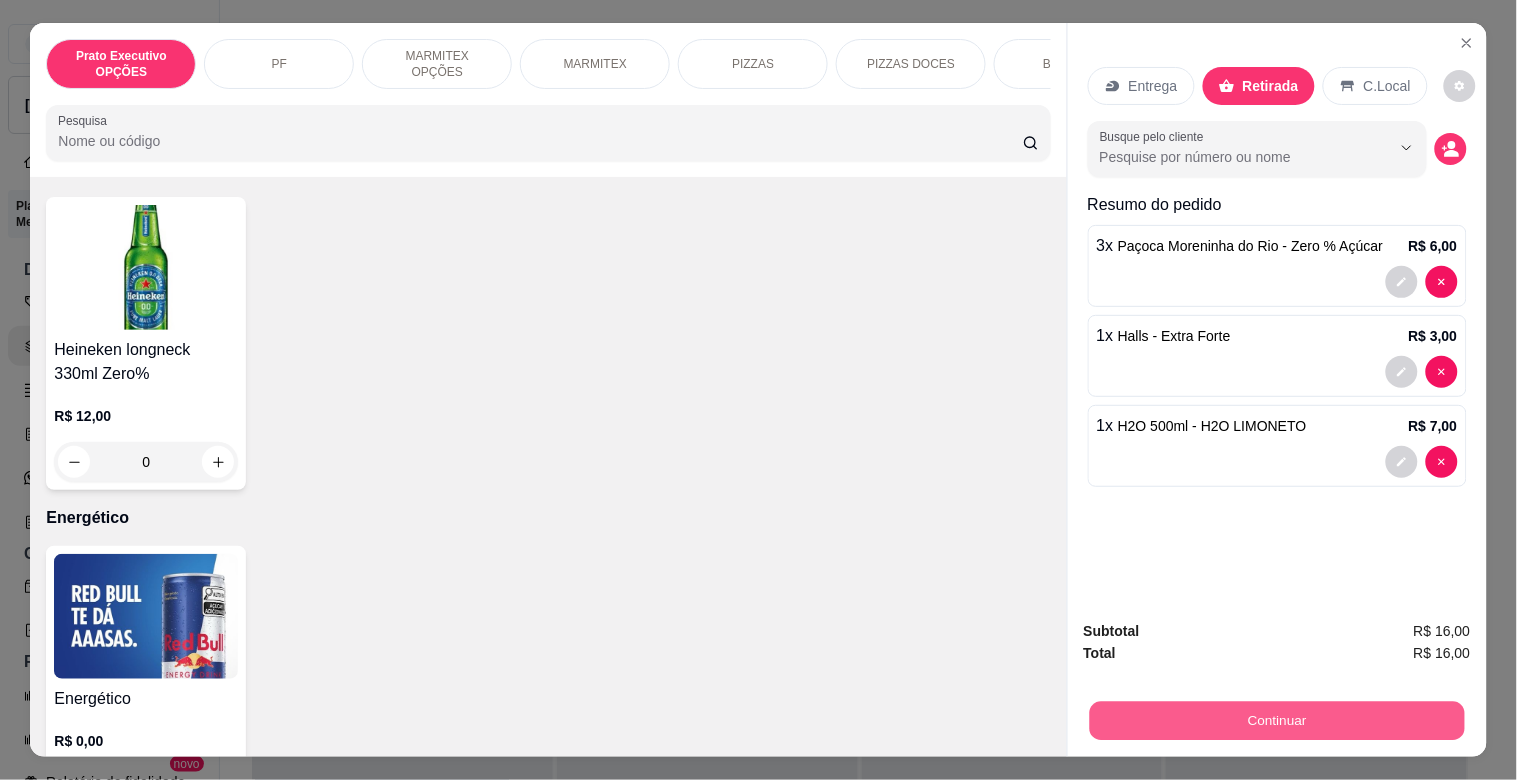 click on "Continuar" at bounding box center [1276, 720] 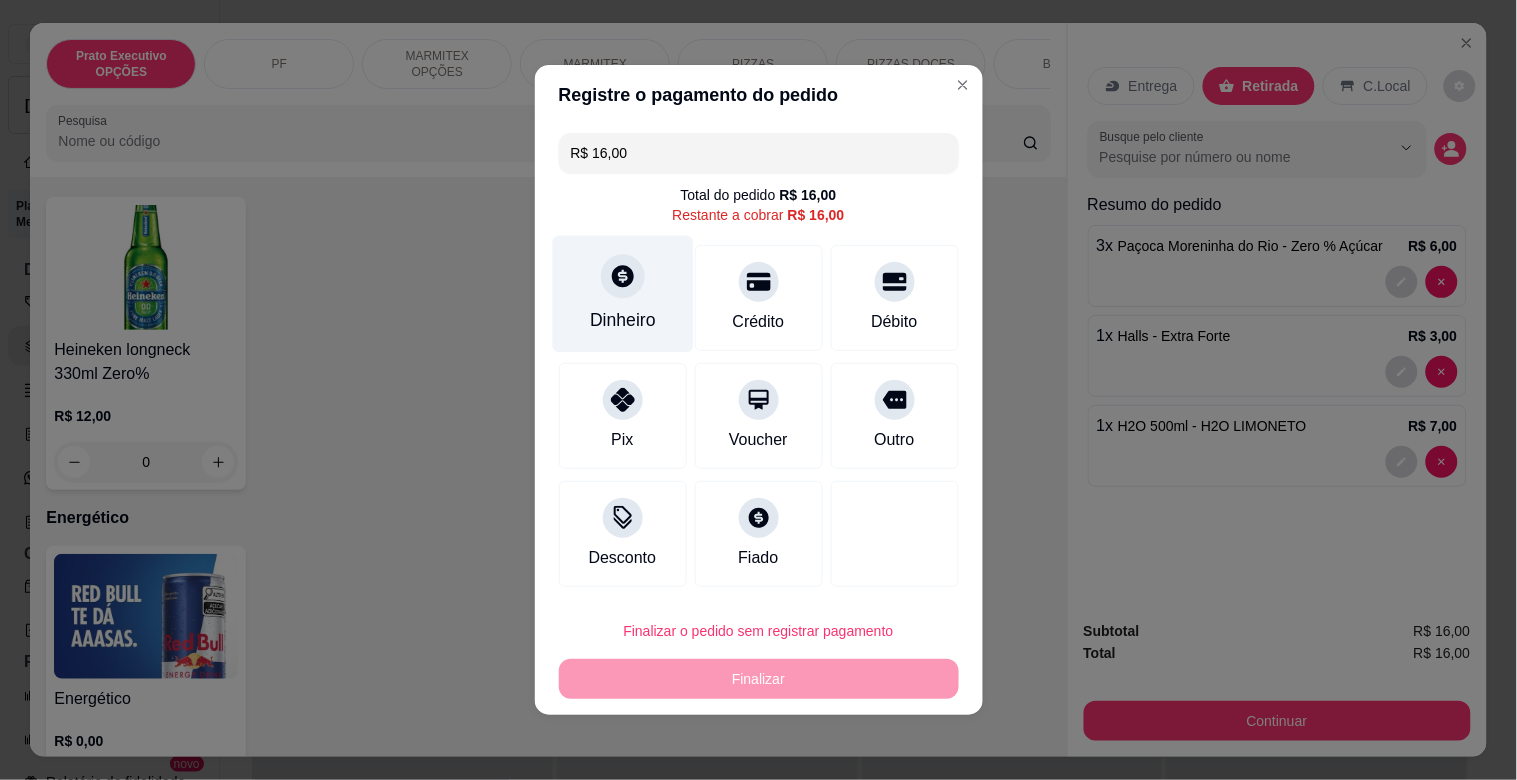 click on "Dinheiro" at bounding box center [623, 320] 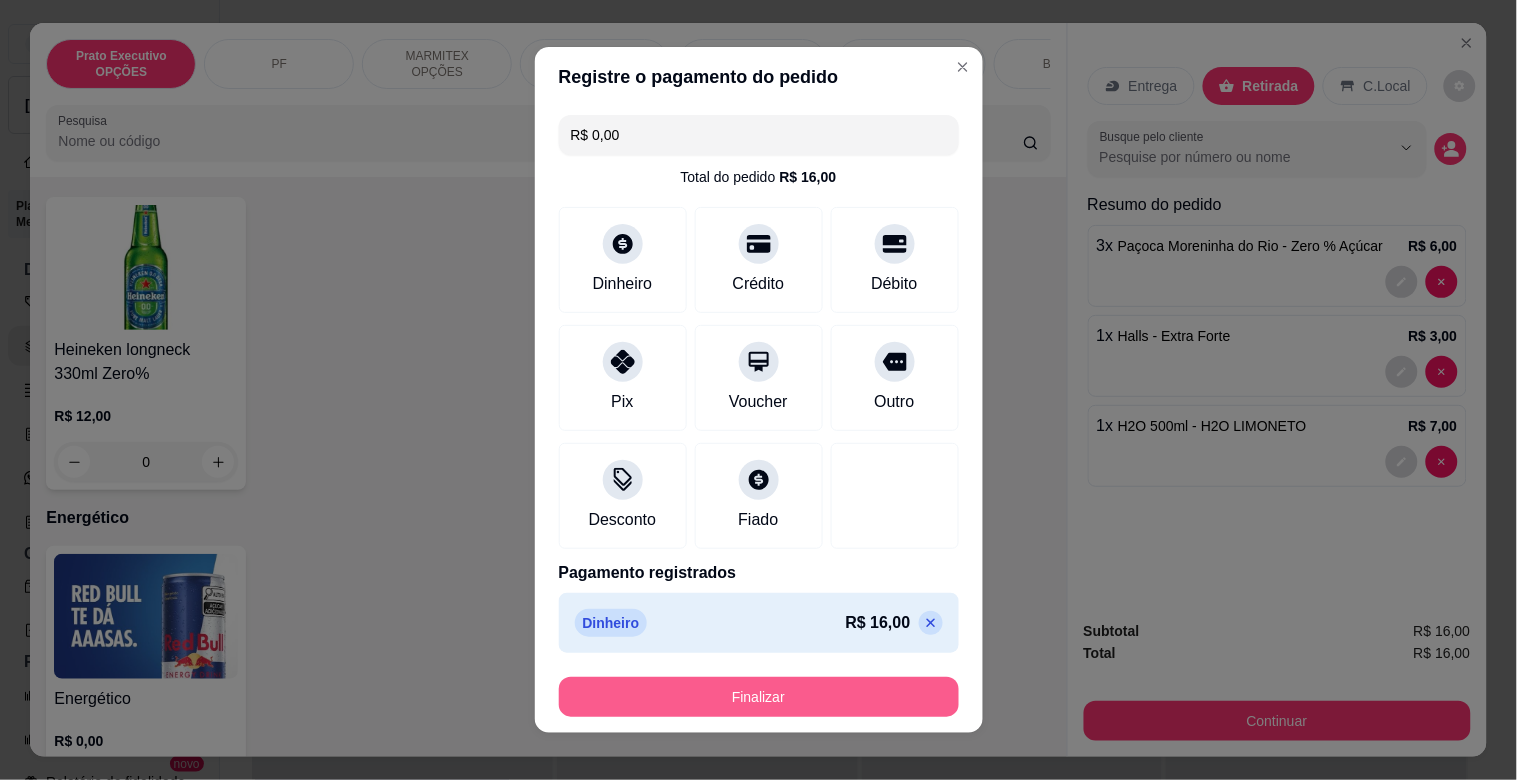 click on "Finalizar" at bounding box center [759, 697] 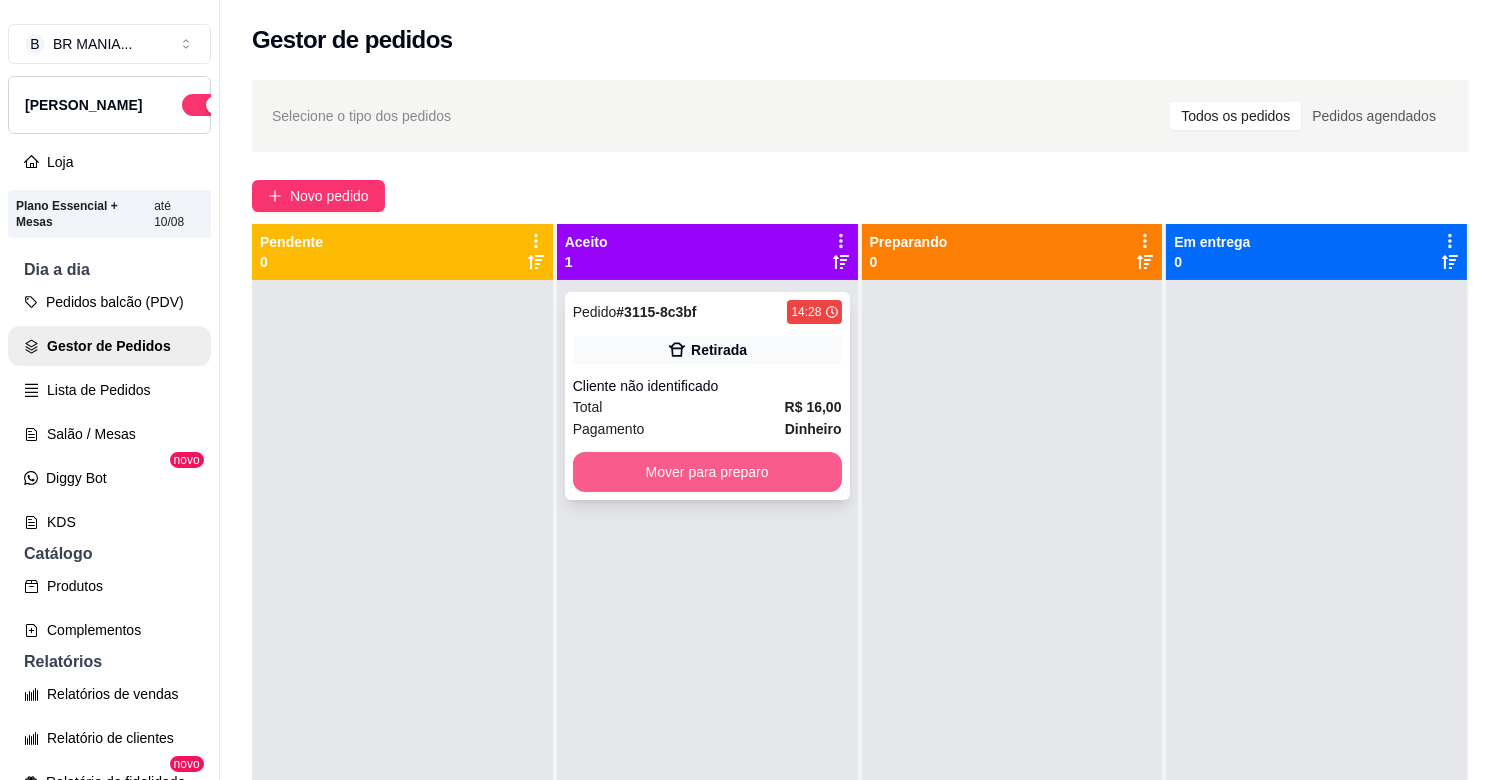 click on "Mover para preparo" at bounding box center (707, 472) 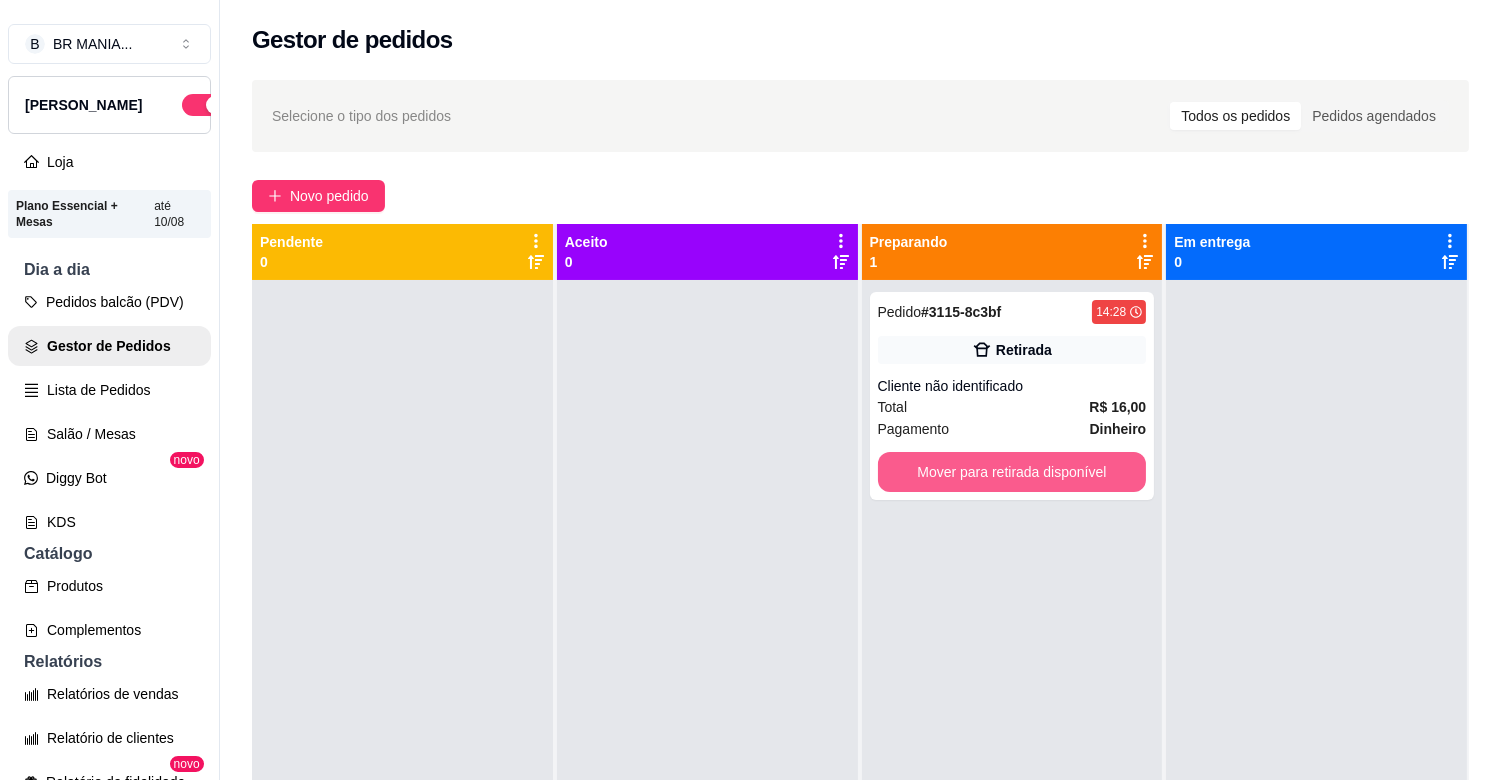 click on "Mover para retirada disponível" at bounding box center [1012, 472] 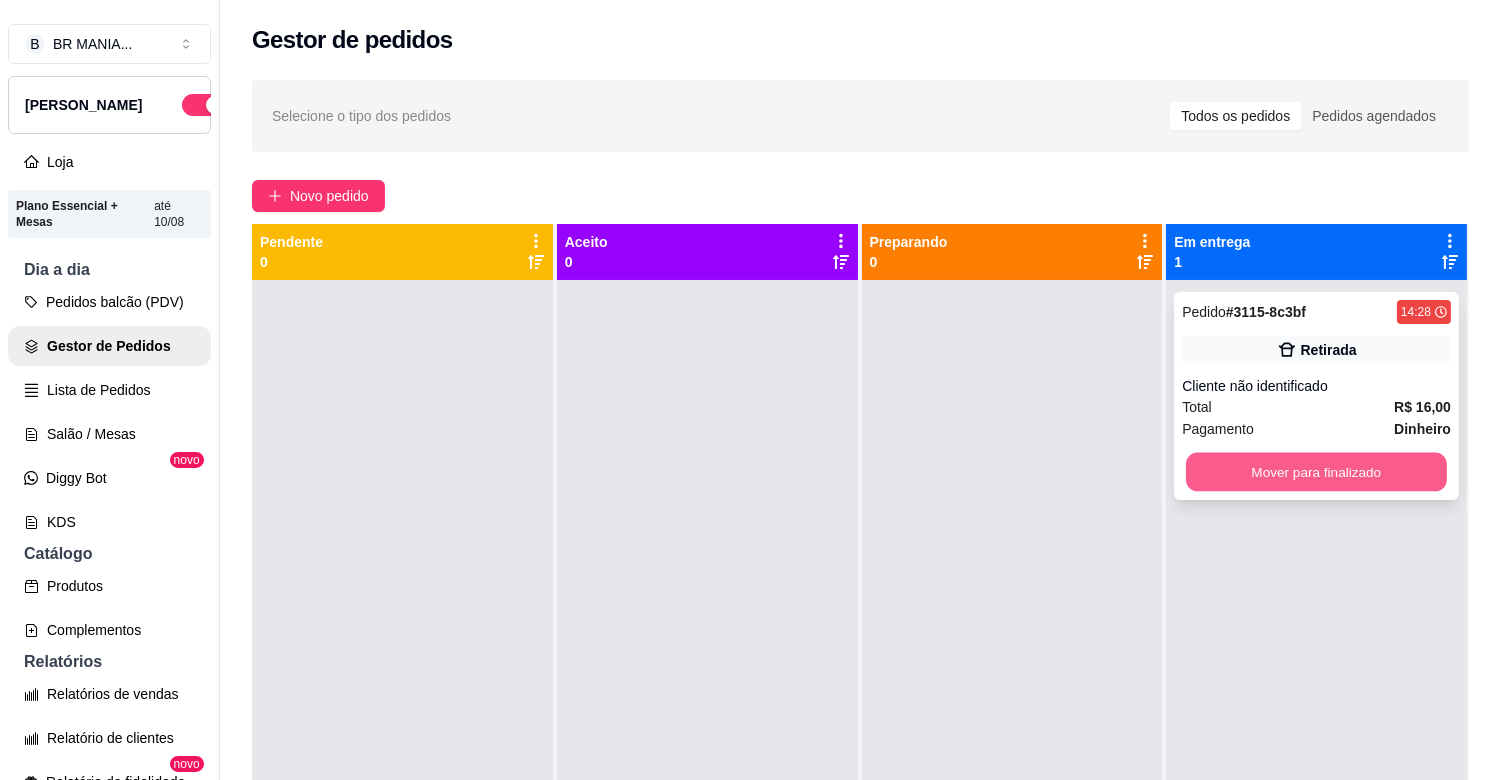 click on "Mover para finalizado" at bounding box center (1316, 472) 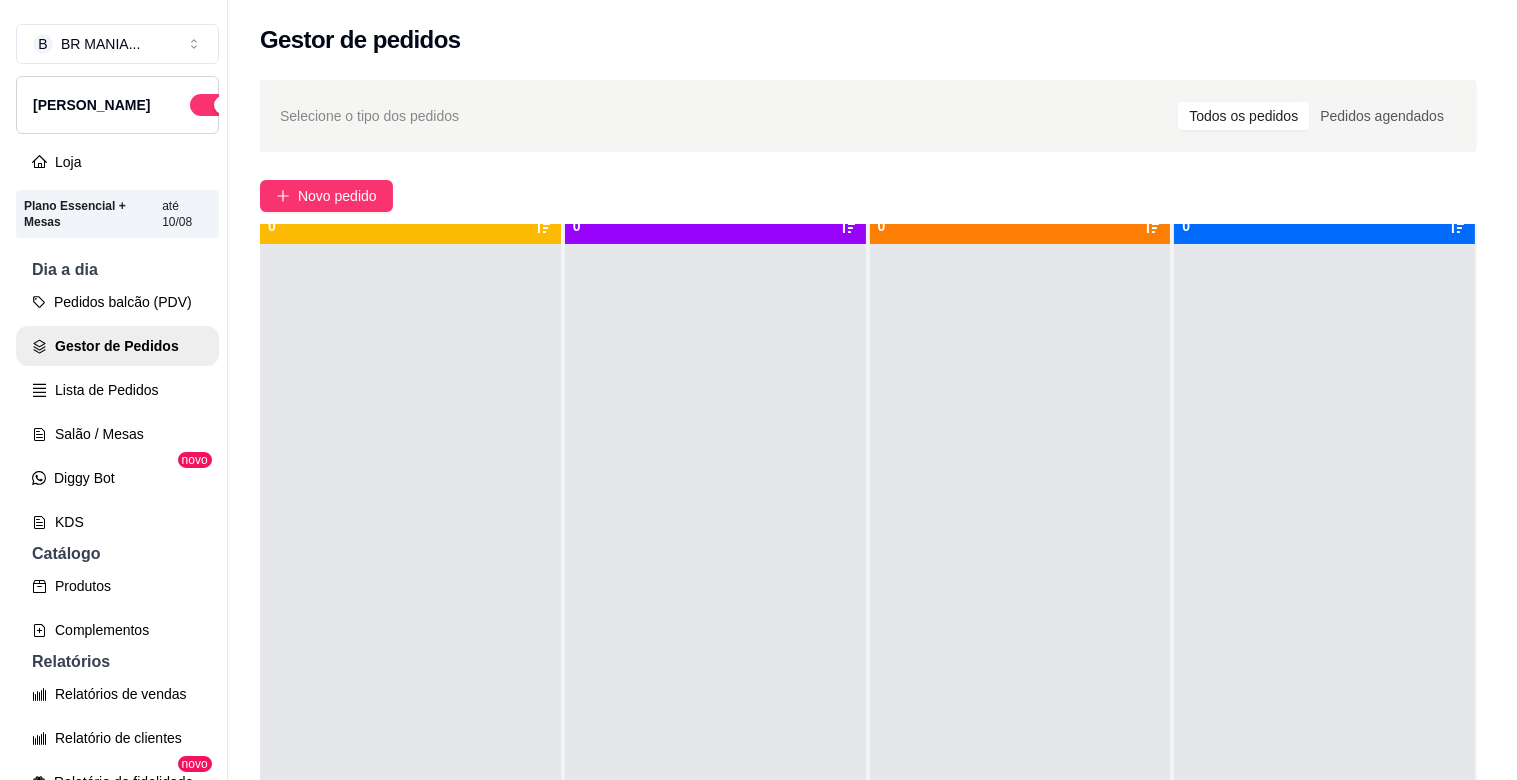 scroll, scrollTop: 55, scrollLeft: 0, axis: vertical 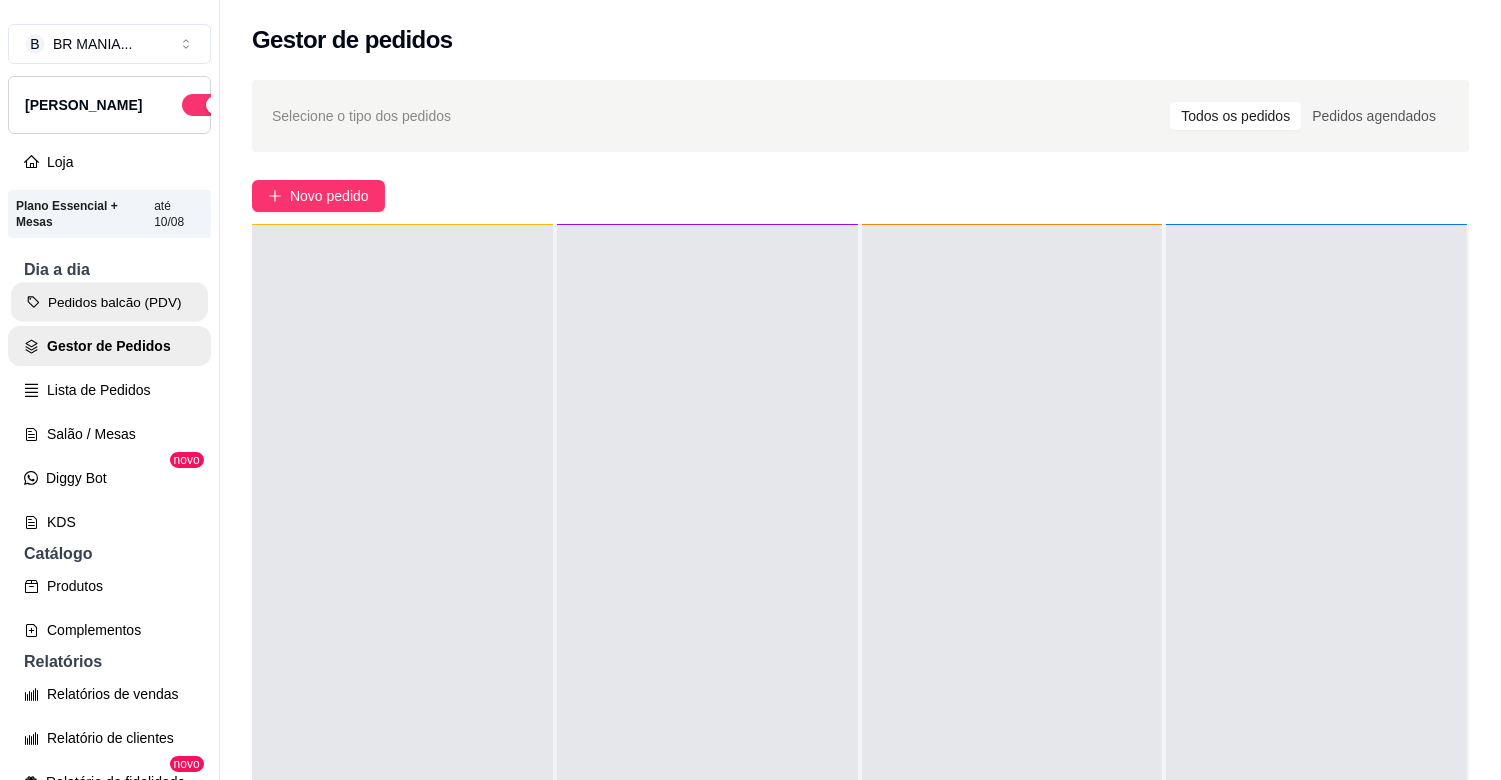 click on "Pedidos balcão (PDV)" at bounding box center [109, 302] 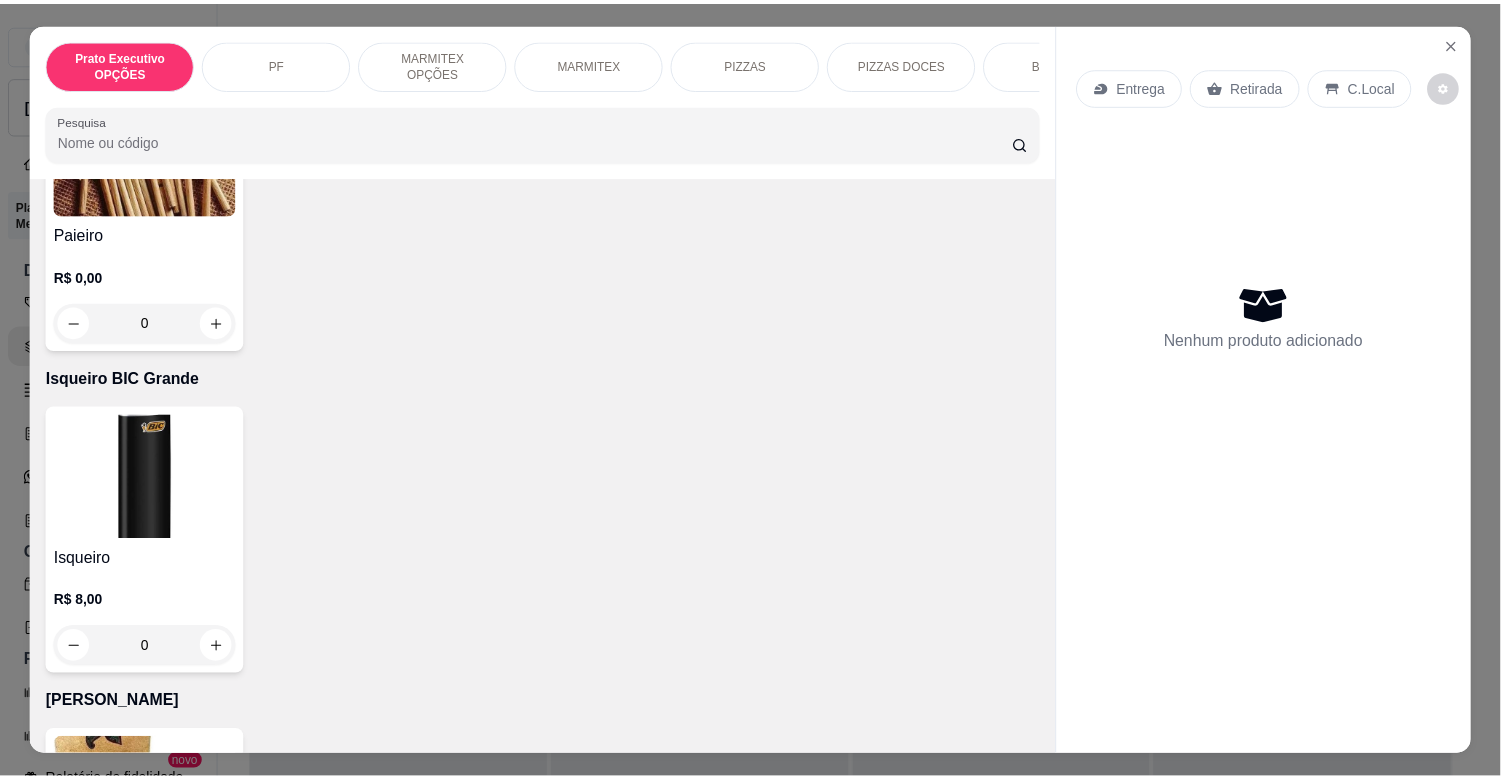 scroll, scrollTop: 11243, scrollLeft: 0, axis: vertical 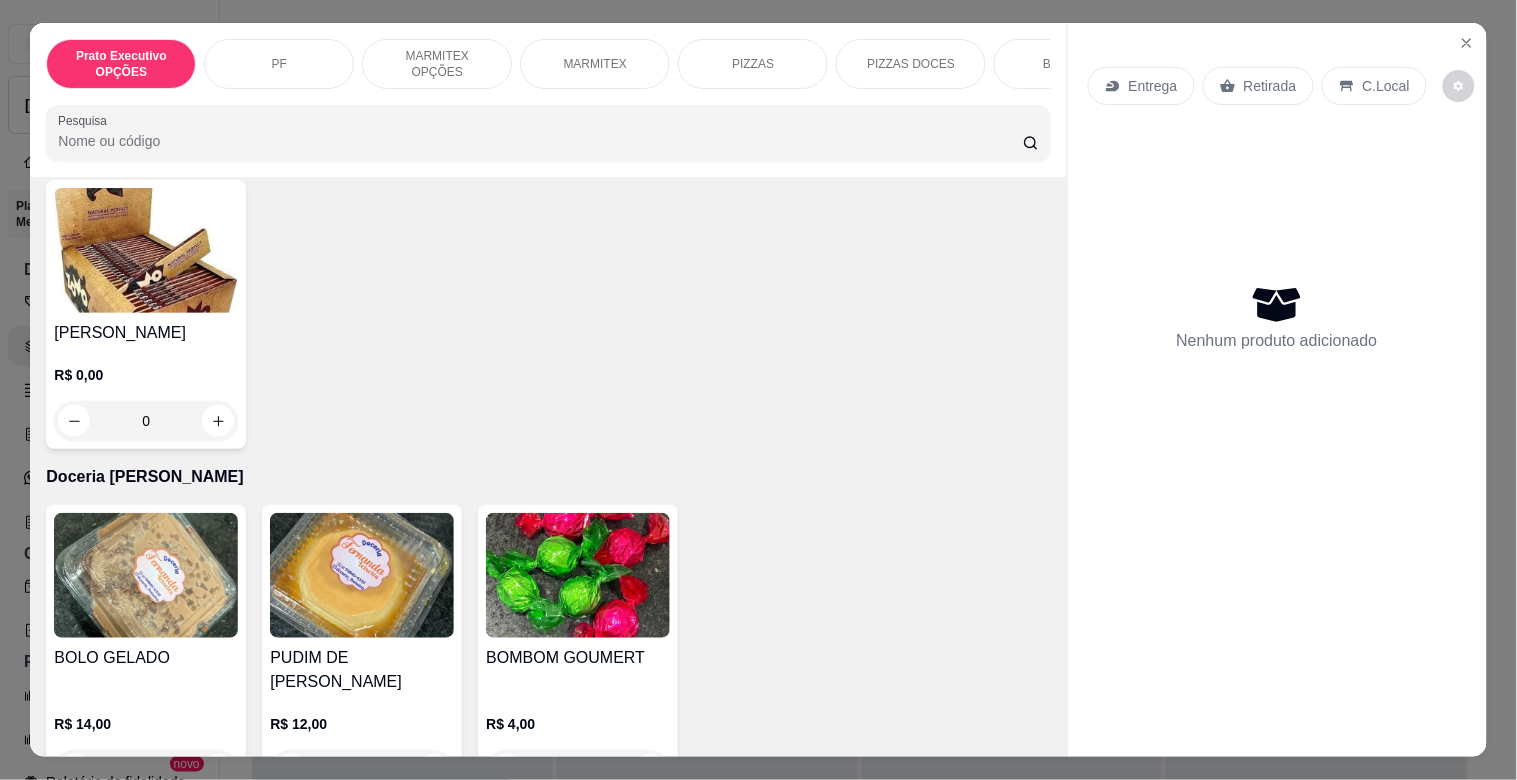 click at bounding box center [578, 575] 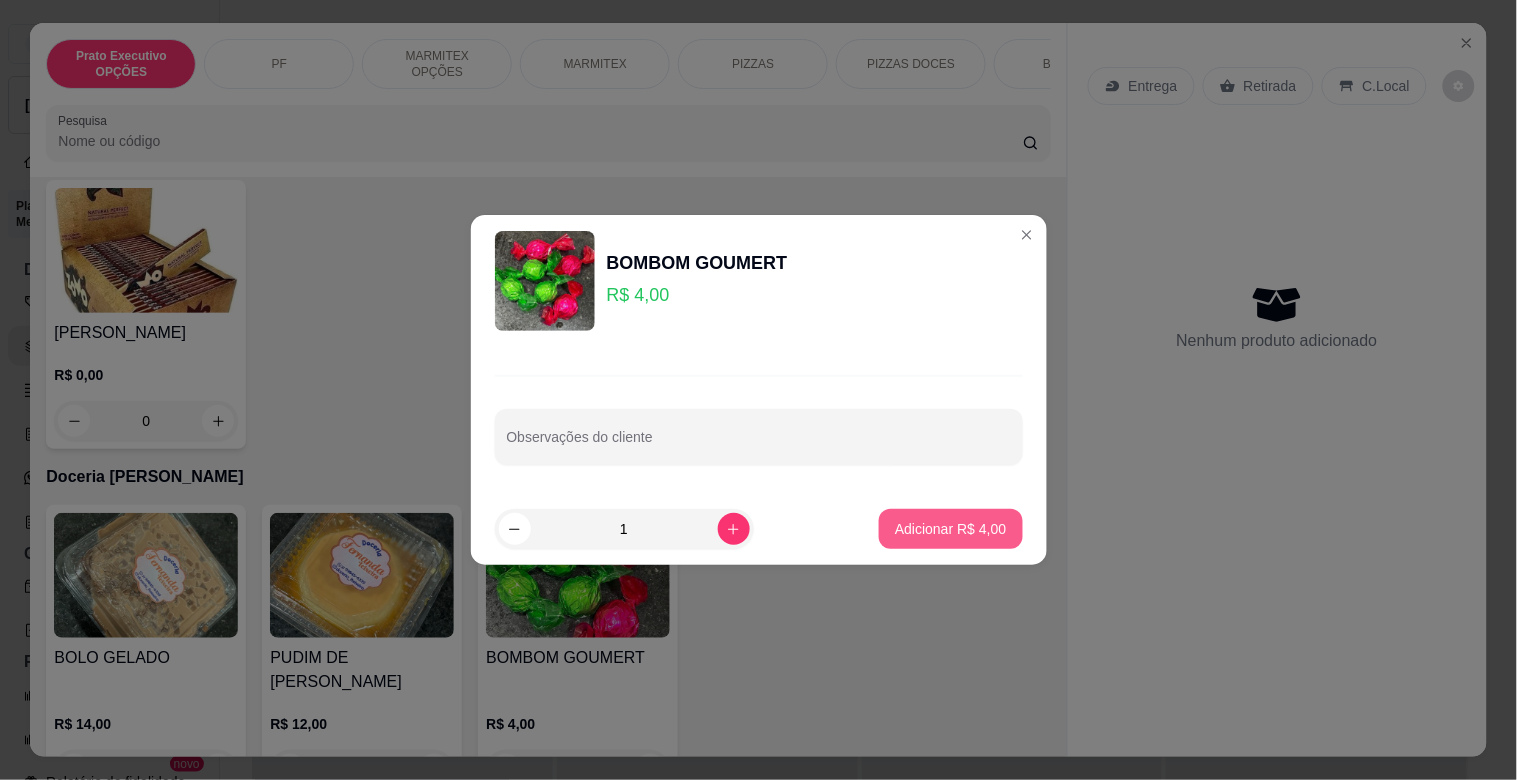 click on "Adicionar   R$ 4,00" at bounding box center (950, 529) 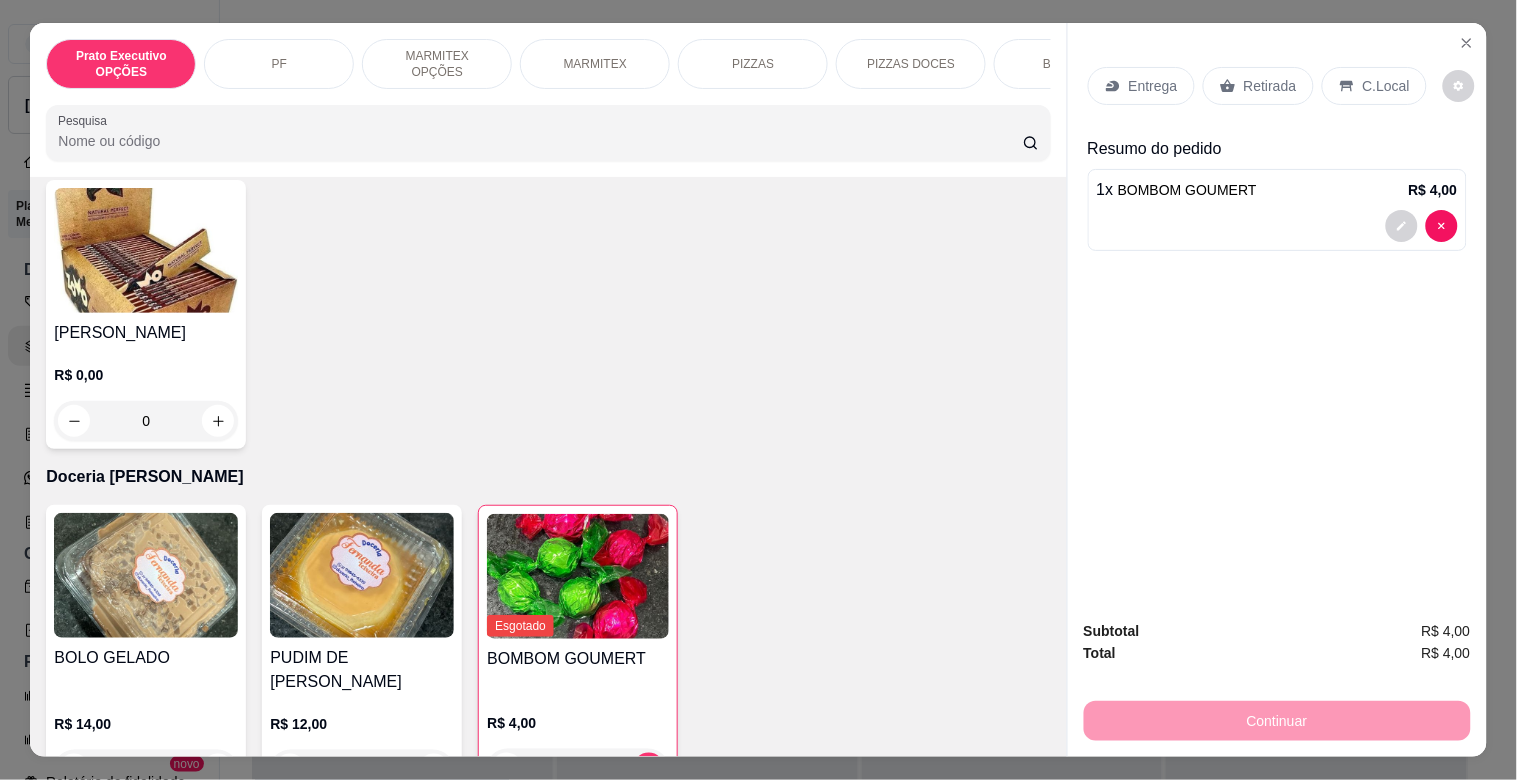 click on "Retirada" at bounding box center (1270, 86) 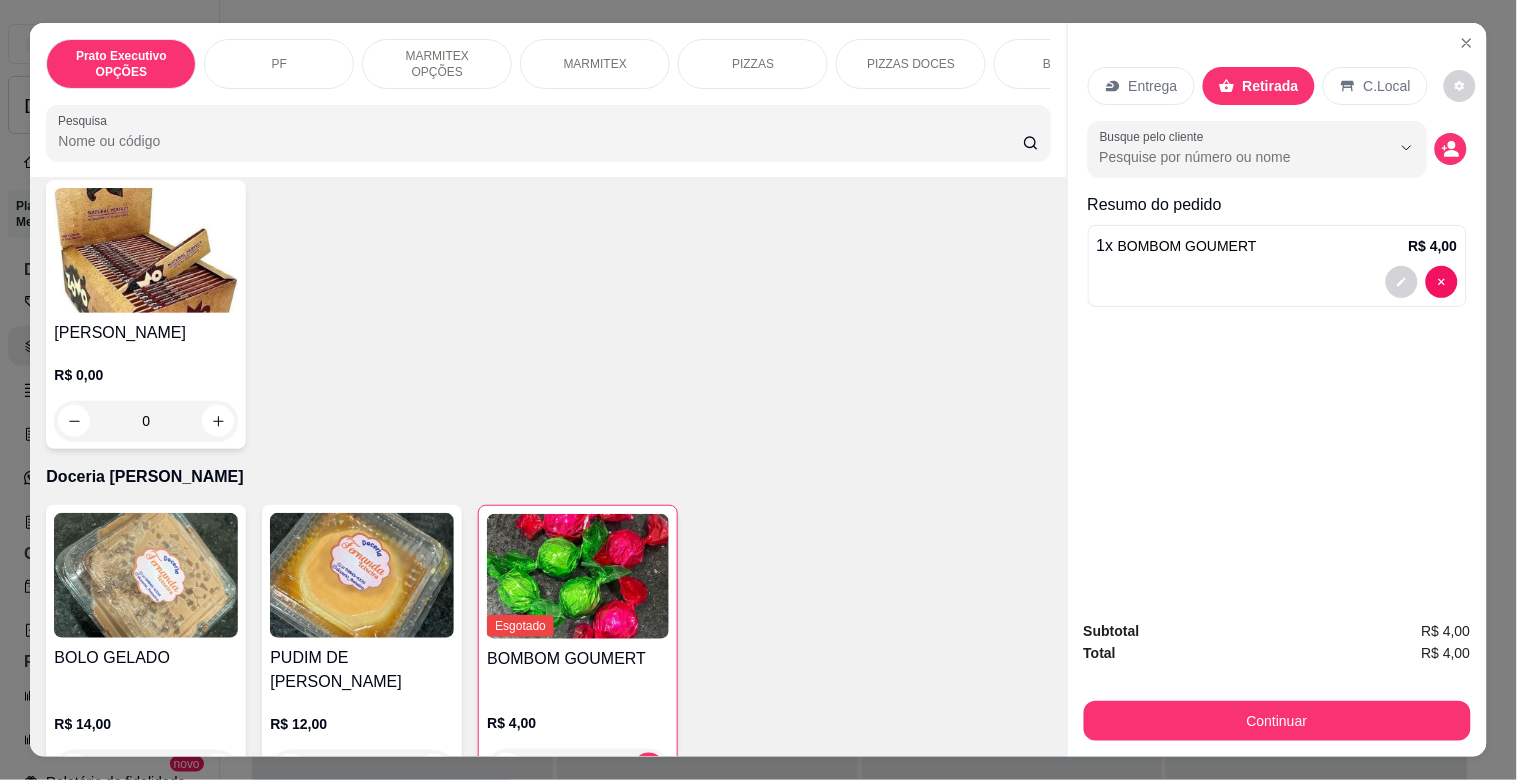click on "C.Local" at bounding box center [1387, 86] 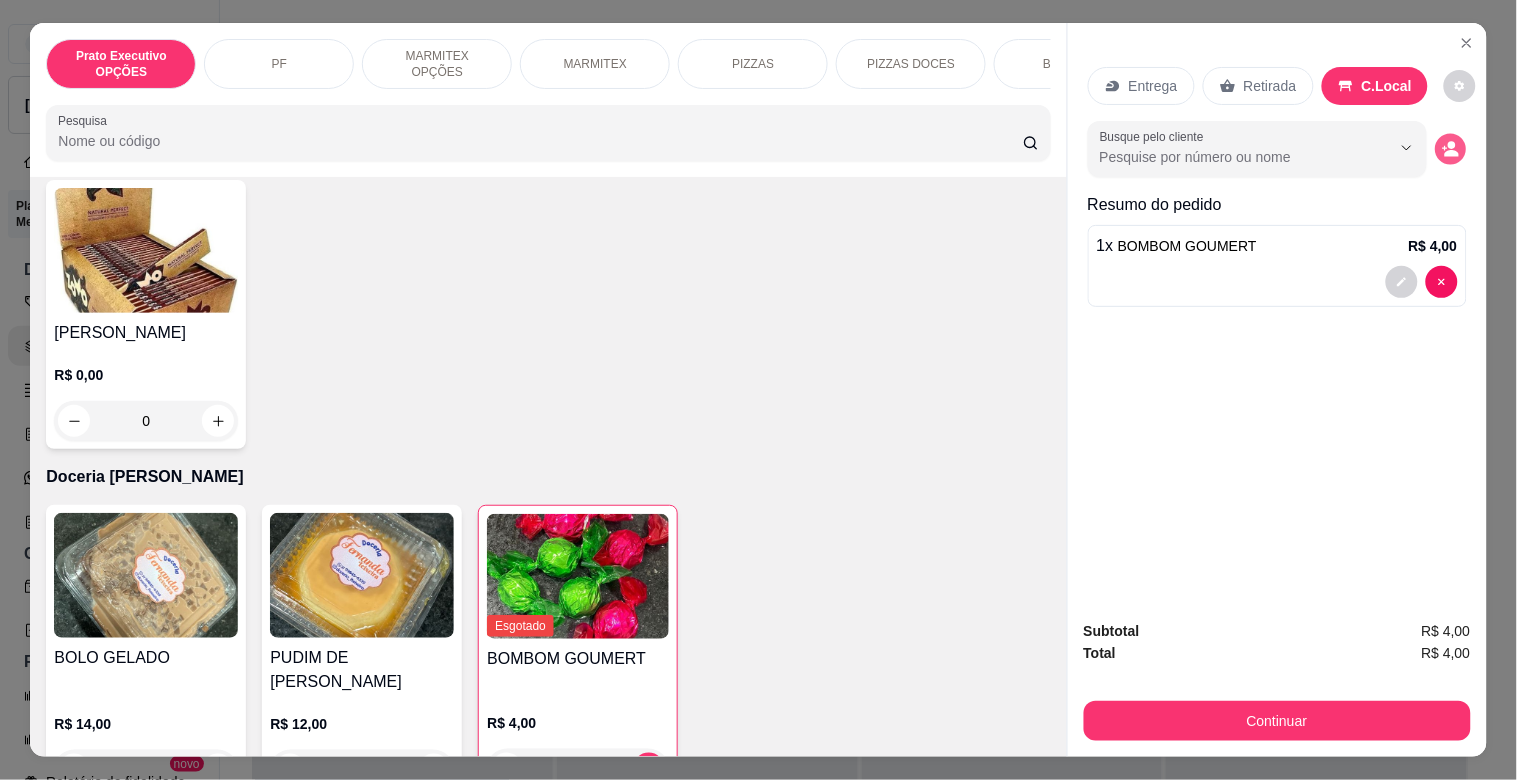click 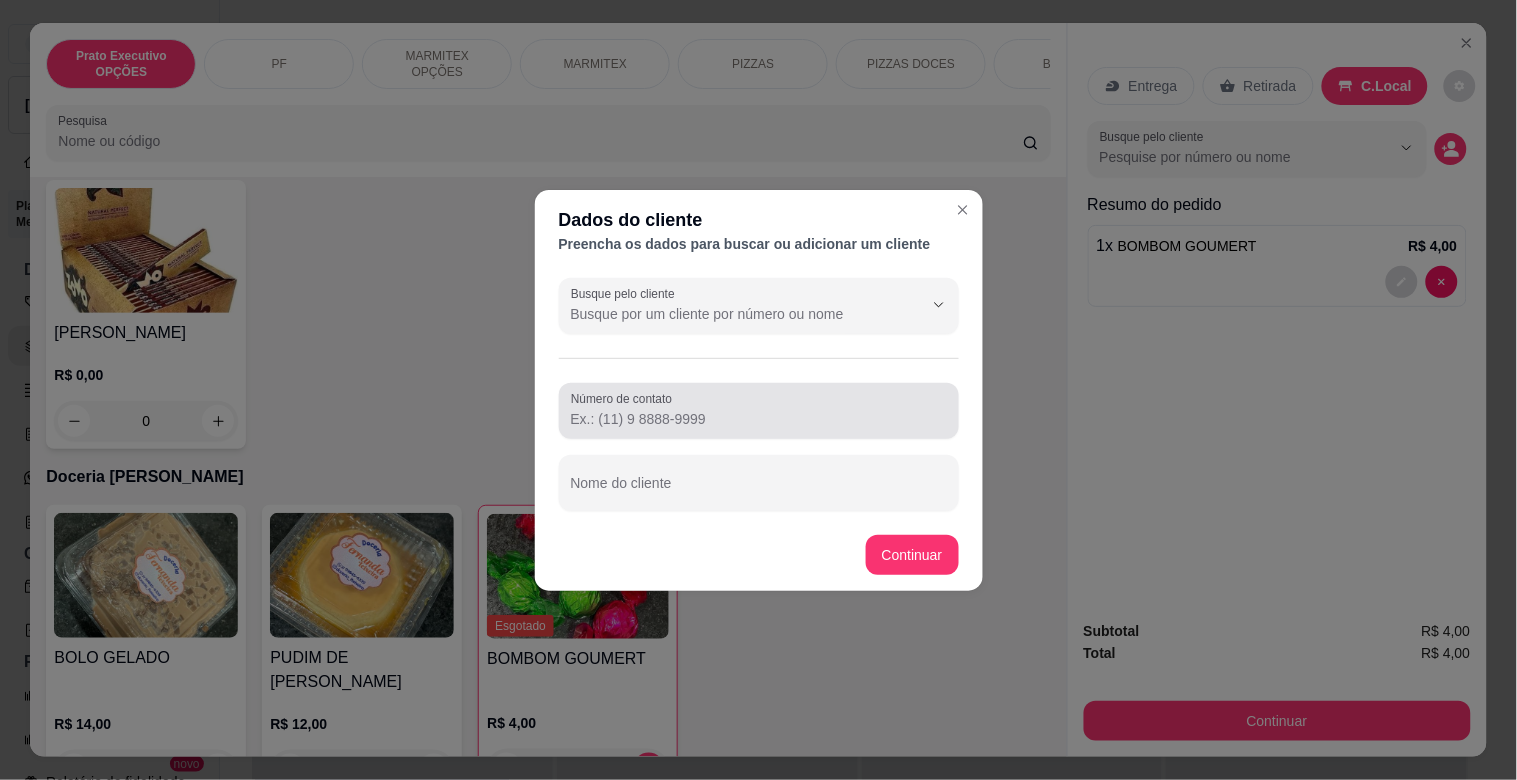 click on "Número de contato" at bounding box center (759, 419) 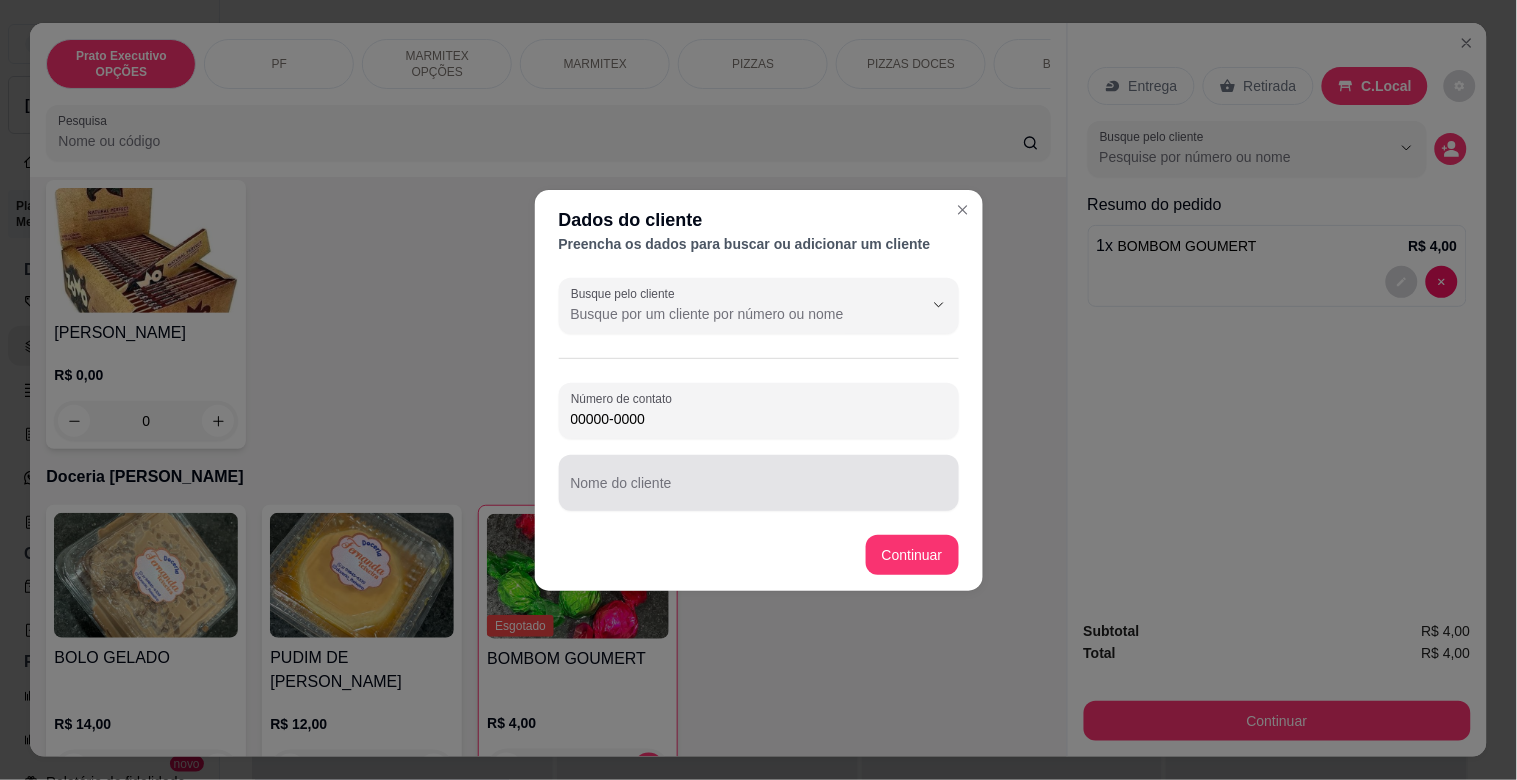 click on "Nome do cliente" at bounding box center (759, 491) 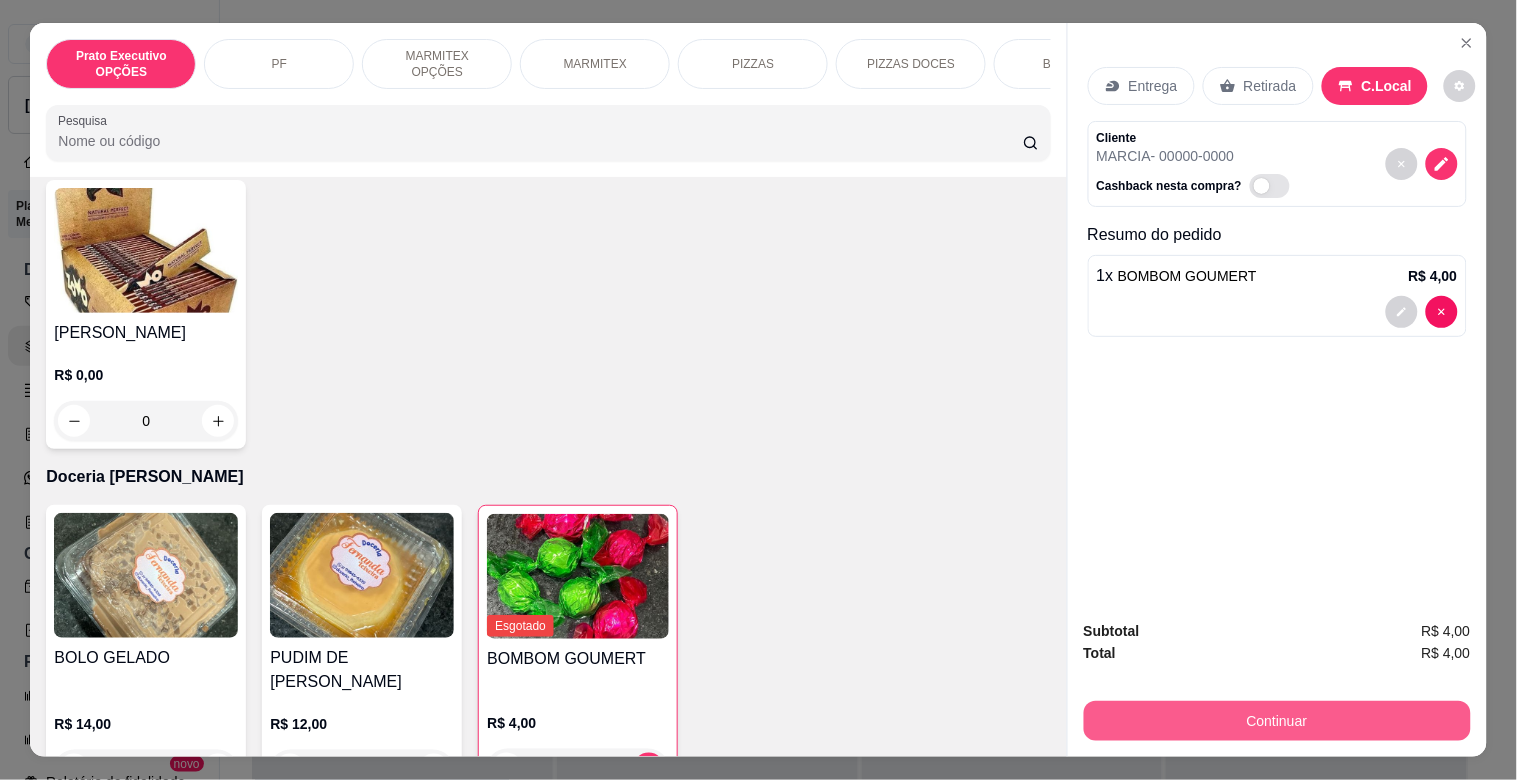 click on "Continuar" at bounding box center [1277, 721] 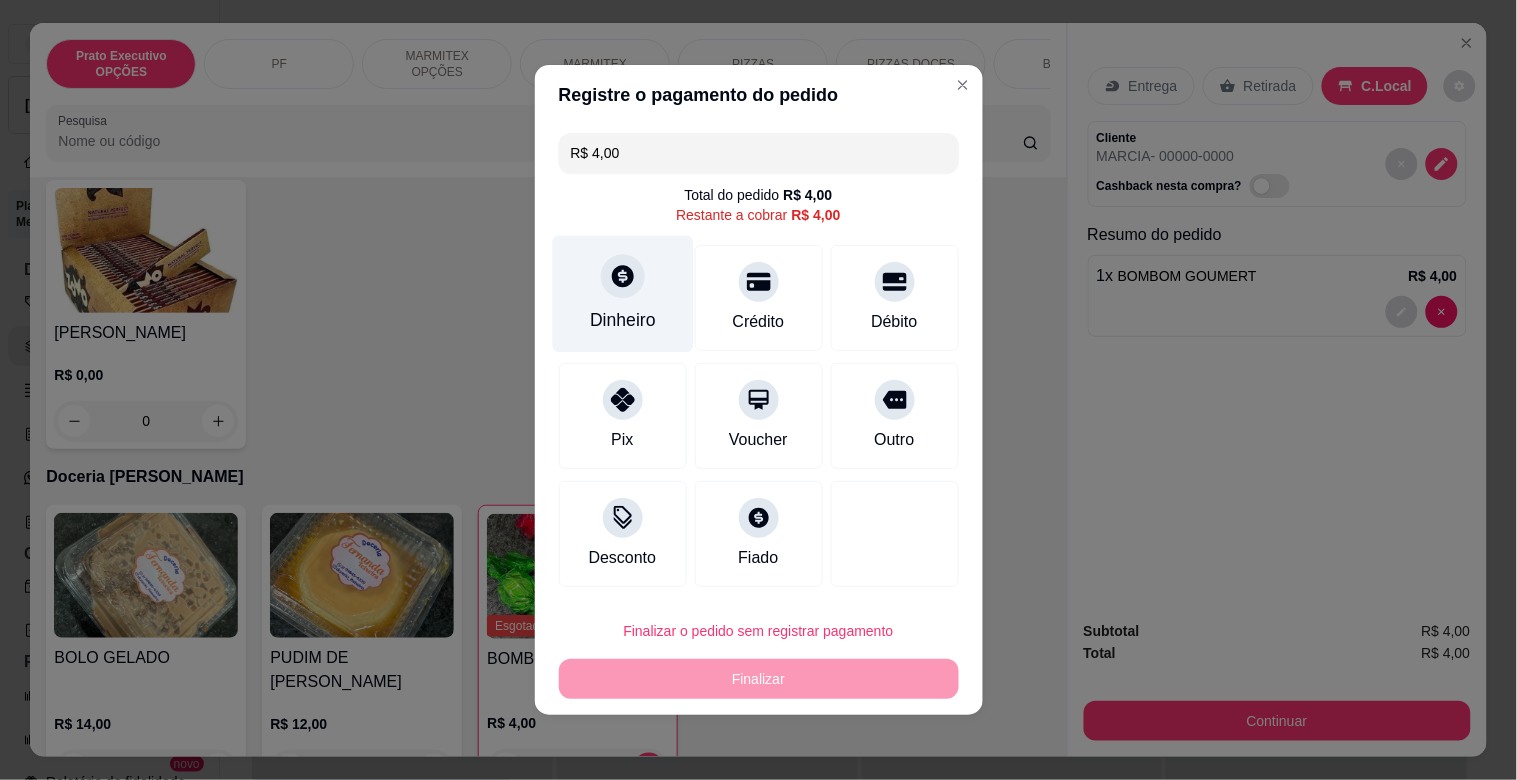 click on "Dinheiro" at bounding box center [623, 320] 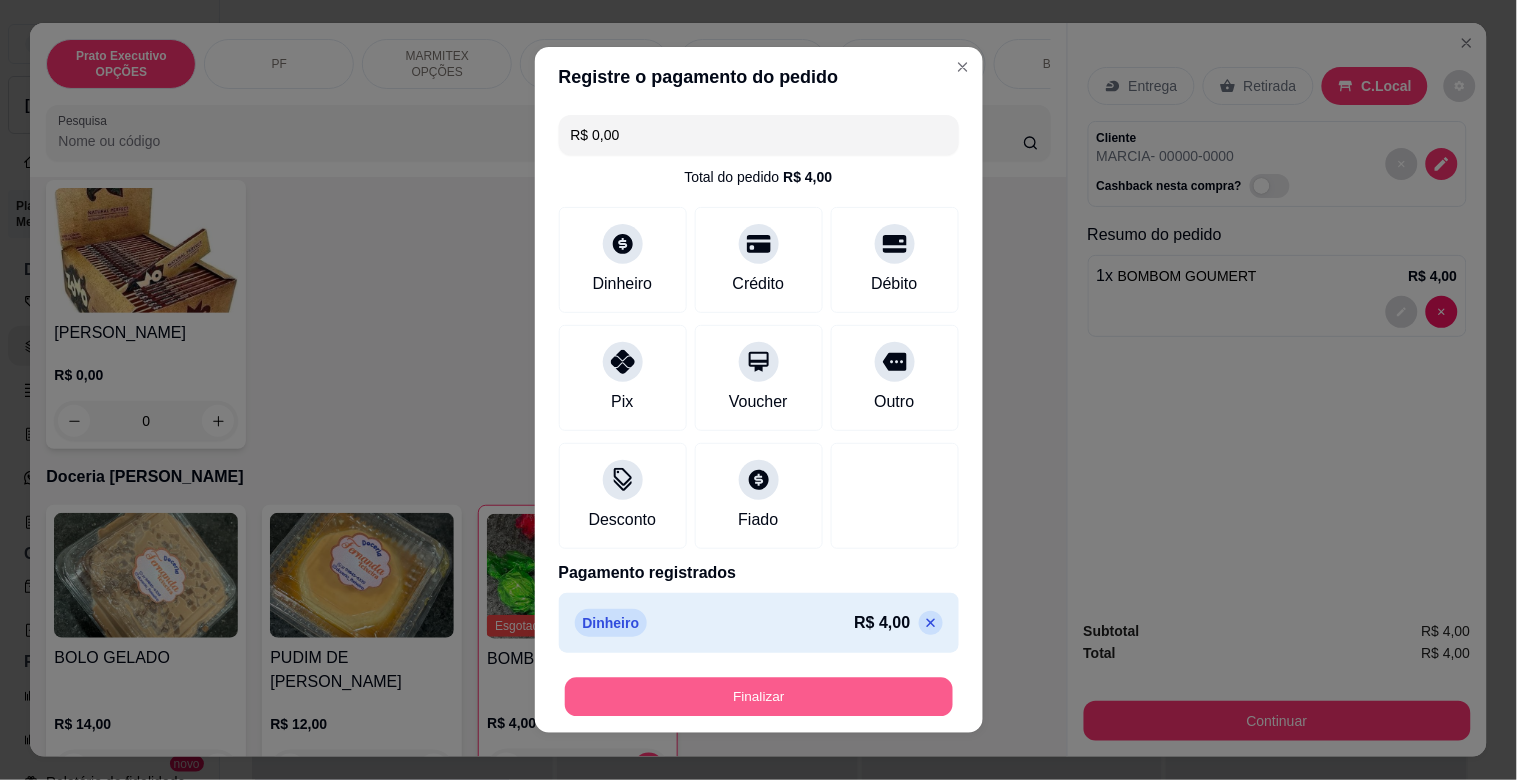 click on "Finalizar" at bounding box center (759, 697) 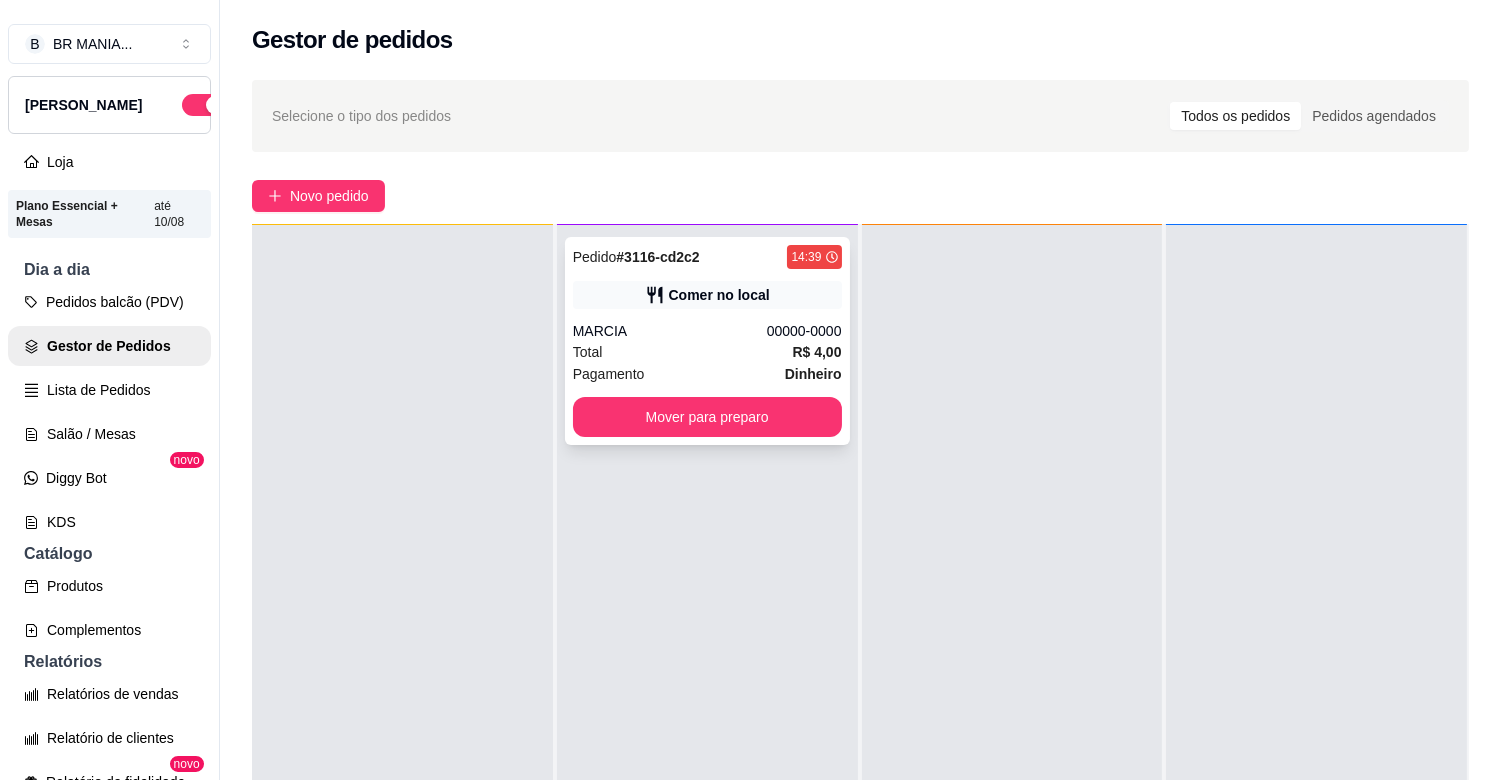 click on "Total R$ 4,00" at bounding box center [707, 352] 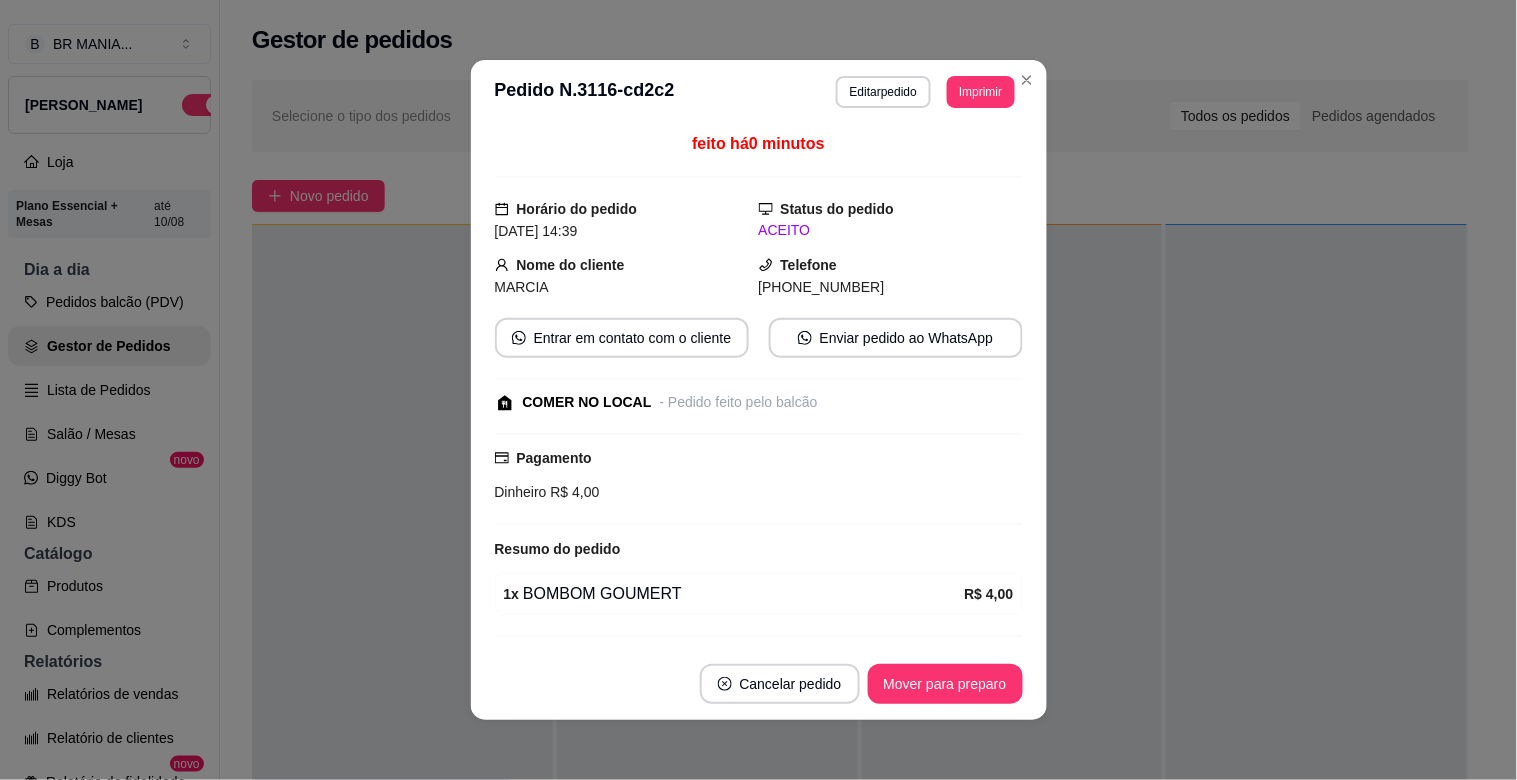 click on "**********" at bounding box center (925, 92) 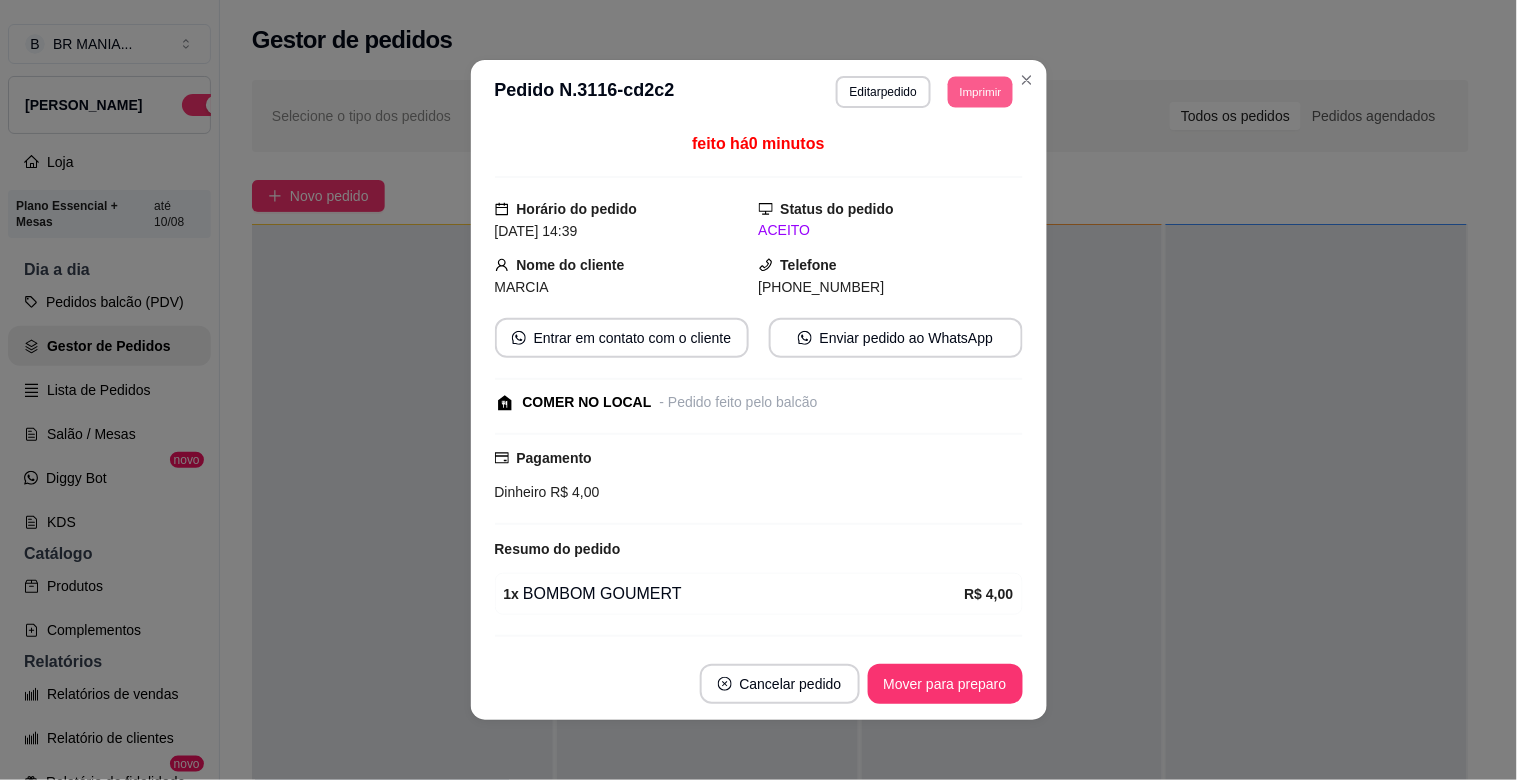 click on "Imprimir" at bounding box center (980, 91) 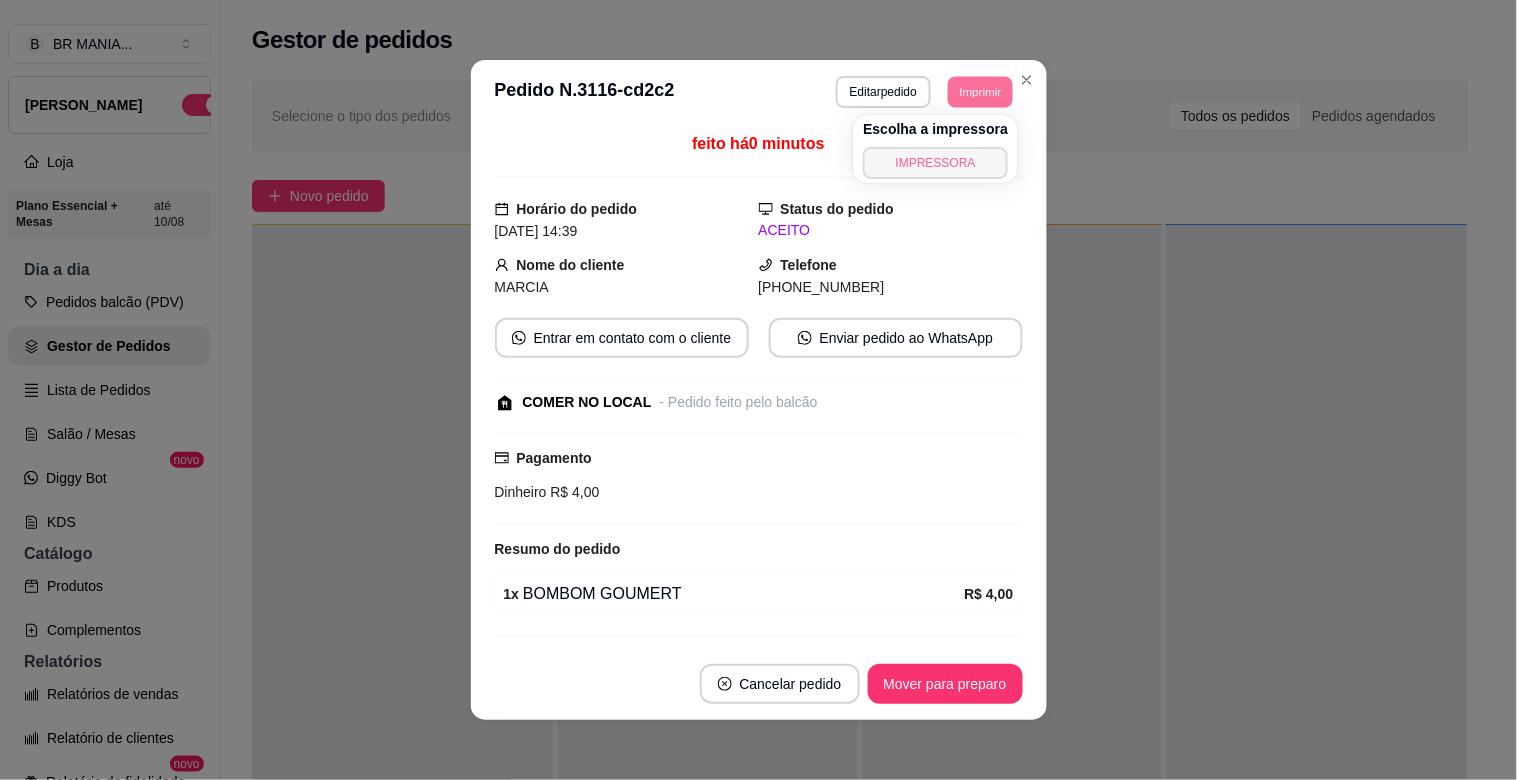 click on "IMPRESSORA" at bounding box center (935, 163) 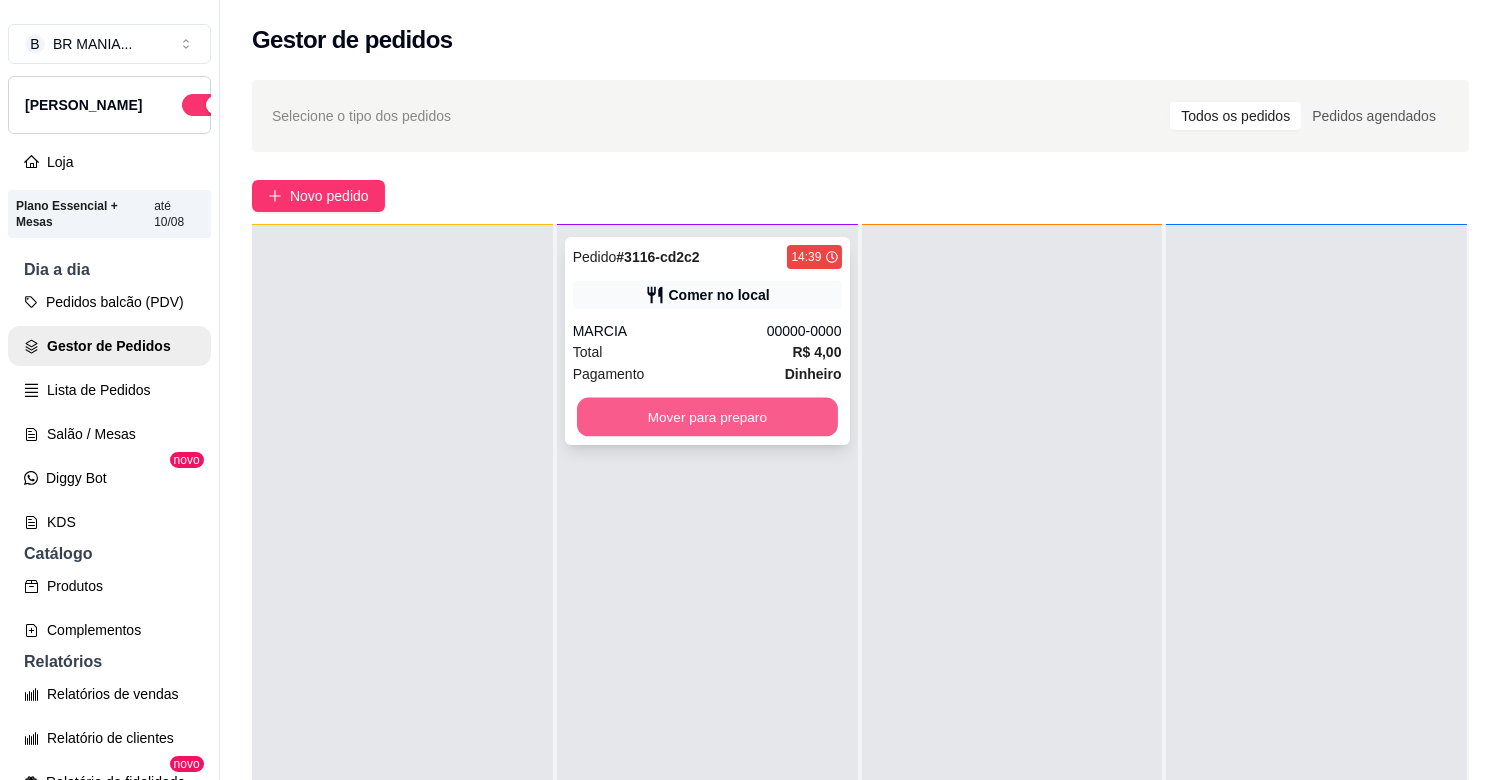 click on "Mover para preparo" at bounding box center [707, 417] 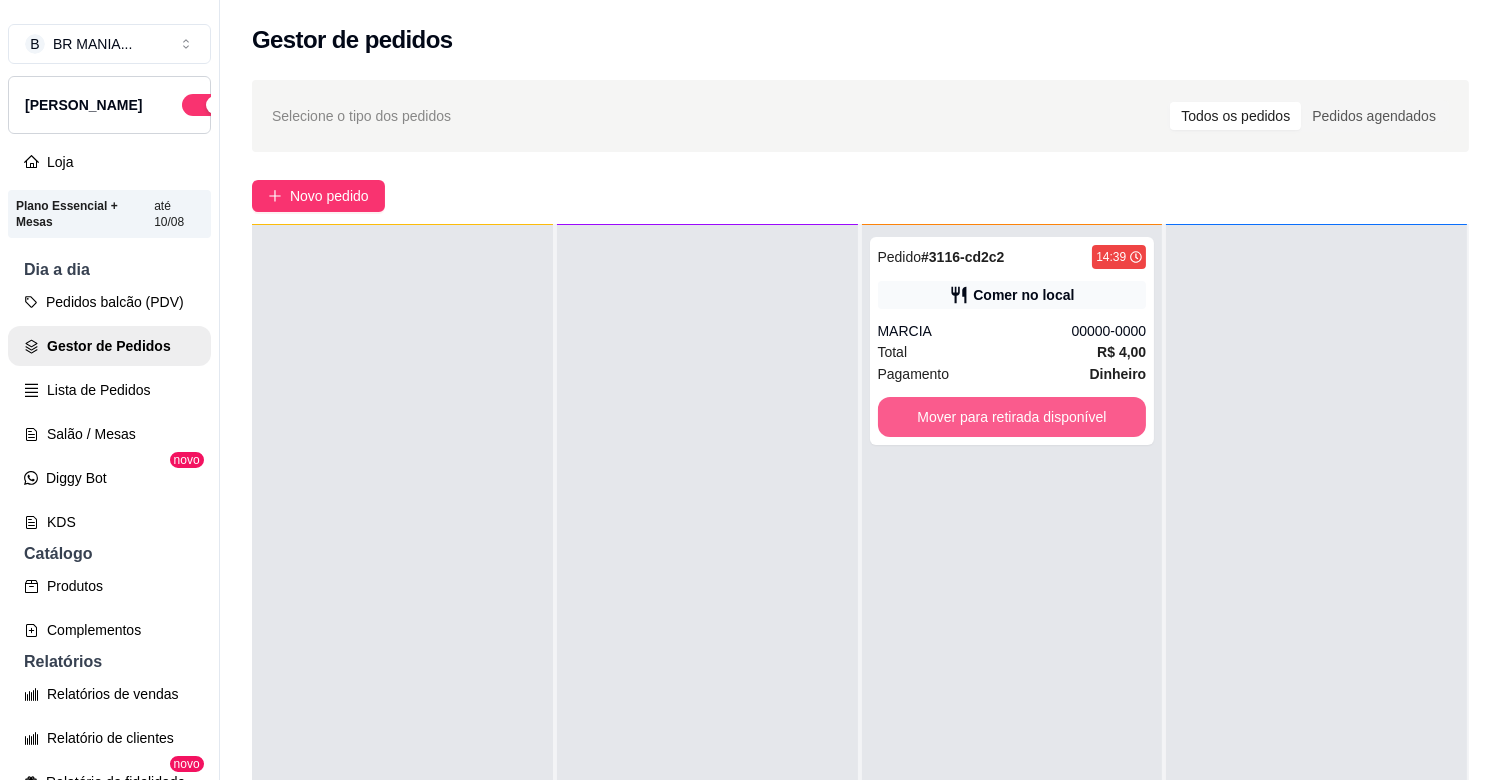 click on "Mover para retirada disponível" at bounding box center [1012, 417] 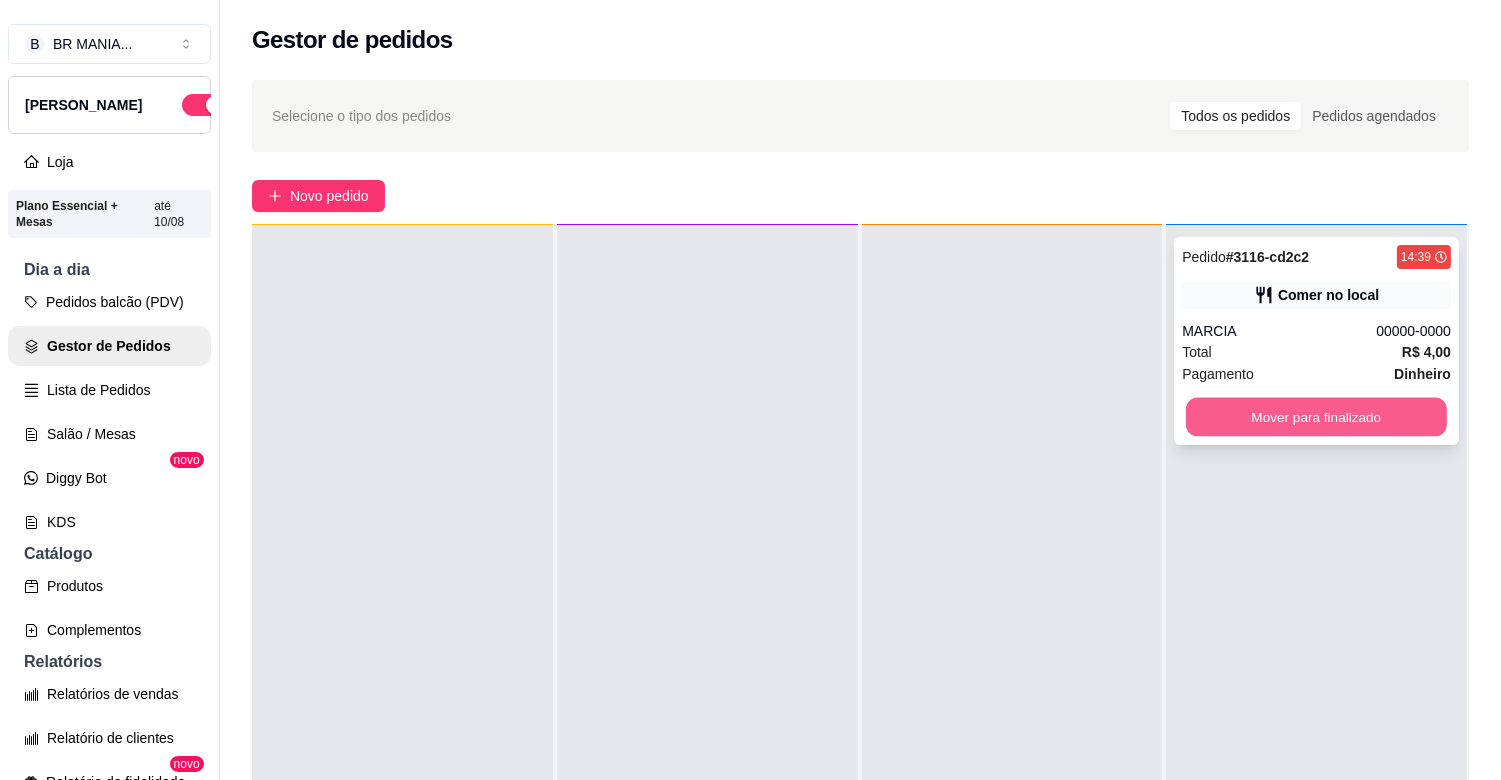 click on "Mover para finalizado" at bounding box center [1316, 417] 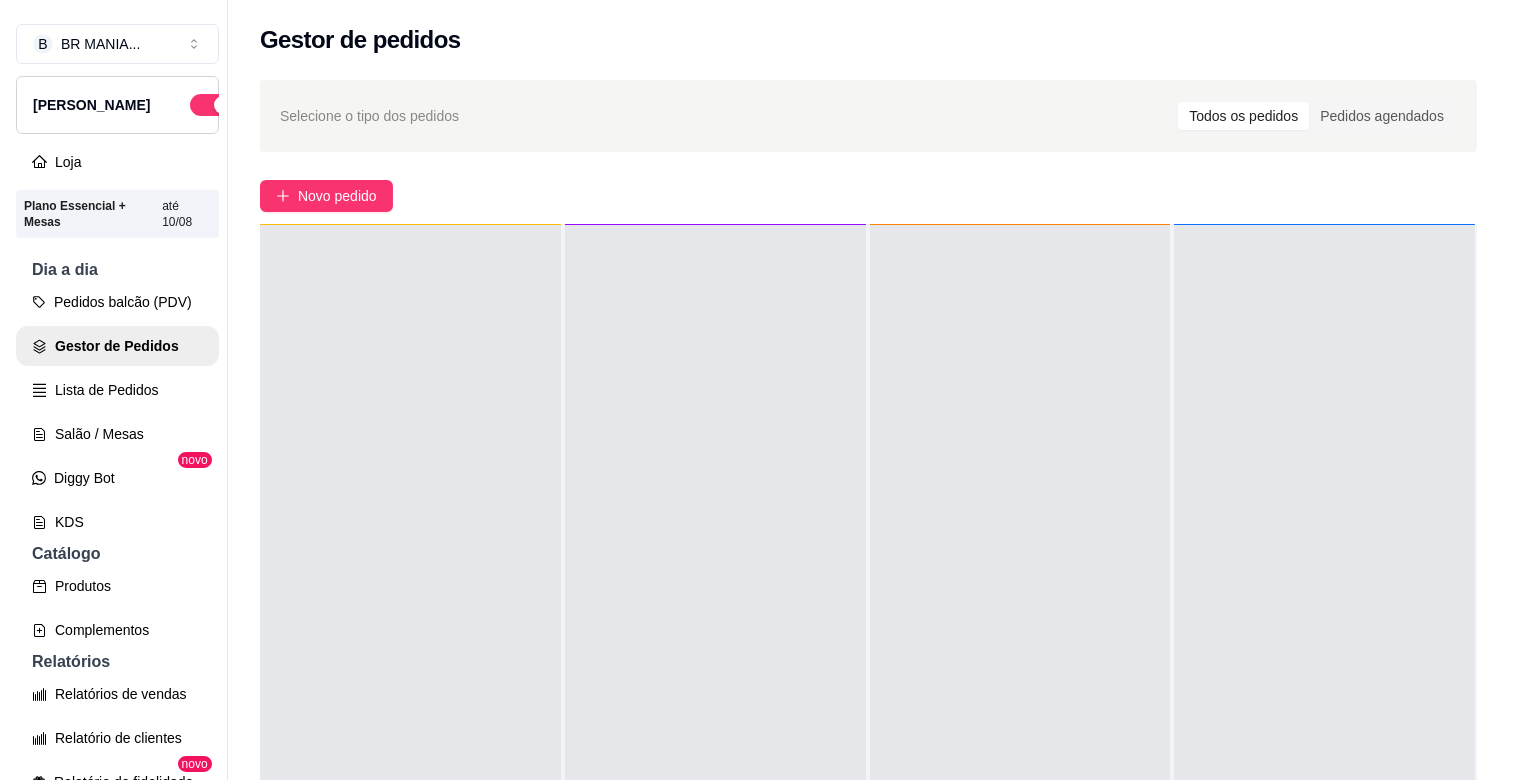 scroll, scrollTop: 111, scrollLeft: 0, axis: vertical 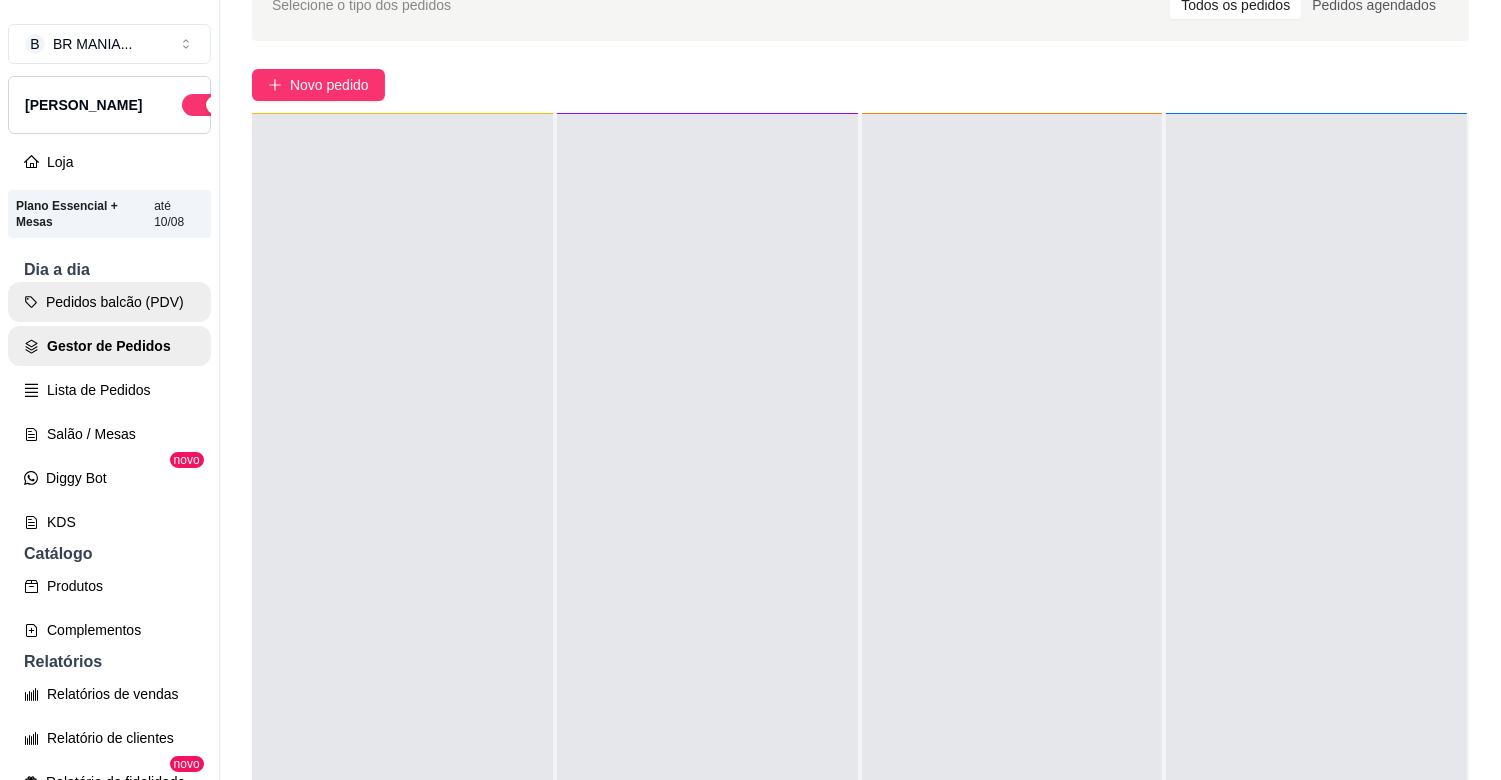 click on "Pedidos balcão (PDV)" at bounding box center (109, 302) 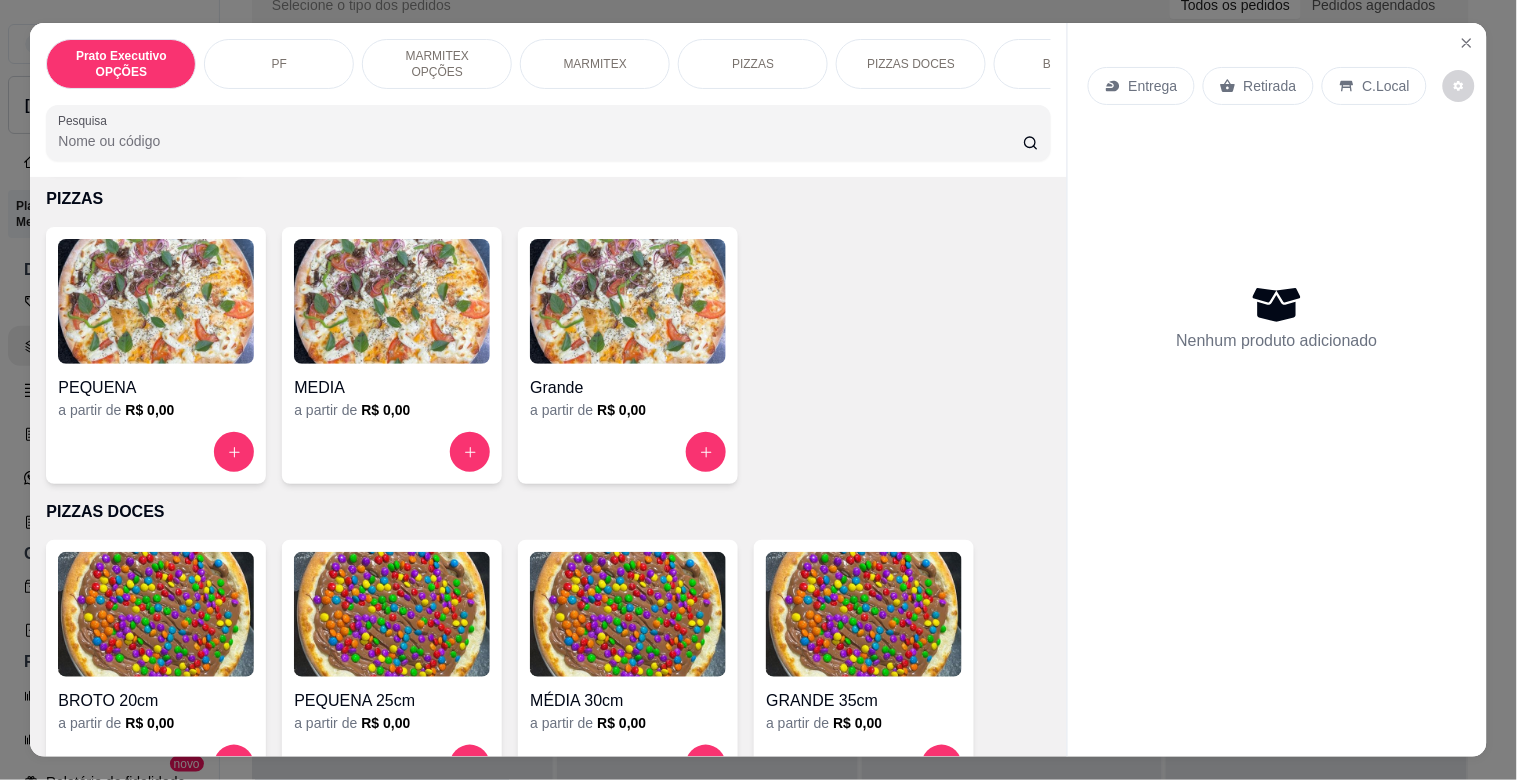 scroll, scrollTop: 1405, scrollLeft: 0, axis: vertical 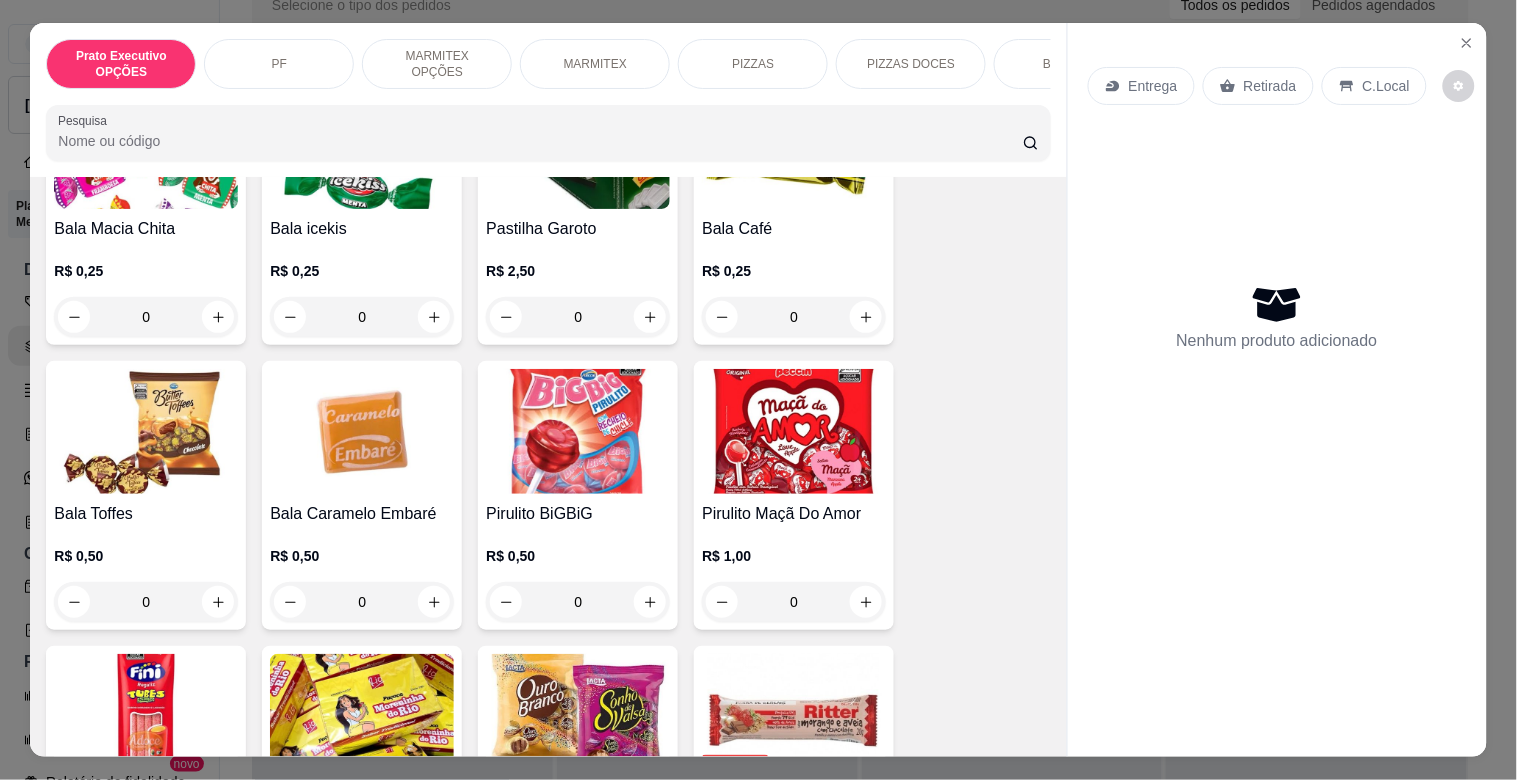 click at bounding box center [578, 431] 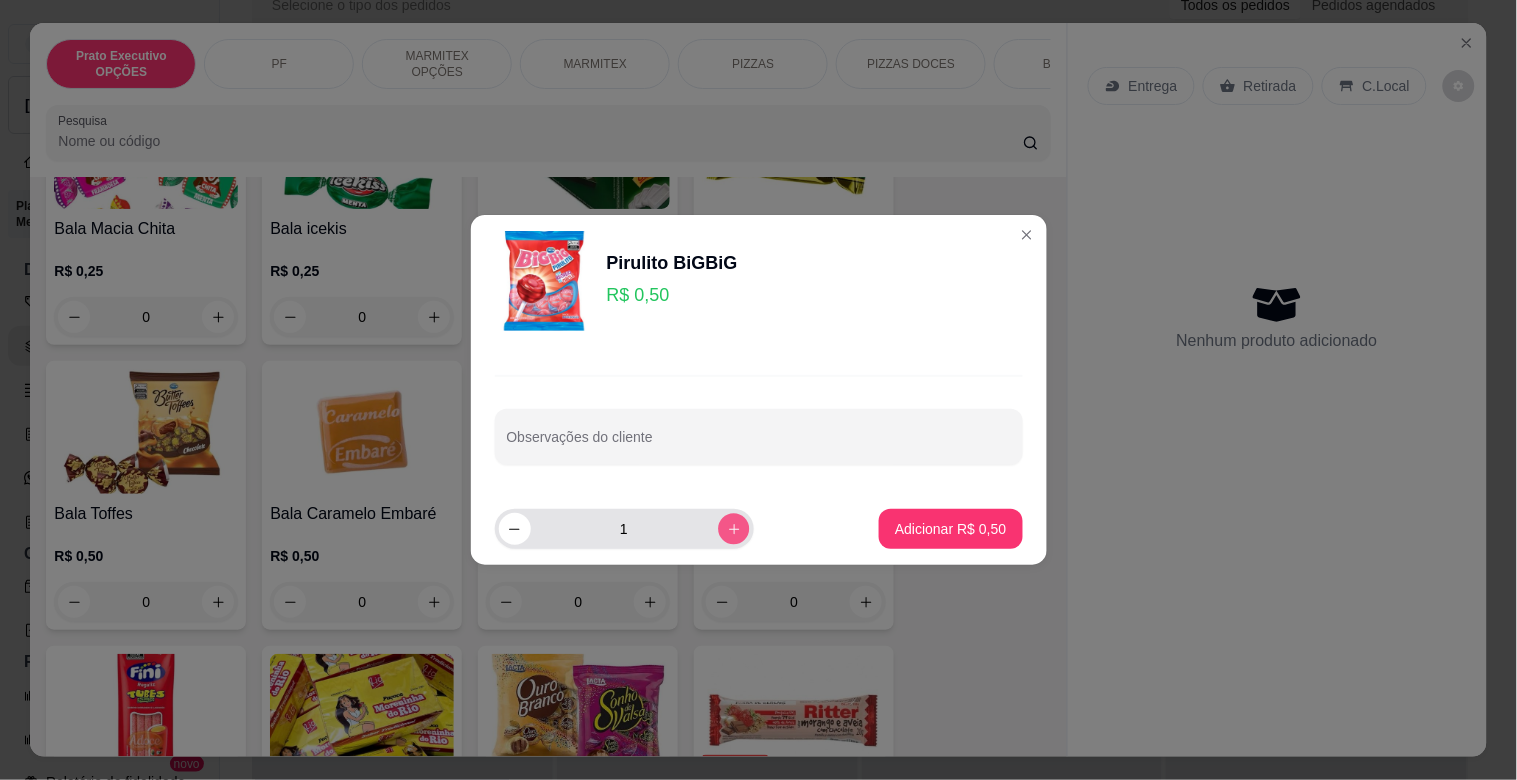 click at bounding box center [733, 528] 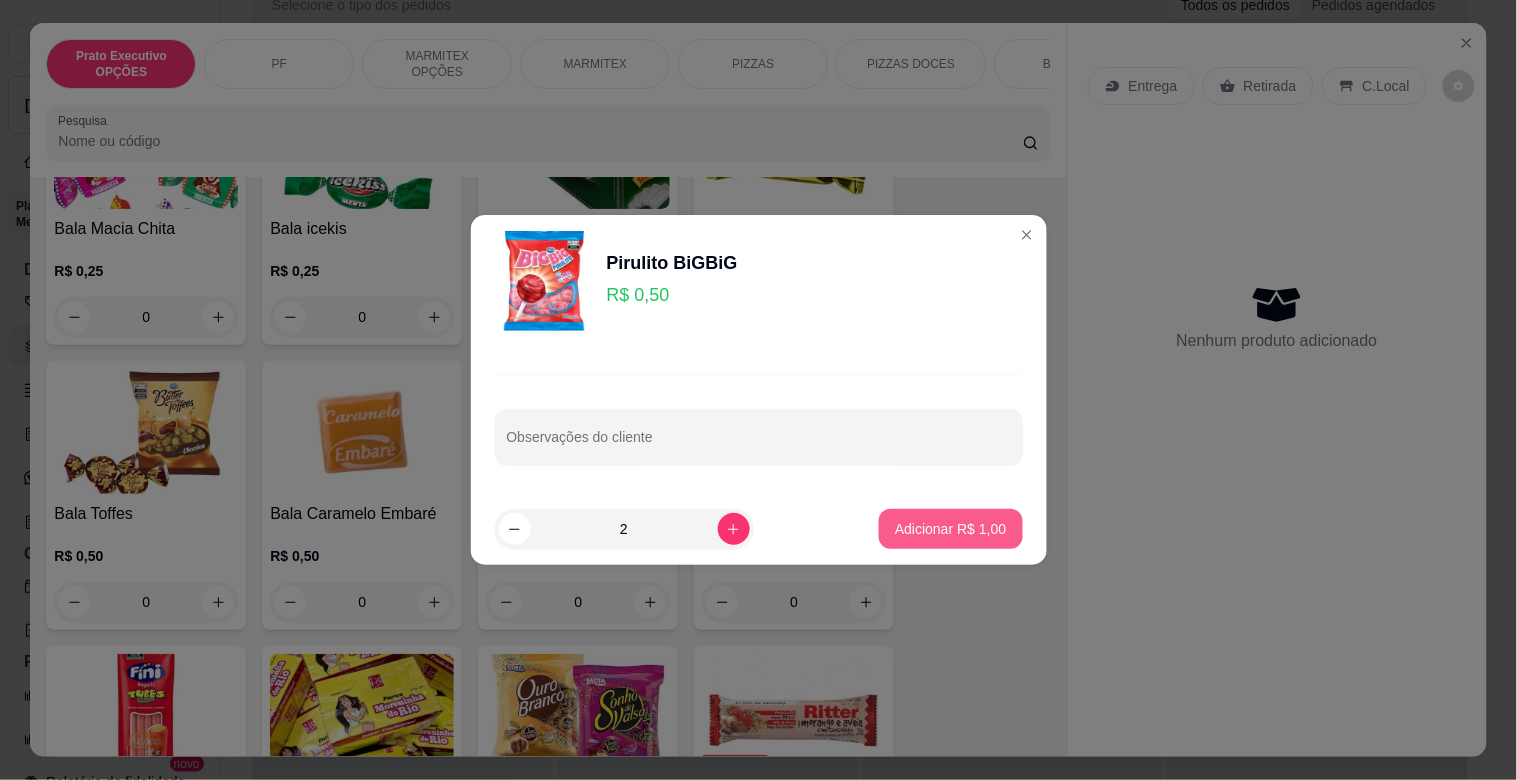 click on "Adicionar   R$ 1,00" at bounding box center [950, 529] 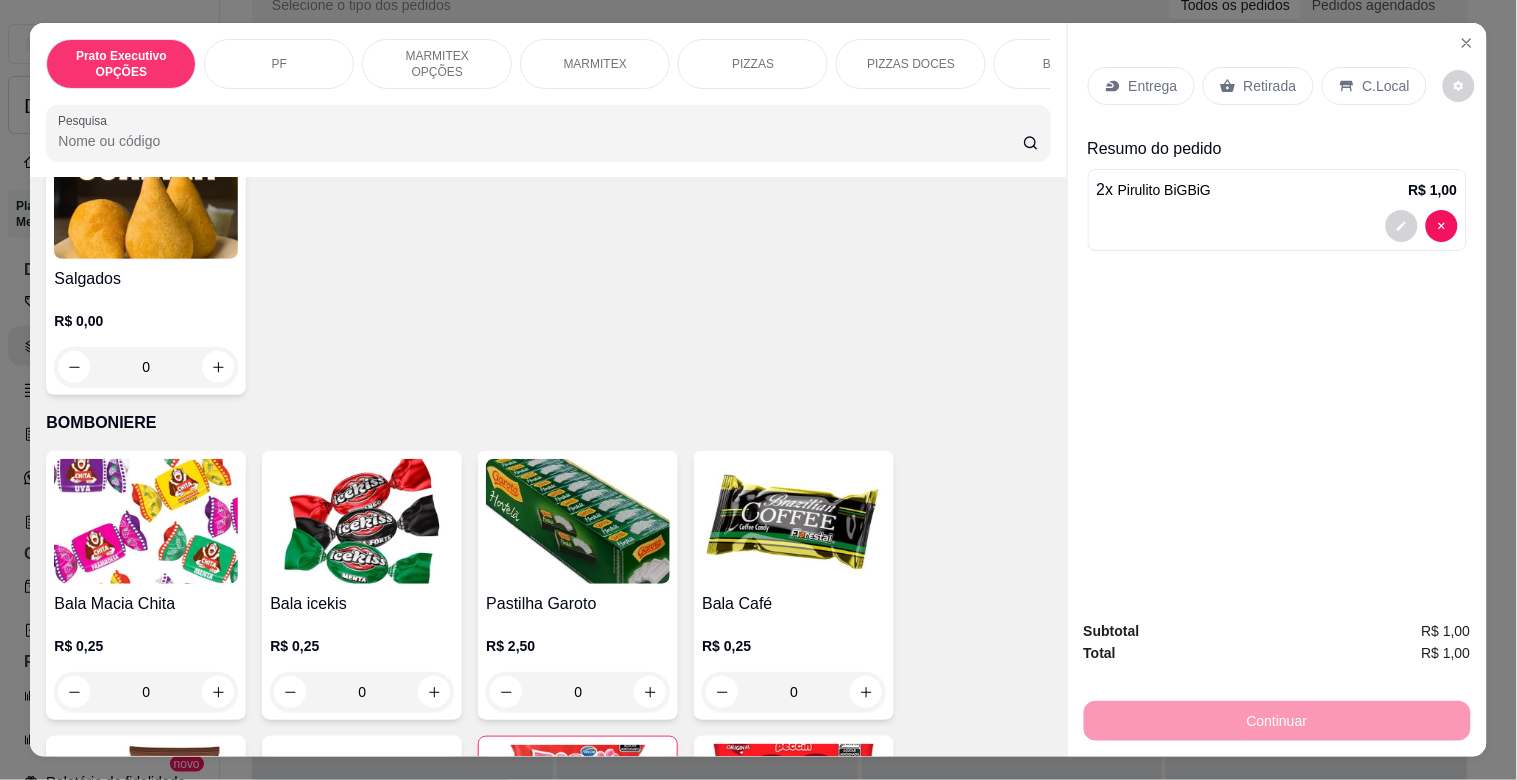 scroll, scrollTop: 5697, scrollLeft: 0, axis: vertical 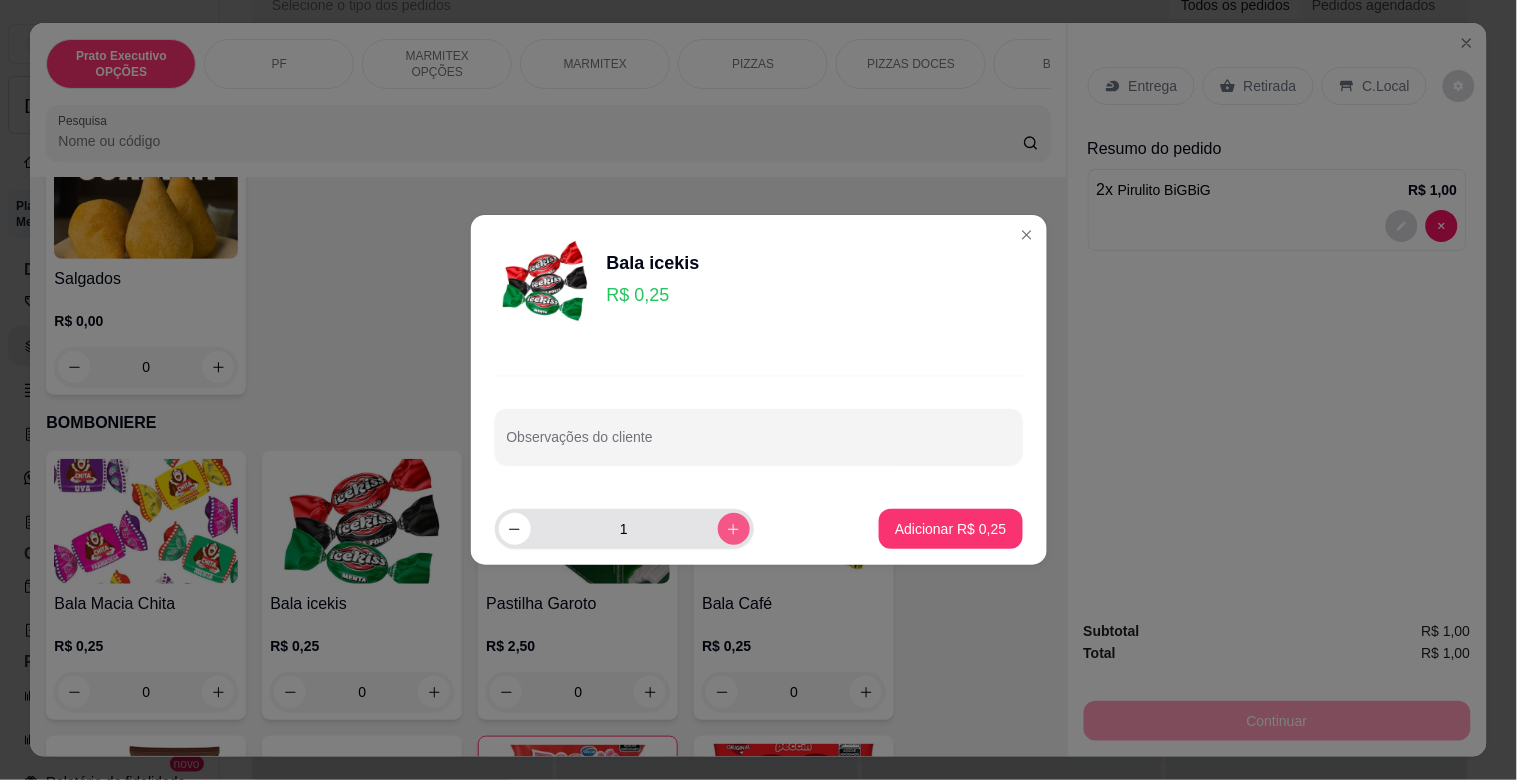 click 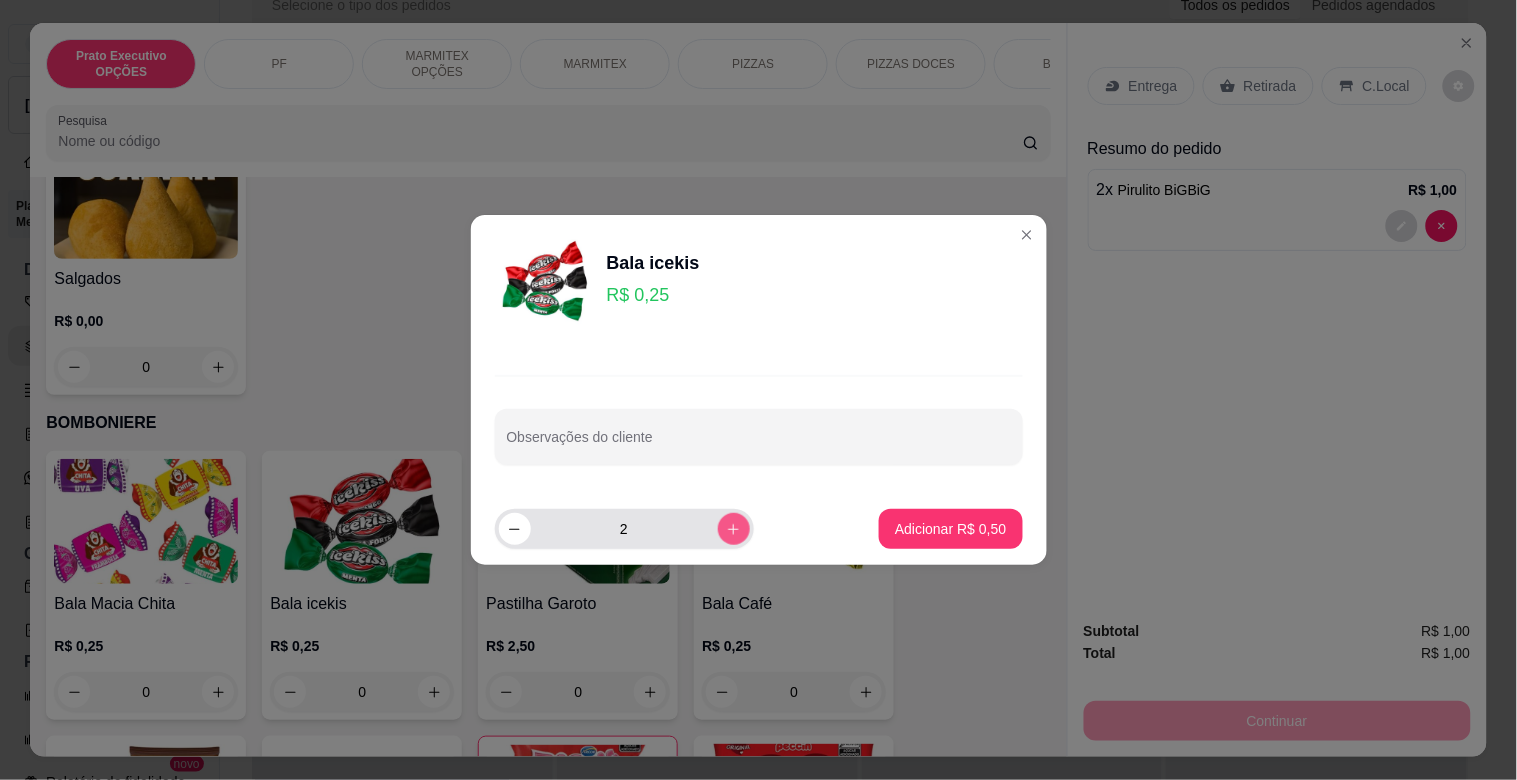 click 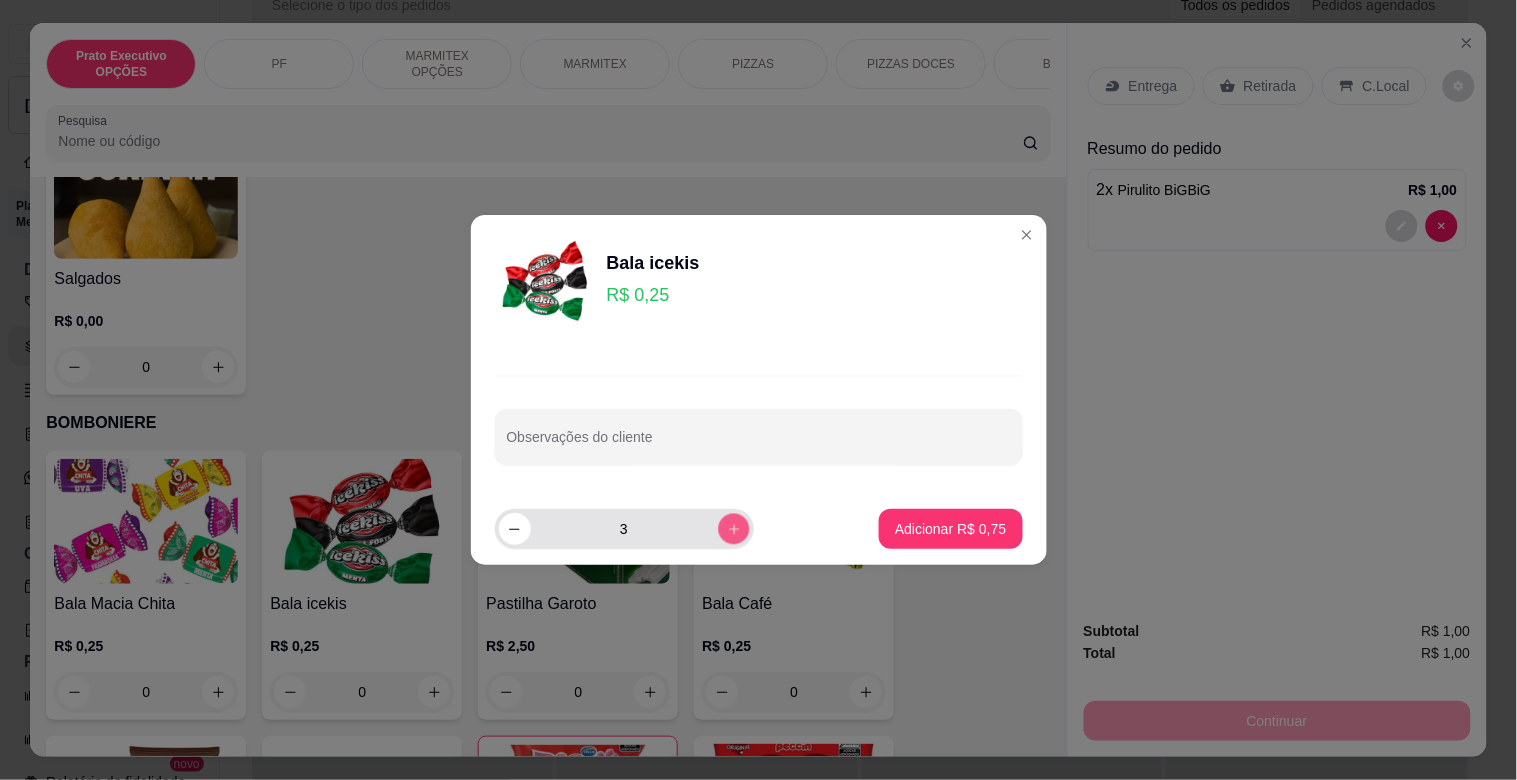 click 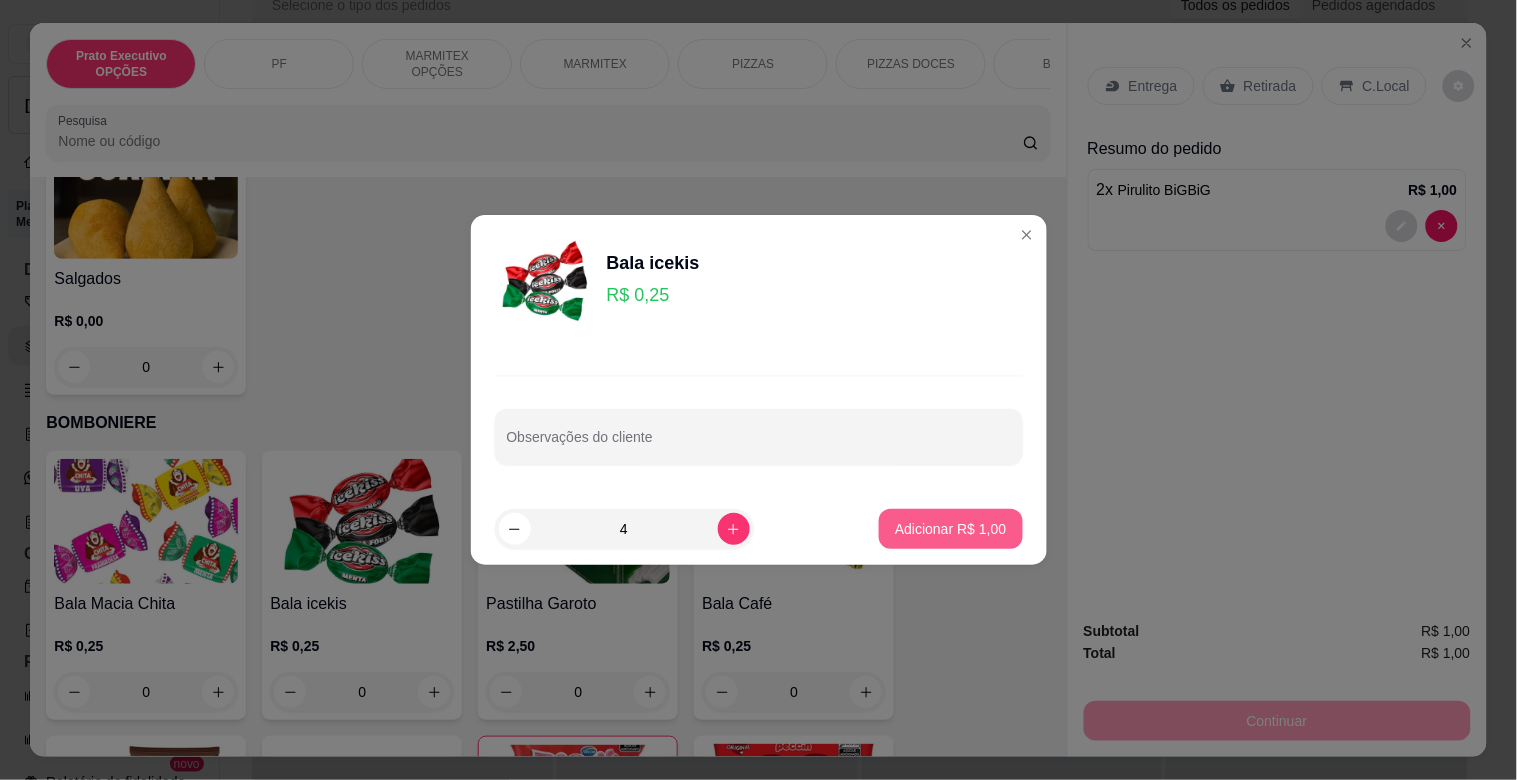 click on "Adicionar   R$ 1,00" at bounding box center [950, 529] 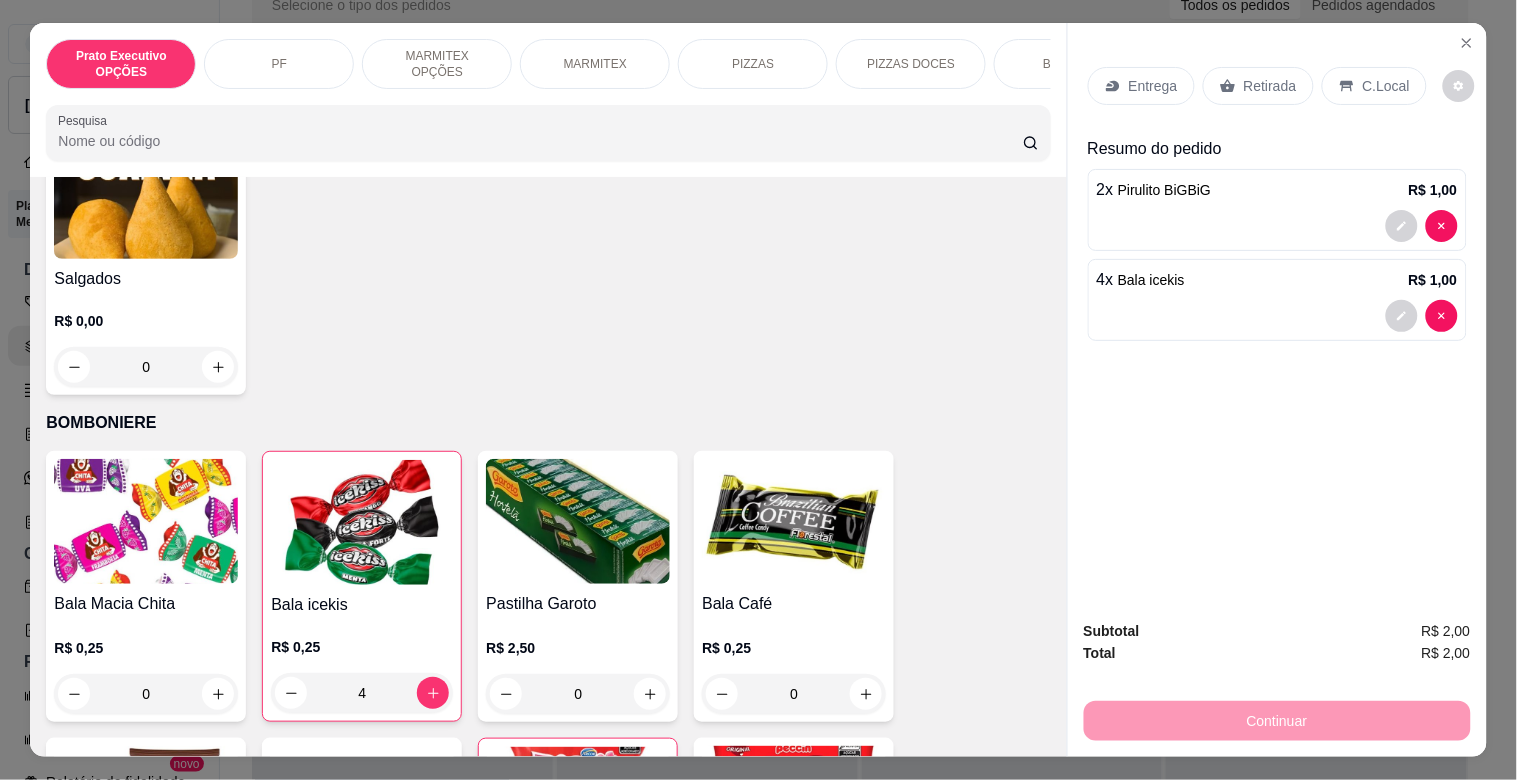 click on "Retirada" at bounding box center (1270, 86) 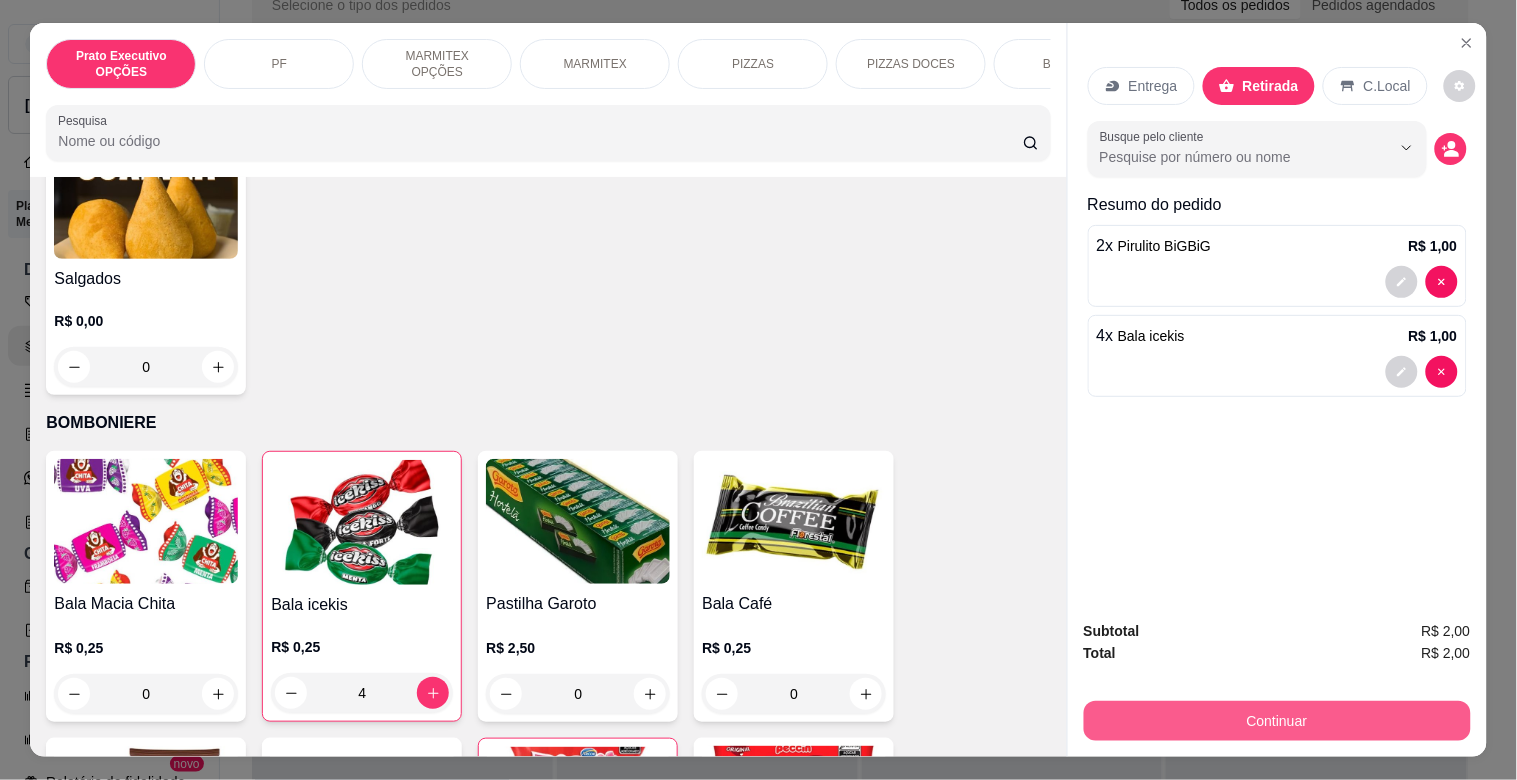 click on "Continuar" at bounding box center [1277, 721] 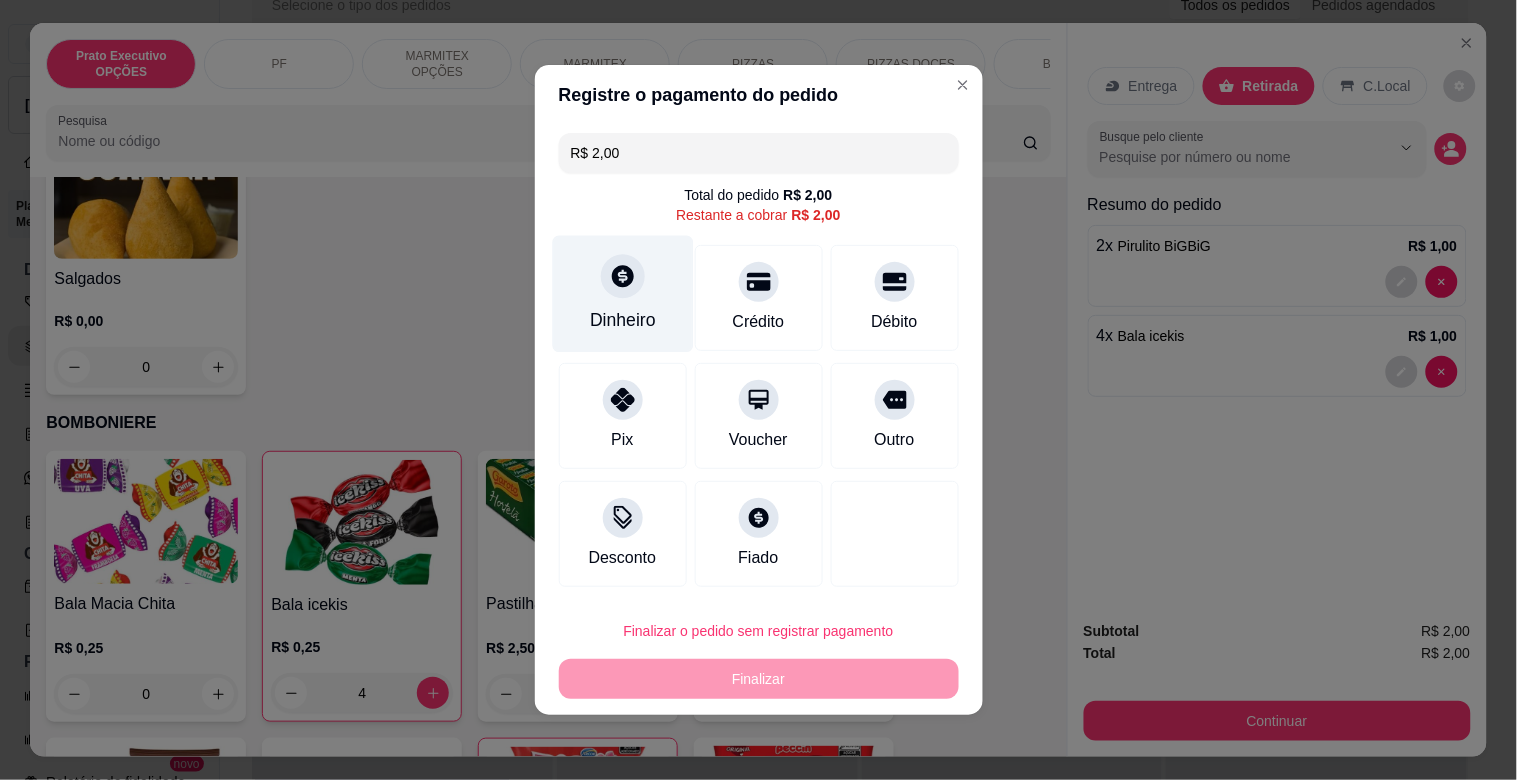 click on "Dinheiro" at bounding box center [623, 320] 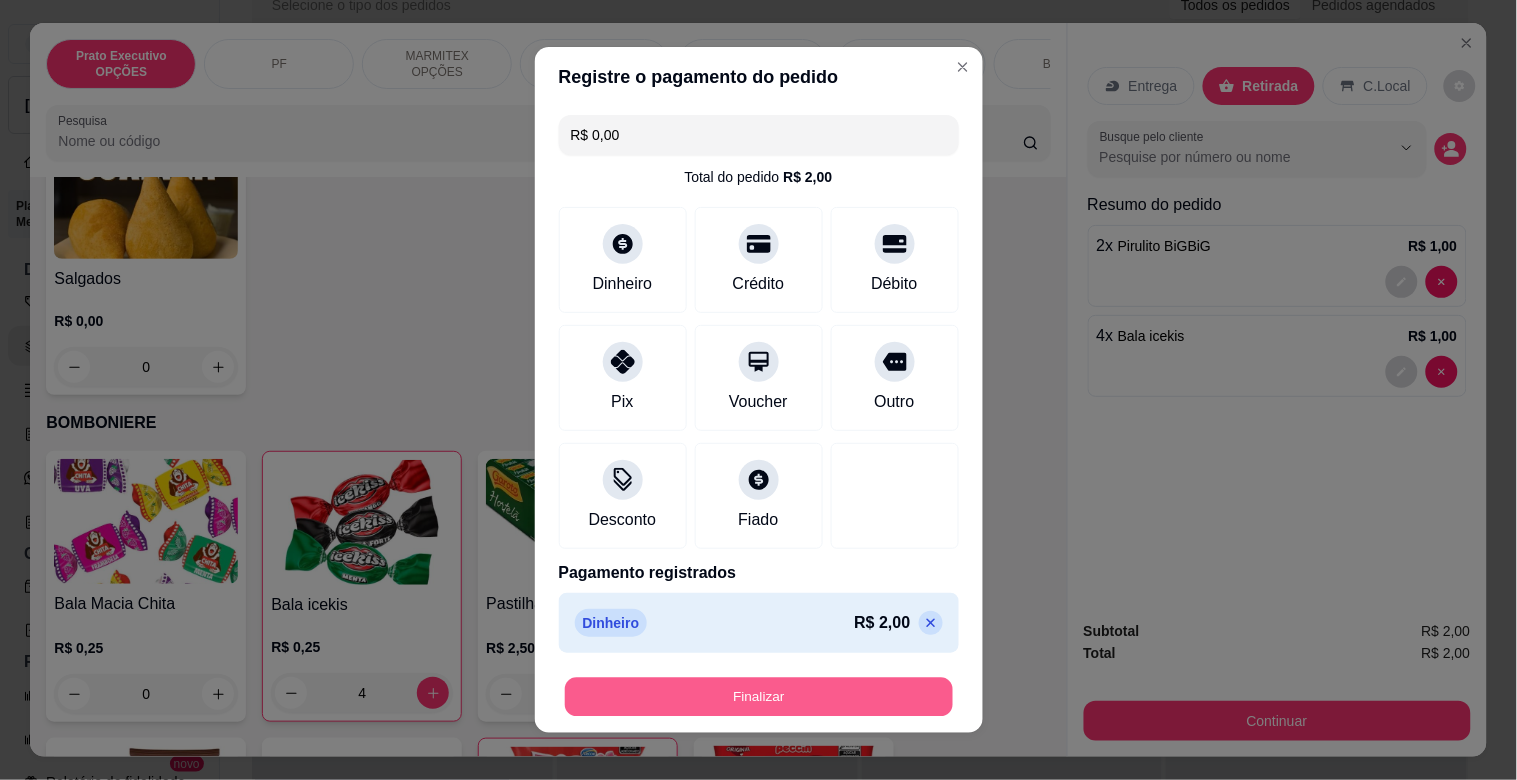 click on "Finalizar" at bounding box center (759, 697) 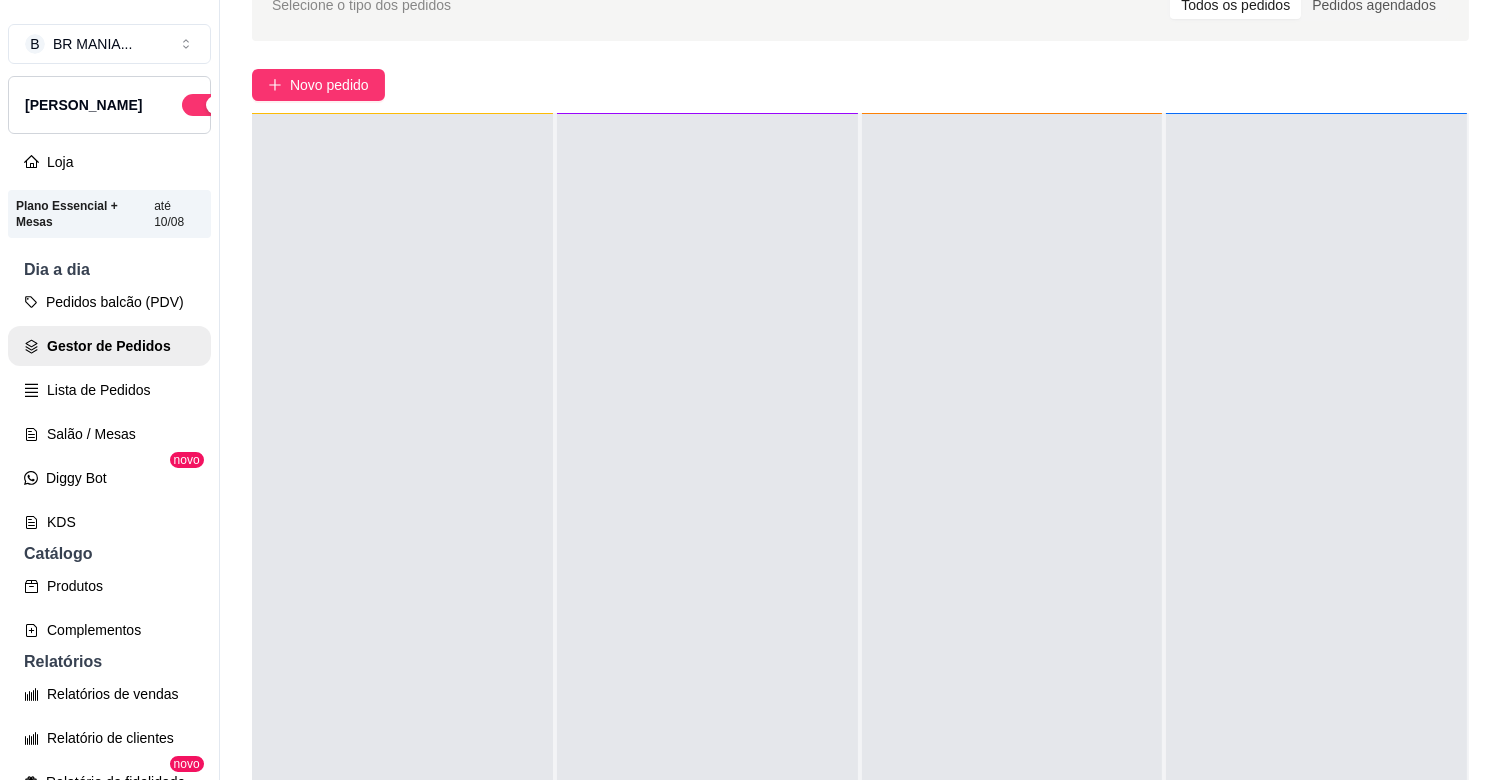 click at bounding box center (707, 504) 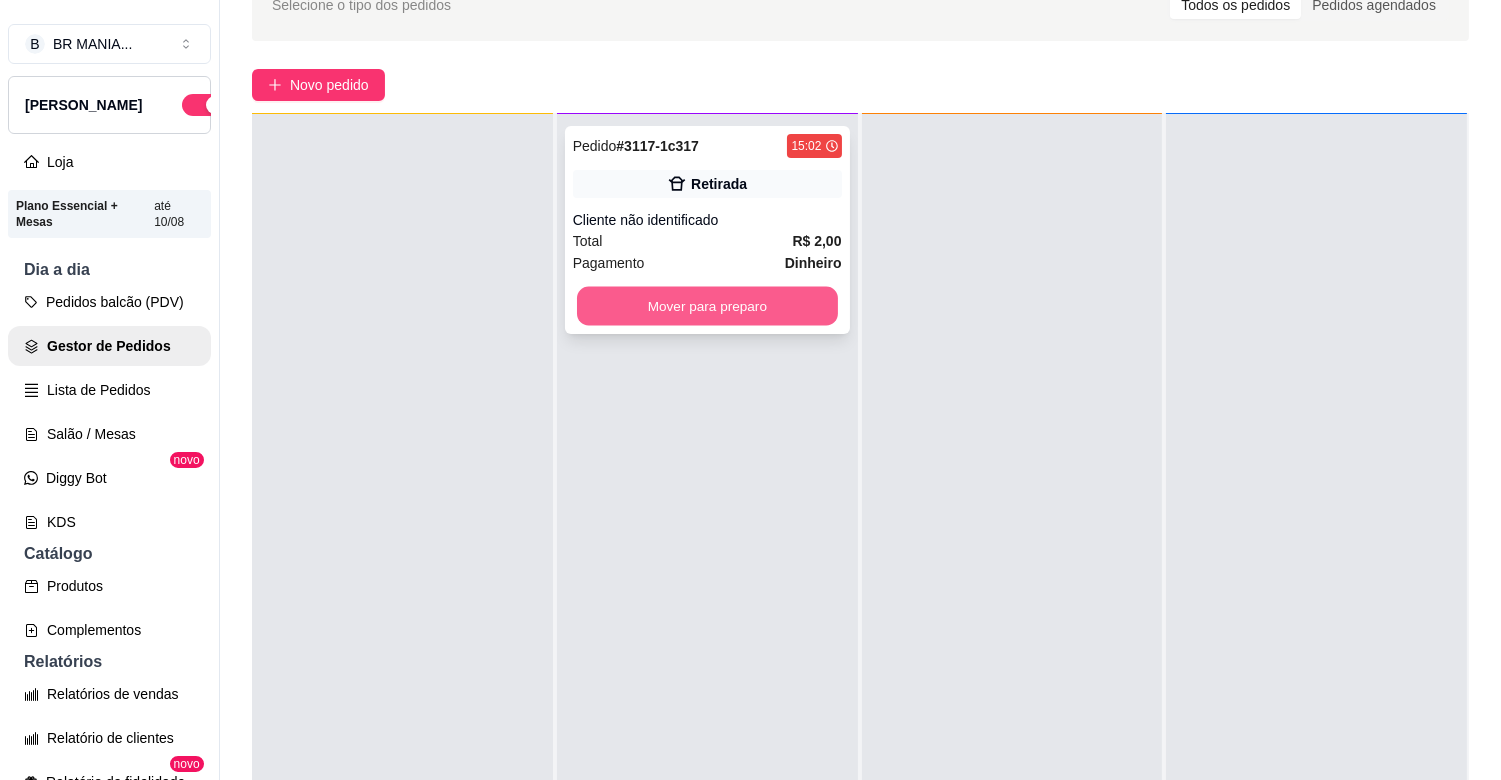 click on "Mover para preparo" at bounding box center [707, 306] 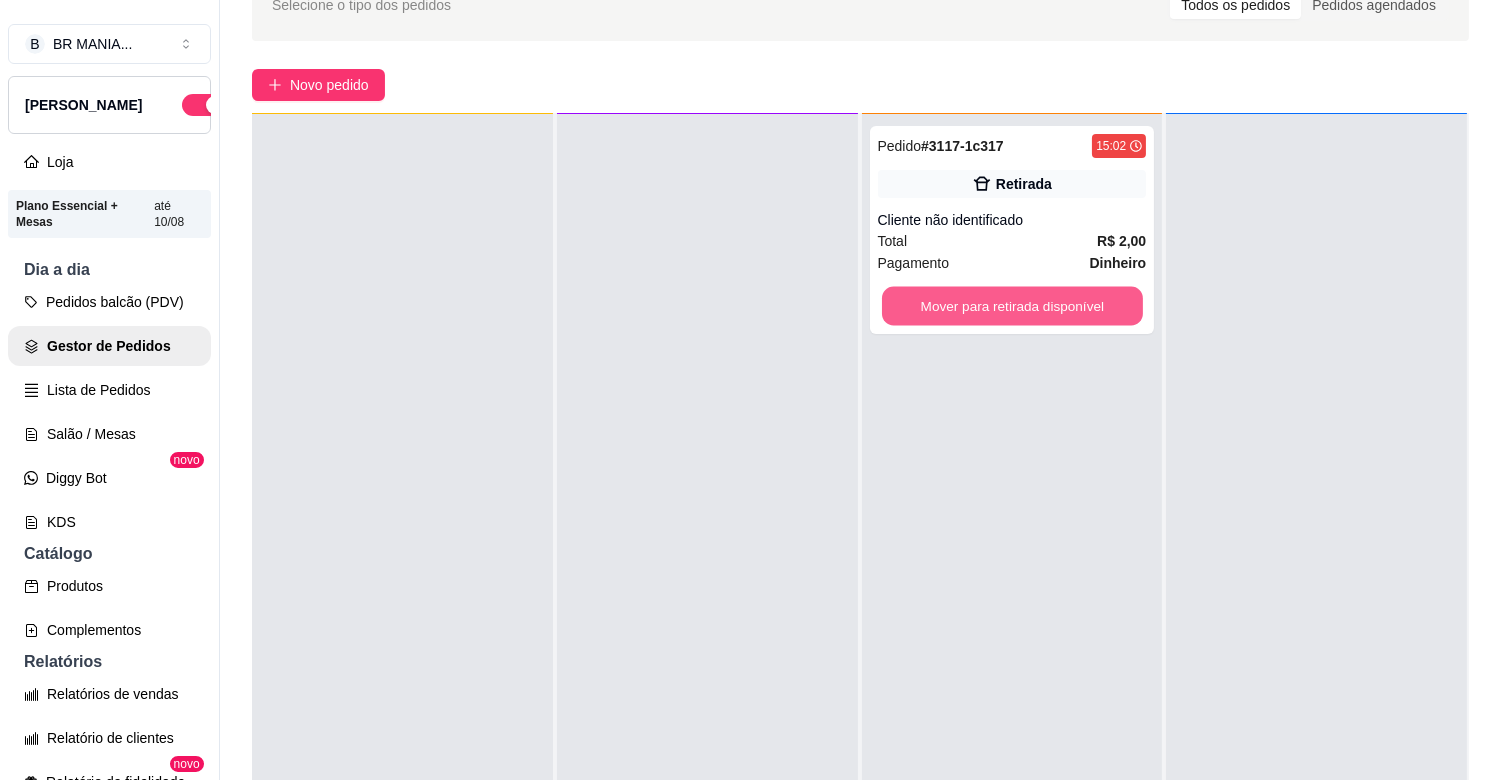 click on "Mover para retirada disponível" at bounding box center (1012, 306) 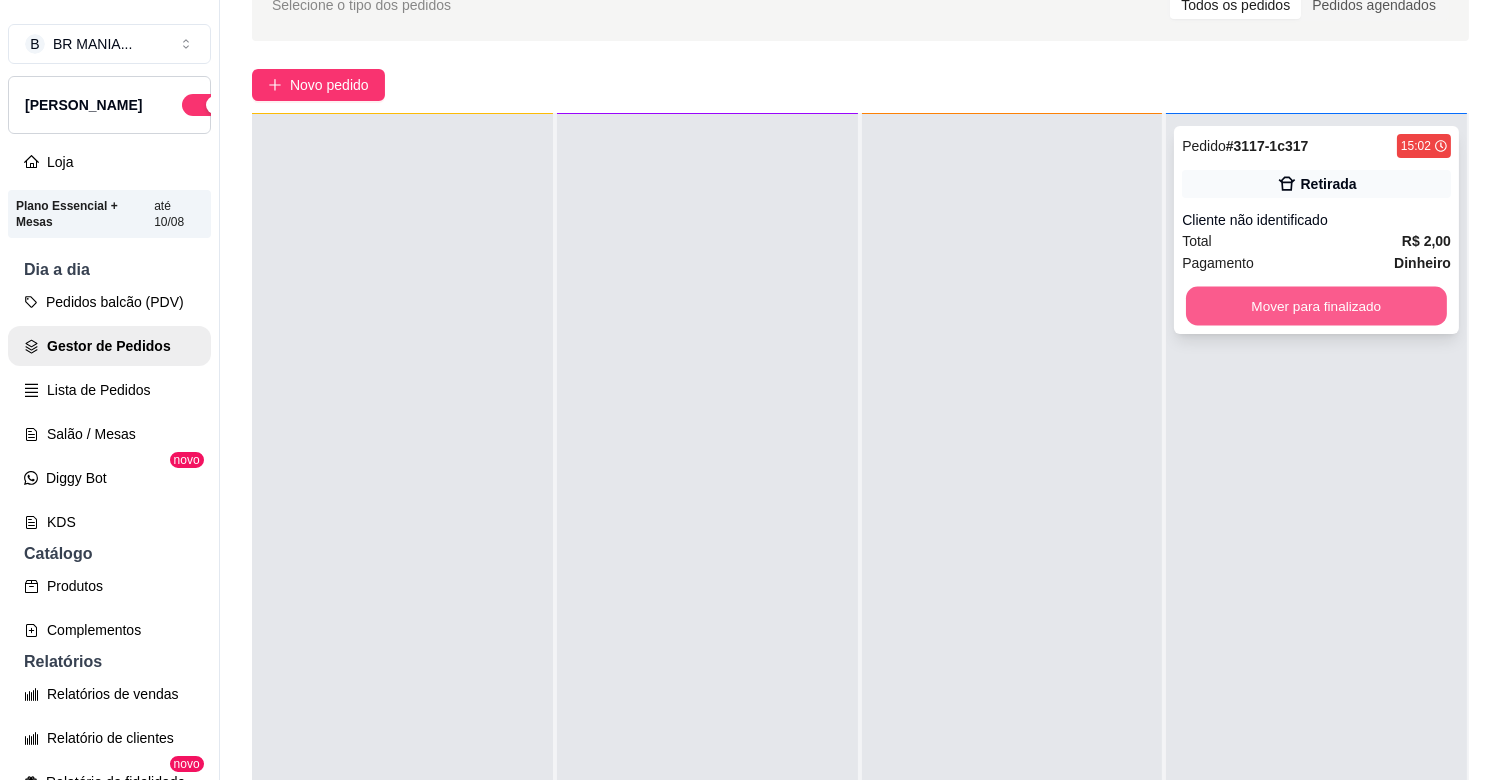click on "Mover para finalizado" at bounding box center [1316, 306] 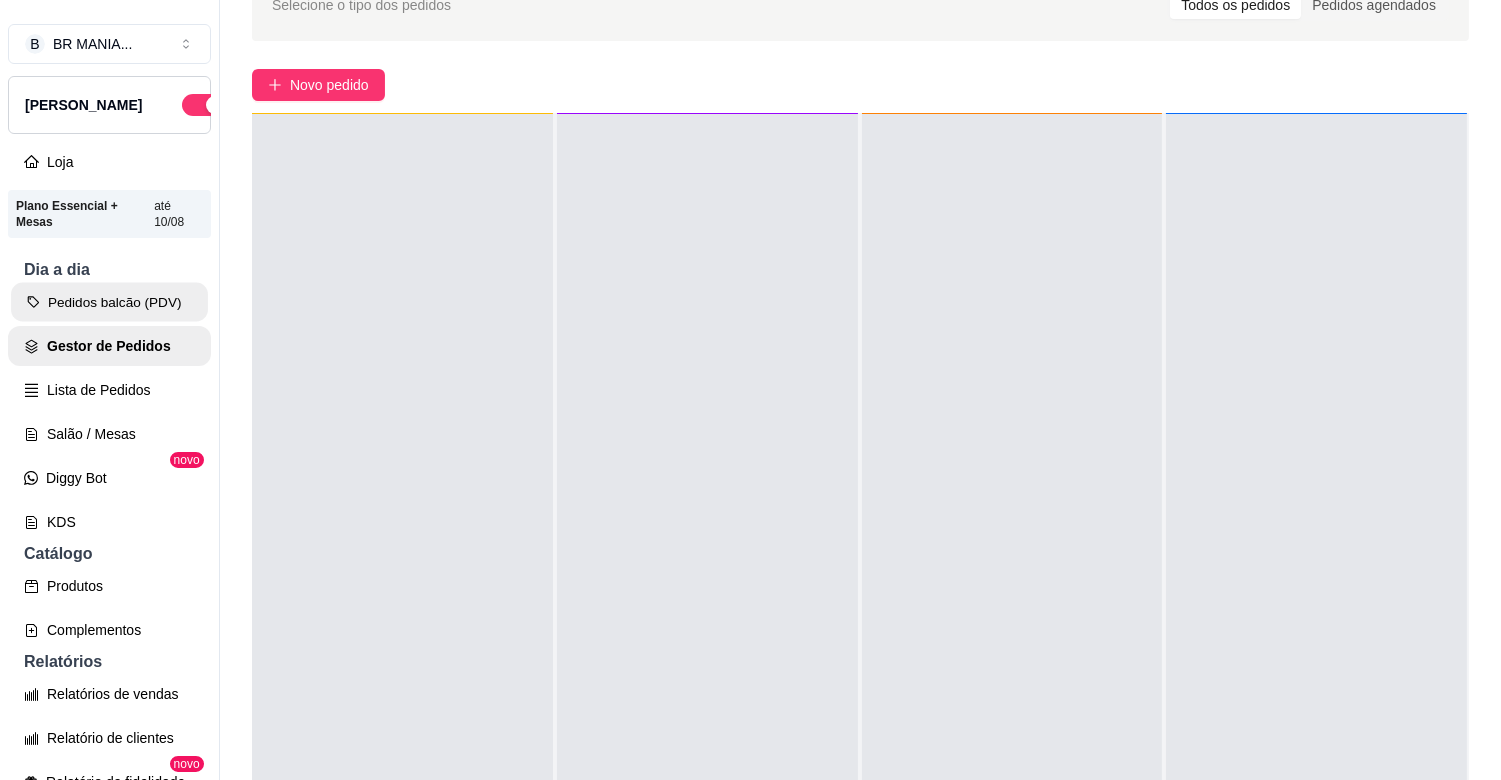 click on "Pedidos balcão (PDV)" at bounding box center (109, 302) 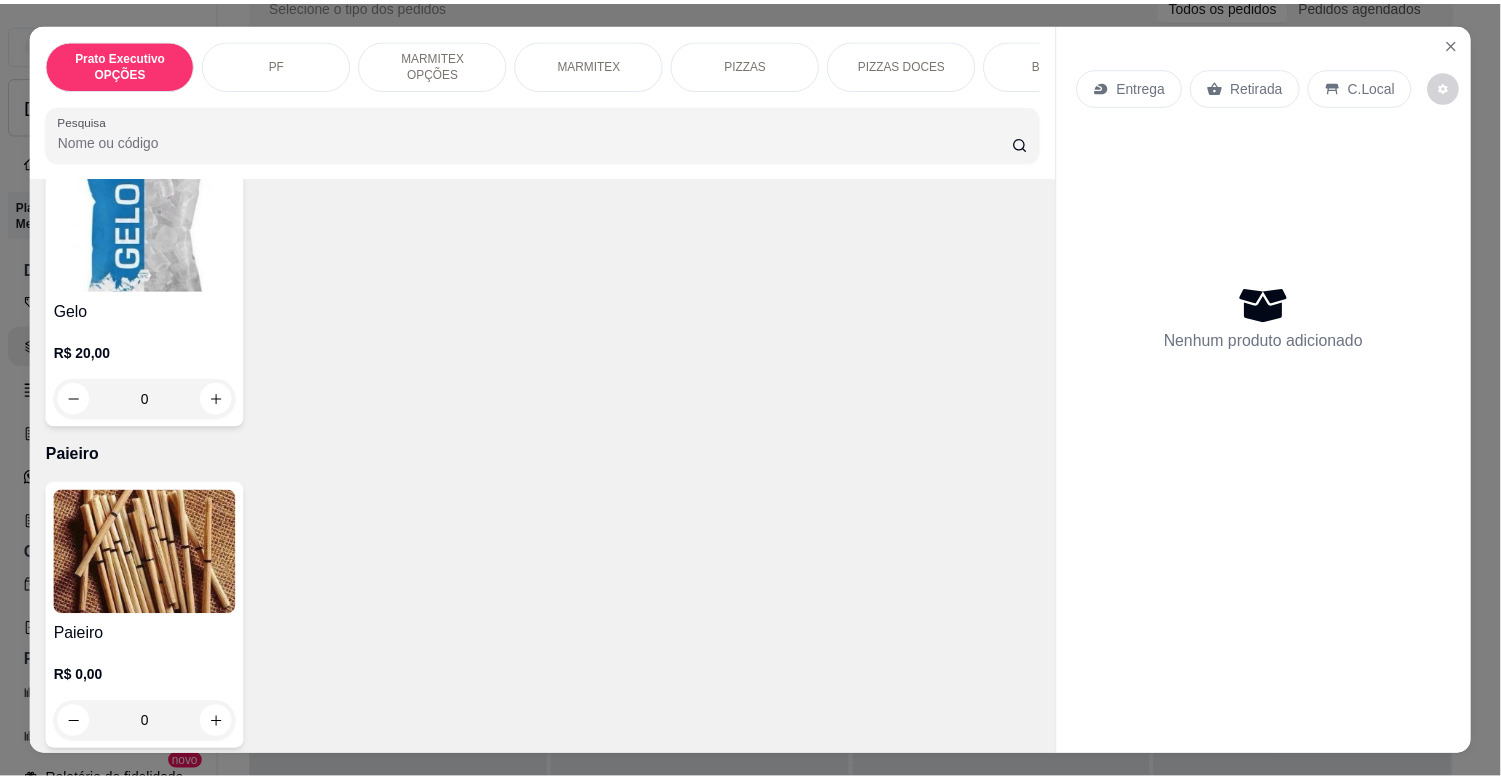 scroll, scrollTop: 10415, scrollLeft: 0, axis: vertical 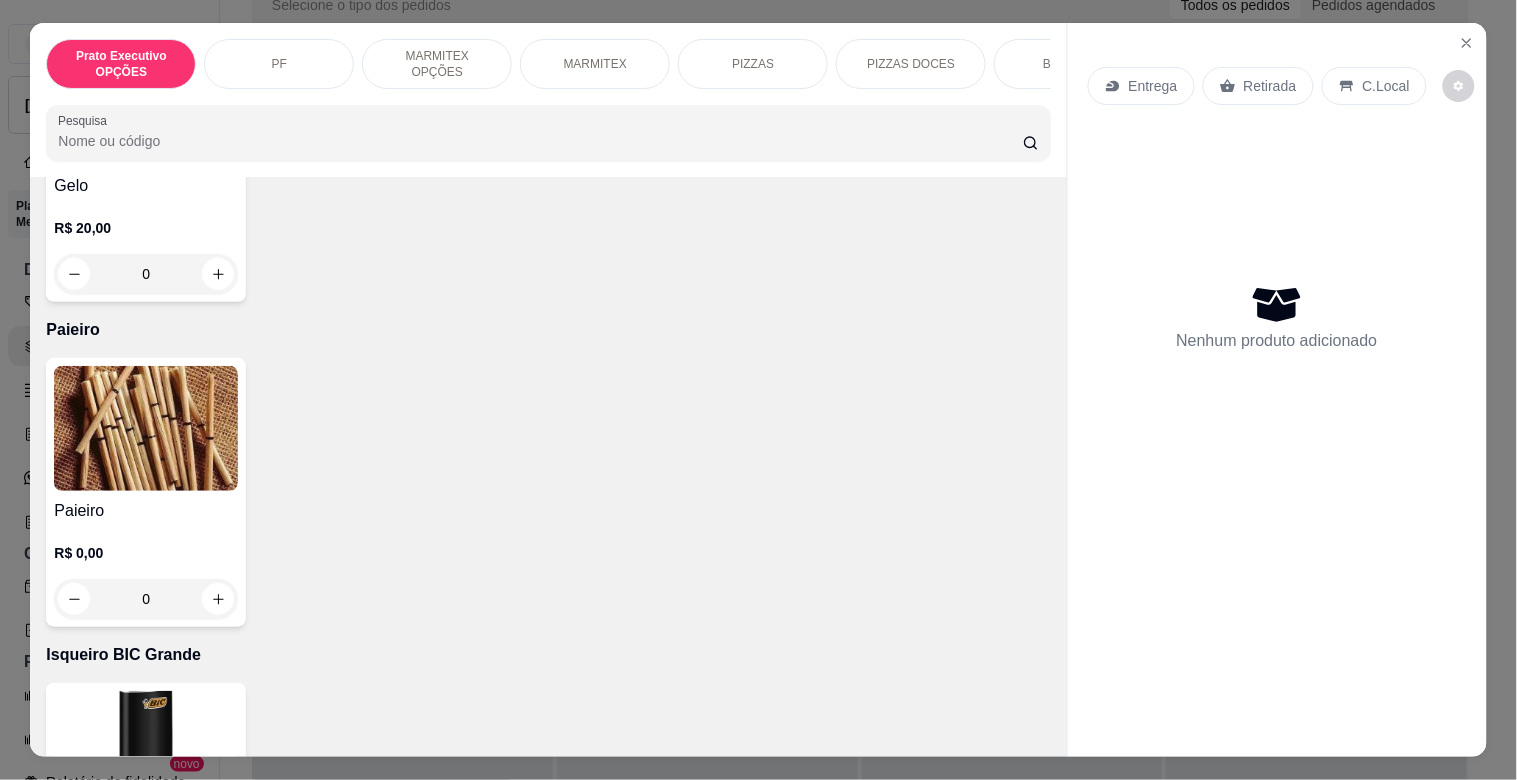 click at bounding box center (146, 428) 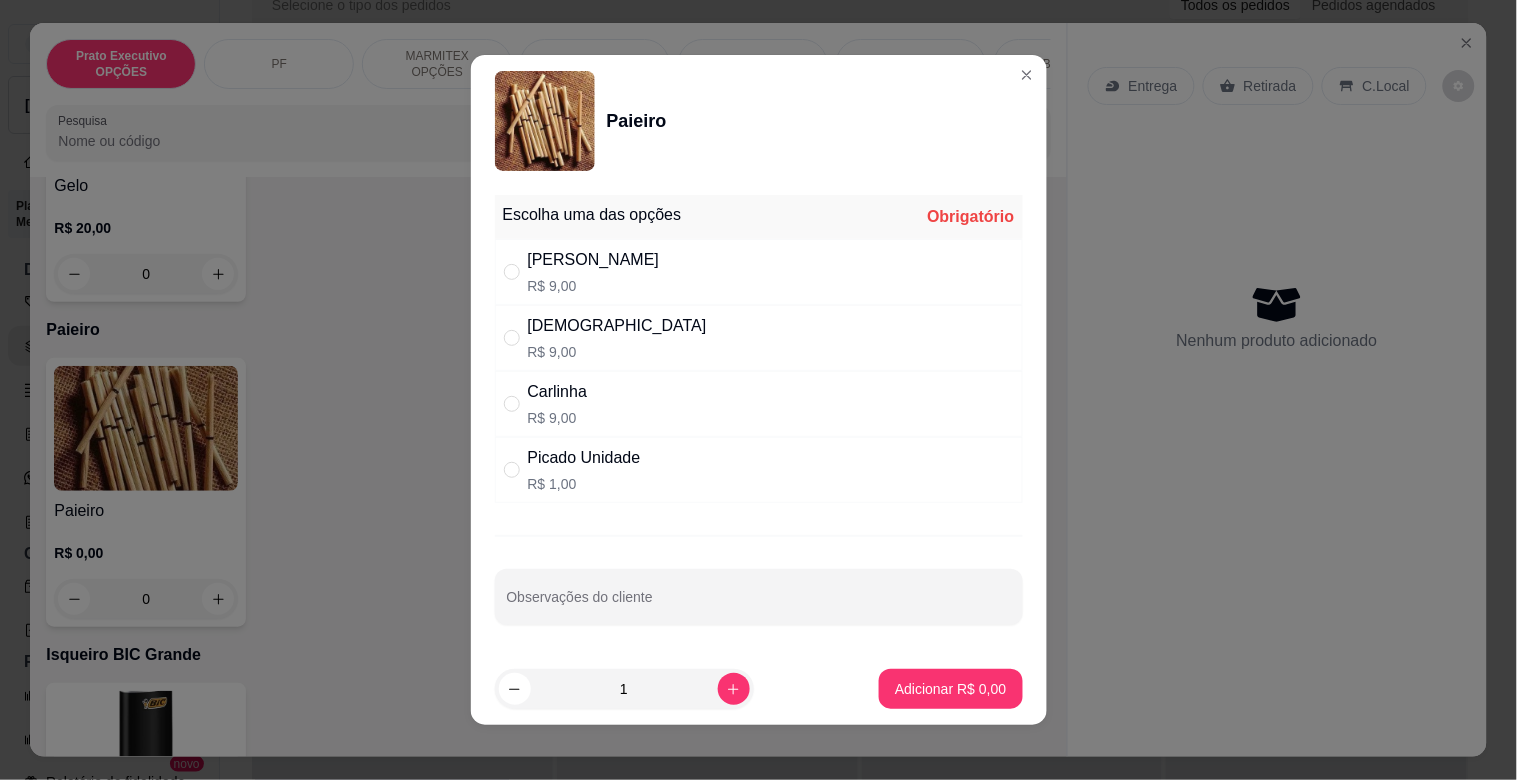 drag, startPoint x: 588, startPoint y: 280, endPoint x: 568, endPoint y: 264, distance: 25.612497 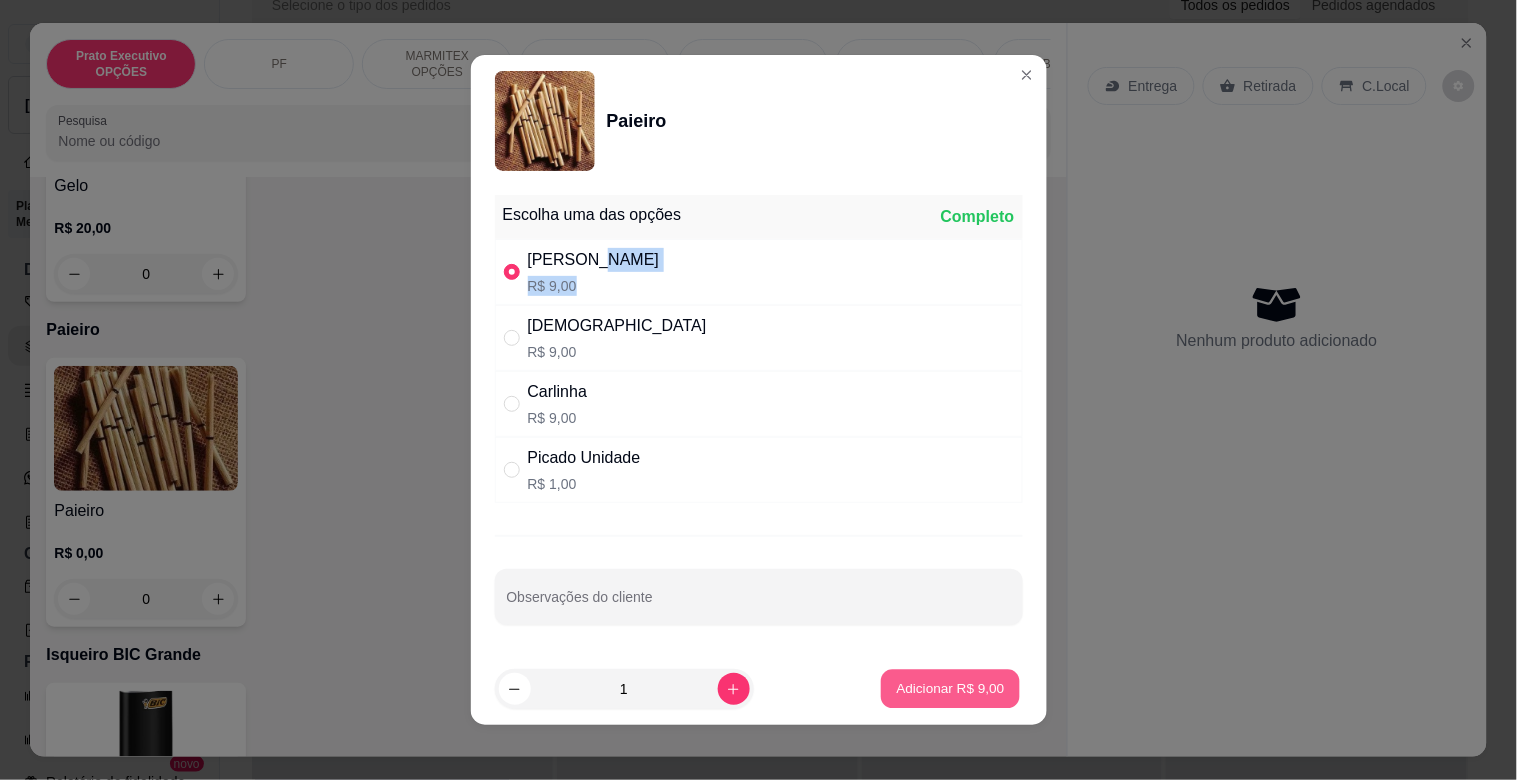 click on "Adicionar   R$ 9,00" at bounding box center (950, 689) 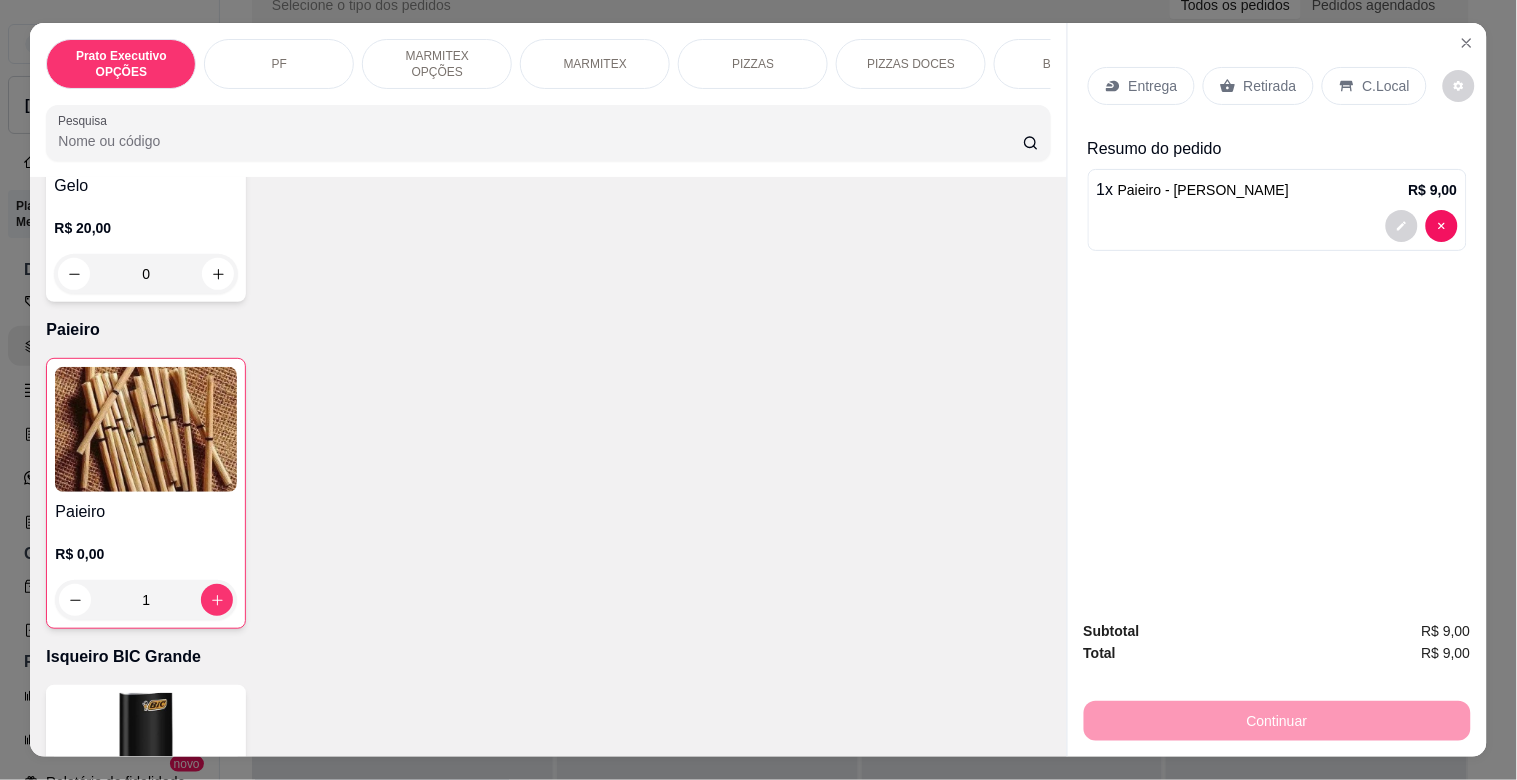 drag, startPoint x: 1261, startPoint y: 82, endPoint x: 1265, endPoint y: 188, distance: 106.07545 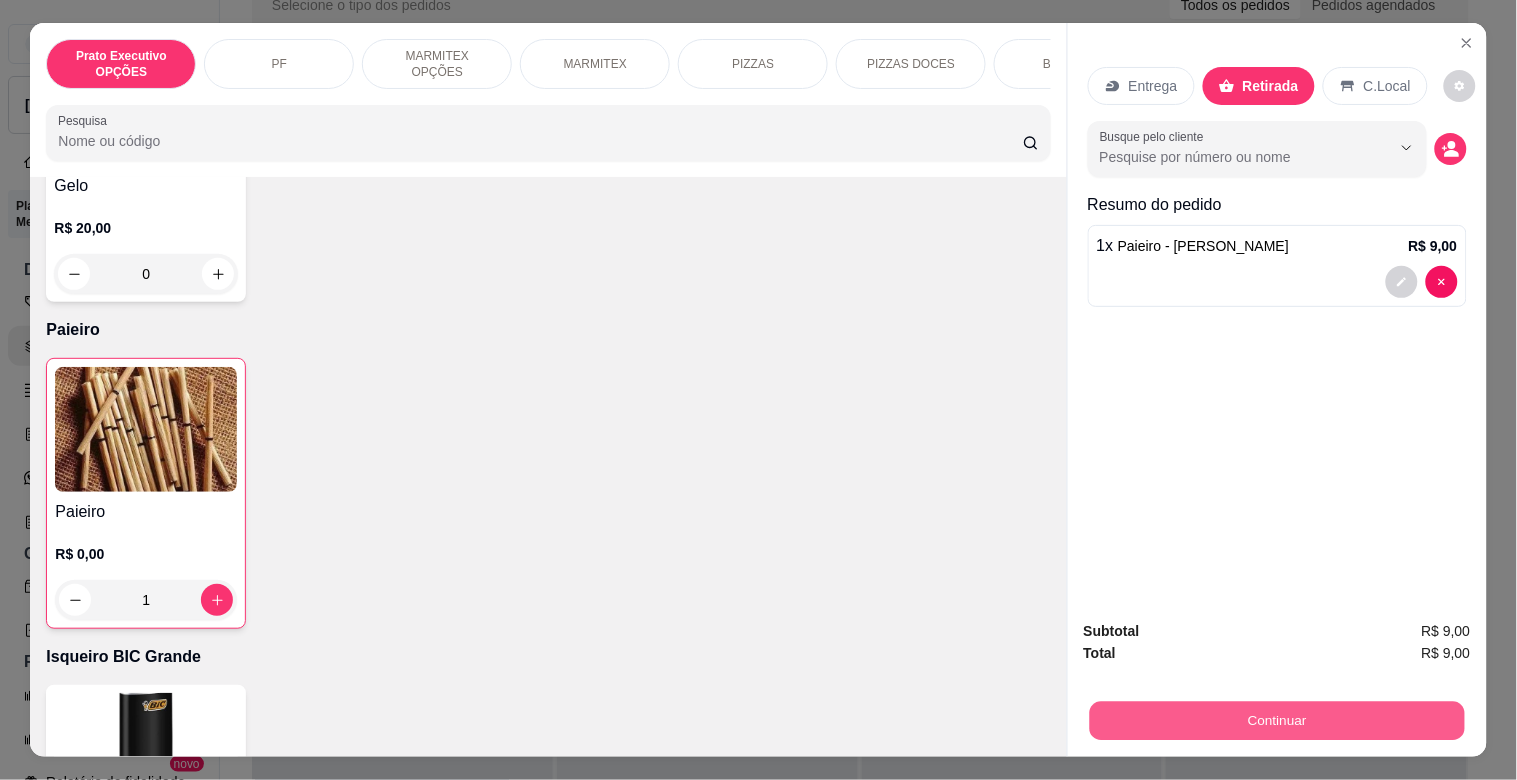 click on "Continuar" at bounding box center (1276, 720) 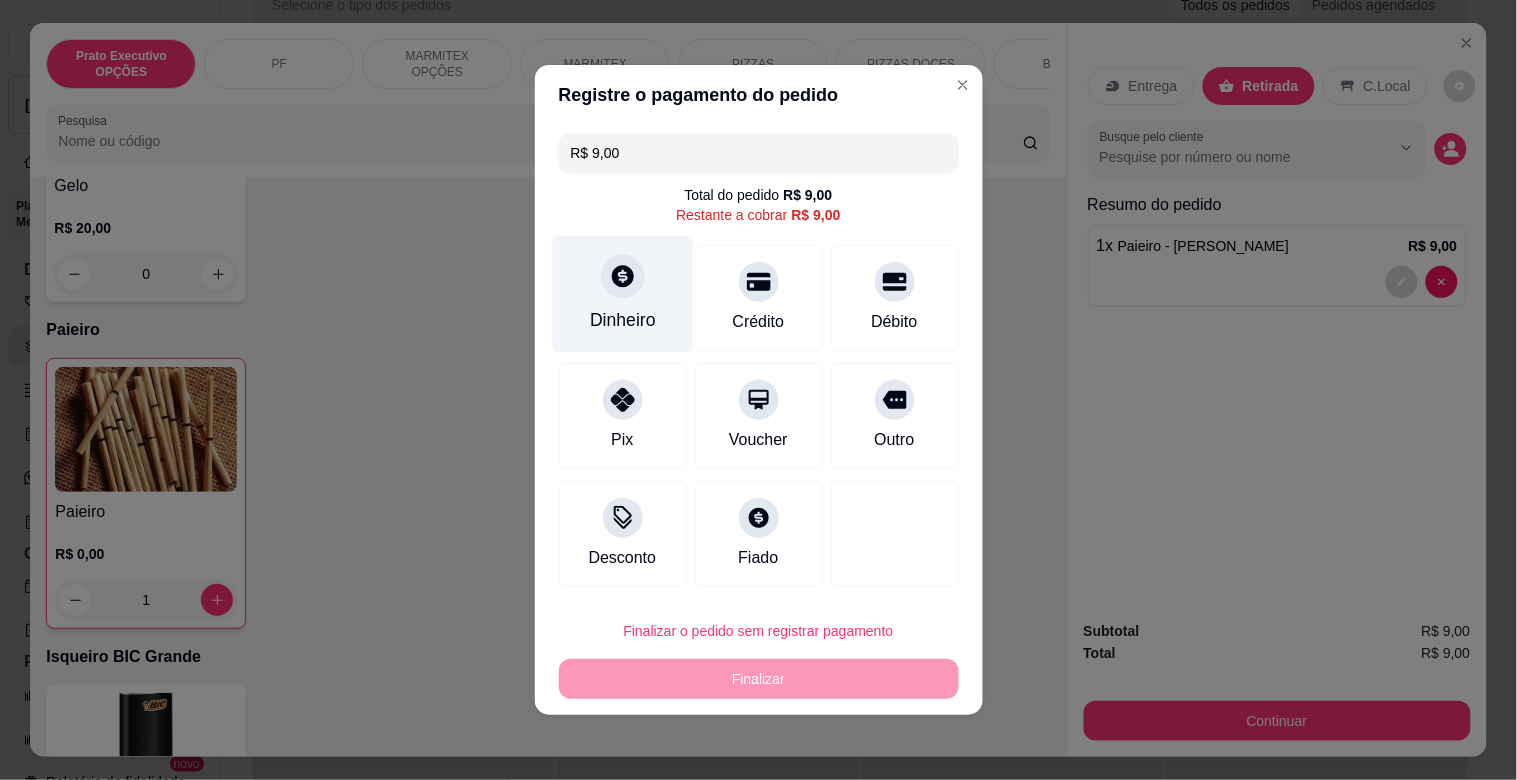 click on "Dinheiro" at bounding box center (623, 320) 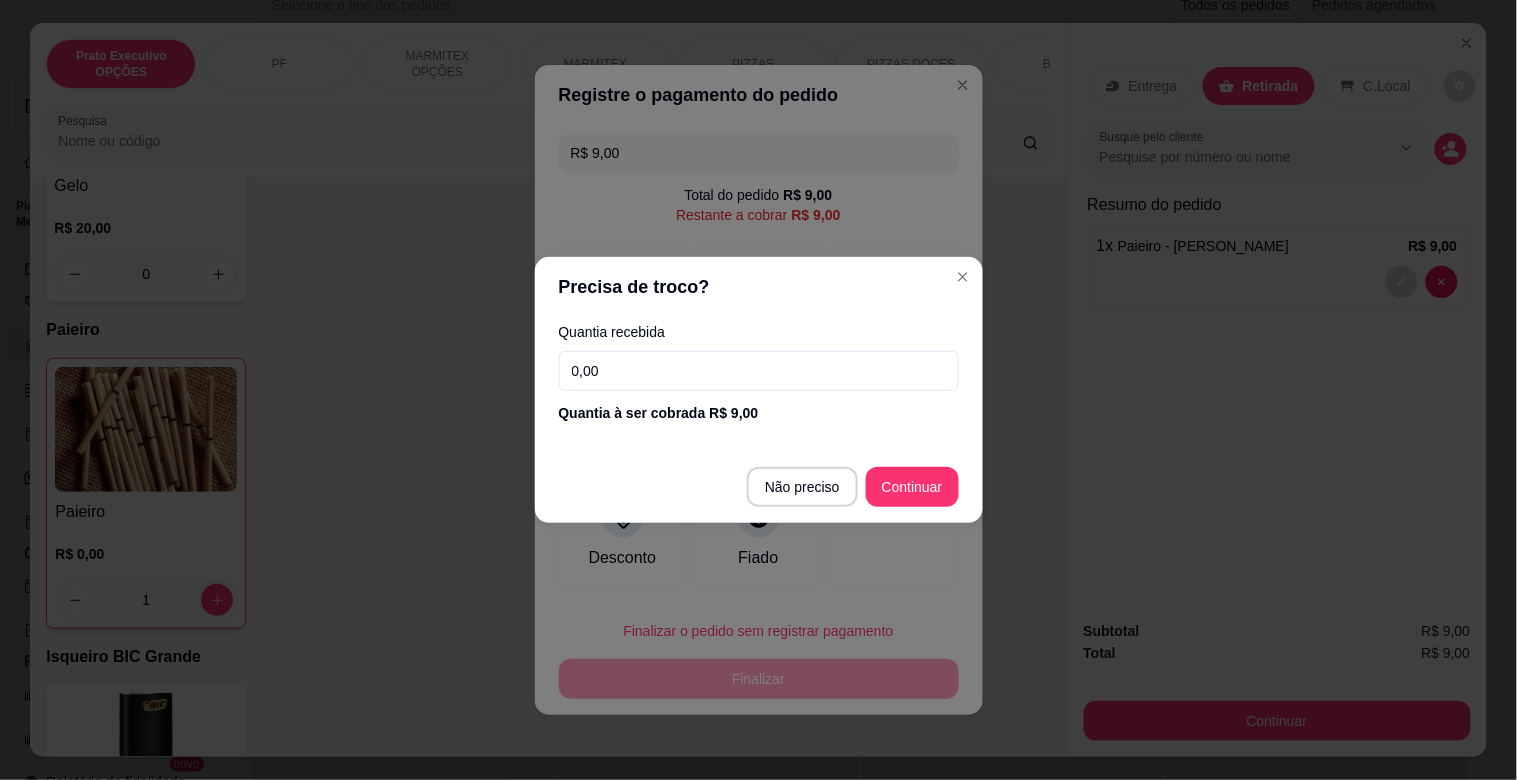 drag, startPoint x: 731, startPoint y: 393, endPoint x: 722, endPoint y: 365, distance: 29.410883 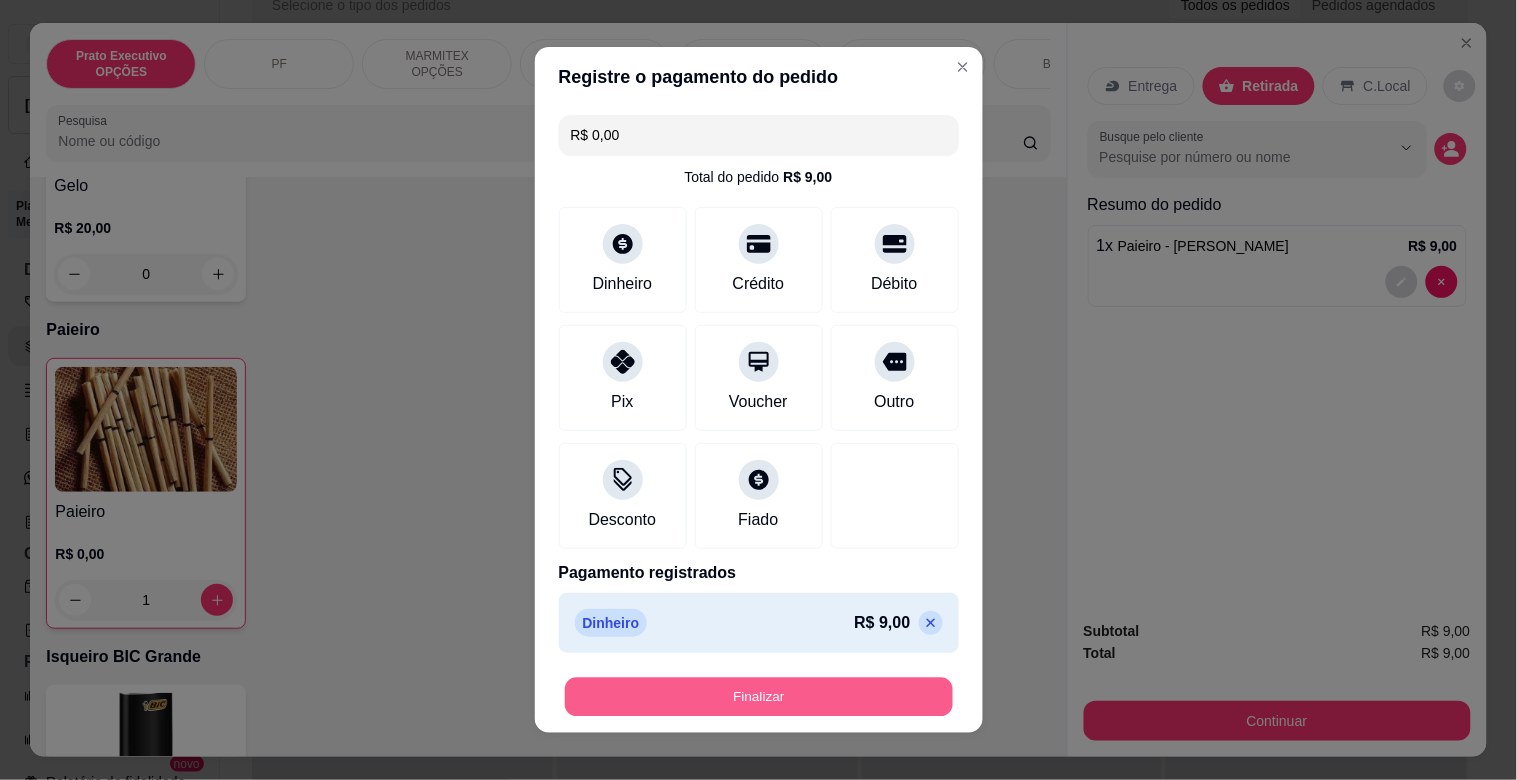 click on "Finalizar" at bounding box center (759, 697) 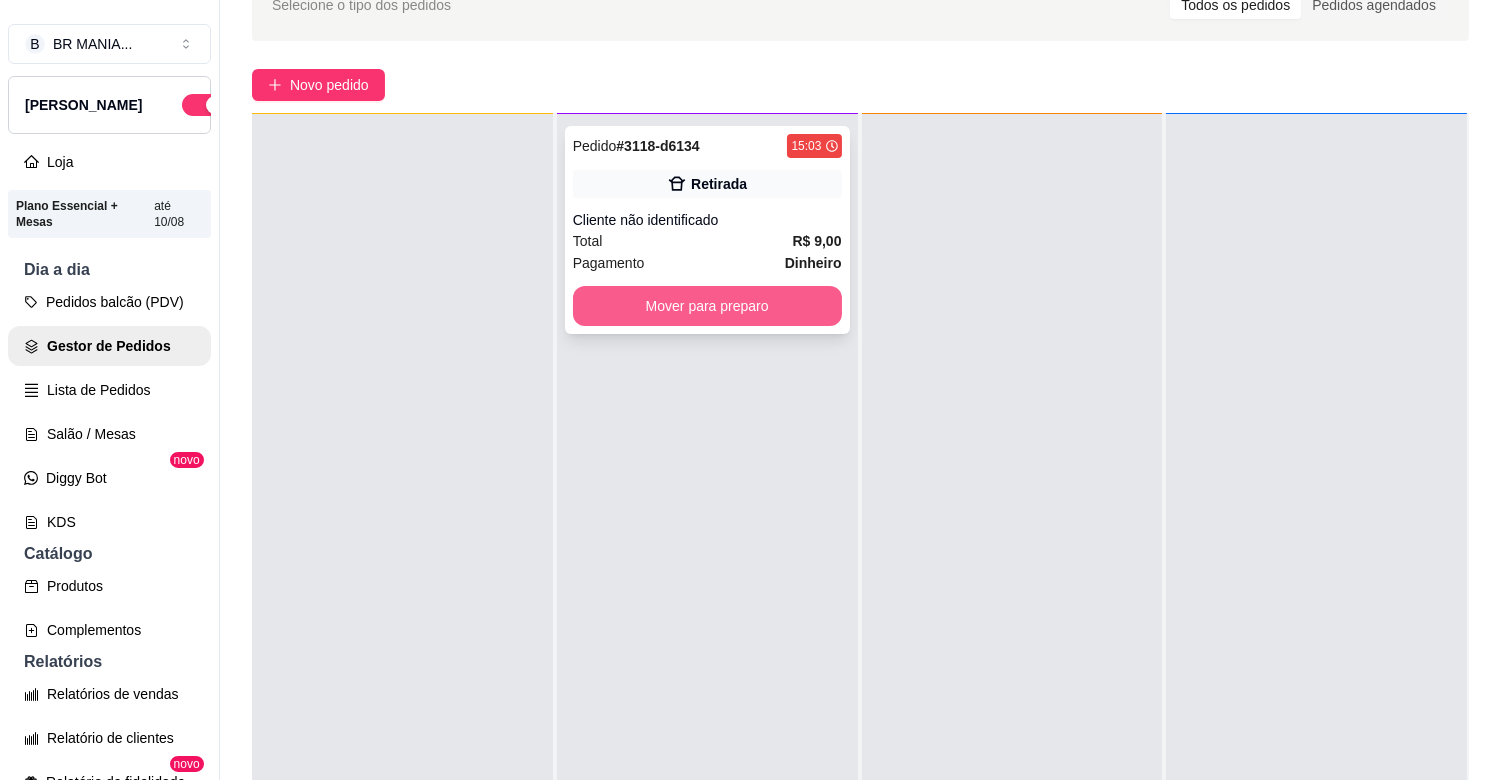 click on "Mover para preparo" at bounding box center [707, 306] 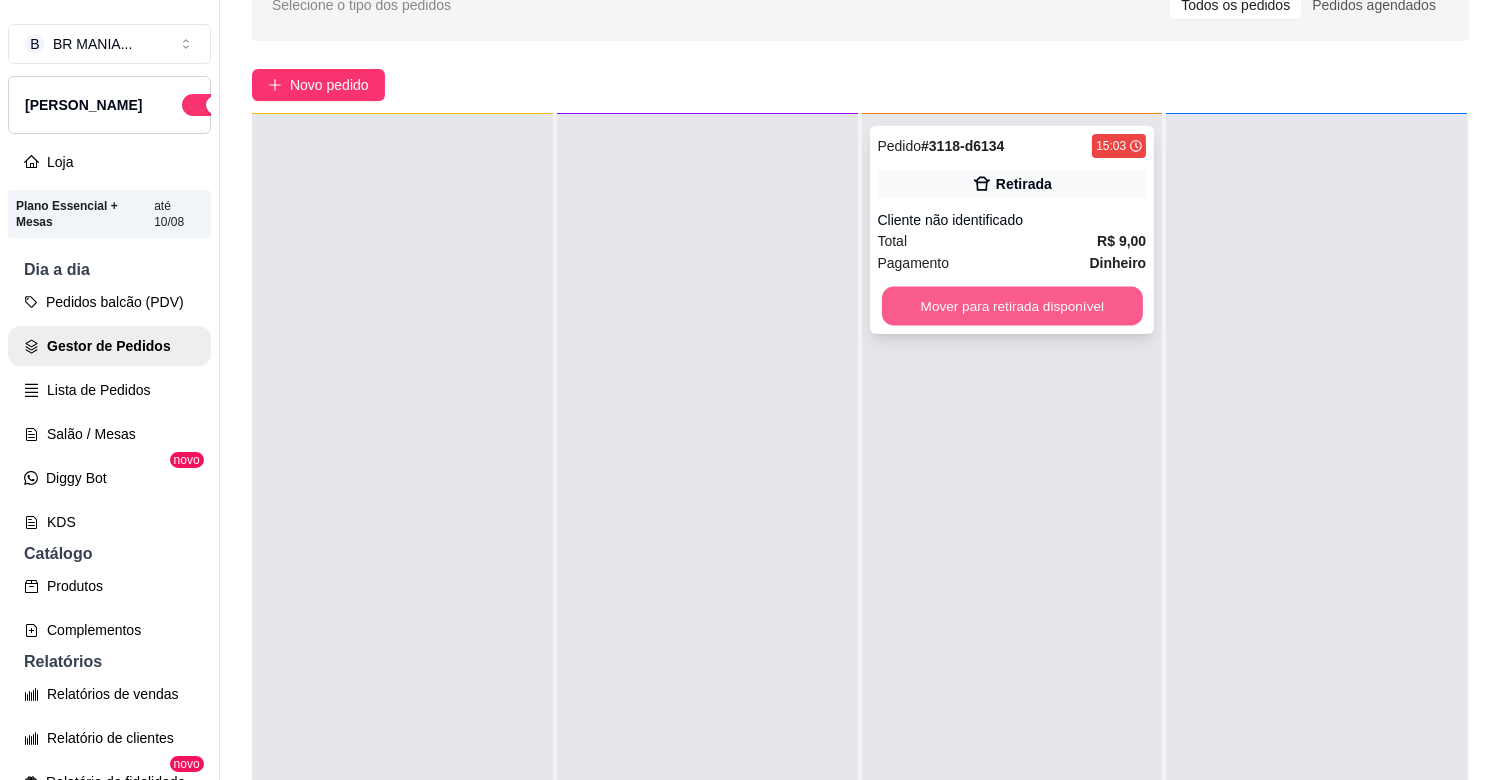 click on "Mover para retirada disponível" at bounding box center [1012, 306] 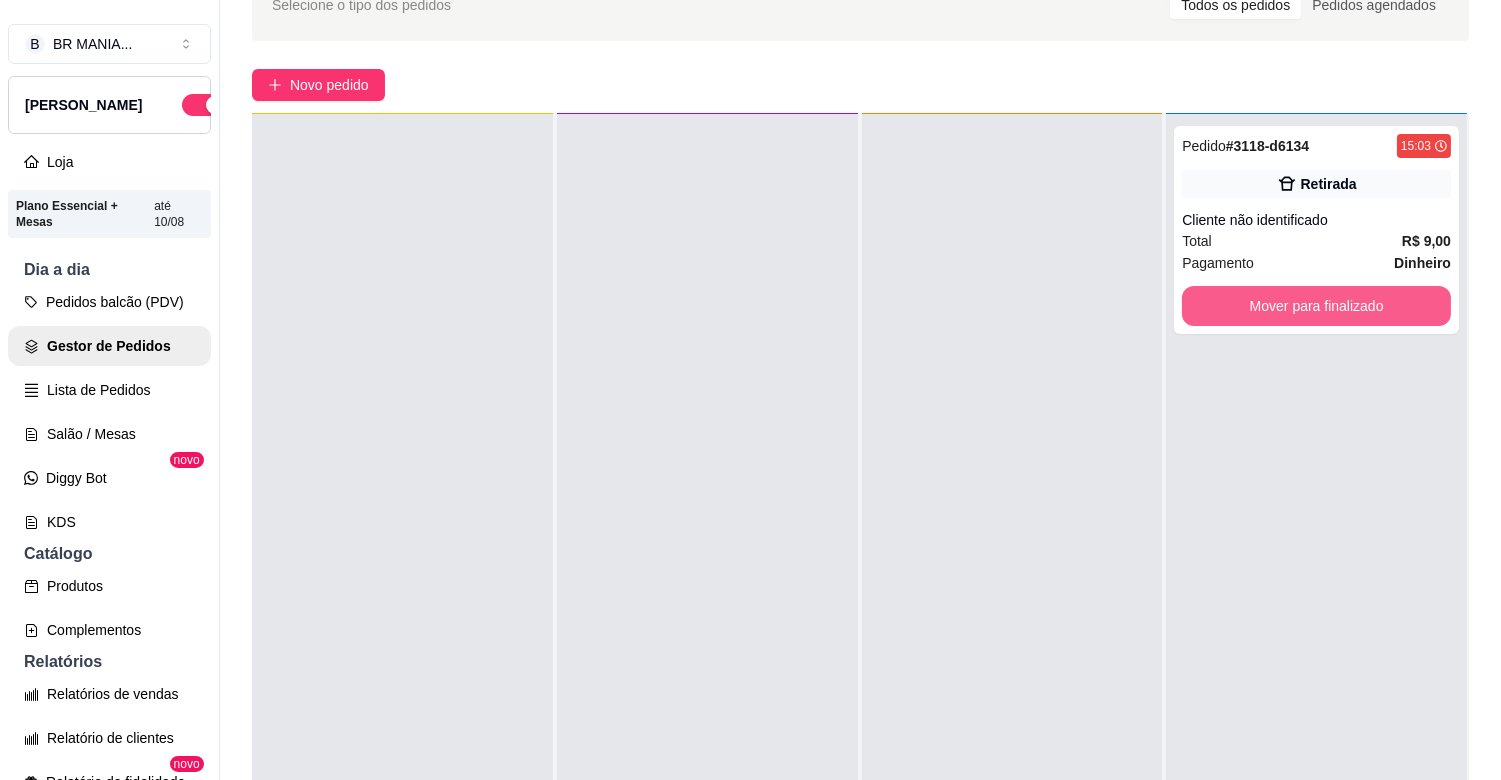 click on "Mover para finalizado" at bounding box center [1316, 306] 